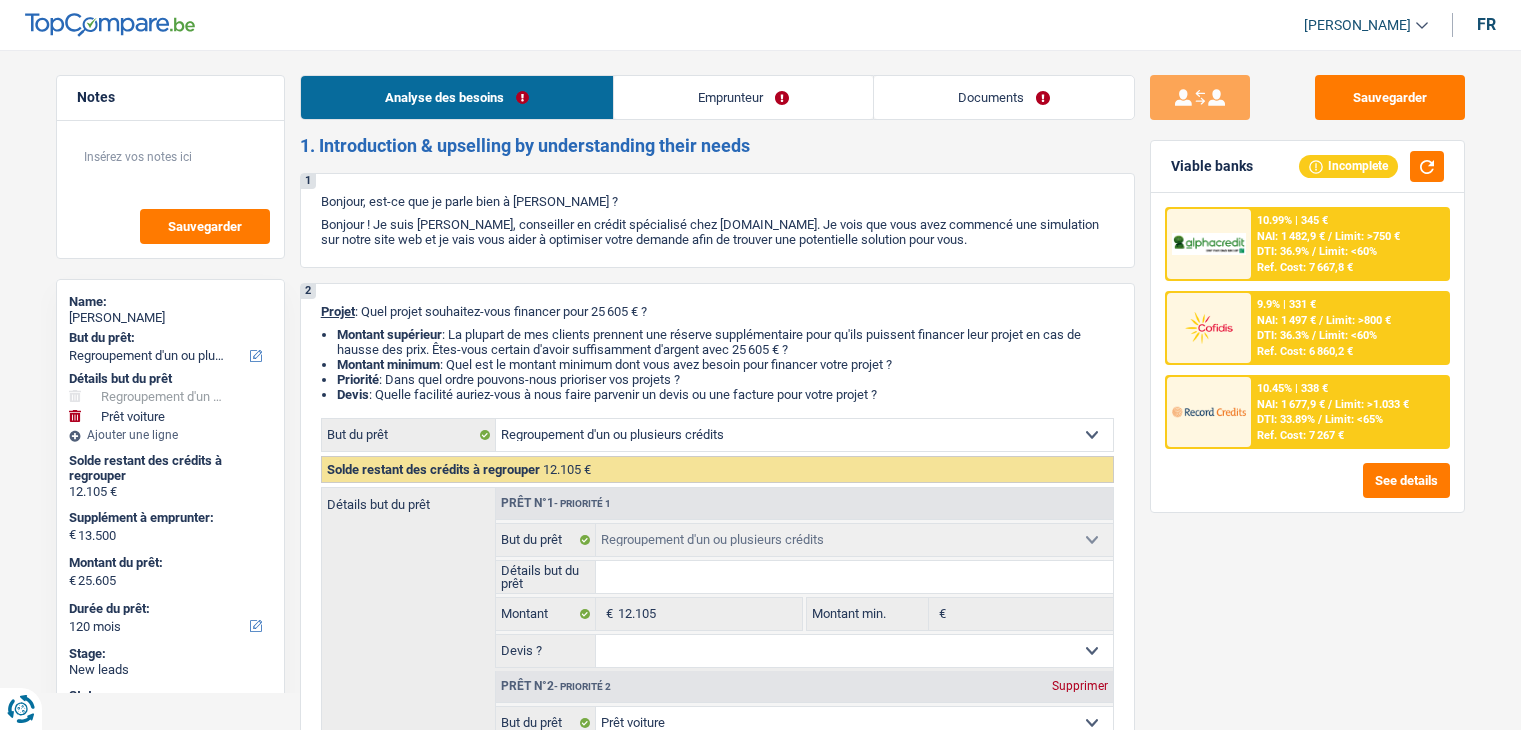 select on "refinancing" 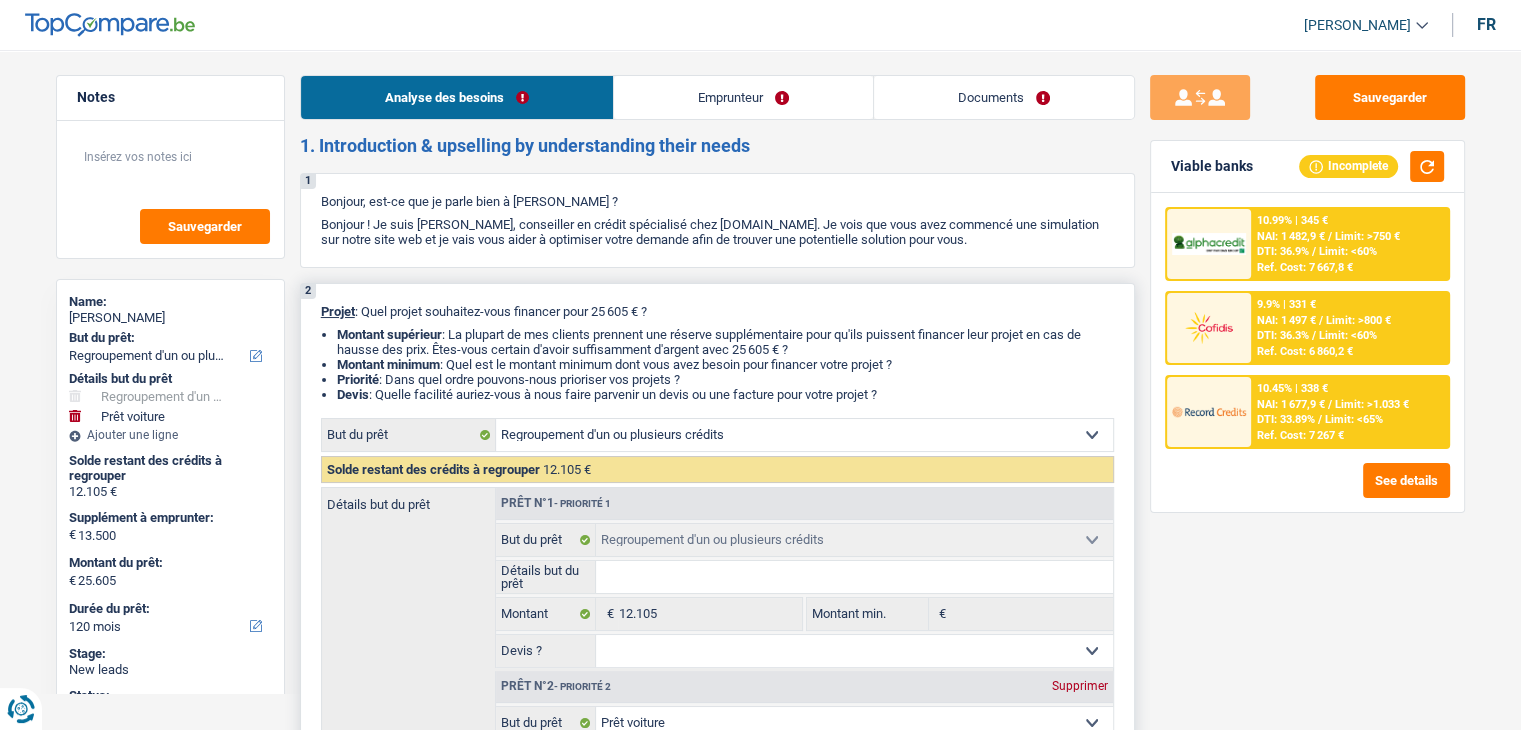 scroll, scrollTop: 0, scrollLeft: 0, axis: both 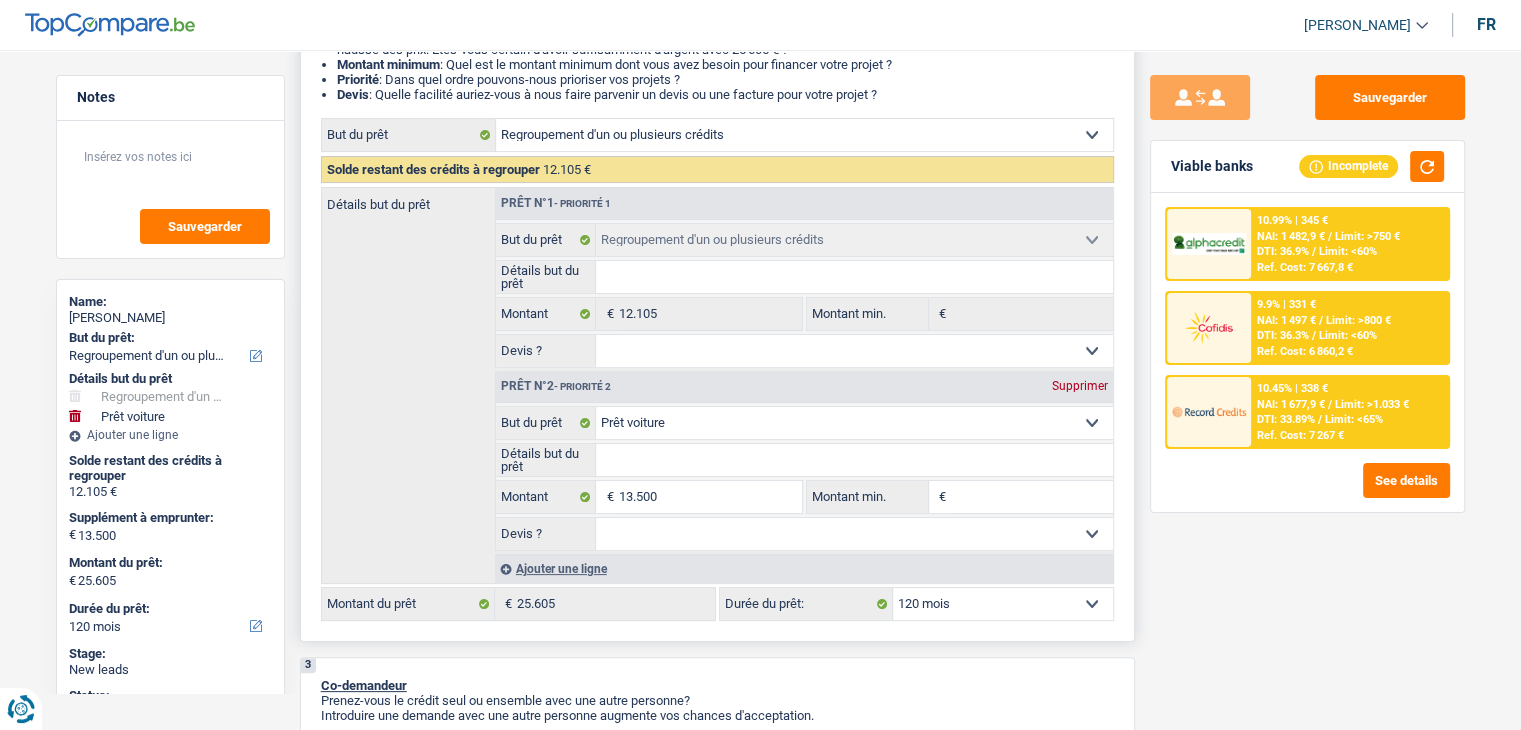 click on "2   Projet  : Quel projet souhaitez-vous financer pour 25 605 € ?
Montant supérieur : La plupart de mes clients prennent une réserve supplémentaire pour qu'ils puissent financer leur projet en cas de hausse des prix. Êtes-vous certain d'avoir suffisamment d'argent avec 25 605 € ?   Montant minimum : Quel est le montant minimum dont vous avez besoin pour financer votre projet ?   Priorité : Dans quel ordre pouvons-nous prioriser vos projets ?   Devis   : Quelle facilité auriez-vous à nous faire parvenir un devis ou une facture pour votre projet ?
Confort maison: meubles, textile, peinture, électroménager, outillage non-professionnel Hifi, multimédia, gsm, ordinateur Aménagement: frais d'installation, déménagement Evénement familial: naissance, mariage, divorce, communion, décès Frais médicaux Frais d'études Frais permis de conduire Regroupement d'un ou plusieurs crédits Loisirs: voyage, sport, musique Rafraîchissement: petits travaux maison et jardin" at bounding box center [717, 312] 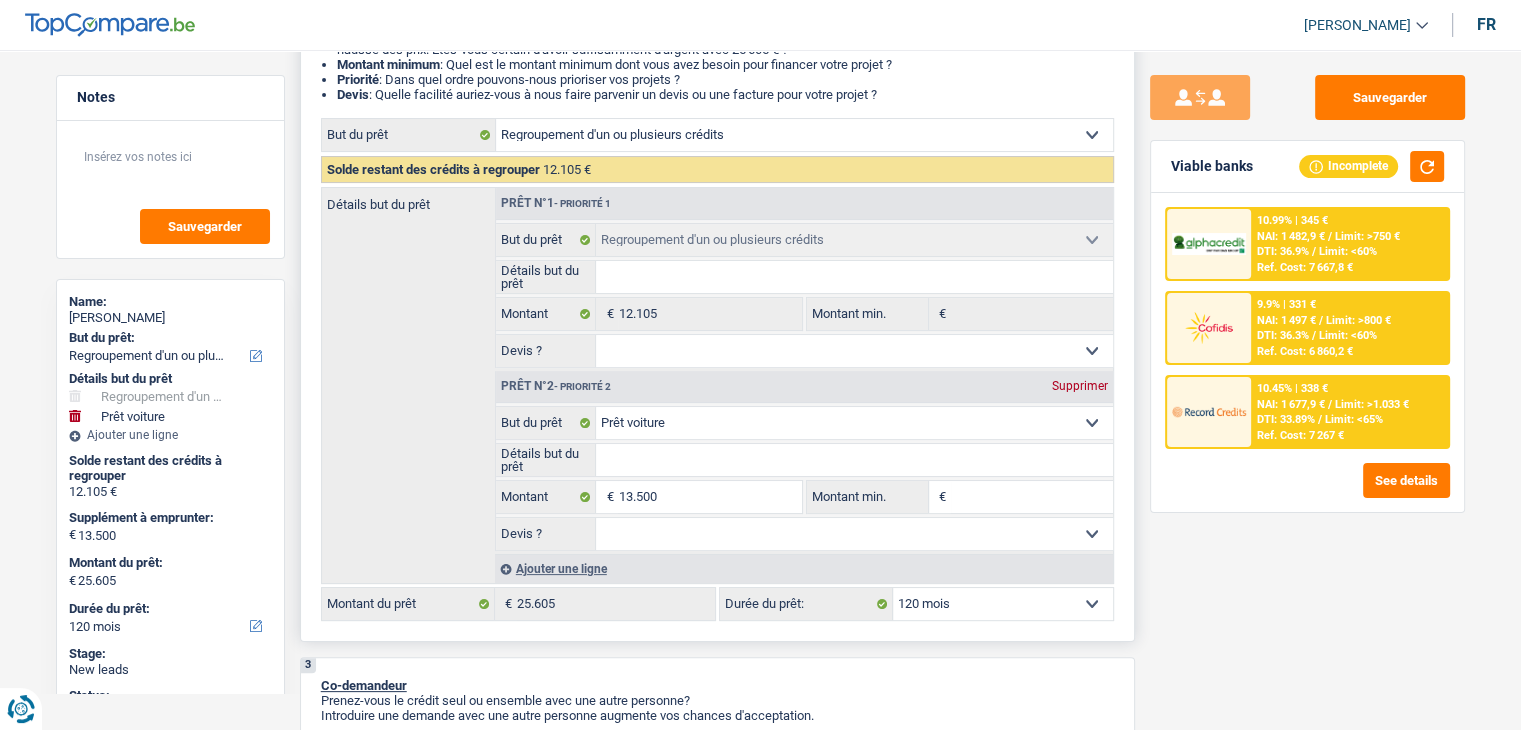 click on "Oui Non Non répondu
Sélectionner une option" at bounding box center (854, 534) 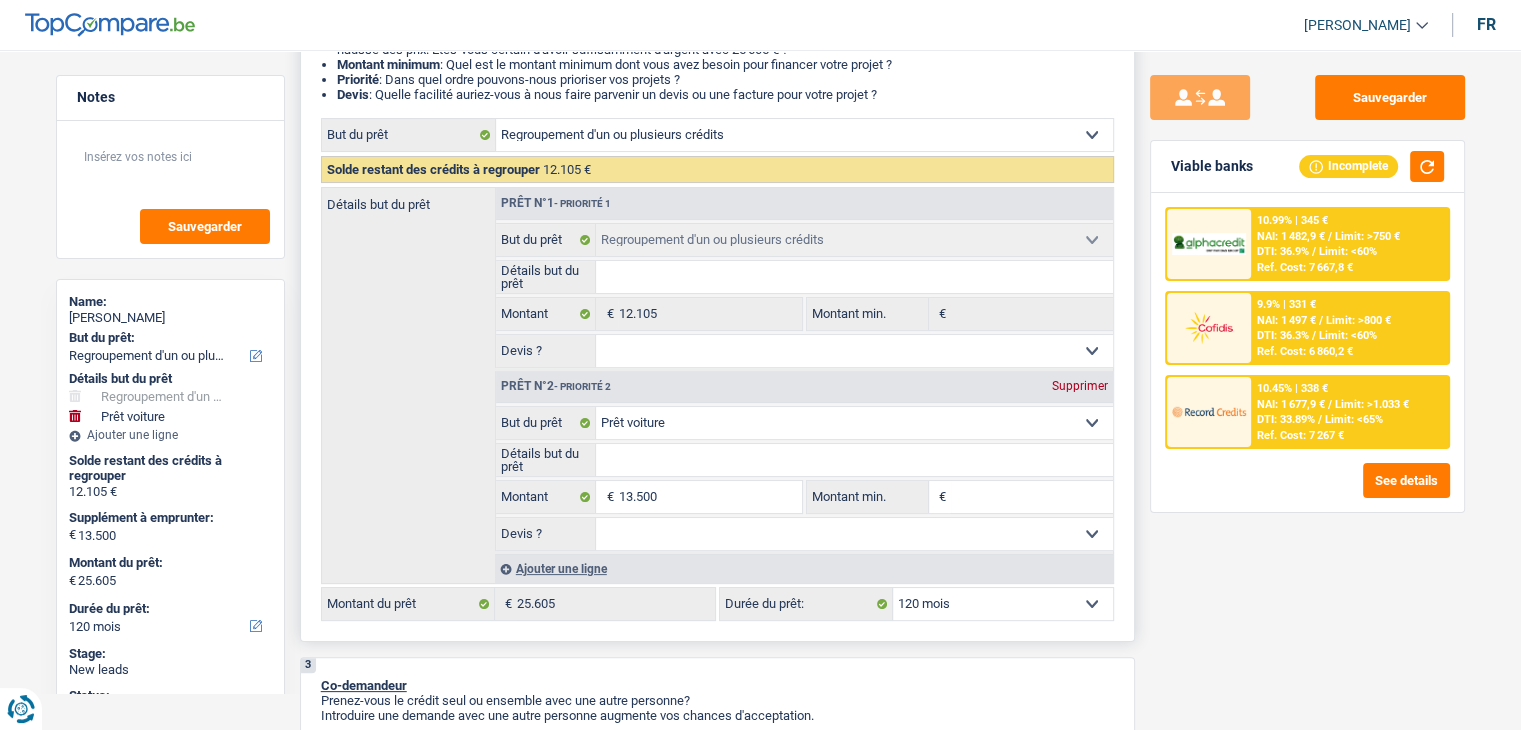 click on "Oui Non Non répondu
Sélectionner une option" at bounding box center (854, 534) 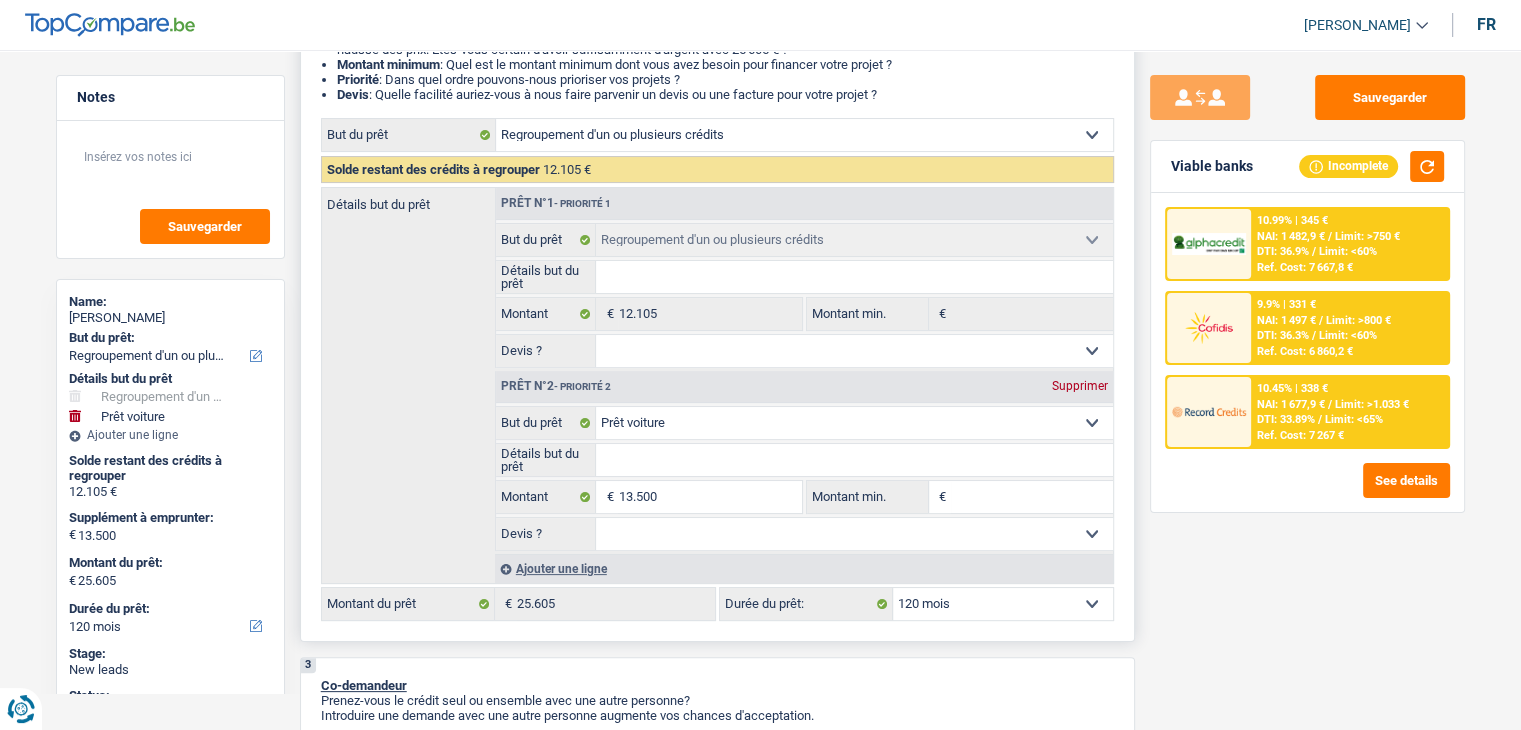 click on "Oui Non Non répondu
Sélectionner une option" at bounding box center [854, 534] 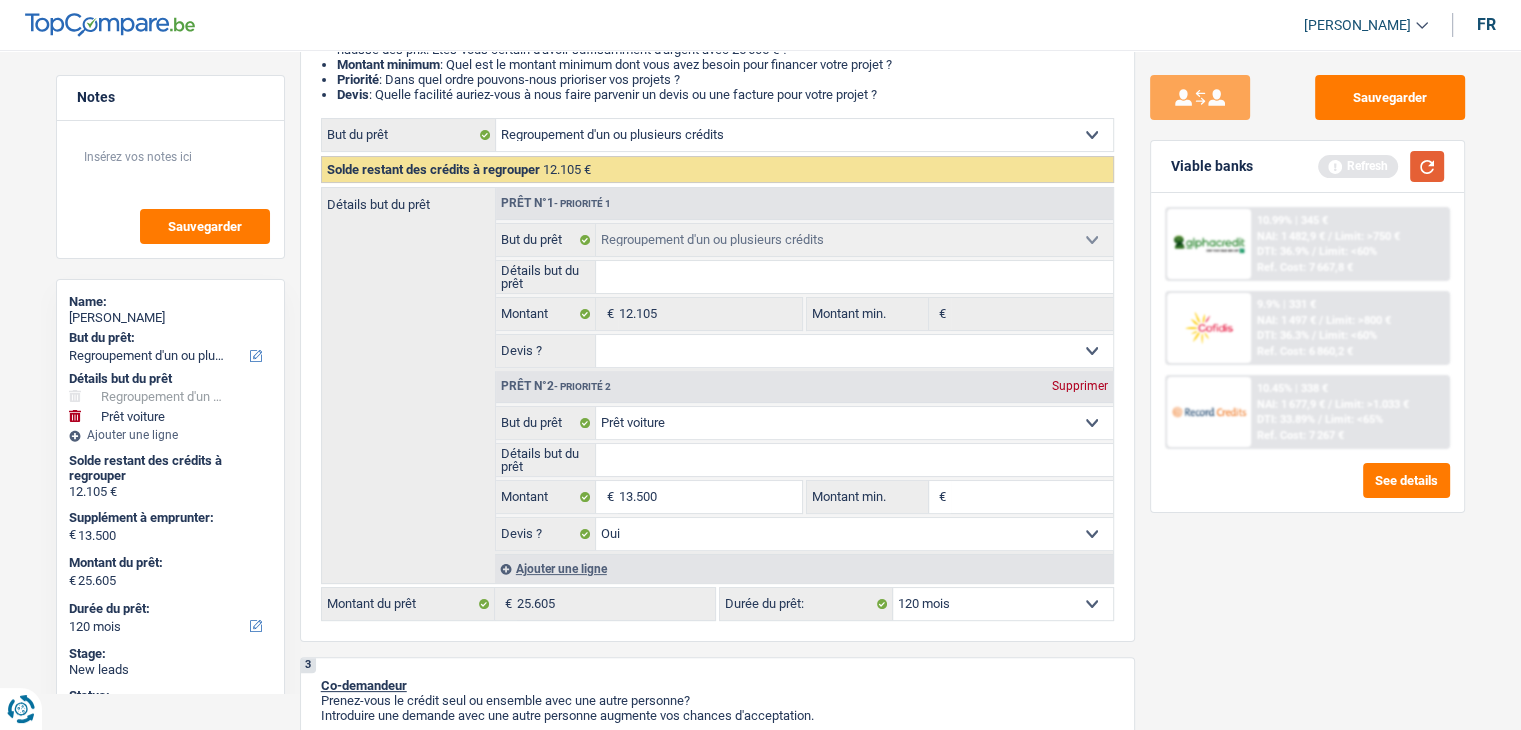 click at bounding box center (1427, 166) 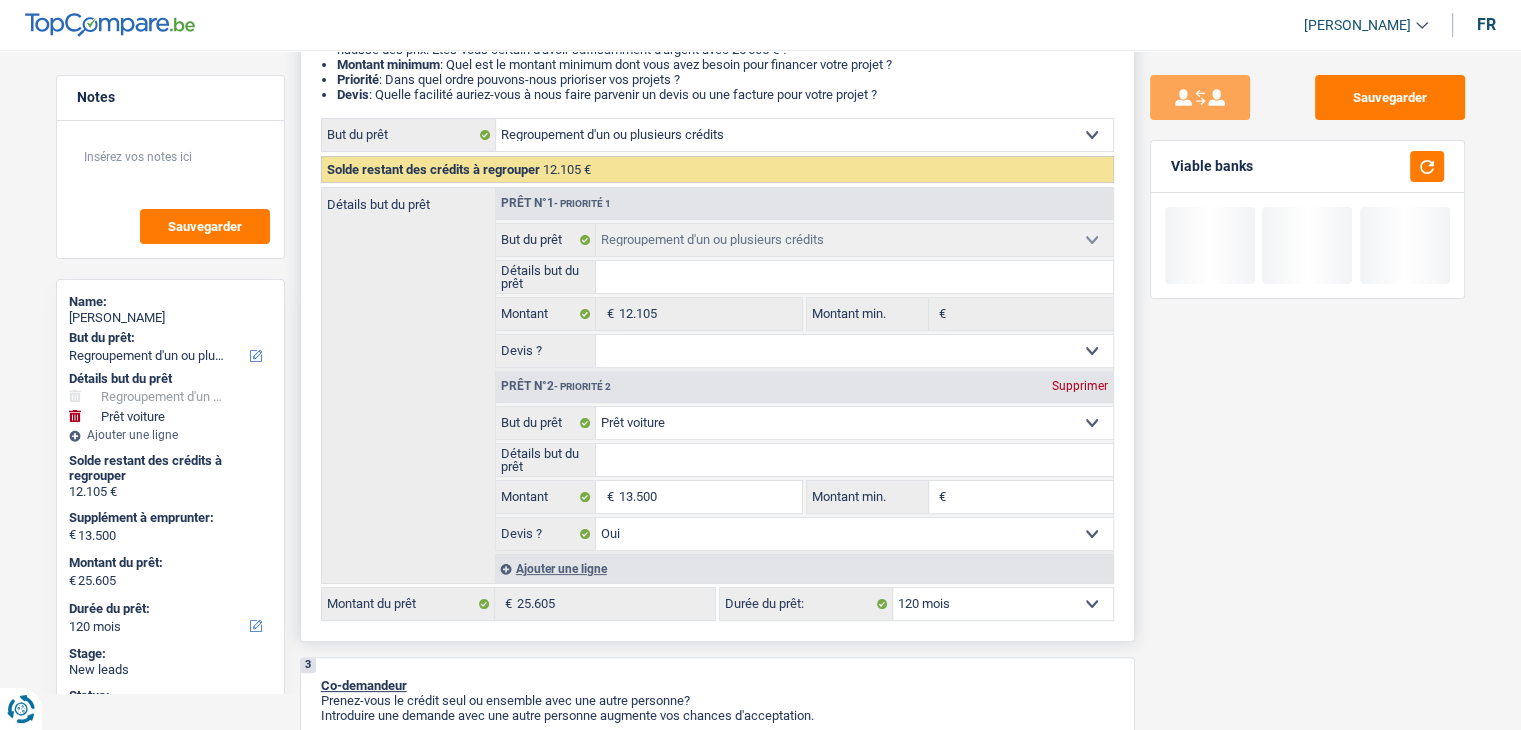 click on "Détails but du prêt" at bounding box center (854, 460) 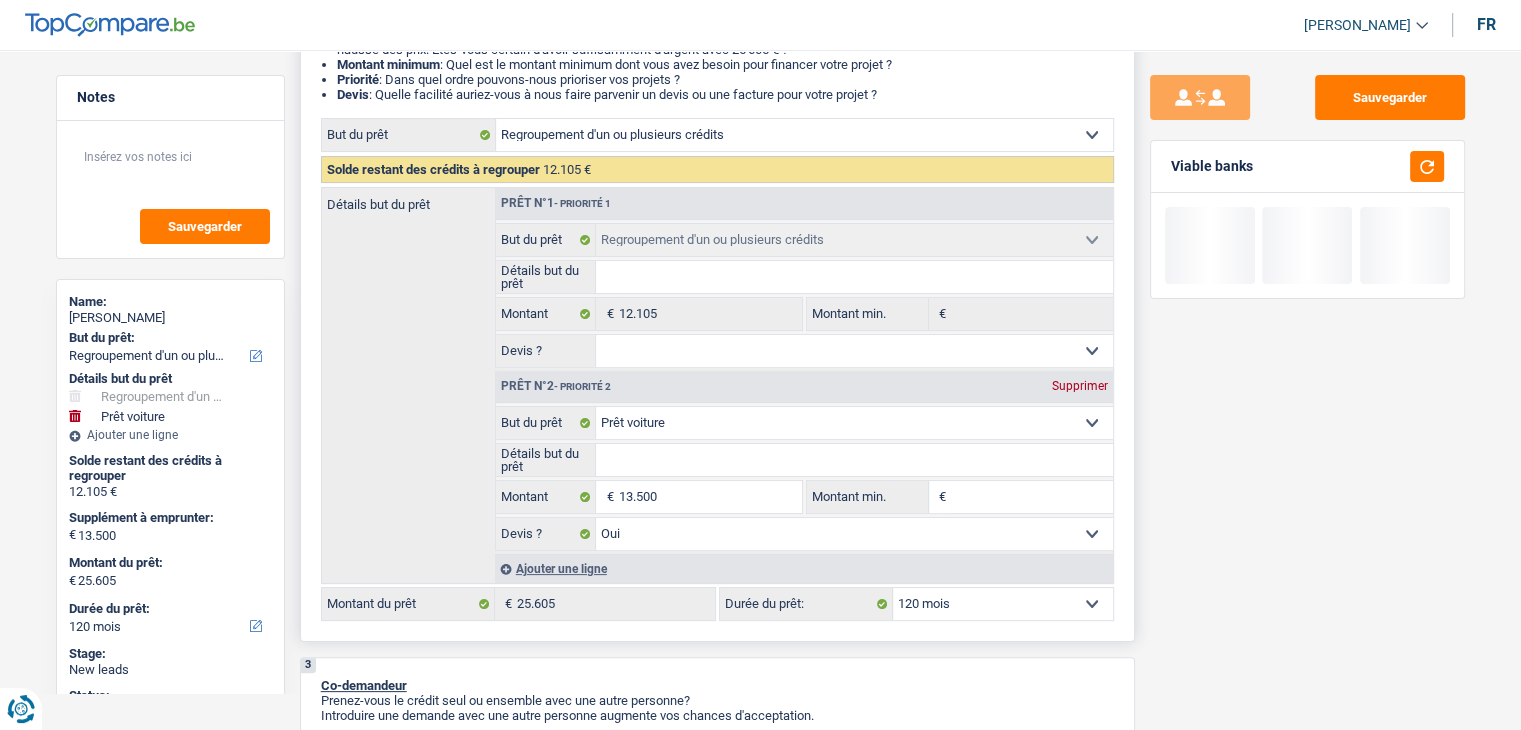 click on "Oui Non Non répondu
Sélectionner une option" at bounding box center (854, 534) 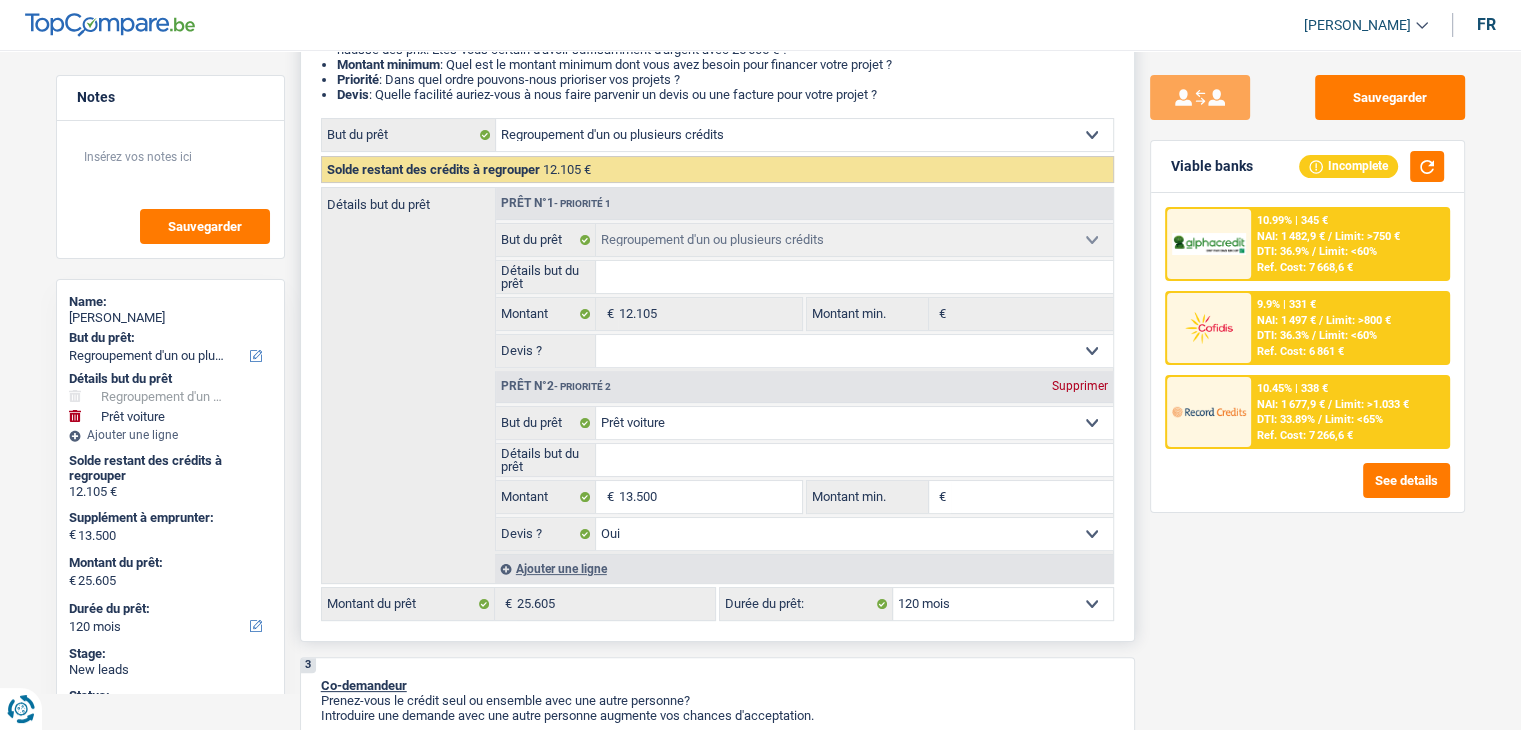 click on "Oui Non Non répondu
Sélectionner une option" at bounding box center (854, 534) 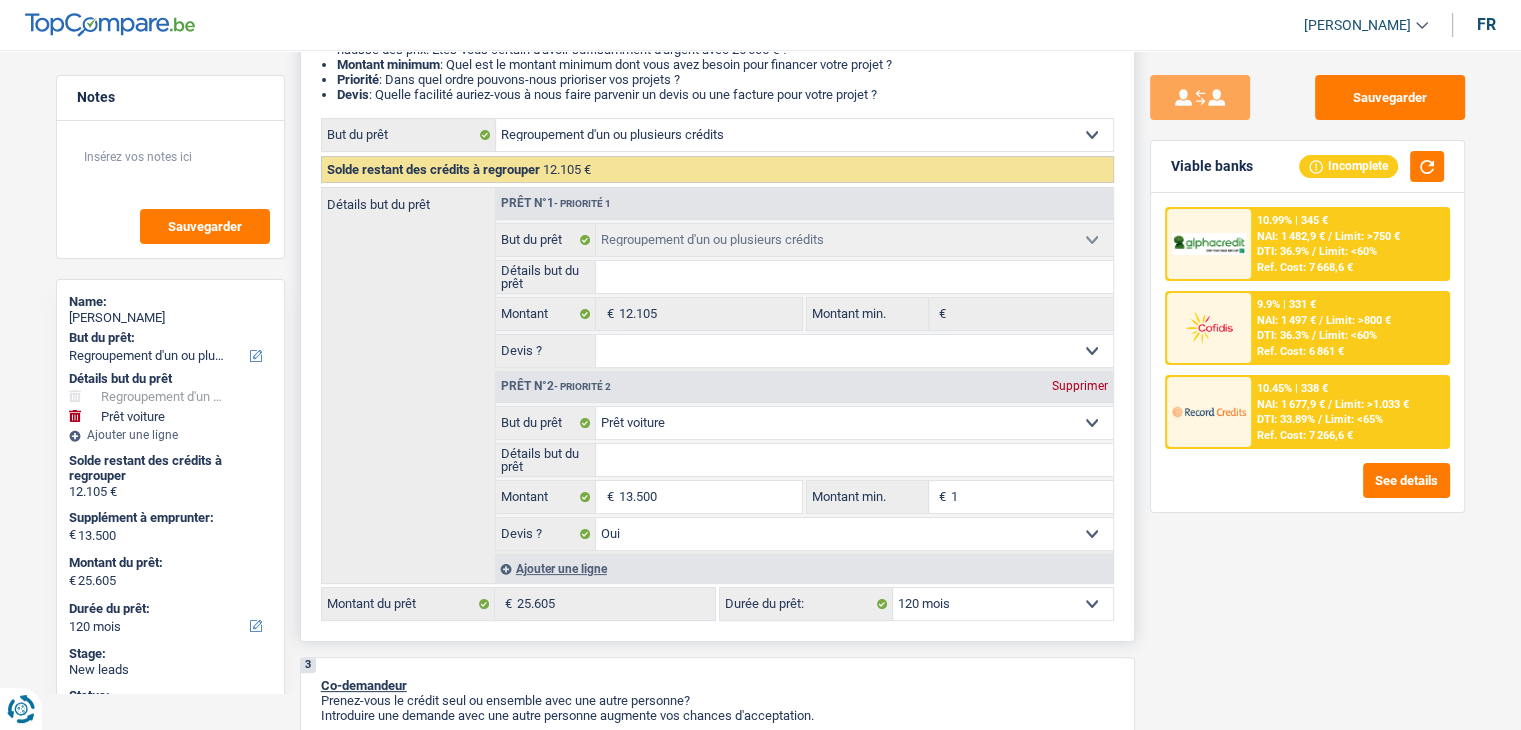 type on "13" 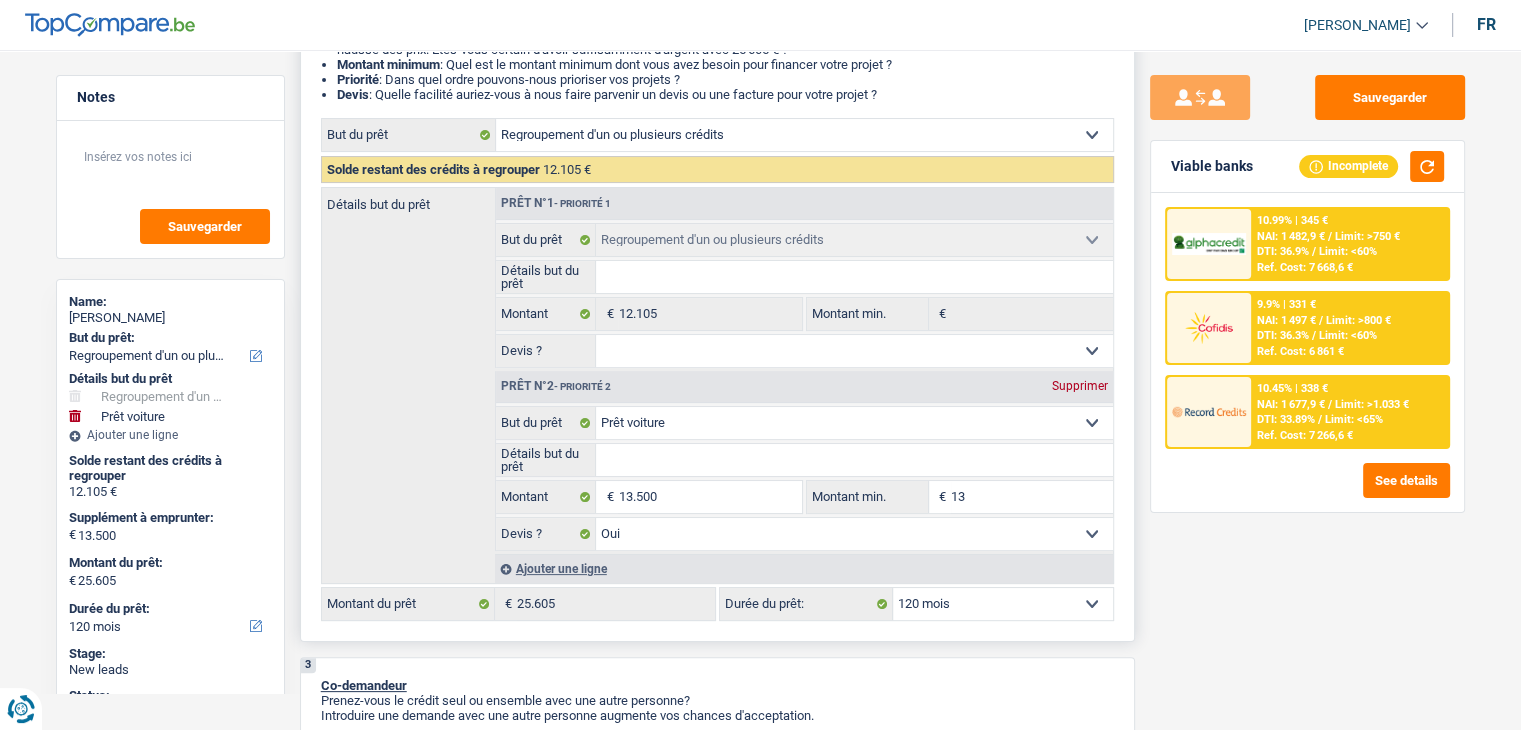 type on "13" 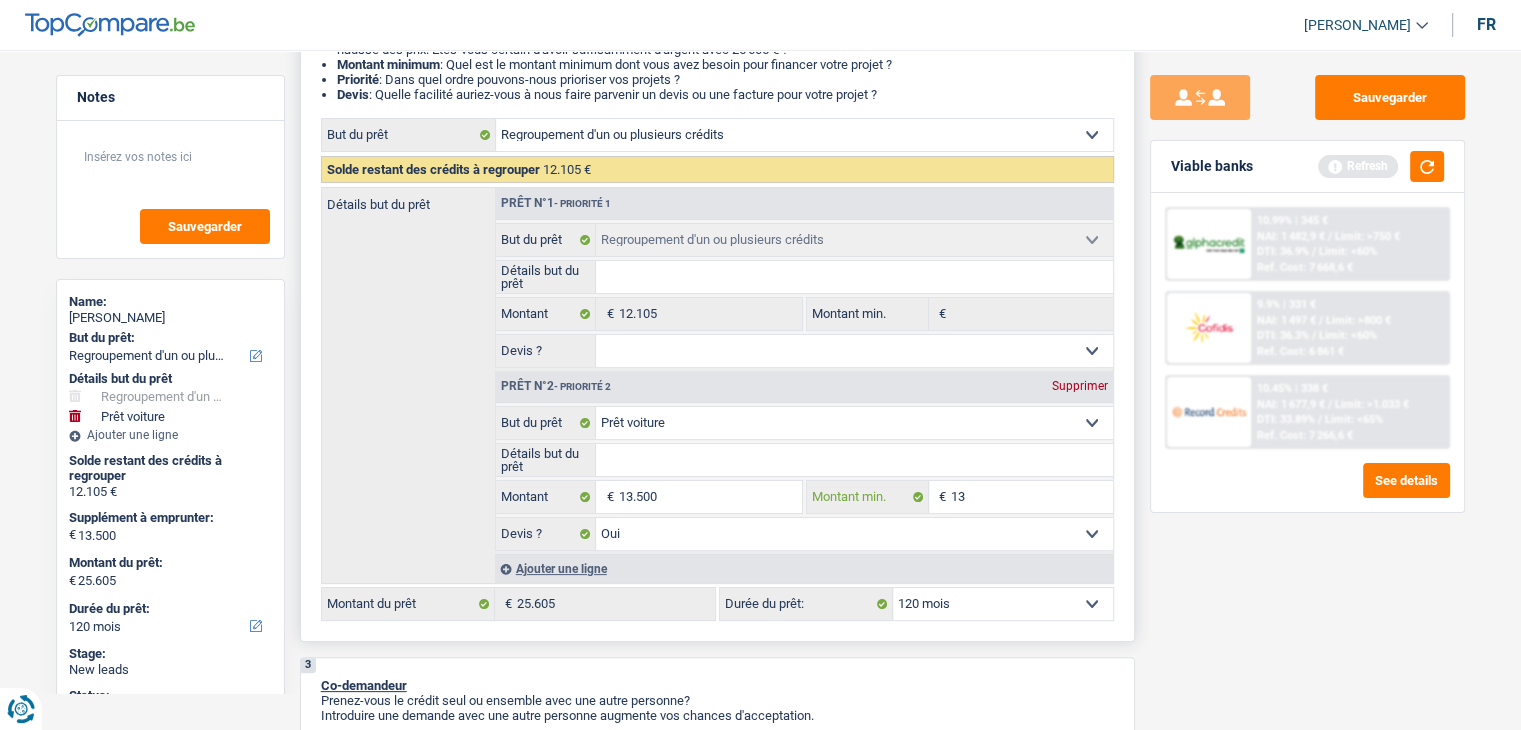 type on "135" 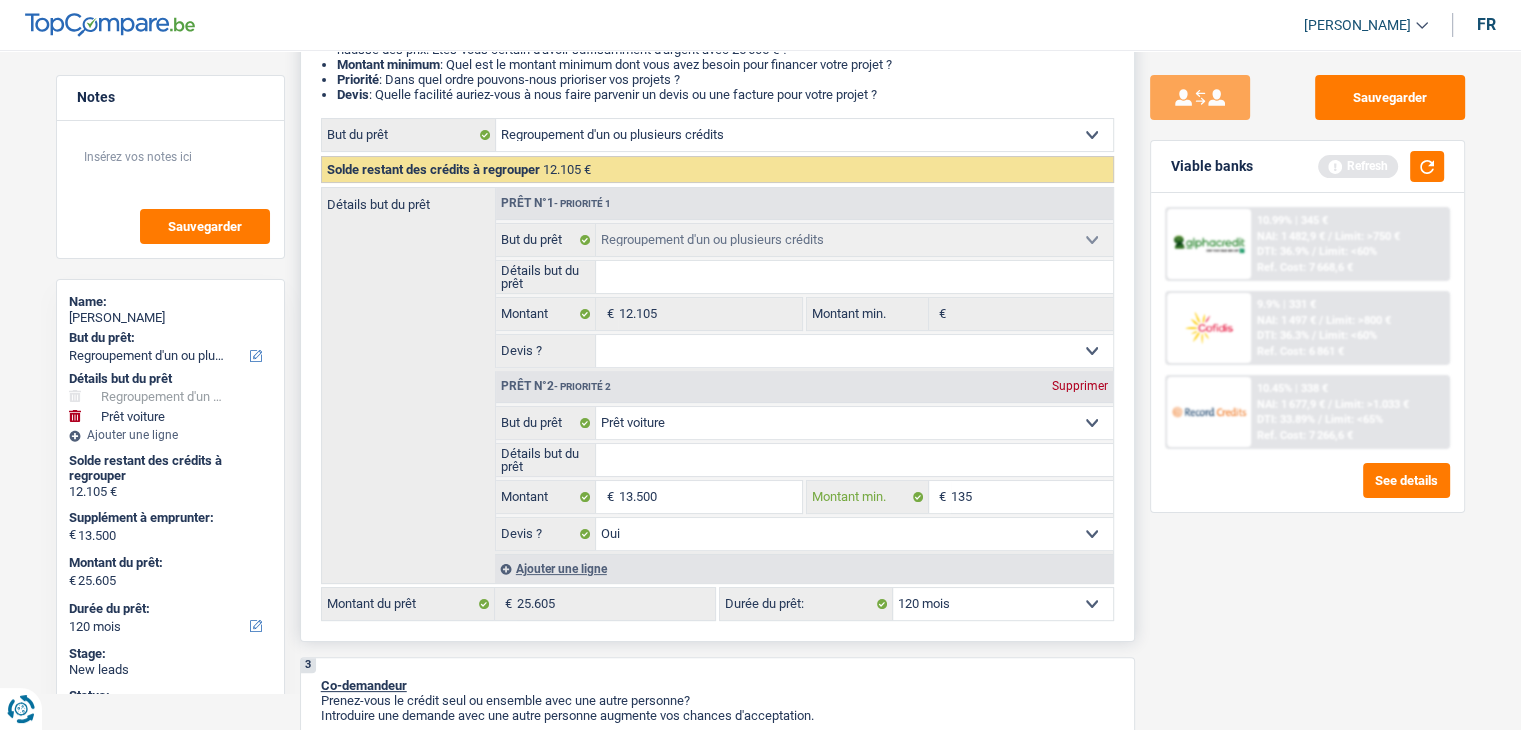 type on "1.350" 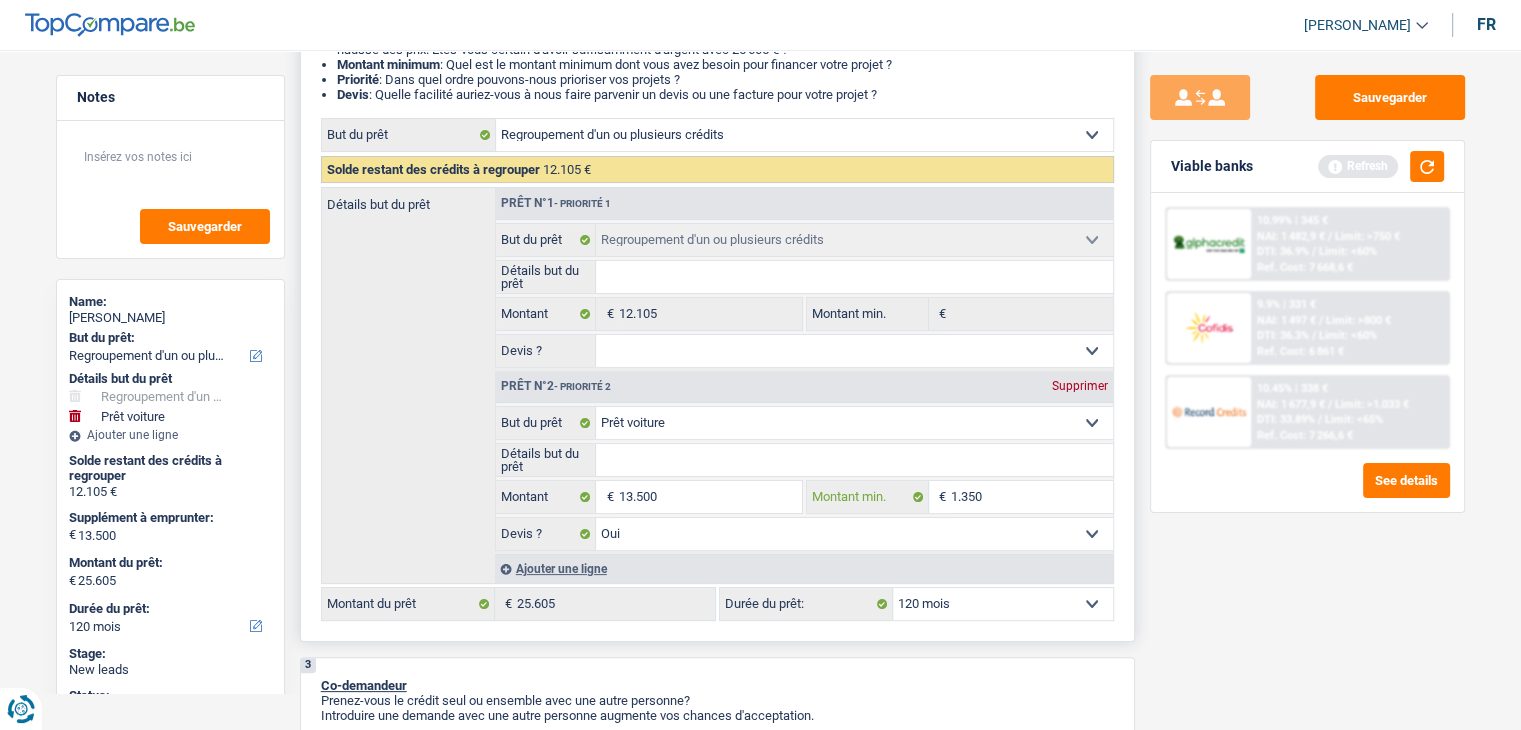 type on "13.500" 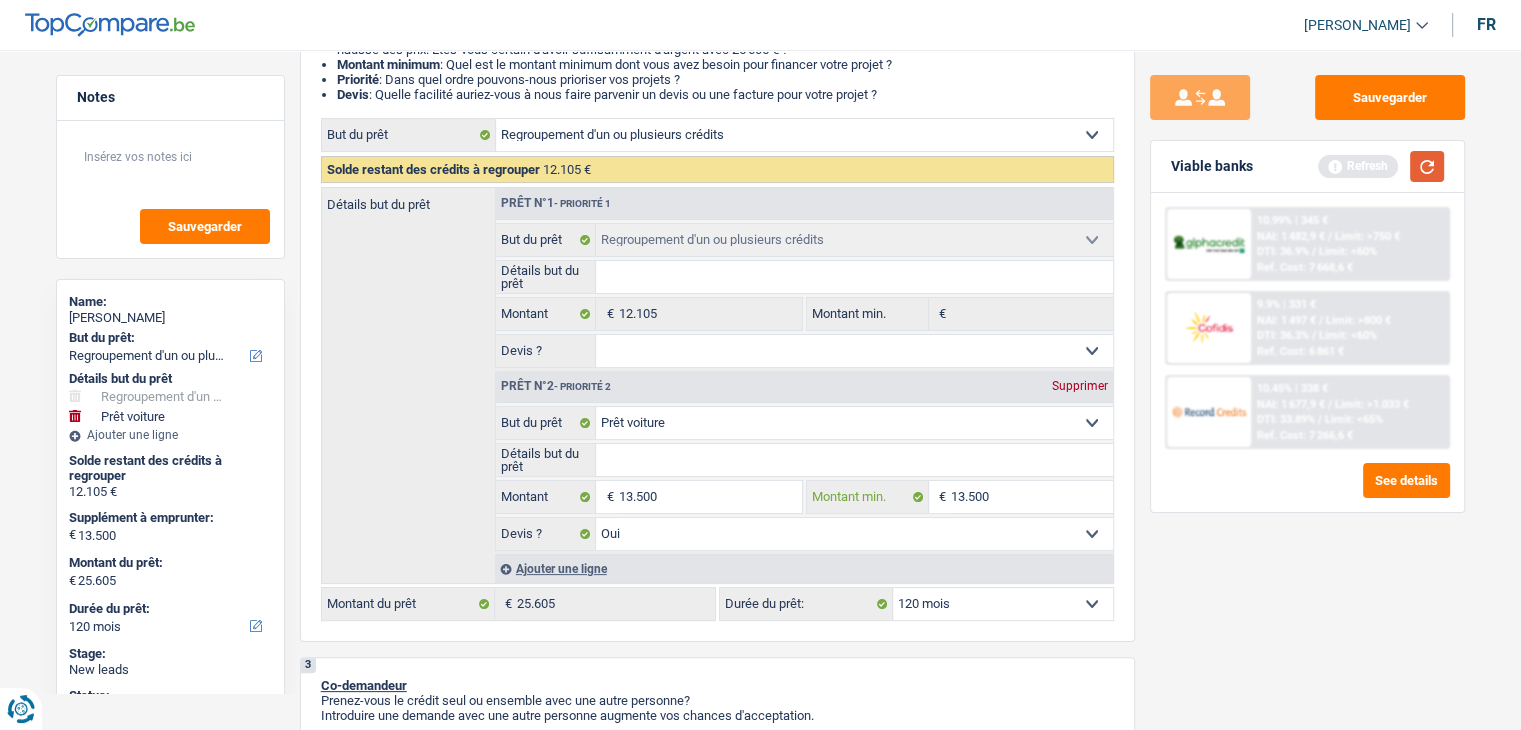 type on "13.500" 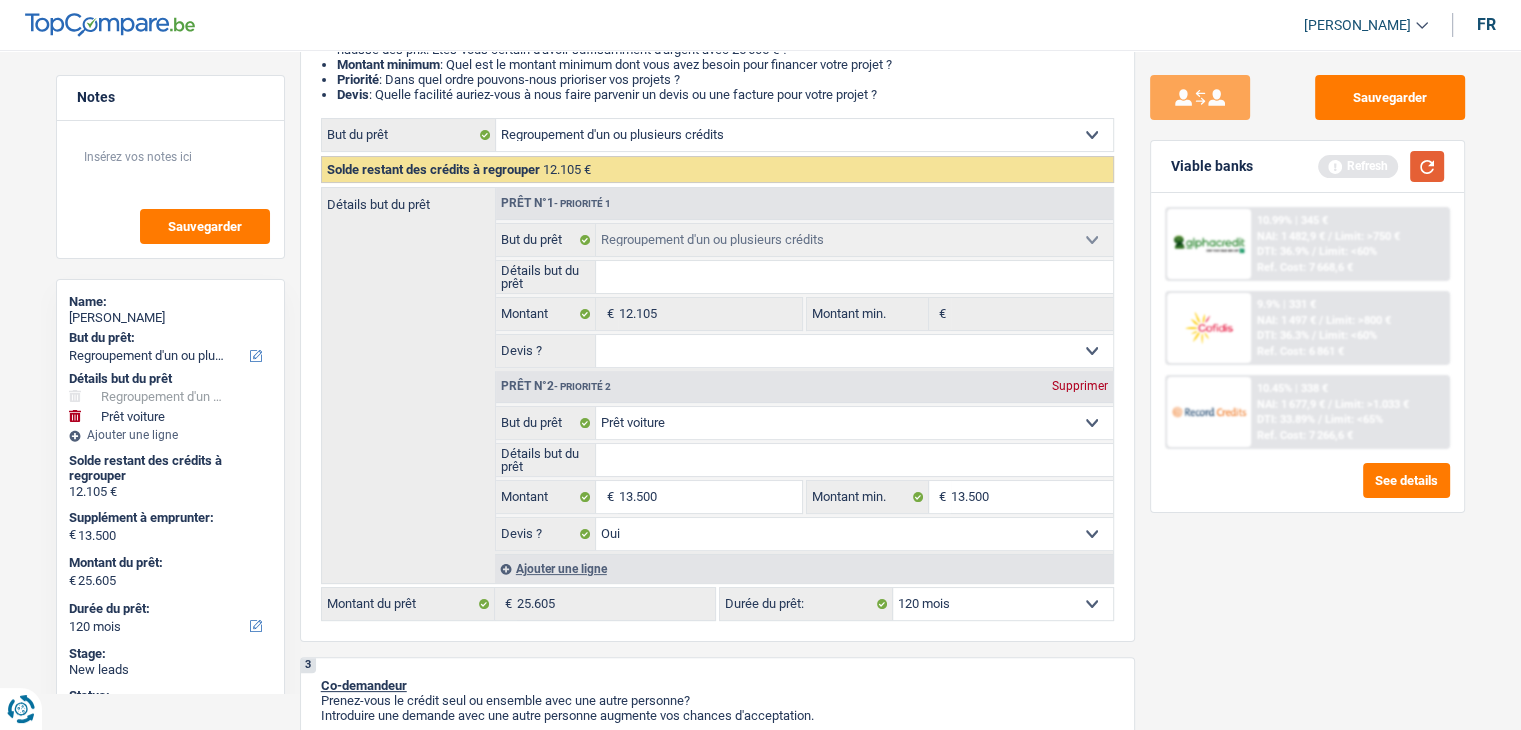 click at bounding box center (1427, 166) 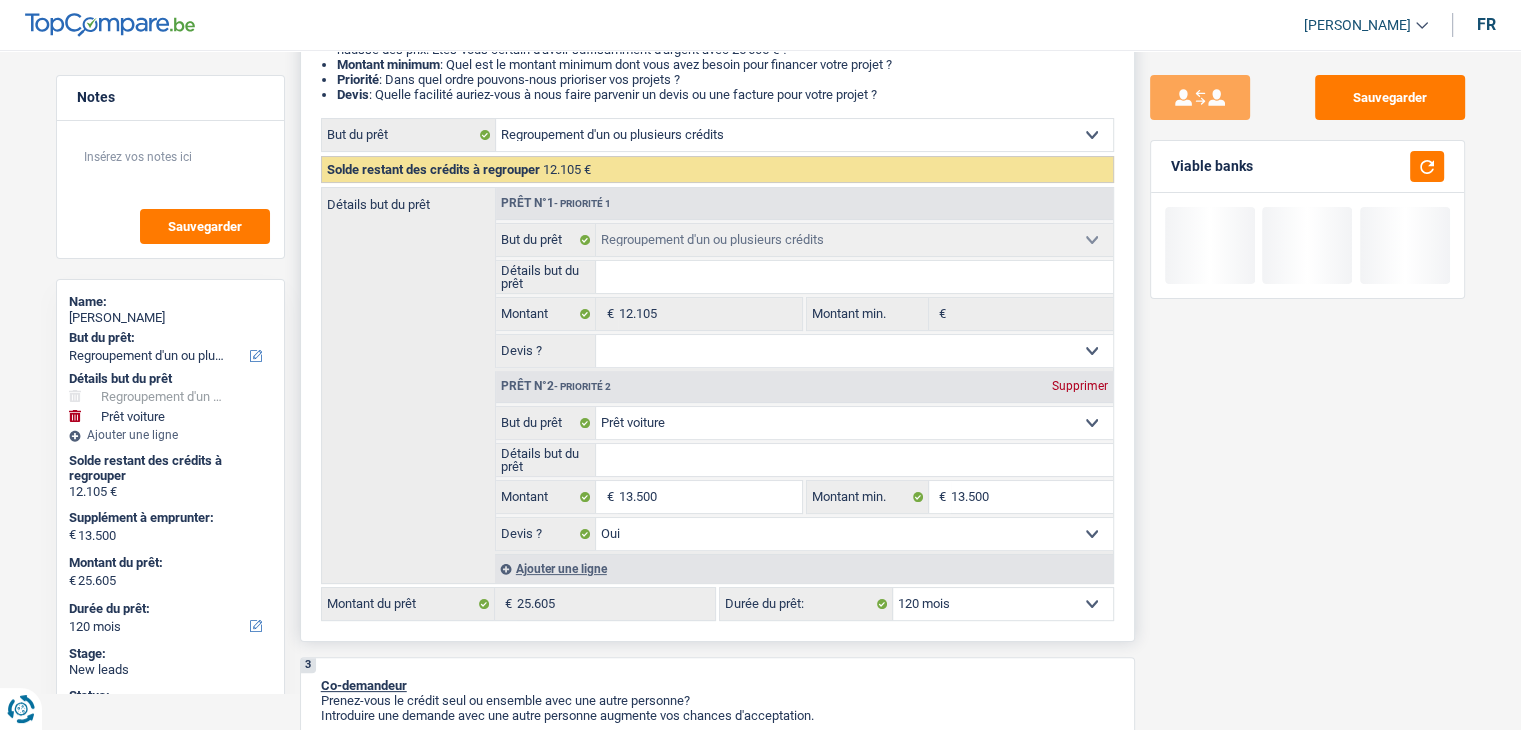 click on "Détails but du prêt" at bounding box center (854, 460) 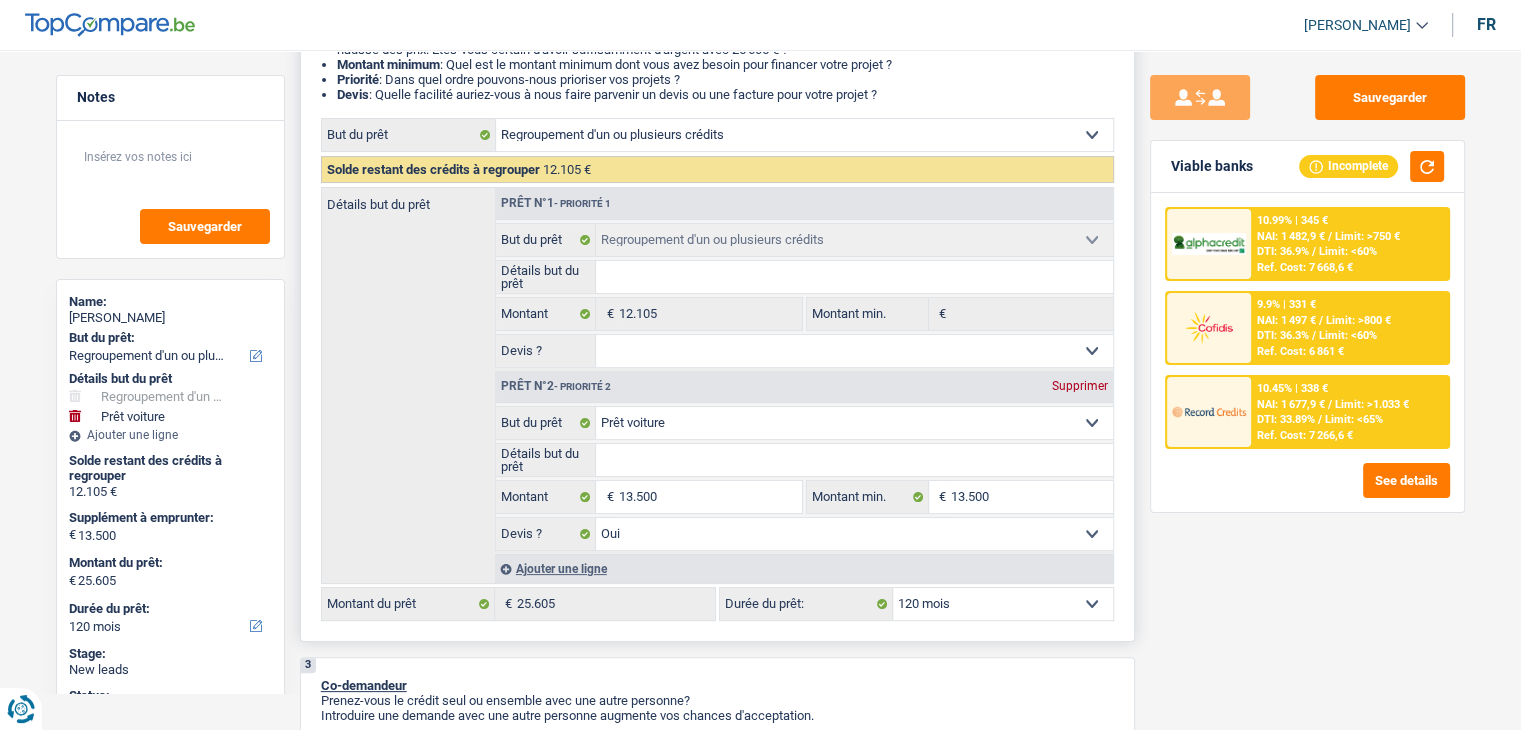 type on "m" 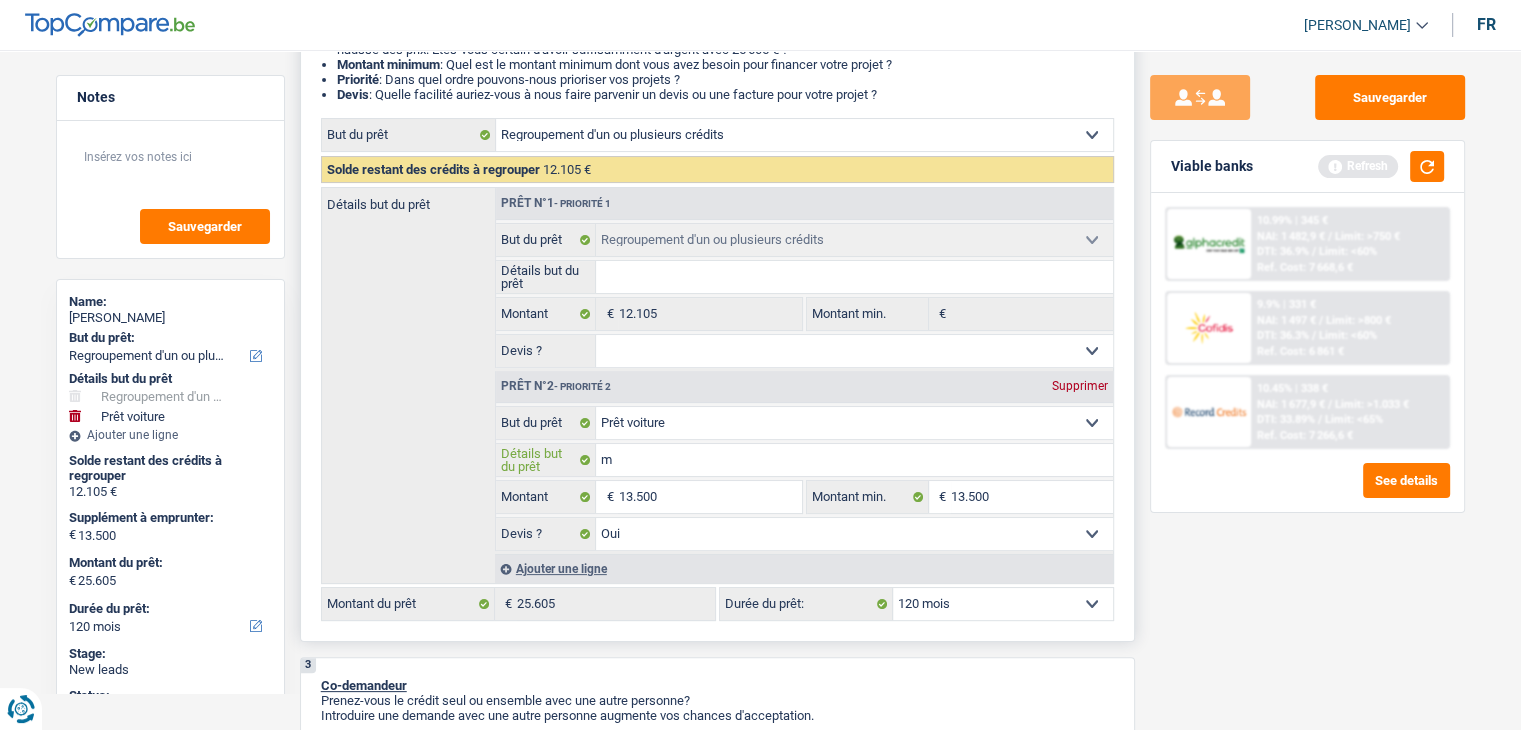 type on "me" 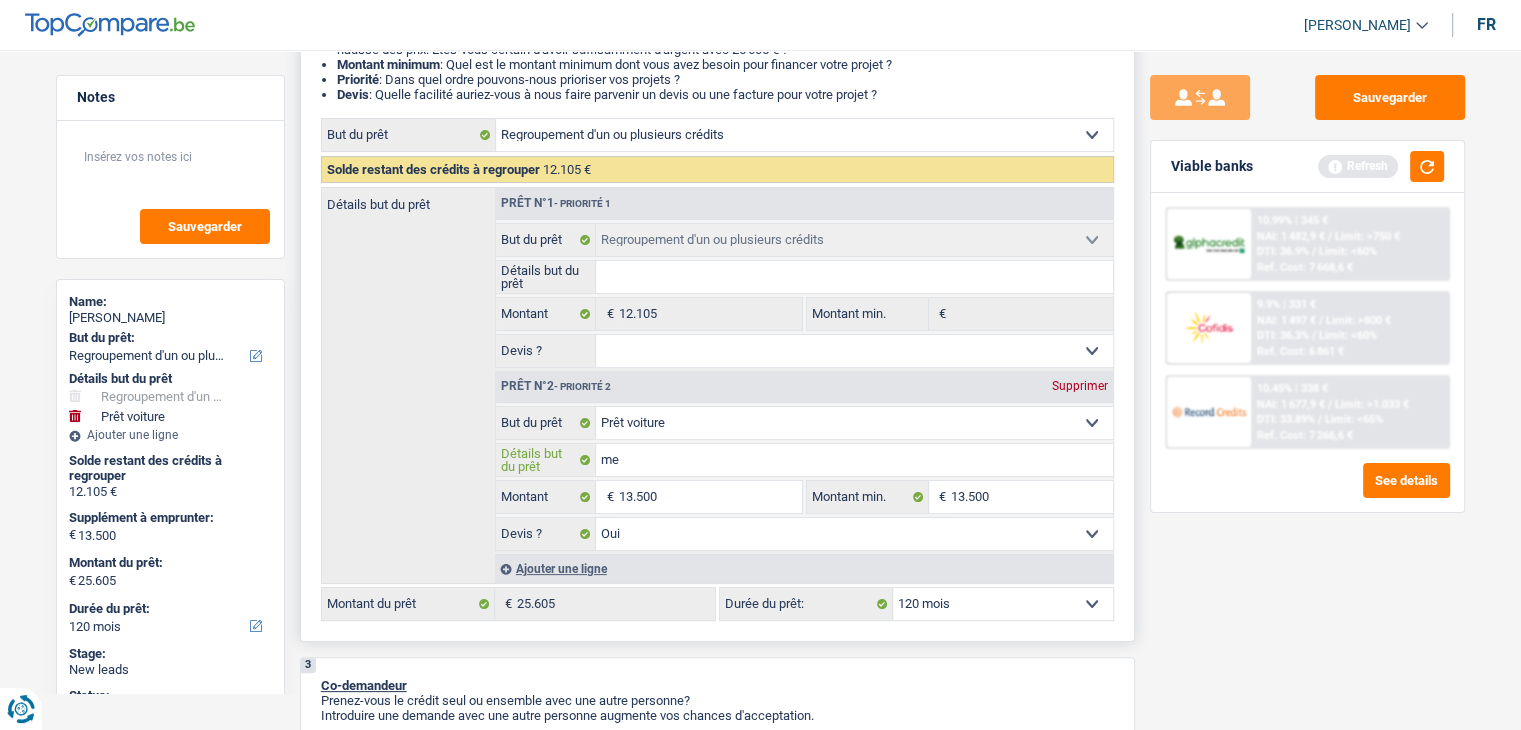 type on "mer" 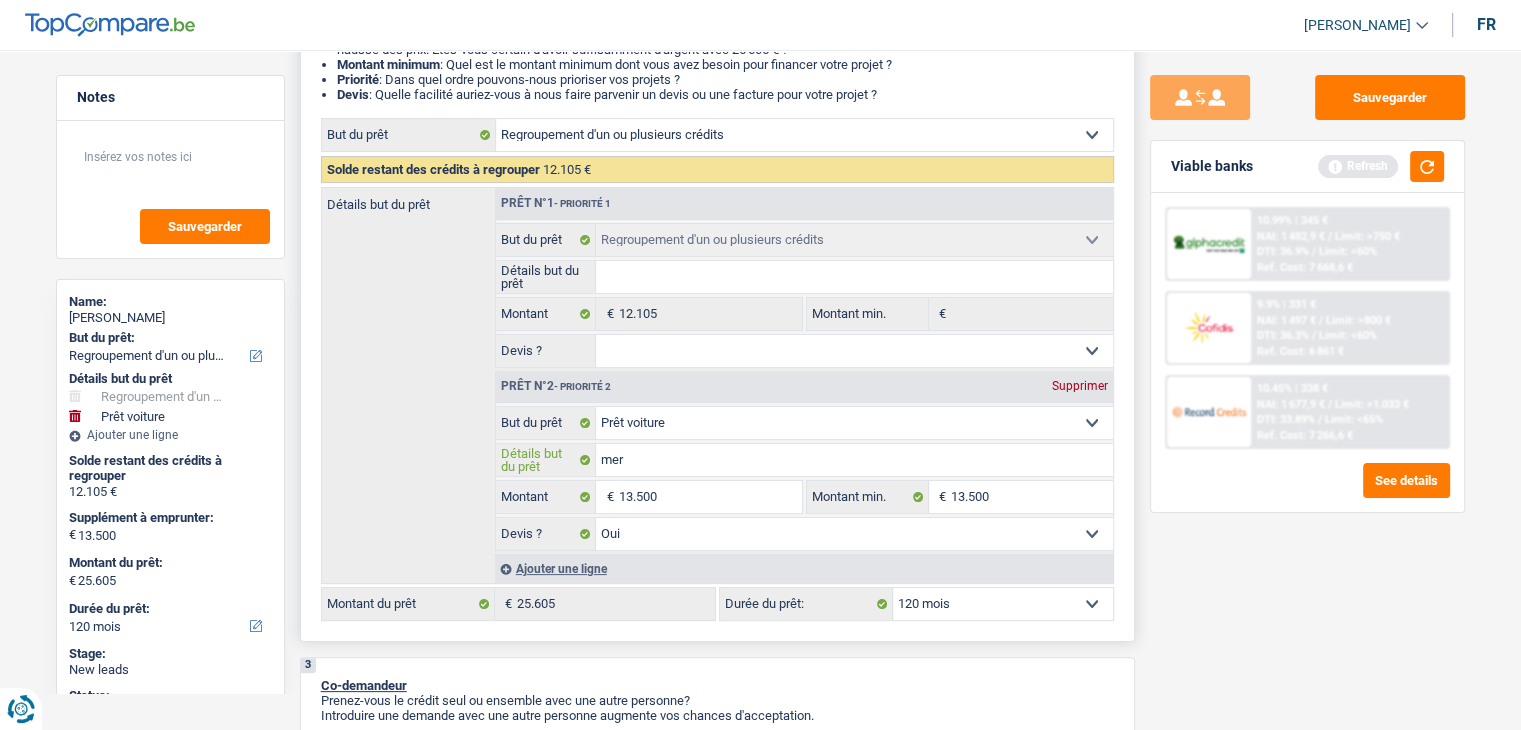 type on "merc" 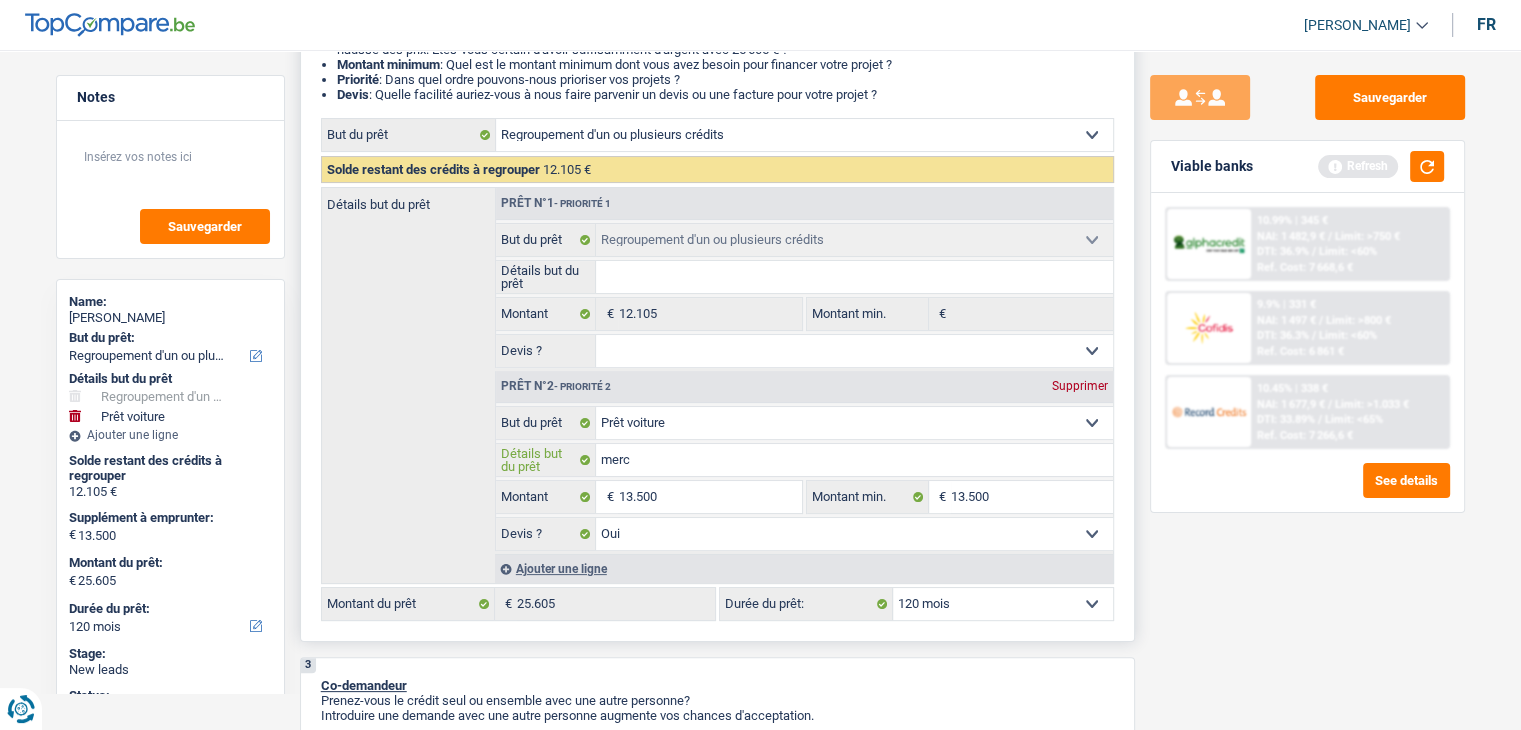 type on "merce" 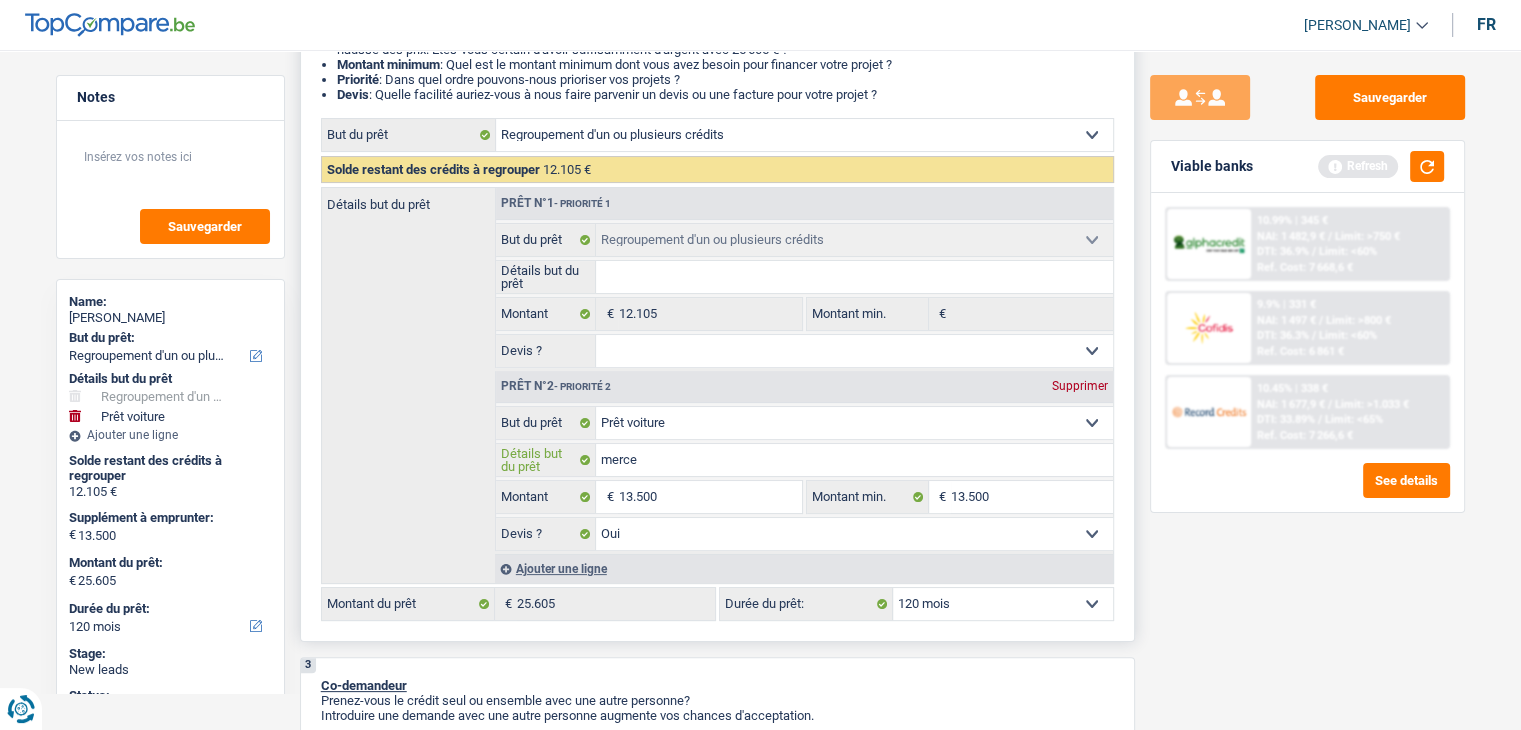 type on "merced" 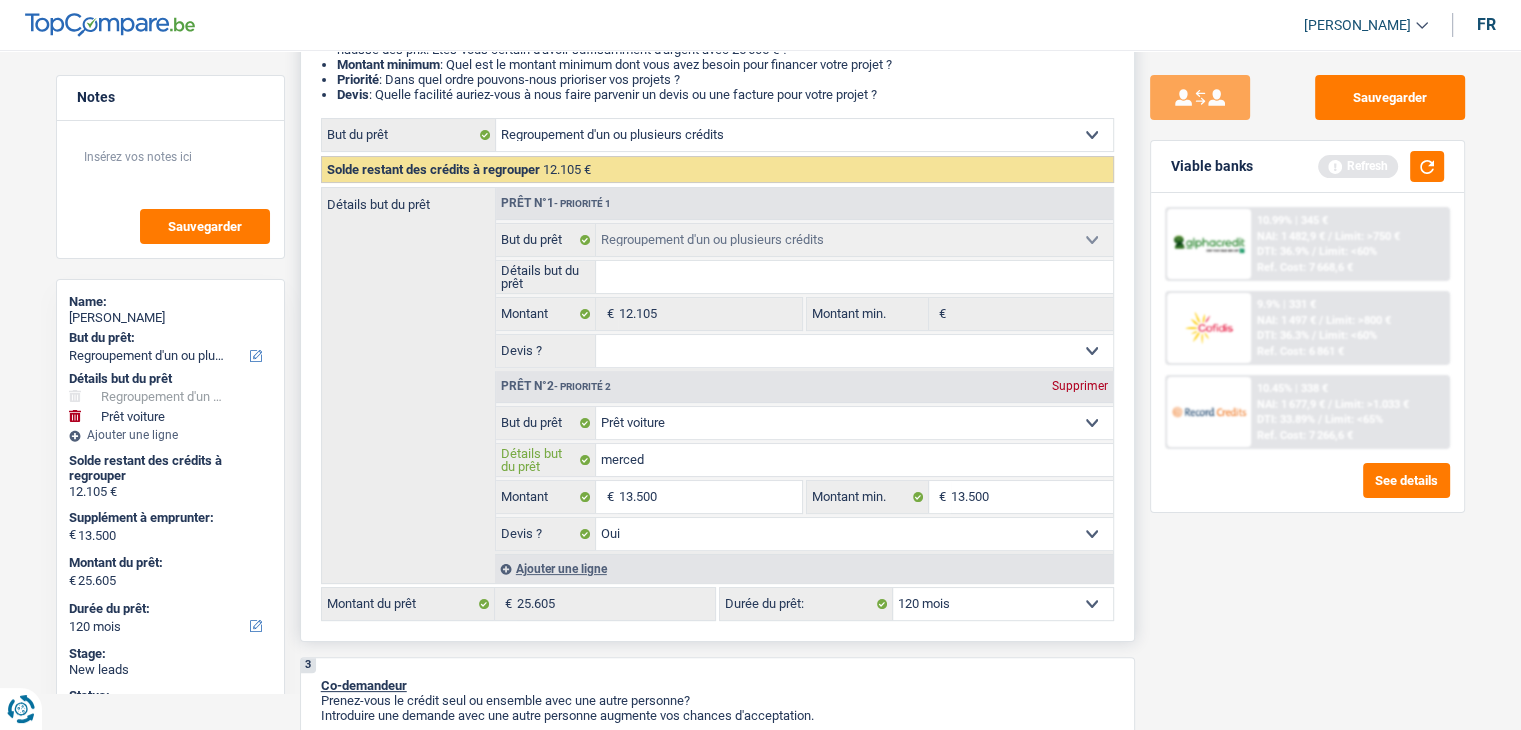 type on "mercede" 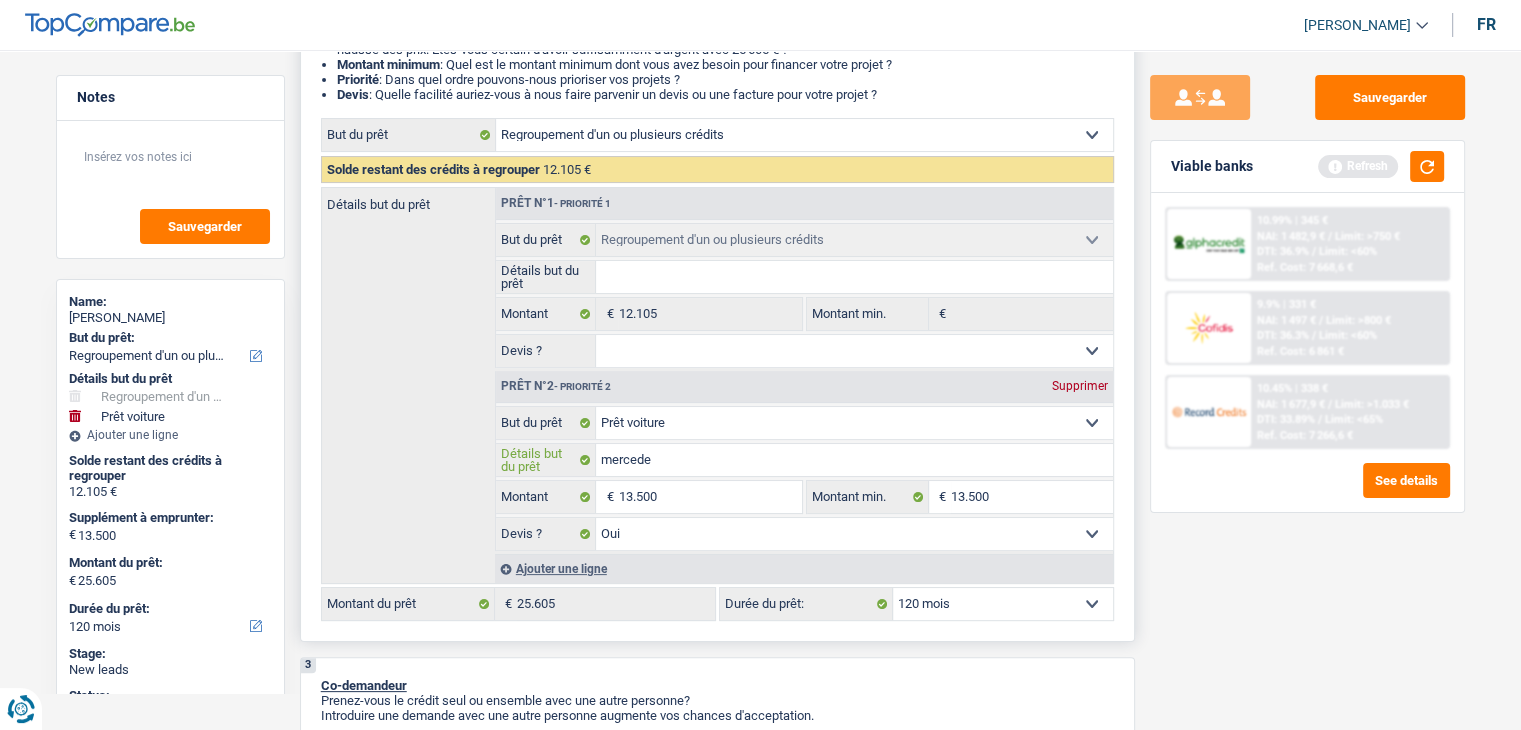 type on "mercedes" 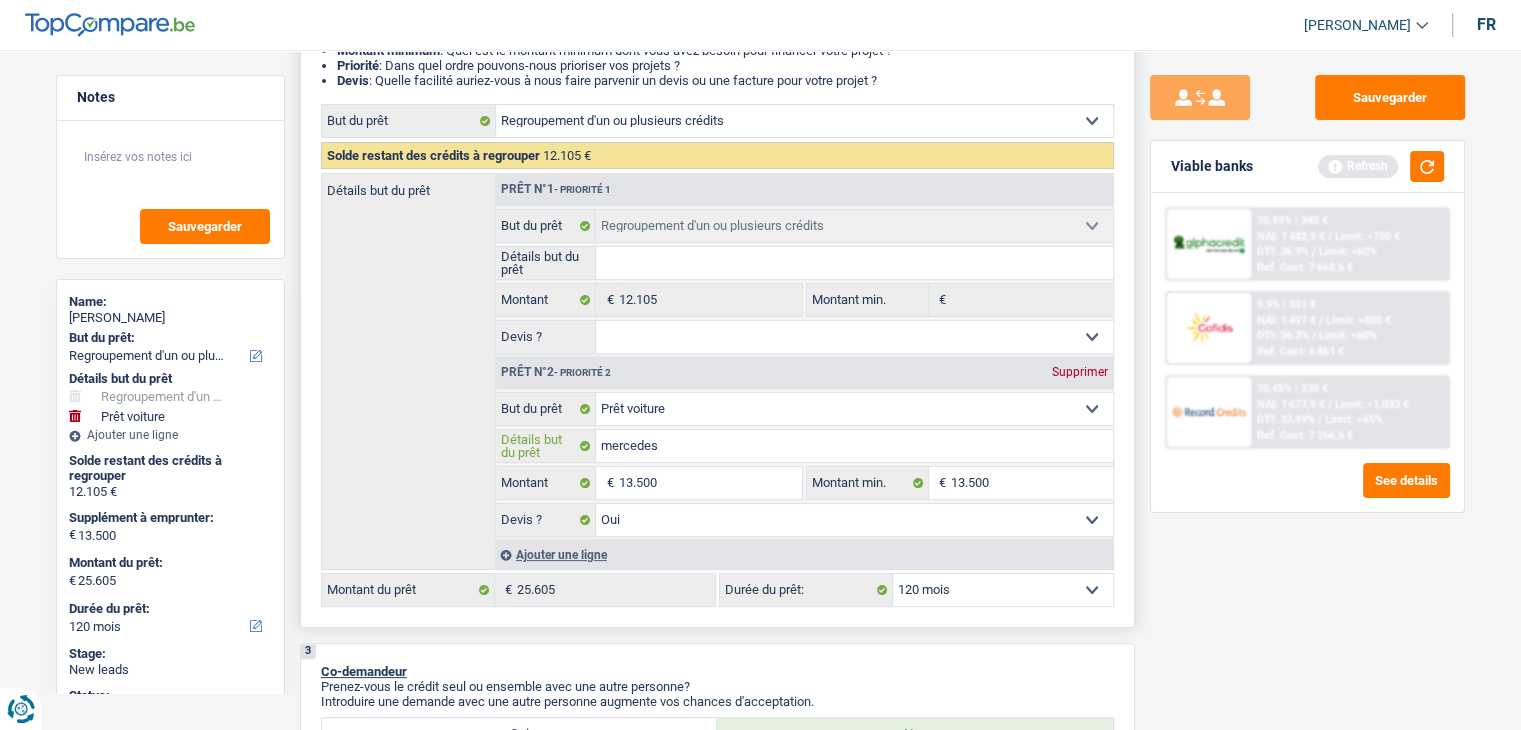 scroll, scrollTop: 400, scrollLeft: 0, axis: vertical 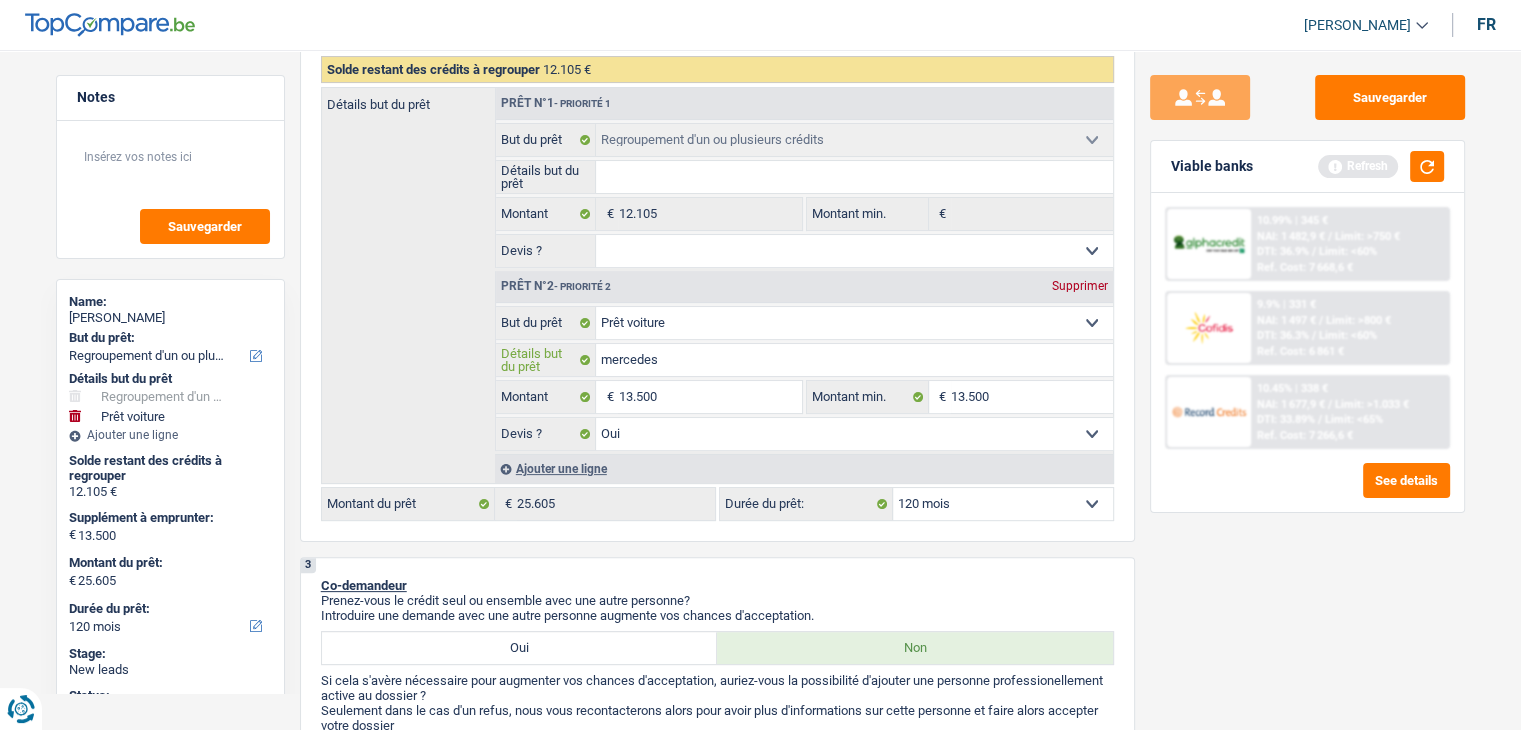 type on "mercedes" 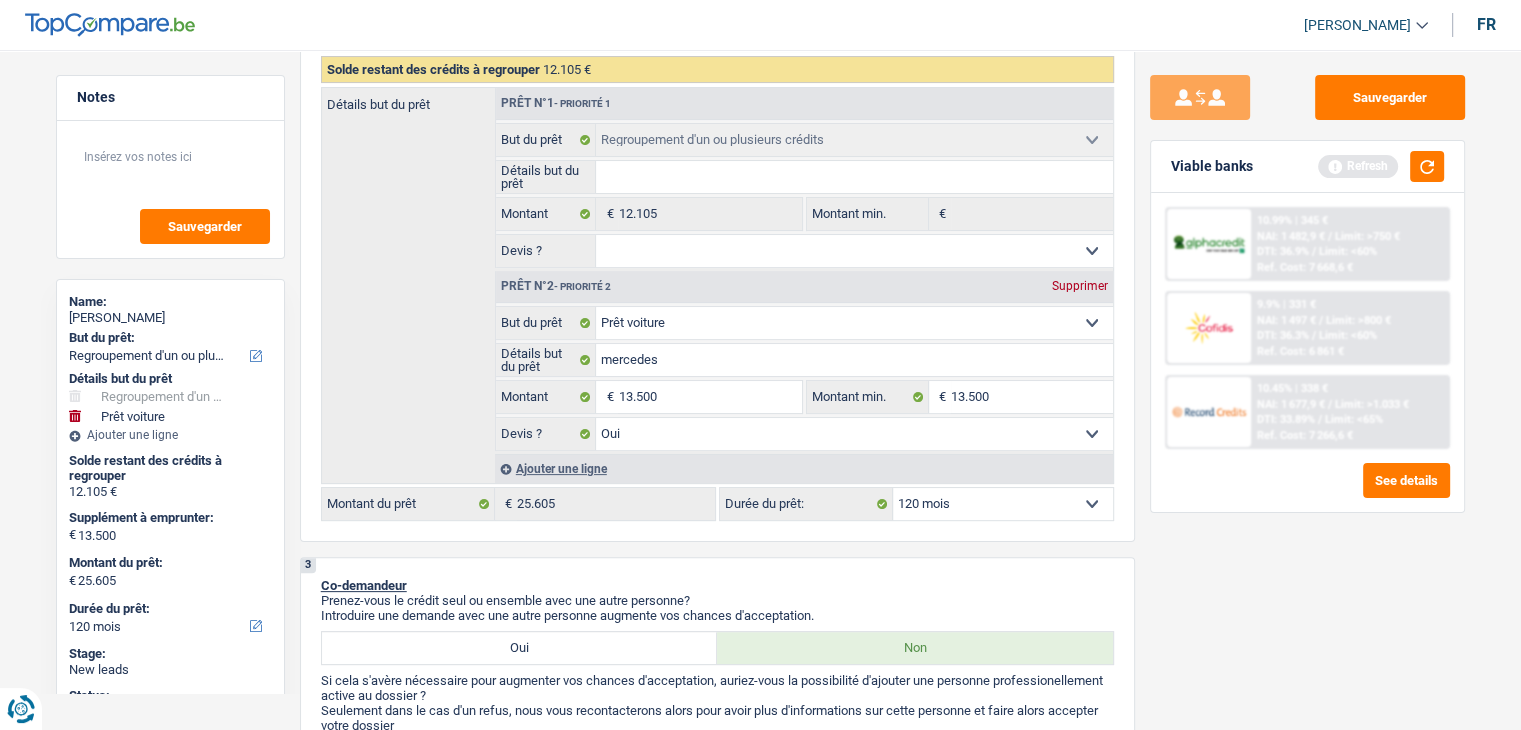 click on "Sauvegarder
Viable banks
Refresh
10.99% | 345 €
NAI: 1 482,9 €
/
Limit: >750 €
DTI: 36.9%
/
Limit: <60%
Ref. Cost: 7 668,6 €
9.9% | 331 €
NAI: 1 497 €
/
Limit: >800 €
DTI: 36.3%
/               /       /" at bounding box center [1307, 384] 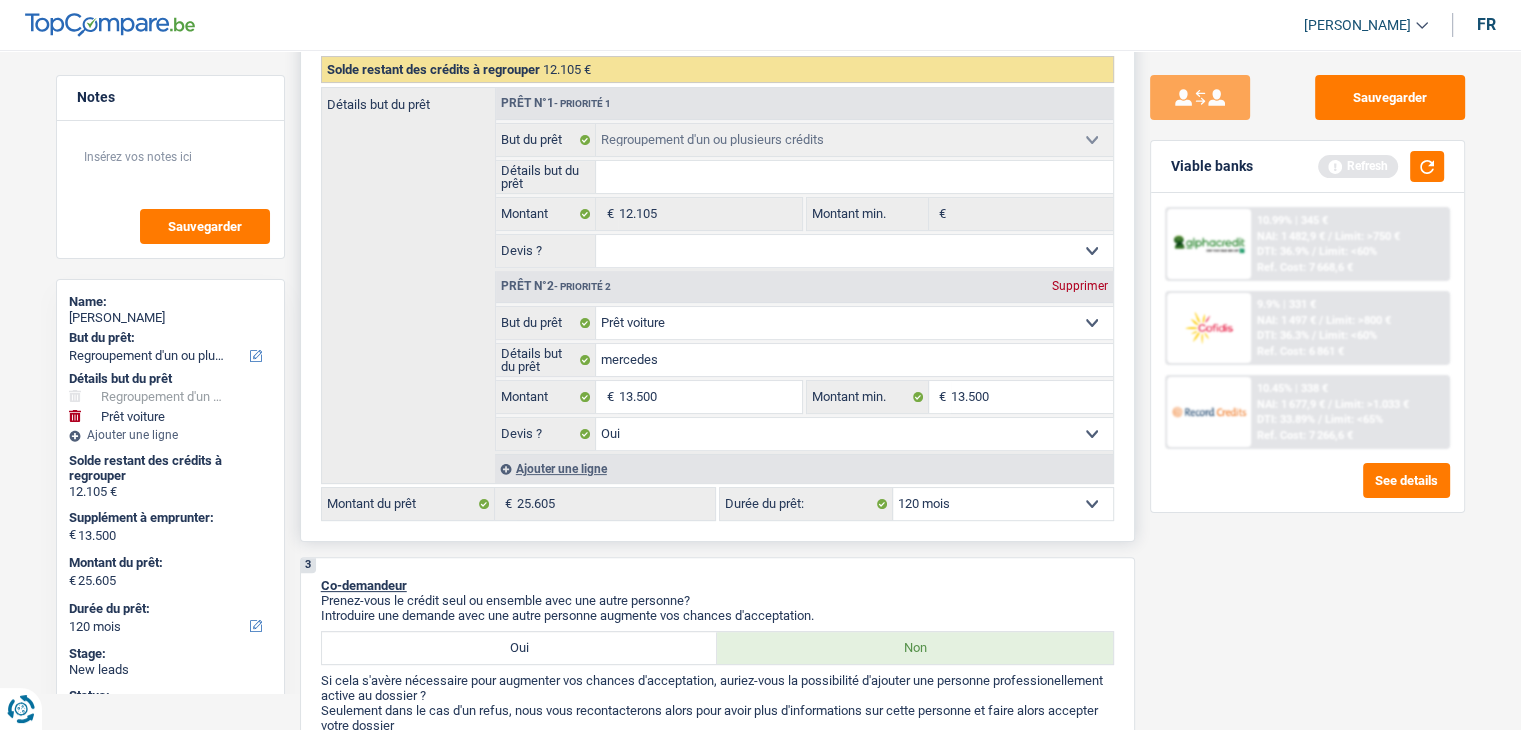 select on "yes" 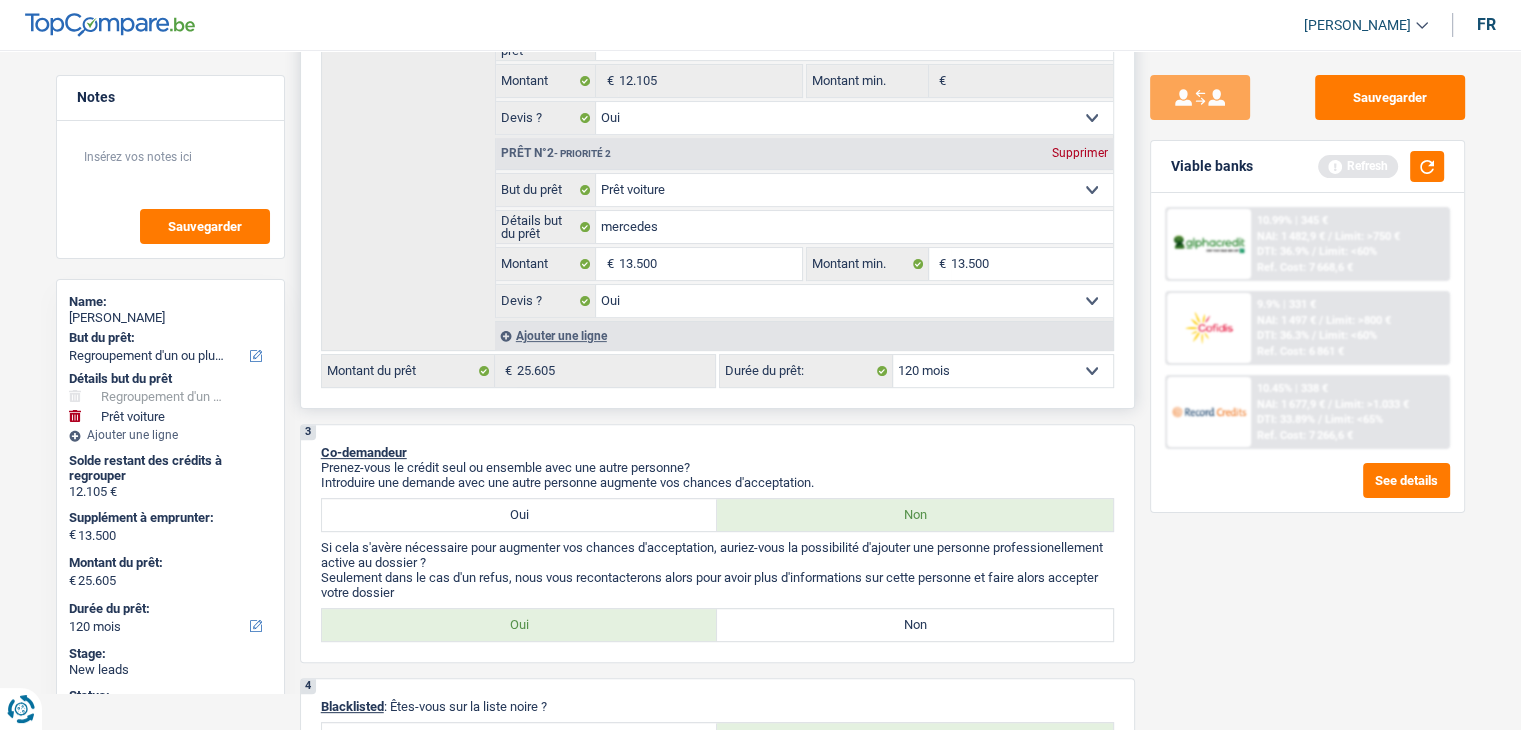 scroll, scrollTop: 800, scrollLeft: 0, axis: vertical 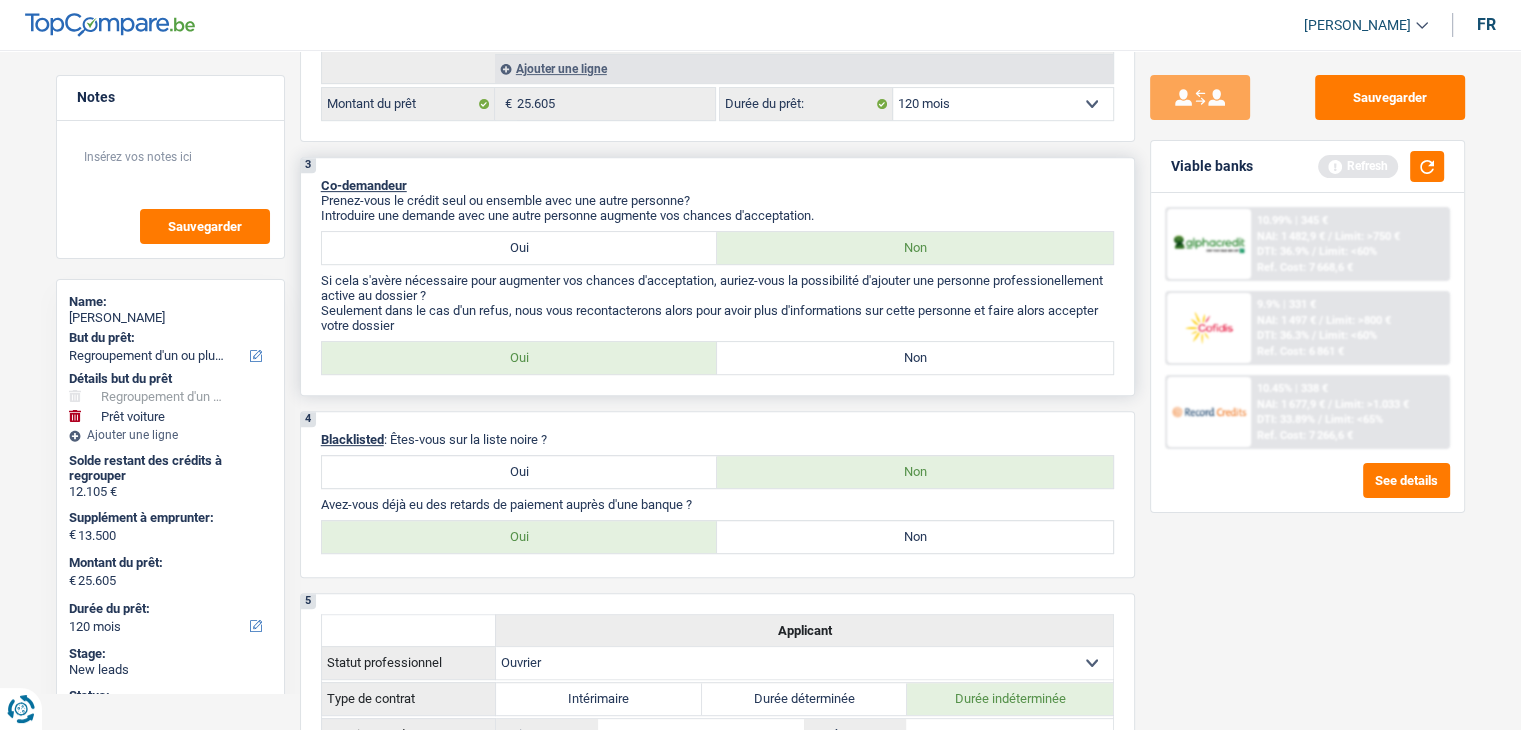 click on "Seulement dans le cas d'un refus, nous vous recontacterons alors pour avoir plus d'informations sur cette personne et faire alors accepter votre dossier" at bounding box center (717, 318) 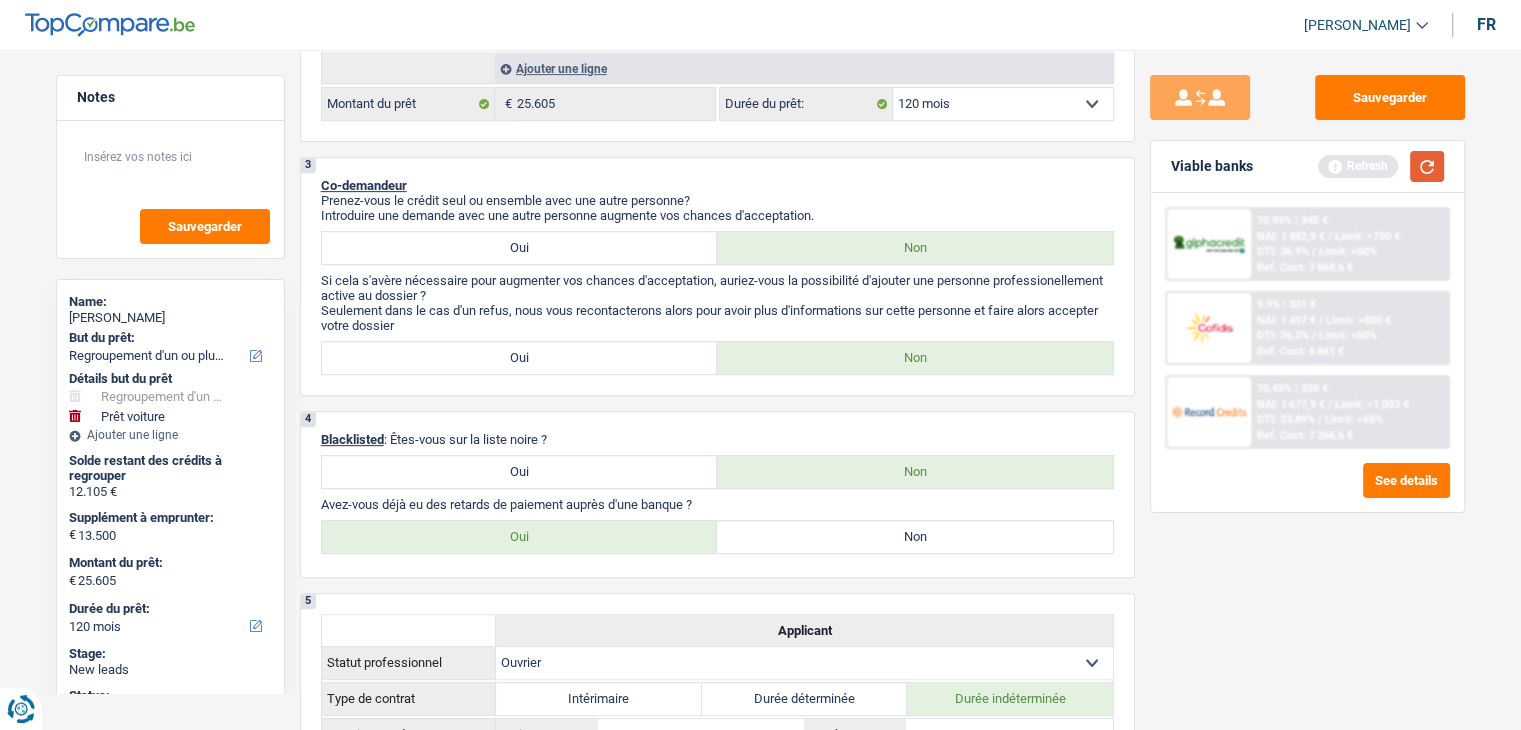click at bounding box center (1427, 166) 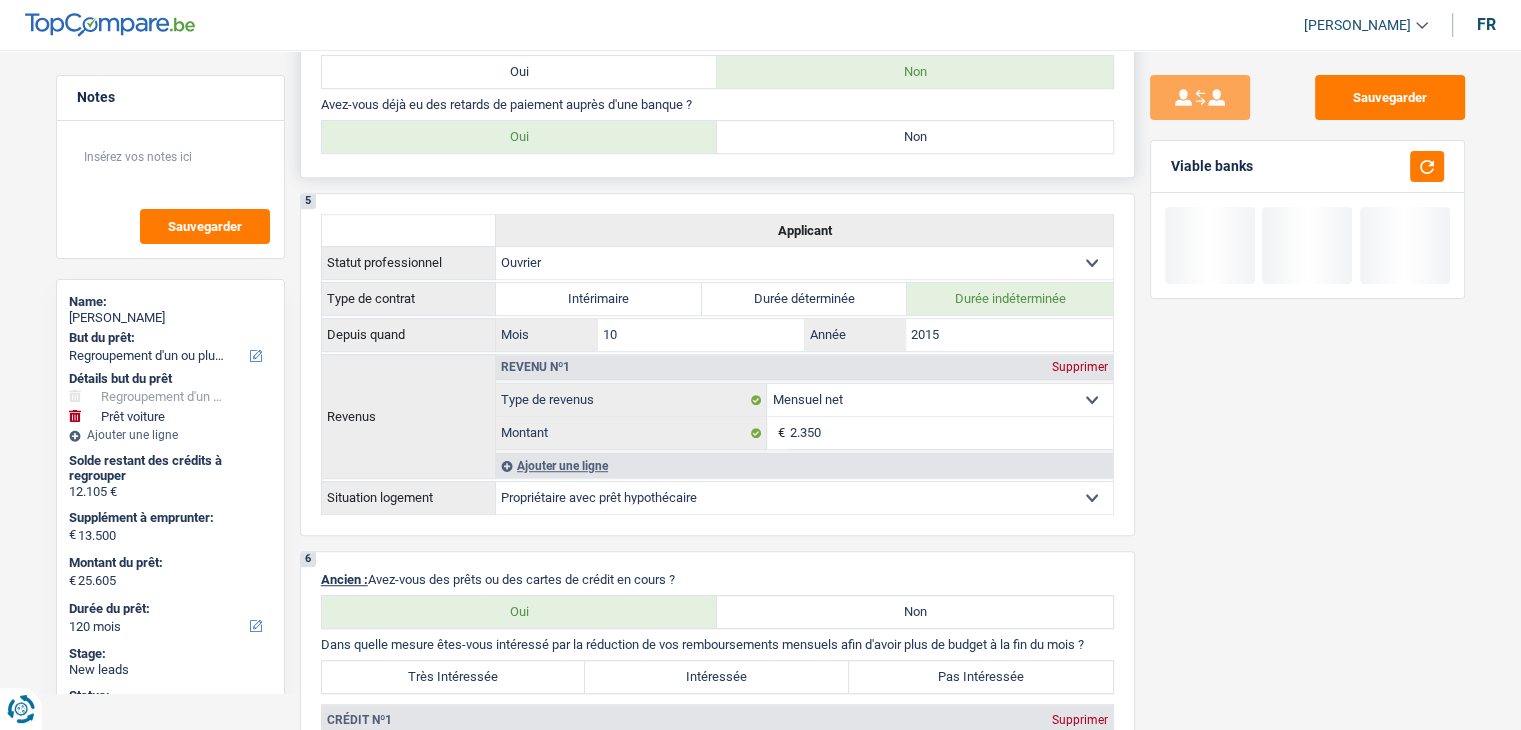 click on "Non" at bounding box center (915, 137) 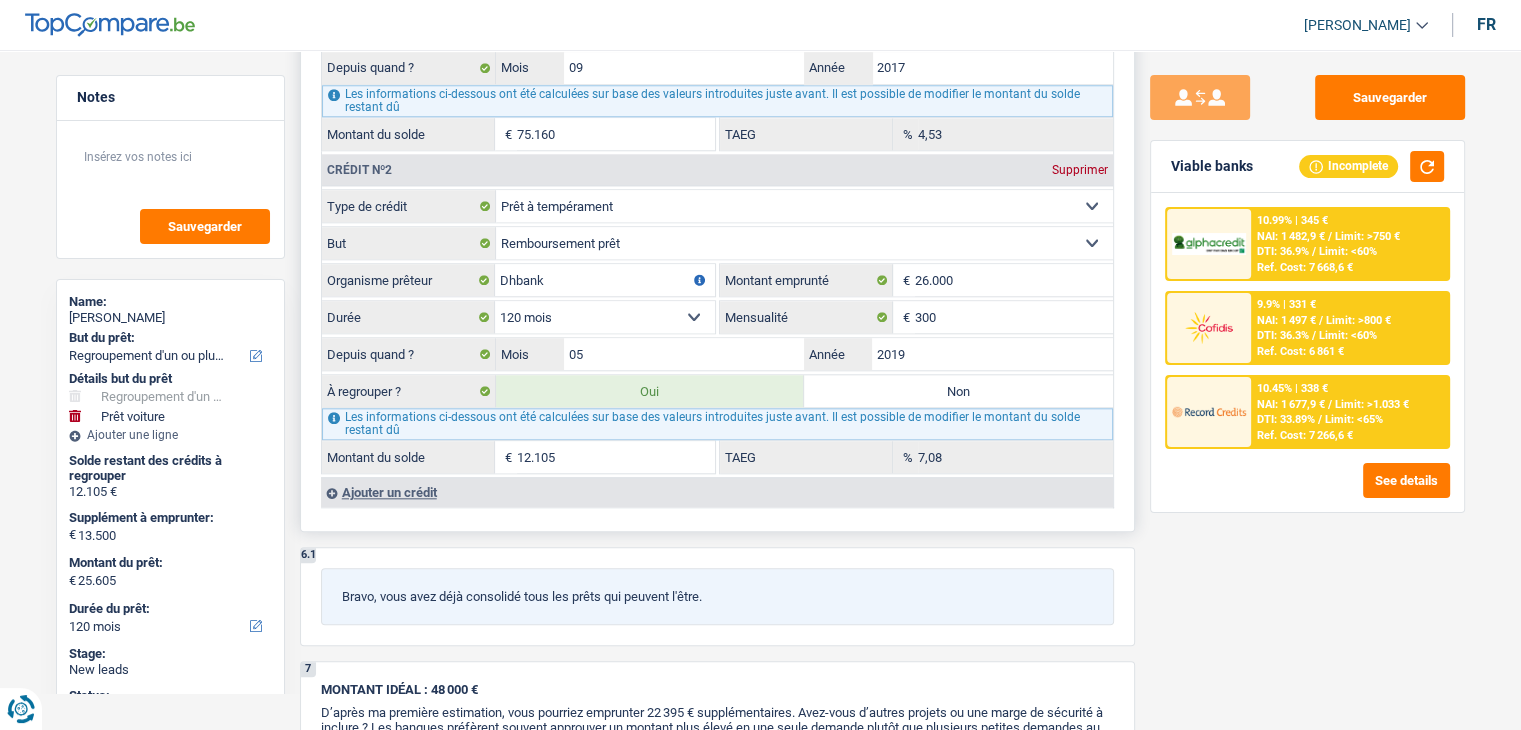 scroll, scrollTop: 1700, scrollLeft: 0, axis: vertical 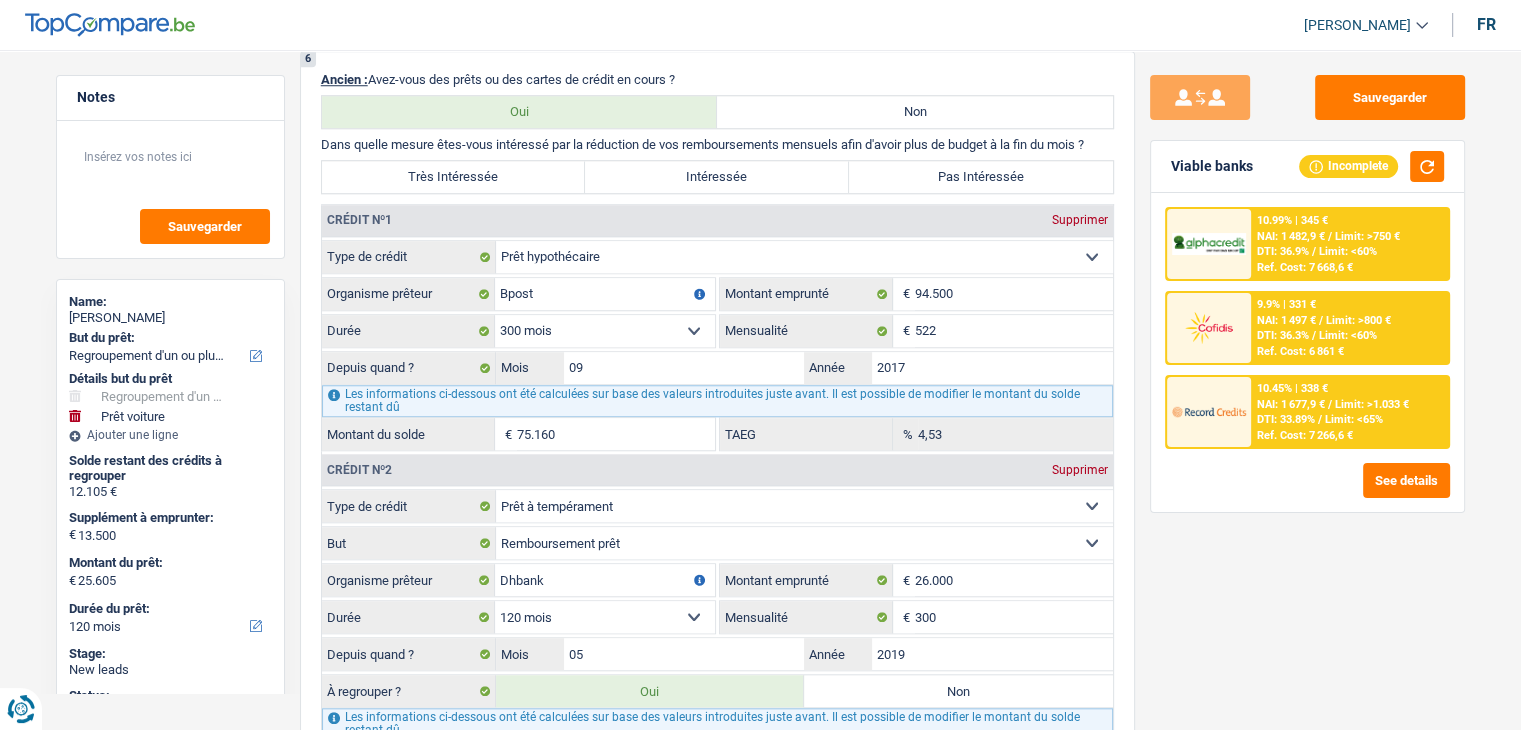 click on "Sauvegarder
Viable banks
Incomplete
10.99% | 345 €
NAI: 1 482,9 €
/
Limit: >750 €
DTI: 36.9%
/
Limit: <60%
Ref. Cost: 7 668,6 €
9.9% | 331 €
NAI: 1 497 €
/
Limit: >800 €
DTI: 36.3%
/               /       /" at bounding box center (1307, 384) 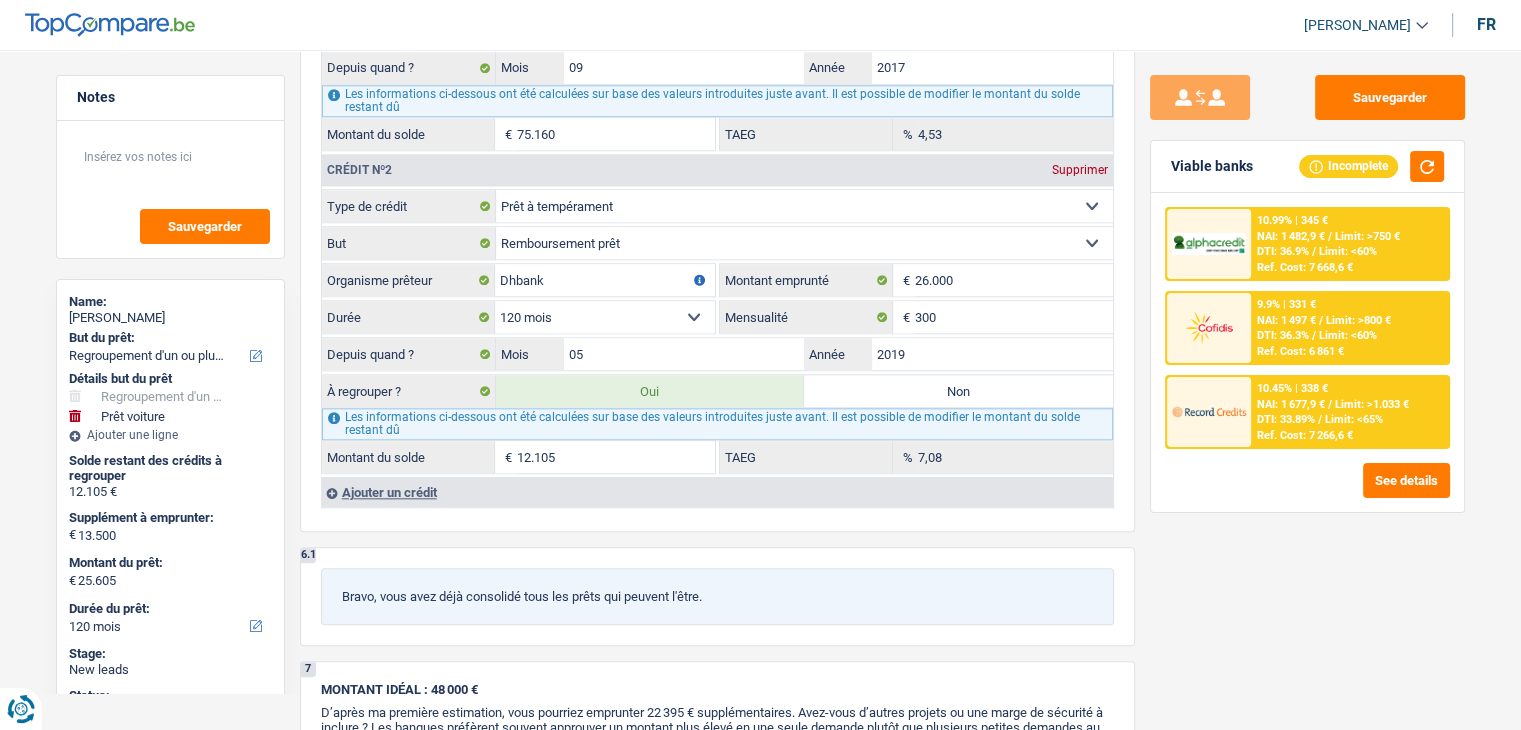 click on "Sauvegarder
Viable banks
Incomplete
10.99% | 345 €
NAI: 1 482,9 €
/
Limit: >750 €
DTI: 36.9%
/
Limit: <60%
Ref. Cost: 7 668,6 €
9.9% | 331 €
NAI: 1 497 €
/
Limit: >800 €
DTI: 36.3%
/               /       /" at bounding box center [1307, 384] 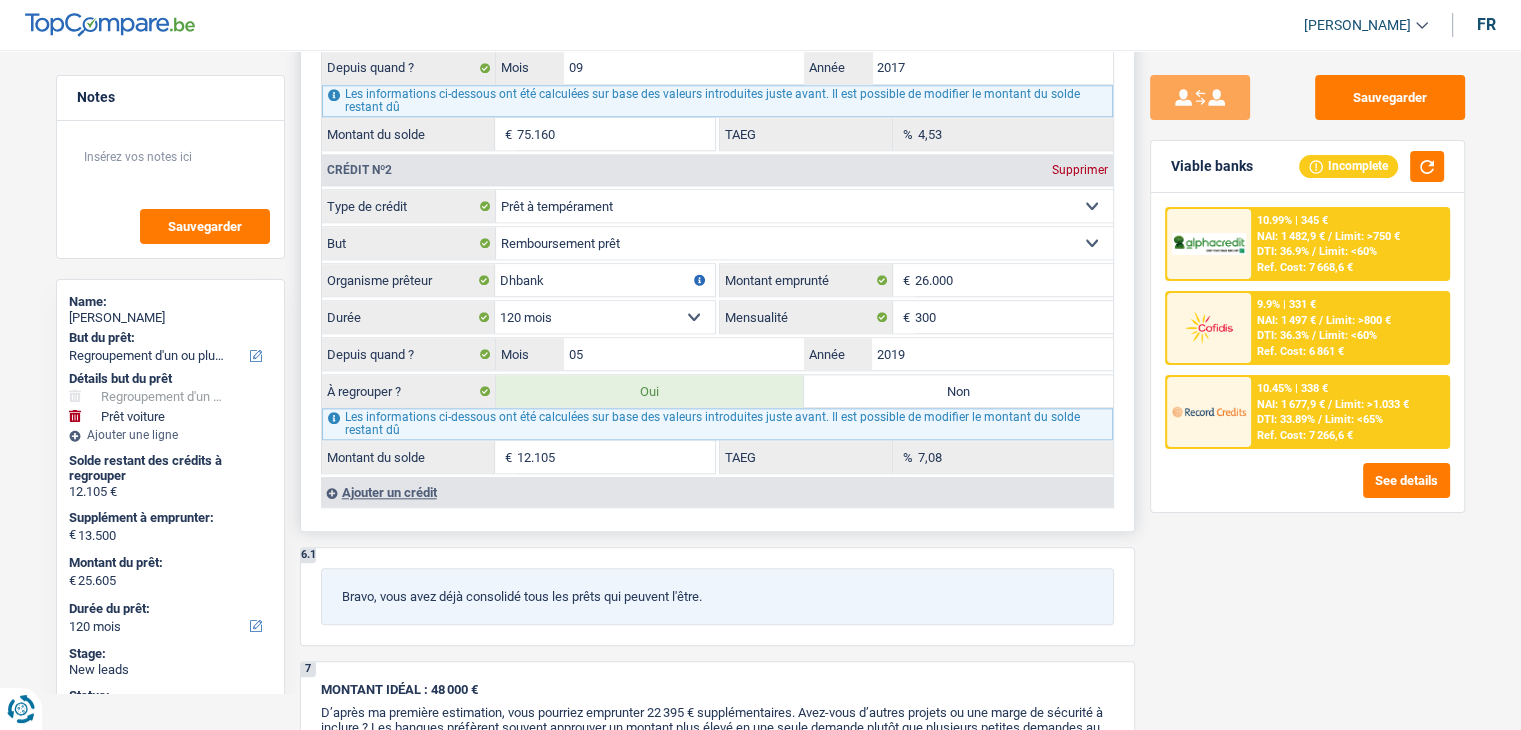 click on "Ajouter un crédit" at bounding box center (717, 492) 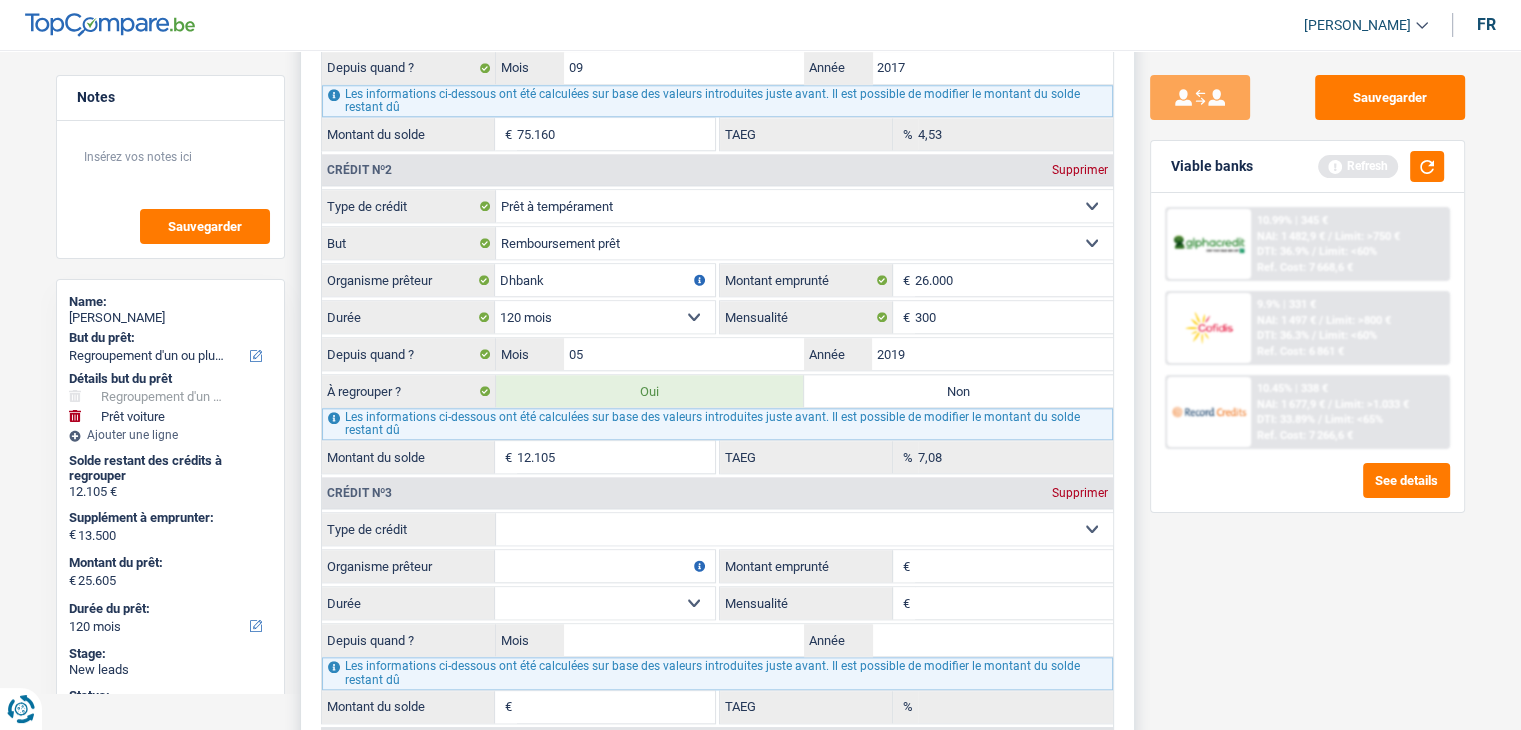 click on "Carte ou ouverture de crédit Prêt hypothécaire Vente à tempérament Prêt à tempérament Prêt rénovation Prêt voiture Regroupement d'un ou plusieurs crédits
Sélectionner une option" at bounding box center (804, 529) 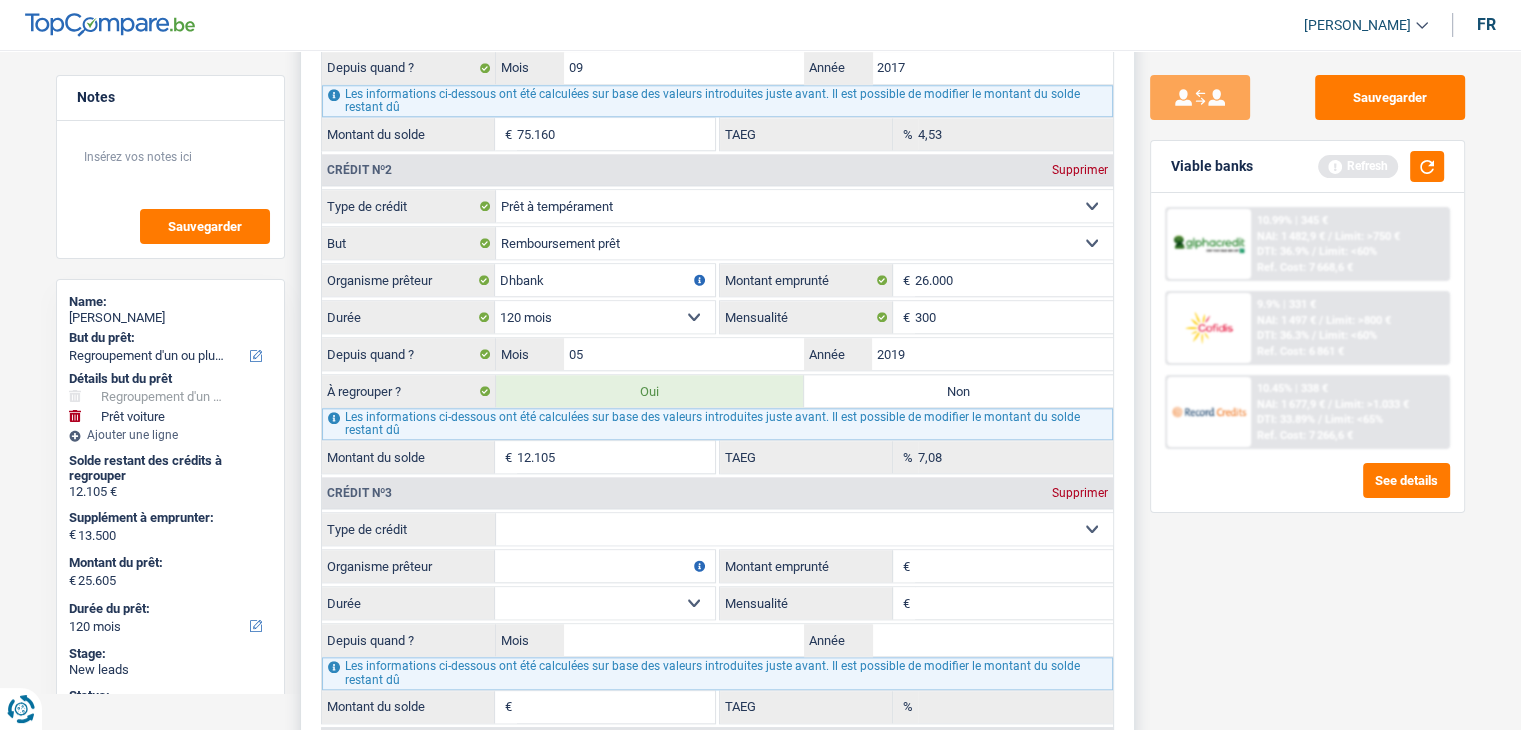 type on "0" 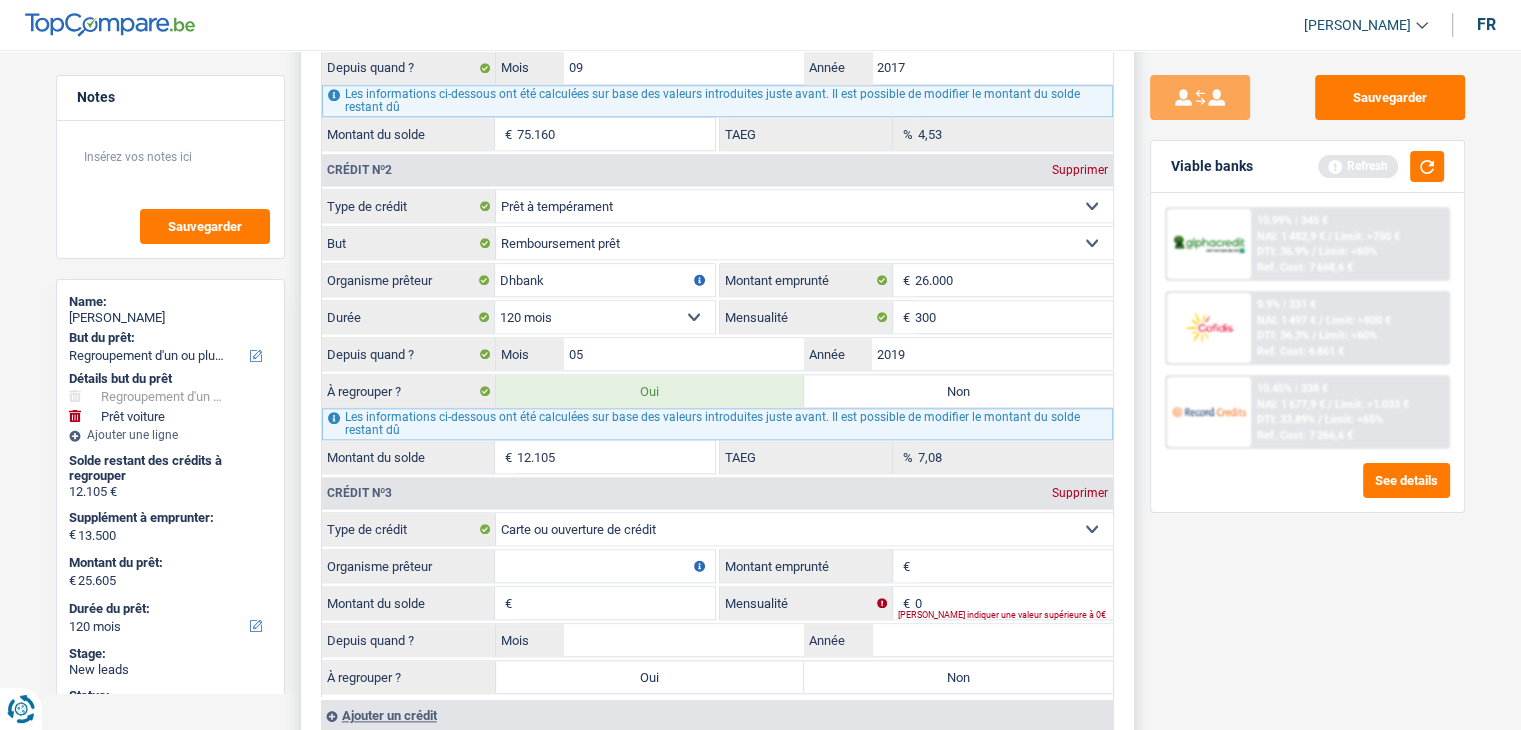 click on "Supprimer" at bounding box center [1080, 493] 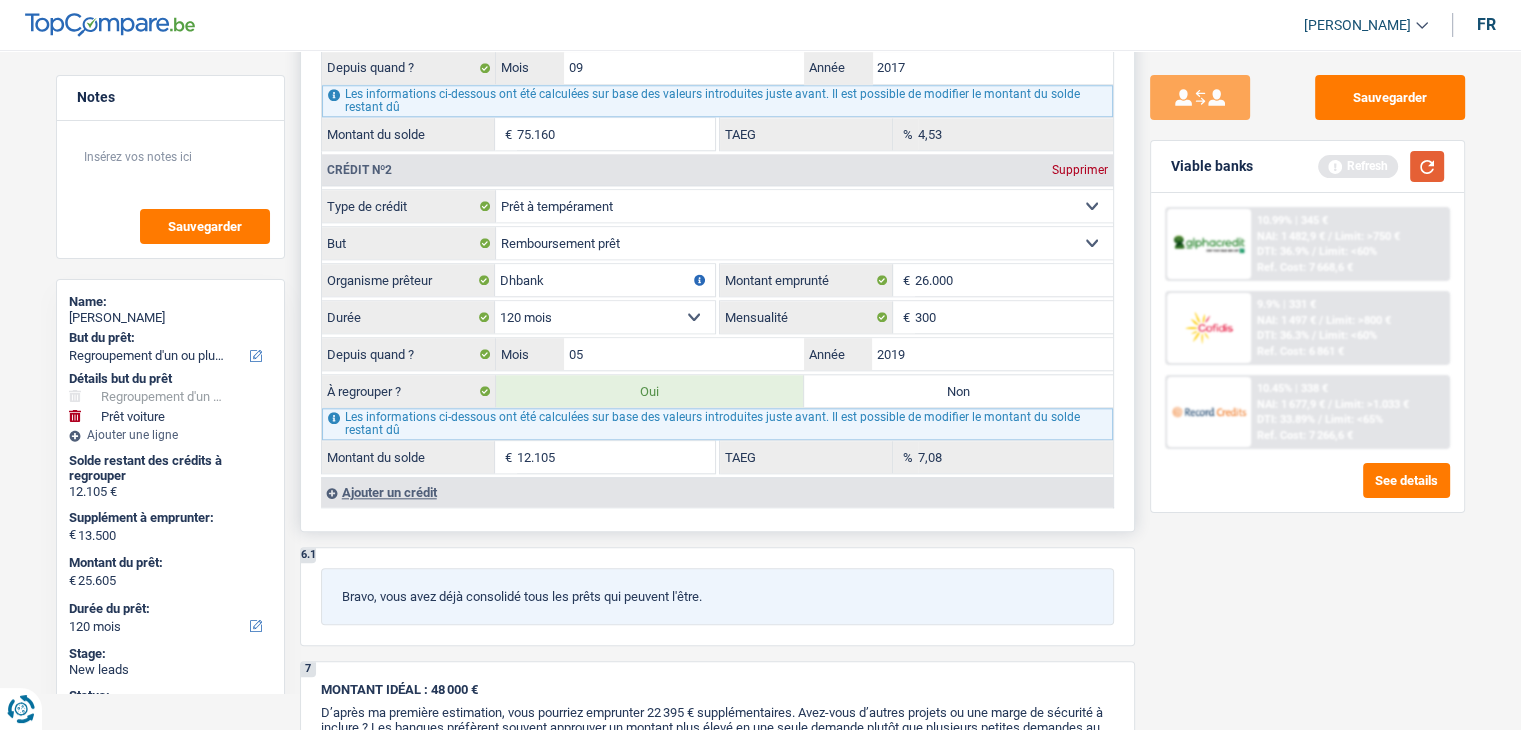 click at bounding box center [1427, 166] 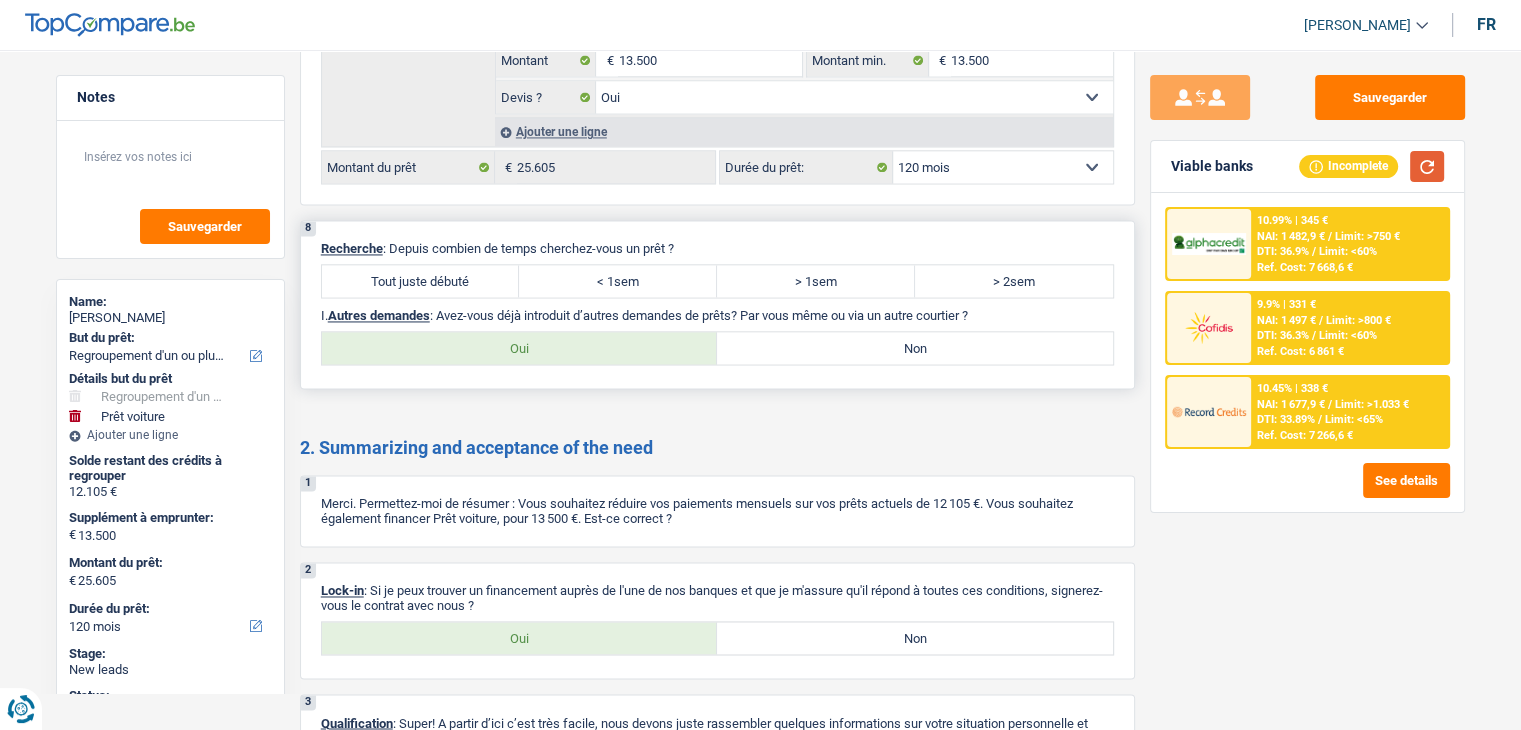scroll, scrollTop: 2992, scrollLeft: 0, axis: vertical 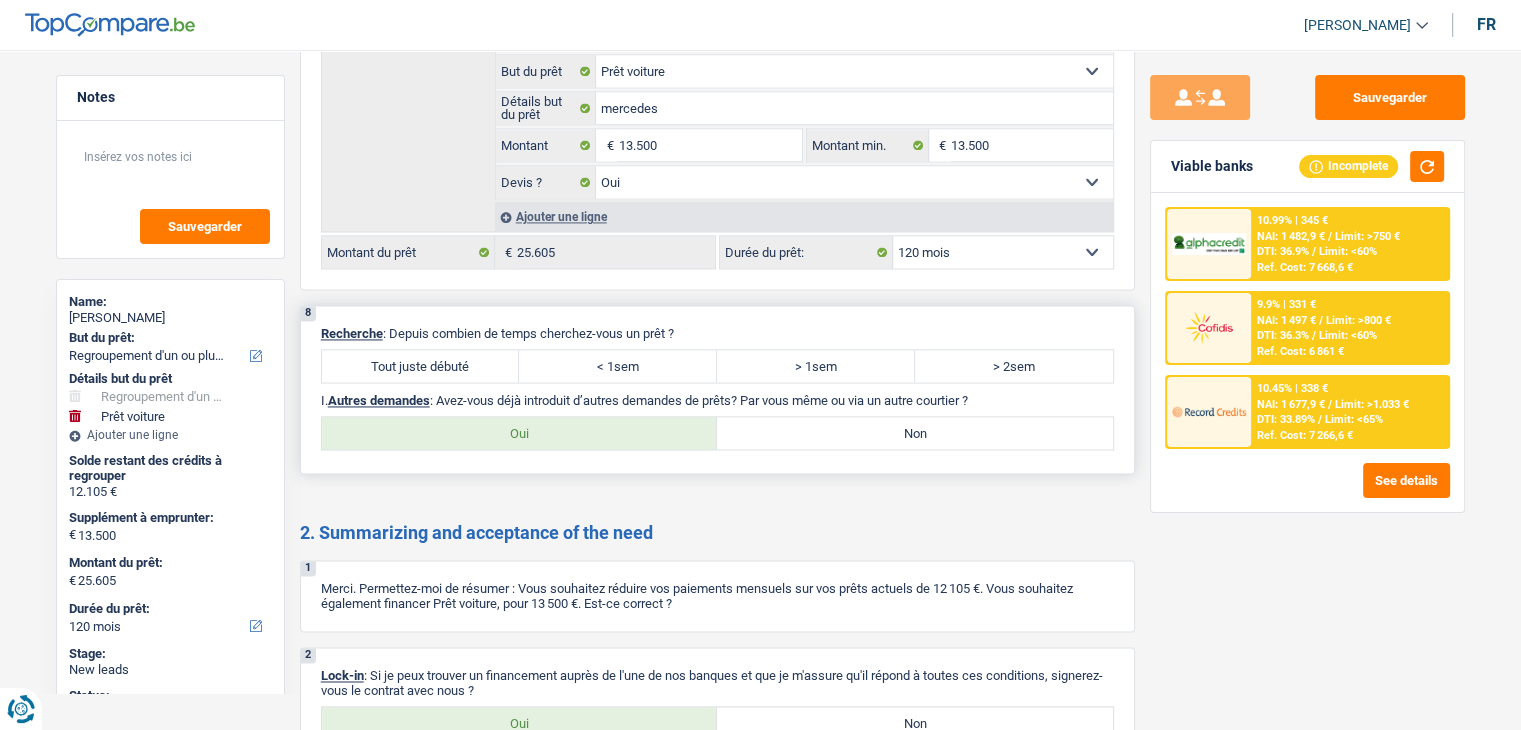 click on "Tout juste débuté" at bounding box center [421, 366] 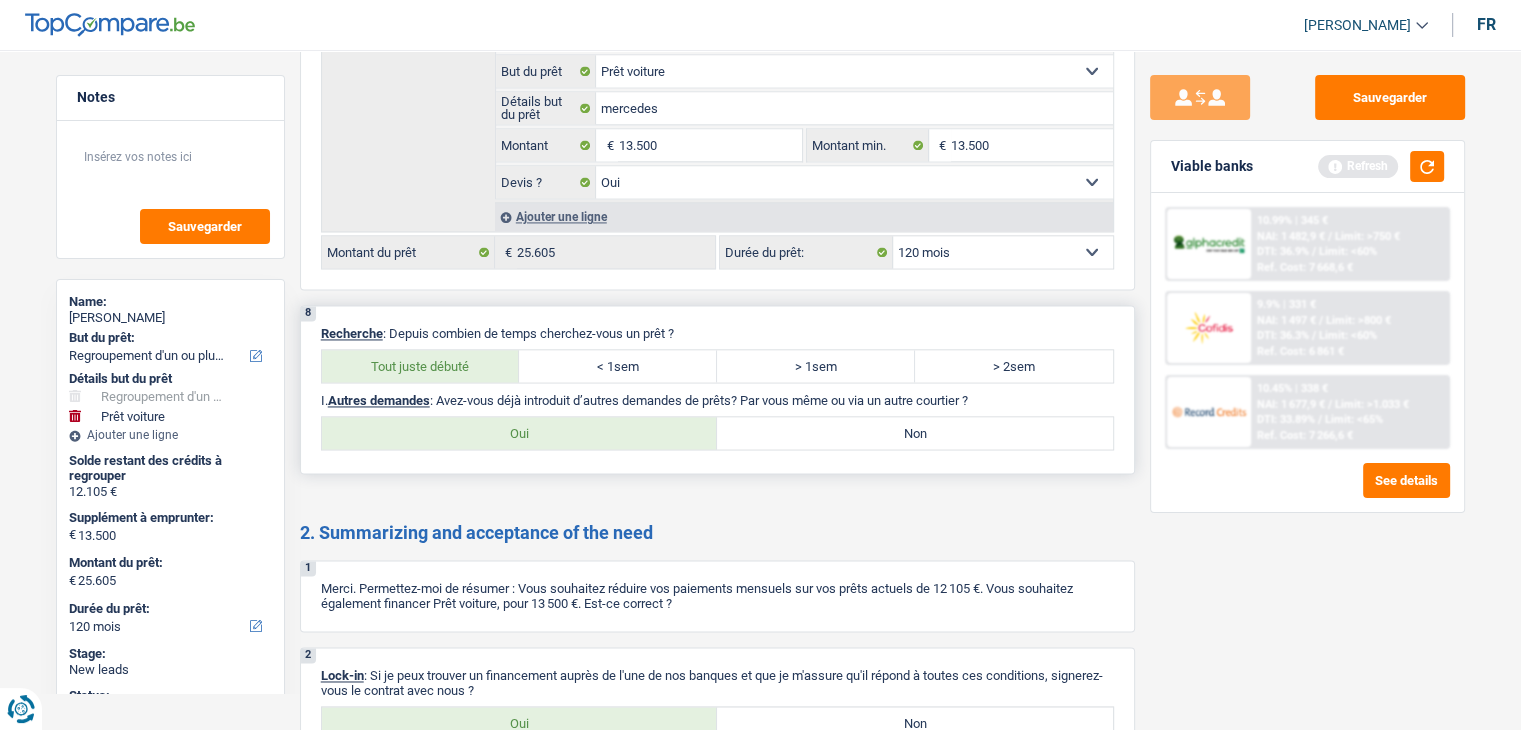 drag, startPoint x: 818, startPoint y: 415, endPoint x: 784, endPoint y: 436, distance: 39.962482 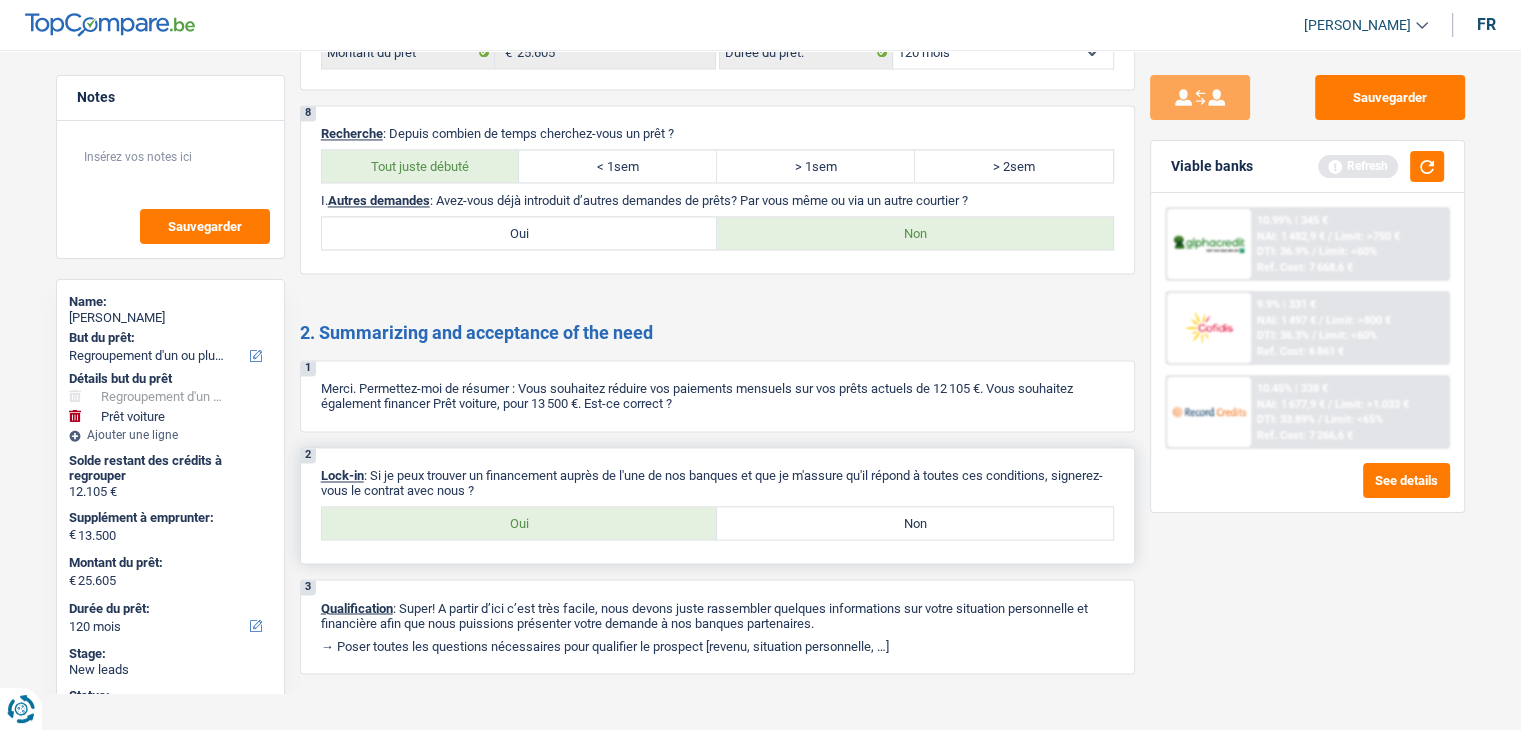 click on "Oui" at bounding box center (520, 523) 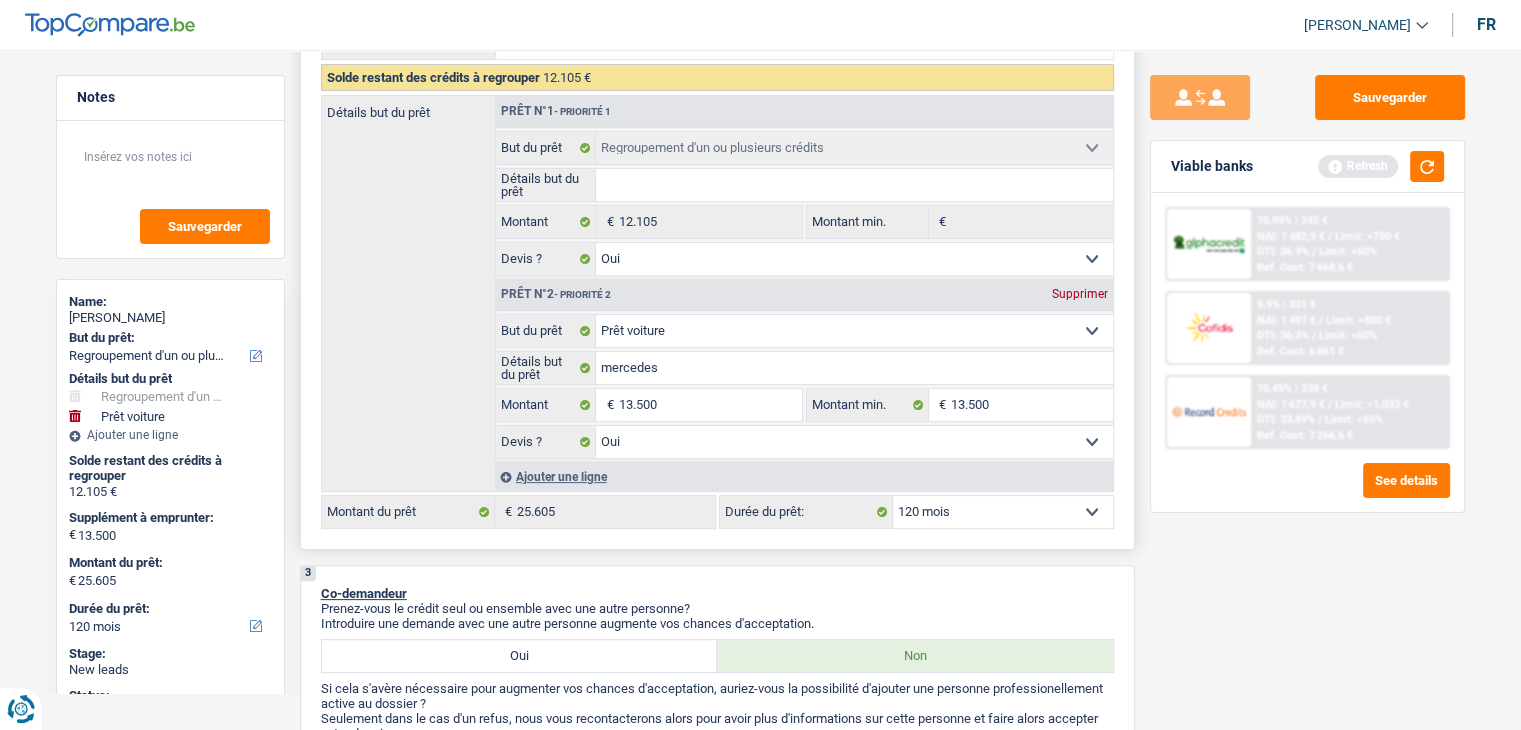 scroll, scrollTop: 0, scrollLeft: 0, axis: both 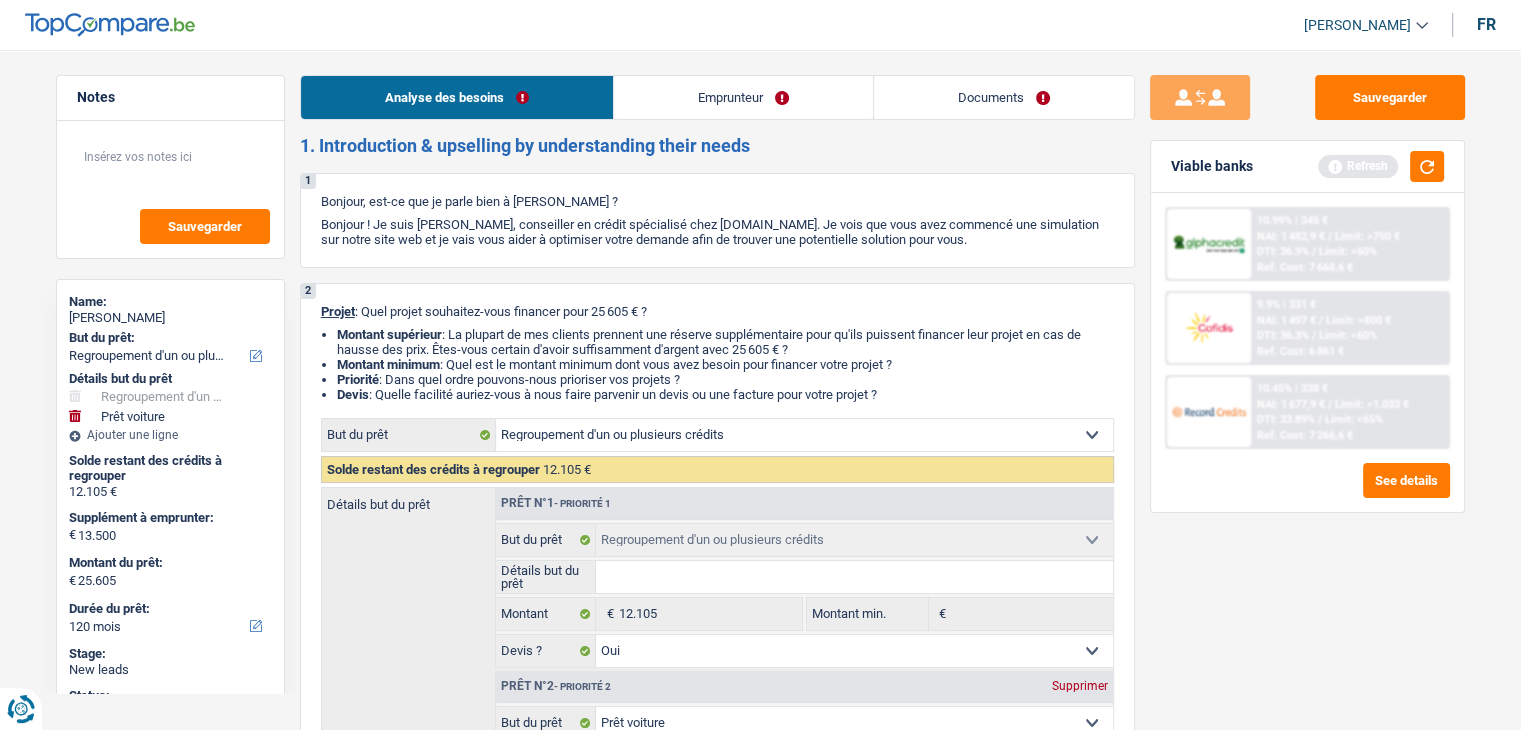 click on "Emprunteur" at bounding box center (743, 97) 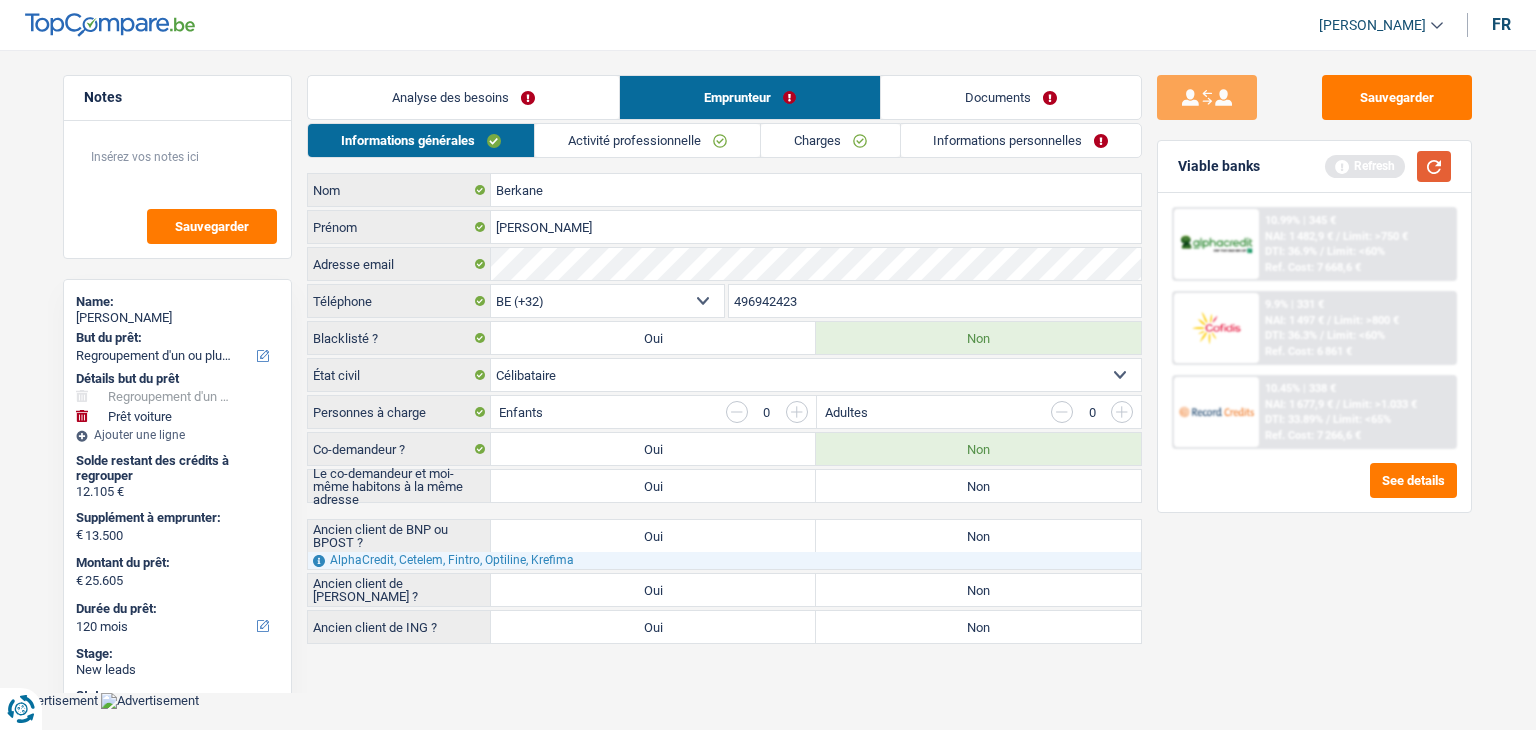 click at bounding box center [1434, 166] 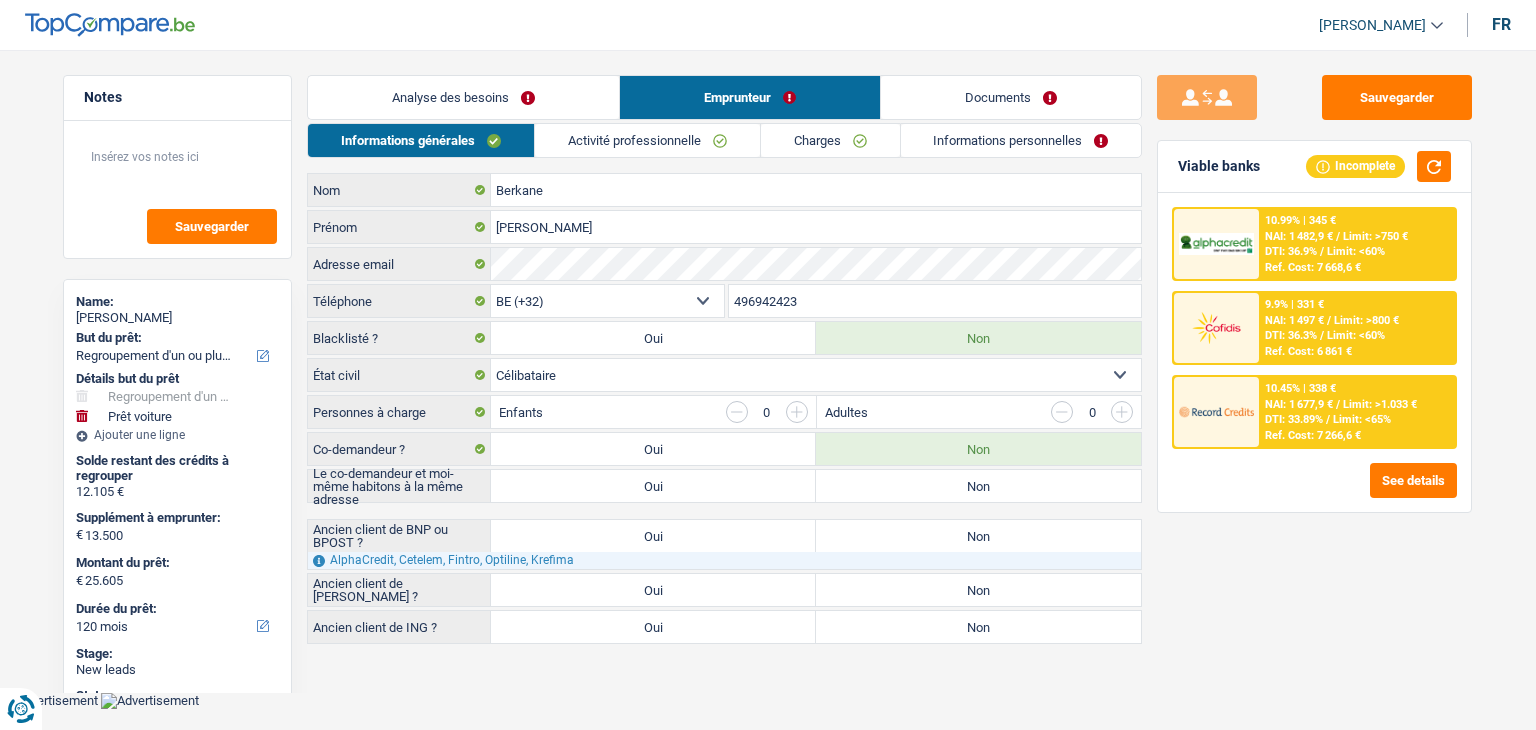 drag, startPoint x: 364, startPoint y: 377, endPoint x: 324, endPoint y: 372, distance: 40.311287 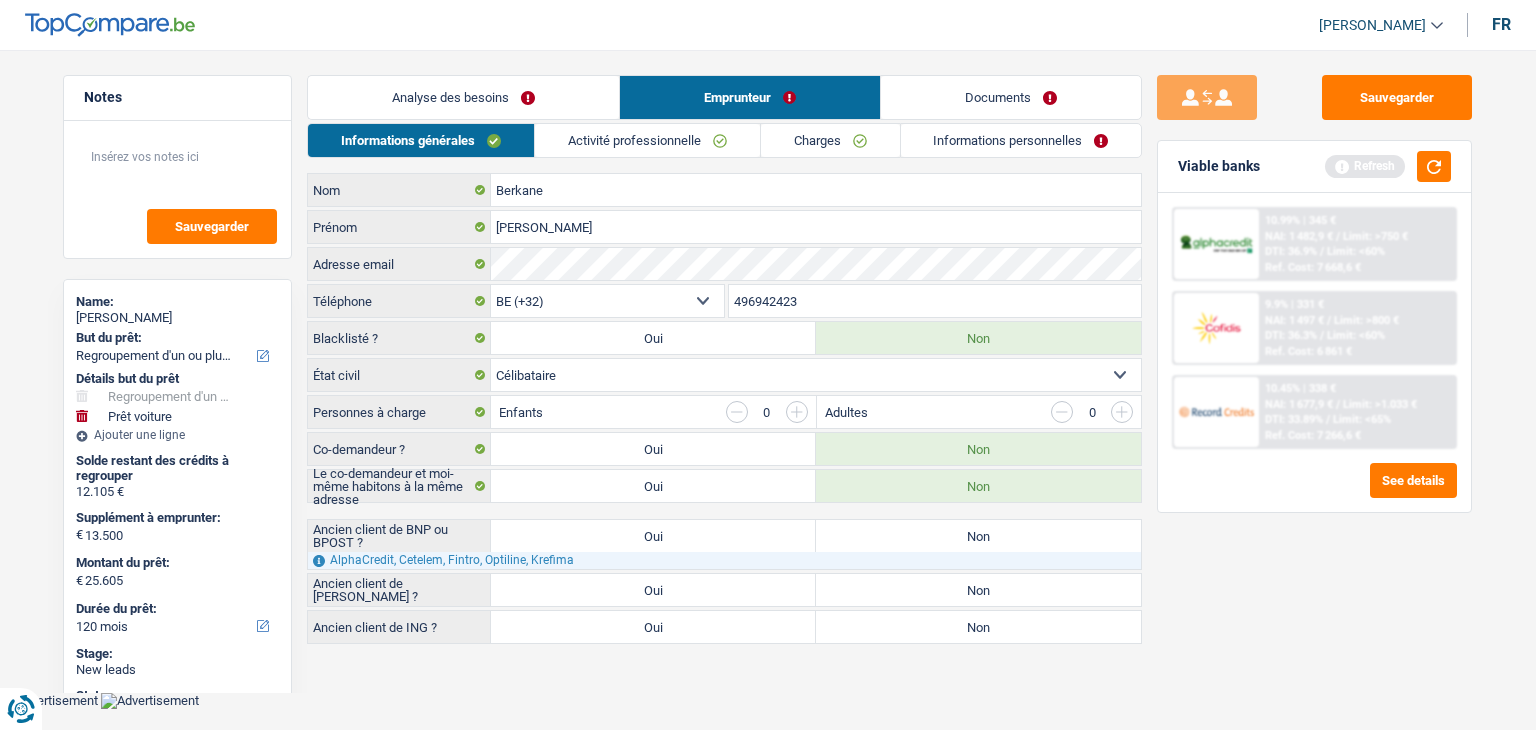 click on "Oui" at bounding box center [653, 536] 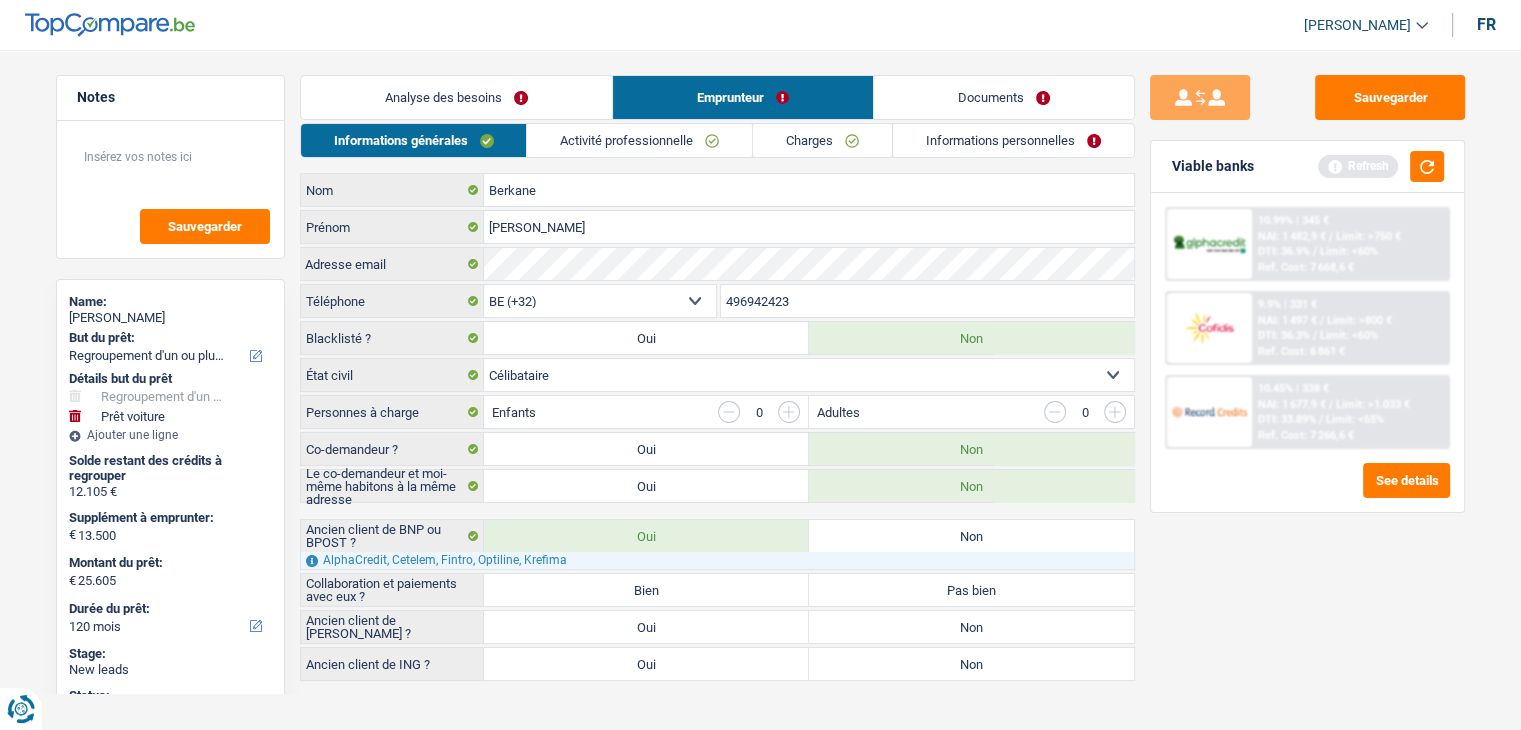 click on "Bien" at bounding box center [646, 590] 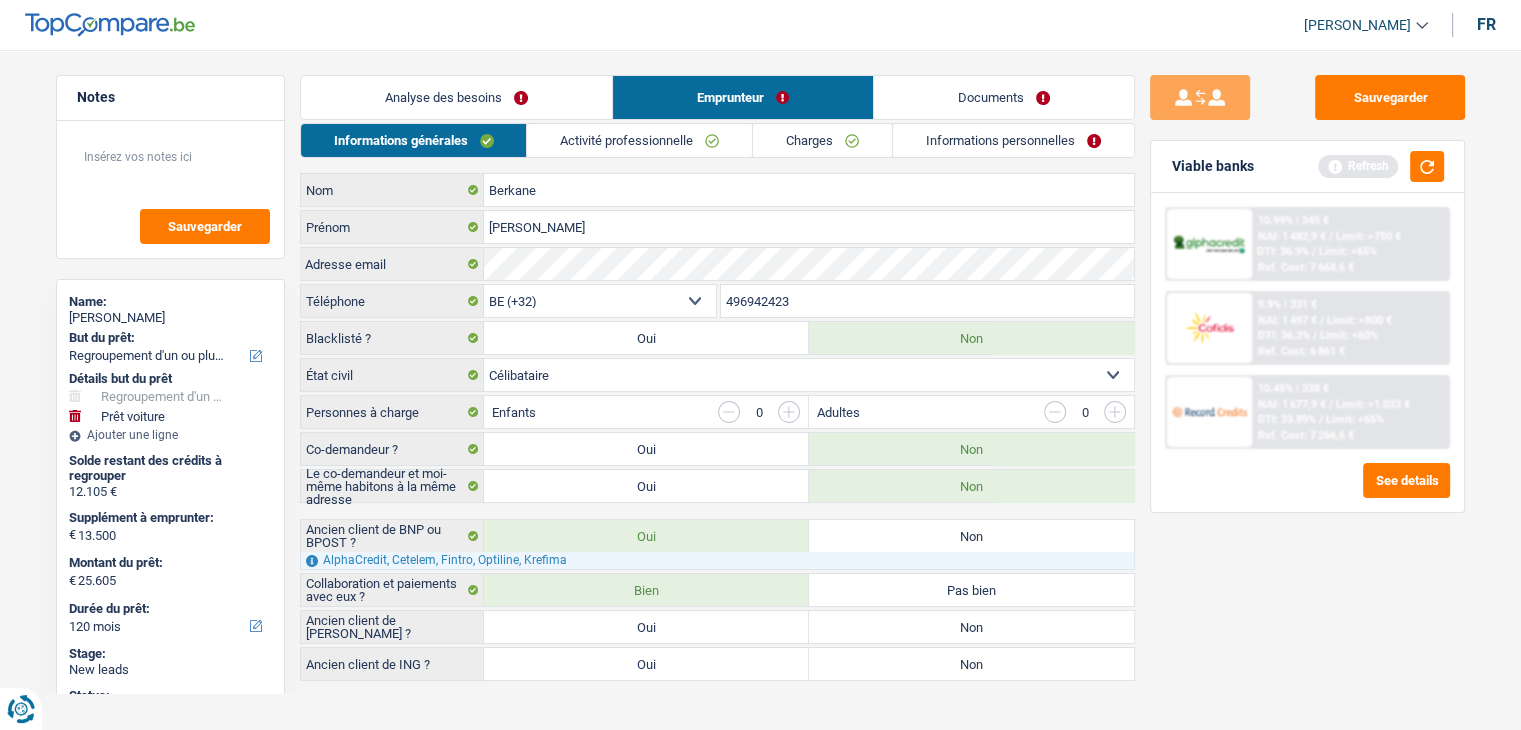 click on "Non" at bounding box center (971, 627) 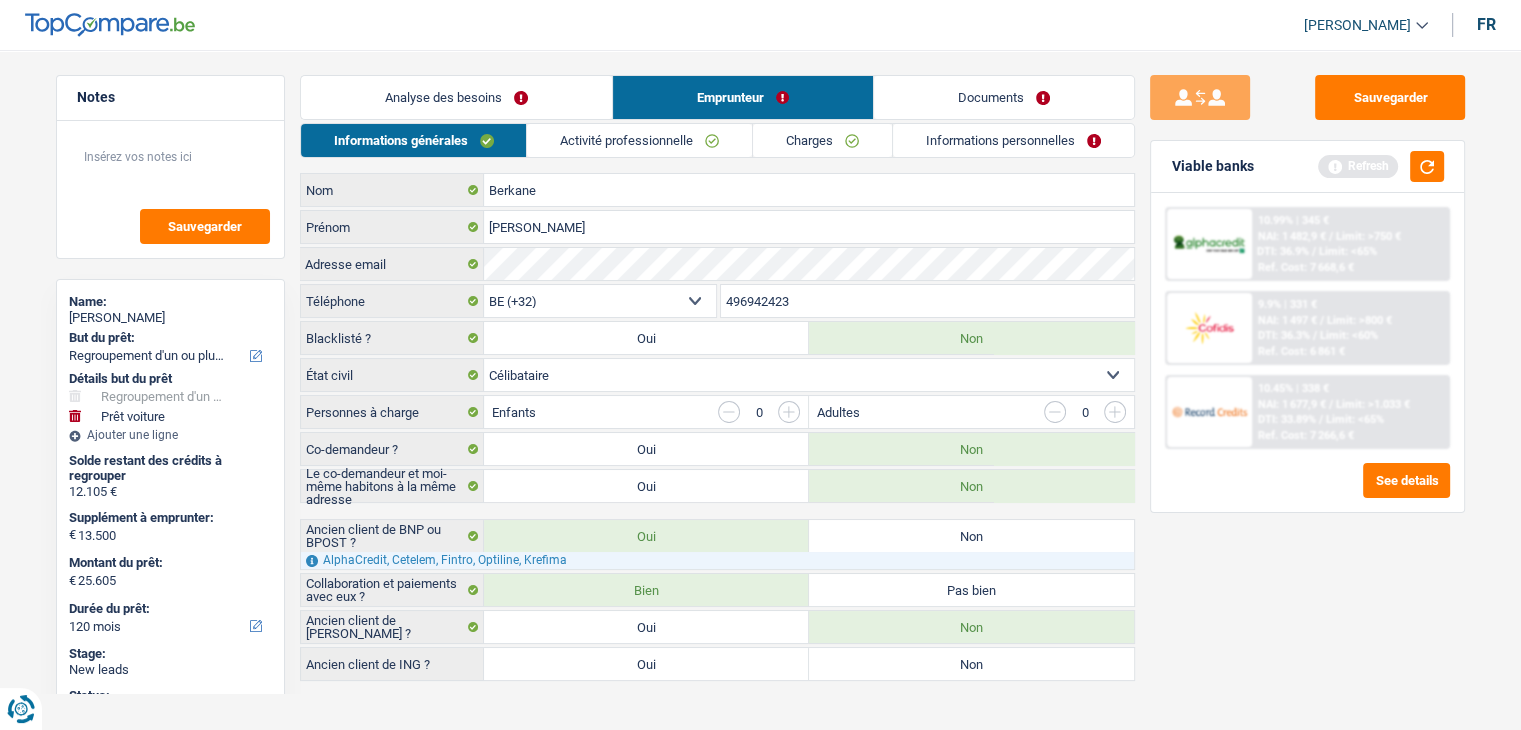 click on "Non" at bounding box center [971, 664] 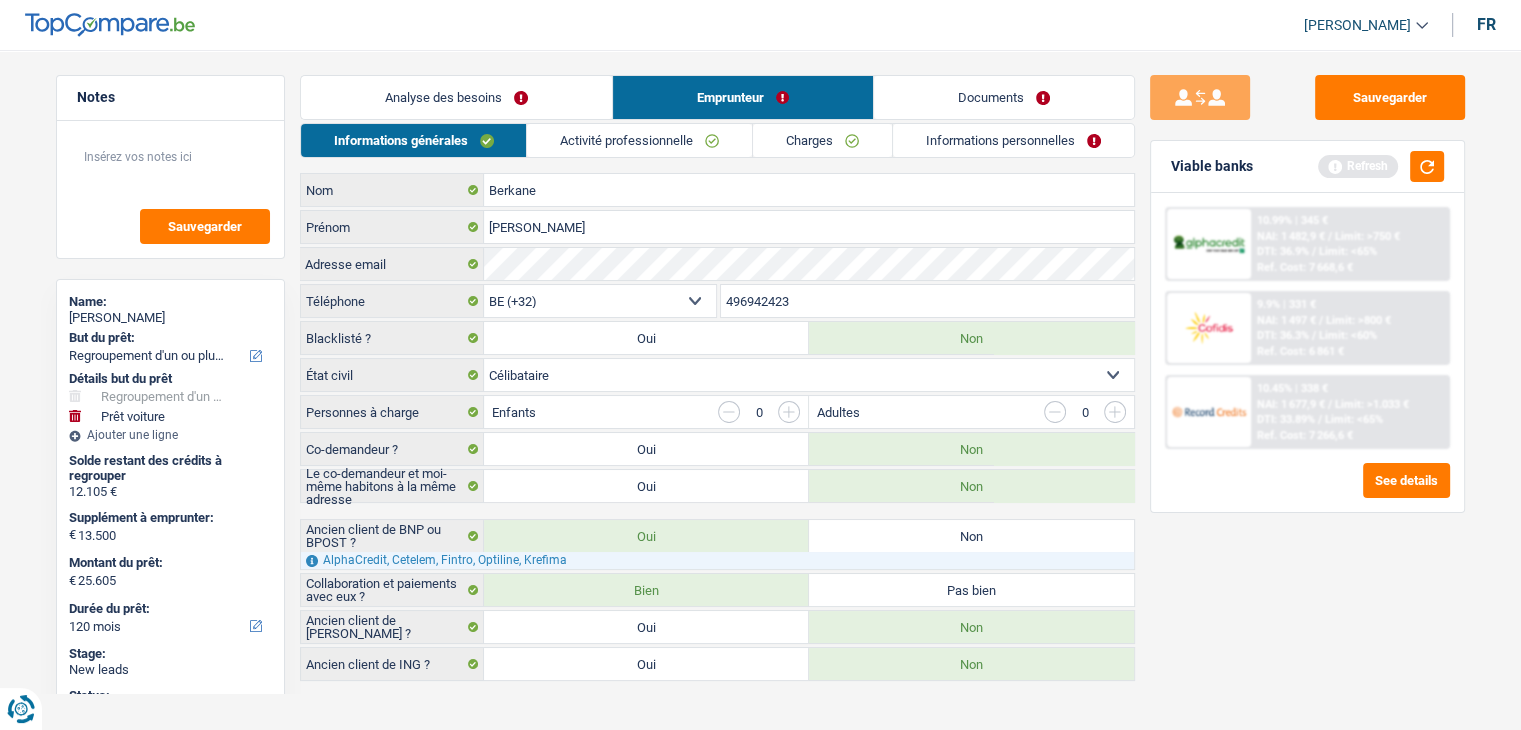 scroll, scrollTop: 9, scrollLeft: 0, axis: vertical 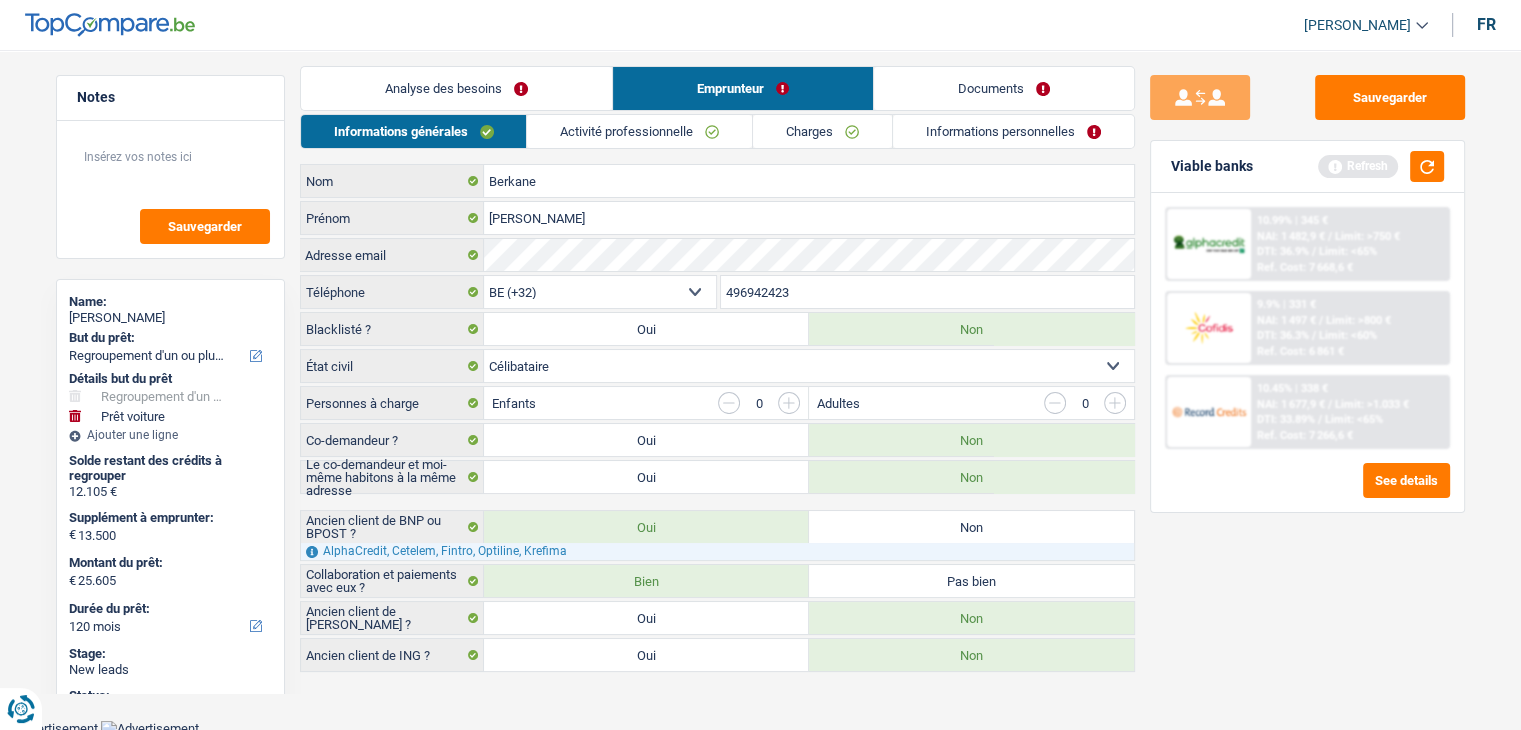 click on "Oui" at bounding box center (646, 655) 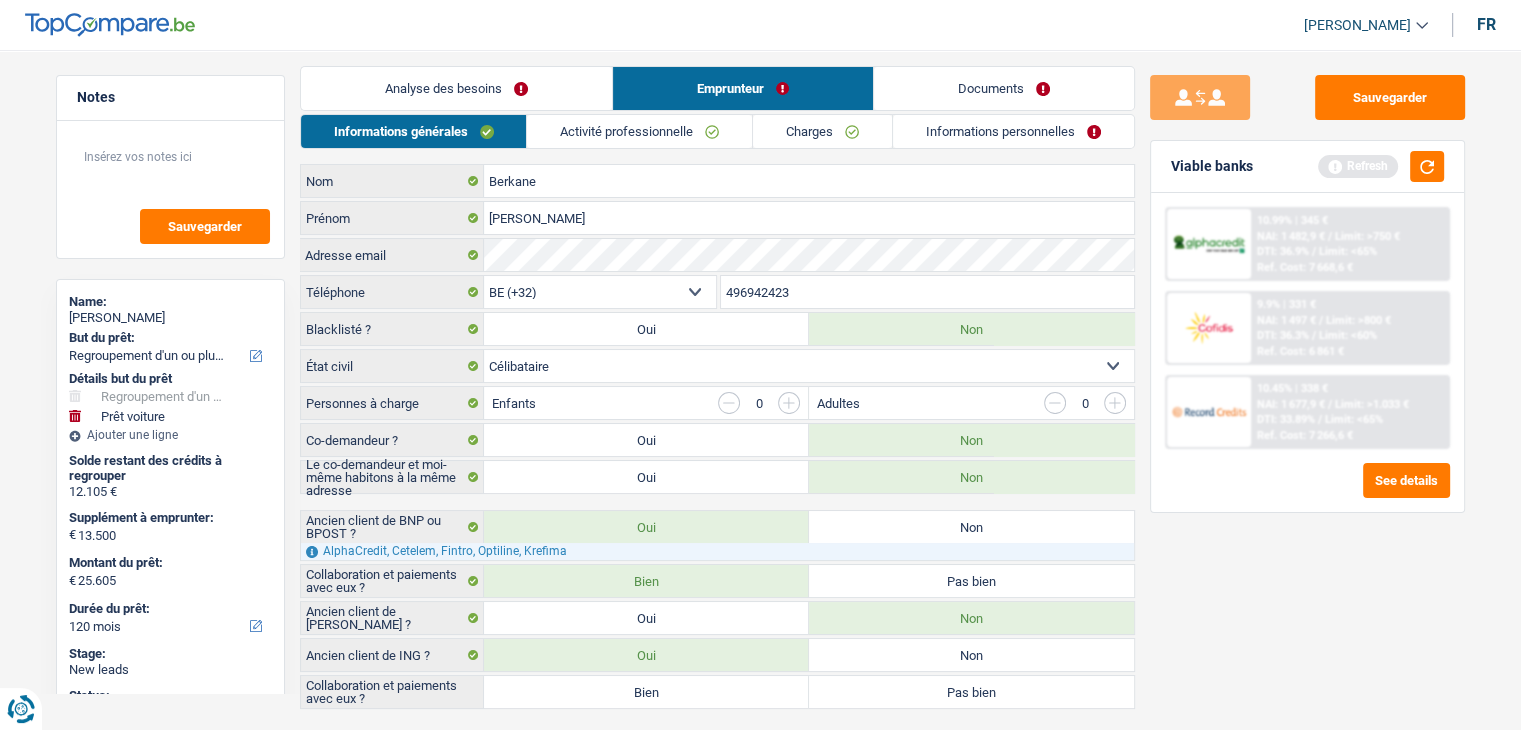 click on "Bien" at bounding box center [646, 692] 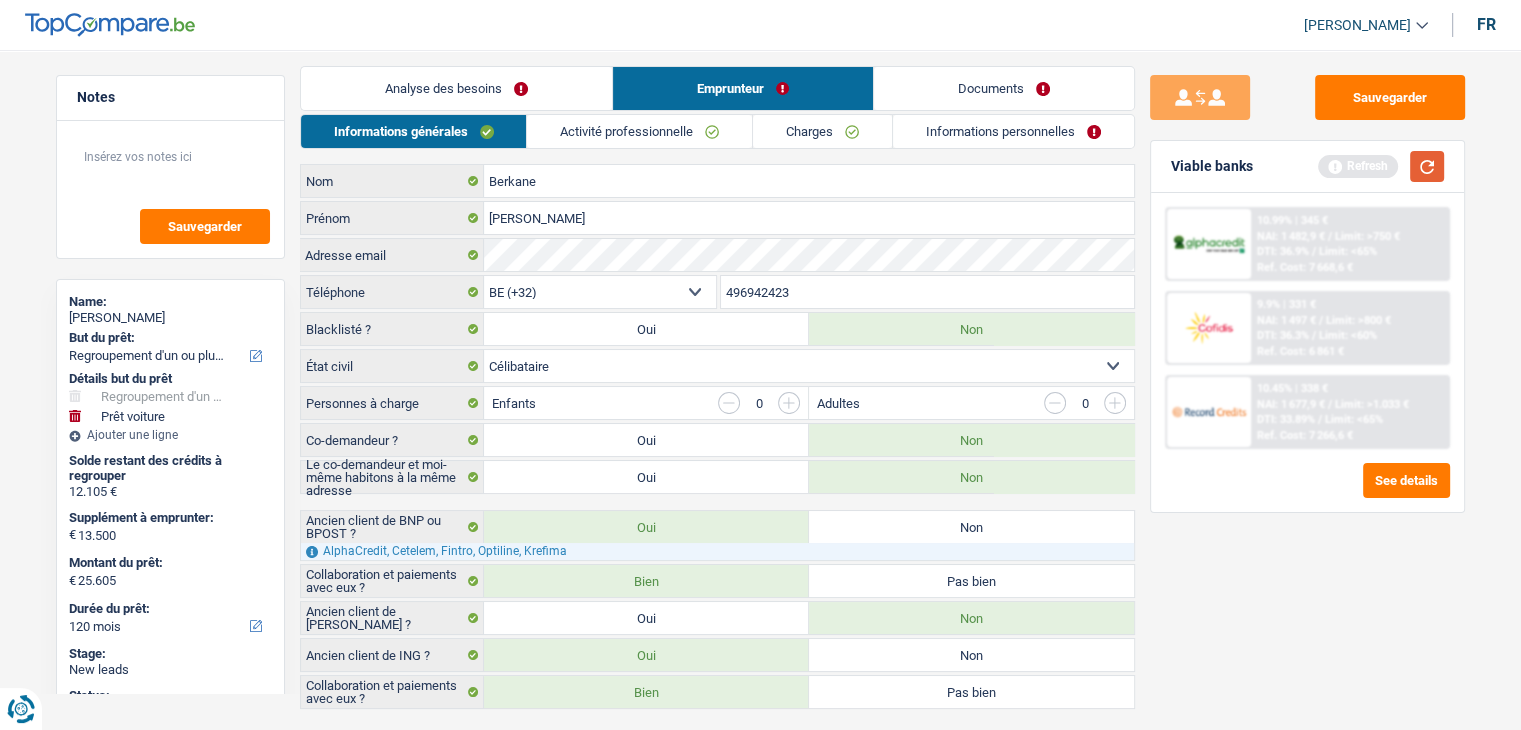 click at bounding box center [1427, 166] 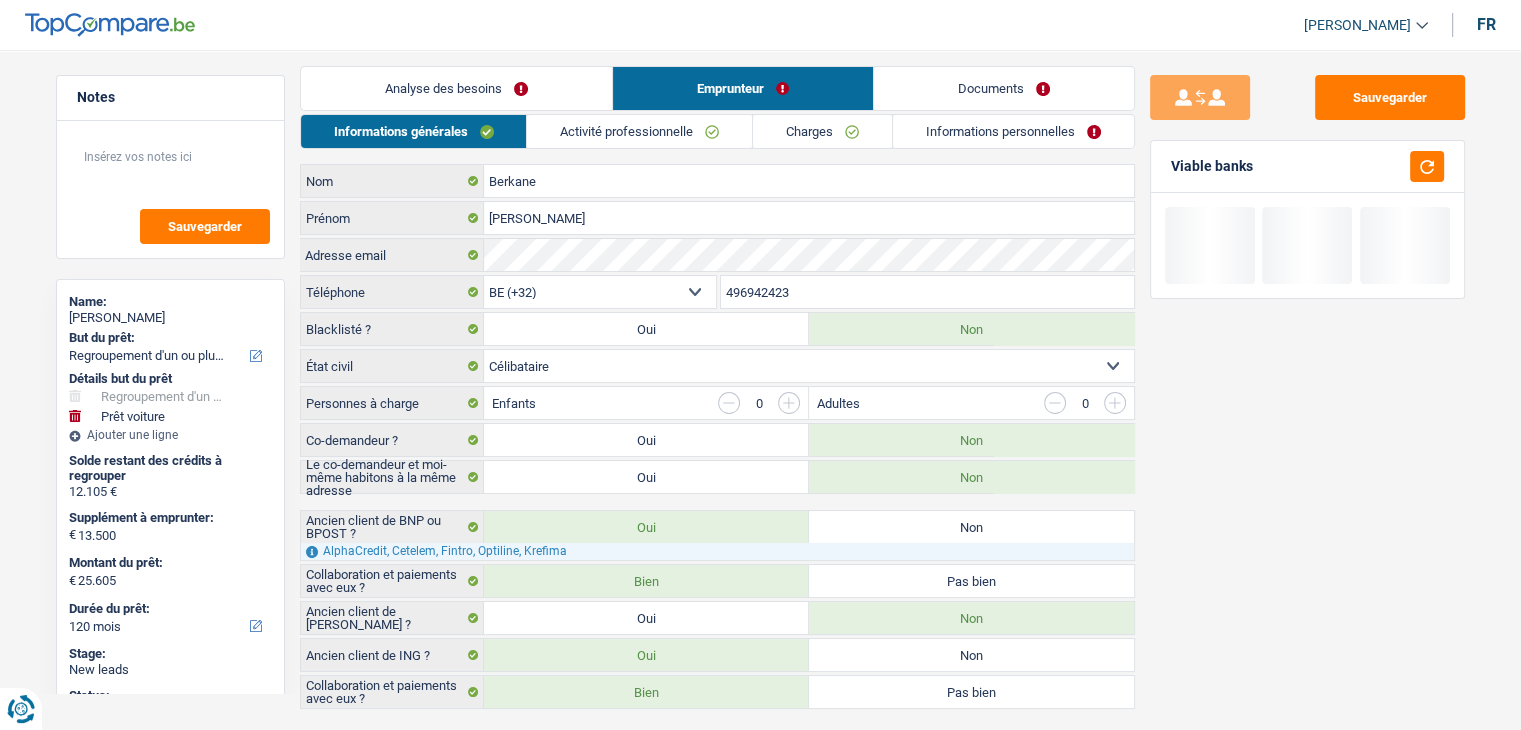 click on "Activité professionnelle" at bounding box center (639, 131) 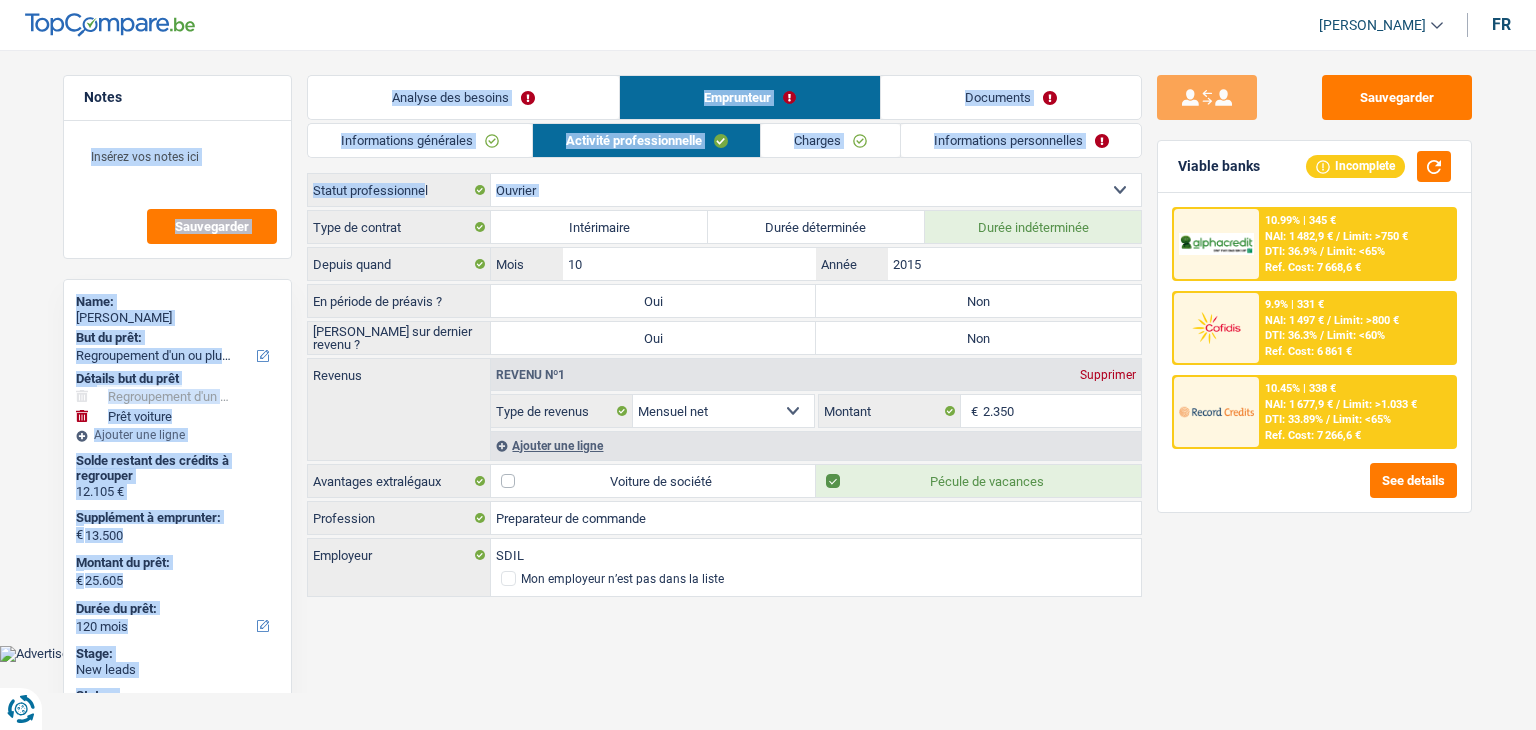 drag, startPoint x: 305, startPoint y: 193, endPoint x: 327, endPoint y: 190, distance: 22.203604 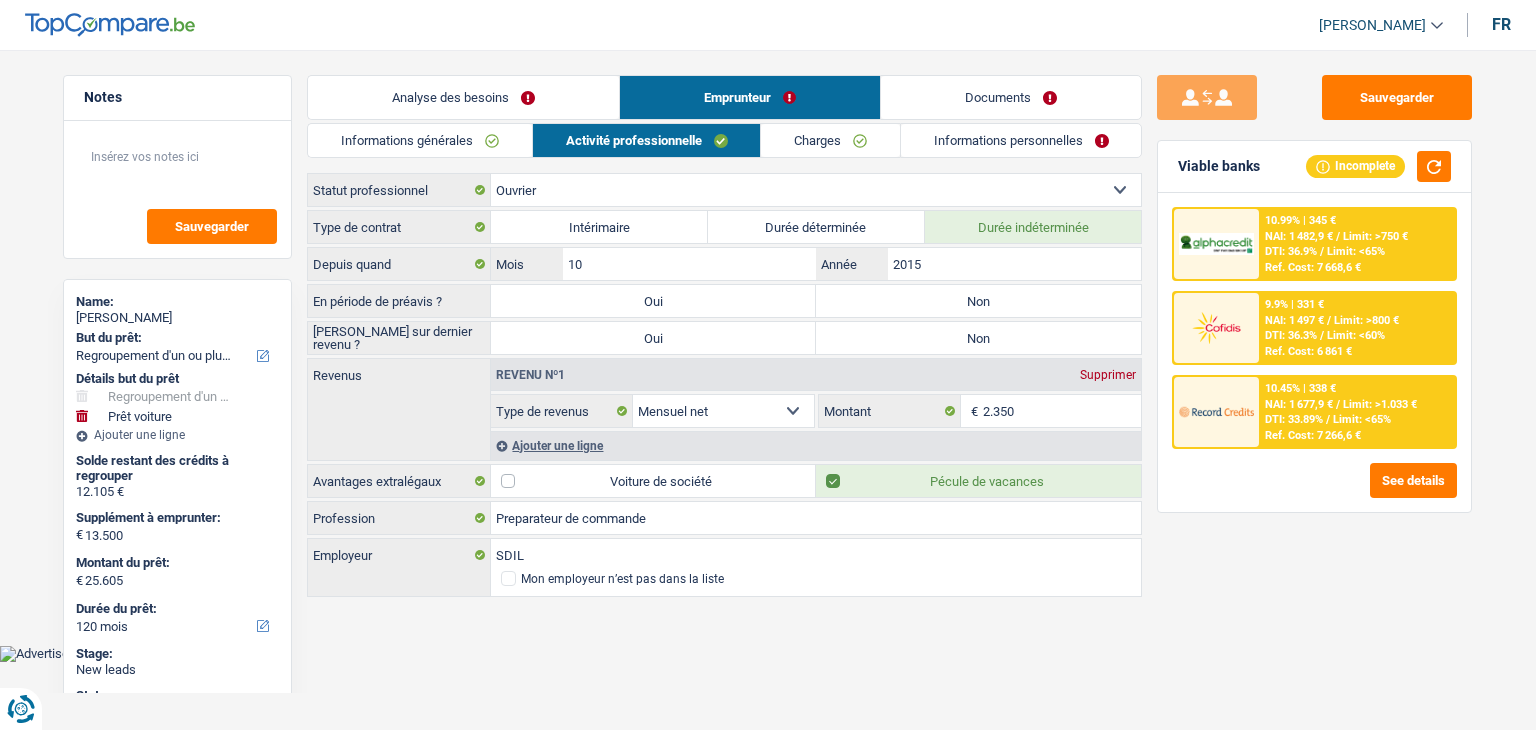 click on "Sauvegarder
Viable banks
Incomplete
10.99% | 345 €
NAI: 1 482,9 €
/
Limit: >750 €
DTI: 36.9%
/
Limit: <65%
Ref. Cost: 7 668,6 €
9.9% | 331 €
NAI: 1 497 €
/
Limit: >800 €
DTI: 36.3%
/               /       /" at bounding box center (1314, 384) 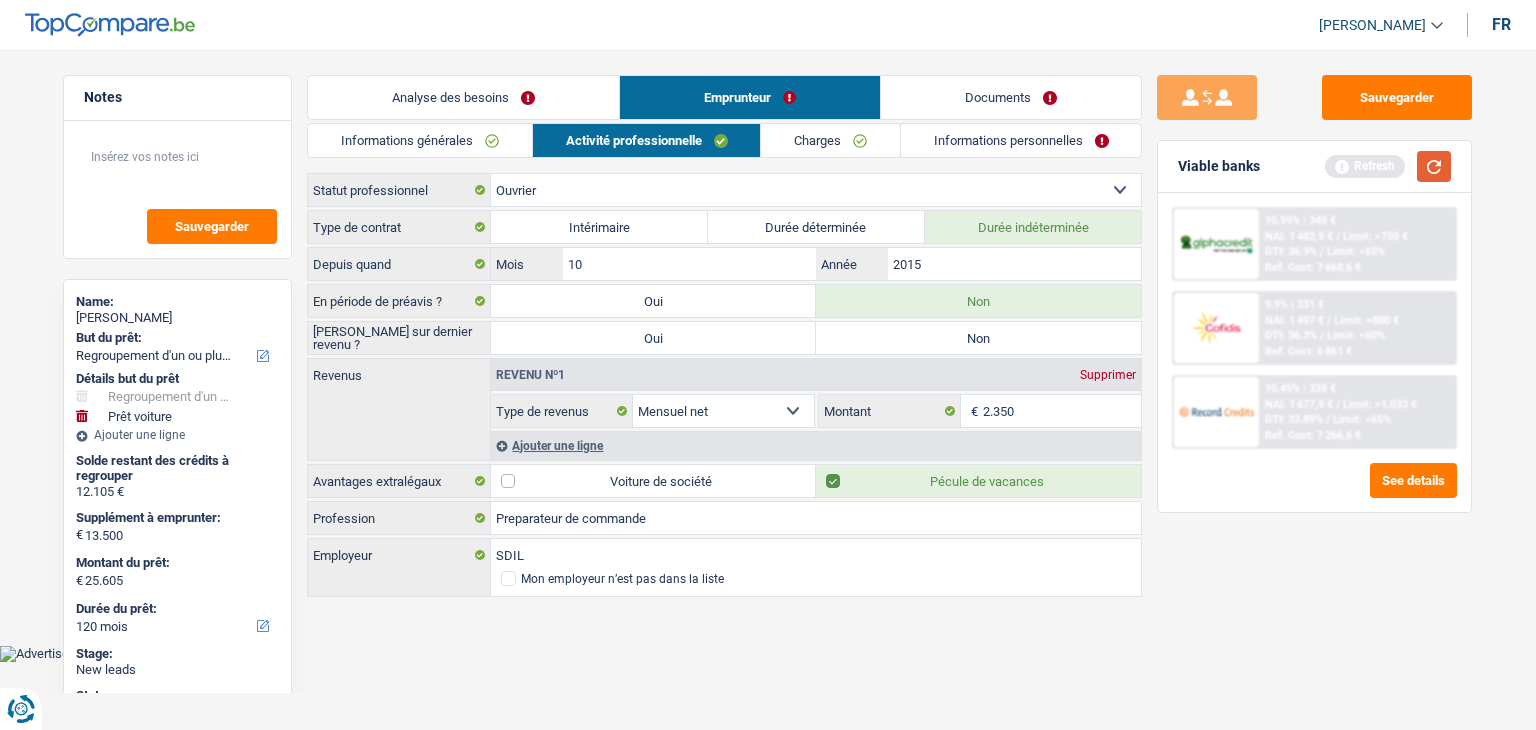 click at bounding box center [1434, 166] 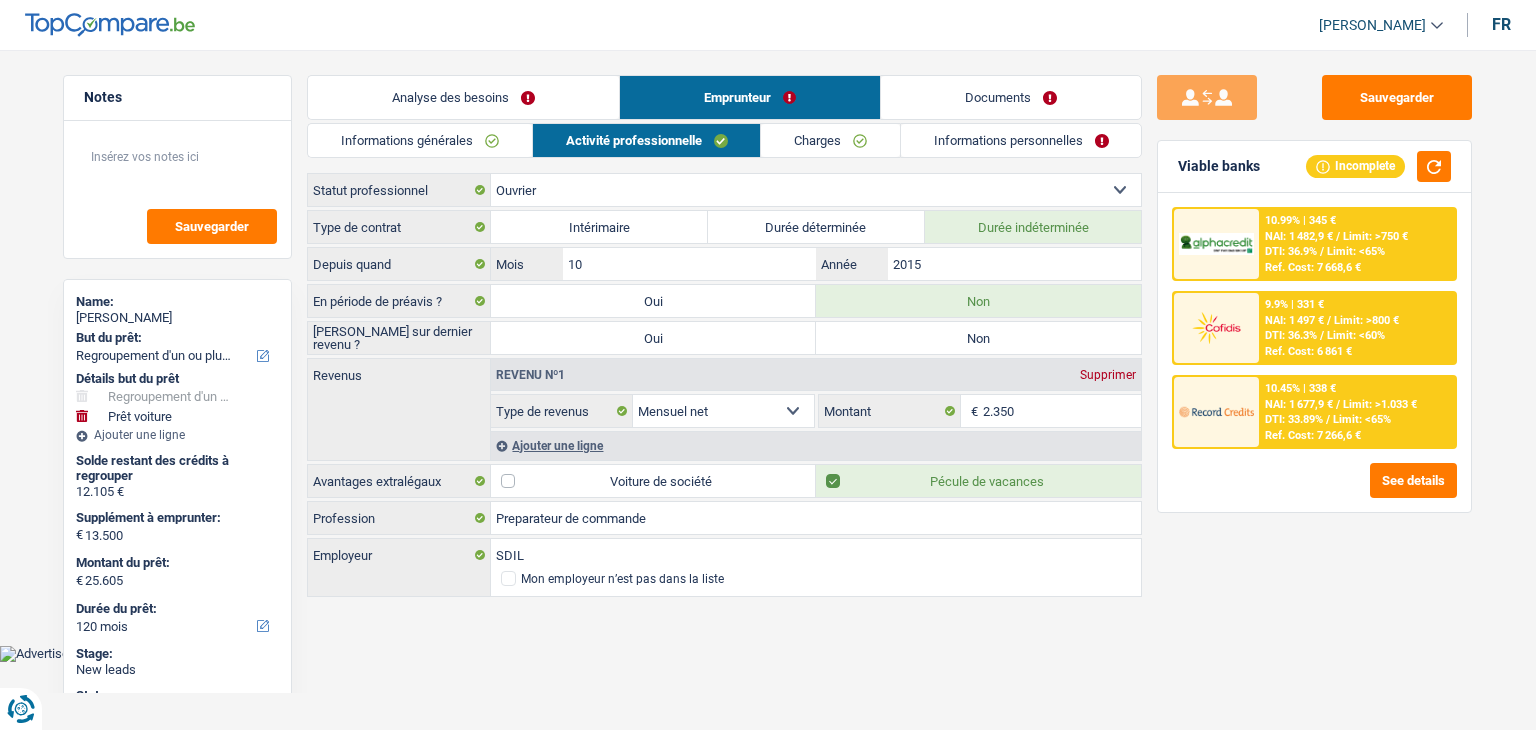 click on "Non" at bounding box center (978, 338) 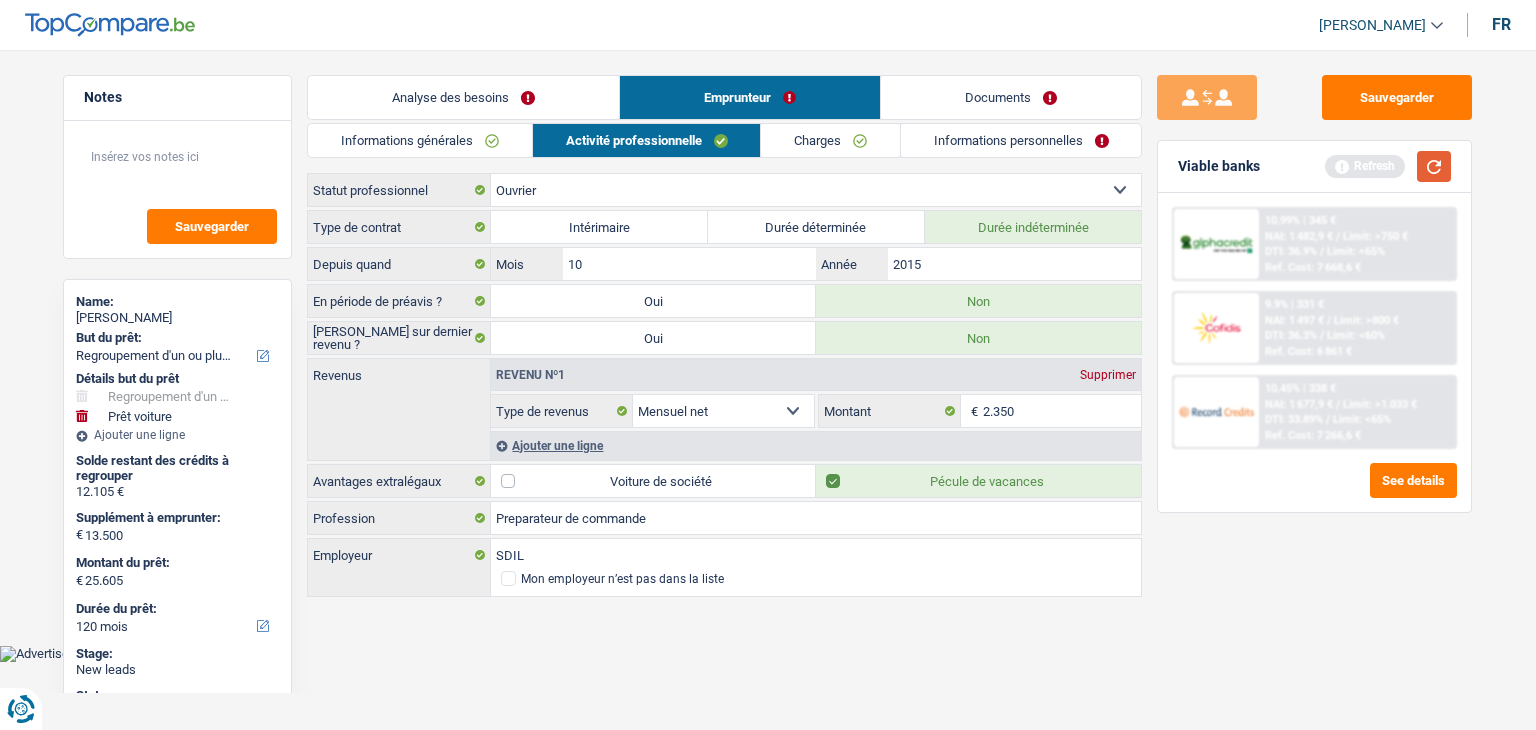 click at bounding box center (1434, 166) 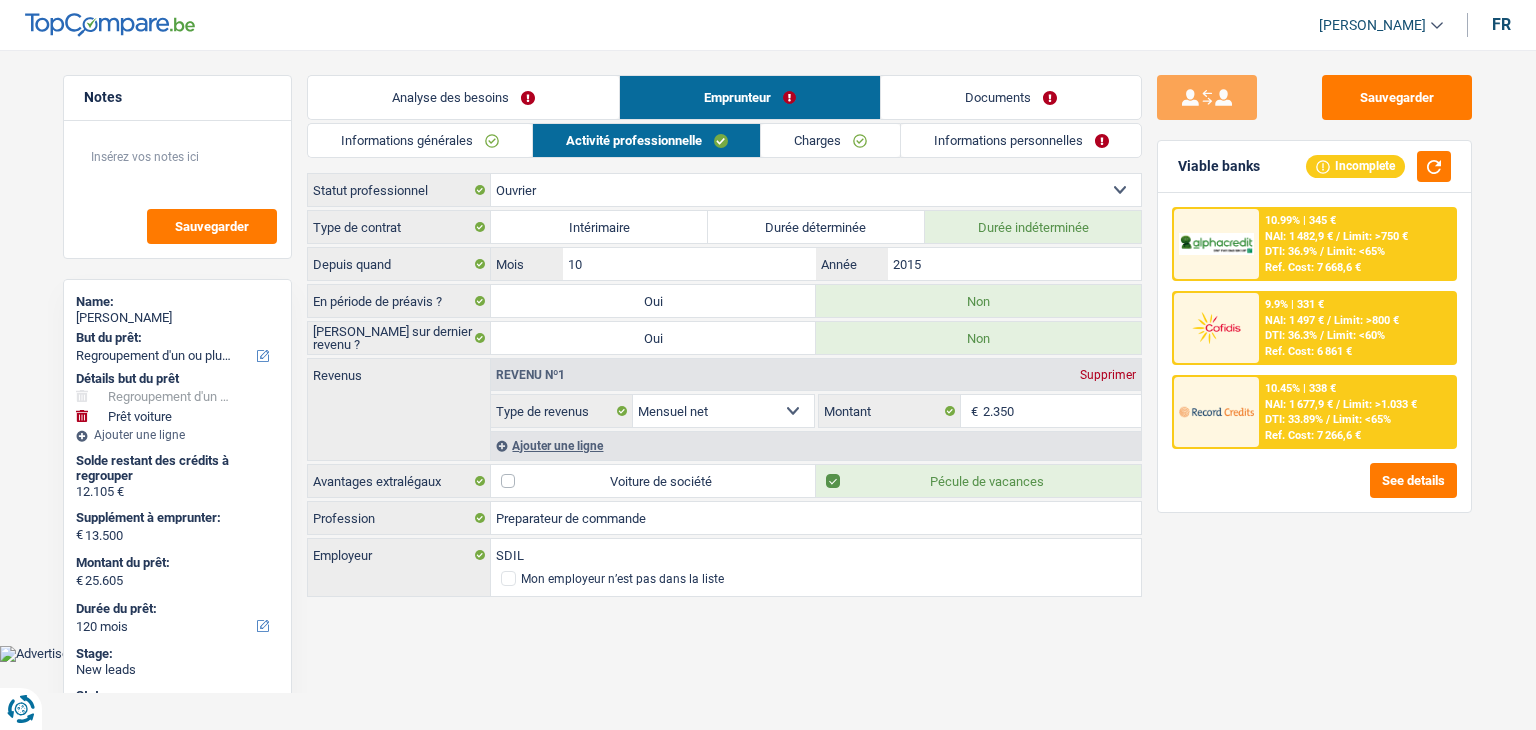 click on "Sauvegarder
Viable banks
Incomplete
10.99% | 345 €
NAI: 1 482,9 €
/
Limit: >750 €
DTI: 36.9%
/
Limit: <65%
Ref. Cost: 7 668,6 €
9.9% | 331 €
NAI: 1 497 €
/
Limit: >800 €
DTI: 36.3%
/               /       /" at bounding box center (1314, 384) 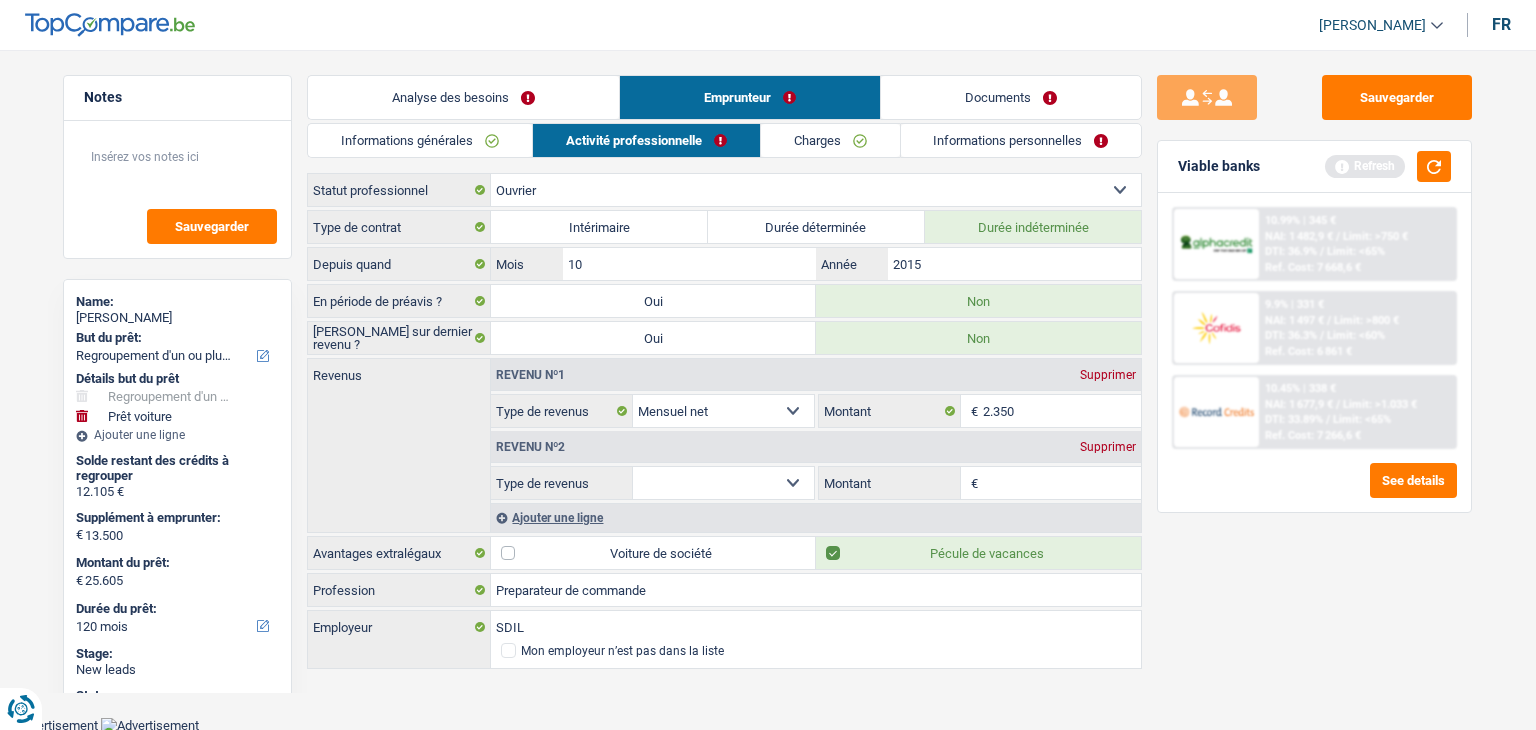 click on "Supprimer" at bounding box center (1108, 447) 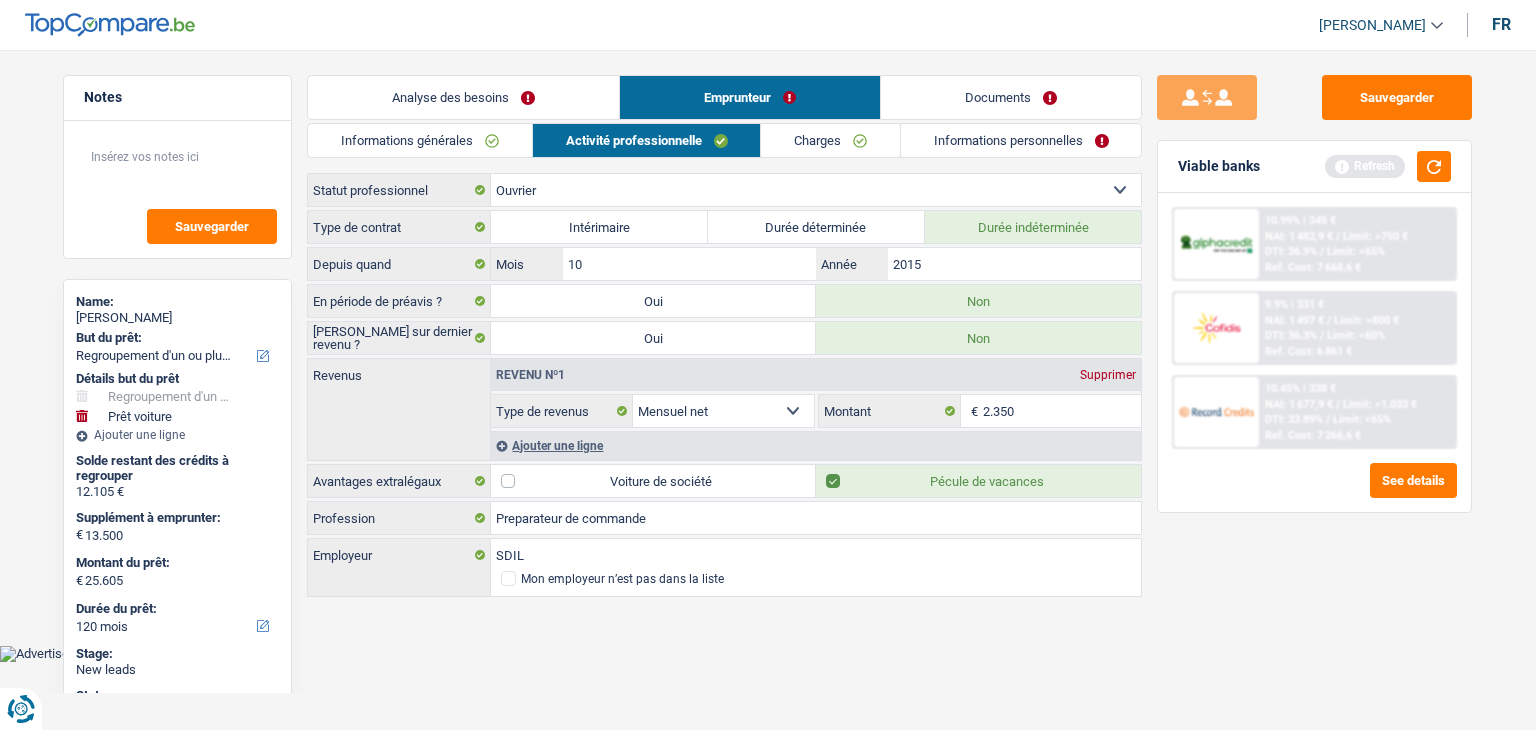 click on "Ajouter une ligne" at bounding box center (816, 445) 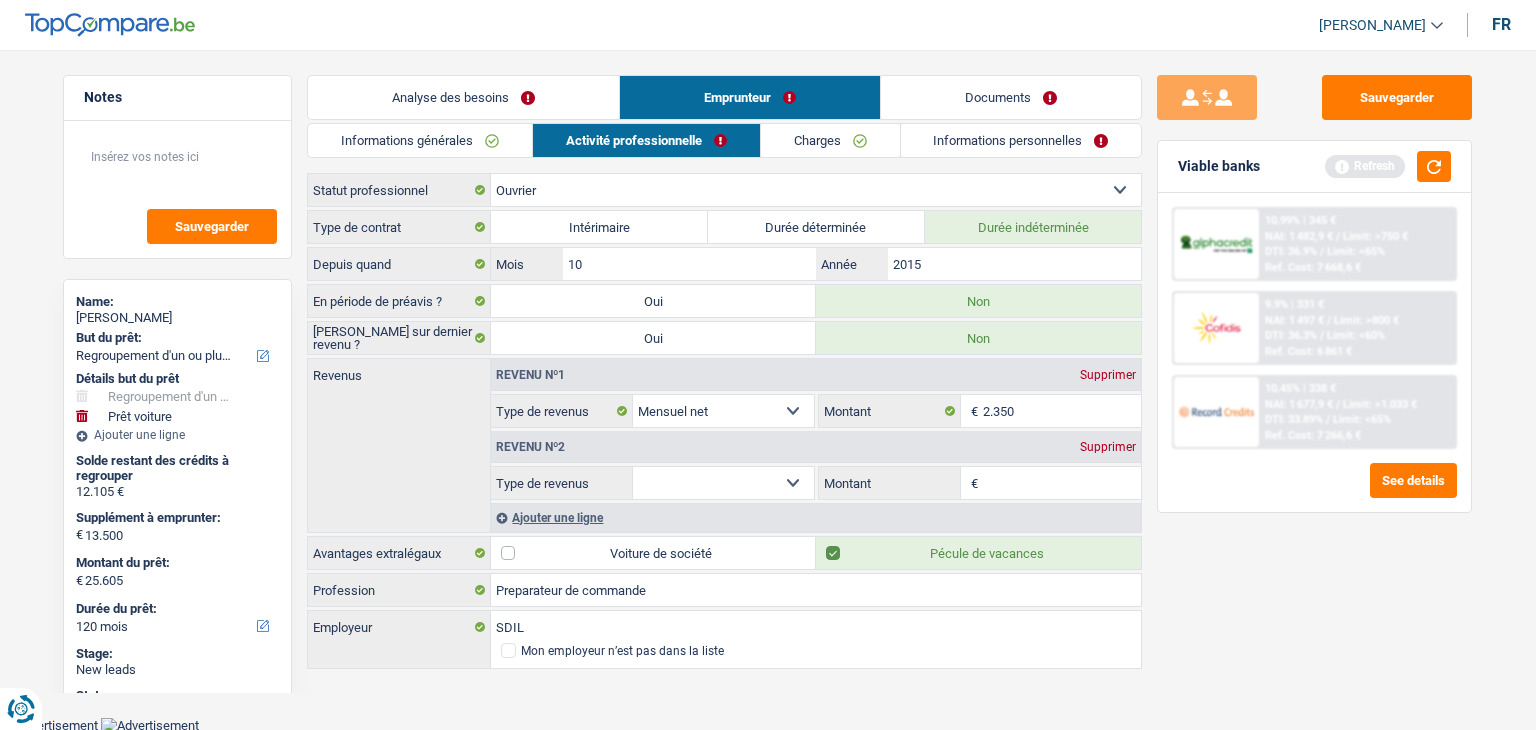 click on "Allocation d'handicap Allocations chômage Allocations familiales Chèques repas Complément d'entreprise Indemnité mutuelle Indépendant complémentaire Mensuel net Pension Pension alimentaire Pension d'invalidité Revenu d'intégration sociale Revenus locatifs Autres revenus
Sélectionner une option" at bounding box center [723, 483] 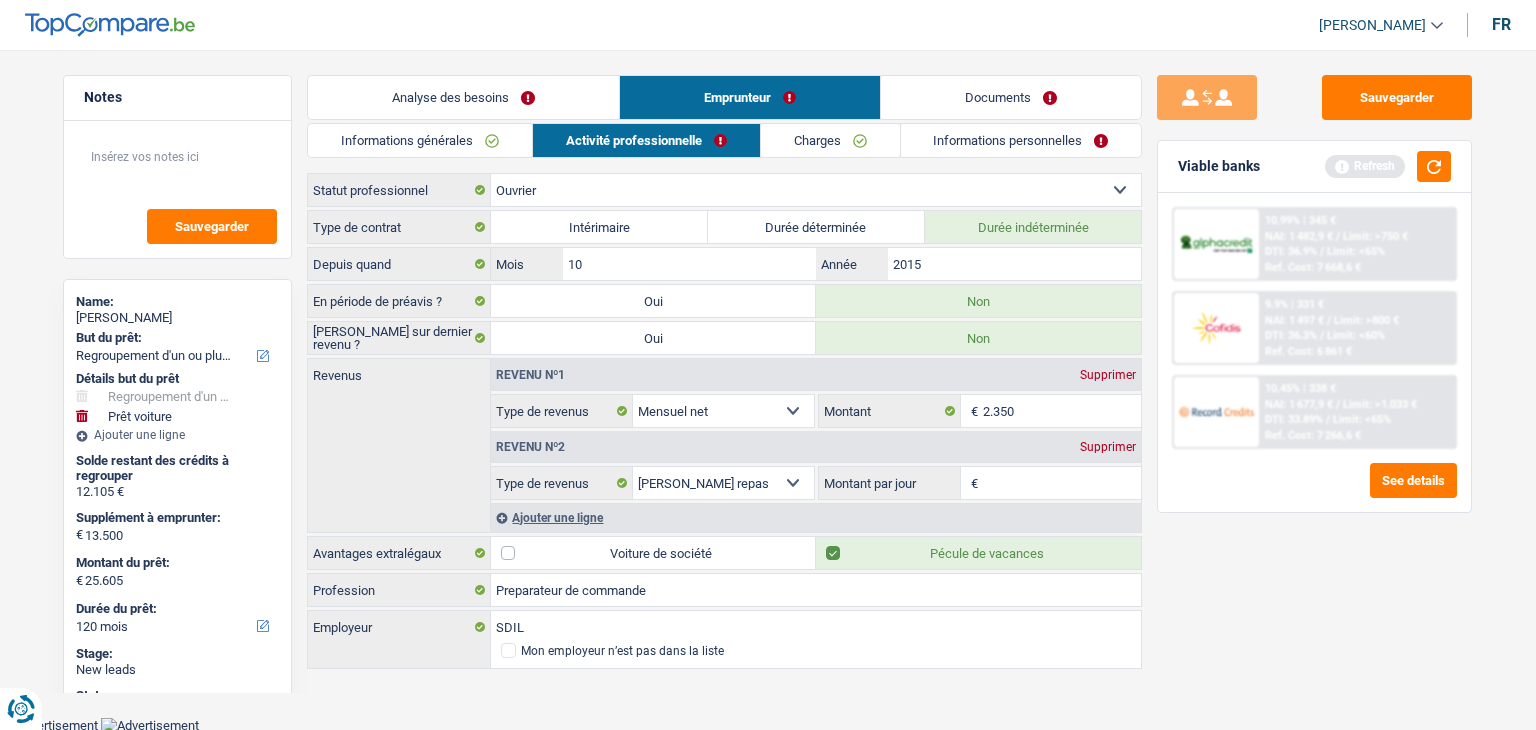 click on "Montant par jour" at bounding box center (1062, 483) 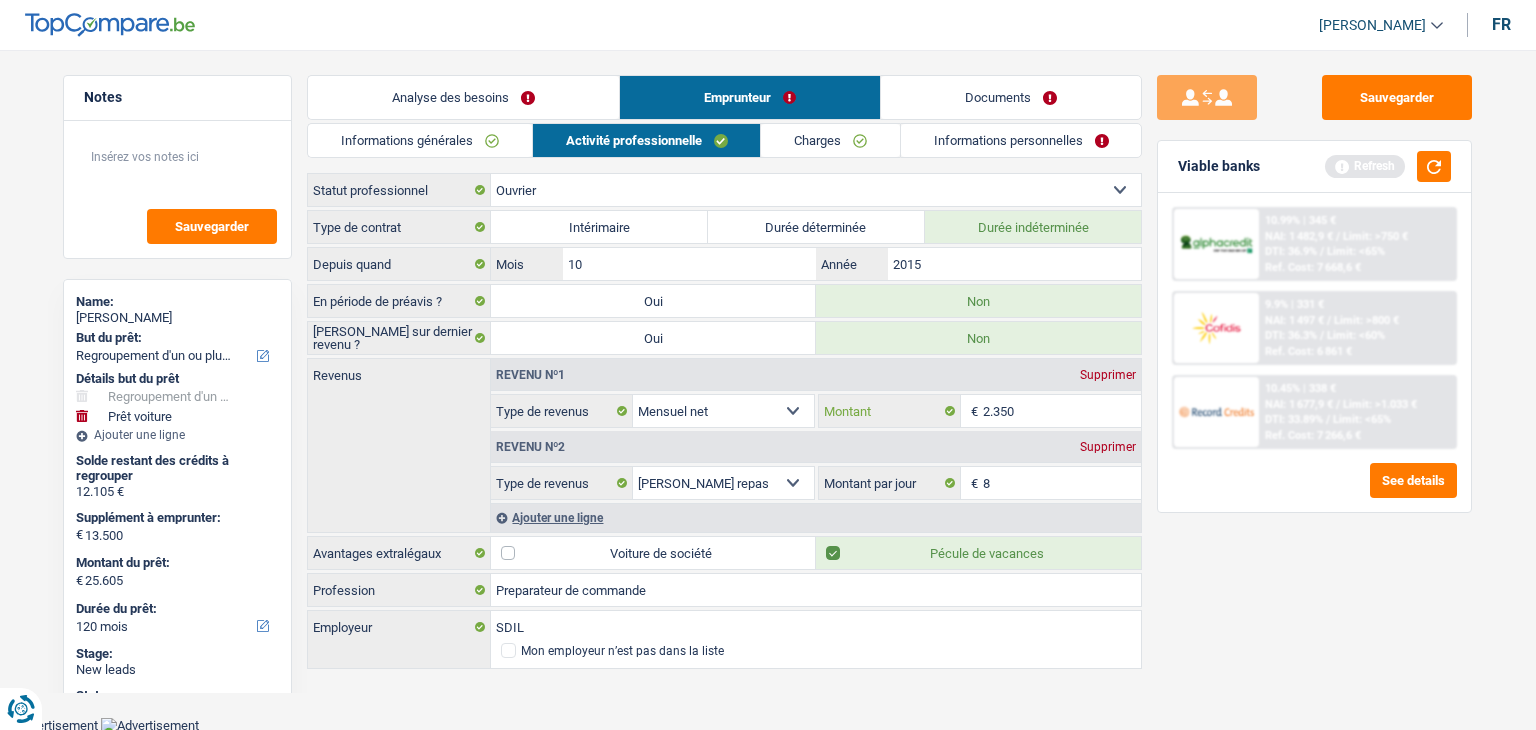 type on "8,0" 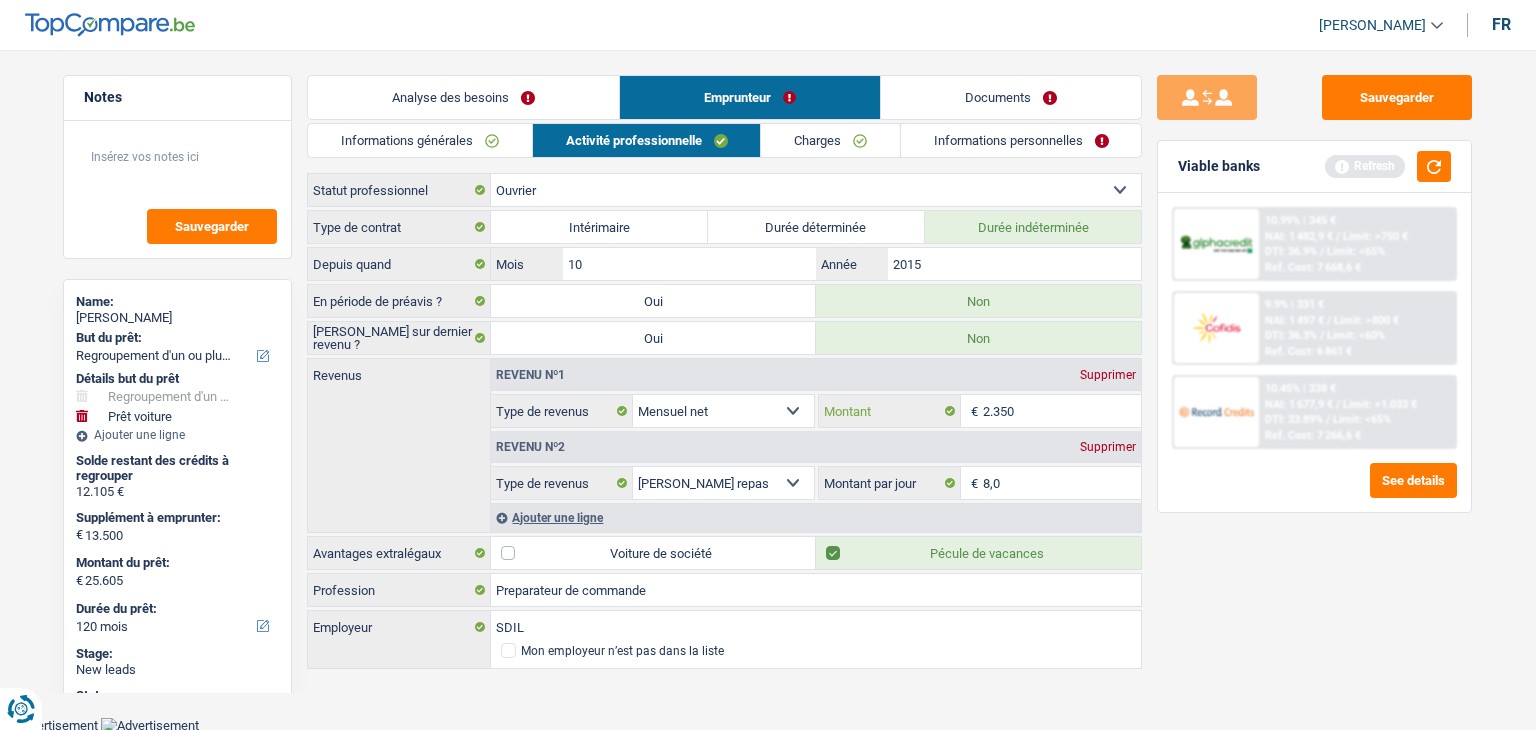 click on "2.350" at bounding box center (1062, 411) 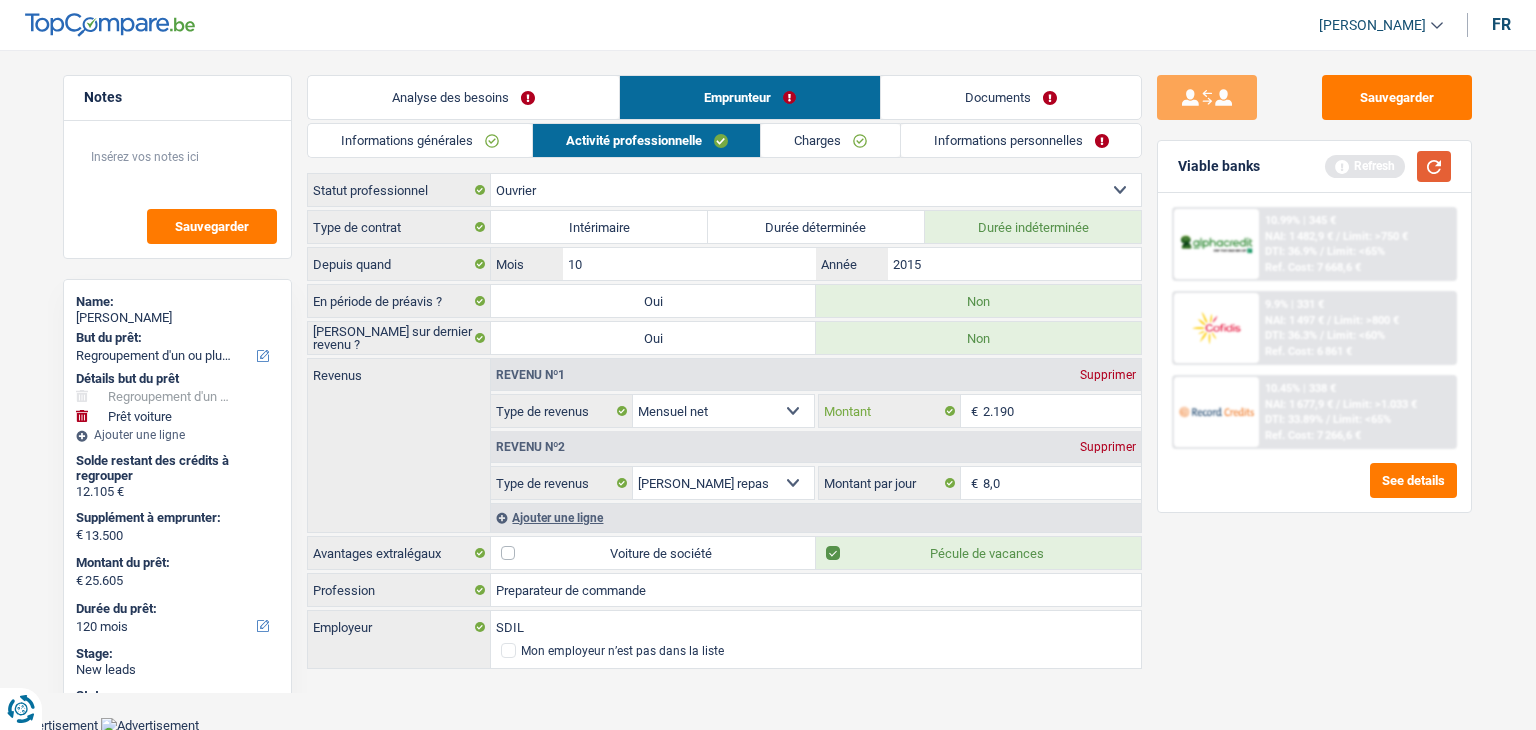 type on "2.190" 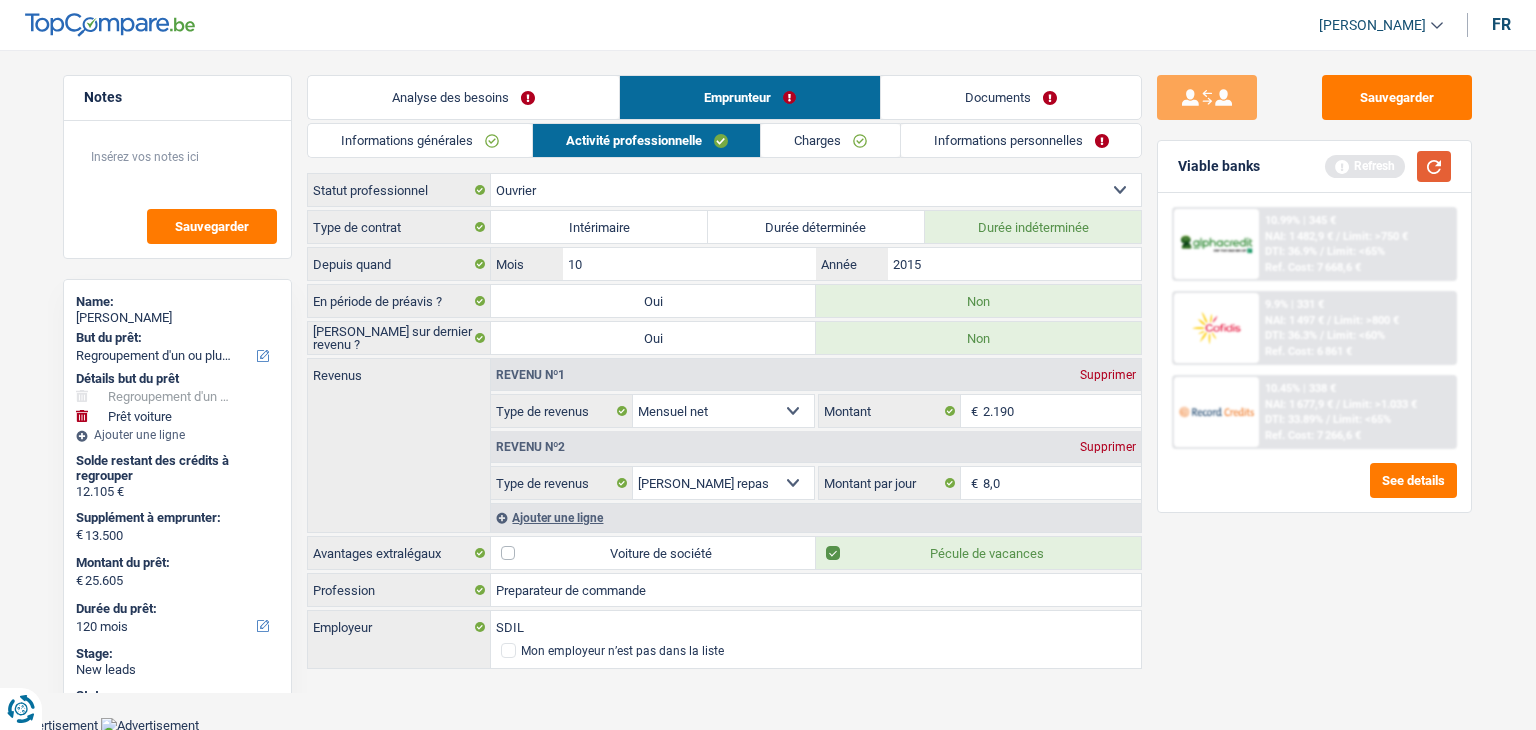 click at bounding box center (1434, 166) 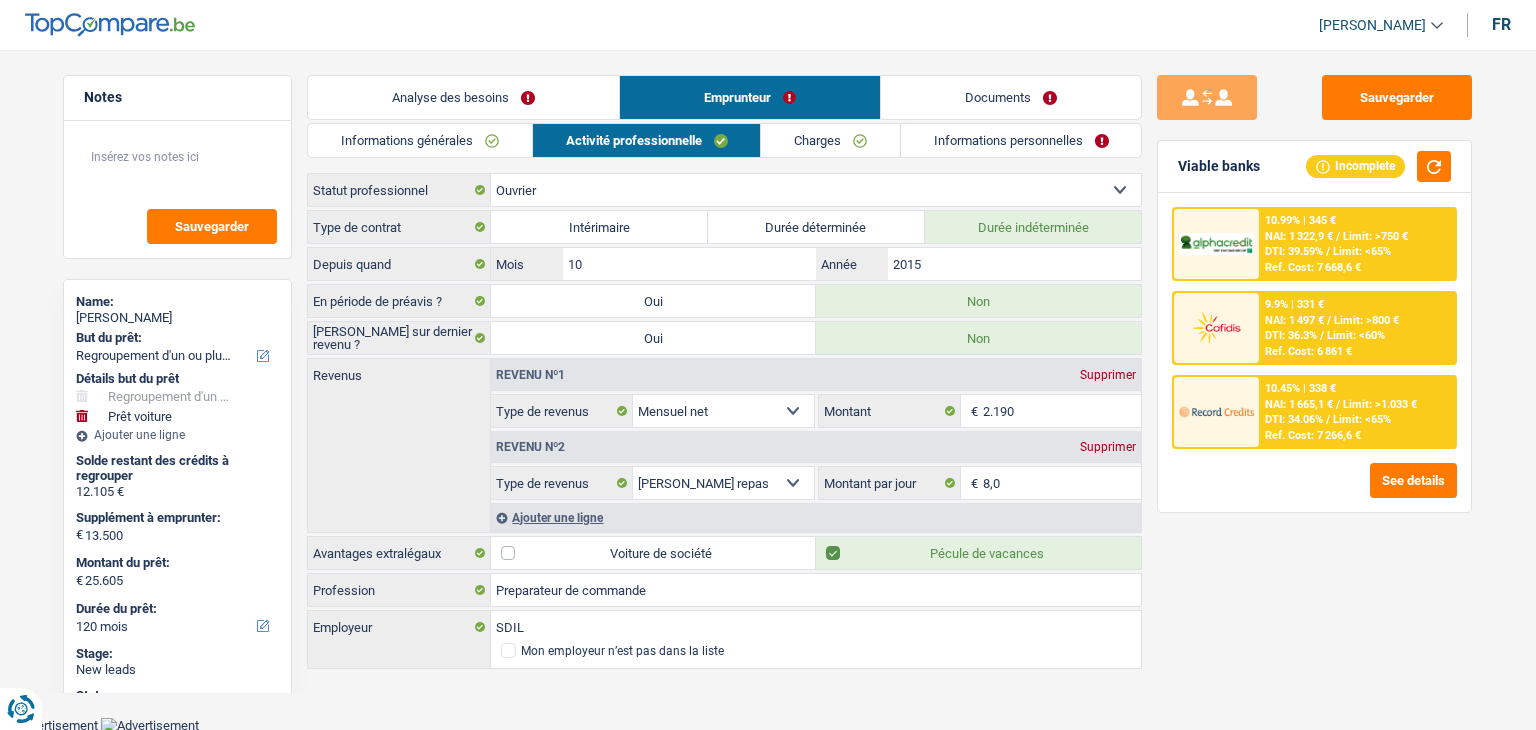 click on "Sauvegarder
Viable banks
Incomplete
10.99% | 345 €
NAI: 1 322,9 €
/
Limit: >750 €
DTI: 39.59%
/
Limit: <65%
Ref. Cost: 7 668,6 €
9.9% | 331 €
NAI: 1 497 €
/
Limit: >800 €
DTI: 36.3%
/               /       /" at bounding box center (1314, 384) 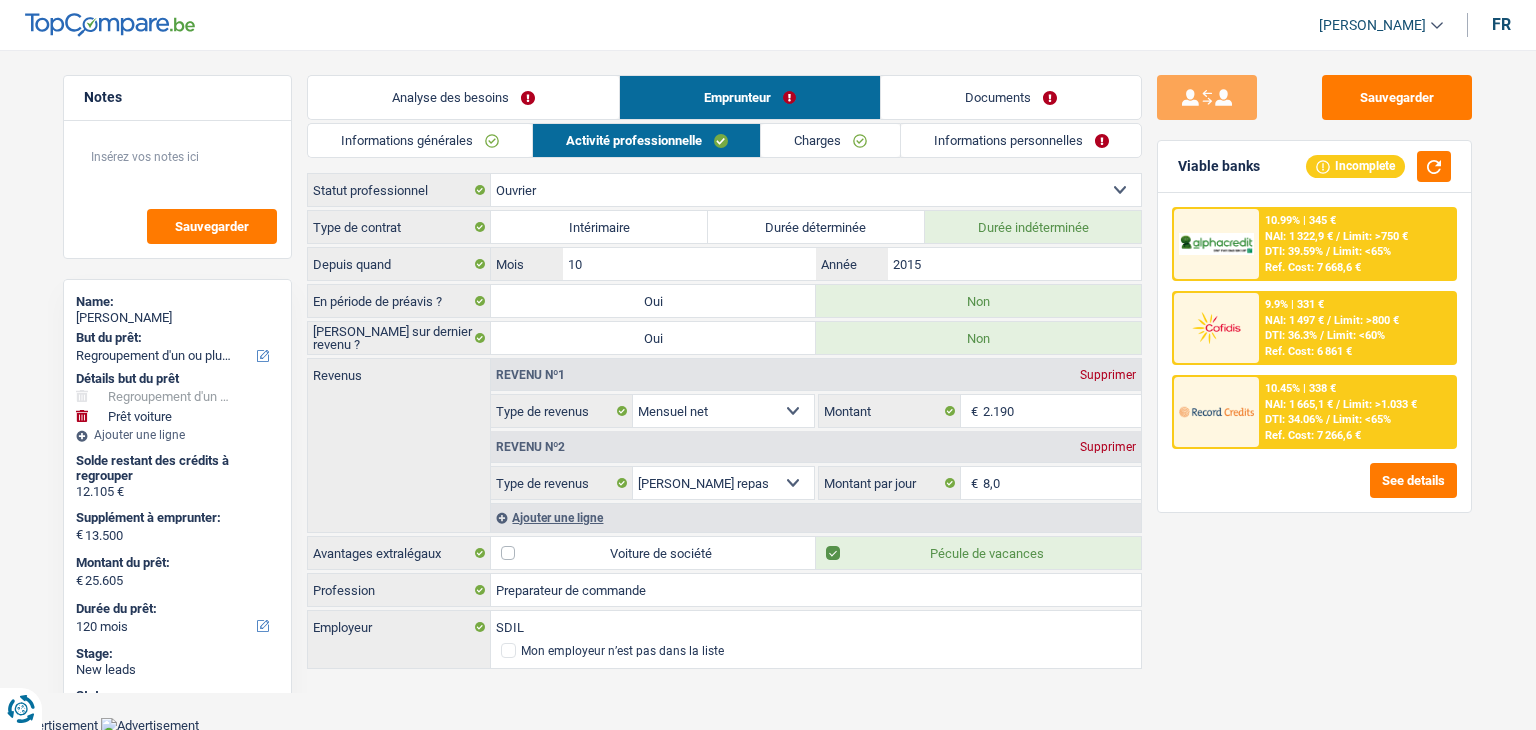 click on "Charges" at bounding box center (830, 140) 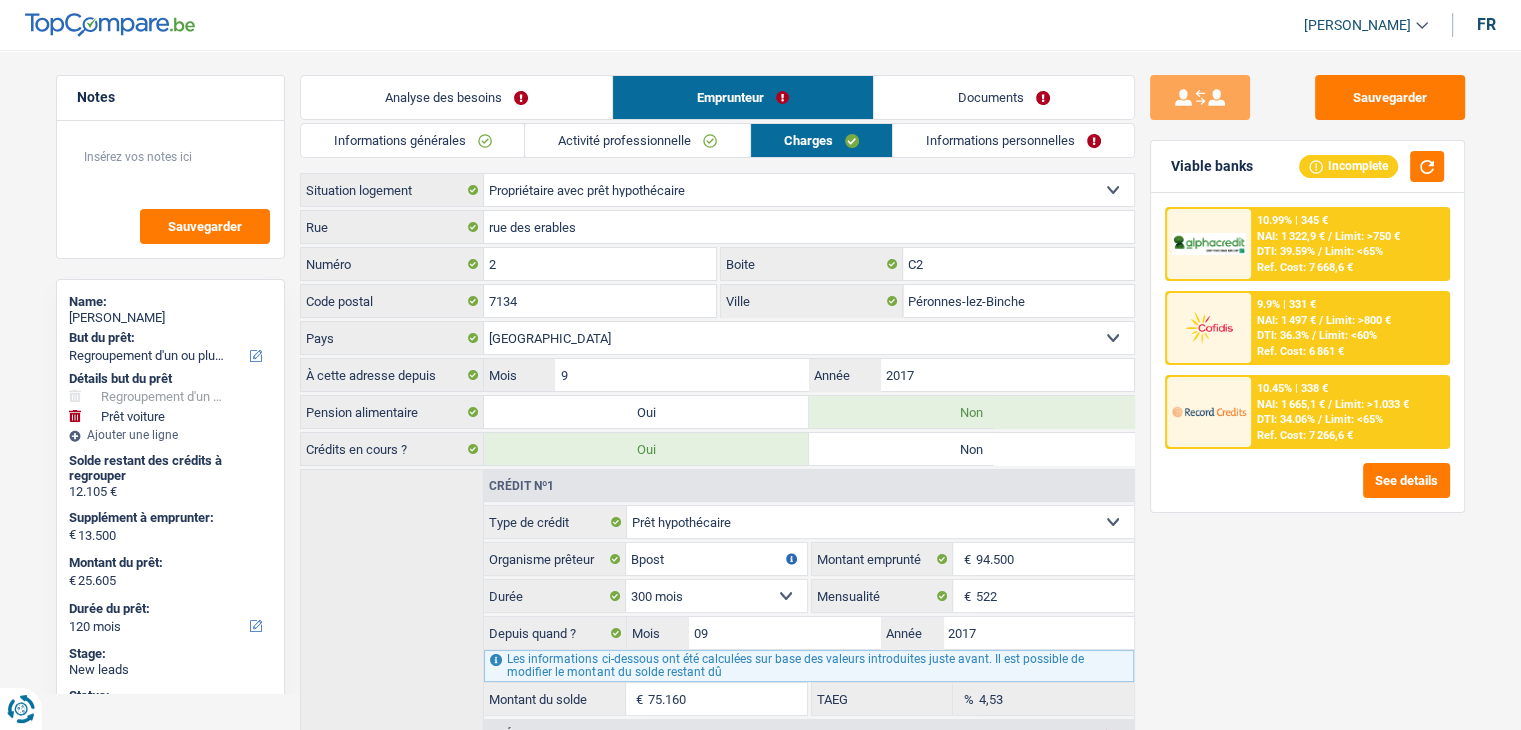 click on "Sauvegarder
Viable banks
Incomplete
10.99% | 345 €
NAI: 1 322,9 €
/
Limit: >750 €
DTI: 39.59%
/
Limit: <65%
Ref. Cost: 7 668,6 €
9.9% | 331 €
NAI: 1 497 €
/
Limit: >800 €
DTI: 36.3%
/               /       /" at bounding box center [1307, 384] 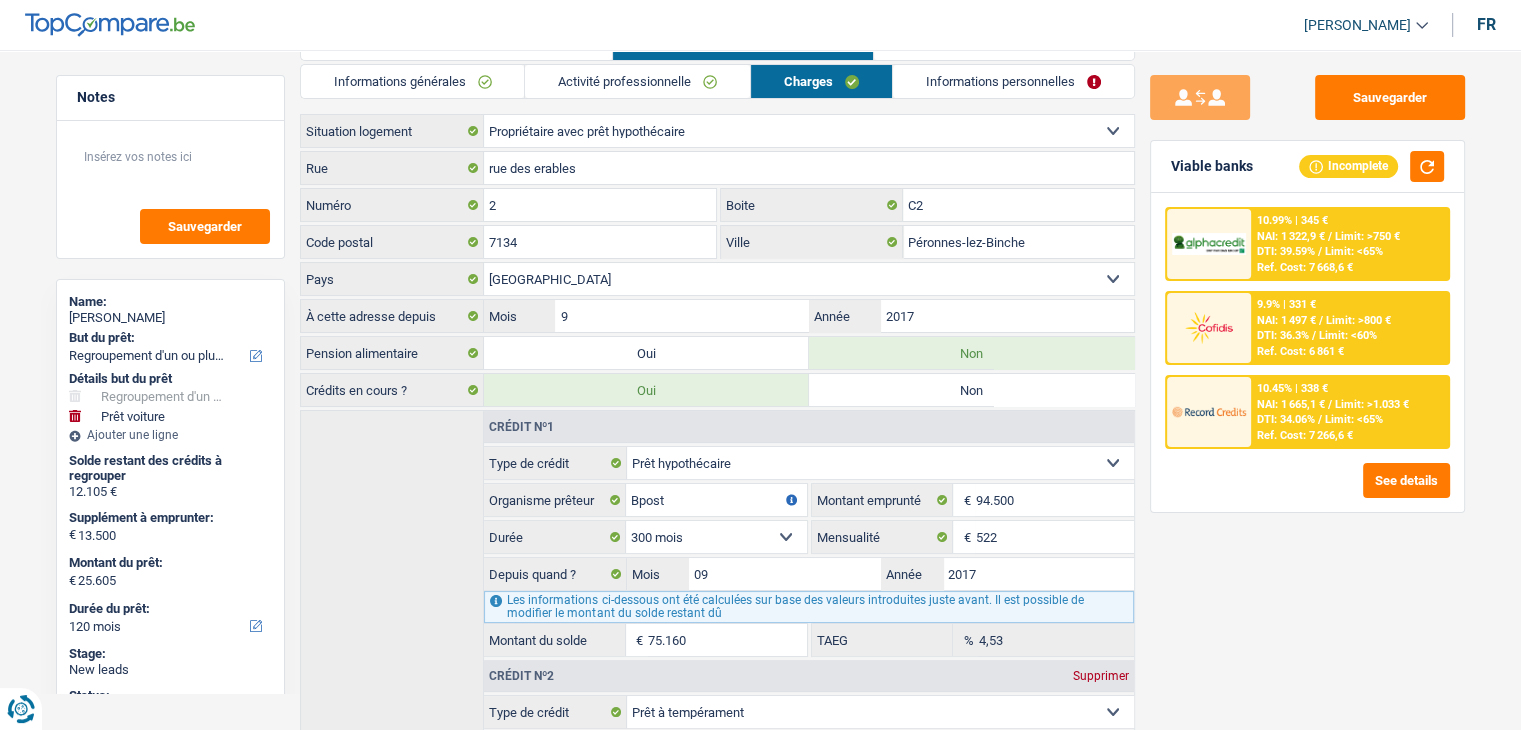 scroll, scrollTop: 0, scrollLeft: 0, axis: both 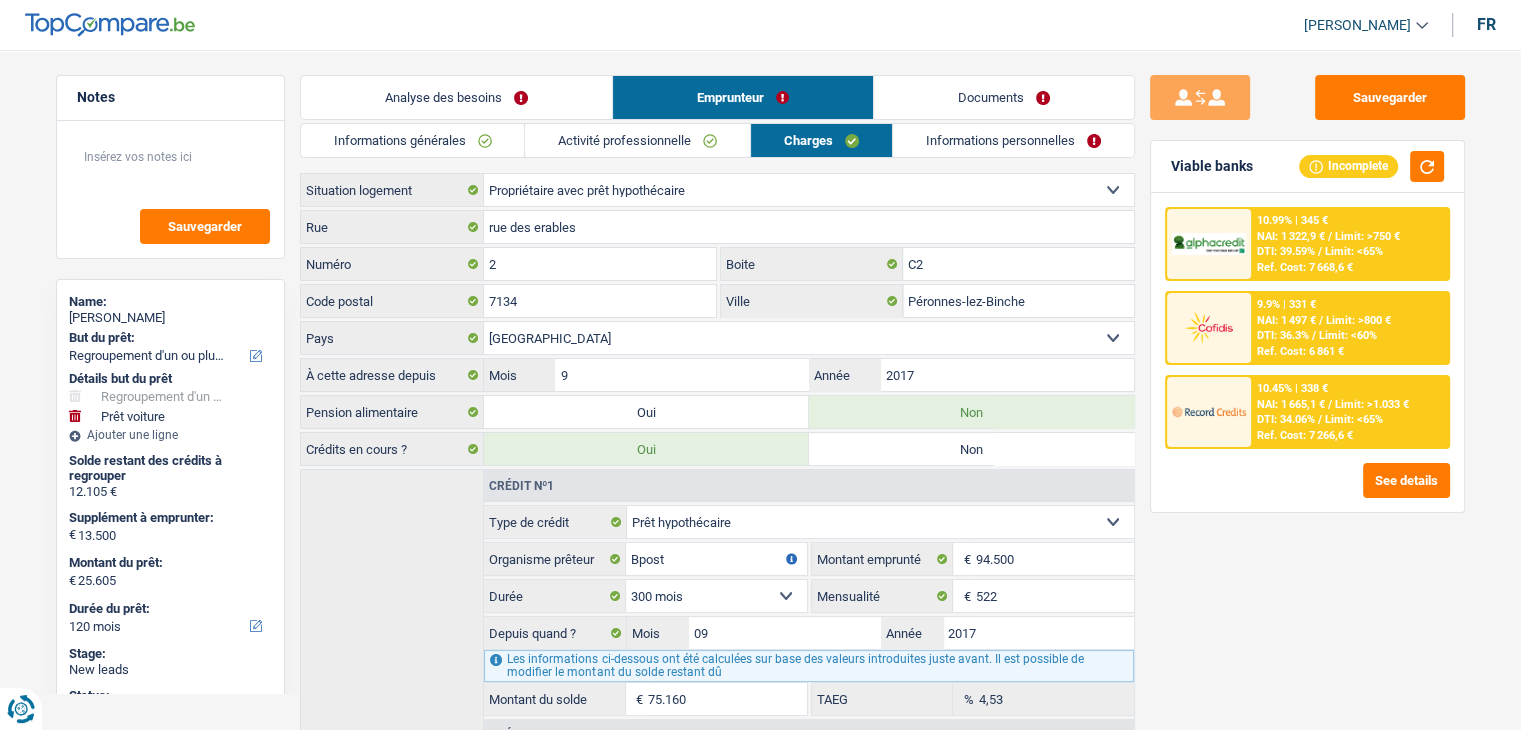 click on "Informations personnelles" at bounding box center (1013, 140) 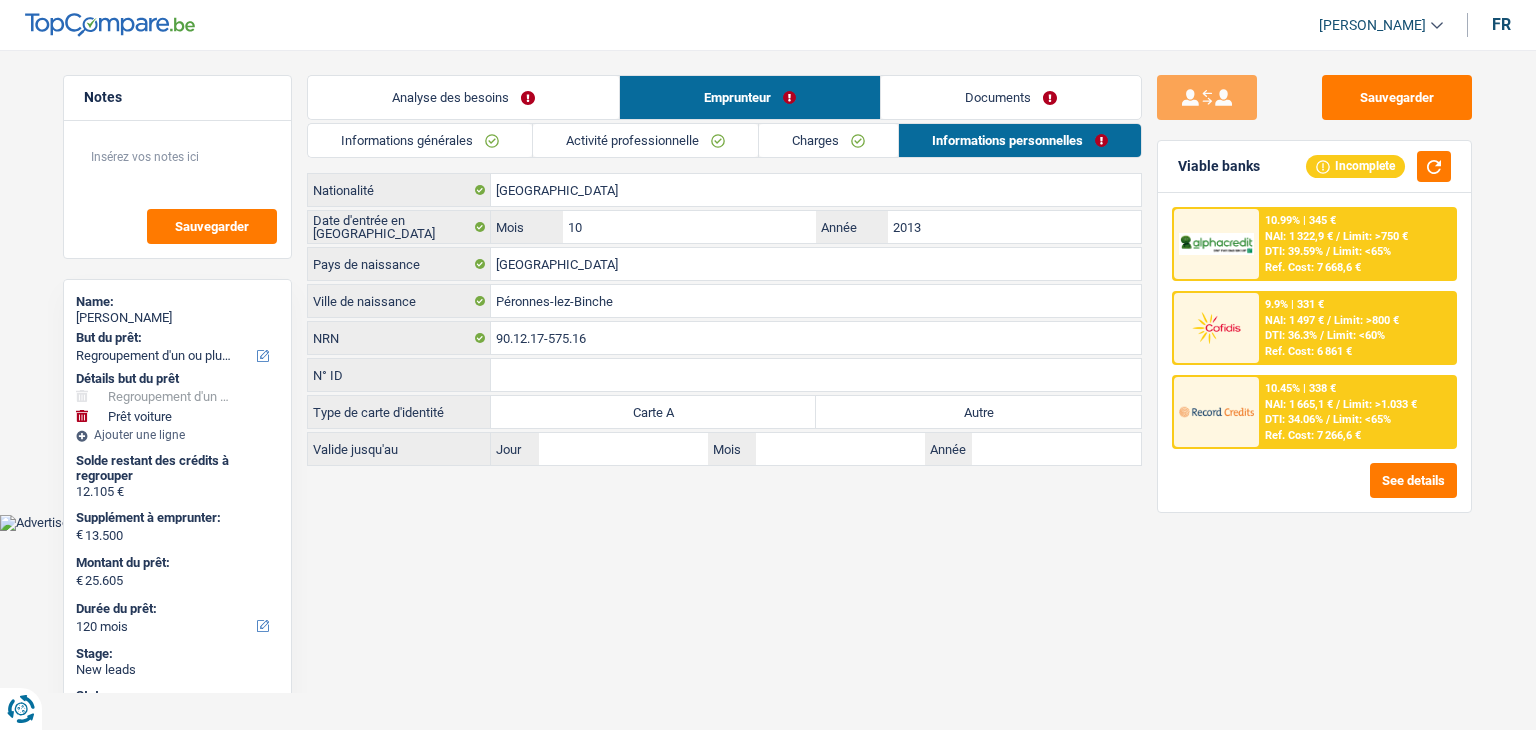 click on "Analyse des besoins" at bounding box center [463, 97] 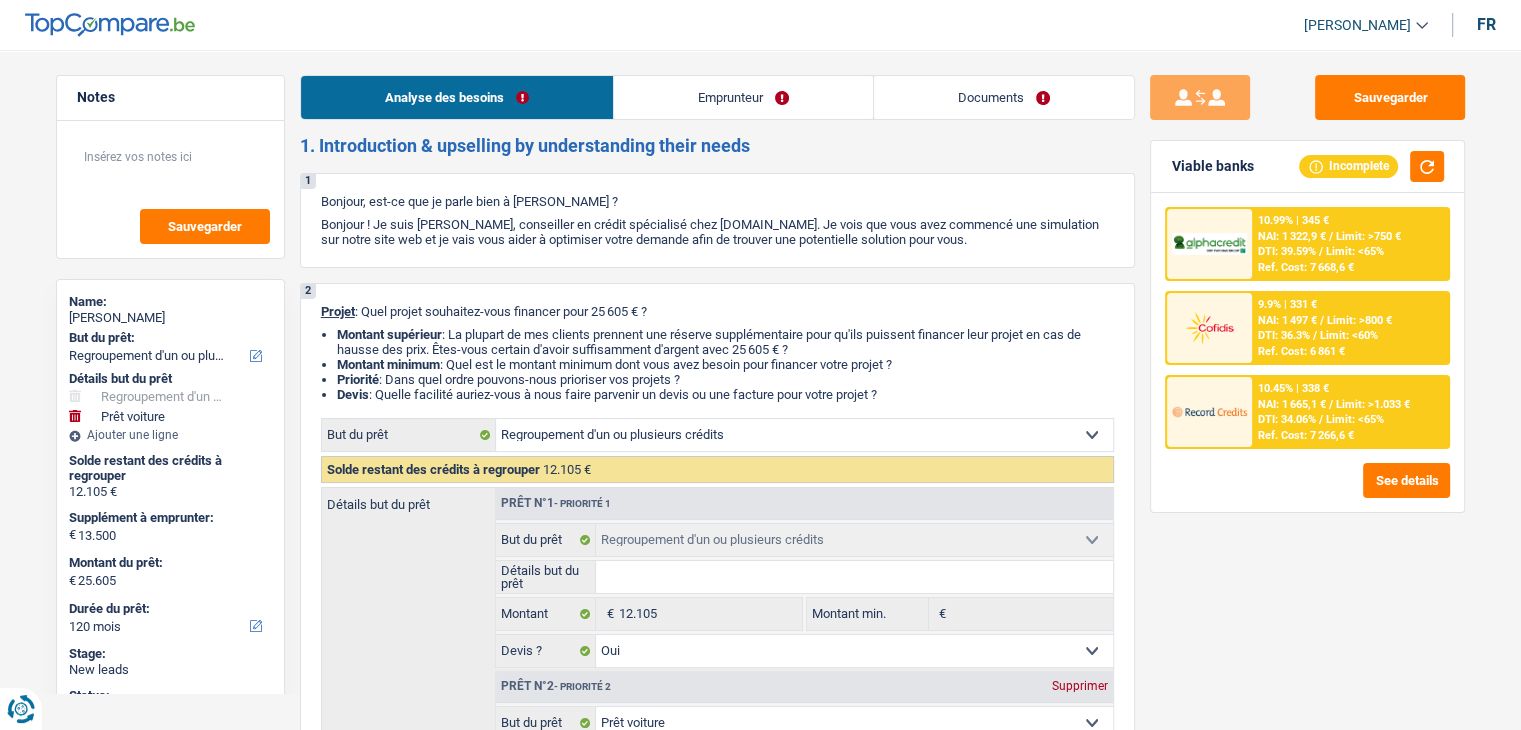 click on "Emprunteur" at bounding box center (743, 97) 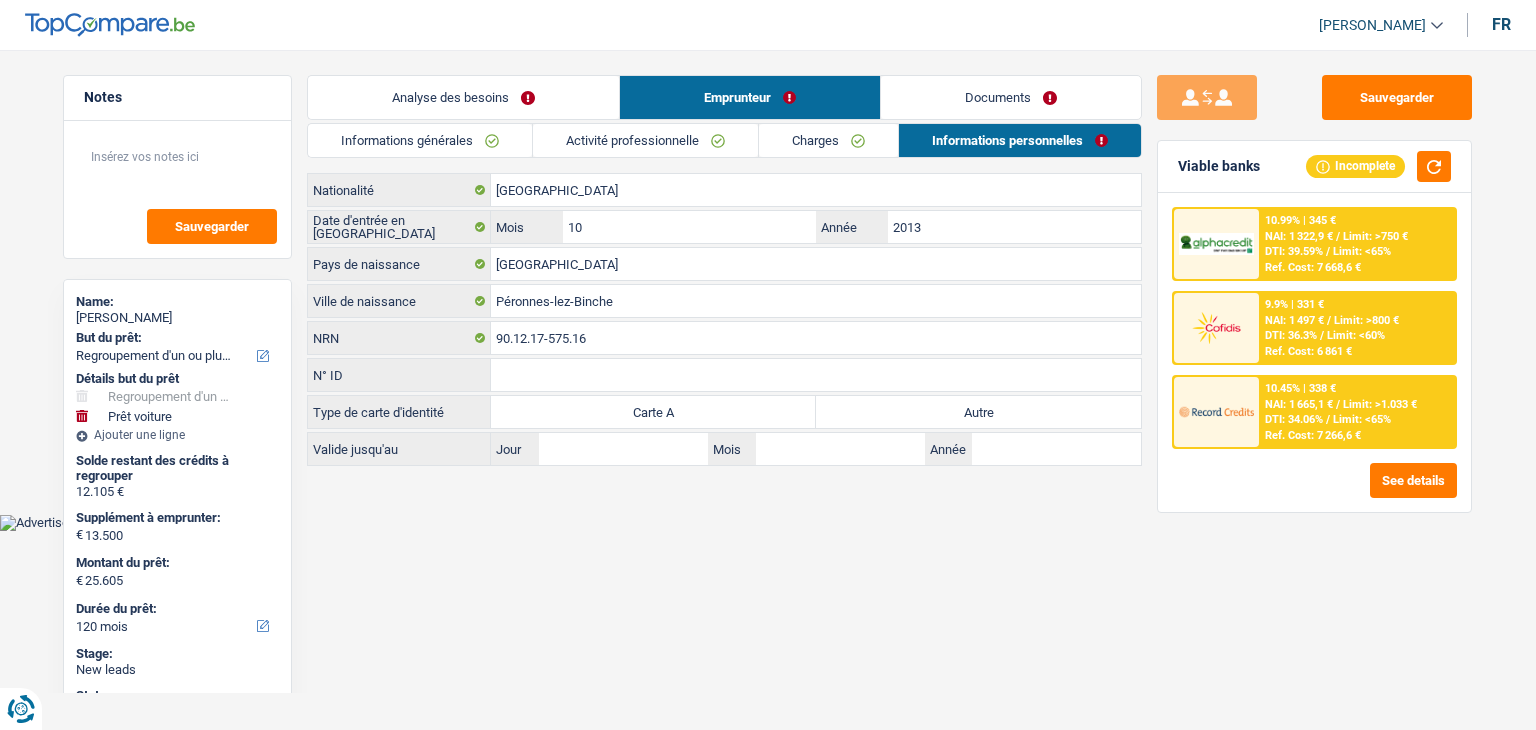 click on "Activité professionnelle" at bounding box center (645, 140) 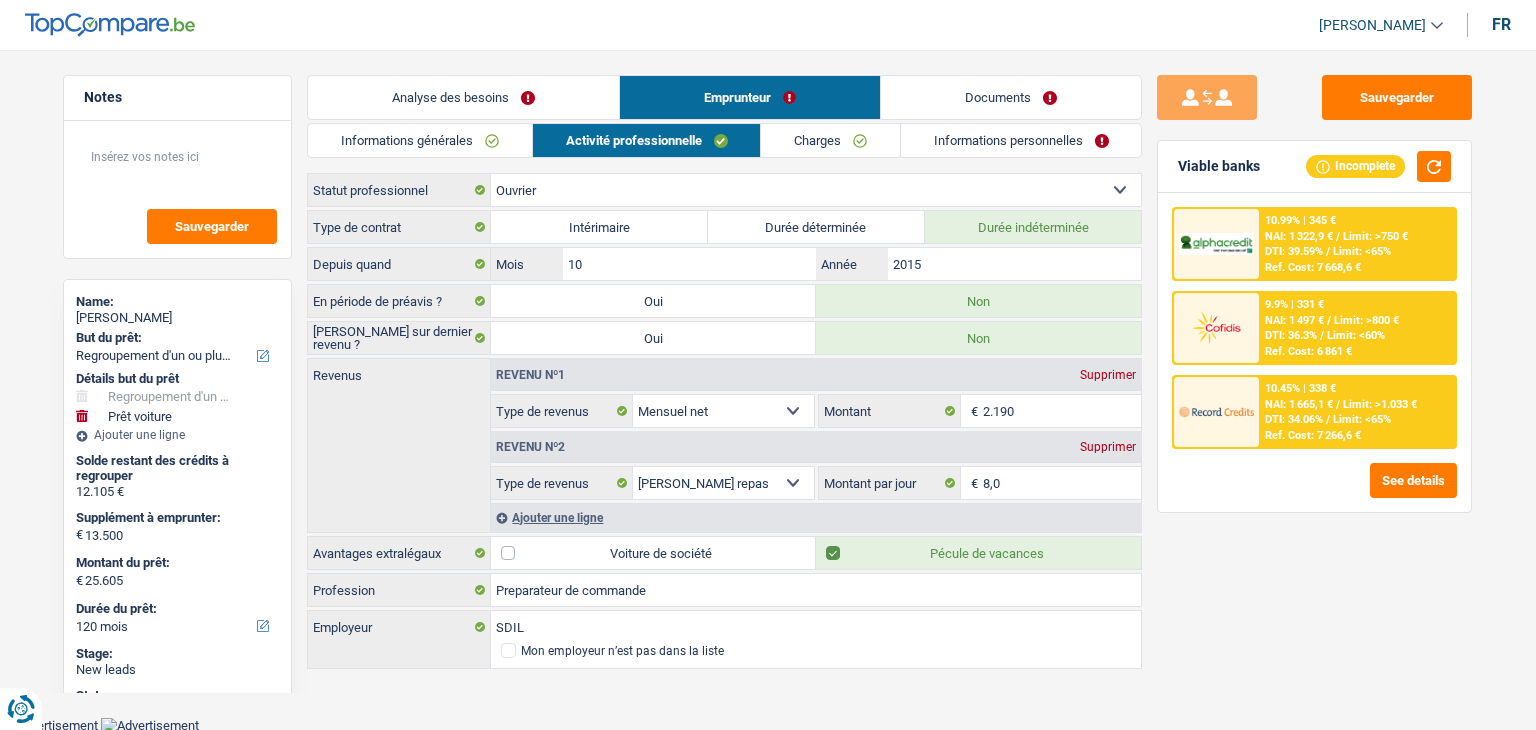 drag, startPoint x: 921, startPoint y: 136, endPoint x: 883, endPoint y: 137, distance: 38.013157 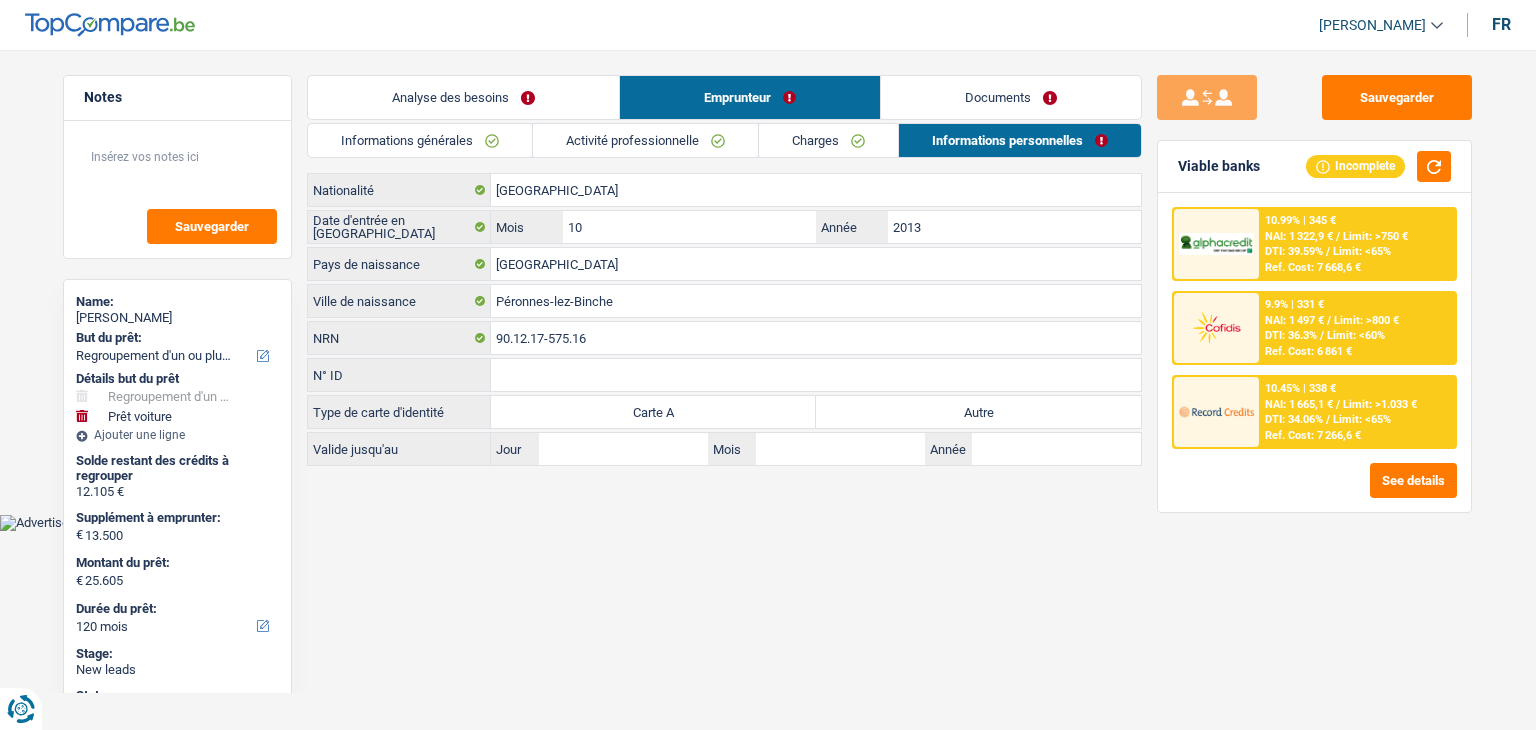 click on "Charges" at bounding box center [828, 140] 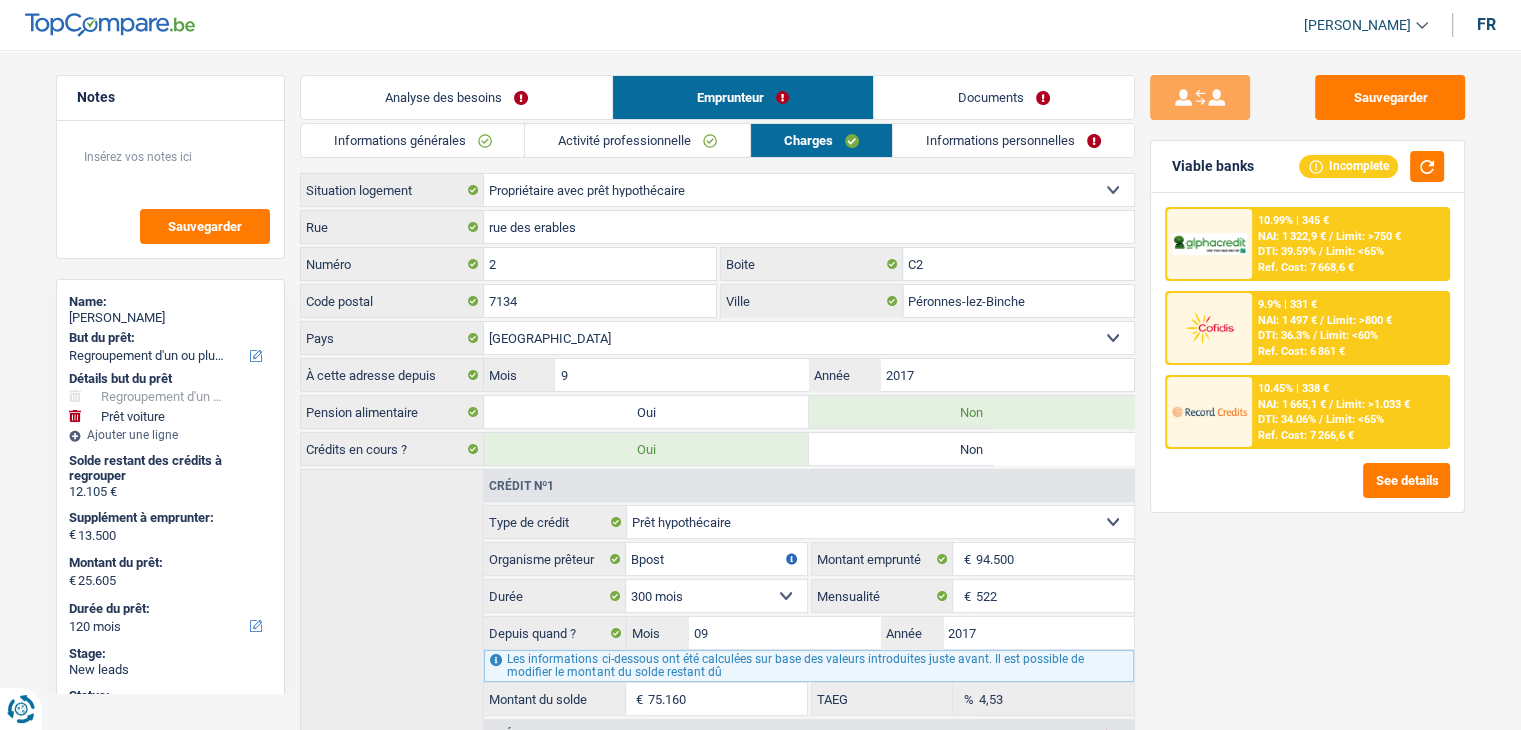 click on "Activité professionnelle" at bounding box center [637, 140] 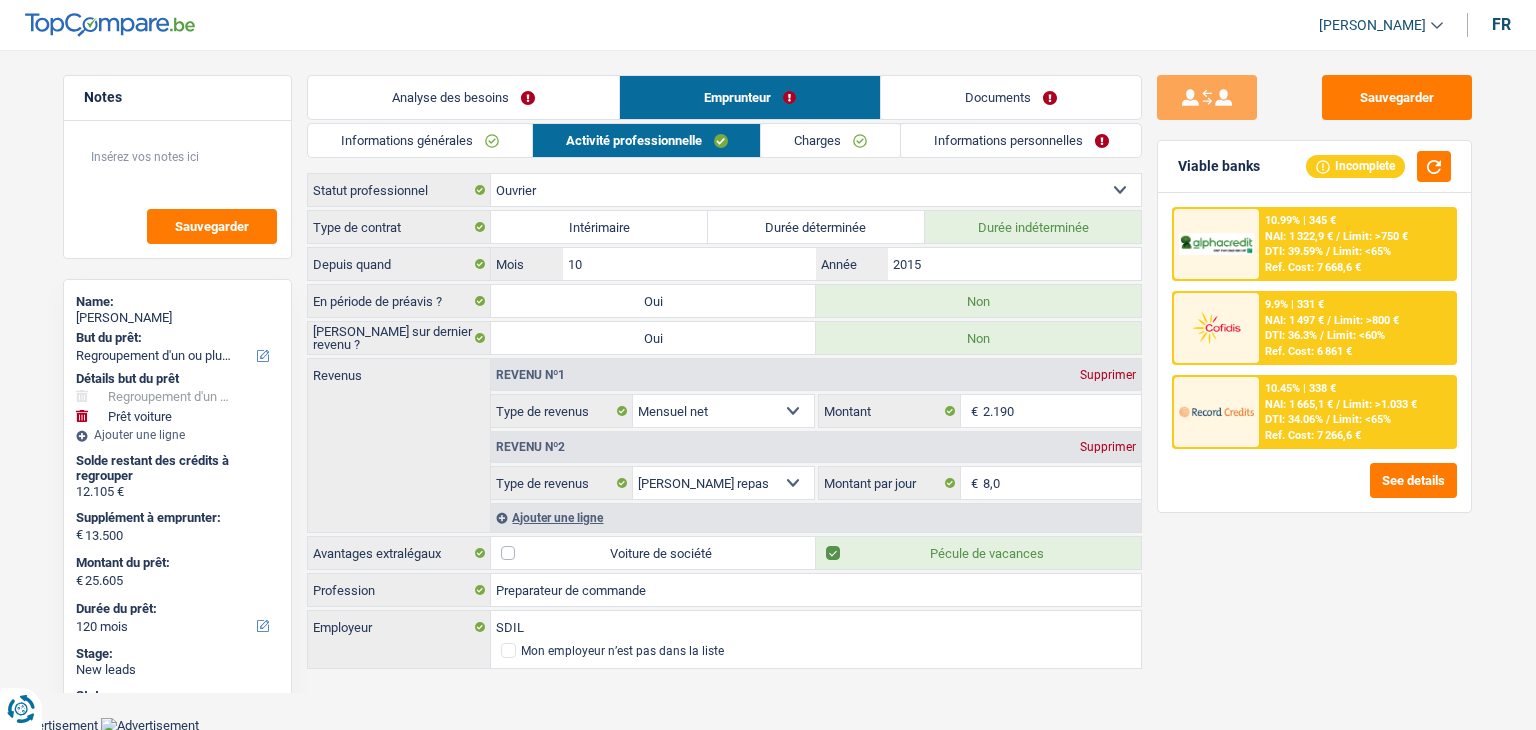 click on "Informations personnelles" at bounding box center [1021, 140] 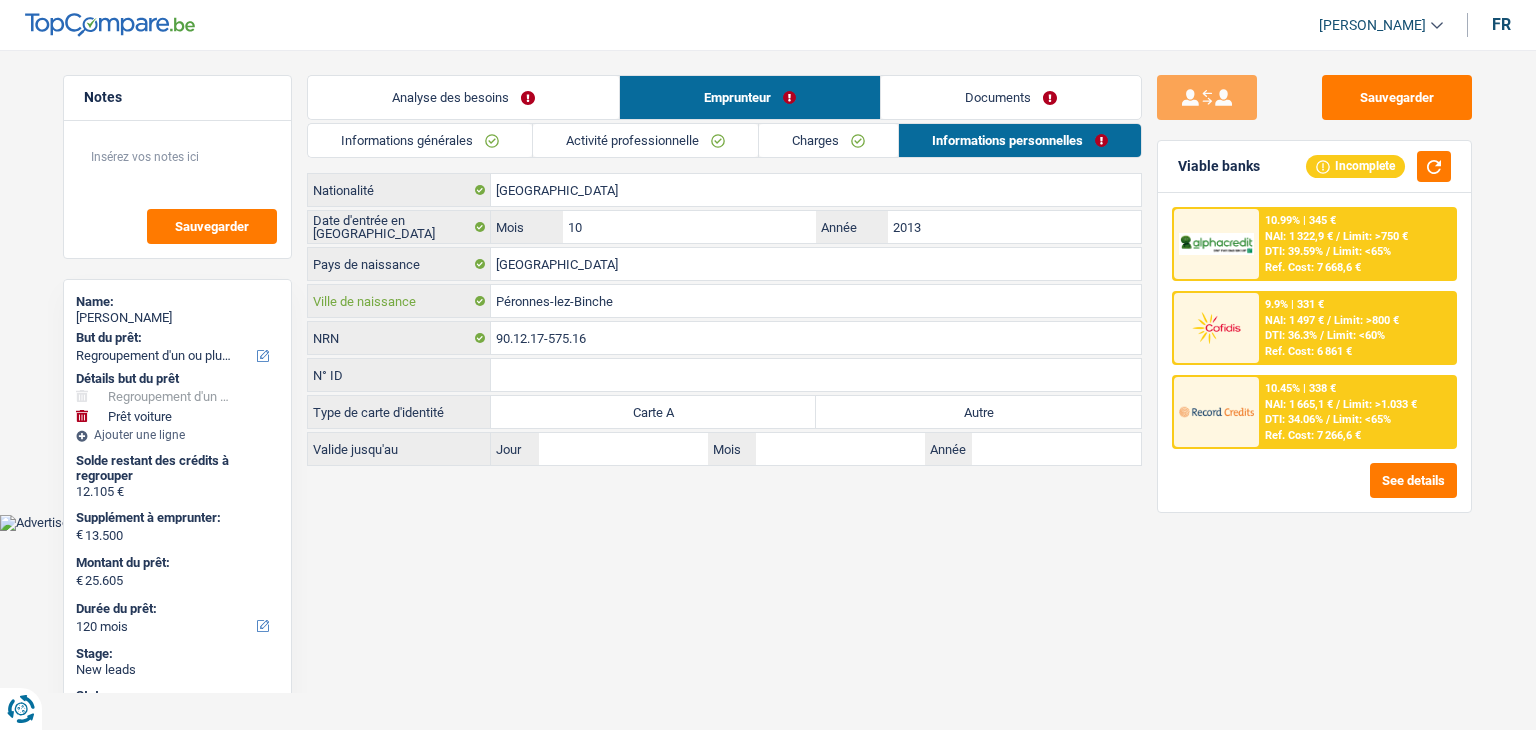 drag, startPoint x: 640, startPoint y: 297, endPoint x: 392, endPoint y: 321, distance: 249.15858 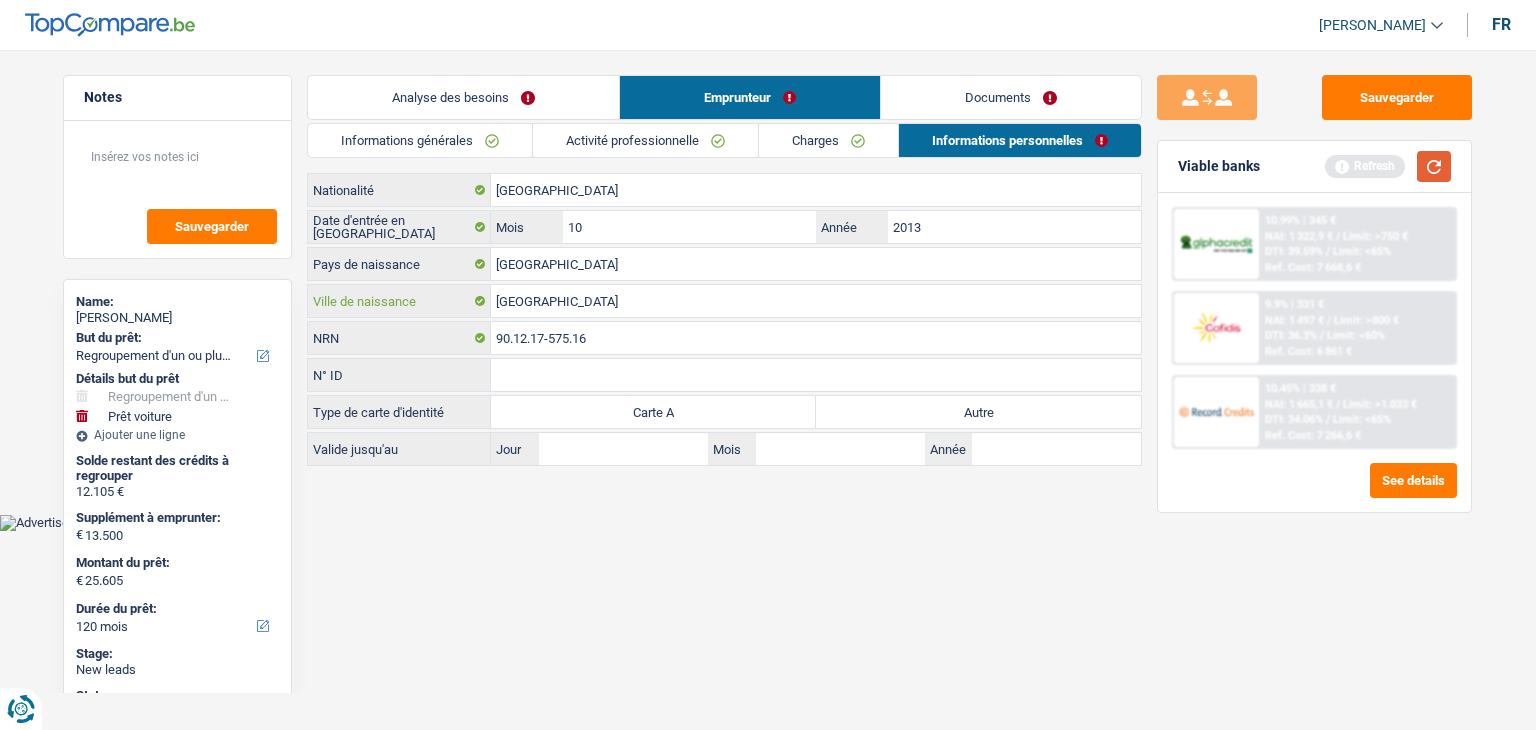 type on "paris" 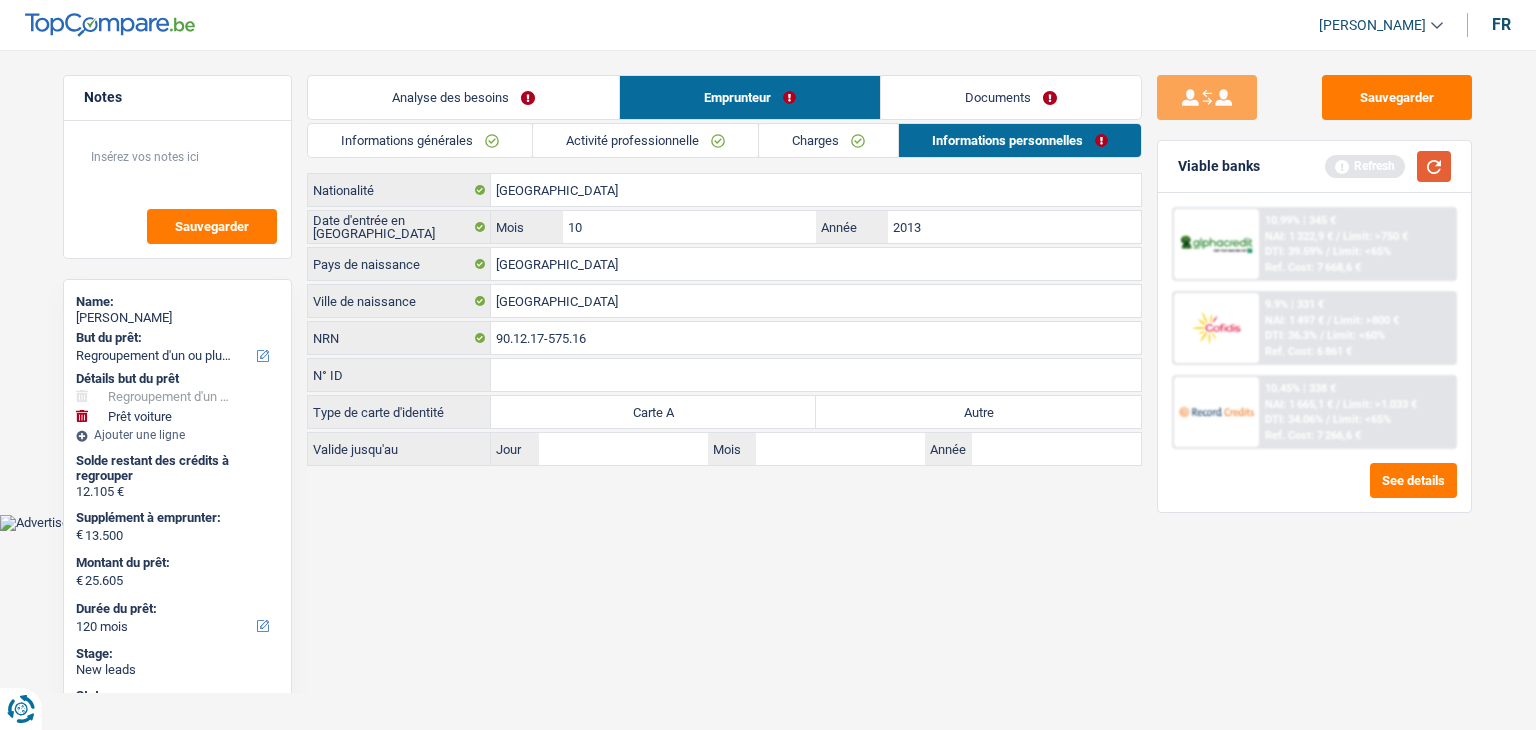 click at bounding box center (1434, 166) 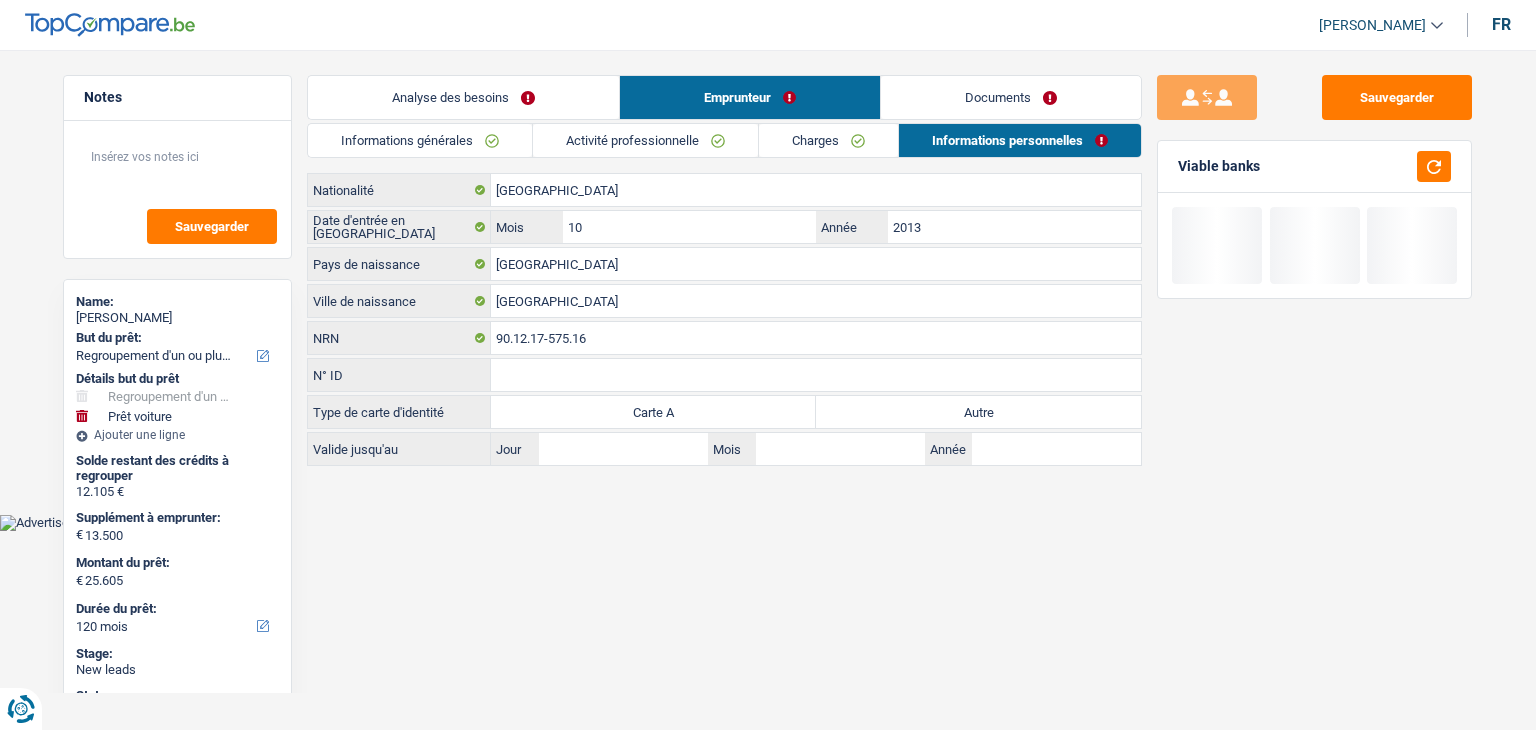 click on "Autre" at bounding box center (978, 412) 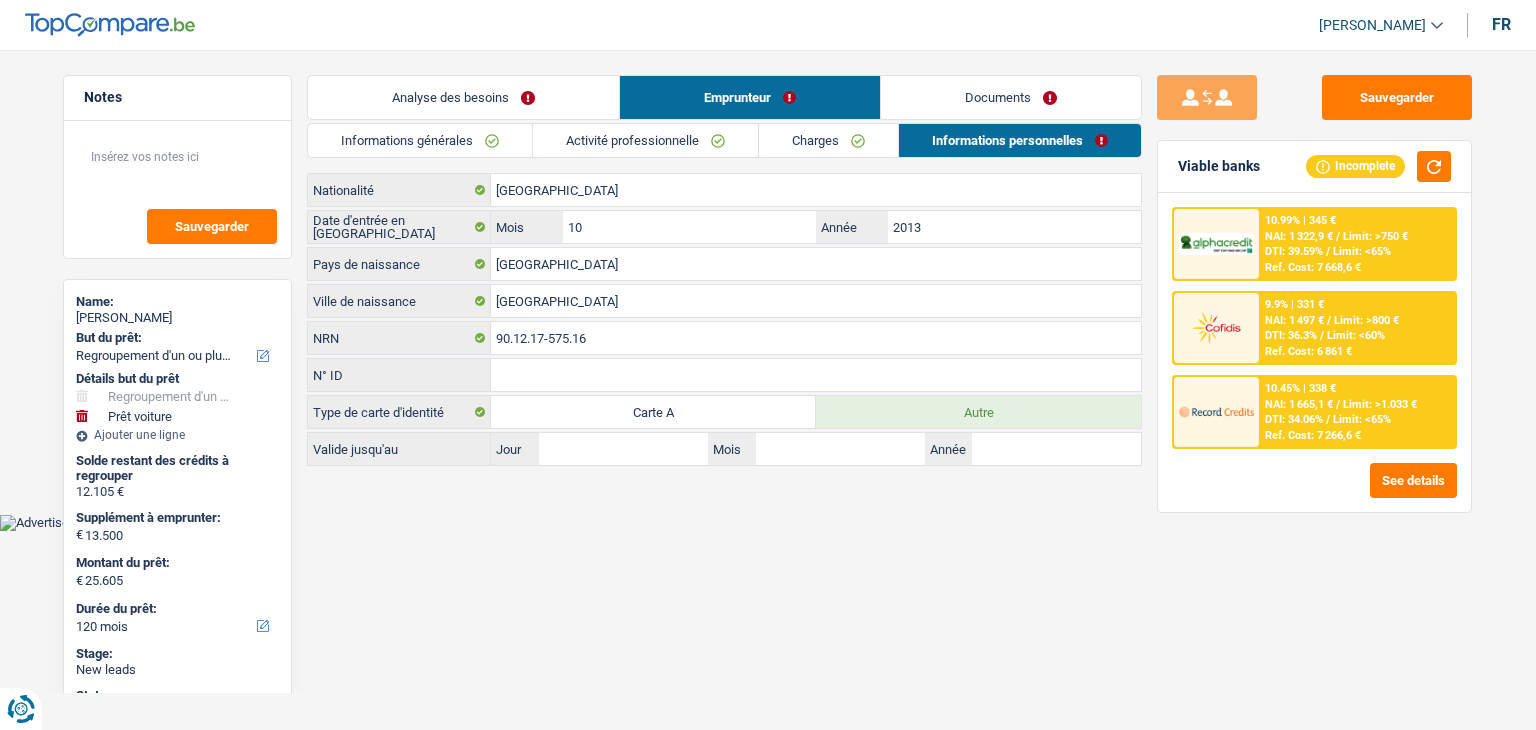 click on "Documents" at bounding box center [1011, 97] 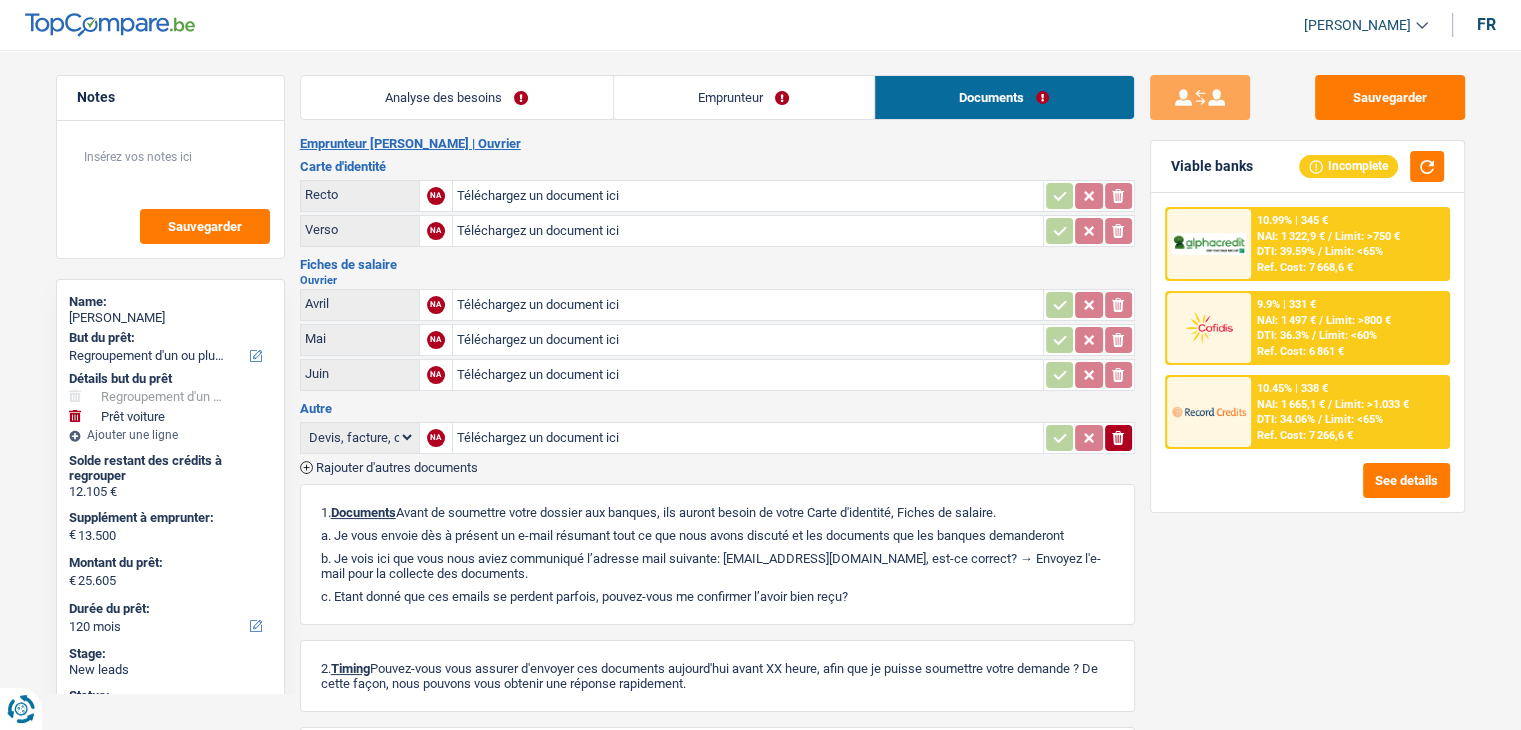 click on "Fiches de salaire" at bounding box center (717, 264) 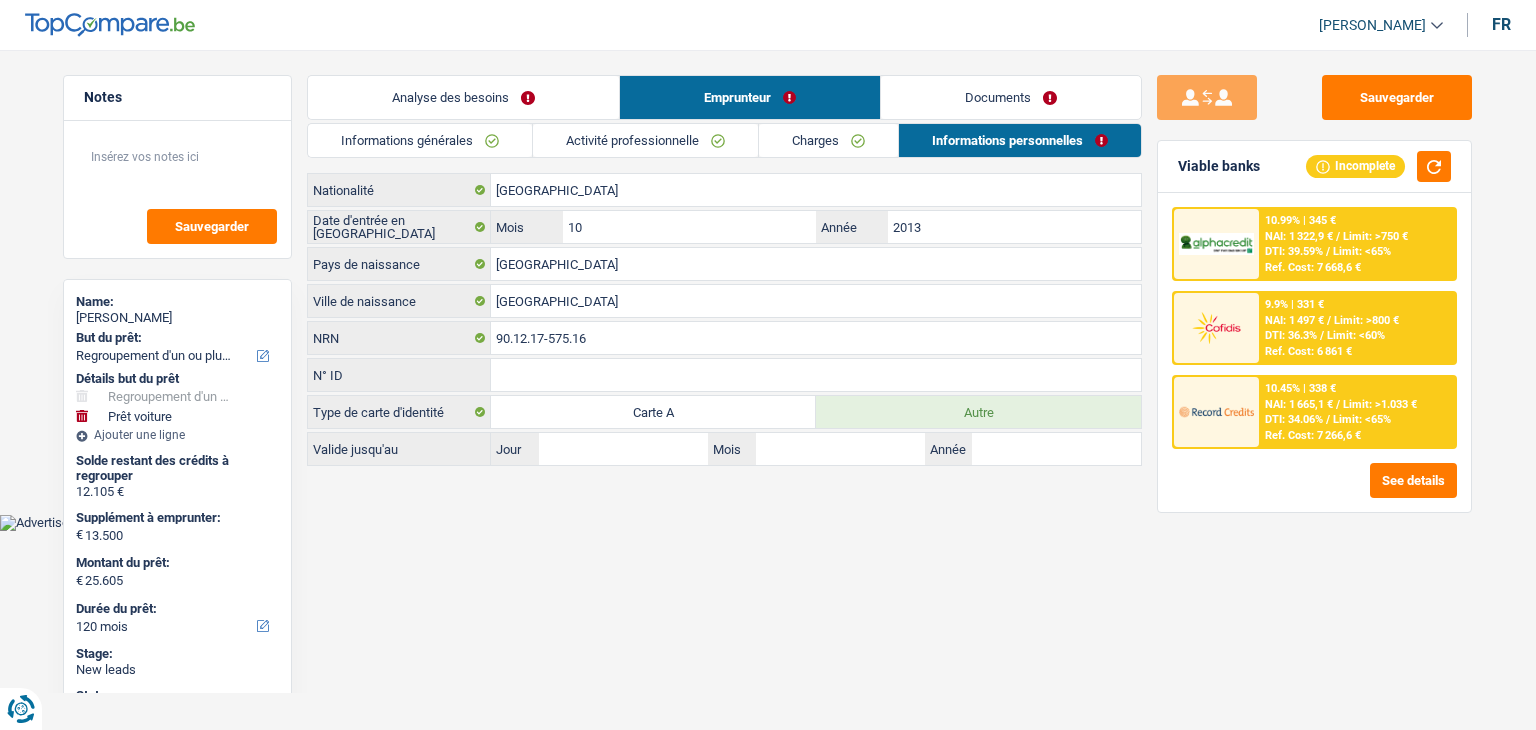 click on "Analyse des besoins" at bounding box center [463, 97] 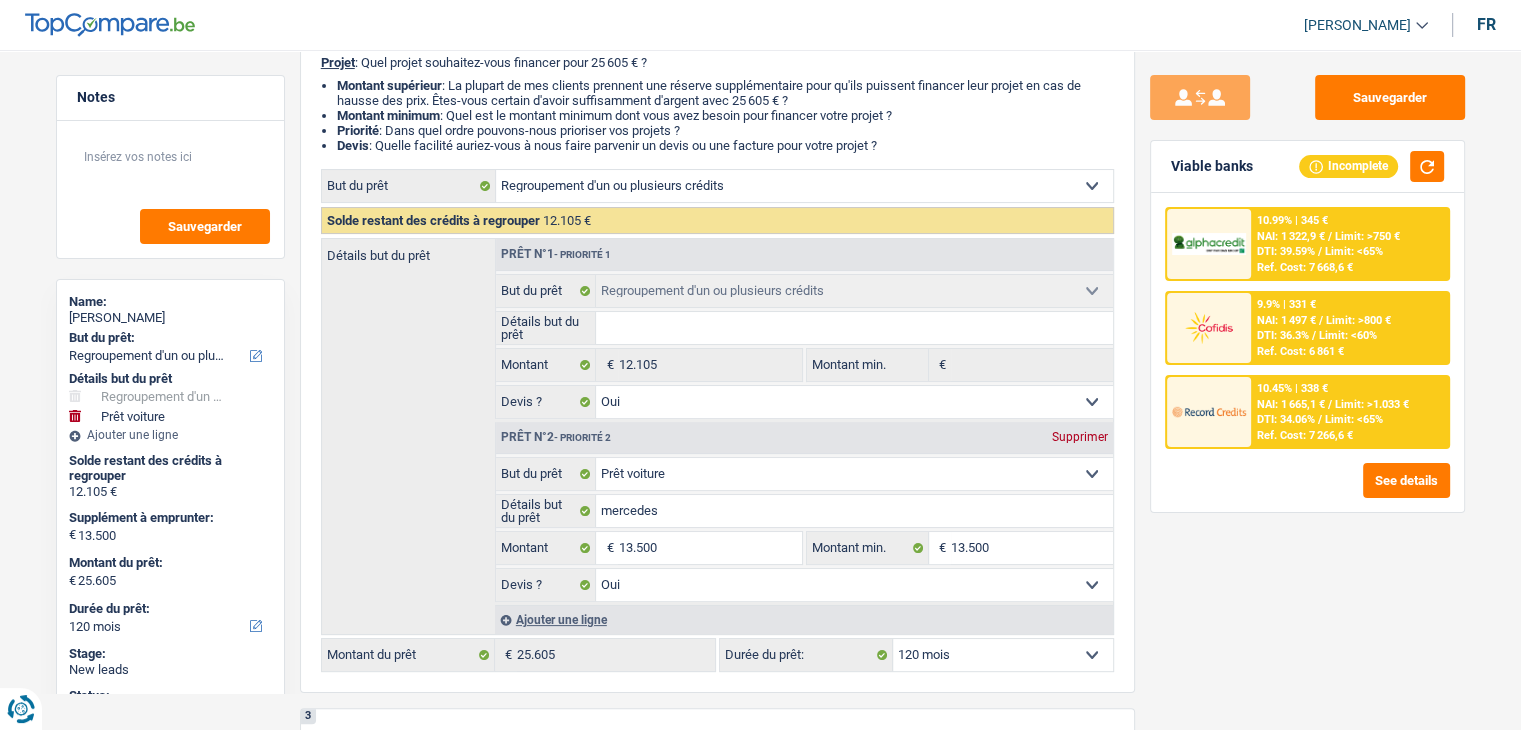 scroll, scrollTop: 0, scrollLeft: 0, axis: both 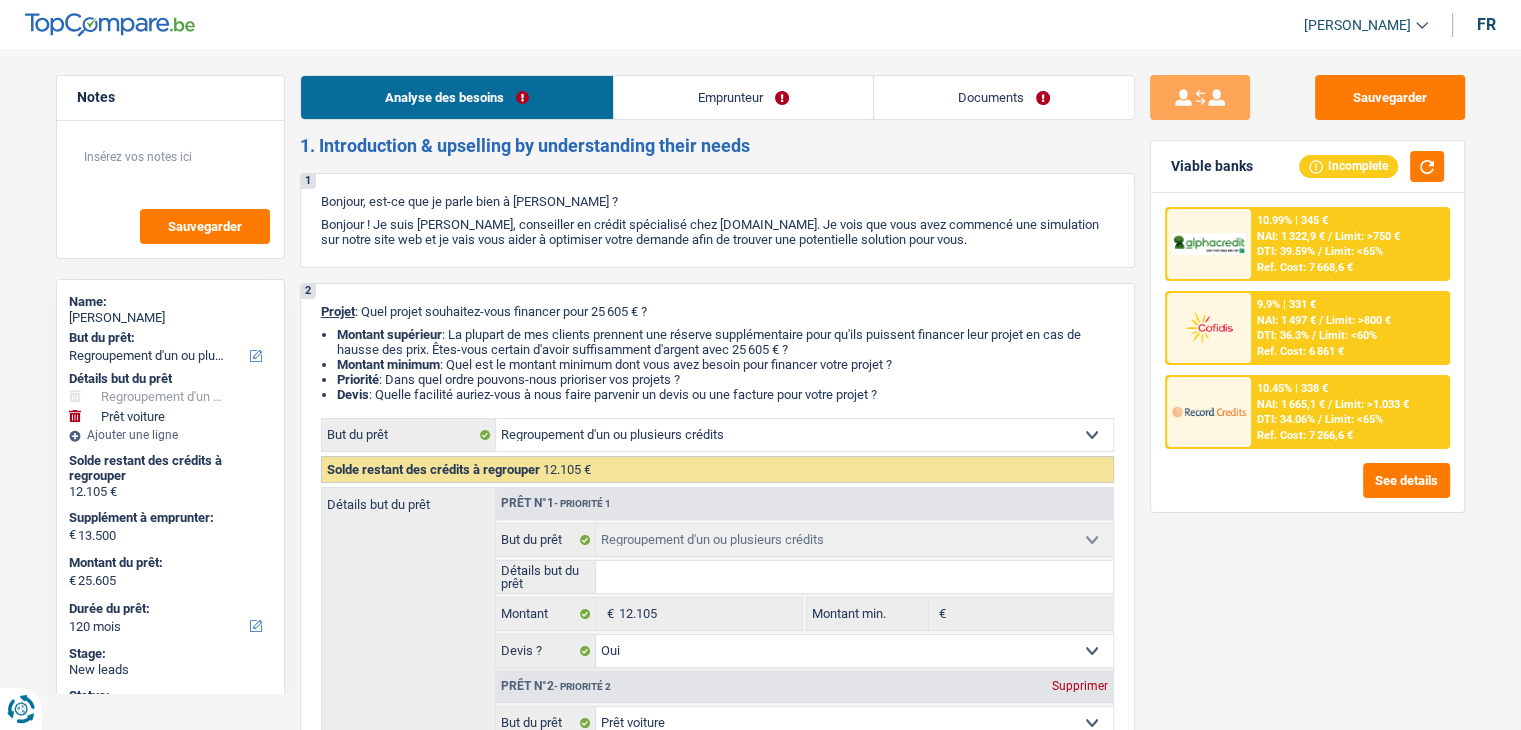 click on "Documents" at bounding box center (1004, 97) 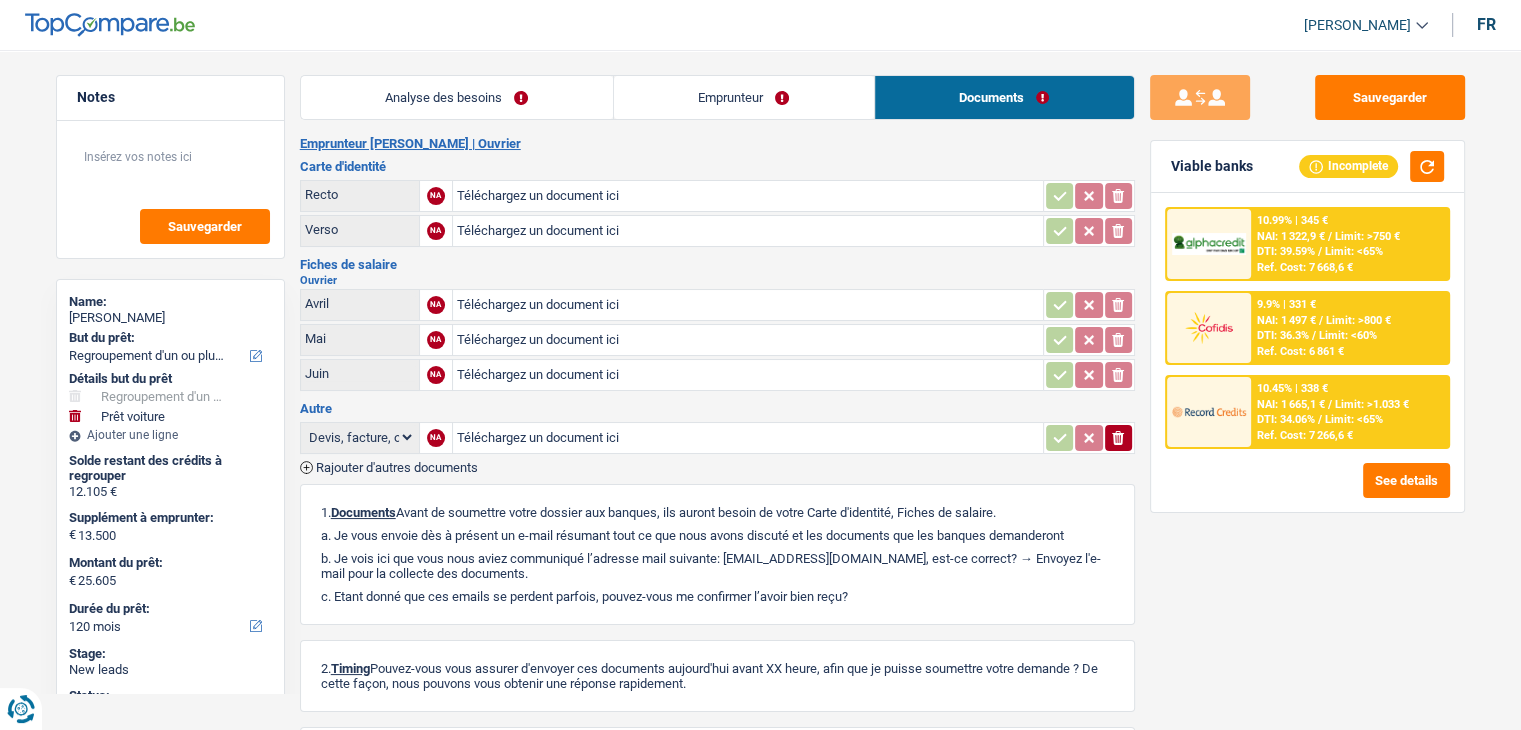 click on "NAI: 1 665,1 €" at bounding box center [1291, 404] 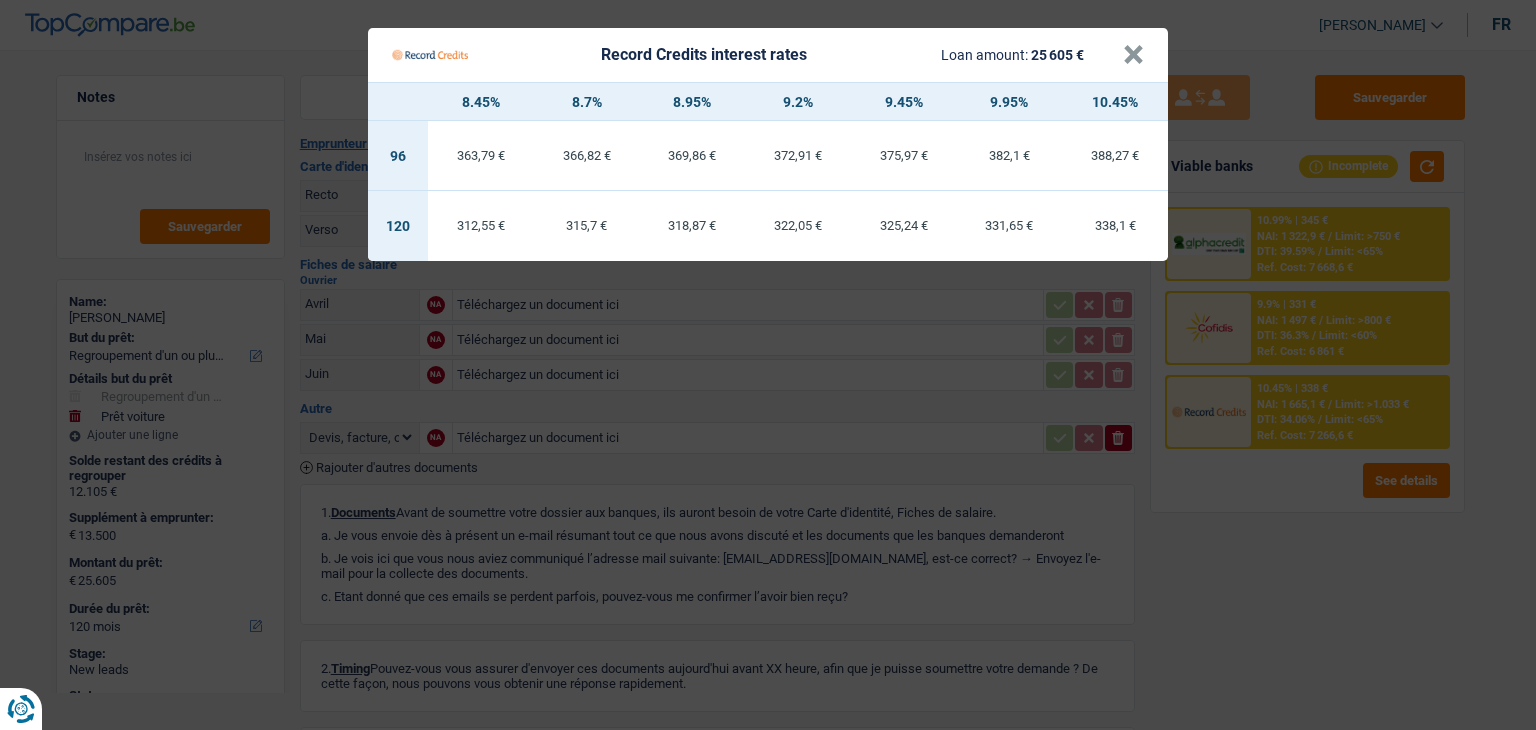 click on "Record Credits interest rates
Loan amount:
25 605 €
×
8.45%
8.7%
8.95%
9.2%
9.45%
9.95%
10.45%
96
363,79 €
366,82 €
369,86 €
372,91 €
375,97 €
382,1 €
388,27 €
120
312,55 €" at bounding box center (768, 365) 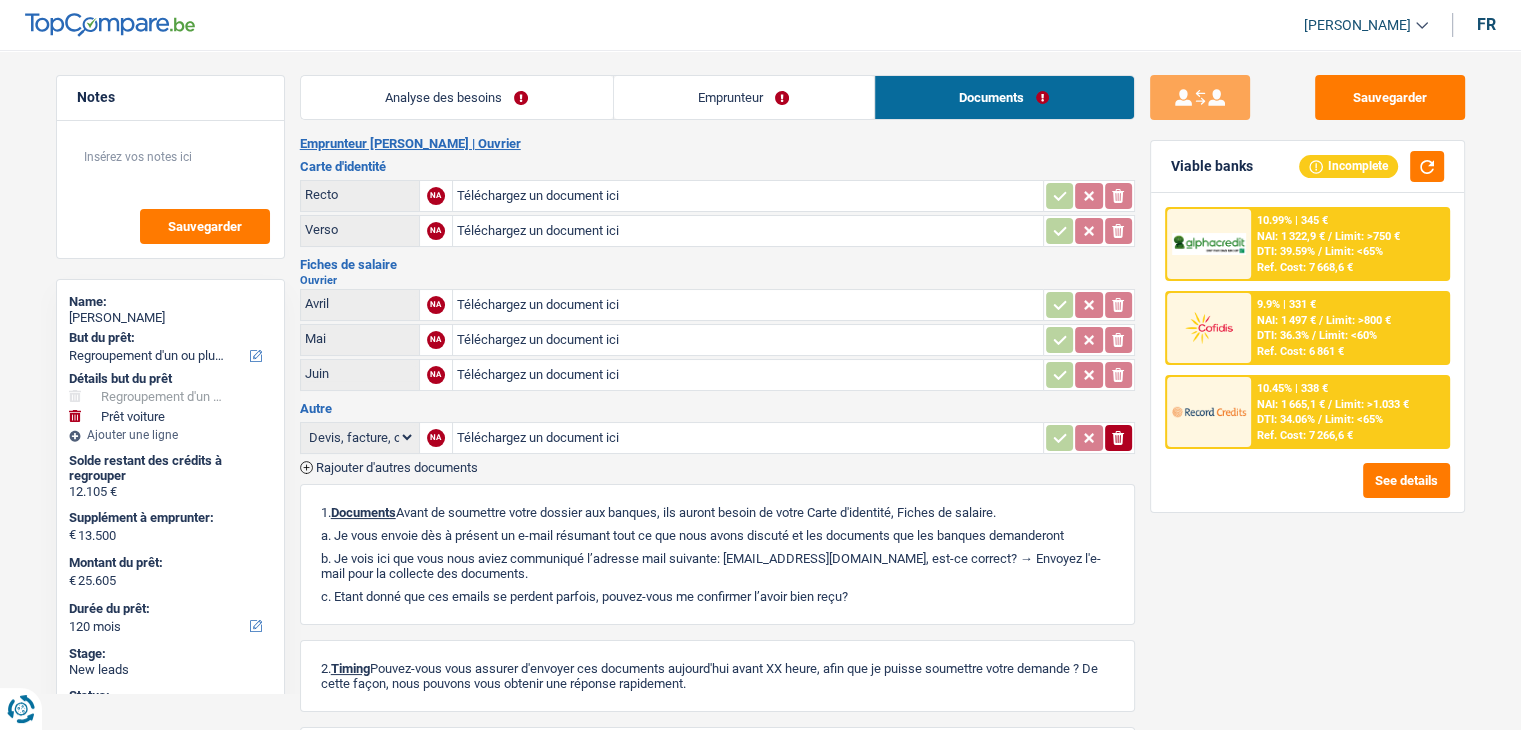 click at bounding box center (1209, 244) 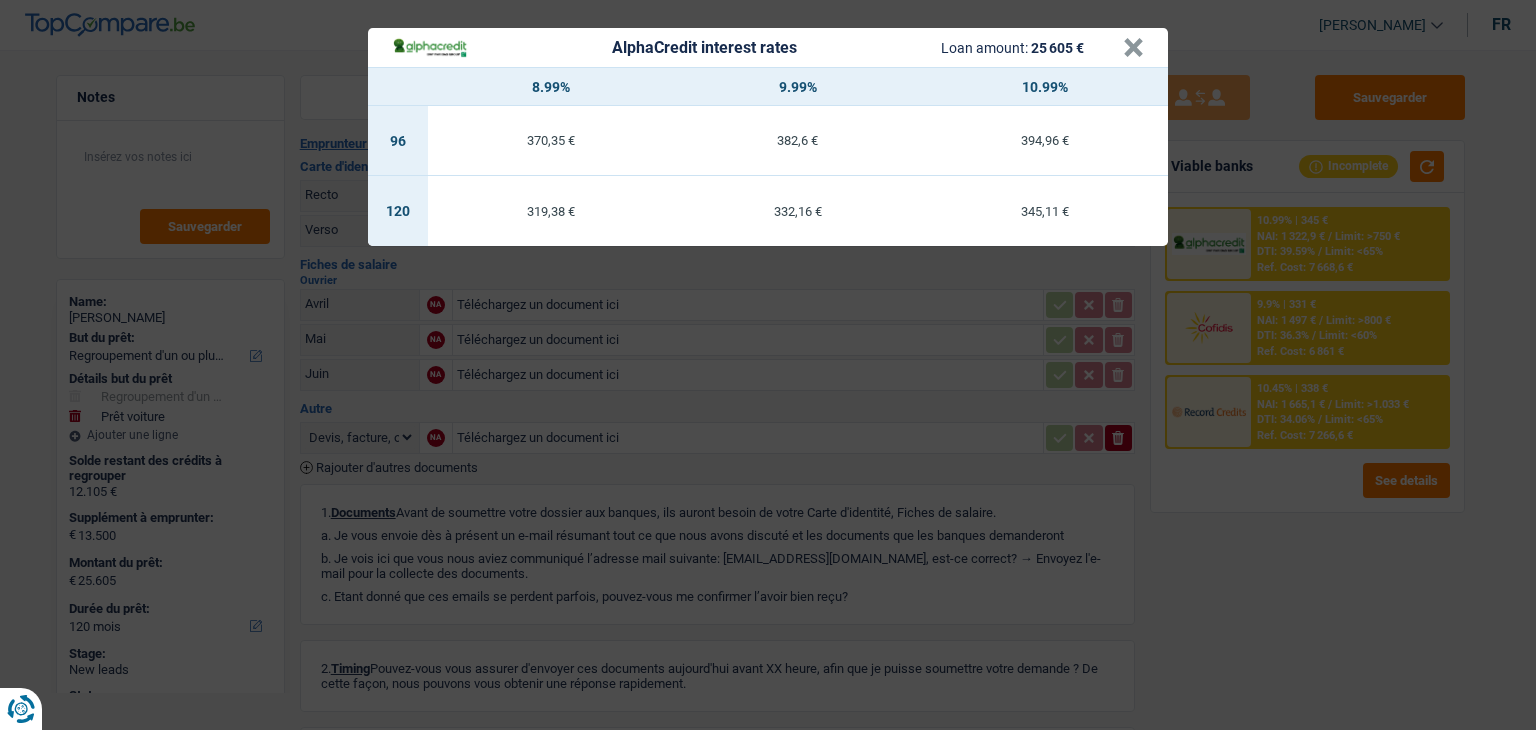 click on "AlphaCredit interest rates
Loan amount:
25 605 €
×
8.99%
9.99%
10.99%
96
370,35 €
382,6 €
394,96 €
120
319,38 €
332,16 €
345,11 €" at bounding box center (768, 365) 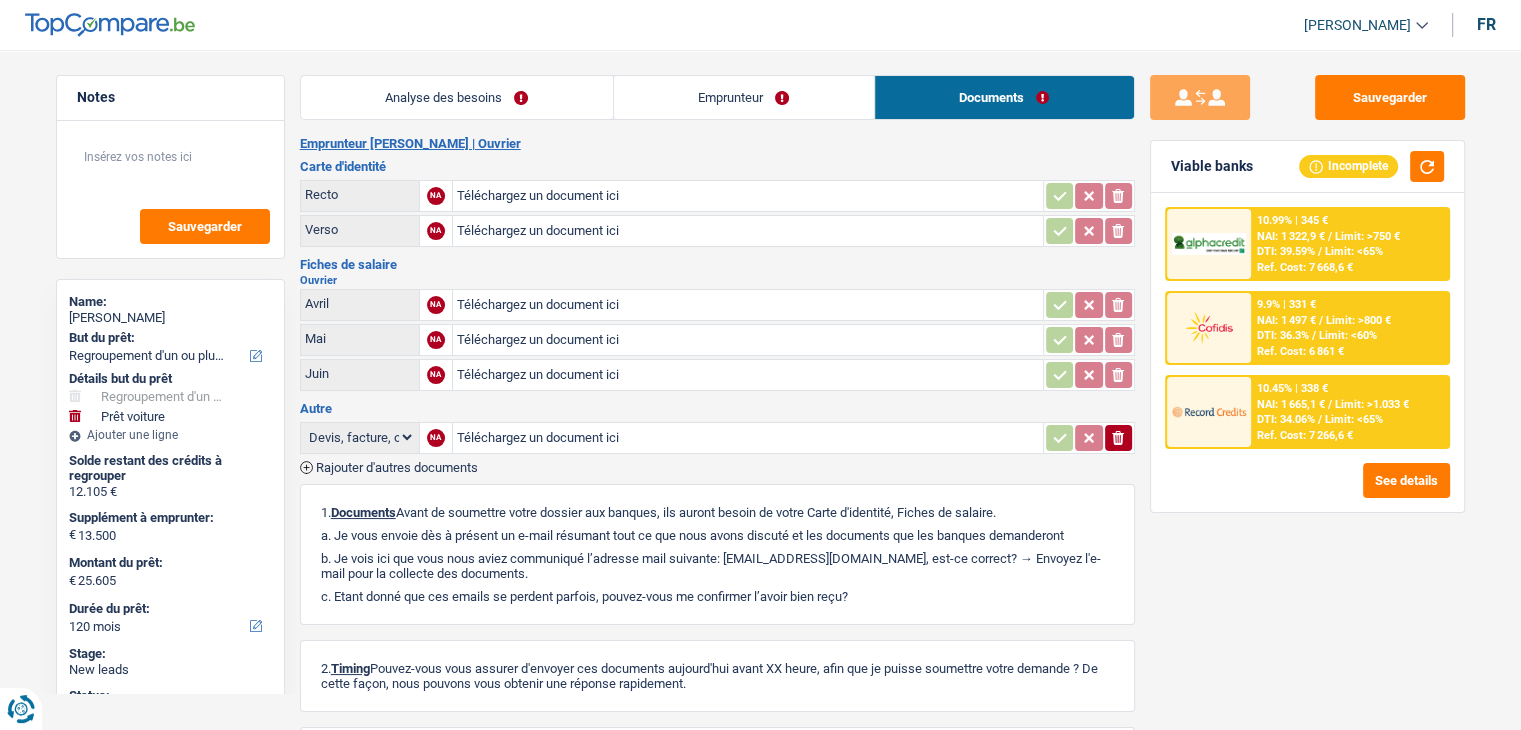 click on "9.9% | 331 €
NAI: 1 497 €
/
Limit: >800 €
DTI: 36.3%
/
Limit: <60%
Ref. Cost: 6 861 €" at bounding box center (1307, 328) 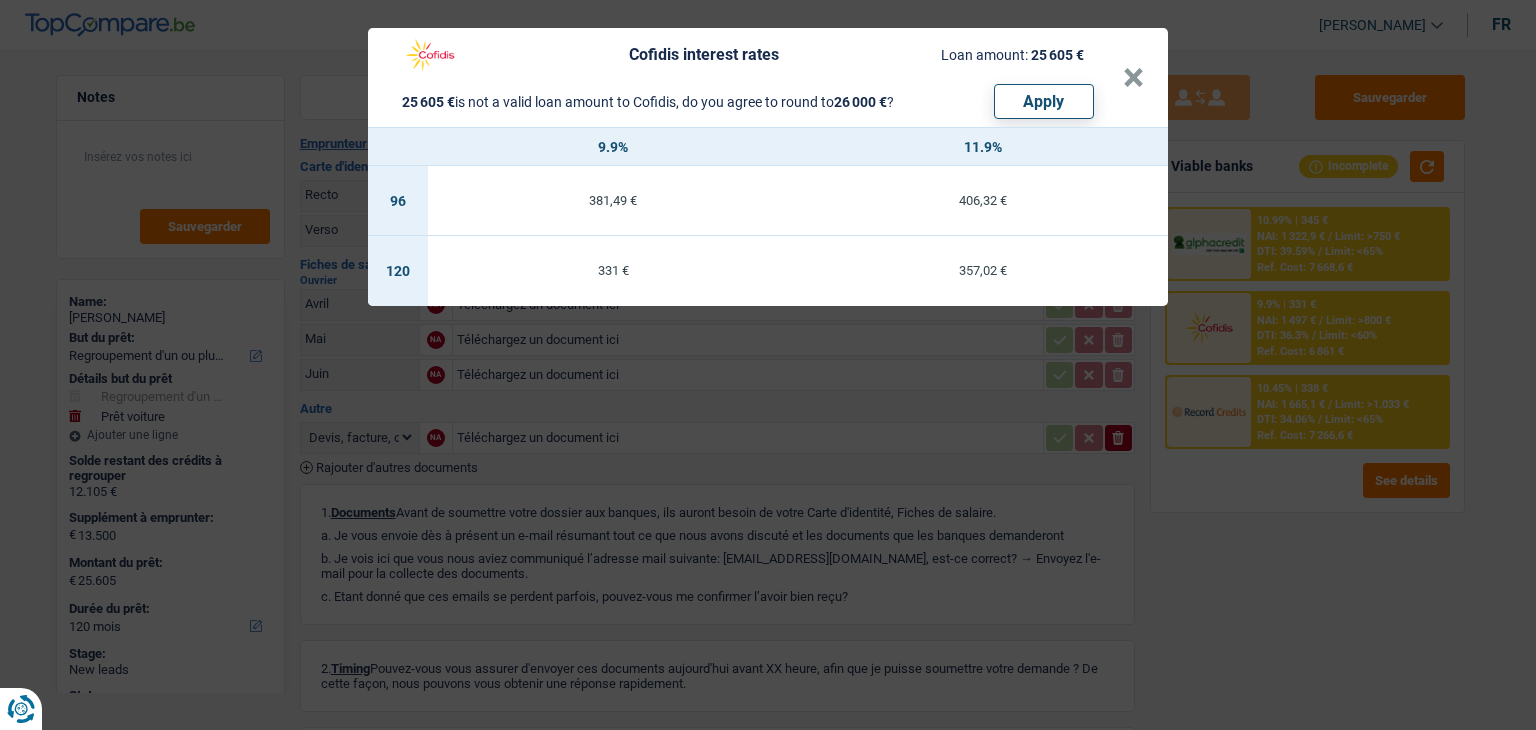 click on "Cofidis interest rates
Loan amount:
25 605 €
25 605 €  is not a valid loan amount to Cofidis, do you agree to round to  26 000 € ?
Apply
×
9.9%
11.9%
96
381,49 €
406,32 €
120
331 €
357,02 €" at bounding box center [768, 365] 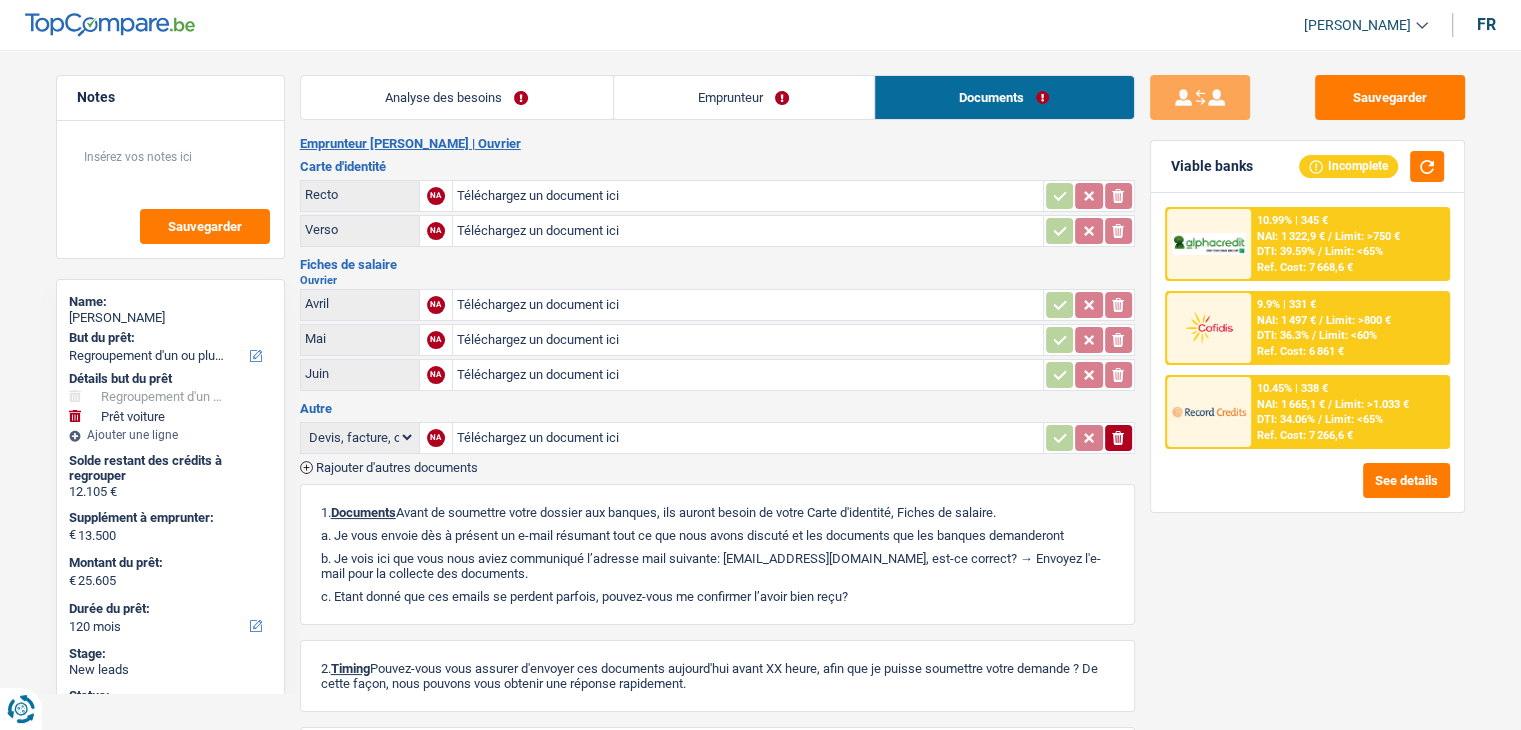 click on "NAI: 1 665,1 €" at bounding box center (1291, 404) 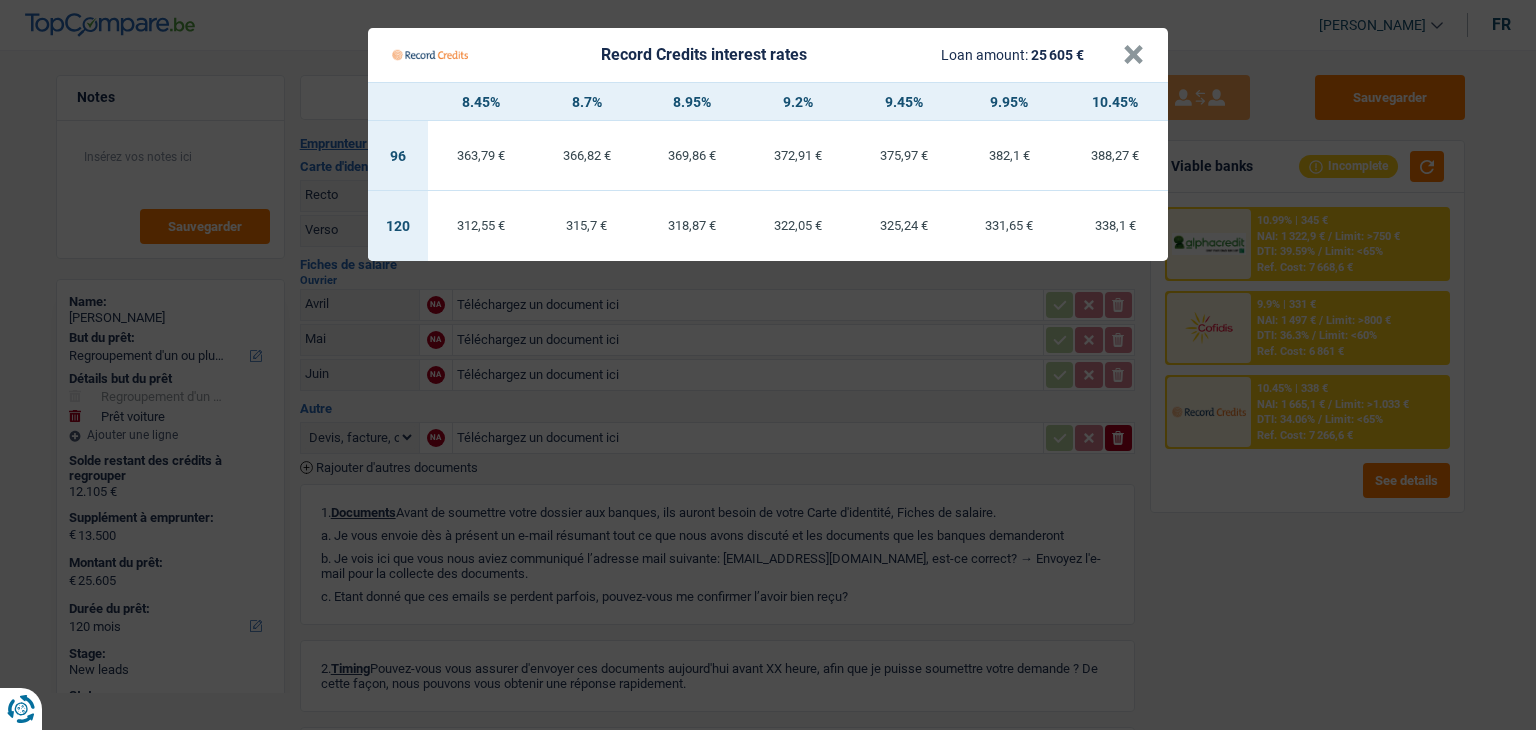 click on "Record Credits interest rates
Loan amount:
25 605 €
×
8.45%
8.7%
8.95%
9.2%
9.45%
9.95%
10.45%
96
363,79 €
366,82 €
369,86 €
372,91 €
375,97 €
382,1 €
388,27 €
120
312,55 €" at bounding box center (768, 365) 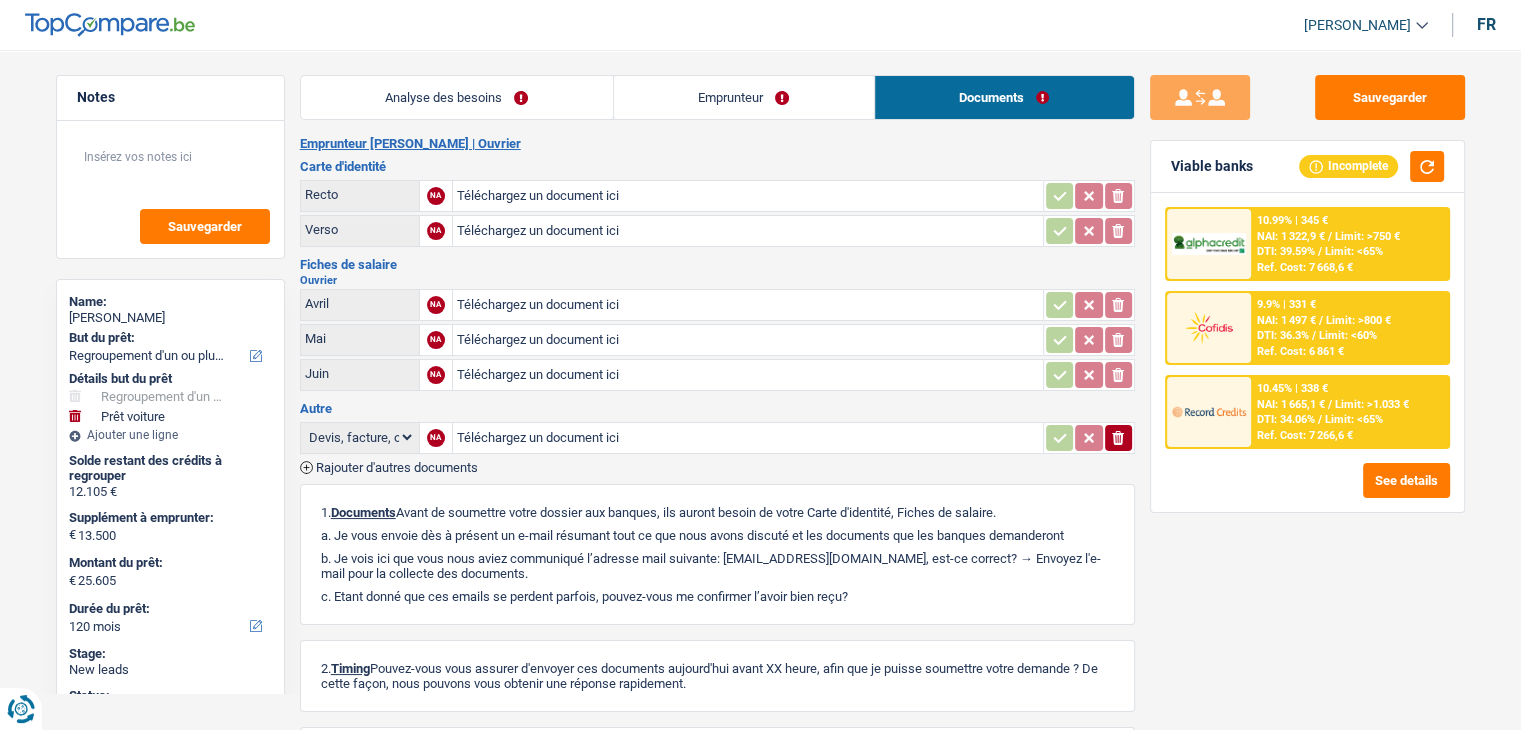 click on "NAI: 1 665,1 €" at bounding box center (1291, 404) 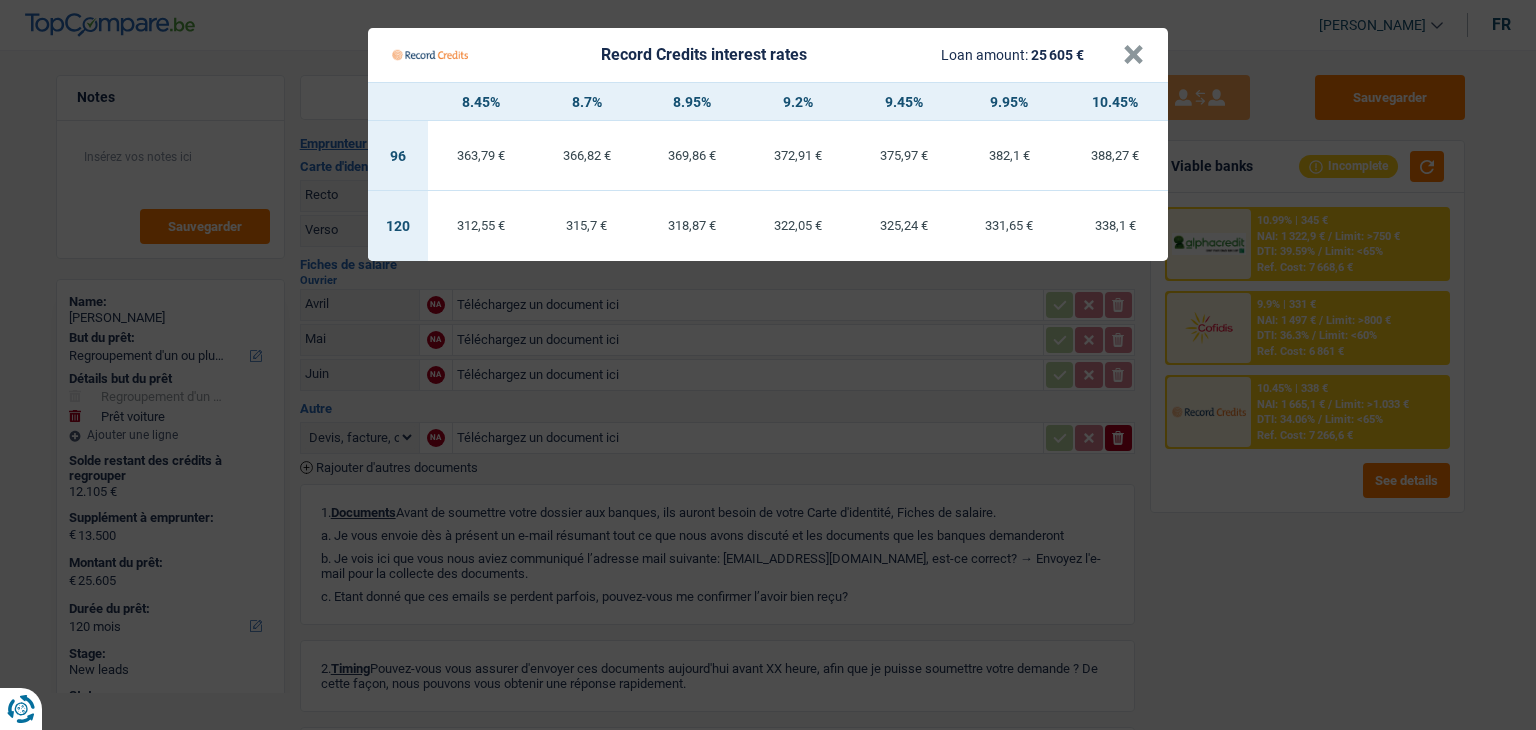 click on "Record Credits interest rates
Loan amount:
25 605 €
×
8.45%
8.7%
8.95%
9.2%
9.45%
9.95%
10.45%
96
363,79 €
366,82 €
369,86 €
372,91 €
375,97 €
382,1 €
388,27 €
120
312,55 €" at bounding box center [768, 365] 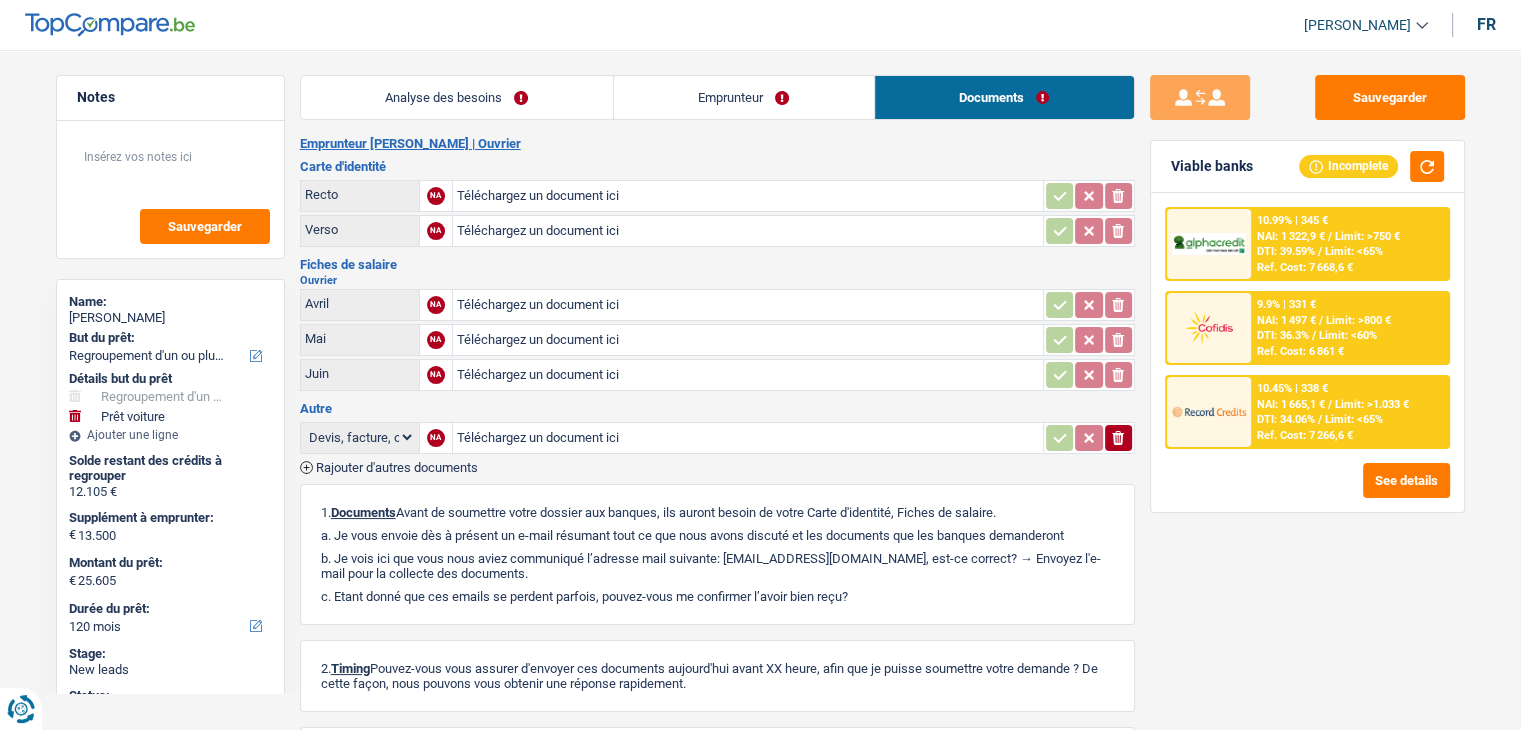 click on "9.9% | 331 €" at bounding box center [1286, 304] 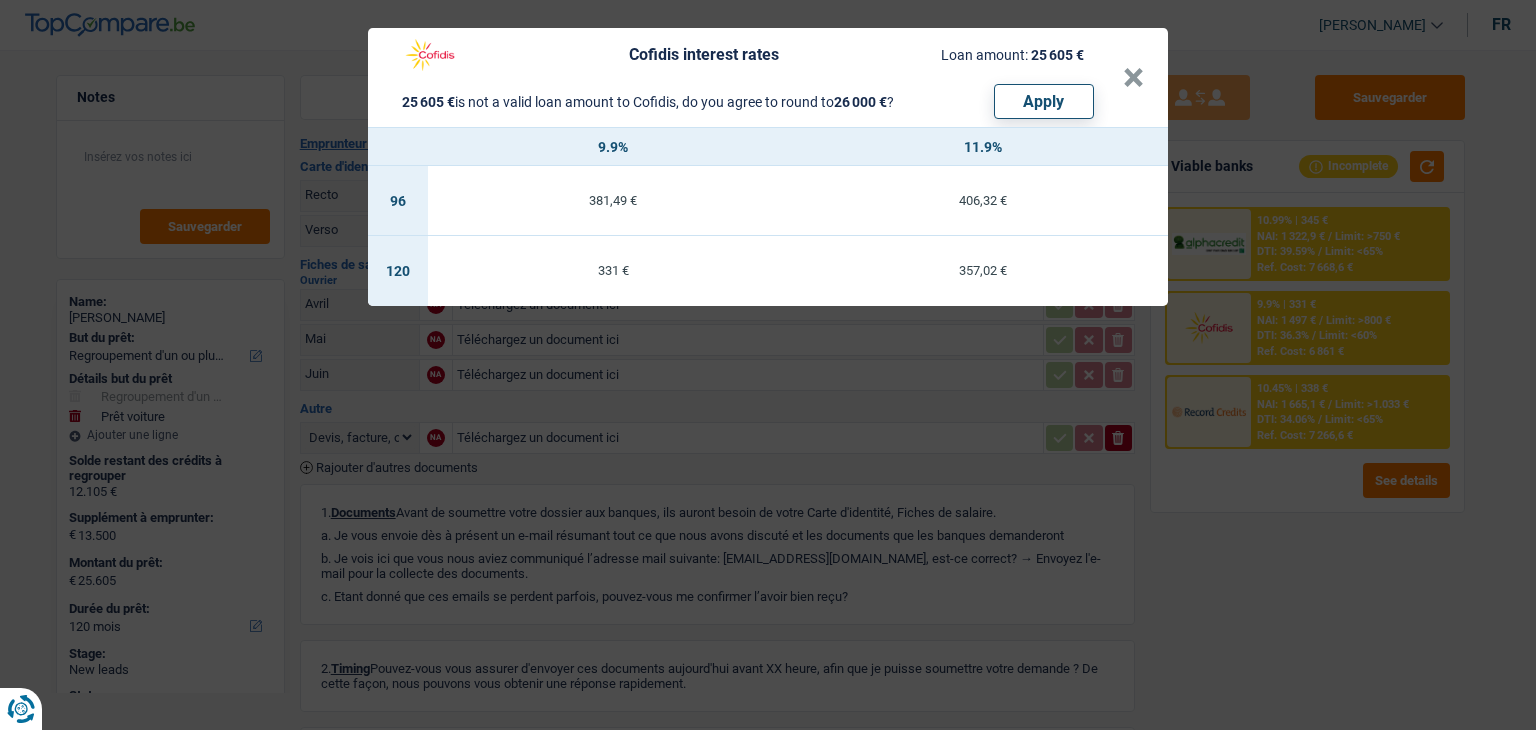 click on "Cofidis interest rates
Loan amount:
25 605 €
25 605 €  is not a valid loan amount to Cofidis, do you agree to round to  26 000 € ?
Apply
×
9.9%
11.9%
96
381,49 €
406,32 €
120
331 €
357,02 €" at bounding box center [768, 365] 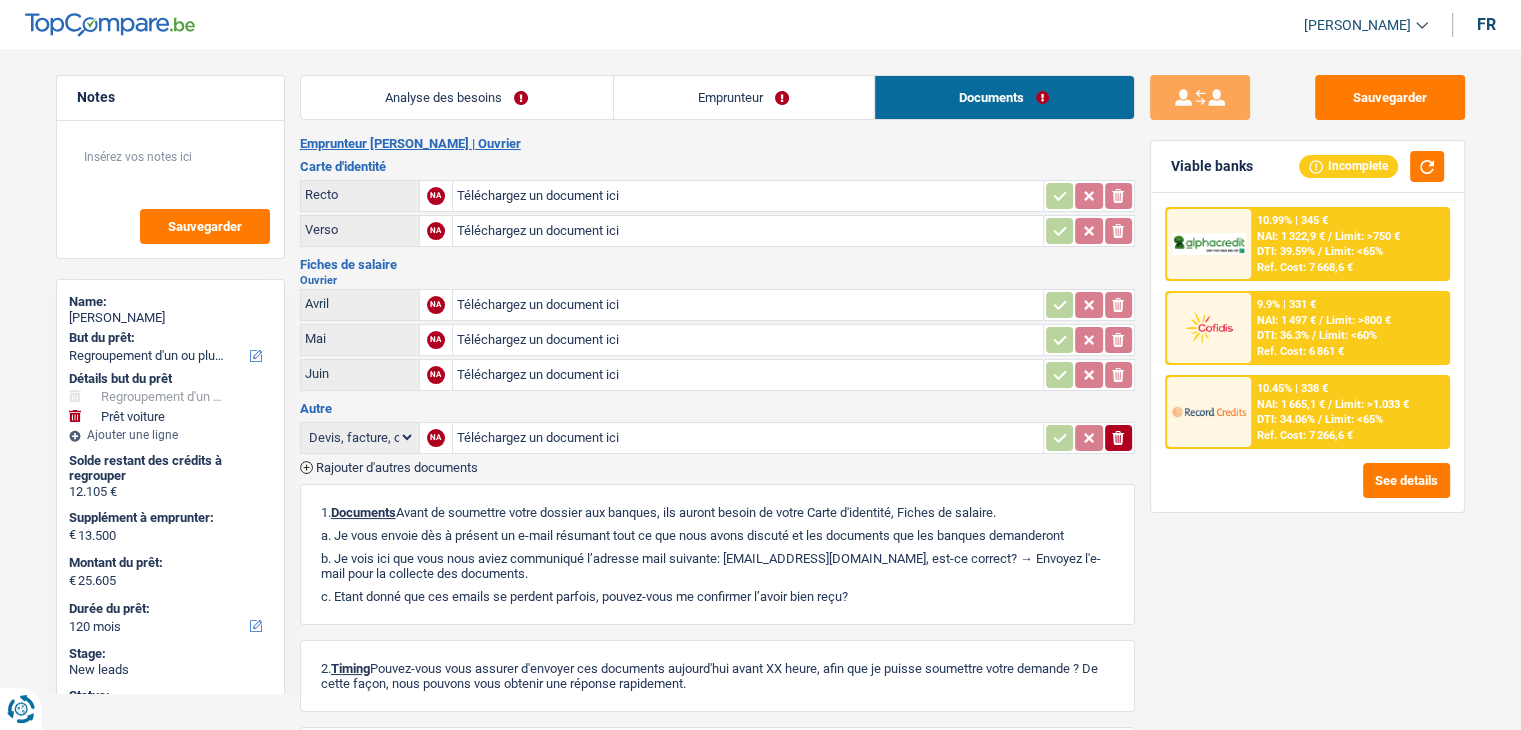 click on "Ref. Cost: 7 668,6 €" at bounding box center [1305, 267] 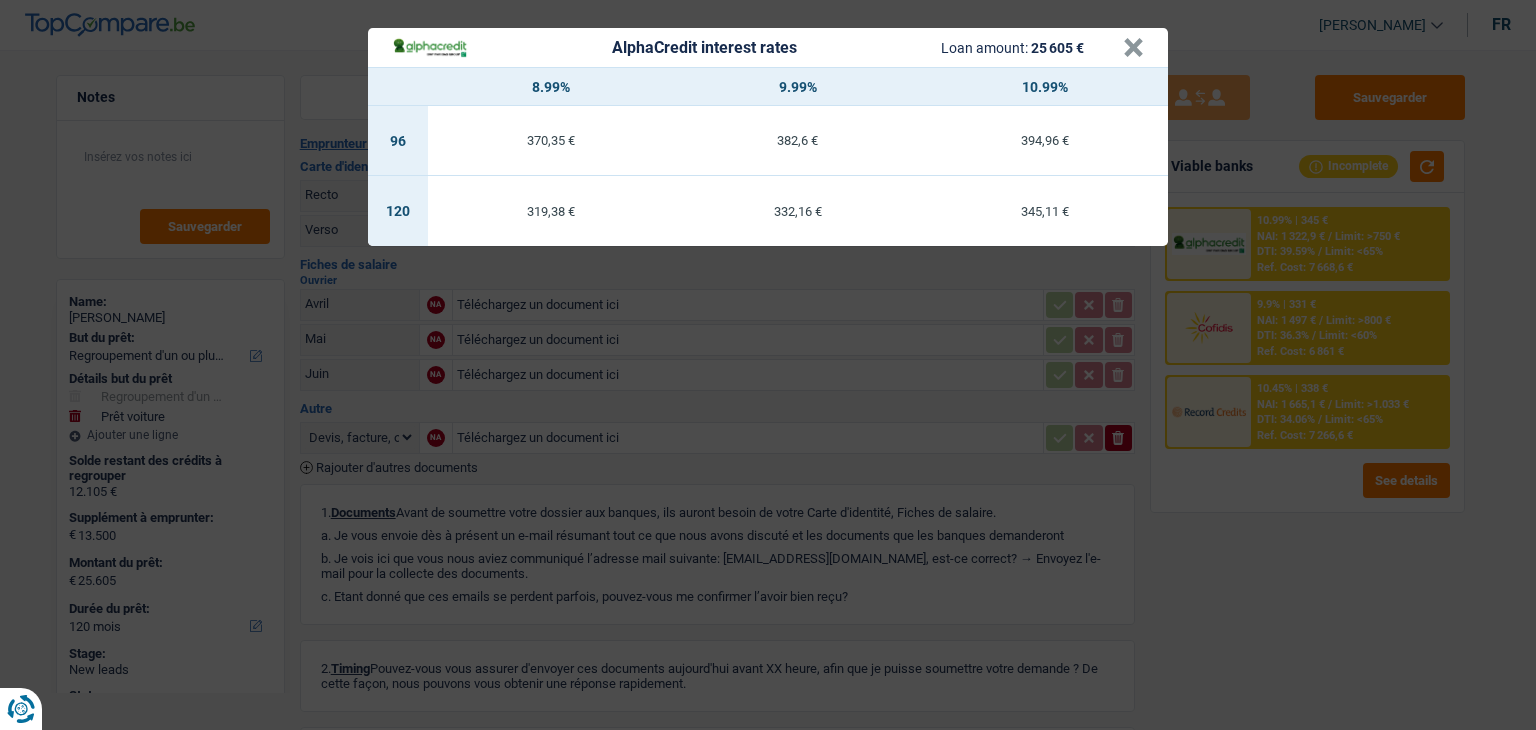 click on "AlphaCredit interest rates
Loan amount:
25 605 €
×
8.99%
9.99%
10.99%
96
370,35 €
382,6 €
394,96 €
120
319,38 €
332,16 €
345,11 €" at bounding box center (768, 365) 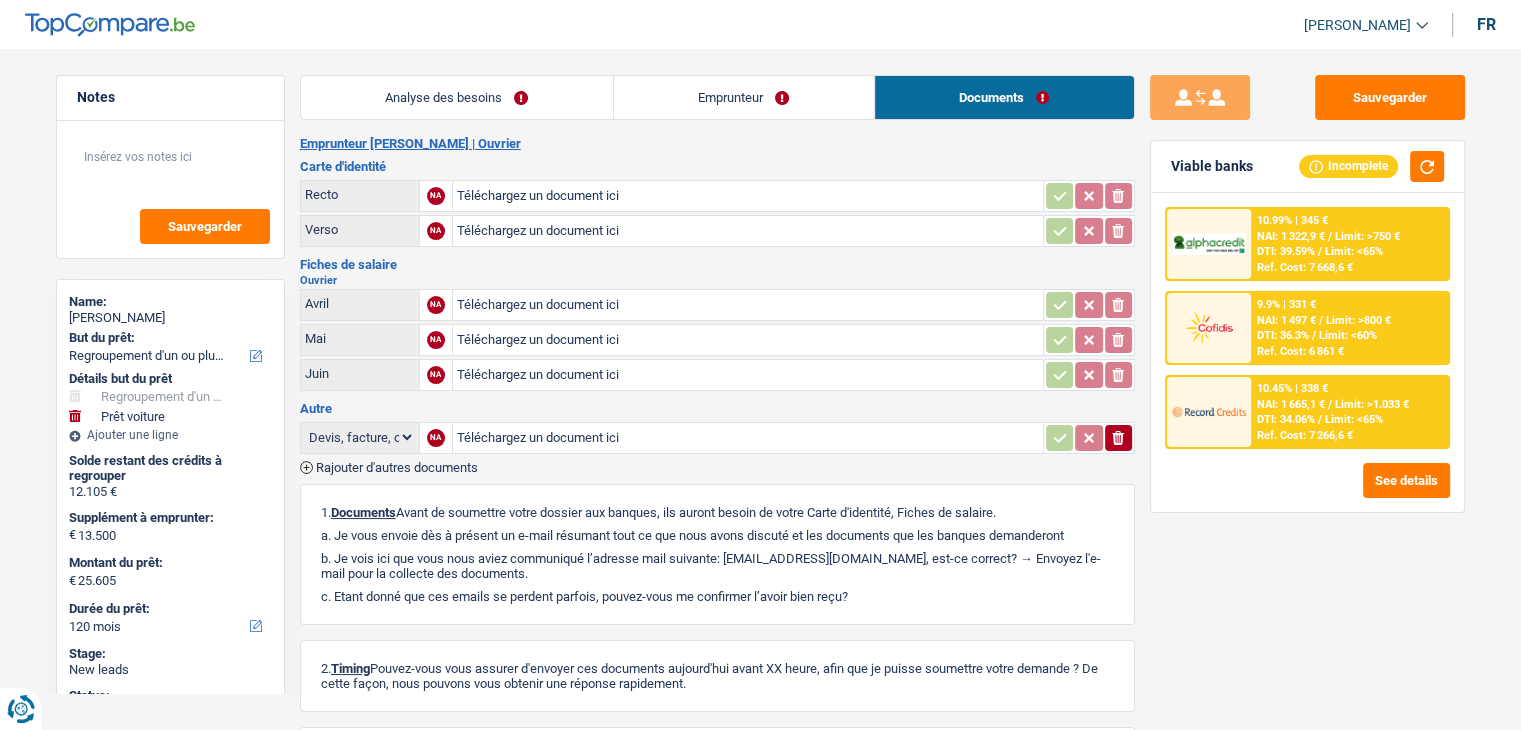 click at bounding box center (1209, 327) 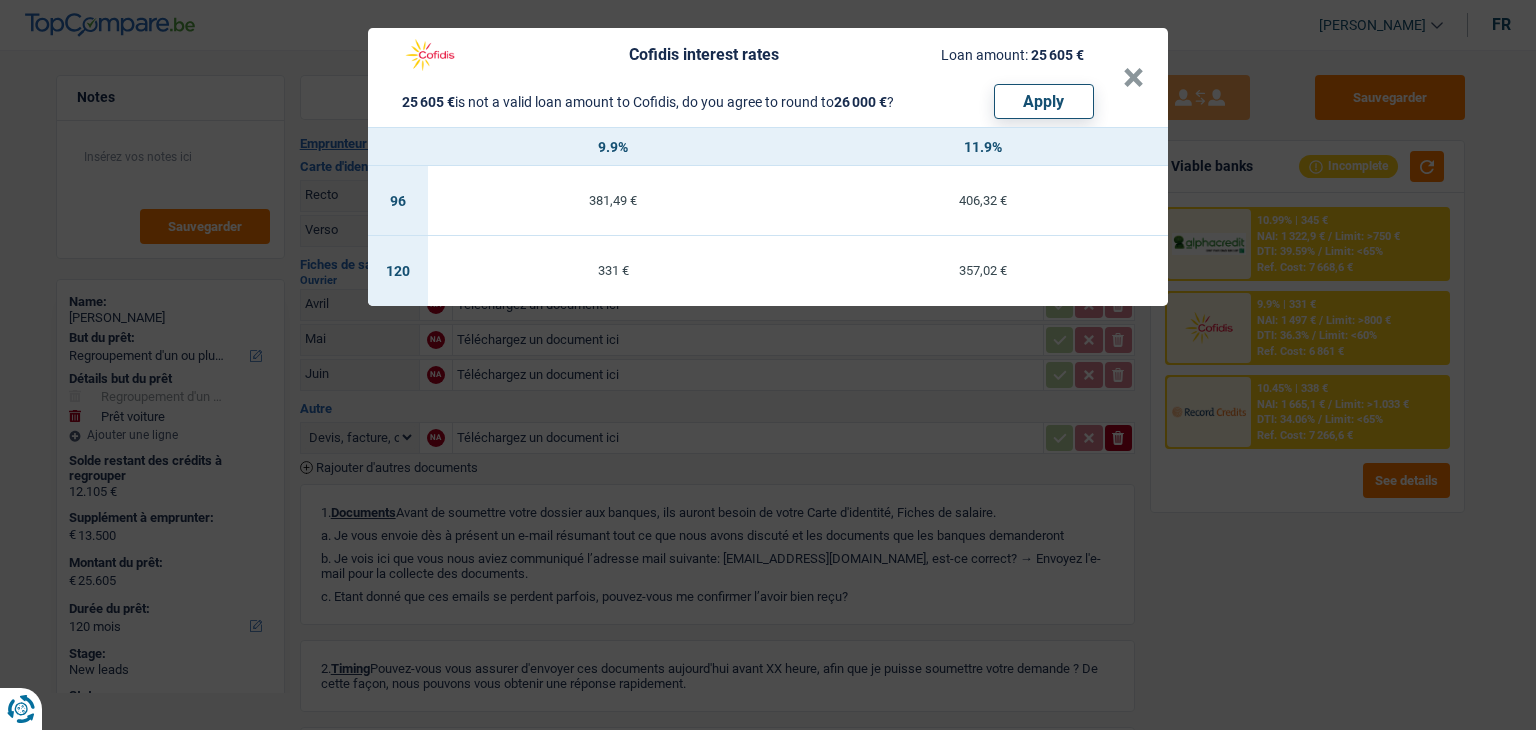 click on "Cofidis interest rates
Loan amount:
25 605 €
25 605 €  is not a valid loan amount to Cofidis, do you agree to round to  26 000 € ?
Apply
×
9.9%
11.9%
96
381,49 €
406,32 €
120
331 €
357,02 €" at bounding box center [768, 365] 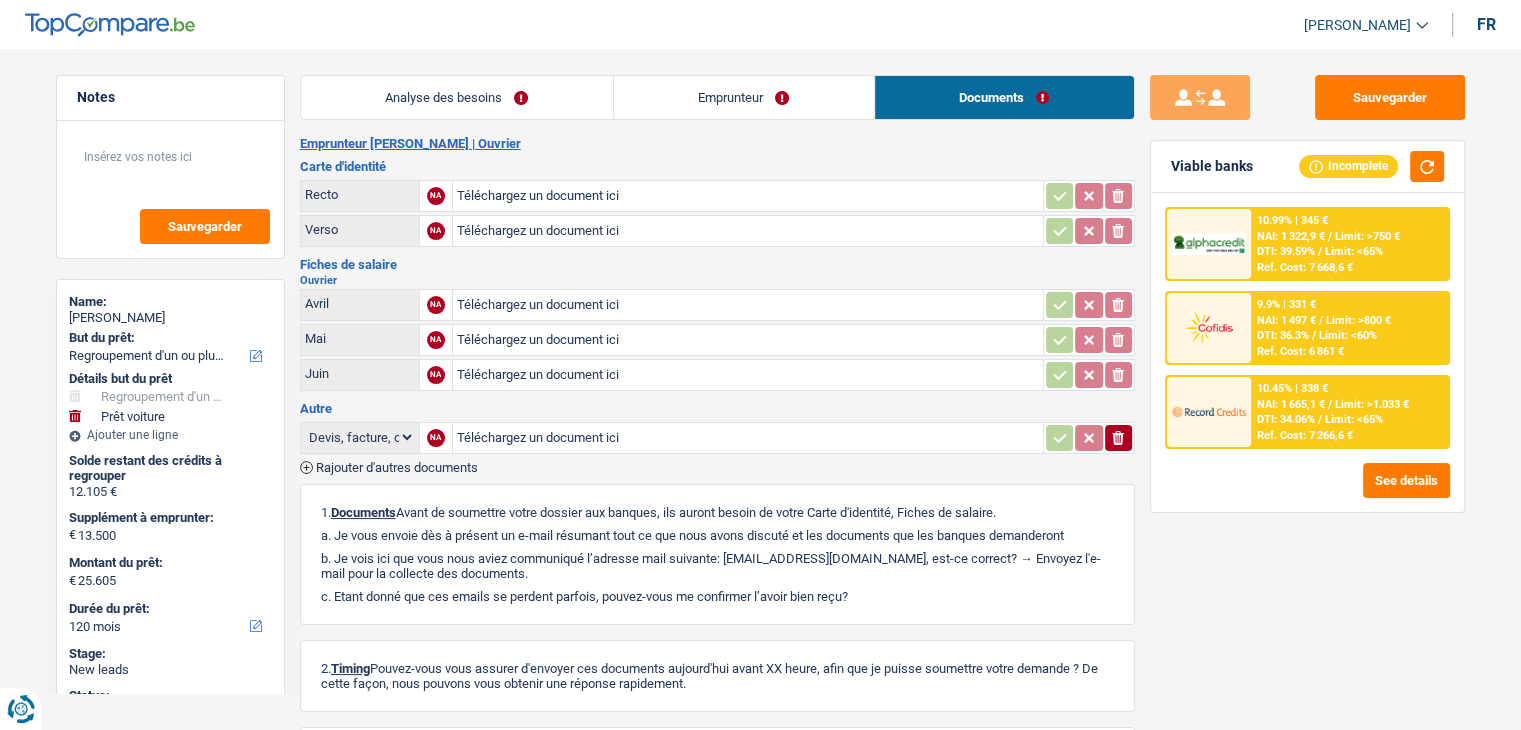 click on "10.99% | 345 €
NAI: 1 322,9 €
/
Limit: >750 €
DTI: 39.59%
/
Limit: <65%
Ref. Cost: 7 668,6 €" at bounding box center [1349, 244] 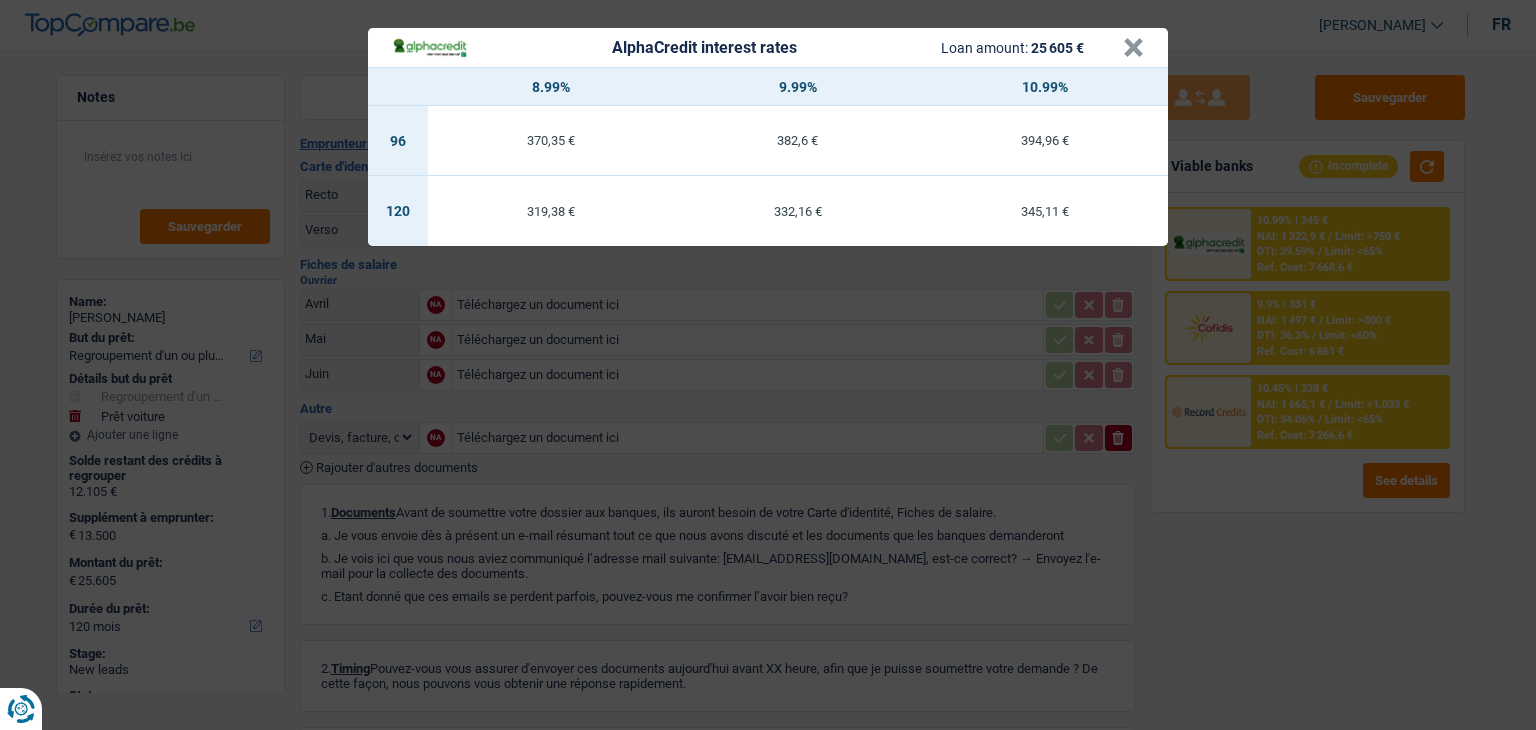 click on "AlphaCredit interest rates
Loan amount:
25 605 €
×
8.99%
9.99%
10.99%
96
370,35 €
382,6 €
394,96 €
120
319,38 €
332,16 €
345,11 €" at bounding box center [768, 365] 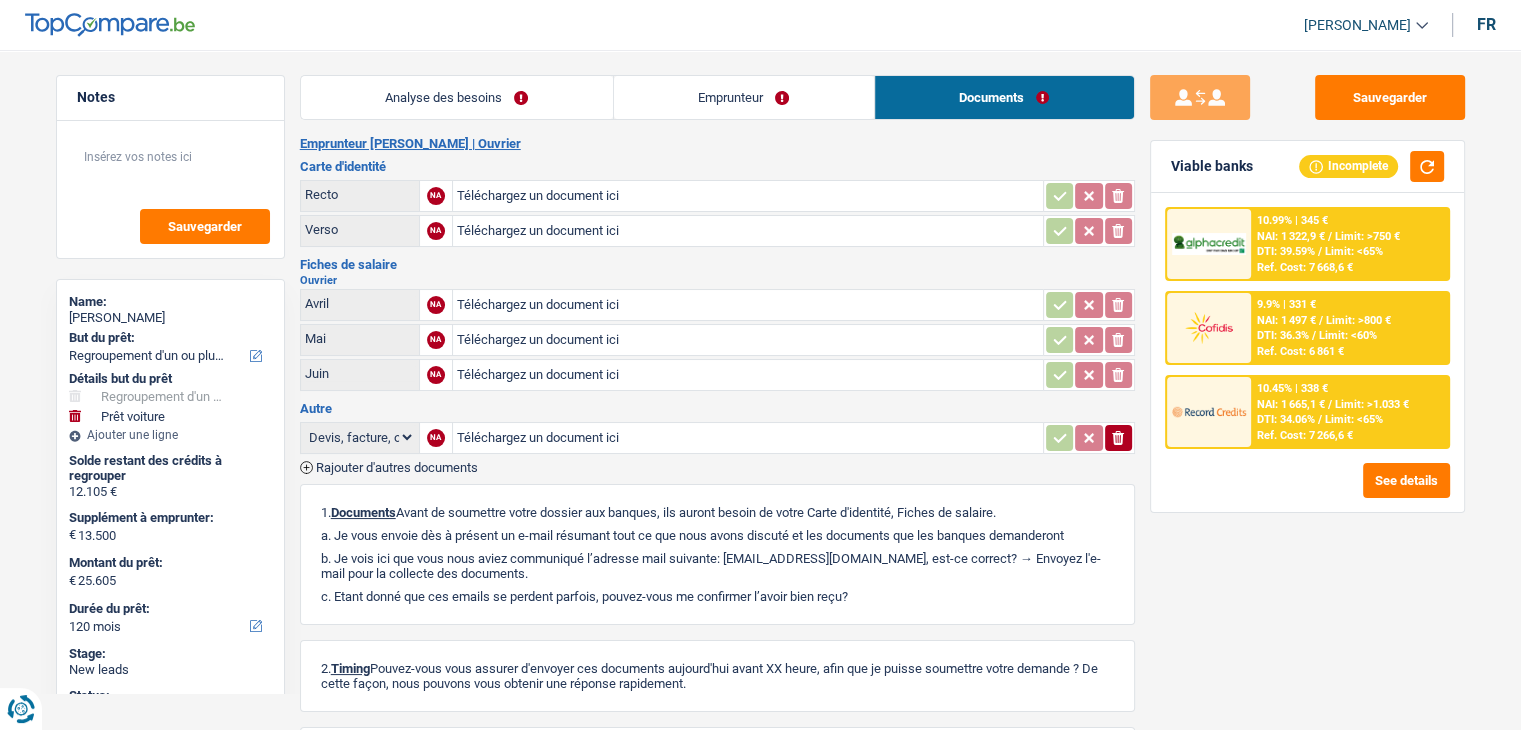 click on "DTI: 34.06%" at bounding box center [1286, 419] 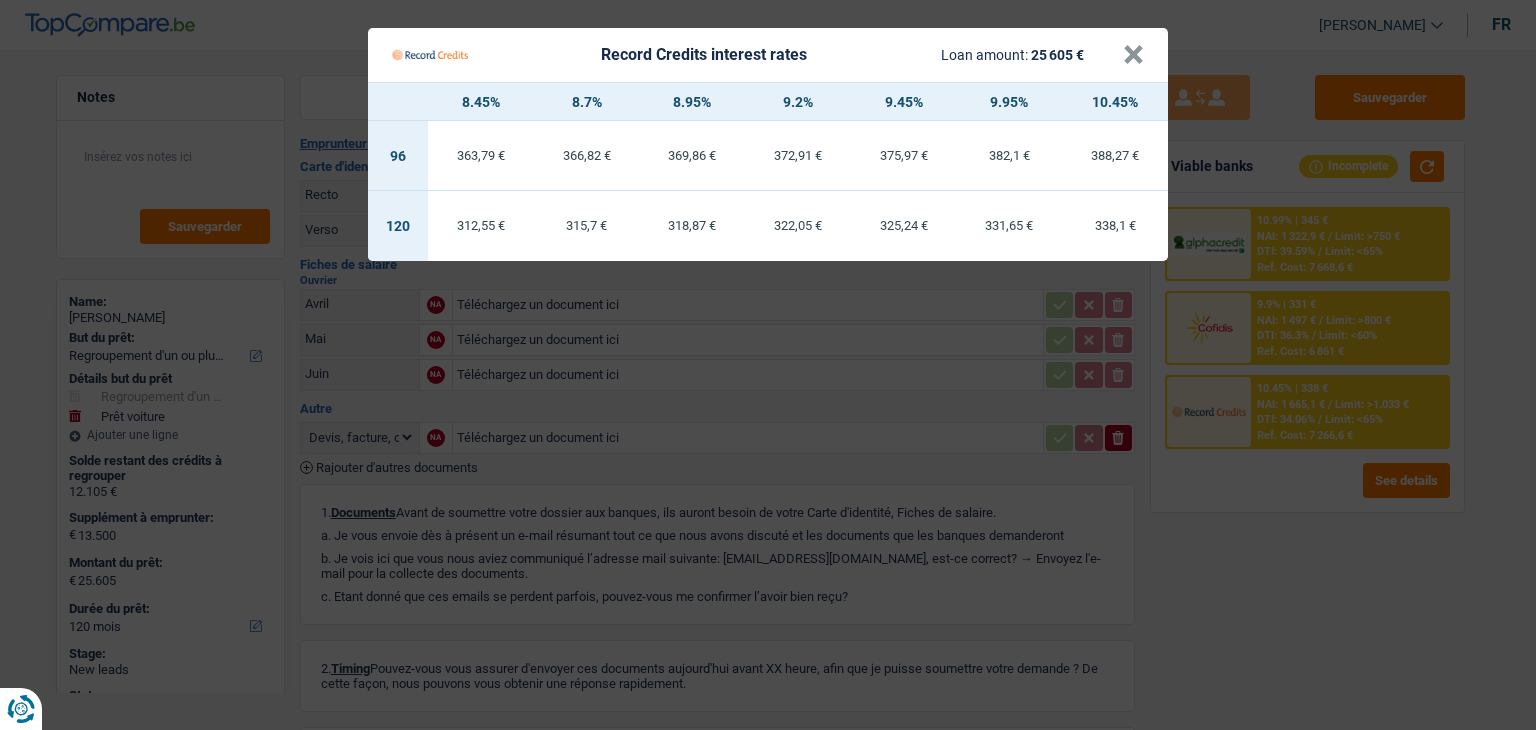 click on "Record Credits interest rates
Loan amount:
25 605 €
×
8.45%
8.7%
8.95%
9.2%
9.45%
9.95%
10.45%
96
363,79 €
366,82 €
369,86 €
372,91 €
375,97 €
382,1 €
388,27 €
120
312,55 €" at bounding box center [768, 365] 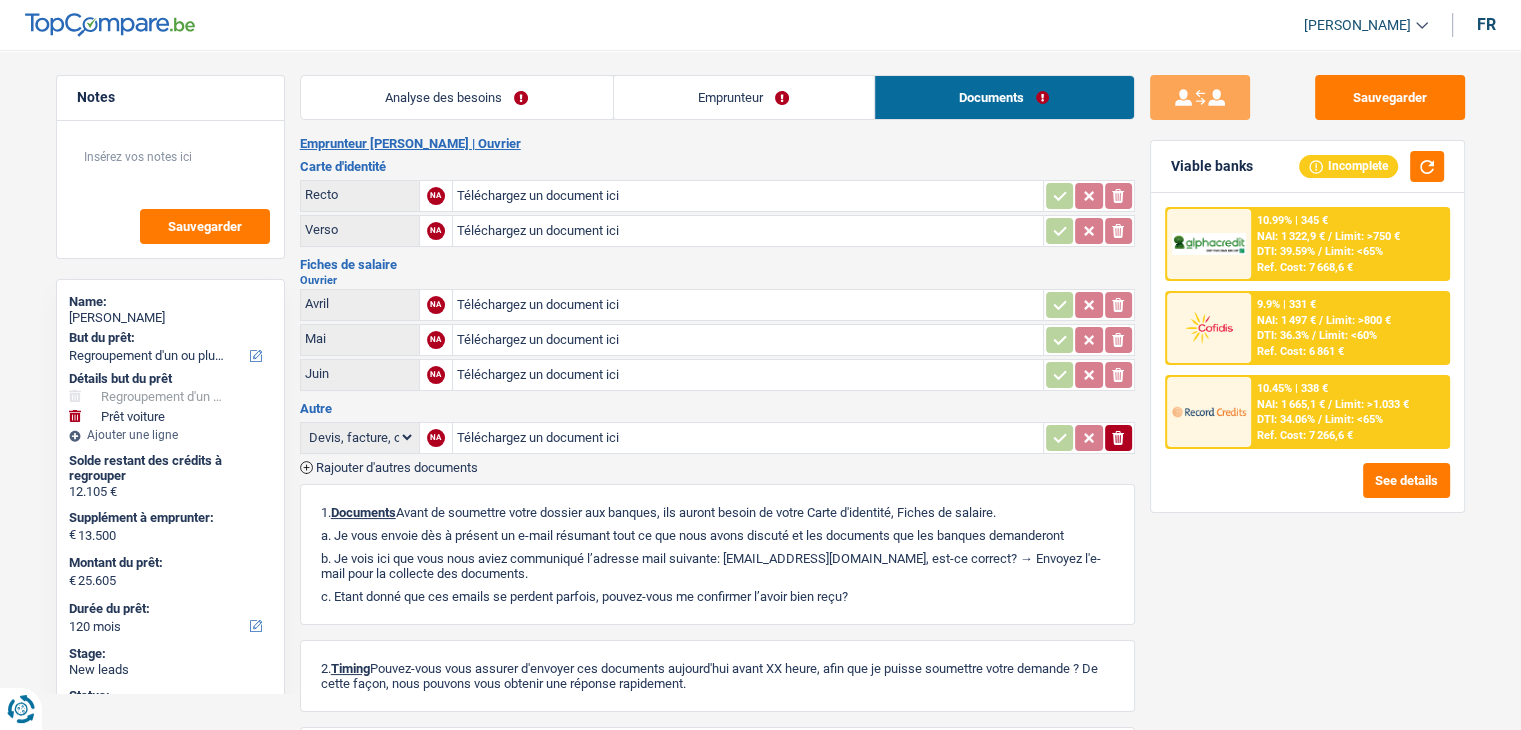 click on "Ref. Cost: 7 668,6 €" at bounding box center [1305, 267] 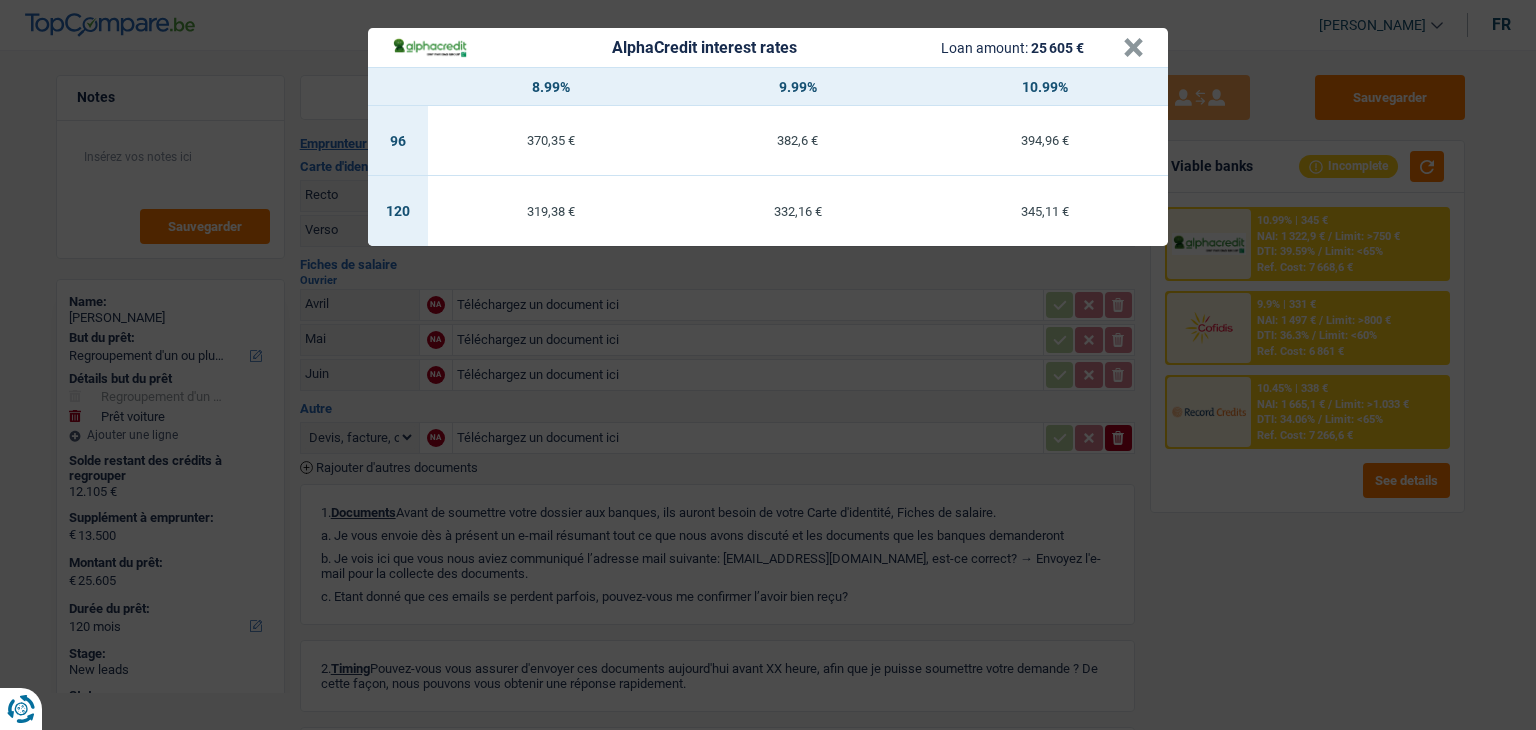 click on "AlphaCredit interest rates
Loan amount:
25 605 €
×
8.99%
9.99%
10.99%
96
370,35 €
382,6 €
394,96 €
120
319,38 €
332,16 €
345,11 €" at bounding box center [768, 365] 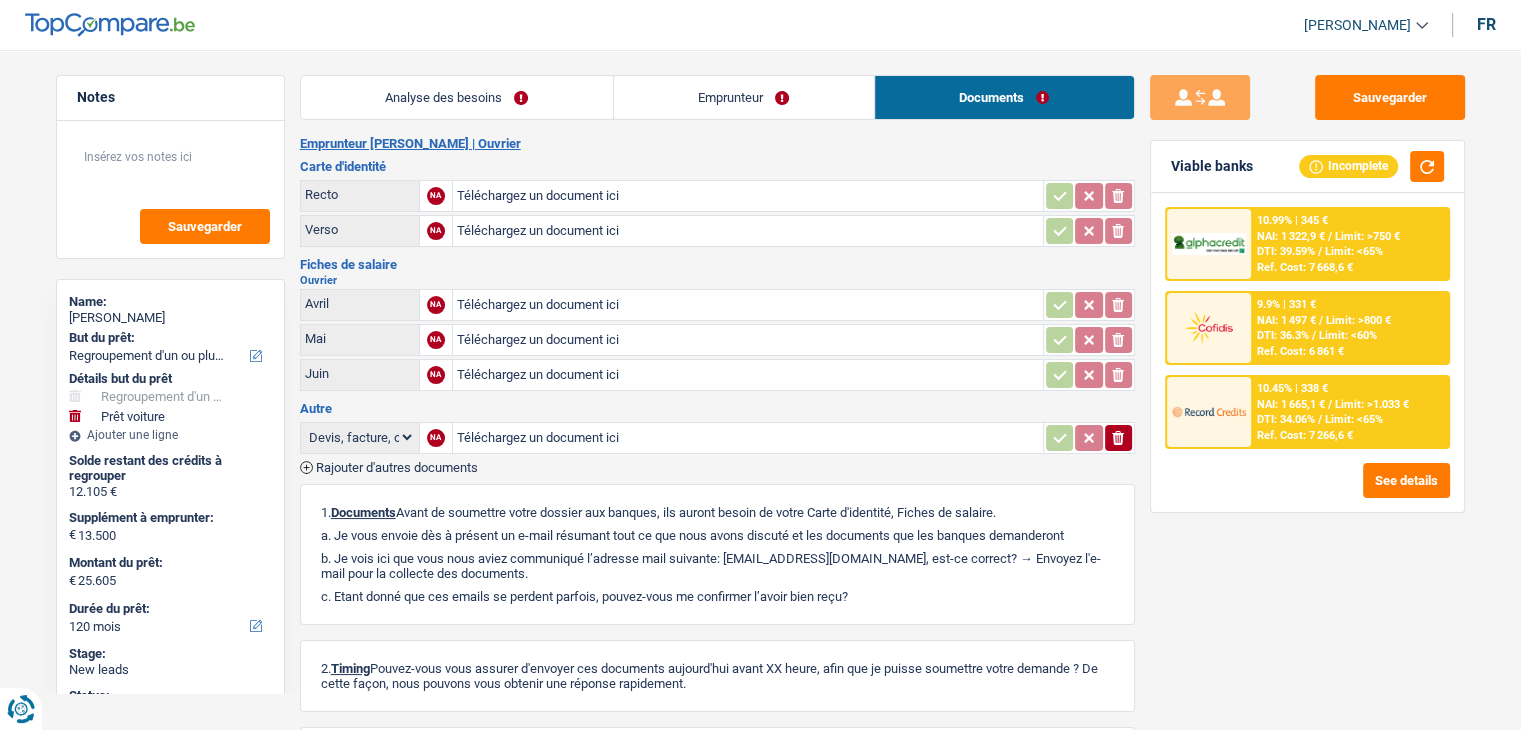 click on "DTI: 36.3%" at bounding box center [1283, 335] 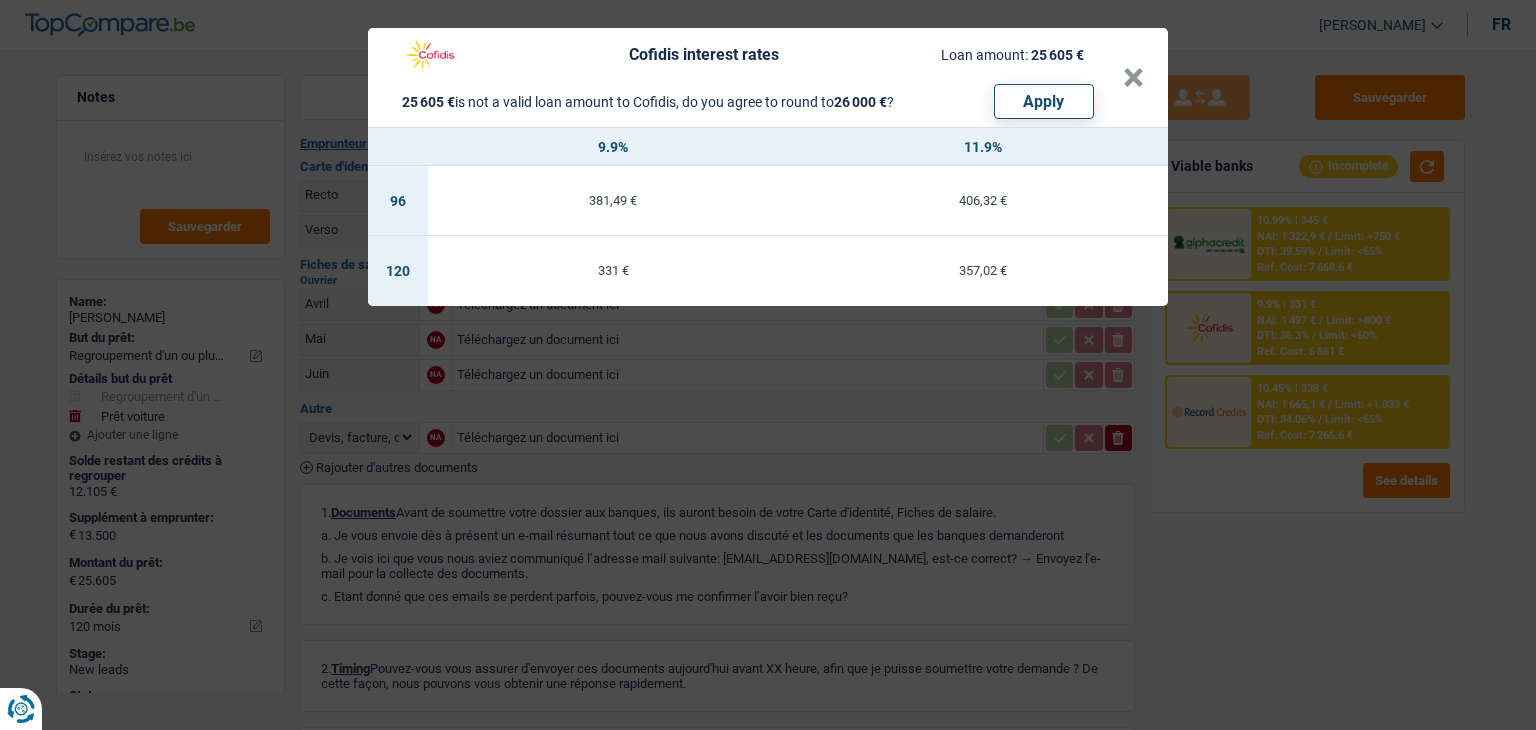 click on "Cofidis interest rates
Loan amount:
25 605 €
25 605 €  is not a valid loan amount to Cofidis, do you agree to round to  26 000 € ?
Apply
×
9.9%
11.9%
96
381,49 €
406,32 €
120
331 €
357,02 €" at bounding box center [768, 365] 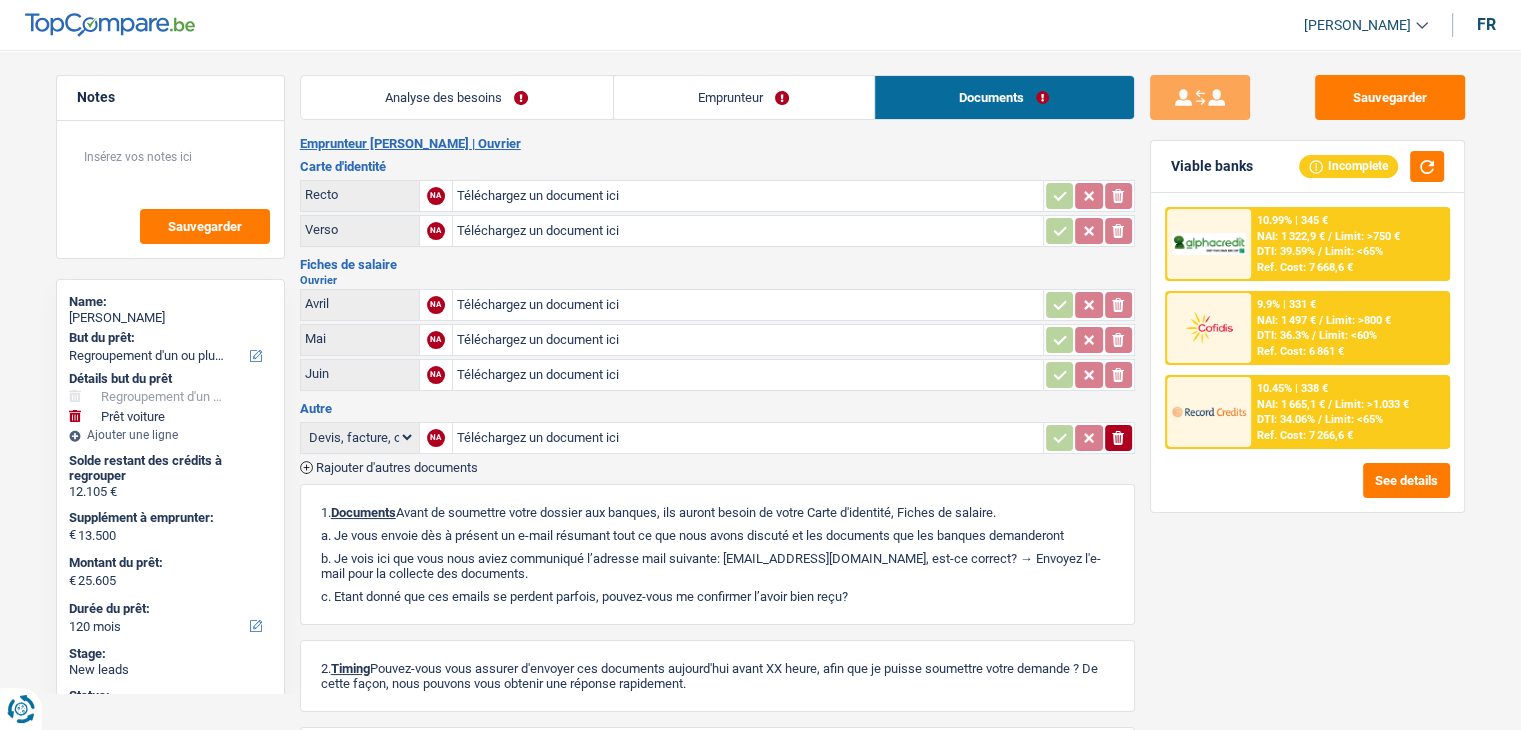 click on "NAI: 1 665,1 €" at bounding box center [1291, 404] 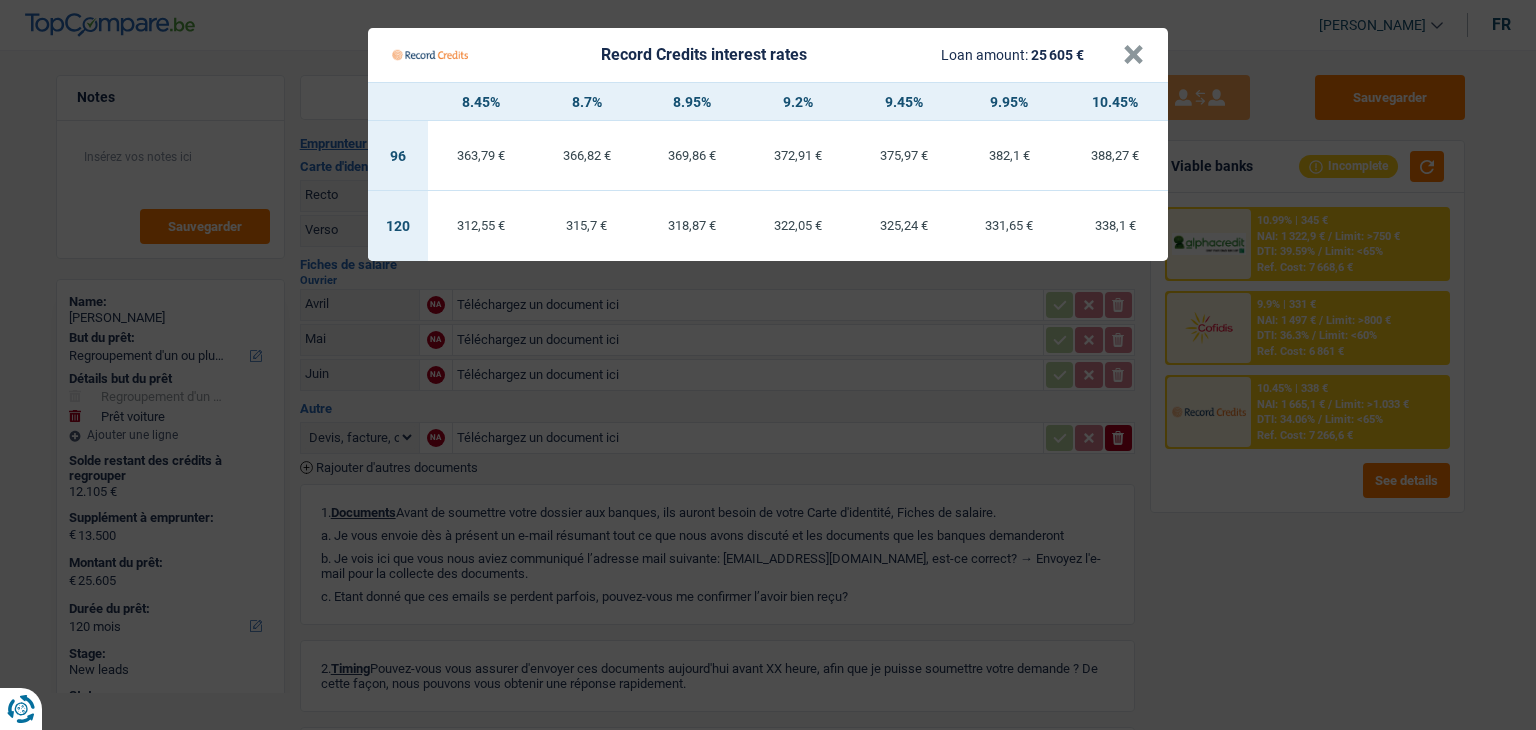 click on "Record Credits interest rates
Loan amount:
25 605 €
×
8.45%
8.7%
8.95%
9.2%
9.45%
9.95%
10.45%
96
363,79 €
366,82 €
369,86 €
372,91 €
375,97 €
382,1 €
388,27 €
120
312,55 €" at bounding box center (768, 365) 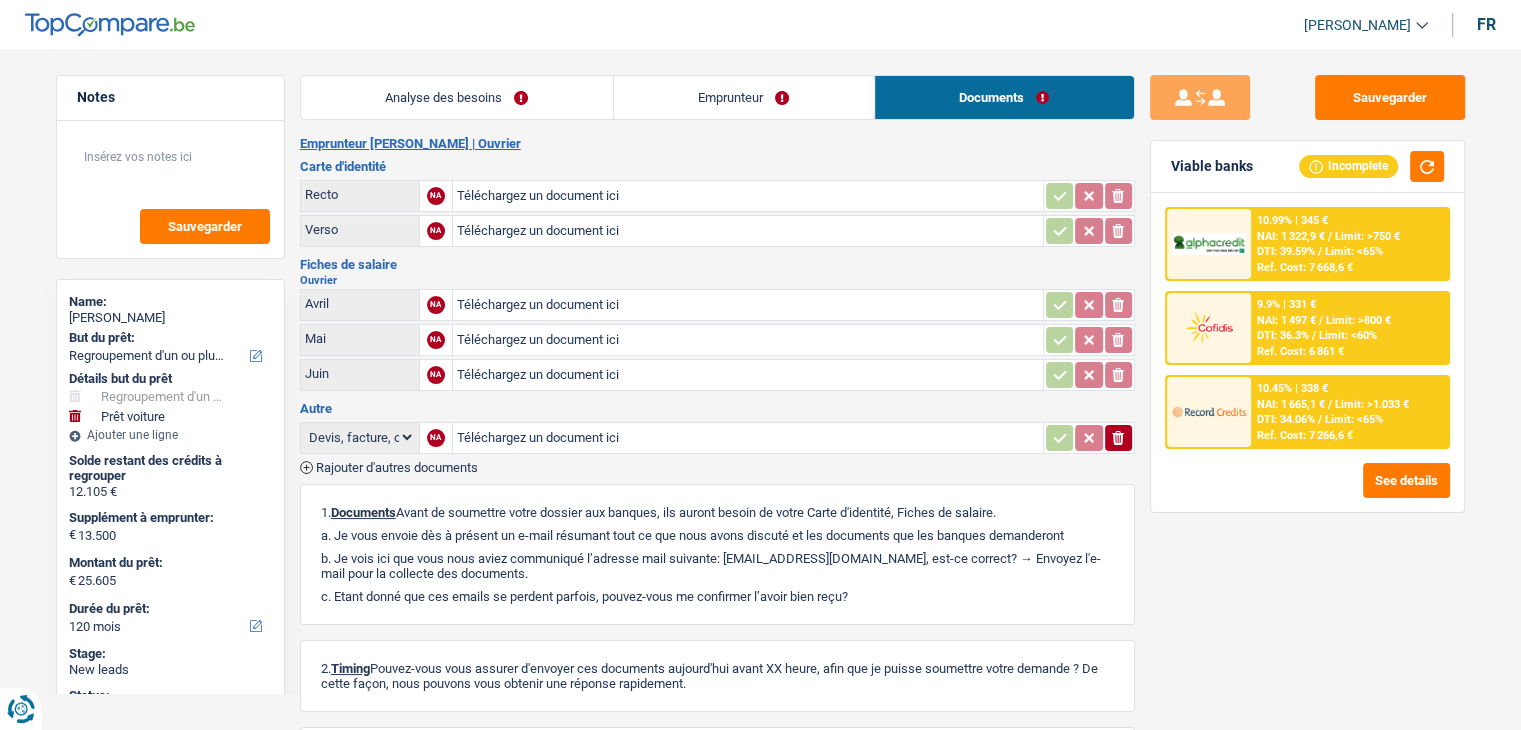 click on "Ref. Cost: 7 266,6 €" at bounding box center (1305, 435) 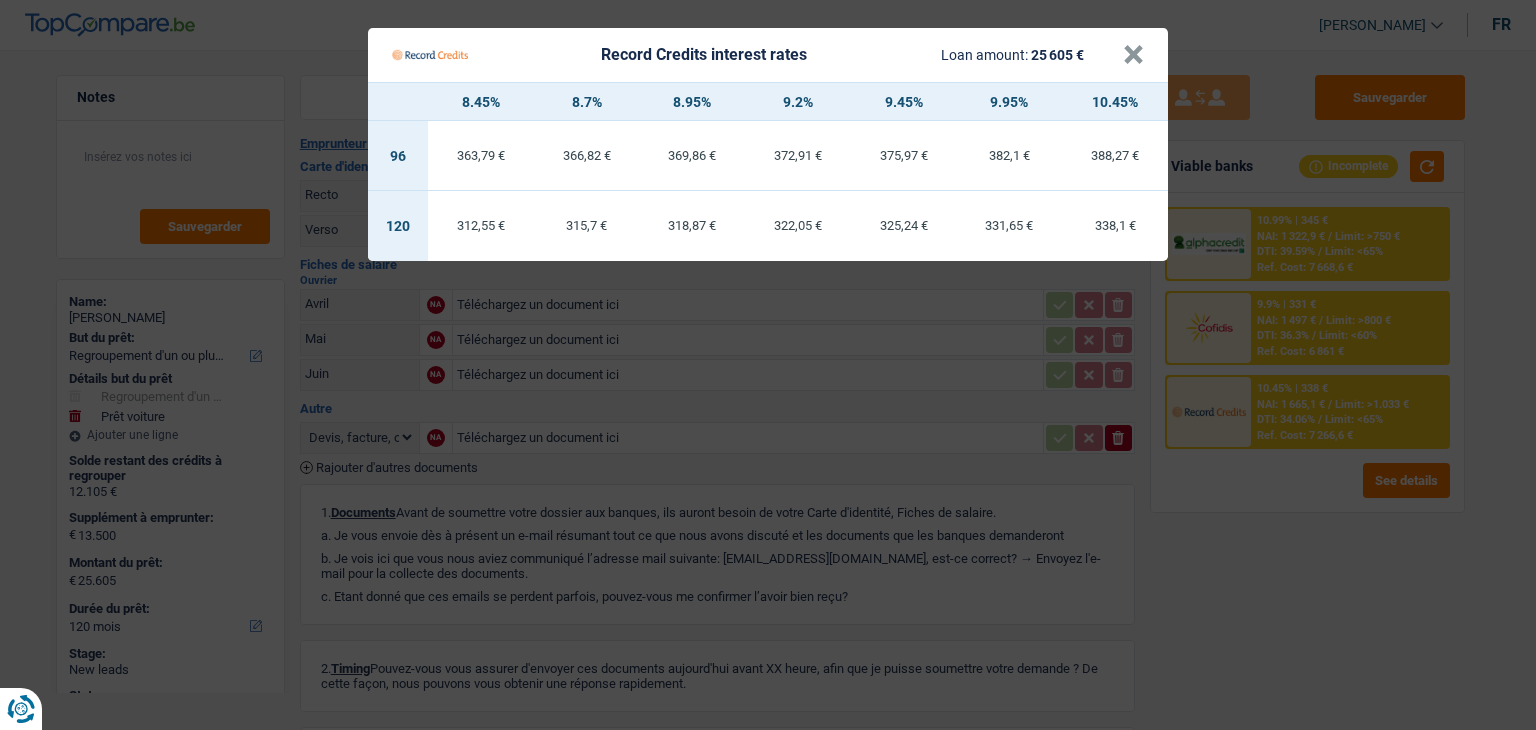 click on "Record Credits interest rates
Loan amount:
25 605 €
×
8.45%
8.7%
8.95%
9.2%
9.45%
9.95%
10.45%
96
363,79 €
366,82 €
369,86 €
372,91 €
375,97 €
382,1 €
388,27 €
120
312,55 €" at bounding box center (768, 365) 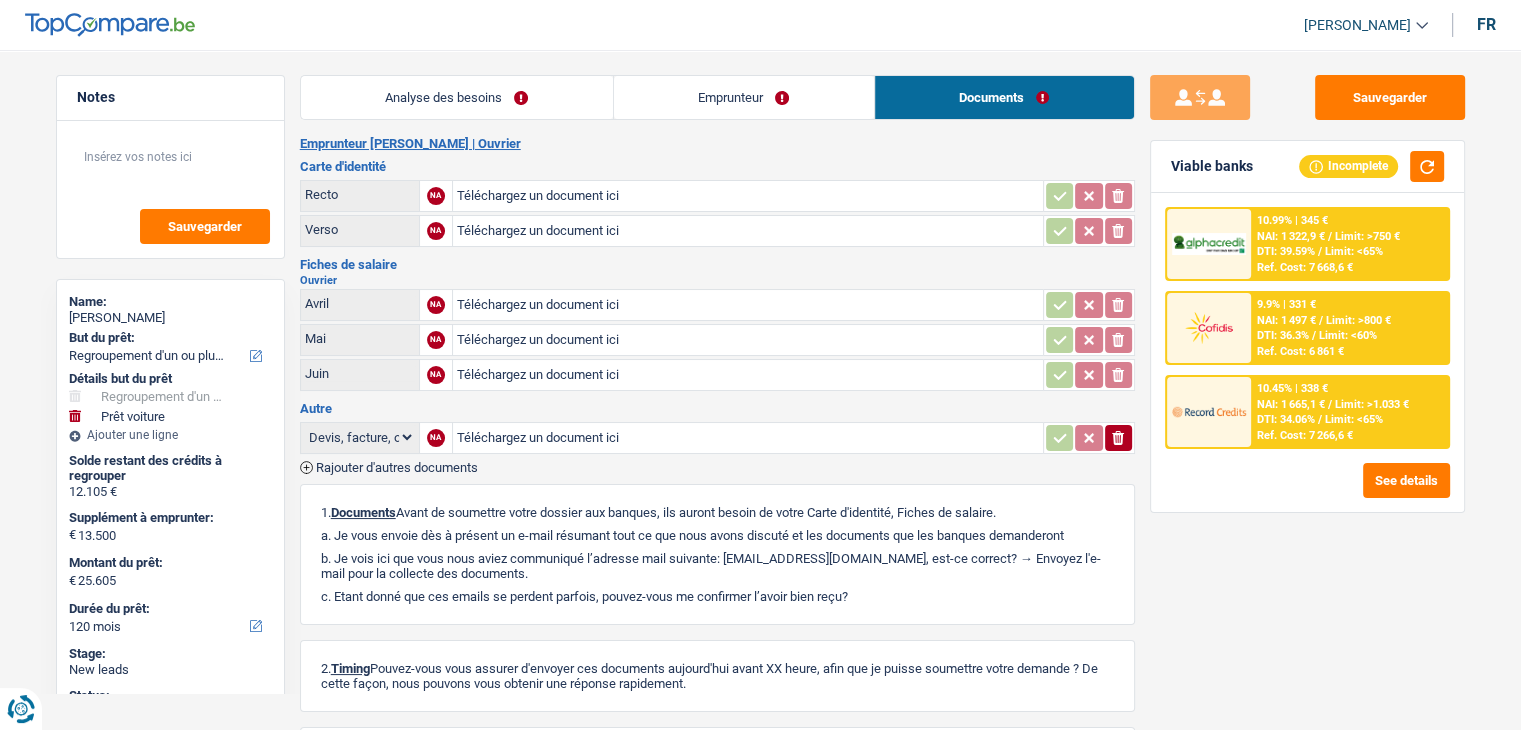 click on "9.9% | 331 €
NAI: 1 497 €
/
Limit: >800 €
DTI: 36.3%
/
Limit: <60%
Ref. Cost: 6 861 €" at bounding box center (1349, 328) 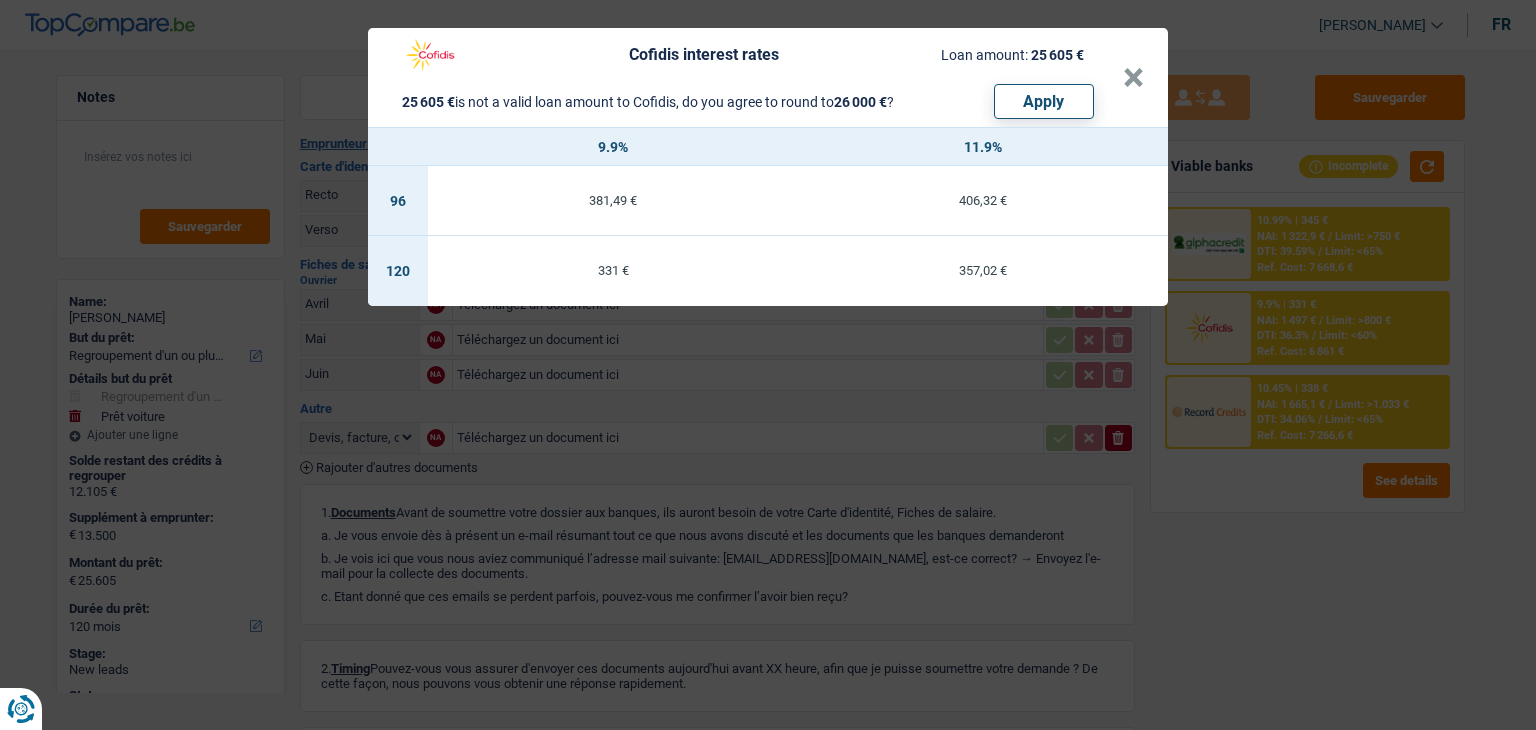 click on "Cofidis interest rates
Loan amount:
25 605 €
25 605 €  is not a valid loan amount to Cofidis, do you agree to round to  26 000 € ?
Apply
×
9.9%
11.9%
96
381,49 €
406,32 €
120
331 €
357,02 €" at bounding box center [768, 365] 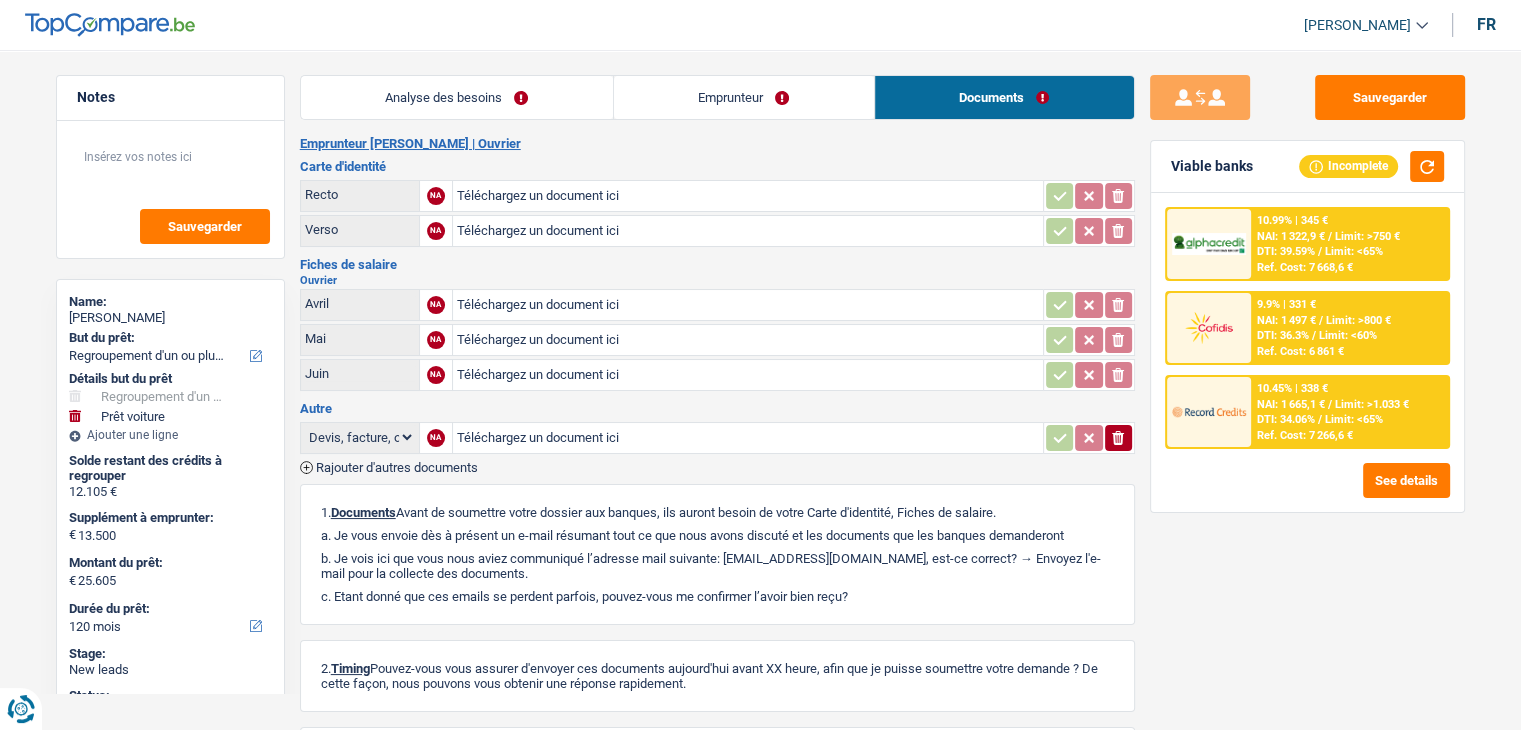 click on "10.99% | 345 €
NAI: 1 322,9 €
/
Limit: >750 €
DTI: 39.59%
/
Limit: <65%
Ref. Cost: 7 668,6 €
9.9% | 331 €
NAI: 1 497 €
/
Limit: >800 €
DTI: 36.3%
/
Limit: <60%
/       /" at bounding box center [1307, 328] 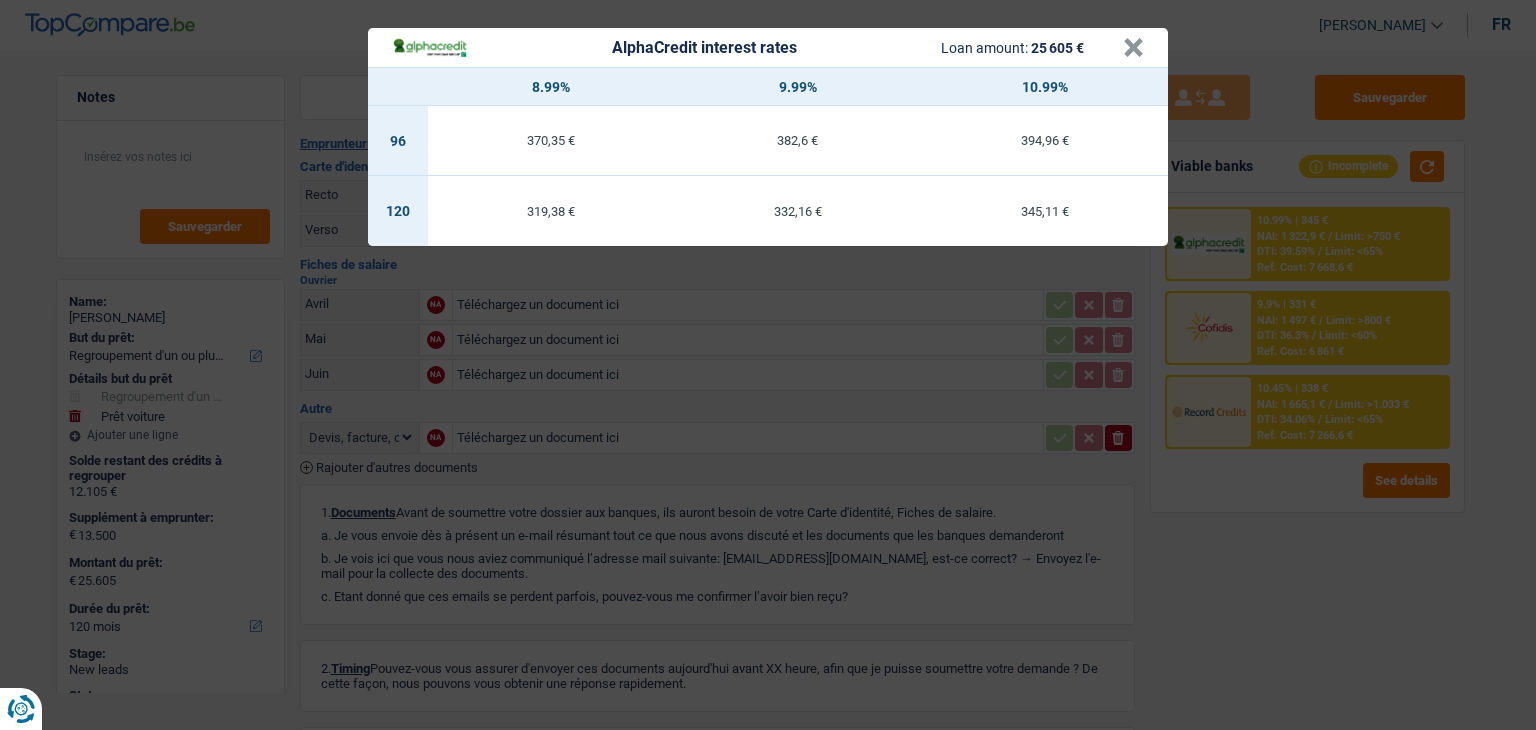 click on "AlphaCredit interest rates
Loan amount:
25 605 €
×
8.99%
9.99%
10.99%
96
370,35 €
382,6 €
394,96 €
120
319,38 €
332,16 €
345,11 €" at bounding box center [768, 365] 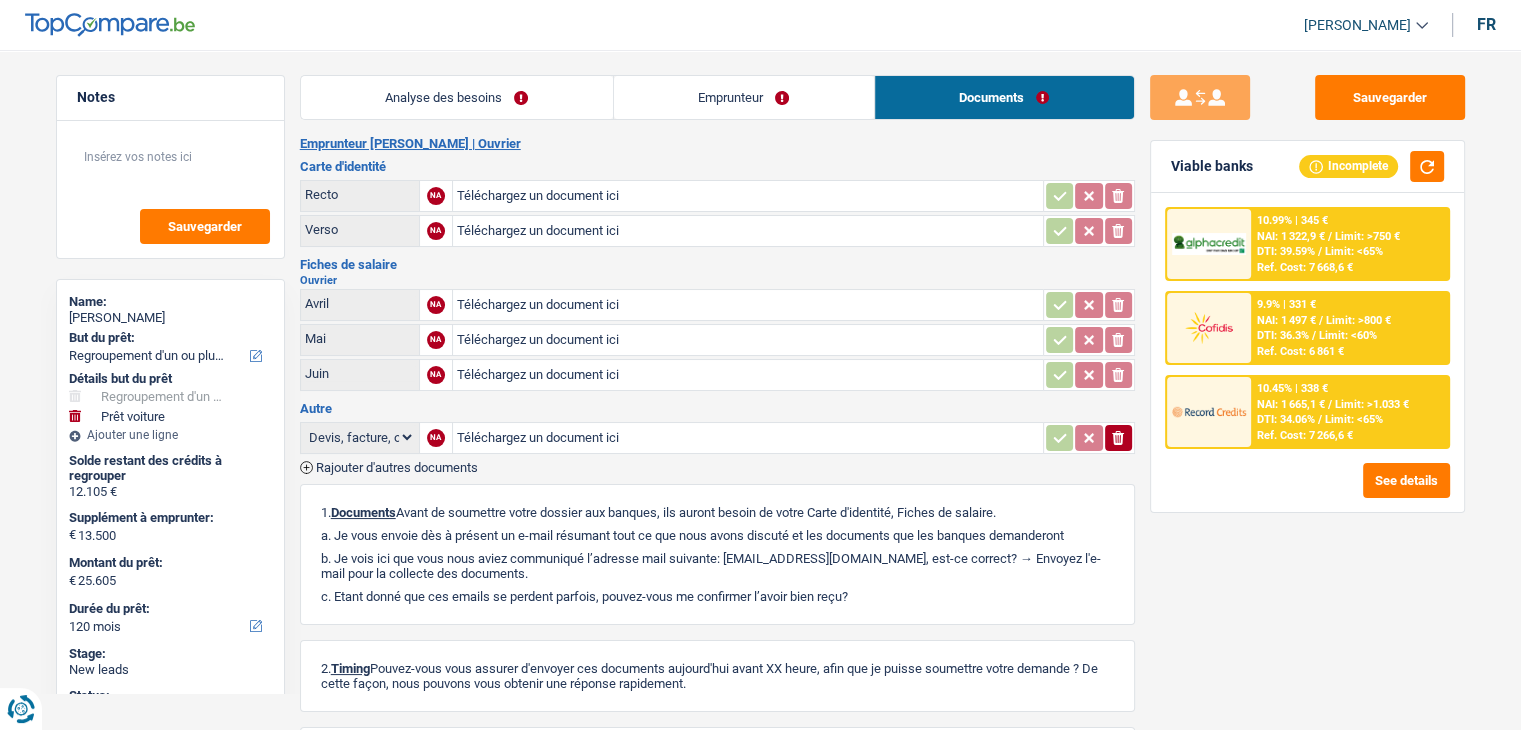 click on "9.9% | 331 €
NAI: 1 497 €
/
Limit: >800 €
DTI: 36.3%
/
Limit: <60%
Ref. Cost: 6 861 €" at bounding box center (1349, 328) 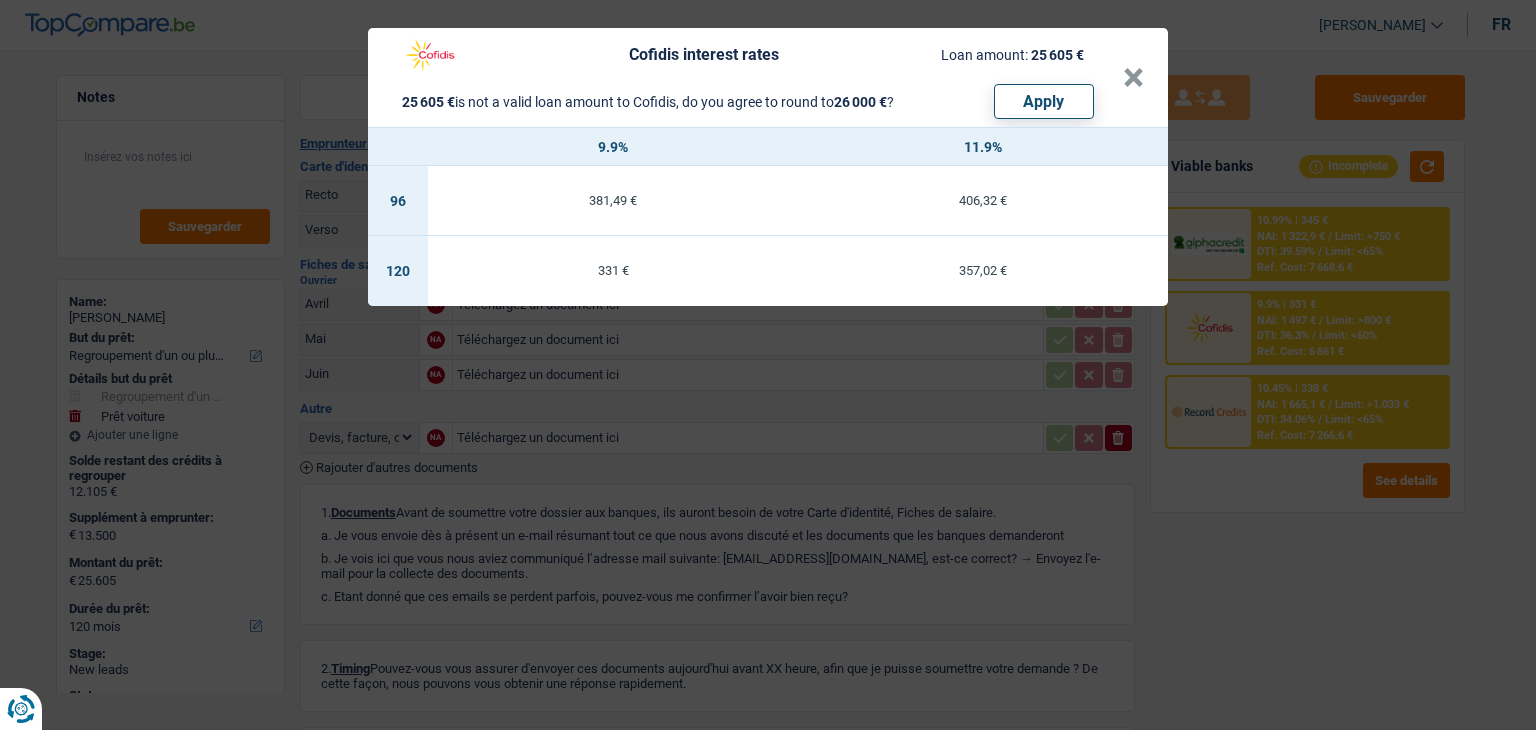 click on "Cofidis interest rates
Loan amount:
25 605 €
25 605 €  is not a valid loan amount to Cofidis, do you agree to round to  26 000 € ?
Apply
×
9.9%
11.9%
96
381,49 €
406,32 €
120
331 €
357,02 €" at bounding box center [768, 365] 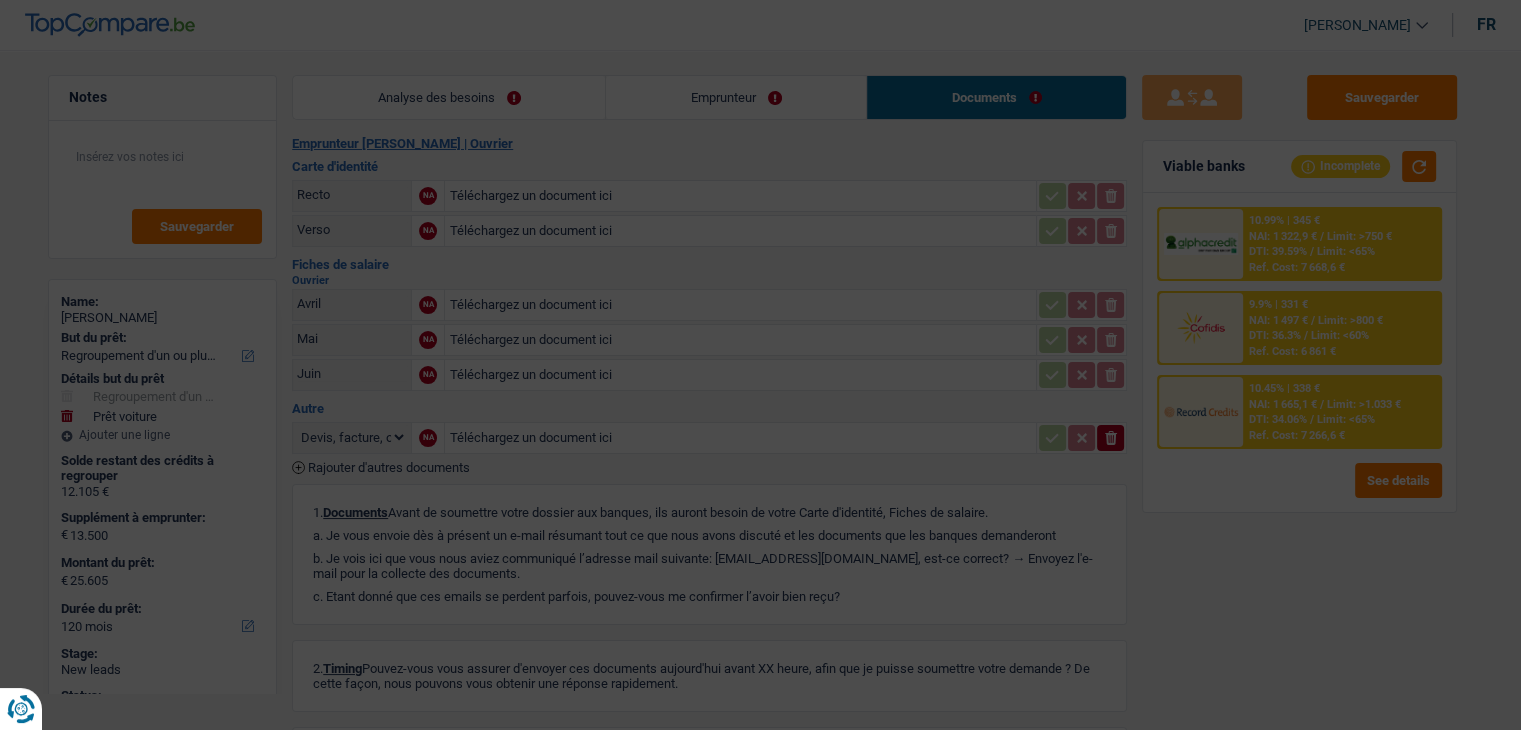 click on "10.45% | 338 €
NAI: 1 665,1 €
/
Limit: >1.033 €
DTI: 34.06%
/
Limit: <65%
Ref. Cost: 7 266,6 €" at bounding box center [1342, 412] 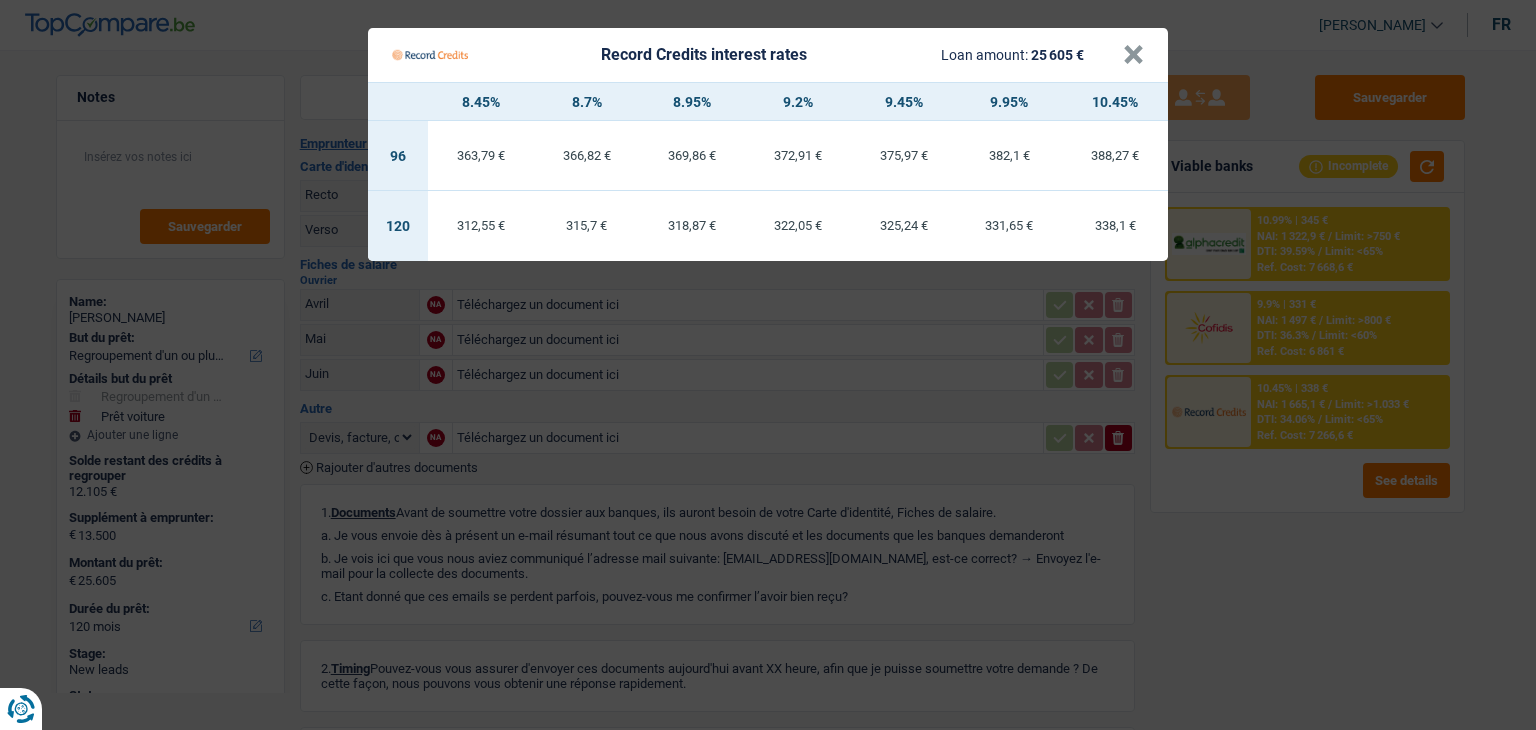 click on "Record Credits interest rates
Loan amount:
25 605 €
×
8.45%
8.7%
8.95%
9.2%
9.45%
9.95%
10.45%
96
363,79 €
366,82 €
369,86 €
372,91 €
375,97 €
382,1 €
388,27 €
120
312,55 €" at bounding box center (768, 365) 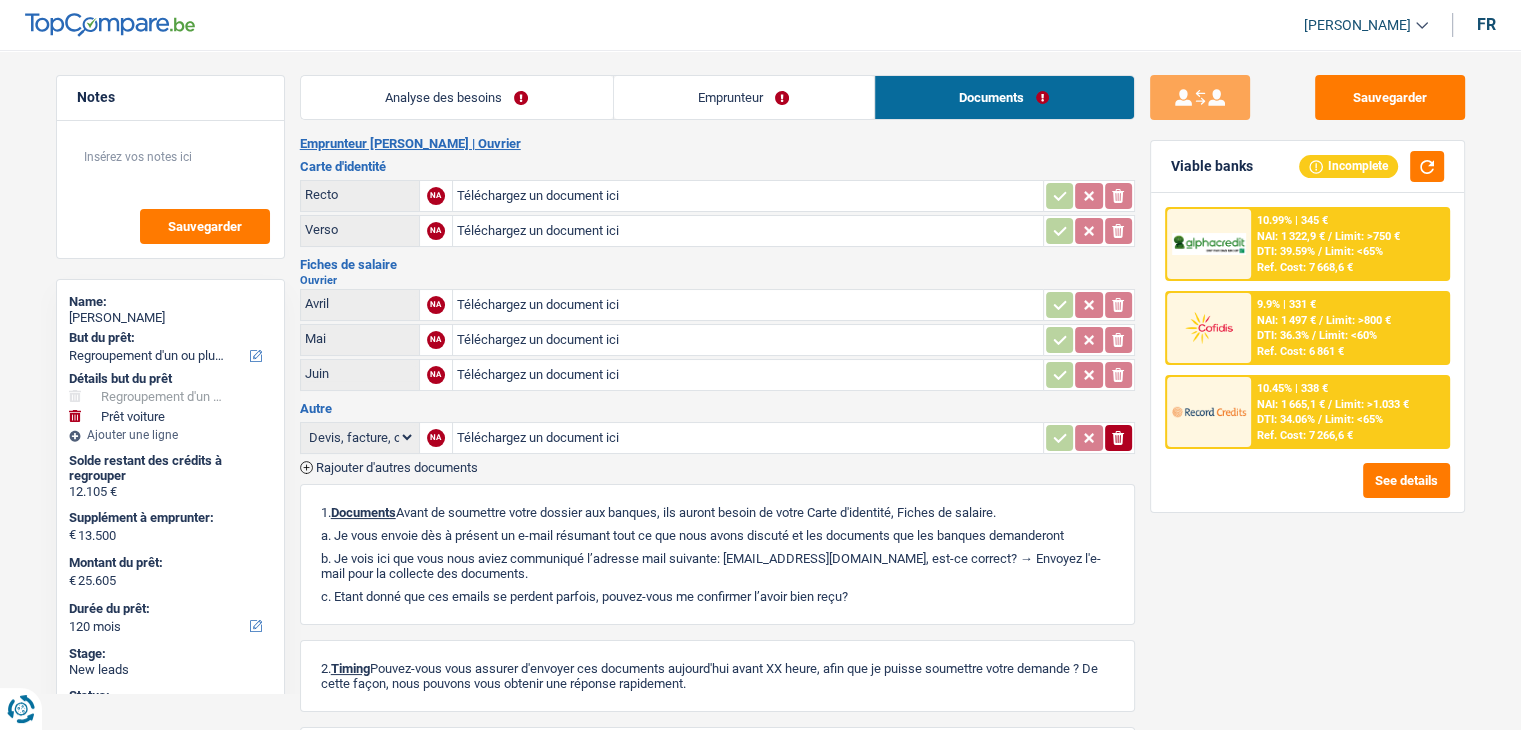 click on "Analyse des besoins" at bounding box center [457, 97] 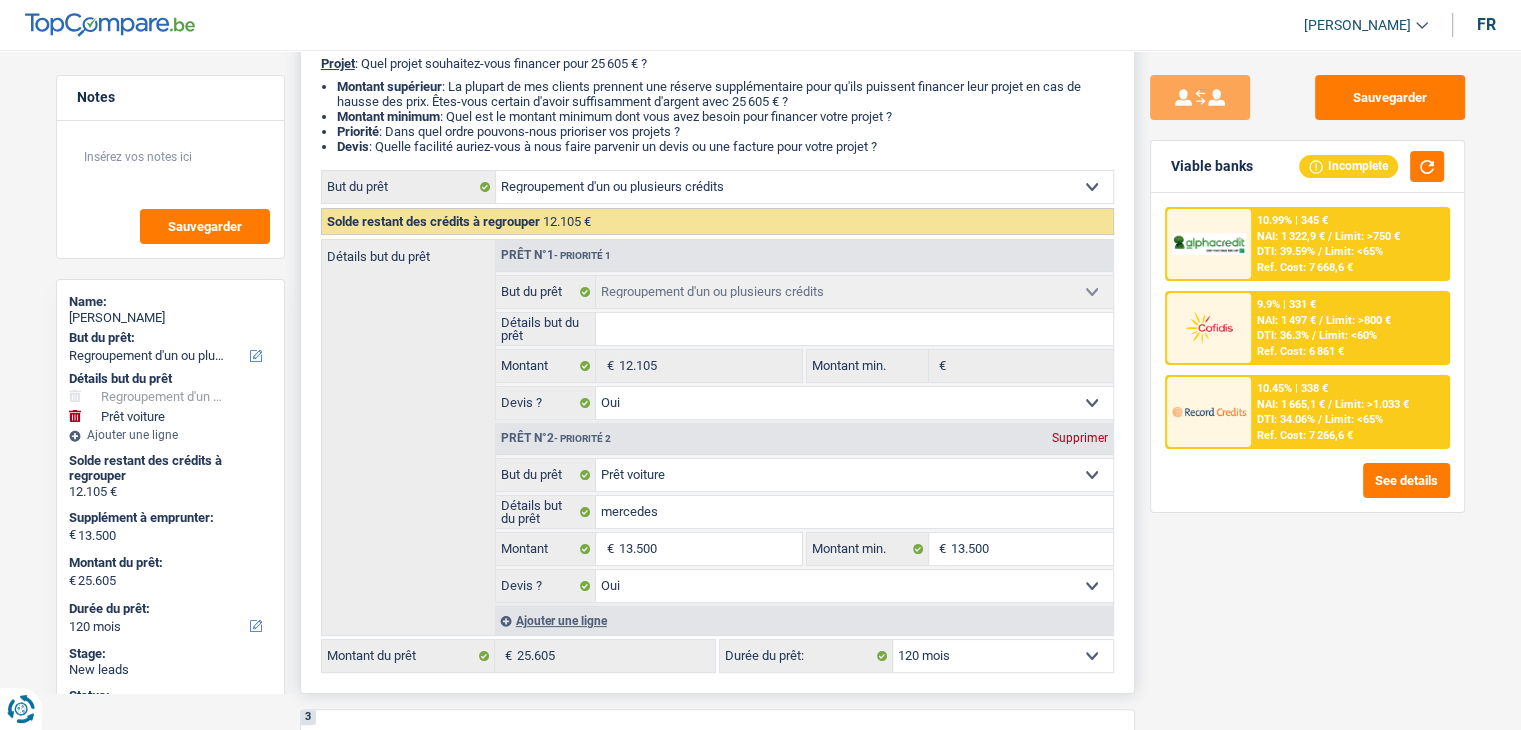 scroll, scrollTop: 500, scrollLeft: 0, axis: vertical 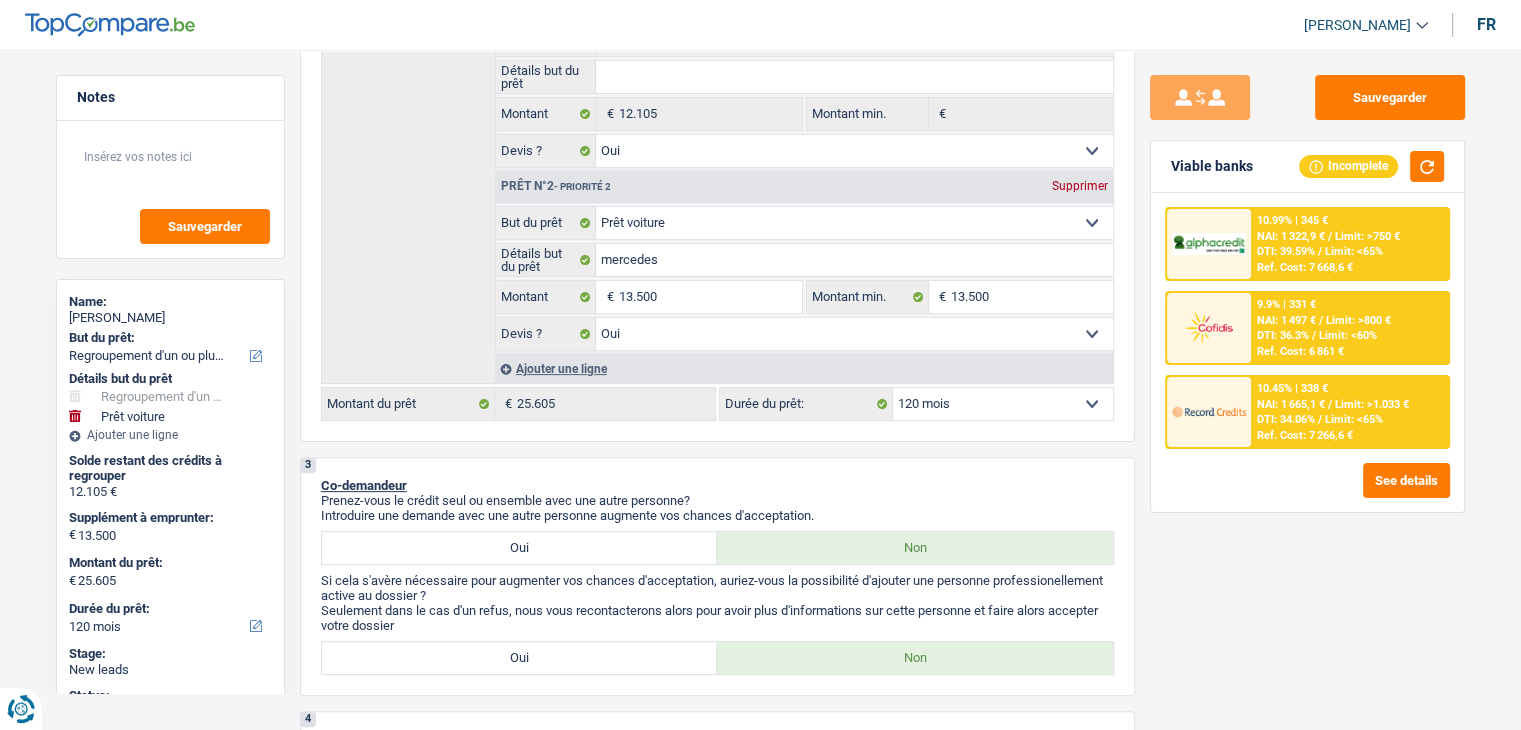 click on "Sauvegarder
Viable banks
Incomplete
10.99% | 345 €
NAI: 1 322,9 €
/
Limit: >750 €
DTI: 39.59%
/
Limit: <65%
Ref. Cost: 7 668,6 €
9.9% | 331 €
NAI: 1 497 €
/
Limit: >800 €
DTI: 36.3%
/               /       /" at bounding box center [1307, 384] 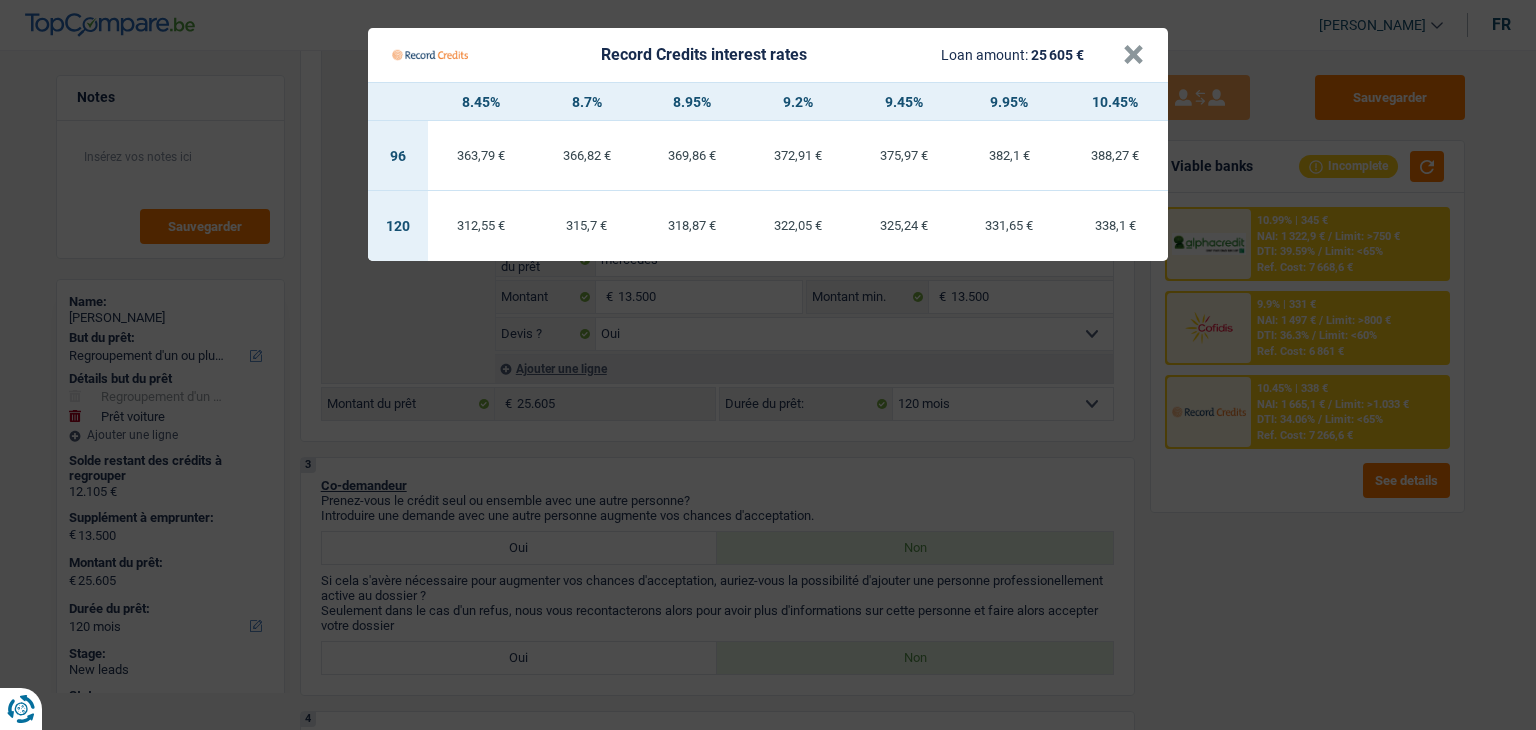 click on "Record Credits interest rates
Loan amount:
25 605 €
×
8.45%
8.7%
8.95%
9.2%
9.45%
9.95%
10.45%
96
363,79 €
366,82 €
369,86 €
372,91 €
375,97 €
382,1 €
388,27 €
120
312,55 €" at bounding box center [768, 365] 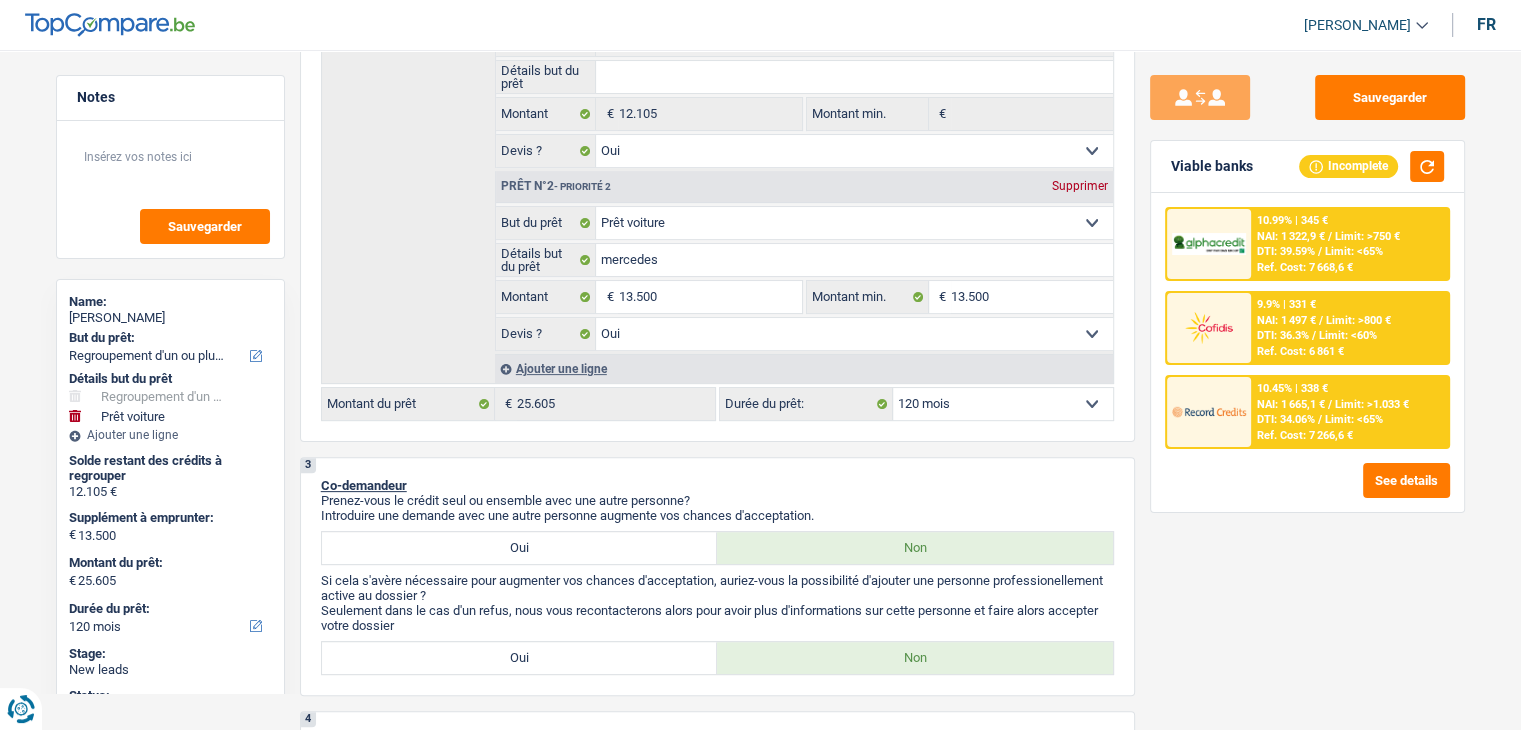 click on "NAI: 1 497 €" at bounding box center [1286, 320] 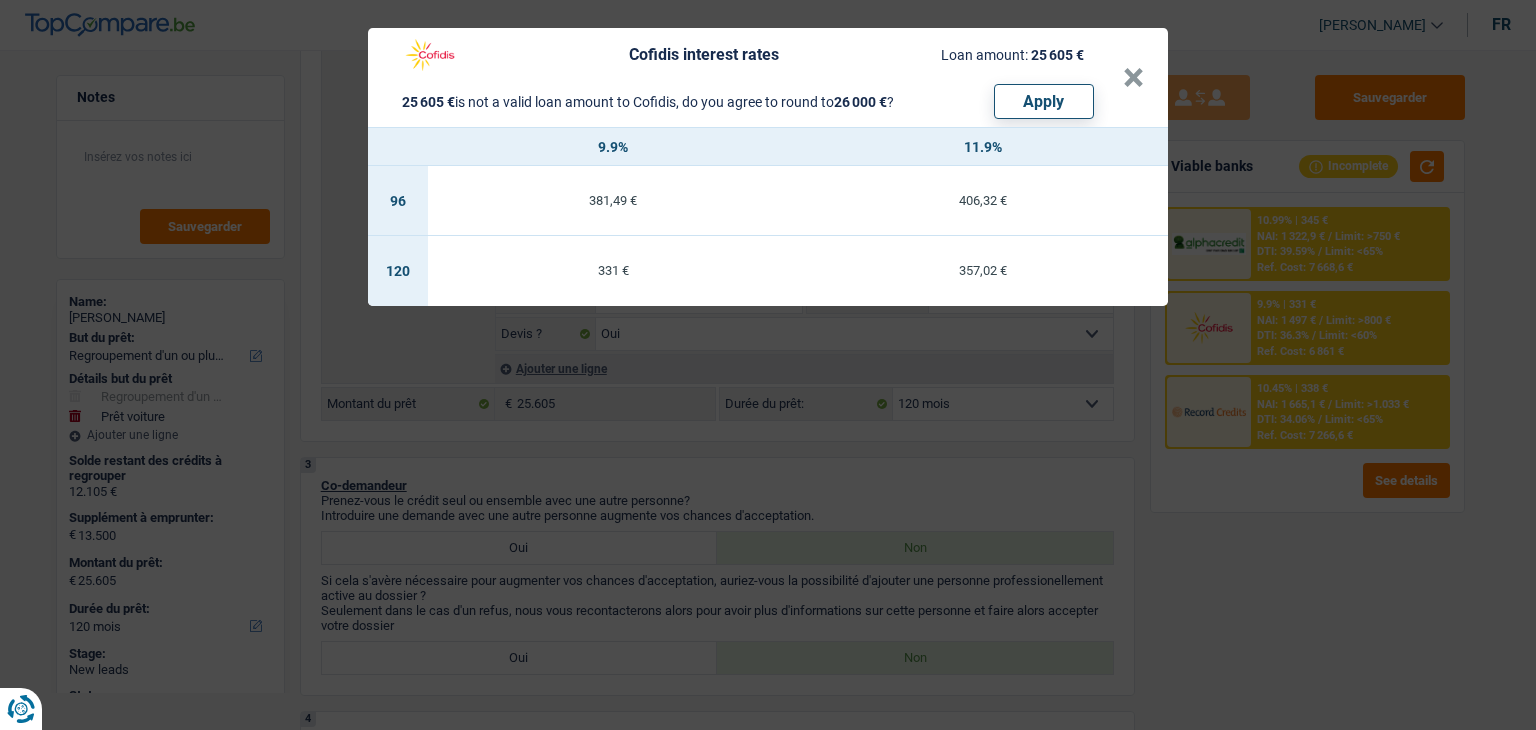 click on "Cofidis interest rates
Loan amount:
25 605 €
25 605 €  is not a valid loan amount to Cofidis, do you agree to round to  26 000 € ?
Apply
×
9.9%
11.9%
96
381,49 €
406,32 €
120
331 €
357,02 €" at bounding box center [768, 365] 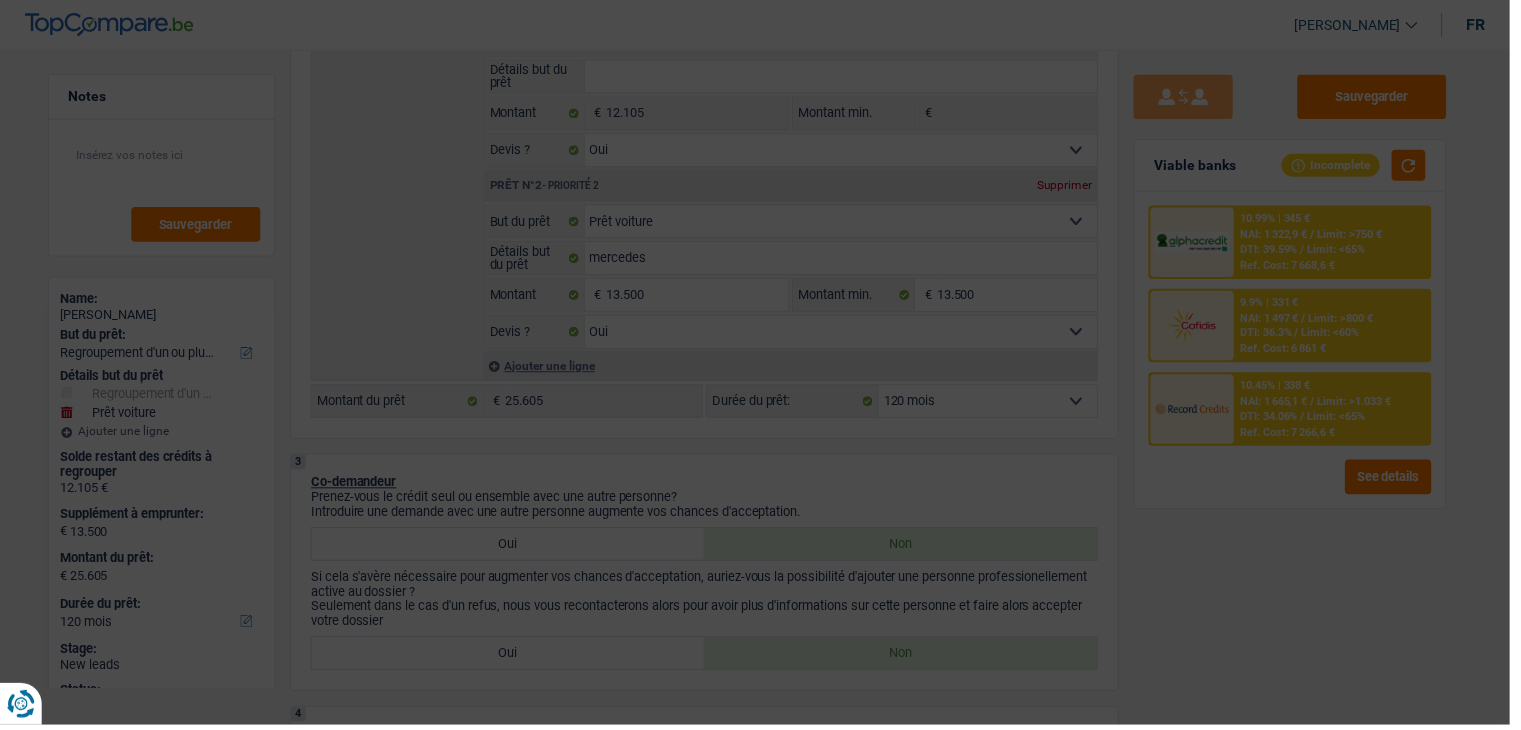 click on "DTI: 39.59%" at bounding box center [1279, 251] 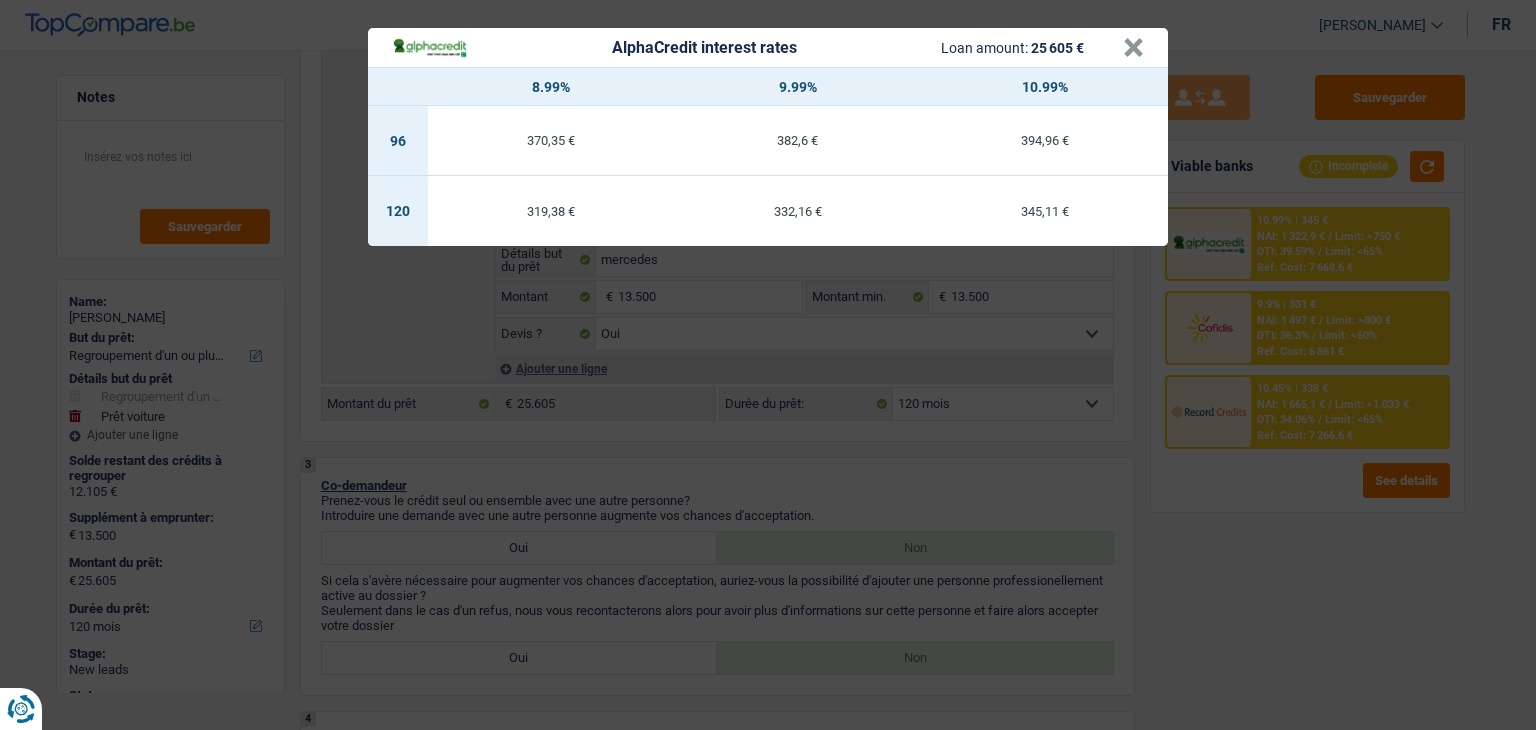 click on "AlphaCredit interest rates
Loan amount:
25 605 €
×
8.99%
9.99%
10.99%
96
370,35 €
382,6 €
394,96 €
120
319,38 €
332,16 €
345,11 €" at bounding box center [768, 365] 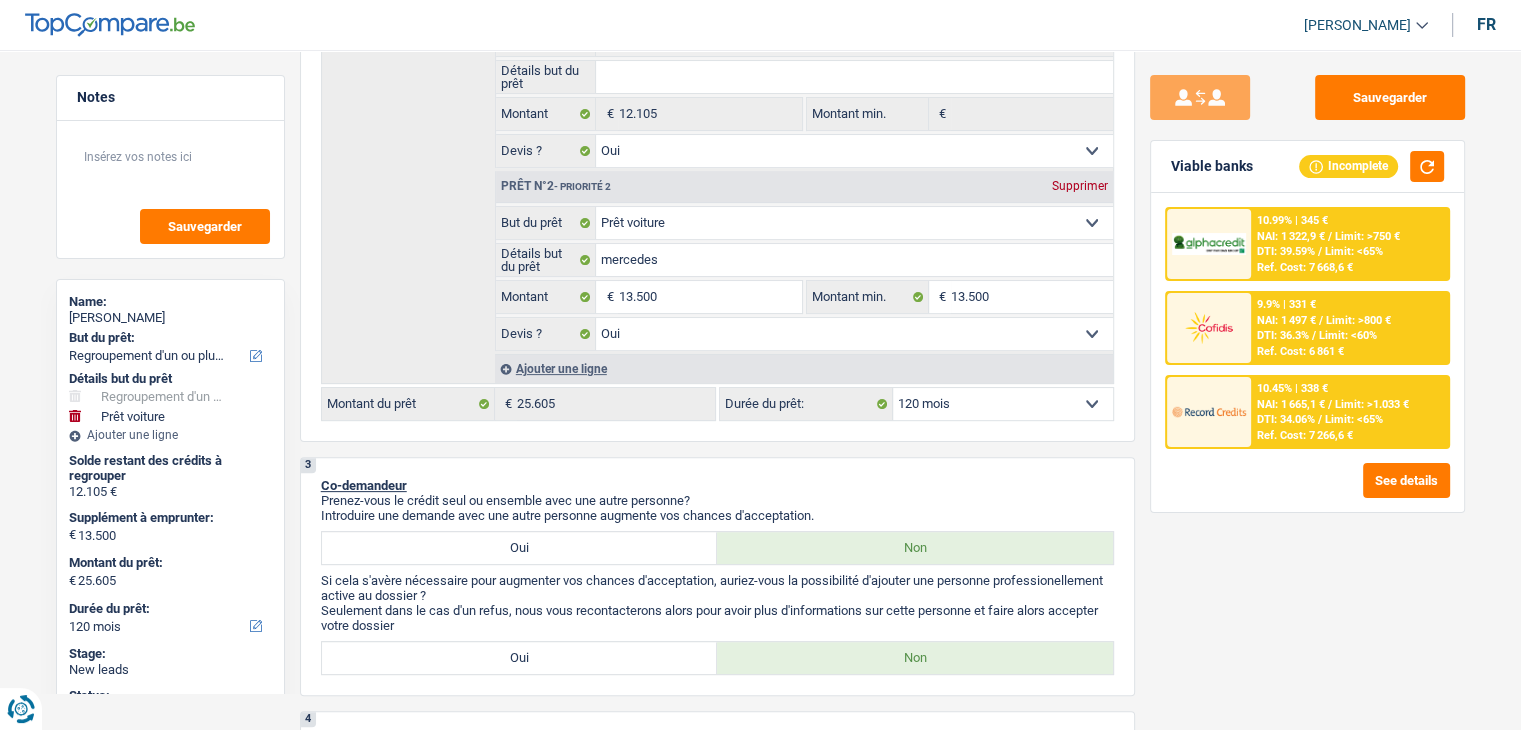 click on "NAI: 1 665,1 €" at bounding box center [1291, 404] 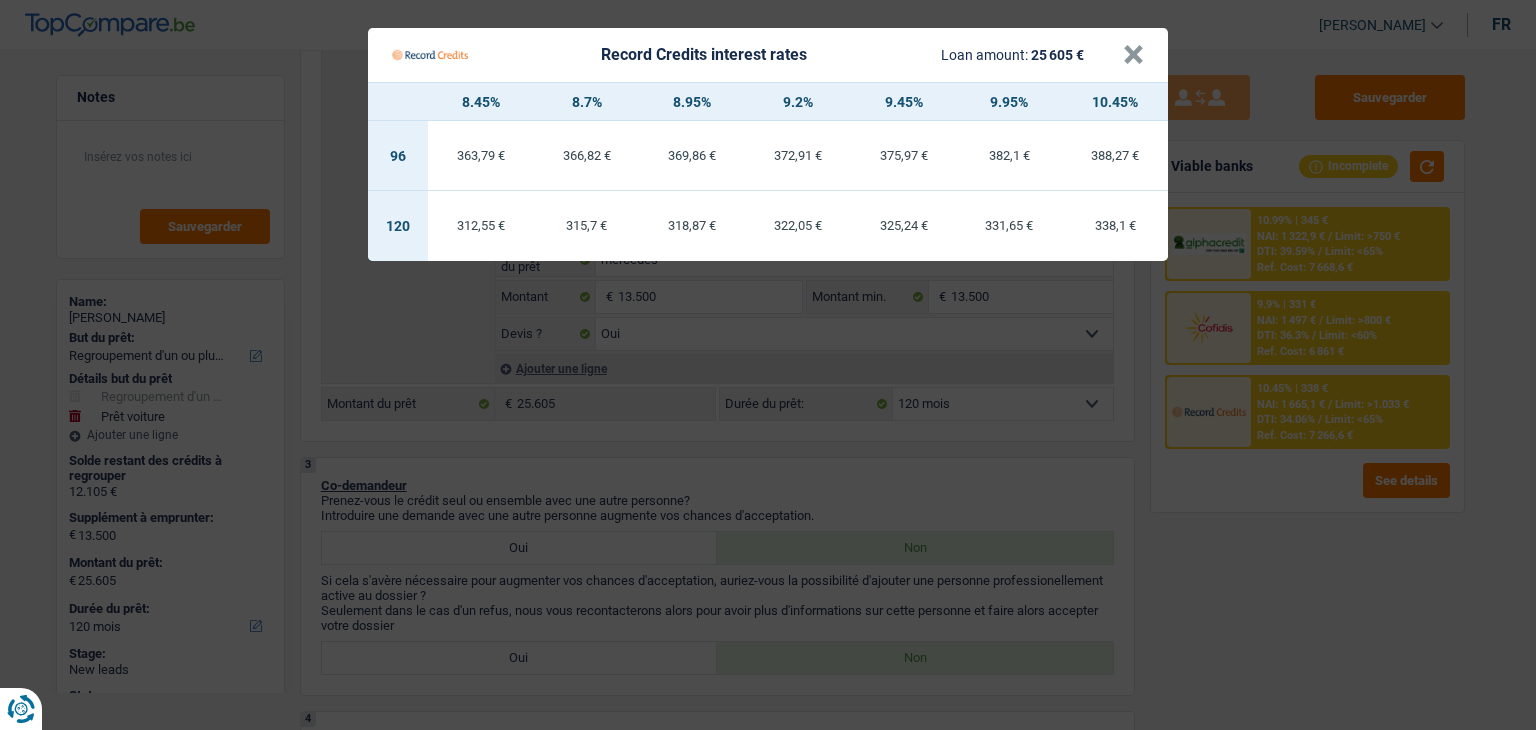 click on "Record Credits interest rates
Loan amount:
25 605 €
×
8.45%
8.7%
8.95%
9.2%
9.45%
9.95%
10.45%
96
363,79 €
366,82 €
369,86 €
372,91 €
375,97 €
382,1 €
388,27 €
120
312,55 €" at bounding box center [768, 365] 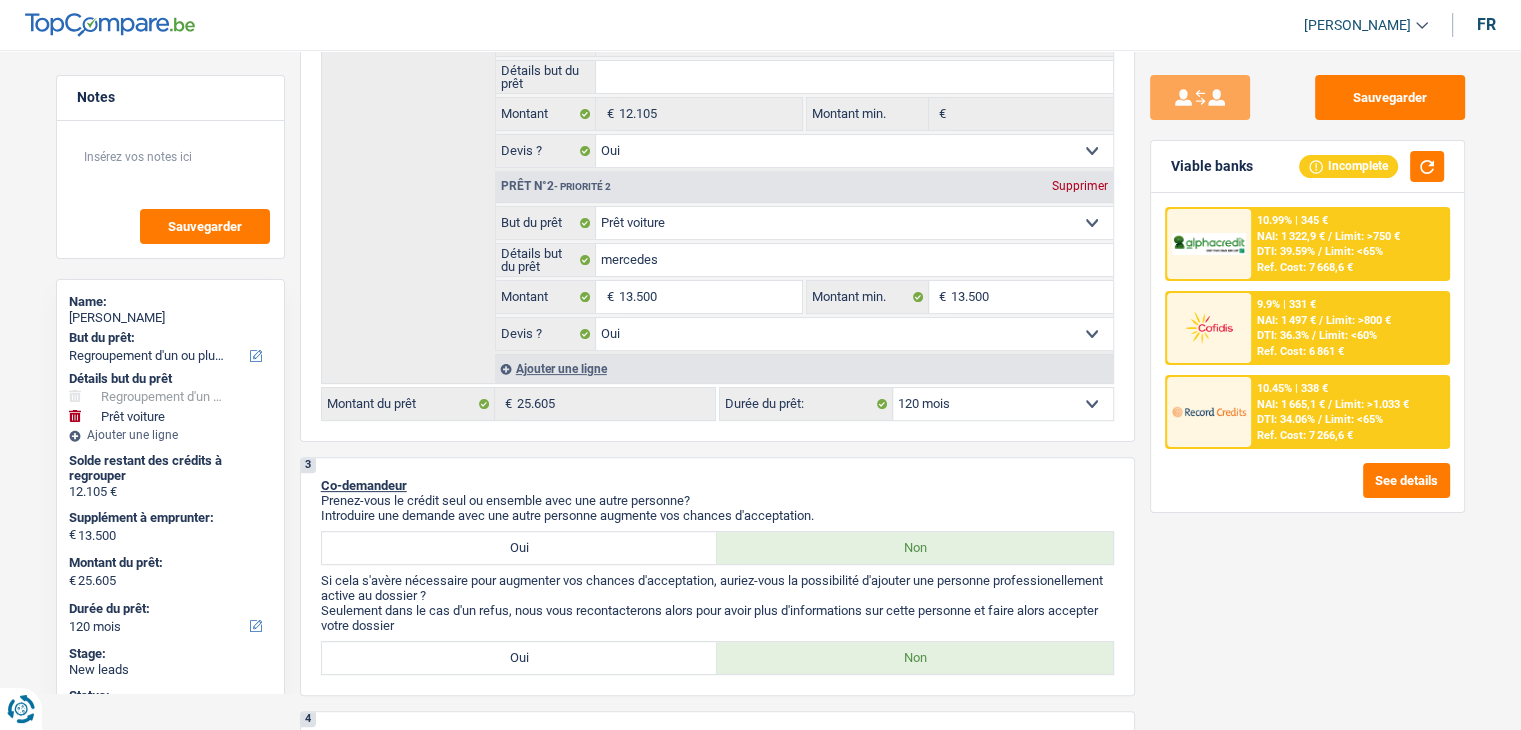 click on "NAI: 1 665,1 €" at bounding box center (1291, 404) 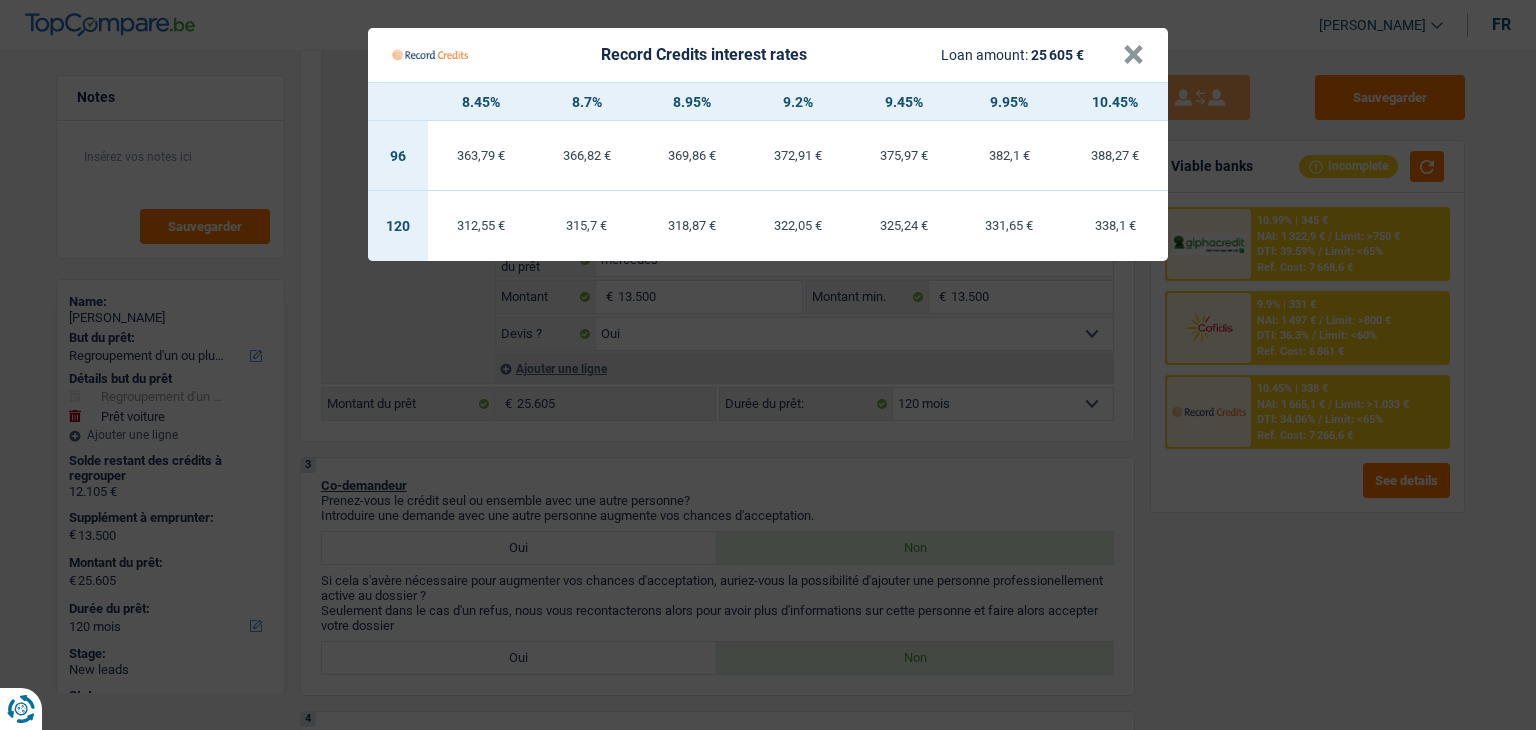 click on "Record Credits interest rates
Loan amount:
25 605 €
×
8.45%
8.7%
8.95%
9.2%
9.45%
9.95%
10.45%
96
363,79 €
366,82 €
369,86 €
372,91 €
375,97 €
382,1 €
388,27 €
120
312,55 €" at bounding box center [768, 365] 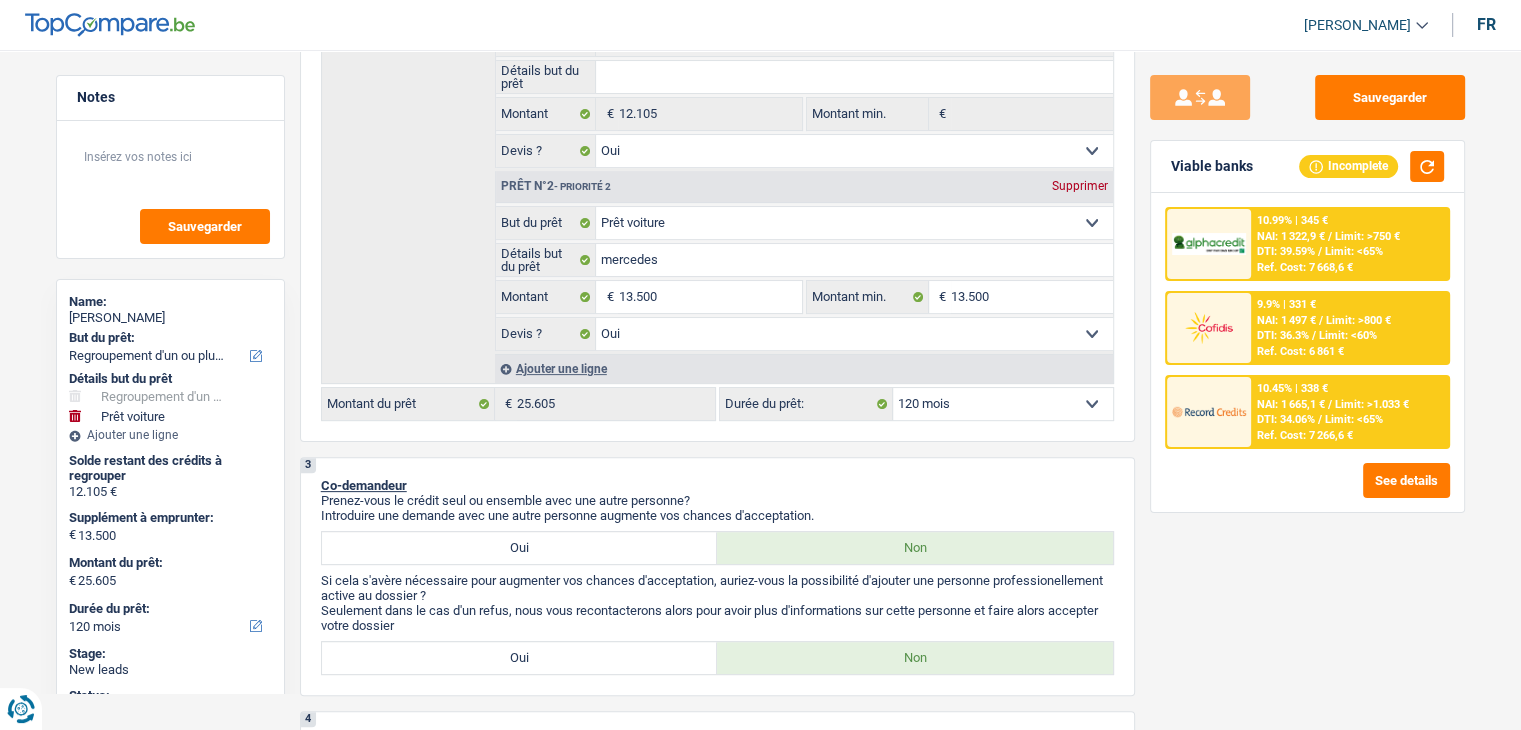 click on "DTI: 34.06%" at bounding box center [1286, 419] 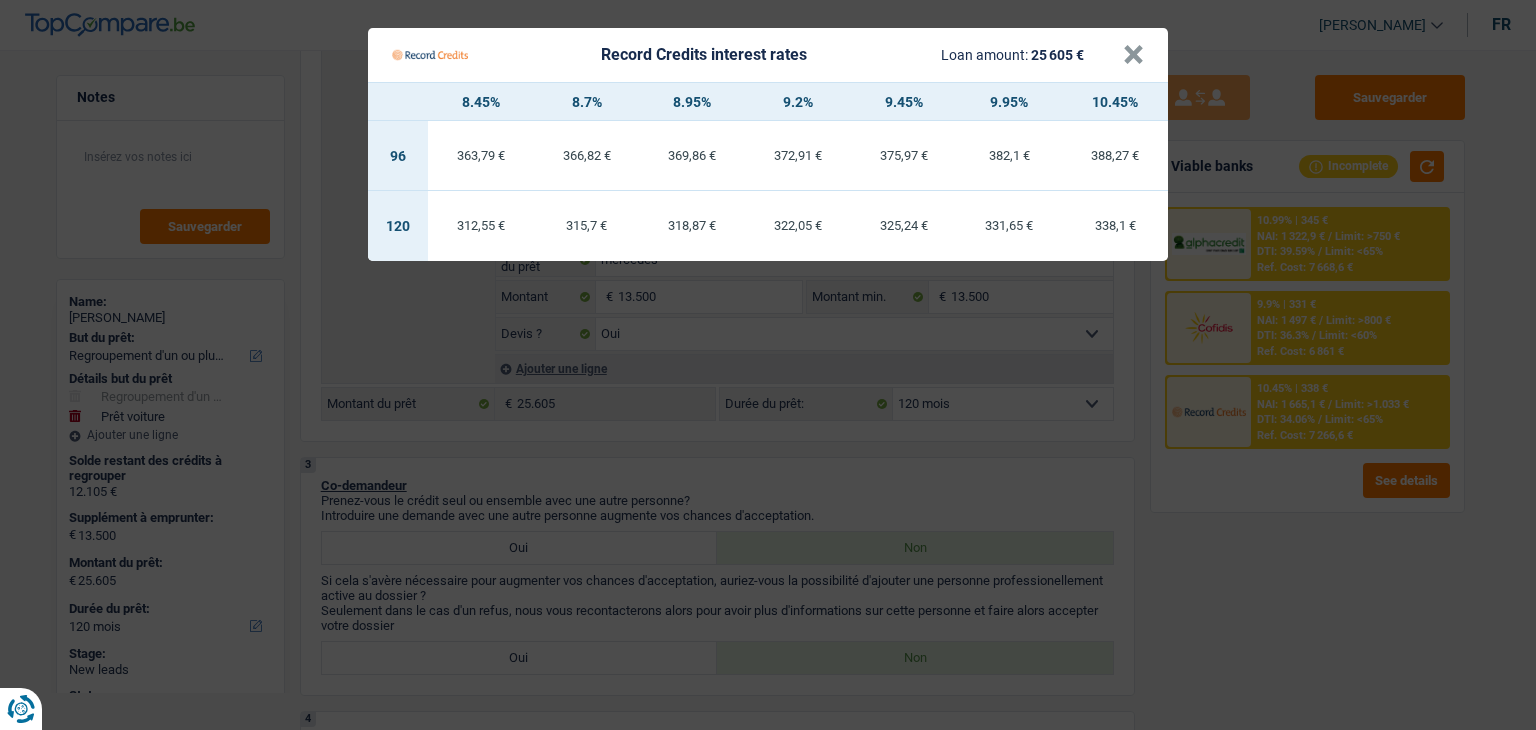 click on "Record Credits interest rates
Loan amount:
25 605 €
×
8.45%
8.7%
8.95%
9.2%
9.45%
9.95%
10.45%
96
363,79 €
366,82 €
369,86 €
372,91 €
375,97 €
382,1 €
388,27 €
120
312,55 €" at bounding box center [768, 365] 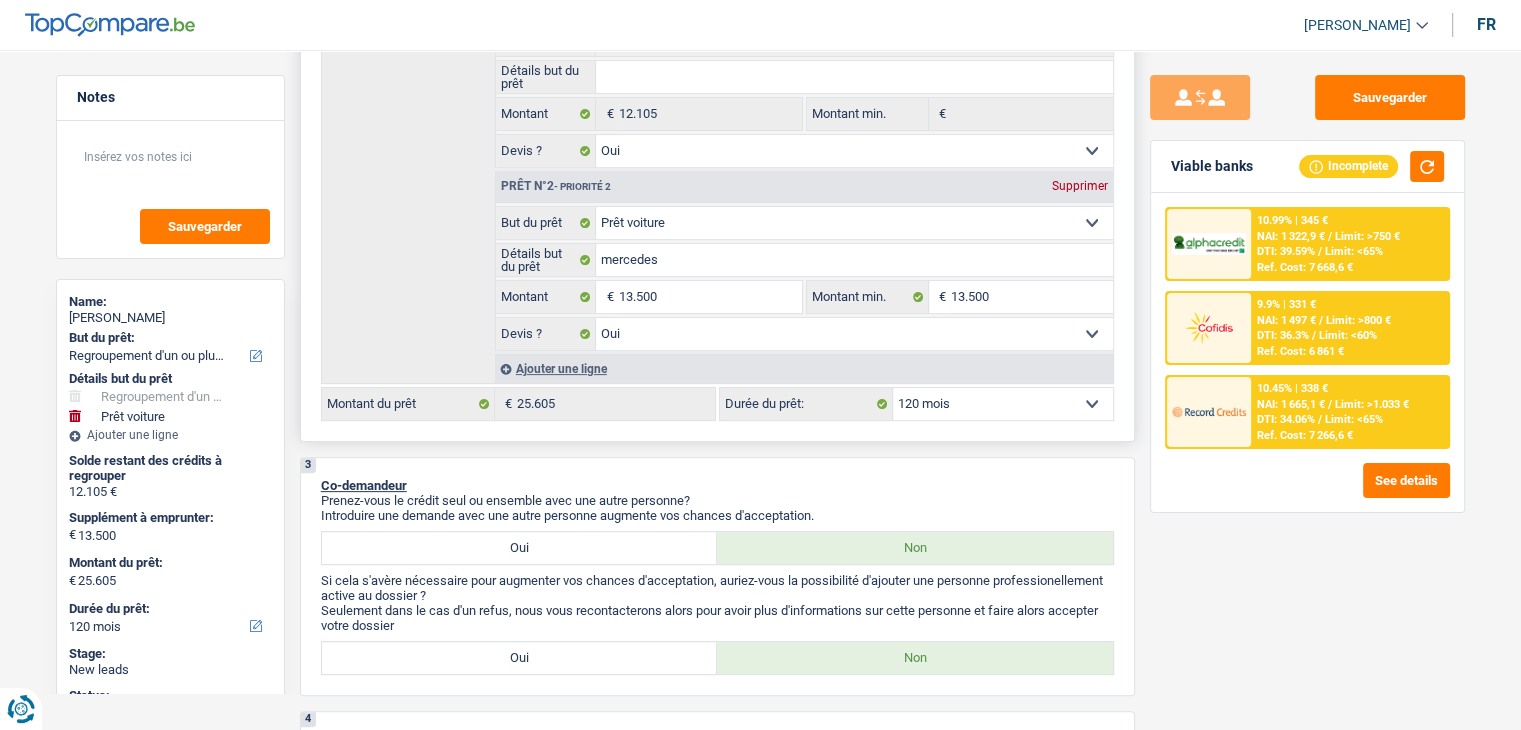 click on "2   Projet  : Quel projet souhaitez-vous financer pour 25 605 € ?
Montant supérieur : La plupart de mes clients prennent une réserve supplémentaire pour qu'ils puissent financer leur projet en cas de hausse des prix. Êtes-vous certain d'avoir suffisamment d'argent avec 25 605 € ?   Montant minimum : Quel est le montant minimum dont vous avez besoin pour financer votre projet ?   Priorité : Dans quel ordre pouvons-nous prioriser vos projets ?   Devis   : Quelle facilité auriez-vous à nous faire parvenir un devis ou une facture pour votre projet ?
Confort maison: meubles, textile, peinture, électroménager, outillage non-professionnel Hifi, multimédia, gsm, ordinateur Aménagement: frais d'installation, déménagement Evénement familial: naissance, mariage, divorce, communion, décès Frais médicaux Frais d'études Frais permis de conduire Regroupement d'un ou plusieurs crédits Loisirs: voyage, sport, musique Rafraîchissement: petits travaux maison et jardin" at bounding box center (717, 112) 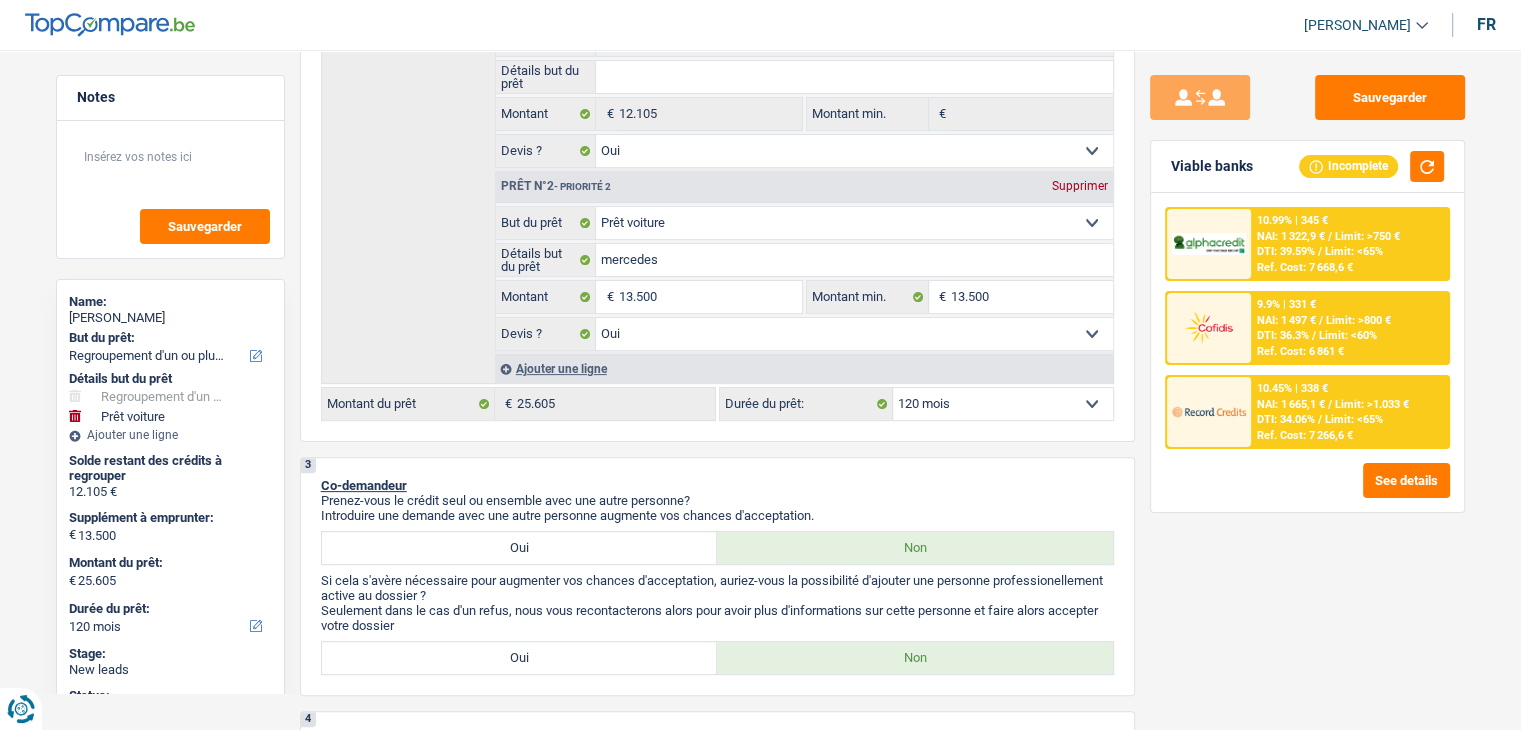 click at bounding box center [1209, 327] 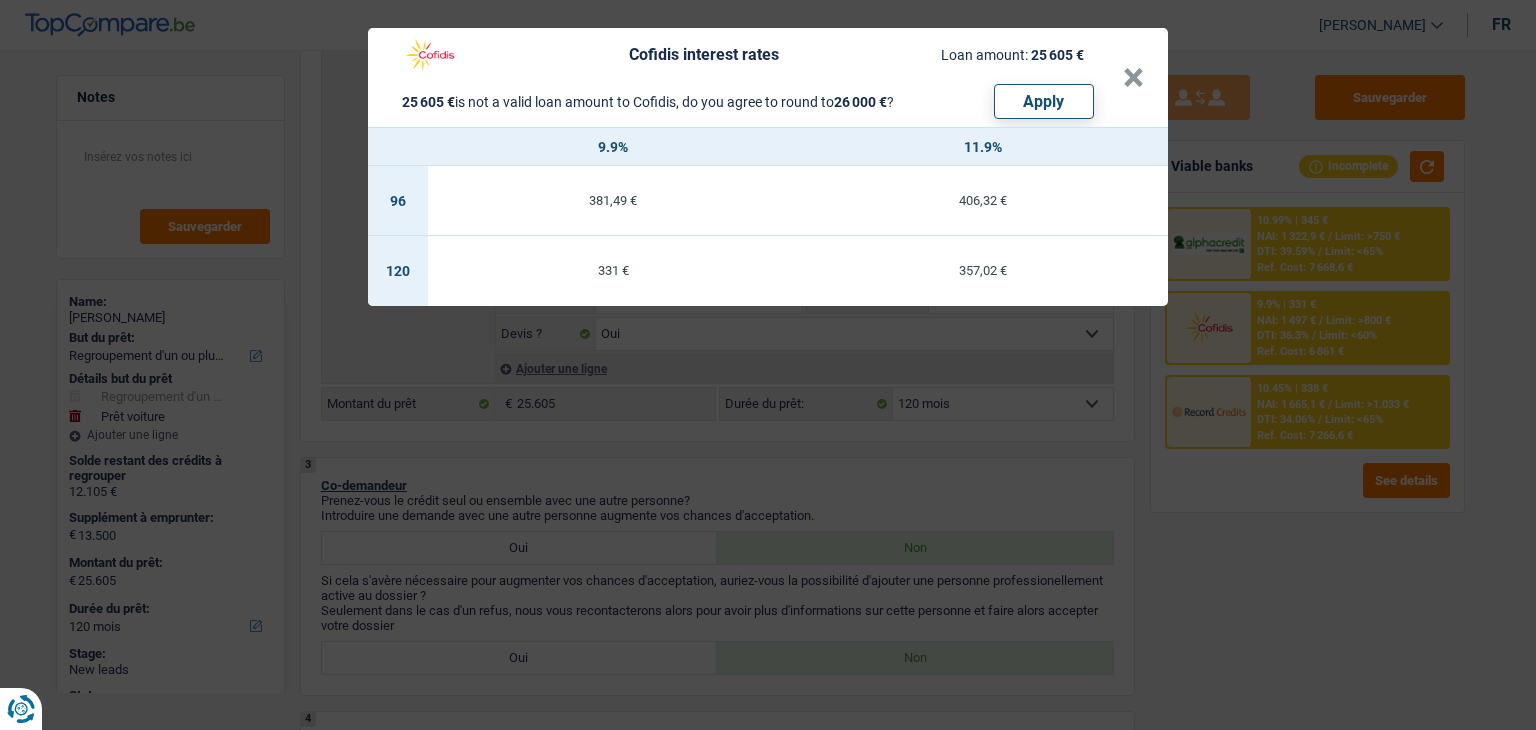 click on "Cofidis interest rates
Loan amount:
25 605 €
25 605 €  is not a valid loan amount to Cofidis, do you agree to round to  26 000 € ?
Apply
×
9.9%
11.9%
96
381,49 €
406,32 €
120
331 €
357,02 €" at bounding box center (768, 365) 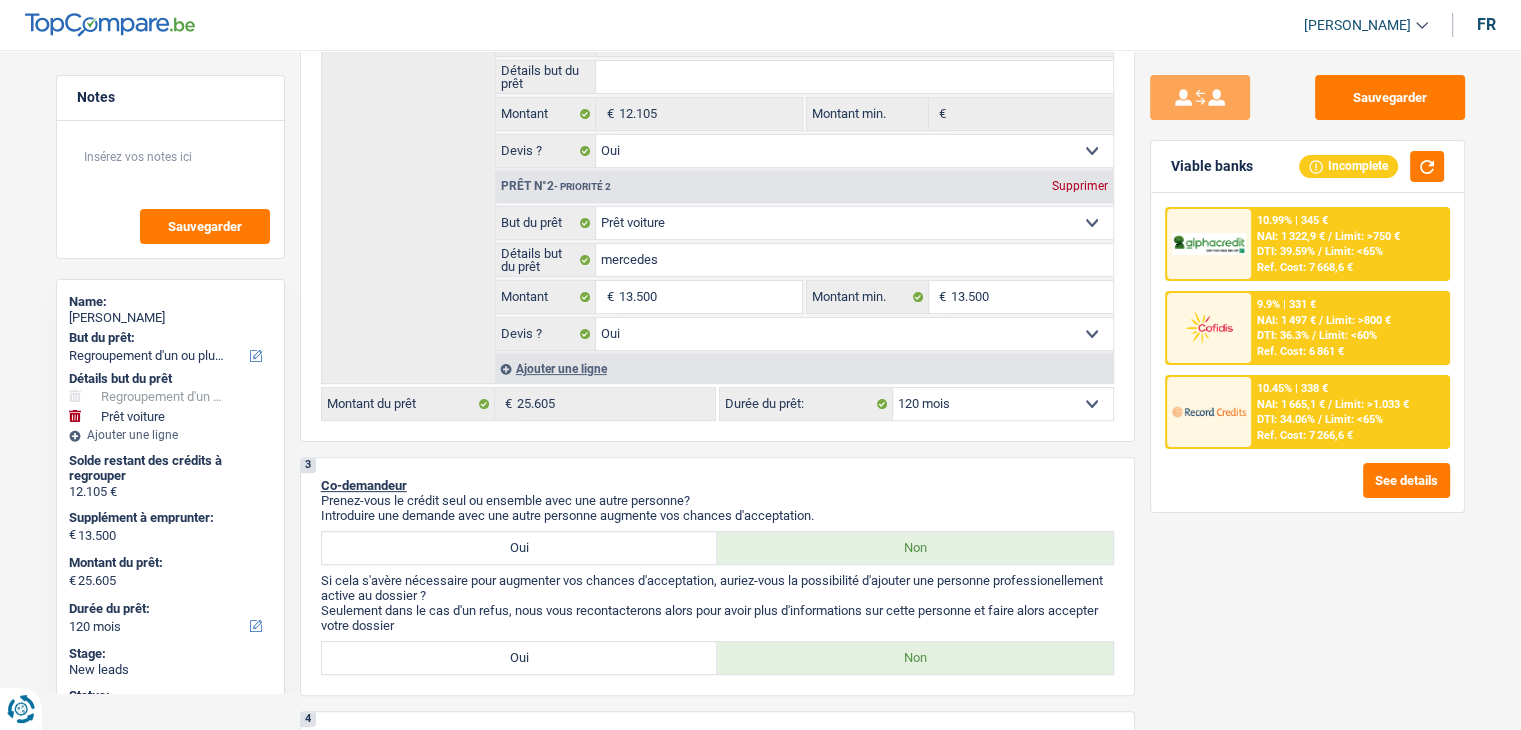 click on "10.99% | 345 €
NAI: 1 322,9 €
/
Limit: >750 €
DTI: 39.59%
/
Limit: <65%
Ref. Cost: 7 668,6 €" at bounding box center (1349, 244) 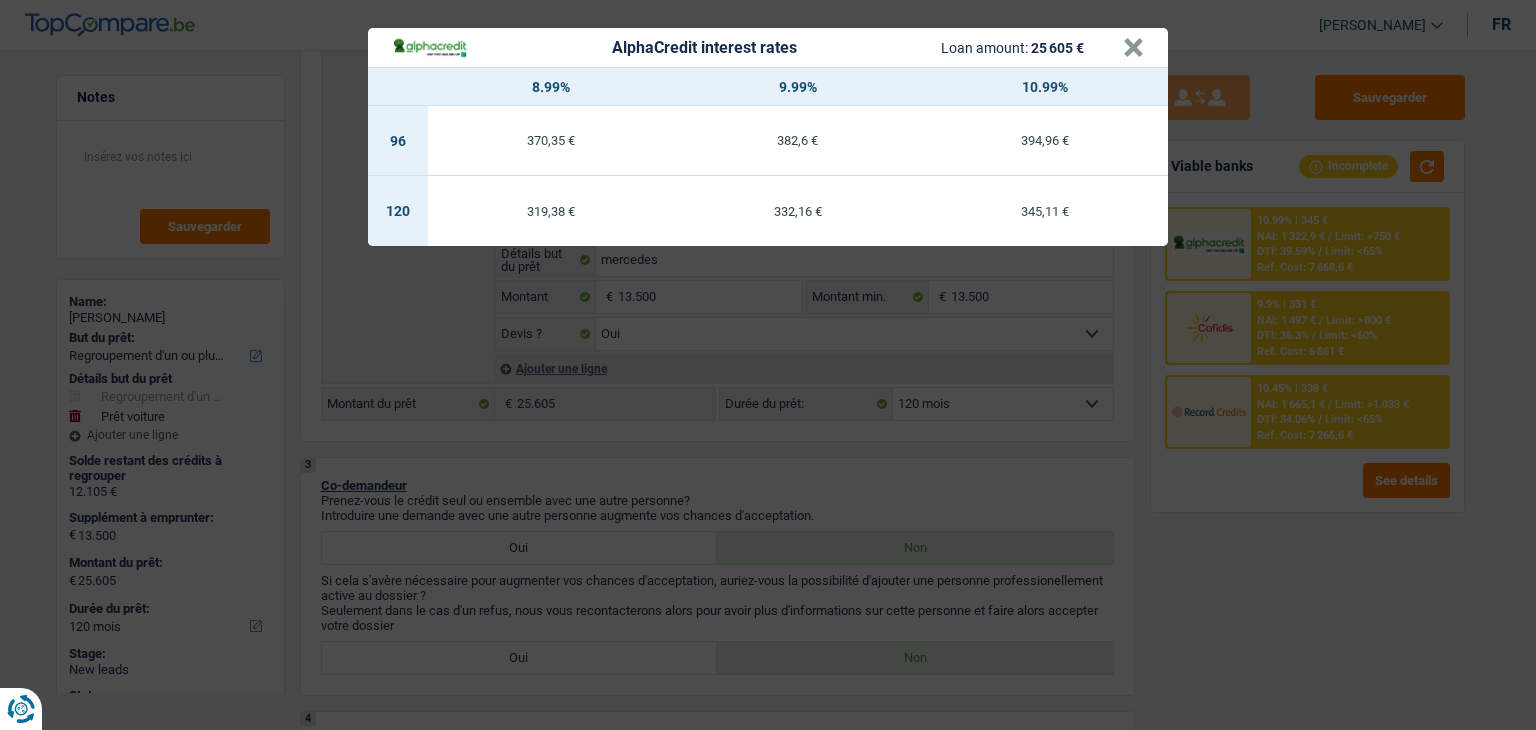 click on "AlphaCredit interest rates
Loan amount:
25 605 €
×
8.99%
9.99%
10.99%
96
370,35 €
382,6 €
394,96 €
120
319,38 €
332,16 €
345,11 €" at bounding box center [768, 365] 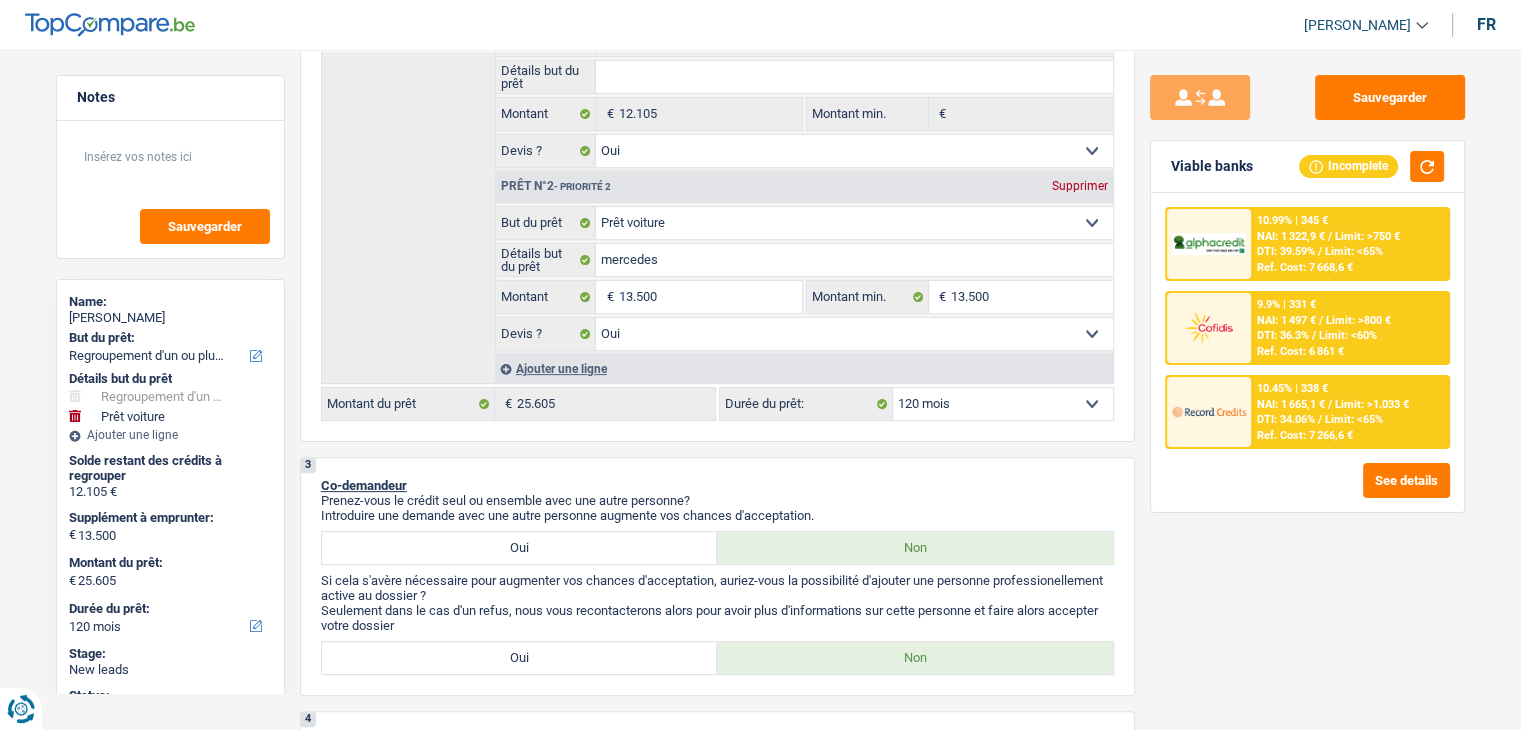 click on "9.9% | 331 €" at bounding box center [1286, 304] 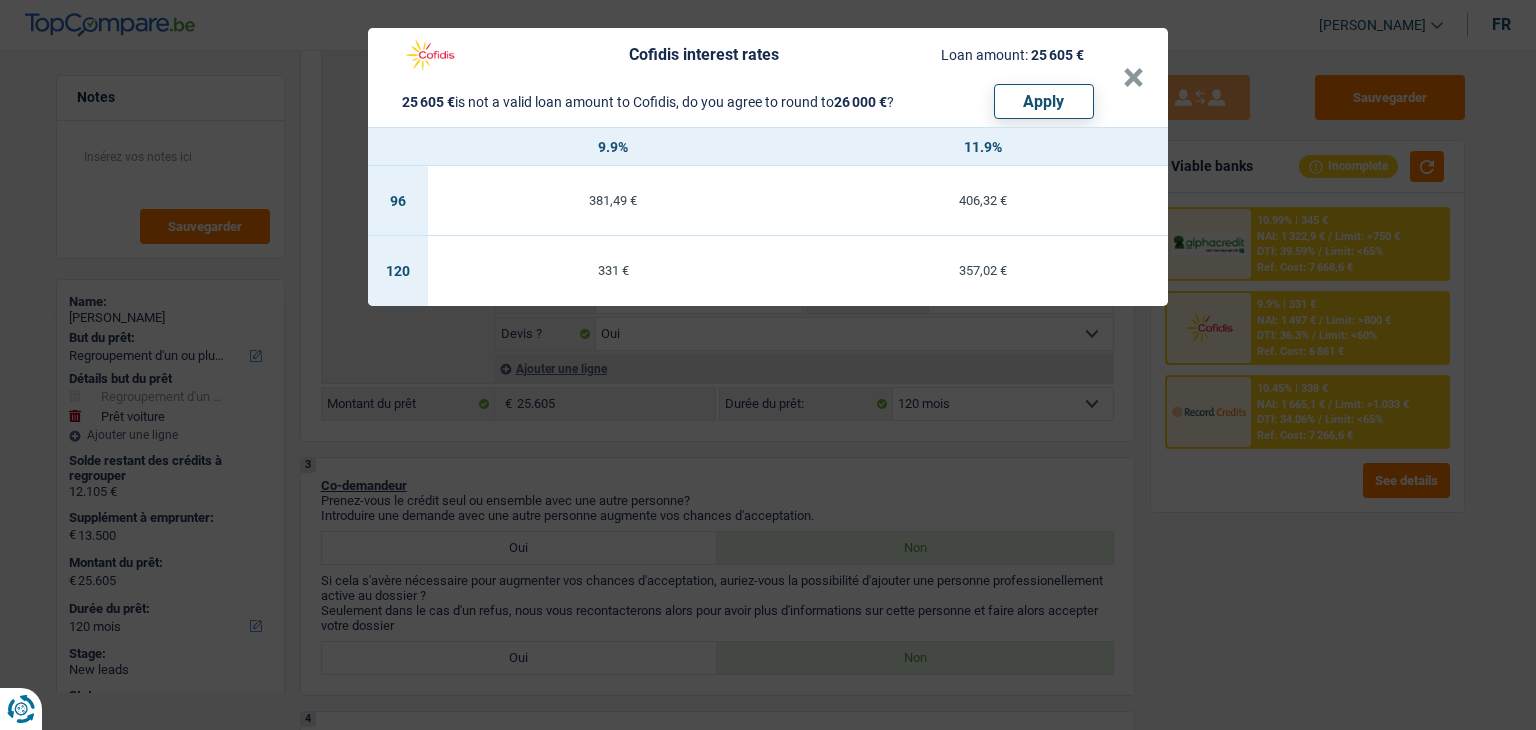 click on "Cofidis interest rates
Loan amount:
25 605 €
25 605 €  is not a valid loan amount to Cofidis, do you agree to round to  26 000 € ?
Apply
×
9.9%
11.9%
96
381,49 €
406,32 €
120
331 €
357,02 €" at bounding box center [768, 365] 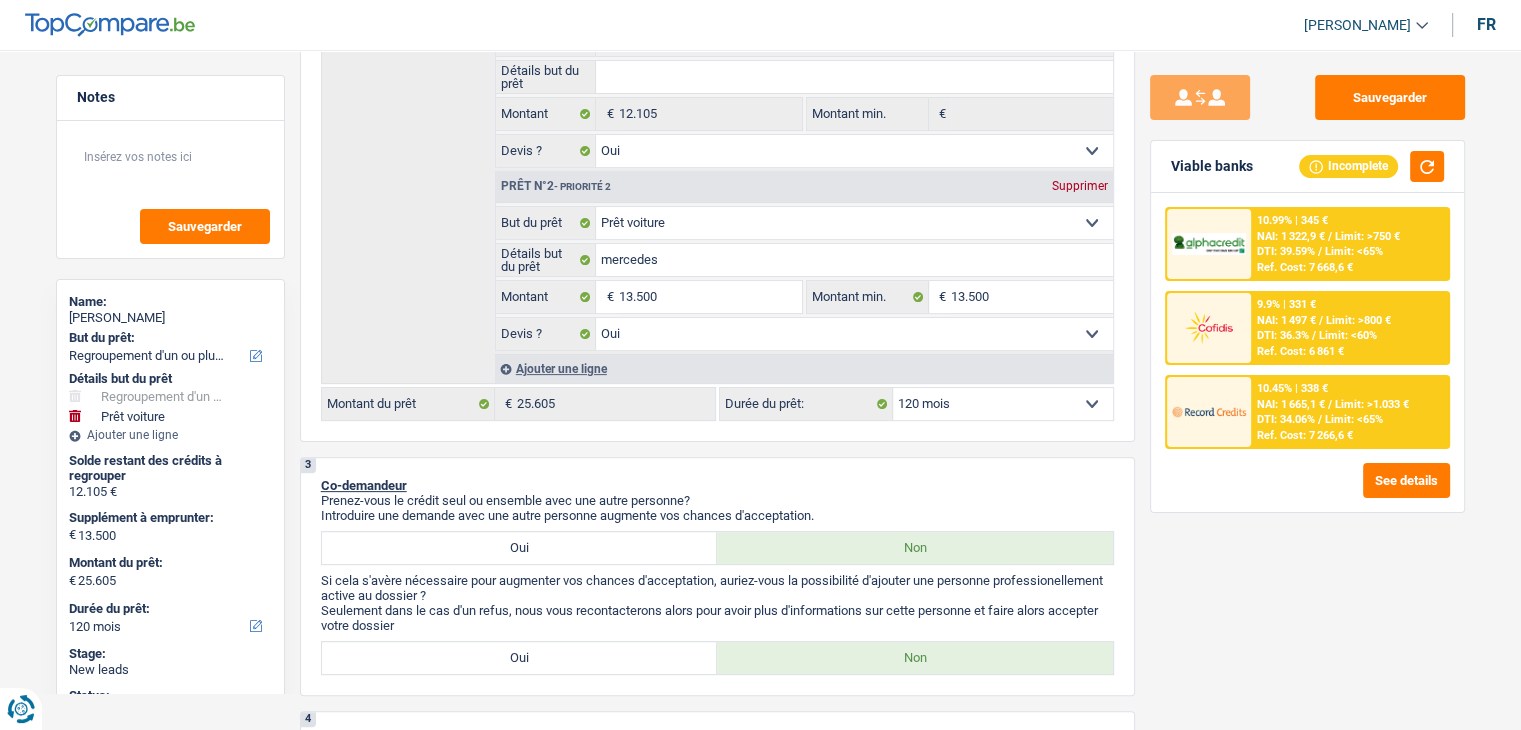 click on "DTI: 34.06%" at bounding box center (1286, 419) 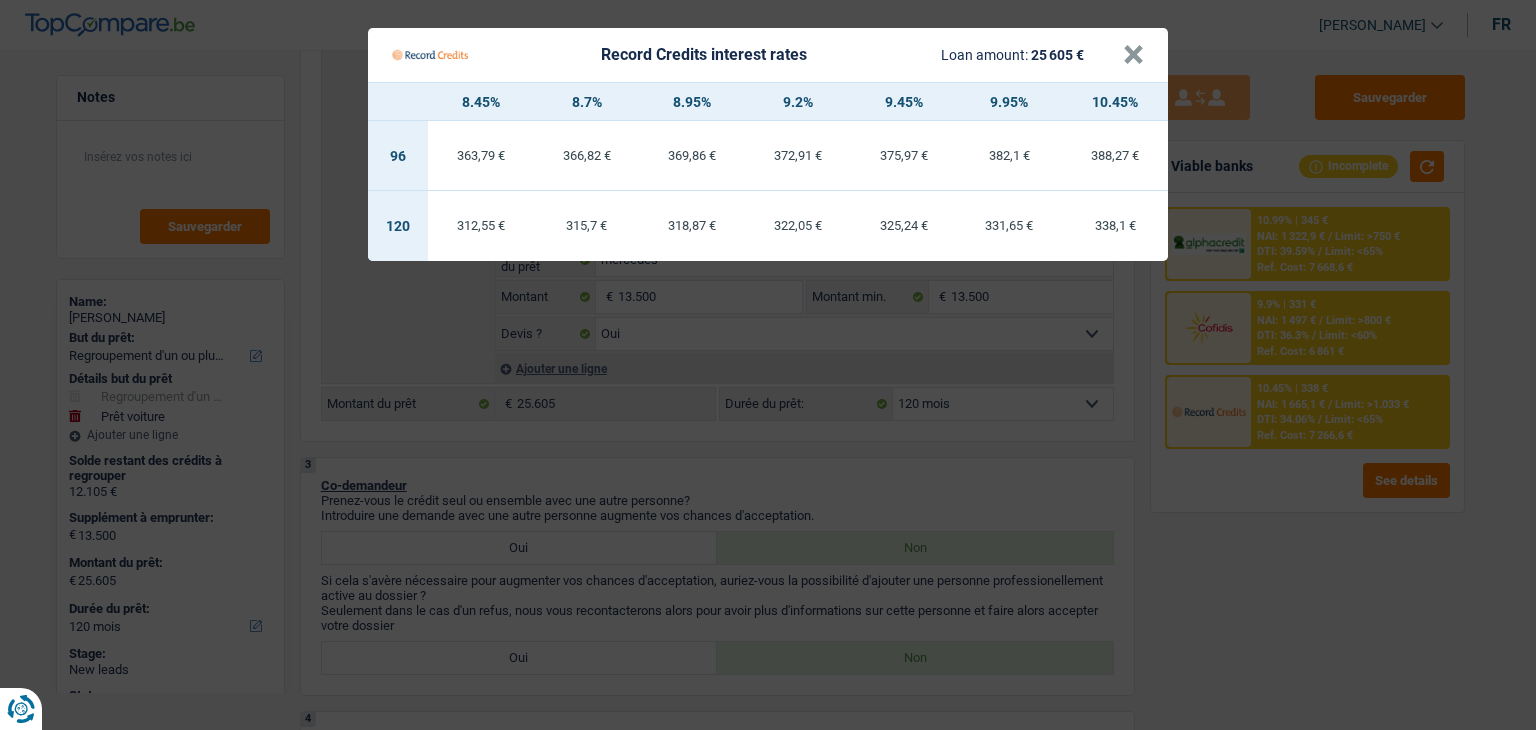 click on "Record Credits interest rates
Loan amount:
25 605 €
×
8.45%
8.7%
8.95%
9.2%
9.45%
9.95%
10.45%
96
363,79 €
366,82 €
369,86 €
372,91 €
375,97 €
382,1 €
388,27 €
120
312,55 €" at bounding box center (768, 365) 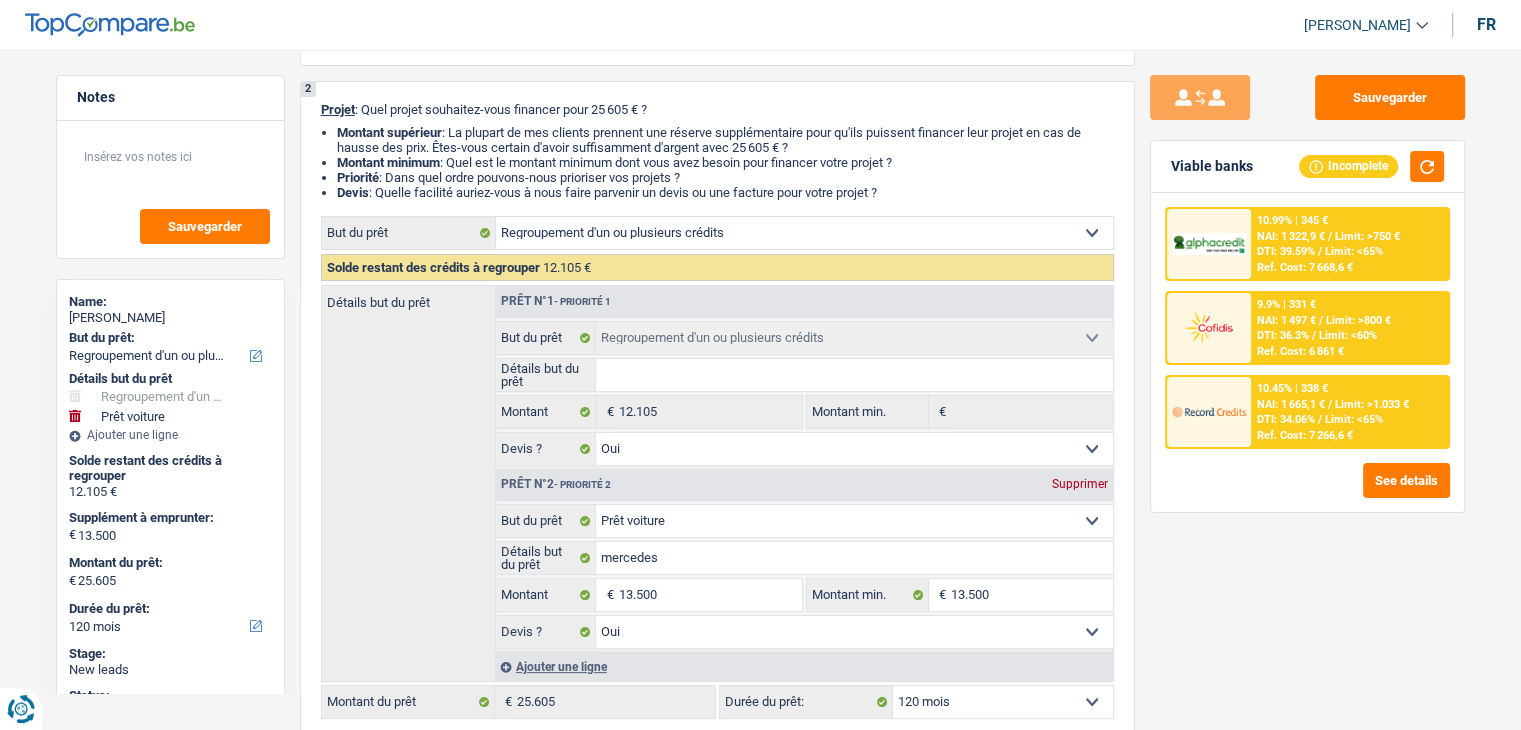 scroll, scrollTop: 0, scrollLeft: 0, axis: both 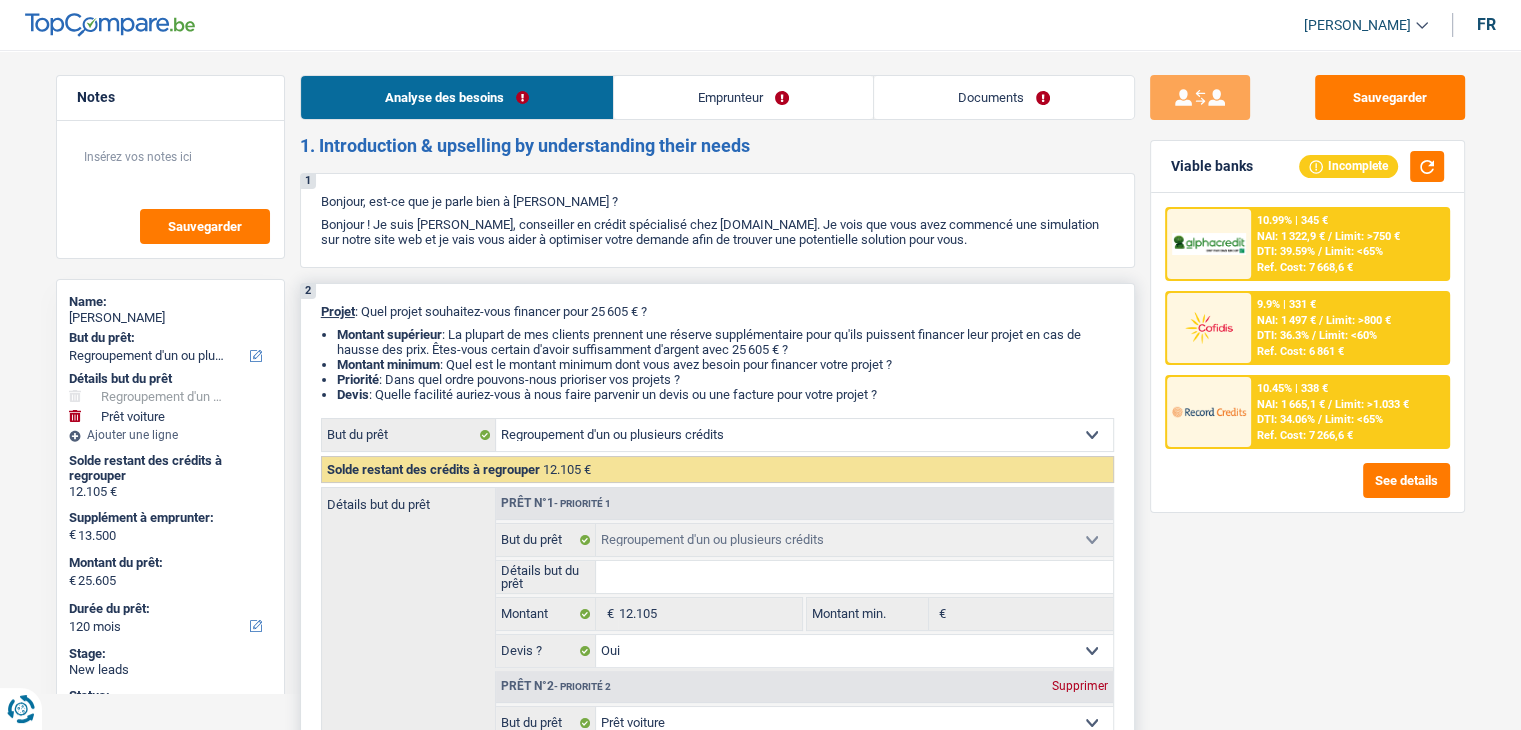 drag, startPoint x: 894, startPoint y: 391, endPoint x: 320, endPoint y: 310, distance: 579.687 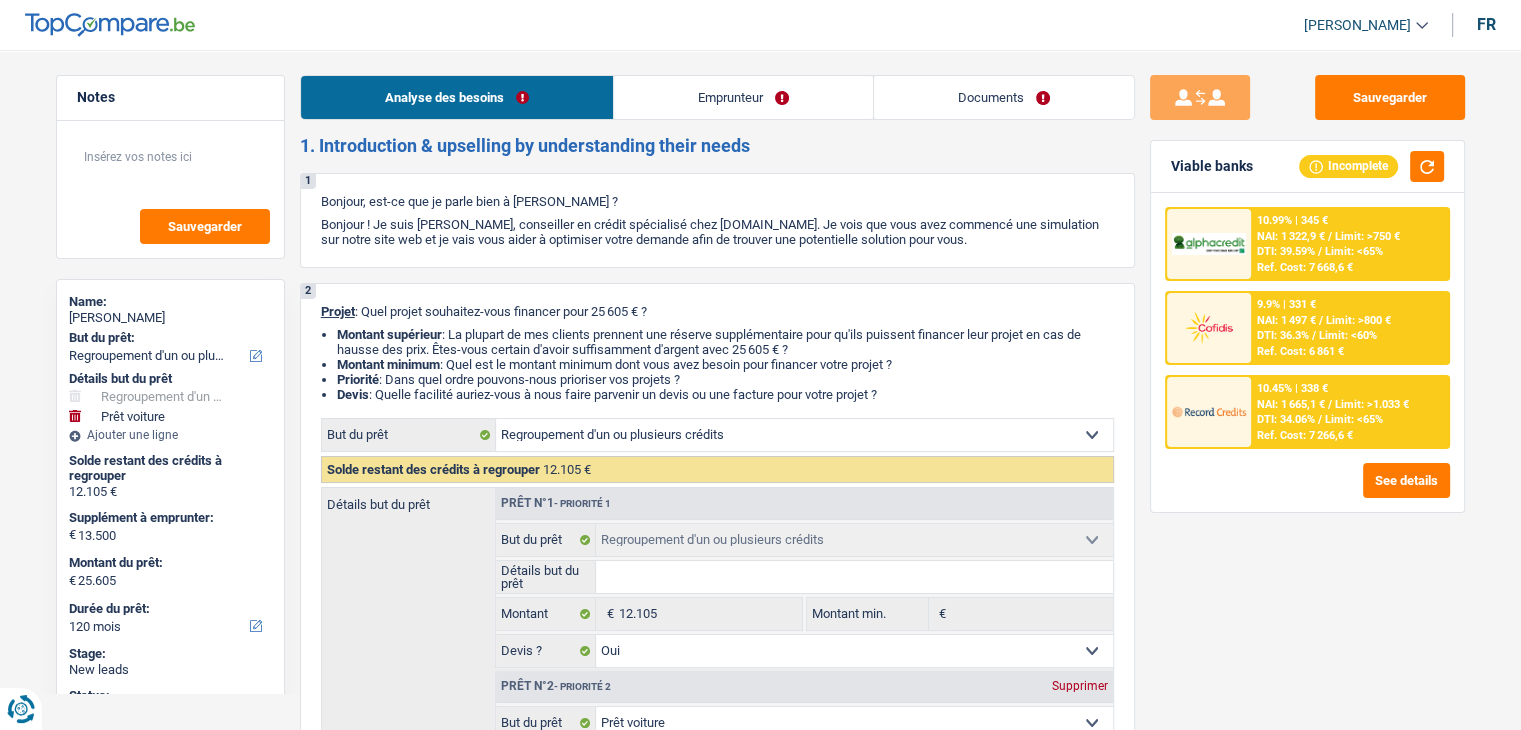 click on "Documents" at bounding box center (1004, 97) 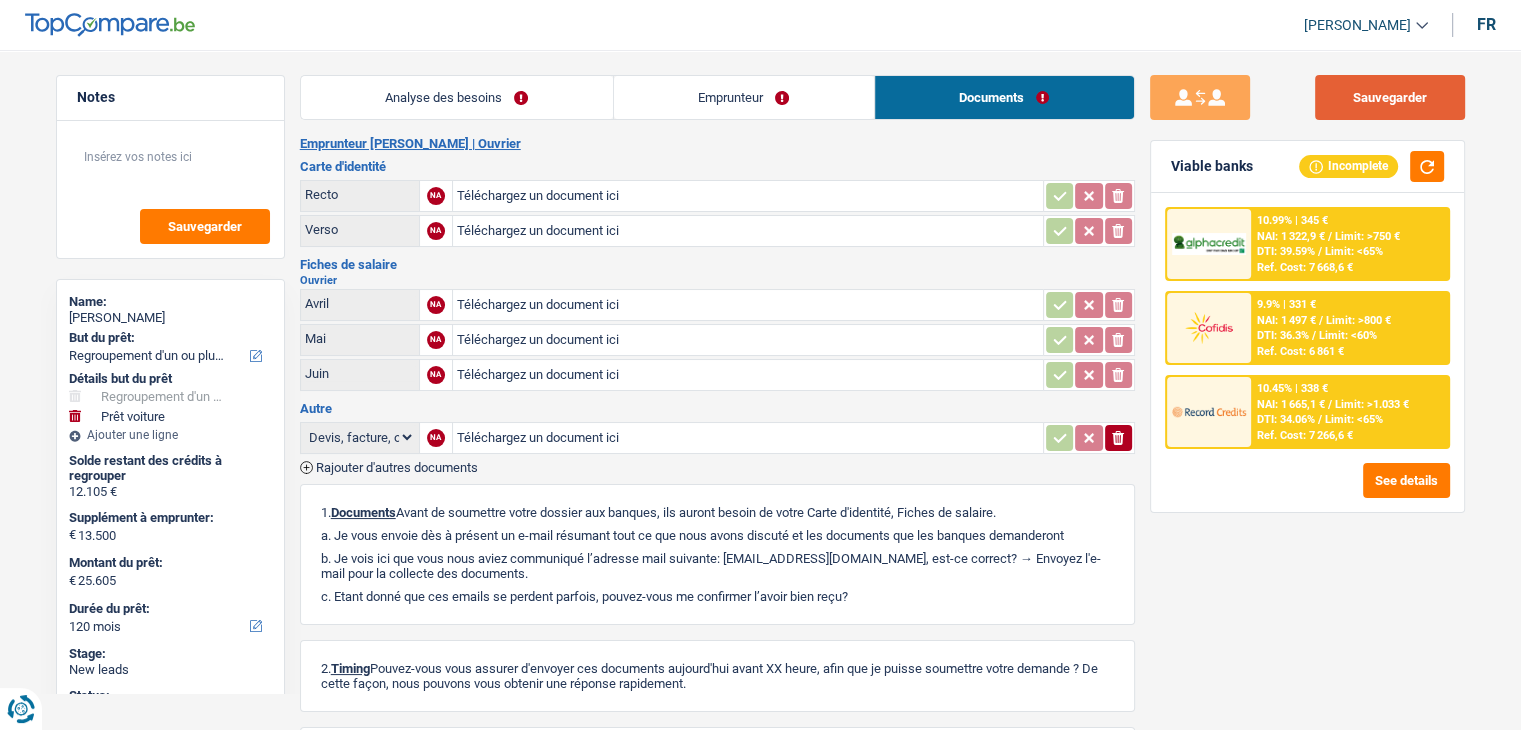 click on "Sauvegarder" at bounding box center [1390, 97] 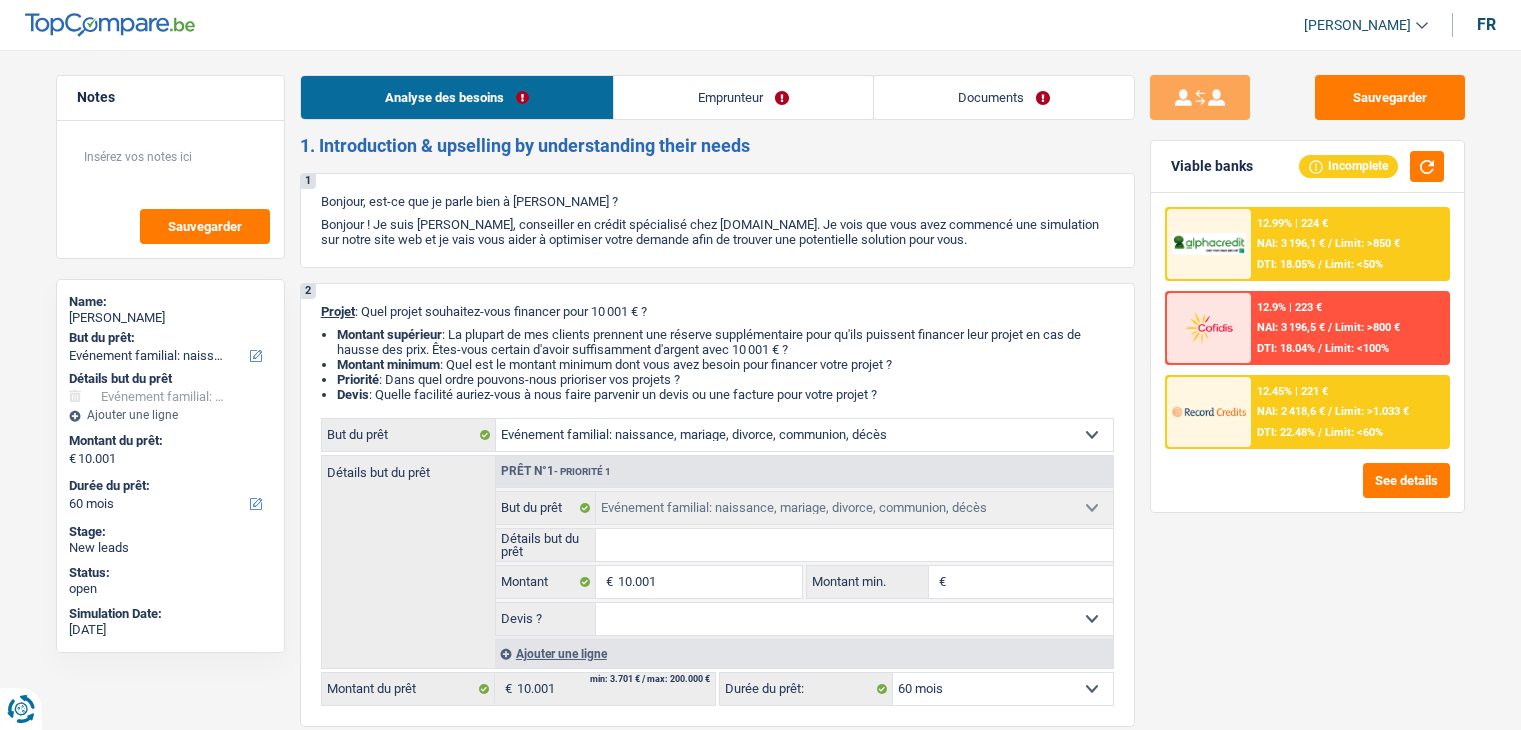 select on "familyEvent" 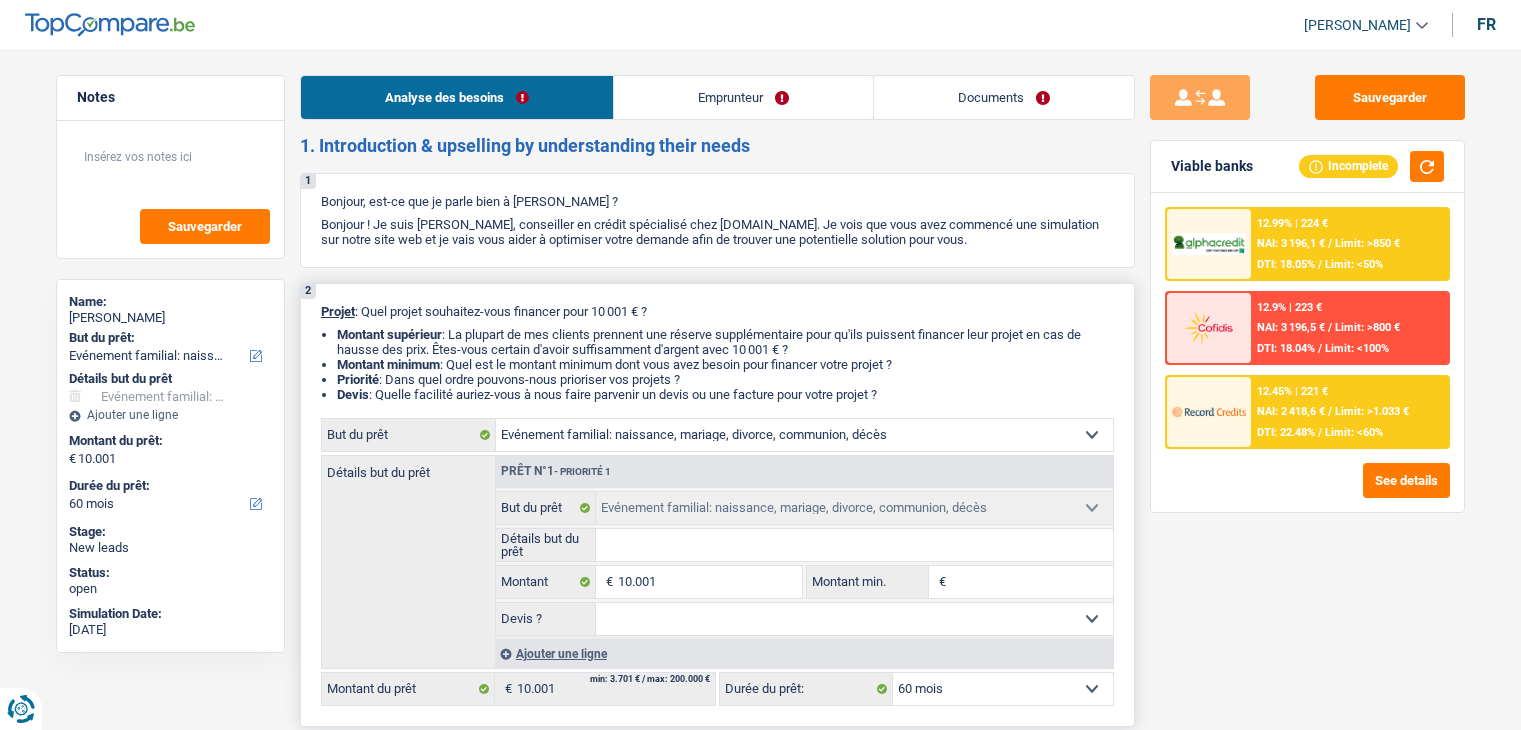scroll, scrollTop: 0, scrollLeft: 0, axis: both 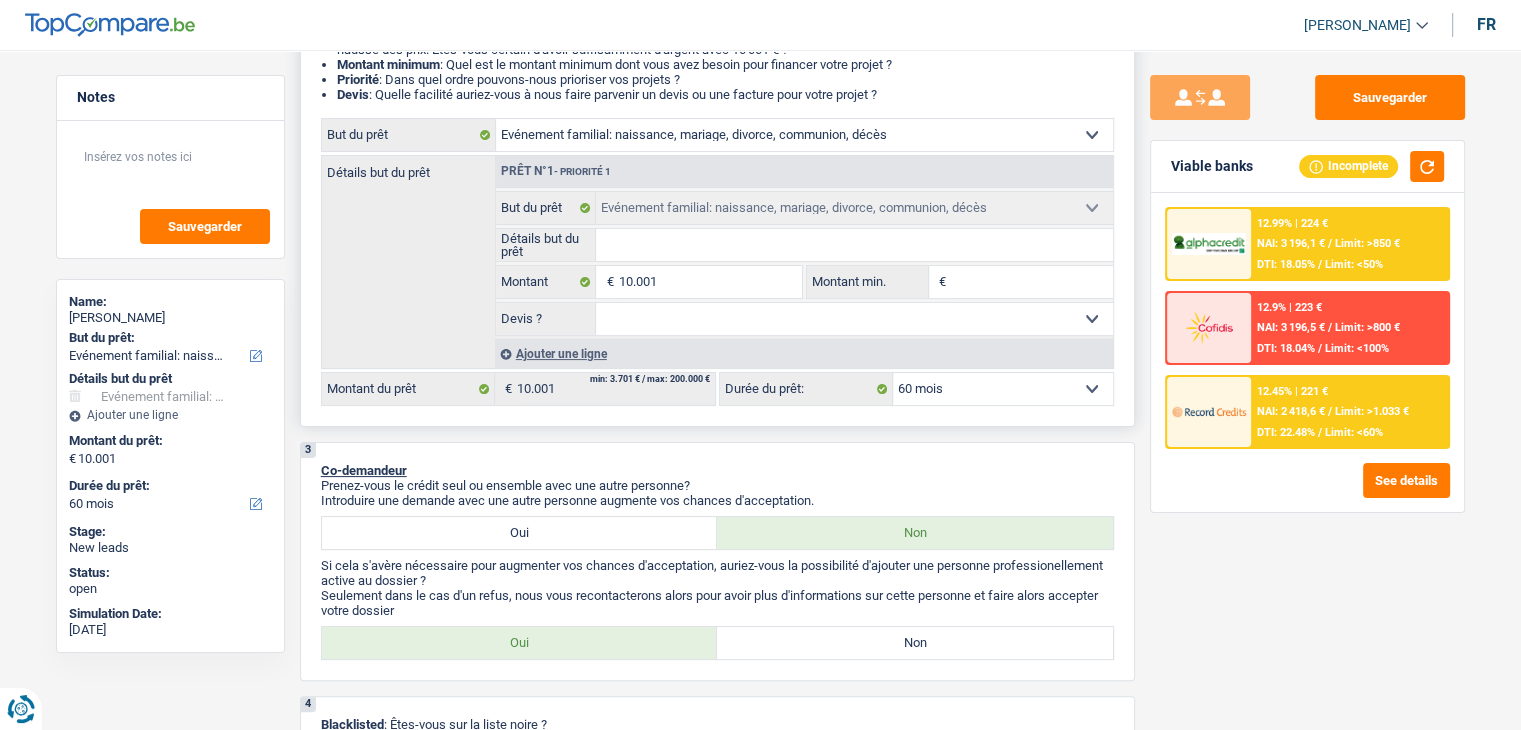 click on "Montant min." at bounding box center (1032, 282) 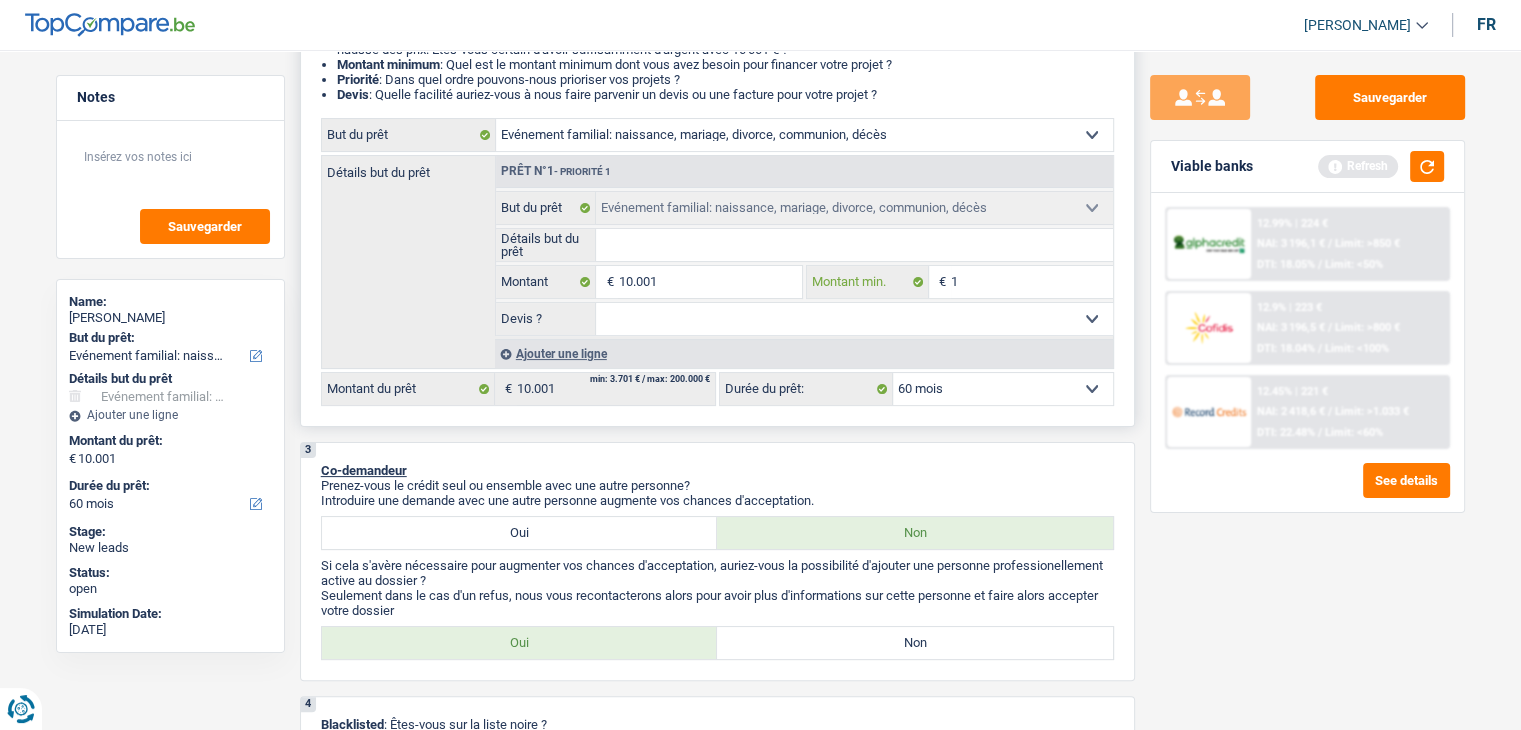 type on "10" 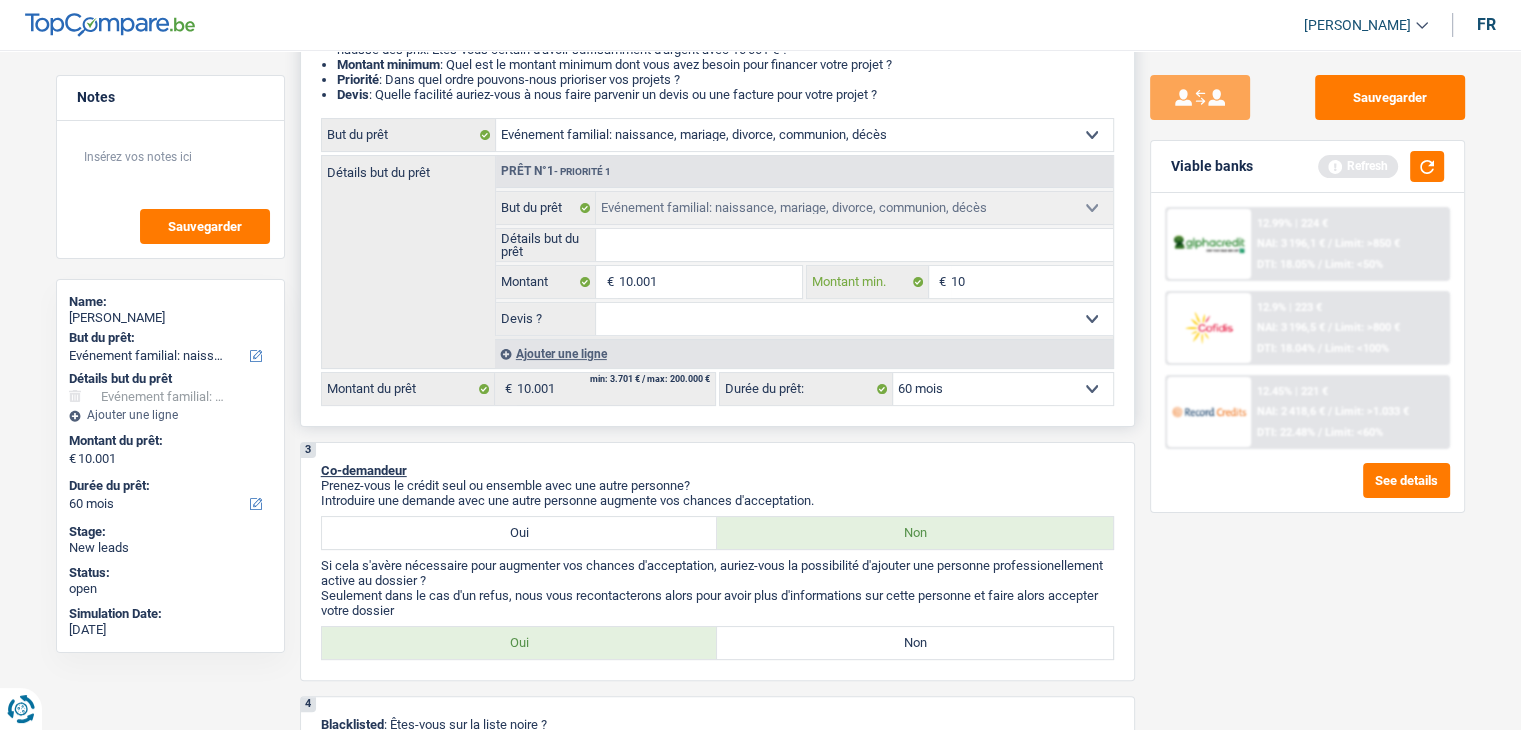 type on "100" 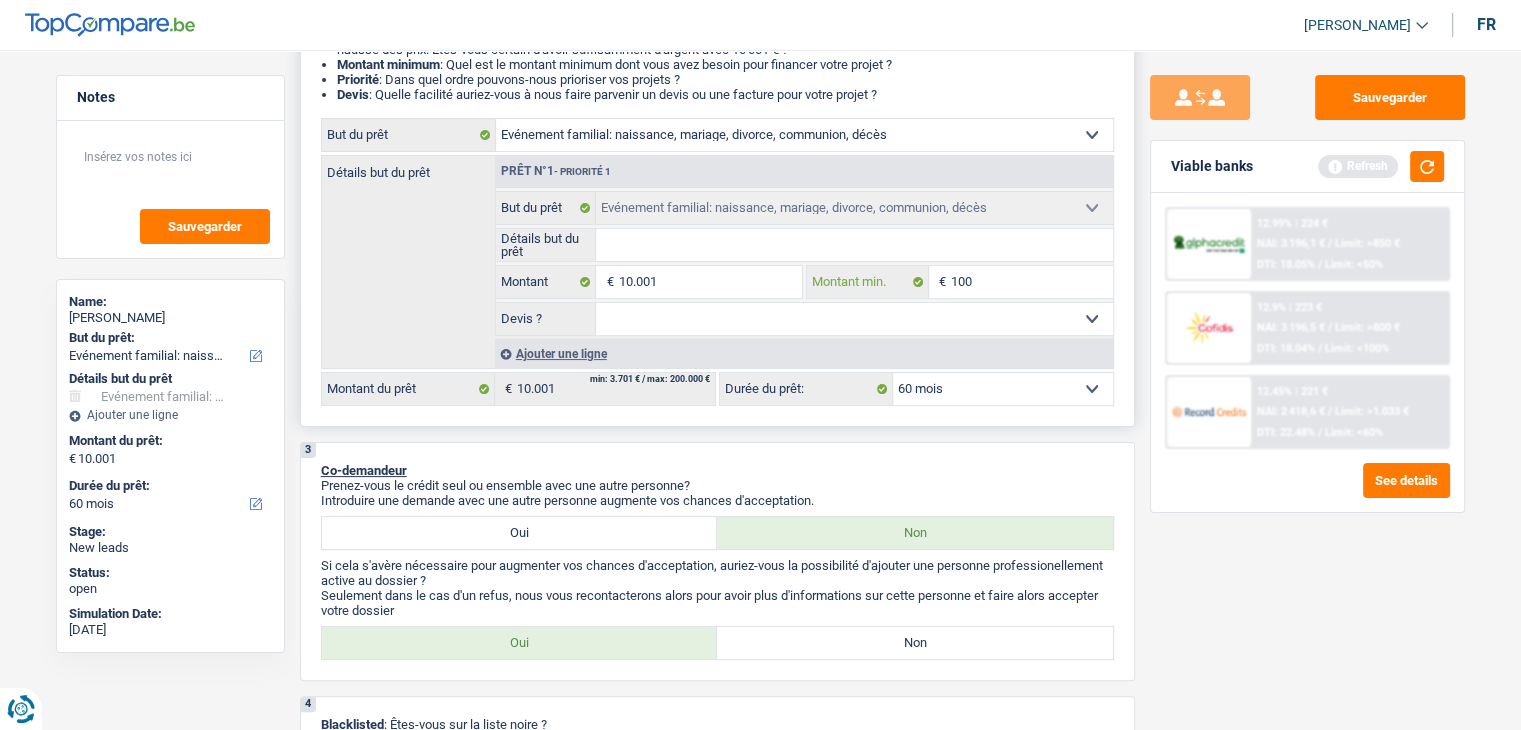 type on "1.000" 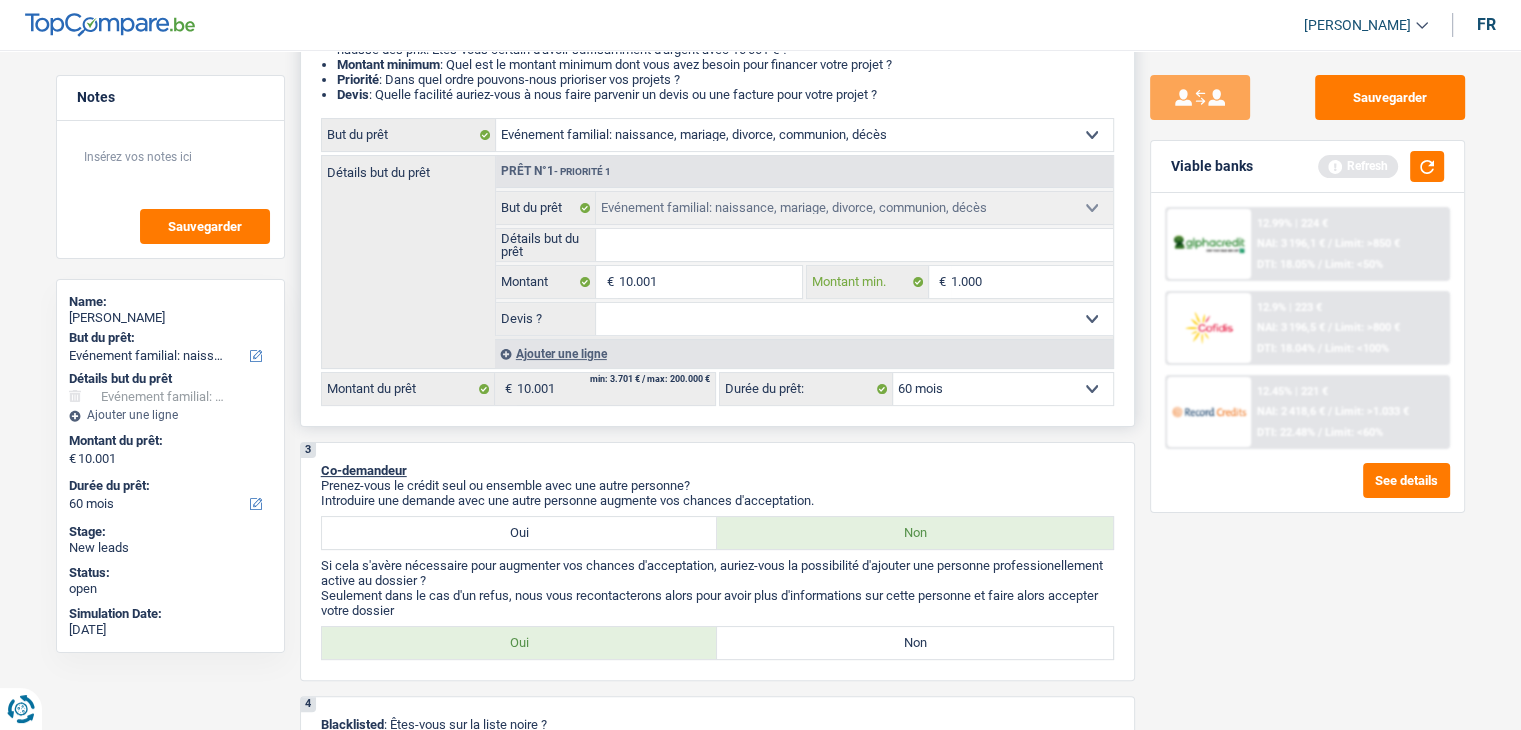 type on "10.001" 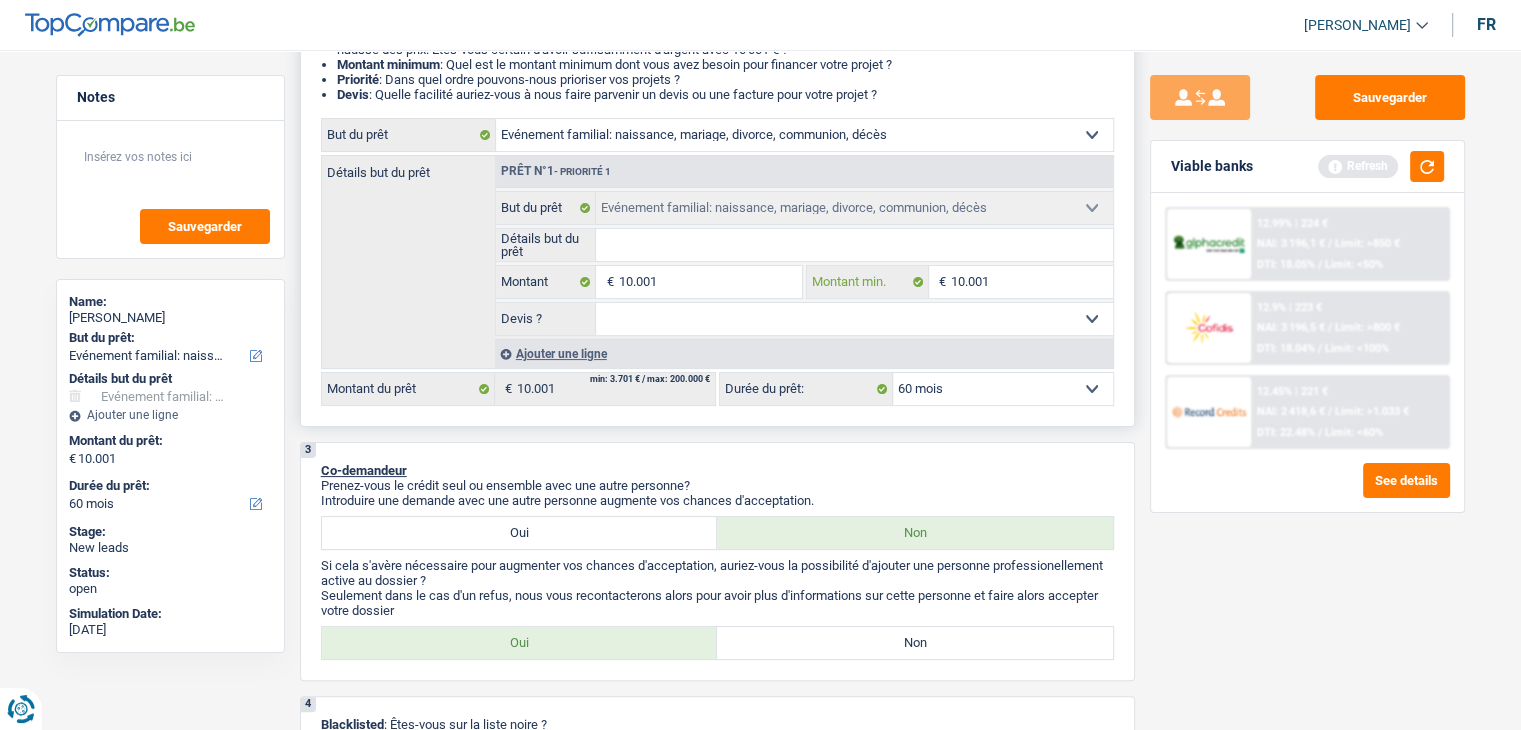 type on "10.001" 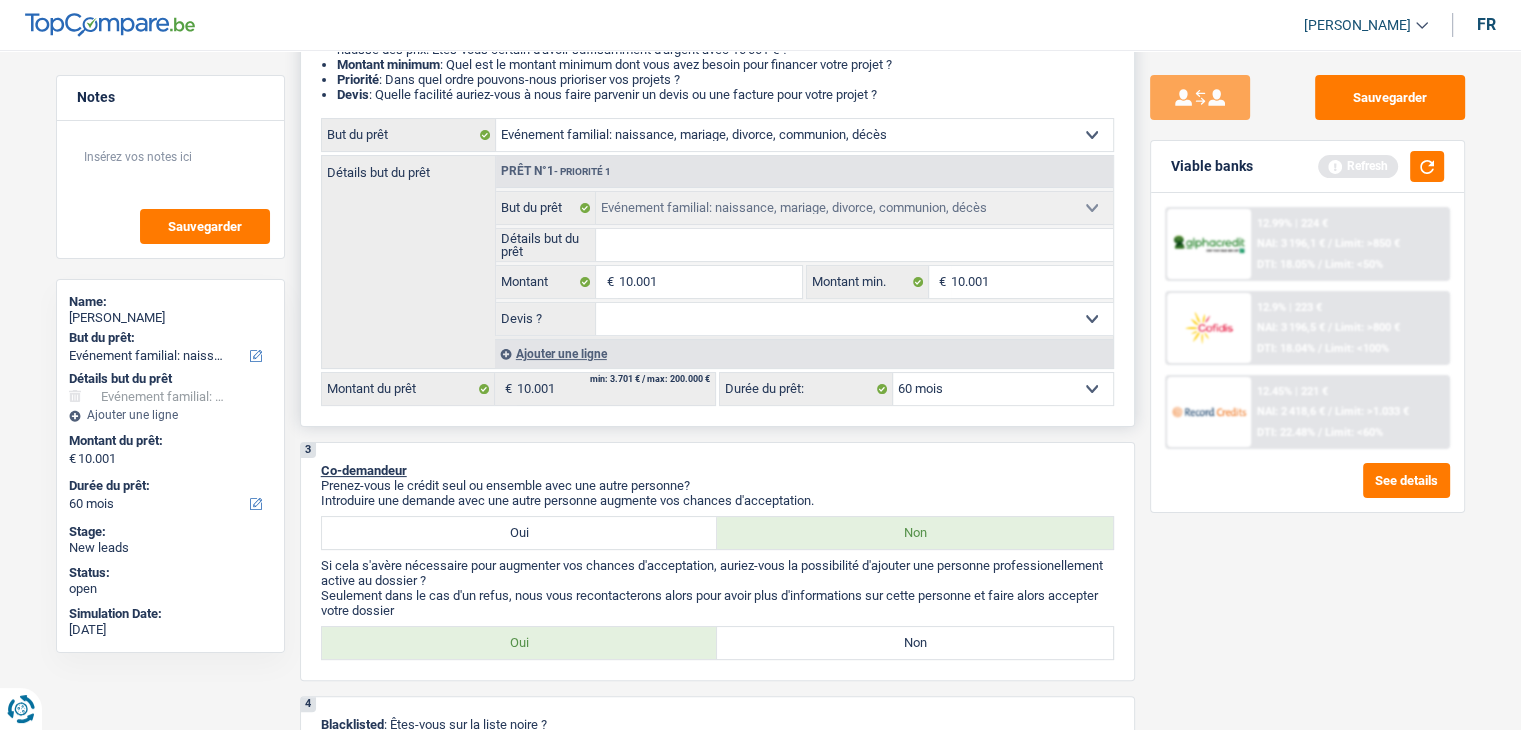click on "Détails but du prêt" at bounding box center [854, 245] 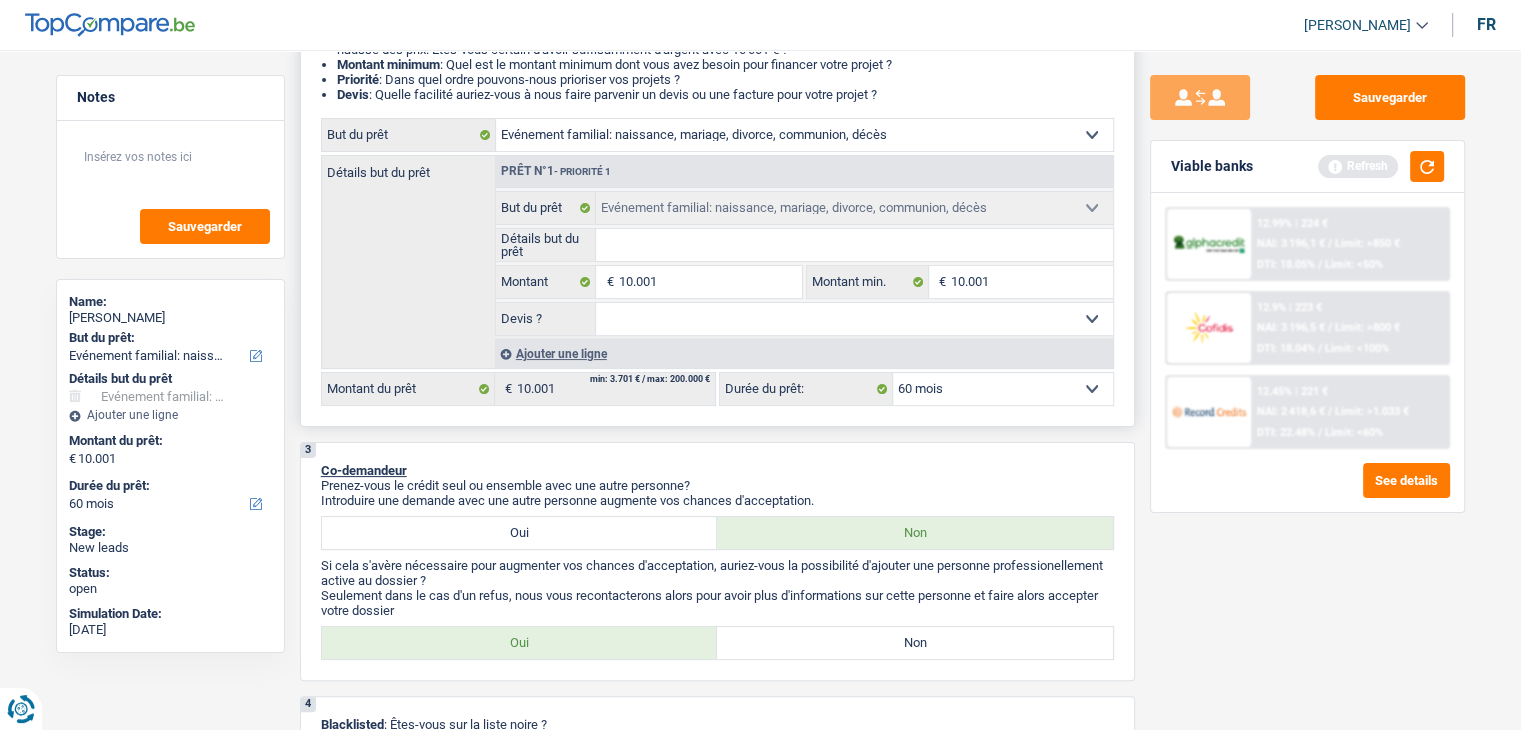 type on "m" 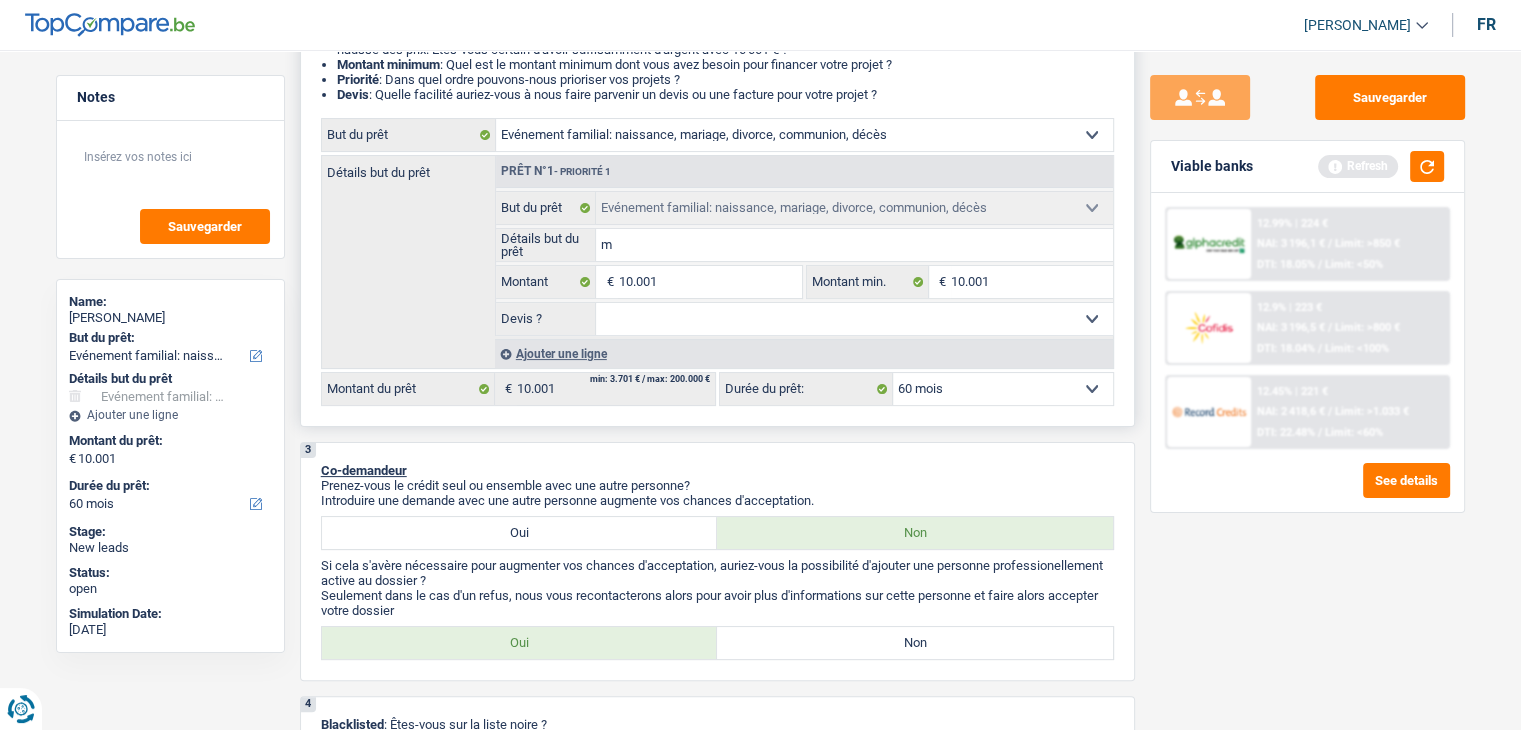 type on "m" 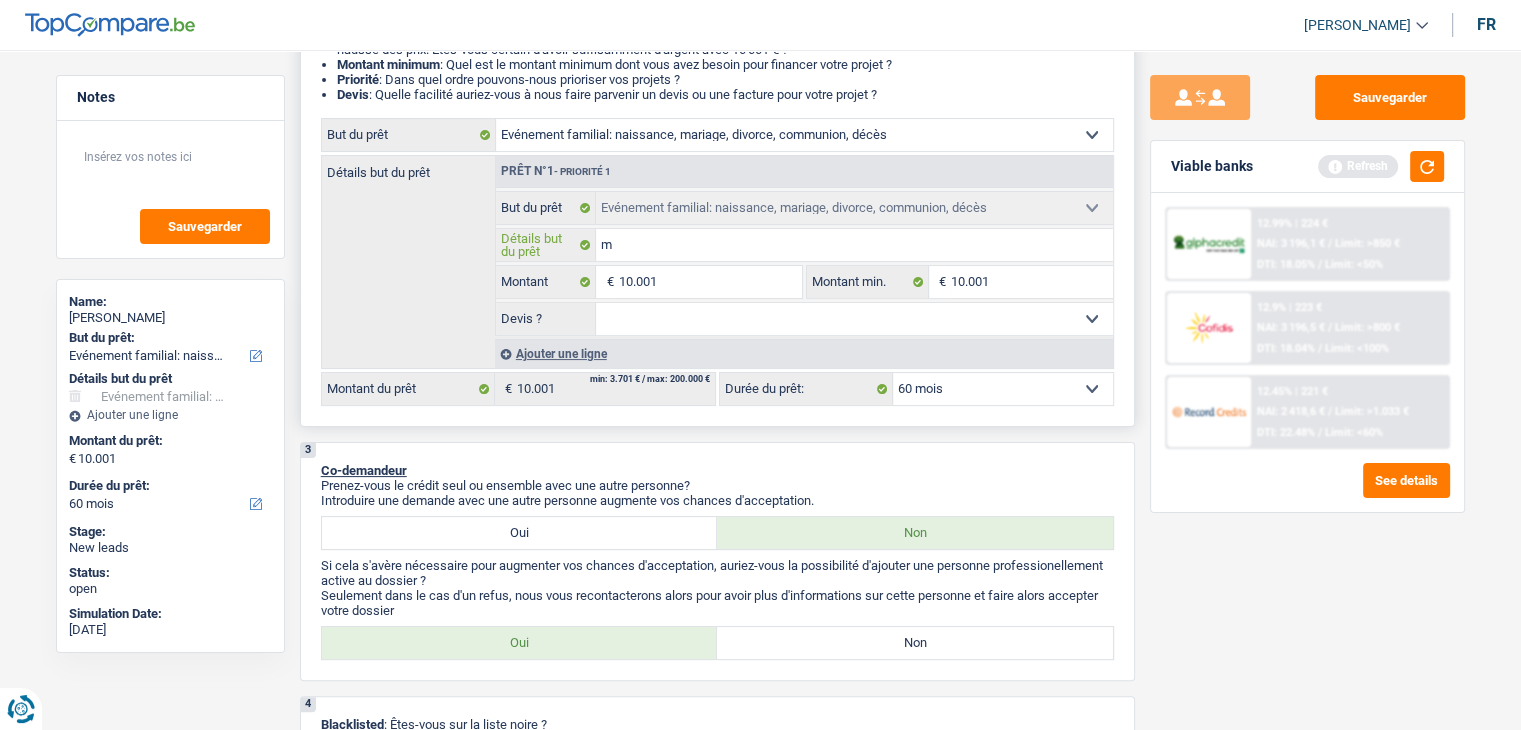 type on "ma" 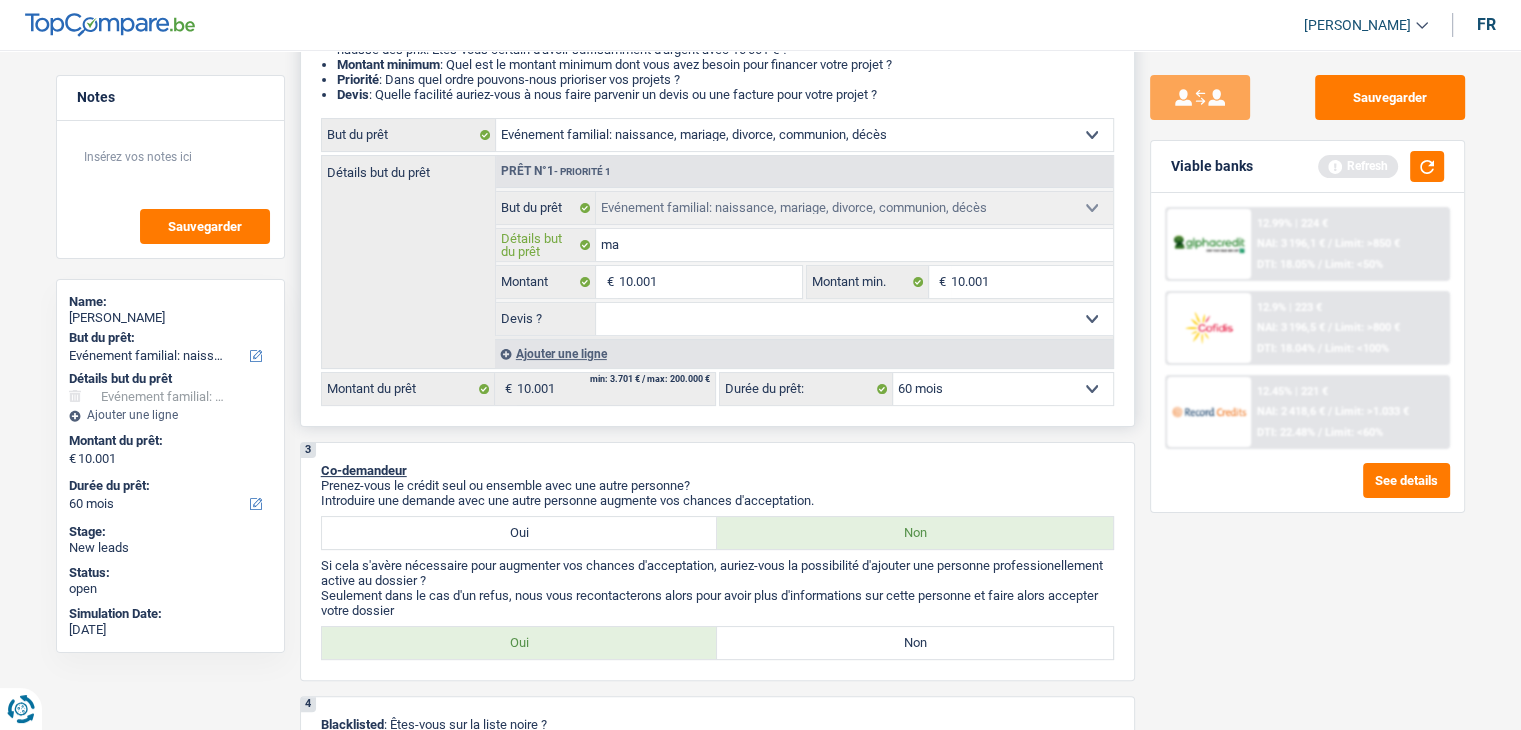 type on "mar" 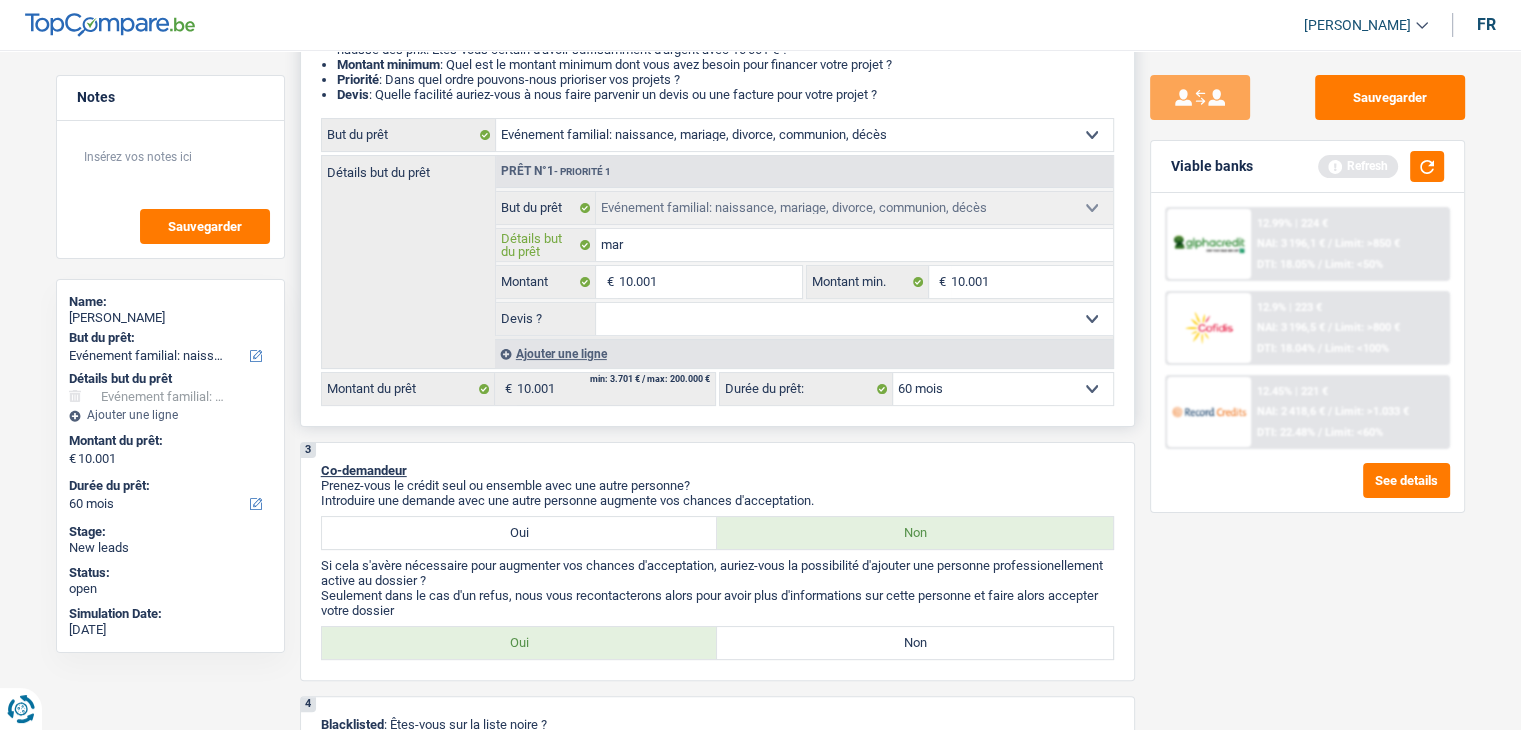 type on "mari" 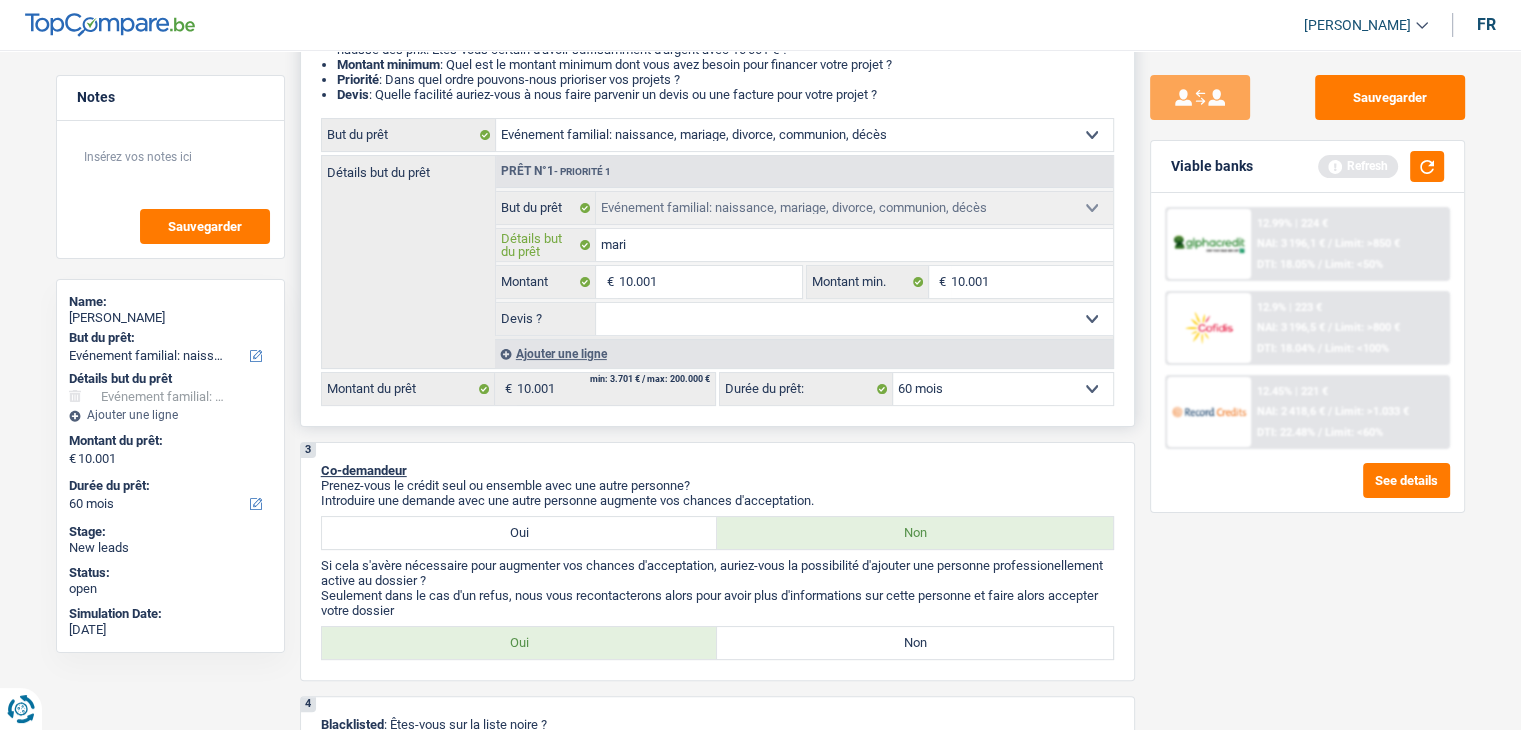 type on "maria" 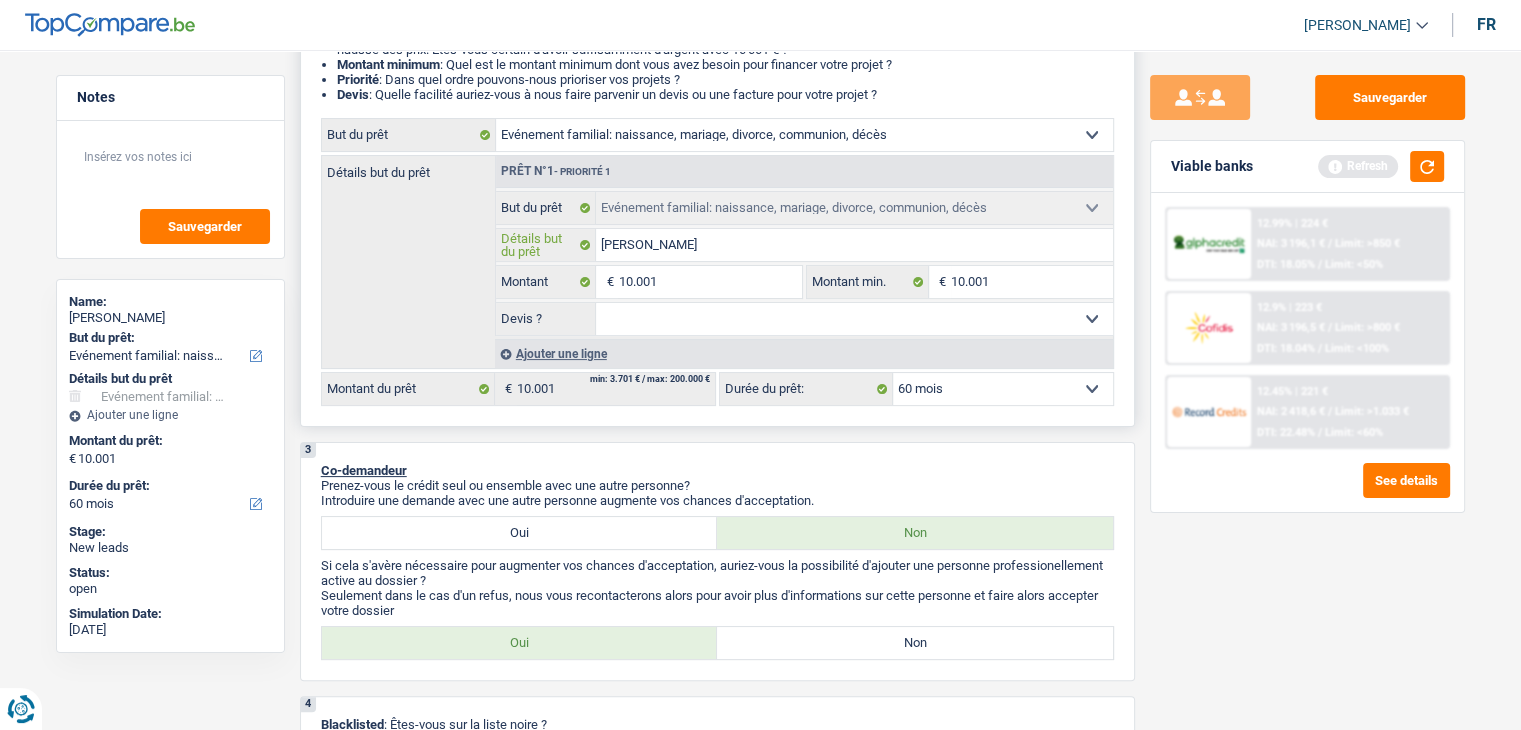 type on "mariag" 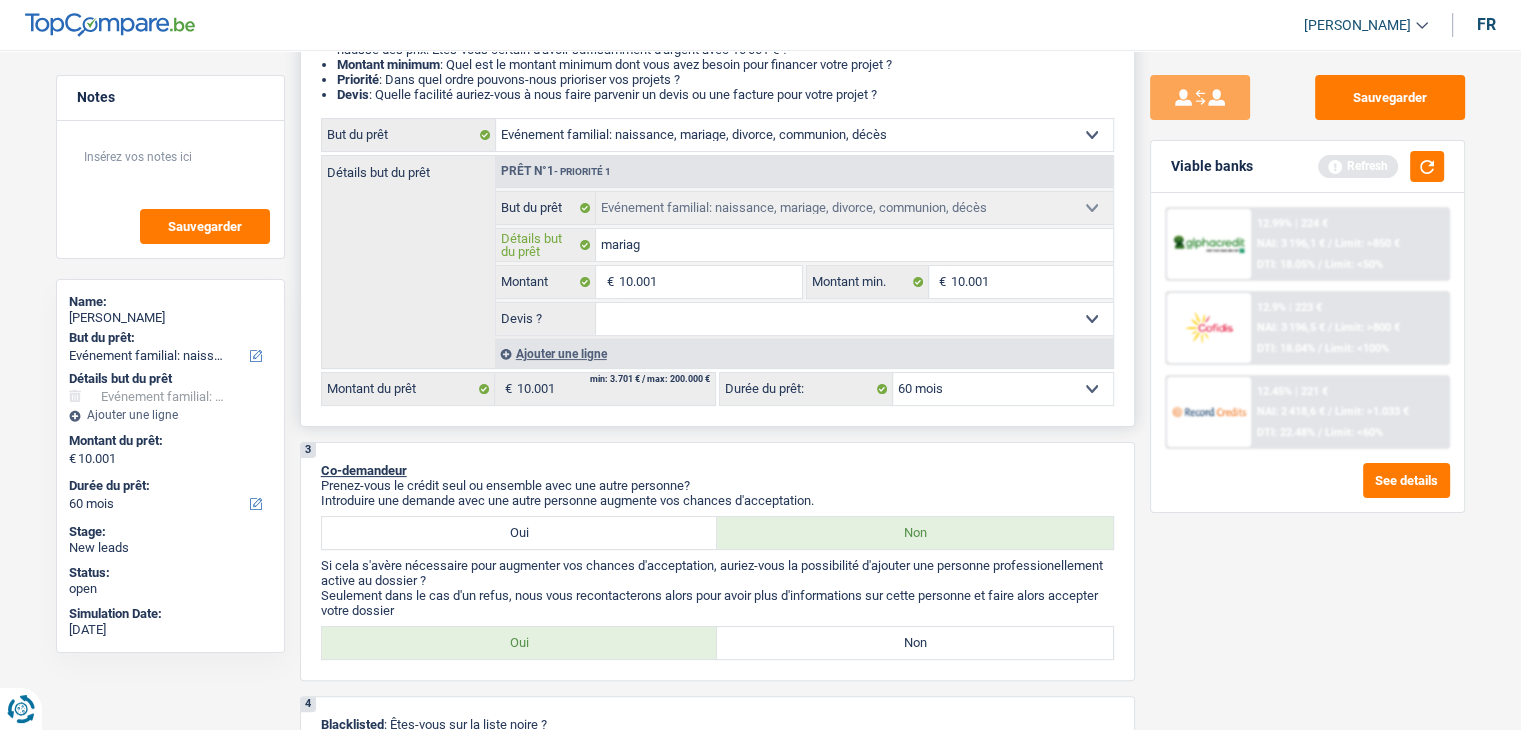 type on "maria" 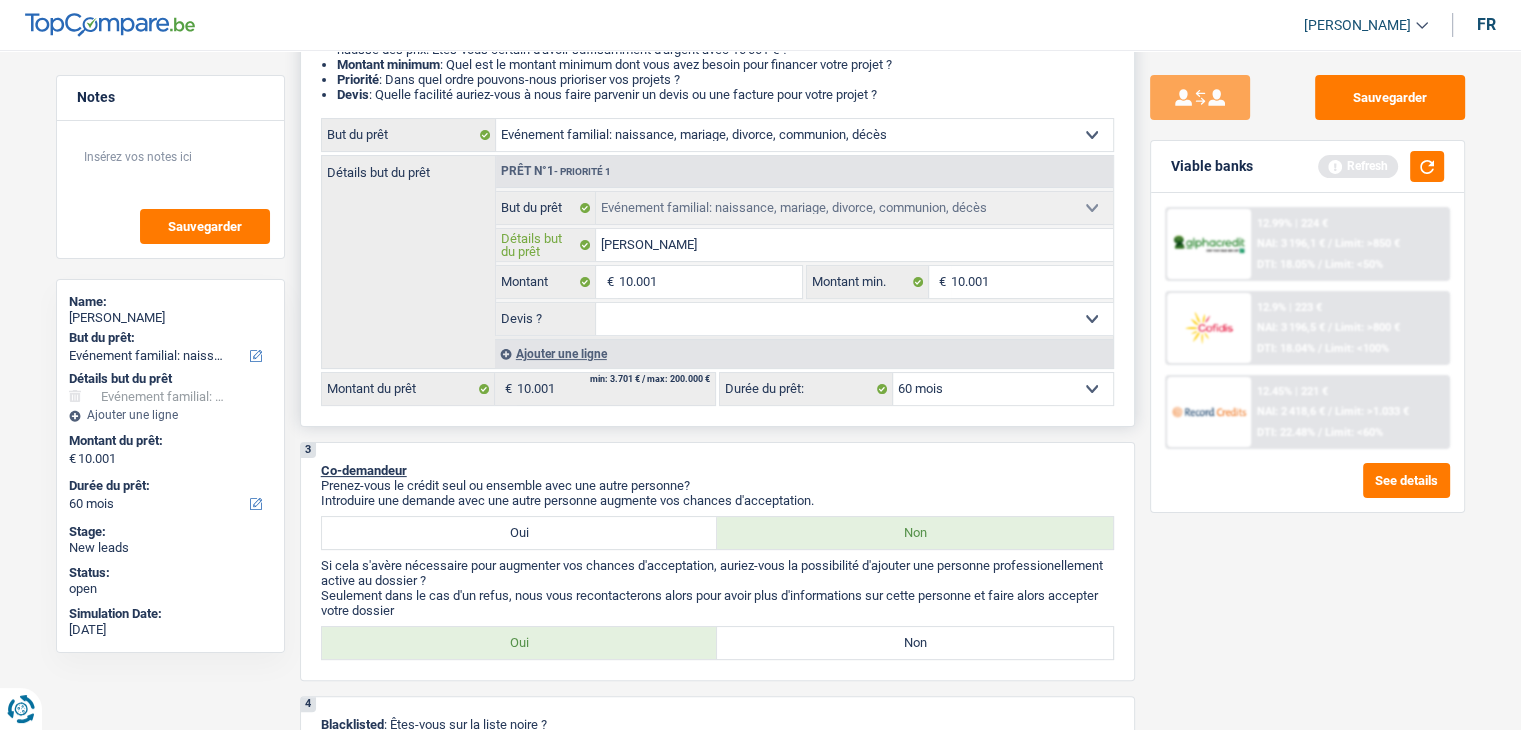 type on "mari" 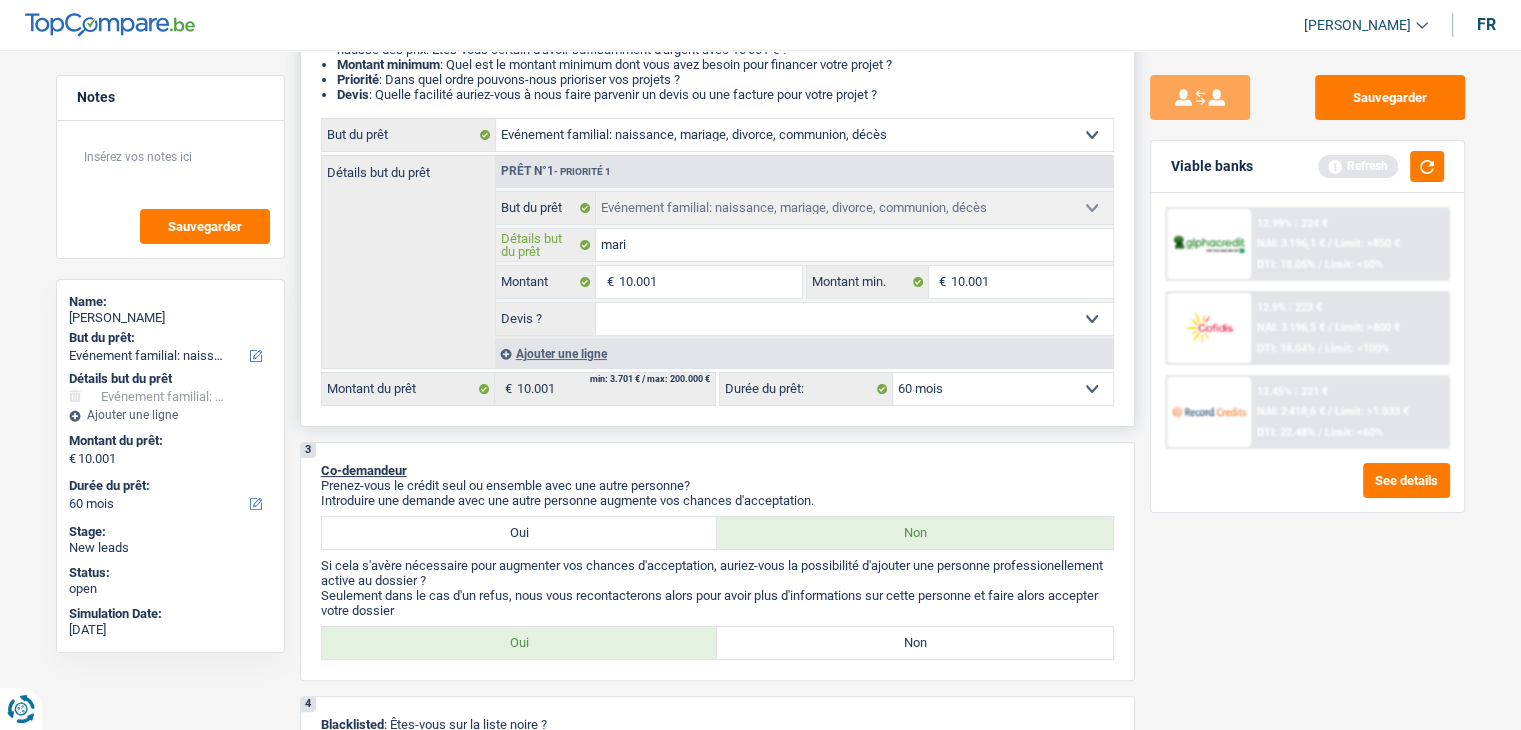 type on "mar" 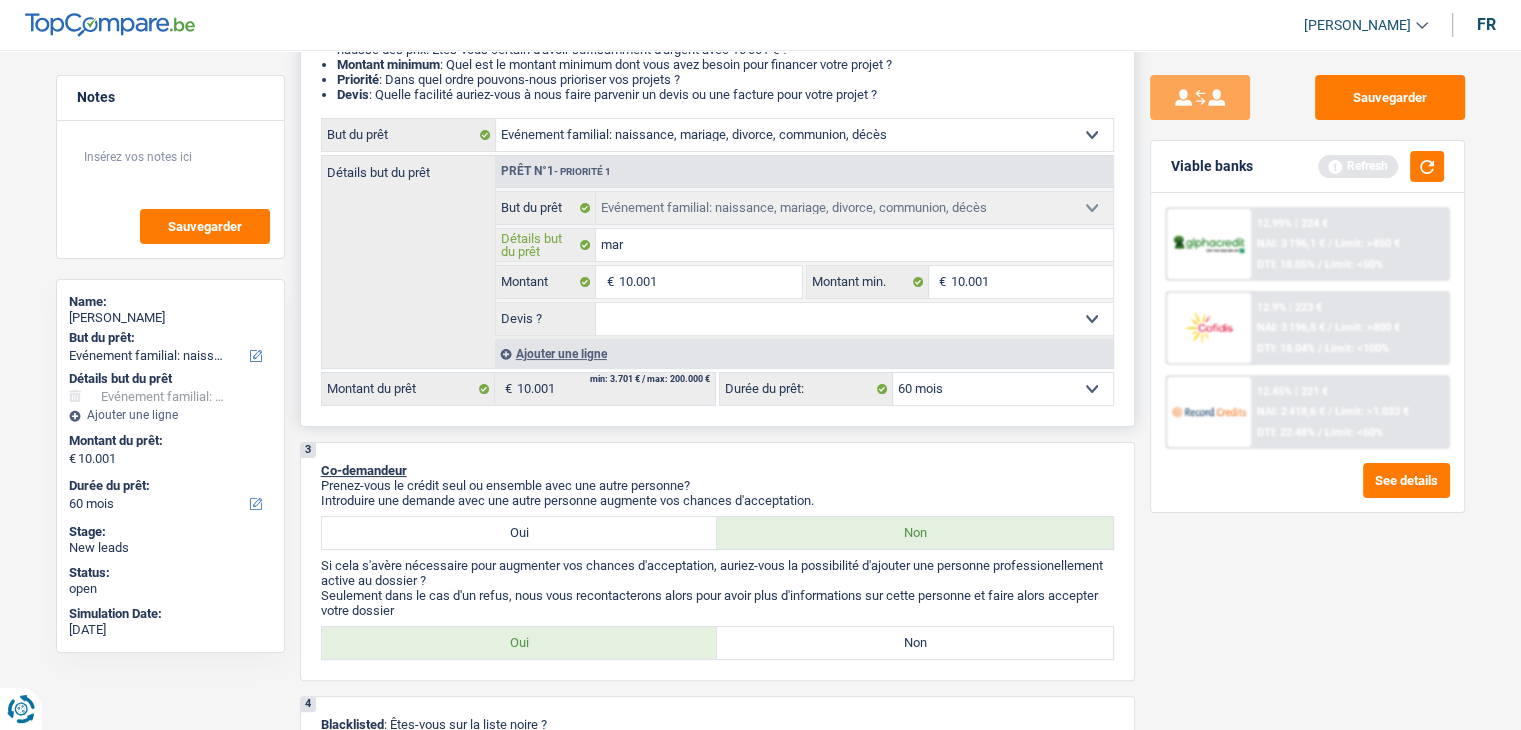 type on "ma" 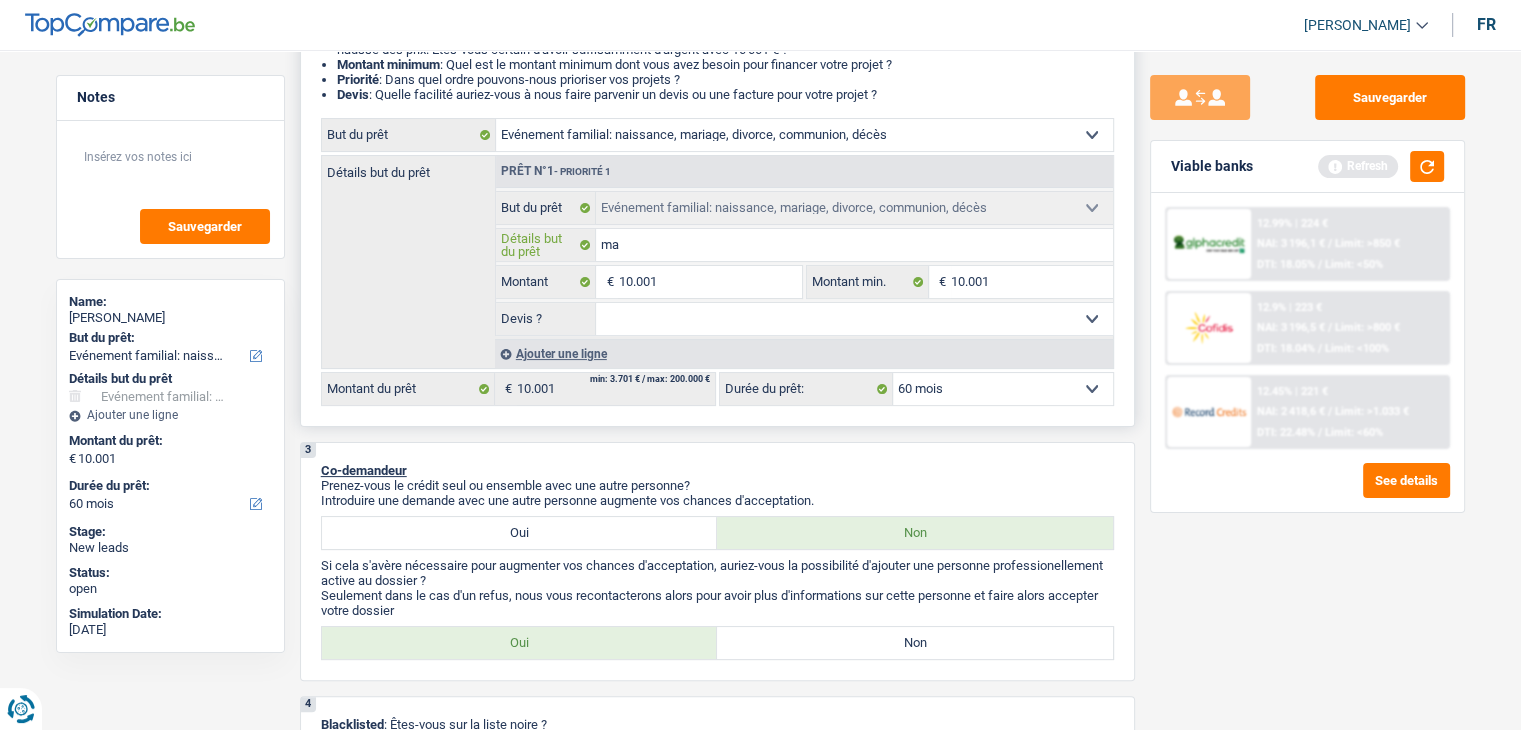 type on "m" 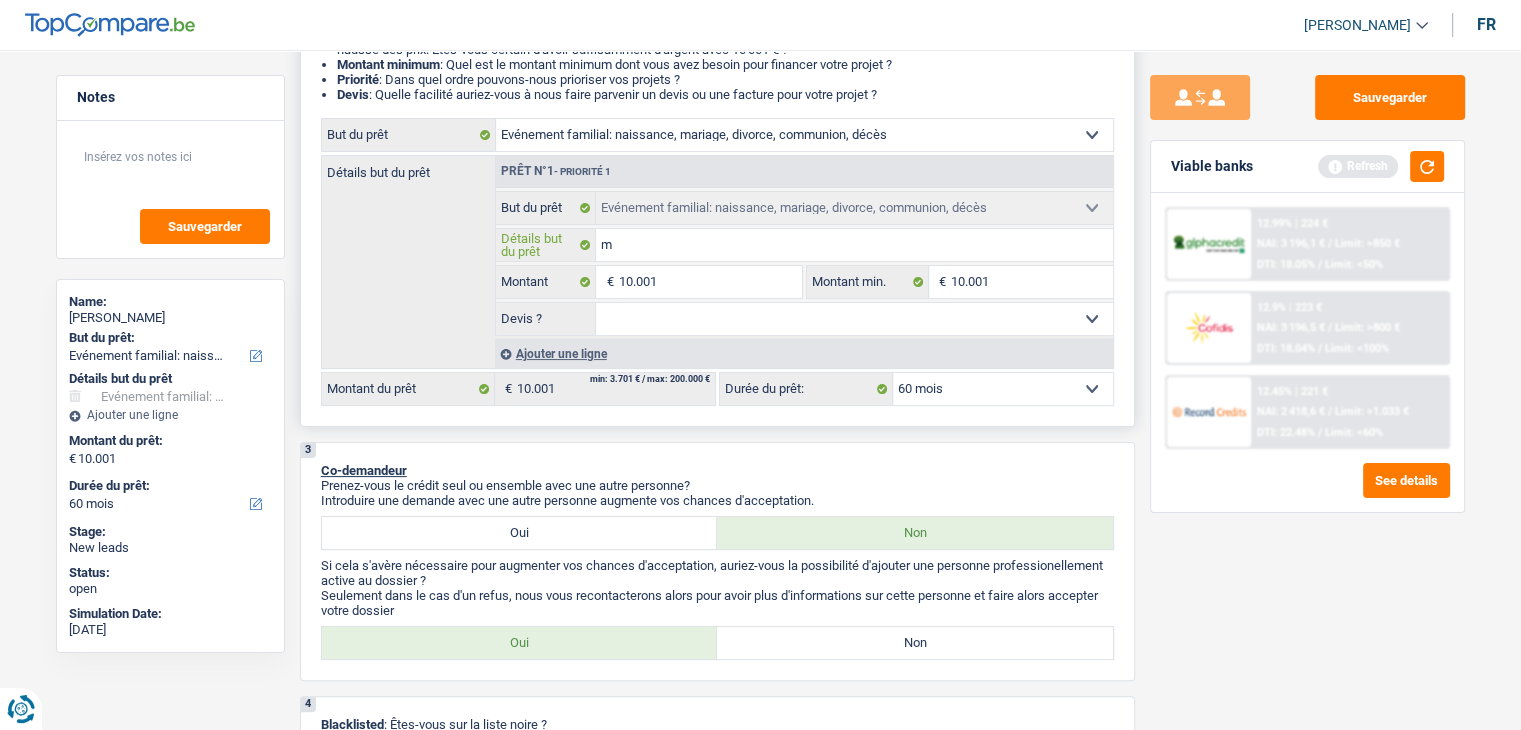 type 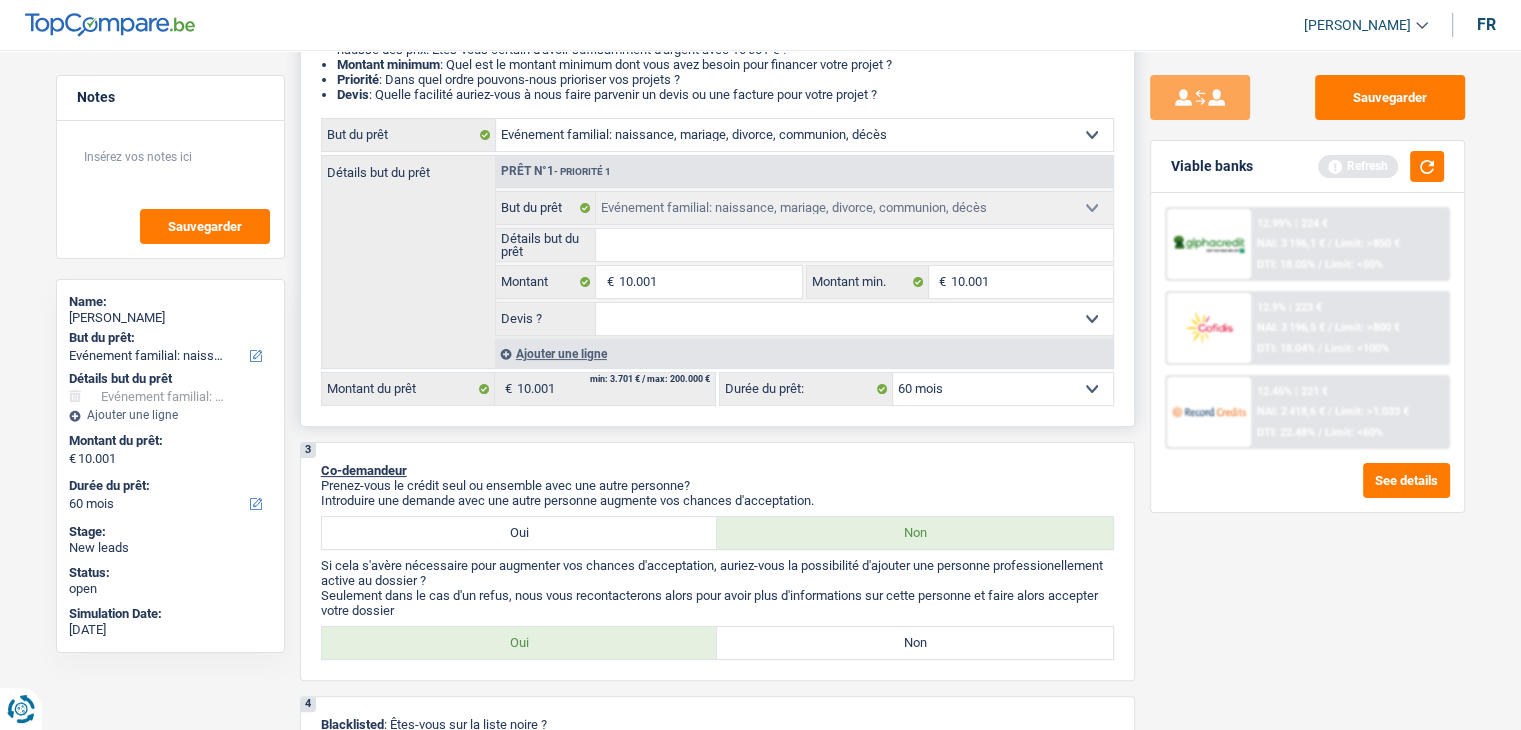 type on "m" 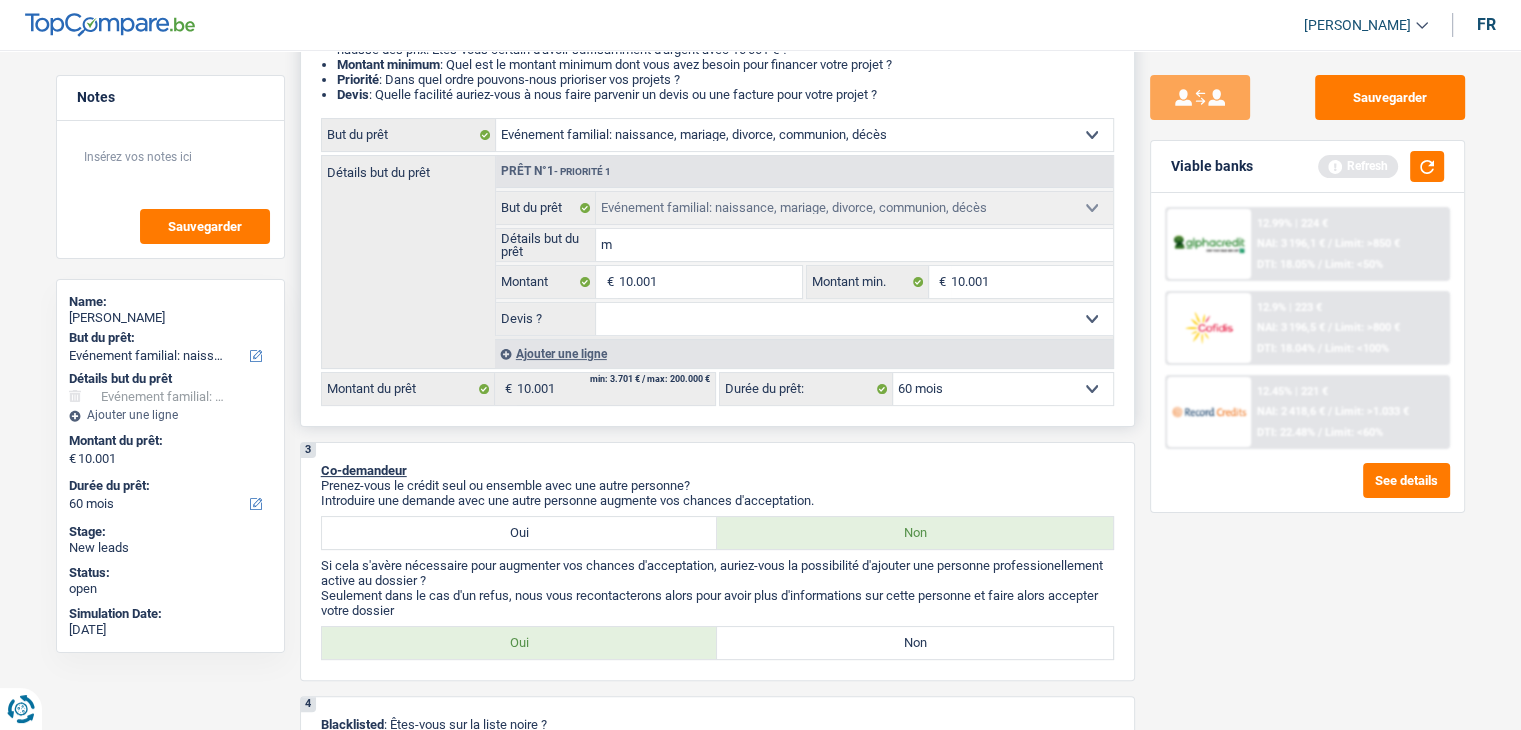 type on "ma" 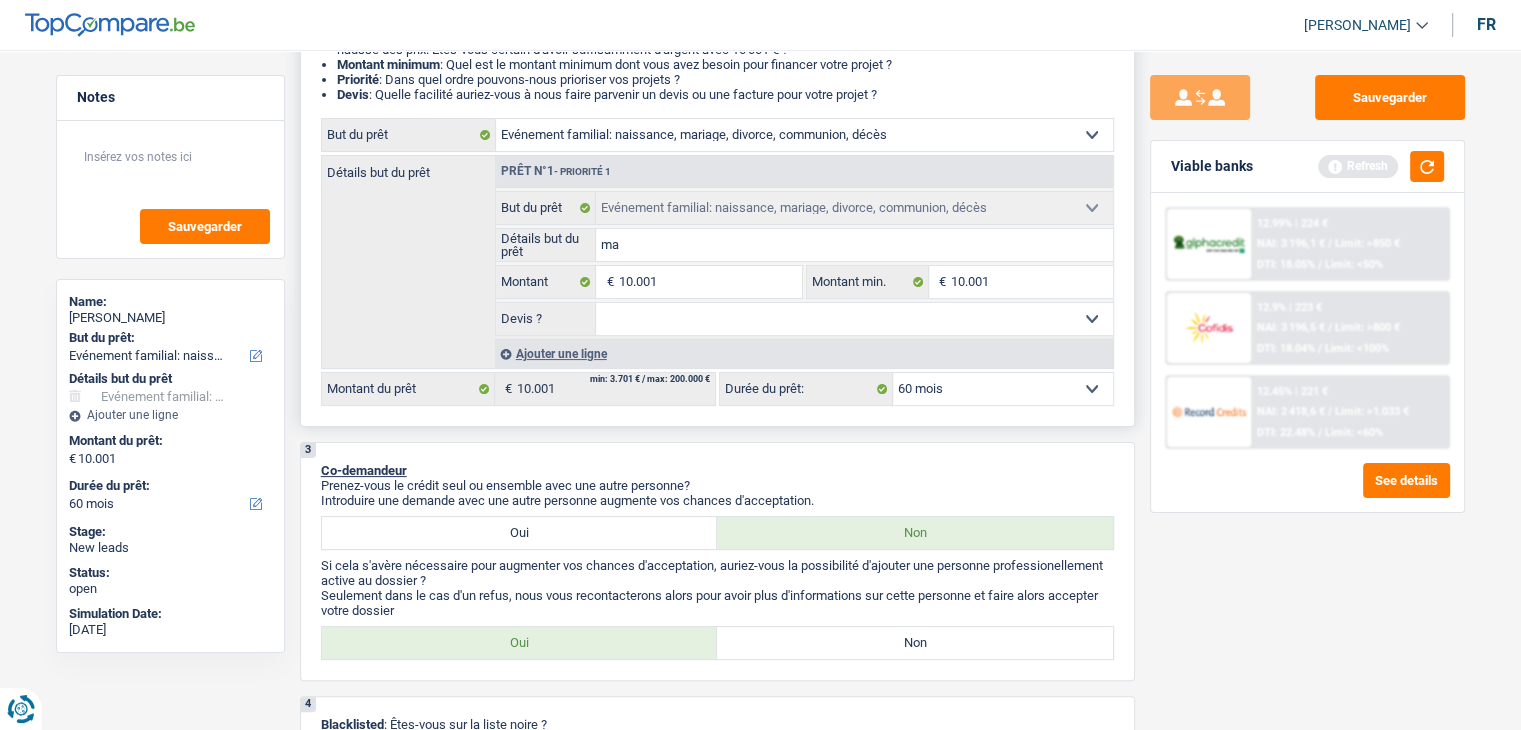 type on "mar" 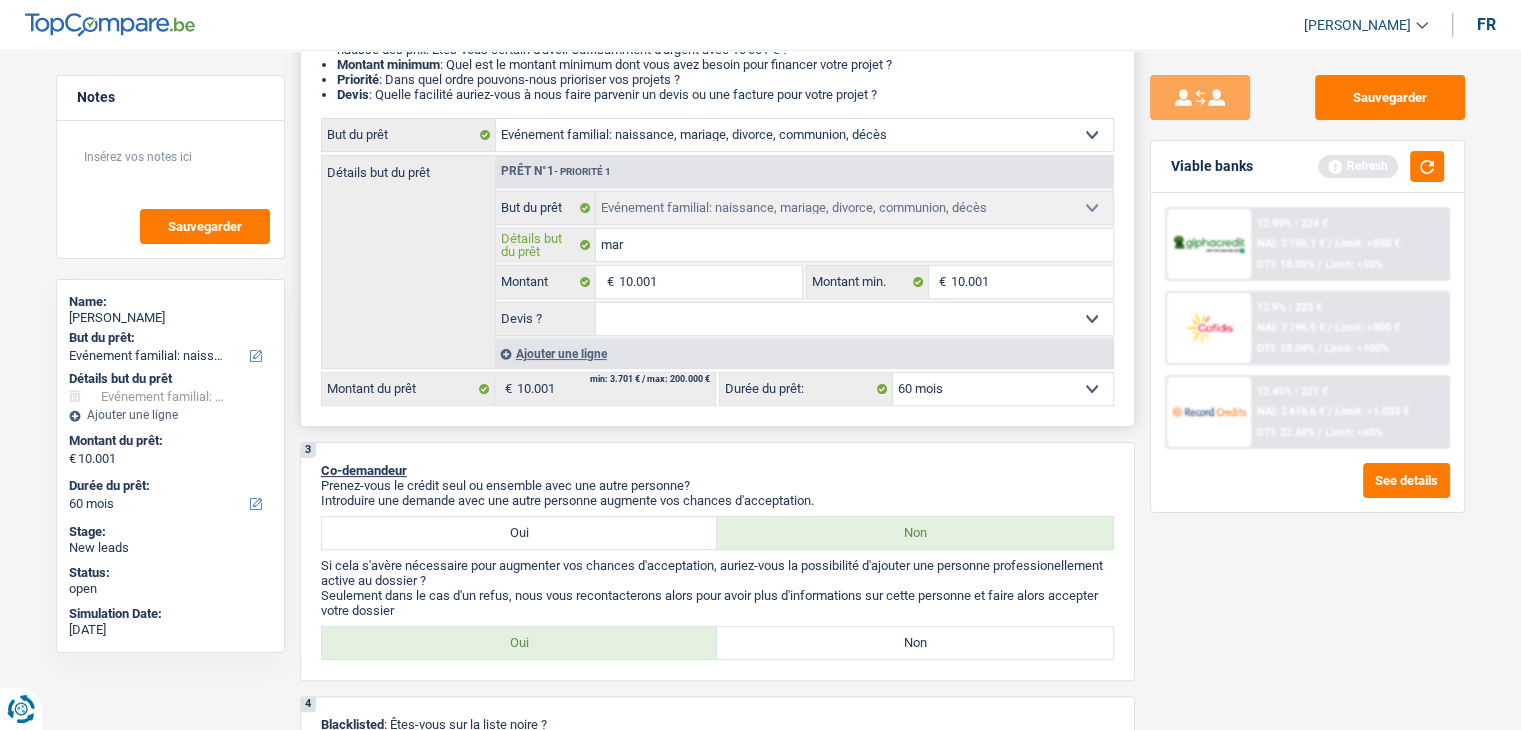 type on "mari" 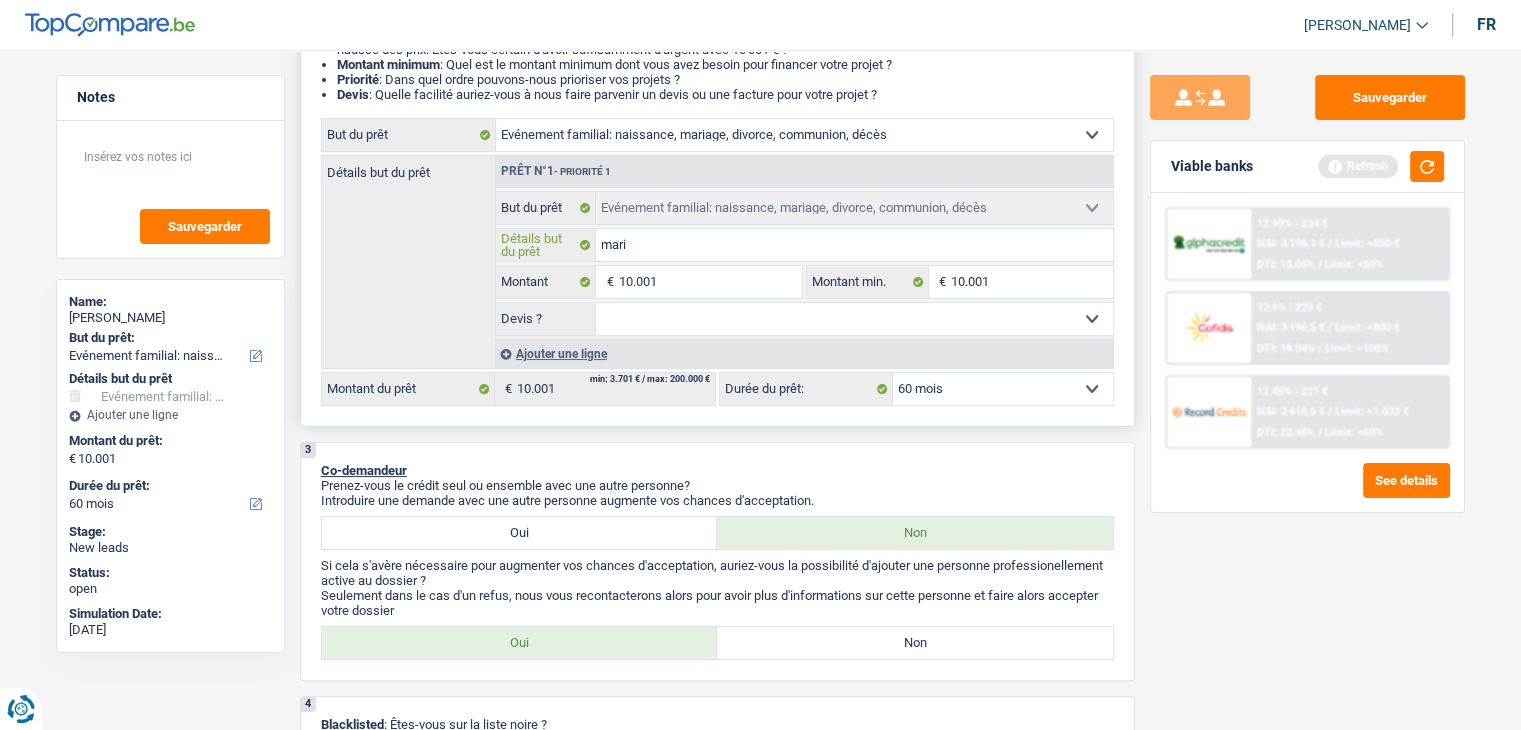 type on "maria" 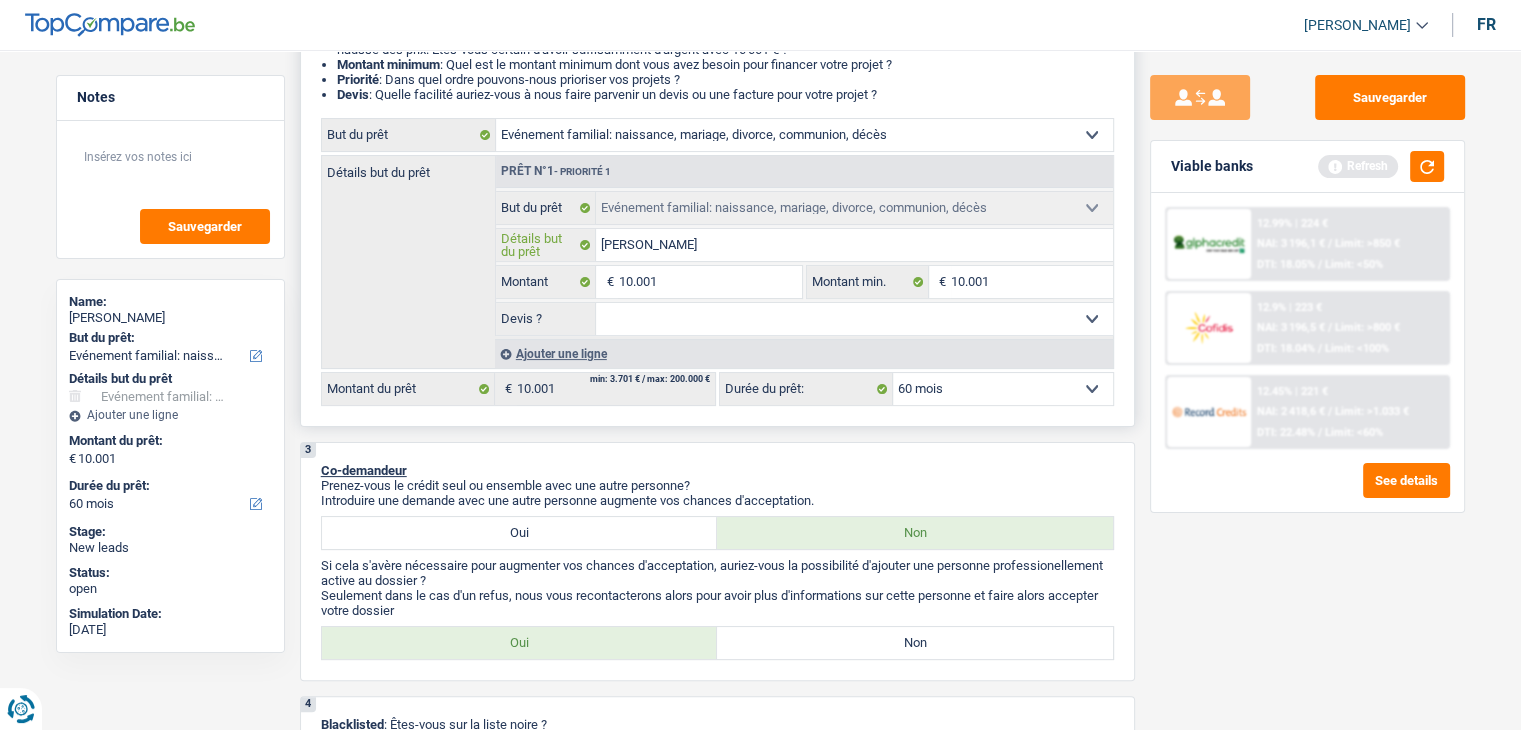 type on "mariag" 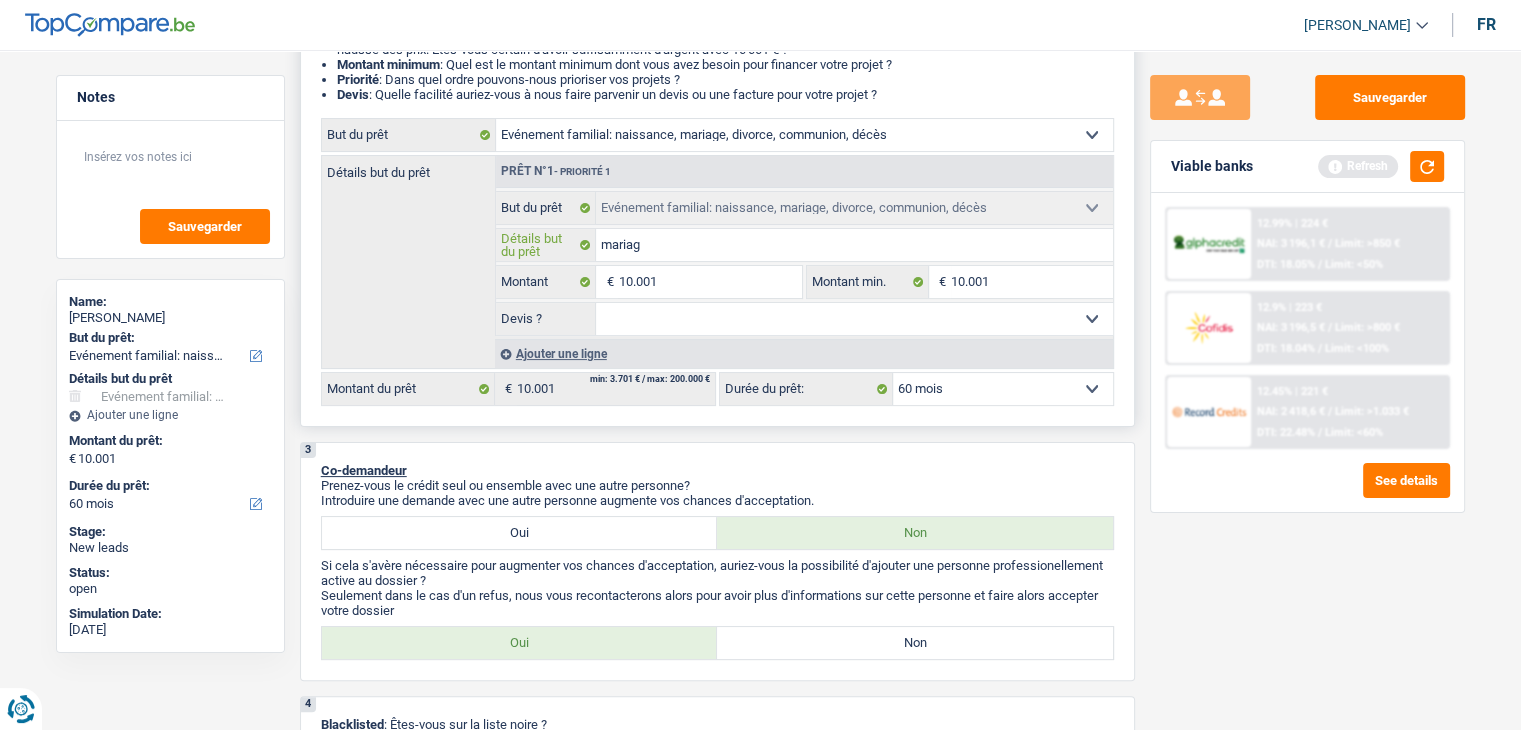 type on "mariage" 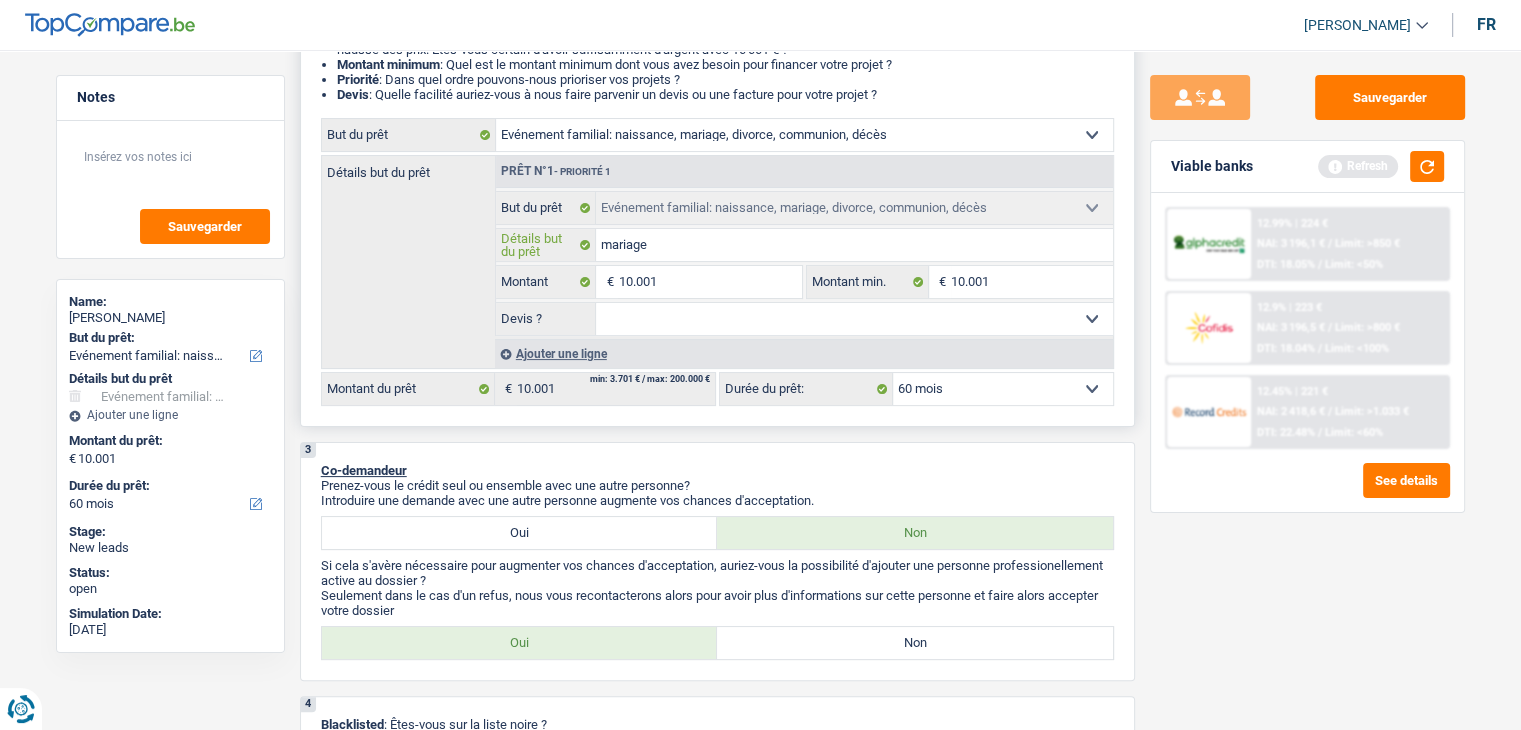 type on "mariage" 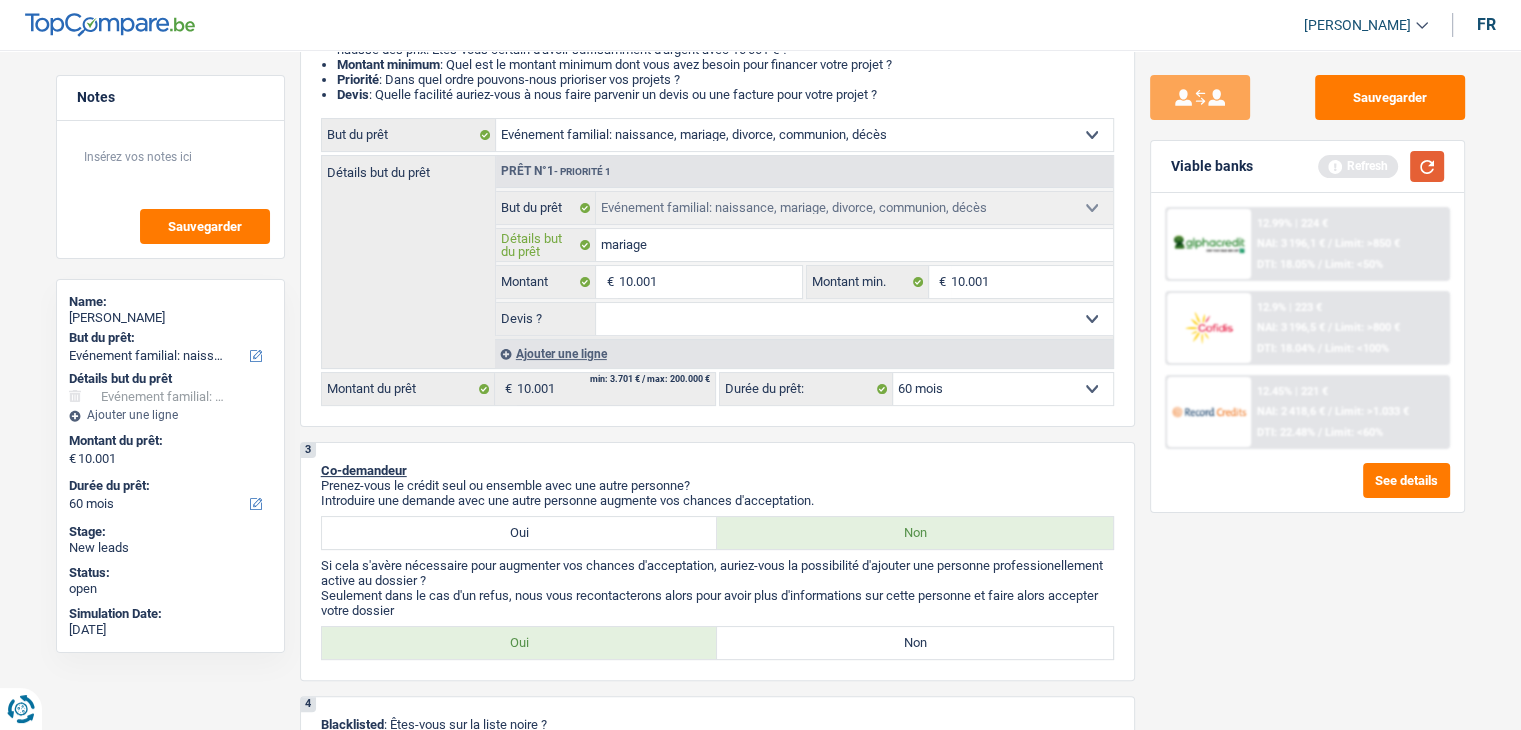type on "mariage" 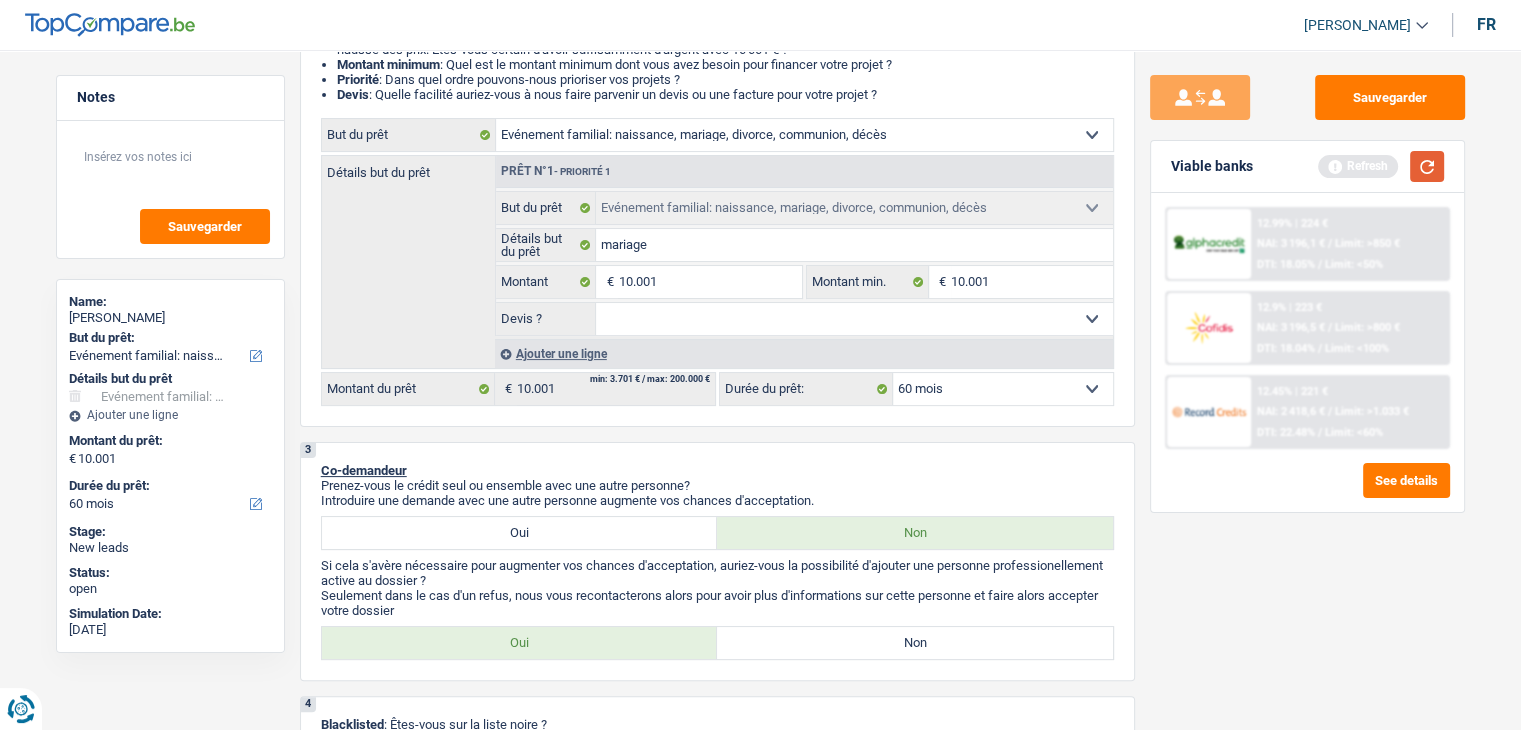 click at bounding box center (1427, 166) 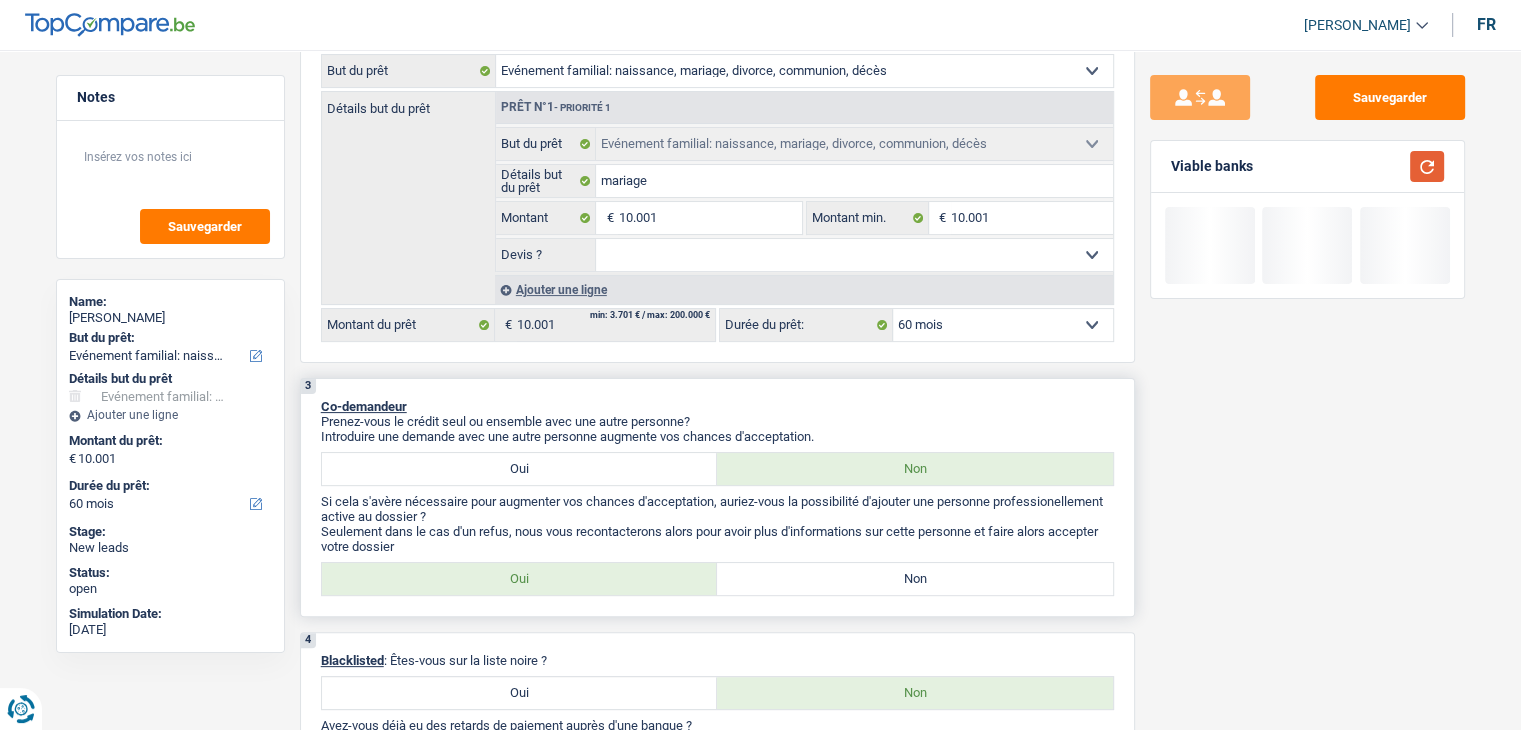 scroll, scrollTop: 400, scrollLeft: 0, axis: vertical 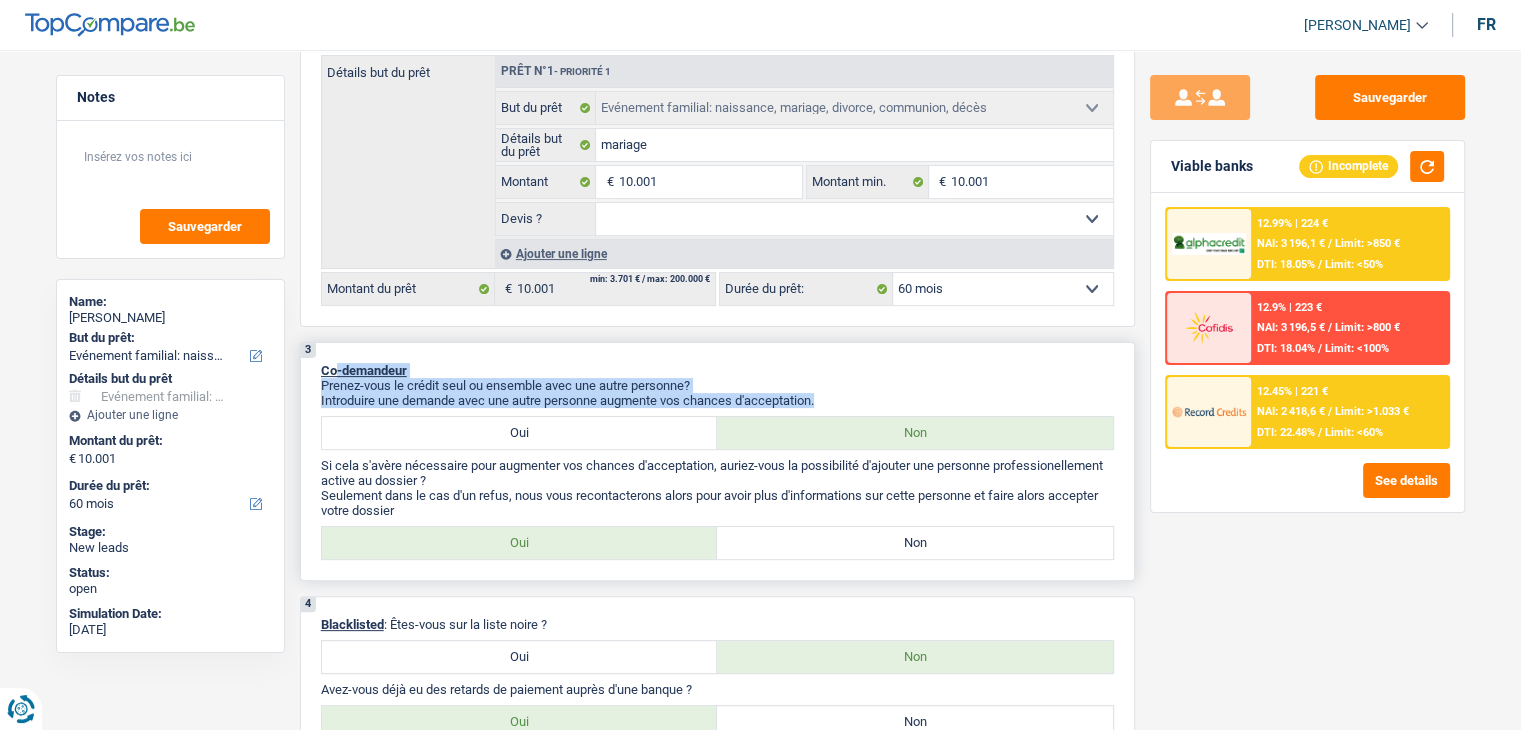 drag, startPoint x: 823, startPoint y: 398, endPoint x: 332, endPoint y: 370, distance: 491.79773 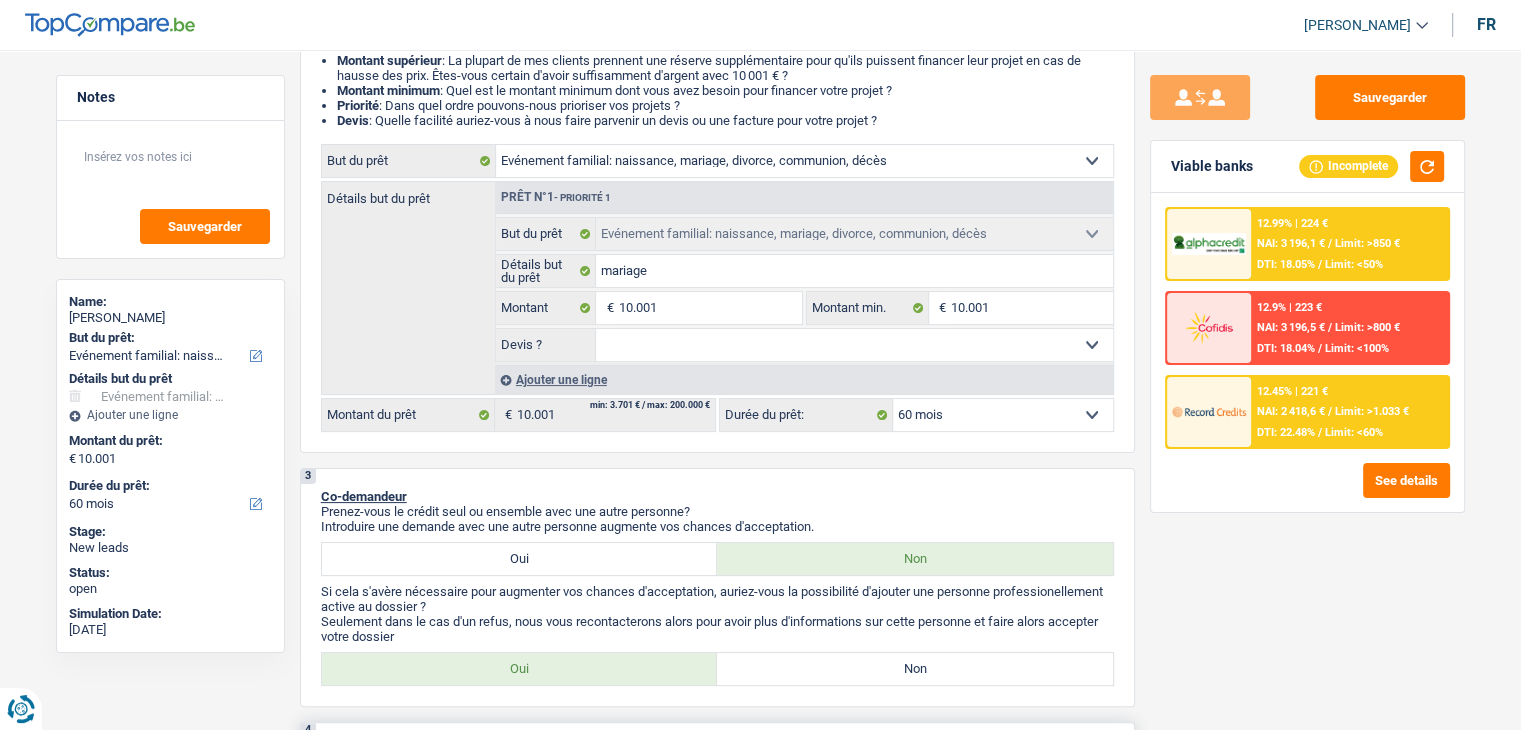 scroll, scrollTop: 600, scrollLeft: 0, axis: vertical 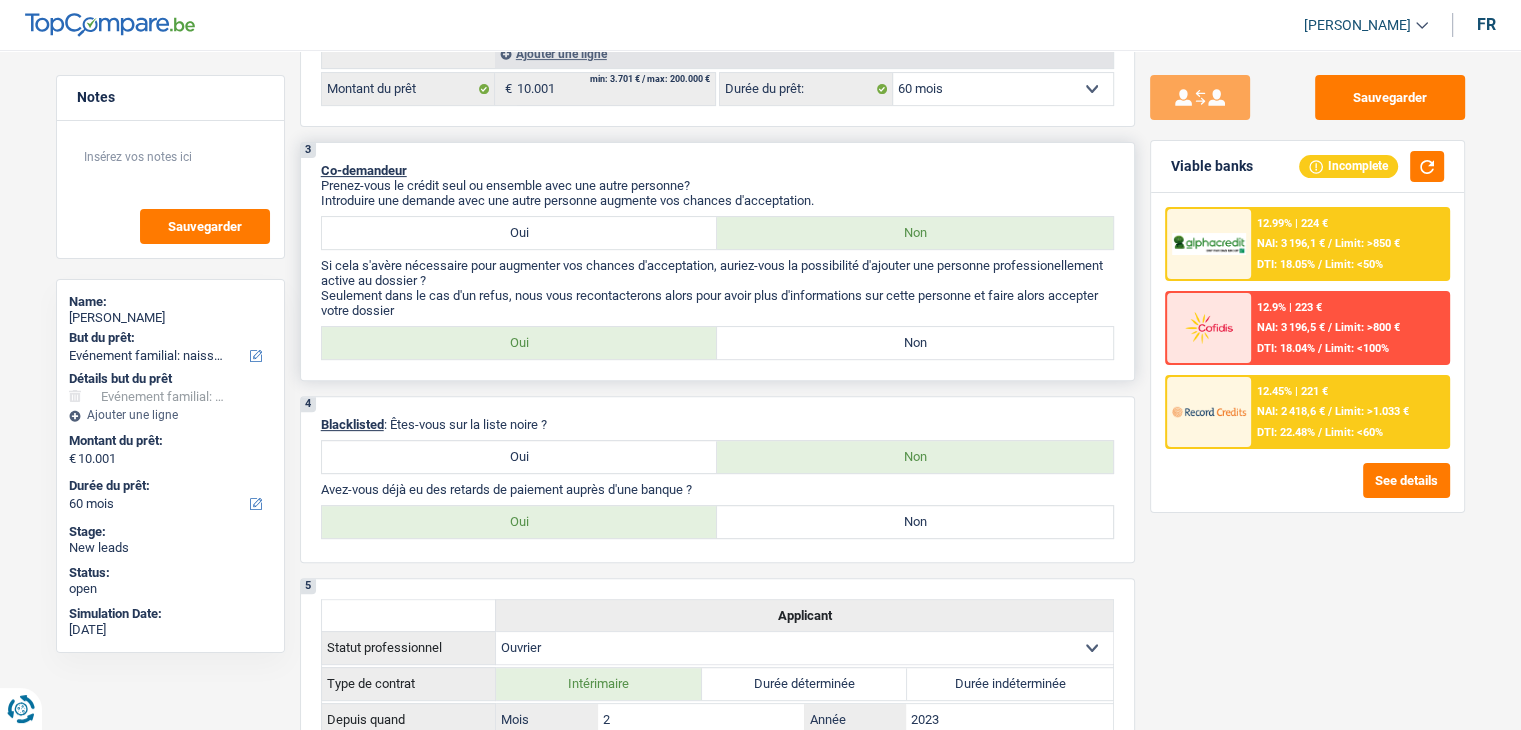 click on "3   Co-demandeur   Prenez-vous le crédit seul ou ensemble avec une autre personne?  Introduire une demande avec une autre personne augmente vos chances d'acceptation.
Oui
Non
Si cela s'avère nécessaire pour augmenter vos chances d'acceptation, auriez-vous la possibilité d'ajouter une personne professionellement active au dossier ? Seulement dans le cas d'un refus, nous vous recontacterons alors pour avoir plus d'informations sur cette personne et faire alors accepter votre dossier
Oui
Non
Tous les champs sont obligatoires. Veuillez sélectionner une option" at bounding box center (717, 261) 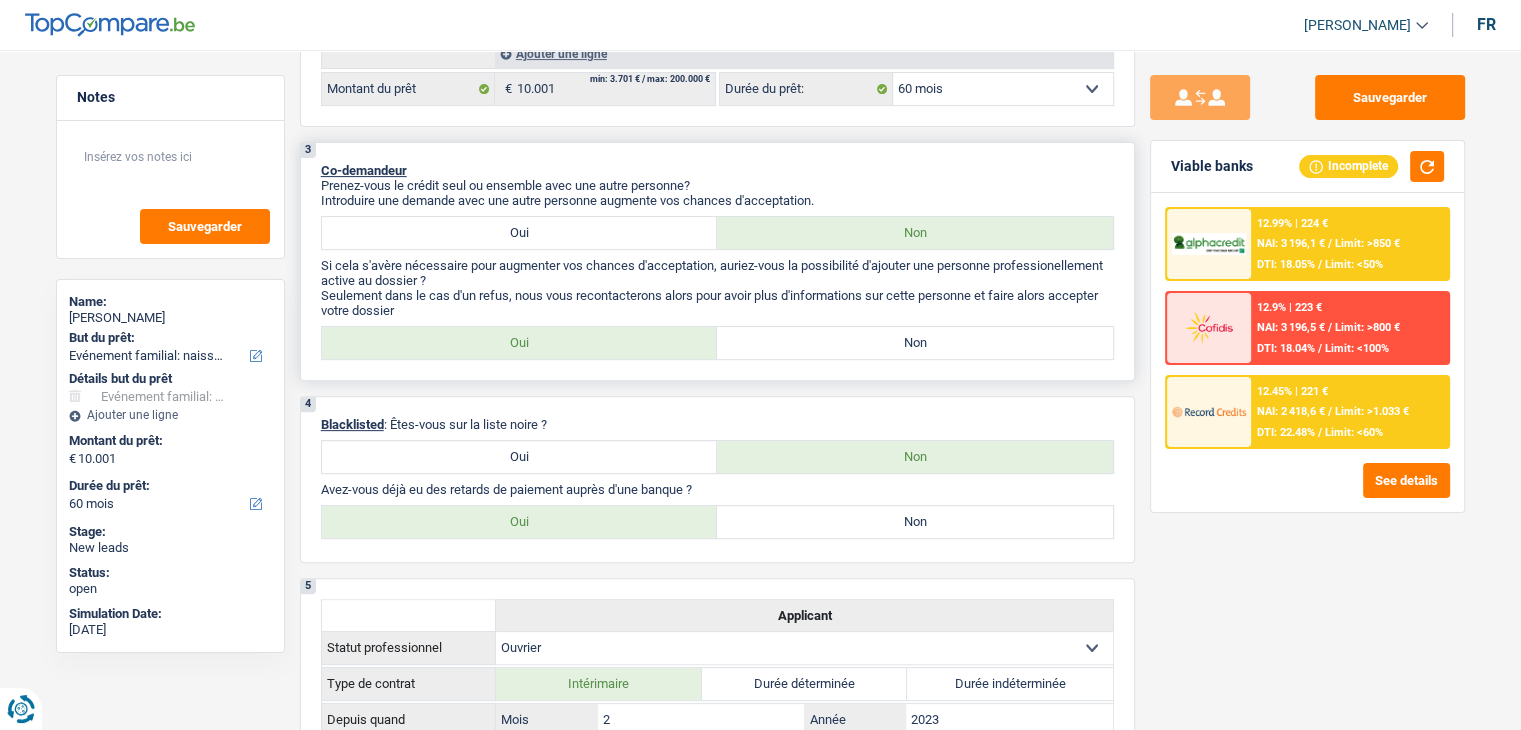 click on "Non" at bounding box center (915, 343) 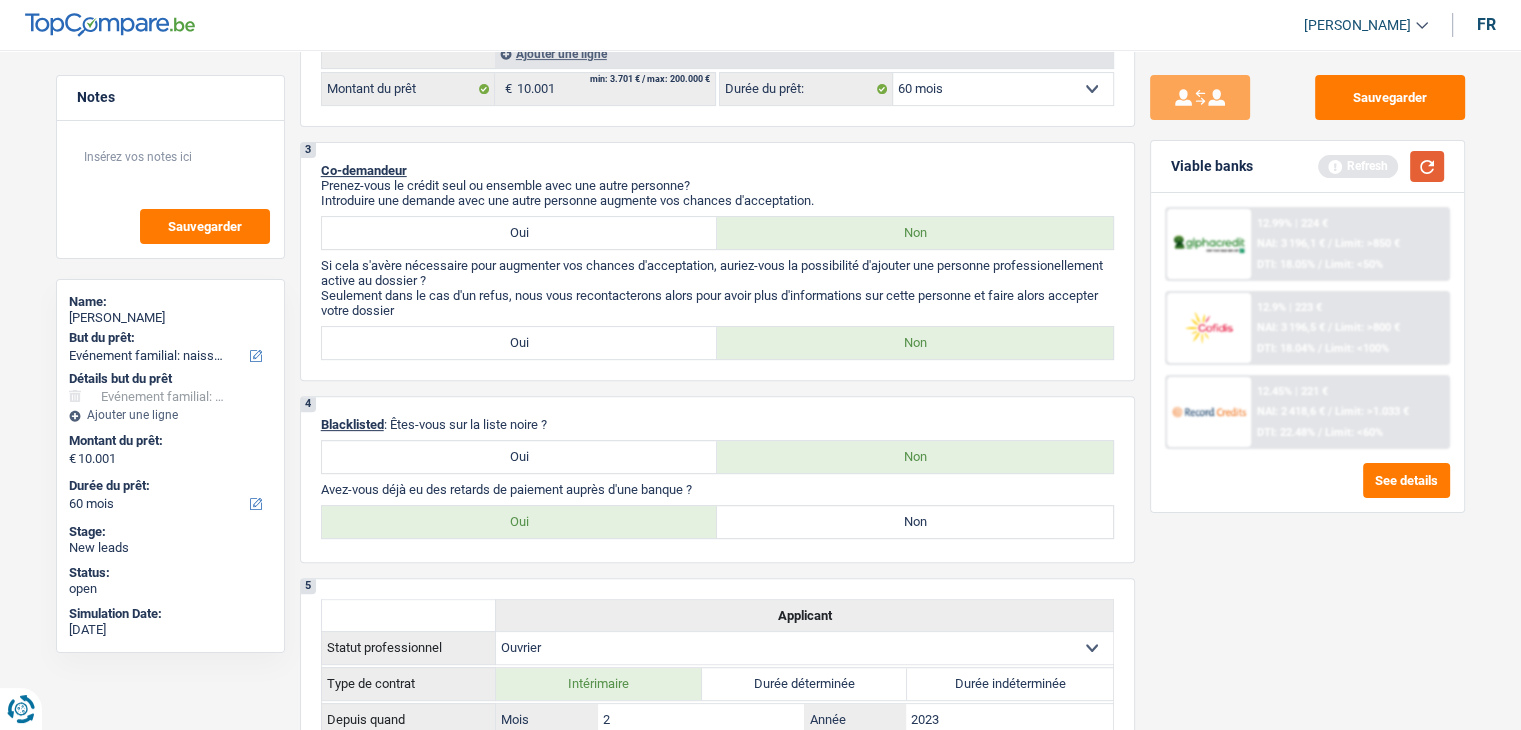 click at bounding box center [1427, 166] 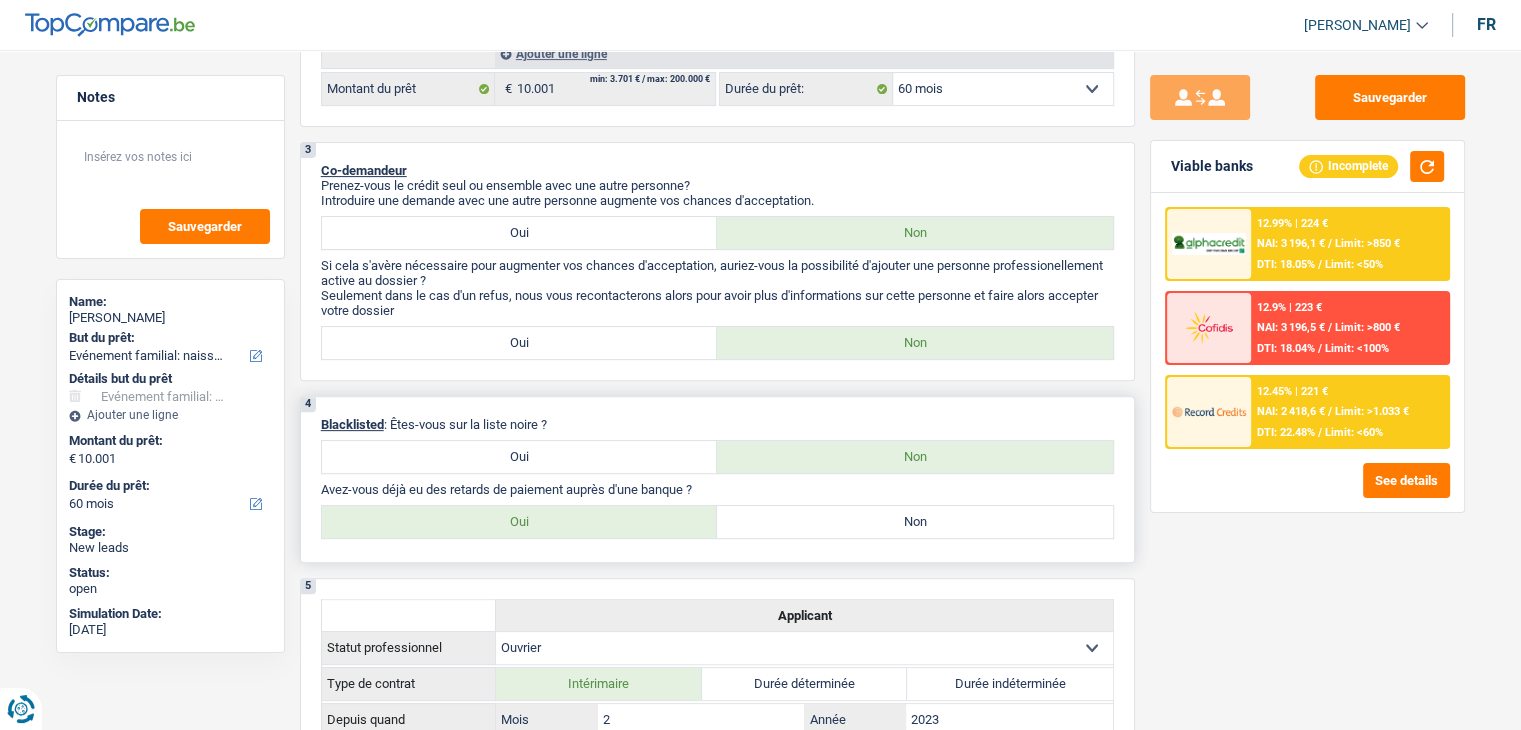 drag, startPoint x: 557, startPoint y: 422, endPoint x: 303, endPoint y: 412, distance: 254.19678 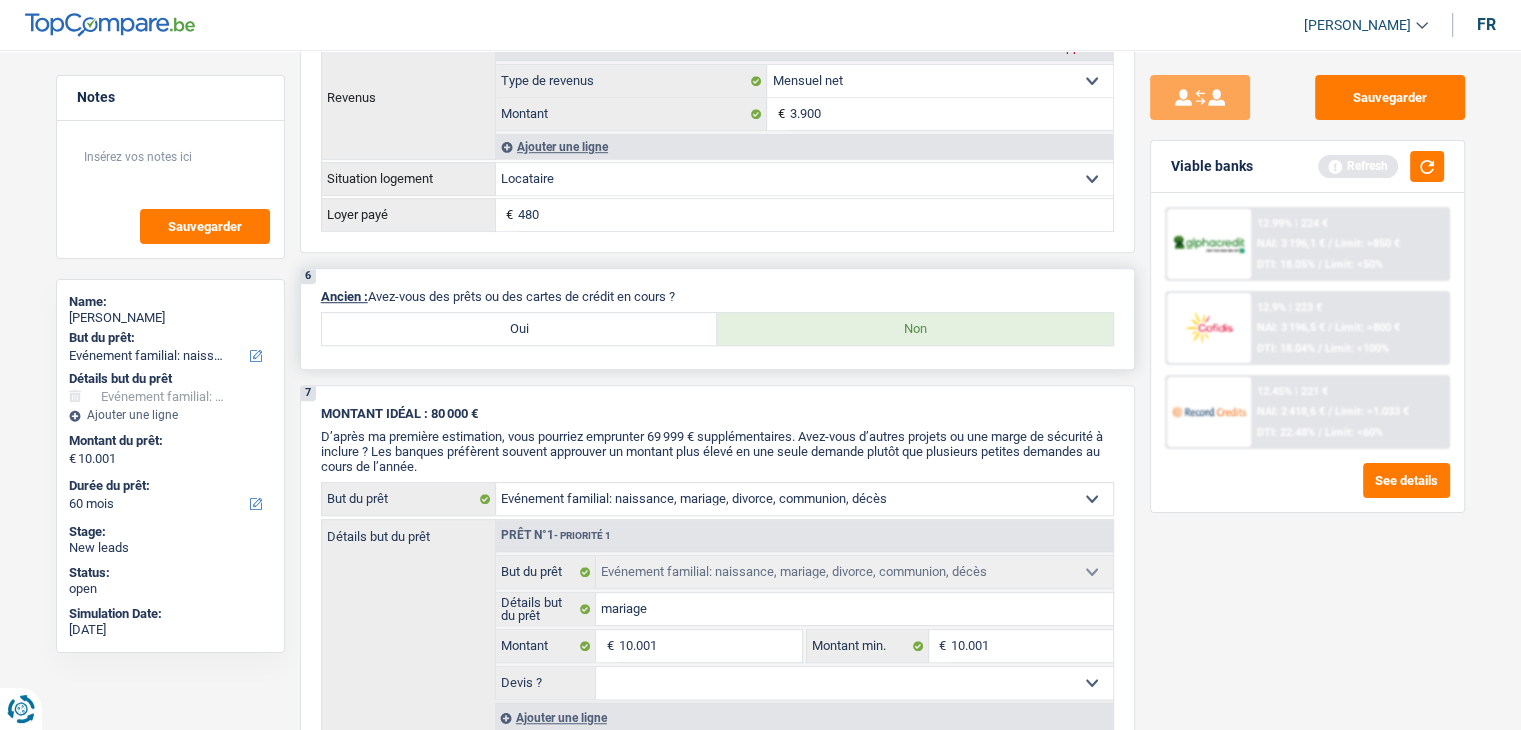 scroll, scrollTop: 1400, scrollLeft: 0, axis: vertical 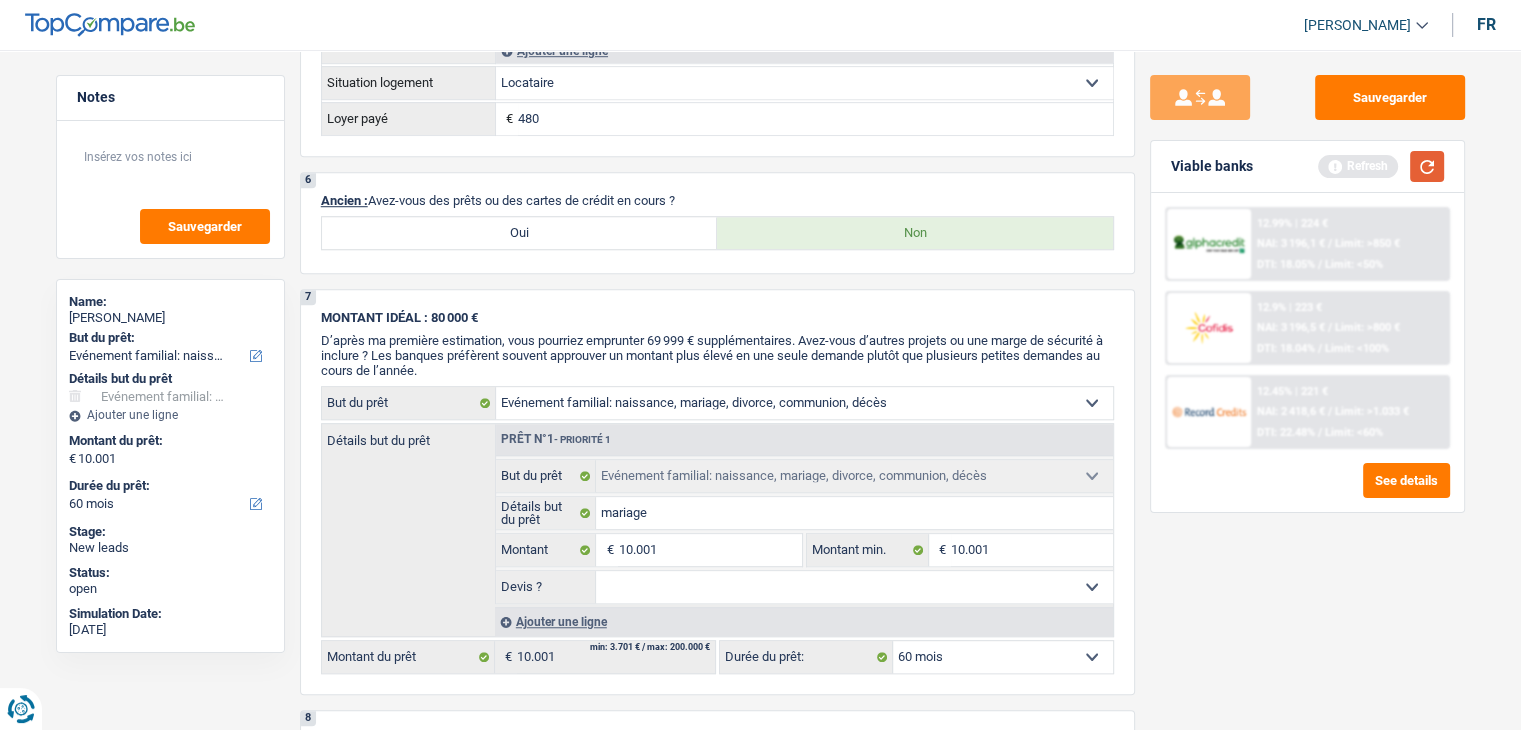click at bounding box center (1427, 166) 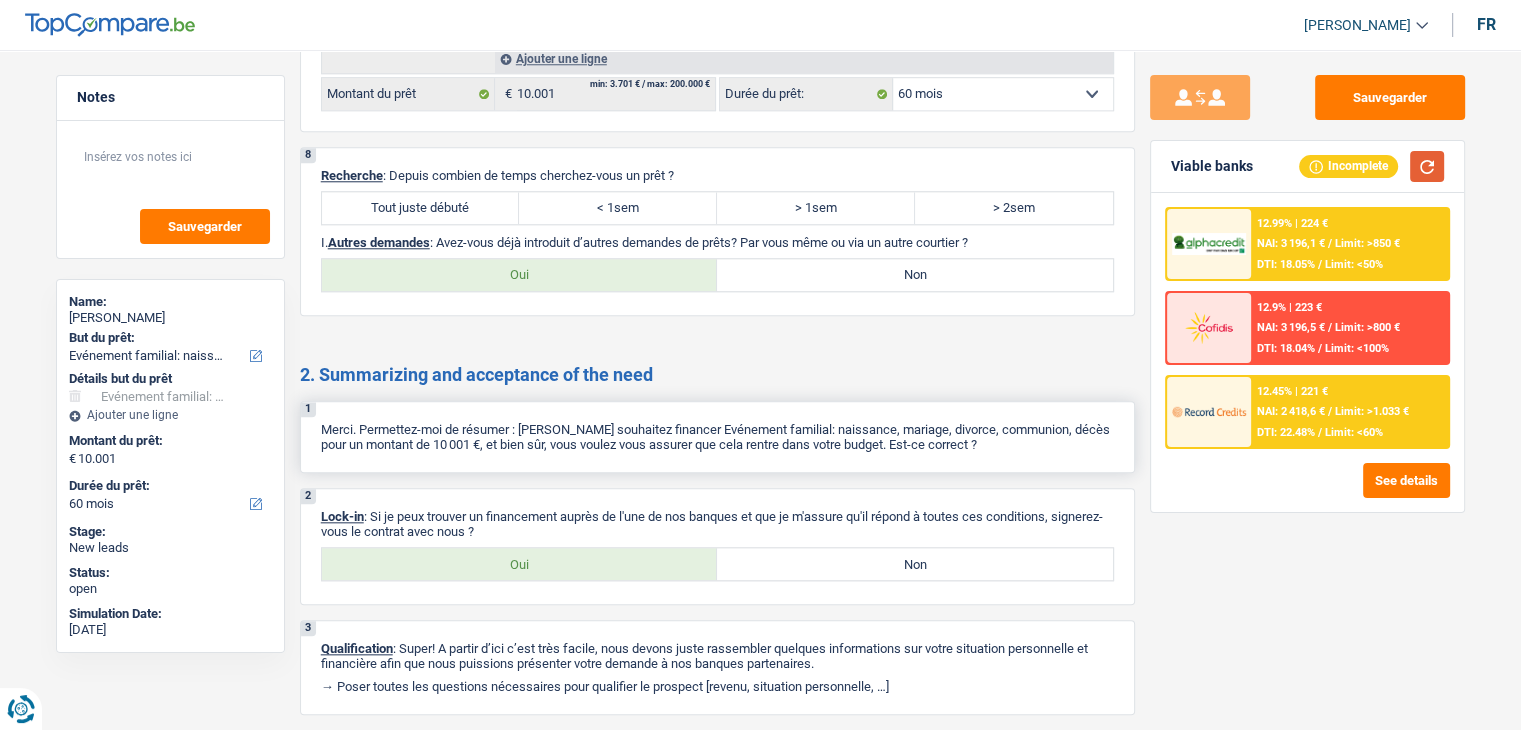 scroll, scrollTop: 2014, scrollLeft: 0, axis: vertical 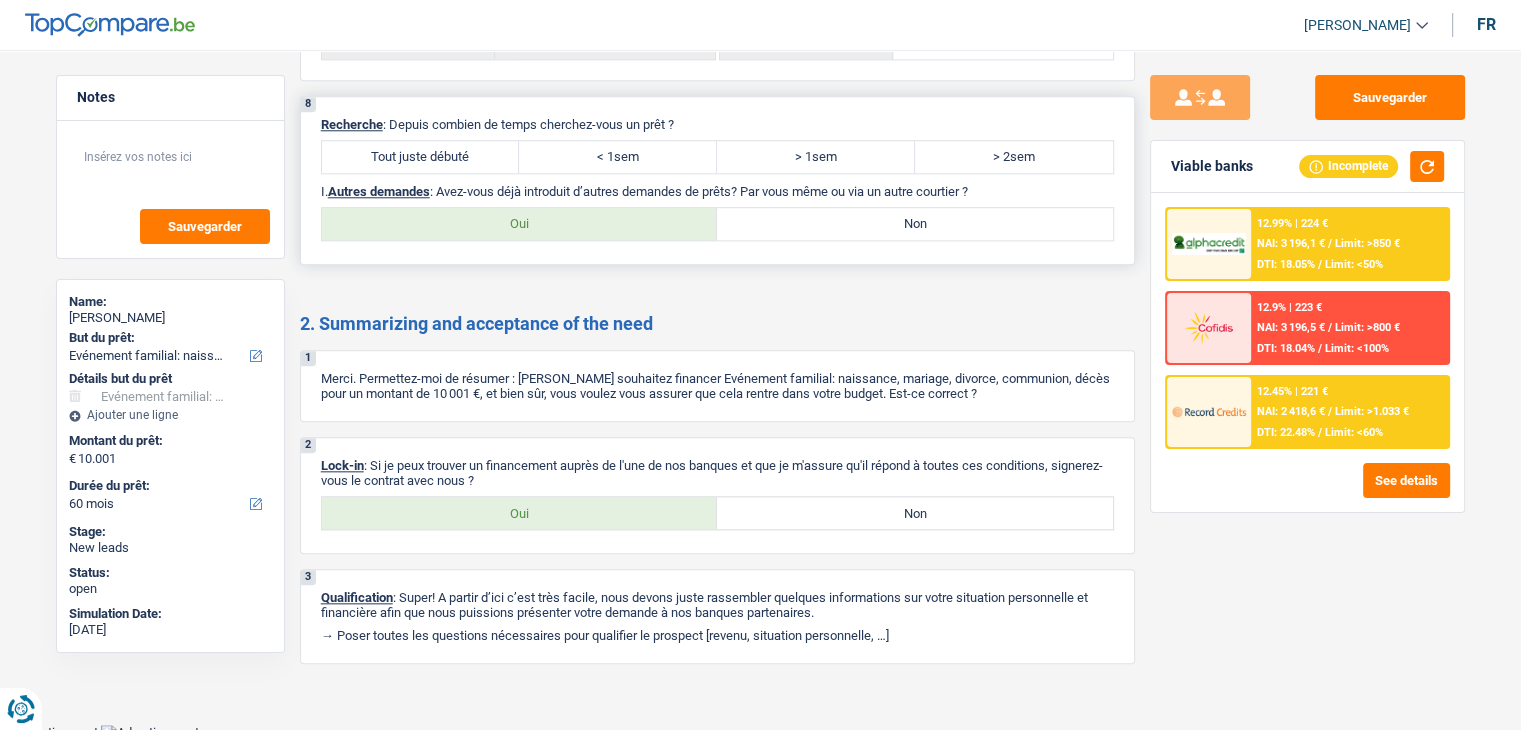 click on "Tout juste débuté" at bounding box center [421, 157] 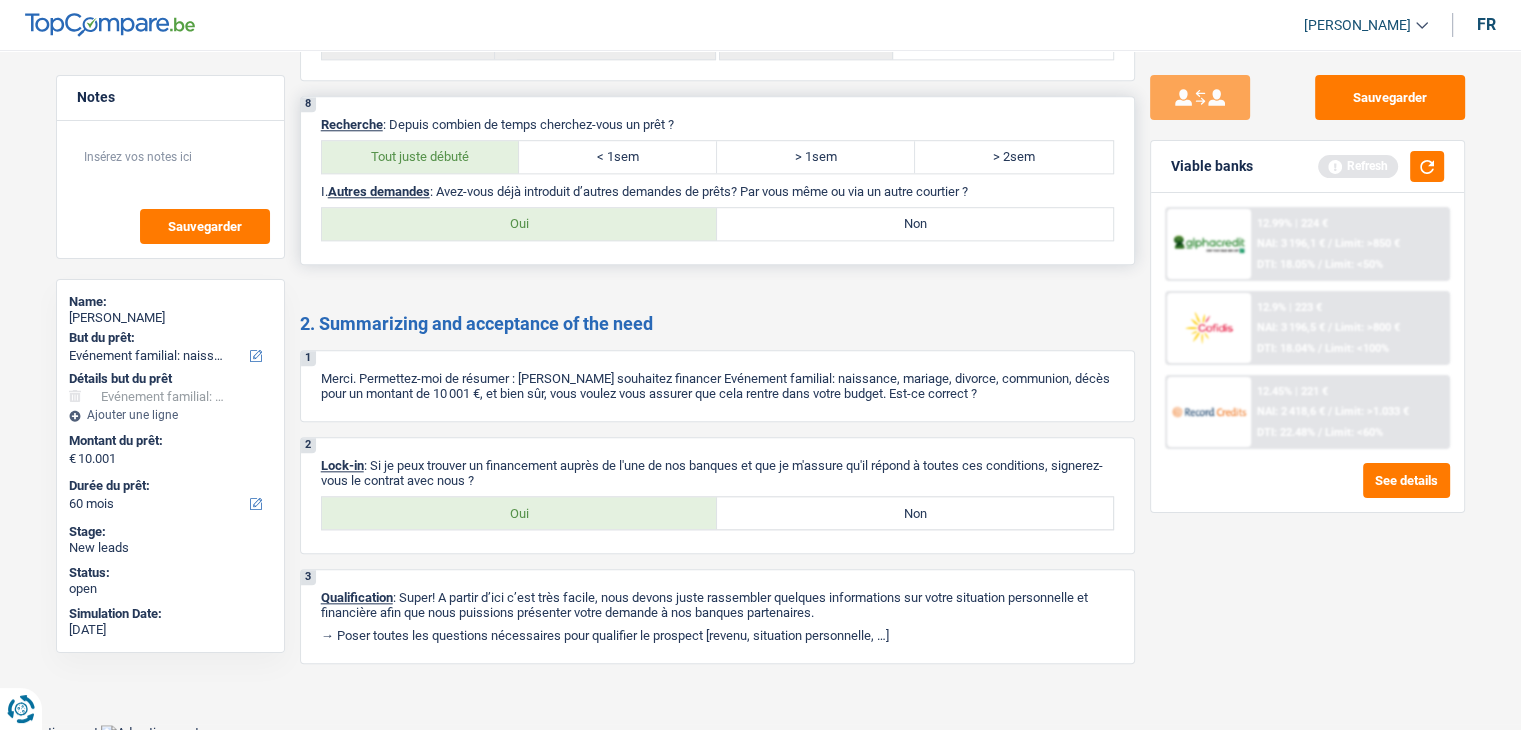 click on "Oui" at bounding box center (520, 224) 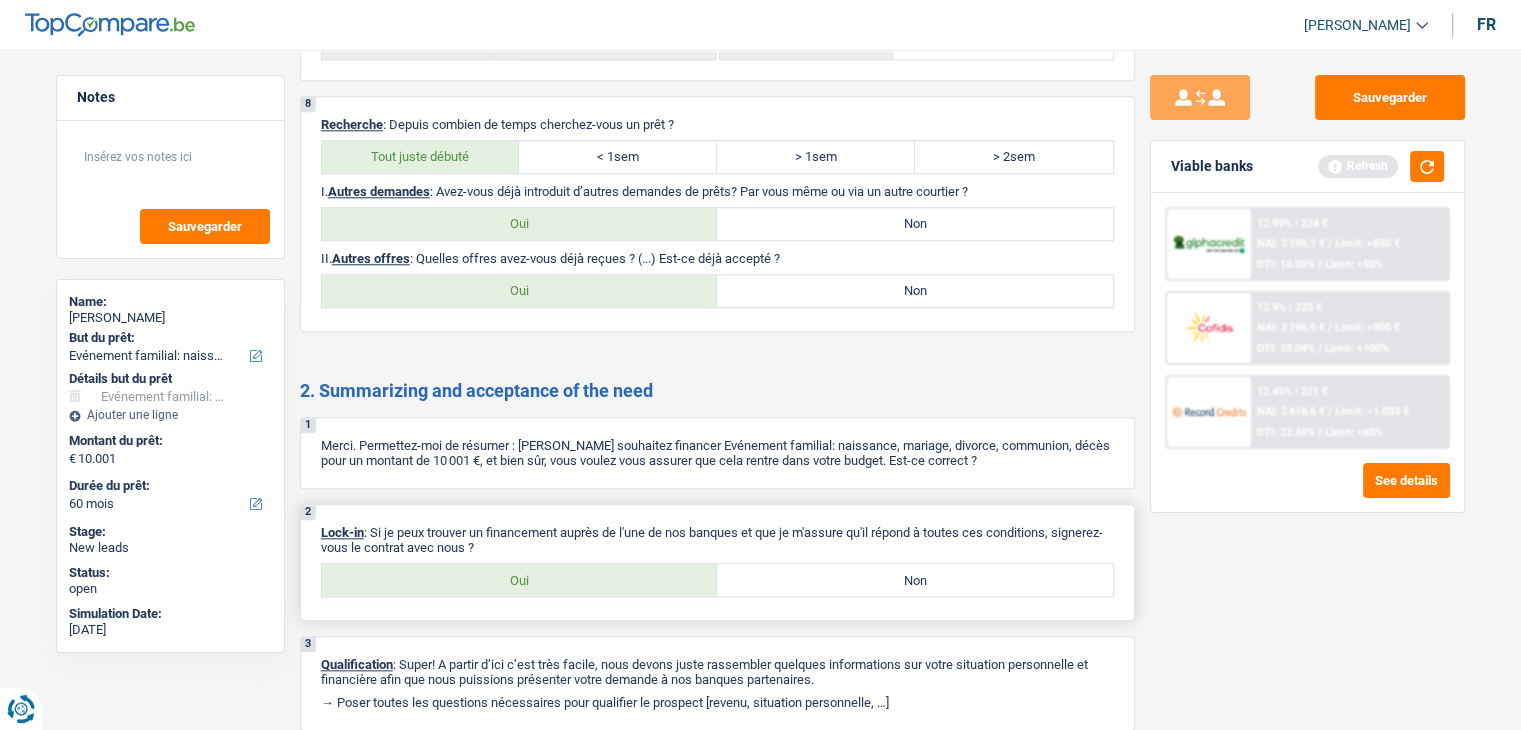 click on "Oui" at bounding box center [520, 580] 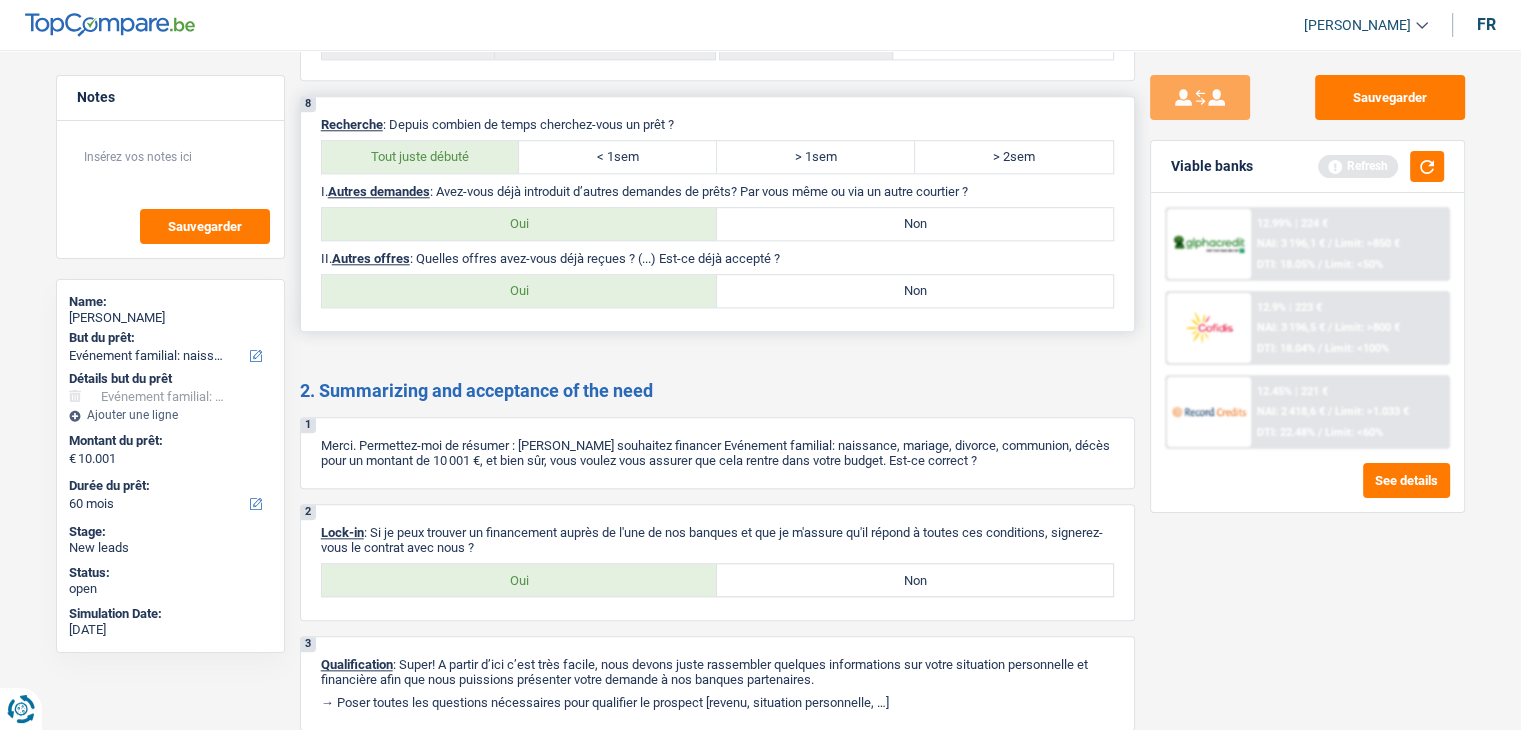 click on "Non" at bounding box center (915, 224) 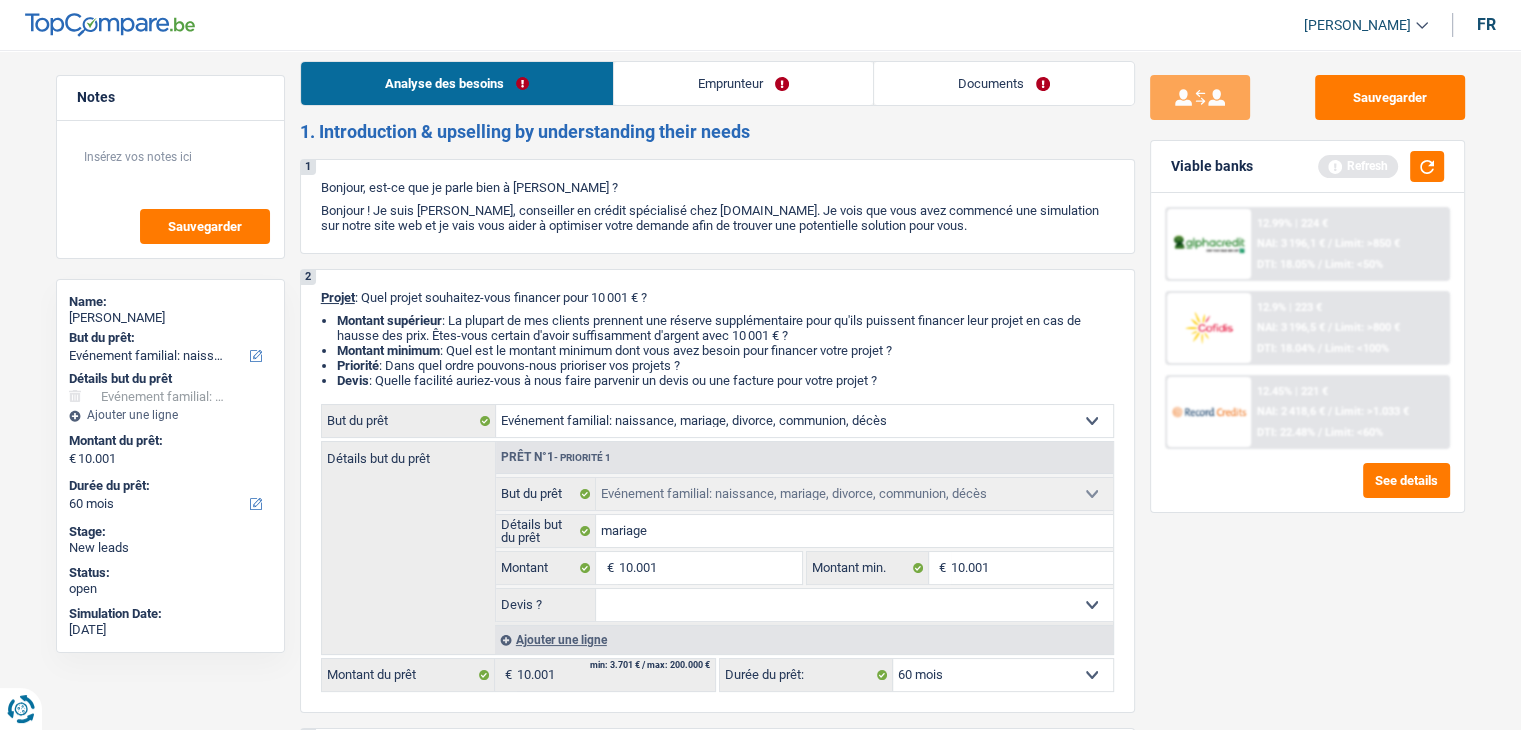 scroll, scrollTop: 0, scrollLeft: 0, axis: both 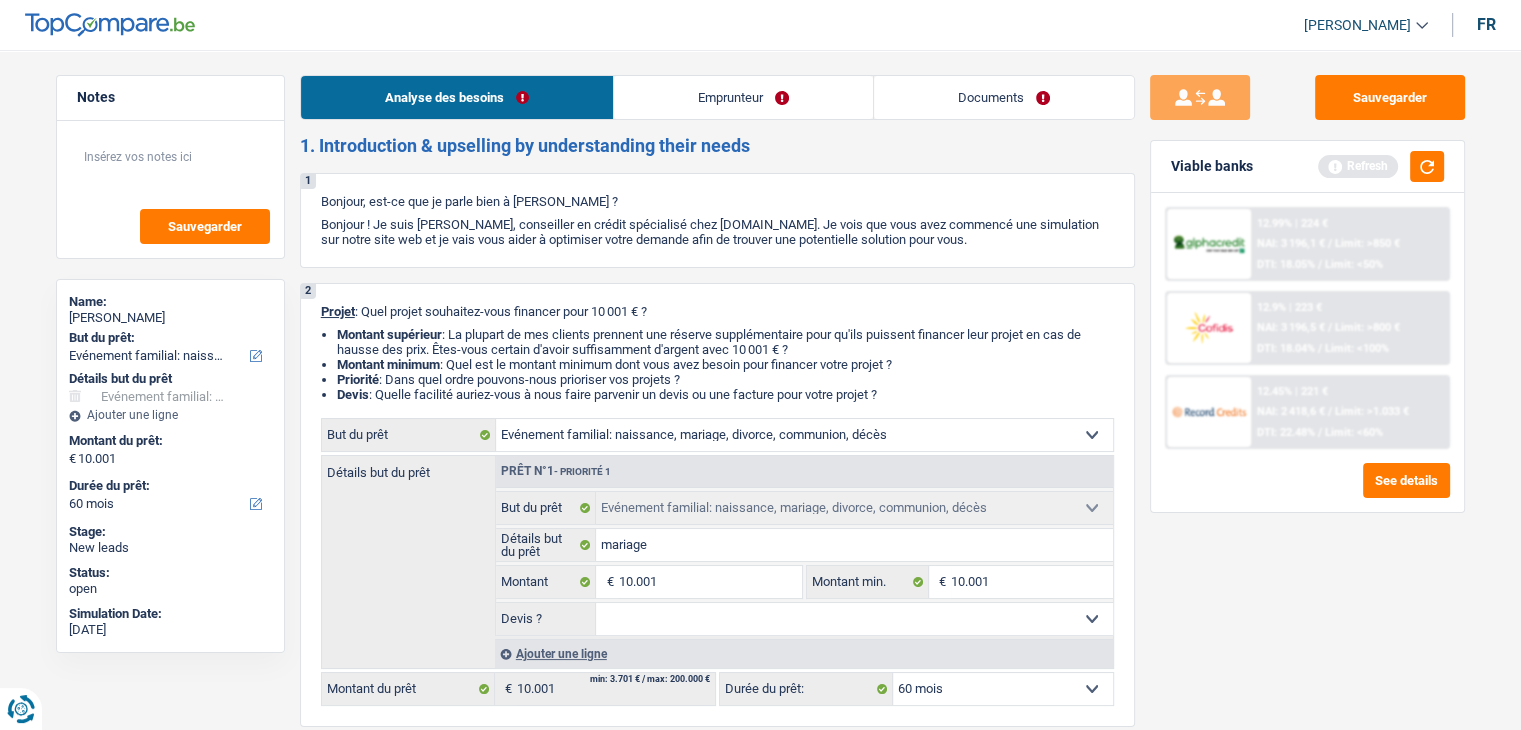 click on "Emprunteur" at bounding box center [743, 97] 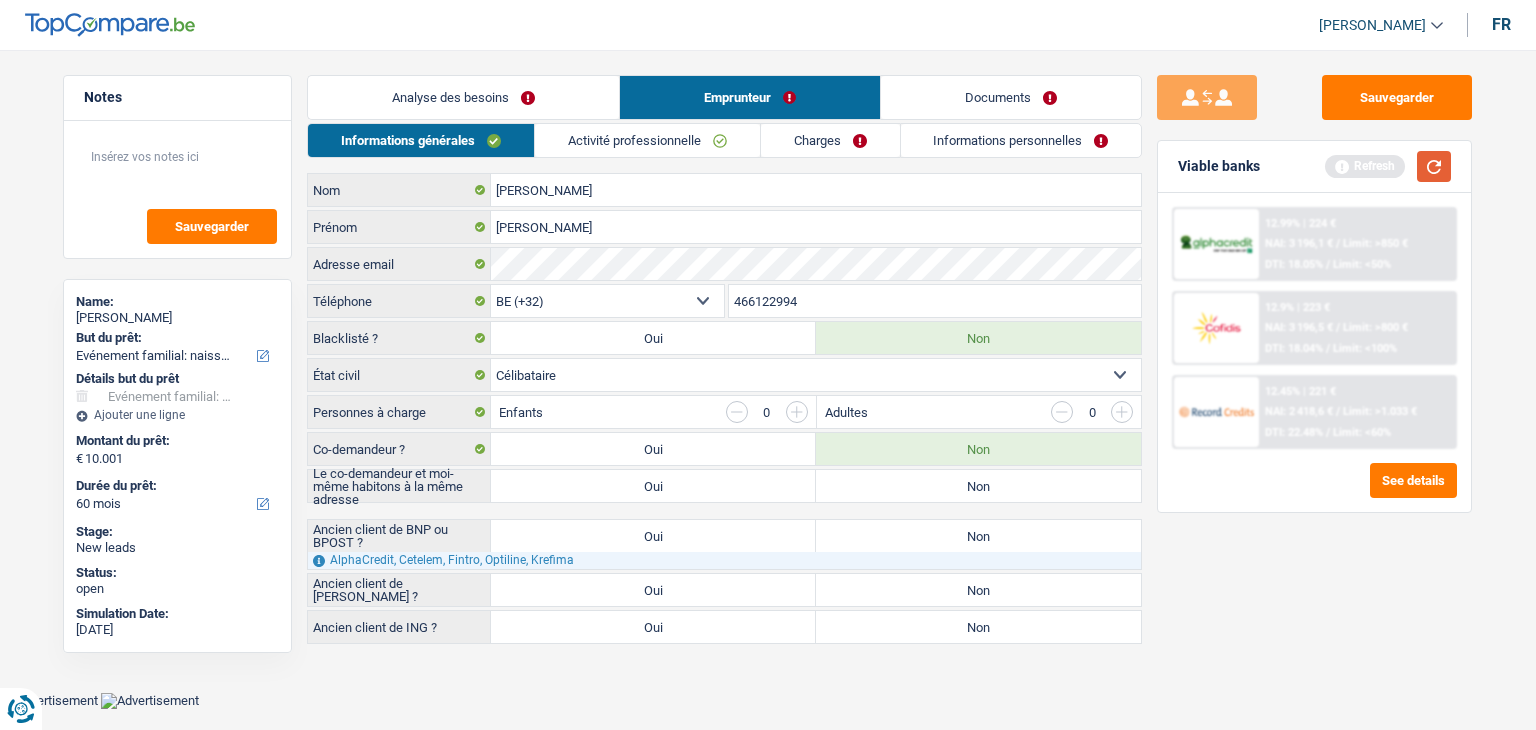 click at bounding box center [1434, 166] 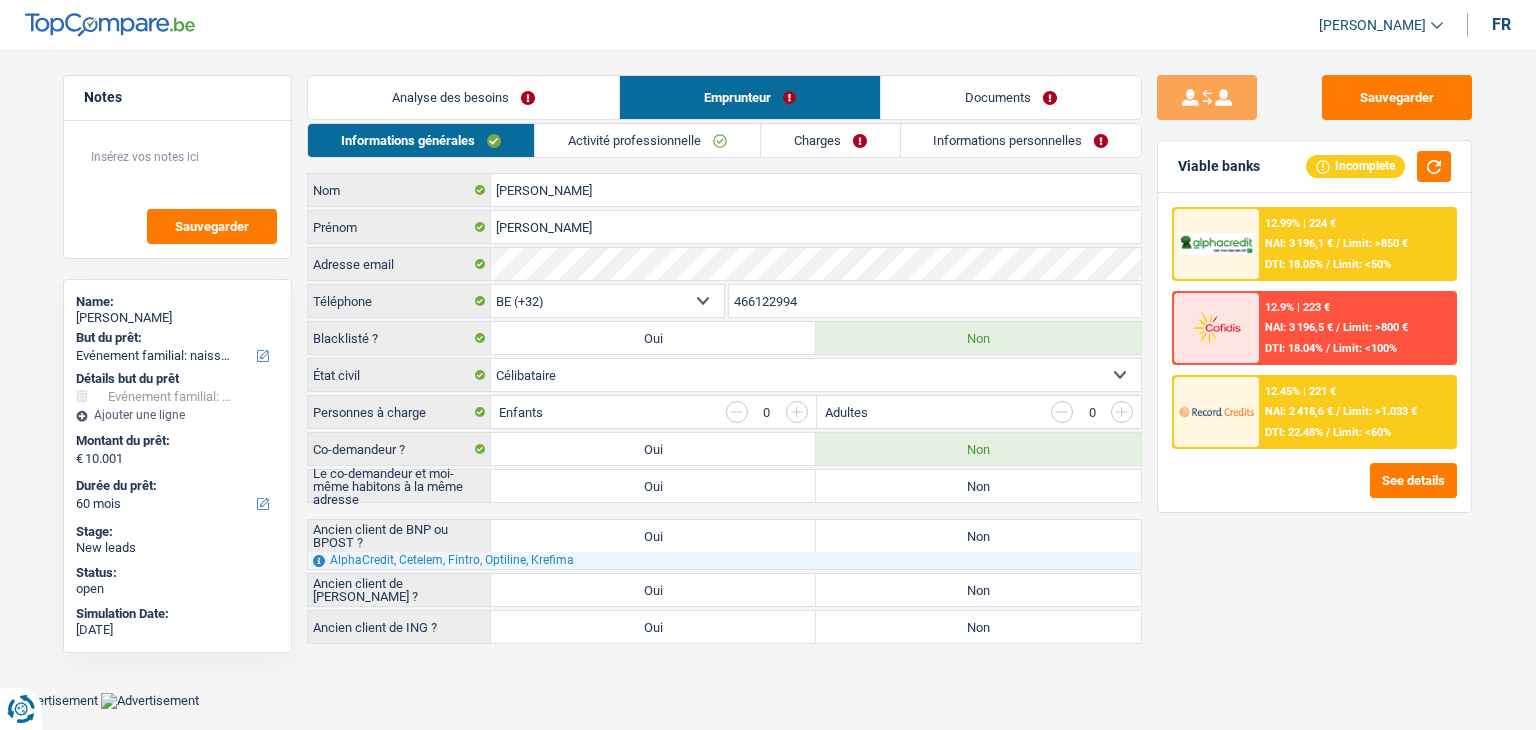 click on "Sauvegarder
Viable banks
Incomplete
12.99% | 224 €
NAI: 3 196,1 €
/
Limit: >850 €
DTI: 18.05%
/
Limit: <50%
12.9% | 223 €
NAI: 3 196,5 €
/
Limit: >800 €
DTI: 18.04%
/
Limit: <100%
/       /" at bounding box center (1314, 384) 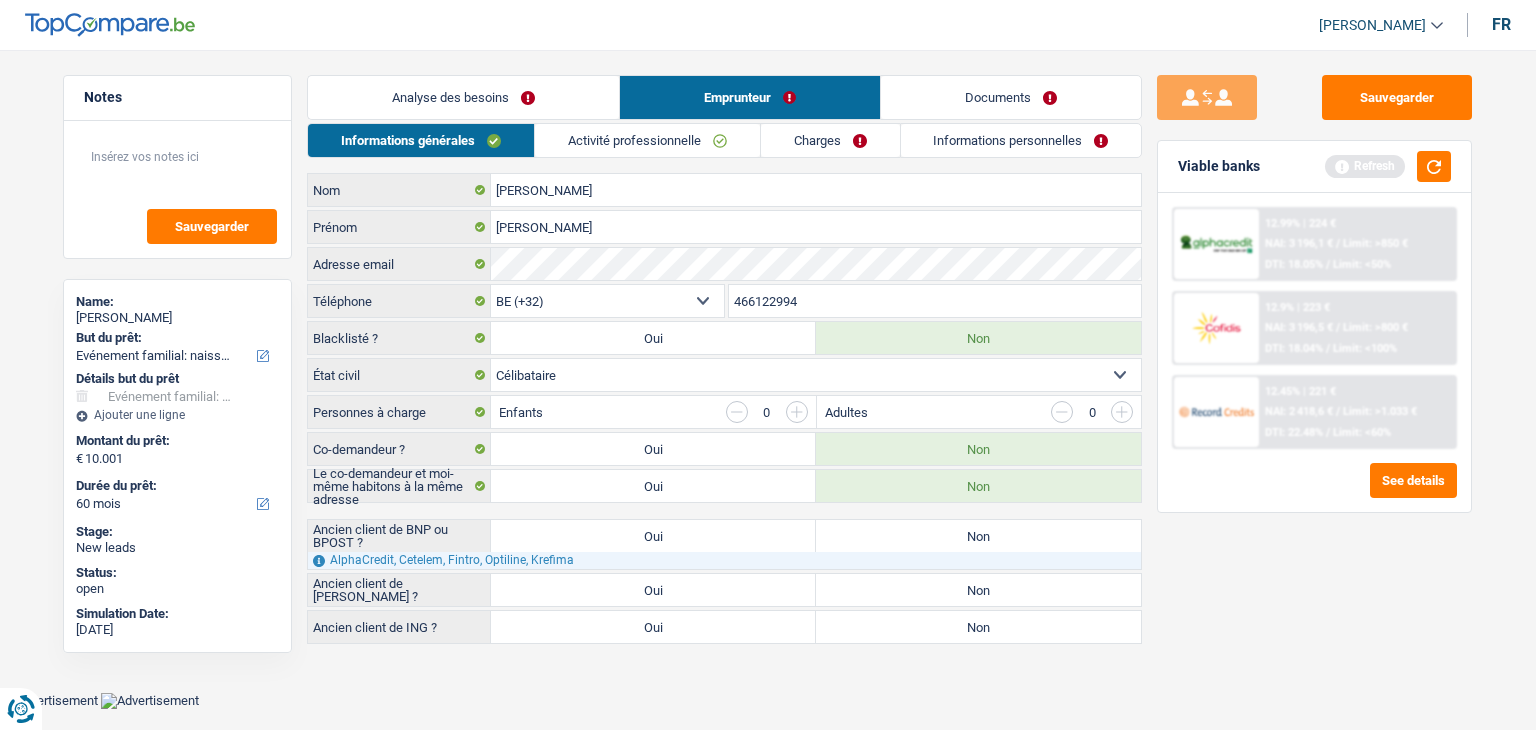 click on "Non" at bounding box center (978, 536) 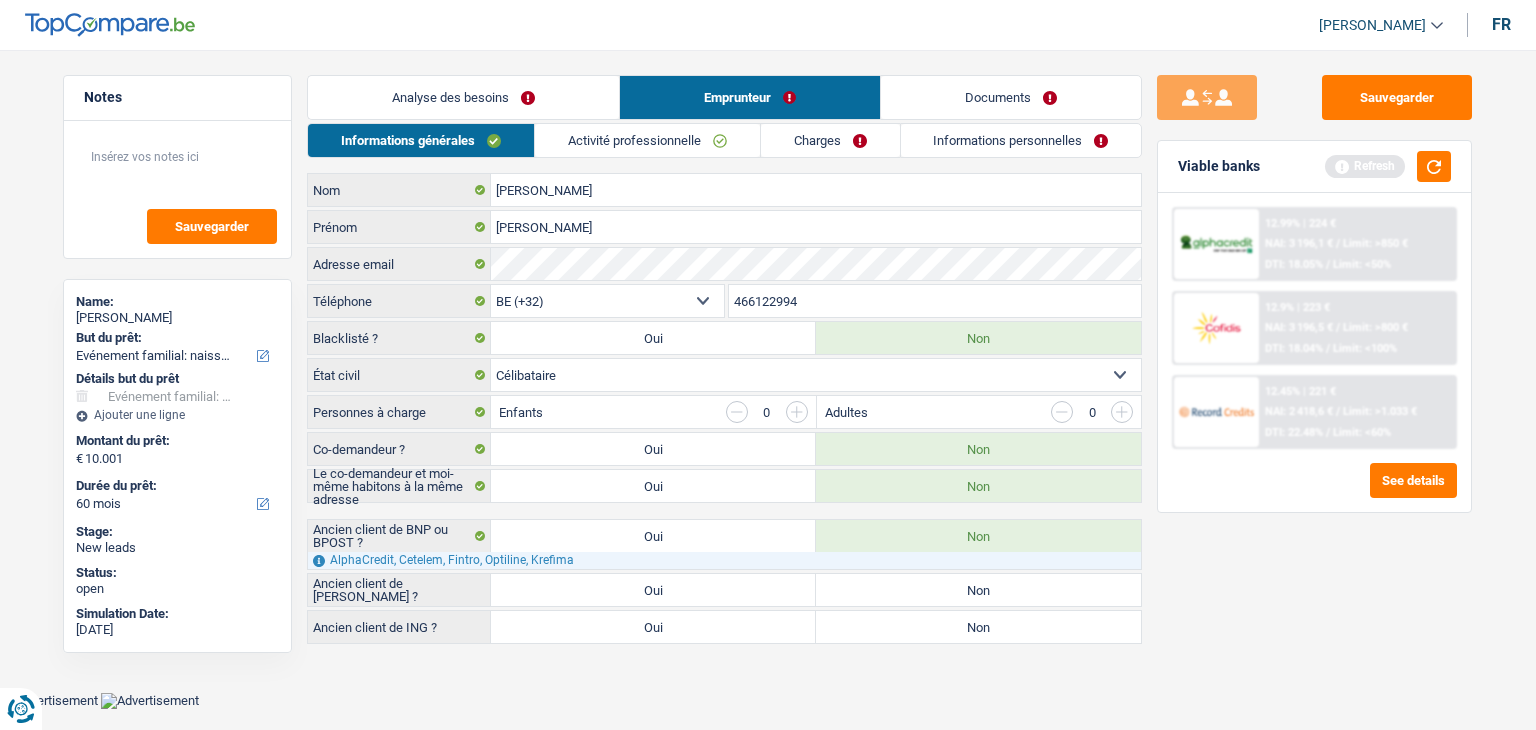 click on "Non" at bounding box center [978, 590] 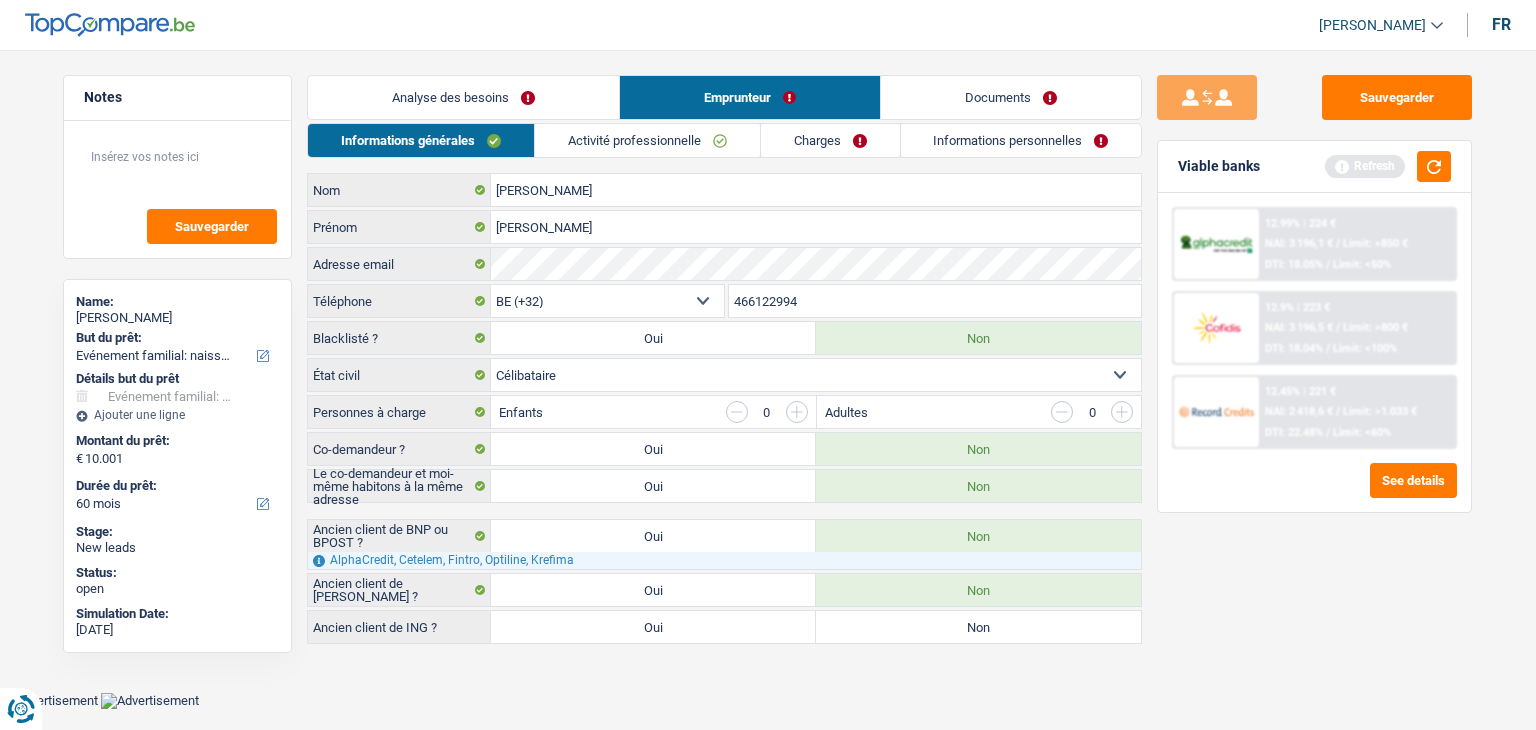 click on "Non" at bounding box center (978, 627) 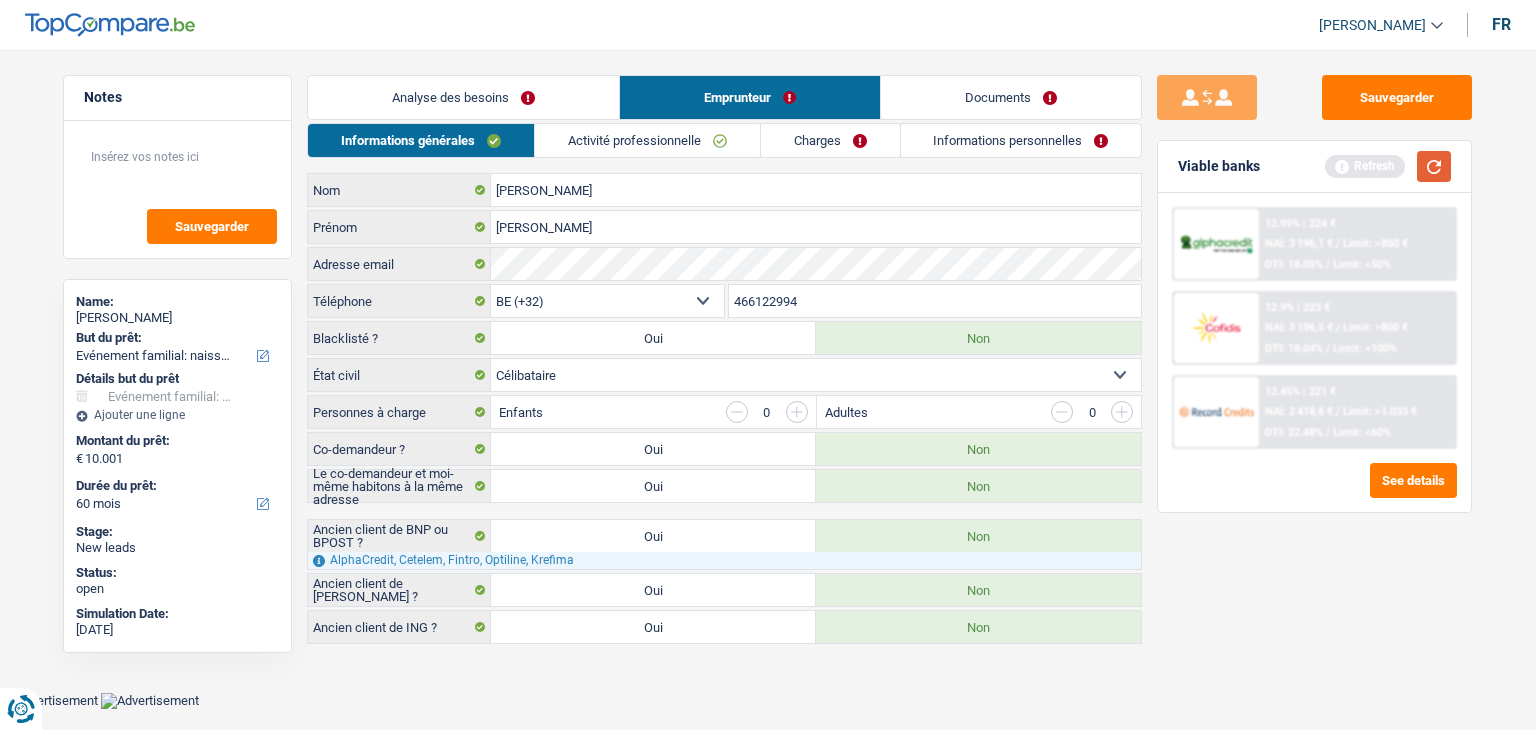 click at bounding box center (1434, 166) 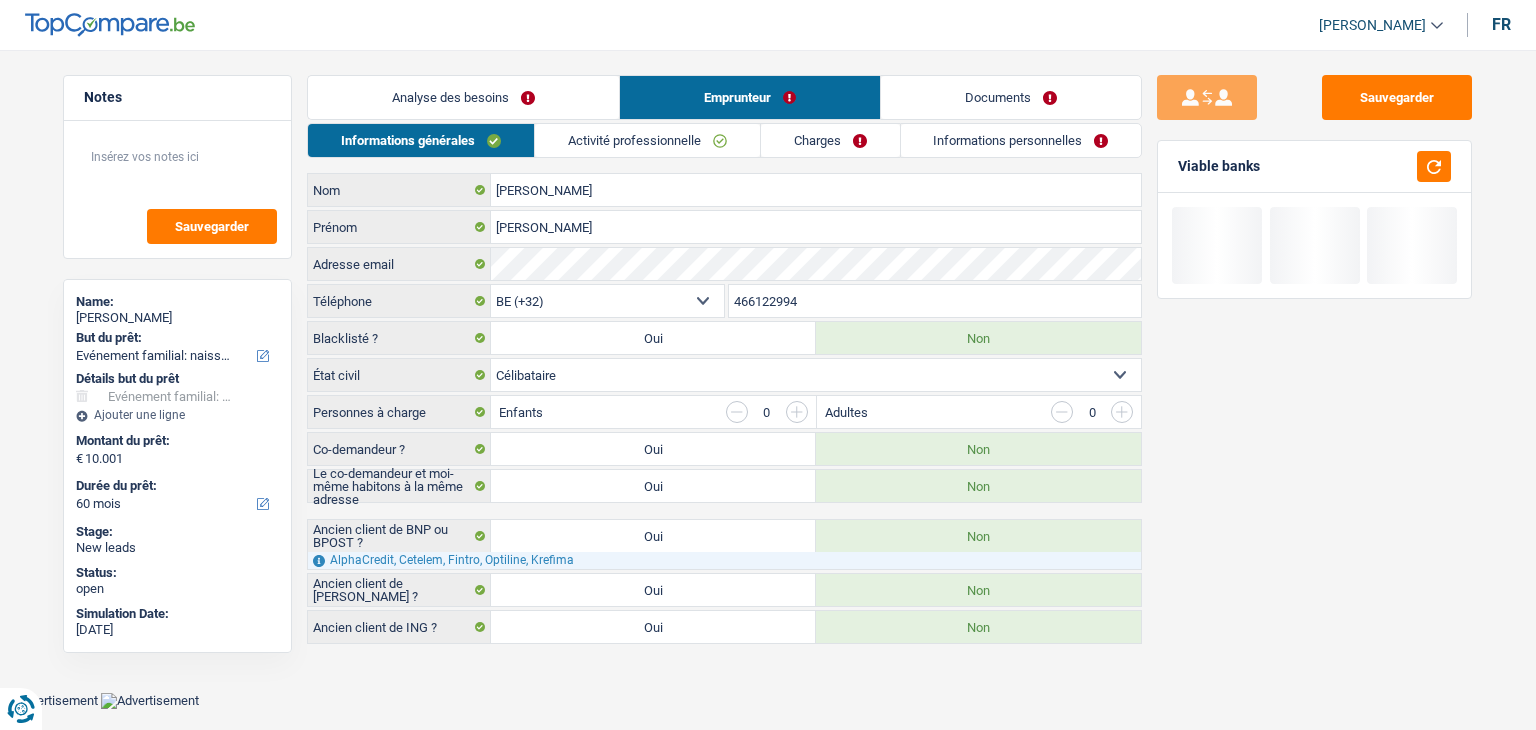 click on "Activité professionnelle" at bounding box center (647, 140) 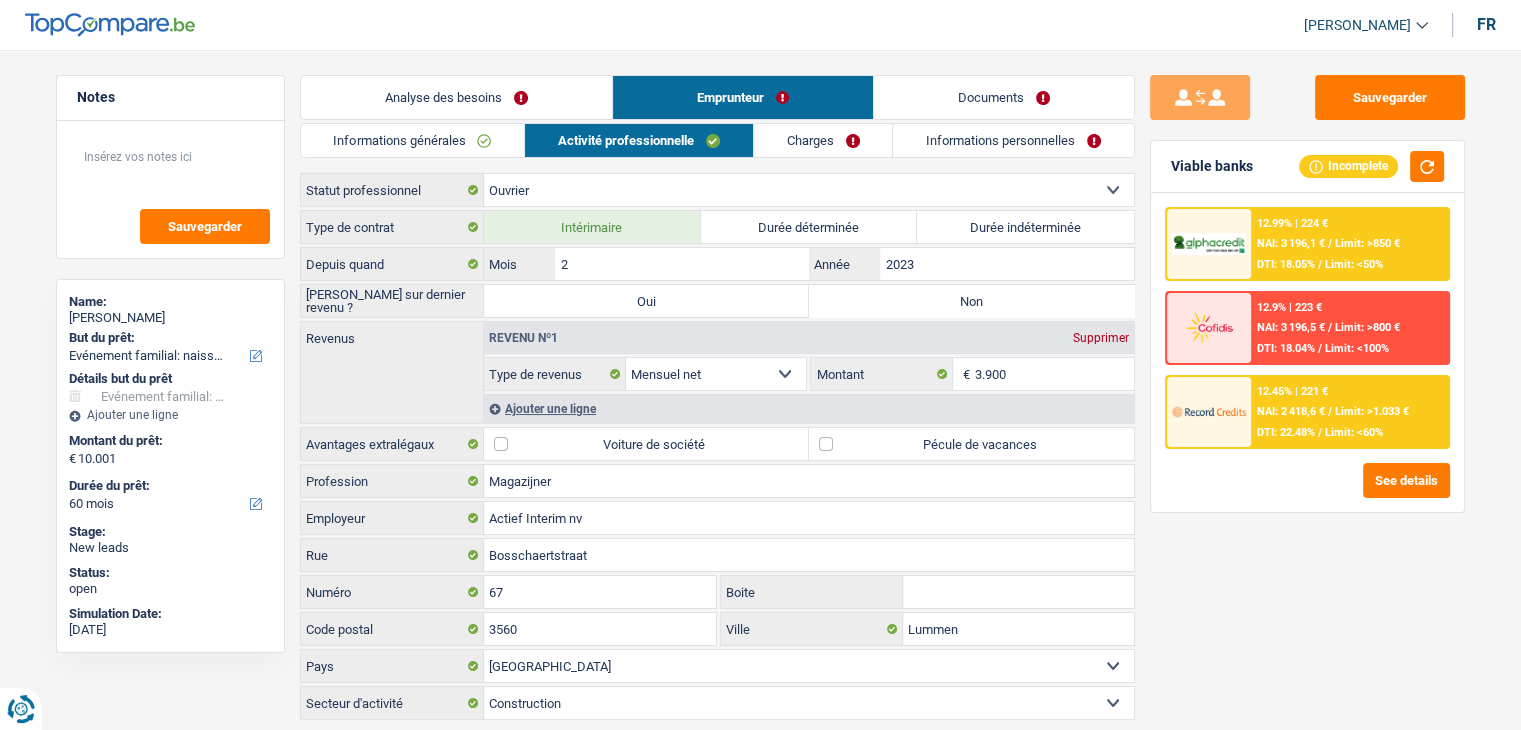 click on "Non" at bounding box center [971, 301] 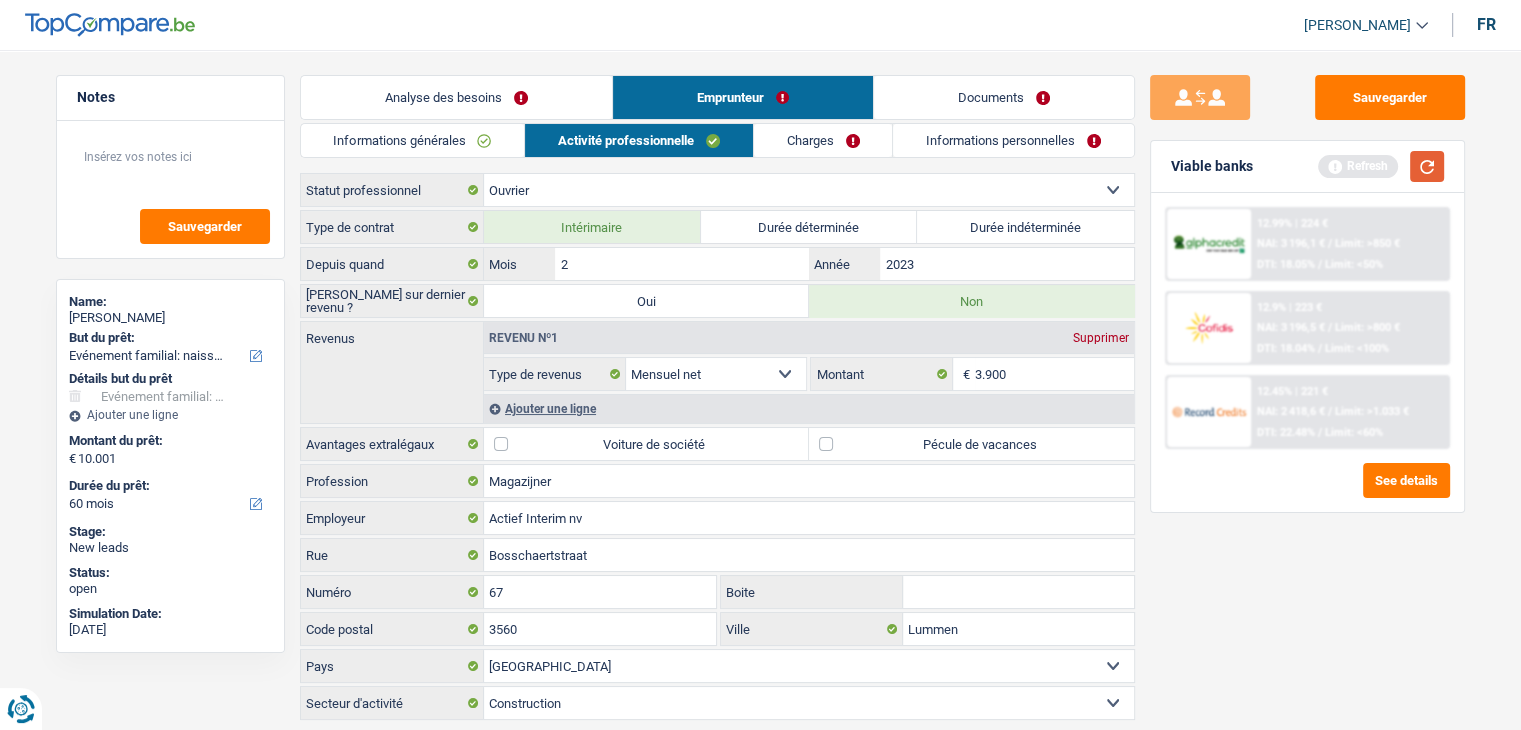 click at bounding box center [1427, 166] 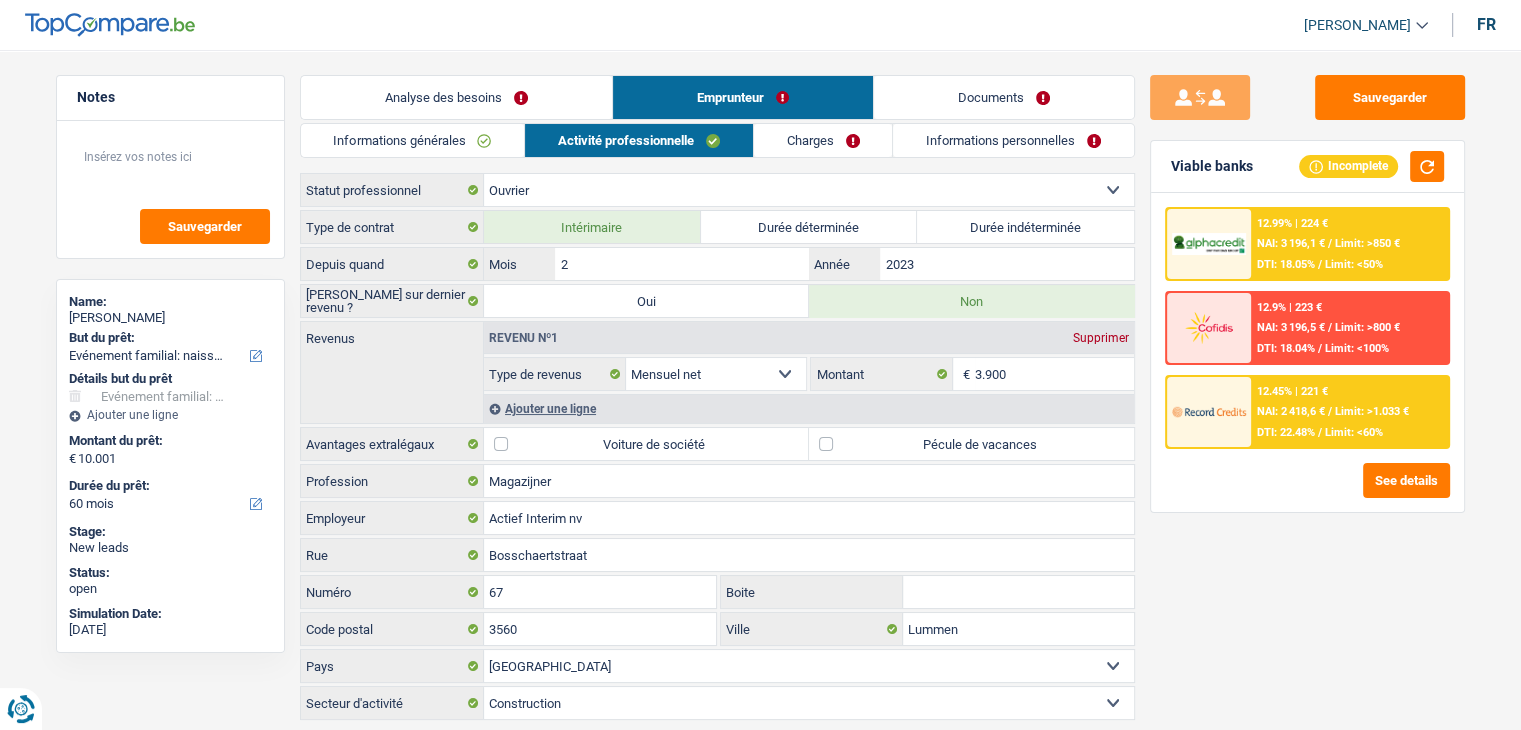 click on "Pécule de vacances" at bounding box center (971, 444) 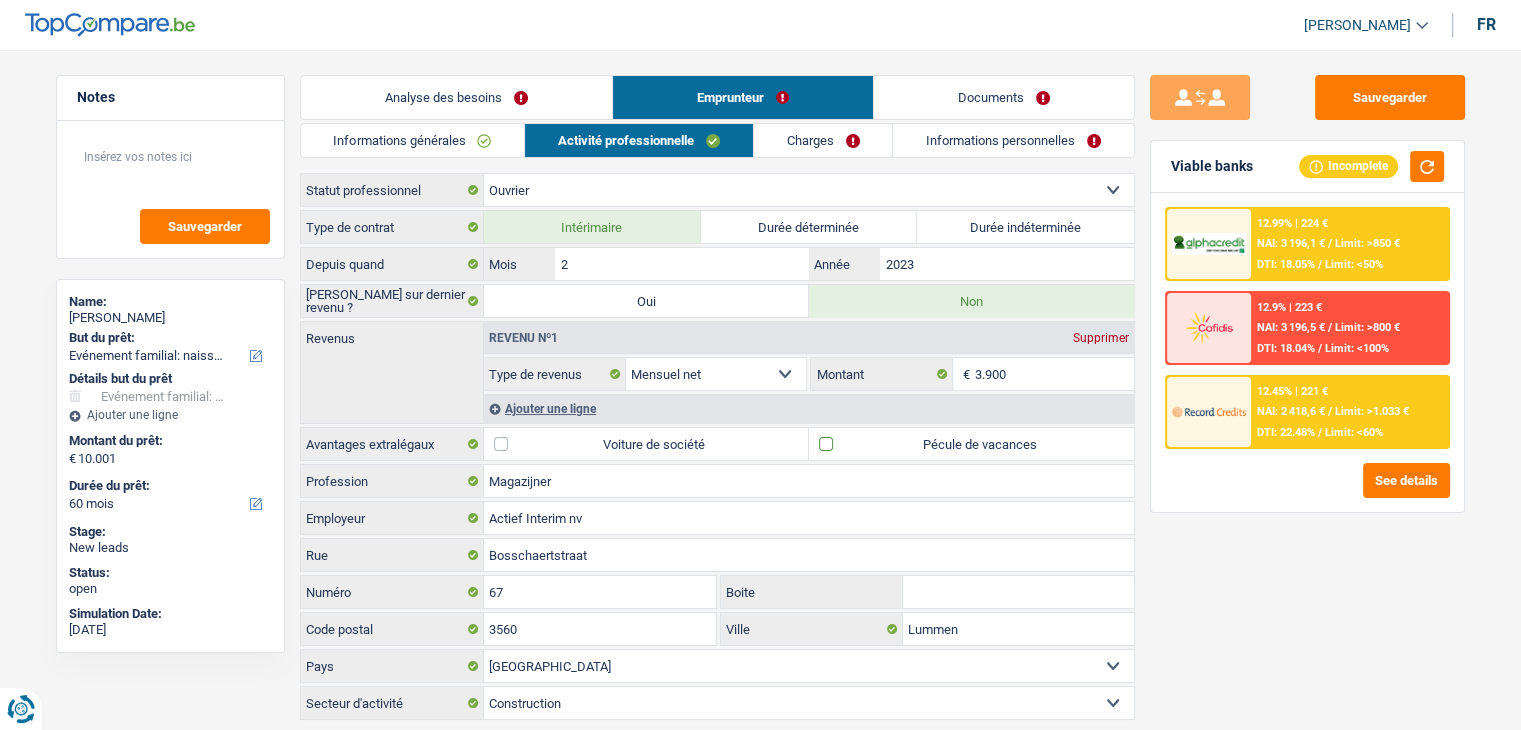click on "Pécule de vacances" at bounding box center (971, 444) 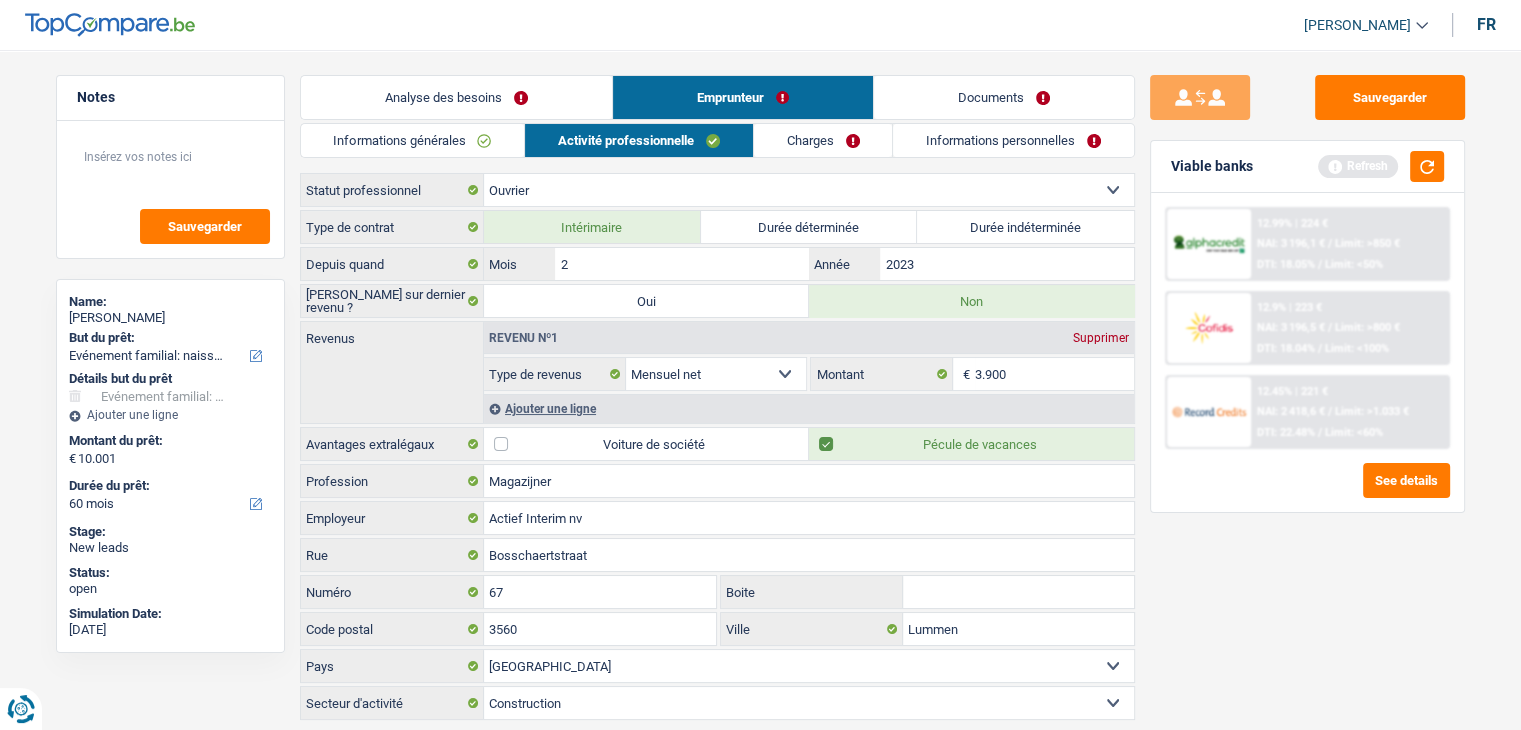 click on "Pécule de vacances" at bounding box center [971, 444] 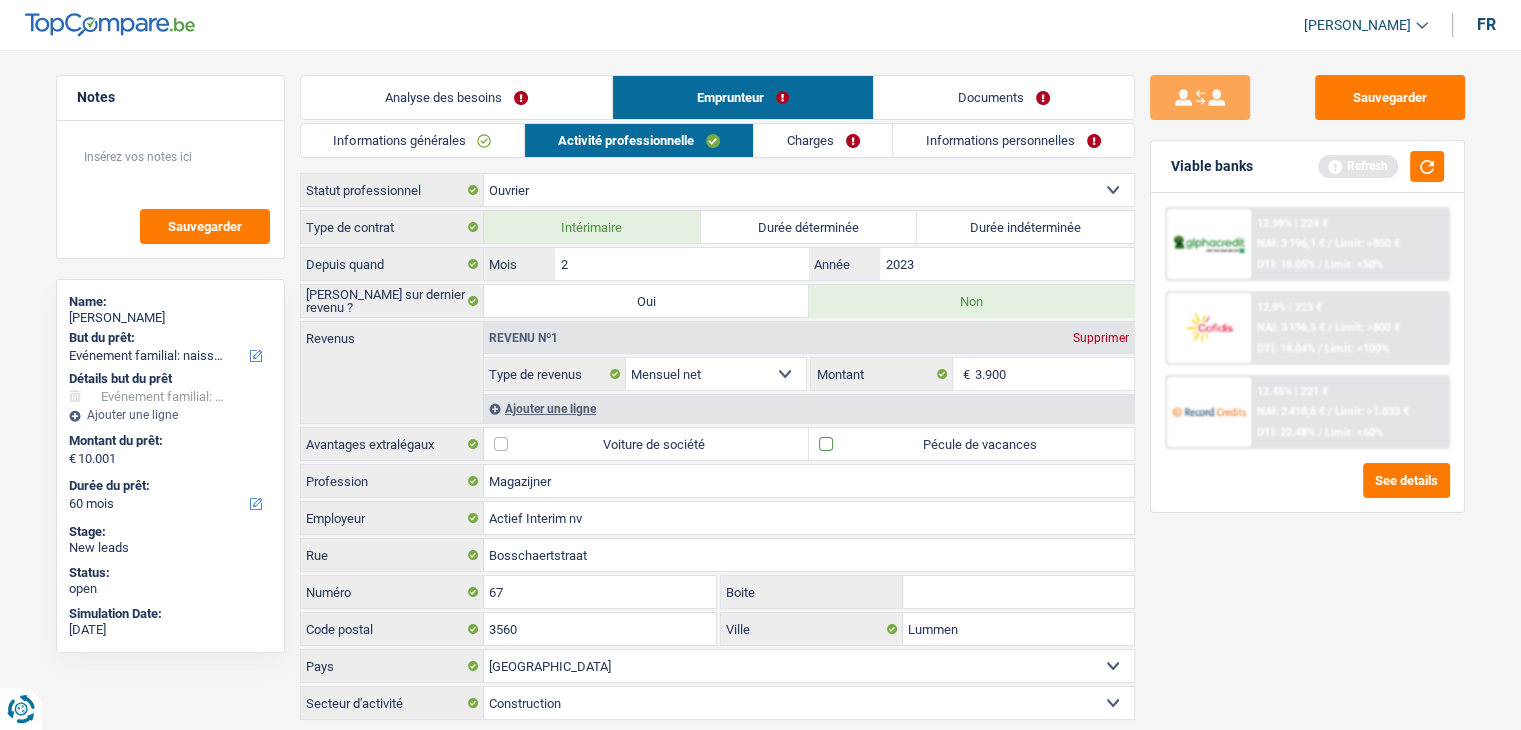 click on "Pécule de vacances" at bounding box center [971, 444] 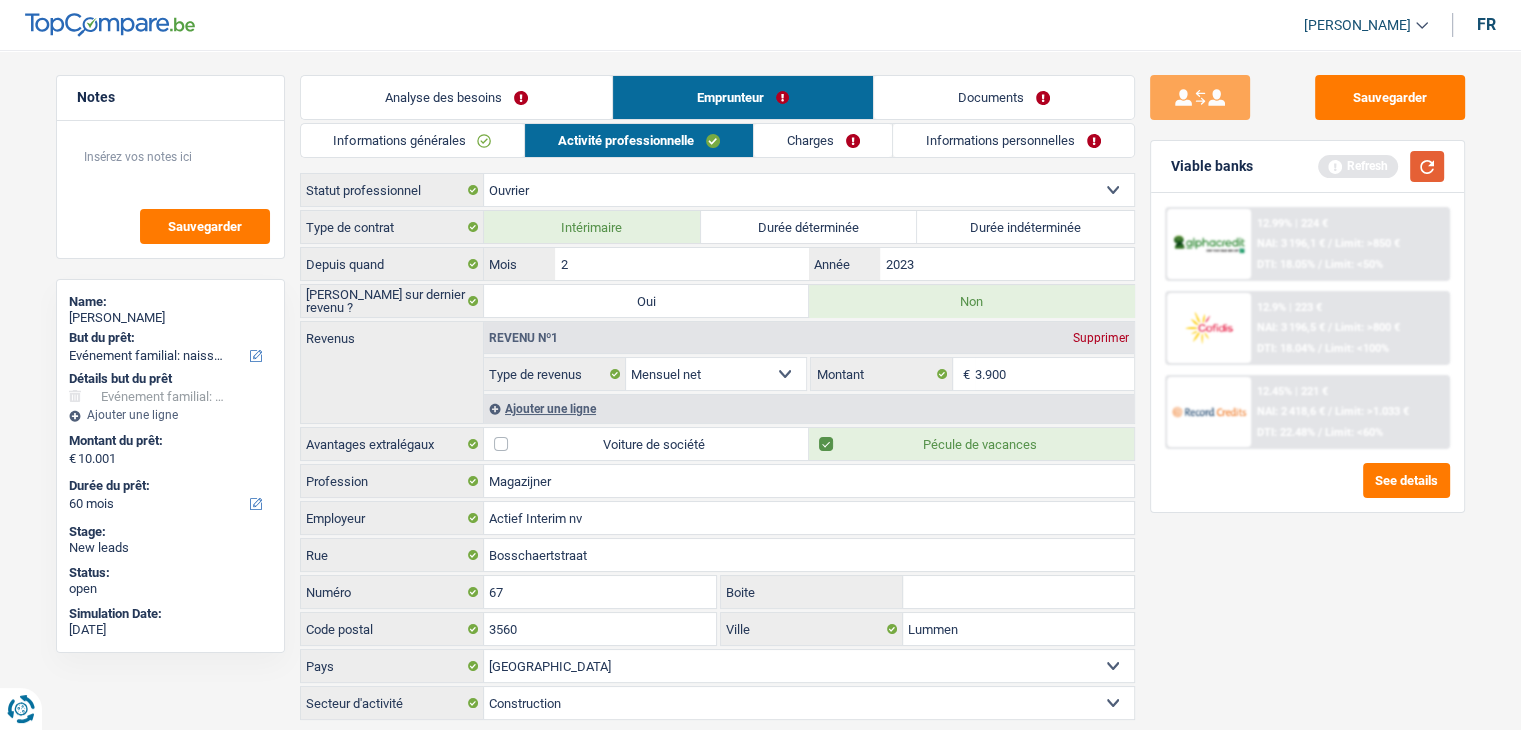 click at bounding box center (1427, 166) 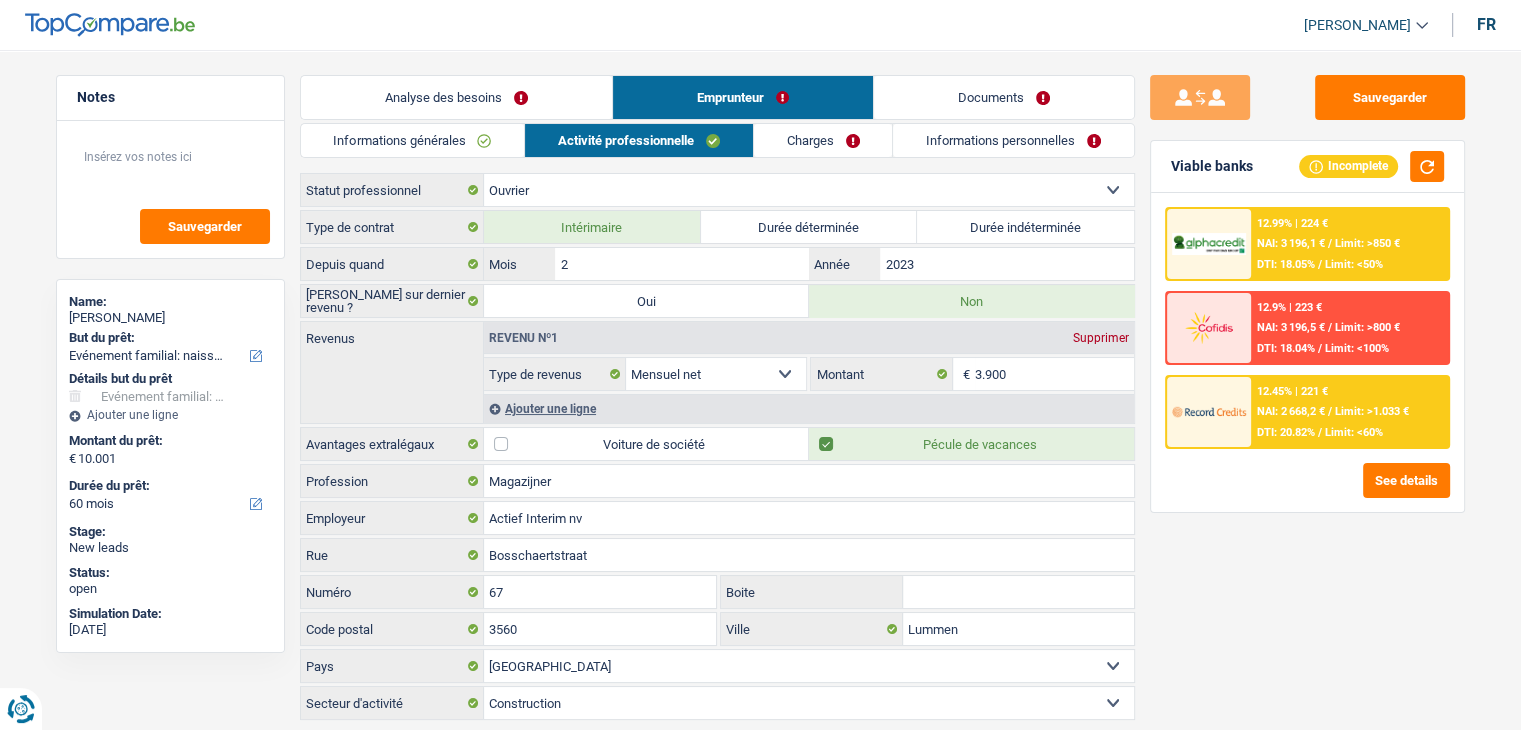 click on "Charges" at bounding box center [823, 140] 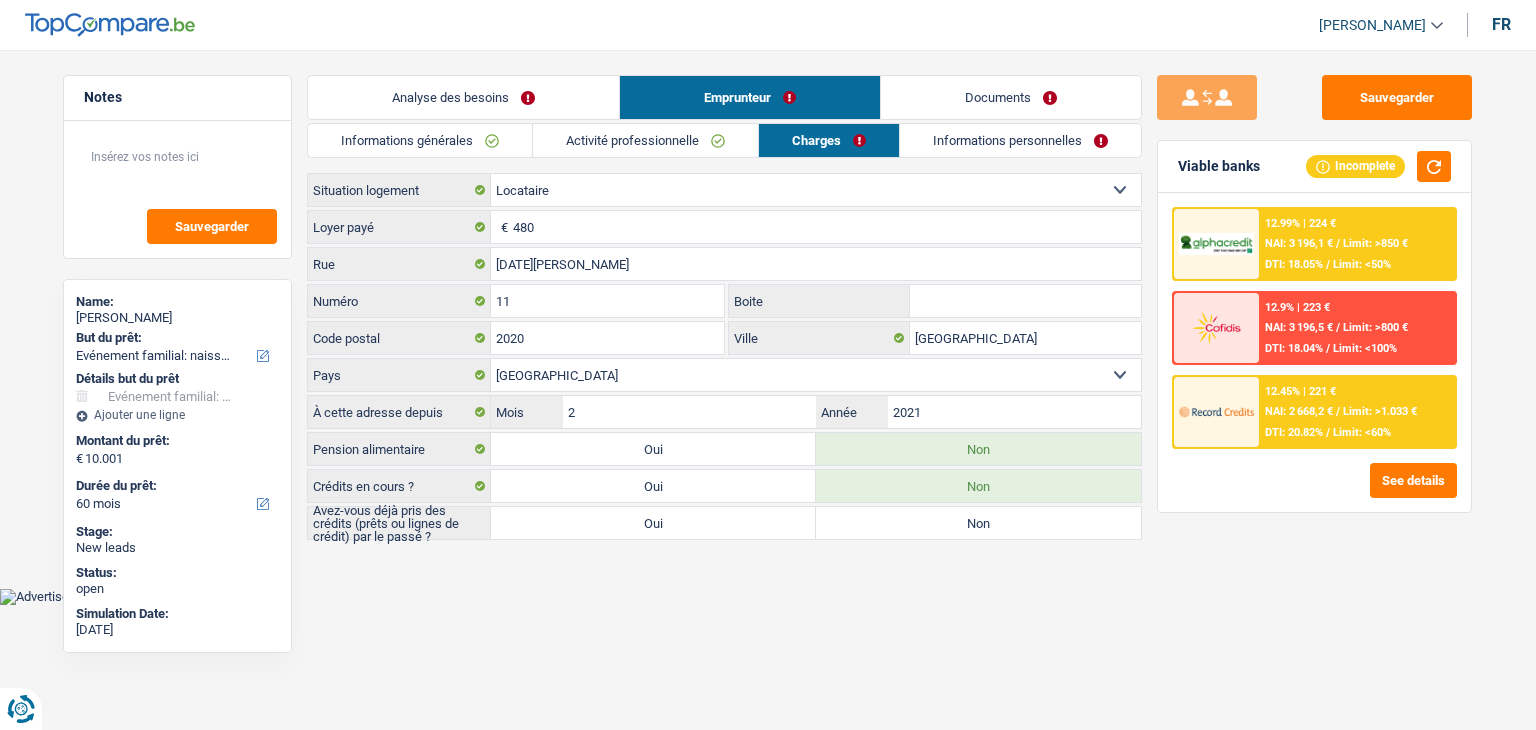 click on "Oui" at bounding box center (653, 523) 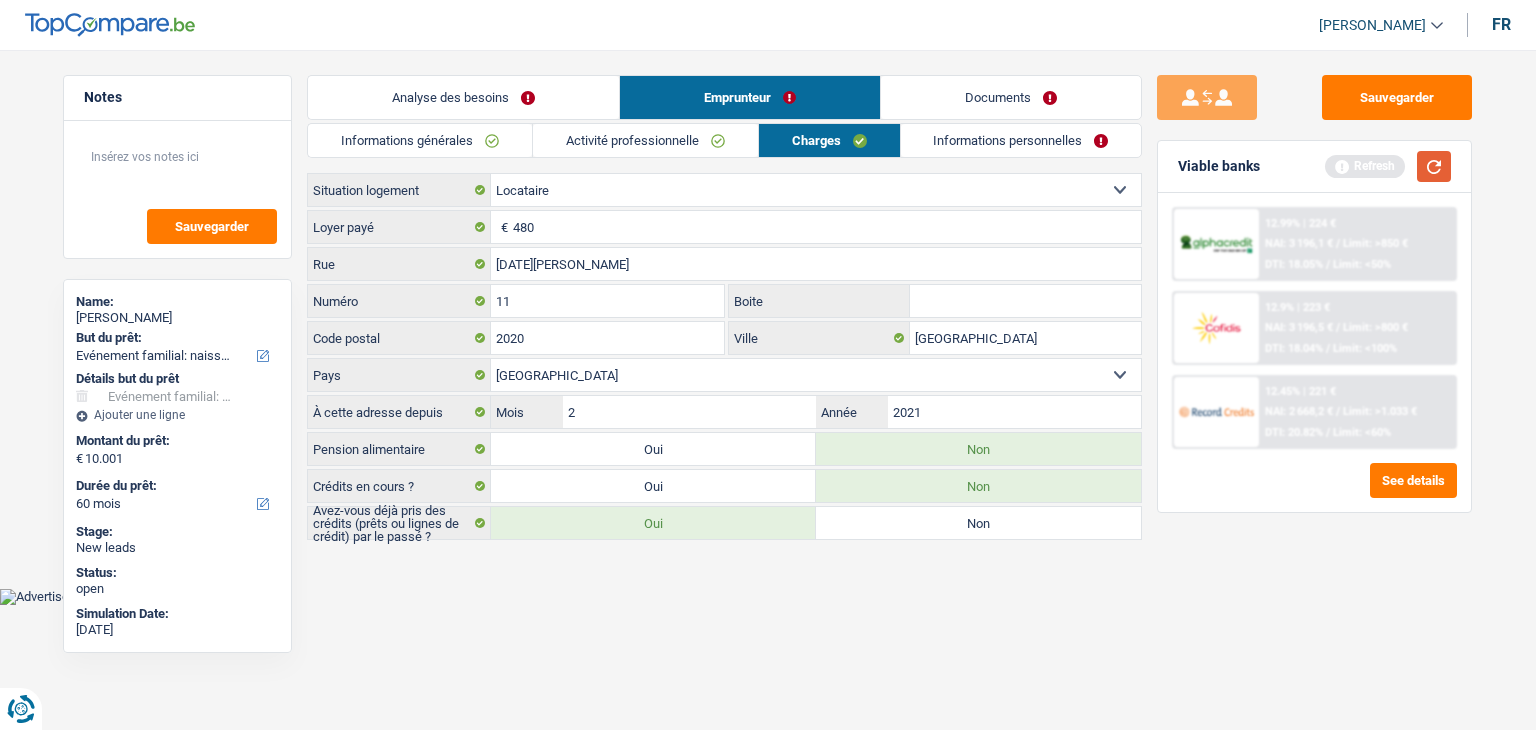 click at bounding box center (1434, 166) 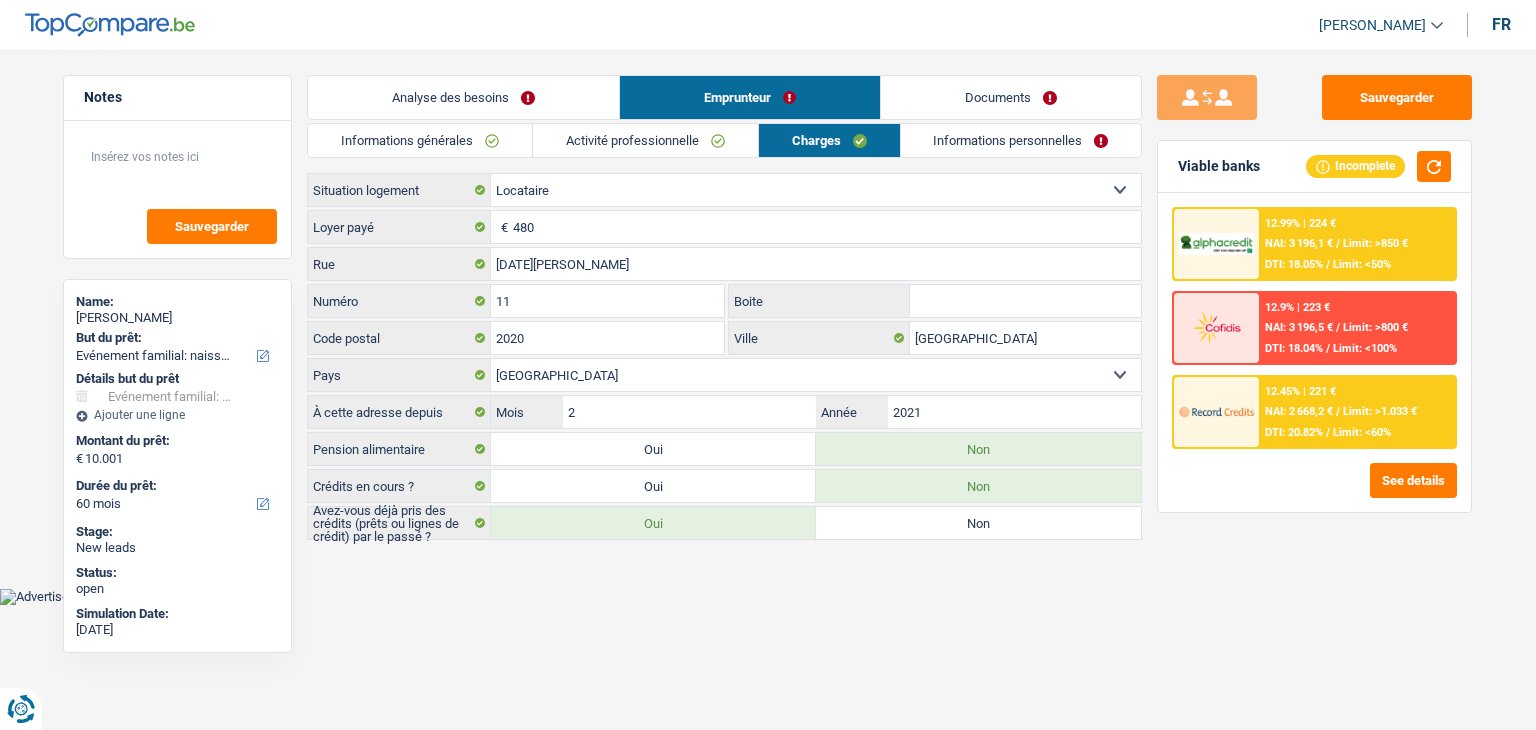 click on "Informations personnelles" at bounding box center (1021, 140) 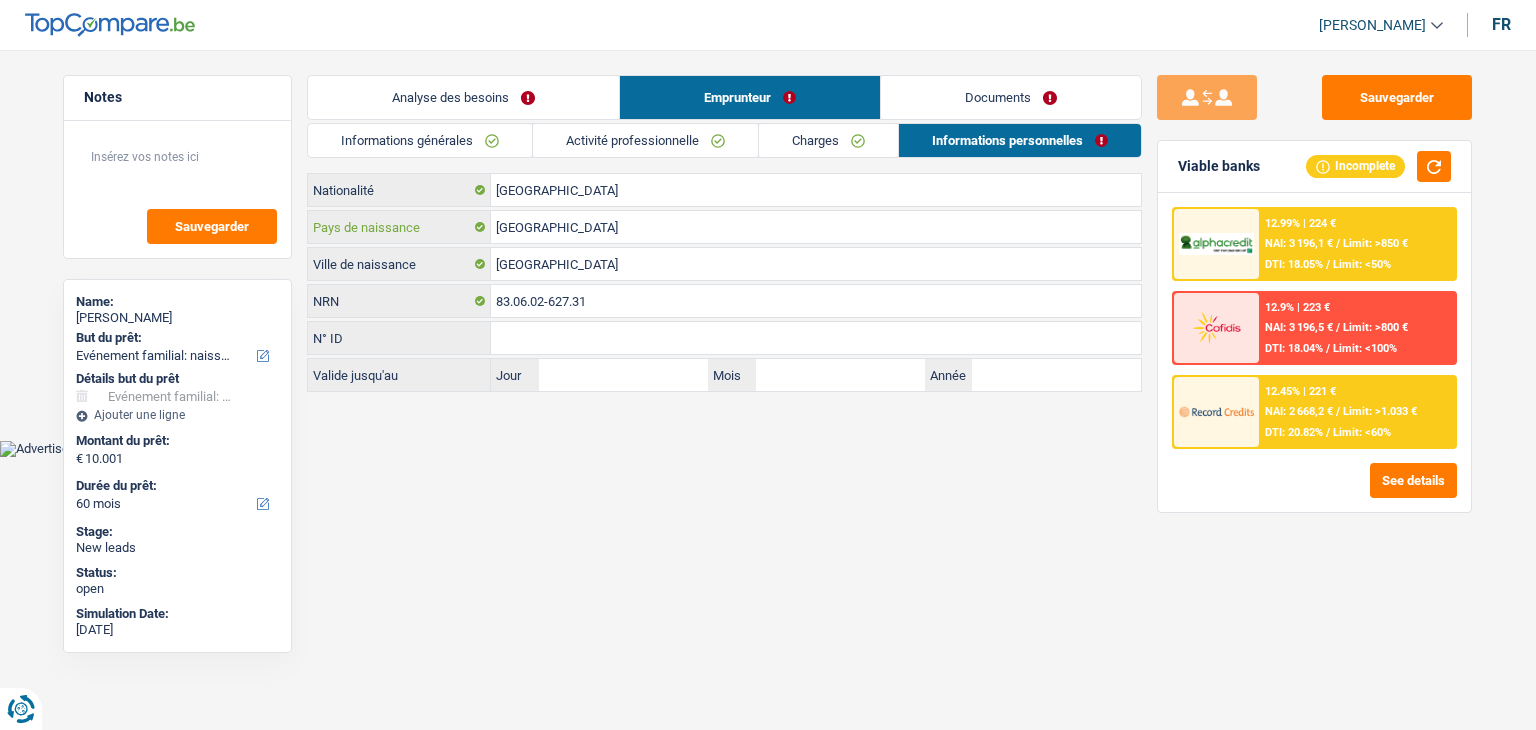 click on "[GEOGRAPHIC_DATA]" at bounding box center [816, 227] 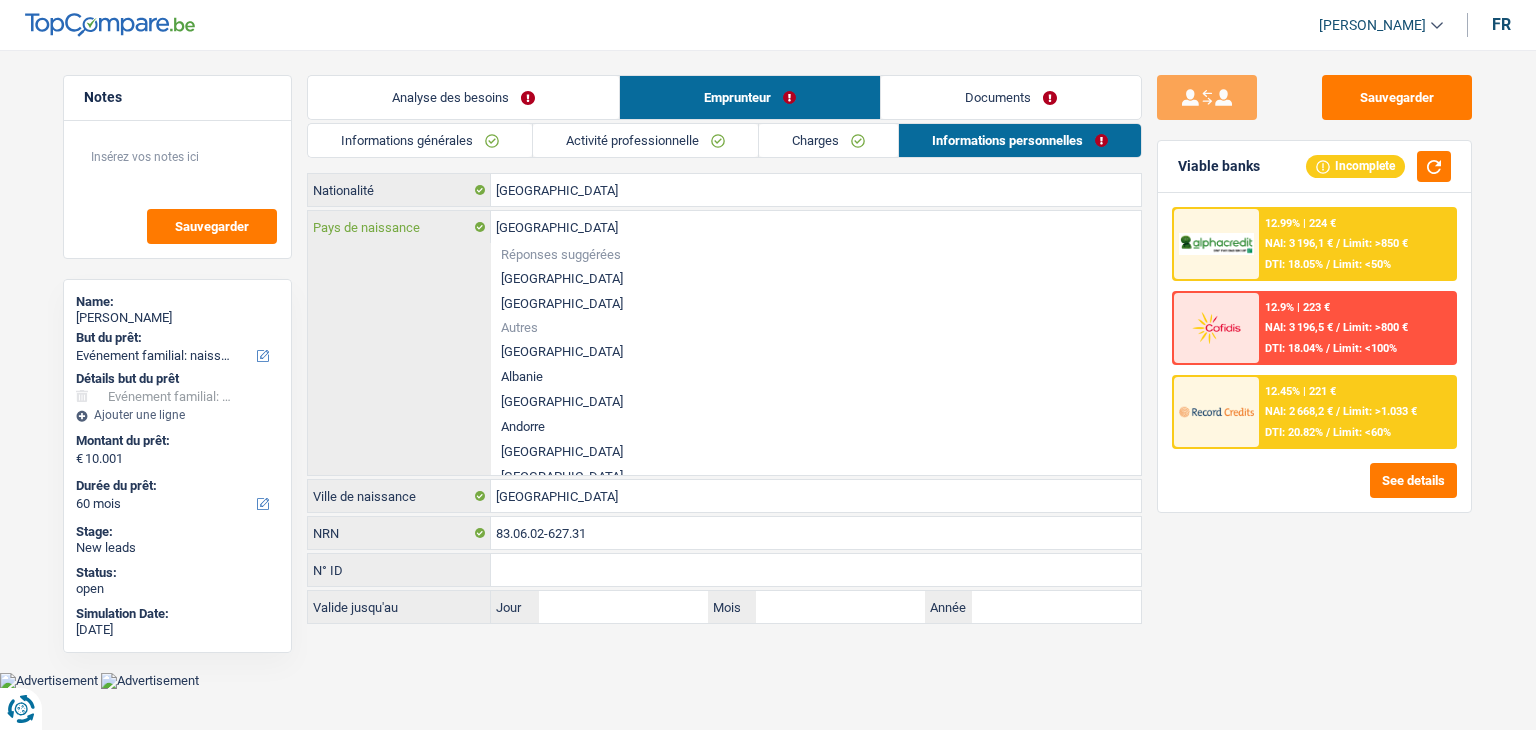 type on "Belgiqu" 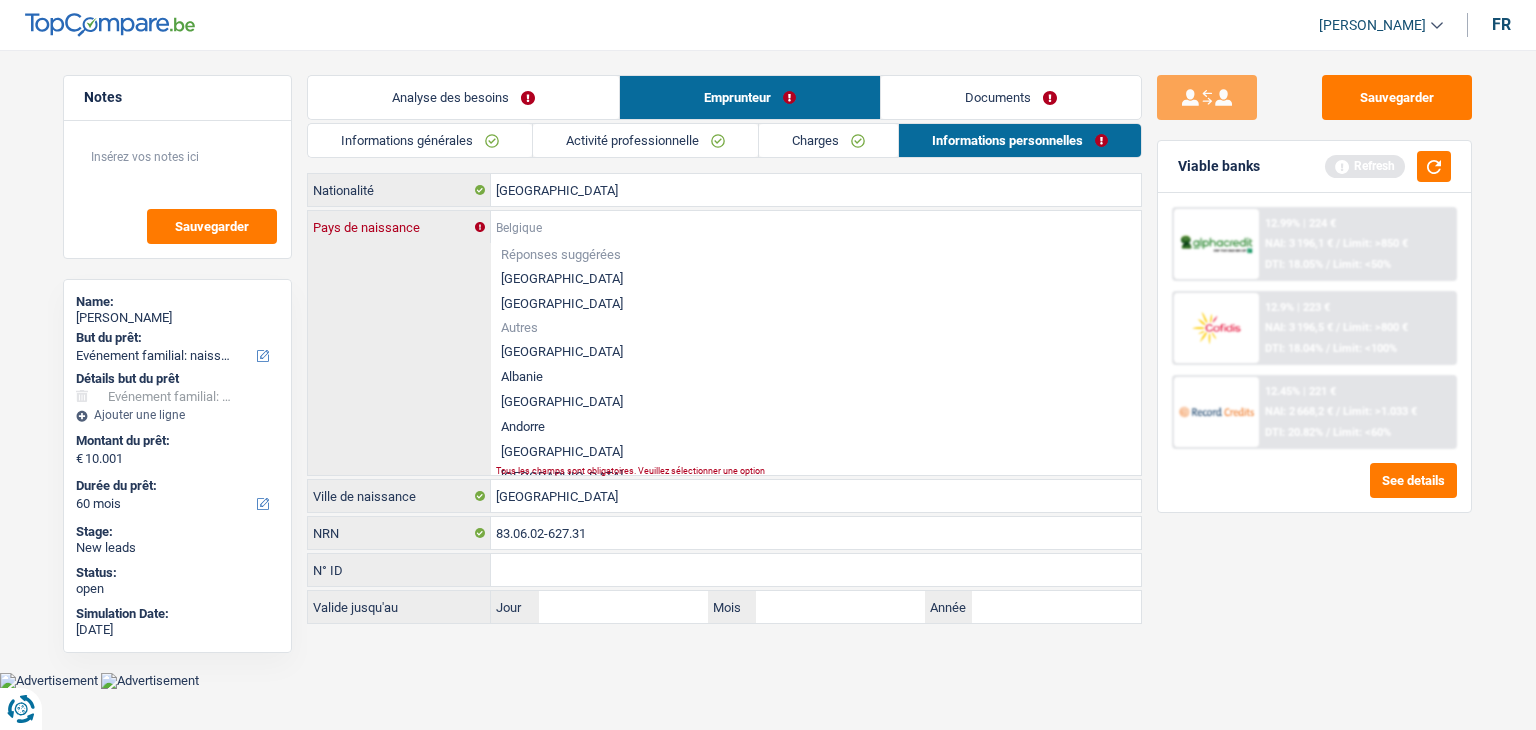 type on "a" 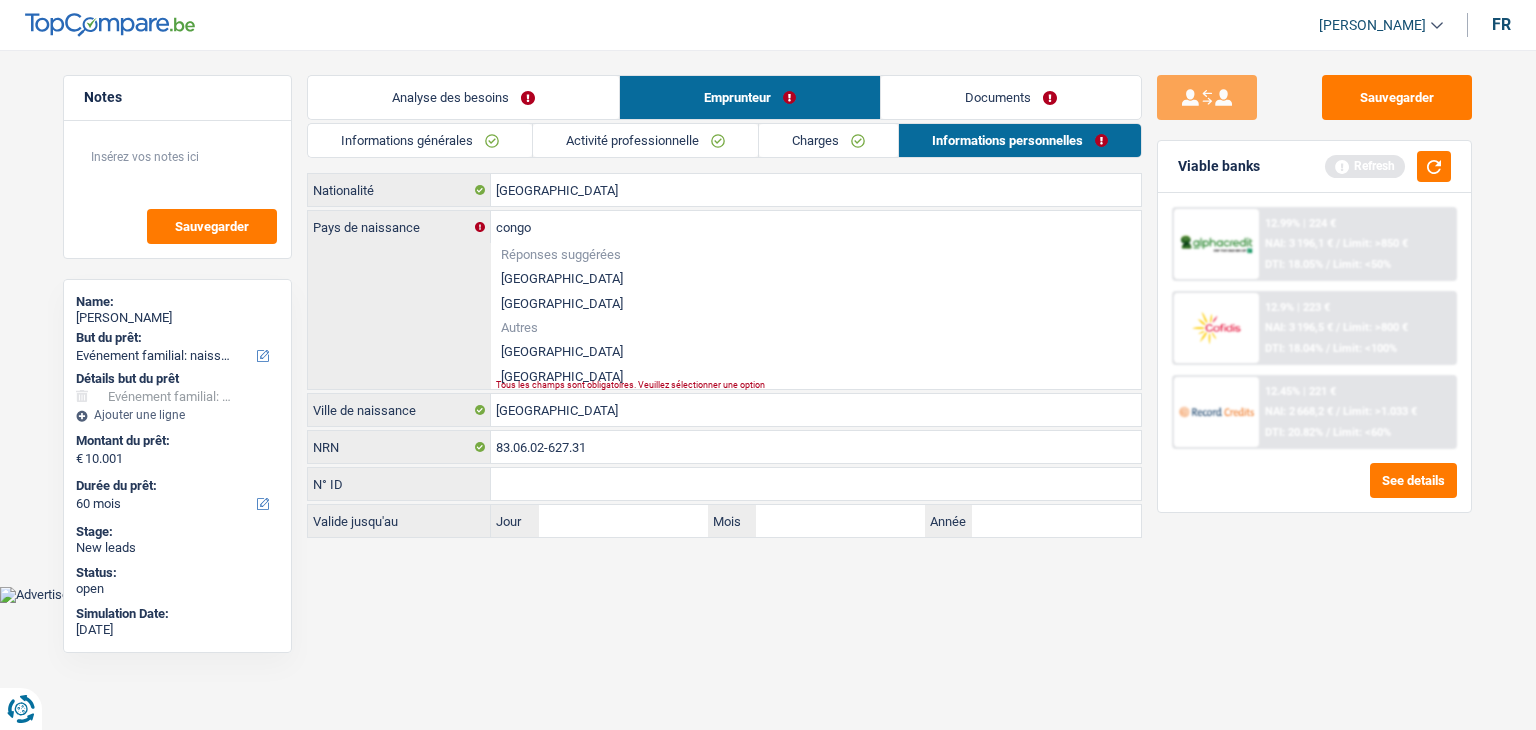 click on "République du Congo" at bounding box center [816, 376] 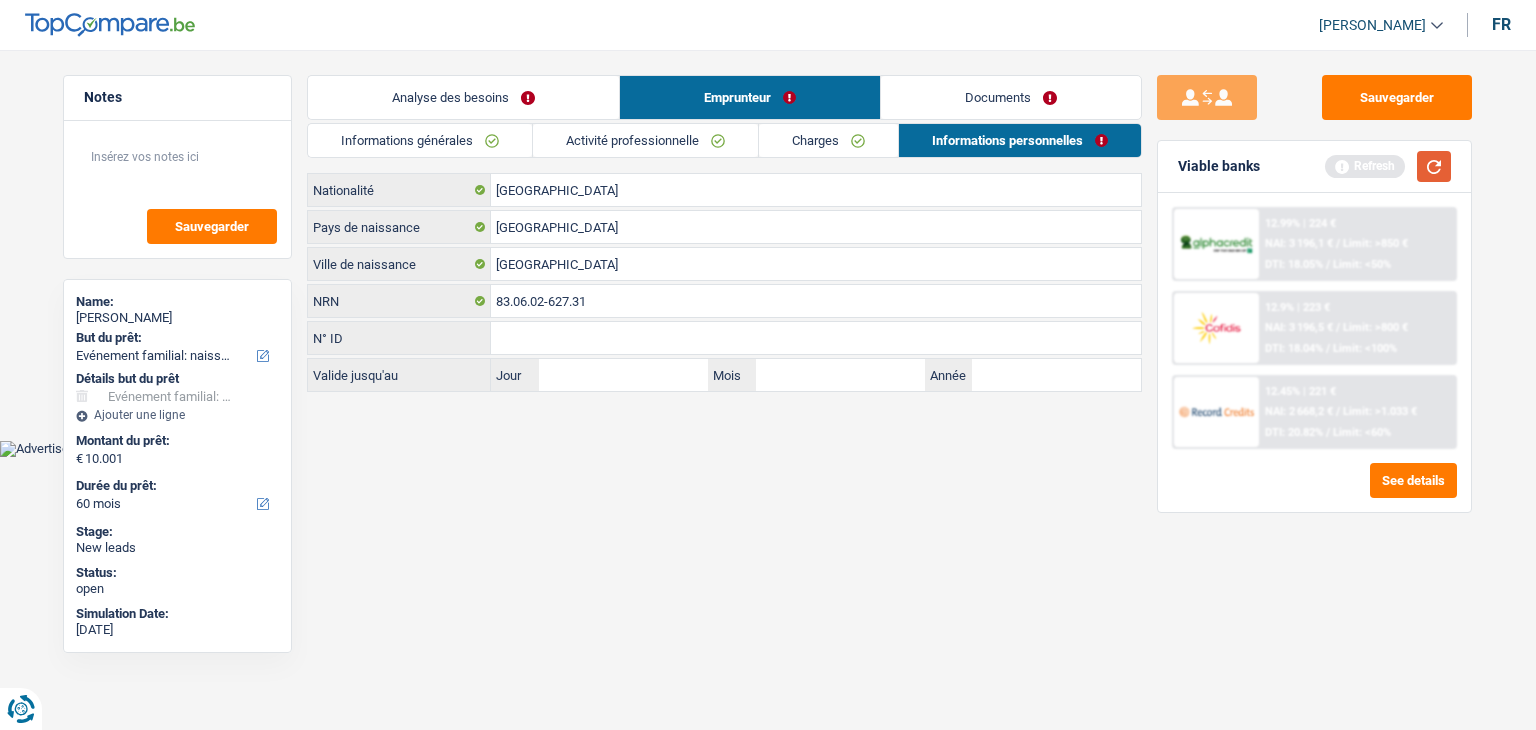 click at bounding box center (1434, 166) 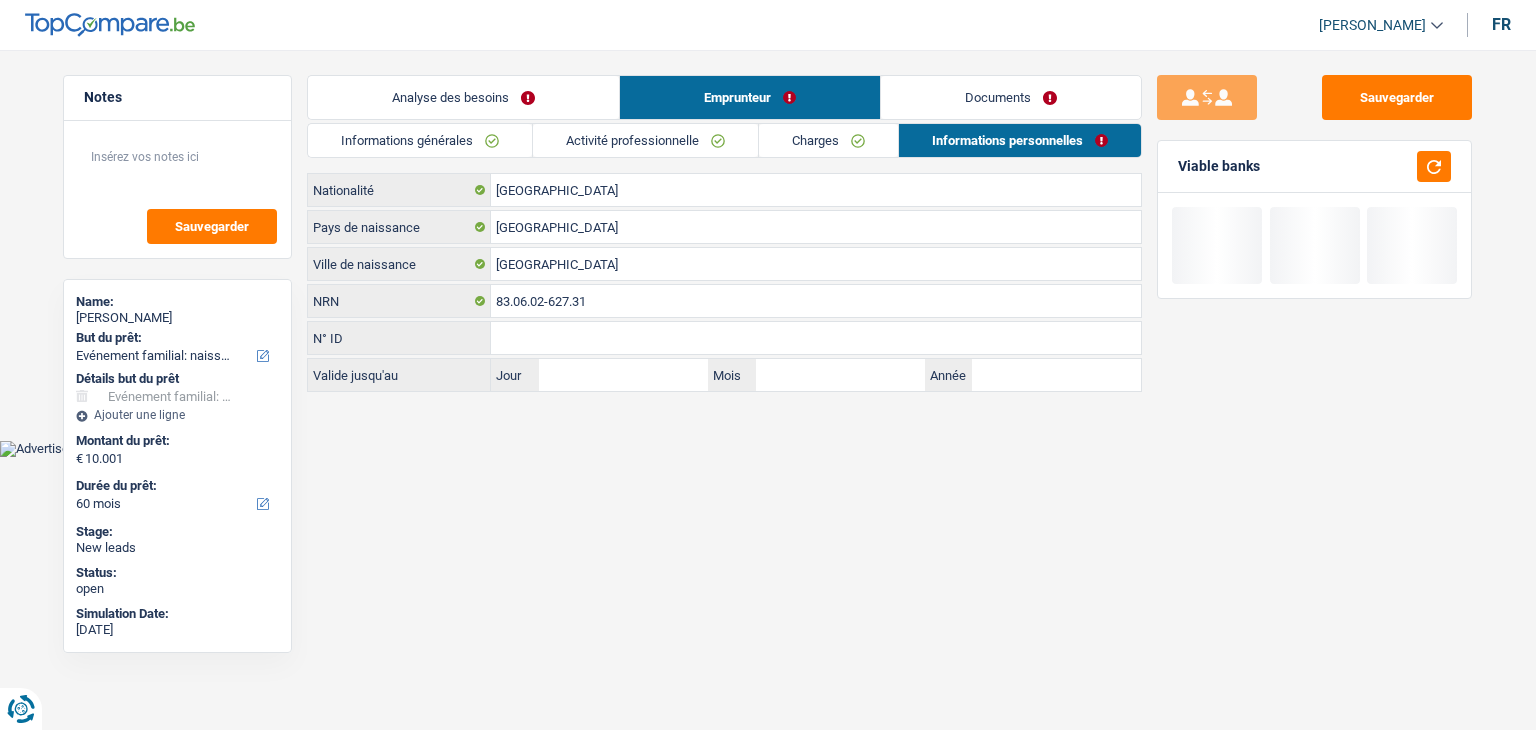 click on "Documents" at bounding box center (1011, 97) 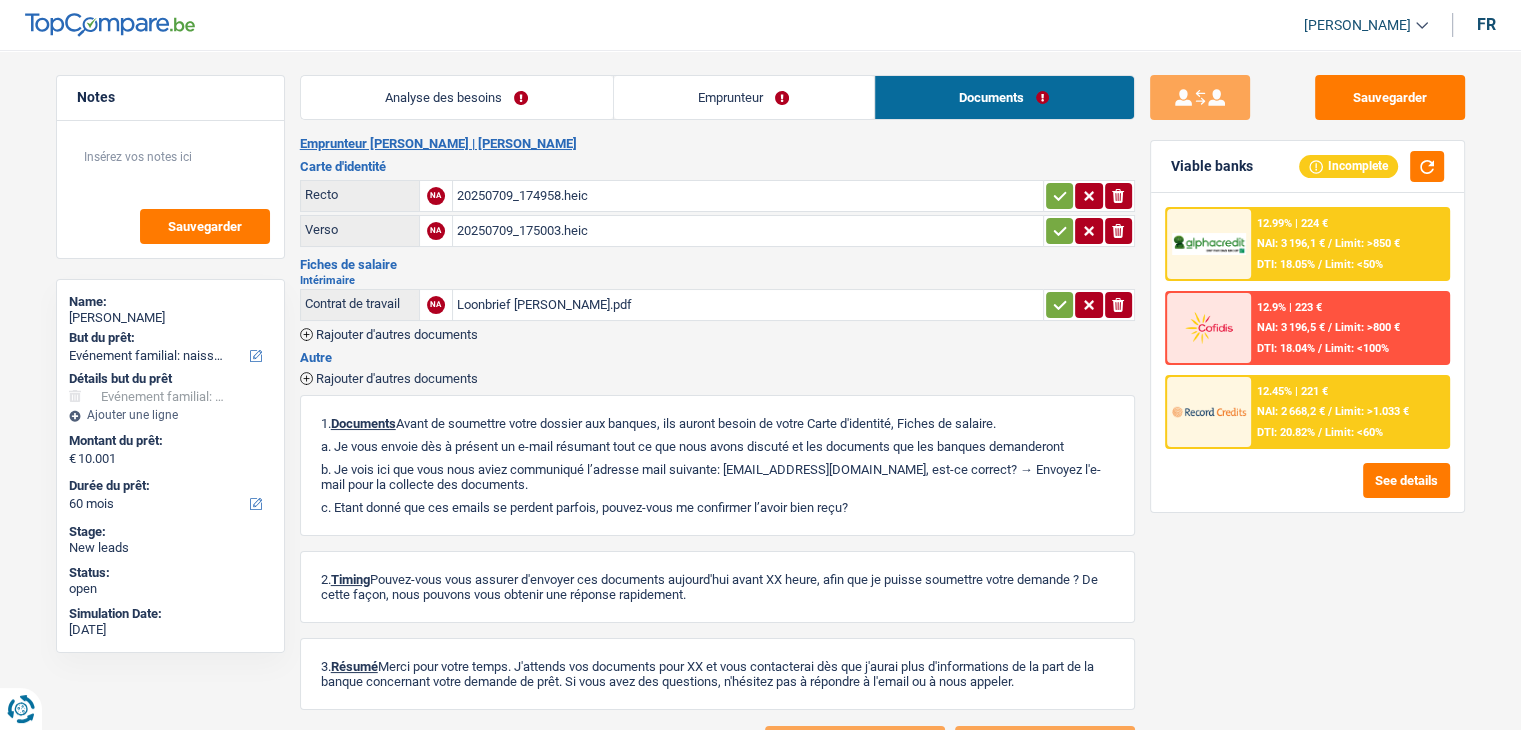 click on "20250709_174958.heic" at bounding box center [748, 196] 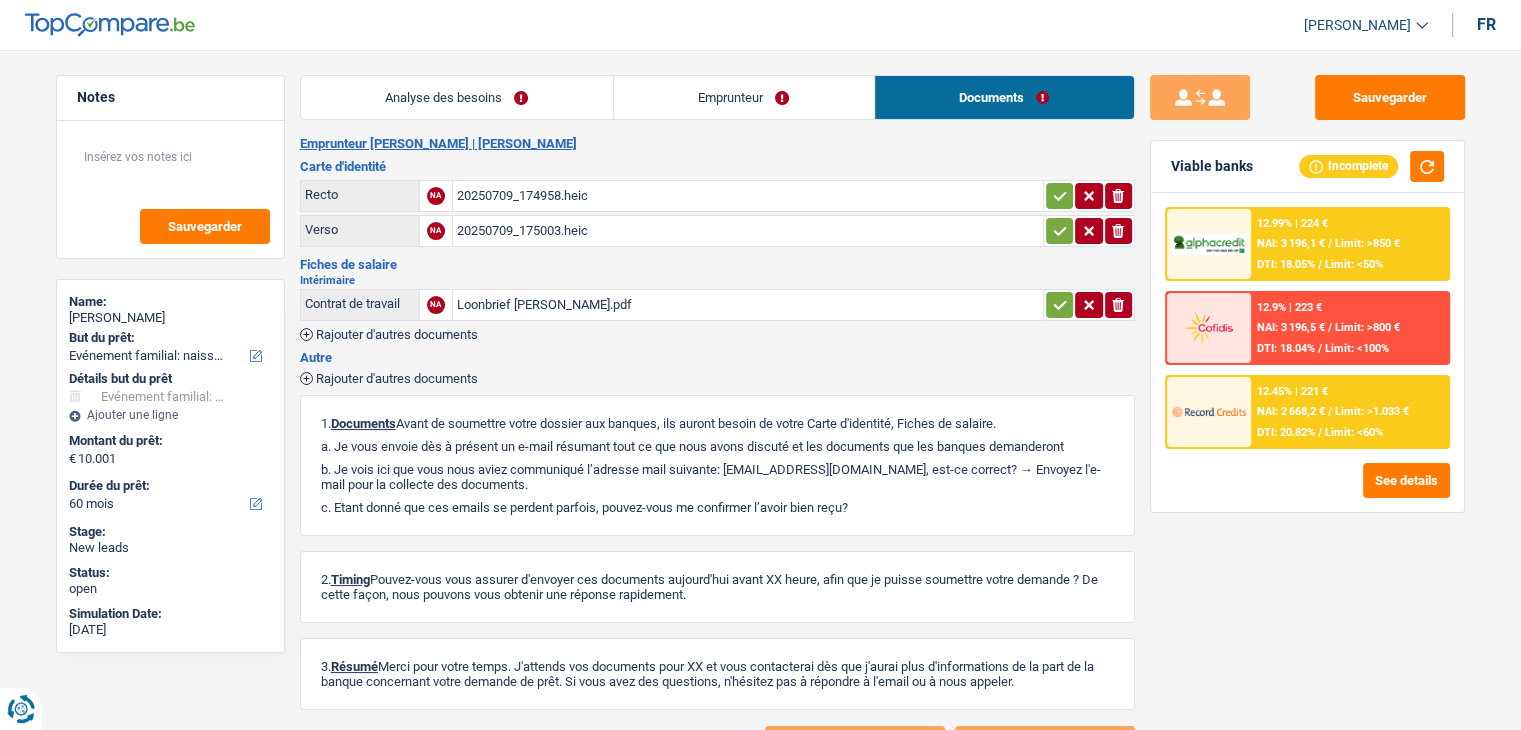 click on "Loonbrief Abraham.pdf" at bounding box center (748, 305) 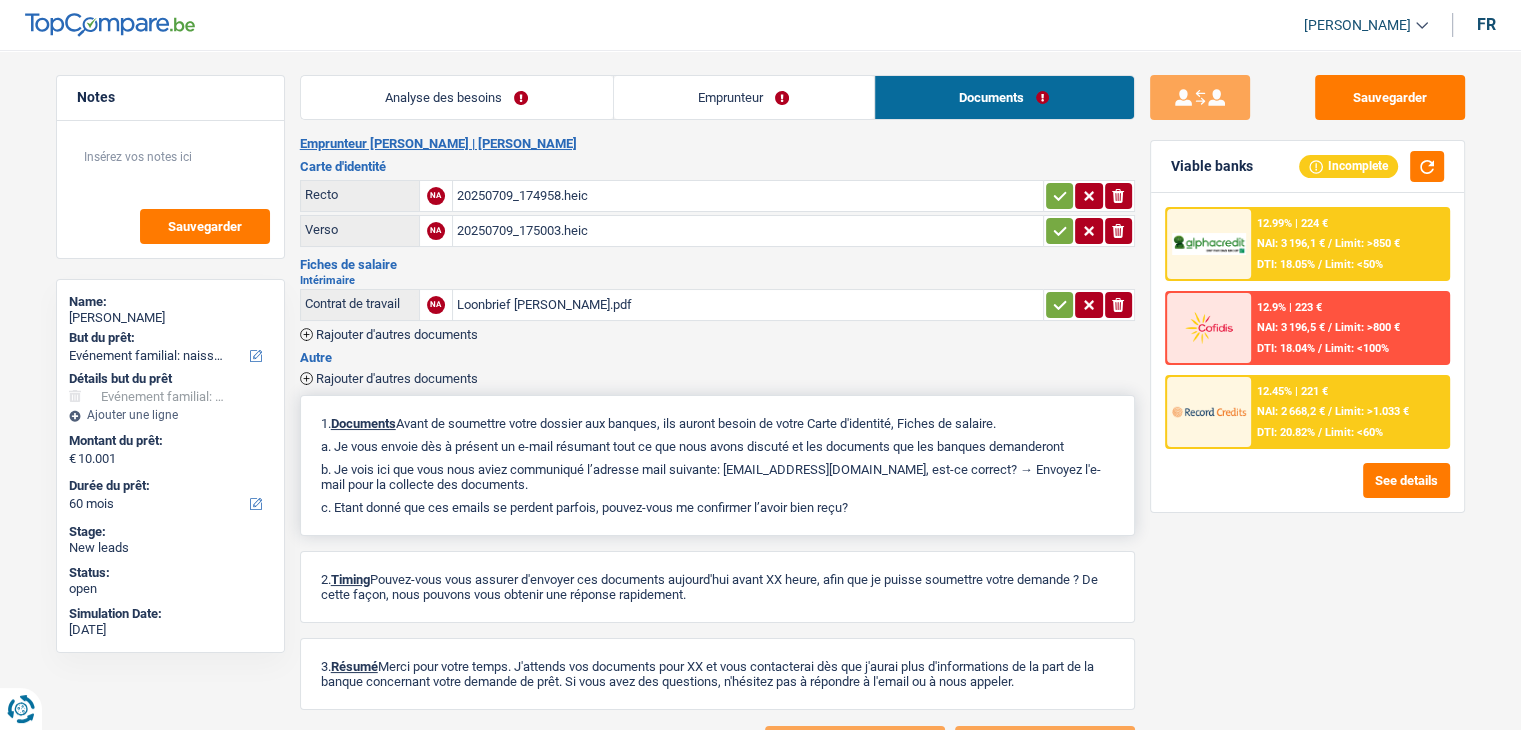 drag, startPoint x: 863, startPoint y: 499, endPoint x: 319, endPoint y: 417, distance: 550.14545 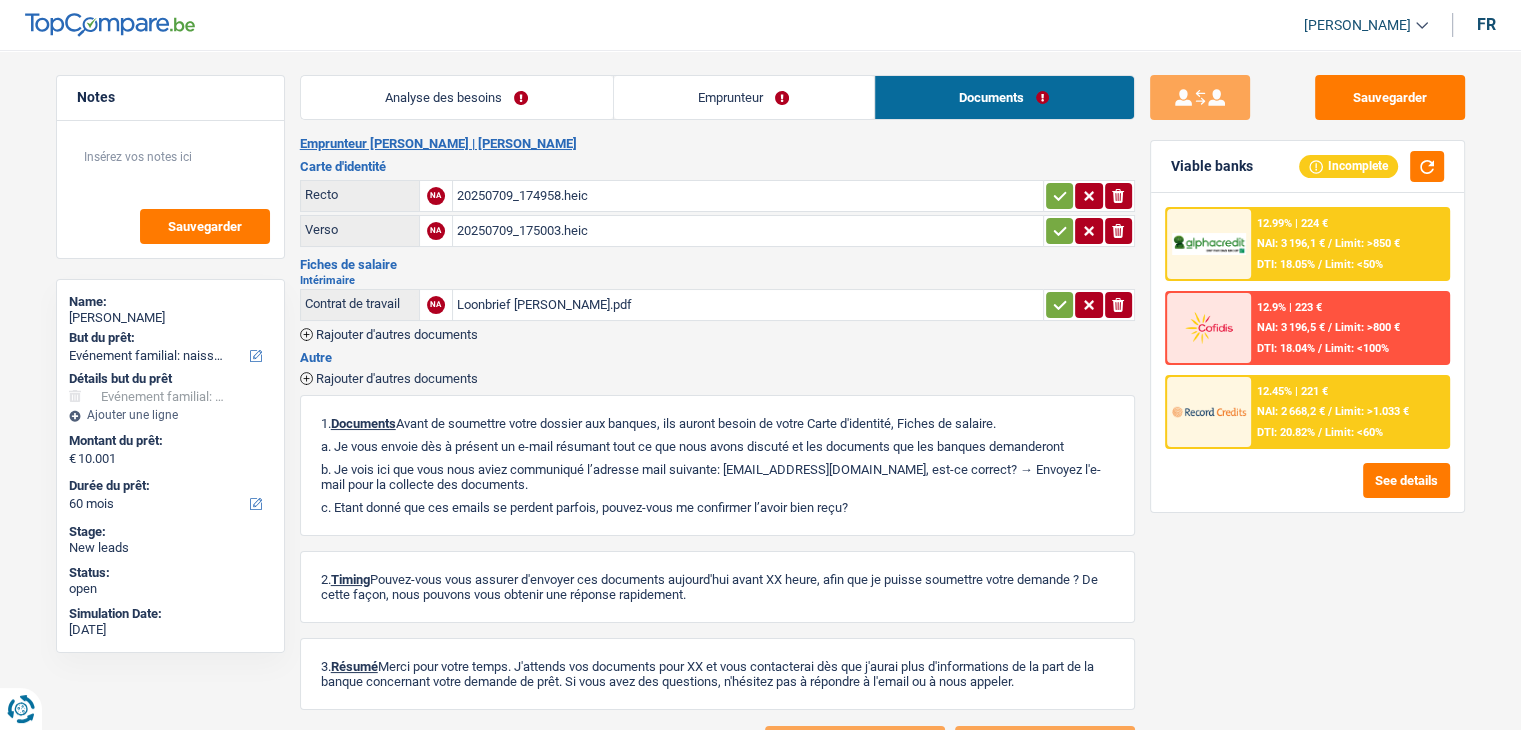 click on "NAI: 2 668,2 €" at bounding box center (1291, 411) 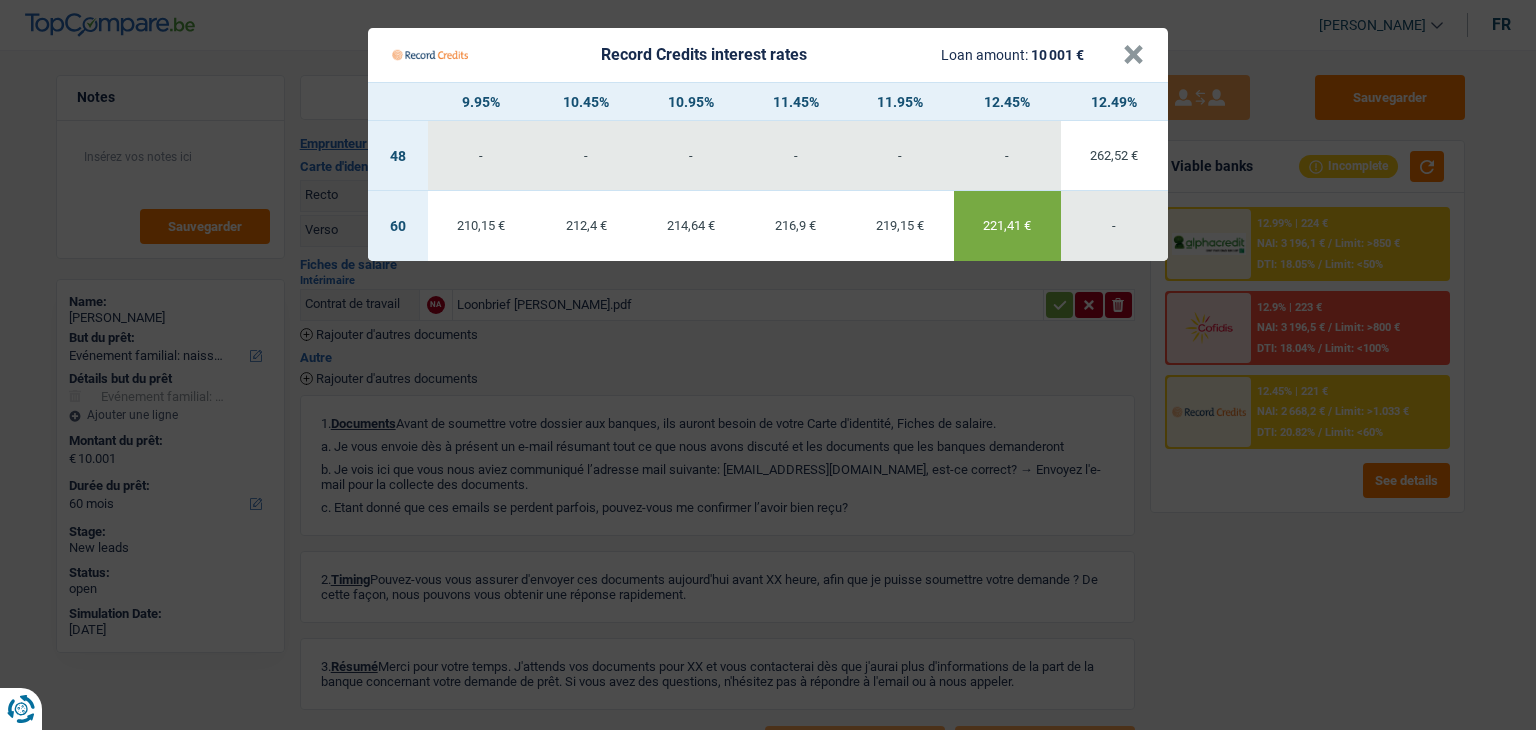 click on "Record Credits interest rates
Loan amount:
10 001 €
×
9.95%
10.45%
10.95%
11.45%
11.95%
12.45%
12.49%
48
-
-
-
-
-
-
262,52 €
60
210,15 €
212,4 €
-" at bounding box center [768, 365] 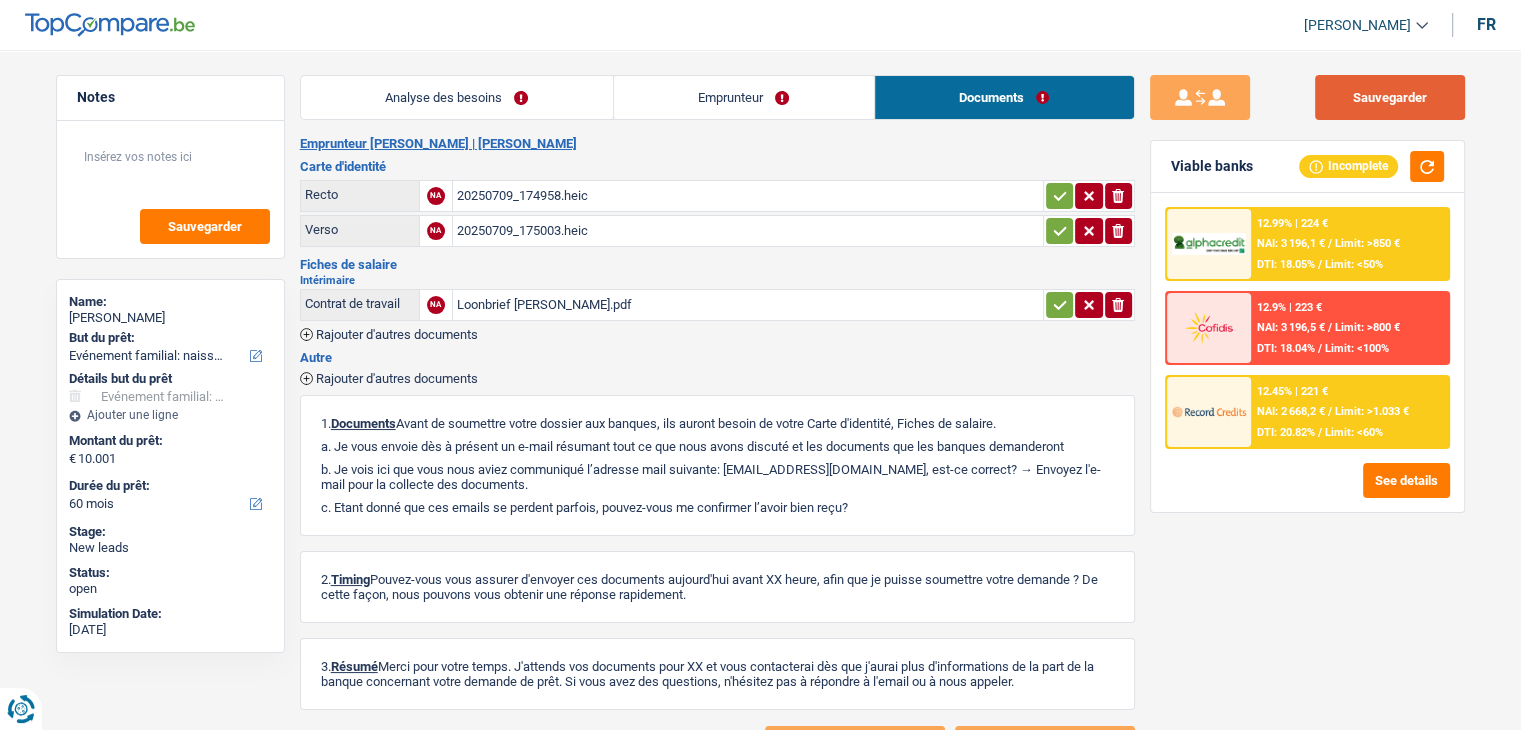 click on "Sauvegarder" at bounding box center [1390, 97] 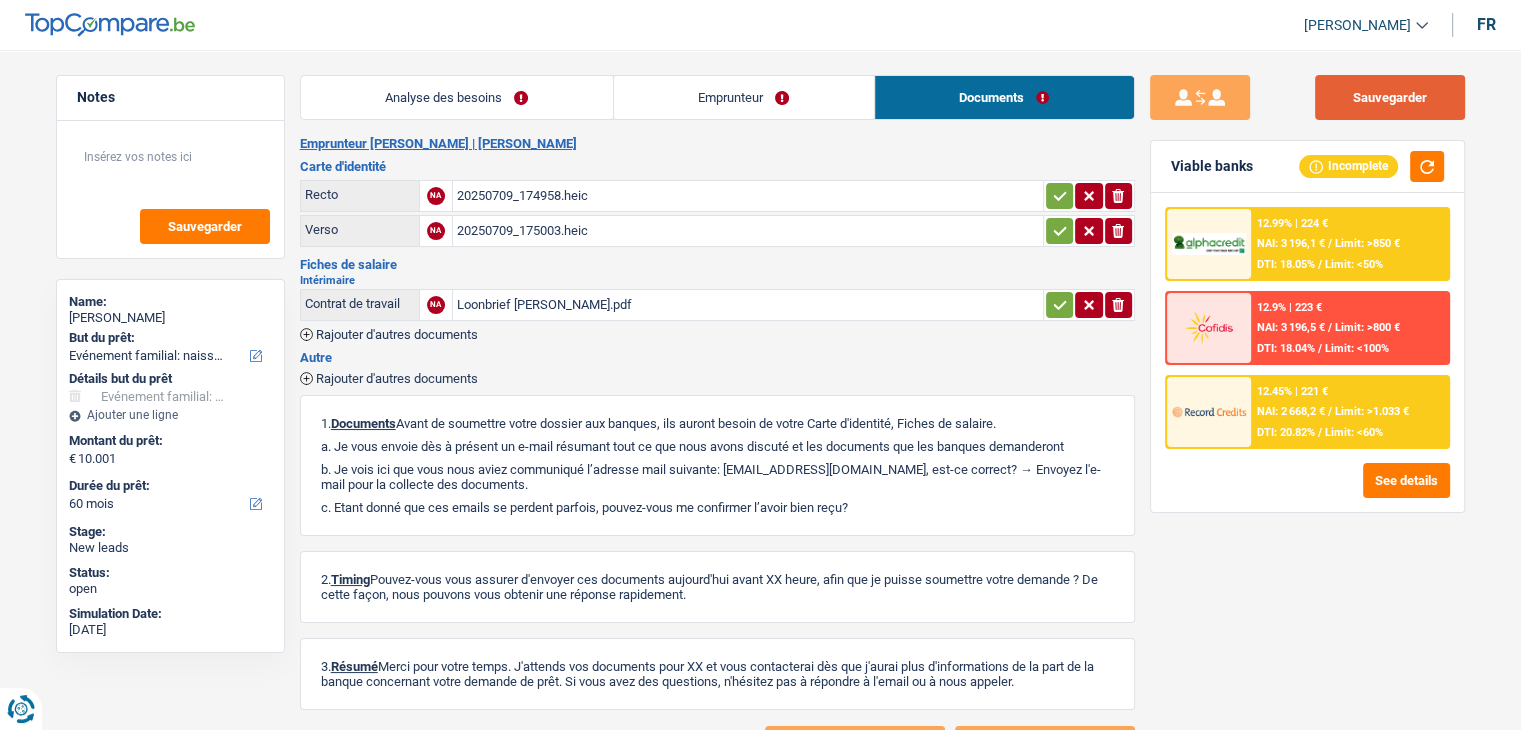 click on "Sauvegarder" at bounding box center [1390, 97] 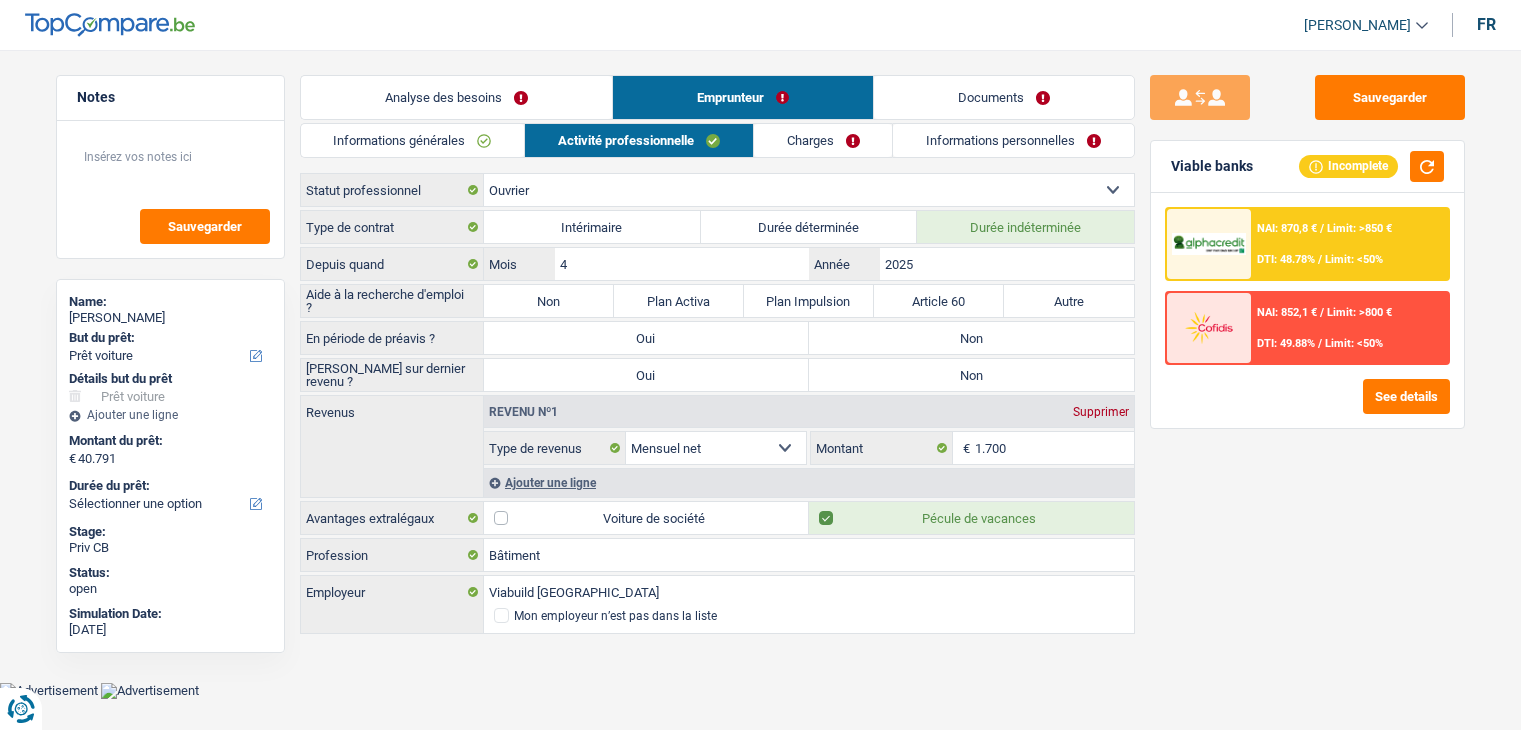 select on "car" 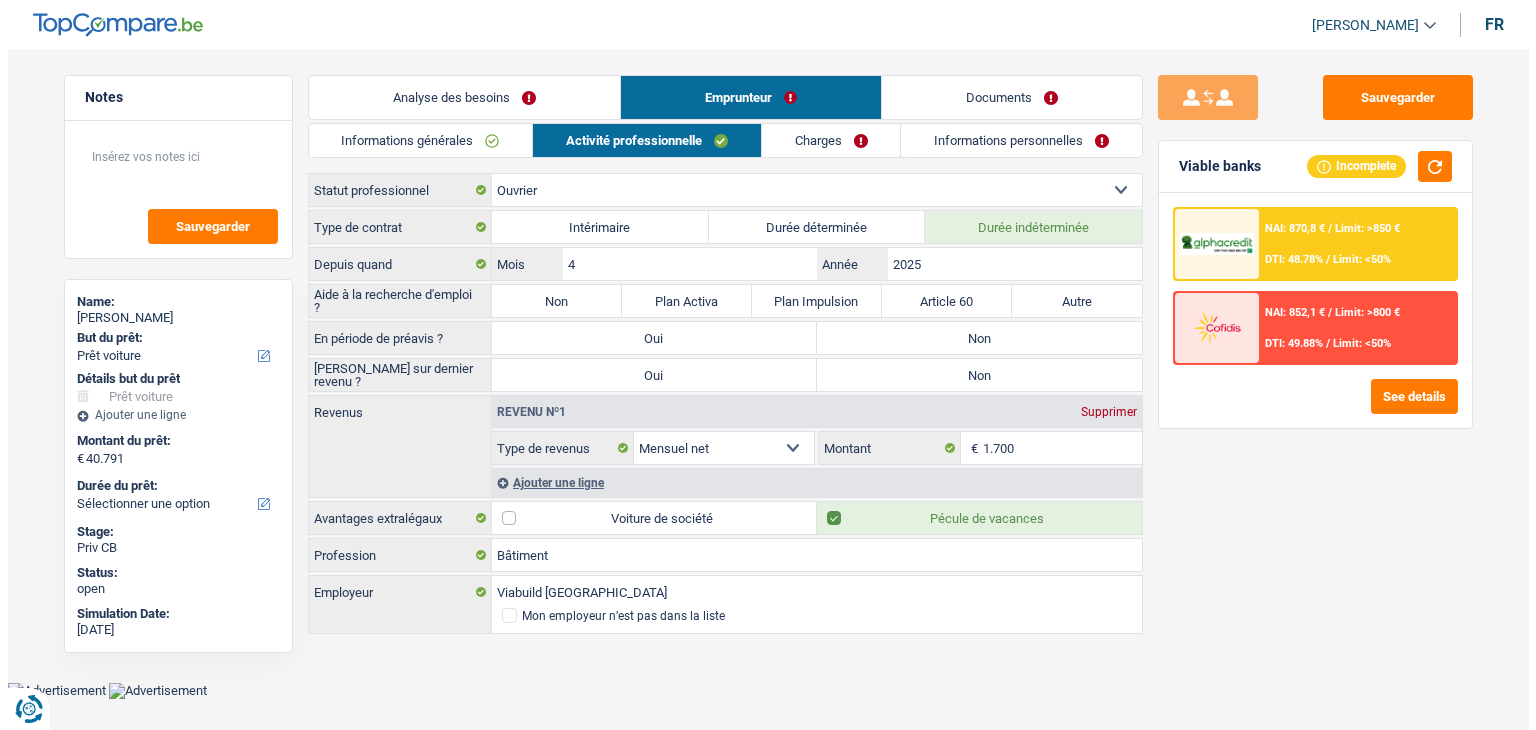 scroll, scrollTop: 0, scrollLeft: 0, axis: both 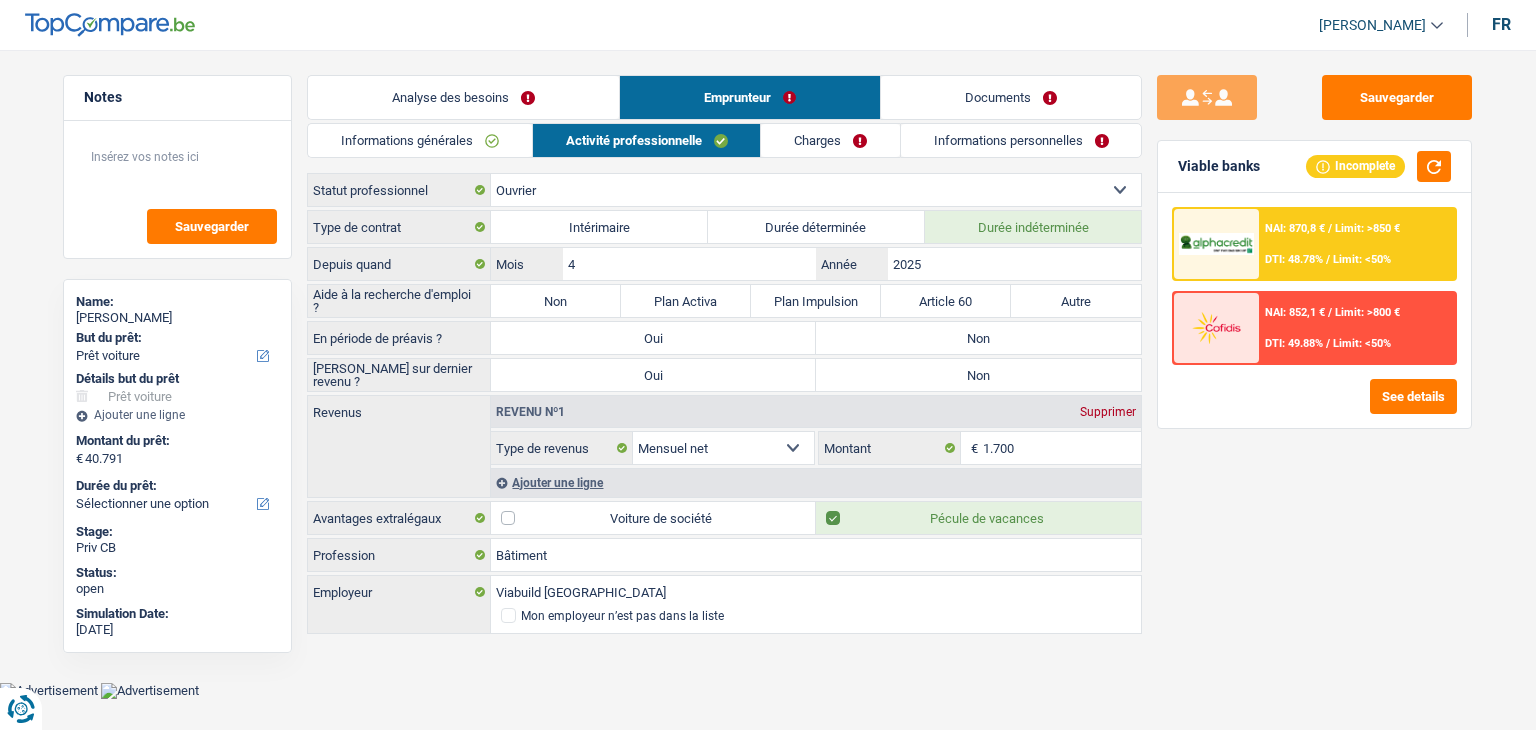 click on "Informations générales" at bounding box center [420, 140] 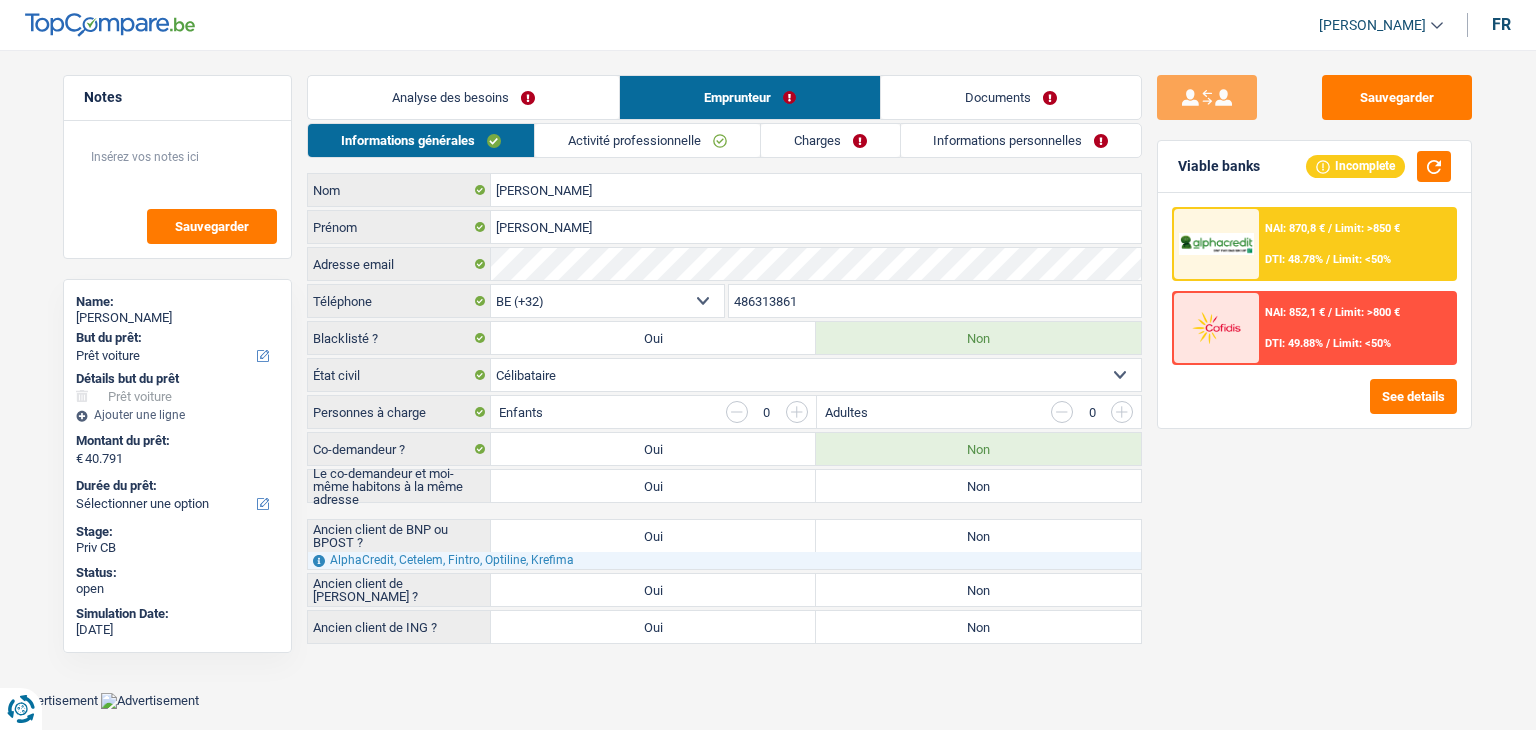 drag, startPoint x: 385, startPoint y: 105, endPoint x: 388, endPoint y: 75, distance: 30.149628 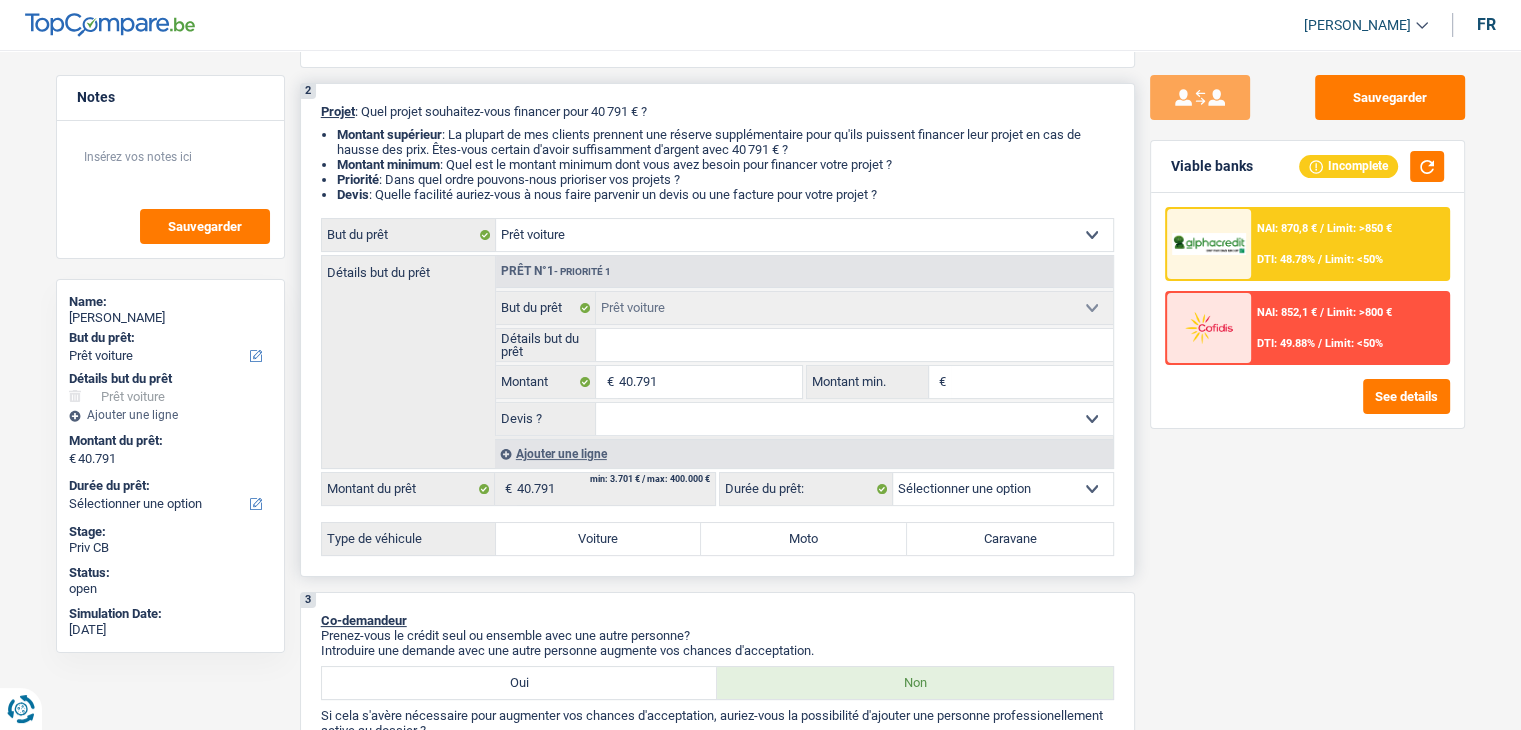 scroll, scrollTop: 800, scrollLeft: 0, axis: vertical 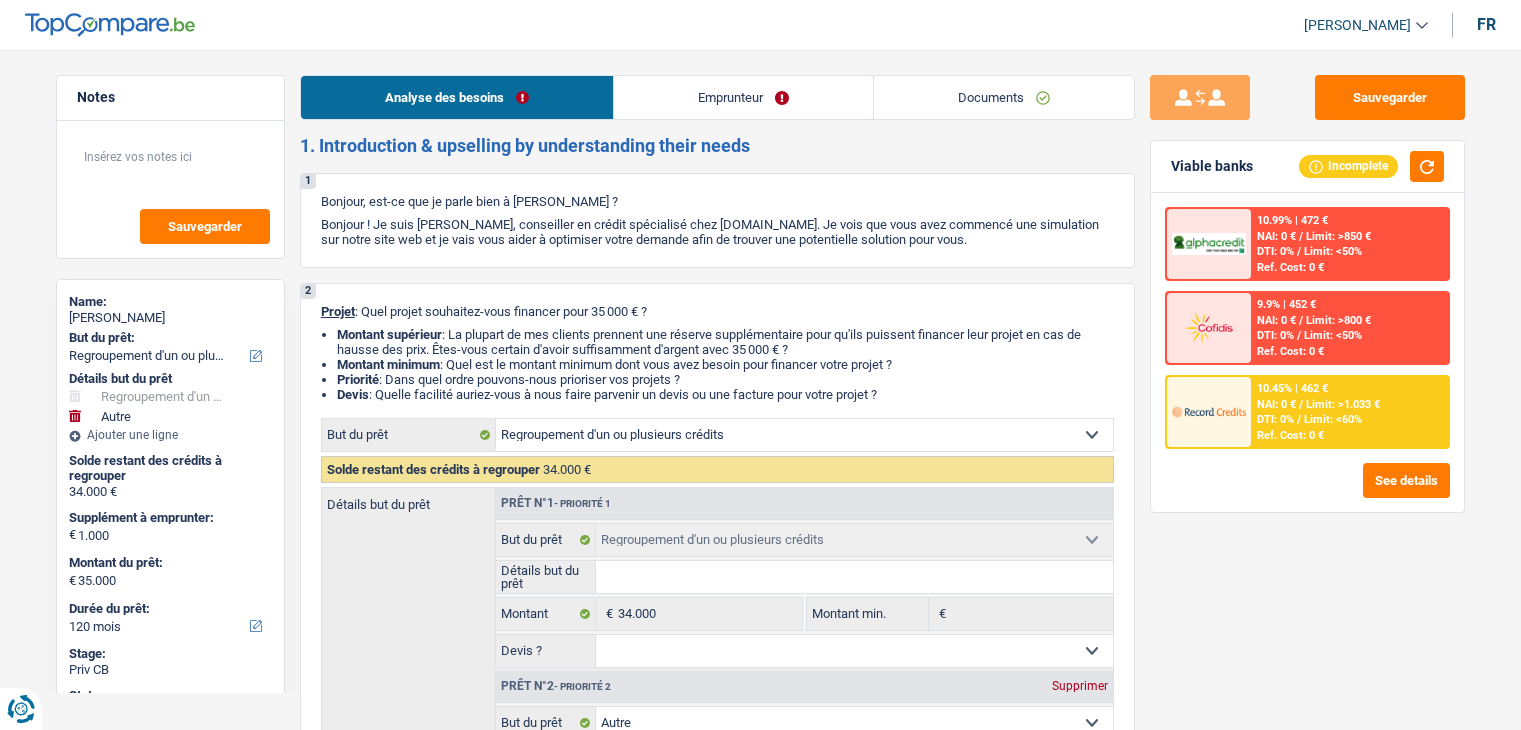 select on "refinancing" 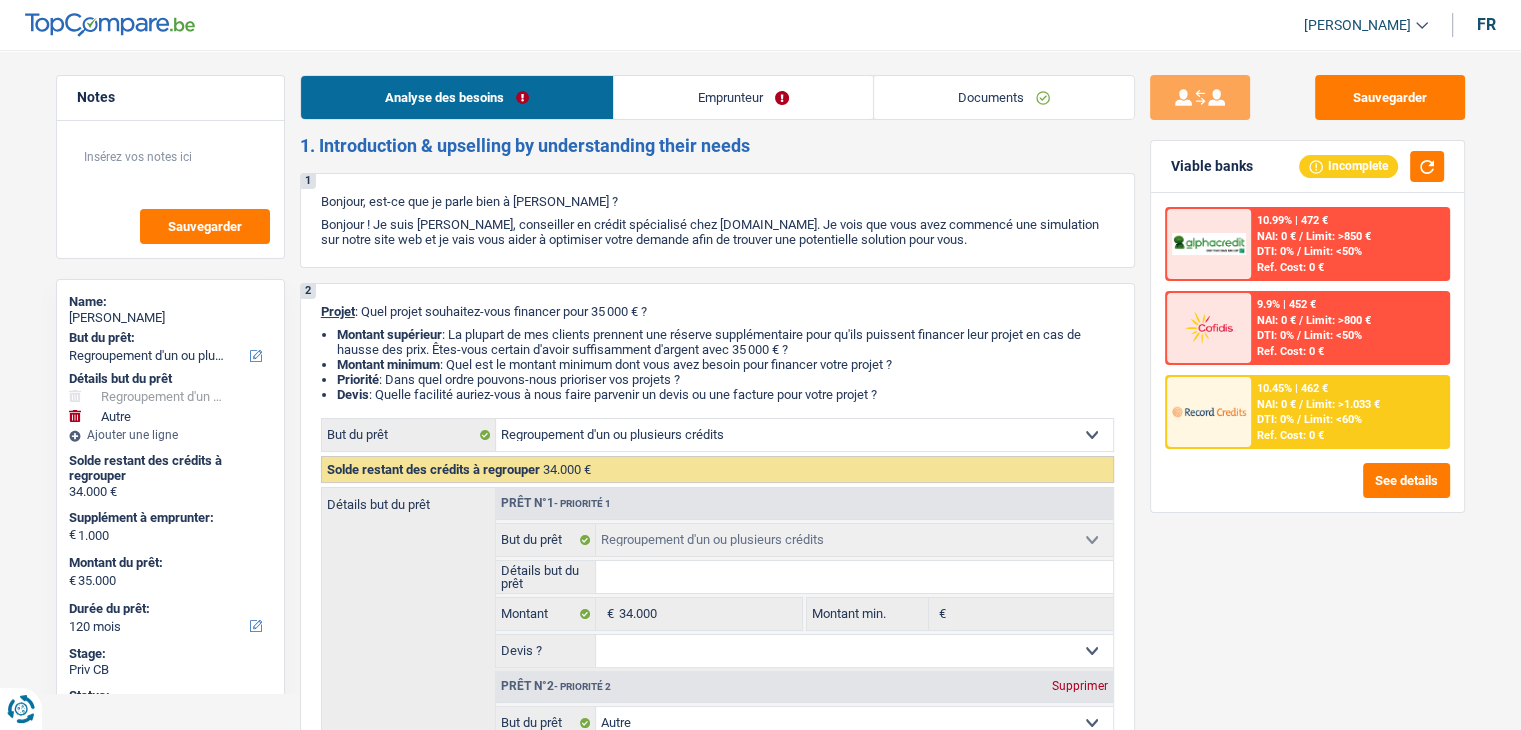 scroll, scrollTop: 0, scrollLeft: 0, axis: both 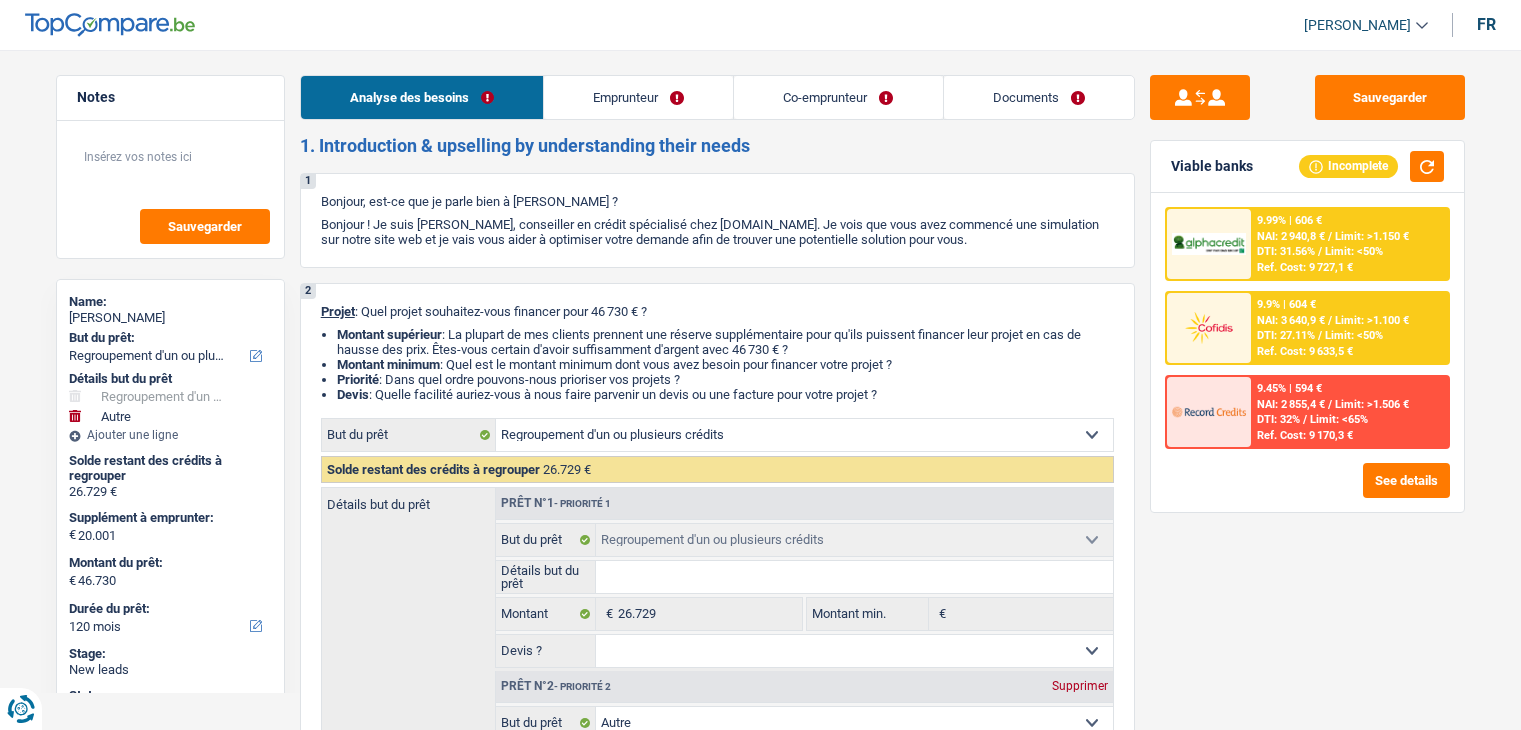 select on "refinancing" 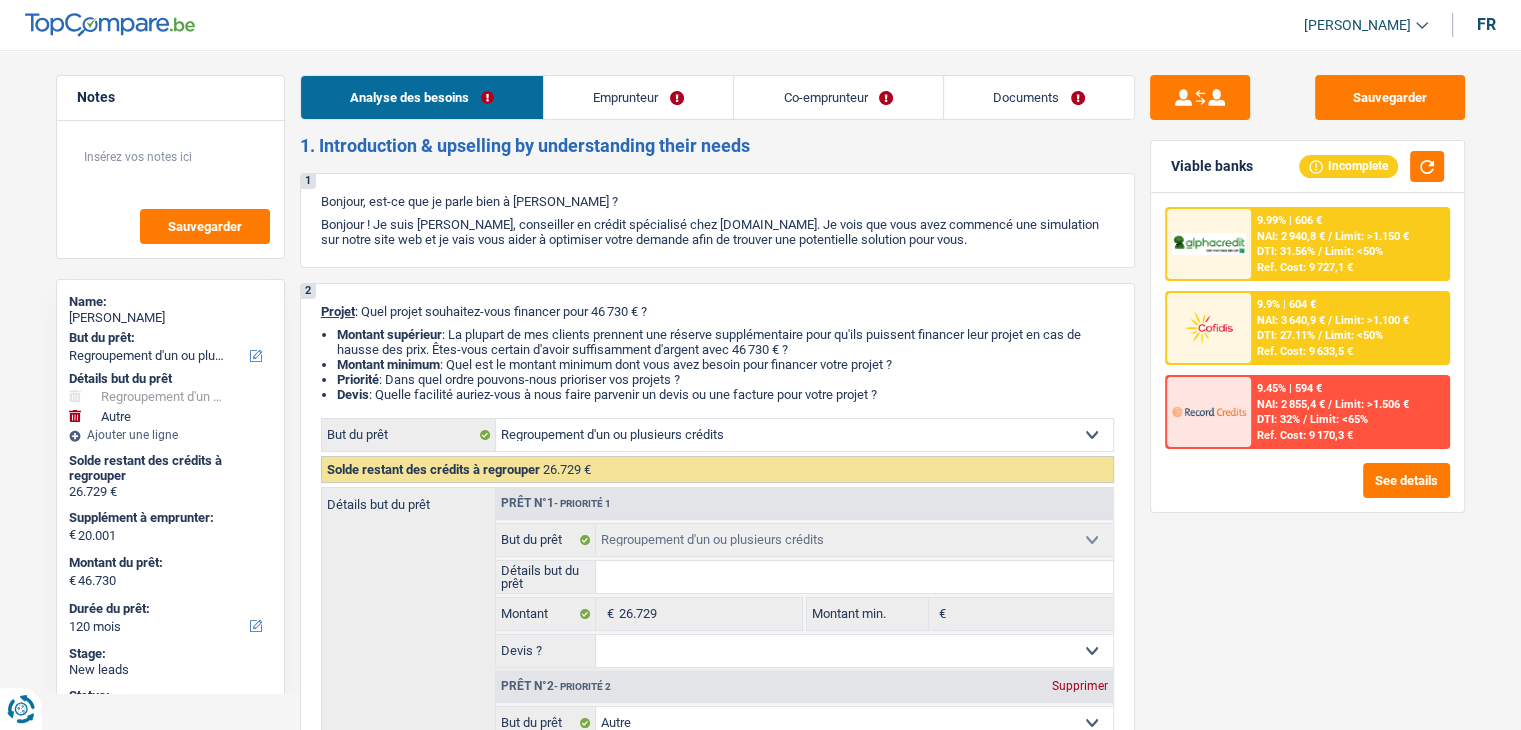 scroll, scrollTop: 0, scrollLeft: 0, axis: both 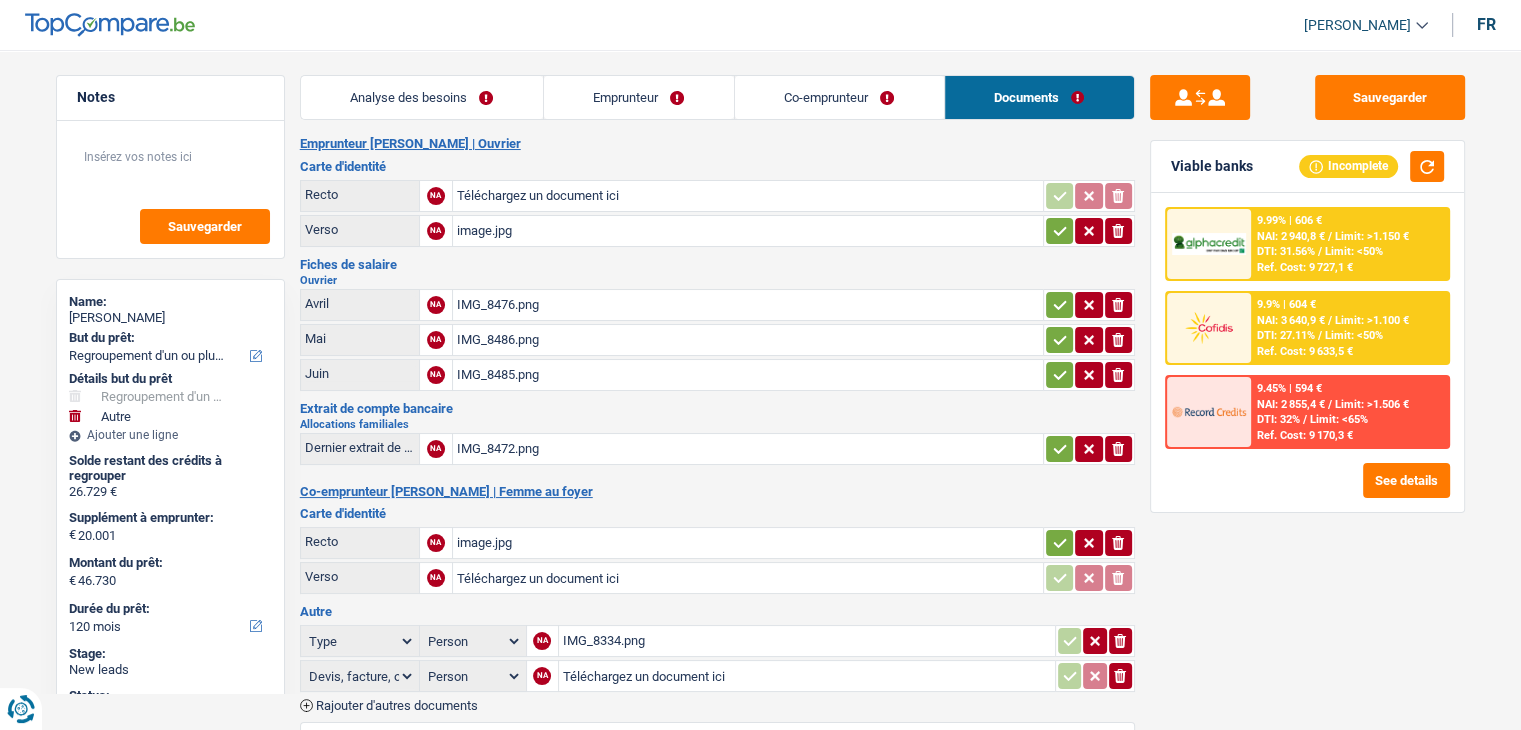 click on "image.jpg" at bounding box center (748, 231) 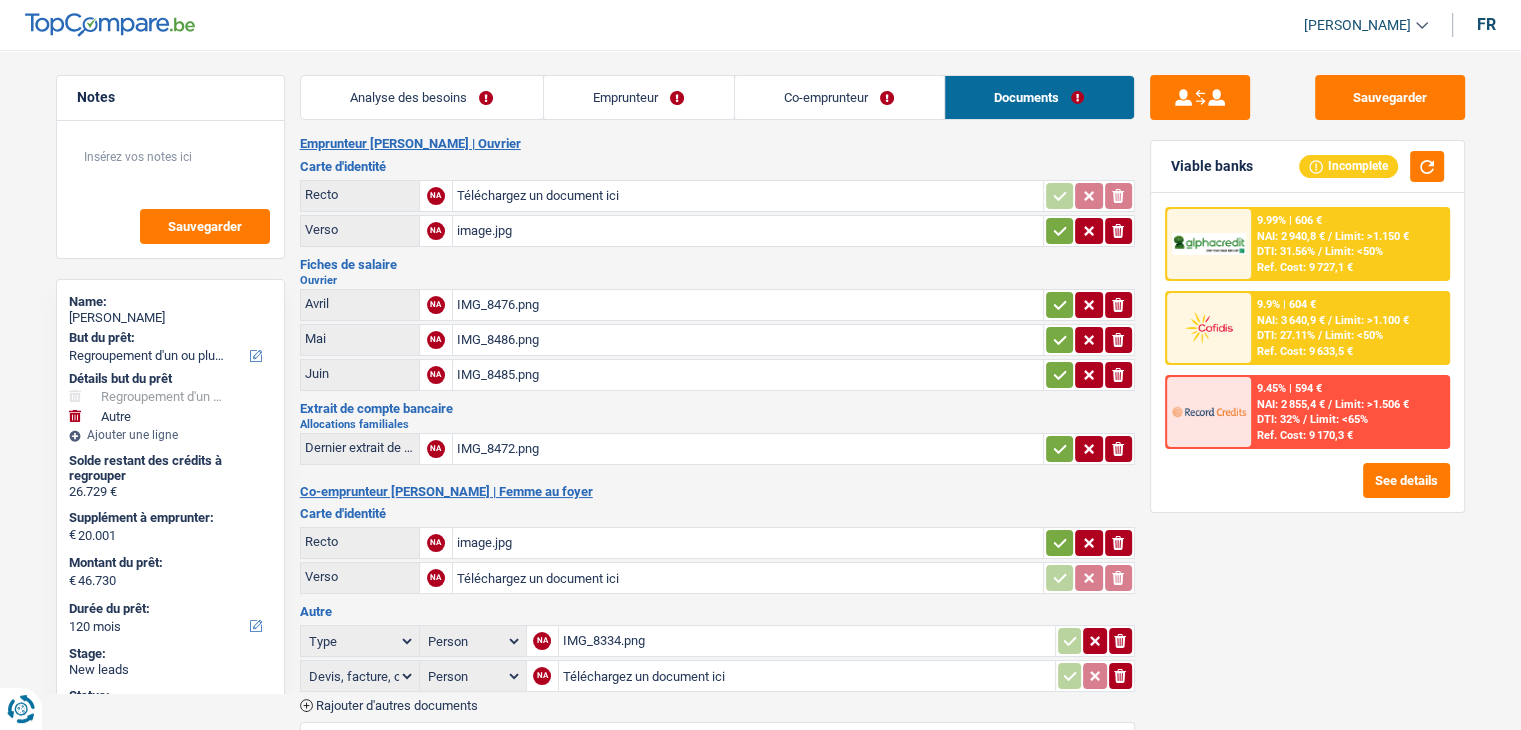 click on "IMG_8476.png" at bounding box center [748, 305] 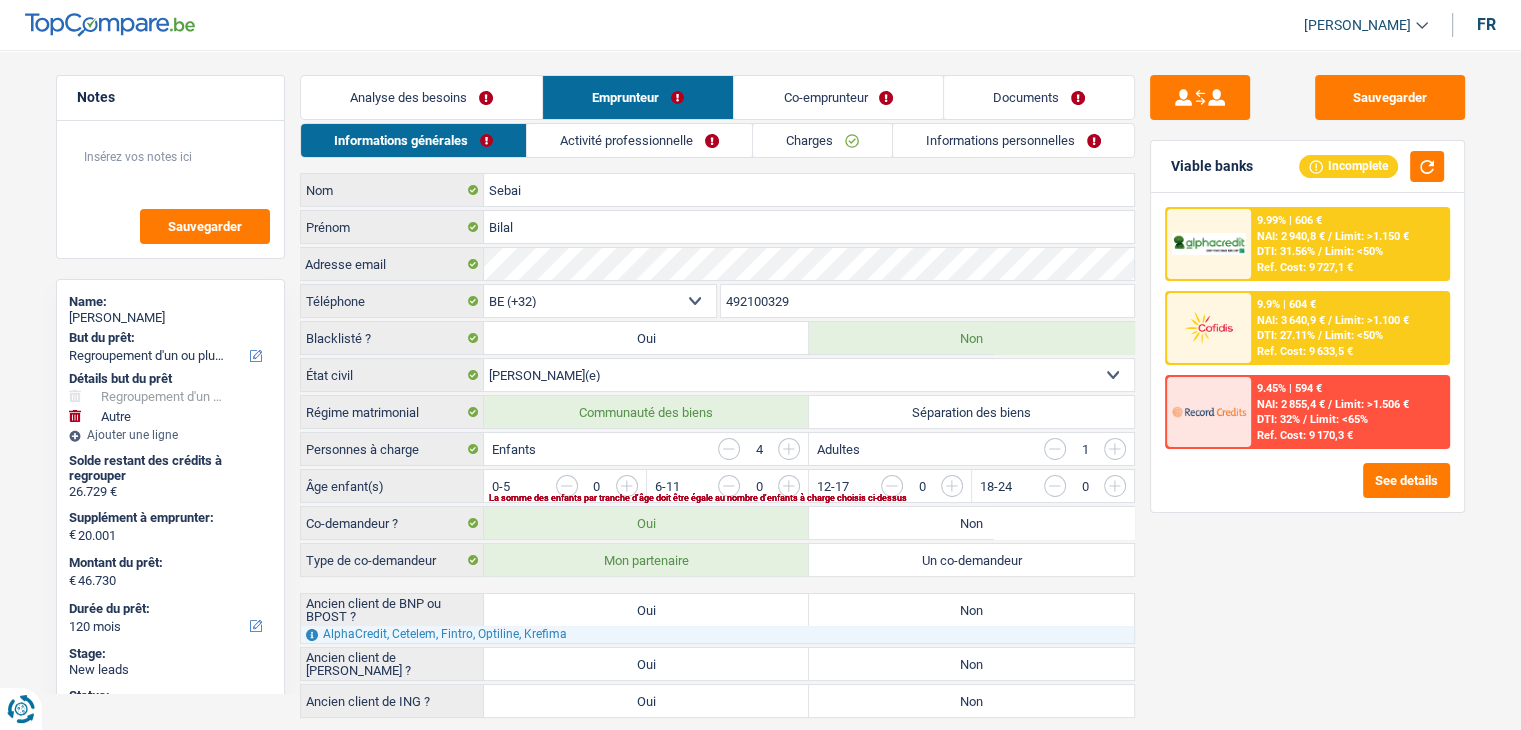click on "Activité professionnelle" at bounding box center [639, 140] 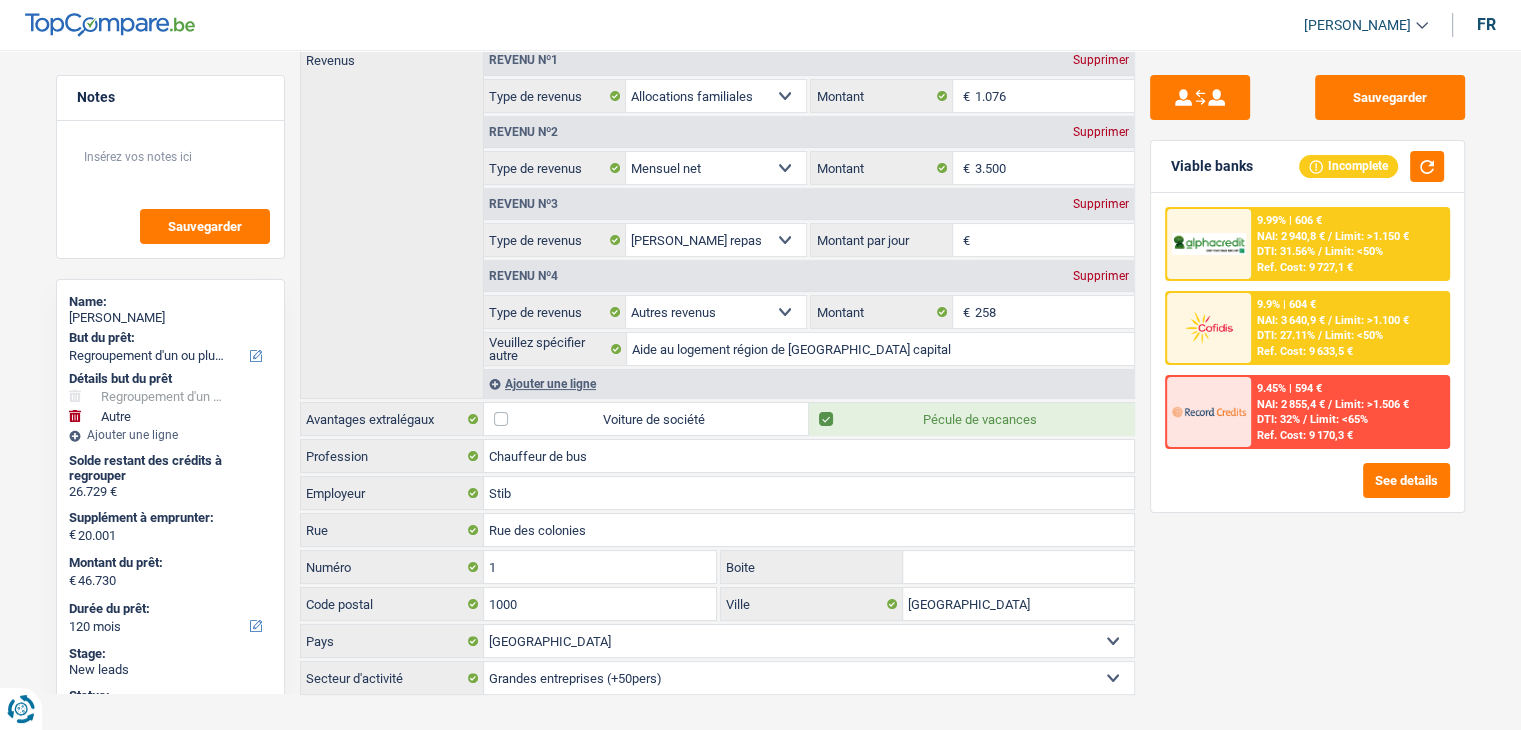scroll, scrollTop: 336, scrollLeft: 0, axis: vertical 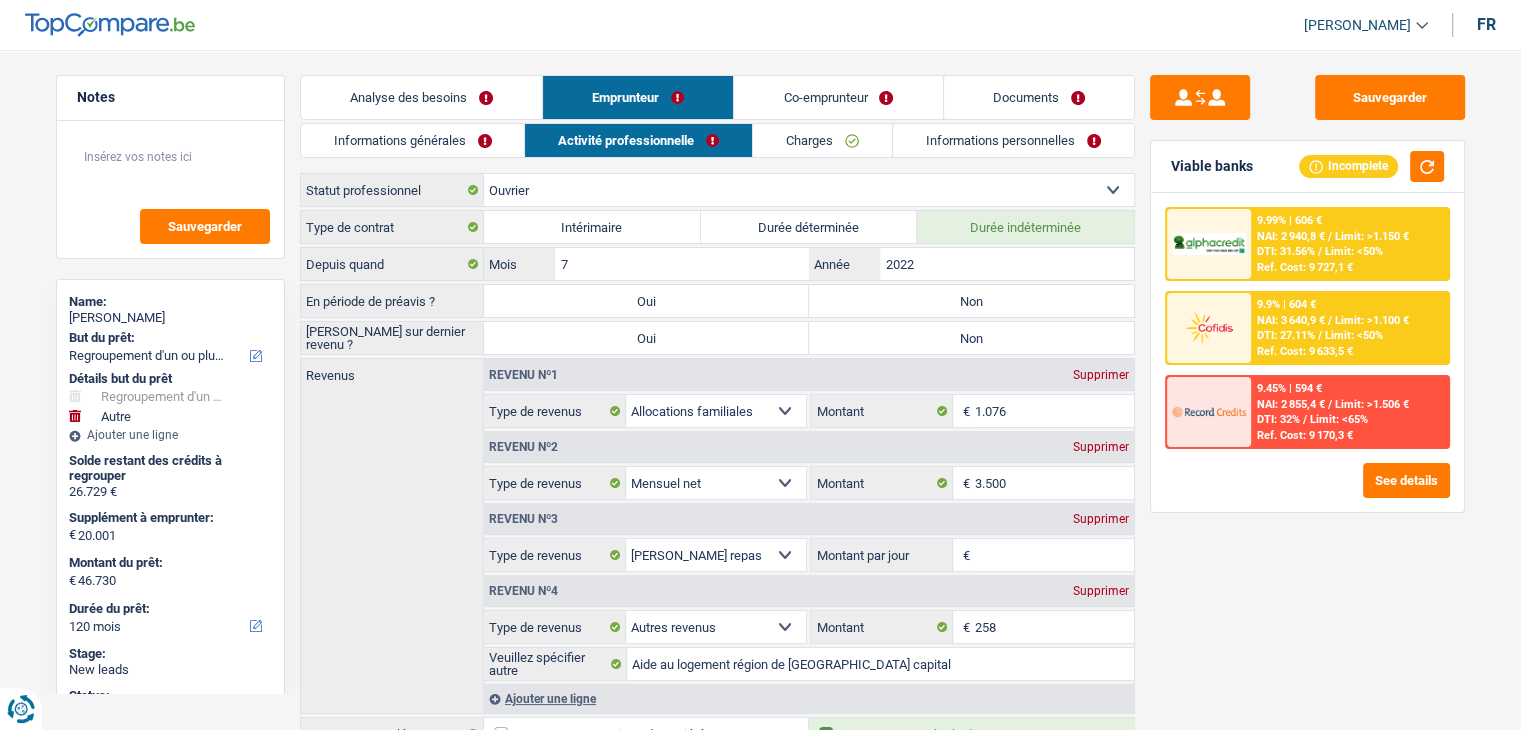 click on "Analyse des besoins" at bounding box center [421, 97] 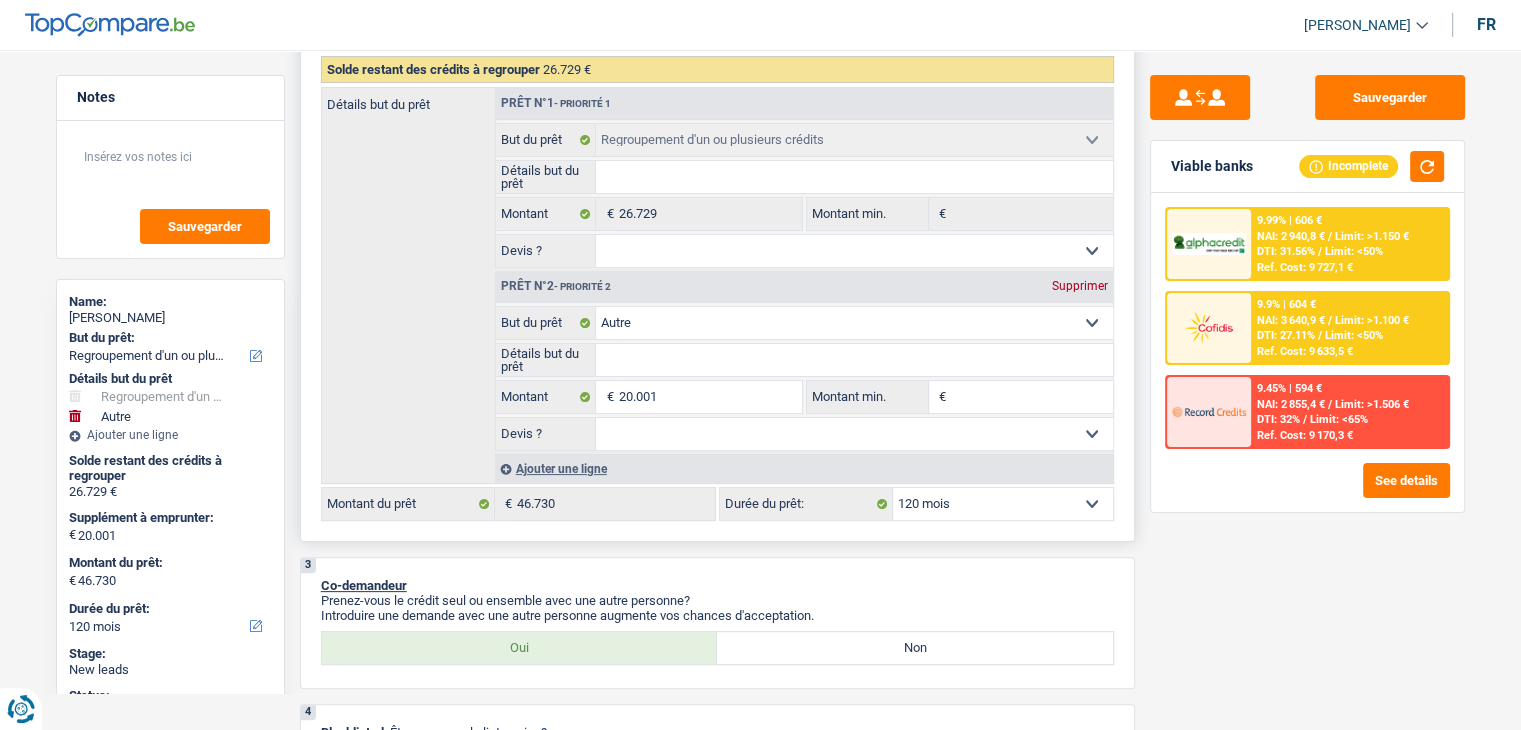 scroll, scrollTop: 200, scrollLeft: 0, axis: vertical 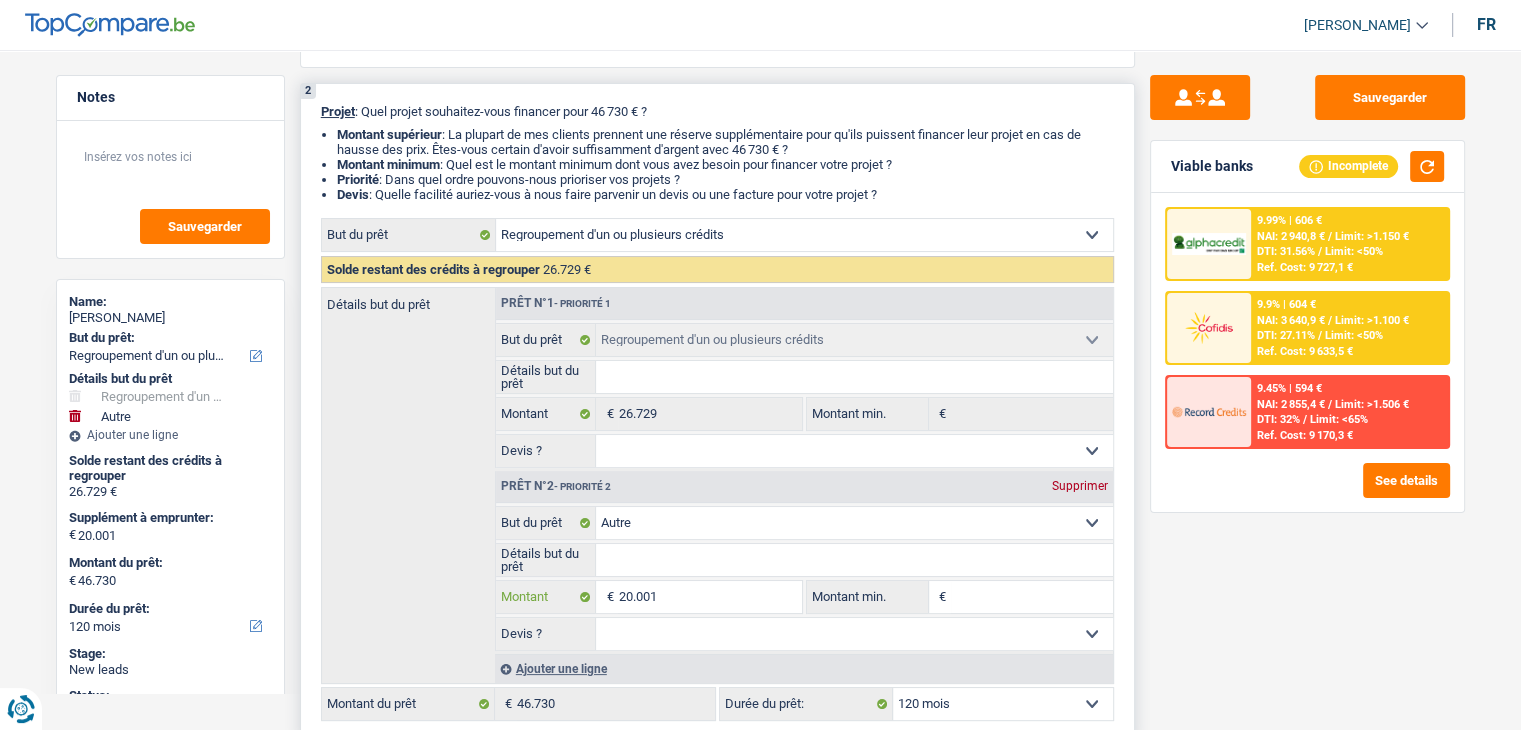 click on "20.001" at bounding box center (709, 597) 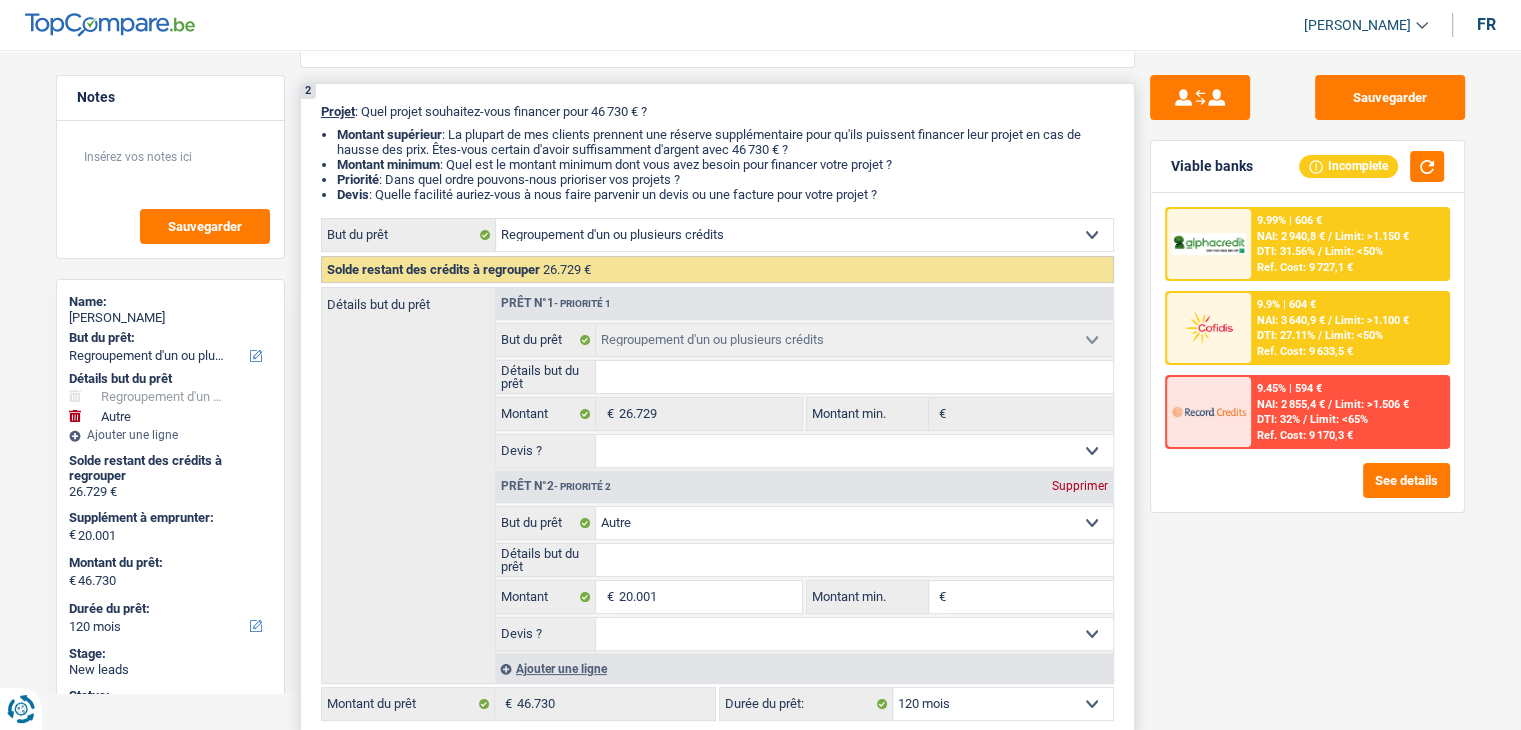 click on "Confort maison: meubles, textile, peinture, électroménager, outillage non-professionnel Hifi, multimédia, gsm, ordinateur Aménagement: frais d'installation, déménagement Evénement familial: naissance, mariage, divorce, communion, décès Frais médicaux Frais d'études Frais permis de conduire Regroupement d'un ou plusieurs crédits Loisirs: voyage, sport, musique Rafraîchissement: petits travaux maison et jardin Frais judiciaires Réparation voiture Prêt rénovation (non disponible pour les non-propriétaires) Prêt énergie (non disponible pour les non-propriétaires) Prêt voiture Taxes, impôts non professionnels Rénovation bien à l'étranger Dettes familiales Assurance Autre
Sélectionner une option" at bounding box center [854, 523] 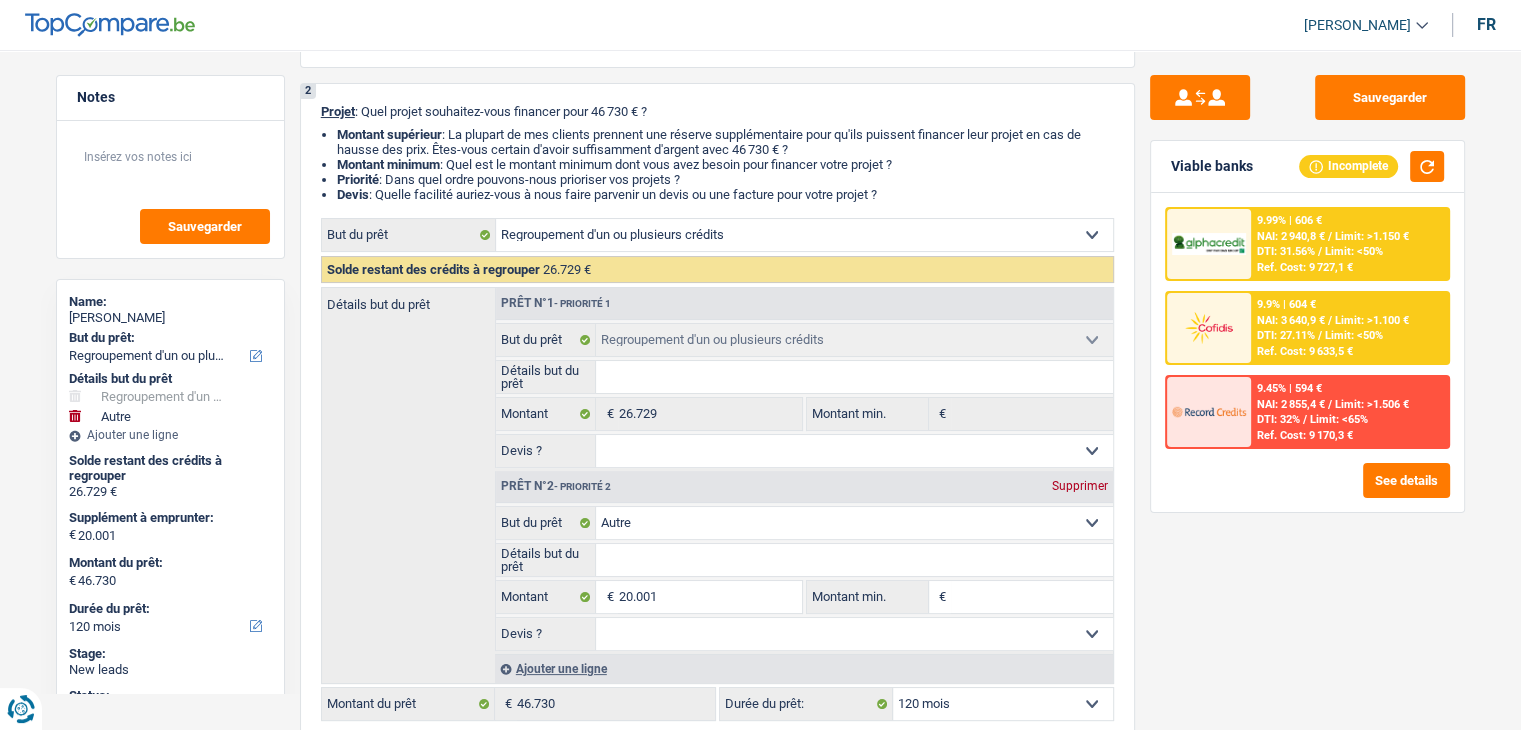 click on "Sauvegarder
Viable banks
Incomplete
9.99% | 606 €
NAI: 2 940,8 €
/
Limit: >1.150 €
DTI: 31.56%
/
Limit: <50%
Ref. Cost: 9 727,1 €
9.9% | 604 €
NAI: 3 640,9 €
/
Limit: >1.100 €
DTI: 27.11%
/               /" at bounding box center (1307, 384) 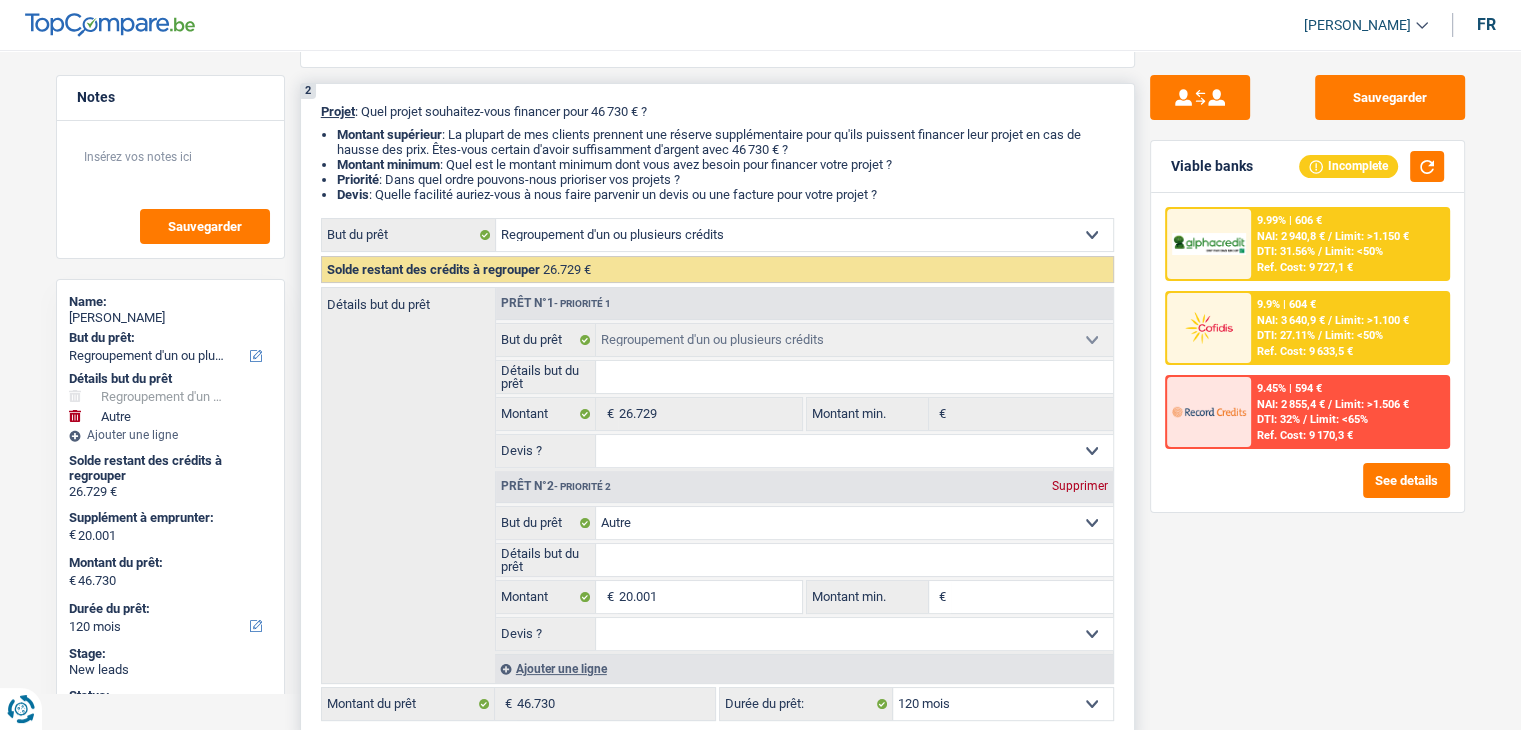 click on "Détails but du prêt" at bounding box center (854, 560) 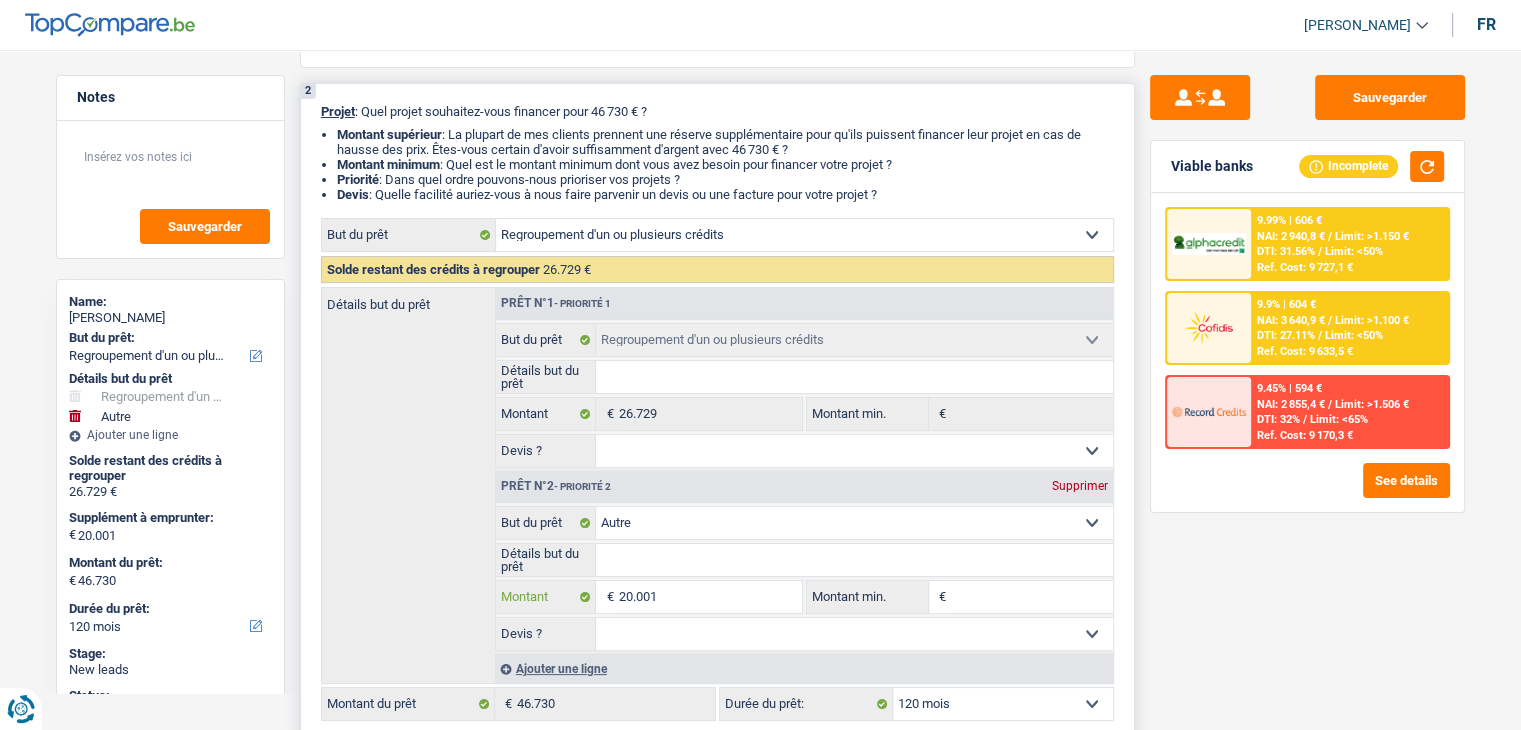 click on "20.001" at bounding box center [709, 597] 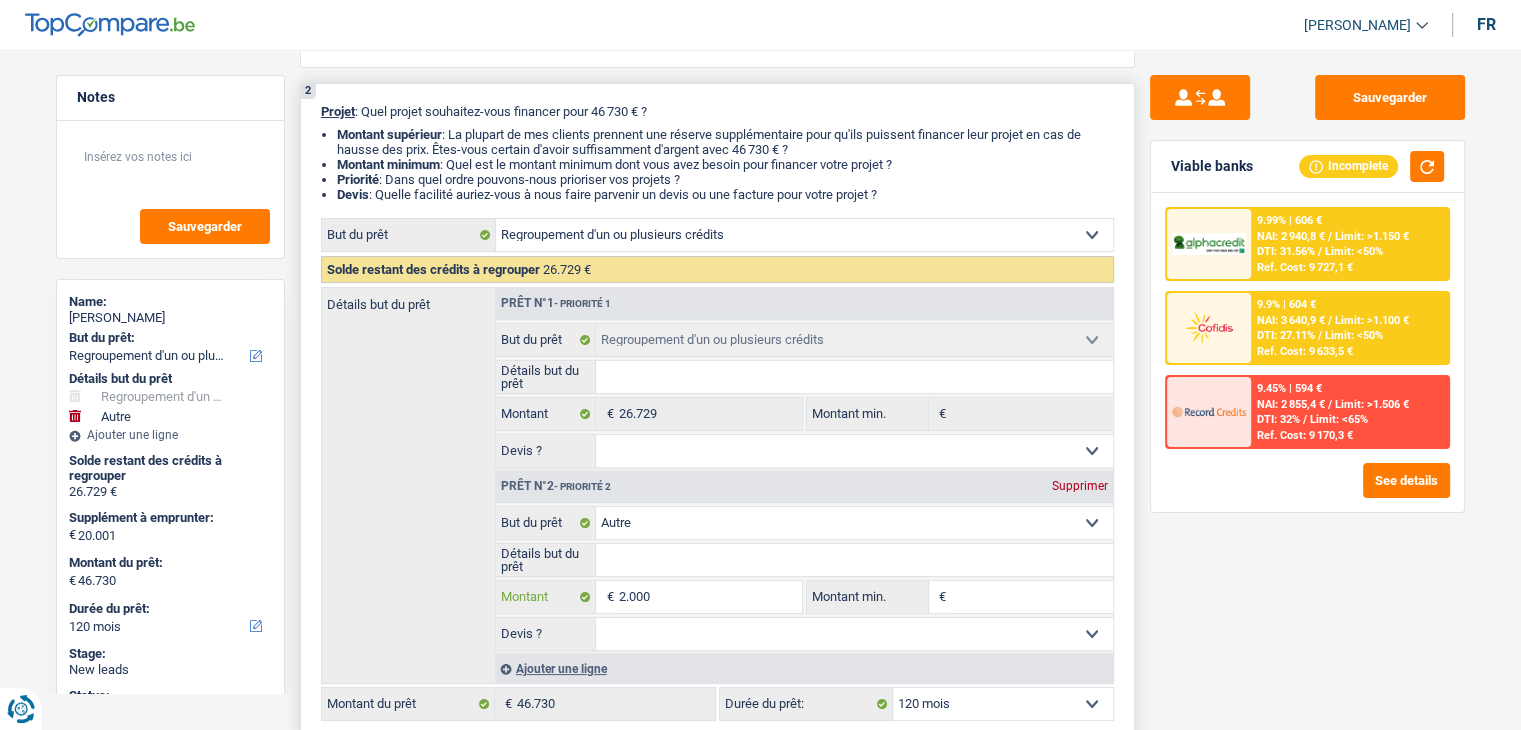 type on "2.000" 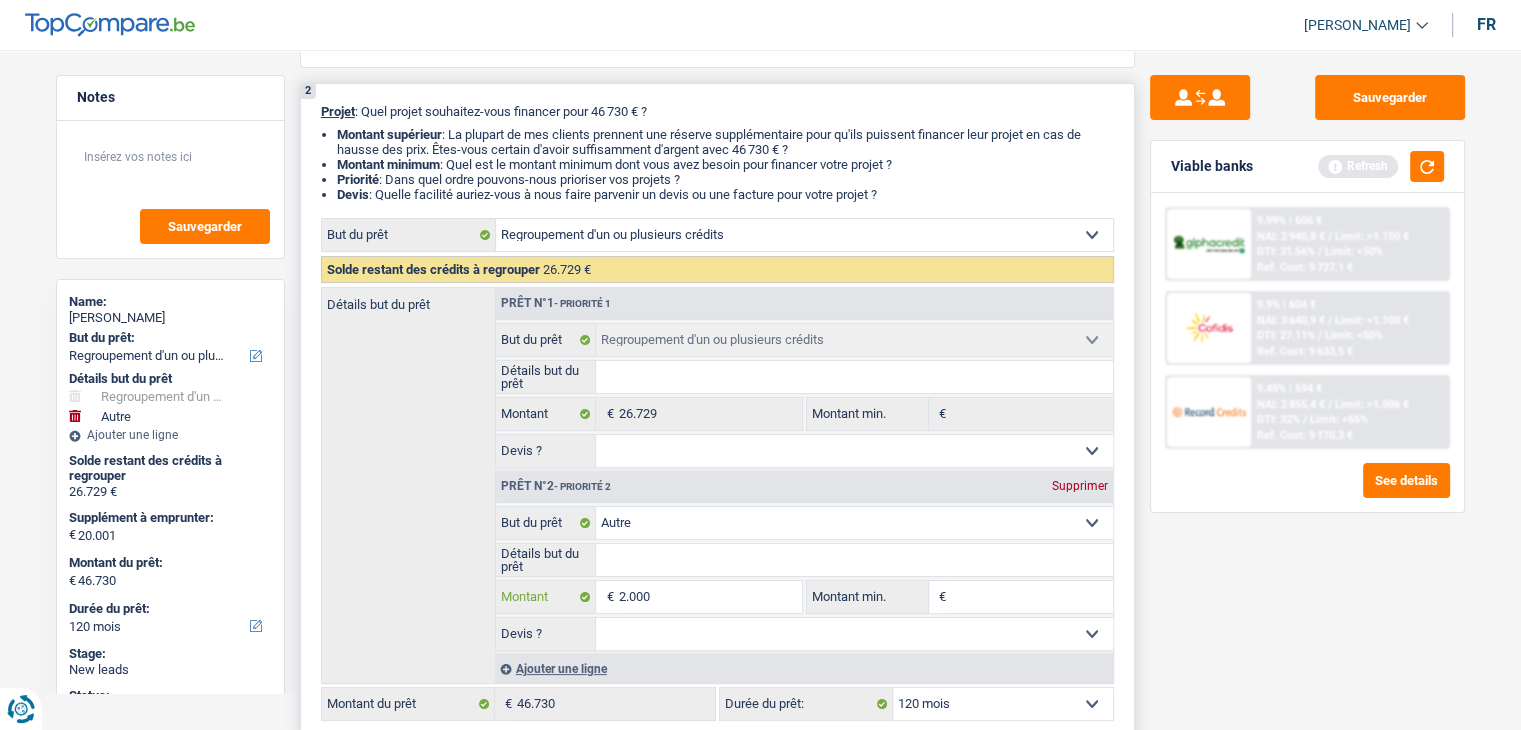 type on "200" 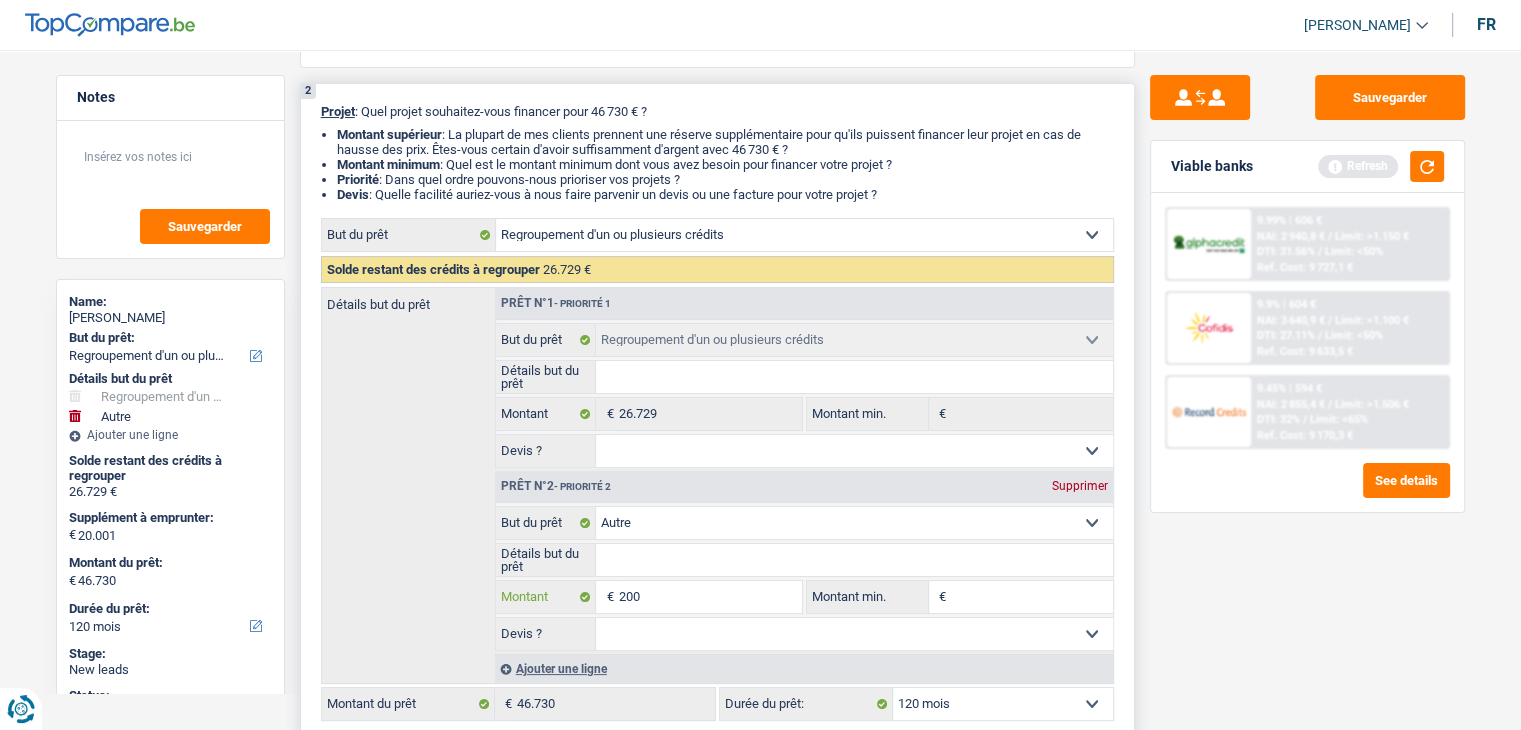 type on "20" 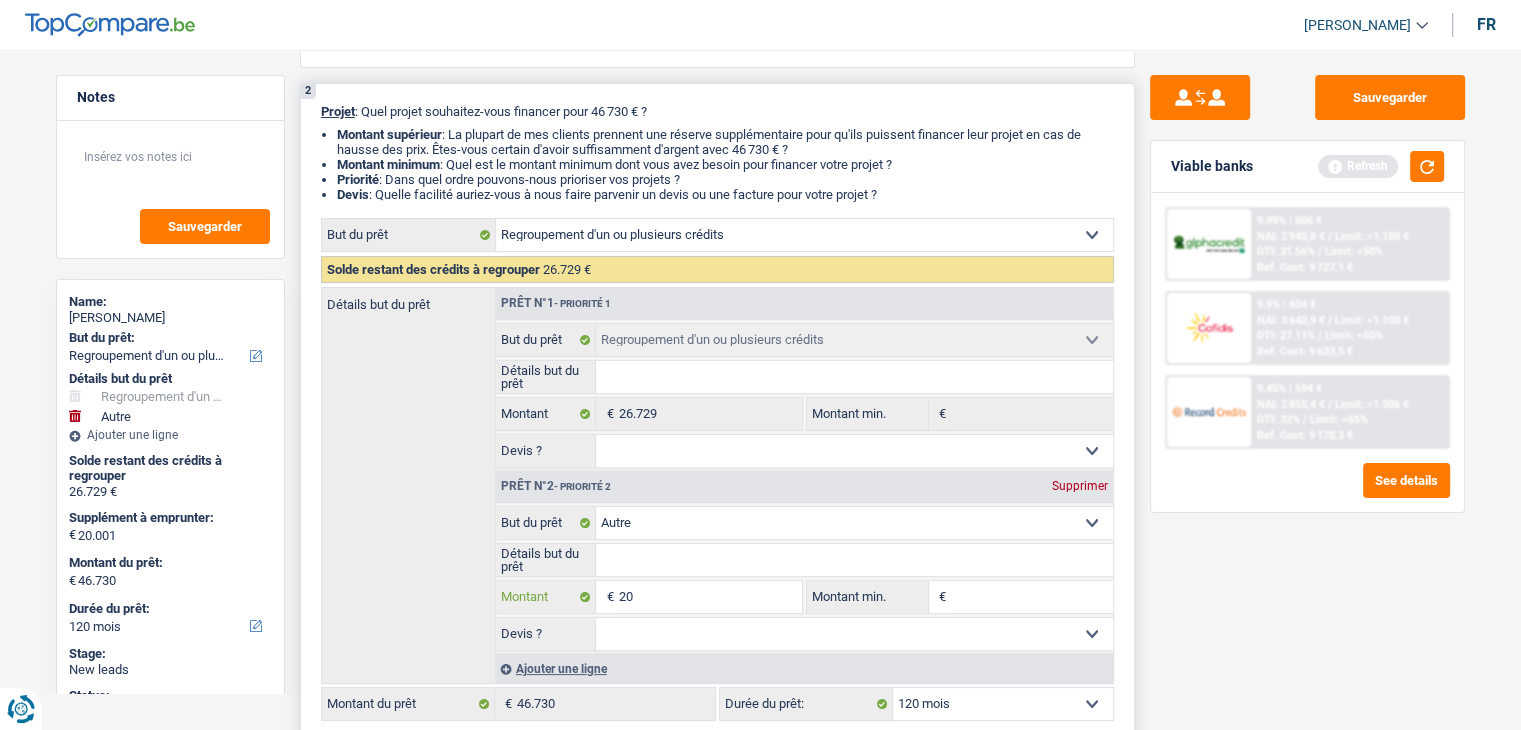 type on "2" 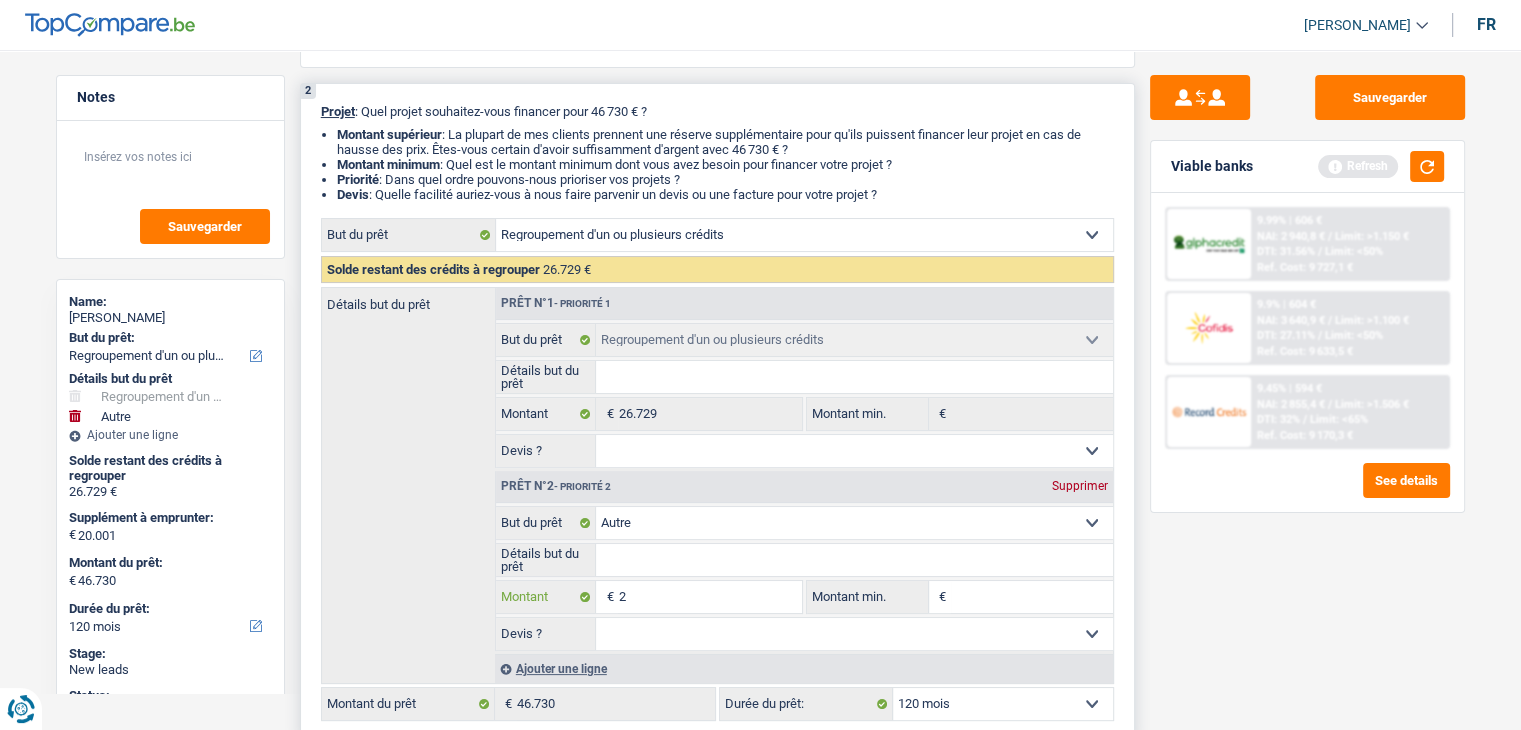 type 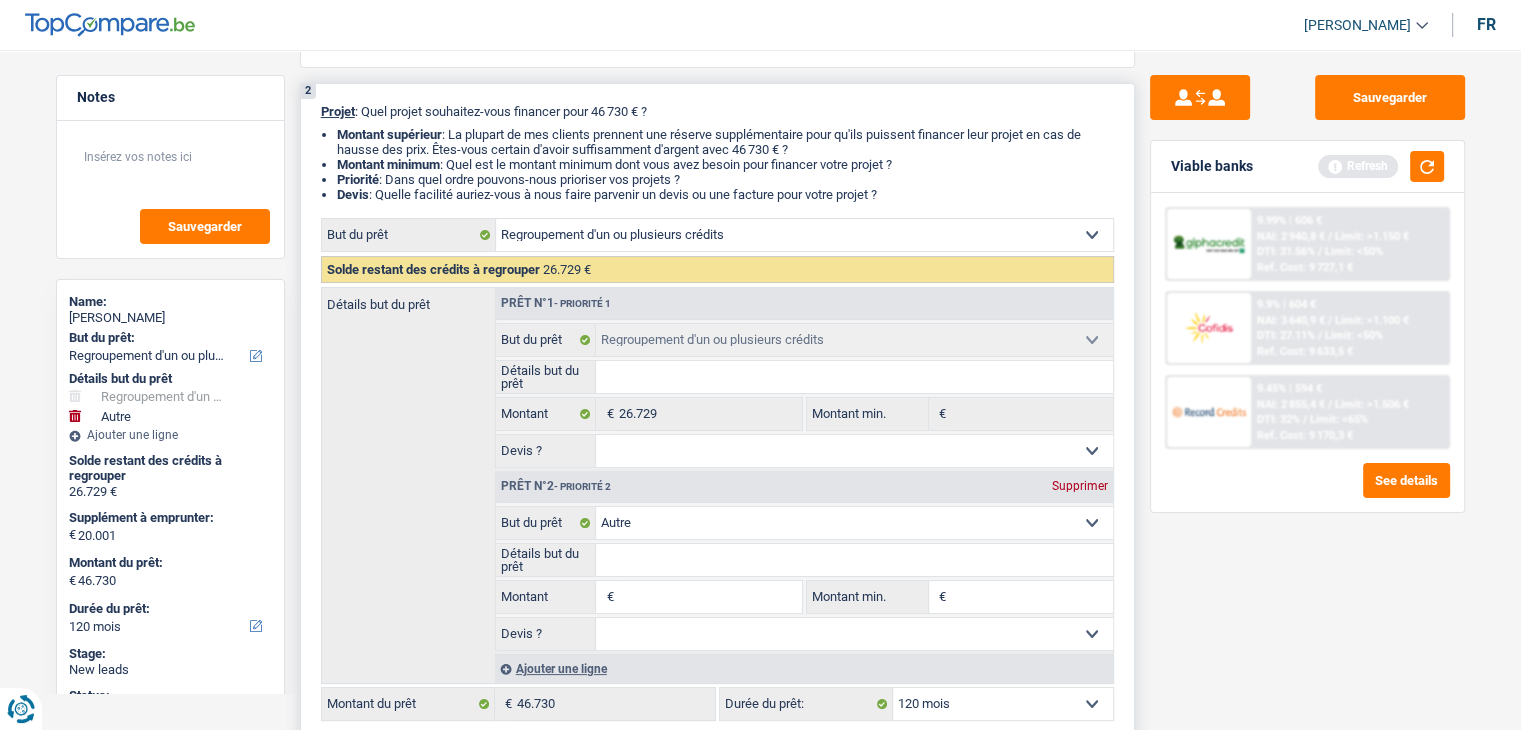 type on "7" 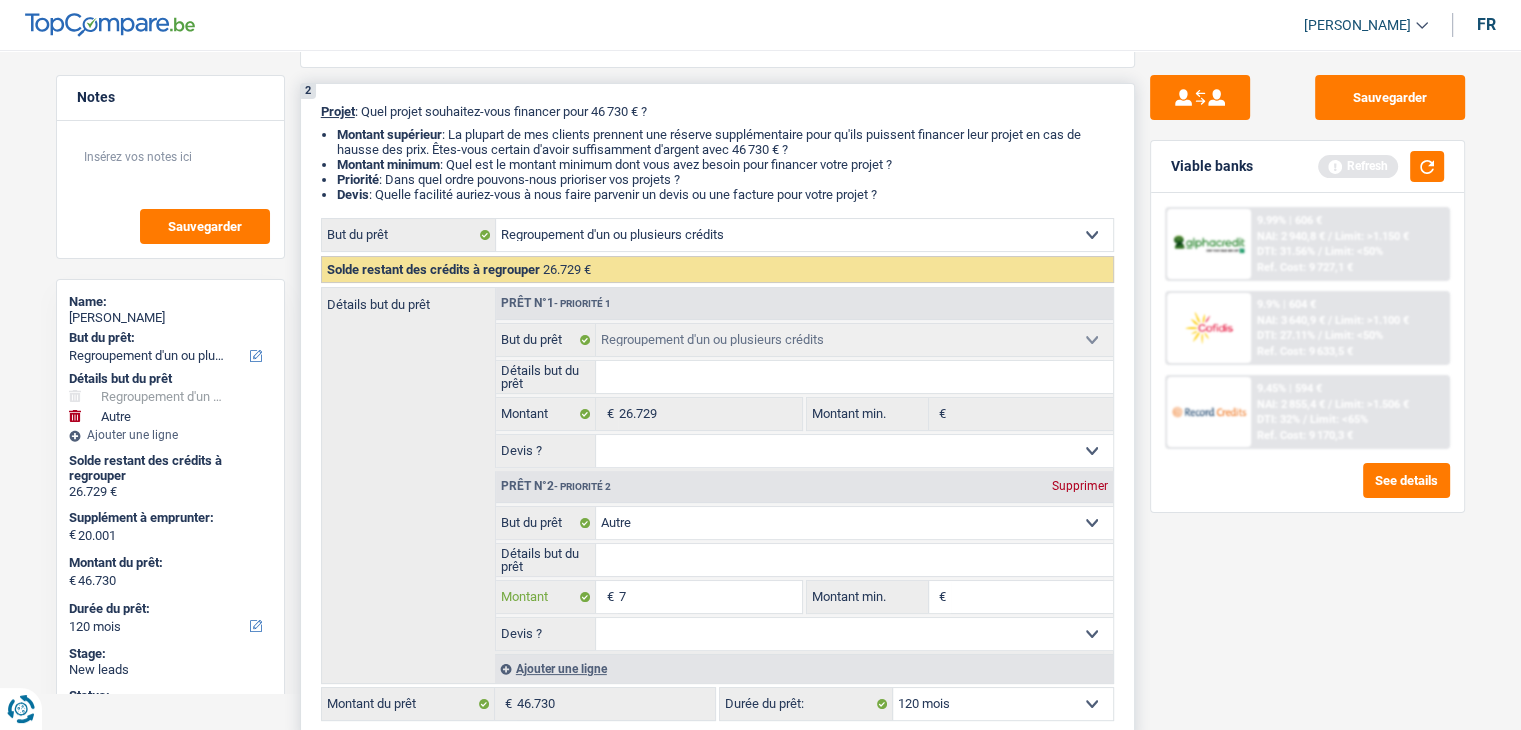 type on "75" 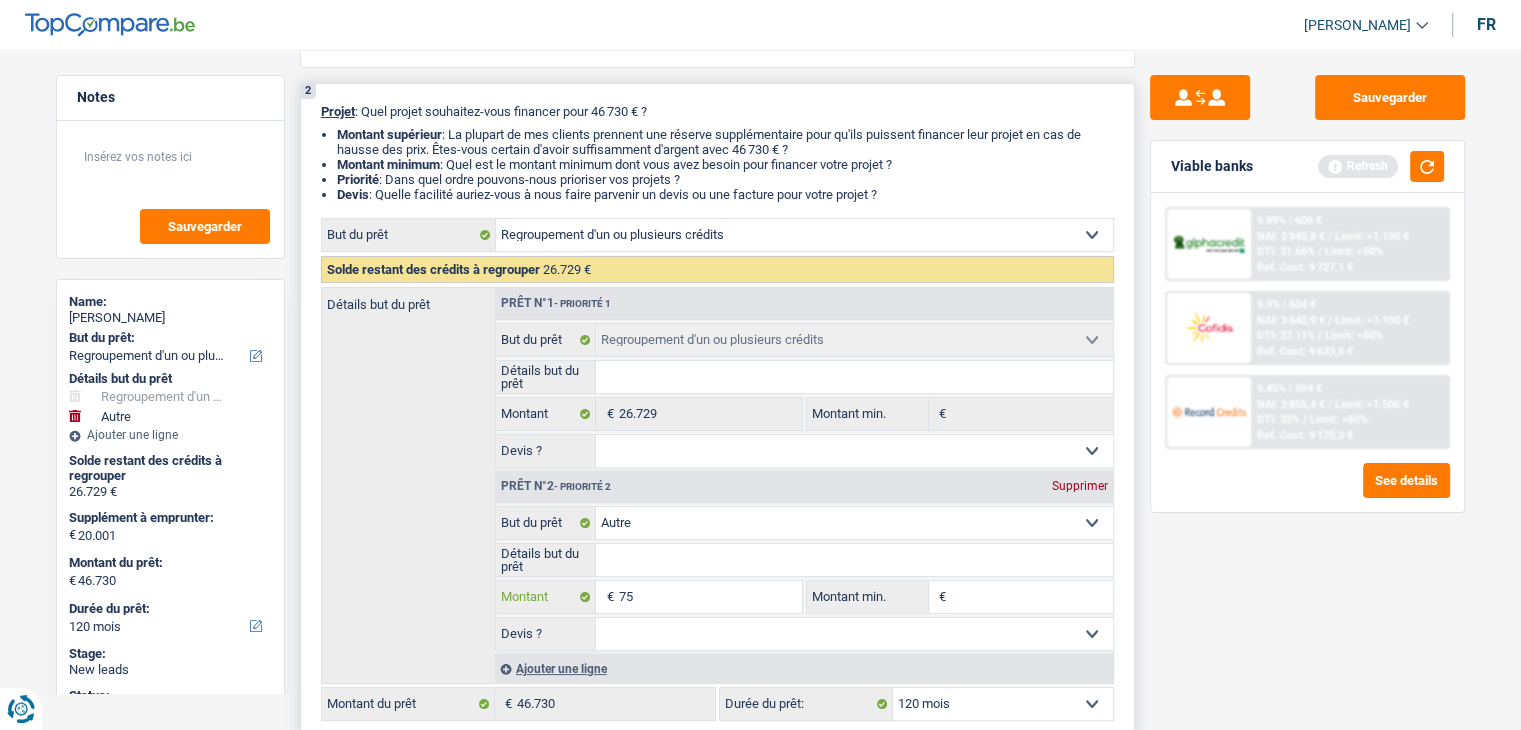 type on "750" 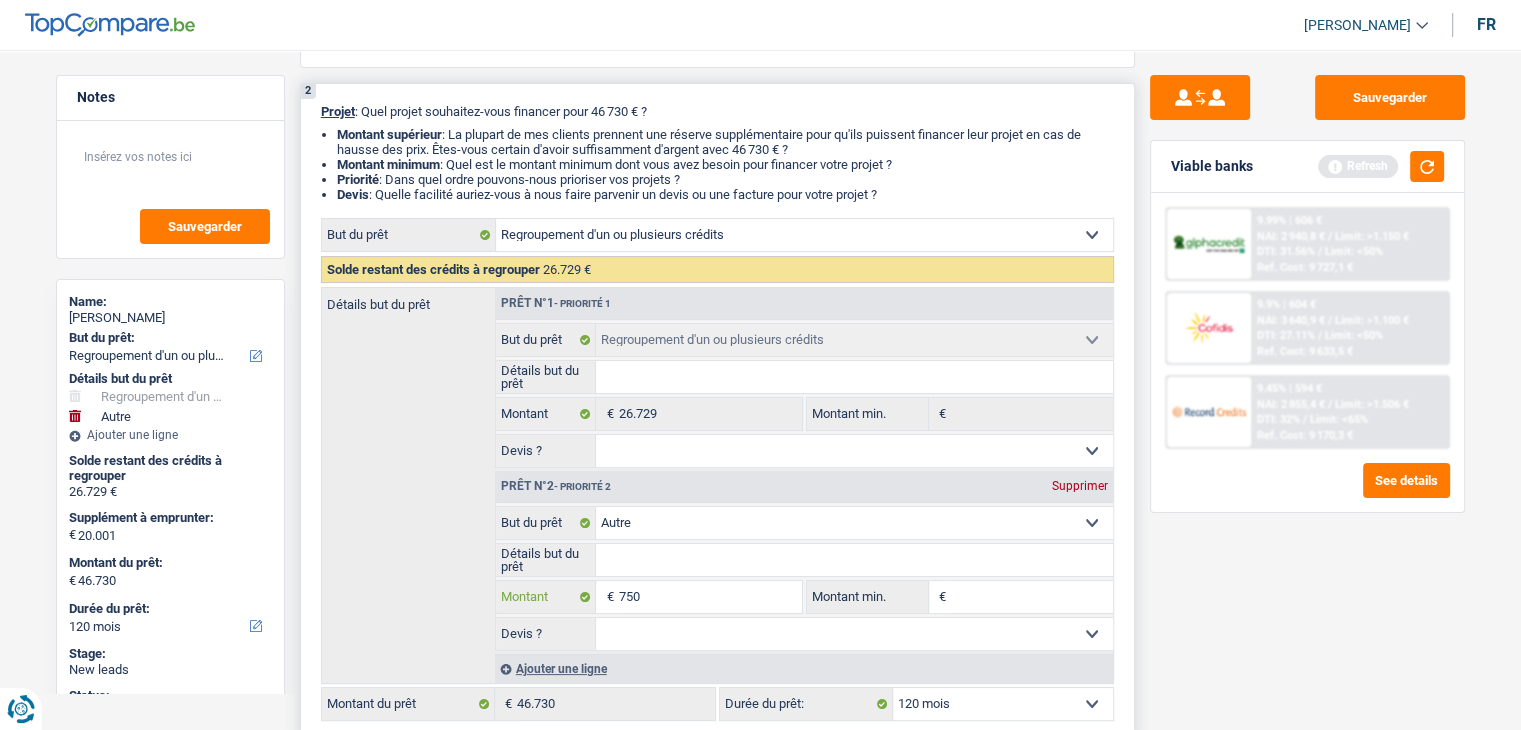type on "7.500" 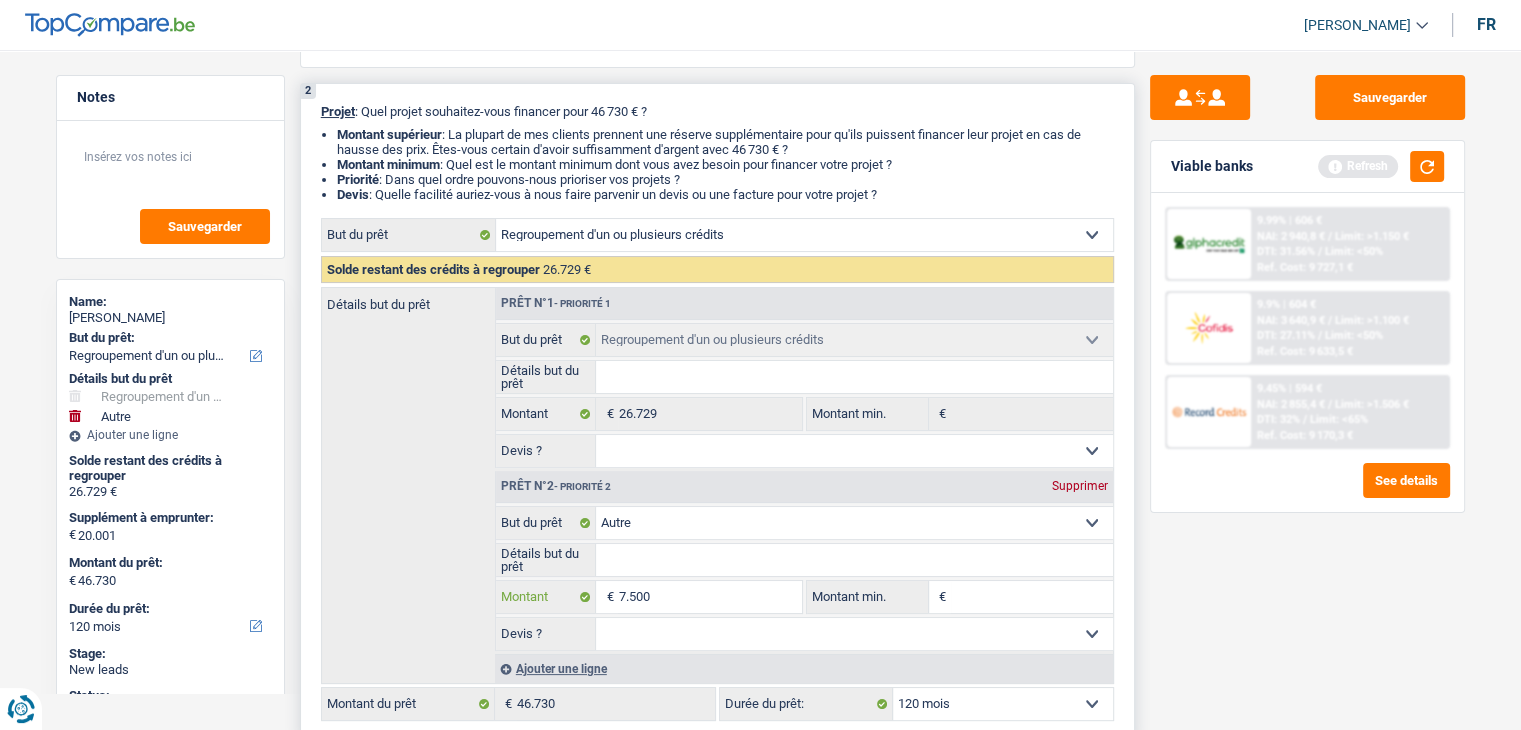 type on "7.500" 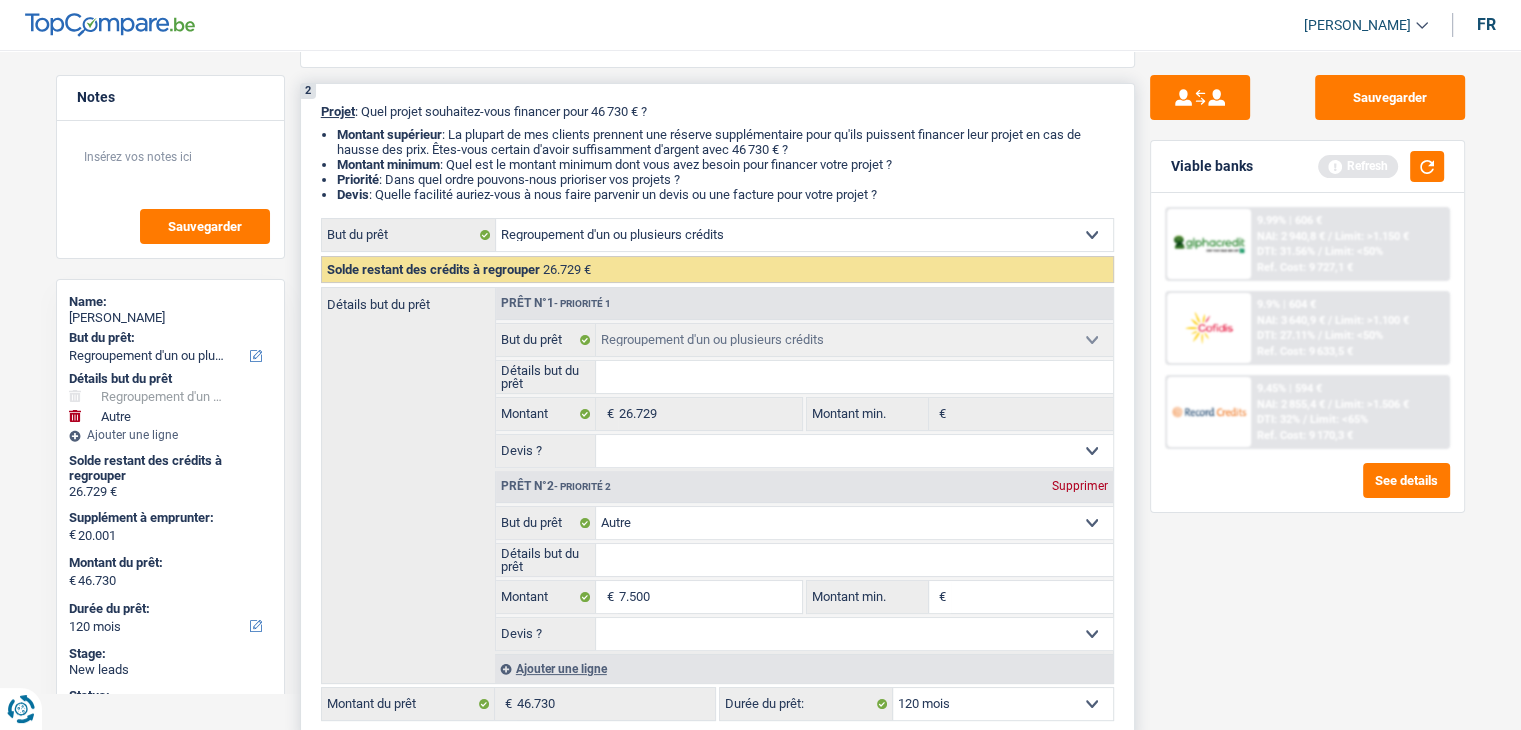 type on "7.500" 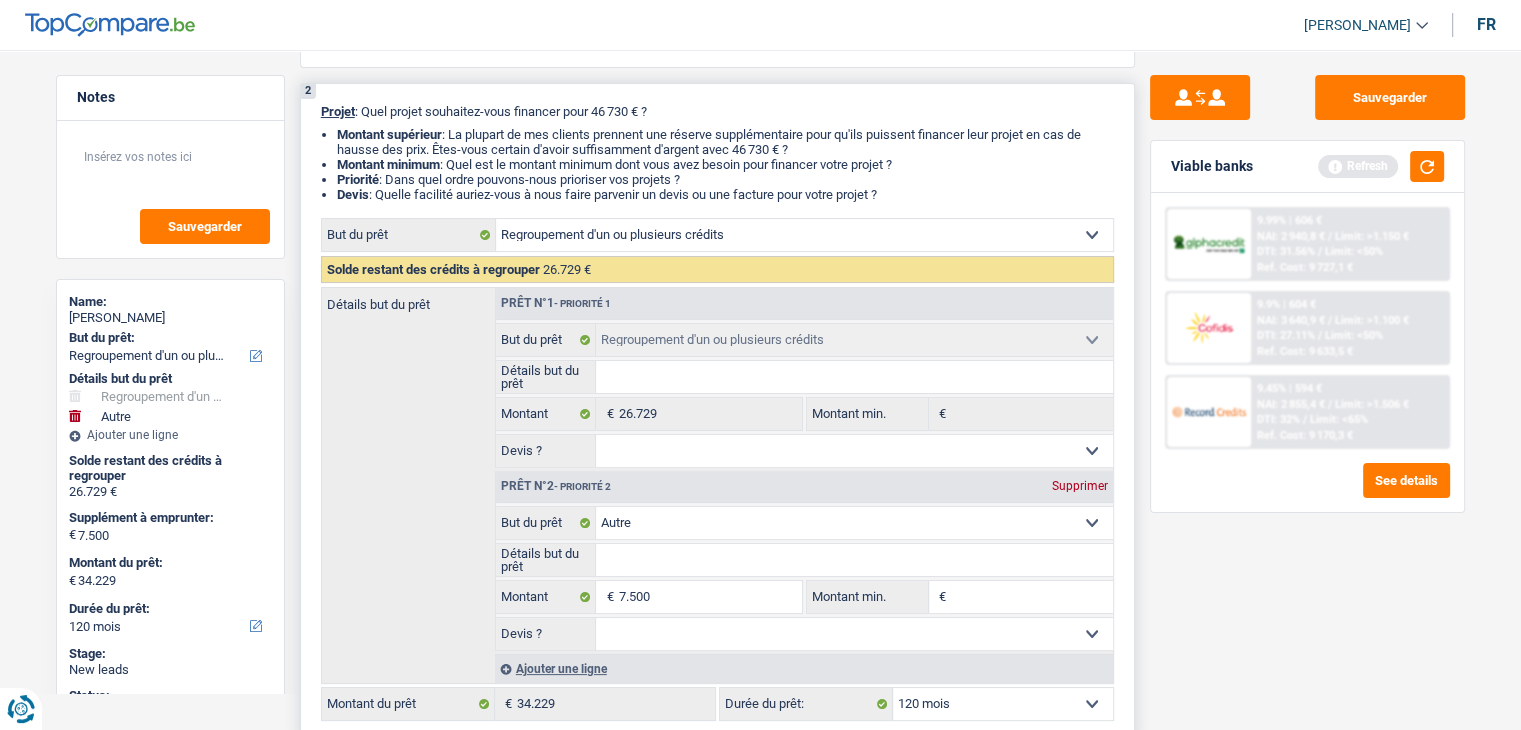click on "Ajouter une ligne" at bounding box center (804, 668) 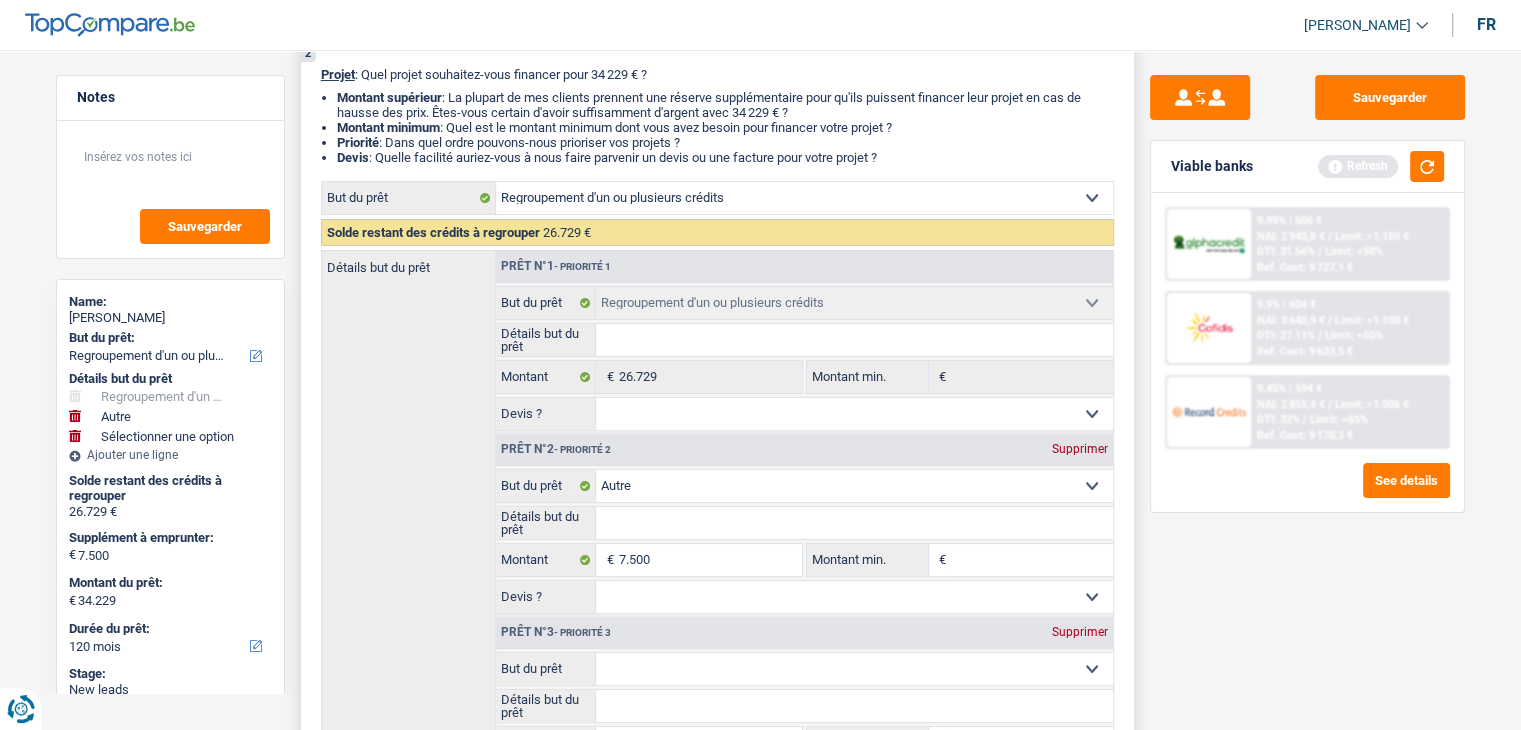 scroll, scrollTop: 500, scrollLeft: 0, axis: vertical 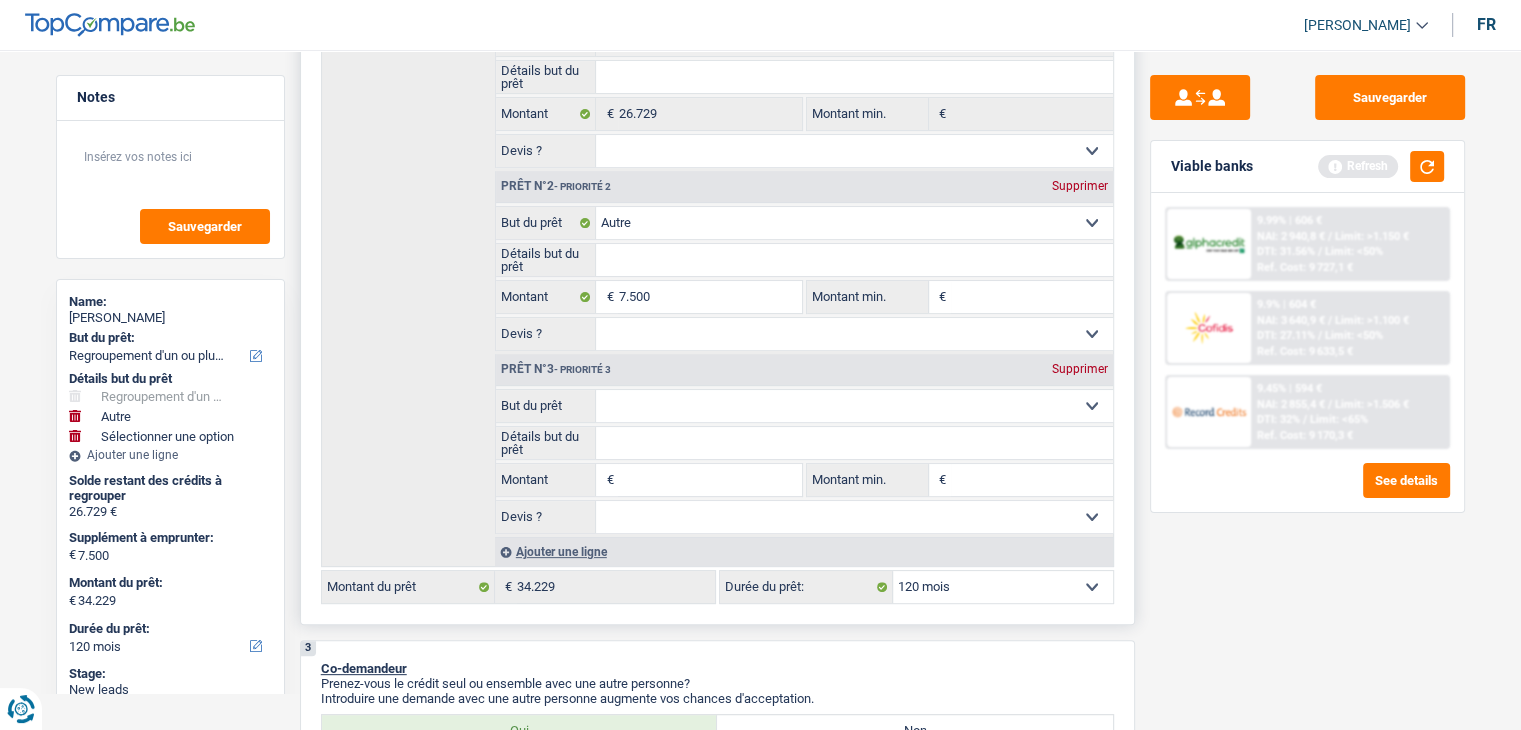 click on "Montant" at bounding box center [709, 480] 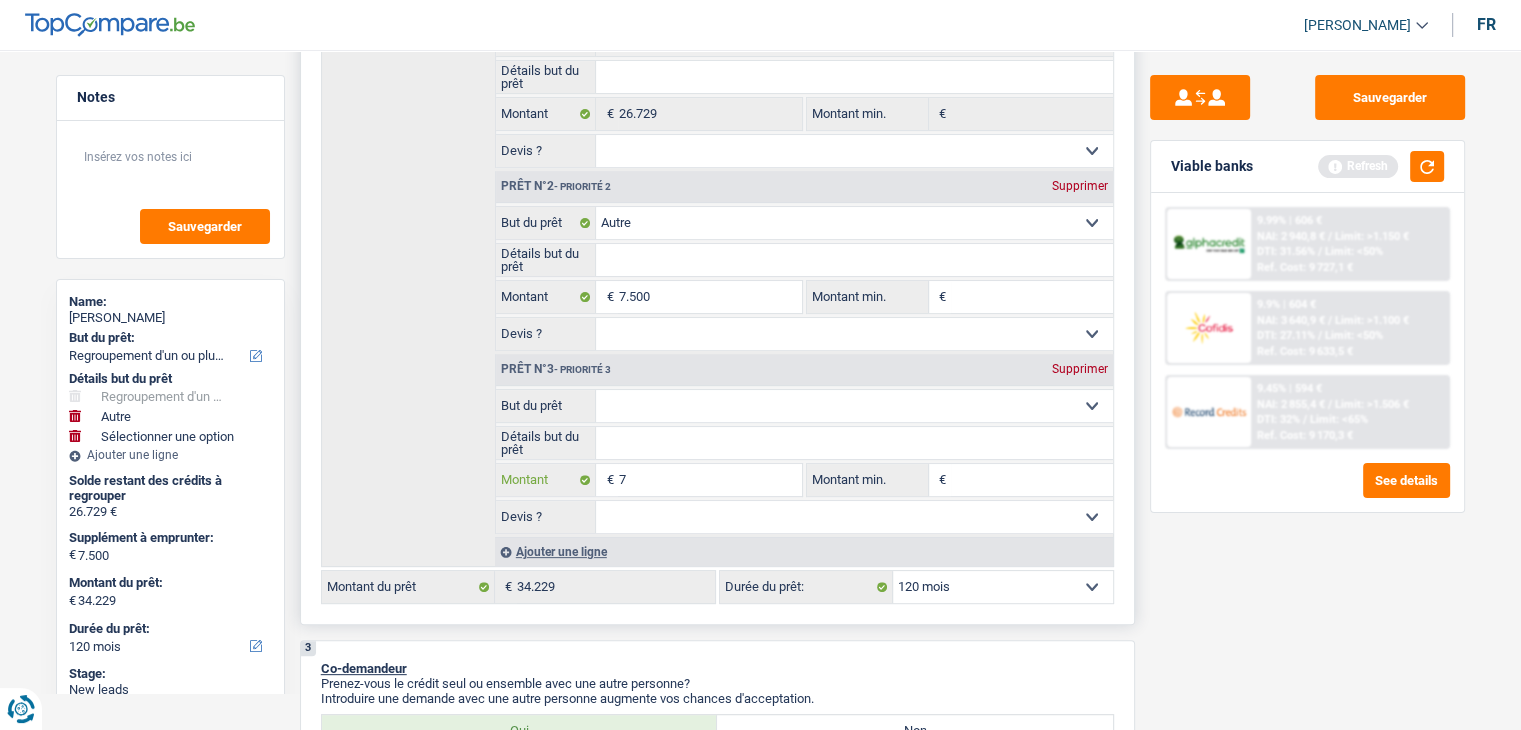 type on "75" 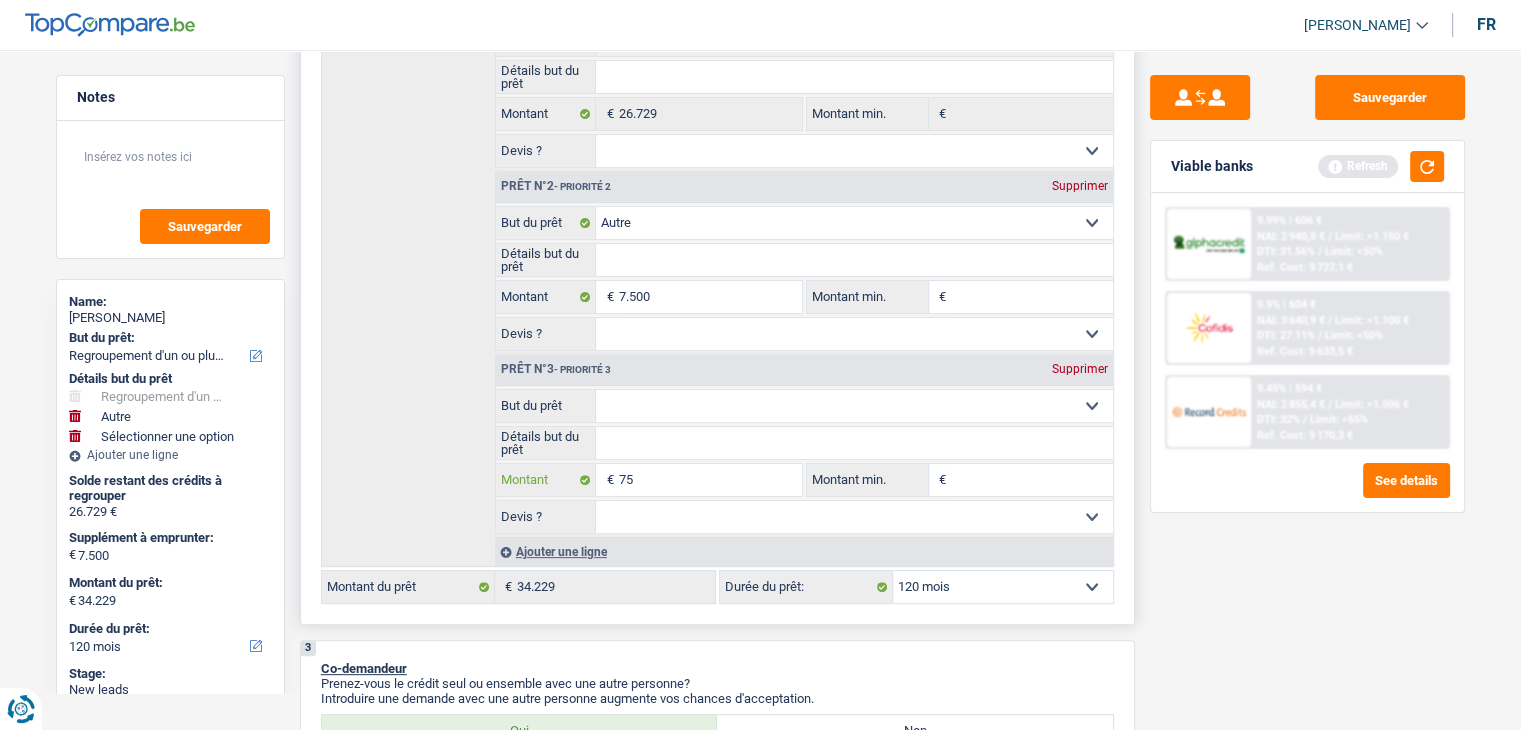 type on "750" 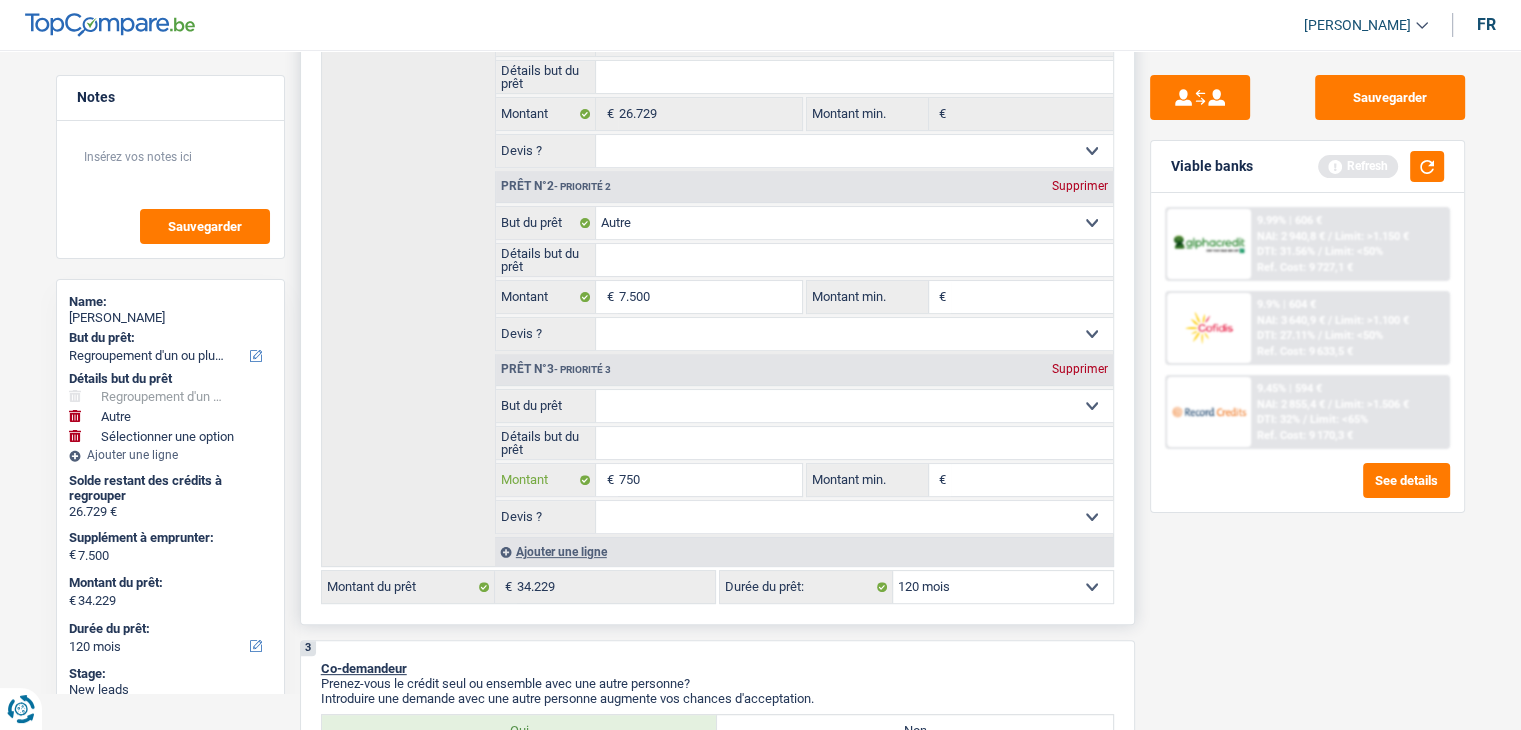 type on "7.500" 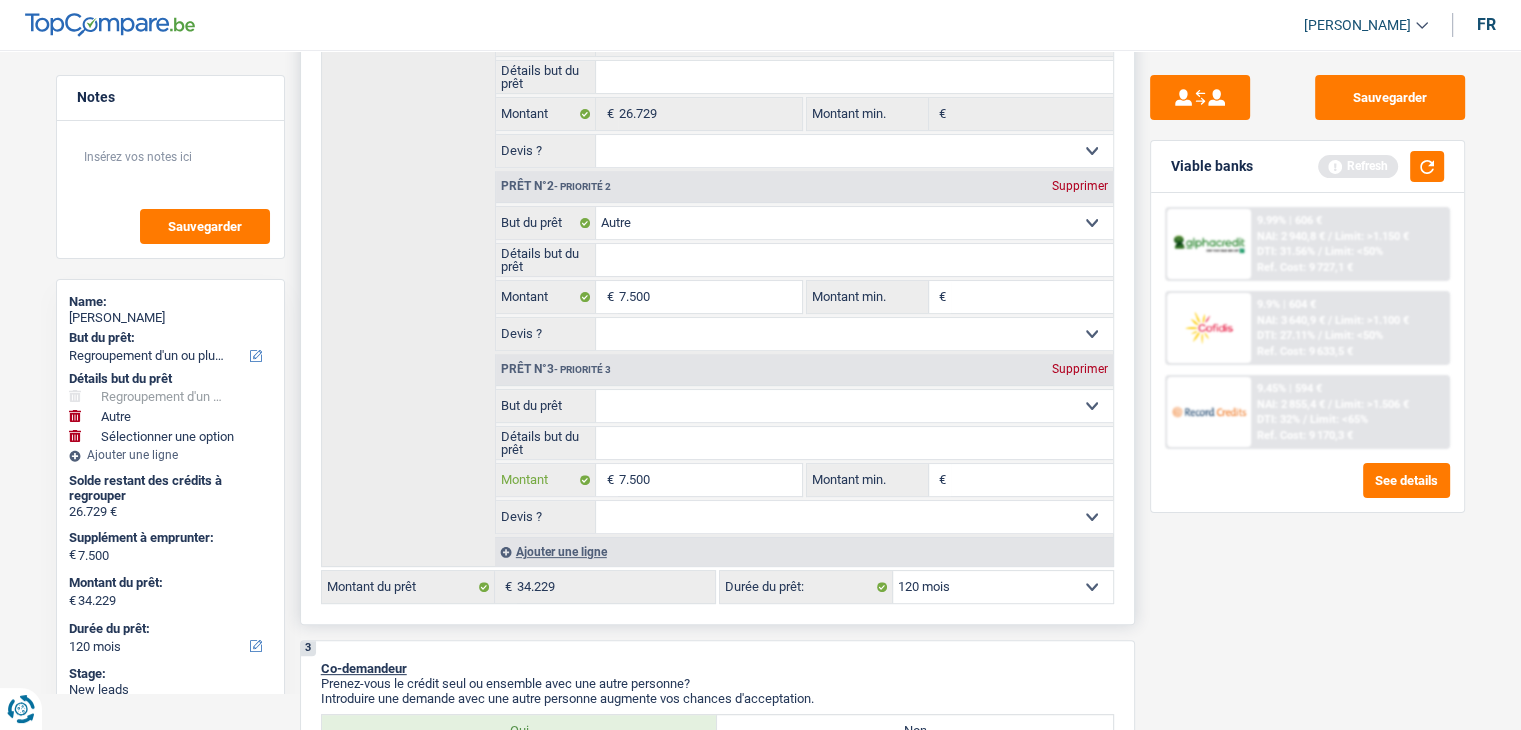 type on "7.500" 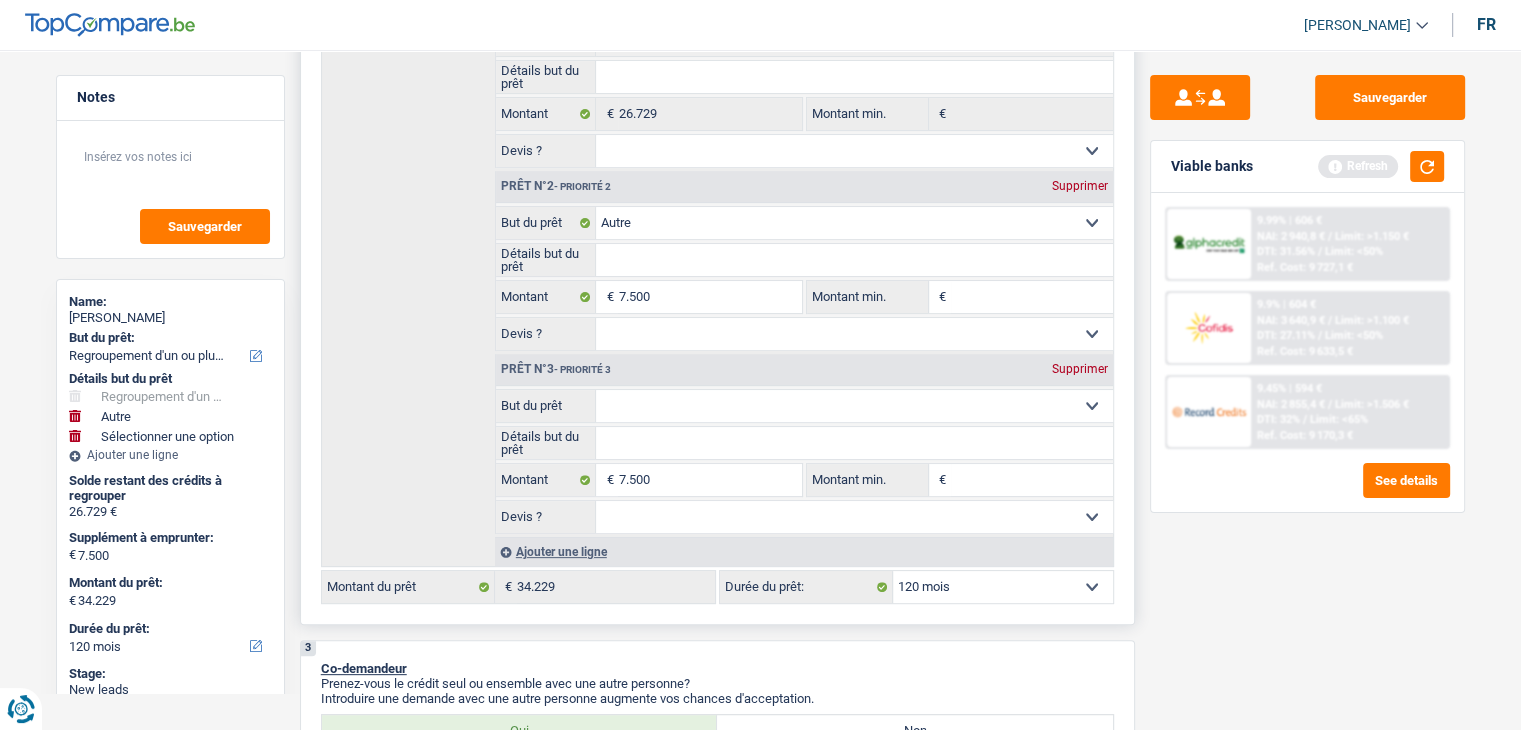 type on "15.000" 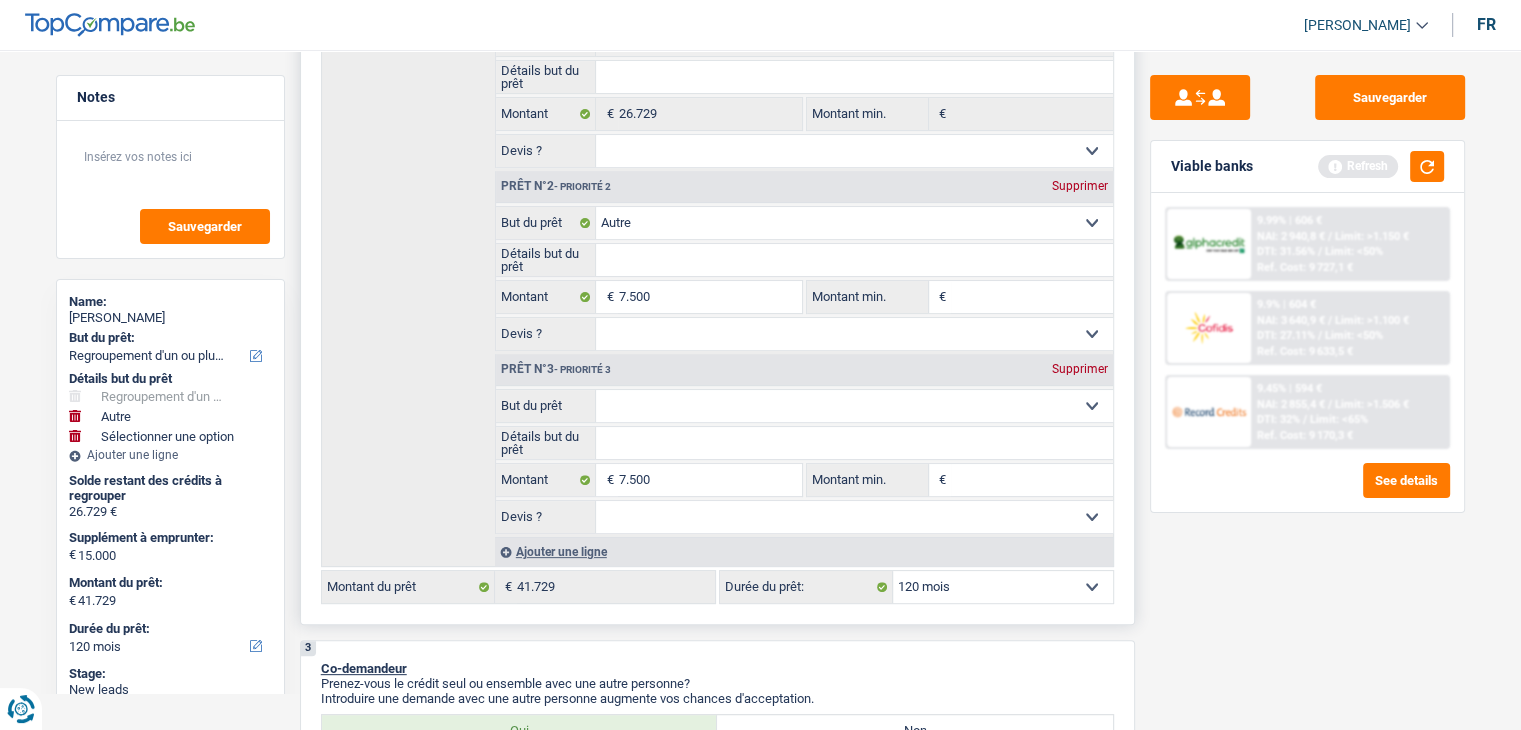 click on "Confort maison: meubles, textile, peinture, électroménager, outillage non-professionnel Hifi, multimédia, gsm, ordinateur Aménagement: frais d'installation, déménagement Evénement familial: naissance, mariage, divorce, communion, décès Frais médicaux Frais d'études Frais permis de conduire Regroupement d'un ou plusieurs crédits Loisirs: voyage, sport, musique Rafraîchissement: petits travaux maison et jardin Frais judiciaires Réparation voiture Prêt rénovation (non disponible pour les non-propriétaires) Prêt énergie (non disponible pour les non-propriétaires) Prêt voiture Taxes, impôts non professionnels Rénovation bien à l'étranger Dettes familiales Assurance Autre
Sélectionner une option" at bounding box center [854, 223] 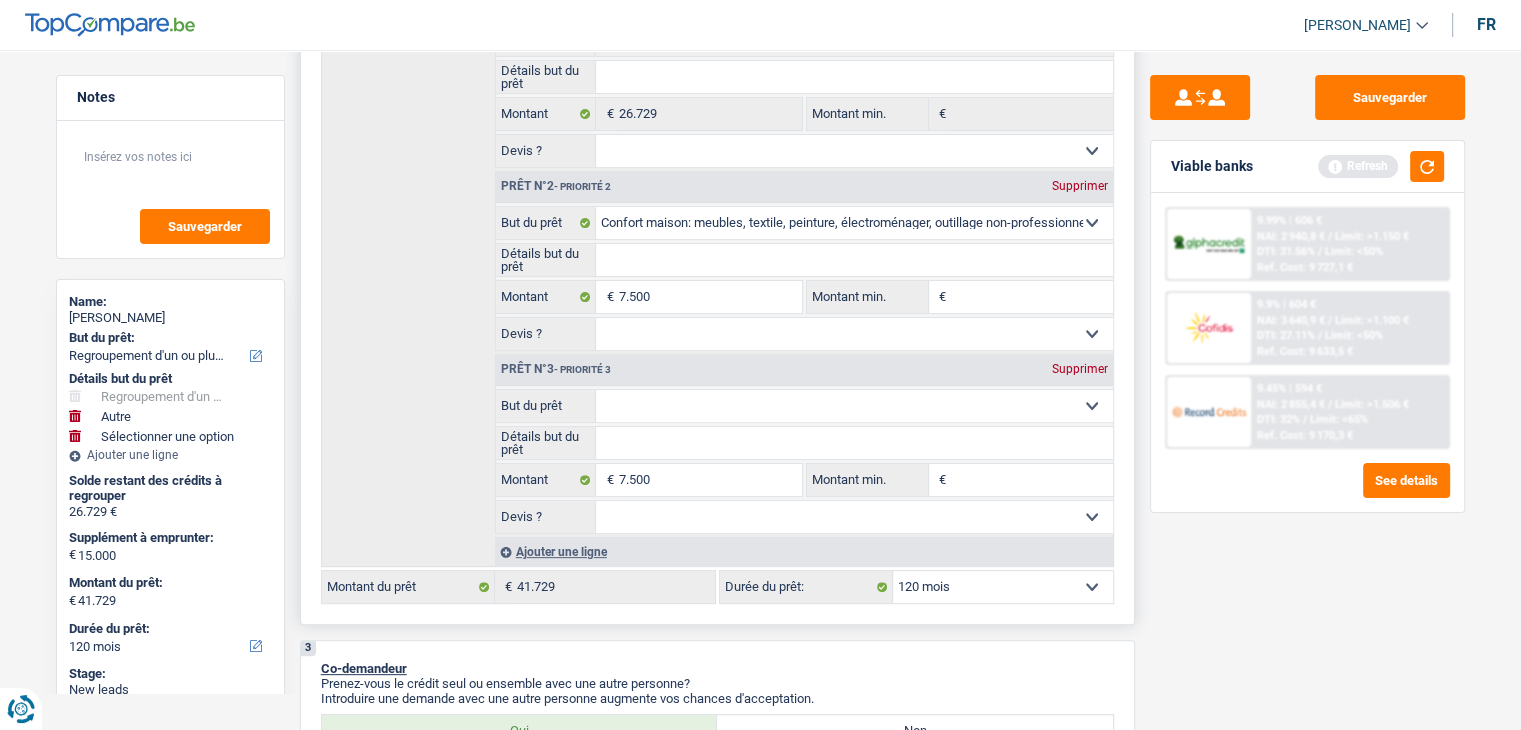 click on "Confort maison: meubles, textile, peinture, électroménager, outillage non-professionnel Hifi, multimédia, gsm, ordinateur Aménagement: frais d'installation, déménagement Evénement familial: naissance, mariage, divorce, communion, décès Frais médicaux Frais d'études Frais permis de conduire Regroupement d'un ou plusieurs crédits Loisirs: voyage, sport, musique Rafraîchissement: petits travaux maison et jardin Frais judiciaires Réparation voiture Prêt rénovation (non disponible pour les non-propriétaires) Prêt énergie (non disponible pour les non-propriétaires) Prêt voiture Taxes, impôts non professionnels Rénovation bien à l'étranger Dettes familiales Assurance Autre
Sélectionner une option" at bounding box center (854, 223) 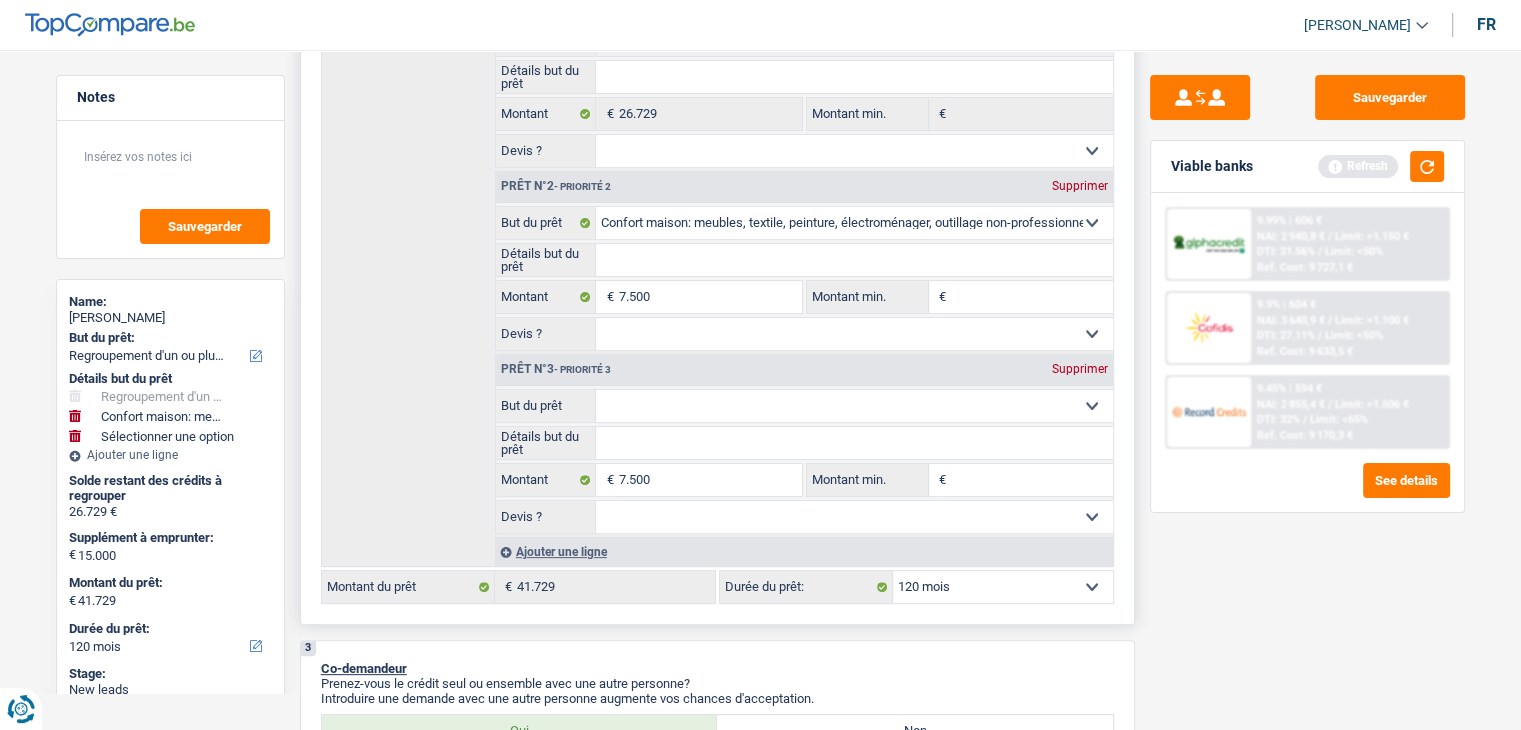 select on "household" 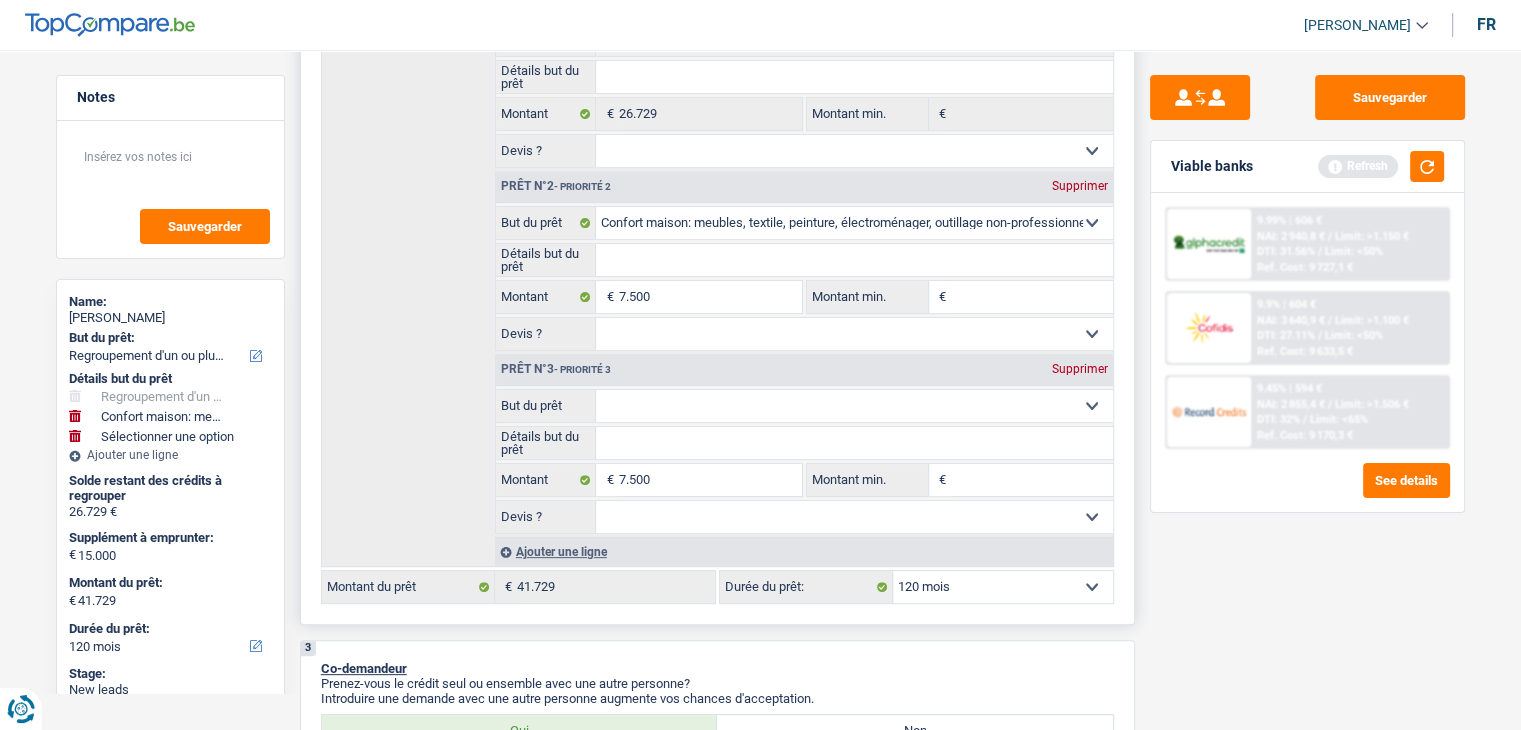 select on "tech" 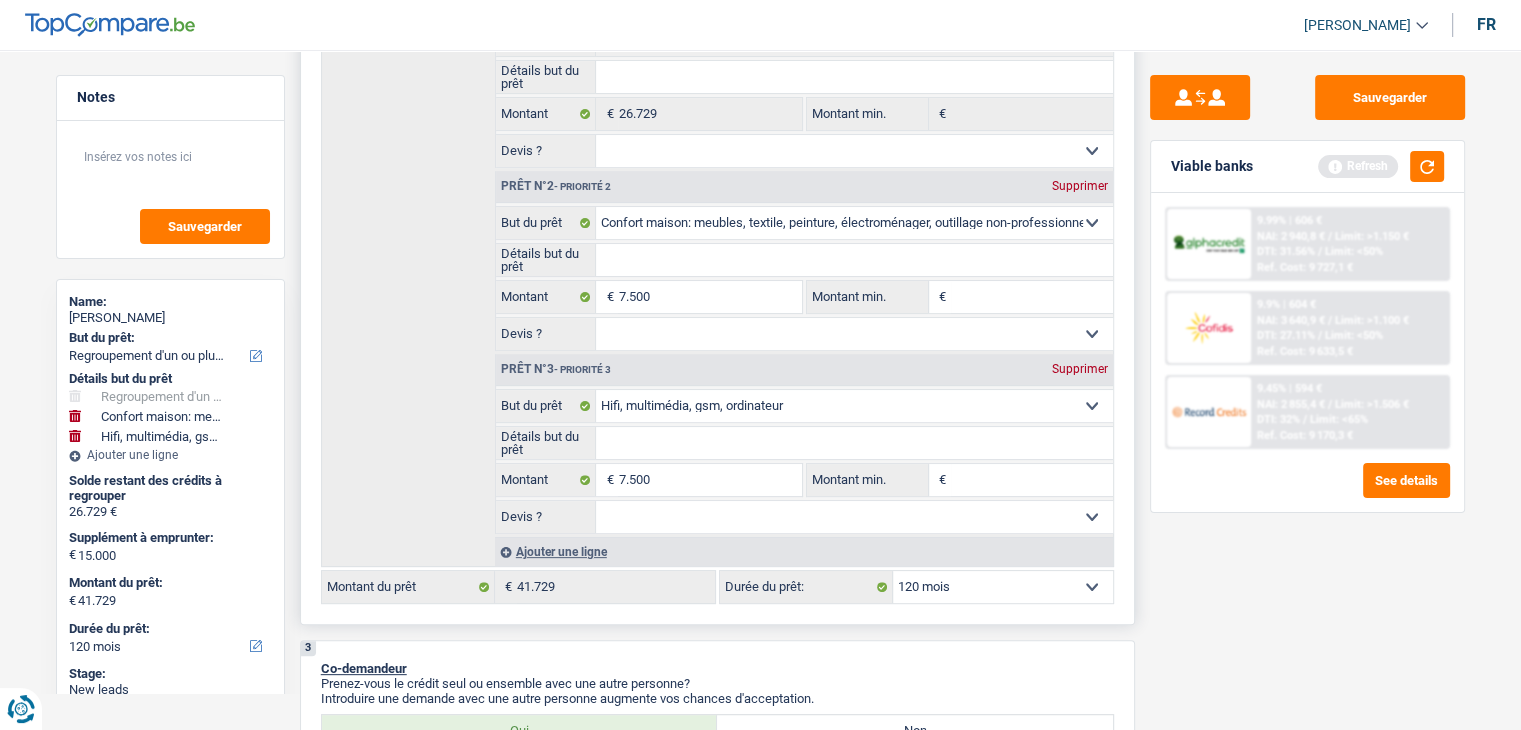 click on "Détails but du prêt" at bounding box center (854, 260) 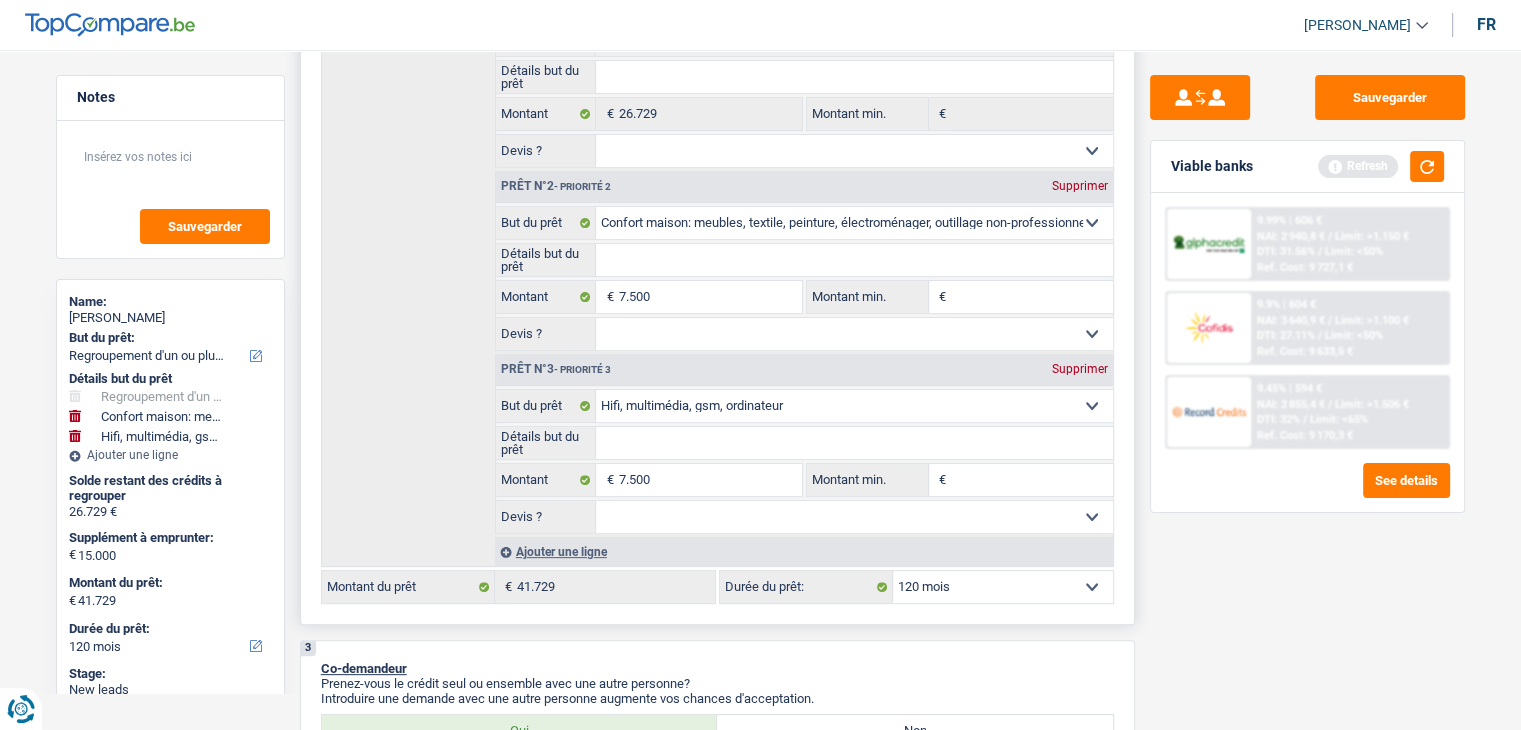 type on "a" 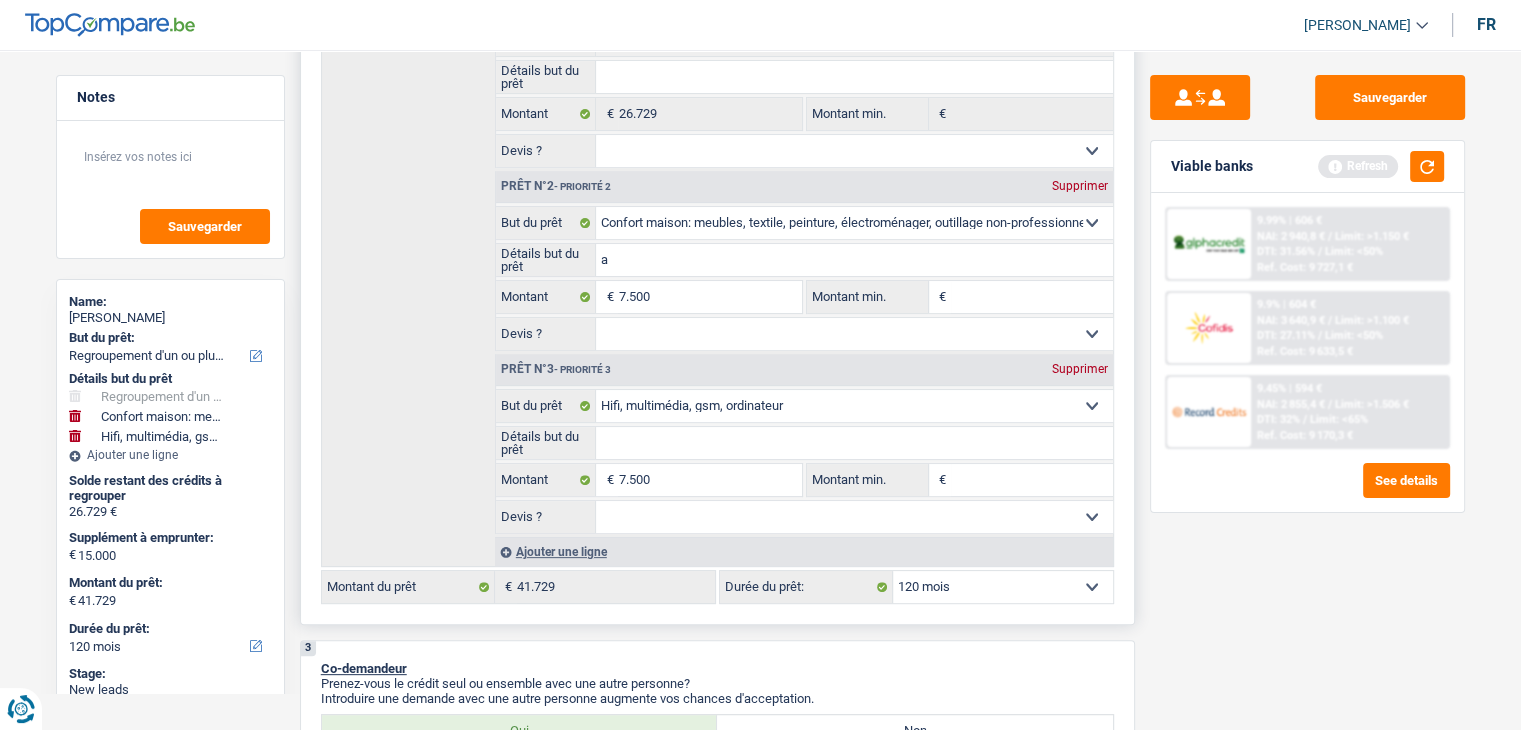 type on "am" 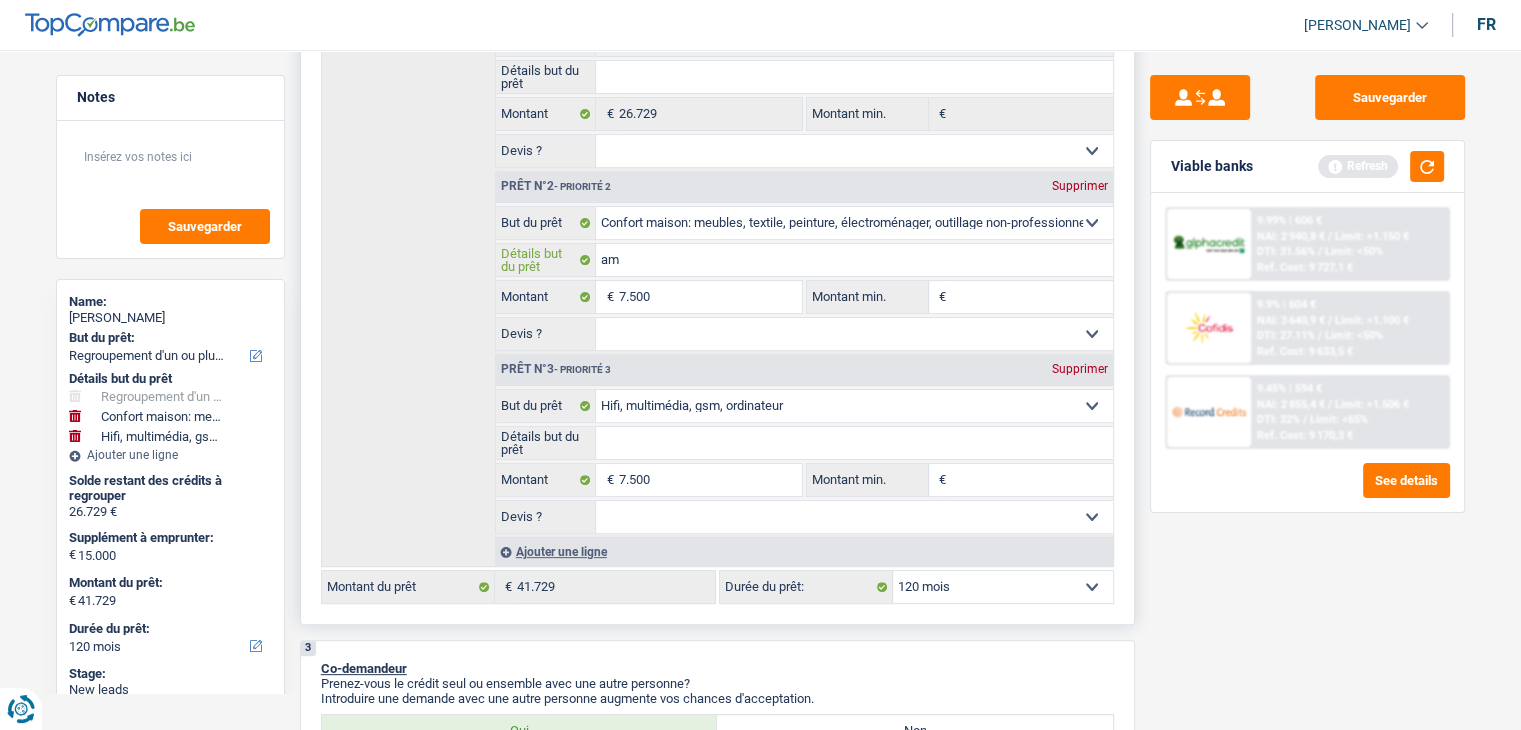 type on "ame" 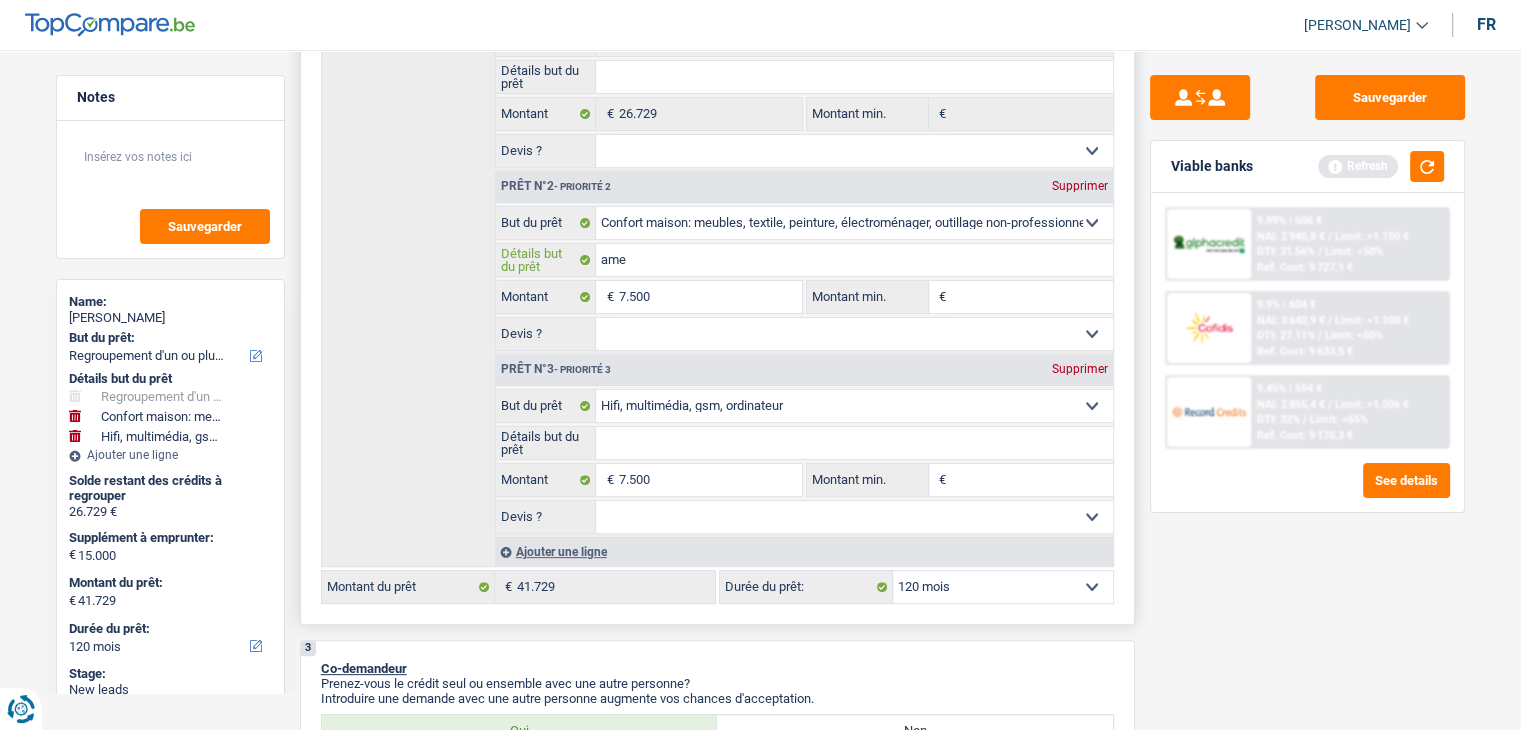 type on "ameu" 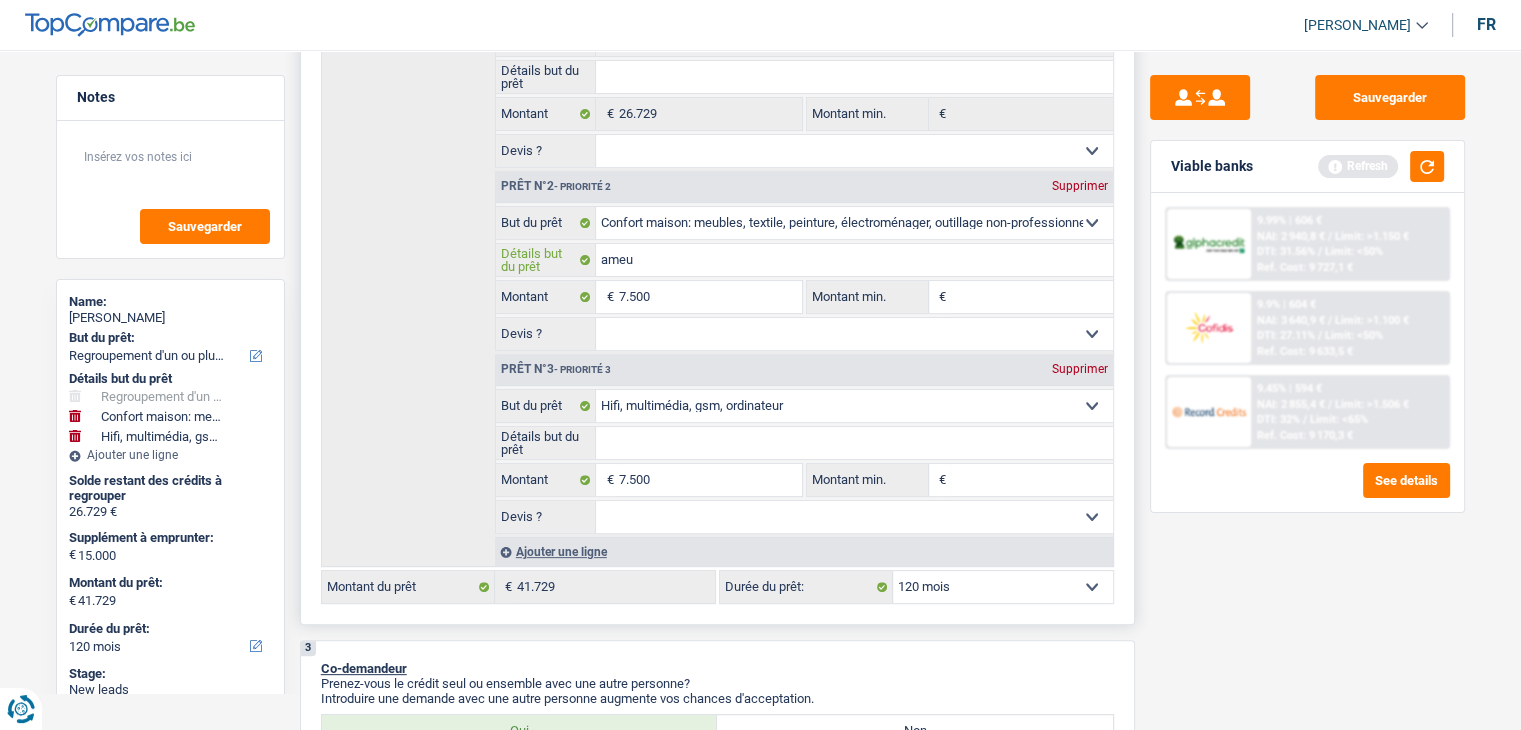 type on "ameub" 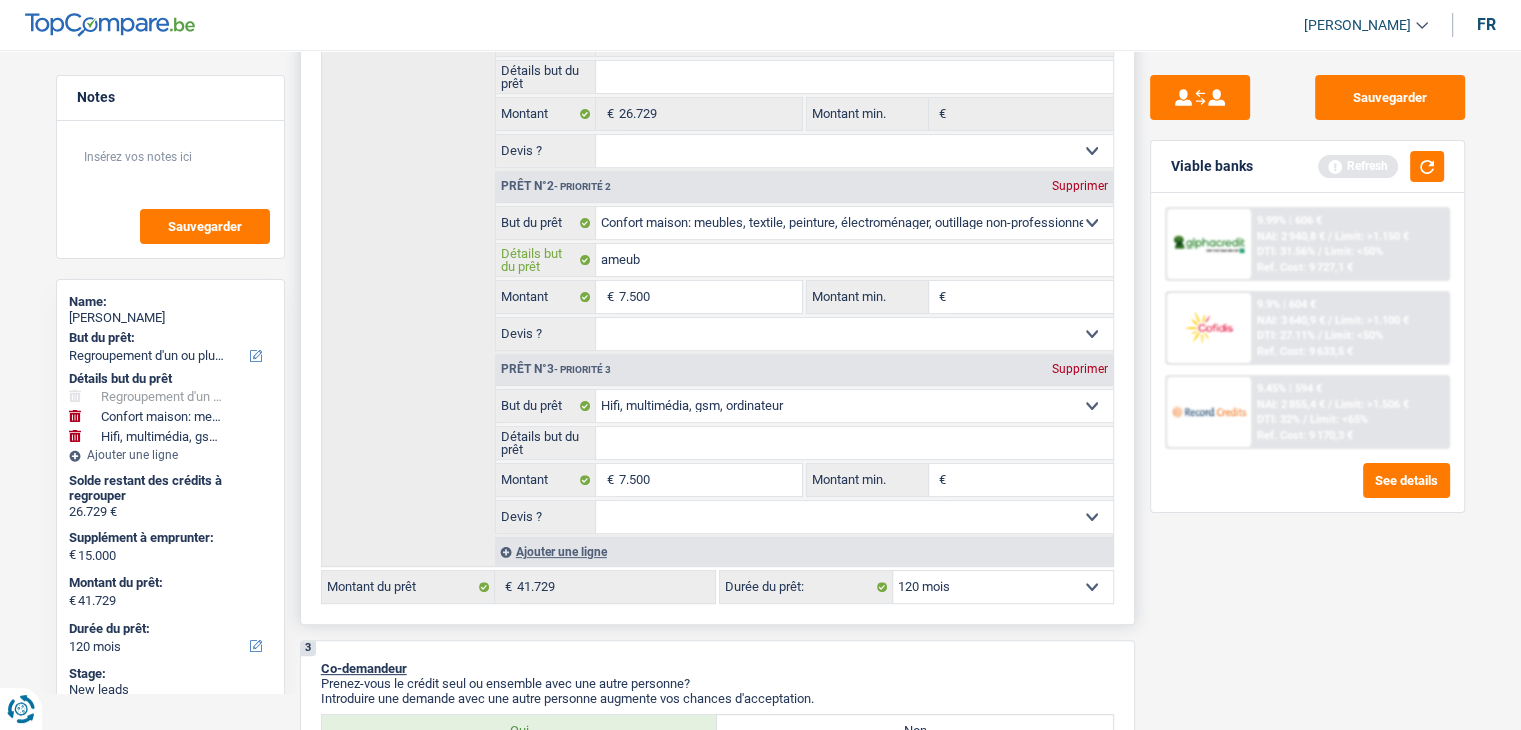 type on "ameubl" 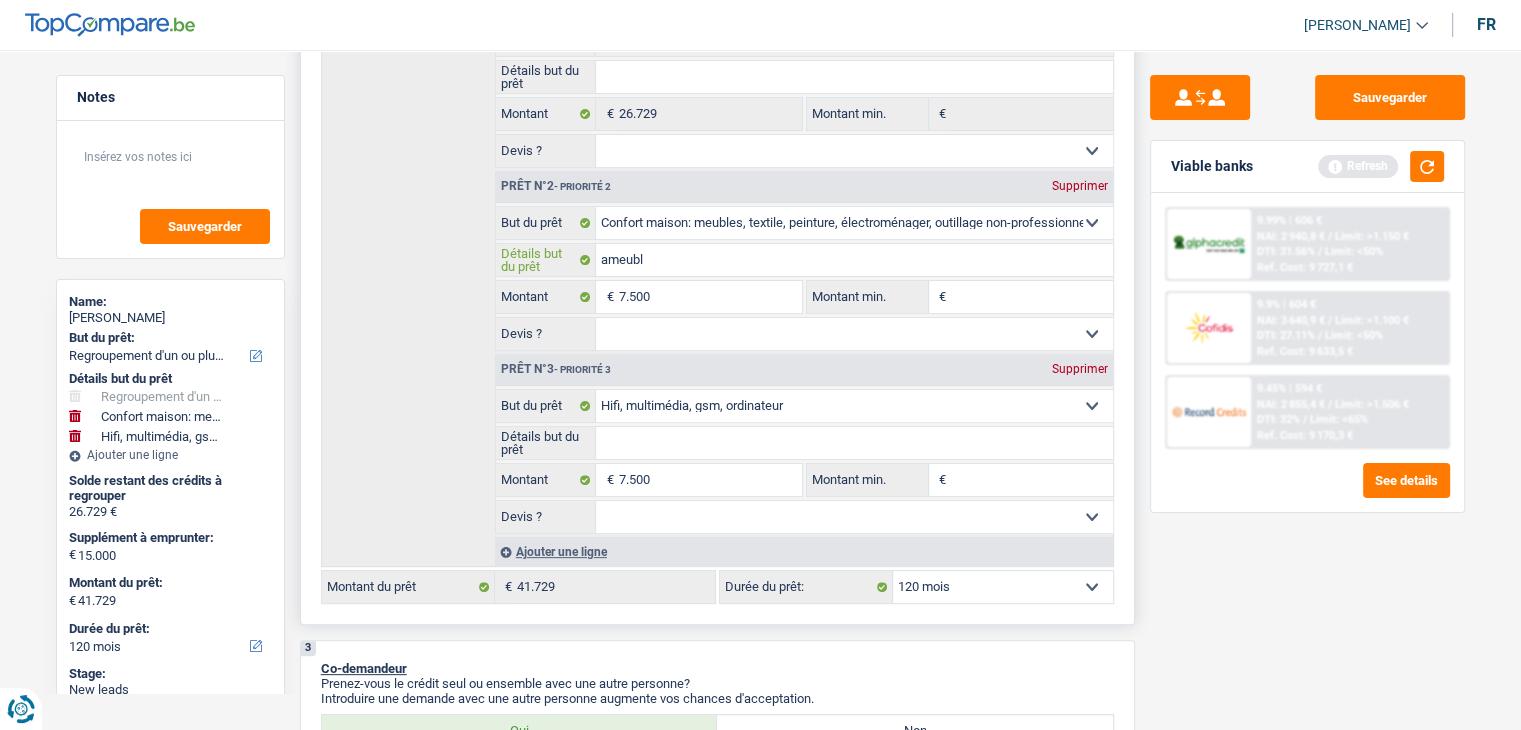 type on "ameuble" 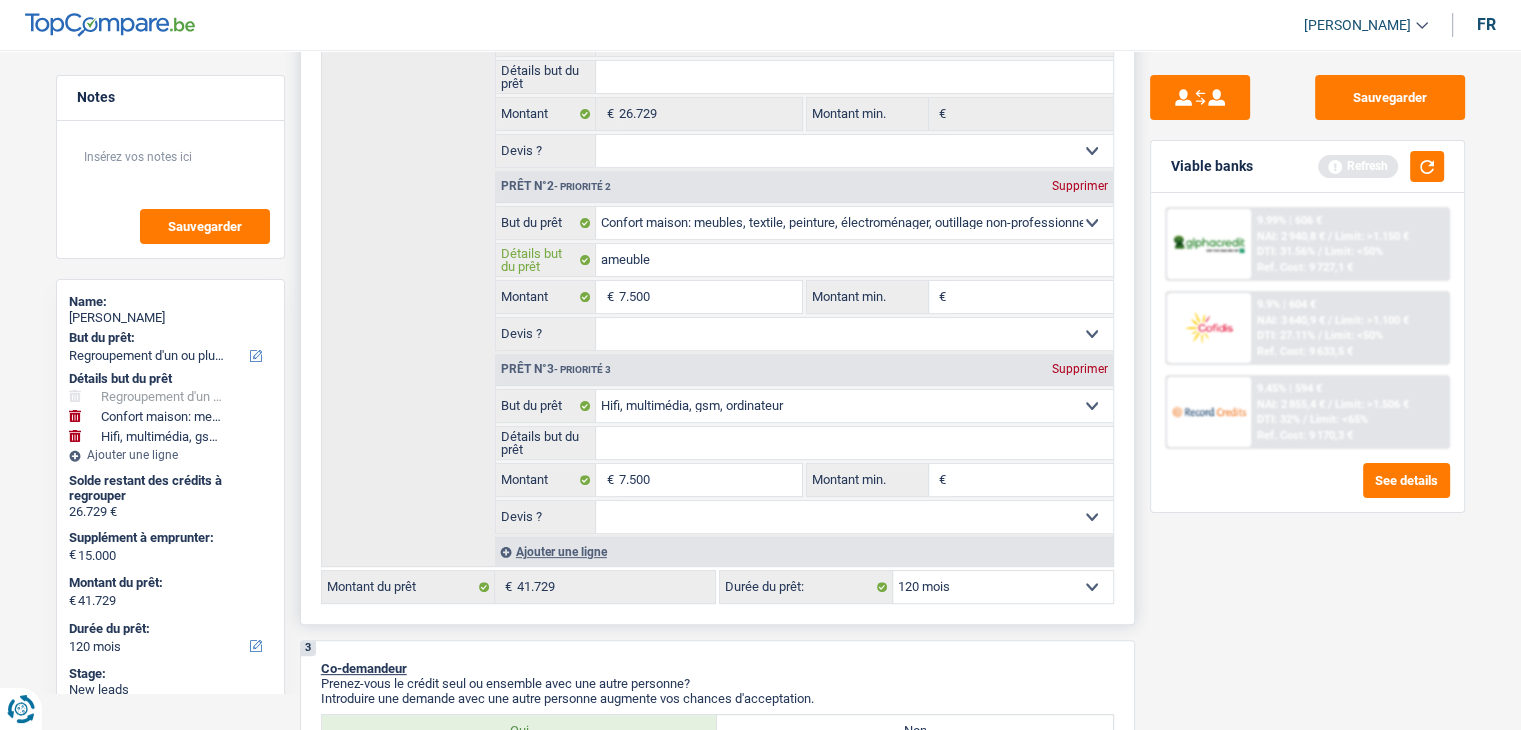 type on "ameublem" 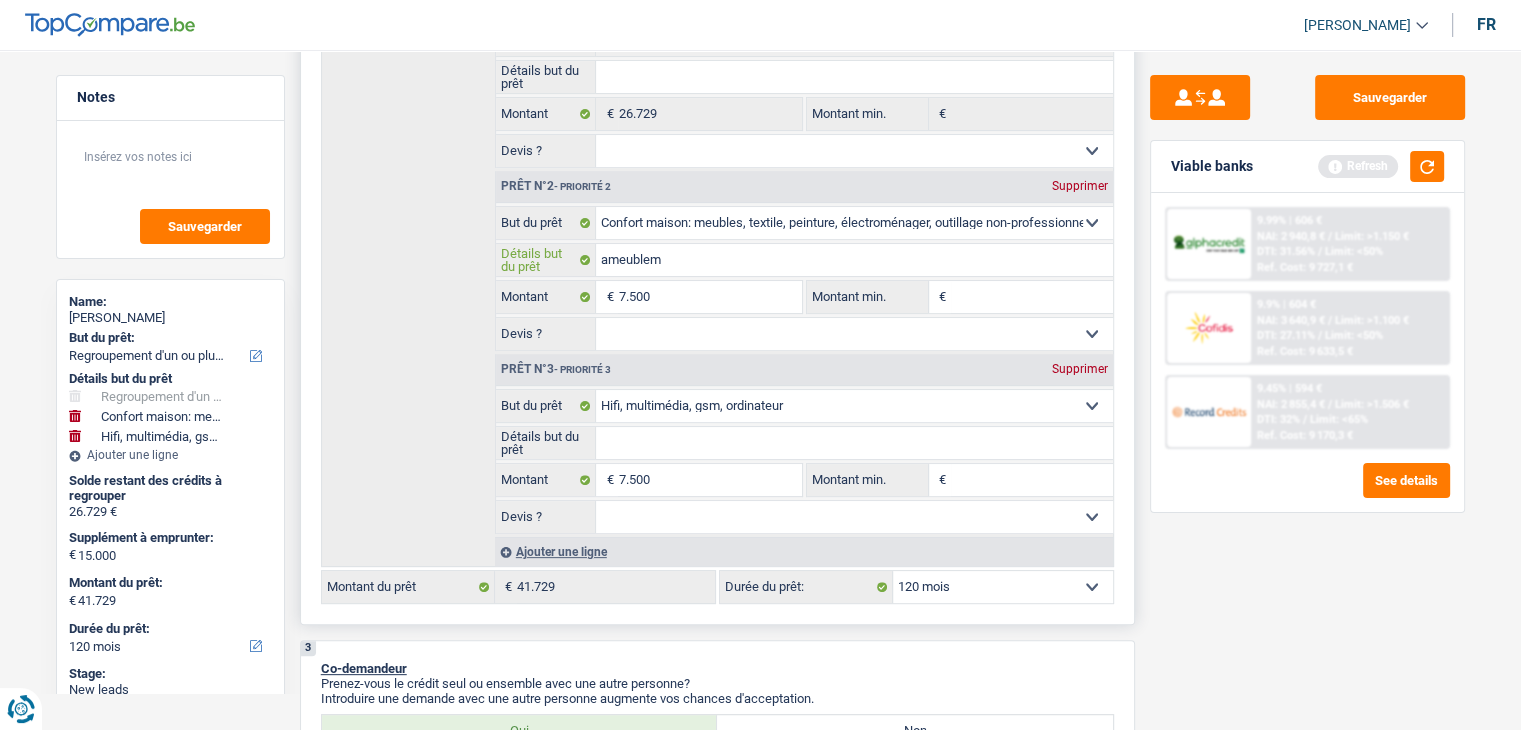 type on "ameubleme" 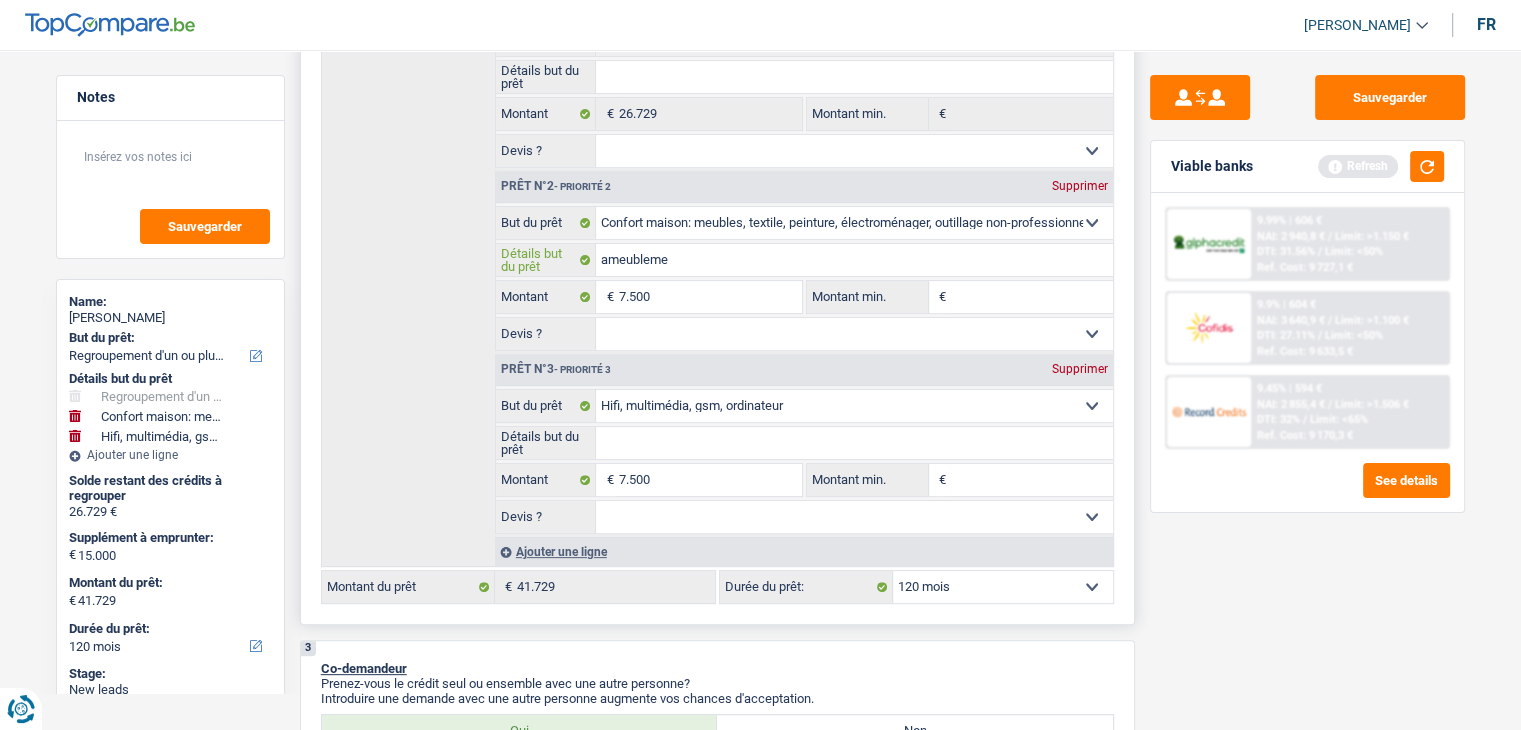 type on "ameubleme," 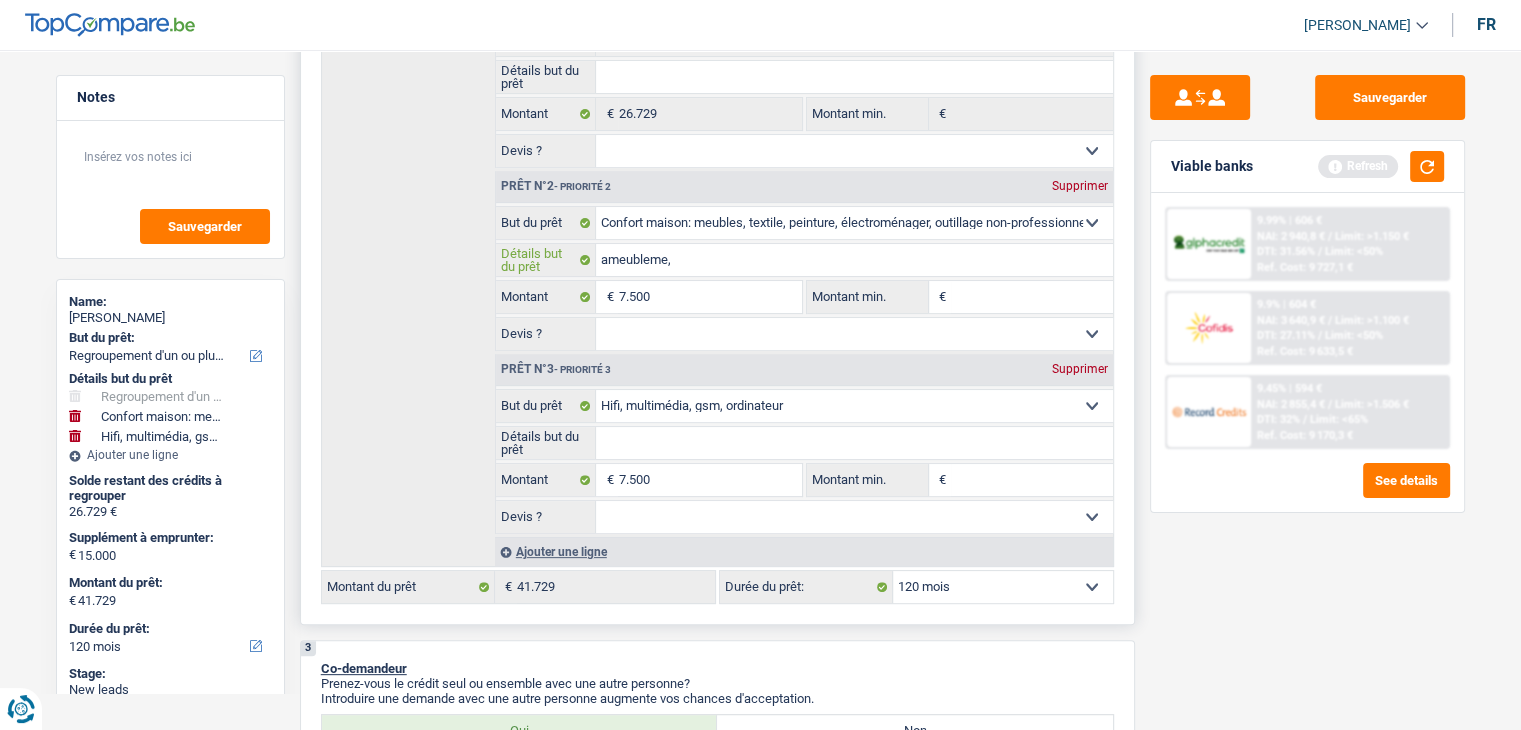 type on "ameubleme,t" 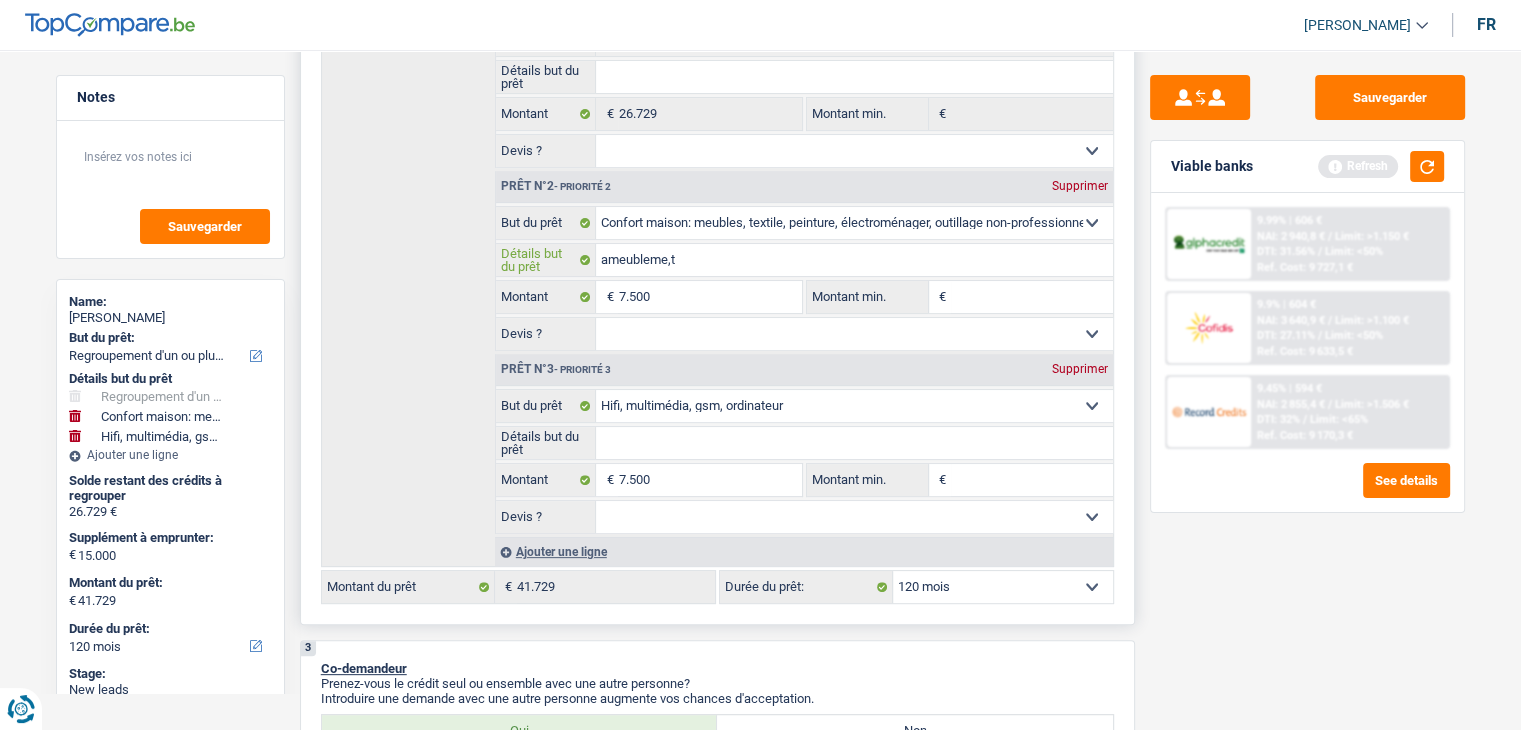 type on "ameubleme," 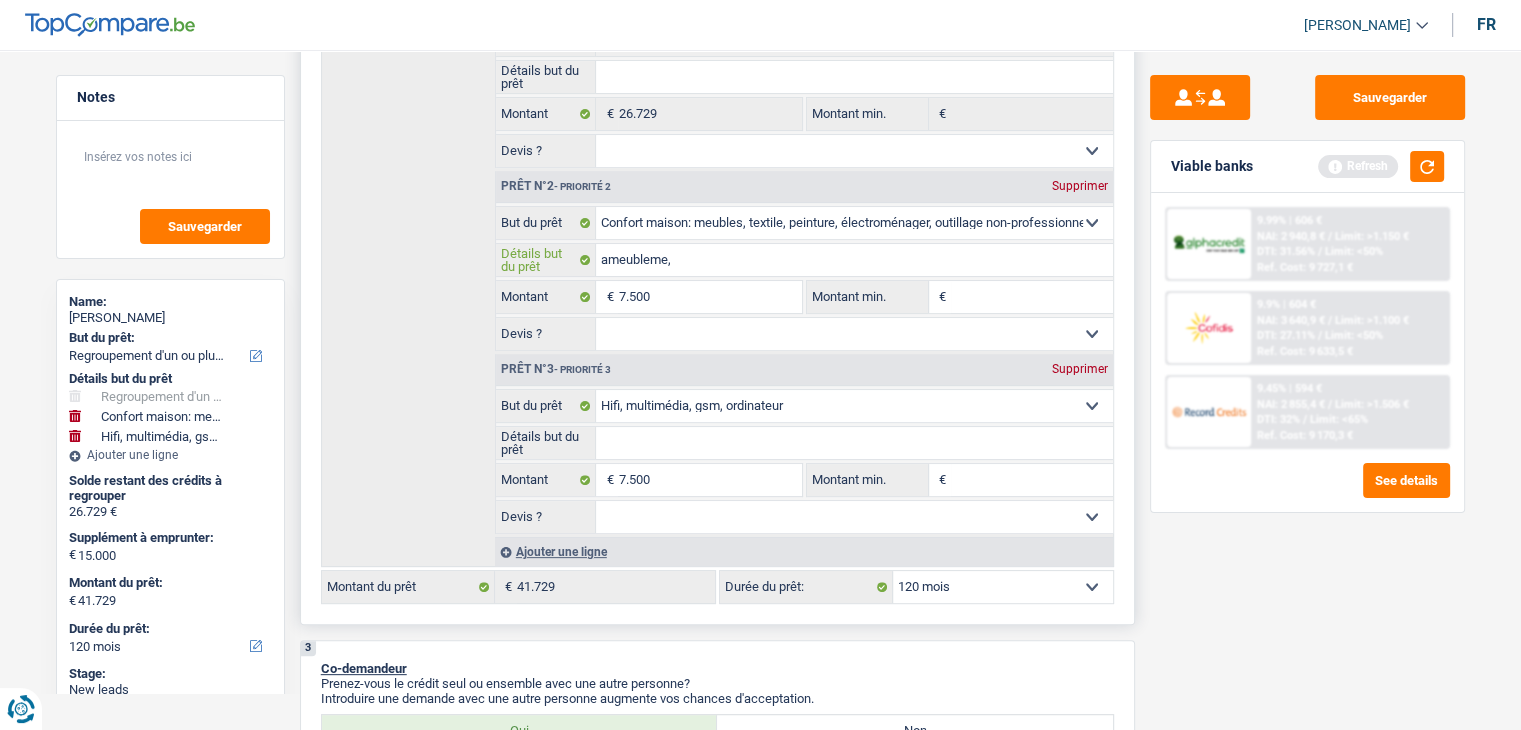 type on "ameubleme" 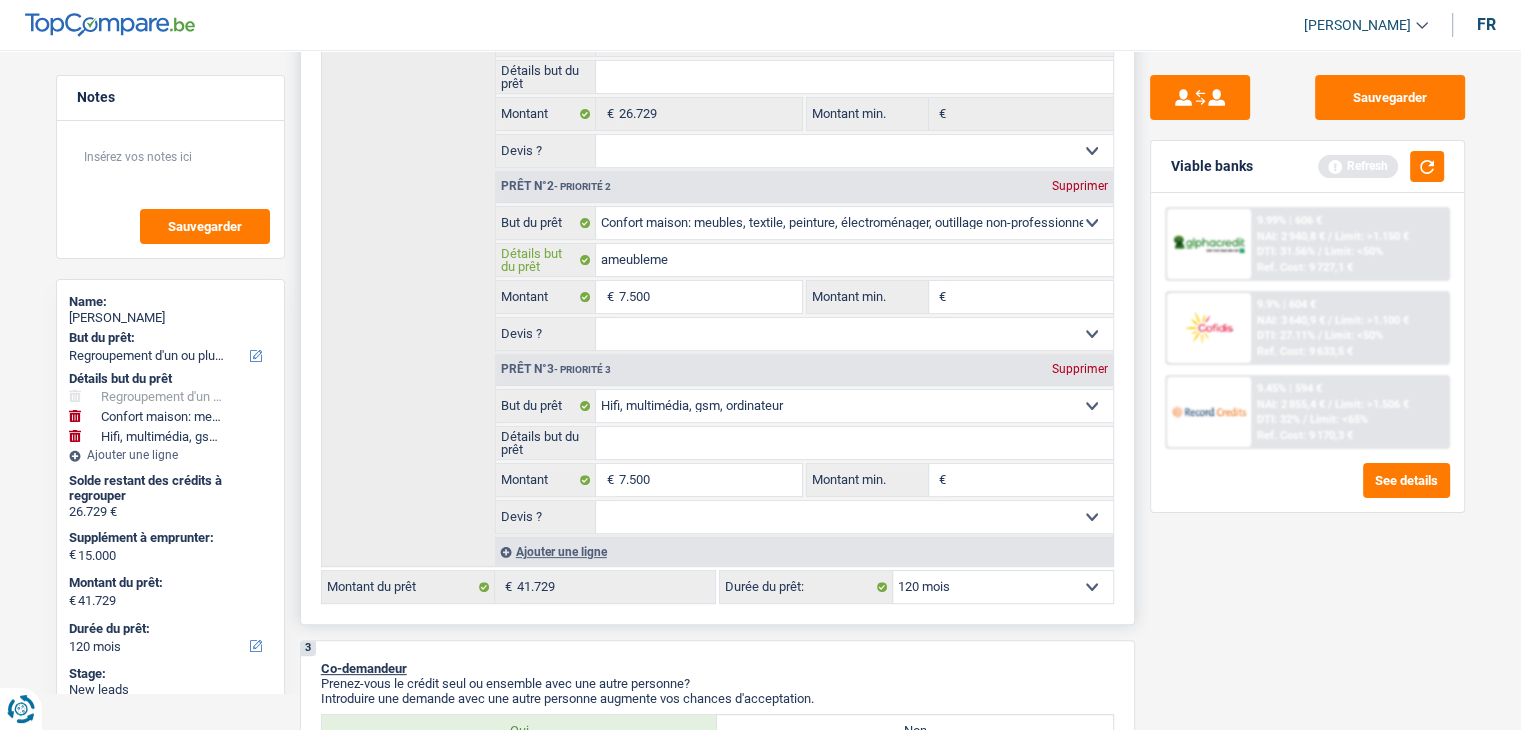 type on "ameublemen" 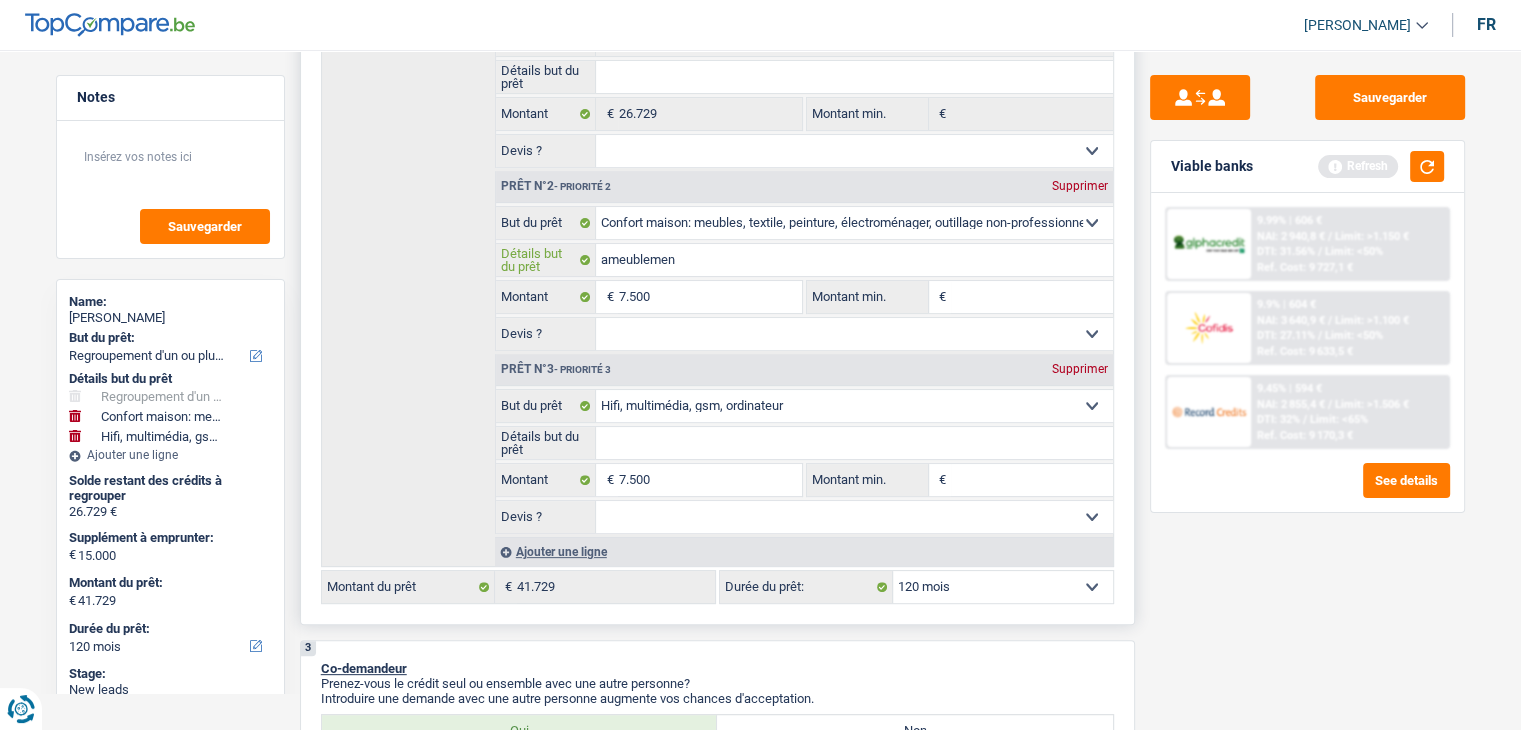 type on "ameublement" 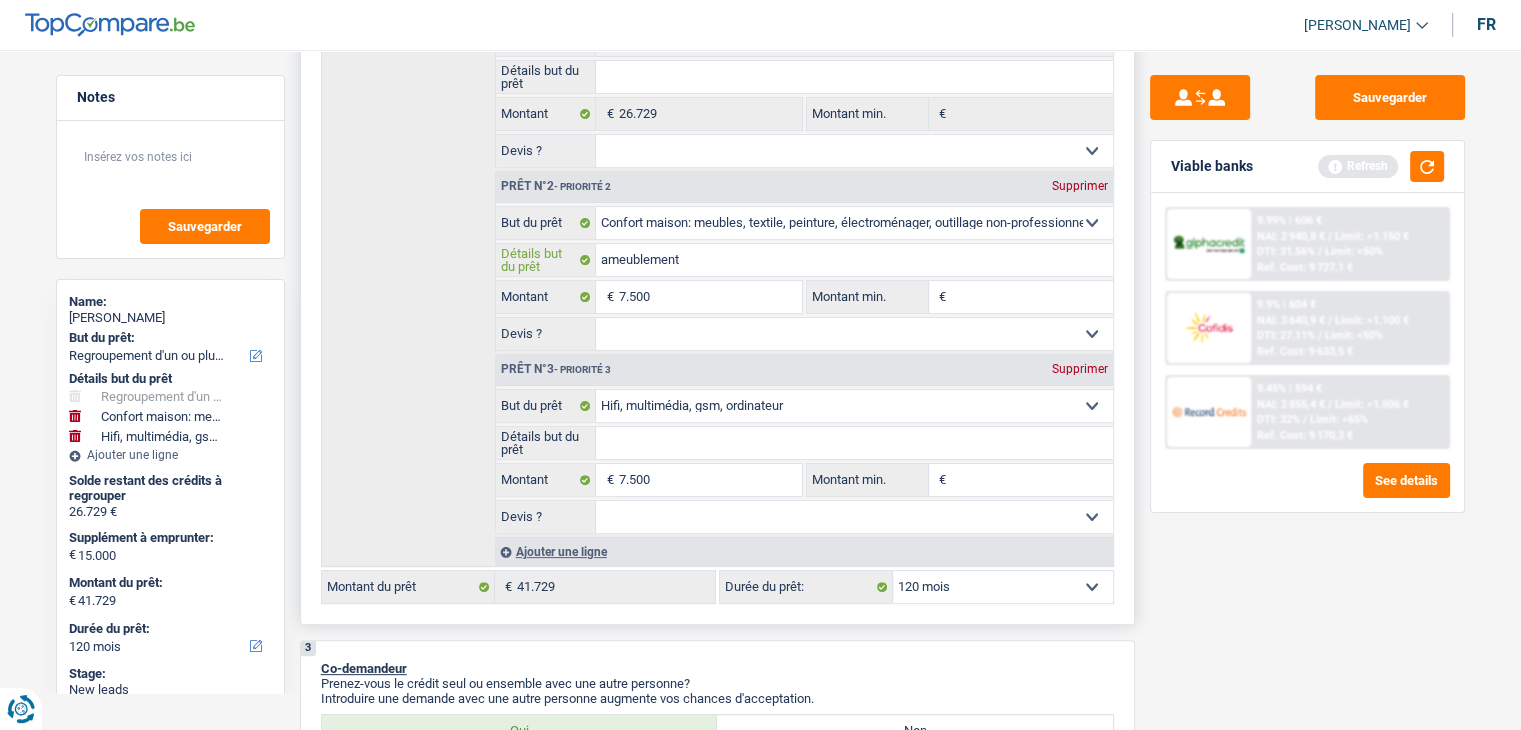 type on "ameublement," 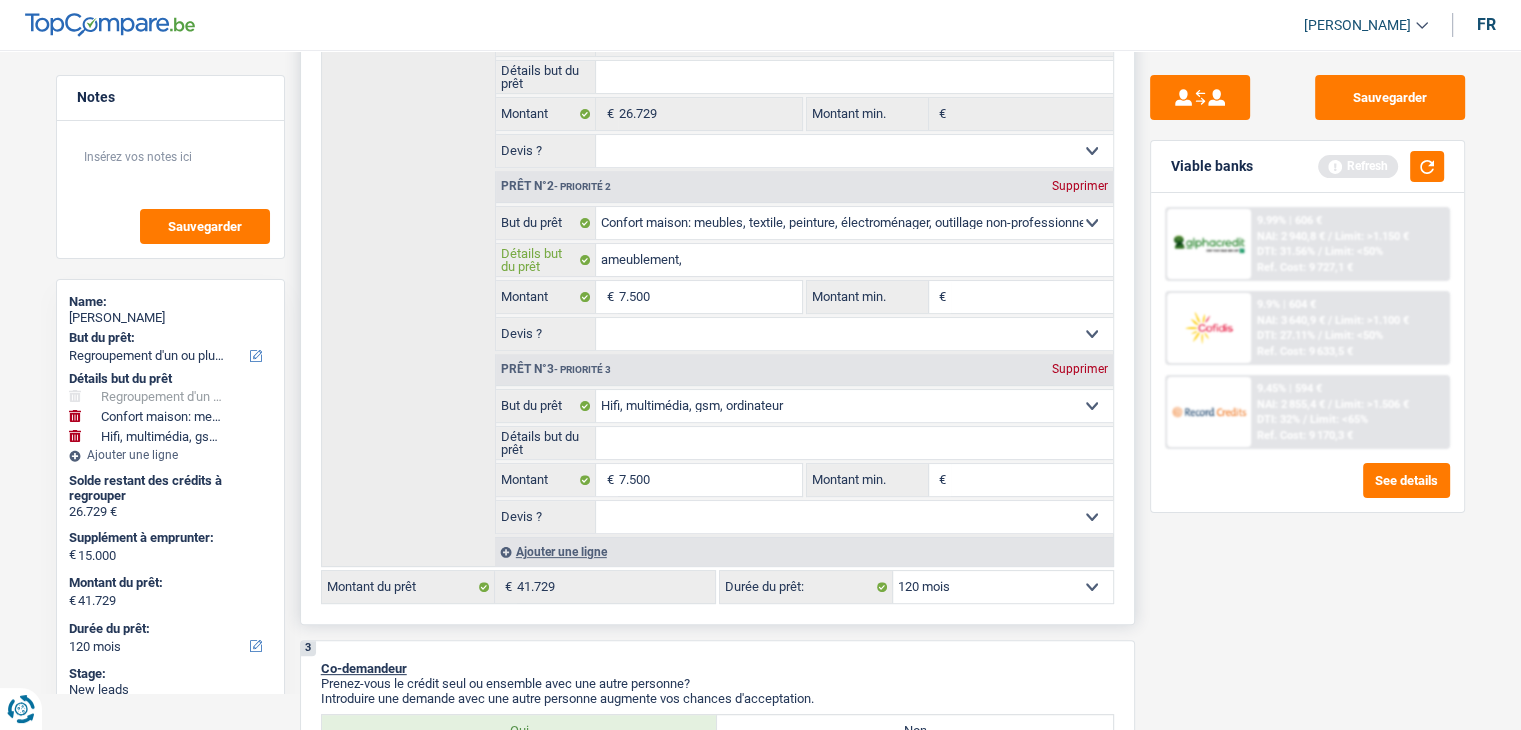 type on "ameublement," 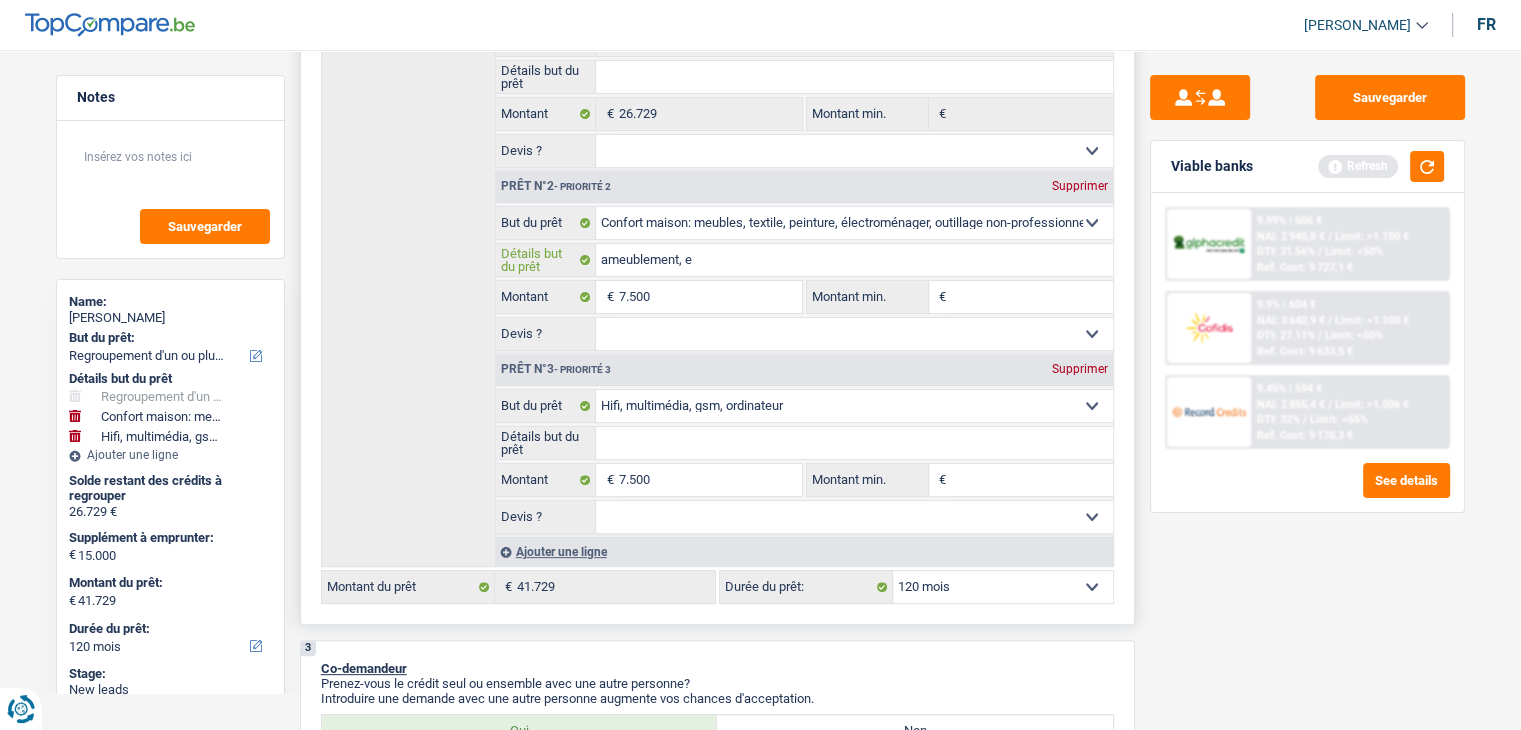 type on "ameublement, em" 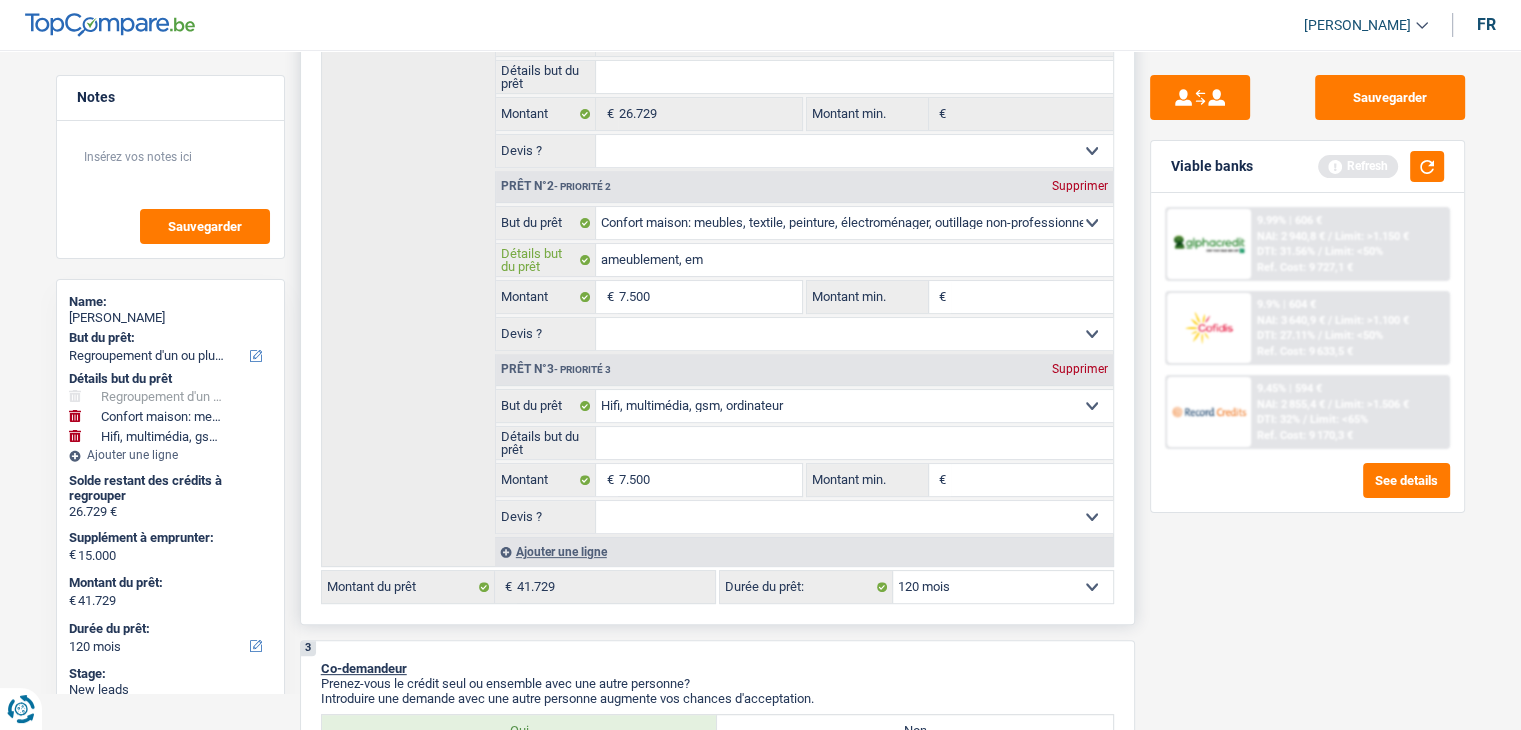 type on "ameublement, eme" 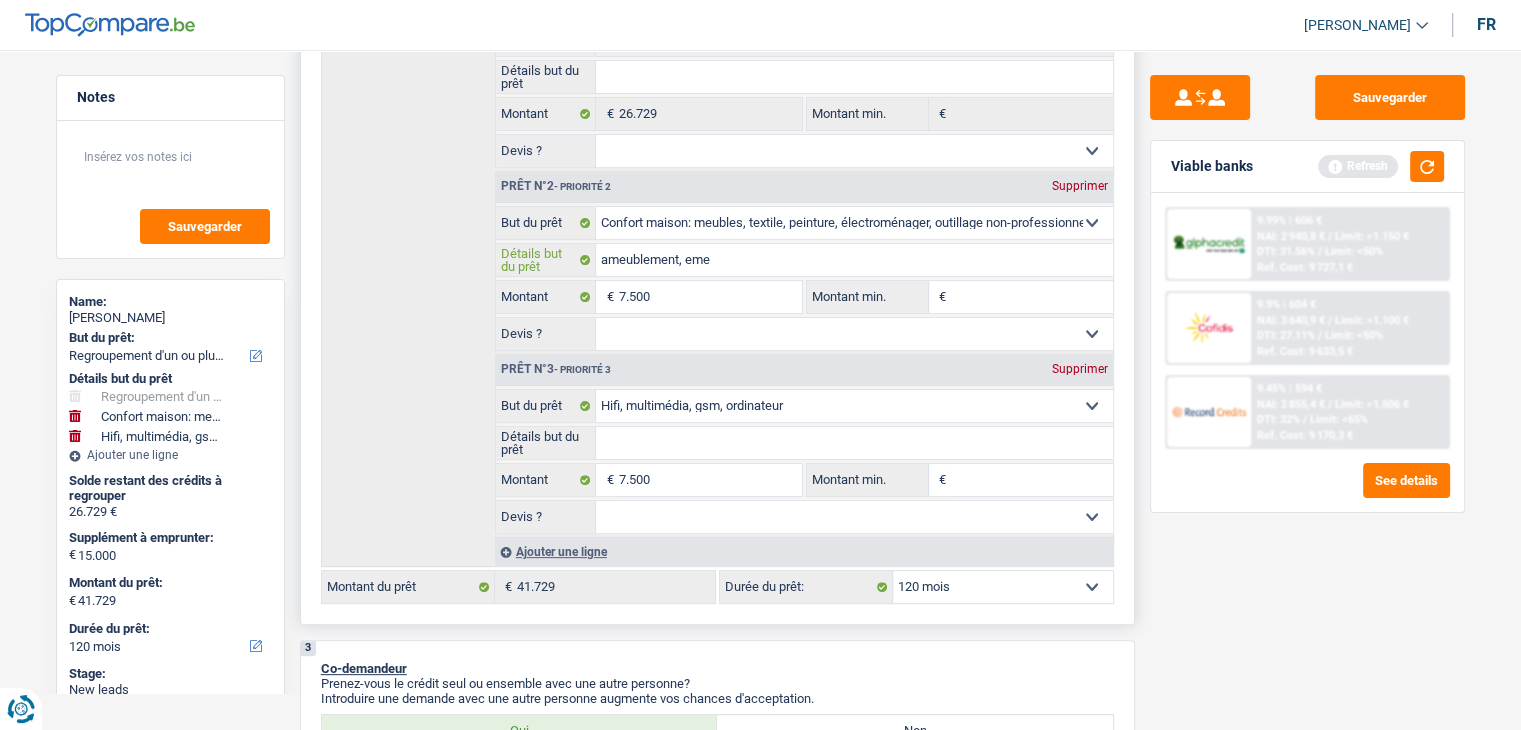 type on "ameublement, emec" 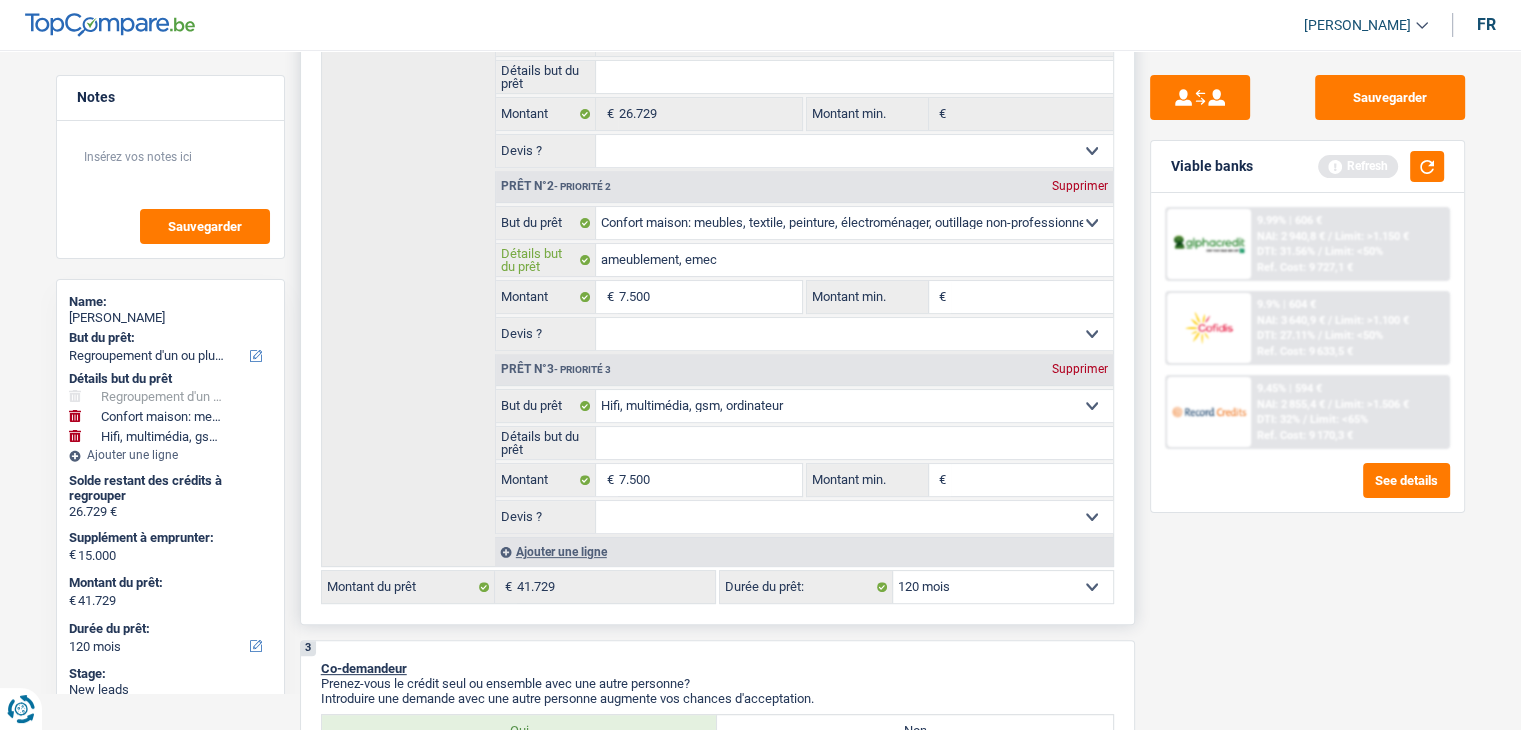 type on "ameublement, emect" 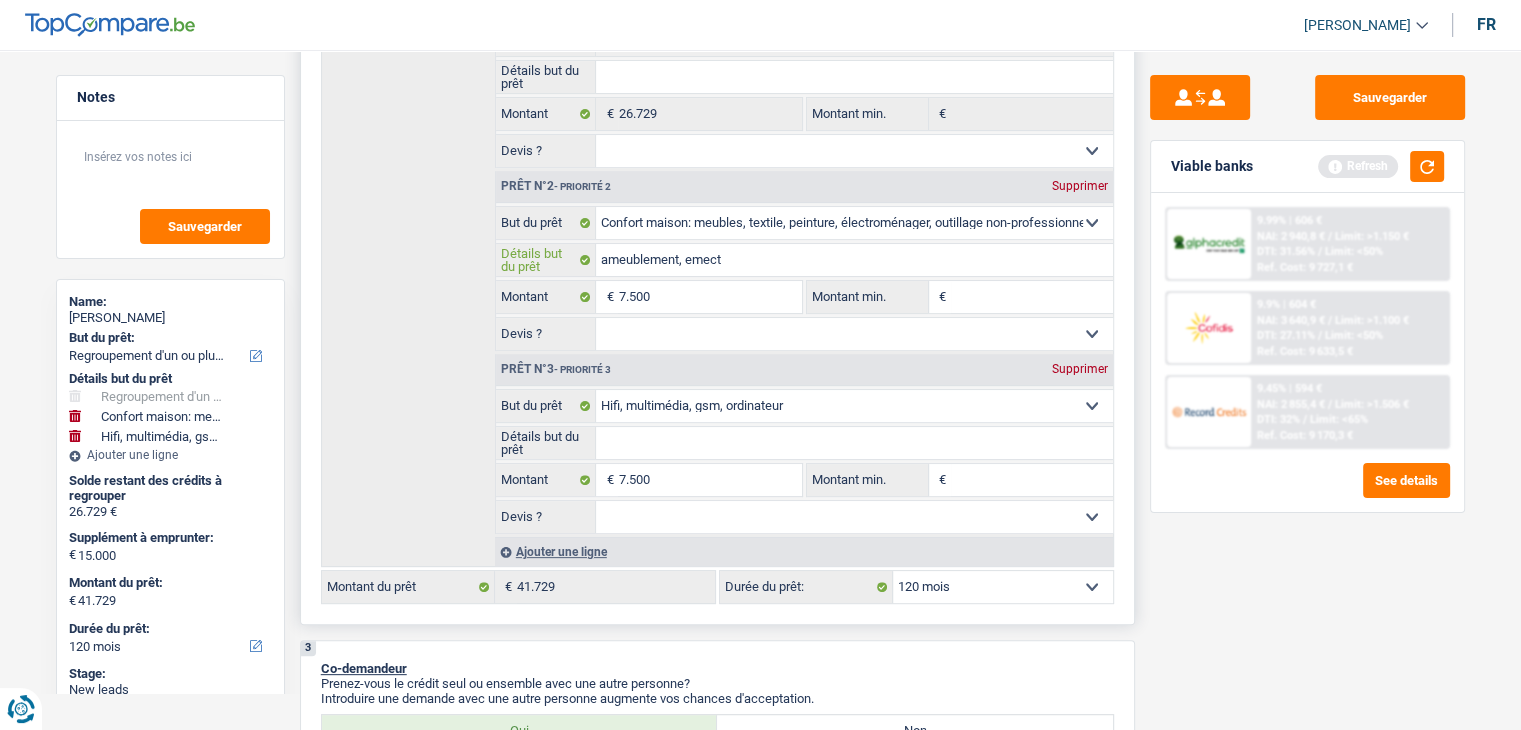 type on "ameublement, emectr" 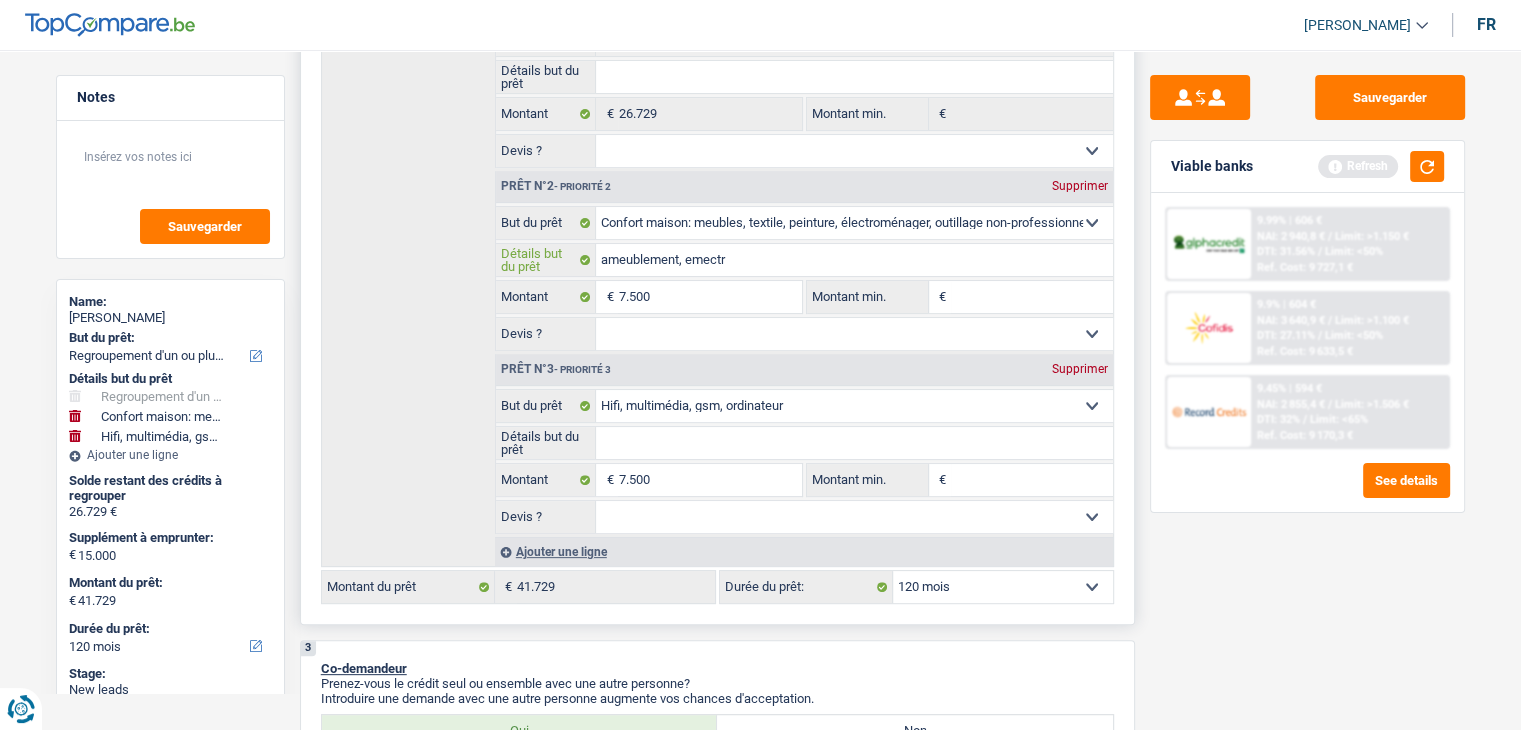 type on "ameublement, emectr" 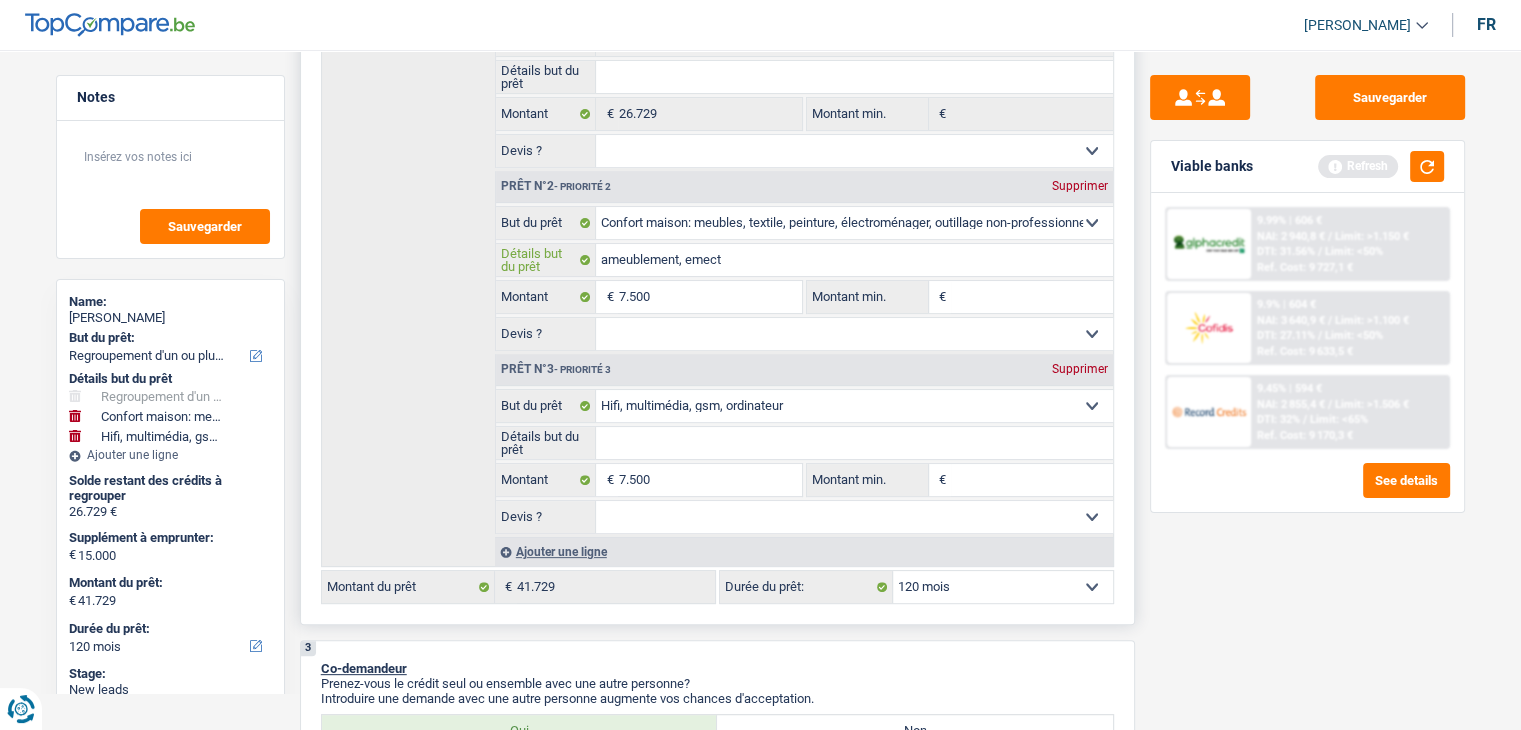 type on "ameublement, emec" 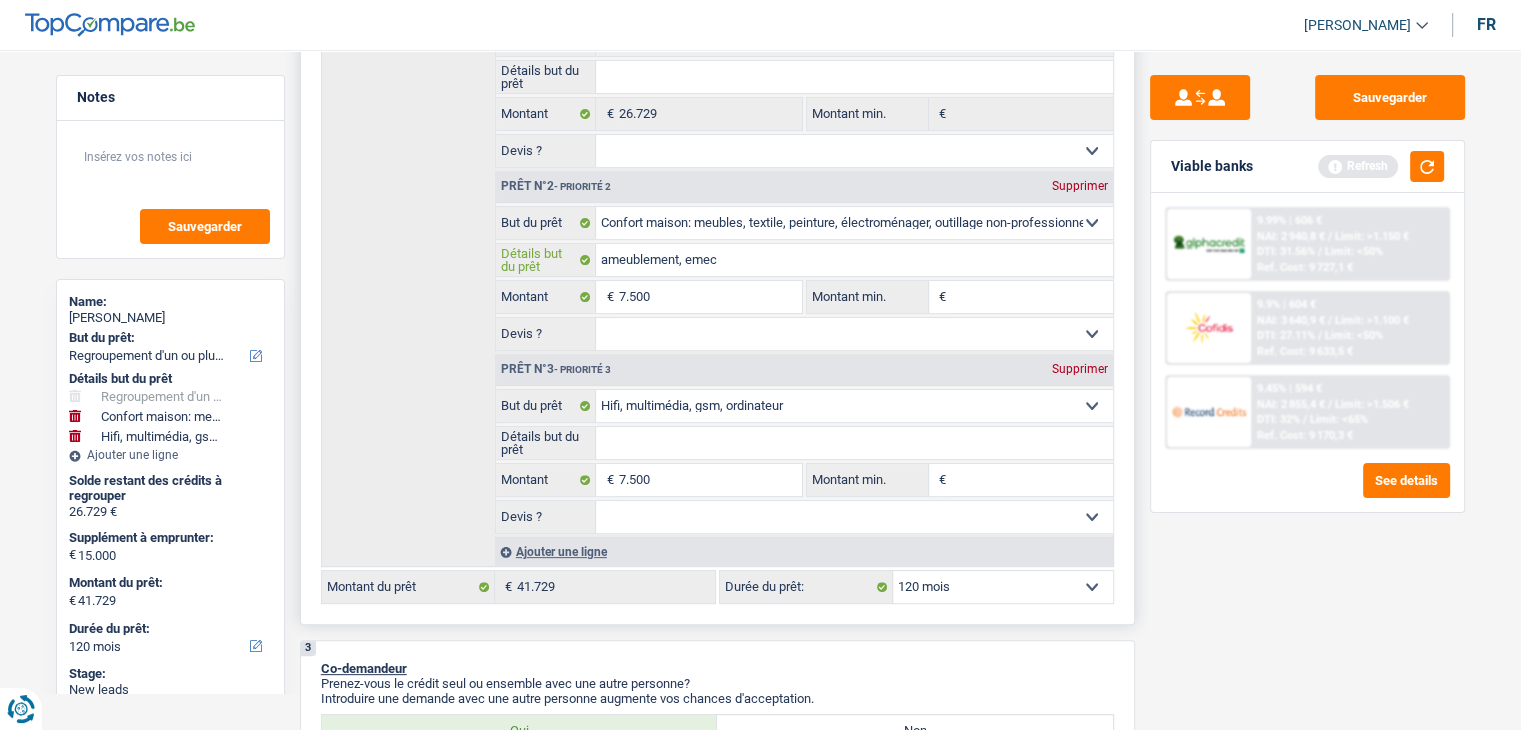 type on "ameublement, eme" 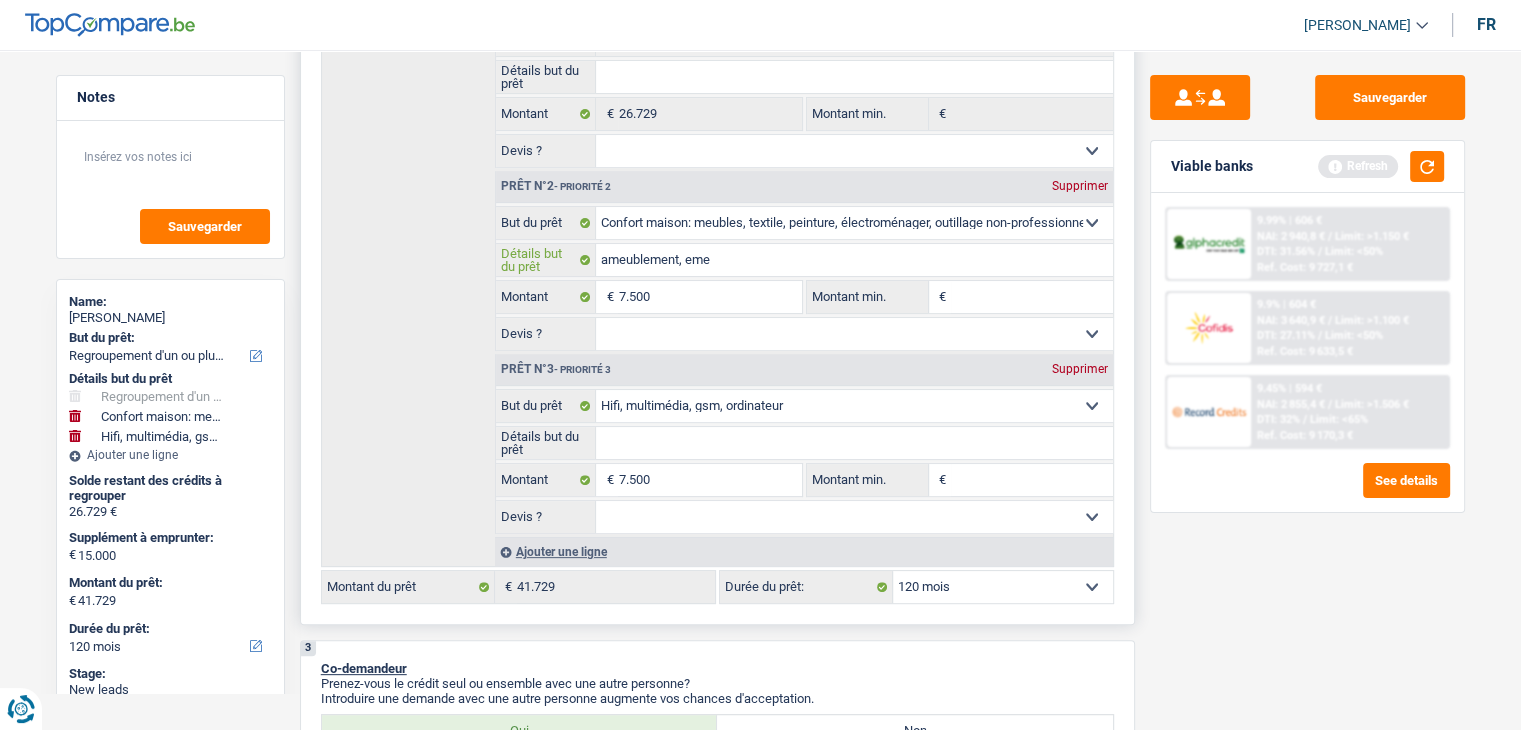 type on "ameublement, em" 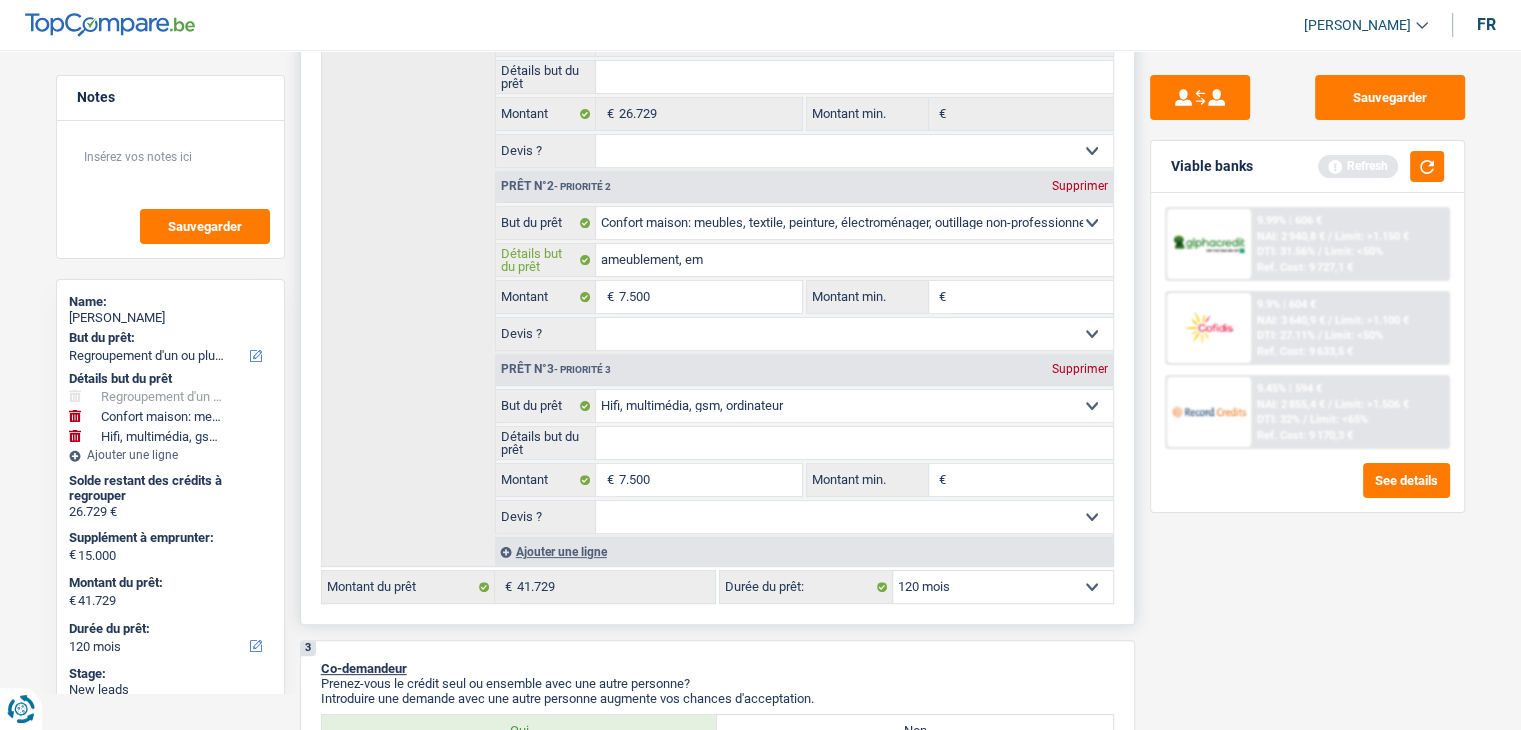 type on "ameublement, e" 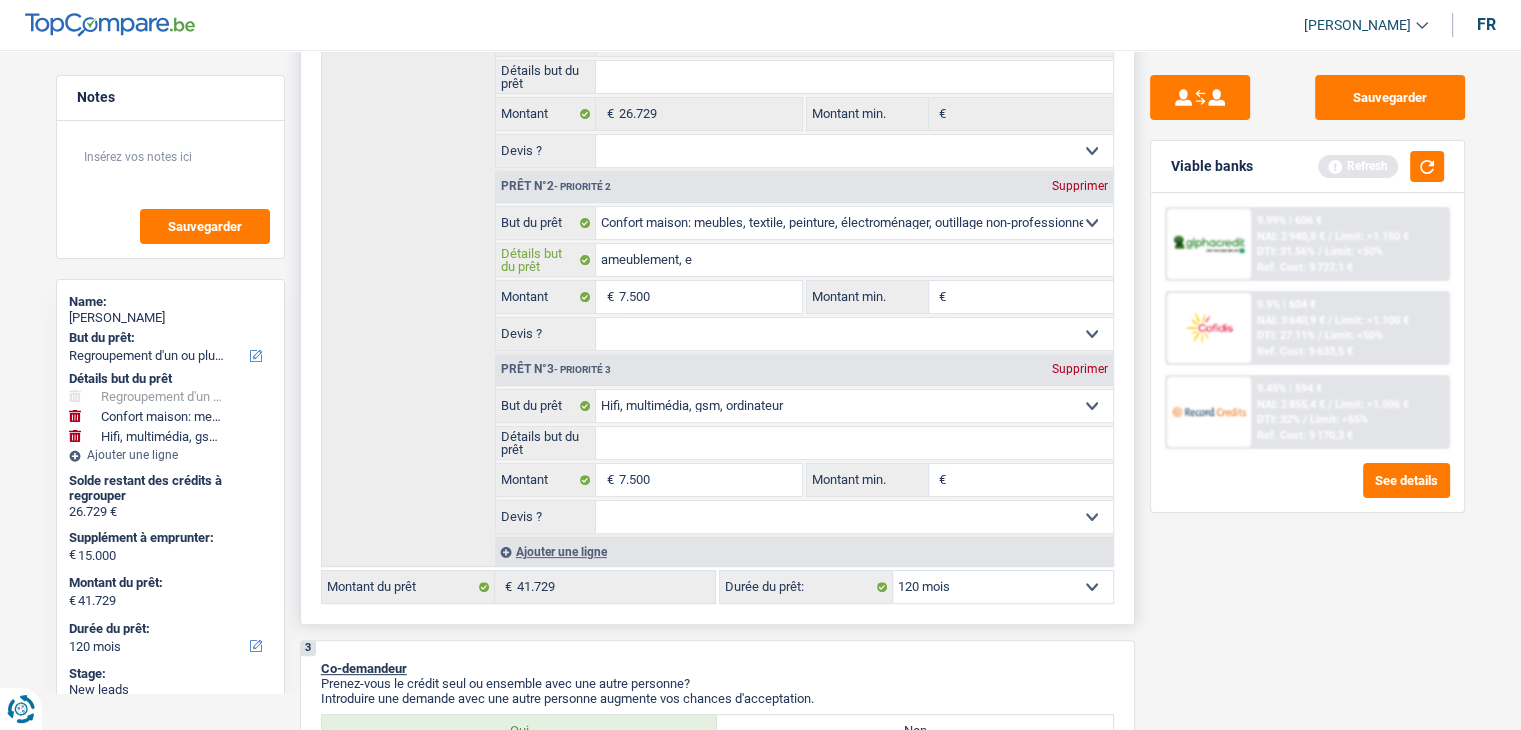 type on "ameublement, el" 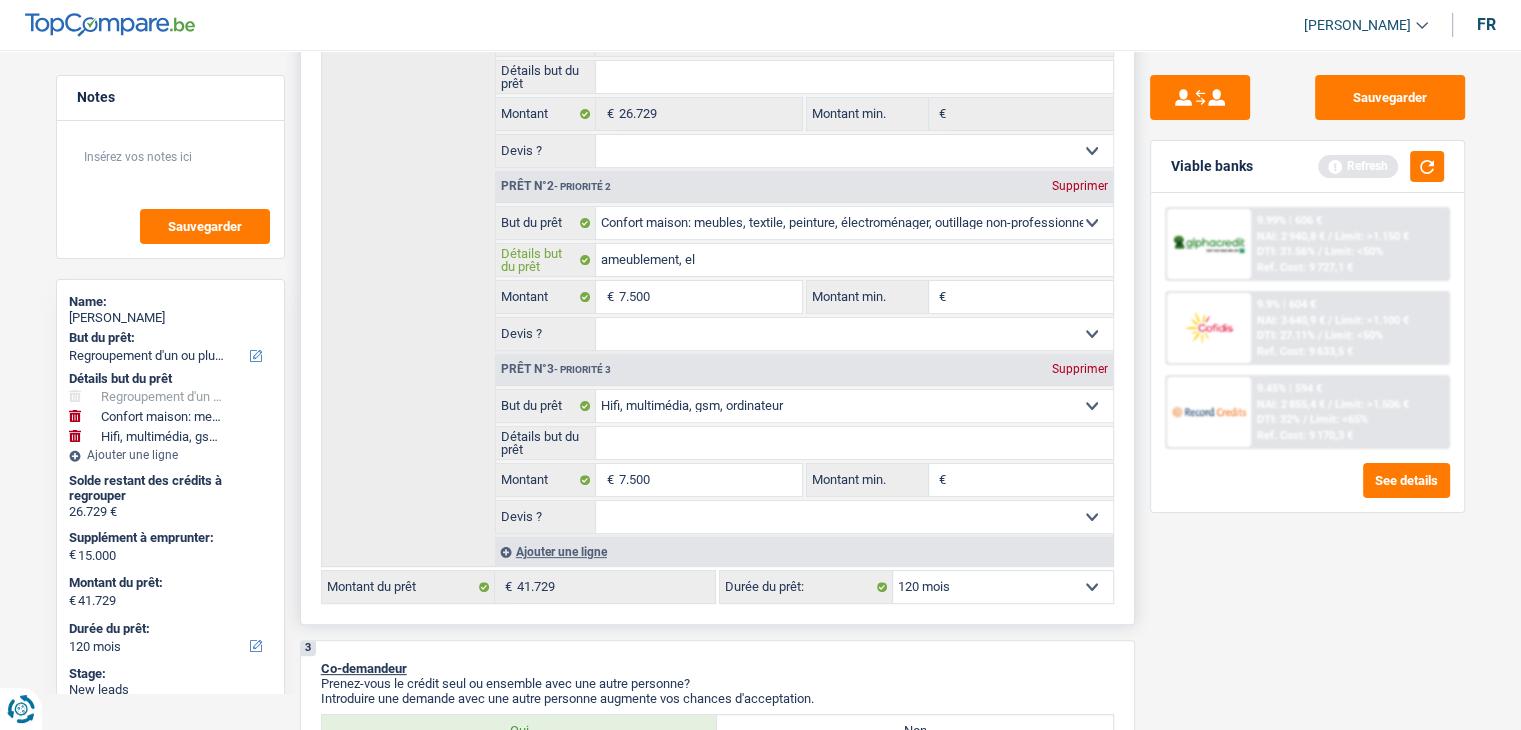 type on "ameublement, ele" 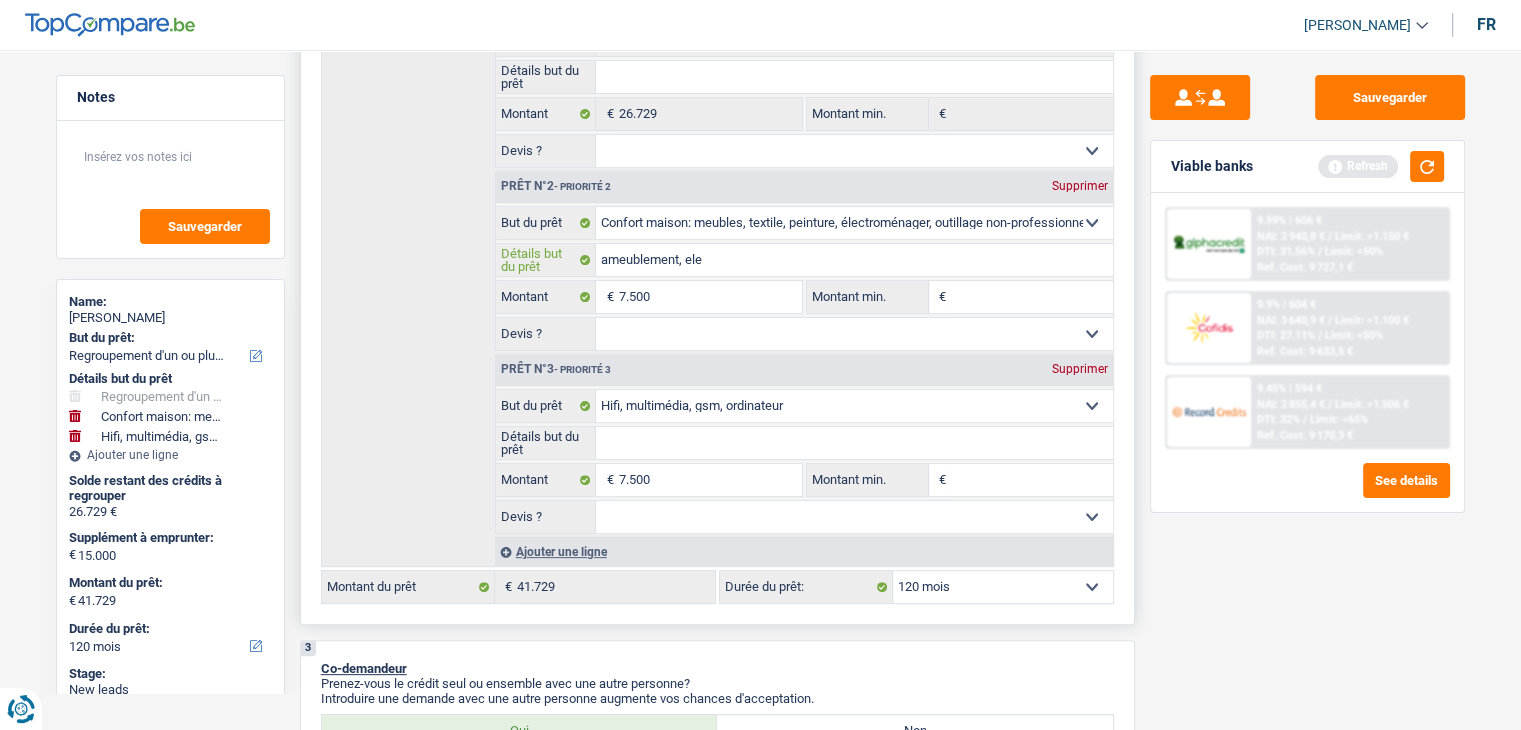 type on "ameublement, elec" 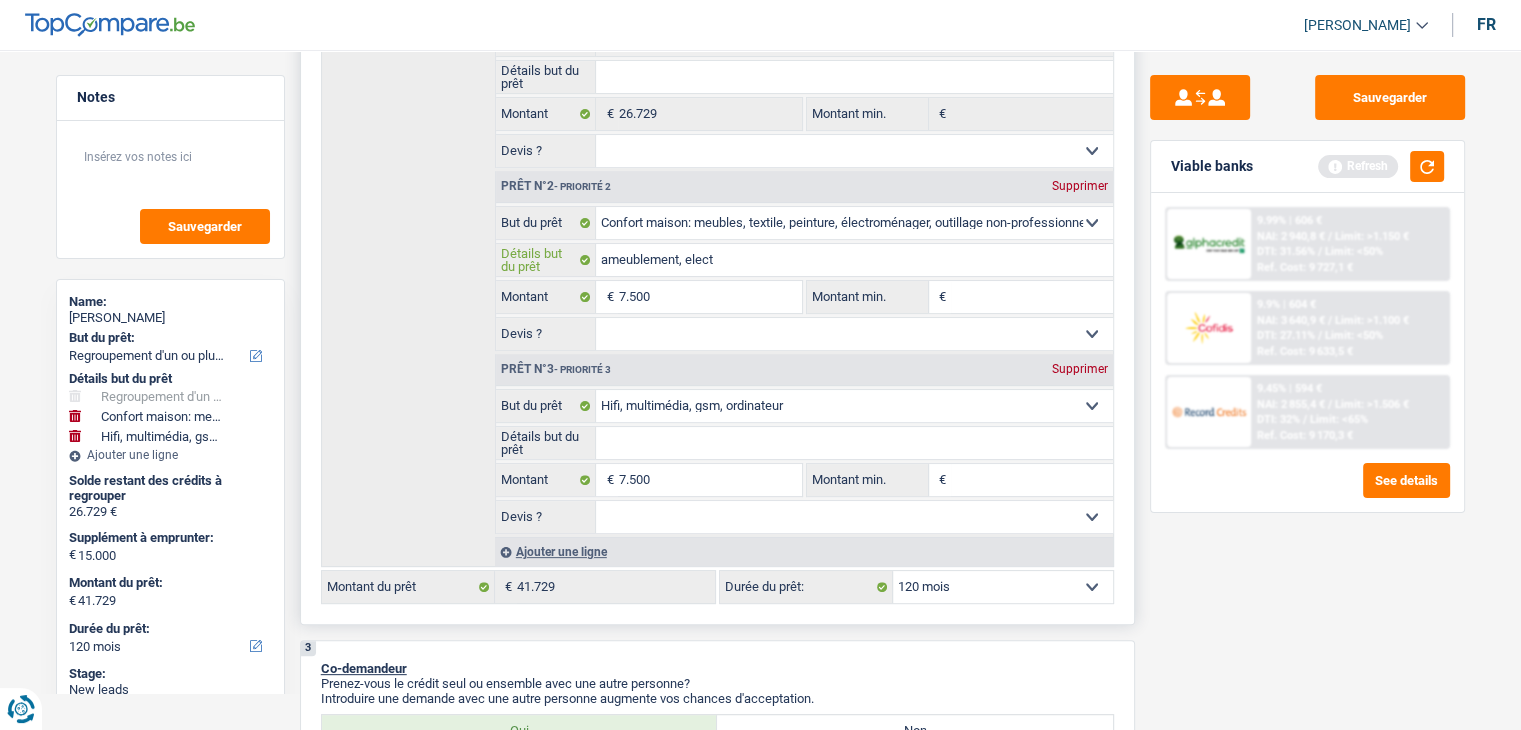 type on "ameublement, electr" 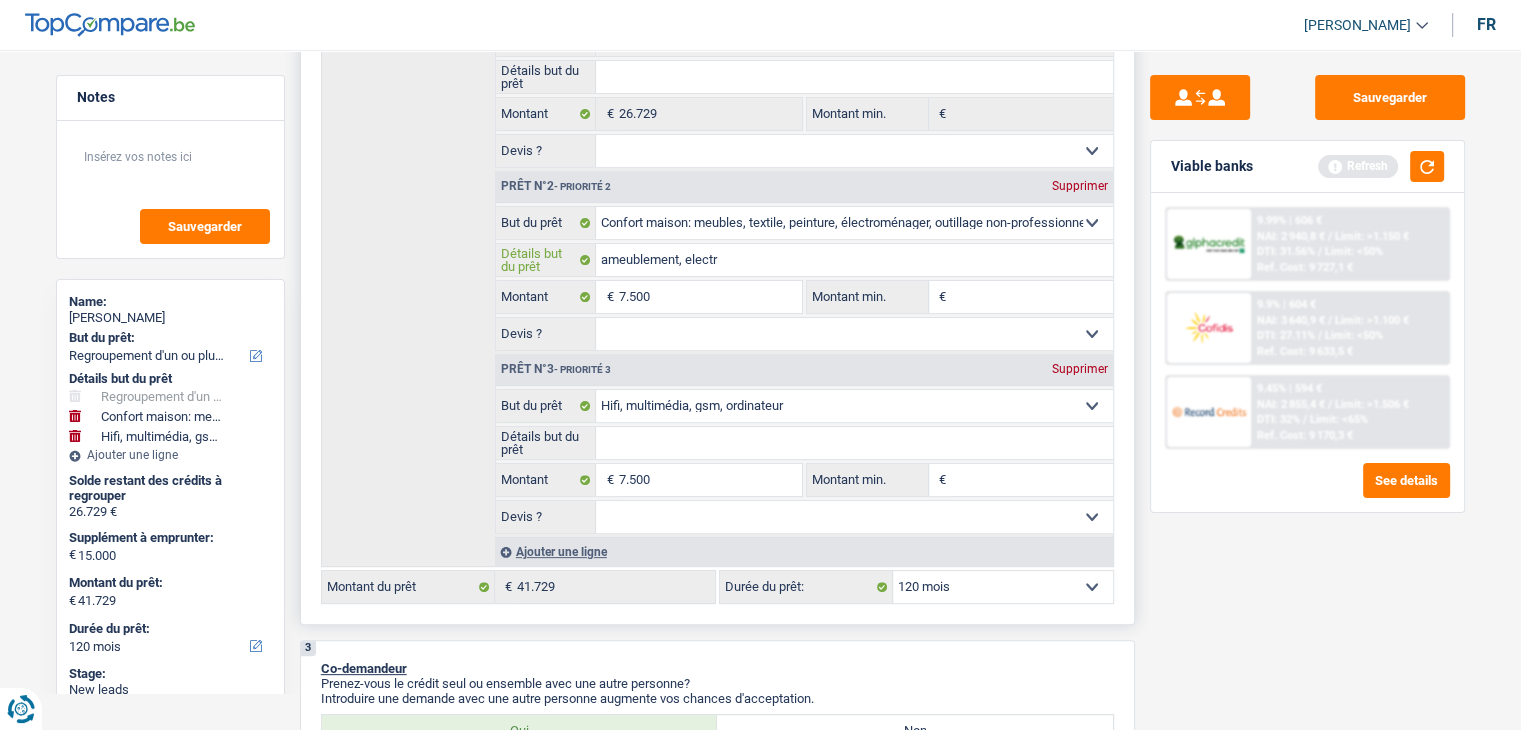 type on "ameublement, electr" 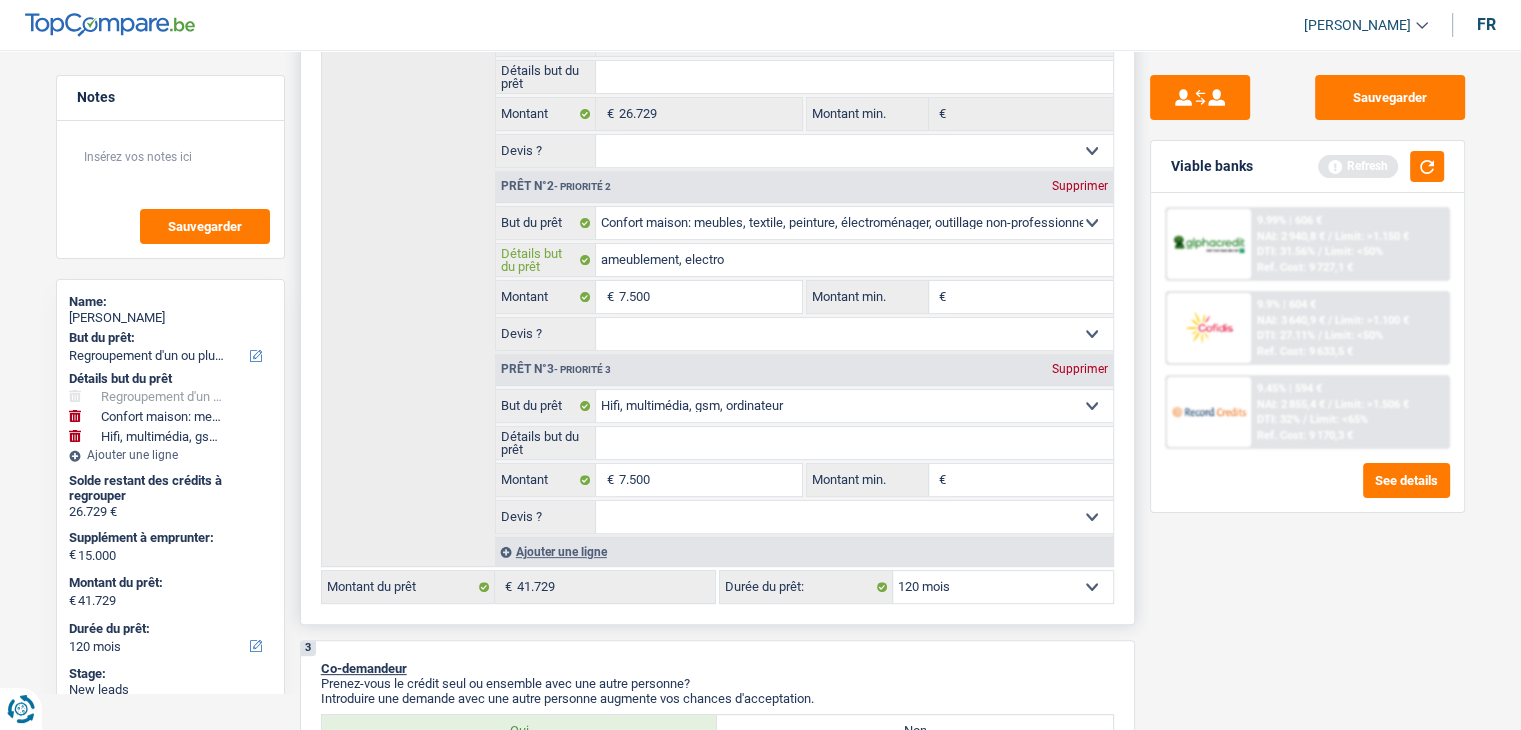 type on "ameublement, electro" 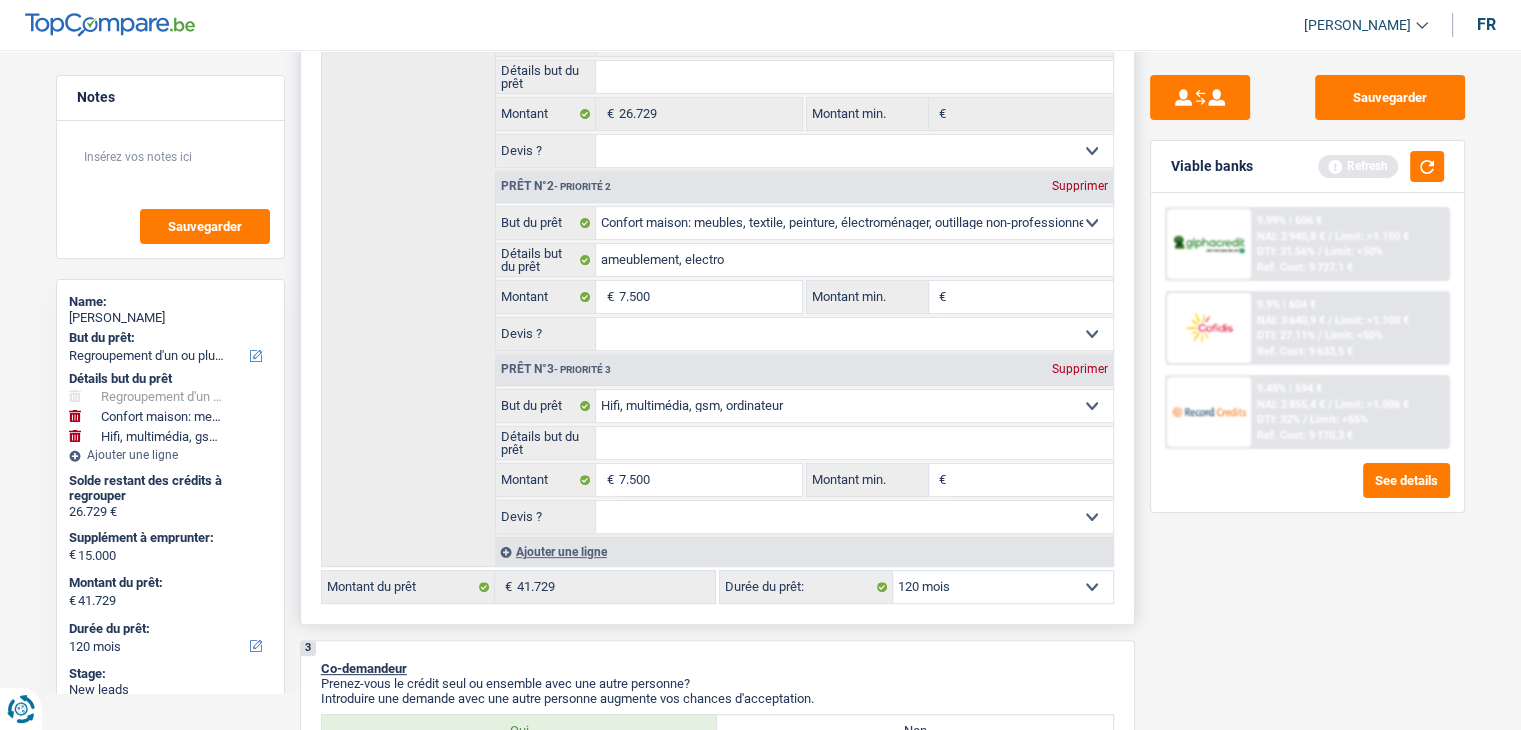 click on "Détails but du prêt" at bounding box center (854, 443) 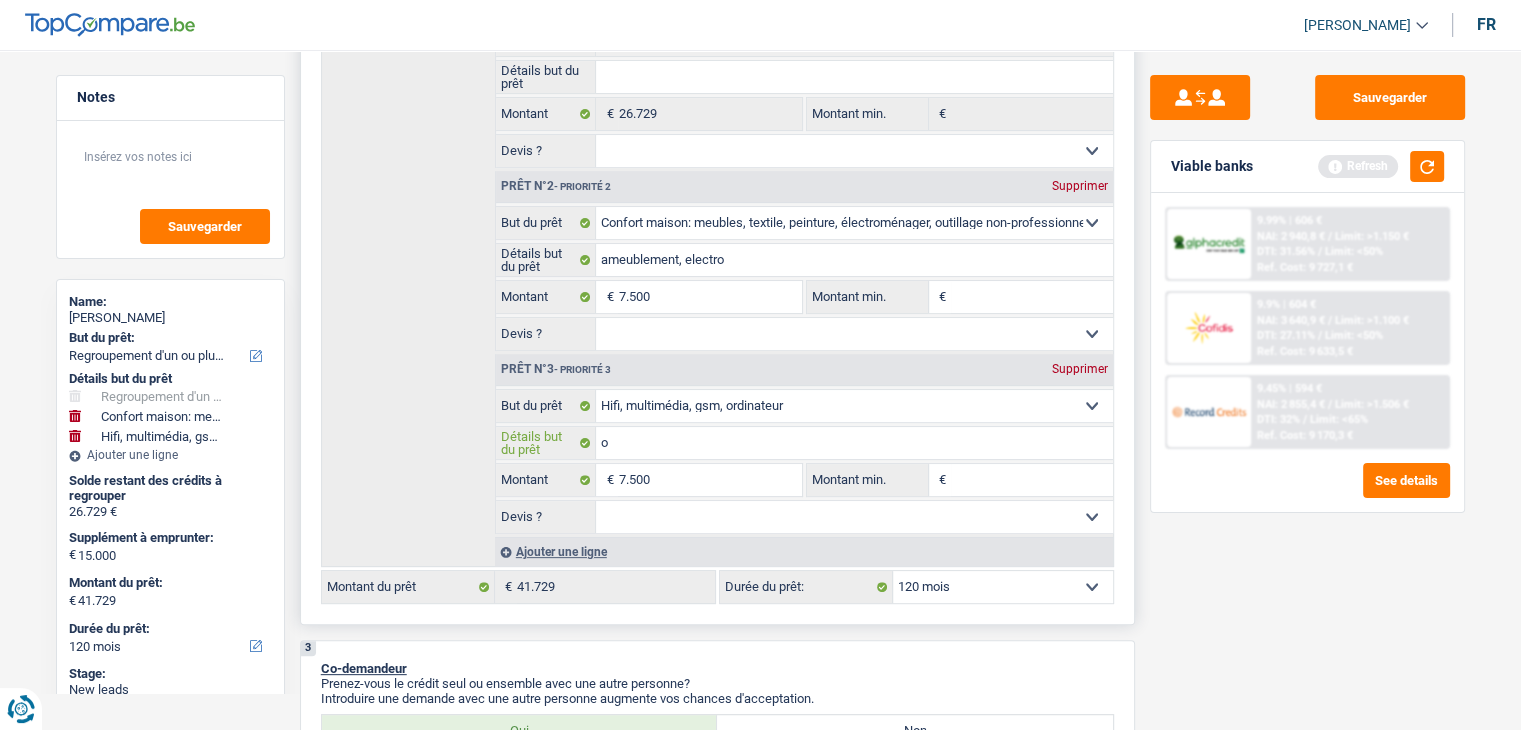 type on "or" 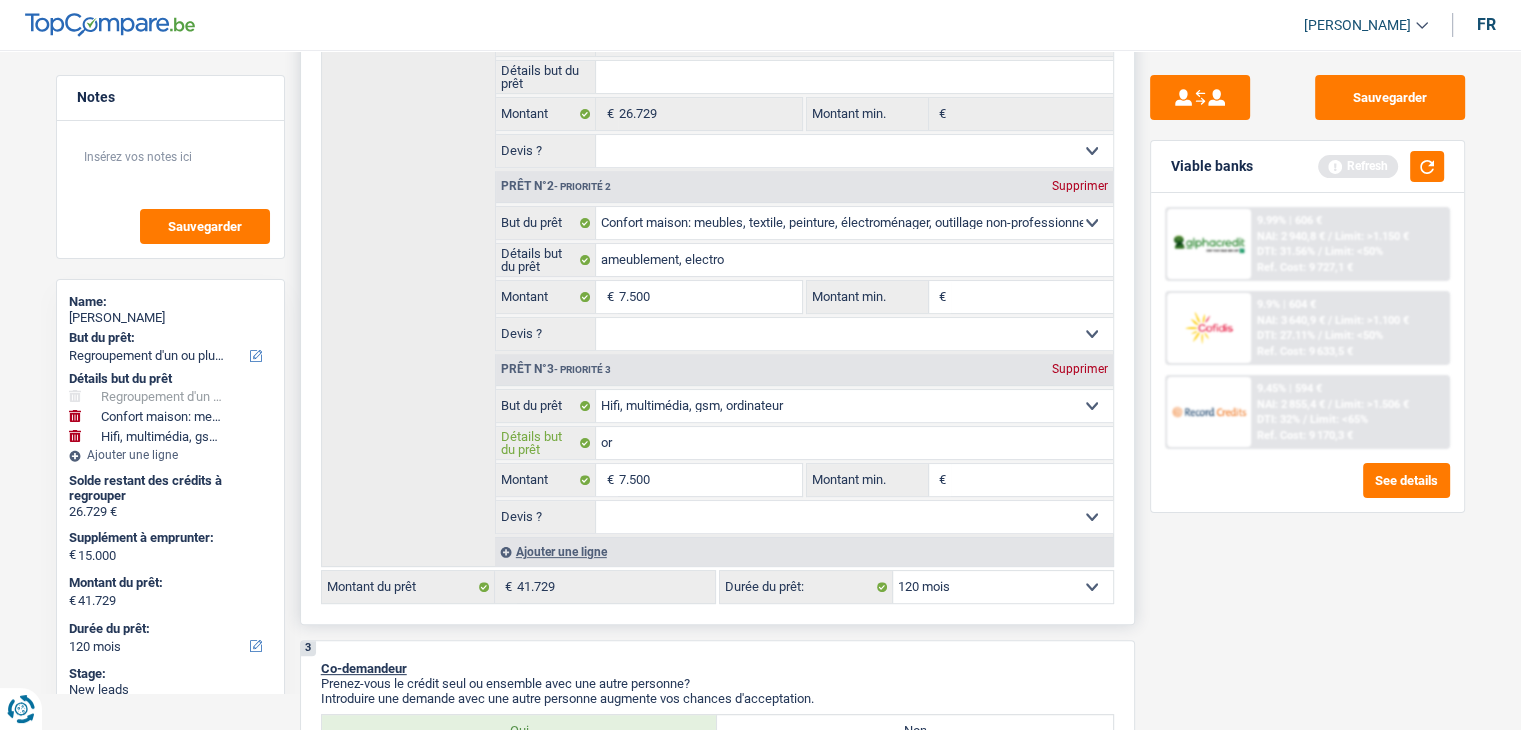 type on "ord" 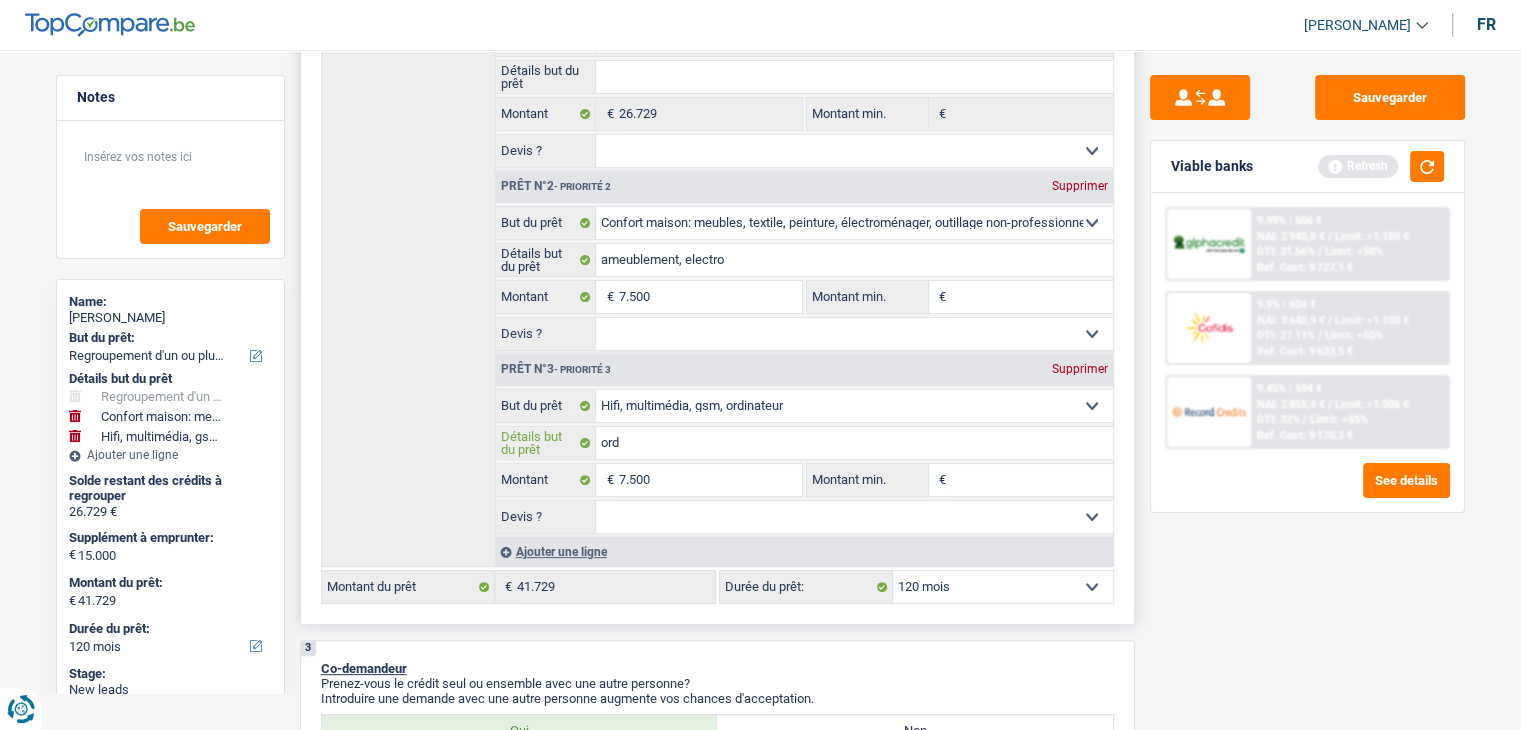 type on "ordi" 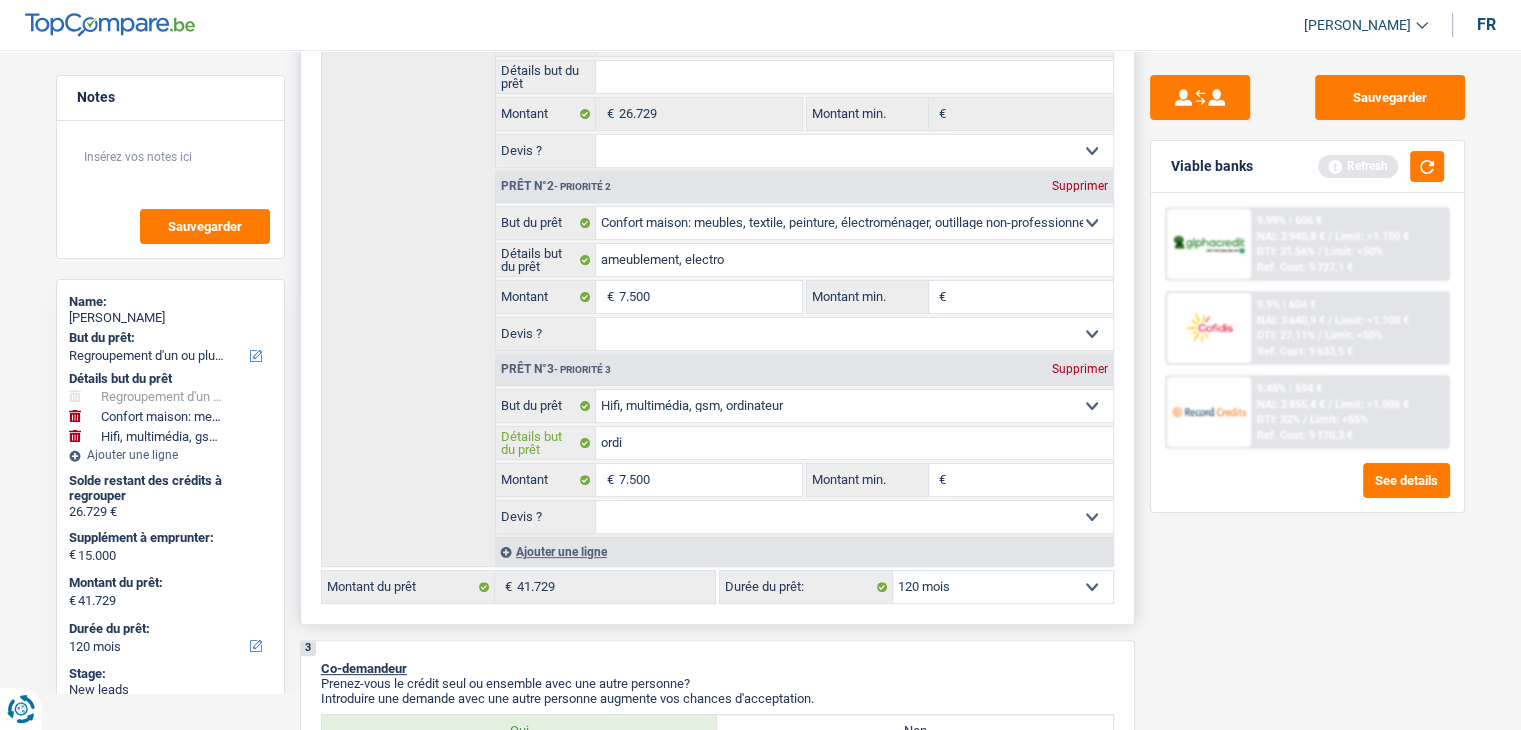 type on "ordi" 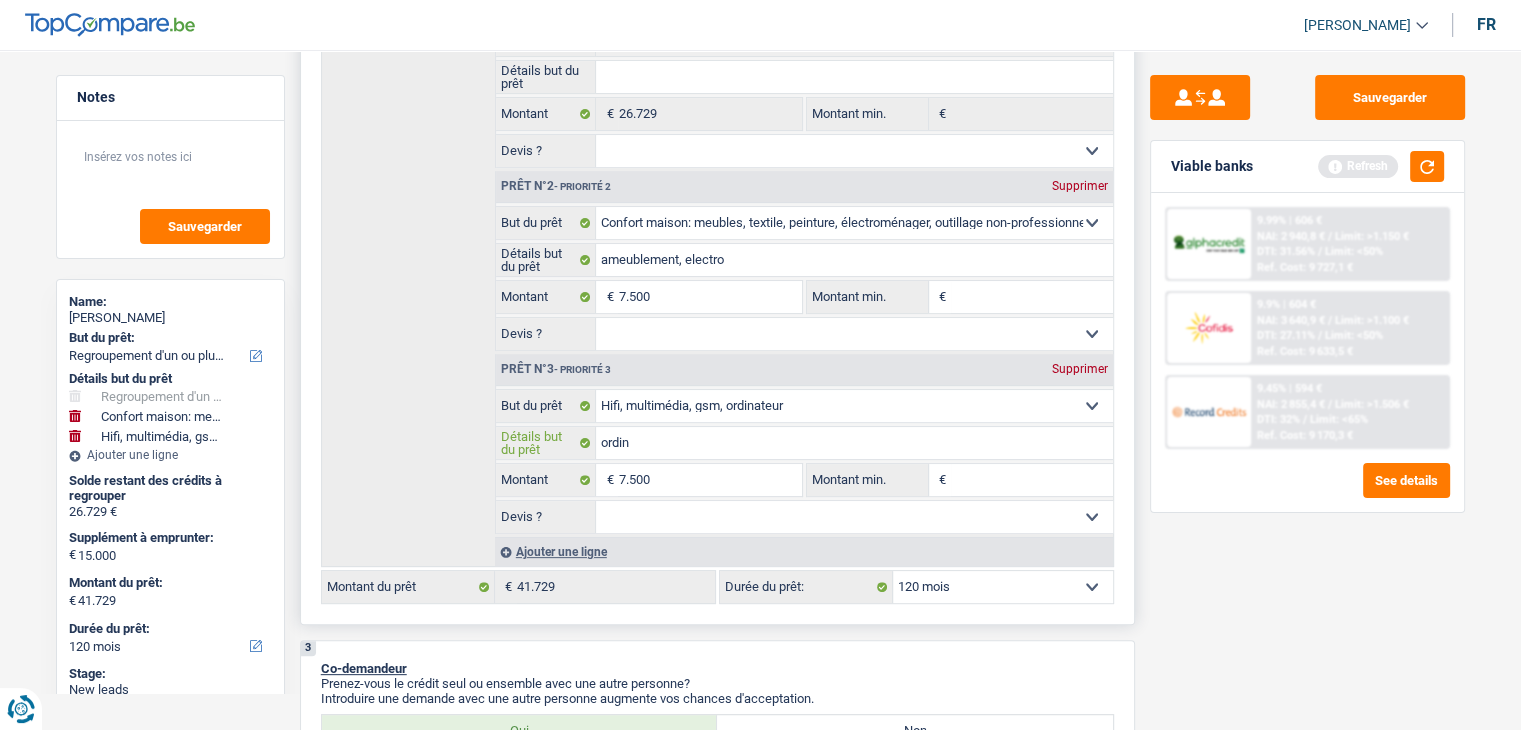 type on "ordina" 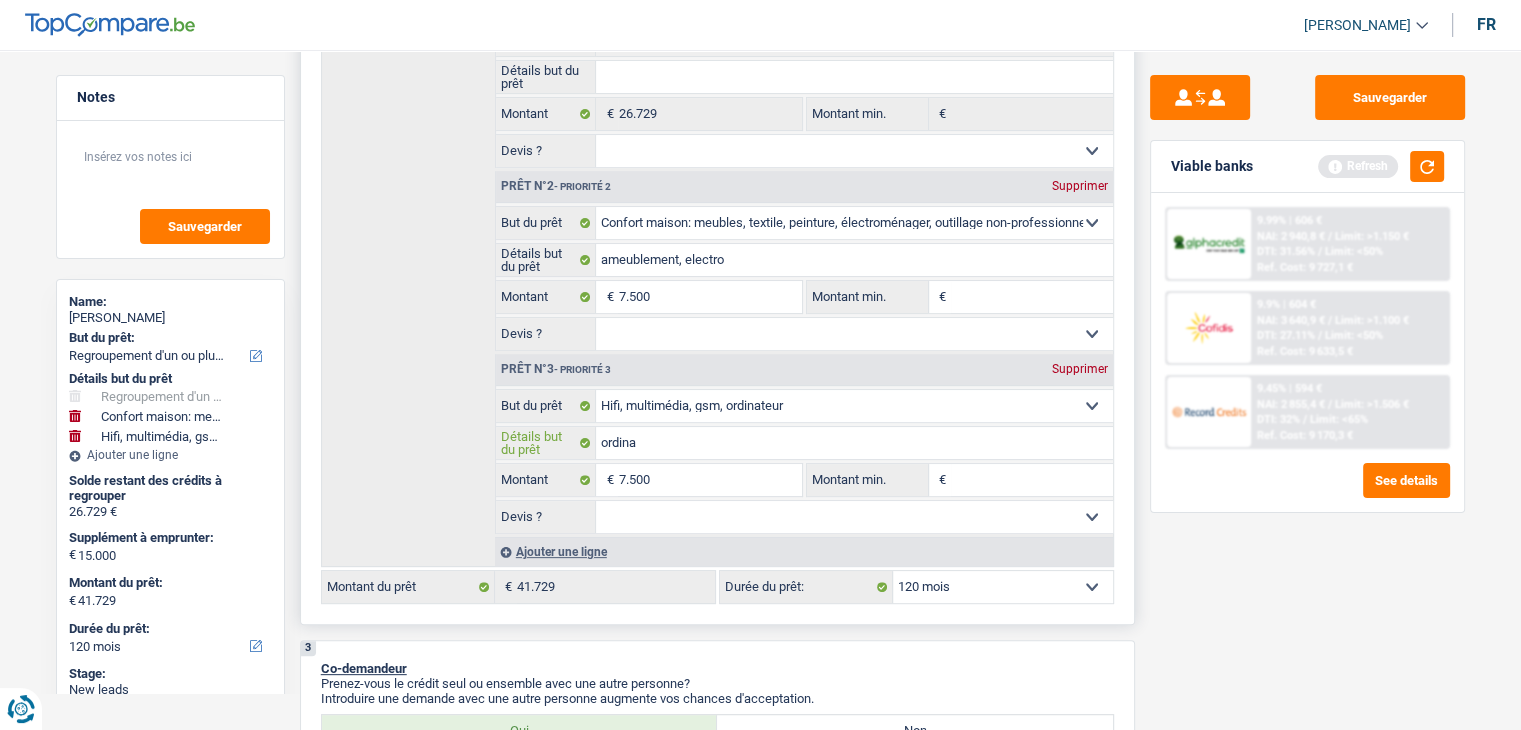 type on "ordina" 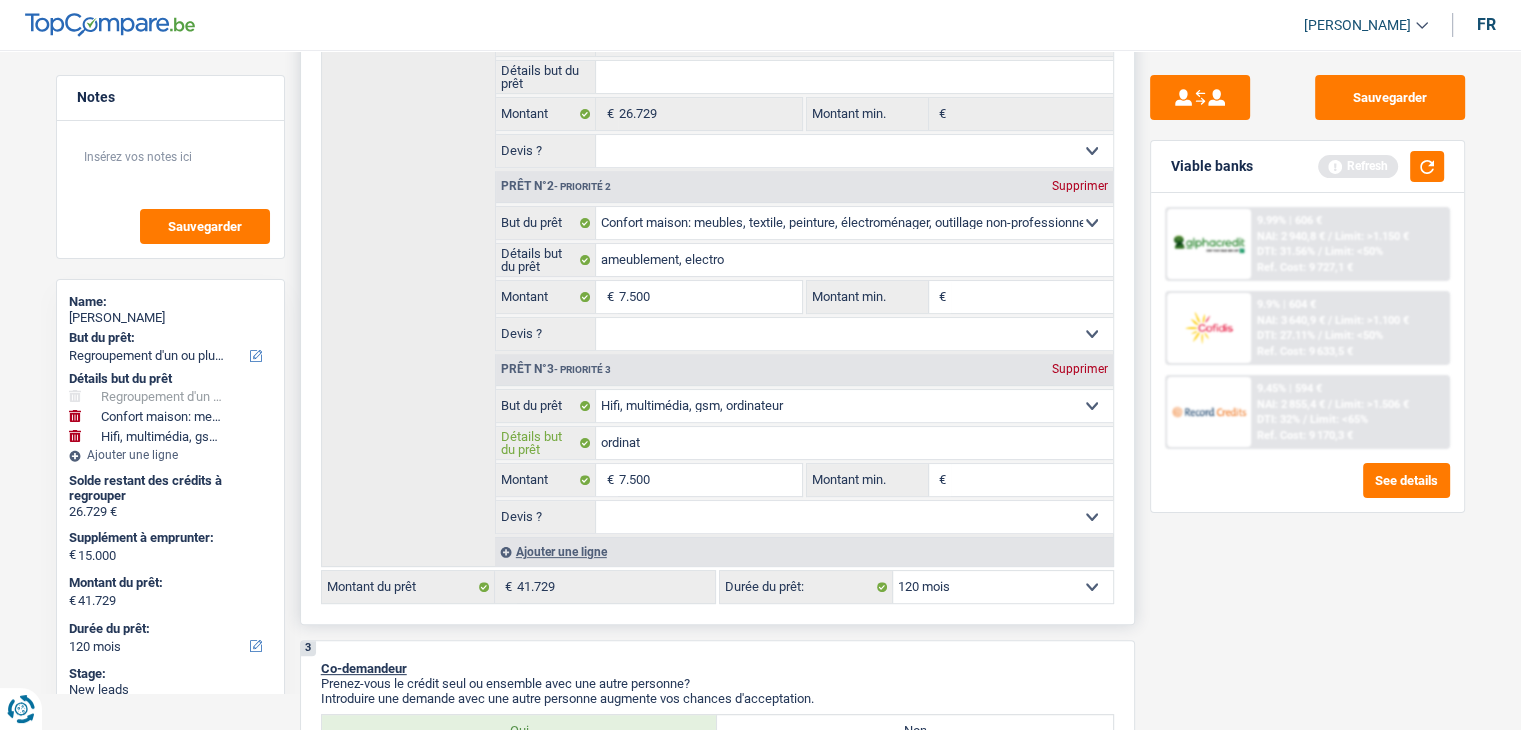 type on "ordinate" 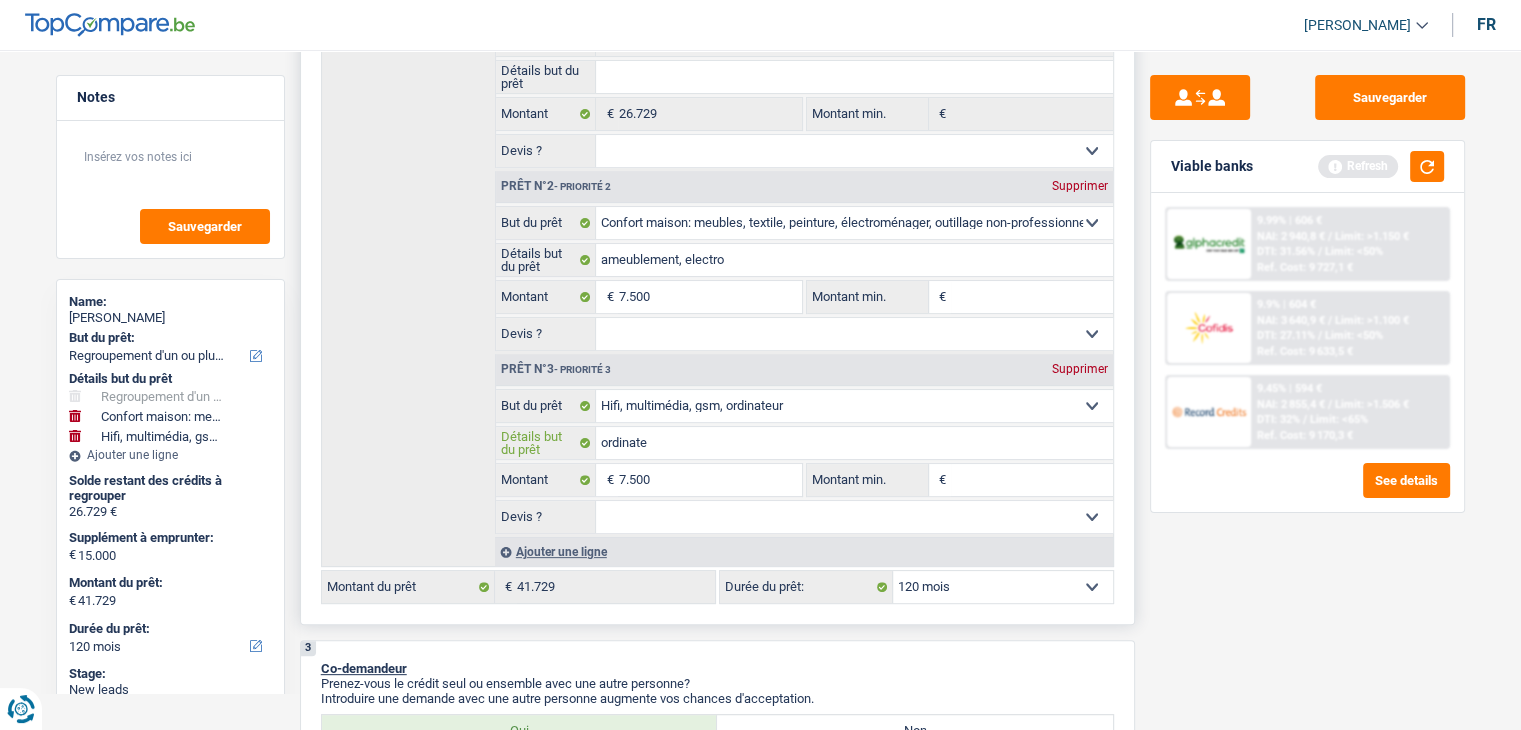 type on "ordinate" 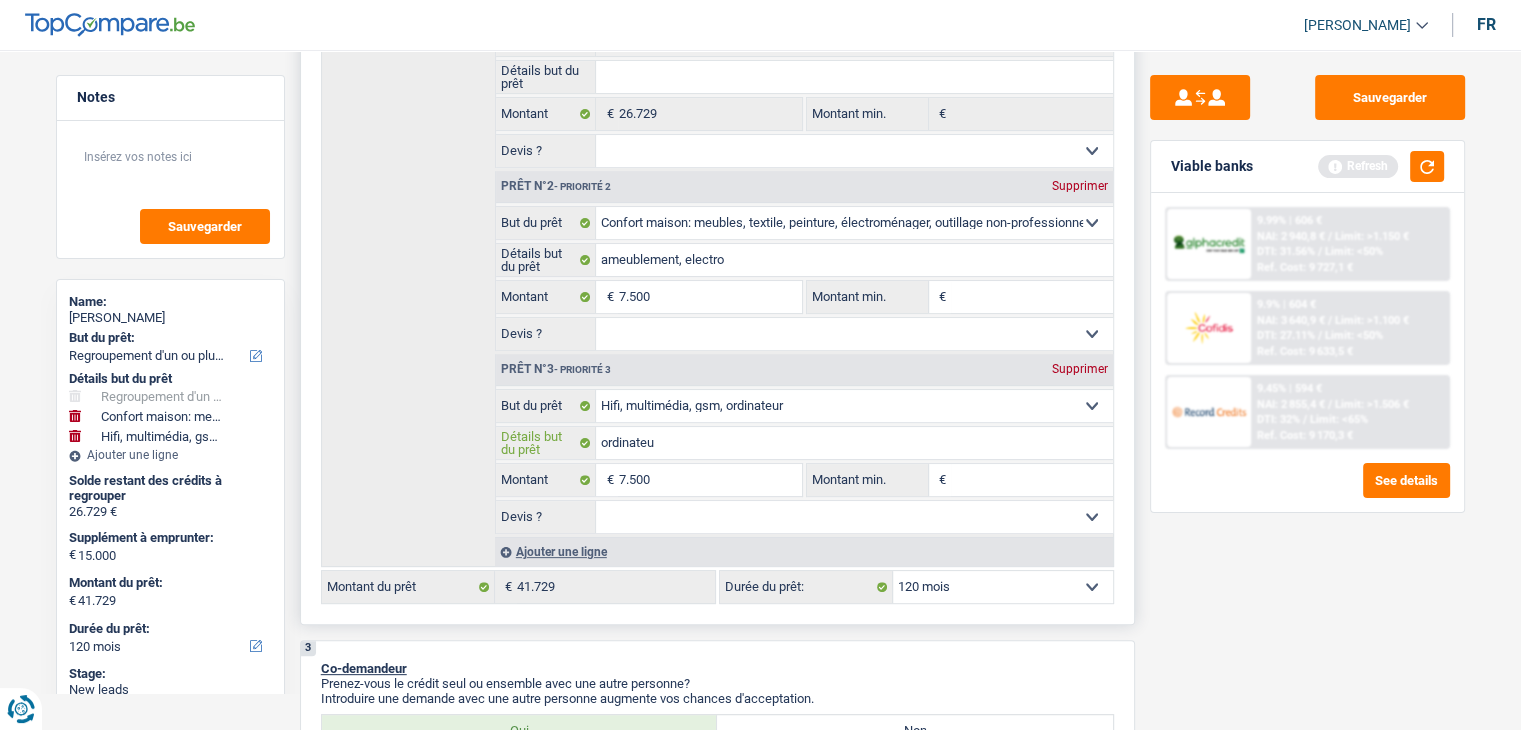 type on "ordinateur" 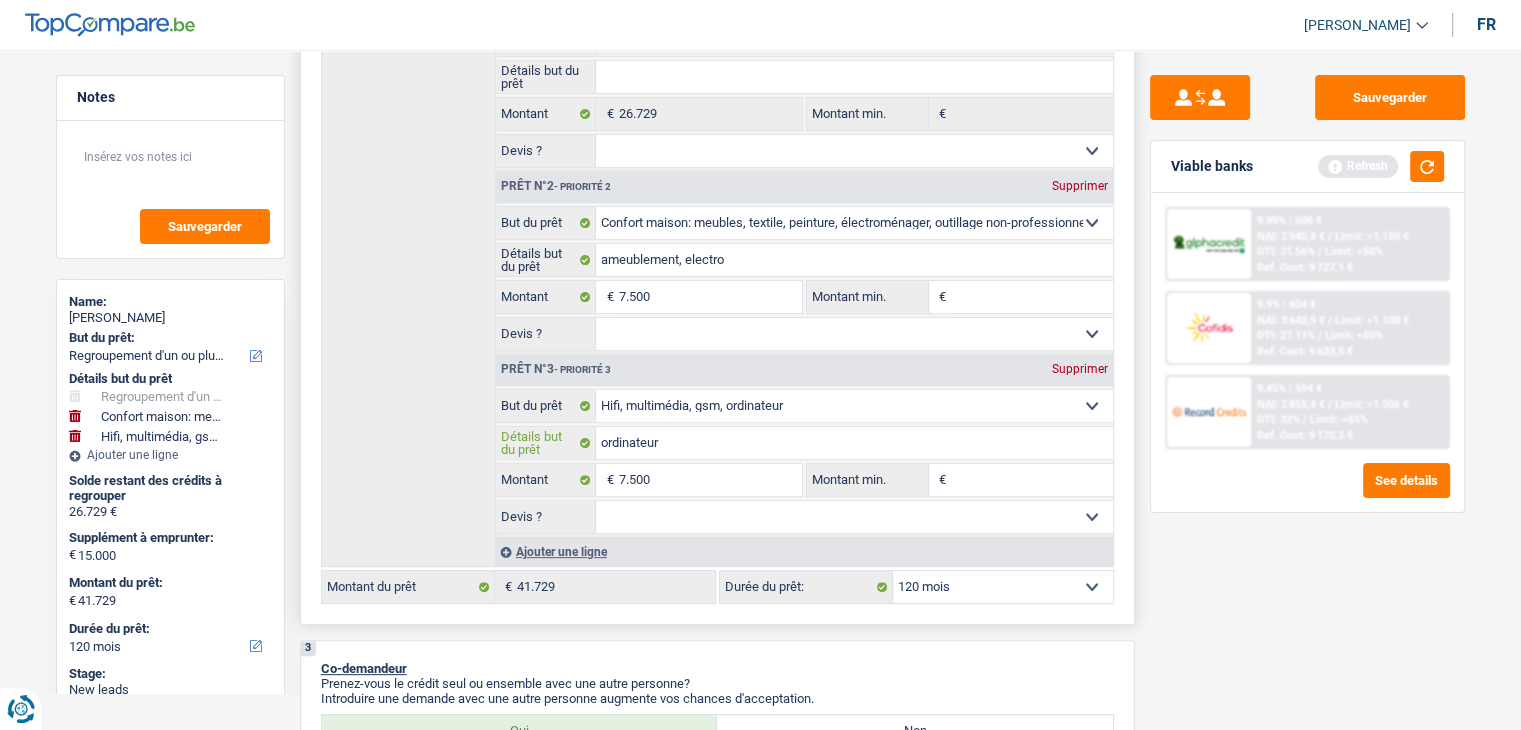type on "ordinateur," 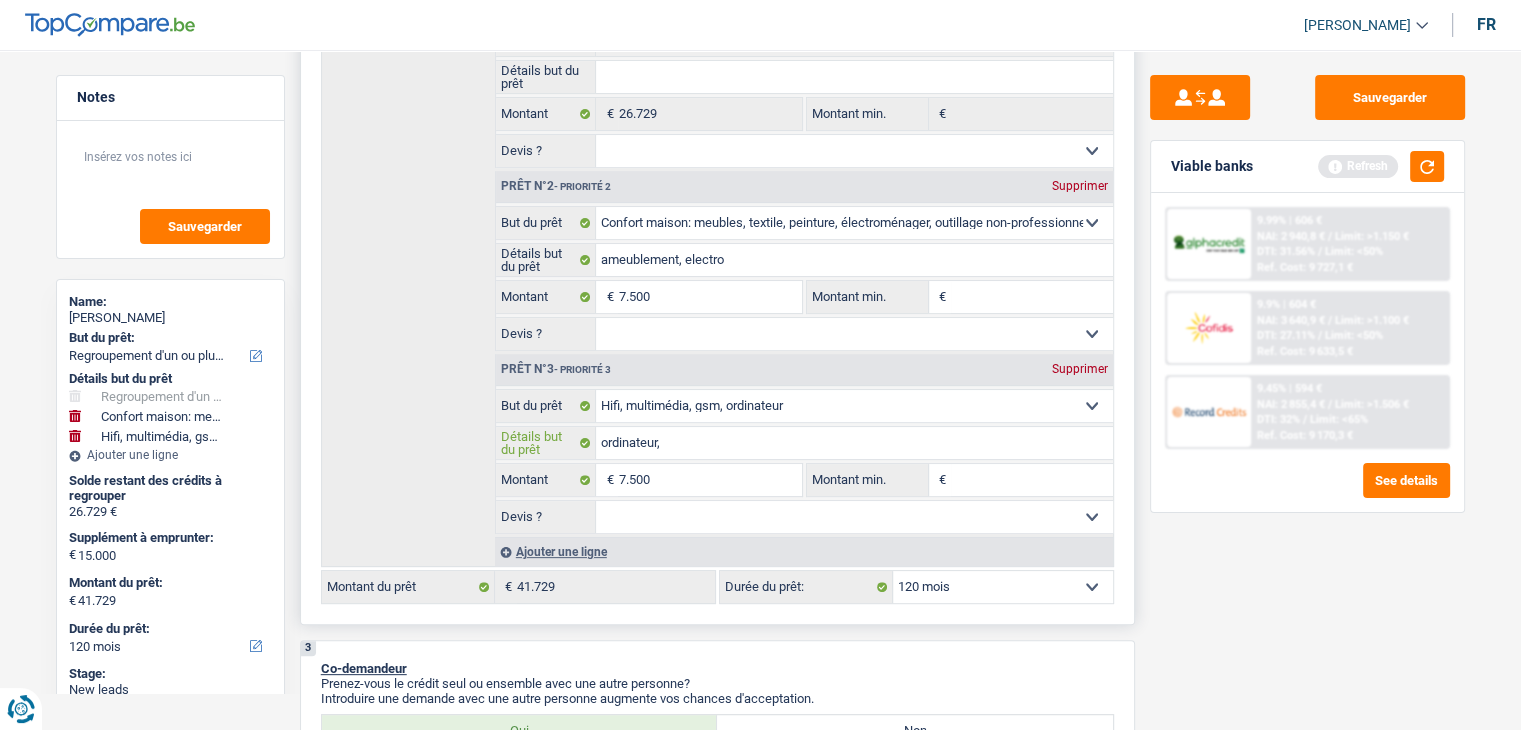 type on "ordinateur," 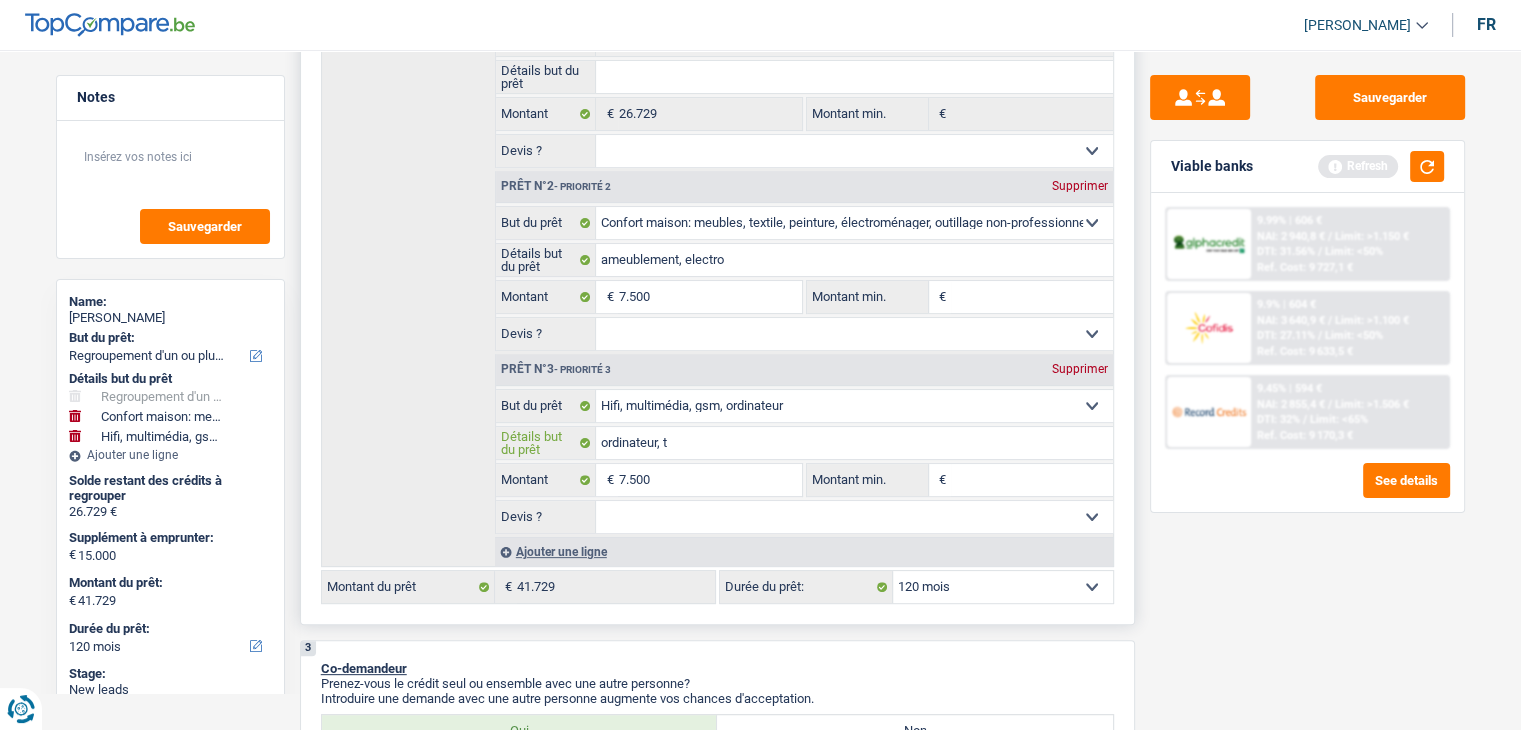 type on "ordinateur, té" 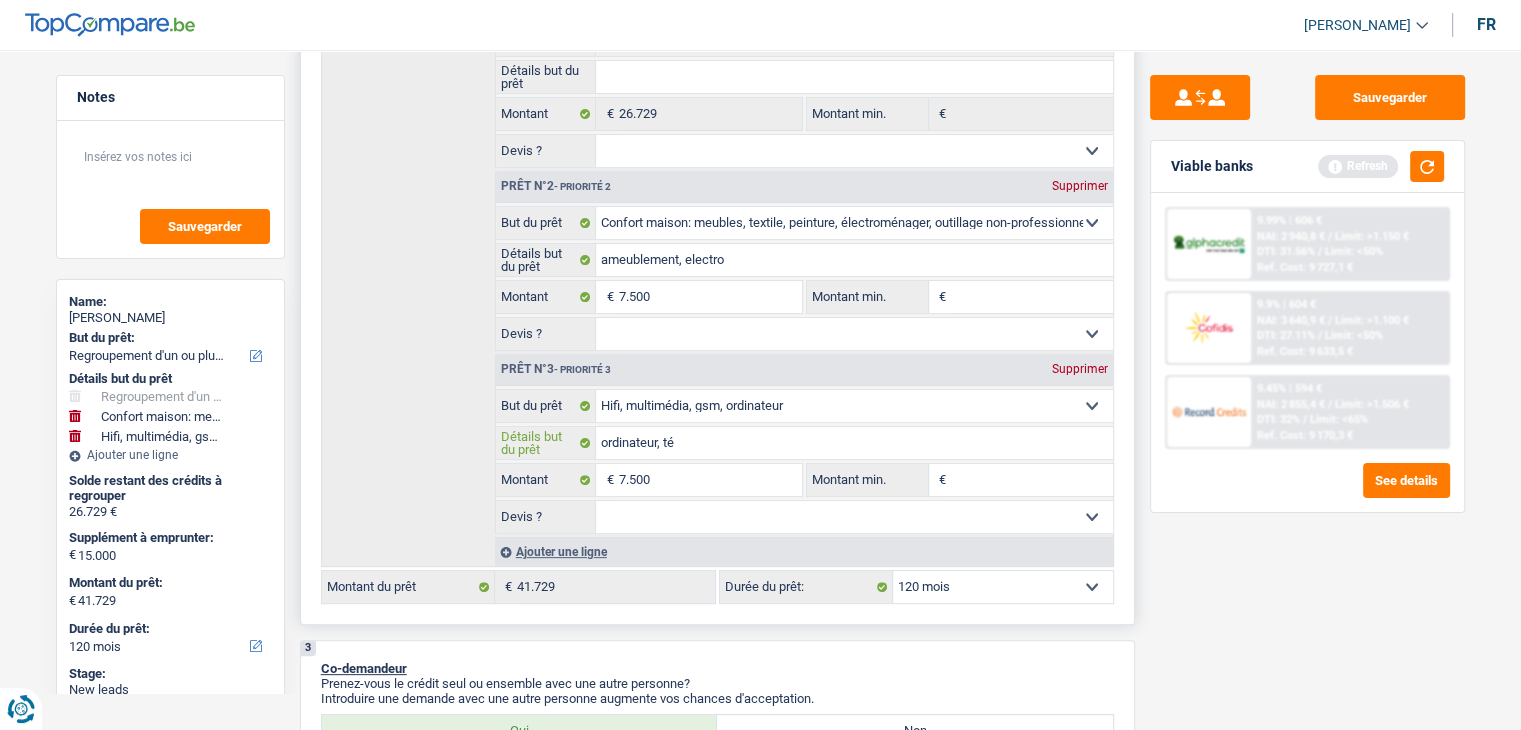 type on "ordinateur, tél" 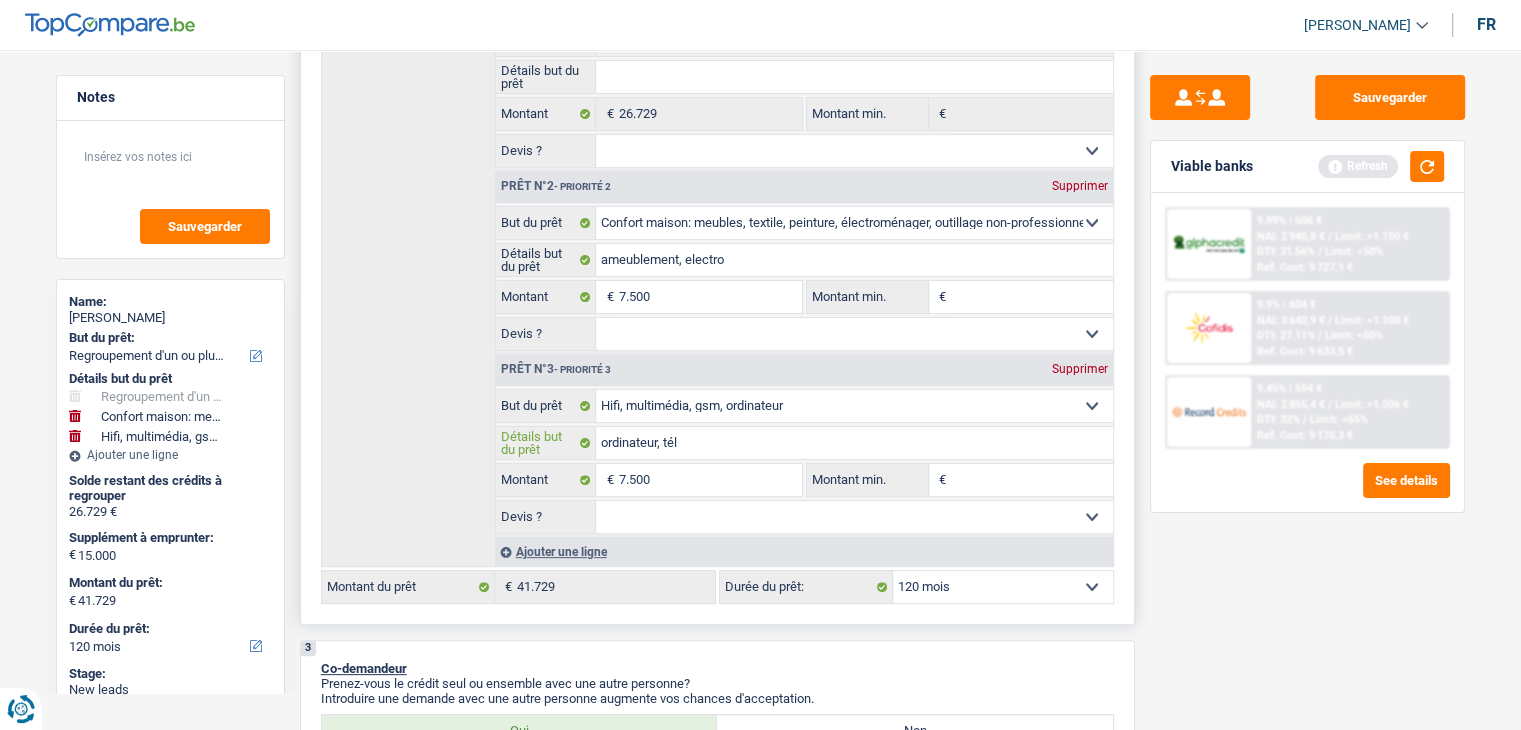 type on "ordinateur, tél" 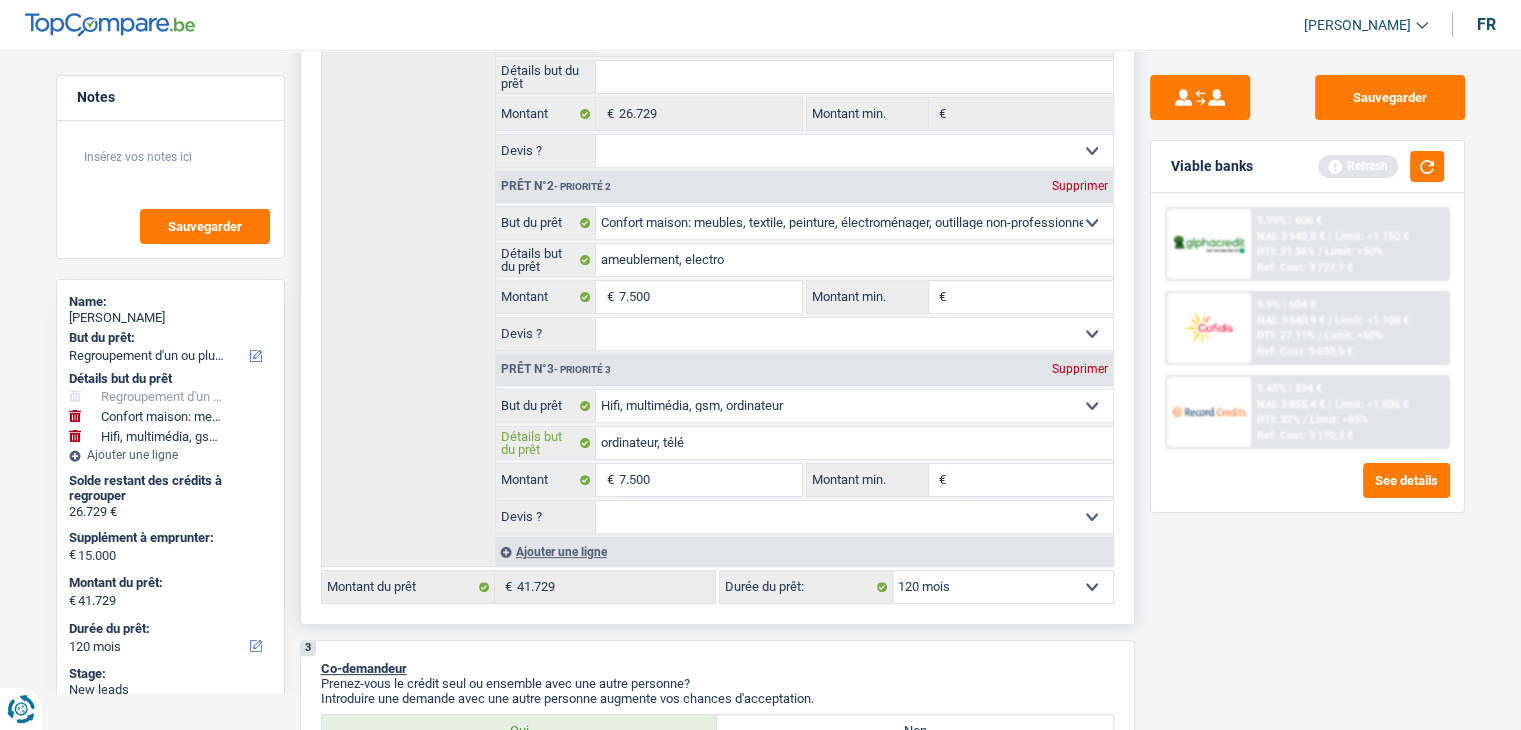 type on "ordinateur, télép" 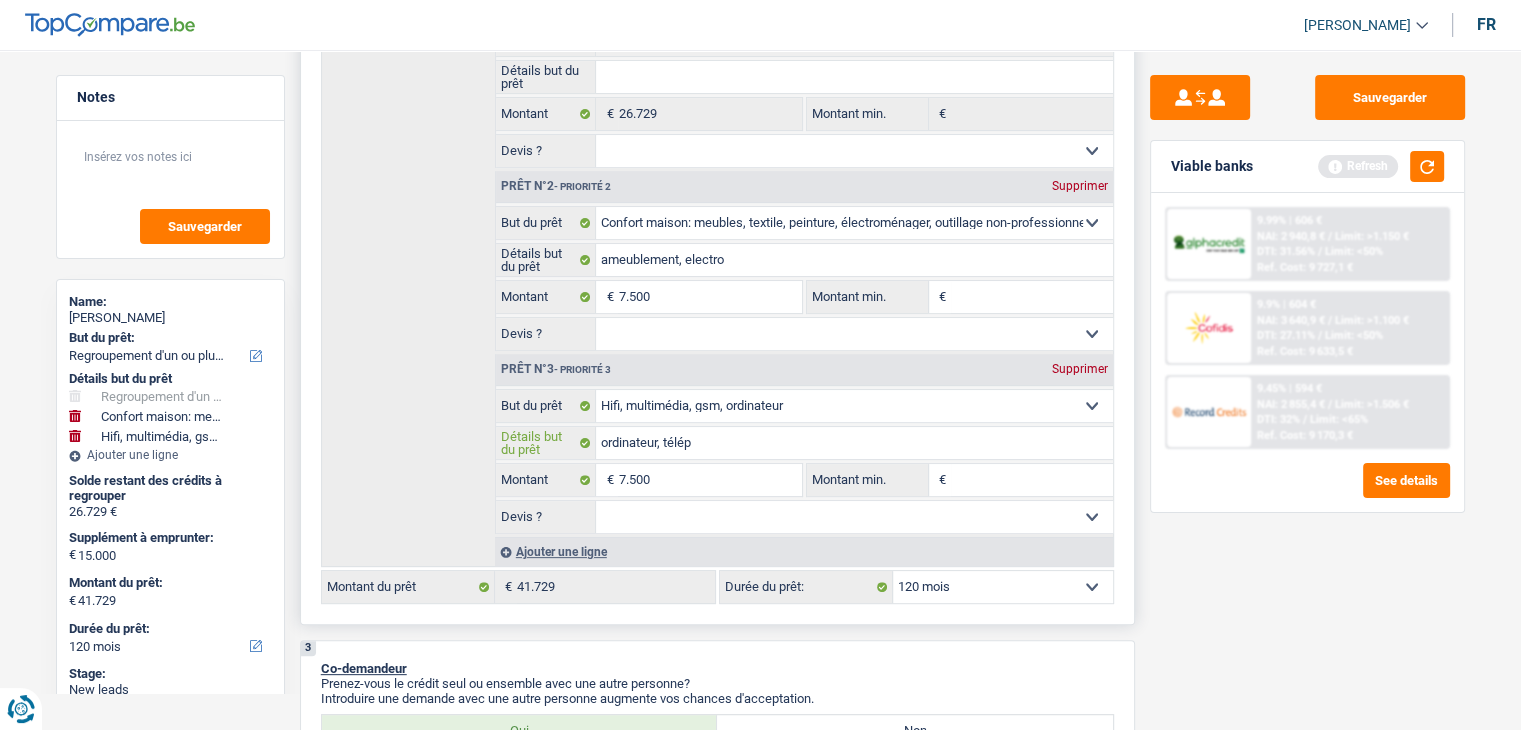 type on "ordinateur, téléph" 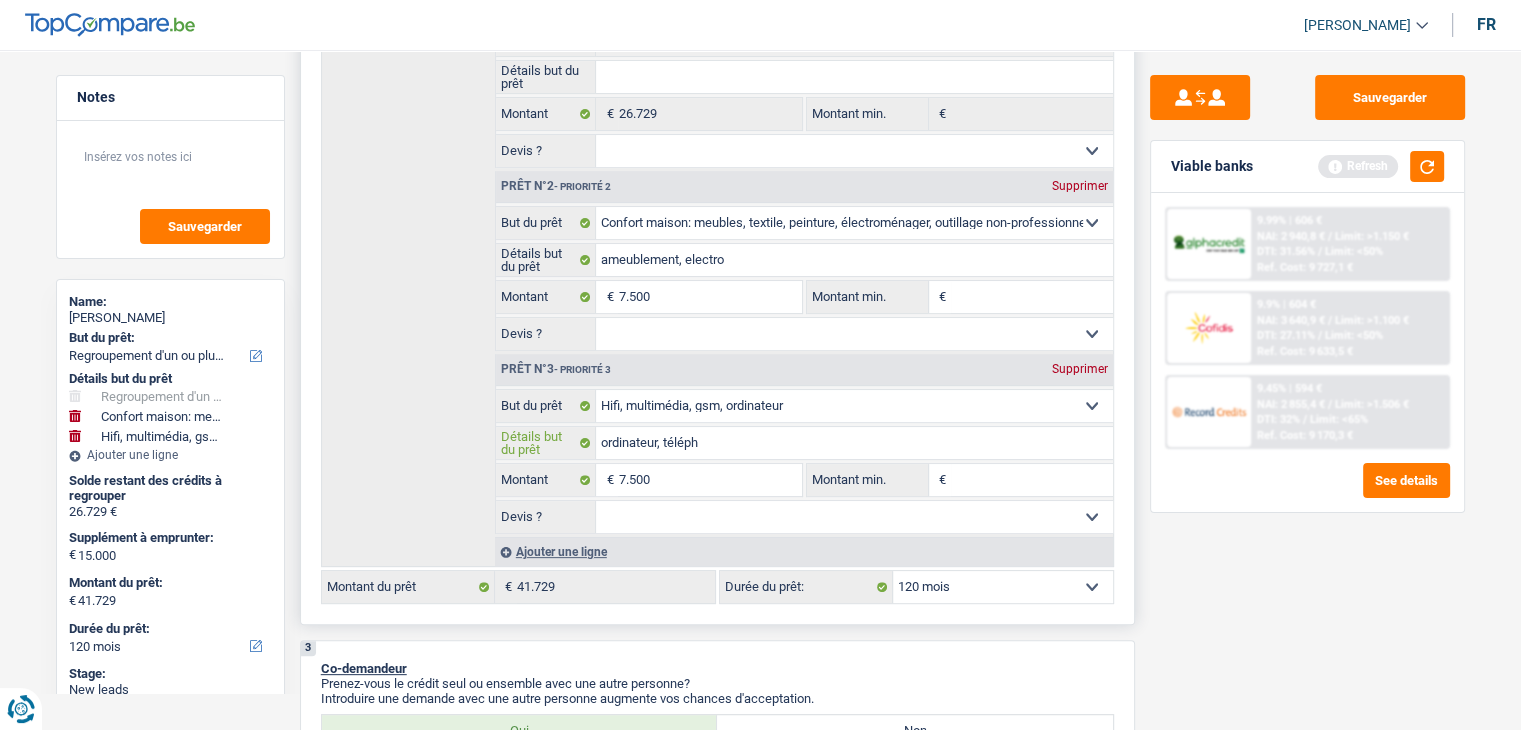 type on "ordinateur, téléphn" 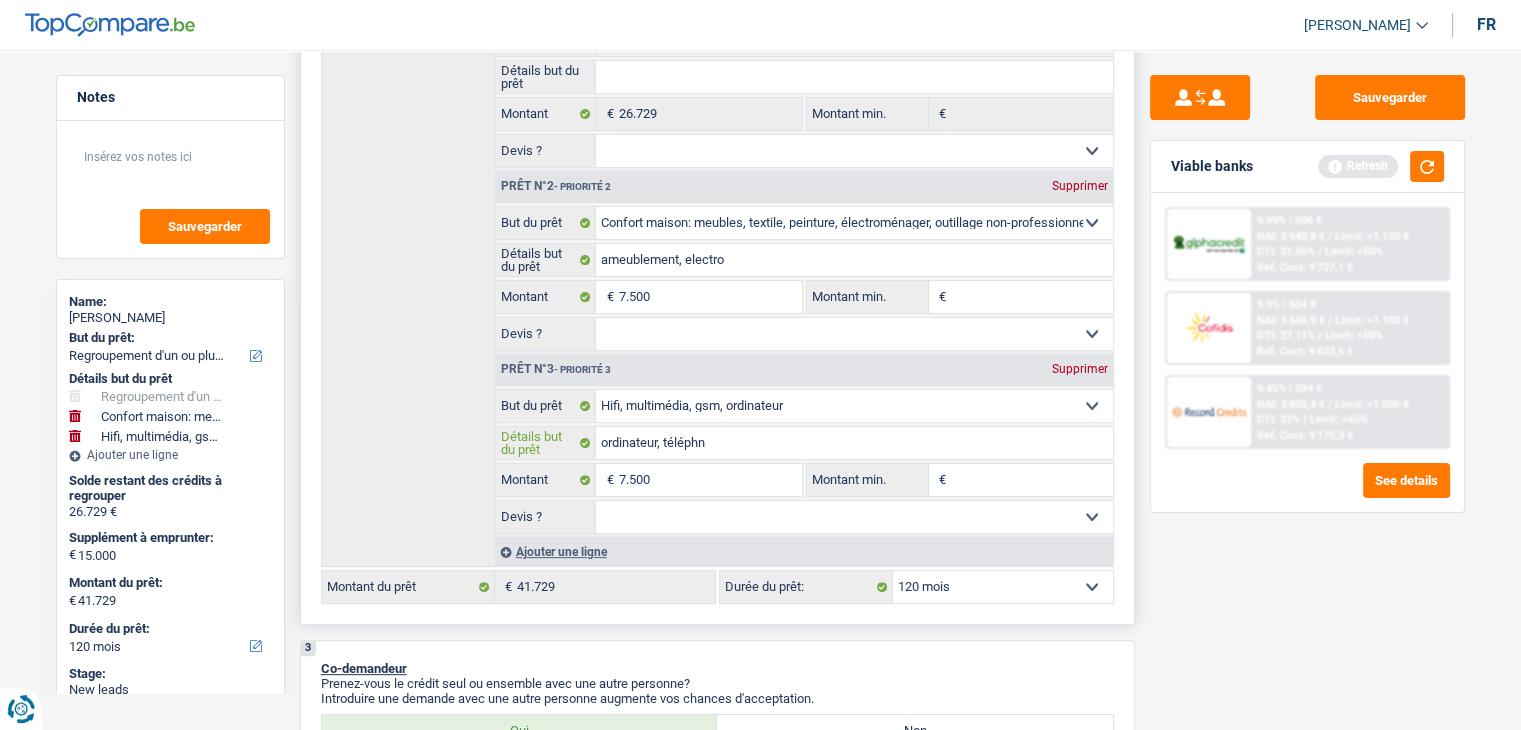 type on "ordinateur, téléphn" 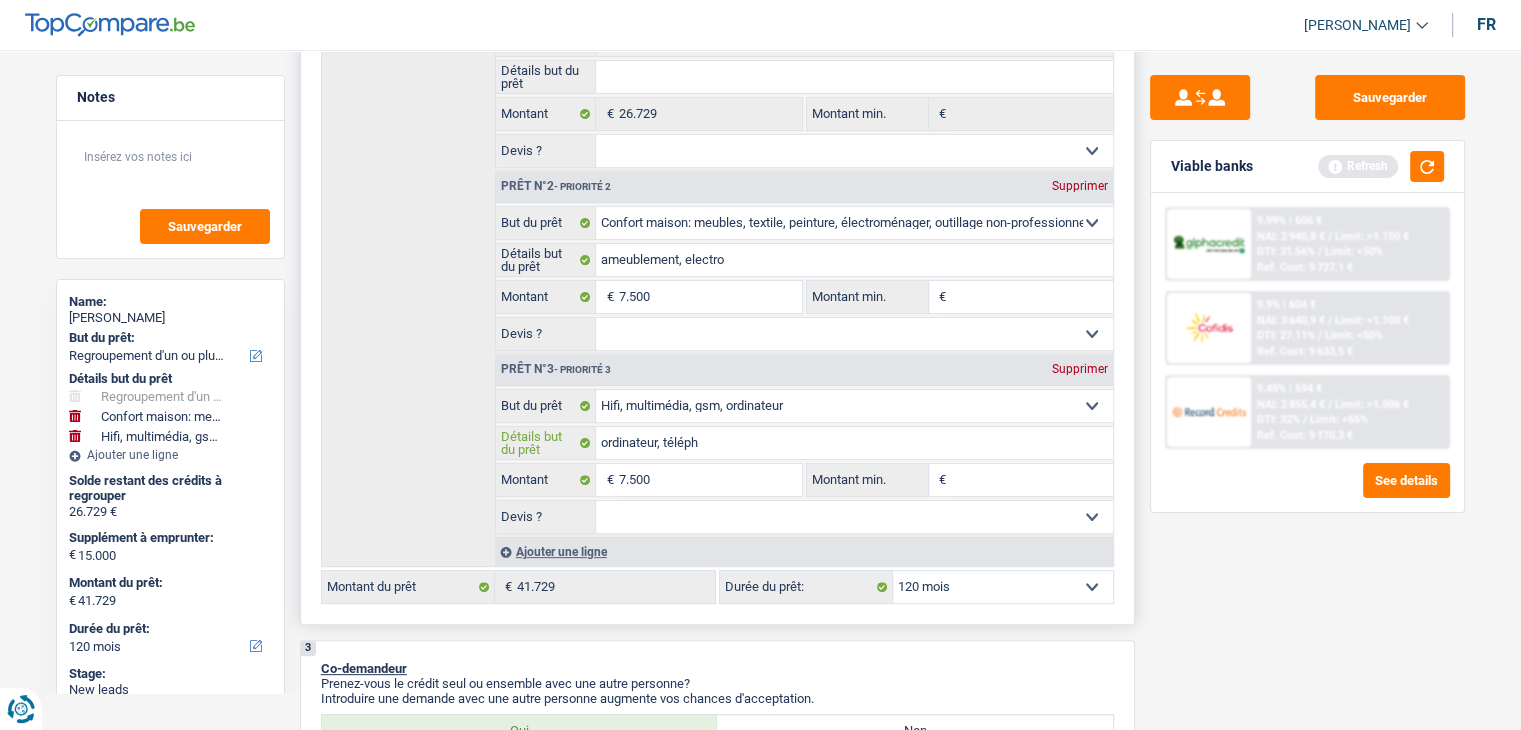 type on "ordinateur, télépho" 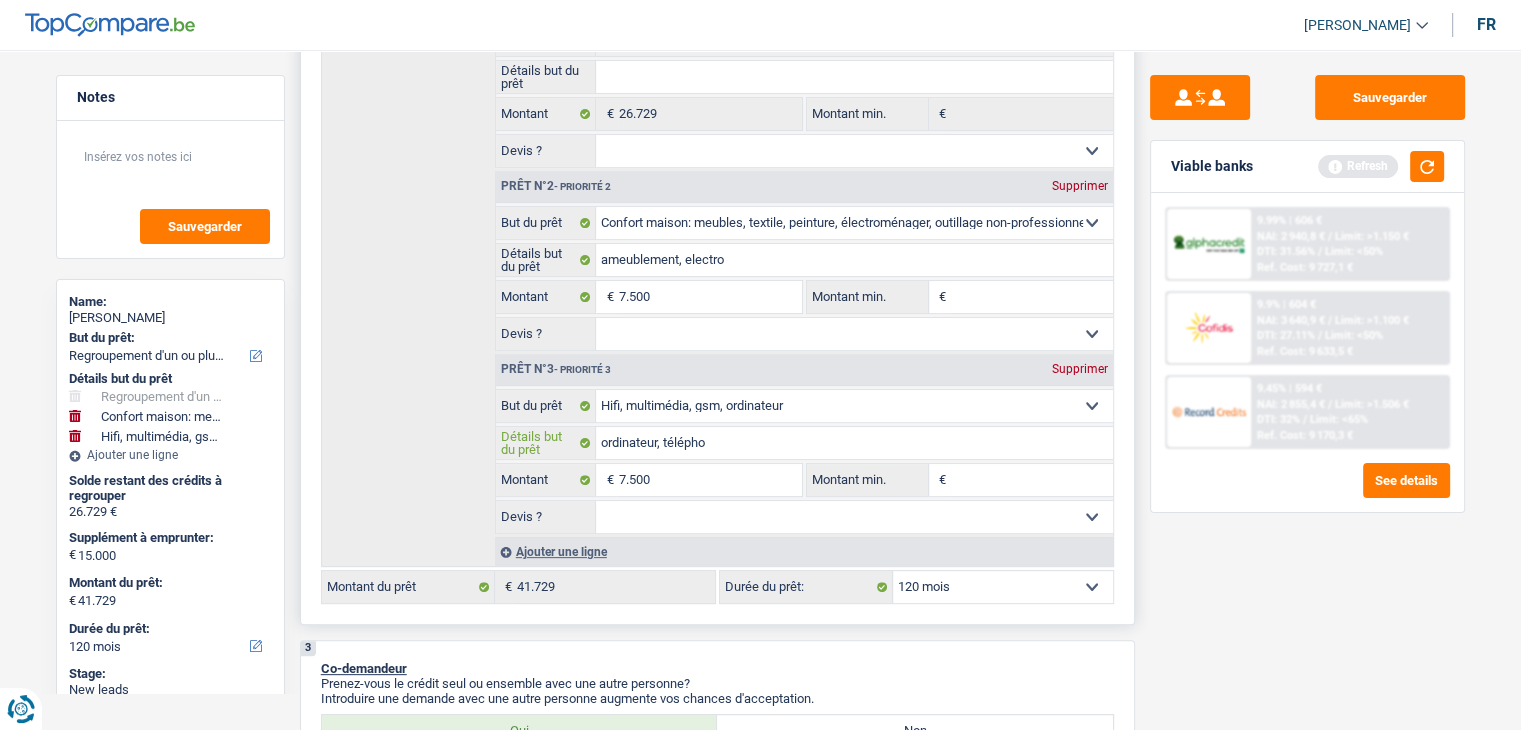 type on "ordinateur, télépho" 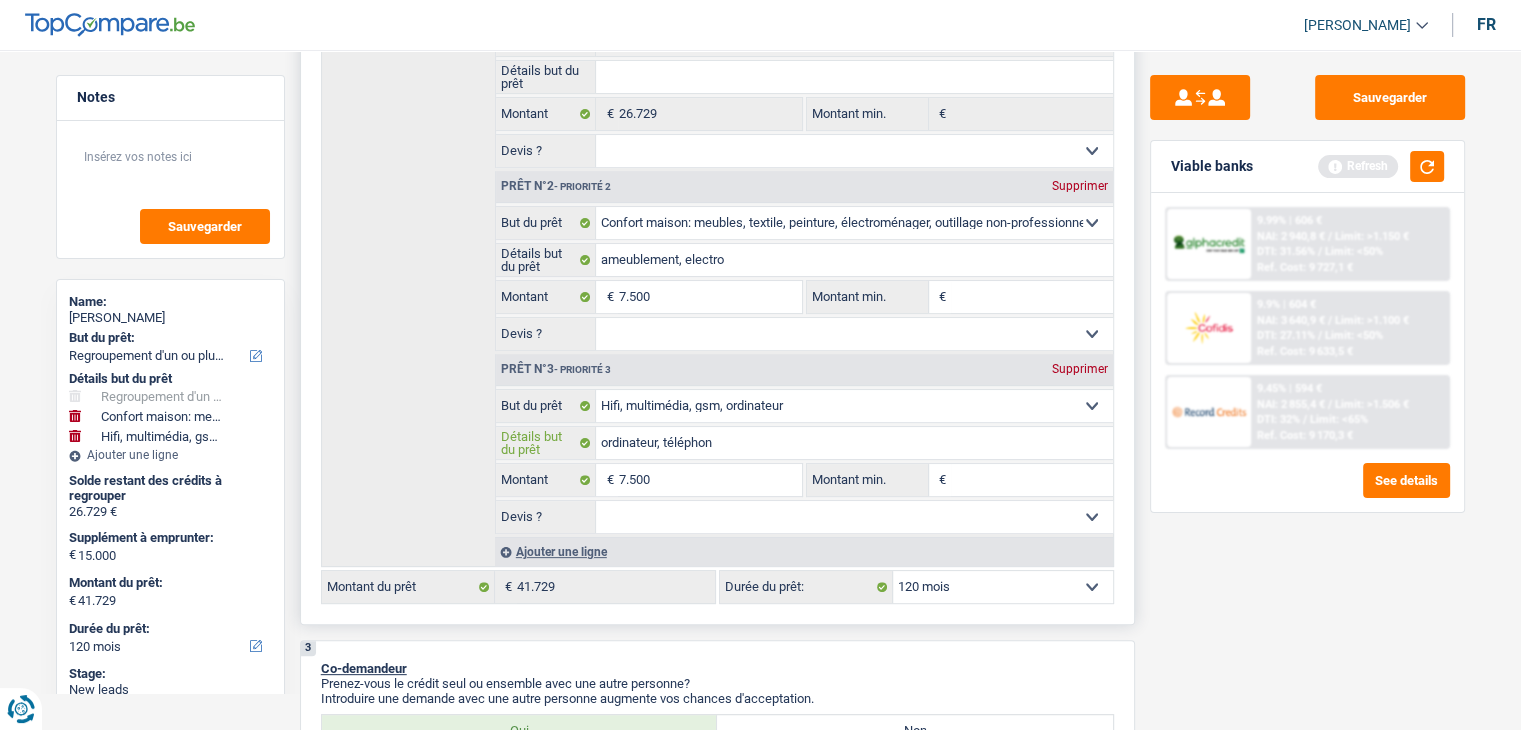 type on "ordinateur, téléphone" 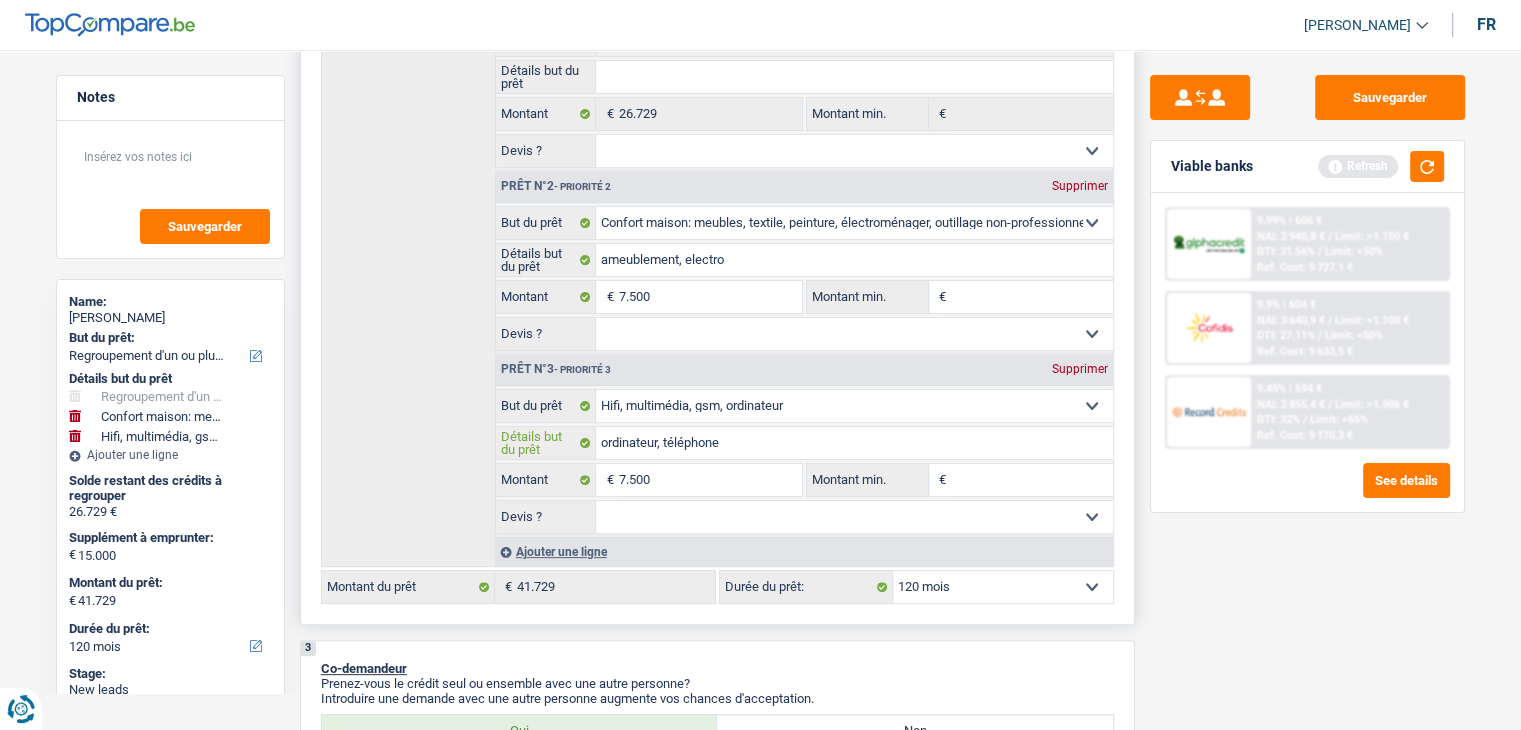 type on "ordinateur, téléphone" 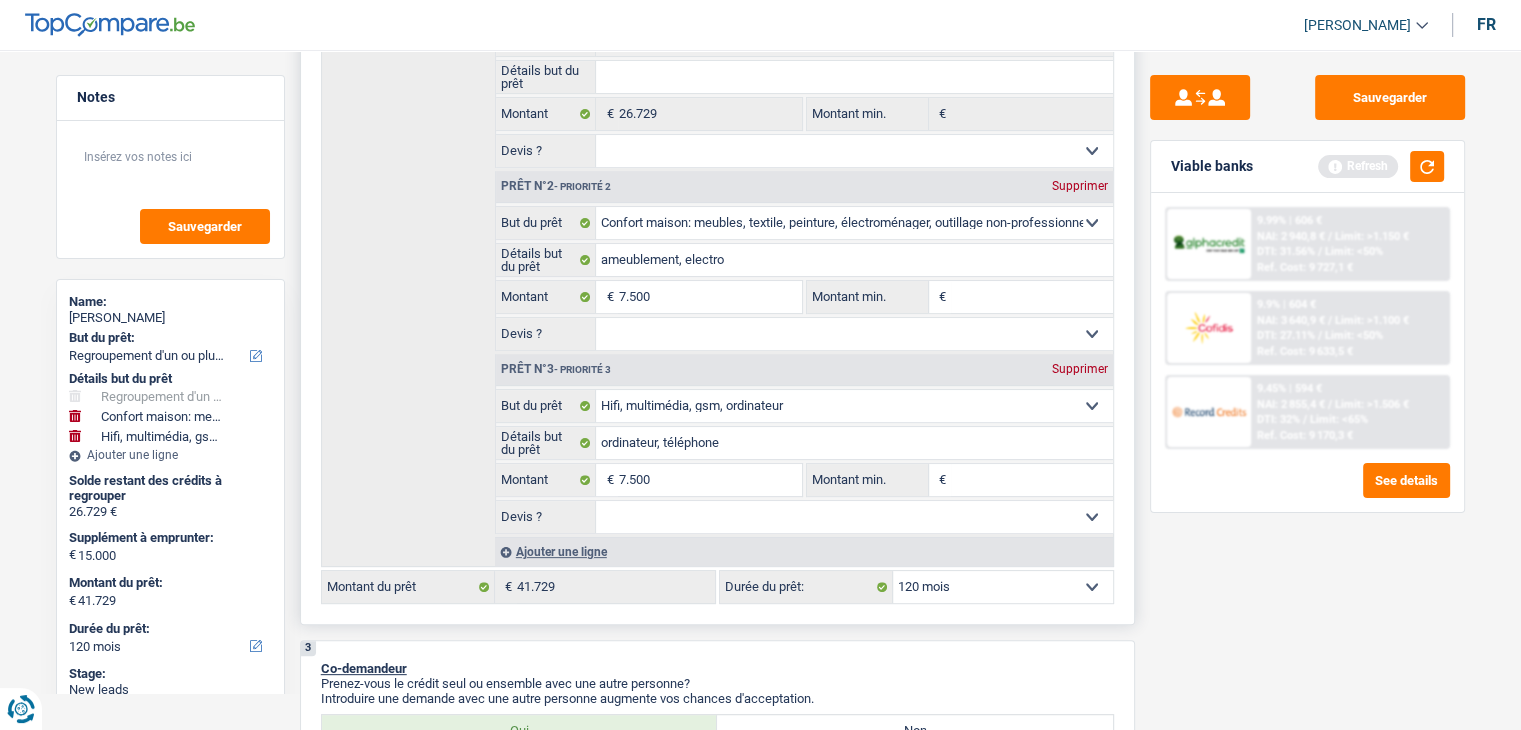 click on "Montant min." at bounding box center [1032, 480] 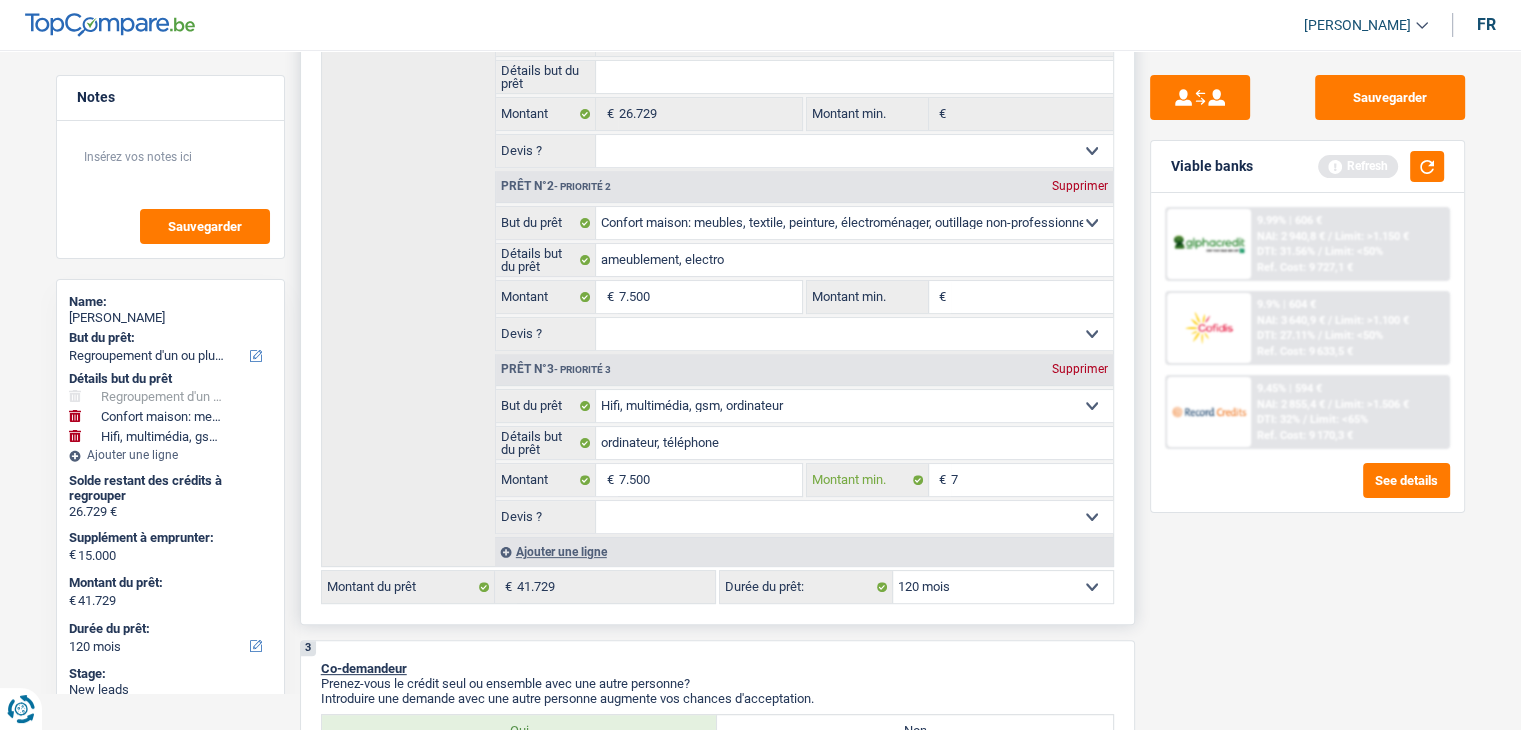 type on "75" 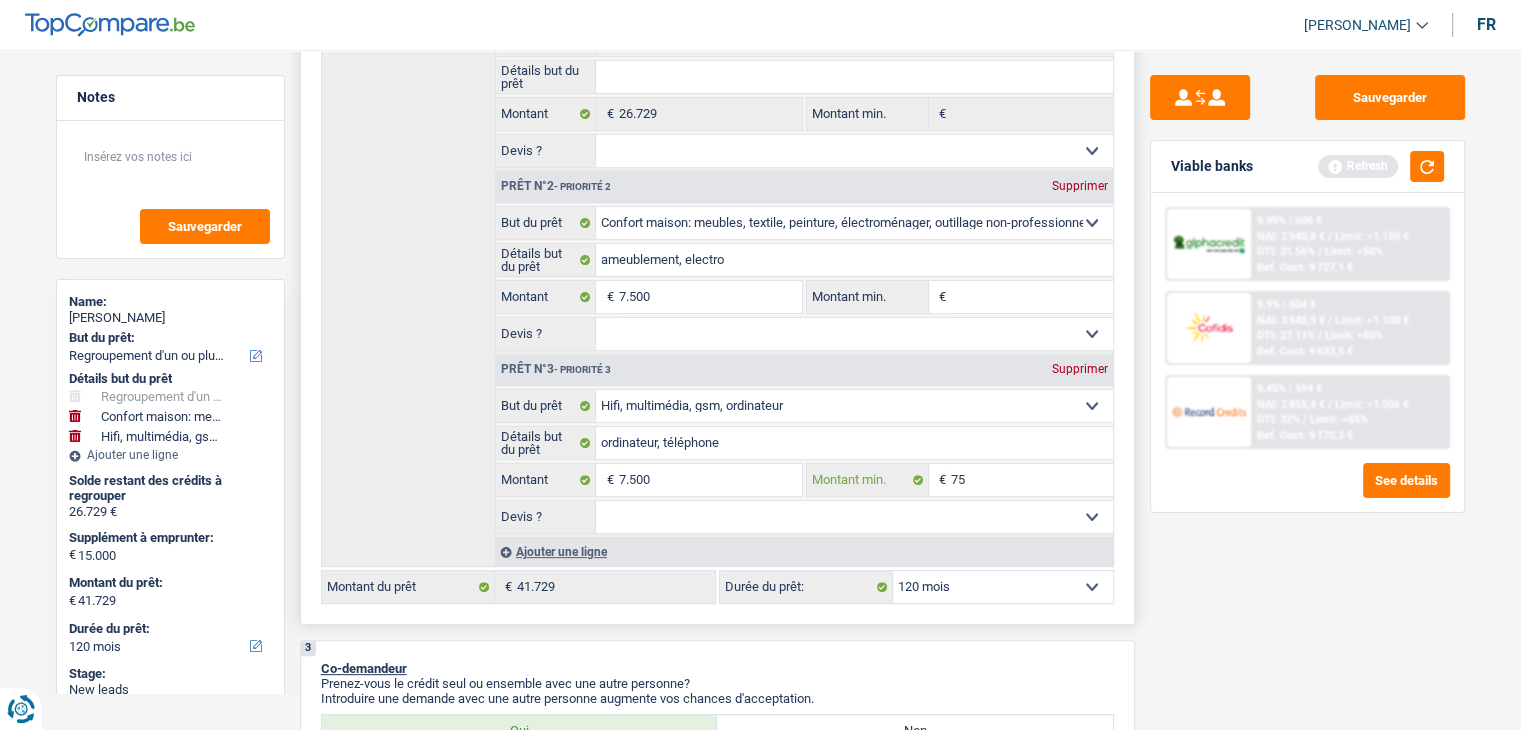 type on "750" 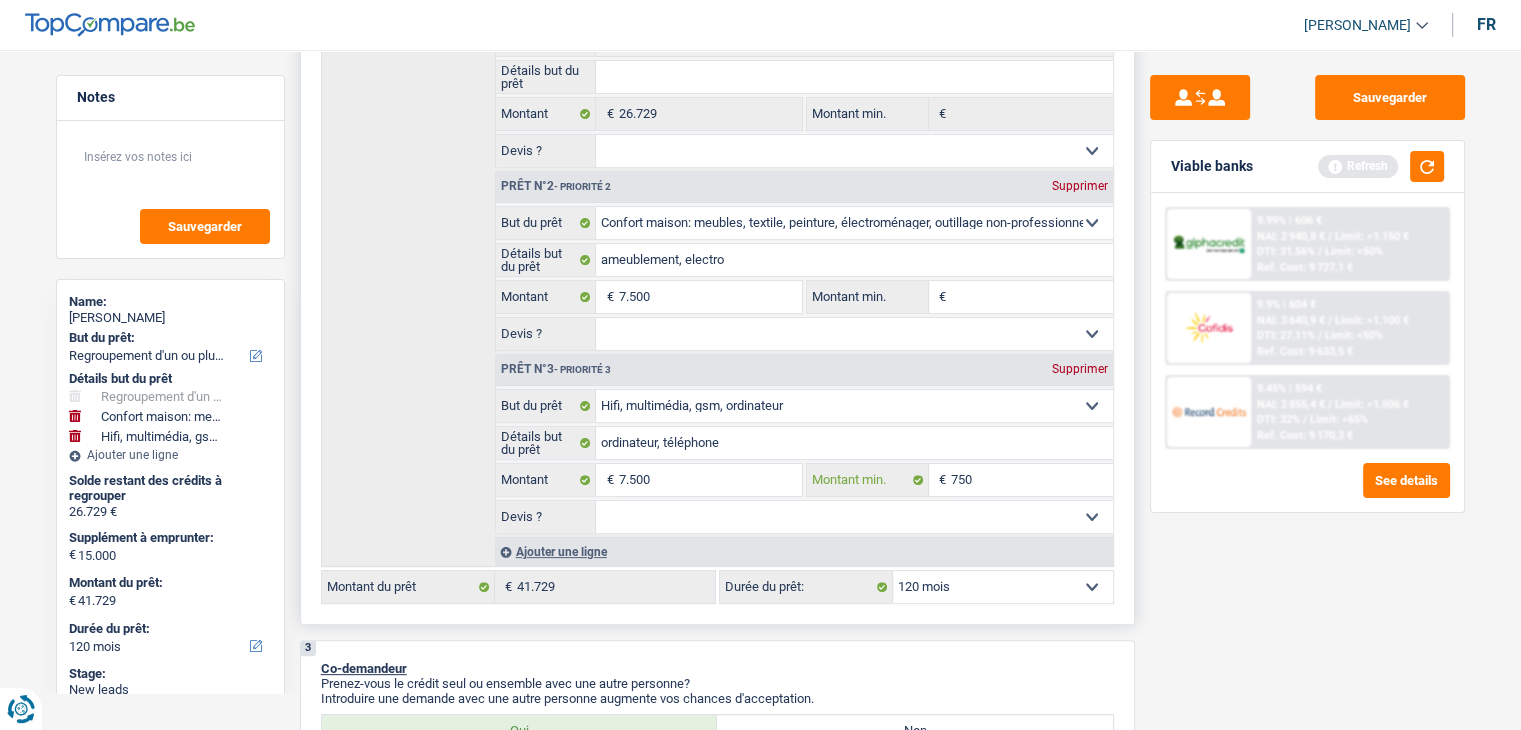 type on "7.500" 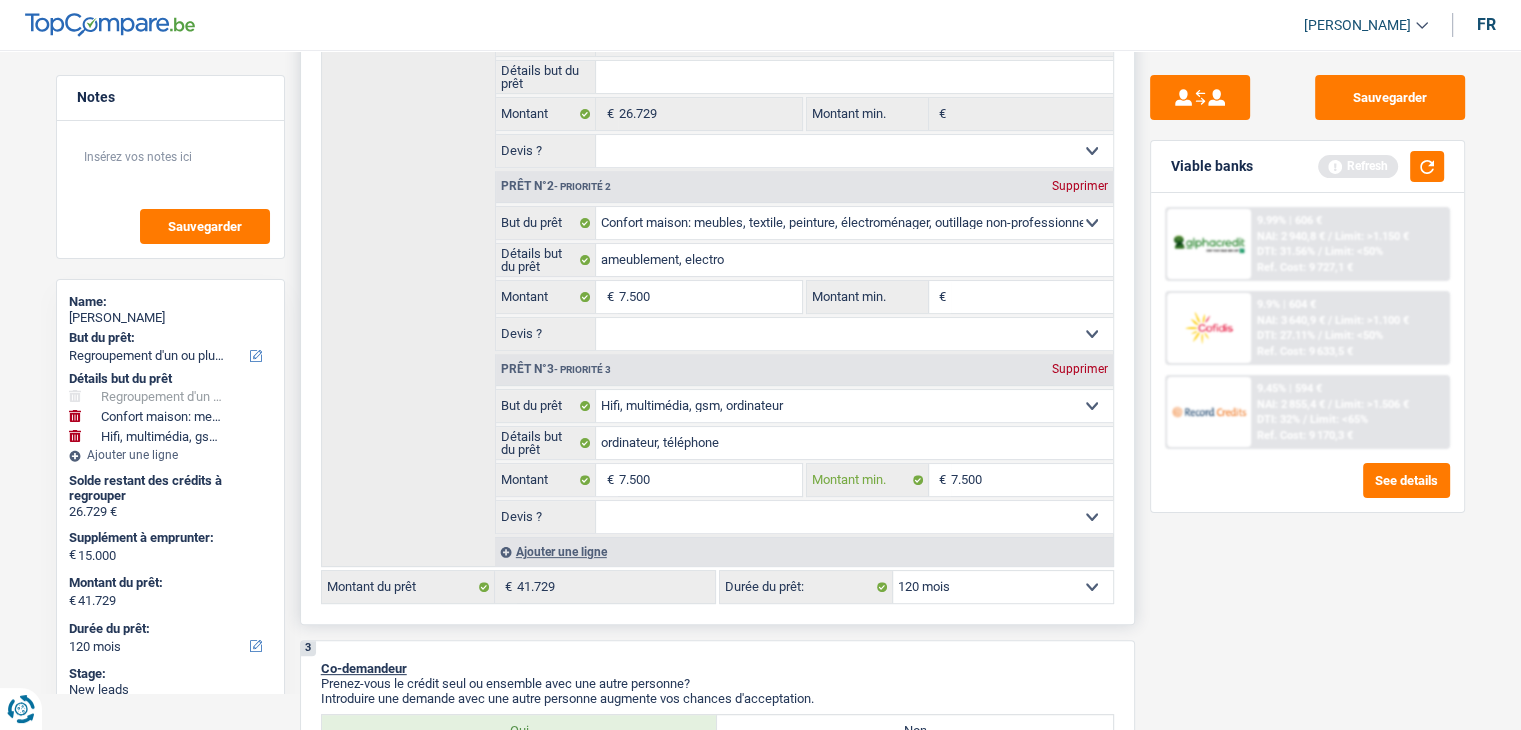 type on "7.500" 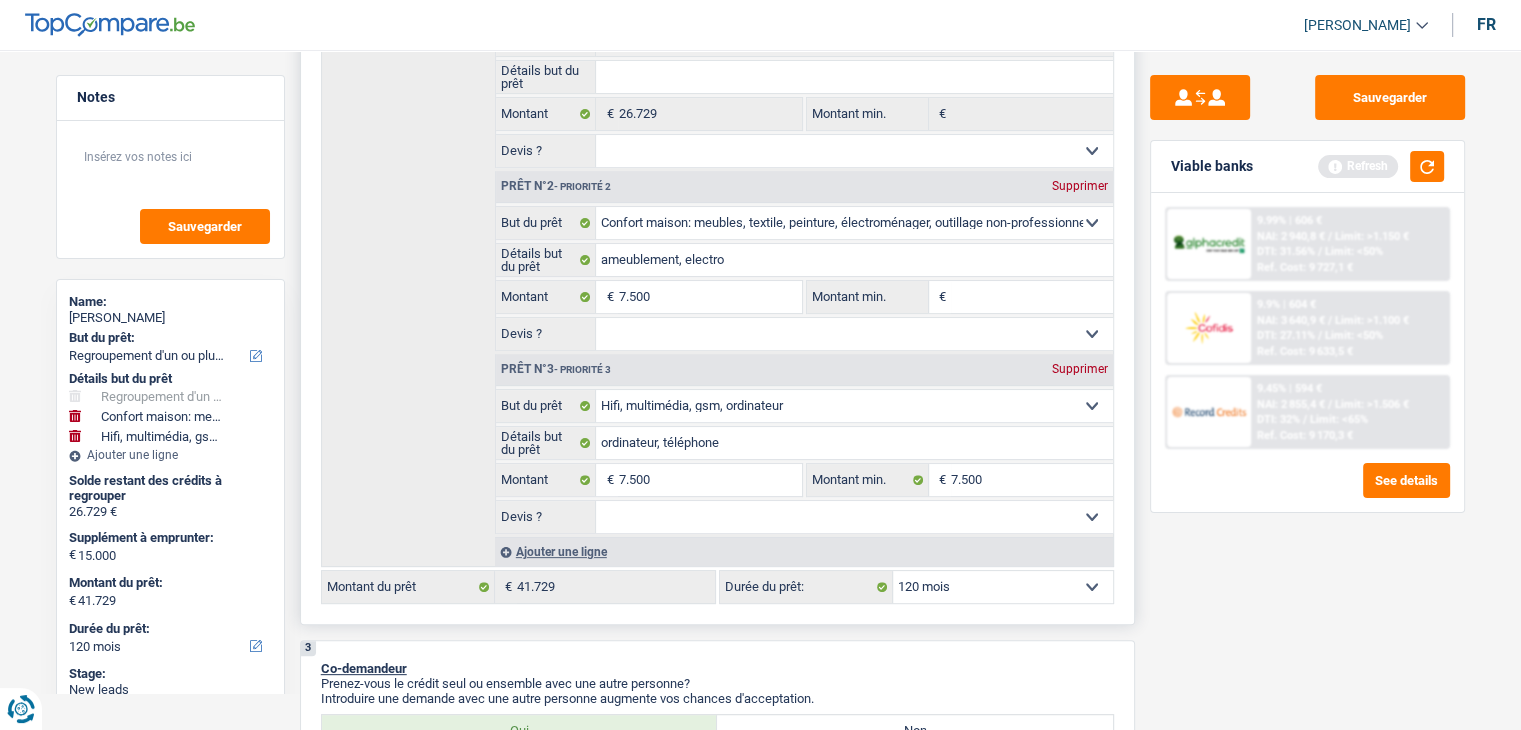 click on "Montant min." at bounding box center (1032, 297) 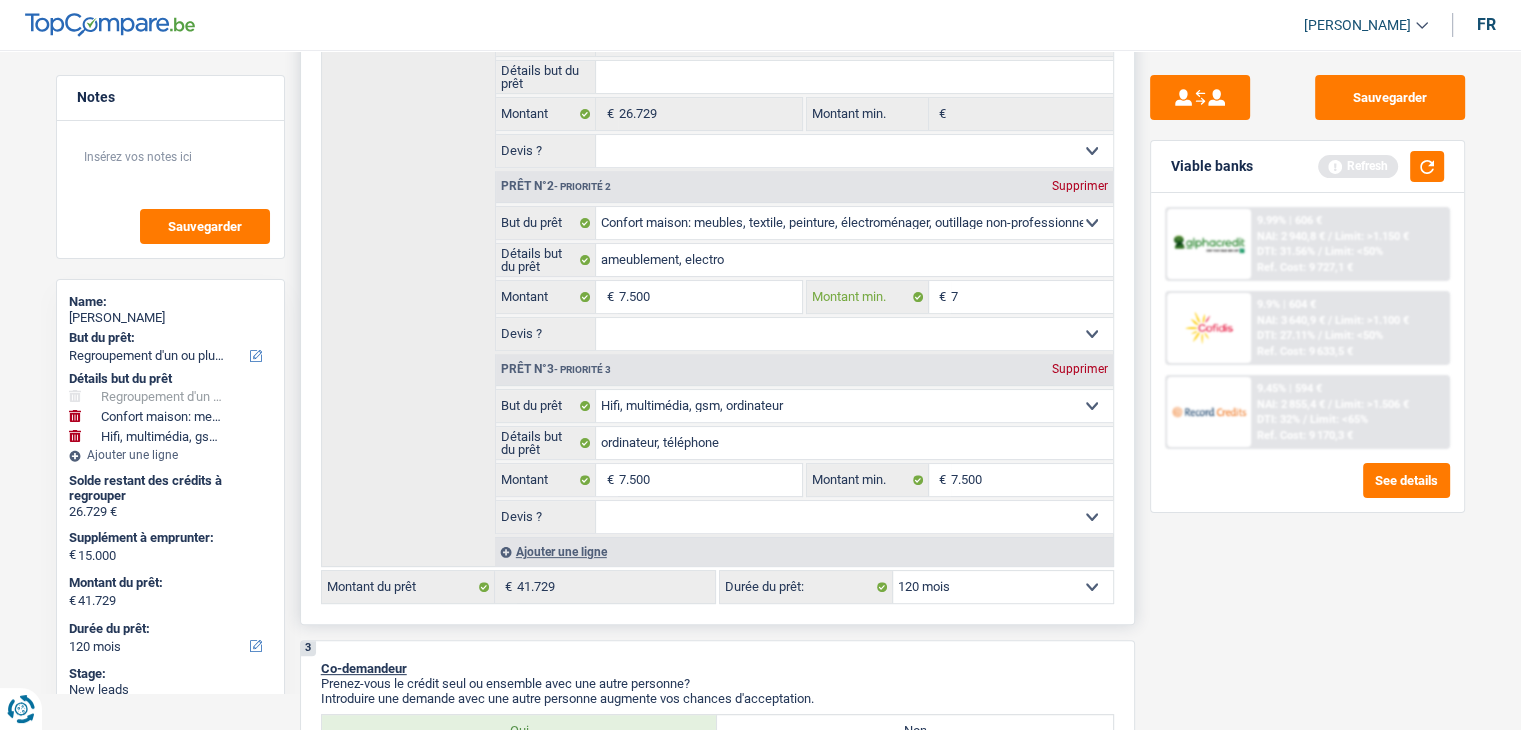 type on "75" 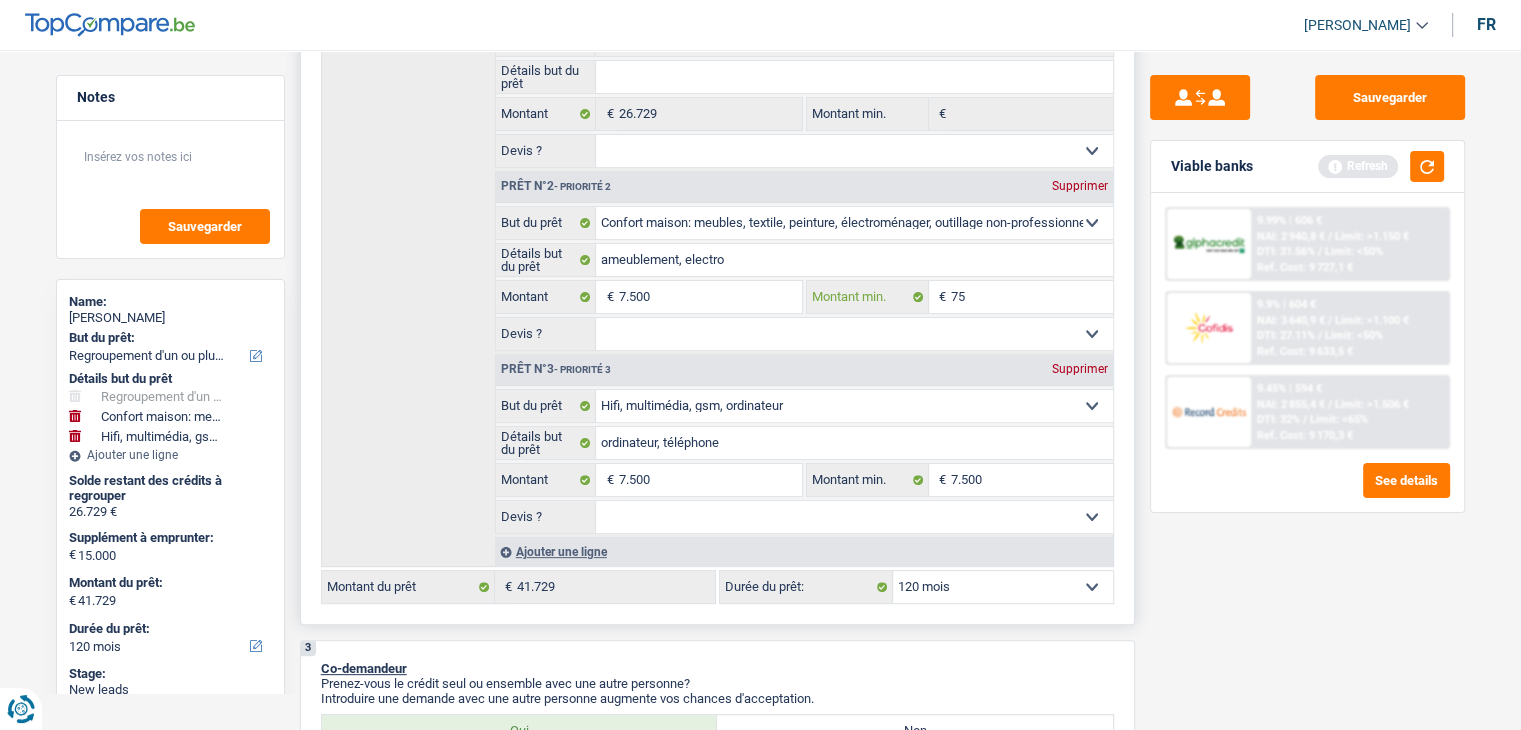 type on "750" 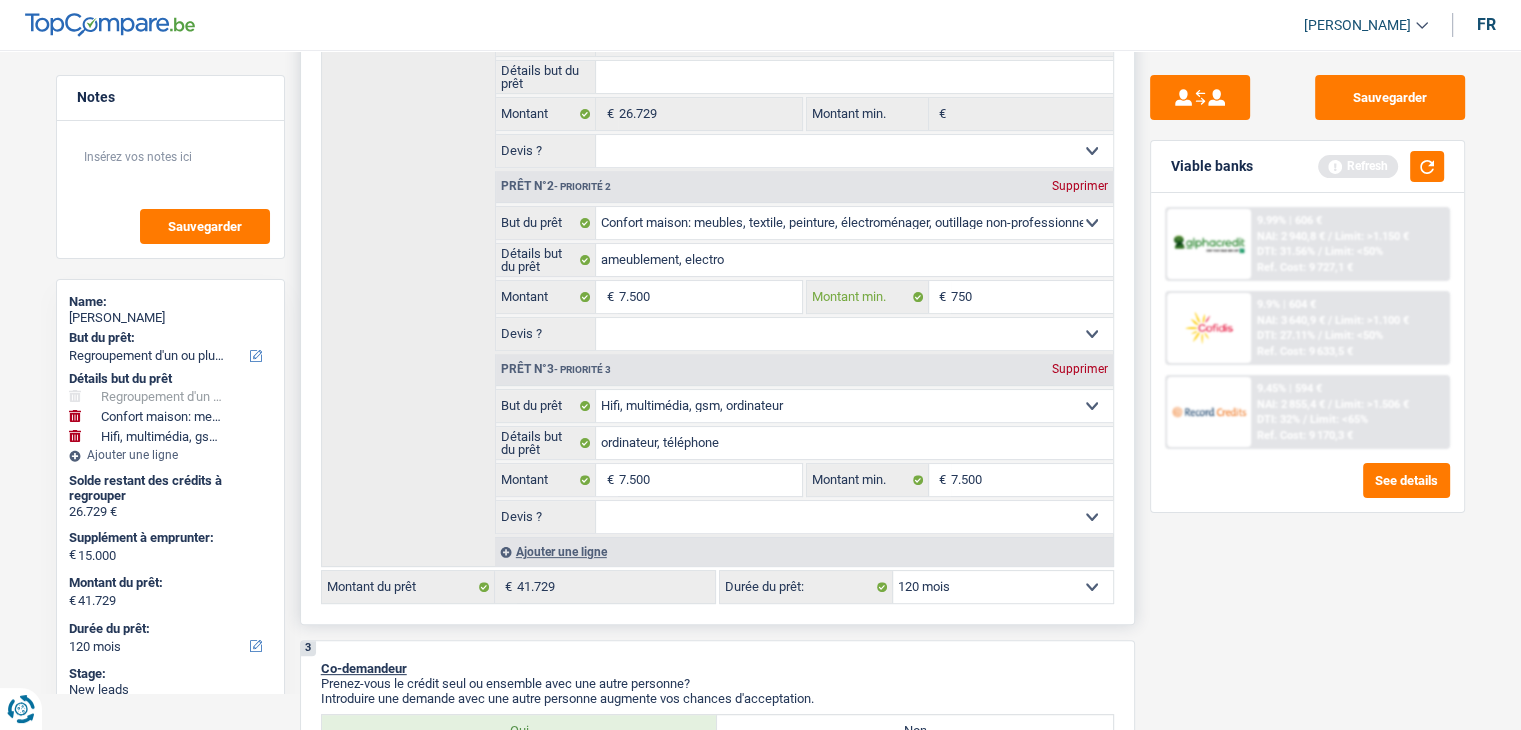 type 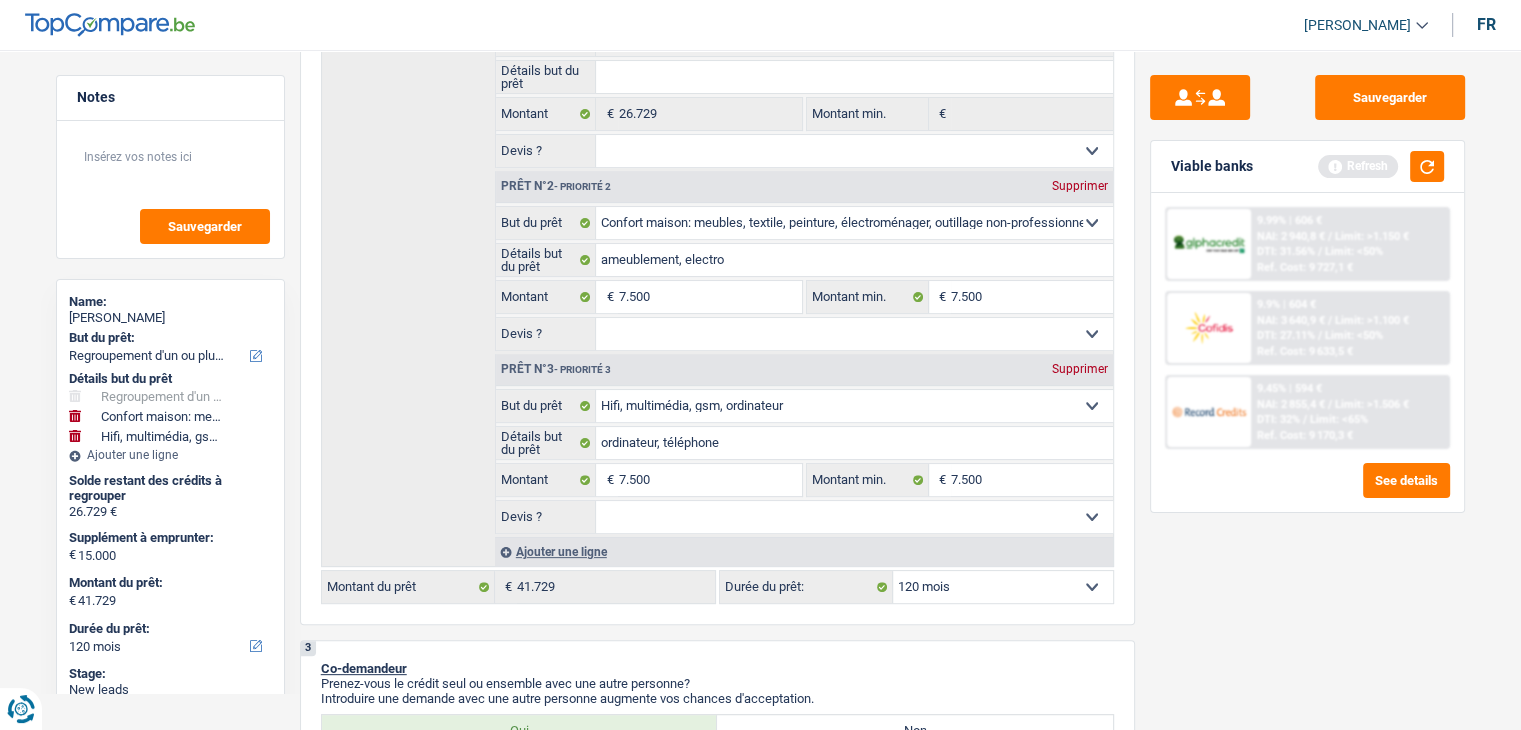 click on "Viable banks
Refresh" at bounding box center (1307, 167) 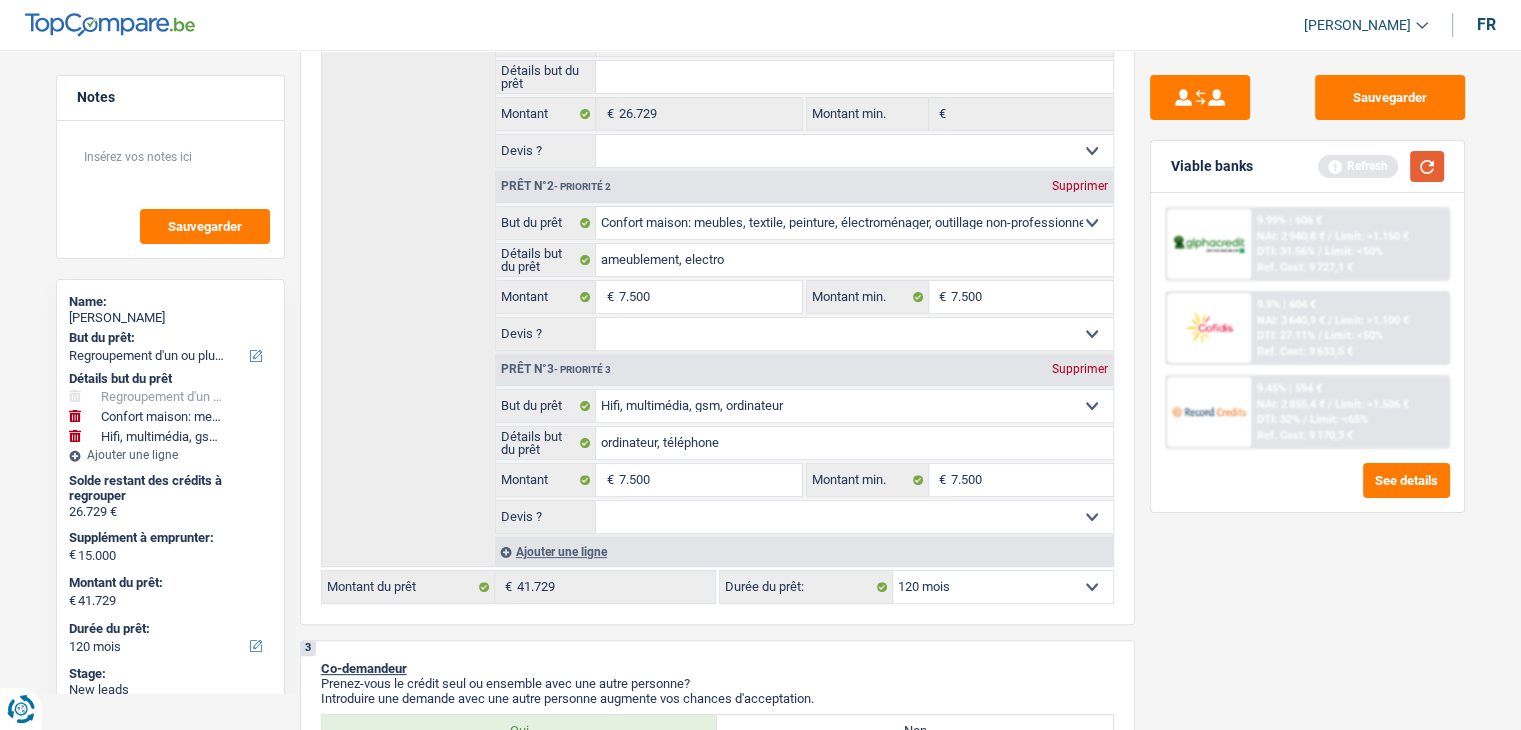 click at bounding box center (1427, 166) 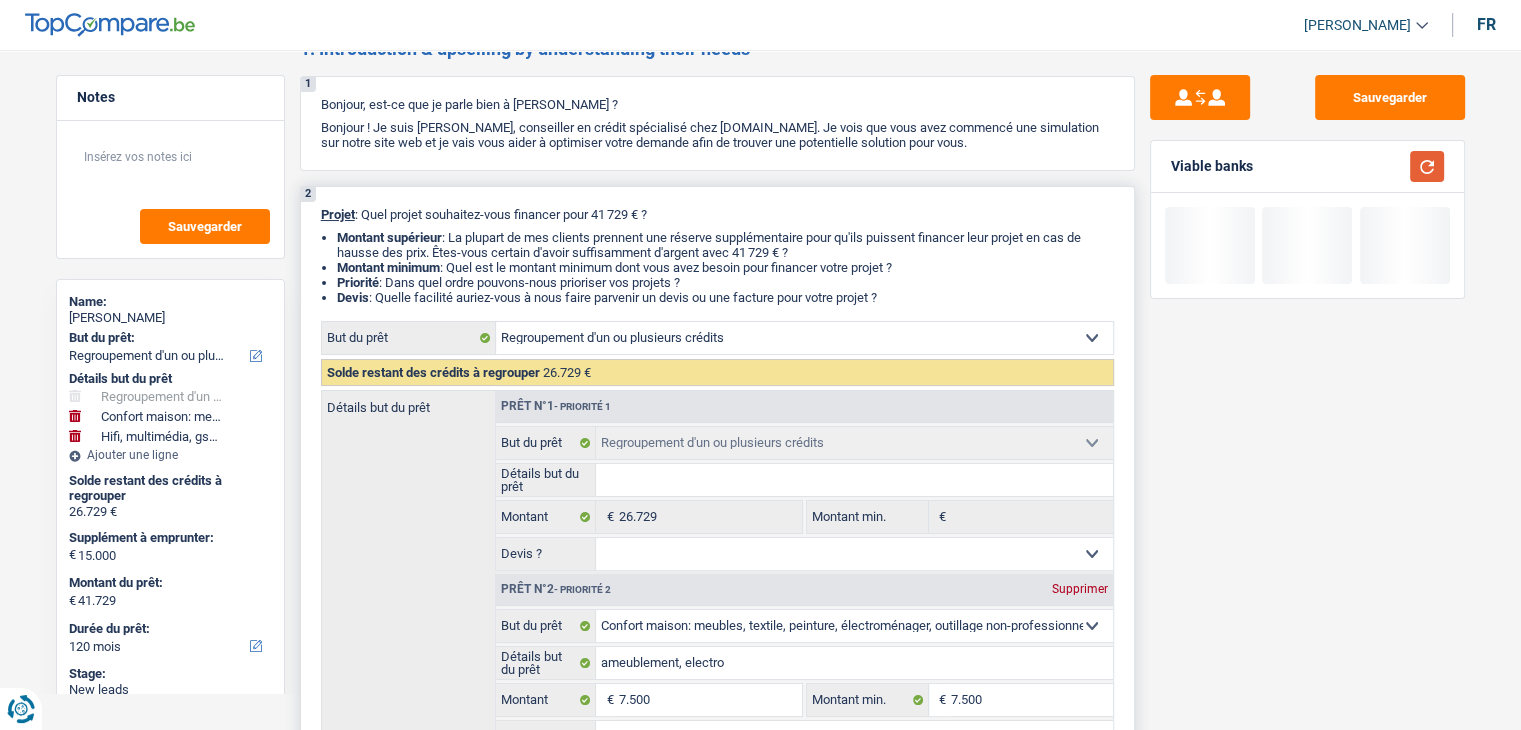 scroll, scrollTop: 0, scrollLeft: 0, axis: both 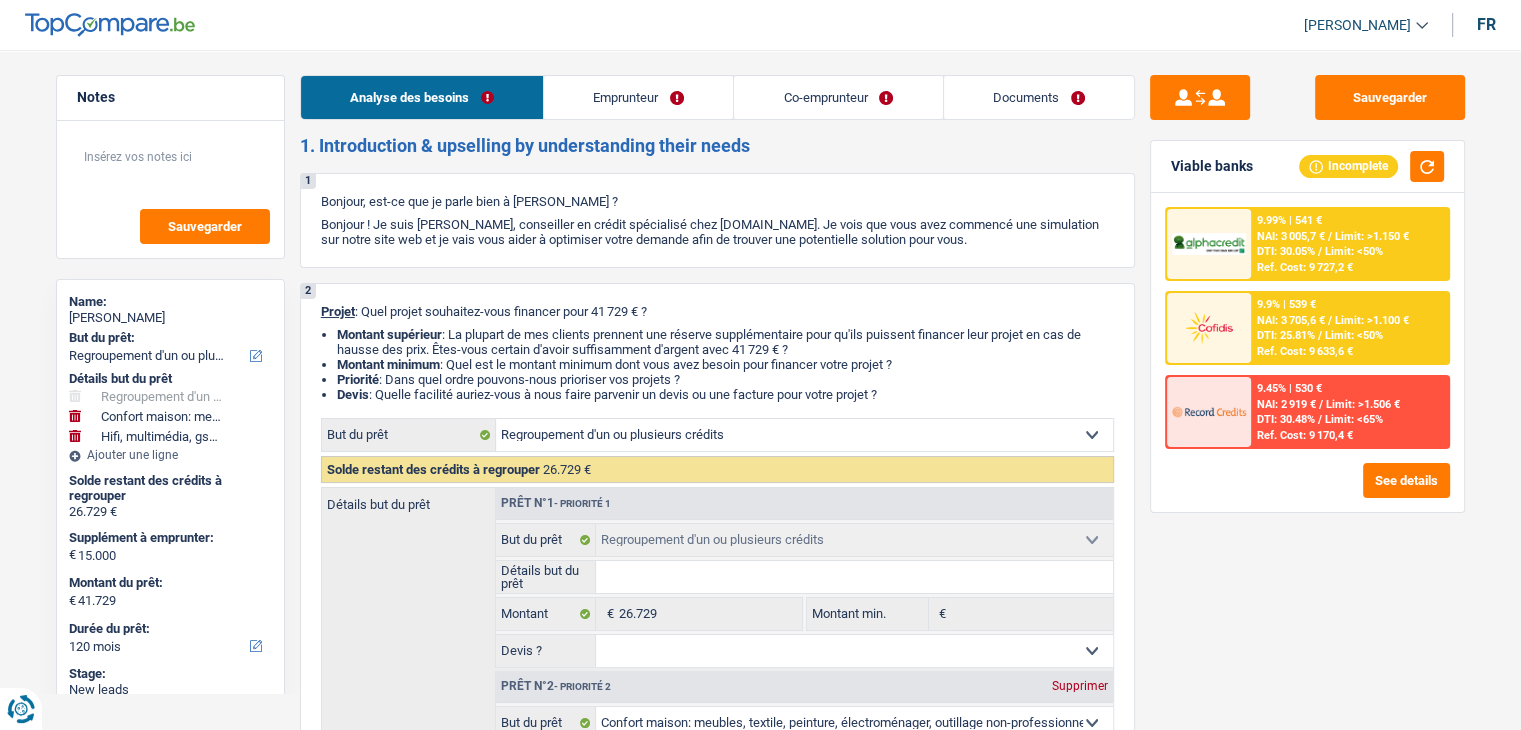 click on "Co-emprunteur" at bounding box center (838, 97) 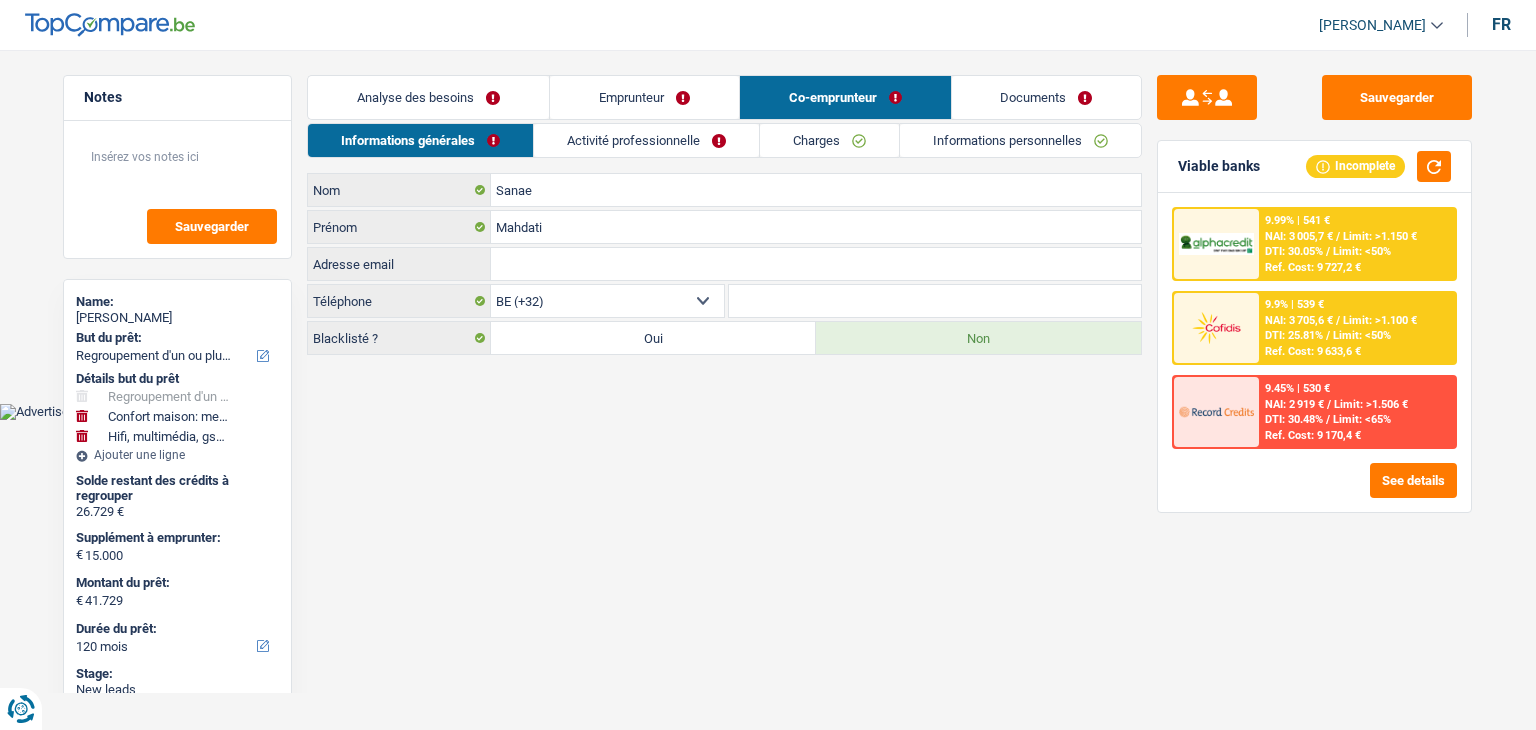 click on "Activité professionnelle" at bounding box center (646, 140) 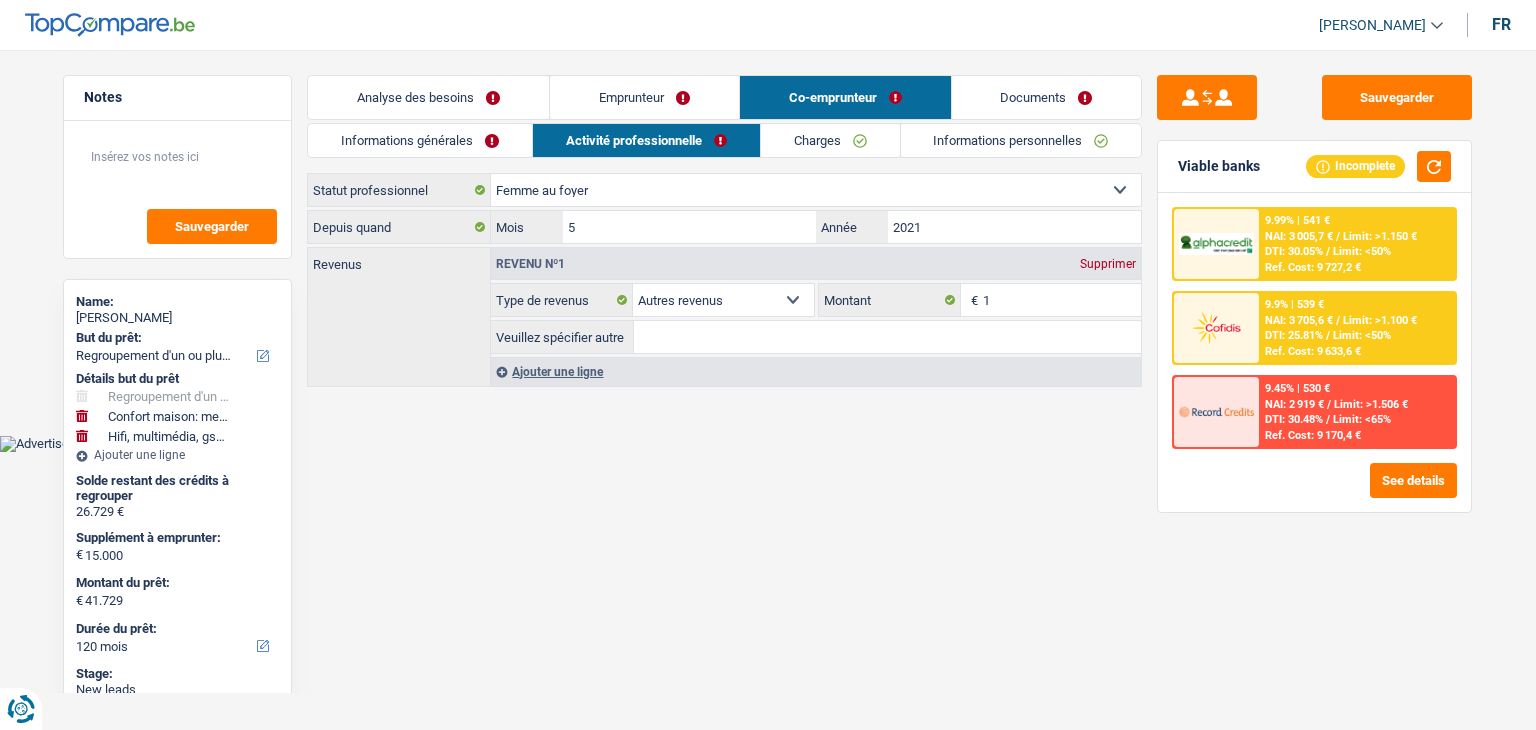 click on "Informations générales" at bounding box center [420, 140] 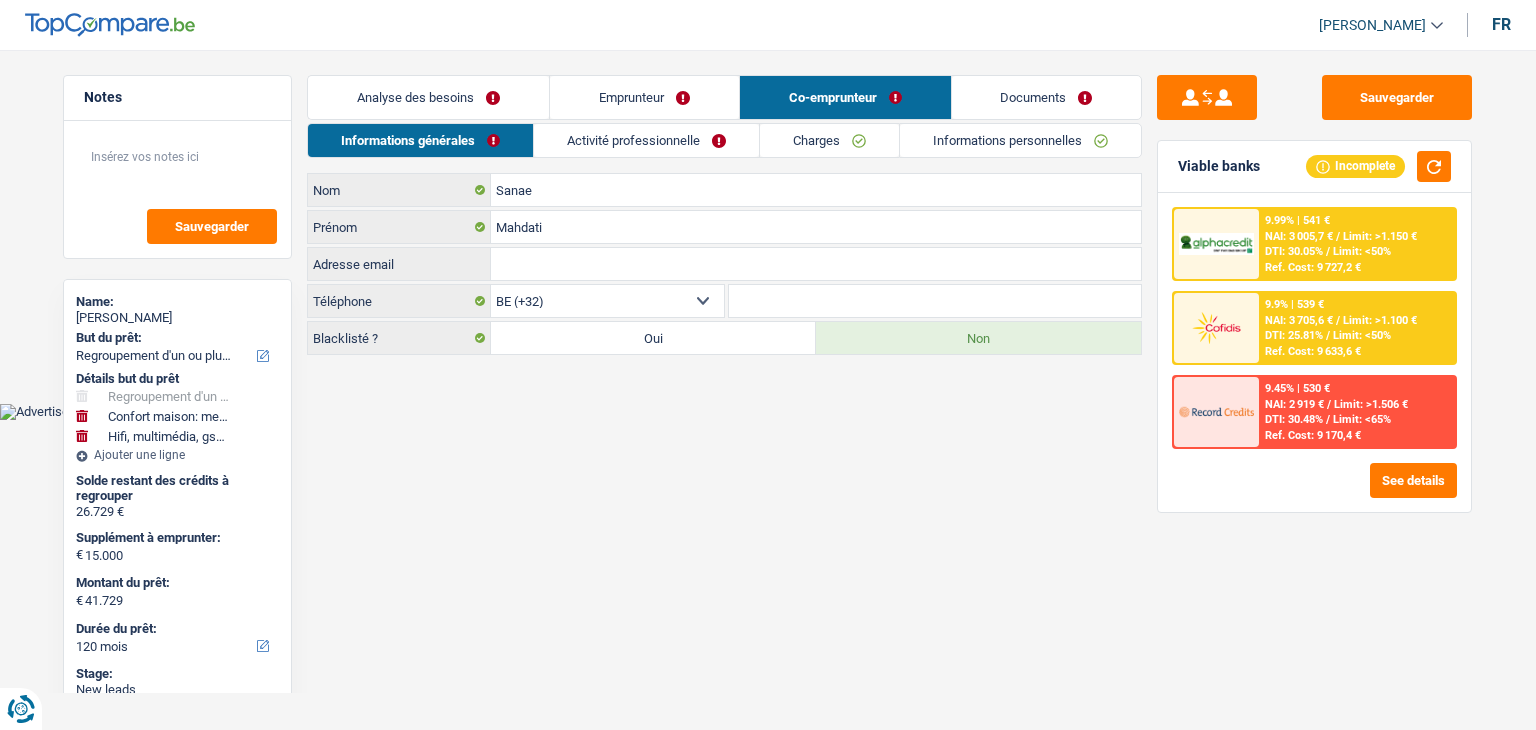 click on "Analyse des besoins" at bounding box center [428, 97] 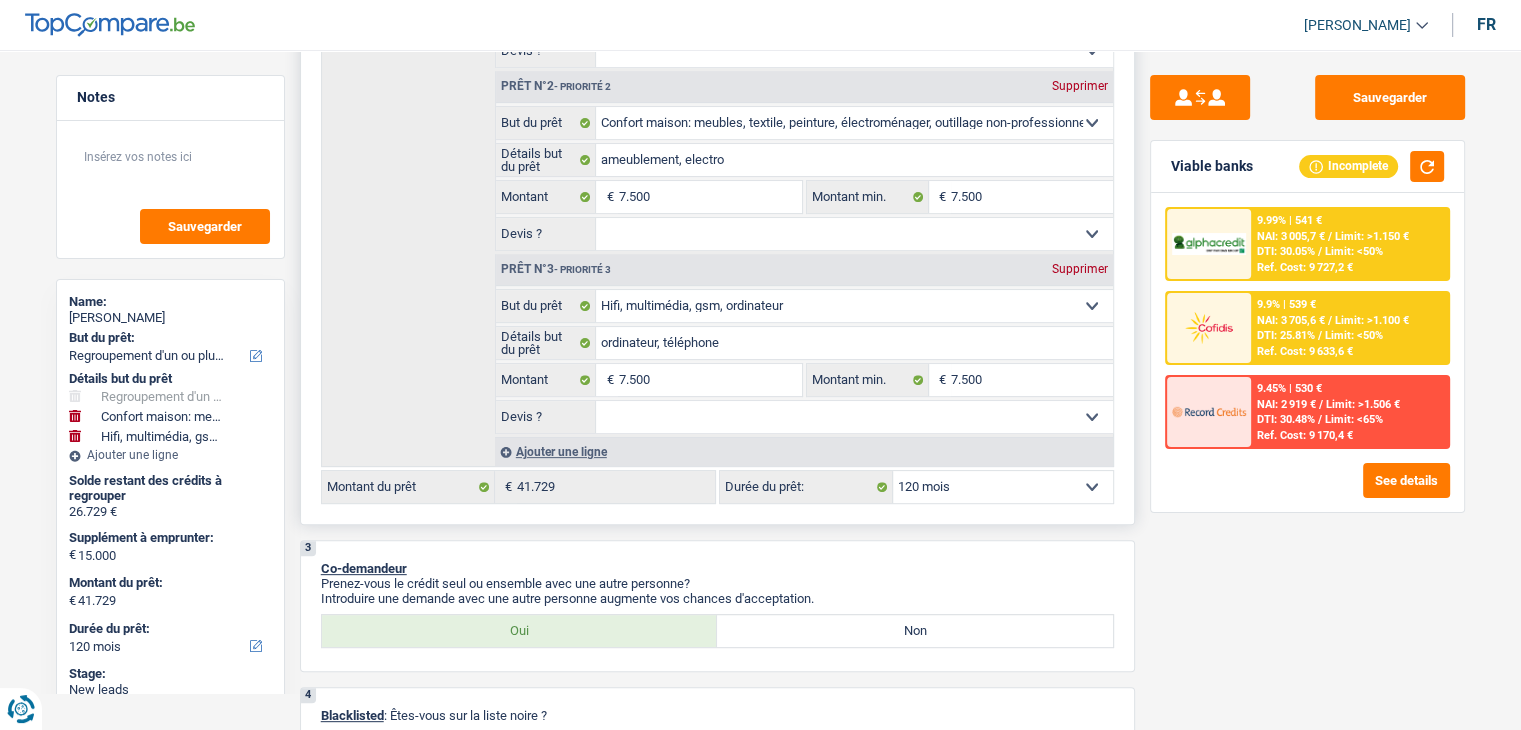 scroll, scrollTop: 1000, scrollLeft: 0, axis: vertical 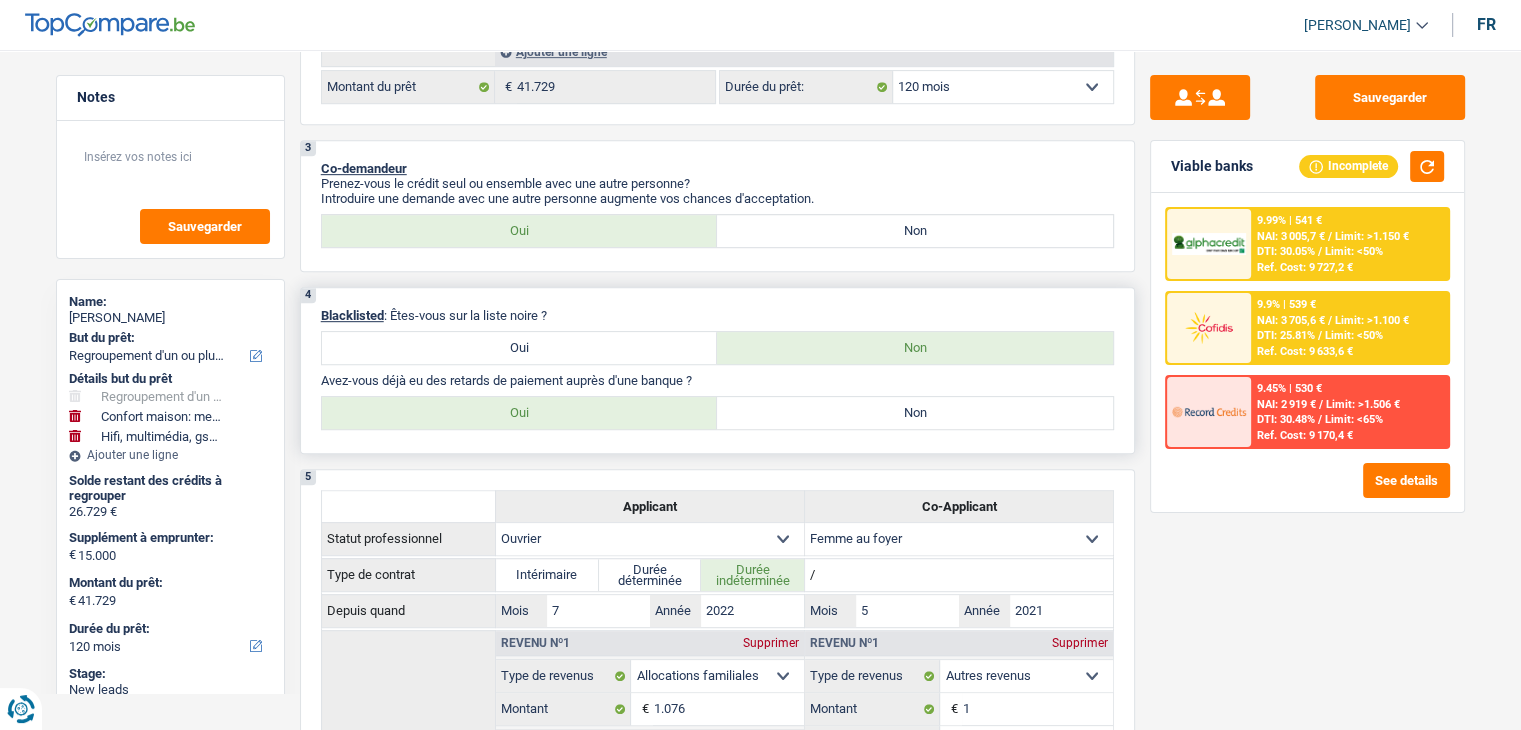 click on "4   Blacklisted  : Êtes-vous sur la liste noire ?
Oui
Non
Avez-vous déjà eu des retards de paiement auprès d'une banque ?
Oui
Non
Tous les champs sont obligatoires. Veuillez sélectionner une option" at bounding box center (717, 370) 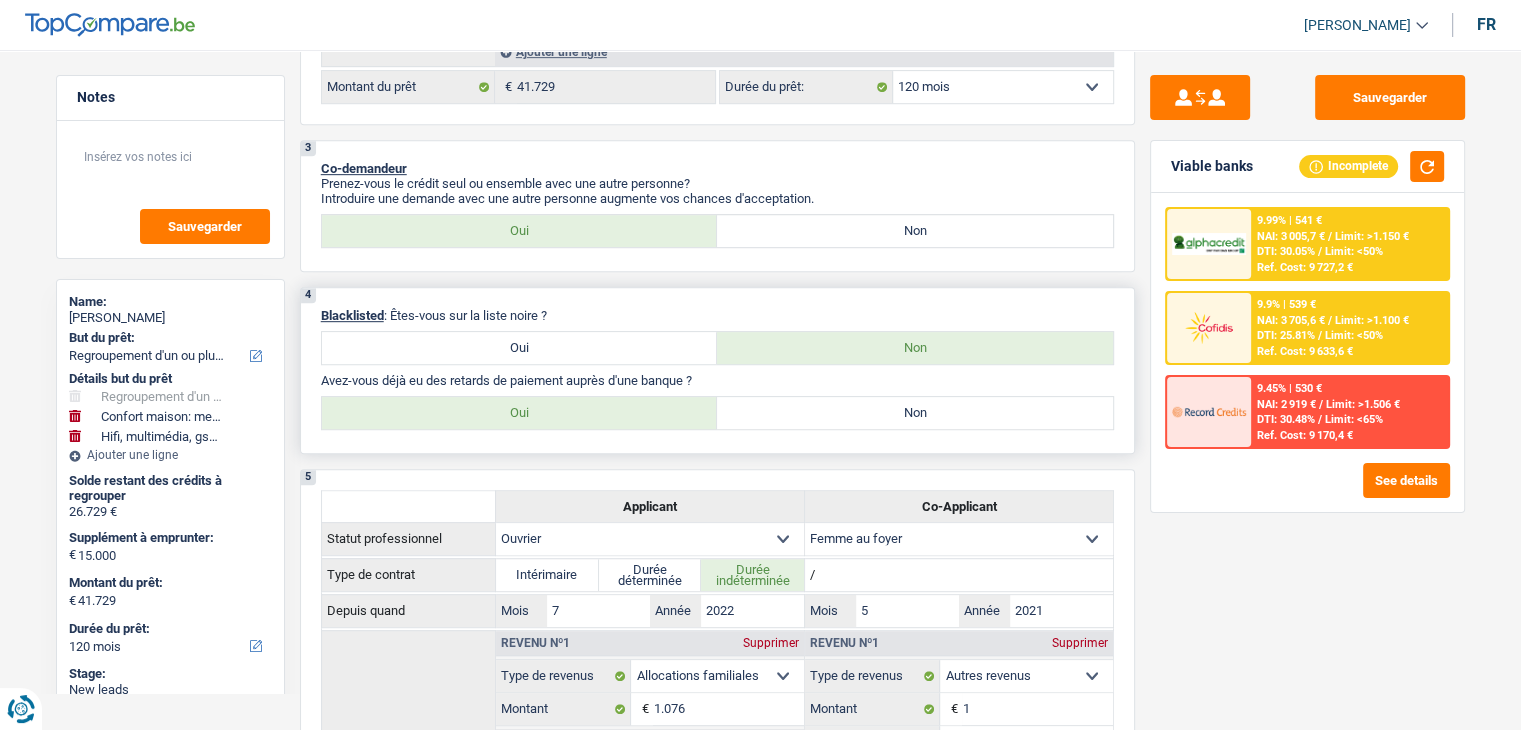 click on "Non" at bounding box center [915, 413] 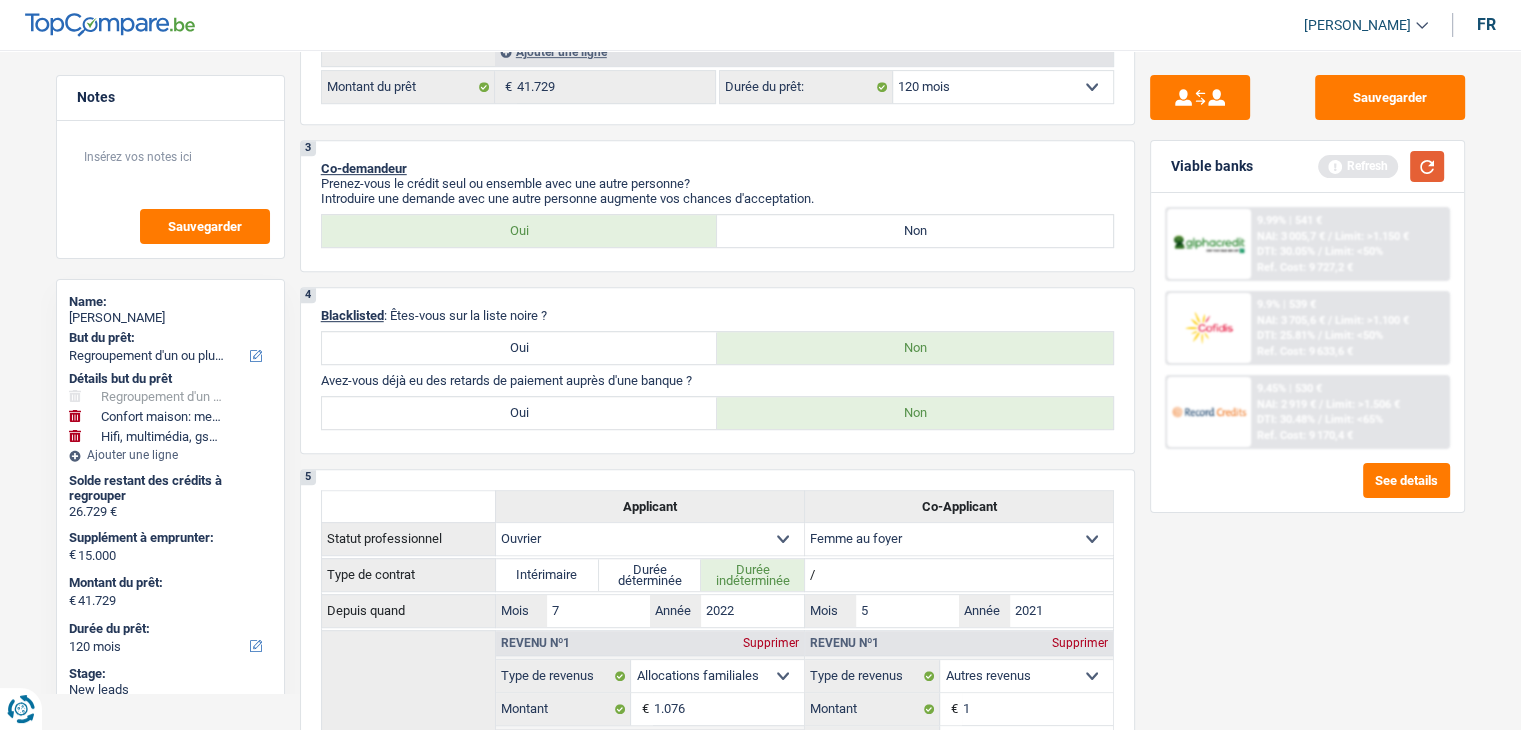 click at bounding box center [1427, 166] 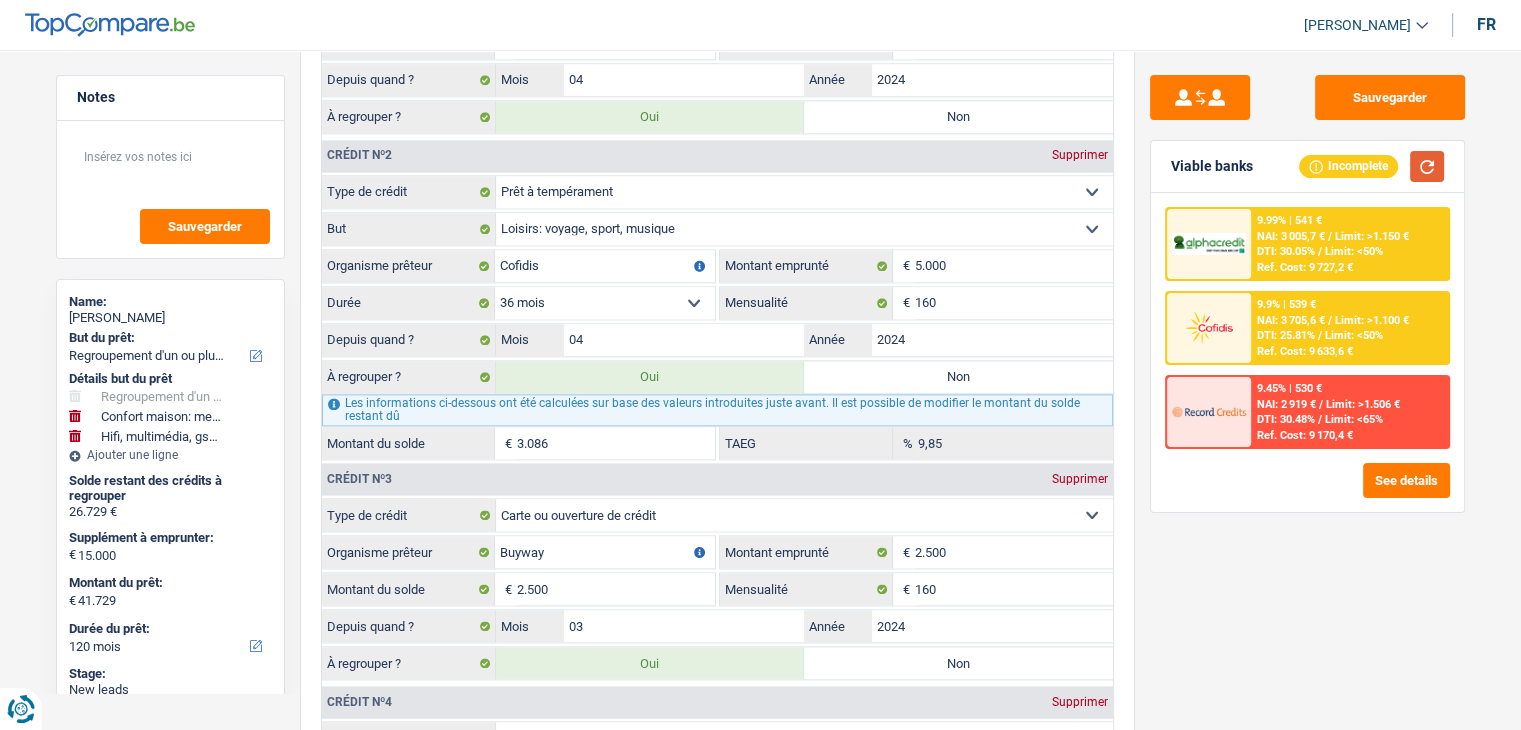 scroll, scrollTop: 2200, scrollLeft: 0, axis: vertical 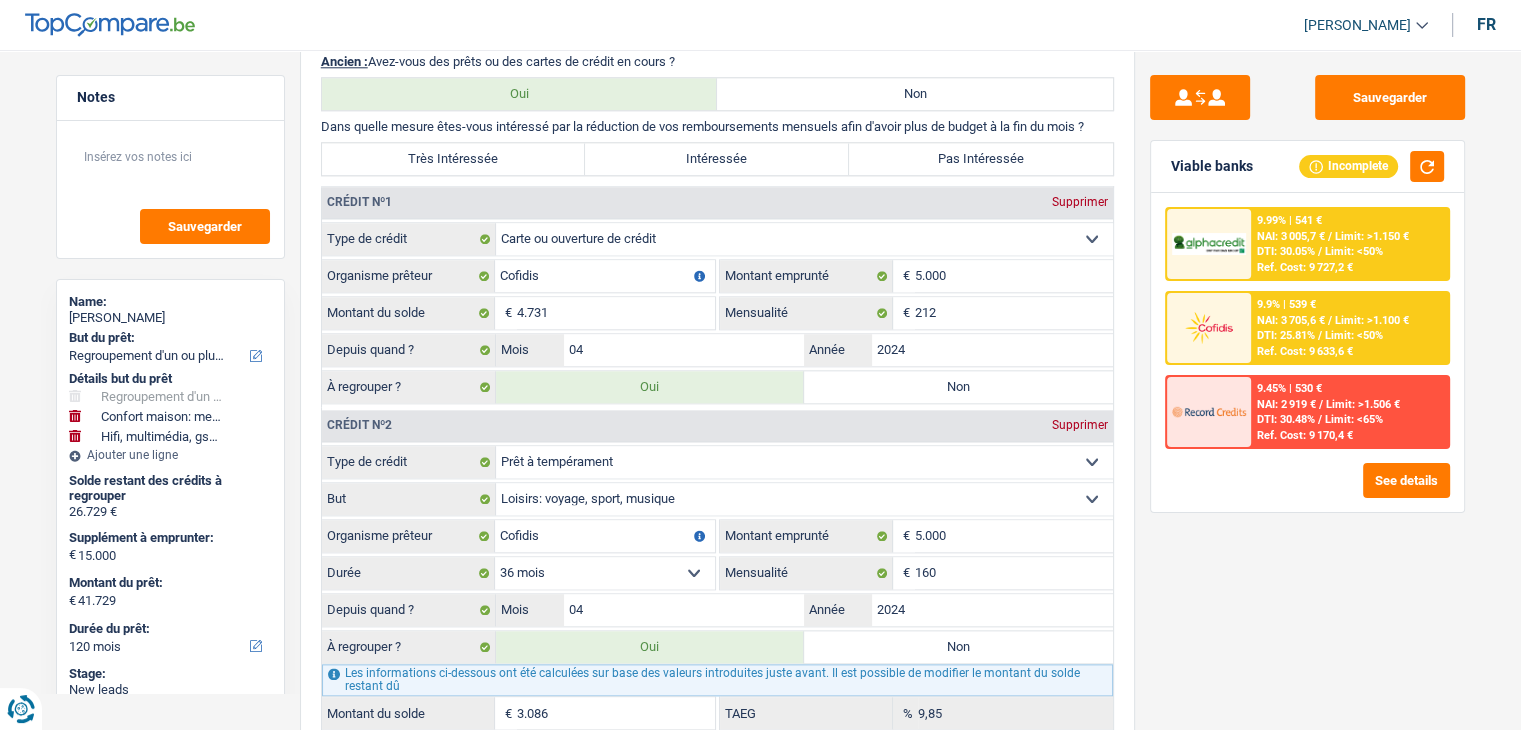 click on "Sauvegarder
Viable banks
Incomplete
9.99% | 541 €
NAI: 3 005,7 €
/
Limit: >1.150 €
DTI: 30.05%
/
Limit: <50%
Ref. Cost: 9 727,2 €
9.9% | 539 €
NAI: 3 705,6 €
/
Limit: >1.100 €
DTI: 25.81%
/               /" at bounding box center (1307, 384) 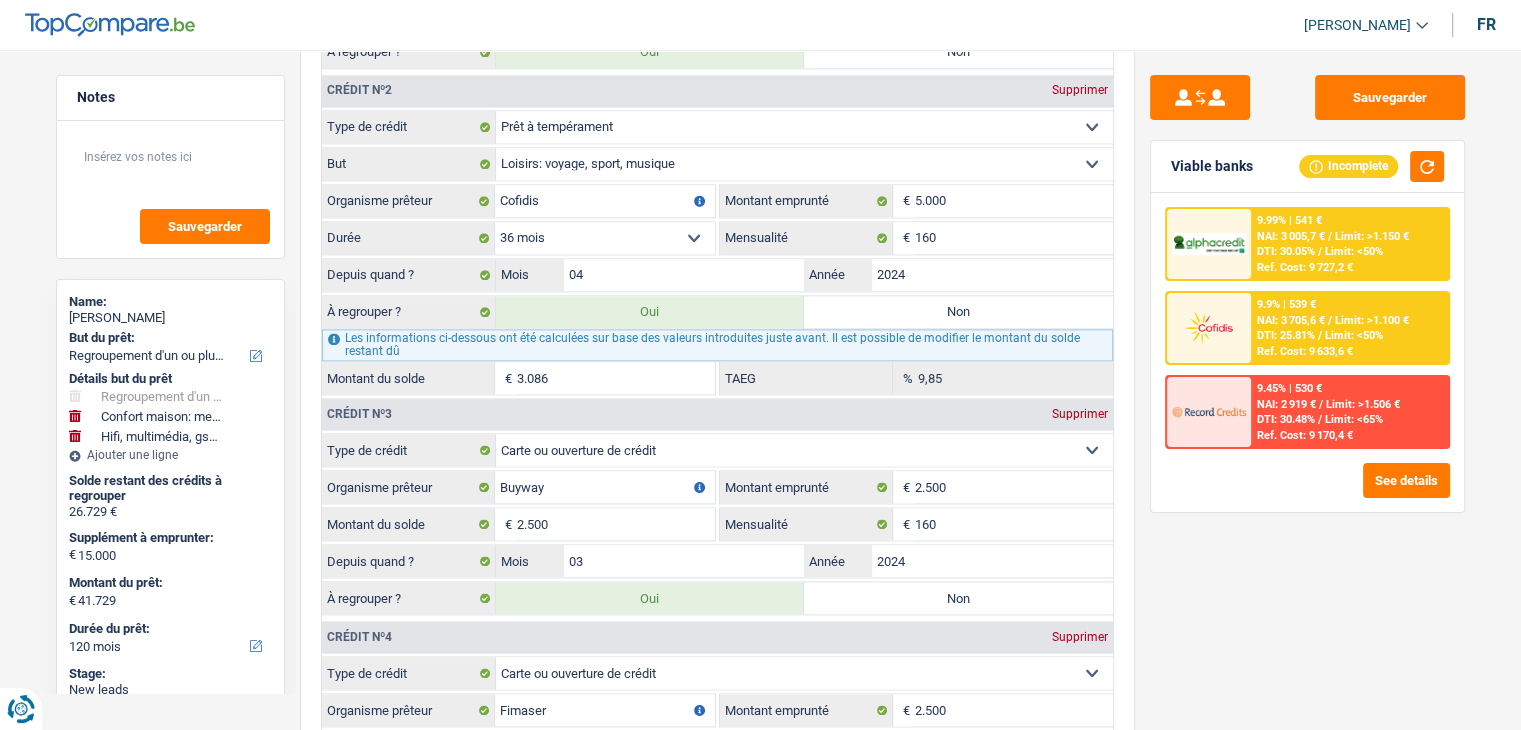 scroll, scrollTop: 2500, scrollLeft: 0, axis: vertical 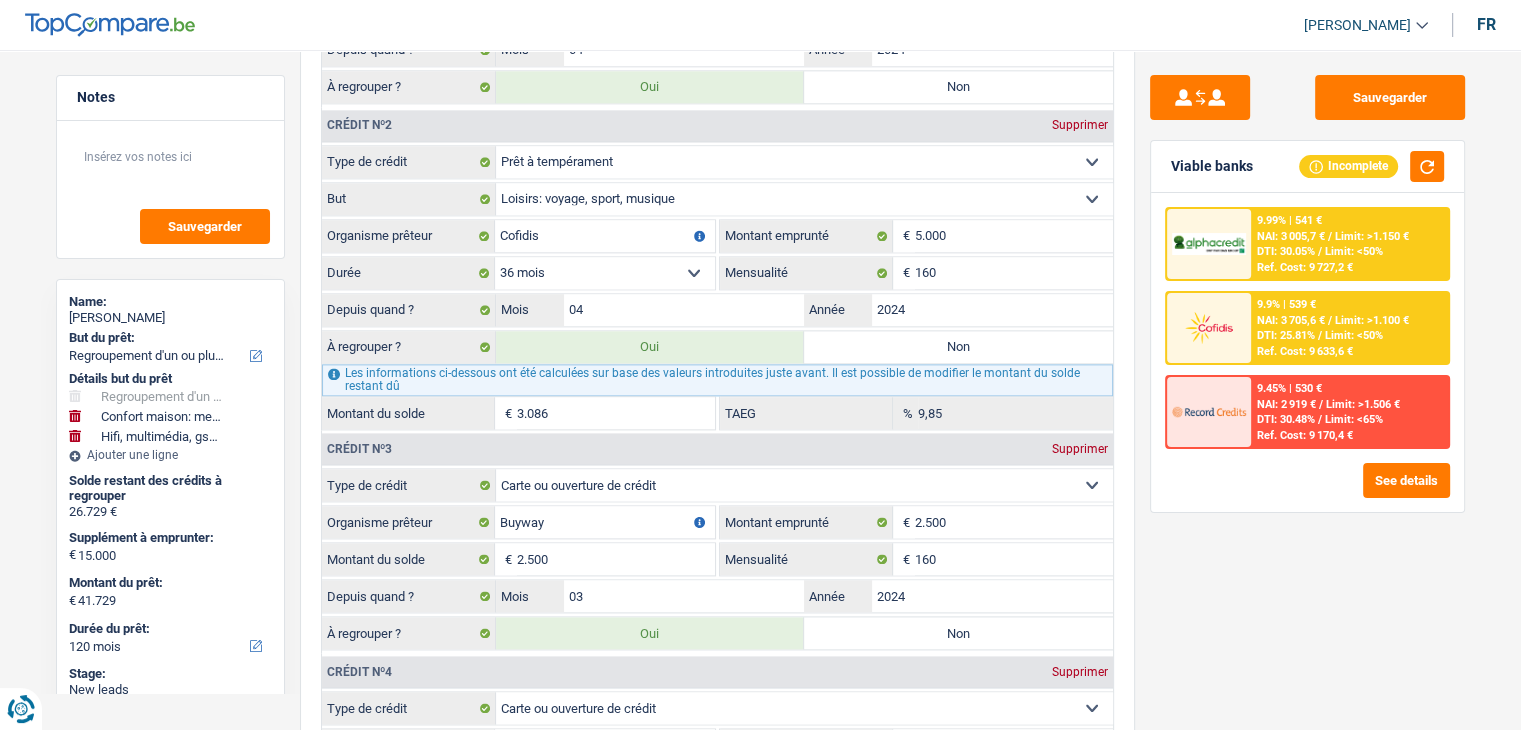 click on "Sauvegarder
Viable banks
Incomplete
9.99% | 541 €
NAI: 3 005,7 €
/
Limit: >1.150 €
DTI: 30.05%
/
Limit: <50%
Ref. Cost: 9 727,2 €
9.9% | 539 €
NAI: 3 705,6 €
/
Limit: >1.100 €
DTI: 25.81%
/               /" at bounding box center [1307, 384] 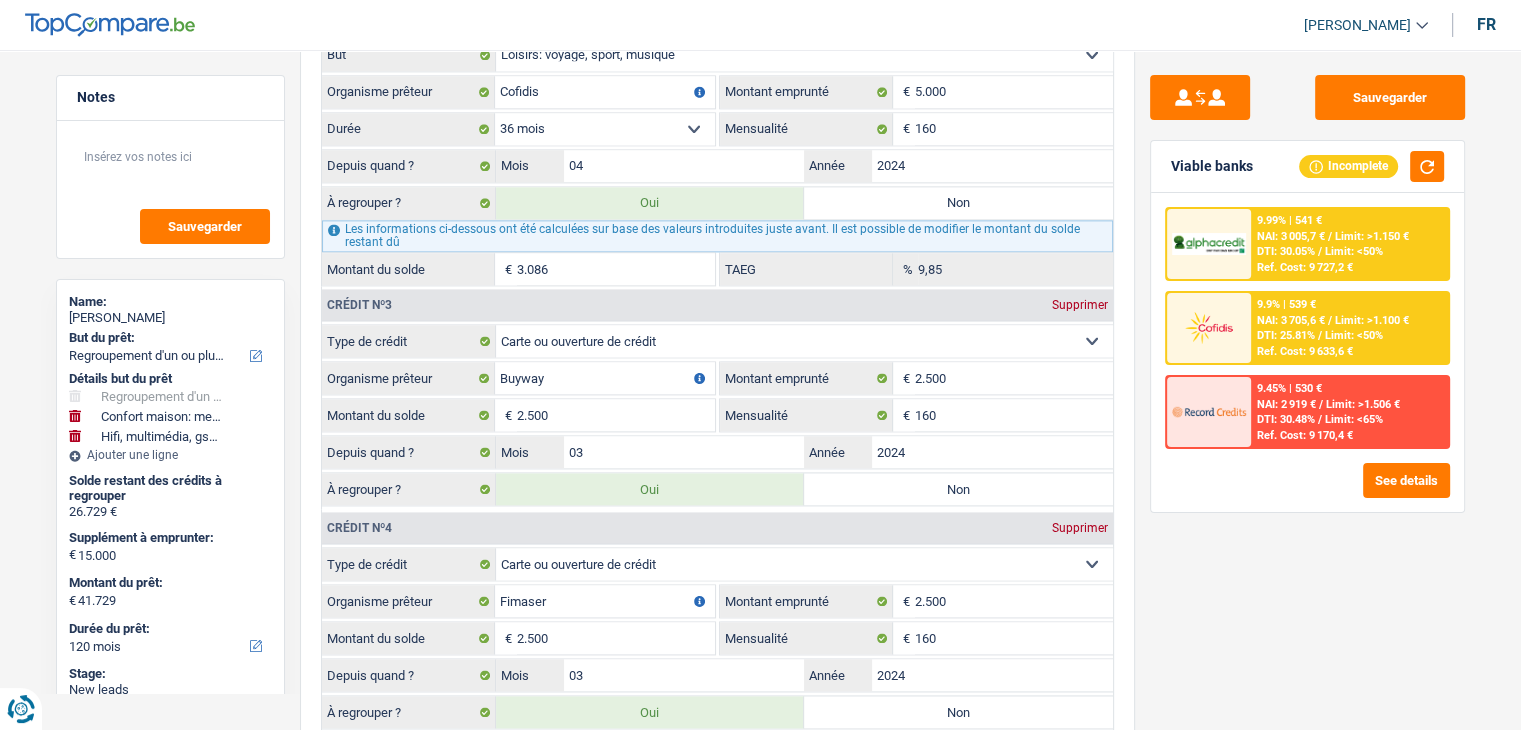 scroll, scrollTop: 2600, scrollLeft: 0, axis: vertical 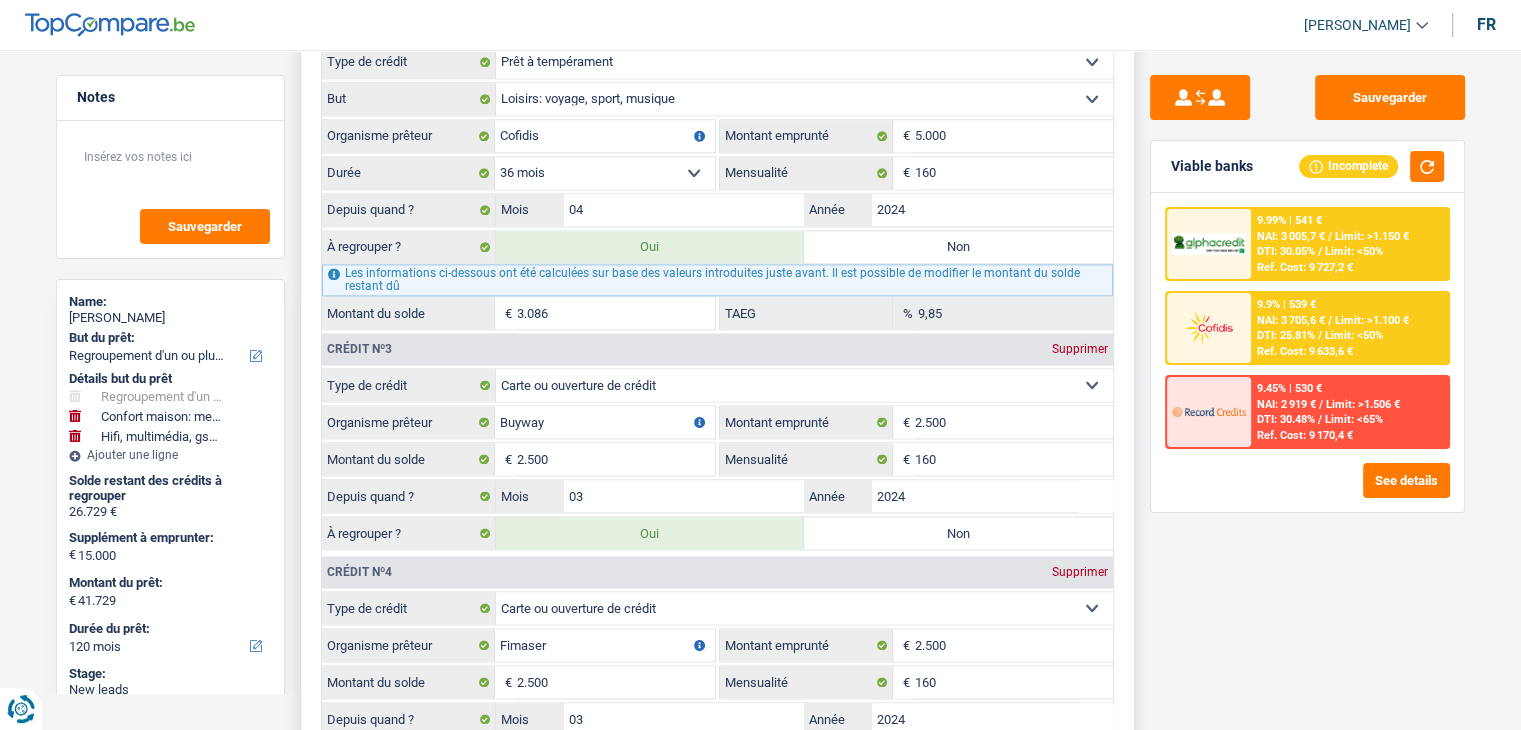 click on "12 mois 18 mois 24 mois 30 mois 36 mois
Sélectionner une option" at bounding box center (605, 173) 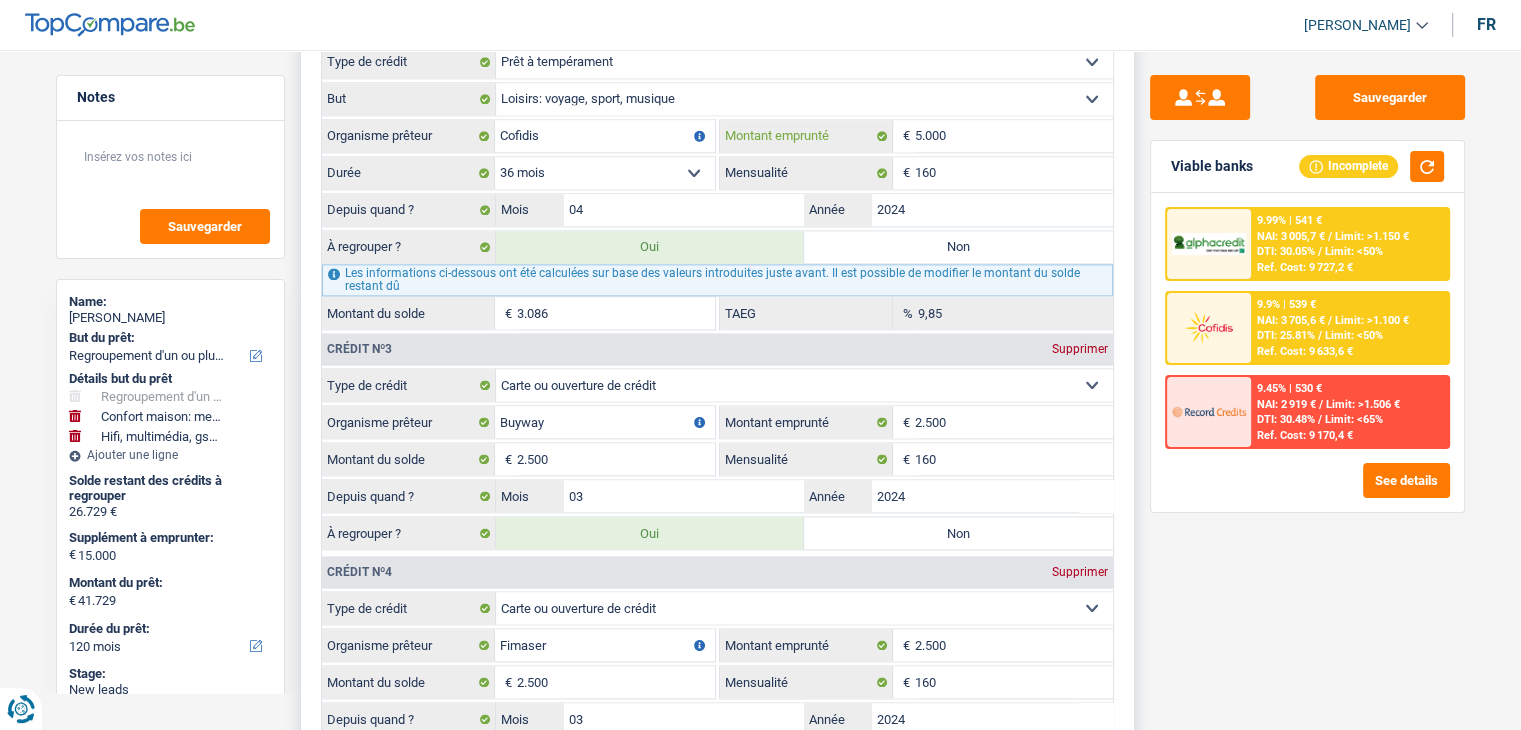 click on "5.000" at bounding box center [1014, 136] 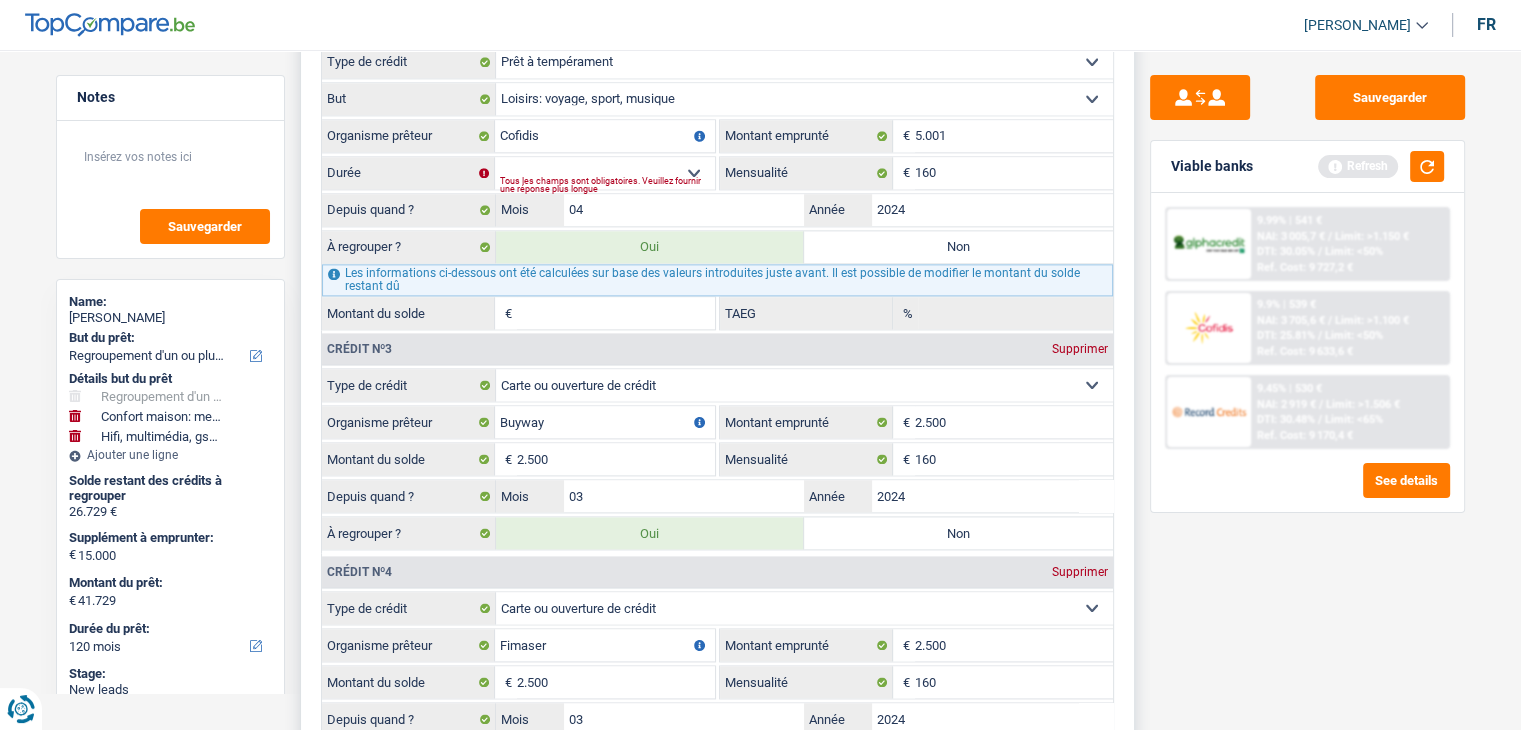 click on "12 mois 18 mois 24 mois 30 mois 36 mois
Sélectionner une option
Durée
Tous les champs sont obligatoires. Veuillez fournir une réponse plus longue" at bounding box center (518, 173) 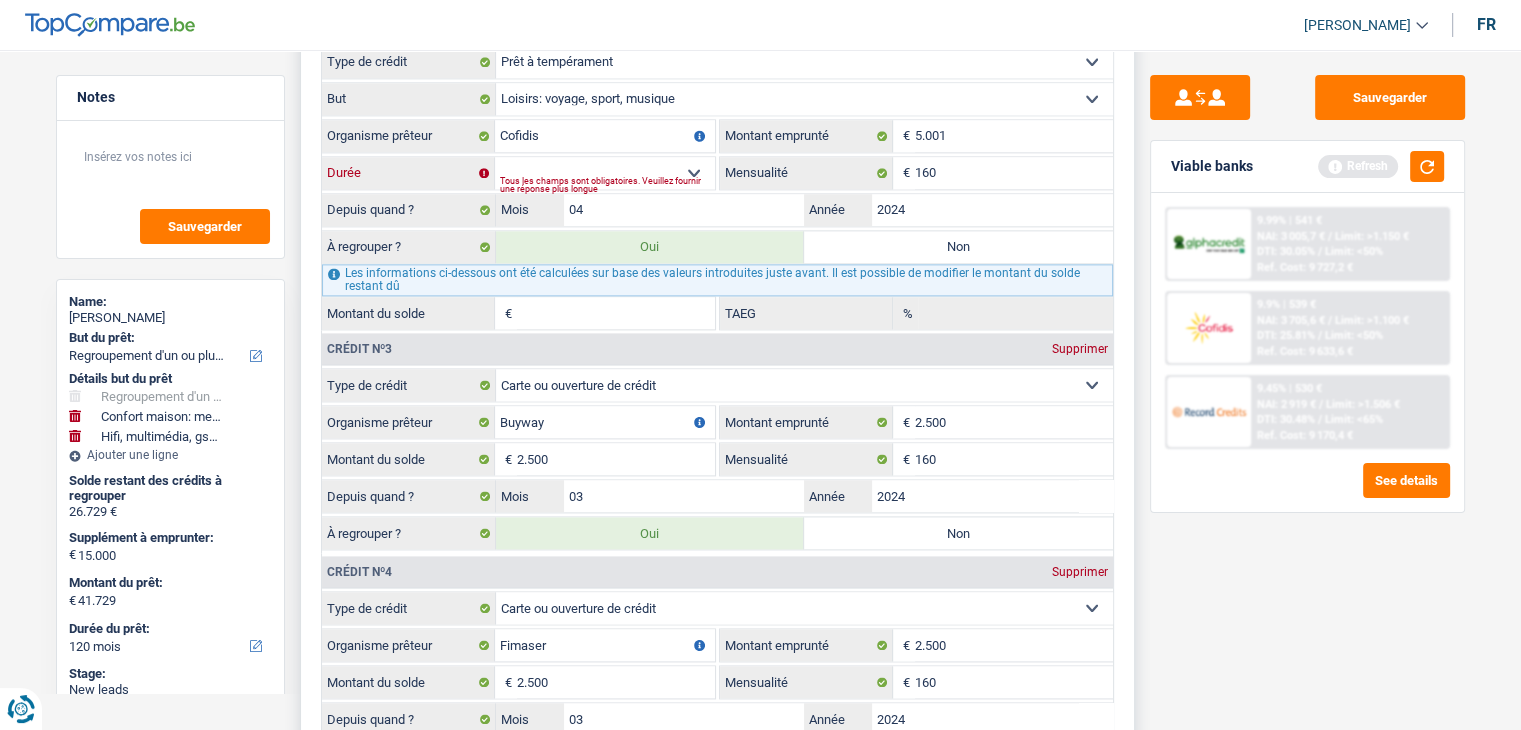 click on "12 mois 18 mois 24 mois 30 mois 36 mois
Sélectionner une option" at bounding box center (605, 173) 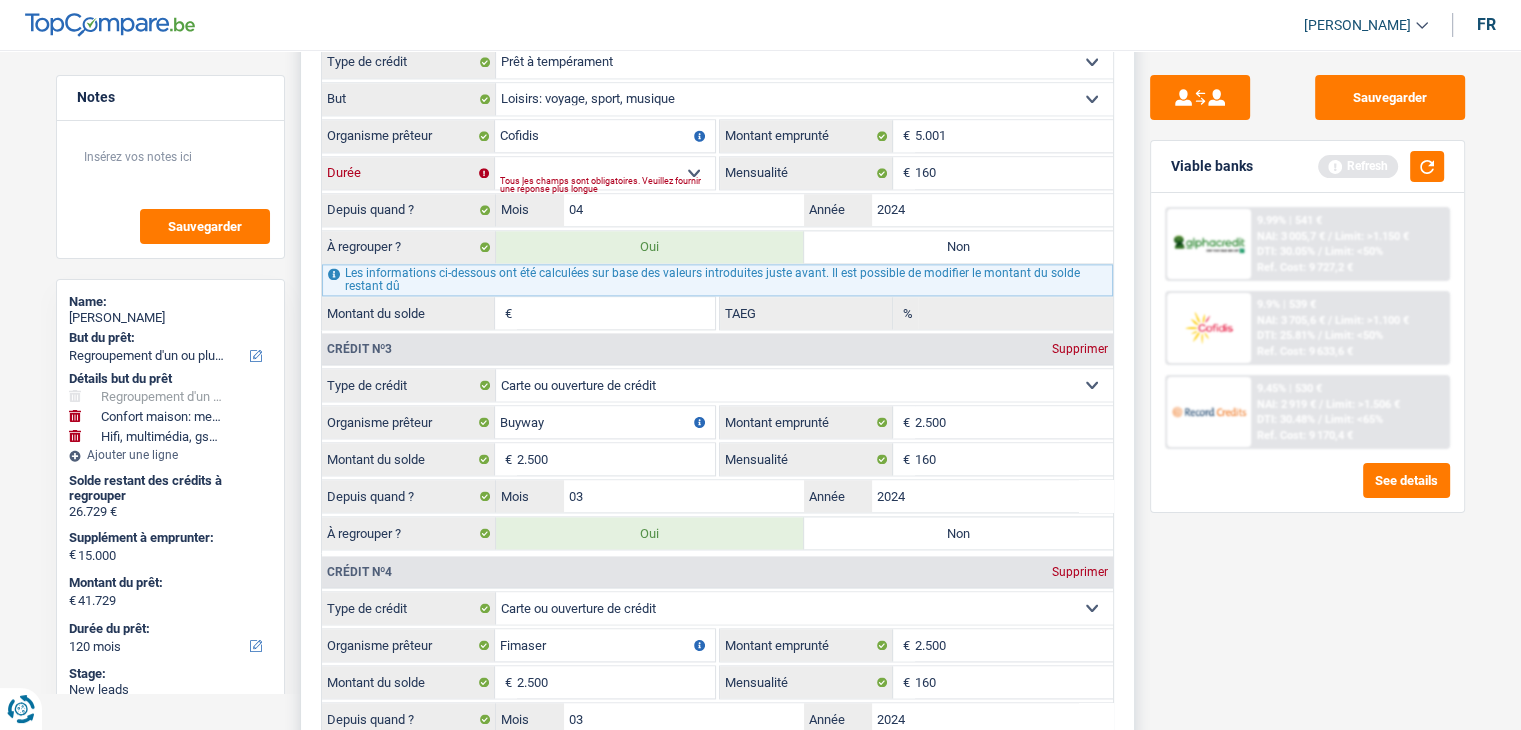 click on "12 mois 18 mois 24 mois 30 mois 36 mois
Sélectionner une option" at bounding box center (605, 173) 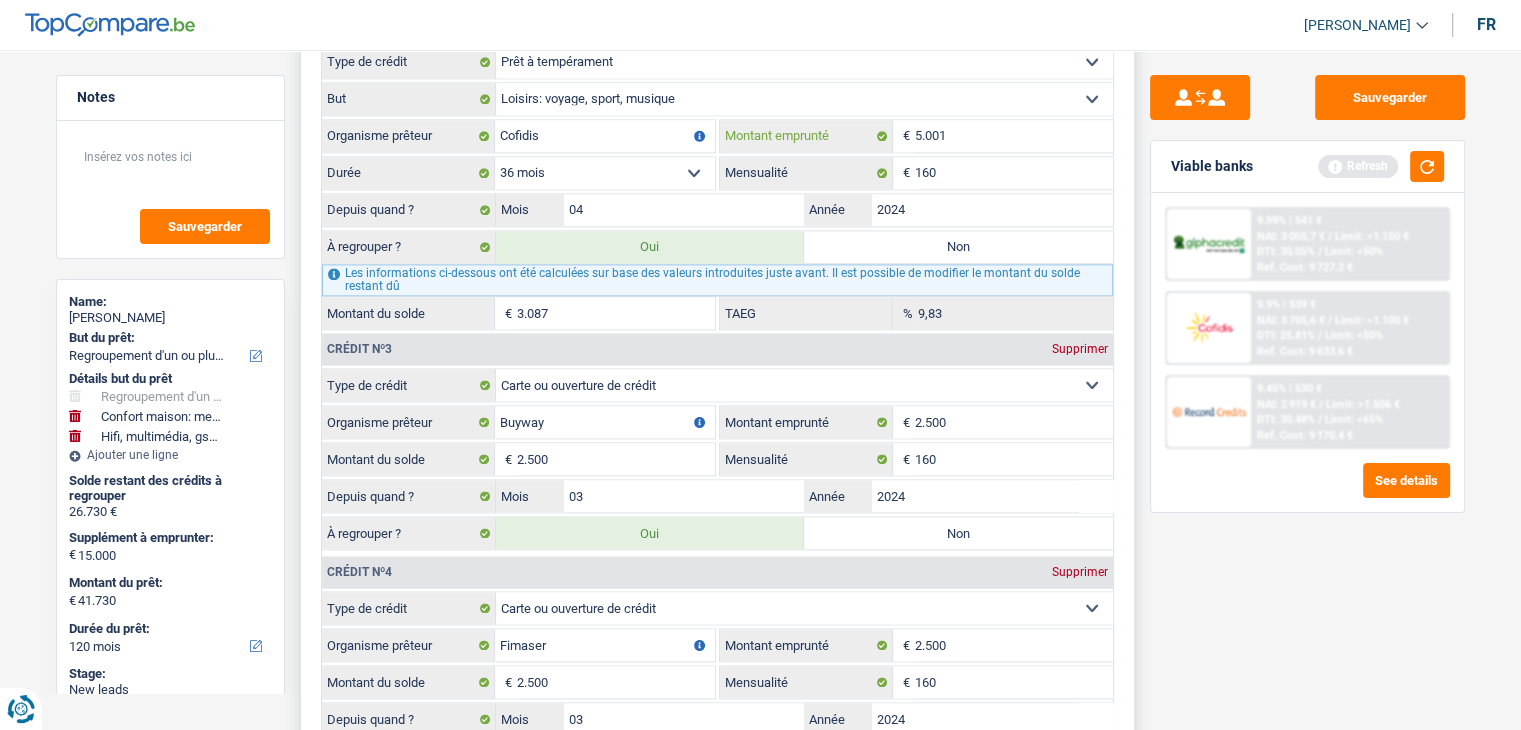 click on "5.001" at bounding box center [1014, 136] 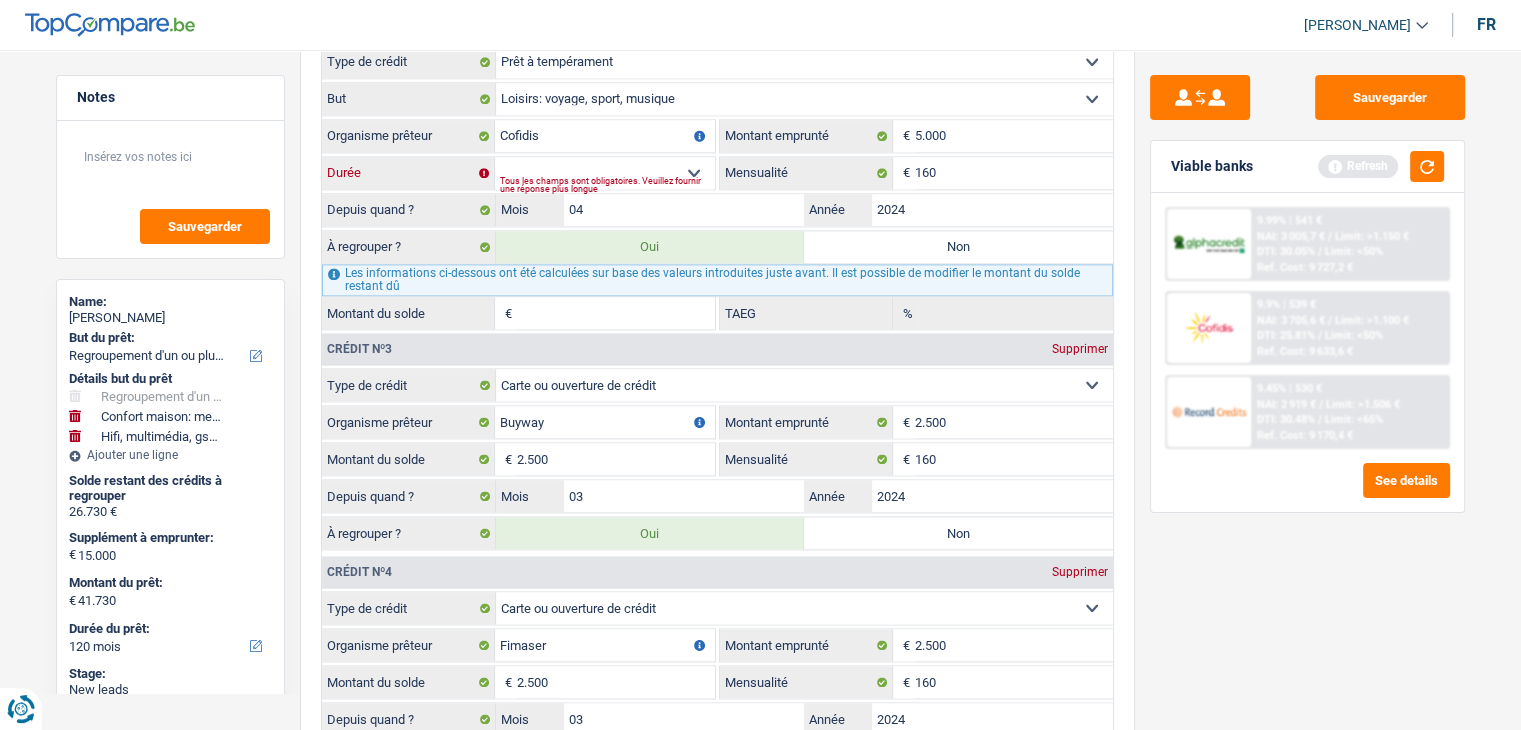 click on "12 mois 18 mois 24 mois 30 mois 36 mois
Sélectionner une option" at bounding box center [605, 173] 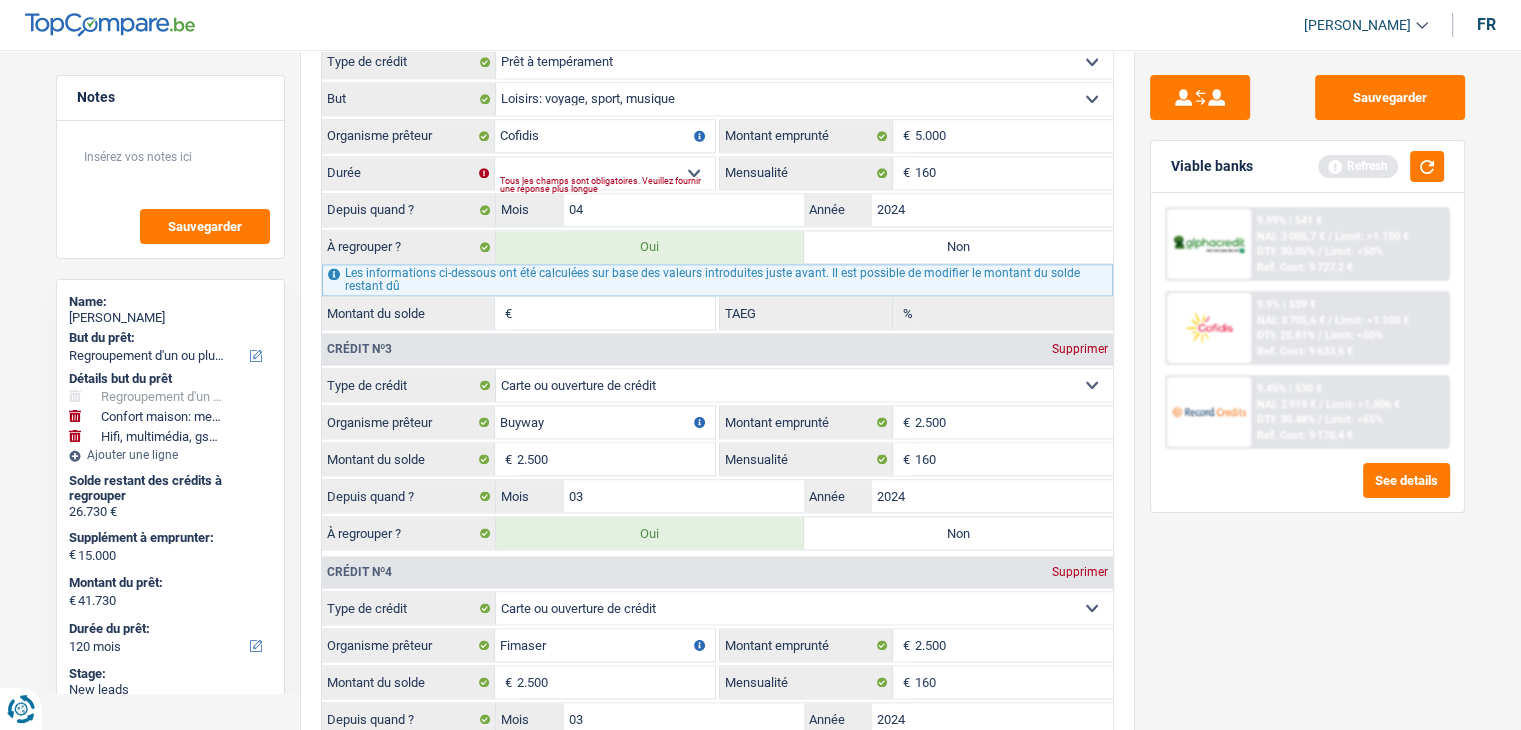 click on "Tous les champs sont obligatoires. Veuillez fournir une réponse plus longue" at bounding box center [607, 185] 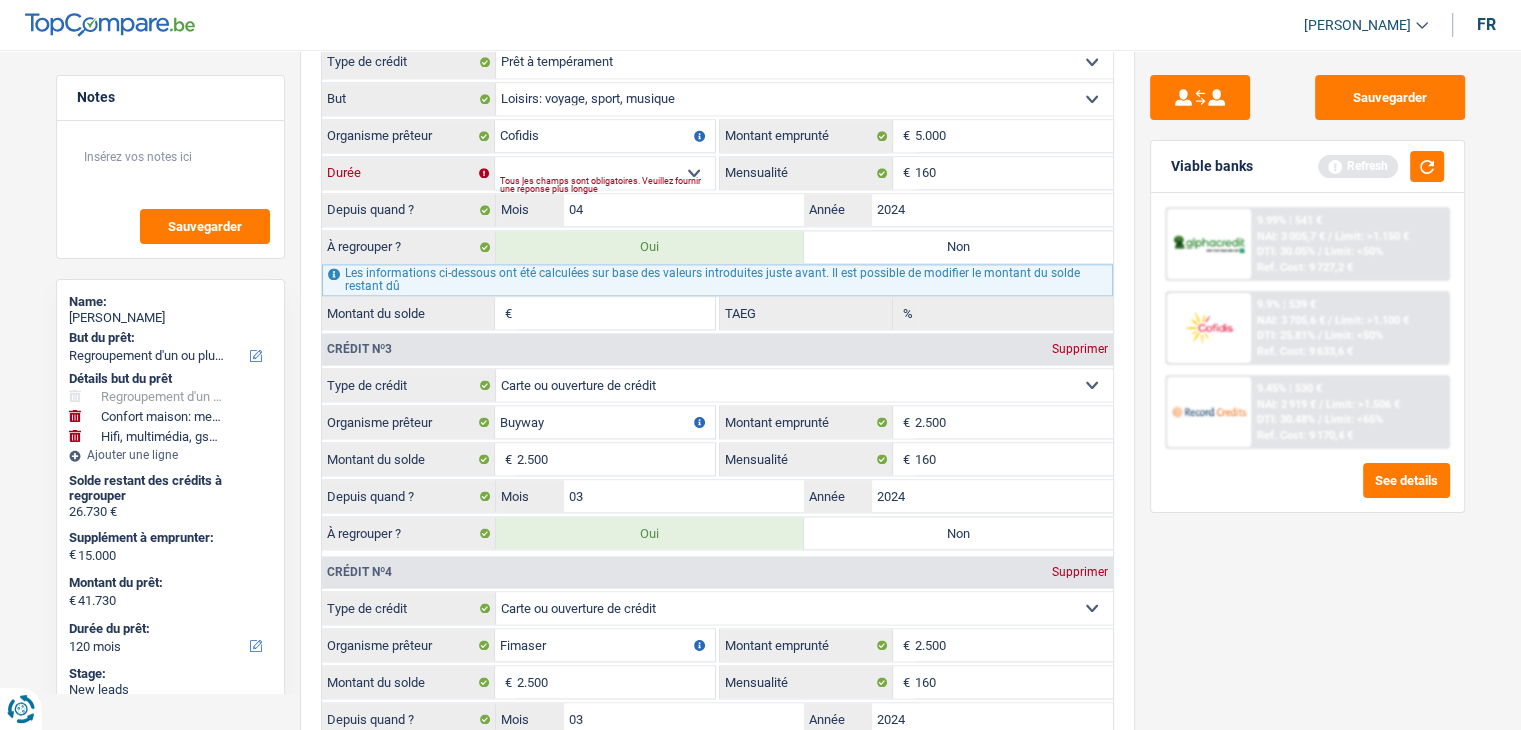 click on "12 mois 18 mois 24 mois 30 mois 36 mois
Sélectionner une option" at bounding box center (605, 173) 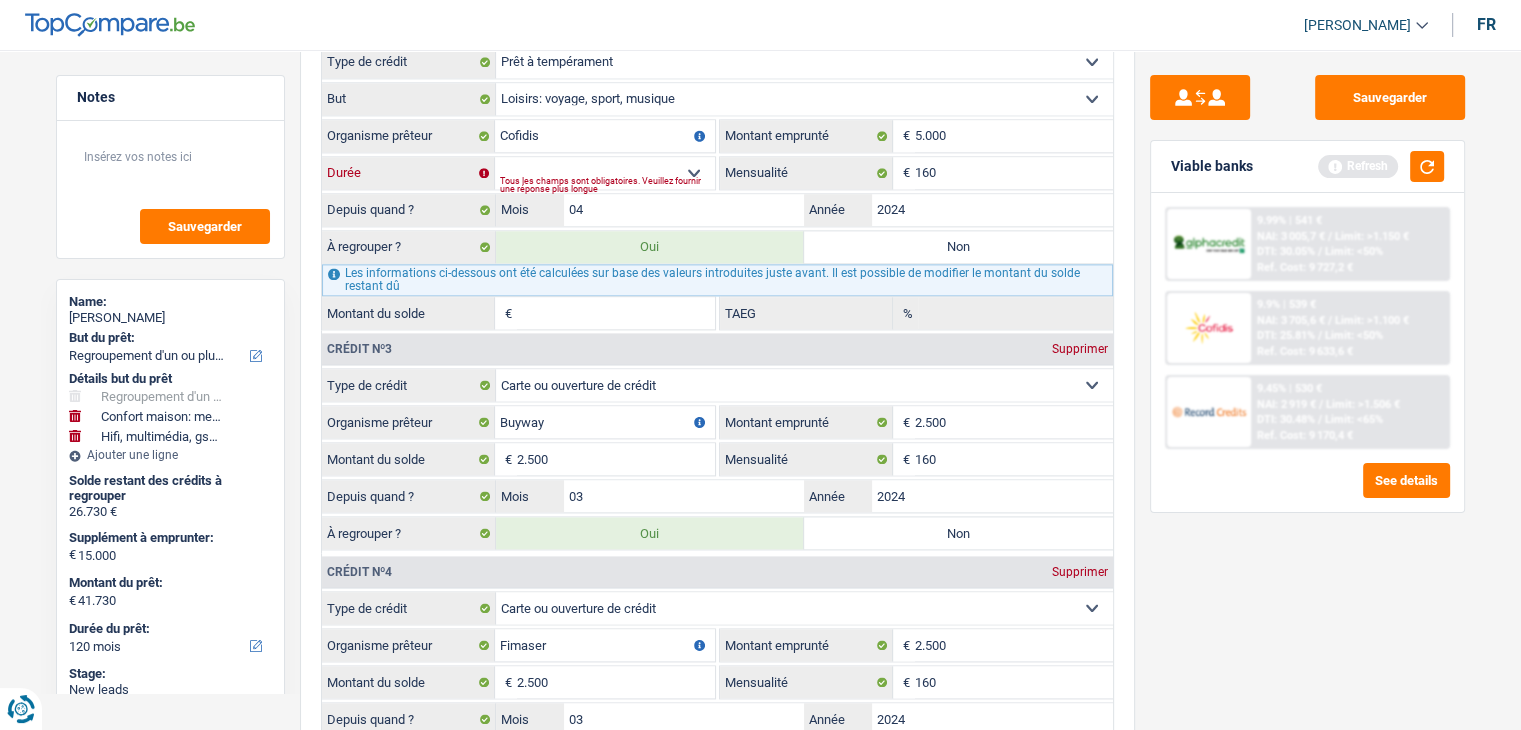 click on "12 mois 18 mois 24 mois 30 mois 36 mois
Sélectionner une option" at bounding box center (605, 173) 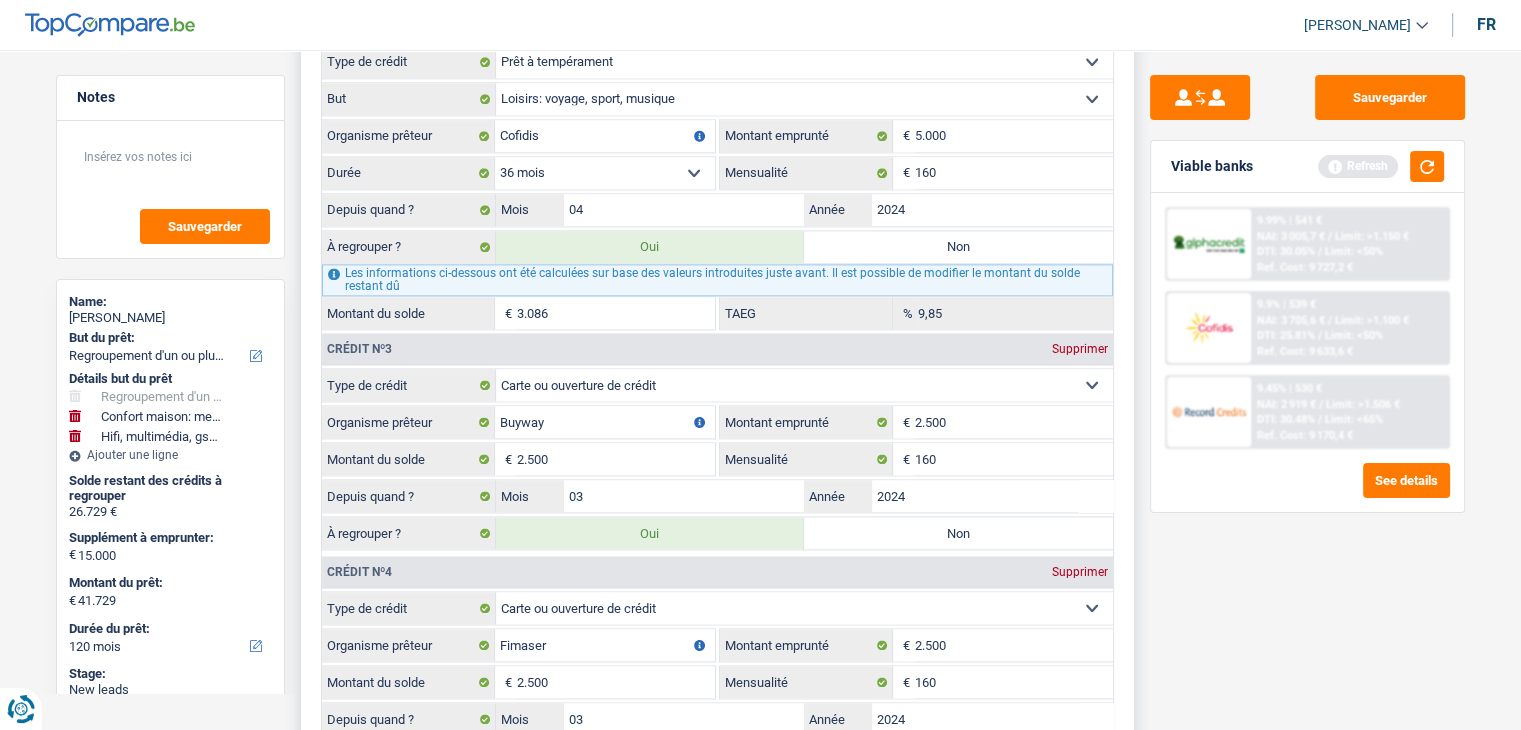 drag, startPoint x: 574, startPoint y: 299, endPoint x: 492, endPoint y: 299, distance: 82 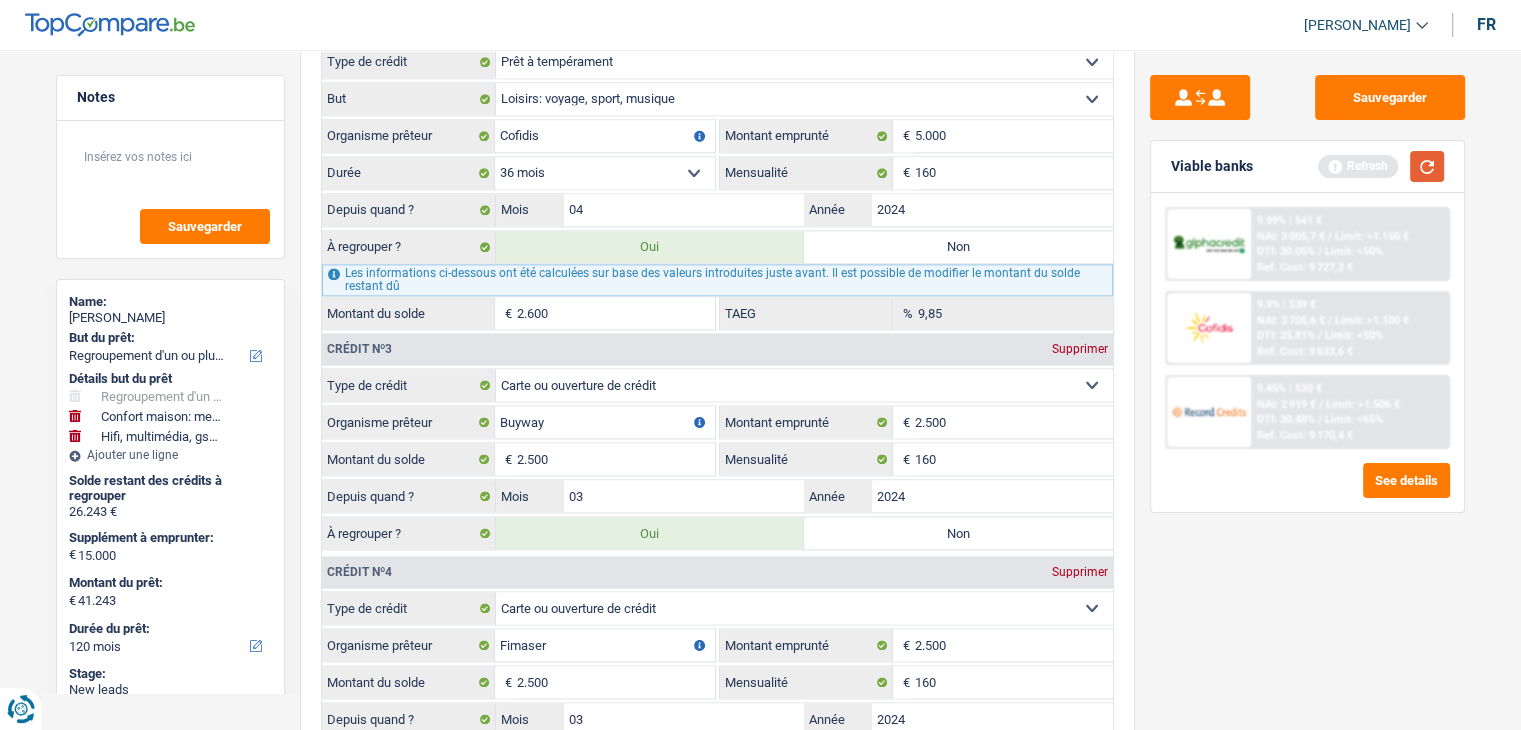 click at bounding box center (1427, 166) 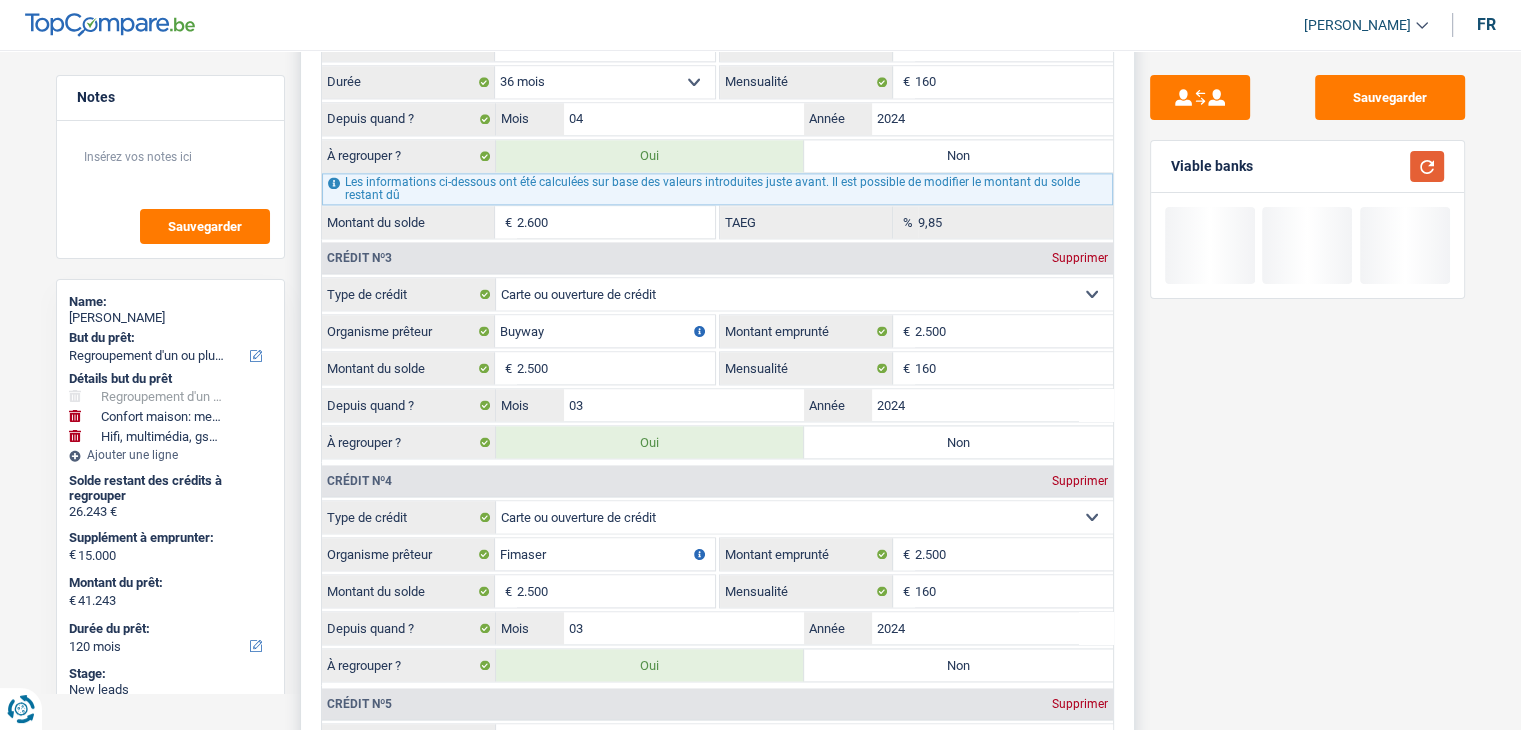scroll, scrollTop: 2800, scrollLeft: 0, axis: vertical 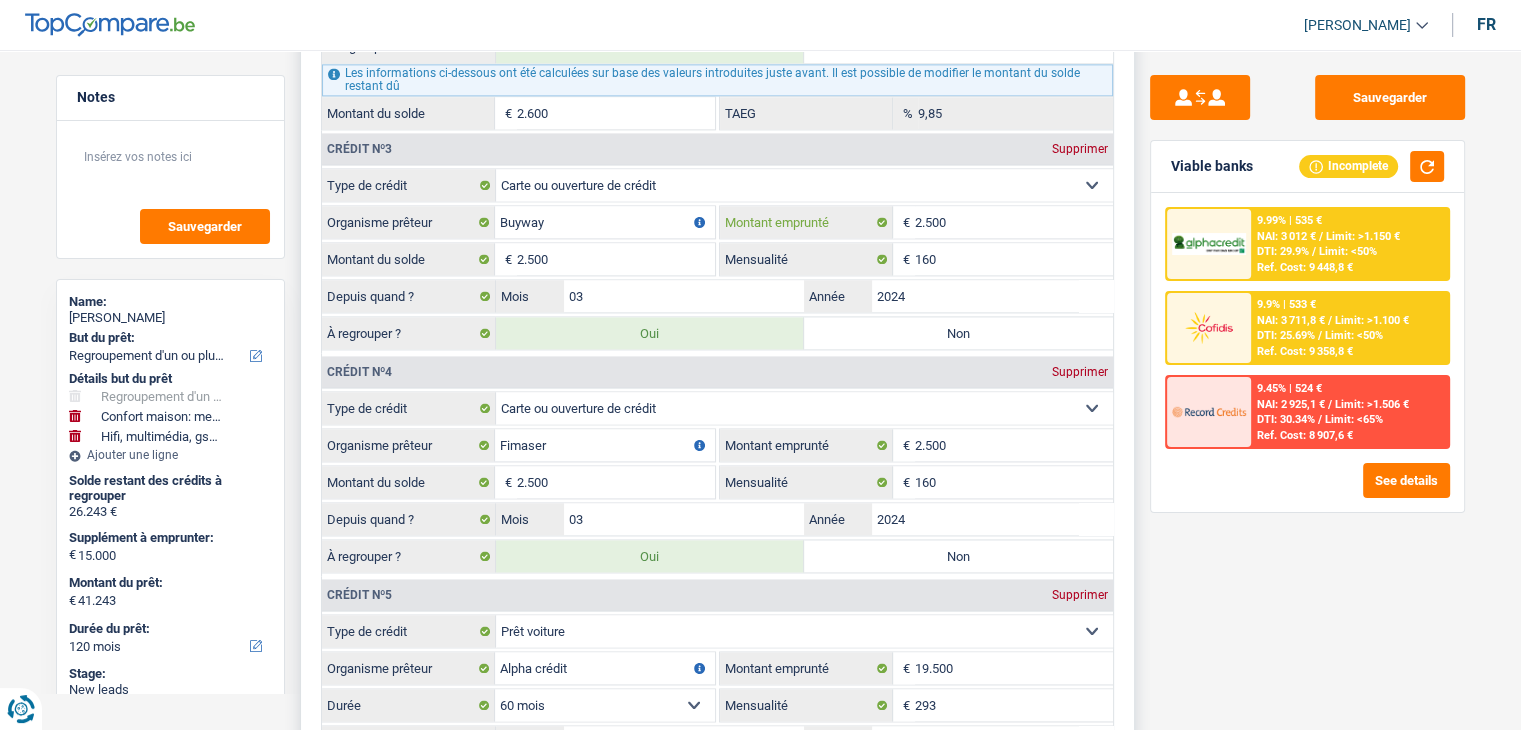 drag, startPoint x: 955, startPoint y: 202, endPoint x: 905, endPoint y: 206, distance: 50.159744 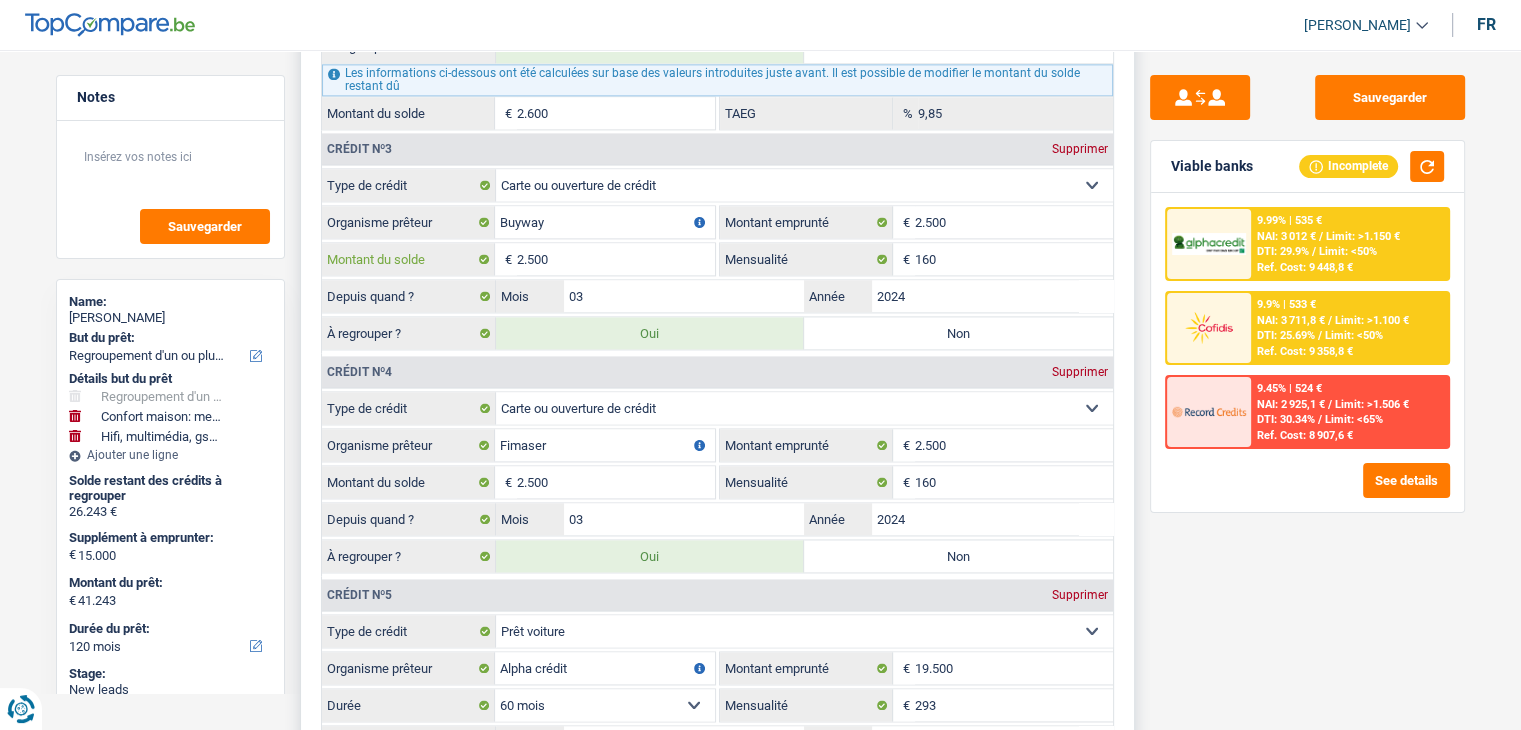 drag, startPoint x: 612, startPoint y: 245, endPoint x: 514, endPoint y: 241, distance: 98.0816 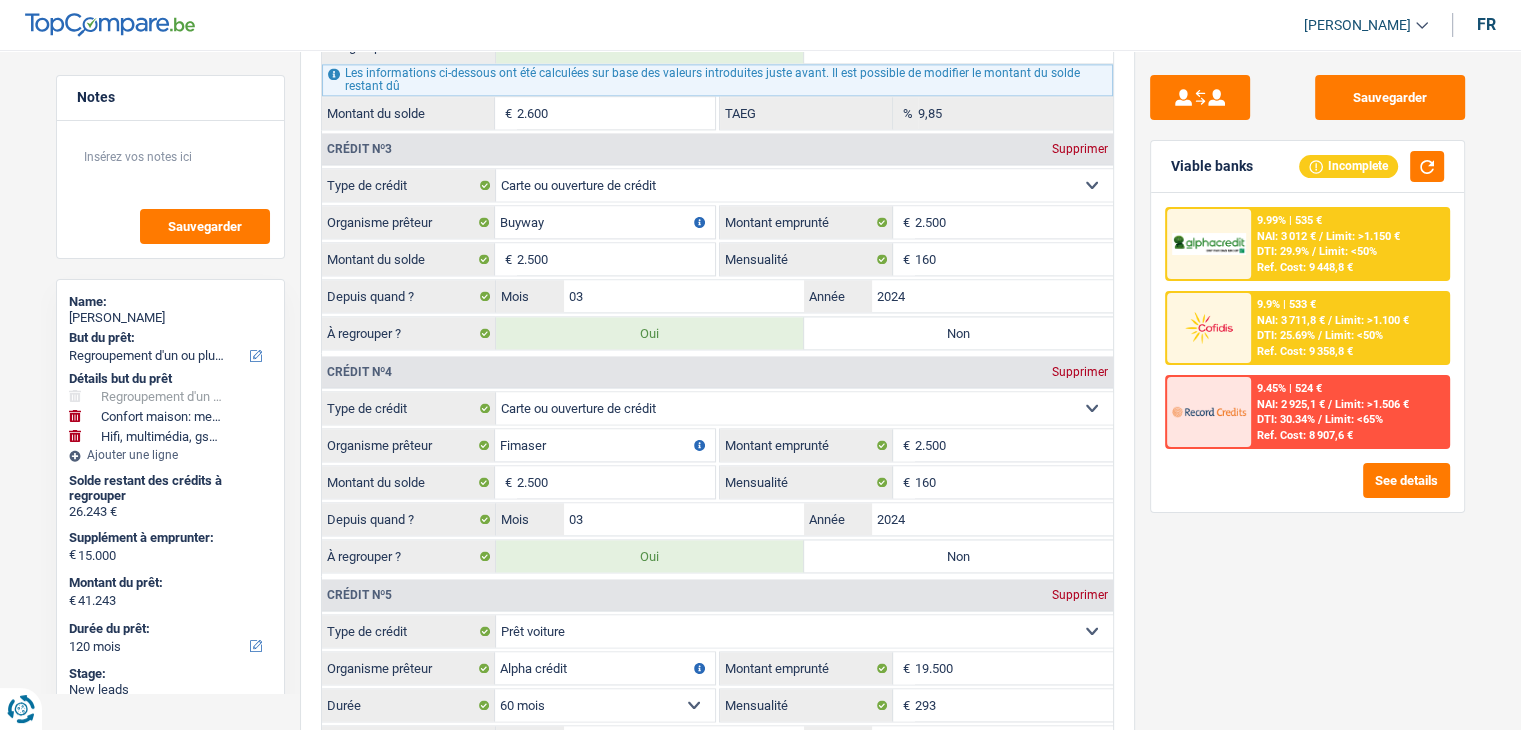 click on "Sauvegarder
Viable banks
Incomplete
9.99% | 535 €
NAI: 3 012 €
/
Limit: >1.150 €
DTI: 29.9%
/
Limit: <50%
Ref. Cost: 9 448,8 €
9.9% | 533 €
NAI: 3 711,8 €
/
Limit: >1.100 €
DTI: 25.69%
/               /       /" at bounding box center (1307, 384) 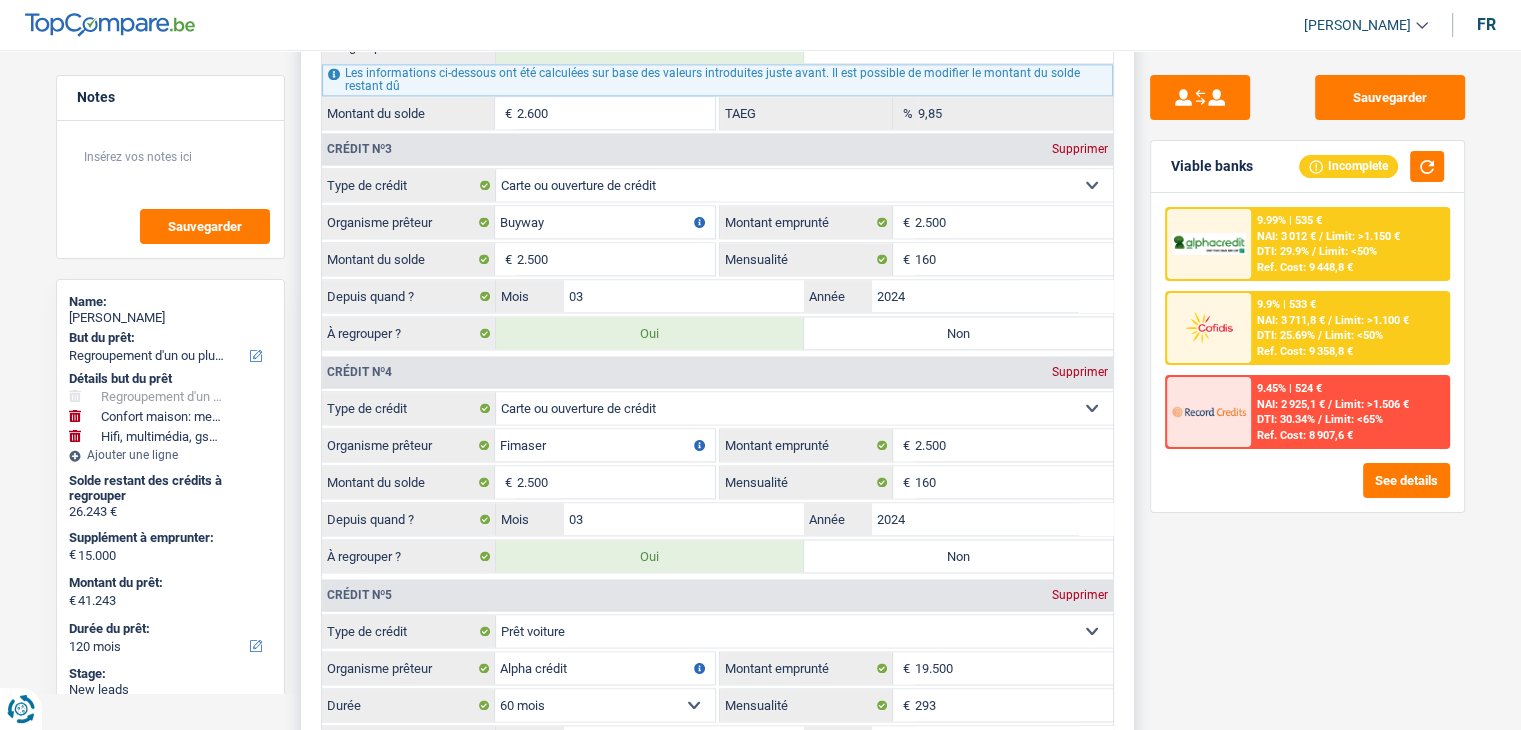 scroll, scrollTop: 3000, scrollLeft: 0, axis: vertical 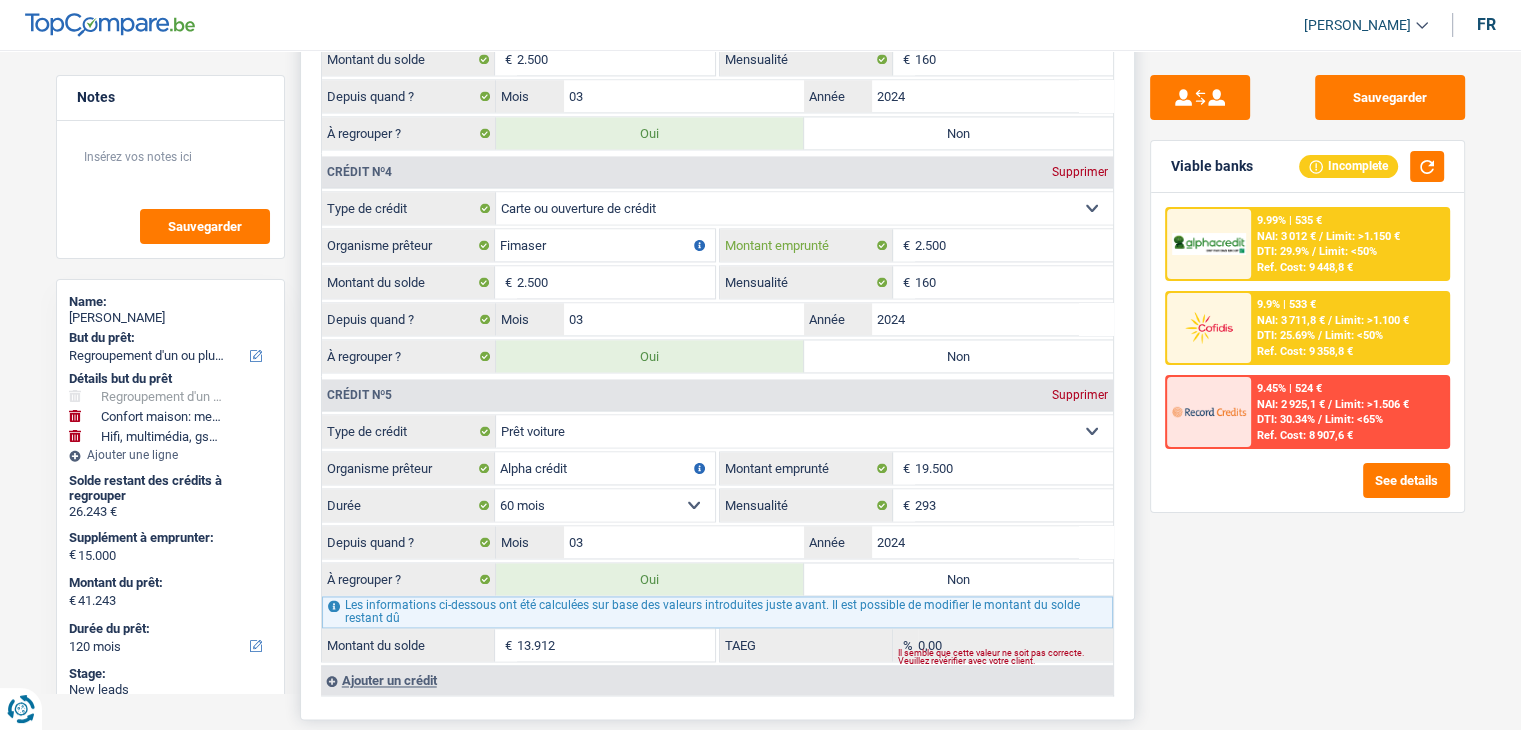 drag, startPoint x: 960, startPoint y: 221, endPoint x: 901, endPoint y: 226, distance: 59.211487 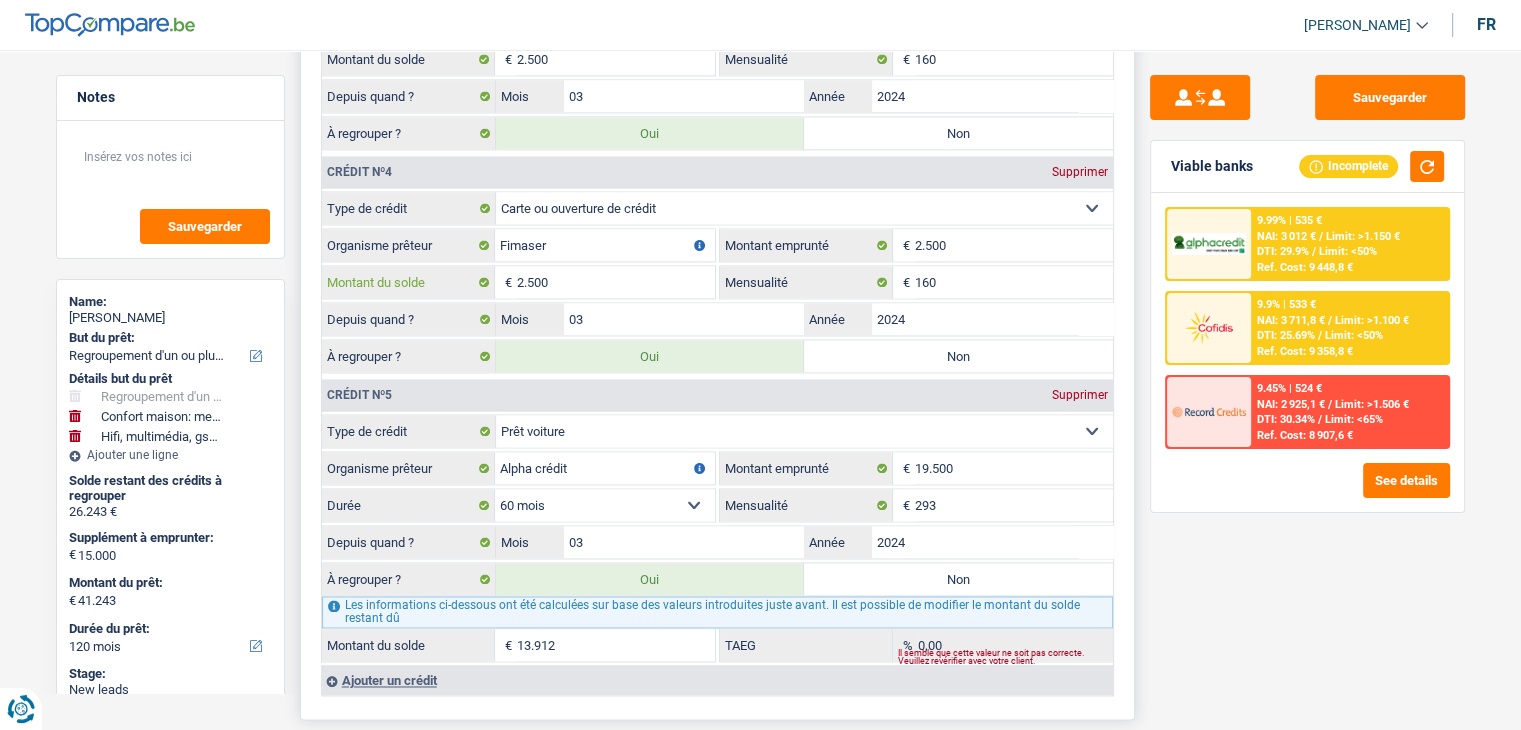 drag, startPoint x: 558, startPoint y: 264, endPoint x: 452, endPoint y: 273, distance: 106.381386 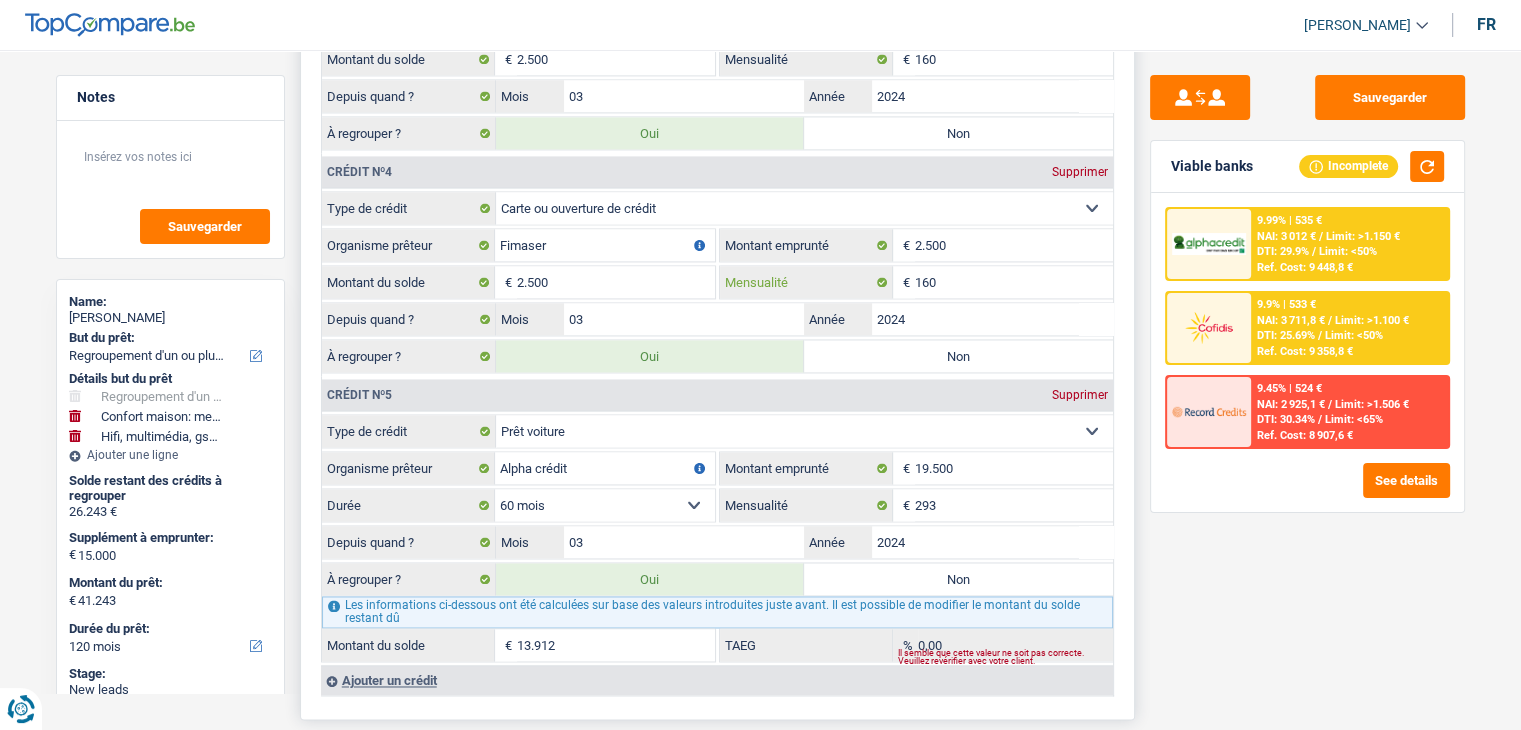 click on "160" at bounding box center [1014, 282] 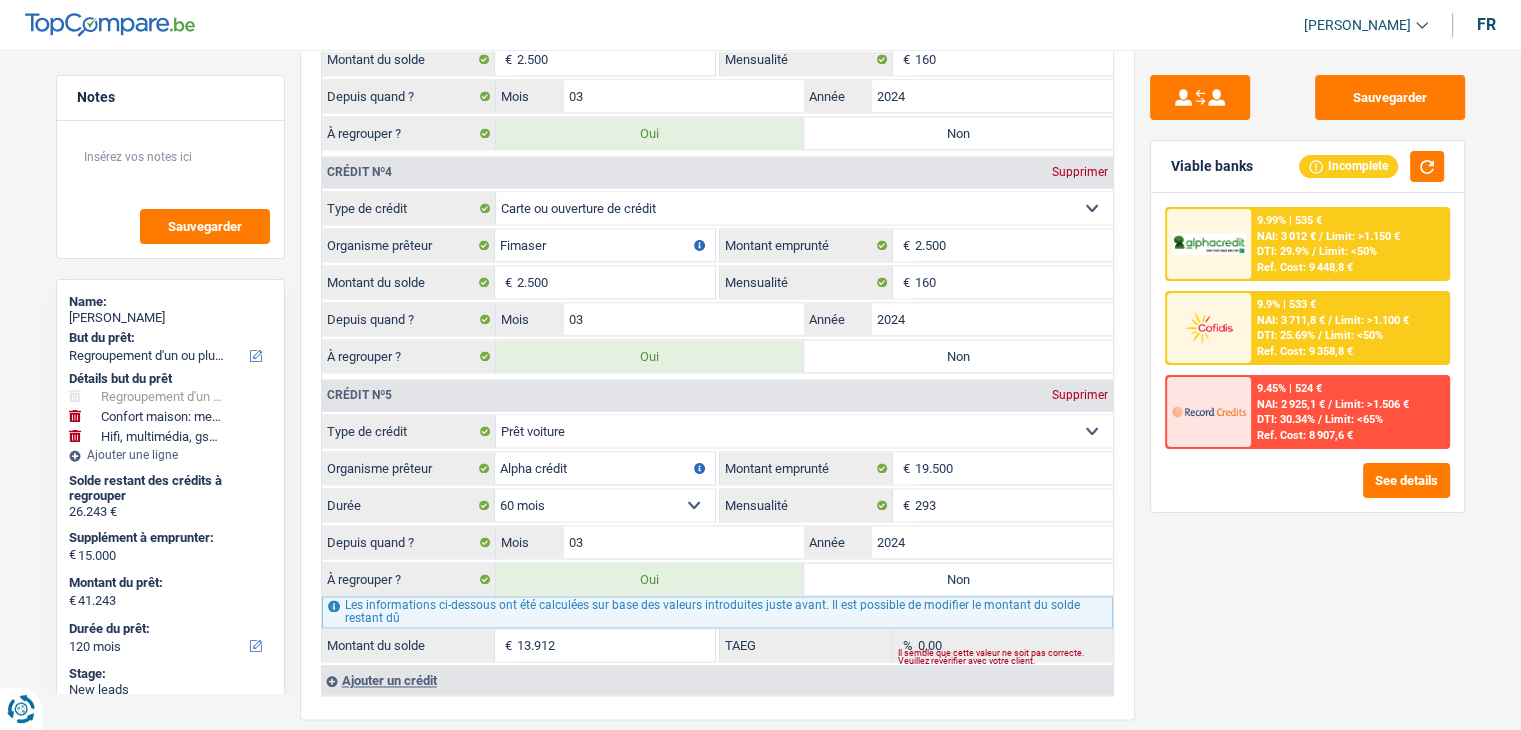 click on "9.99% | 535 €
NAI: 3 012 €
/
Limit: >1.150 €
DTI: 29.9%
/
Limit: <50%
Ref. Cost: 9 448,8 €
9.9% | 533 €
NAI: 3 711,8 €
/
Limit: >1.100 €
DTI: 25.69%
/
Limit: <50%
/       /" at bounding box center [1307, 352] 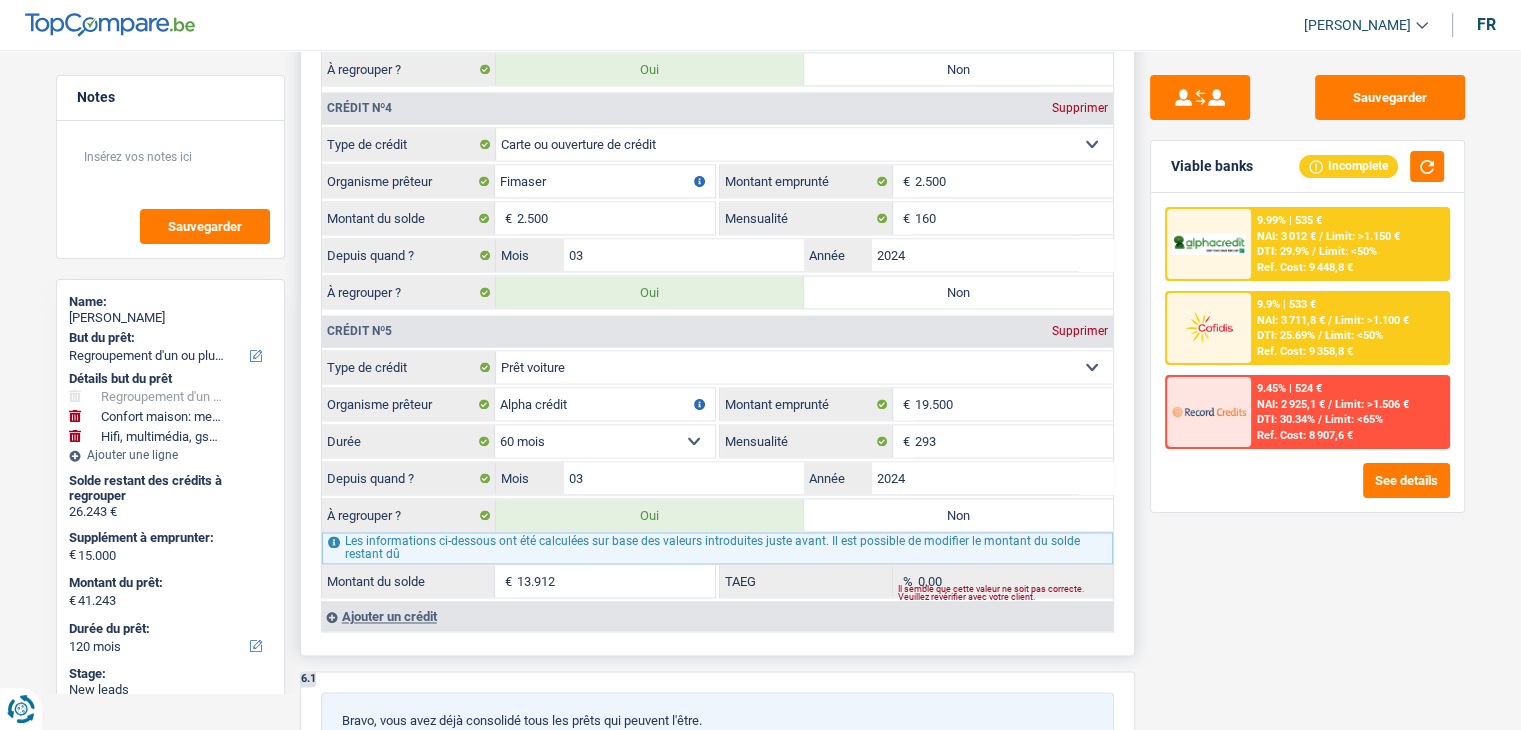 scroll, scrollTop: 3100, scrollLeft: 0, axis: vertical 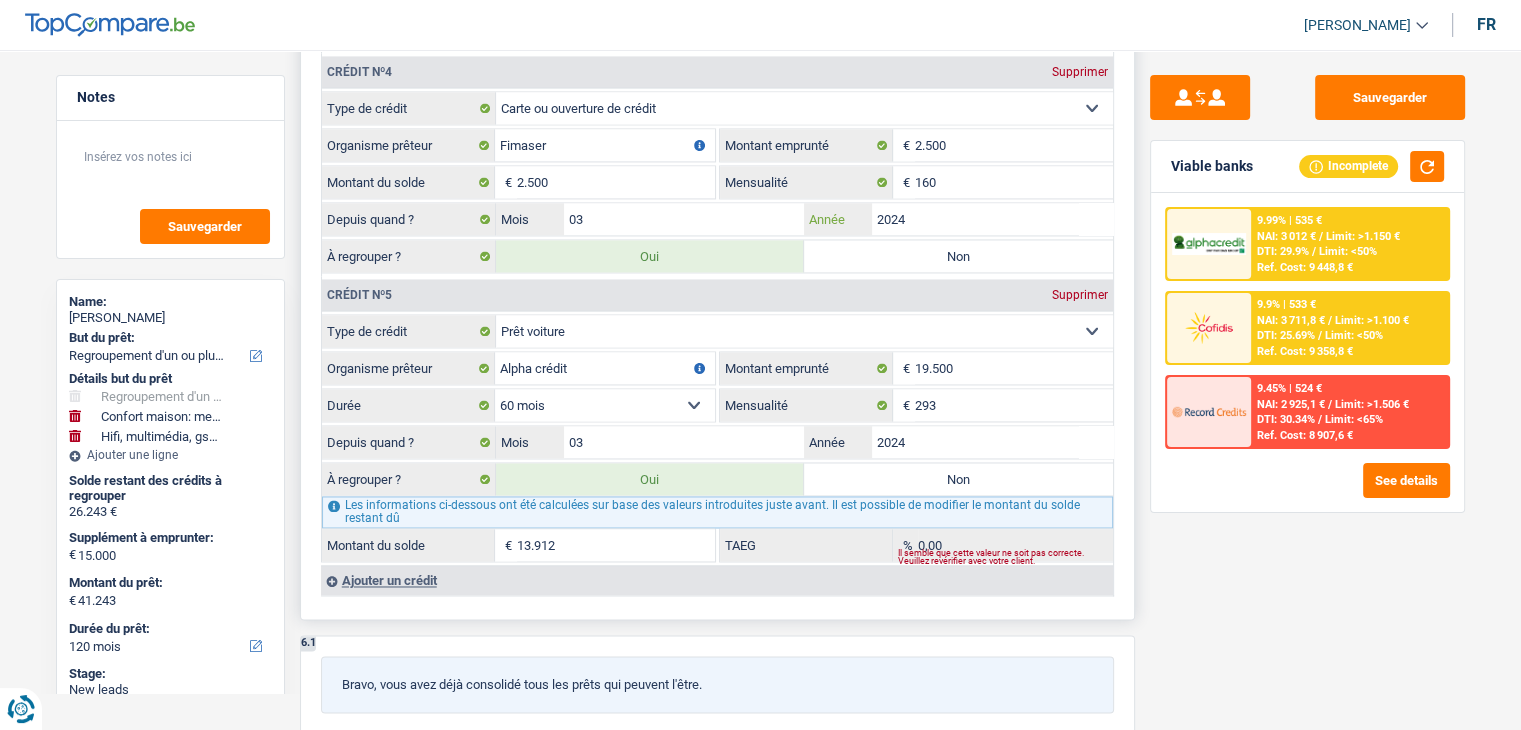 click on "2024" at bounding box center [992, 219] 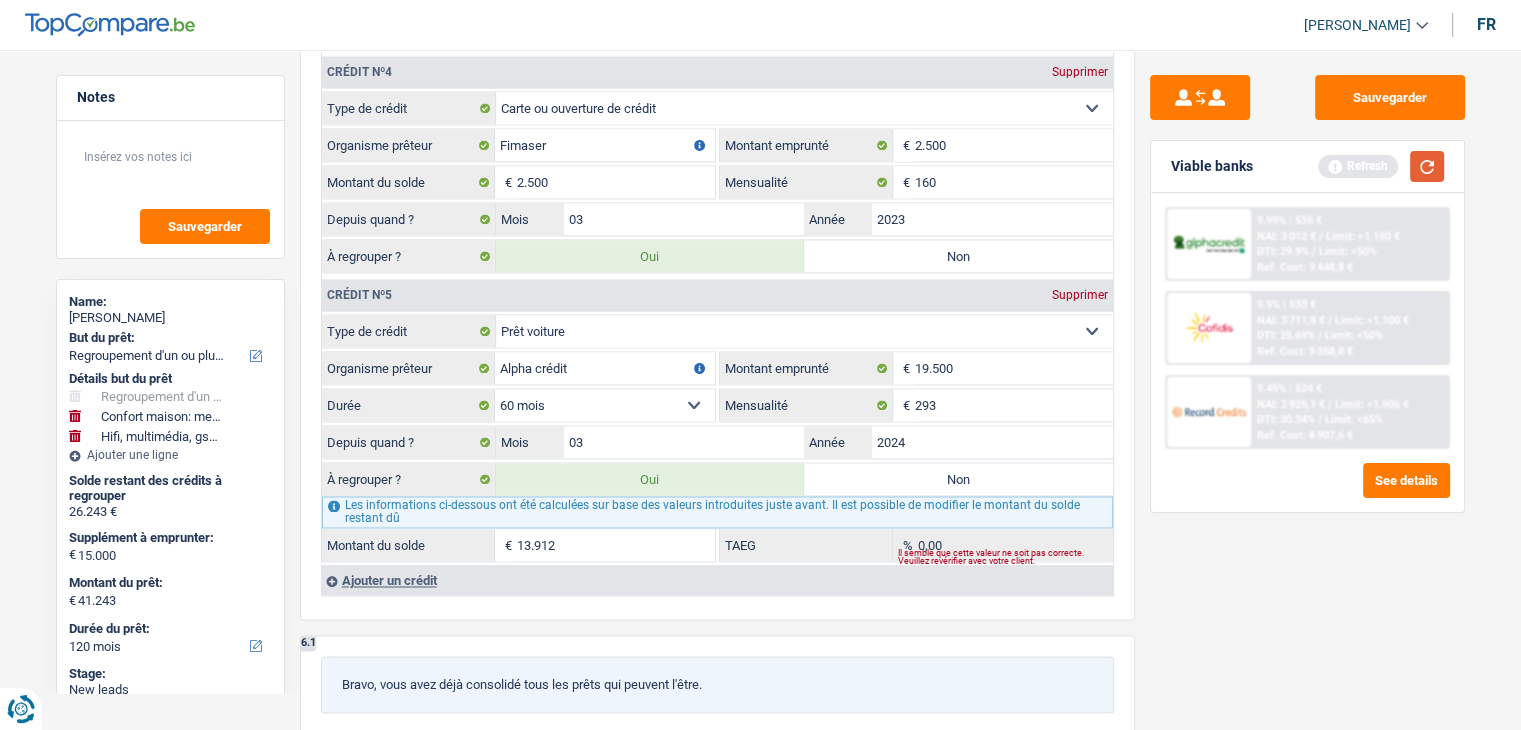 click at bounding box center [1427, 166] 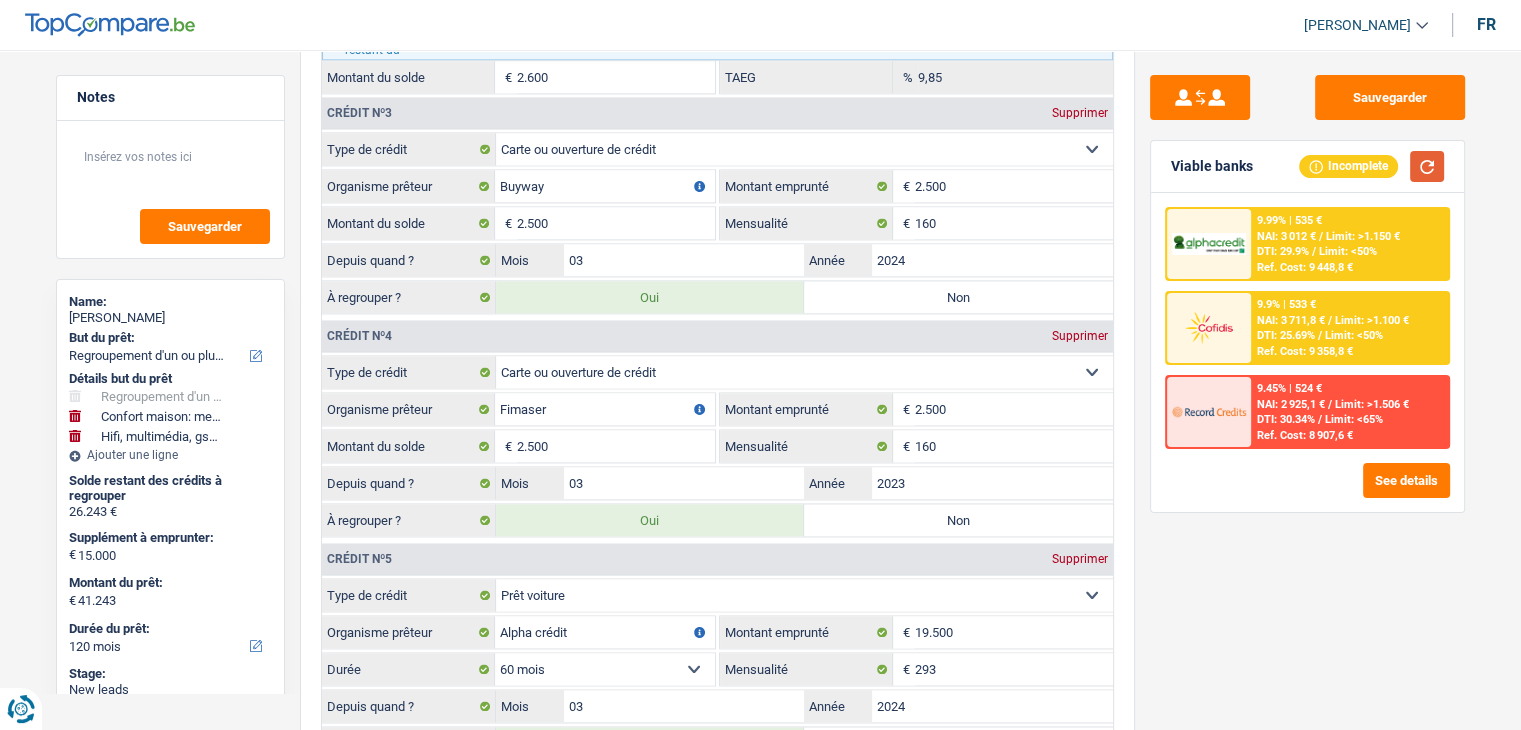 scroll, scrollTop: 3100, scrollLeft: 0, axis: vertical 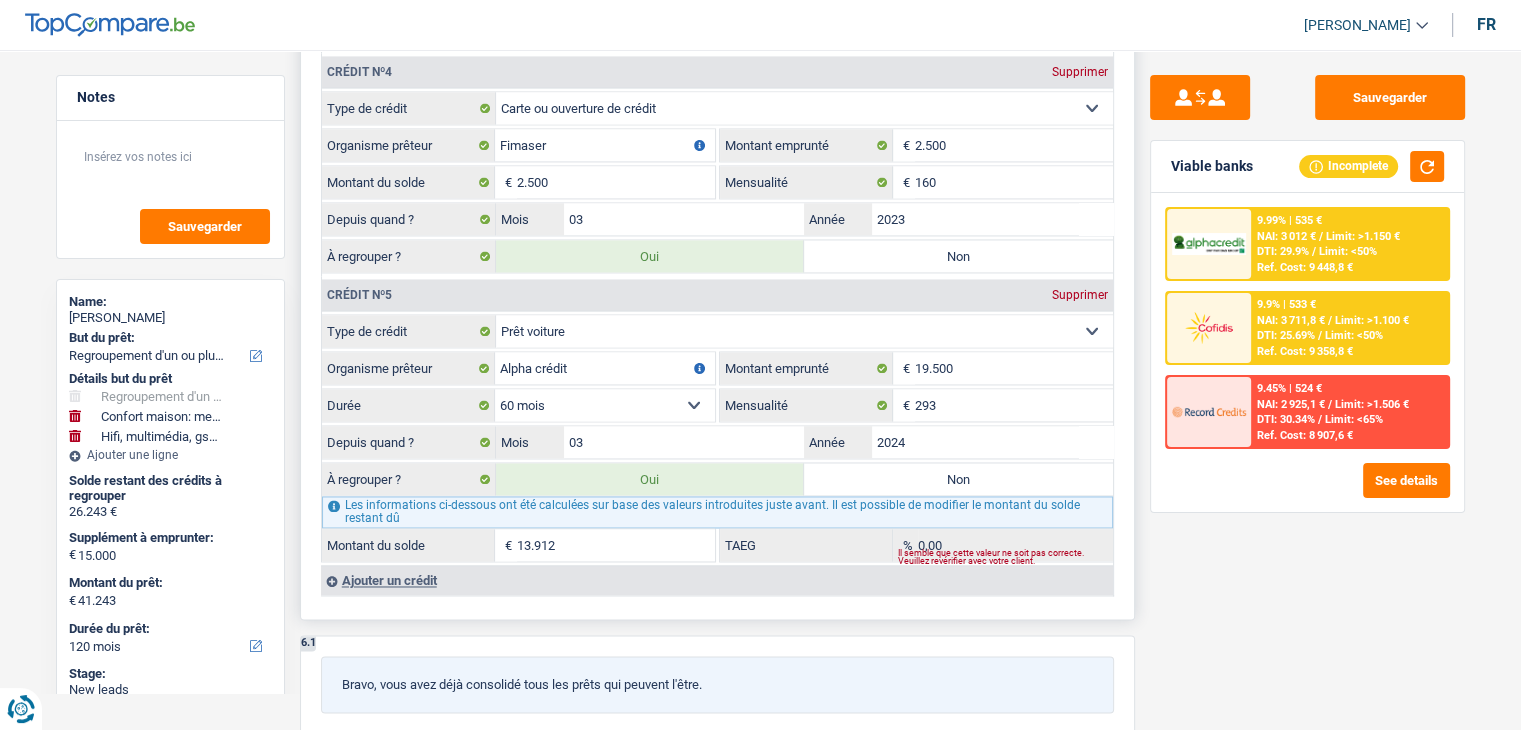 click on "13.912" at bounding box center [616, 545] 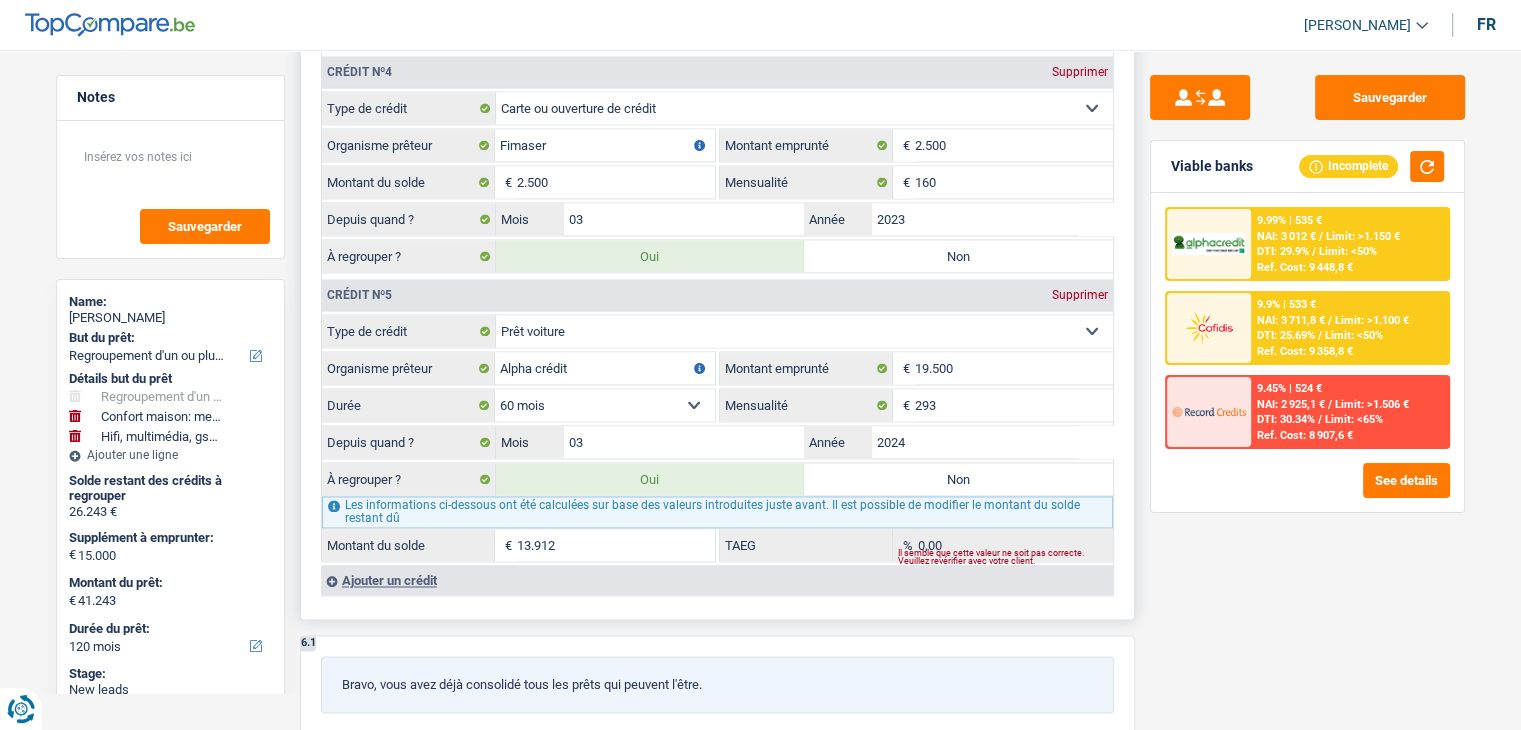 click on "13.912" at bounding box center [616, 545] 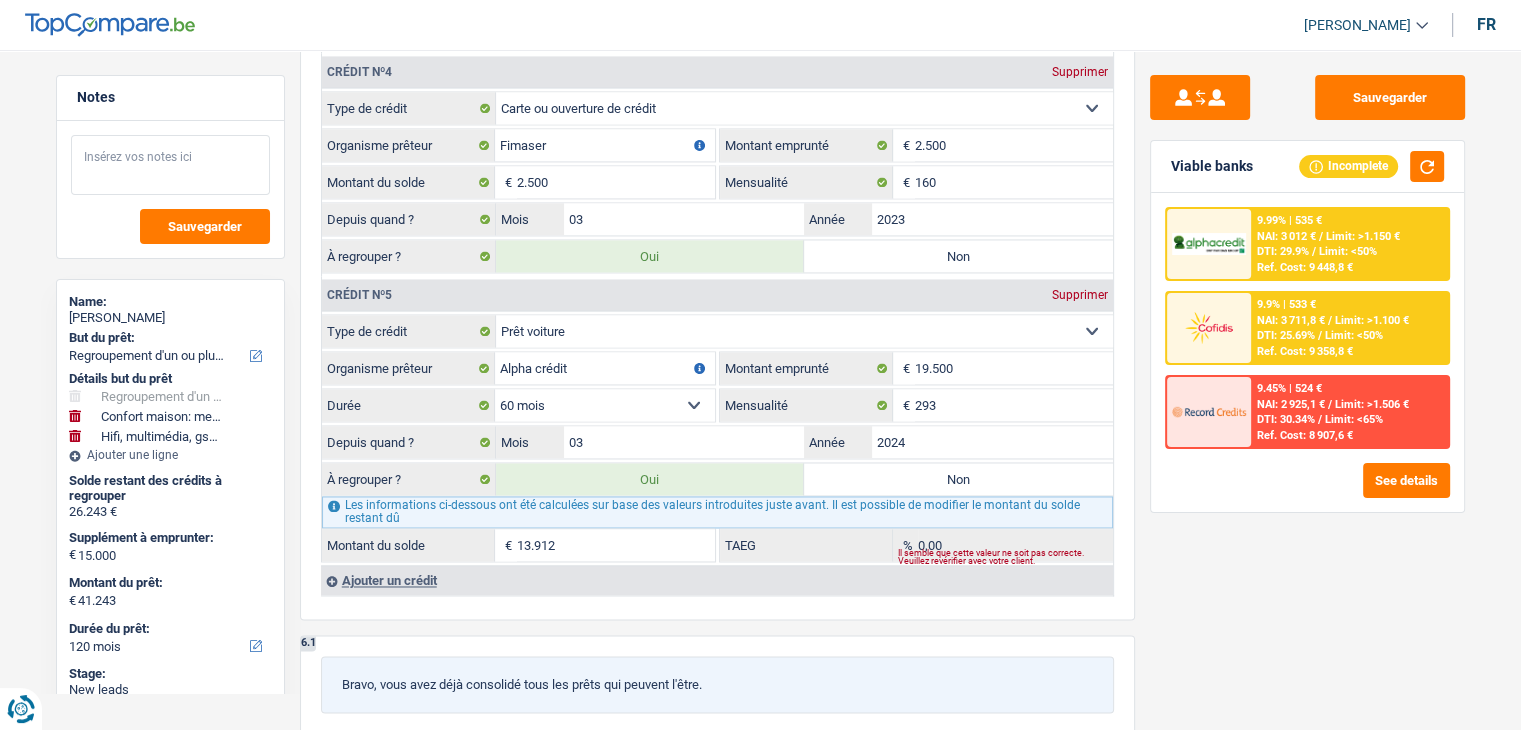 click at bounding box center [170, 165] 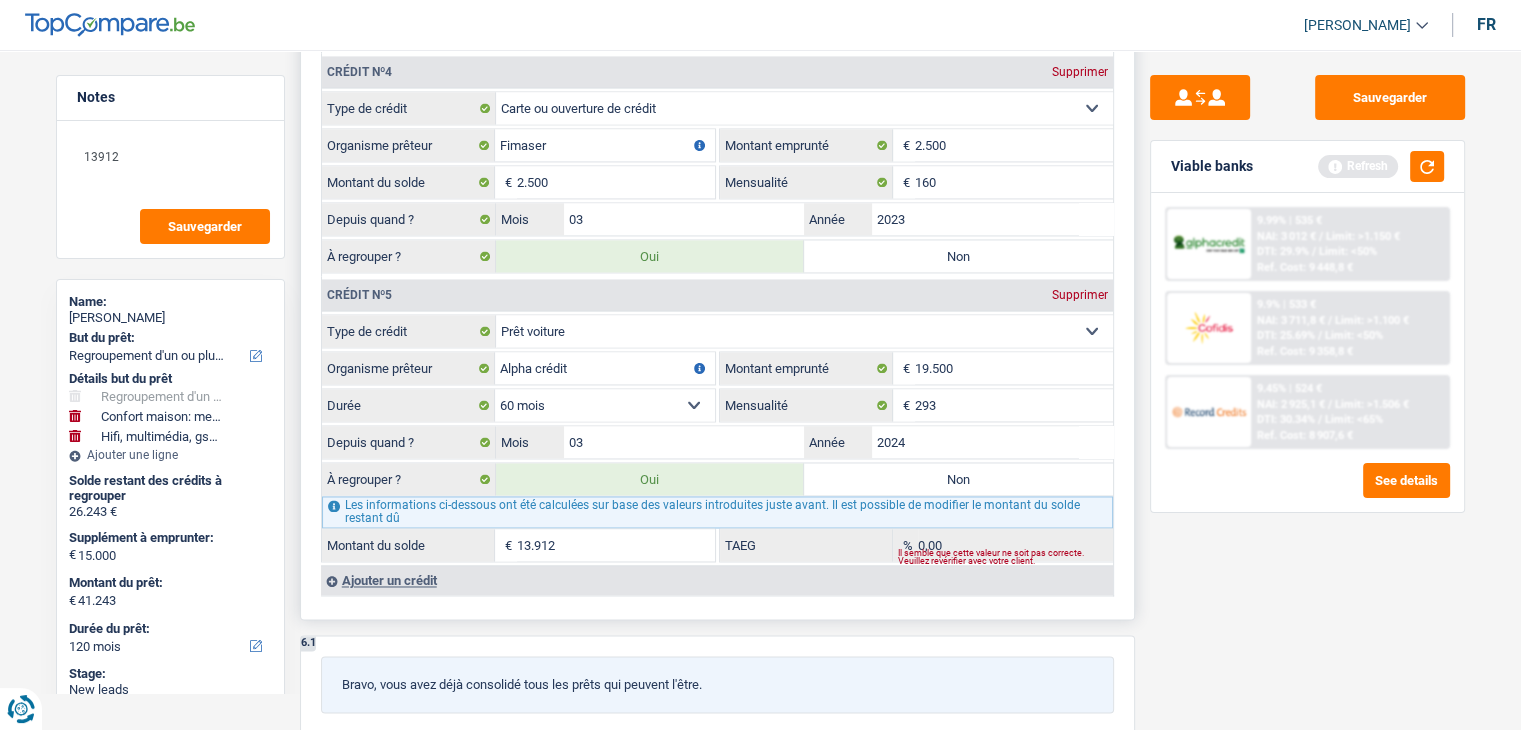 click on "13.912" at bounding box center [616, 545] 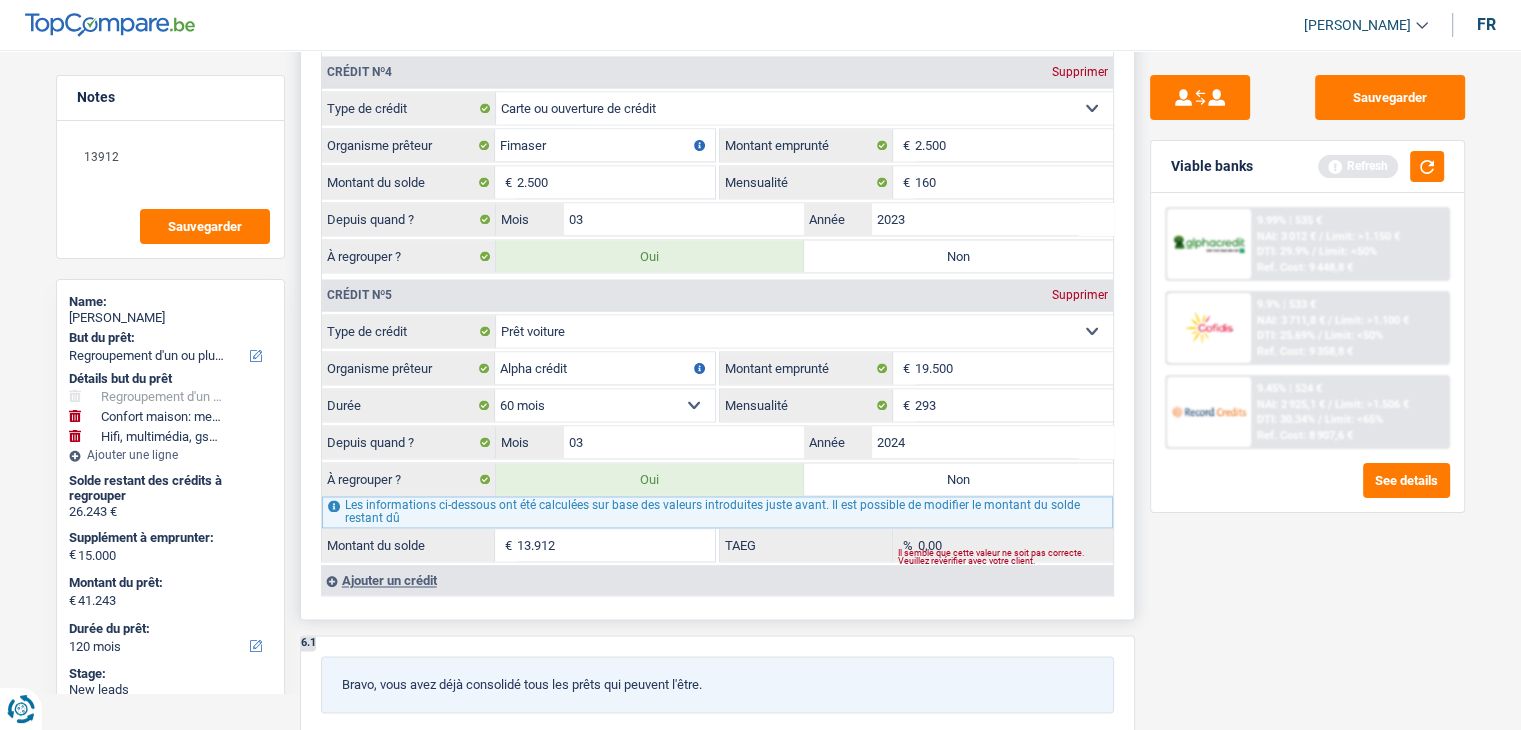 click on "13.912" at bounding box center [616, 545] 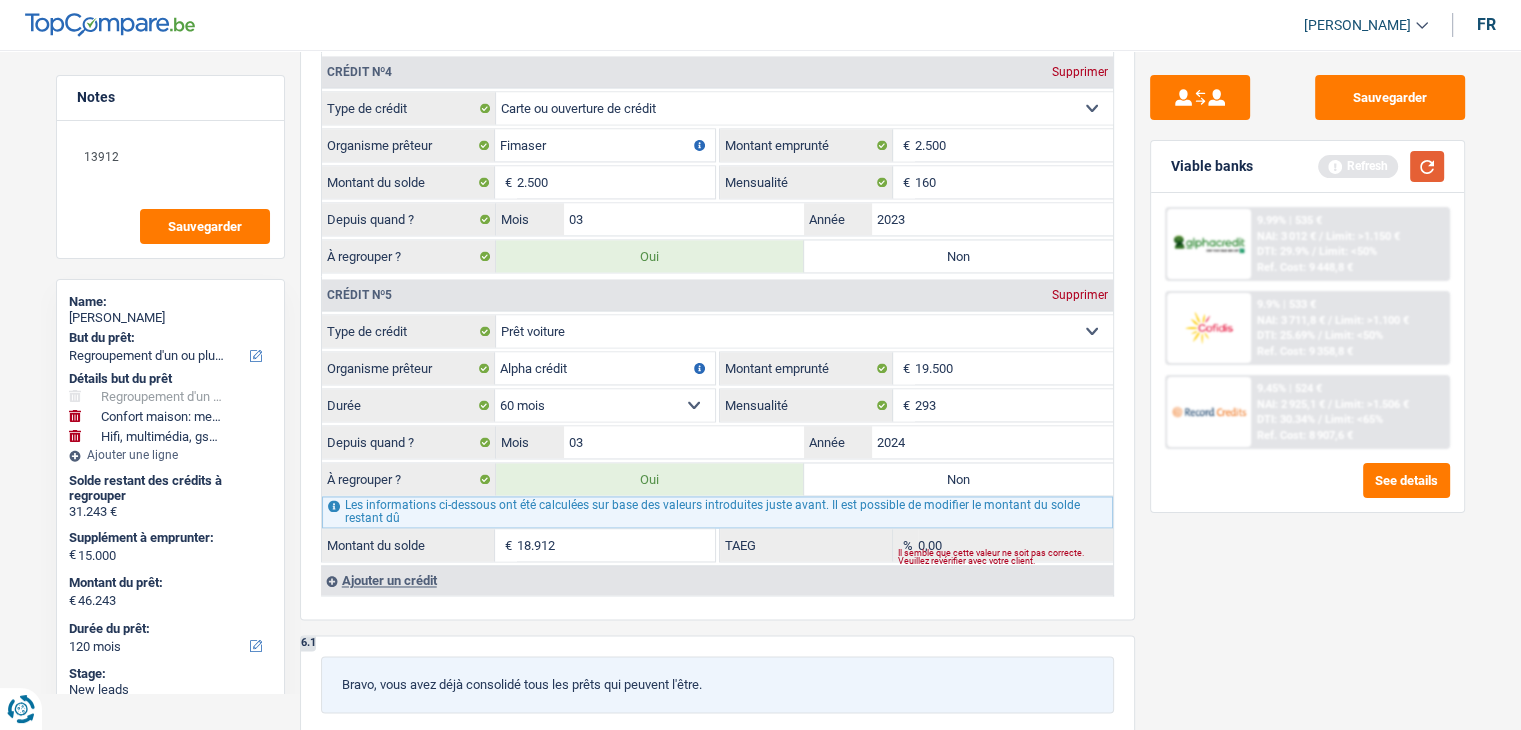 click at bounding box center (1427, 166) 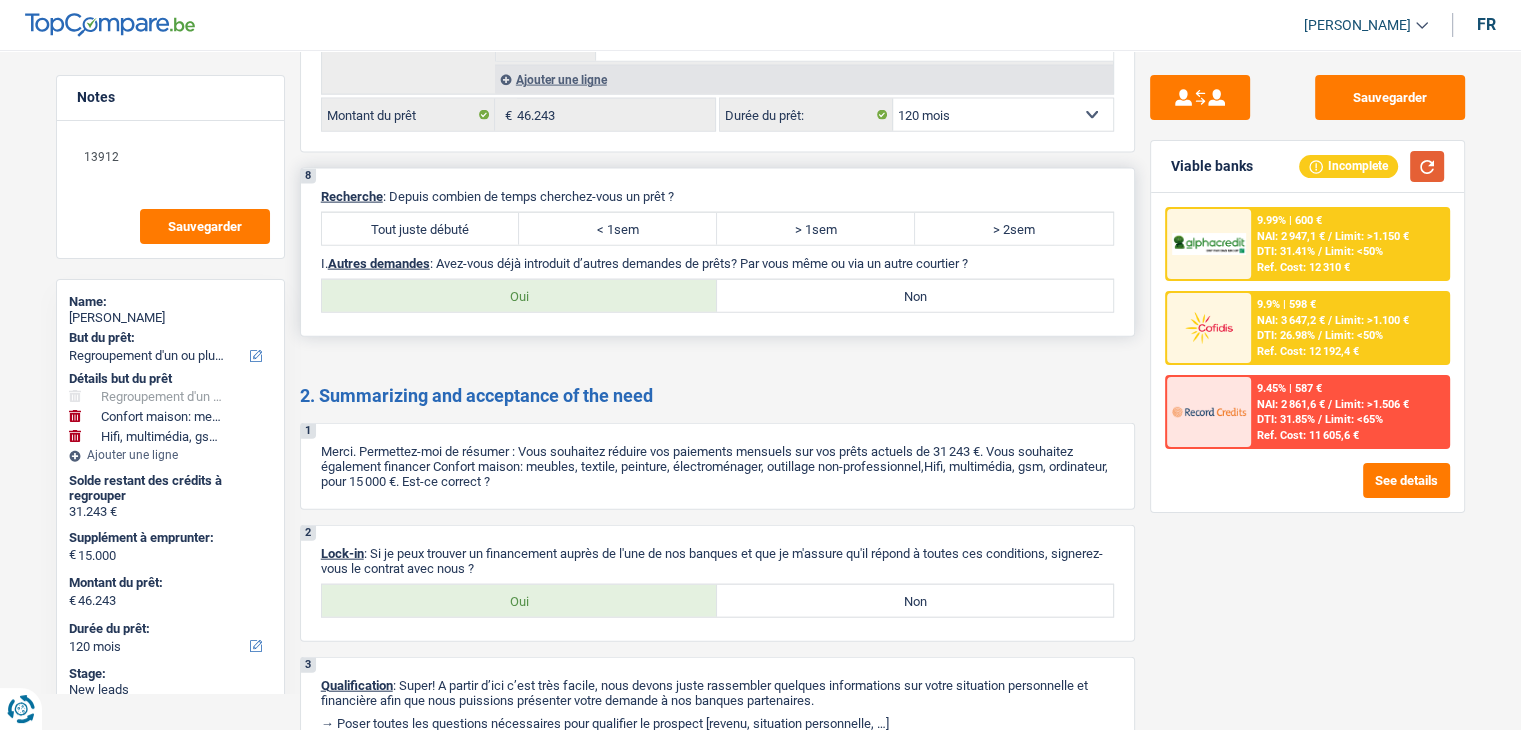scroll, scrollTop: 4465, scrollLeft: 0, axis: vertical 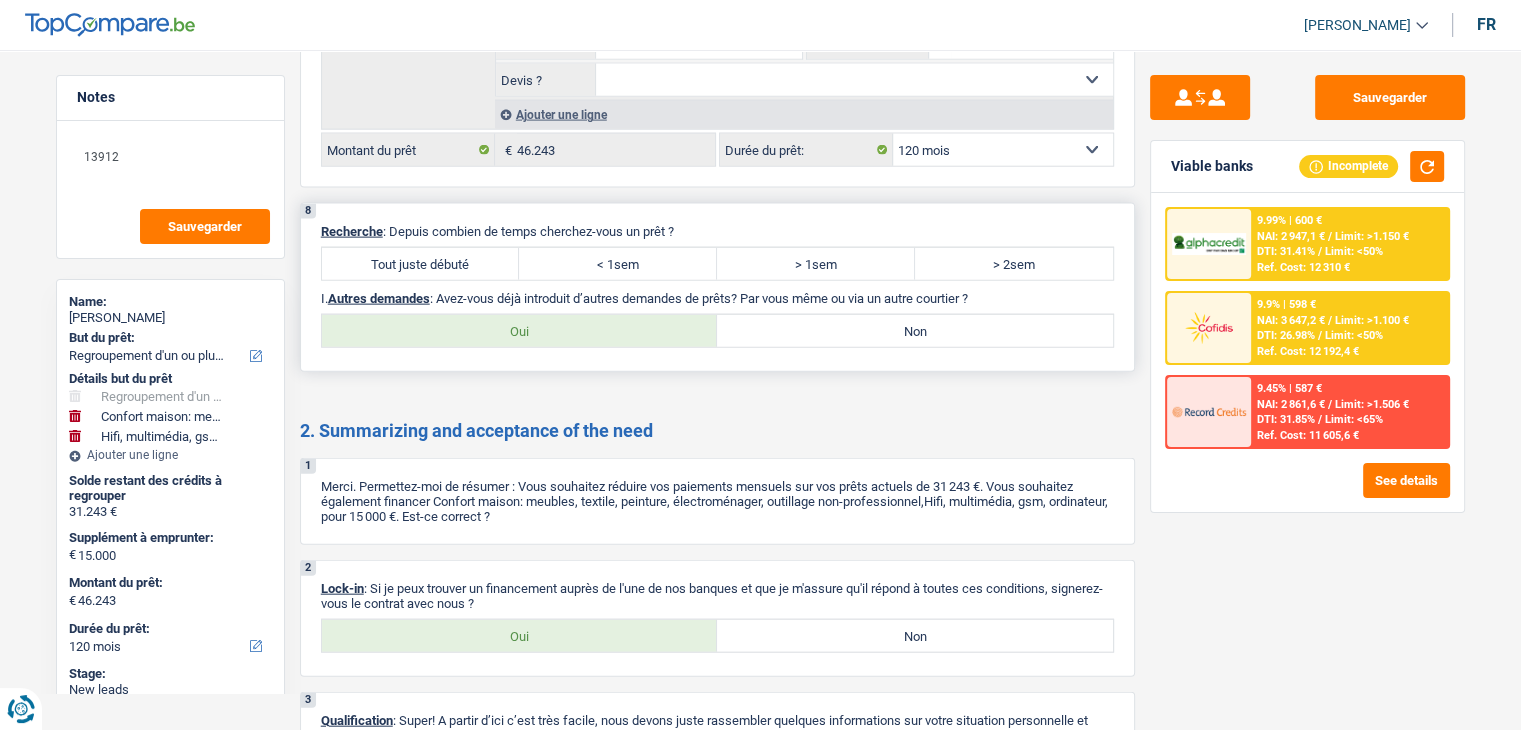 click on "Tout juste débuté" at bounding box center (421, 264) 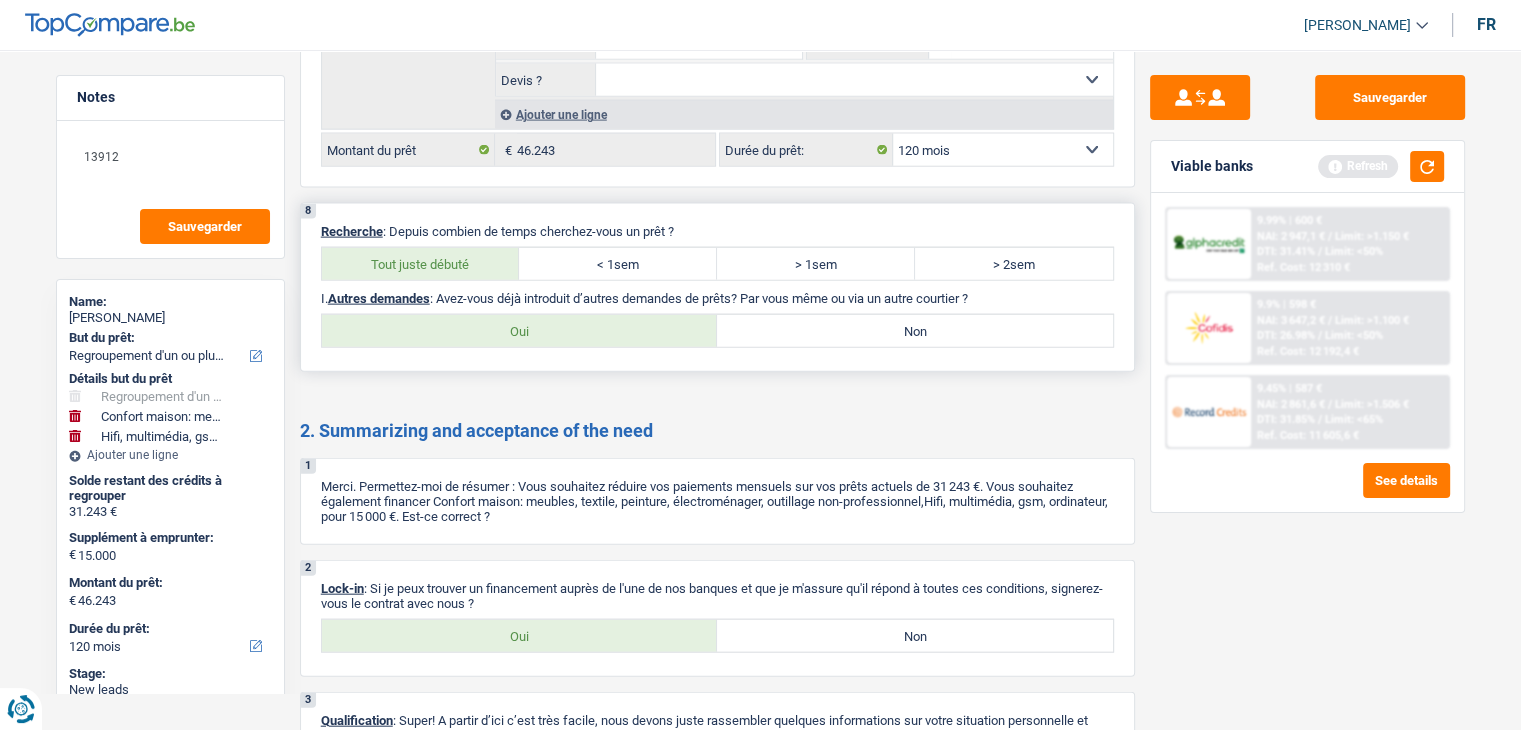 click on "Non" at bounding box center [915, 331] 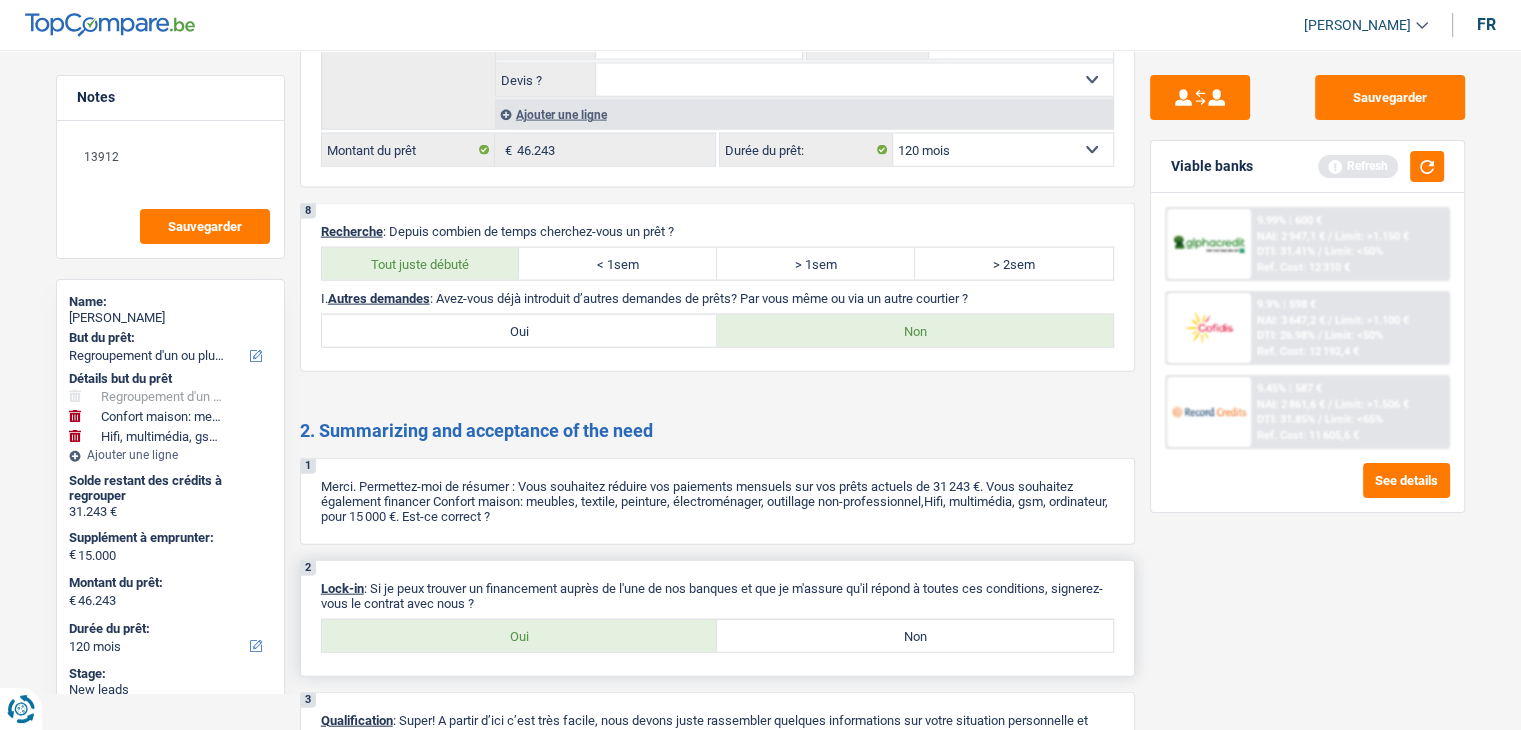 click on "Oui" at bounding box center [520, 636] 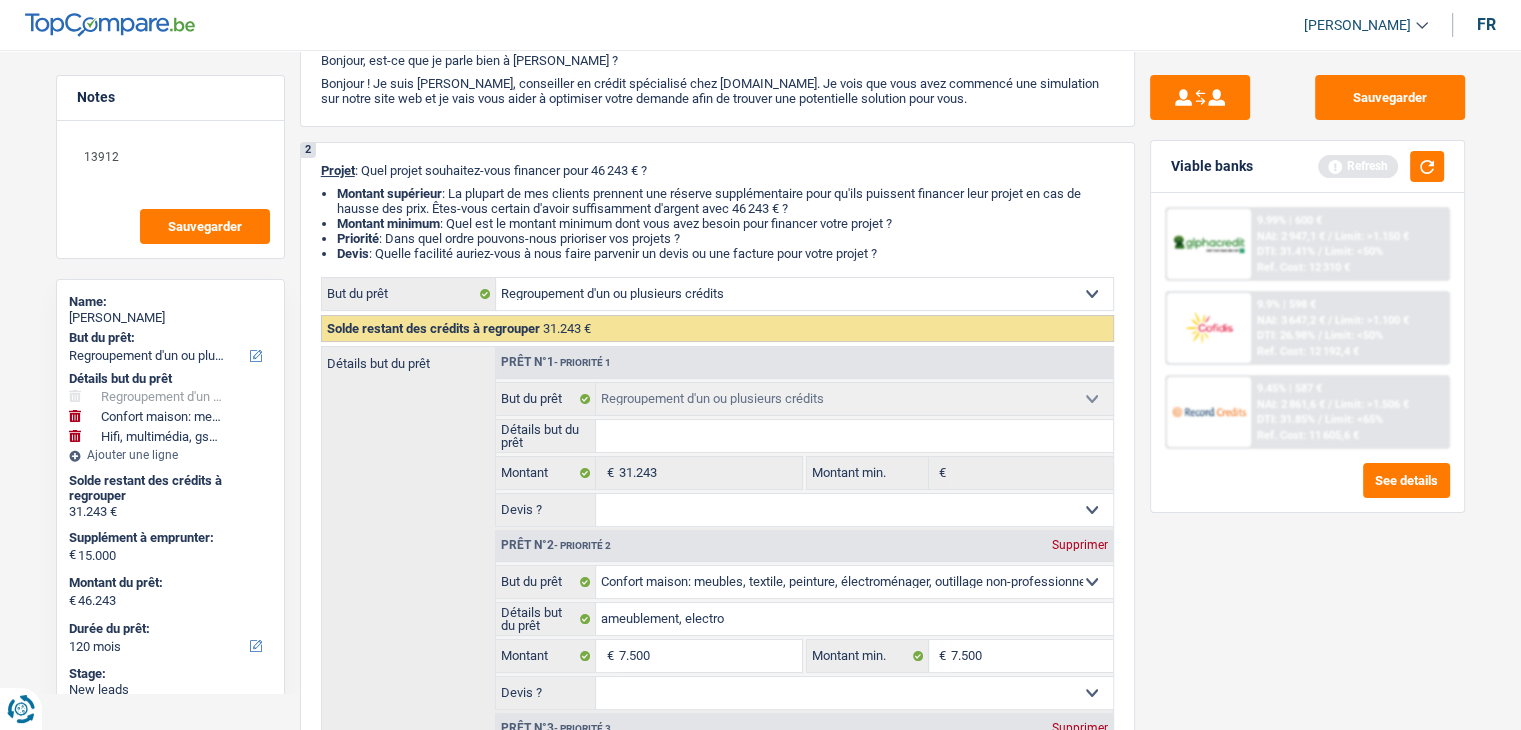 scroll, scrollTop: 0, scrollLeft: 0, axis: both 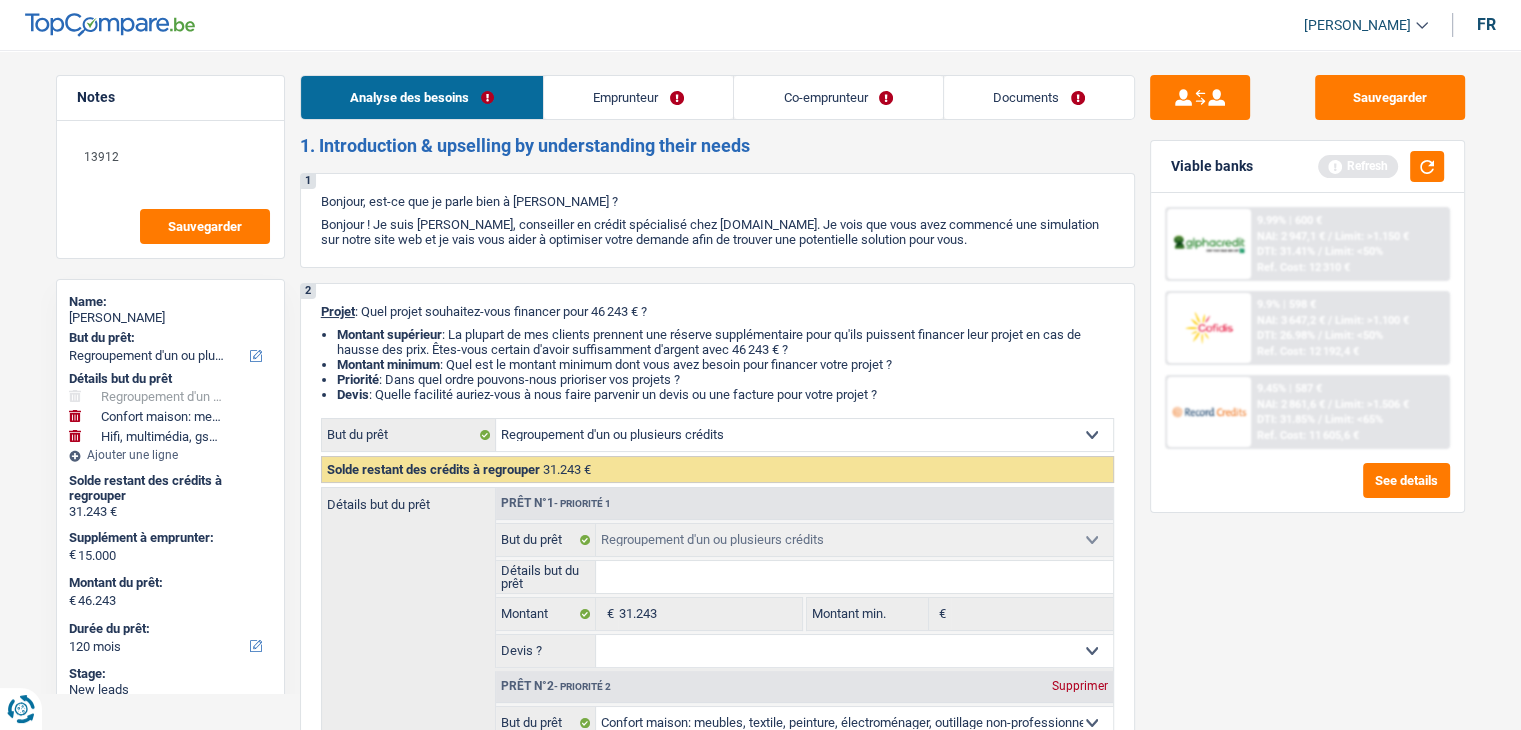 click on "Emprunteur" at bounding box center [638, 97] 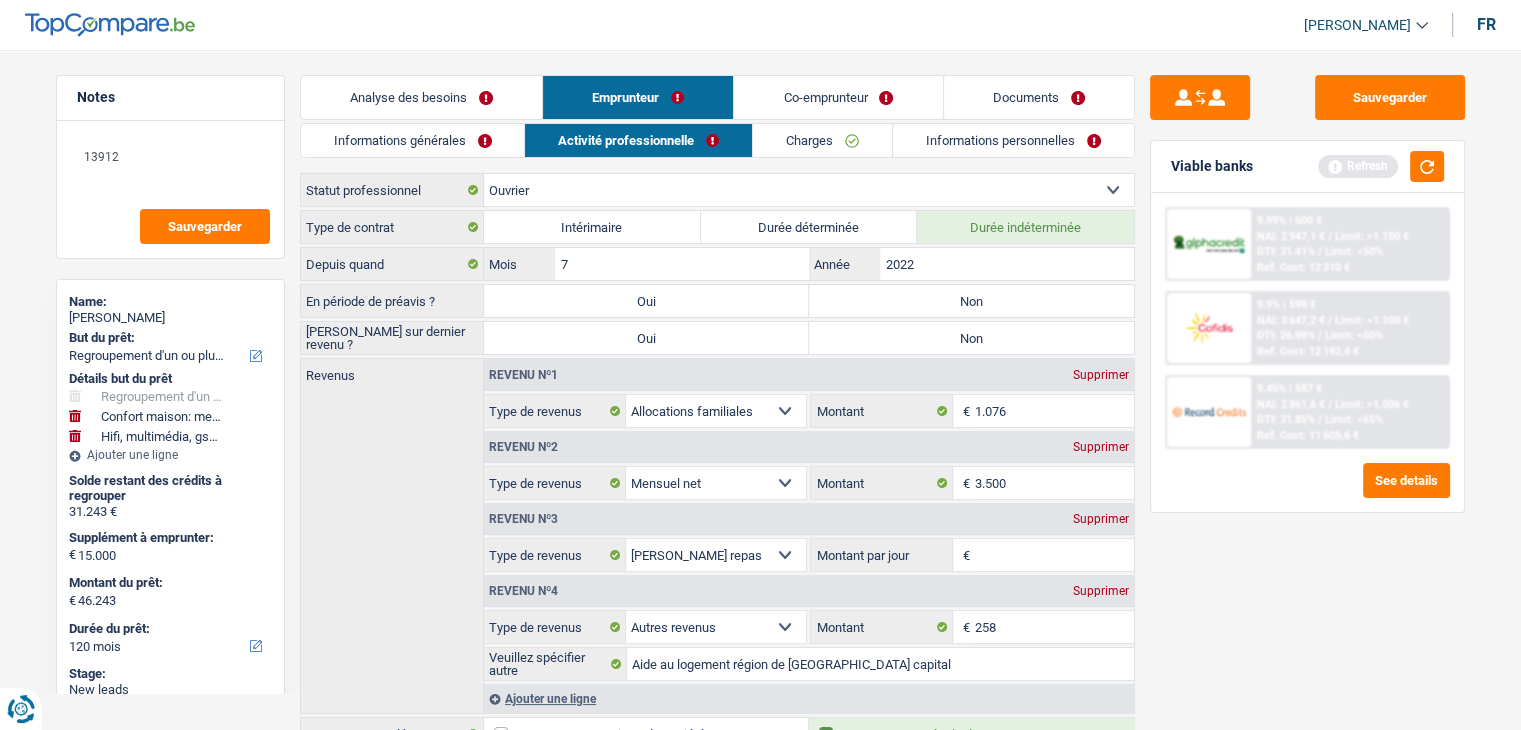 click on "Informations générales" at bounding box center (413, 140) 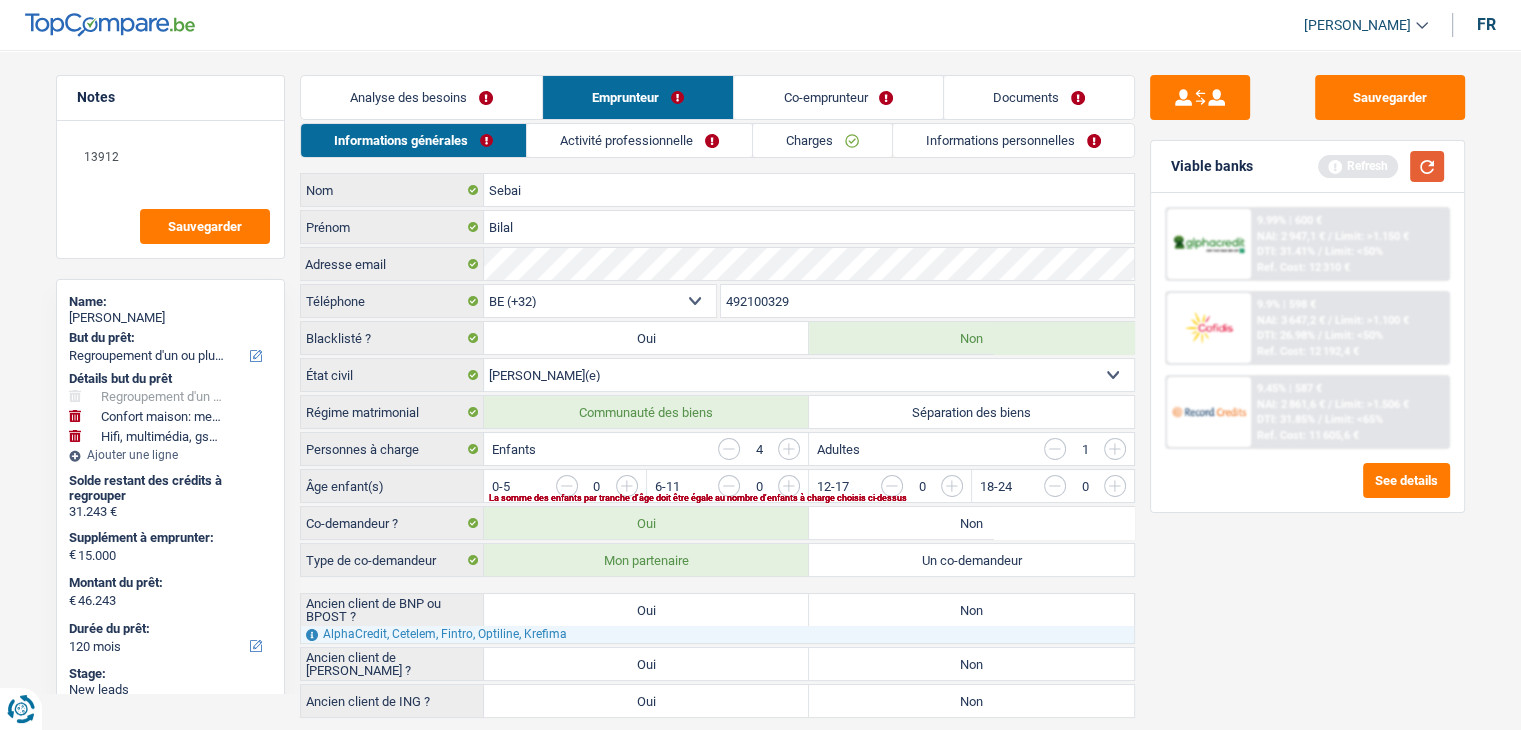 click at bounding box center (1427, 166) 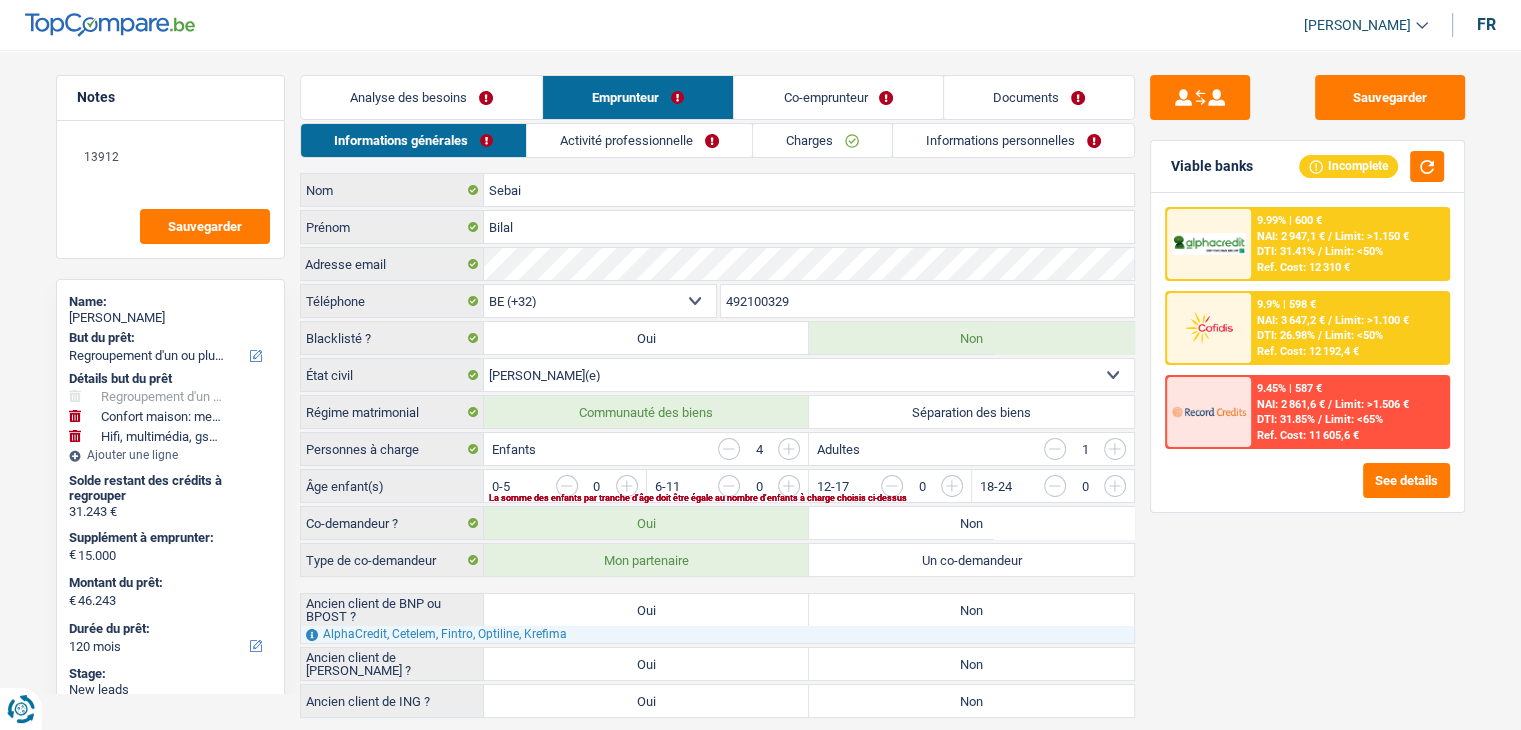 click on "Sauvegarder
Viable banks
Incomplete
9.99% | 600 €
NAI: 2 947,1 €
/
Limit: >1.150 €
DTI: 31.41%
/
Limit: <50%
Ref. Cost: 12 310 €
9.9% | 598 €
NAI: 3 647,2 €
/
Limit: >1.100 €
DTI: 26.98%
/               /" at bounding box center (1307, 384) 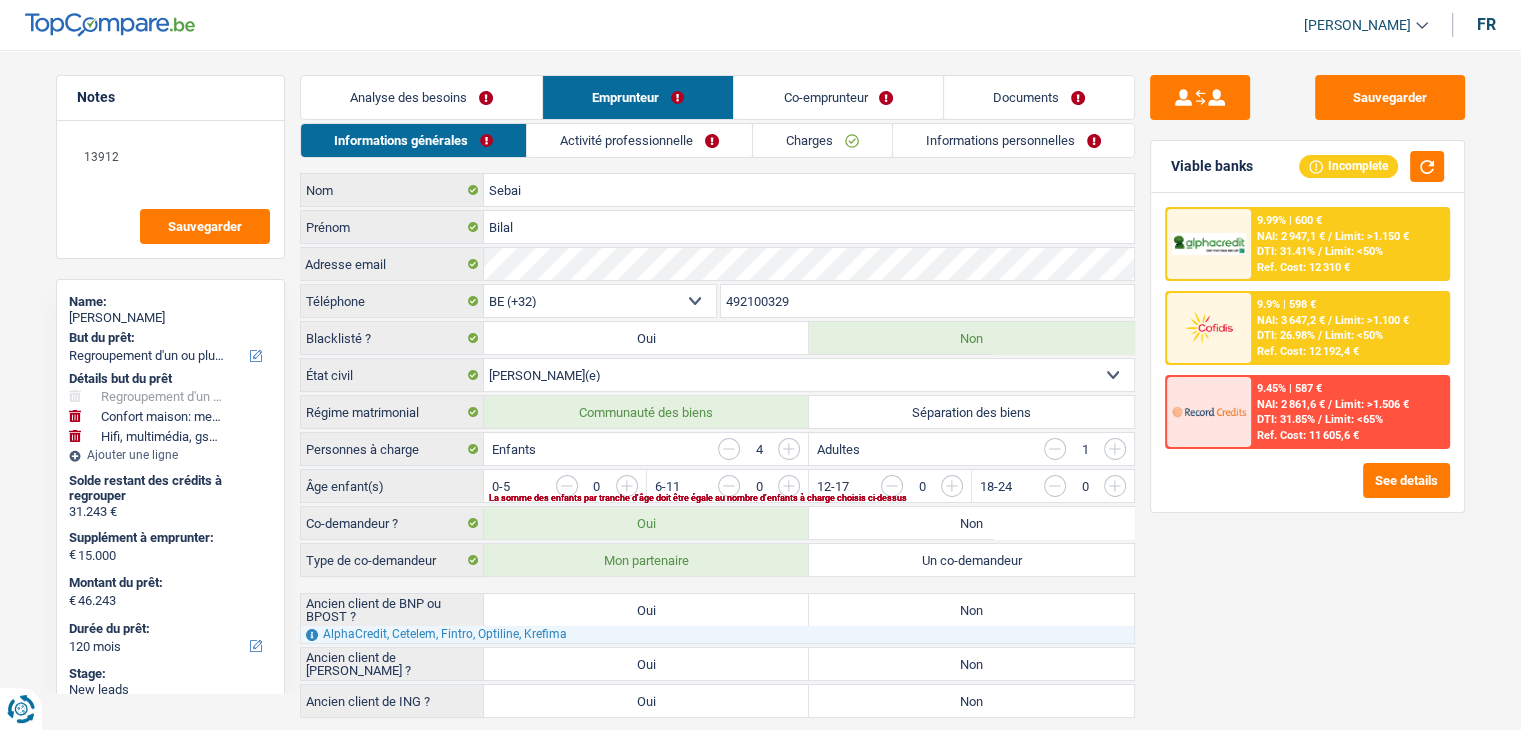 click on "Sauvegarder
Viable banks
Incomplete
9.99% | 600 €
NAI: 2 947,1 €
/
Limit: >1.150 €
DTI: 31.41%
/
Limit: <50%
Ref. Cost: 12 310 €
9.9% | 598 €
NAI: 3 647,2 €
/
Limit: >1.100 €
DTI: 26.98%
/               /" at bounding box center (1307, 384) 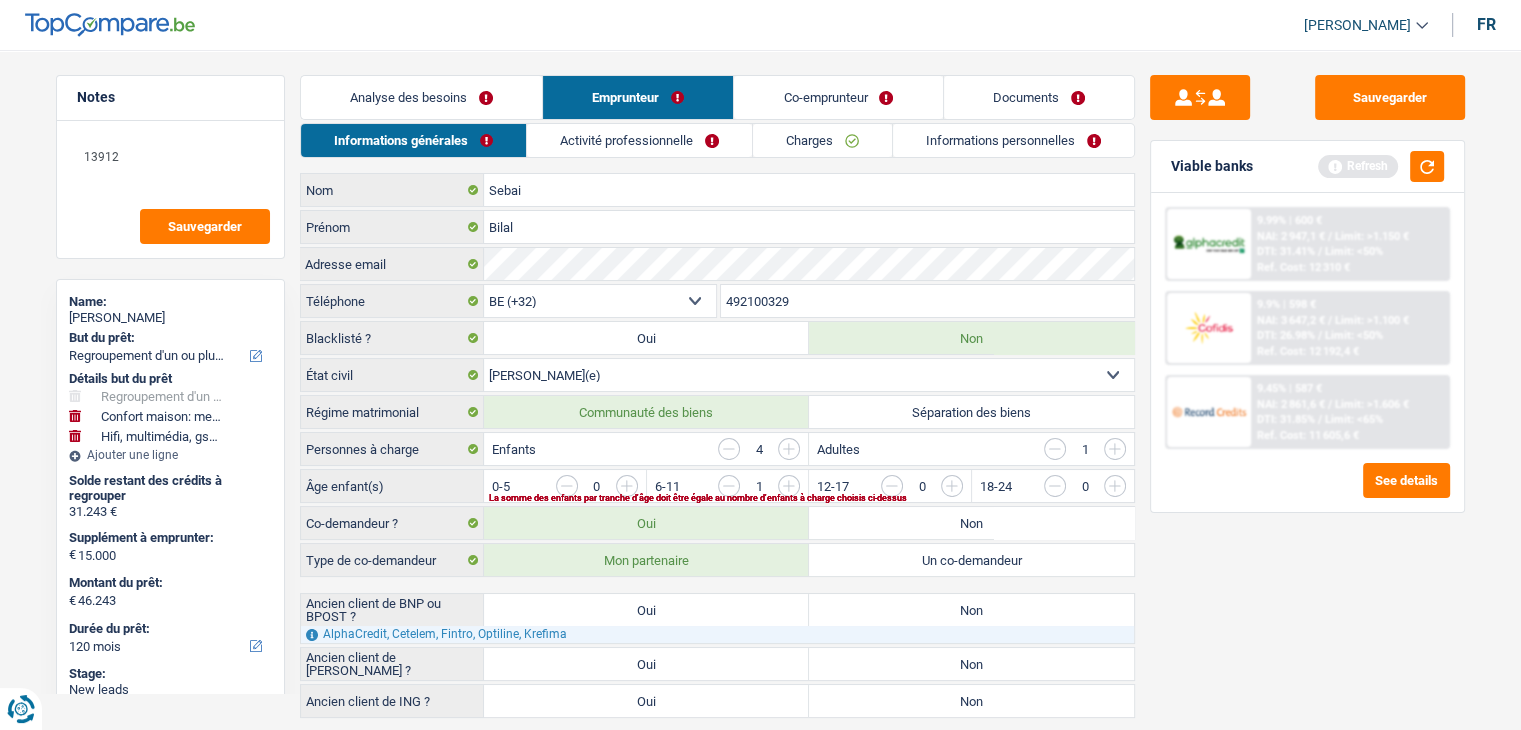 click at bounding box center [1194, 491] 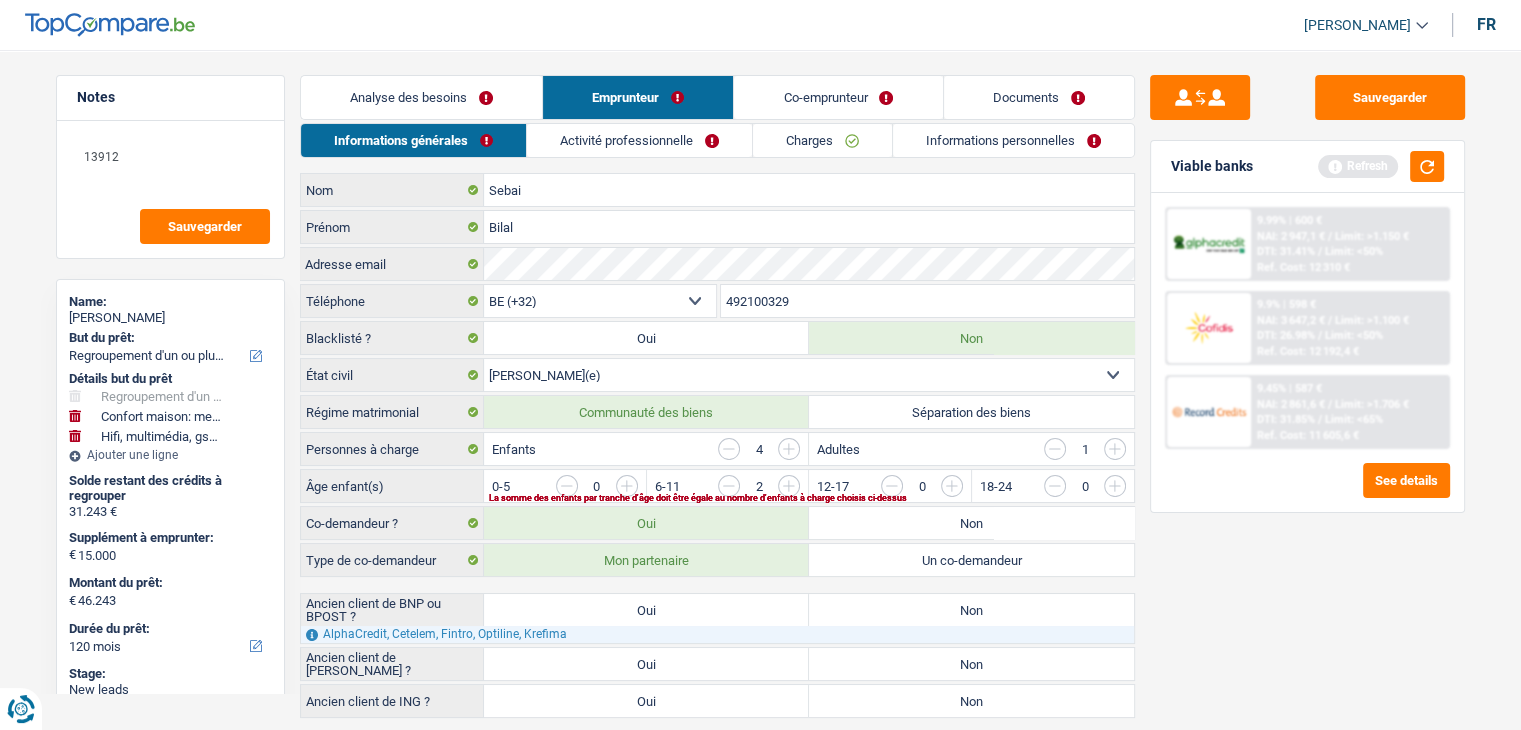 click at bounding box center [1032, 491] 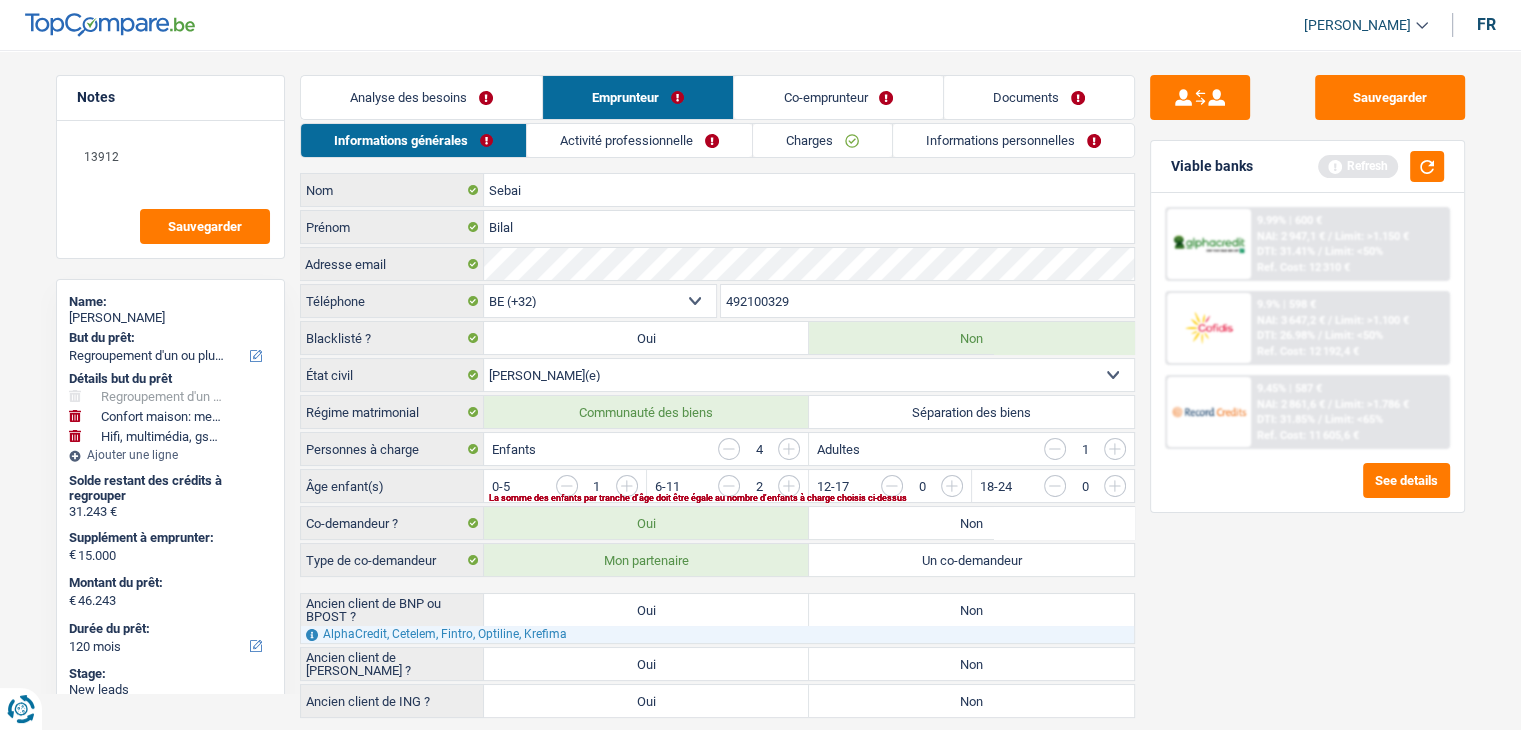 click at bounding box center (1032, 491) 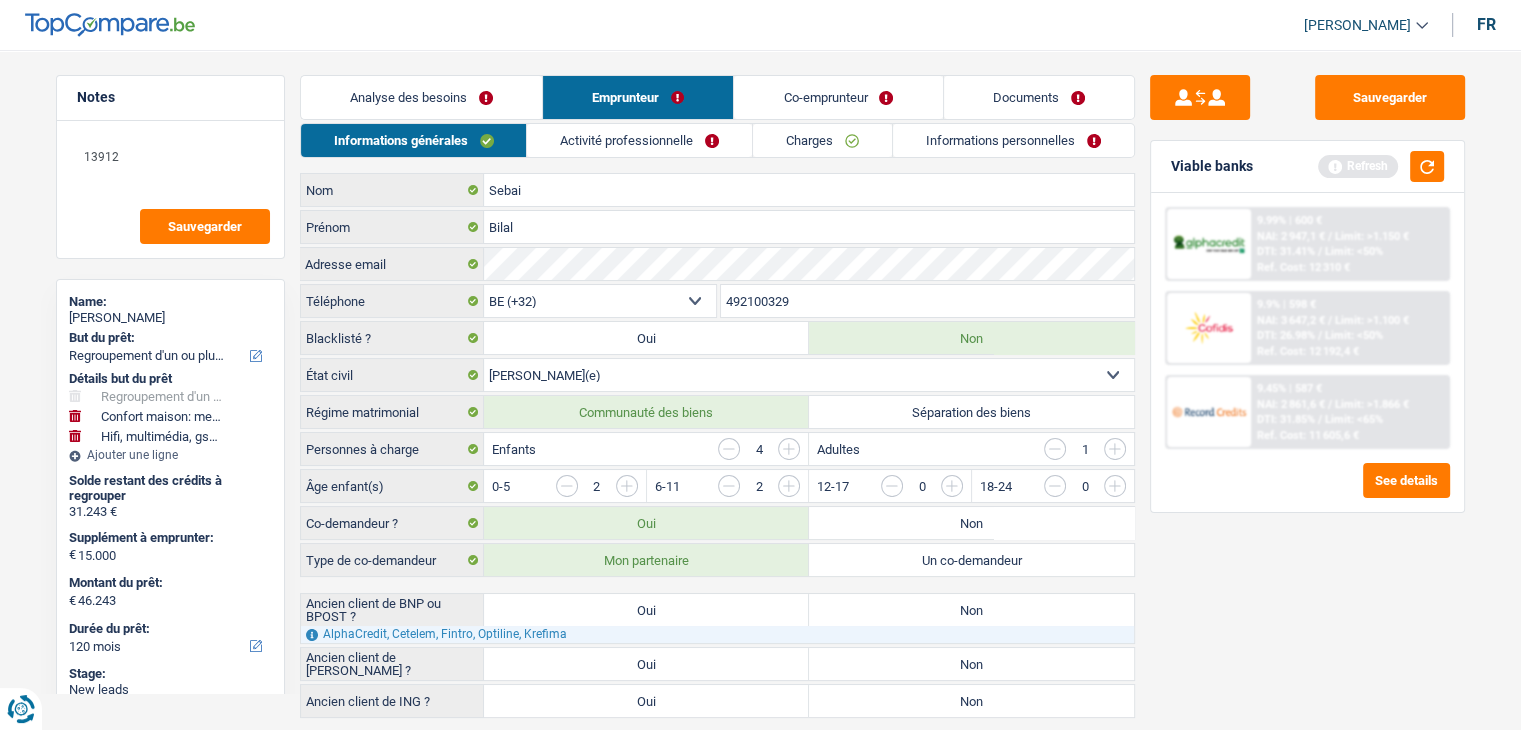 click on "Sauvegarder
Viable banks
Refresh
9.99% | 600 €
NAI: 2 947,1 €
/
Limit: >1.150 €
DTI: 31.41%
/
Limit: <50%
Ref. Cost: 12 310 €
9.9% | 598 €
NAI: 3 647,2 €
/
Limit: >1.100 €
DTI: 26.98%
/               /       /" at bounding box center [1307, 384] 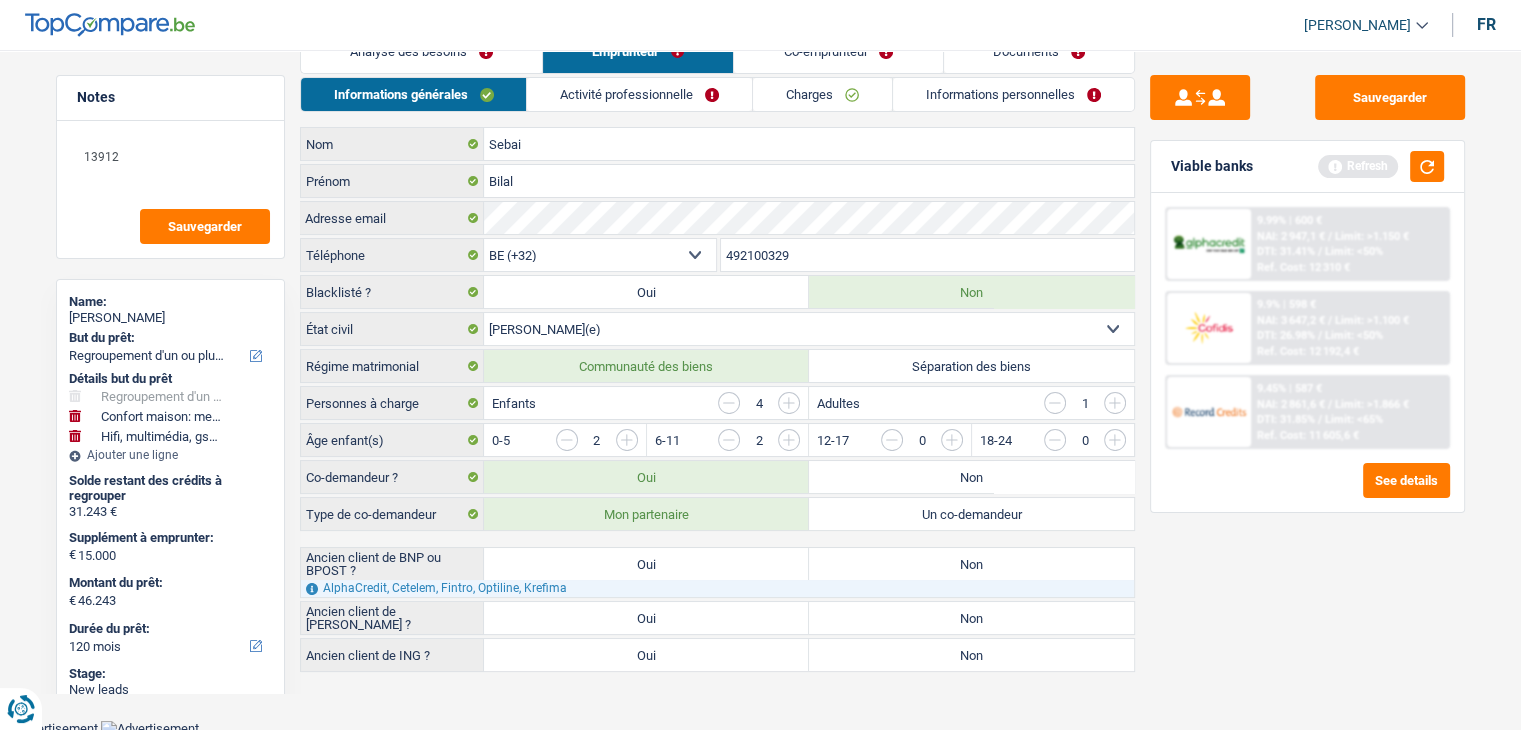 click on "Analyse des besoins" at bounding box center [421, 51] 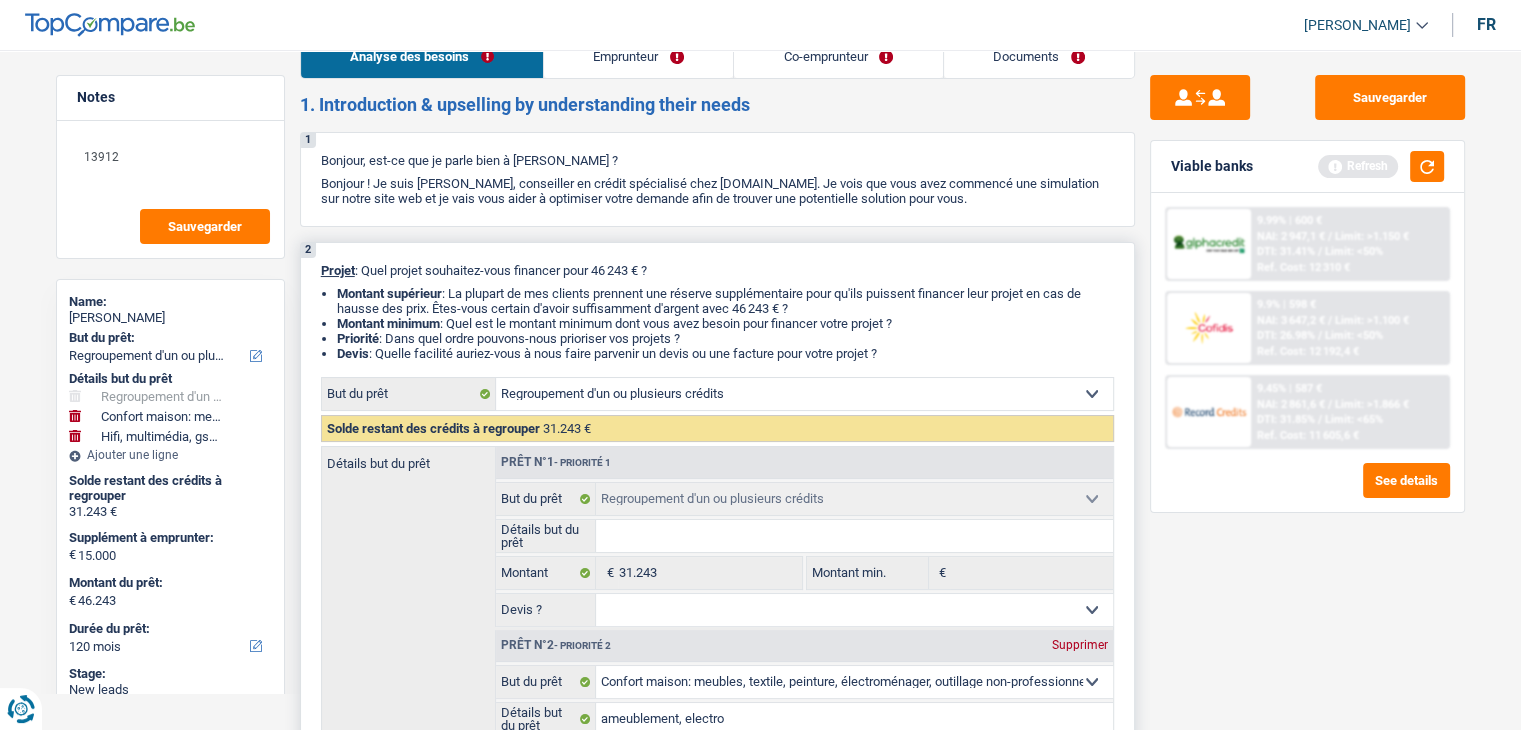 scroll, scrollTop: 0, scrollLeft: 0, axis: both 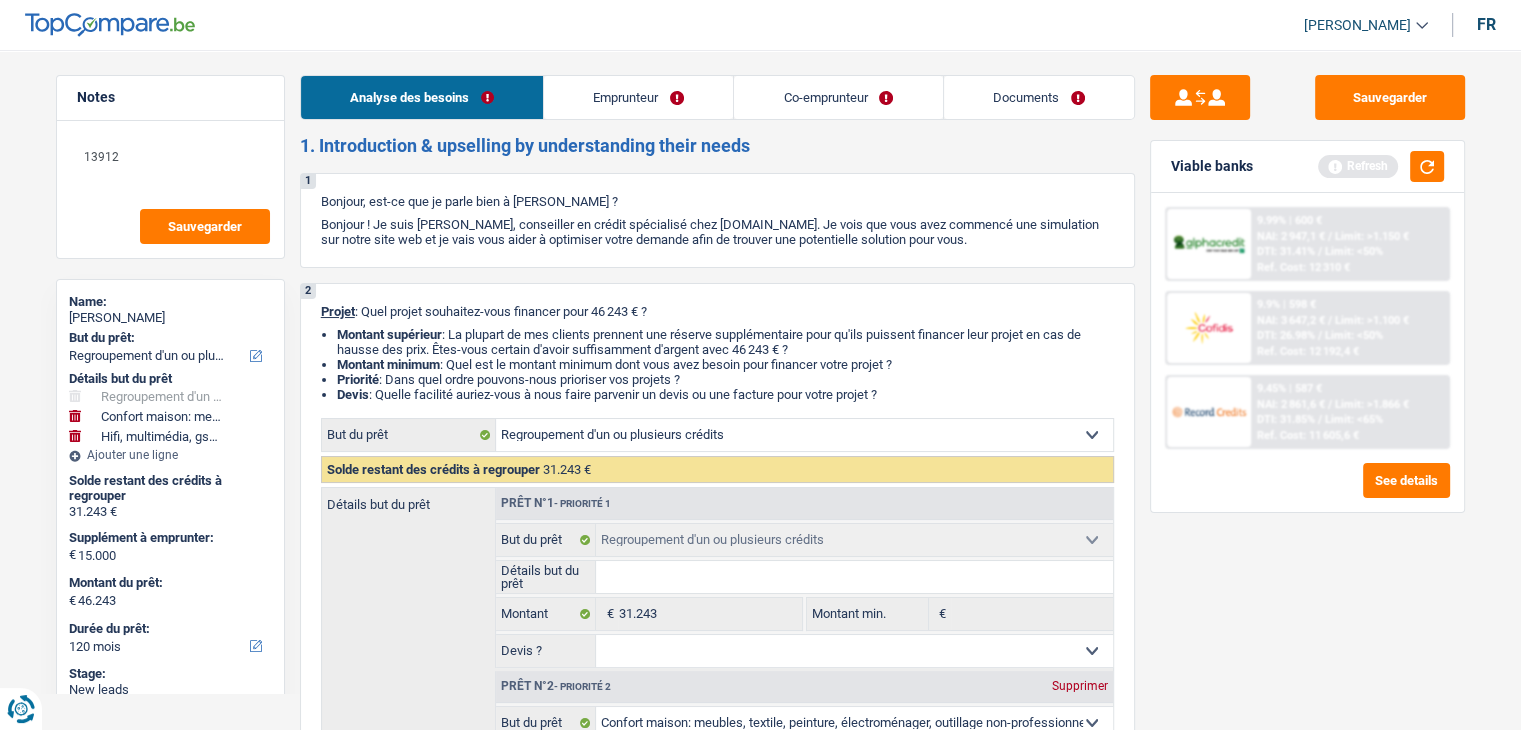 click on "Emprunteur" at bounding box center (638, 97) 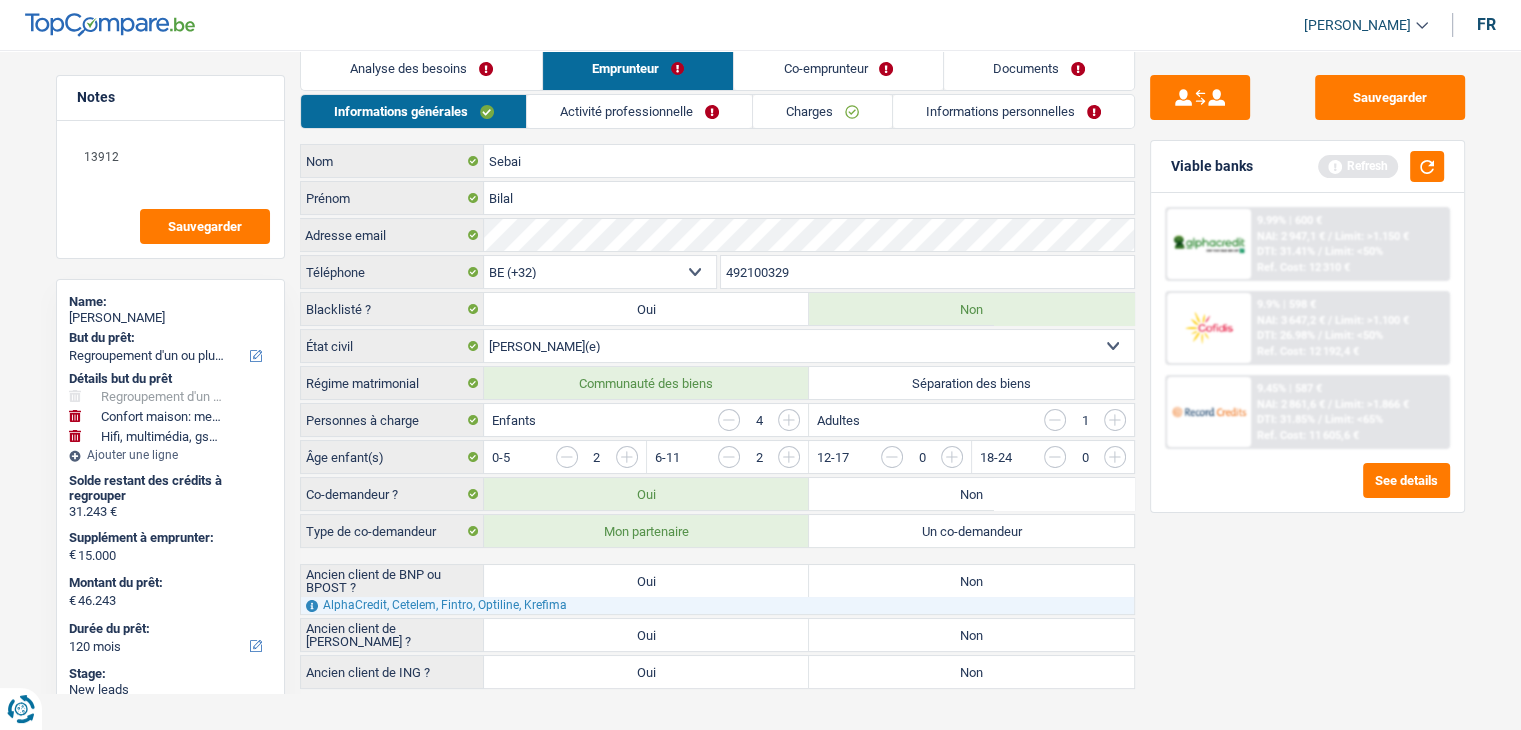 scroll, scrollTop: 46, scrollLeft: 0, axis: vertical 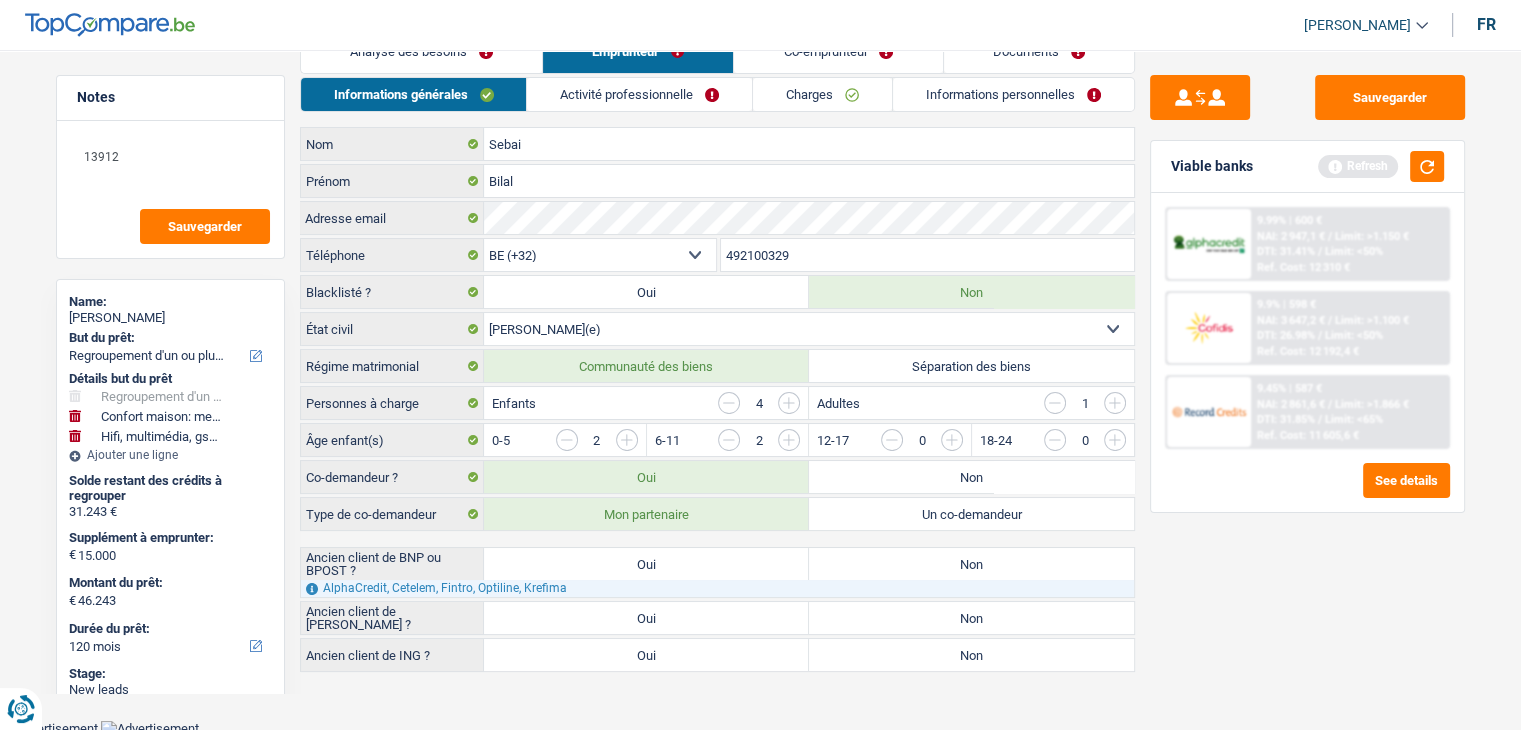 click on "Oui" at bounding box center [646, 618] 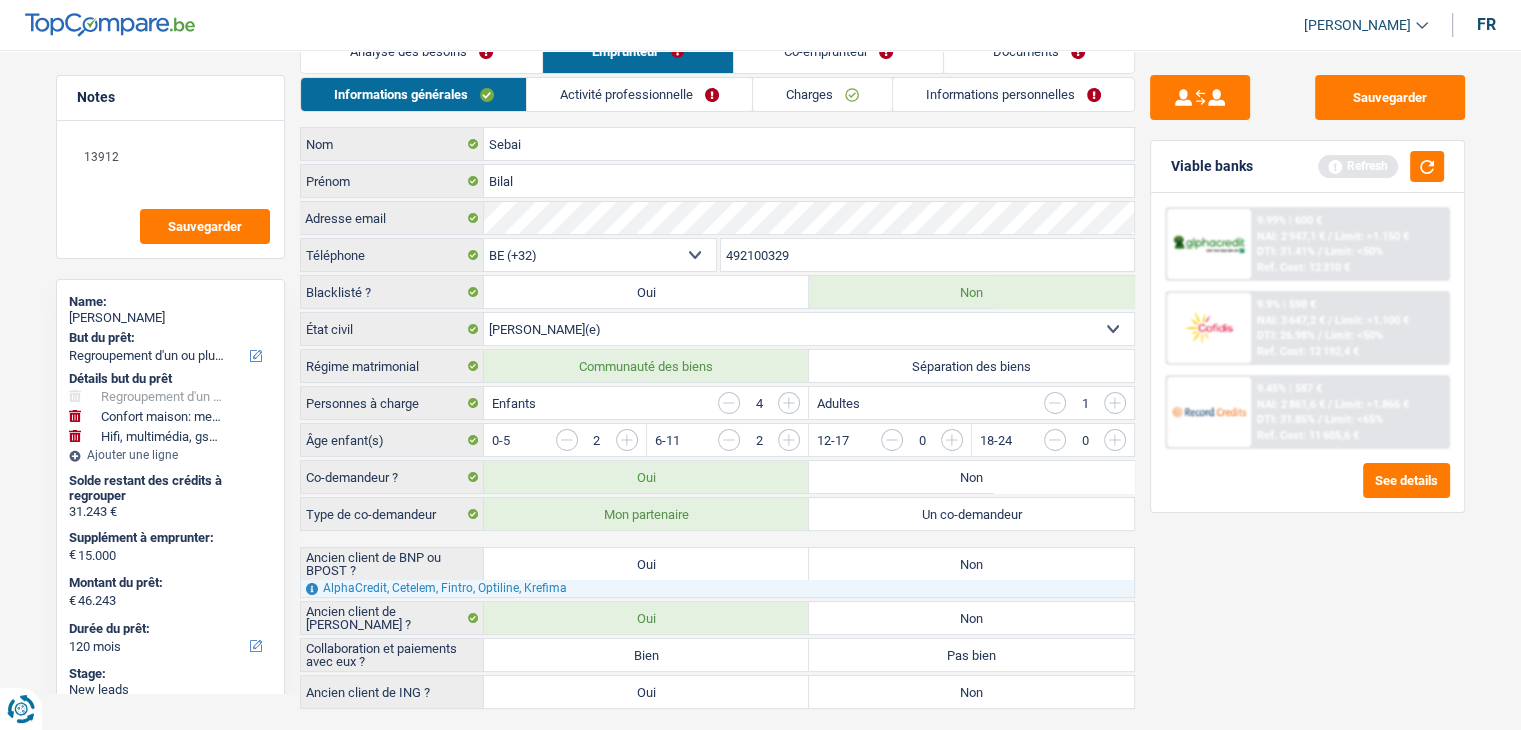 click on "Bien" at bounding box center (646, 655) 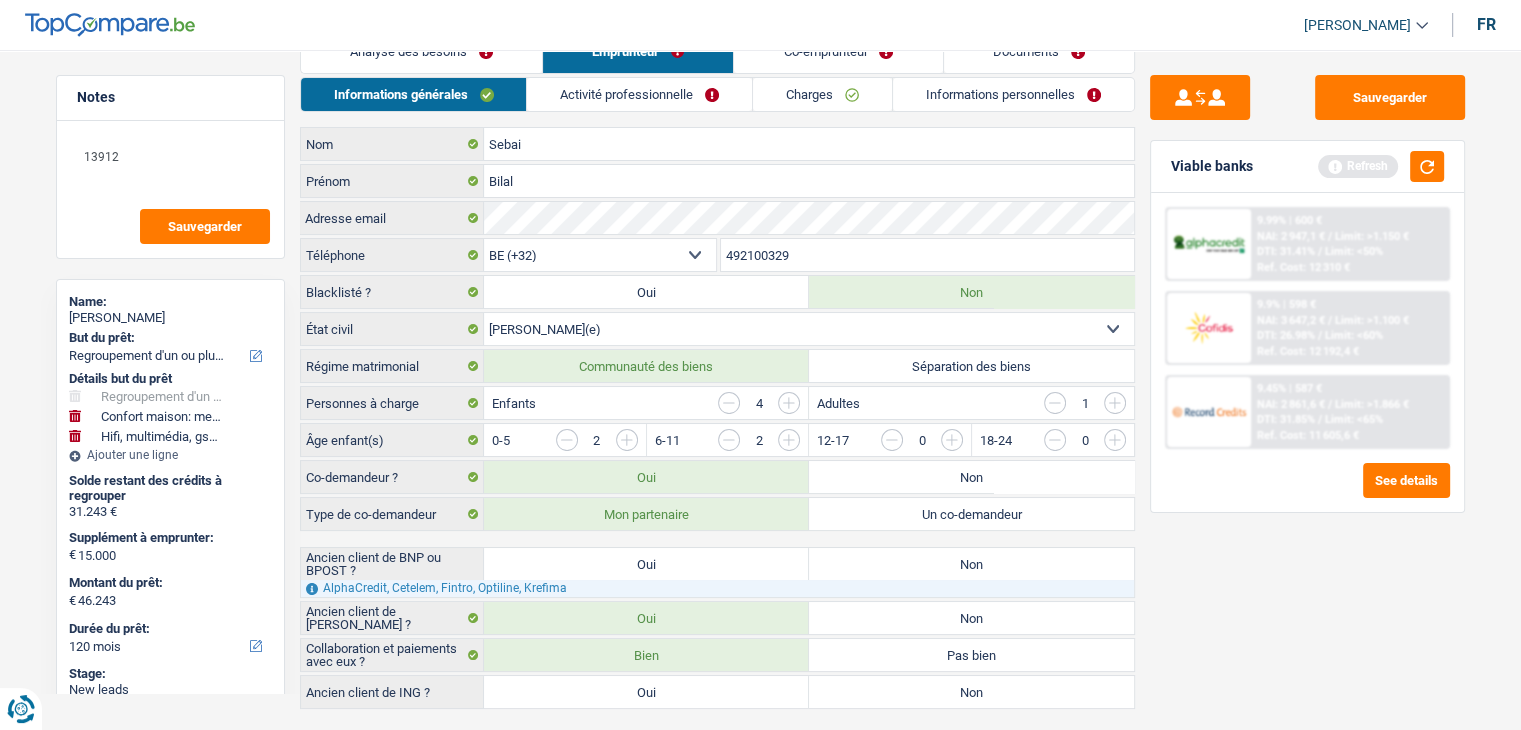 click on "Oui" at bounding box center (646, 564) 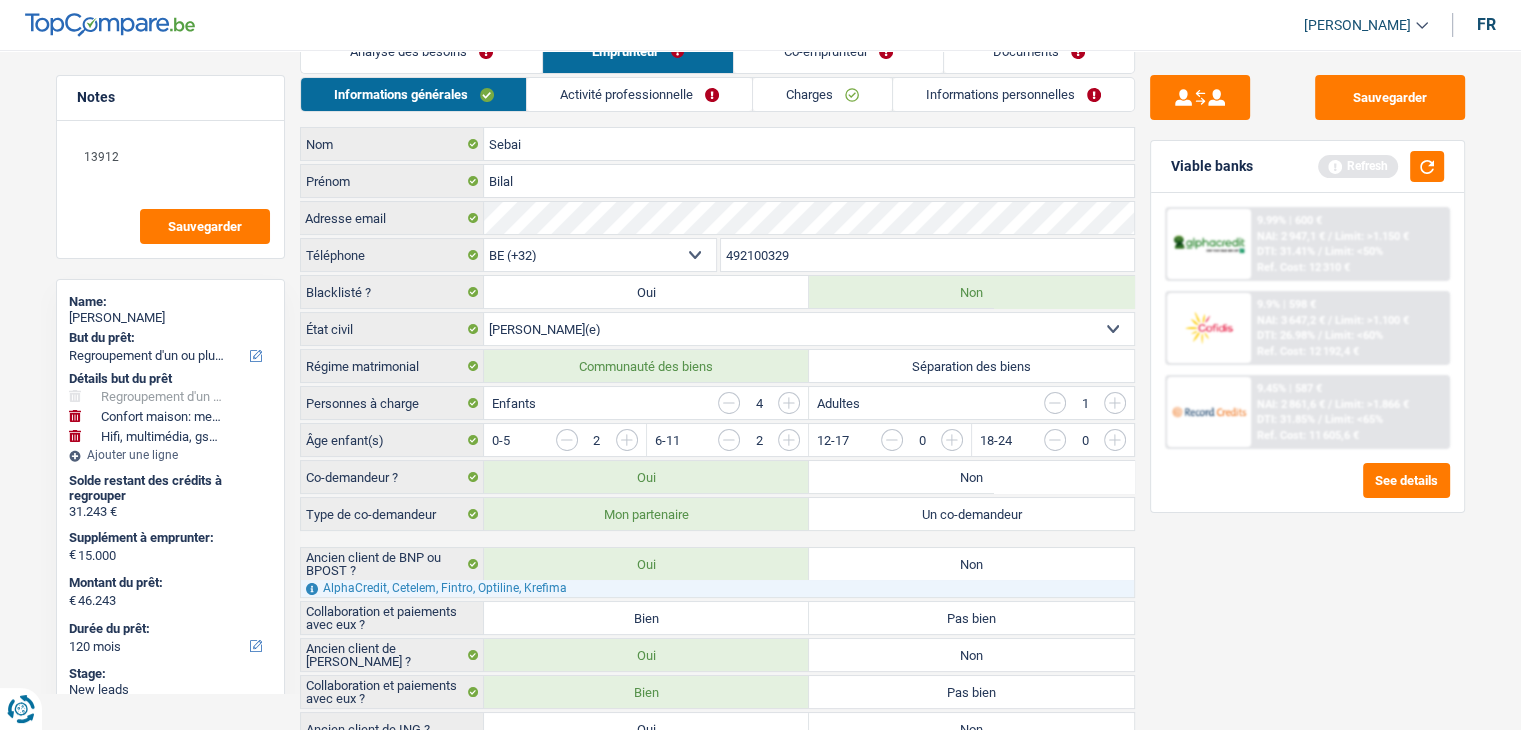 click on "Bien" at bounding box center [646, 618] 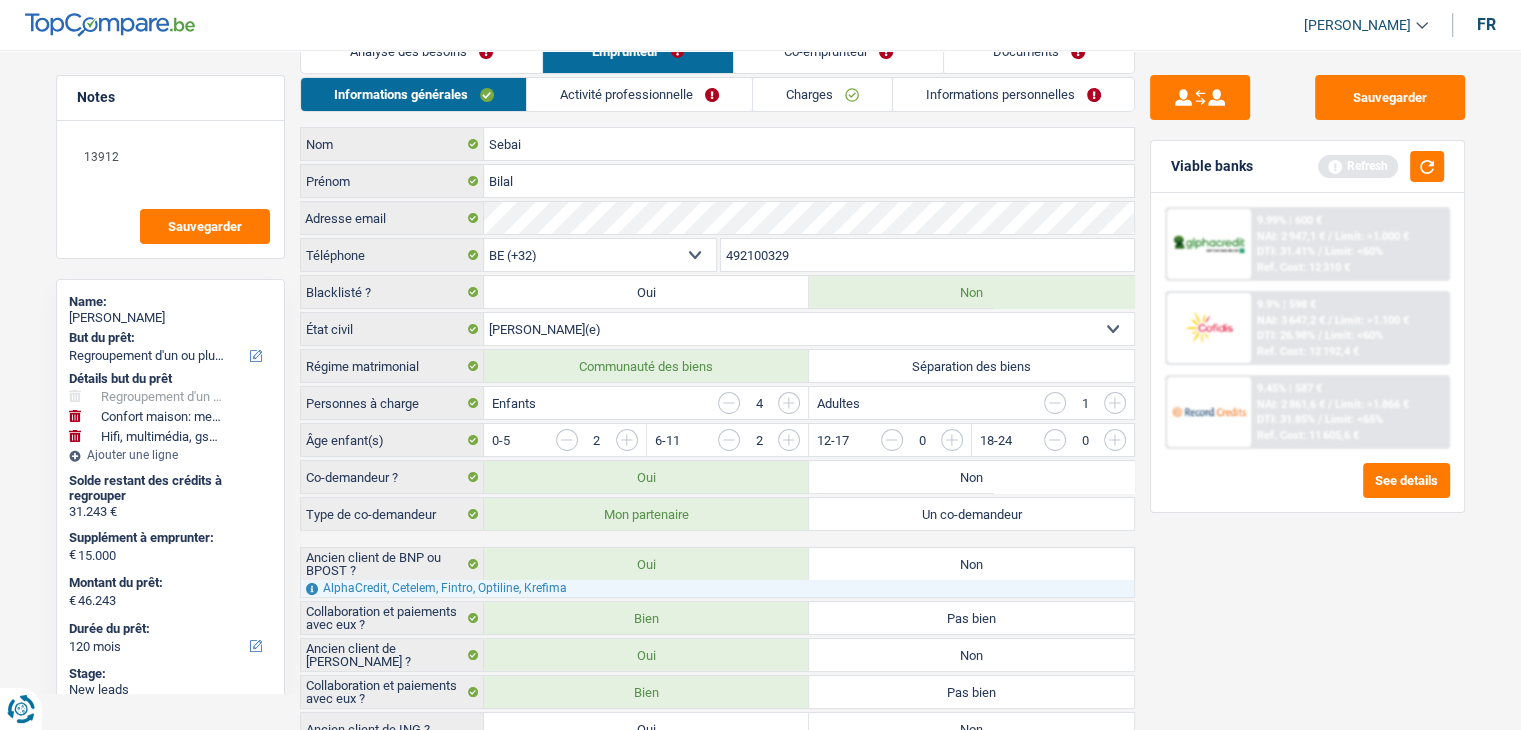 scroll, scrollTop: 119, scrollLeft: 0, axis: vertical 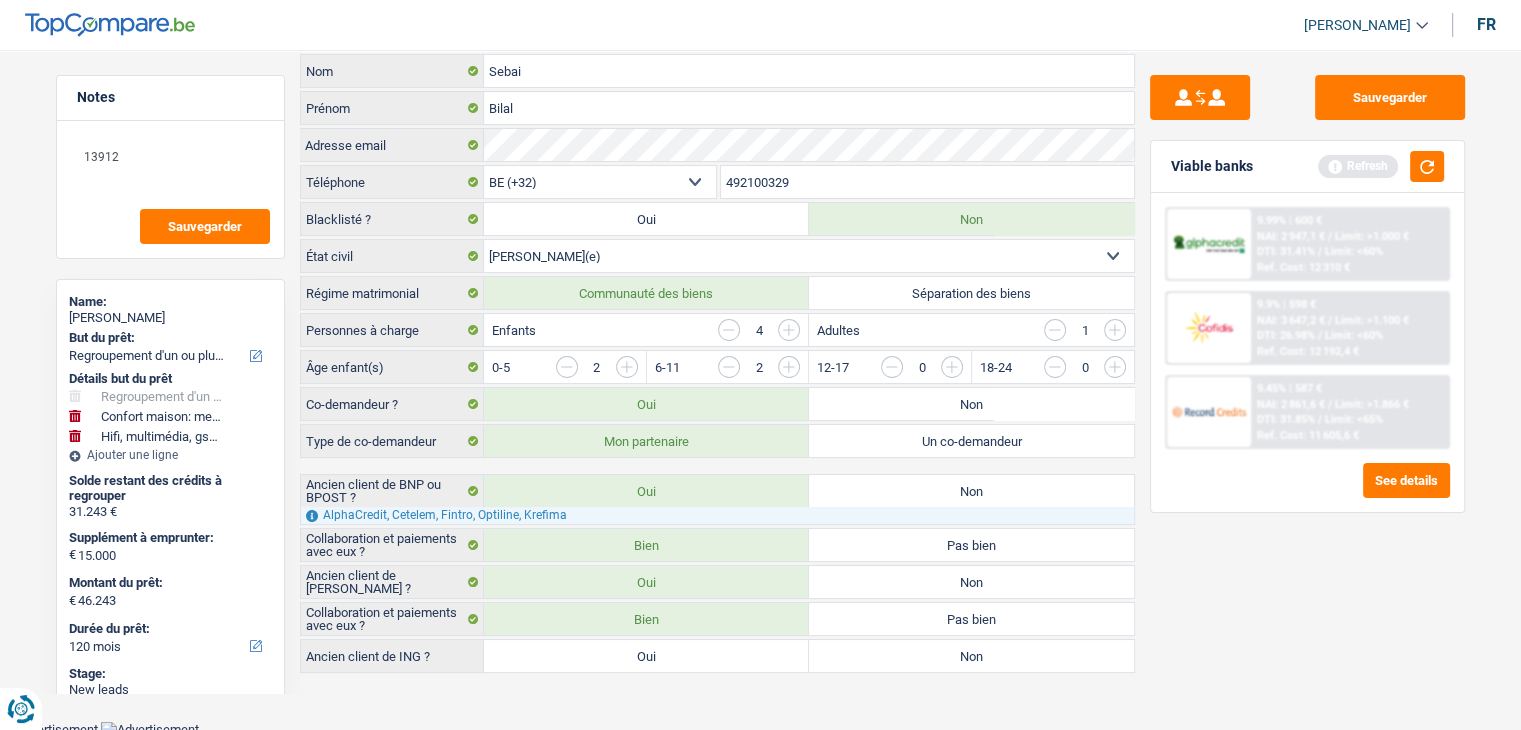 click on "Non" at bounding box center [971, 656] 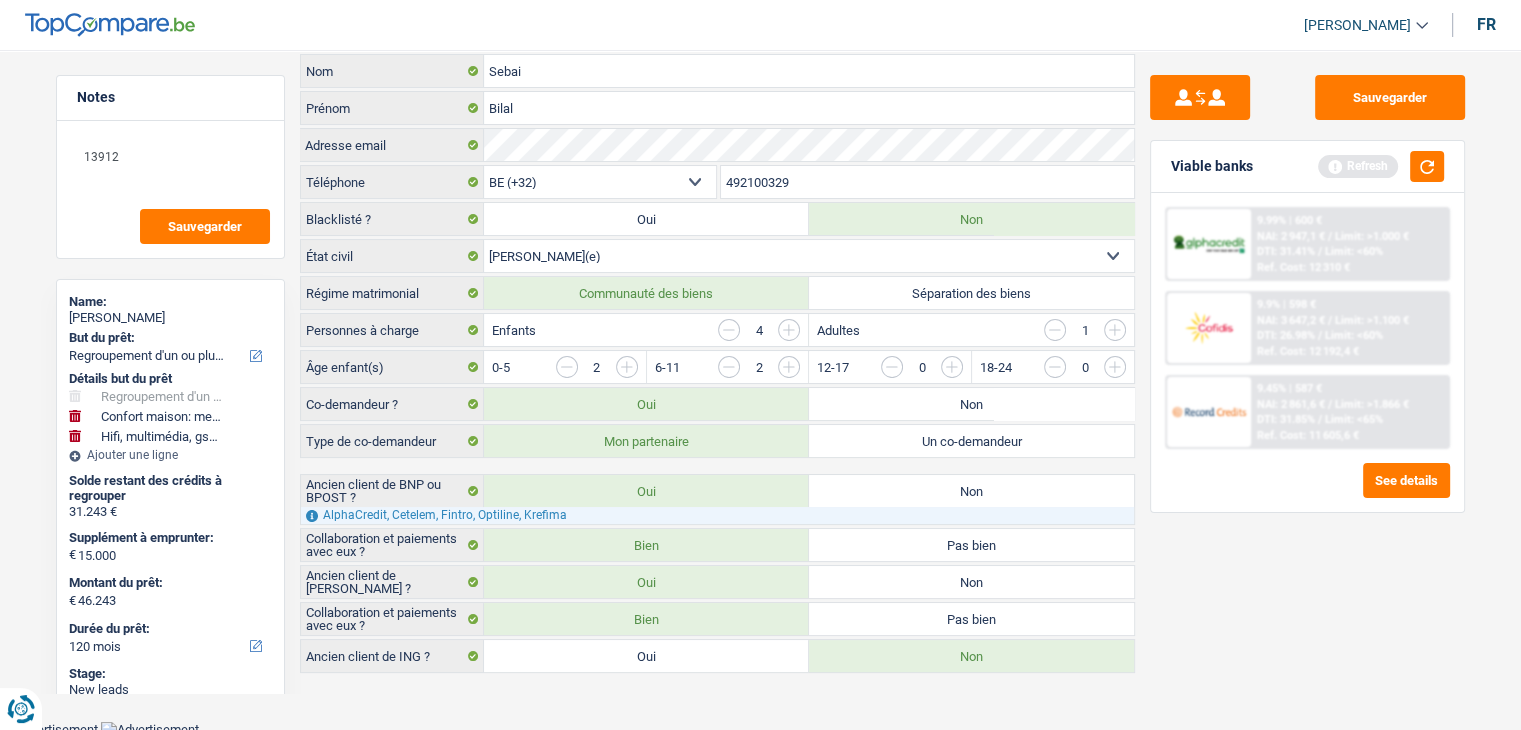 click on "Viable banks
Refresh" at bounding box center (1307, 167) 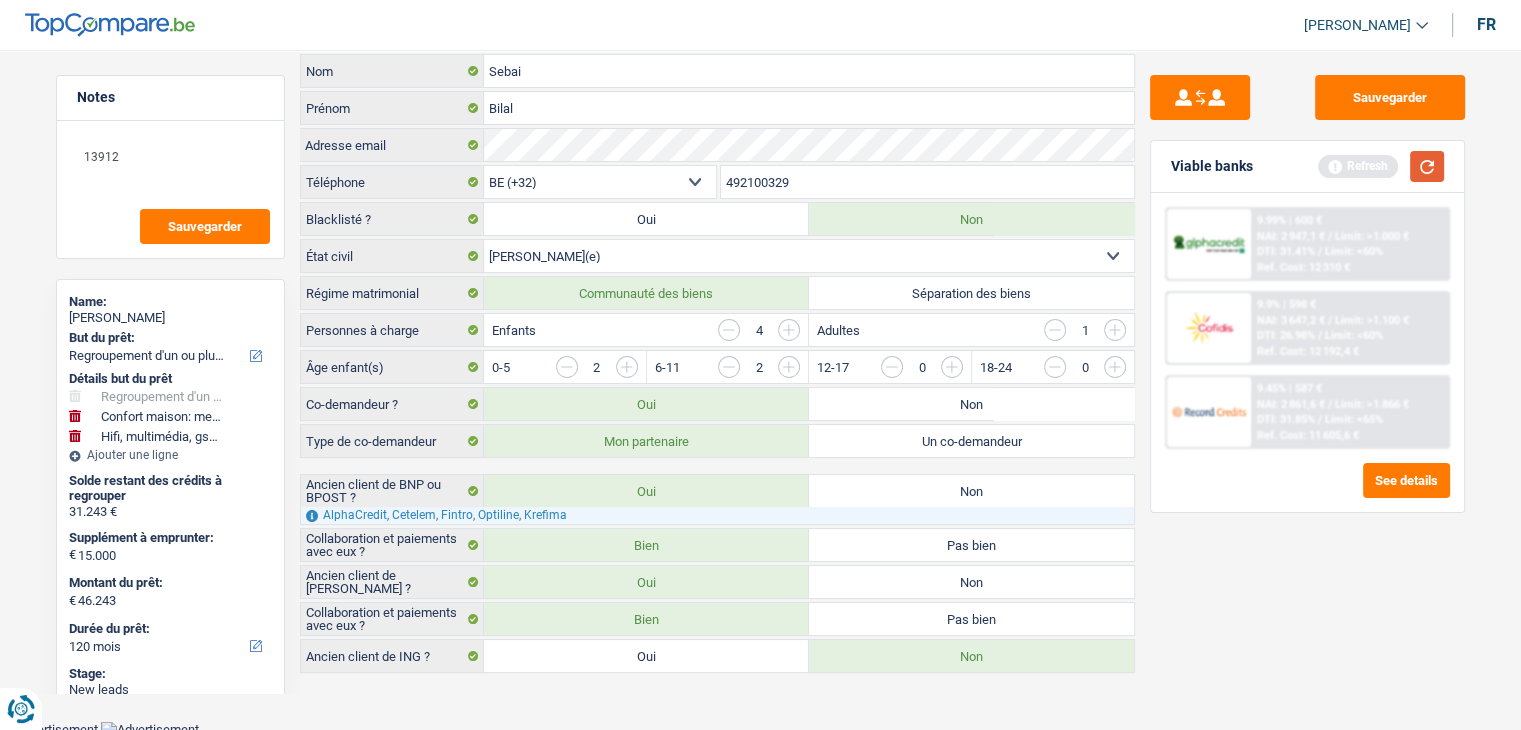 click at bounding box center [1427, 166] 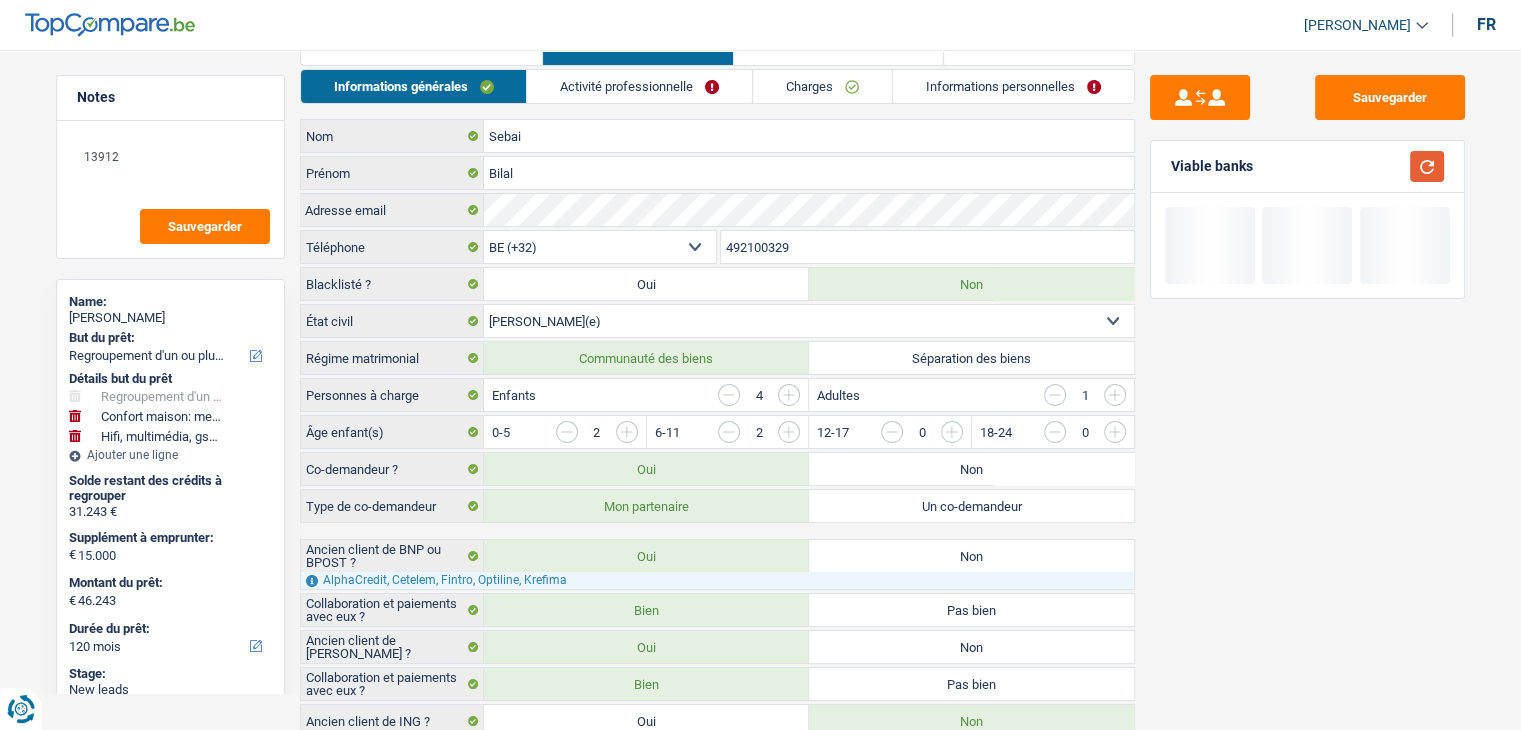 scroll, scrollTop: 0, scrollLeft: 0, axis: both 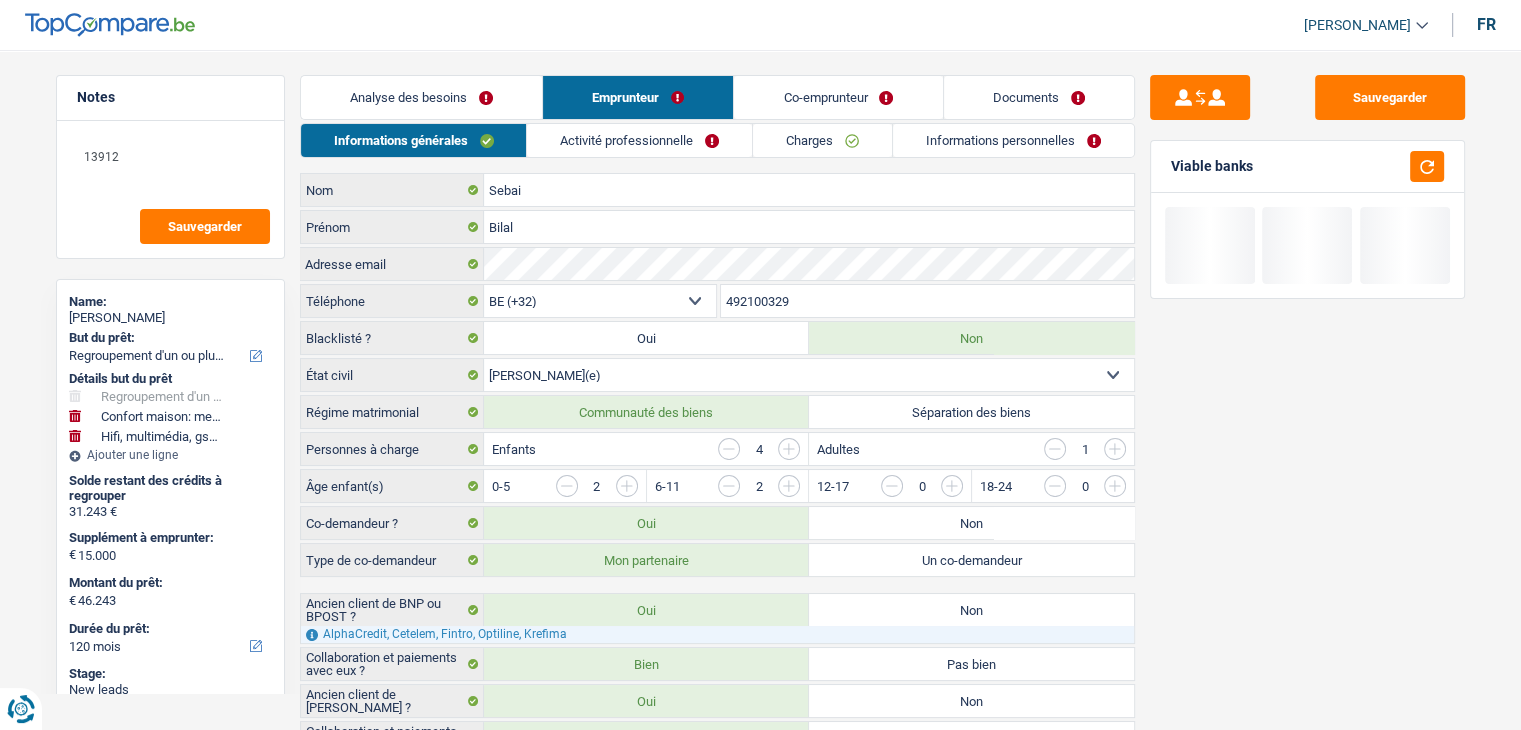 click on "Activité professionnelle" at bounding box center [639, 140] 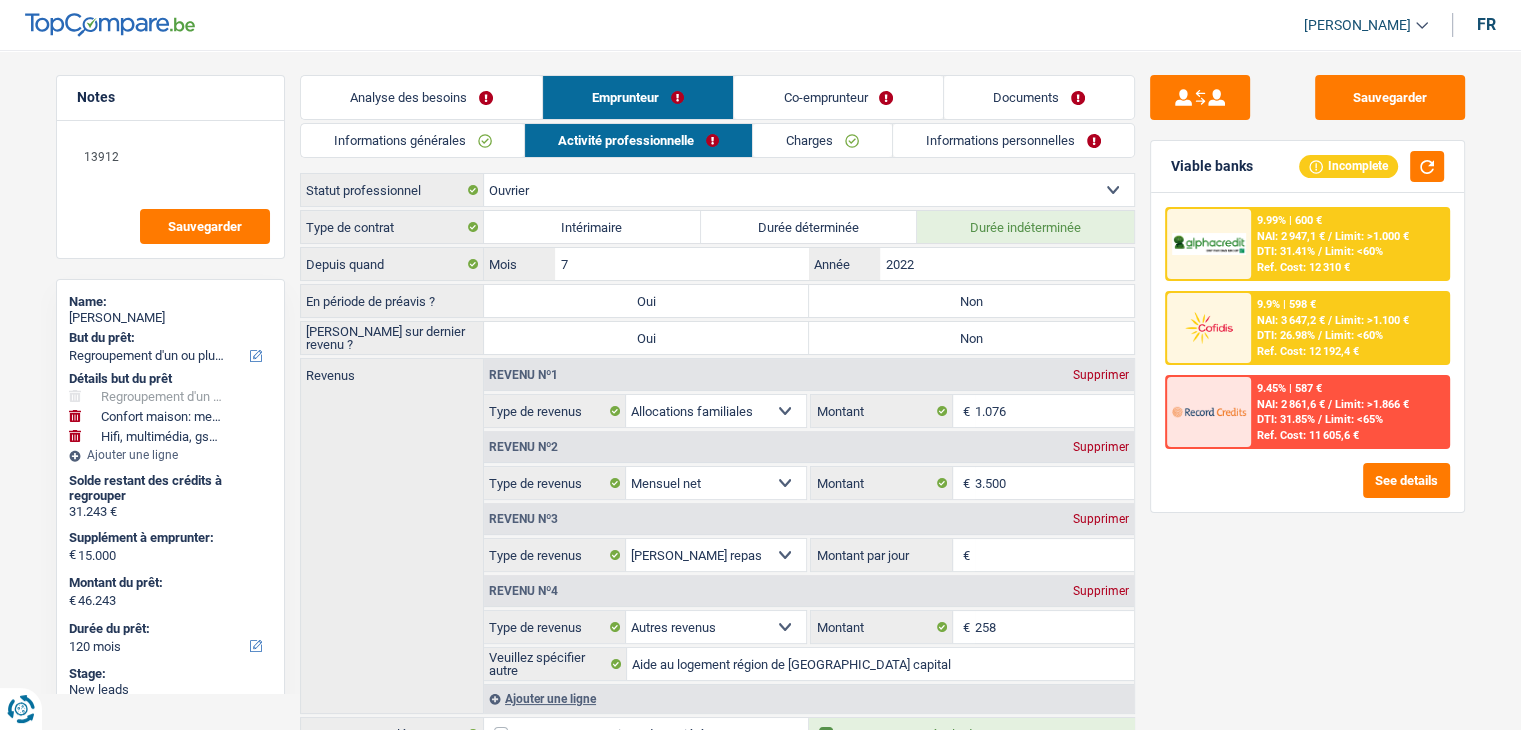 click on "Sauvegarder
Viable banks
Incomplete
9.99% | 600 €
NAI: 2 947,1 €
/
Limit: >1.000 €
DTI: 31.41%
/
Limit: <60%
Ref. Cost: 12 310 €
9.9% | 598 €
NAI: 3 647,2 €
/
Limit: >1.100 €
DTI: 26.98%
/               /" at bounding box center (1307, 384) 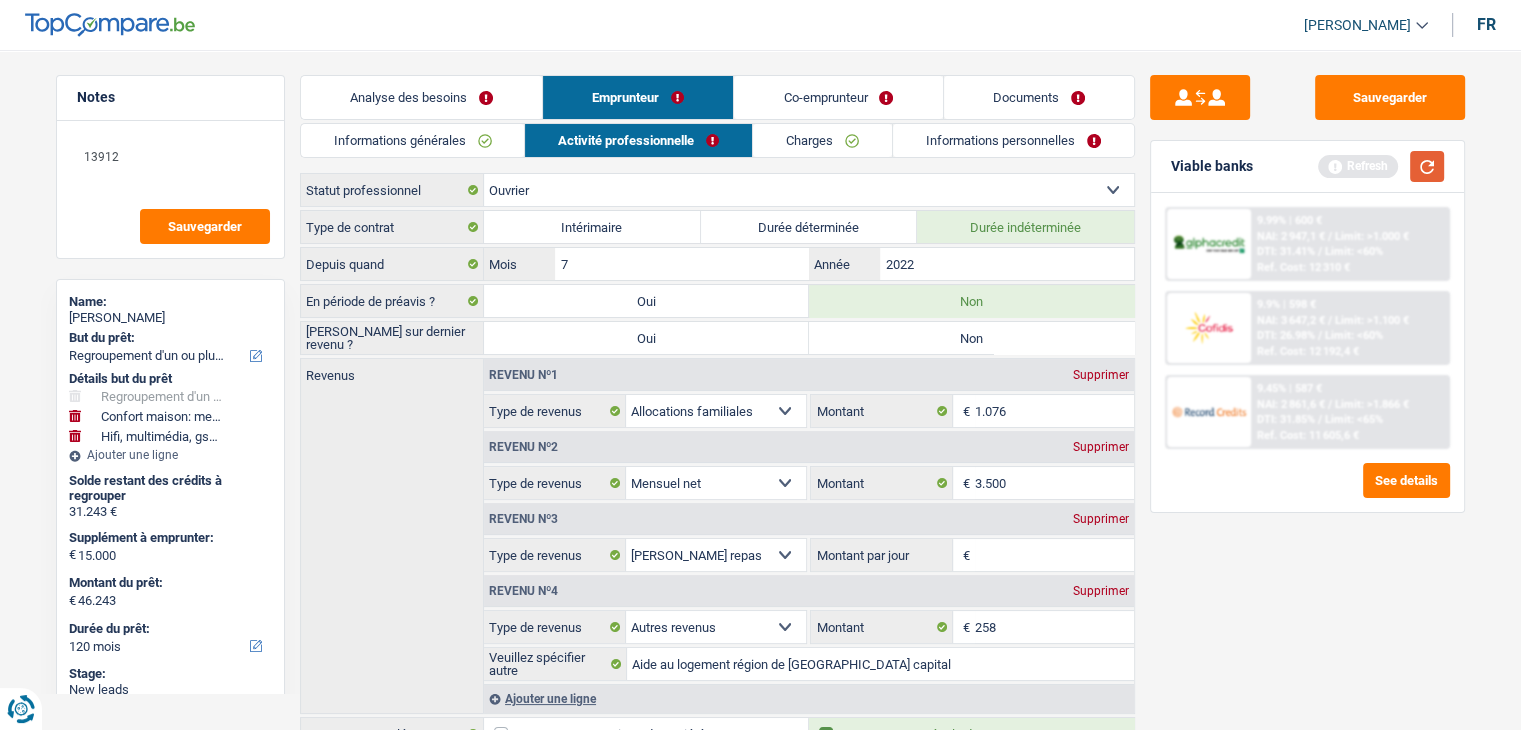 click at bounding box center [1427, 166] 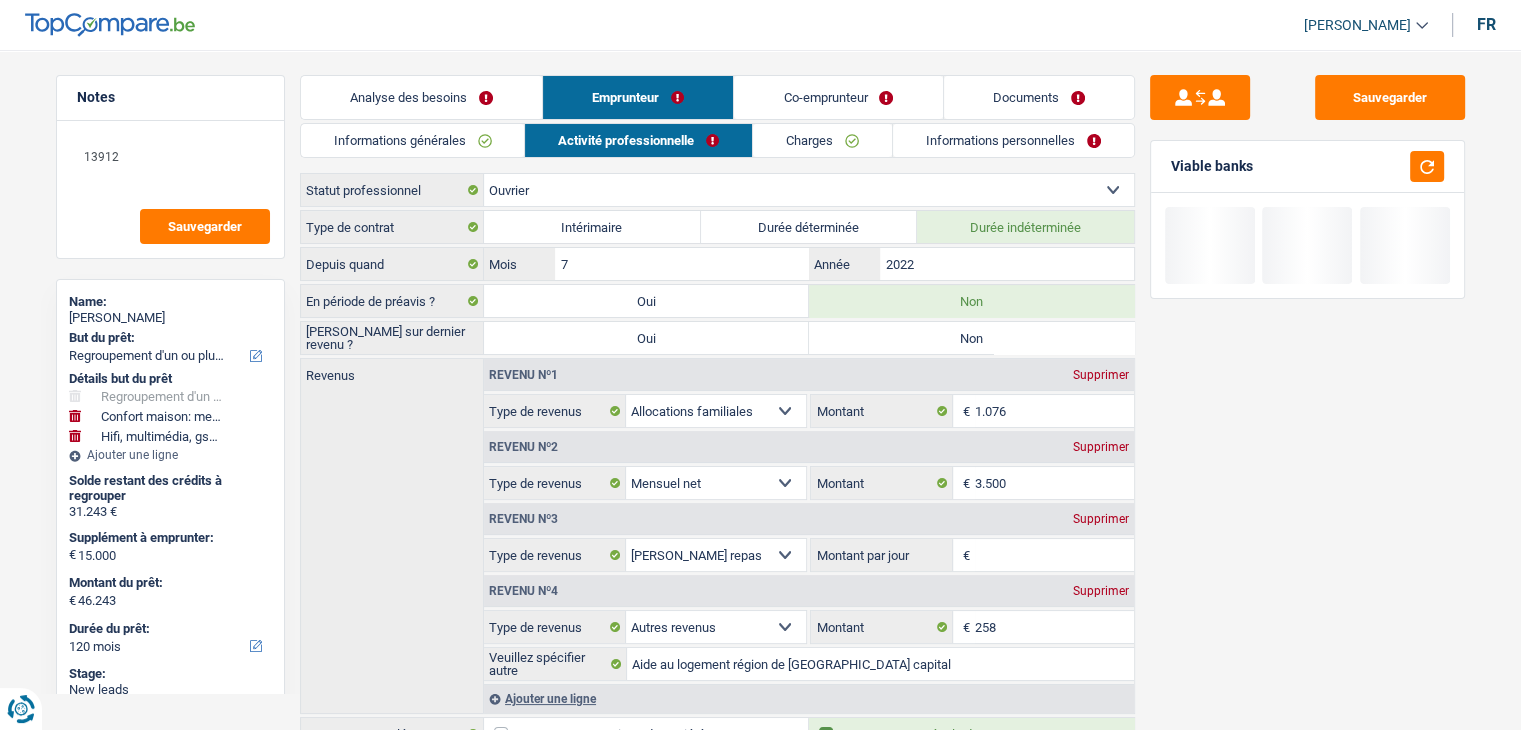click on "Non" at bounding box center (971, 338) 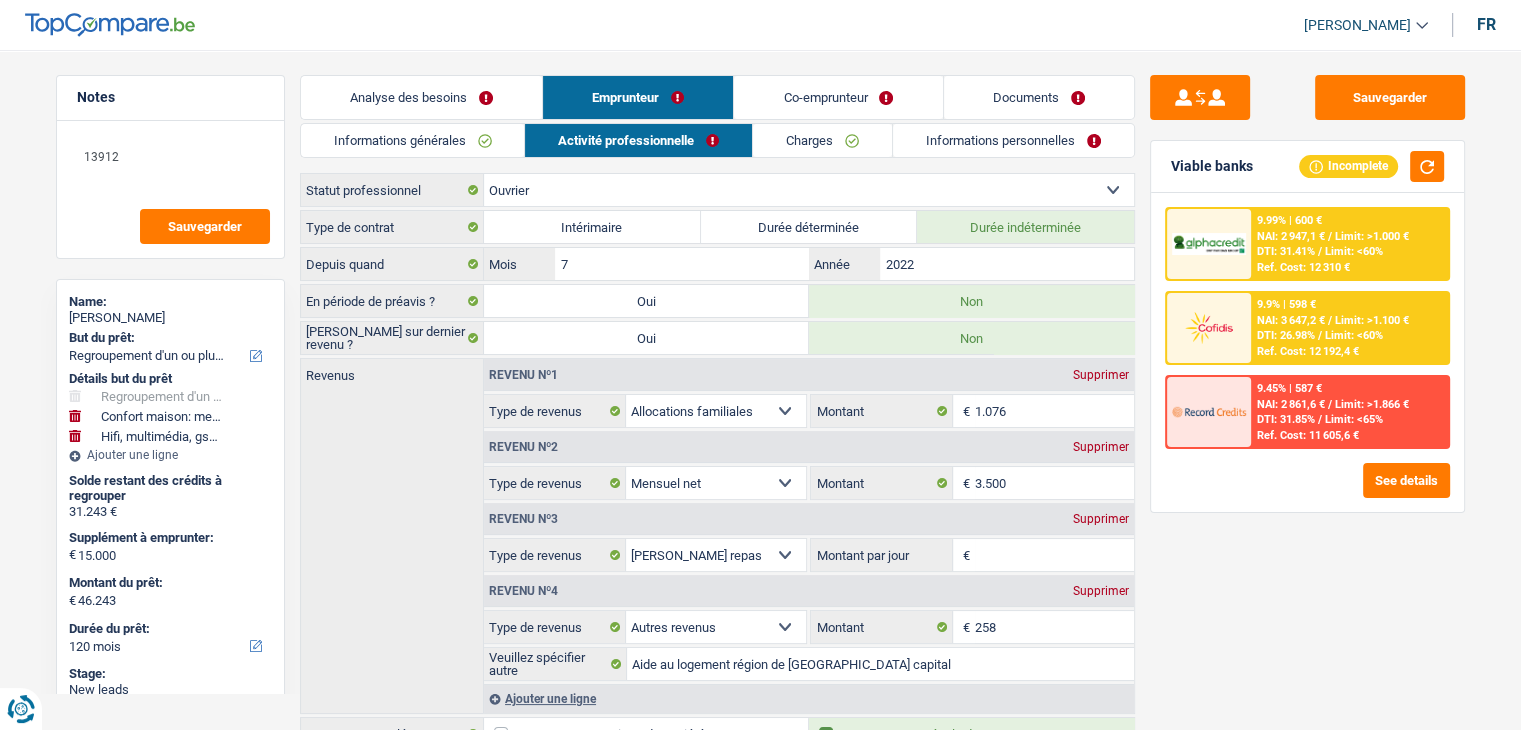 click on "Sauvegarder
Viable banks
Incomplete
9.99% | 600 €
NAI: 2 947,1 €
/
Limit: >1.000 €
DTI: 31.41%
/
Limit: <60%
Ref. Cost: 12 310 €
9.9% | 598 €
NAI: 3 647,2 €
/
Limit: >1.100 €
DTI: 26.98%
/               /" at bounding box center (1307, 384) 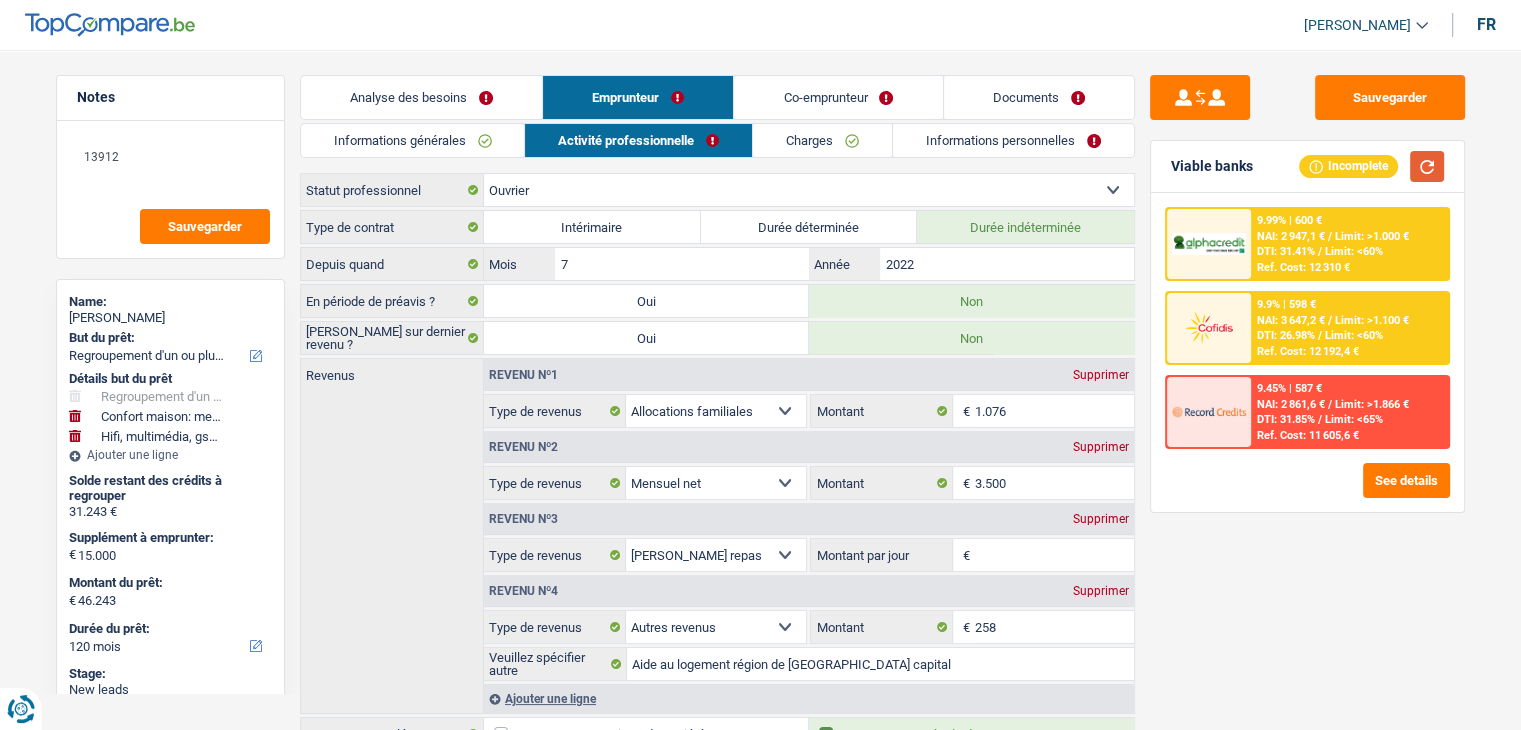 click at bounding box center [1427, 166] 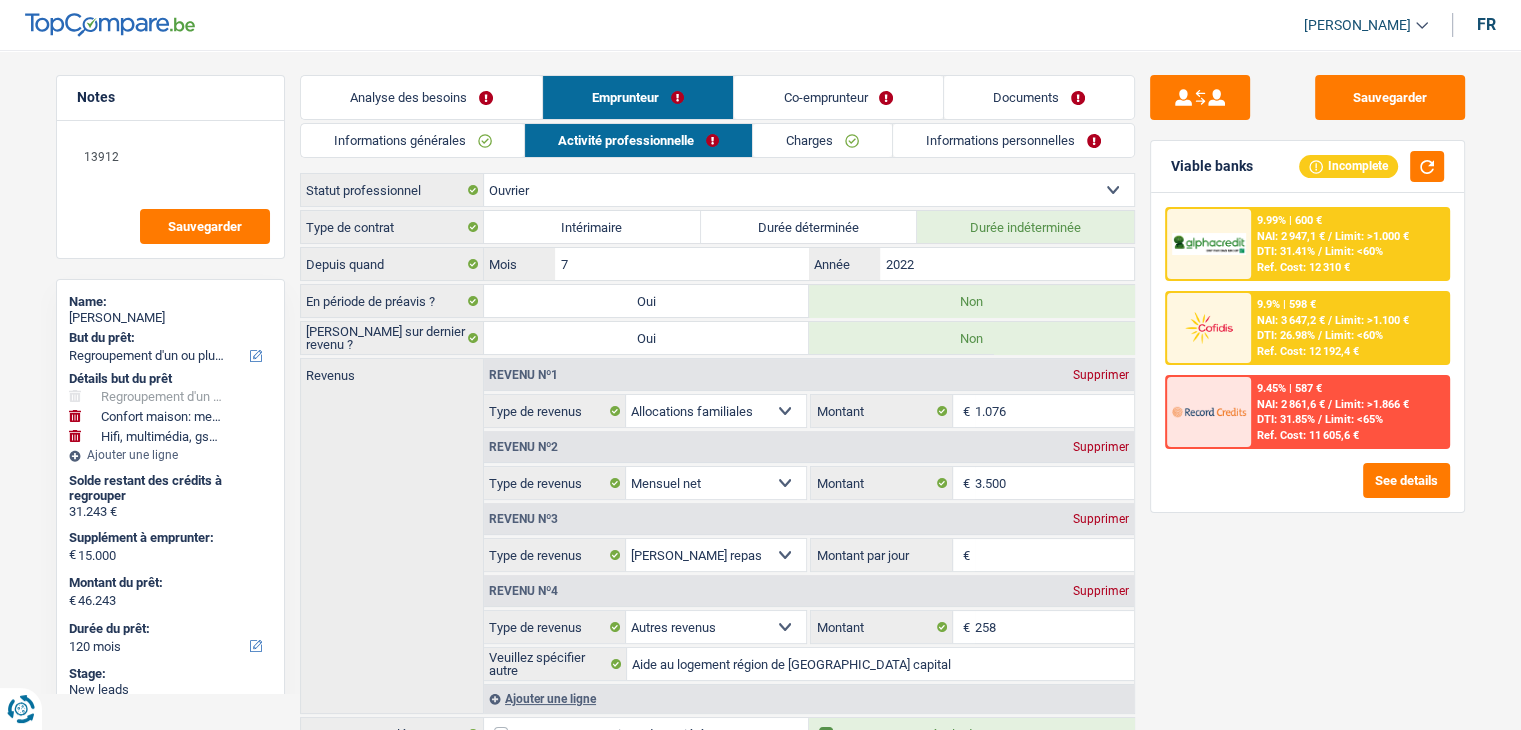 drag, startPoint x: 1257, startPoint y: 165, endPoint x: 1173, endPoint y: 167, distance: 84.0238 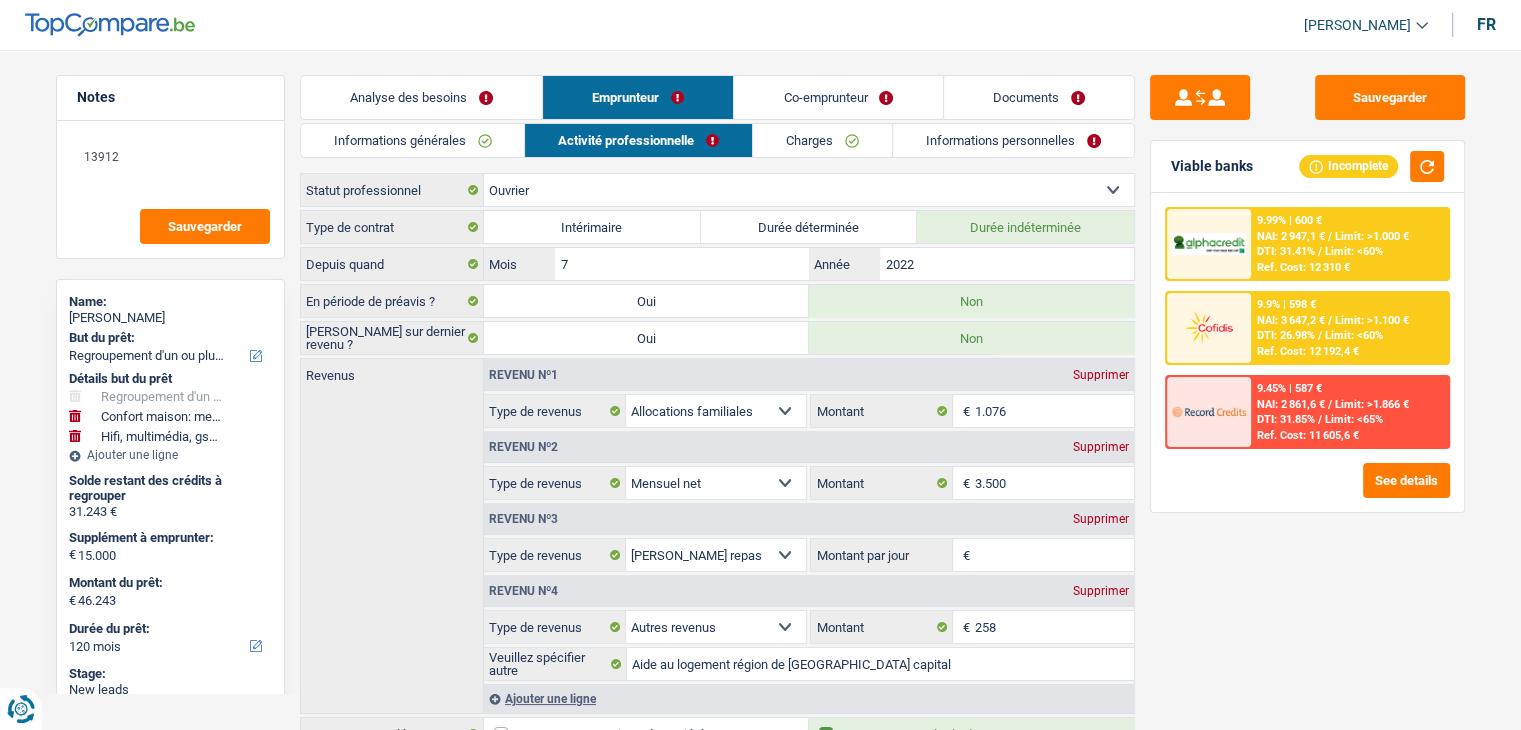 click on "Sauvegarder
Viable banks
Incomplete
9.99% | 600 €
NAI: 2 947,1 €
/
Limit: >1.000 €
DTI: 31.41%
/
Limit: <60%
Ref. Cost: 12 310 €
9.9% | 598 €
NAI: 3 647,2 €
/
Limit: >1.100 €
DTI: 26.98%
/               /" at bounding box center [1307, 384] 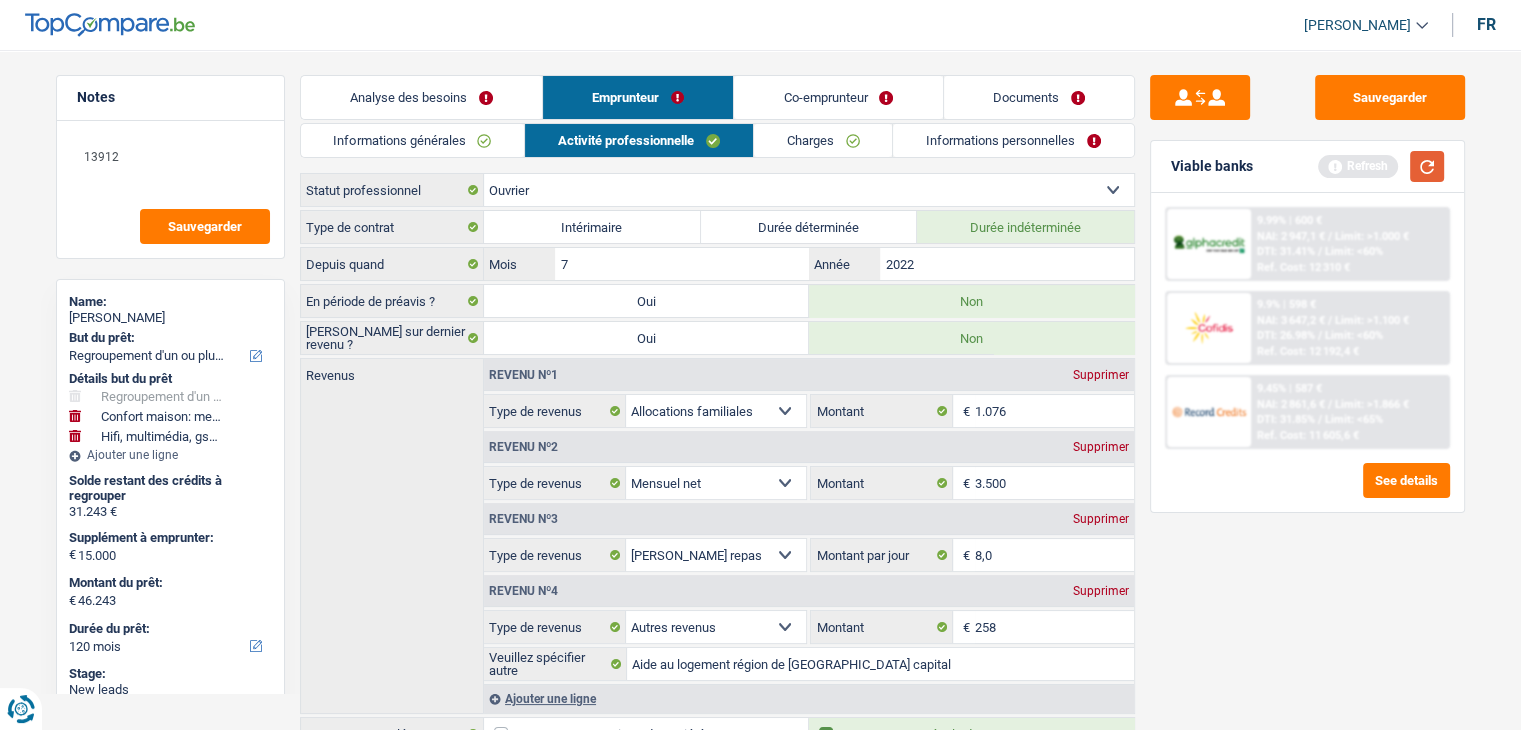click at bounding box center (1427, 166) 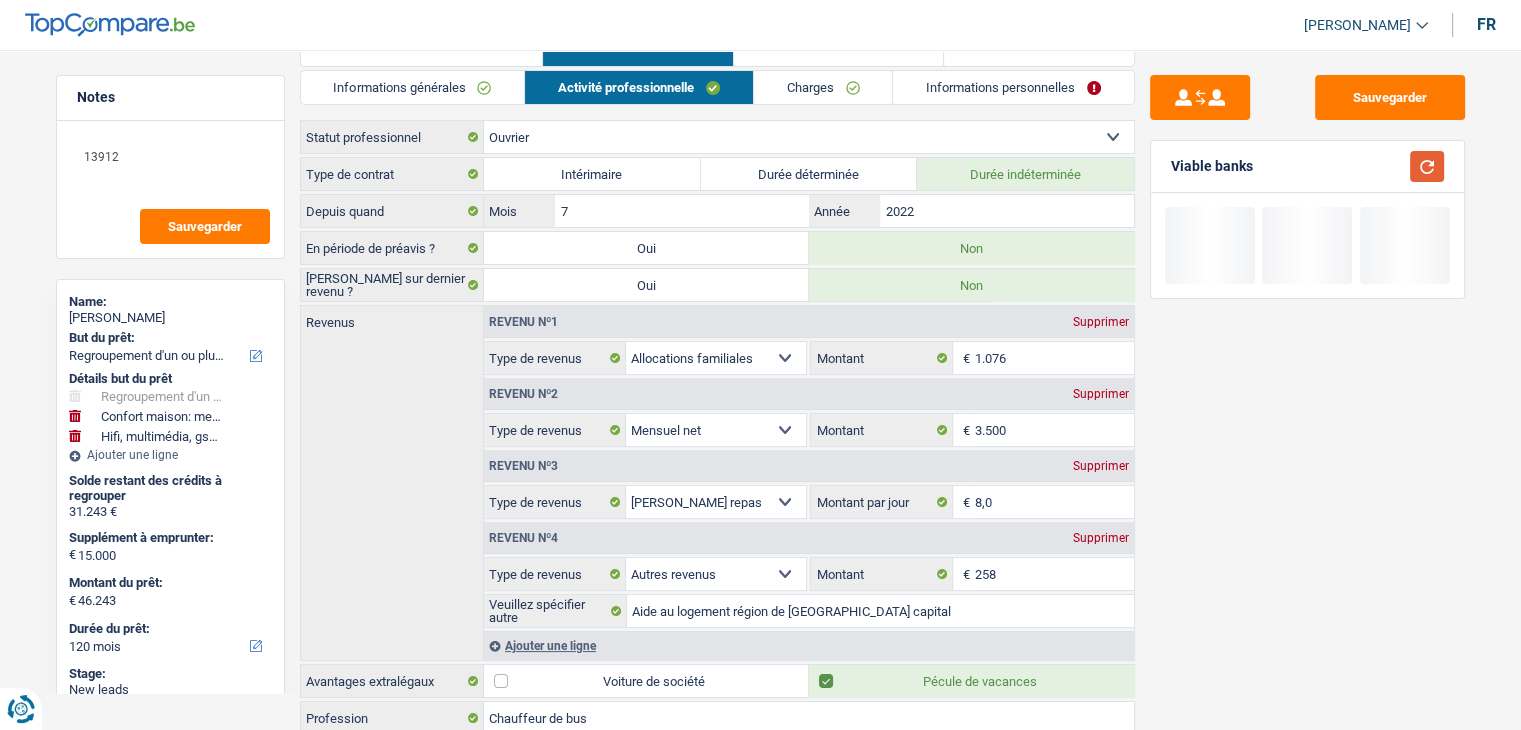 scroll, scrollTop: 200, scrollLeft: 0, axis: vertical 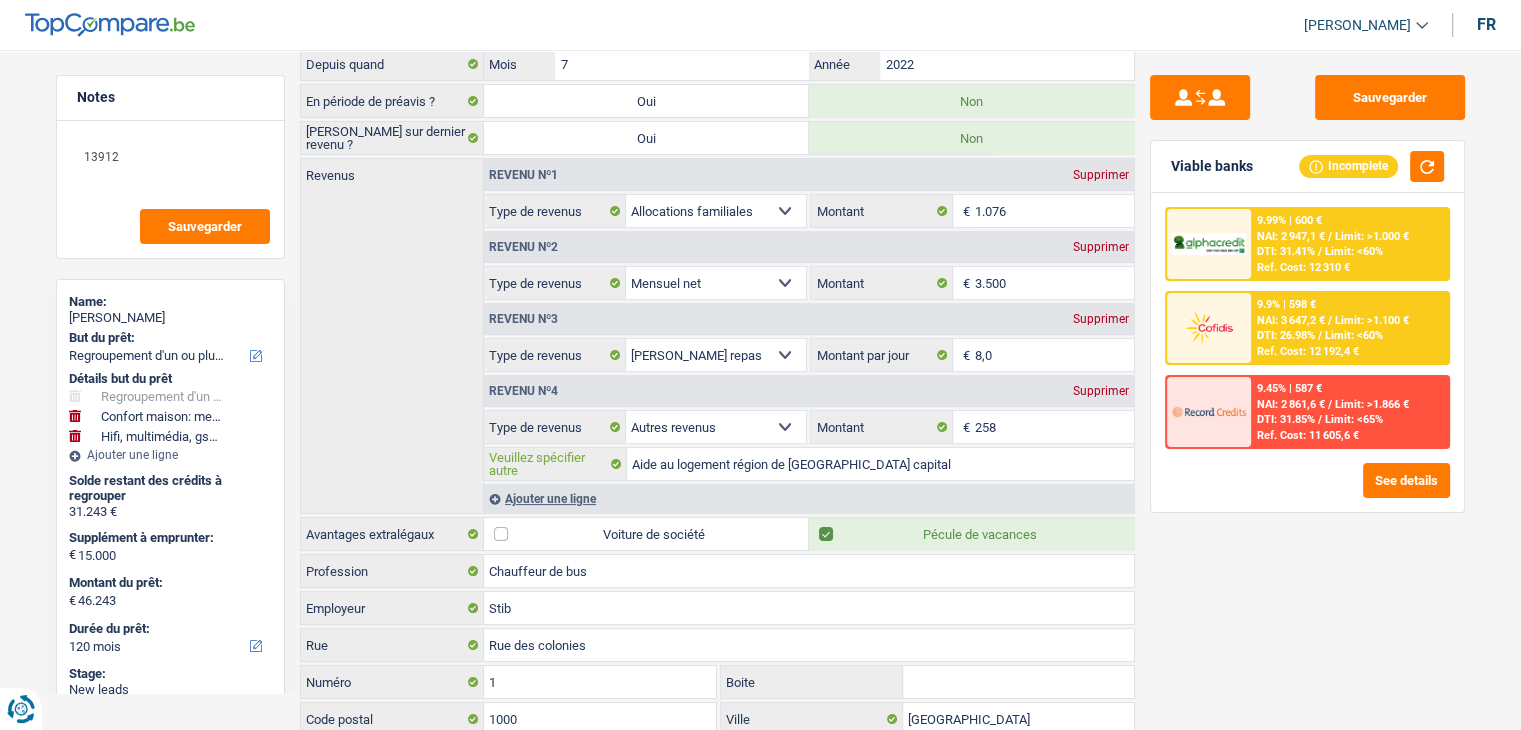 drag, startPoint x: 633, startPoint y: 461, endPoint x: 892, endPoint y: 461, distance: 259 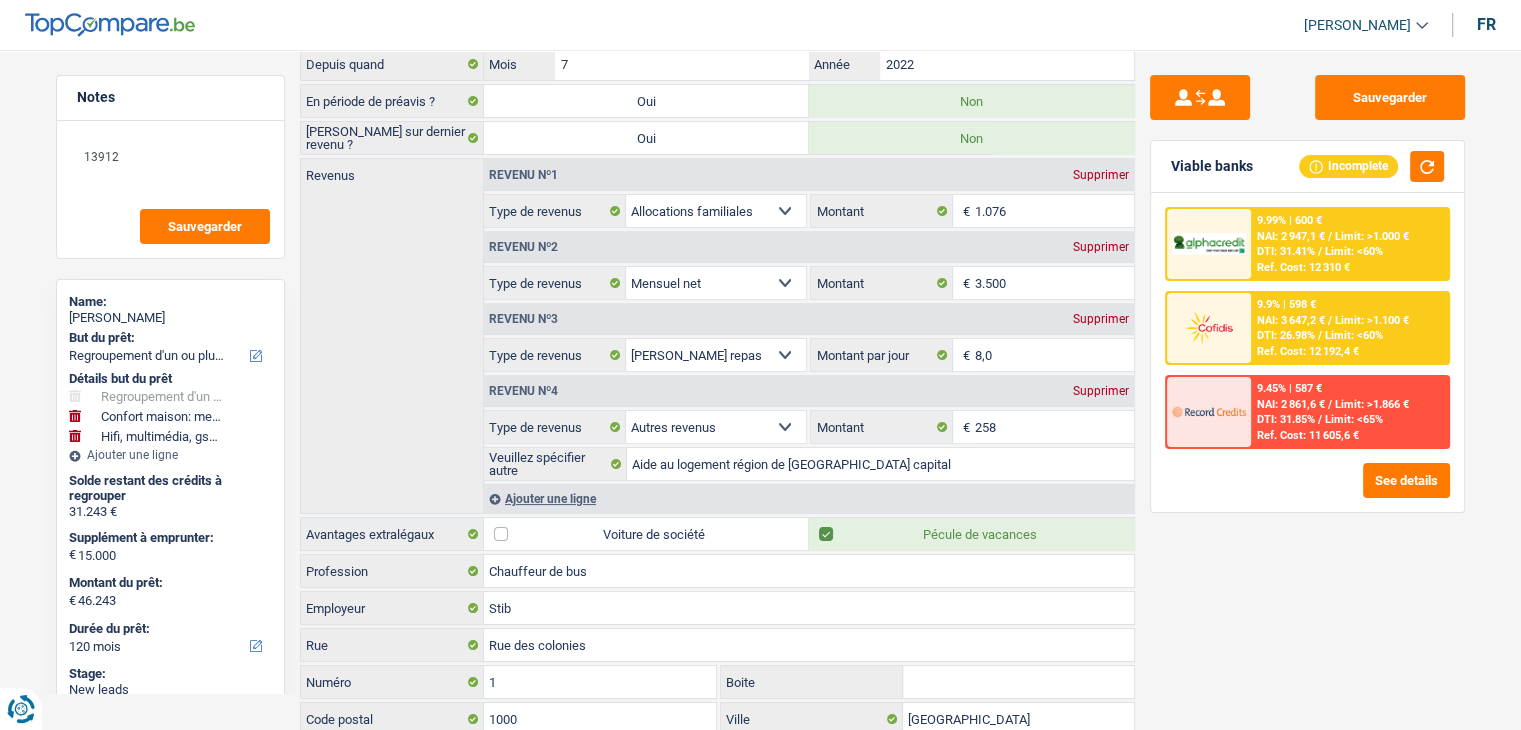 click on "Sauvegarder
Viable banks
Incomplete
9.99% | 600 €
NAI: 2 947,1 €
/
Limit: >1.000 €
DTI: 31.41%
/
Limit: <60%
Ref. Cost: 12 310 €
9.9% | 598 €
NAI: 3 647,2 €
/
Limit: >1.100 €
DTI: 26.98%
/               /" at bounding box center (1307, 384) 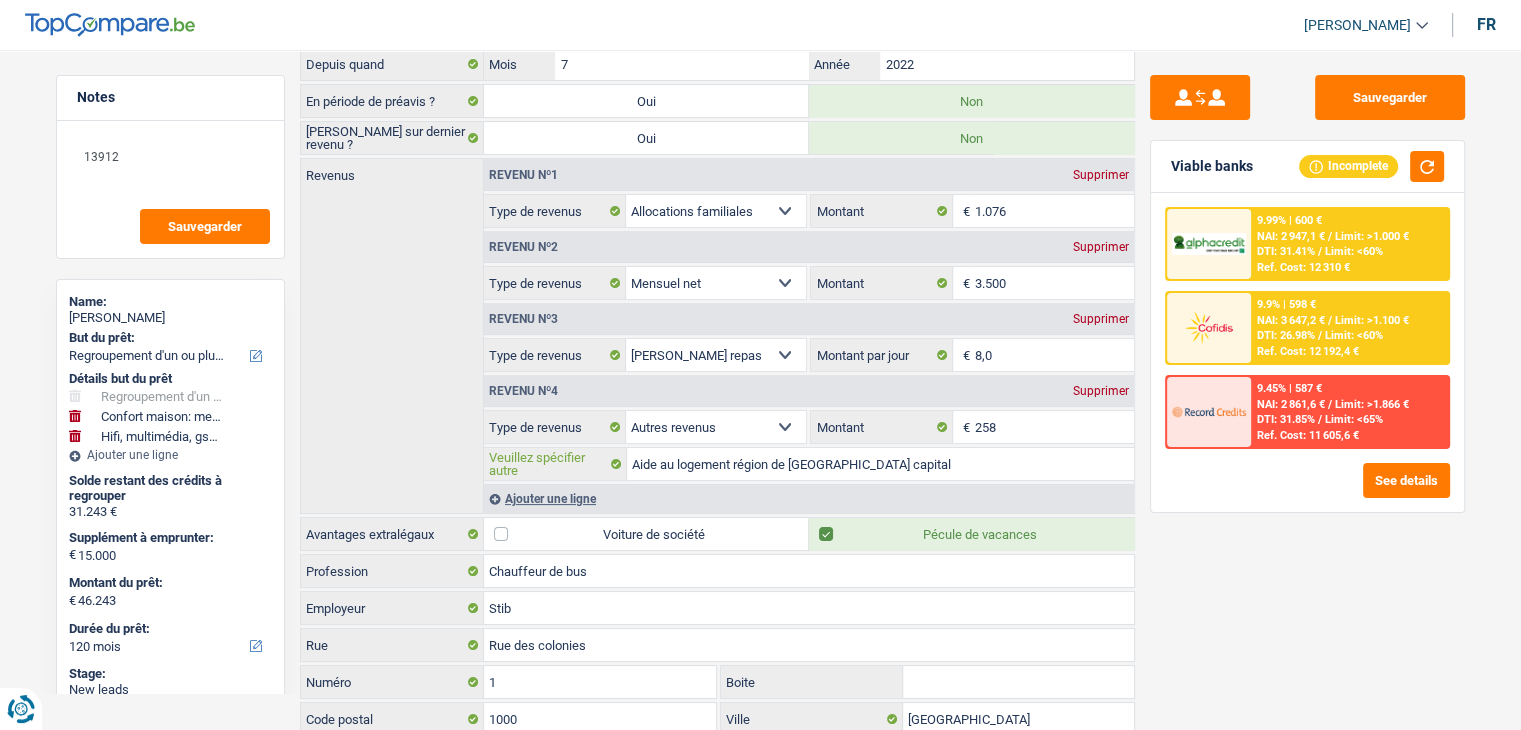 click on "Aide au logement région de Bruxelles capital" at bounding box center [880, 464] 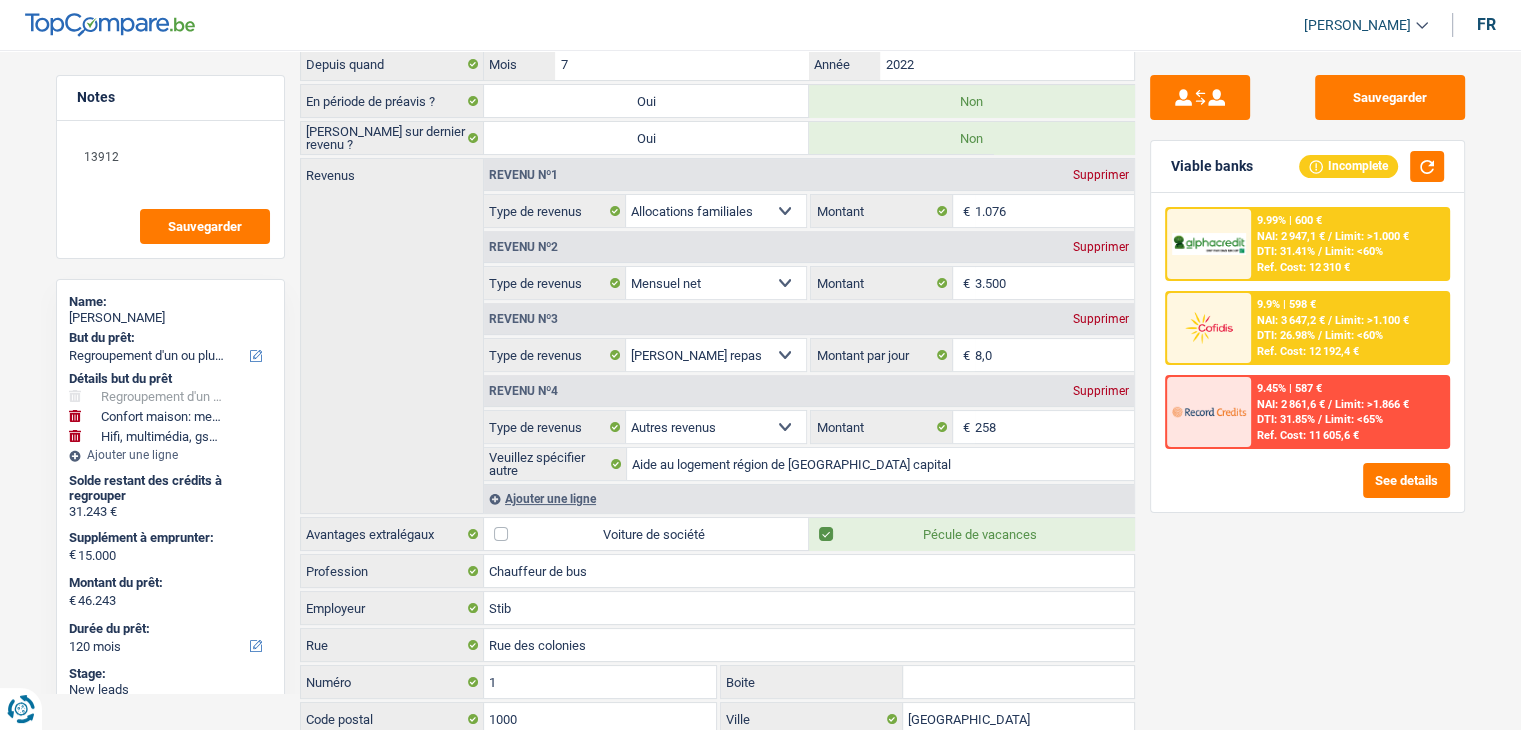click on "Supprimer" at bounding box center [1101, 391] 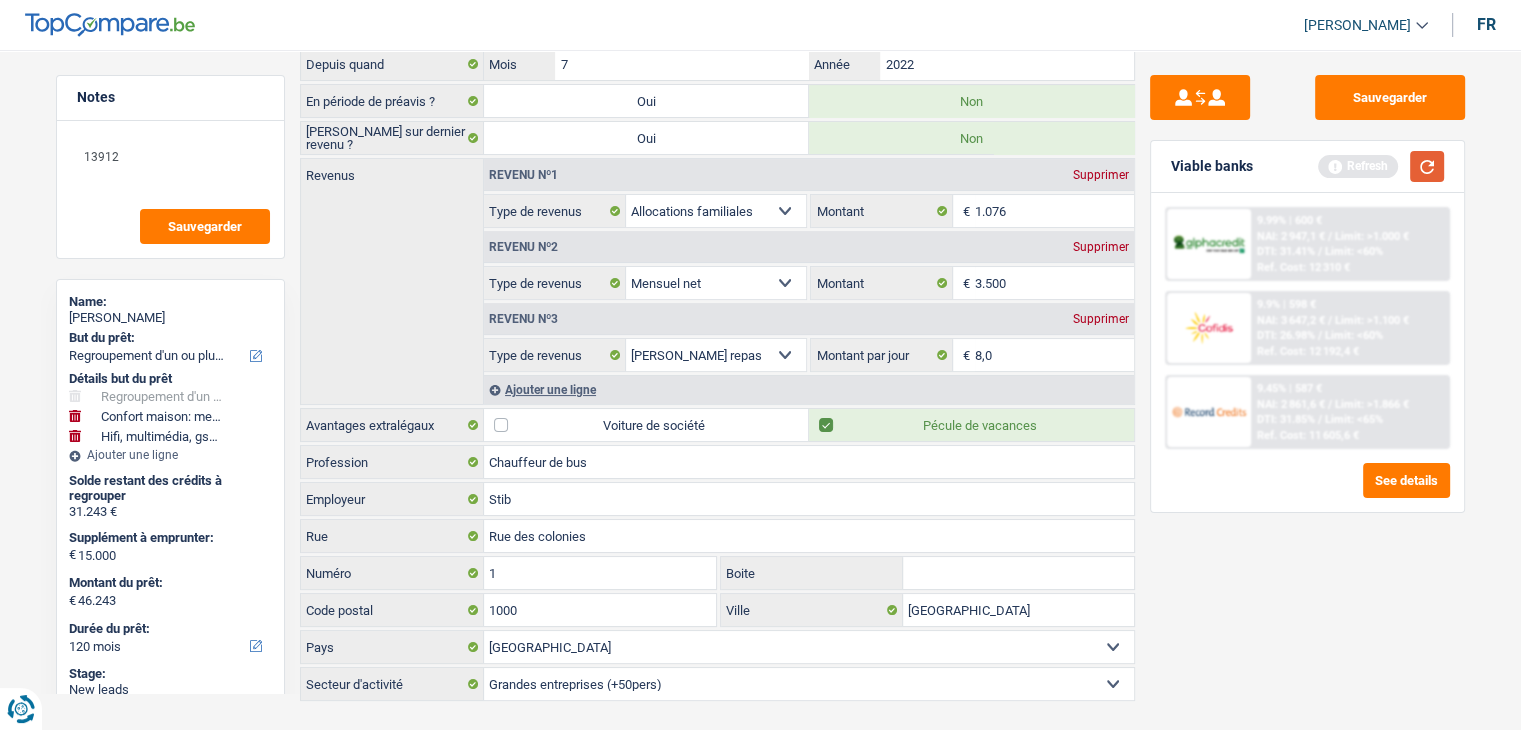 click at bounding box center (1427, 166) 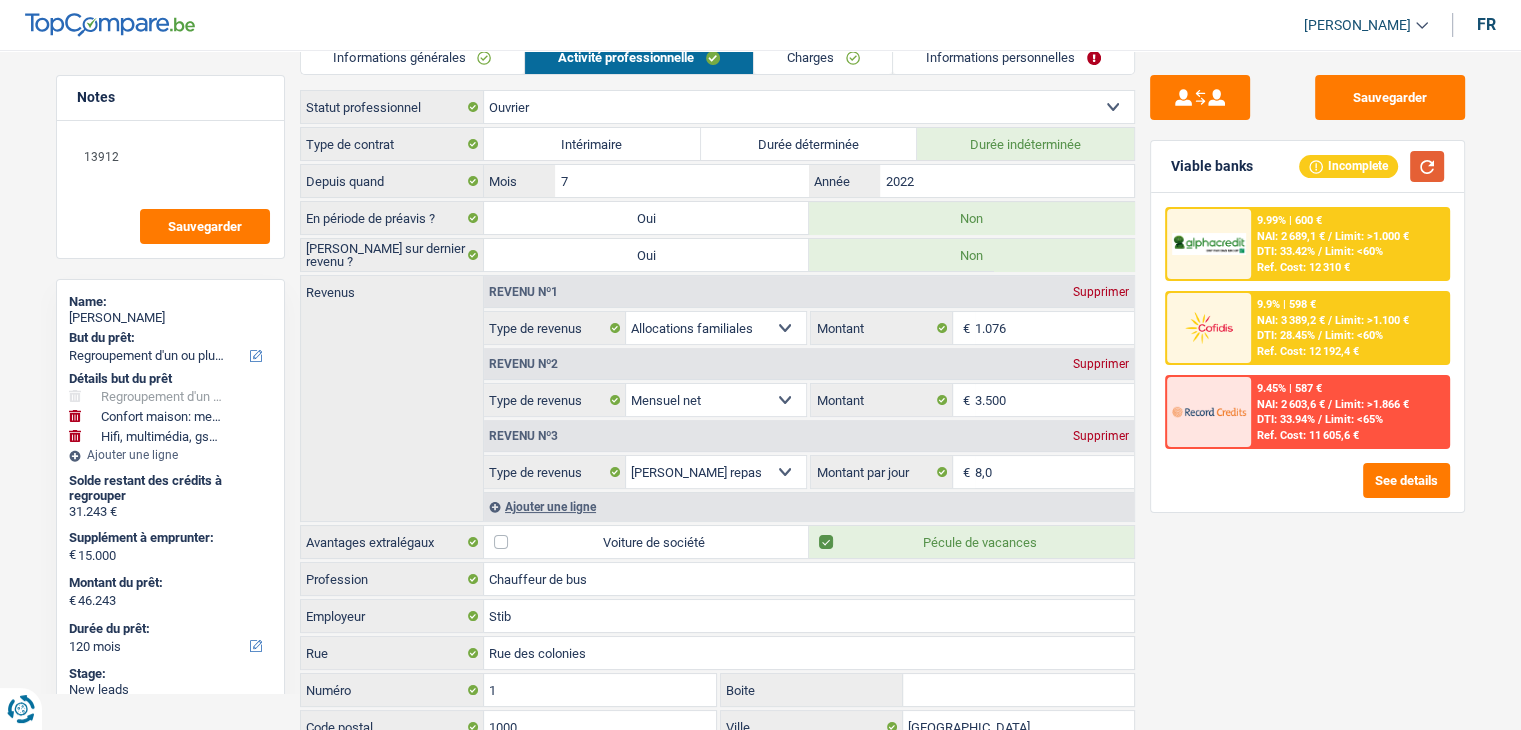 scroll, scrollTop: 0, scrollLeft: 0, axis: both 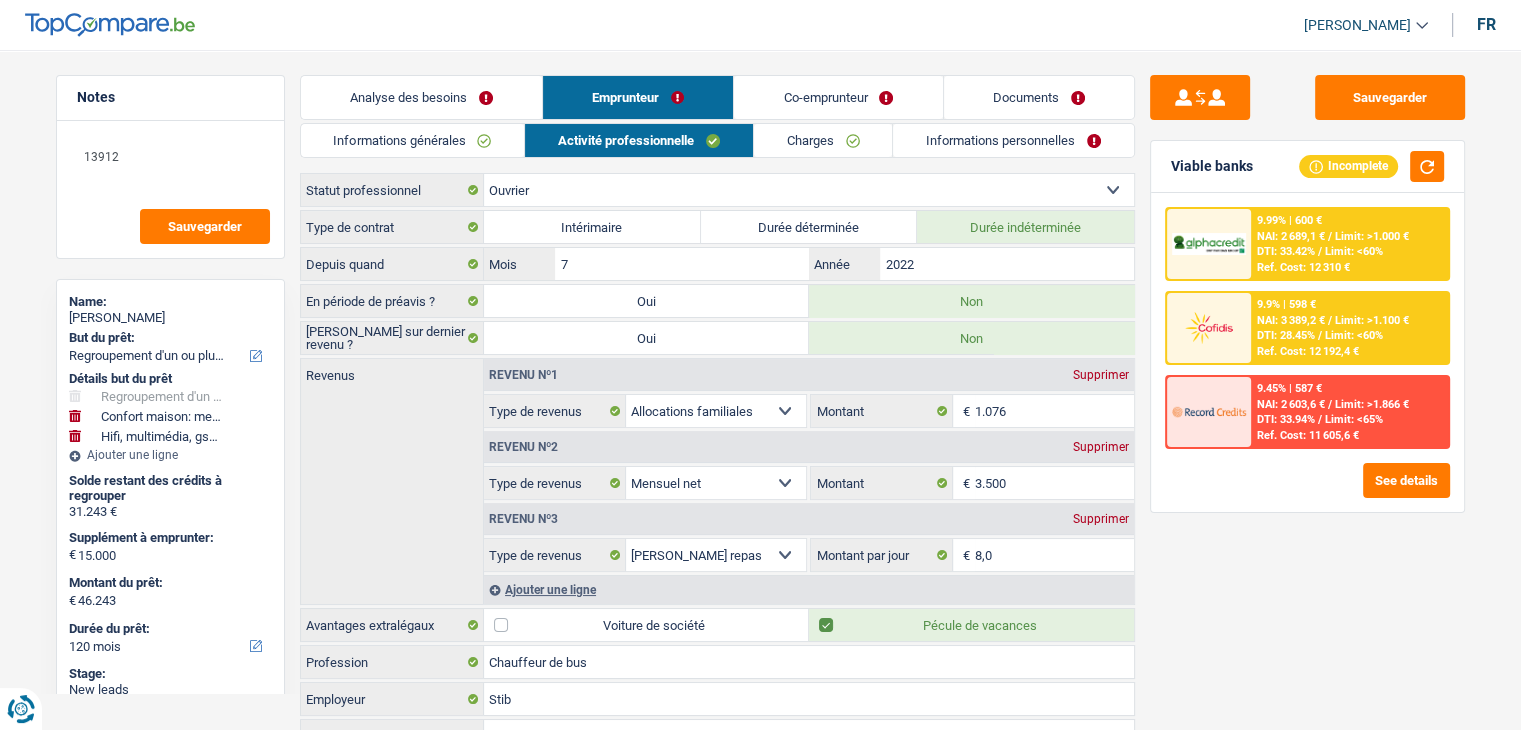 click on "Charges" at bounding box center (823, 140) 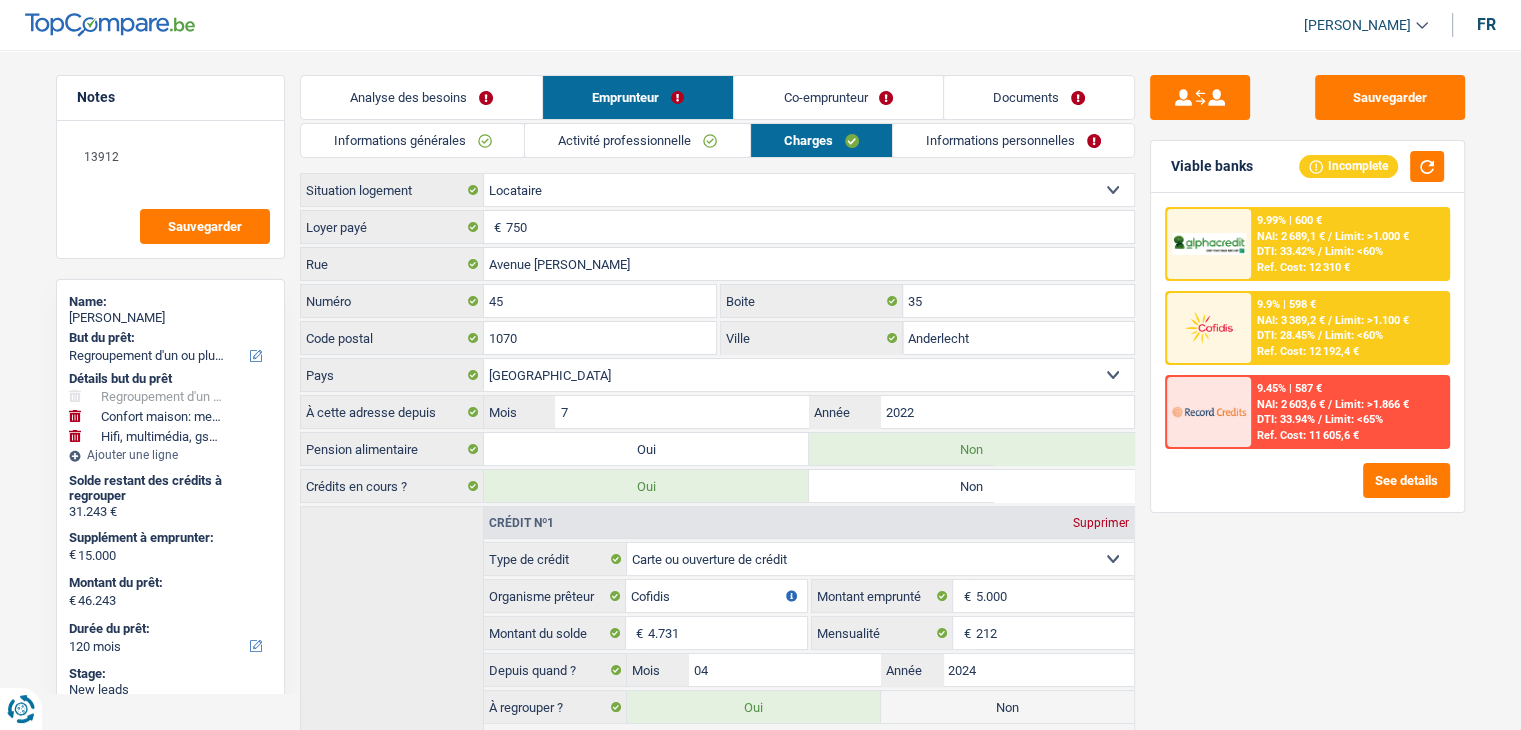 drag, startPoint x: 307, startPoint y: 189, endPoint x: 420, endPoint y: 192, distance: 113.03982 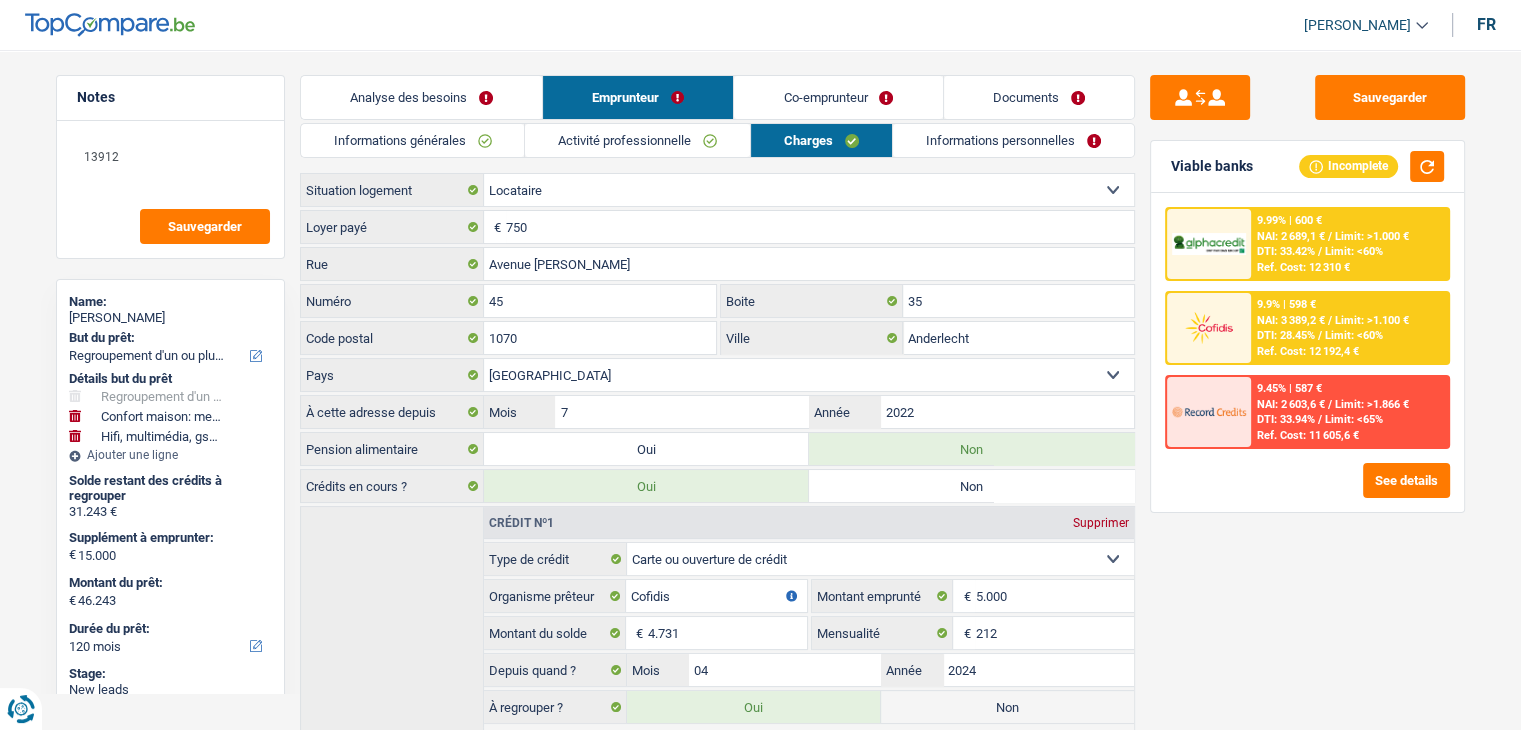 drag, startPoint x: 308, startPoint y: 229, endPoint x: 389, endPoint y: 229, distance: 81 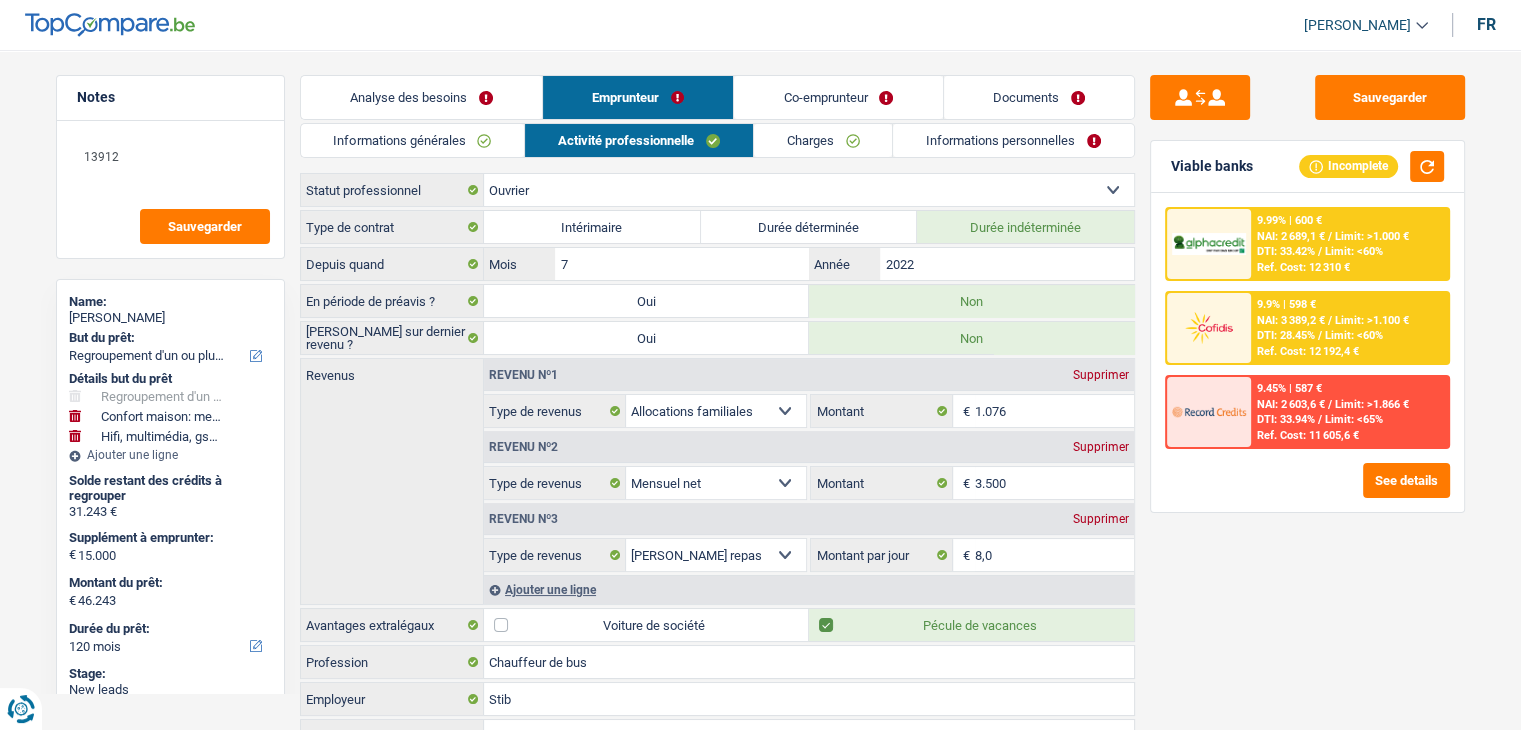 click on "Charges" at bounding box center [823, 140] 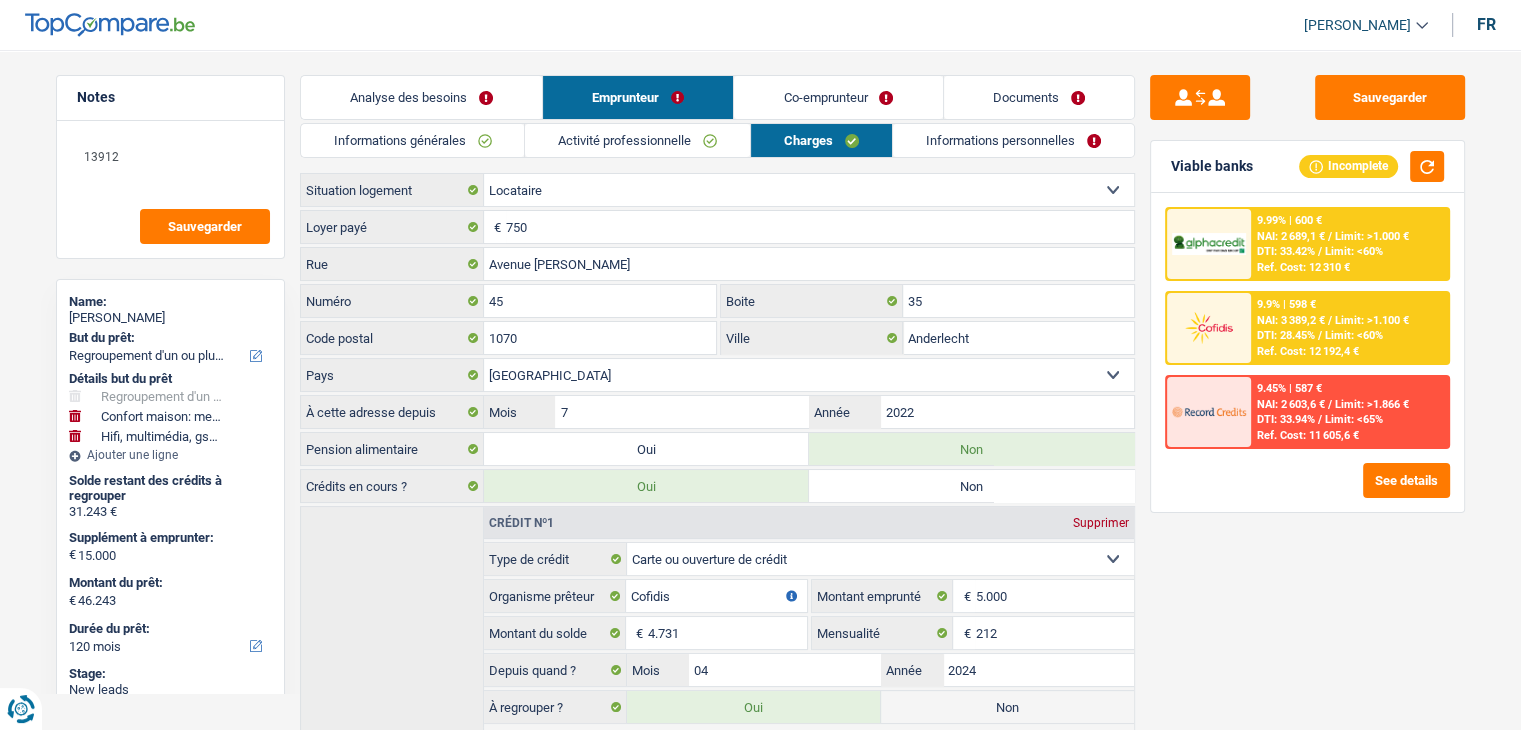 click on "Sauvegarder
Viable banks
Incomplete
9.99% | 600 €
NAI: 2 689,1 €
/
Limit: >1.000 €
DTI: 33.42%
/
Limit: <60%
Ref. Cost: 12 310 €
9.9% | 598 €
NAI: 3 389,2 €
/
Limit: >1.100 €
DTI: 28.45%
/               /" at bounding box center [1307, 384] 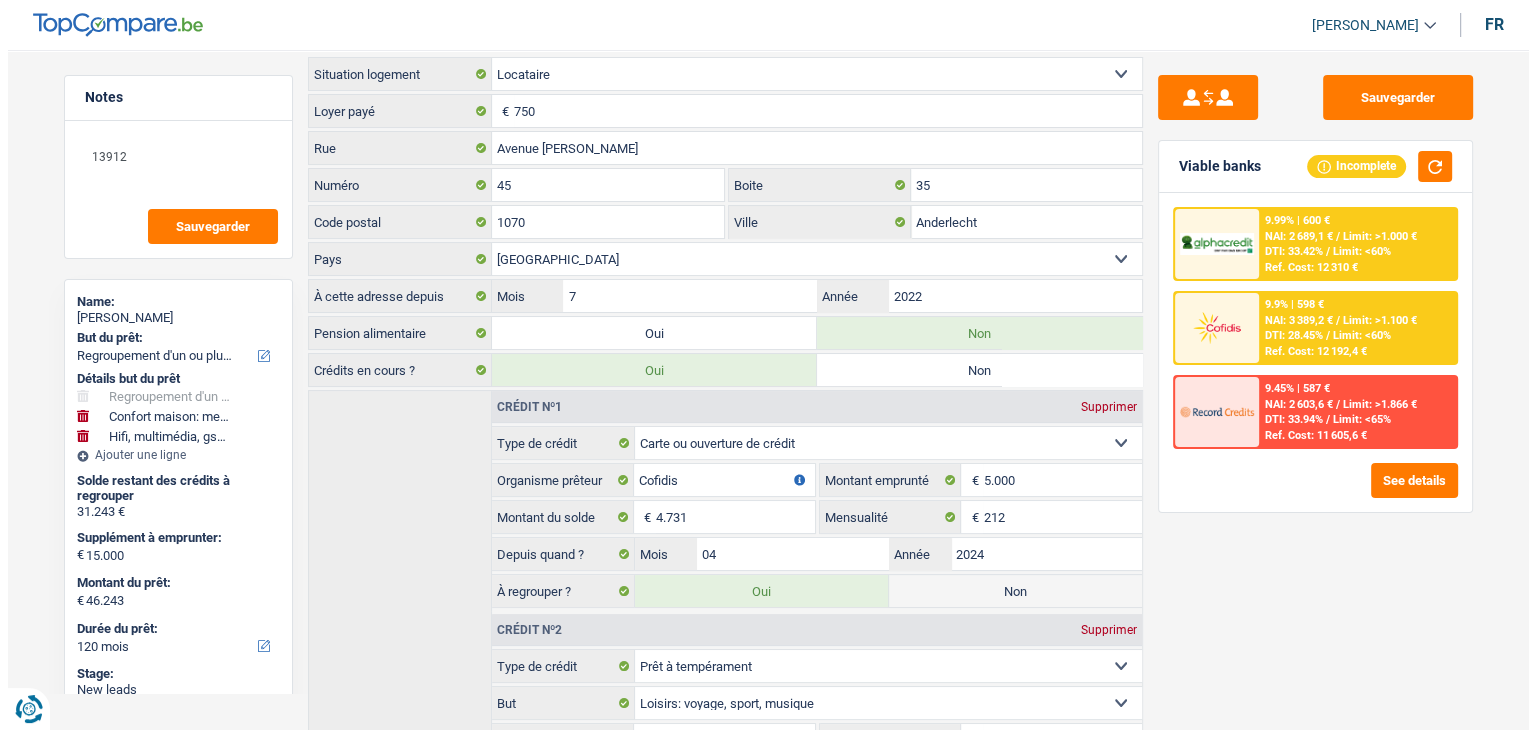 scroll, scrollTop: 0, scrollLeft: 0, axis: both 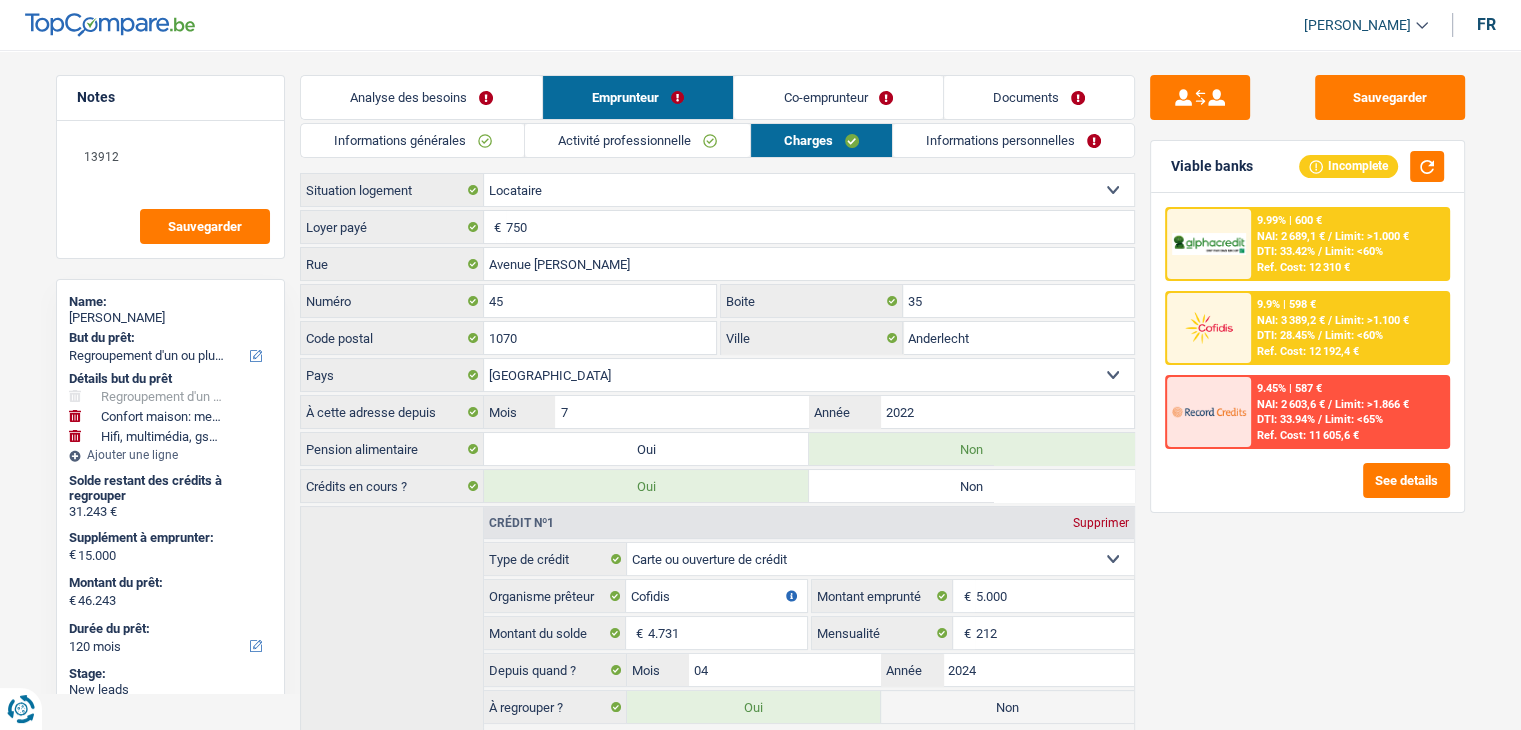click on "Activité professionnelle" at bounding box center (637, 140) 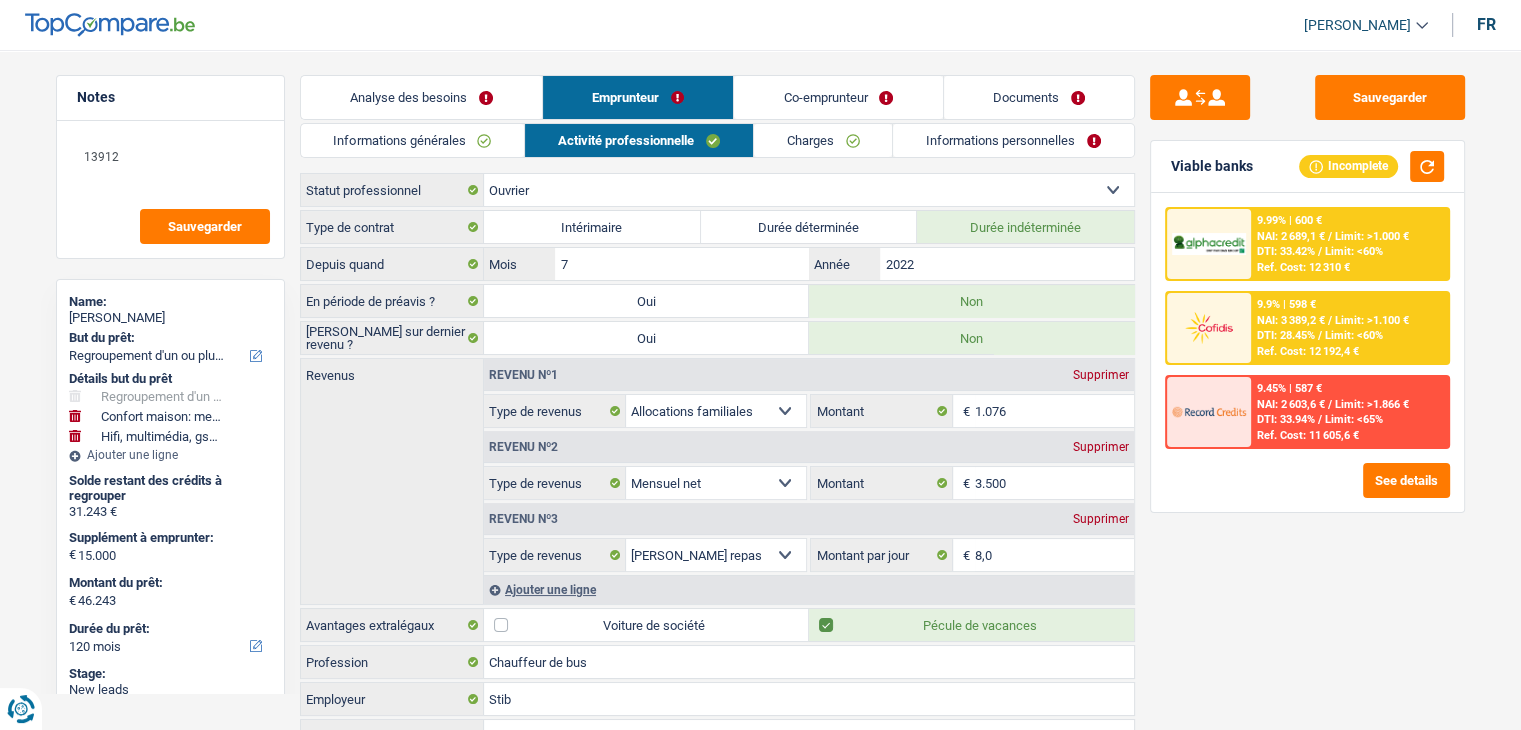 click on "Charges" at bounding box center [823, 140] 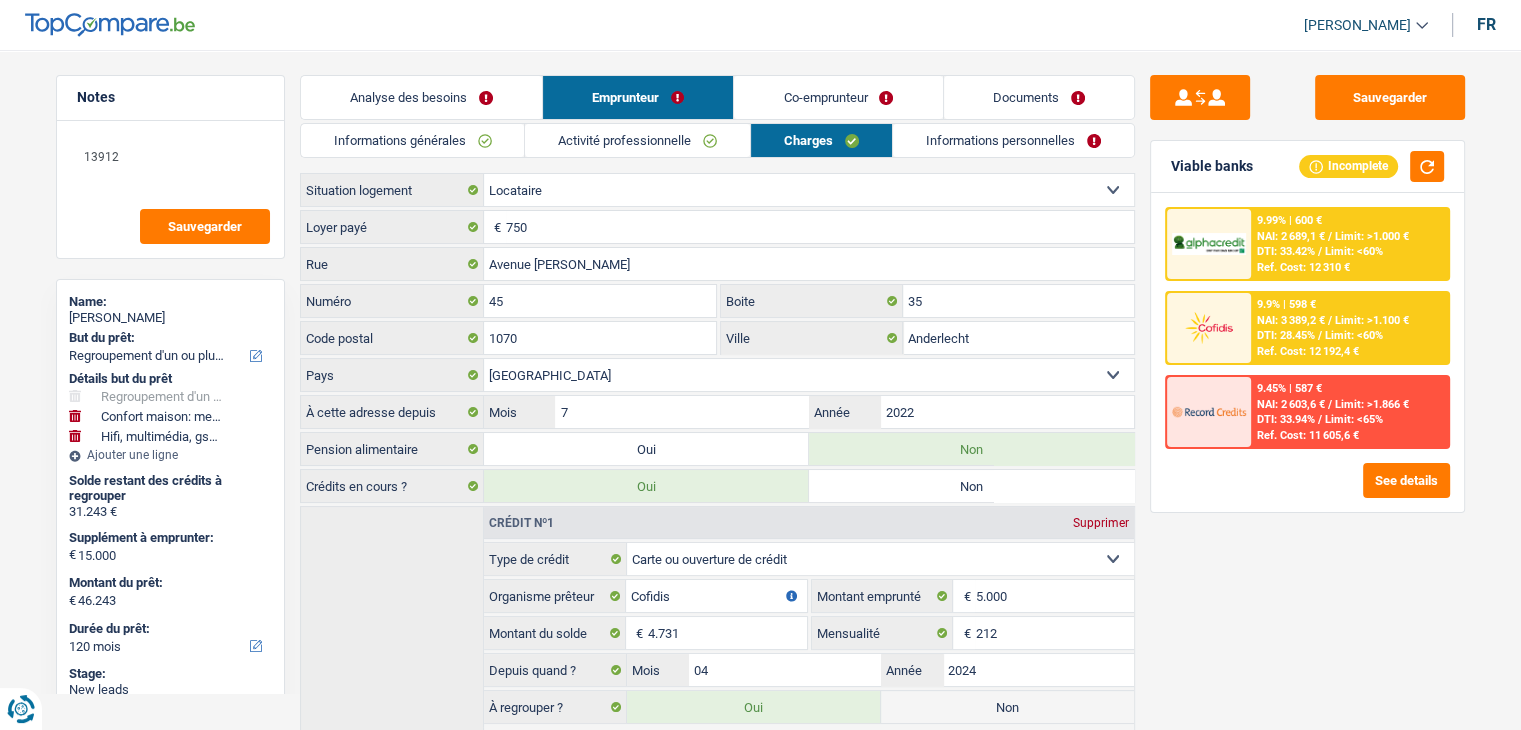 click on "Informations personnelles" at bounding box center [1013, 140] 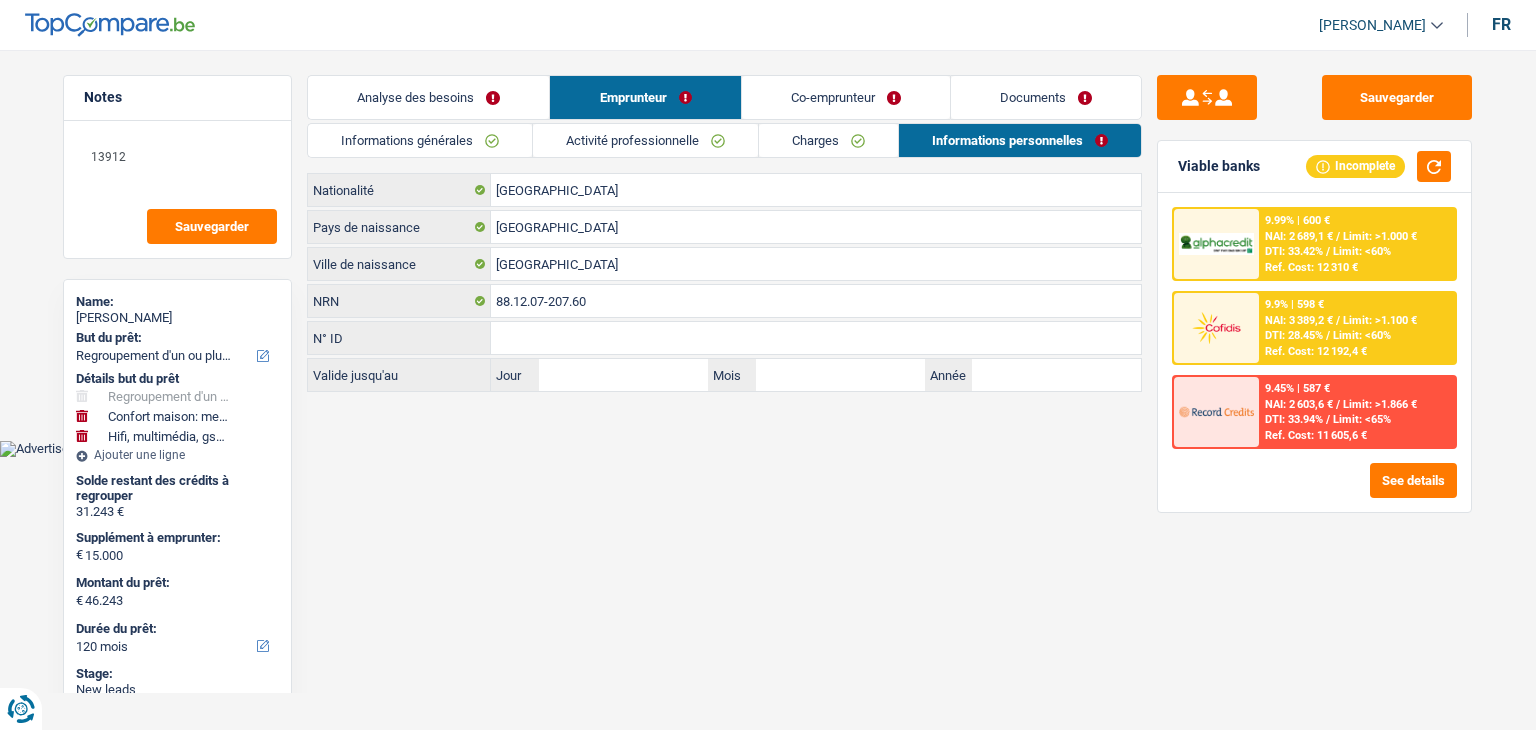 drag, startPoint x: 311, startPoint y: 181, endPoint x: 415, endPoint y: 252, distance: 125.92458 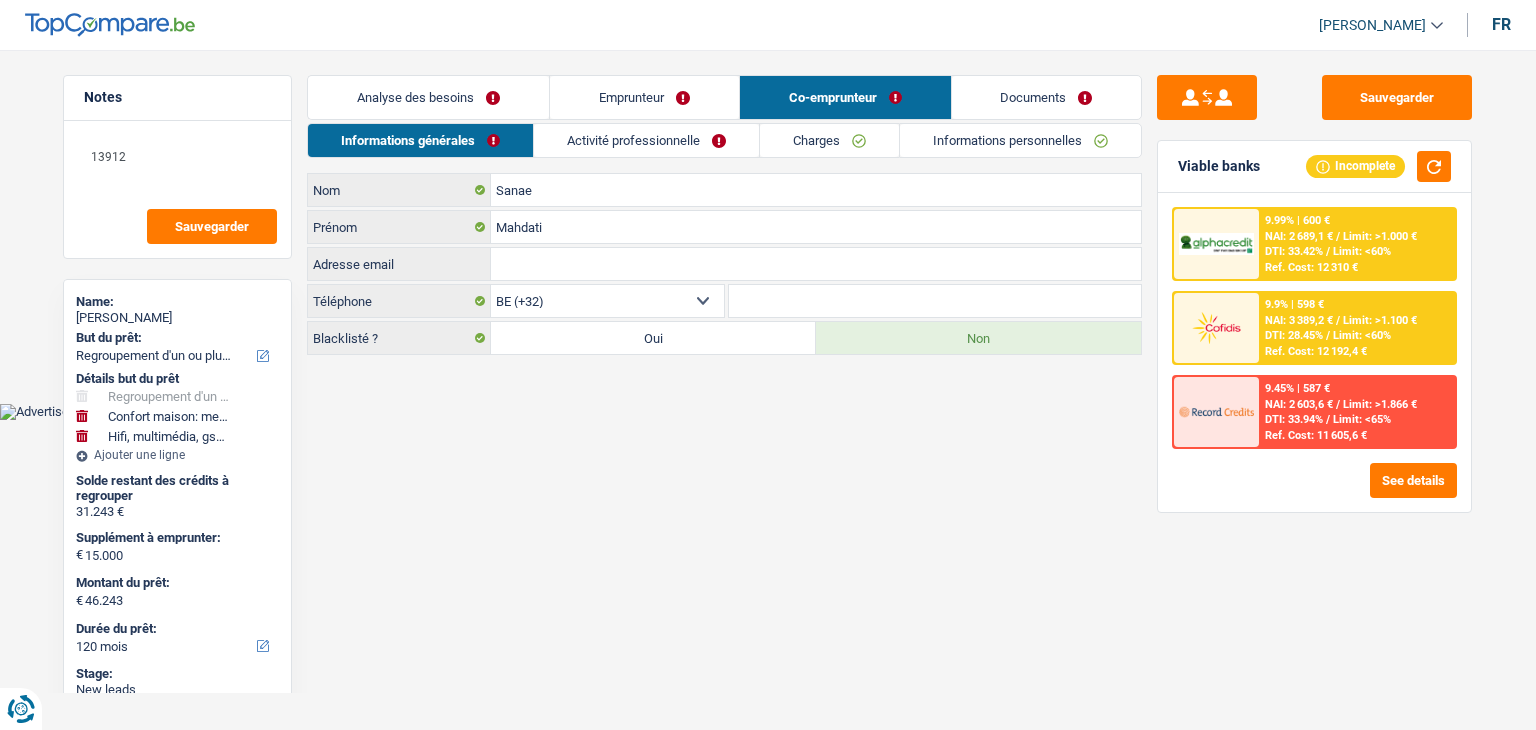 click on "Emprunteur" at bounding box center [644, 97] 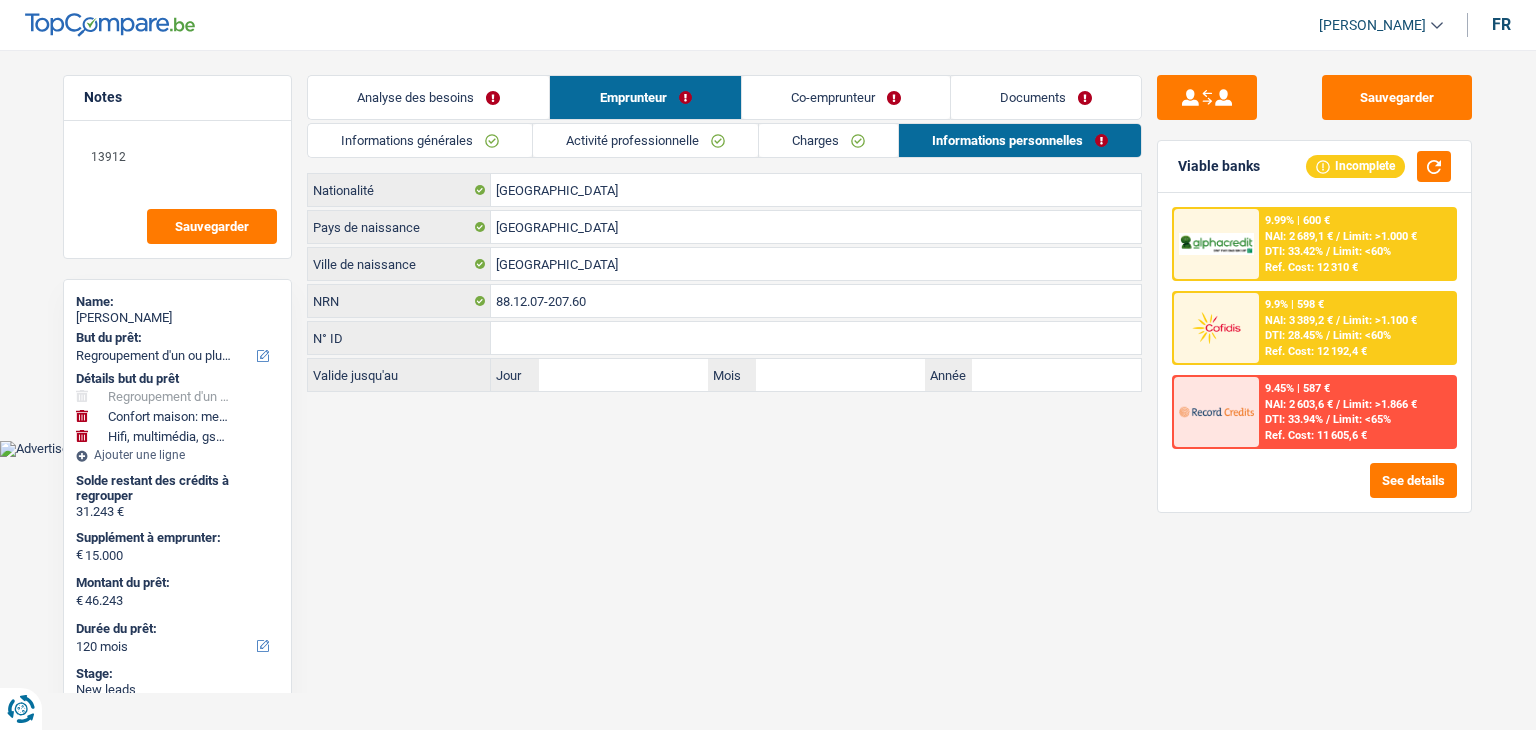click on "Co-emprunteur" at bounding box center [846, 97] 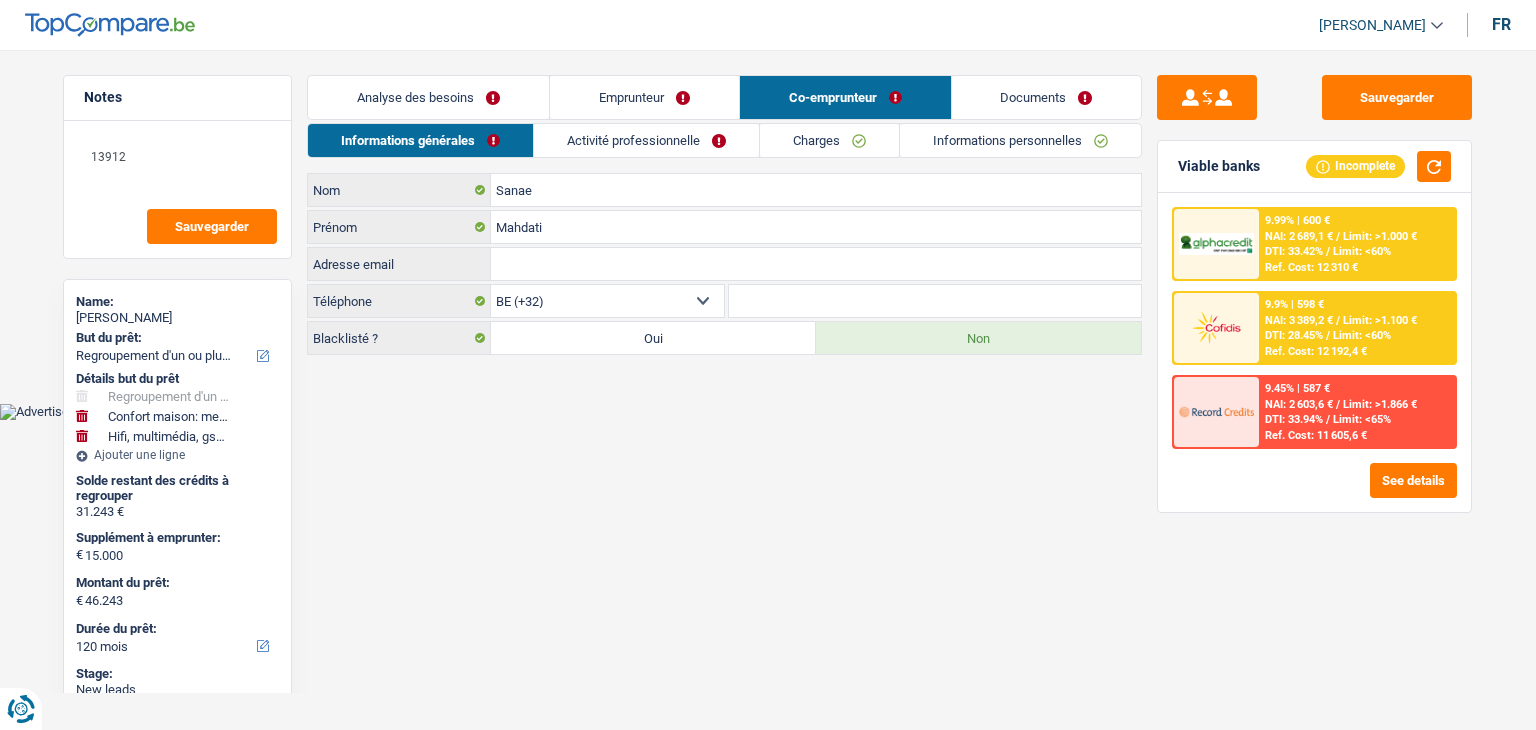 drag, startPoint x: 312, startPoint y: 189, endPoint x: 371, endPoint y: 189, distance: 59 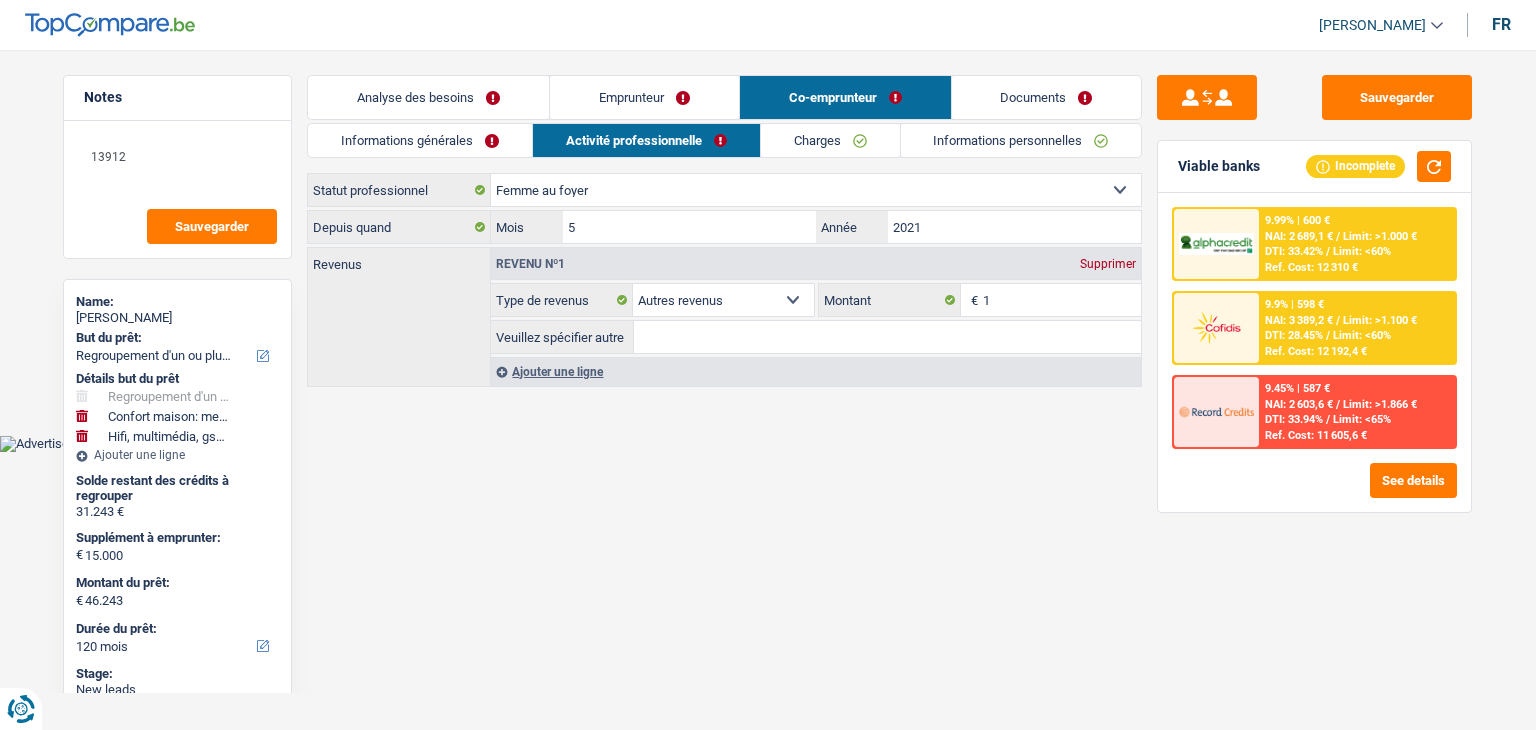 drag, startPoint x: 328, startPoint y: 188, endPoint x: 433, endPoint y: 185, distance: 105.04285 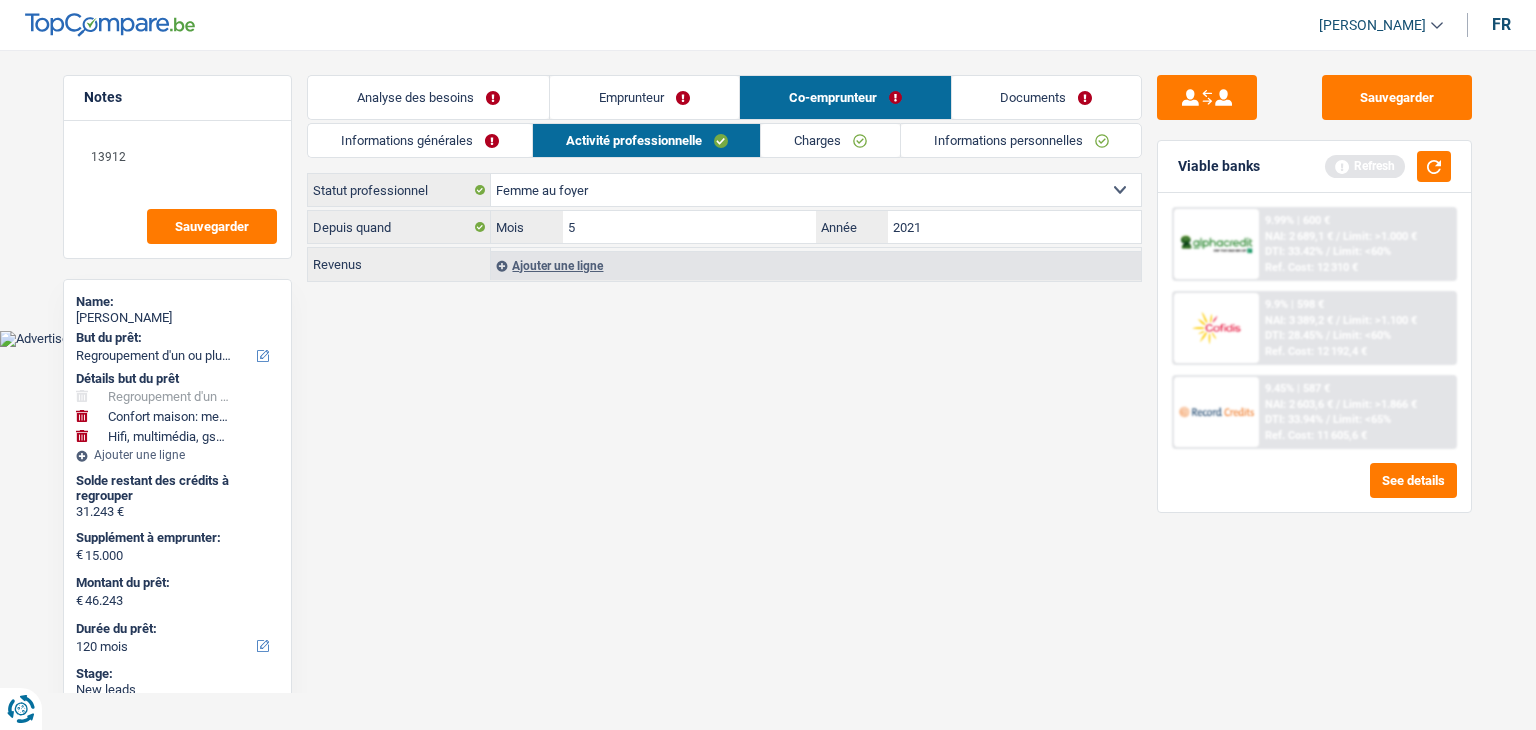 click on "Viable banks
Refresh" at bounding box center [1314, 167] 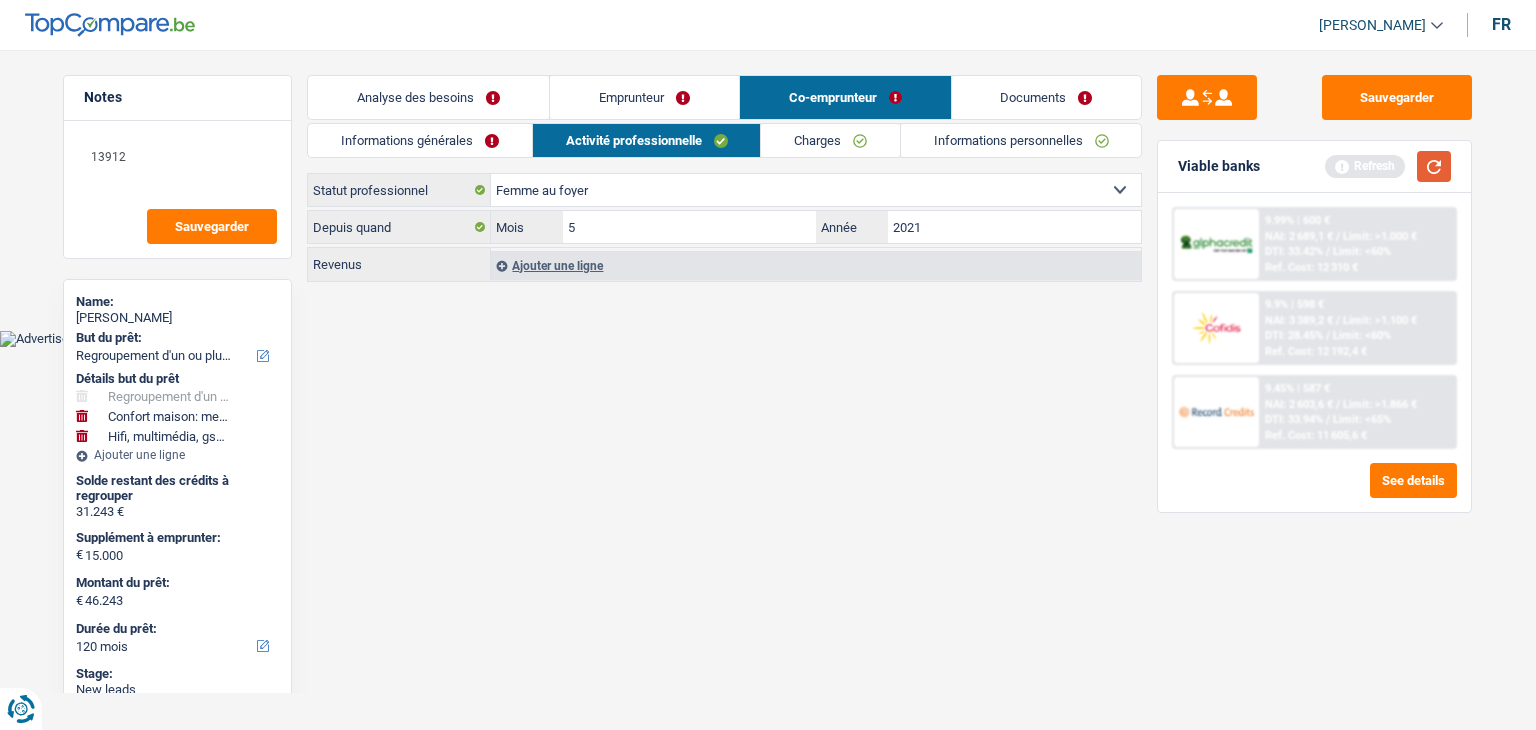 click at bounding box center [1434, 166] 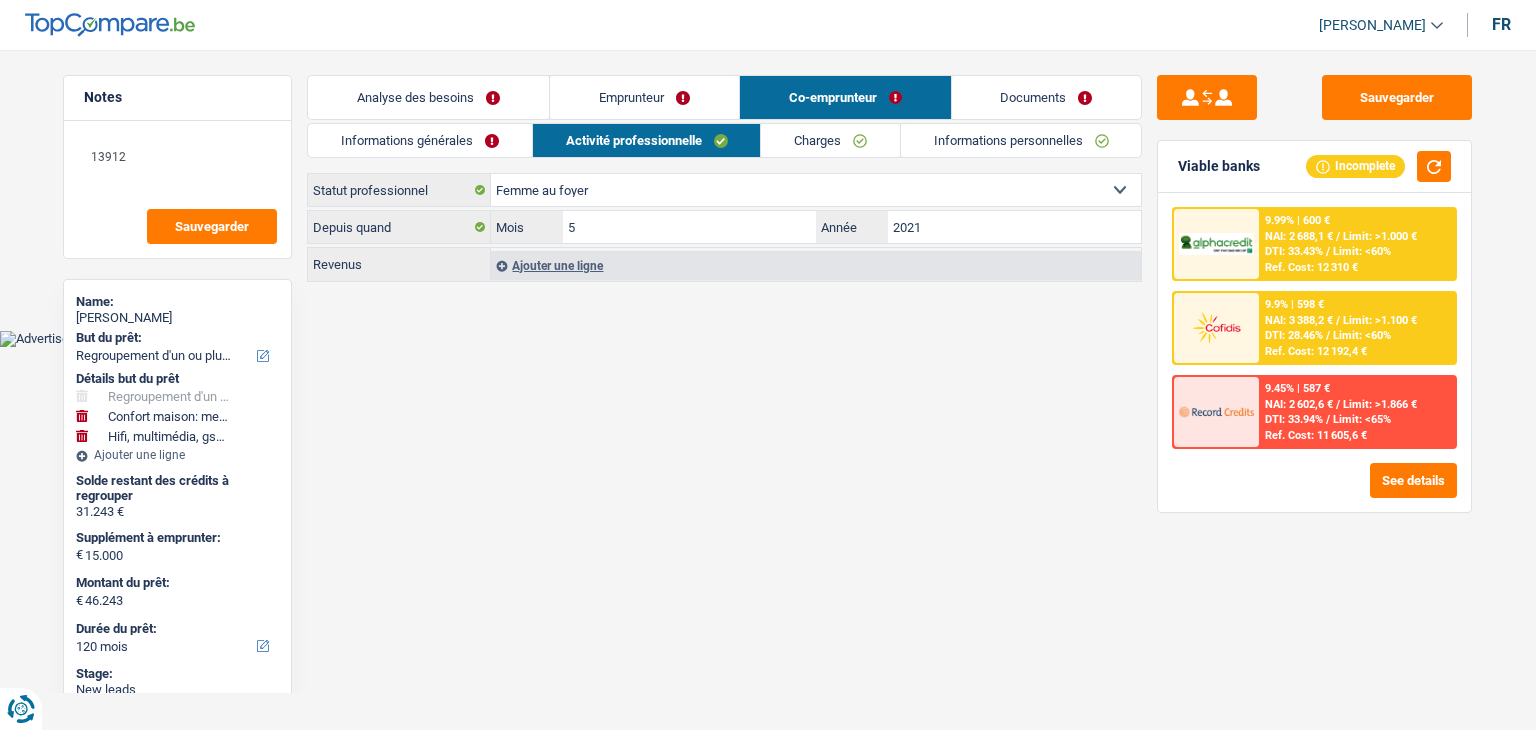 click on "9.99% | 600 €
NAI: 2 688,1 €
/
Limit: >1.000 €
DTI: 33.43%
/
Limit: <60%
Ref. Cost: 12 310 €
9.9% | 598 €
NAI: 3 388,2 €
/
Limit: >1.100 €
DTI: 28.46%
/
Limit: <60%
/       /" at bounding box center [1314, 352] 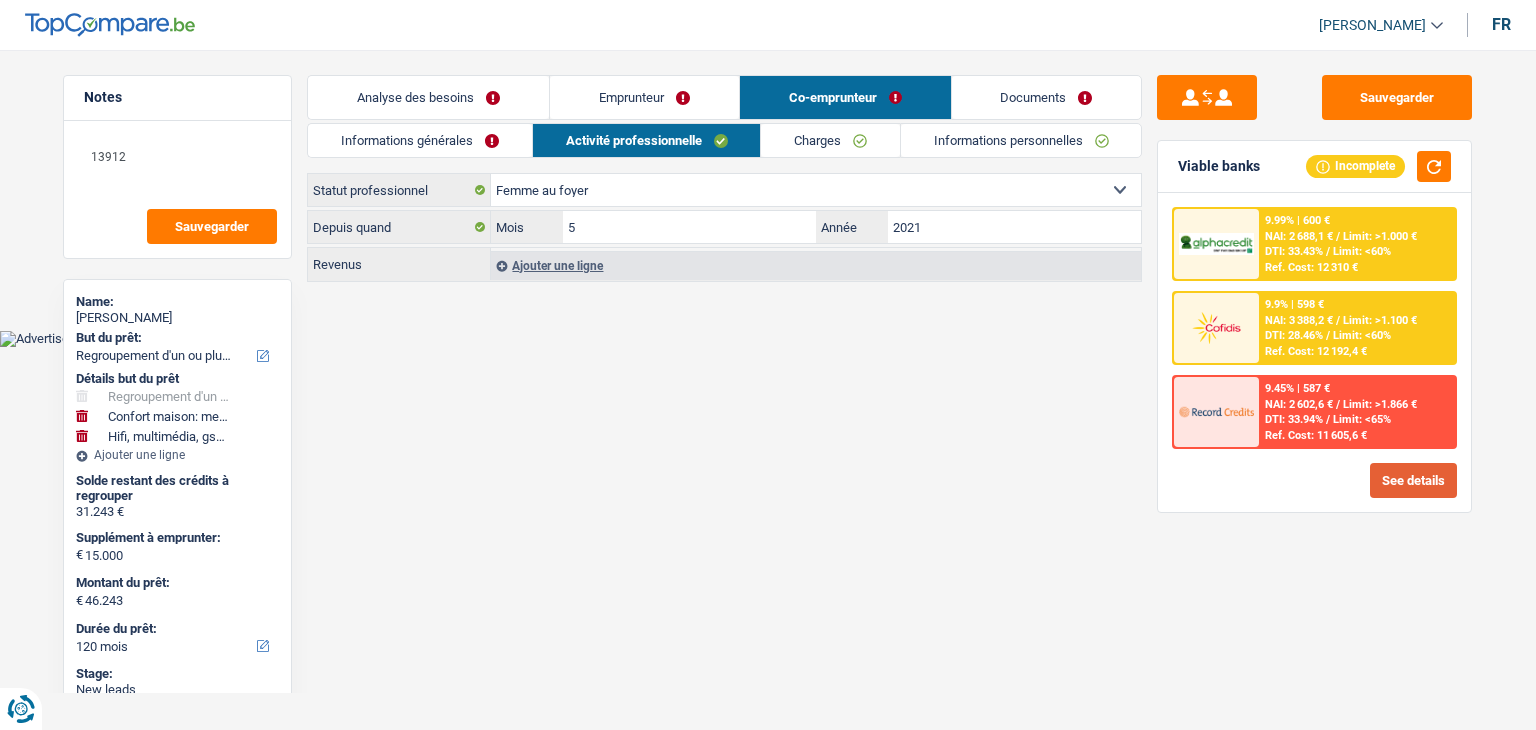 click on "See details" at bounding box center [1413, 480] 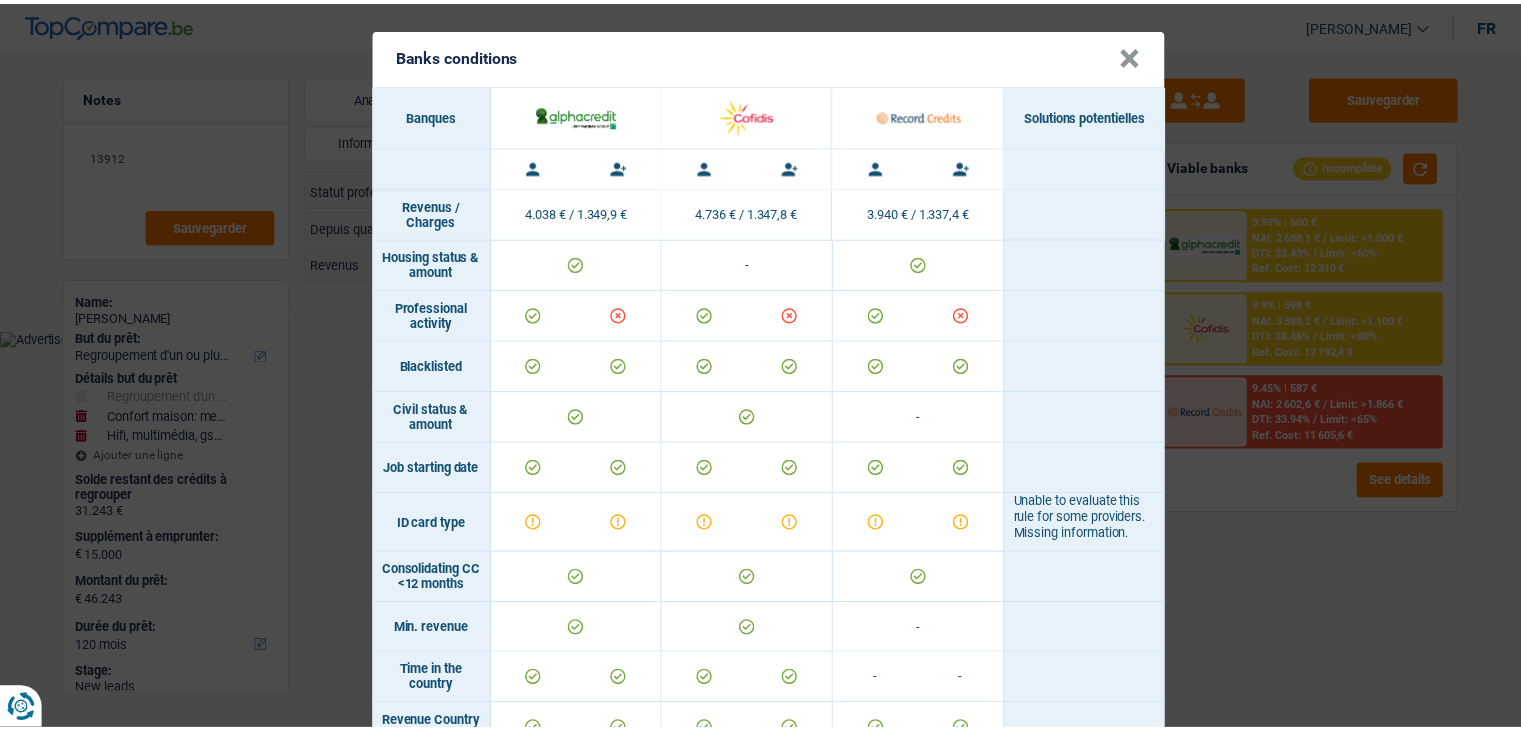 scroll, scrollTop: 0, scrollLeft: 0, axis: both 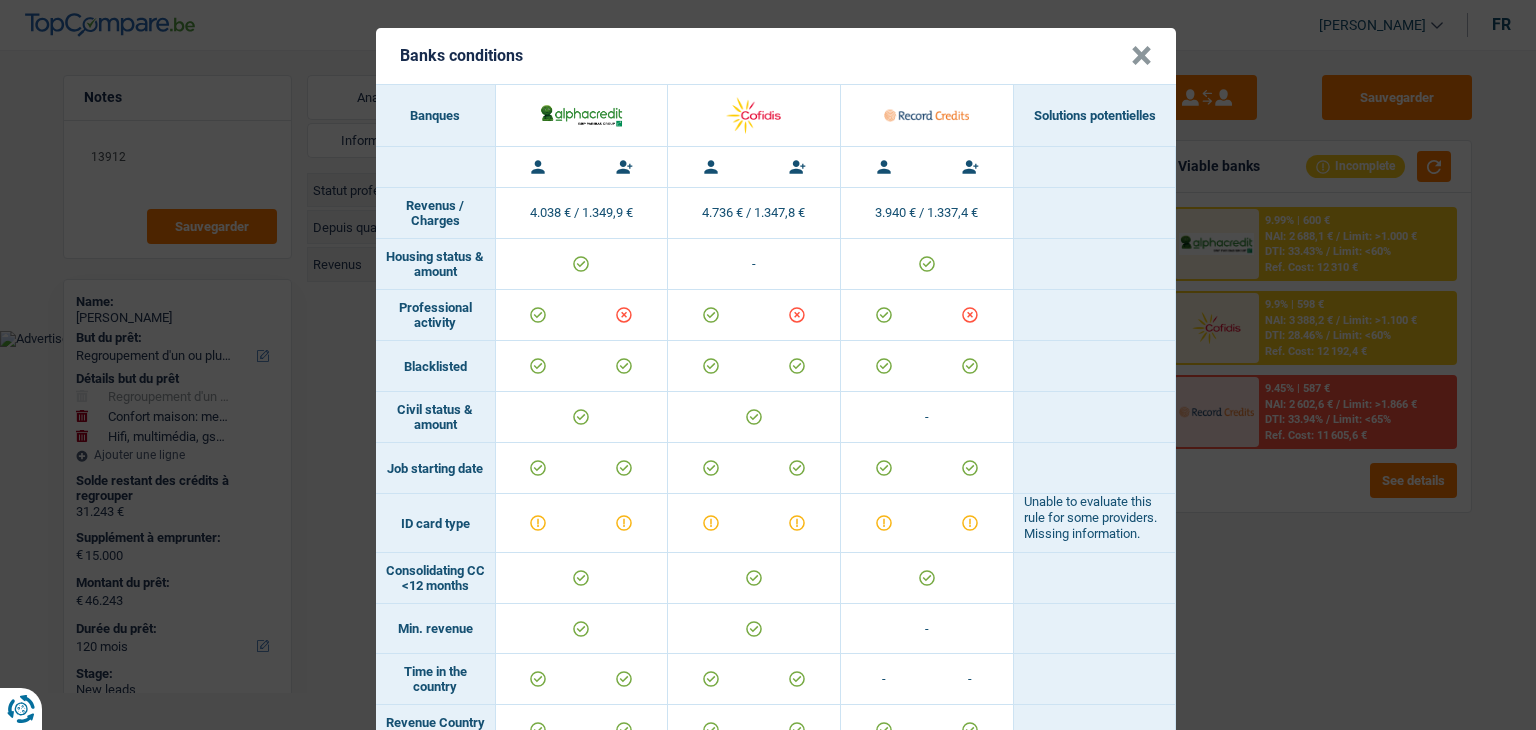 click on "Banks conditions ×
Banques
Solutions potentielles
Revenus / Charges
4.038 € / 1.349,9 €
4.736 € / 1.347,8 €
3.940 € / 1.337,4 €
Housing status & amount
-
Professional activity" at bounding box center [768, 365] 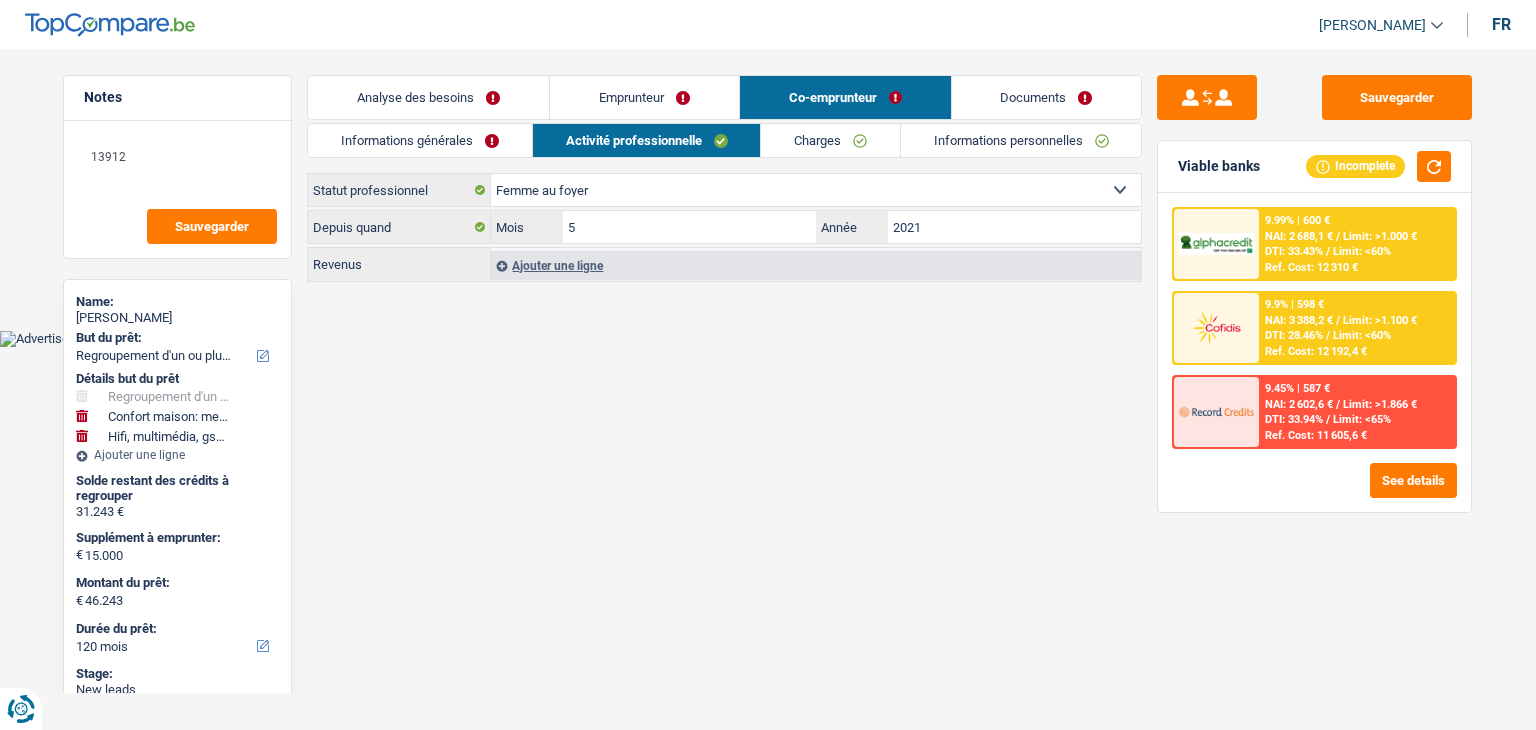 click on "Charges" at bounding box center (830, 140) 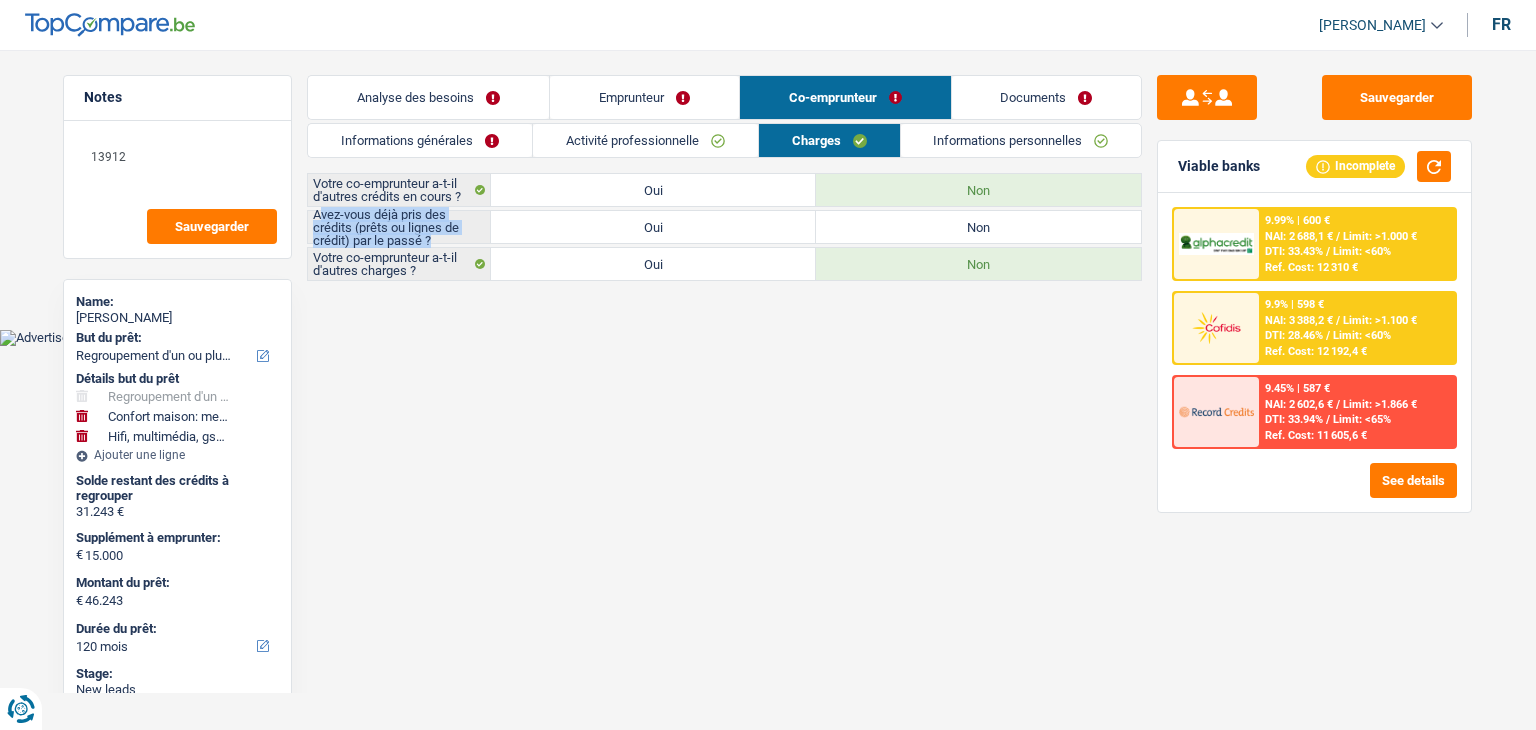 drag, startPoint x: 318, startPoint y: 213, endPoint x: 435, endPoint y: 238, distance: 119.64113 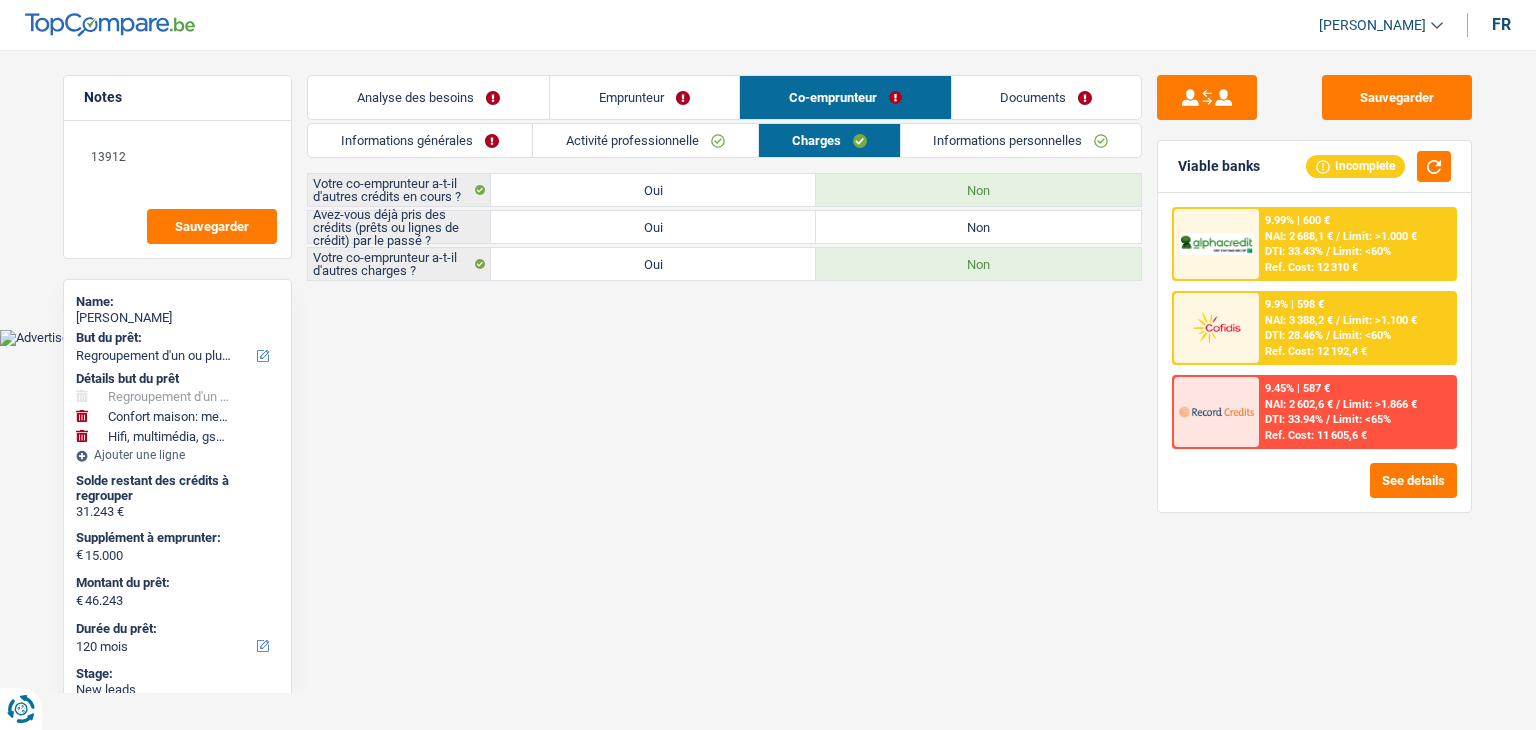 click on "Avez-vous déjà pris des crédits (prêts ou lignes de crédit) par le passé ?" at bounding box center (399, 227) 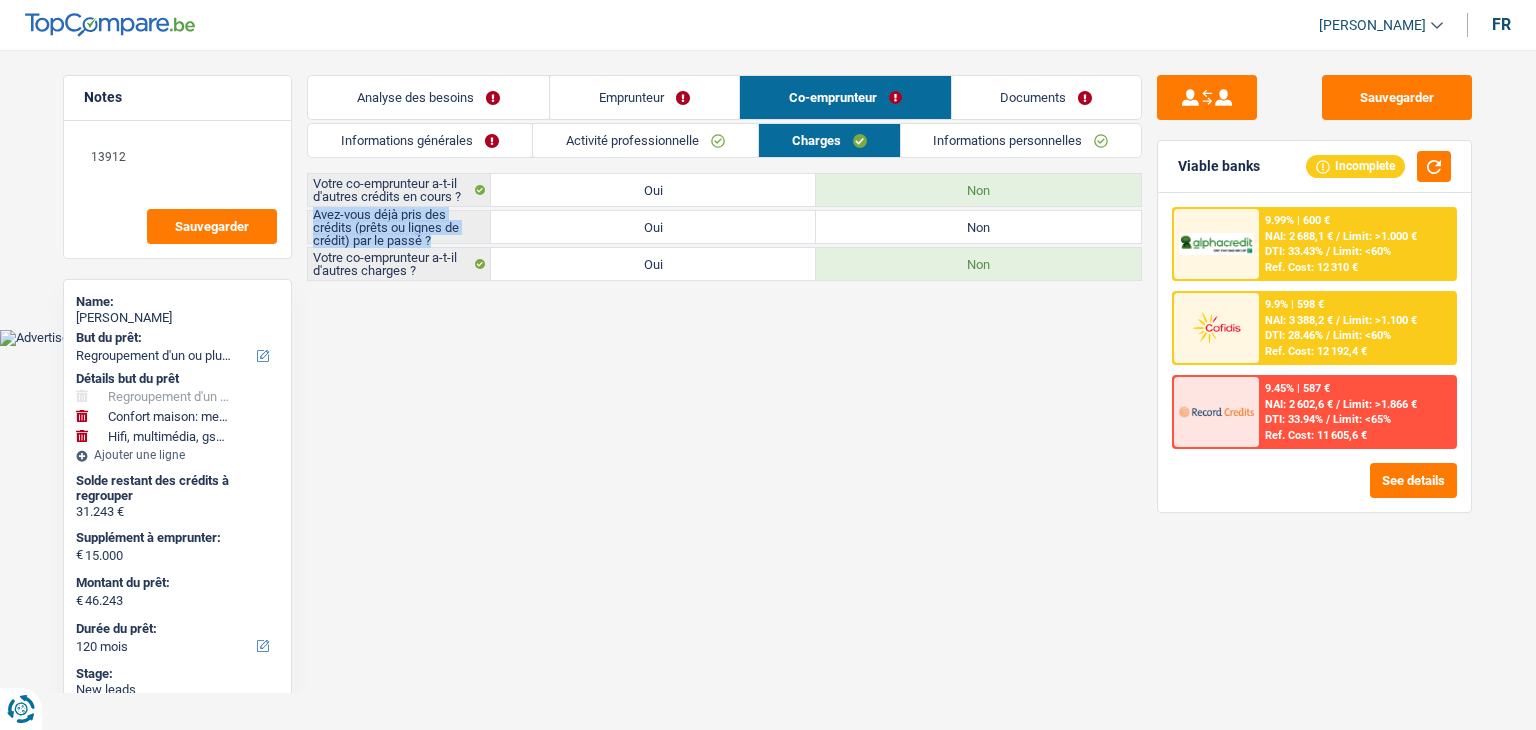 drag, startPoint x: 312, startPoint y: 212, endPoint x: 451, endPoint y: 236, distance: 141.05673 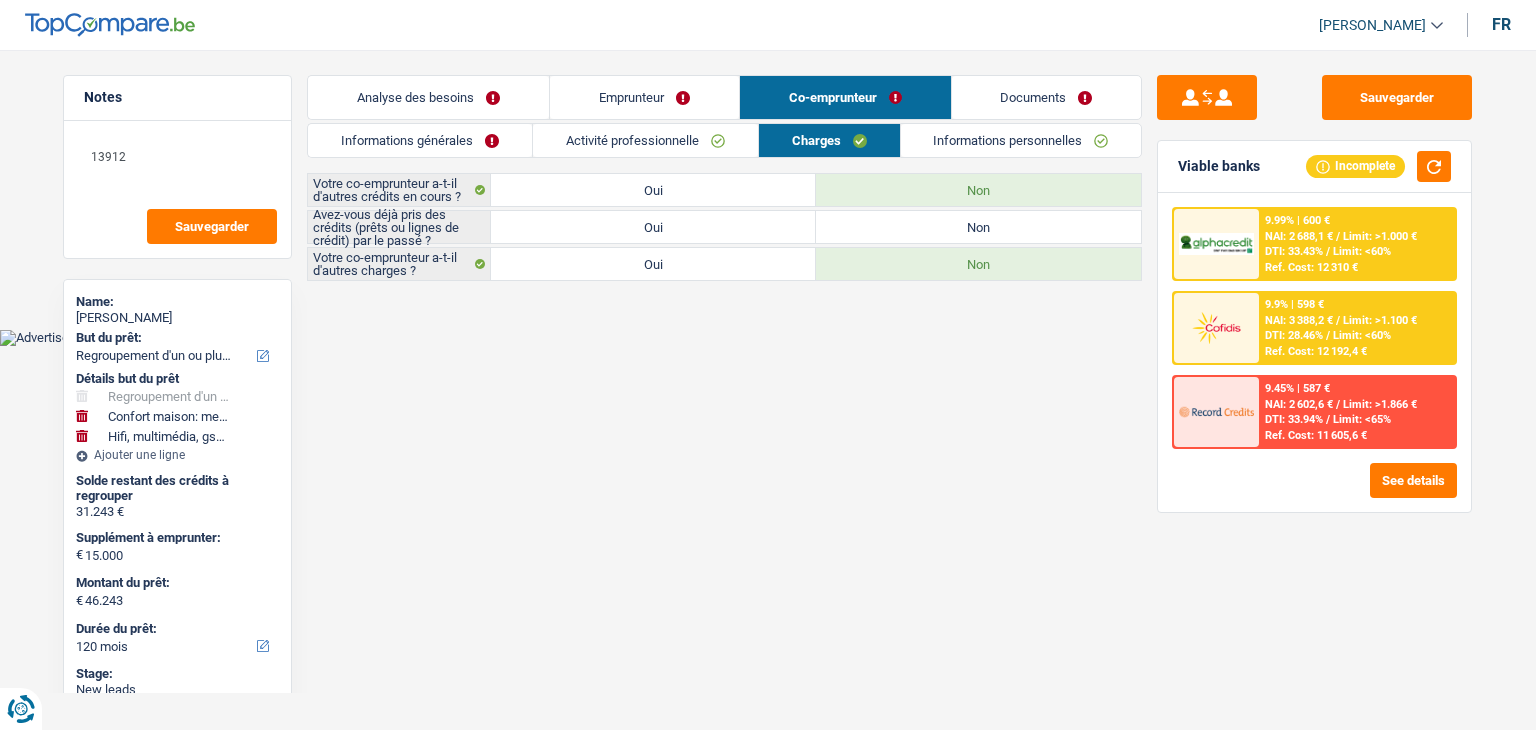 click on "Oui" at bounding box center (653, 227) 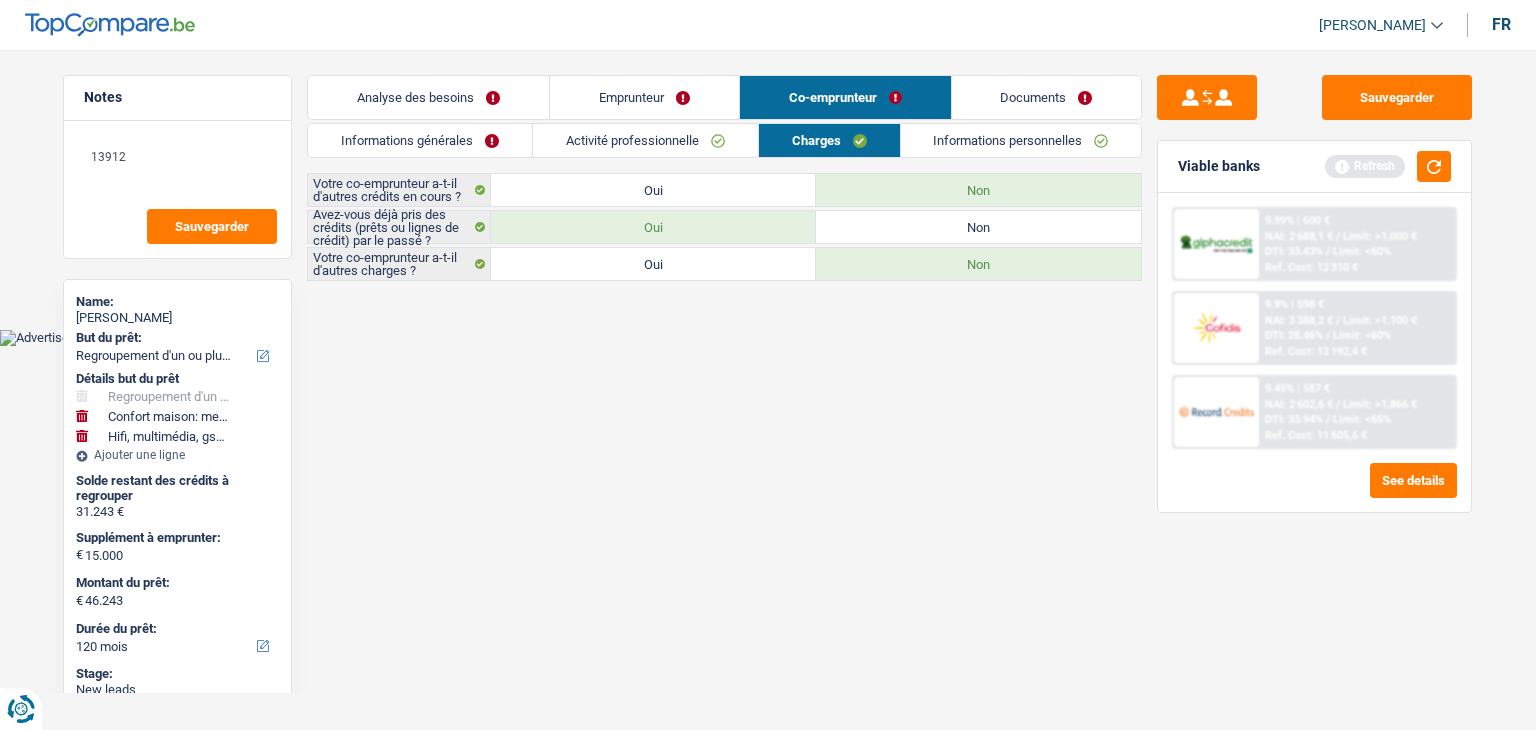 click on "Viable banks
Refresh" at bounding box center [1314, 167] 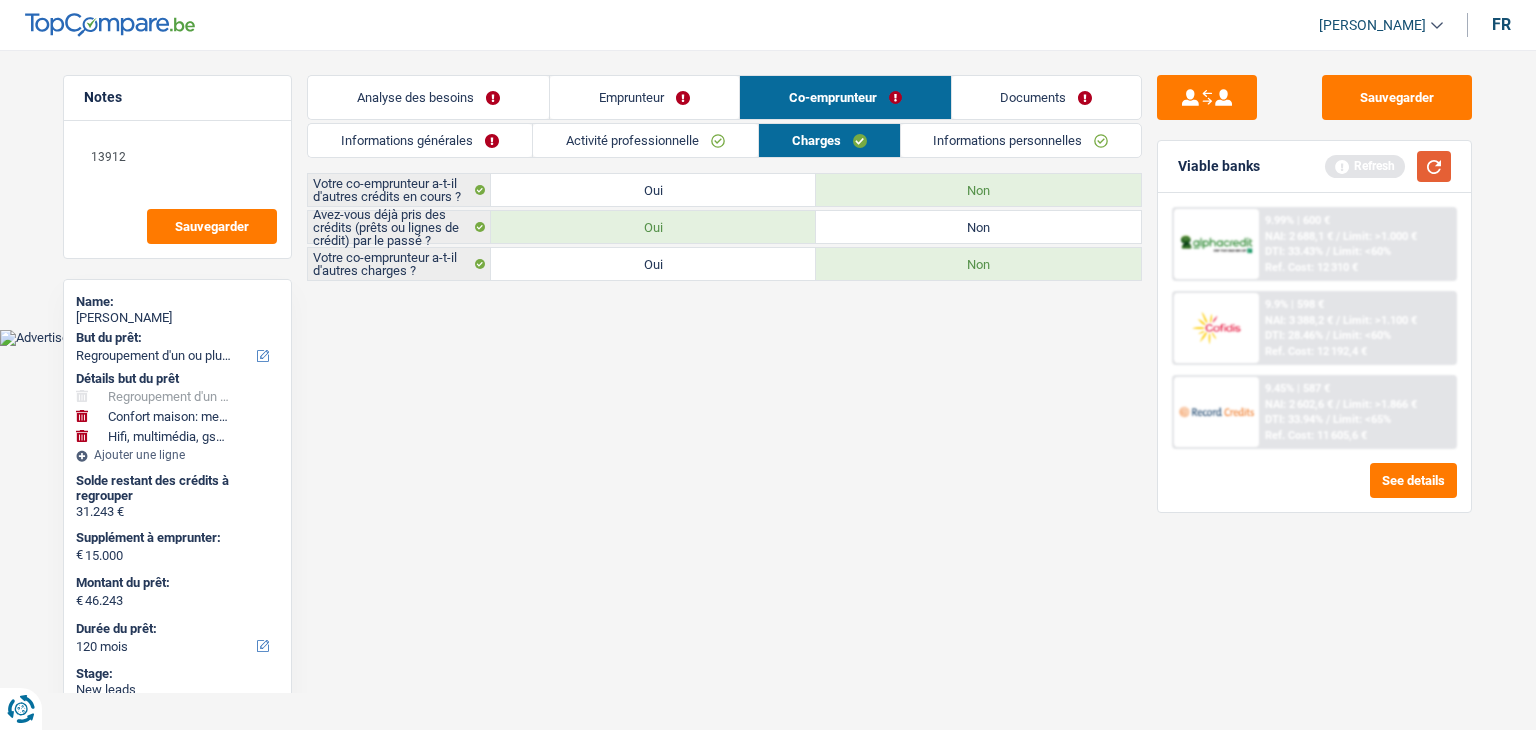 click at bounding box center (1434, 166) 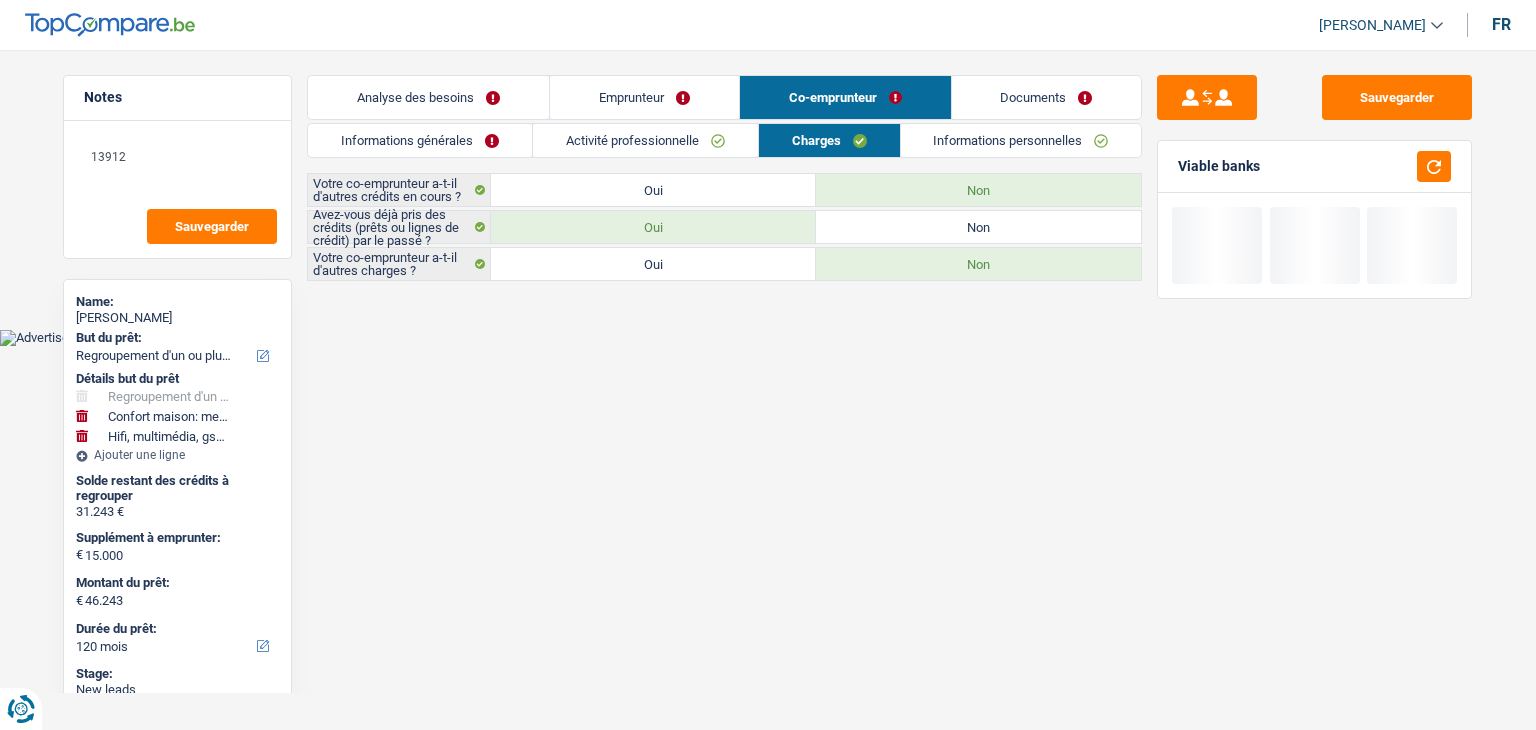 click on "Informations personnelles" at bounding box center (1021, 140) 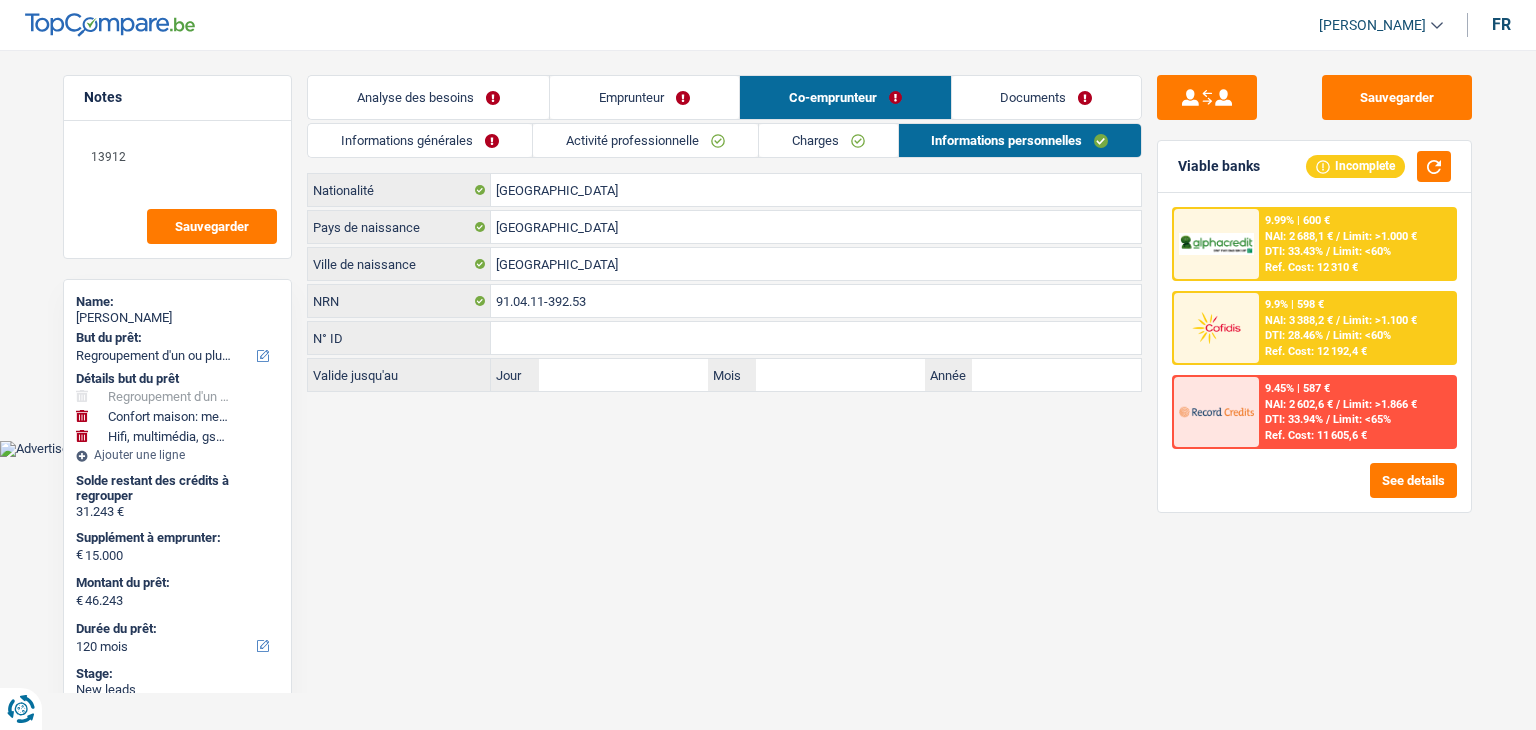click on "Vous avez le contrôle de vos données
Nous utilisons des cookies, tout comme nos partenaires commerciaux, afin de collecter des informations sur vous à des fins diverses, notamment :
En cliquant sur « Accepter », vous donnez votre consentement à toutes les fins énoncées. Vous pouvez également choisir de spécifier les finalités auxquelles vous souhaitez donner votre consentement. Pour ce faire, il vous suffit de cocher la case située à côté de la finalité et d’appuyer sur « Enregistrer les paramètres ».
Vous pouvez à tout moment révoquer votre consentement en cliquant sur la petite icône située dans le coin inférieur gauche du site Internet. En savoir plus sur les cookies
Politique de confidentialité de Google
un an c" at bounding box center (768, 228) 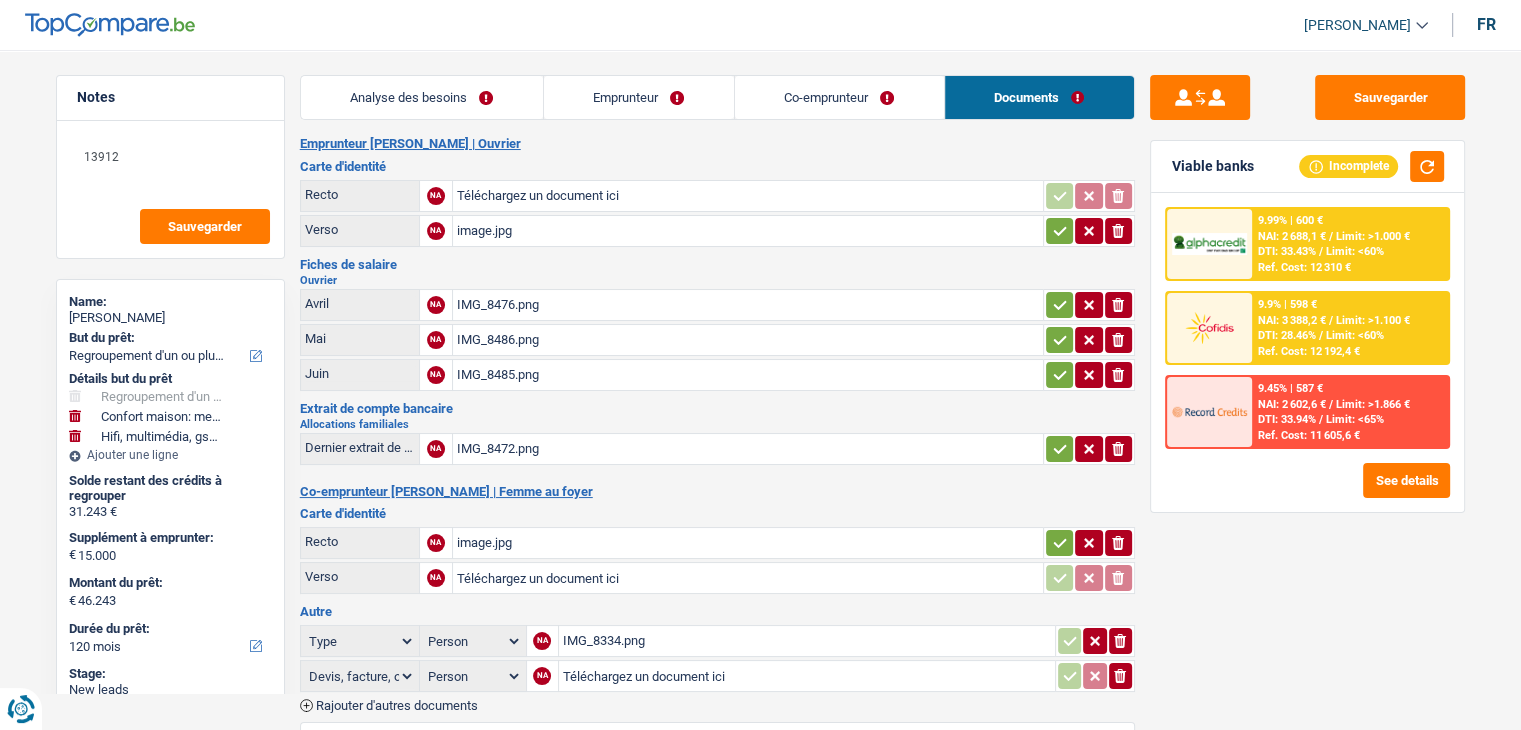 click on "Fiches de salaire" at bounding box center [717, 264] 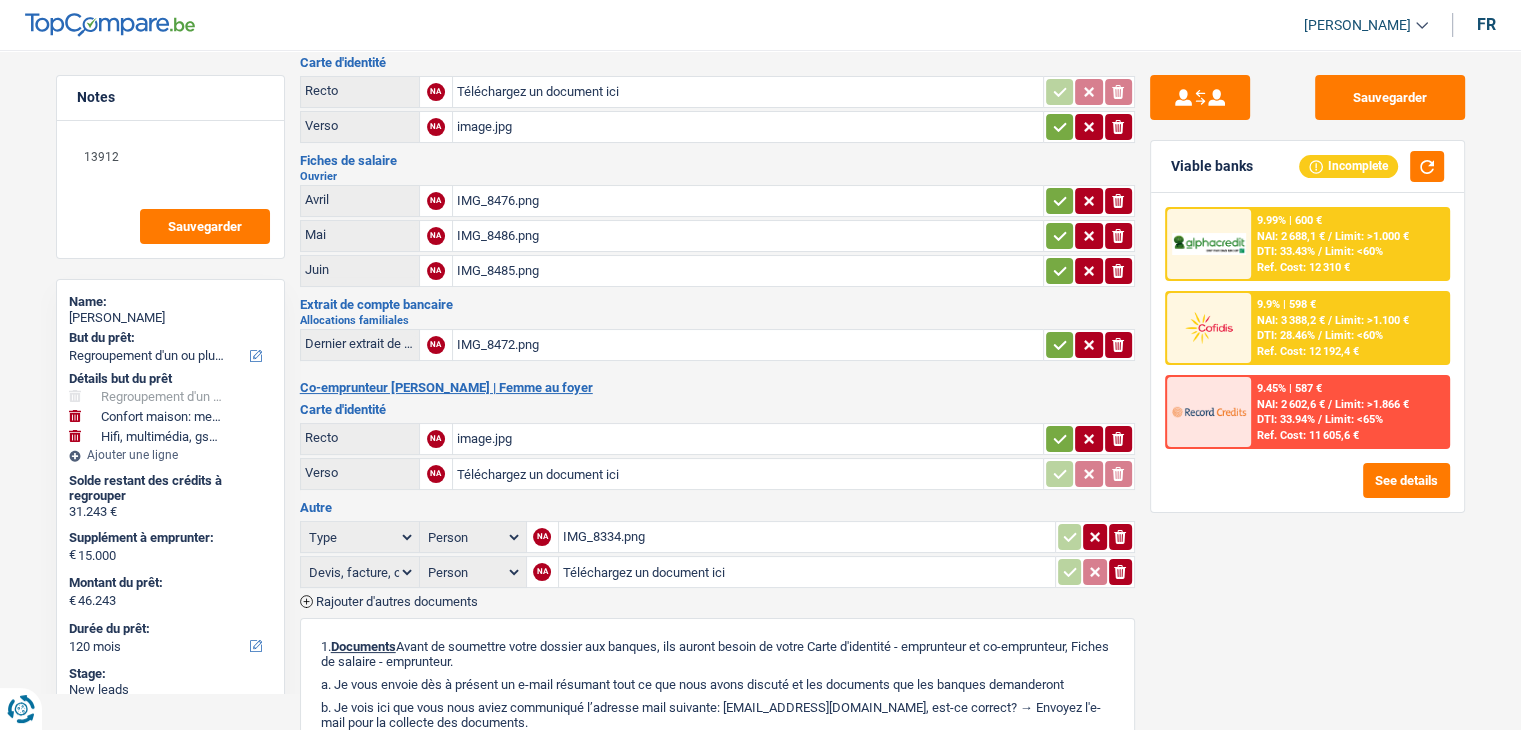 scroll, scrollTop: 0, scrollLeft: 0, axis: both 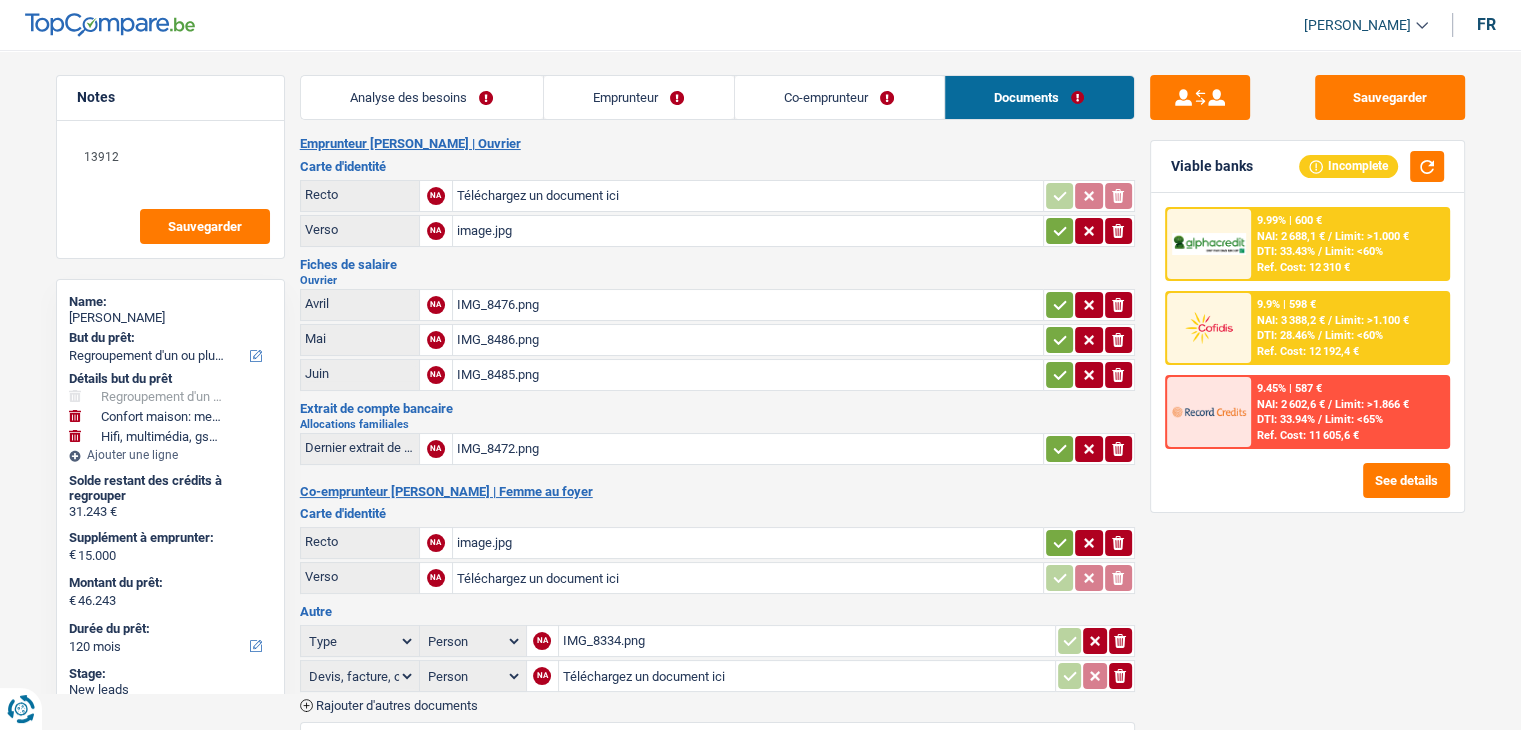 click on "Fiches de salaire" at bounding box center [717, 264] 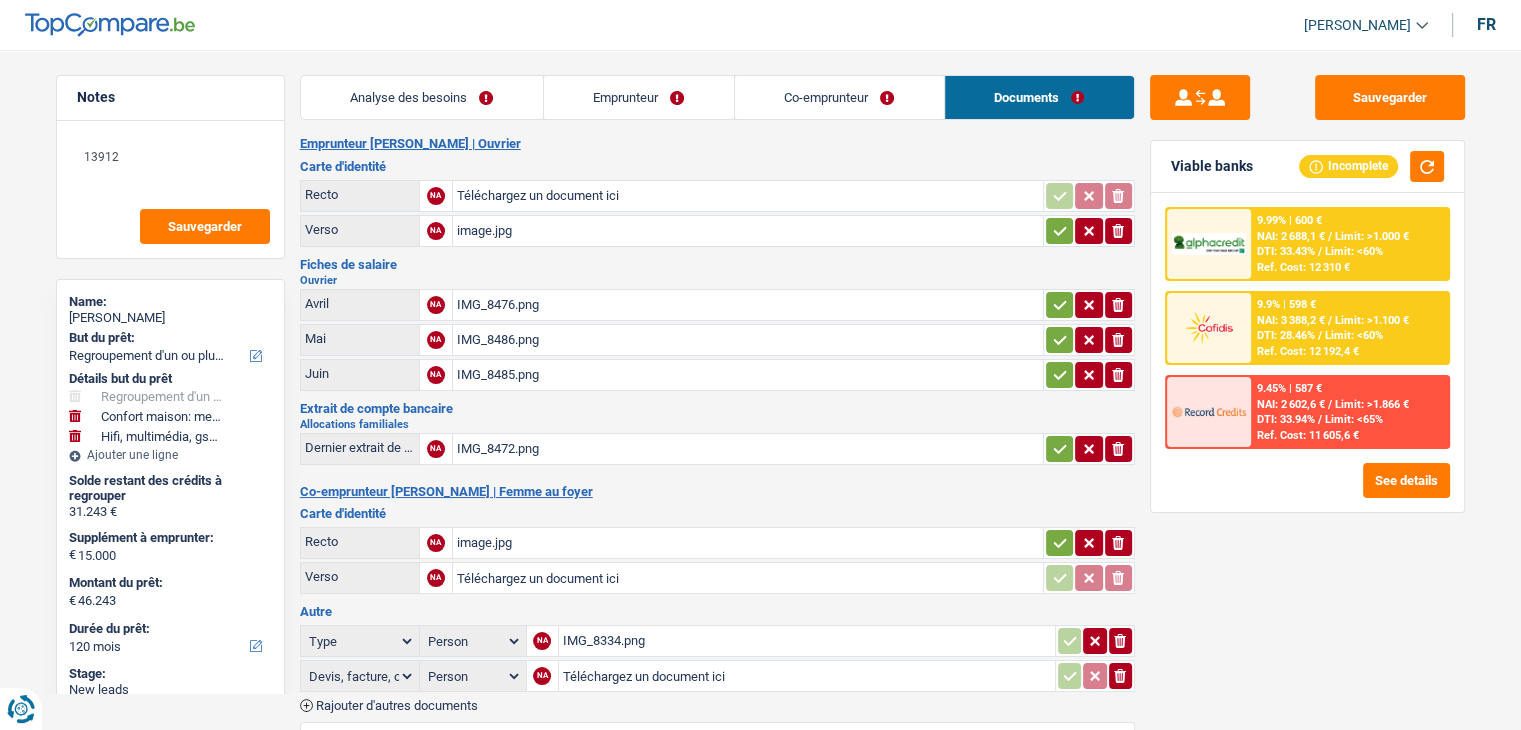 click on "IMG_8476.png" at bounding box center [748, 305] 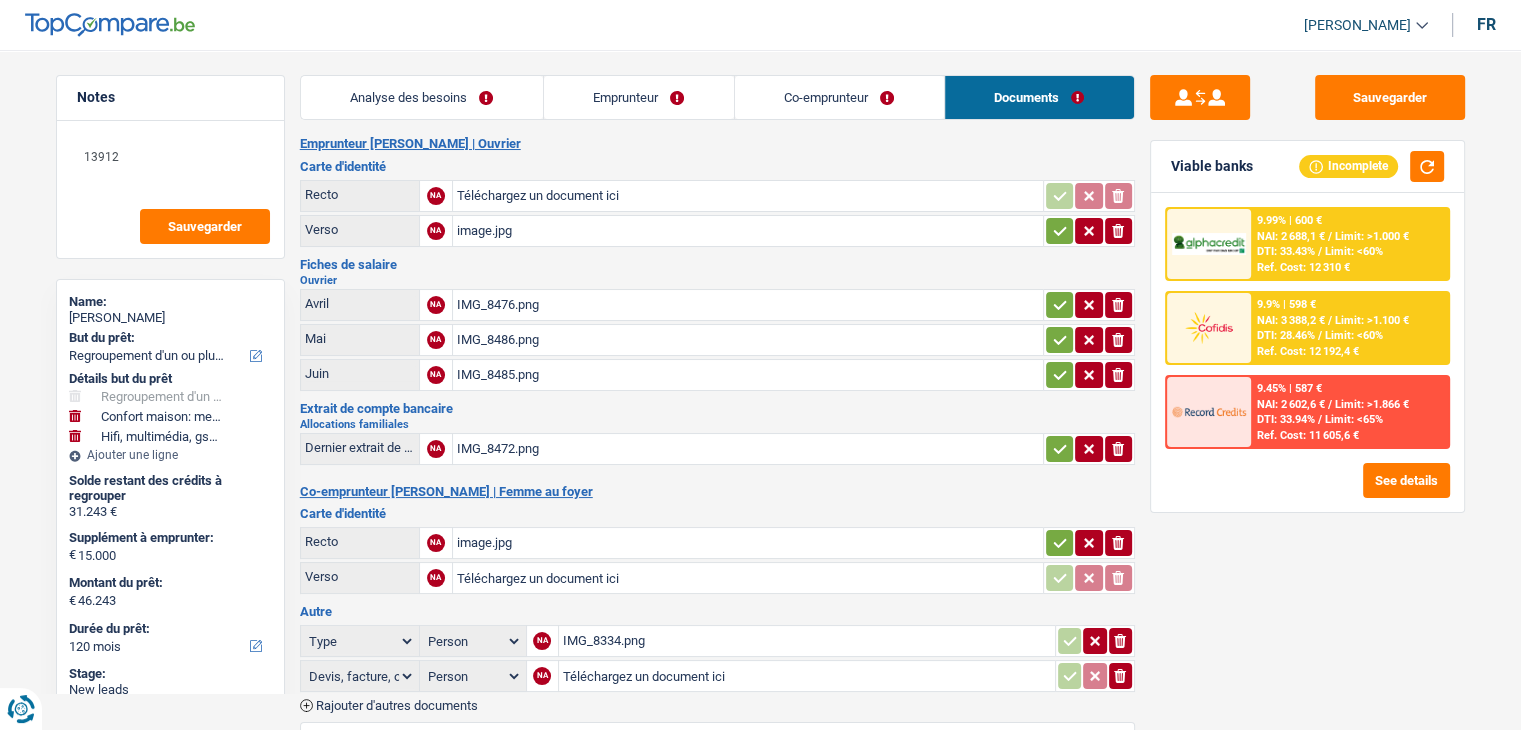 click on "IMG_8486.png" at bounding box center (748, 340) 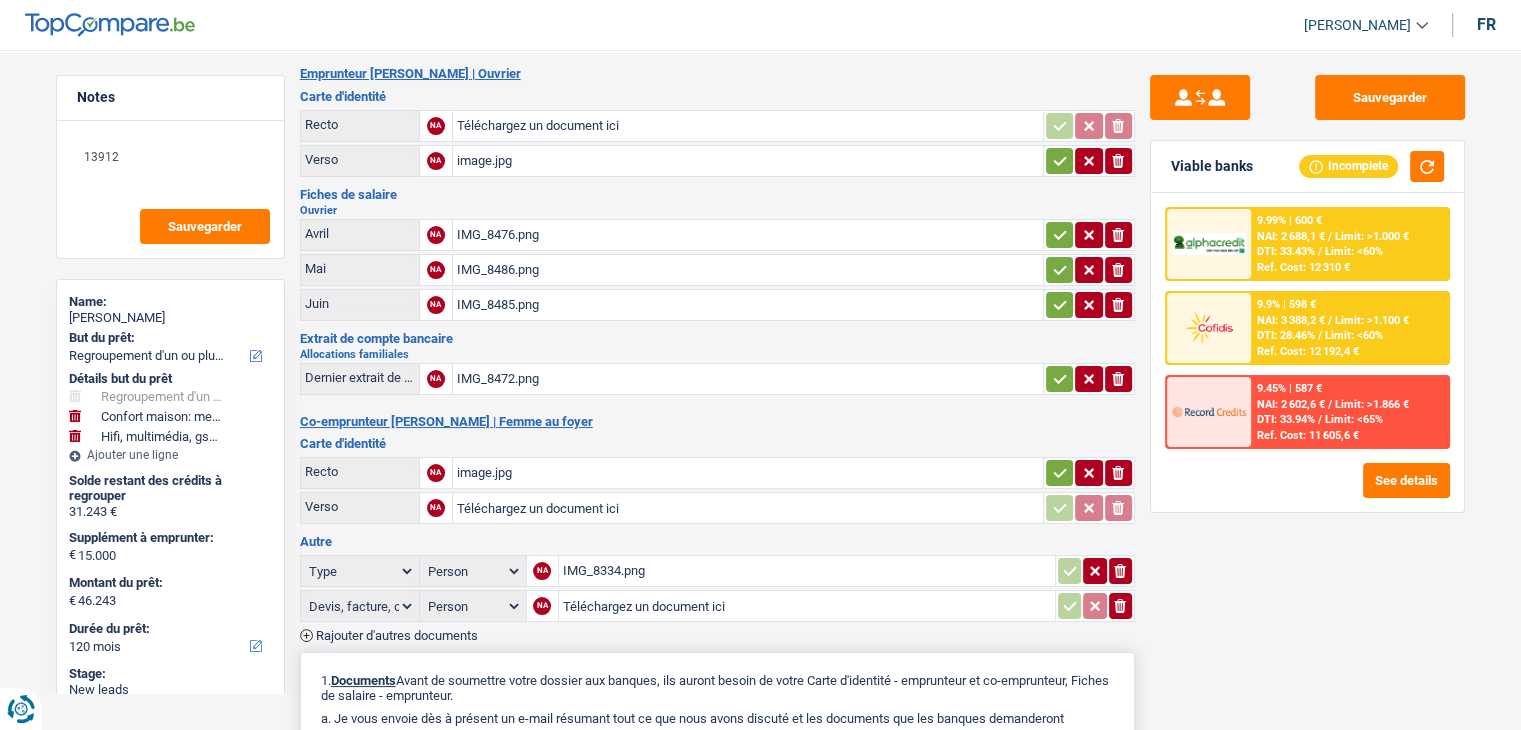 scroll, scrollTop: 200, scrollLeft: 0, axis: vertical 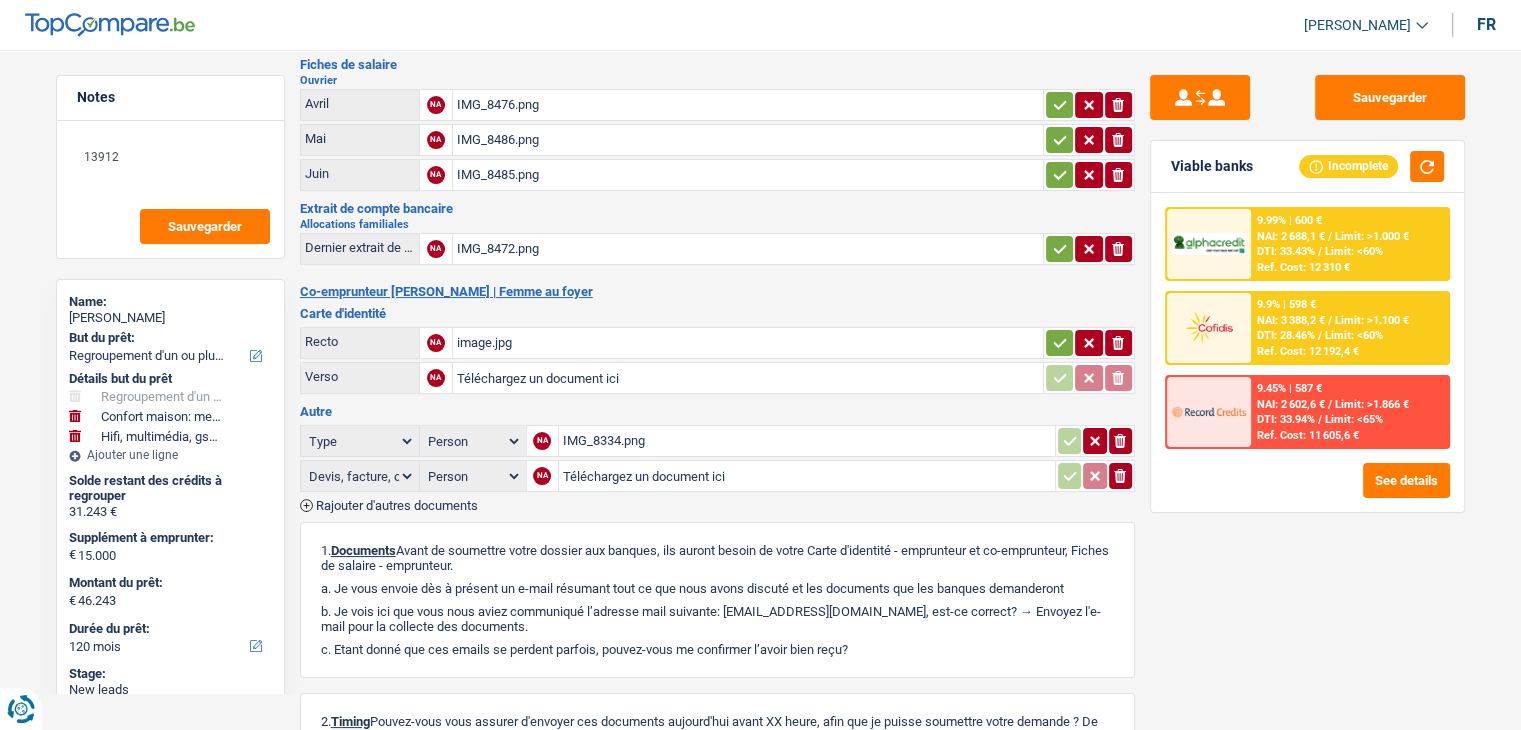 click on "IMG_8334.png" at bounding box center [807, 441] 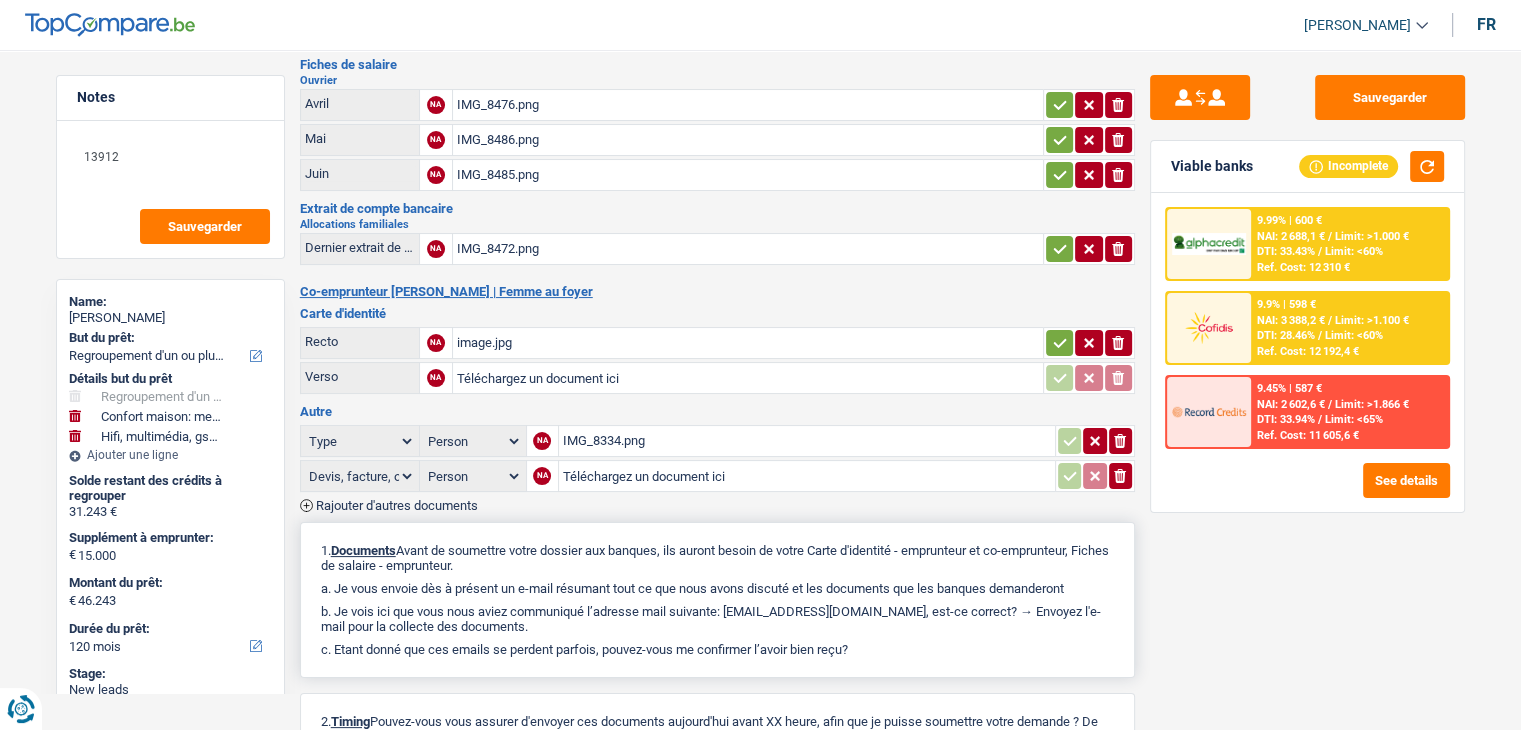 scroll, scrollTop: 100, scrollLeft: 0, axis: vertical 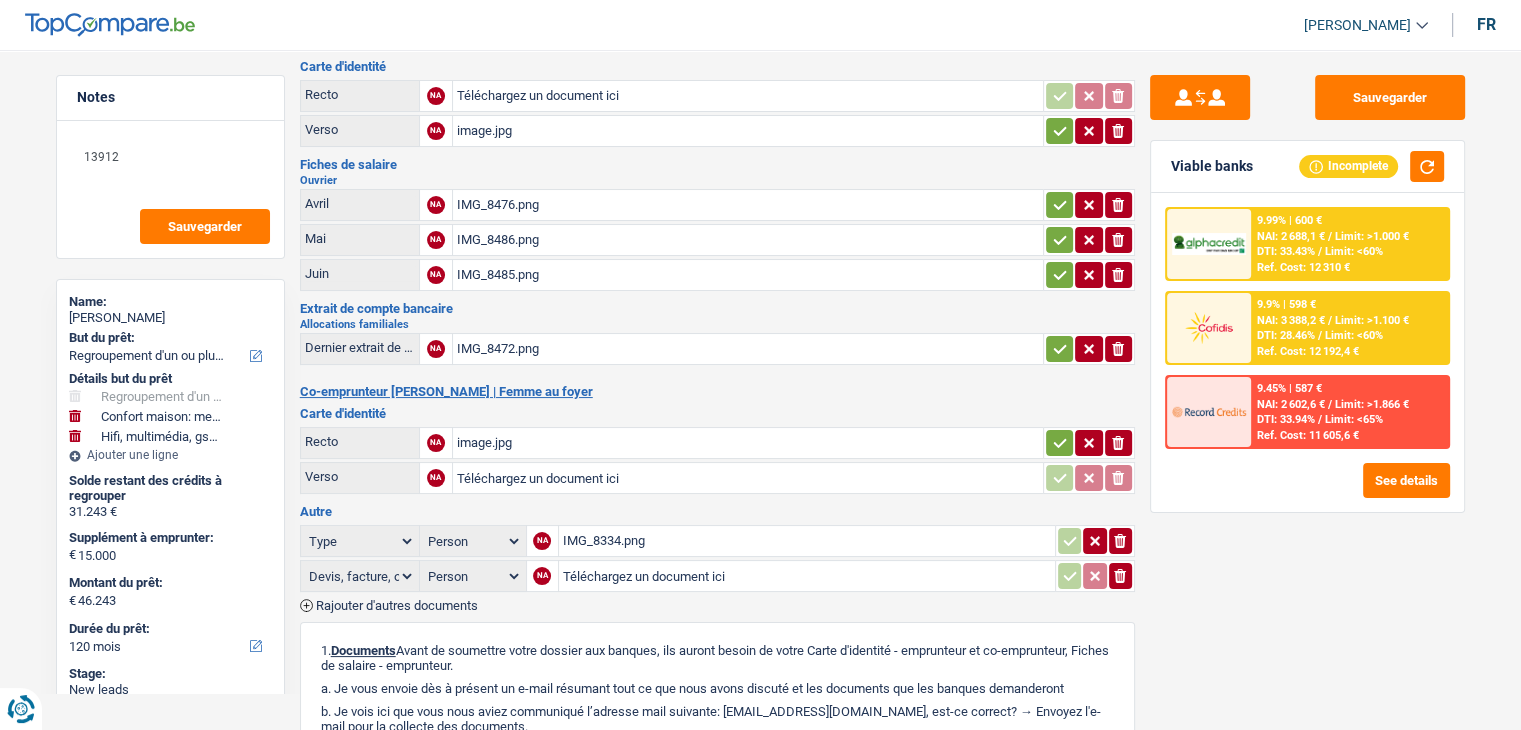 click on "Emprunteur Bilal Sebai | Ouvrier
Carte d'identité
Recto
NA
Téléchargez un document ici
ionicons-v5-e
Verso
NA
image.jpg
ionicons-v5-e
Fiches de salaire
Ouvrier
Avril
NA
IMG_8476.png
ionicons-v5-e
Mai
NA
IMG_8486.png
ionicons-v5-e
Juin
NA
IMG_8485.png
ionicons-v5-e
Extrait de compte bancaire
Allocations familiales
NA" at bounding box center [717, 519] 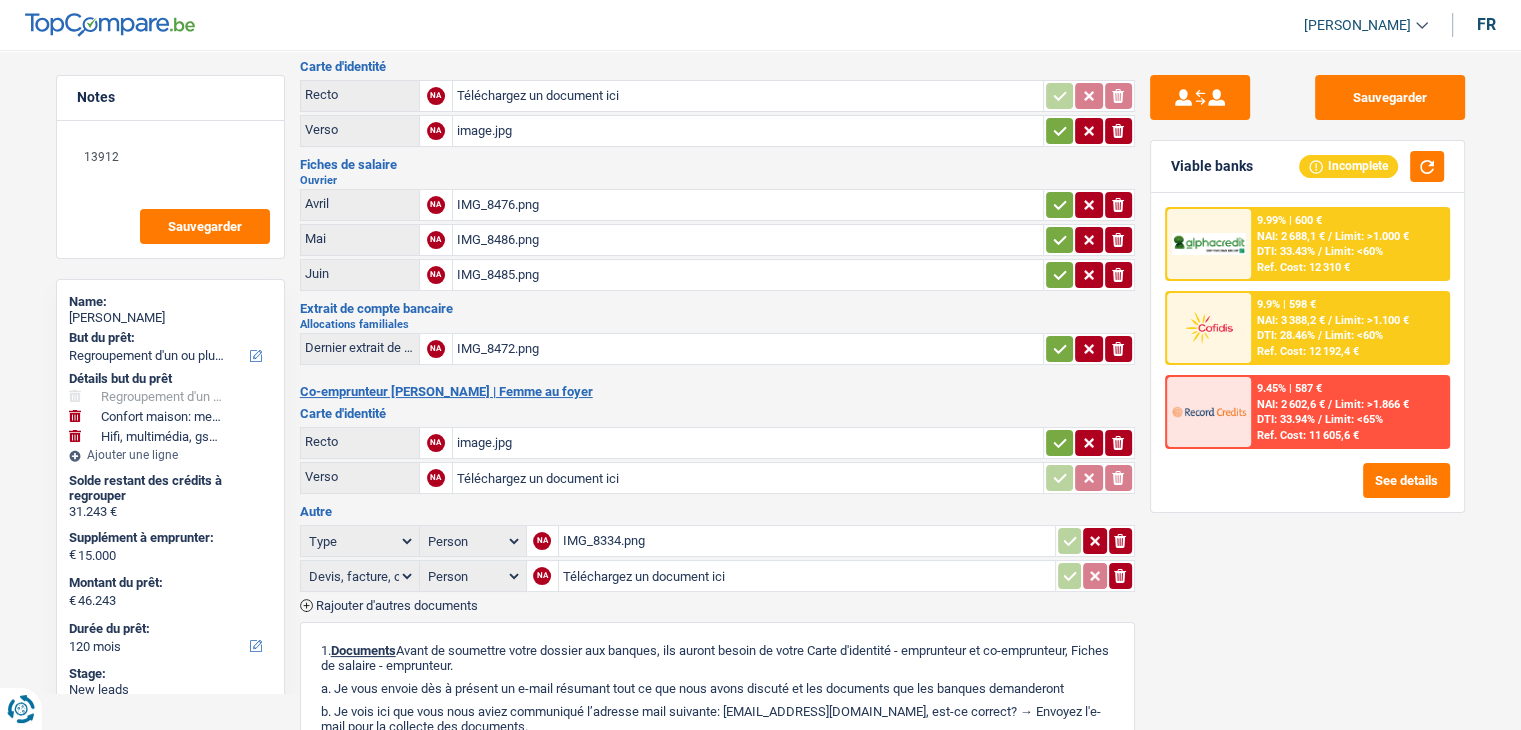 click on "IMG_8476.png" at bounding box center (748, 205) 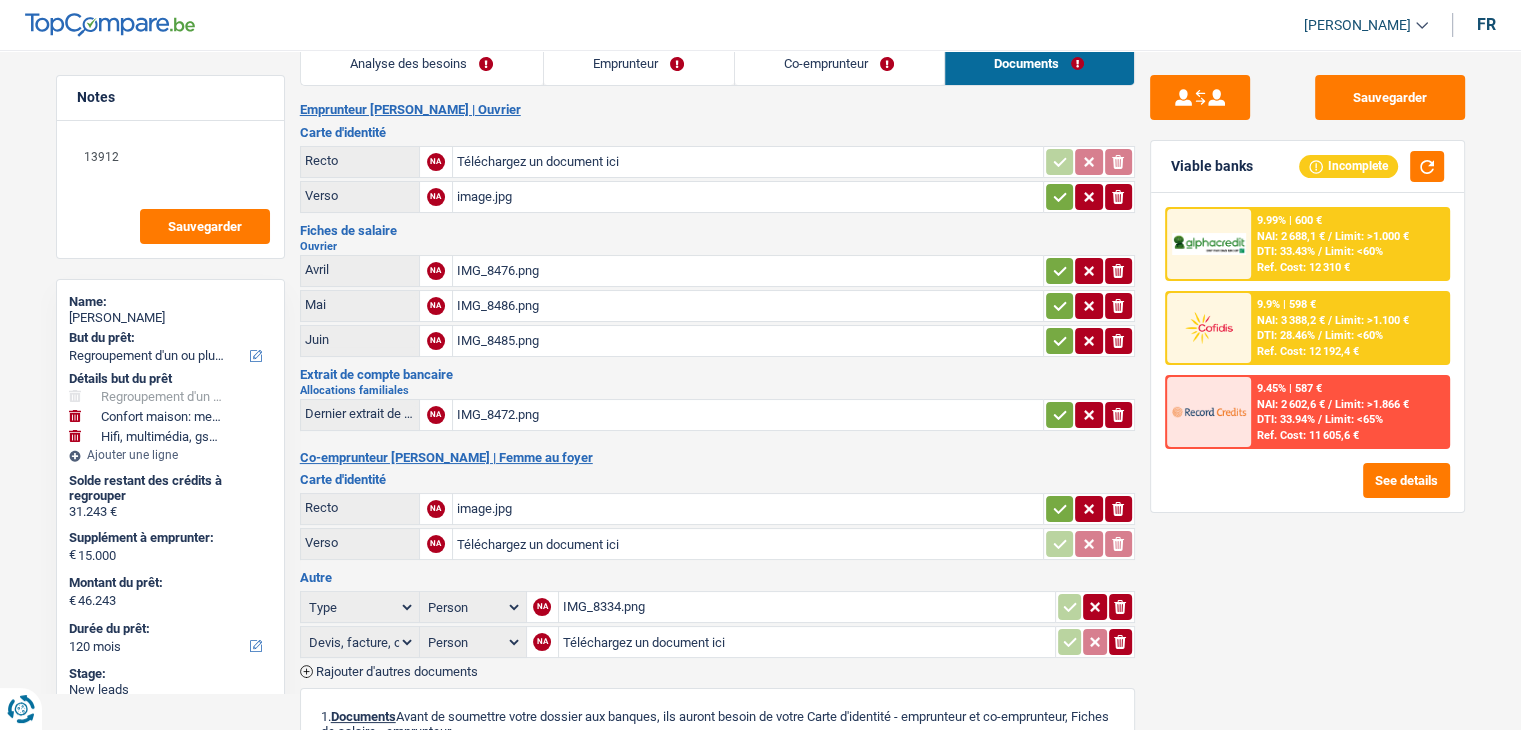 scroll, scrollTop: 0, scrollLeft: 0, axis: both 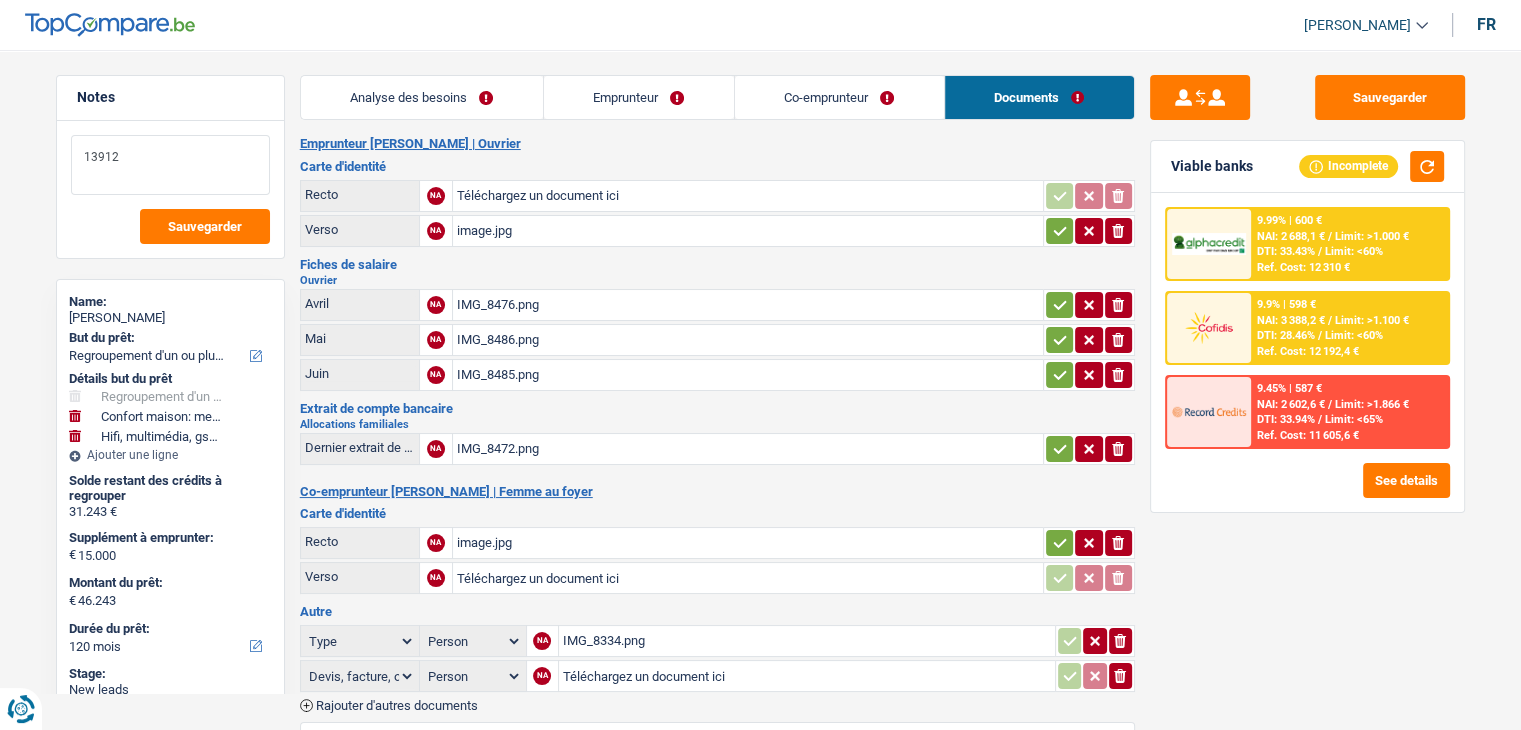click on "13912" at bounding box center [170, 165] 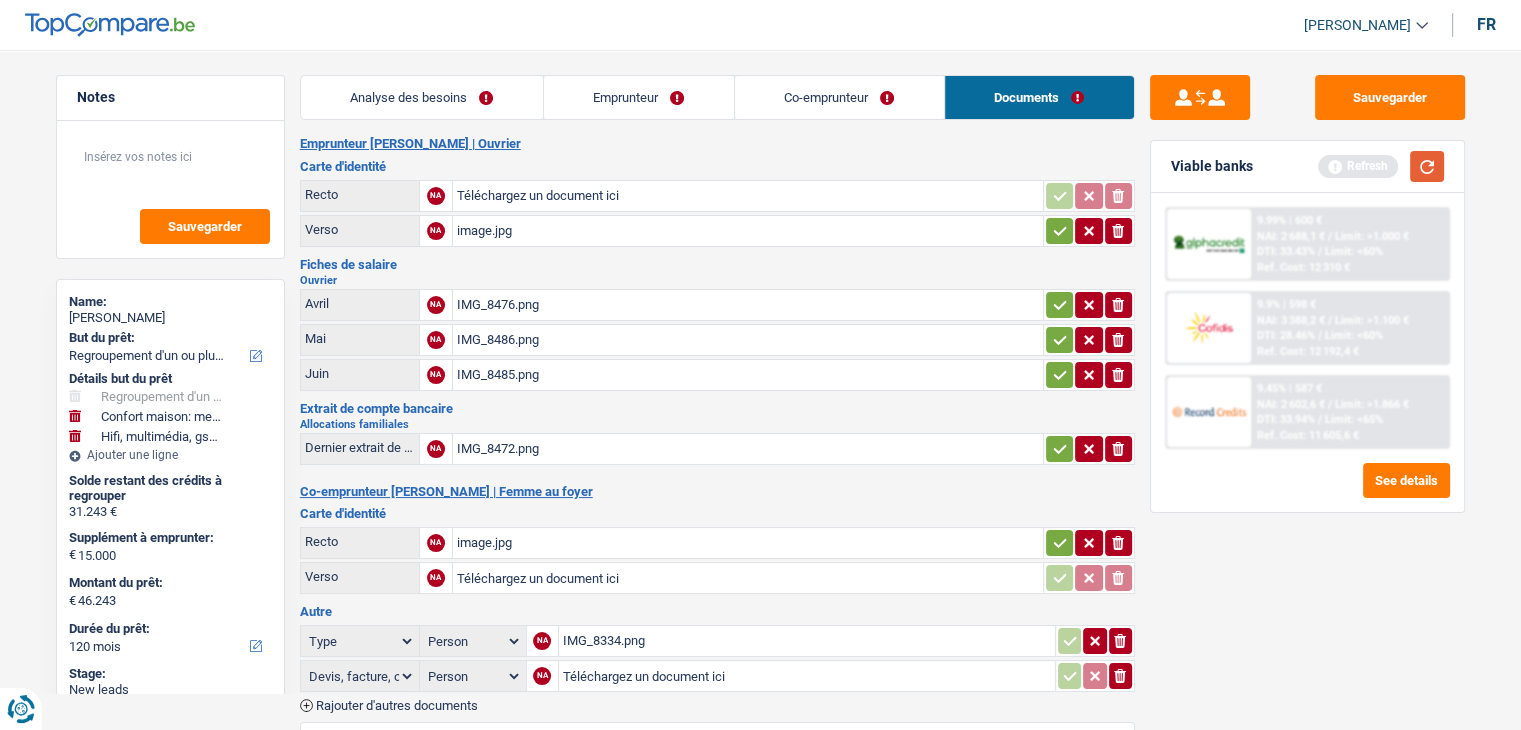 click at bounding box center [1427, 166] 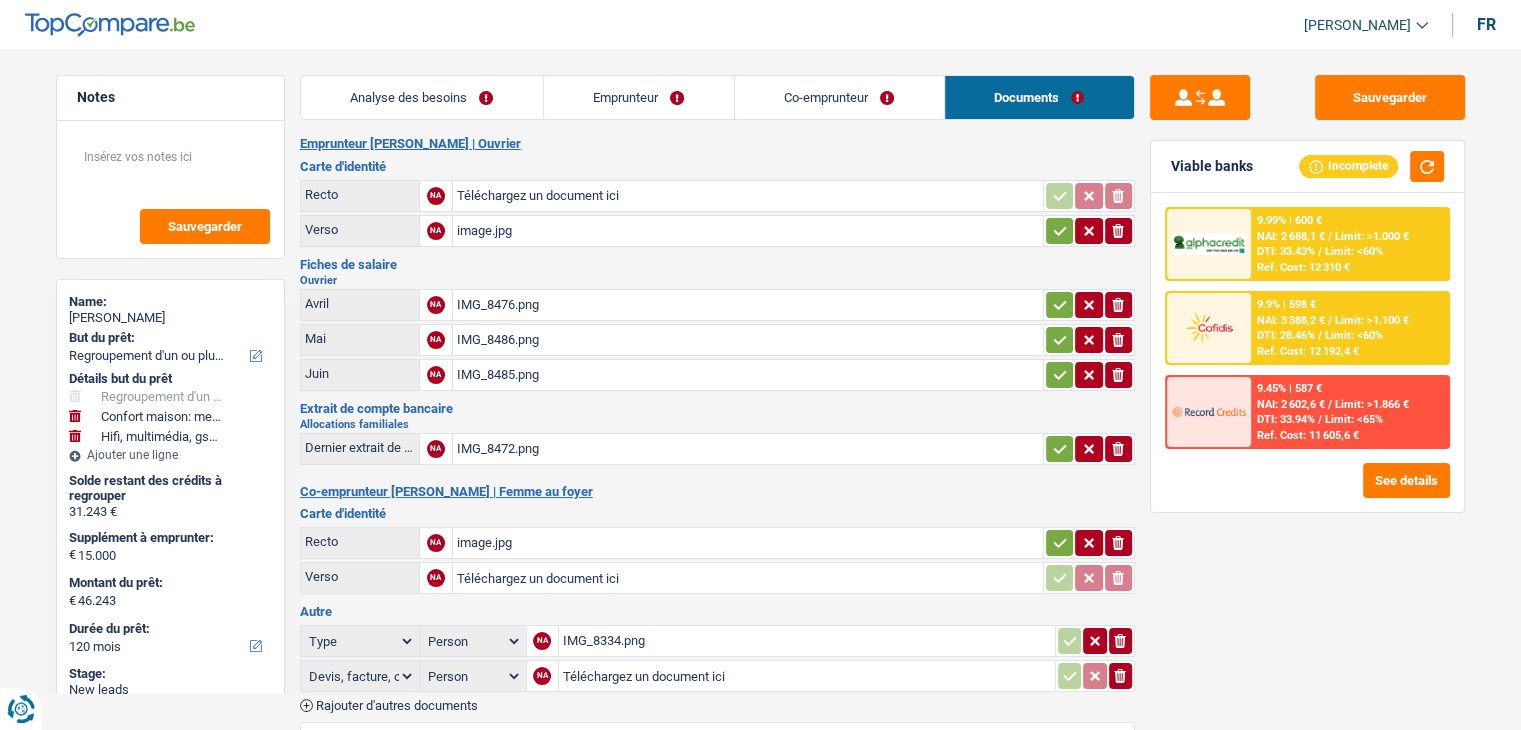 click on "Co-emprunteur" at bounding box center (839, 97) 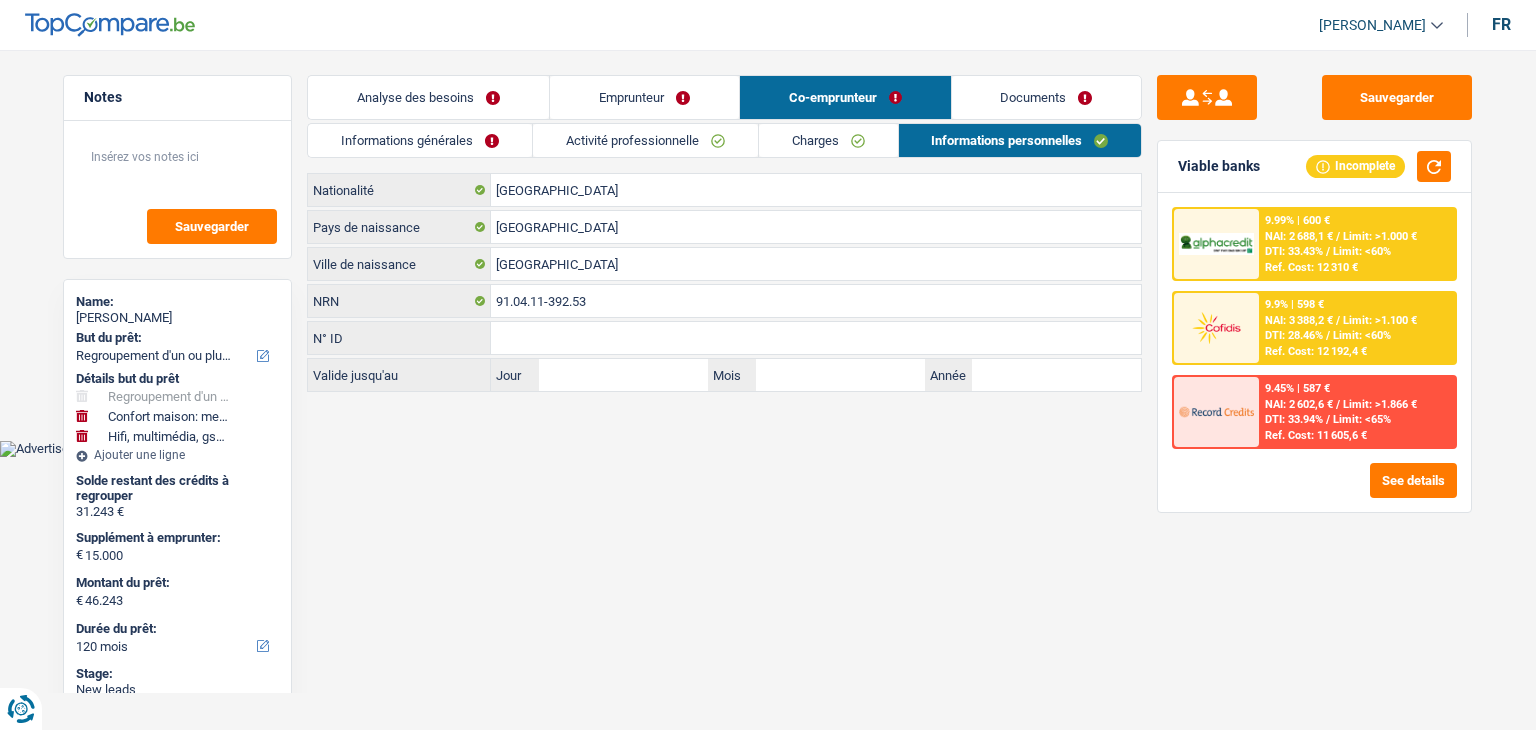 click on "Emprunteur" at bounding box center [644, 97] 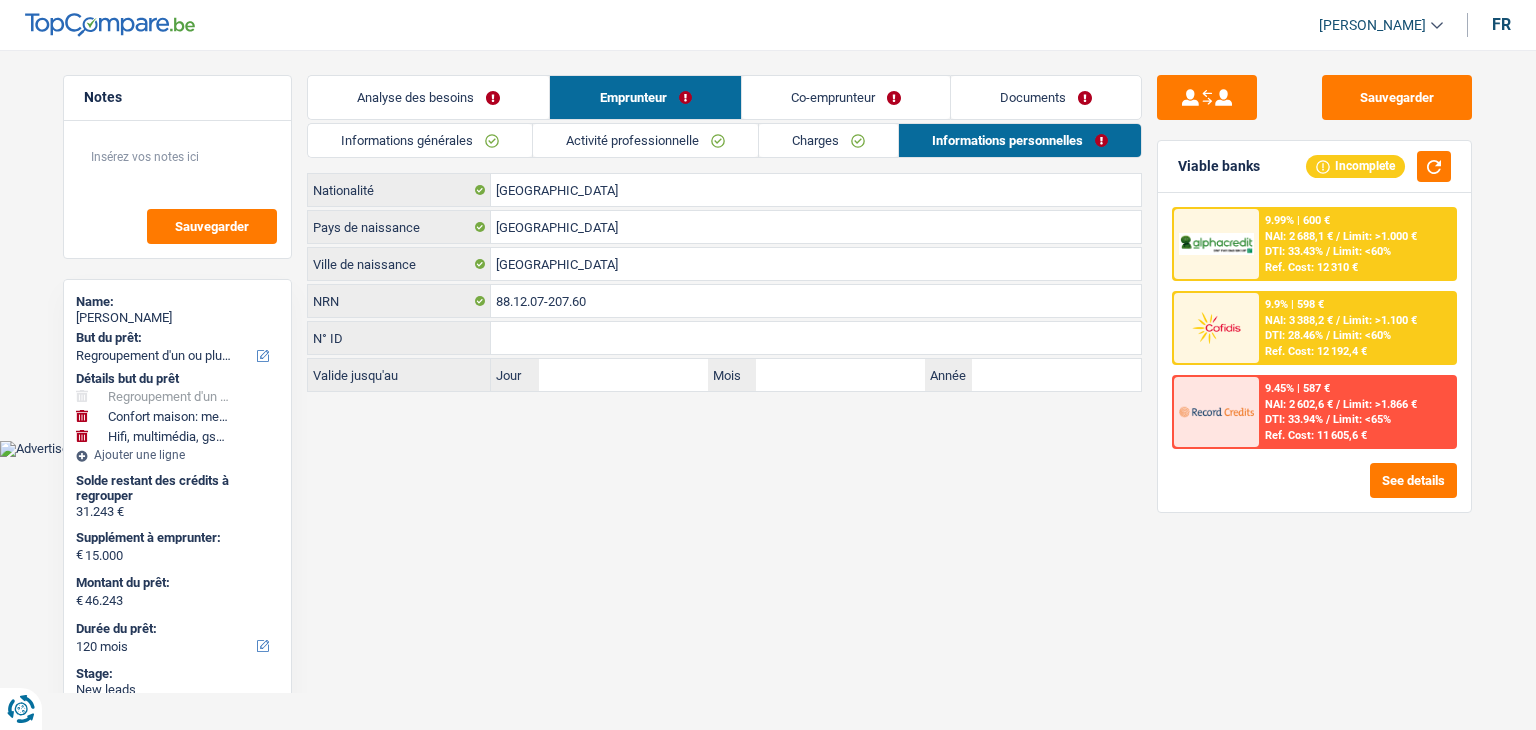 click on "Analyse des besoins" at bounding box center [428, 97] 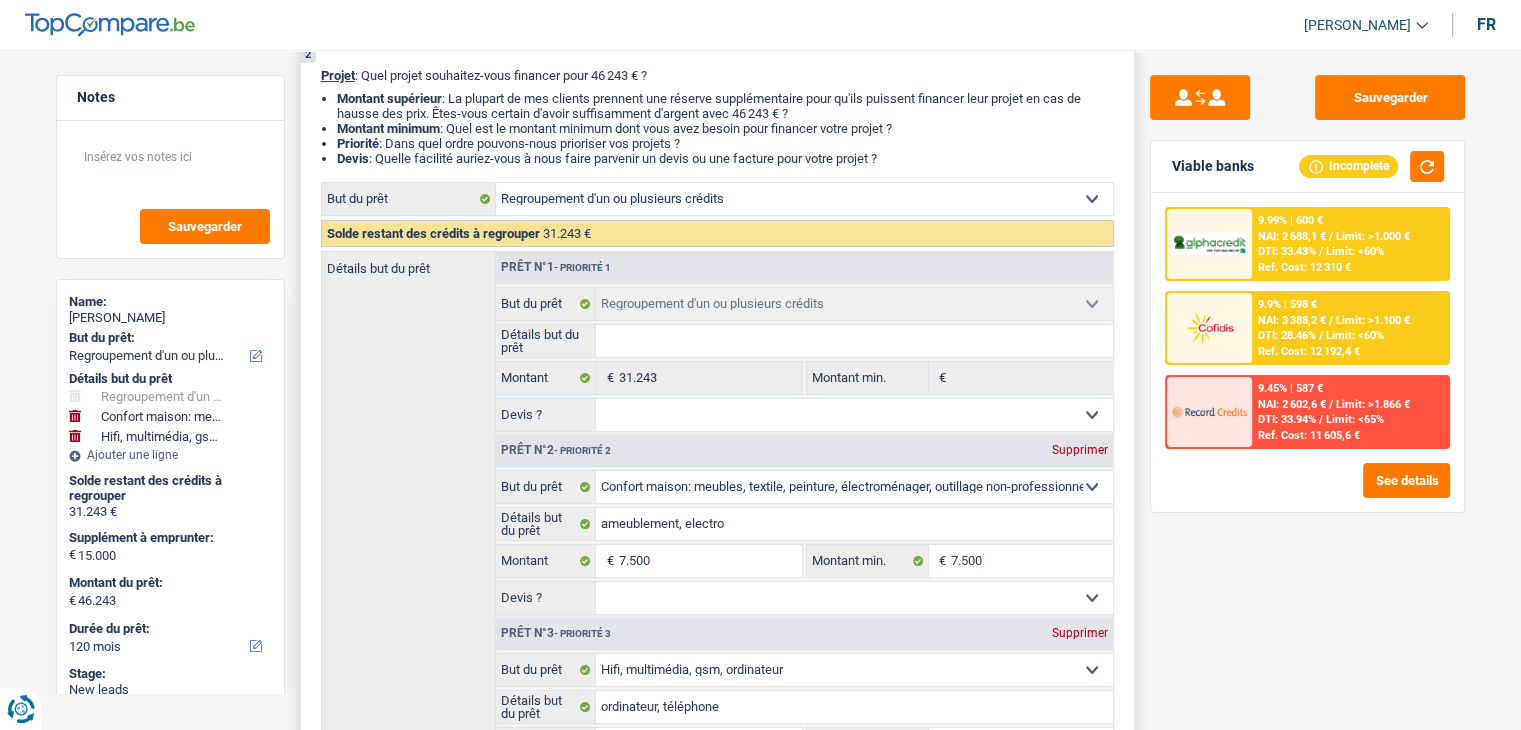 scroll, scrollTop: 400, scrollLeft: 0, axis: vertical 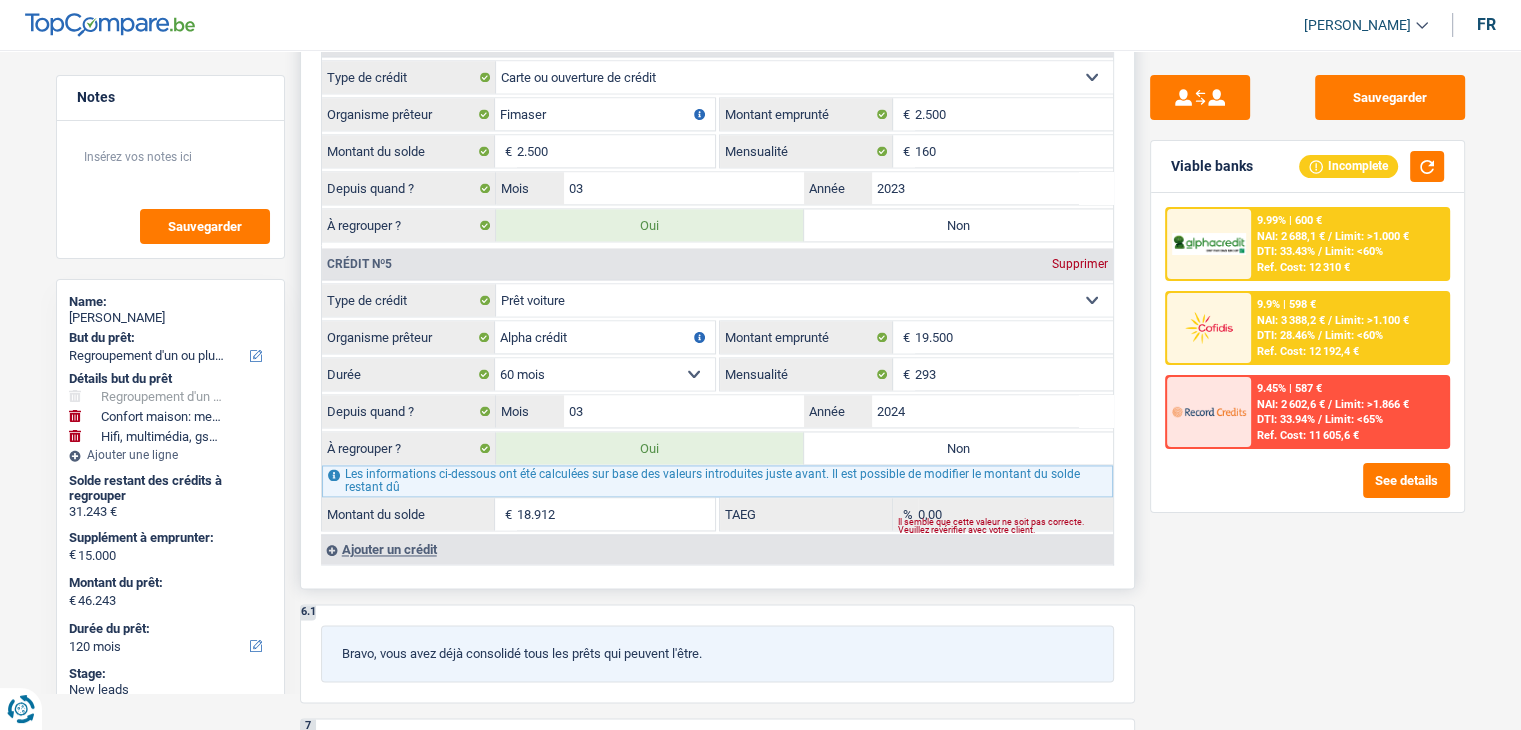 click on "Ajouter un crédit" at bounding box center [717, 549] 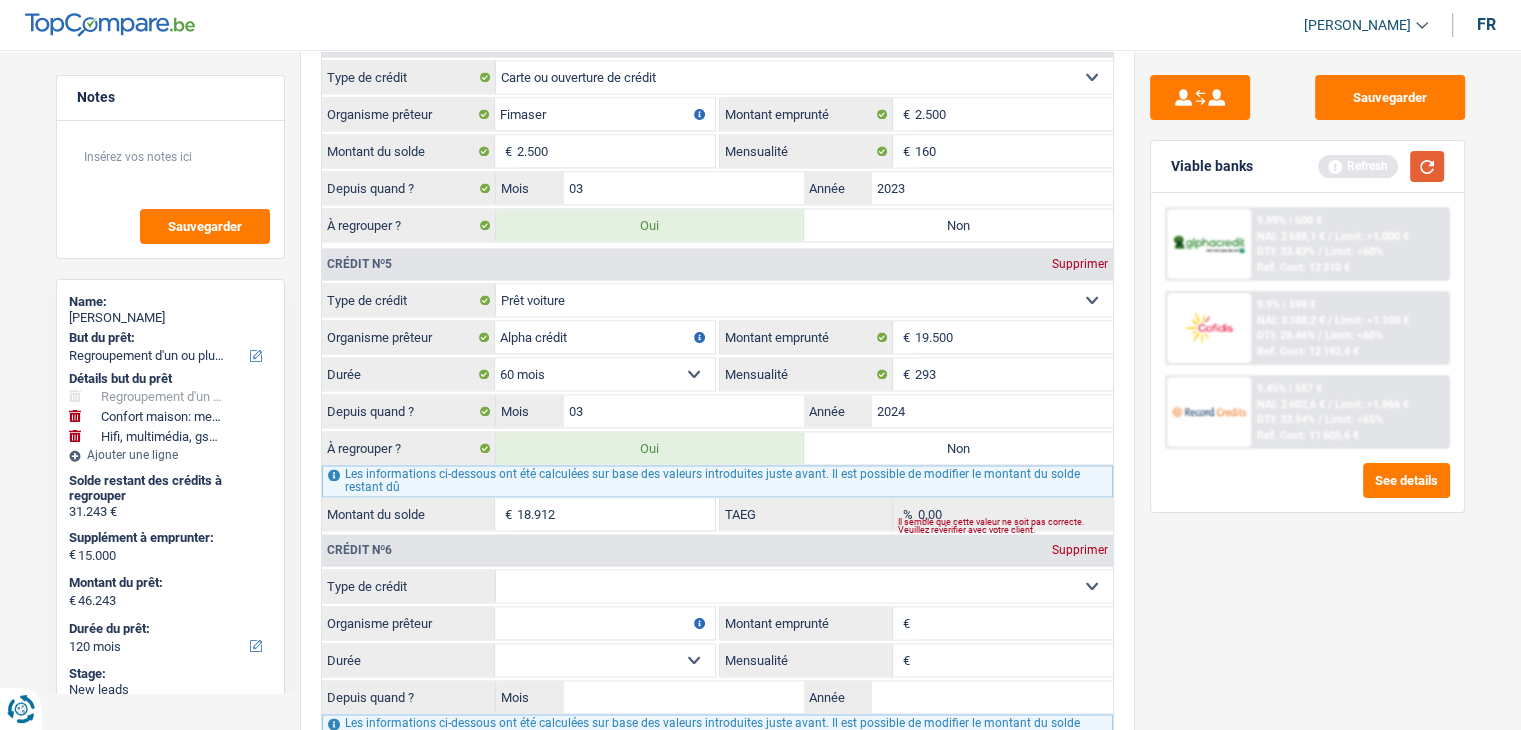 click at bounding box center [1427, 166] 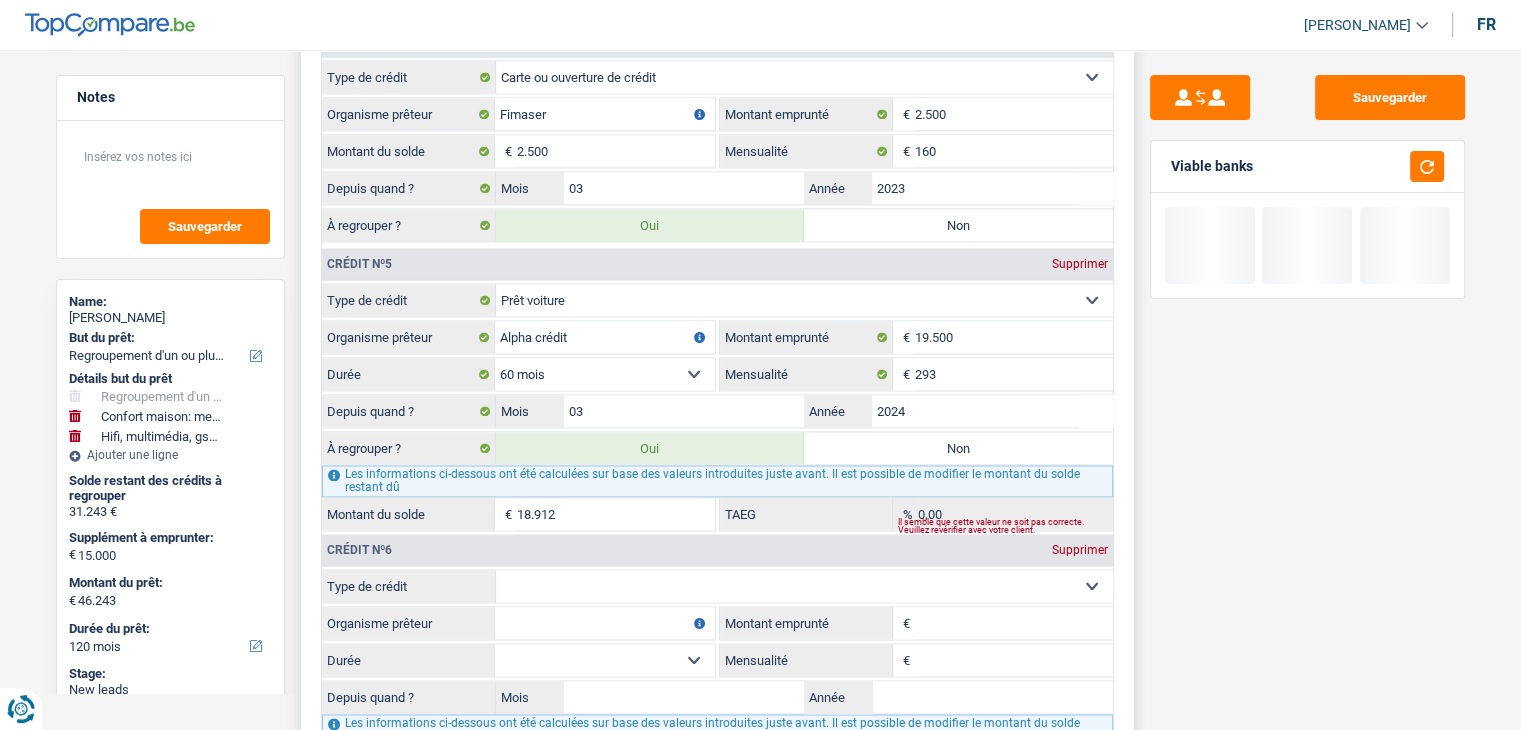 click on "Carte ou ouverture de crédit Prêt hypothécaire Vente à tempérament Prêt à tempérament Prêt rénovation Prêt voiture Regroupement d'un ou plusieurs crédits
Sélectionner une option" at bounding box center (804, 586) 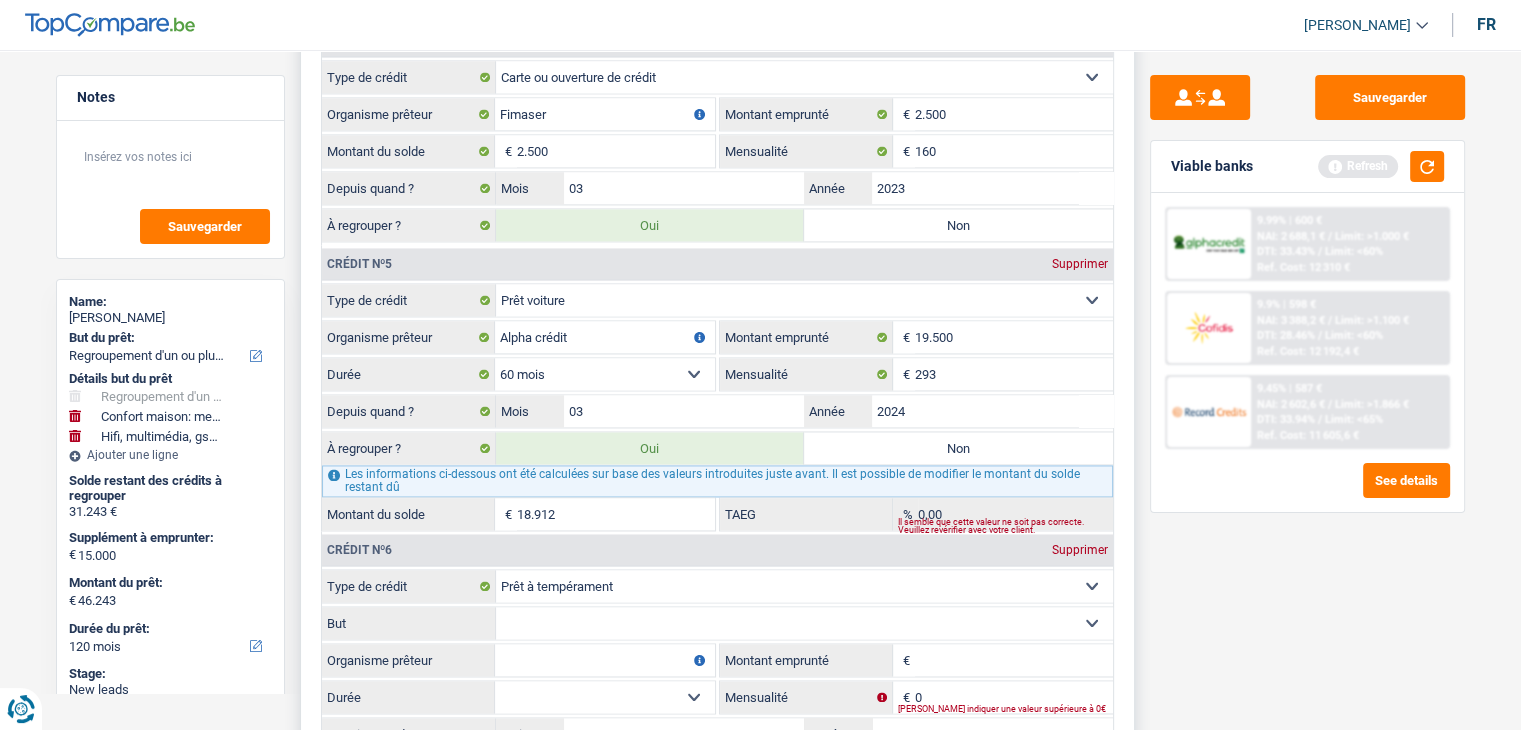 click on "Confort maison: meubles, textile, peinture, électroménager, outillage non-professionnel, Hifi, multimédia, gsm, ordinateur, Frais installation, déménagement Evénement familial: naissance, mariage, divorce, communion, décès Frais médicaux Frais d'études Remboursement prêt Frais permis de conduire Loisirs: voyage, sport, musique Petits travaux maison et jardin Frais divers (max 2.000€) Frais judiciaires Réparation voiture Autre
Sélectionner une option" at bounding box center (804, 623) 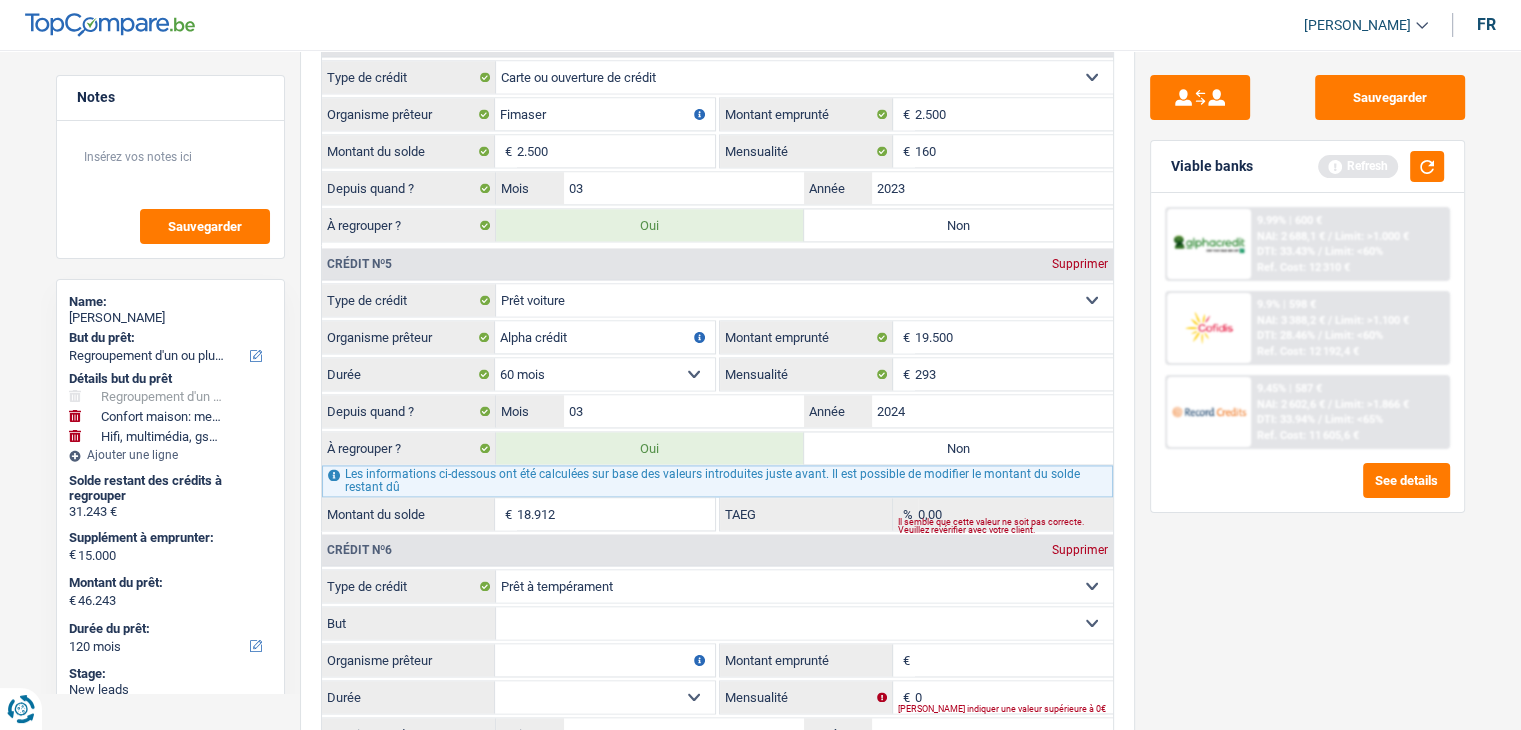 click on "Sauvegarder
Viable banks
Refresh
9.99% | 600 €
NAI: 2 688,1 €
/
Limit: >1.000 €
DTI: 33.43%
/
Limit: <60%
Ref. Cost: 12 310 €
9.9% | 598 €
NAI: 3 388,2 €
/
Limit: >1.100 €
DTI: 28.46%
/               /       /" at bounding box center [1307, 384] 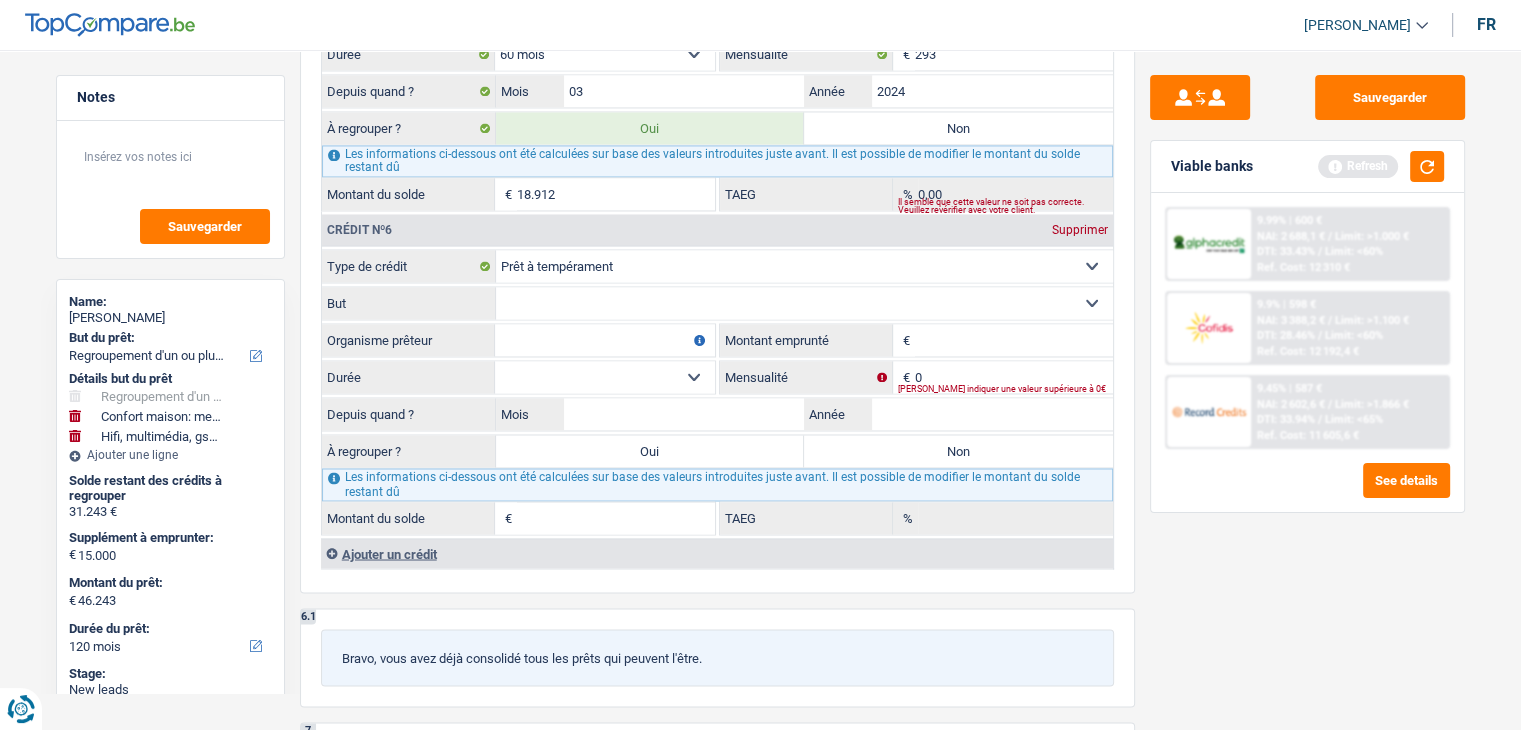 scroll, scrollTop: 3500, scrollLeft: 0, axis: vertical 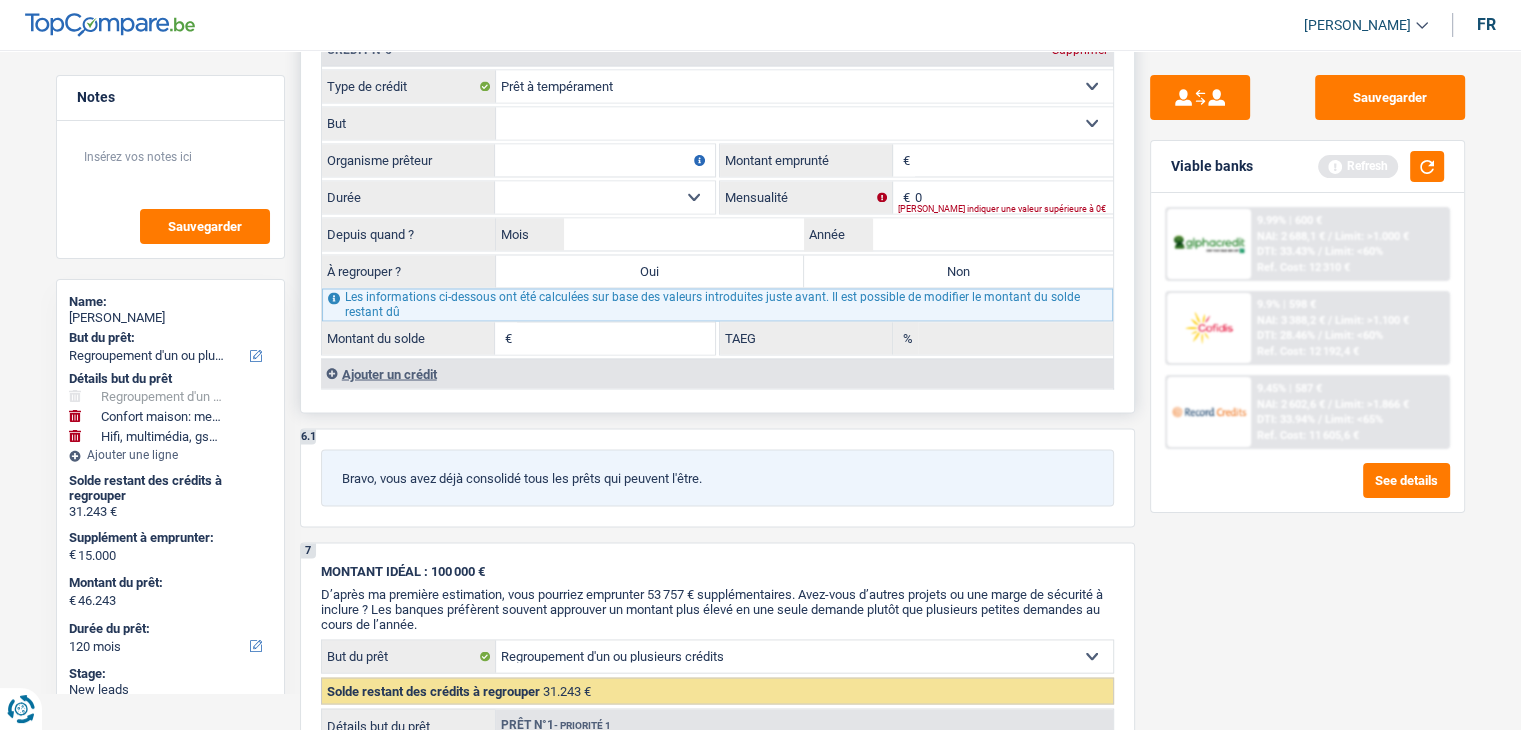 click on "Ajouter un crédit" at bounding box center [717, 373] 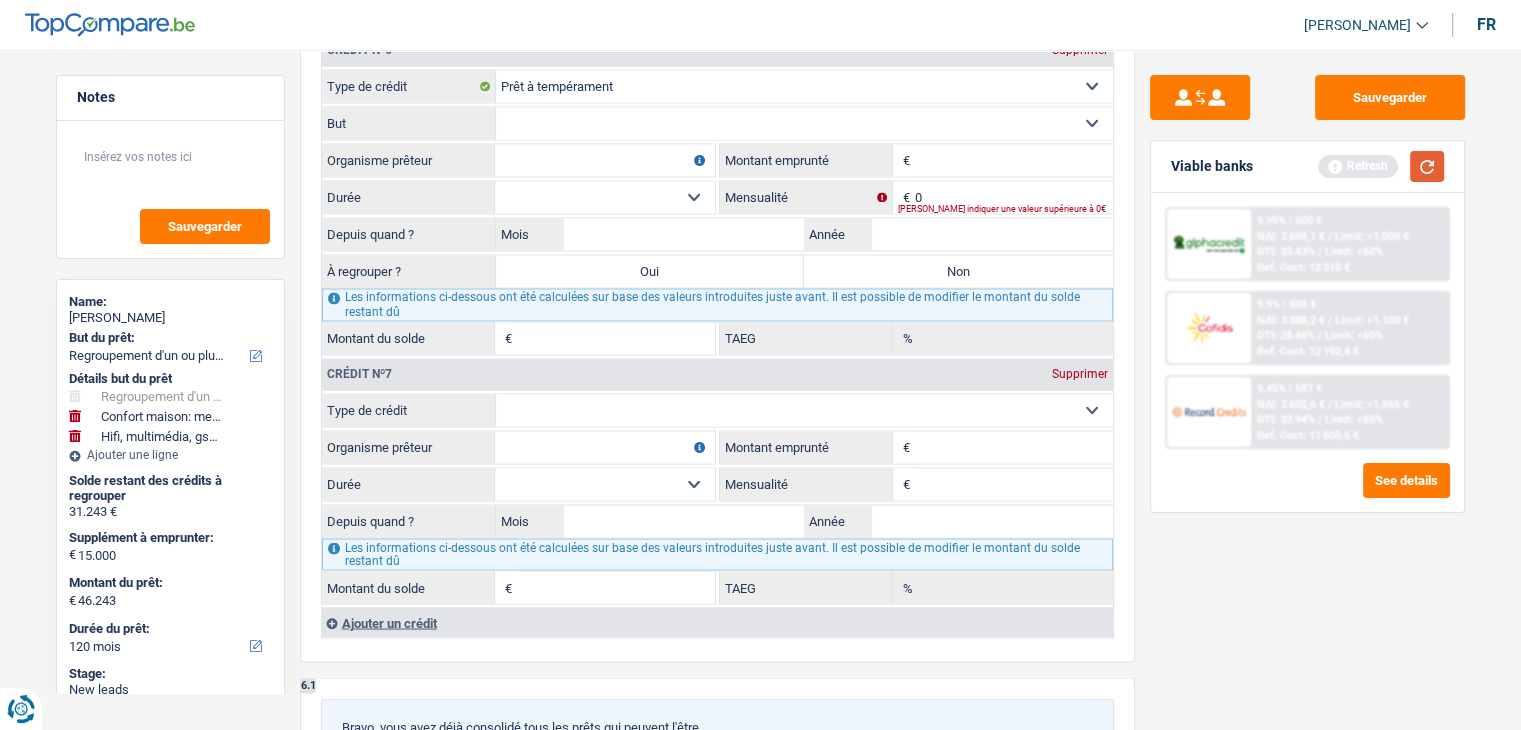 click at bounding box center [1427, 166] 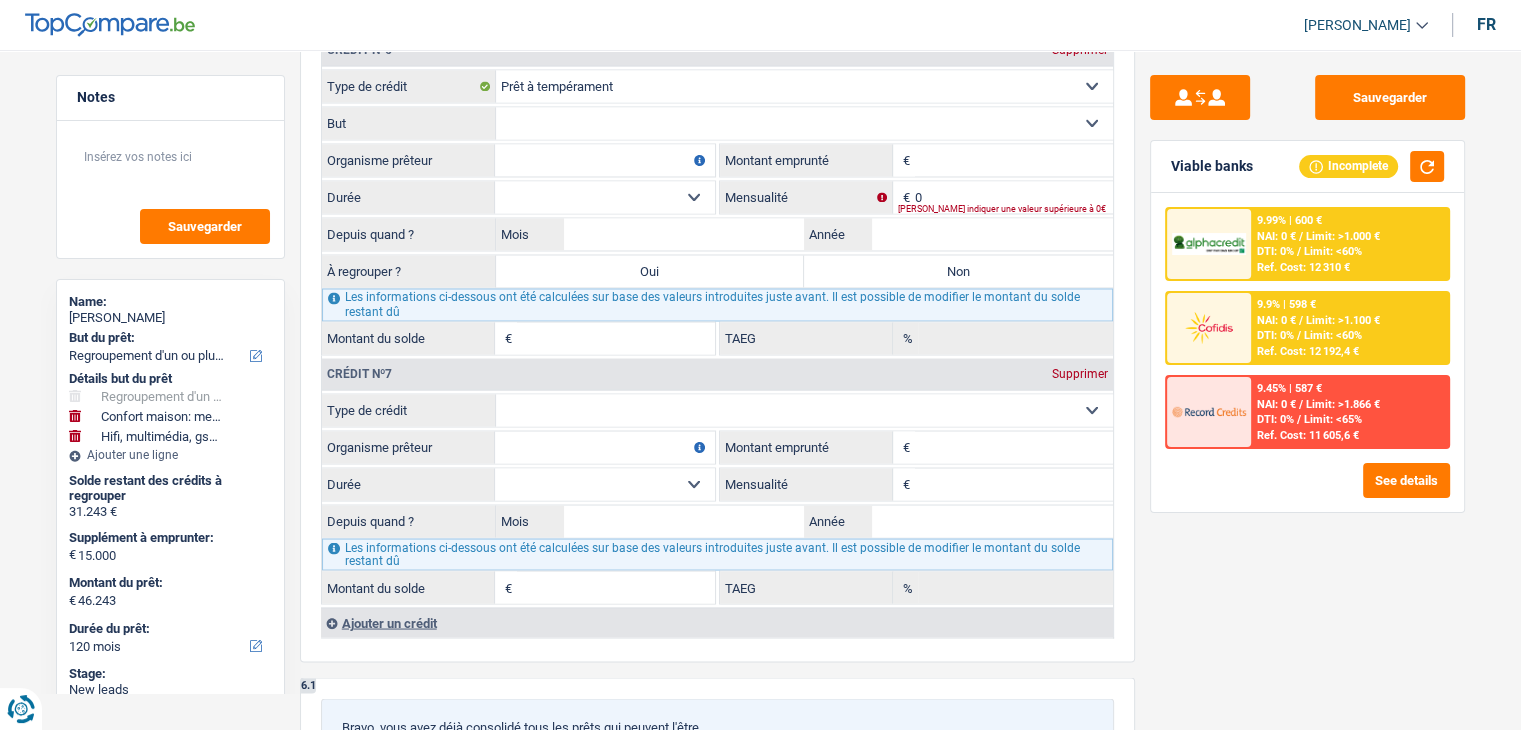 click on "Sauvegarder
Viable banks
Incomplete
9.99% | 600 €
NAI: 0 €
/
Limit: >1.000 €
DTI: 0%
/
Limit: <60%
Ref. Cost: 12 310 €
9.9% | 598 €
NAI: 0 €
/
Limit: >1.100 €
DTI: 0%
/               /       /" at bounding box center (1307, 384) 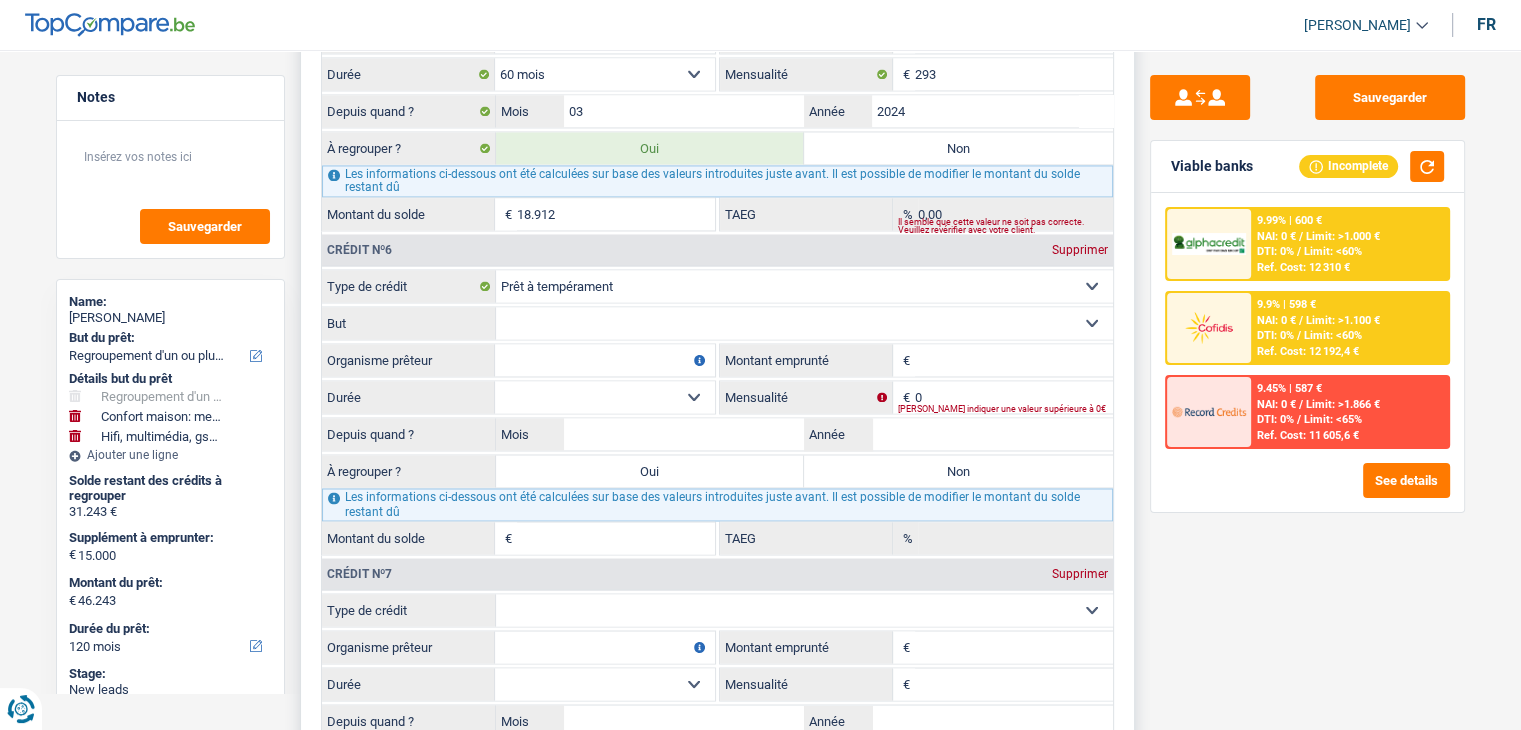 scroll, scrollTop: 3300, scrollLeft: 0, axis: vertical 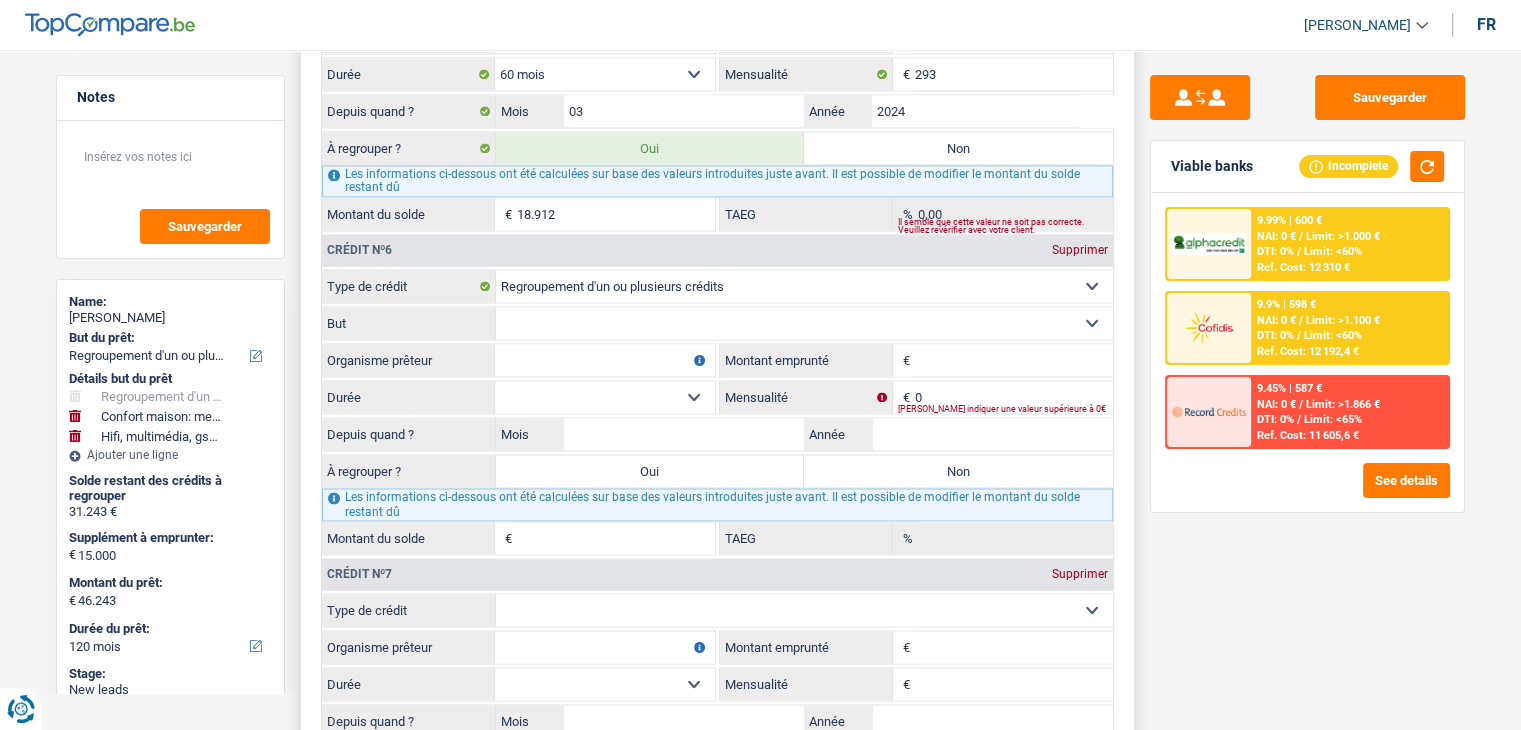 click on "Carte ou ouverture de crédit Prêt hypothécaire Vente à tempérament Prêt à tempérament Prêt rénovation Prêt voiture Regroupement d'un ou plusieurs crédits
Sélectionner une option" at bounding box center (804, 286) 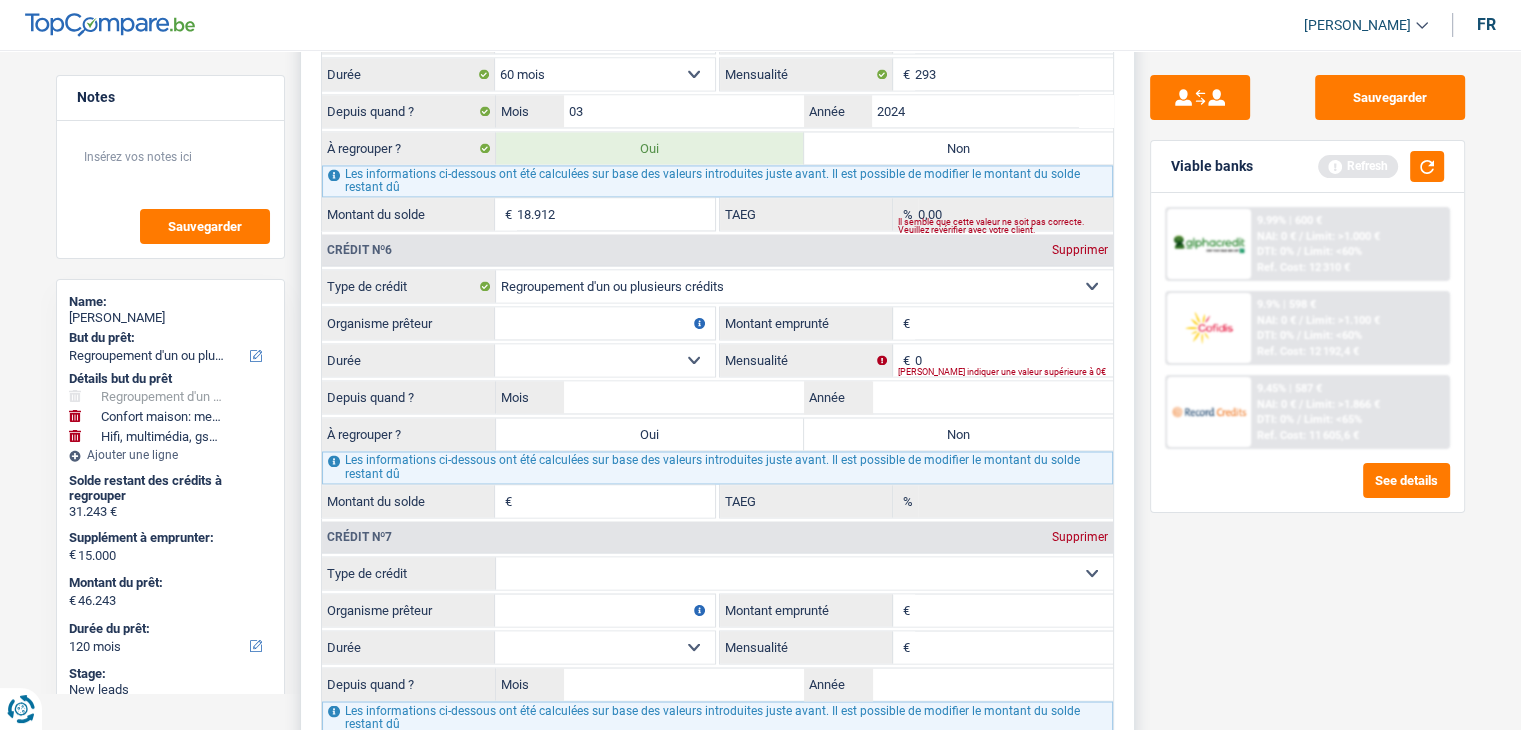 click on "Organisme prêteur" at bounding box center (605, 323) 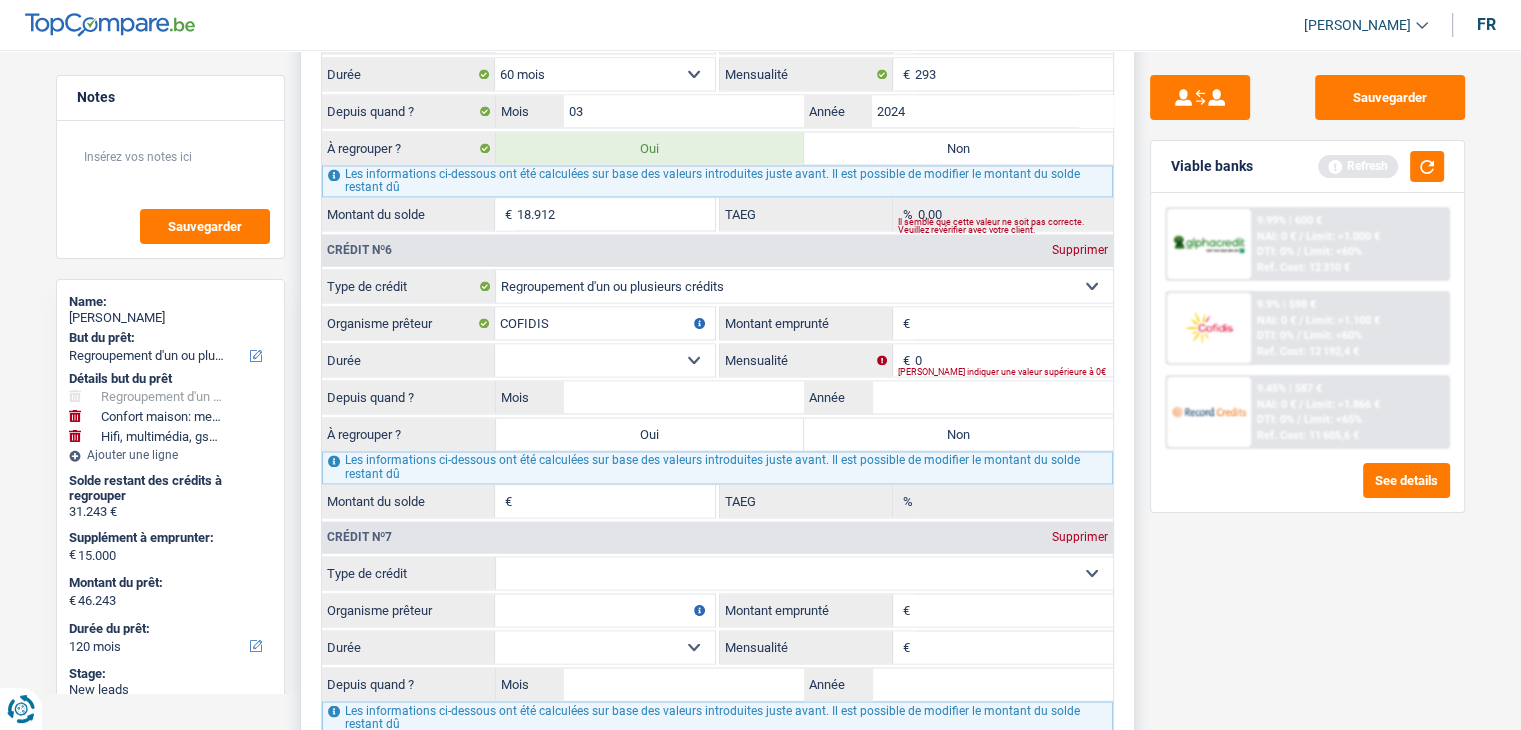 click on "Montant emprunté" at bounding box center (1014, 323) 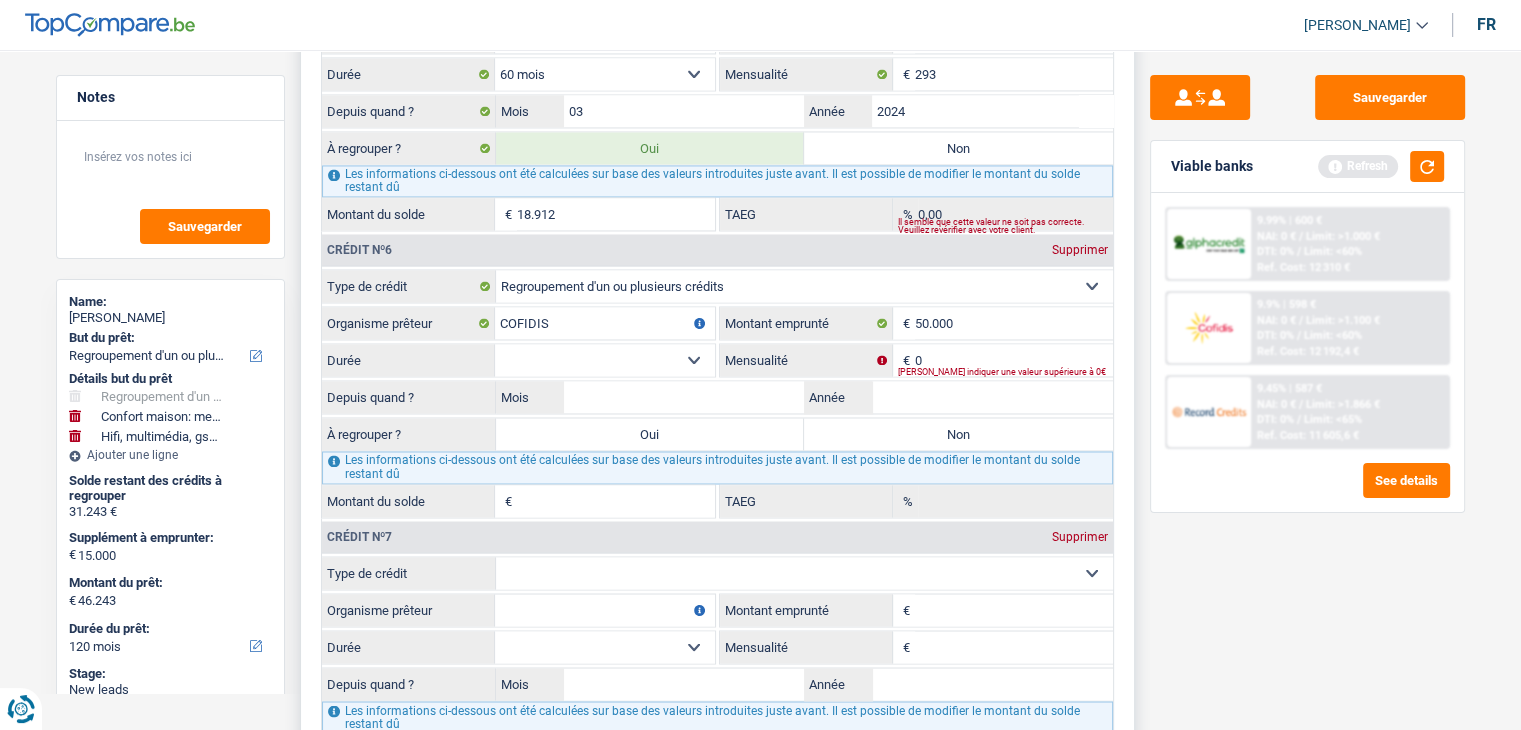 click on "12 mois 18 mois 24 mois 30 mois 36 mois 42 mois 48 mois 60 mois 72 mois 84 mois 96 mois 120 mois
Sélectionner une option" at bounding box center (605, 360) 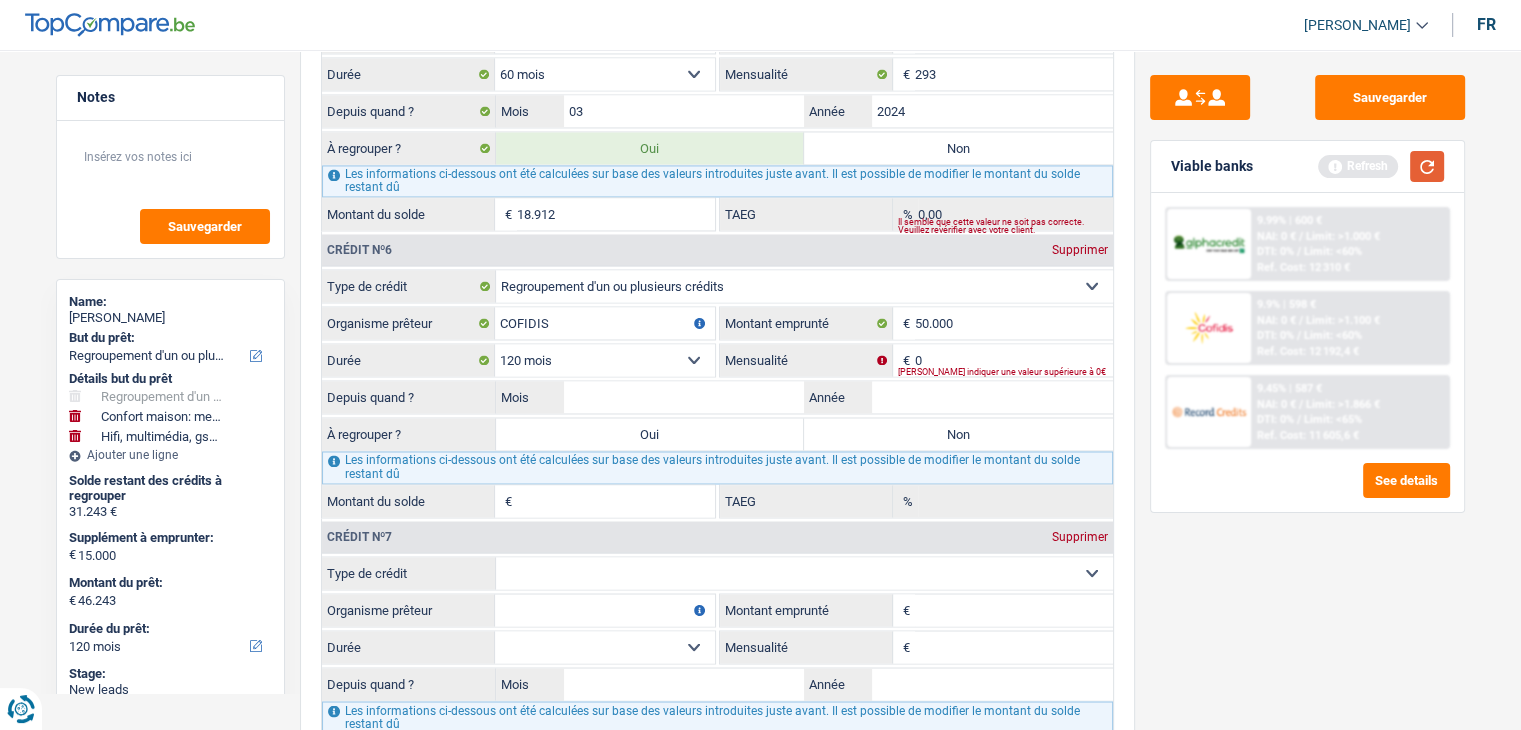 click at bounding box center (1427, 166) 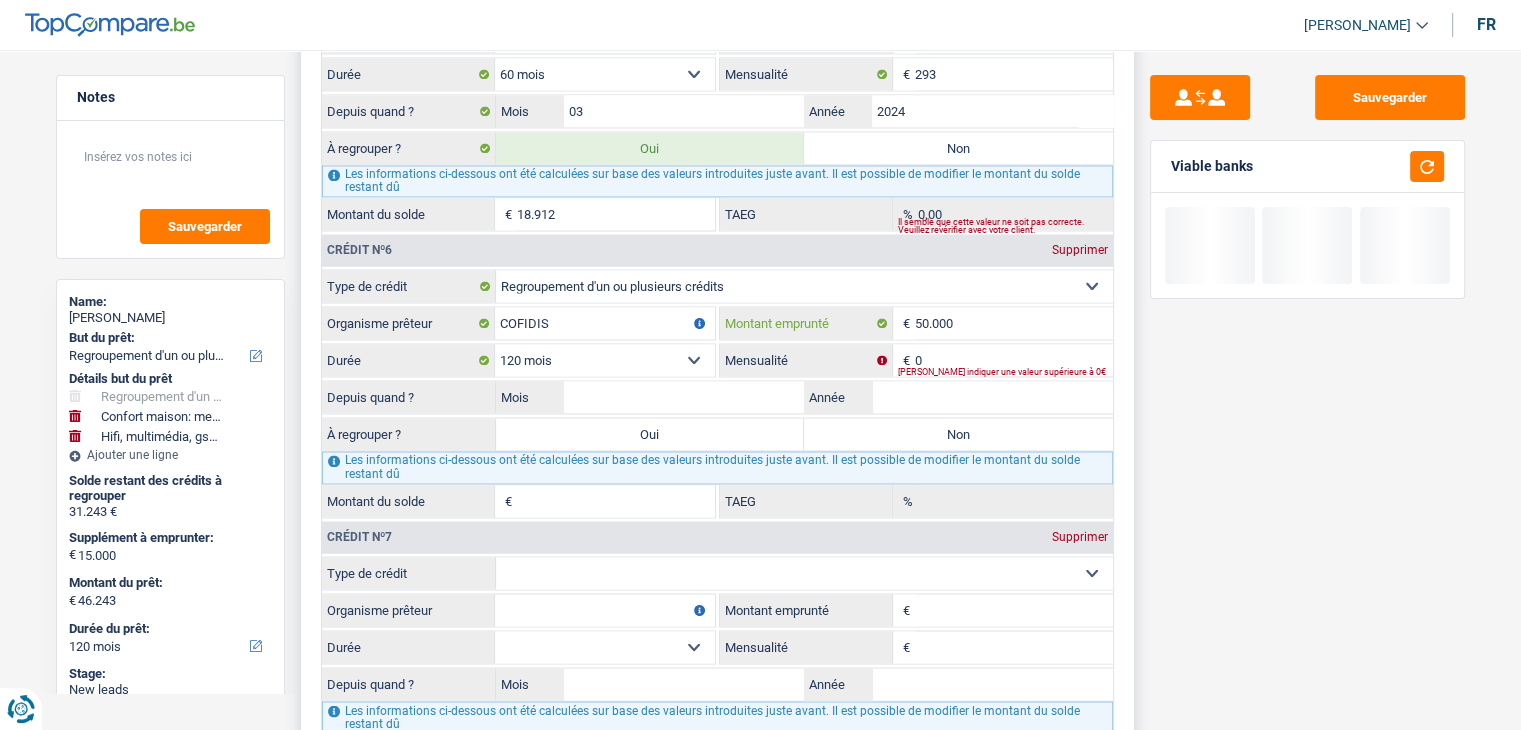 click on "50.000" at bounding box center [1014, 323] 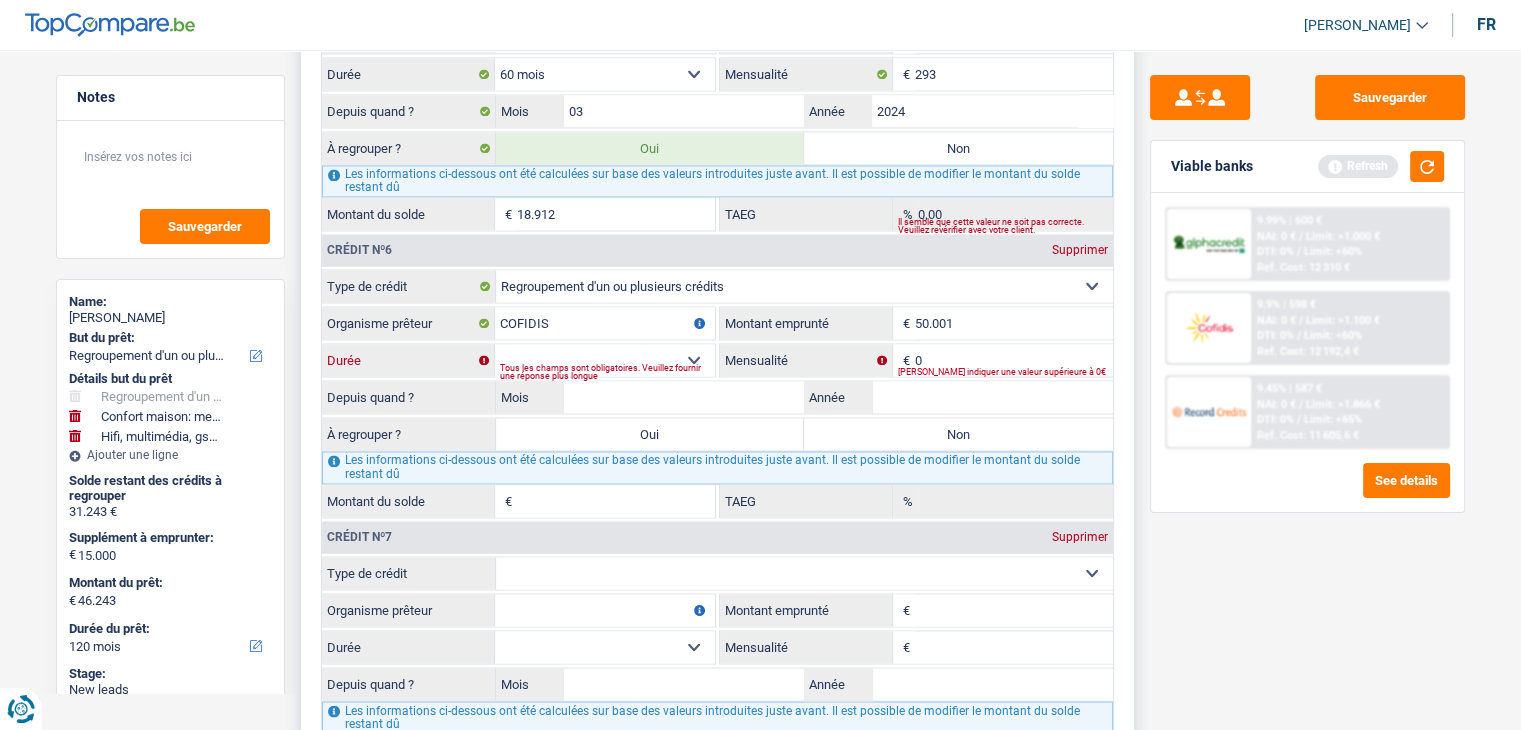 click on "12 mois 18 mois 24 mois 30 mois 36 mois 42 mois 48 mois 60 mois 72 mois 84 mois 96 mois 120 mois
Sélectionner une option" at bounding box center (605, 360) 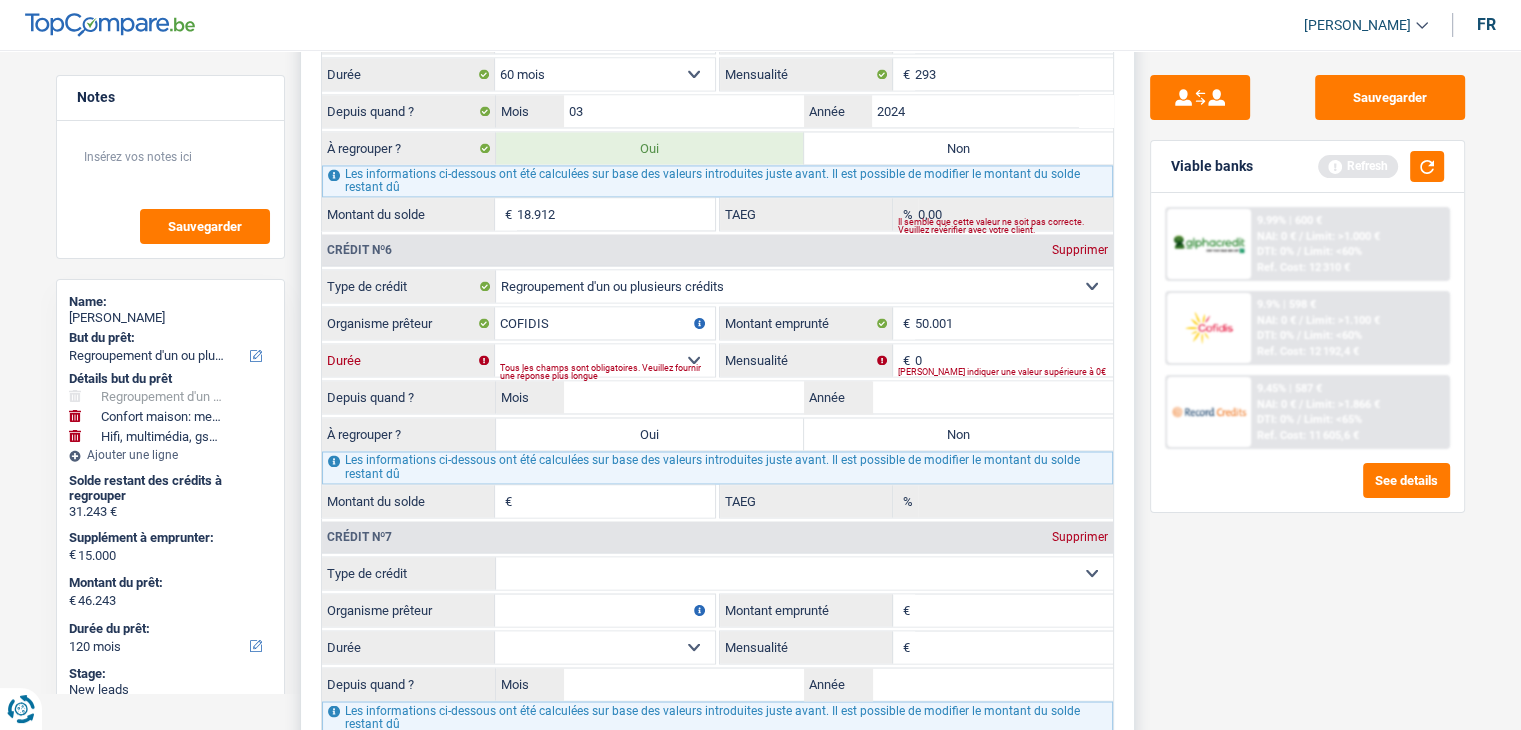 click on "12 mois 18 mois 24 mois 30 mois 36 mois 42 mois 48 mois 60 mois 72 mois 84 mois 96 mois 120 mois
Sélectionner une option" at bounding box center [605, 360] 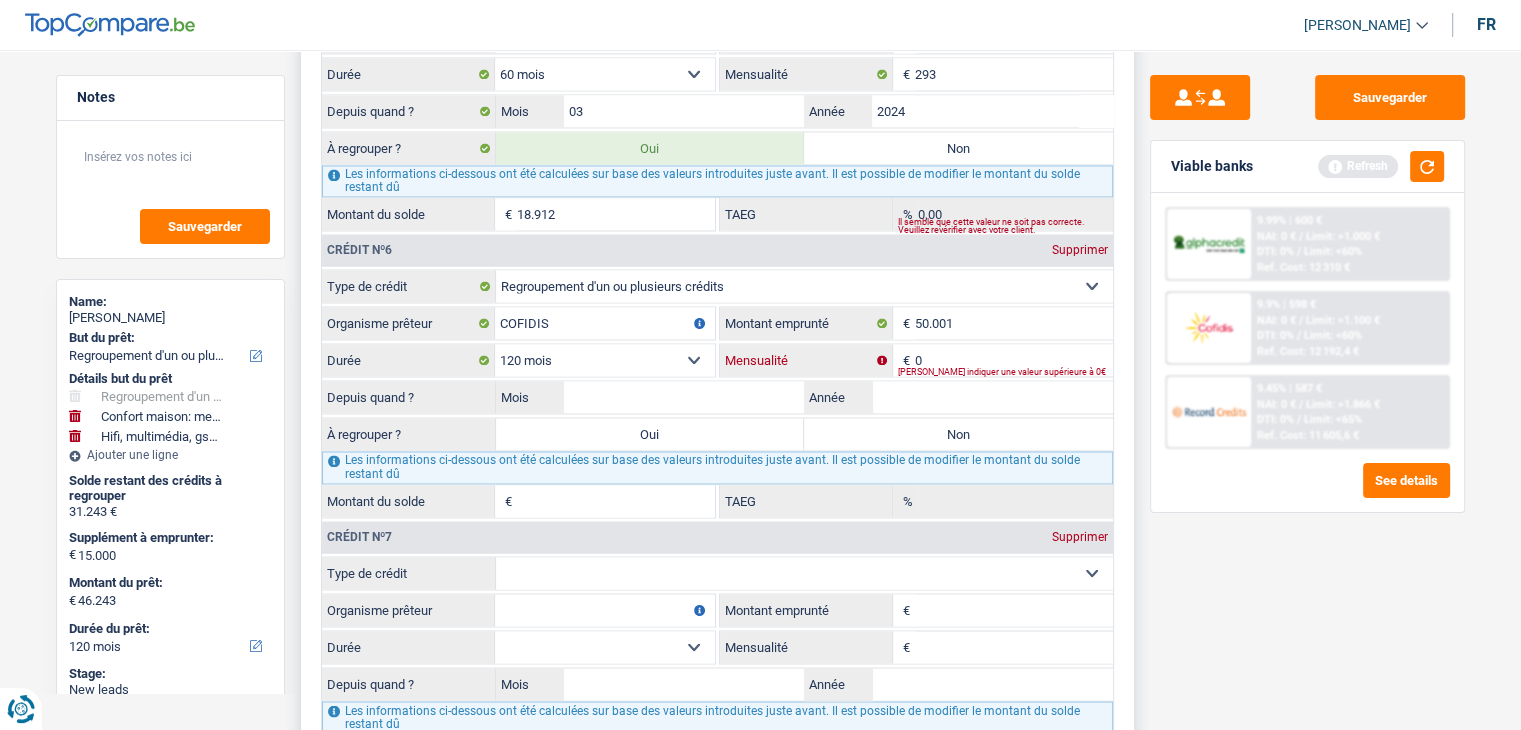click on "0" at bounding box center [1014, 360] 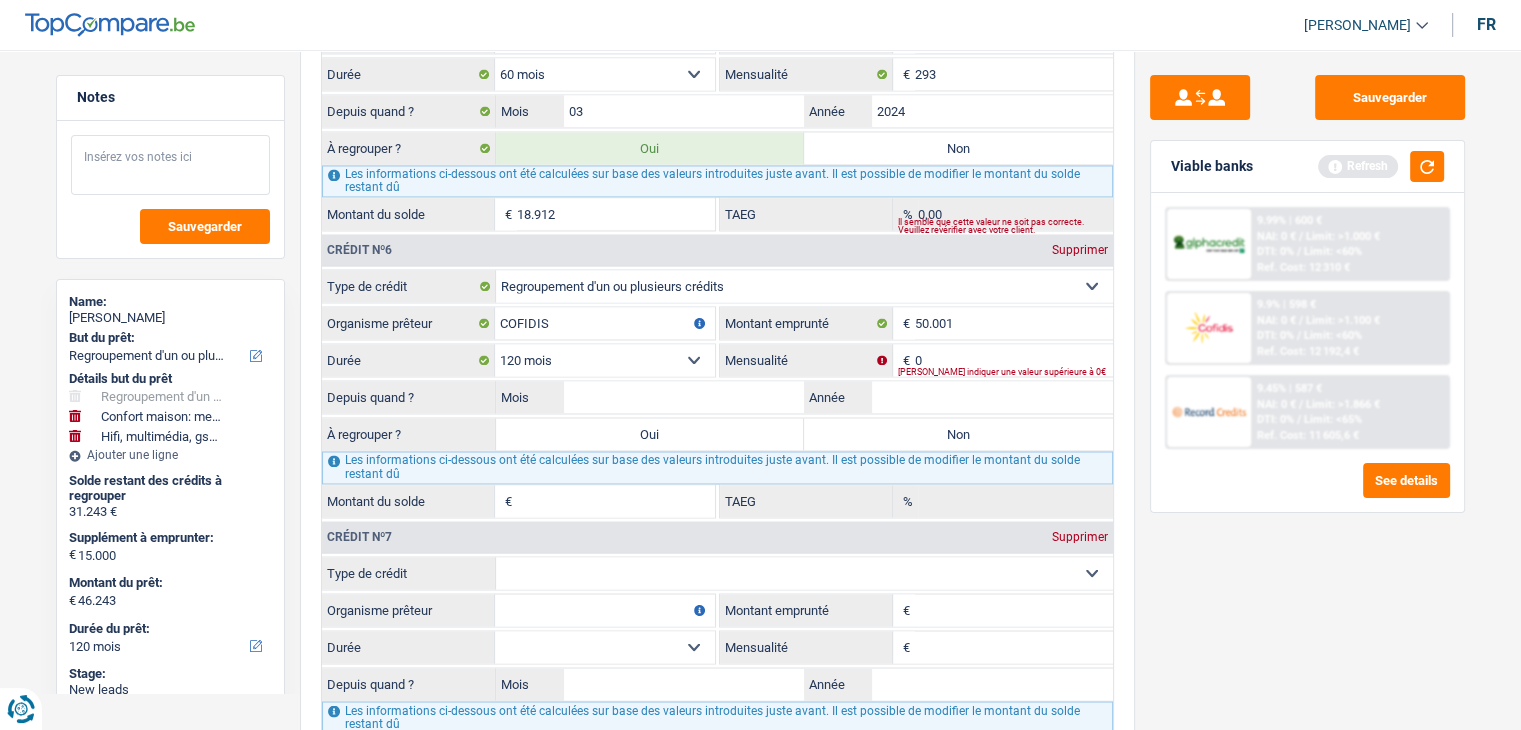 click at bounding box center [170, 165] 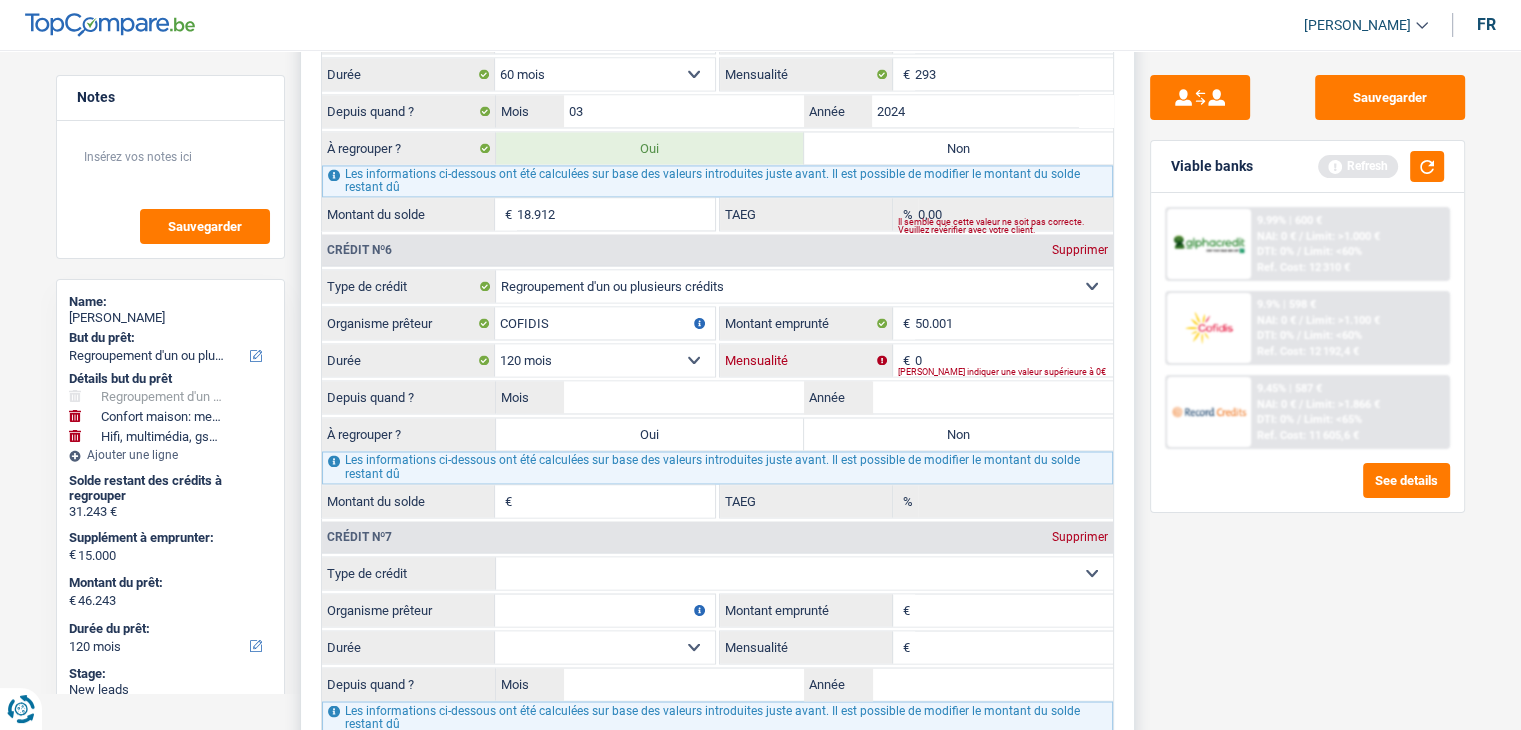 click on "0" at bounding box center [1014, 360] 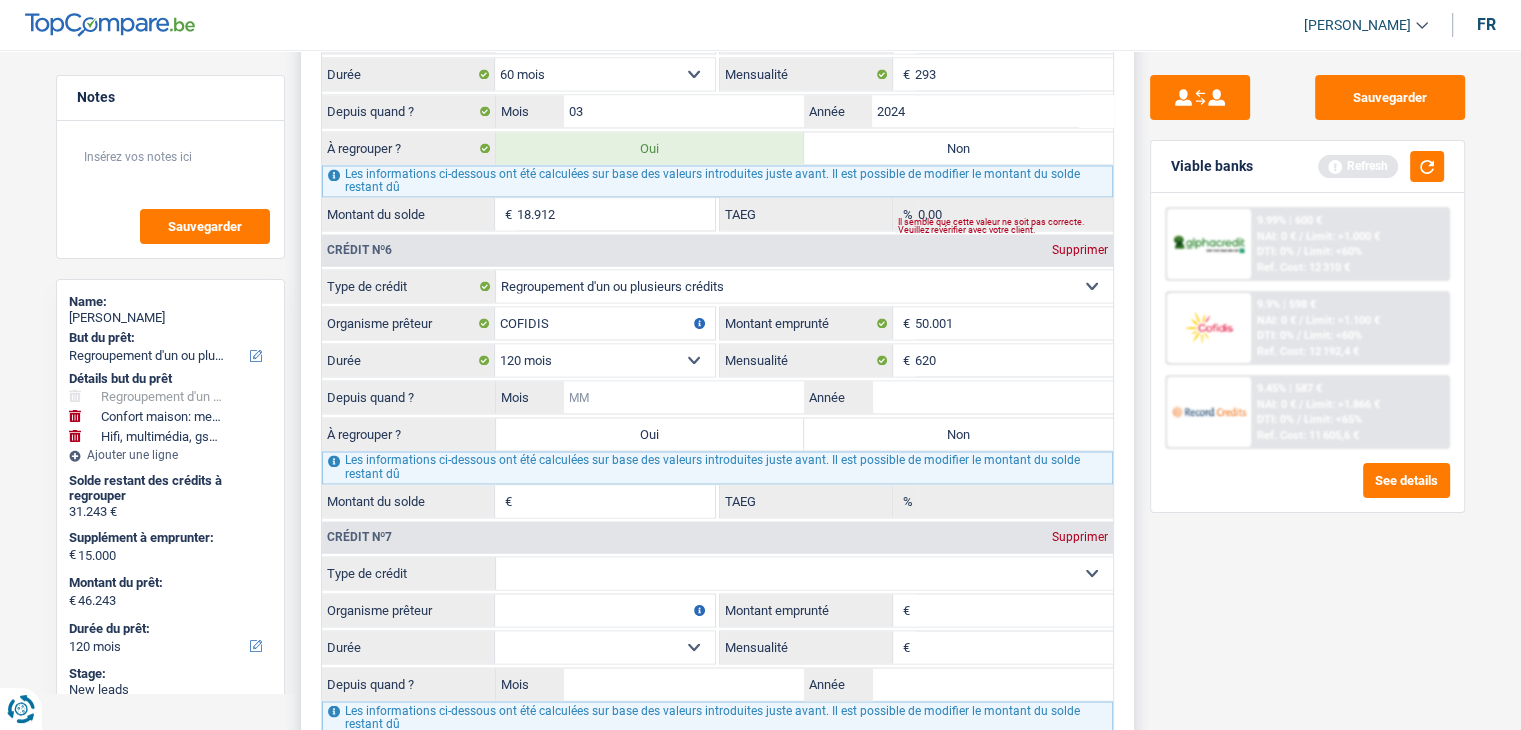 click on "Mois" at bounding box center (684, 397) 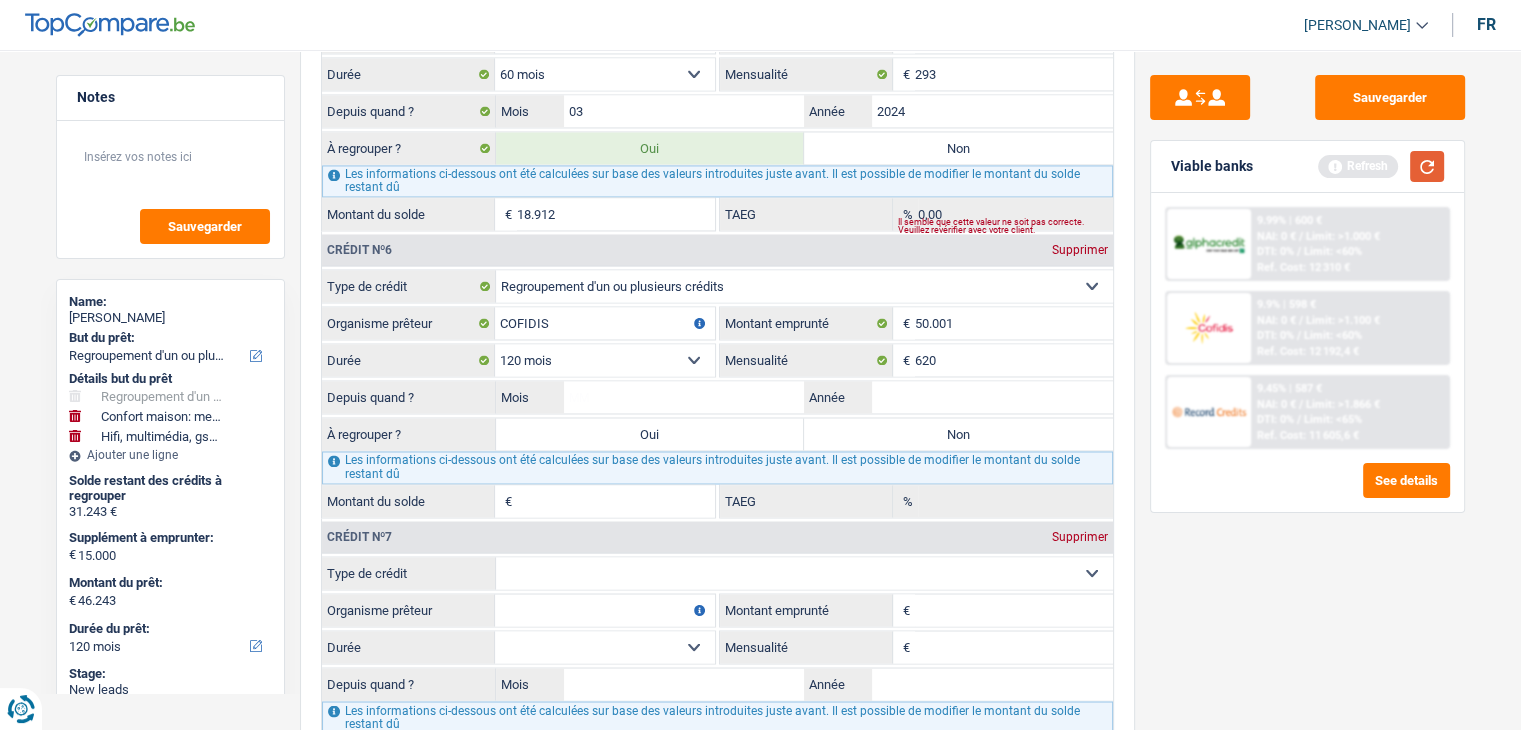 click at bounding box center (1427, 166) 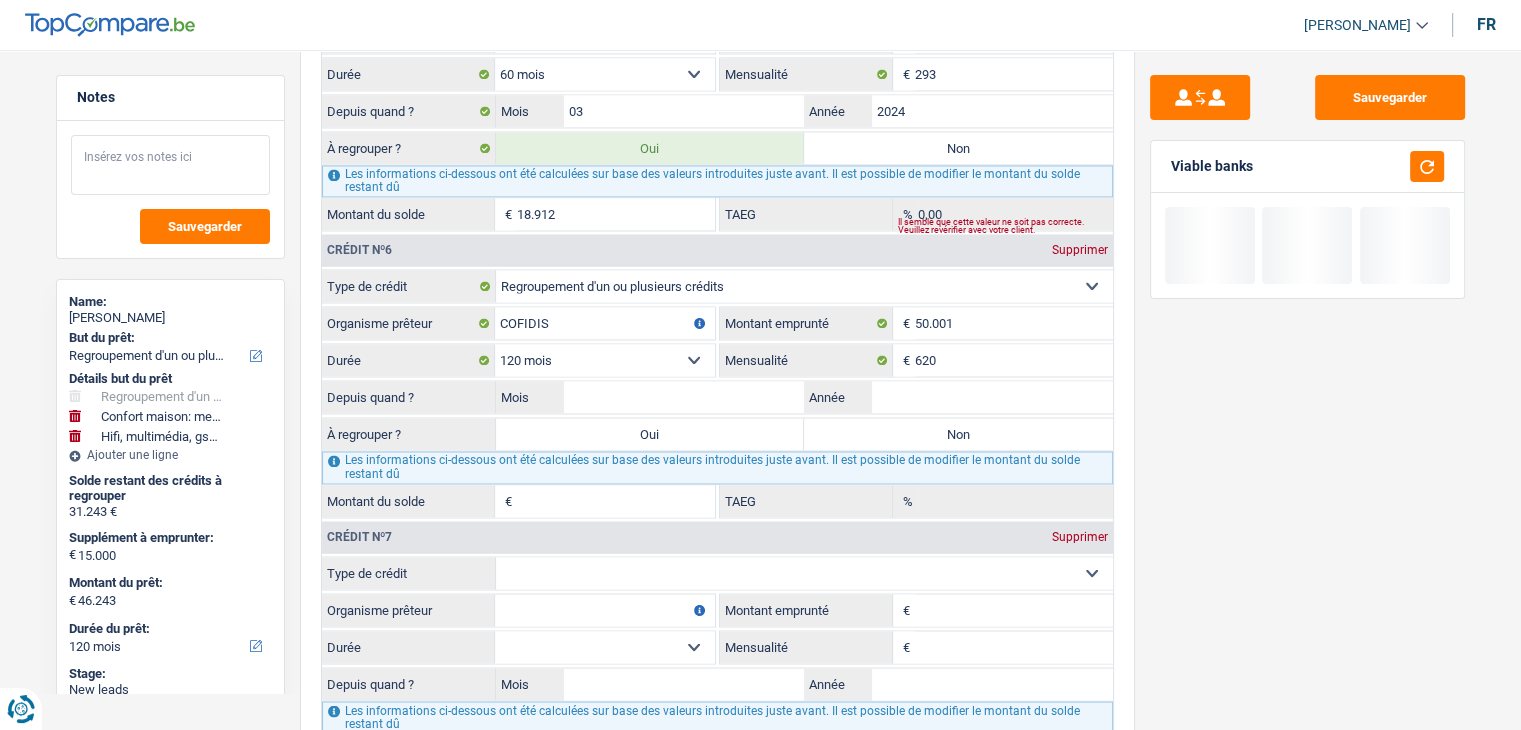 click at bounding box center [170, 165] 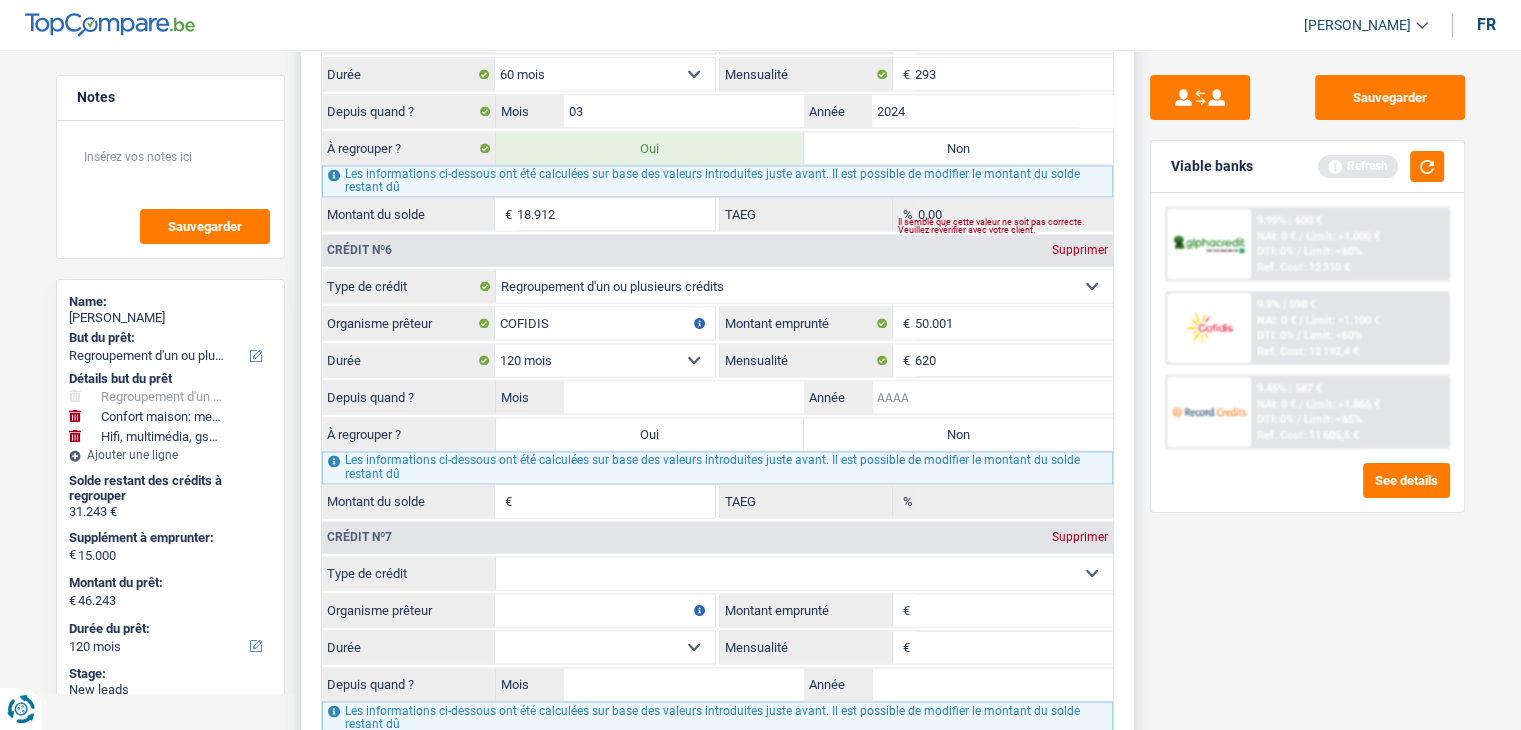 click on "Année" at bounding box center (992, 397) 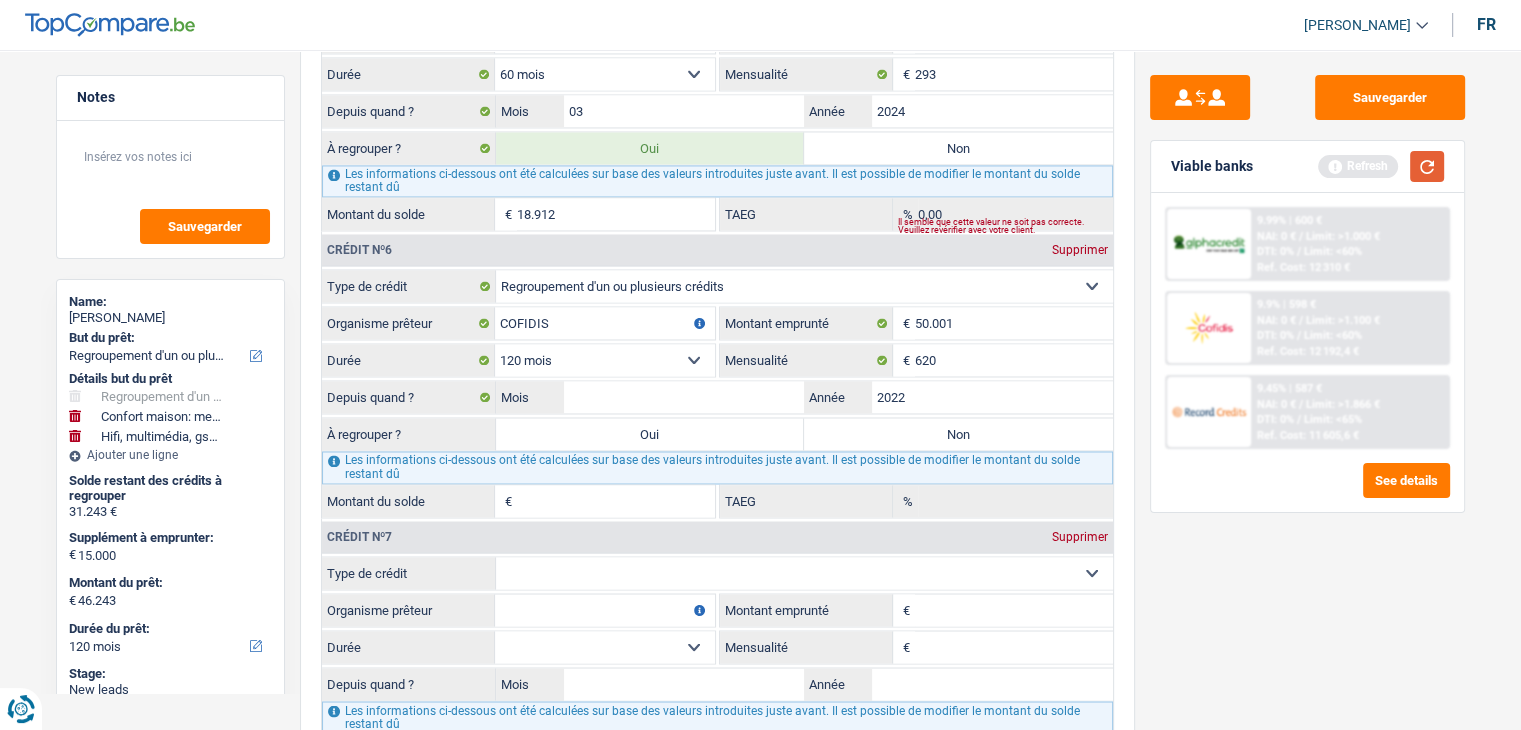 click at bounding box center [1427, 166] 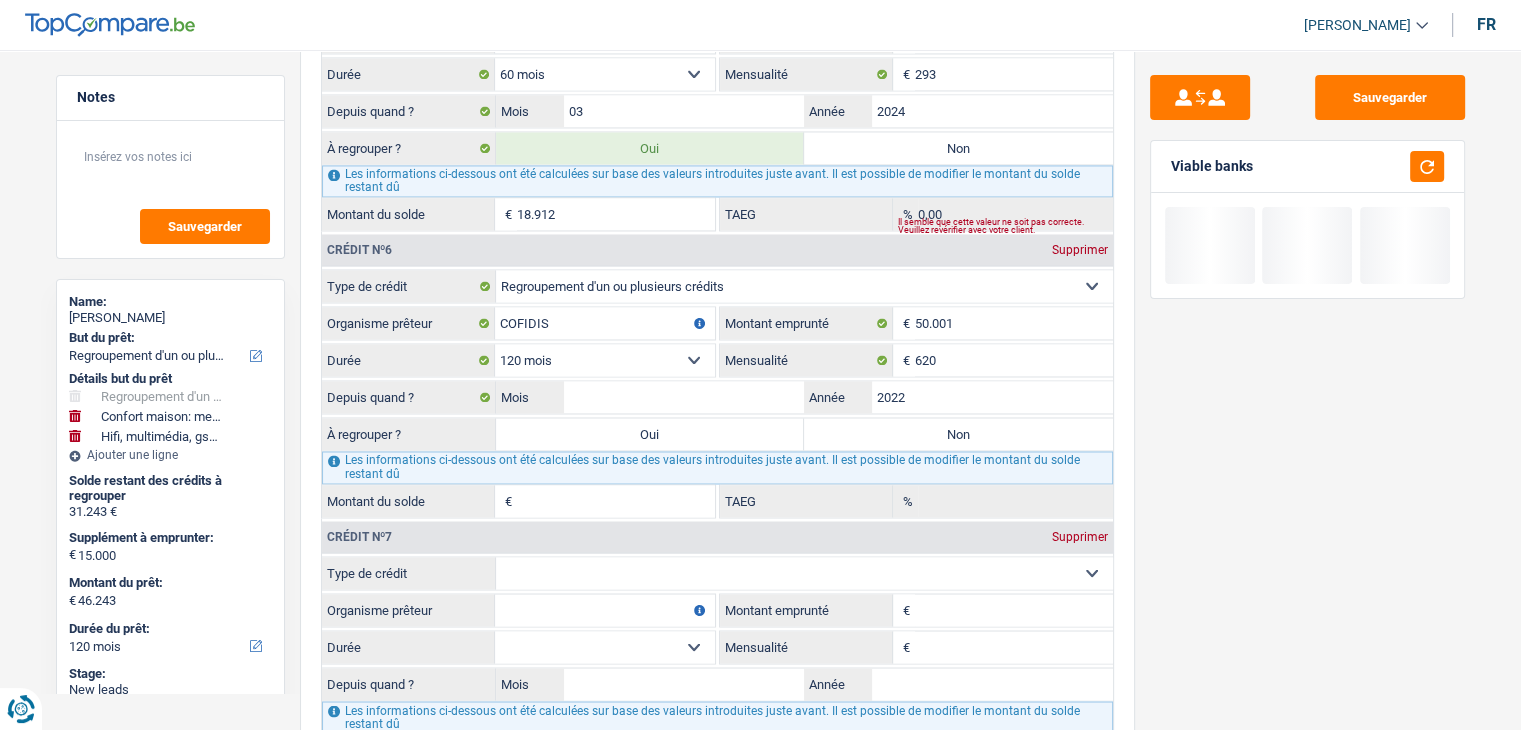 drag, startPoint x: 1253, startPoint y: 165, endPoint x: 1162, endPoint y: 162, distance: 91.04944 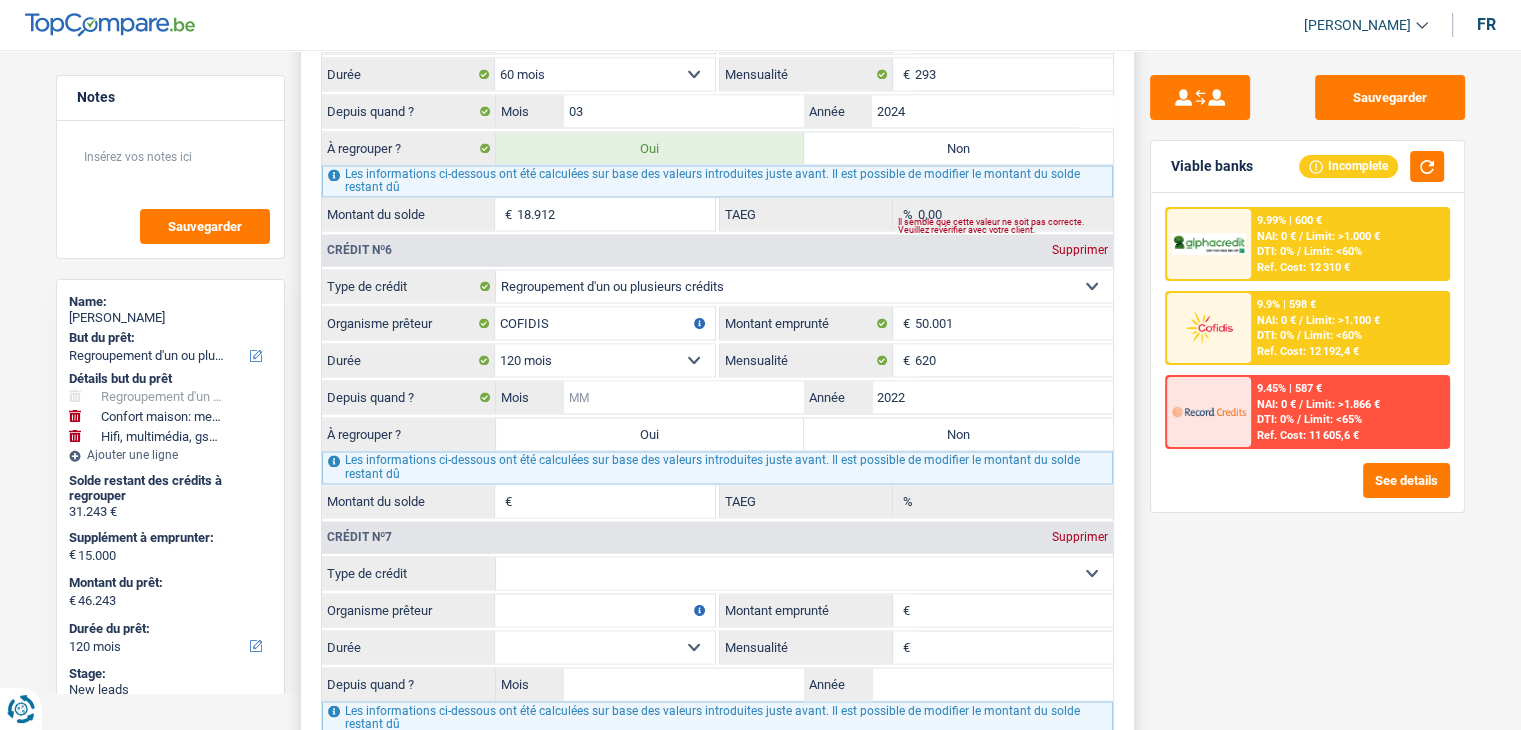 click on "Mois" at bounding box center (684, 397) 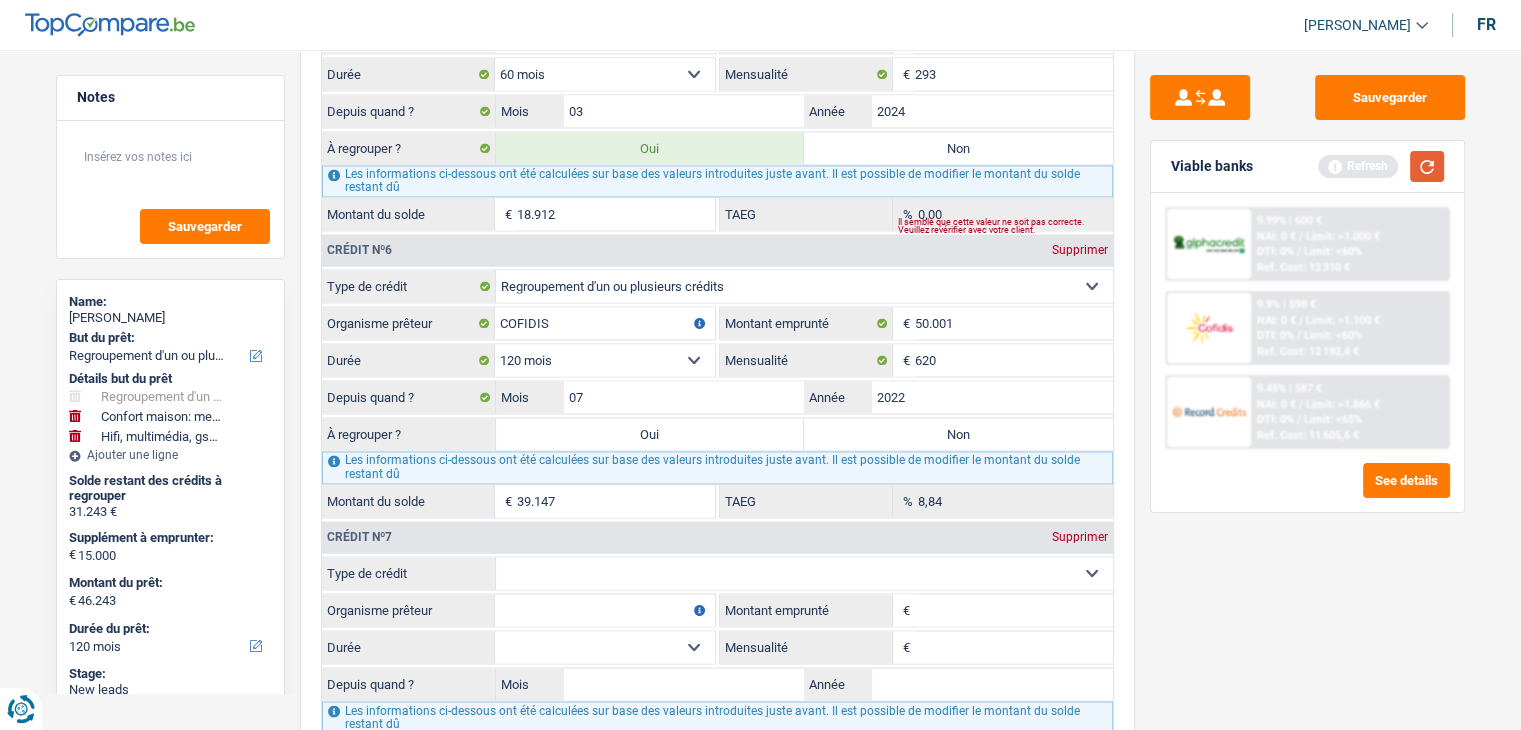 click at bounding box center [1427, 166] 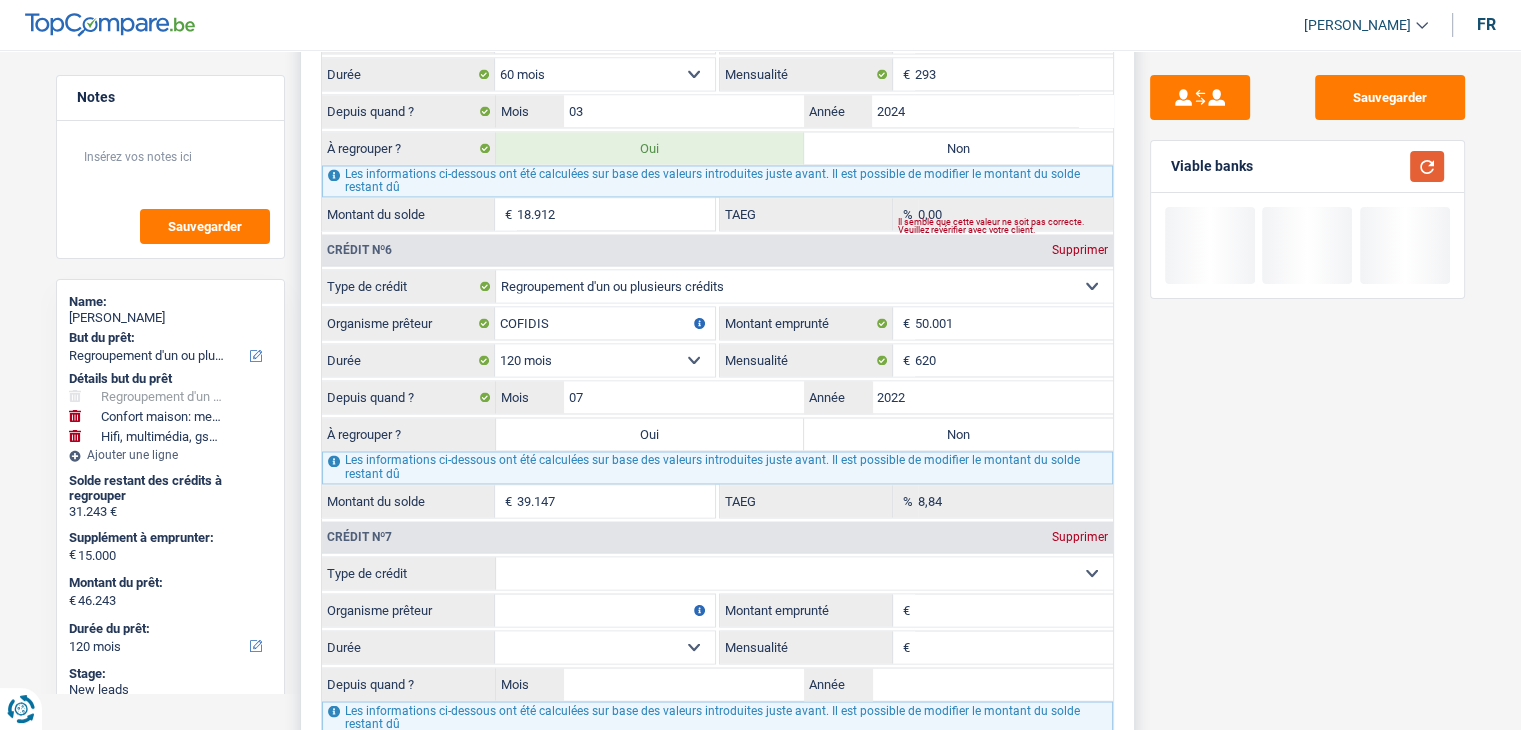 scroll, scrollTop: 3500, scrollLeft: 0, axis: vertical 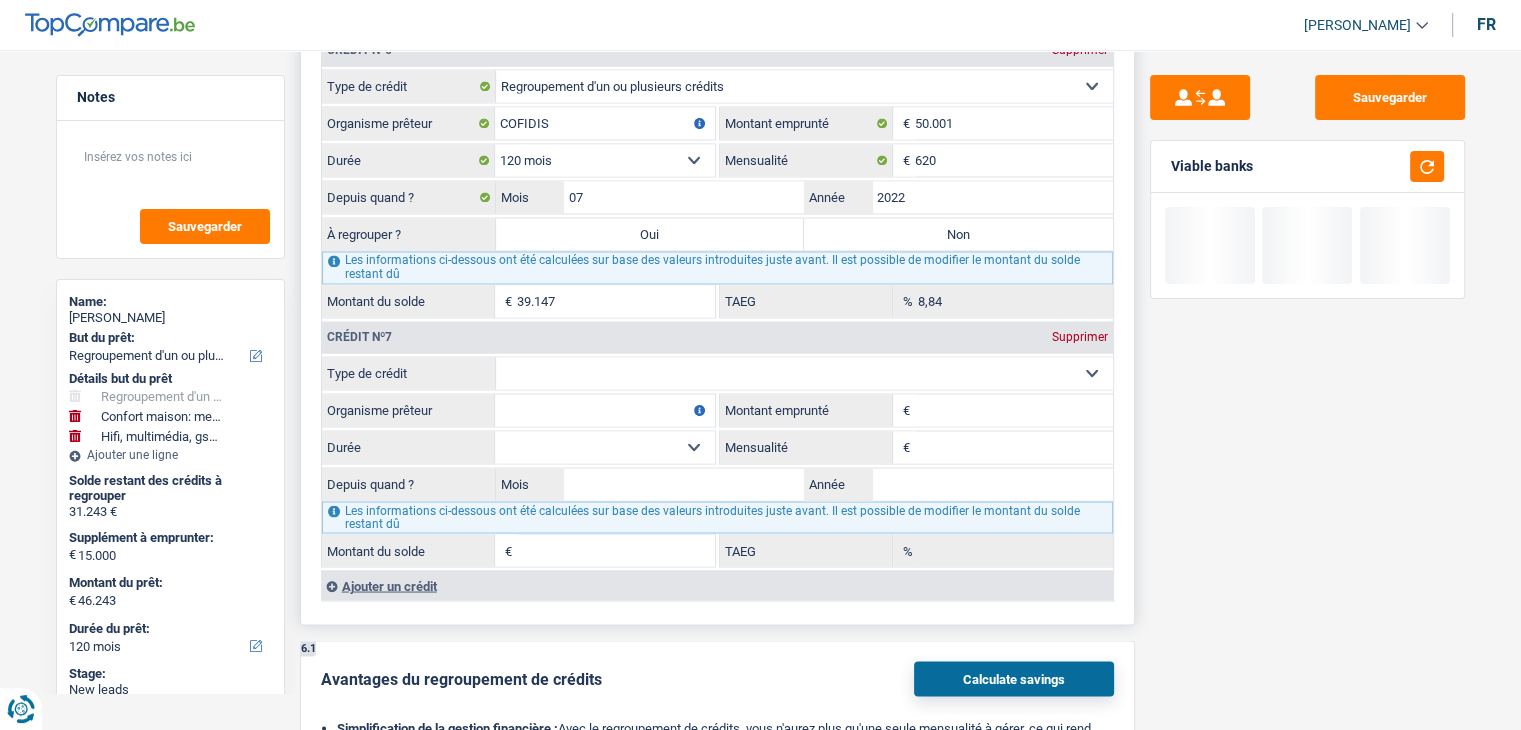 click on "Carte ou ouverture de crédit Prêt hypothécaire Vente à tempérament Prêt à tempérament Prêt rénovation Prêt voiture Regroupement d'un ou plusieurs crédits
Sélectionner une option" at bounding box center [804, 373] 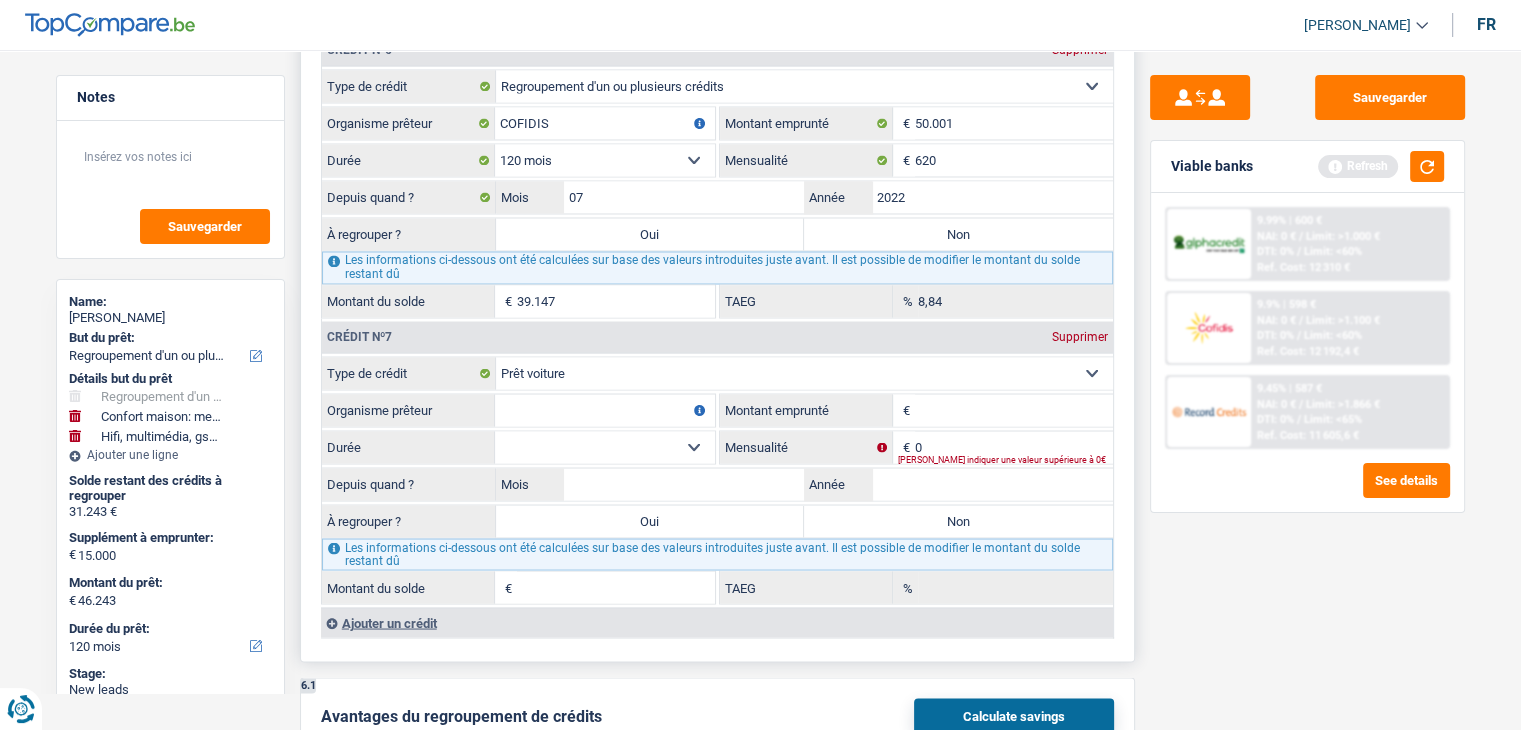 click on "Organisme prêteur" at bounding box center [605, 410] 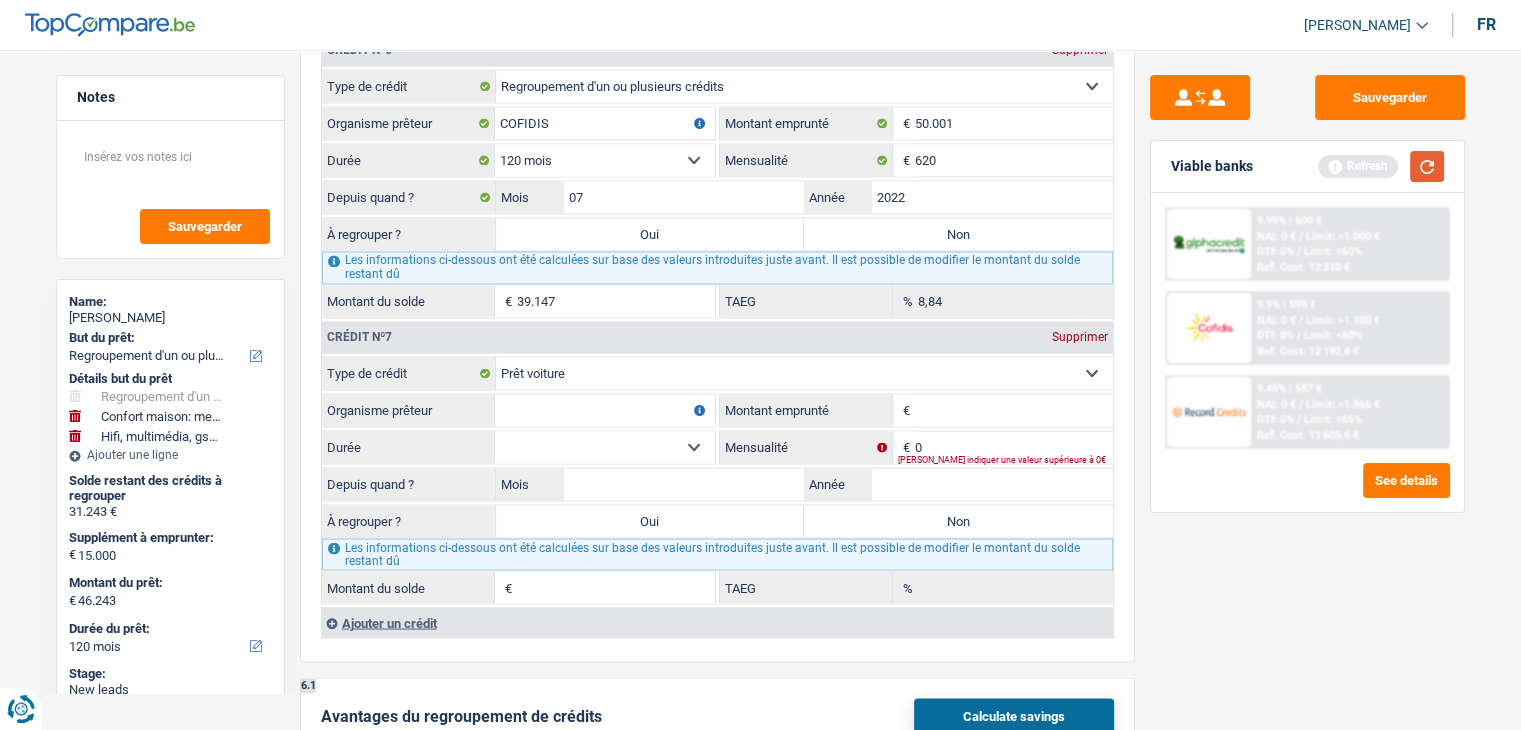 click at bounding box center (1427, 166) 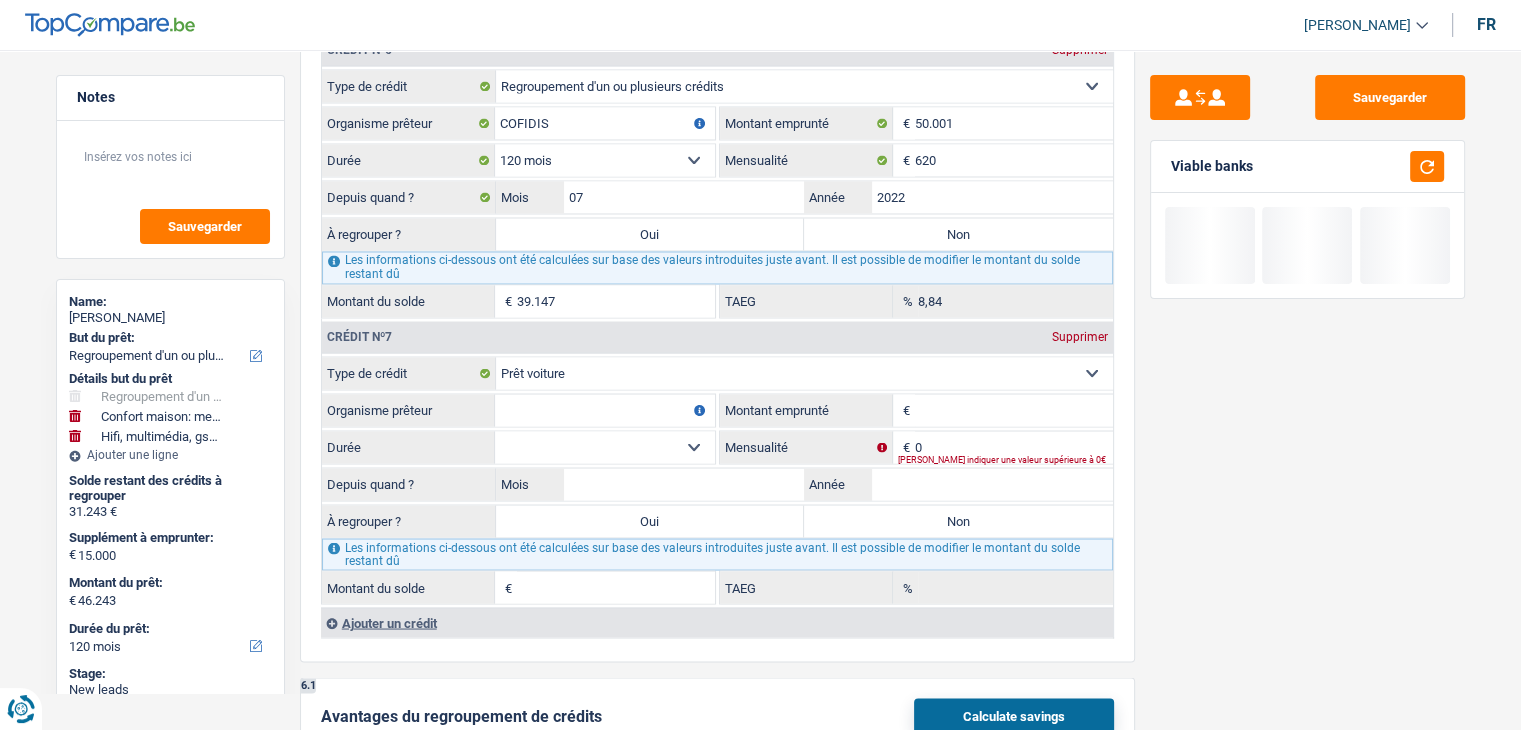drag, startPoint x: 1252, startPoint y: 166, endPoint x: 1170, endPoint y: 169, distance: 82.05486 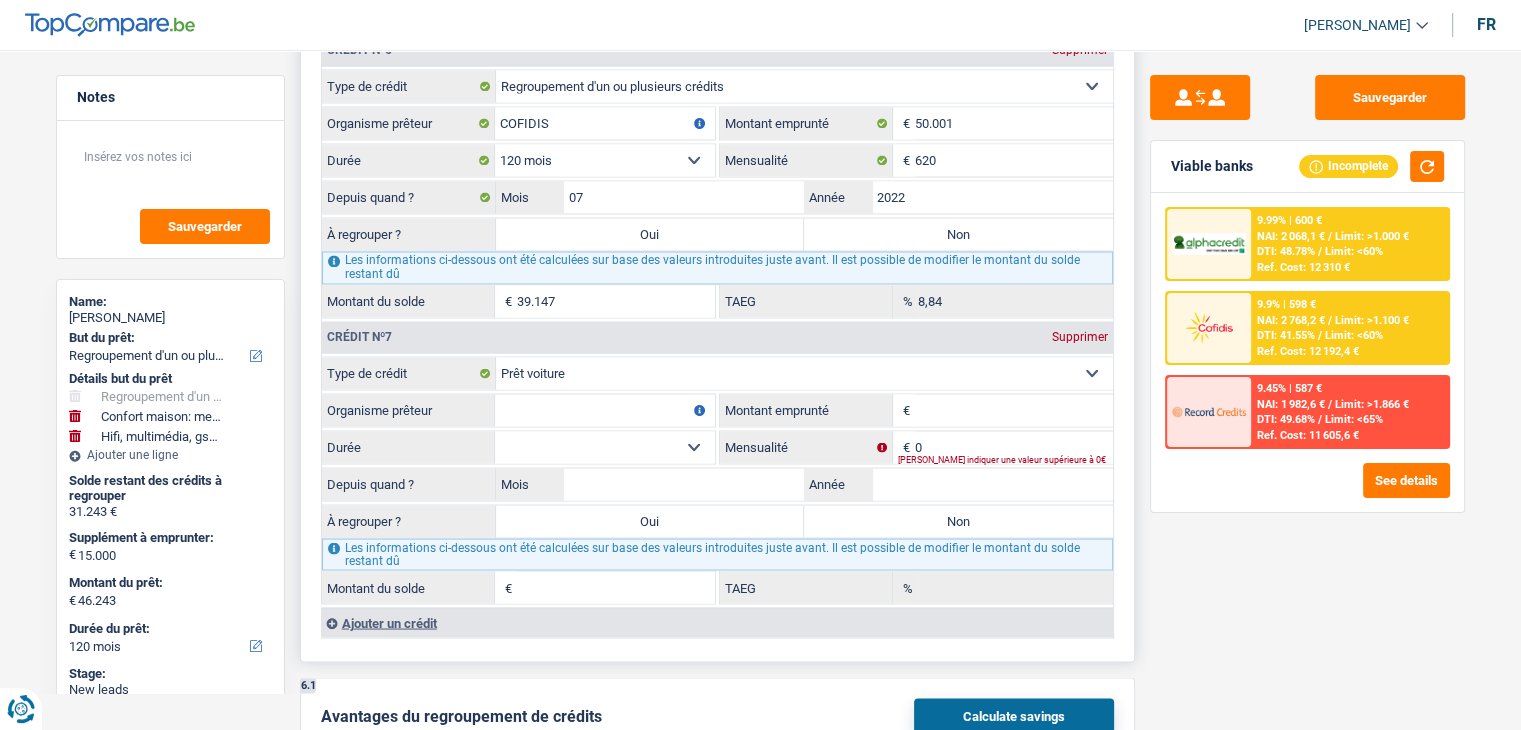 click on "Organisme prêteur" at bounding box center [605, 410] 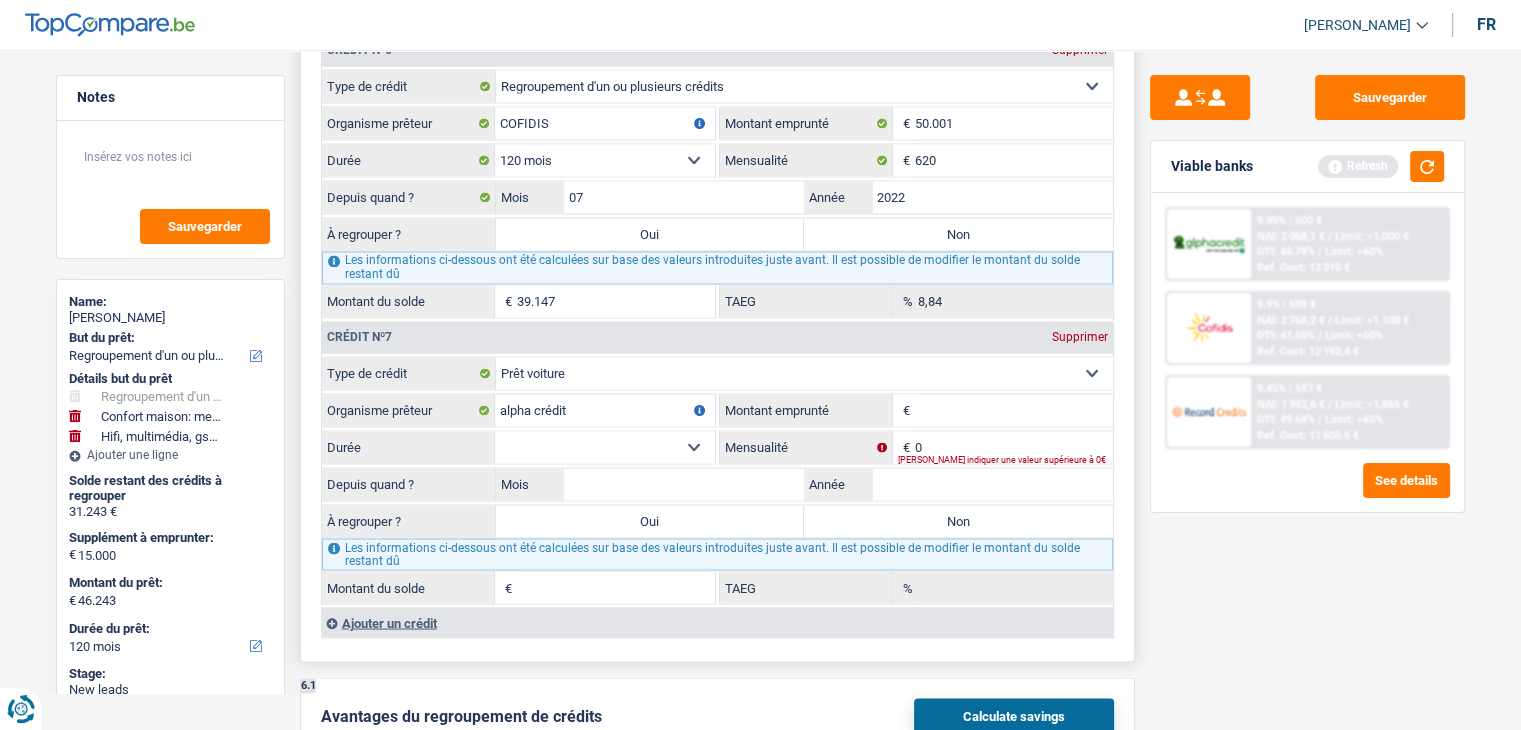 click on "Montant emprunté" at bounding box center [1014, 410] 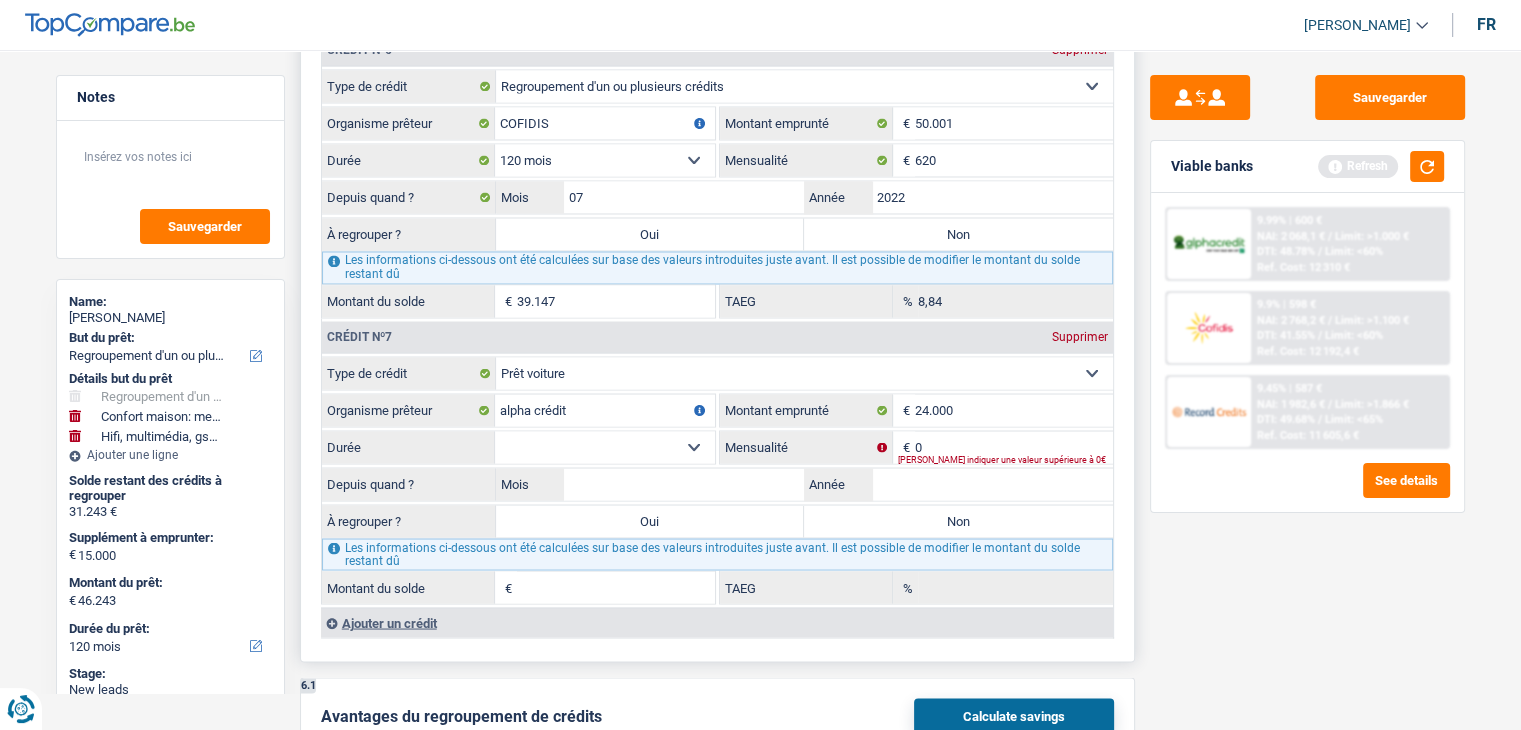 click on "12 mois 18 mois 24 mois 30 mois 36 mois 42 mois 48 mois 60 mois 72 mois 84 mois 96 mois 120 mois
Sélectionner une option" at bounding box center (605, 447) 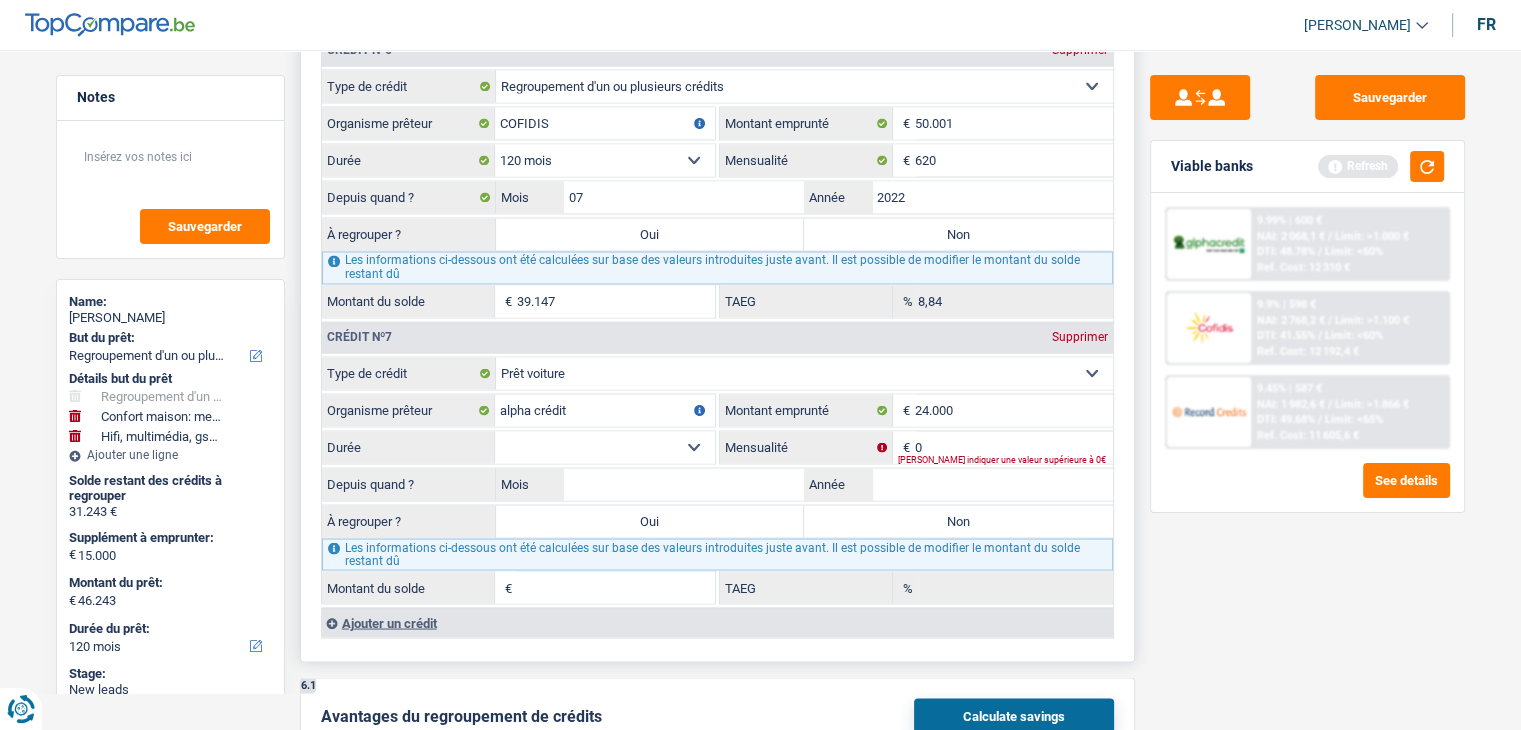 click on "12 mois 18 mois 24 mois 30 mois 36 mois 42 mois 48 mois 60 mois 72 mois 84 mois 96 mois 120 mois
Sélectionner une option" at bounding box center (605, 447) 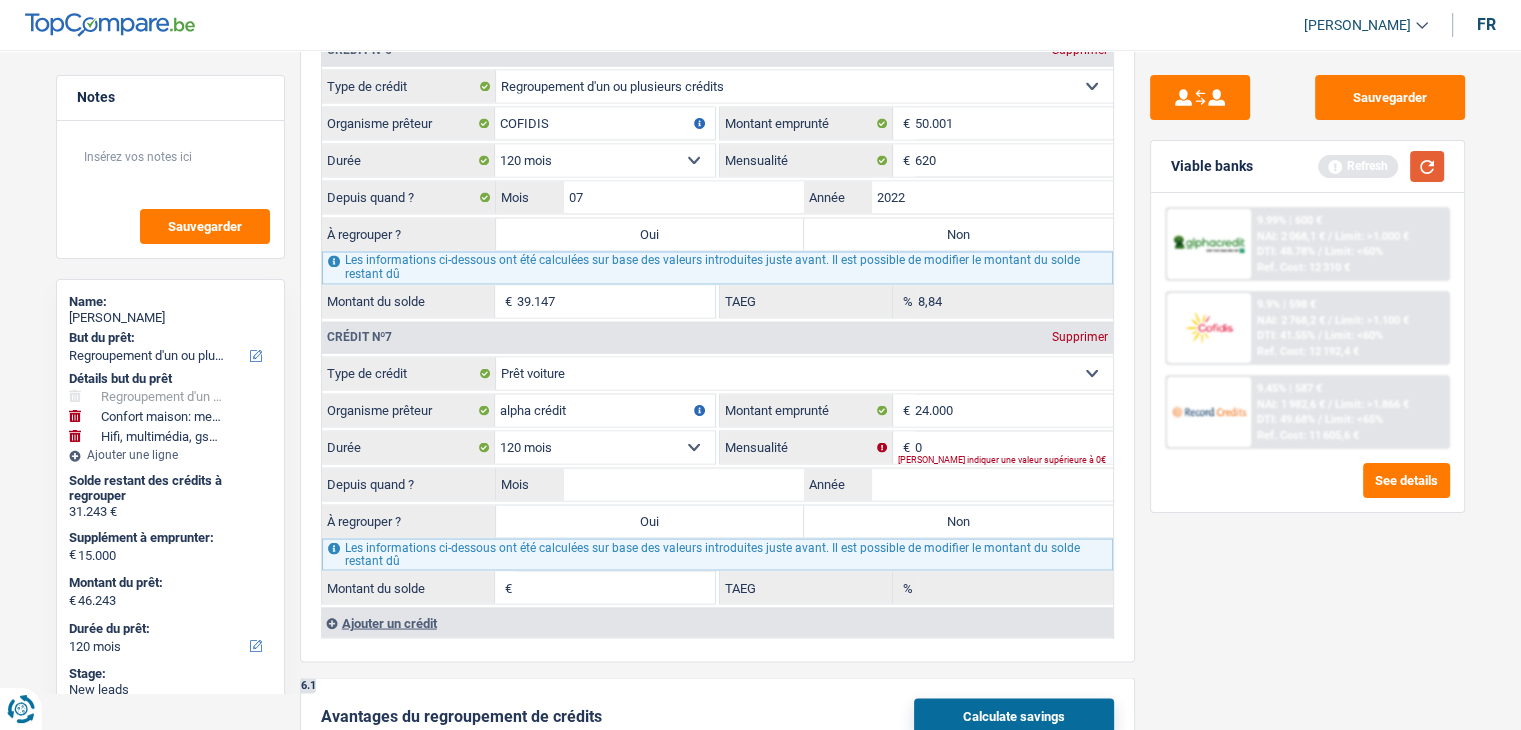 click at bounding box center [1427, 166] 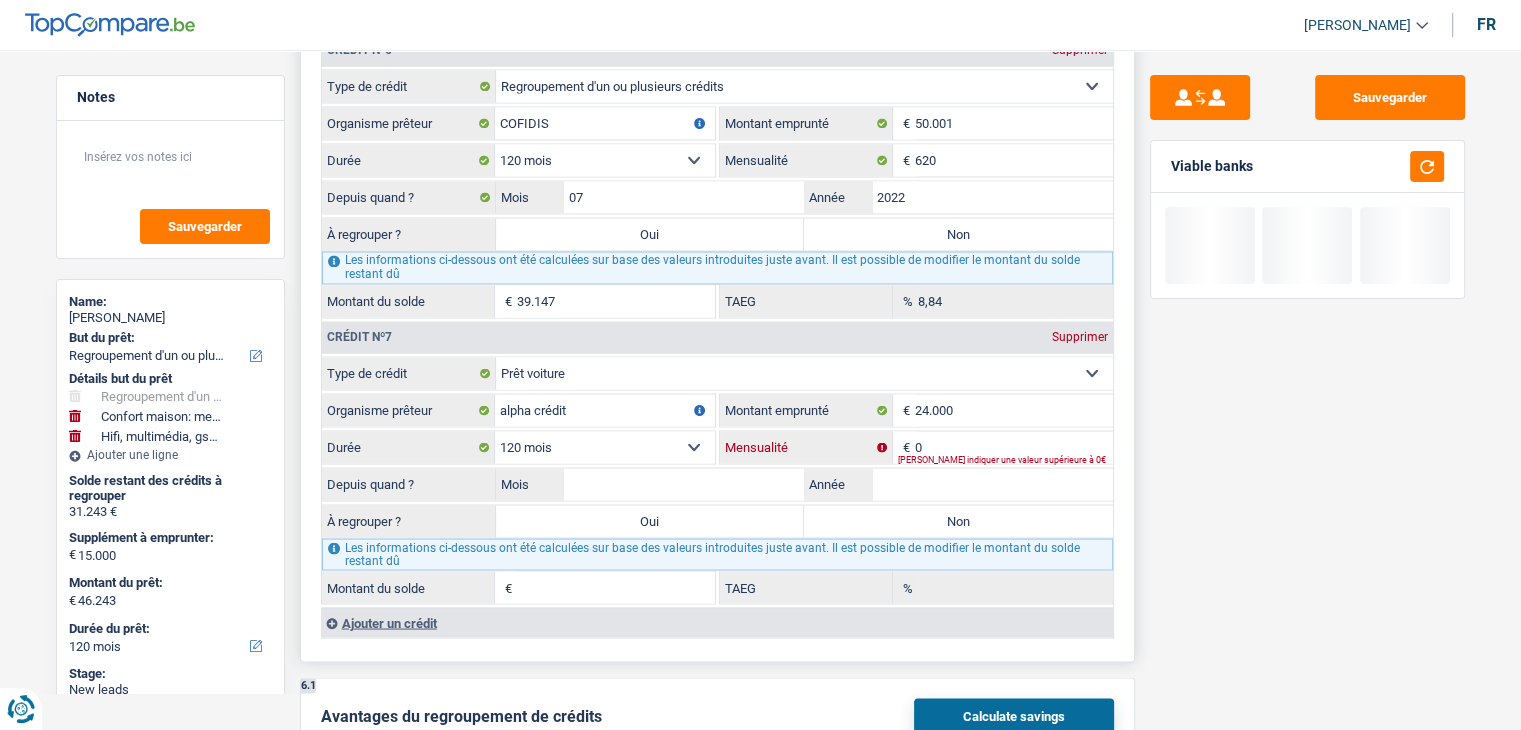 click on "0" at bounding box center [1014, 447] 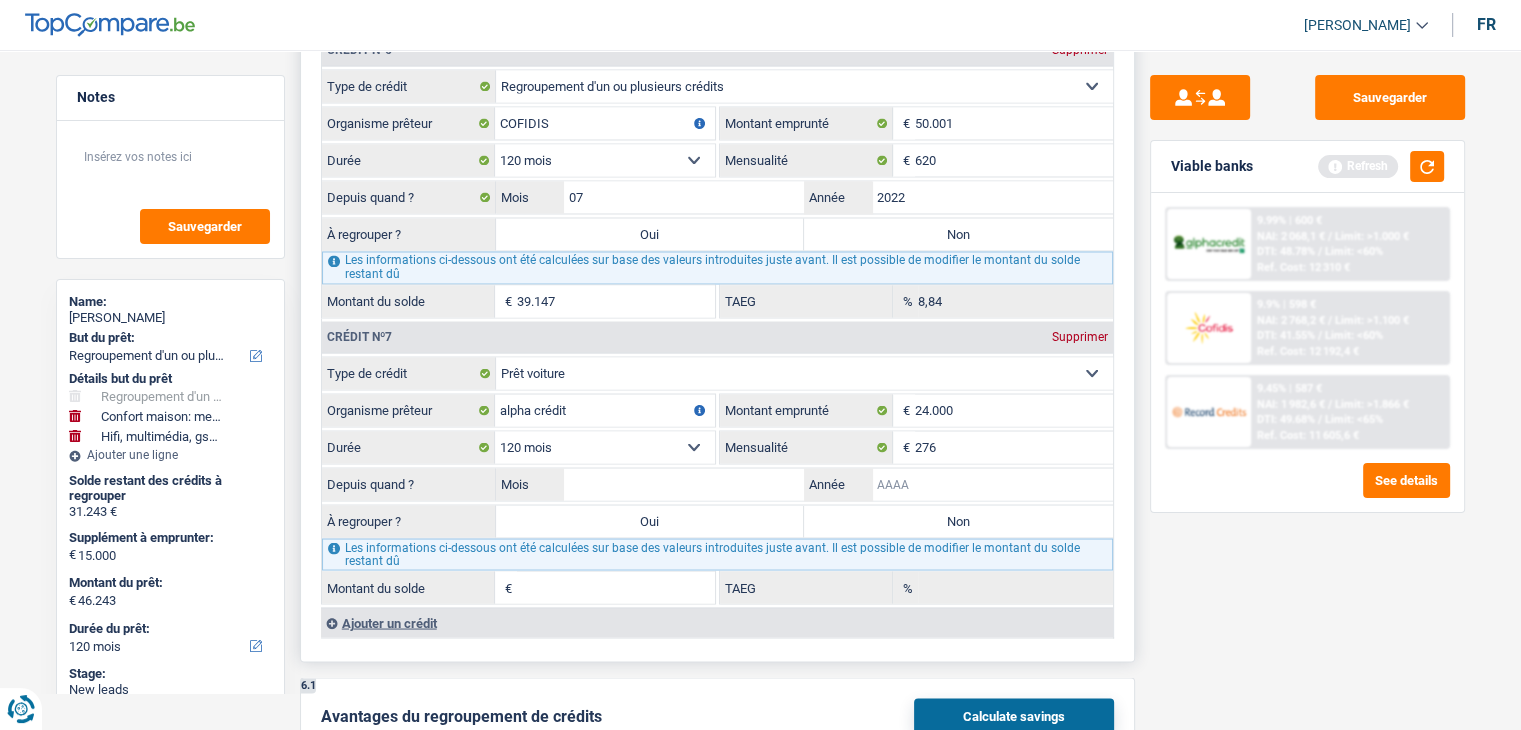 click on "Année" at bounding box center (992, 484) 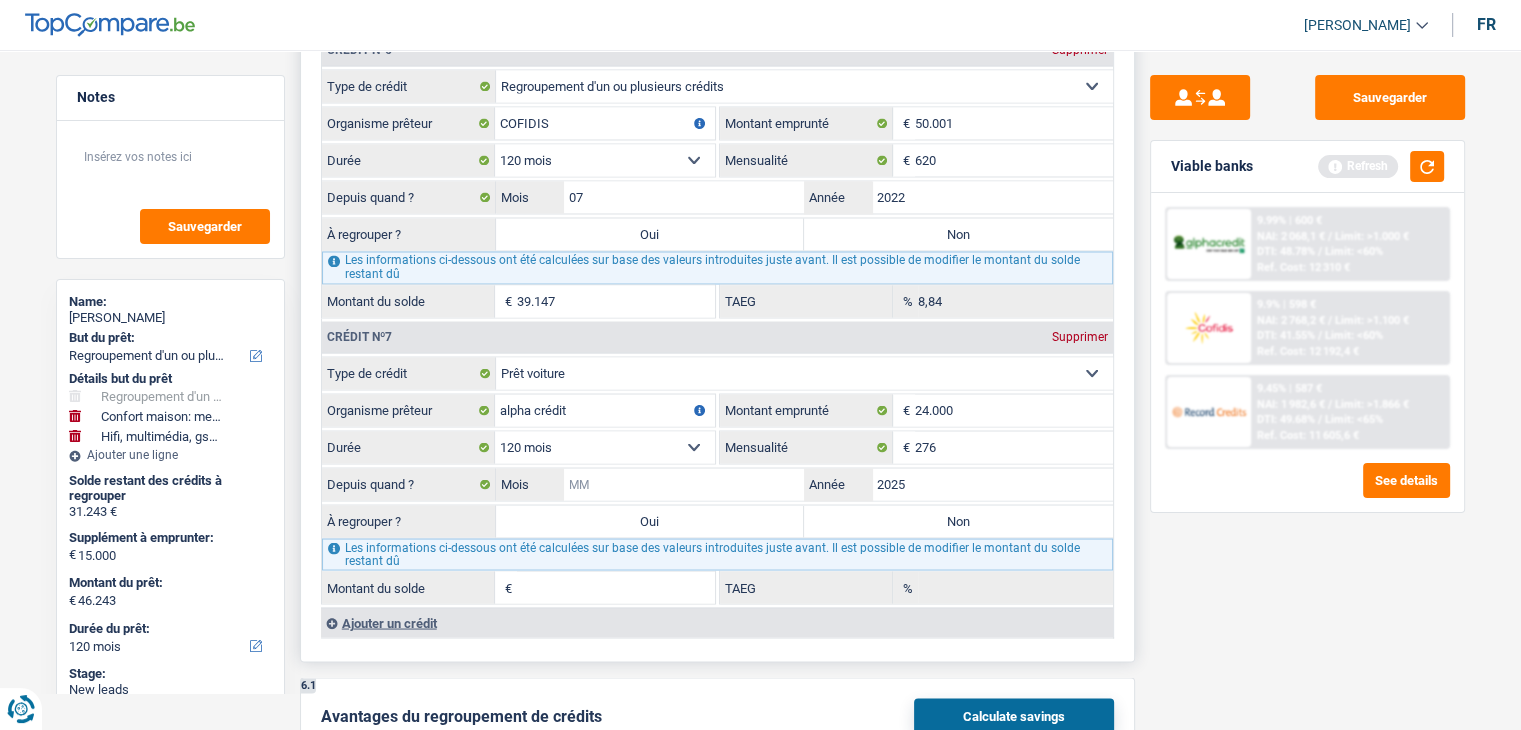 click on "Mois" at bounding box center (684, 484) 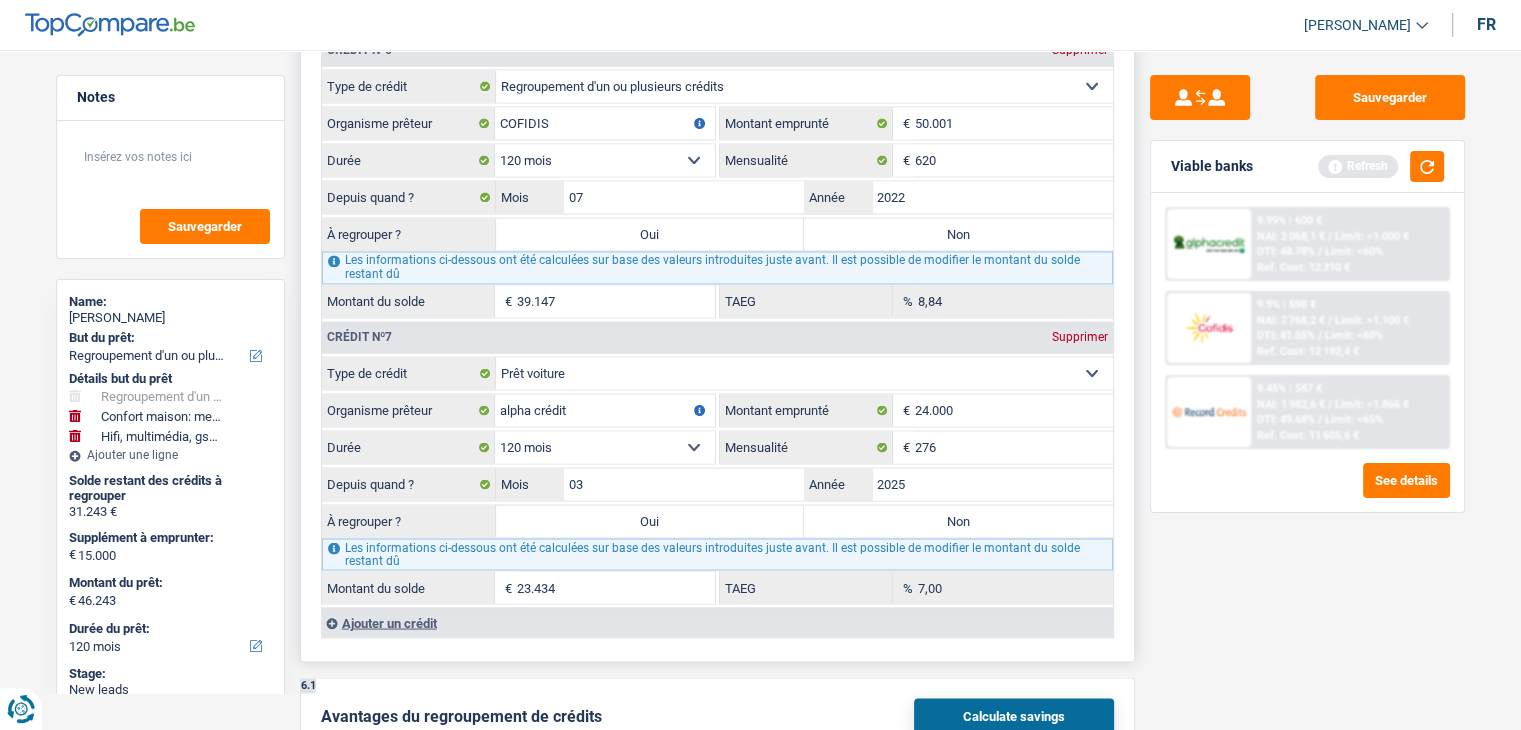 click on "Non" at bounding box center [958, 521] 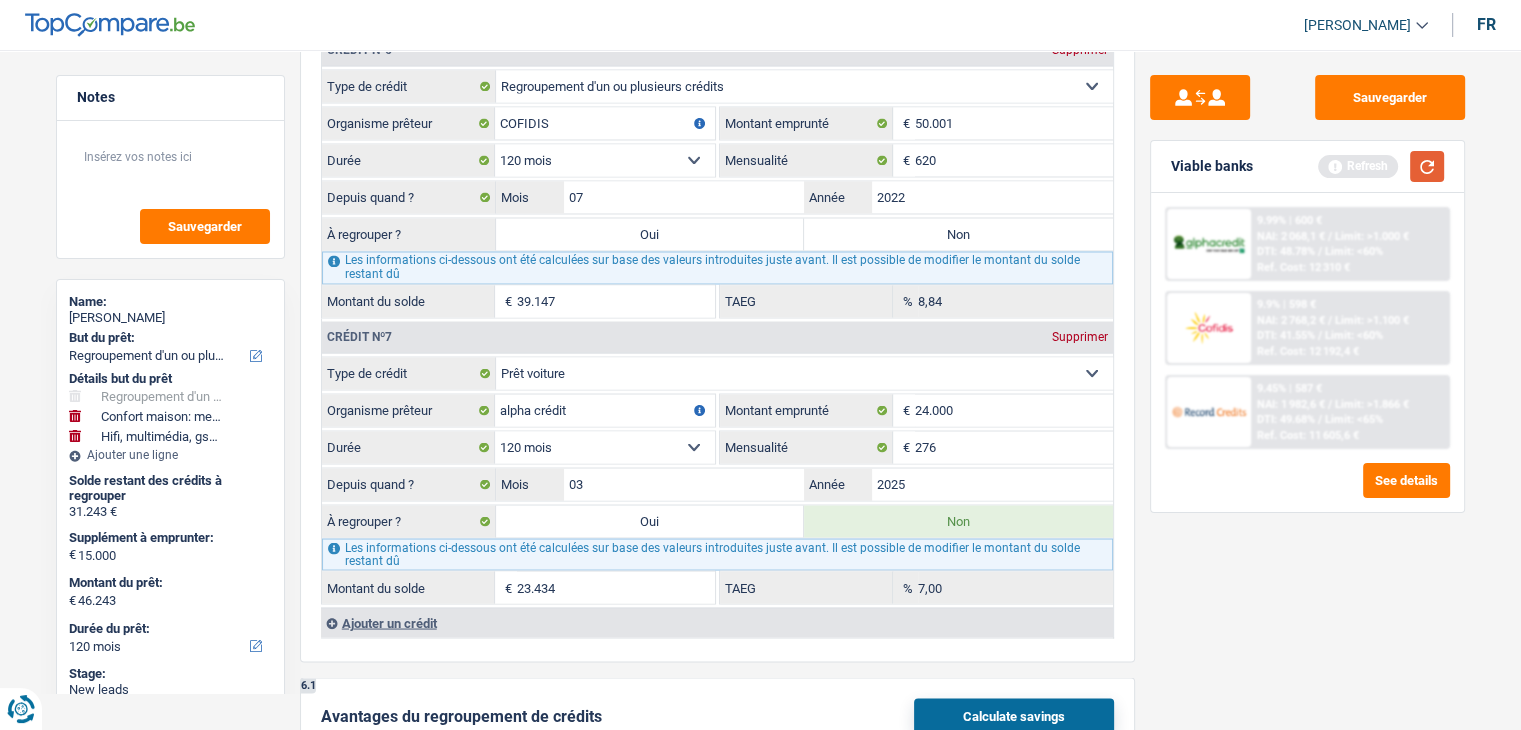 click at bounding box center (1427, 166) 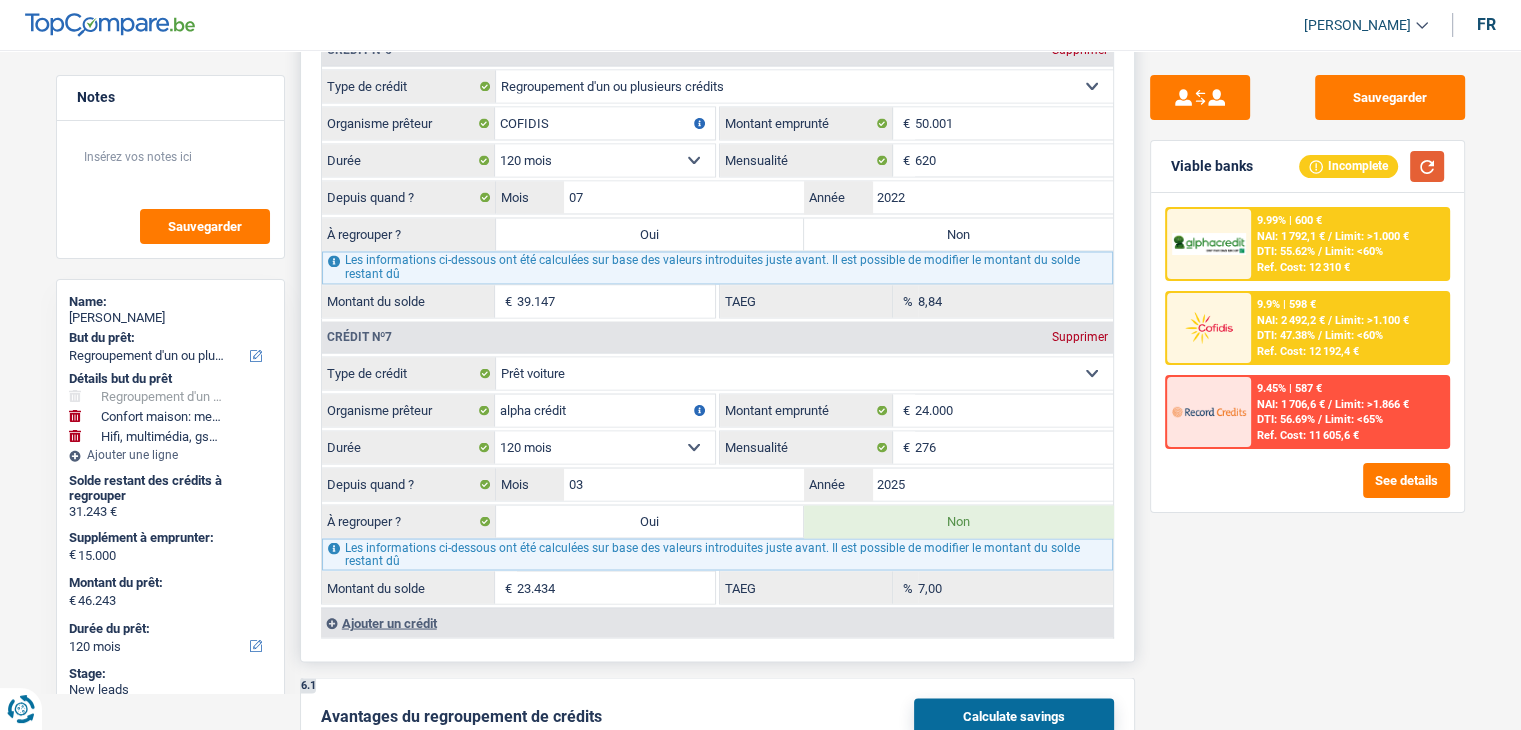 scroll, scrollTop: 3400, scrollLeft: 0, axis: vertical 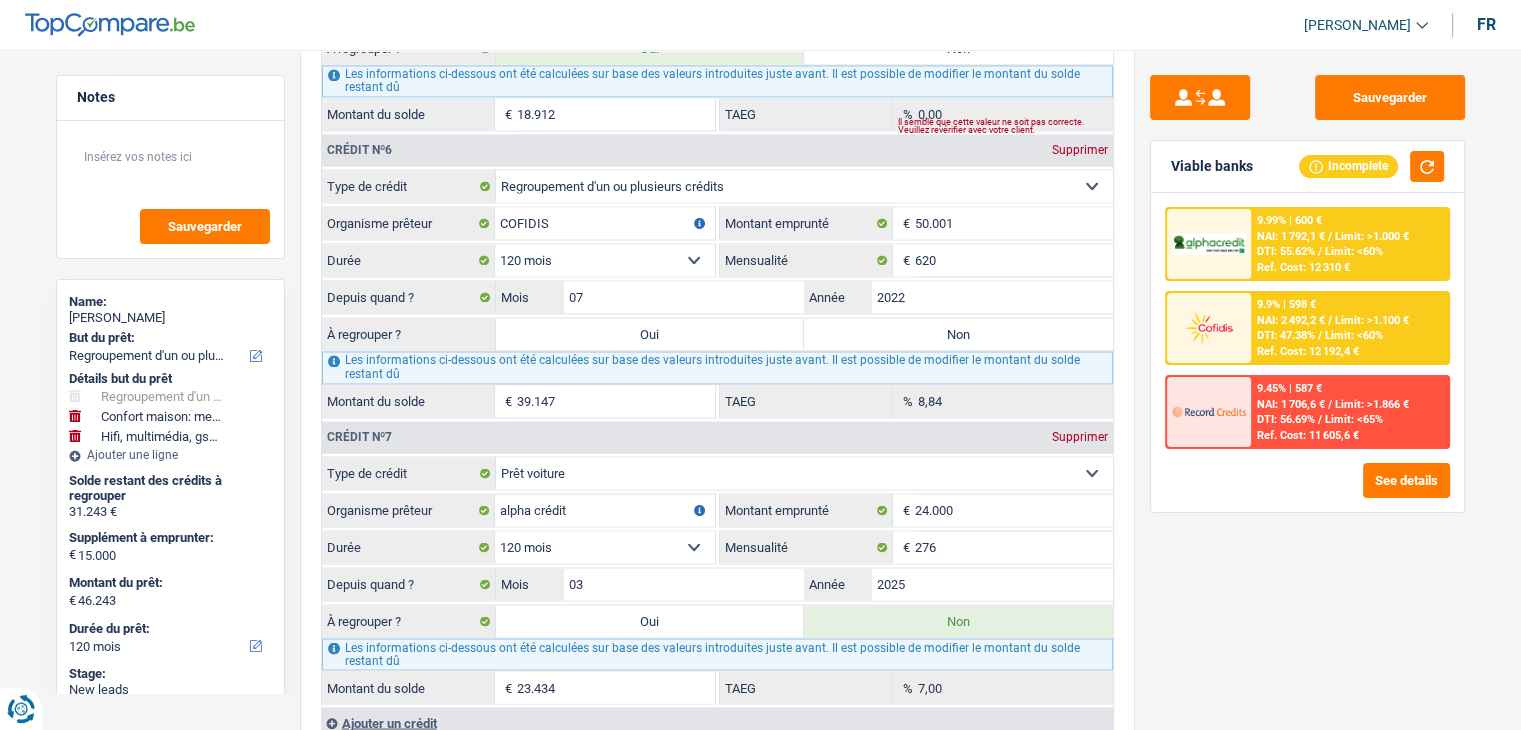 click on "Sauvegarder
Viable banks
Incomplete
9.99% | 600 €
NAI: 1 792,1 €
/
Limit: >1.000 €
DTI: 55.62%
/
Limit: <60%
Ref. Cost: 12 310 €
9.9% | 598 €
NAI: 2 492,2 €
/
Limit: >1.100 €
DTI: 47.38%
/               /" at bounding box center (1307, 384) 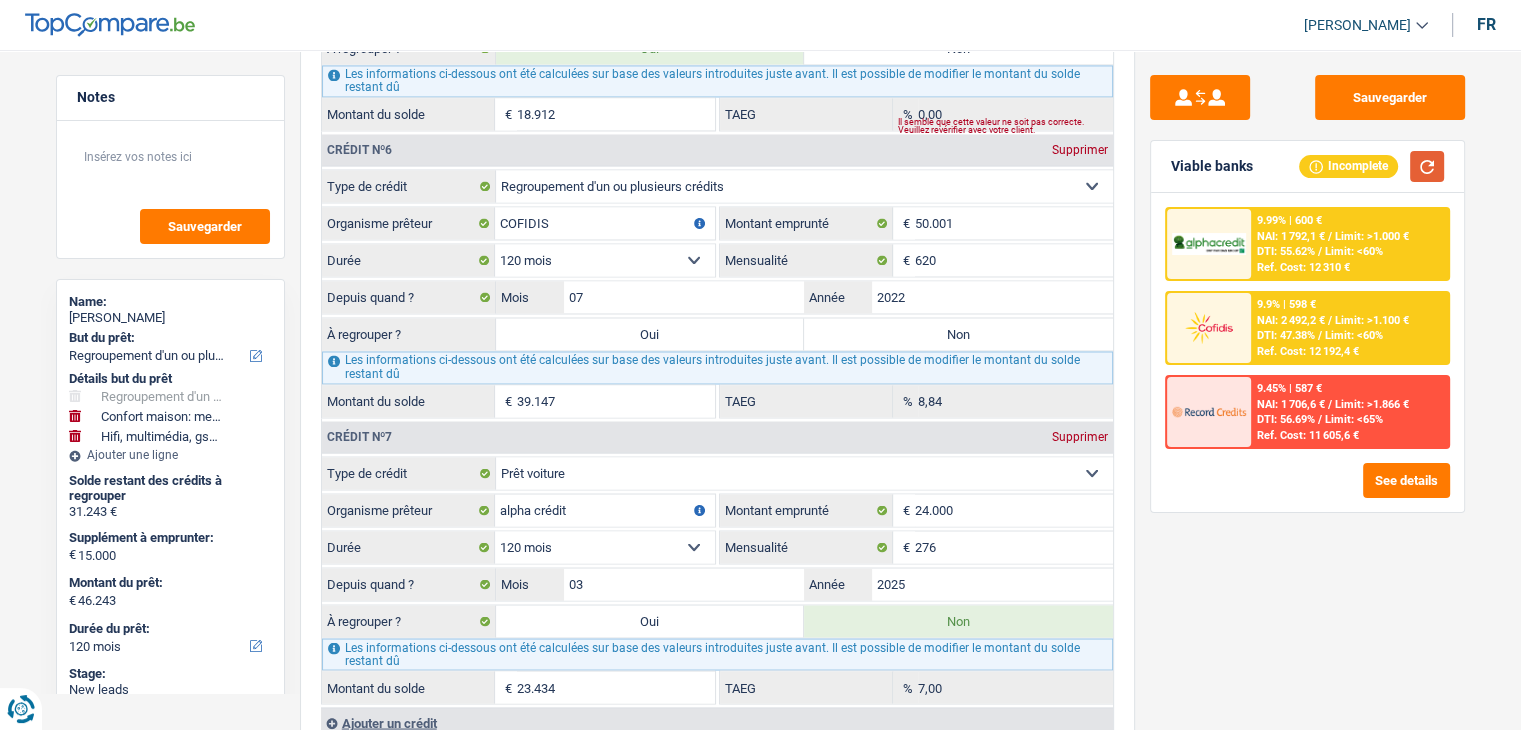 click at bounding box center [1427, 166] 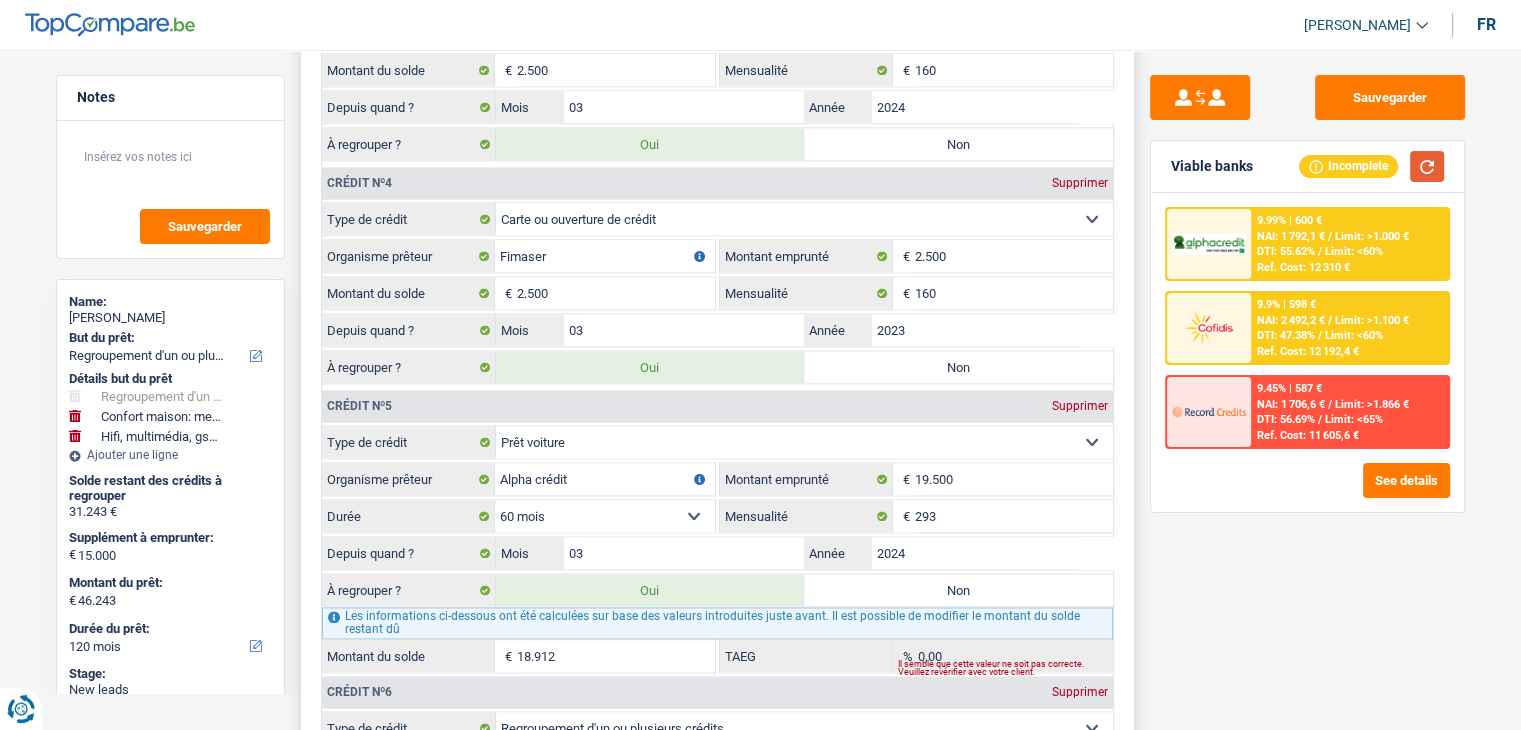 scroll, scrollTop: 2600, scrollLeft: 0, axis: vertical 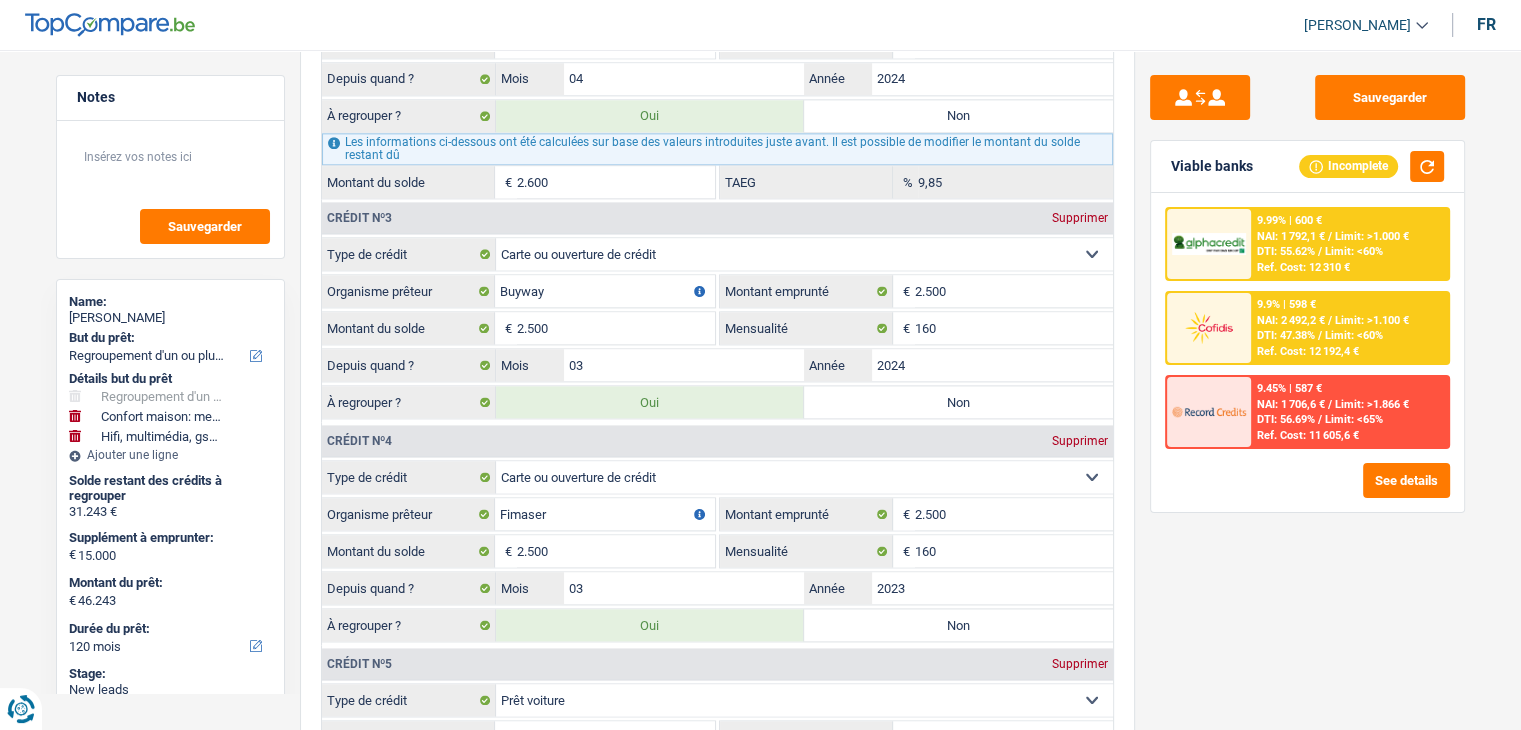 click on "NAI: 2 492,2 €" at bounding box center [1291, 320] 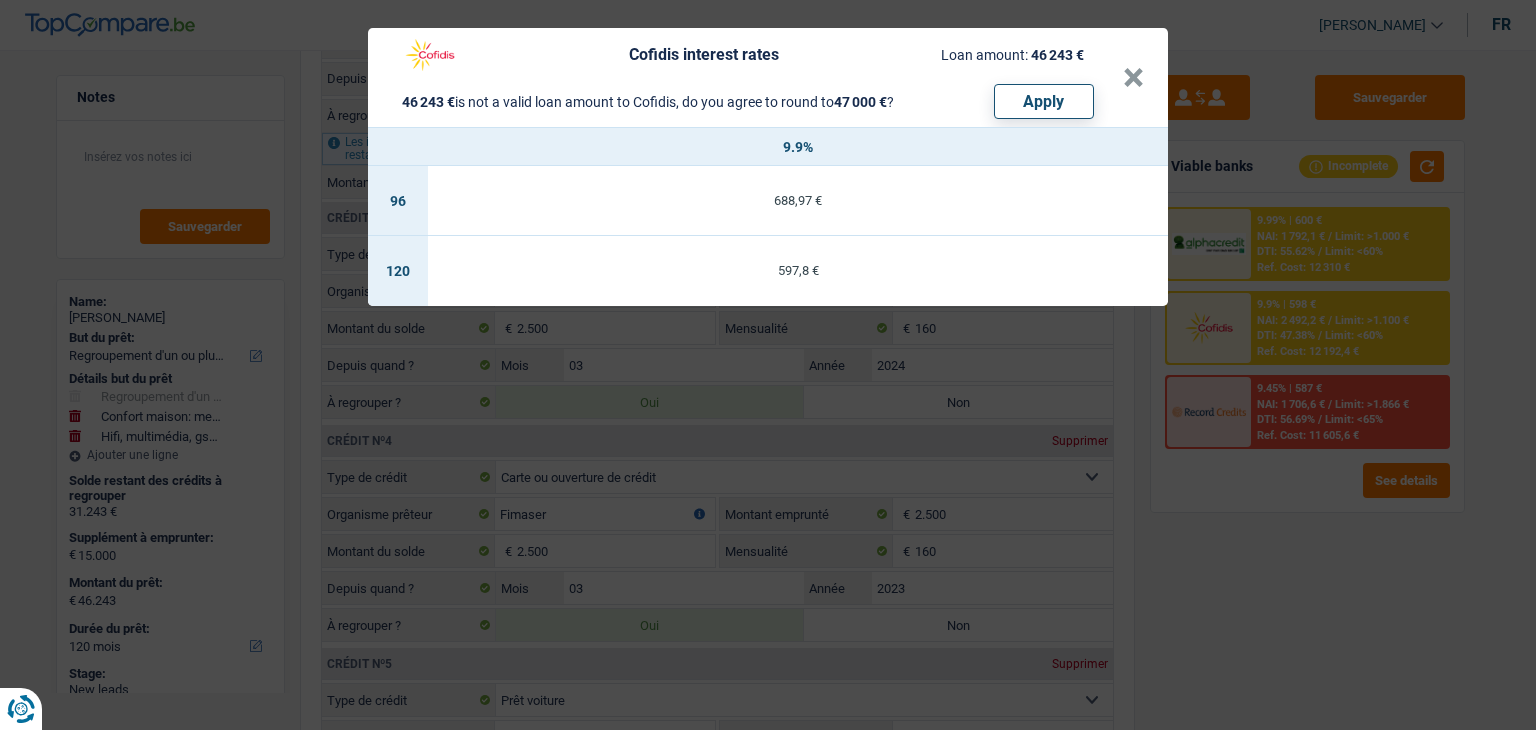 click on "Cofidis interest rates
Loan amount:
46 243 €
46 243 €  is not a valid loan amount to Cofidis, do you agree to round to  47 000 € ?
Apply
×
9.9%
96
688,97 €
120
597,8 €" at bounding box center (768, 365) 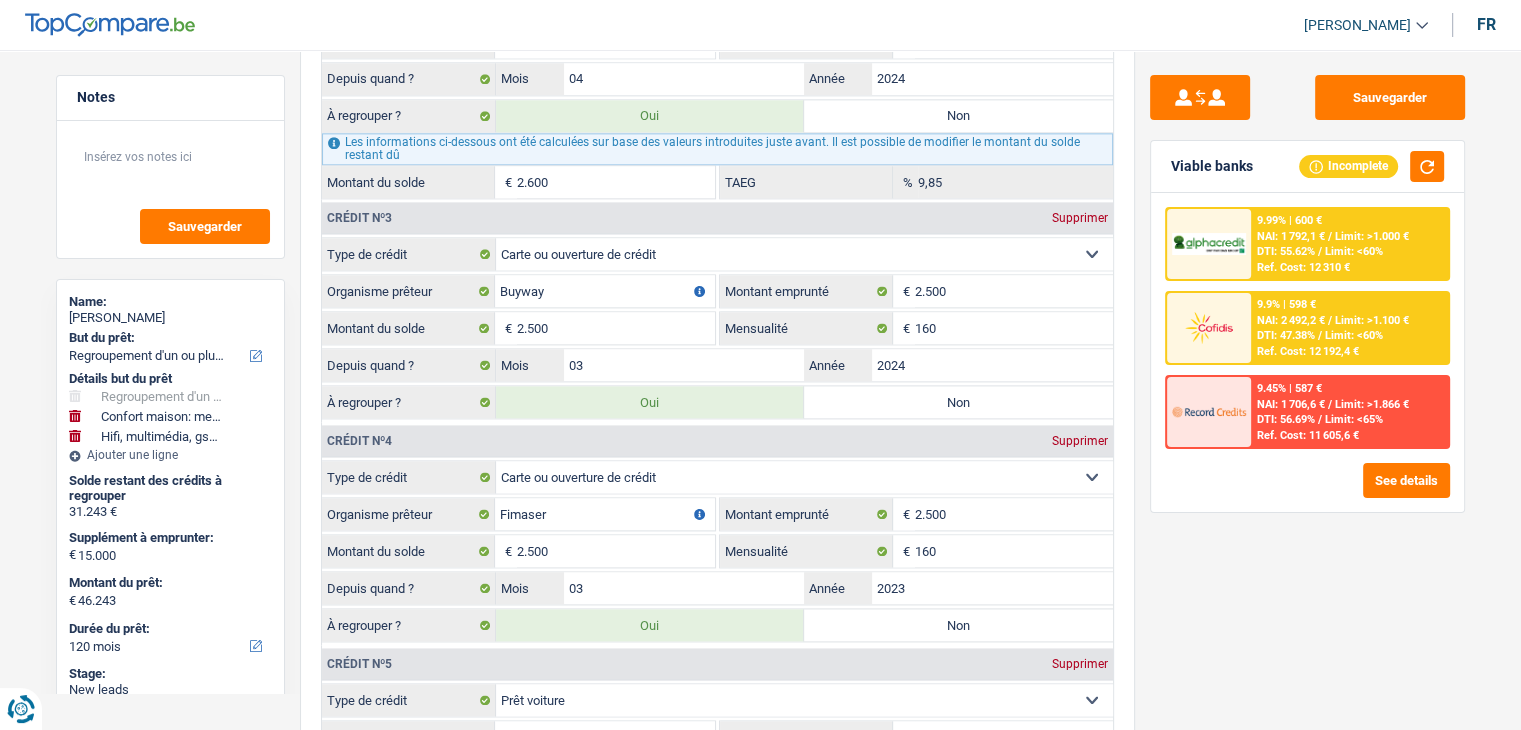 click on "DTI: 55.62%" at bounding box center [1286, 251] 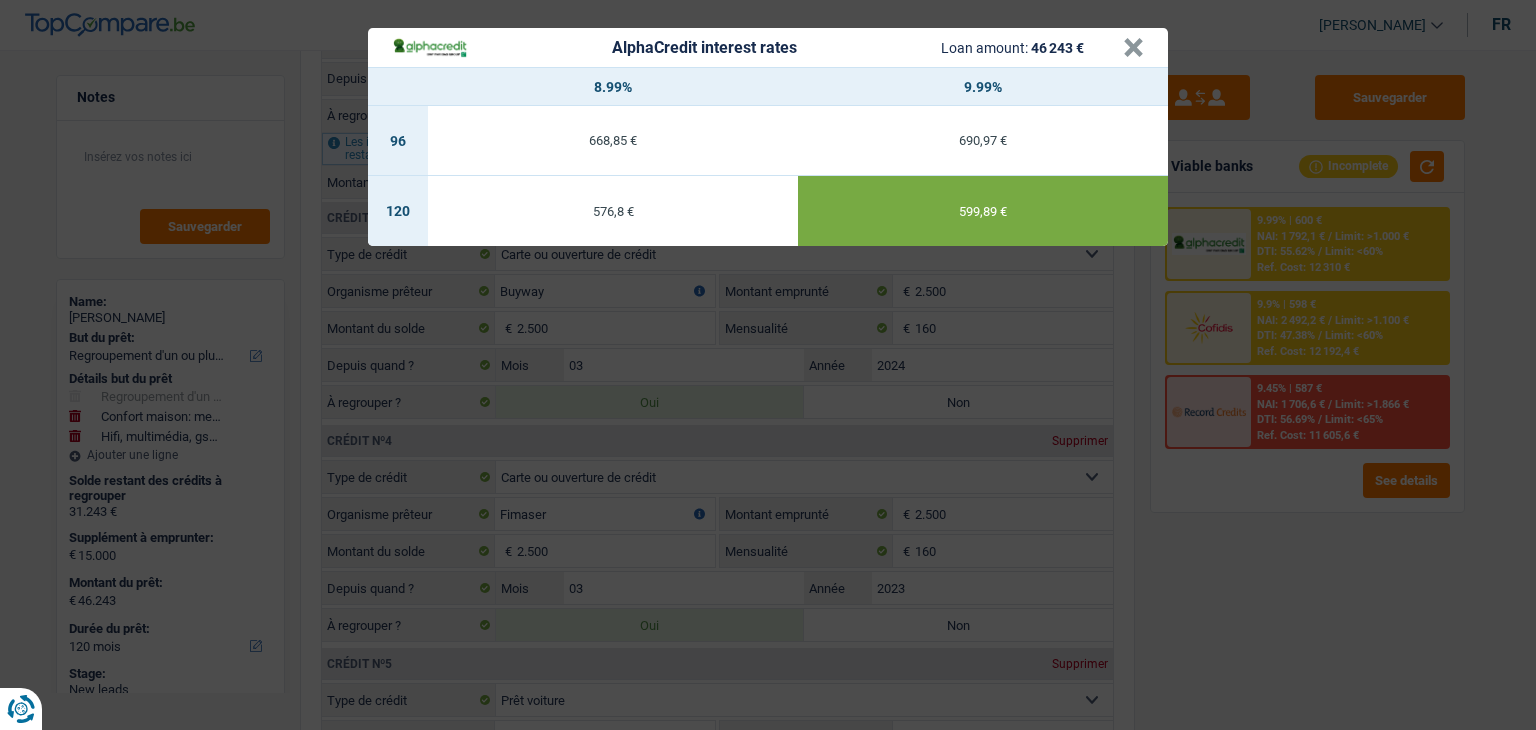 click on "AlphaCredit interest rates
Loan amount:
46 243 €
×
8.99%
9.99%
96
668,85 €
690,97 €
120
576,8 €
599,89 €" at bounding box center [768, 365] 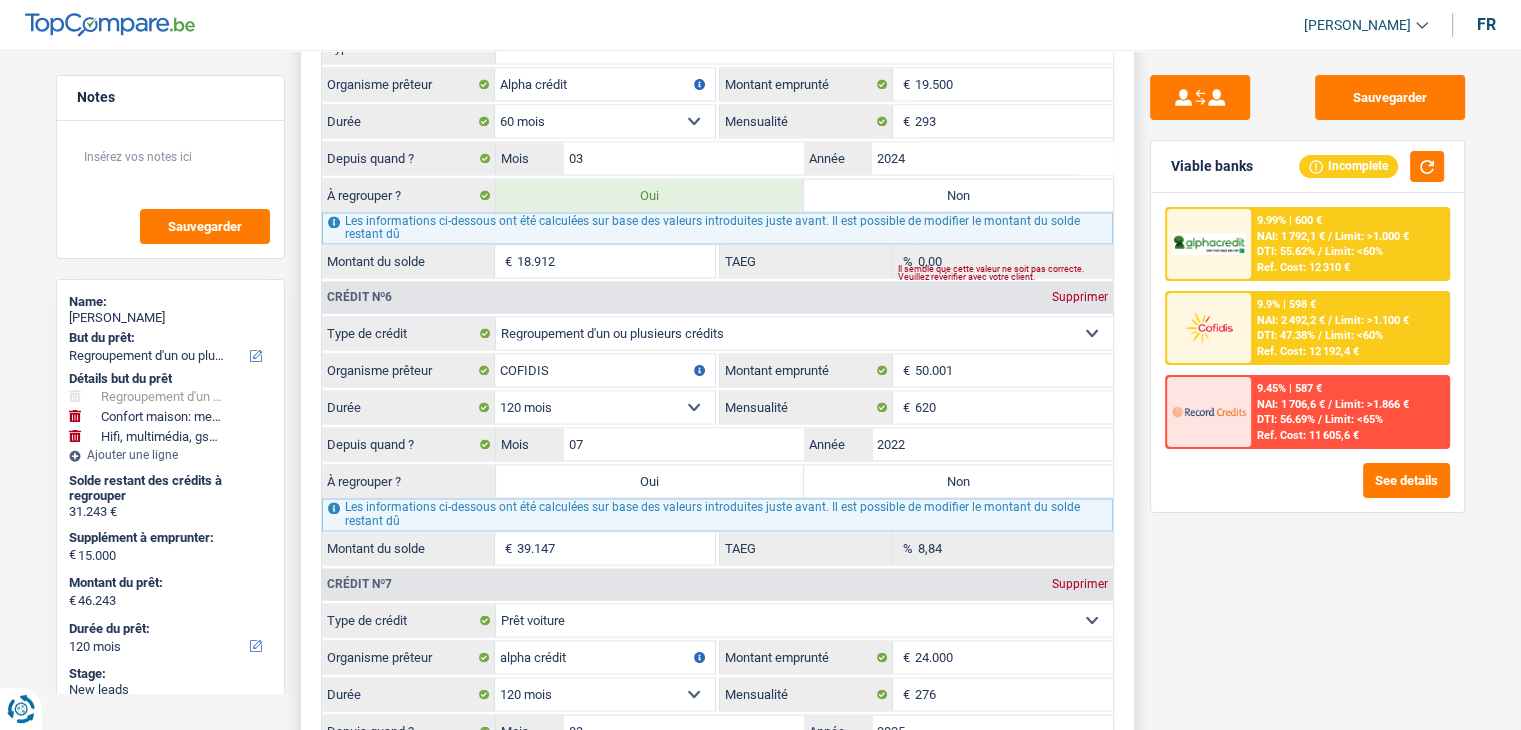 scroll, scrollTop: 3400, scrollLeft: 0, axis: vertical 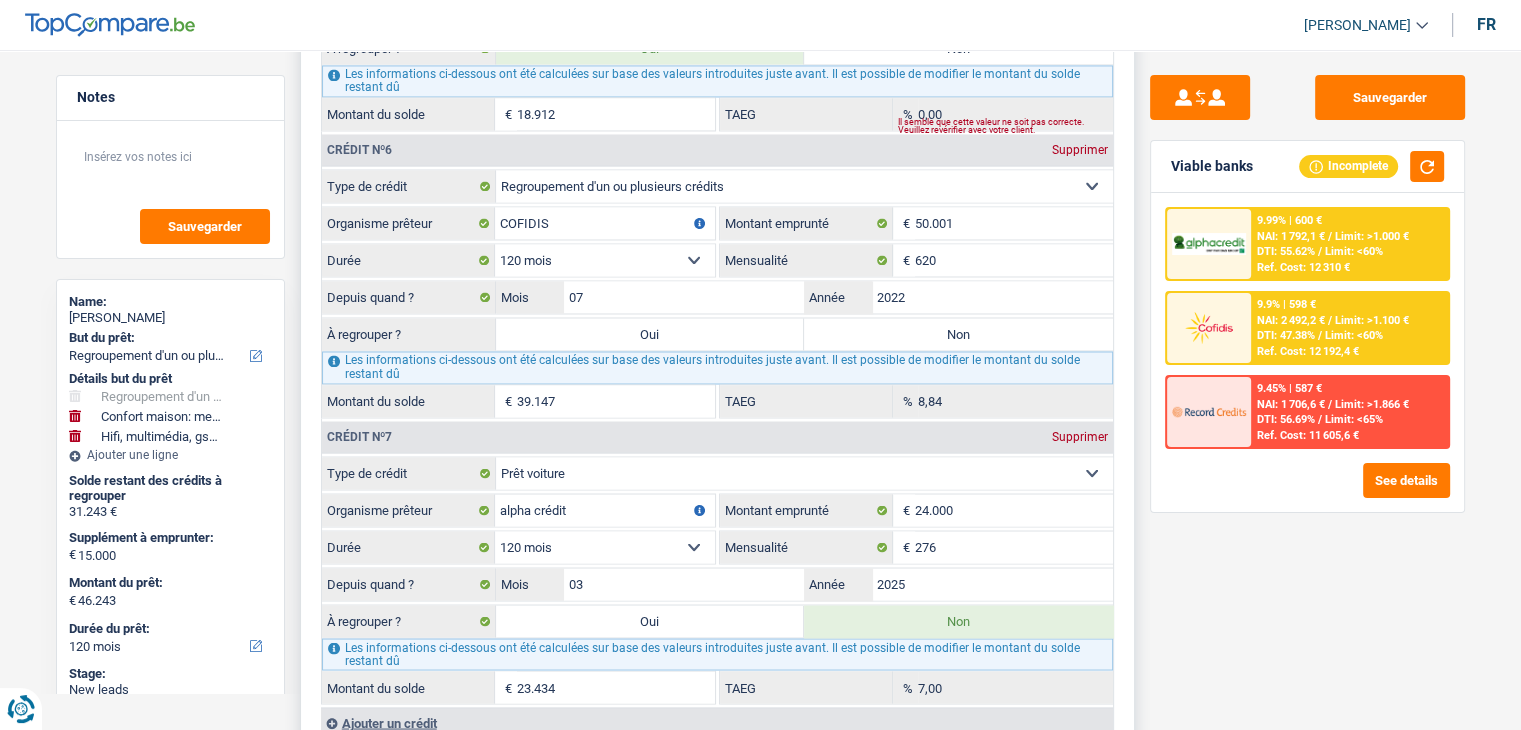 click on "Oui" at bounding box center (650, 334) 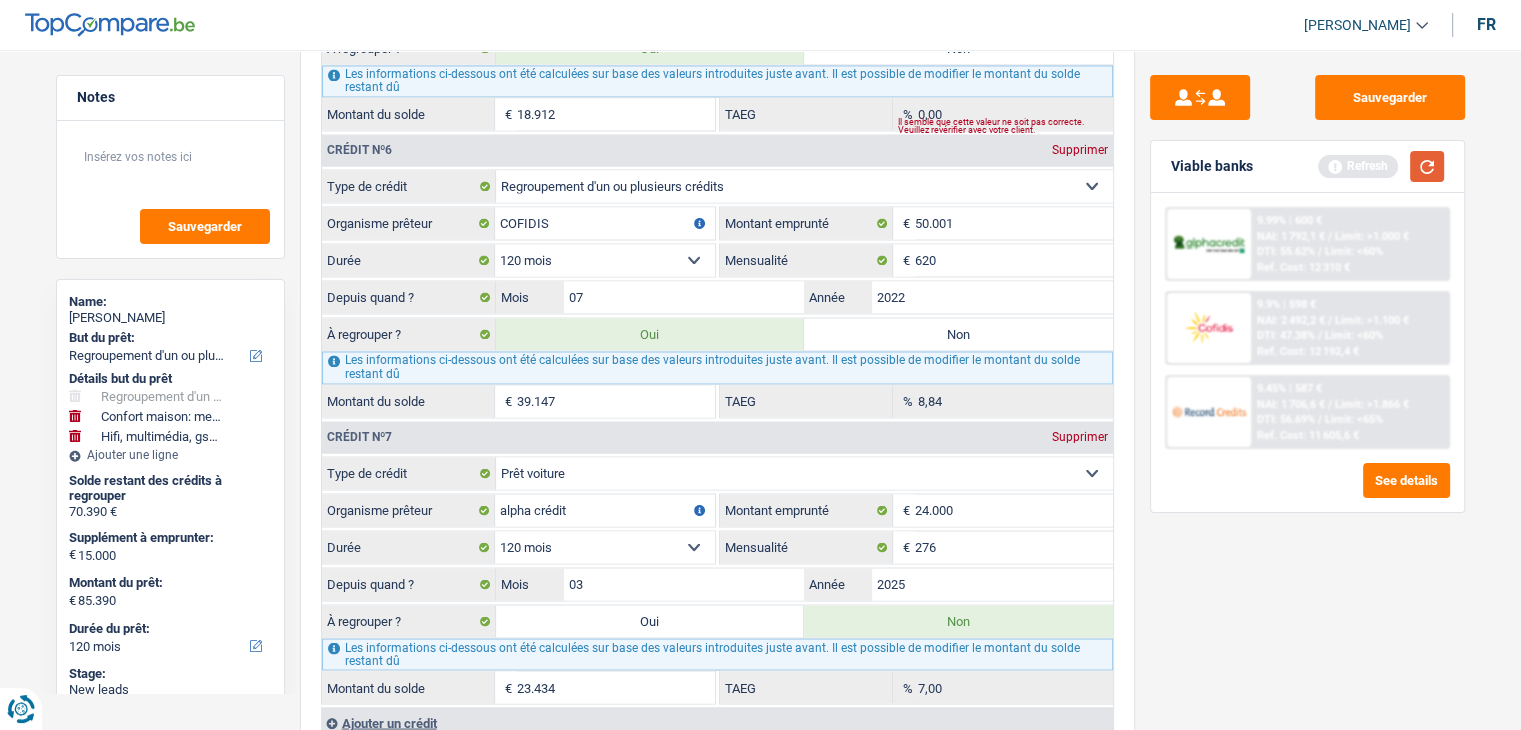 click at bounding box center [1427, 166] 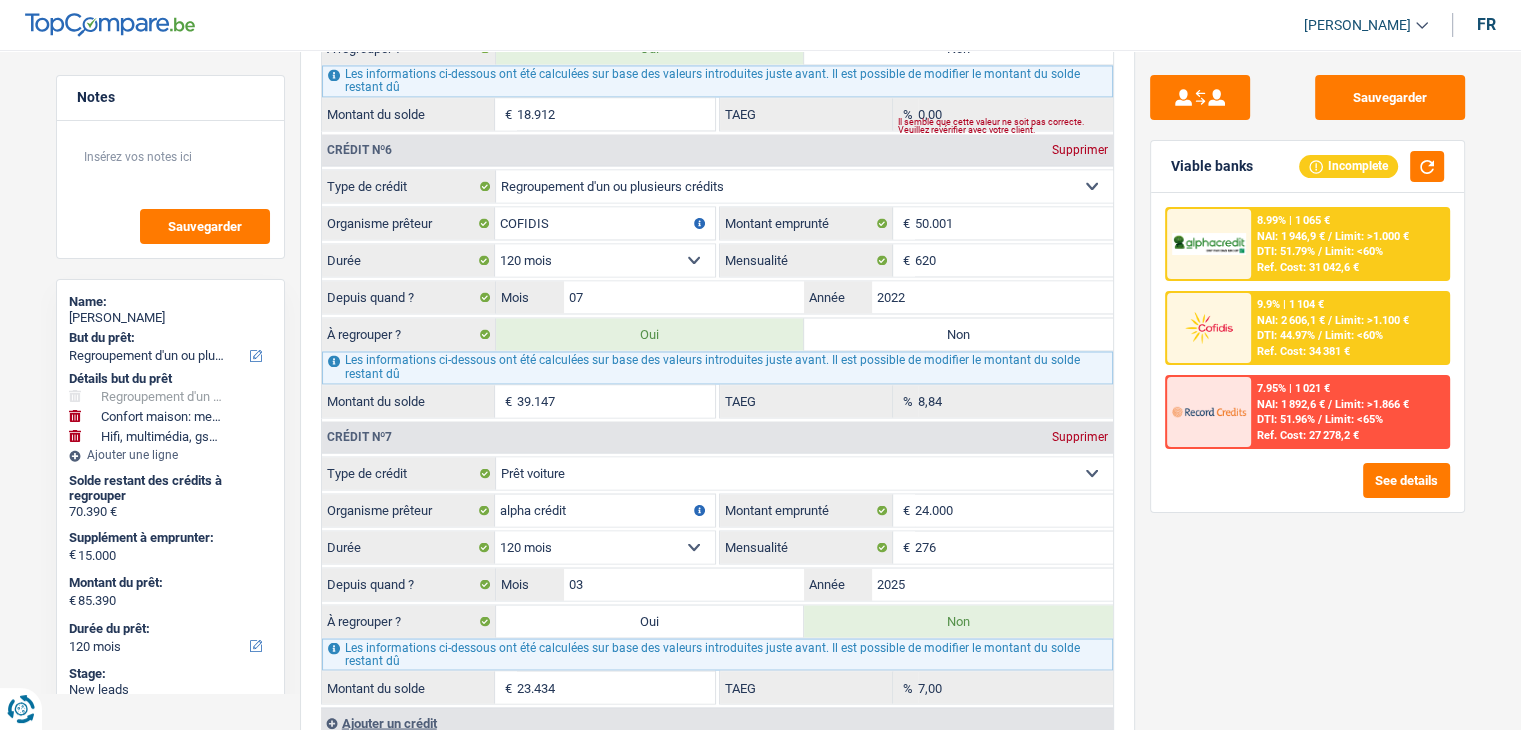 click on "Limit: <60%" at bounding box center (1354, 335) 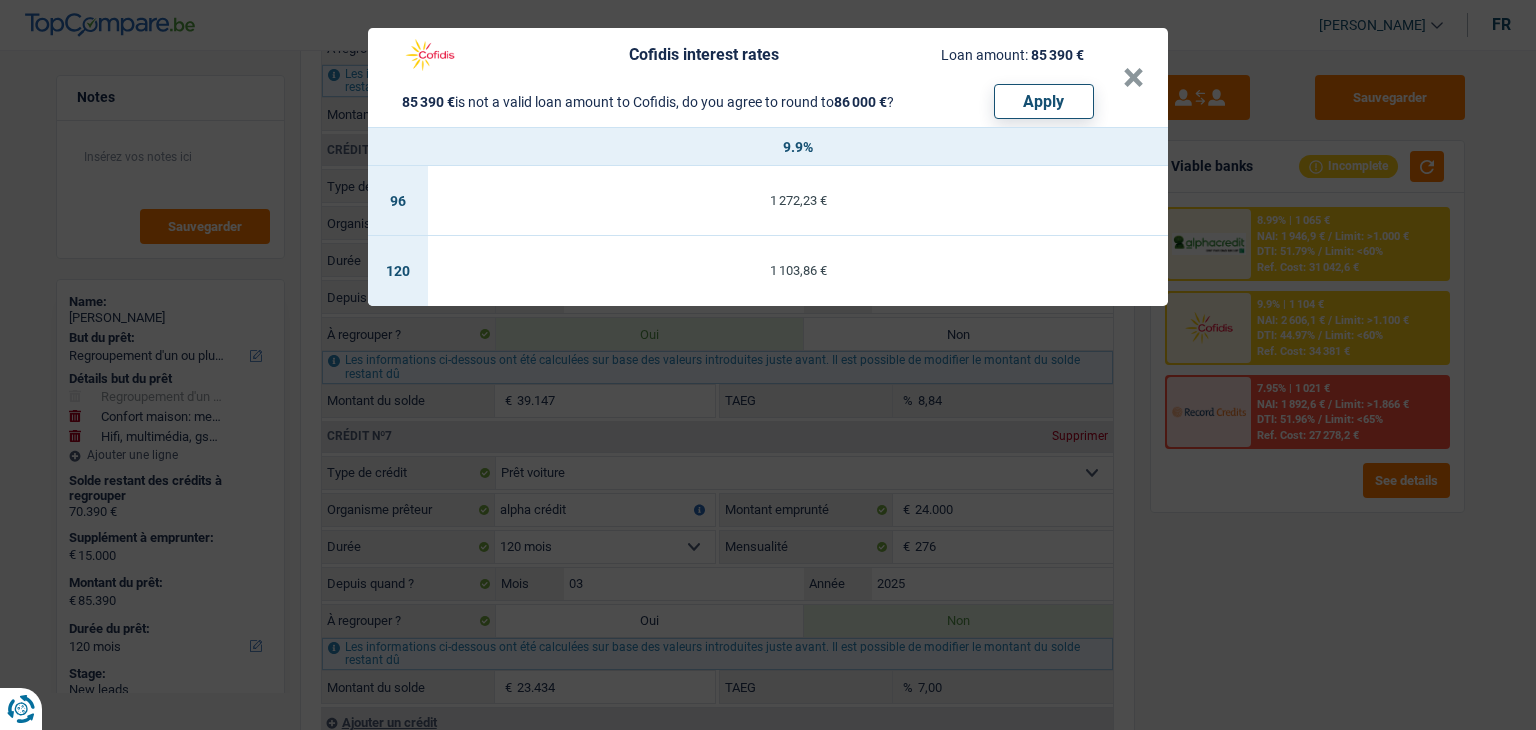 click on "Cofidis interest rates
Loan amount:
85 390 €
85 390 €  is not a valid loan amount to Cofidis, do you agree to round to  86 000 € ?
Apply
×
9.9%
96
1 272,23 €
120
1 103,86 €" at bounding box center [768, 365] 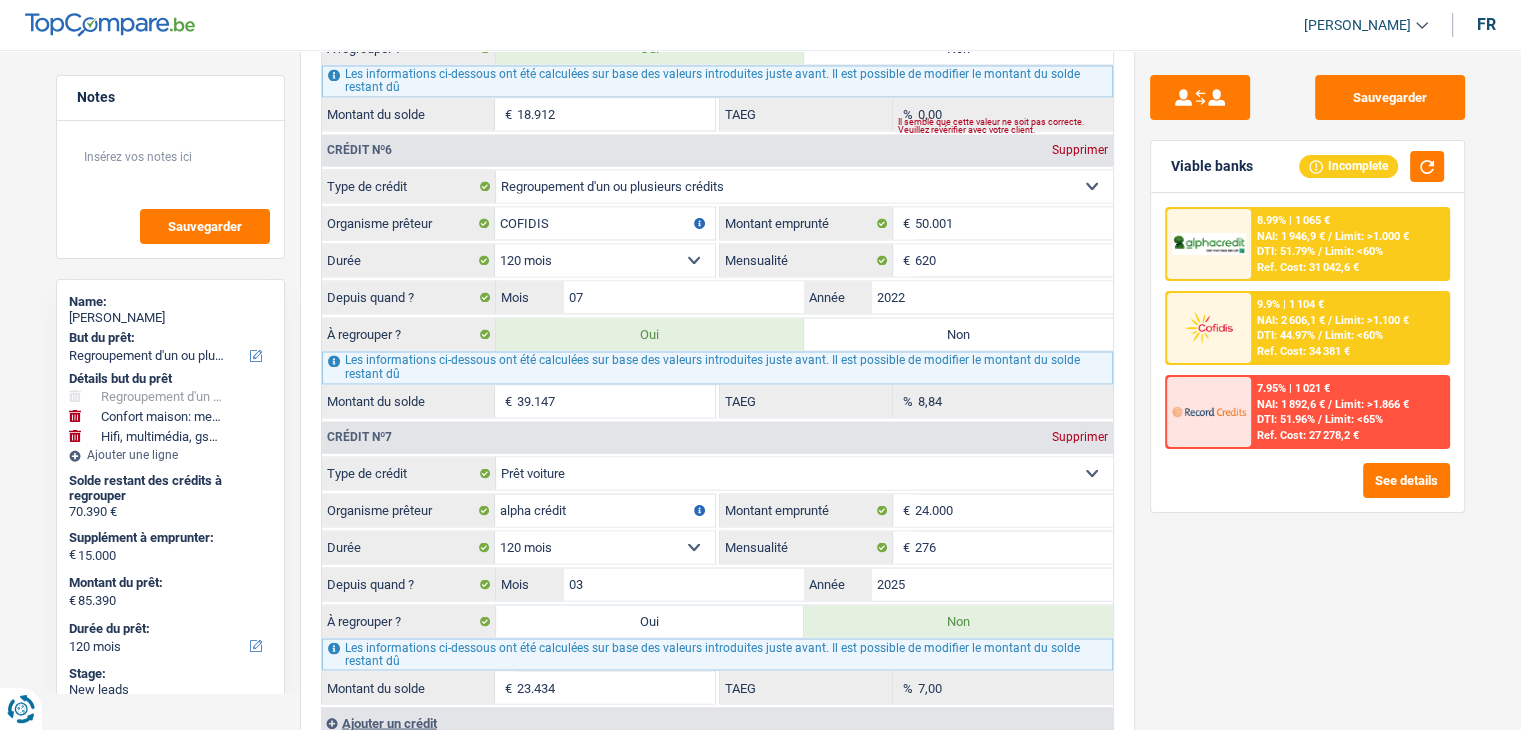 click on "DTI: 51.79%" at bounding box center (1286, 251) 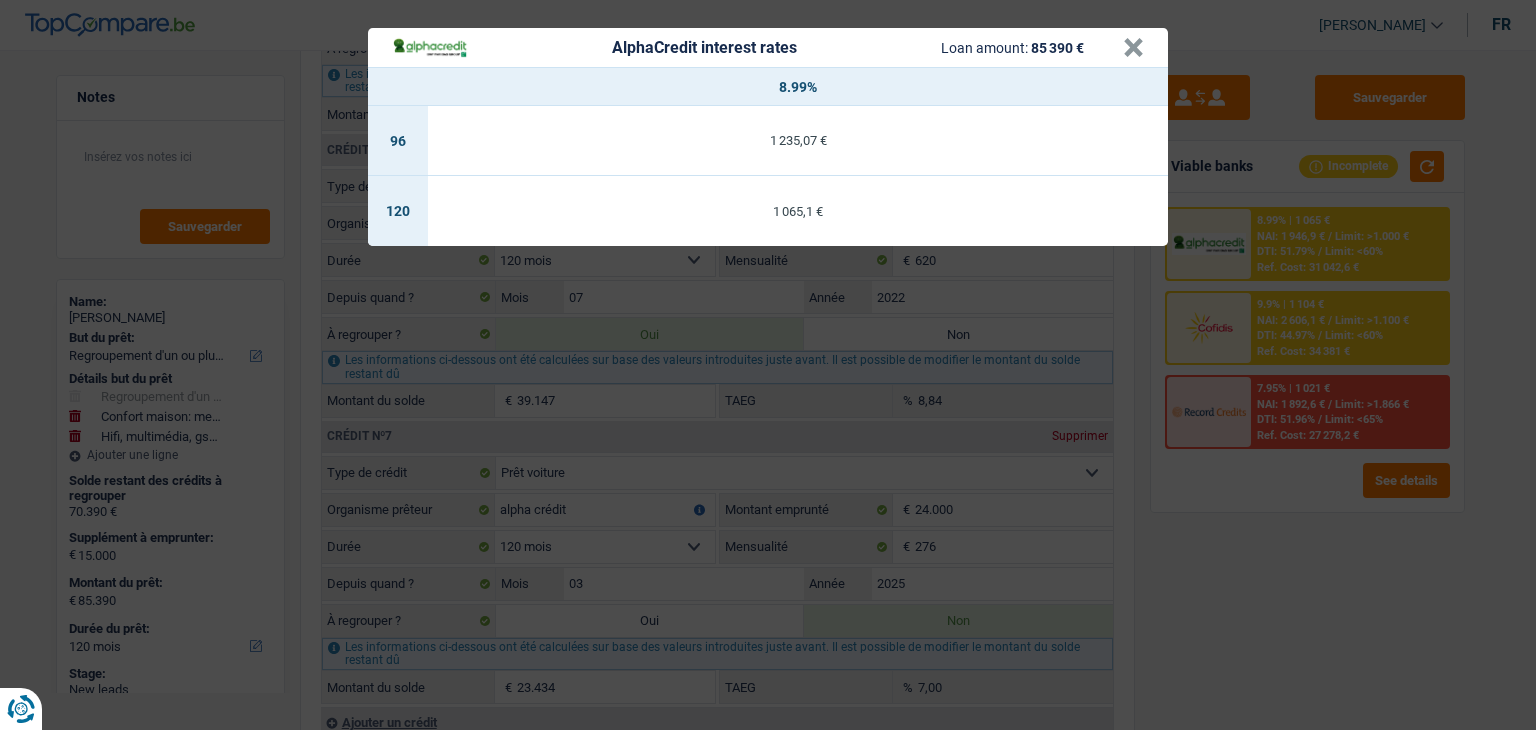 click on "AlphaCredit interest rates
Loan amount:
85 390 €
×
8.99%
96
1 235,07 €
120
1 065,1 €" at bounding box center (768, 365) 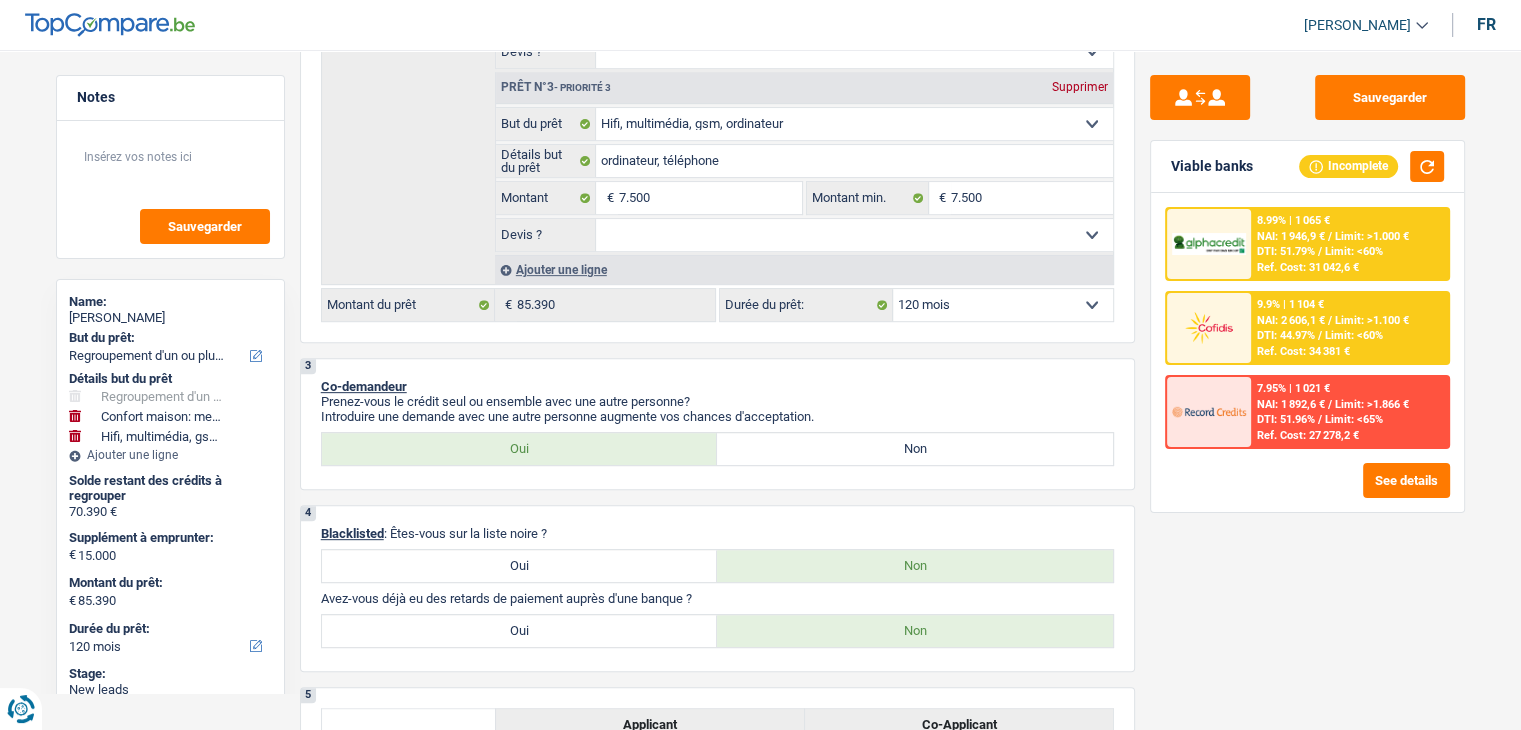 scroll, scrollTop: 1000, scrollLeft: 0, axis: vertical 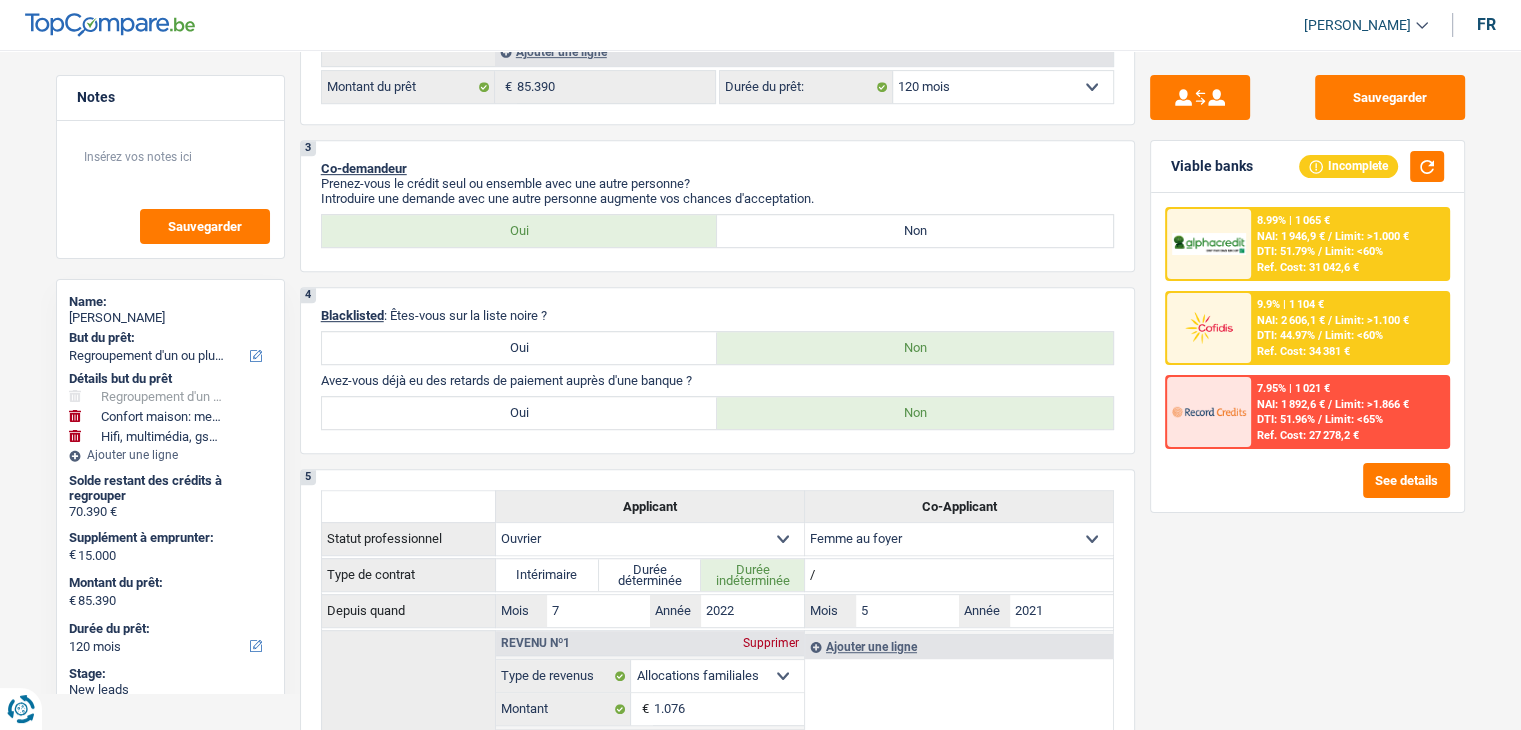 click on "9.9% | 1 104 €" at bounding box center [1290, 304] 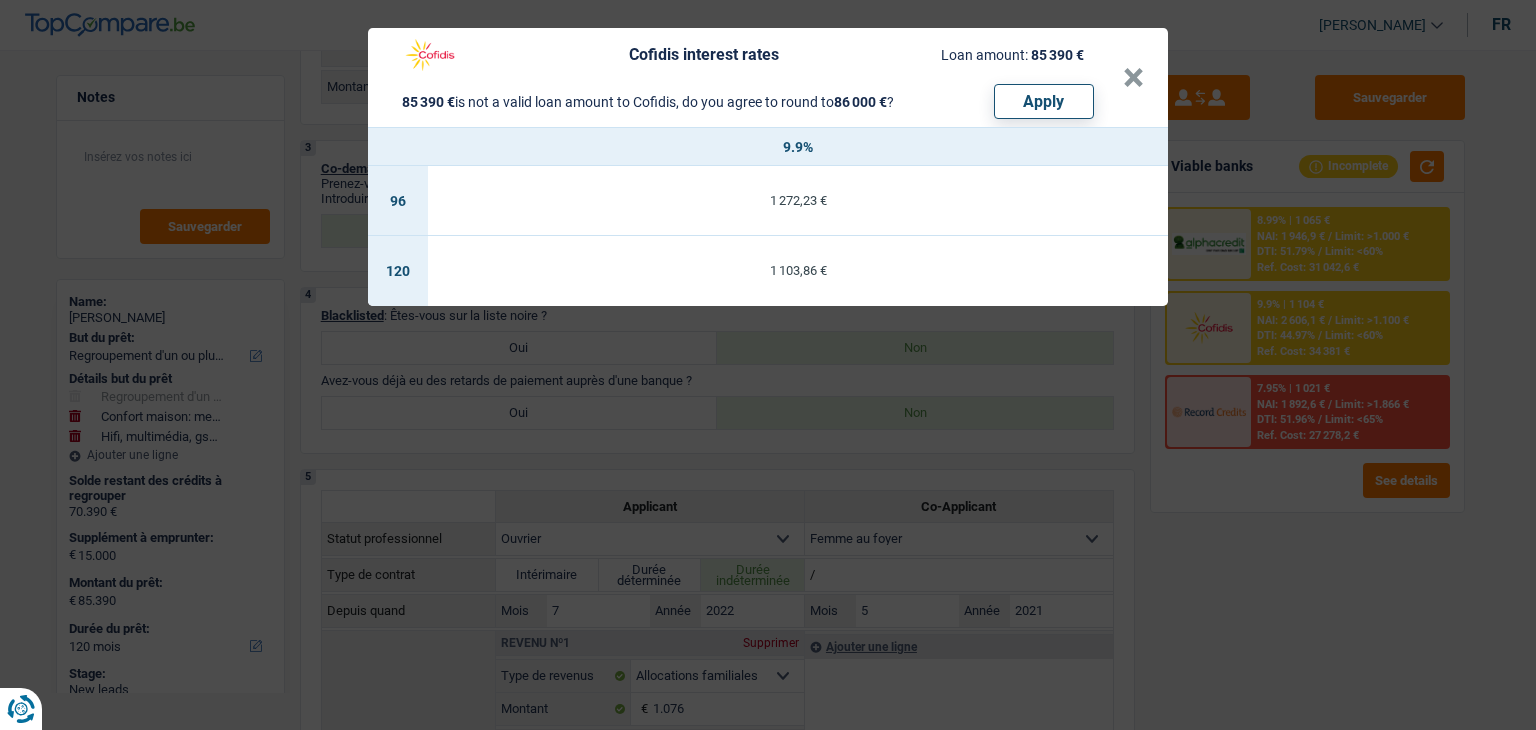 click on "Cofidis interest rates
Loan amount:
85 390 €
85 390 €  is not a valid loan amount to Cofidis, do you agree to round to  86 000 € ?
Apply
×
9.9%
96
1 272,23 €
120
1 103,86 €" at bounding box center (768, 365) 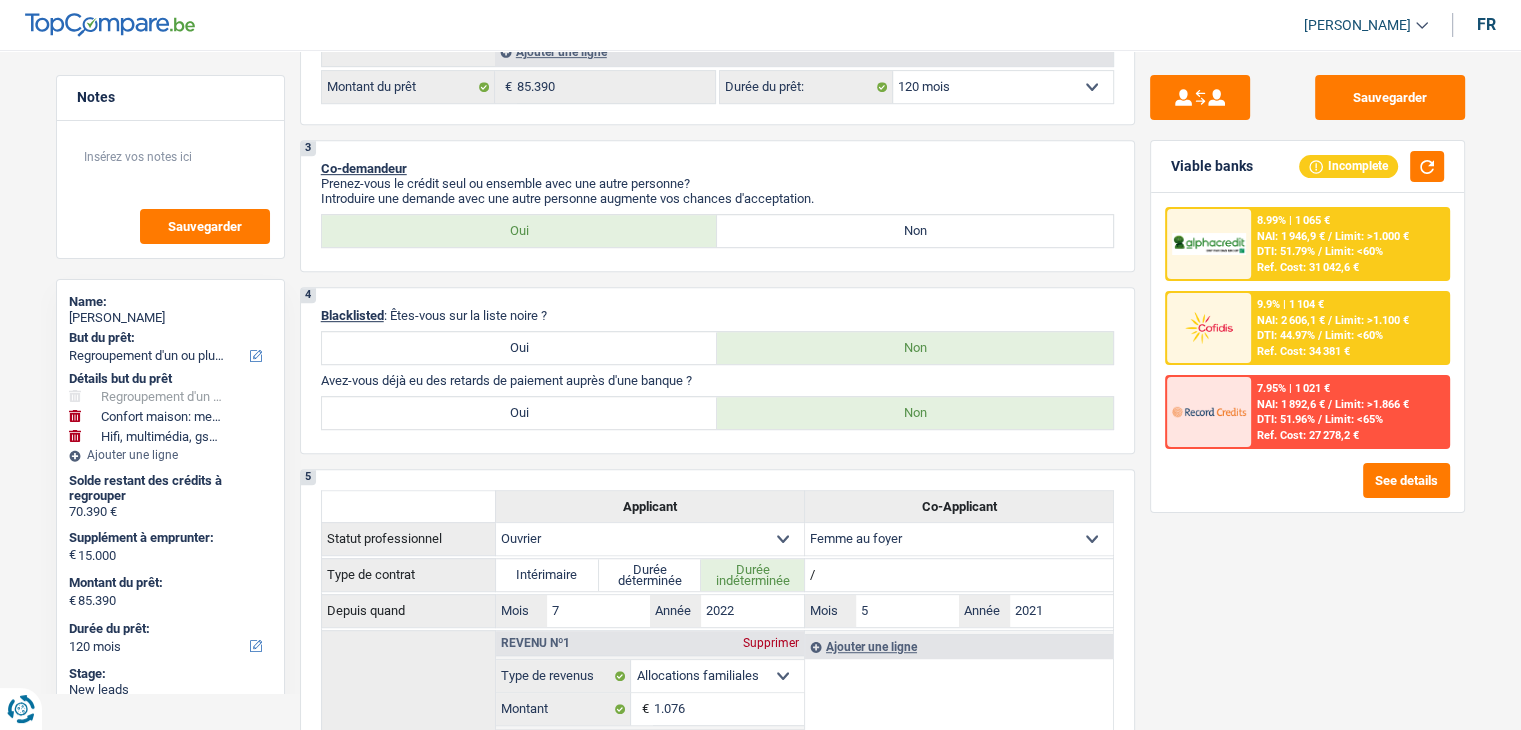 click on "DTI: 51.79%" at bounding box center [1286, 251] 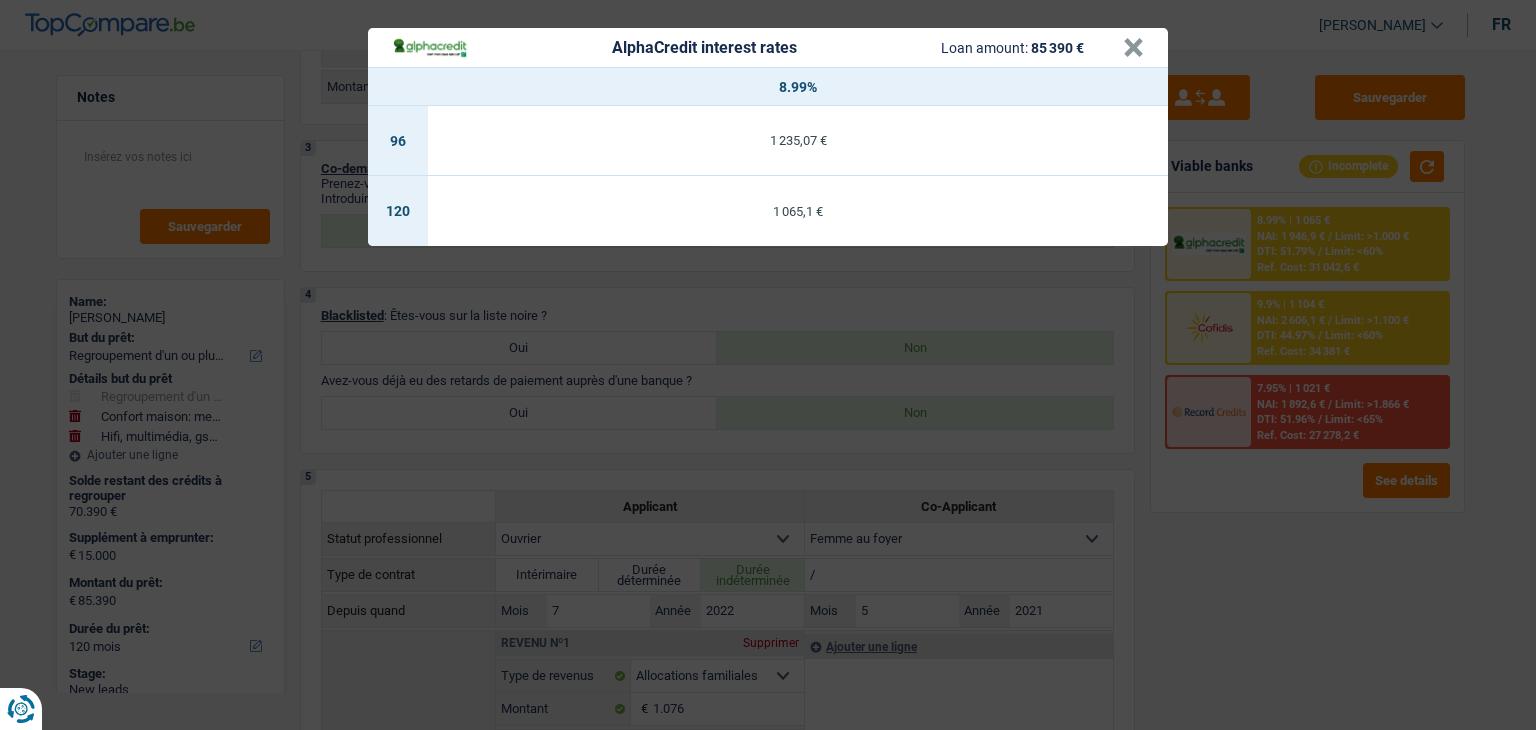 click on "AlphaCredit interest rates
Loan amount:
85 390 €
×
8.99%
96
1 235,07 €
120
1 065,1 €" at bounding box center (768, 365) 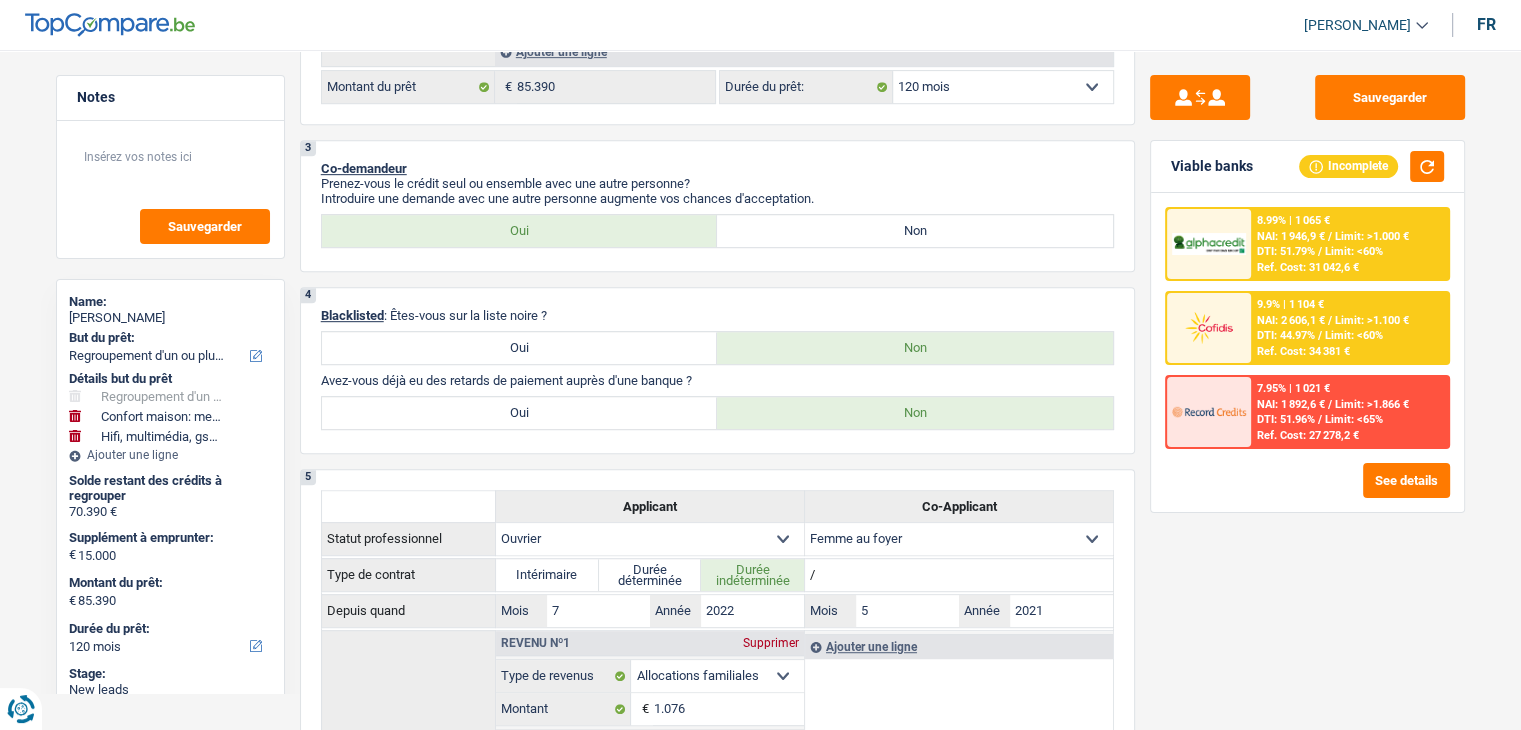 click on "DTI: 44.97%" at bounding box center (1286, 335) 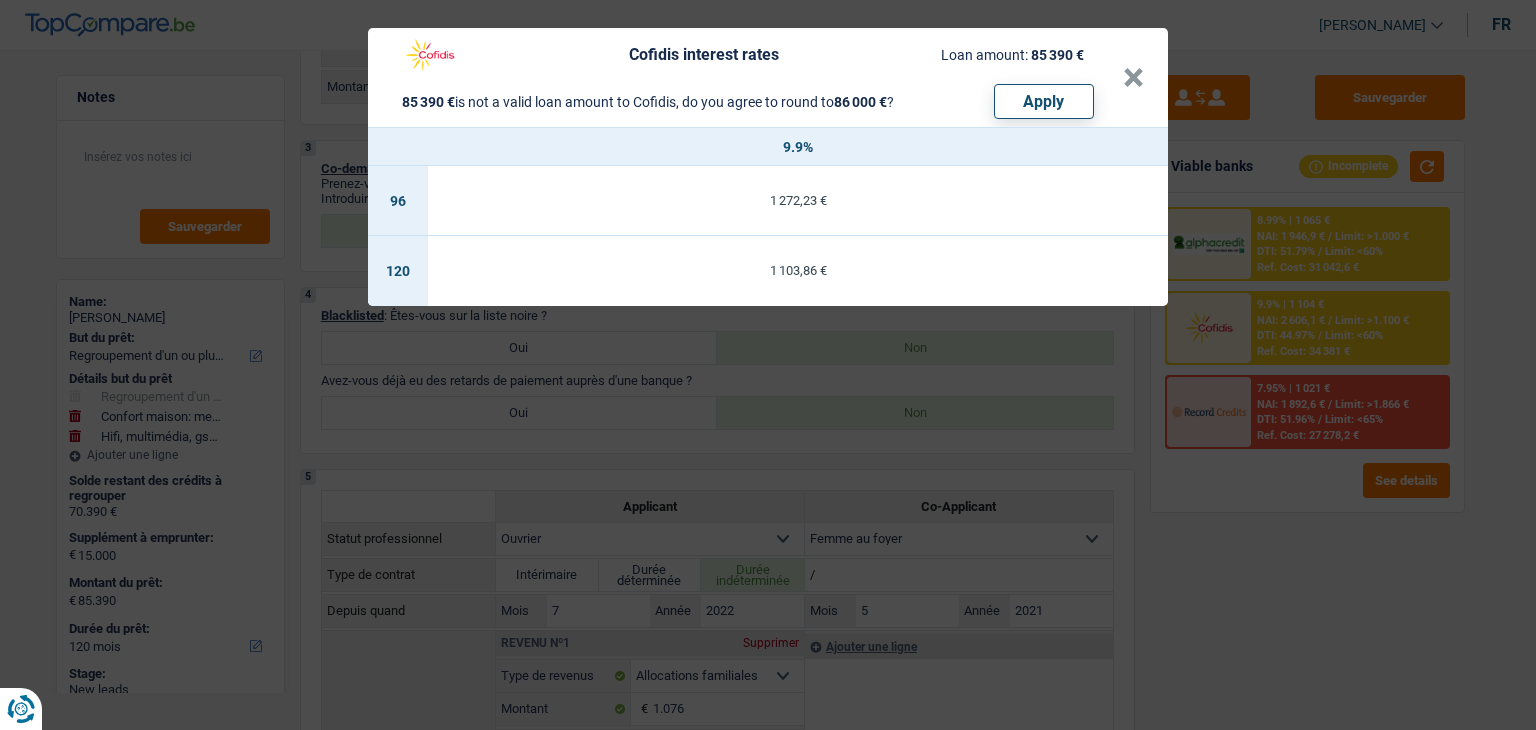 click on "Cofidis interest rates
Loan amount:
85 390 €
85 390 €  is not a valid loan amount to Cofidis, do you agree to round to  86 000 € ?
Apply
×
9.9%
96
1 272,23 €
120
1 103,86 €" at bounding box center (768, 365) 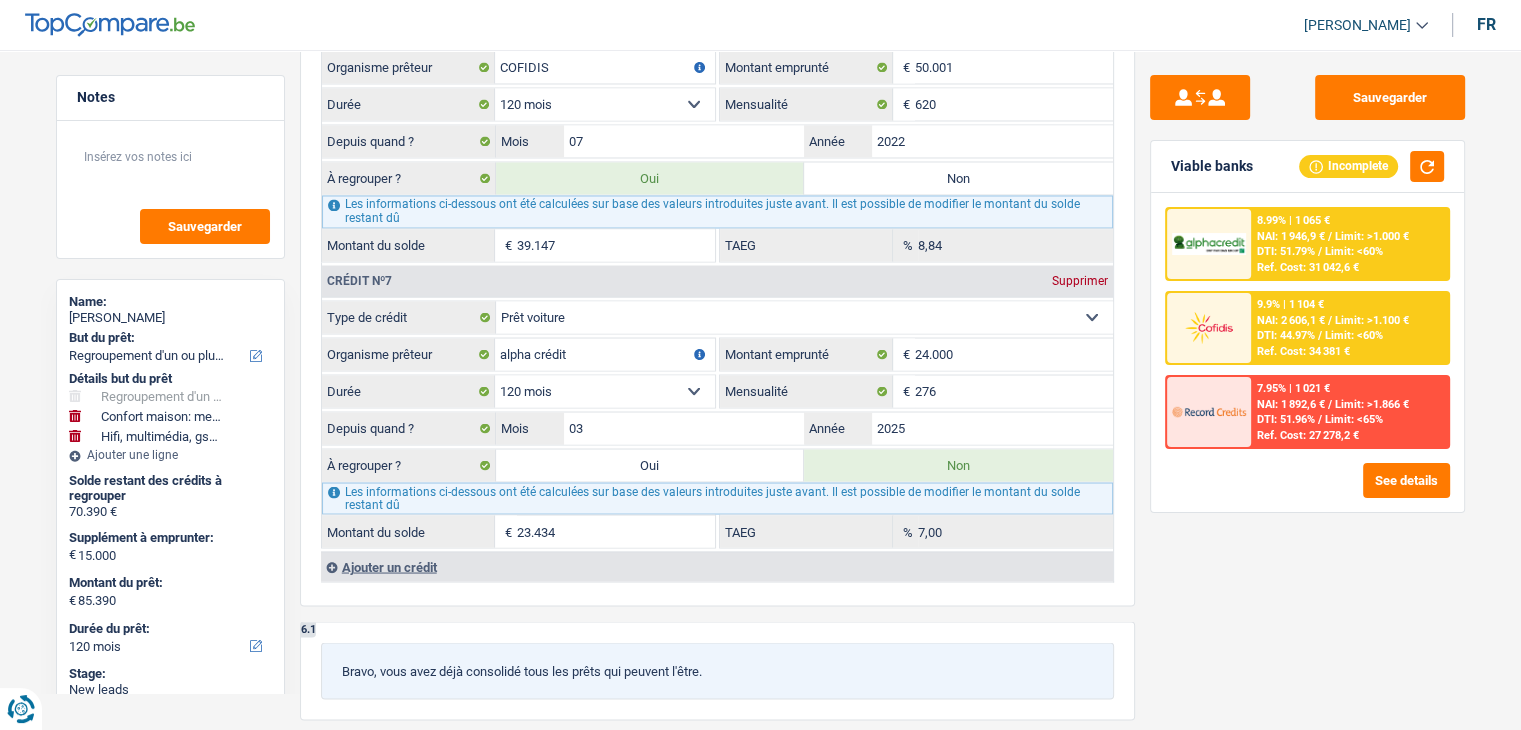 scroll, scrollTop: 3700, scrollLeft: 0, axis: vertical 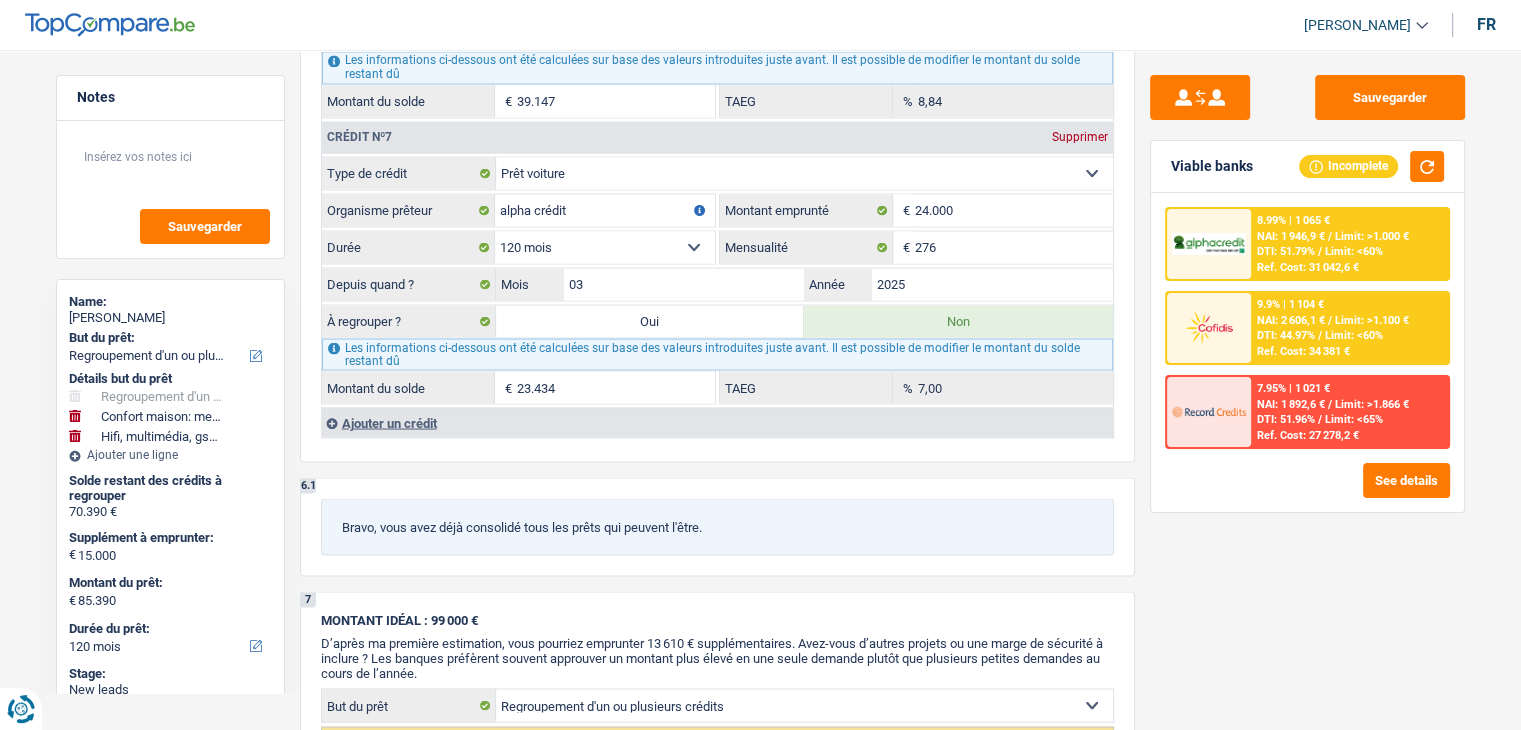 click on "Ref. Cost: 34 381 €" at bounding box center [1303, 351] 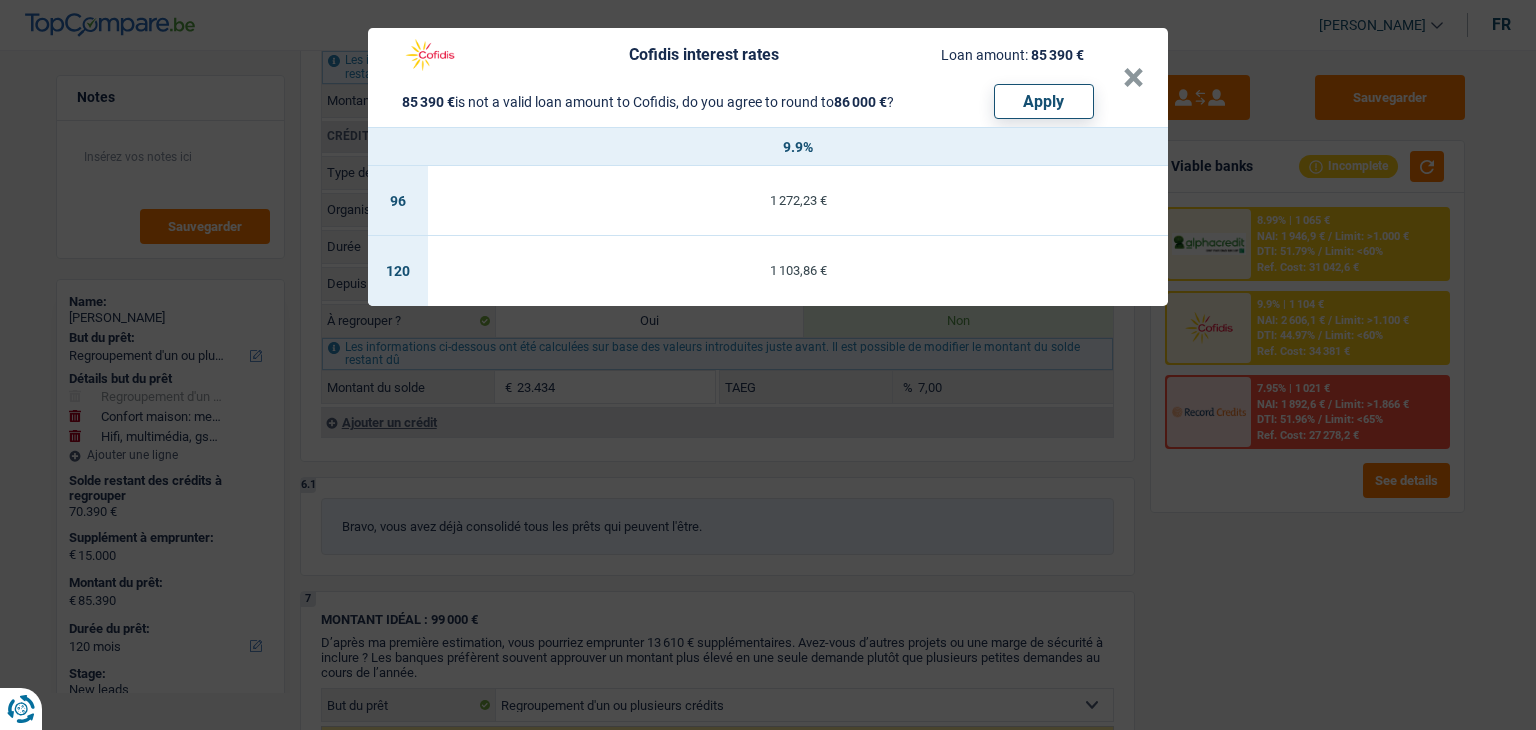 click on "Cofidis interest rates
Loan amount:
85 390 €
85 390 €  is not a valid loan amount to Cofidis, do you agree to round to  86 000 € ?
Apply
×
9.9%
96
1 272,23 €
120
1 103,86 €" at bounding box center [768, 365] 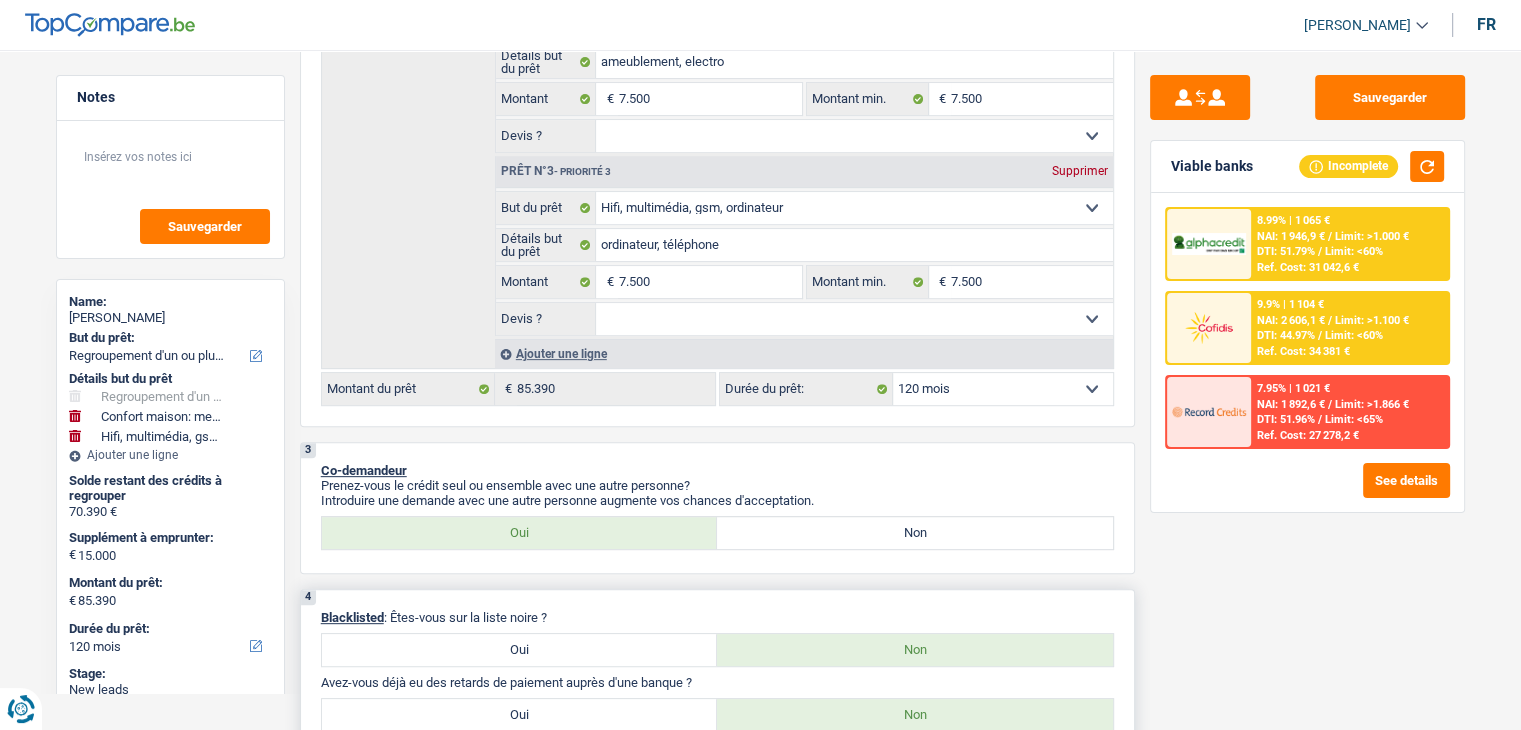 scroll, scrollTop: 800, scrollLeft: 0, axis: vertical 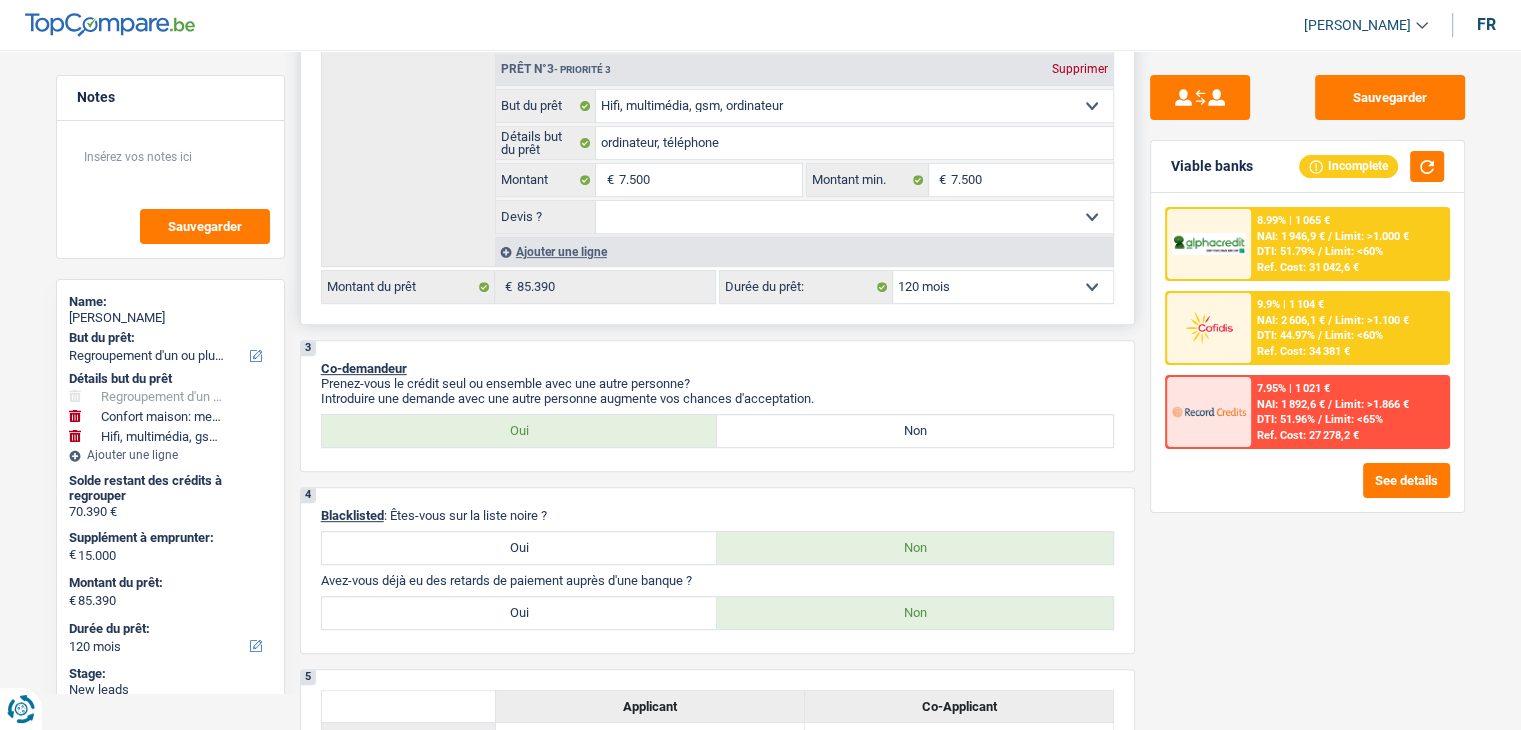 click on "12 mois 18 mois 24 mois 30 mois 36 mois 42 mois 48 mois 60 mois 72 mois 84 mois 96 mois 120 mois 132 mois 144 mois
Sélectionner une option" at bounding box center [1003, 287] 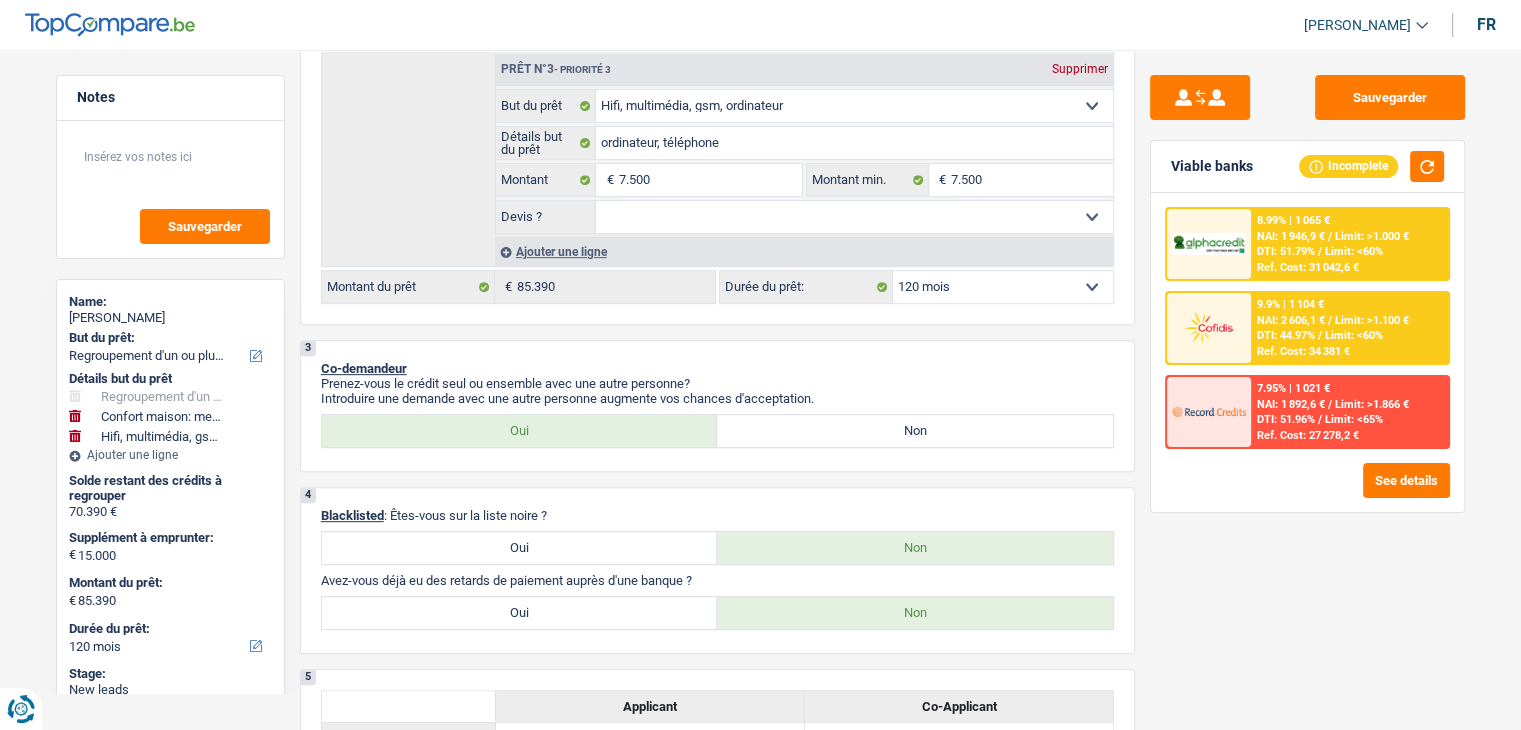 click on "1. Introduction & upselling by understanding their needs
1
Bonjour, est-ce que je parle bien à Bilal Sebai ?
Bonjour ! Je suis Yanis Duboc, conseiller en crédit spécialisé chez TopCompare.be. Je vois que vous avez commencé une simulation sur notre site web et je vais vous aider à optimiser votre demande afin de trouver une potentielle solution pour vous.
2   Projet  : Quel projet souhaitez-vous financer pour 85 390 € ?
Montant supérieur : La plupart de mes clients prennent une réserve supplémentaire pour qu'ils puissent financer leur projet en cas de hausse des prix. Êtes-vous certain d'avoir suffisamment d'argent avec 85 390 € ?   Montant minimum : Quel est le montant minimum dont vous avez besoin pour financer votre projet ?   Priorité : Dans quel ordre pouvons-nous prioriser vos projets ?   Devis   : Quelle facilité auriez-vous à nous faire parvenir un devis ou une facture pour votre projet ?" at bounding box center (717, 1907) 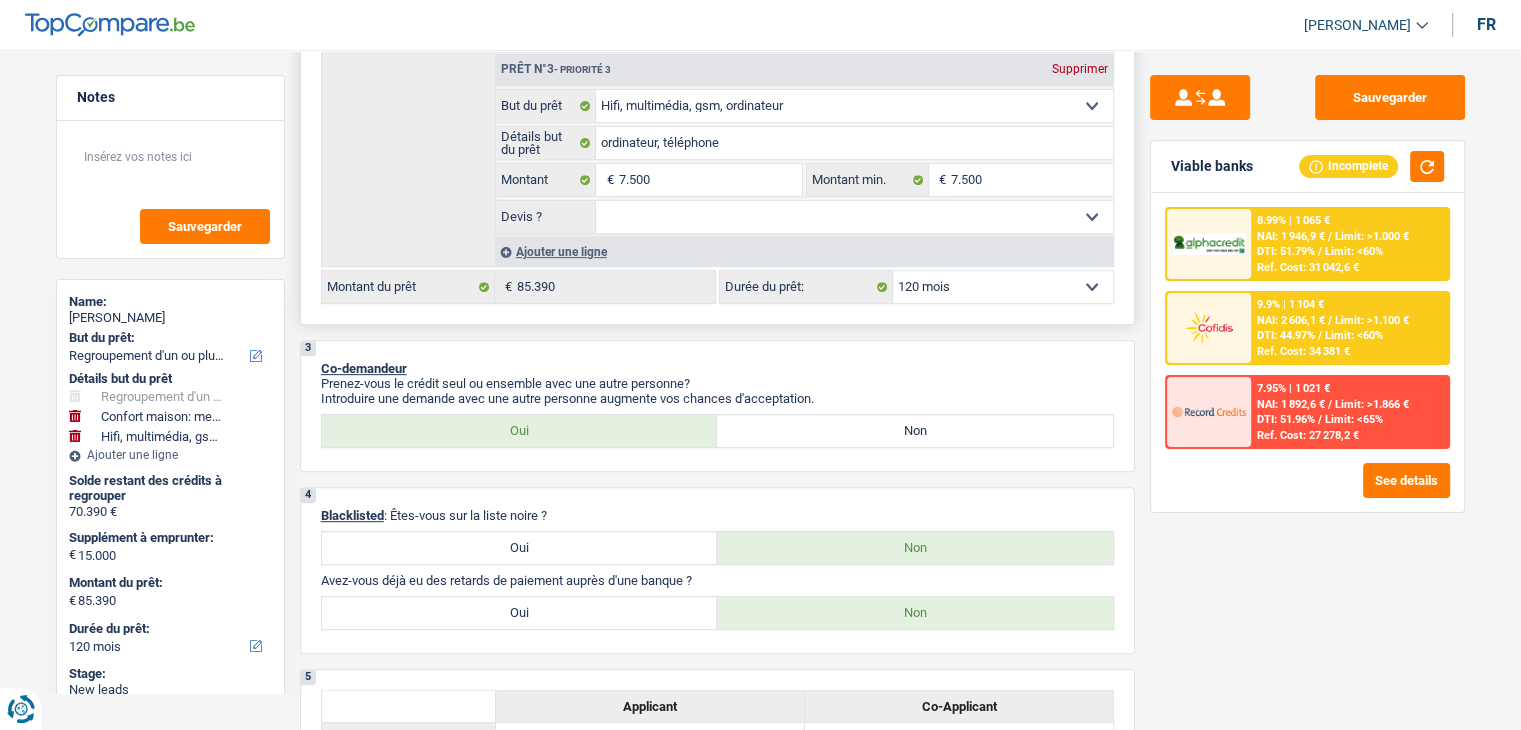 click on "12 mois 18 mois 24 mois 30 mois 36 mois 42 mois 48 mois 60 mois 72 mois 84 mois 96 mois 120 mois 132 mois 144 mois
Sélectionner une option" at bounding box center [1003, 287] 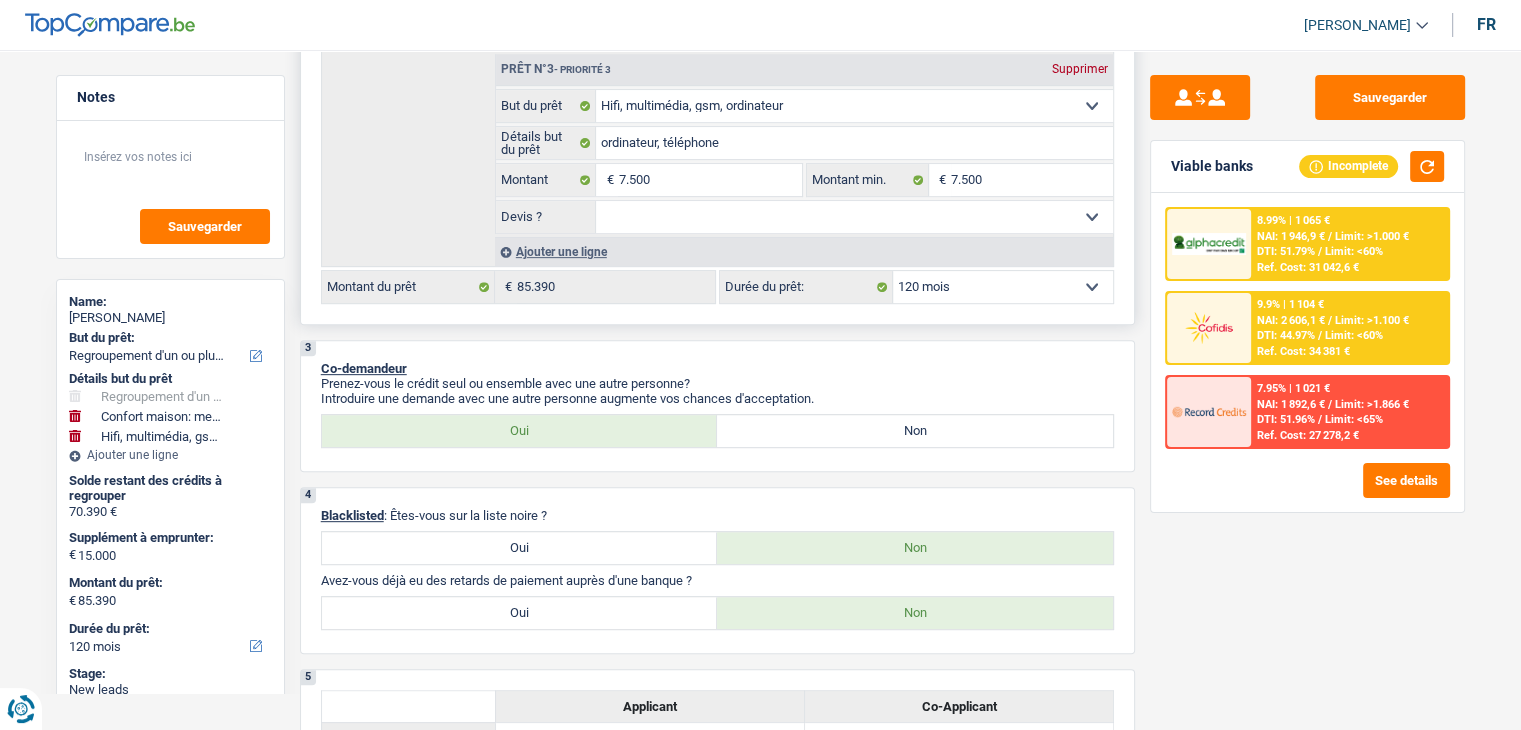 click on "12 mois 18 mois 24 mois 30 mois 36 mois 42 mois 48 mois 60 mois 72 mois 84 mois 96 mois 120 mois 132 mois 144 mois
Sélectionner une option" at bounding box center (1003, 287) 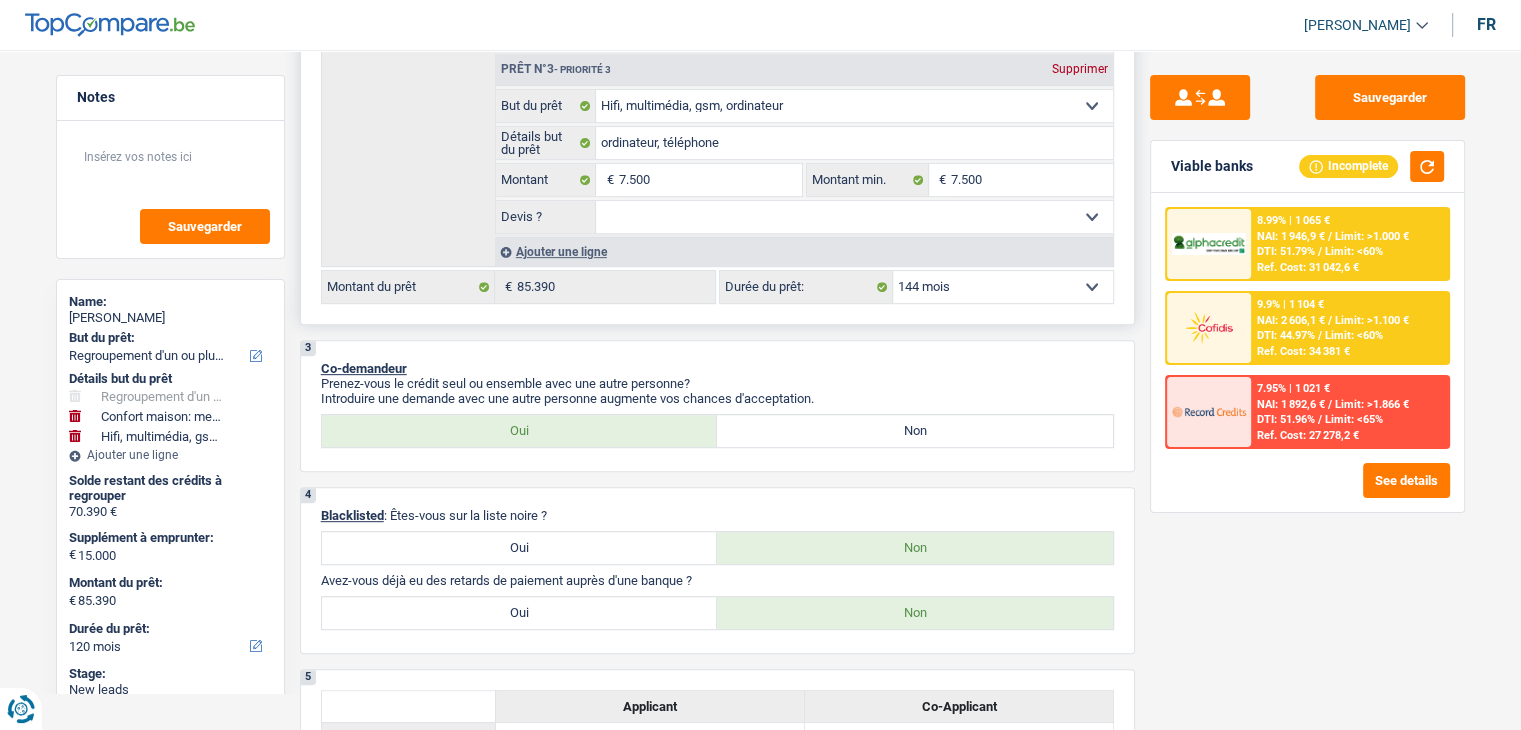 click on "12 mois 18 mois 24 mois 30 mois 36 mois 42 mois 48 mois 60 mois 72 mois 84 mois 96 mois 120 mois 132 mois 144 mois
Sélectionner une option" at bounding box center (1003, 287) 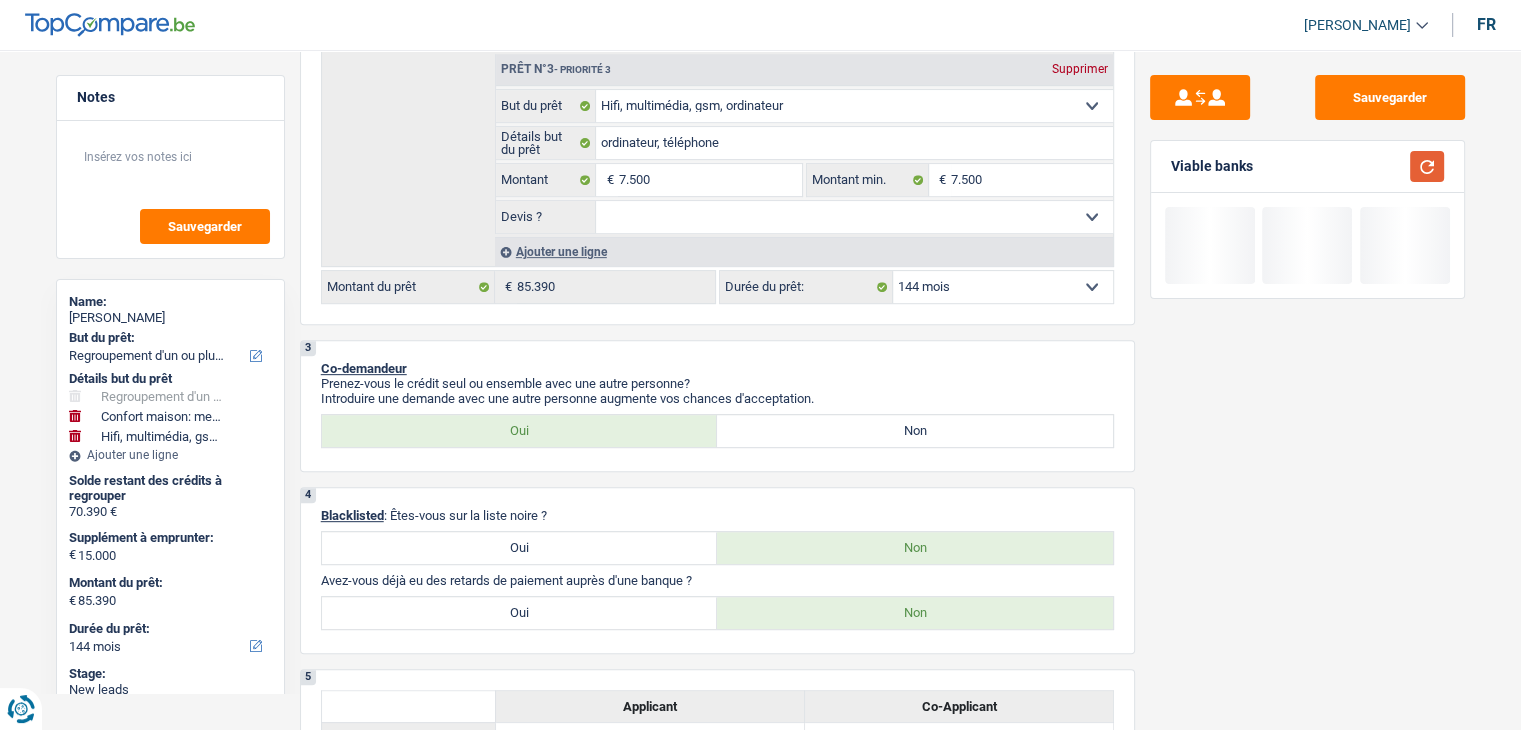 click at bounding box center (1427, 166) 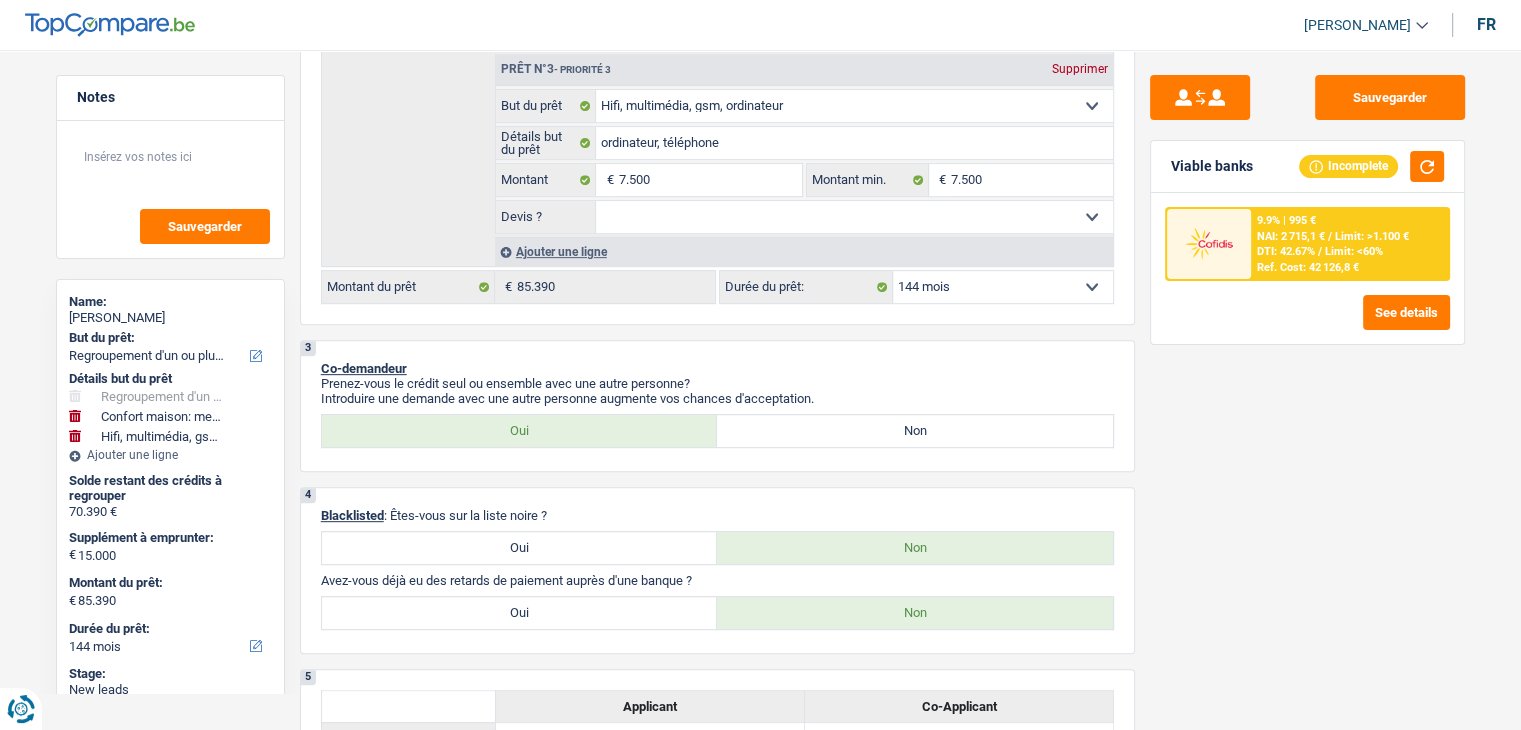 click on "9.9% | 995 €
NAI: 2 715,1 €
/
Limit: >1.100 €
DTI: 42.67%
/
Limit: <60%
Ref. Cost: 42 126,8 €
See details" at bounding box center [1307, 268] 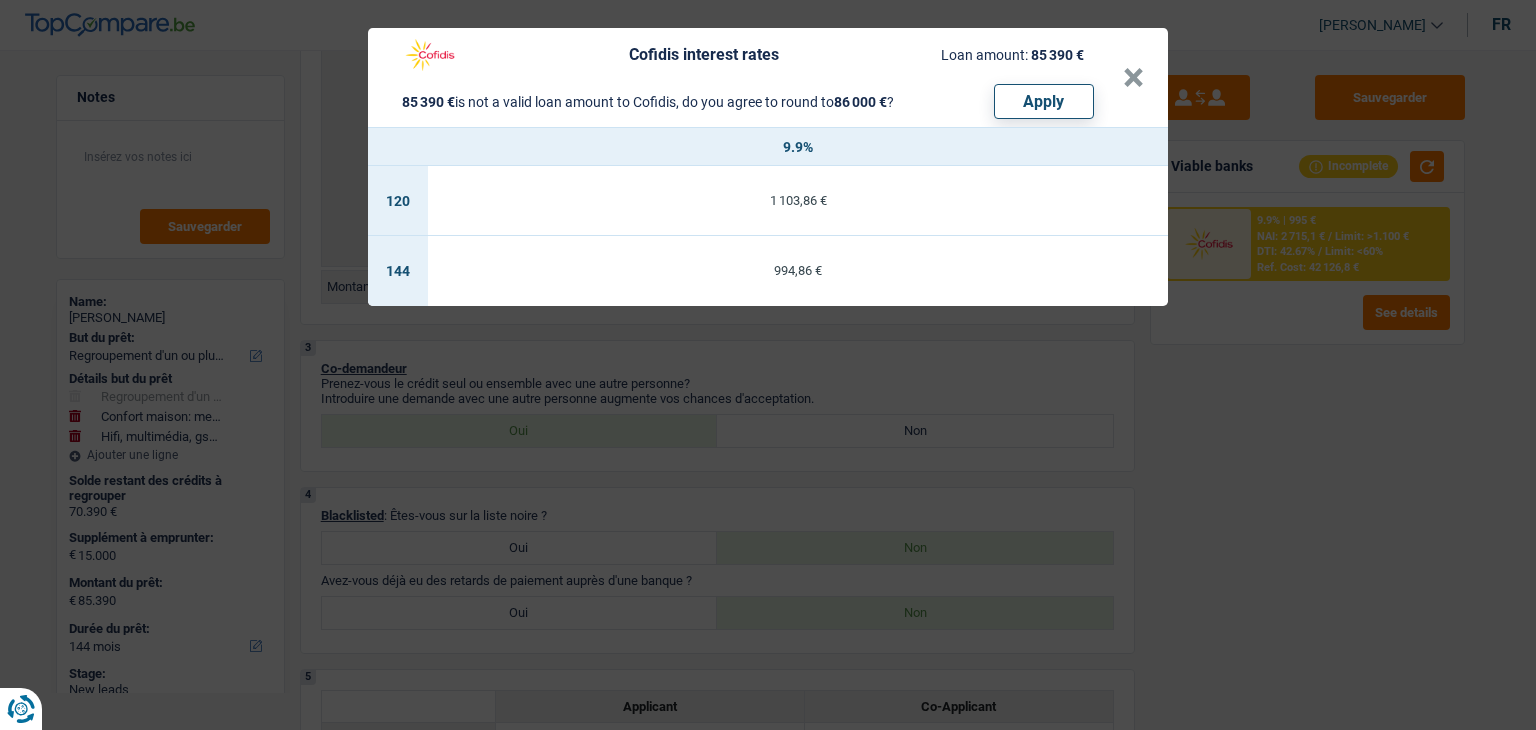 click on "Cofidis interest rates
Loan amount:
85 390 €
85 390 €  is not a valid loan amount to Cofidis, do you agree to round to  86 000 € ?
Apply
×
9.9%
120
1 103,86 €
144
994,86 €" at bounding box center (768, 365) 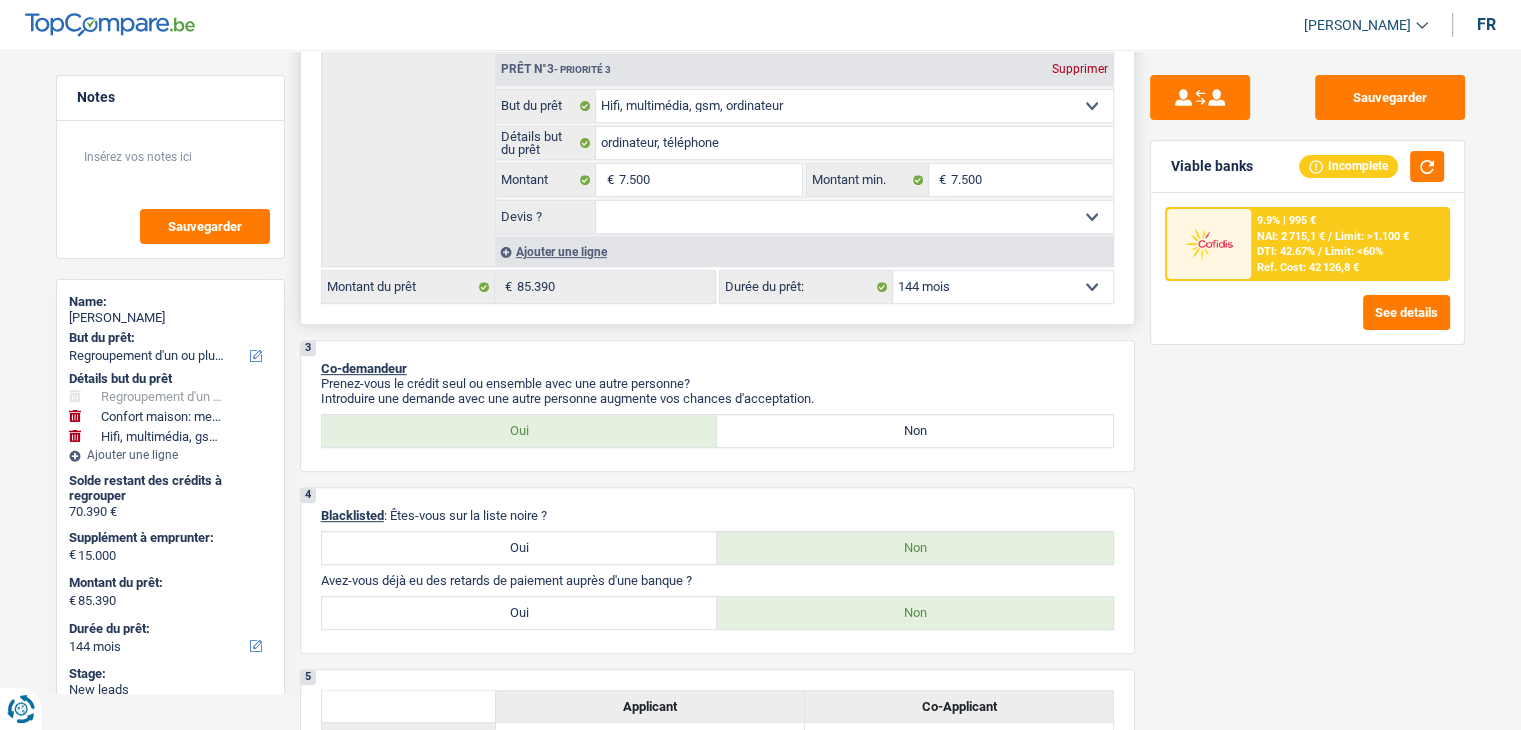 drag, startPoint x: 968, startPoint y: 274, endPoint x: 966, endPoint y: 284, distance: 10.198039 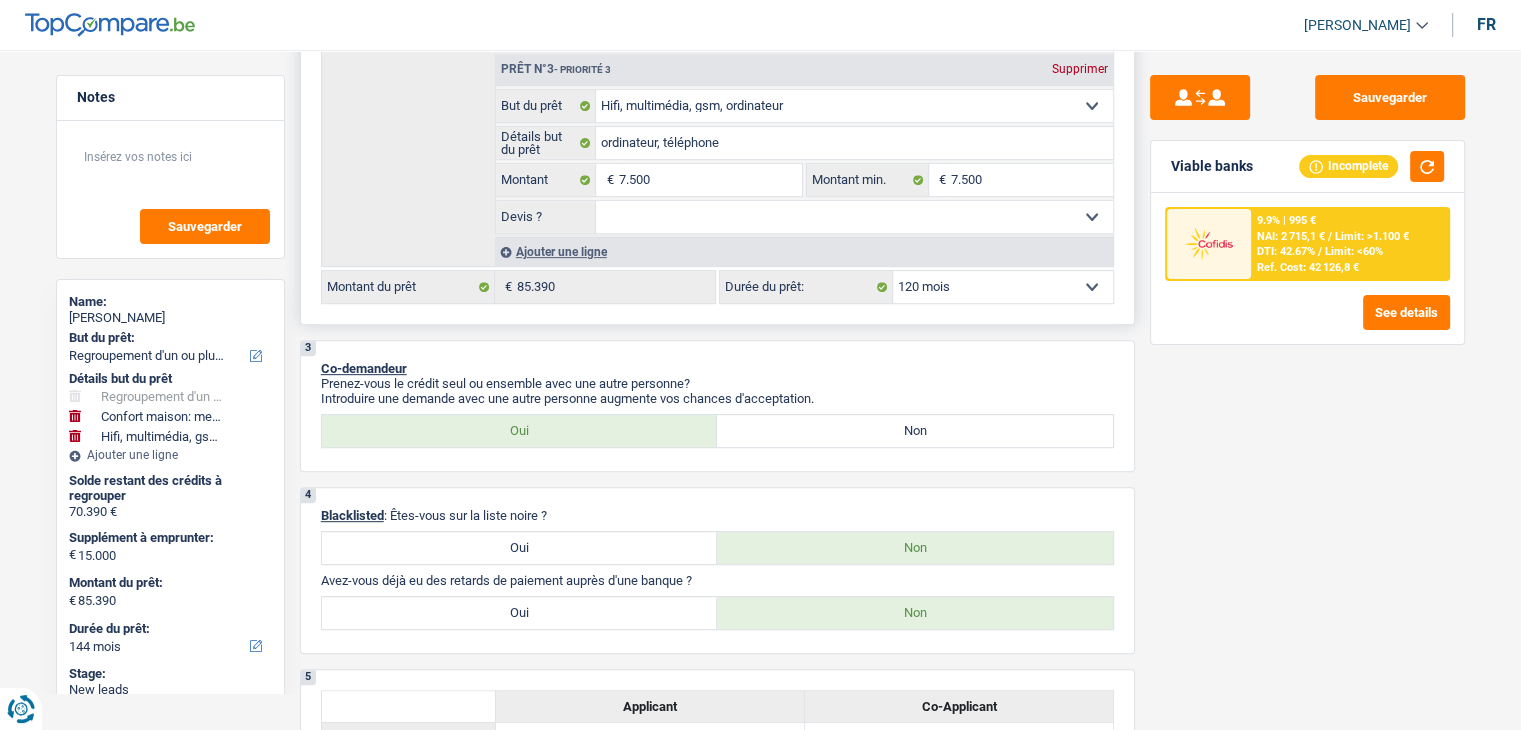 click on "12 mois 18 mois 24 mois 30 mois 36 mois 42 mois 48 mois 60 mois 72 mois 84 mois 96 mois 120 mois 132 mois 144 mois
Sélectionner une option" at bounding box center (1003, 287) 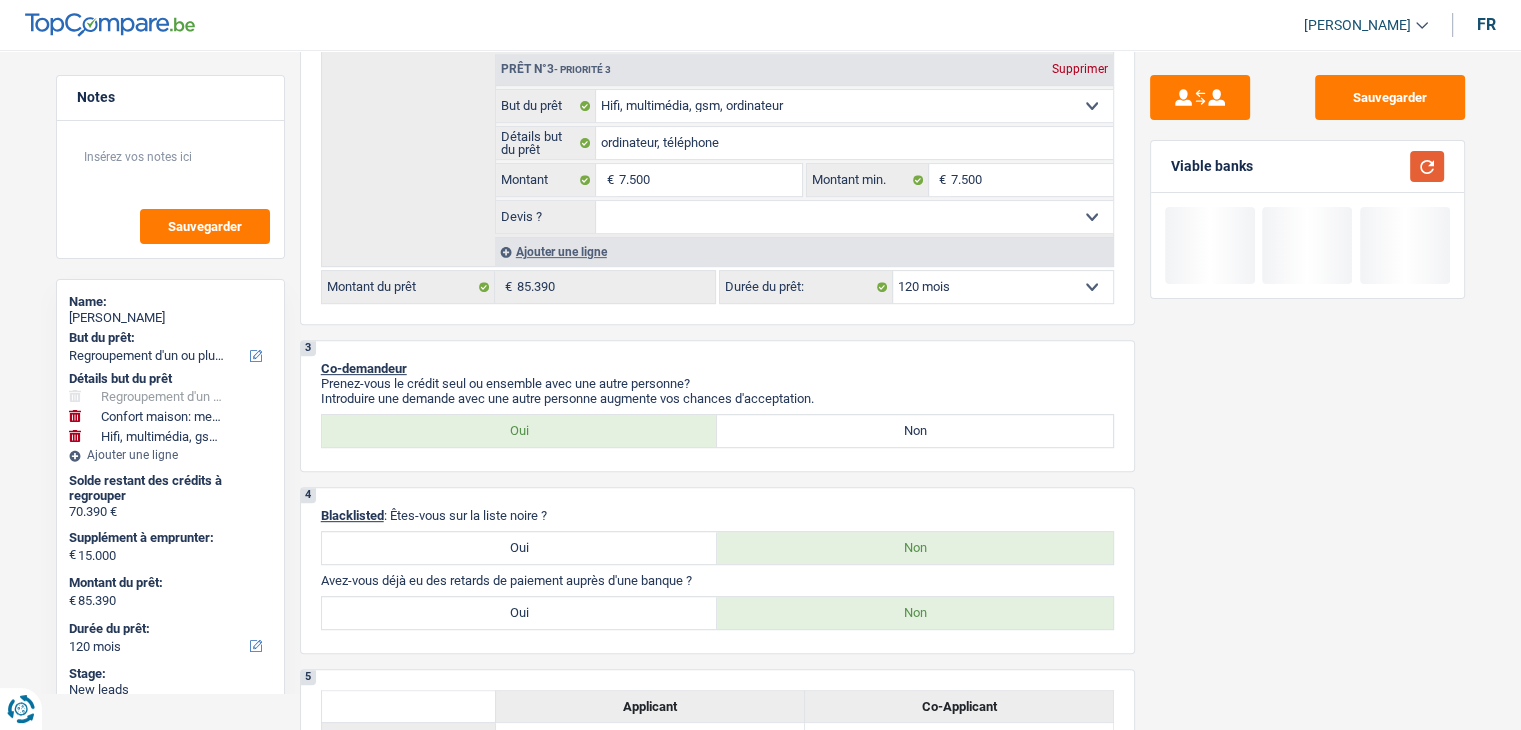 click at bounding box center [1427, 166] 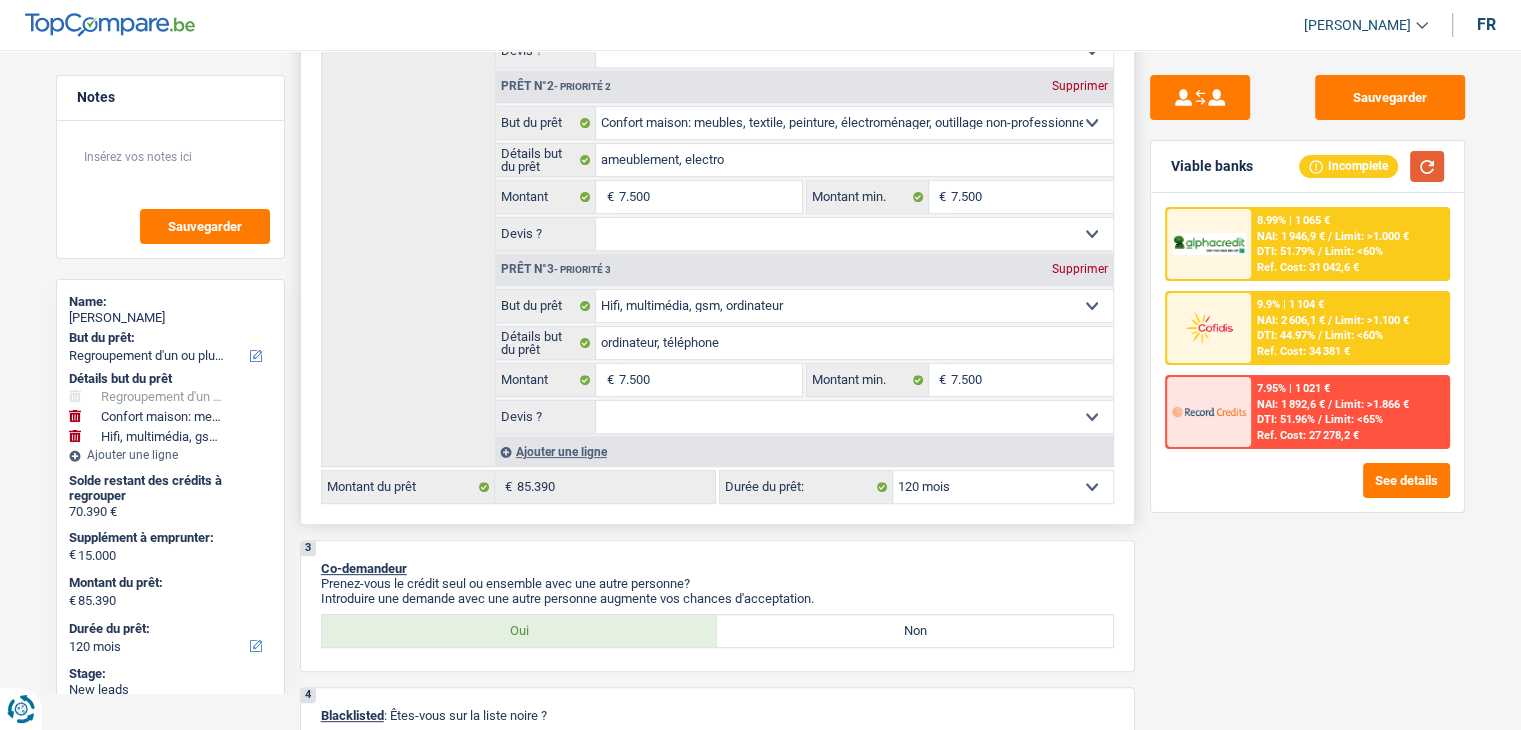 scroll, scrollTop: 0, scrollLeft: 0, axis: both 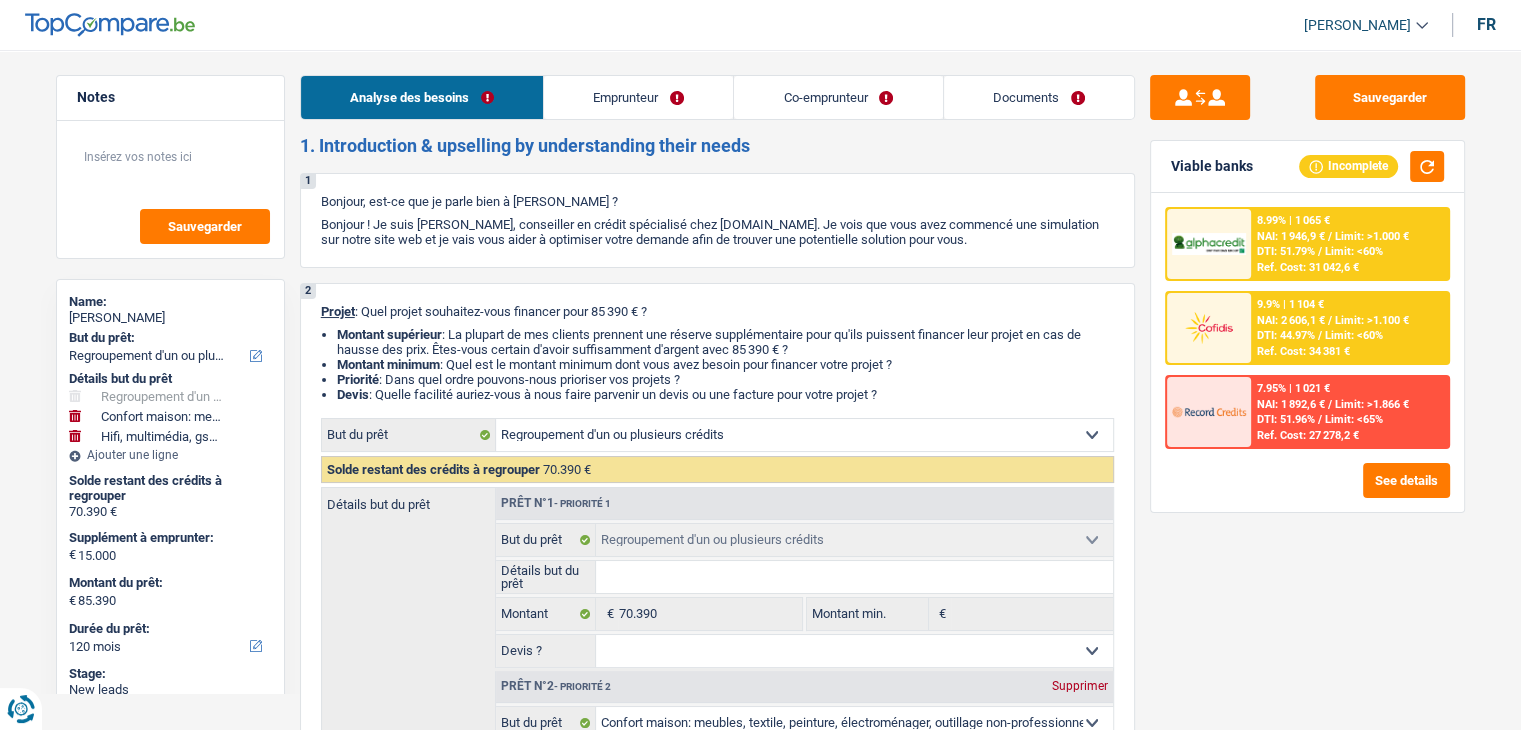 click on "Documents" at bounding box center (1039, 97) 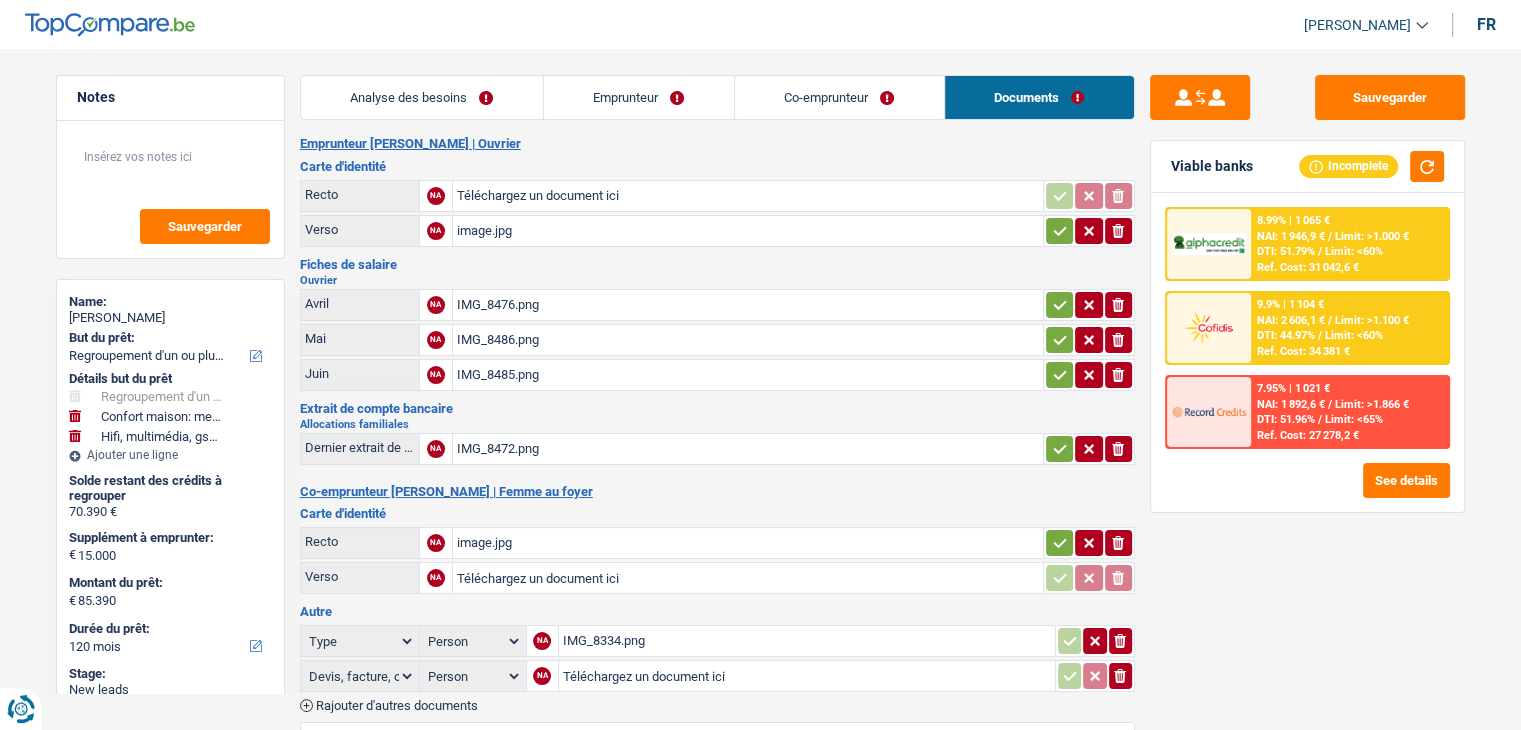 click on "Co-emprunteur" at bounding box center [839, 97] 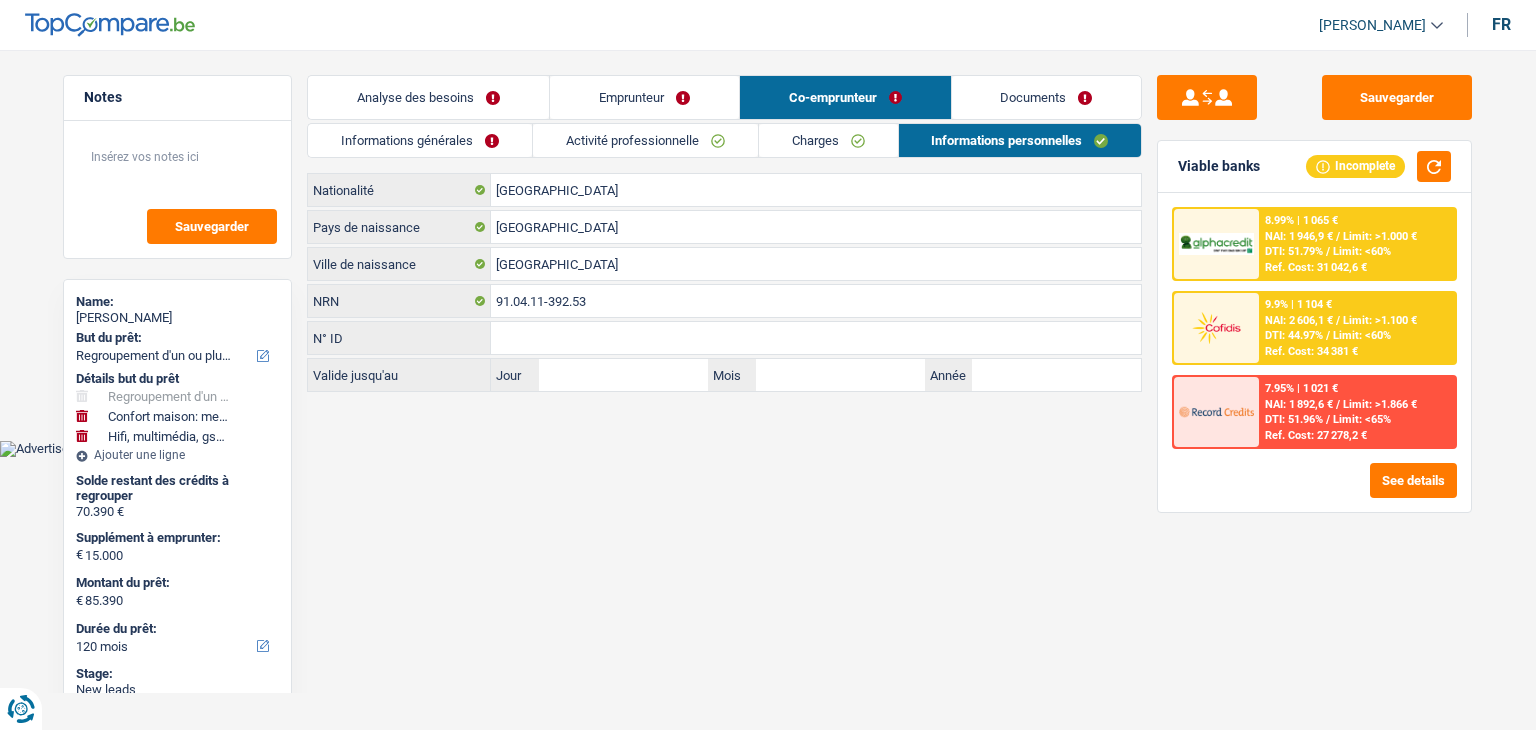 click on "Emprunteur" at bounding box center [644, 97] 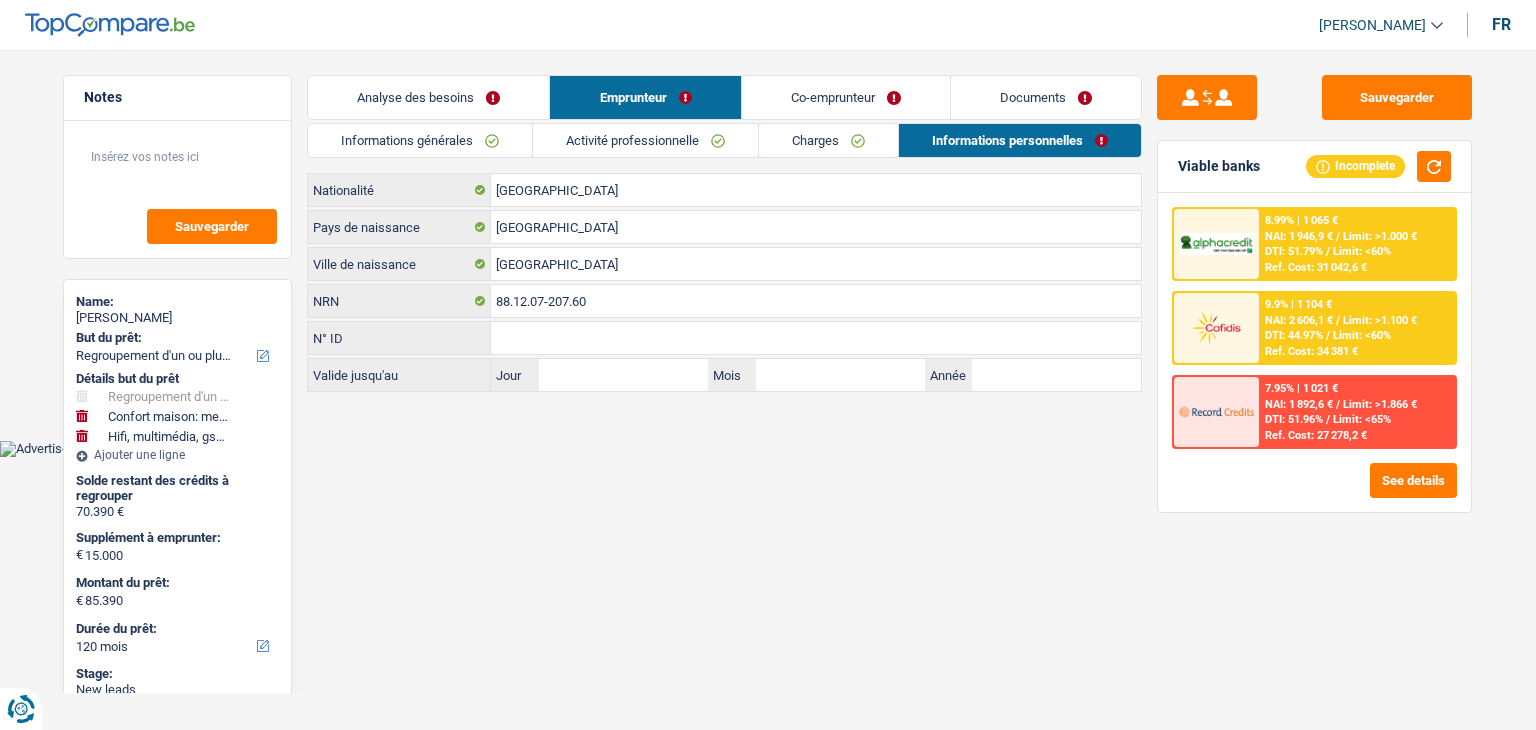 click on "Analyse des besoins" at bounding box center (428, 97) 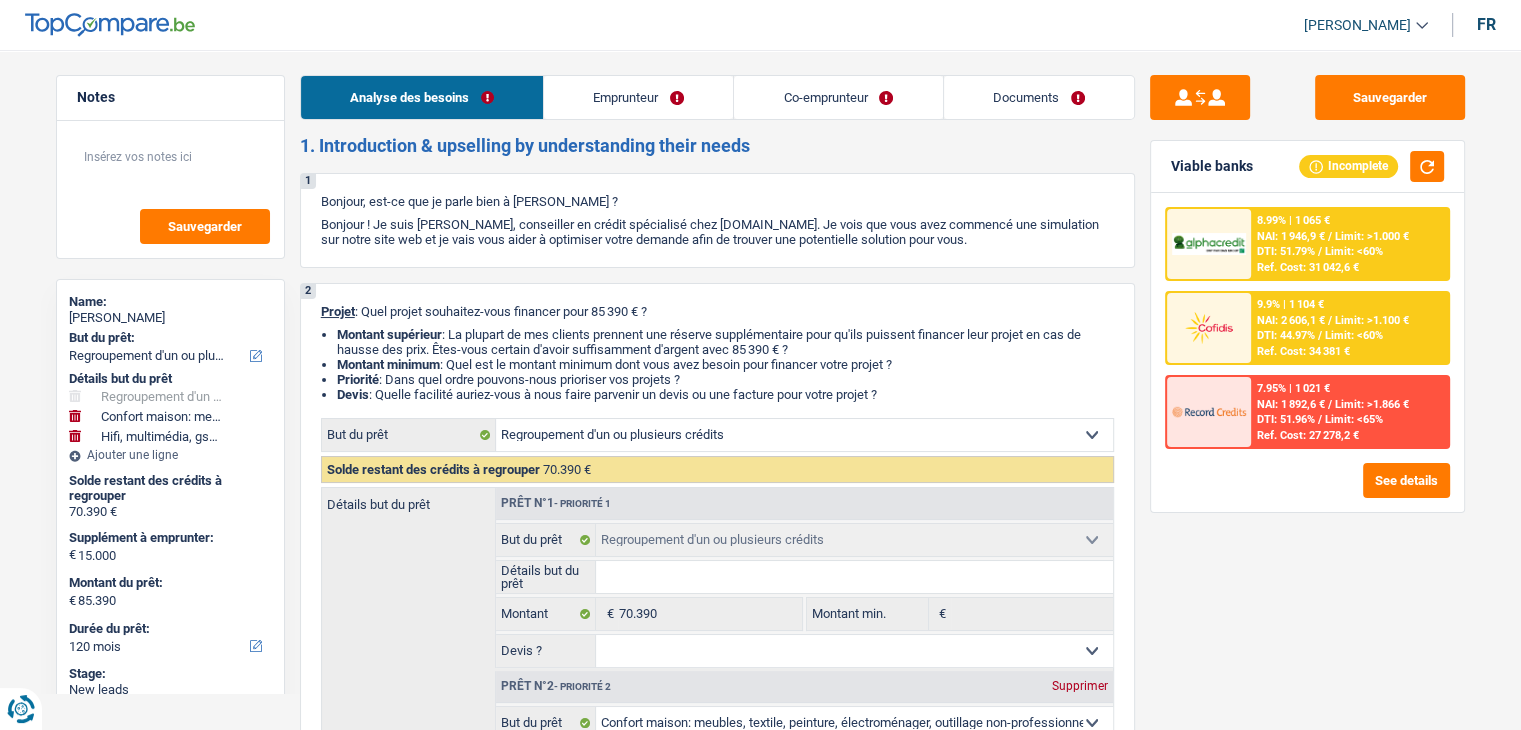 drag, startPoint x: 757, startPoint y: 143, endPoint x: 307, endPoint y: 144, distance: 450.0011 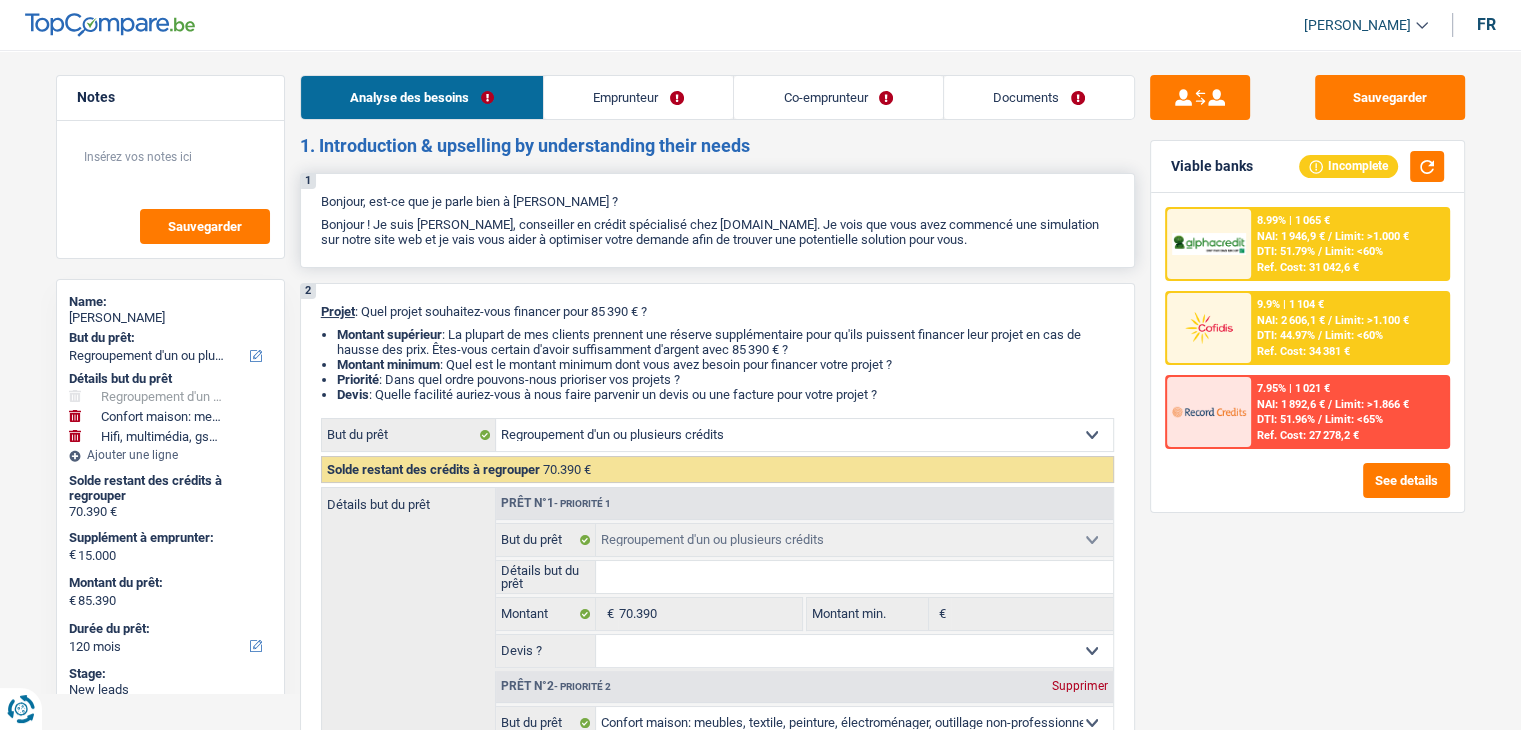 drag, startPoint x: 320, startPoint y: 200, endPoint x: 977, endPoint y: 234, distance: 657.87915 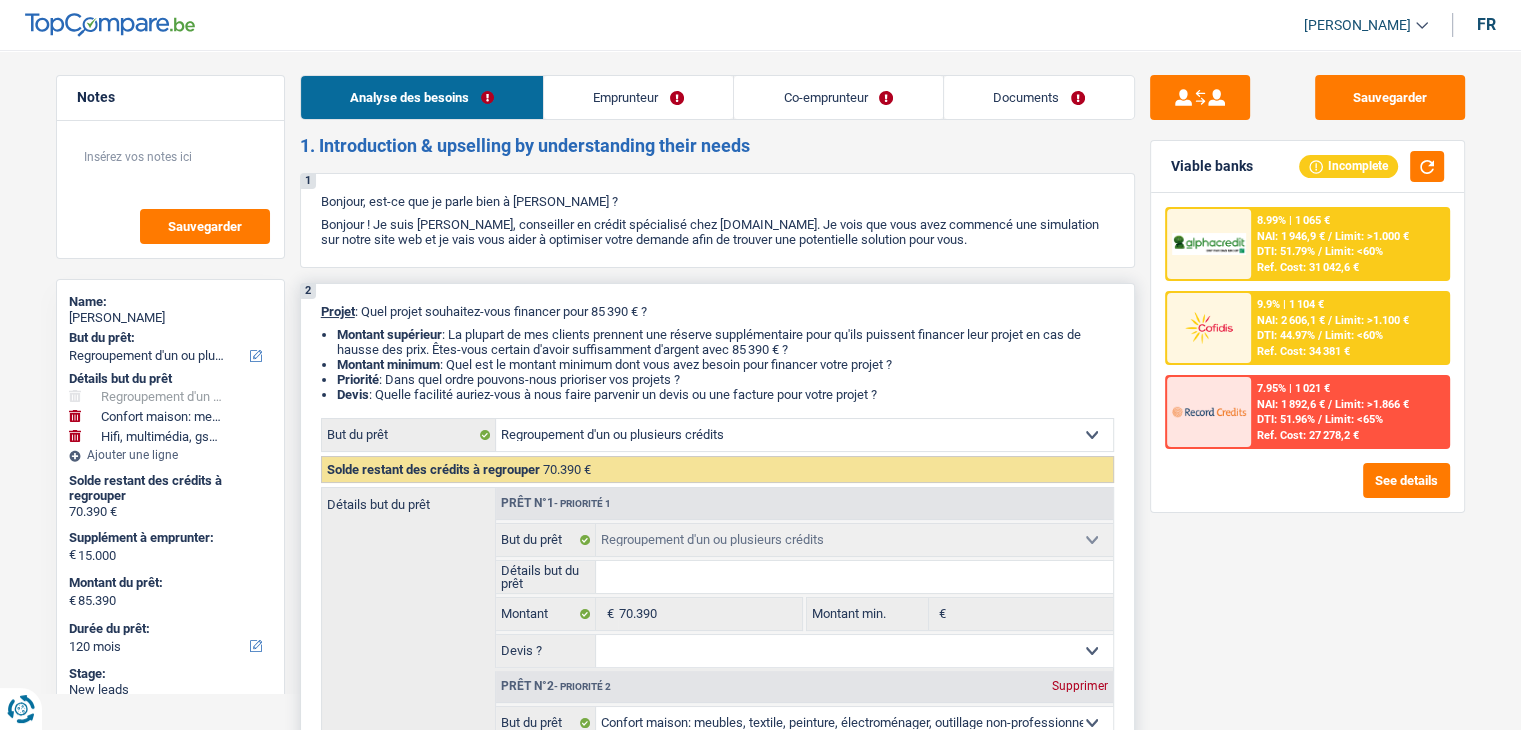drag, startPoint x: 900, startPoint y: 393, endPoint x: 314, endPoint y: 305, distance: 592.5707 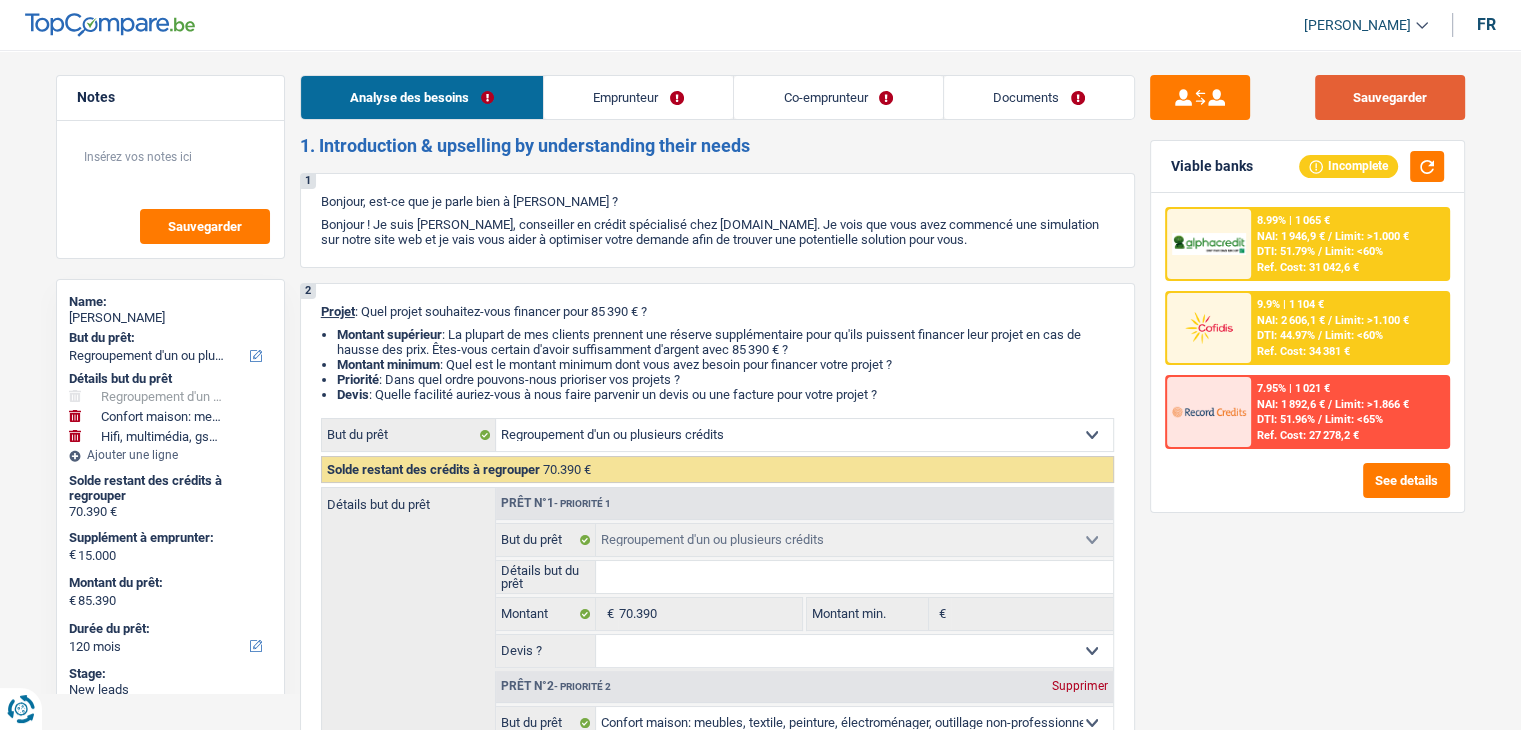click on "Sauvegarder" at bounding box center [1390, 97] 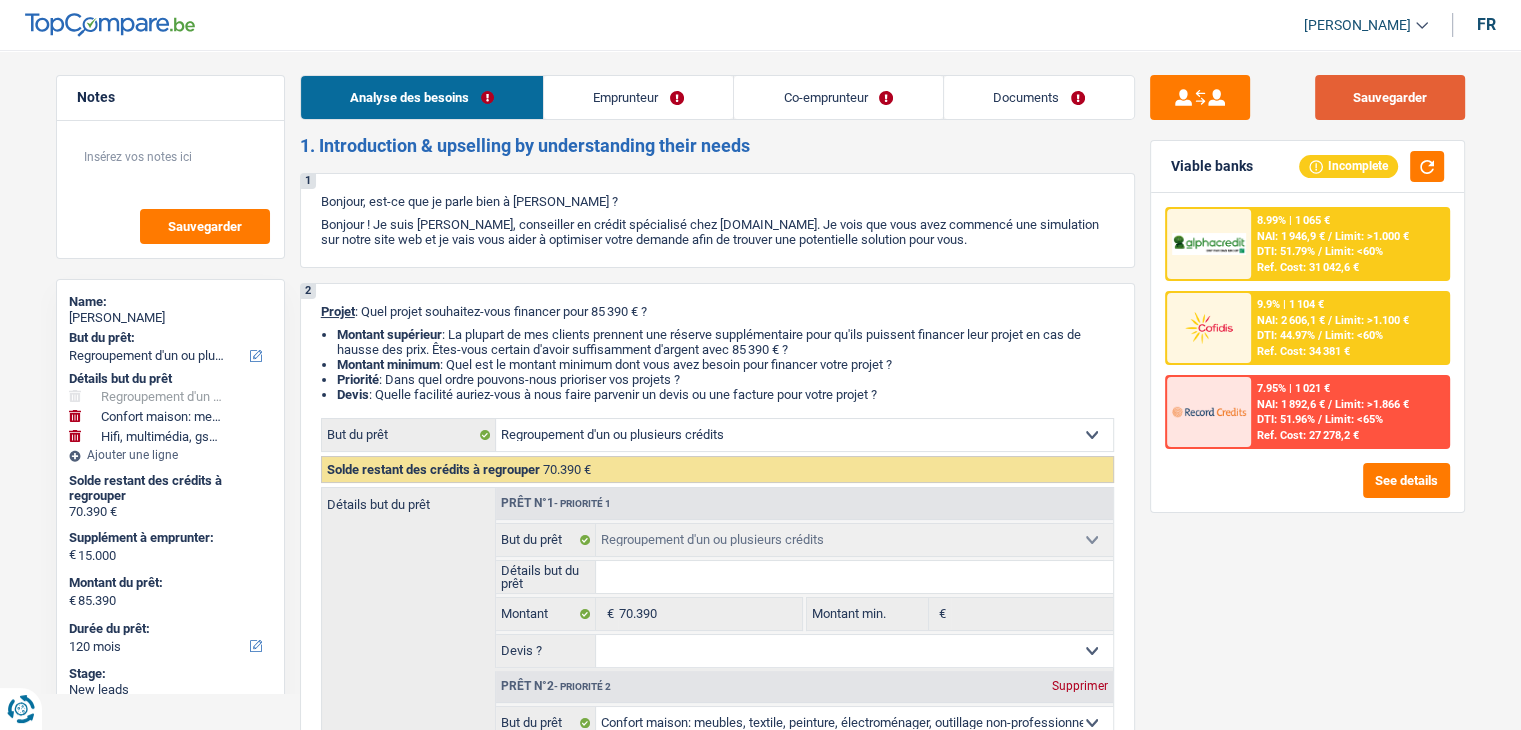 click on "Sauvegarder" at bounding box center [1390, 97] 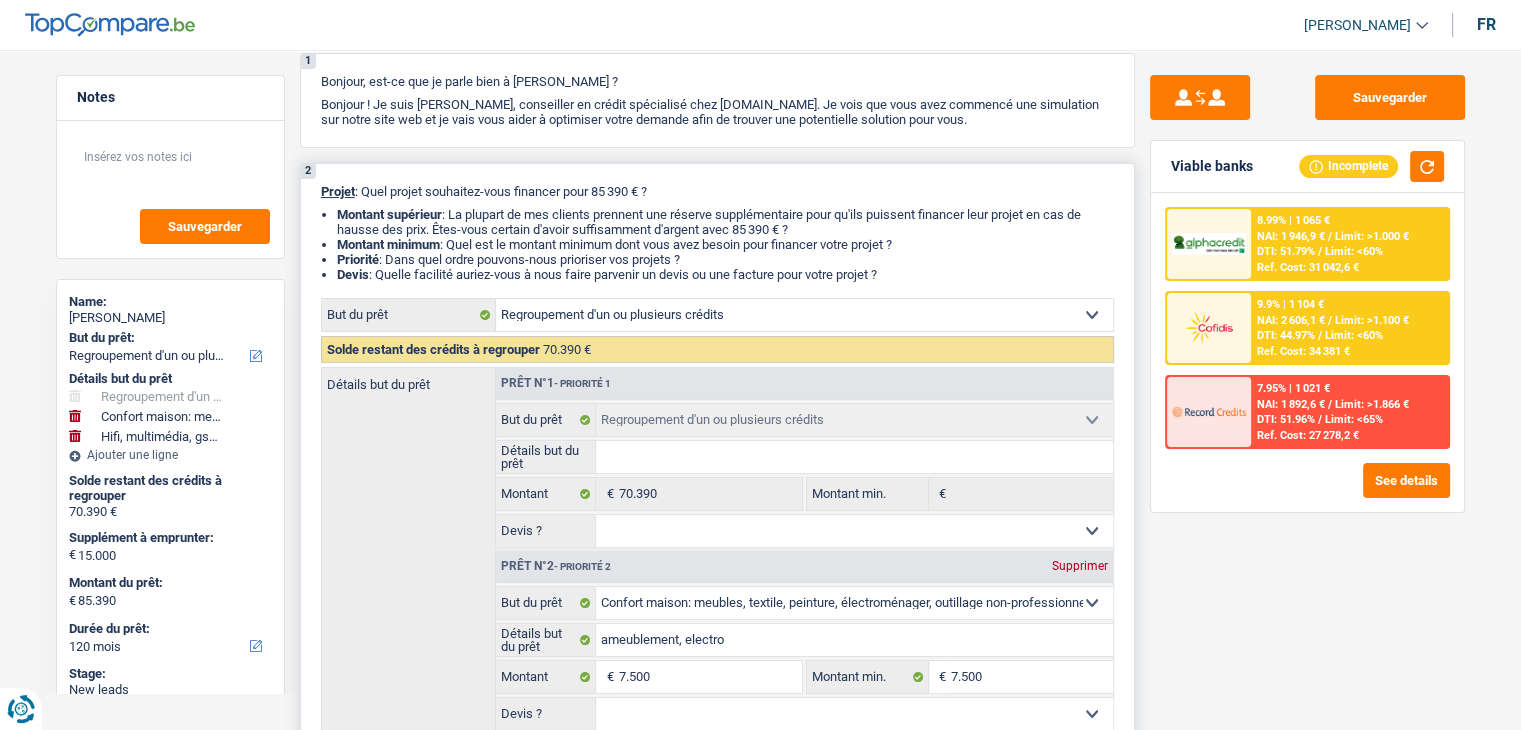 scroll, scrollTop: 400, scrollLeft: 0, axis: vertical 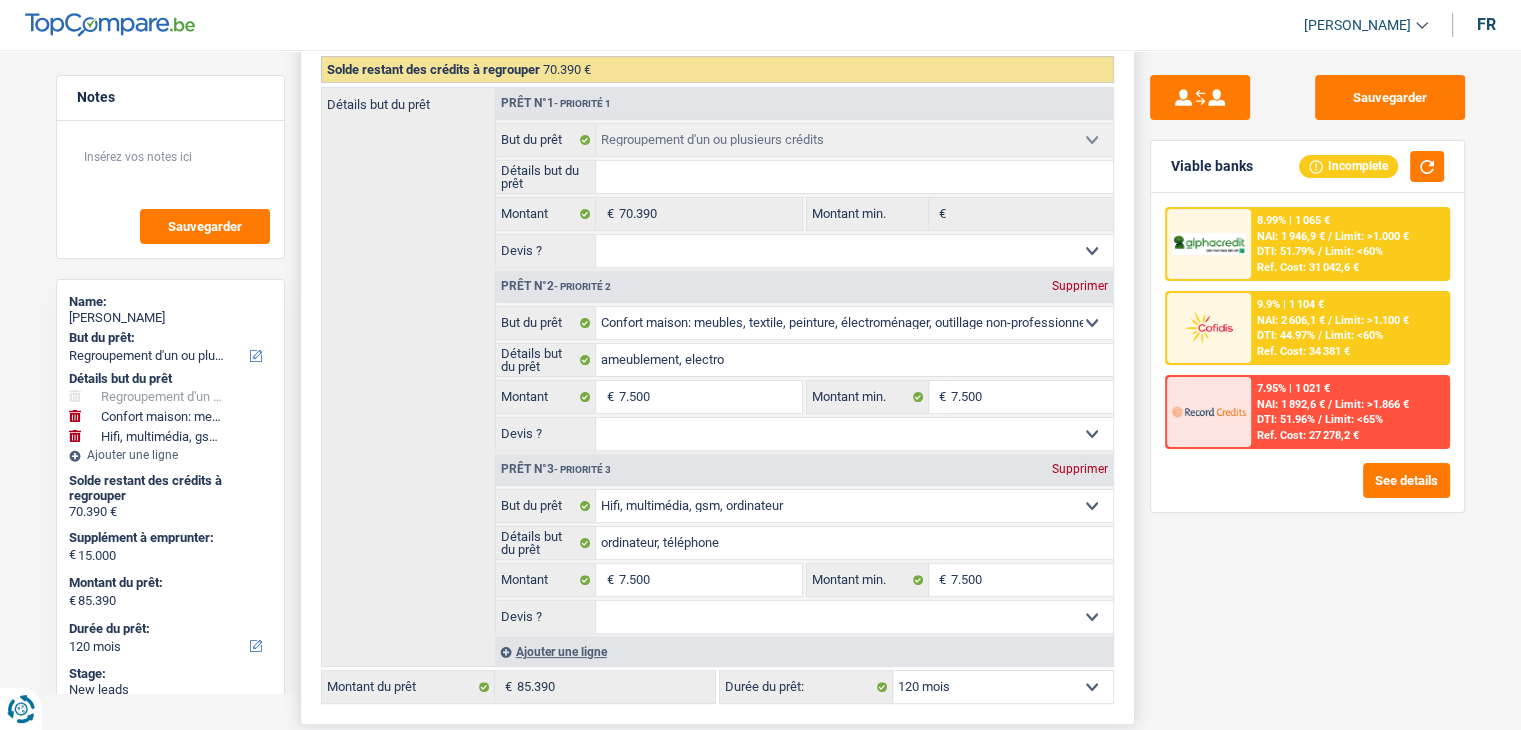 click on "Oui Non Non répondu
Sélectionner une option" at bounding box center [854, 251] 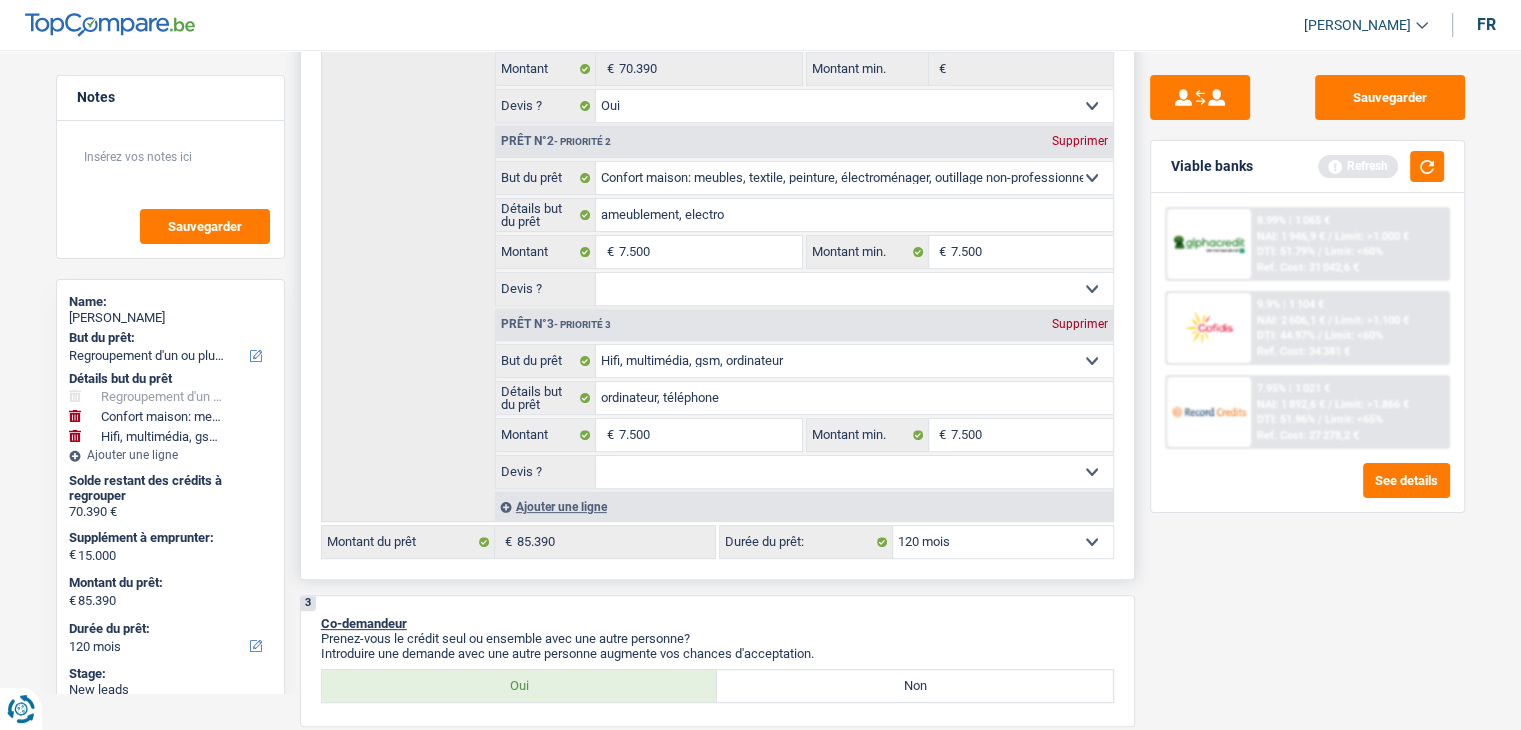 scroll, scrollTop: 700, scrollLeft: 0, axis: vertical 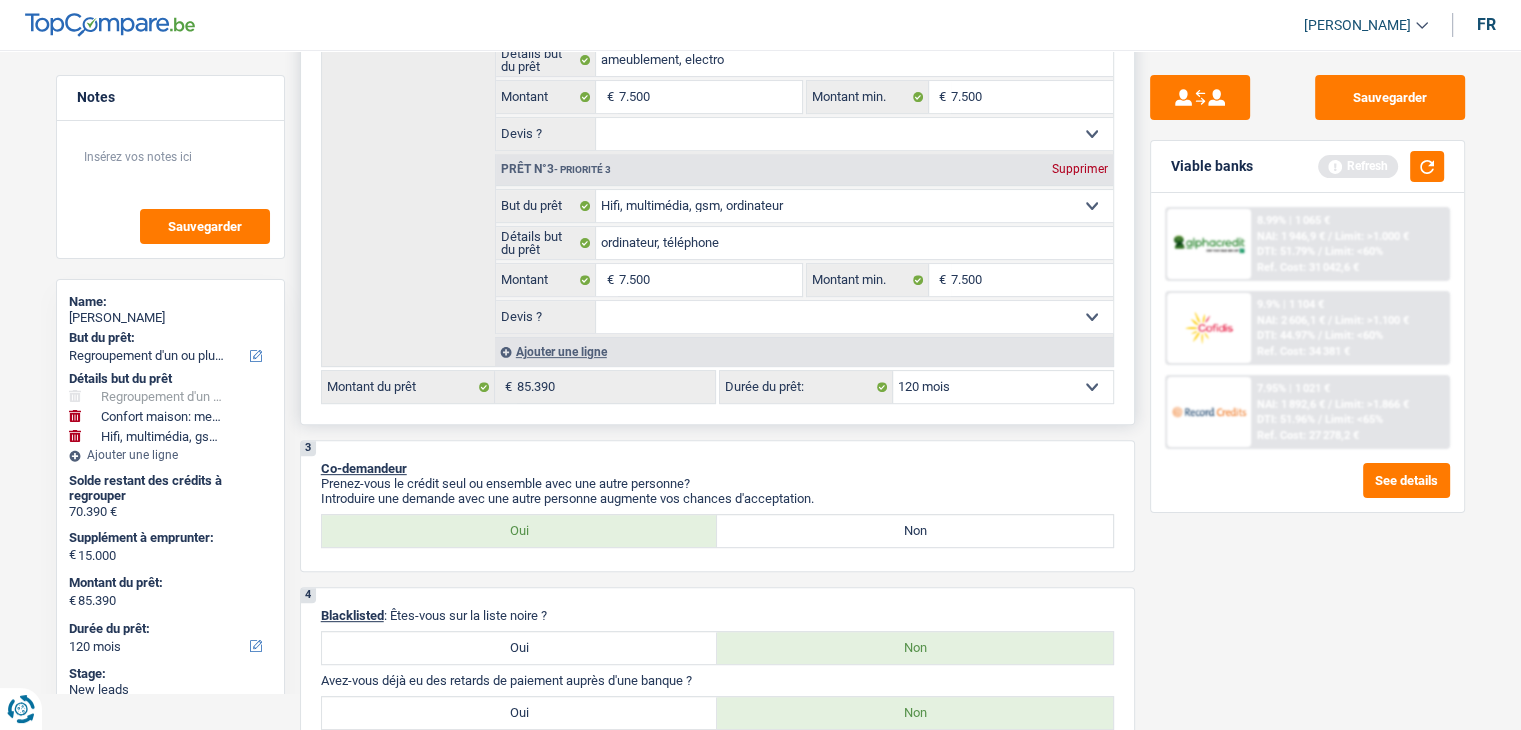 click on "Oui Non Non répondu
Sélectionner une option" at bounding box center [854, 134] 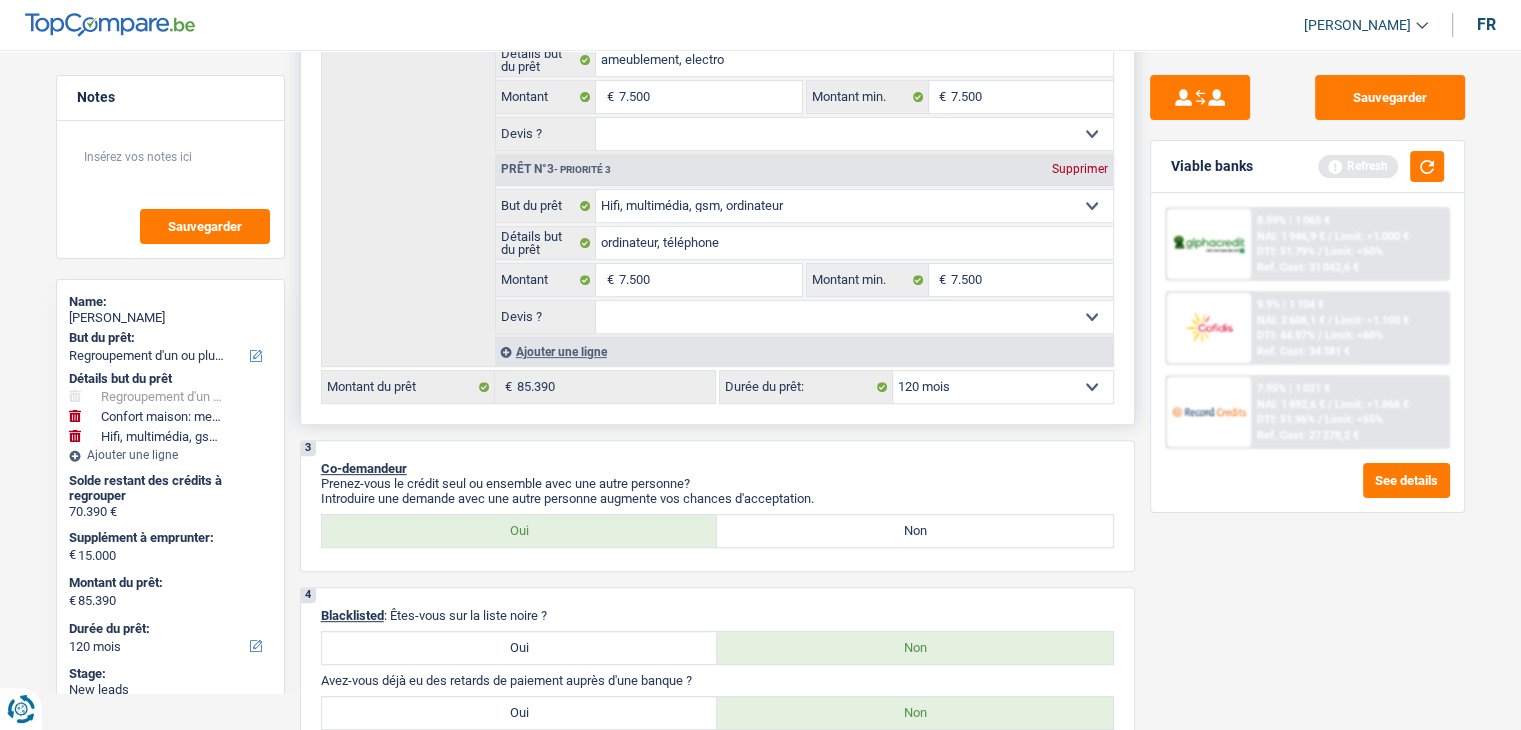 click on "Oui Non Non répondu
Sélectionner une option" at bounding box center [854, 134] 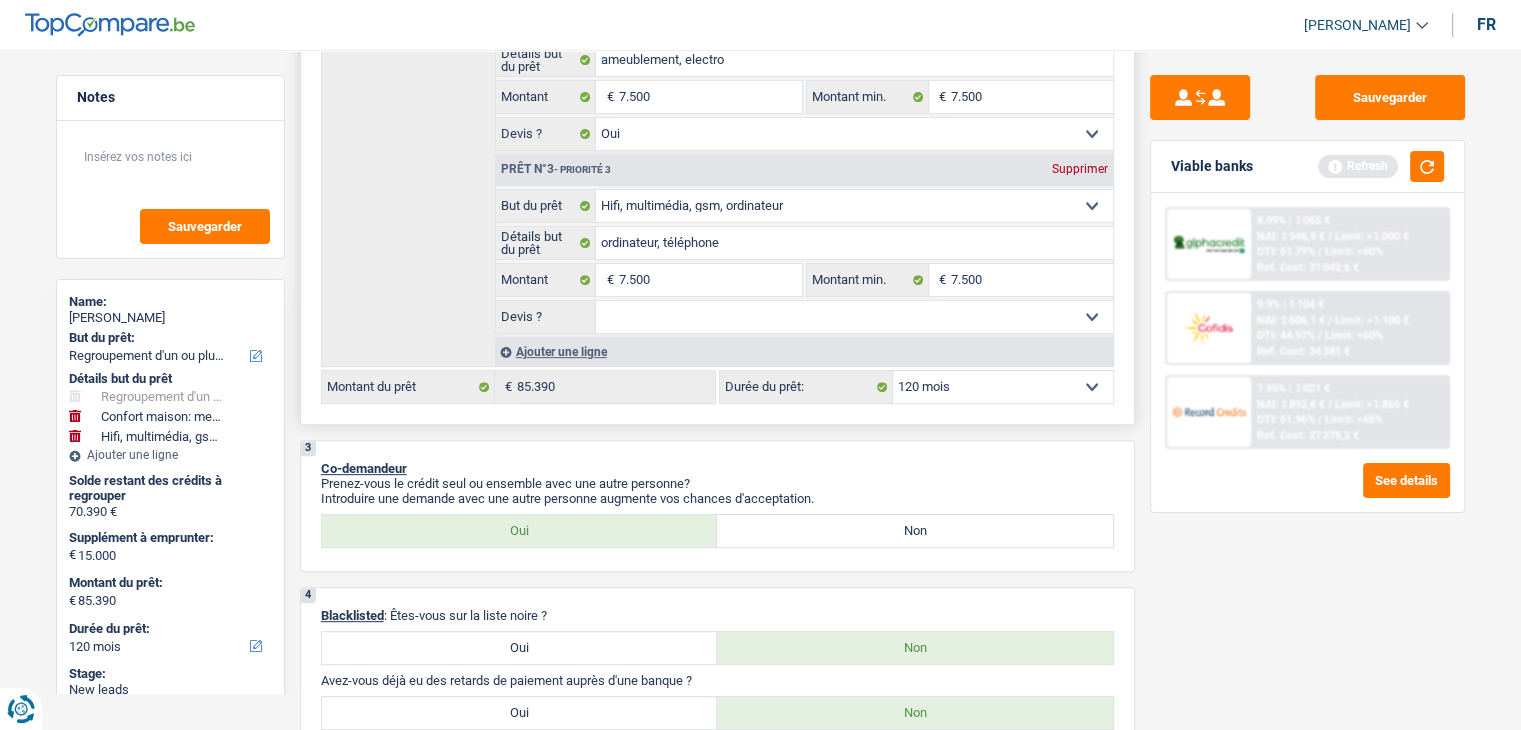 click on "Oui Non Non répondu
Sélectionner une option" at bounding box center (854, 317) 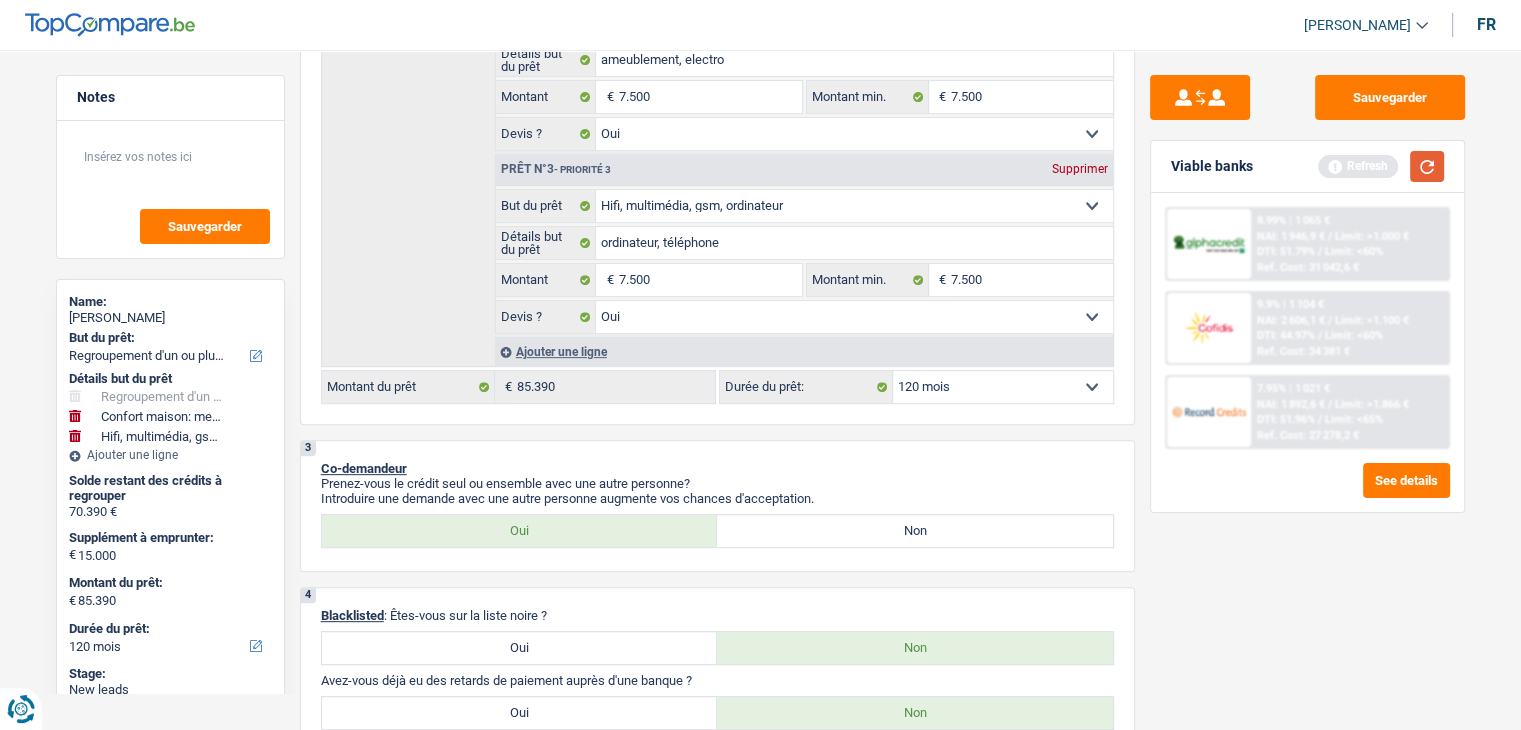 click at bounding box center [1427, 166] 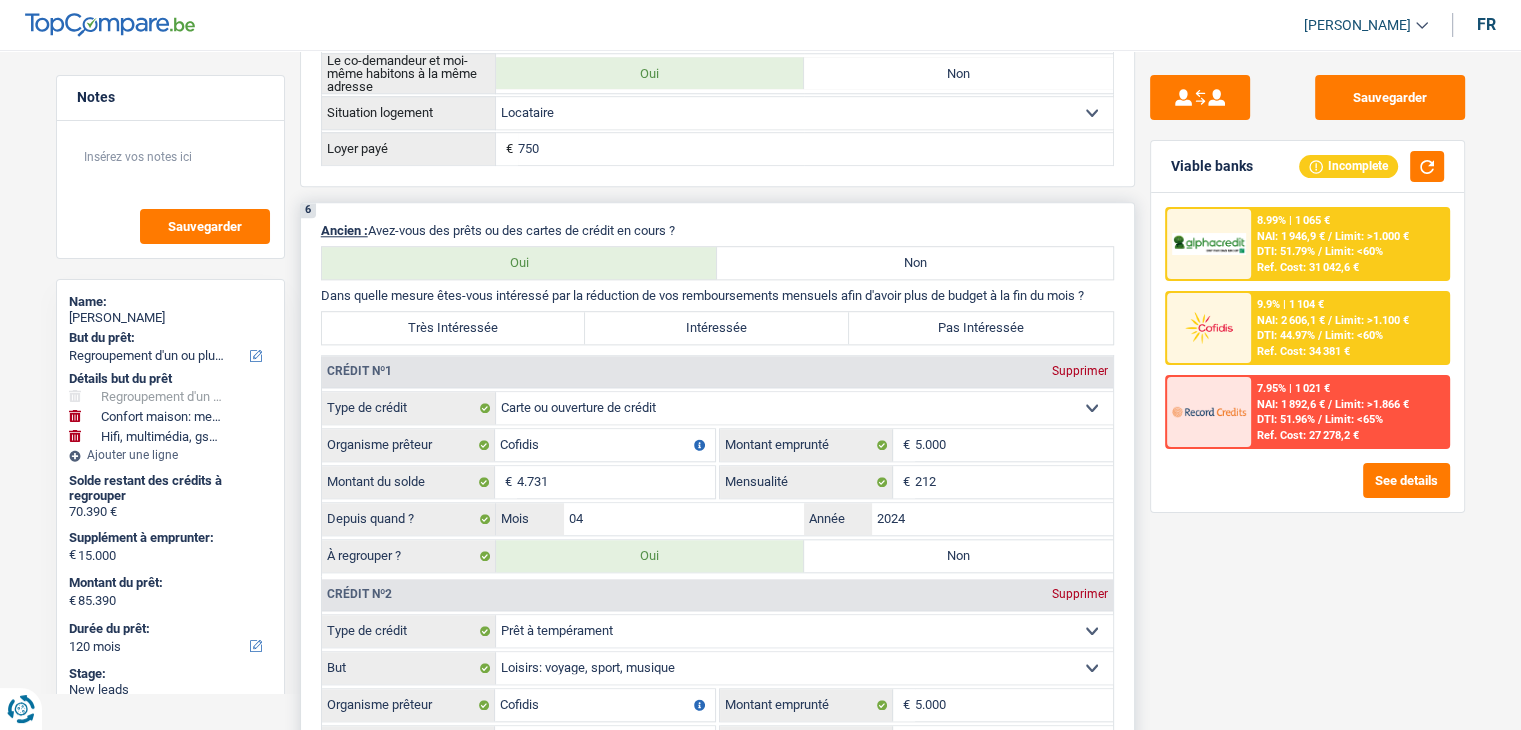click on "Intéressée" at bounding box center (717, 328) 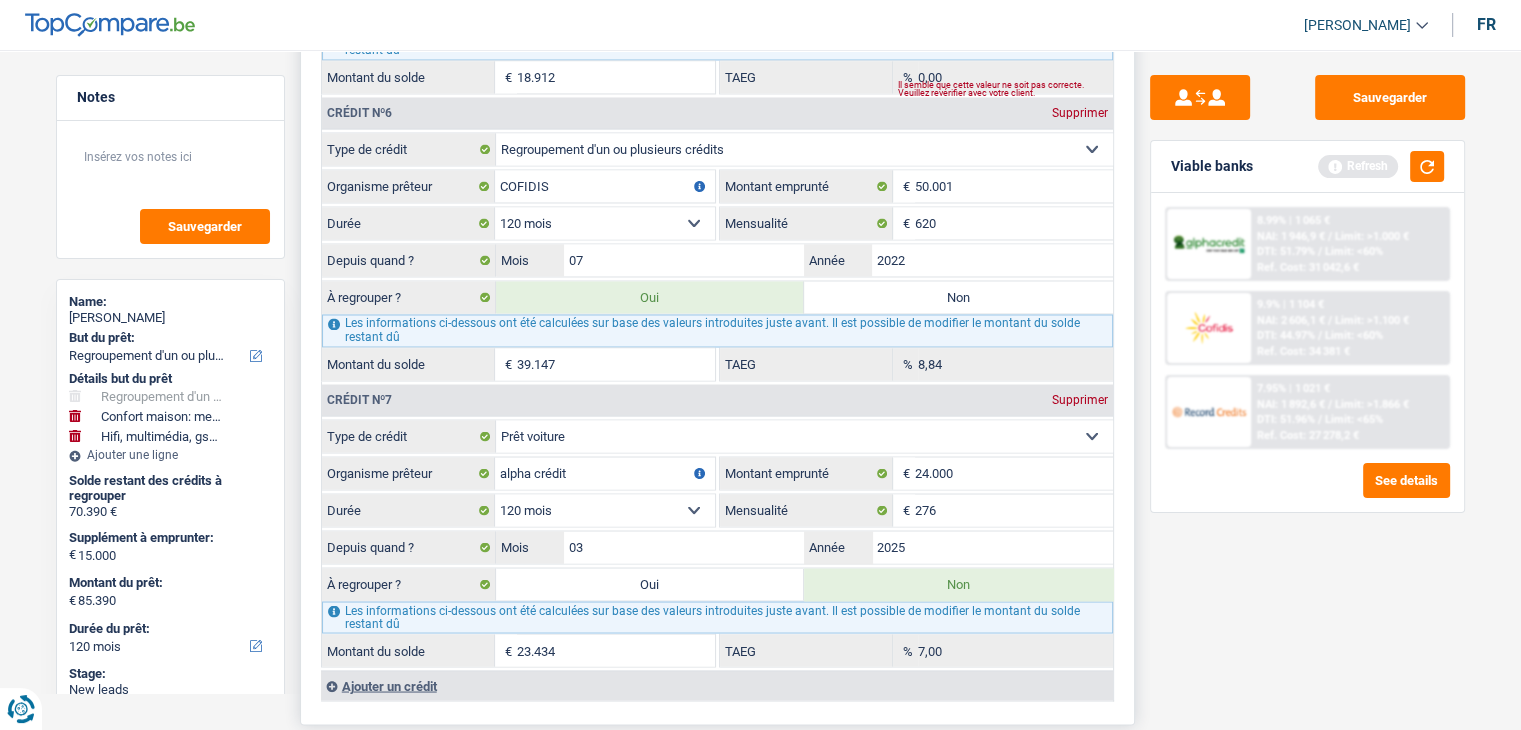 scroll, scrollTop: 3600, scrollLeft: 0, axis: vertical 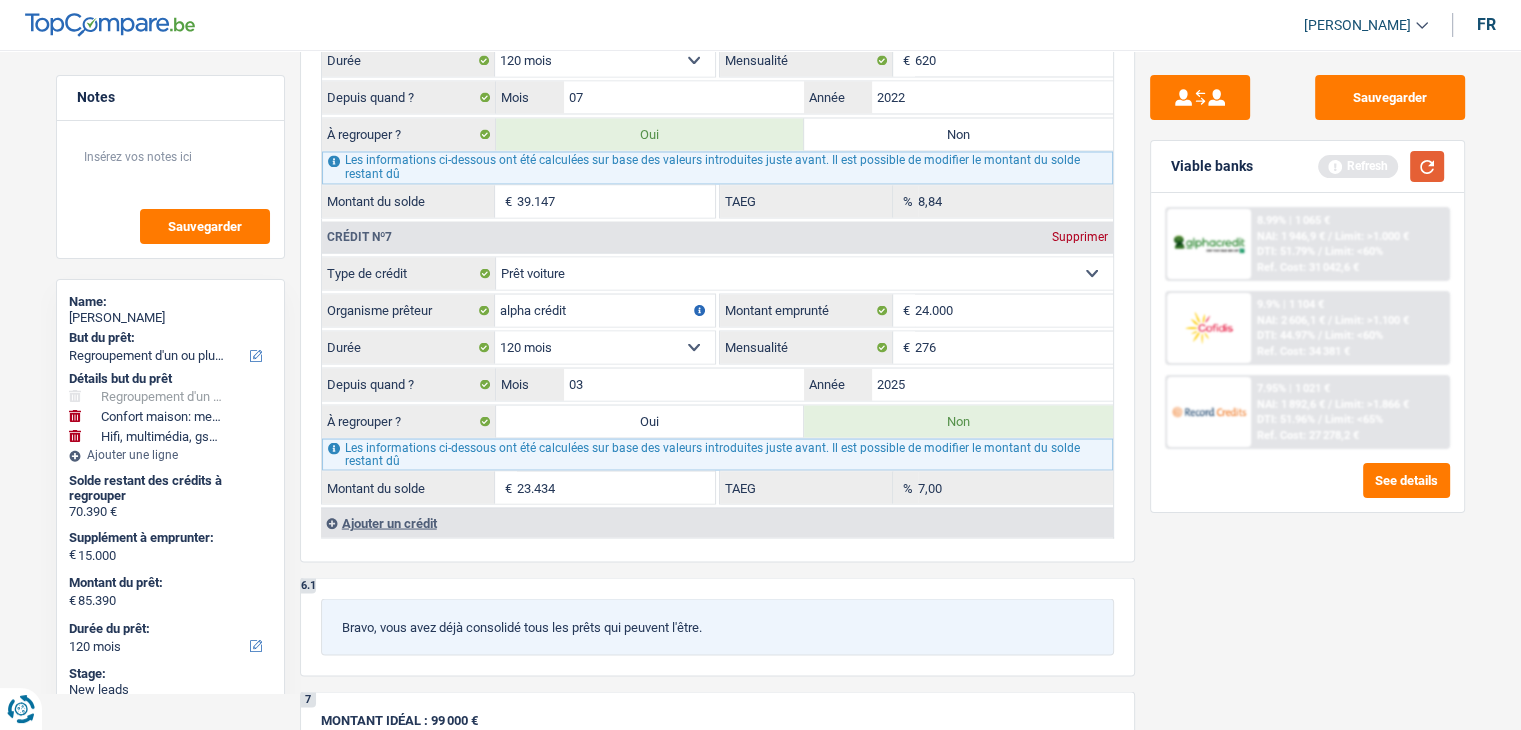 click at bounding box center (1427, 166) 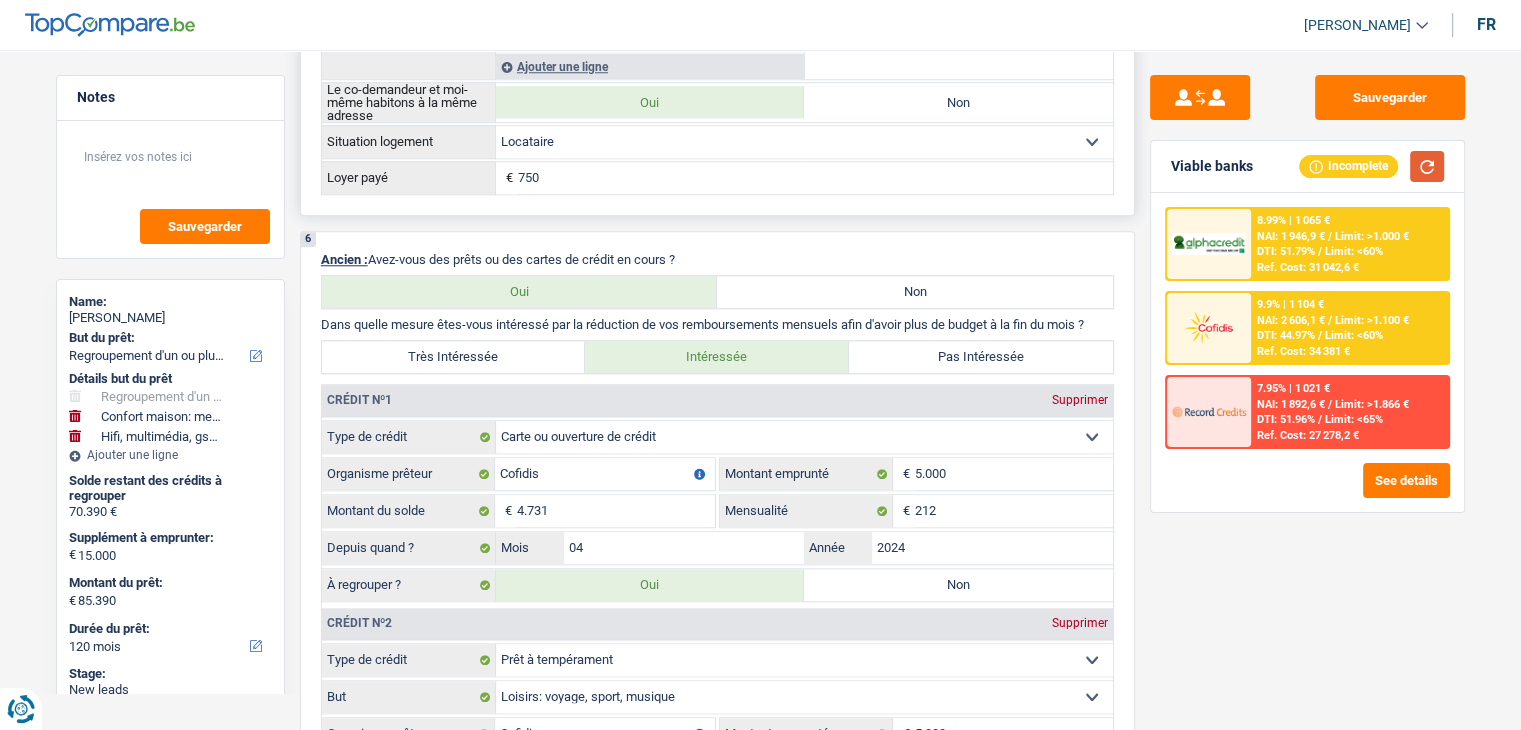 scroll, scrollTop: 1702, scrollLeft: 0, axis: vertical 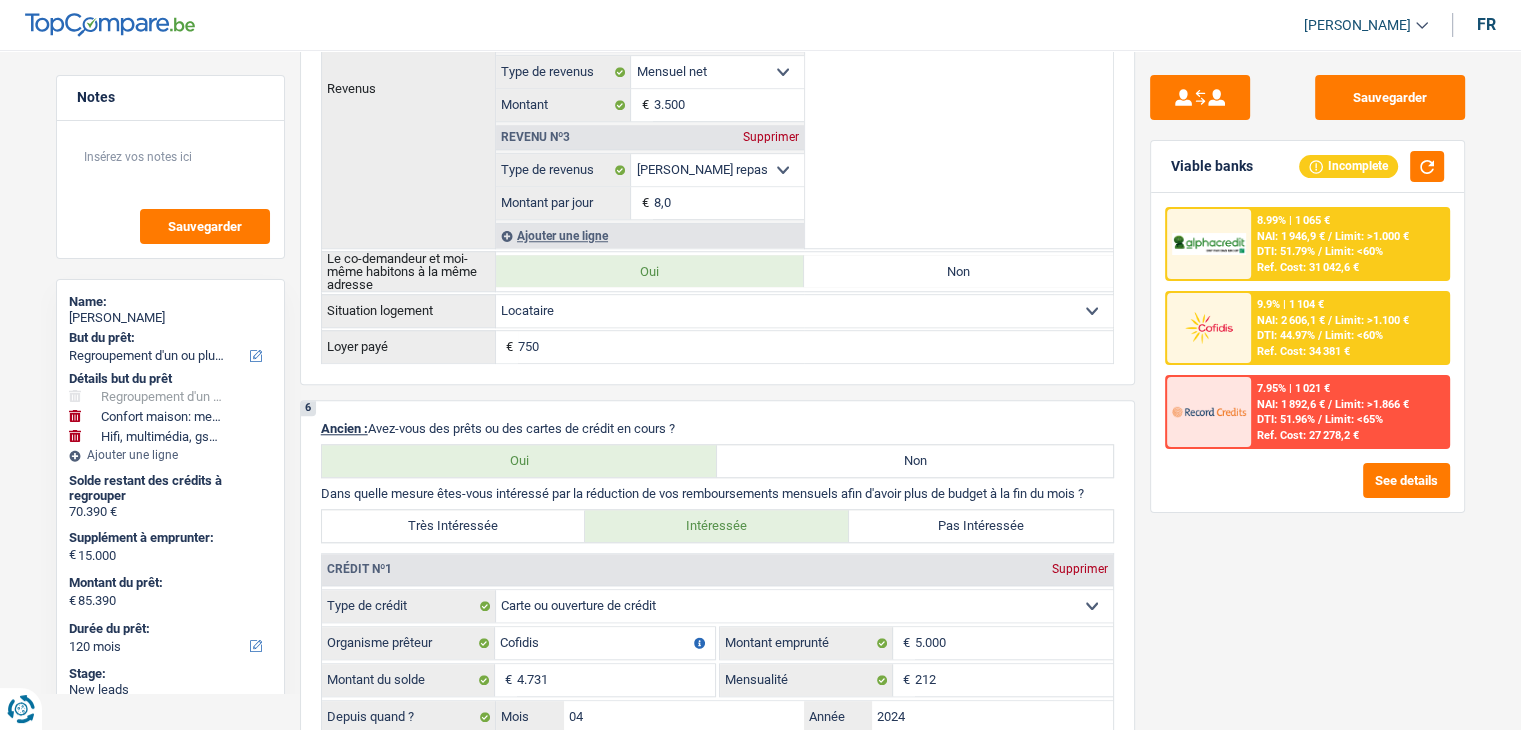 click at bounding box center (1209, 327) 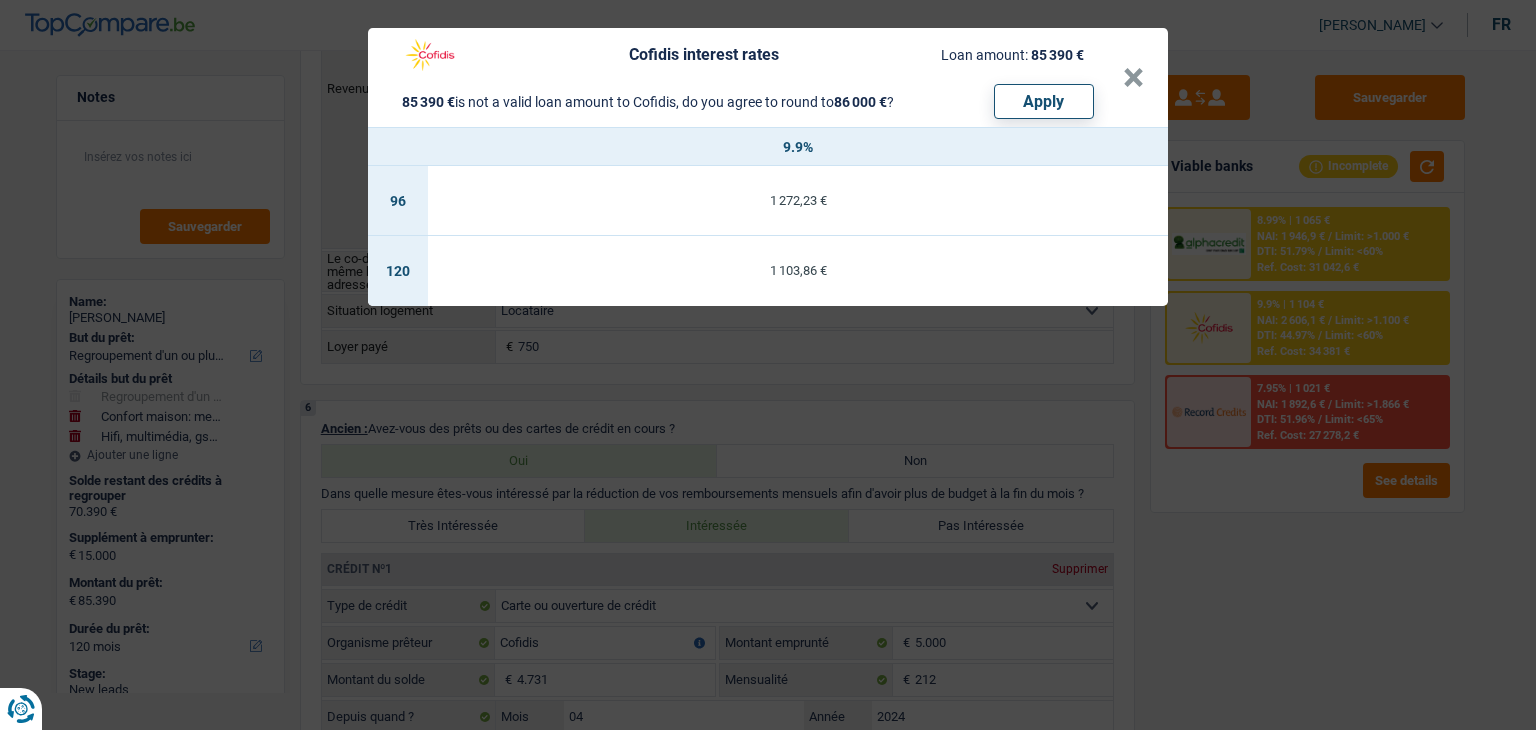 click on "Cofidis interest rates
Loan amount:
85 390 €
85 390 €  is not a valid loan amount to Cofidis, do you agree to round to  86 000 € ?
Apply
×
9.9%
96
1 272,23 €
120
1 103,86 €" at bounding box center [768, 365] 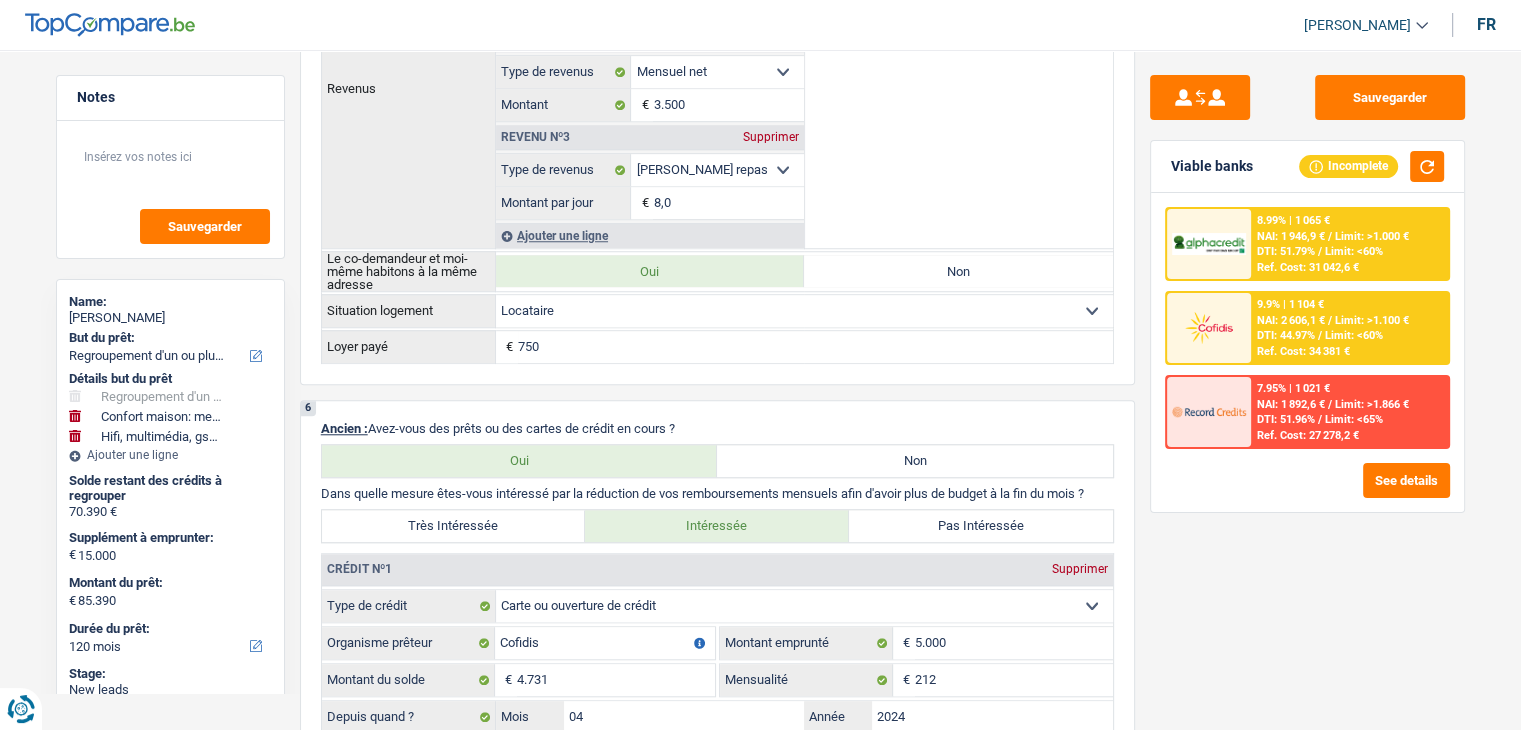 click on "DTI: 51.79%" at bounding box center (1286, 251) 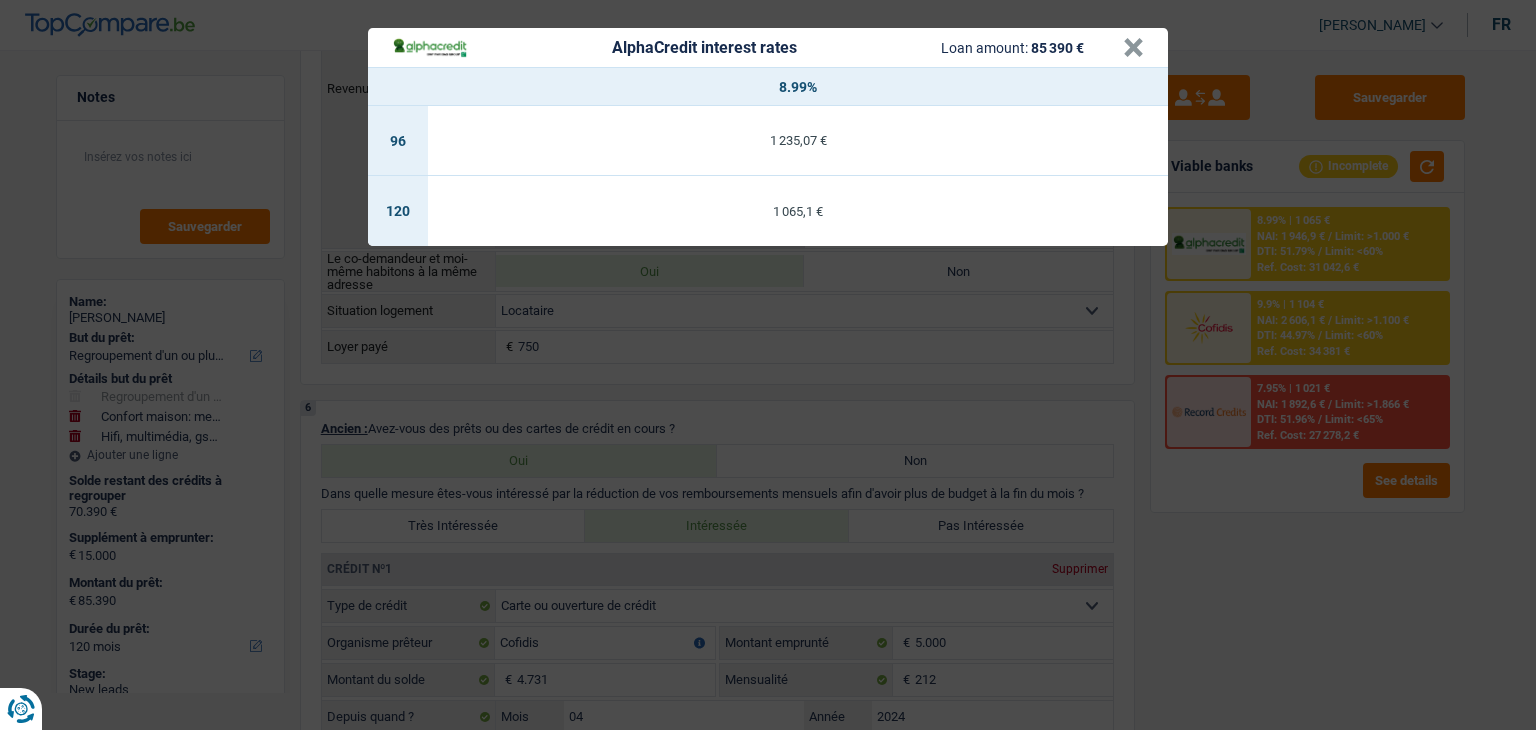 click on "AlphaCredit interest rates
Loan amount:
85 390 €
×
8.99%
96
1 235,07 €
120
1 065,1 €" at bounding box center (768, 365) 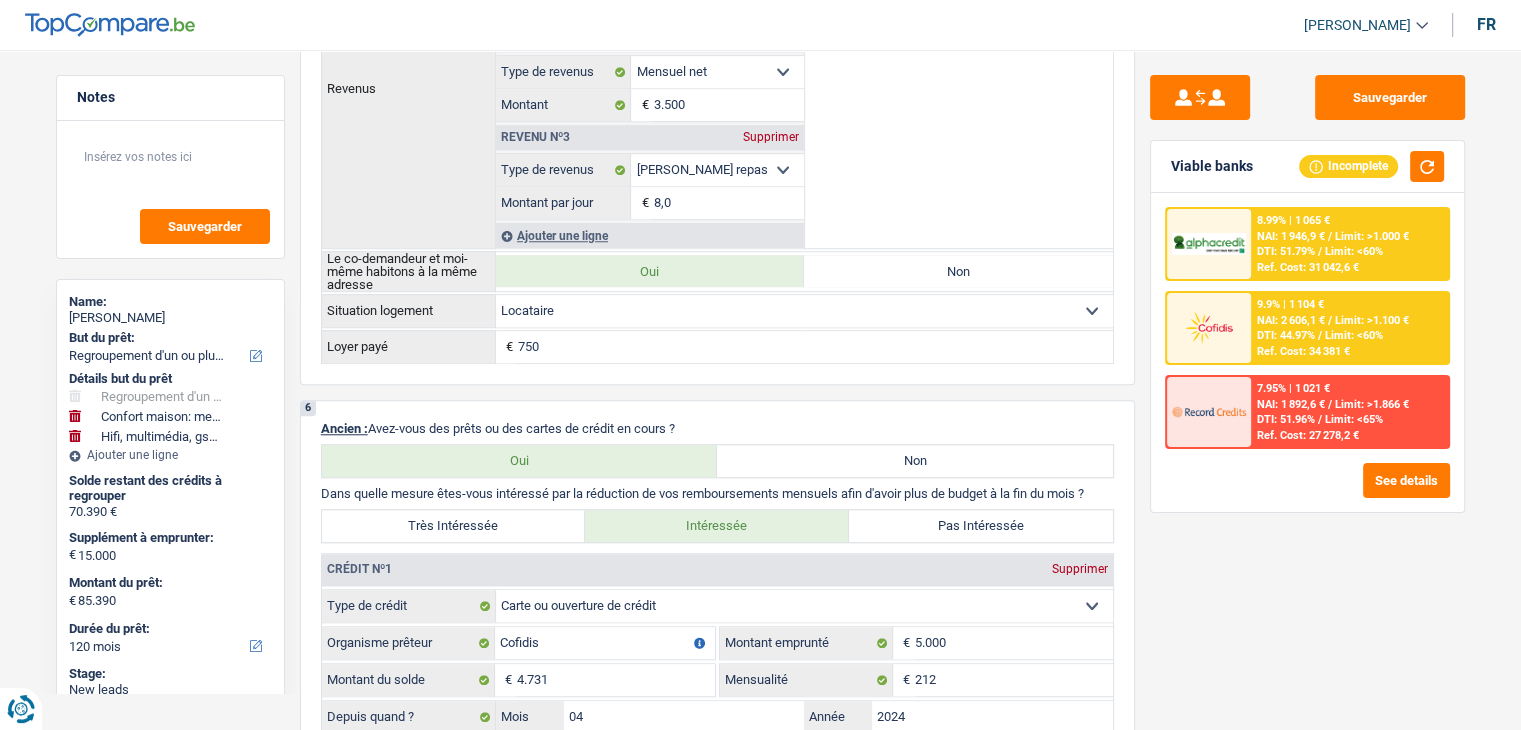 click on "NAI: 2 606,1 €" at bounding box center [1291, 320] 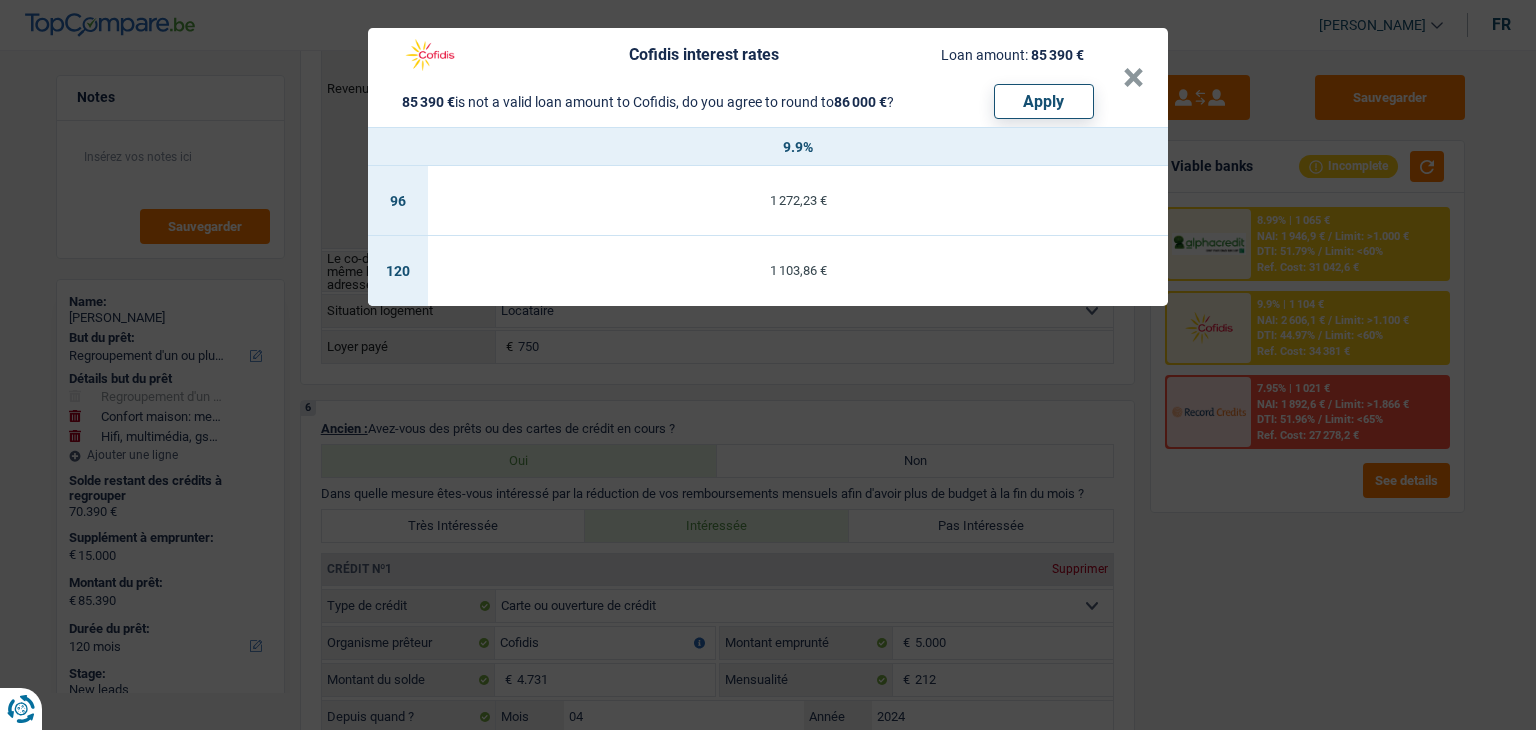 drag, startPoint x: 1268, startPoint y: 469, endPoint x: 1260, endPoint y: 435, distance: 34.928497 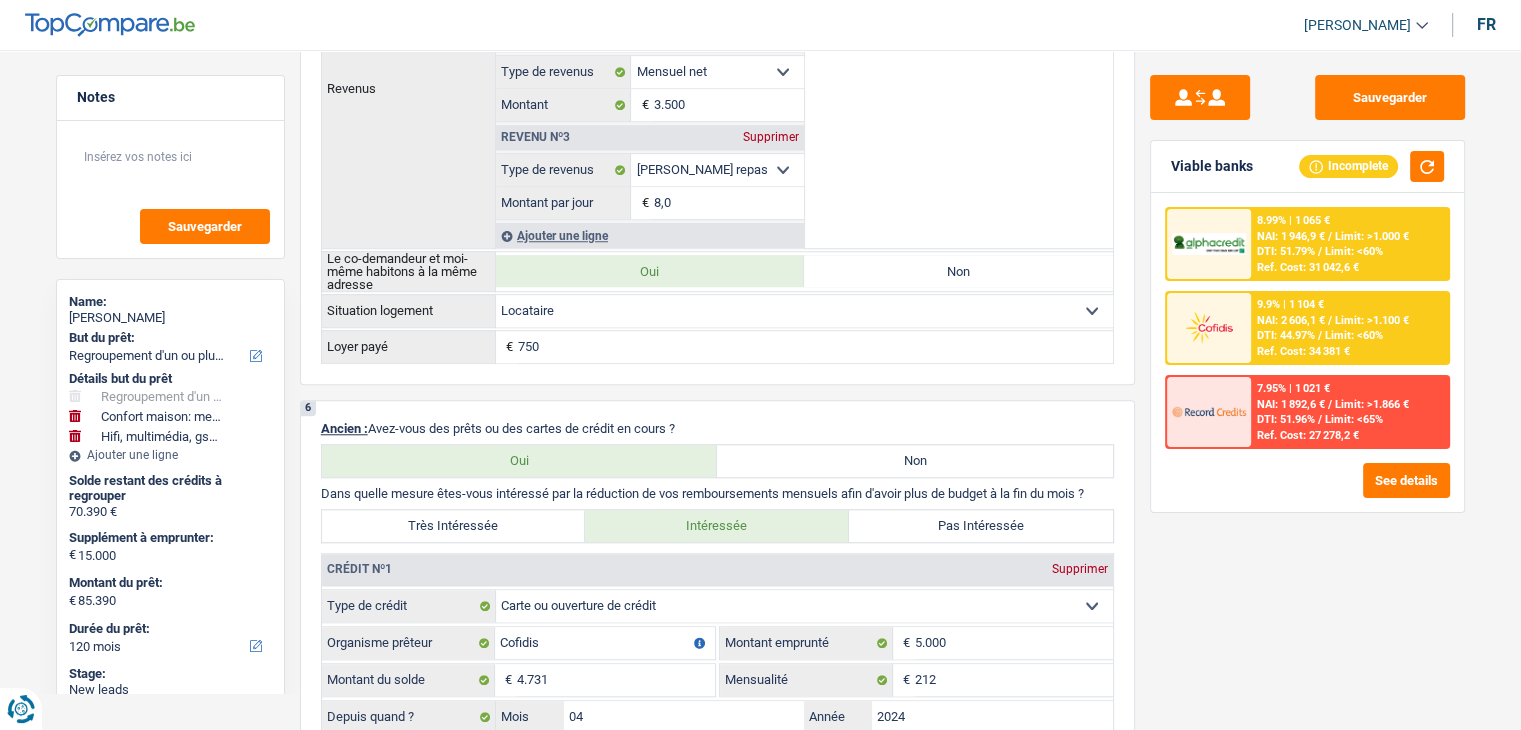 click on "8.99% | 1 065 €
NAI: 1 946,9 €
/
Limit: >1.000 €
DTI: 51.79%
/
Limit: <60%
Ref. Cost: 31 042,6 €" at bounding box center (1349, 244) 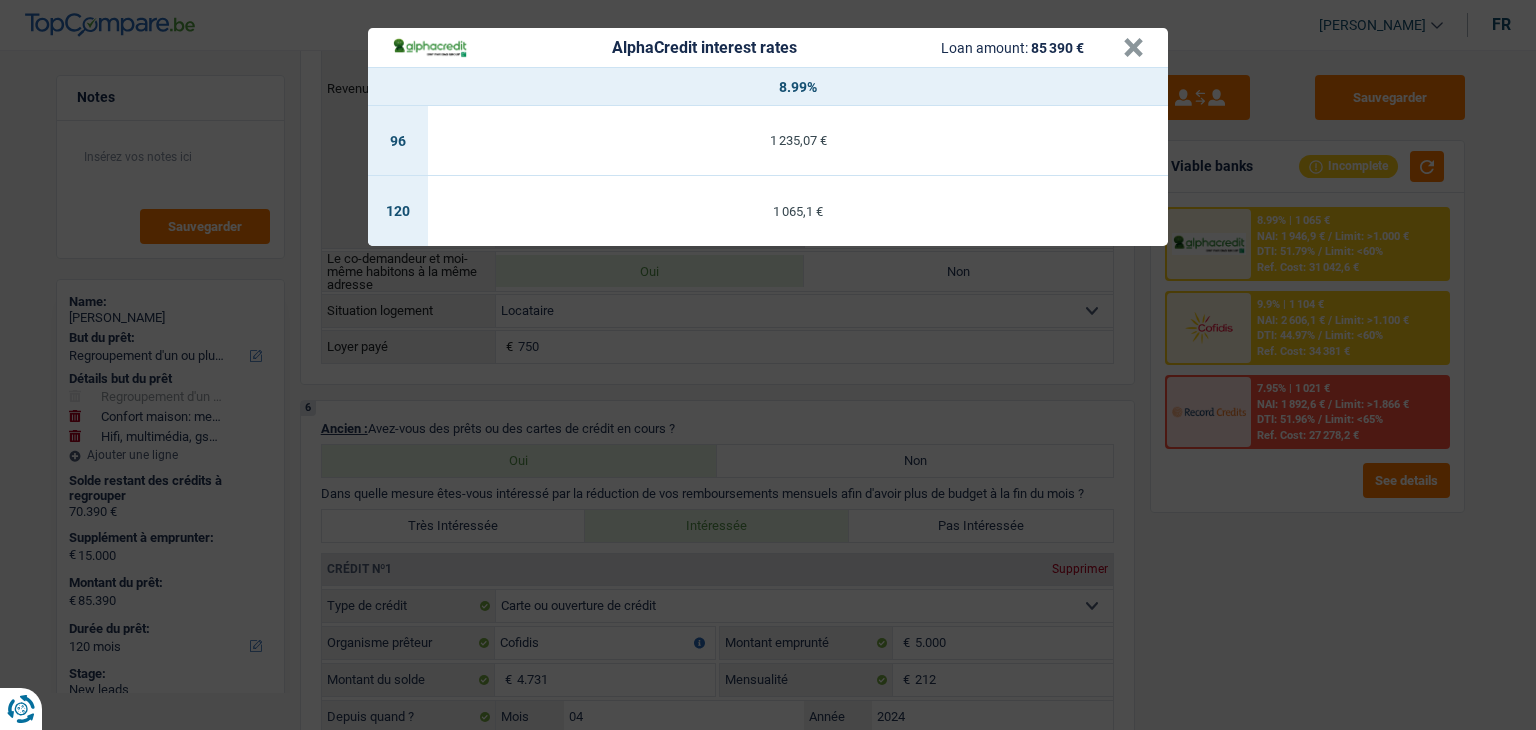click on "AlphaCredit interest rates
Loan amount:
85 390 €
×
8.99%
96
1 235,07 €
120
1 065,1 €" at bounding box center (768, 365) 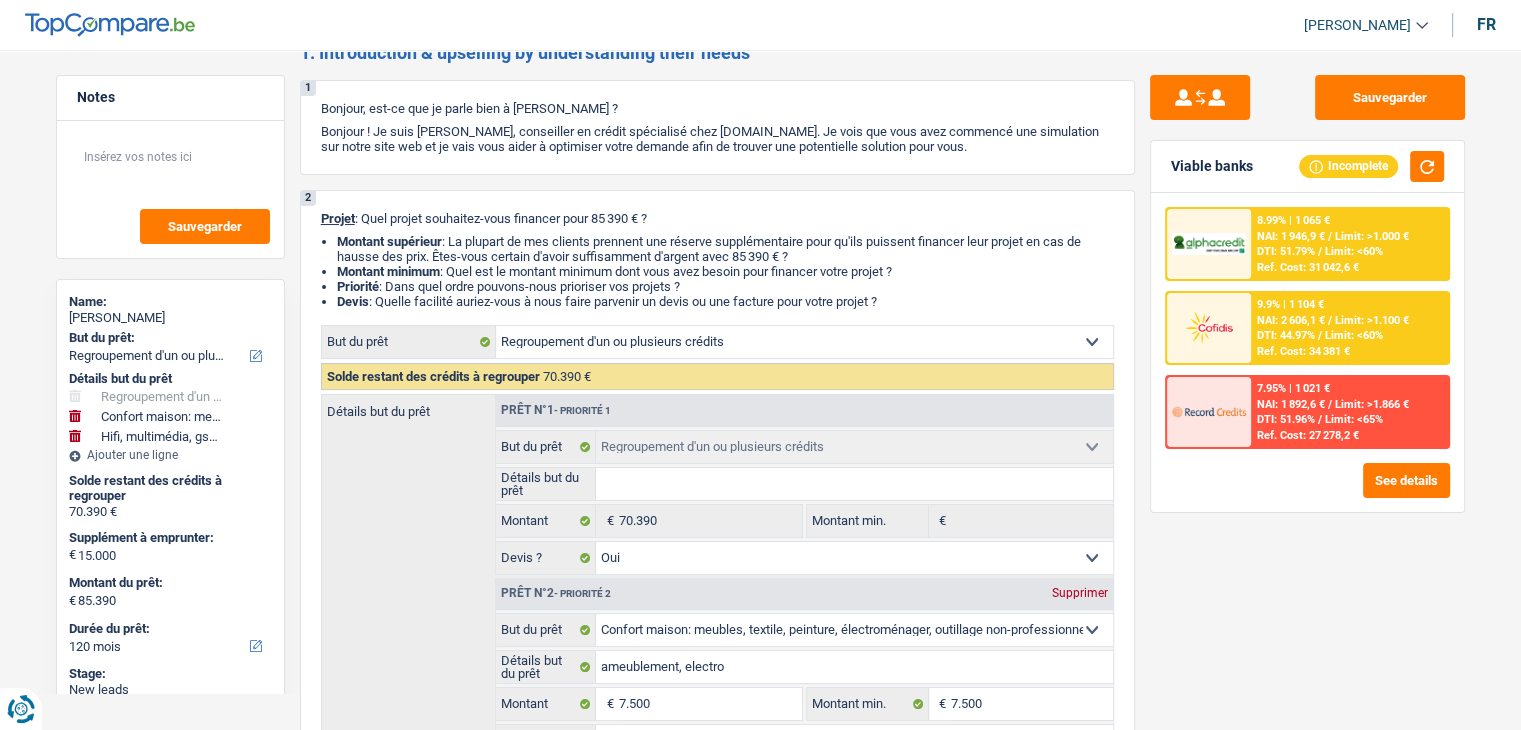 scroll, scrollTop: 0, scrollLeft: 0, axis: both 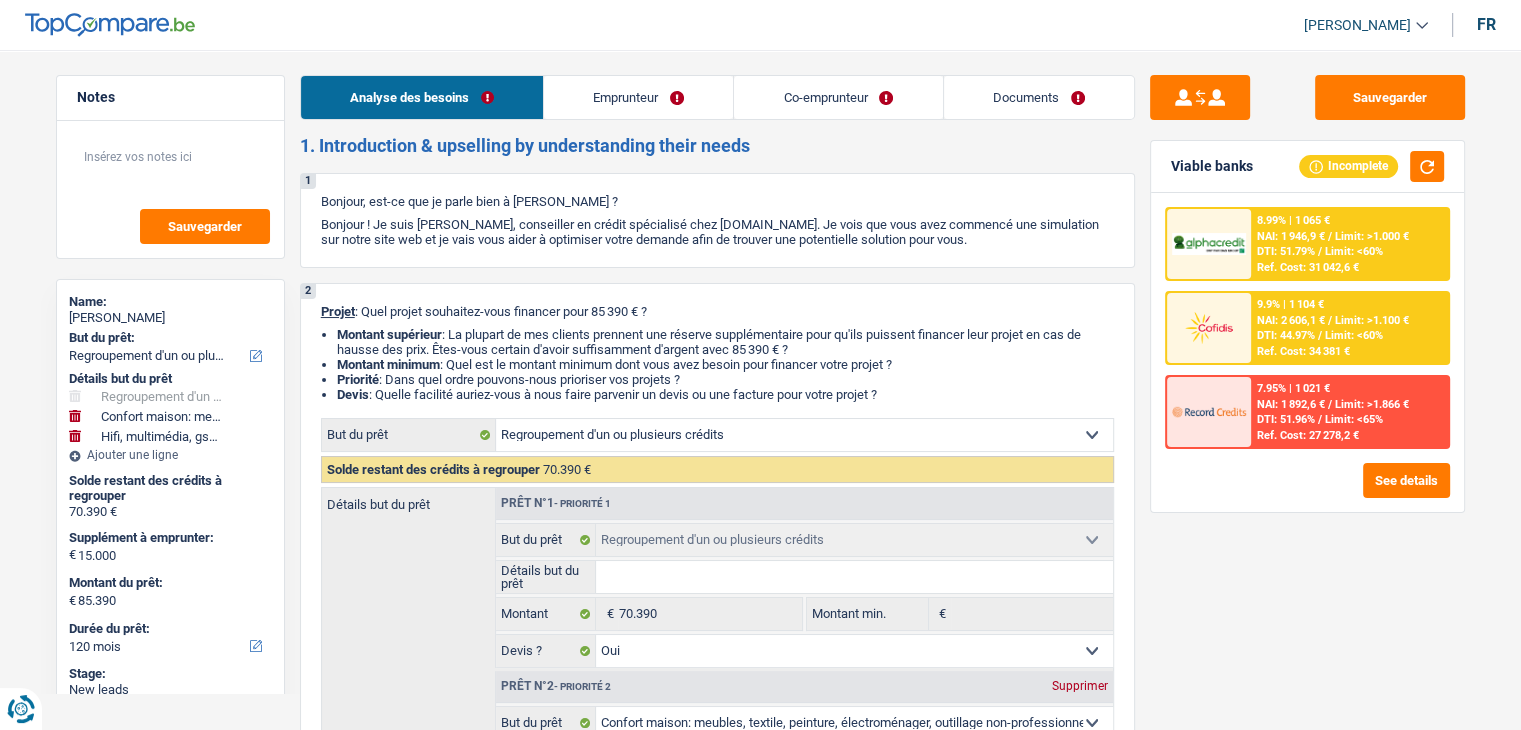 click on "Emprunteur" at bounding box center (638, 97) 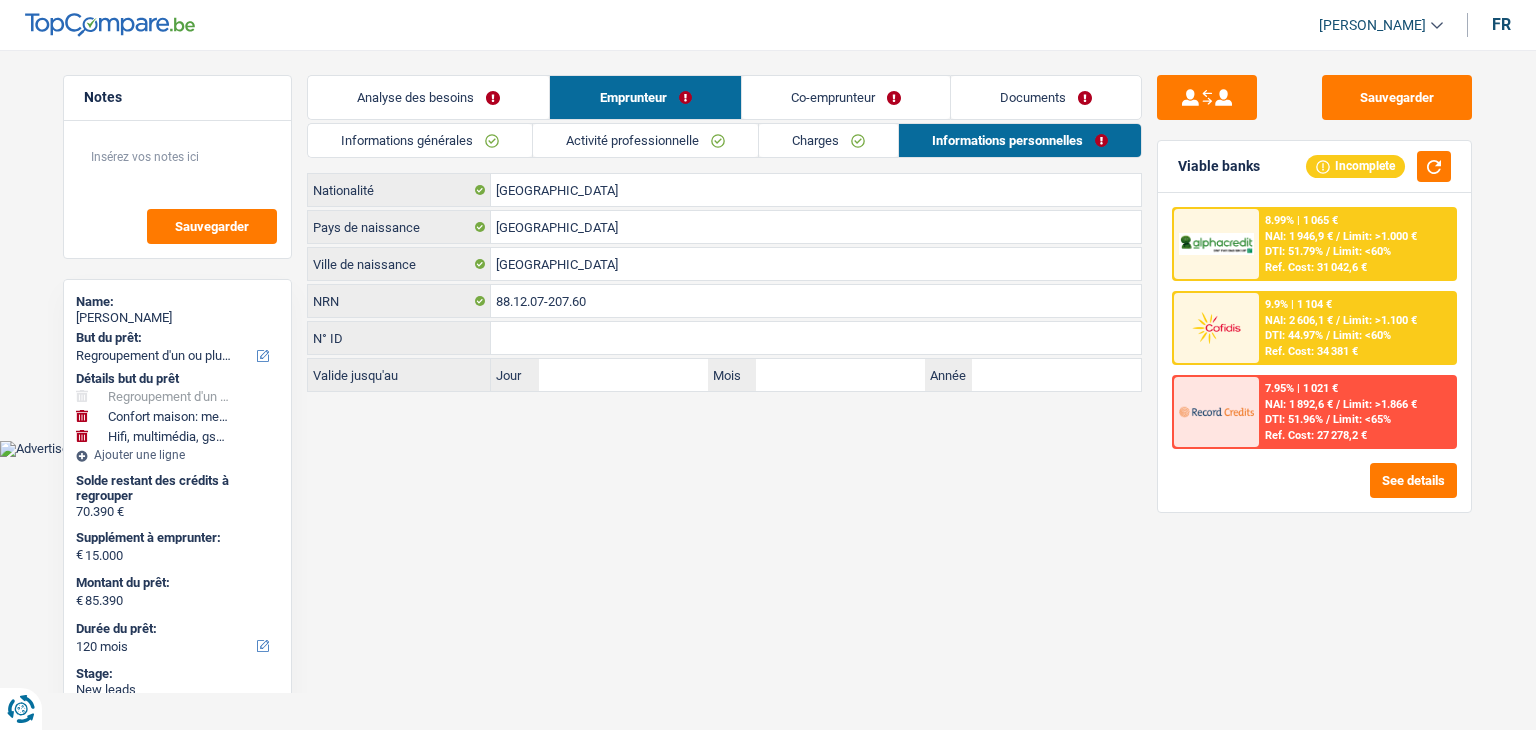 click on "Informations générales" at bounding box center [420, 140] 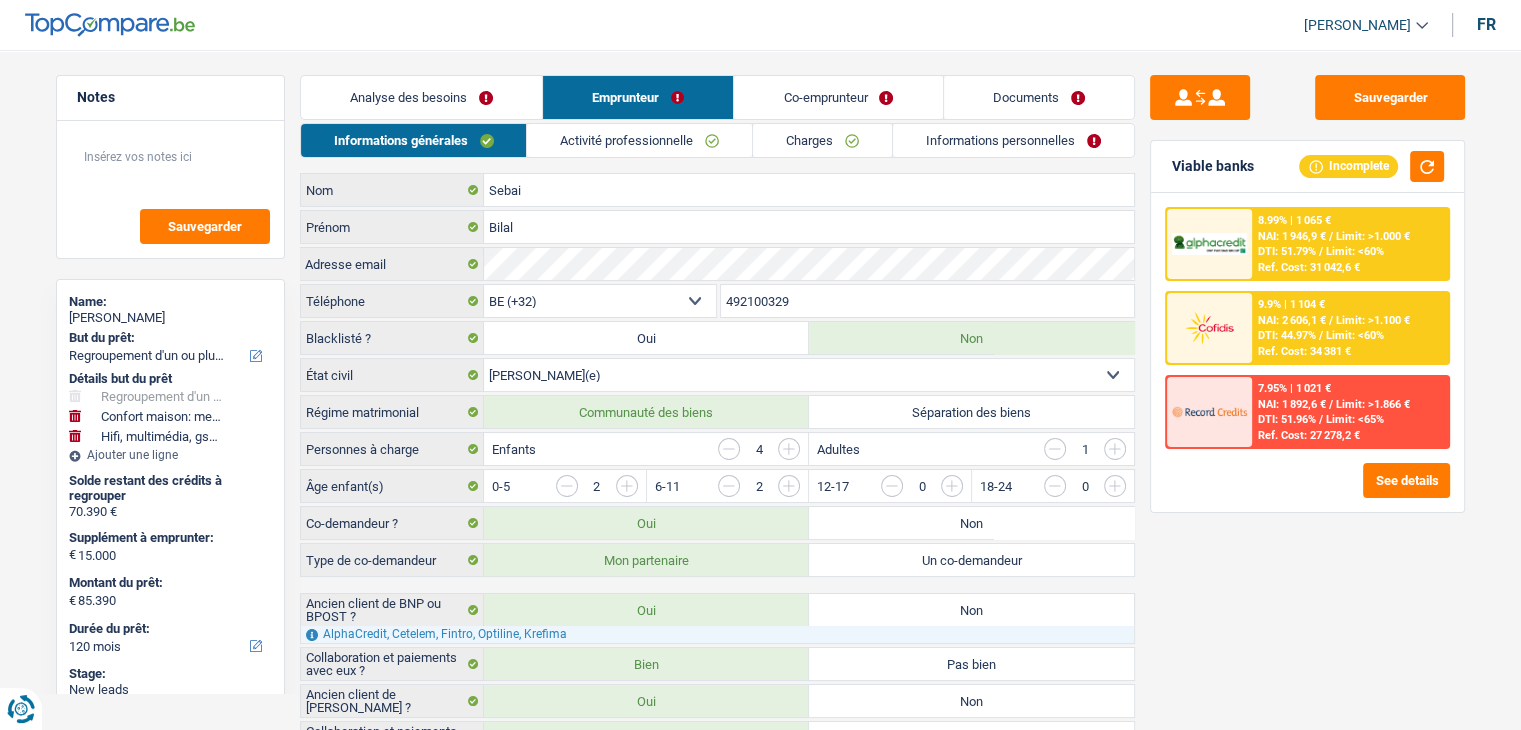 click on "Activité professionnelle" at bounding box center [639, 140] 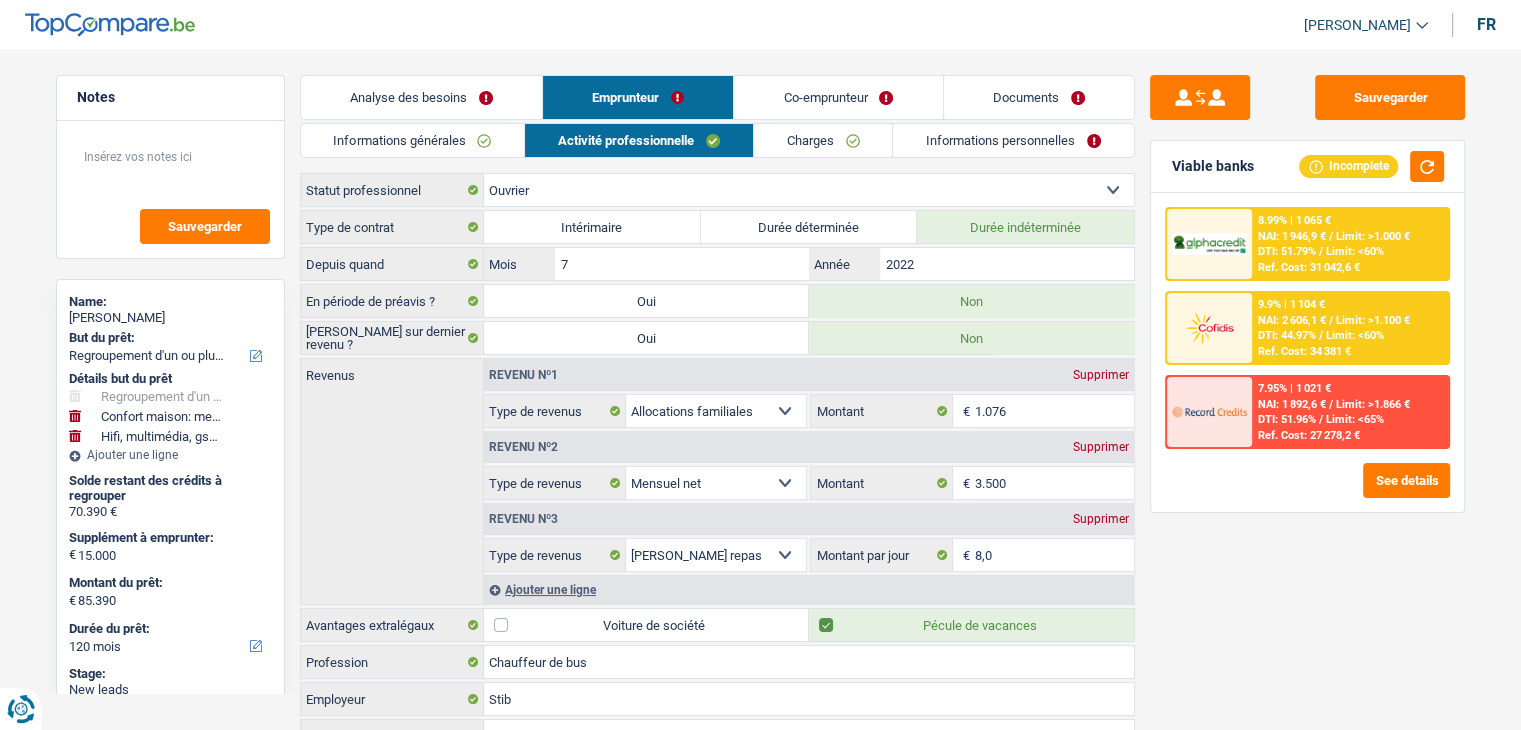 click on "Charges" at bounding box center (823, 140) 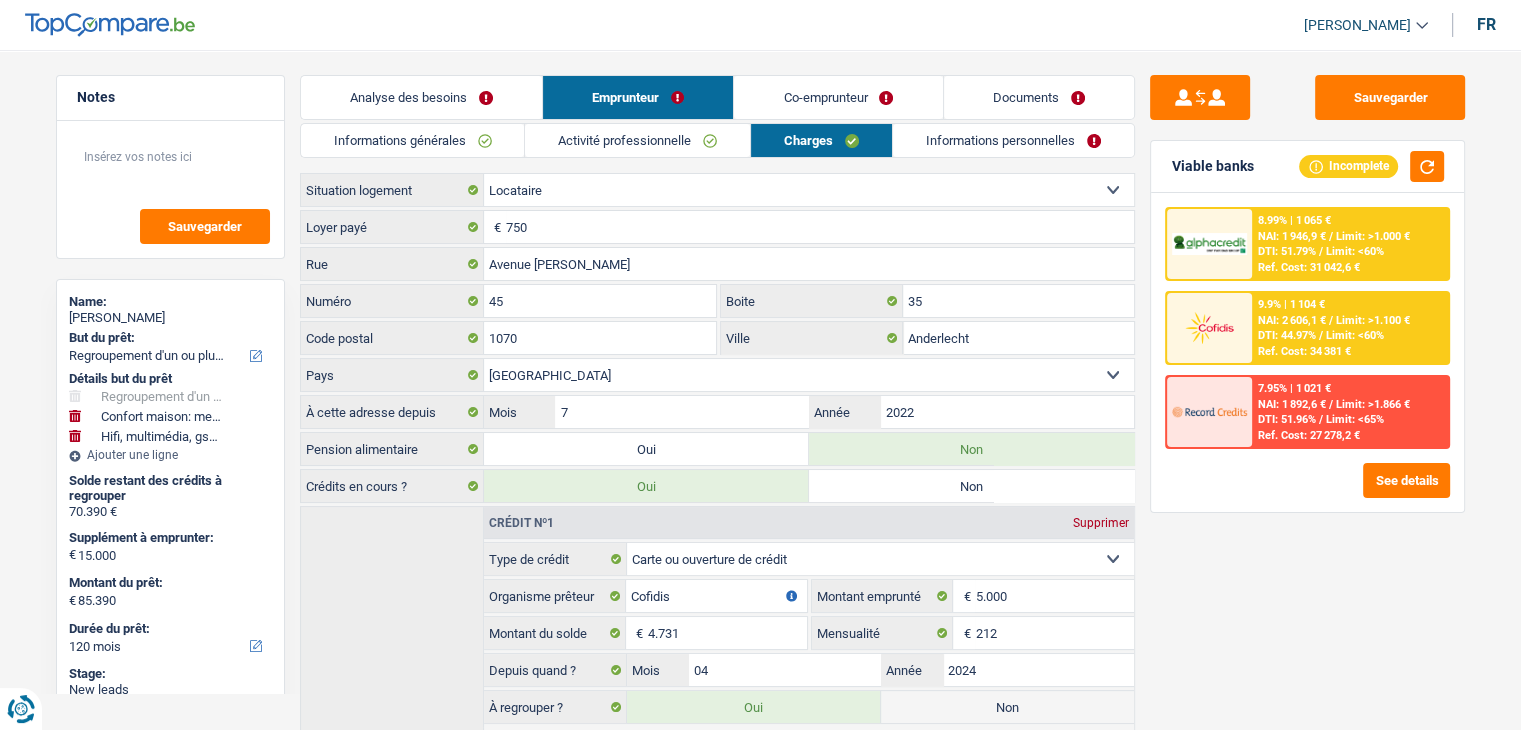 click on "Informations personnelles" at bounding box center [1013, 140] 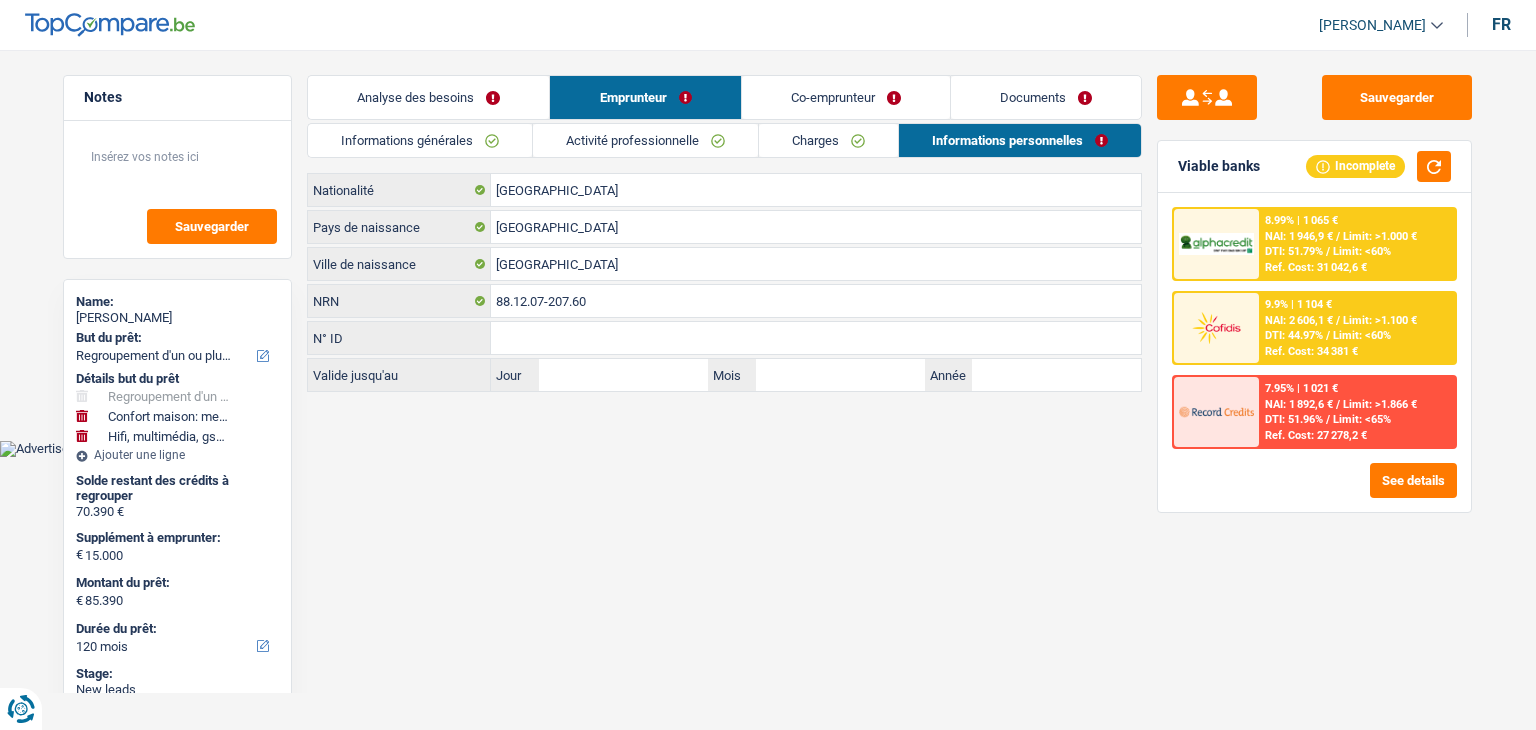 click on "Co-emprunteur" at bounding box center (846, 97) 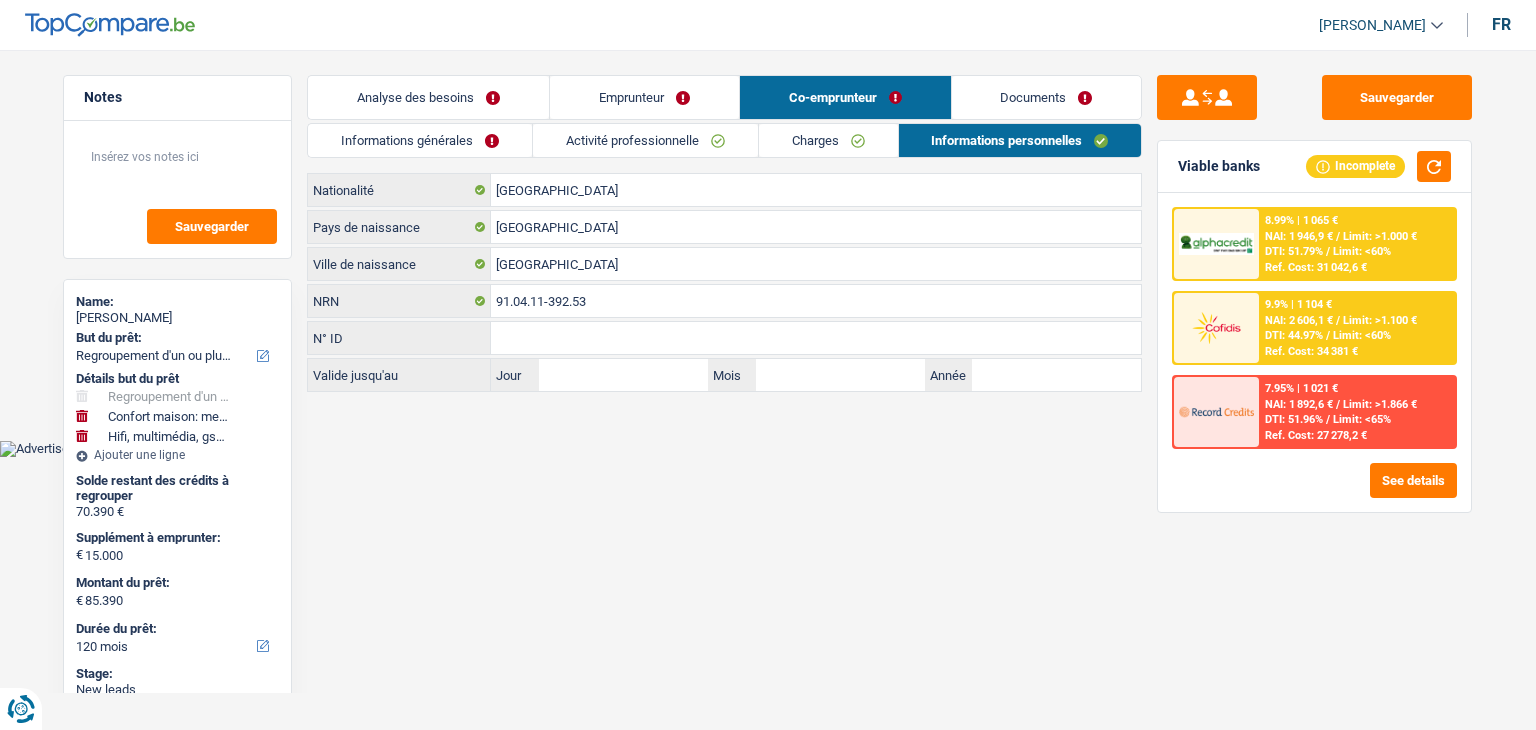 click on "Informations générales" at bounding box center [420, 140] 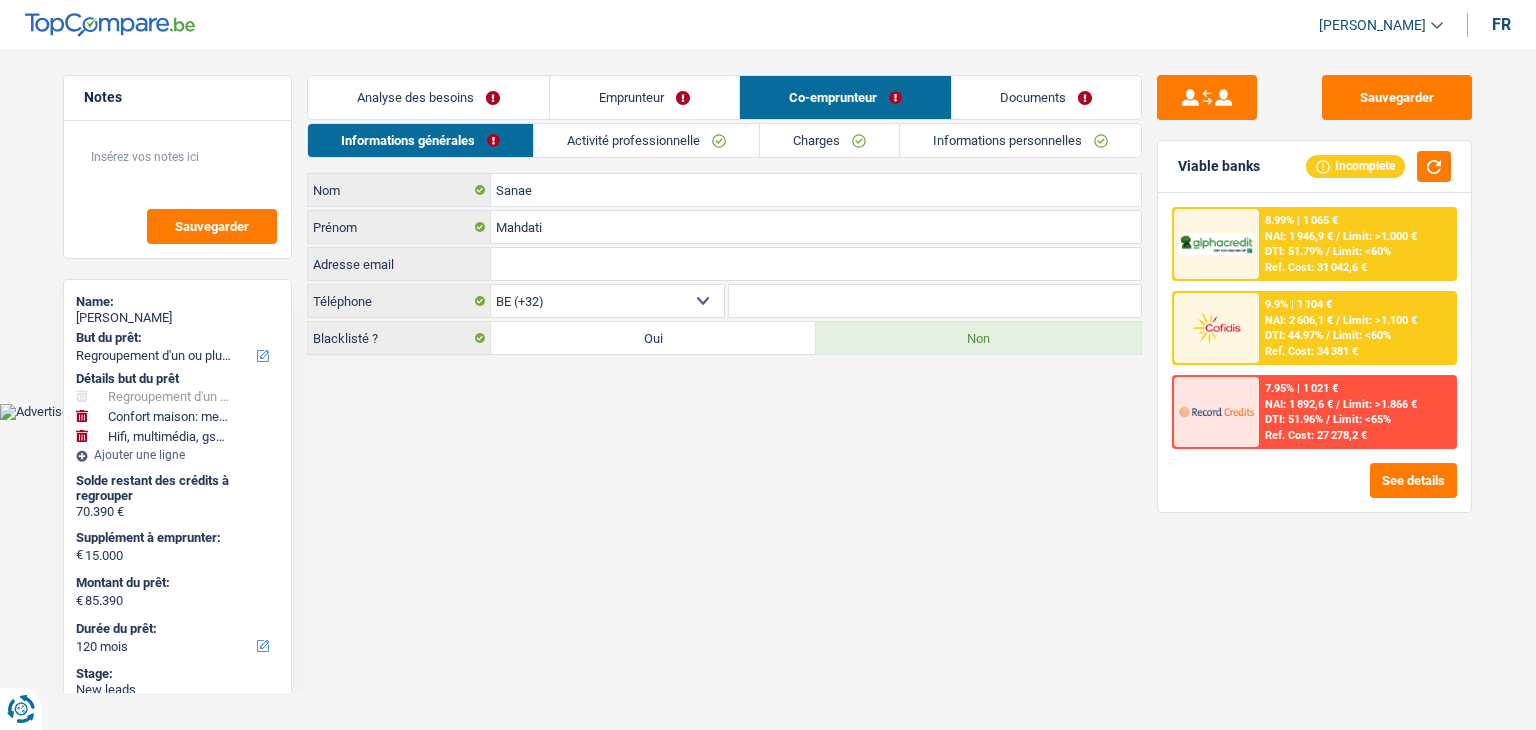 click on "Activité professionnelle" at bounding box center (646, 140) 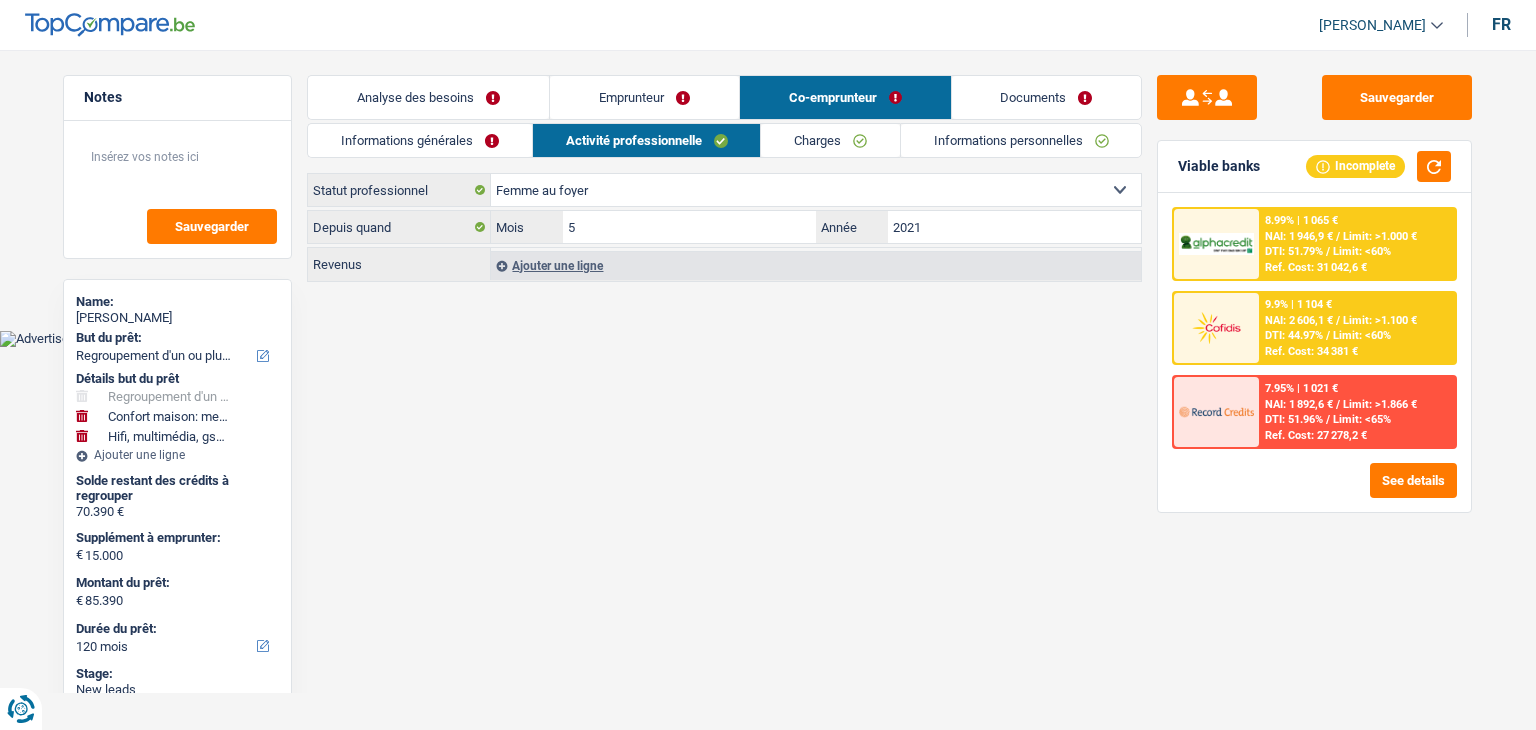 click on "Charges" at bounding box center [830, 140] 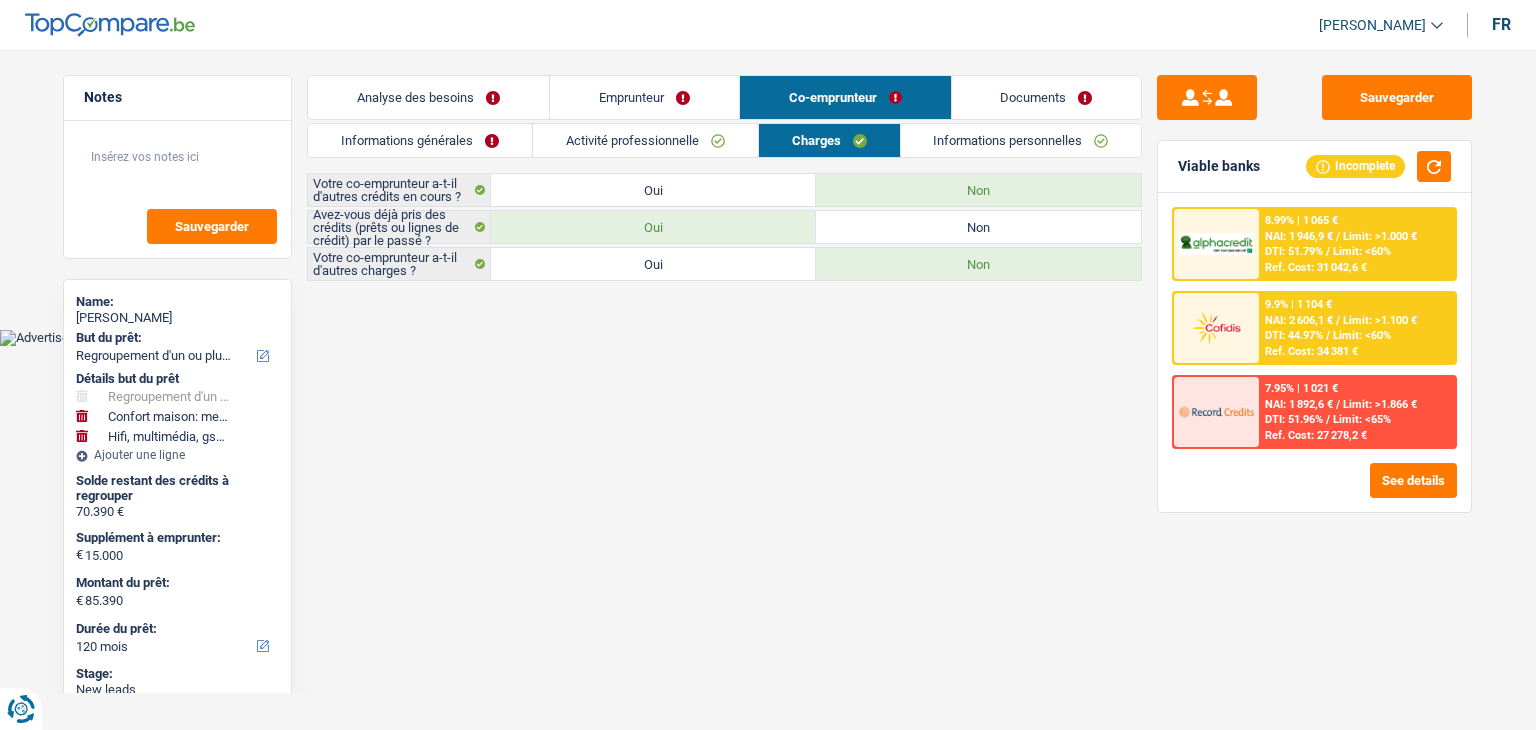 click on "Informations personnelles" at bounding box center [1021, 140] 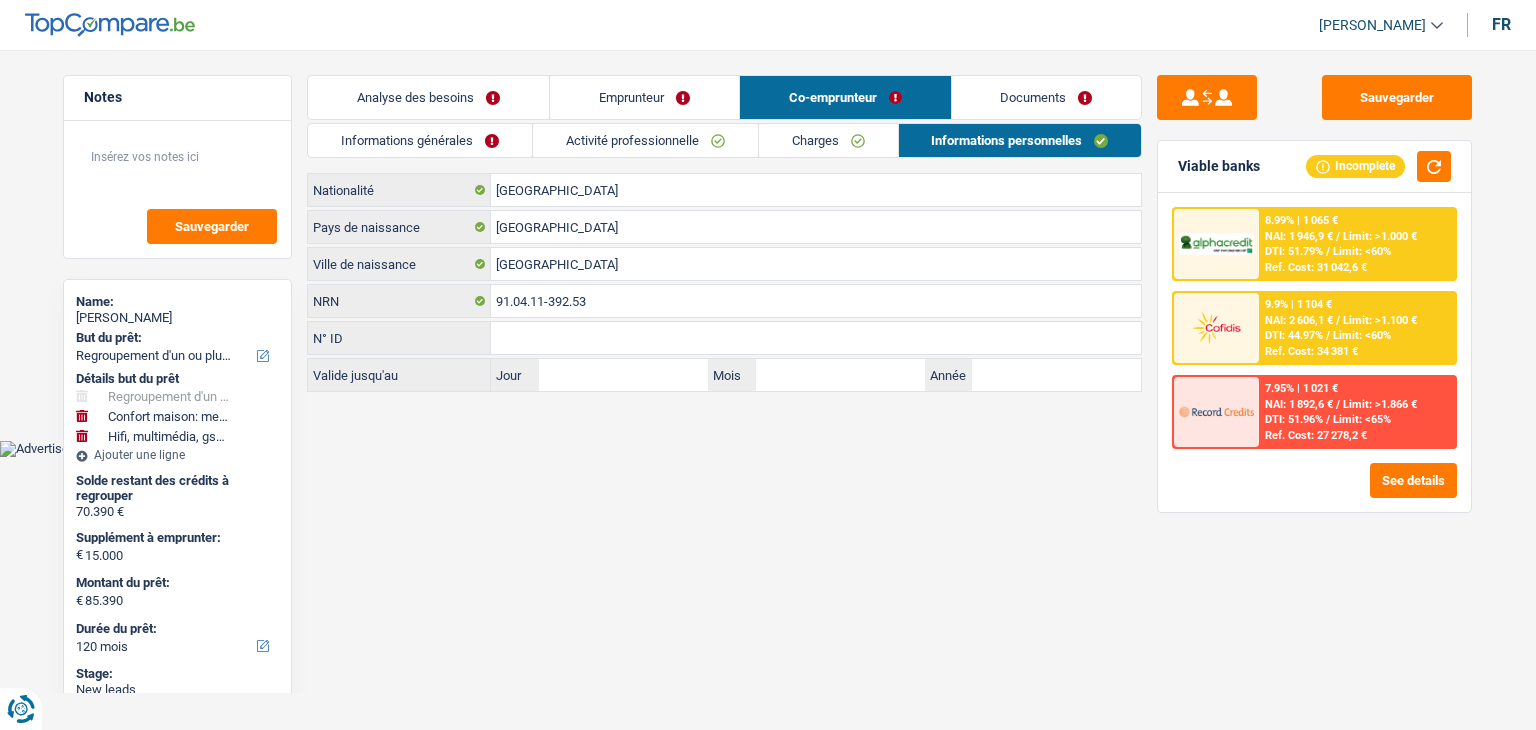 click on "Documents" at bounding box center [1047, 97] 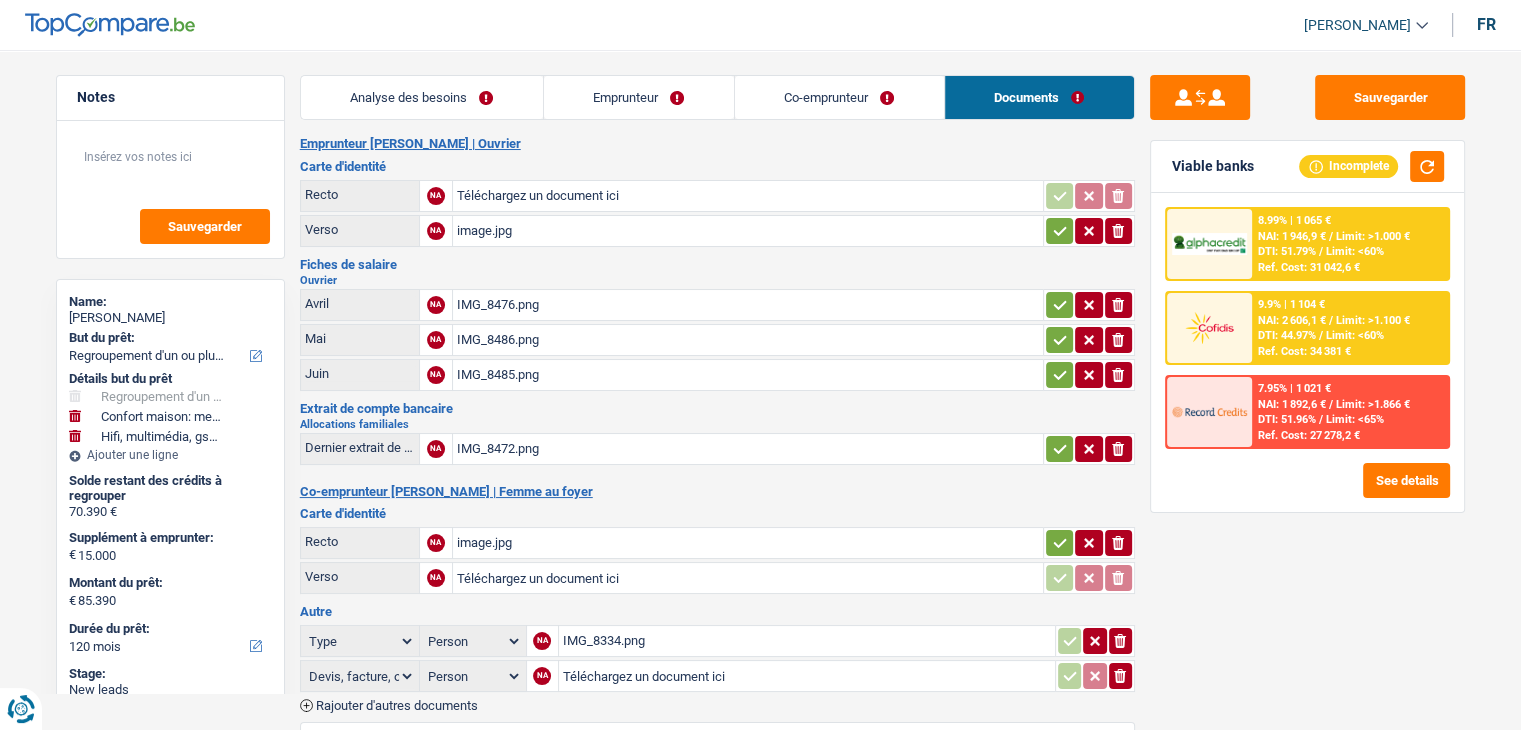 drag, startPoint x: 1313, startPoint y: 125, endPoint x: 1328, endPoint y: 118, distance: 16.552946 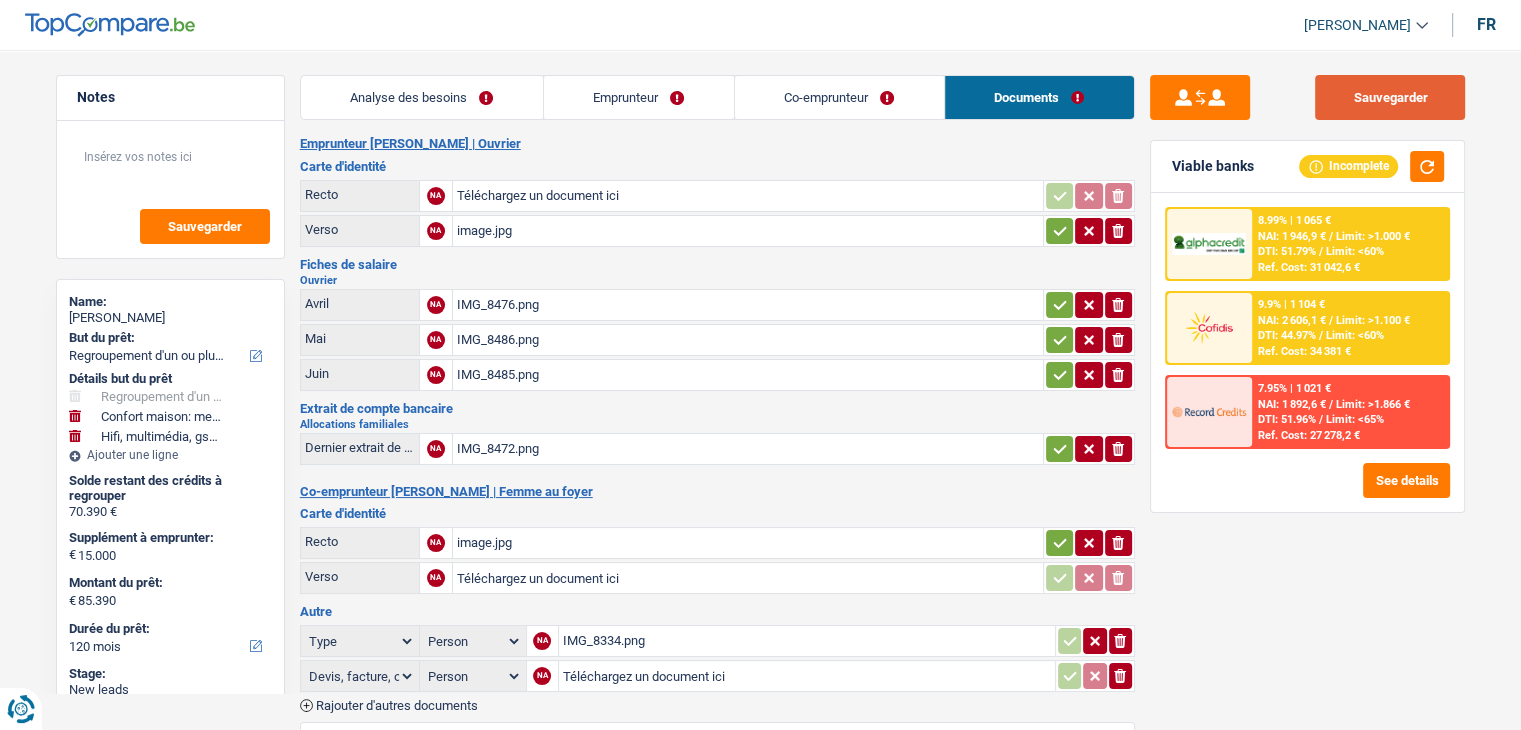 click on "Sauvegarder" at bounding box center [1390, 97] 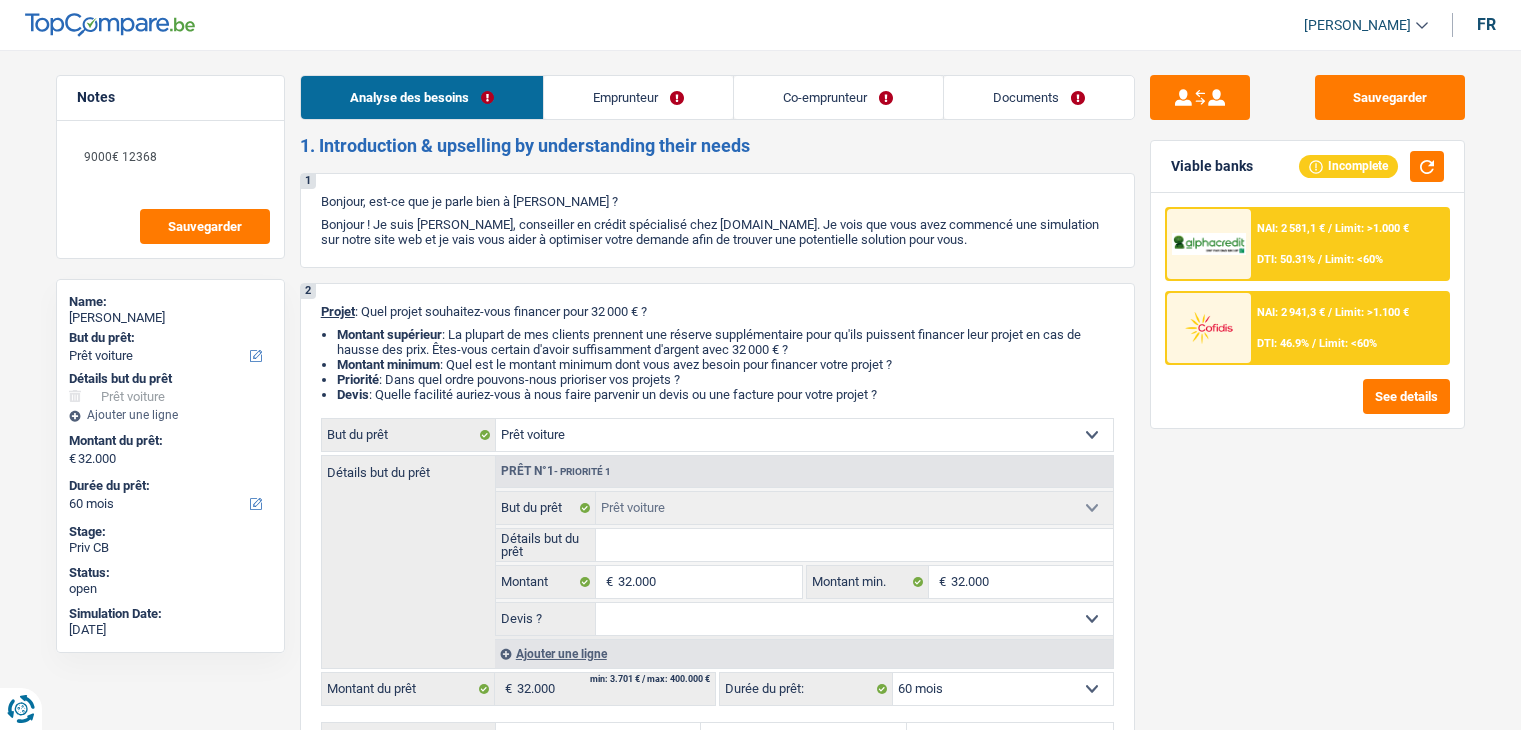 select on "car" 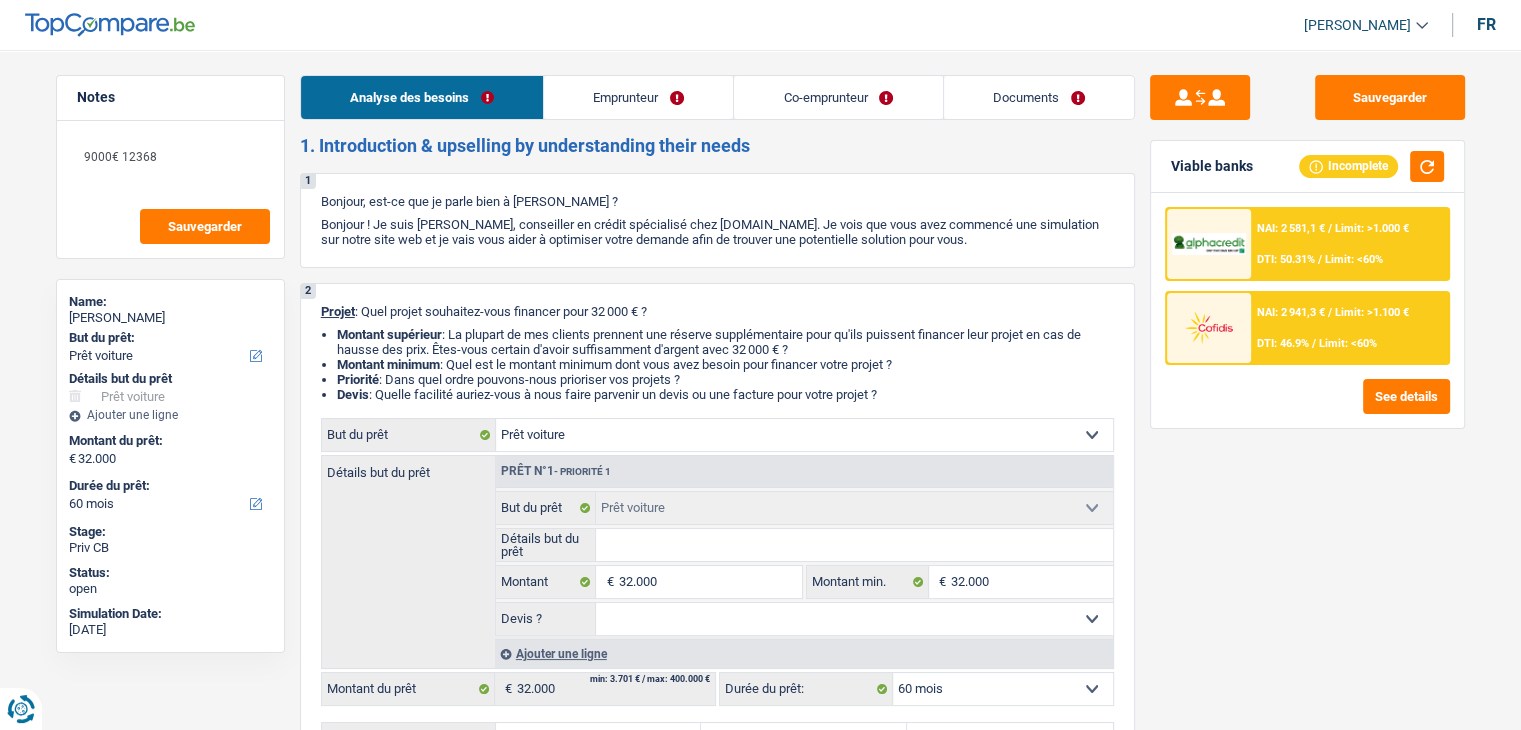 scroll, scrollTop: 0, scrollLeft: 0, axis: both 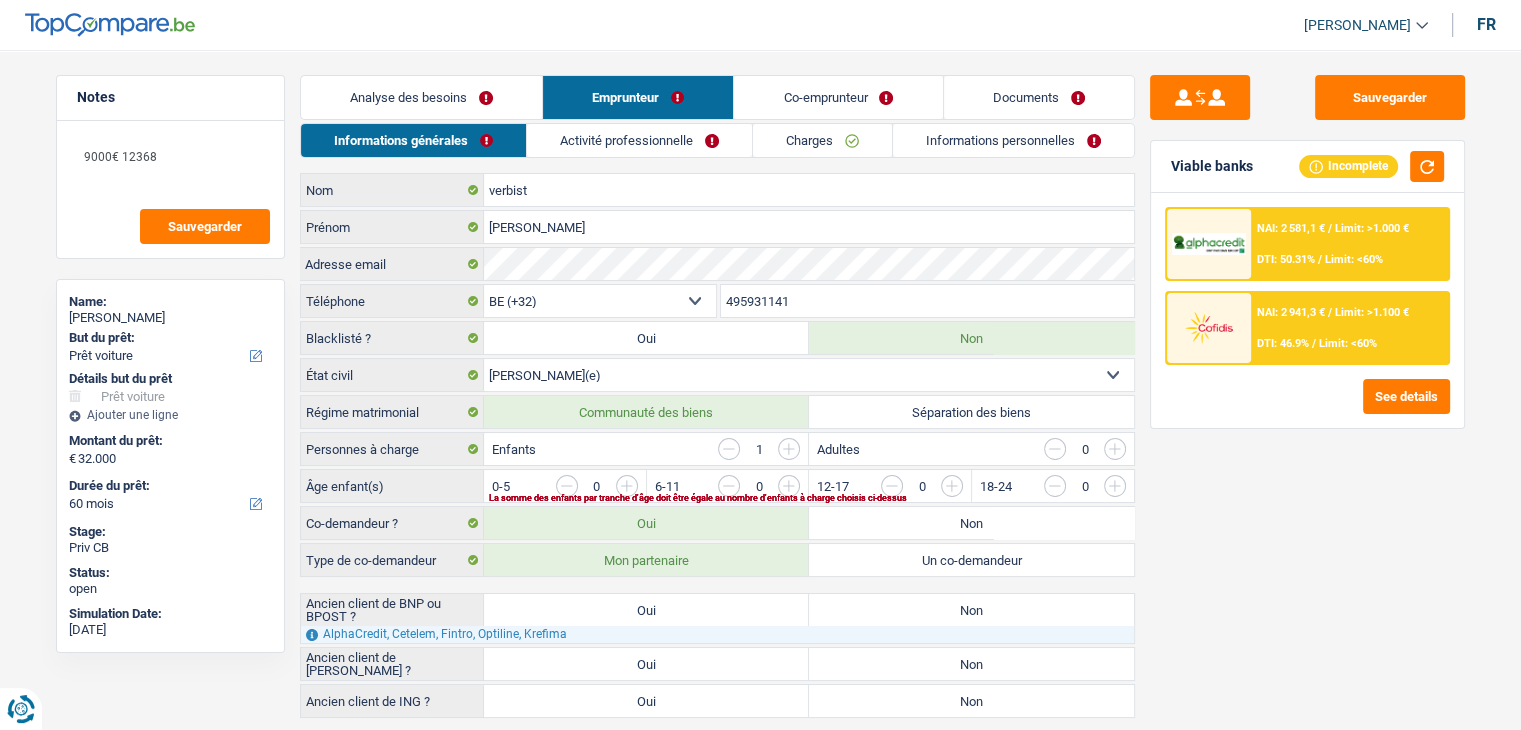 click on "Co-emprunteur" at bounding box center [838, 97] 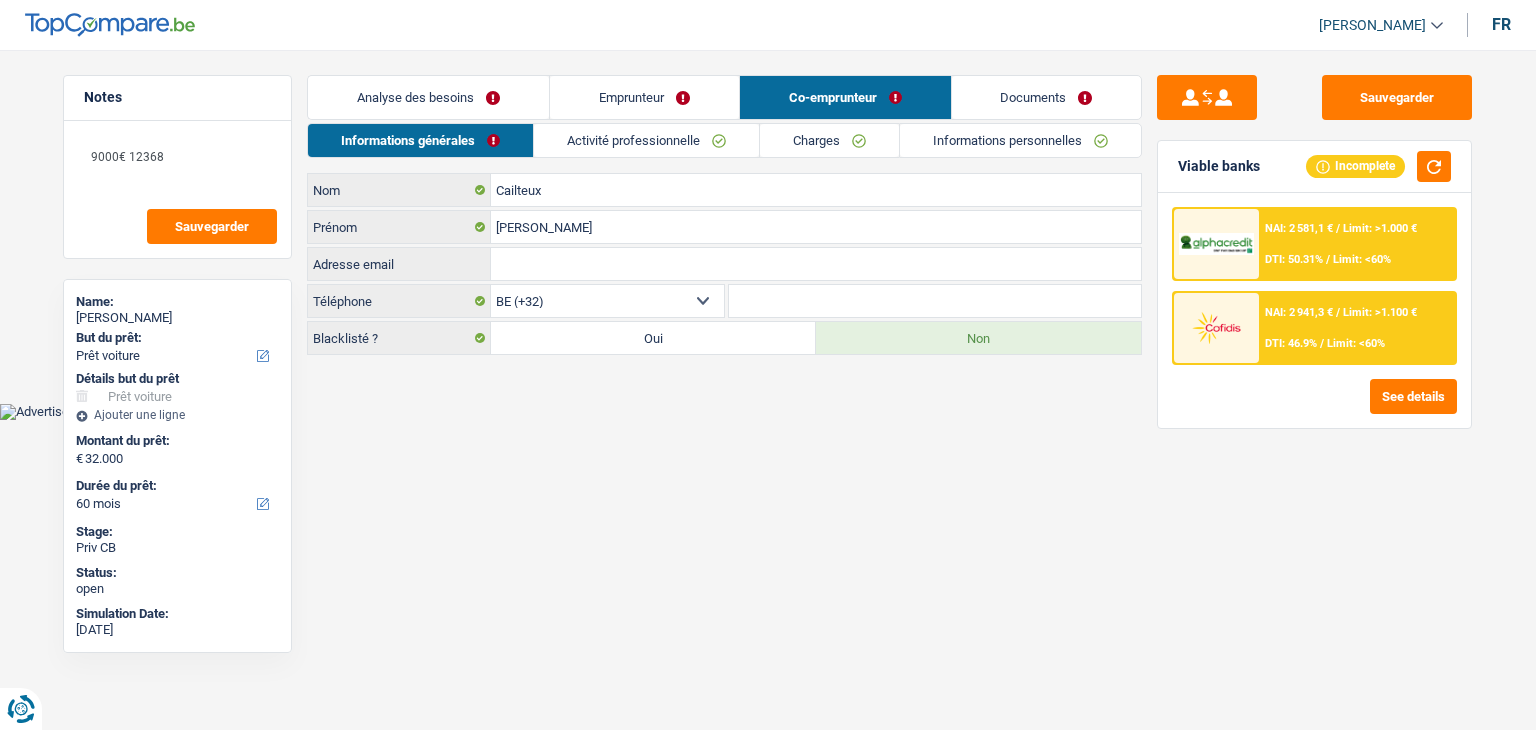 click on "Documents" at bounding box center (1047, 97) 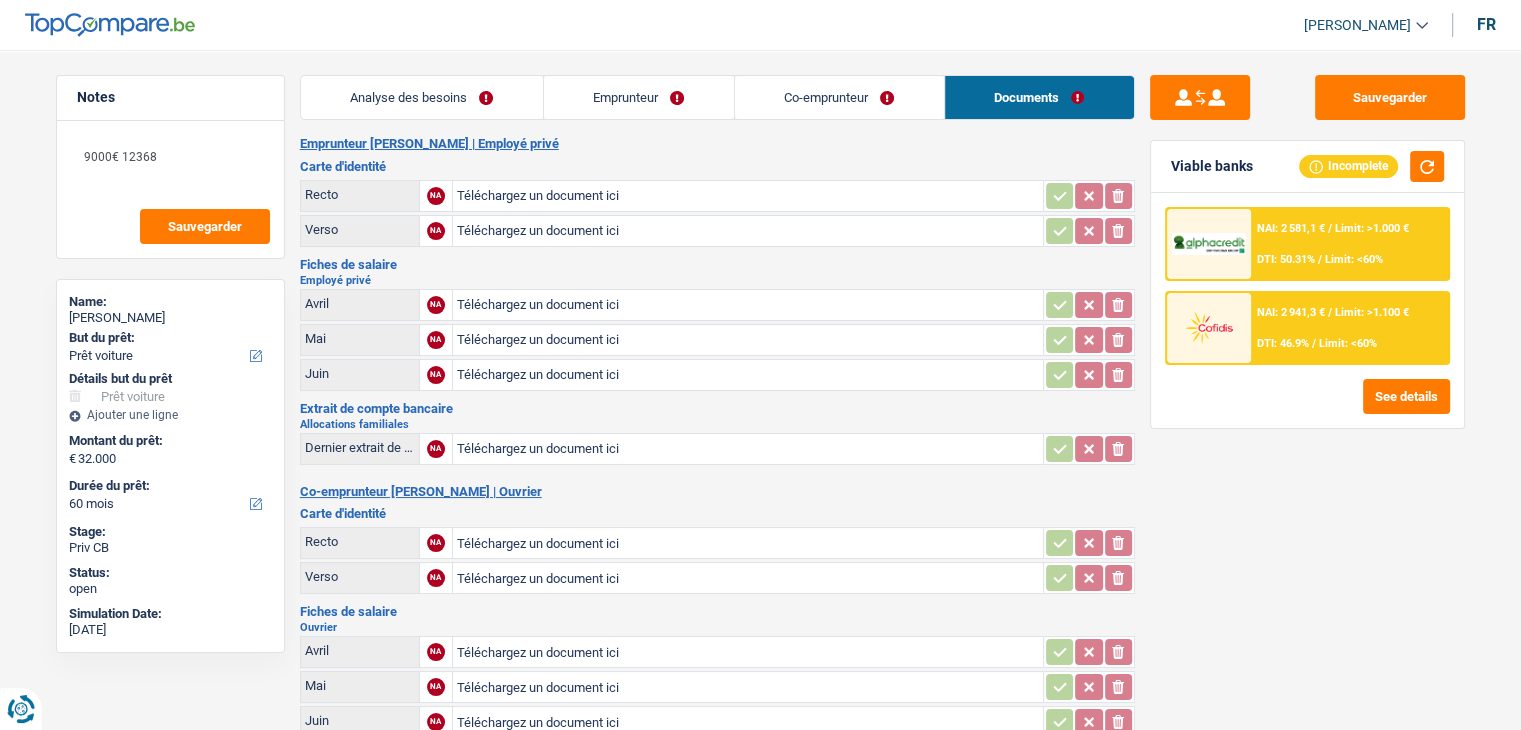click on "Co-emprunteur" at bounding box center (839, 97) 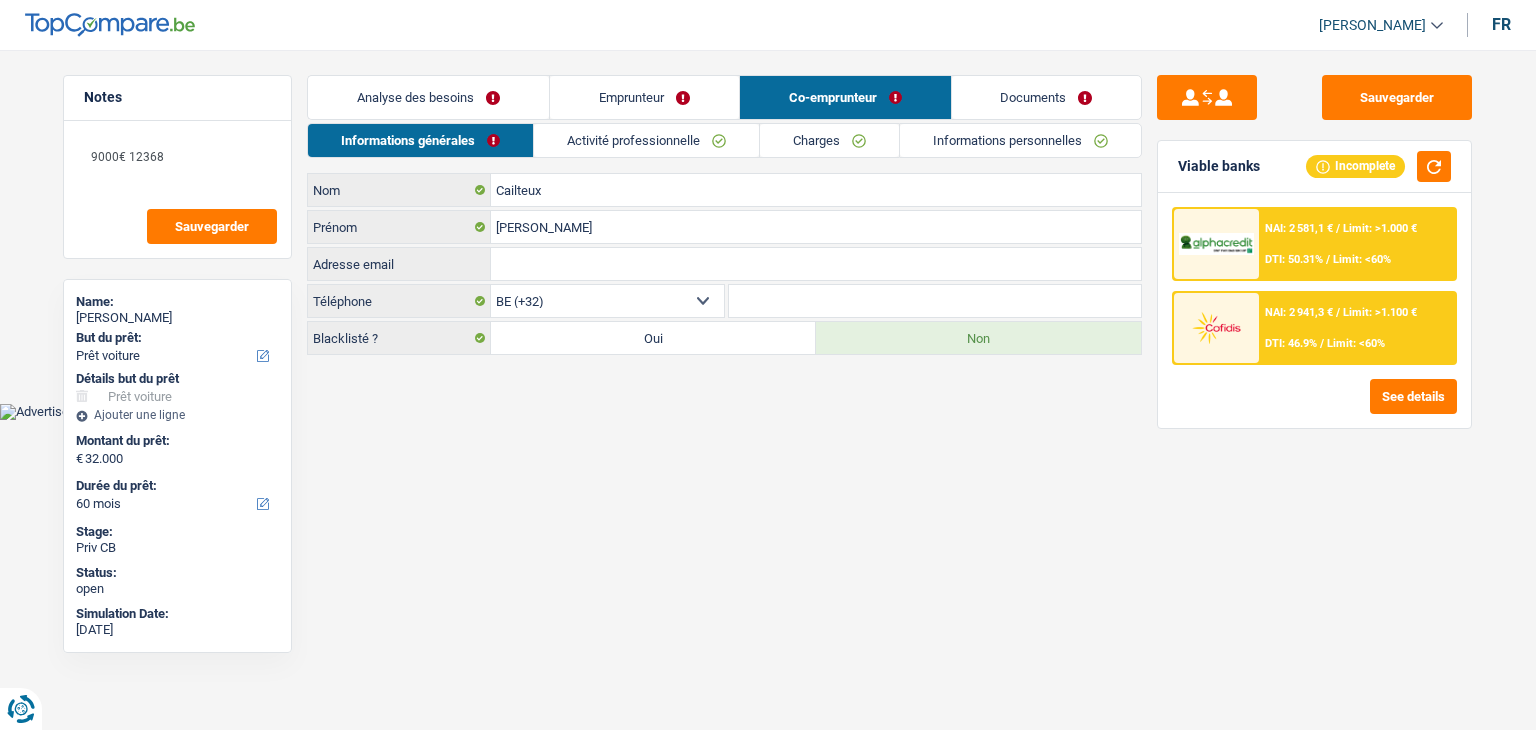 click on "Emprunteur" at bounding box center (644, 97) 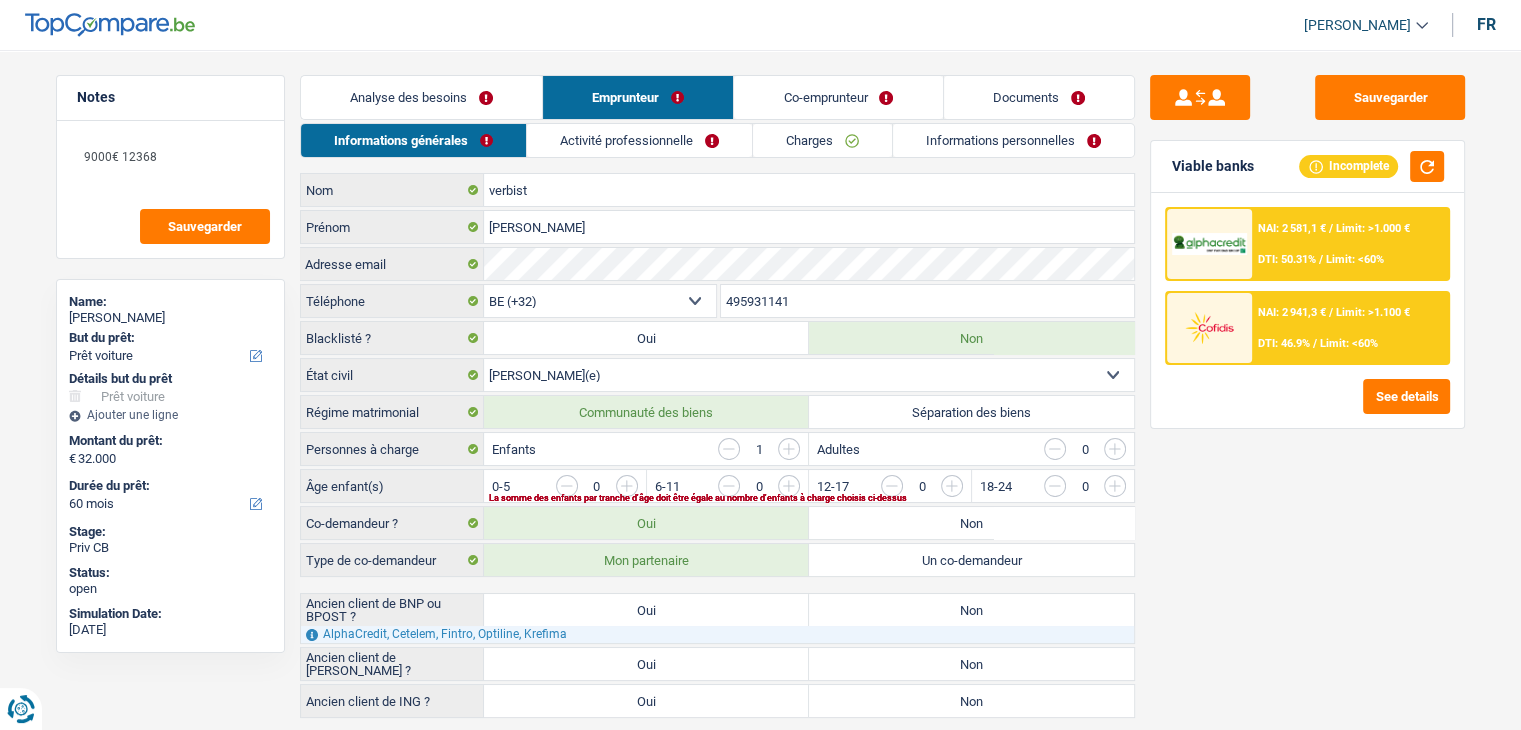 click on "Analyse des besoins" at bounding box center [421, 97] 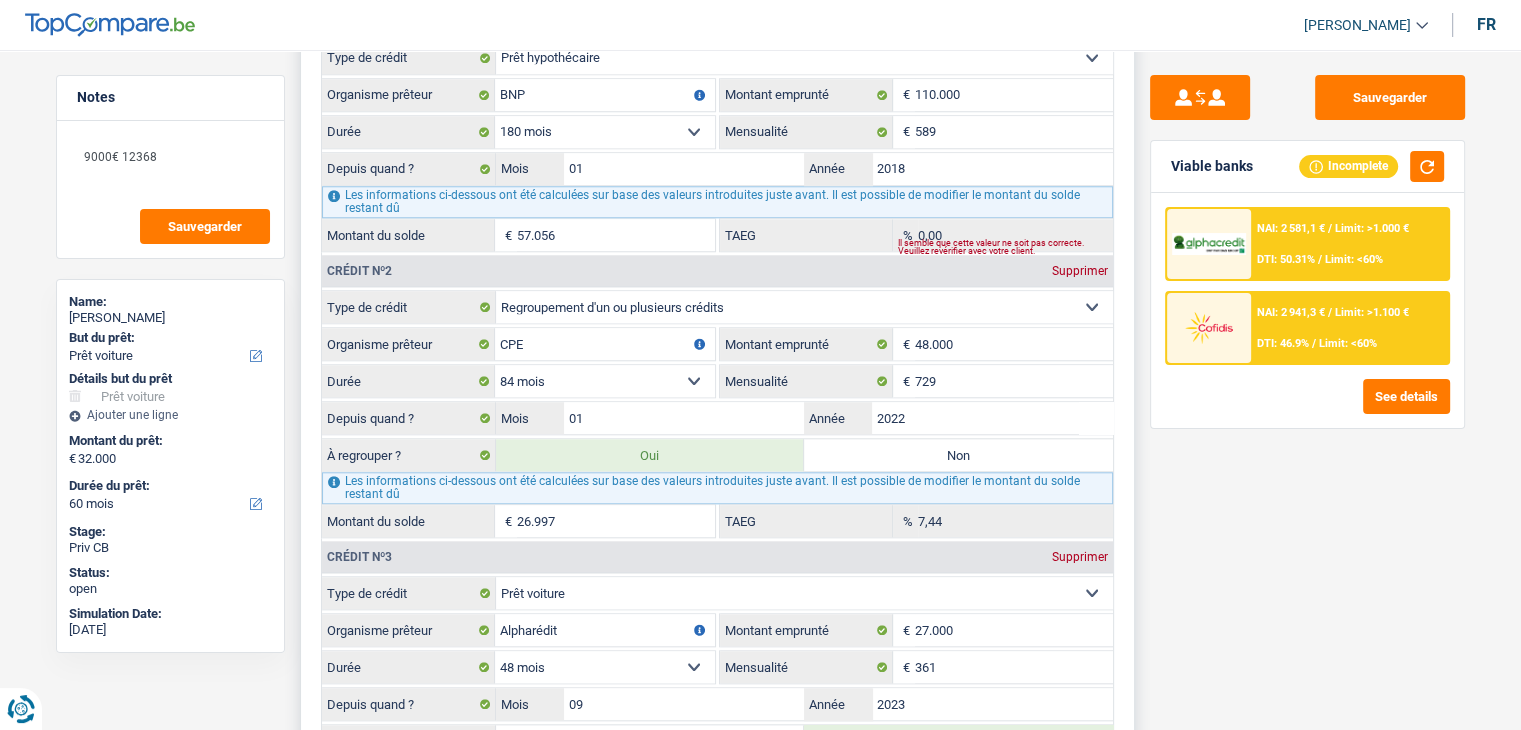 scroll, scrollTop: 2000, scrollLeft: 0, axis: vertical 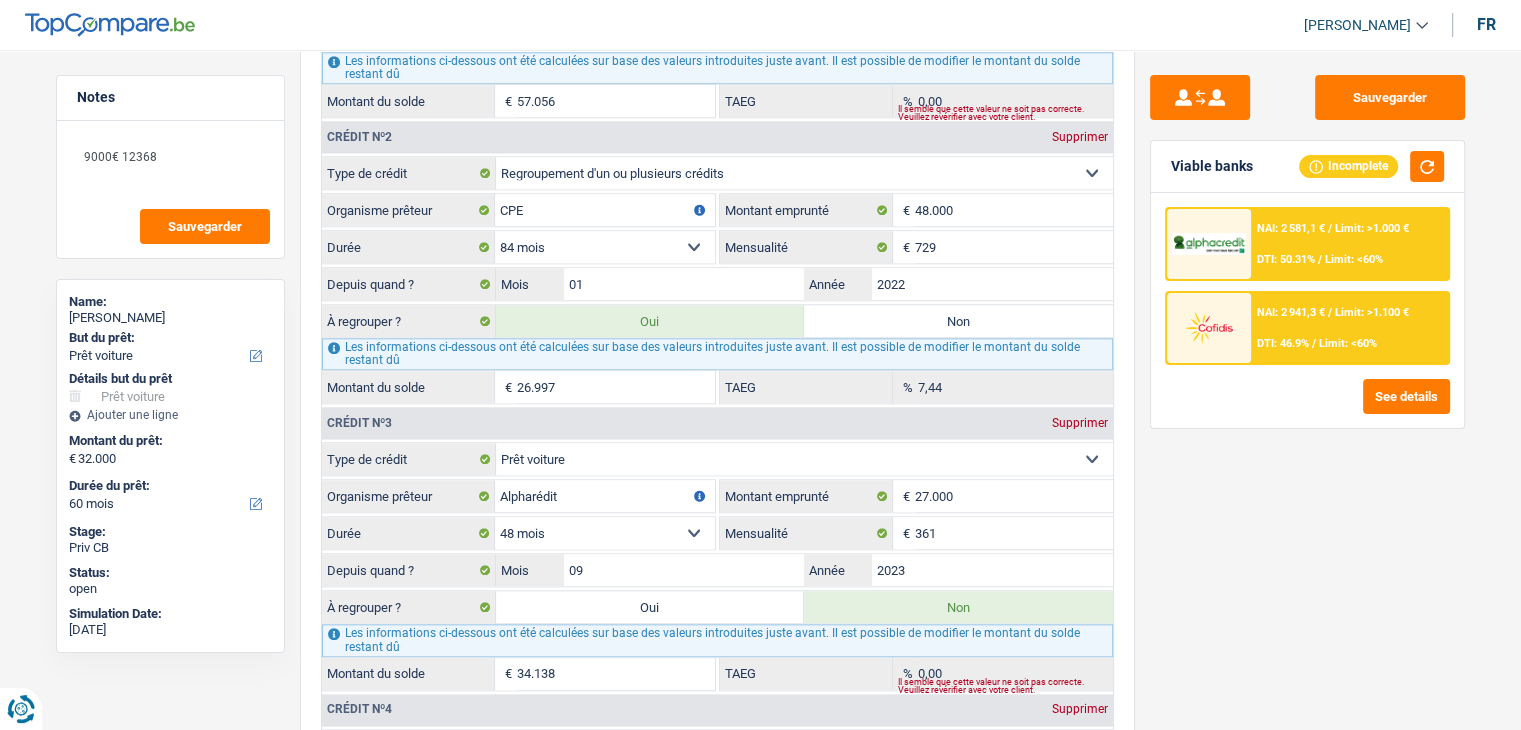 click on "Limit: <60%" at bounding box center (1354, 259) 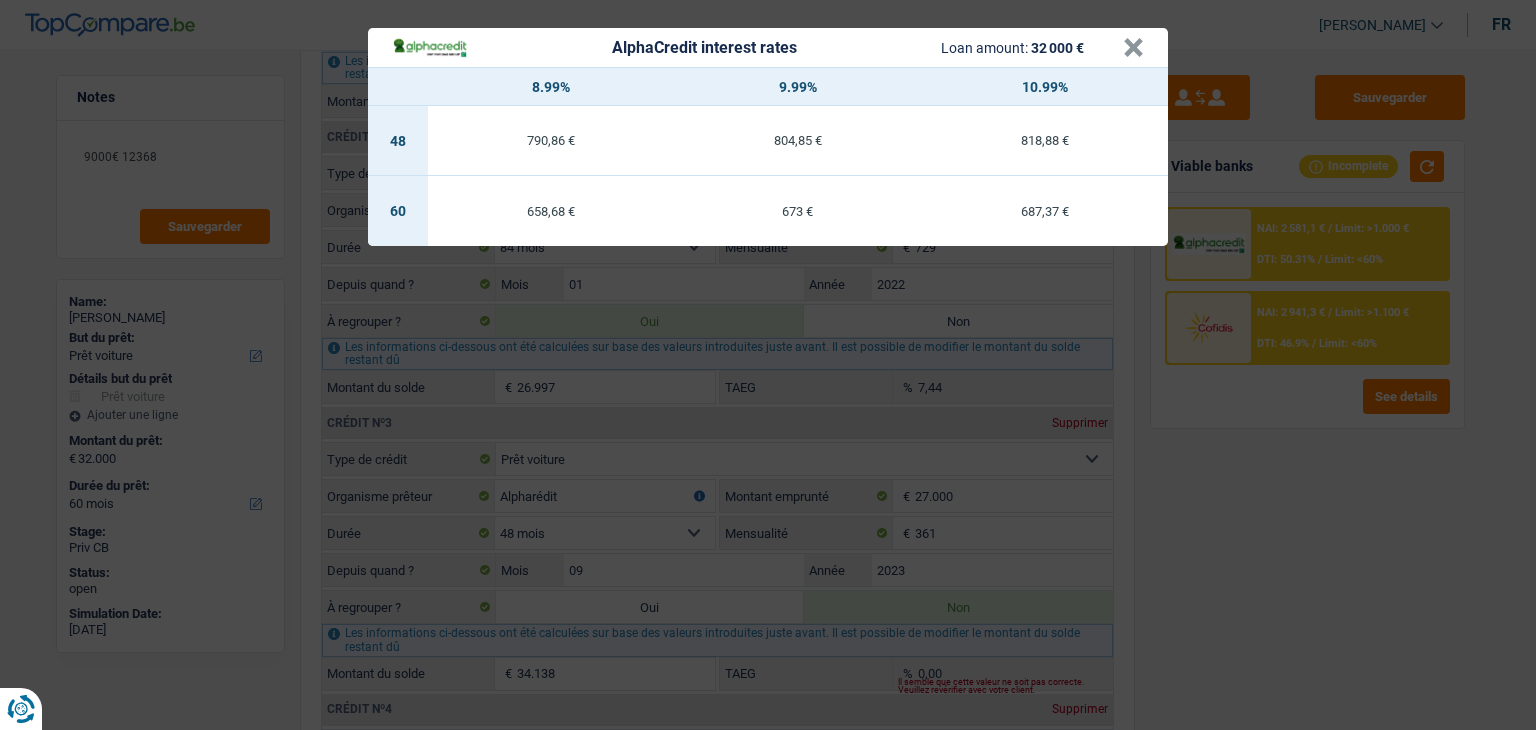click on "AlphaCredit interest rates
Loan amount:
32 000 €
×
8.99%
9.99%
10.99%
48
790,86 €
804,85 €
818,88 €
60
658,68 €
673 €
687,37 €" at bounding box center (768, 365) 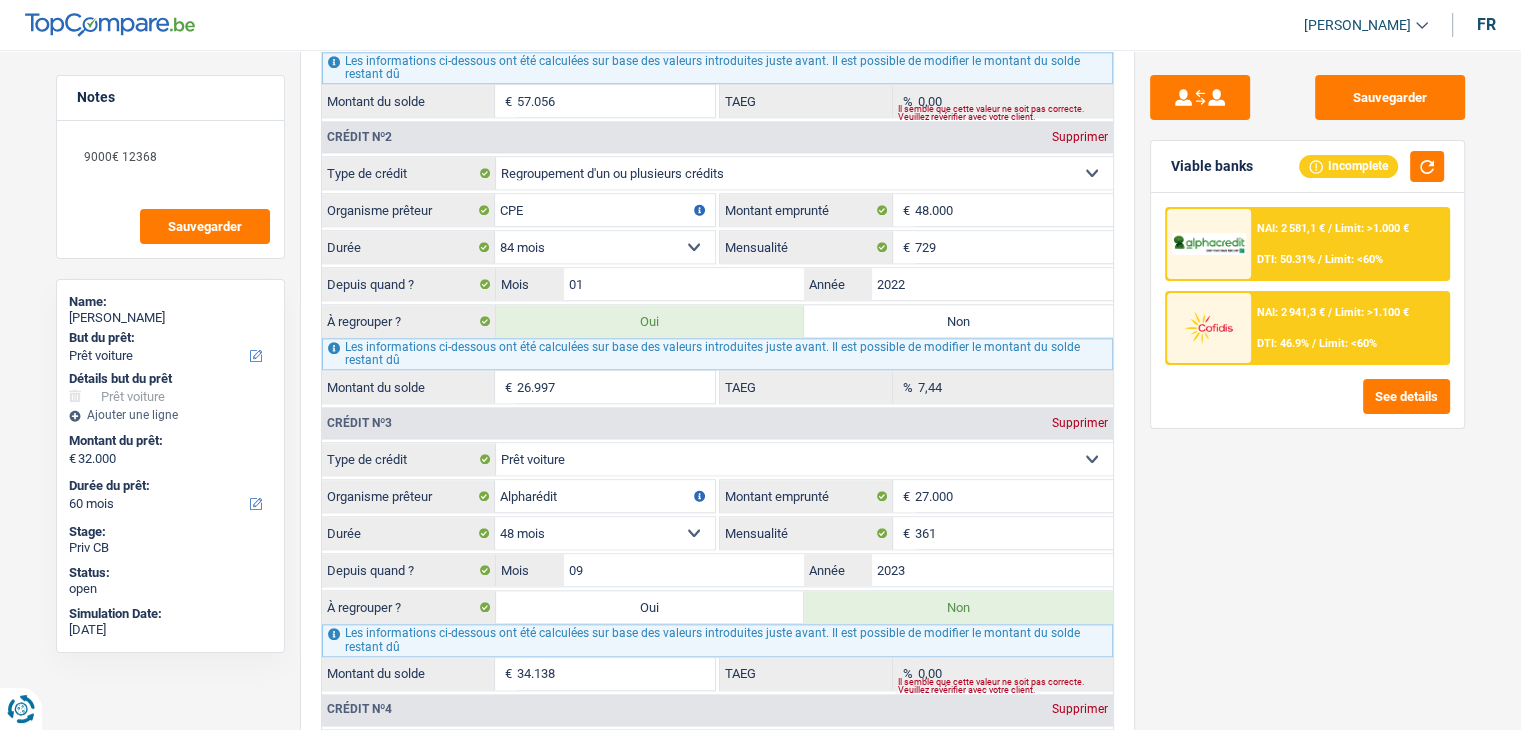 click on "NAI: 2 941,3 €
/
Limit: >1.100 €
DTI: 46.9%
/
Limit: <60%" at bounding box center (1349, 328) 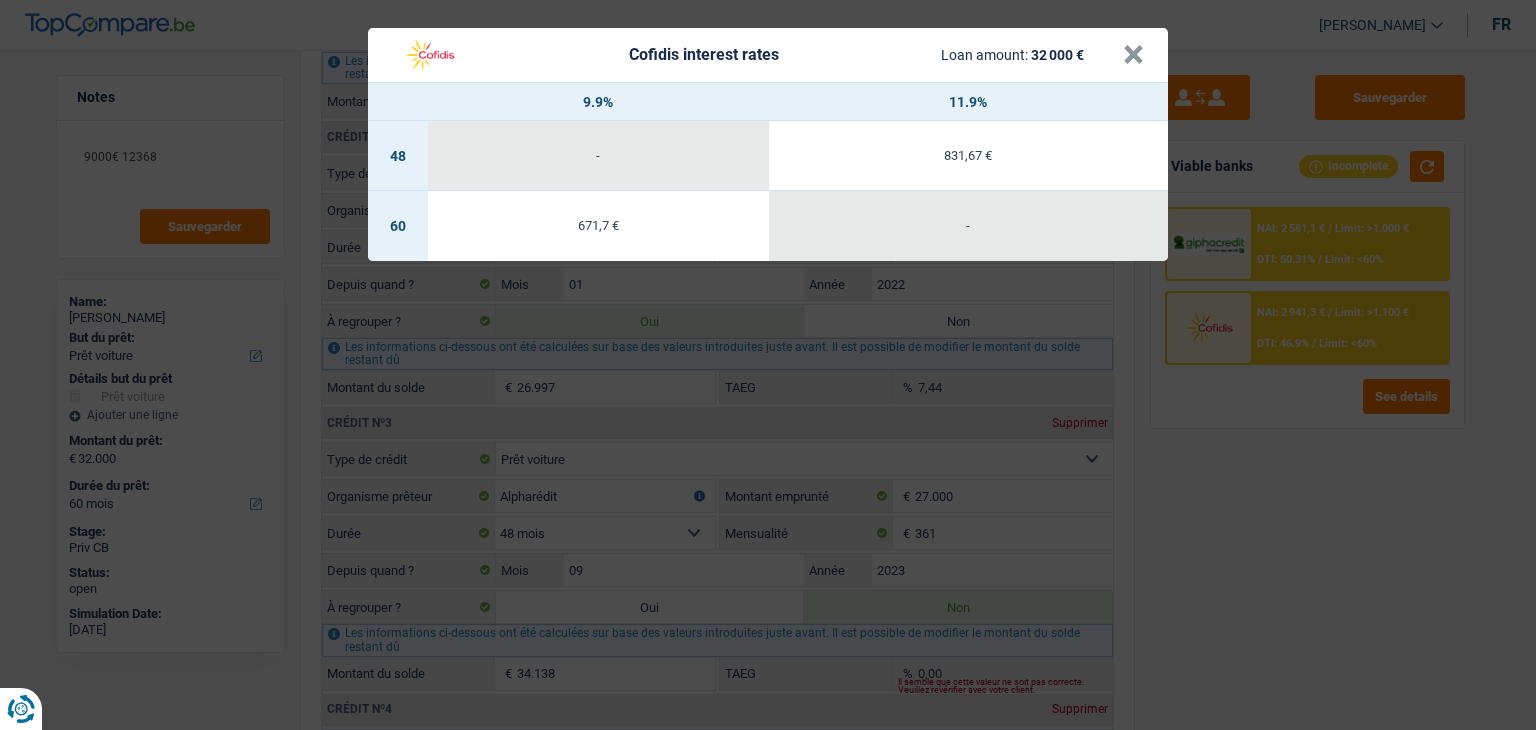 click on "Cofidis interest rates
Loan amount:
32 000 €
×
9.9%
11.9%
48
-
831,67 €
60
671,7 €
-" at bounding box center (768, 365) 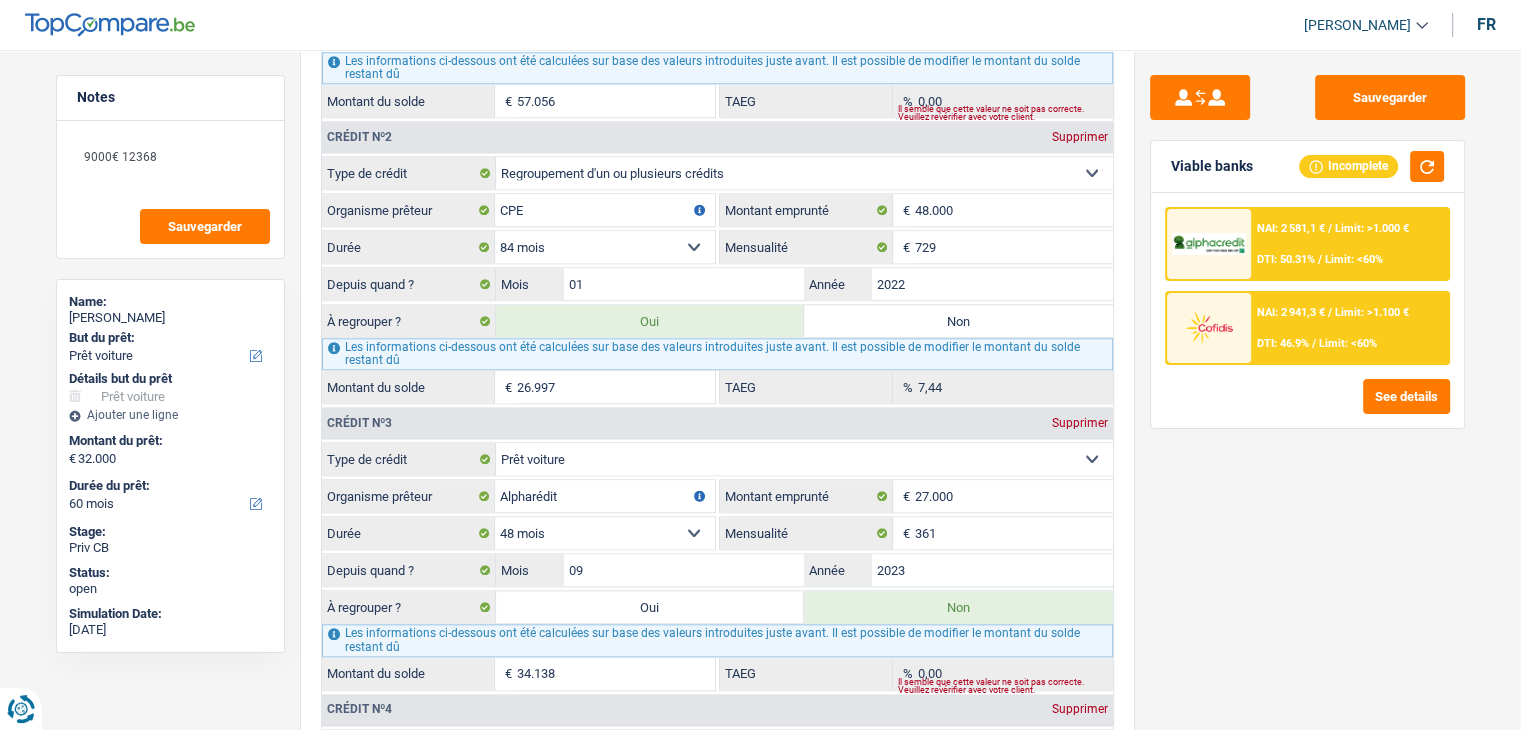 click on "NAI: 2 941,3 €
/
Limit: >1.100 €
DTI: 46.9%
/
Limit: <60%" at bounding box center [1349, 328] 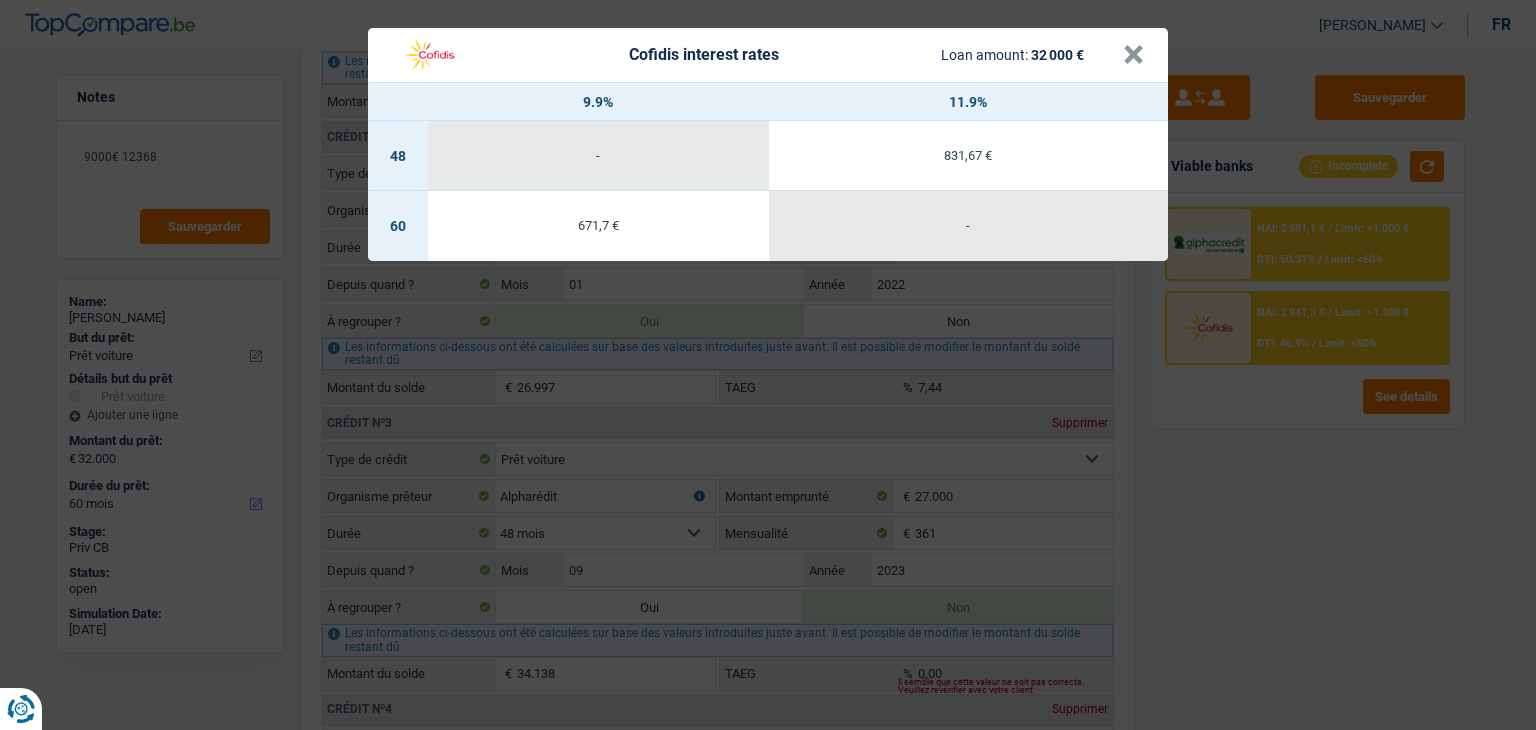 click on "Cofidis interest rates
Loan amount:
32 000 €
×
9.9%
11.9%
48
-
831,67 €
60
671,7 €
-" at bounding box center (768, 365) 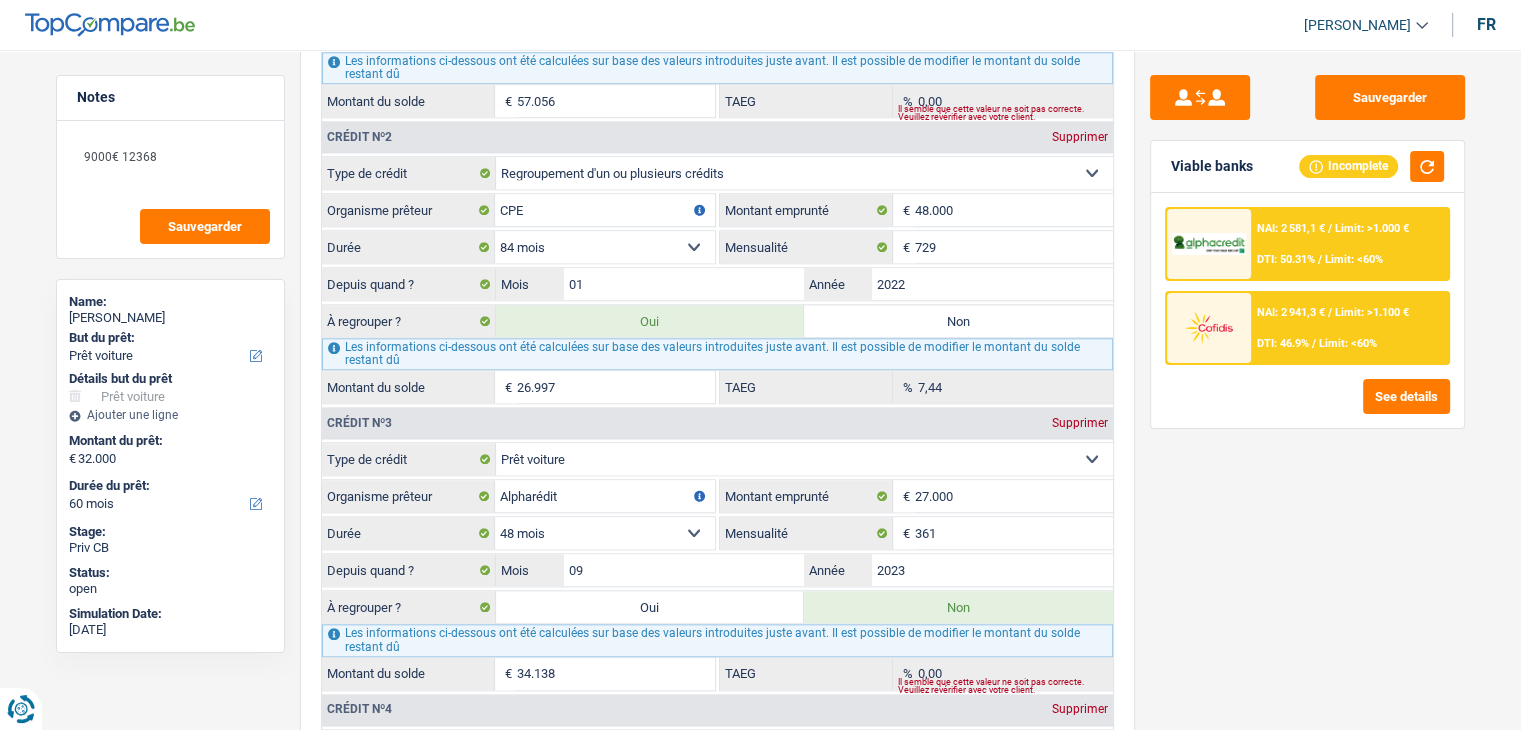 click on "DTI: 50.31%" at bounding box center [1286, 259] 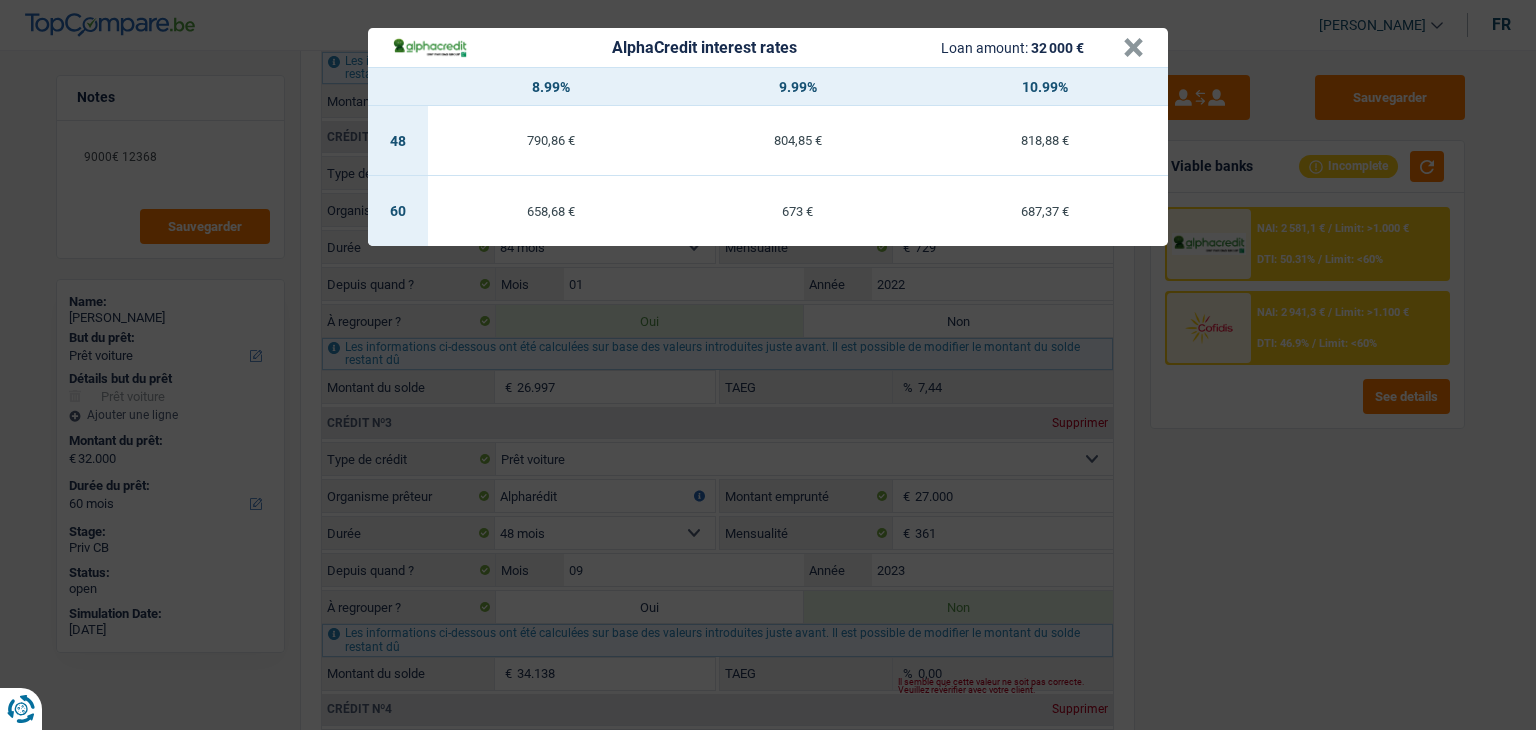click on "AlphaCredit interest rates
Loan amount:
32 000 €
×
8.99%
9.99%
10.99%
48
790,86 €
804,85 €
818,88 €
60
658,68 €
673 €
687,37 €" at bounding box center [768, 365] 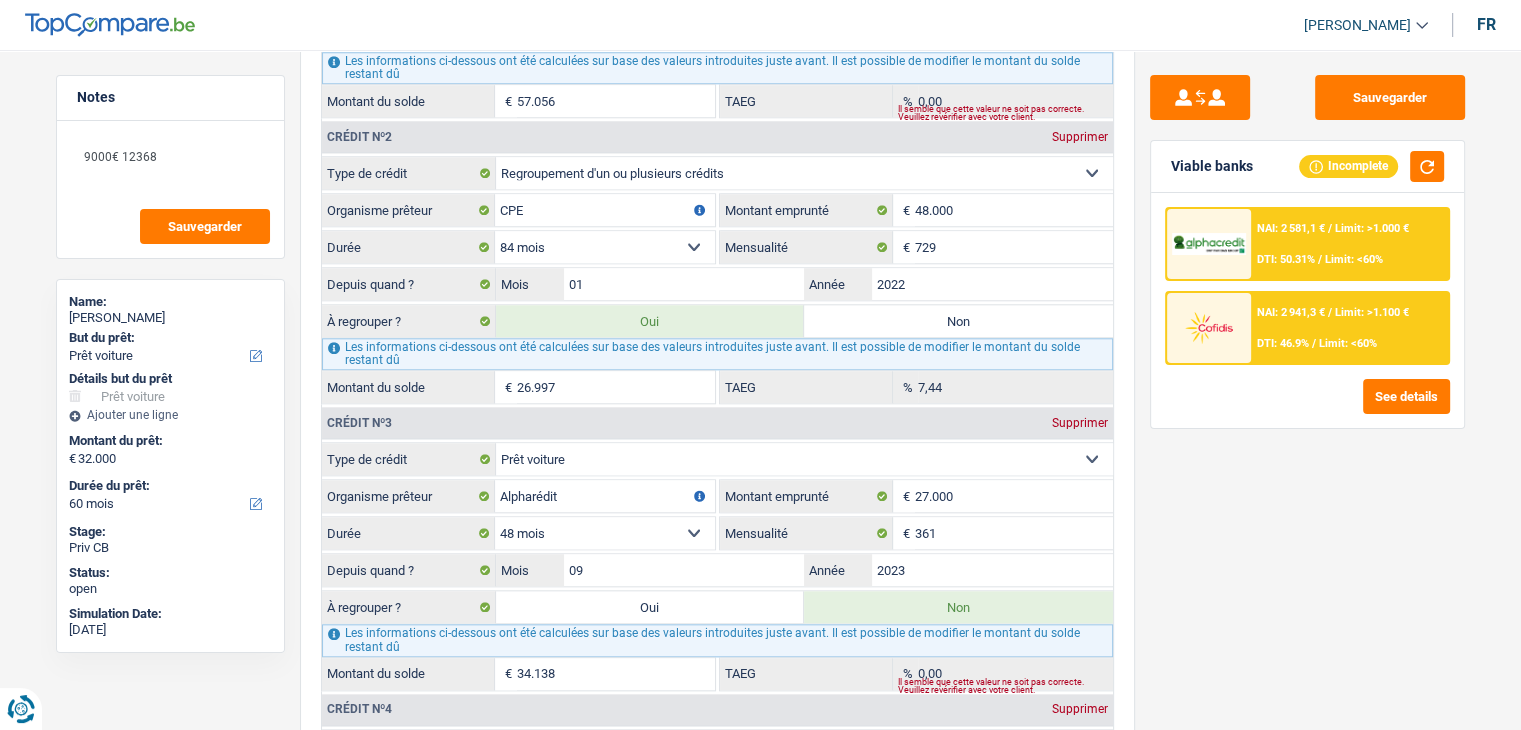 click on "NAI: 2 581,1 €
/
Limit: >1.000 €
DTI: 50.31%
/
Limit: <60%" at bounding box center [1349, 244] 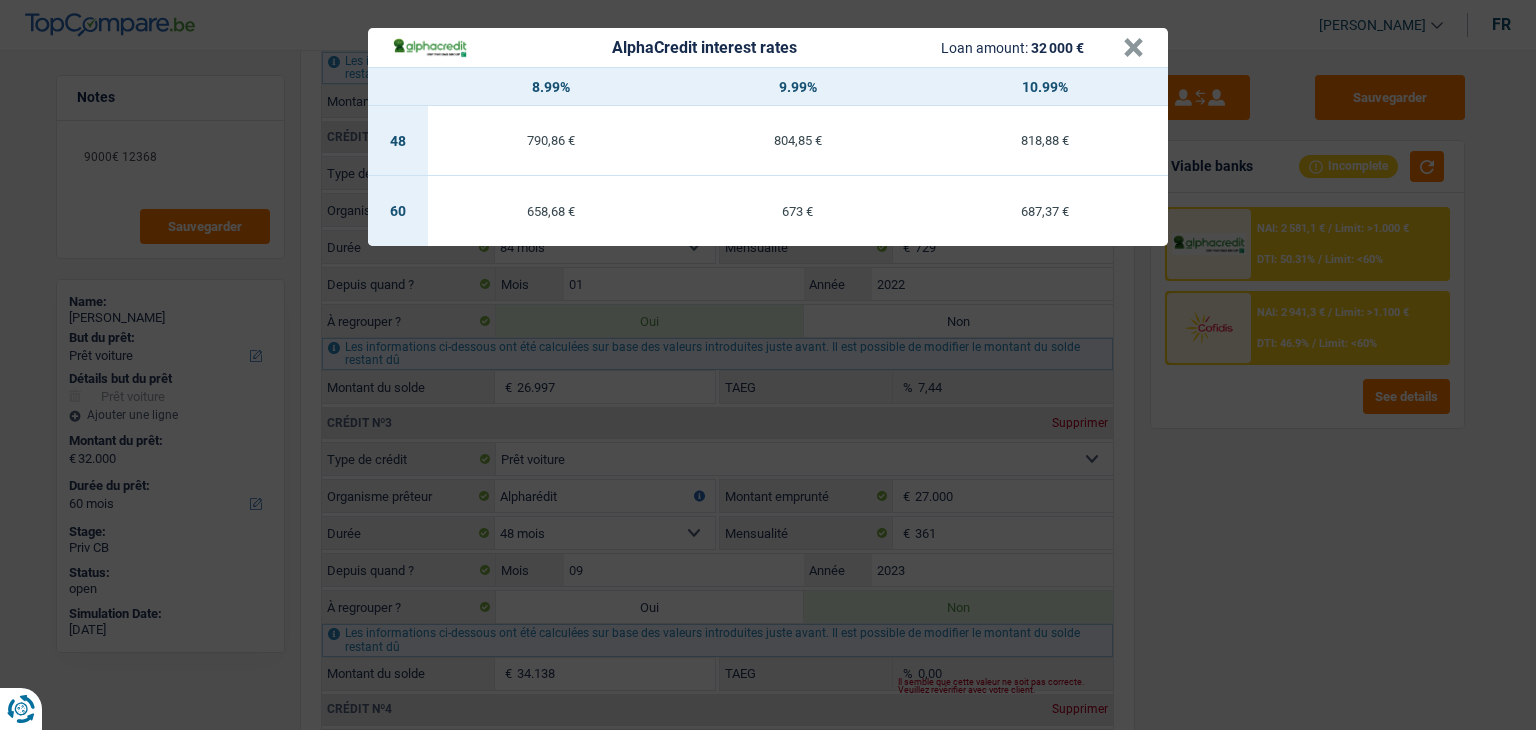 click on "AlphaCredit interest rates
Loan amount:
32 000 €
×
8.99%
9.99%
10.99%
48
790,86 €
804,85 €
818,88 €
60
658,68 €
673 €
687,37 €" at bounding box center [768, 365] 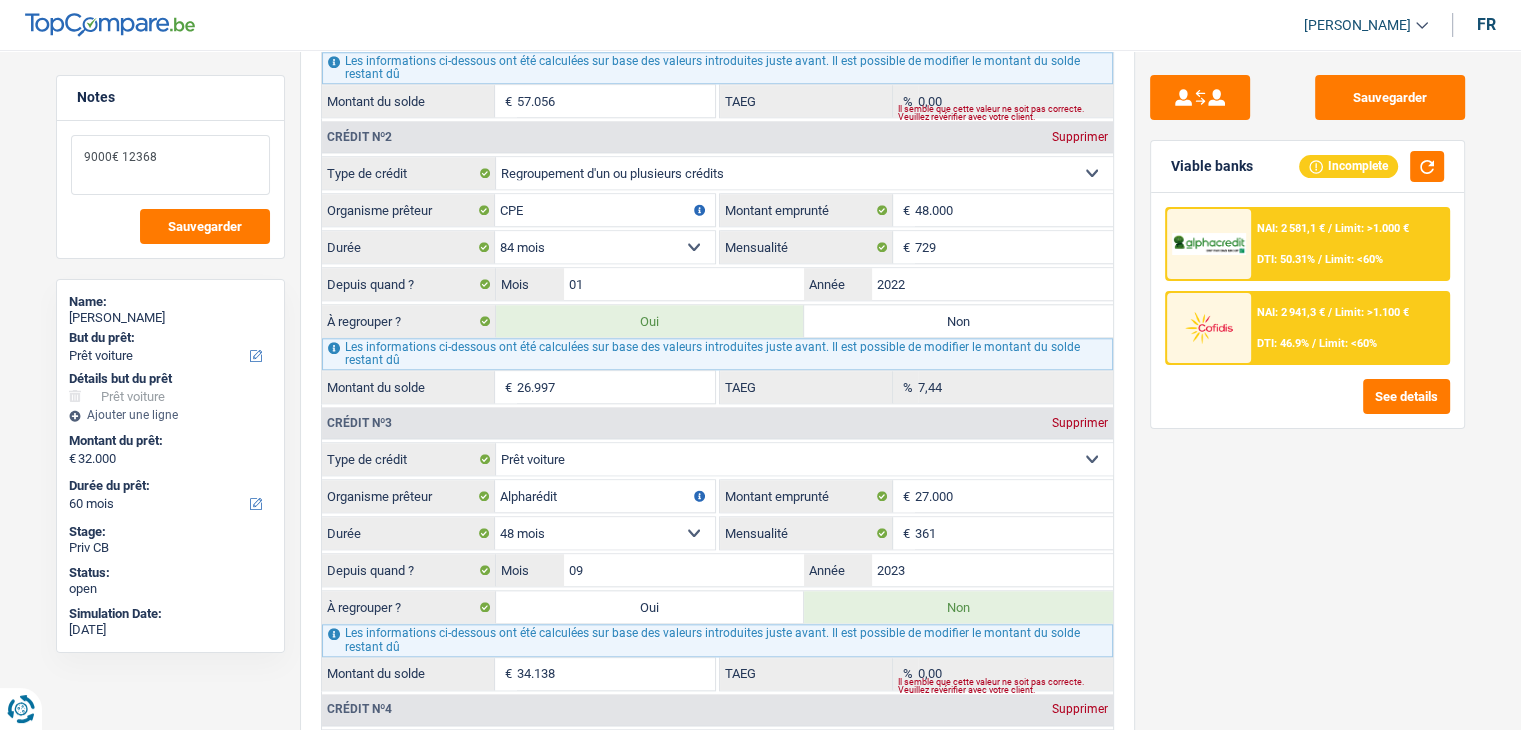 click on "9000€ 12368" at bounding box center [170, 165] 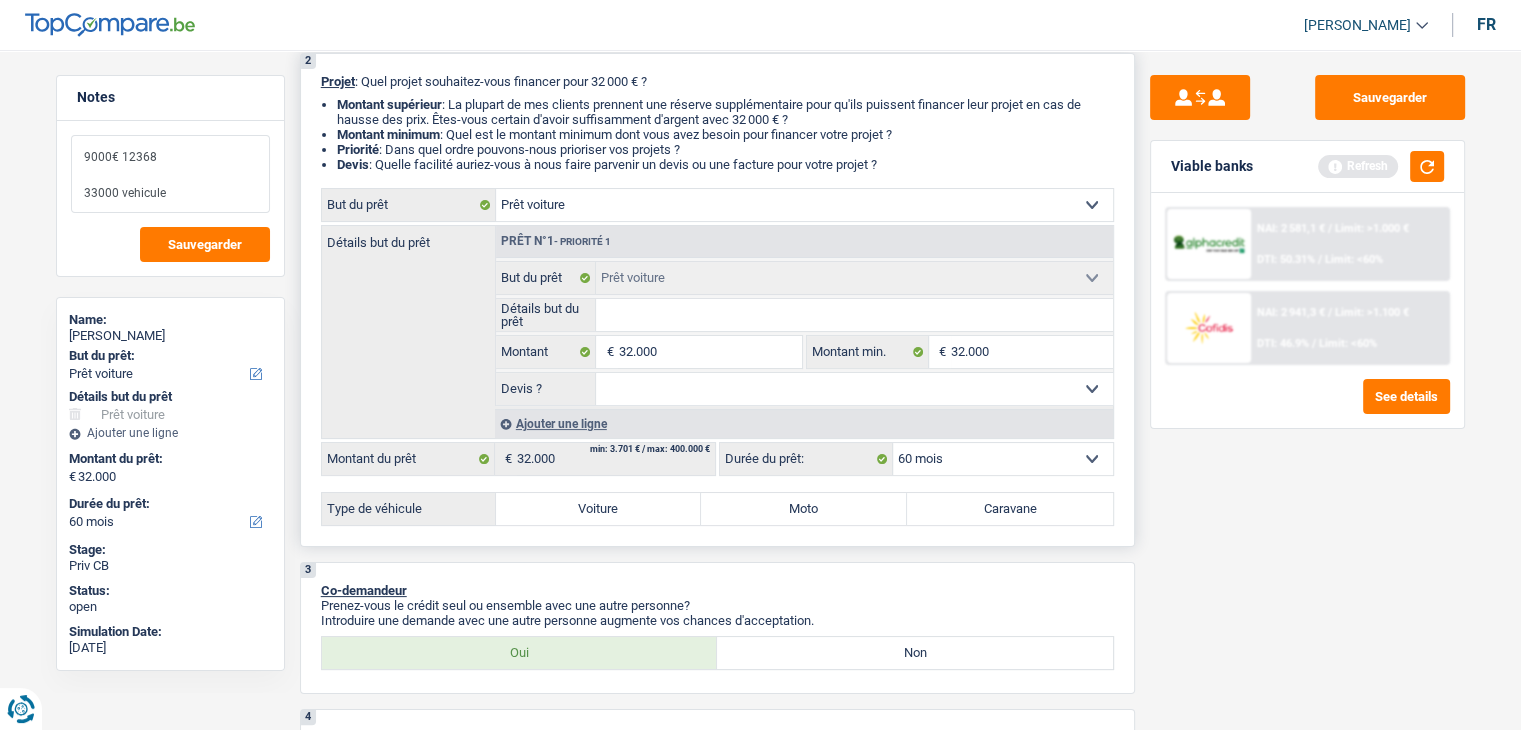 scroll, scrollTop: 400, scrollLeft: 0, axis: vertical 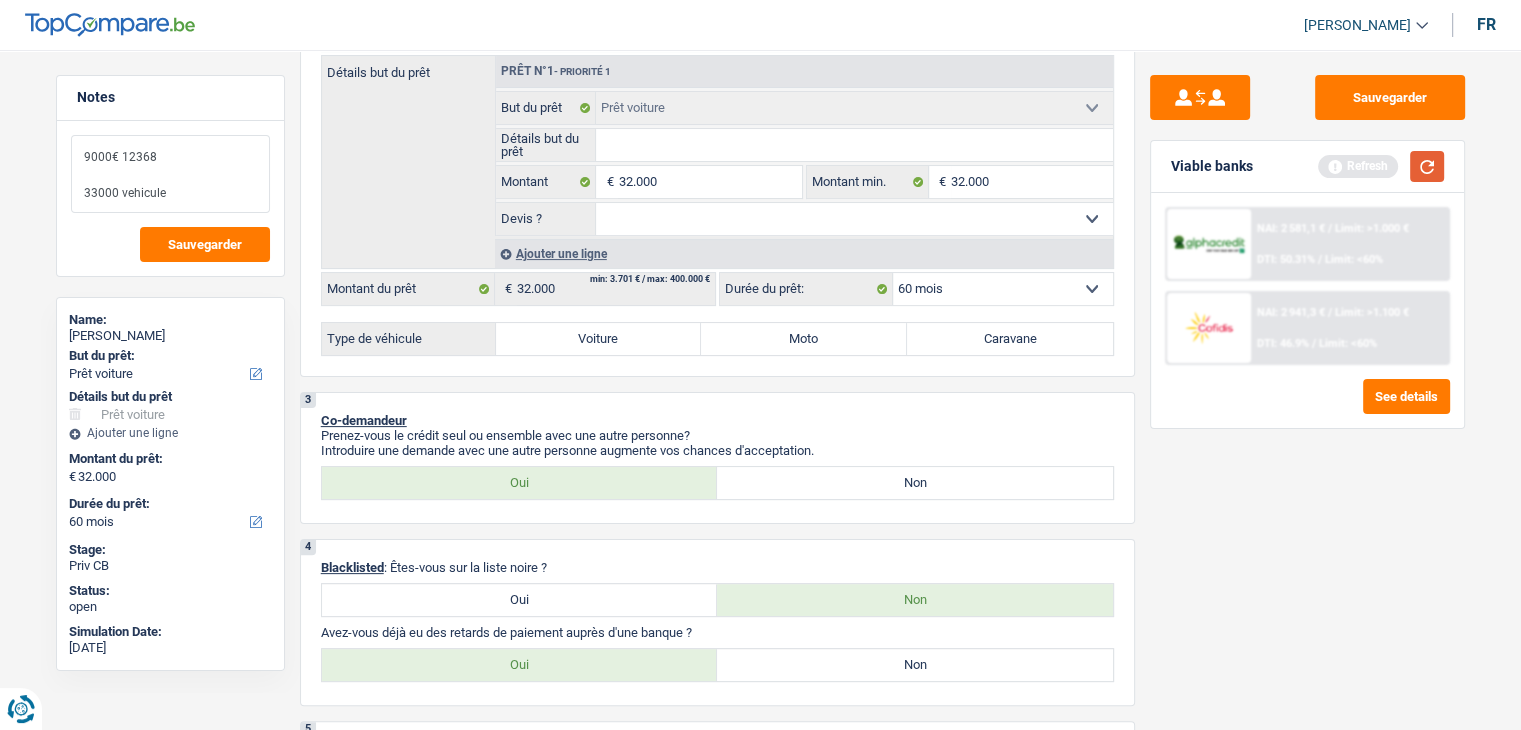 type on "9000€ 12368
33000 vehicule" 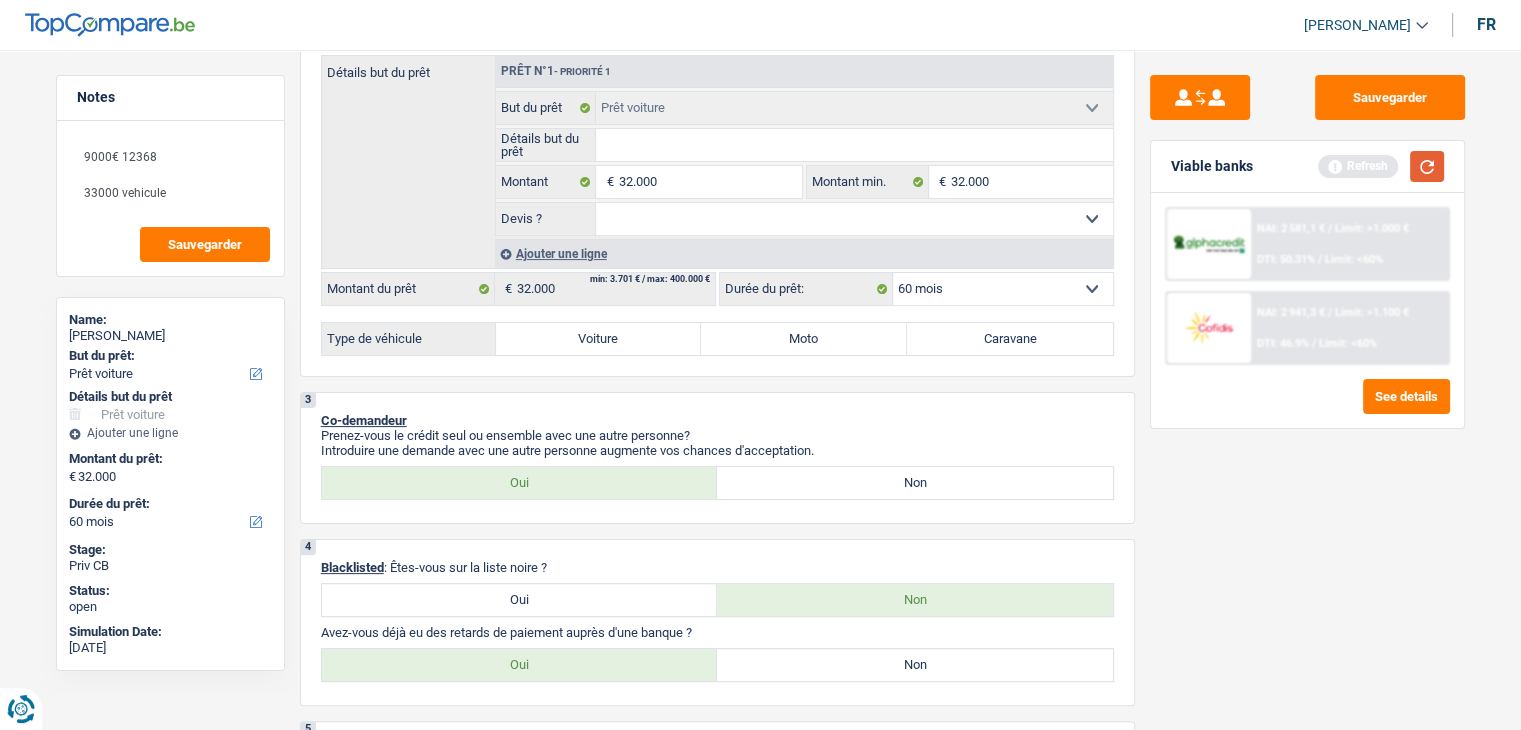 click at bounding box center [1427, 166] 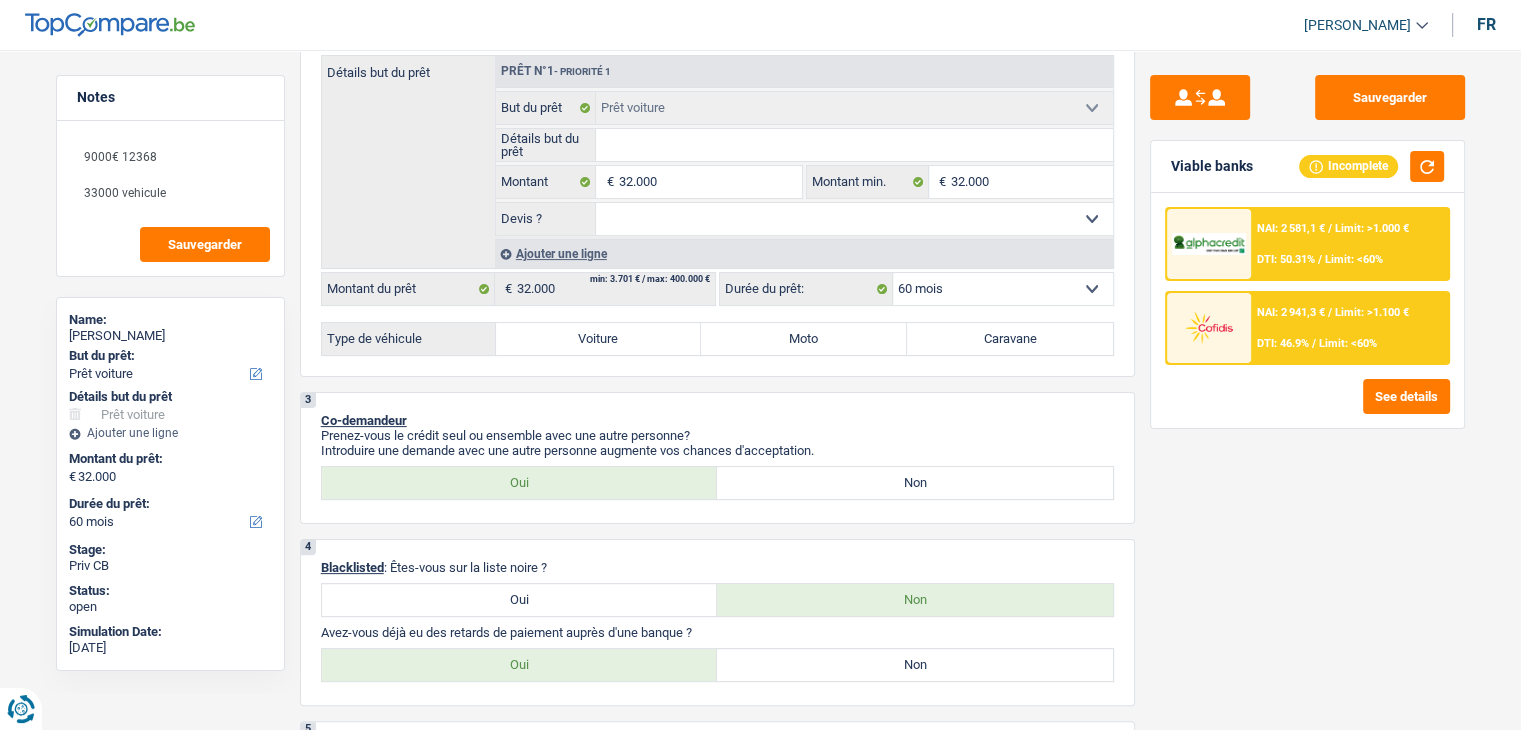 click on "Limit: <60%" at bounding box center [1354, 259] 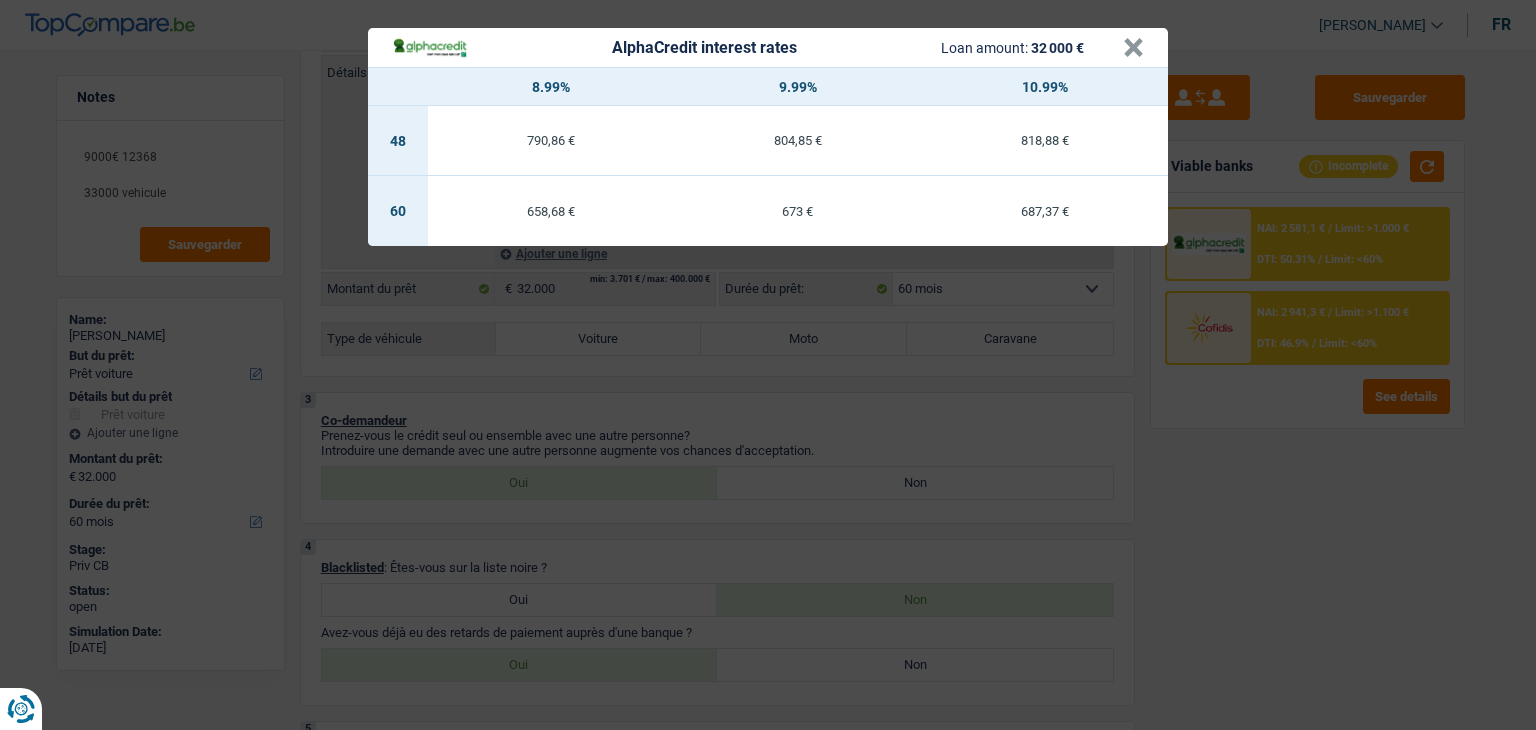 click on "AlphaCredit interest rates
Loan amount:
32 000 €
×
8.99%
9.99%
10.99%
48
790,86 €
804,85 €
818,88 €
60
658,68 €
673 €
687,37 €" at bounding box center (768, 365) 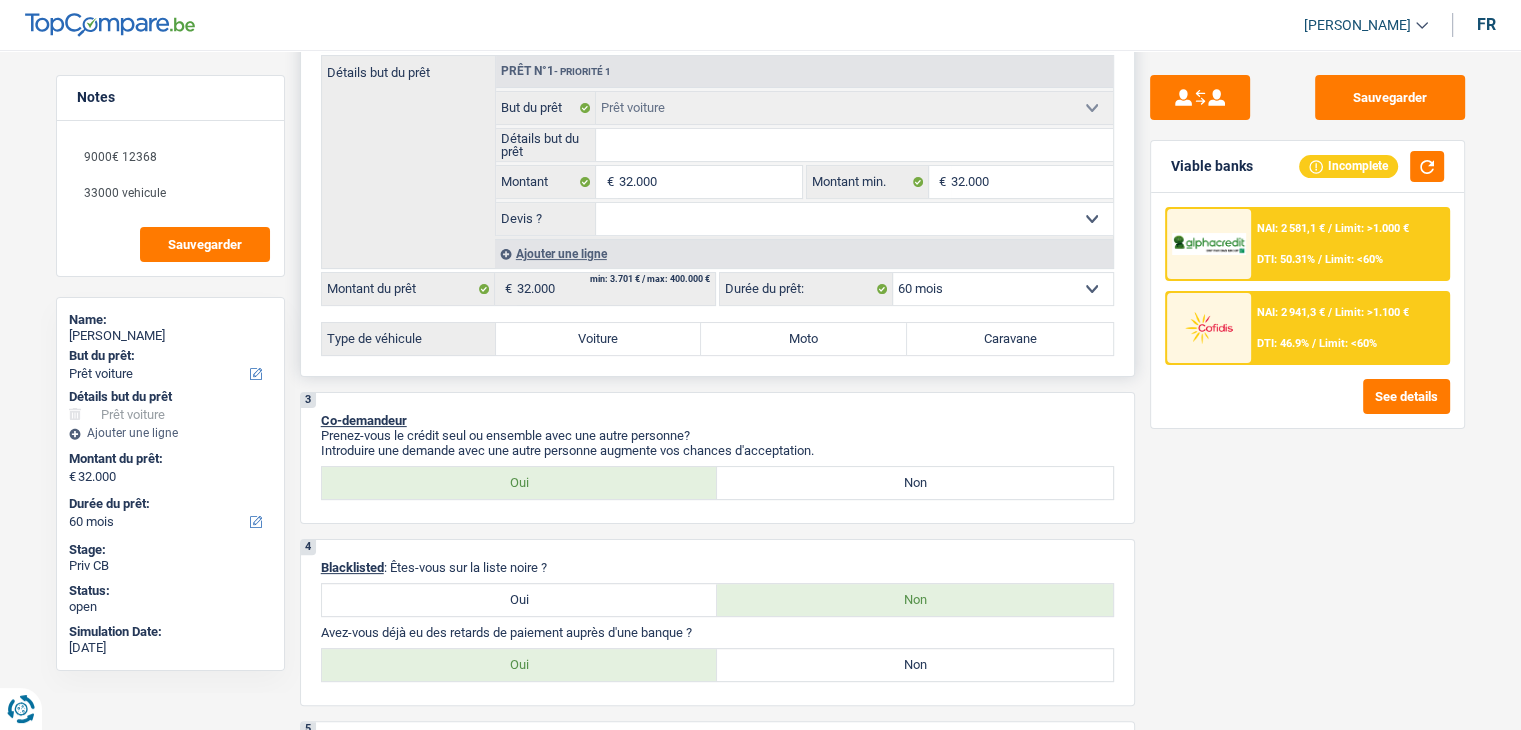 click on "12 mois 18 mois 24 mois 30 mois 36 mois 42 mois 48 mois 60 mois
Sélectionner une option" at bounding box center (1003, 289) 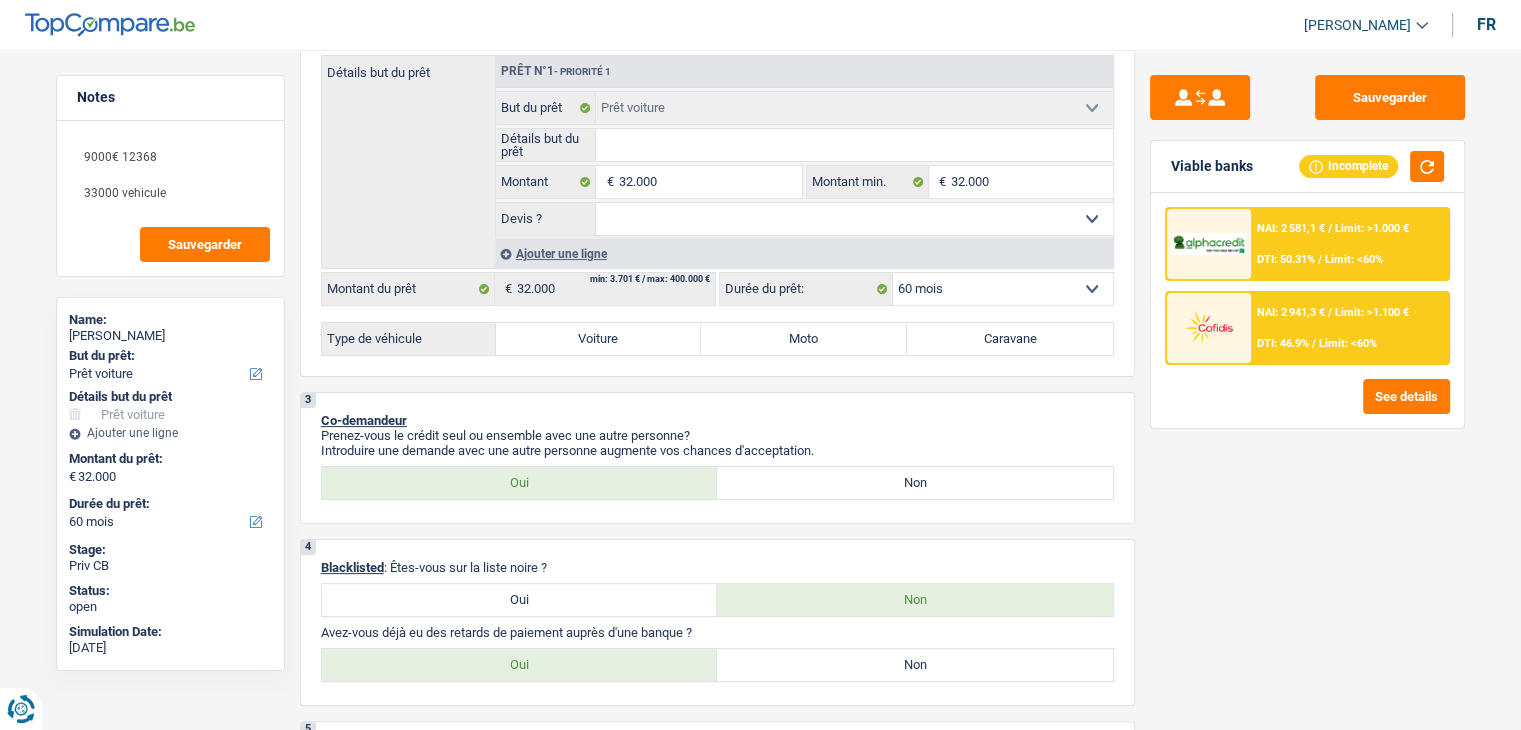 click on "Sauvegarder
Viable banks
Incomplete
NAI: 2 581,1 €
/
Limit: >1.000 €
DTI: 50.31%
/
Limit: <60%
NAI: 2 941,3 €
/
Limit: >1.100 €
DTI: 46.9%
/
Limit: <60%
See details" at bounding box center (1307, 384) 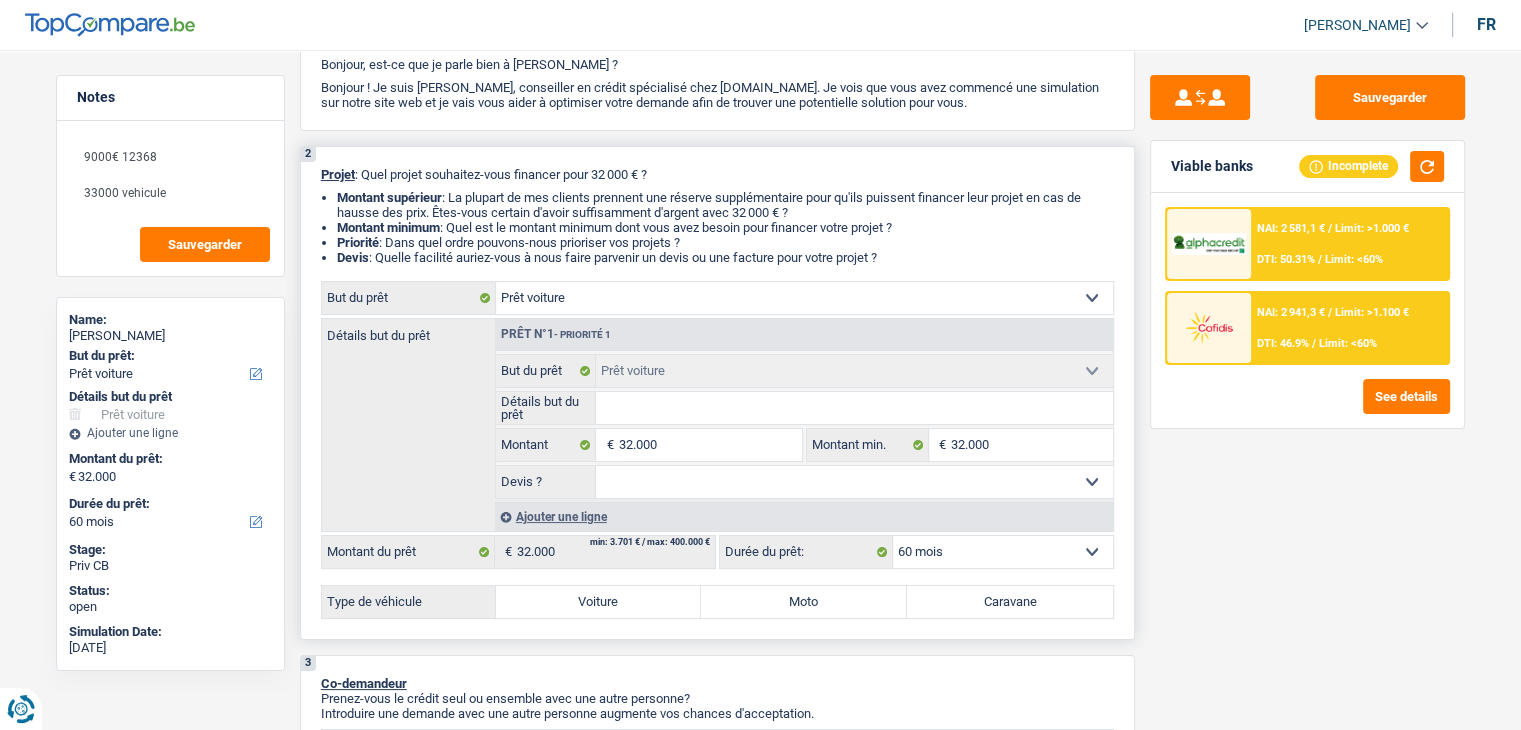 scroll, scrollTop: 300, scrollLeft: 0, axis: vertical 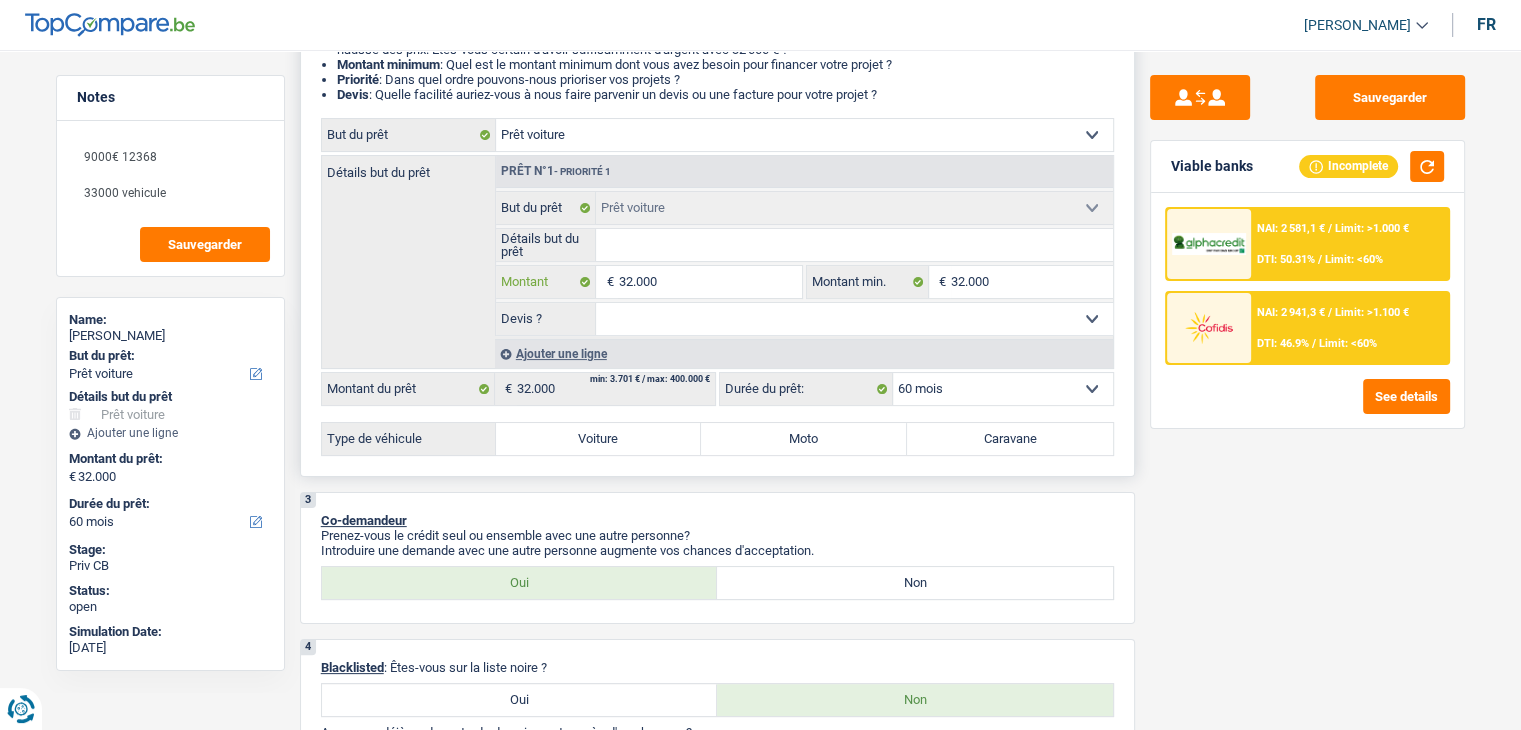 click on "32.000" at bounding box center (709, 282) 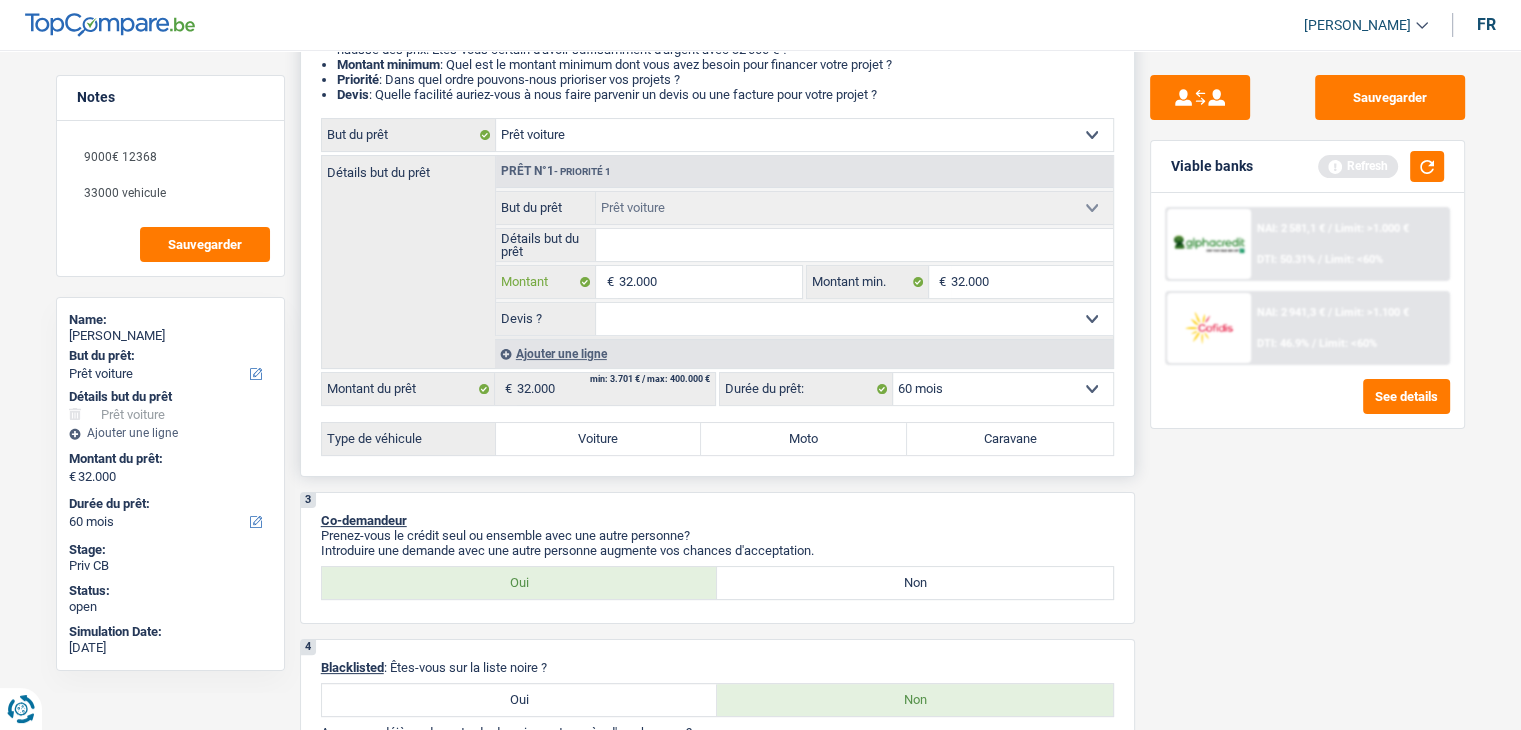 click on "32.000" at bounding box center [709, 282] 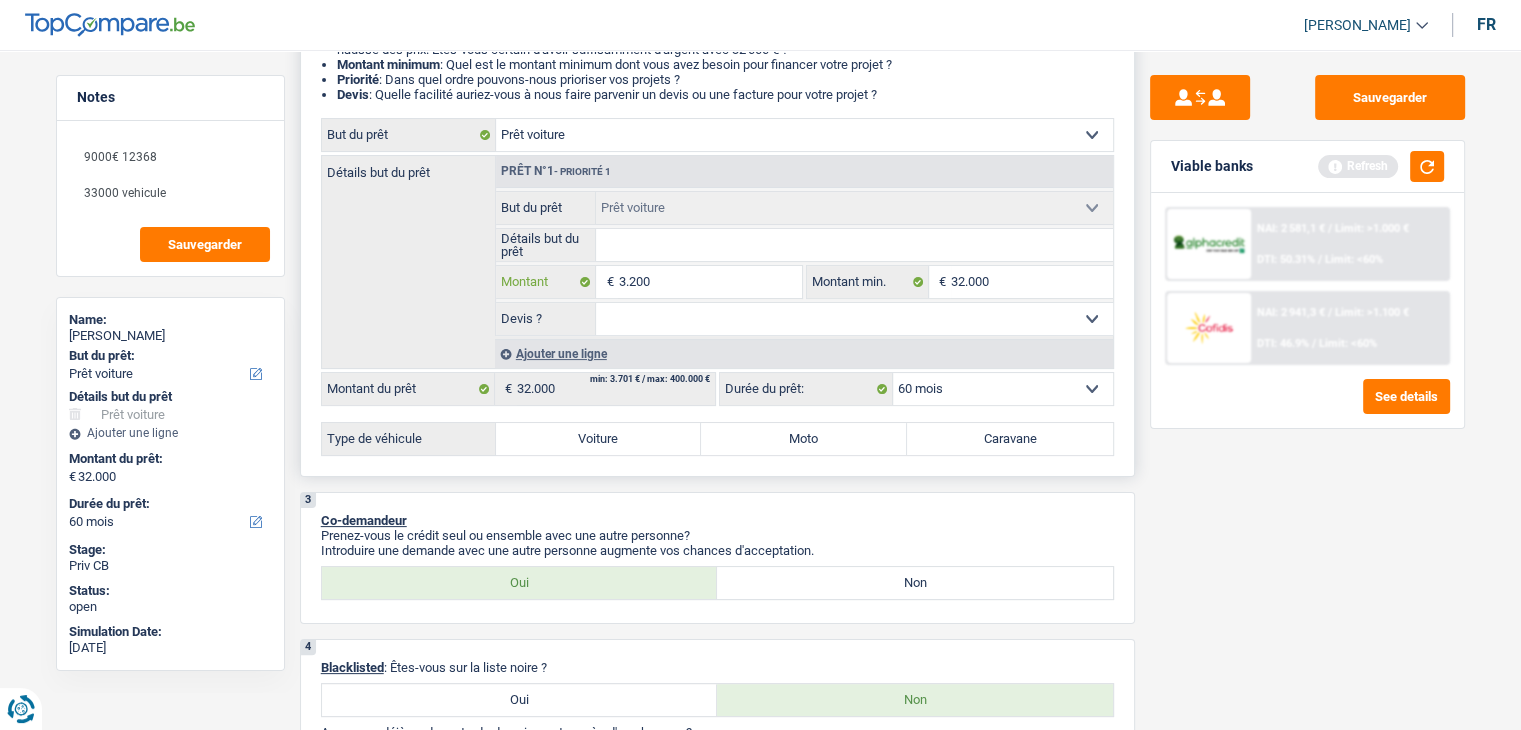 type on "320" 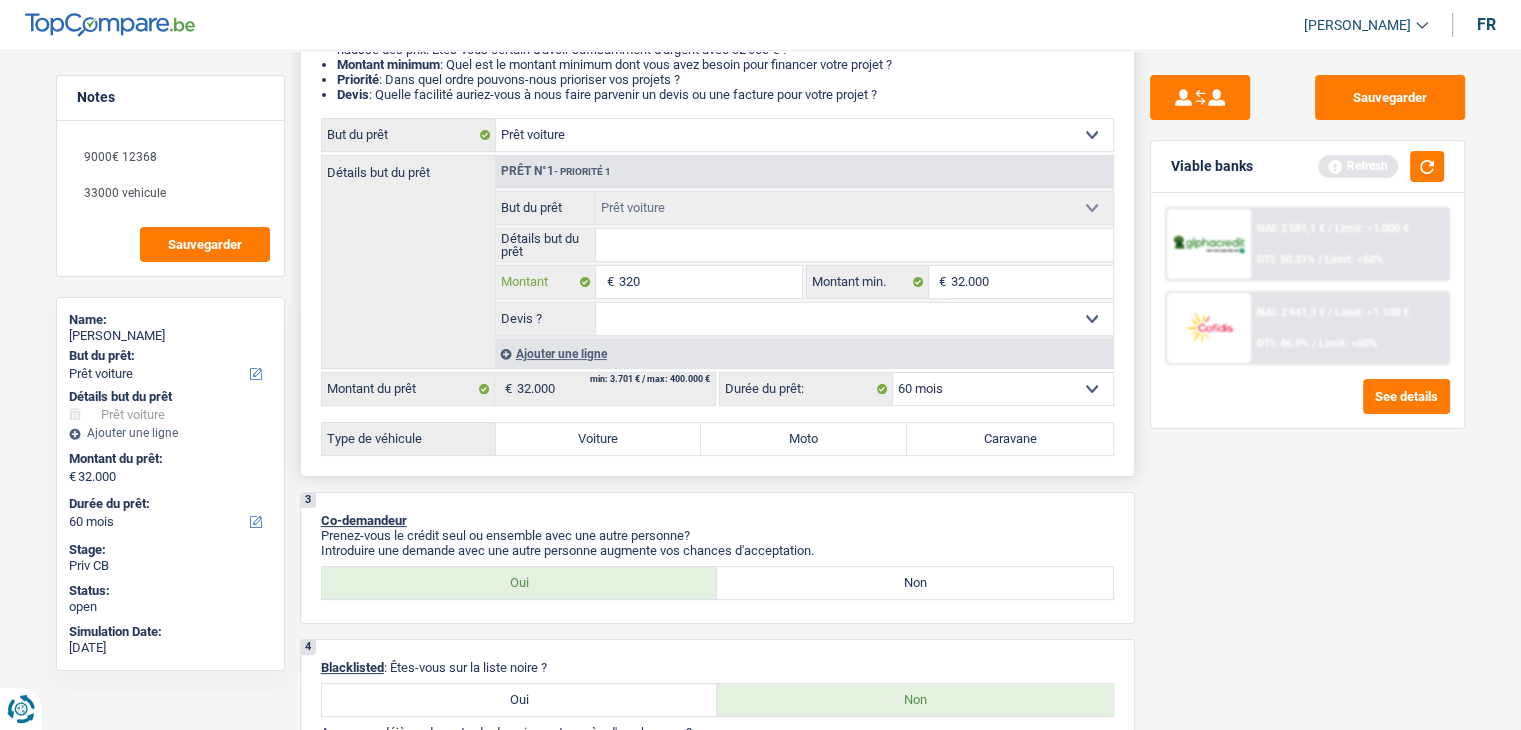 type on "32" 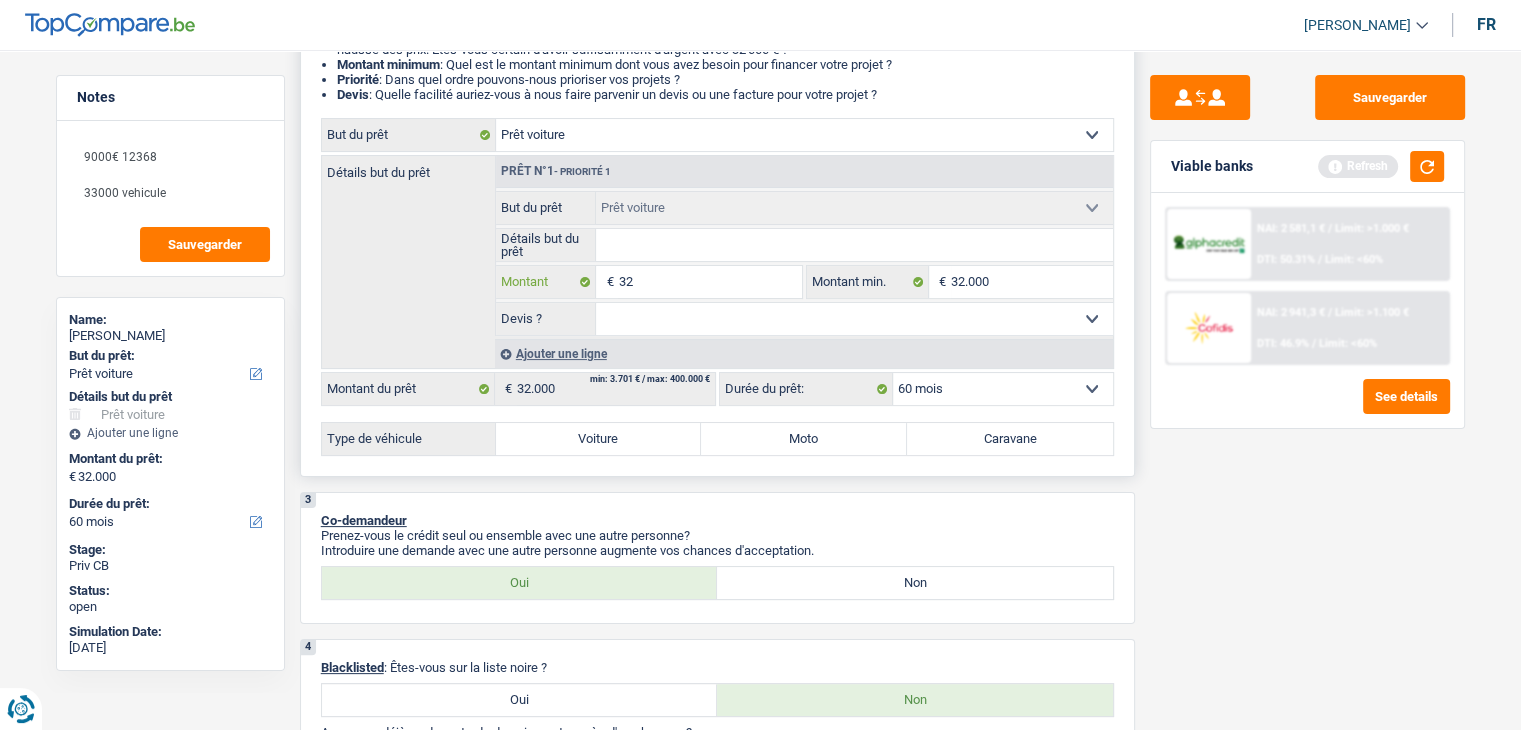 type on "3" 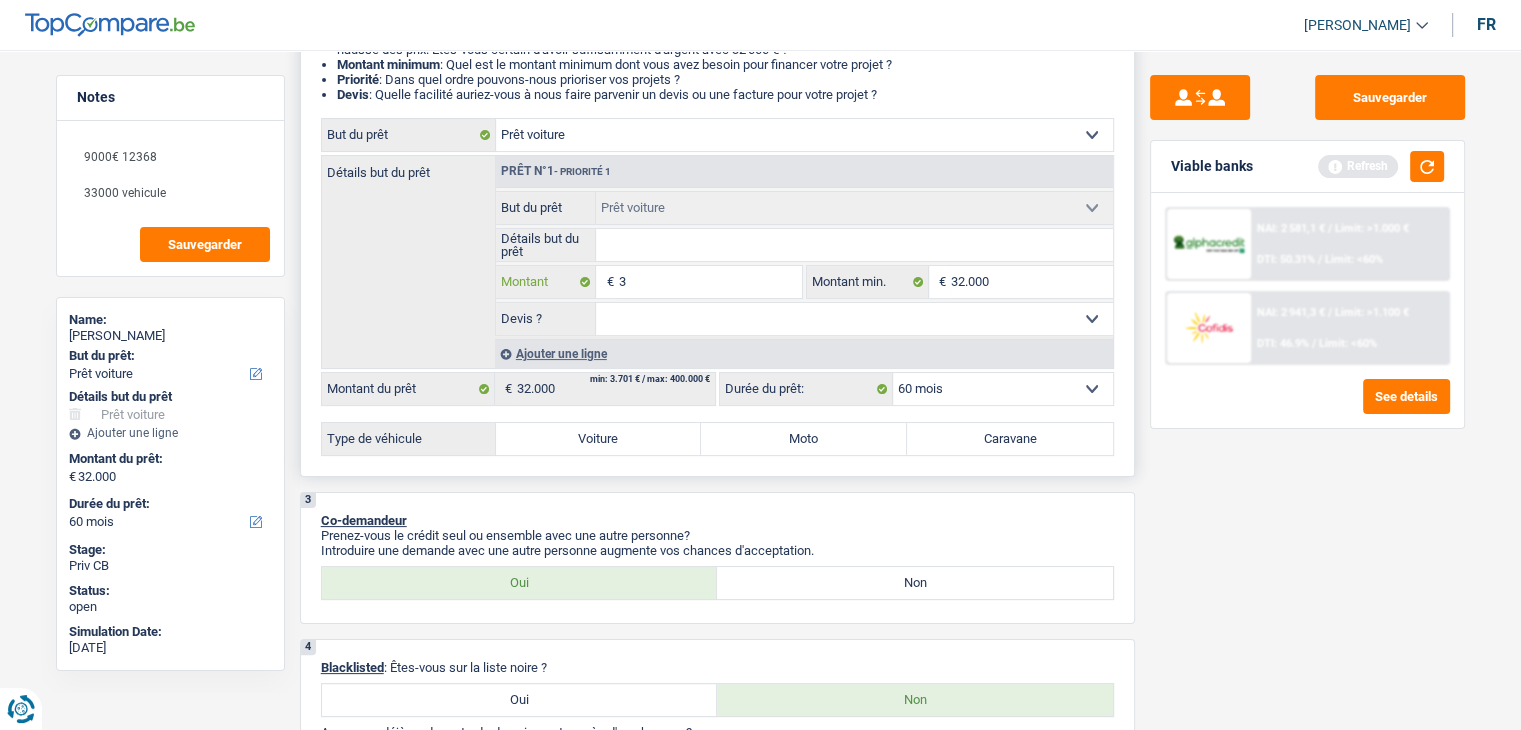 type on "33" 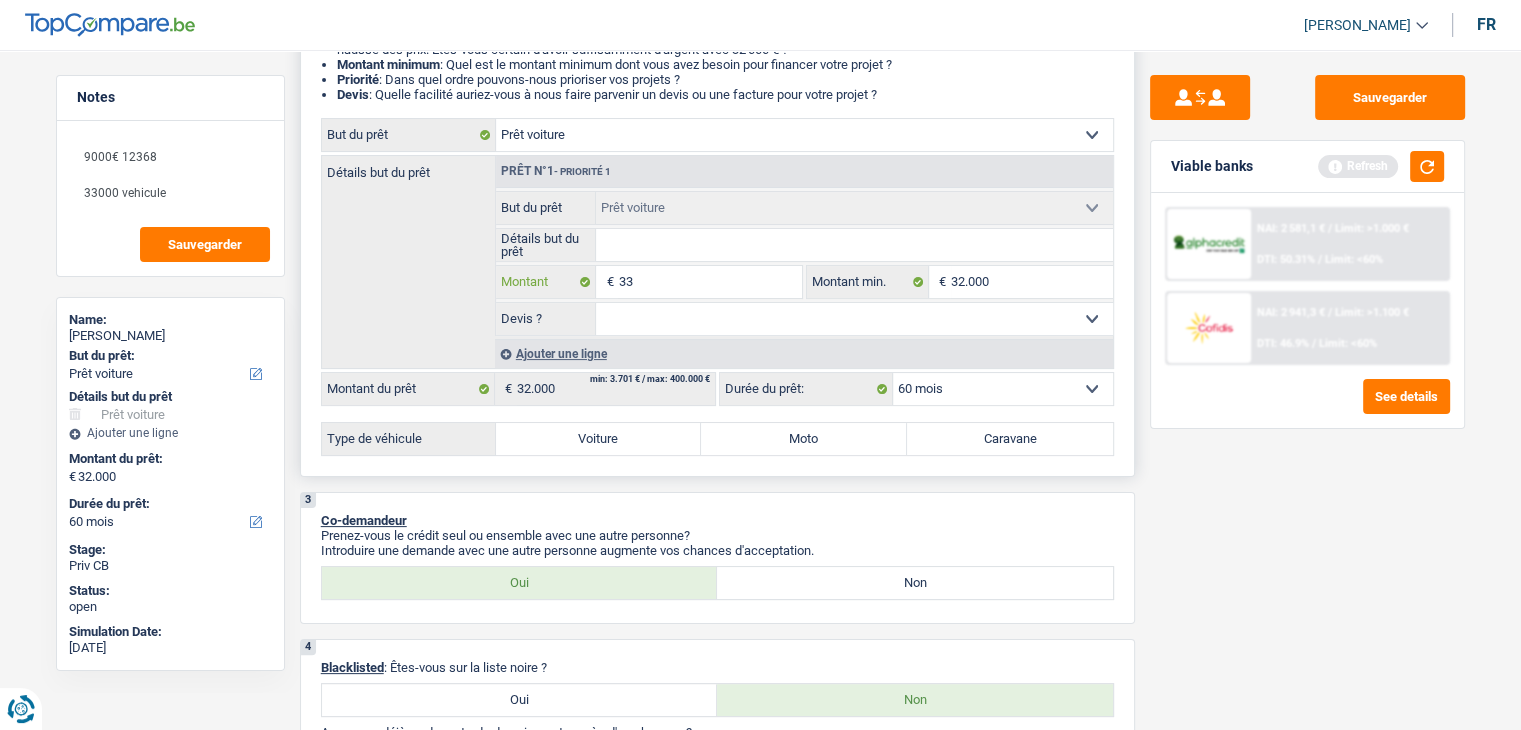 type on "330" 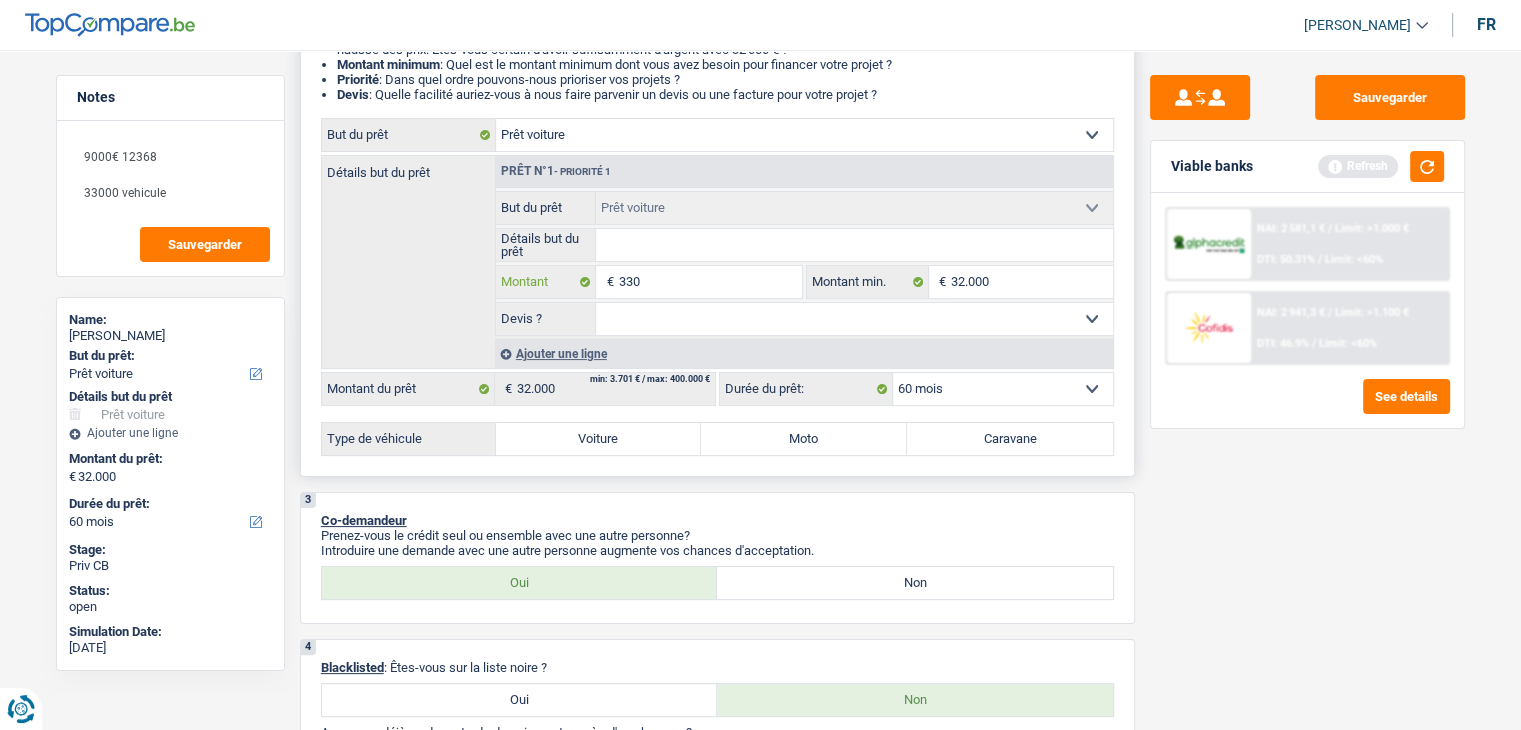 type on "3.300" 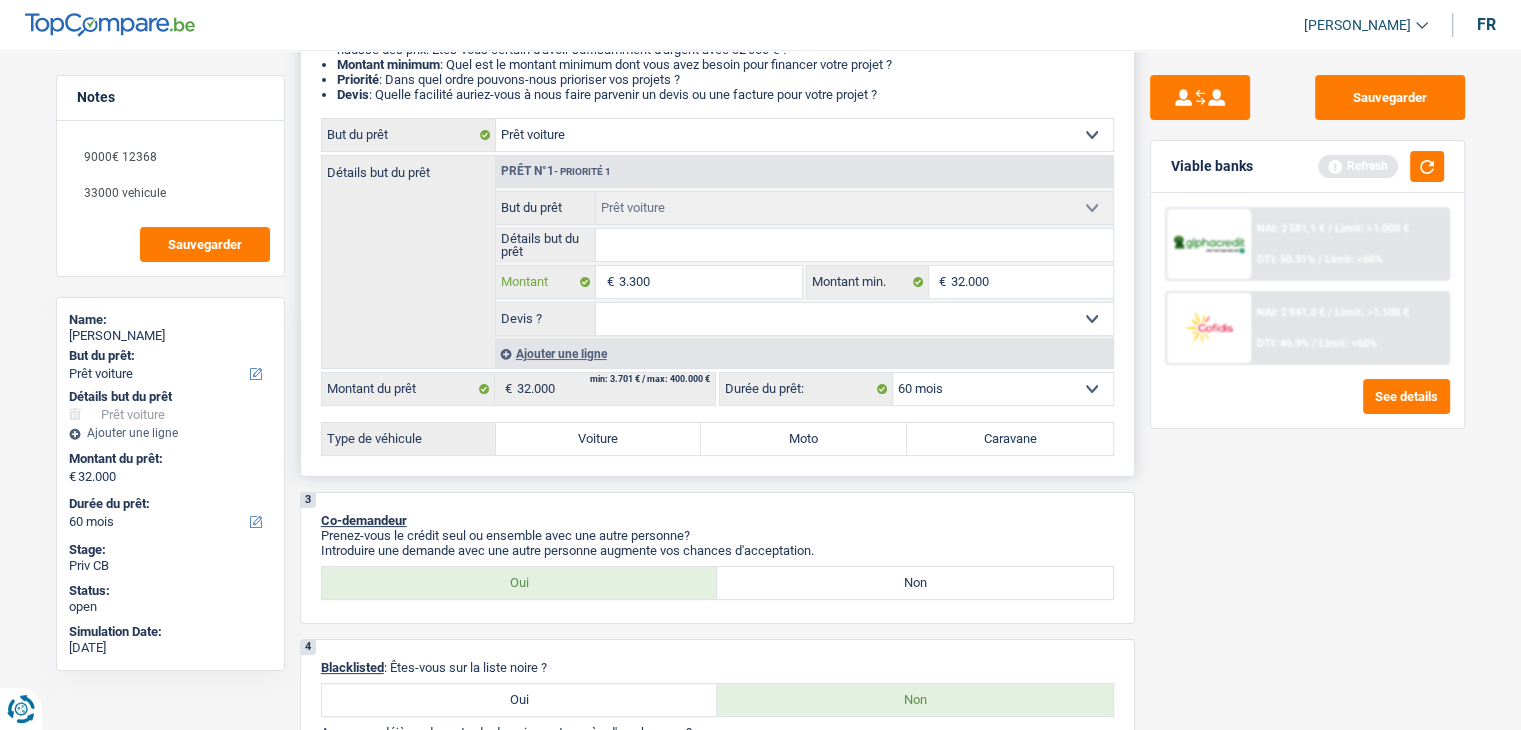 type on "33.000" 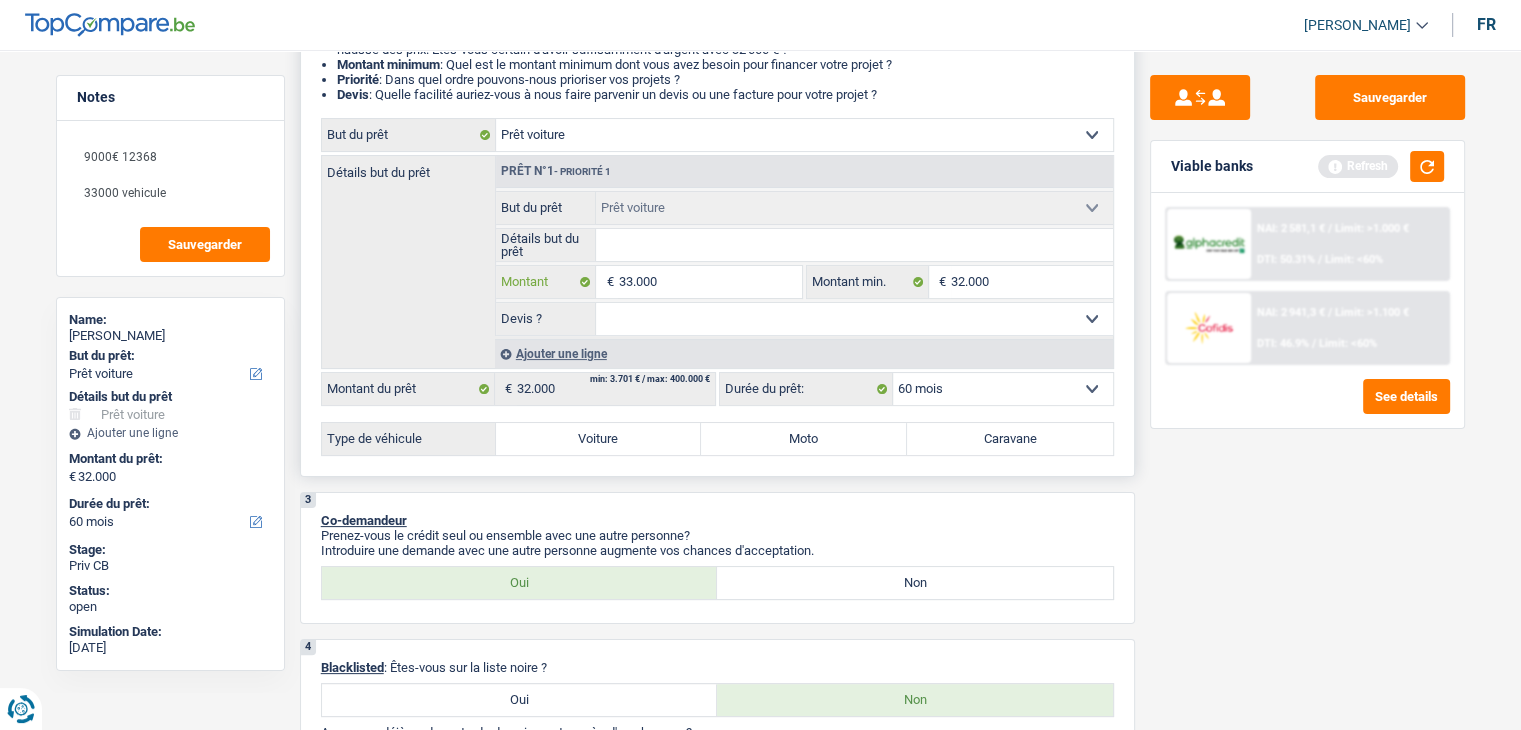 type on "33.000" 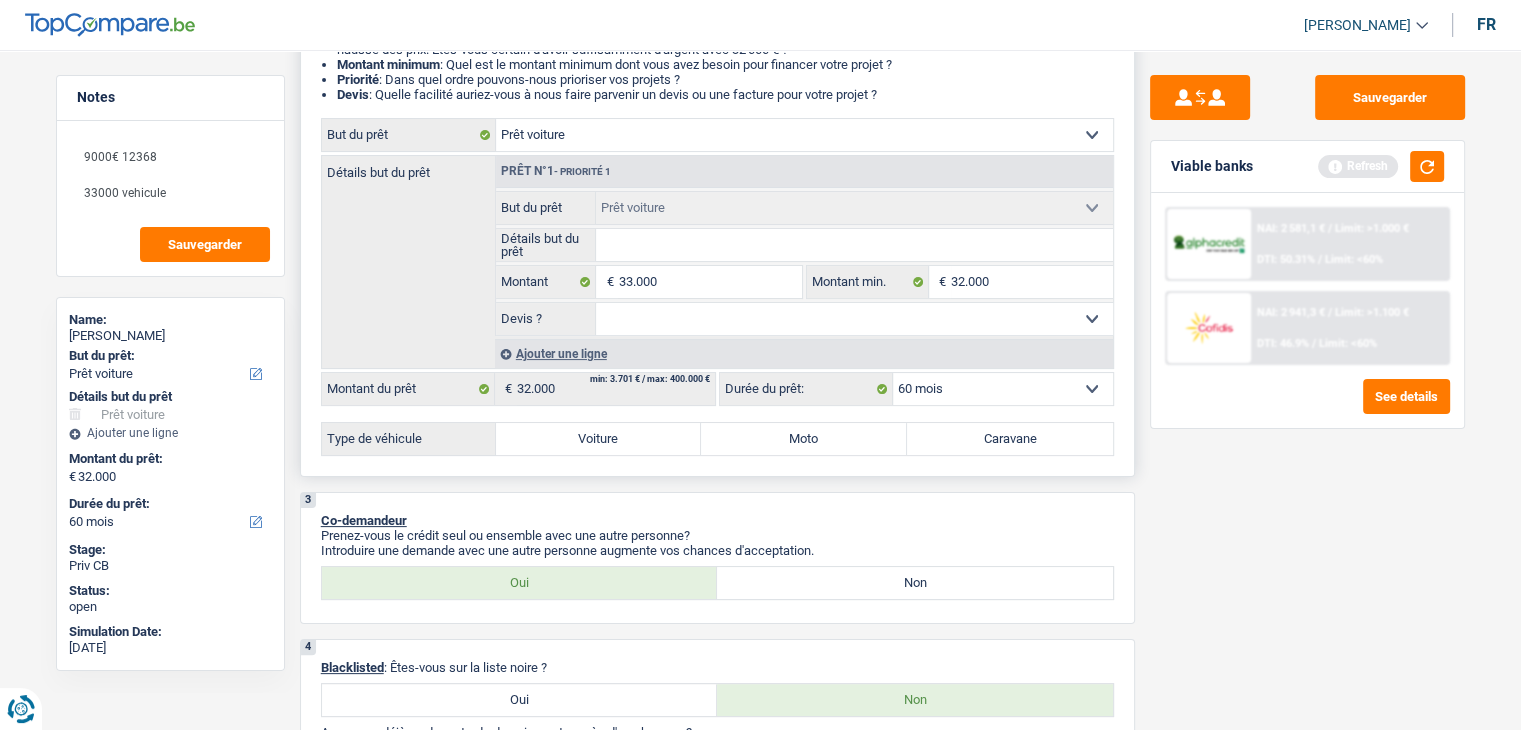 type on "33.000" 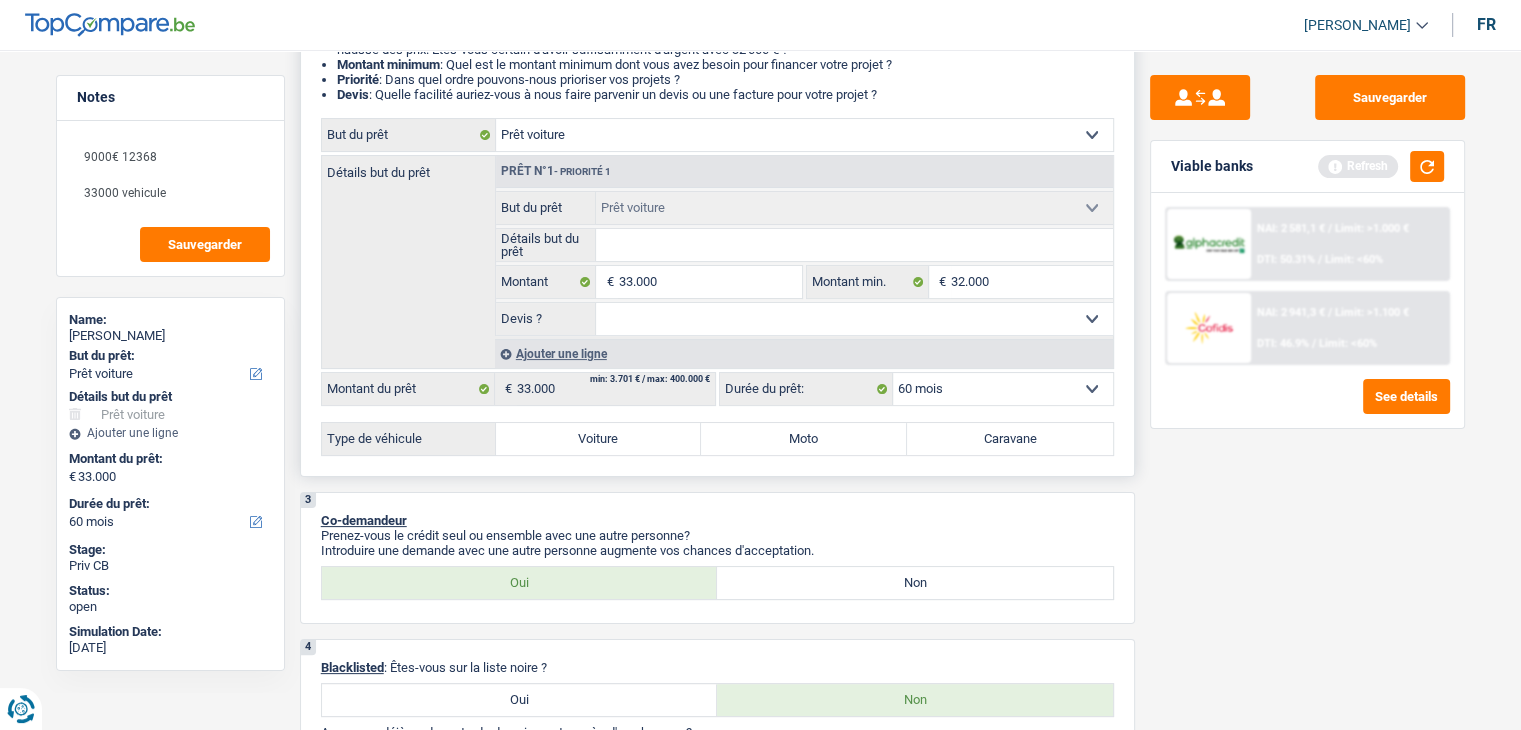 click on "12 mois 18 mois 24 mois 30 mois 36 mois 42 mois 48 mois 60 mois
Sélectionner une option" at bounding box center (1003, 389) 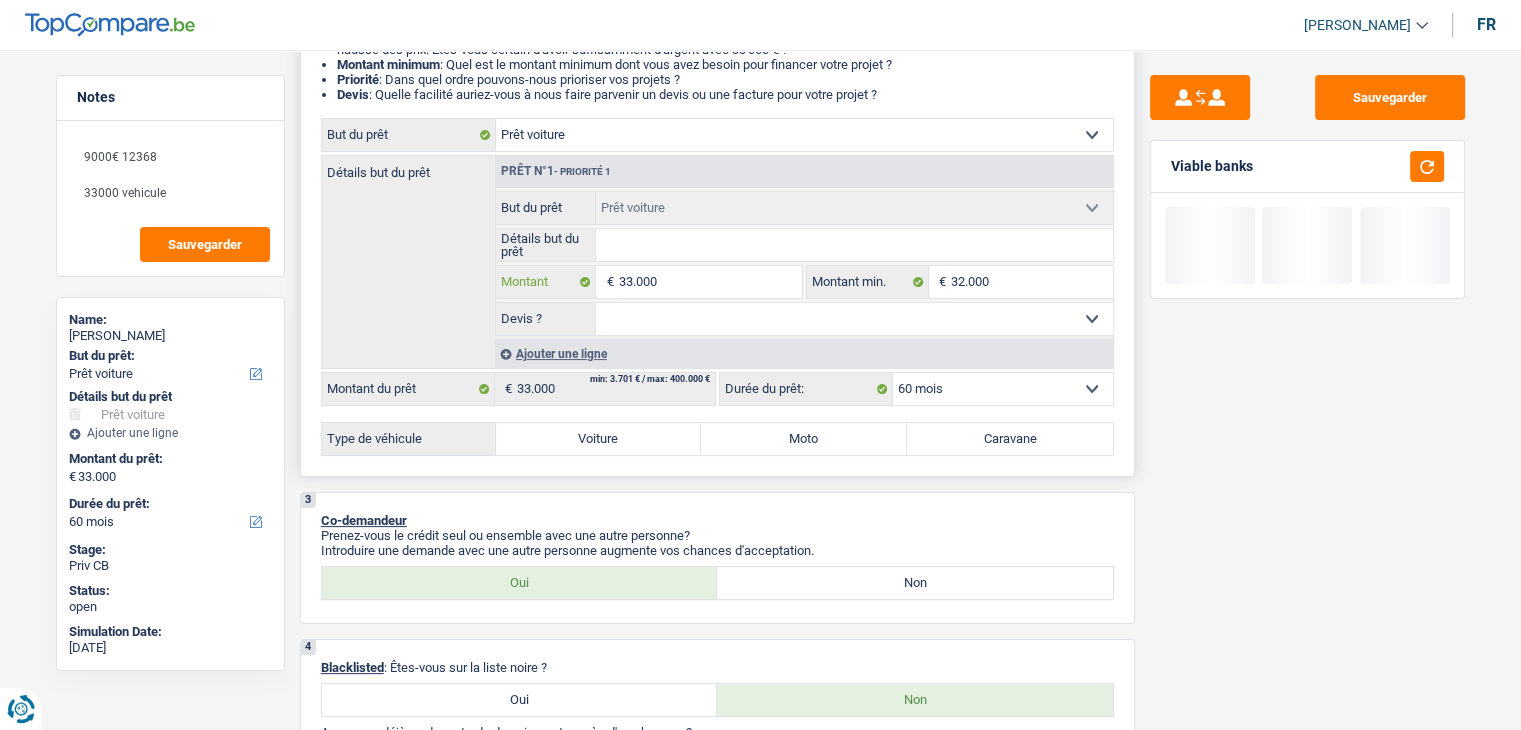 click on "33.000" at bounding box center (709, 282) 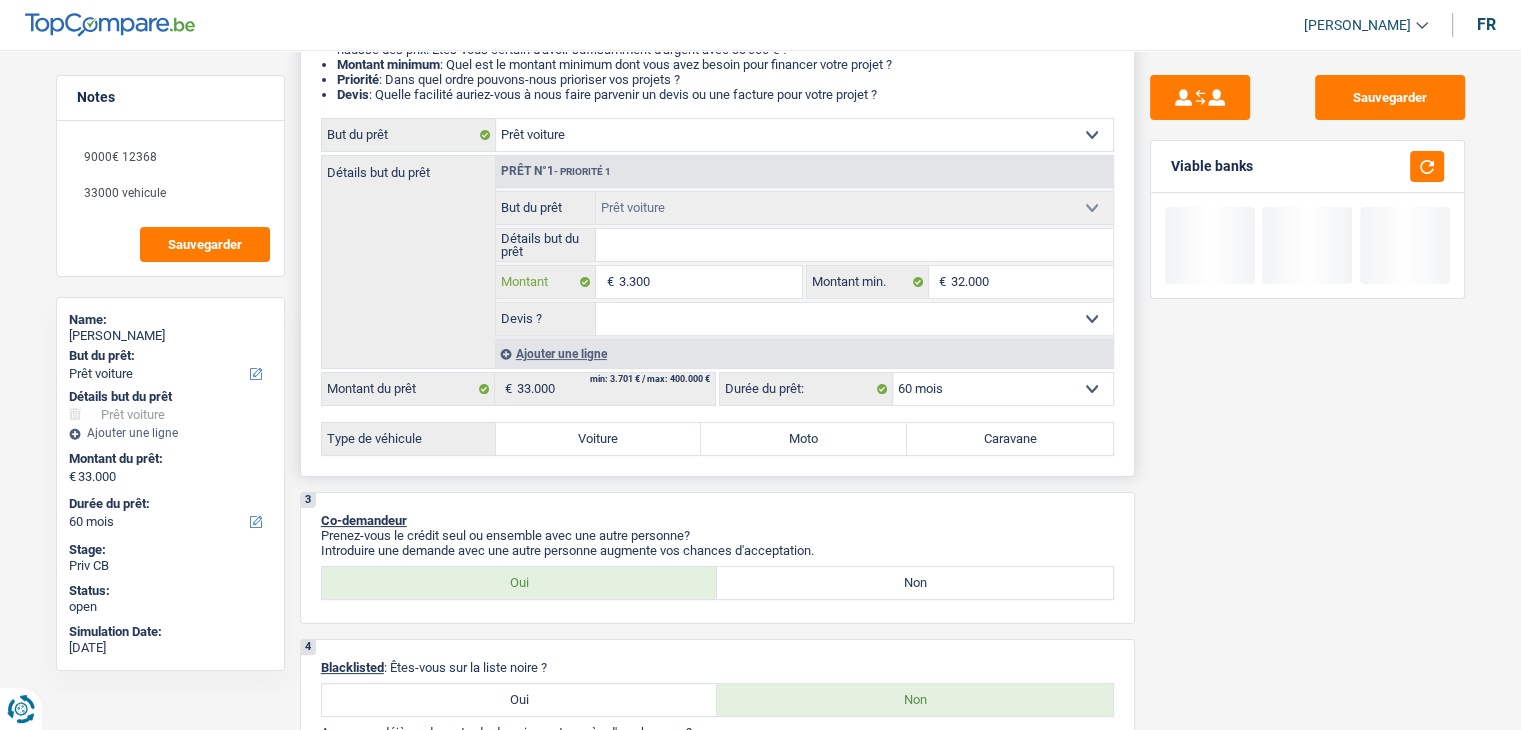type on "3.300" 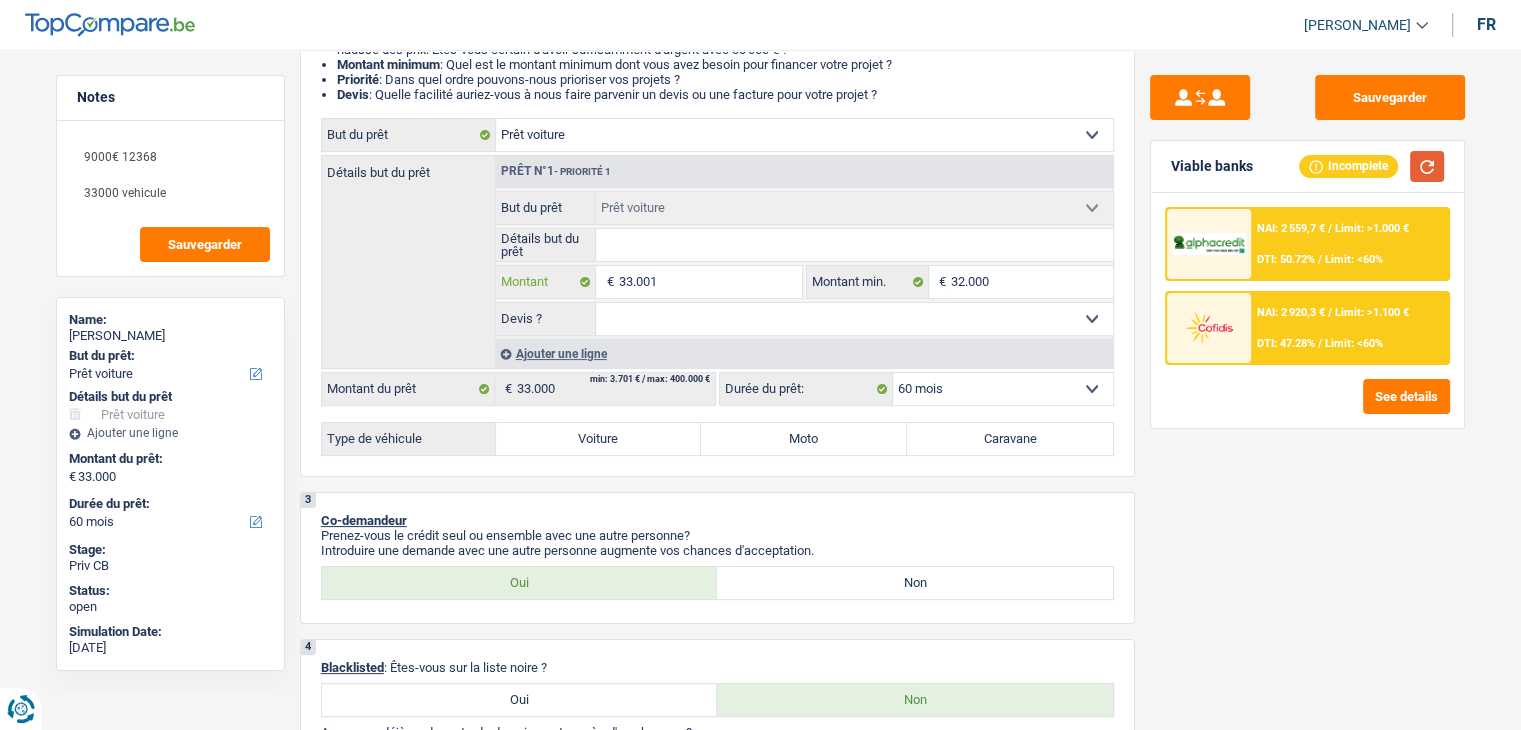 type on "33.001" 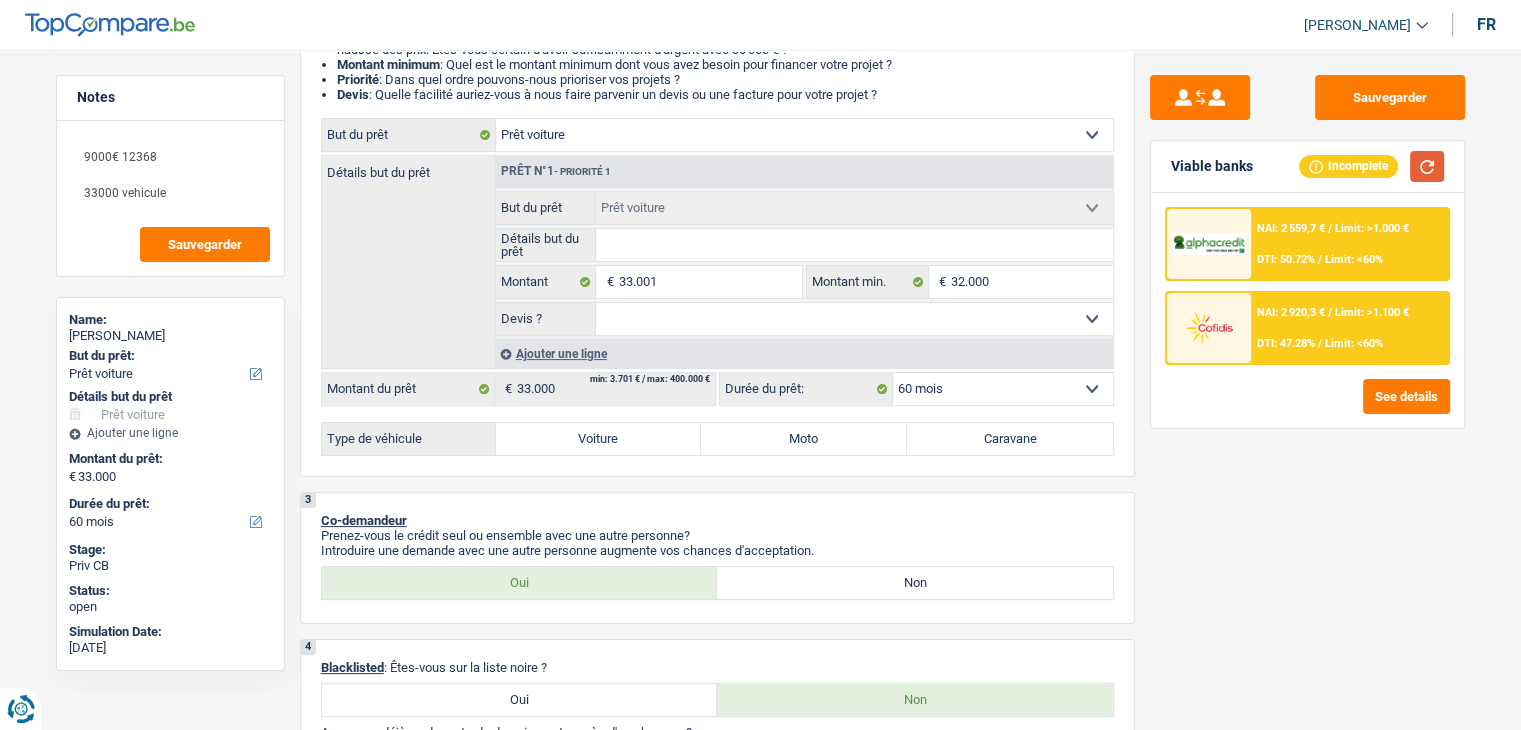 type on "33.001" 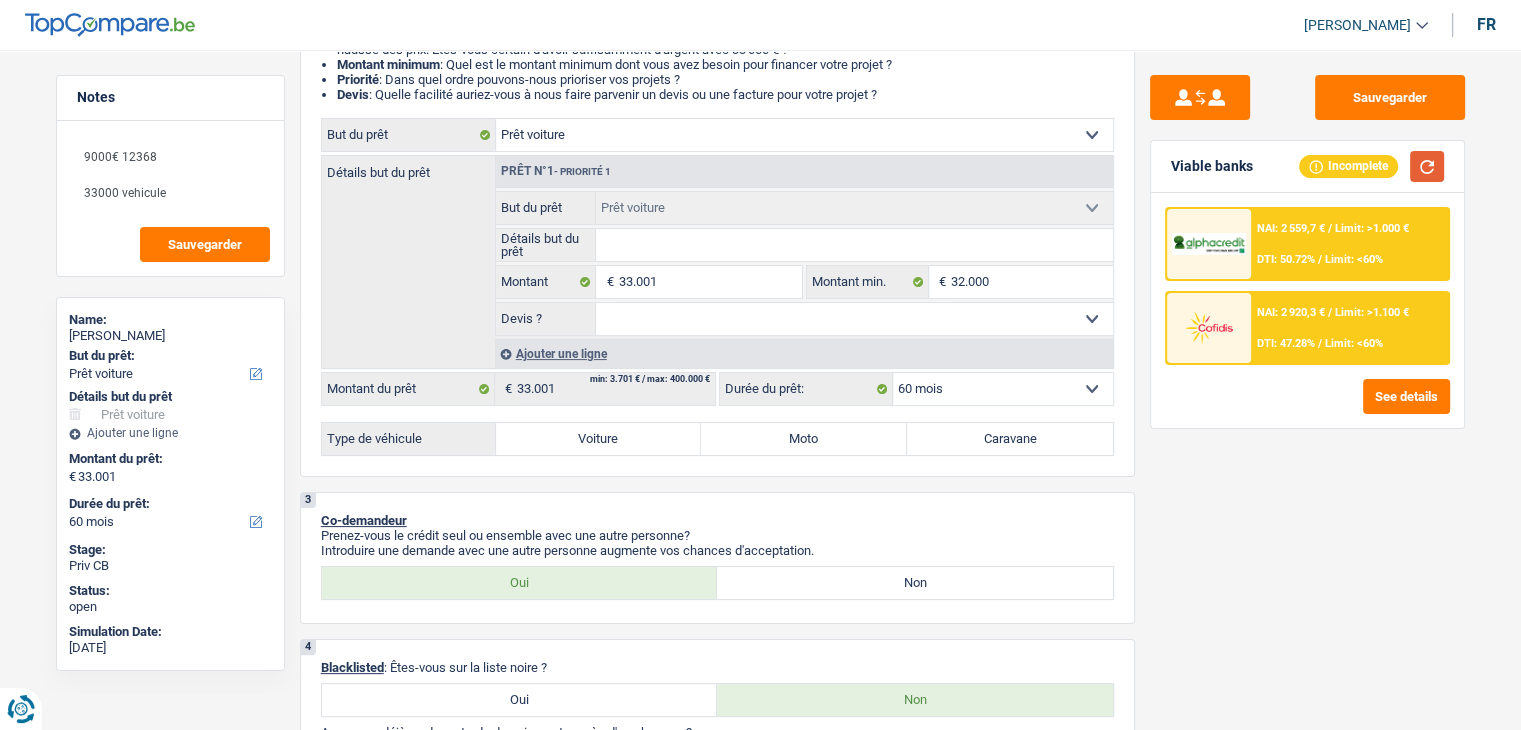 click at bounding box center [1427, 166] 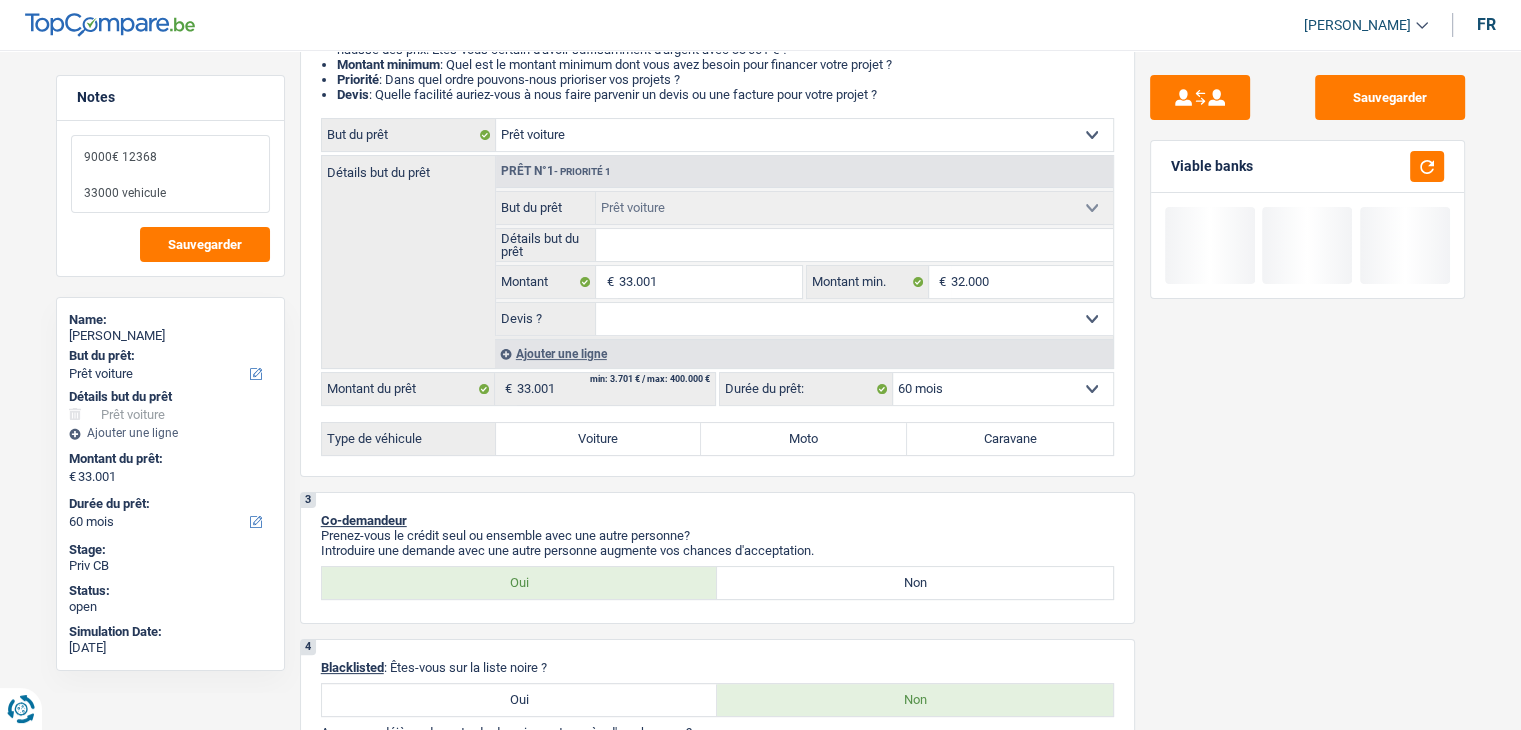 click on "9000€ 12368
33000 vehicule" at bounding box center (170, 174) 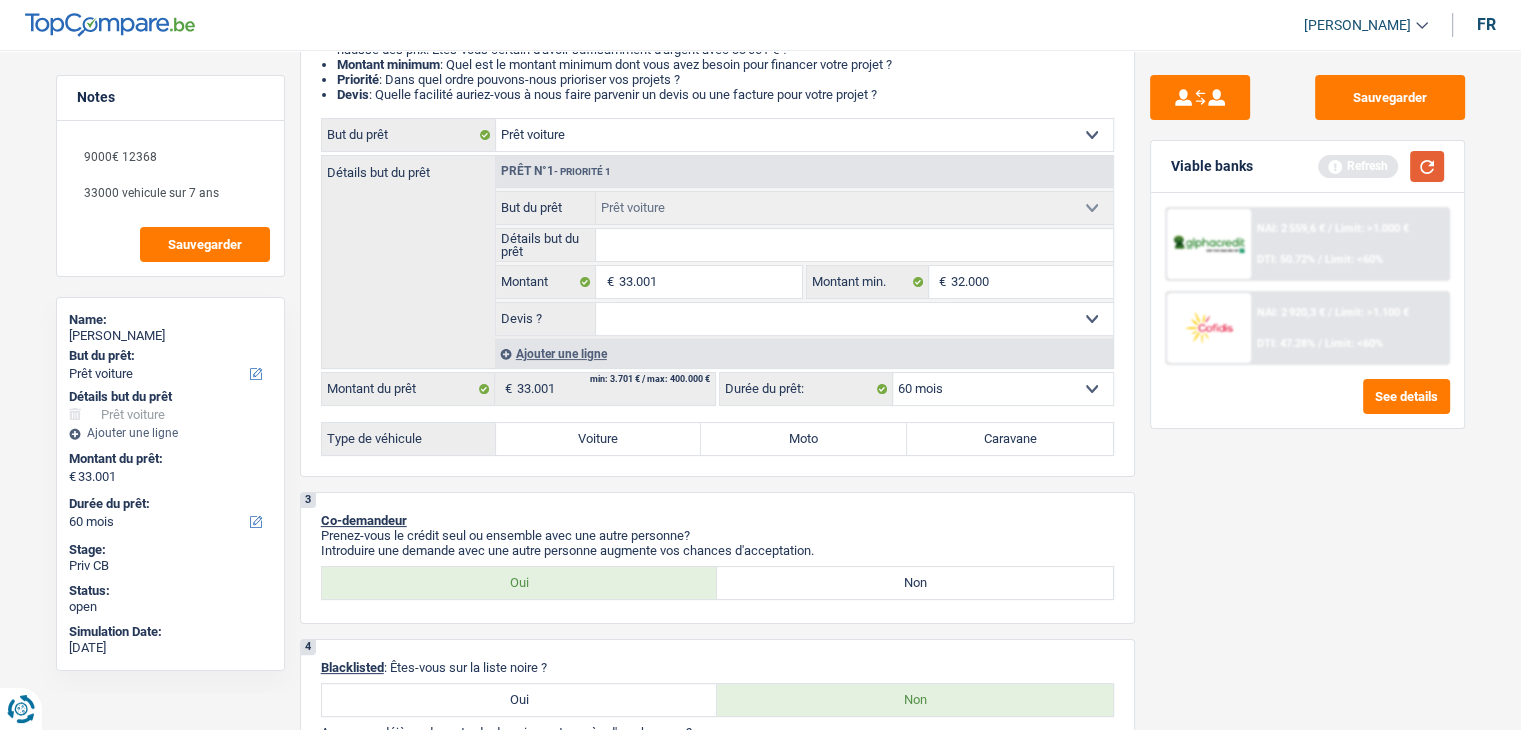 click at bounding box center (1427, 166) 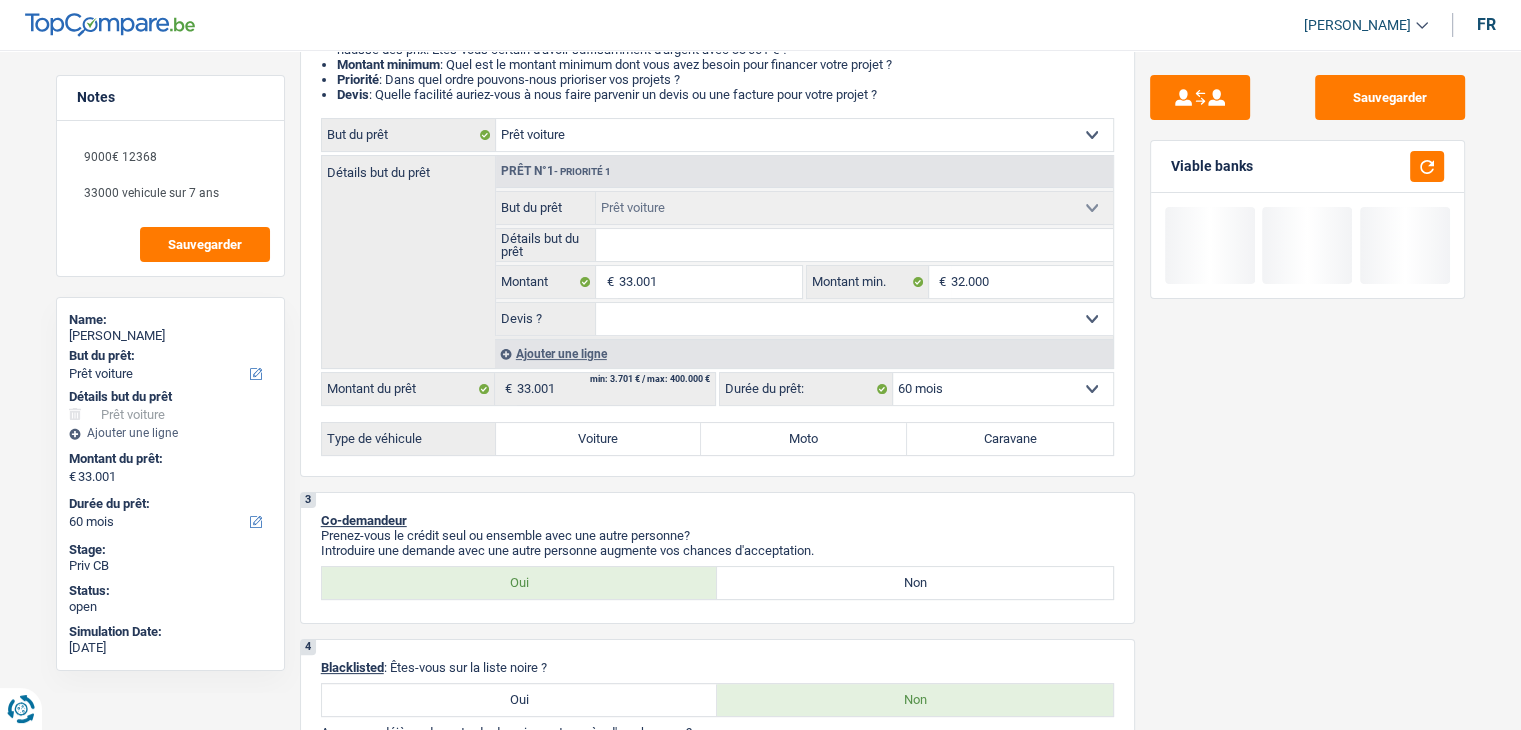click on "Viable banks" at bounding box center [1307, 167] 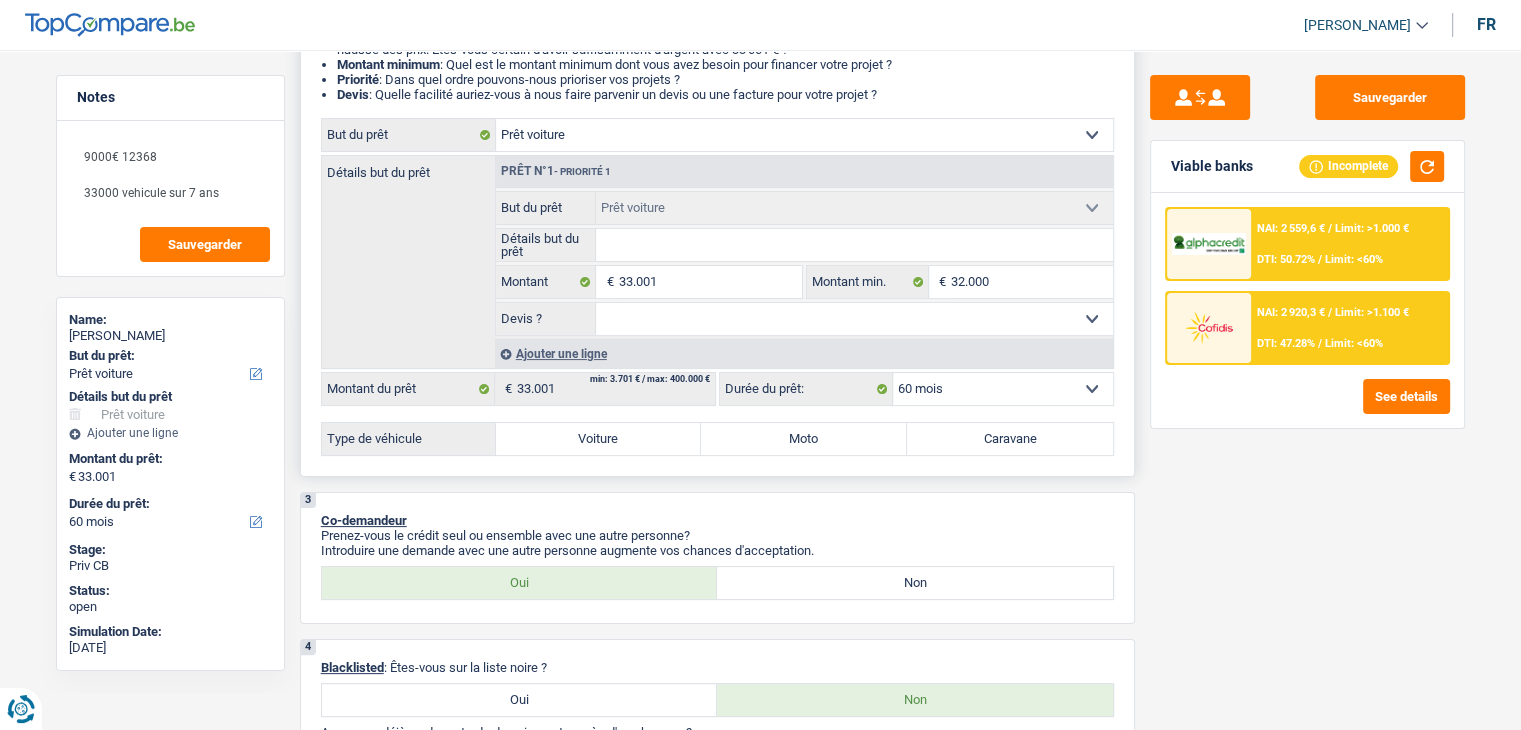 click on "12 mois 18 mois 24 mois 30 mois 36 mois 42 mois 48 mois 60 mois
Sélectionner une option" at bounding box center (1003, 389) 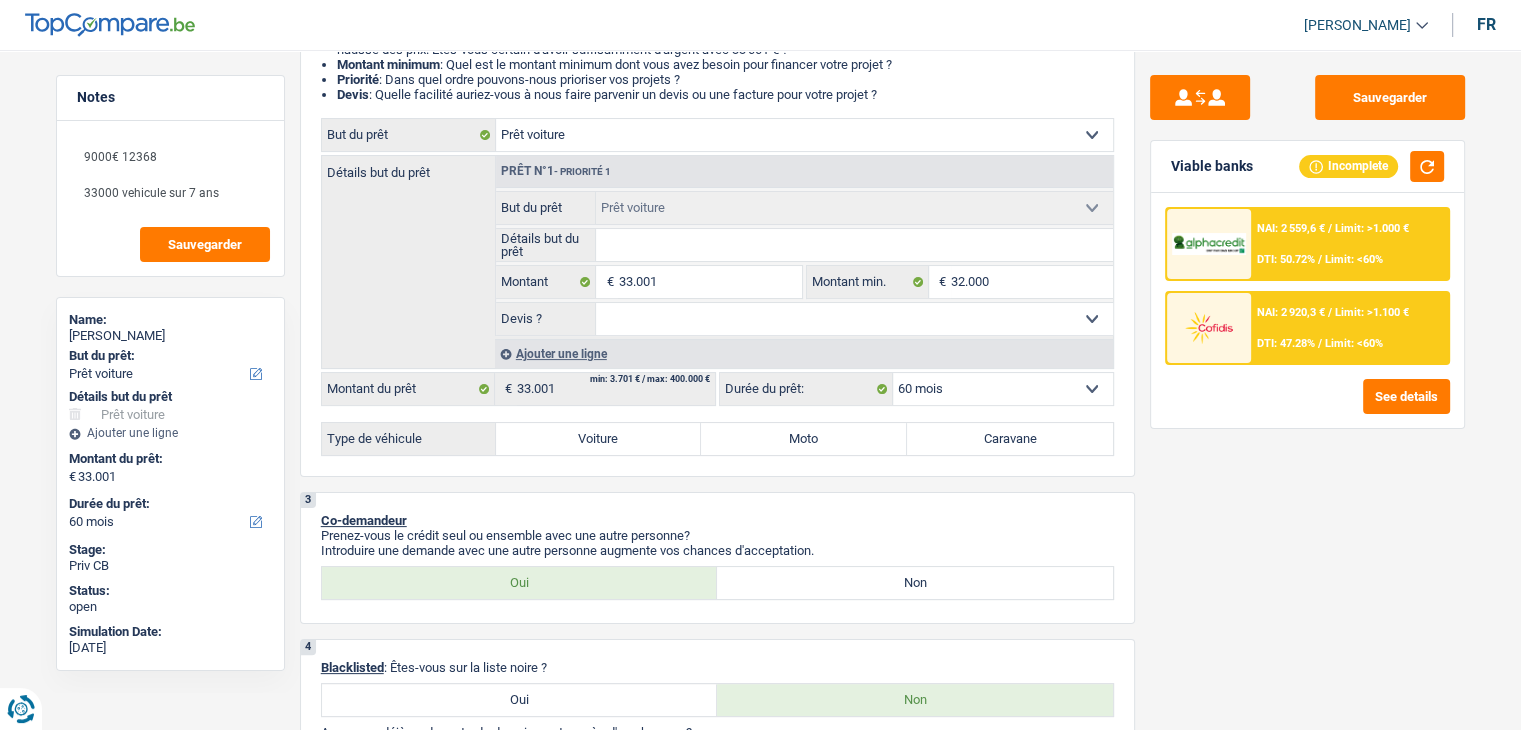 click on "NAI: 2 559,6 €
/
Limit: >1.000 €
DTI: 50.72%
/
Limit: <60%" at bounding box center [1349, 244] 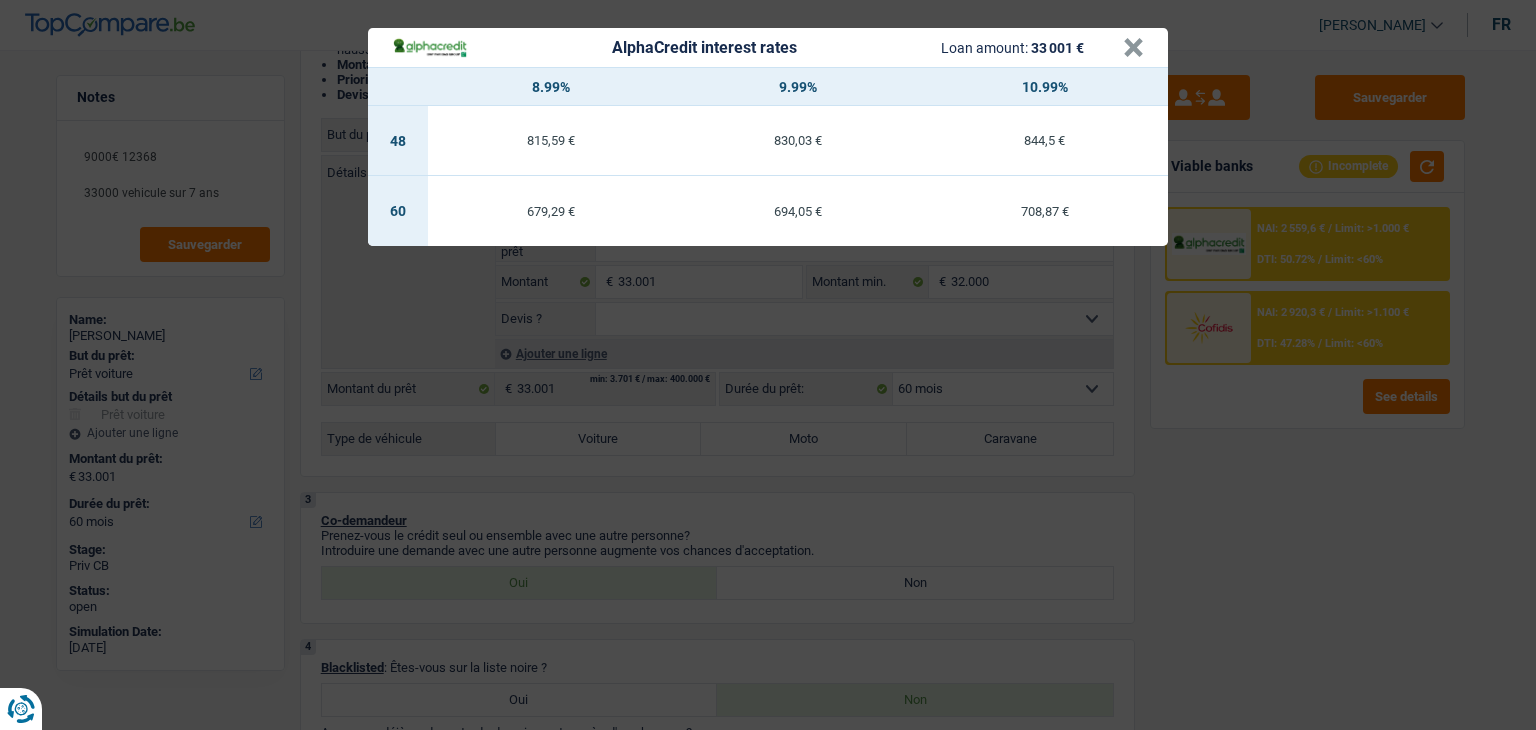click on "AlphaCredit interest rates
Loan amount:
33 001 €
×
8.99%
9.99%
10.99%
48
815,59 €
830,03 €
844,5 €
60
679,29 €
694,05 €
708,87 €" at bounding box center [768, 365] 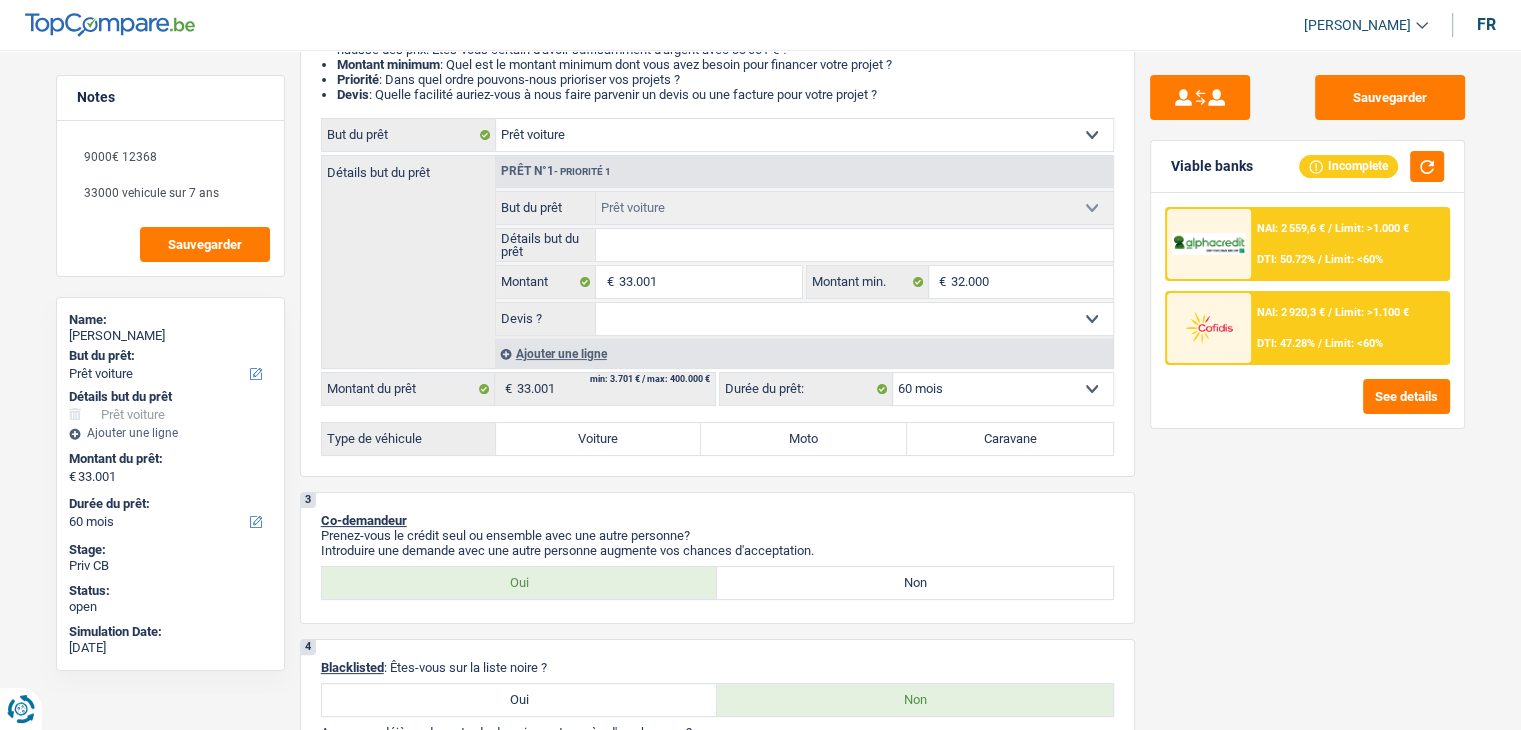 click on "NAI: 2 920,3 €" at bounding box center [1291, 312] 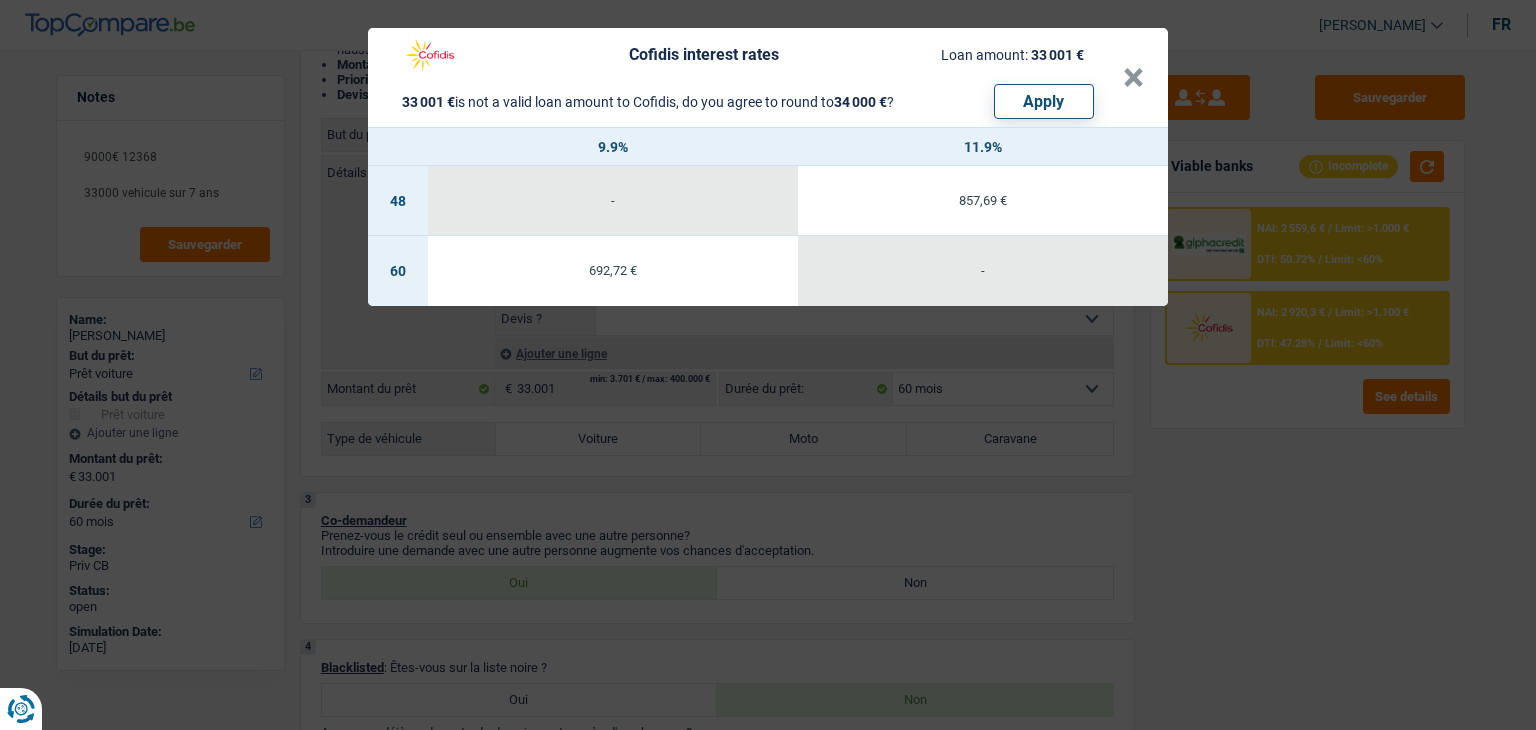 click on "Cofidis interest rates
Loan amount:
33 001 €
33 001 €  is not a valid loan amount to Cofidis, do you agree to round to  34 000 € ?
Apply
×
9.9%
11.9%
48
-
857,69 €
60
692,72 €
-" at bounding box center (768, 365) 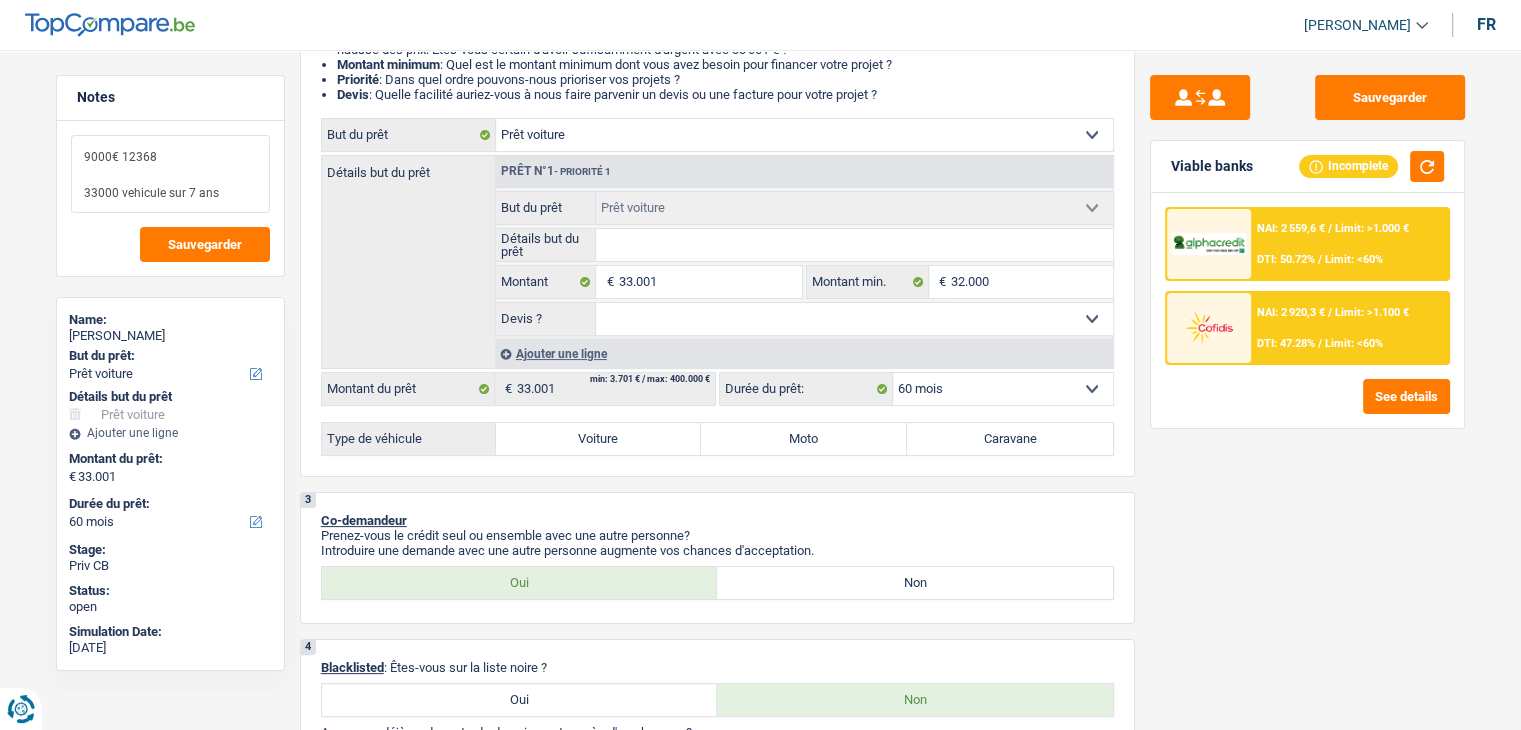 click on "9000€ 12368
33000 vehicule sur 7 ans" at bounding box center [170, 174] 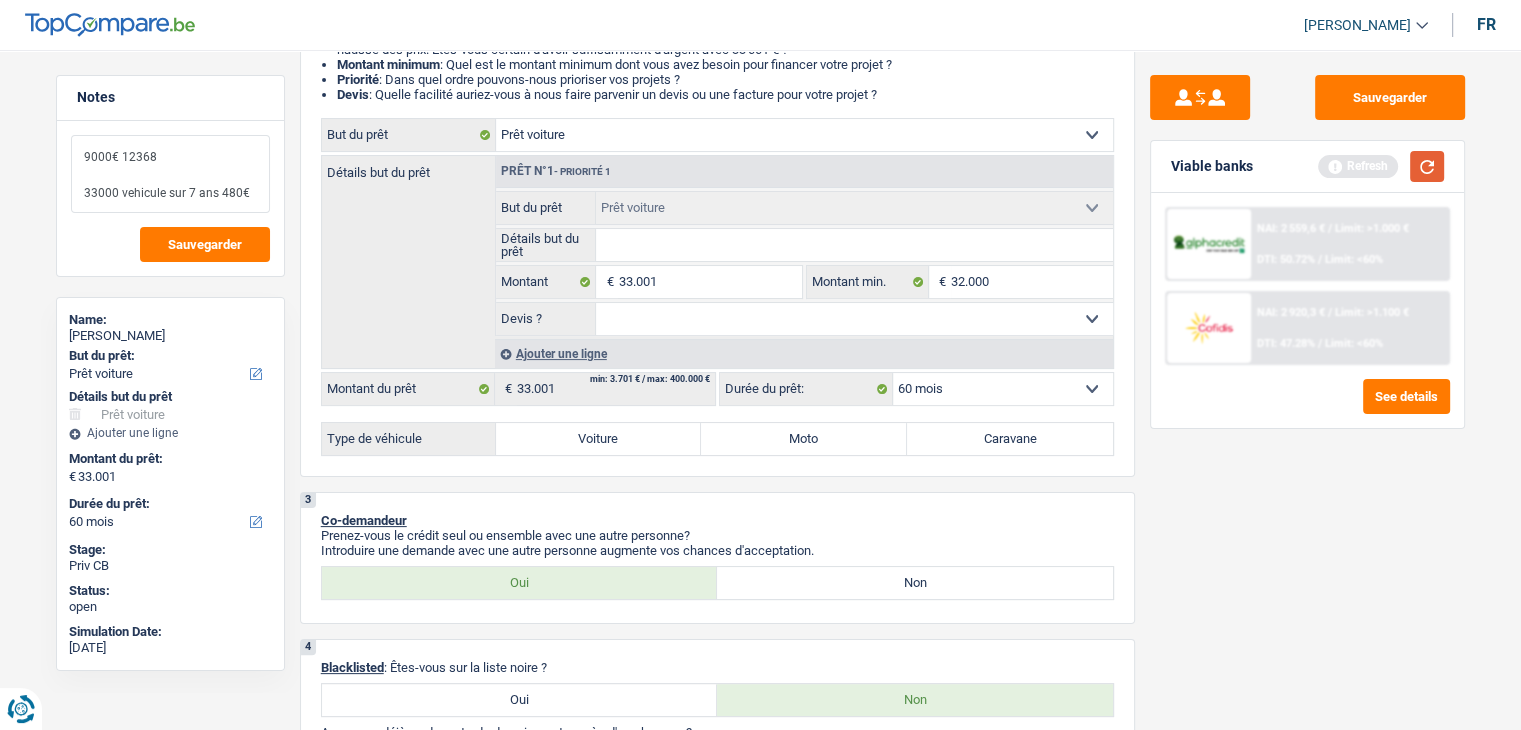 type on "9000€ 12368
33000 vehicule sur 7 ans 480€" 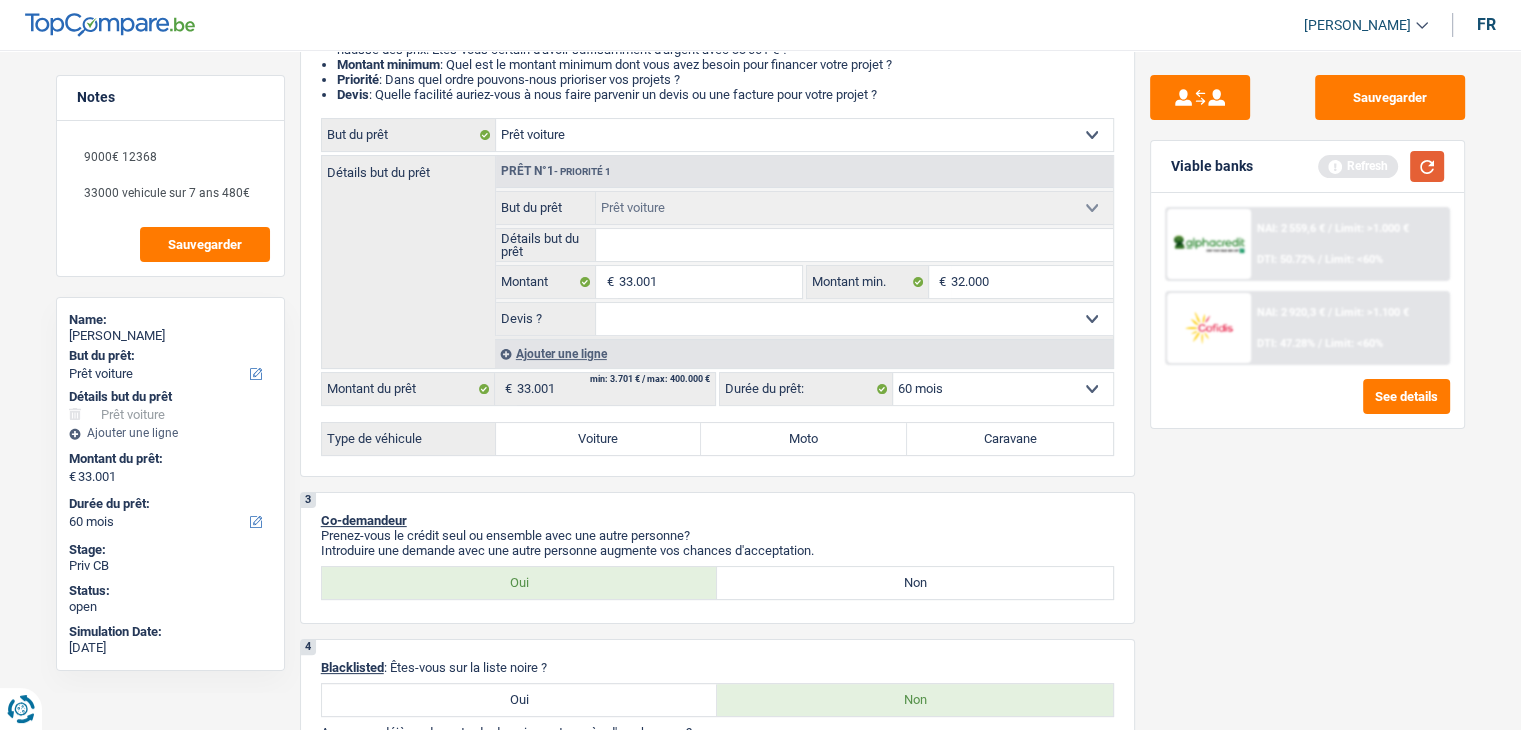 click at bounding box center (1427, 166) 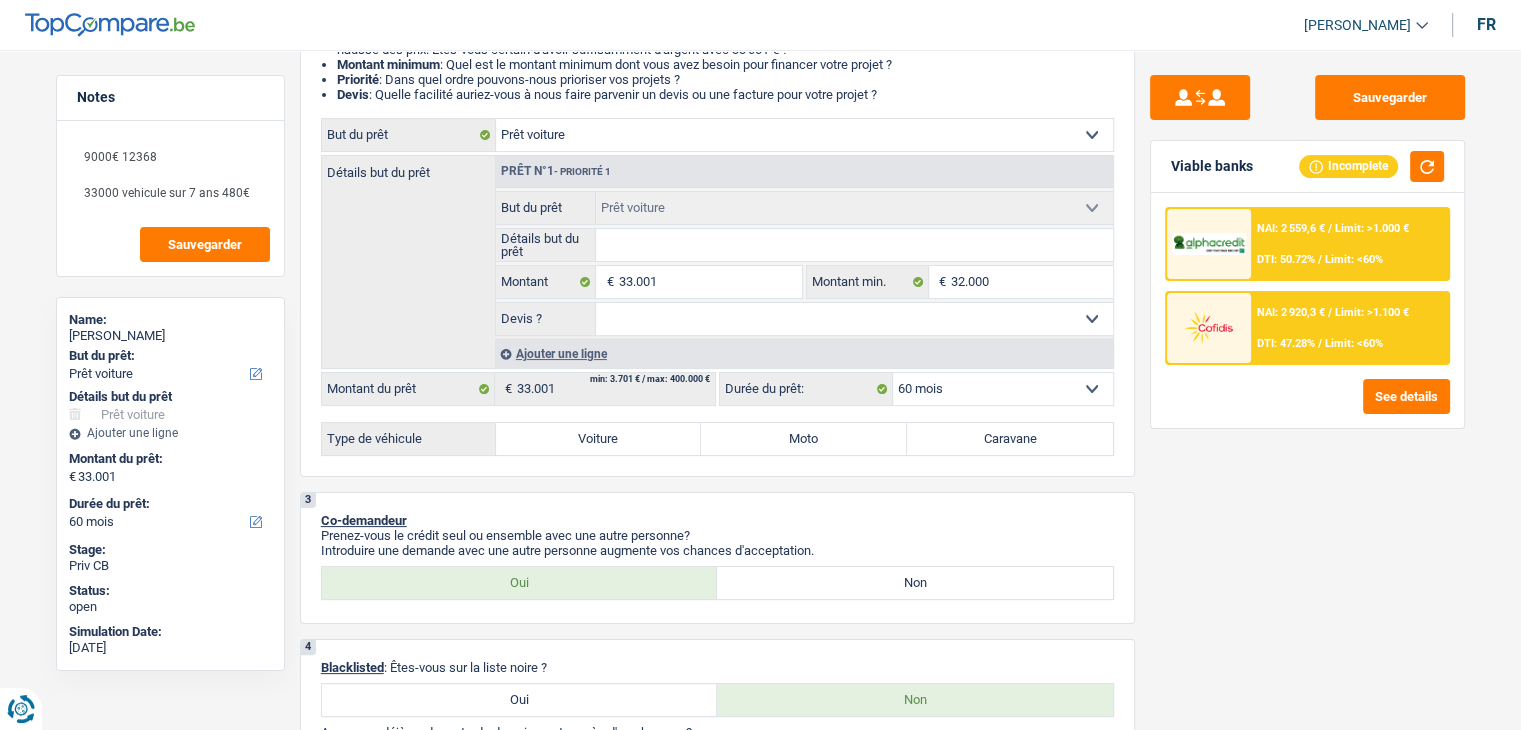 click on "NAI: 2 920,3 €
/
Limit: >1.100 €
DTI: 47.28%
/
Limit: <60%" at bounding box center (1349, 328) 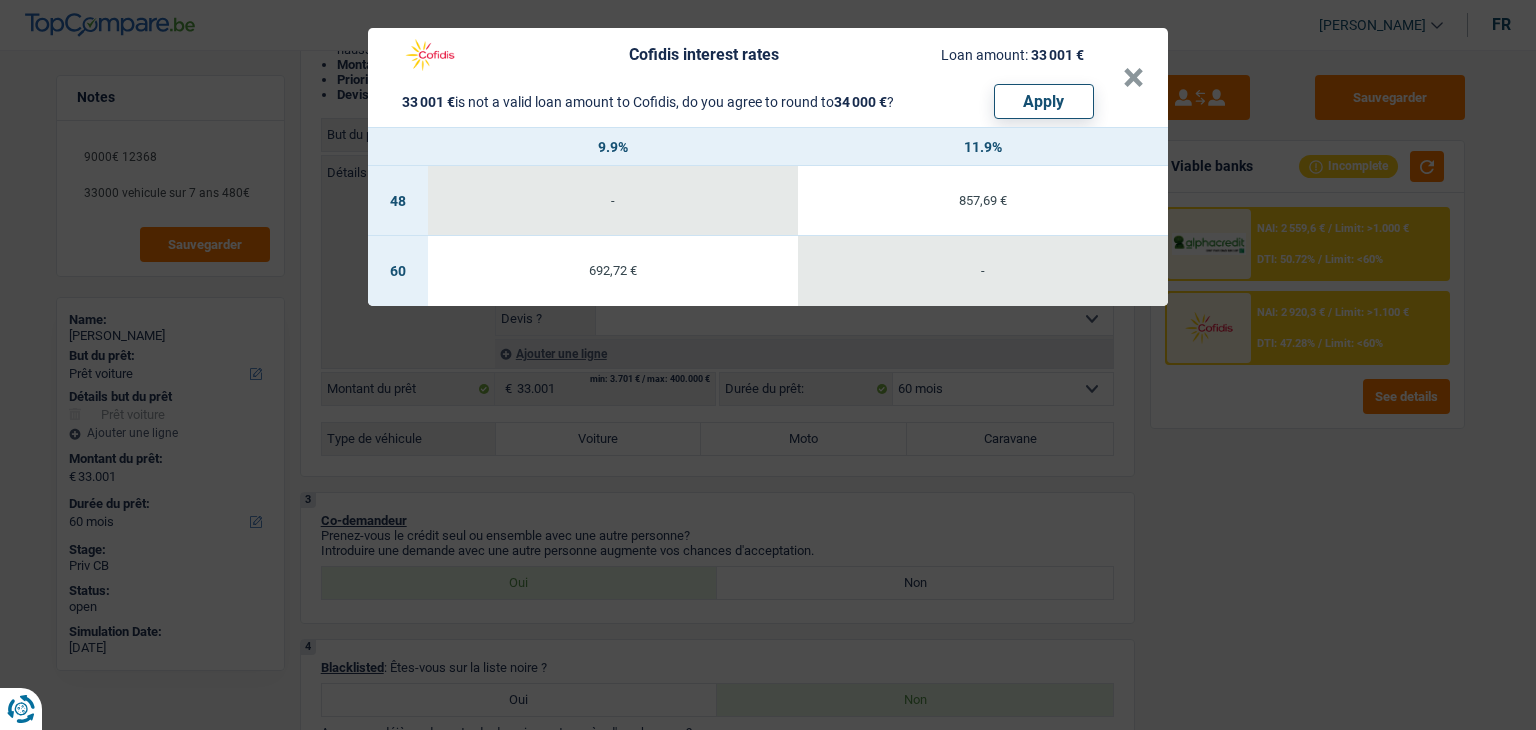 click on "Cofidis interest rates
Loan amount:
33 001 €
33 001 €  is not a valid loan amount to Cofidis, do you agree to round to  34 000 € ?
Apply
×
9.9%
11.9%
48
-
857,69 €
60
692,72 €
-" at bounding box center (768, 365) 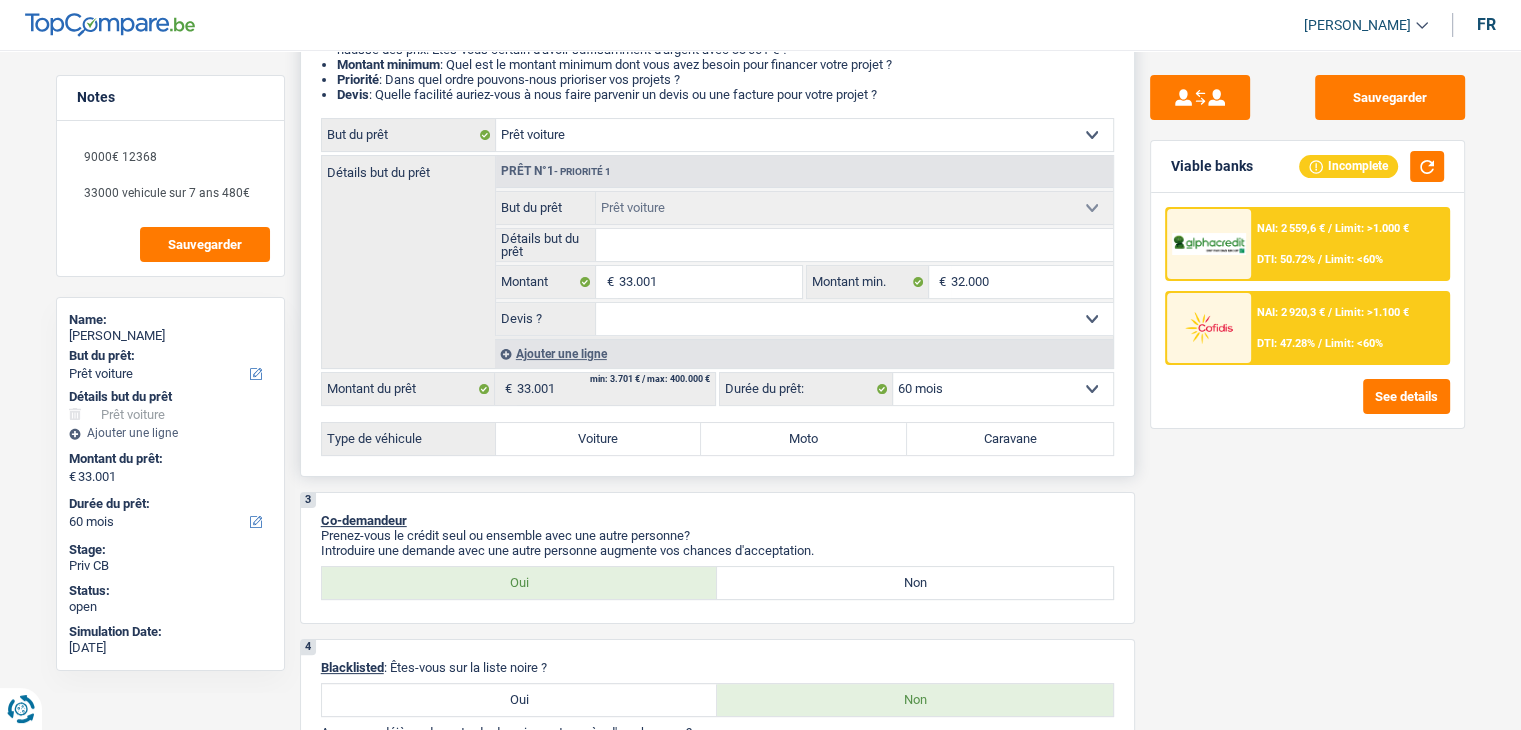 click on "Voiture" at bounding box center (599, 439) 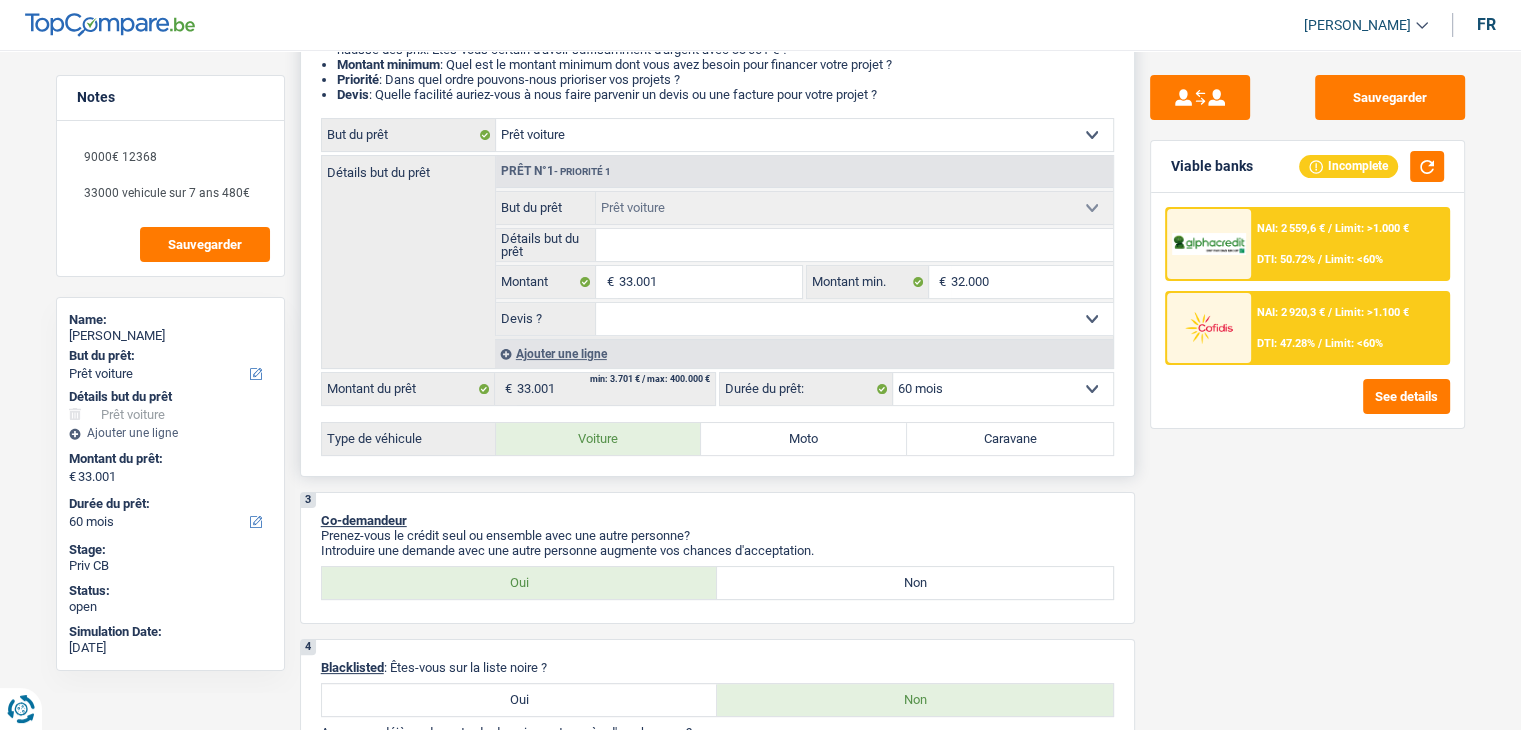radio on "true" 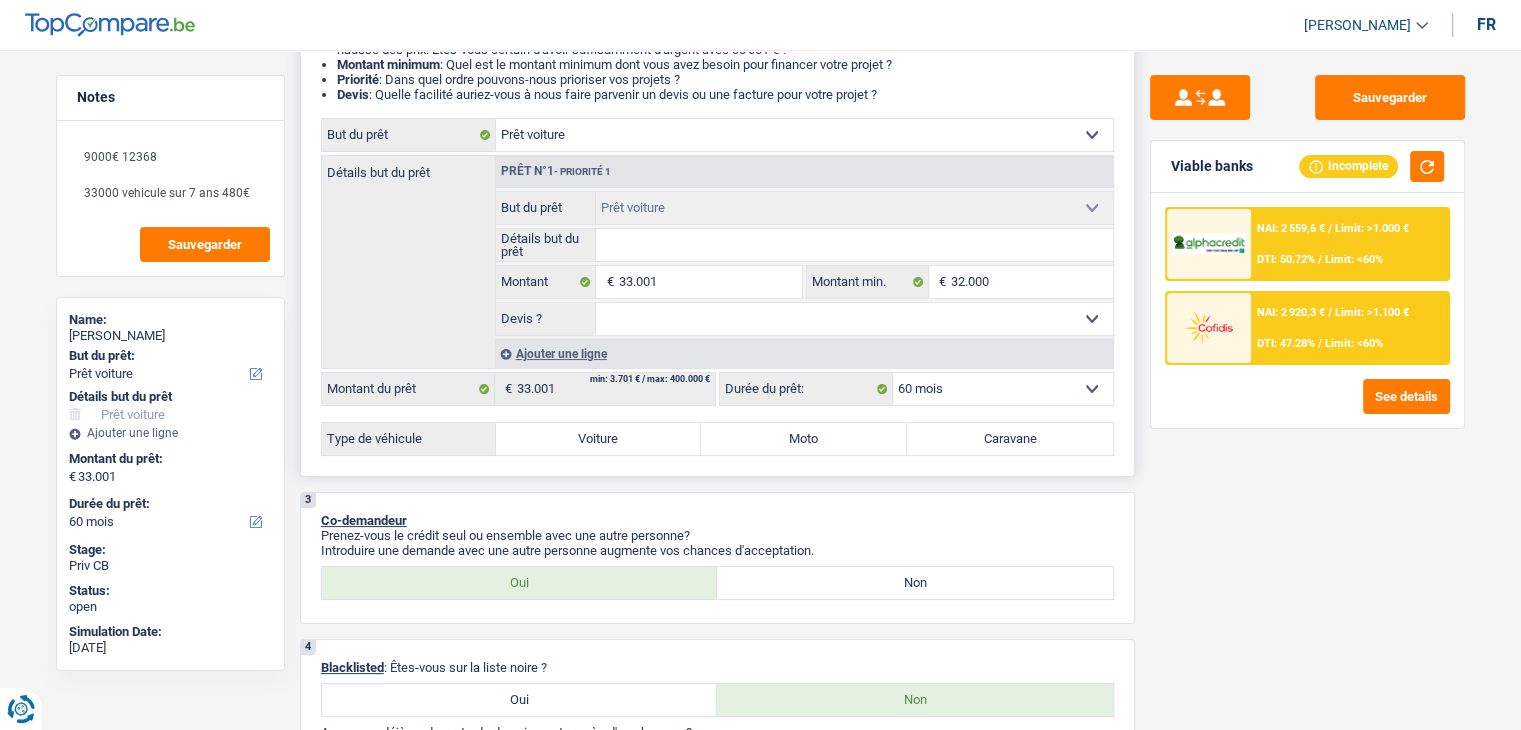 select on "84" 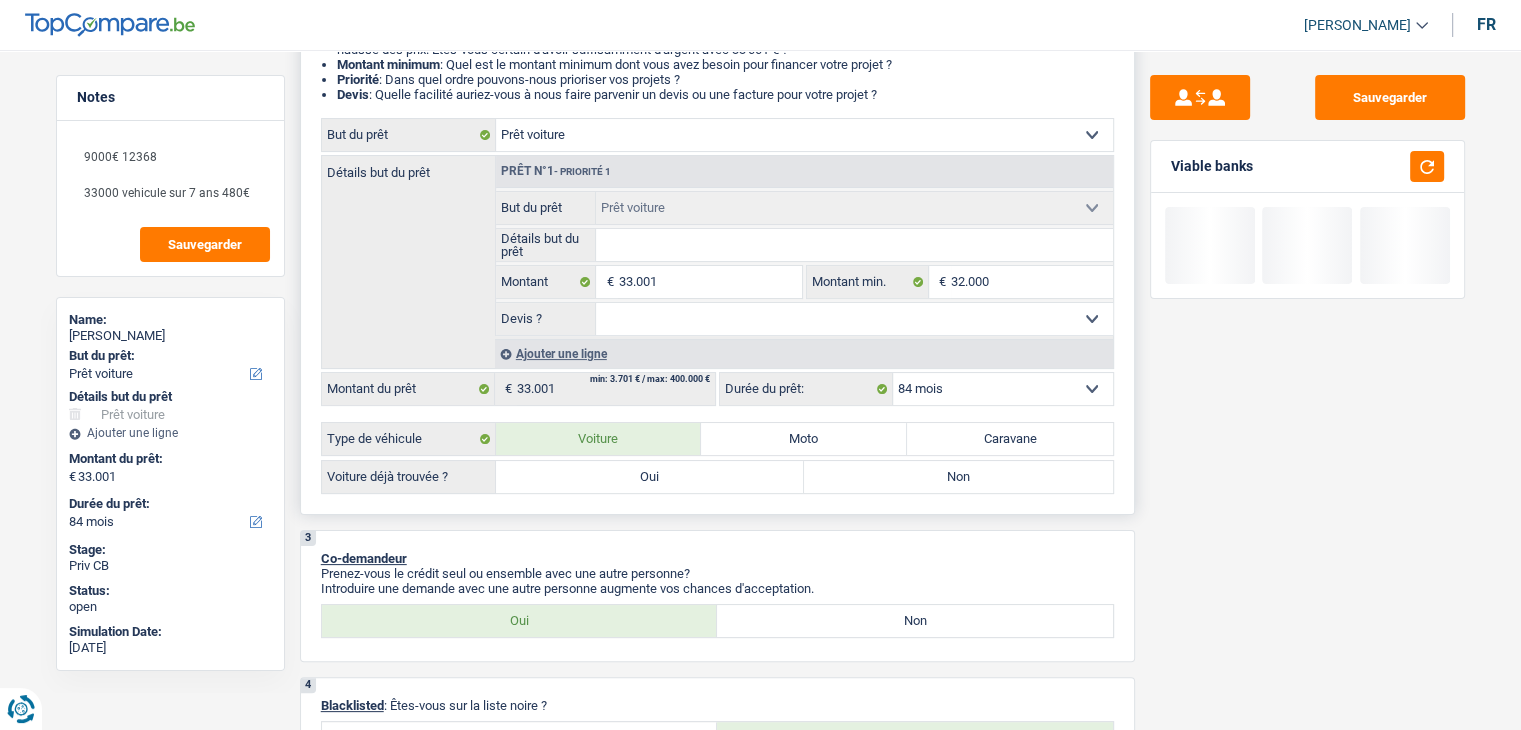 click on "Oui" at bounding box center (650, 477) 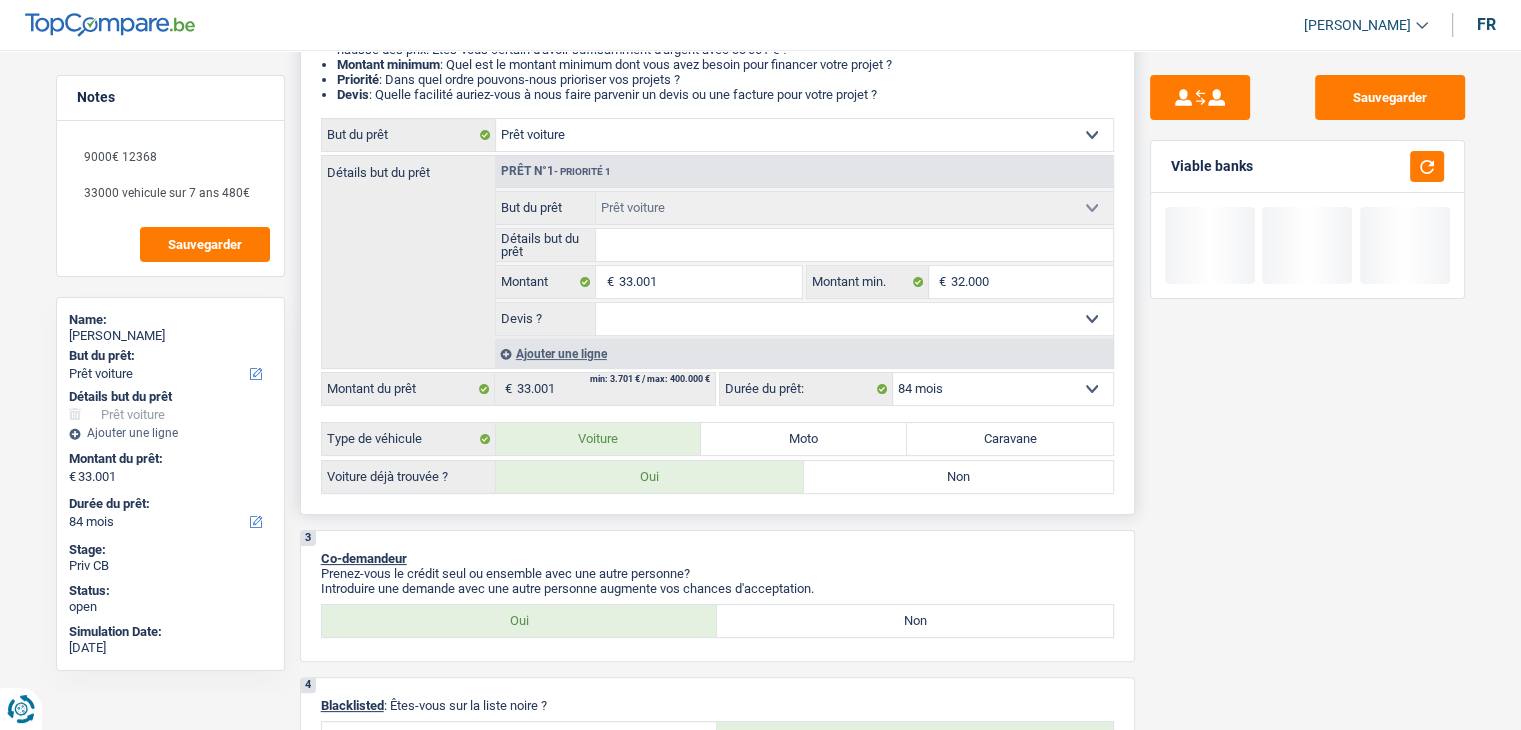 radio on "true" 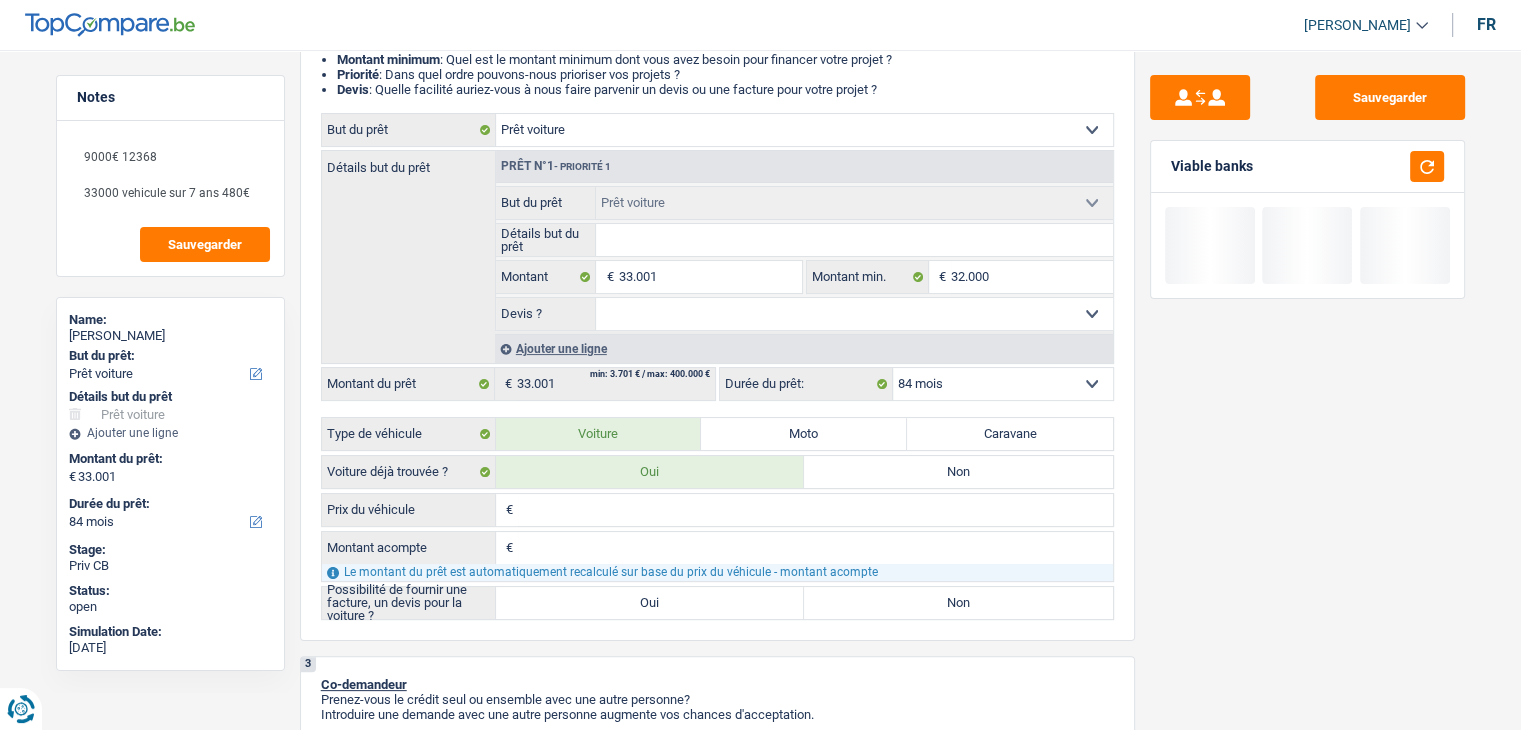 scroll, scrollTop: 600, scrollLeft: 0, axis: vertical 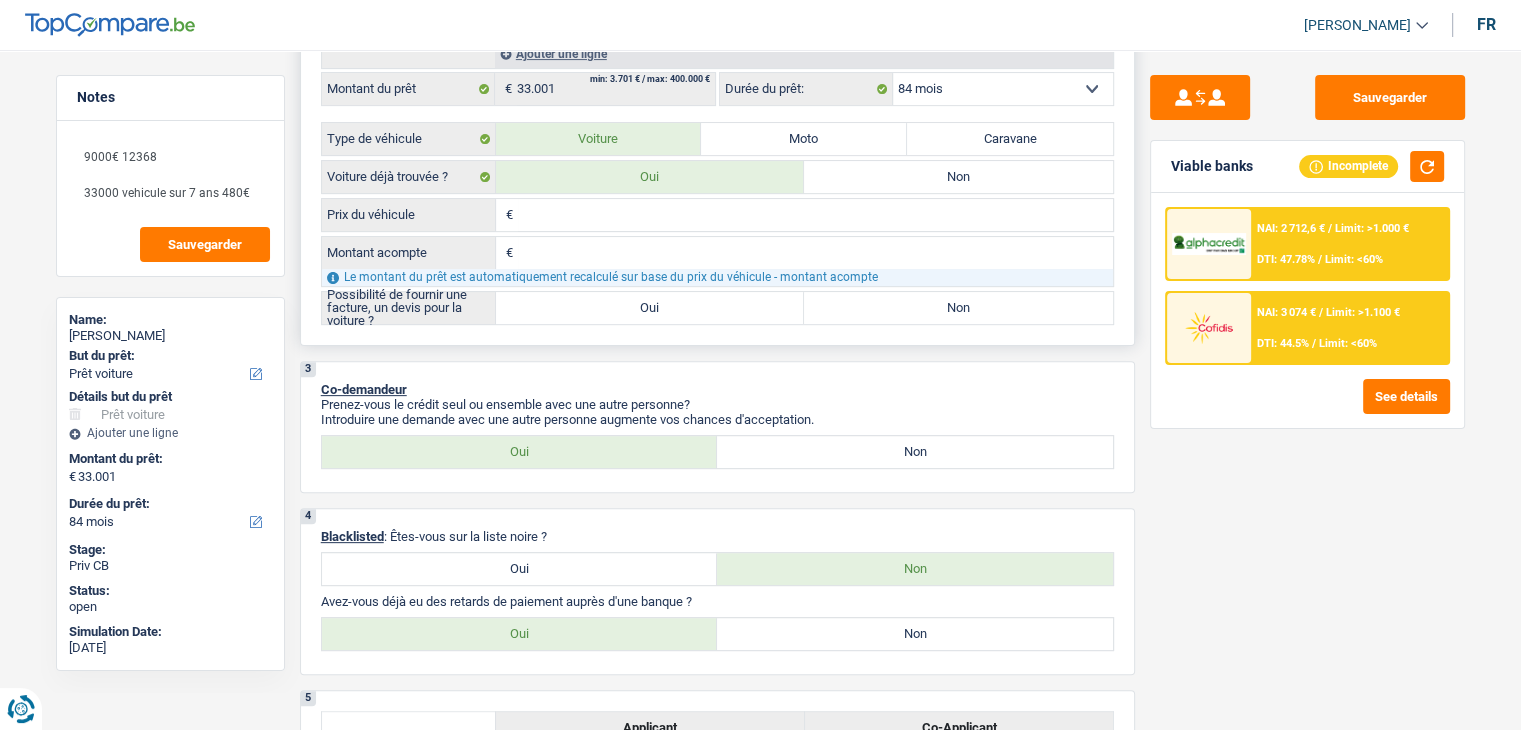 click on "Prix du véhicule" at bounding box center (815, 215) 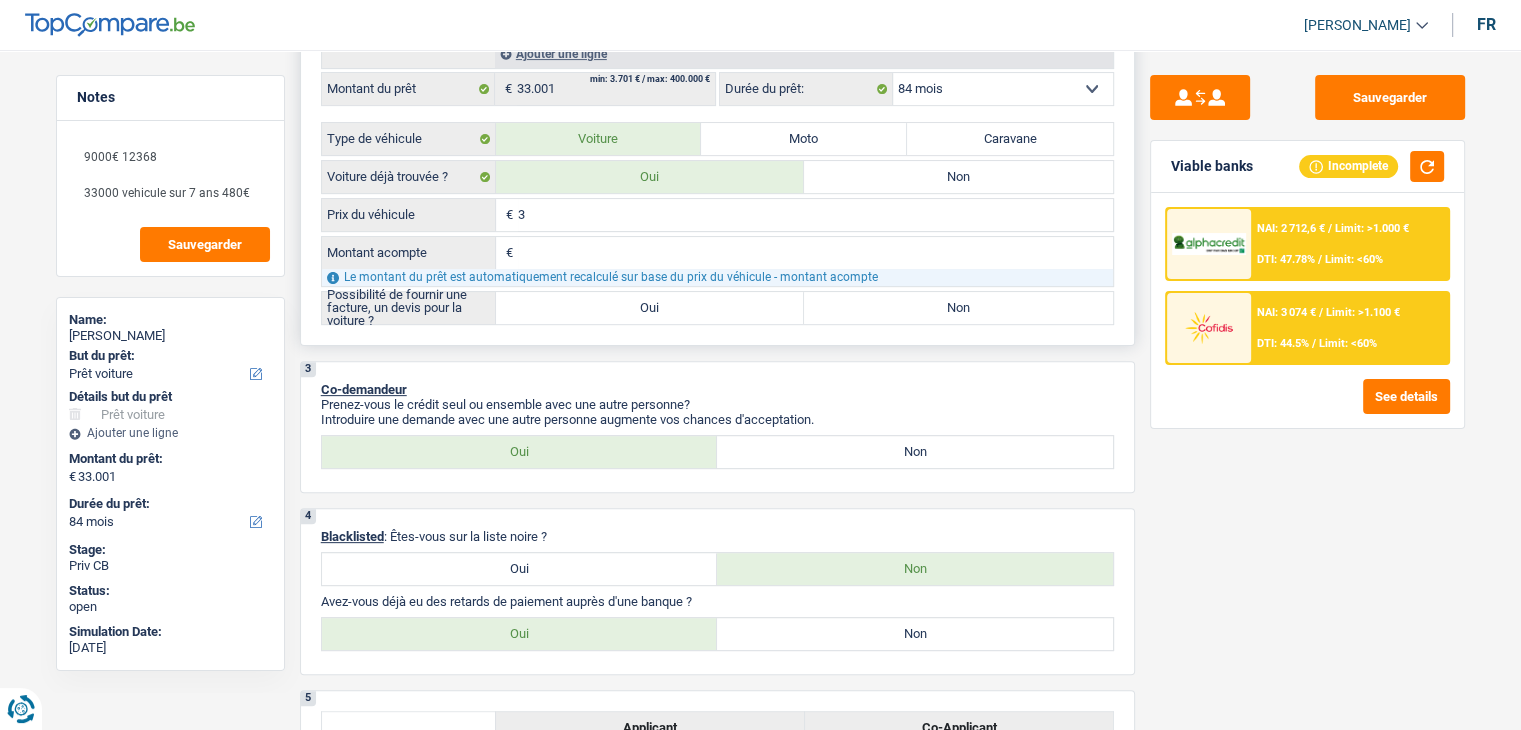 type on "33" 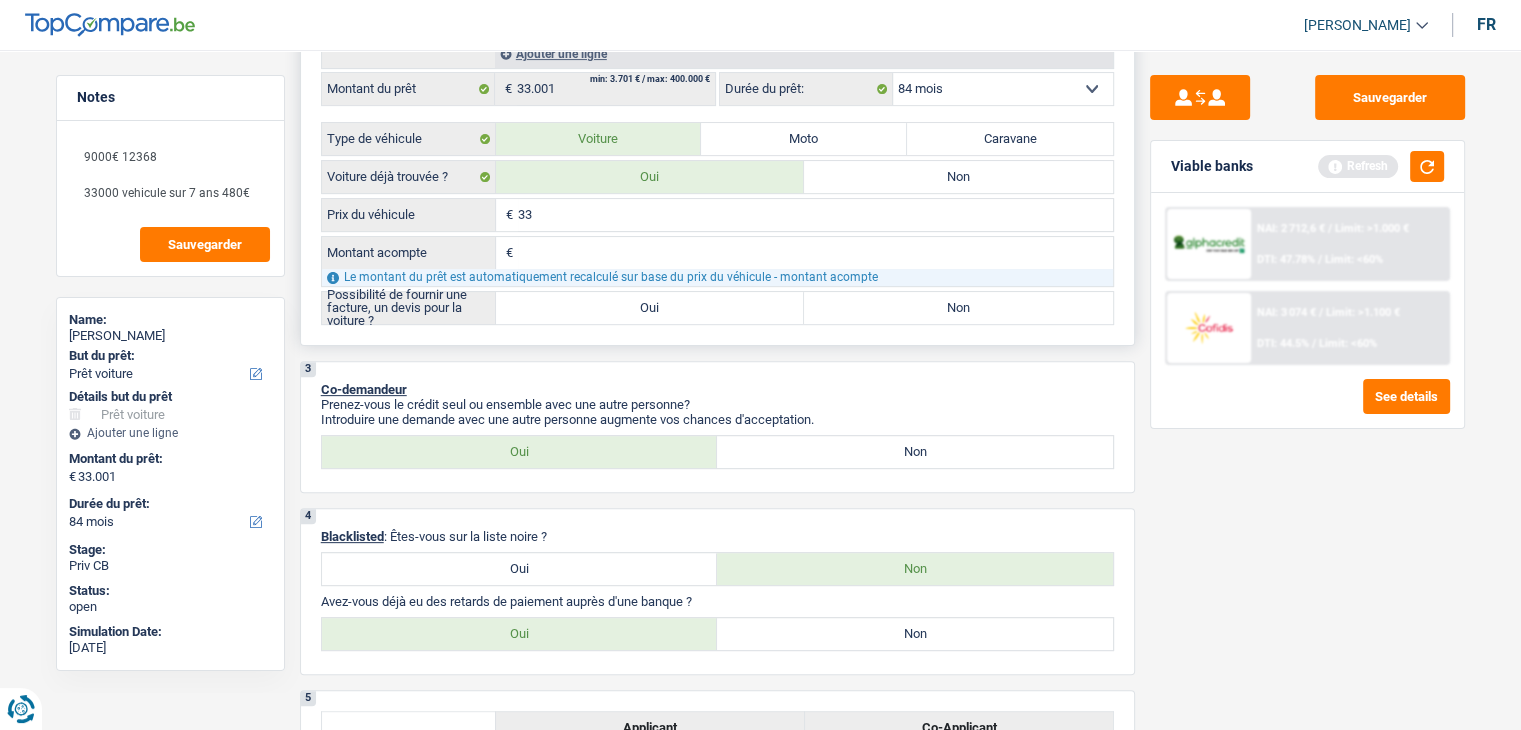 type on "330" 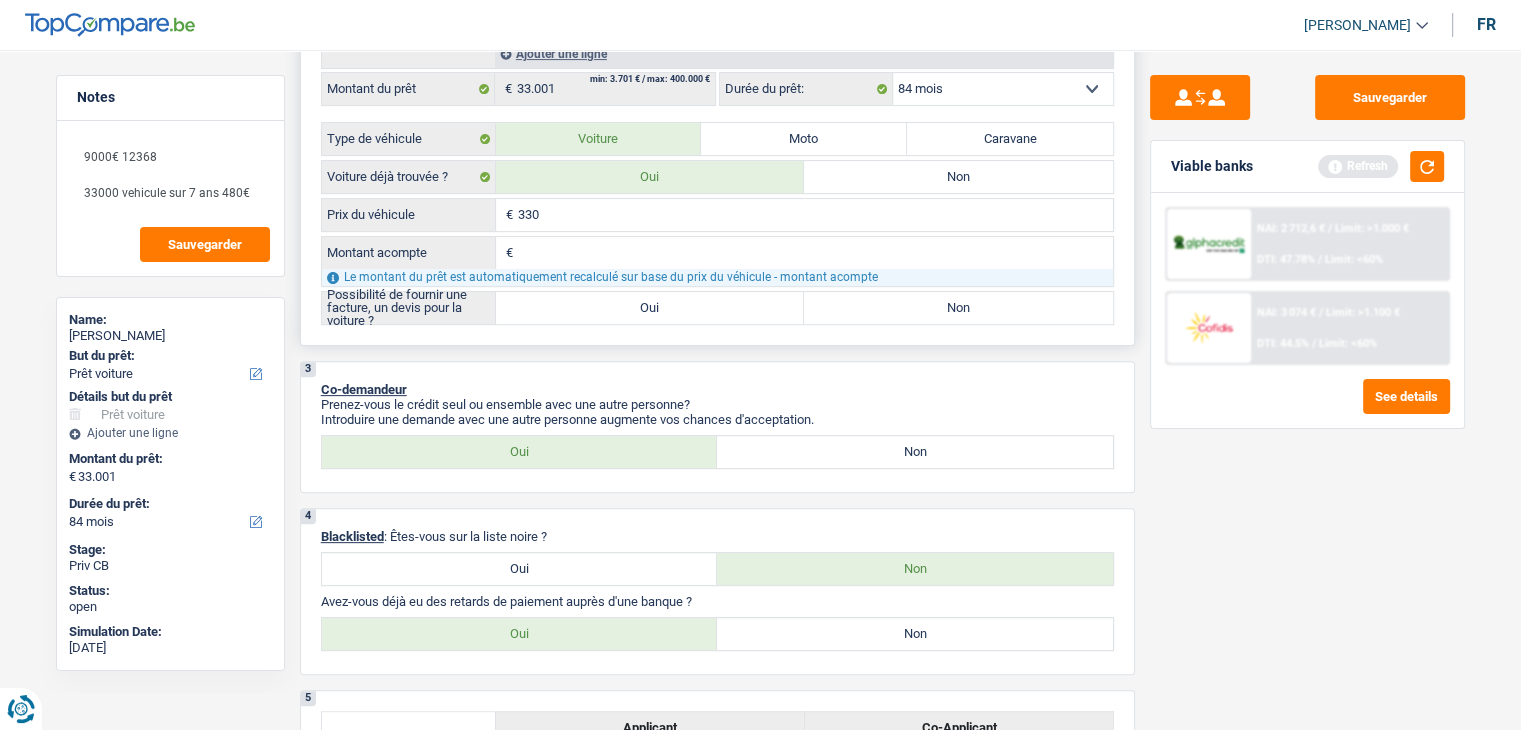 type on "3.300" 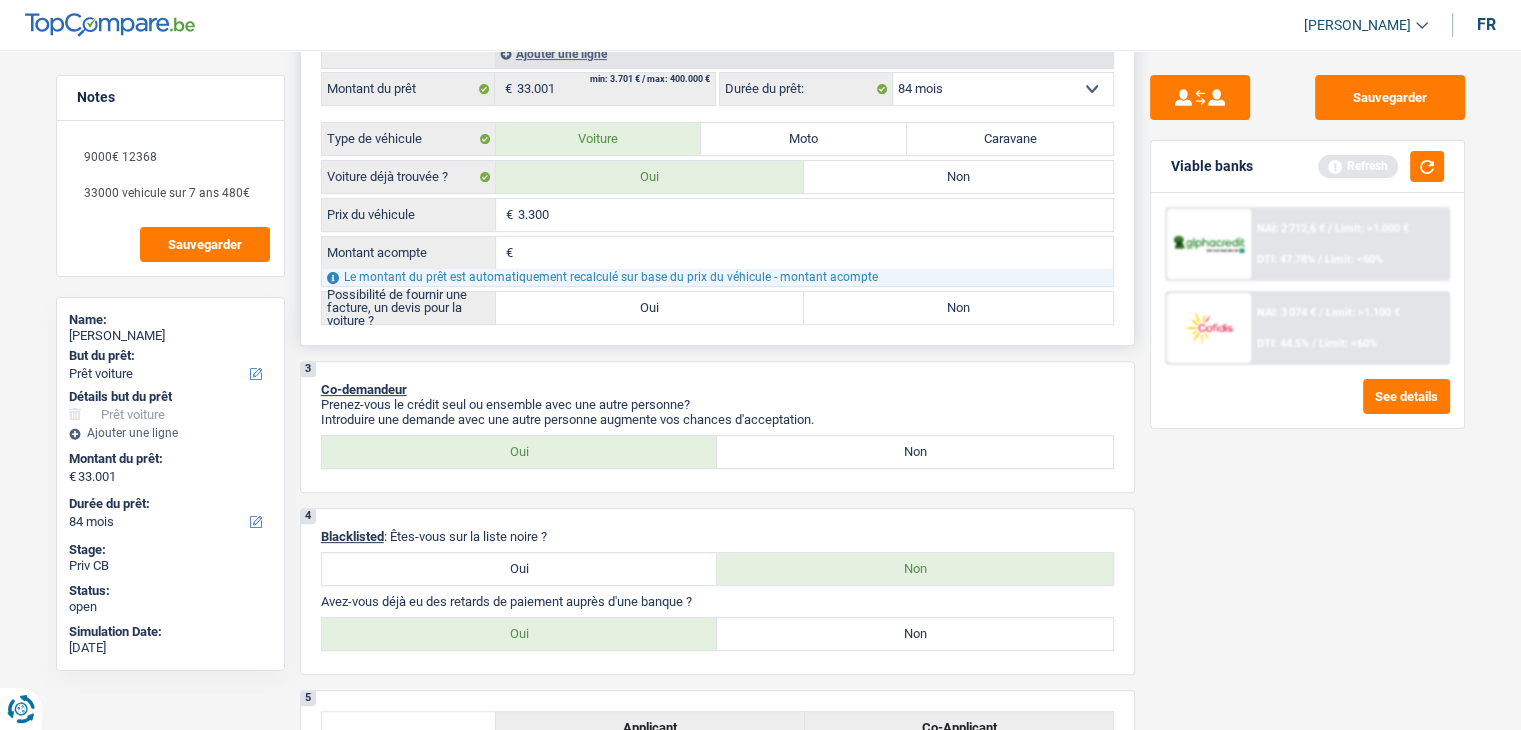 type on "33.000" 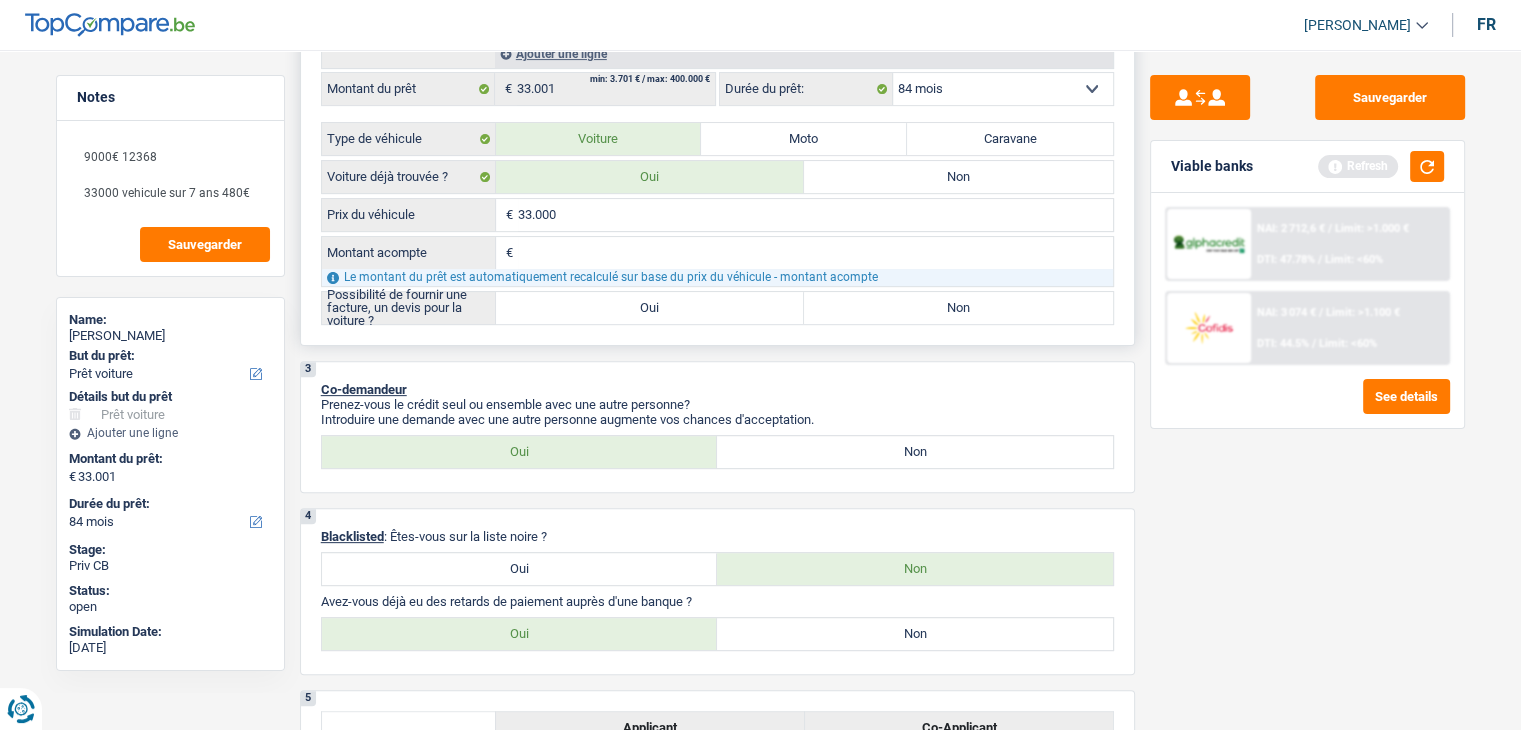 type on "33.000" 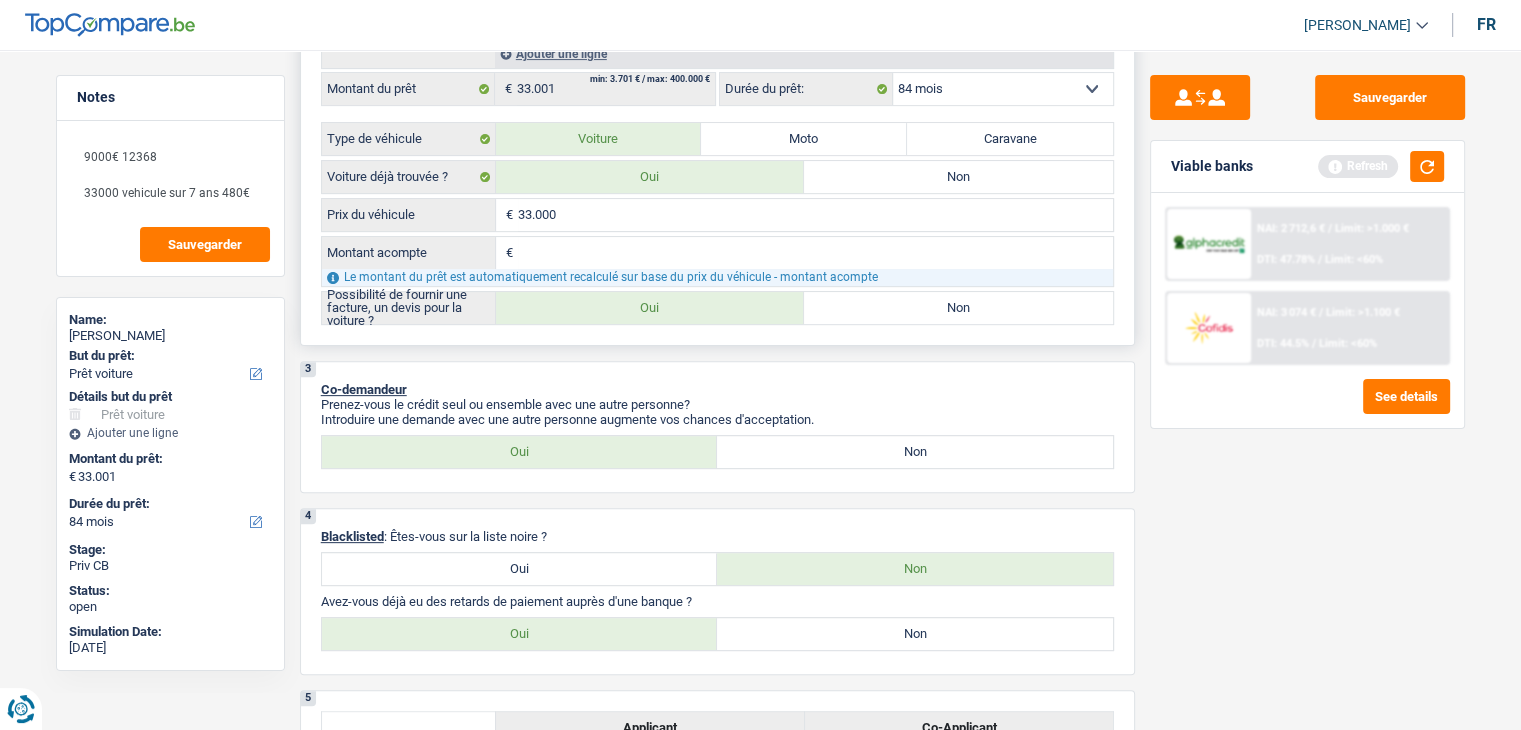 radio on "true" 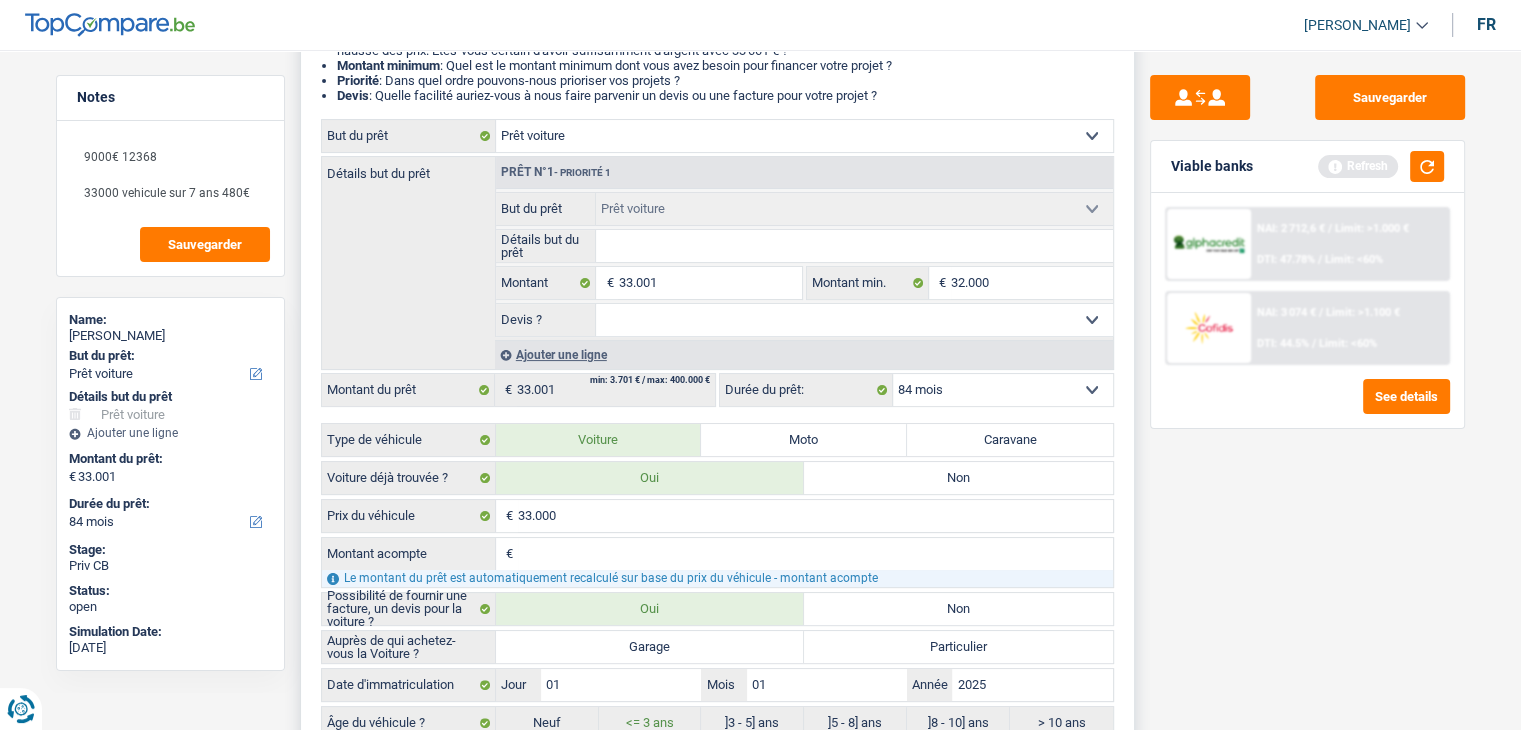 scroll, scrollTop: 300, scrollLeft: 0, axis: vertical 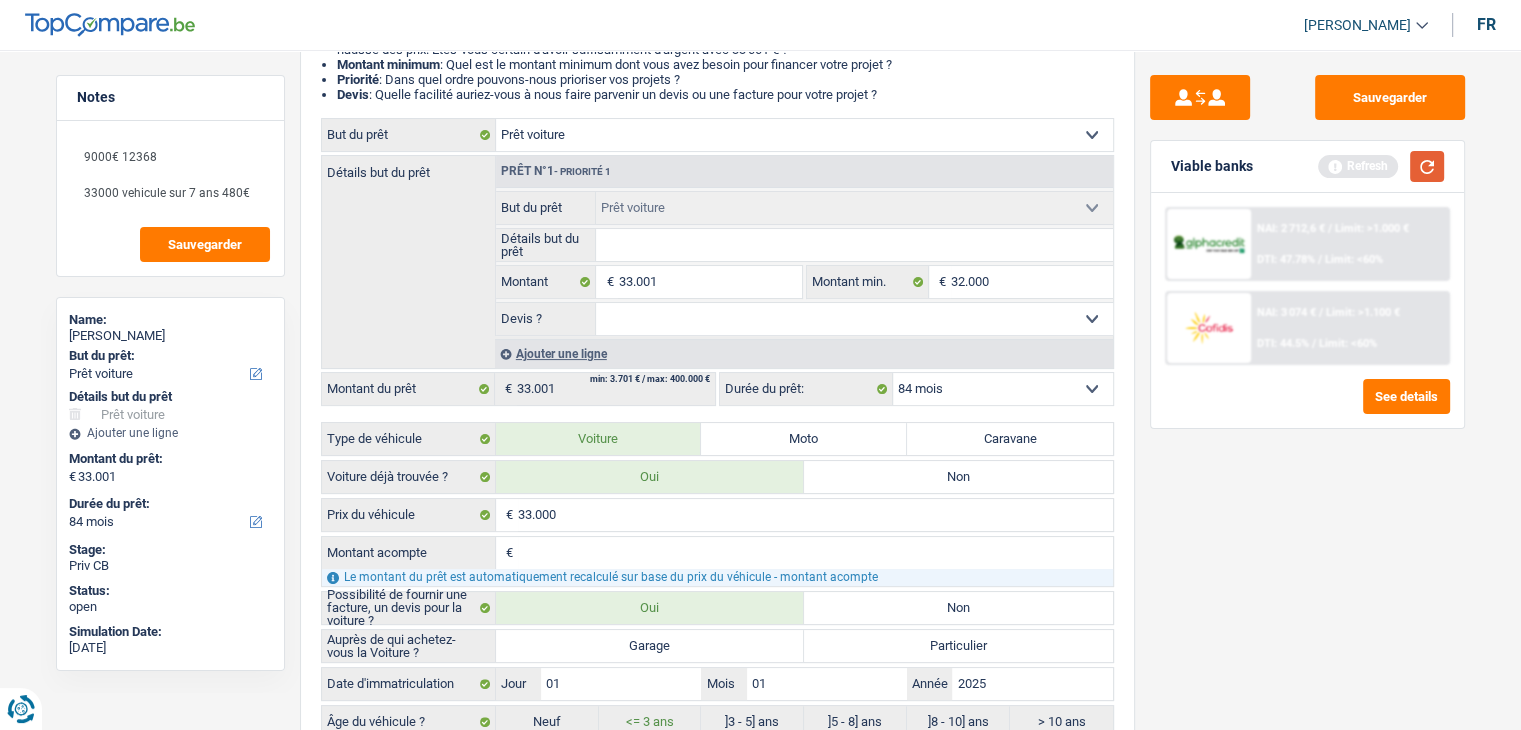 click at bounding box center (1427, 166) 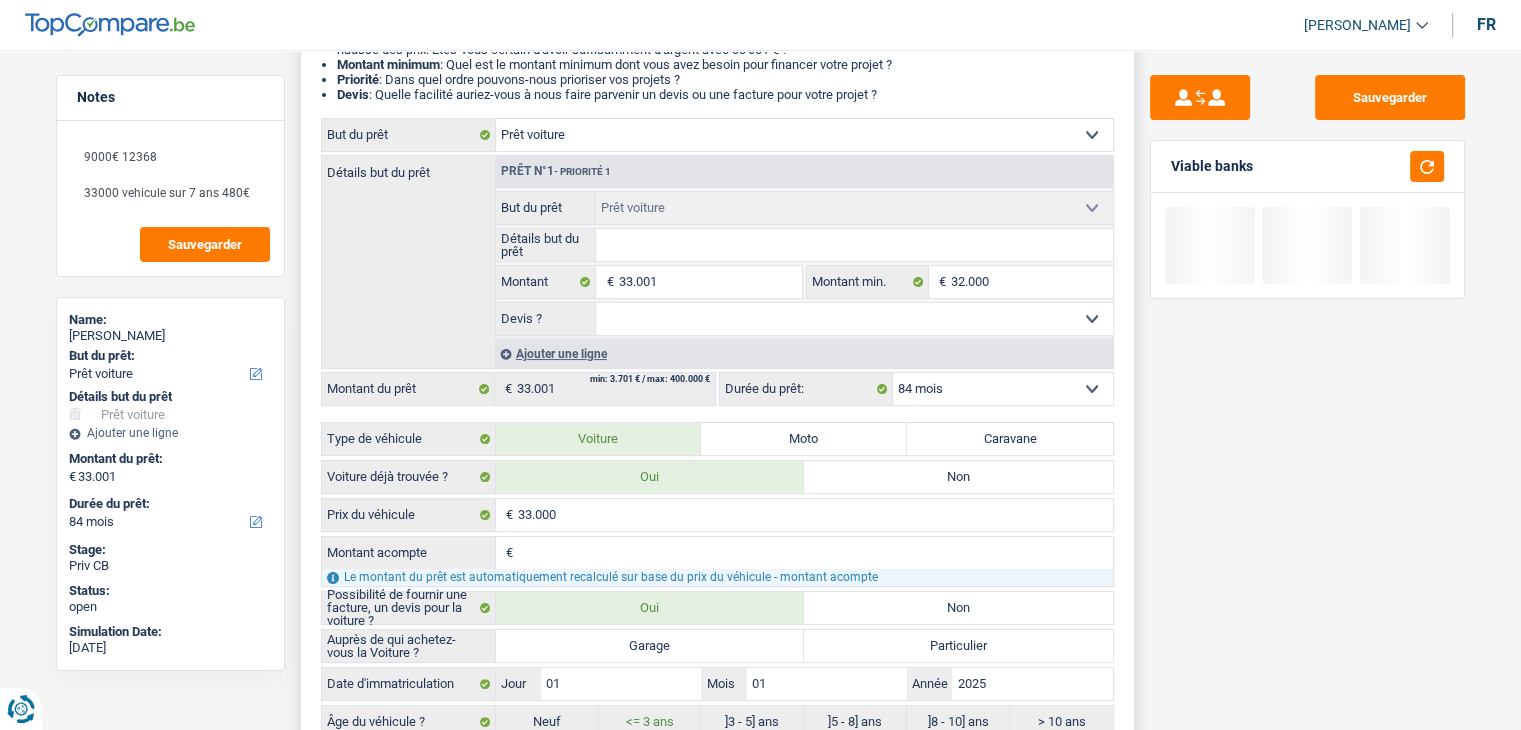 click on "12 mois 18 mois 24 mois 30 mois 36 mois 42 mois 48 mois 60 mois 72 mois 84 mois
Sélectionner une option" at bounding box center [1003, 389] 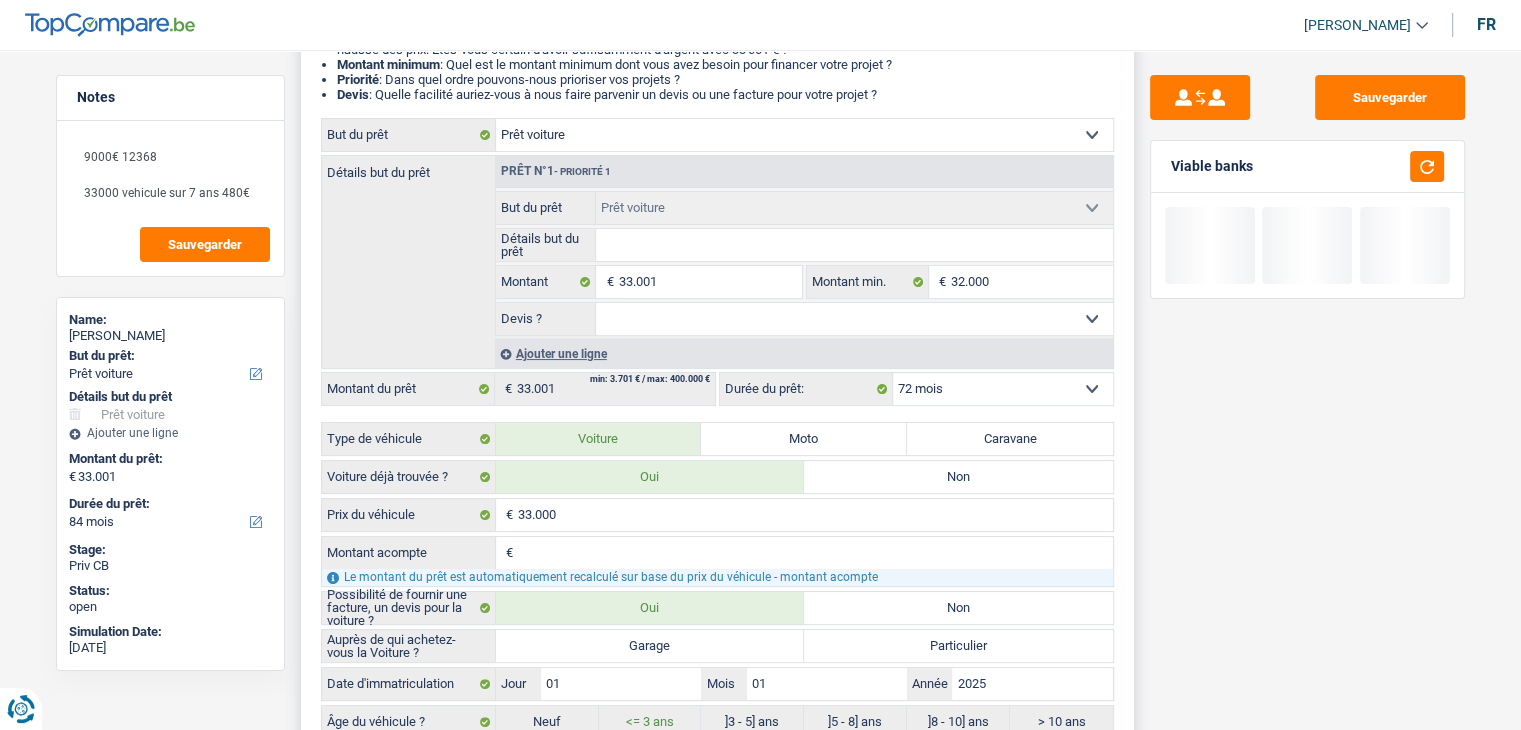 click on "12 mois 18 mois 24 mois 30 mois 36 mois 42 mois 48 mois 60 mois 72 mois 84 mois
Sélectionner une option" at bounding box center [1003, 389] 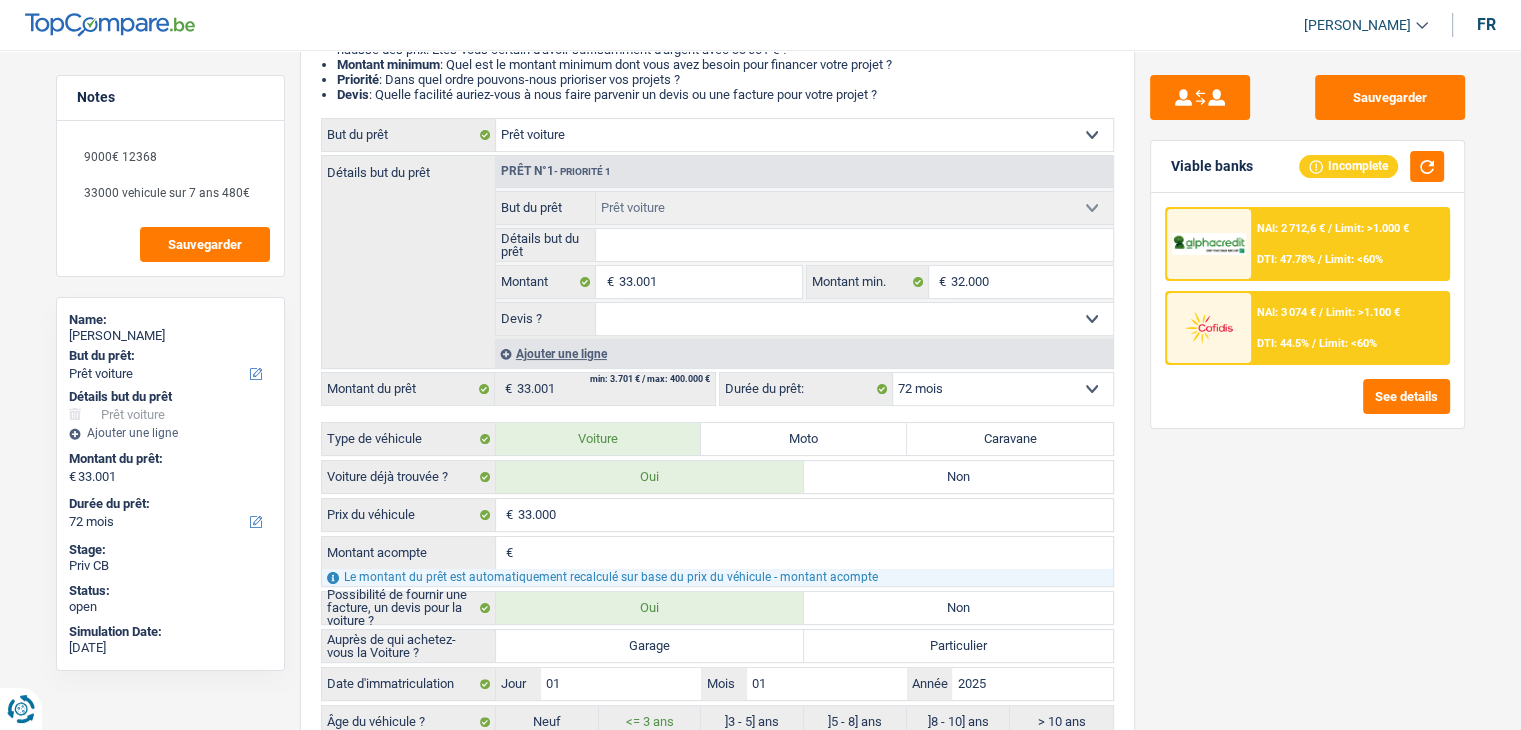 click on "DTI: 47.78%" at bounding box center (1286, 259) 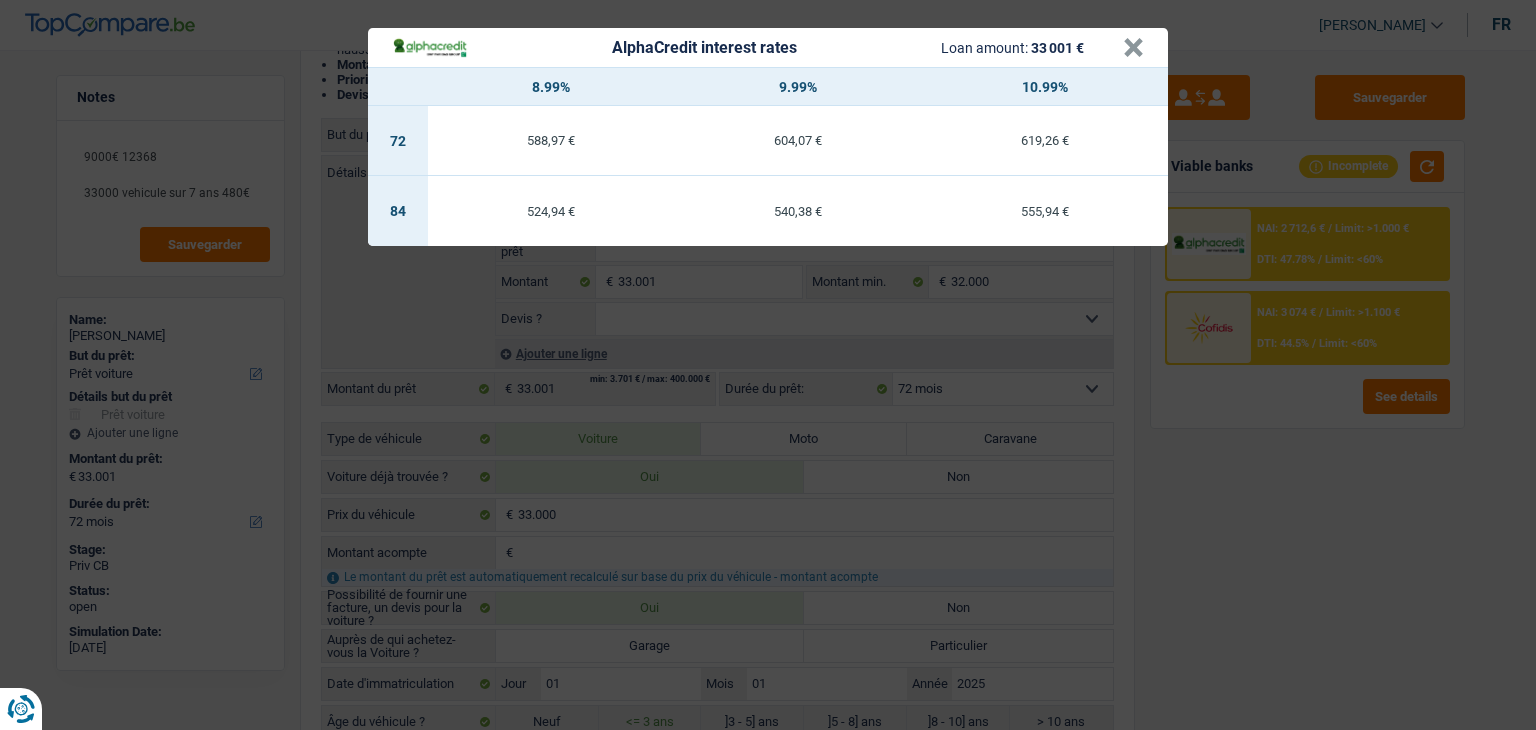 click on "AlphaCredit interest rates
Loan amount:
33 001 €
×
8.99%
9.99%
10.99%
72
588,97 €
604,07 €
619,26 €
84
524,94 €
540,38 €
555,94 €" at bounding box center (768, 365) 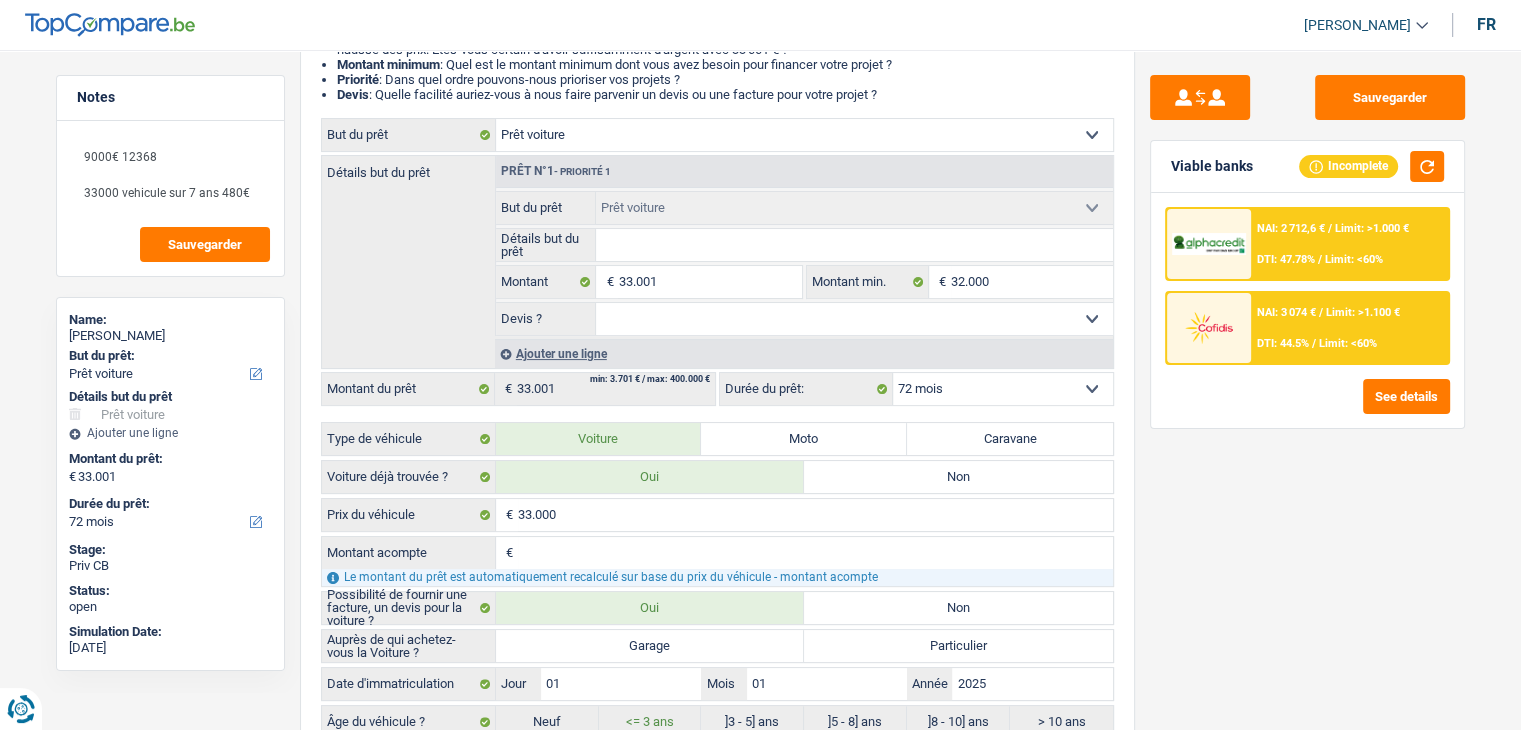 click on "NAI: 3 074 €
/
Limit: >1.100 €
DTI: 44.5%
/
Limit: <60%" at bounding box center (1349, 328) 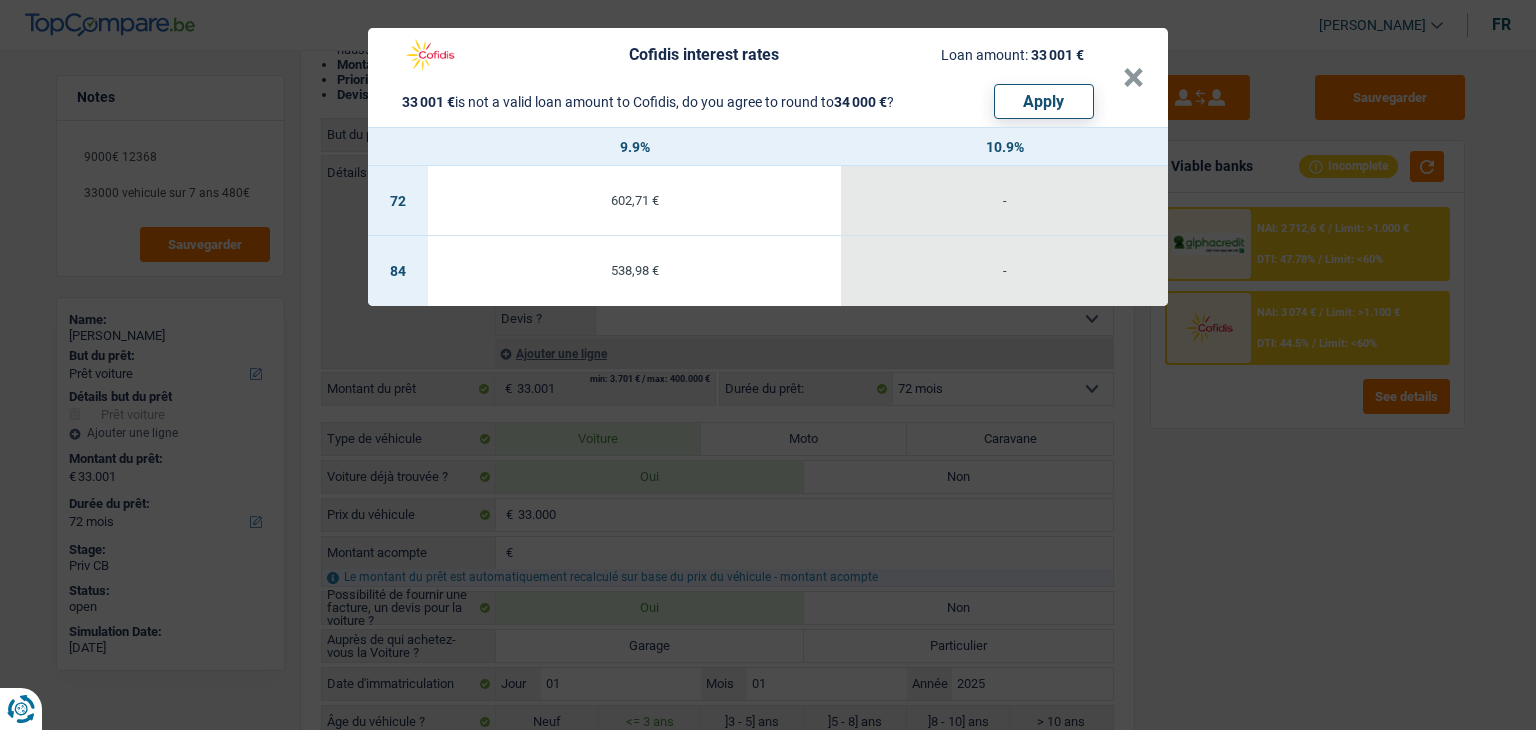 click on "Cofidis interest rates
Loan amount:
33 001 €
33 001 €  is not a valid loan amount to Cofidis, do you agree to round to  34 000 € ?
Apply
×
9.9%
10.9%
72
602,71 €
-
84
538,98 €
-" at bounding box center [768, 365] 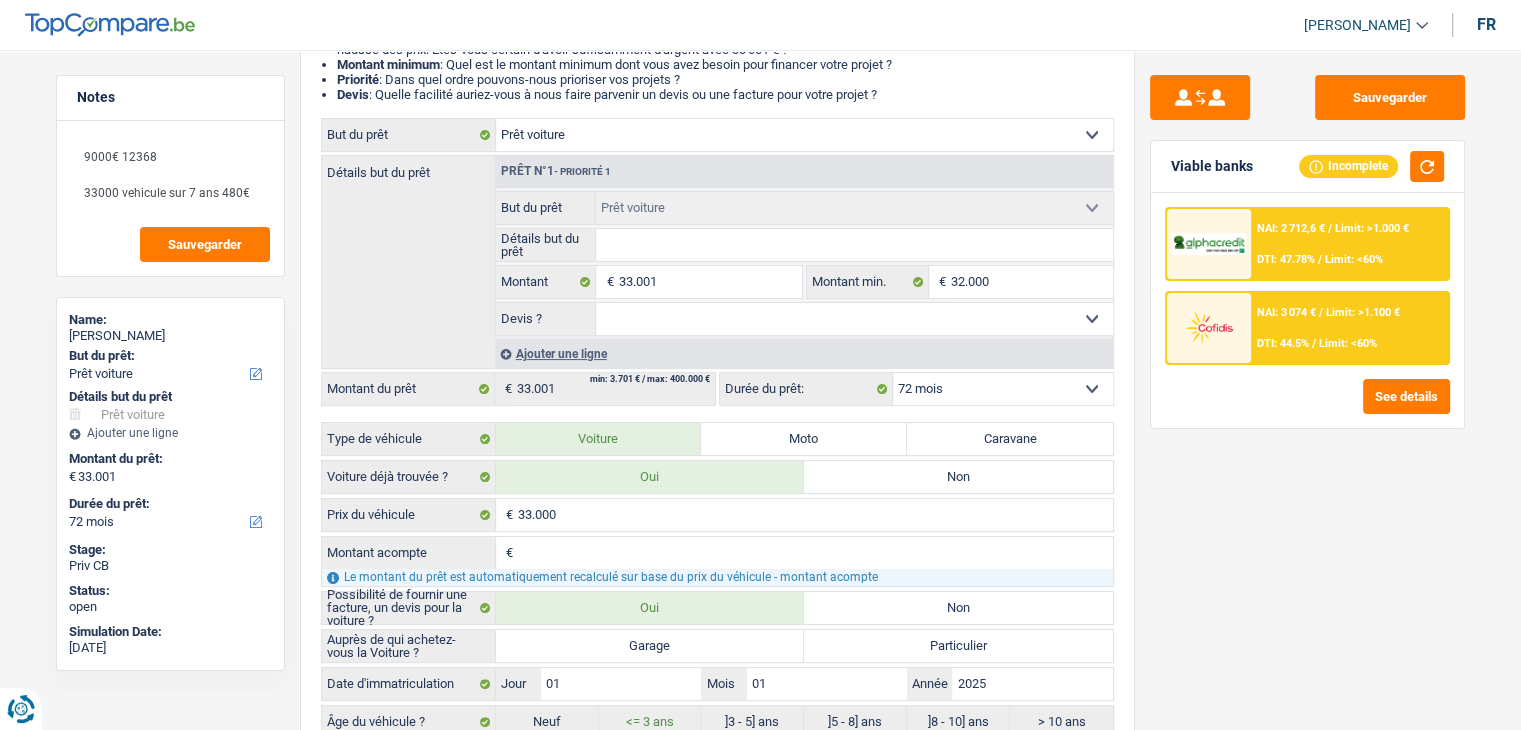 click at bounding box center (1209, 244) 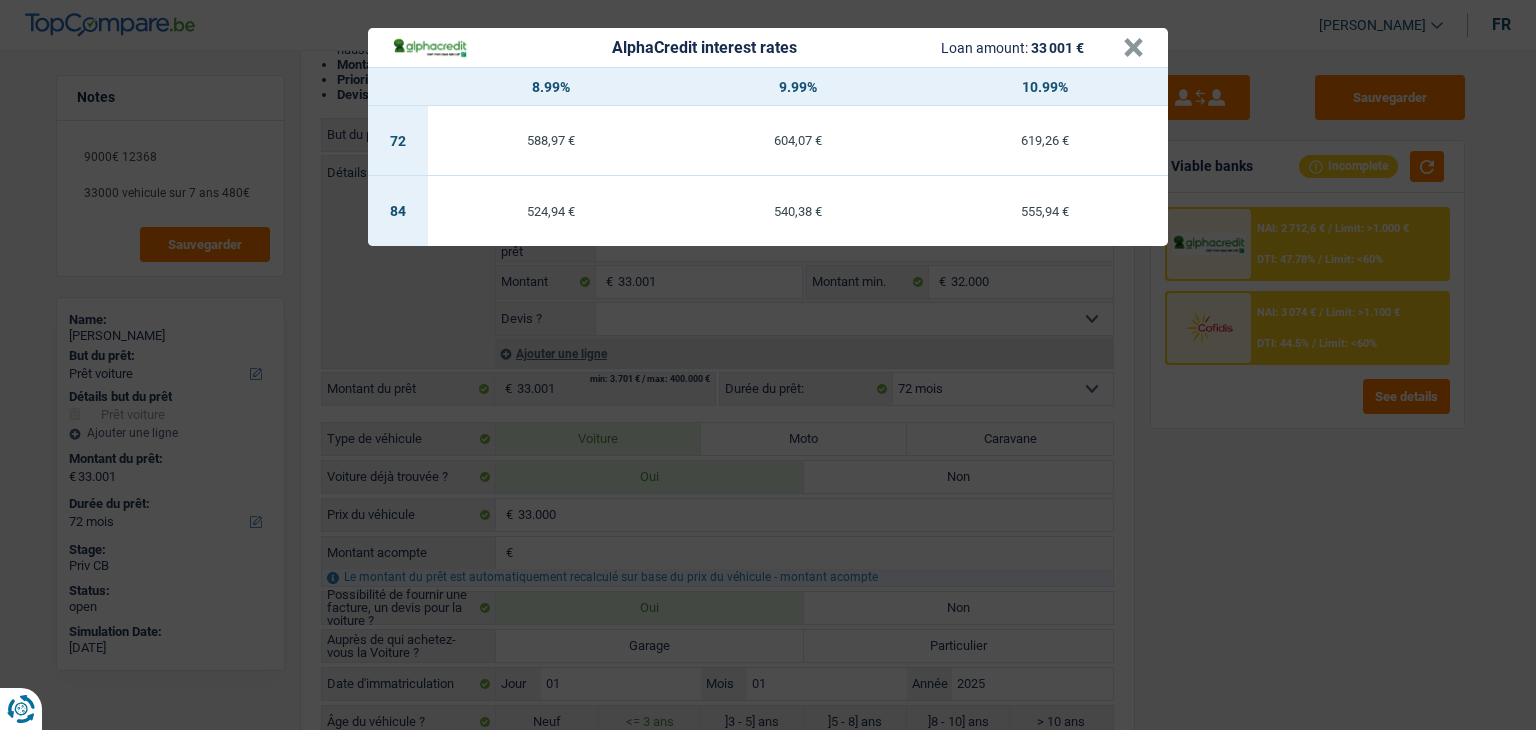 click on "AlphaCredit interest rates
Loan amount:
33 001 €
×
8.99%
9.99%
10.99%
72
588,97 €
604,07 €
619,26 €
84
524,94 €
540,38 €
555,94 €" at bounding box center (768, 365) 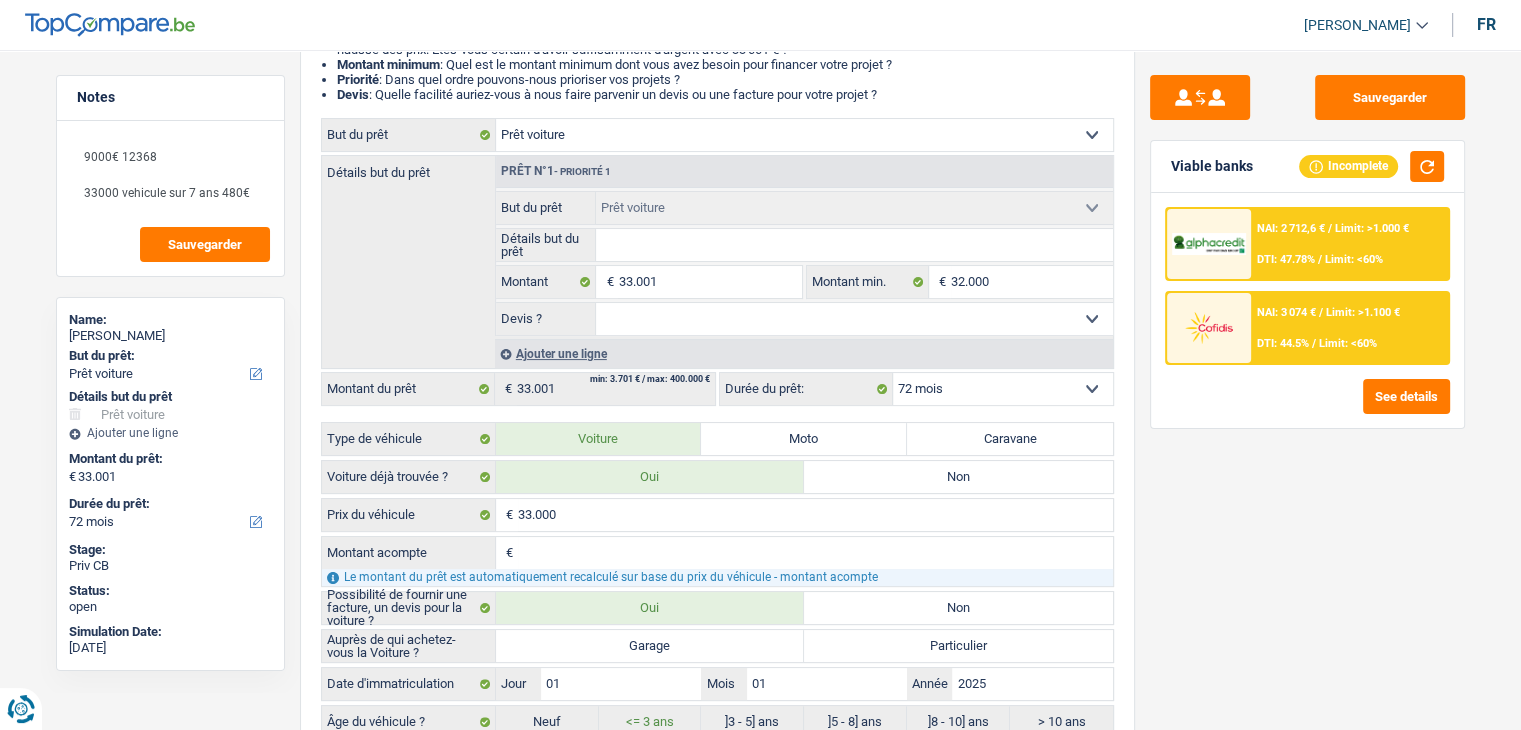 click on "NAI: 2 712,6 €
/
Limit: >1.000 €
DTI: 47.78%
/
Limit: <60%" at bounding box center [1349, 244] 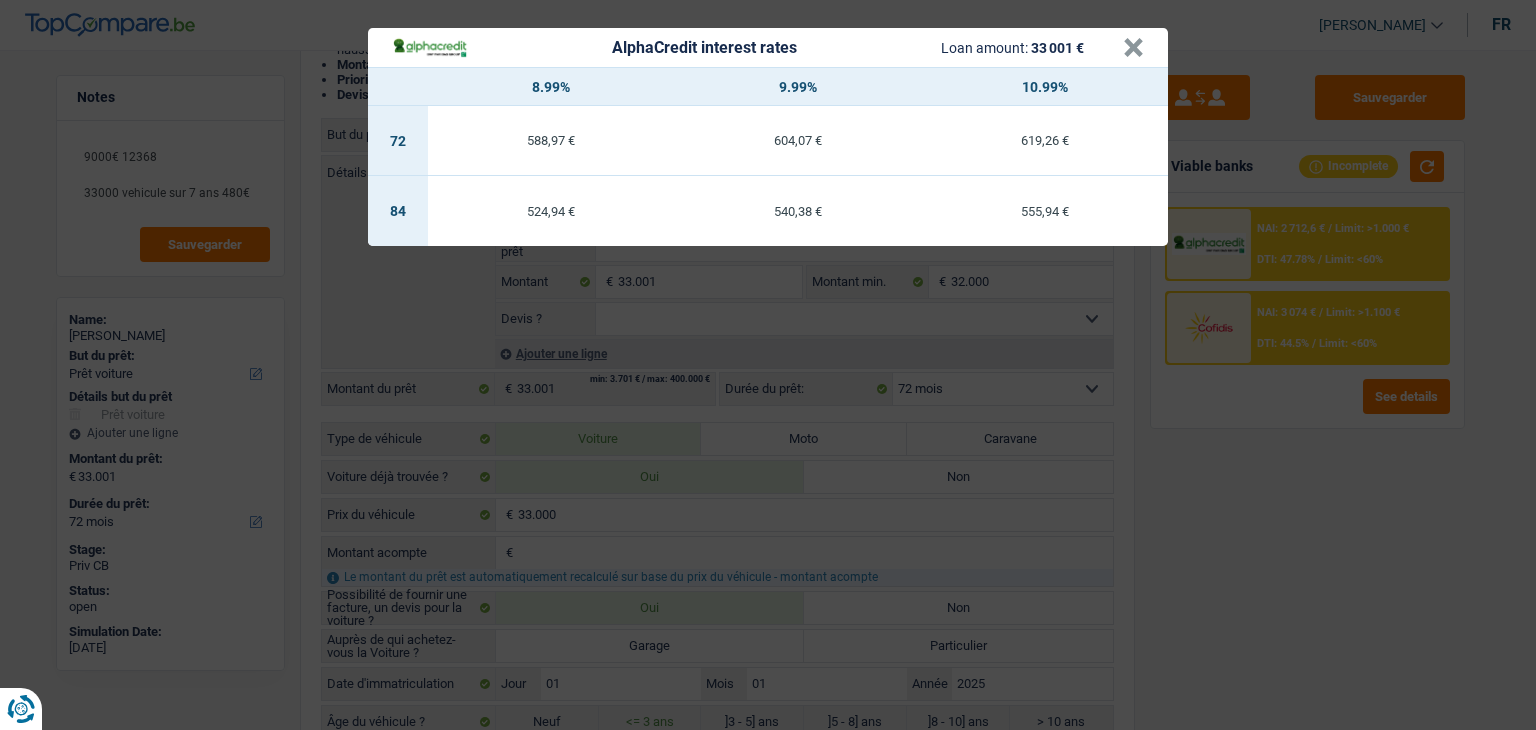 click on "AlphaCredit interest rates
Loan amount:
33 001 €
×
8.99%
9.99%
10.99%
72
588,97 €
604,07 €
619,26 €
84
524,94 €
540,38 €
555,94 €" at bounding box center (768, 365) 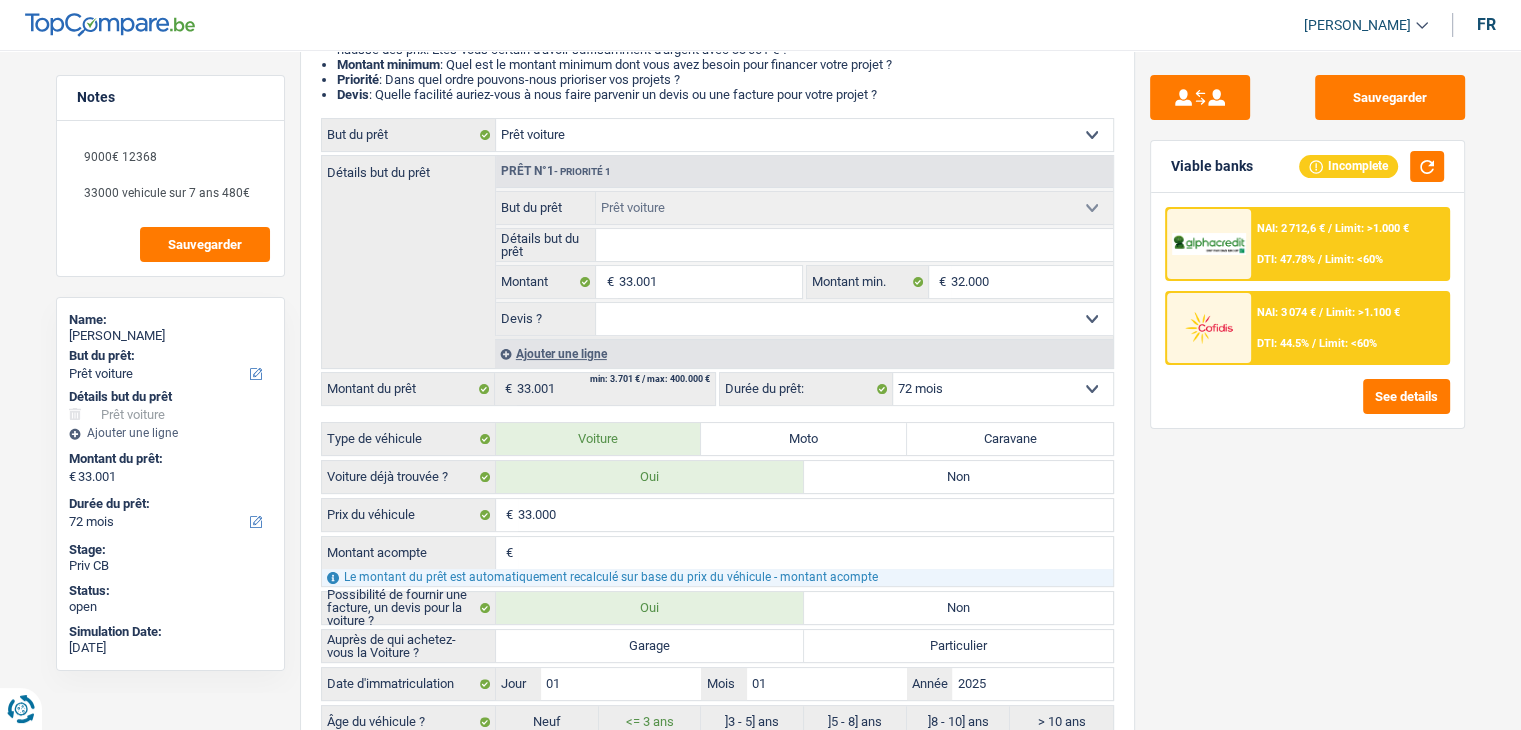 click on "NAI: 2 712,6 €
/
Limit: >1.000 €
DTI: 47.78%
/
Limit: <60%" at bounding box center (1349, 244) 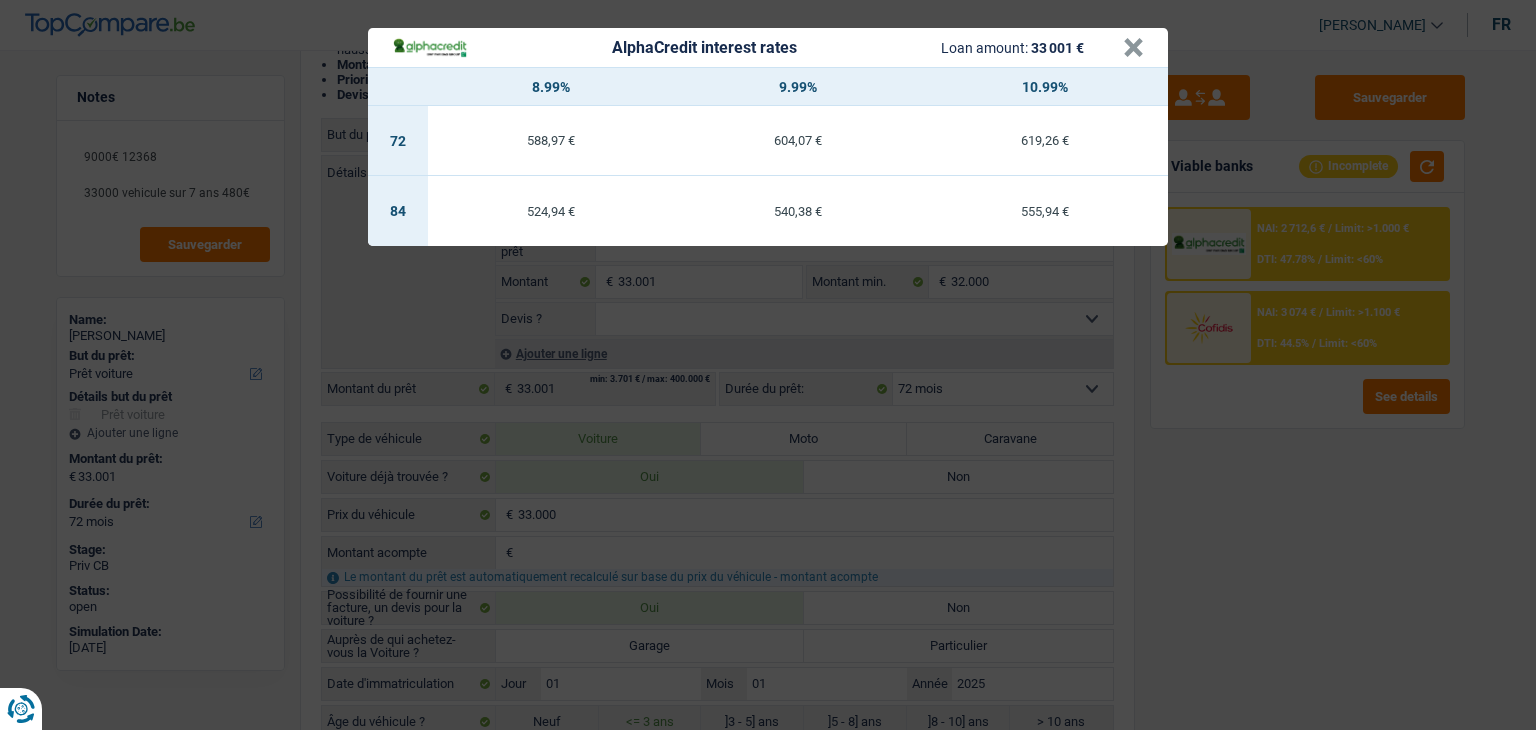 click on "AlphaCredit interest rates
Loan amount:
33 001 €
×
8.99%
9.99%
10.99%
72
588,97 €
604,07 €
619,26 €
84
524,94 €
540,38 €
555,94 €" at bounding box center [768, 365] 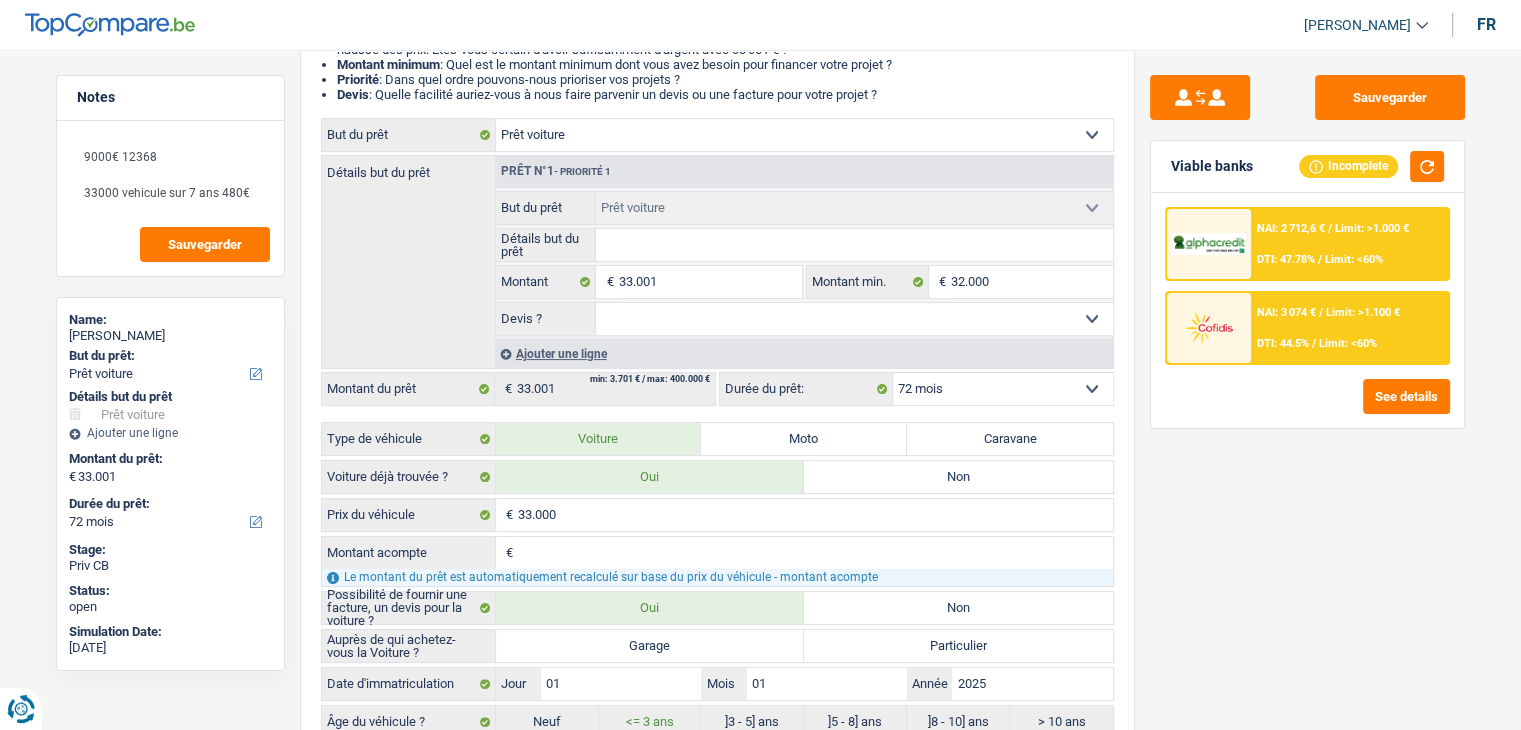 click on "NAI: 2 712,6 €
/
Limit: >1.000 €
DTI: 47.78%
/
Limit: <60%
NAI: 3 074 €
/
Limit: >1.100 €
DTI: 44.5%
/
Limit: <60%
See details" at bounding box center (1307, 310) 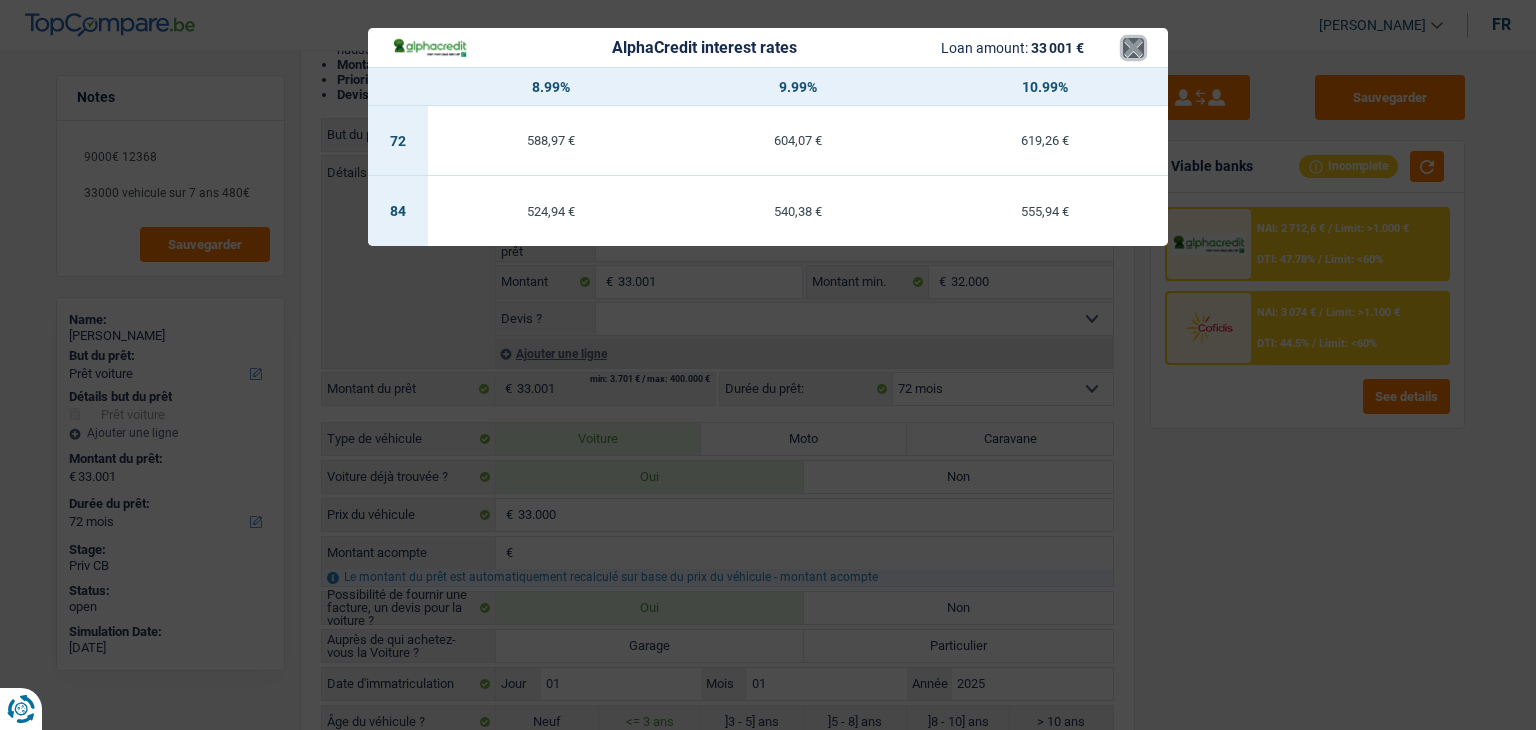 click on "×" at bounding box center (1133, 48) 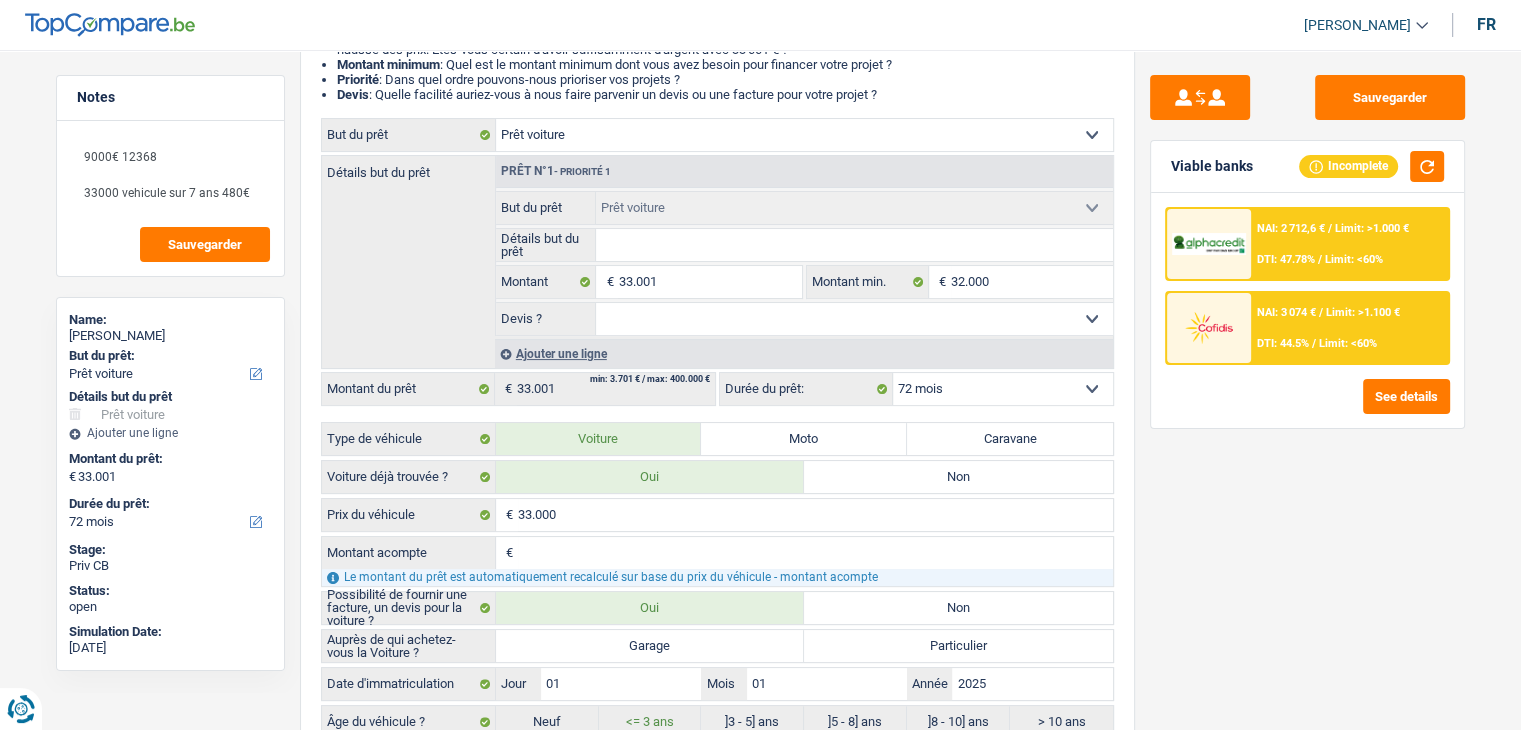 click on "See details" at bounding box center [1307, 396] 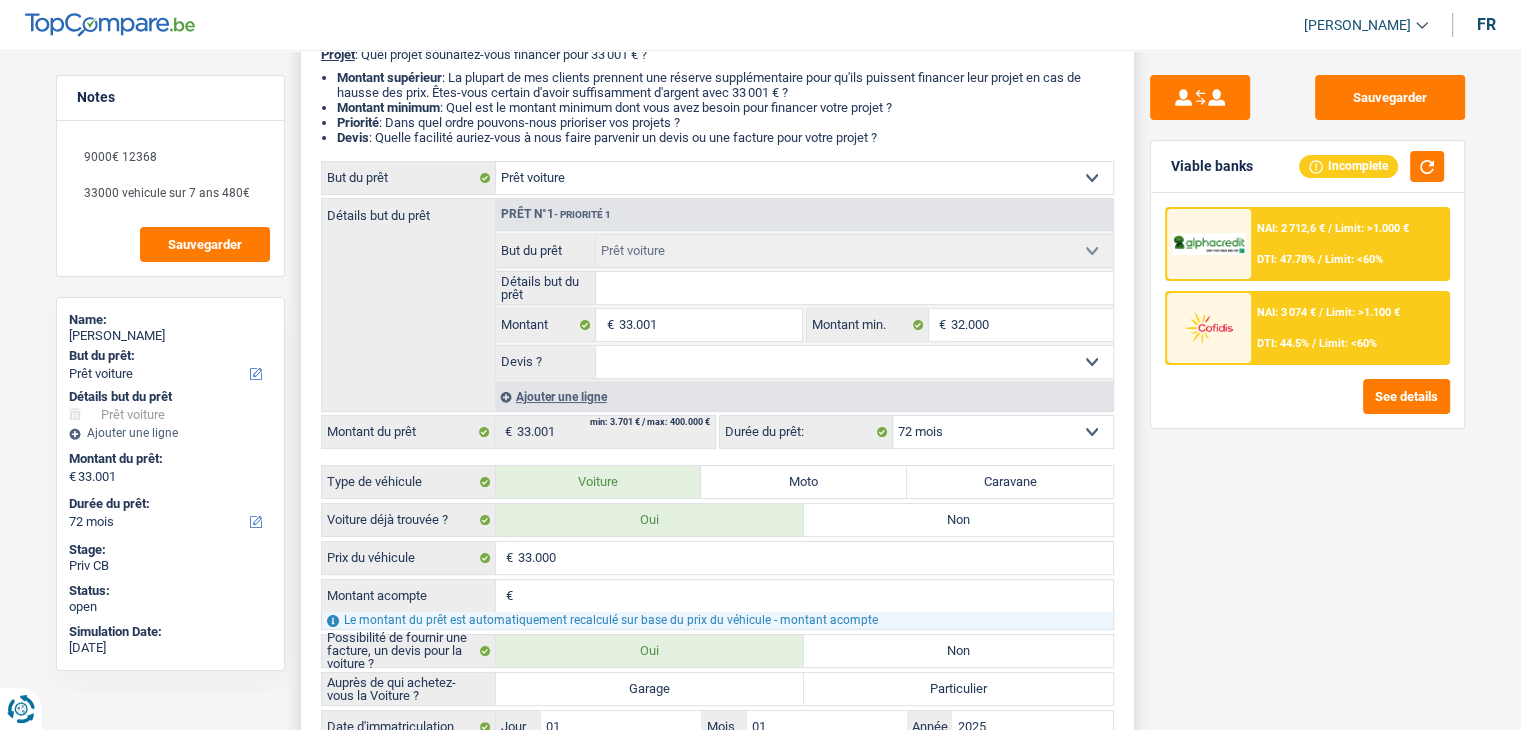 scroll, scrollTop: 0, scrollLeft: 0, axis: both 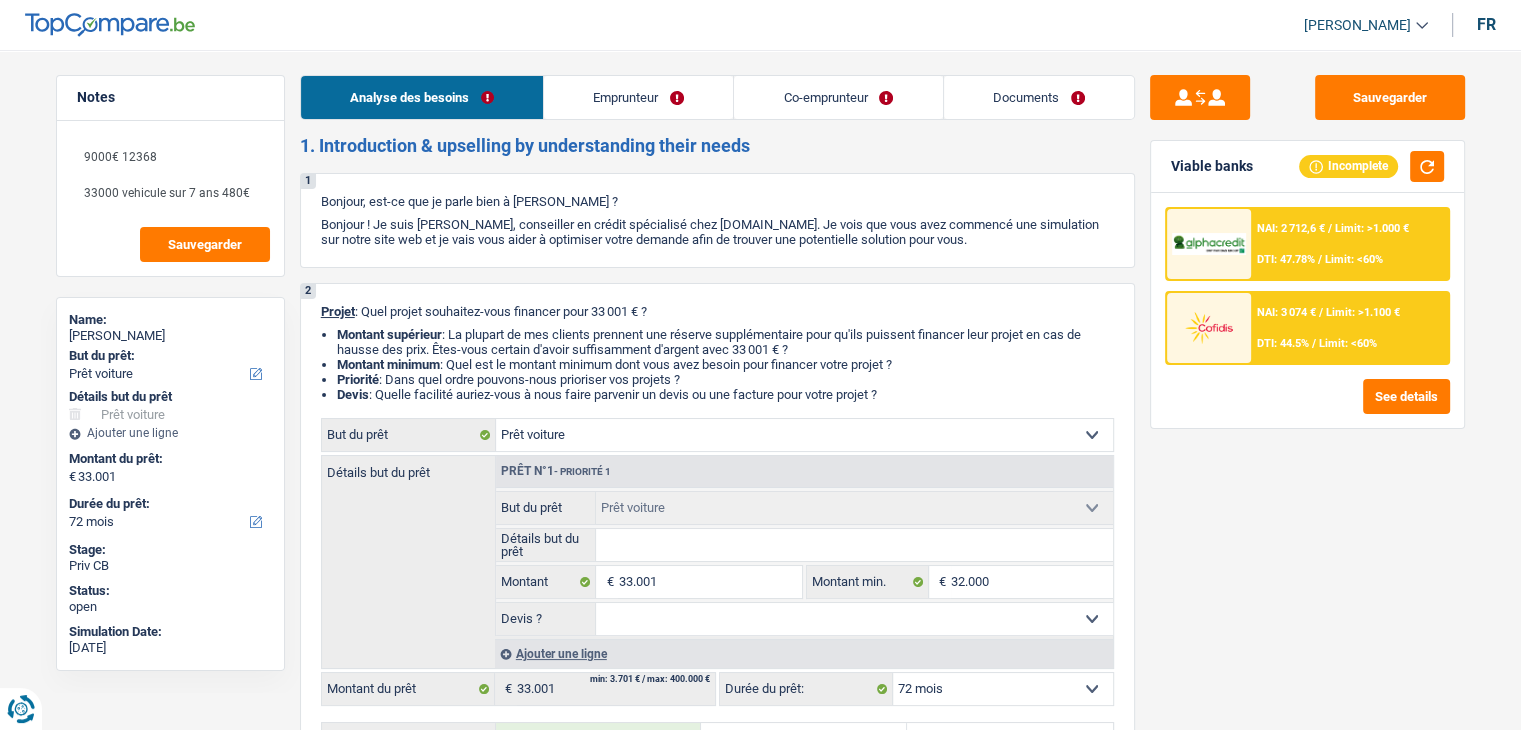 drag, startPoint x: 957, startPoint y: 237, endPoint x: 294, endPoint y: 169, distance: 666.478 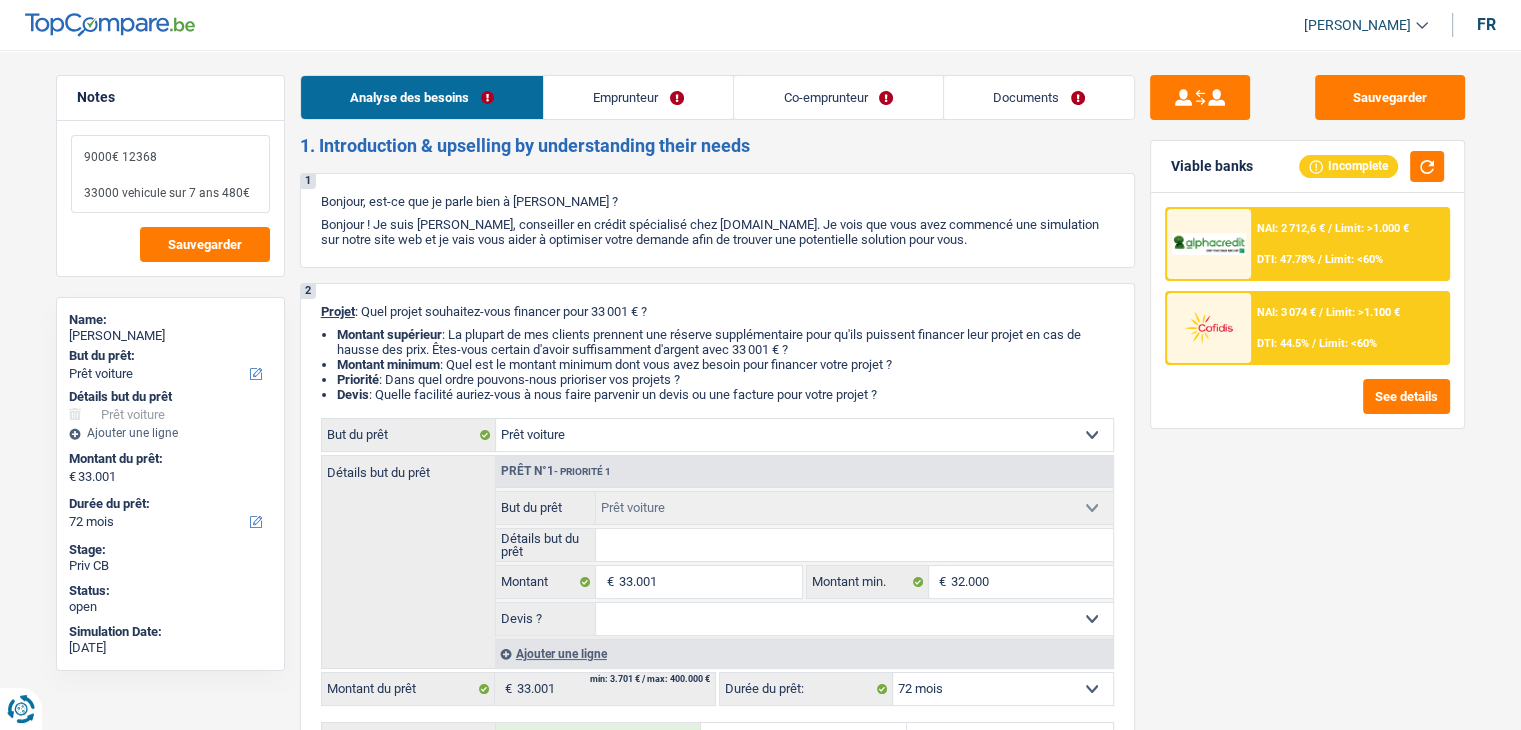 drag, startPoint x: 253, startPoint y: 197, endPoint x: 22, endPoint y: 147, distance: 236.34932 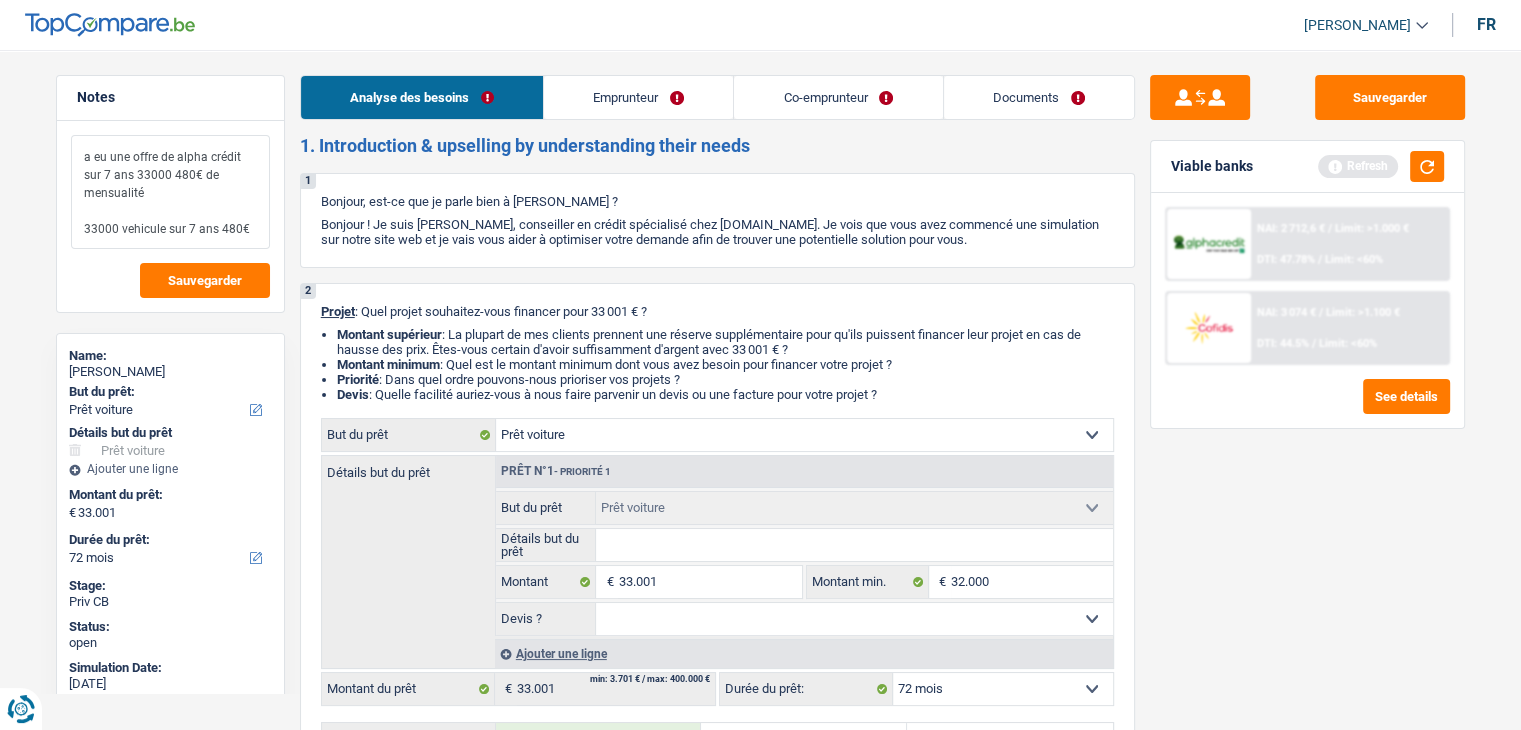 click on "a eu une offre de alpha crédit sur 7 ans 33000 480€ de mensualité
33000 vehicule sur 7 ans 480€" at bounding box center (170, 192) 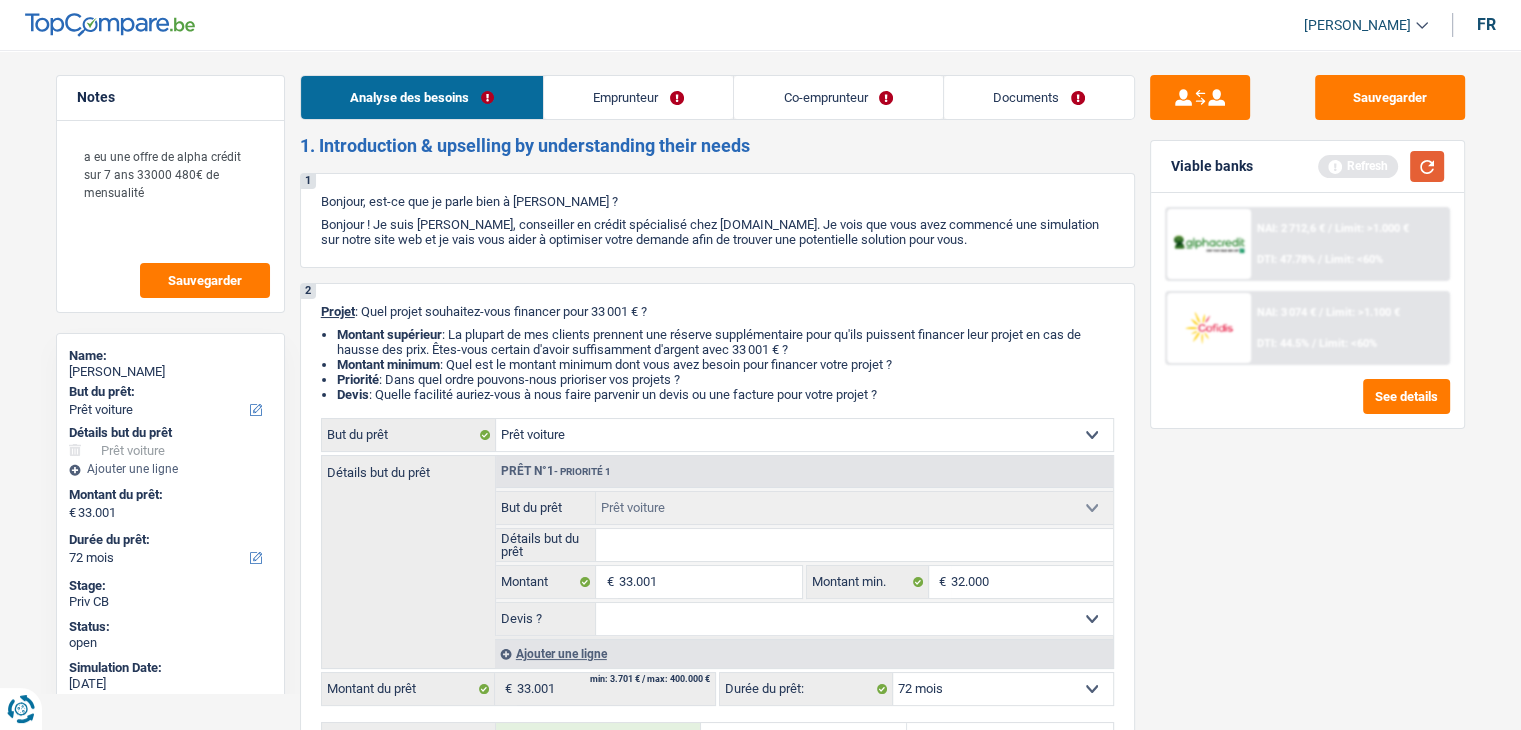 click at bounding box center [1427, 166] 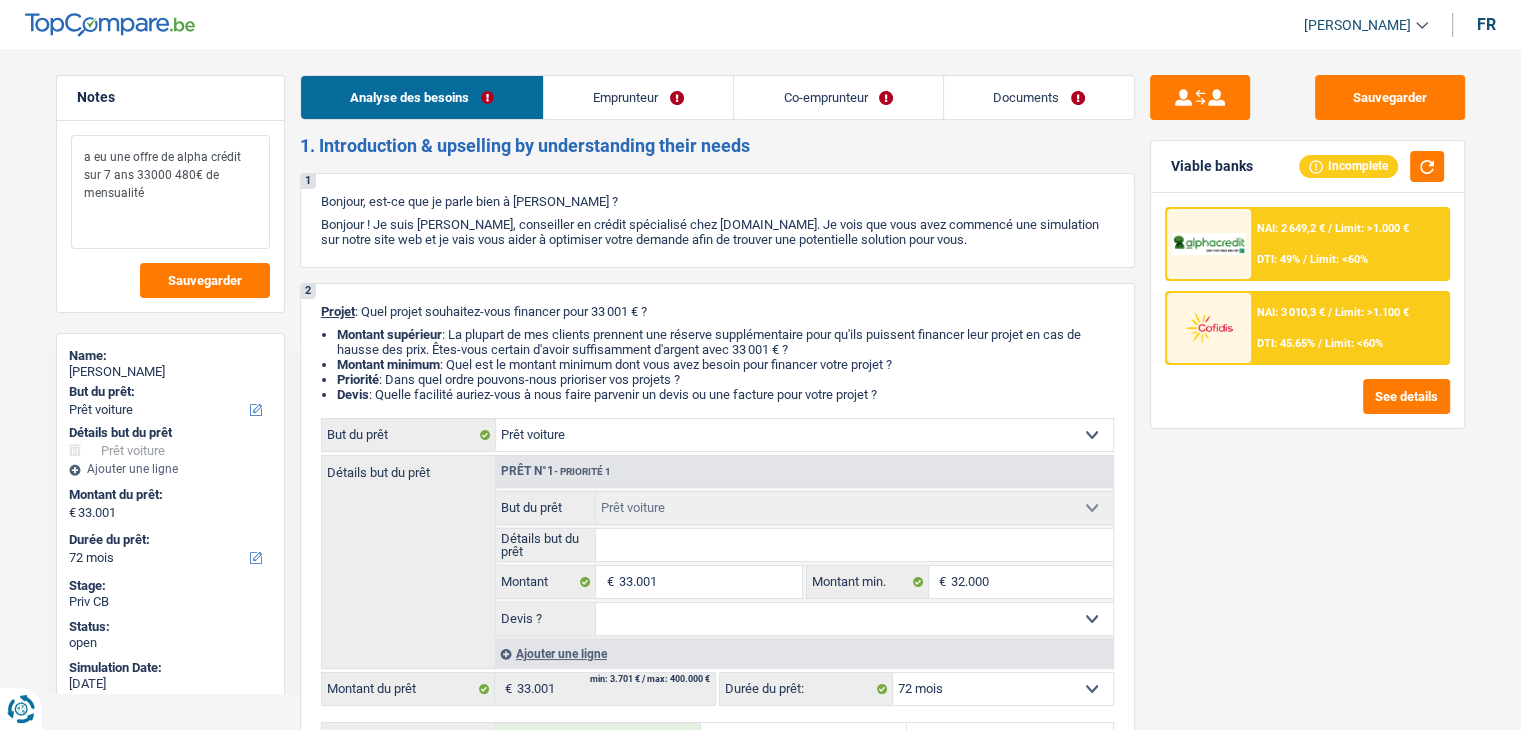 drag, startPoint x: 148, startPoint y: 202, endPoint x: 60, endPoint y: 154, distance: 100.239716 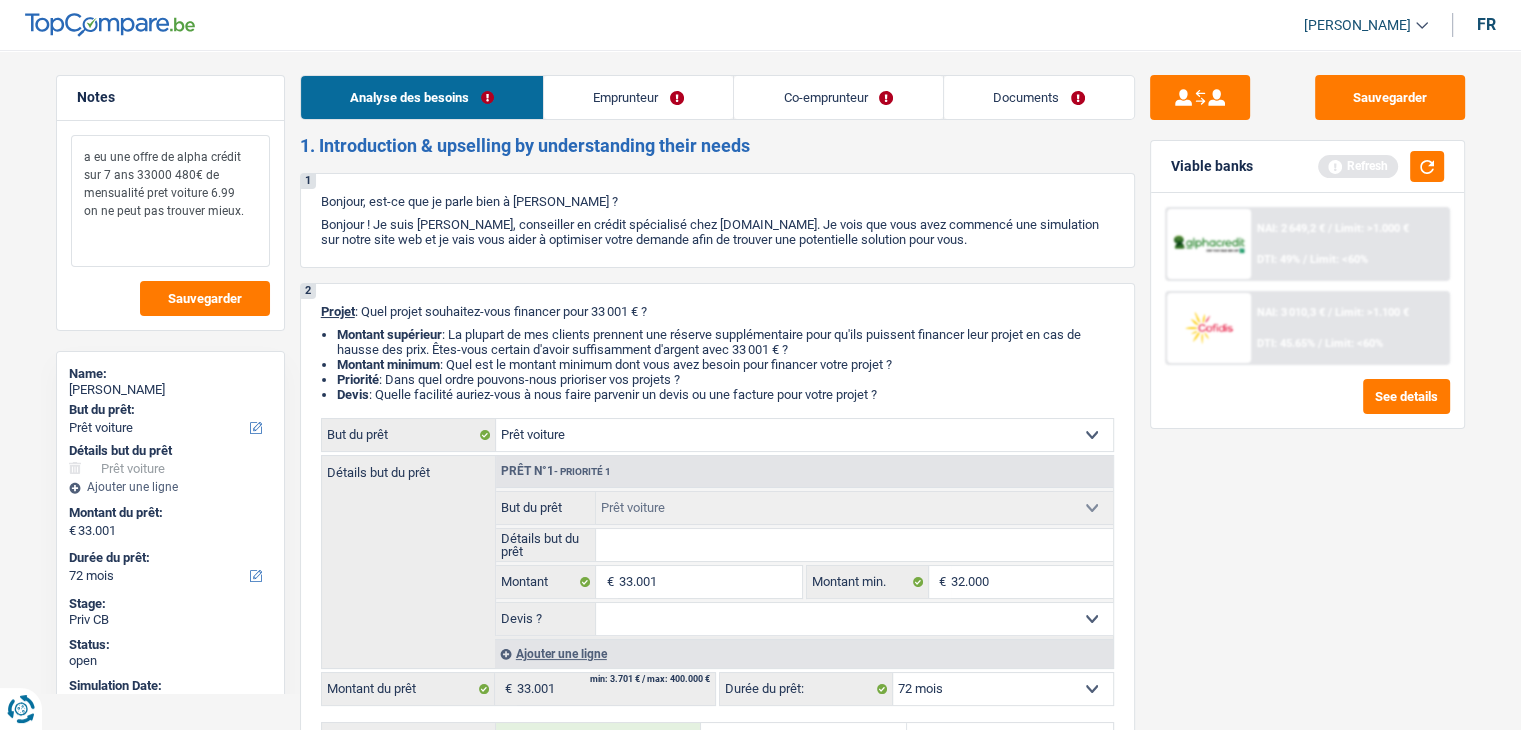drag, startPoint x: 244, startPoint y: 213, endPoint x: 0, endPoint y: 121, distance: 260.7681 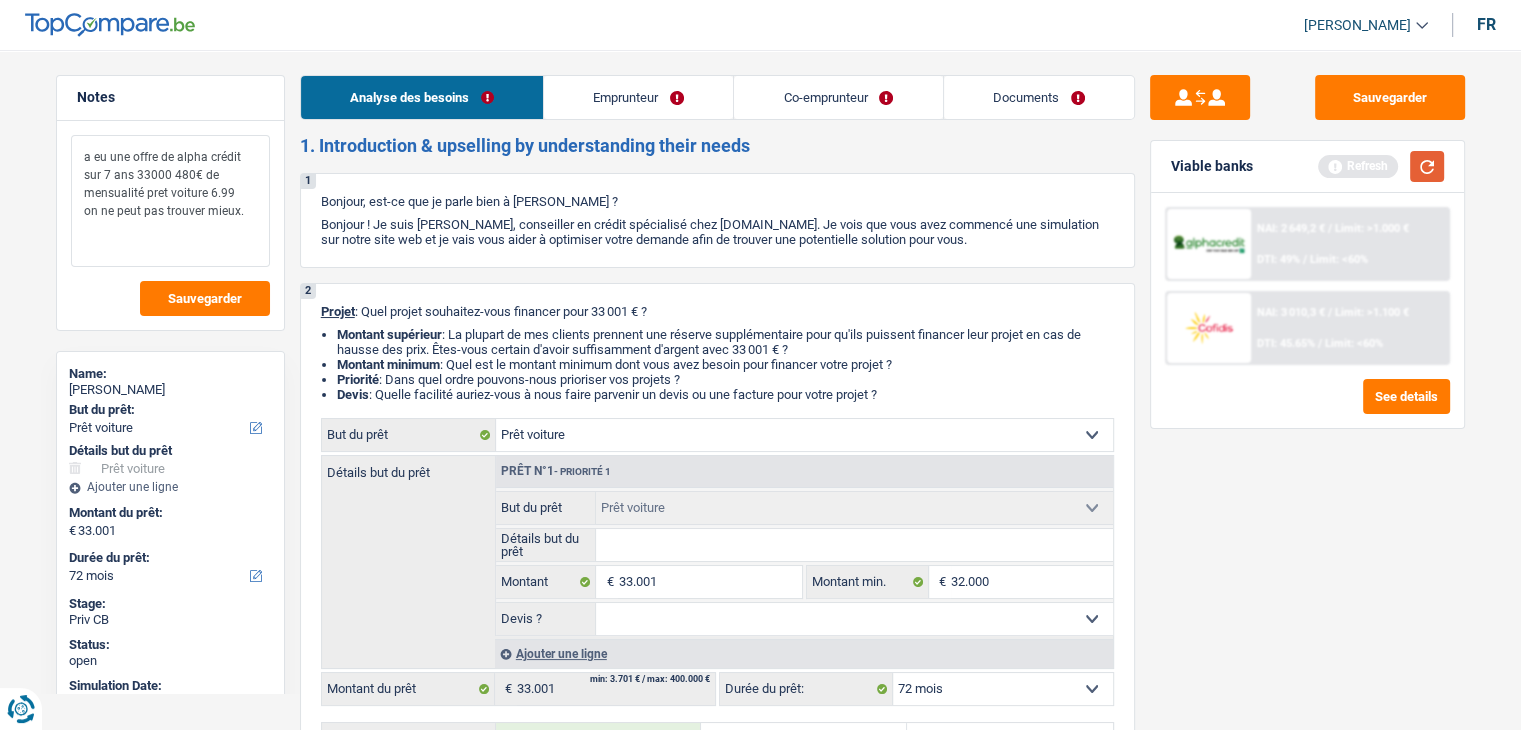 type on "a eu une offre de alpha crédit sur 7 ans 33000 480€ de mensualité pret voiture 6.99
on ne peut pas trouver mieux." 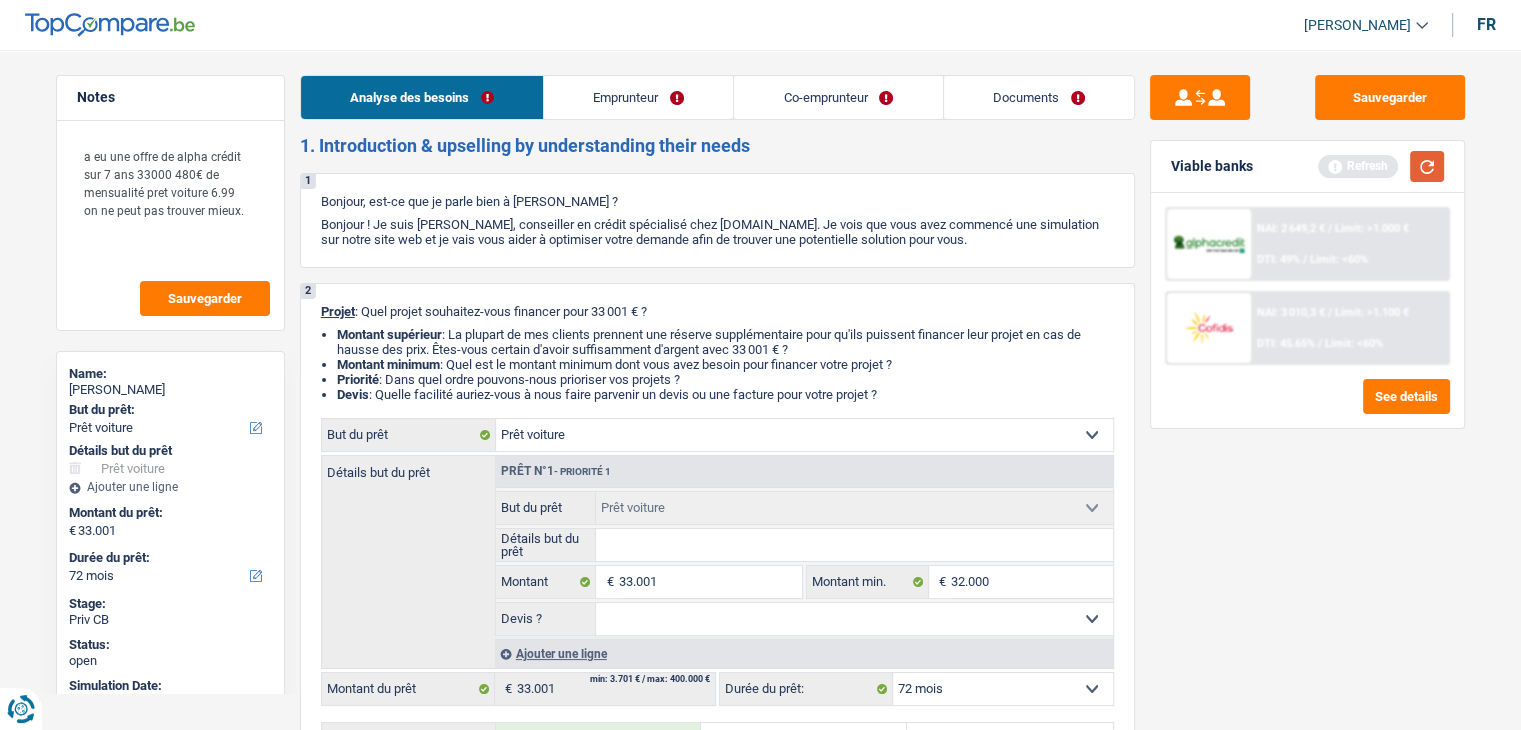 click at bounding box center [1427, 166] 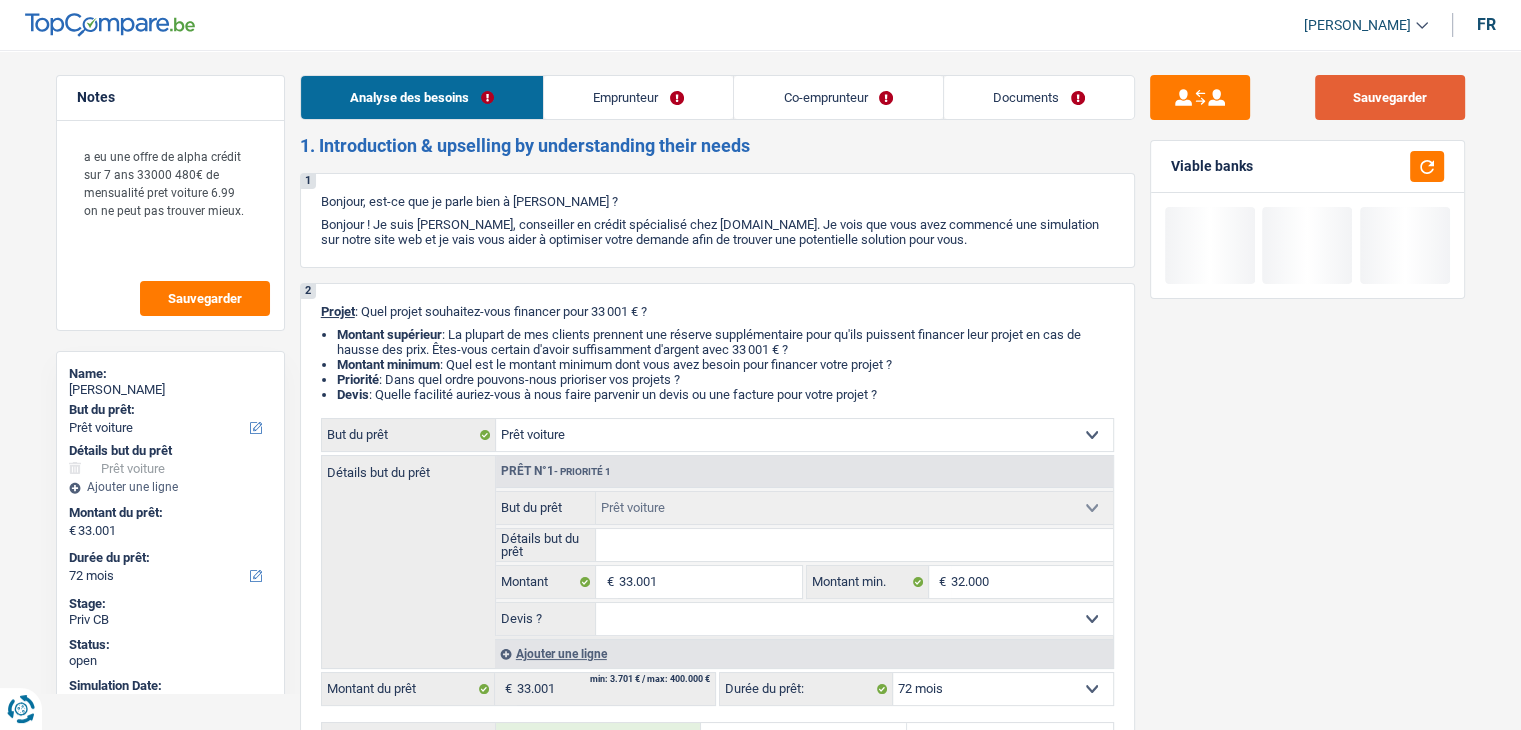 click on "Sauvegarder" at bounding box center (1390, 97) 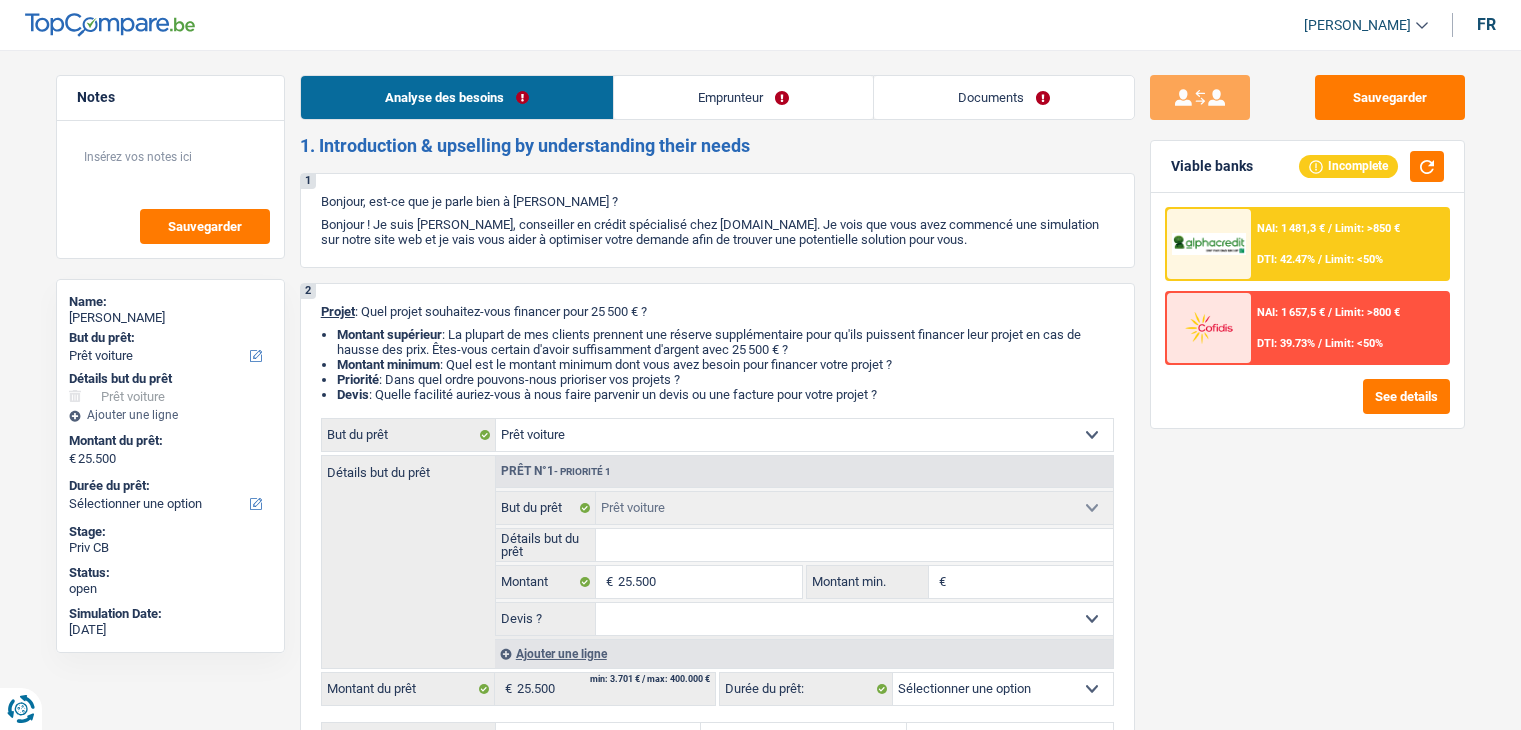select on "car" 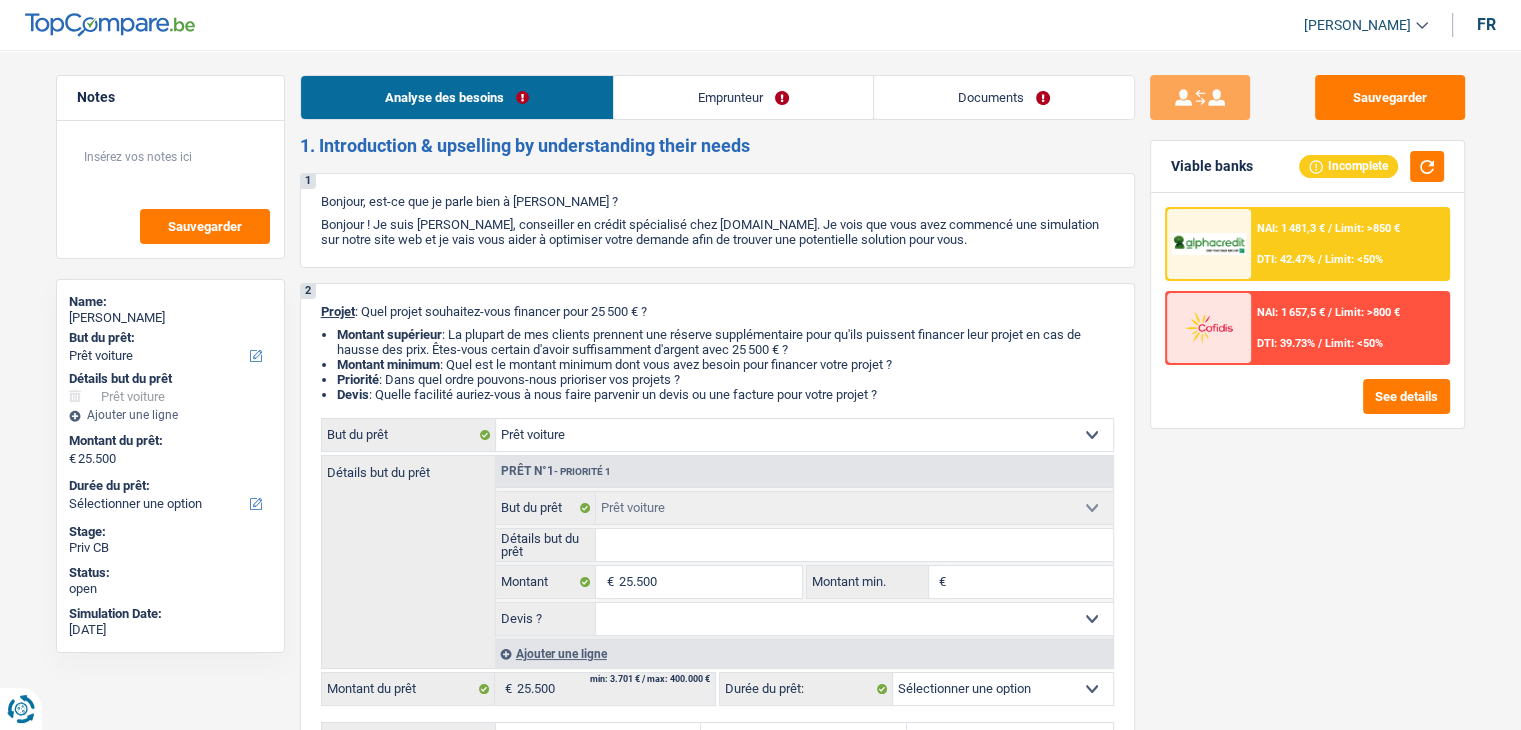 scroll, scrollTop: 0, scrollLeft: 0, axis: both 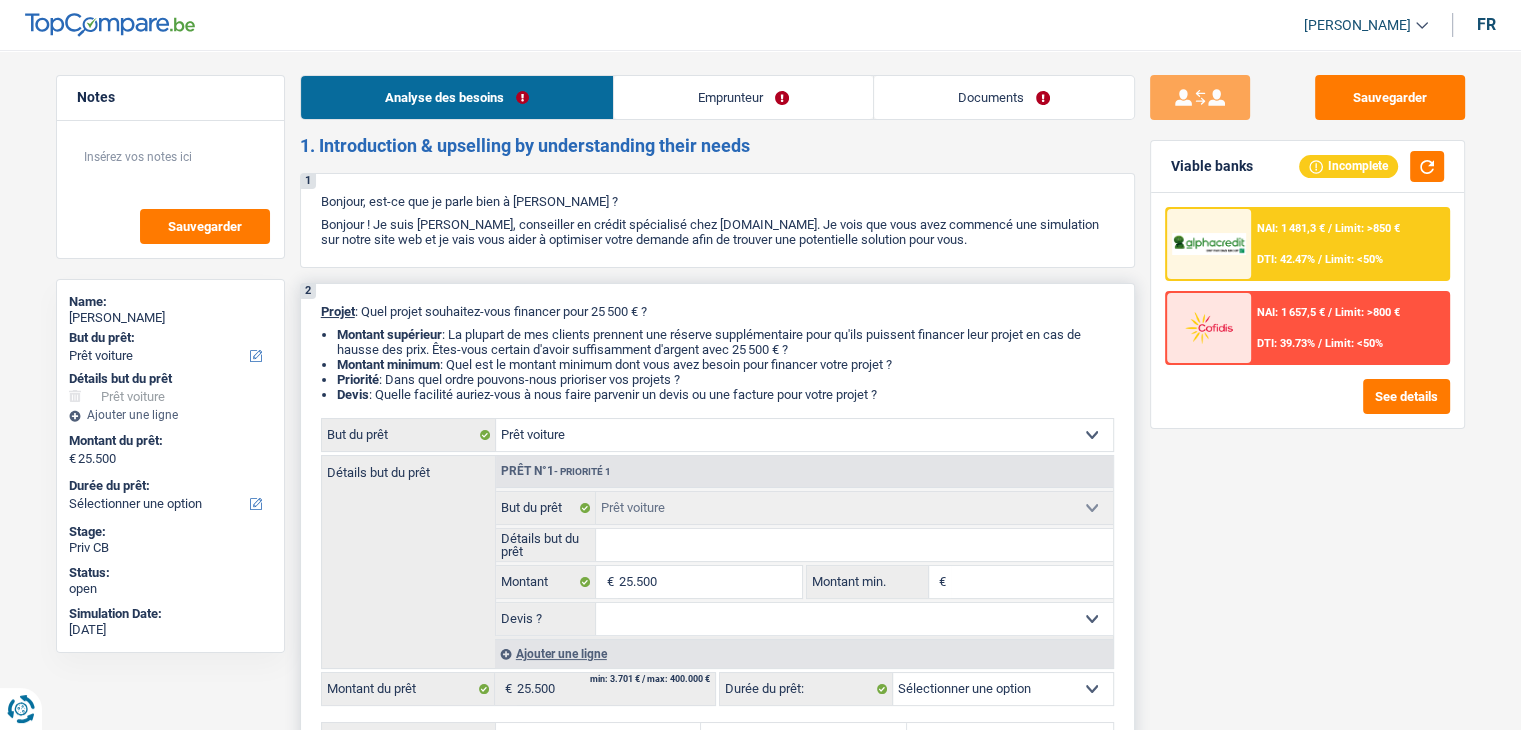 click on "Détails but du prêt" at bounding box center [854, 545] 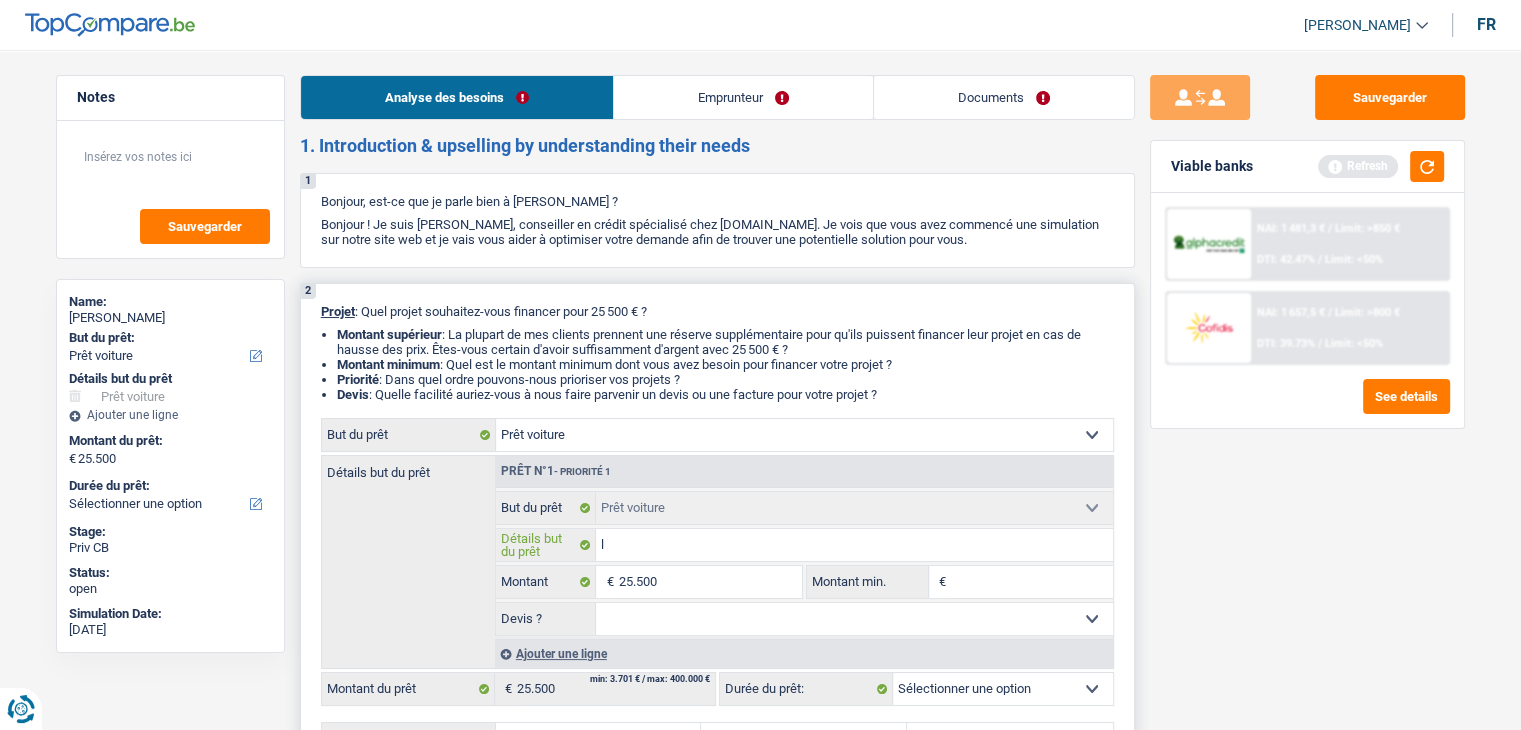 type on "le" 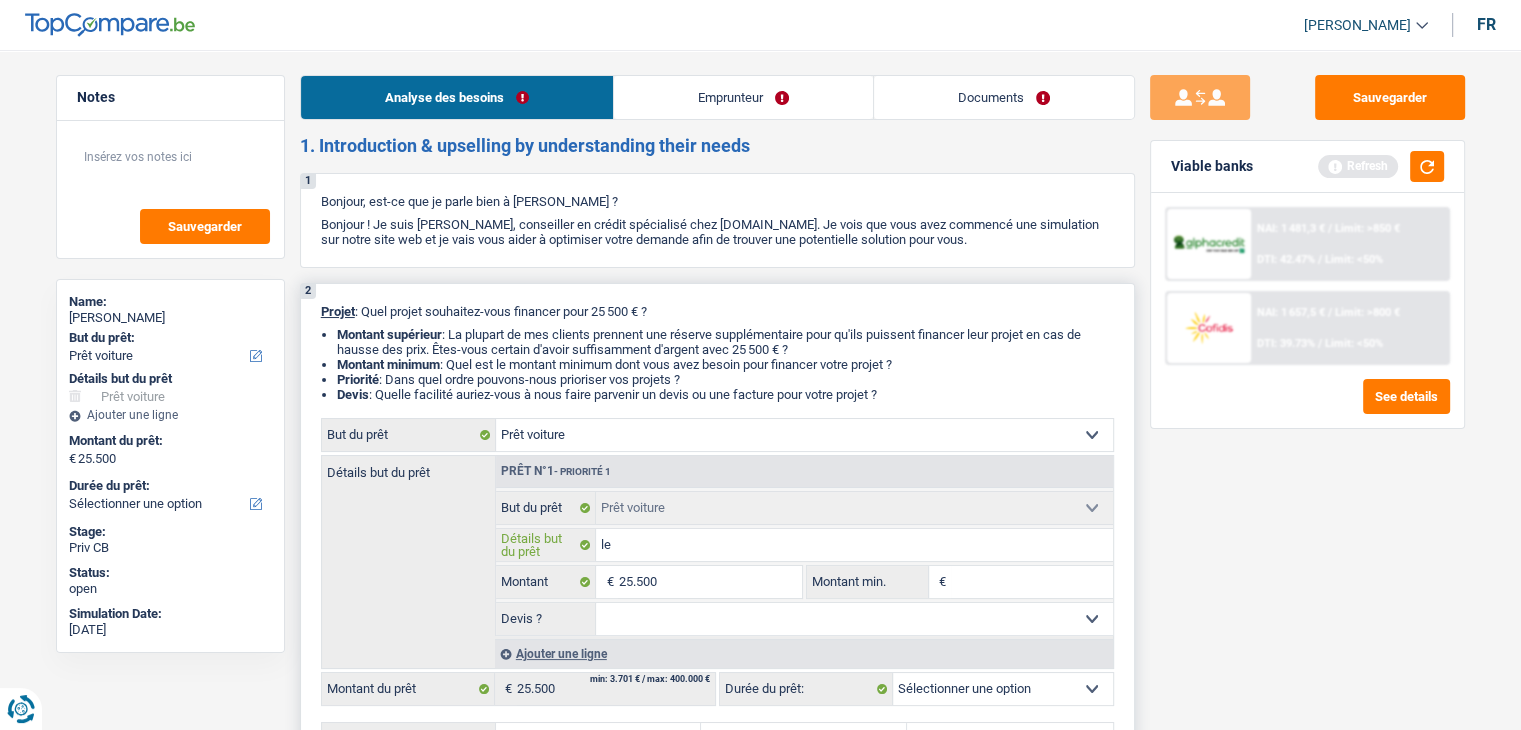 type on "lex" 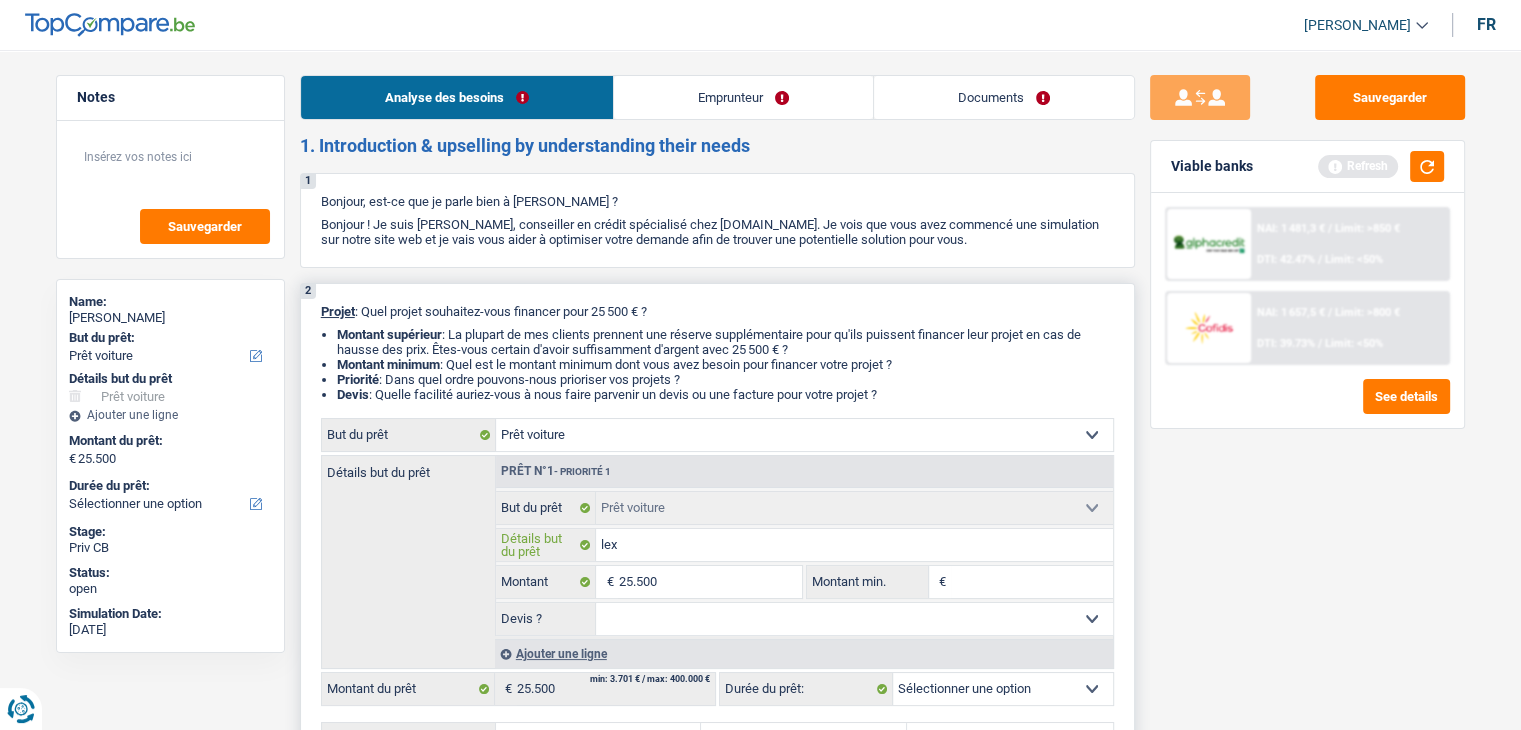 type on "lexu" 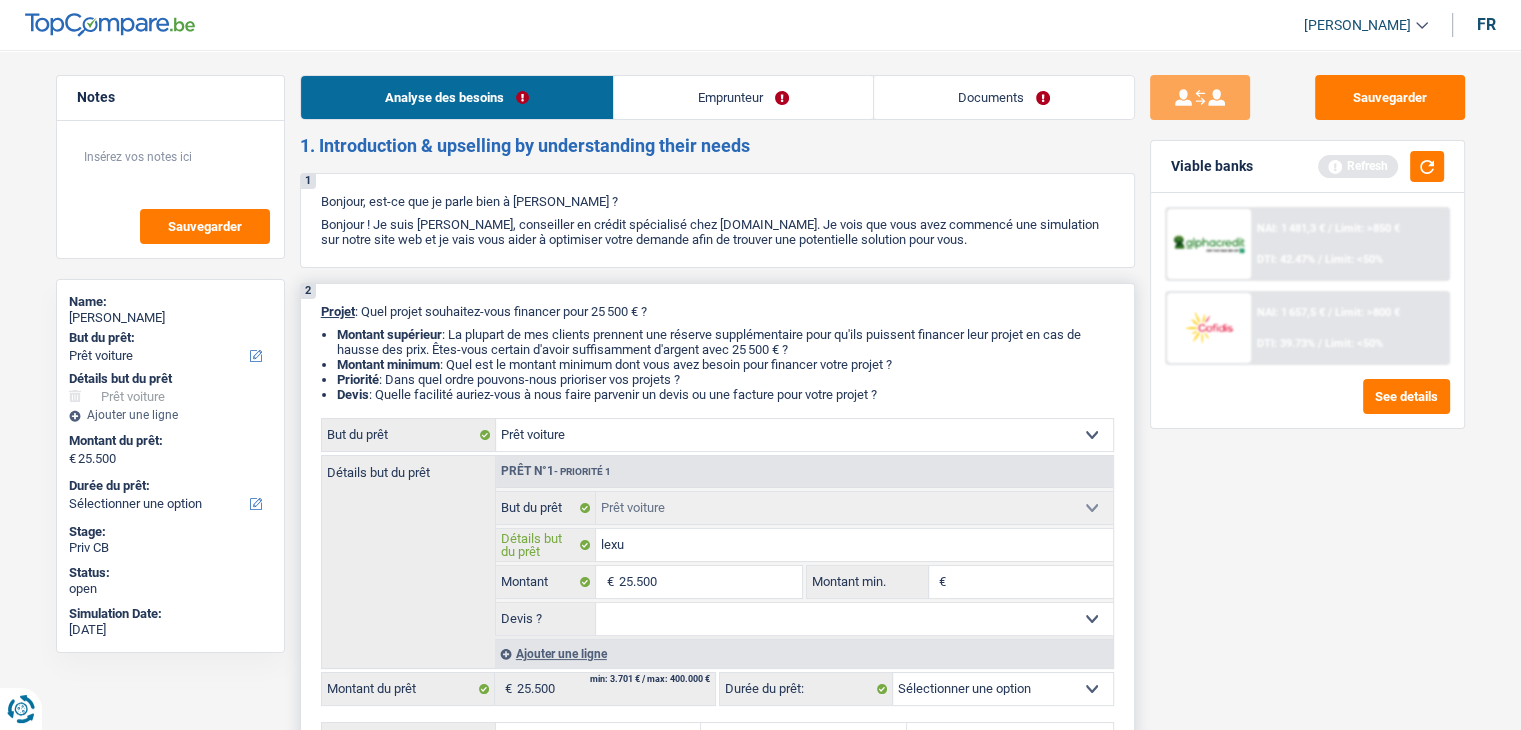 type on "lexus" 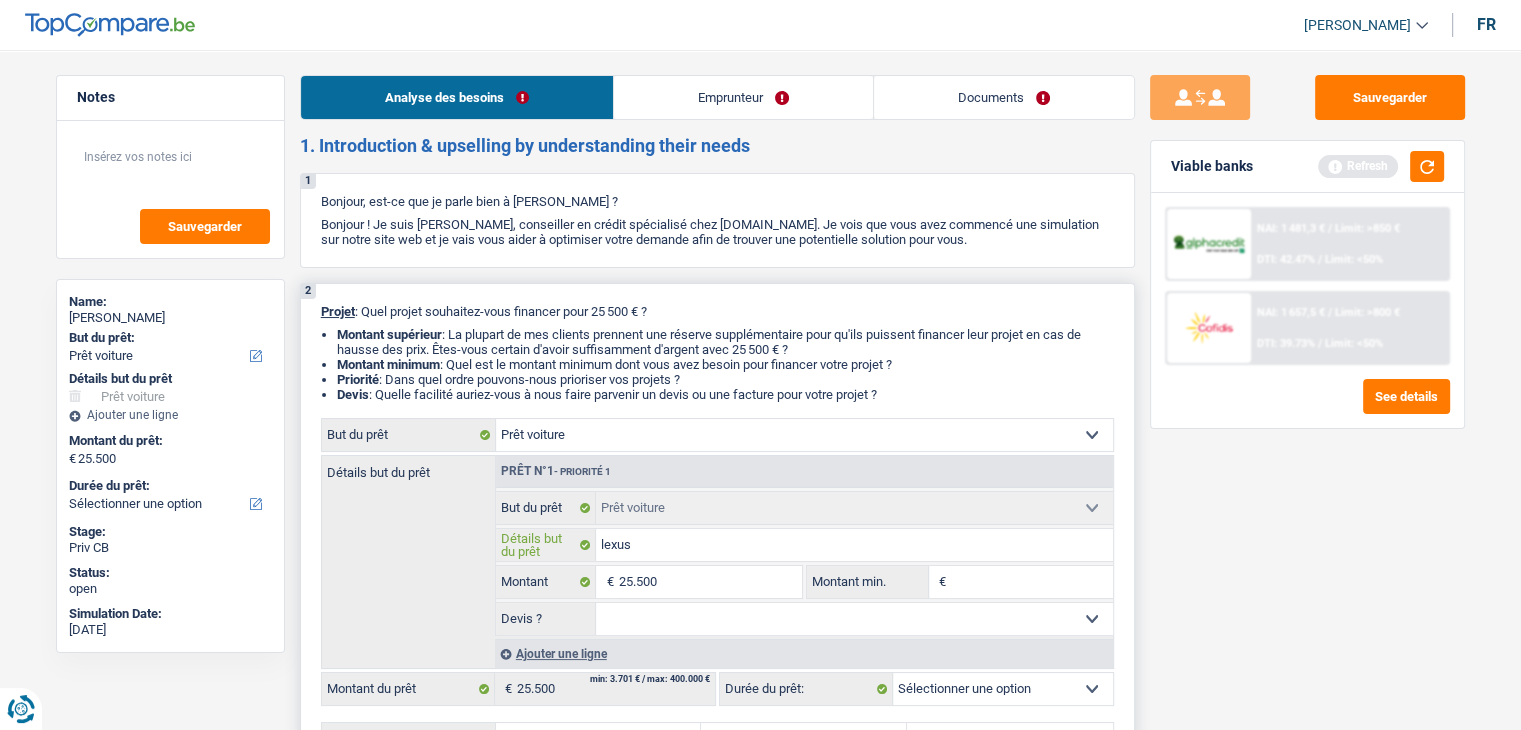 type on "lexus" 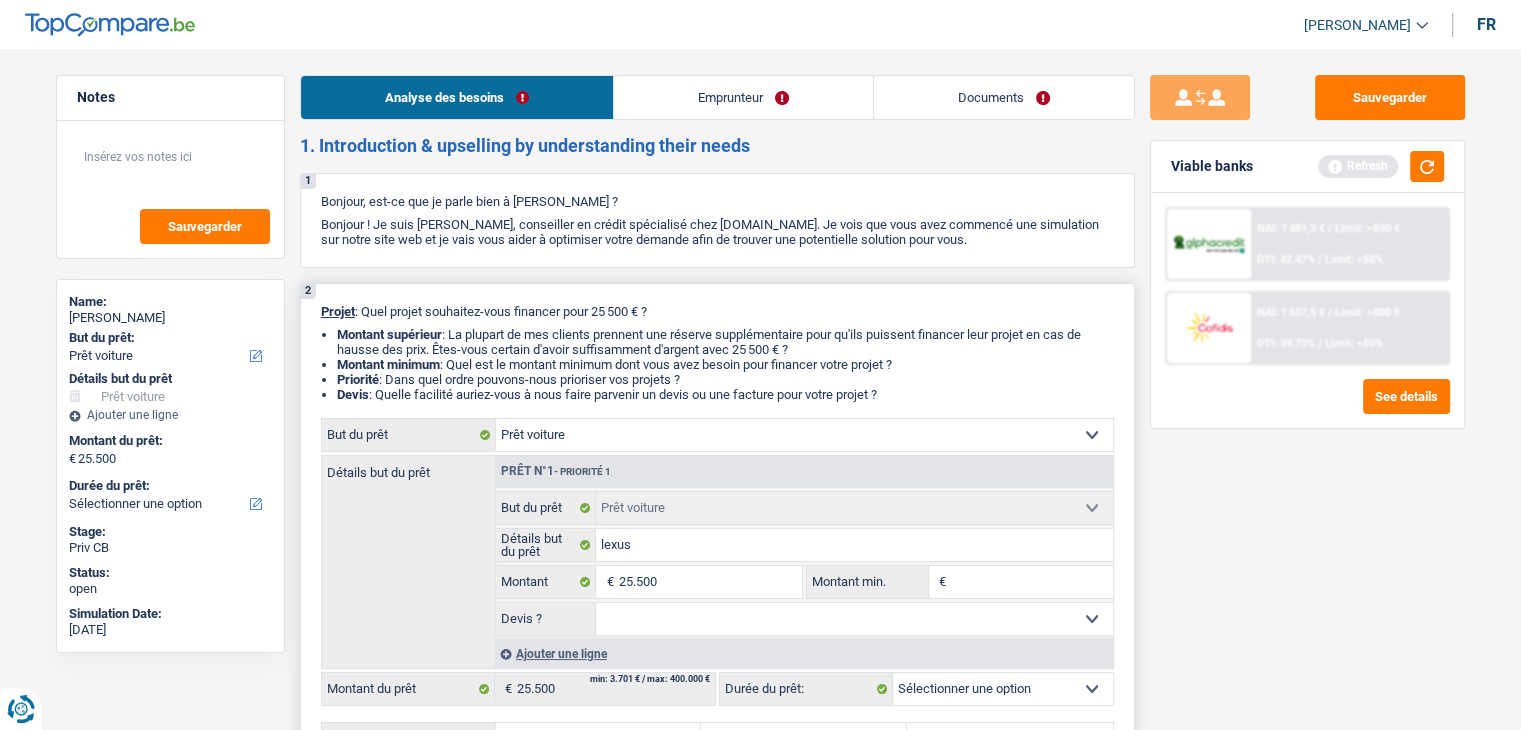 click on "Montant min." at bounding box center [1032, 582] 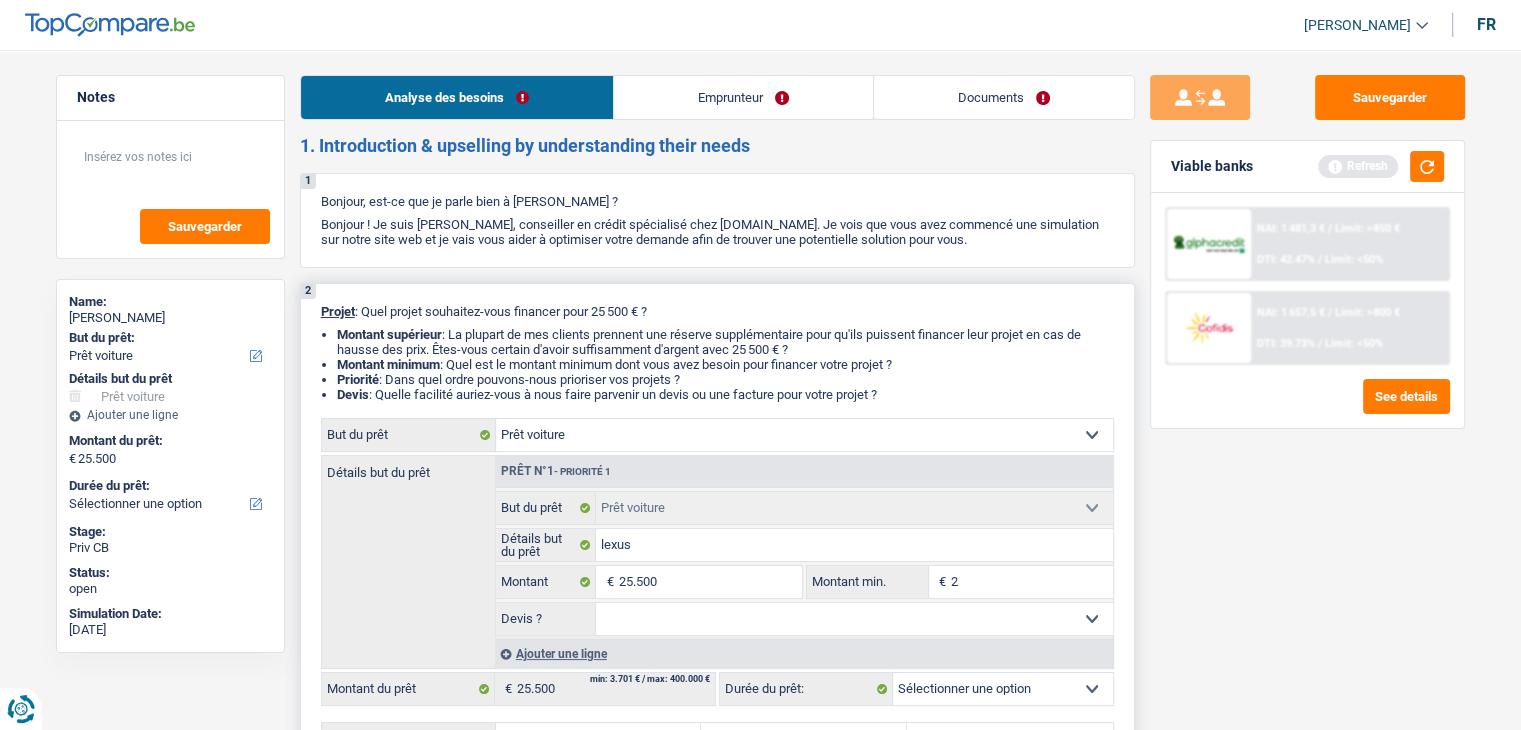 type on "25" 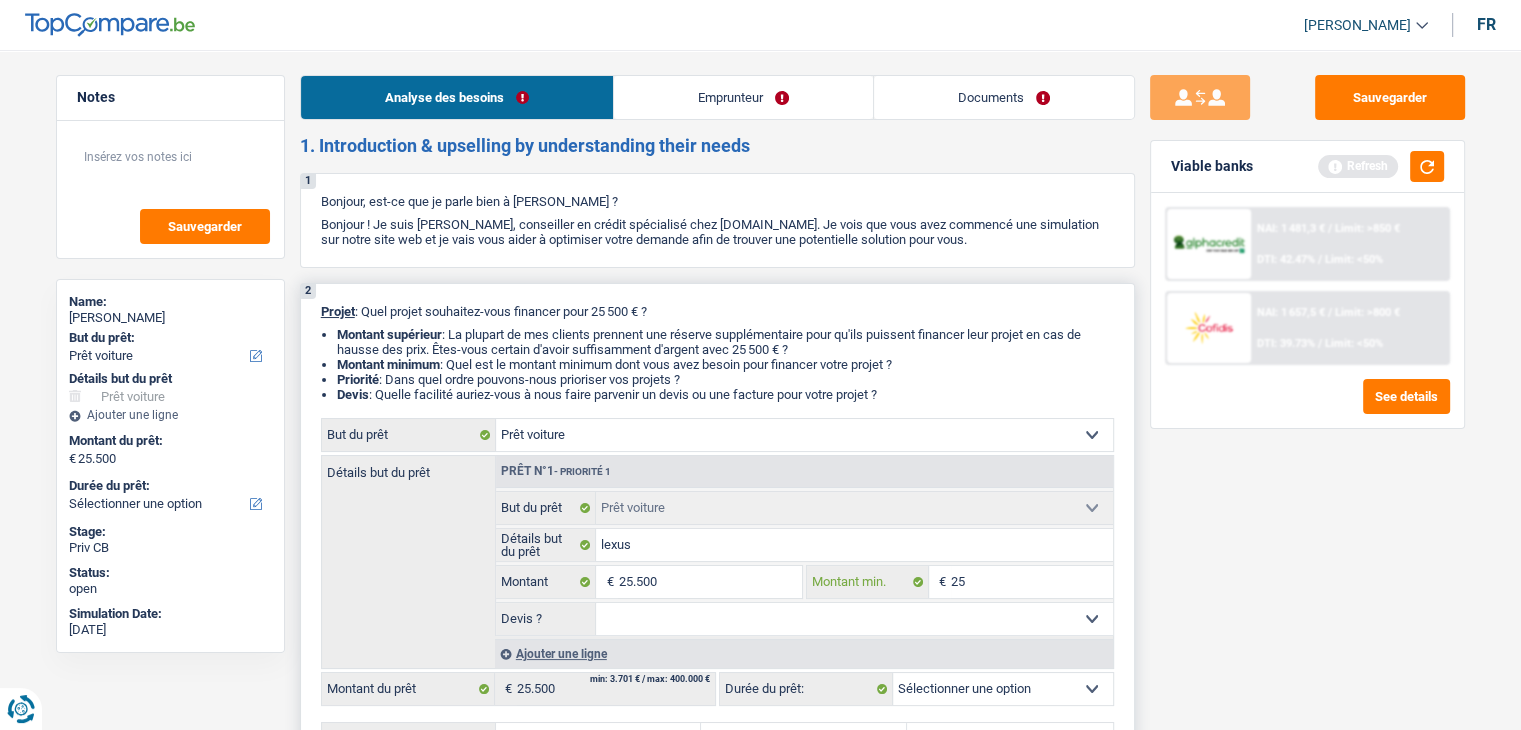 type on "255" 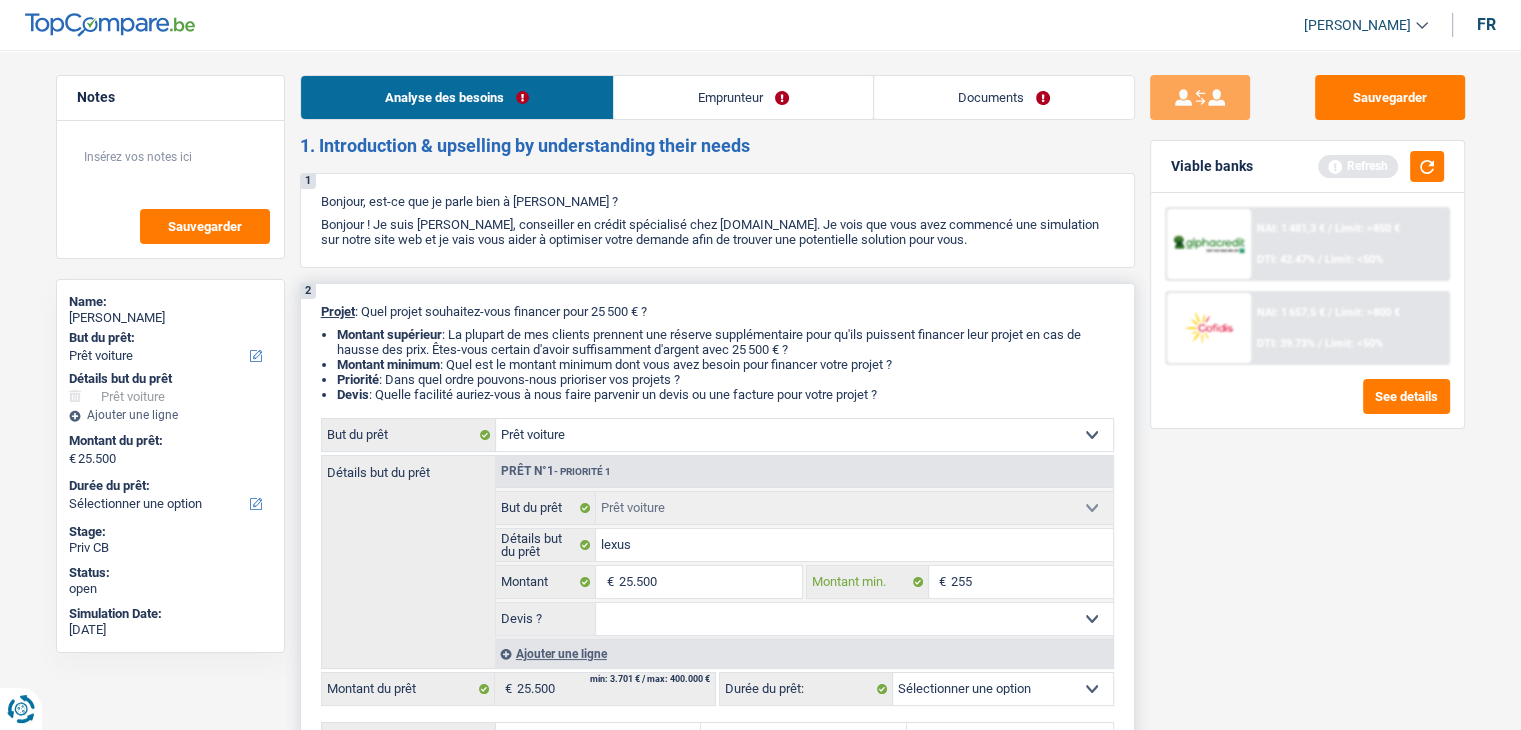 type on "2.550" 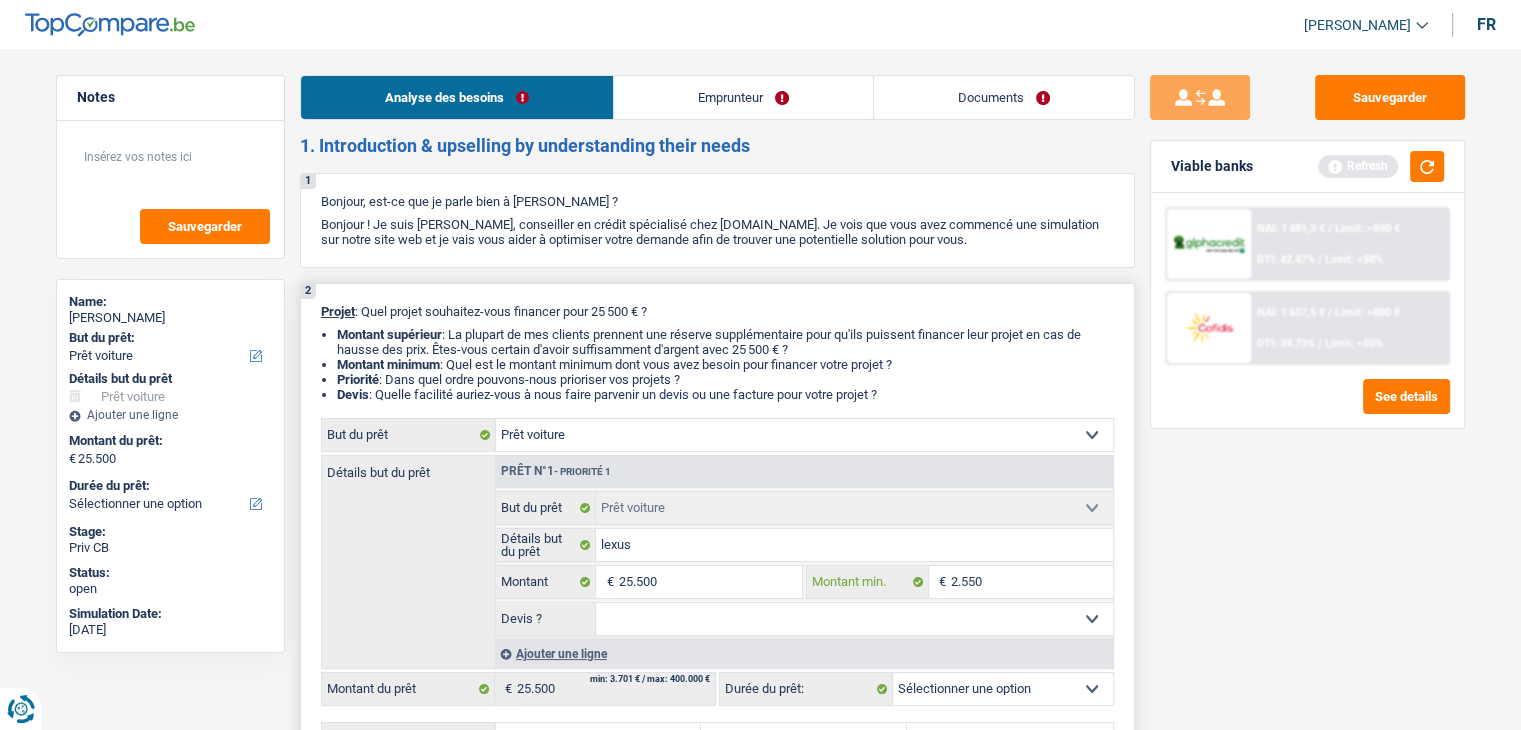 type on "25.500" 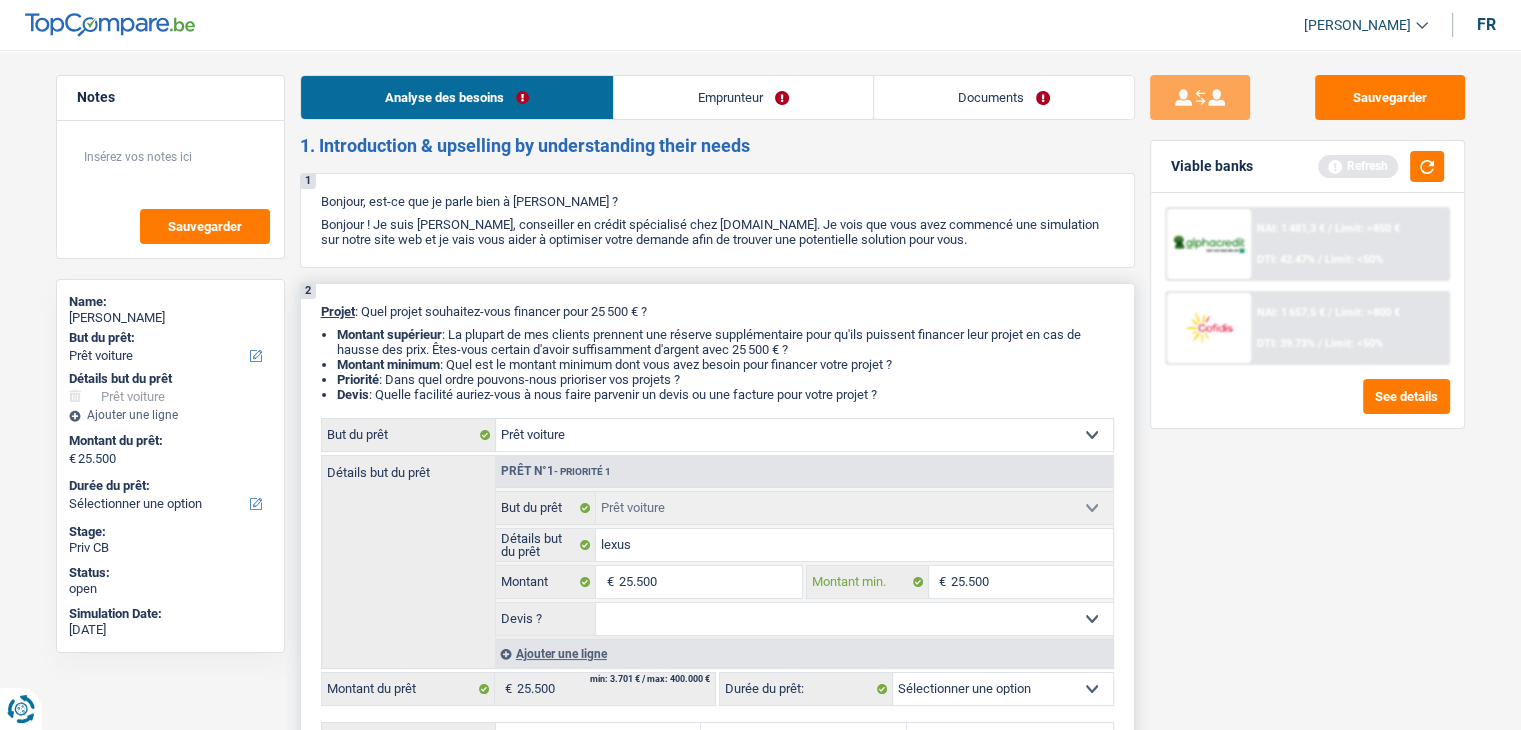 type on "25.500" 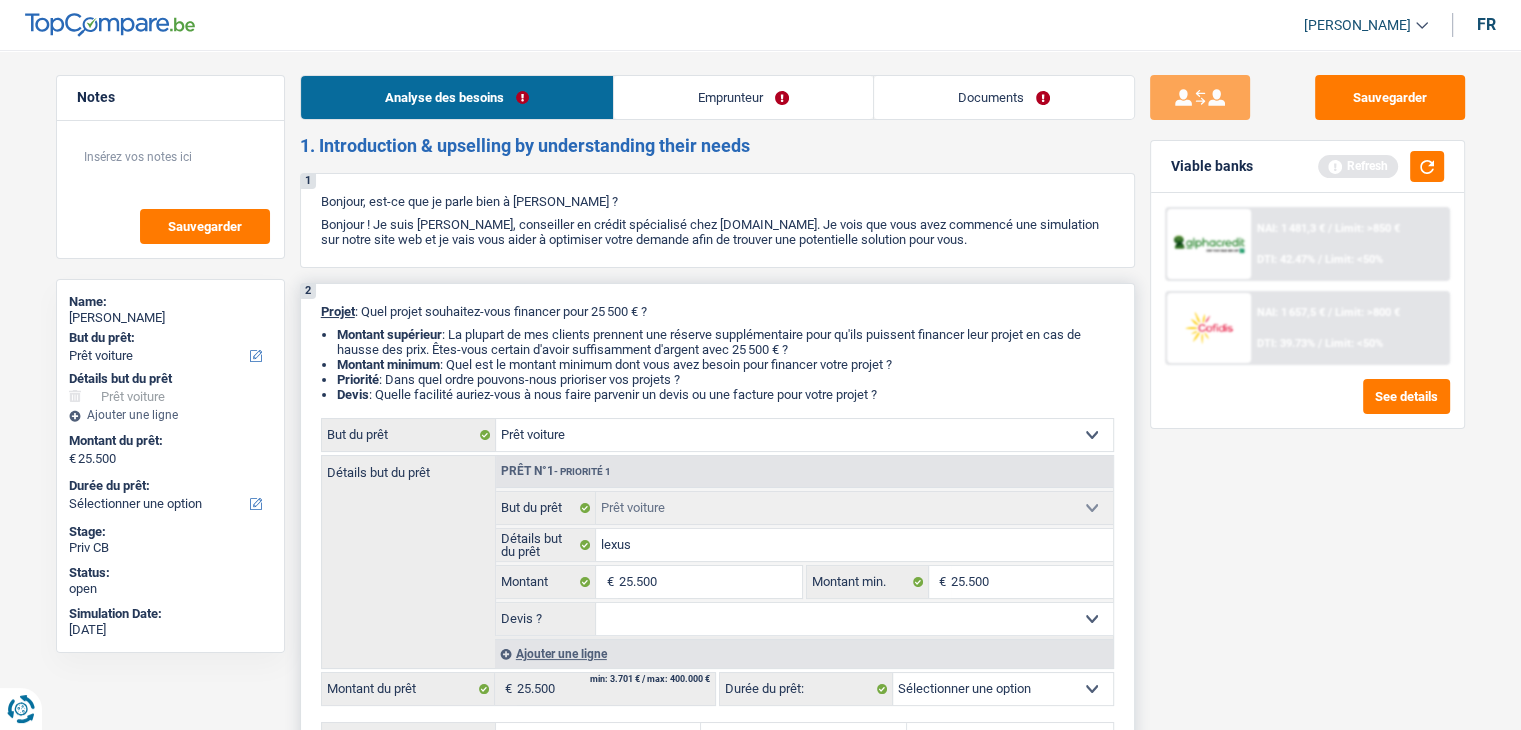 click on "Oui Non Non répondu
Sélectionner une option" at bounding box center (854, 619) 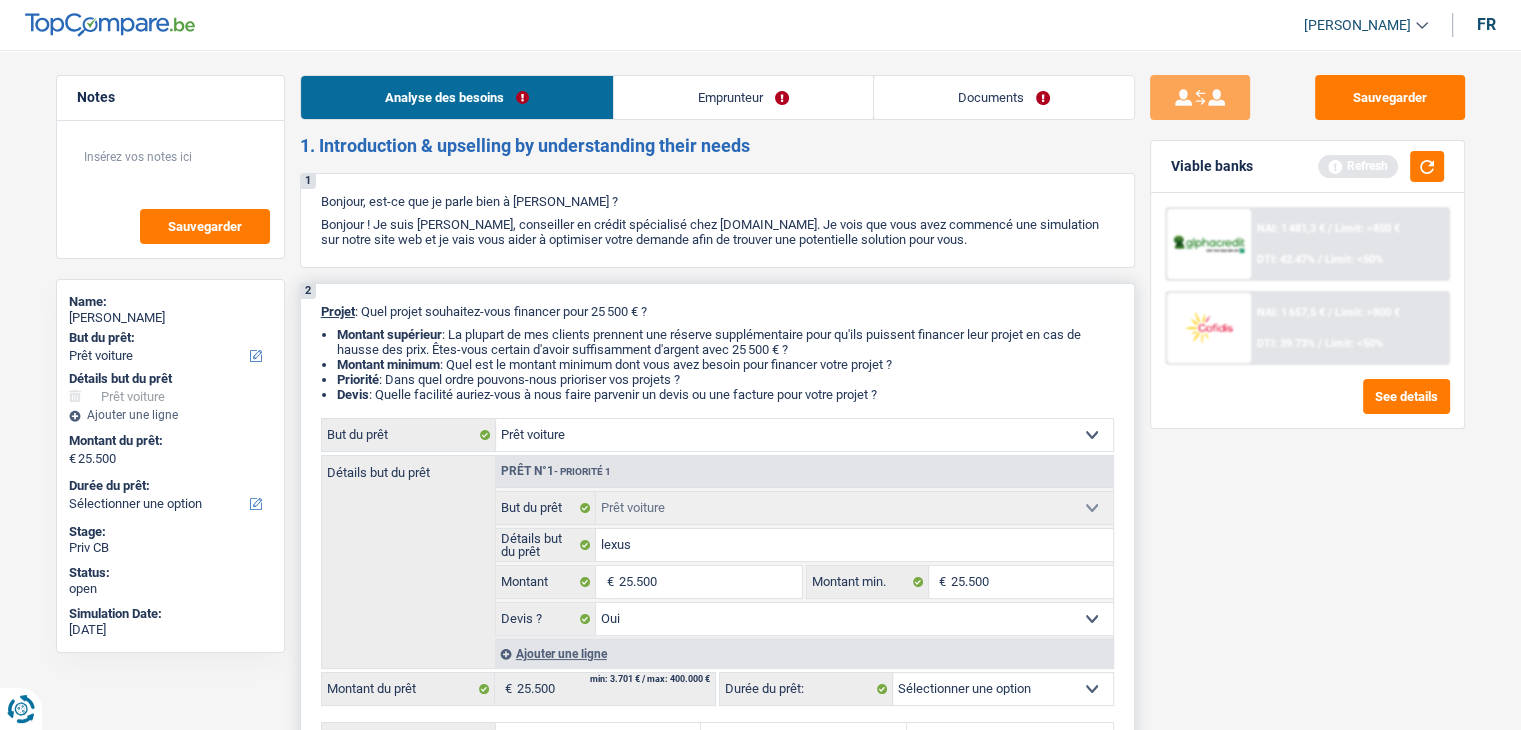 scroll, scrollTop: 400, scrollLeft: 0, axis: vertical 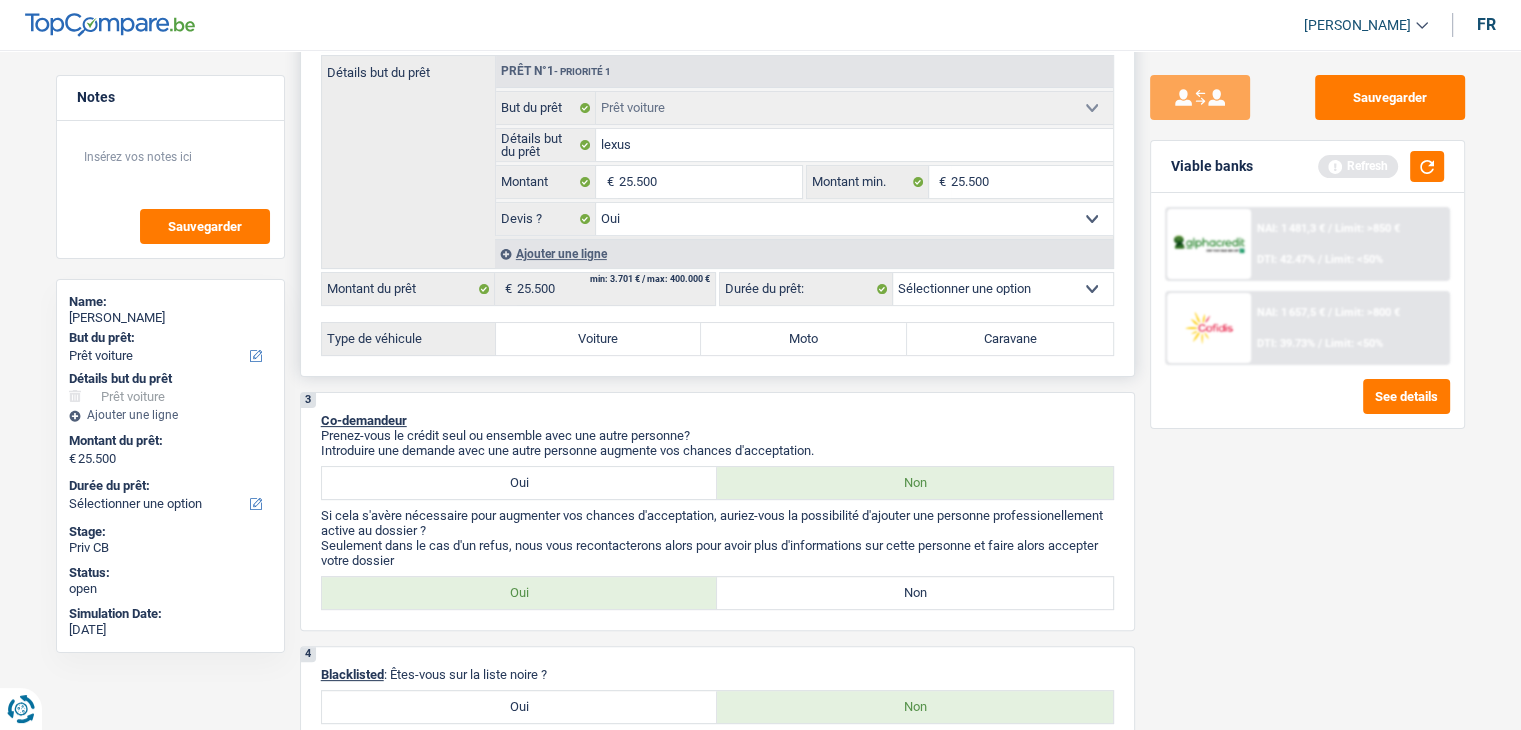 click on "Voiture" at bounding box center (599, 339) 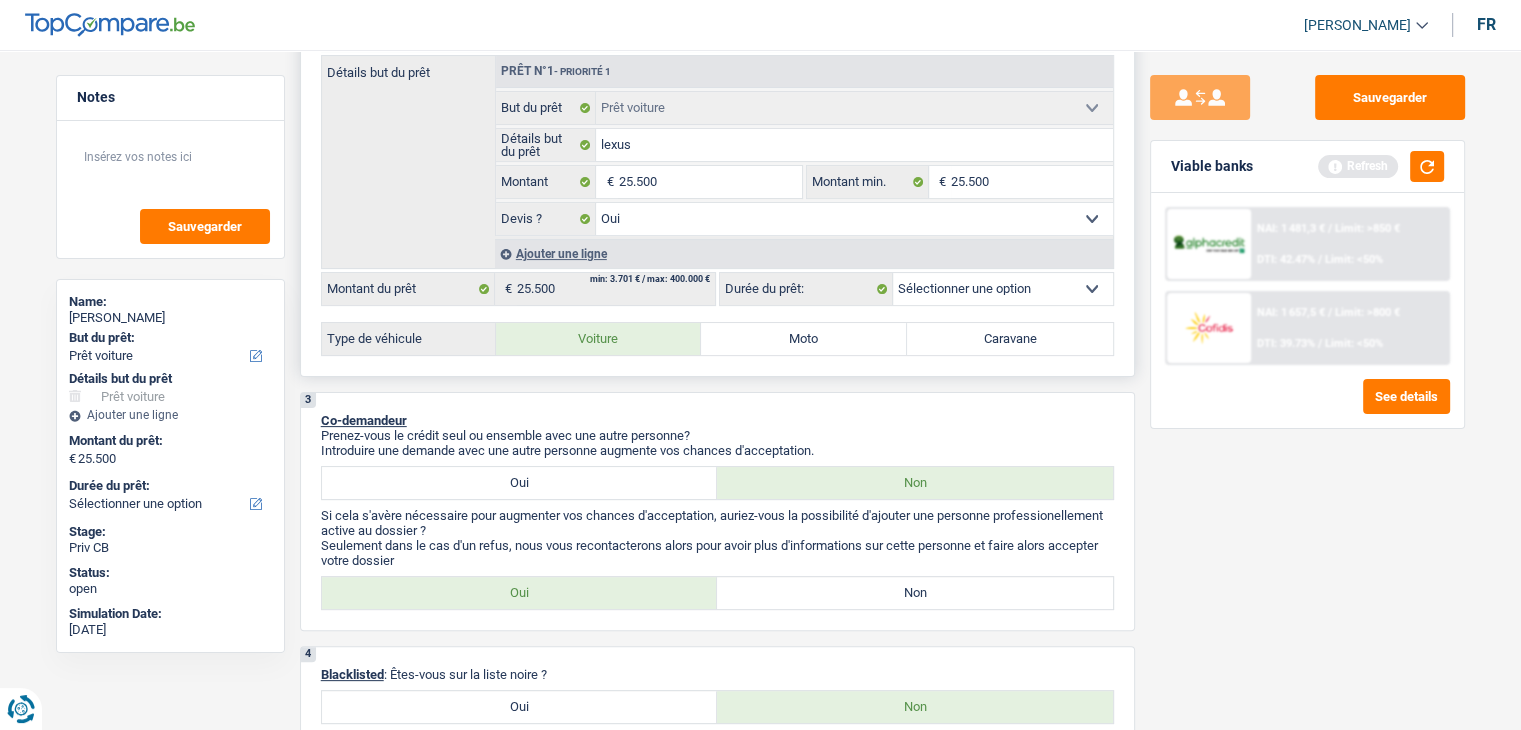 select on "60" 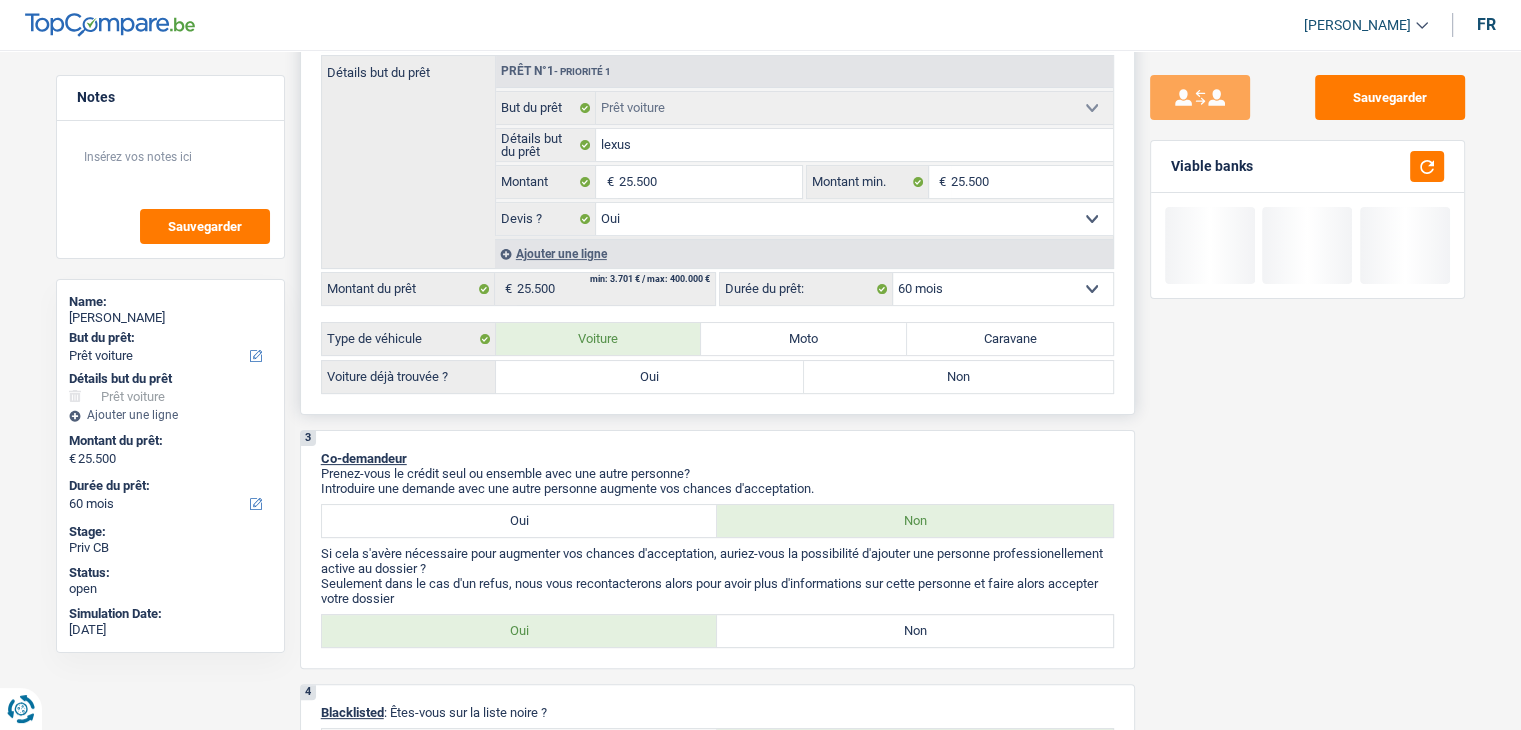 click on "Oui" at bounding box center (650, 377) 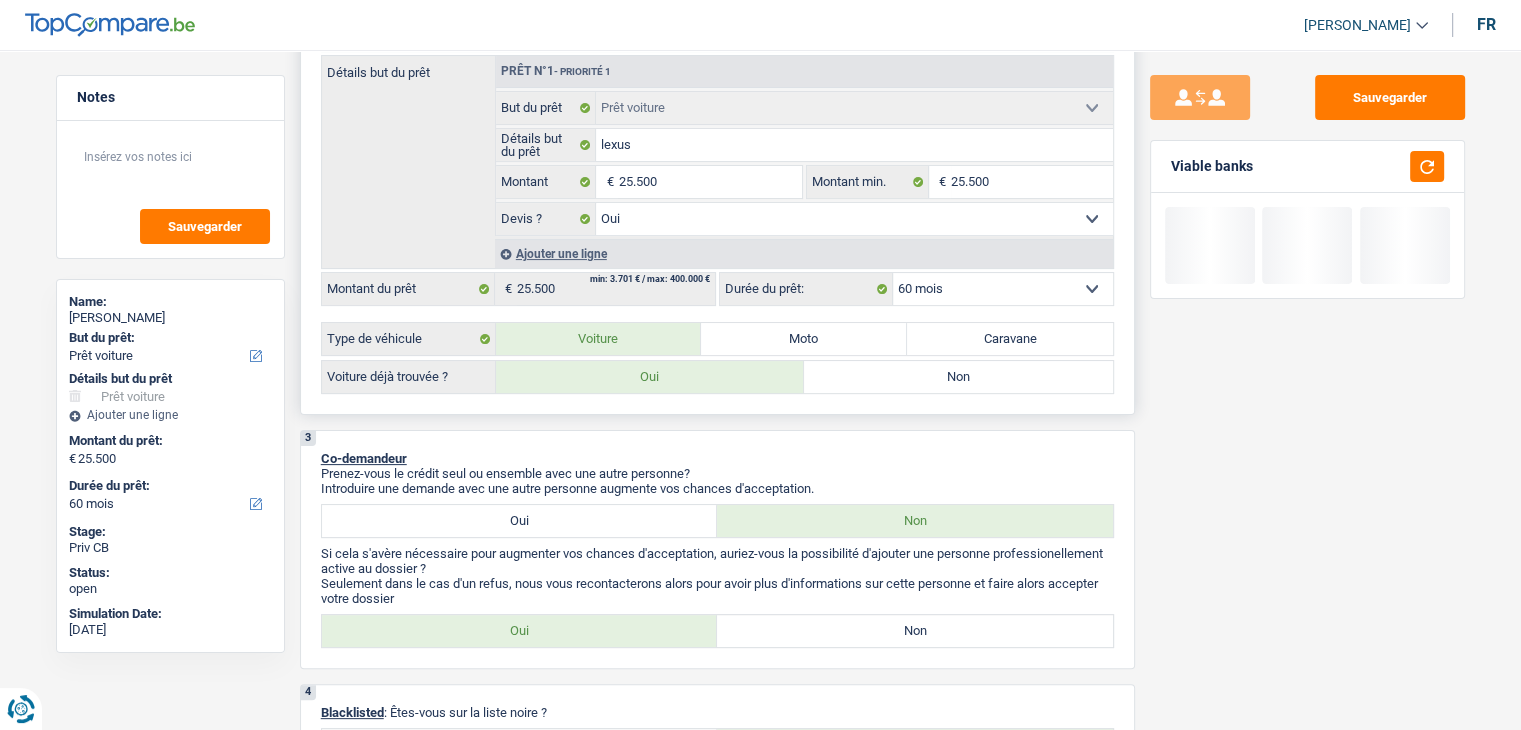 radio on "true" 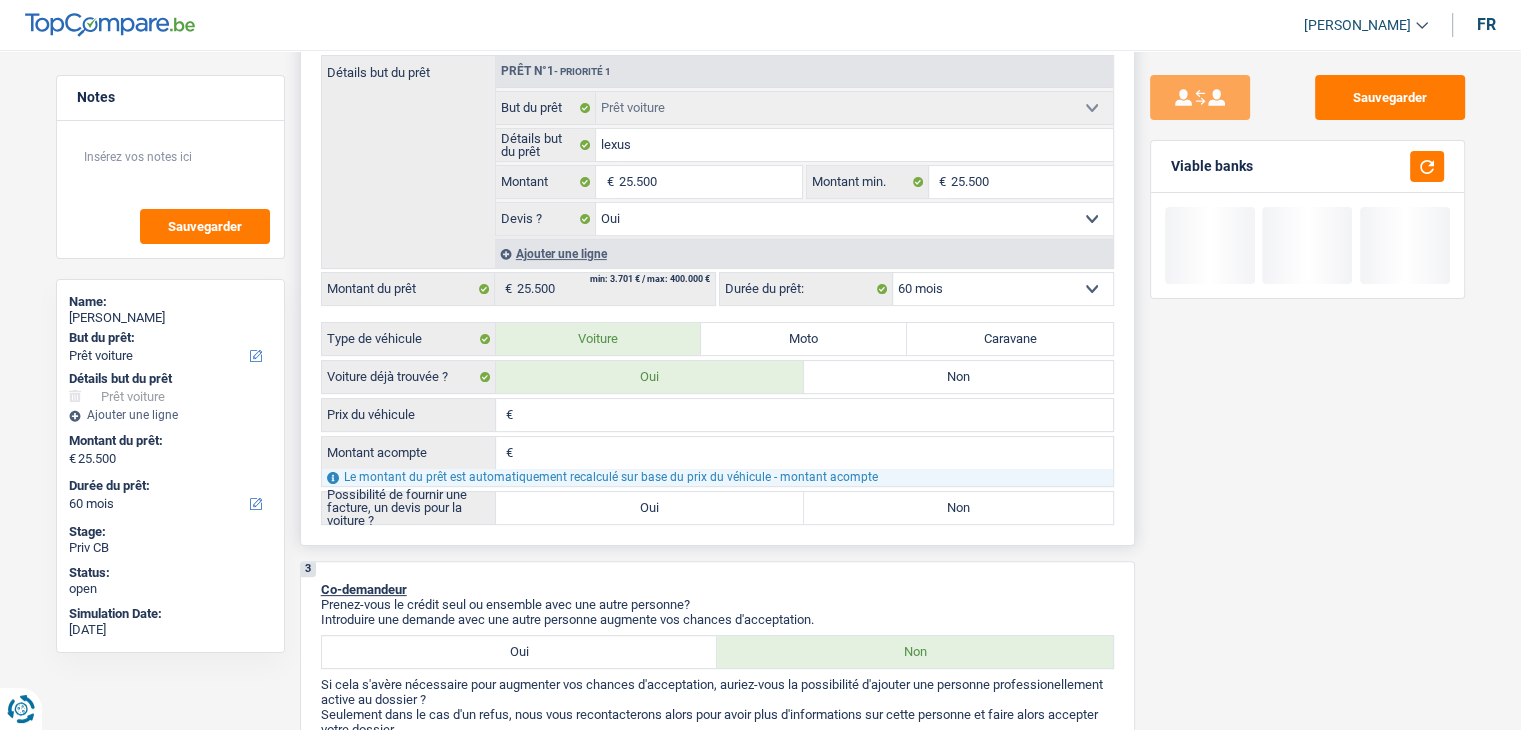 click on "Prix du véhicule" at bounding box center [815, 415] 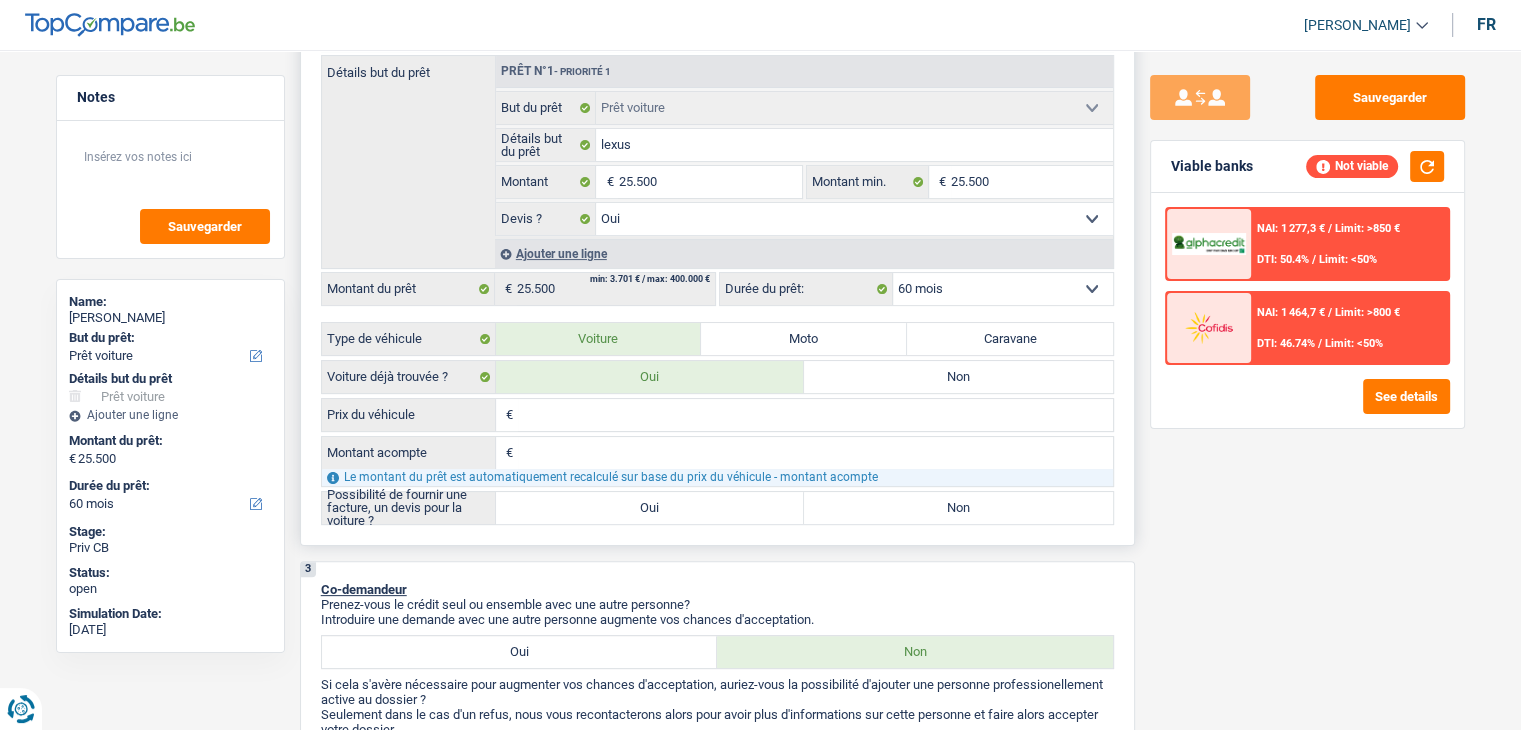 click on "Prix du véhicule" at bounding box center (815, 415) 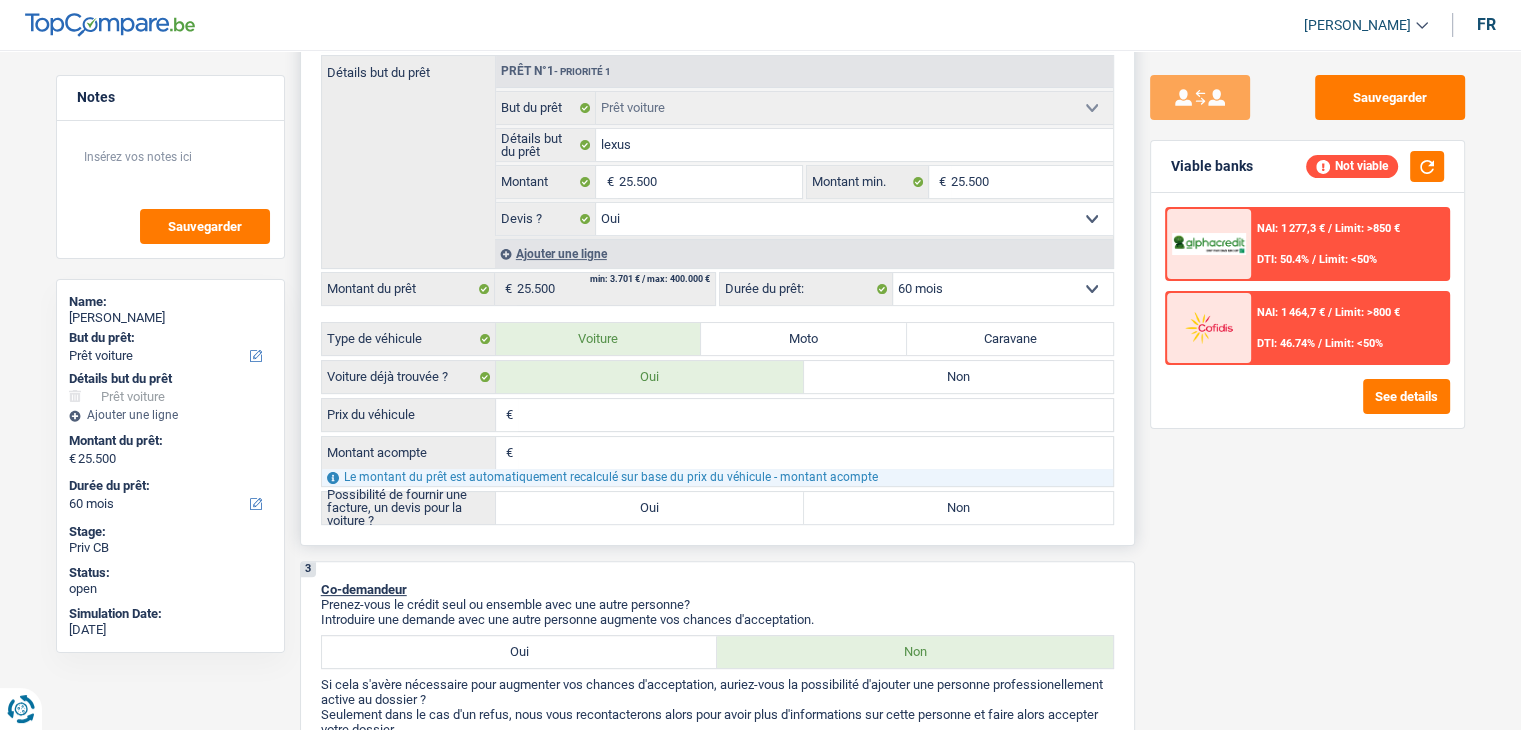 type on "2" 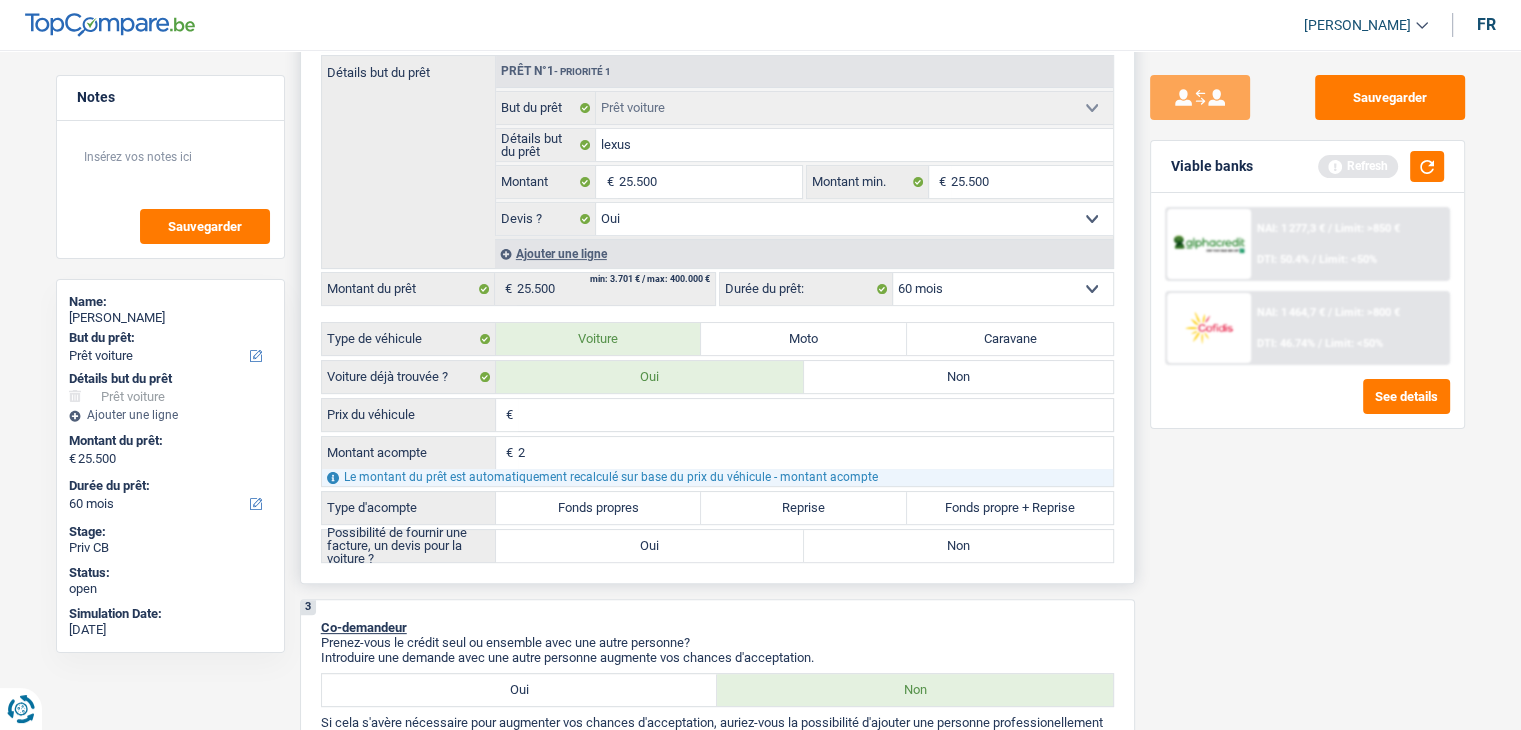 type on "20" 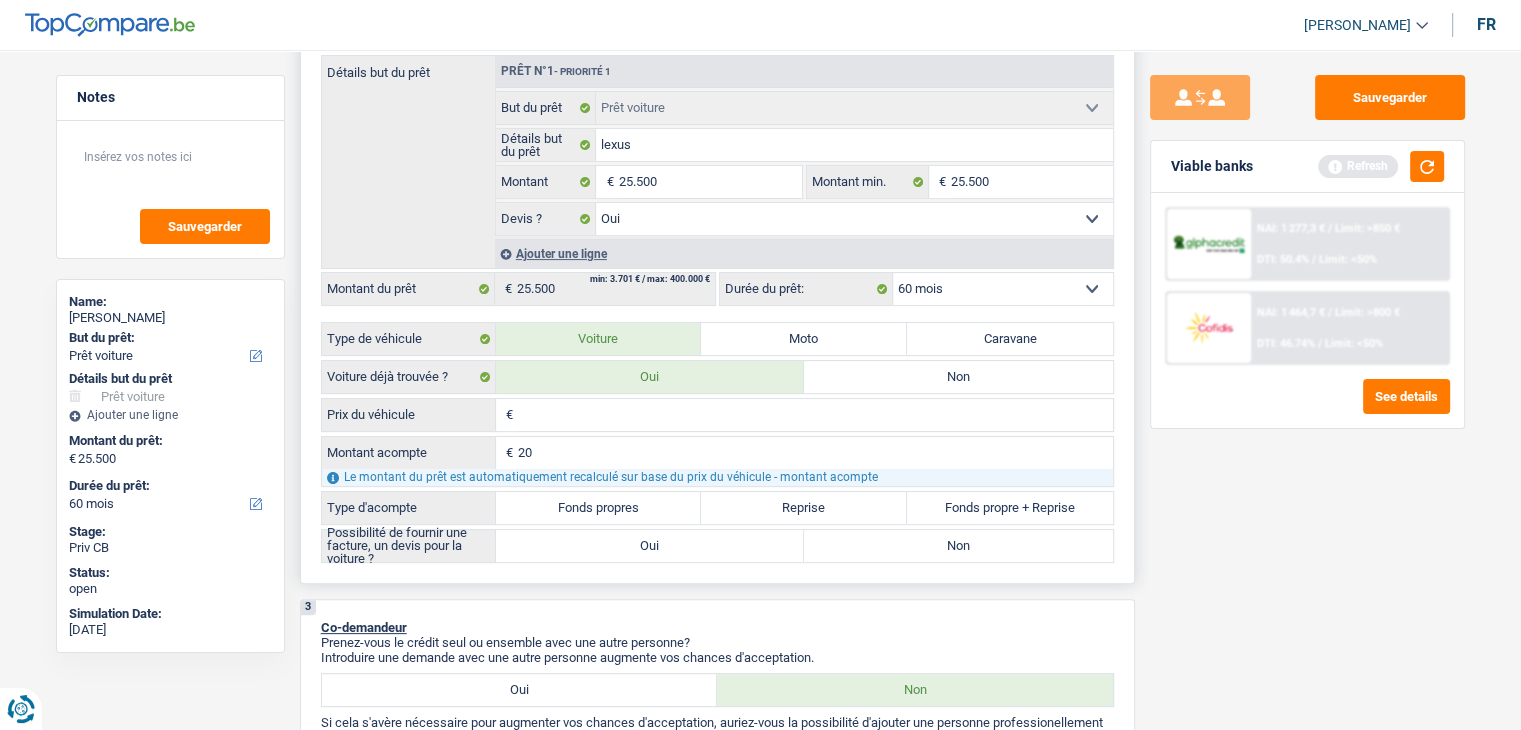 type on "200" 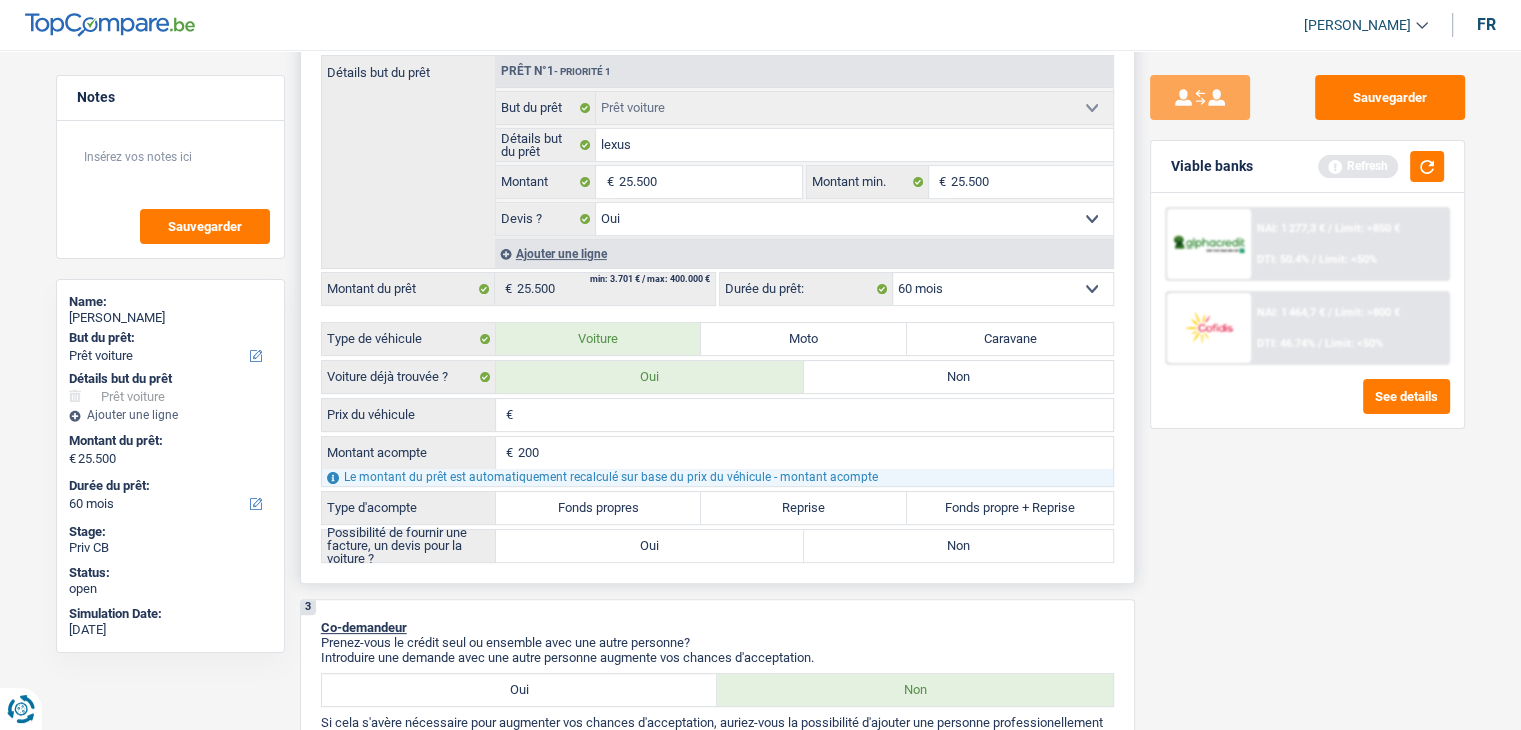 type on "2.000" 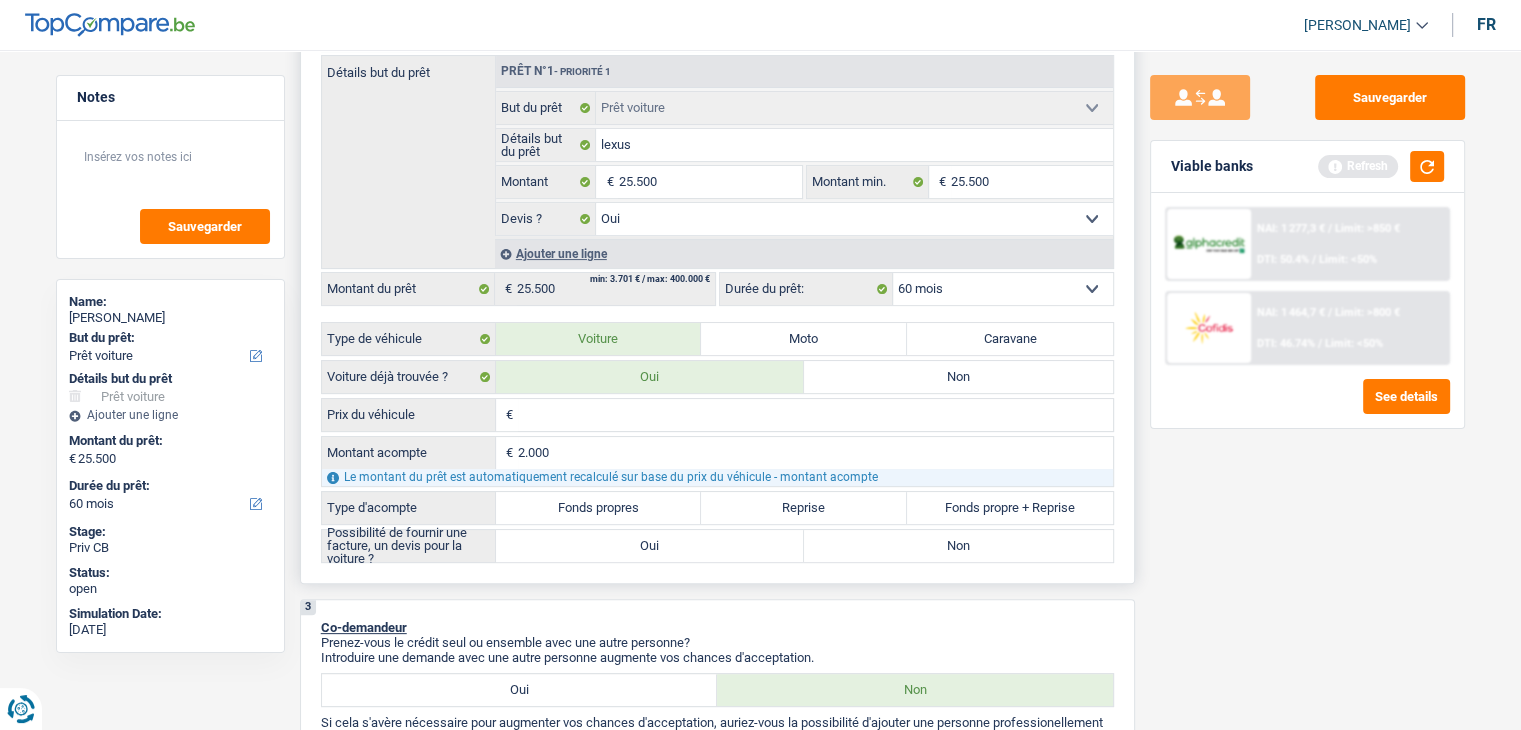 type on "20.000" 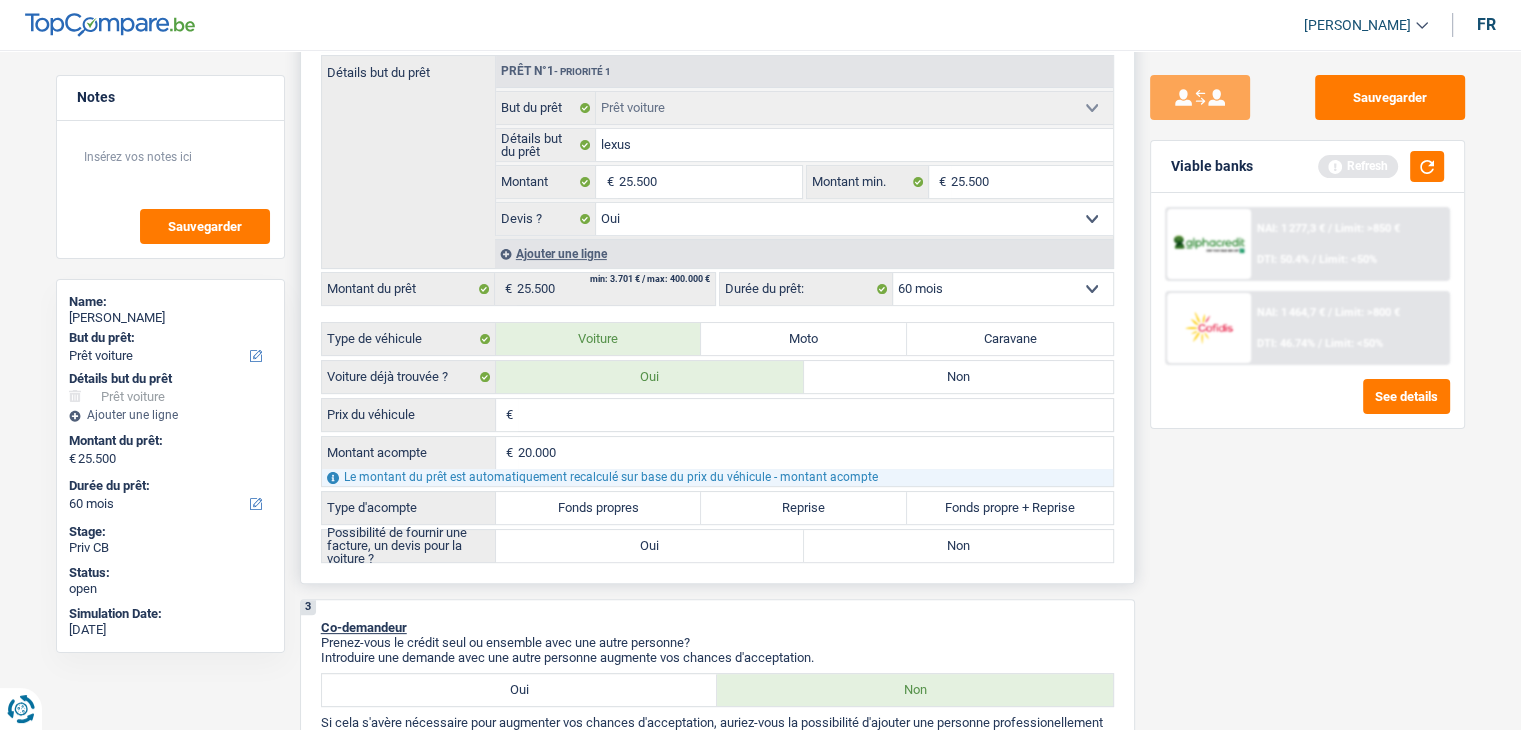 type on "20.000" 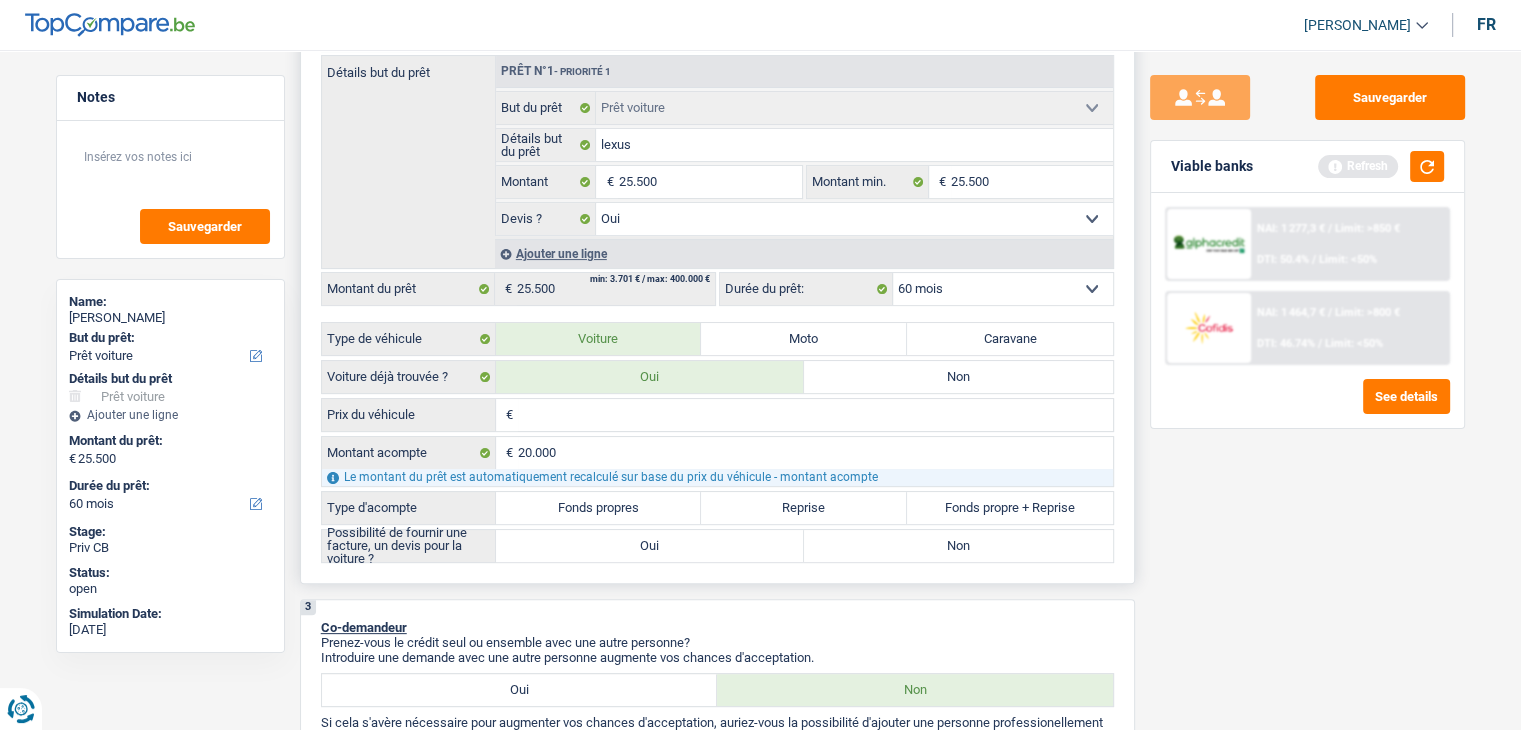 type on "4" 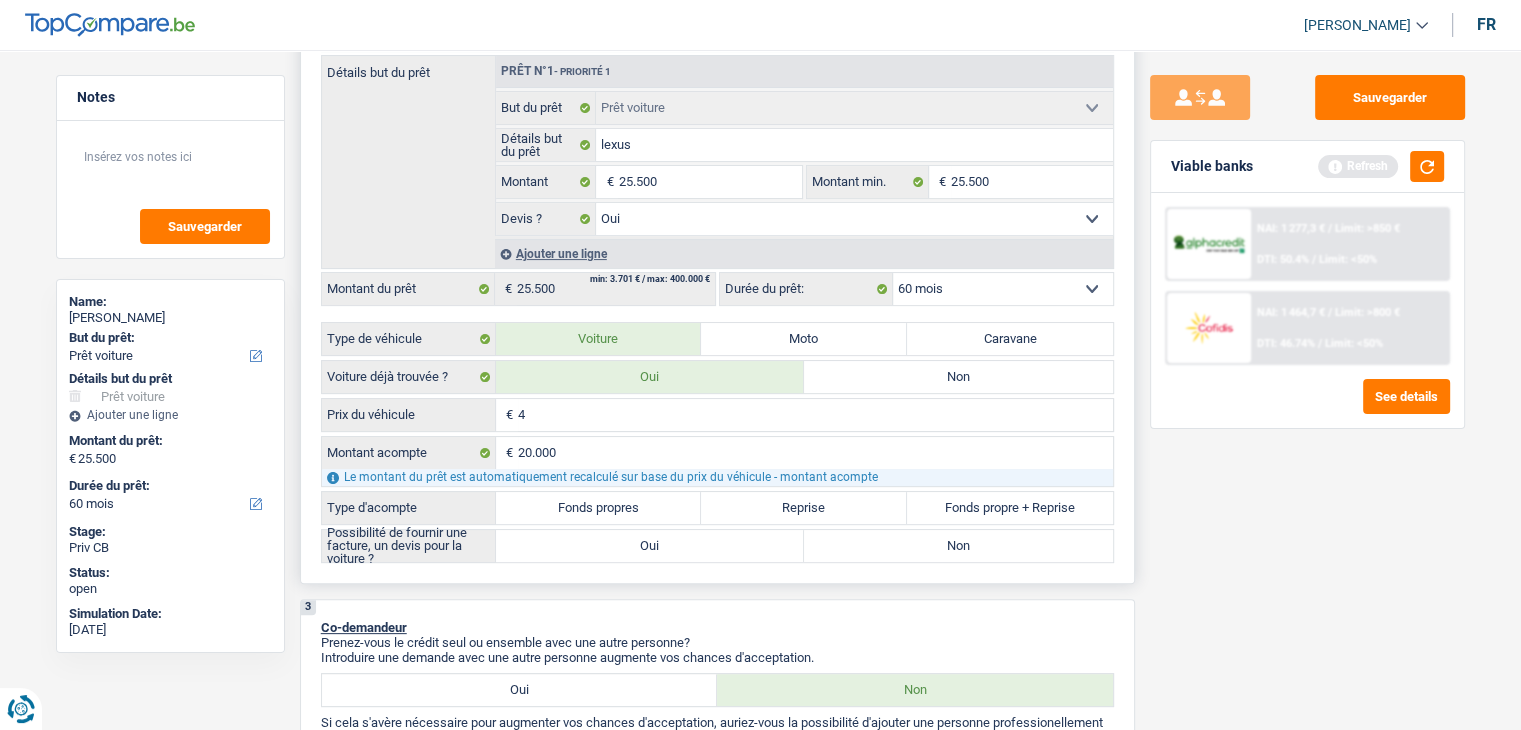 type on "45" 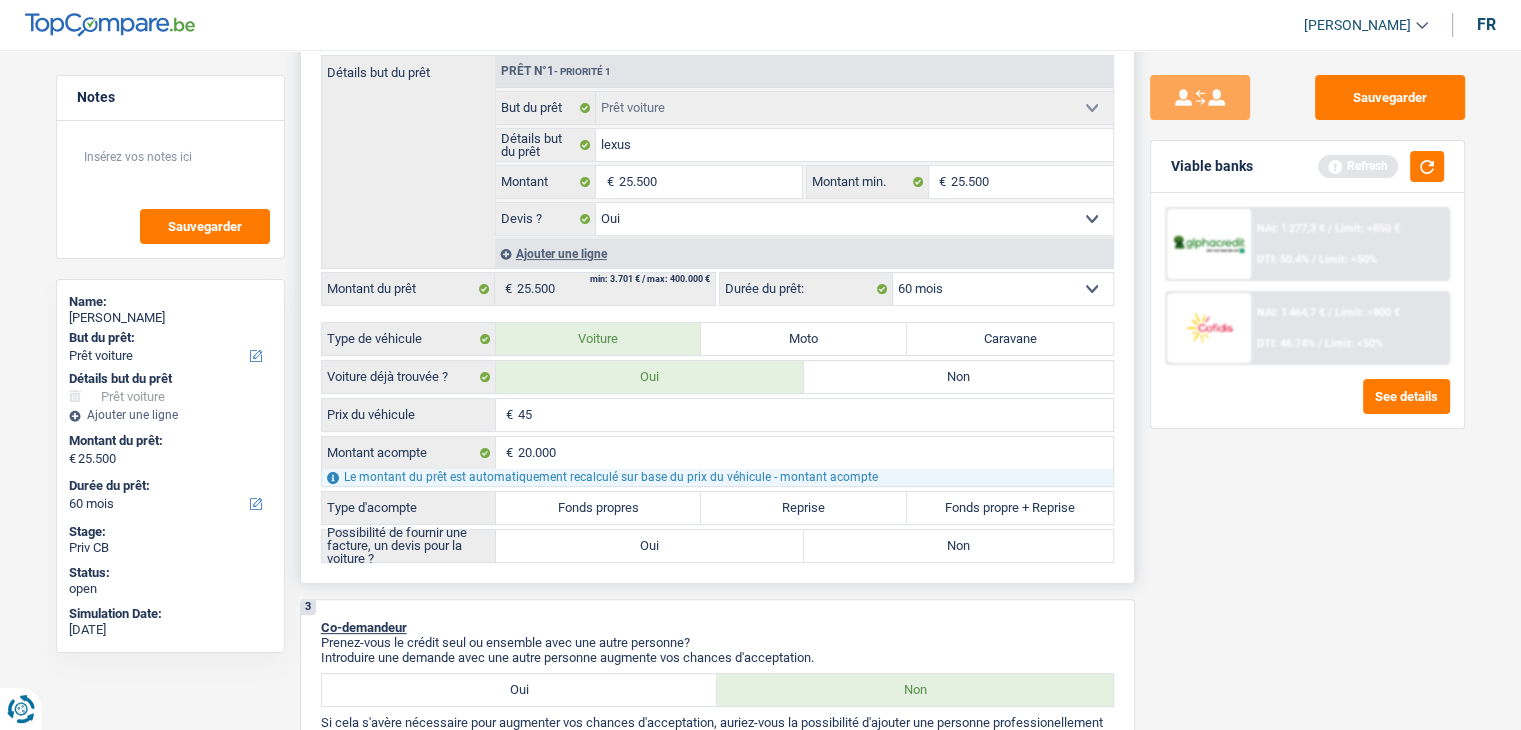type on "450" 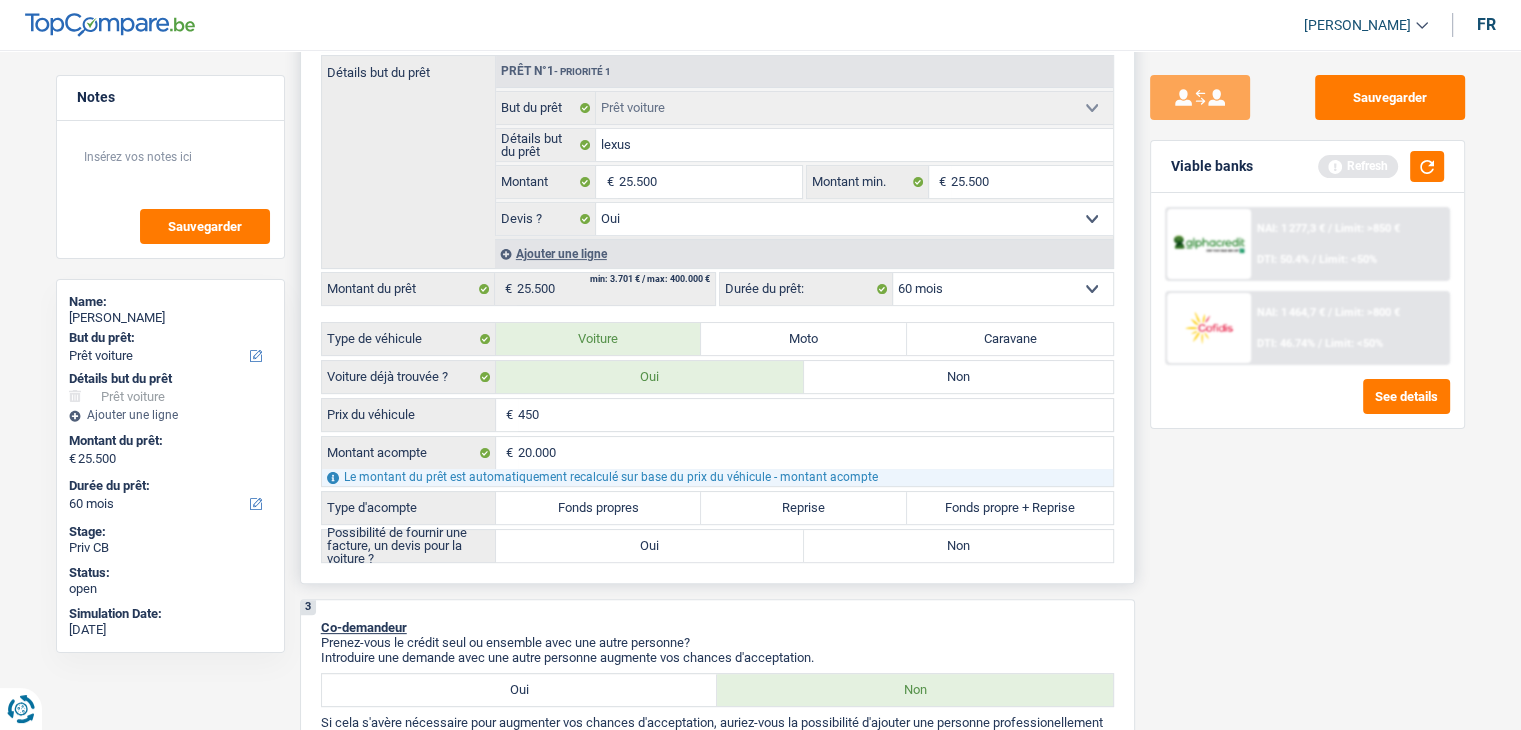 type on "45" 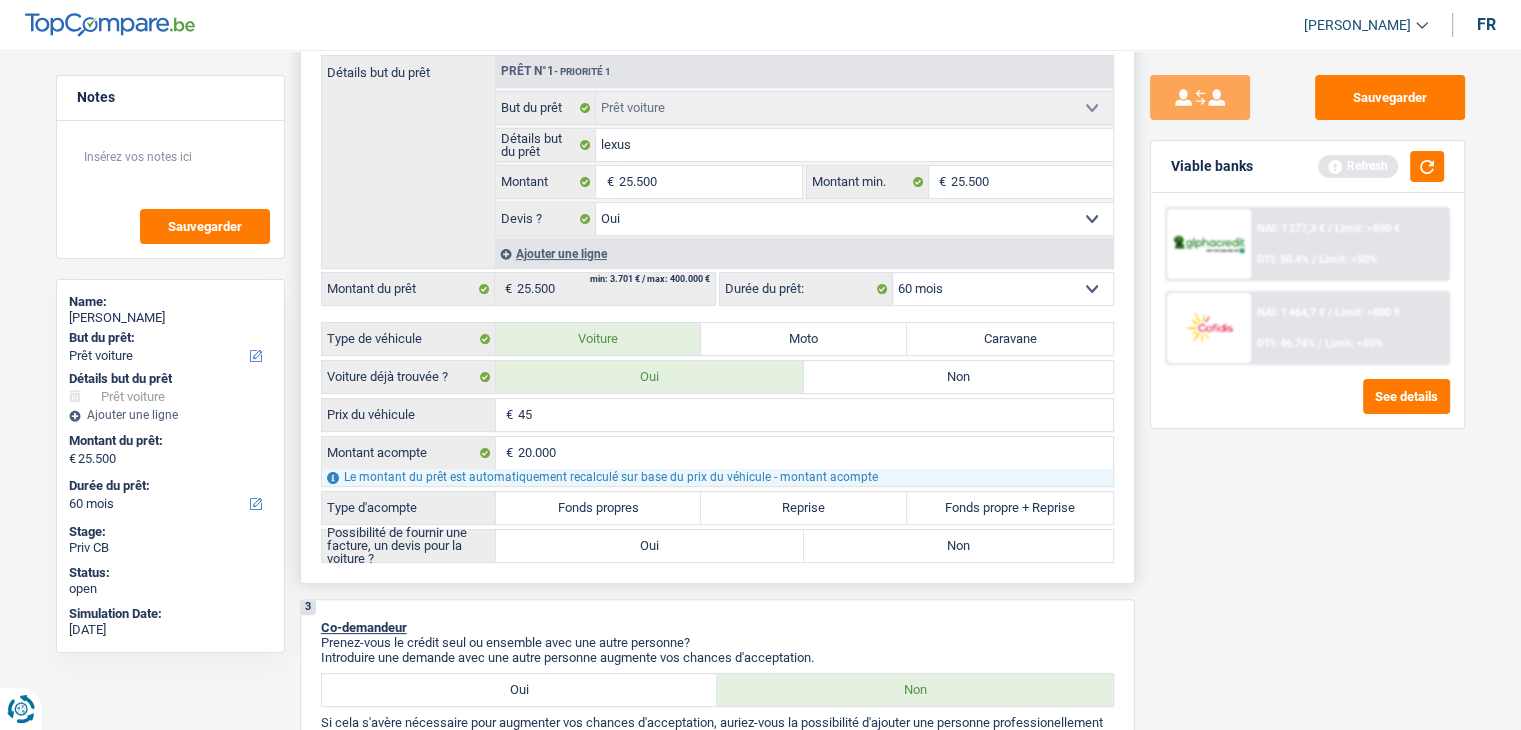 type on "455" 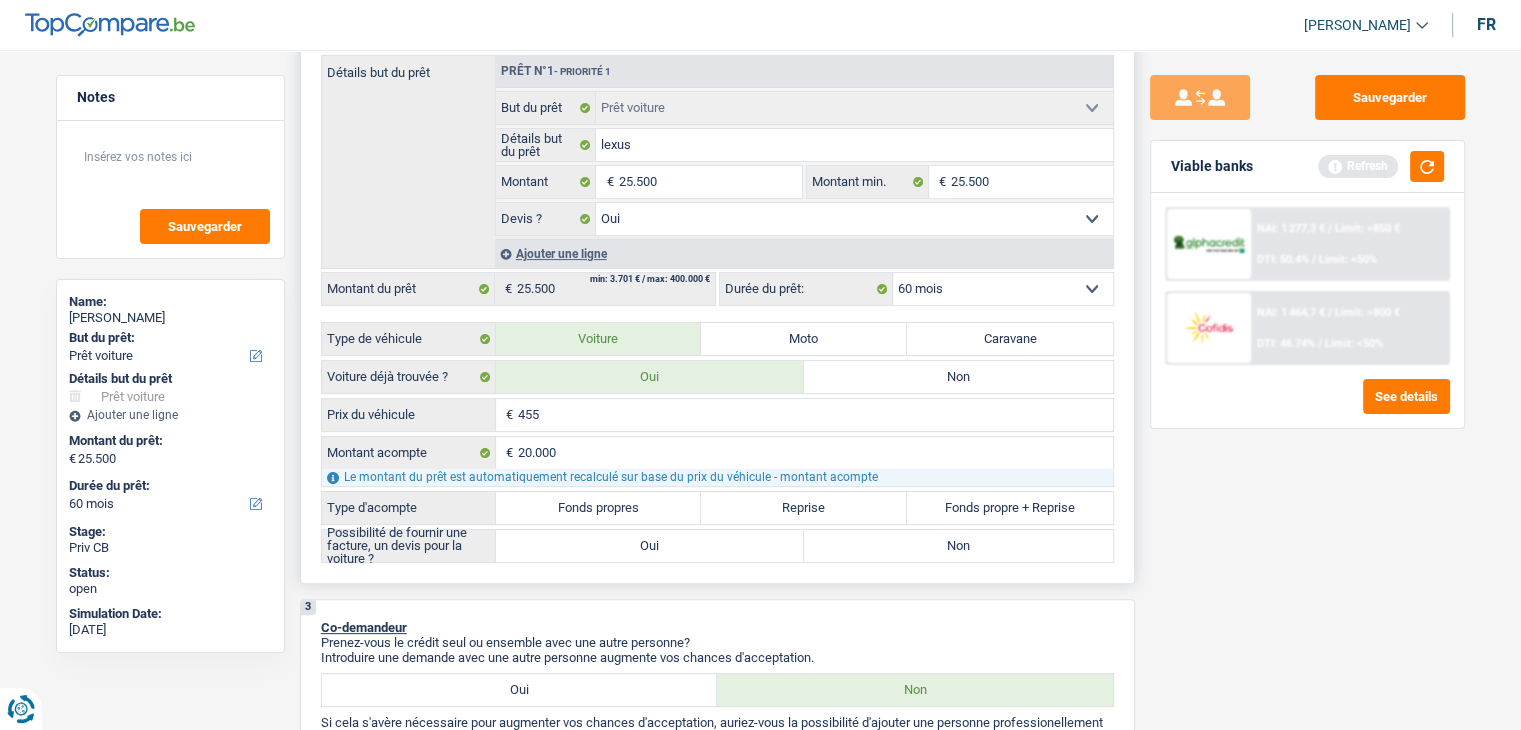 type on "4.550" 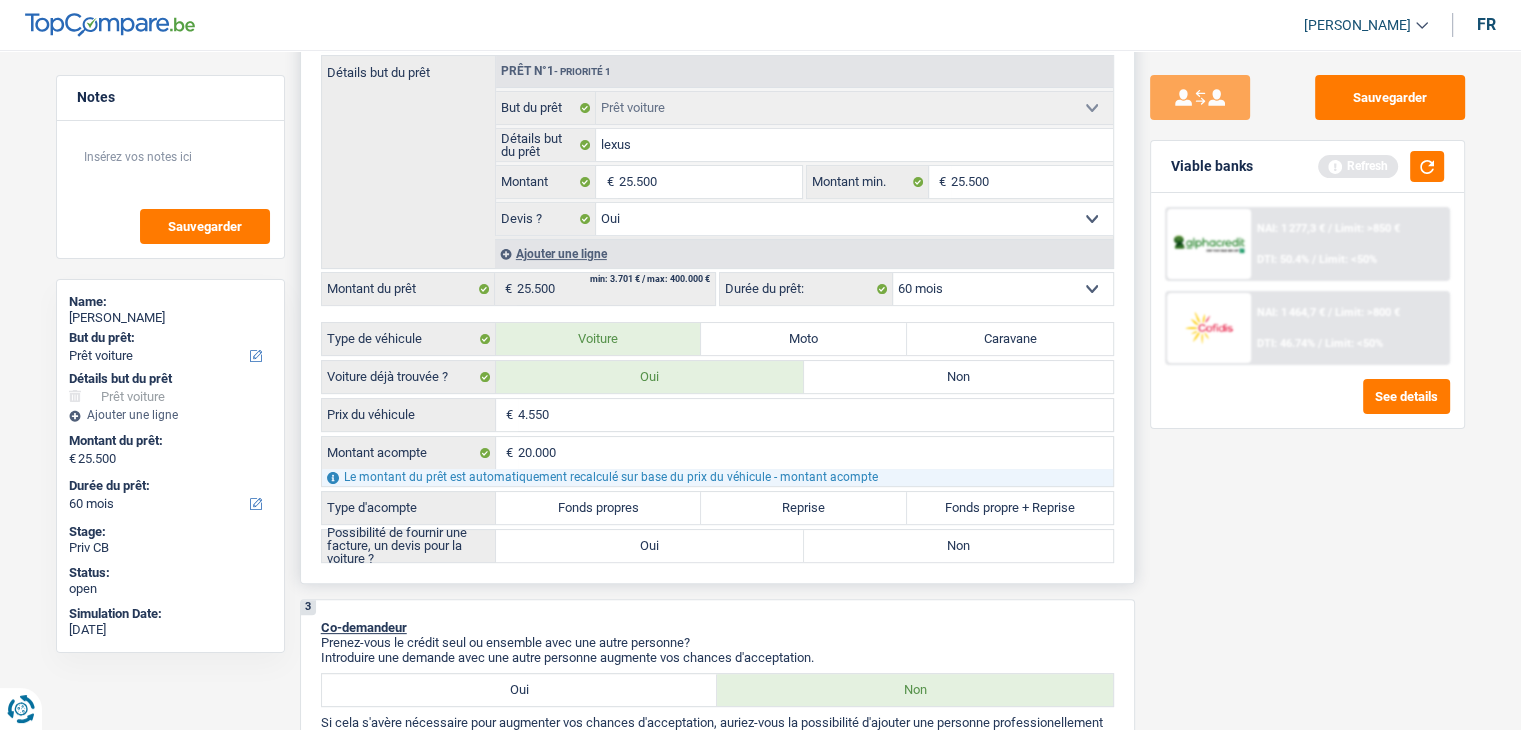 type on "45.500" 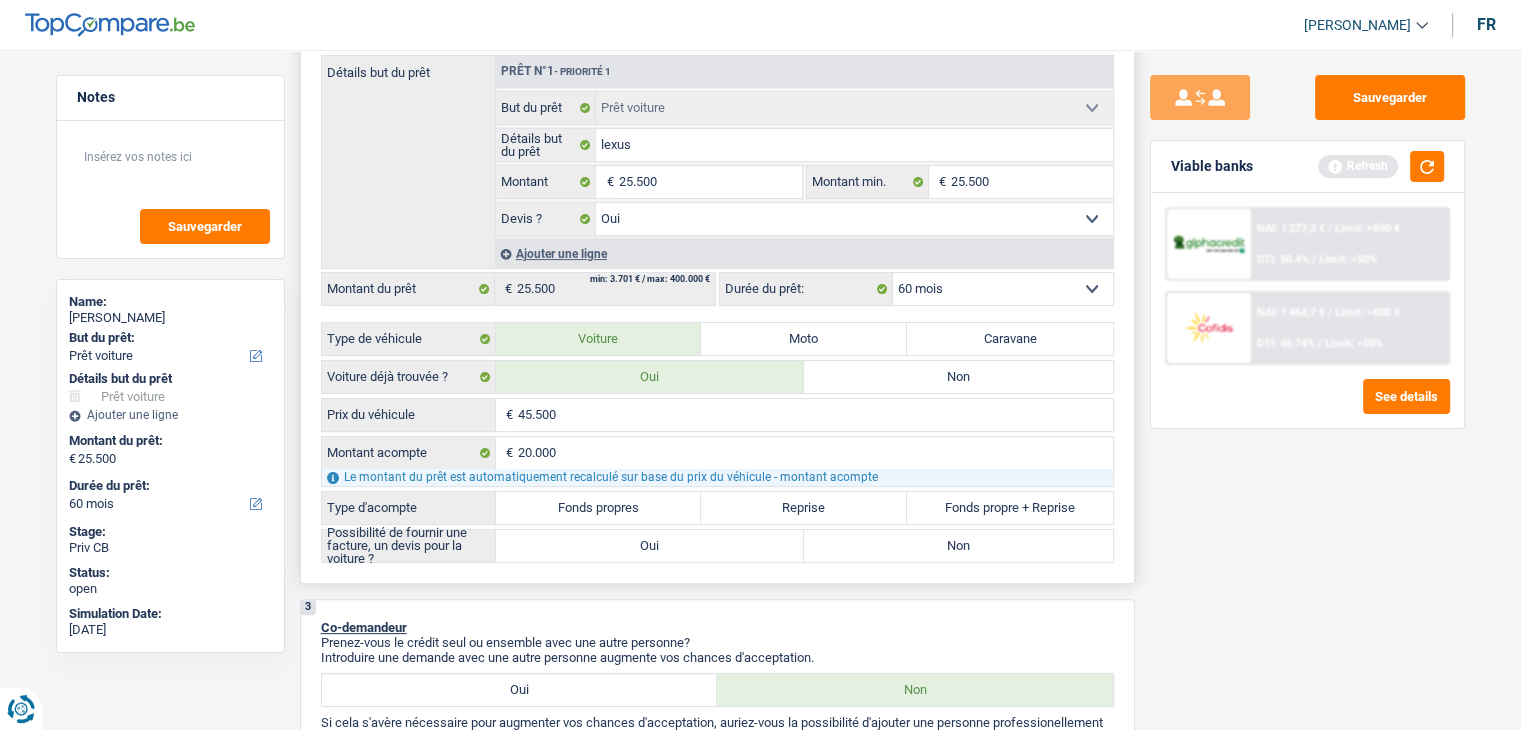 type on "45.500" 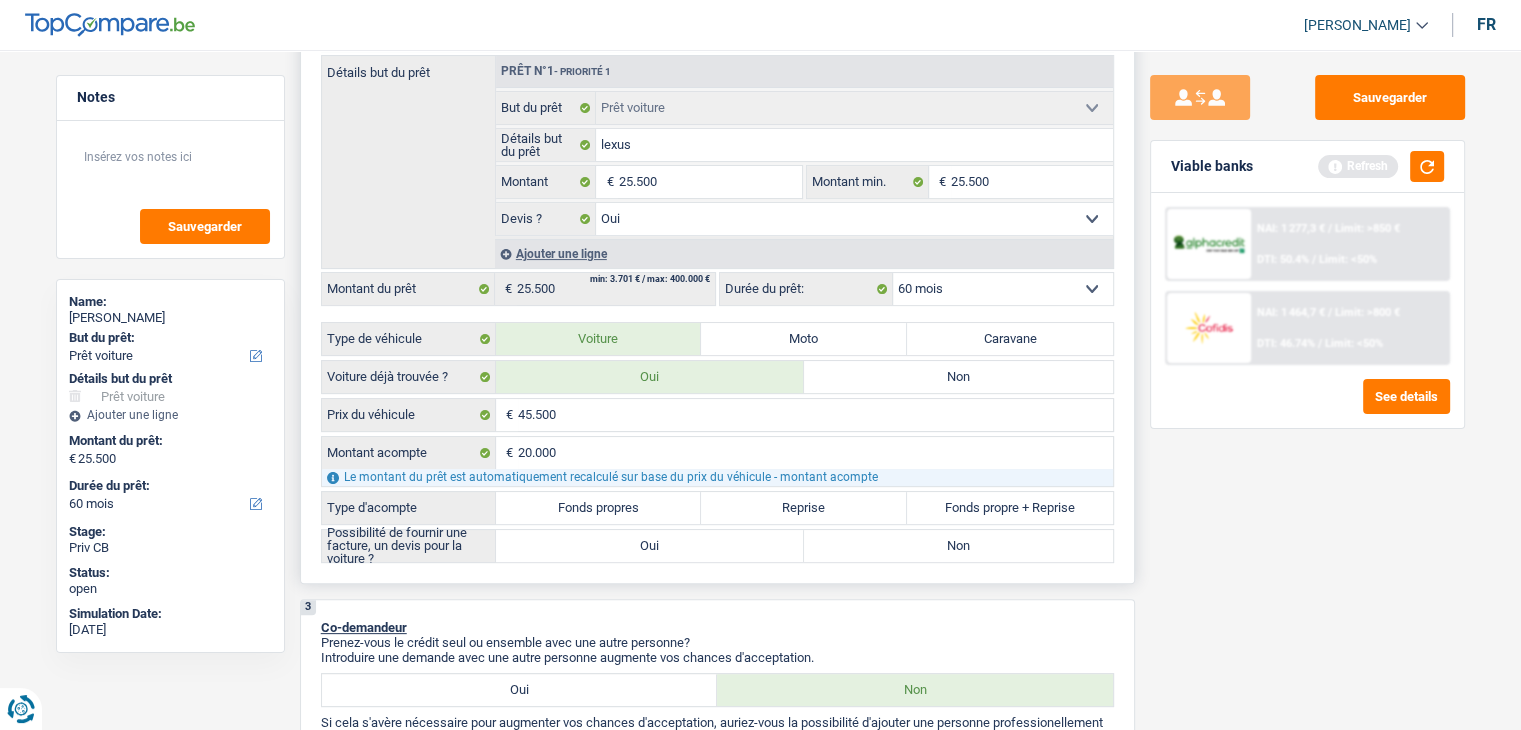 click on "Fonds propres" at bounding box center (599, 508) 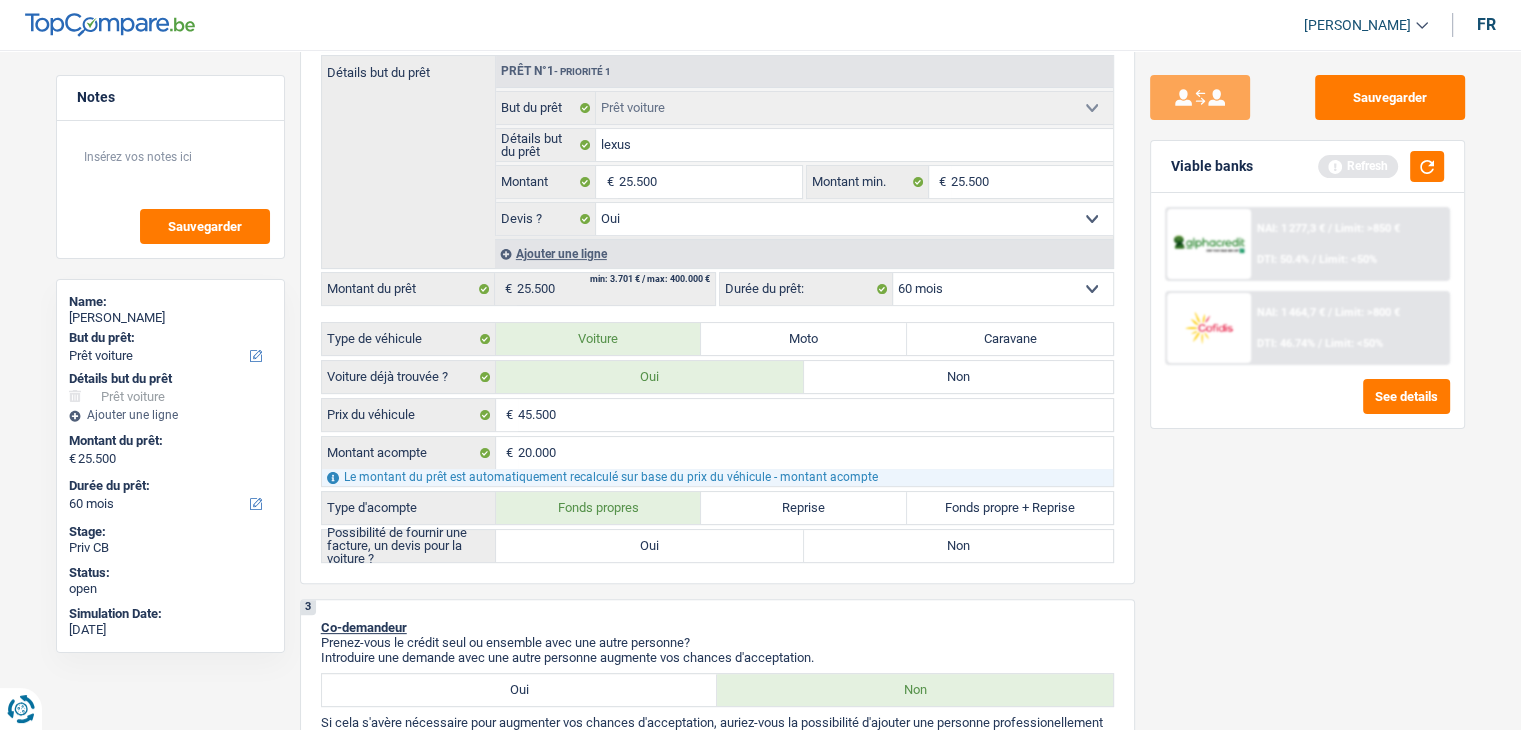 radio on "true" 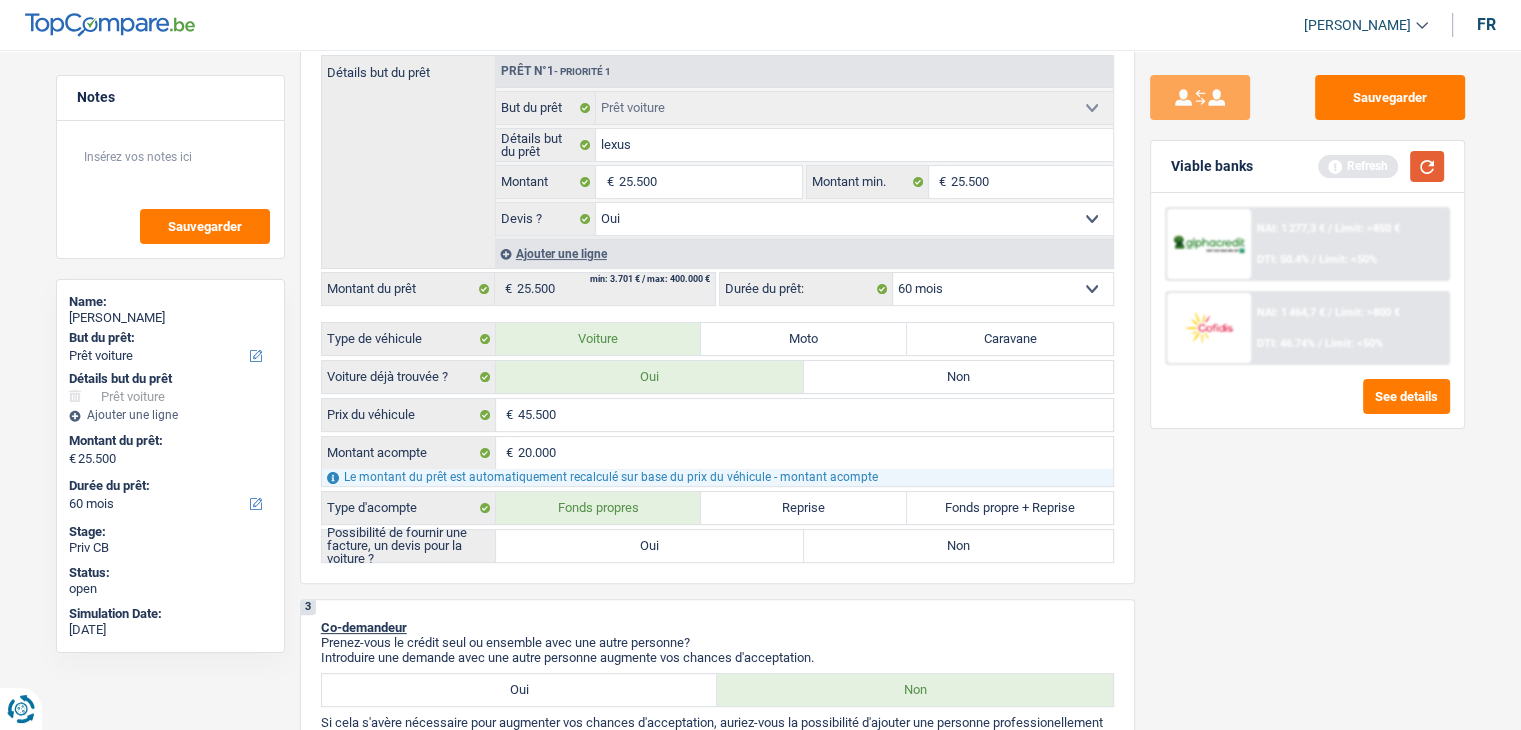click at bounding box center (1427, 166) 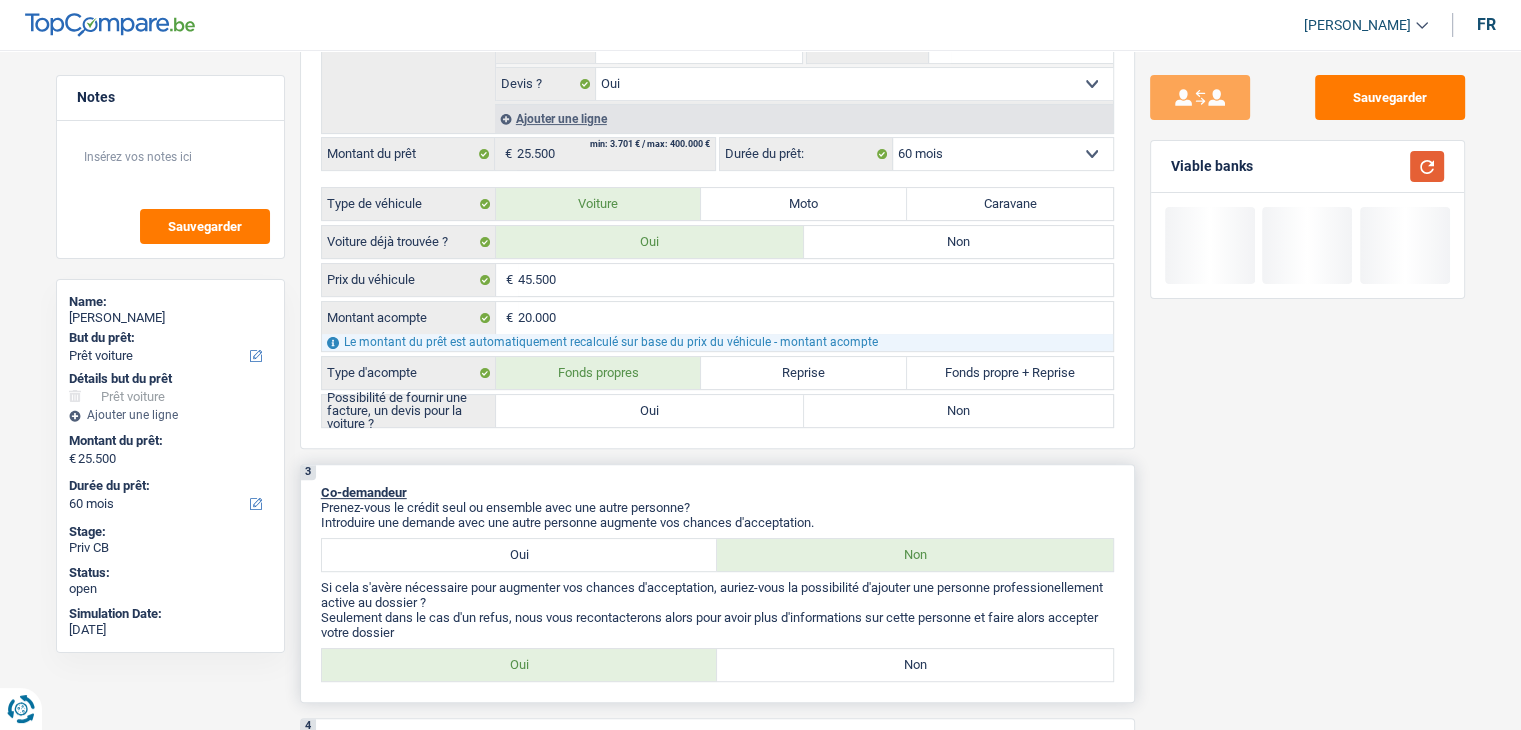 scroll, scrollTop: 700, scrollLeft: 0, axis: vertical 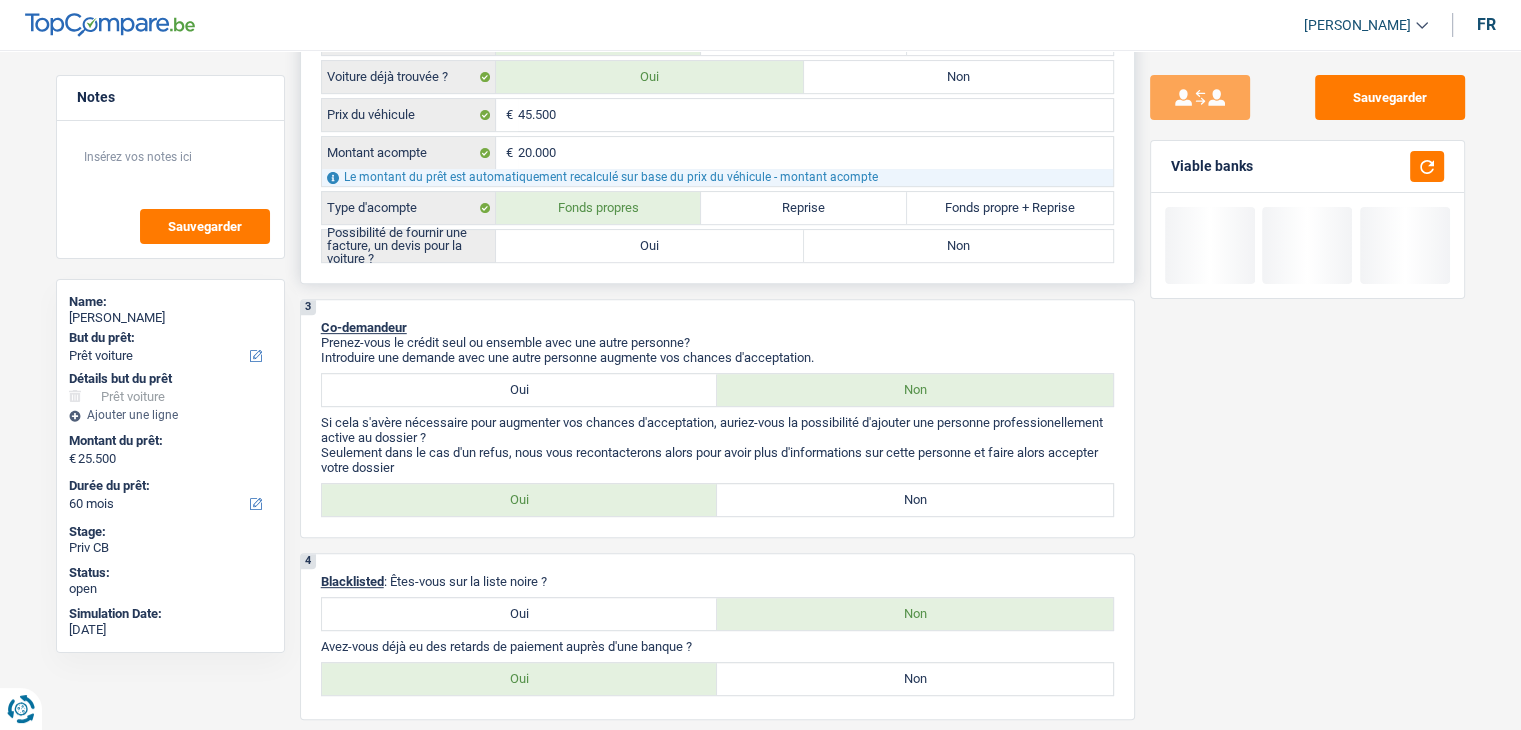 click on "Oui" at bounding box center [650, 246] 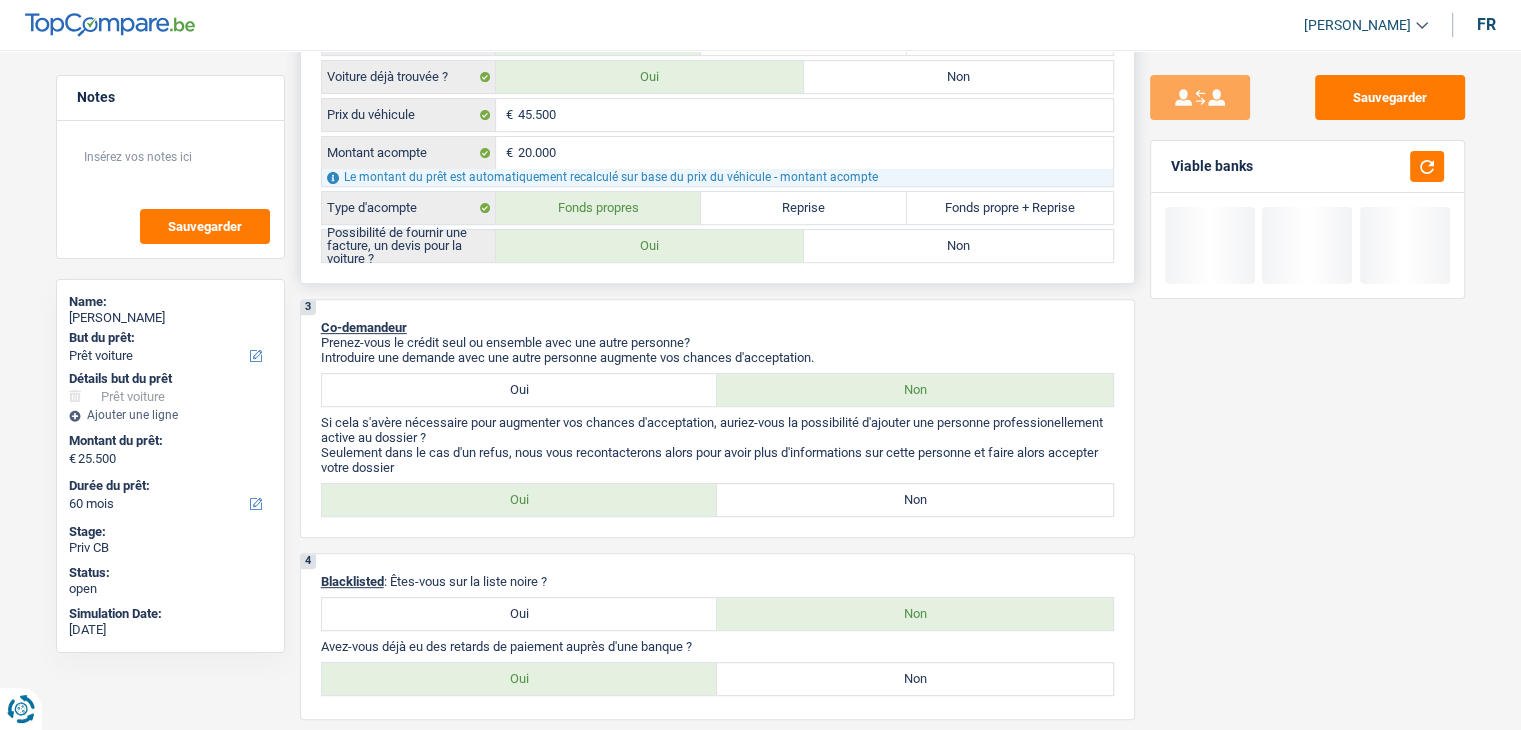 radio on "true" 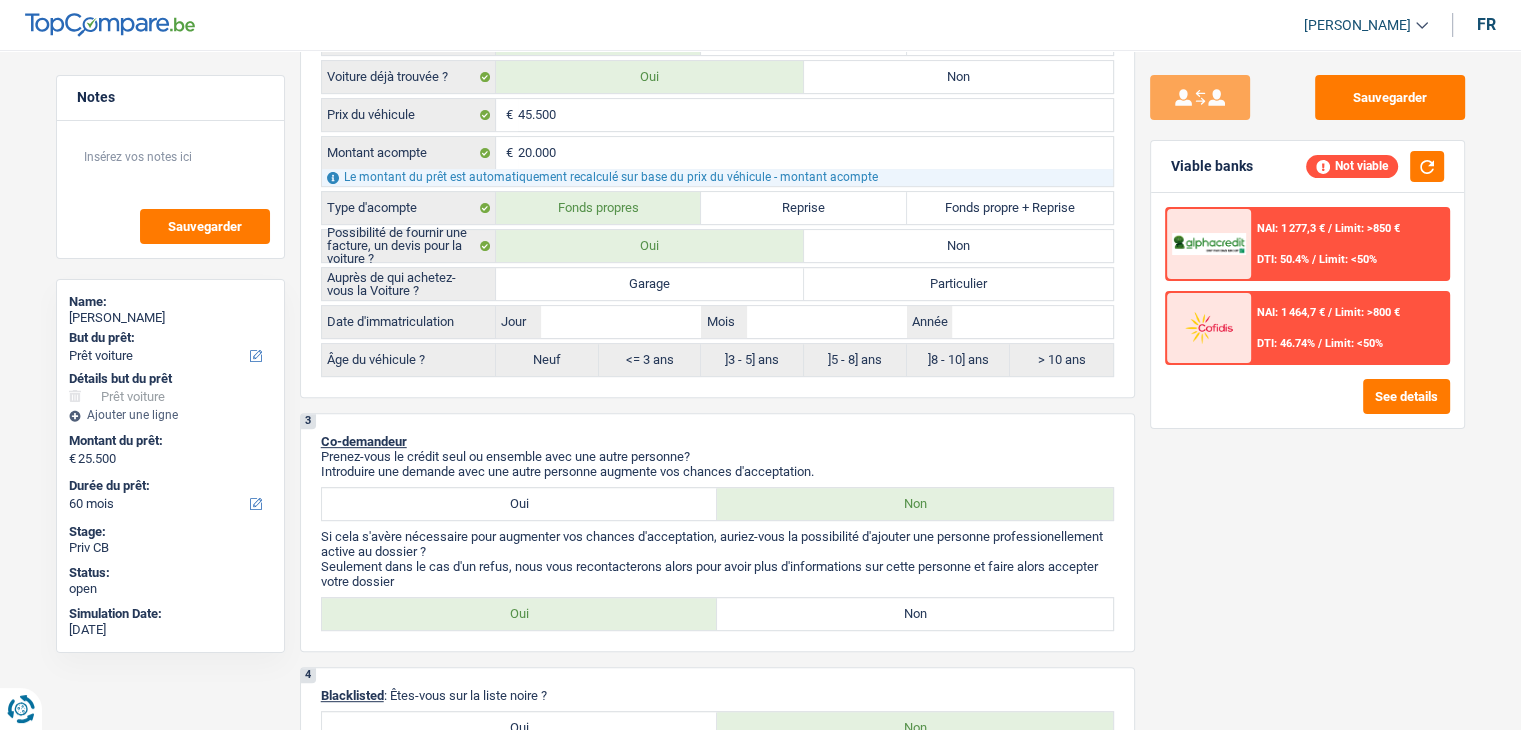 click on "Sauvegarder
Viable banks
Not viable
NAI: 1 277,3 €
/
Limit: >850 €
DTI: 50.4%
/
Limit: <50%
NAI: 1 464,7 €
/
Limit: >800 €
DTI: 46.74%
/
Limit: <50%
See details" at bounding box center (1307, 384) 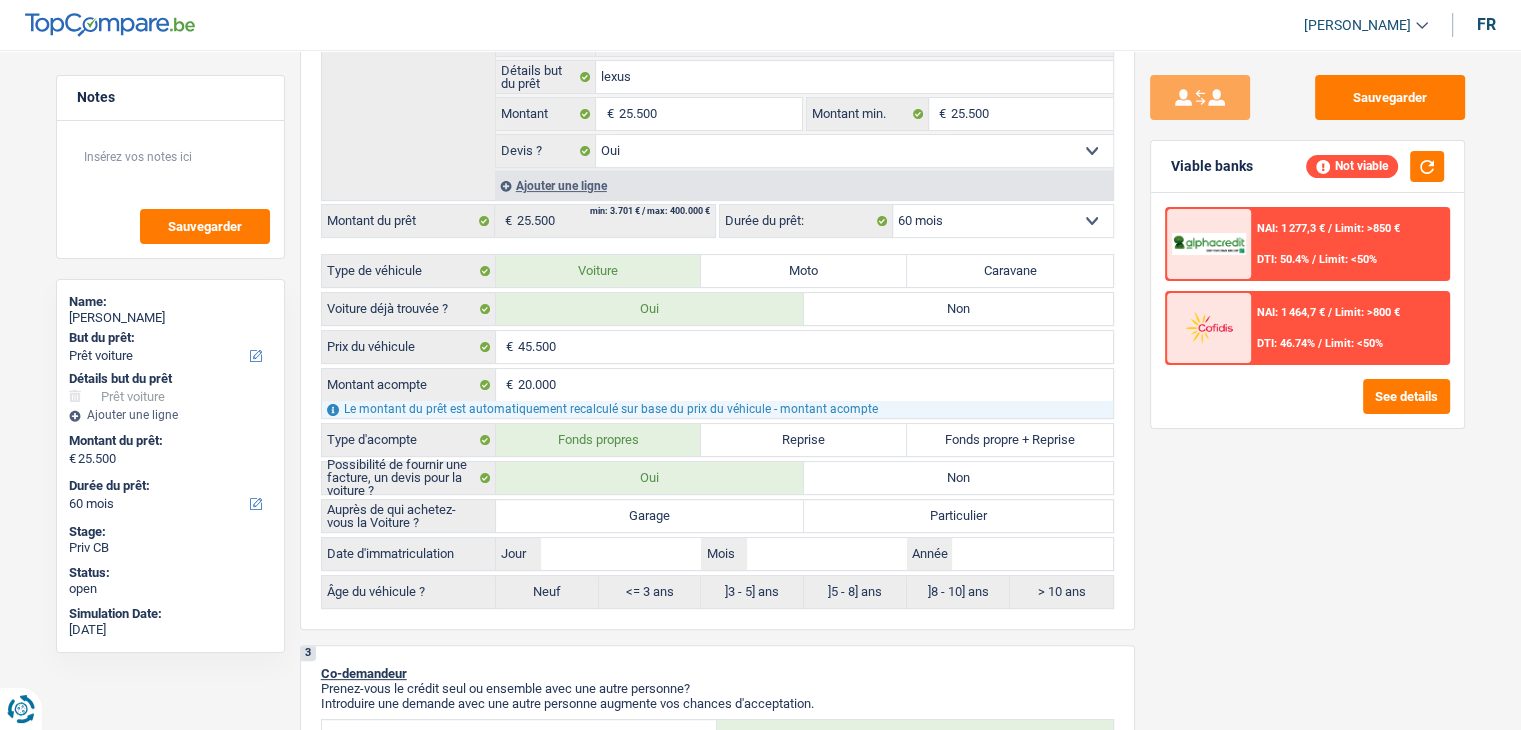 scroll, scrollTop: 600, scrollLeft: 0, axis: vertical 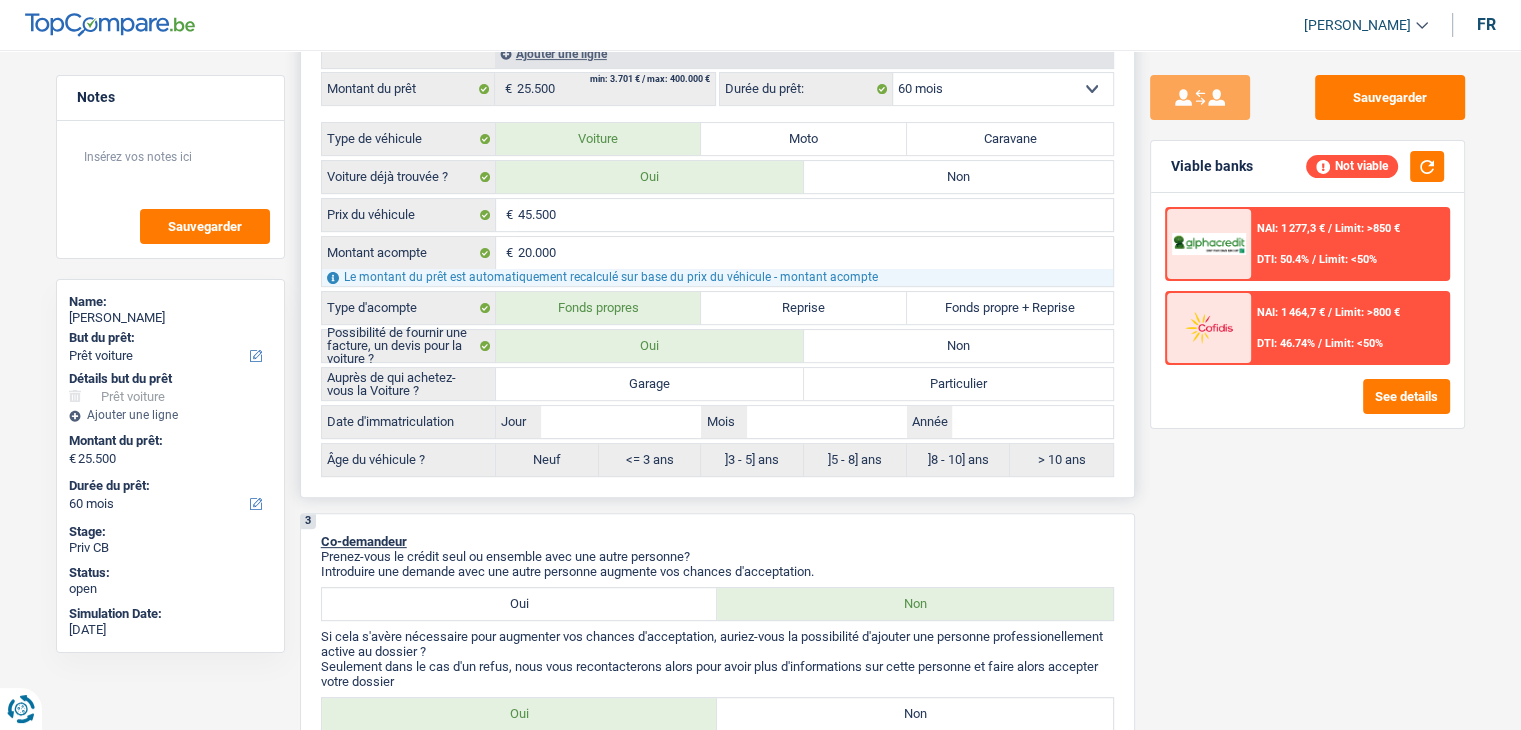click on "Particulier" at bounding box center [958, 384] 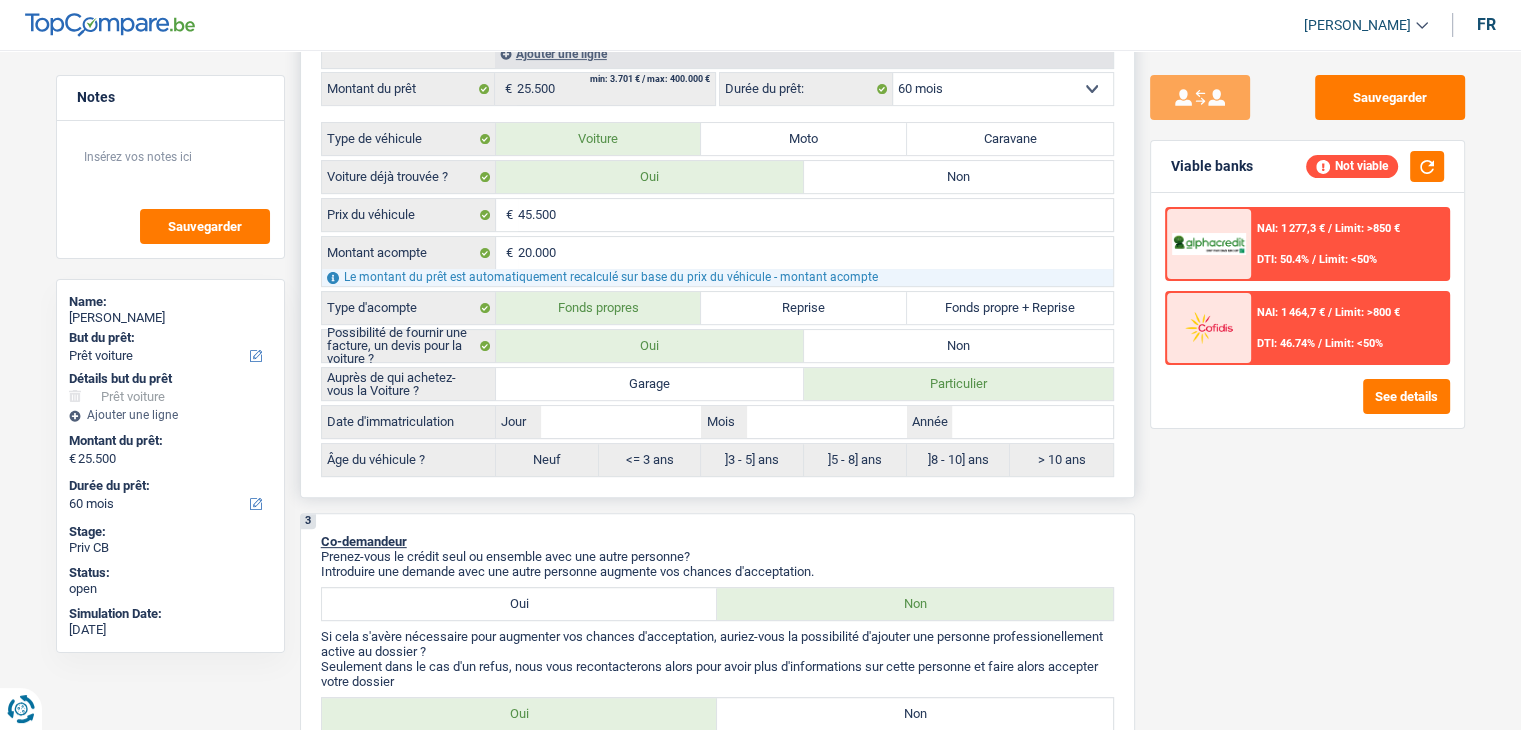 radio on "true" 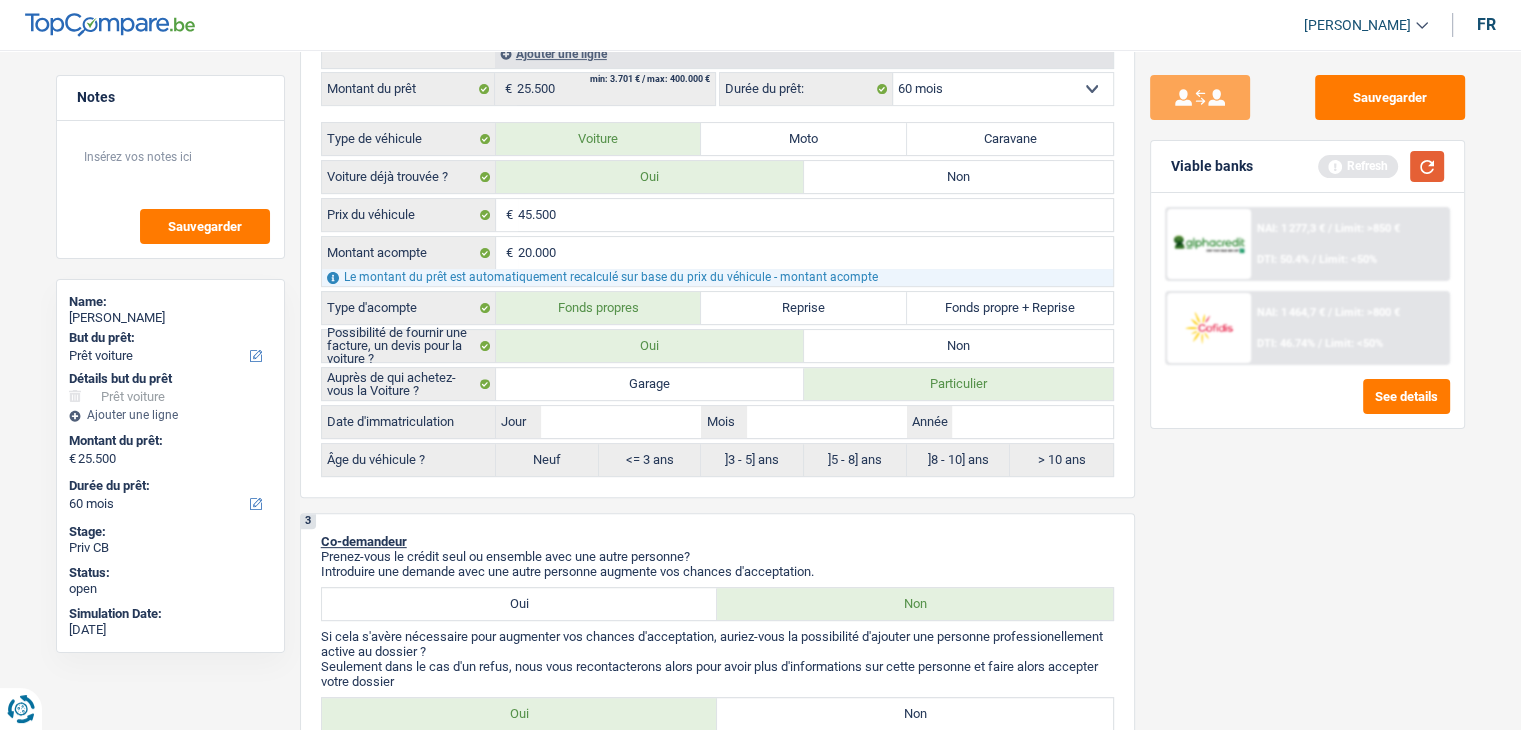 click at bounding box center [1427, 166] 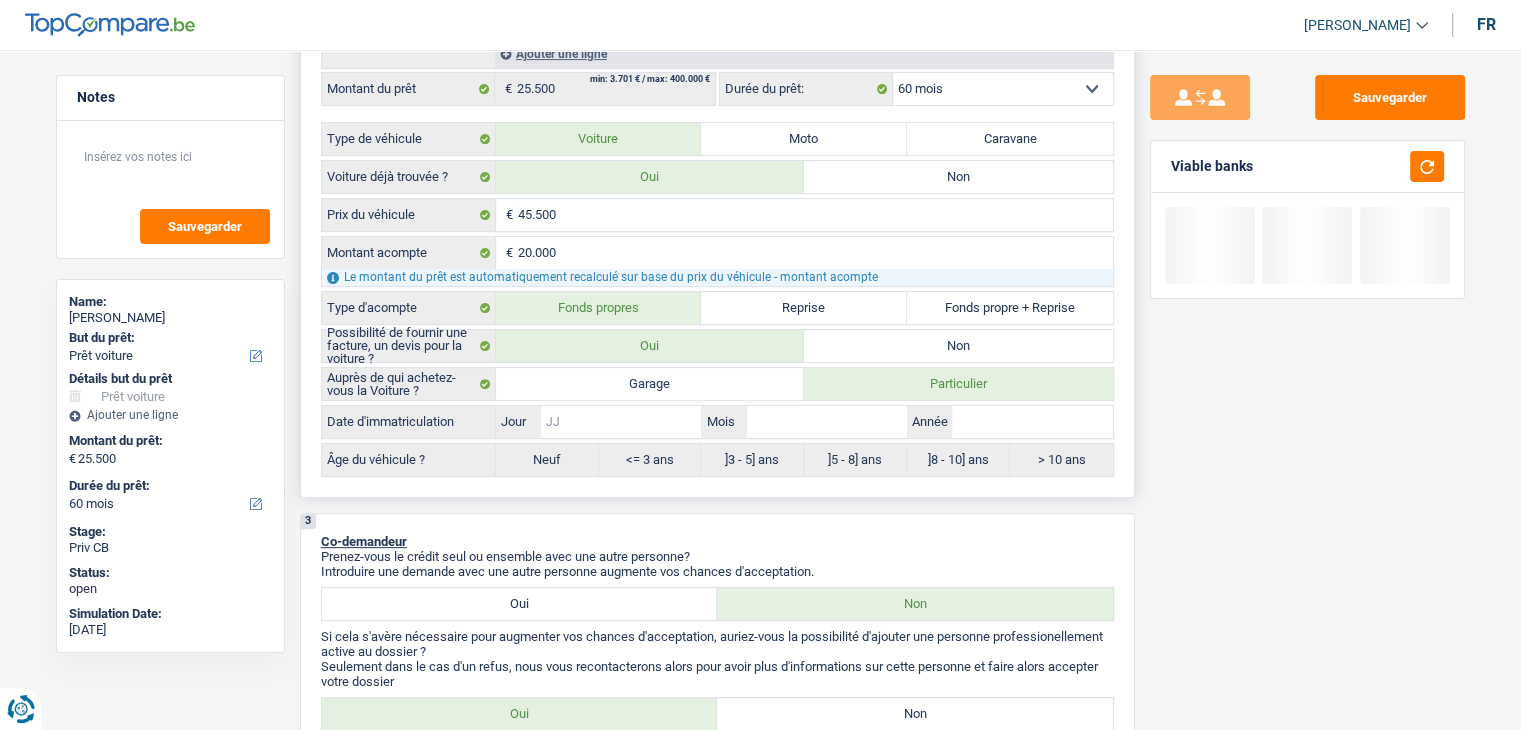 click on "Jour" at bounding box center [621, 422] 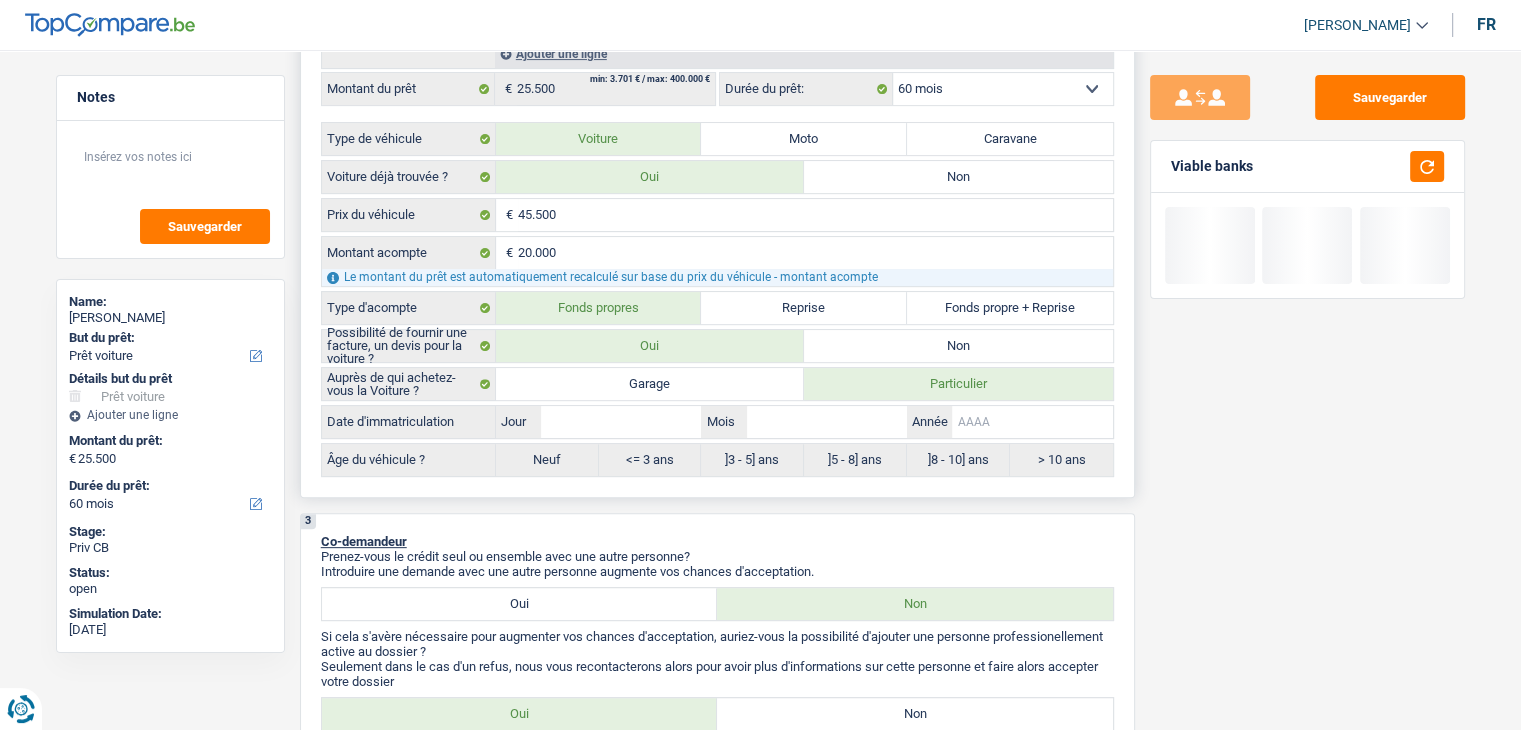 click on "Année" at bounding box center [1032, 422] 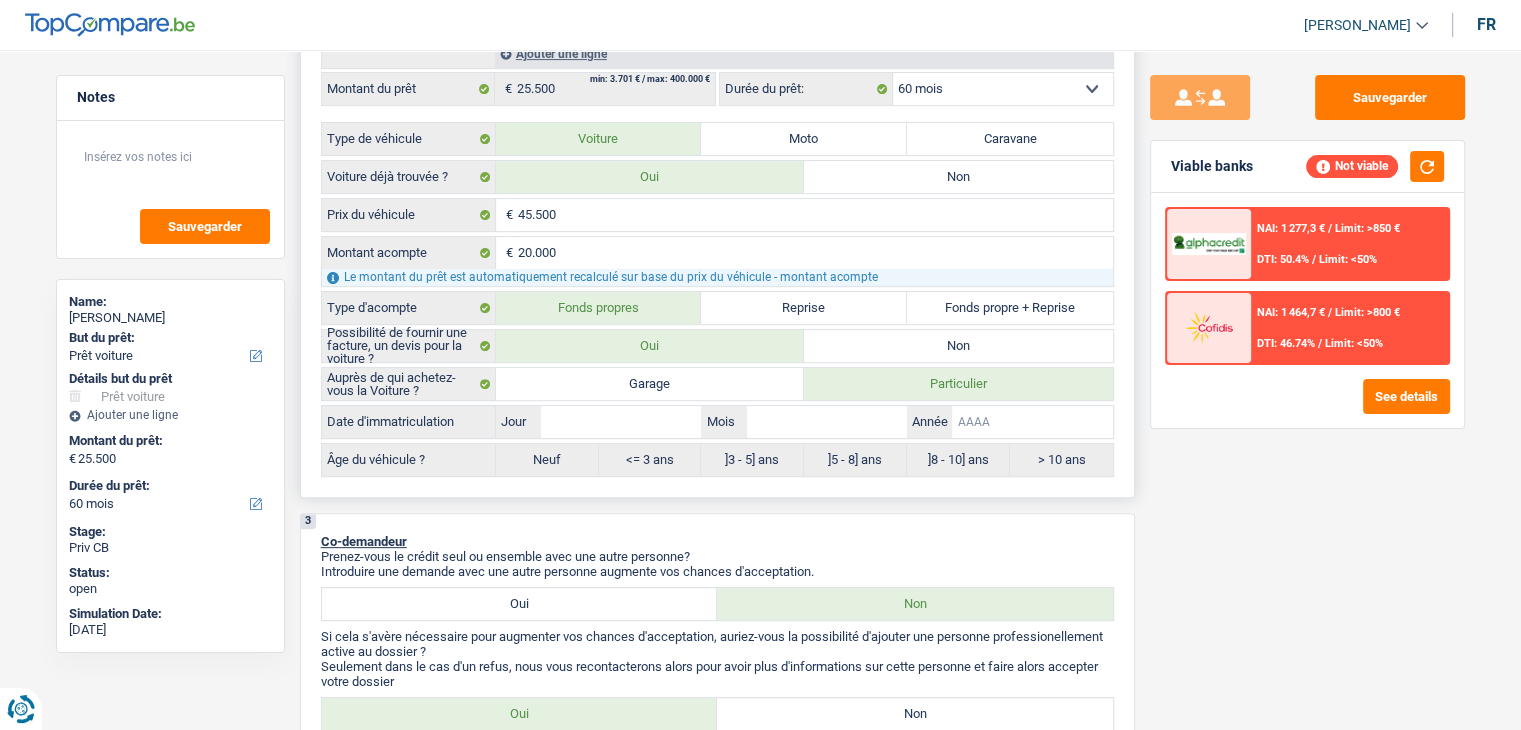 click on "Année" at bounding box center (1032, 422) 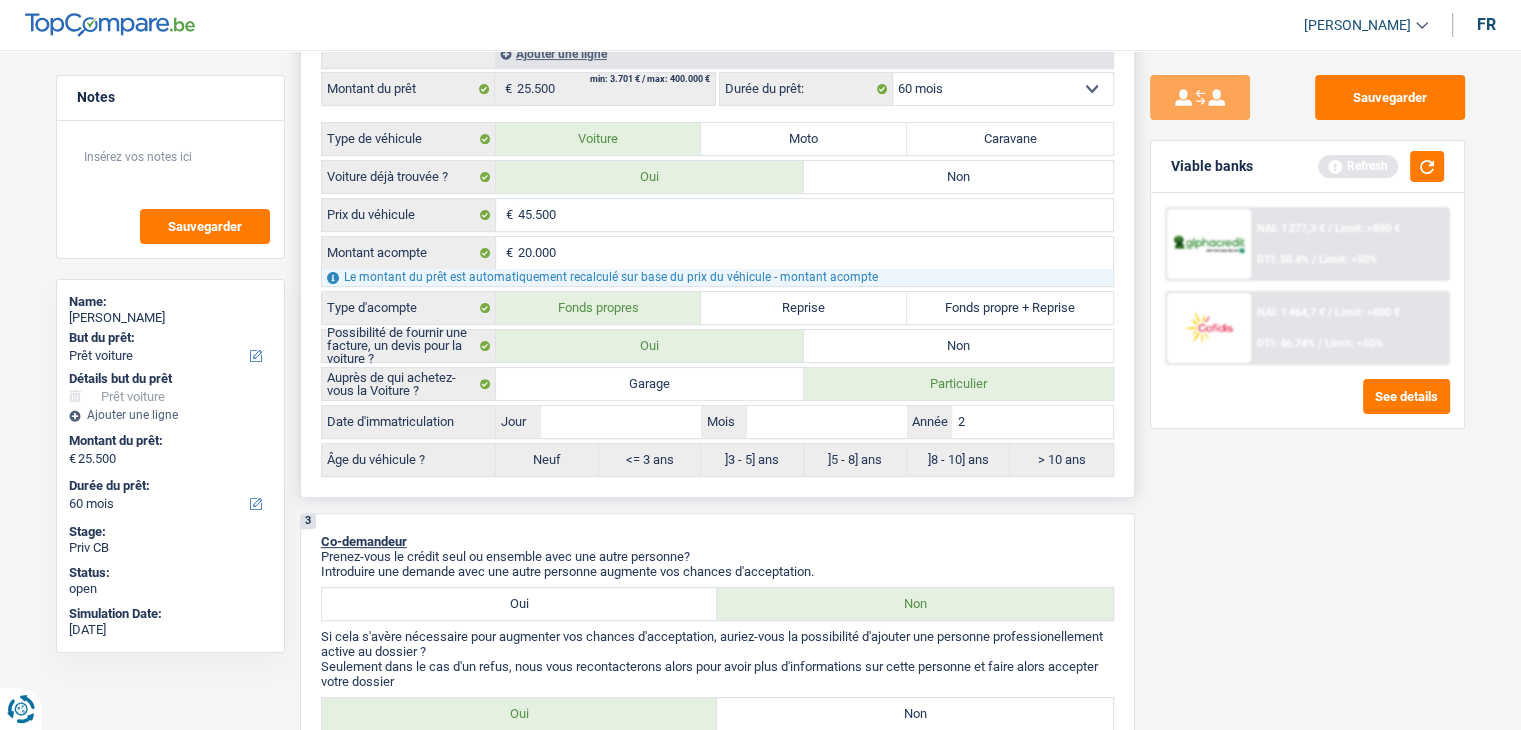type on "20" 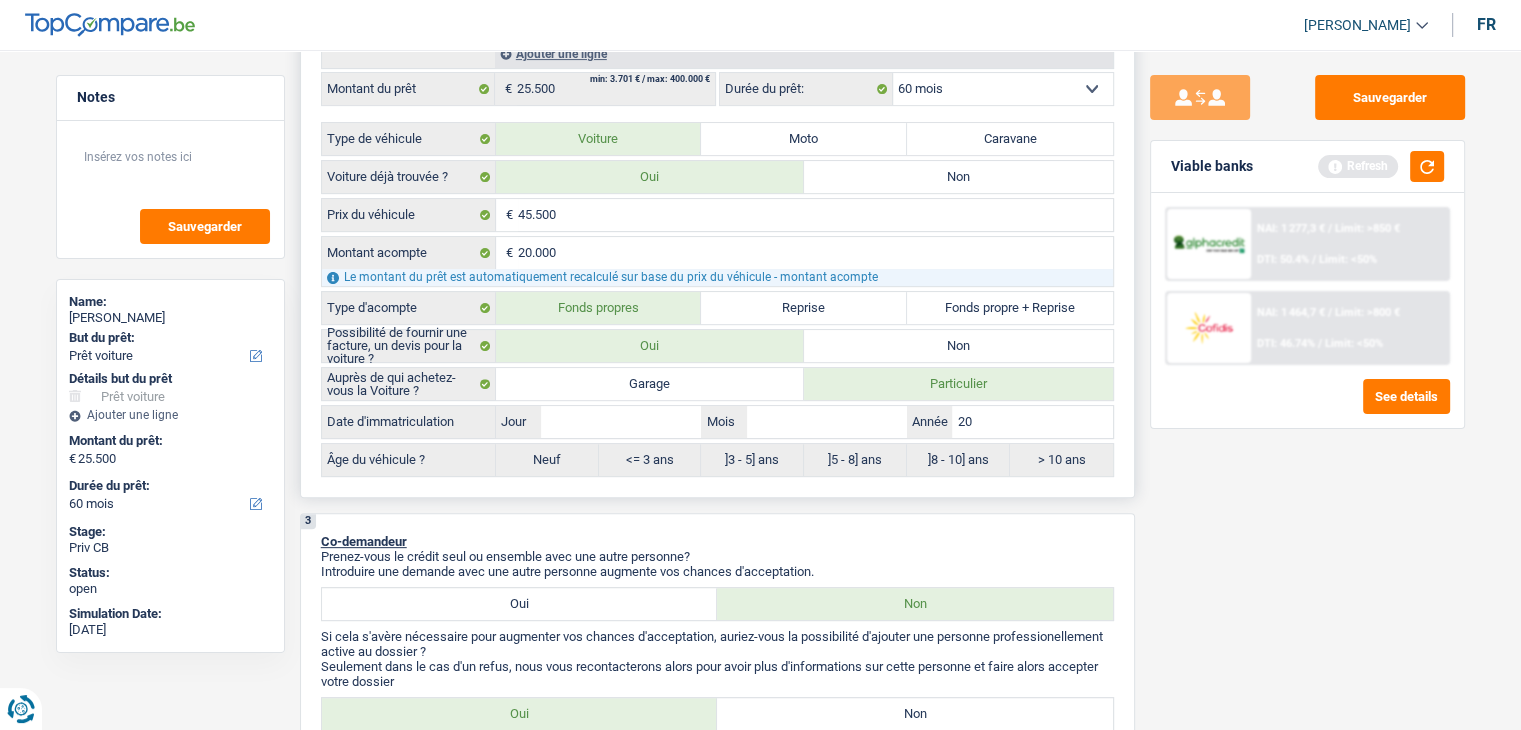 type on "202" 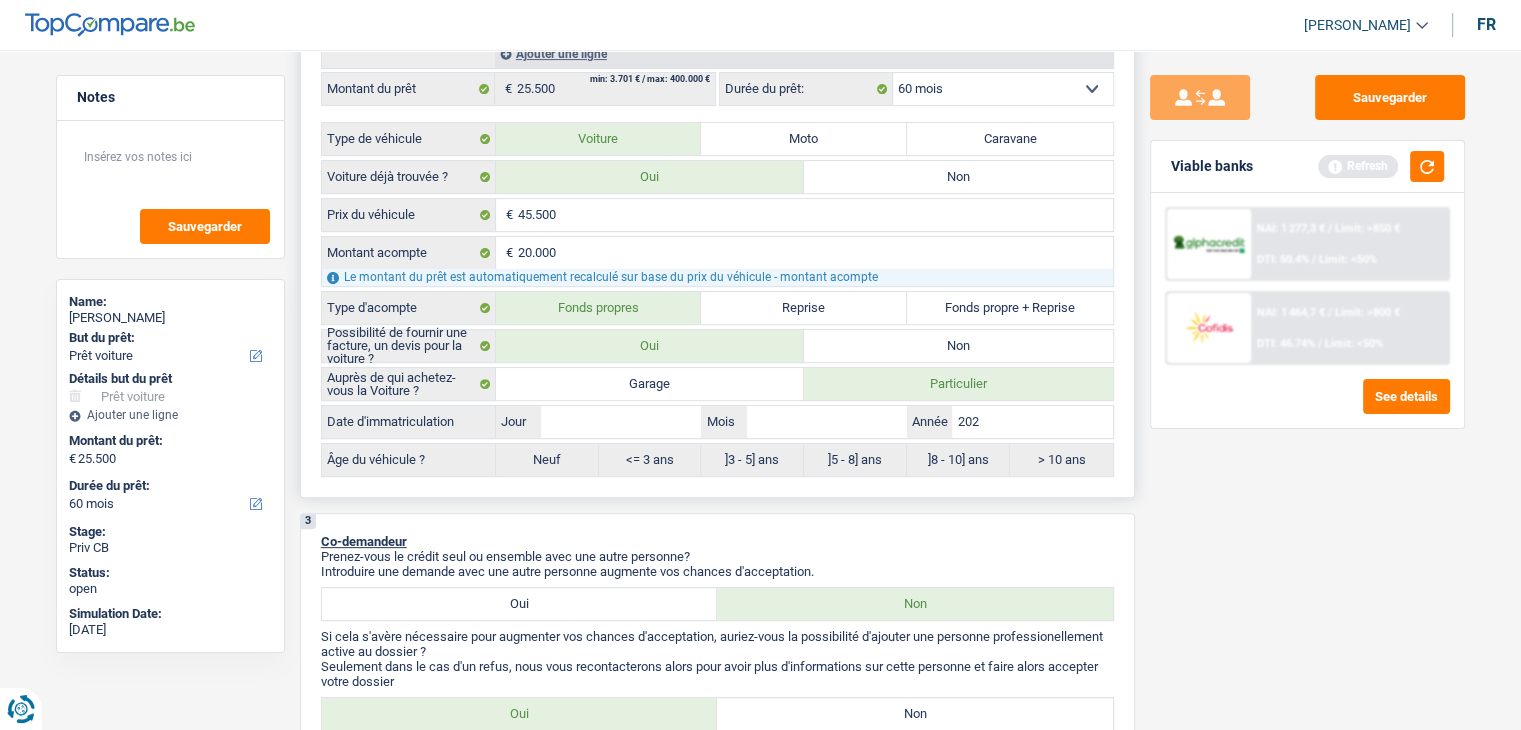 type on "2022" 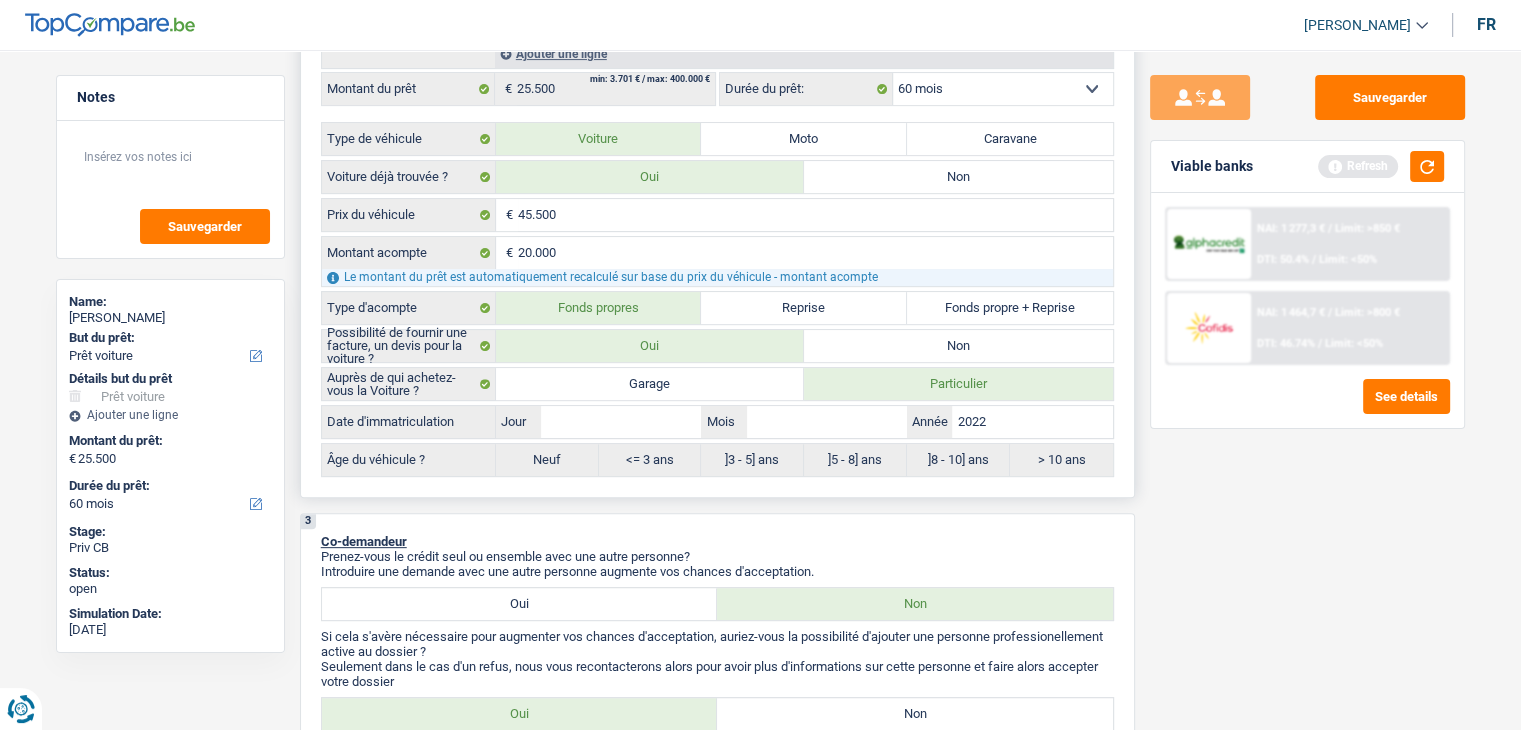 type on "2022" 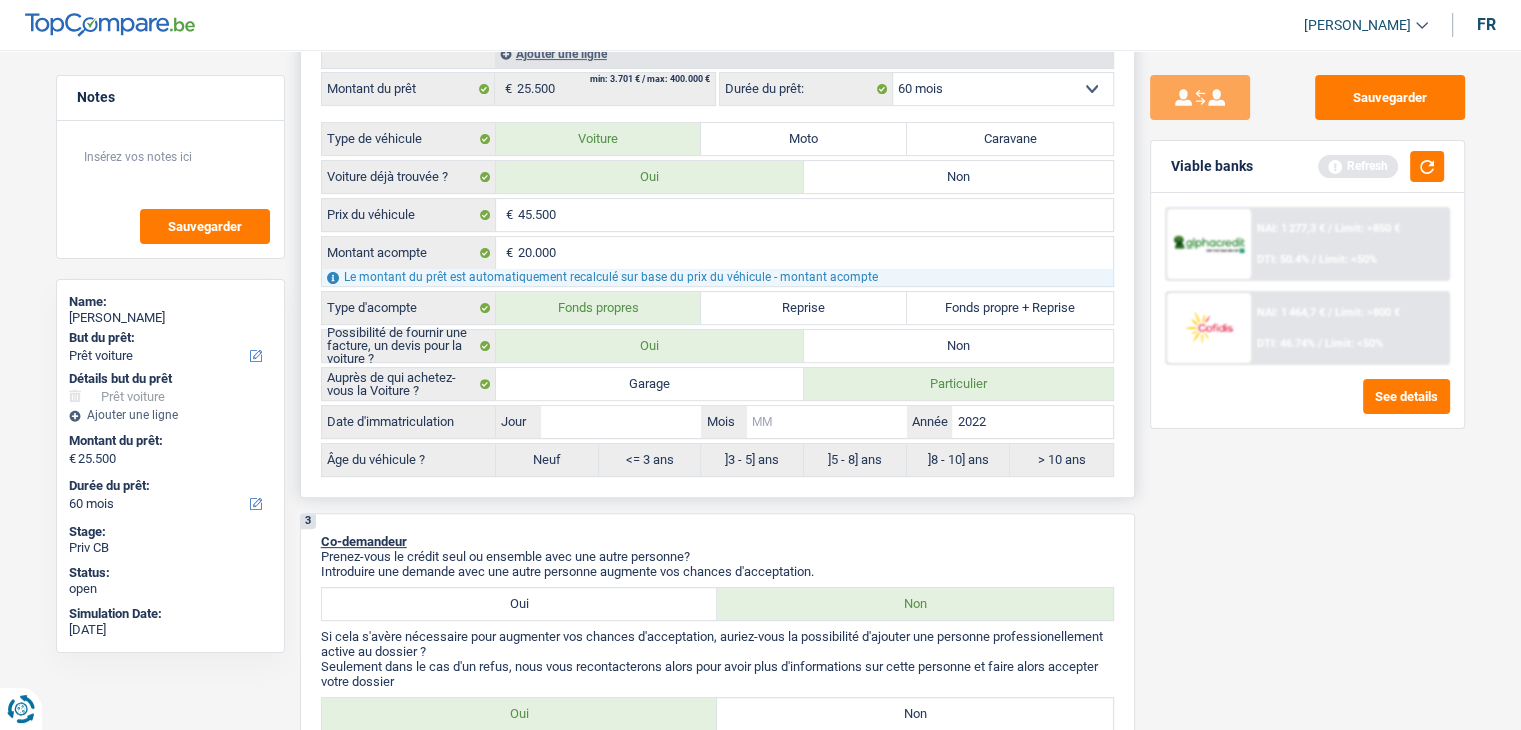 click on "Mois" at bounding box center [827, 422] 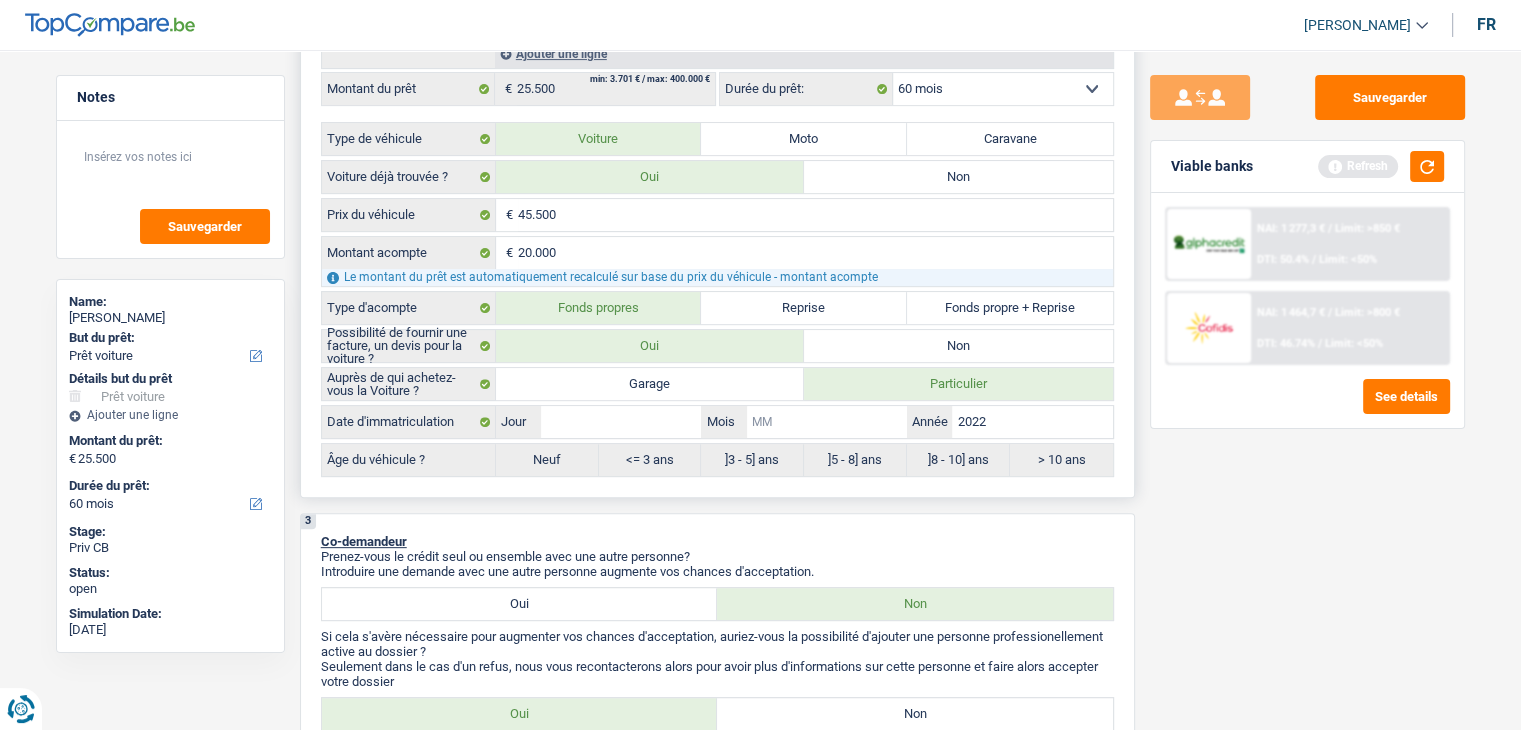 type on "0" 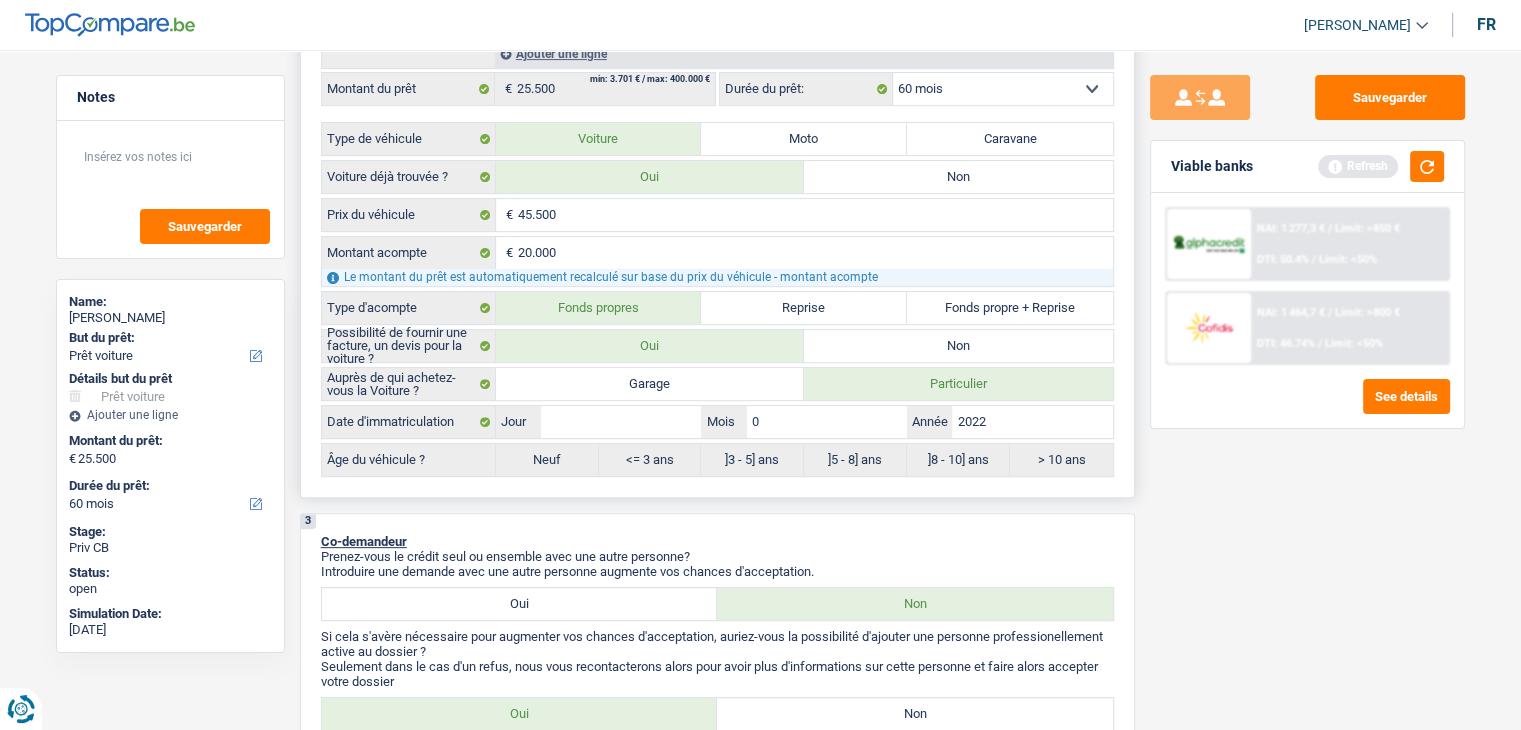 type on "01" 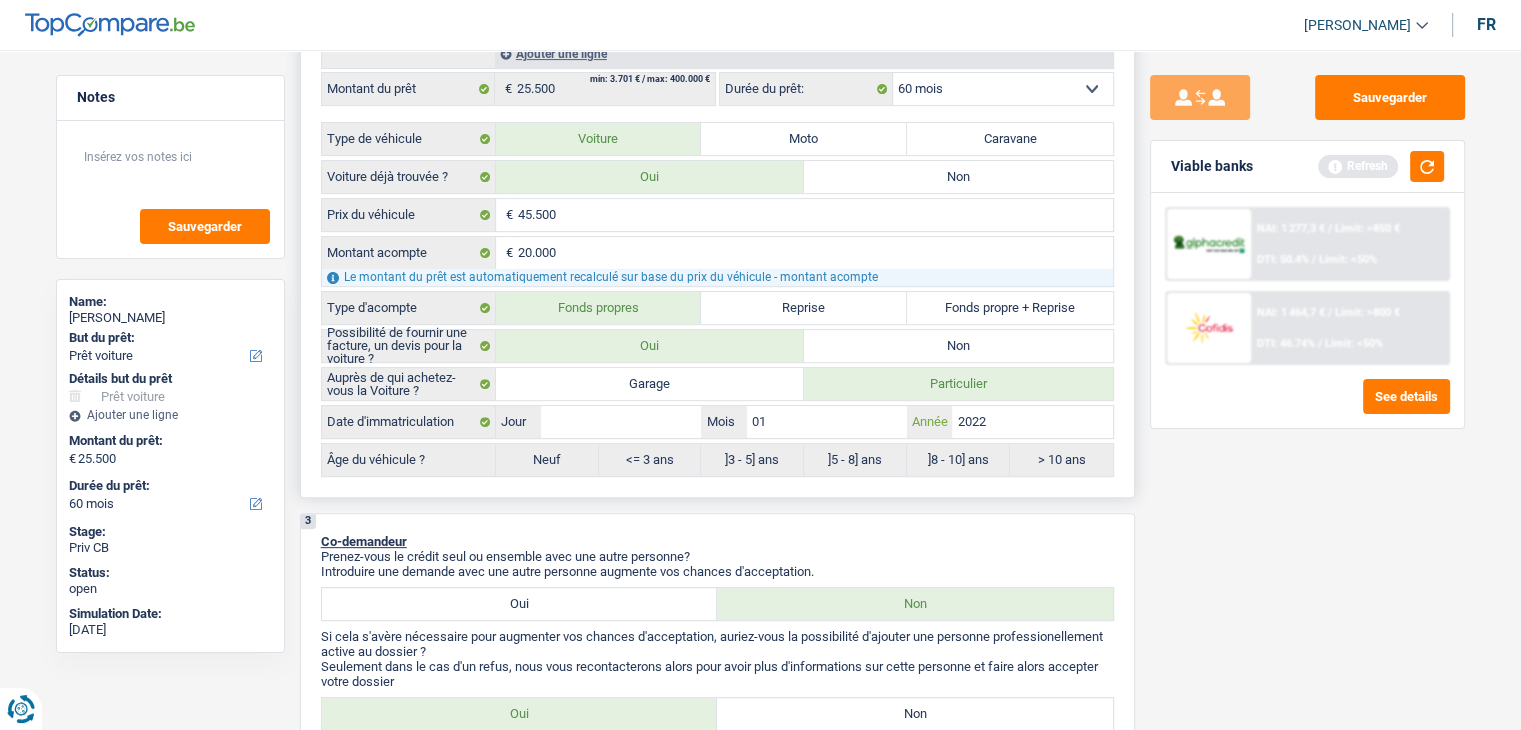 type on "01" 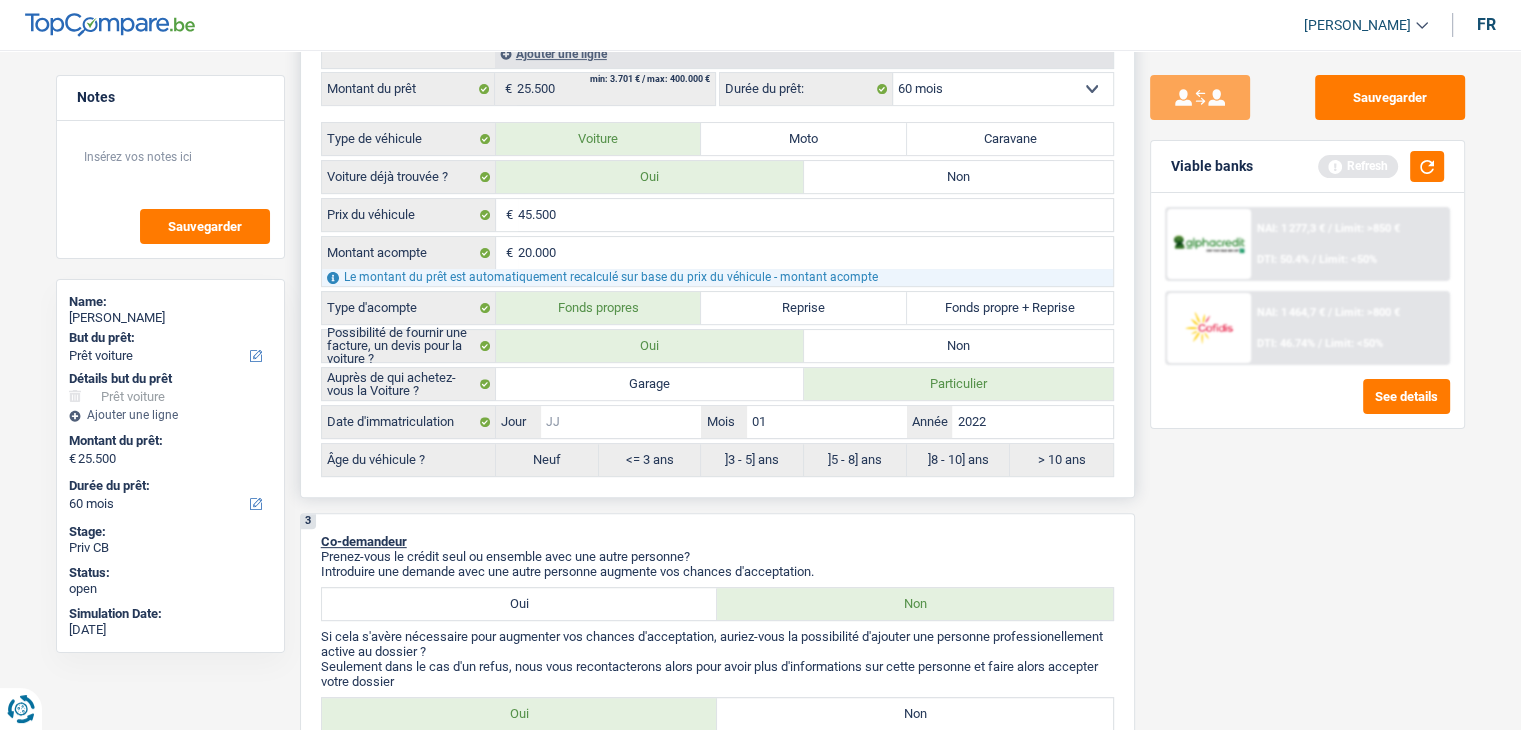 click on "Jour" at bounding box center (621, 422) 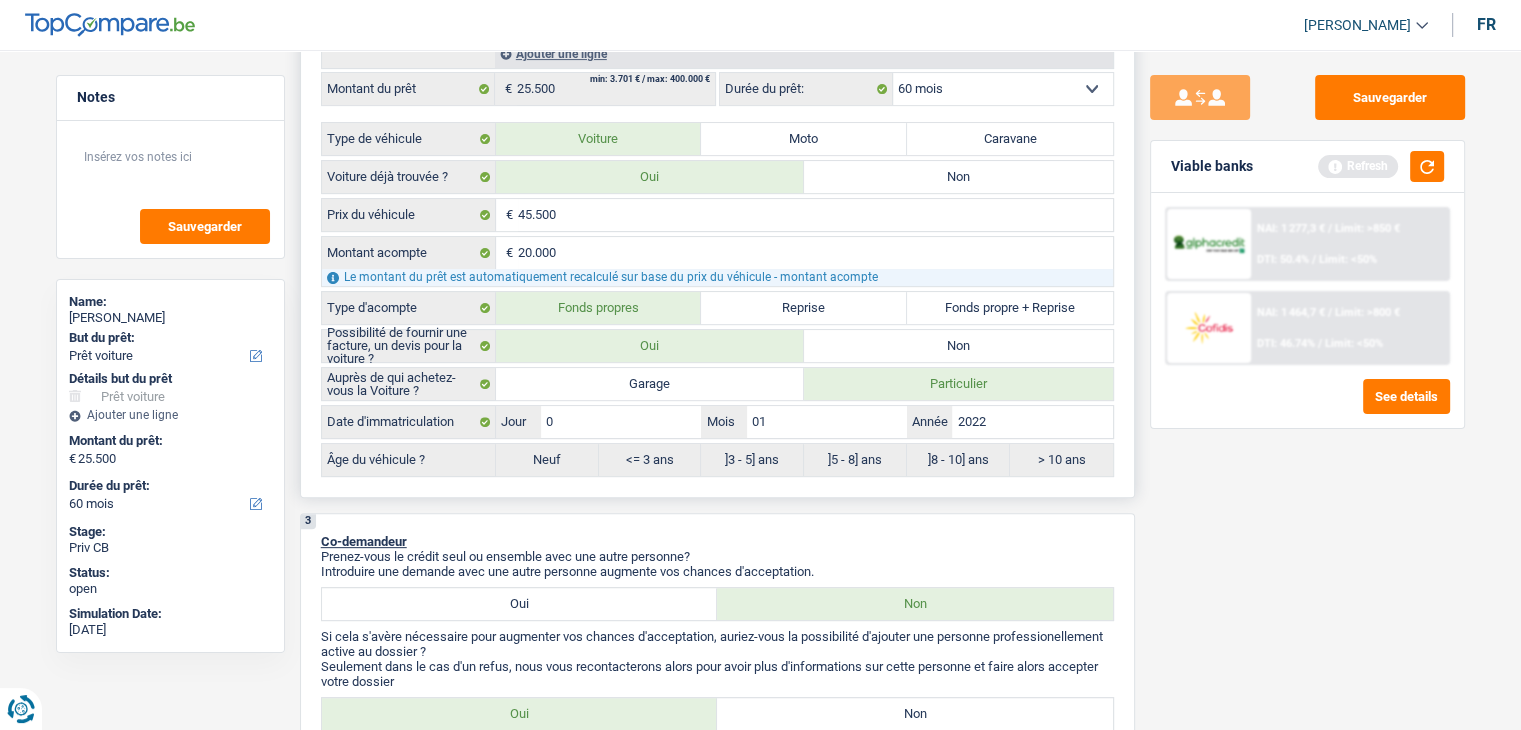 type on "01" 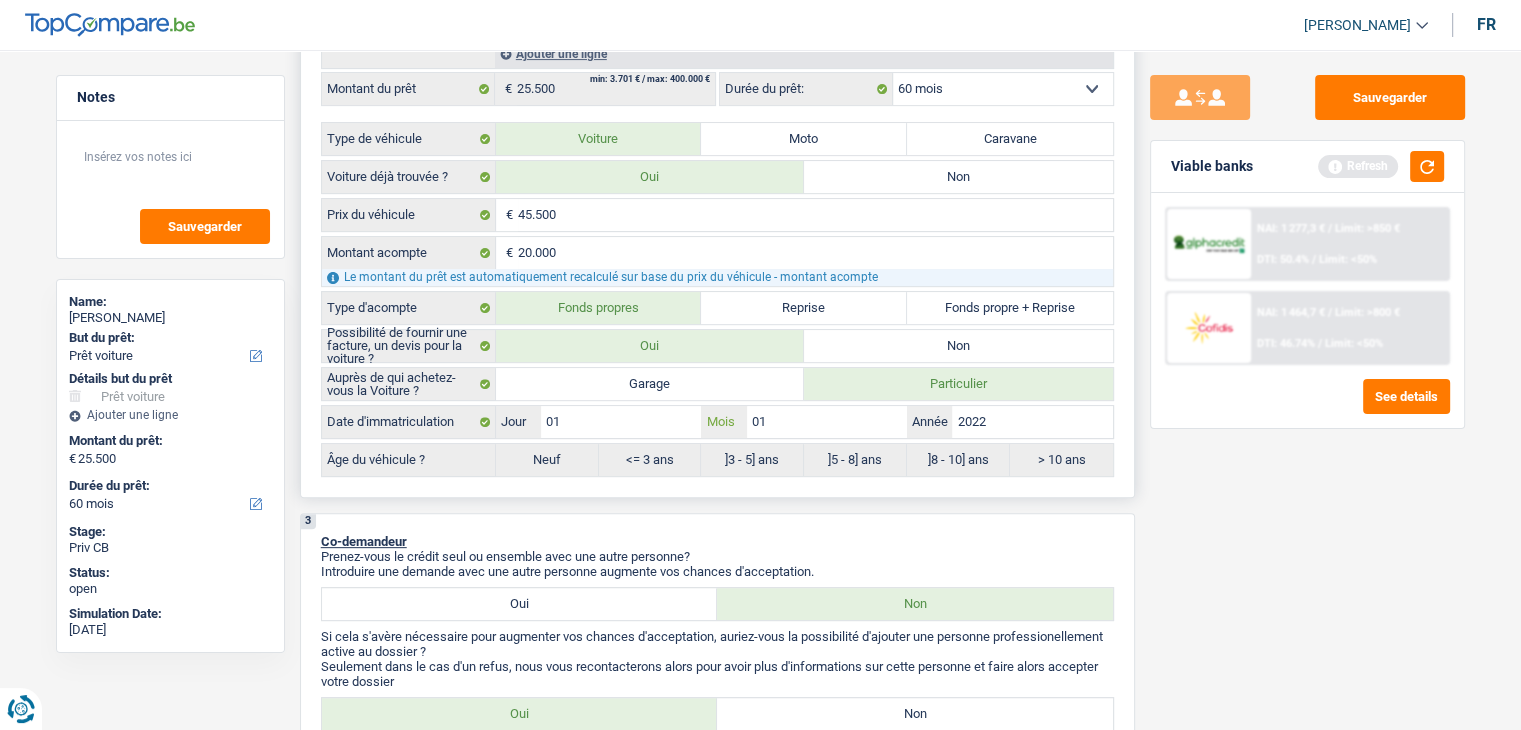 radio on "false" 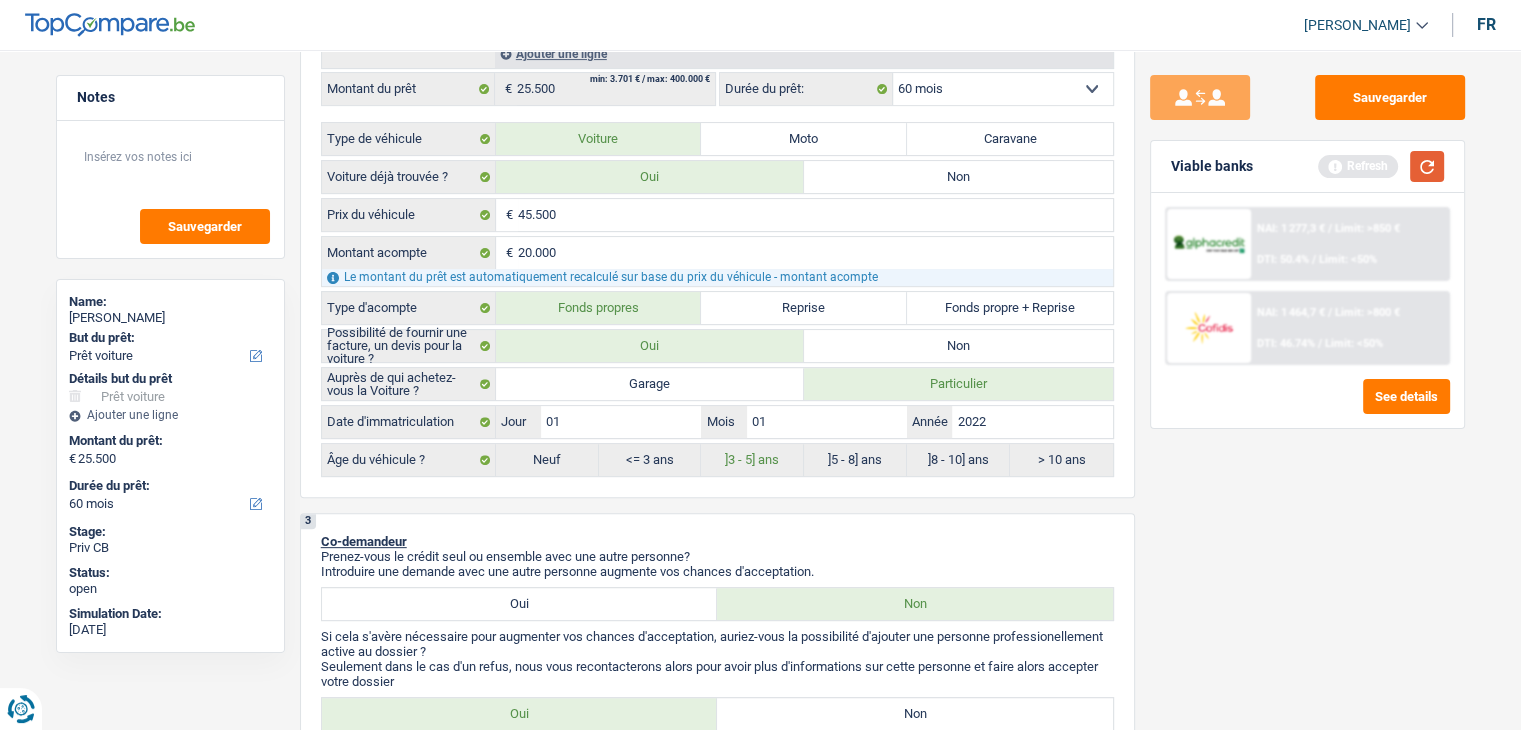 click at bounding box center [1427, 166] 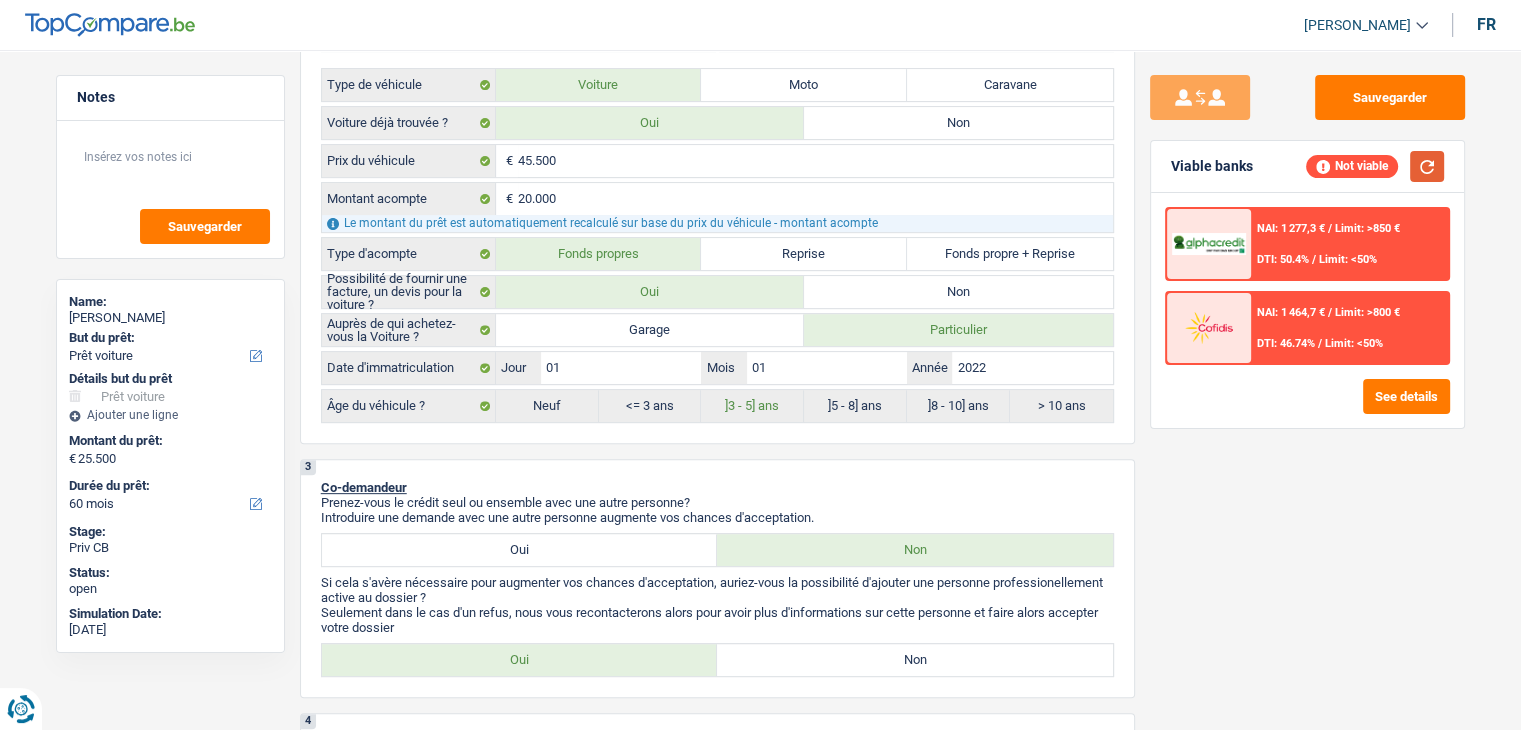 scroll, scrollTop: 700, scrollLeft: 0, axis: vertical 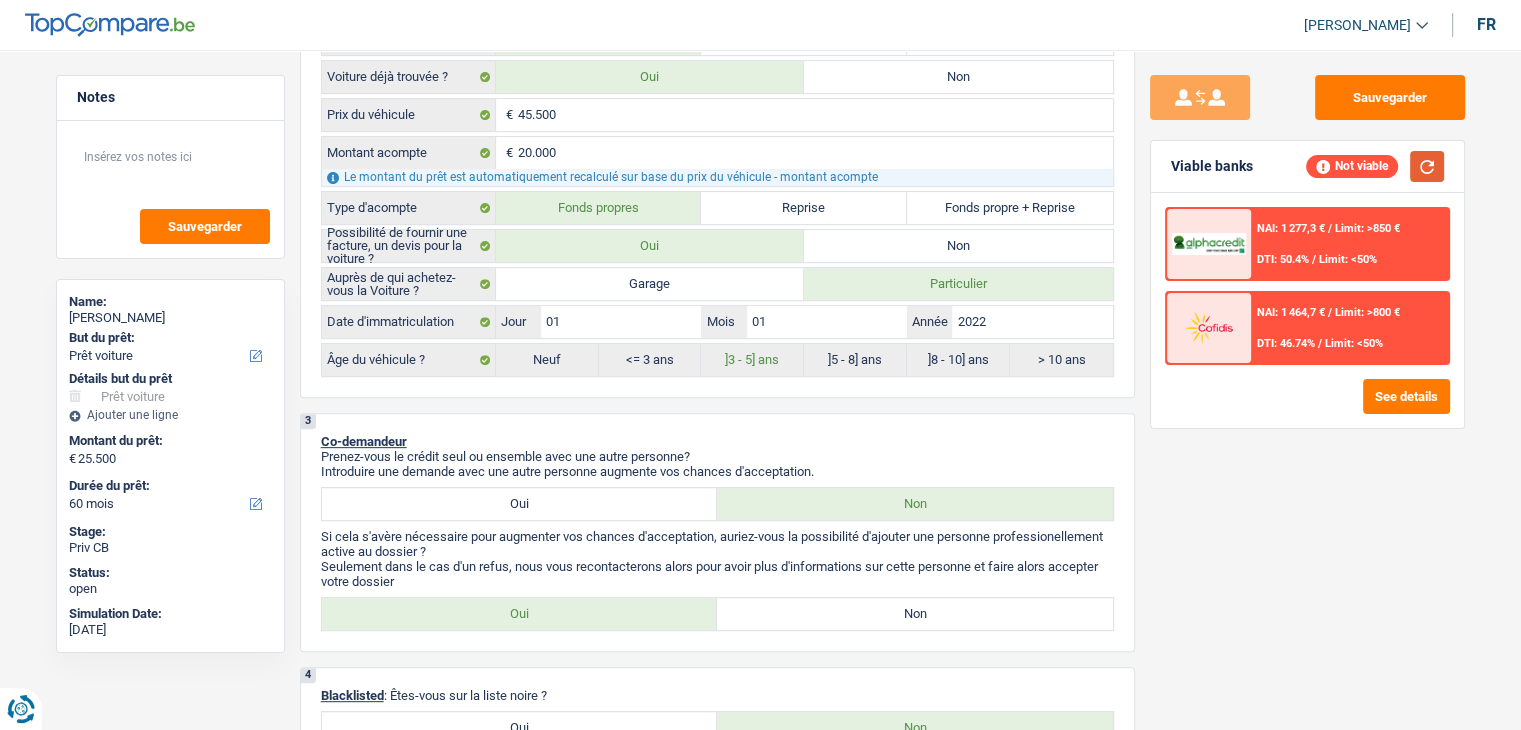 click at bounding box center (1427, 166) 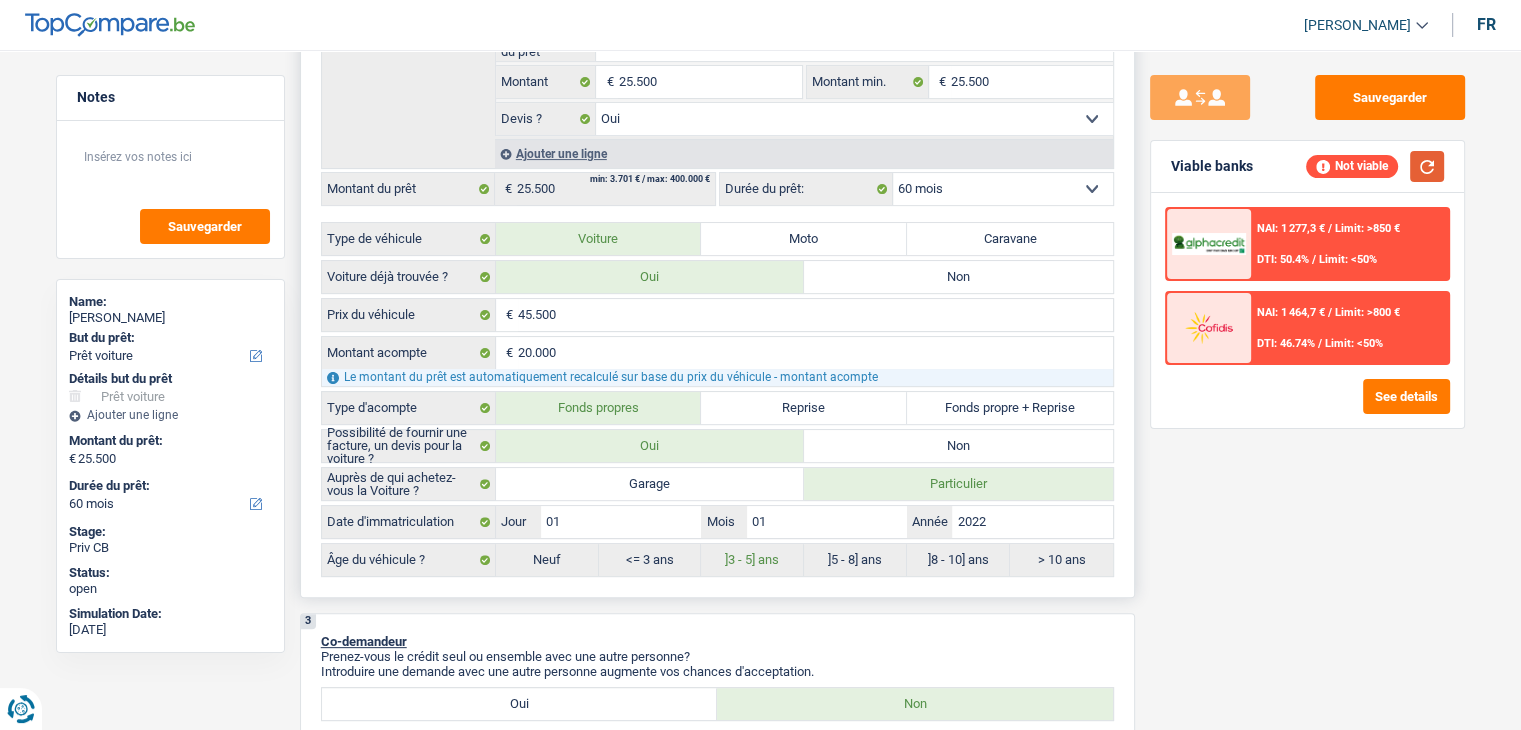 scroll, scrollTop: 800, scrollLeft: 0, axis: vertical 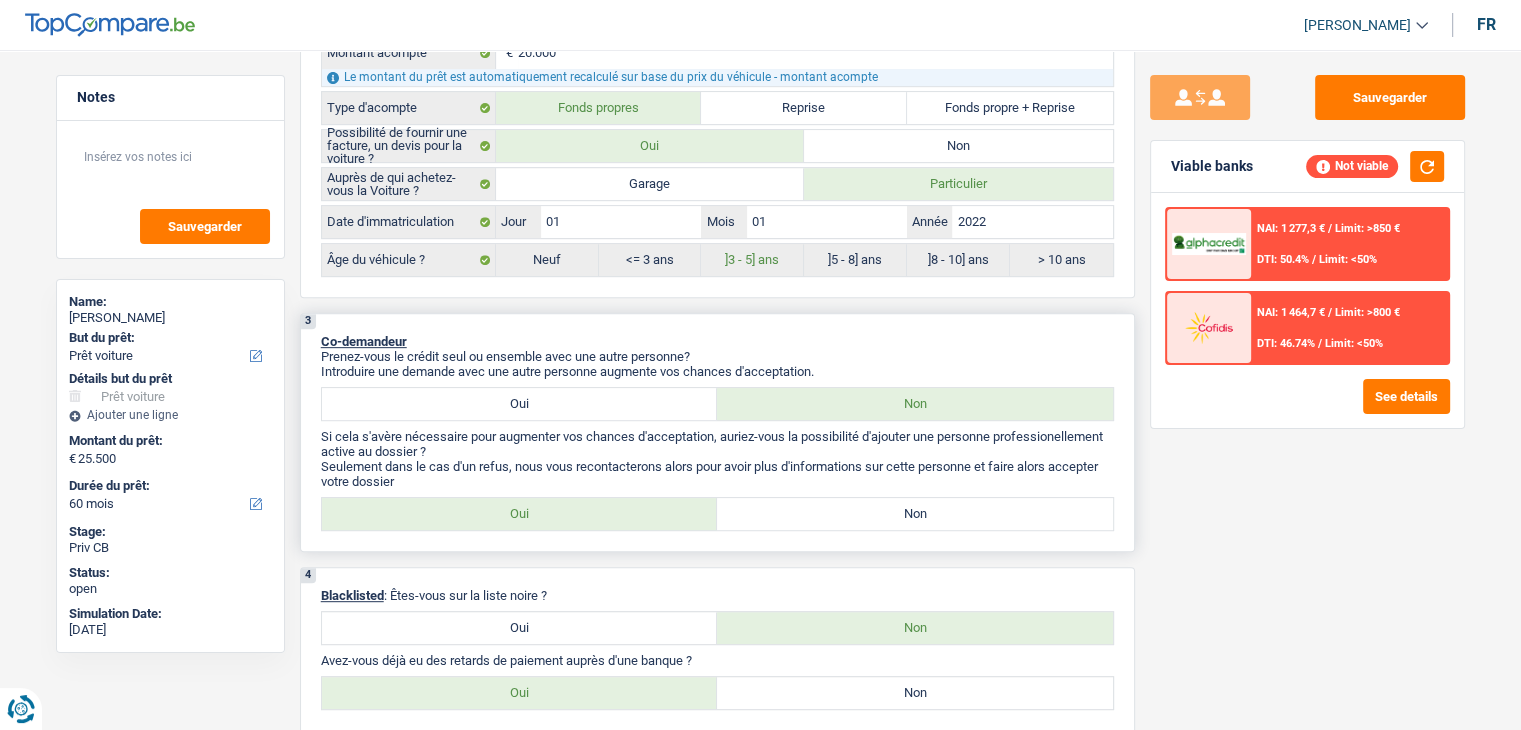 click on "Seulement dans le cas d'un refus, nous vous recontacterons alors pour avoir plus d'informations sur cette personne et faire alors accepter votre dossier" at bounding box center (717, 474) 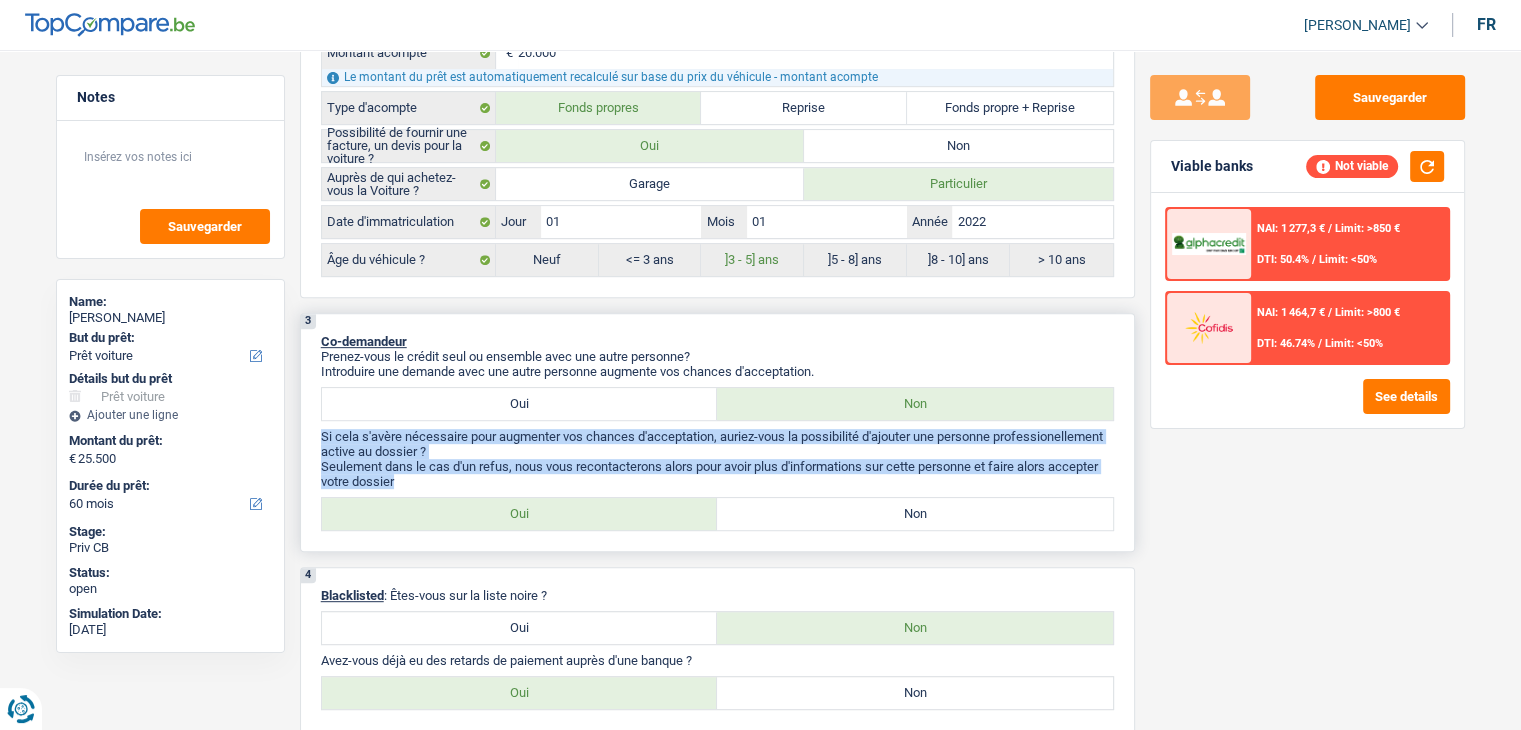 drag, startPoint x: 320, startPoint y: 436, endPoint x: 400, endPoint y: 474, distance: 88.56636 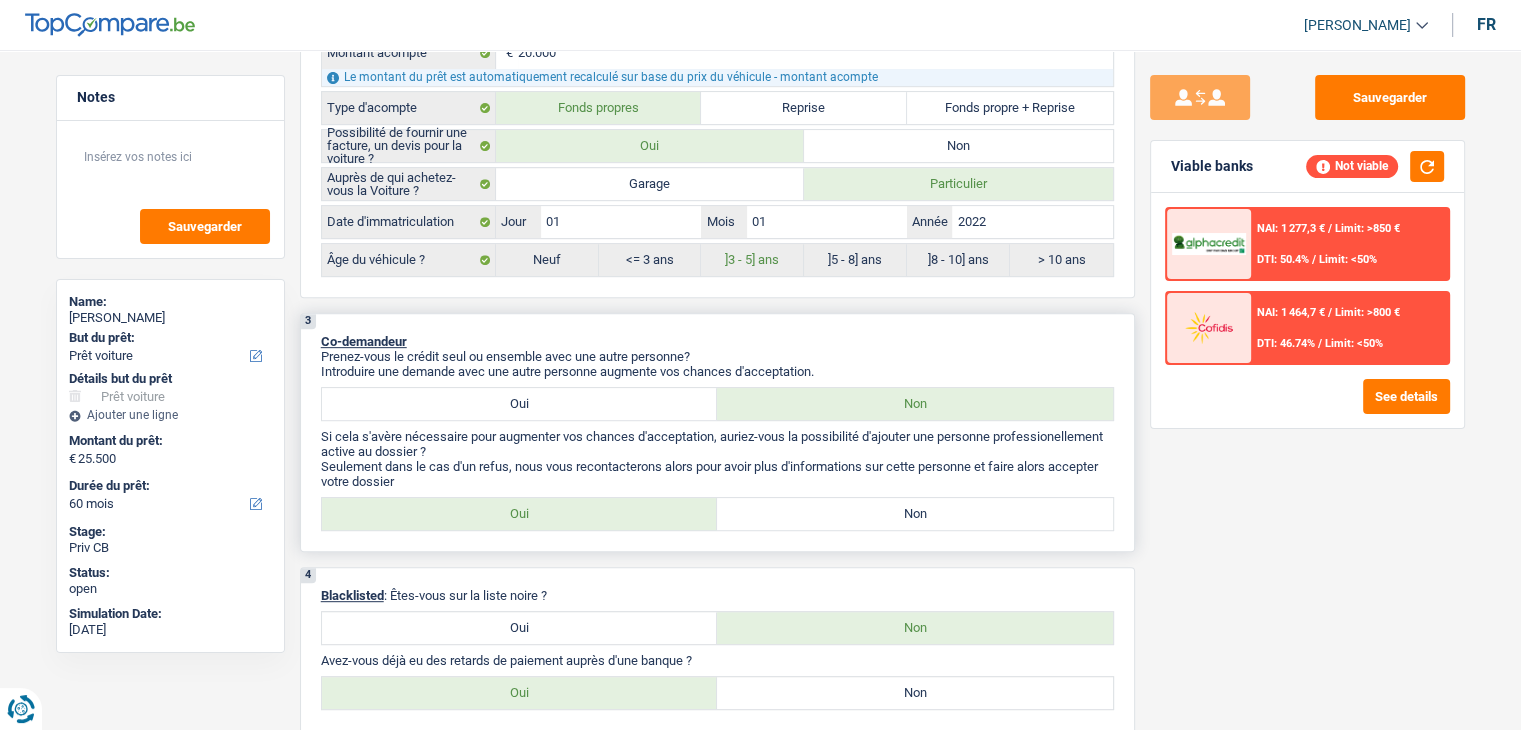 click on "3   Co-demandeur   Prenez-vous le crédit seul ou ensemble avec une autre personne?  Introduire une demande avec une autre personne augmente vos chances d'acceptation.
Oui
Non
Si cela s'avère nécessaire pour augmenter vos chances d'acceptation, auriez-vous la possibilité d'ajouter une personne professionellement active au dossier ? Seulement dans le cas d'un refus, nous vous recontacterons alors pour avoir plus d'informations sur cette personne et faire alors accepter votre dossier
Oui
Non
Tous les champs sont obligatoires. Veuillez sélectionner une option" at bounding box center [717, 432] 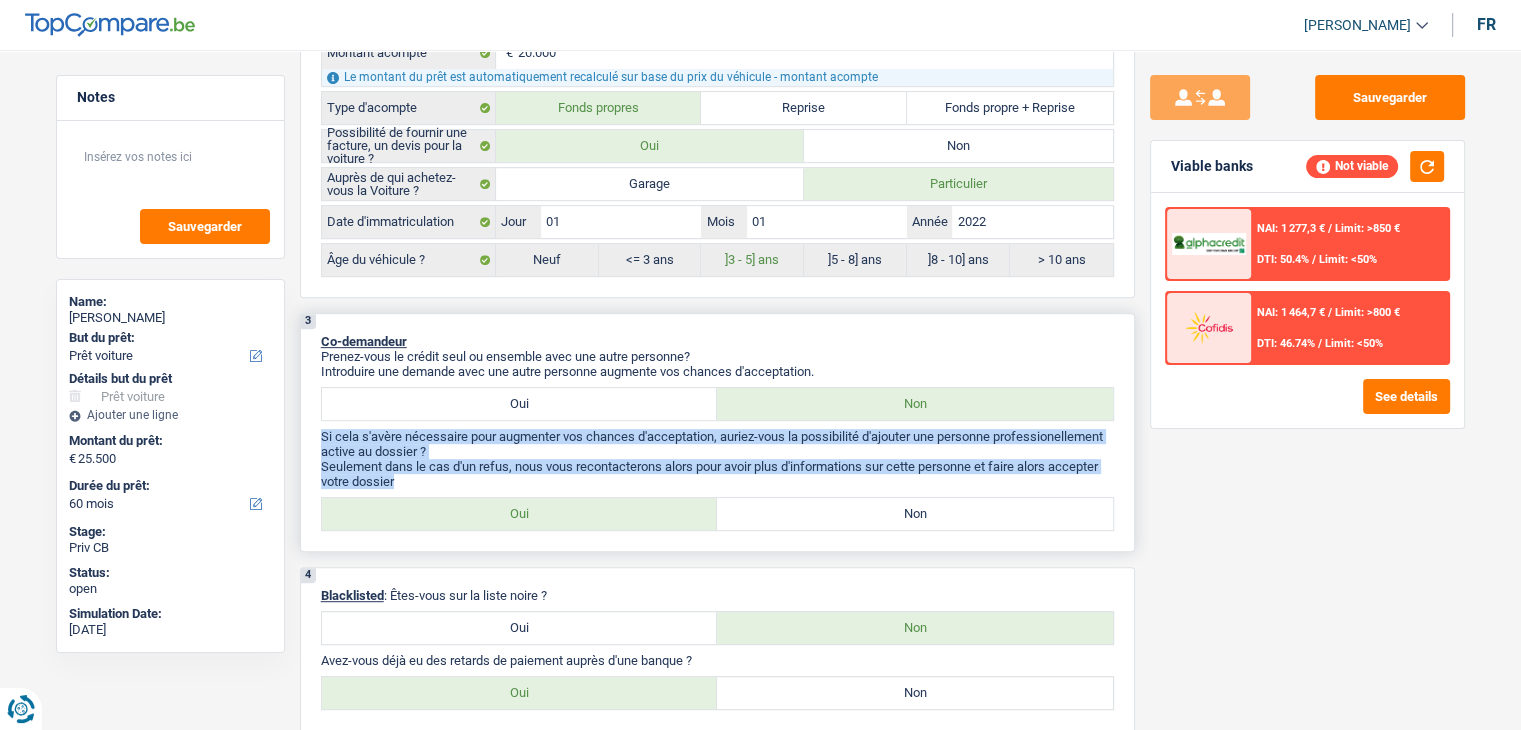 drag, startPoint x: 321, startPoint y: 425, endPoint x: 404, endPoint y: 470, distance: 94.41398 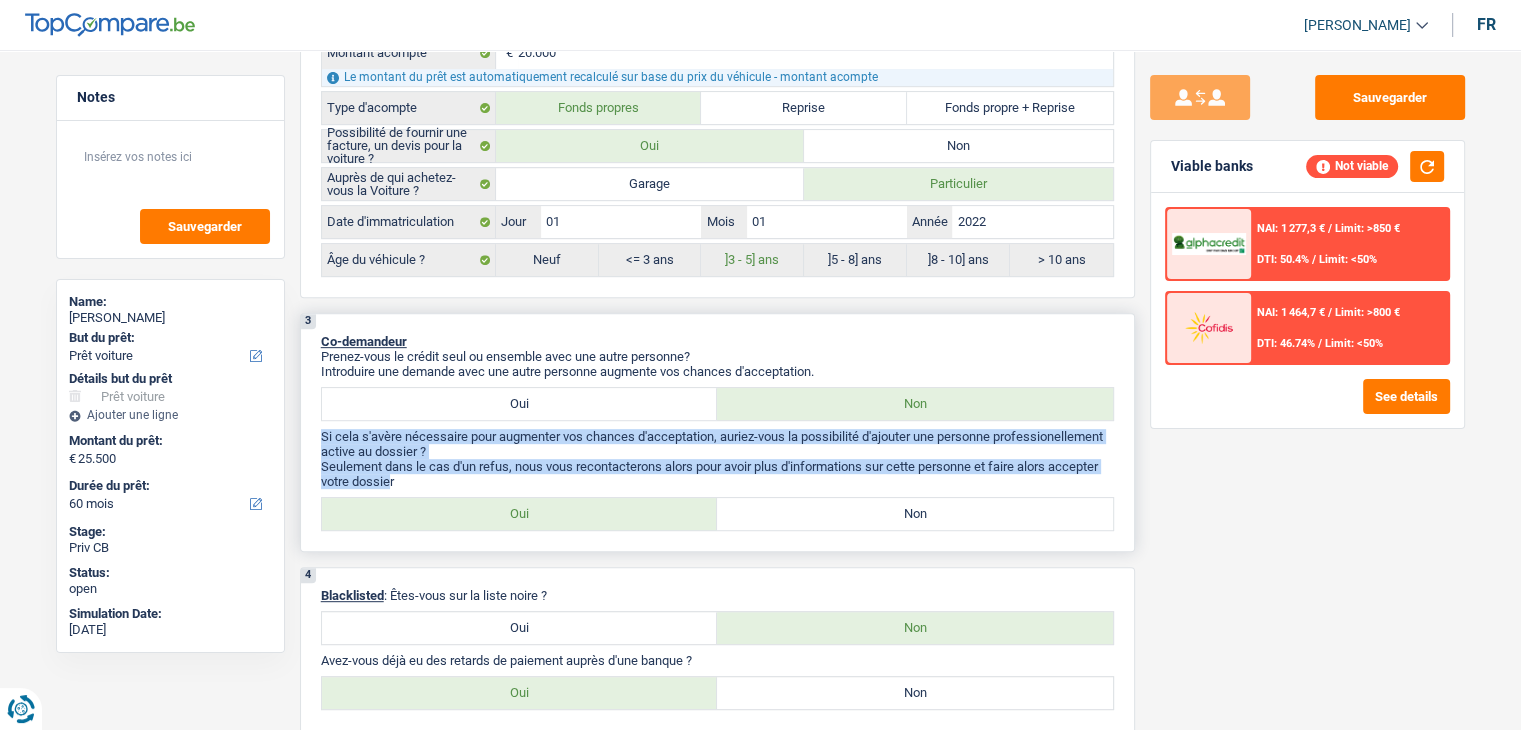 drag, startPoint x: 392, startPoint y: 473, endPoint x: 312, endPoint y: 426, distance: 92.7847 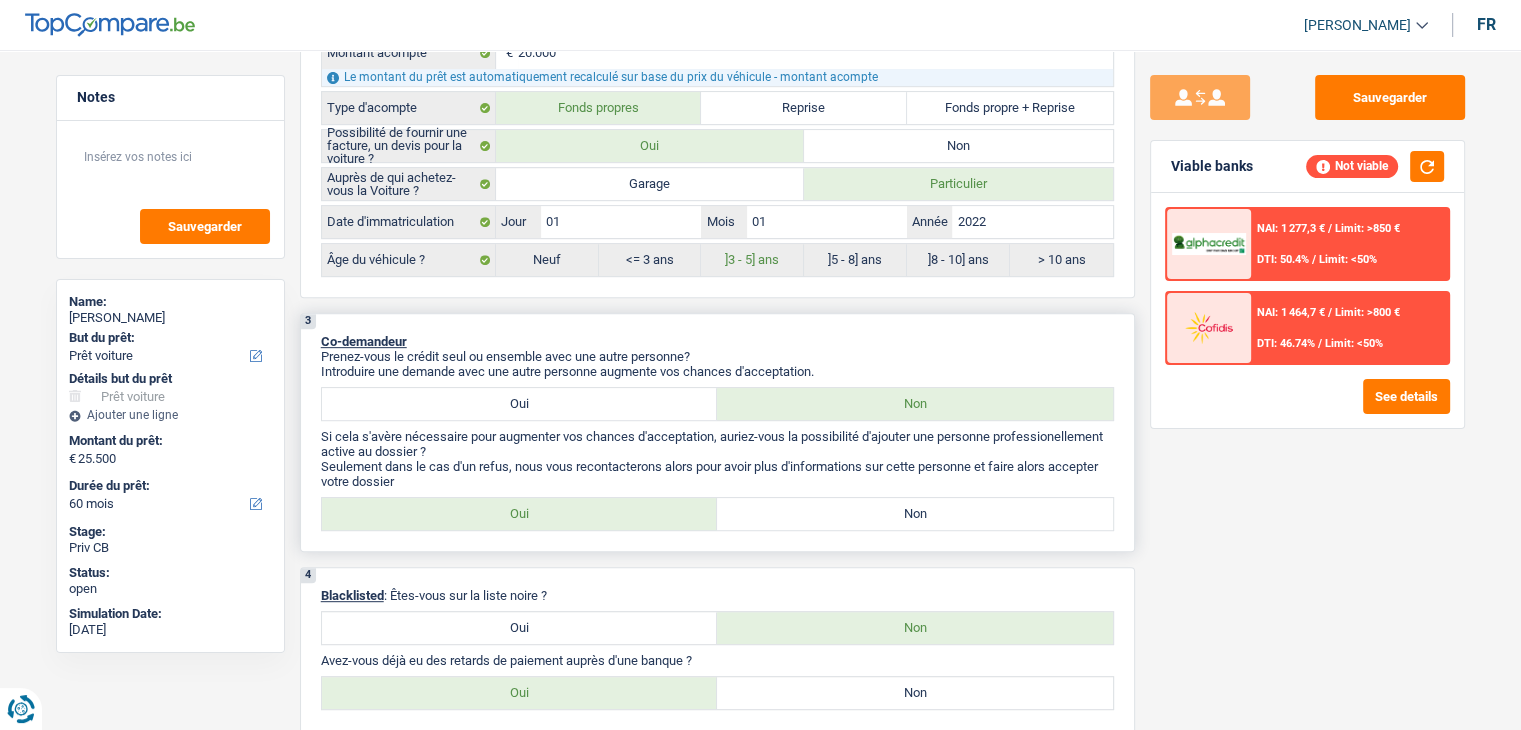 click on "Oui" at bounding box center [520, 514] 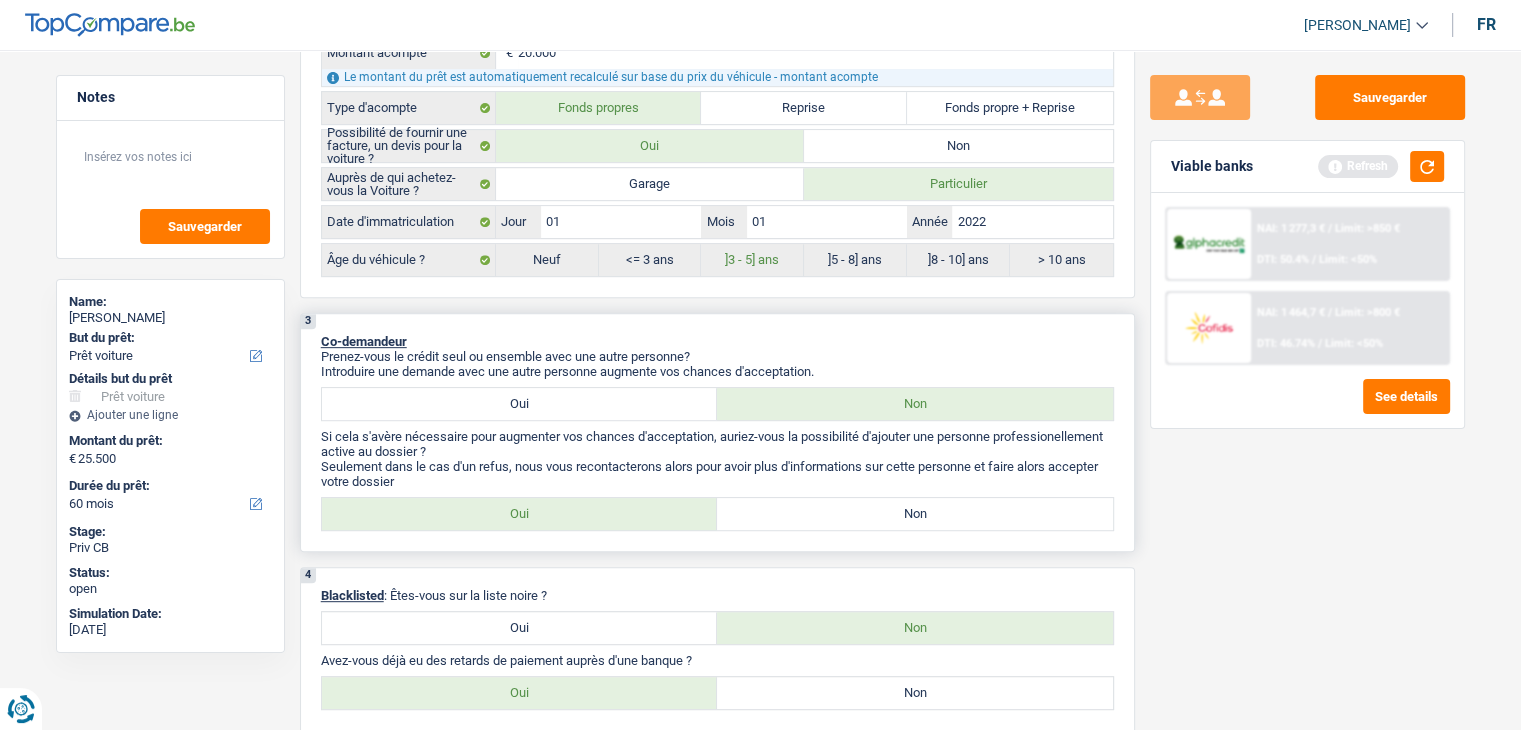 click on "Non" at bounding box center [915, 514] 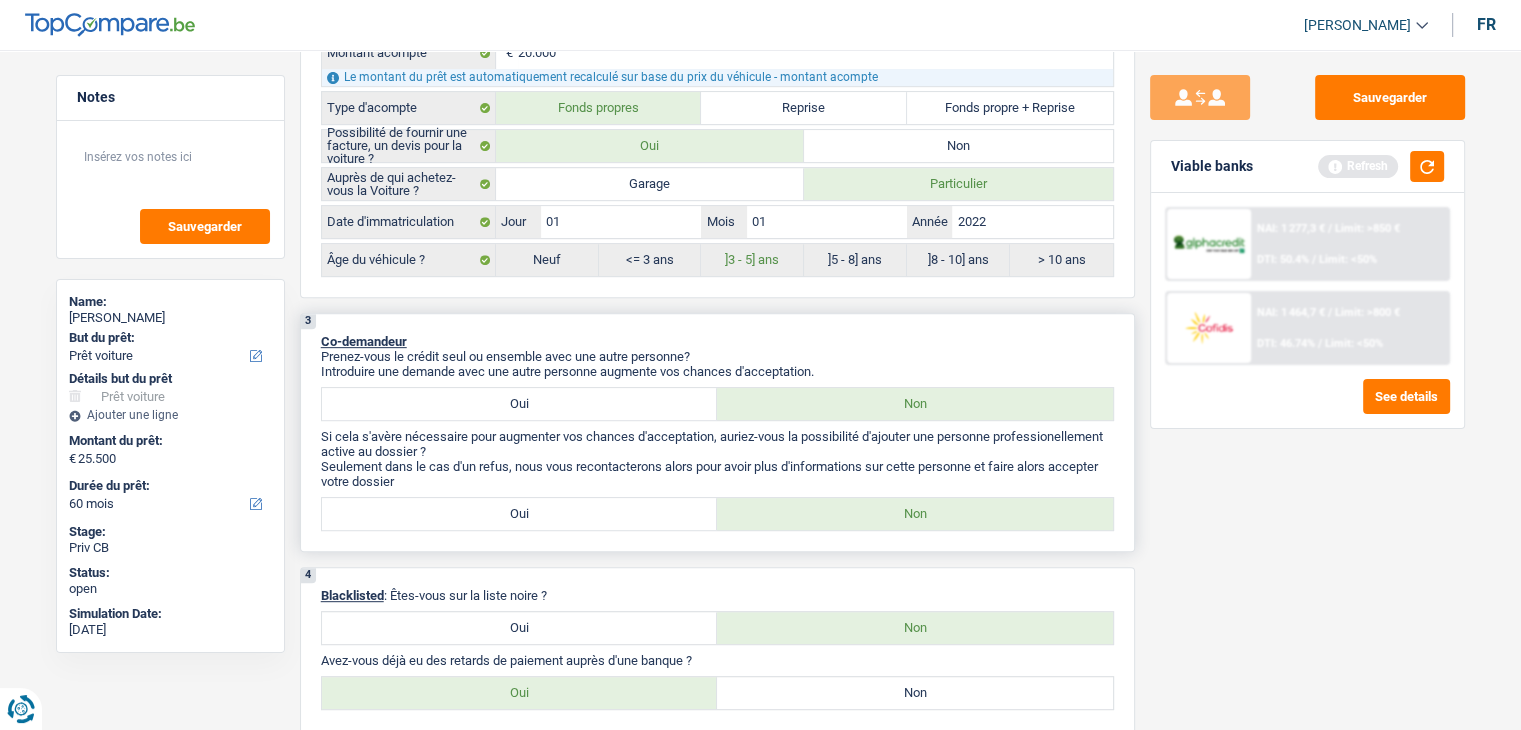 click on "Non" at bounding box center [915, 514] 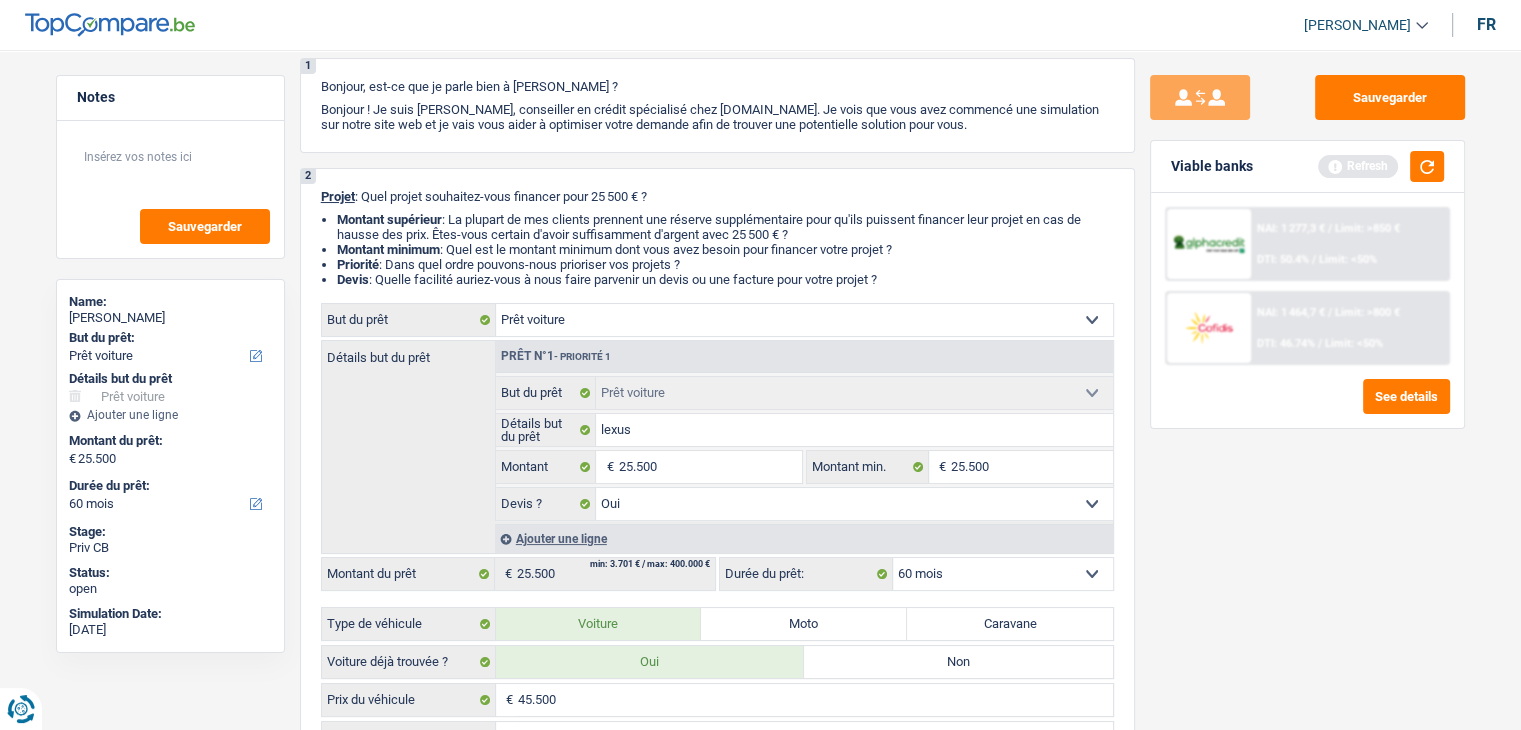 scroll, scrollTop: 0, scrollLeft: 0, axis: both 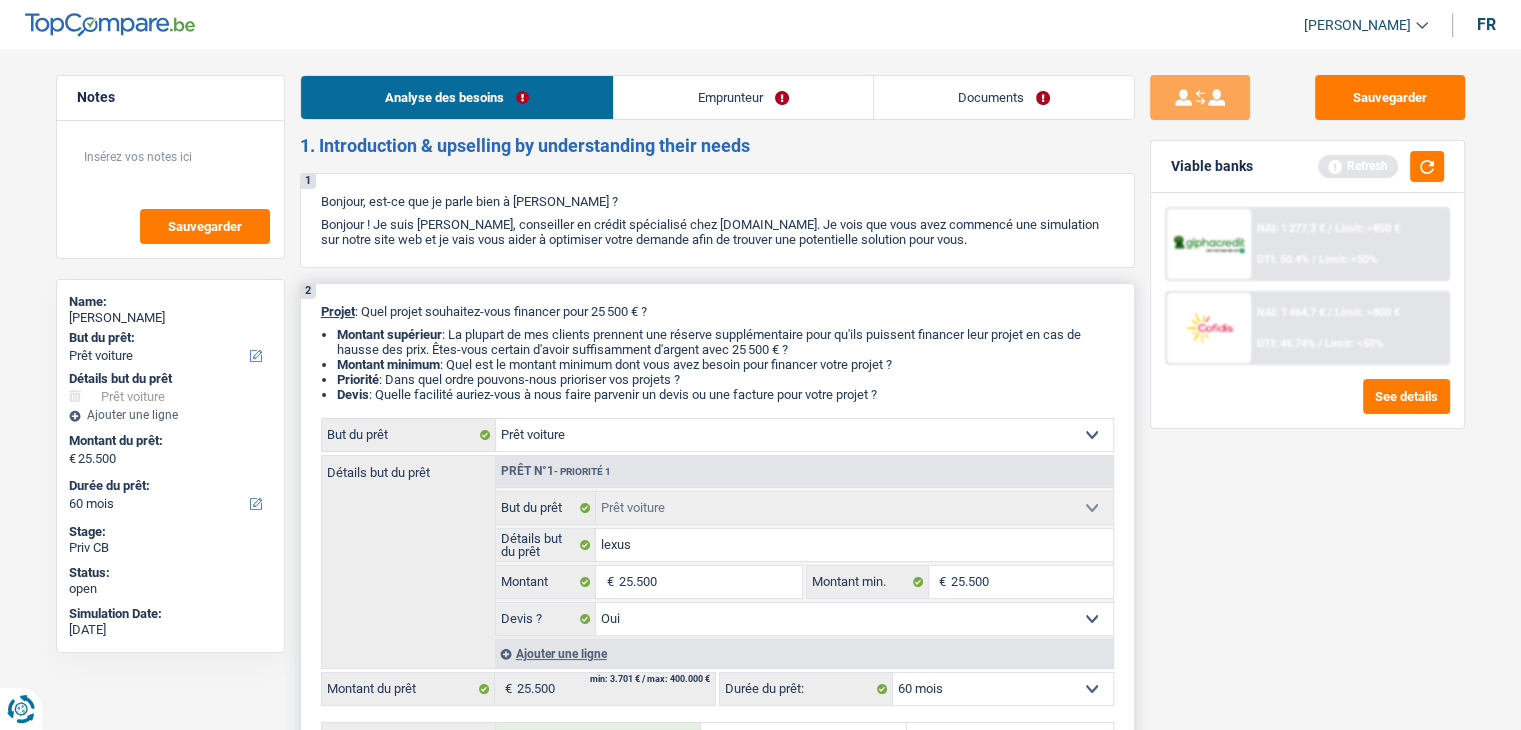 drag, startPoint x: 894, startPoint y: 393, endPoint x: 318, endPoint y: 295, distance: 584.27734 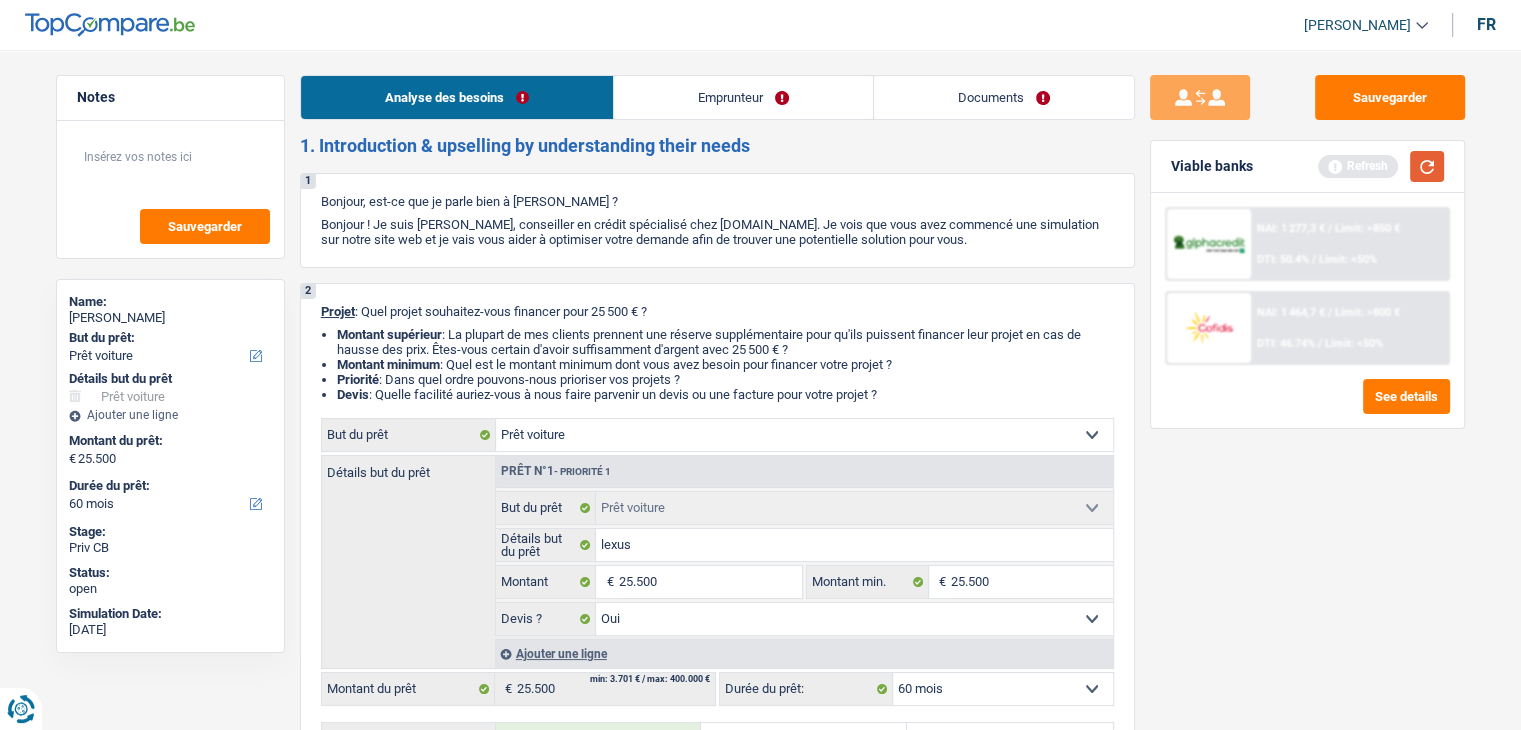 click at bounding box center [1427, 166] 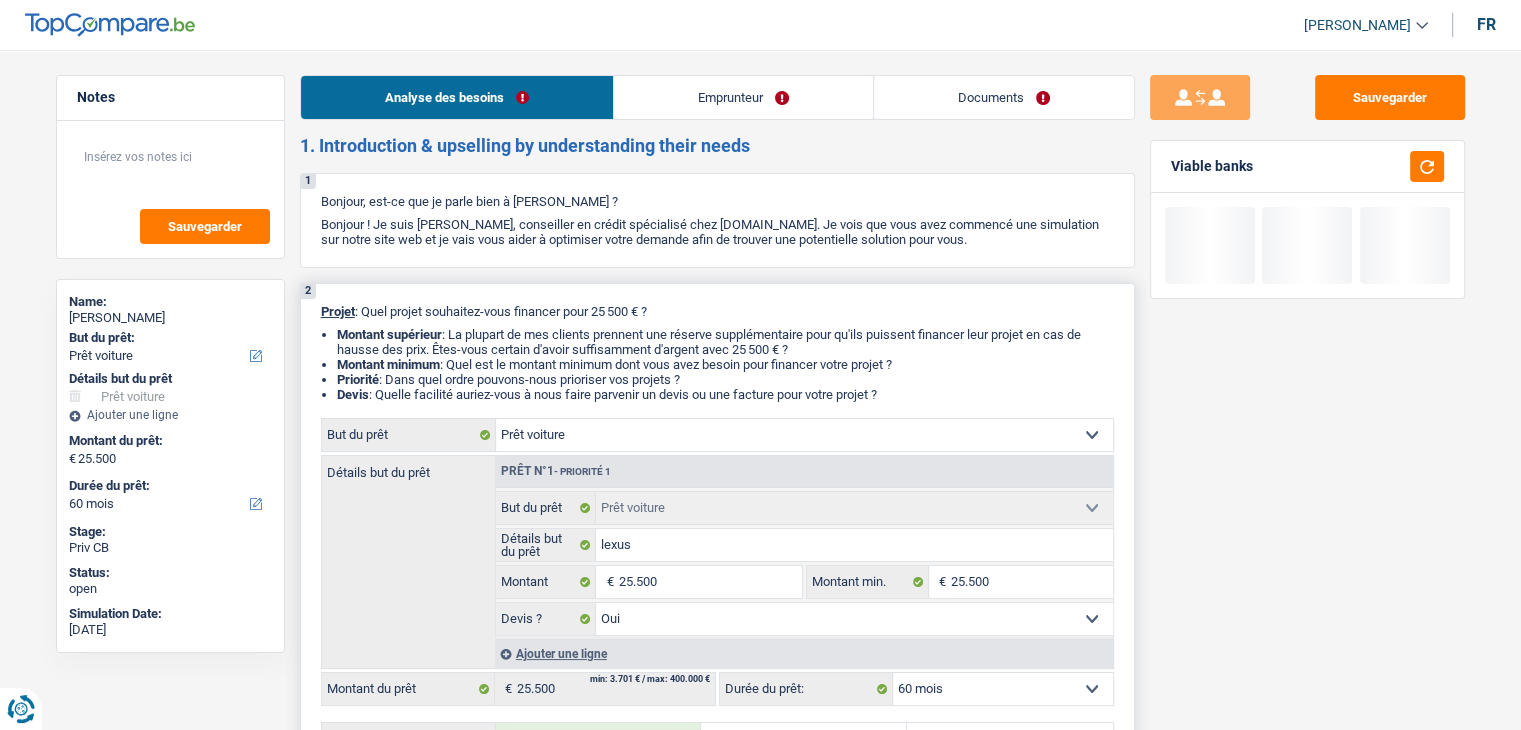 click on "Priorité : Dans quel ordre pouvons-nous prioriser vos projets ?" at bounding box center (725, 379) 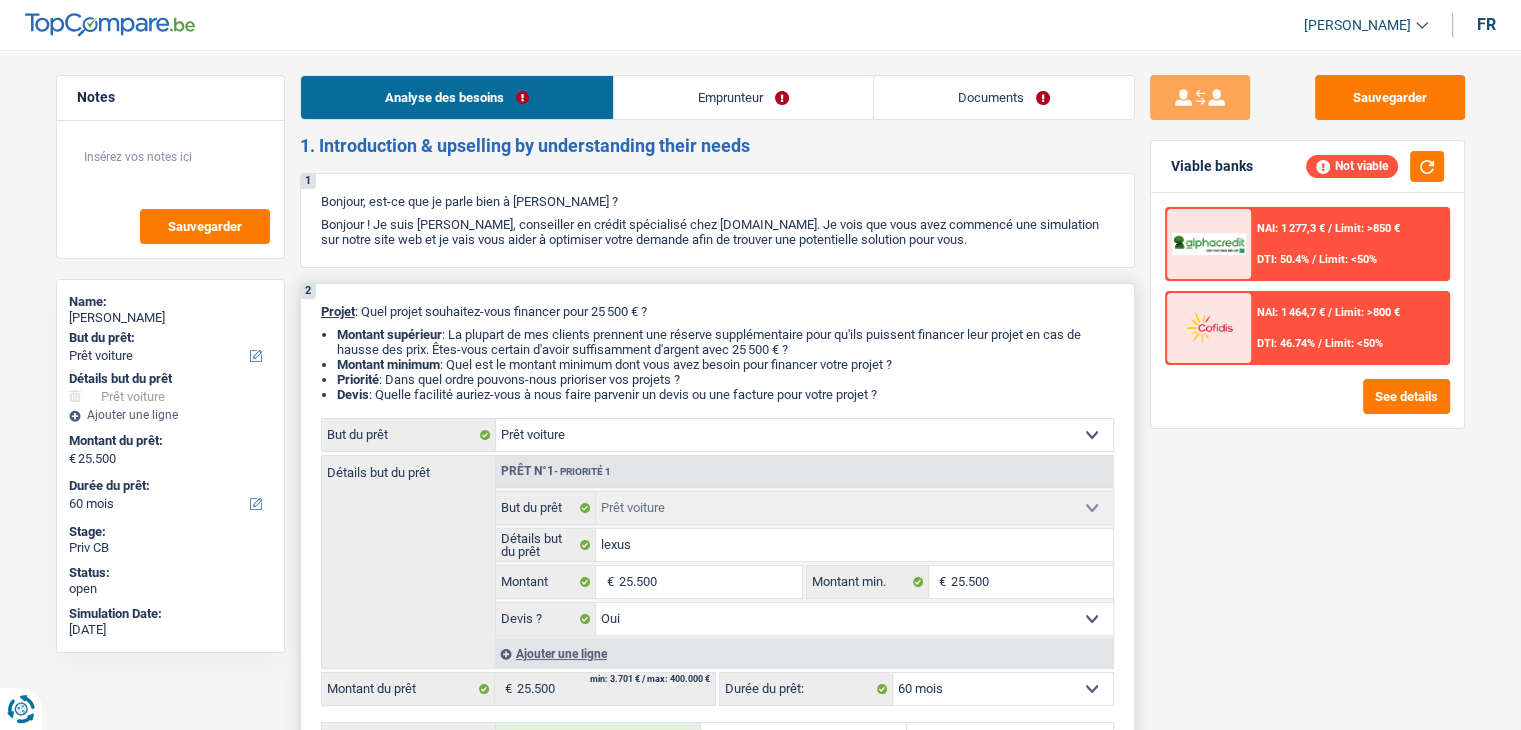 click on "2   Projet  : Quel projet souhaitez-vous financer pour 25 500 € ?
Montant supérieur : La plupart de mes clients prennent une réserve supplémentaire pour qu'ils puissent financer leur projet en cas de hausse des prix. Êtes-vous certain d'avoir suffisamment d'argent avec 25 500 € ?   Montant minimum : Quel est le montant minimum dont vous avez besoin pour financer votre projet ?   Priorité : Dans quel ordre pouvons-nous prioriser vos projets ?   Devis   : Quelle facilité auriez-vous à nous faire parvenir un devis ou une facture pour votre projet ?
Confort maison: meubles, textile, peinture, électroménager, outillage non-professionnel Hifi, multimédia, gsm, ordinateur Aménagement: frais d'installation, déménagement Evénement familial: naissance, mariage, divorce, communion, décès Frais médicaux Frais d'études Frais permis de conduire Loisirs: voyage, sport, musique Rafraîchissement: petits travaux maison et jardin Frais judiciaires Réparation voiture" at bounding box center (717, 690) 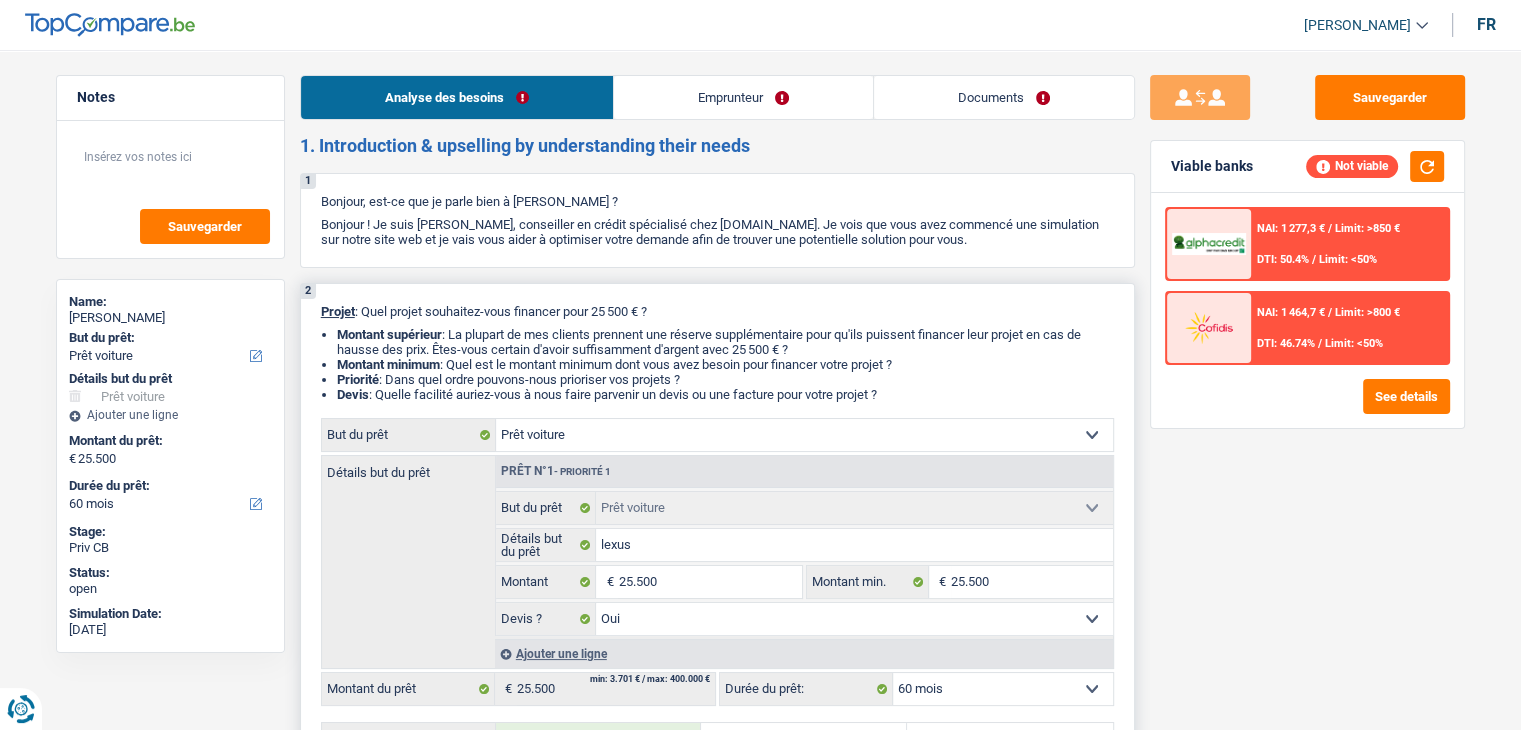 drag, startPoint x: 890, startPoint y: 395, endPoint x: 316, endPoint y: 305, distance: 581.0129 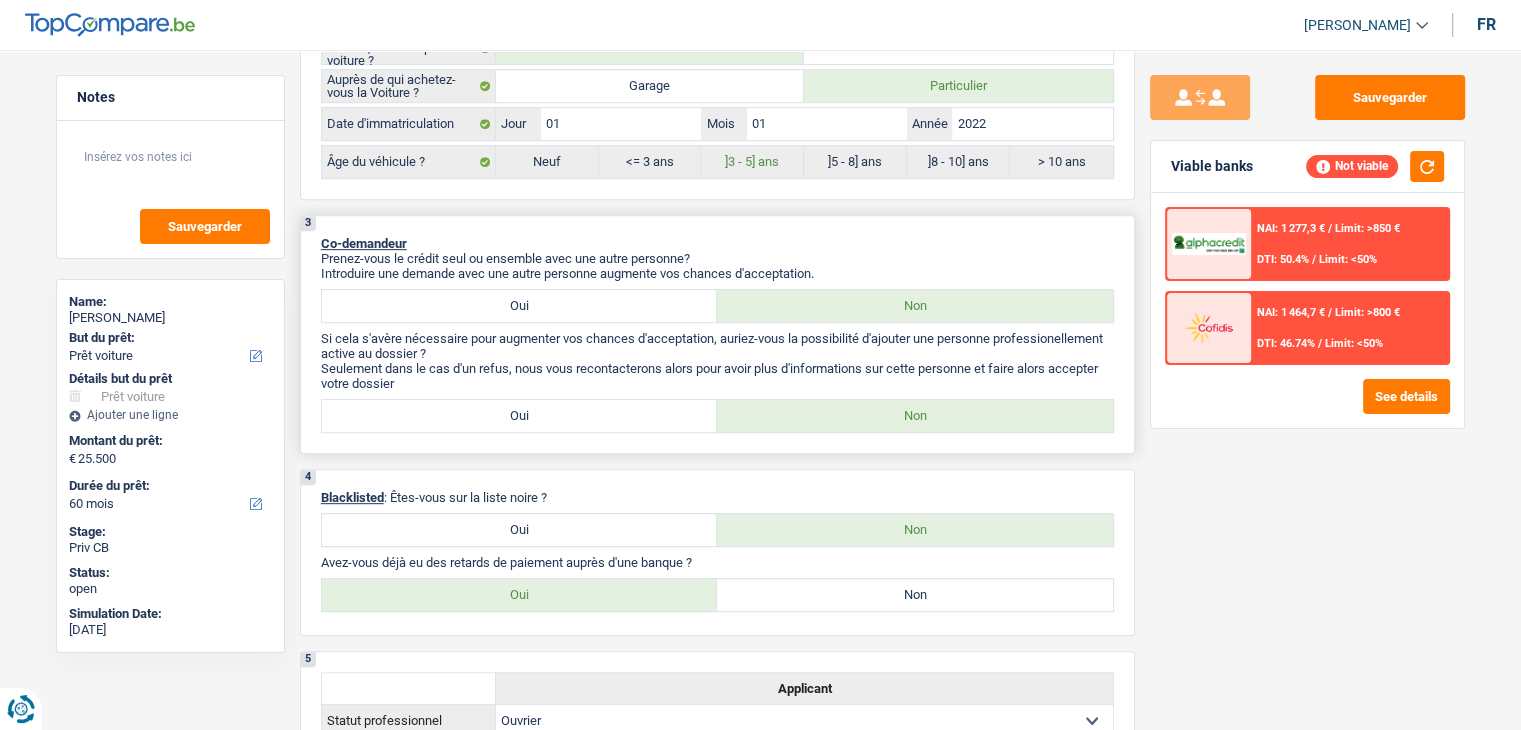 scroll, scrollTop: 1000, scrollLeft: 0, axis: vertical 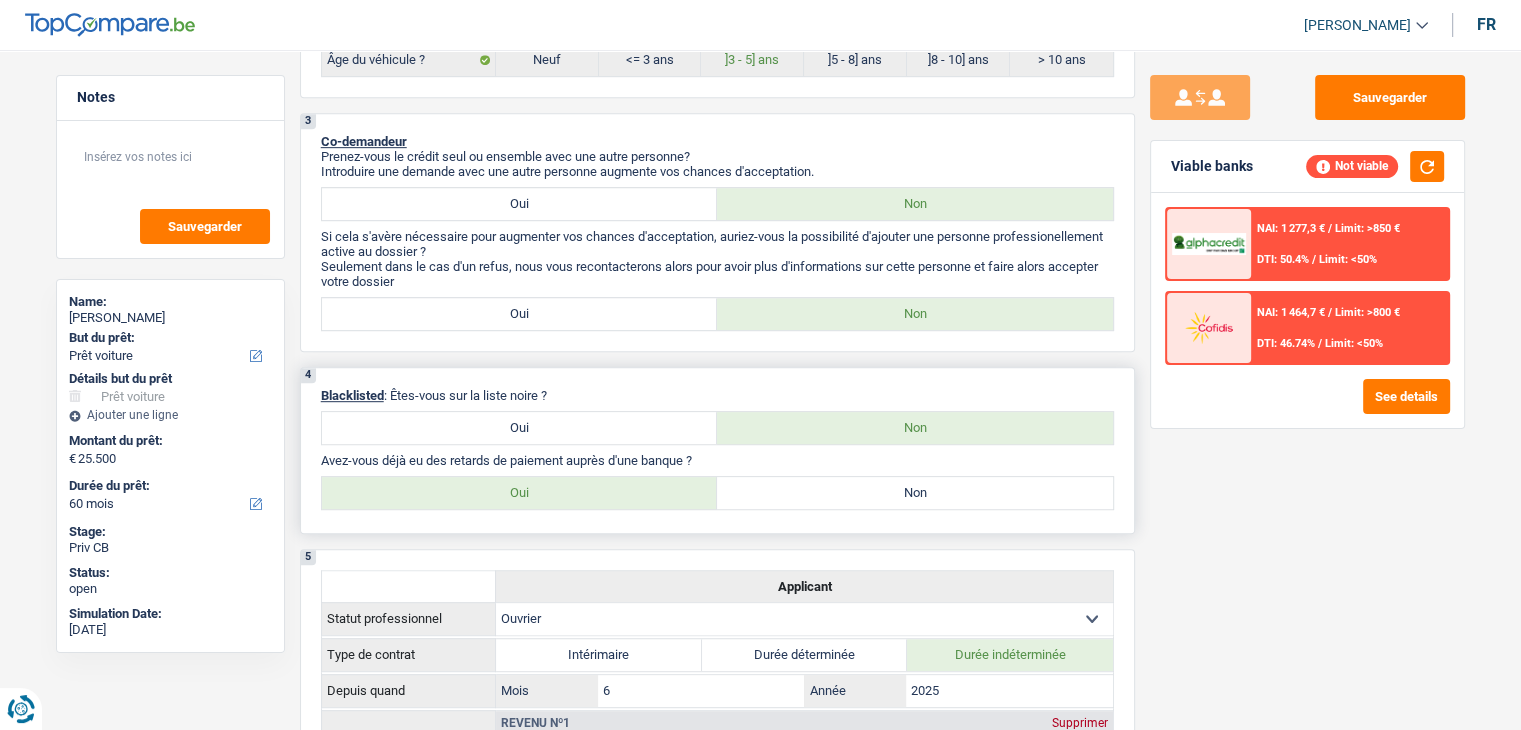 click on "Non" at bounding box center (915, 493) 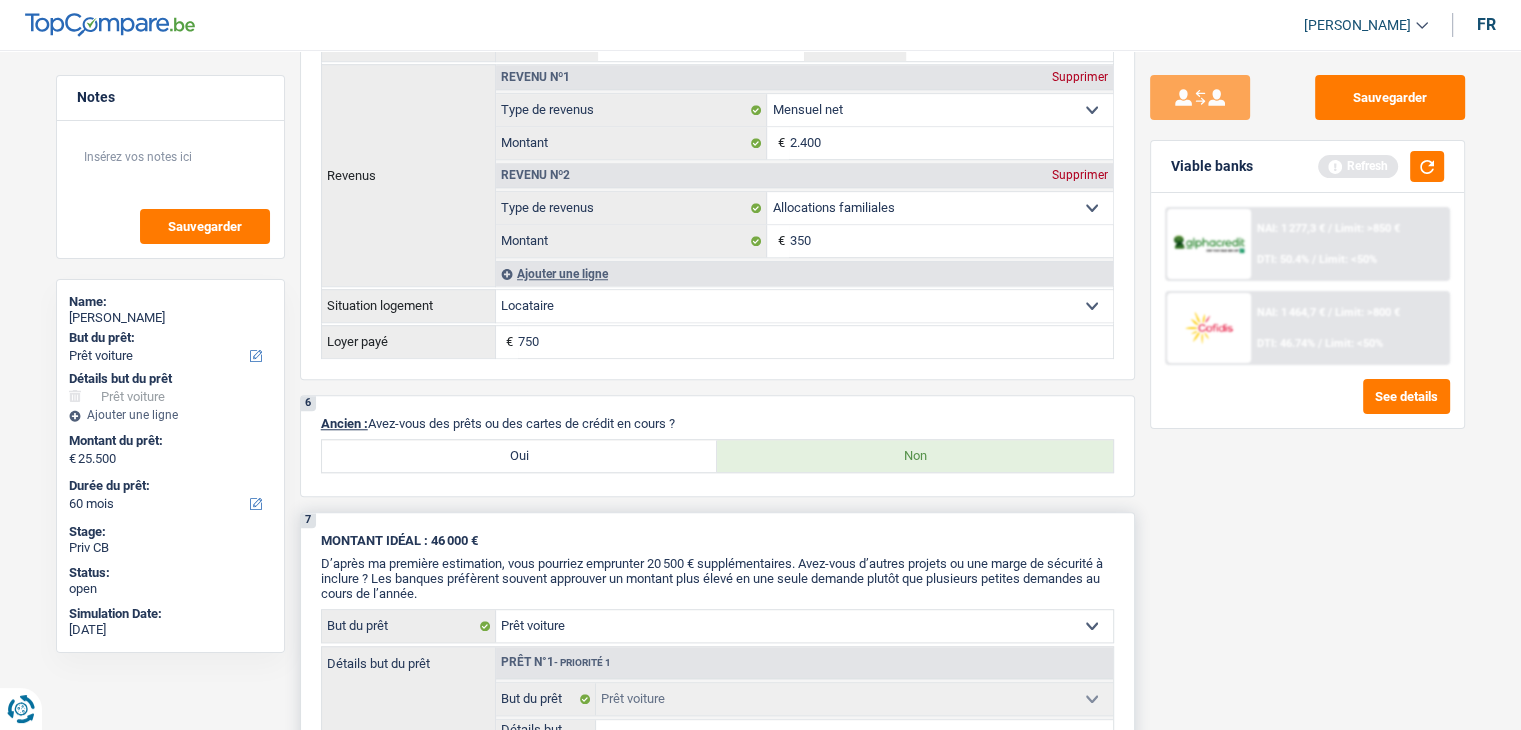 scroll, scrollTop: 1800, scrollLeft: 0, axis: vertical 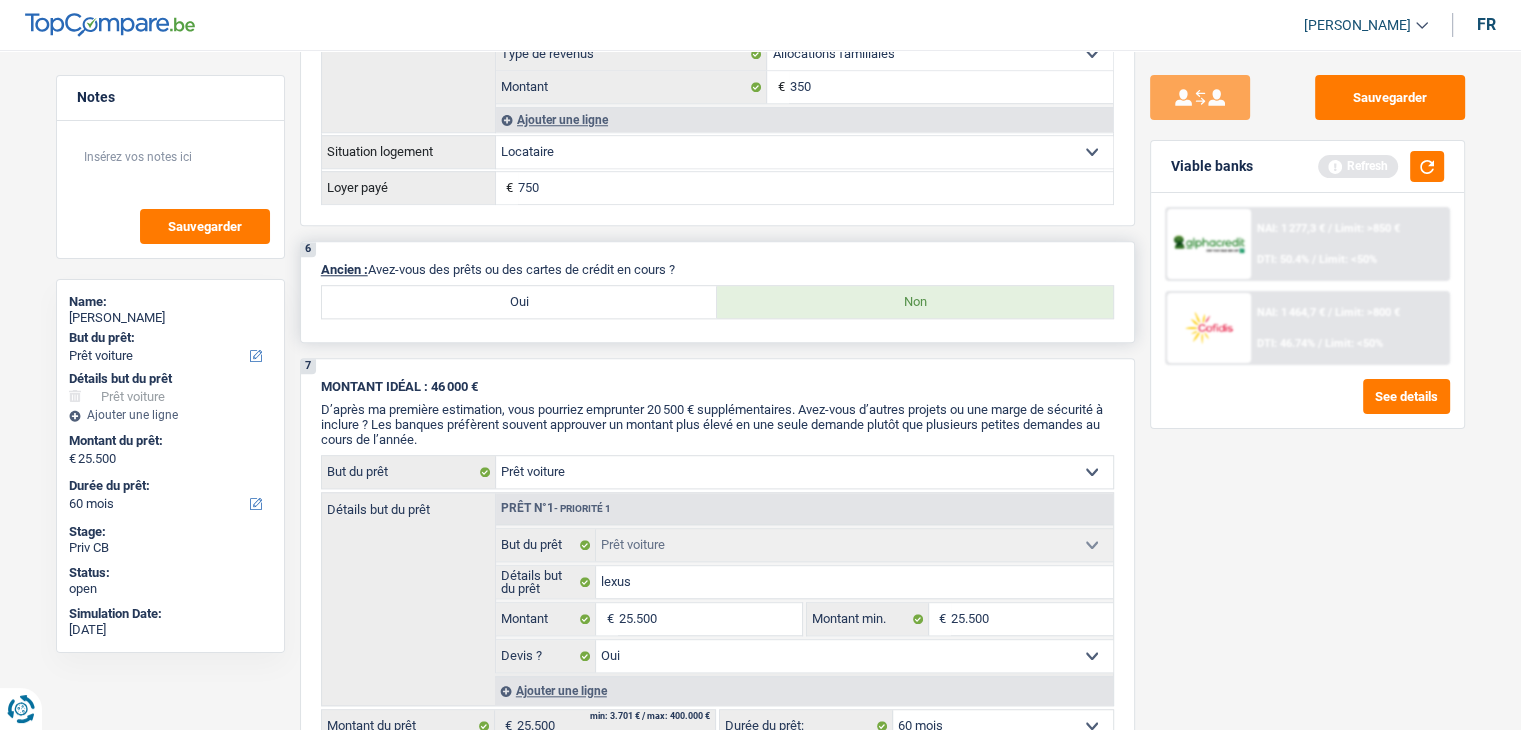 click on "6   Ancien :  Avez-vous des prêts ou des cartes de crédit en cours ?
Oui
Non" at bounding box center (717, 292) 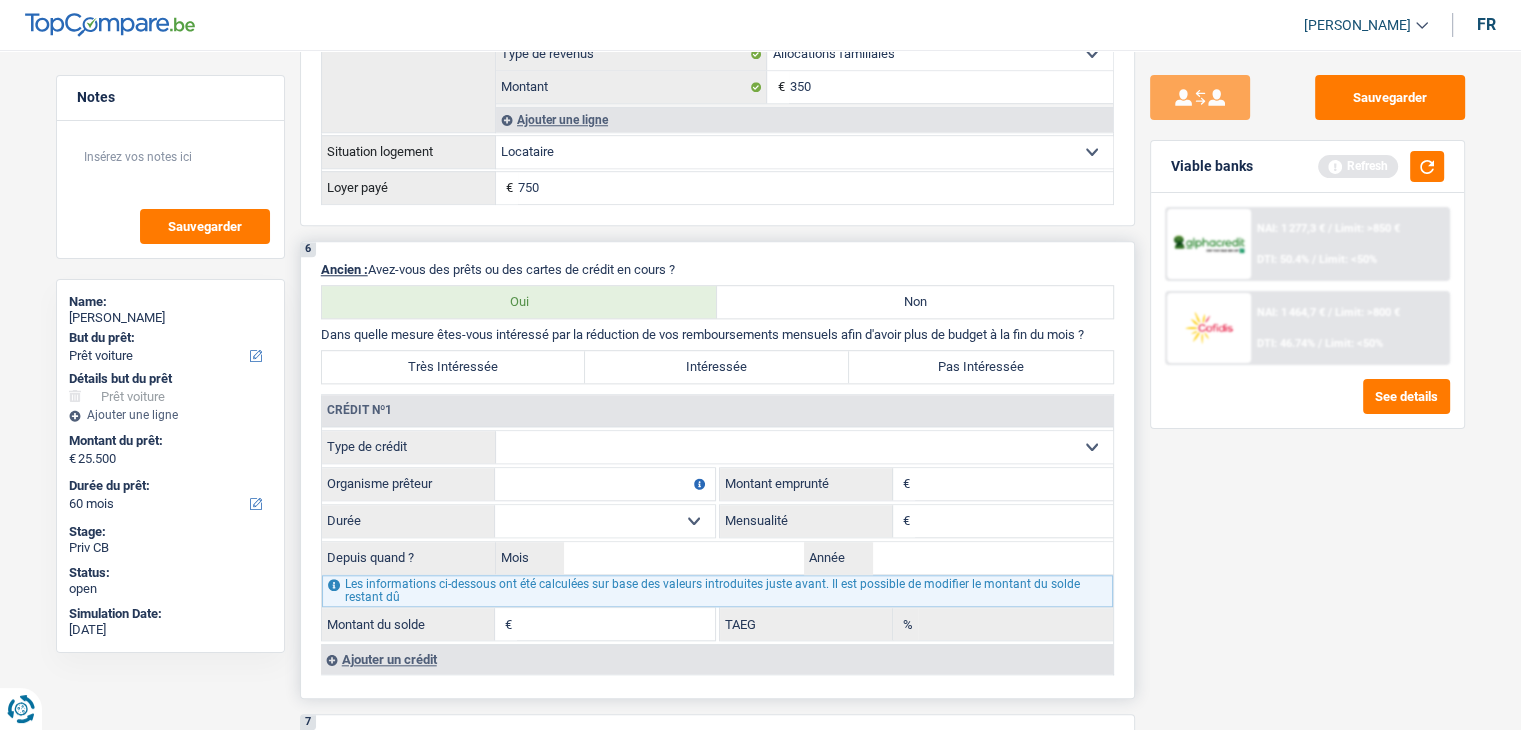 click on "Carte ou ouverture de crédit Prêt hypothécaire Vente à tempérament Prêt à tempérament Prêt rénovation Prêt voiture Regroupement d'un ou plusieurs crédits
Sélectionner une option" at bounding box center (804, 447) 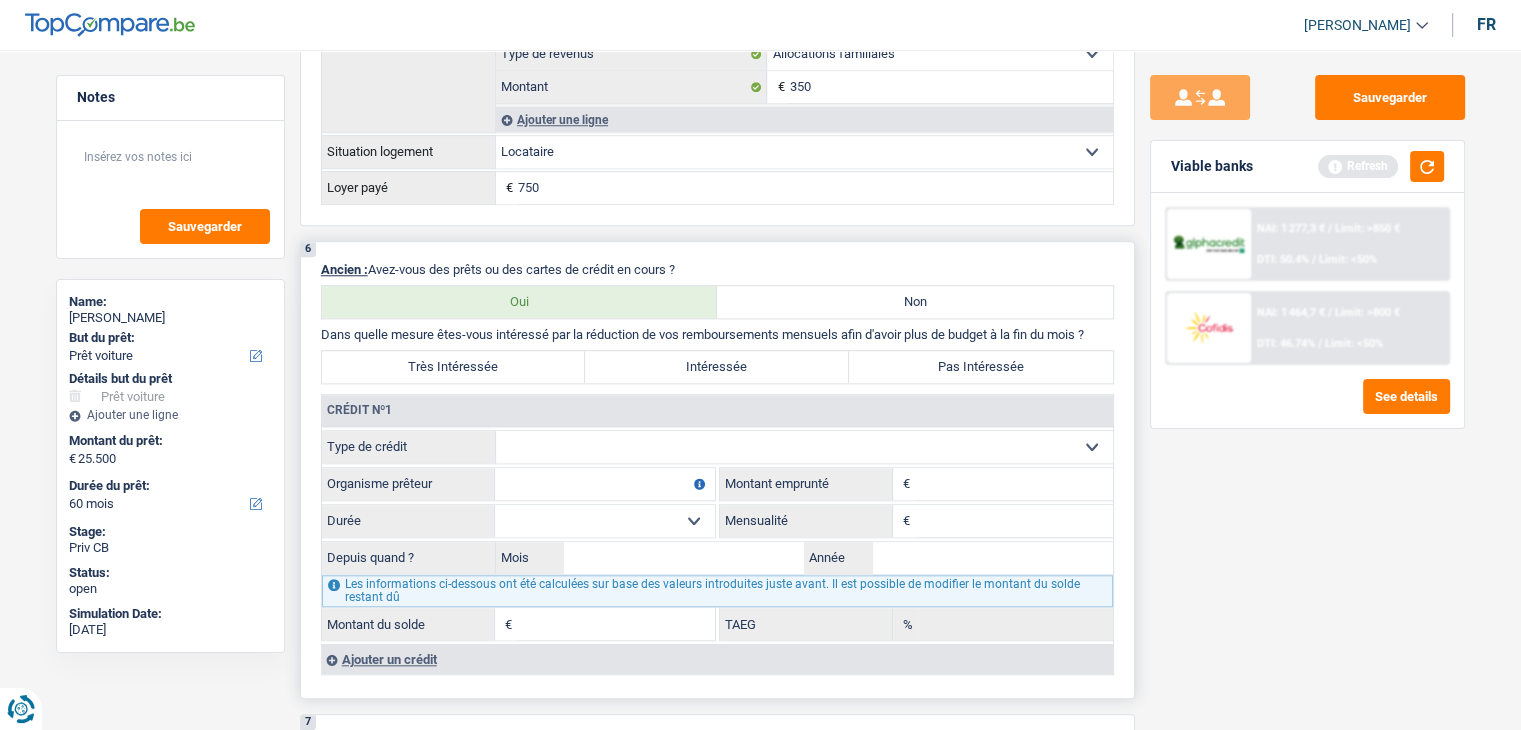 select on "cardOrCredit" 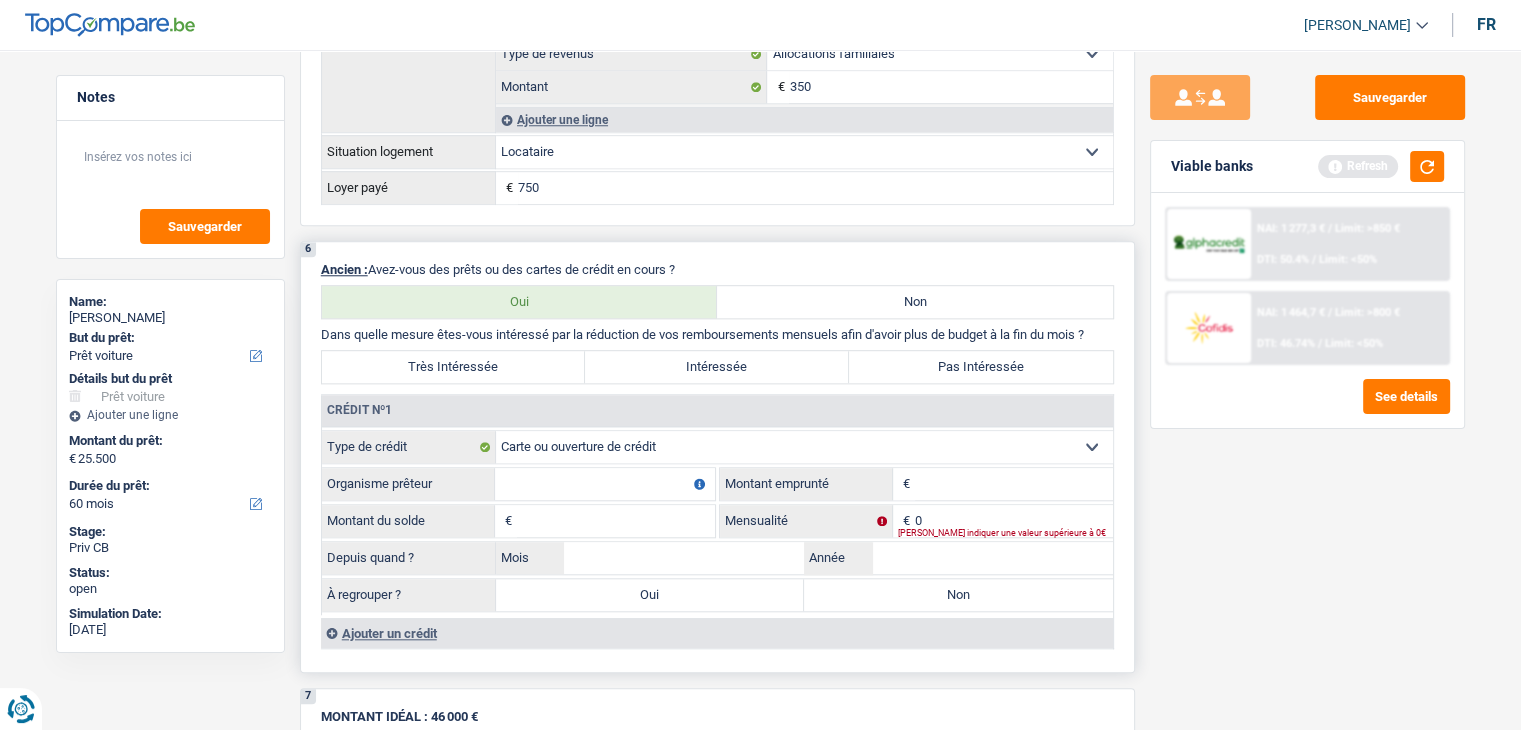 click on "Organisme prêteur" at bounding box center [605, 484] 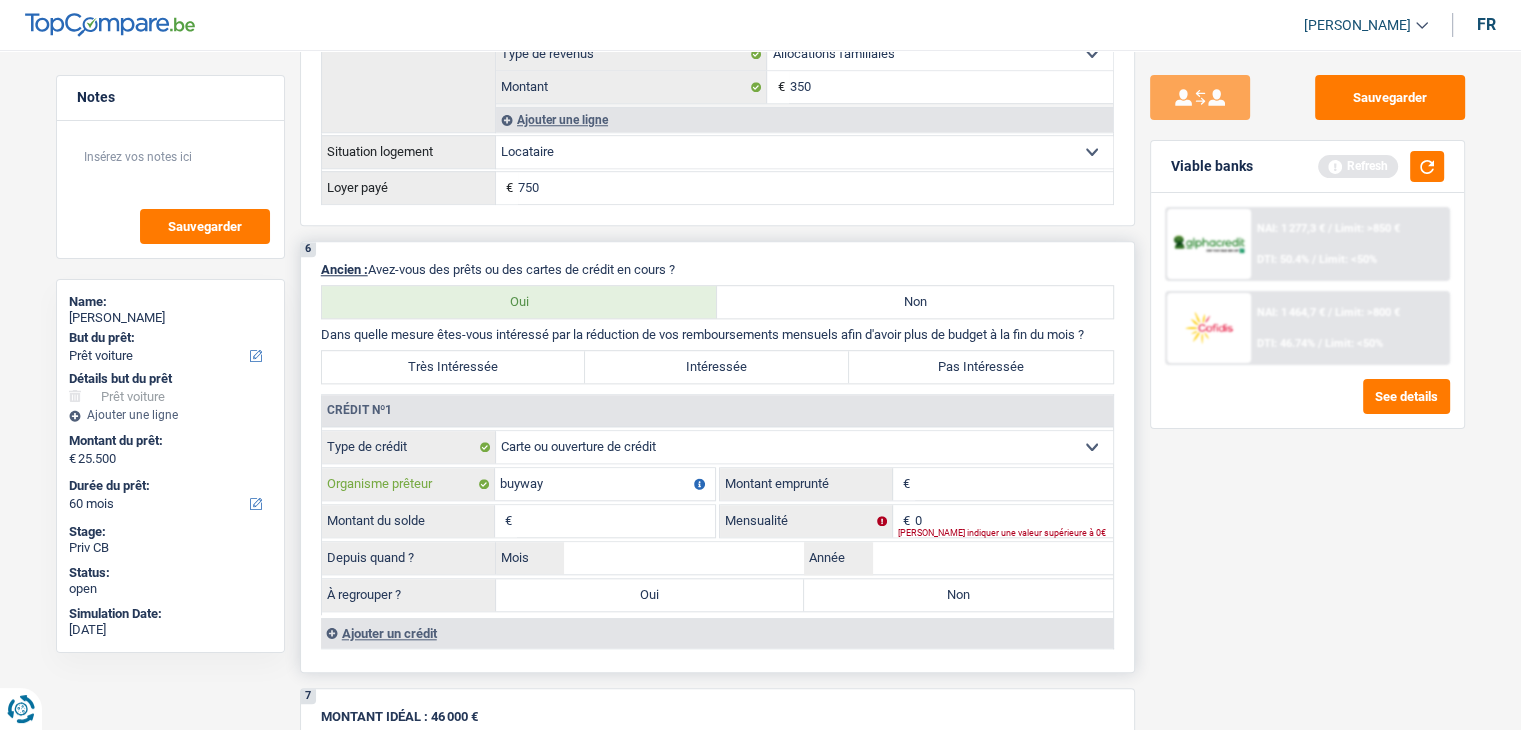 click on "buyway" at bounding box center [605, 484] 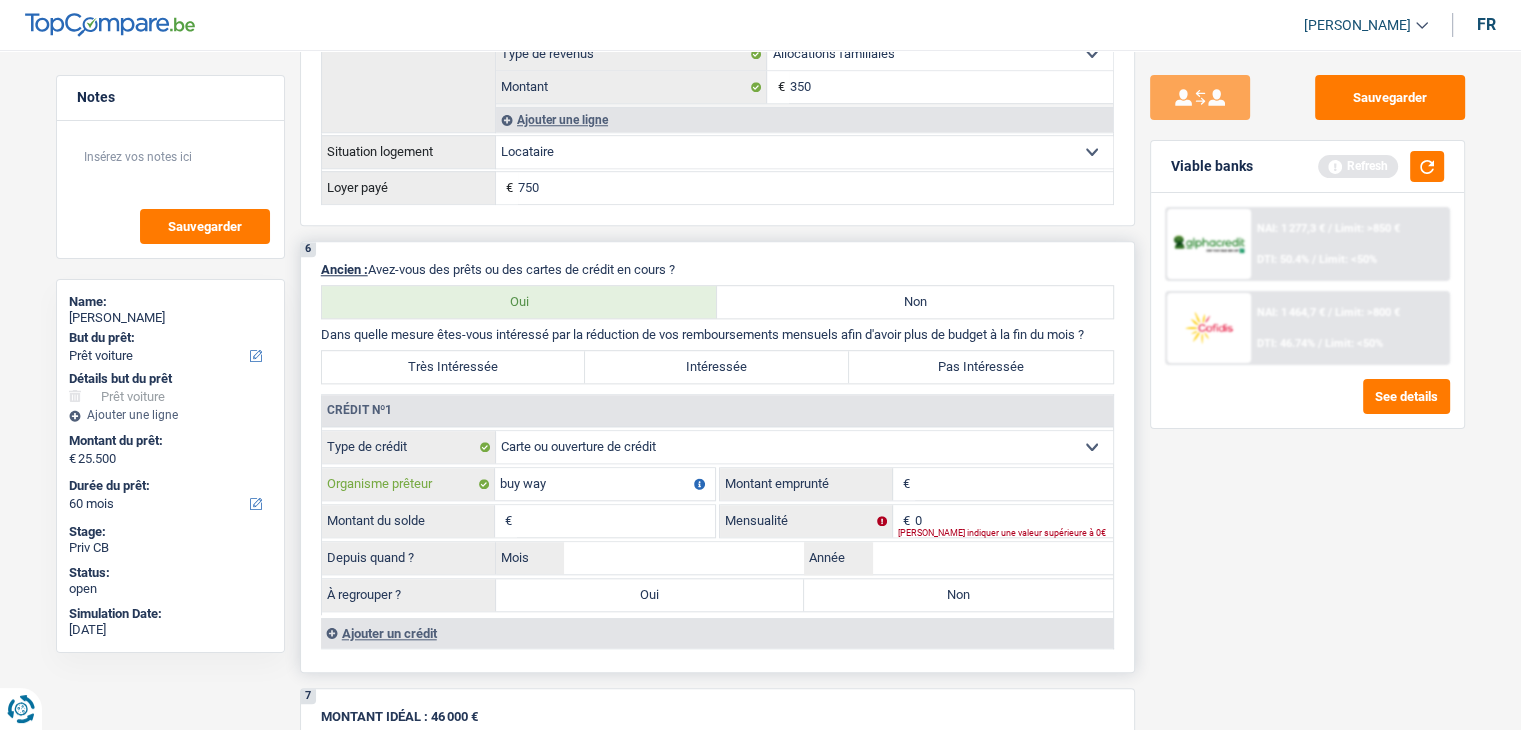 type on "buy way" 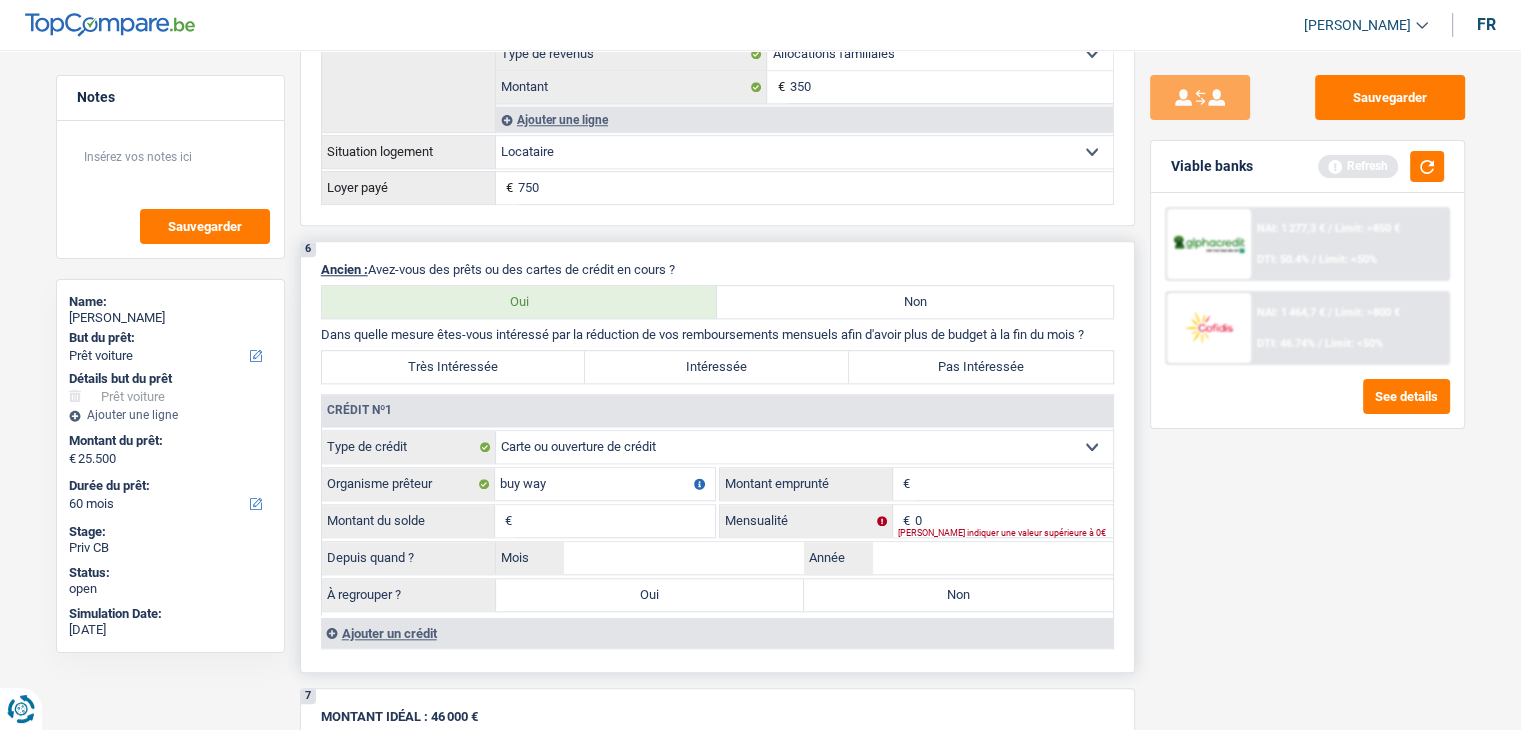 click on "Montant" at bounding box center [1014, 484] 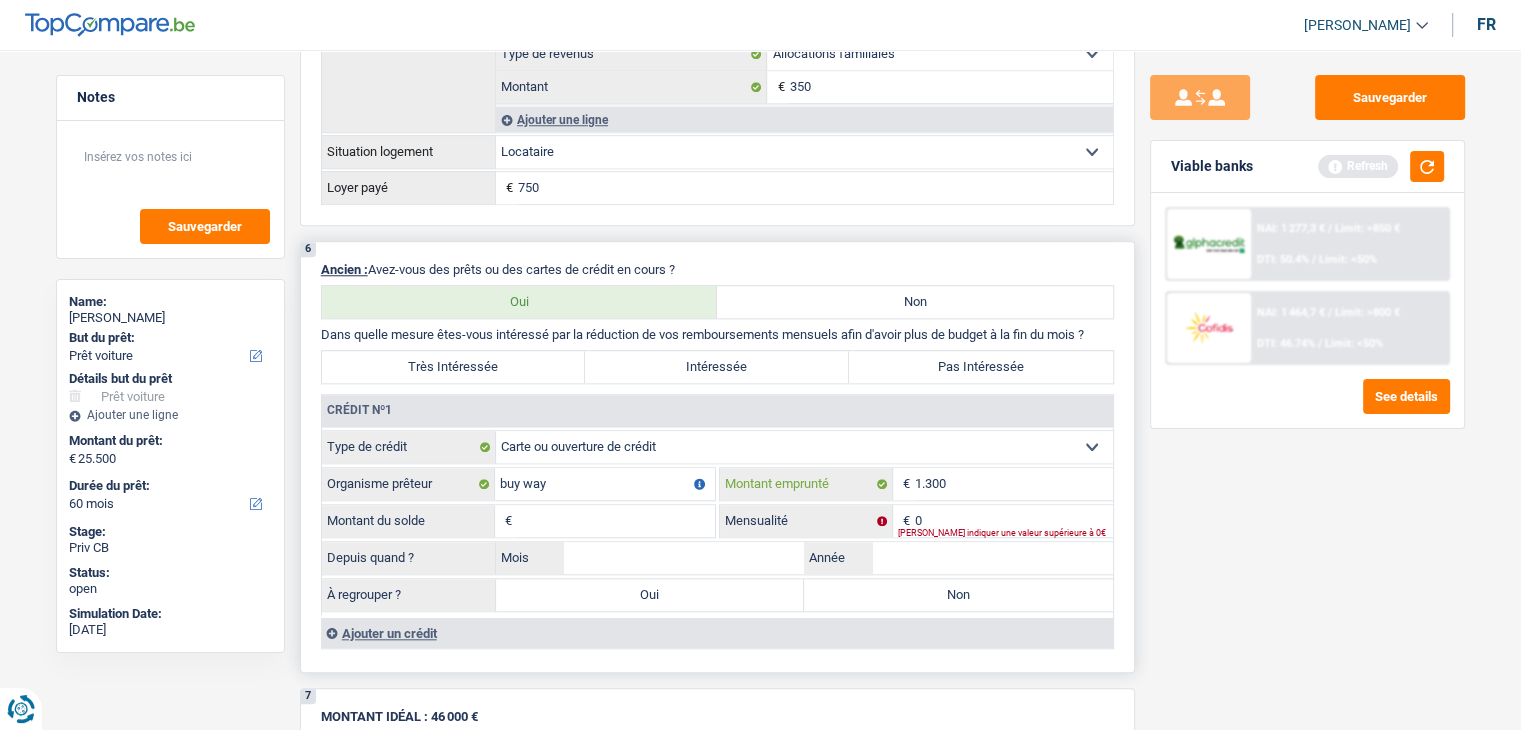 type on "1.300" 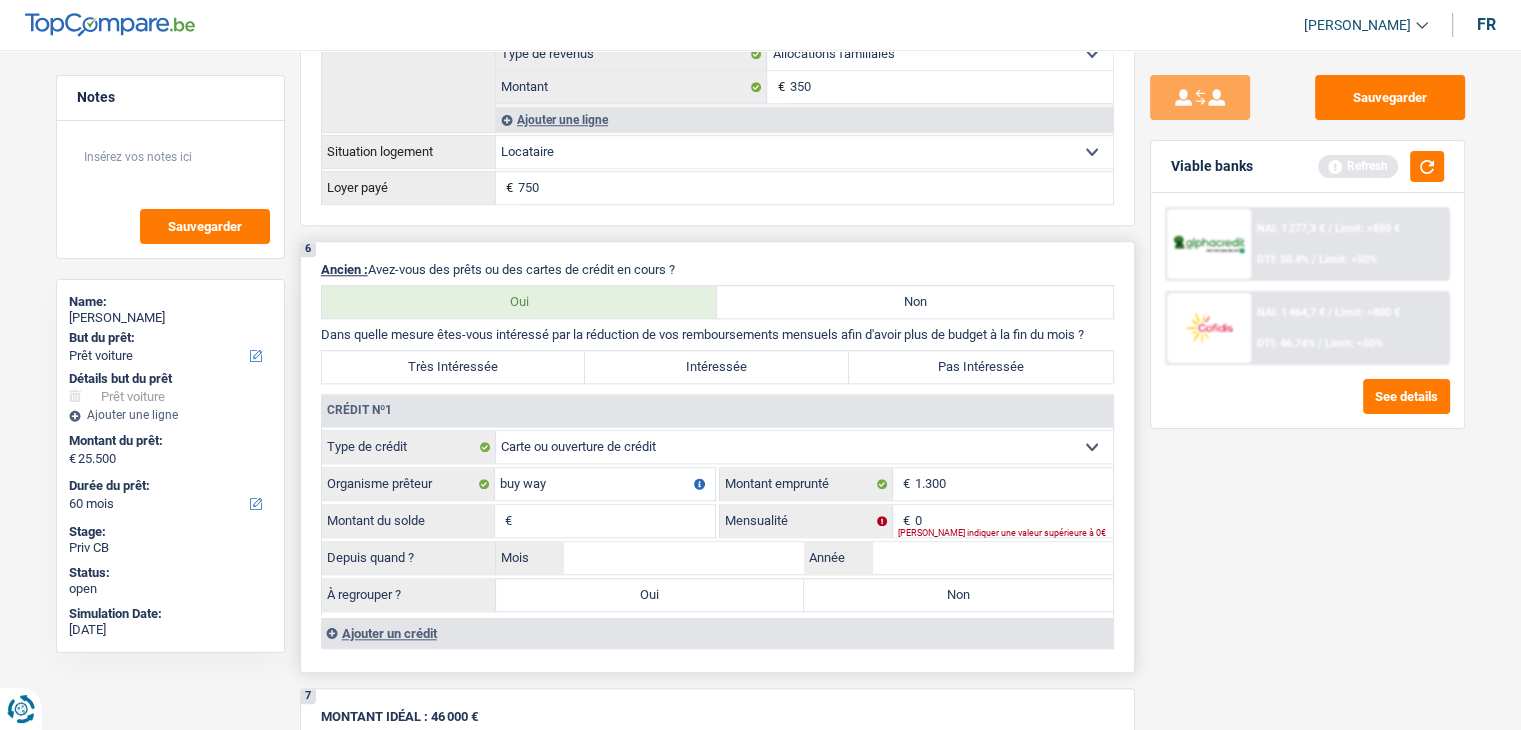 click on "Montant du solde" at bounding box center [616, 521] 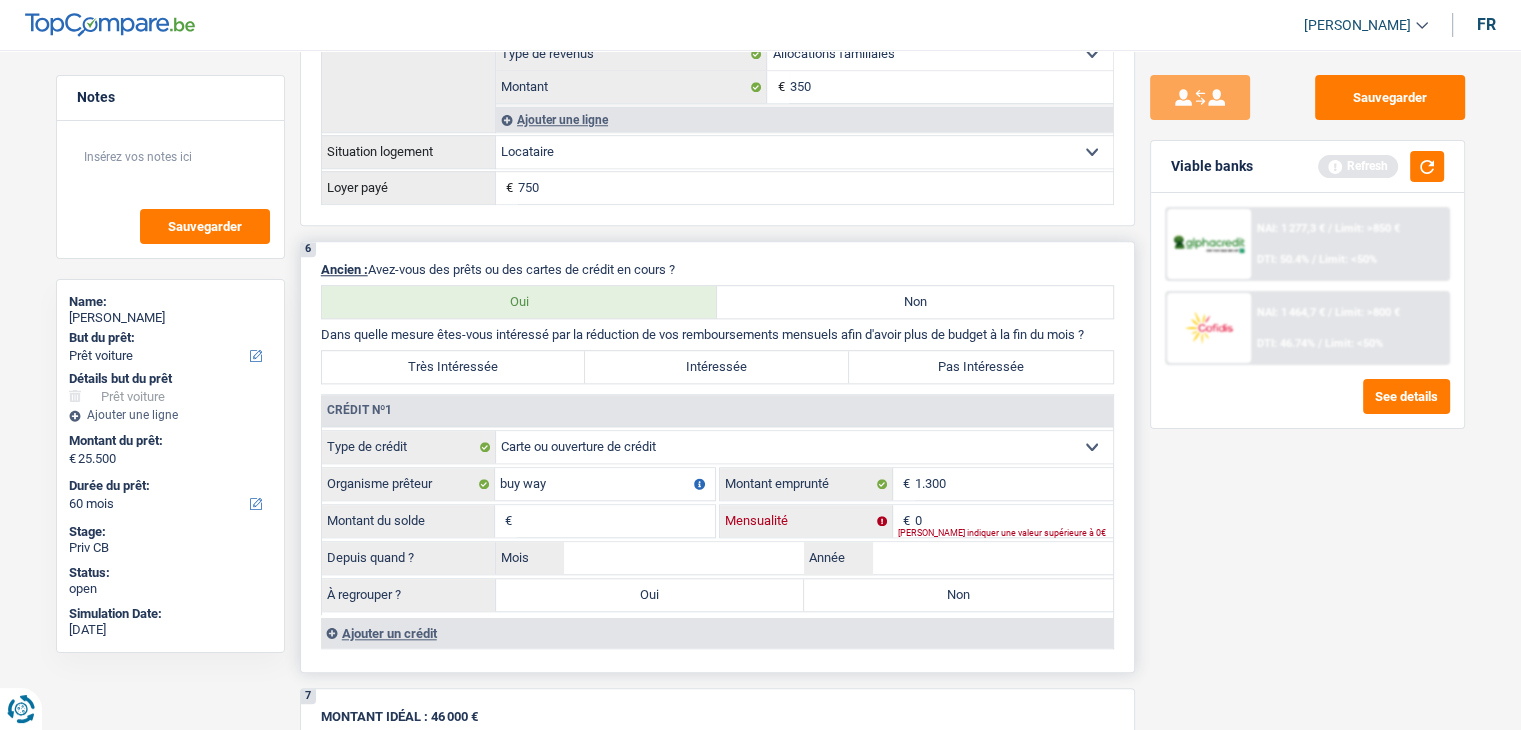click on "0" at bounding box center [1014, 521] 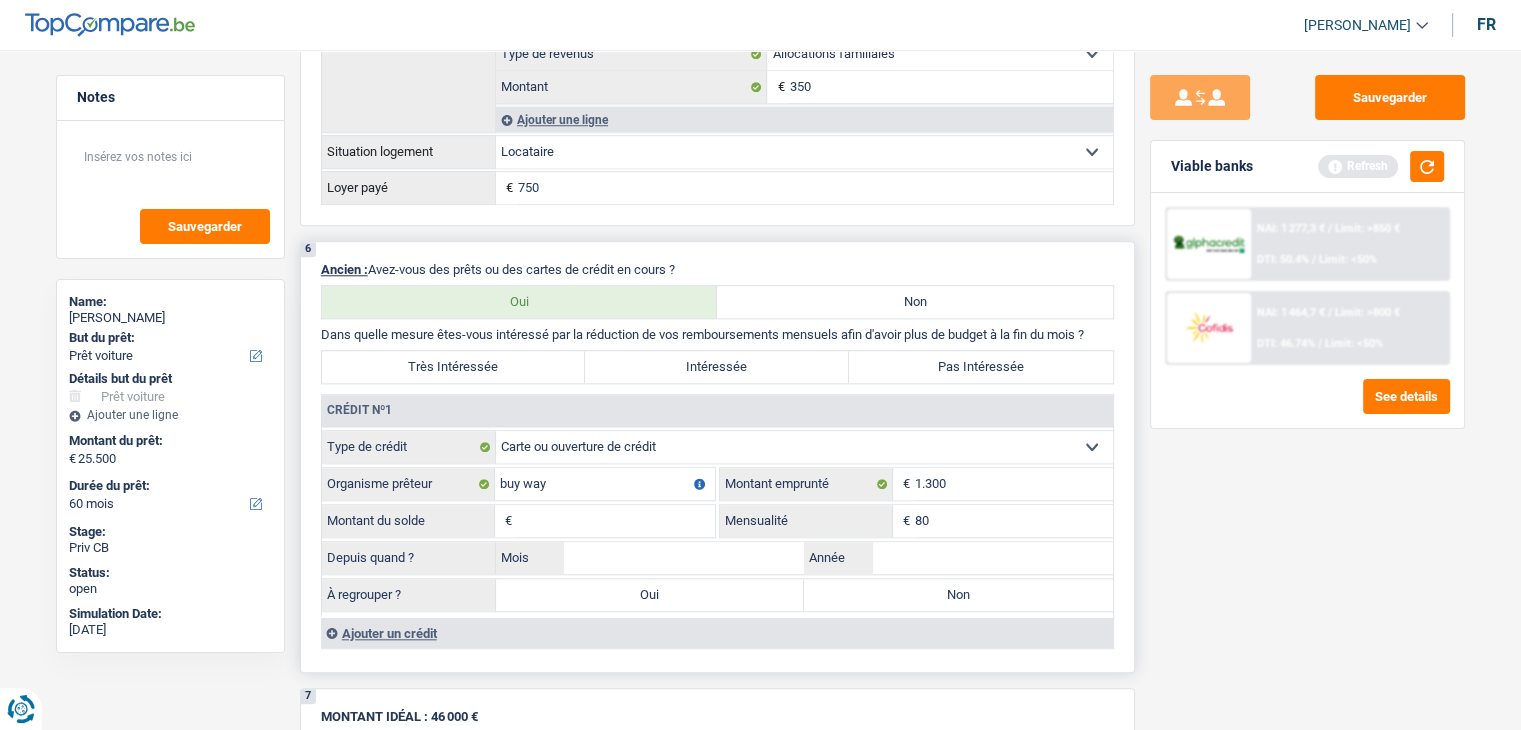 type on "80" 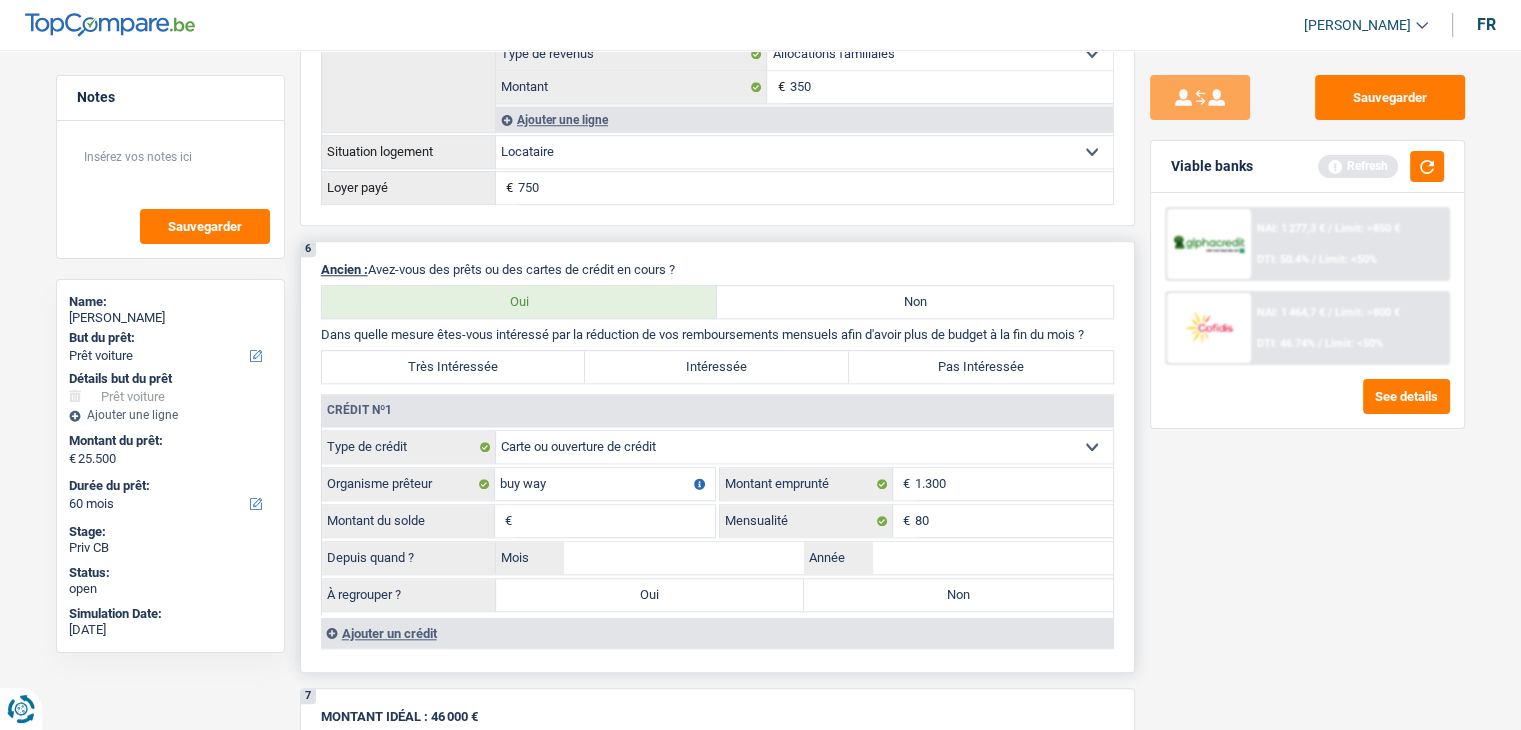 click on "Montant du solde" at bounding box center [616, 521] 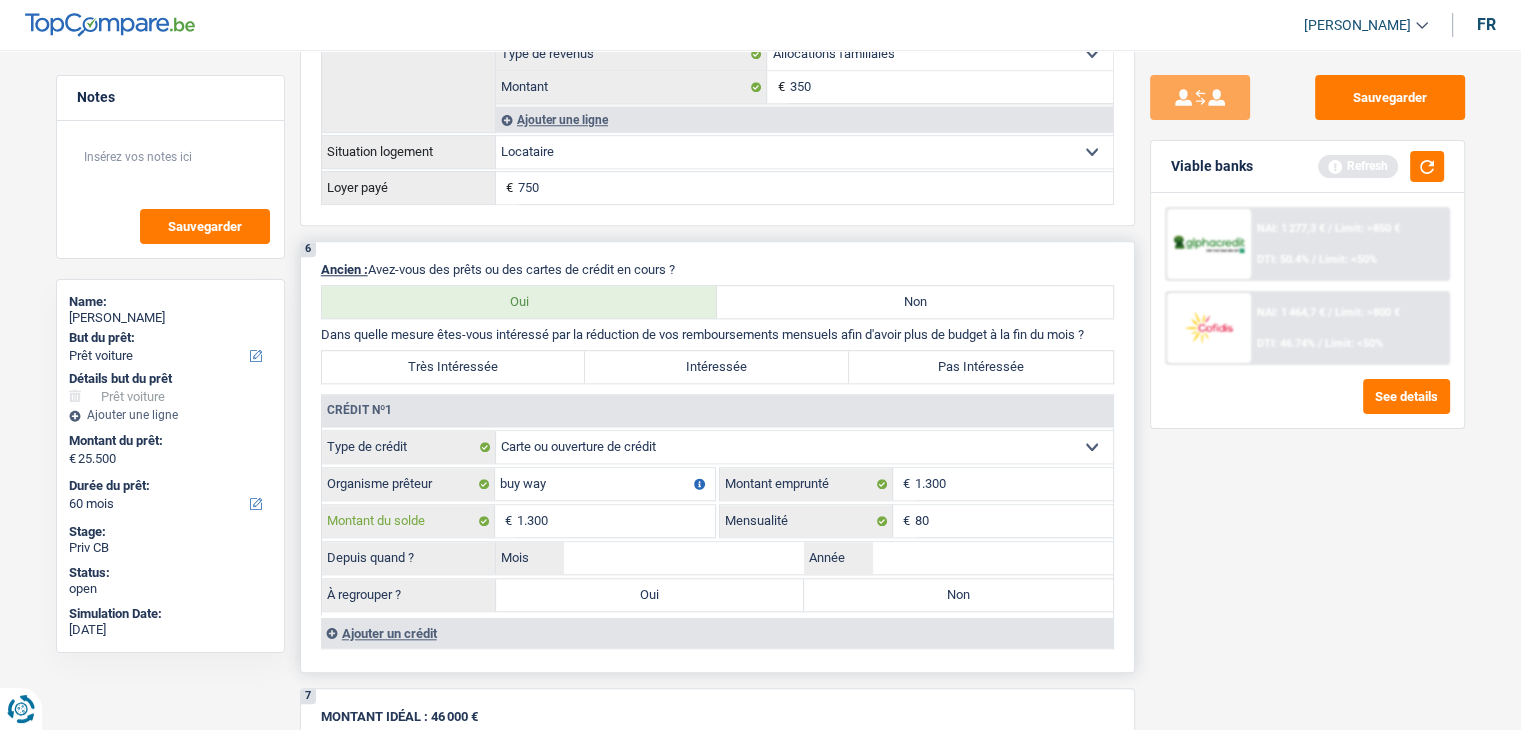 type on "1.300" 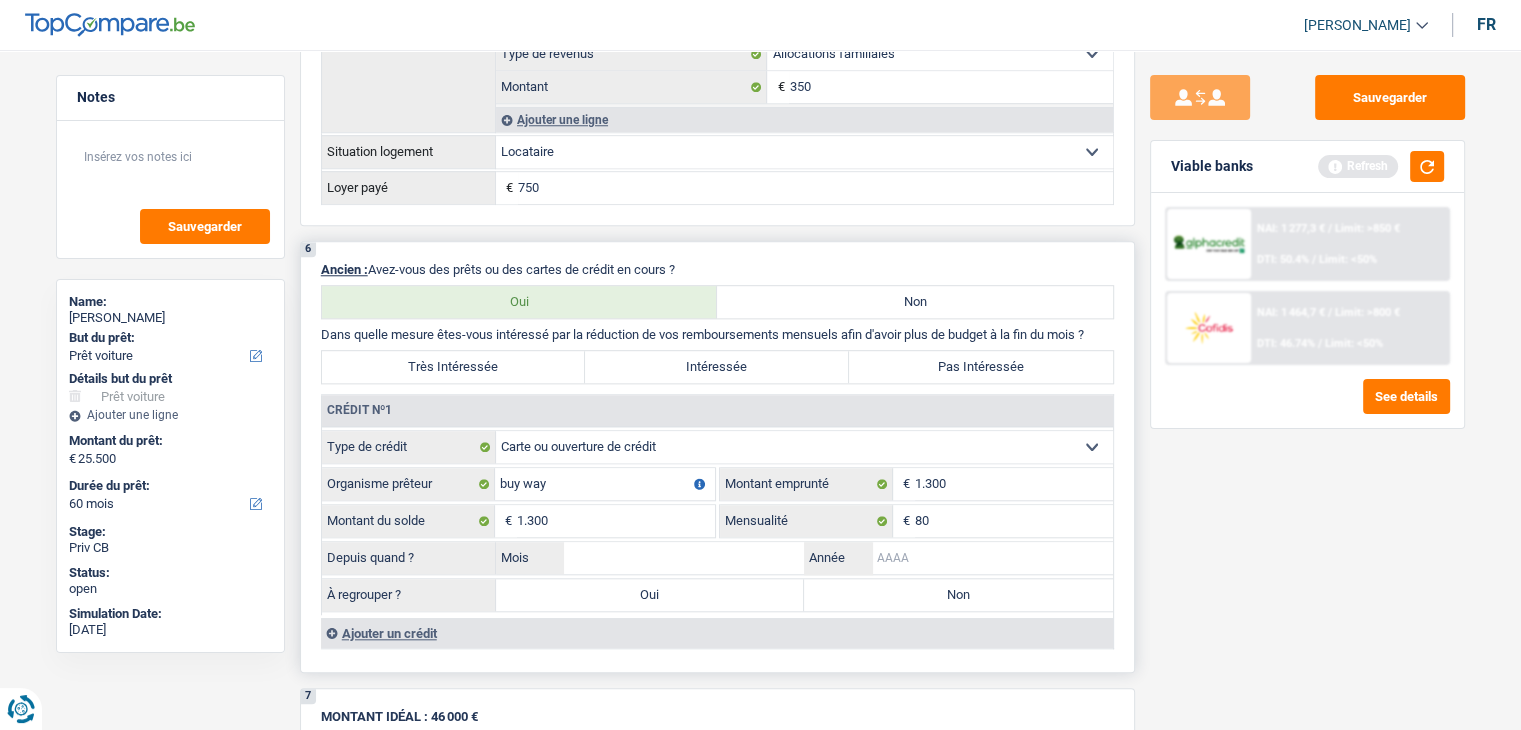 click on "Année" at bounding box center (992, 558) 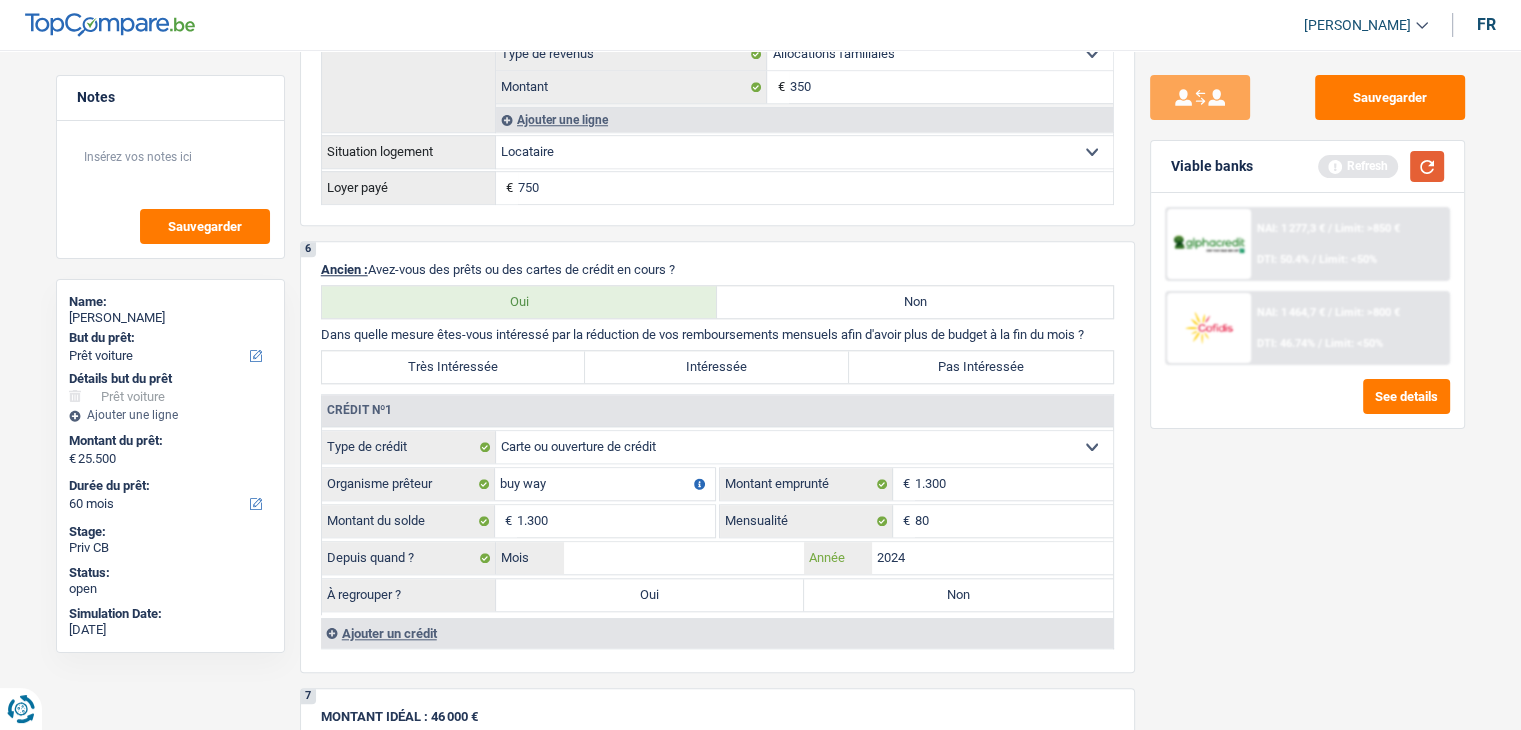 type on "2024" 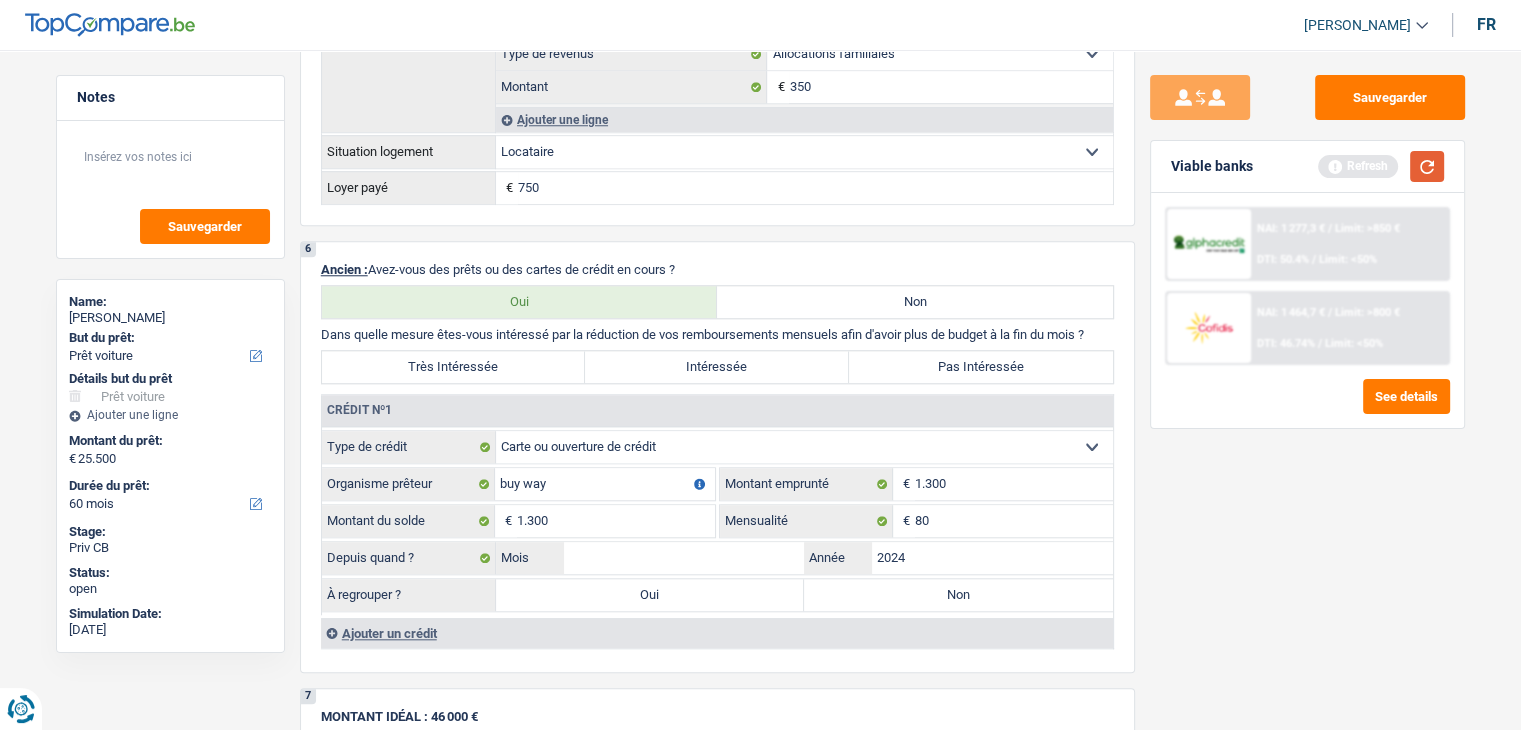 click at bounding box center [1427, 166] 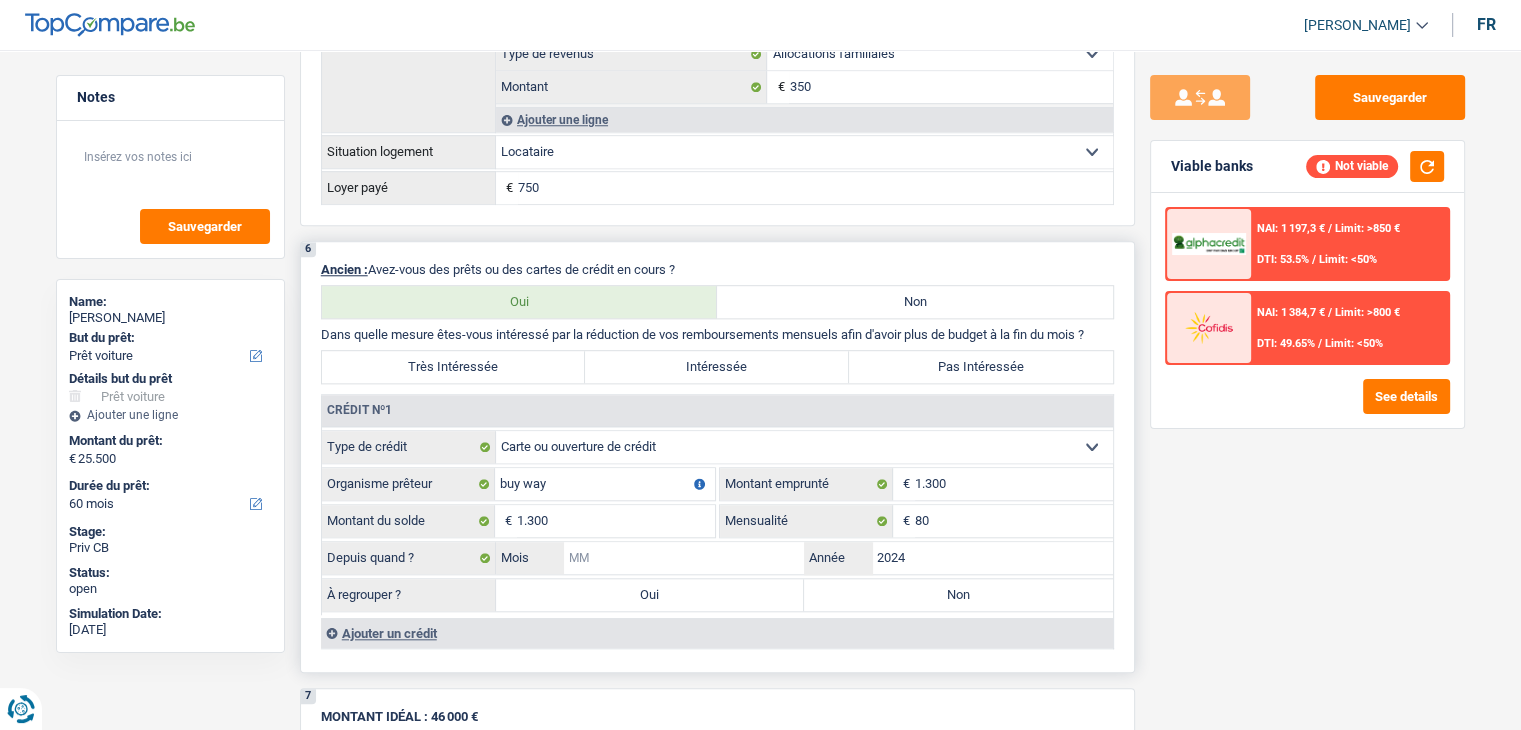 click on "Mois" at bounding box center [684, 558] 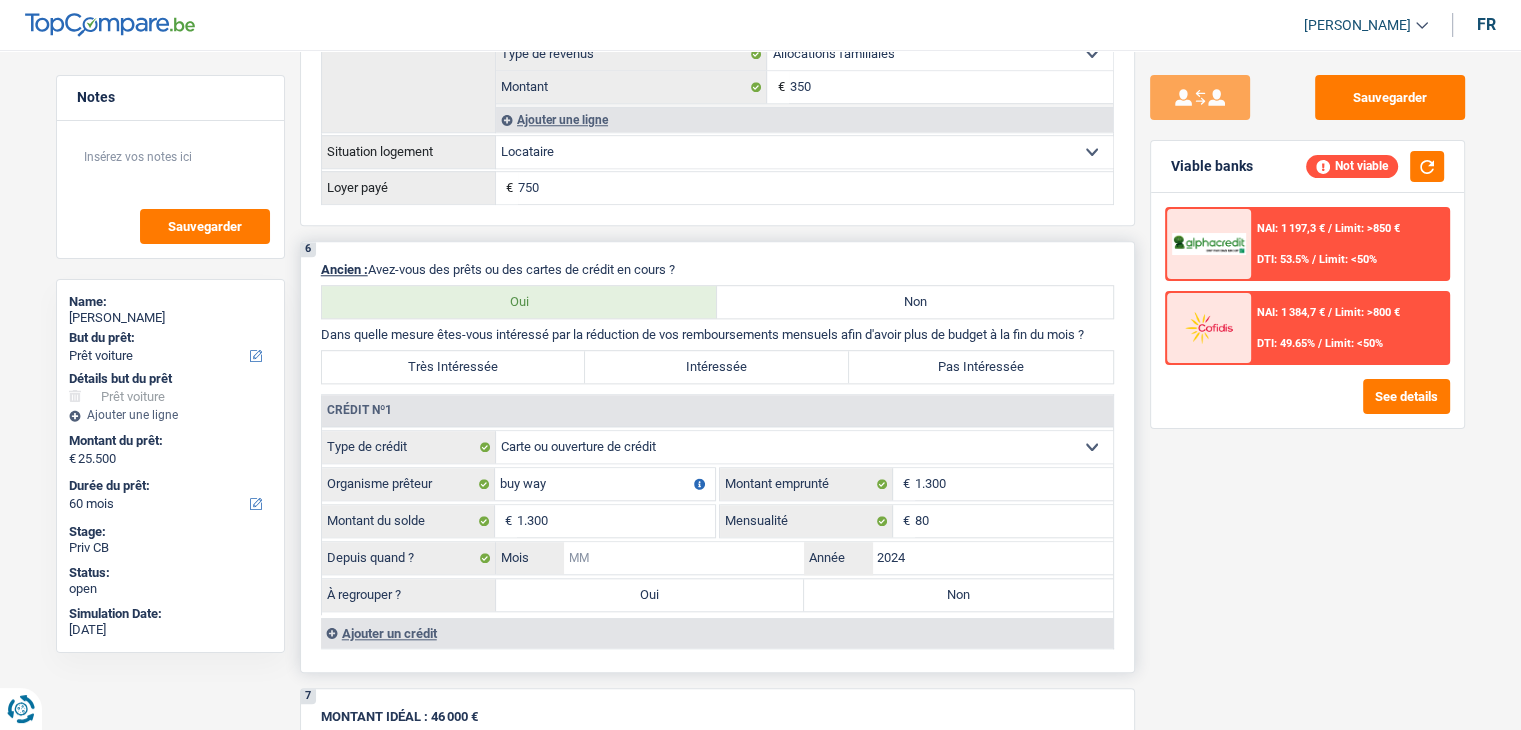 click on "Mois" at bounding box center (684, 558) 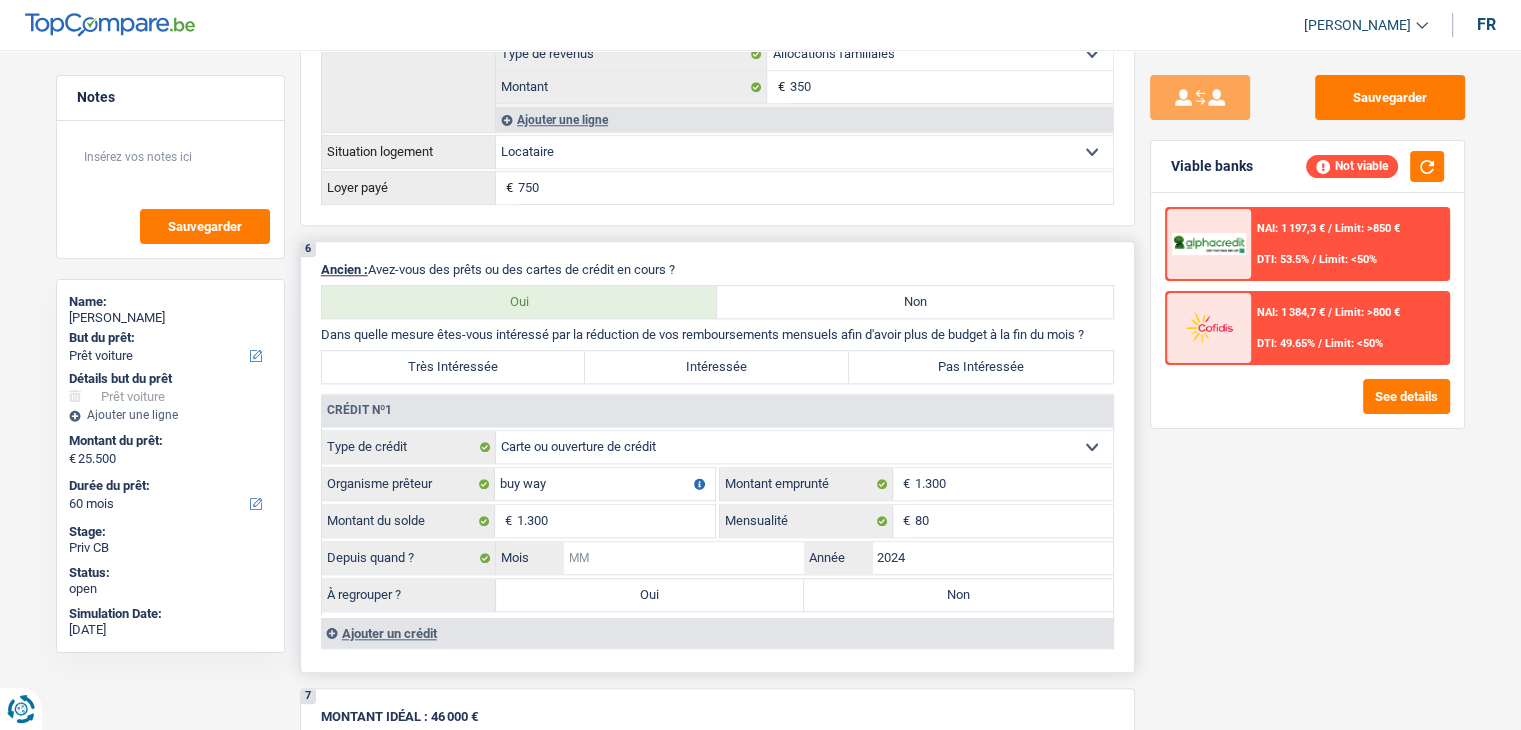 click on "Mois" at bounding box center (684, 558) 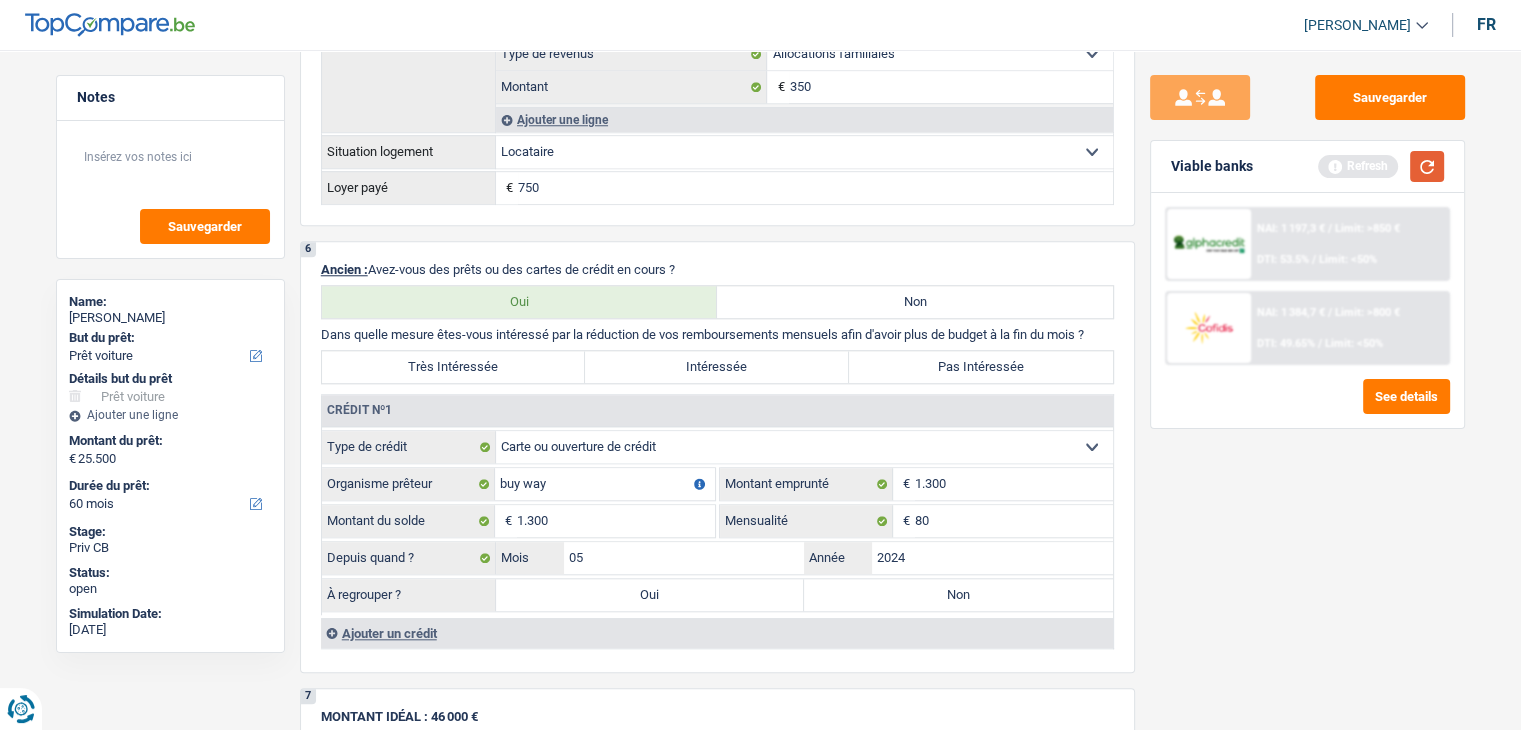 click at bounding box center (1427, 166) 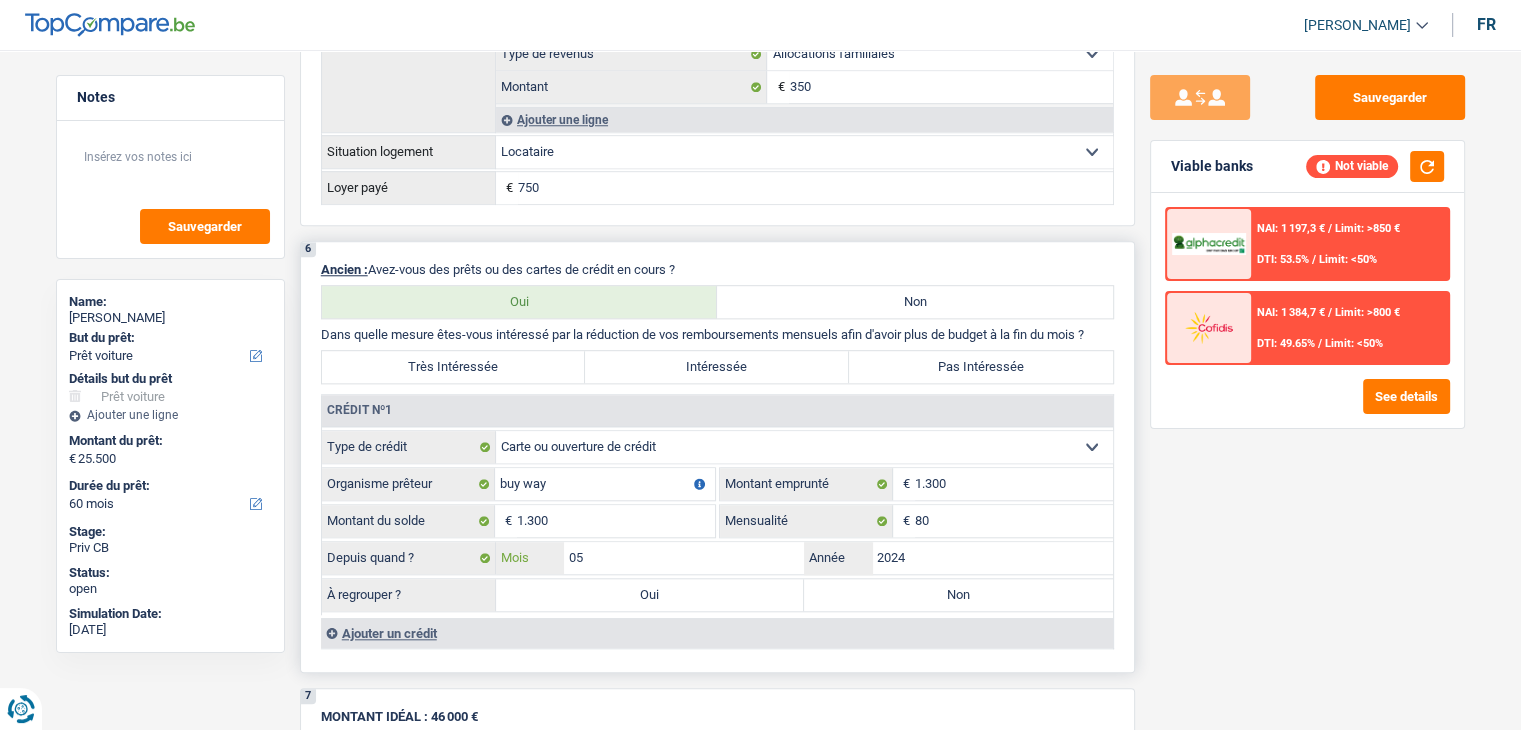 click on "05" at bounding box center (684, 558) 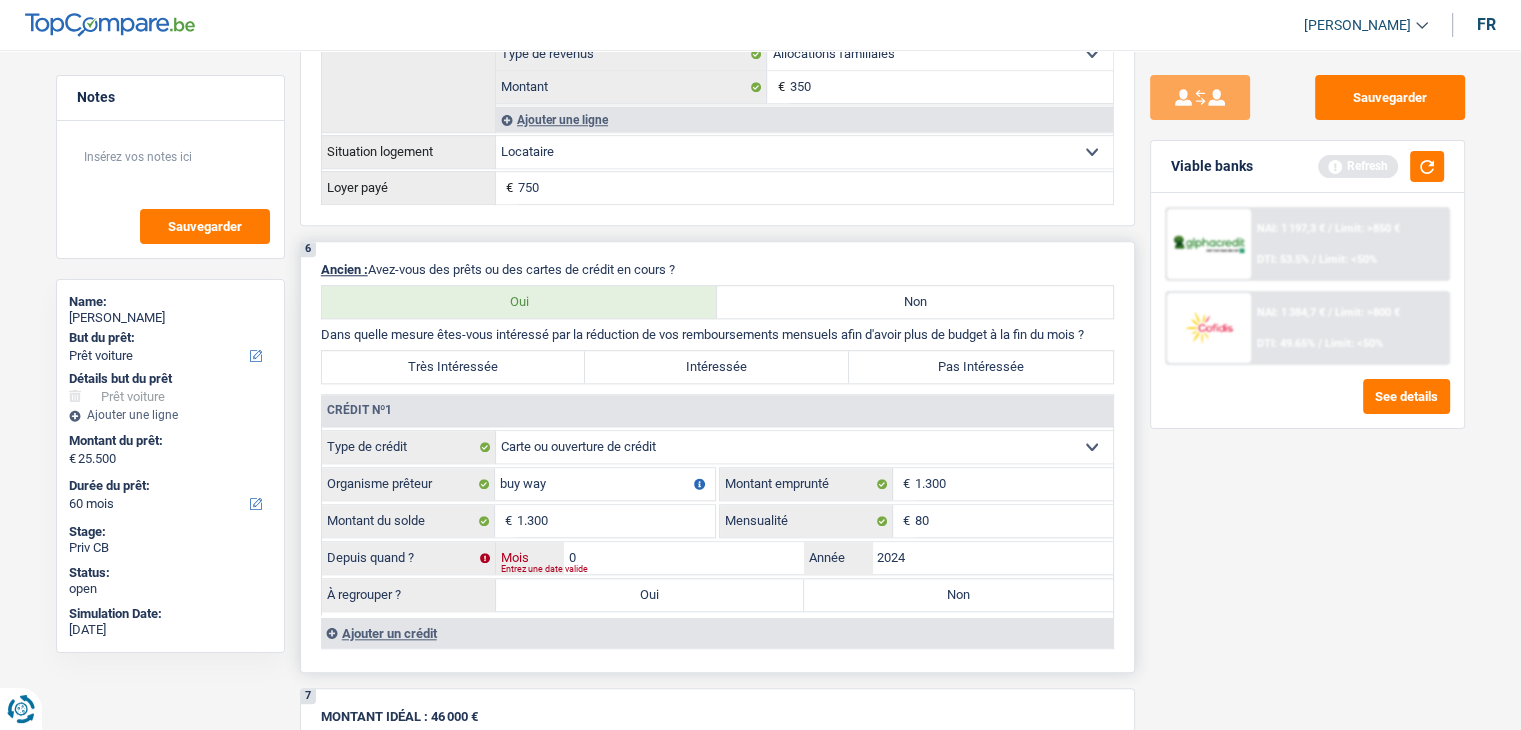 type on "07" 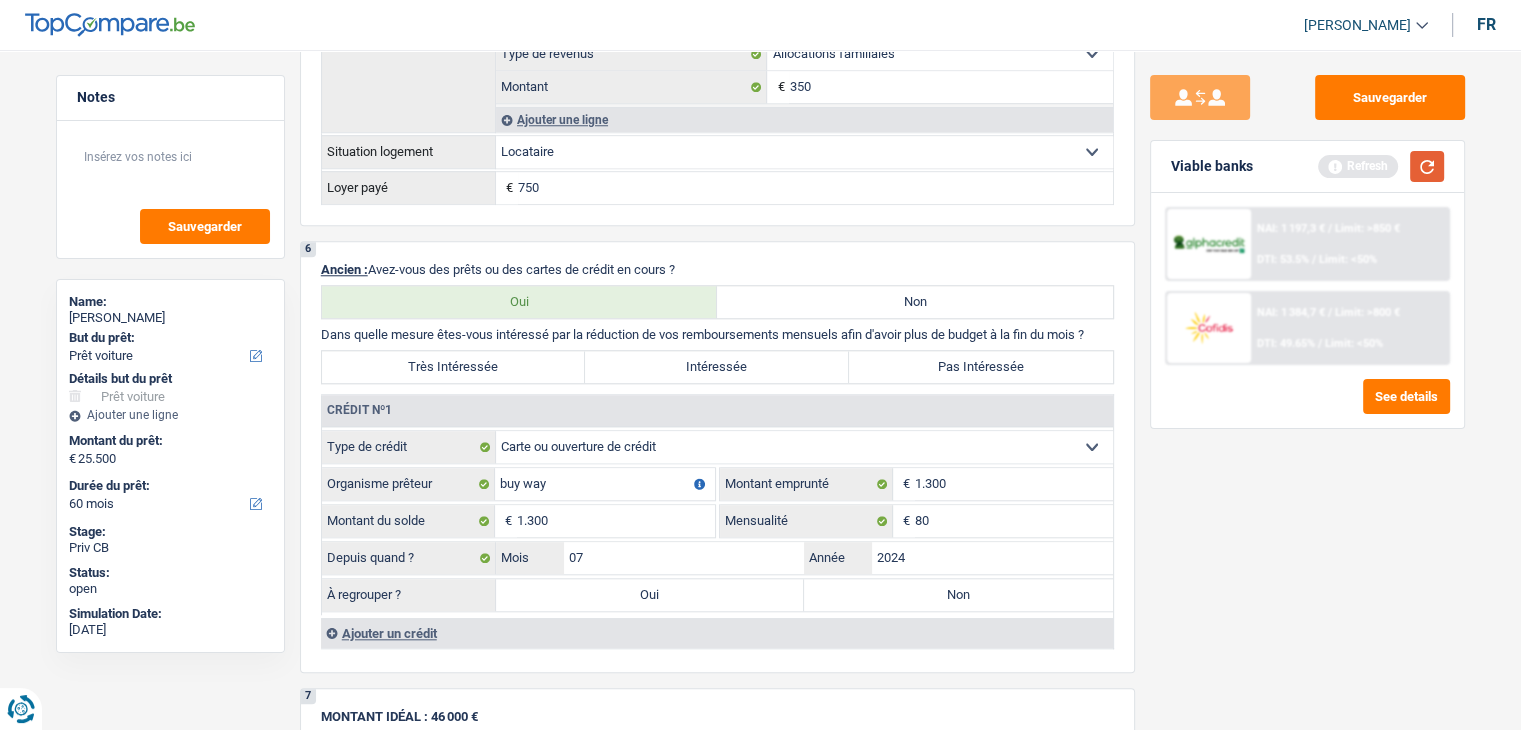 click at bounding box center [1427, 166] 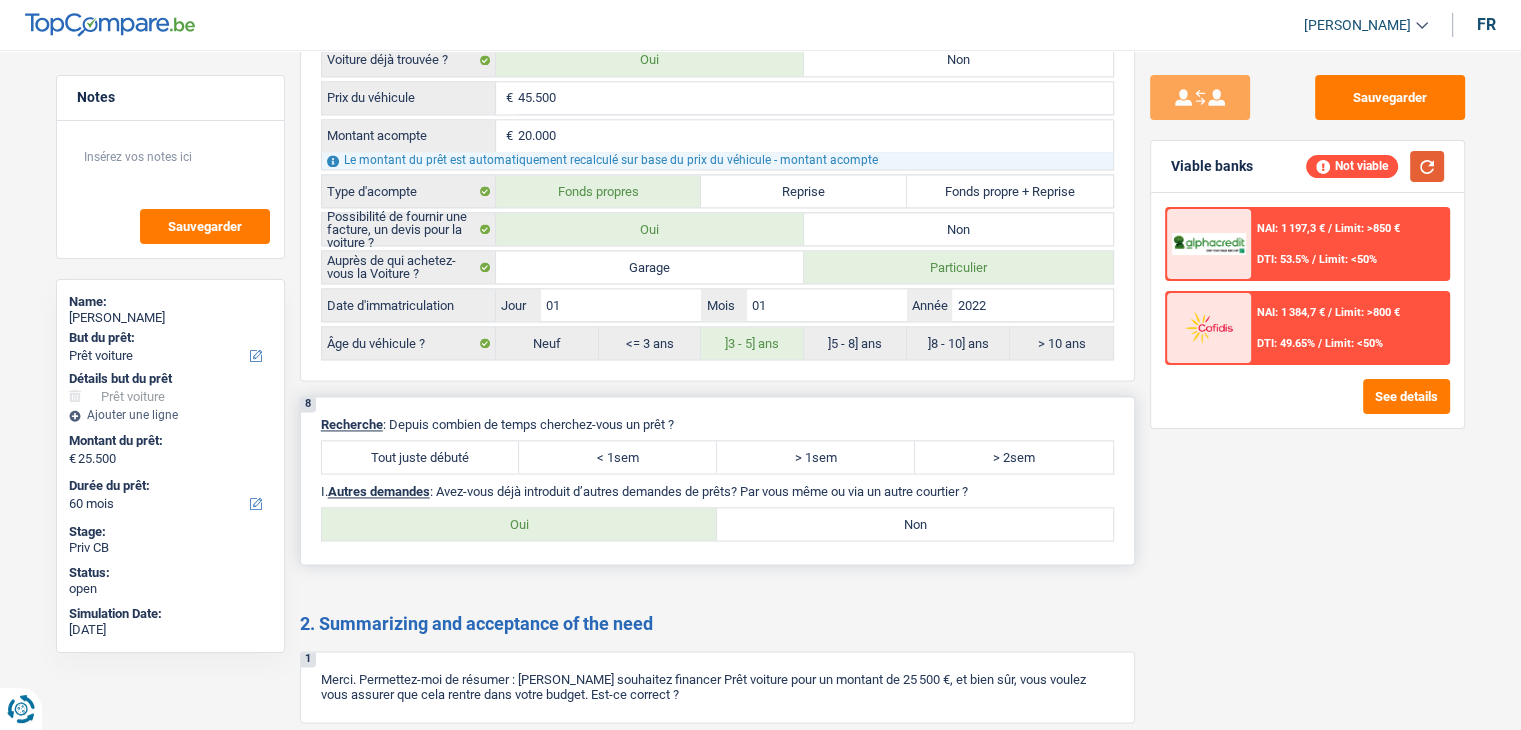 scroll, scrollTop: 3000, scrollLeft: 0, axis: vertical 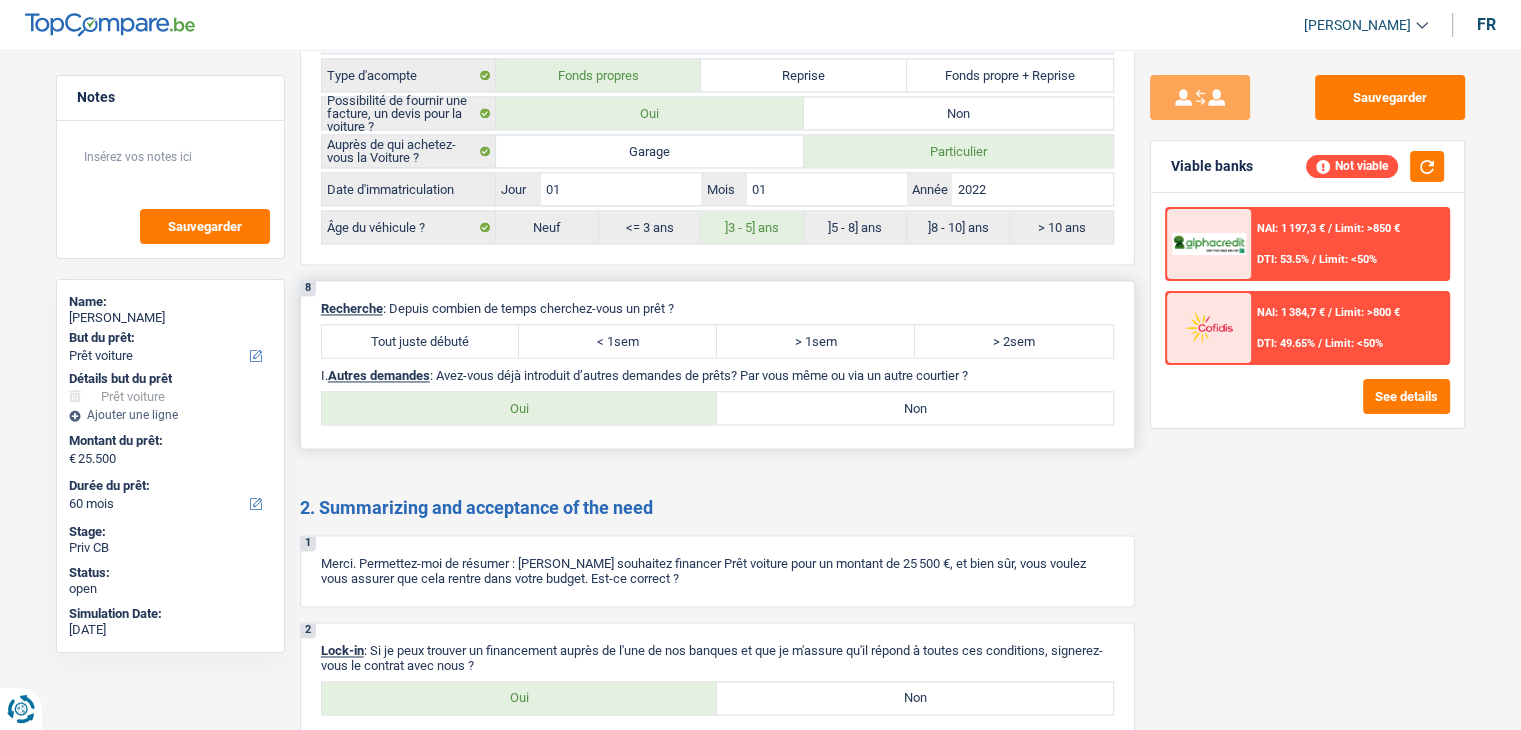 click on "Tout juste débuté" at bounding box center [421, 341] 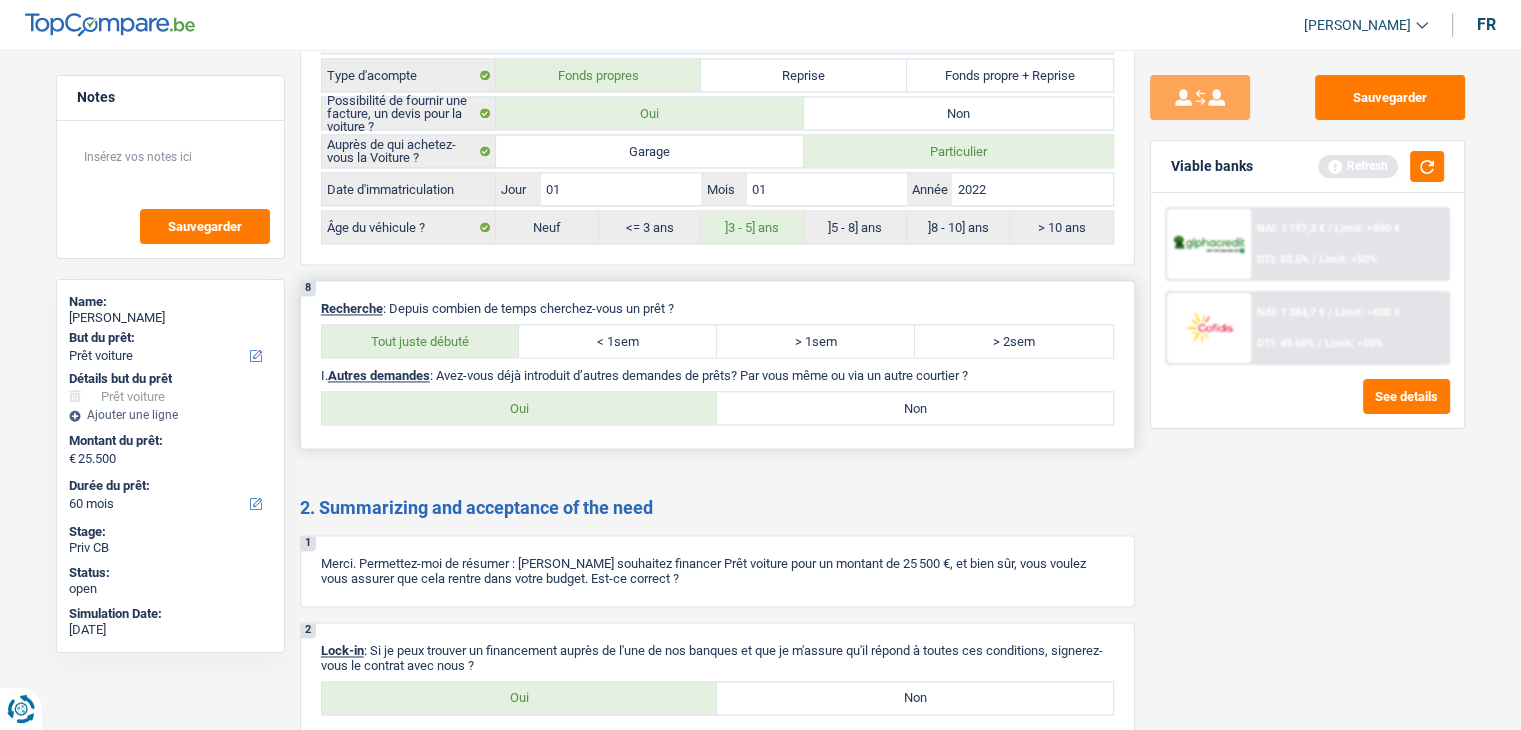 click on "Oui" at bounding box center (520, 408) 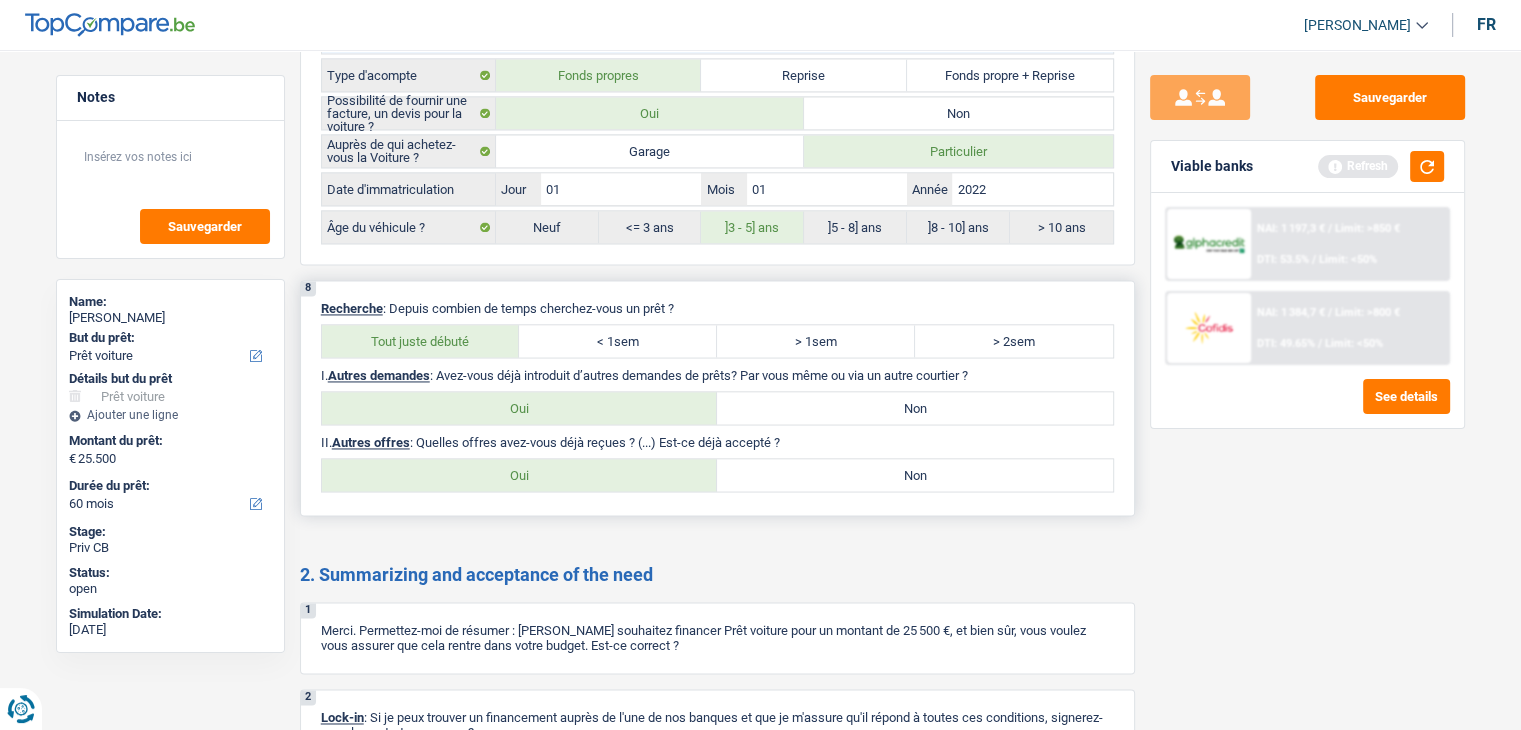 click on "Non" at bounding box center (915, 408) 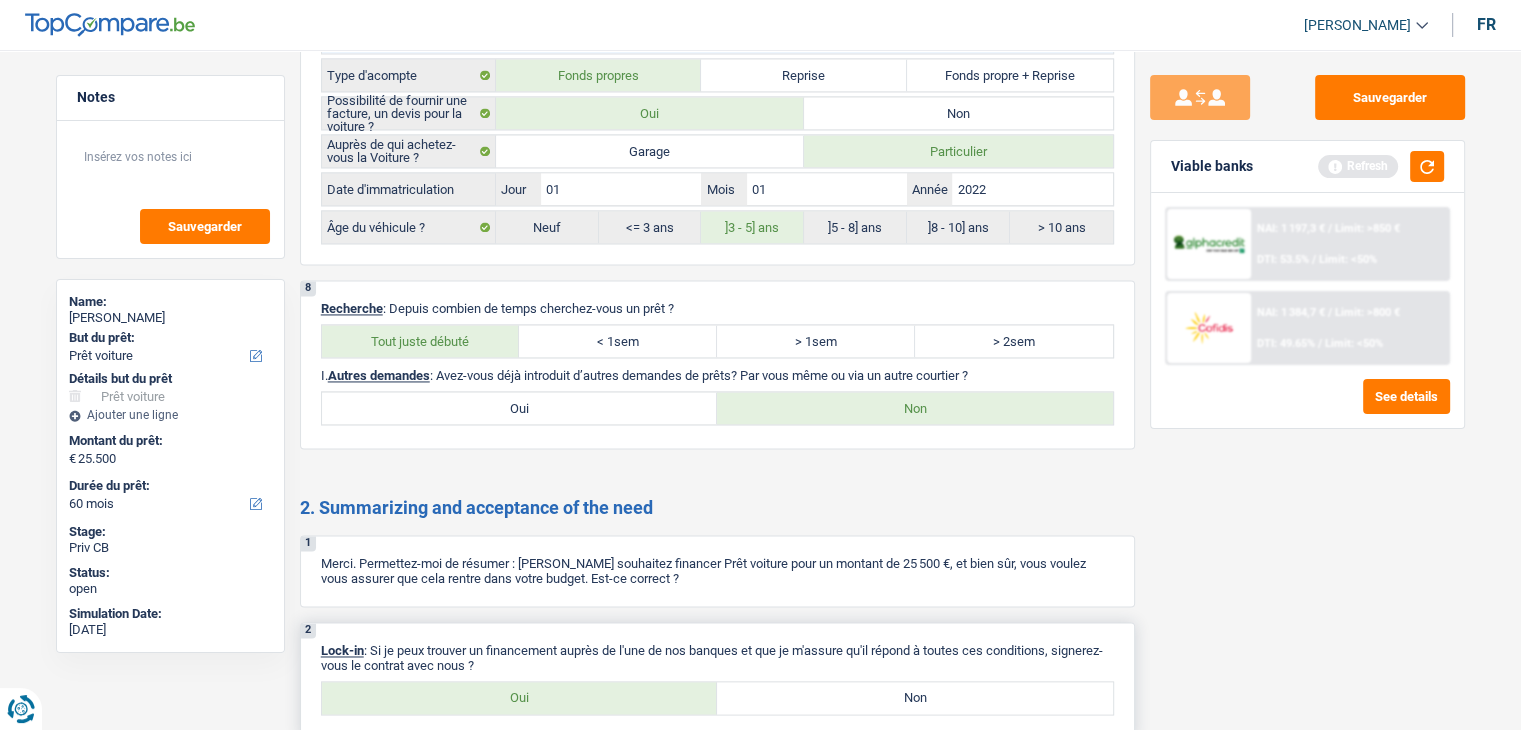 click on "2   Lock-in  : Si je peux trouver un financement auprès de l'une de nos banques et que je m'assure qu'il répond à toutes ces conditions, signerez-vous le contrat avec nous ?
Oui
Non
Tous les champs sont obligatoires. Veuillez sélectionner une option" at bounding box center (717, 680) 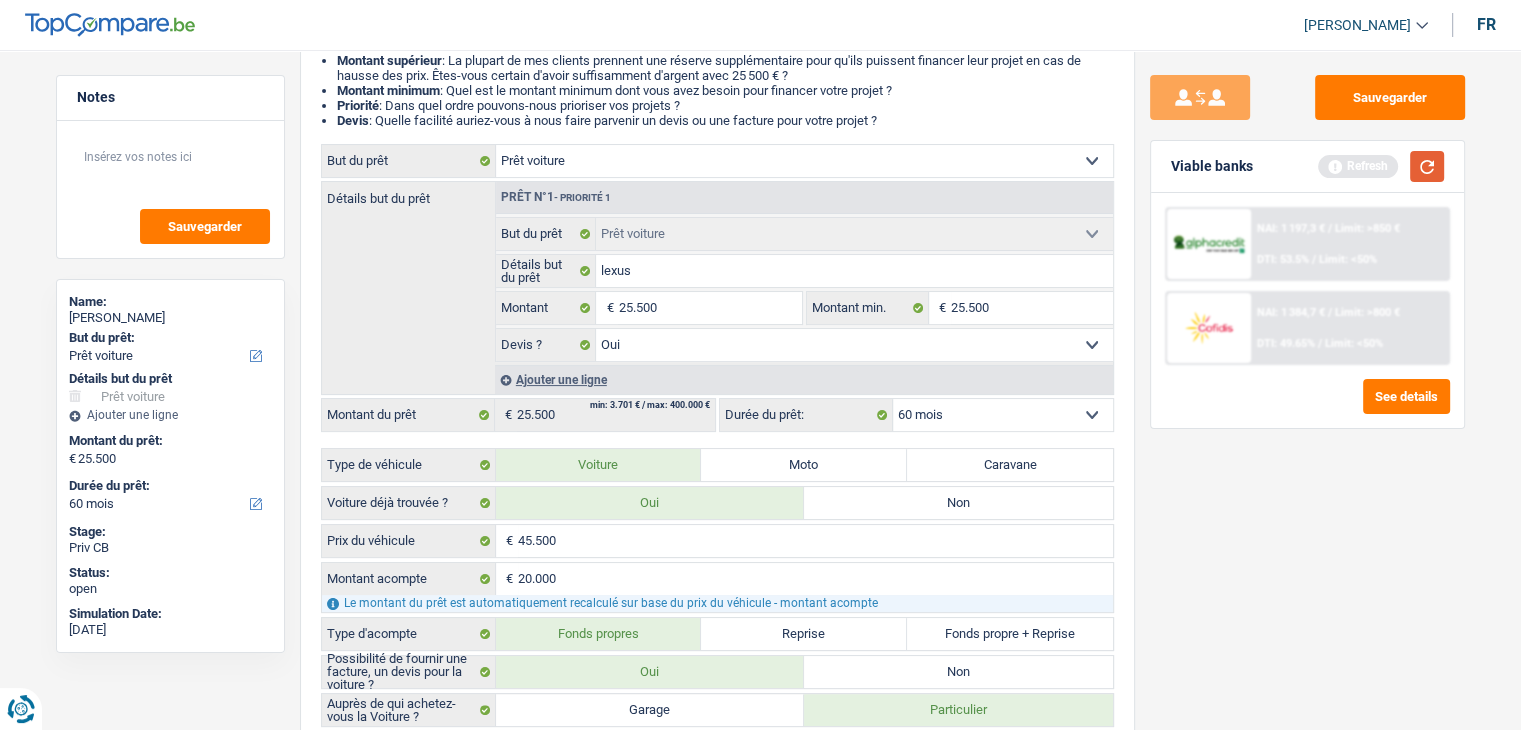 click at bounding box center (1427, 166) 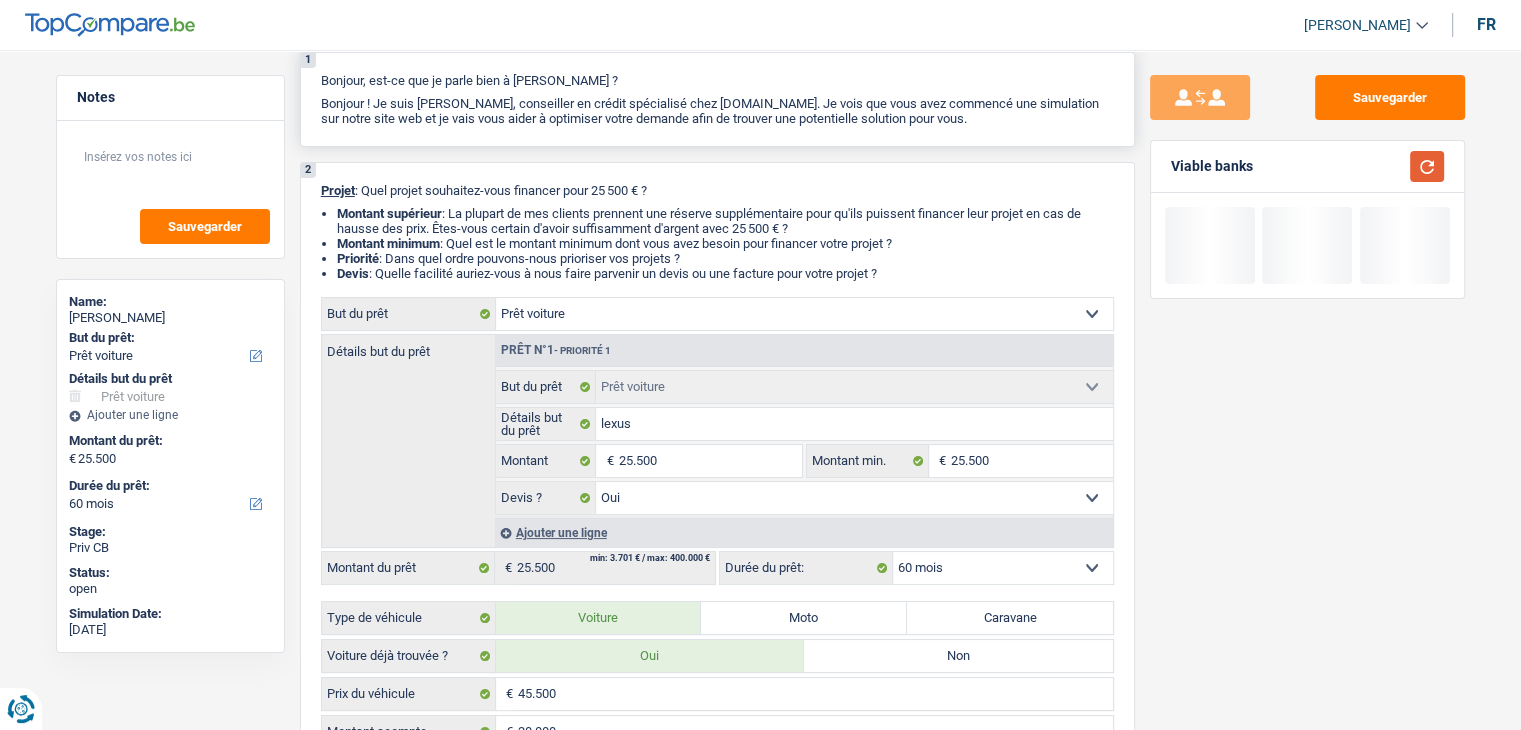 scroll, scrollTop: 0, scrollLeft: 0, axis: both 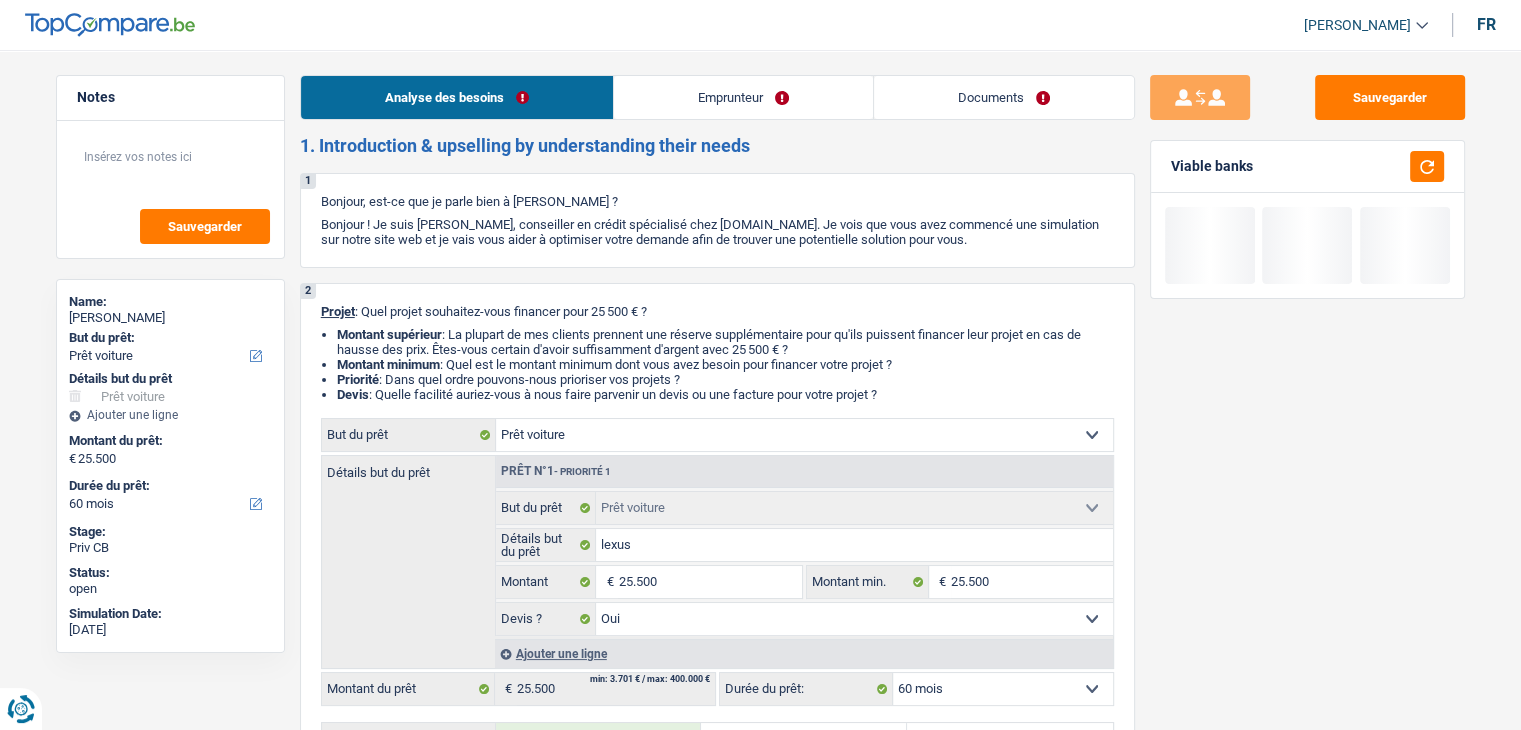 click on "Emprunteur" at bounding box center [743, 97] 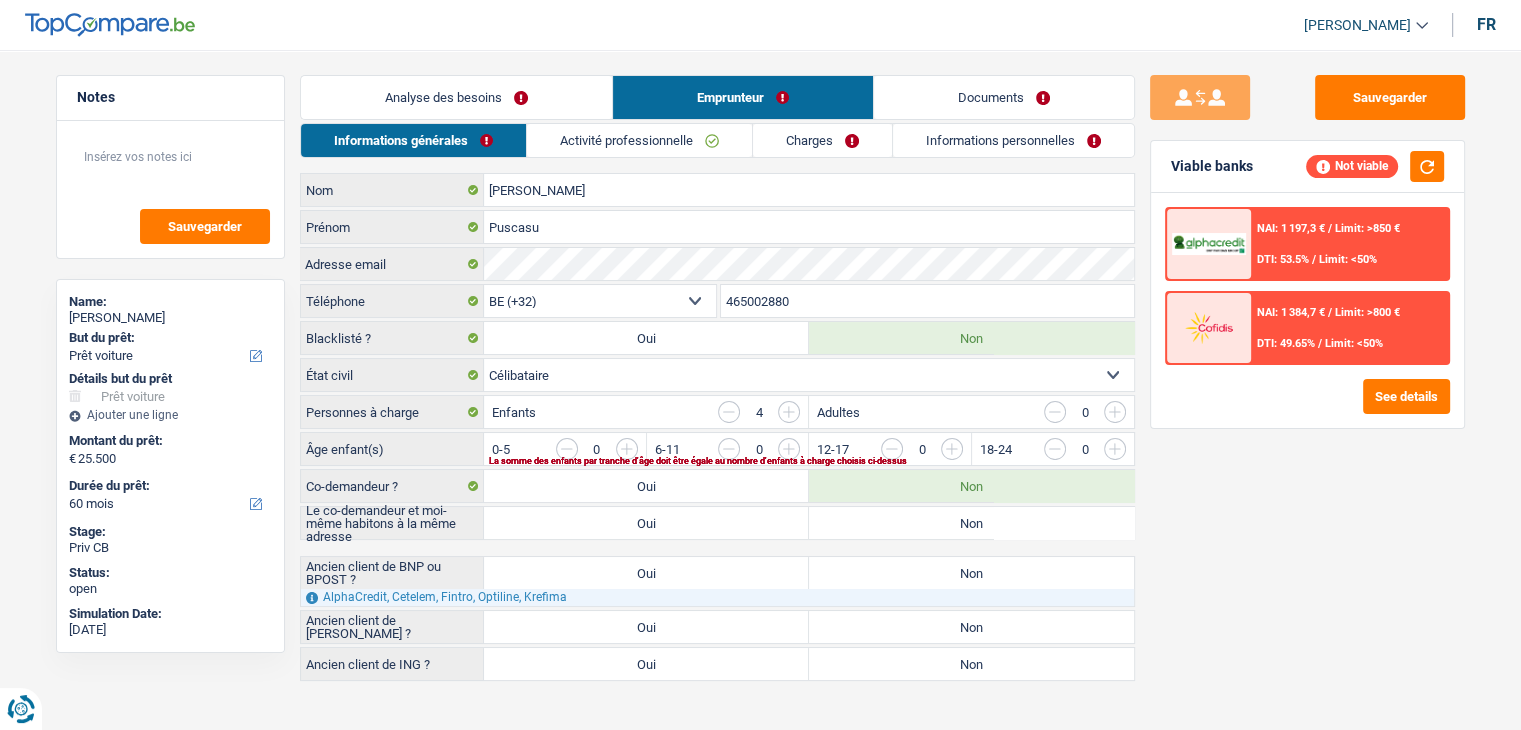 click on "Sauvegarder
Viable banks
Not viable
NAI: 1 197,3 €
/
Limit: >850 €
DTI: 53.5%
/
Limit: <50%
NAI: 1 384,7 €
/
Limit: >800 €
DTI: 49.65%
/
Limit: <50%
See details" at bounding box center [1307, 384] 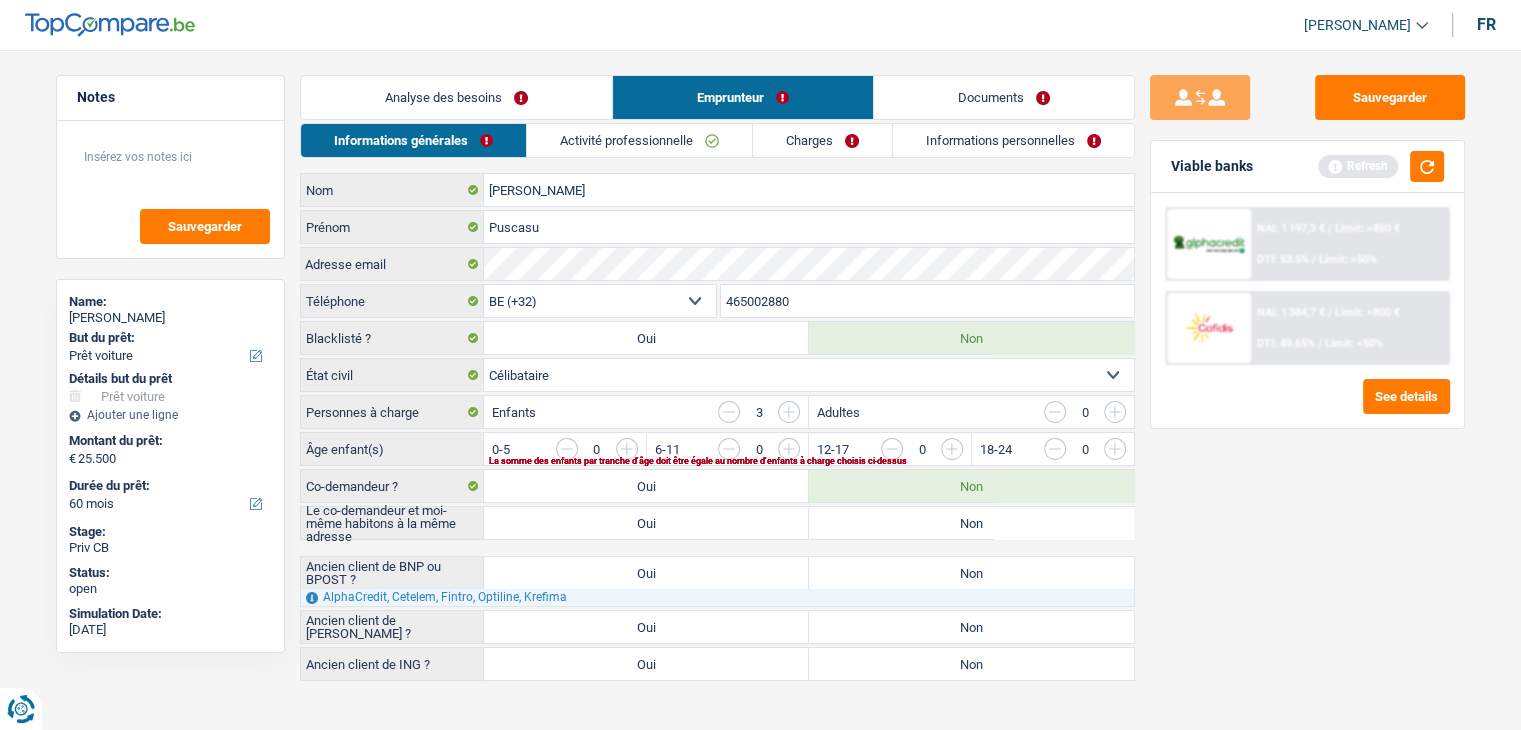 click at bounding box center [729, 412] 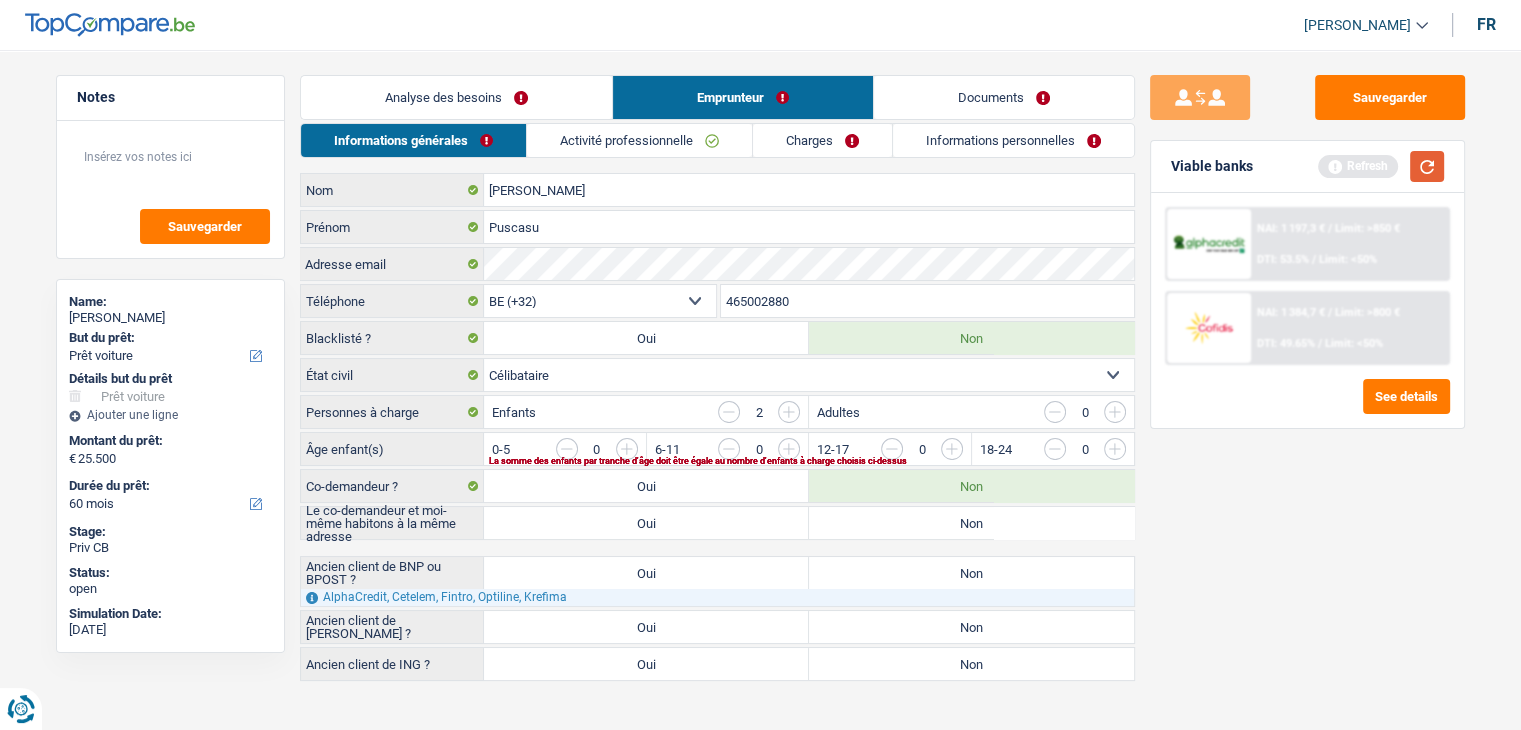 click at bounding box center [1427, 166] 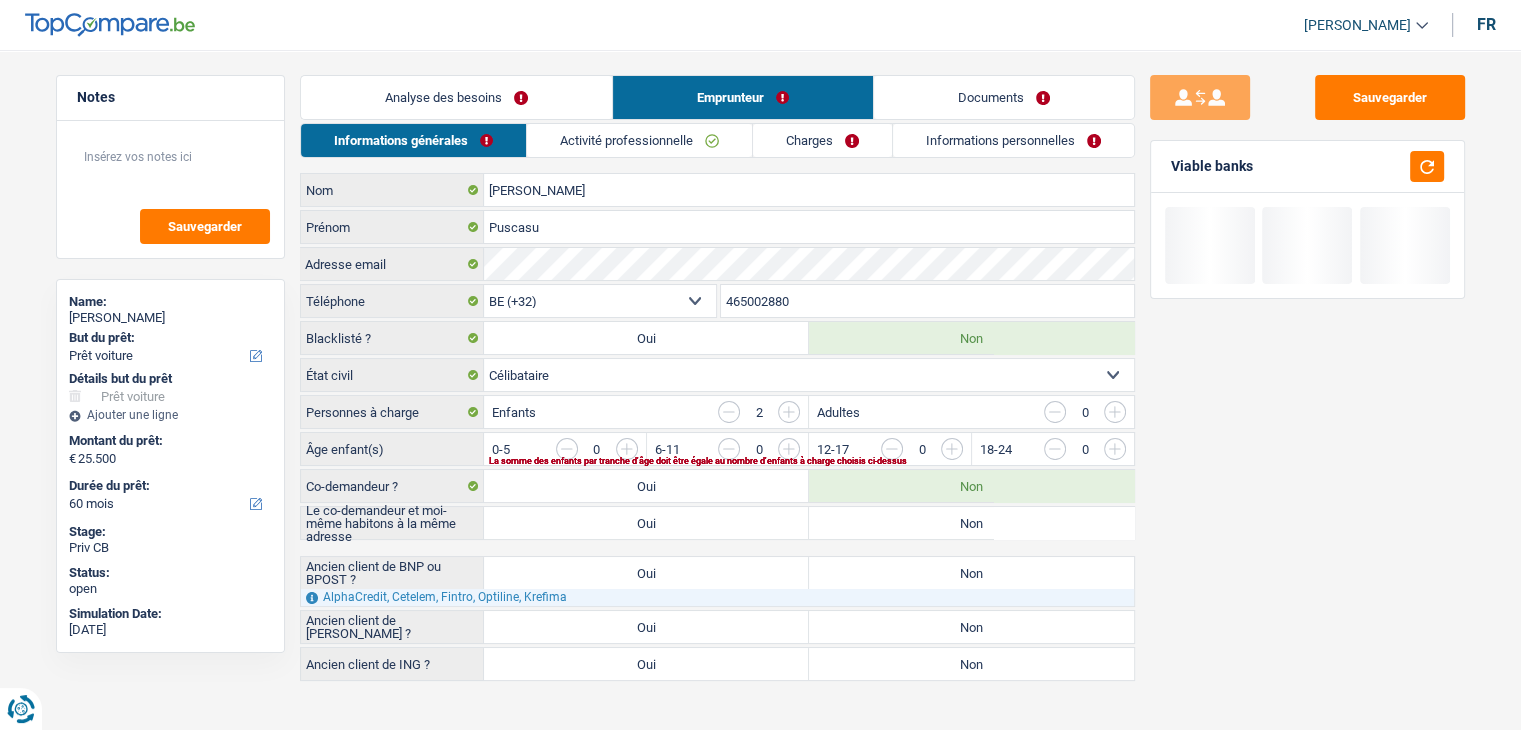 drag, startPoint x: 1250, startPoint y: 176, endPoint x: 1166, endPoint y: 169, distance: 84.29116 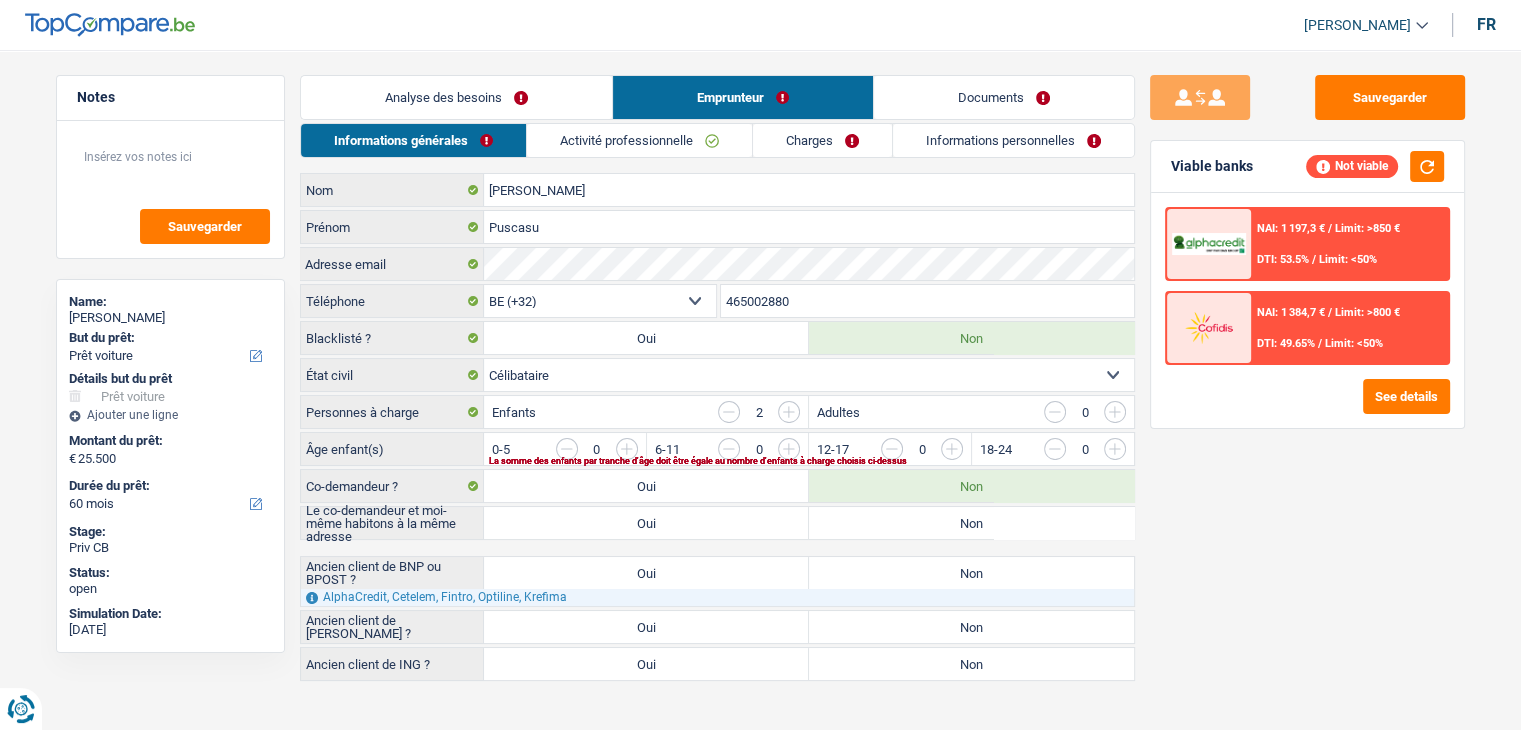 click at bounding box center (1357, 454) 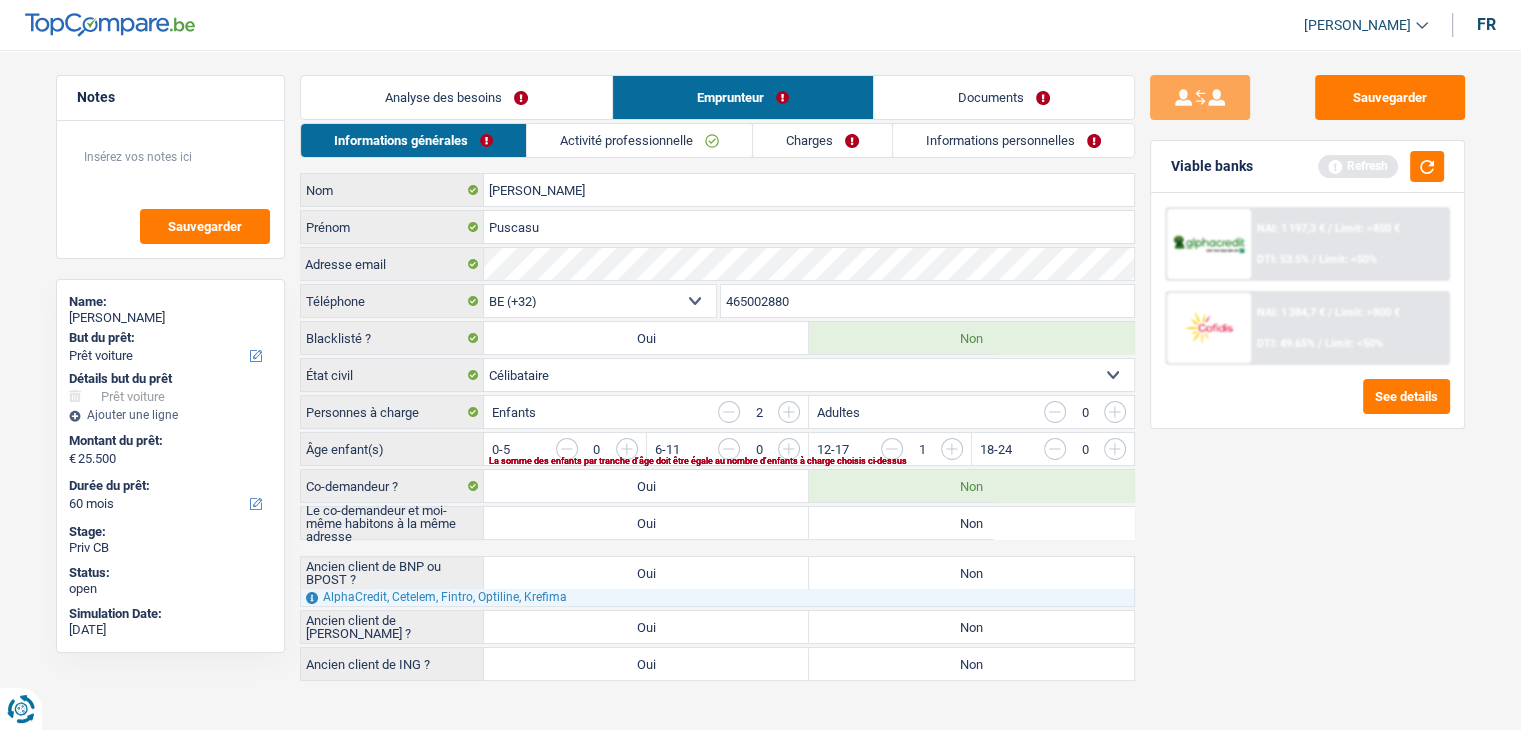 click at bounding box center [1357, 454] 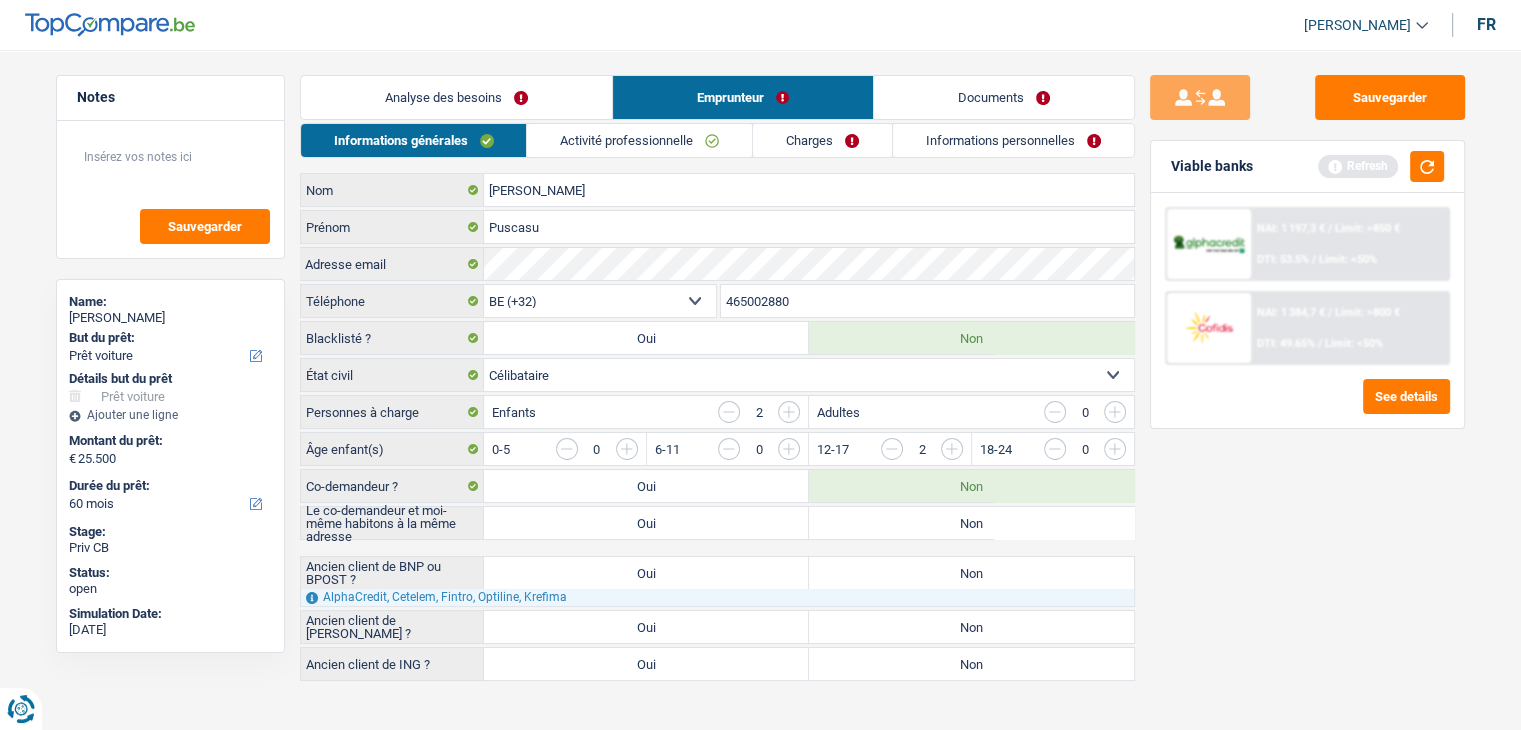 click on "Non" at bounding box center (971, 523) 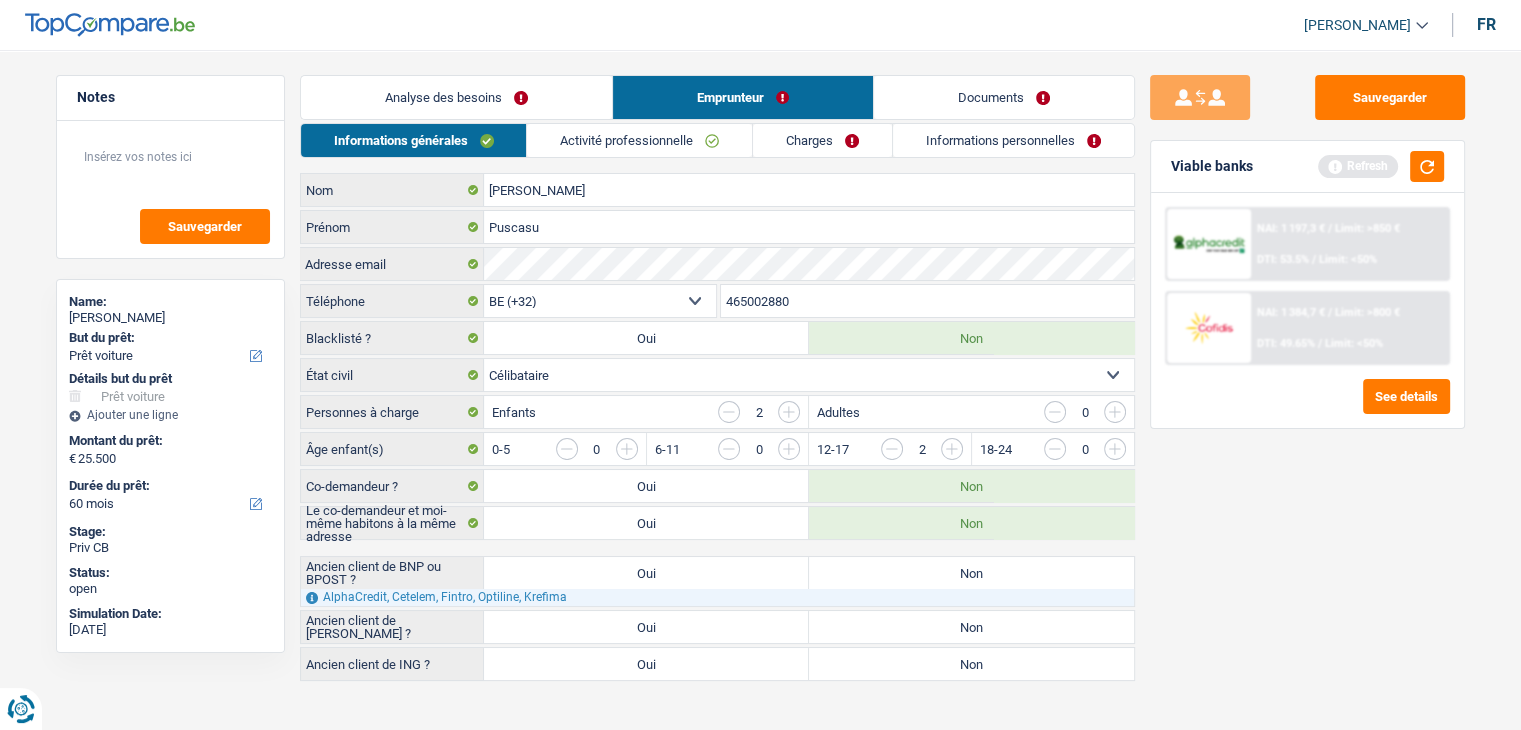 click on "Sauvegarder
Viable banks
Refresh
NAI: 1 197,3 €
/
Limit: >850 €
DTI: 53.5%
/
Limit: <50%
NAI: 1 384,7 €
/
Limit: >800 €
DTI: 49.65%
/
Limit: <50%
See details" at bounding box center (1307, 384) 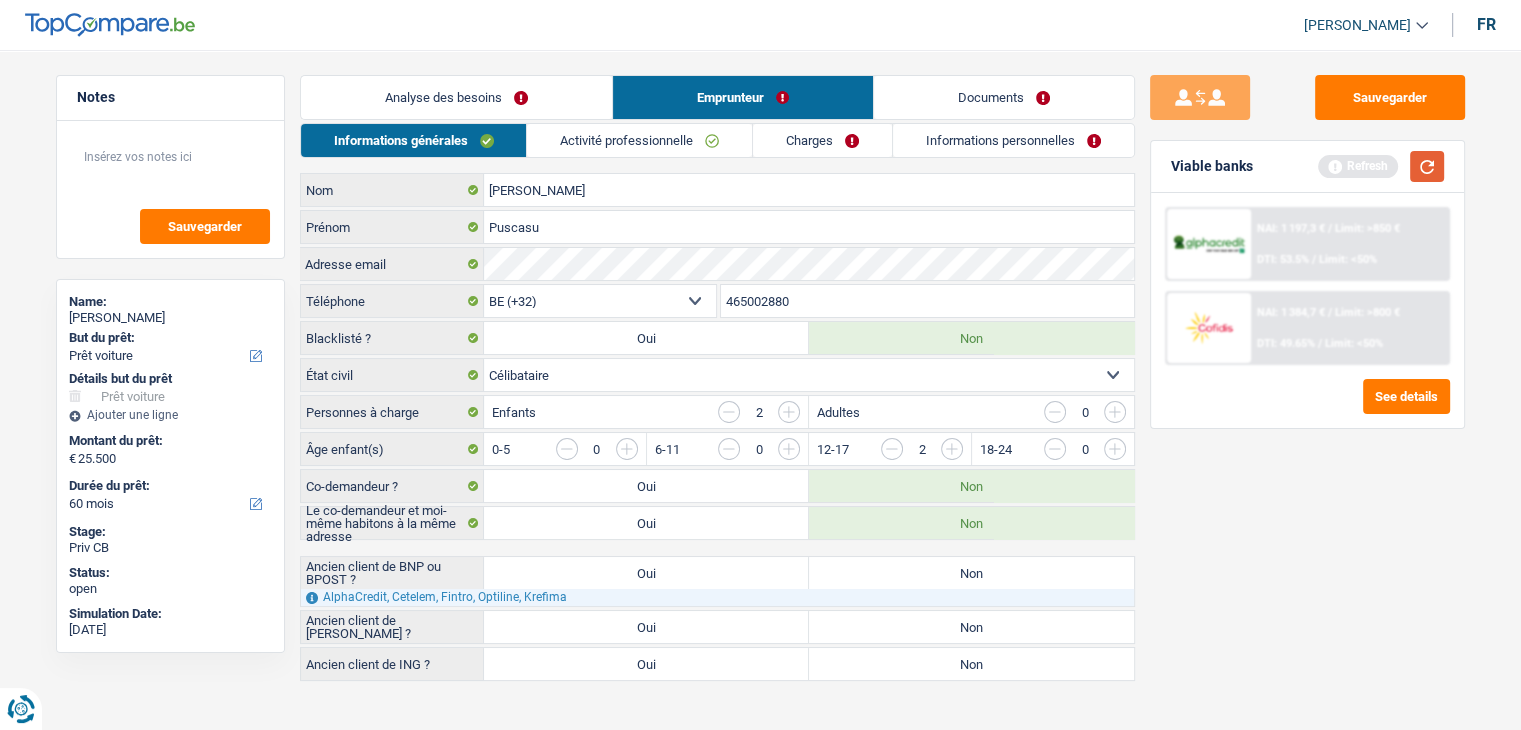 click at bounding box center (1427, 166) 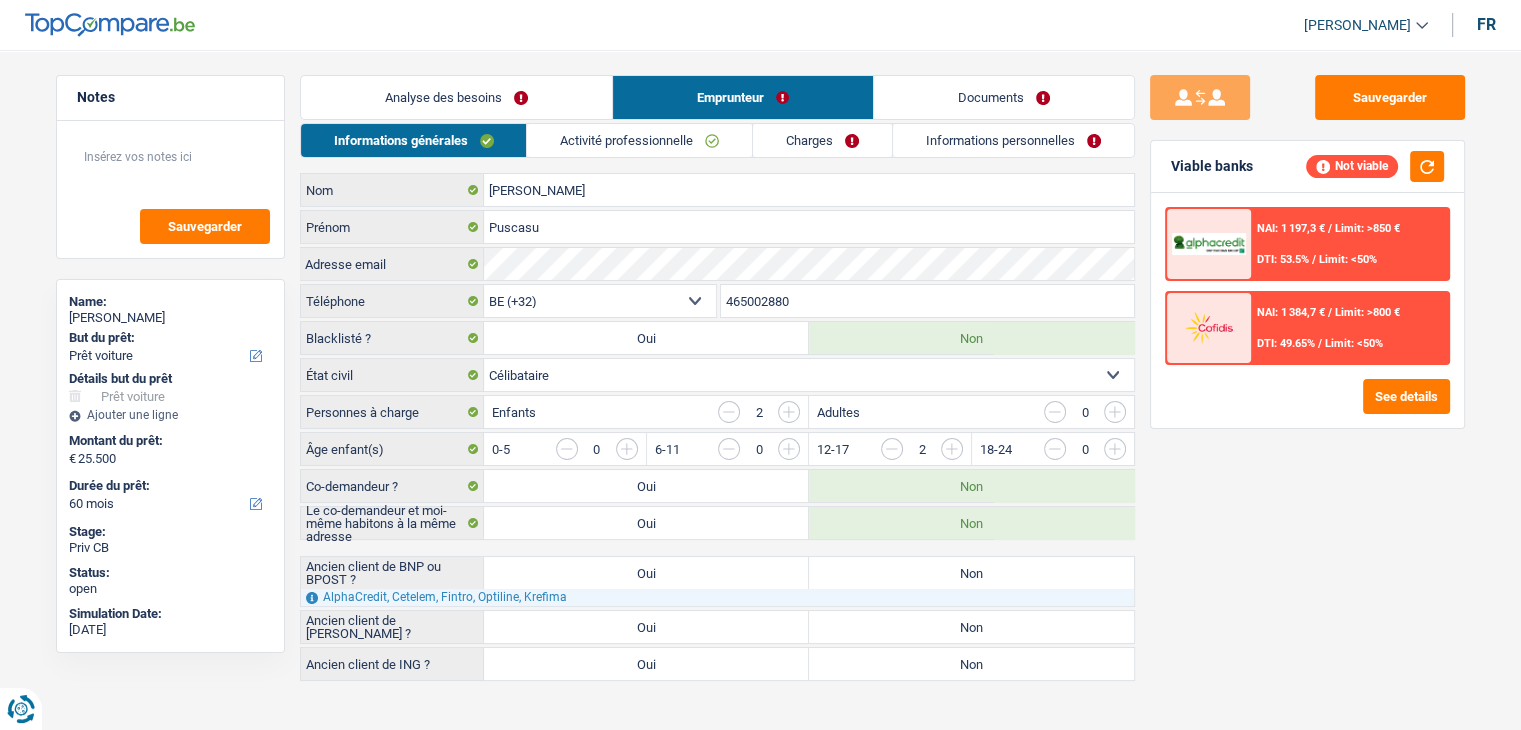click on "Elena
Nom
Puscasu
Prénom
Adresse email
BE (+32) LU (+352)
Sélectionner une option
Téléphone
465002880
Téléphone
Blacklisté ?
Oui
Non
Célibataire Marié(e) Cohabitant(e) légal(e) Divorcé(e) Veuf(ve) Séparé (de fait)
Sélectionner une option
État civil
Personnes à charge
Enfants
2
Adultes
0
Âge enfant(s)" at bounding box center [717, 427] 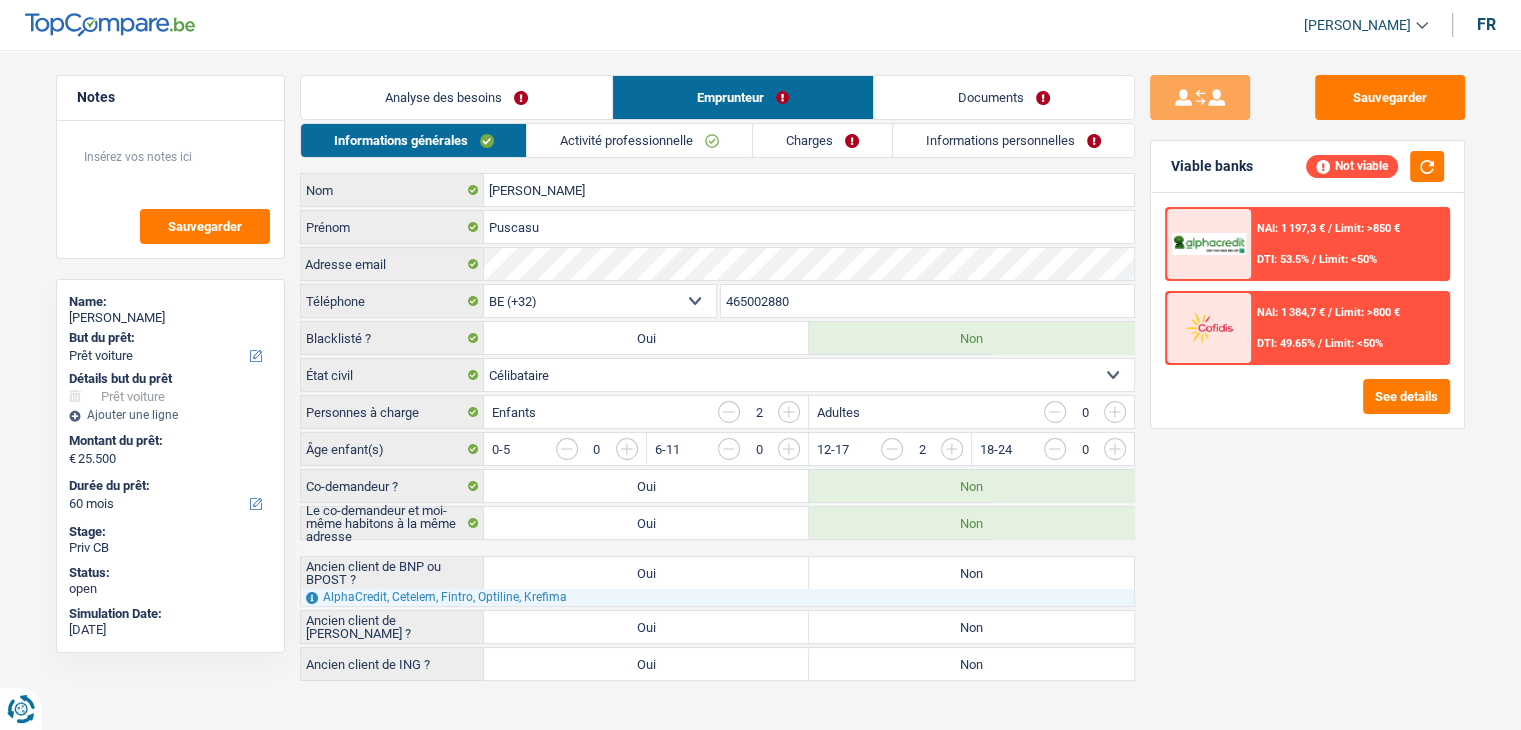 click on "Elena
Nom
Puscasu
Prénom
Adresse email
BE (+32) LU (+352)
Sélectionner une option
Téléphone
465002880
Téléphone
Blacklisté ?
Oui
Non
Célibataire Marié(e) Cohabitant(e) légal(e) Divorcé(e) Veuf(ve) Séparé (de fait)
Sélectionner une option
État civil
Personnes à charge
Enfants
2
Adultes
0
Âge enfant(s)" at bounding box center [717, 427] 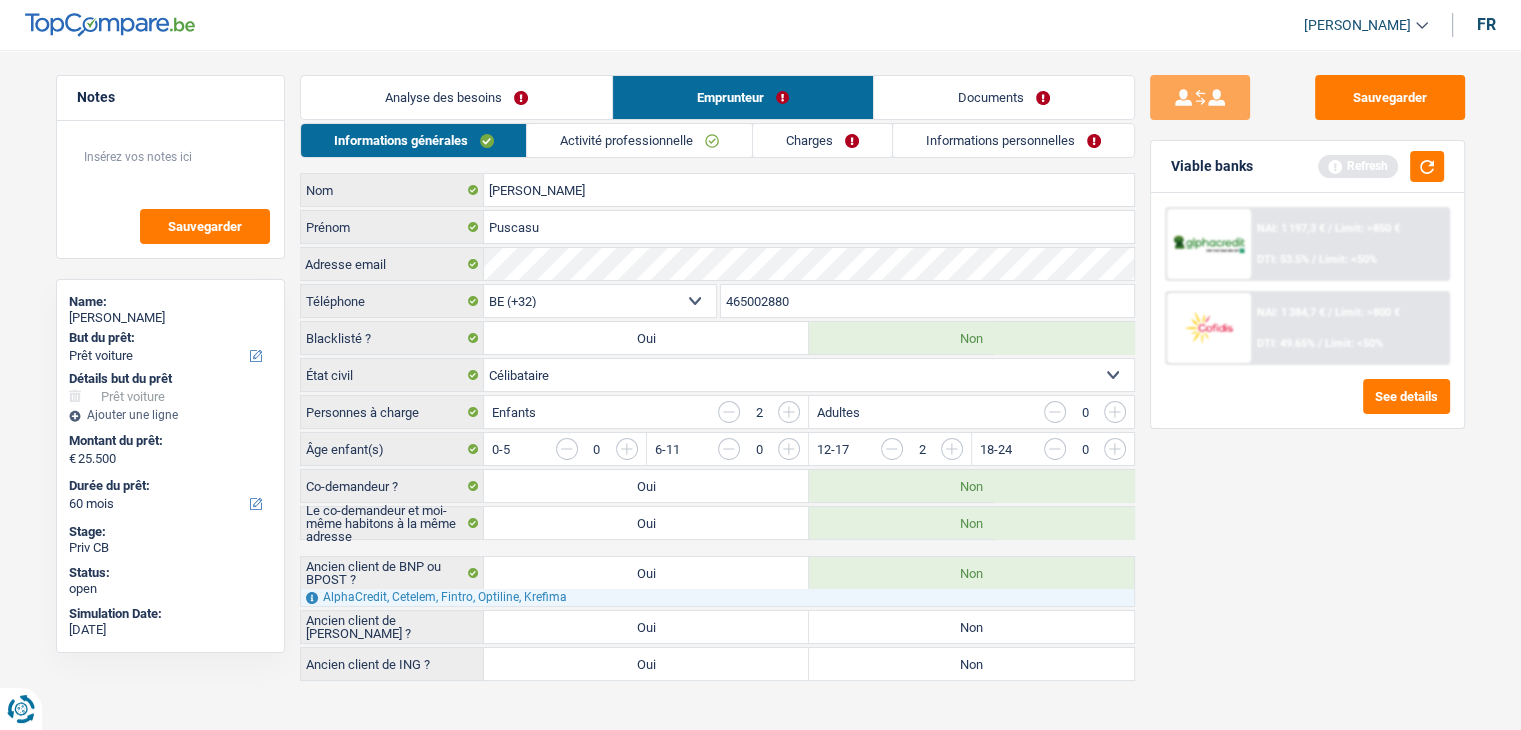 click on "Non" at bounding box center [971, 627] 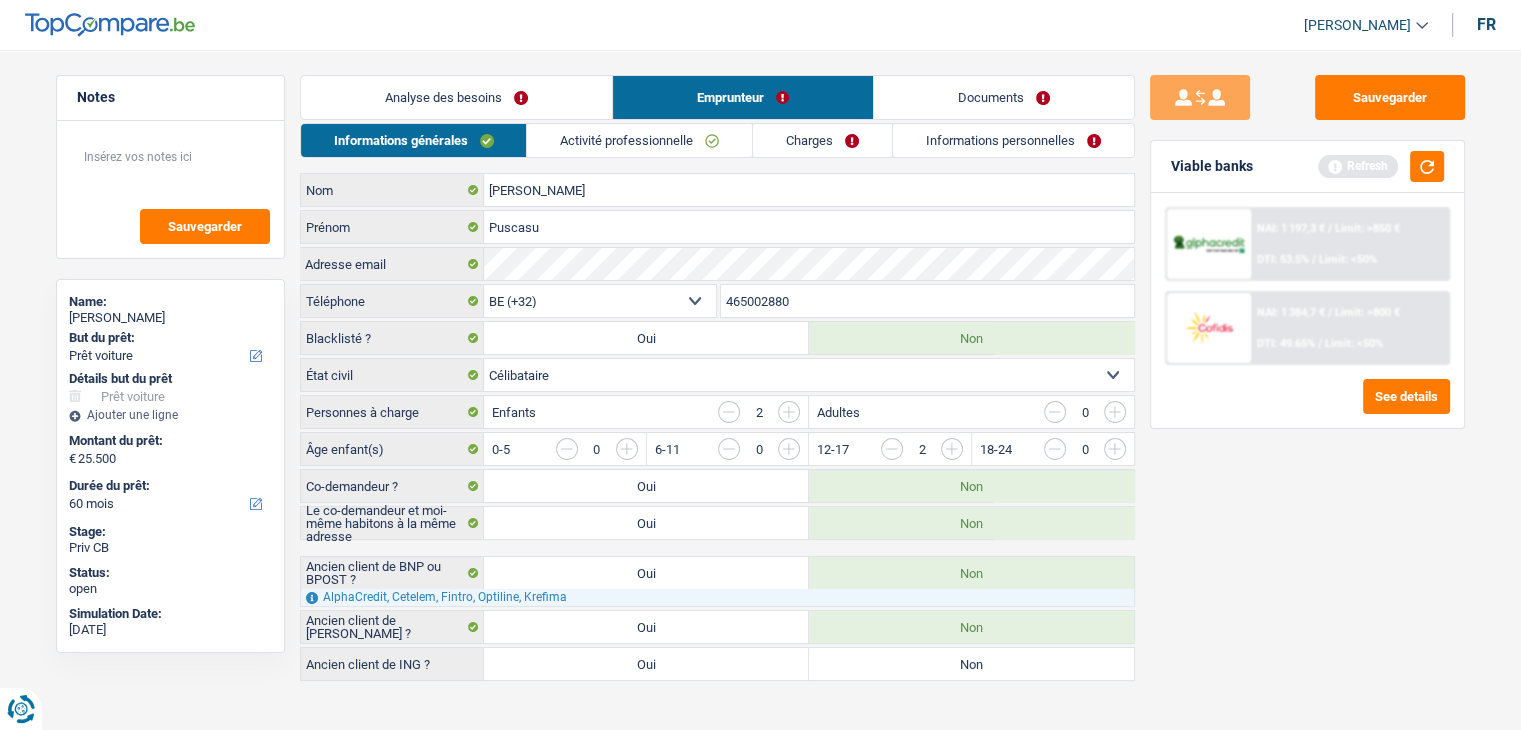 click on "Non" at bounding box center [971, 664] 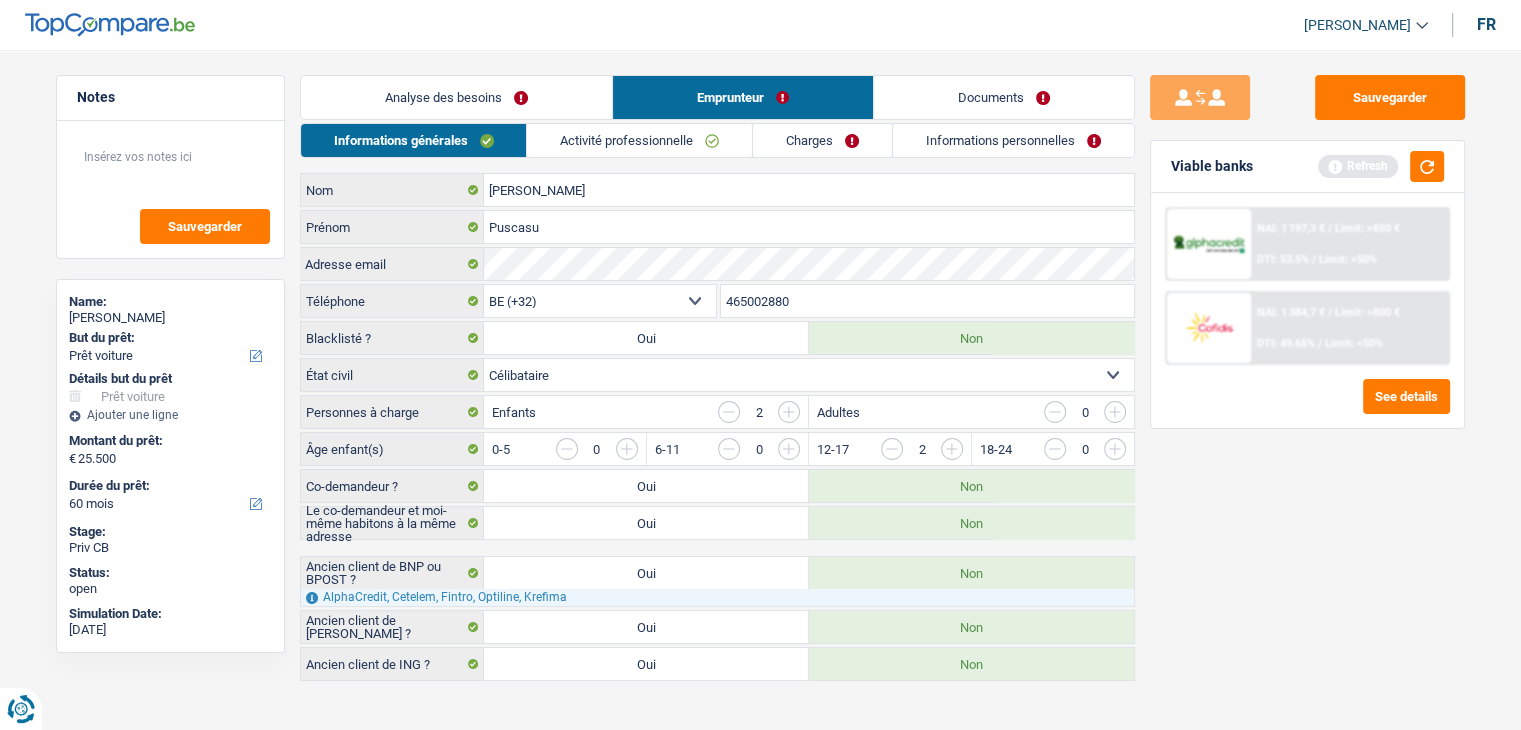 click on "Activité professionnelle" at bounding box center (639, 140) 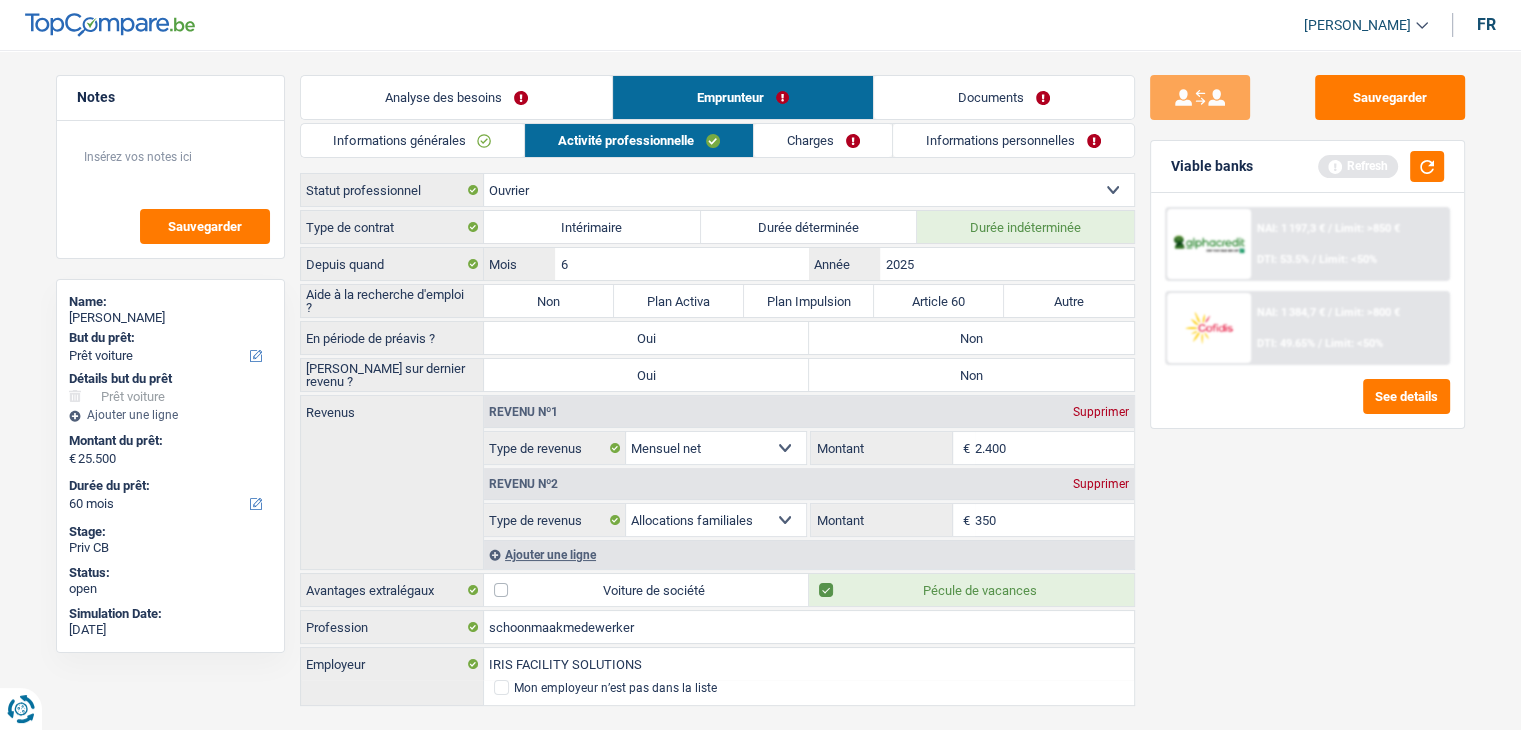 click on "Sauvegarder
Viable banks
Refresh
NAI: 1 197,3 €
/
Limit: >850 €
DTI: 53.5%
/
Limit: <50%
NAI: 1 384,7 €
/
Limit: >800 €
DTI: 49.65%
/
Limit: <50%
See details" at bounding box center (1307, 384) 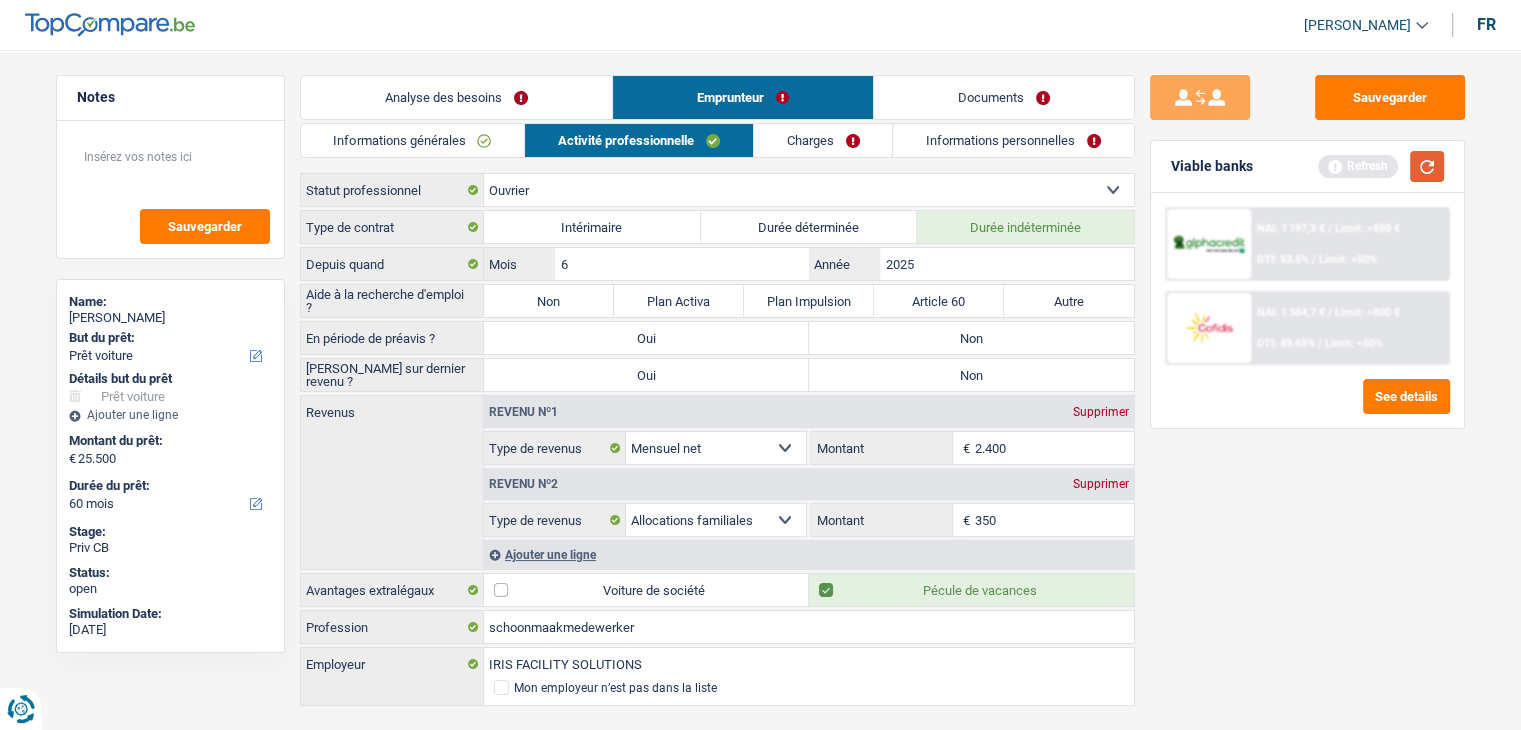 click at bounding box center (1427, 166) 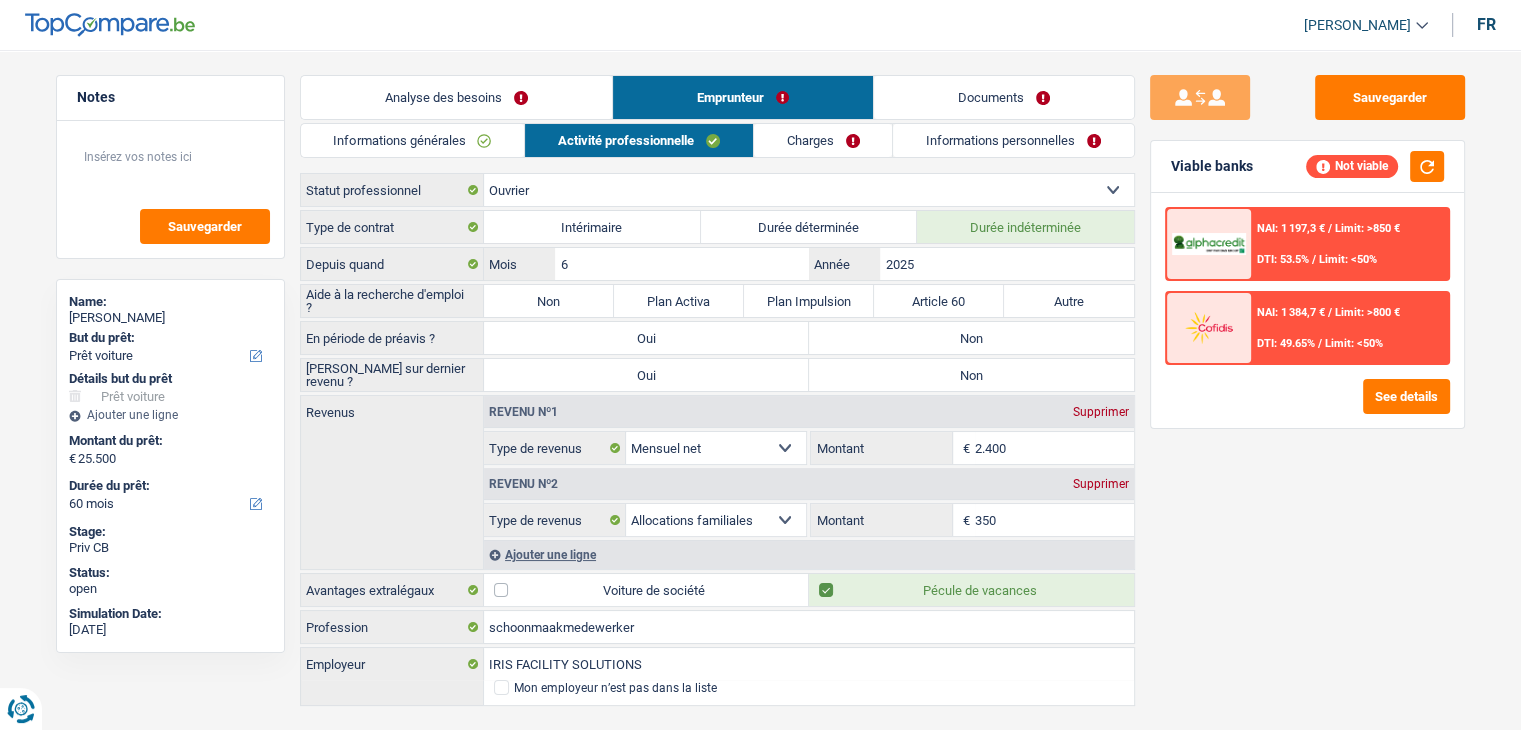click on "Notes
Sauvegarder
Name:   Puscasu Elena   But du prêt: Confort maison: meubles, textile, peinture, électroménager, outillage non-professionnel Hifi, multimédia, gsm, ordinateur Aménagement: frais d'installation, déménagement Evénement familial: naissance, mariage, divorce, communion, décès Frais médicaux Frais d'études Frais permis de conduire Loisirs: voyage, sport, musique Rafraîchissement: petits travaux maison et jardin Frais judiciaires Réparation voiture Prêt rénovation (non disponible pour les non-propriétaires) Prêt énergie (non disponible pour les non-propriétaires) Prêt voiture Taxes, impôts non professionnels Rénovation bien à l'étranger Dettes familiales Assurance Autre
Sélectionner une option
Détails but du prêt
Confort maison: meubles, textile, peinture, électroménager, outillage non-professionnel Hifi, multimédia, gsm, ordinateur" at bounding box center (760, 392) 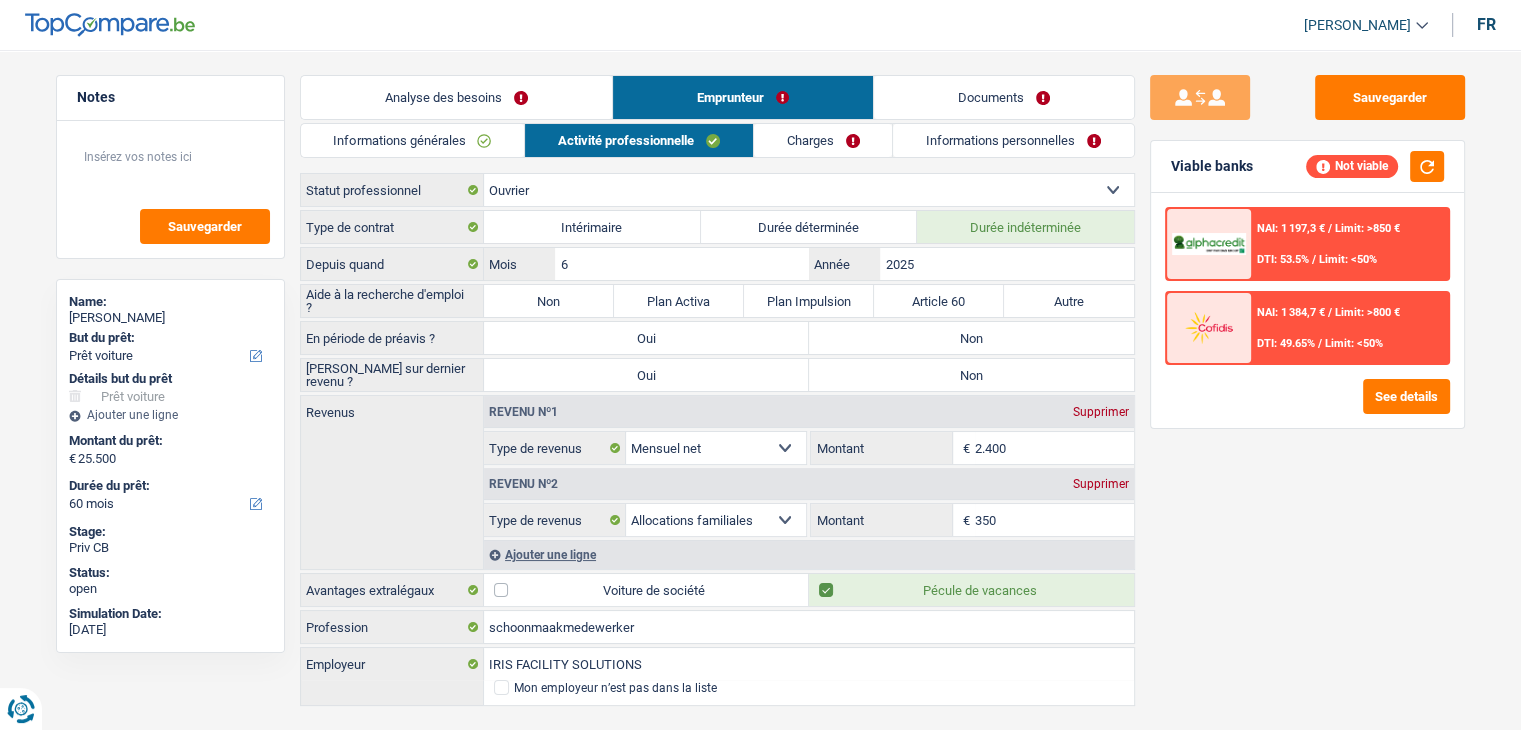 click on "Informations générales Activité professionnelle Charges Informations personnelles Elena
Nom
Puscasu
Prénom
Adresse email
BE (+32) LU (+352)
Sélectionner une option
Téléphone
465002880
Téléphone
Blacklisté ?
Oui
Non
Célibataire Marié(e) Cohabitant(e) légal(e) Divorcé(e) Veuf(ve) Séparé (de fait)
Sélectionner une option
État civil
Personnes à charge
Enfants
2
Adultes
0" at bounding box center [717, 416] 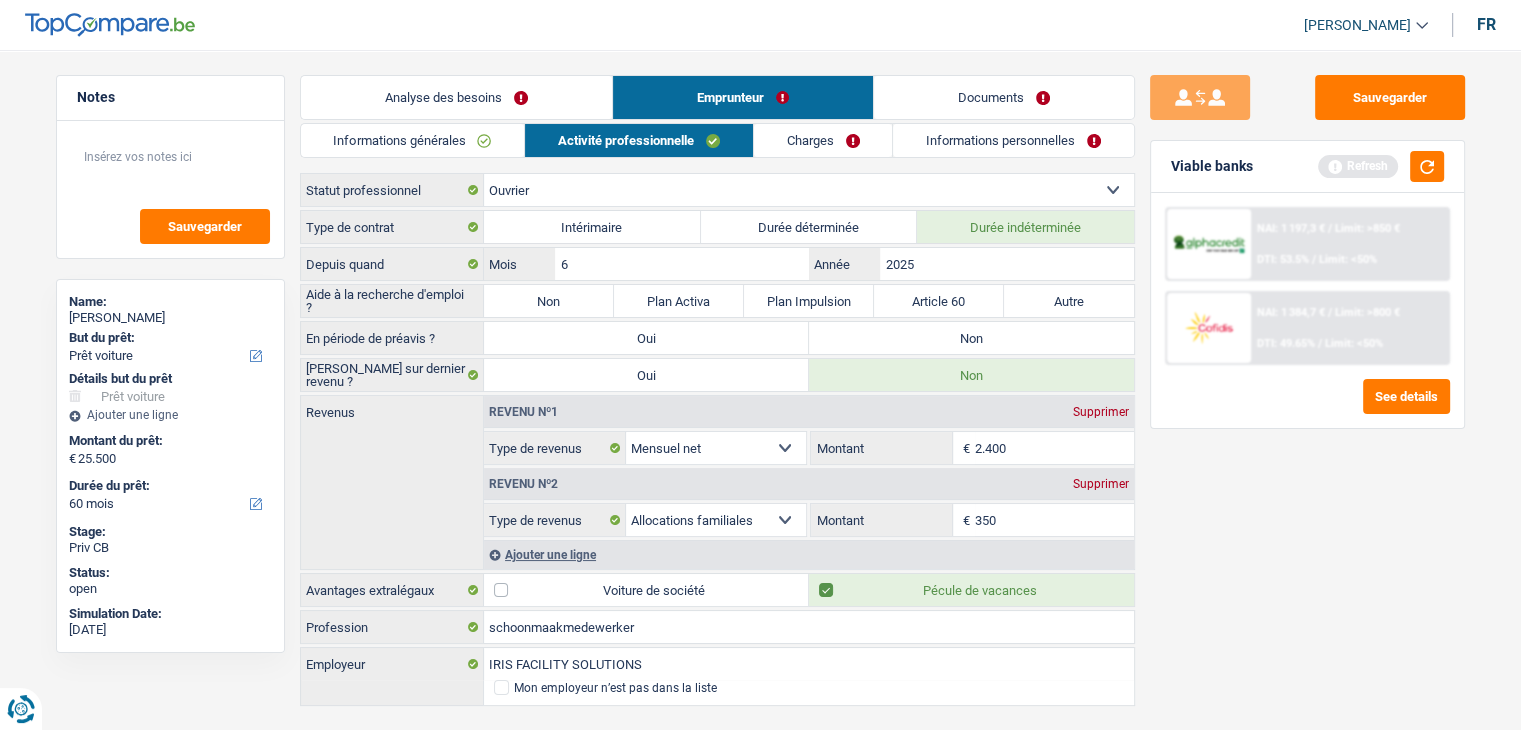 click on "Non" at bounding box center (971, 338) 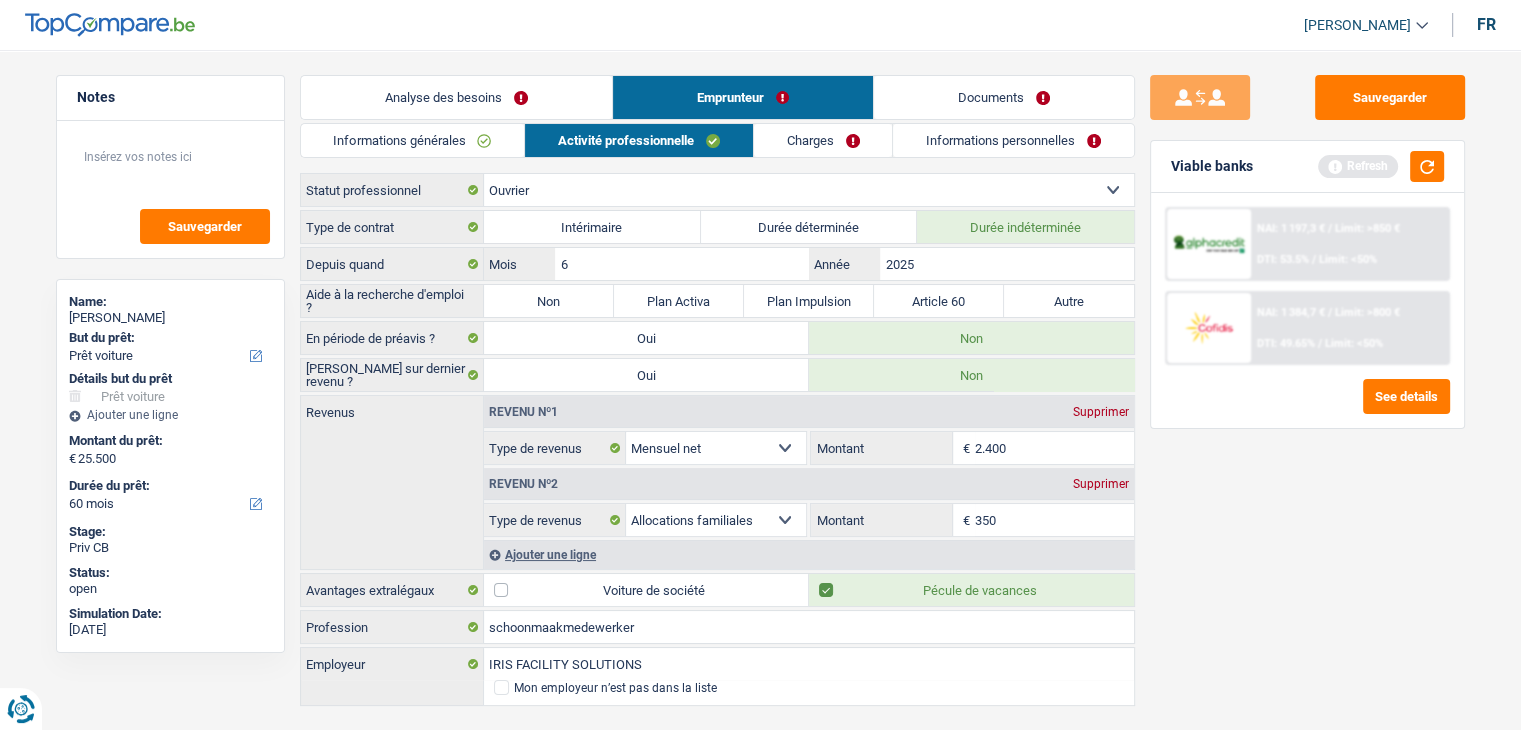 click on "Sauvegarder
Viable banks
Refresh
NAI: 1 197,3 €
/
Limit: >850 €
DTI: 53.5%
/
Limit: <50%
NAI: 1 384,7 €
/
Limit: >800 €
DTI: 49.65%
/
Limit: <50%
See details" at bounding box center (1307, 384) 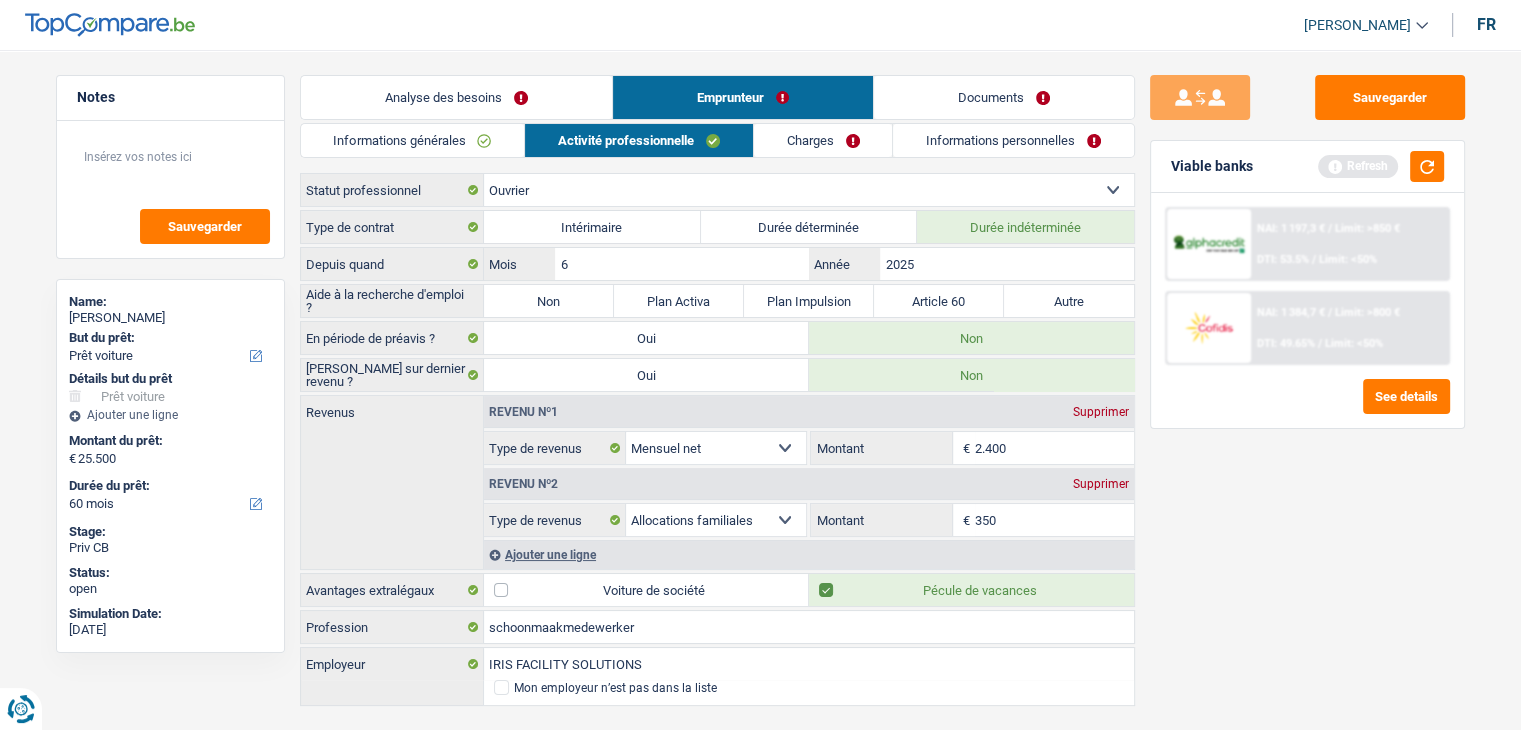 click on "Sauvegarder
Viable banks
Refresh
NAI: 1 197,3 €
/
Limit: >850 €
DTI: 53.5%
/
Limit: <50%
NAI: 1 384,7 €
/
Limit: >800 €
DTI: 49.65%
/
Limit: <50%
See details" at bounding box center (1307, 384) 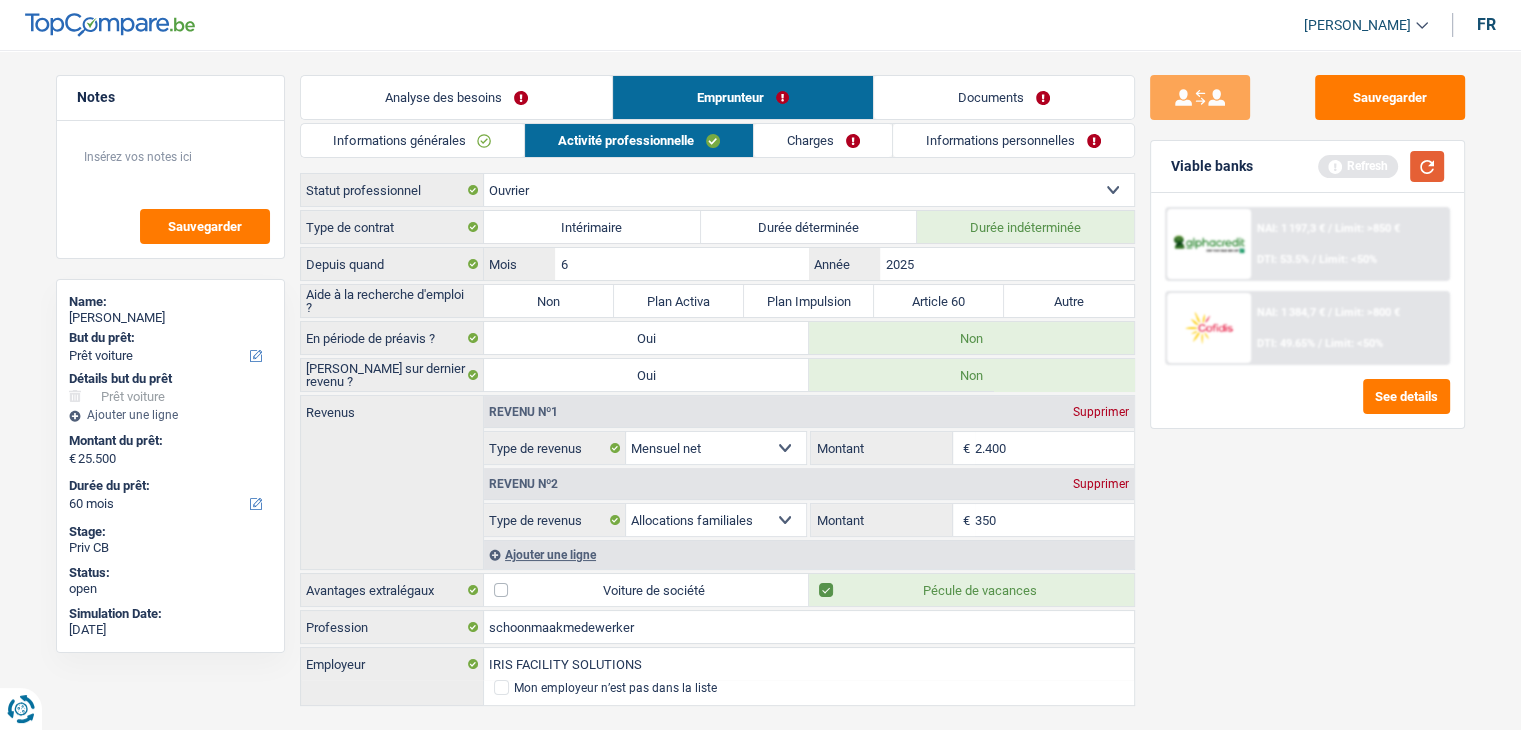 click at bounding box center [1427, 166] 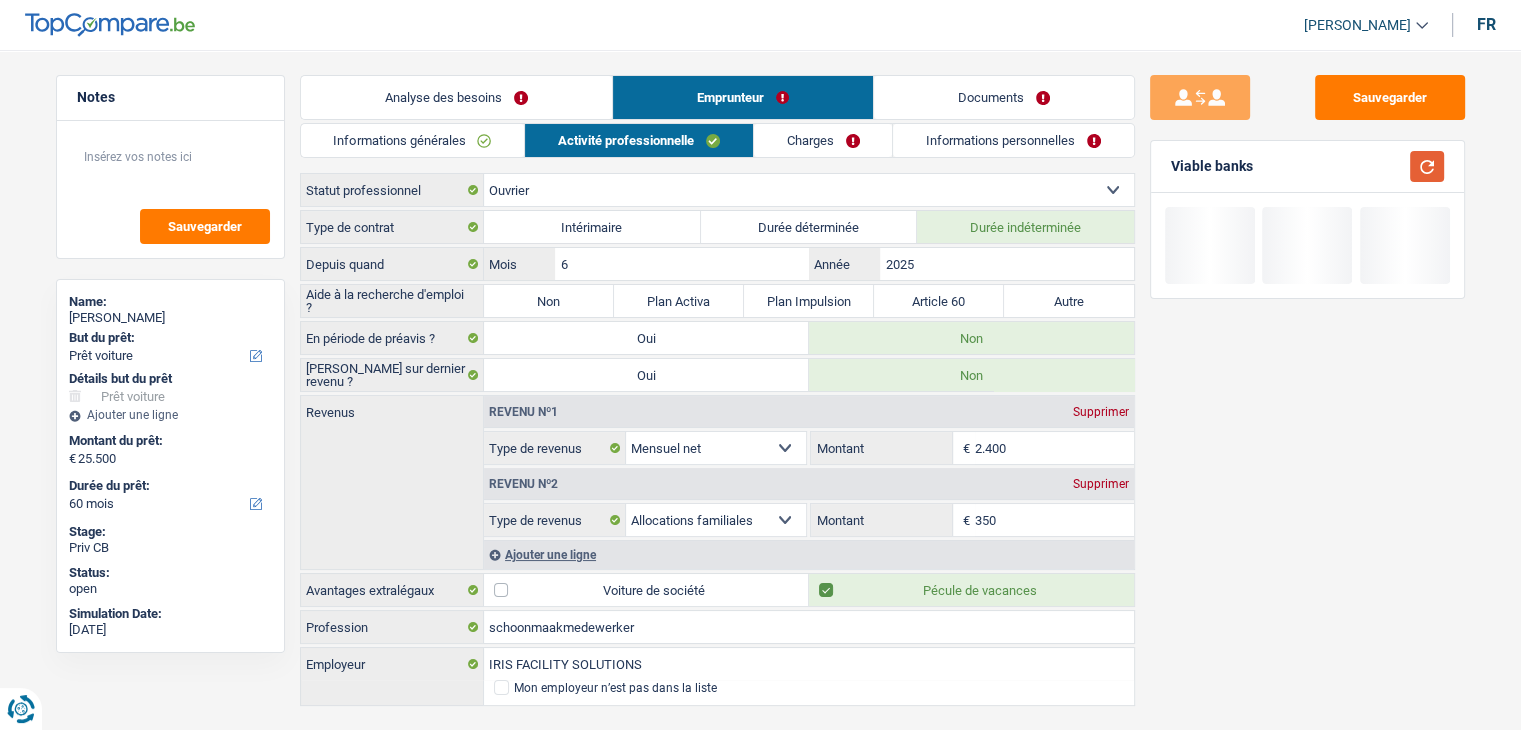 click at bounding box center (1427, 166) 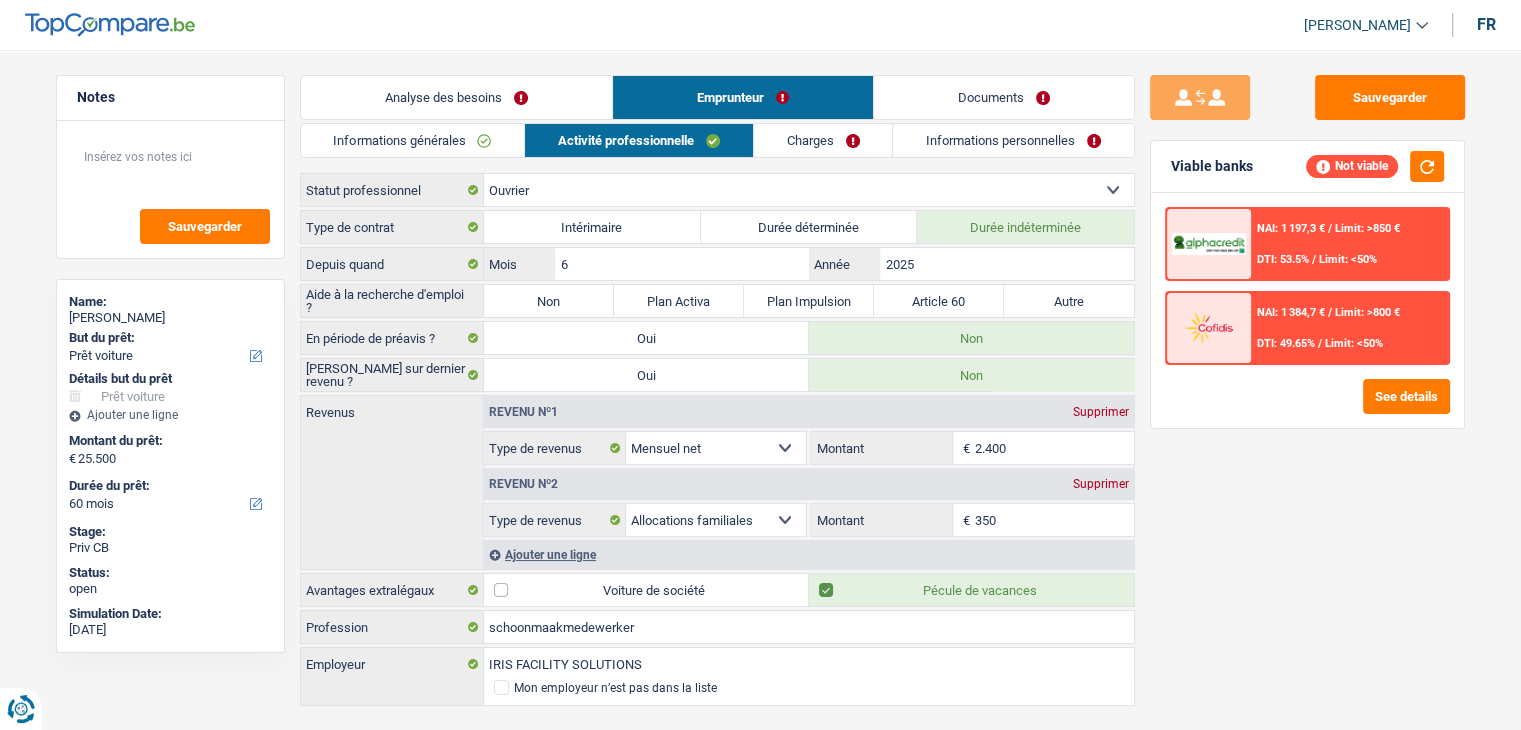 click on "Charges" at bounding box center (823, 140) 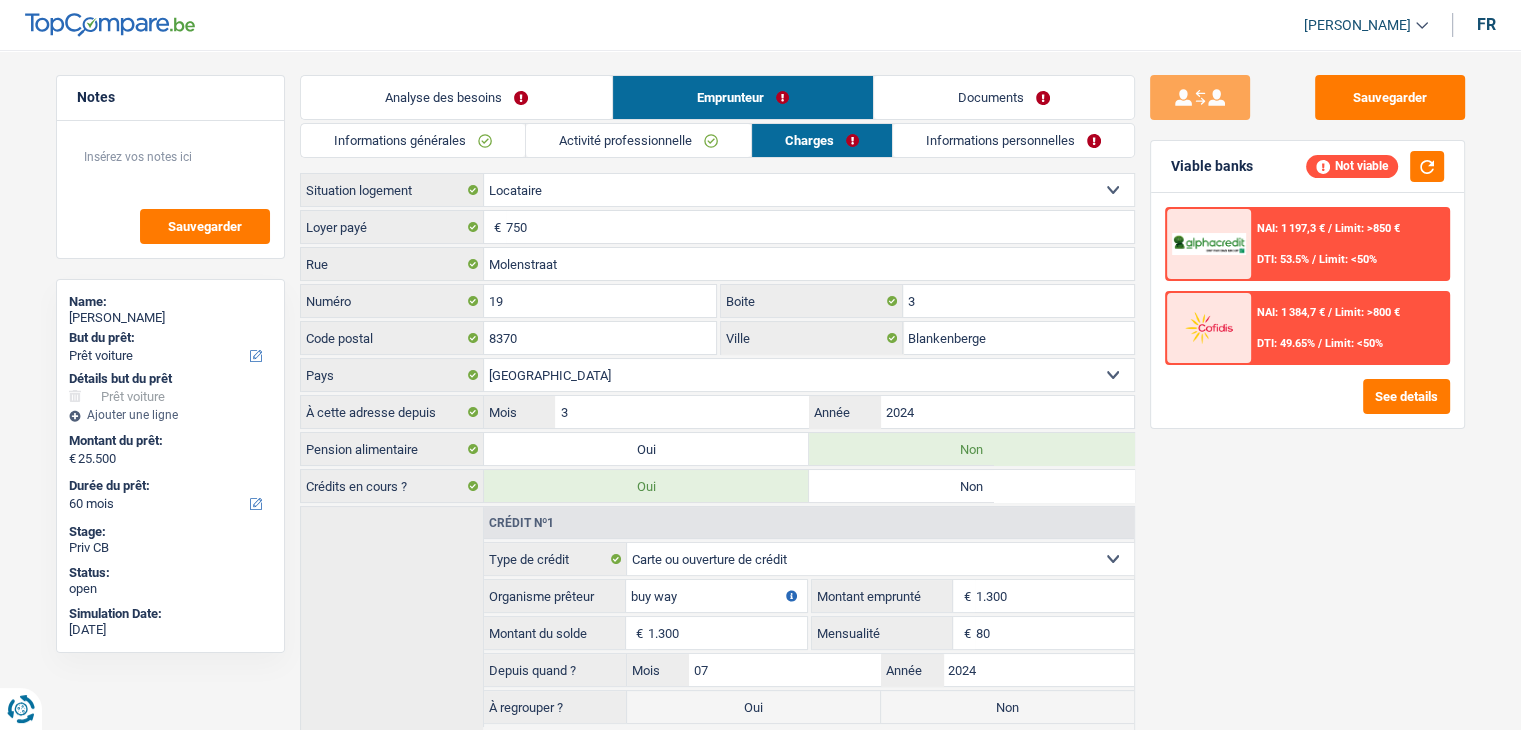 click on "Sauvegarder
Viable banks
Not viable
NAI: 1 197,3 €
/
Limit: >850 €
DTI: 53.5%
/
Limit: <50%
NAI: 1 384,7 €
/
Limit: >800 €
DTI: 49.65%
/
Limit: <50%
See details" at bounding box center (1307, 384) 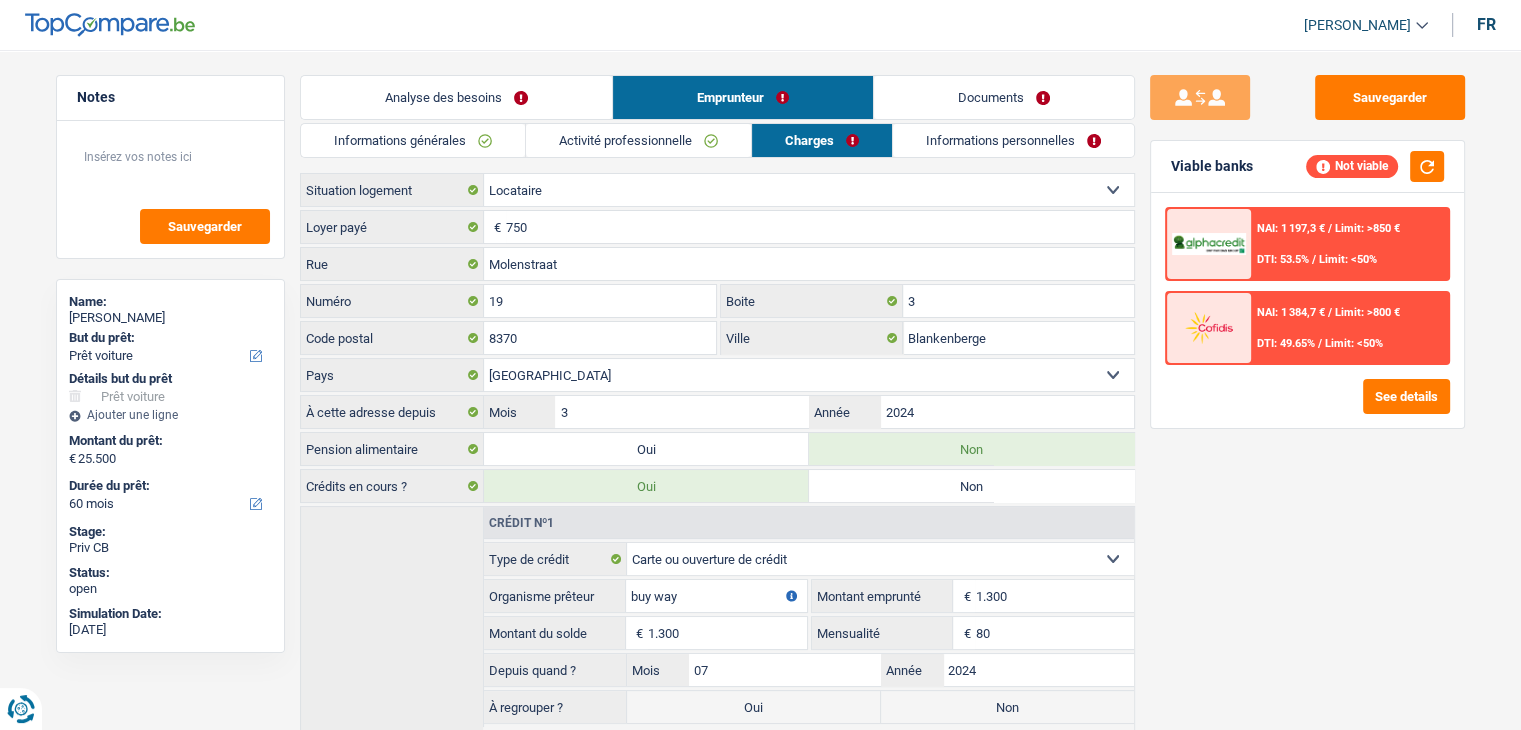 click on "Sauvegarder
Viable banks
Not viable
NAI: 1 197,3 €
/
Limit: >850 €
DTI: 53.5%
/
Limit: <50%
NAI: 1 384,7 €
/
Limit: >800 €
DTI: 49.65%
/
Limit: <50%
See details" at bounding box center (1307, 384) 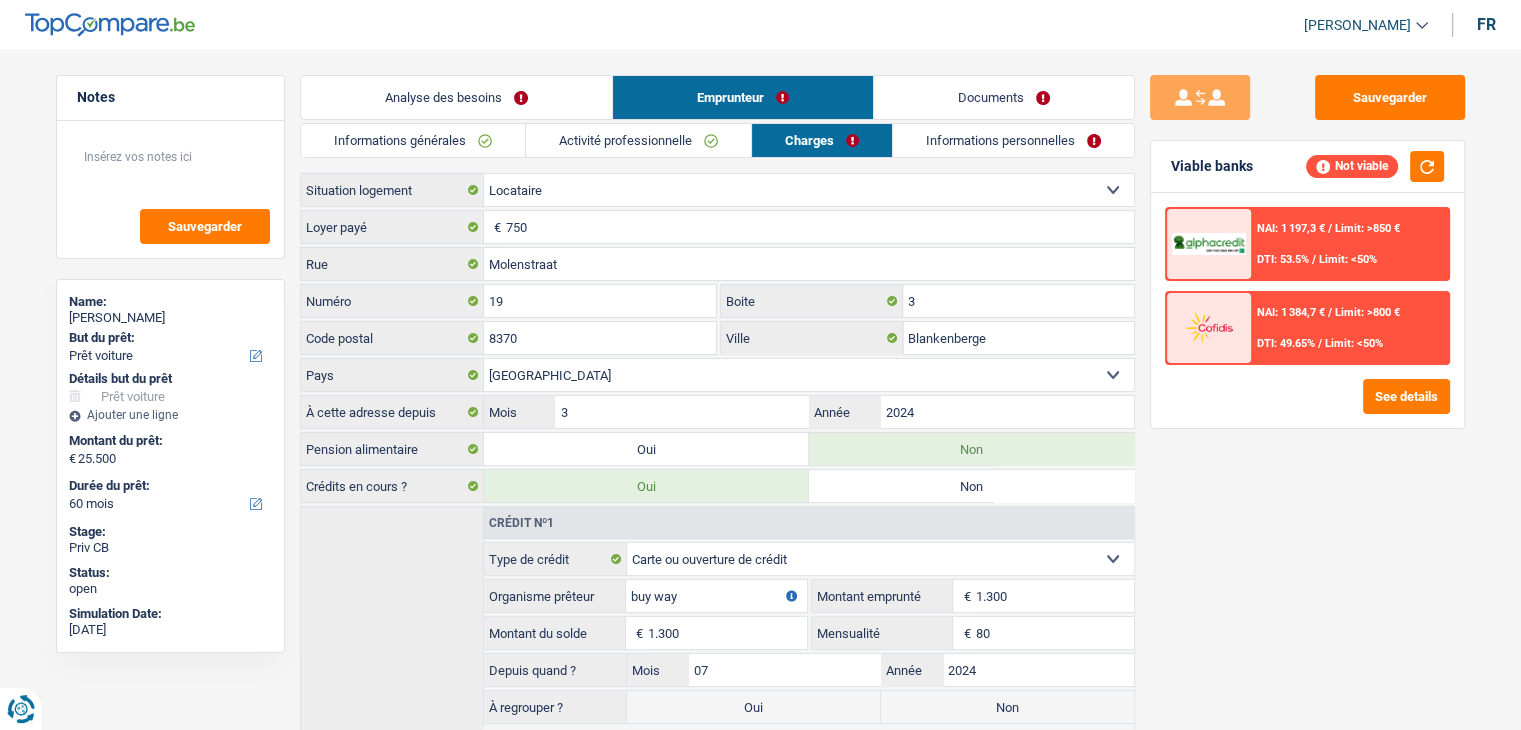 click on "Sauvegarder
Viable banks
Not viable
NAI: 1 197,3 €
/
Limit: >850 €
DTI: 53.5%
/
Limit: <50%
NAI: 1 384,7 €
/
Limit: >800 €
DTI: 49.65%
/
Limit: <50%
See details" at bounding box center [1307, 384] 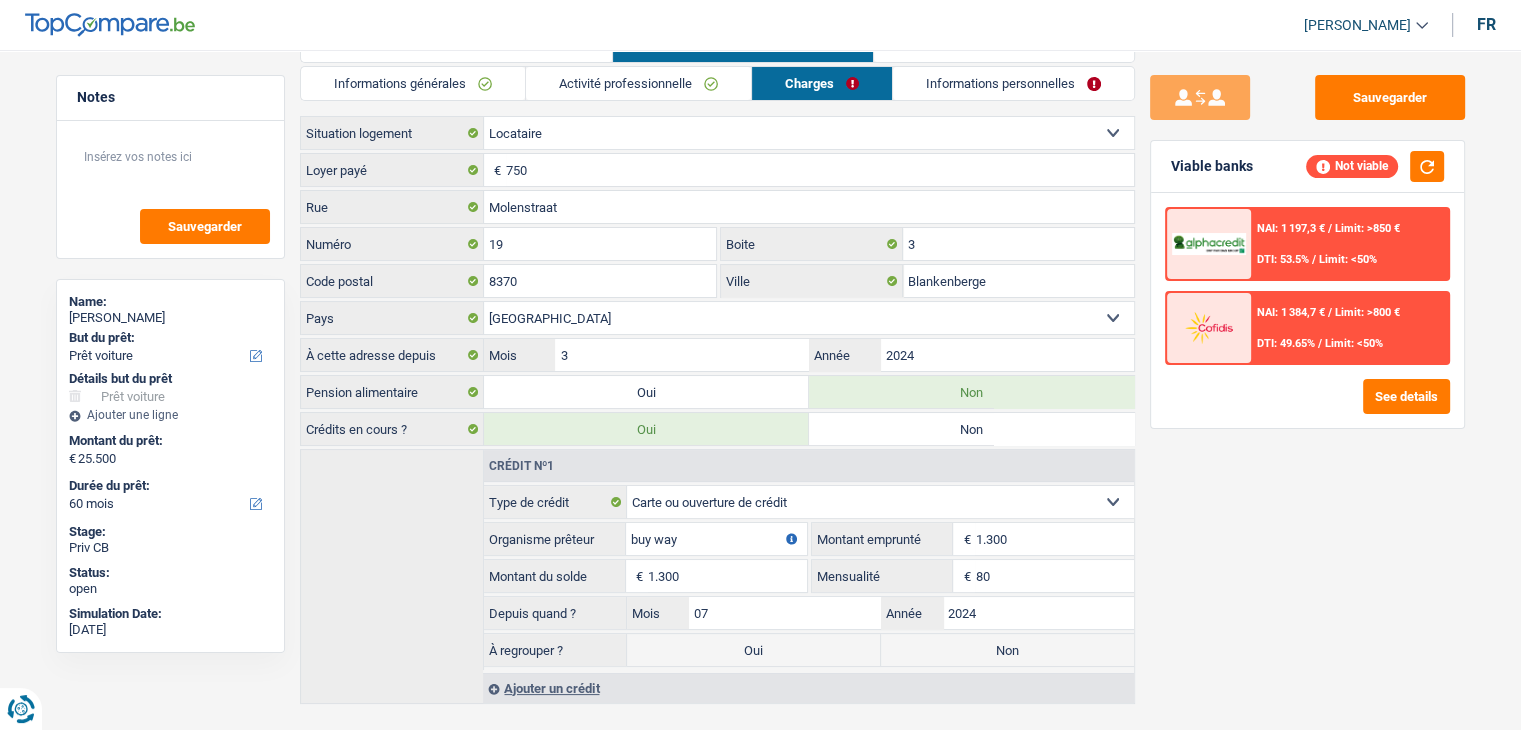 scroll, scrollTop: 88, scrollLeft: 0, axis: vertical 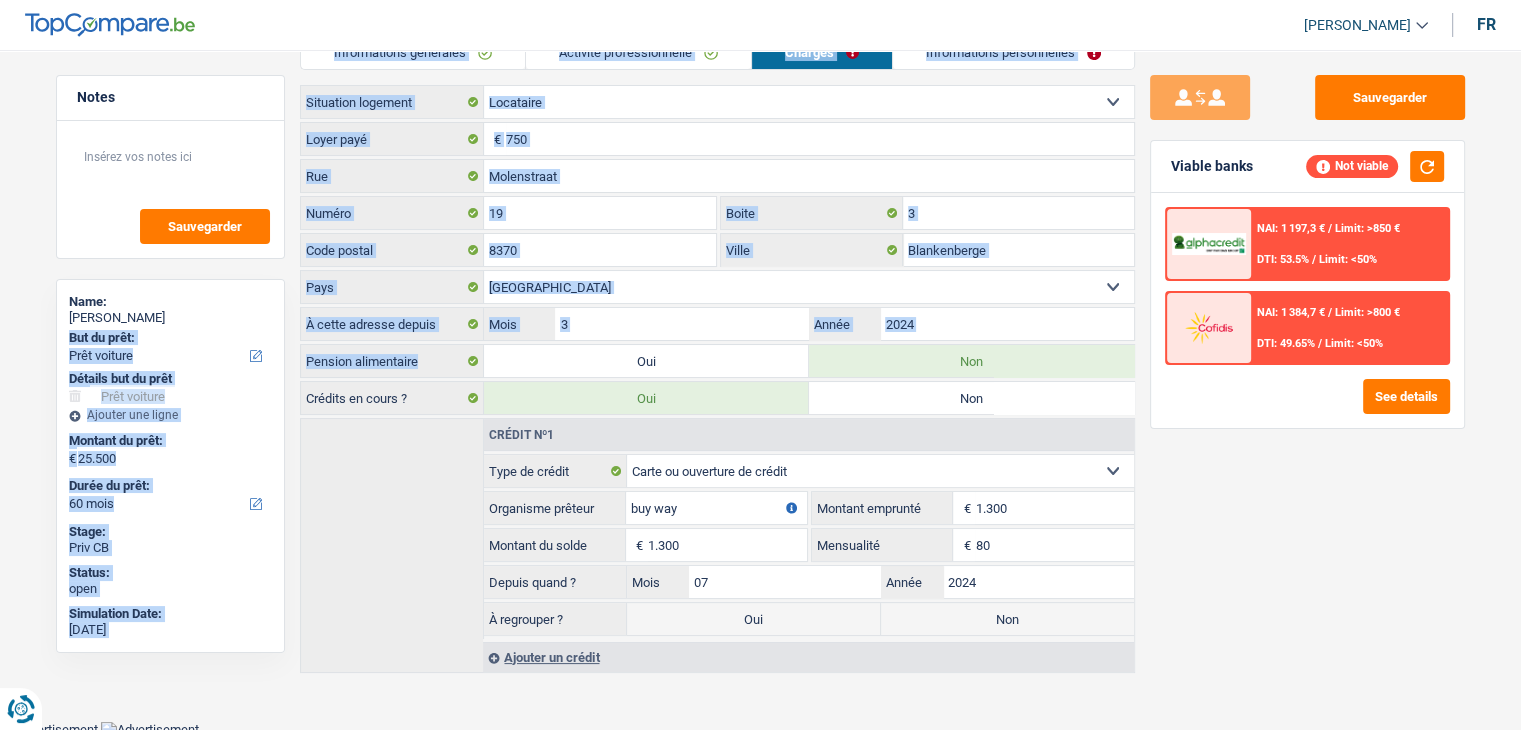 drag, startPoint x: 298, startPoint y: 323, endPoint x: 433, endPoint y: 350, distance: 137.67352 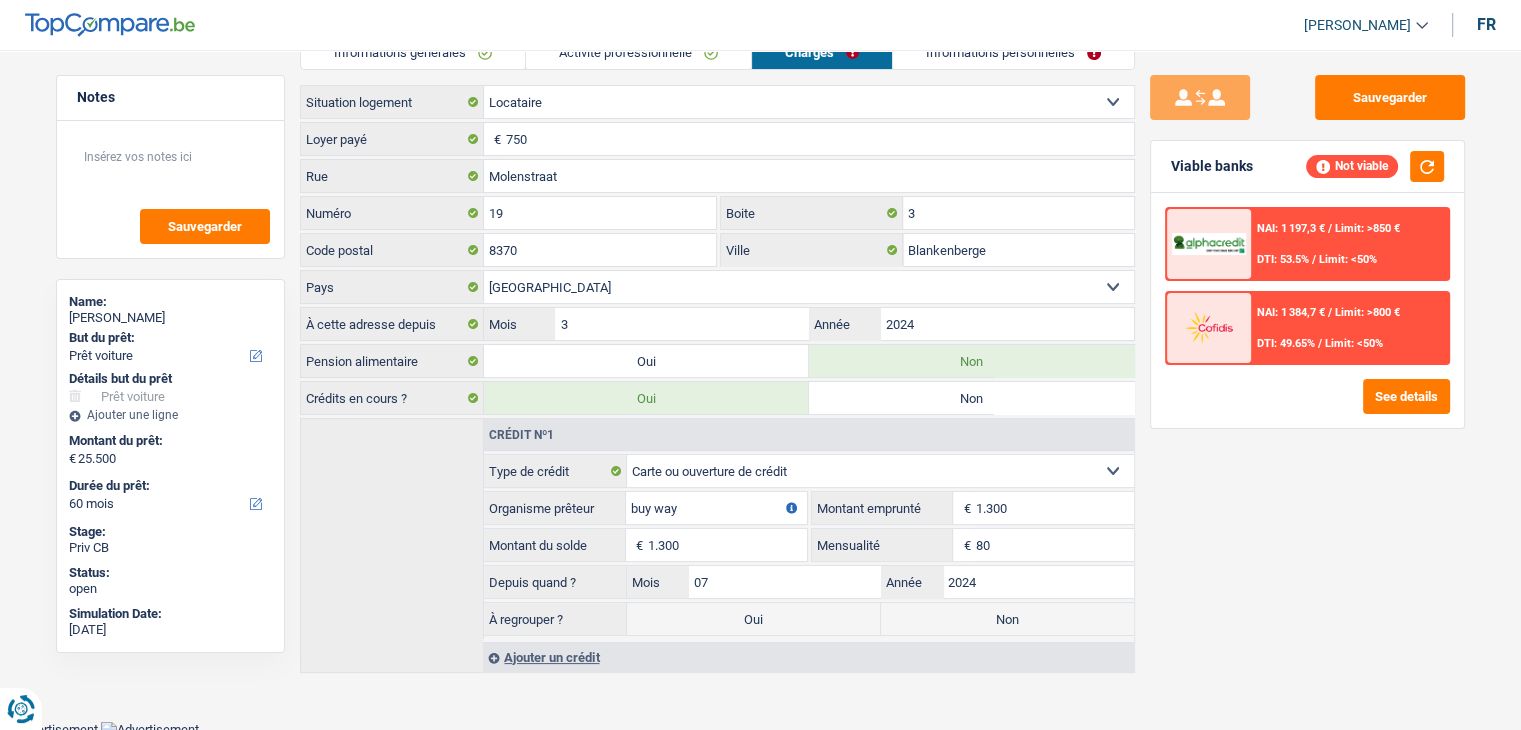 click on "Sauvegarder
Viable banks
Not viable
NAI: 1 197,3 €
/
Limit: >850 €
DTI: 53.5%
/
Limit: <50%
NAI: 1 384,7 €
/
Limit: >800 €
DTI: 49.65%
/
Limit: <50%
See details" at bounding box center (1307, 384) 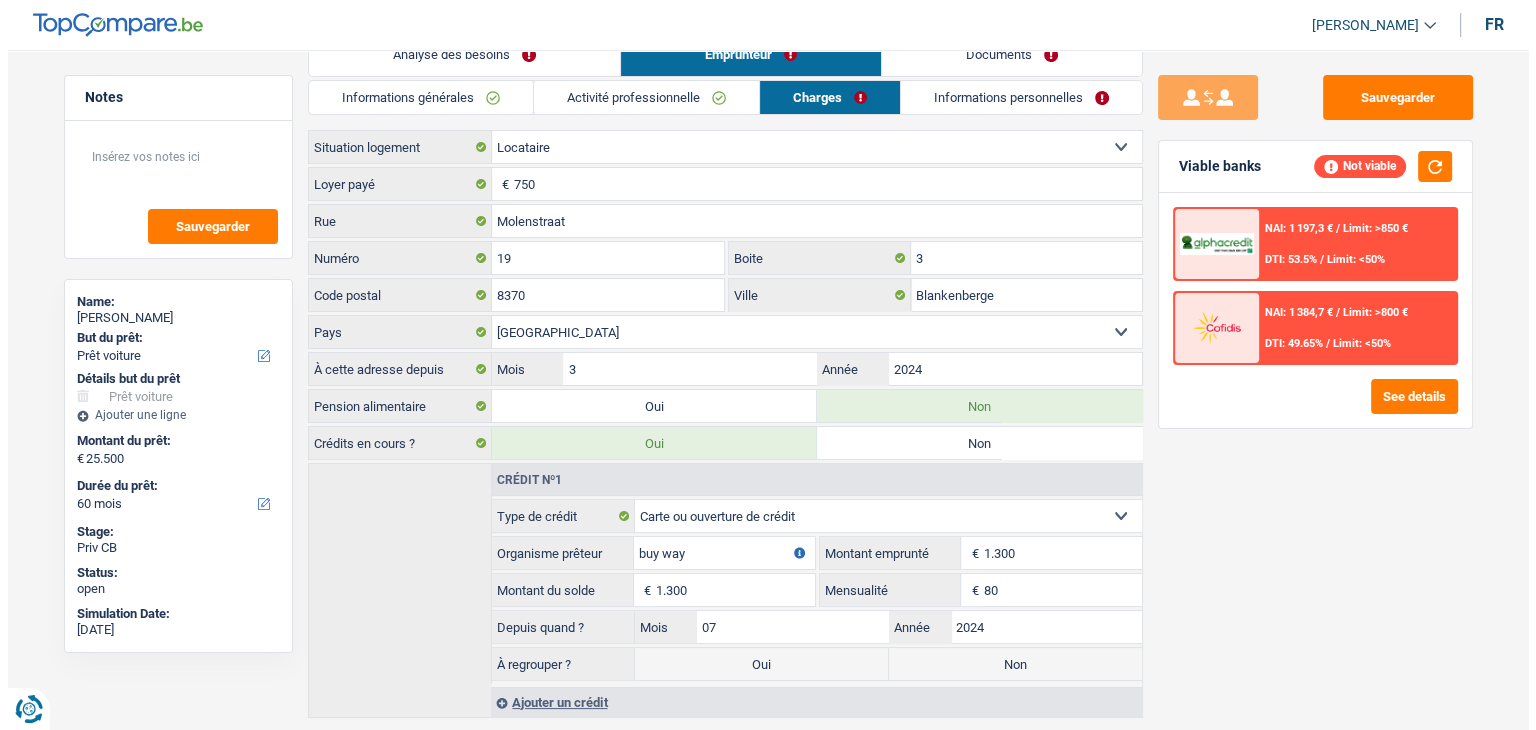 scroll, scrollTop: 0, scrollLeft: 0, axis: both 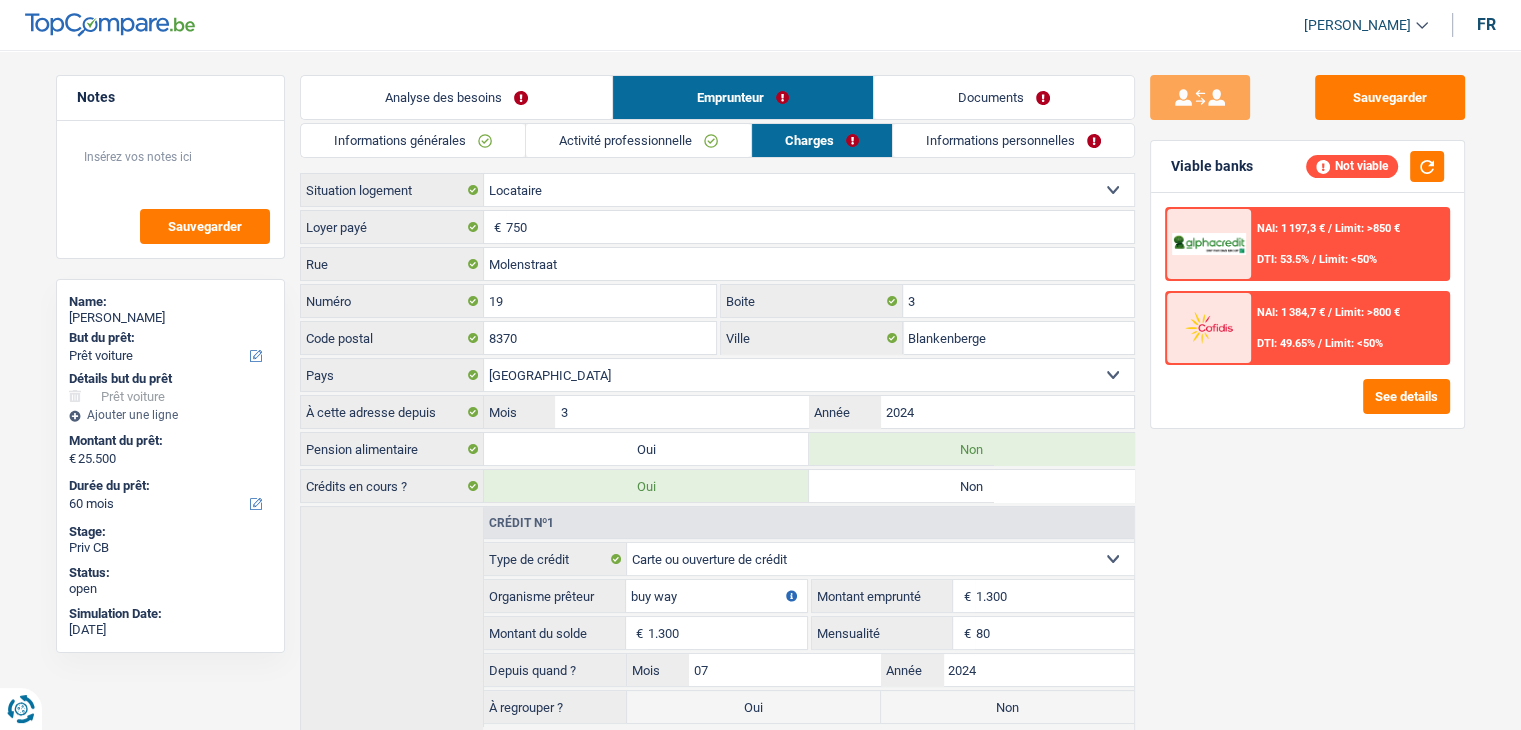 click on "Informations générales Activité professionnelle Charges Informations personnelles Elena
Nom
Puscasu
Prénom
Adresse email
BE (+32) LU (+352)
Sélectionner une option
Téléphone
465002880
Téléphone
Blacklisté ?
Oui
Non
Célibataire Marié(e) Cohabitant(e) légal(e) Divorcé(e) Veuf(ve) Séparé (de fait)
Sélectionner une option
État civil
Personnes à charge
Enfants
2
Adultes
0" at bounding box center (717, 442) 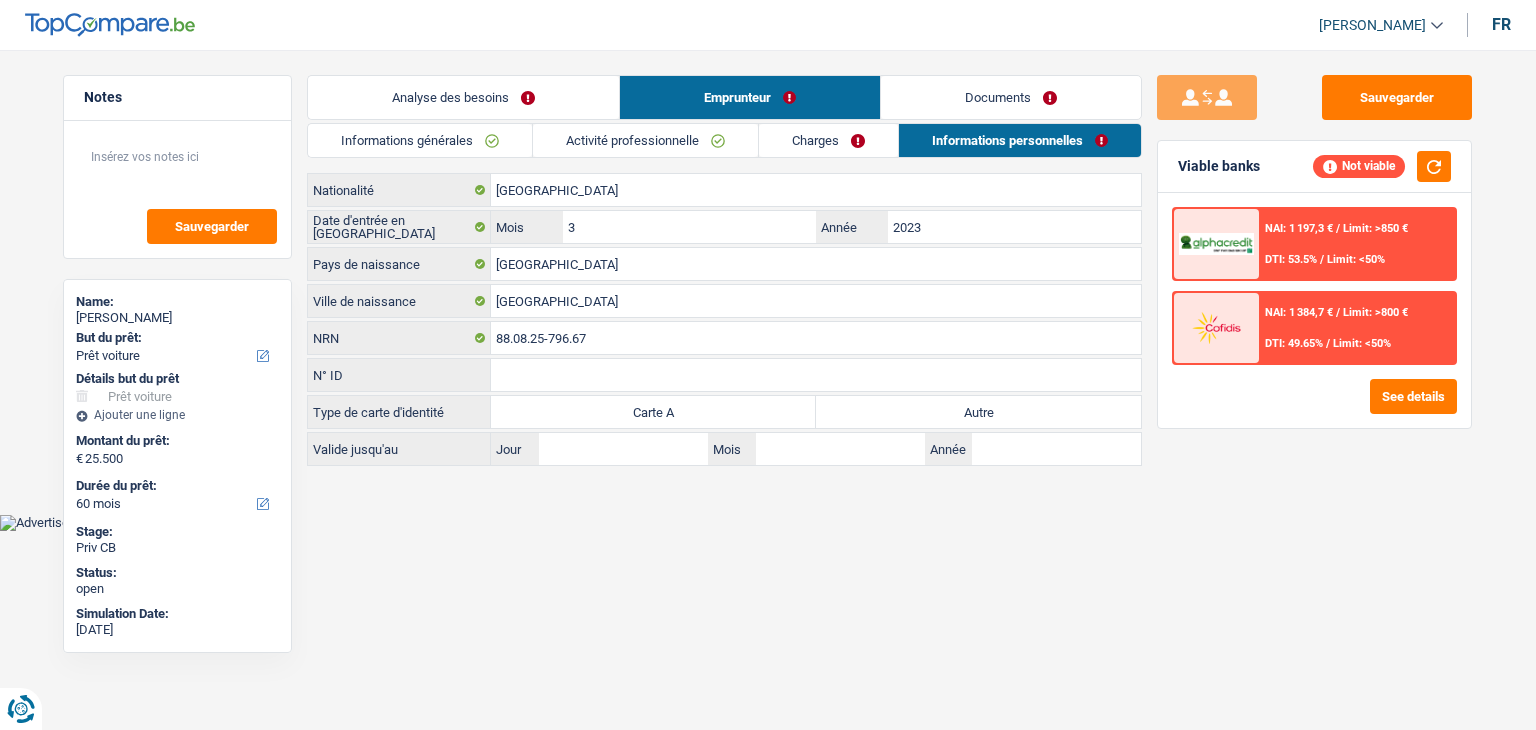 drag, startPoint x: 313, startPoint y: 189, endPoint x: 528, endPoint y: 229, distance: 218.68927 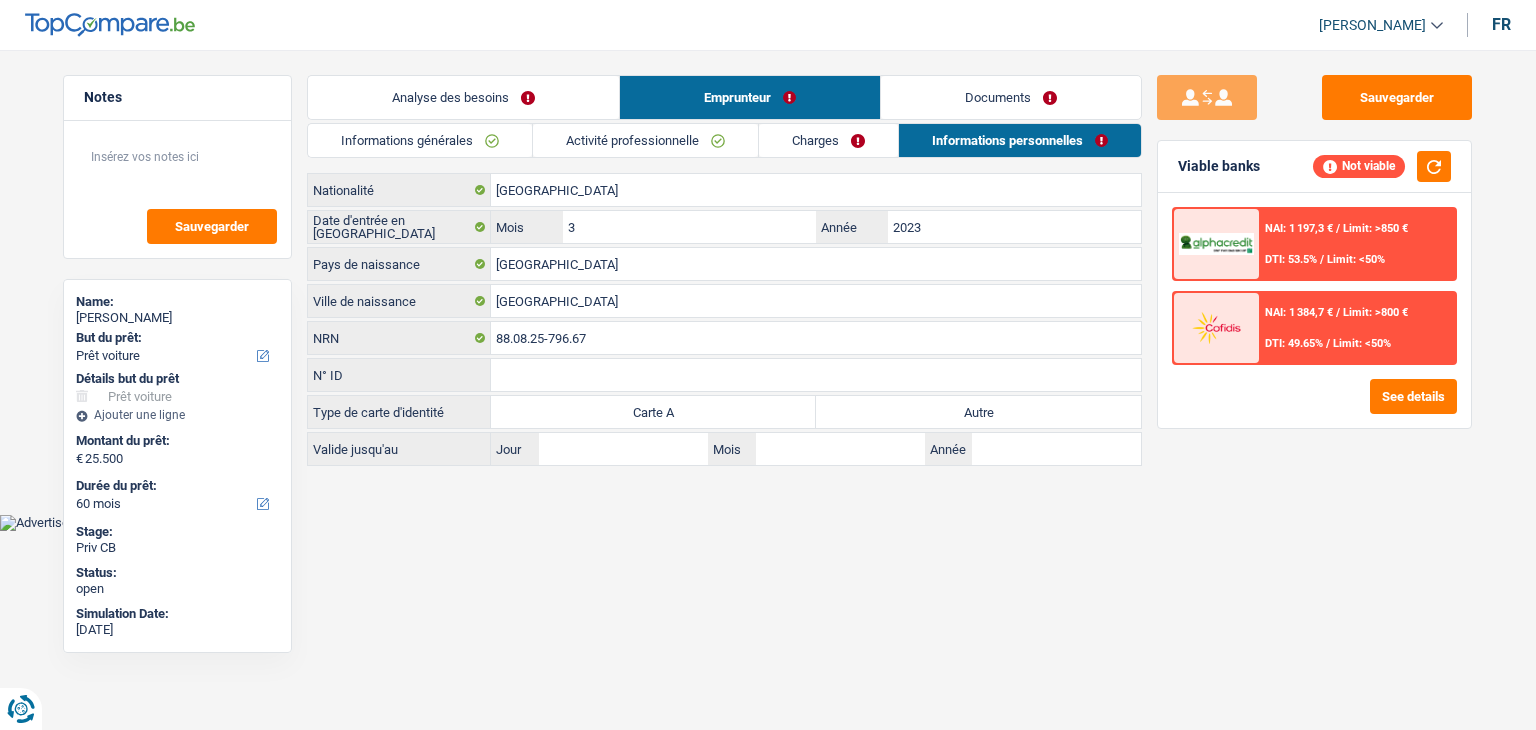 click on "Roumanie
Nationalité
Date d'entrée en Belgique     3
Mois
/   2023
Année
Roumanie
Pays de naissance
Bucharest
Ville de naissance
88.08.25-796.67
NRN
N° ID
Tous les champs sont obligatoires. Veuillez fournir une réponse plus longue     Type de carte d'identité
Carte A
Autre
Tous les champs sont obligatoires. Veuillez sélectionner une option     Valide jusqu'au
Jour
/
Mois
/
Année" at bounding box center [724, 319] 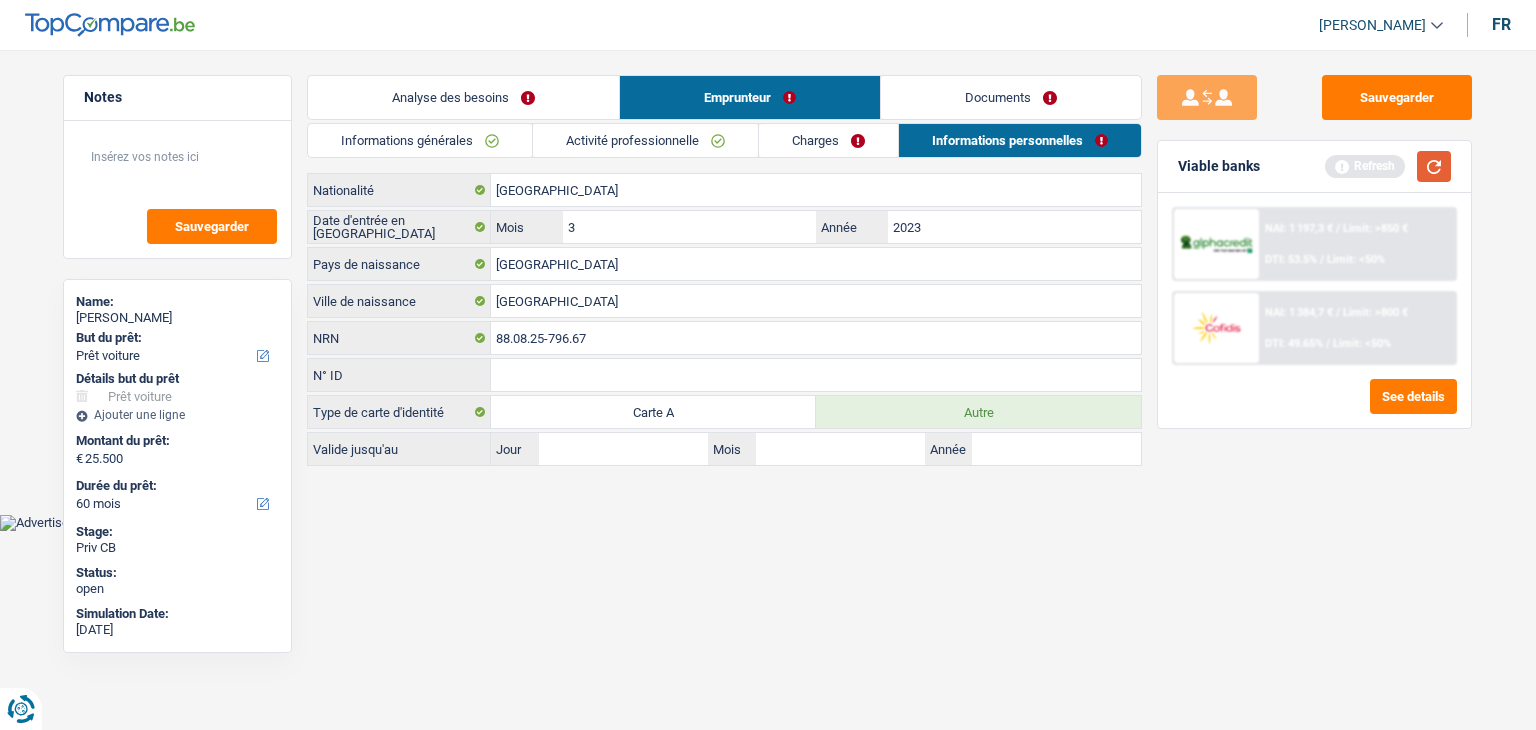 click at bounding box center [1434, 166] 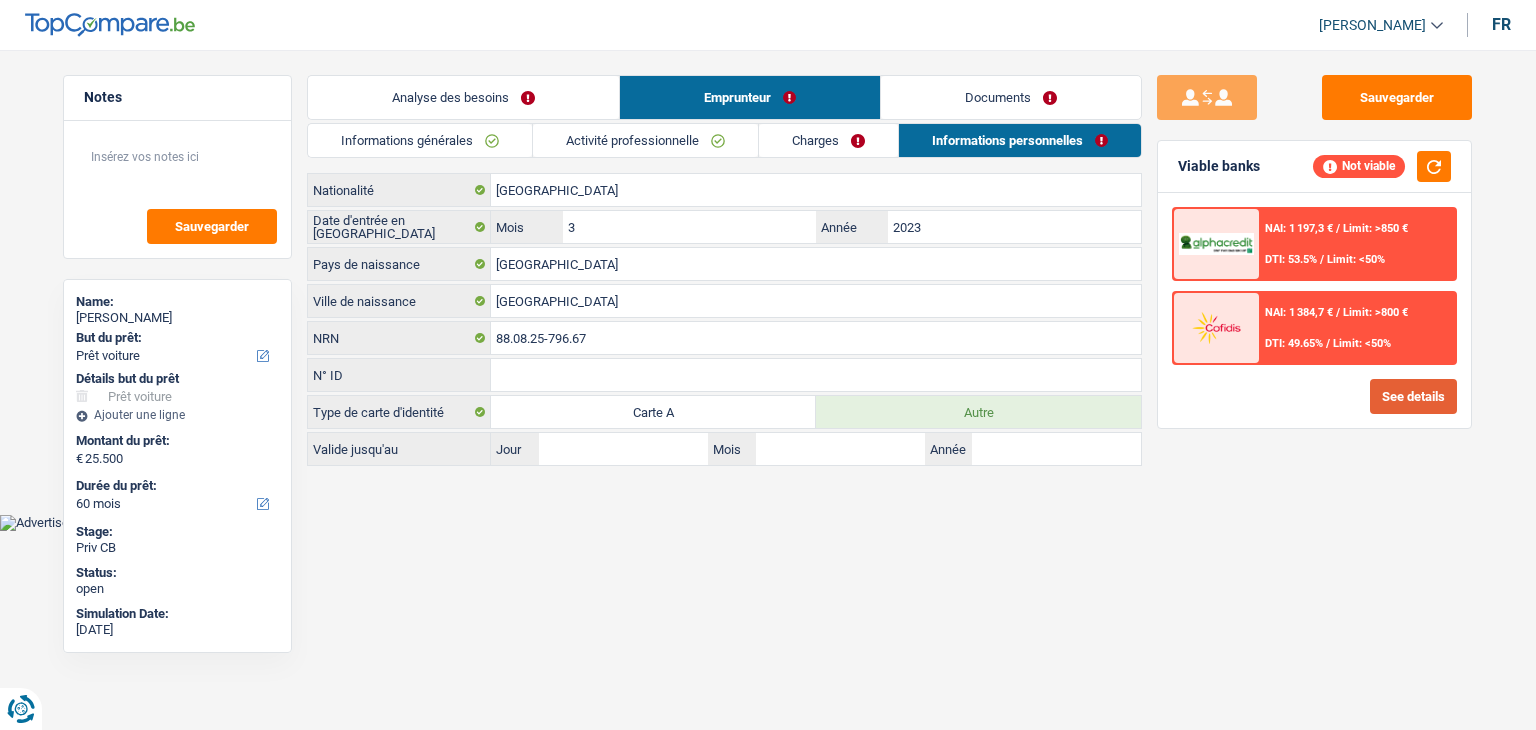 click on "See details" at bounding box center [1413, 396] 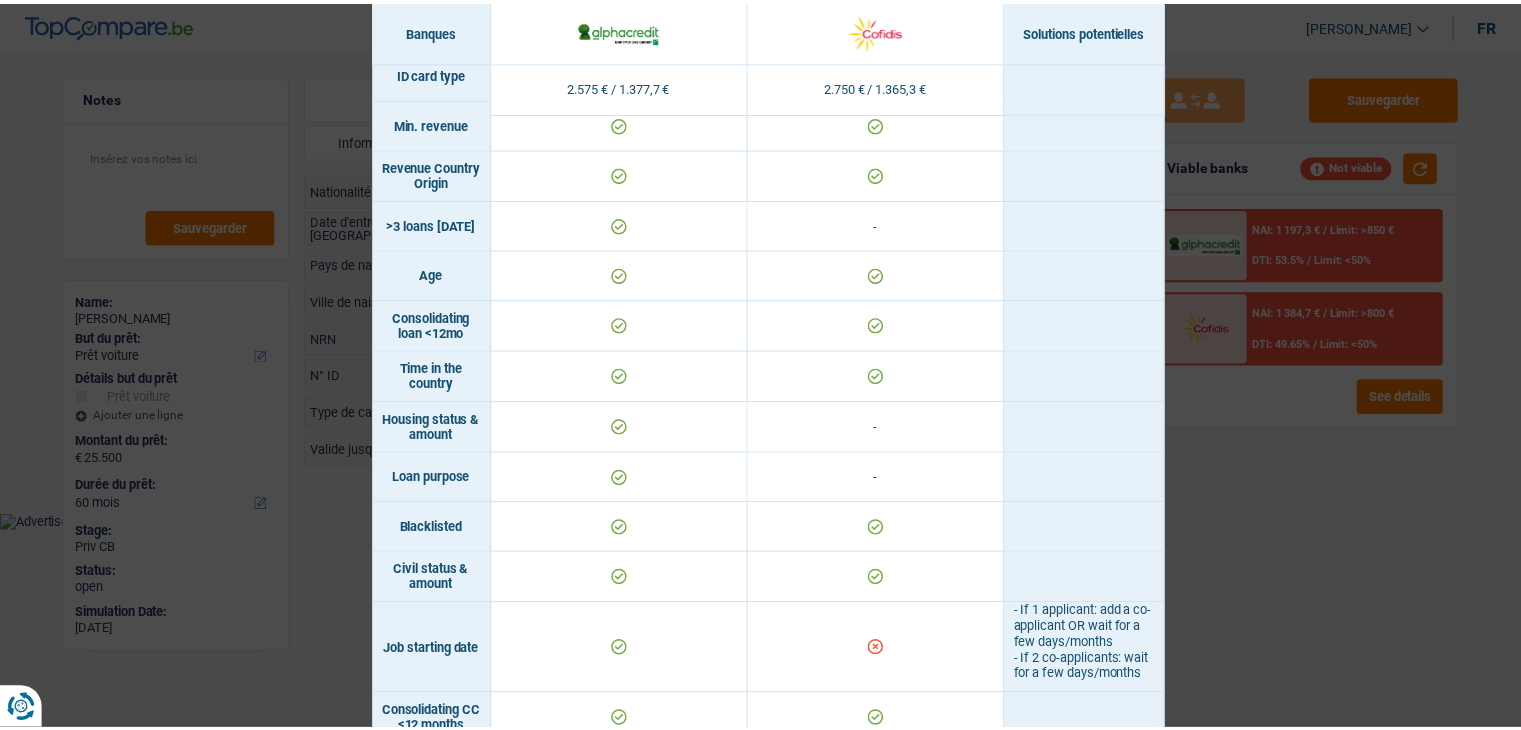 scroll, scrollTop: 0, scrollLeft: 0, axis: both 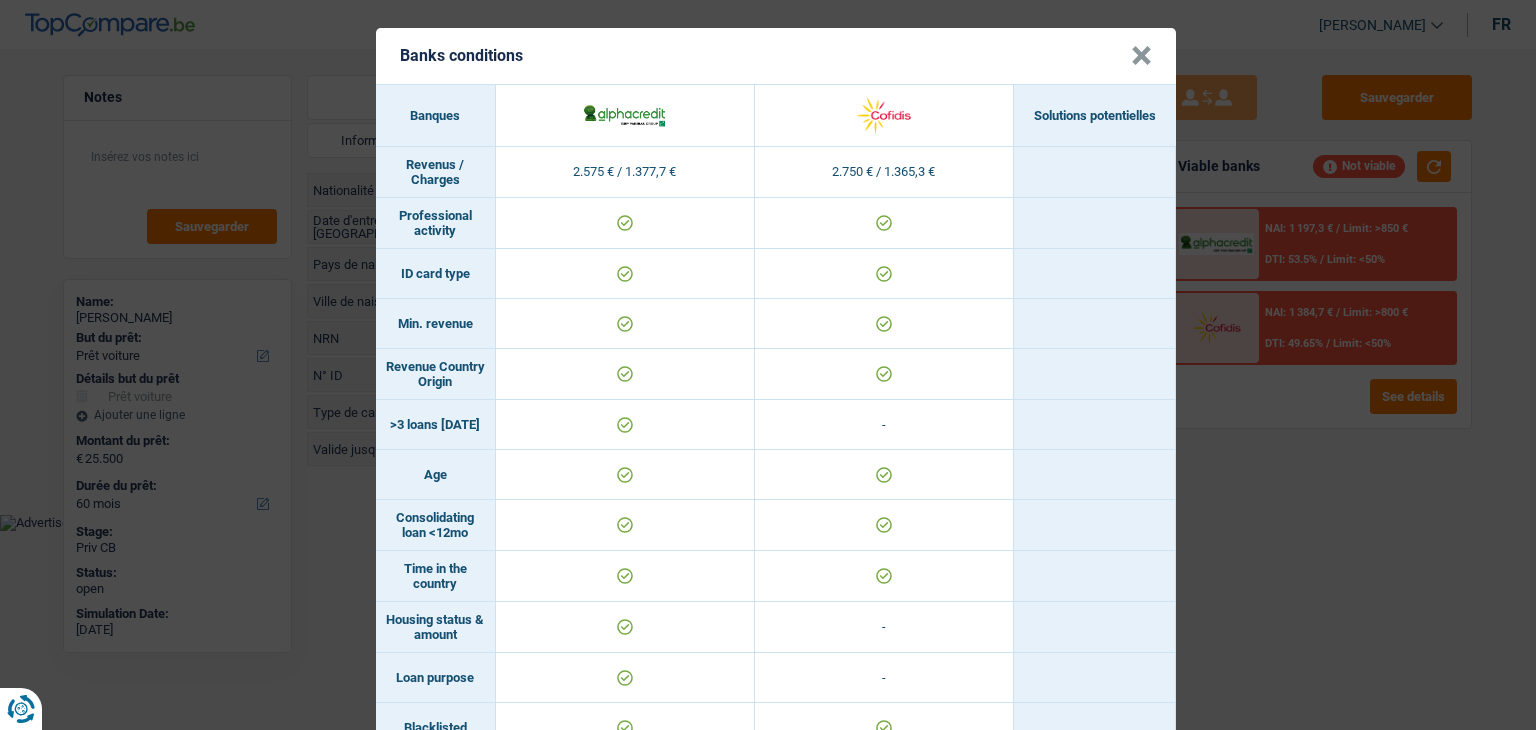 click on "Banks conditions ×
Banques
Solutions potentielles
Revenus / Charges
2.575 € / 1.377,7 €
2.750 € / 1.365,3 €
Professional activity
ID card type
Min. revenue
Revenue Country Origin" at bounding box center [768, 365] 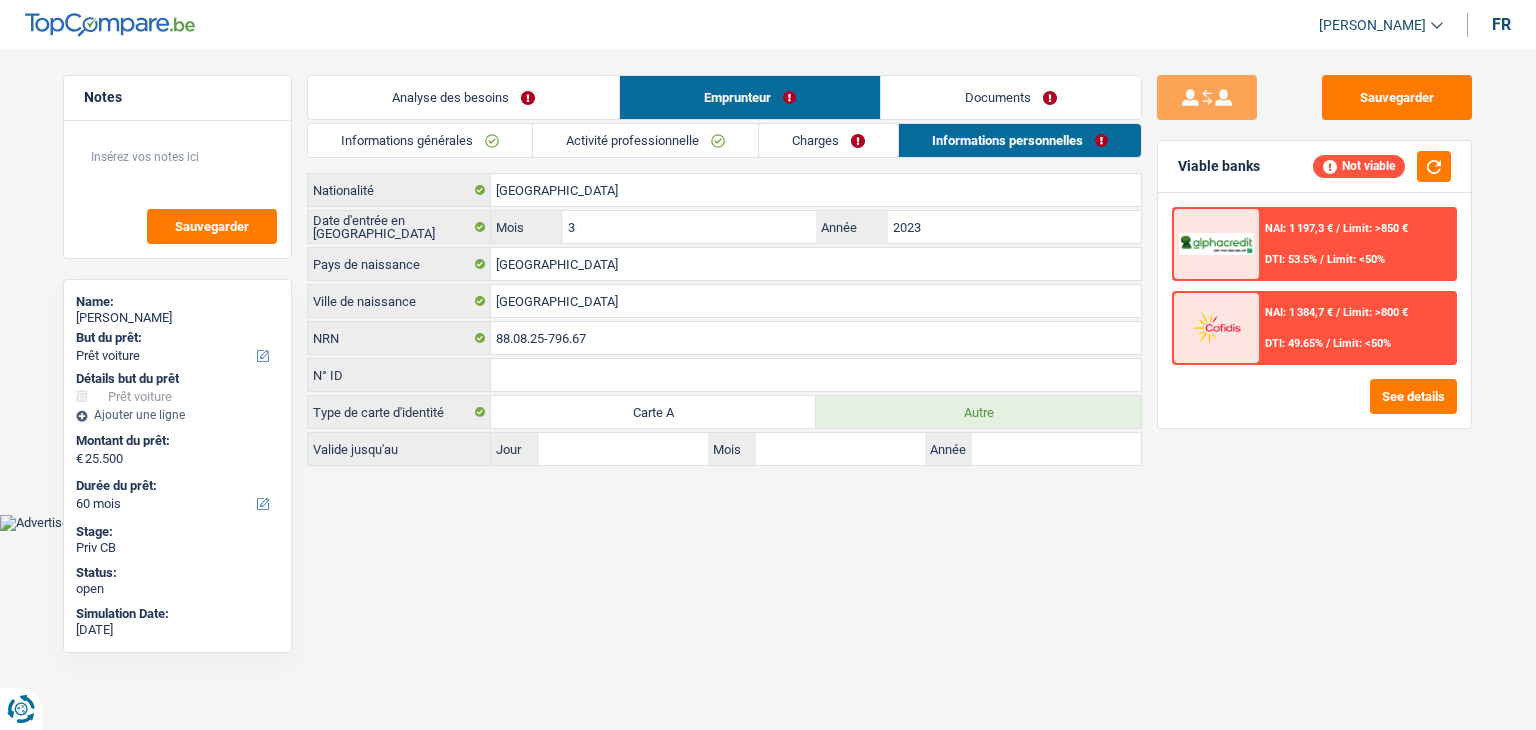 click on "Charges" at bounding box center [828, 140] 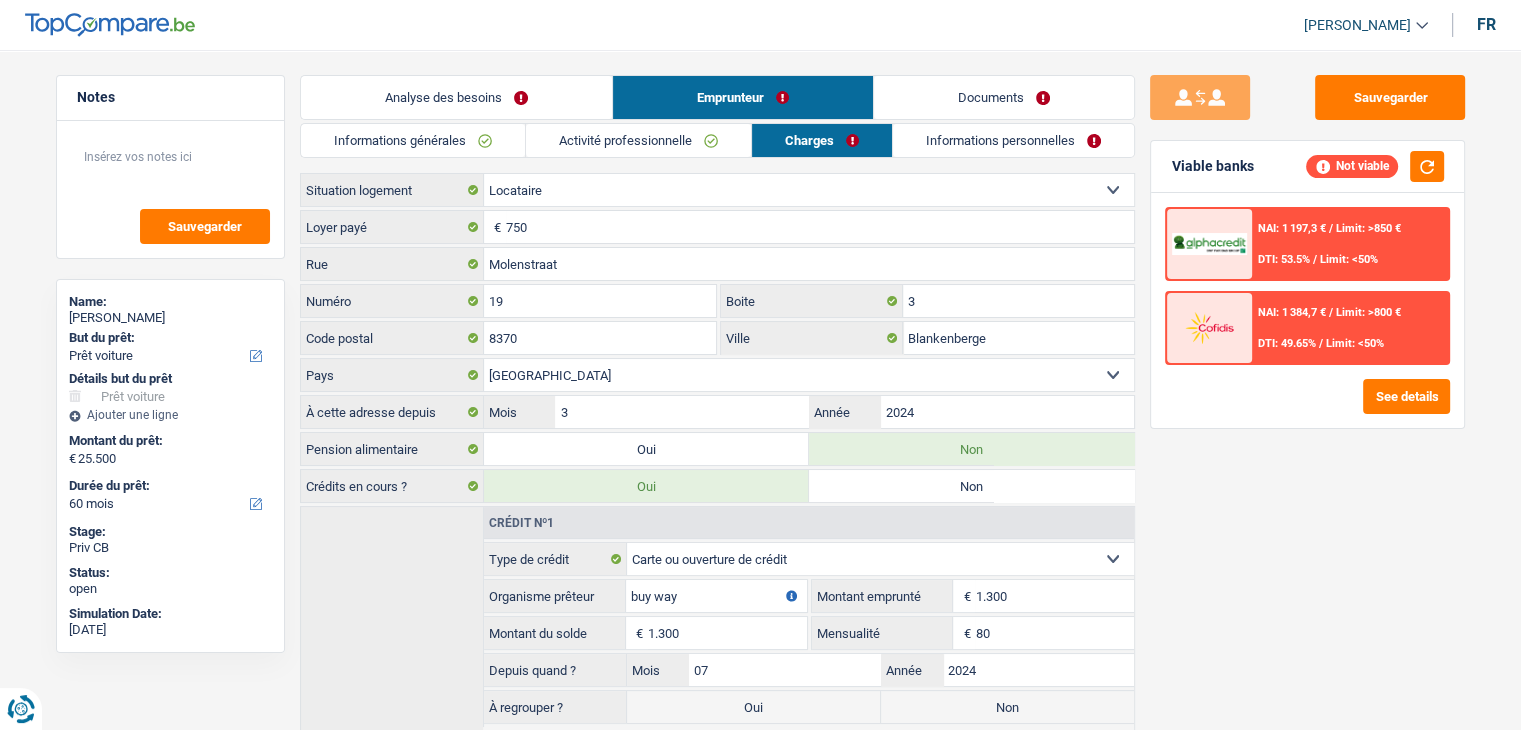 click on "Documents" at bounding box center (1004, 97) 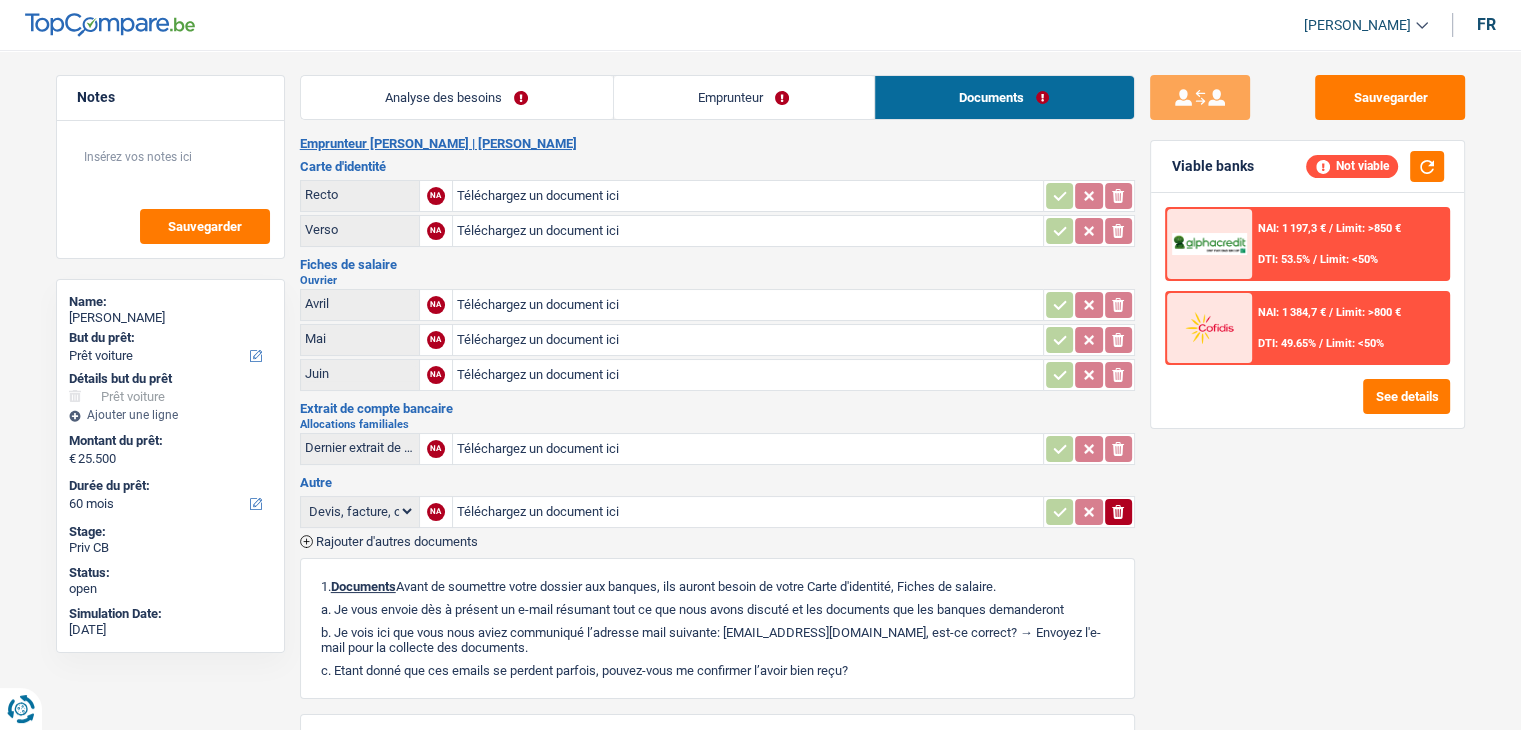 click on "Analyse des besoins" at bounding box center [457, 97] 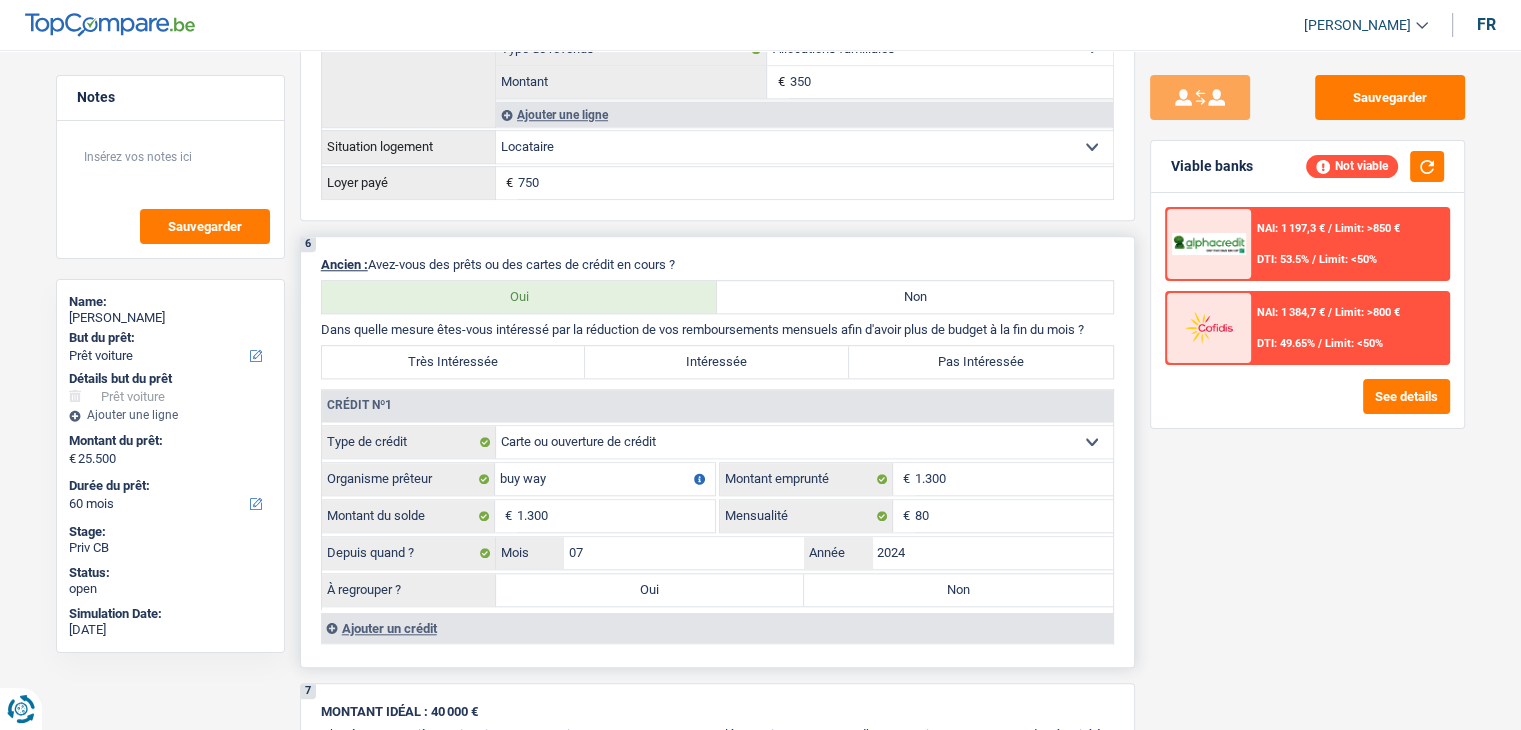 scroll, scrollTop: 2000, scrollLeft: 0, axis: vertical 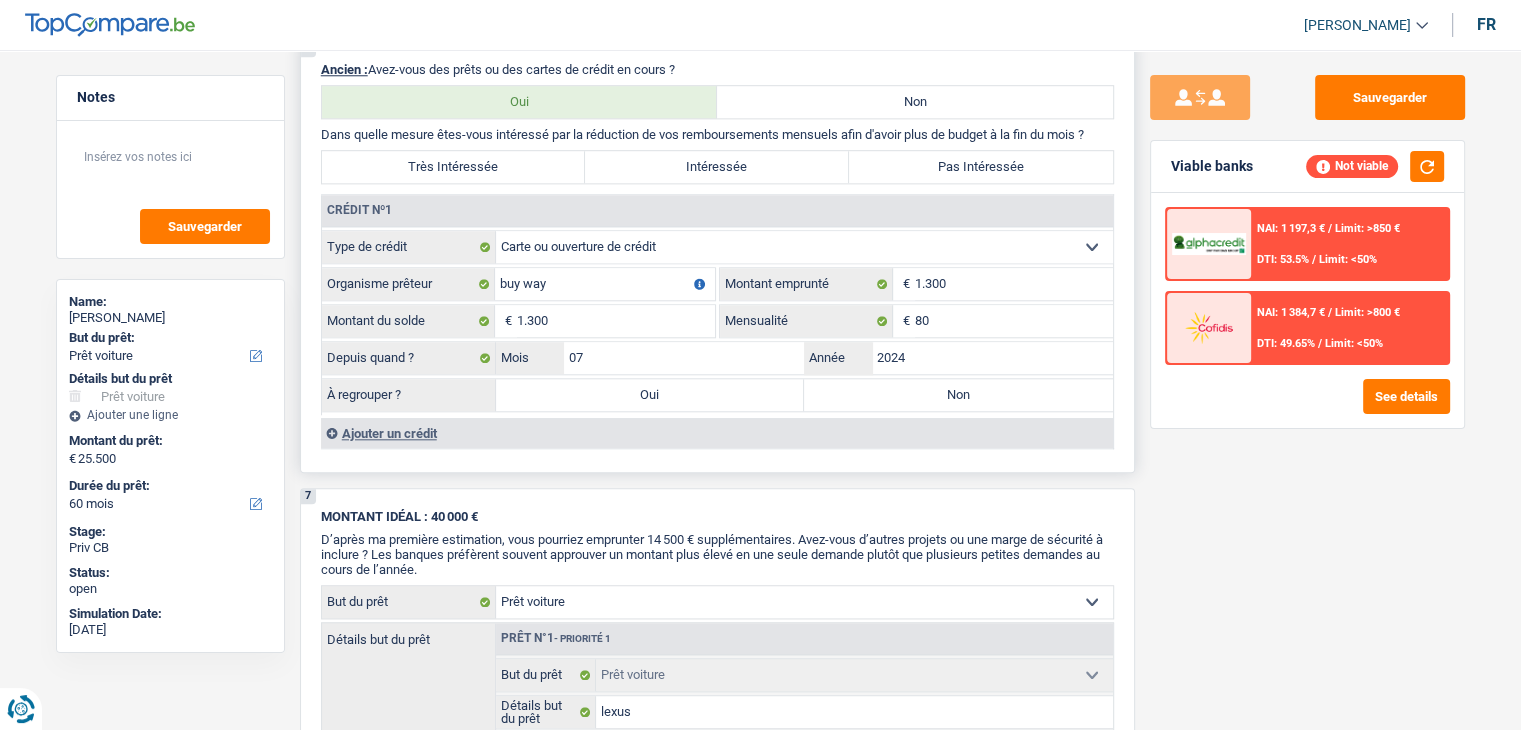 click on "Oui" at bounding box center (650, 395) 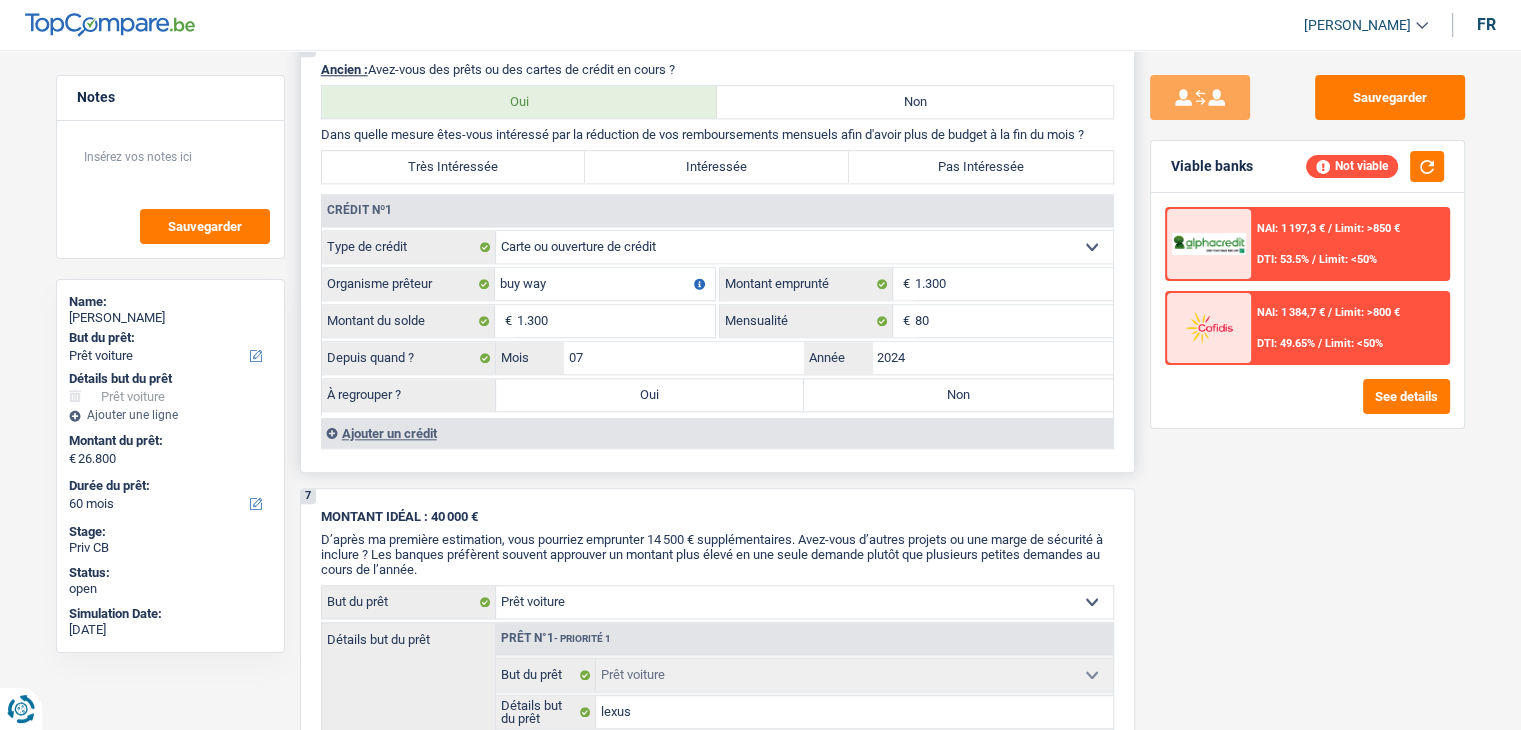 type 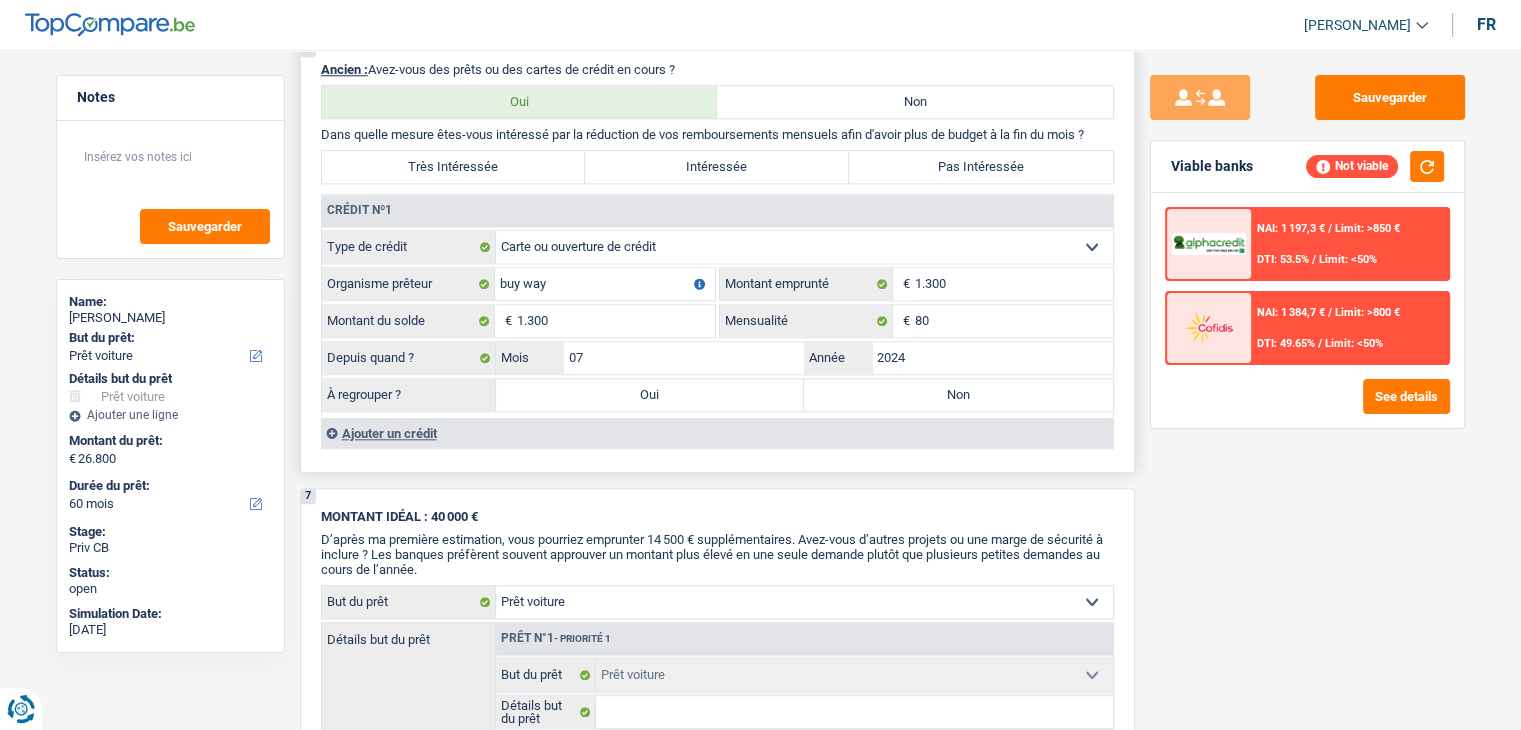 select on "refinancing" 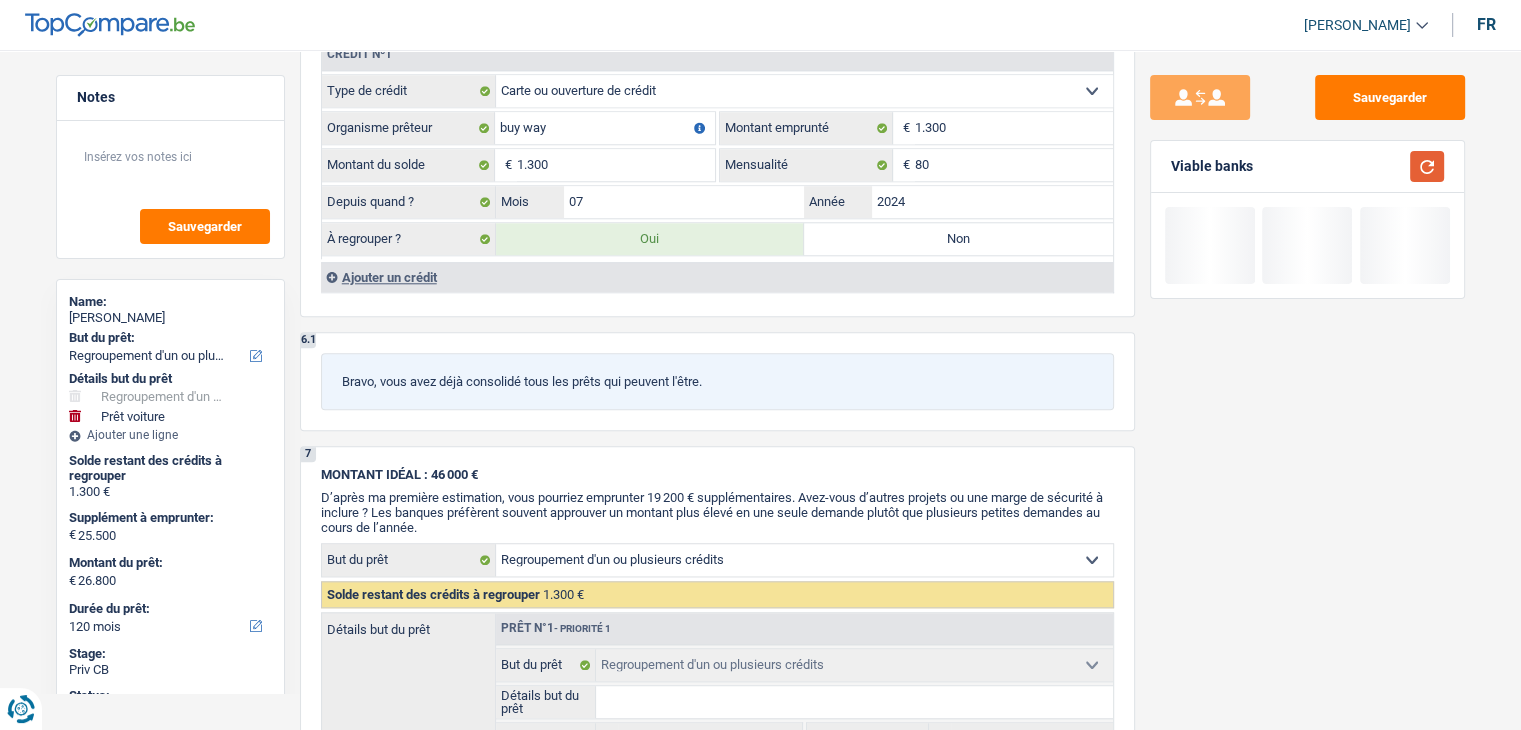 click at bounding box center (1427, 166) 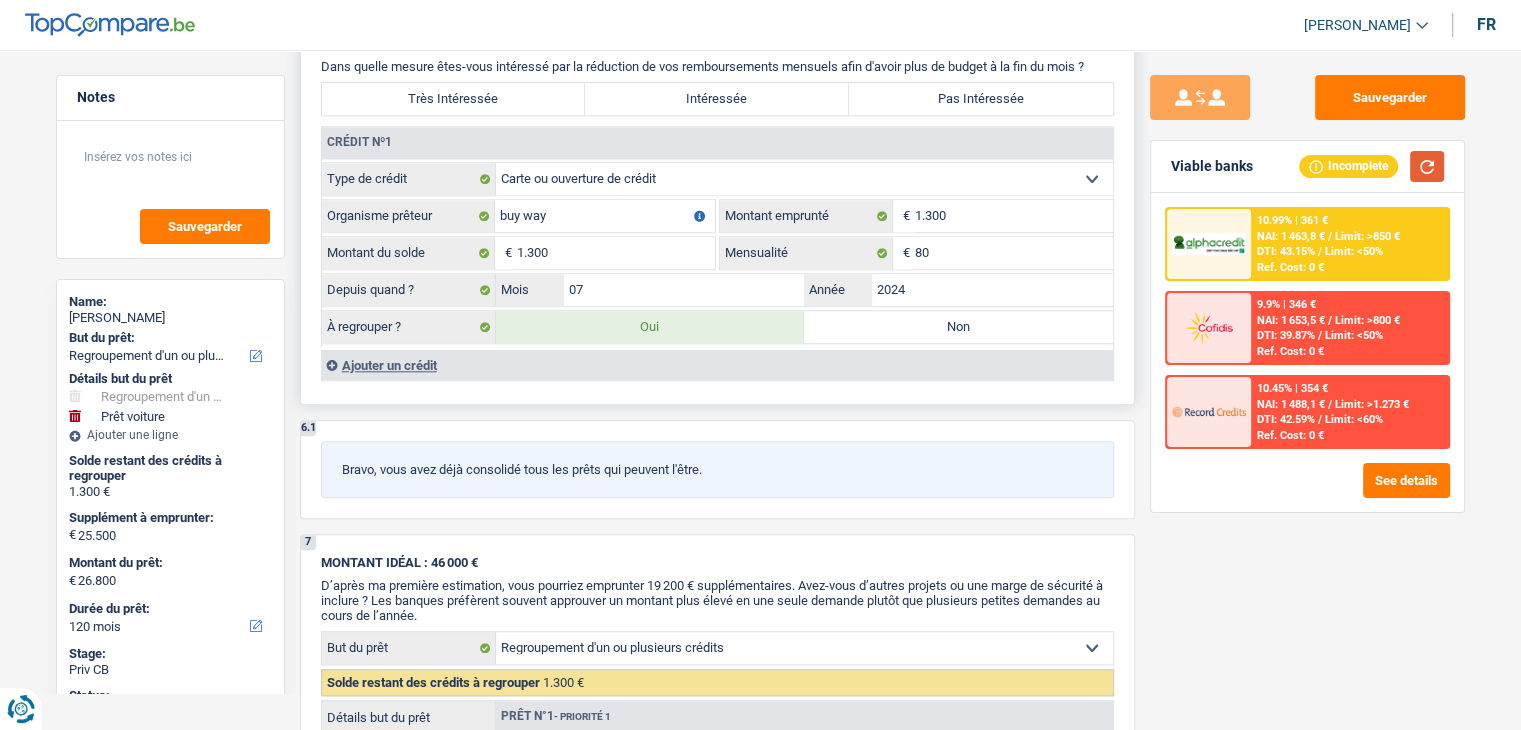 scroll, scrollTop: 1800, scrollLeft: 0, axis: vertical 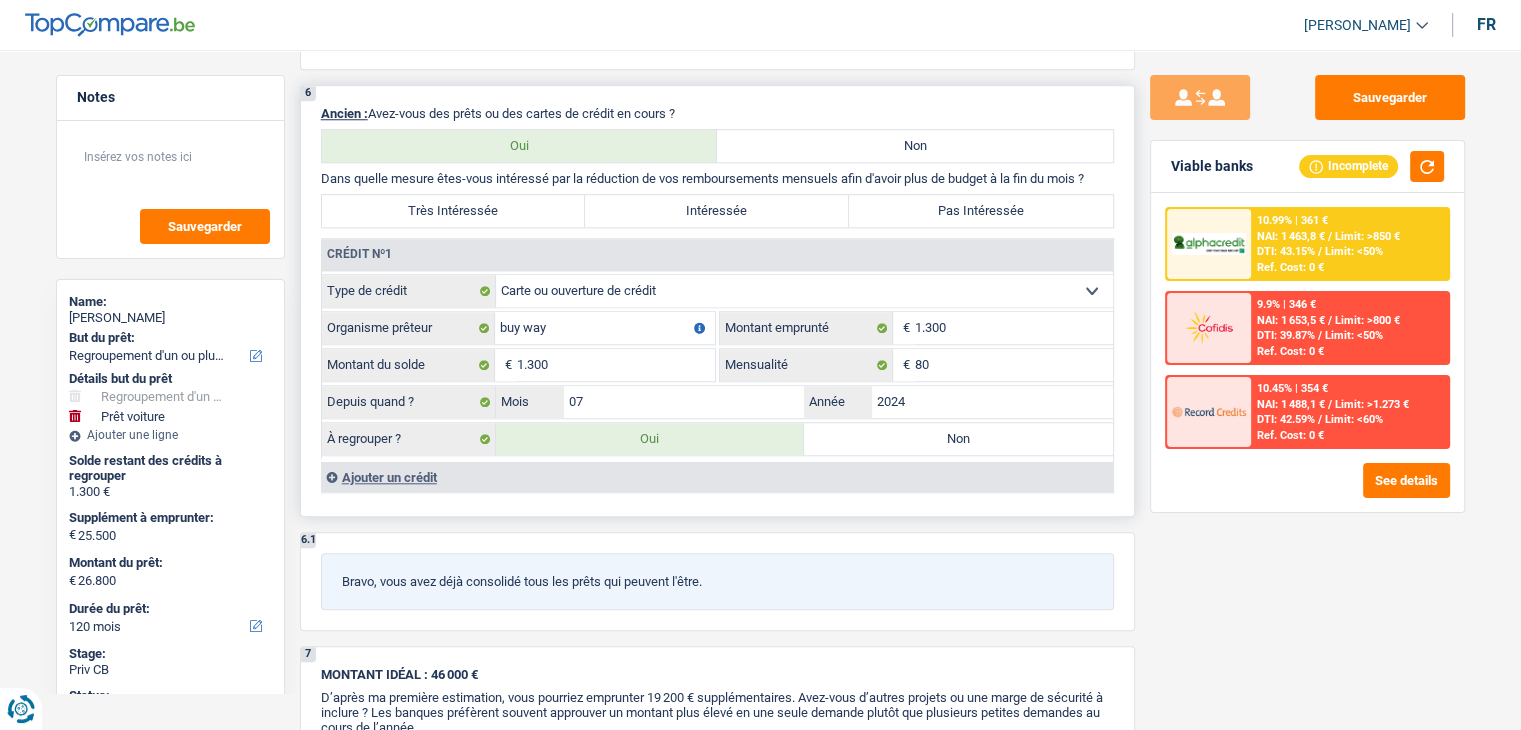 click on "Non" at bounding box center (958, 439) 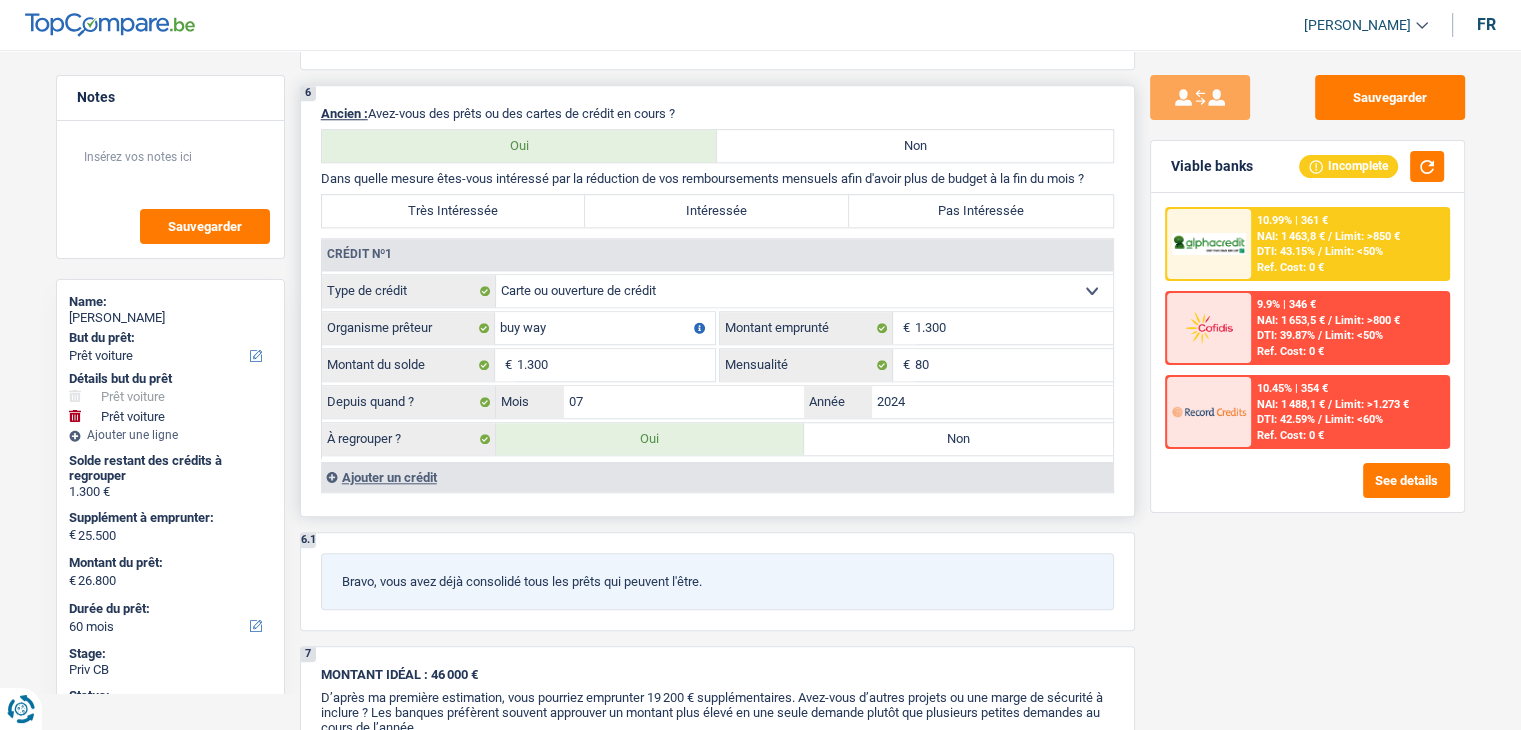 radio on "false" 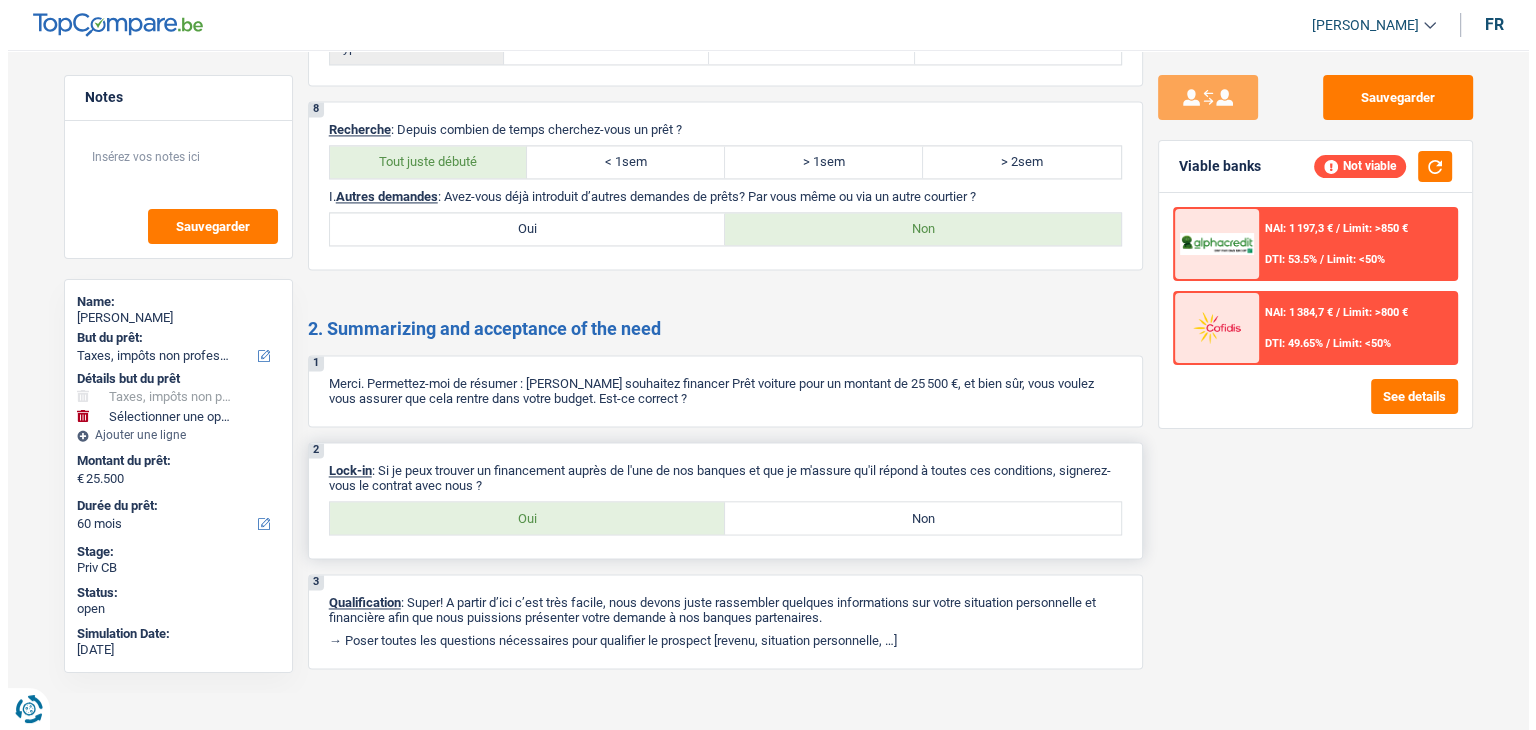 scroll, scrollTop: 2342, scrollLeft: 0, axis: vertical 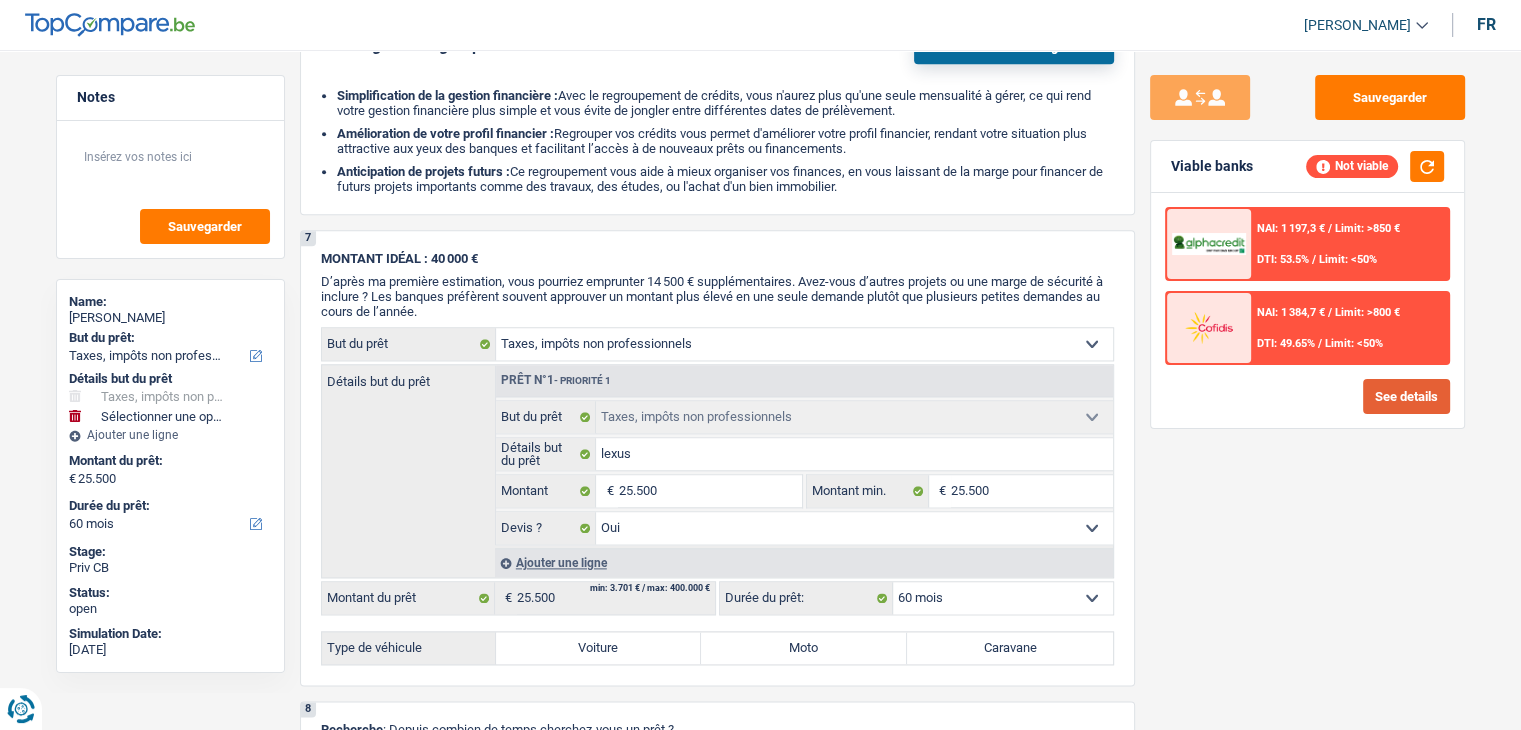 click on "See details" at bounding box center [1406, 396] 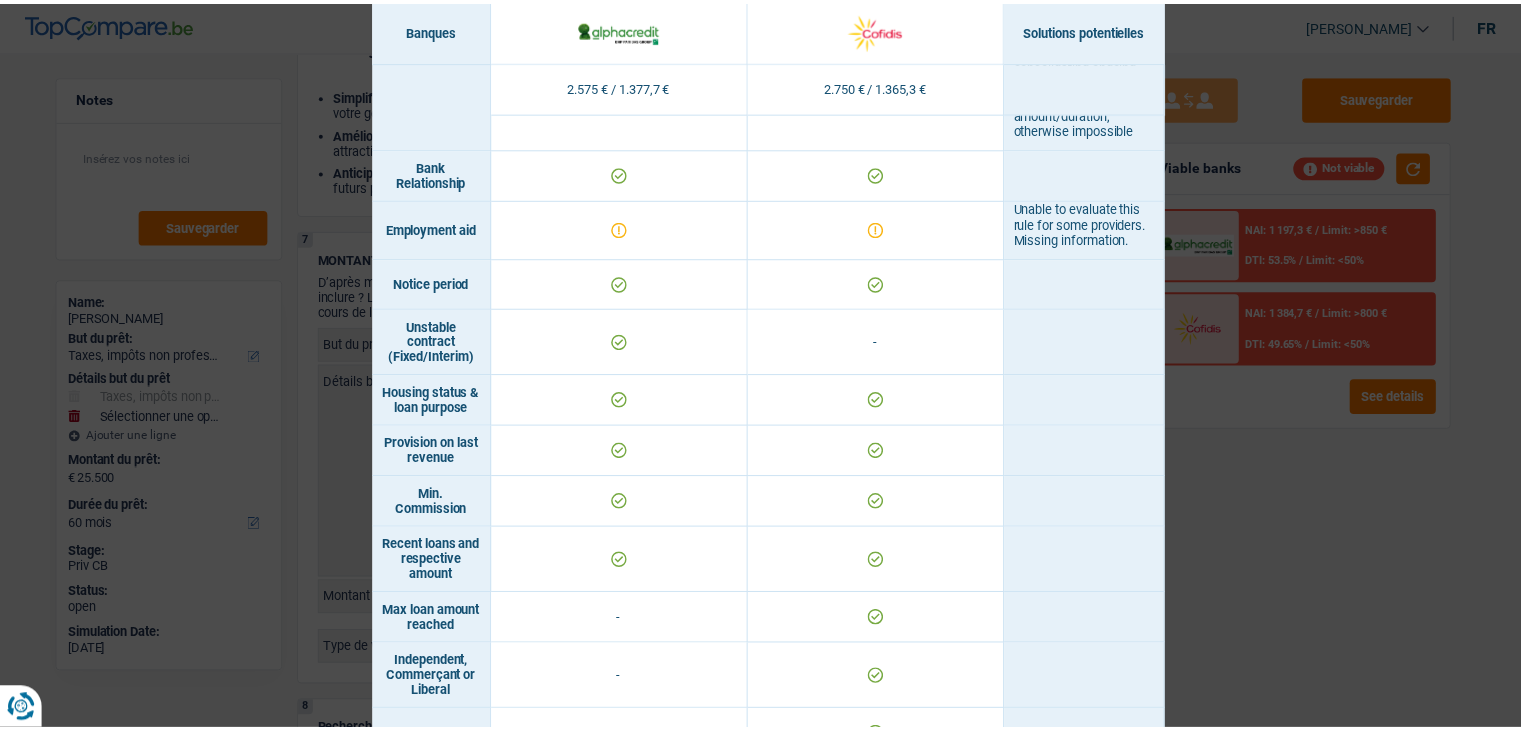 scroll, scrollTop: 800, scrollLeft: 0, axis: vertical 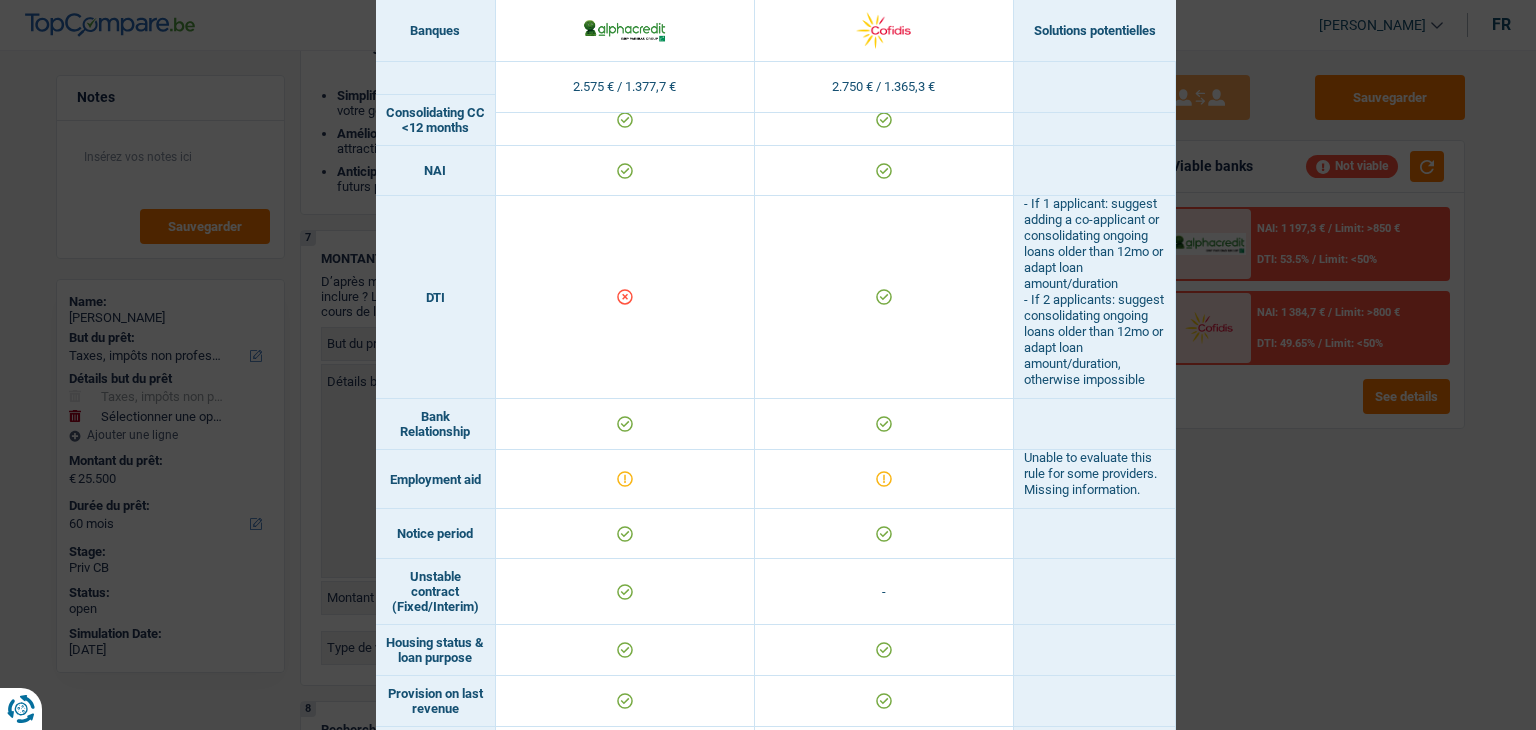click on "Banks conditions ×
Banques
Solutions potentielles
Revenus / Charges
2.575 € / 1.377,7 €
2.750 € / 1.365,3 €
Professional activity
ID card type
Min. revenue
Revenue Country Origin" at bounding box center (768, 365) 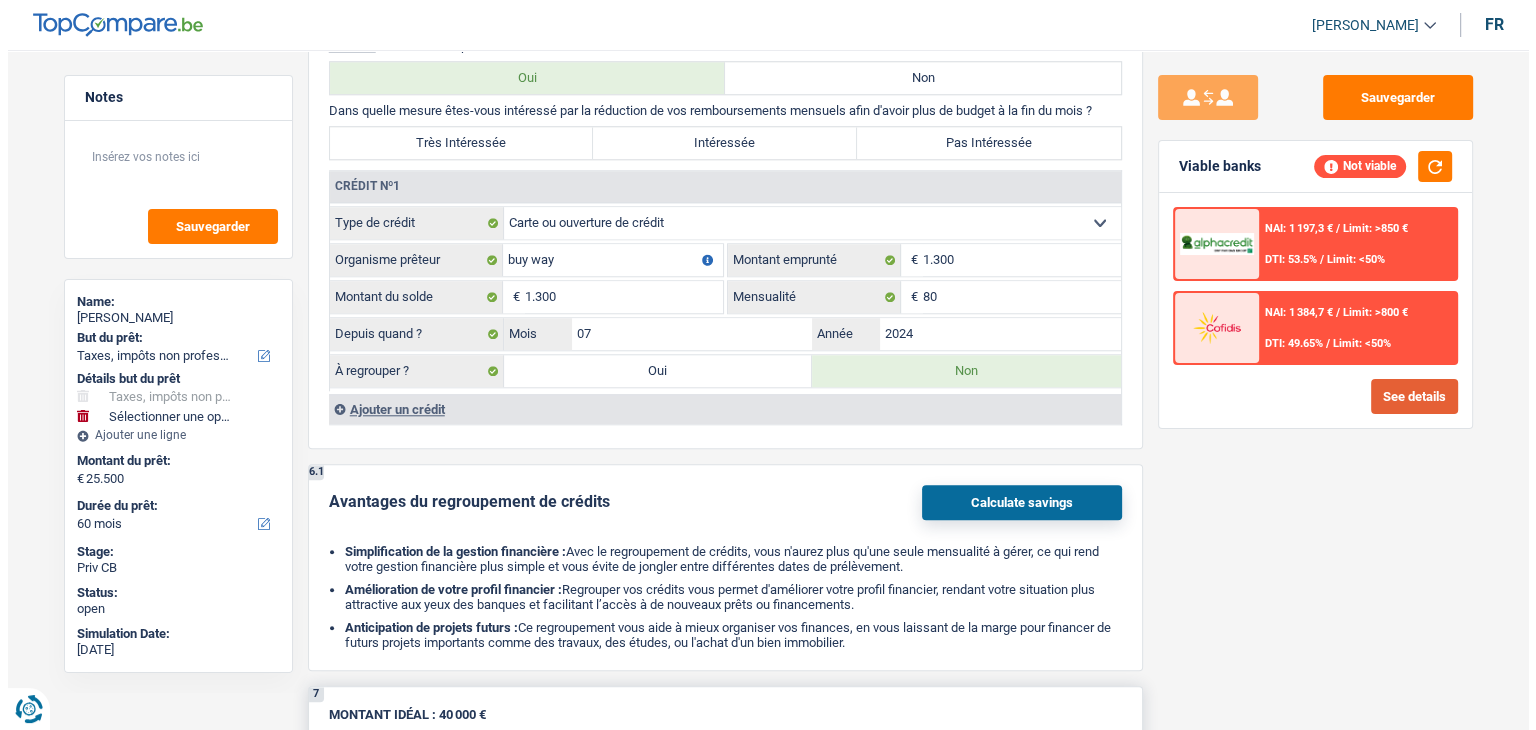 scroll, scrollTop: 1742, scrollLeft: 0, axis: vertical 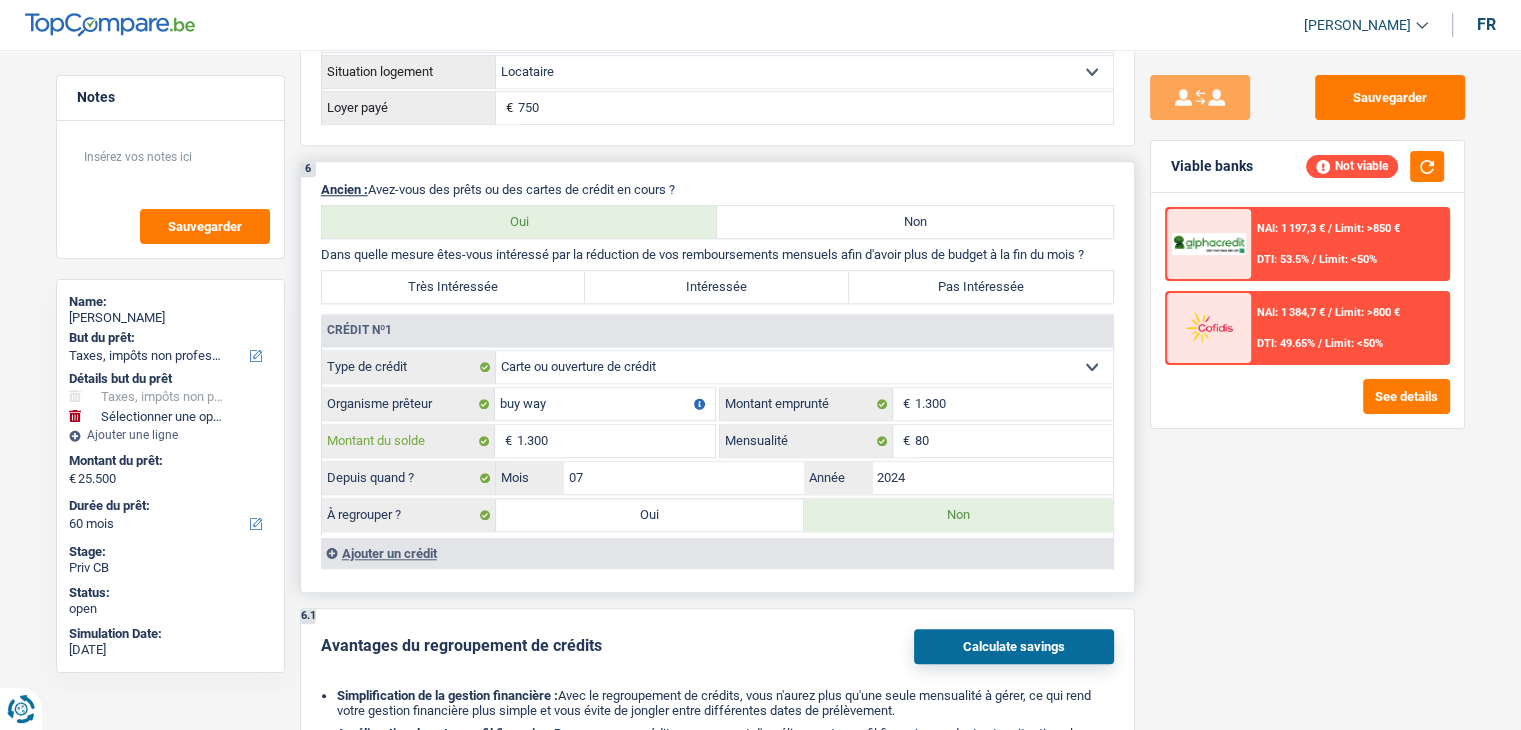 click on "1.300" at bounding box center (616, 441) 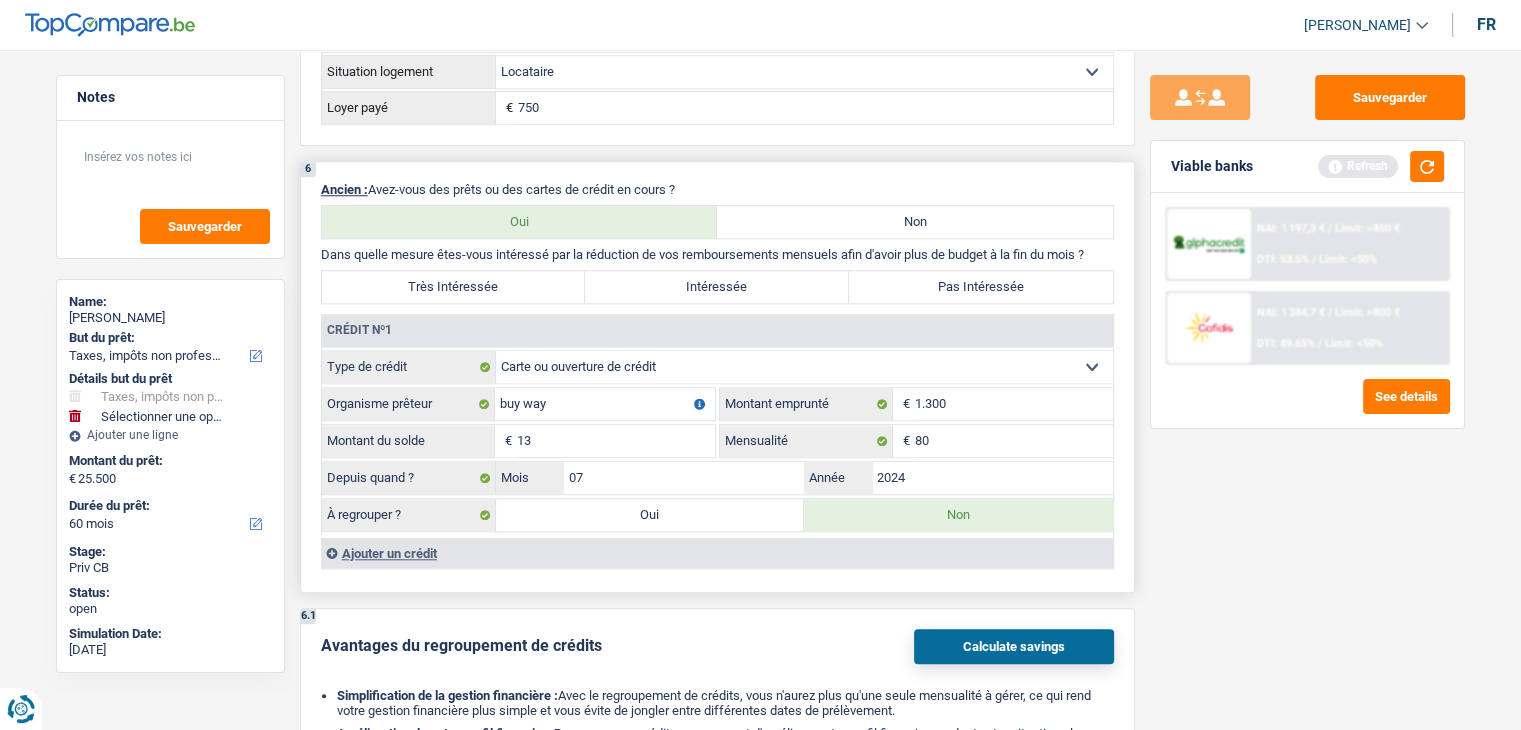 type on "1" 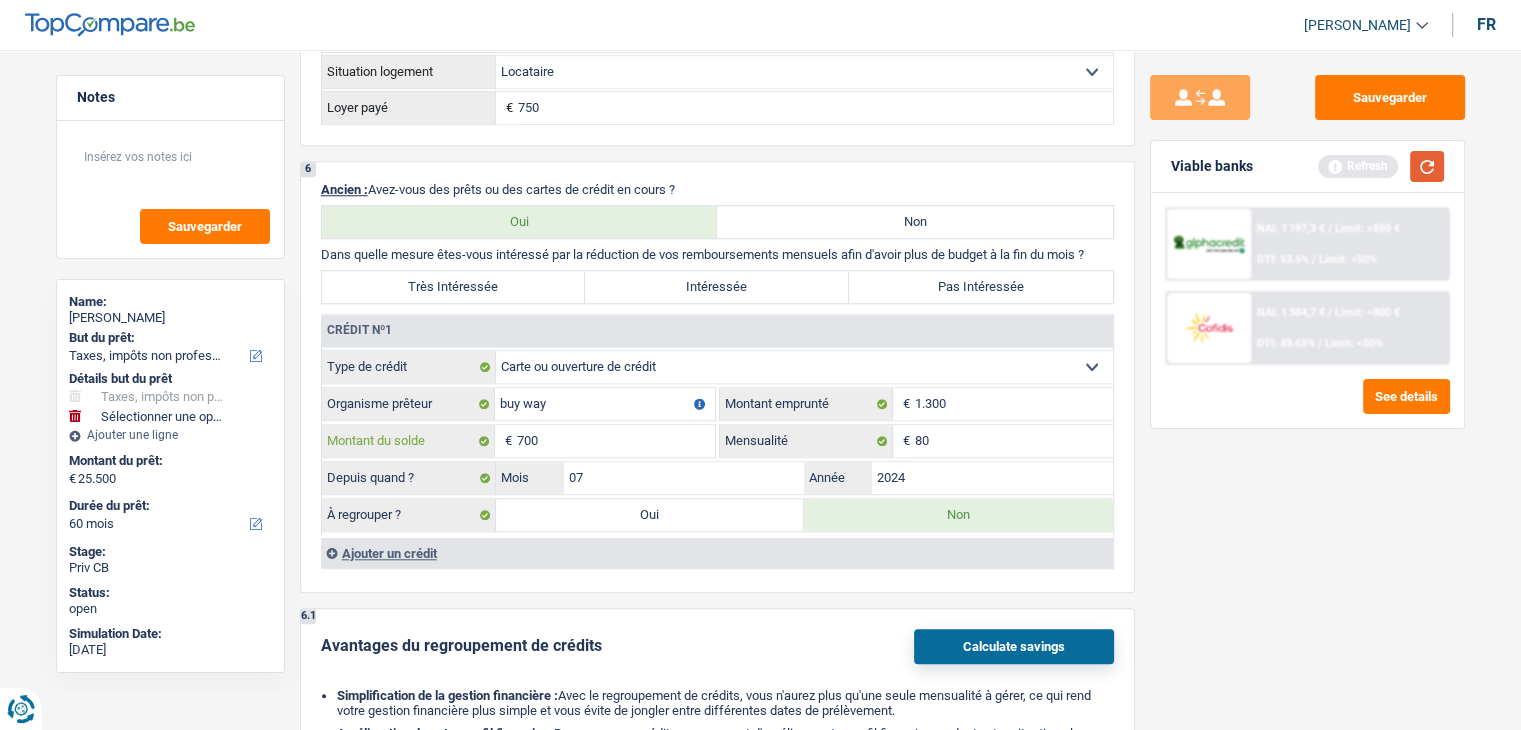 type on "700" 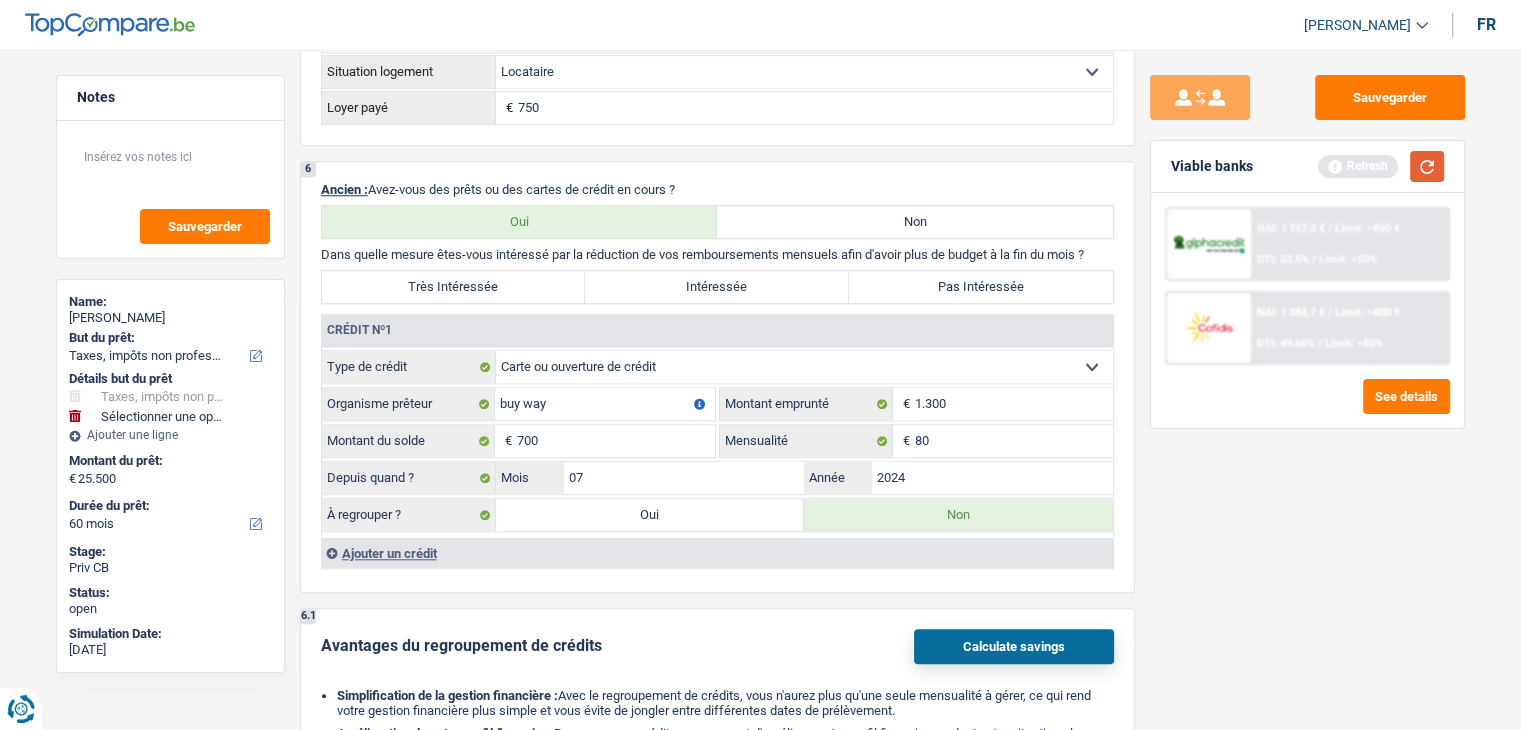 click at bounding box center (1427, 166) 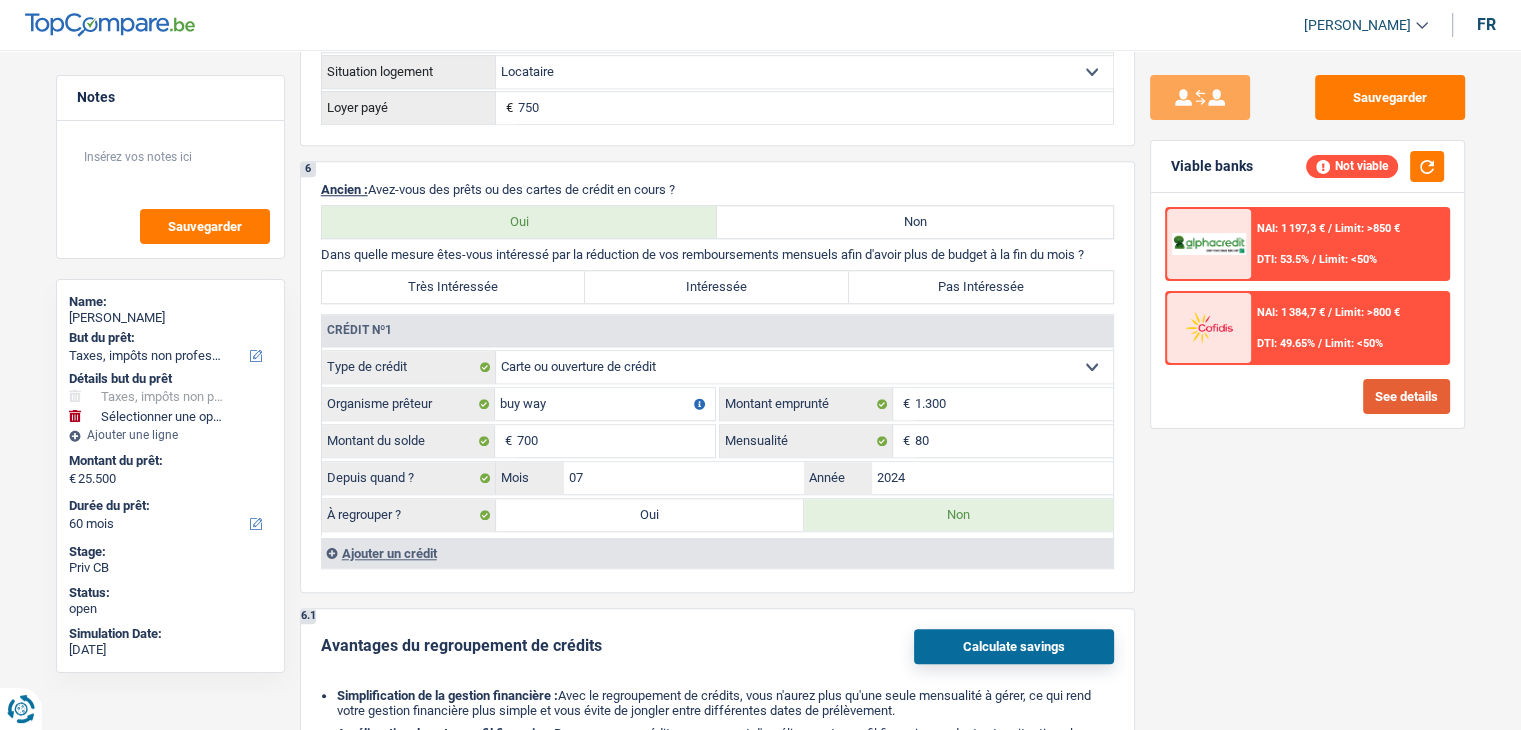 click on "See details" at bounding box center [1406, 396] 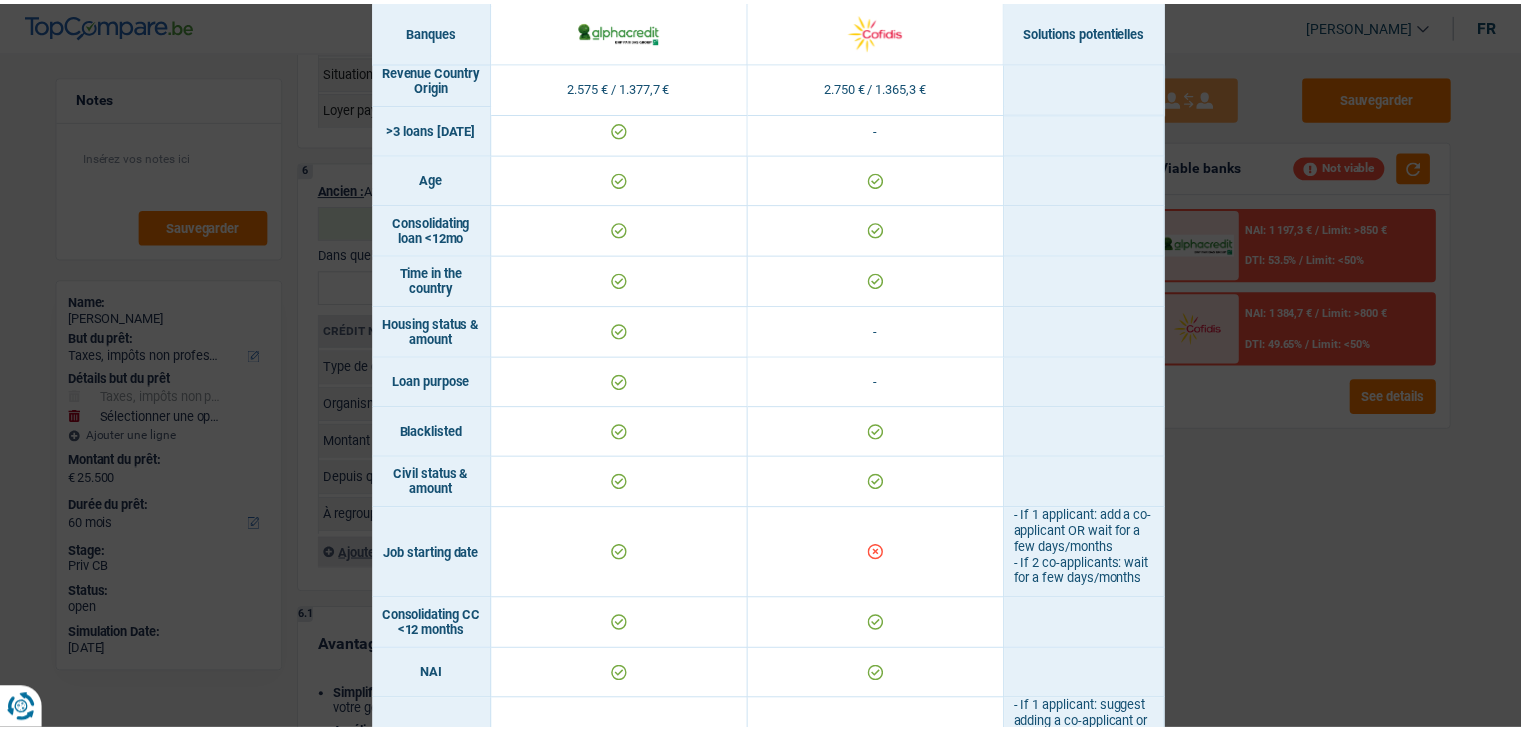 scroll, scrollTop: 412, scrollLeft: 0, axis: vertical 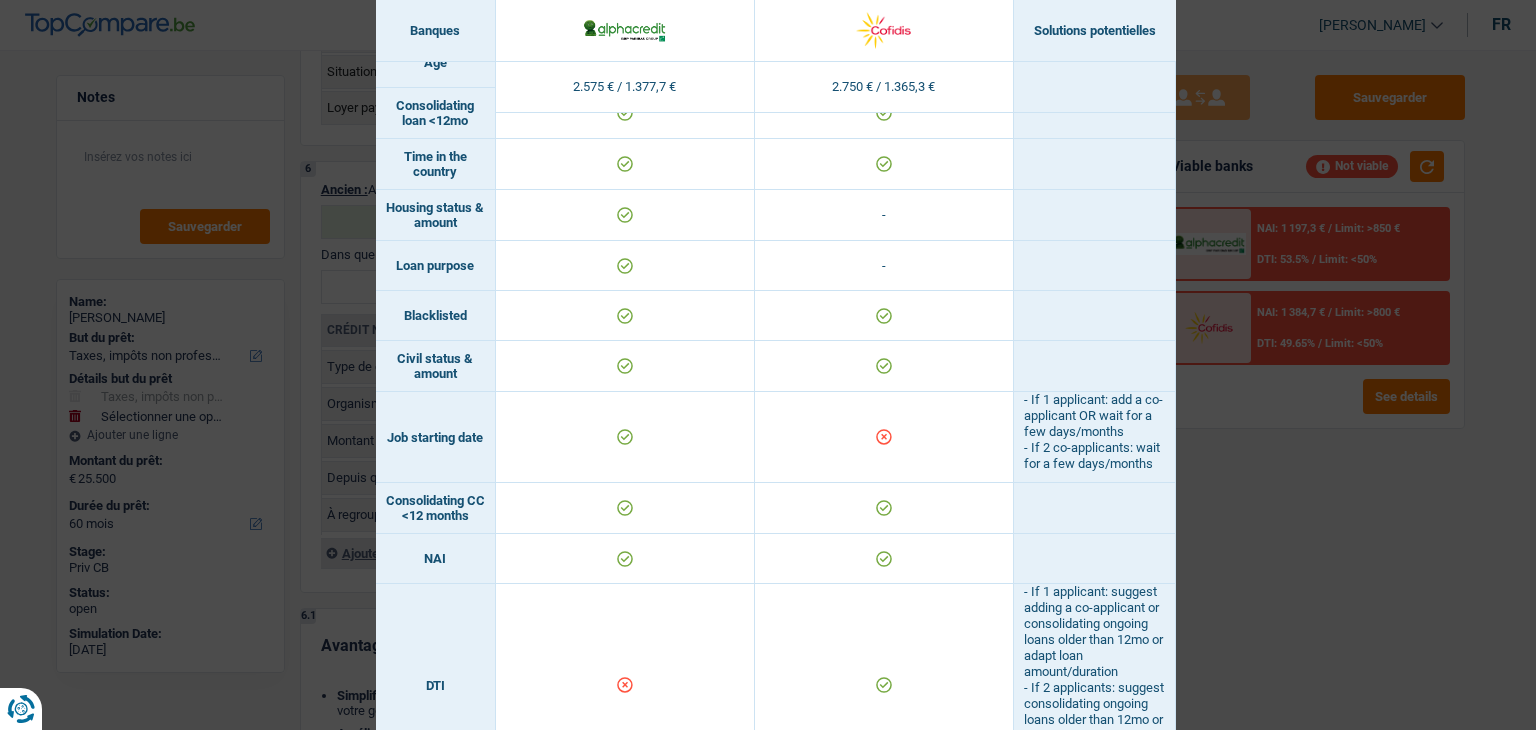 drag, startPoint x: 1024, startPoint y: 419, endPoint x: 1146, endPoint y: 498, distance: 145.34442 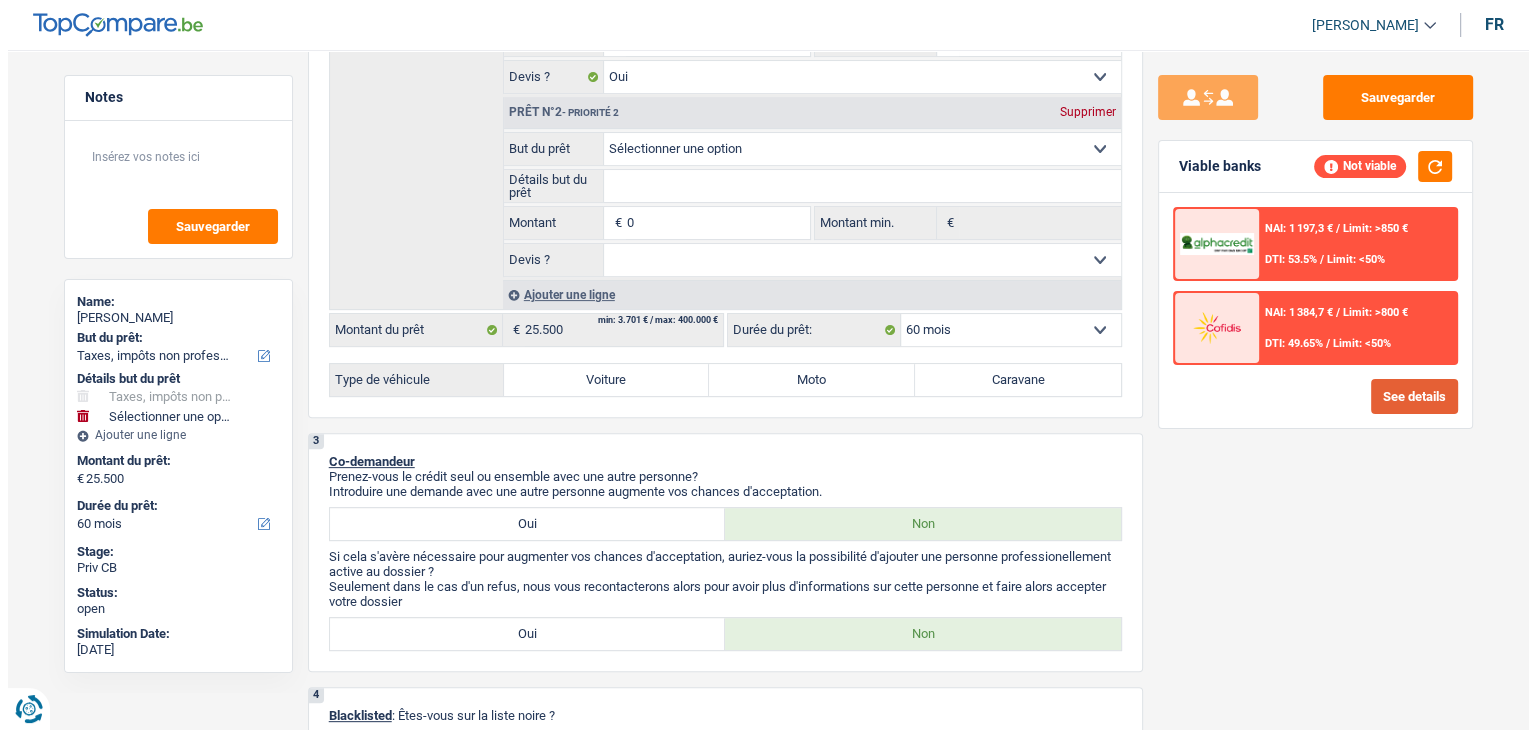scroll, scrollTop: 0, scrollLeft: 0, axis: both 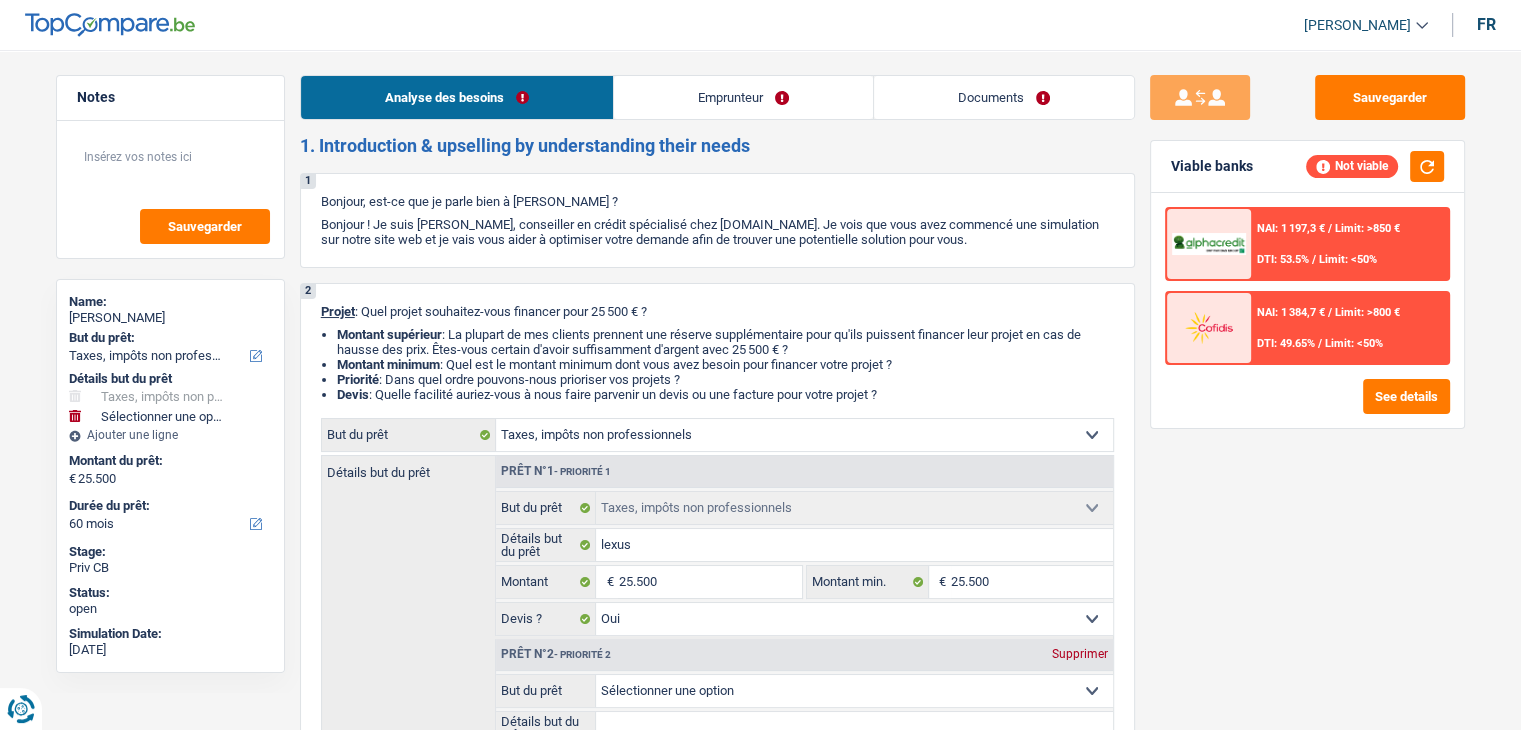 click on "Emprunteur" at bounding box center [743, 97] 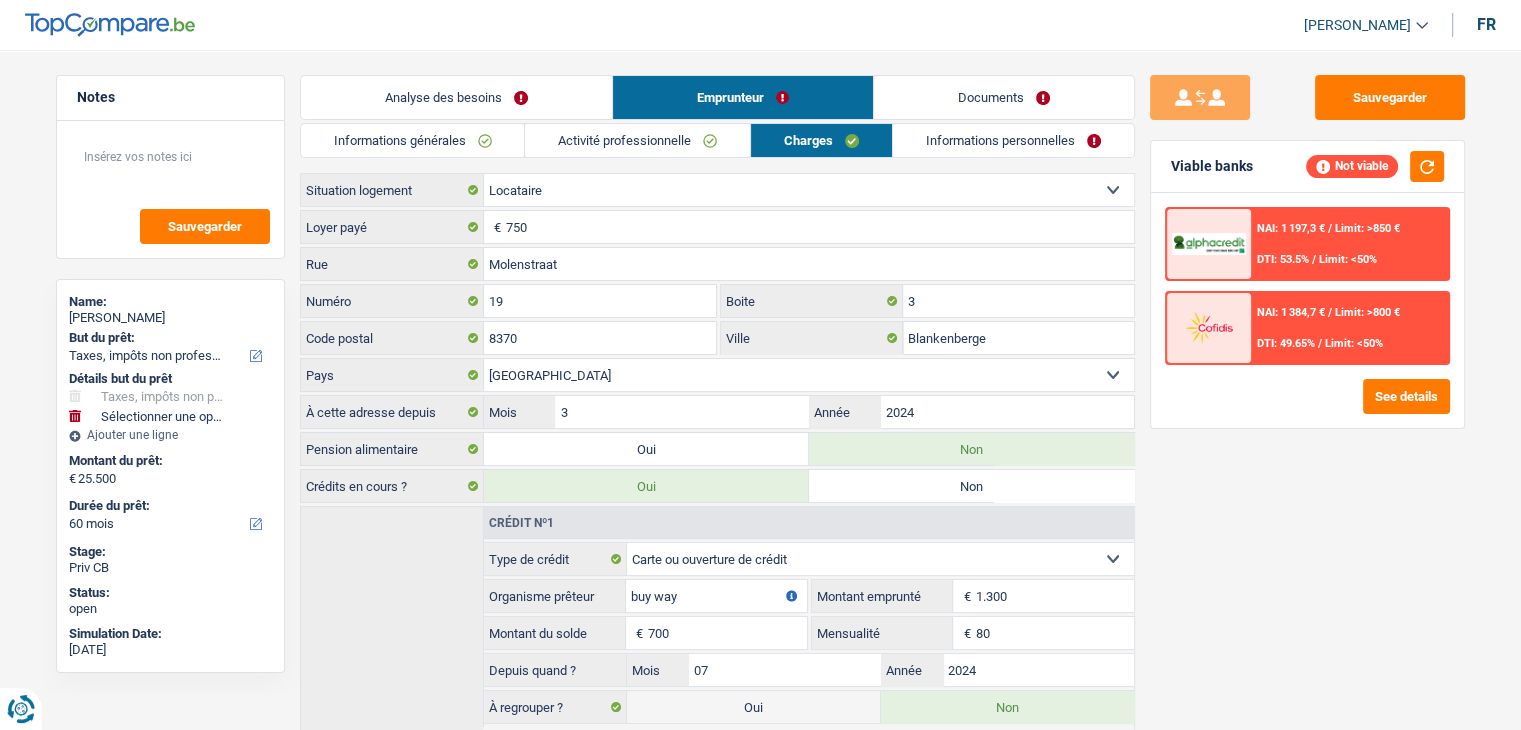 click on "Activité professionnelle" at bounding box center [637, 140] 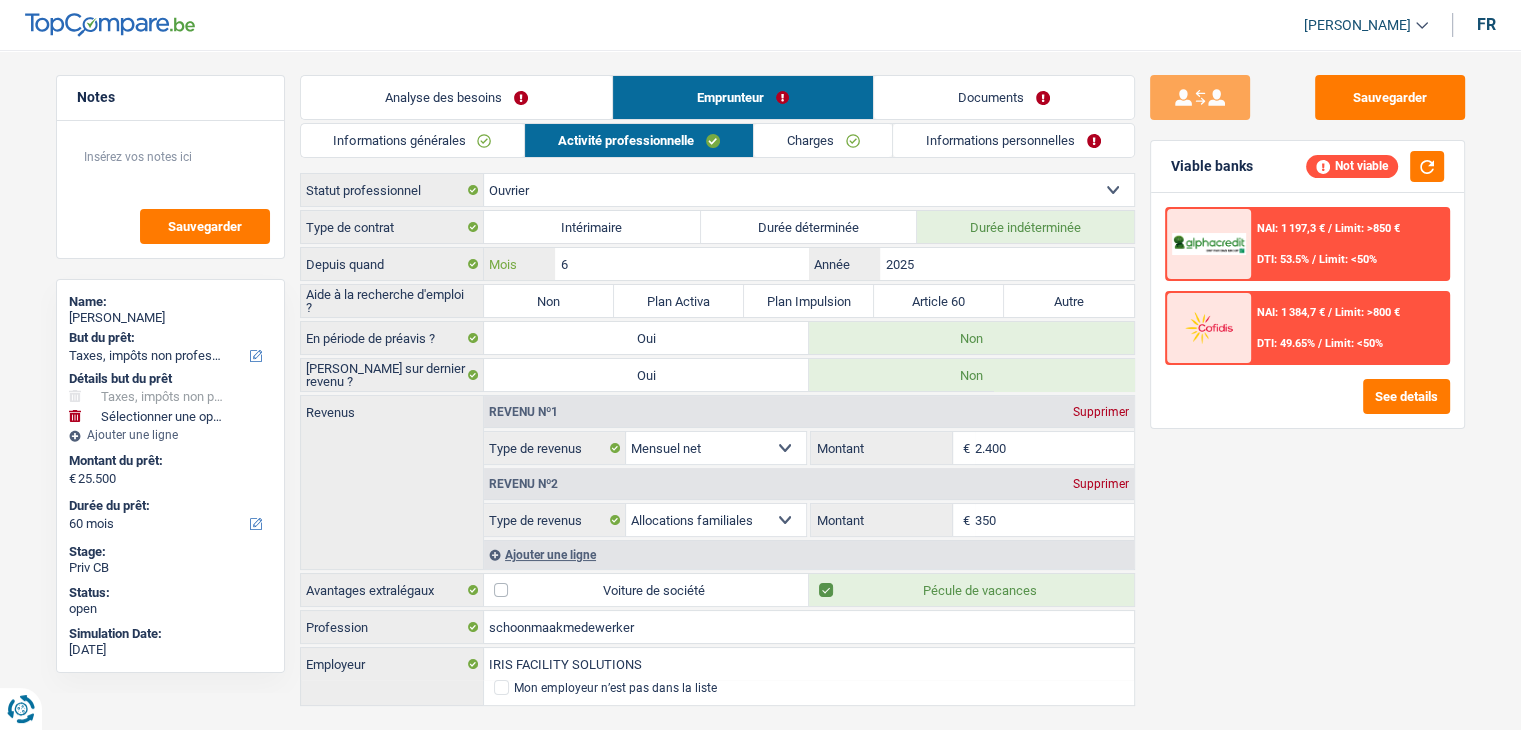 click on "6" at bounding box center (681, 264) 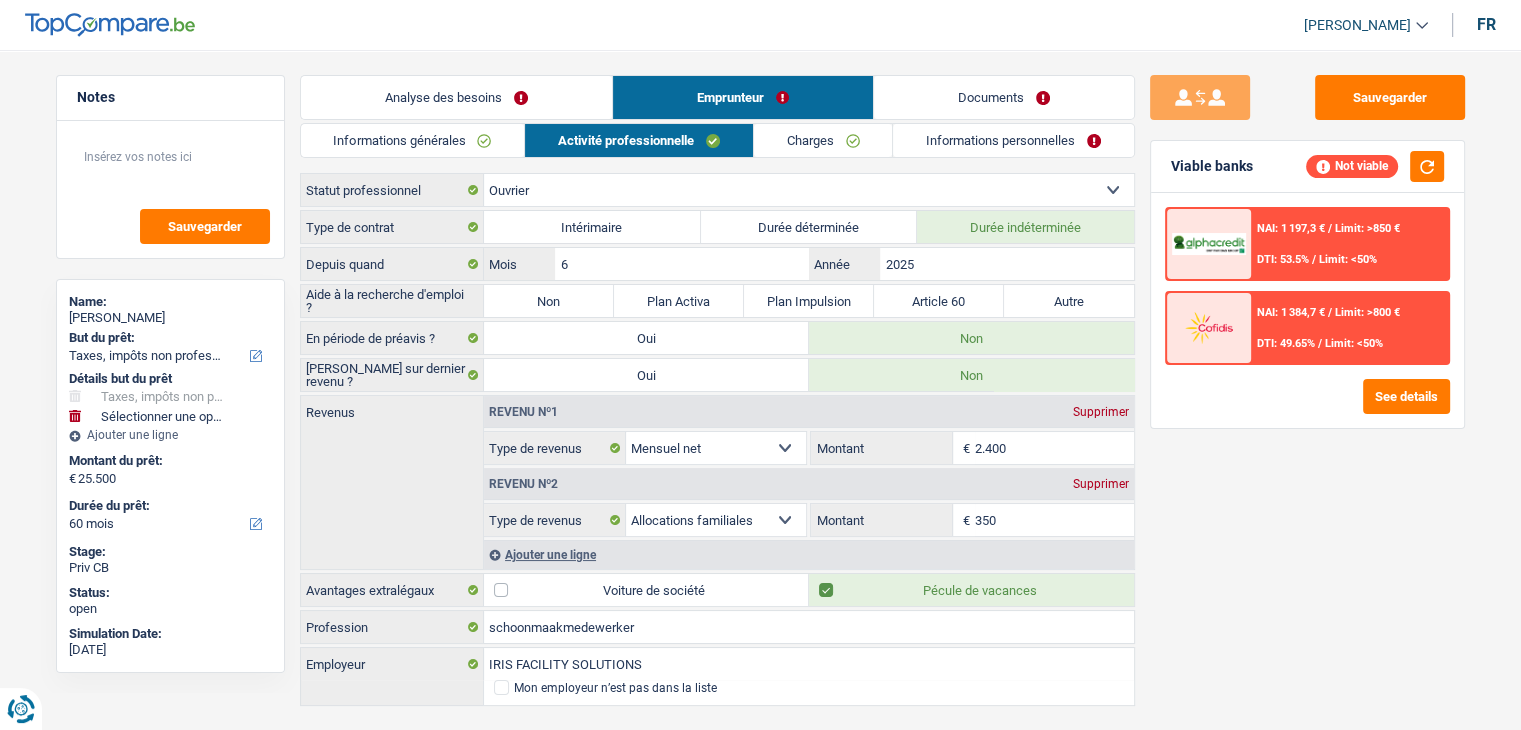 click on "Sauvegarder
Viable banks
Not viable
NAI: 1 197,3 €
/
Limit: >850 €
DTI: 53.5%
/
Limit: <50%
NAI: 1 384,7 €
/
Limit: >800 €
DTI: 49.65%
/
Limit: <50%
See details" at bounding box center (1307, 384) 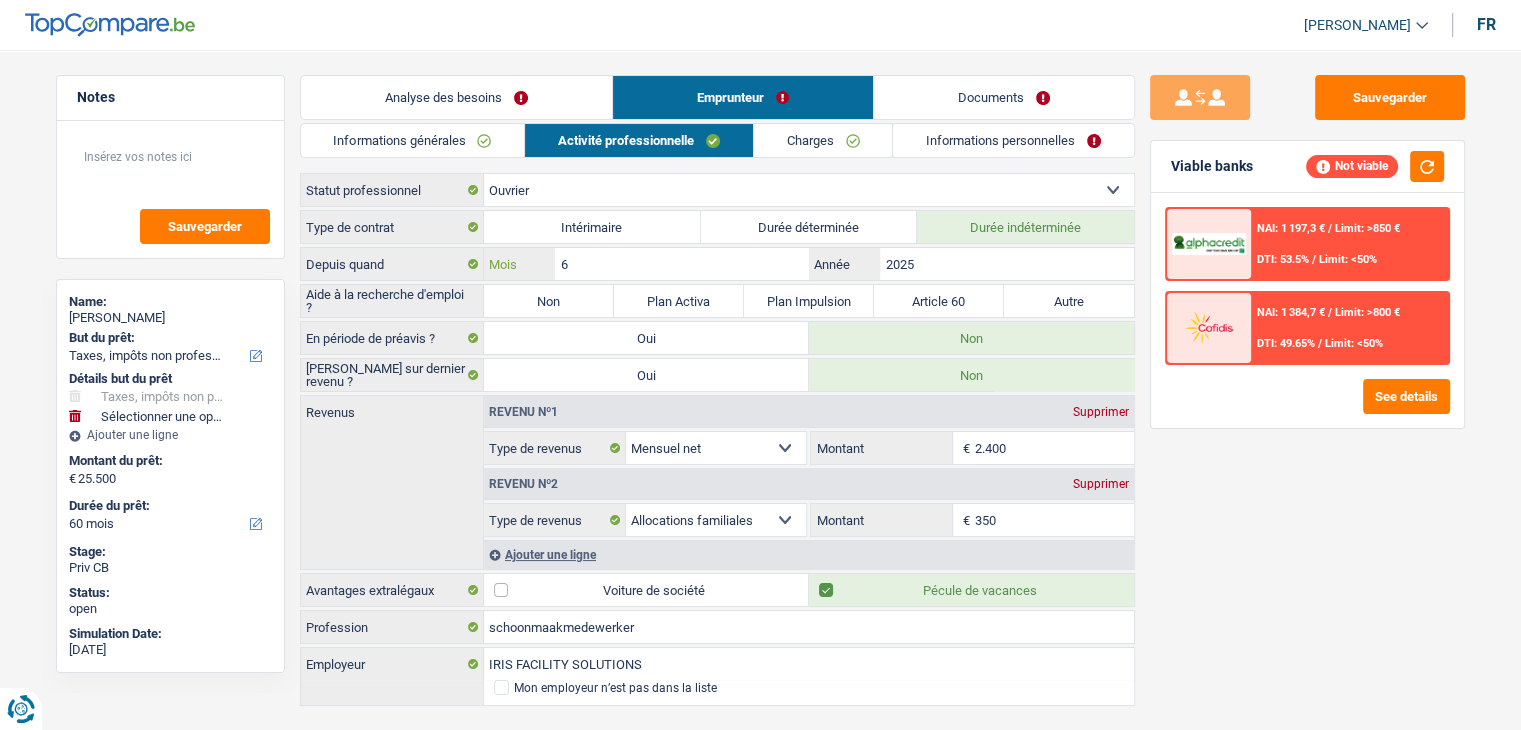 click on "6" at bounding box center (681, 264) 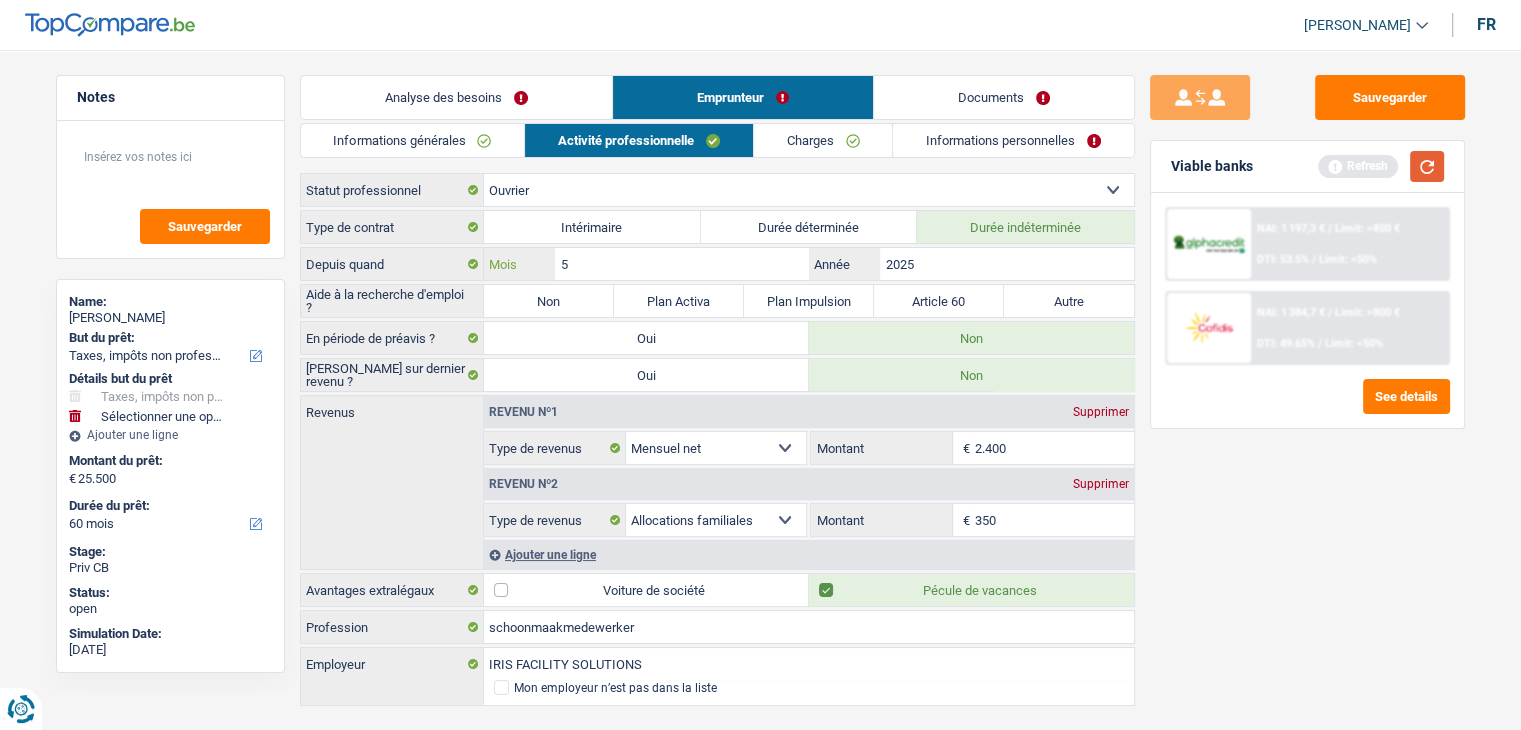 type on "5" 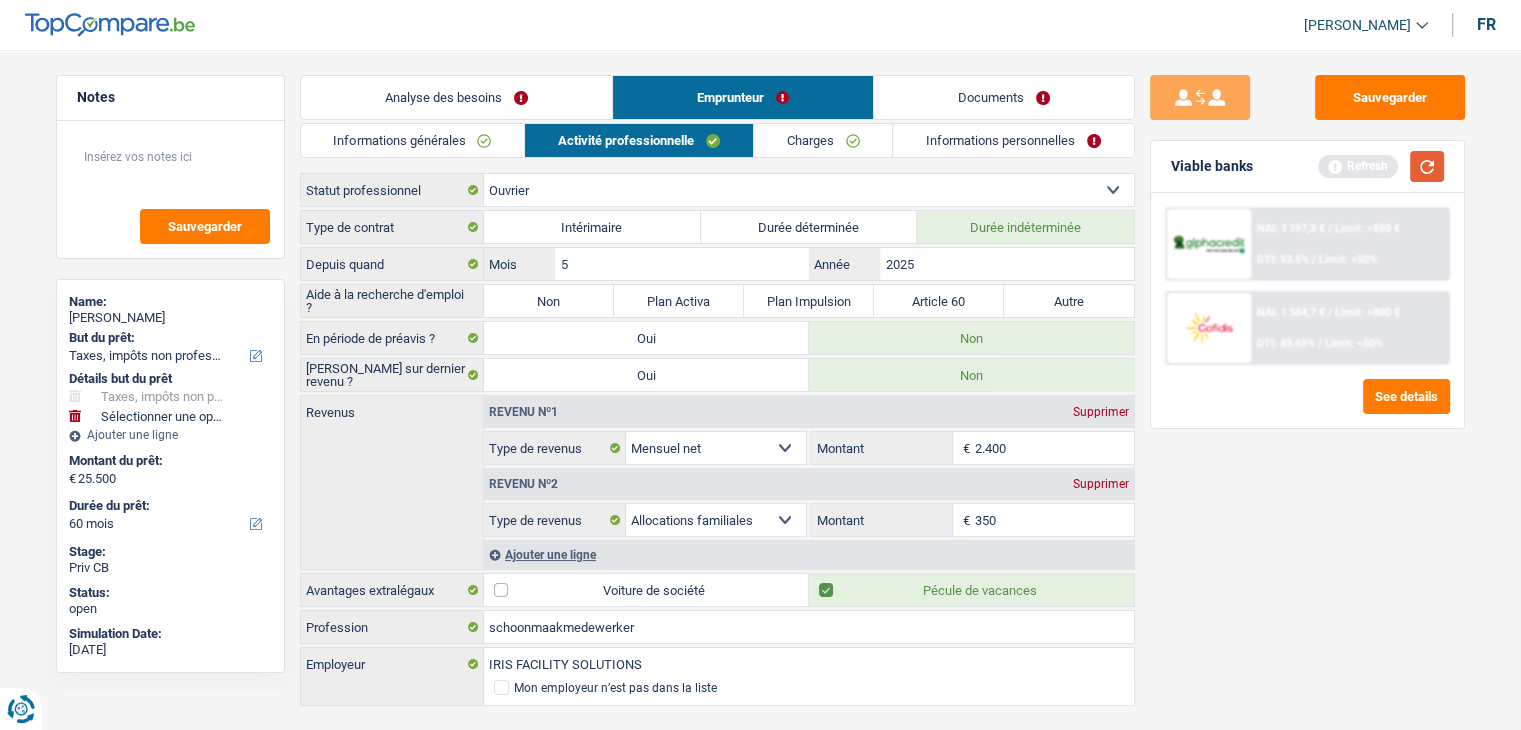 click at bounding box center [1427, 166] 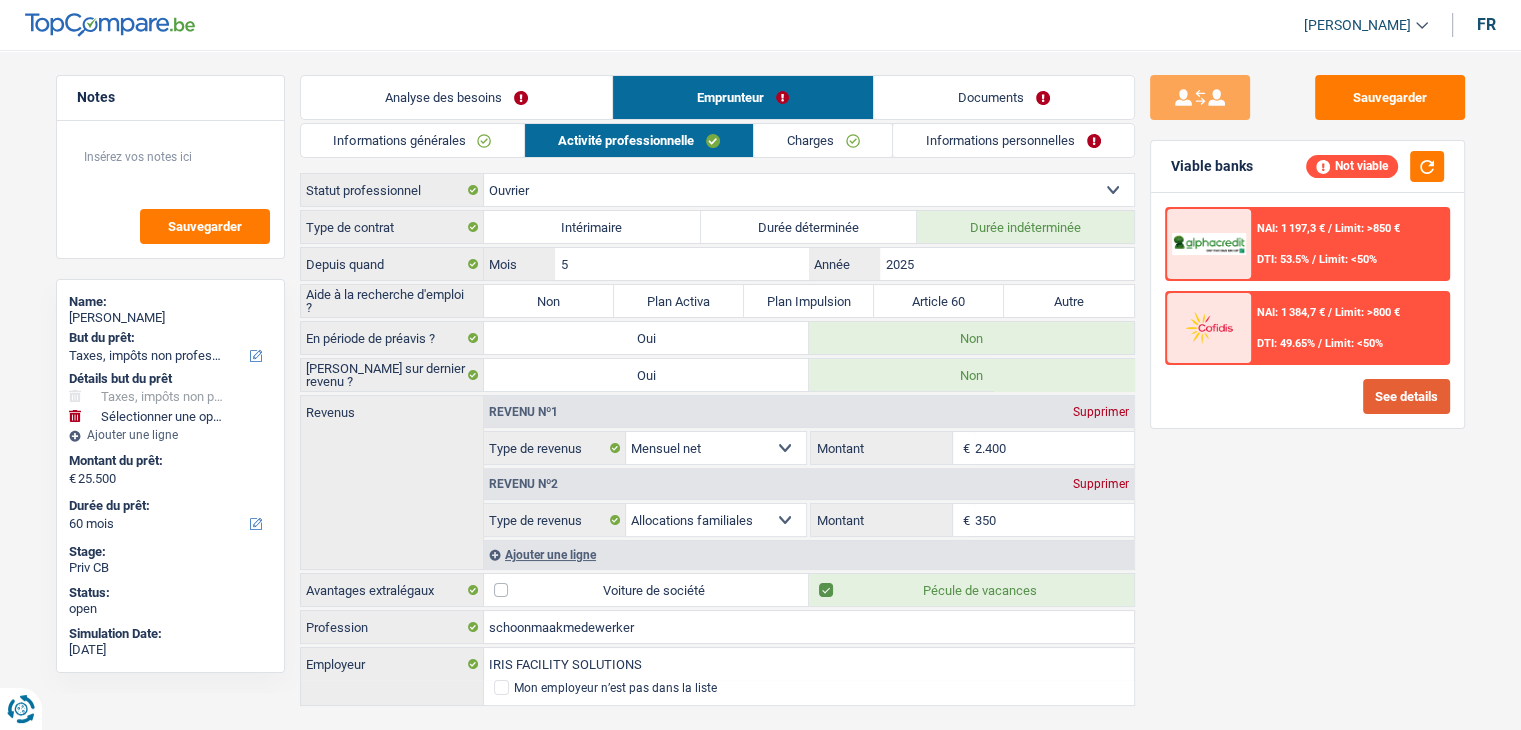 click on "See details" at bounding box center [1406, 396] 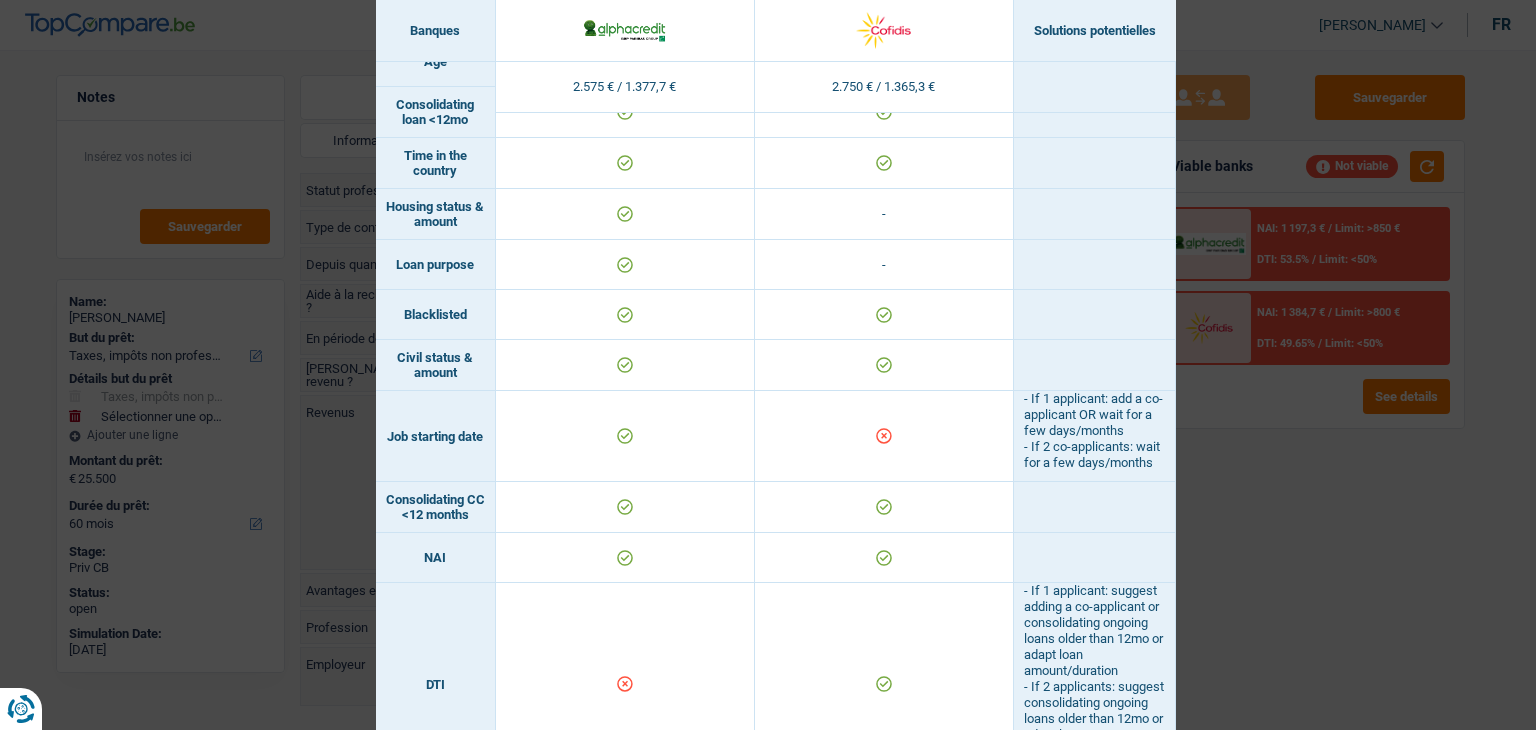 scroll, scrollTop: 412, scrollLeft: 0, axis: vertical 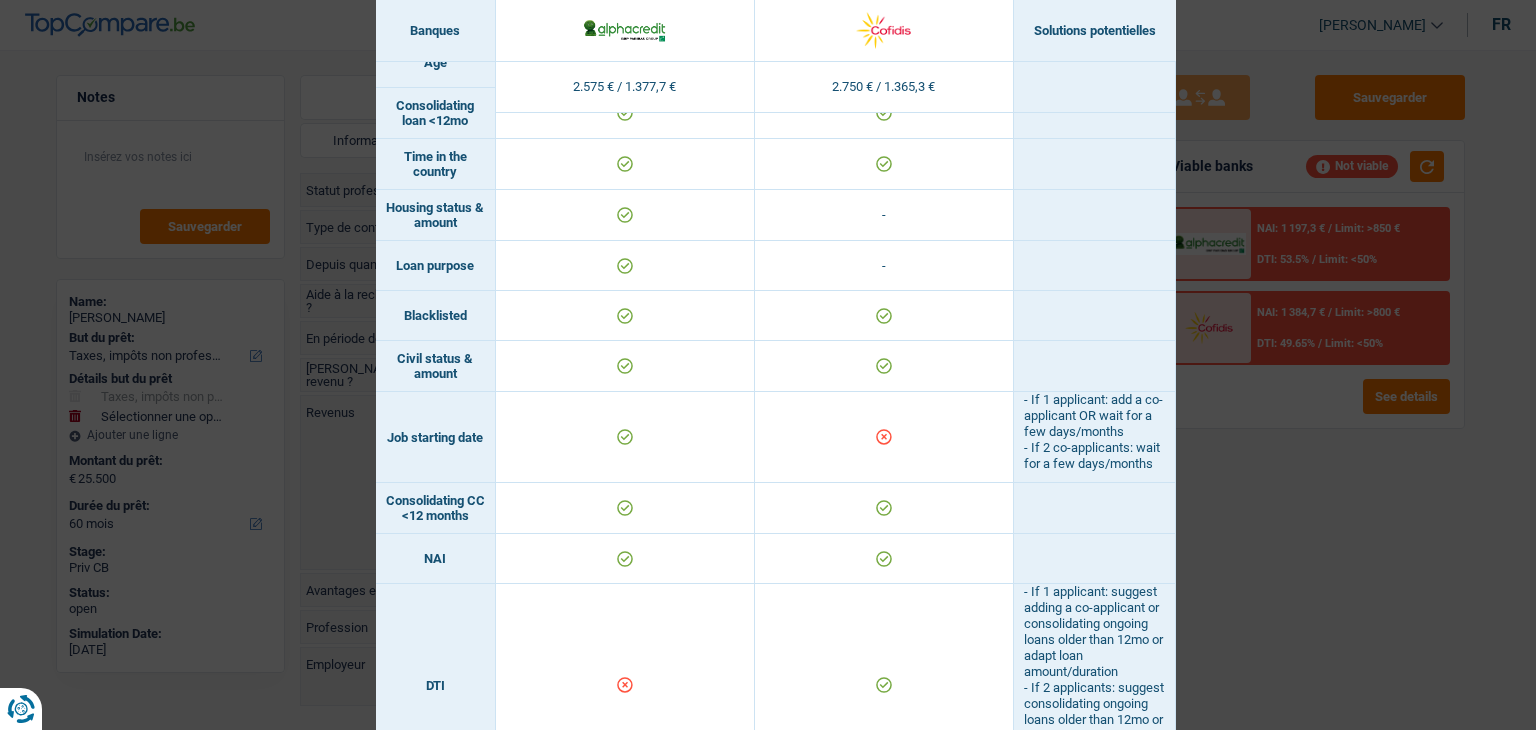 click on "Banks conditions ×
Banques
Solutions potentielles
Revenus / Charges
2.575 € / 1.377,7 €
2.750 € / 1.365,3 €
Professional activity
ID card type
Min. revenue
Revenue Country Origin" at bounding box center [768, 365] 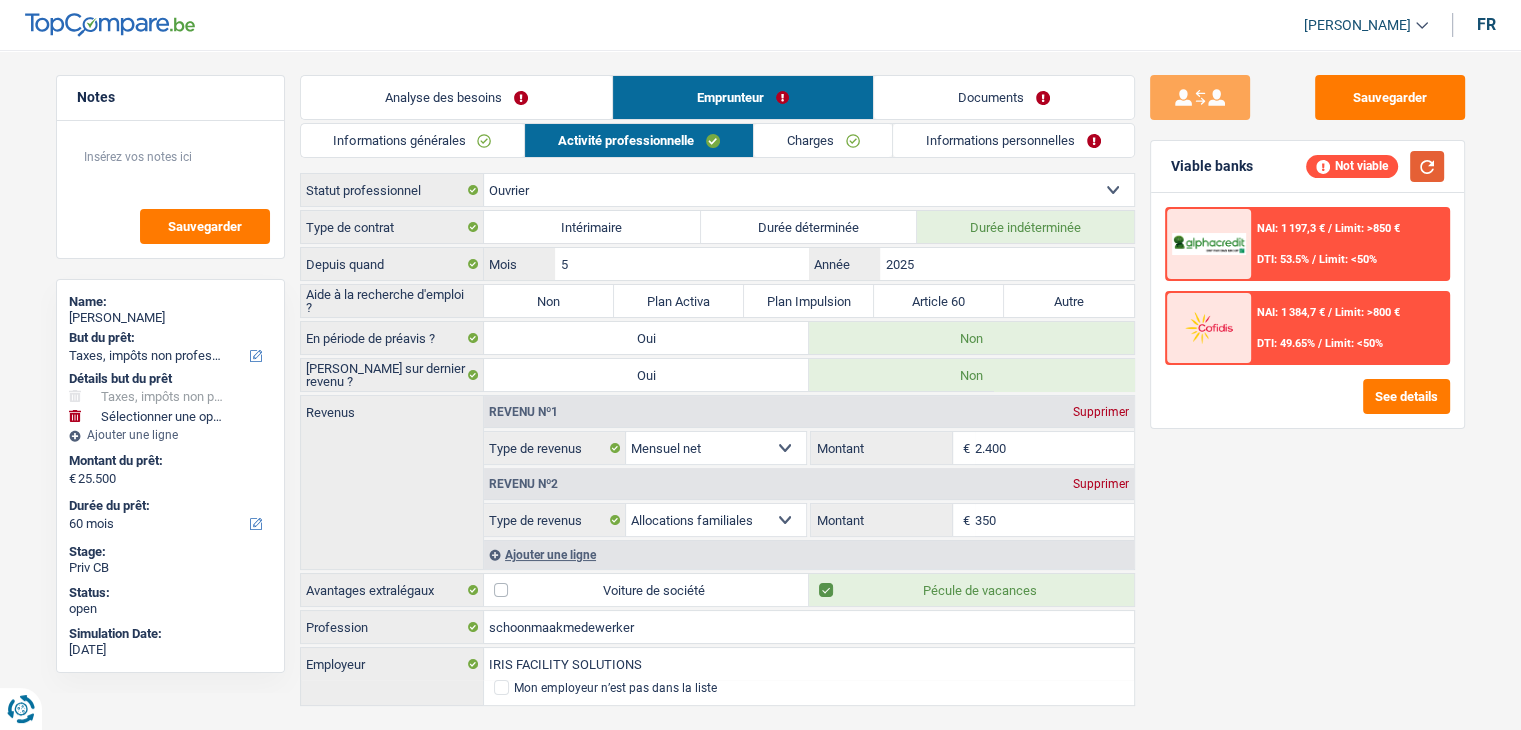 click at bounding box center (1427, 166) 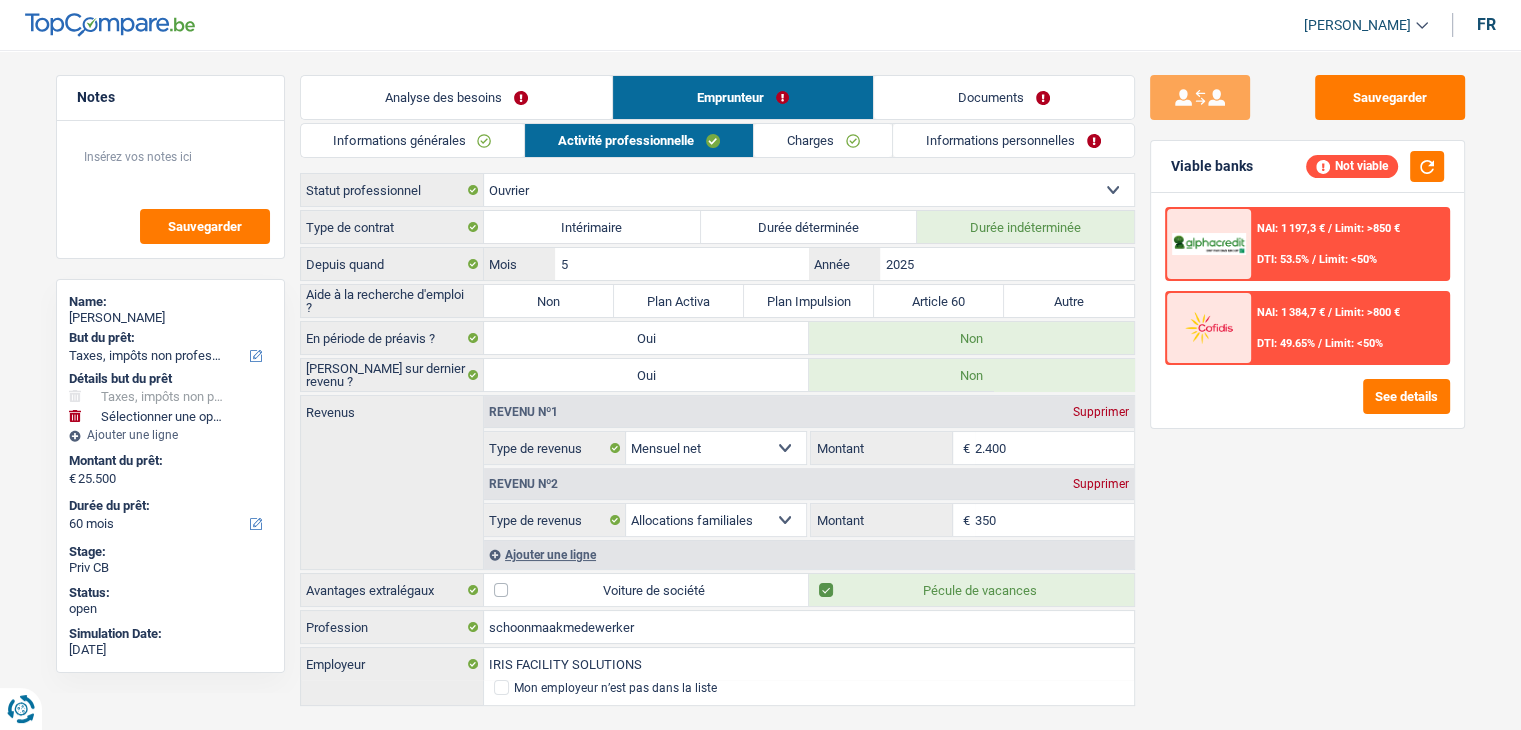 click on "Charges" at bounding box center [823, 140] 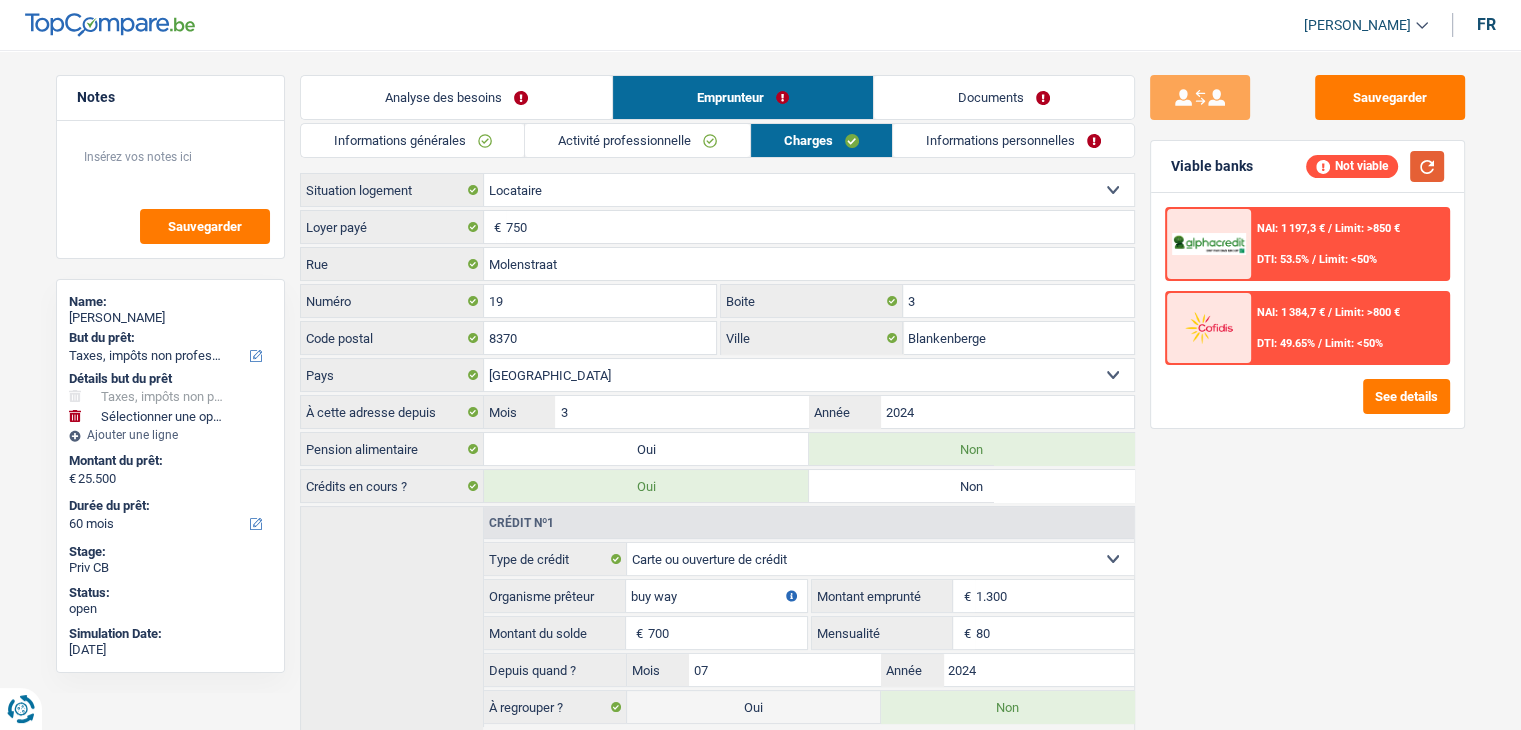 click at bounding box center [1427, 166] 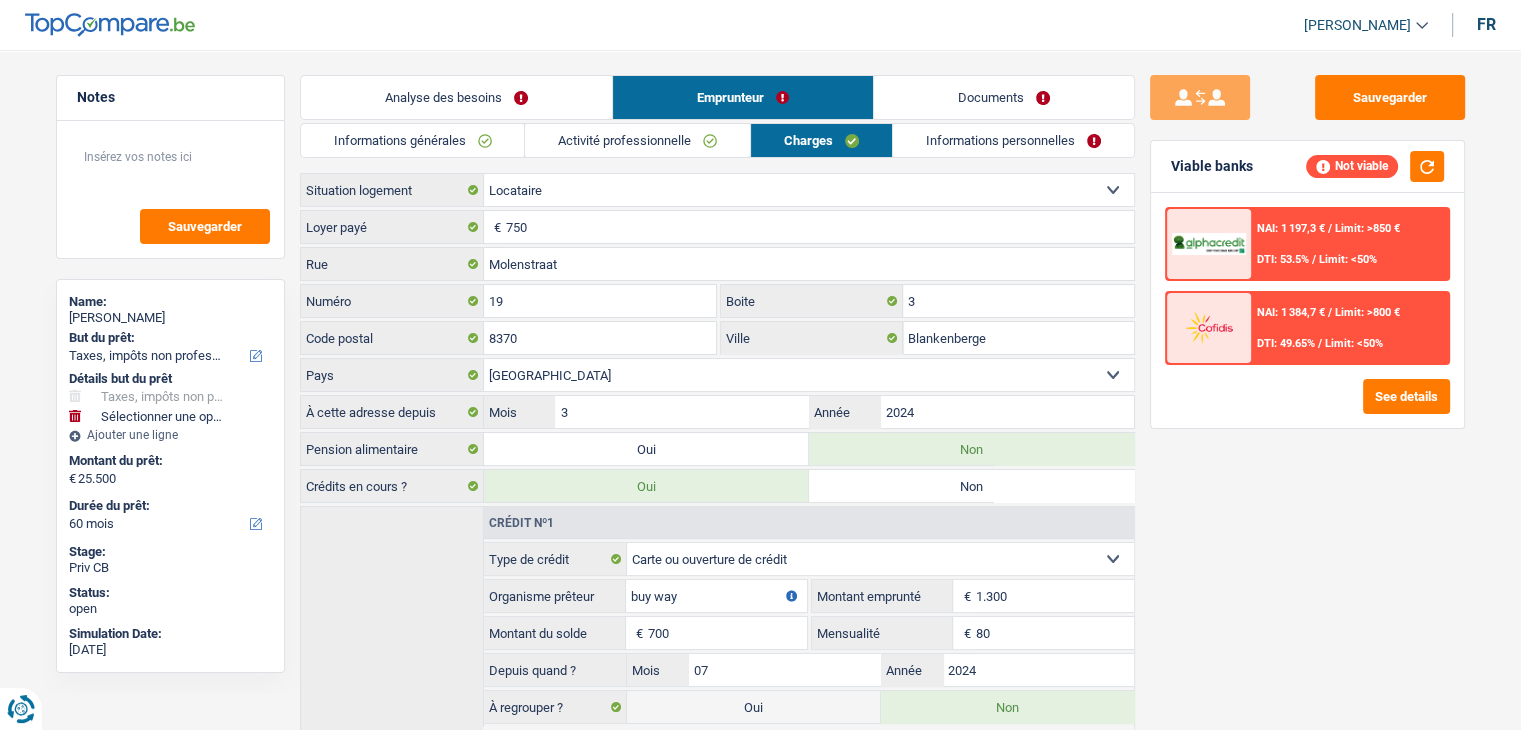 click on "NAI: 1 384,7 €
/
Limit: >800 €
DTI: 49.65%
/
Limit: <50%" at bounding box center (1349, 328) 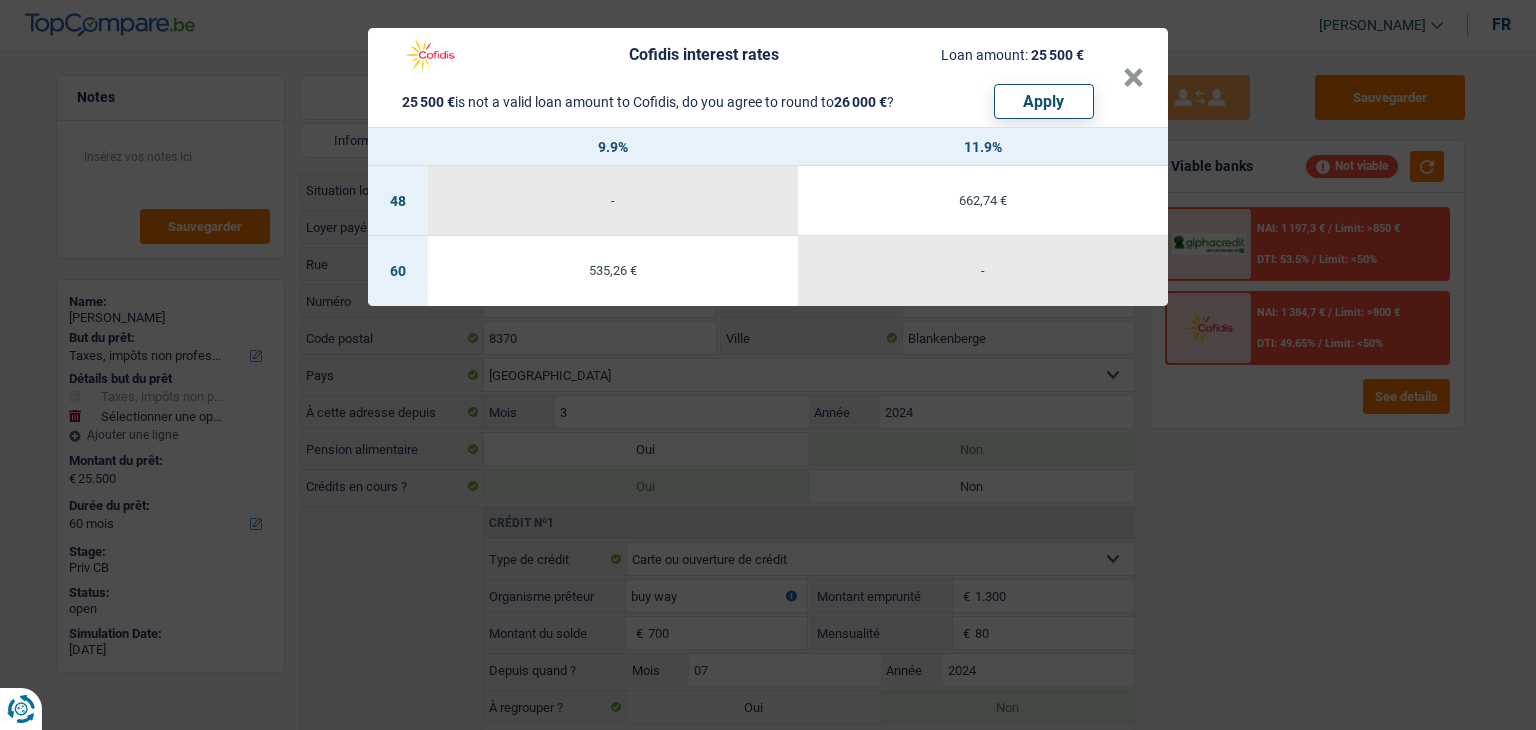 click on "Cofidis interest rates
Loan amount:
25 500 €
25 500 €  is not a valid loan amount to Cofidis, do you agree to round to  26 000 € ?
Apply
×
9.9%
11.9%
48
-
662,74 €
60
535,26 €
-" at bounding box center (768, 365) 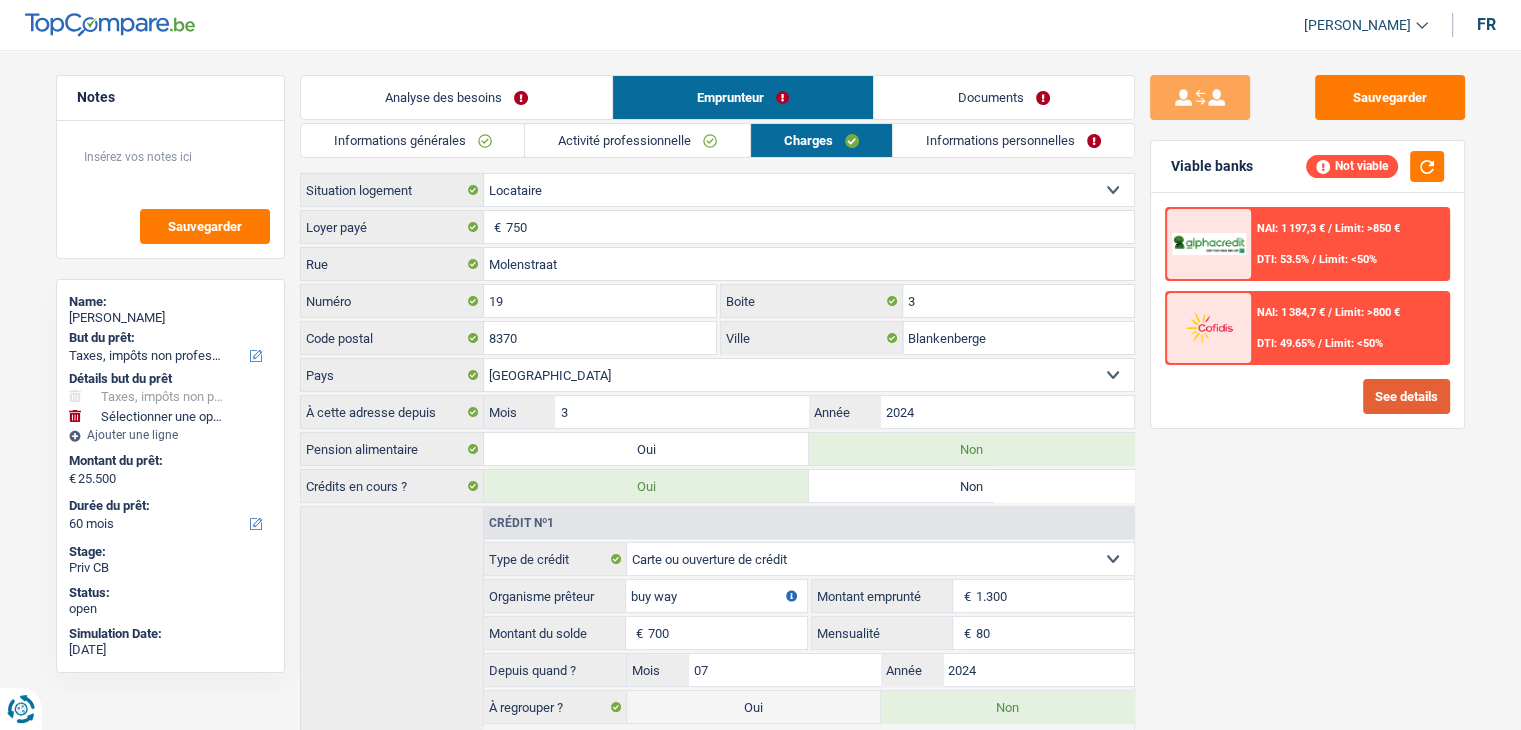click on "See details" at bounding box center (1406, 396) 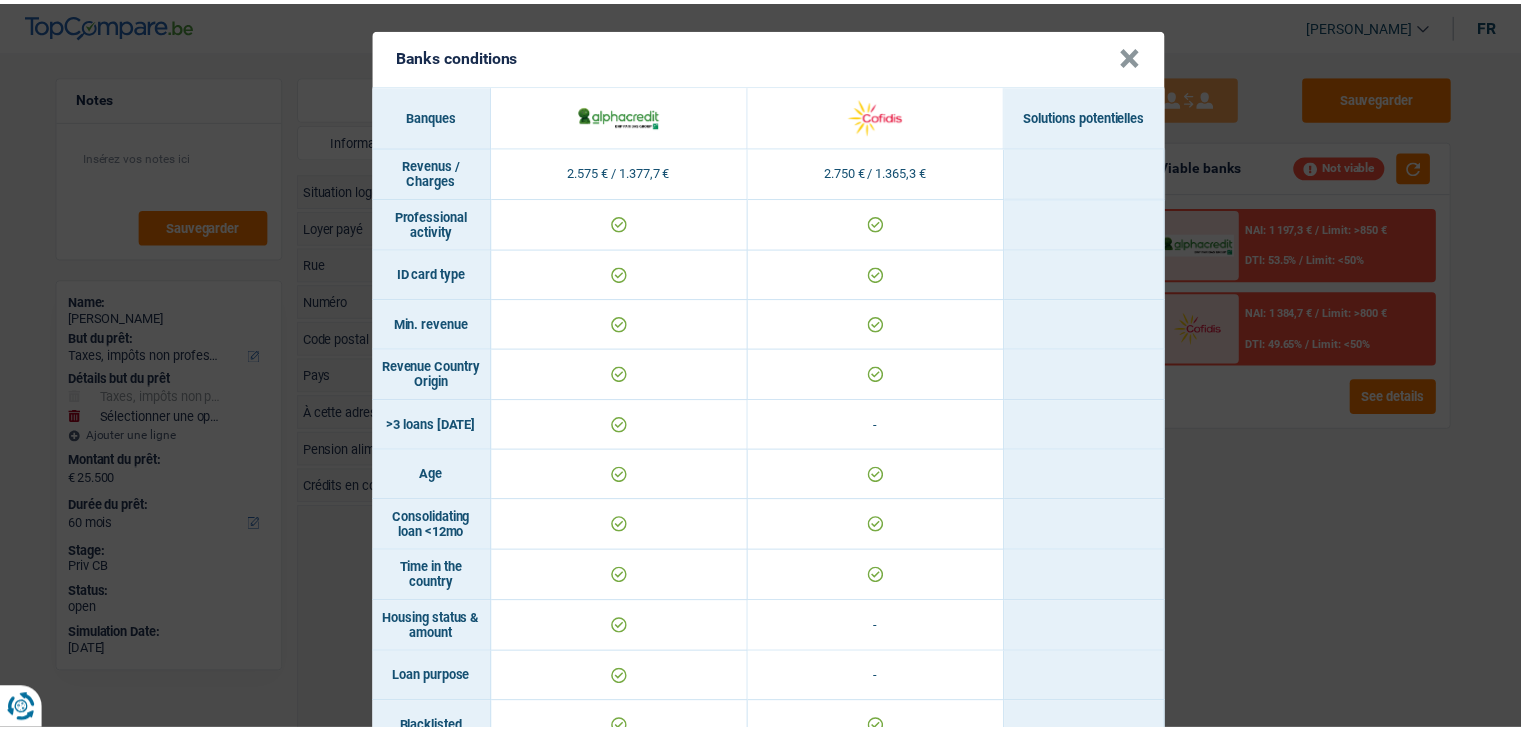 scroll, scrollTop: 0, scrollLeft: 0, axis: both 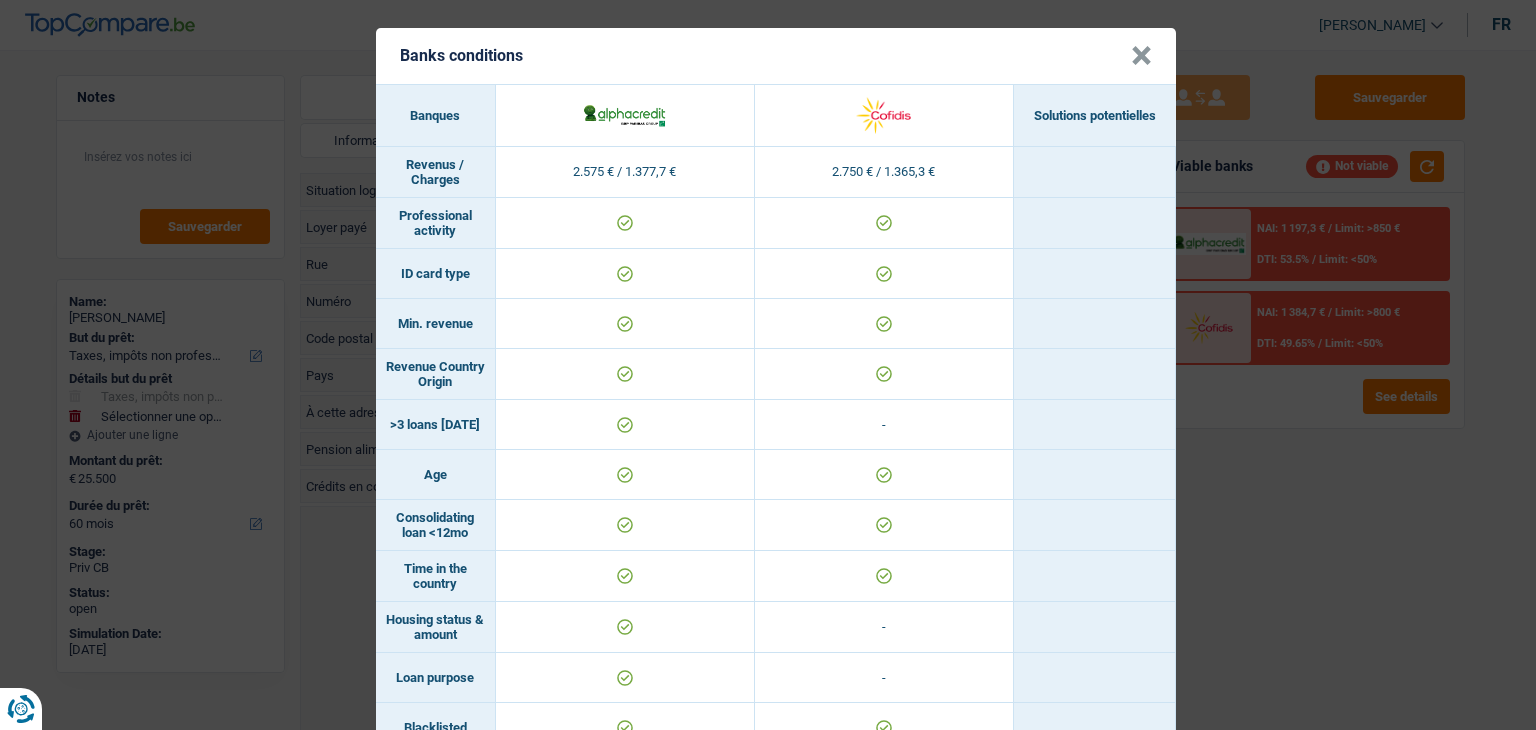 click on "Banks conditions ×
Banques
Solutions potentielles
Revenus / Charges
2.575 € / 1.377,7 €
2.750 € / 1.365,3 €
Professional activity
ID card type
Min. revenue
Revenue Country Origin" at bounding box center (768, 365) 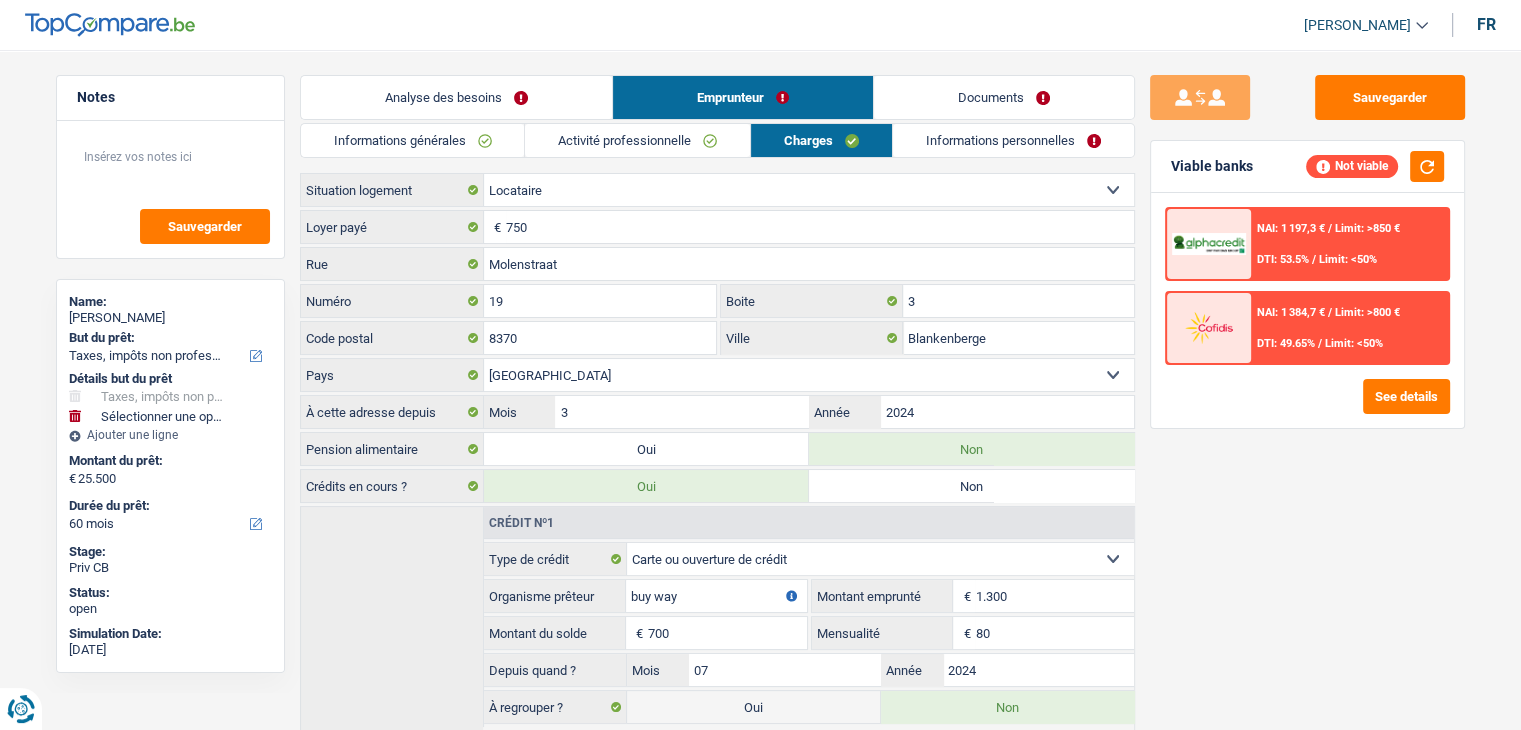 click on "Activité professionnelle" at bounding box center [637, 140] 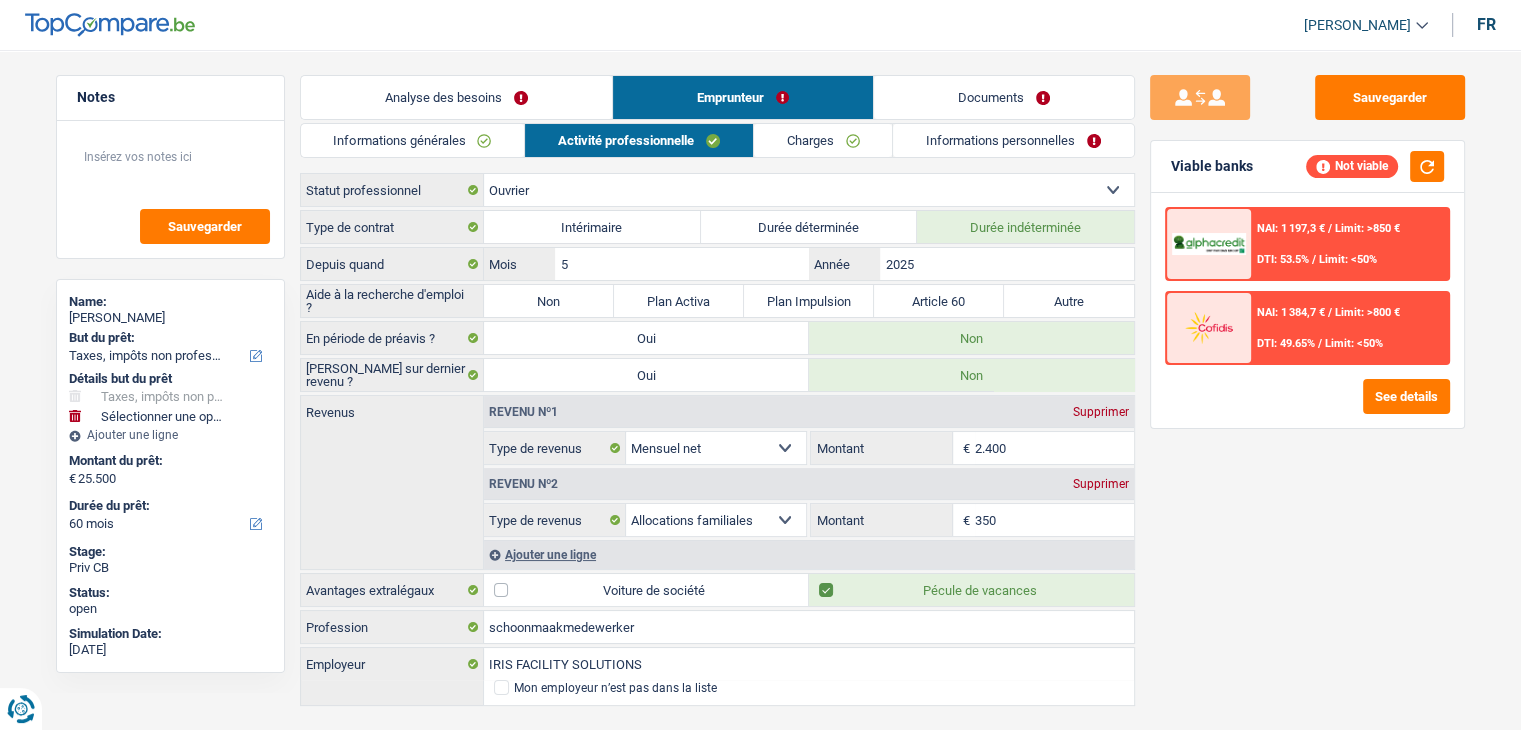 click on "Informations générales" at bounding box center [413, 140] 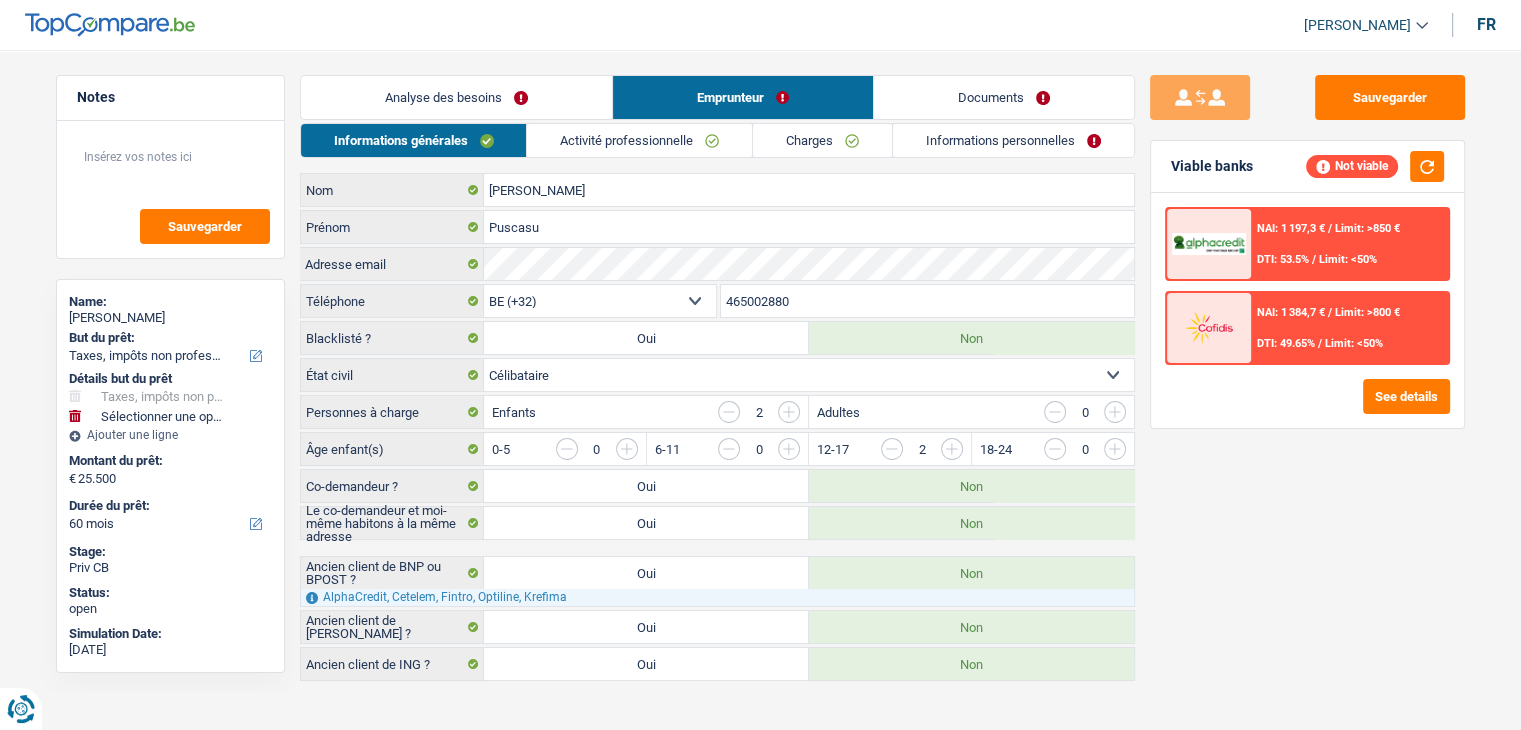 click on "Analyse des besoins" at bounding box center (456, 97) 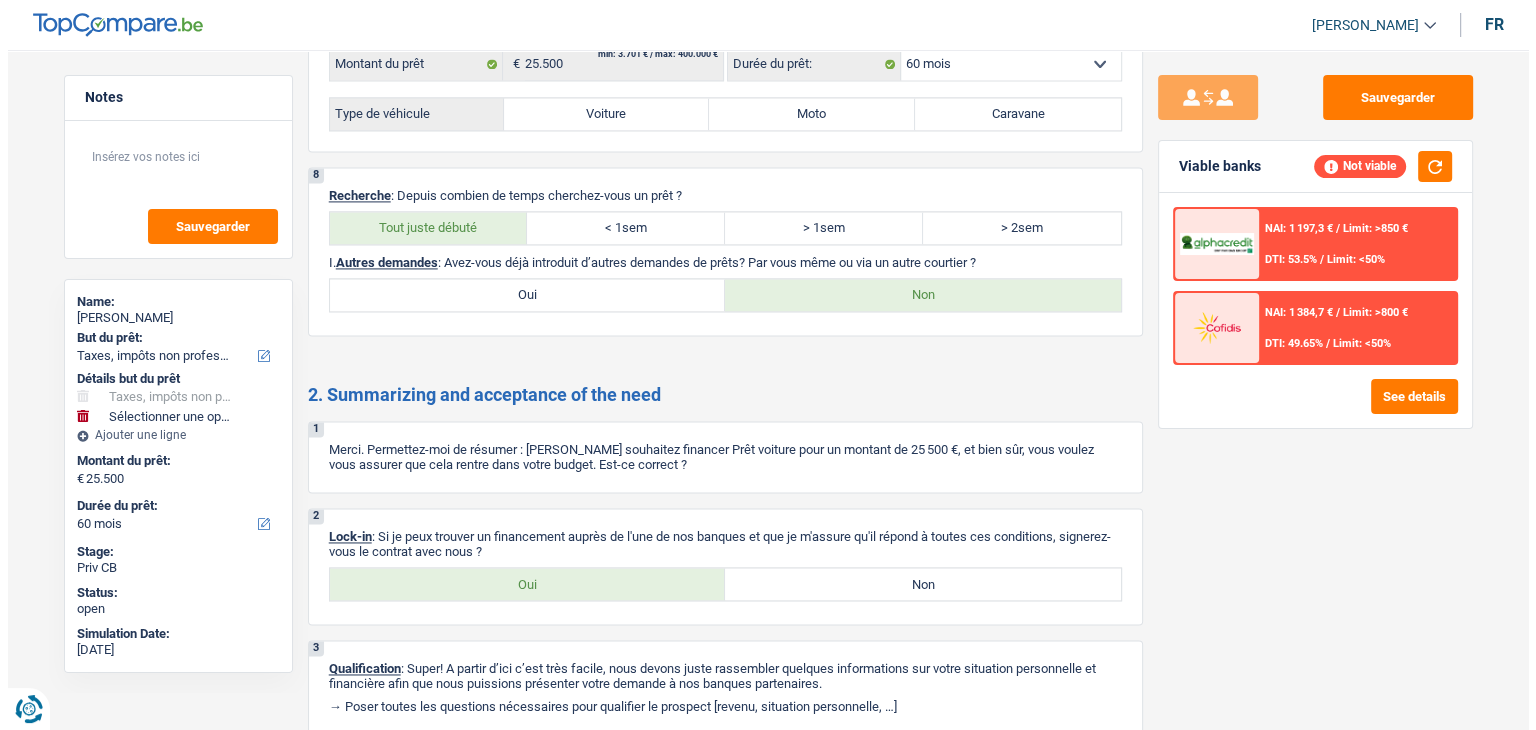 scroll, scrollTop: 2942, scrollLeft: 0, axis: vertical 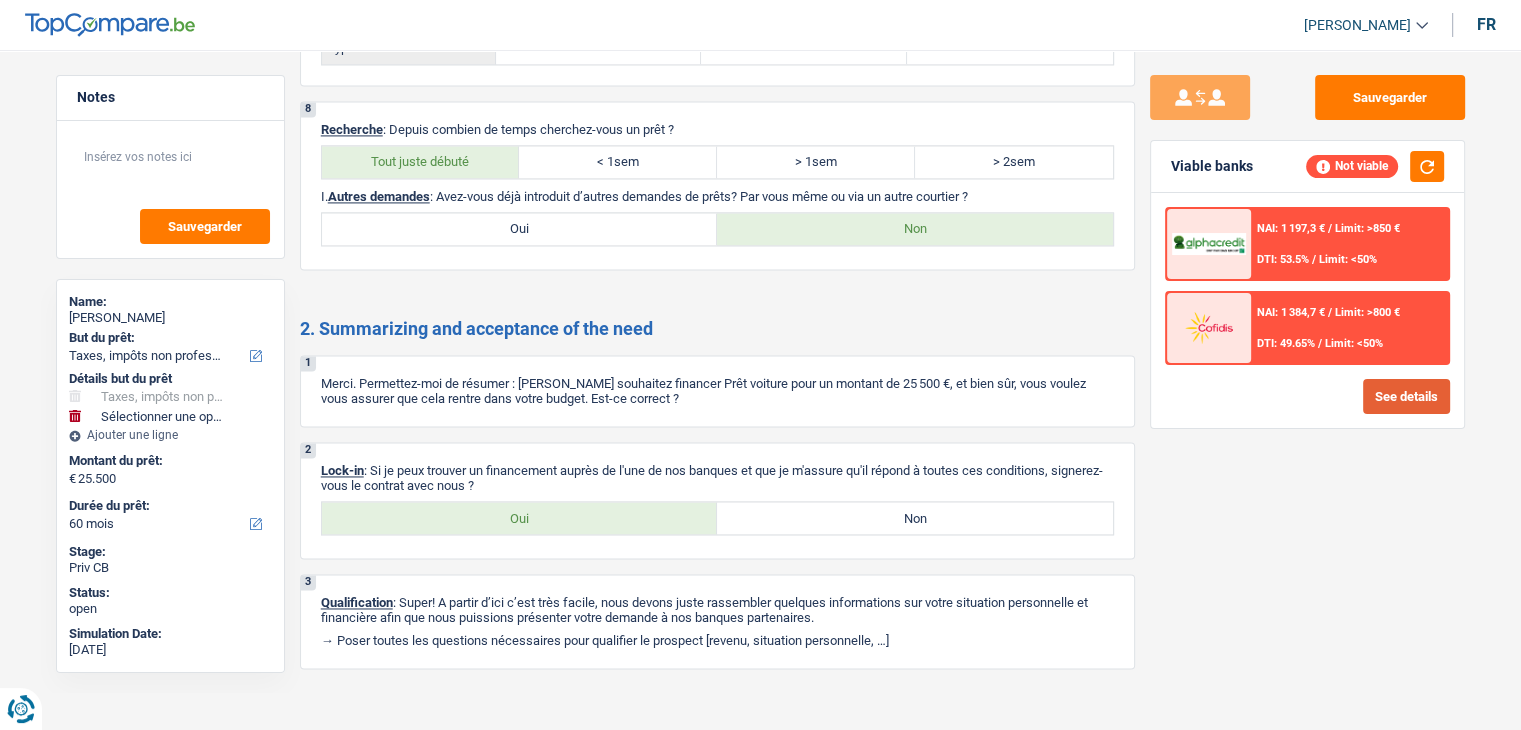 click on "See details" at bounding box center (1406, 396) 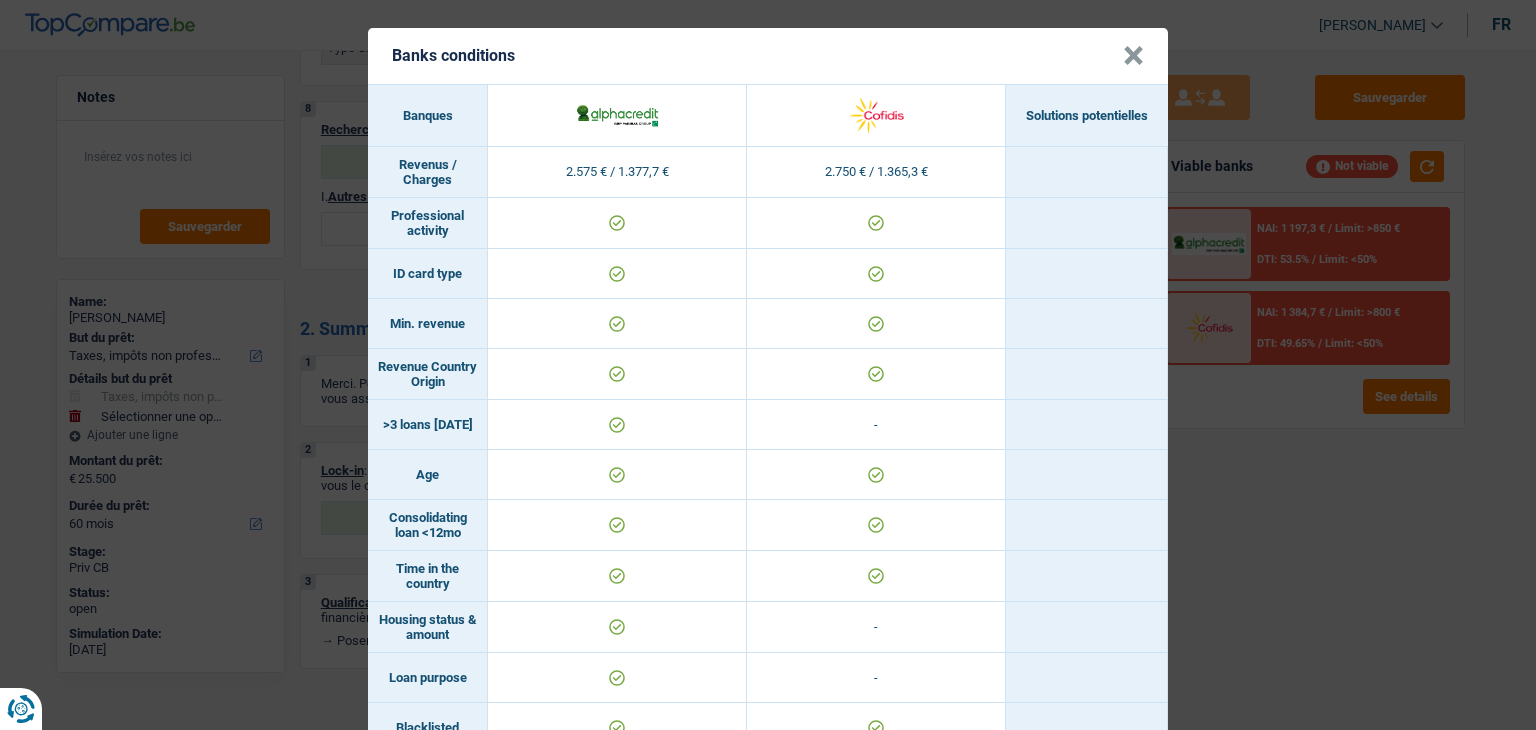 scroll, scrollTop: 0, scrollLeft: 0, axis: both 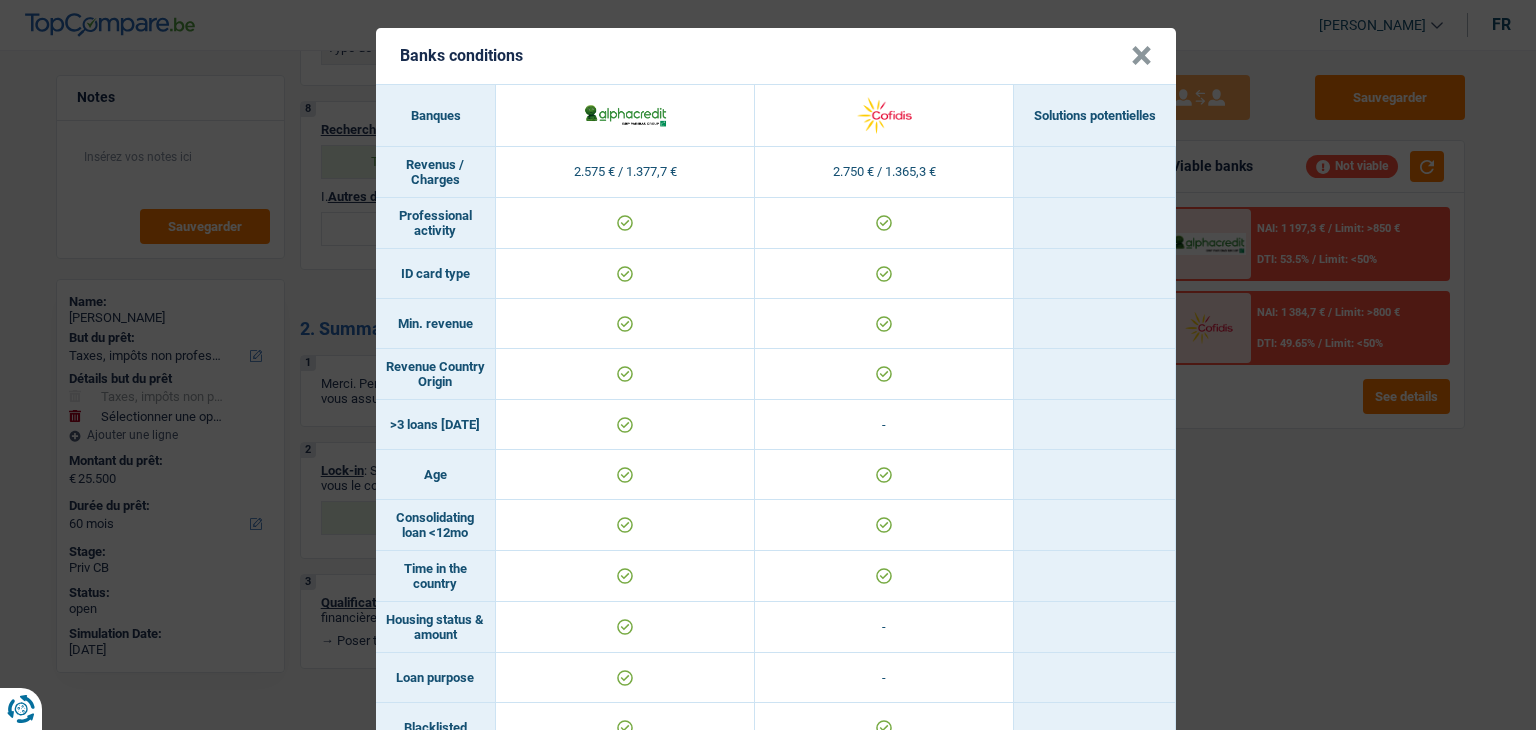 click on "Banks conditions ×
Banques
Solutions potentielles
Revenus / Charges
2.575 € / 1.377,7 €
2.750 € / 1.365,3 €
Professional activity
ID card type
Min. revenue
Revenue Country Origin" at bounding box center [768, 365] 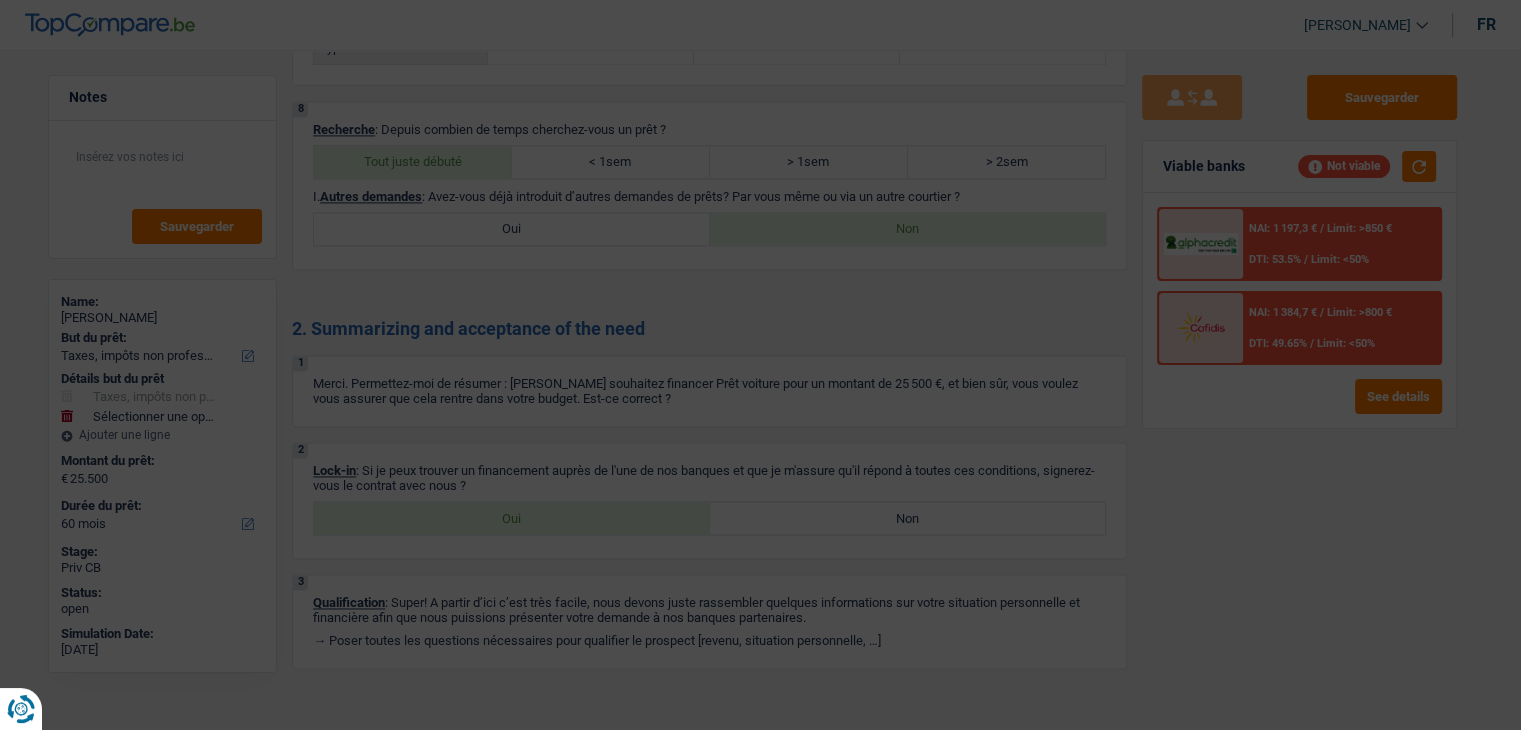 click on "NAI: 1 384,7 €
/
Limit: >800 €
DTI: 49.65%
/
Limit: <50%" at bounding box center [1342, 328] 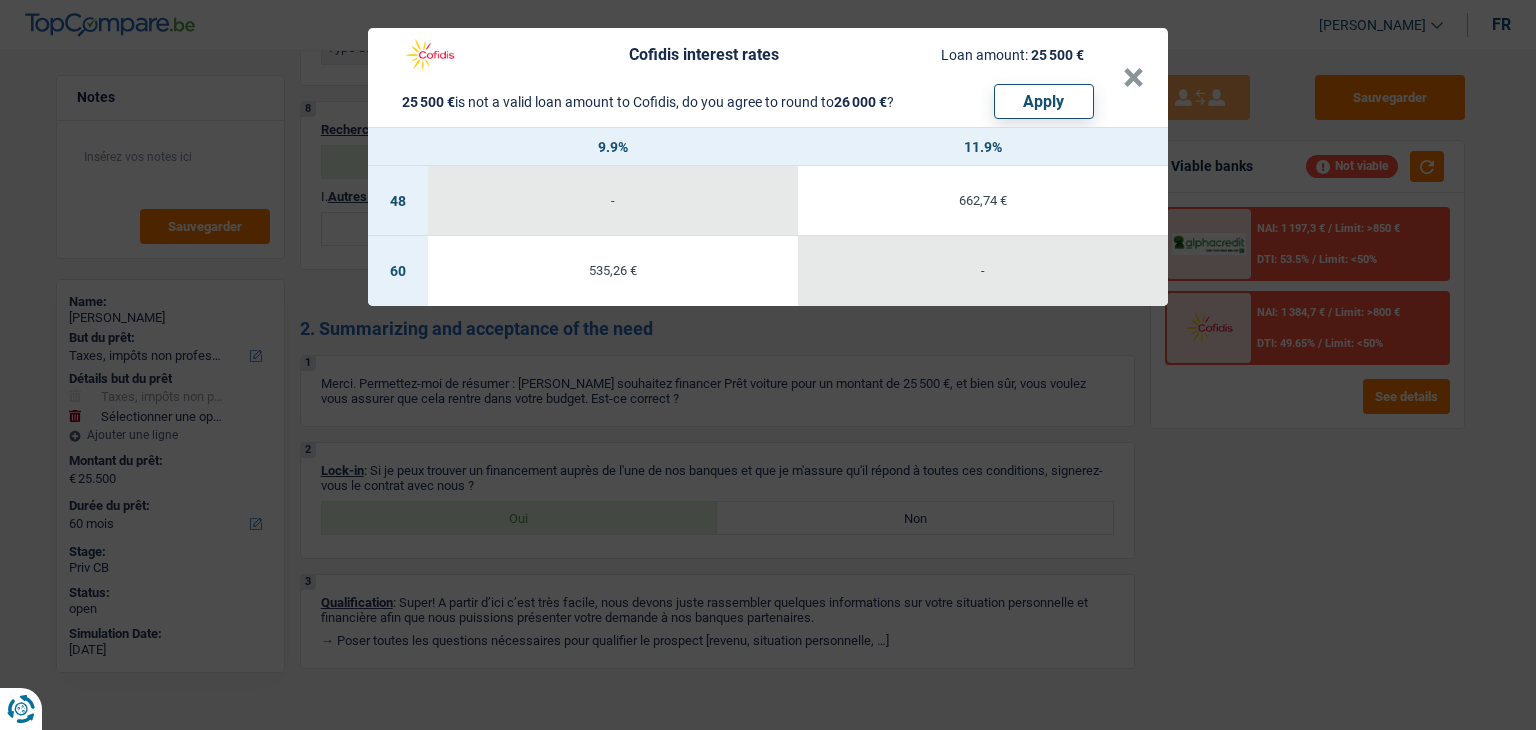 click on "Cofidis interest rates
Loan amount:
25 500 €
25 500 €  is not a valid loan amount to Cofidis, do you agree to round to  26 000 € ?
Apply
×
9.9%
11.9%
48
-
662,74 €
60
535,26 €
-" at bounding box center [768, 365] 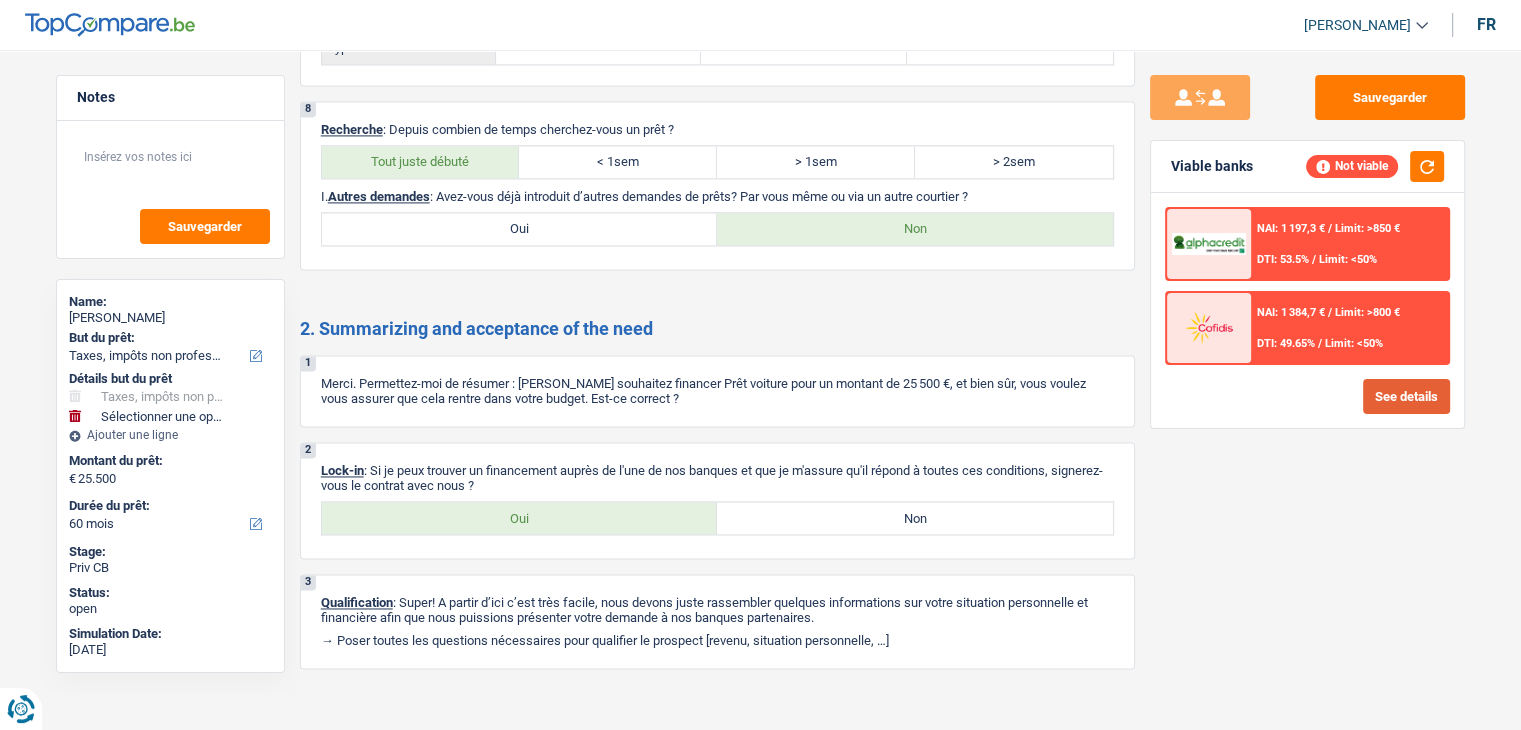 click on "See details" at bounding box center (1406, 396) 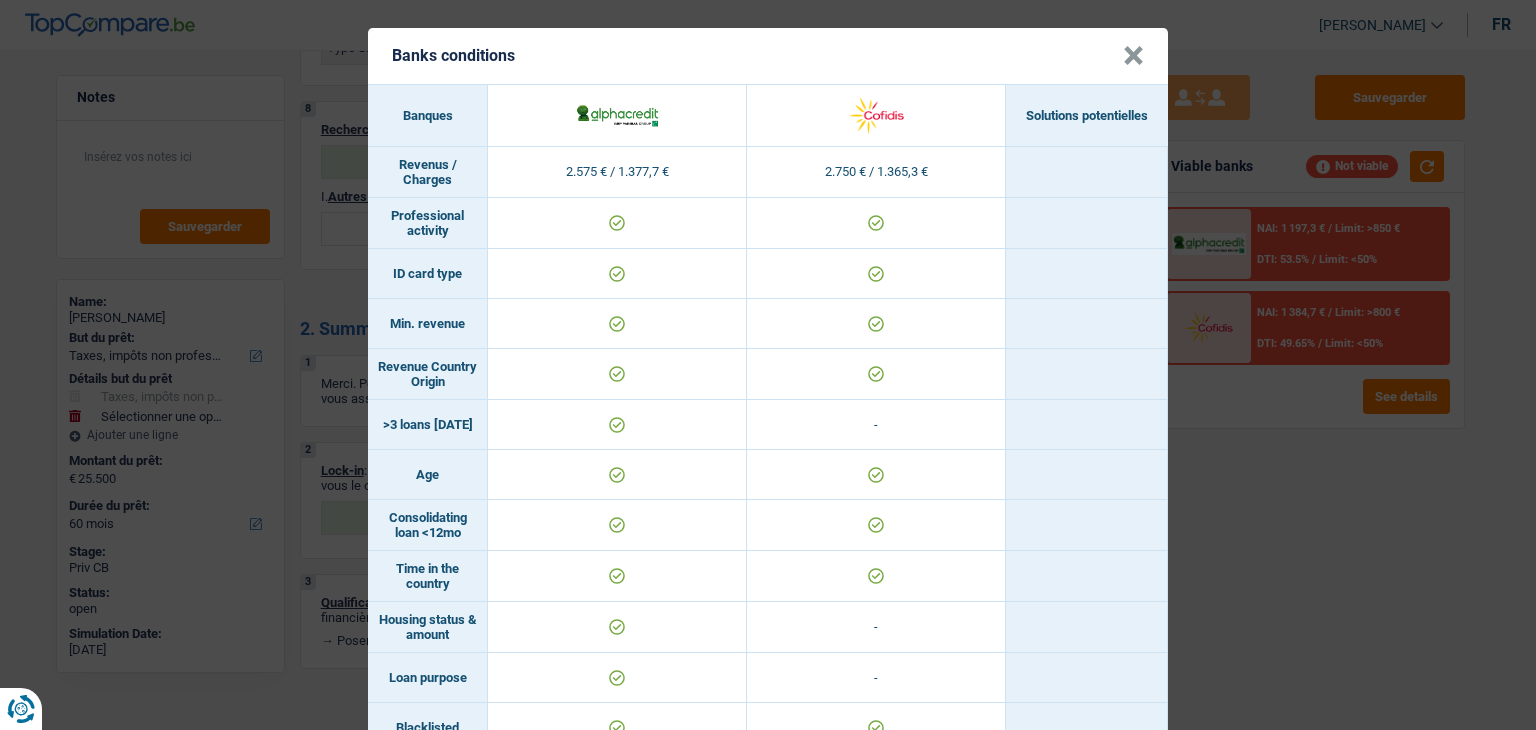 scroll, scrollTop: 0, scrollLeft: 0, axis: both 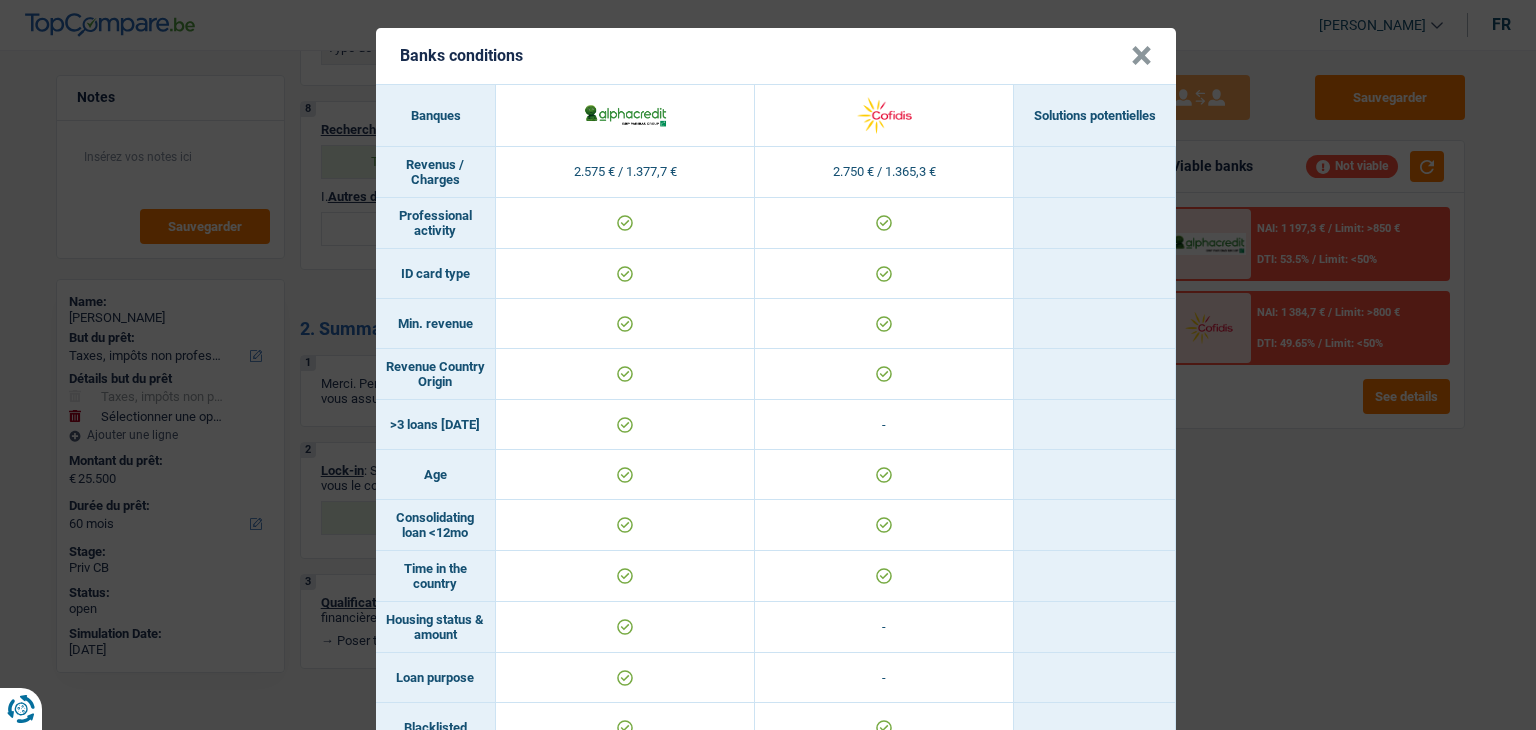click on "Banks conditions ×
Banques
Solutions potentielles
Revenus / Charges
2.575 € / 1.377,7 €
2.750 € / 1.365,3 €
Professional activity
ID card type
Min. revenue
Revenue Country Origin" at bounding box center [768, 365] 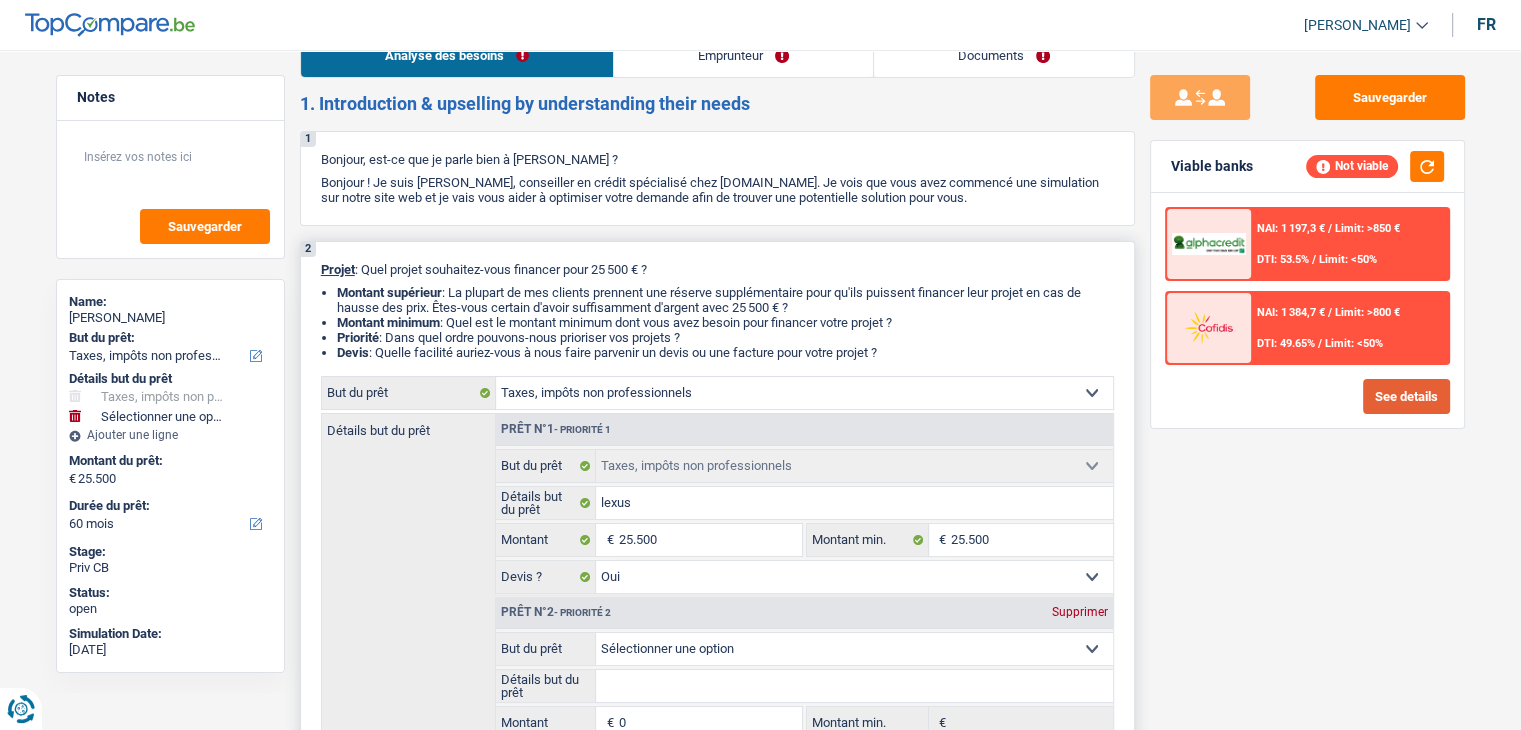 scroll, scrollTop: 0, scrollLeft: 0, axis: both 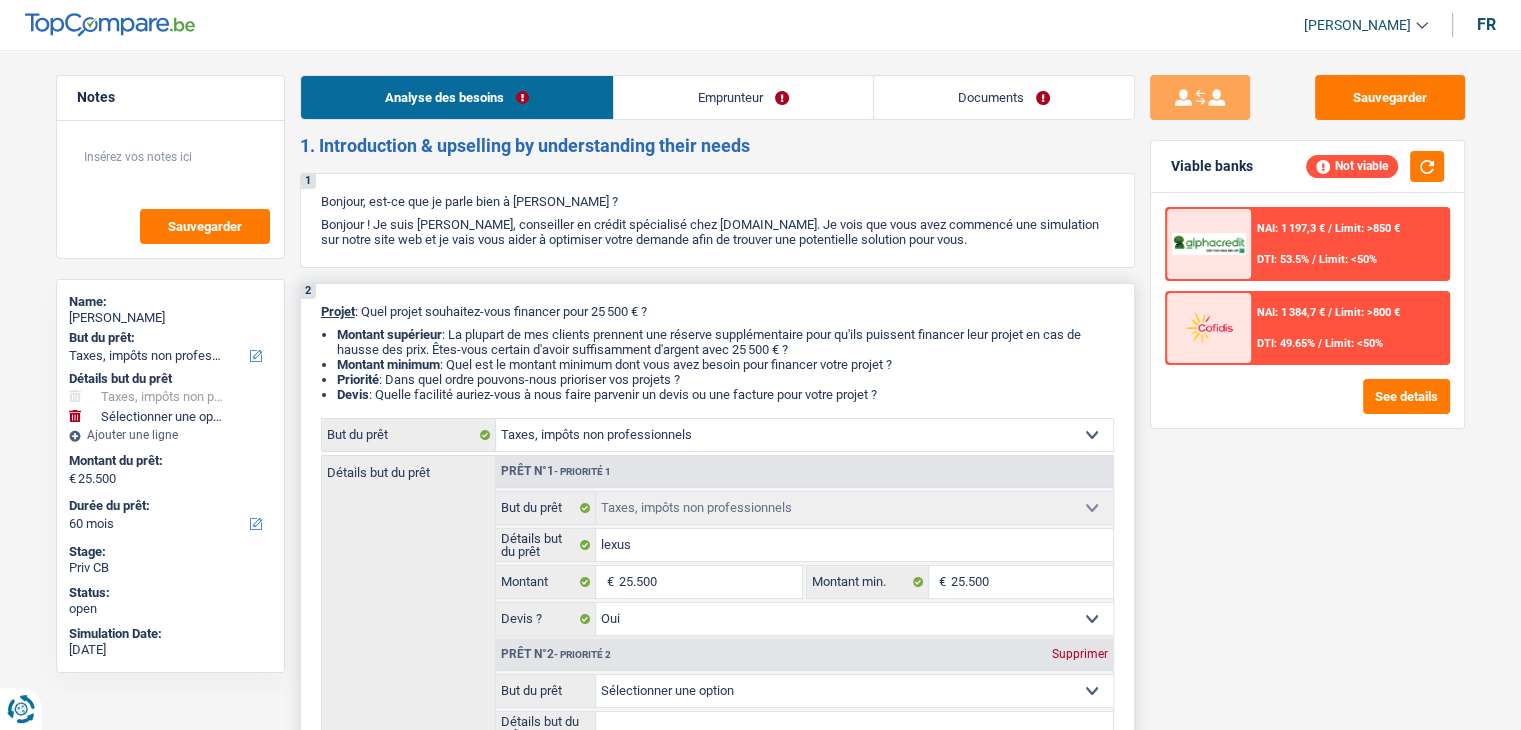 drag, startPoint x: 893, startPoint y: 389, endPoint x: 517, endPoint y: 331, distance: 380.4471 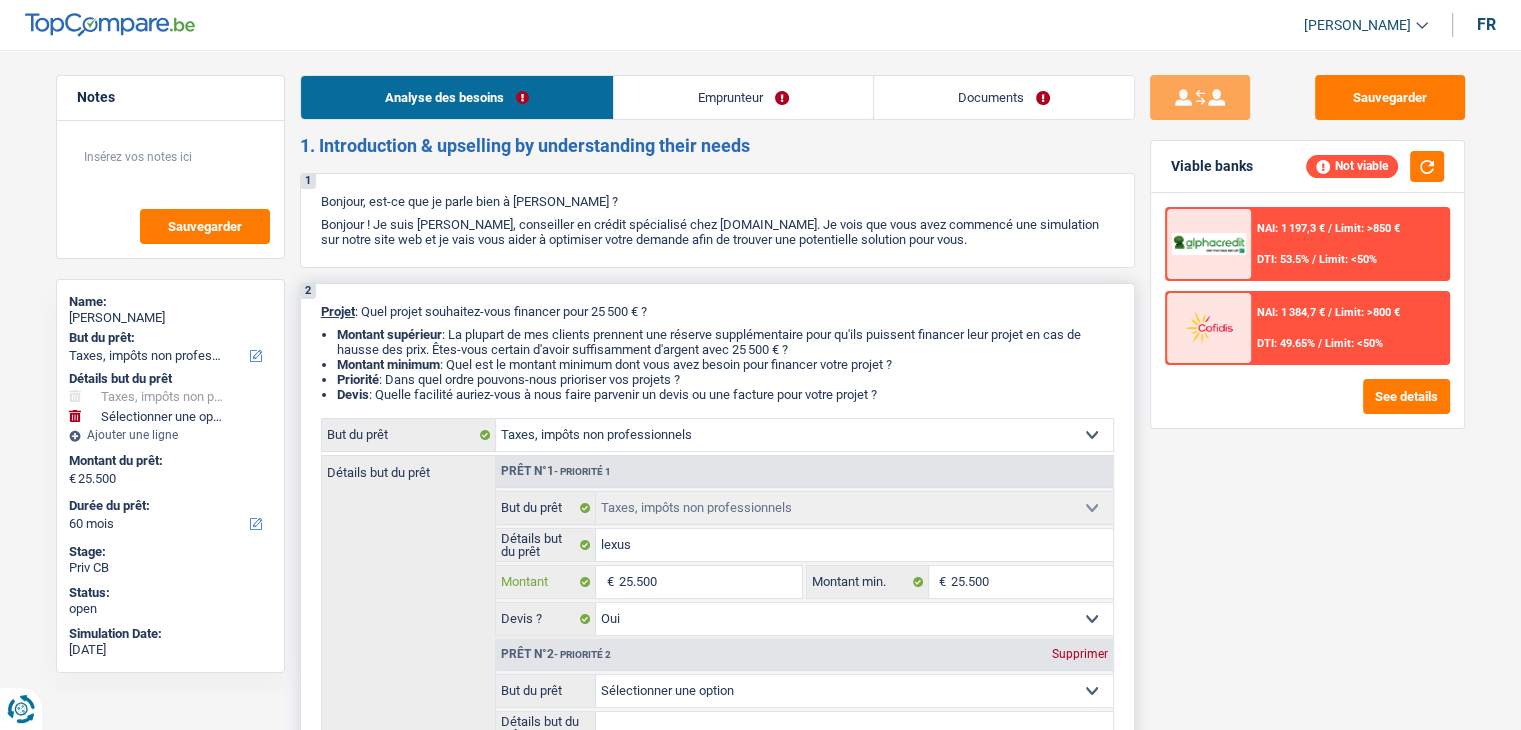 click on "25.500" at bounding box center [709, 582] 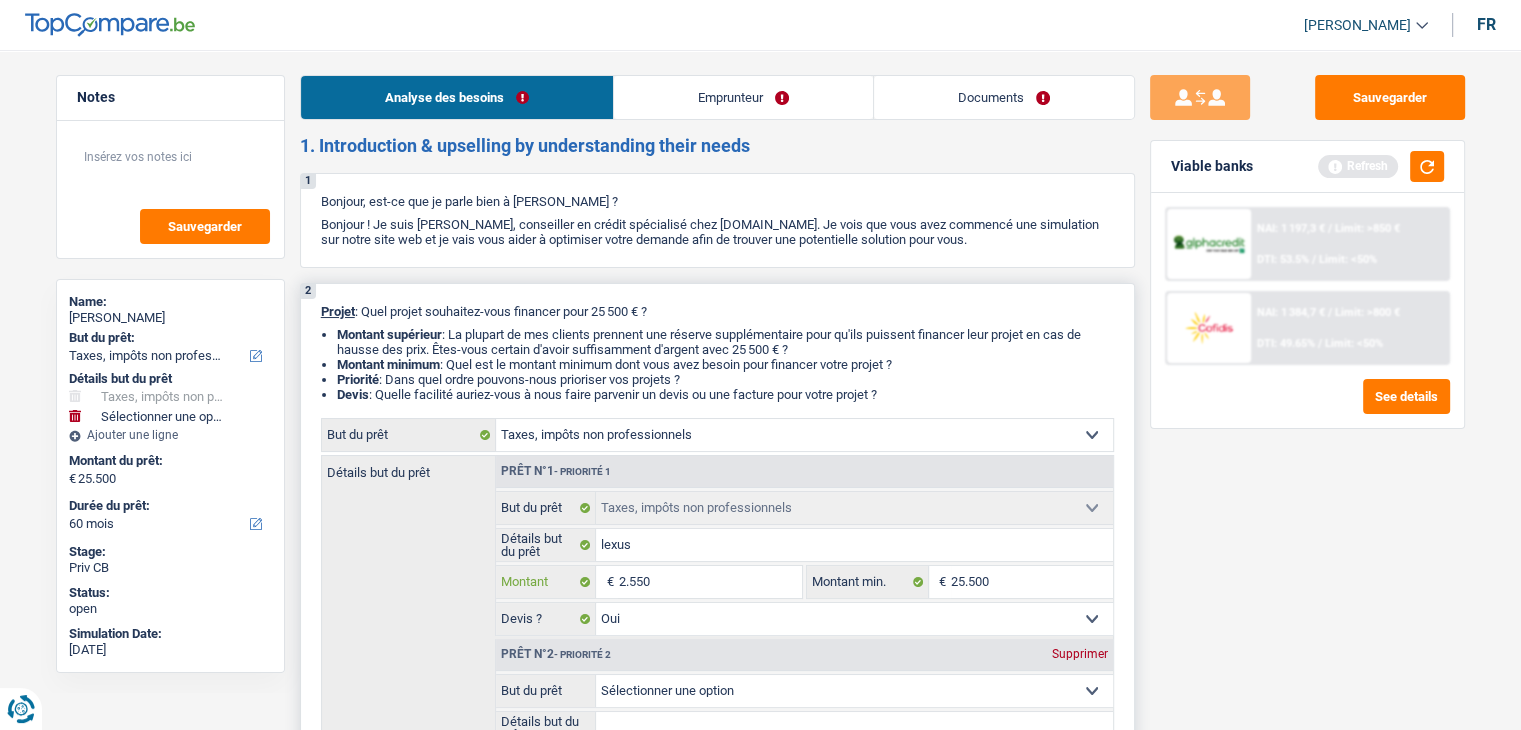 type on "255" 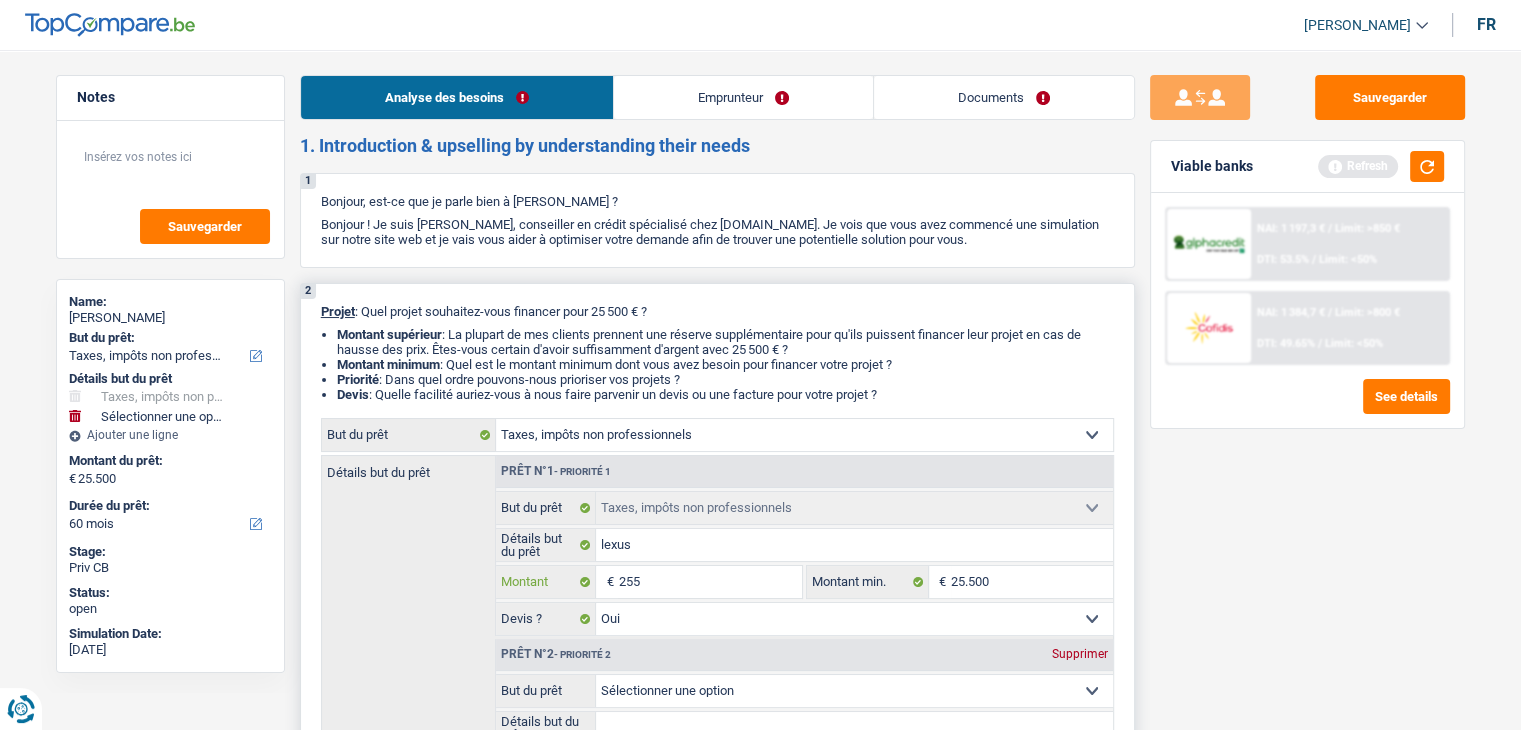 type on "25" 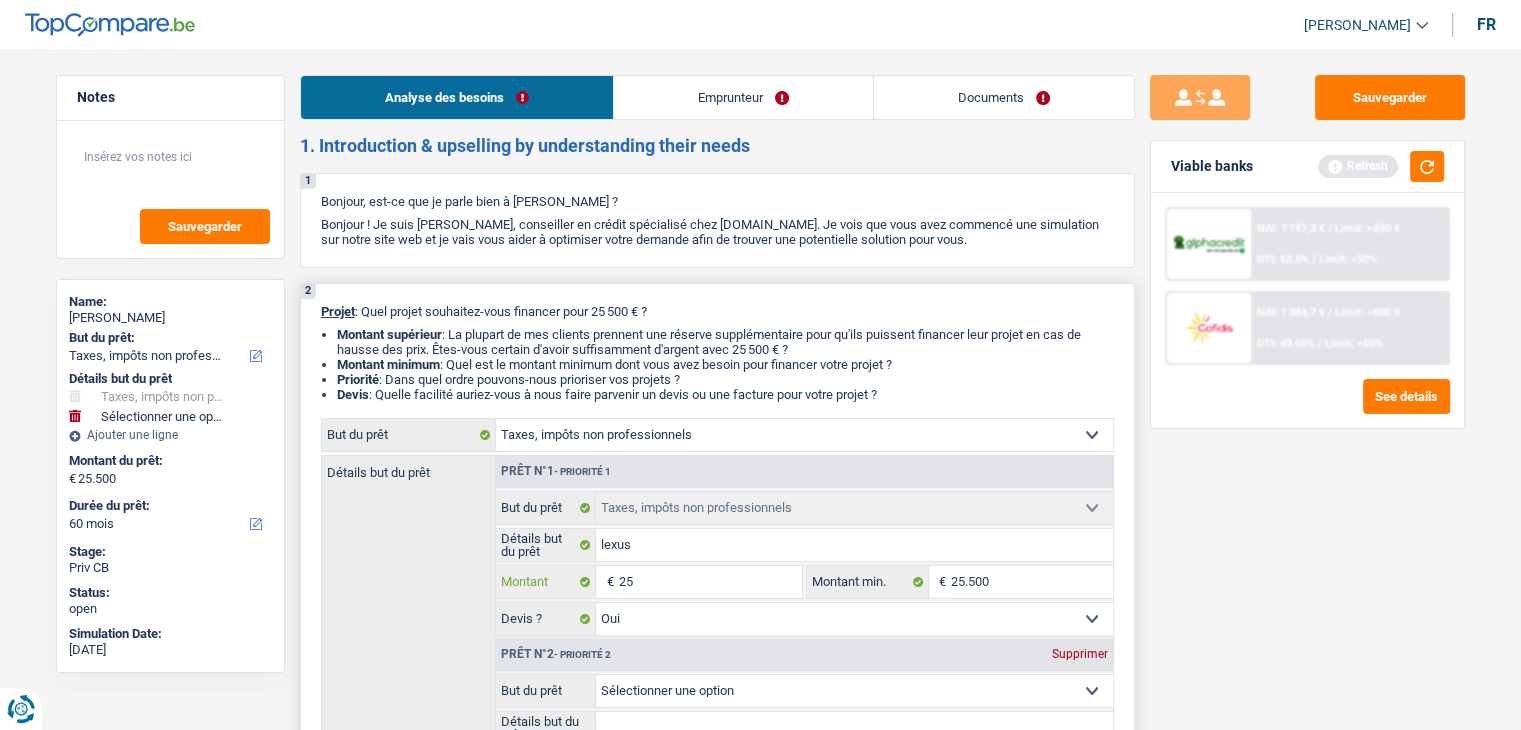 type on "2" 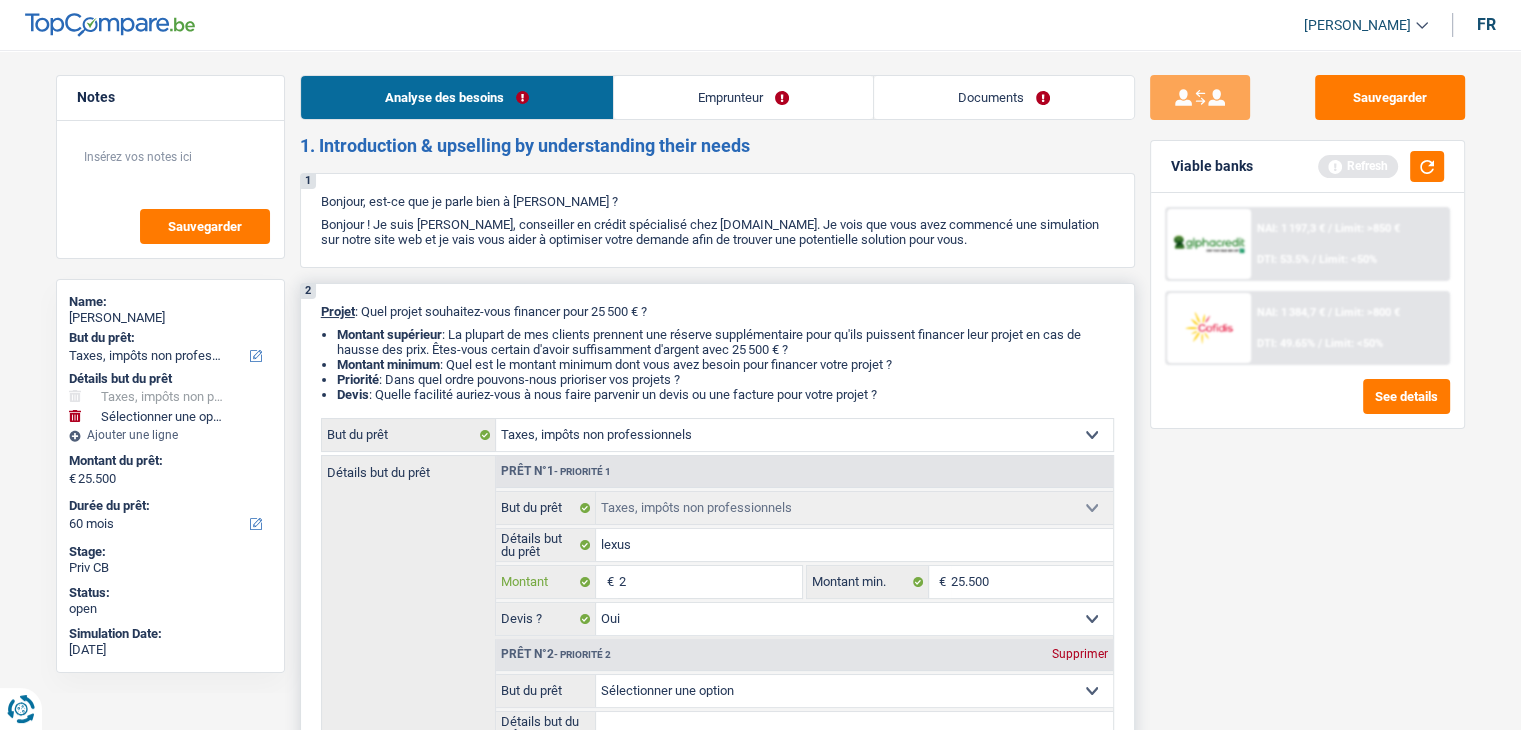 type 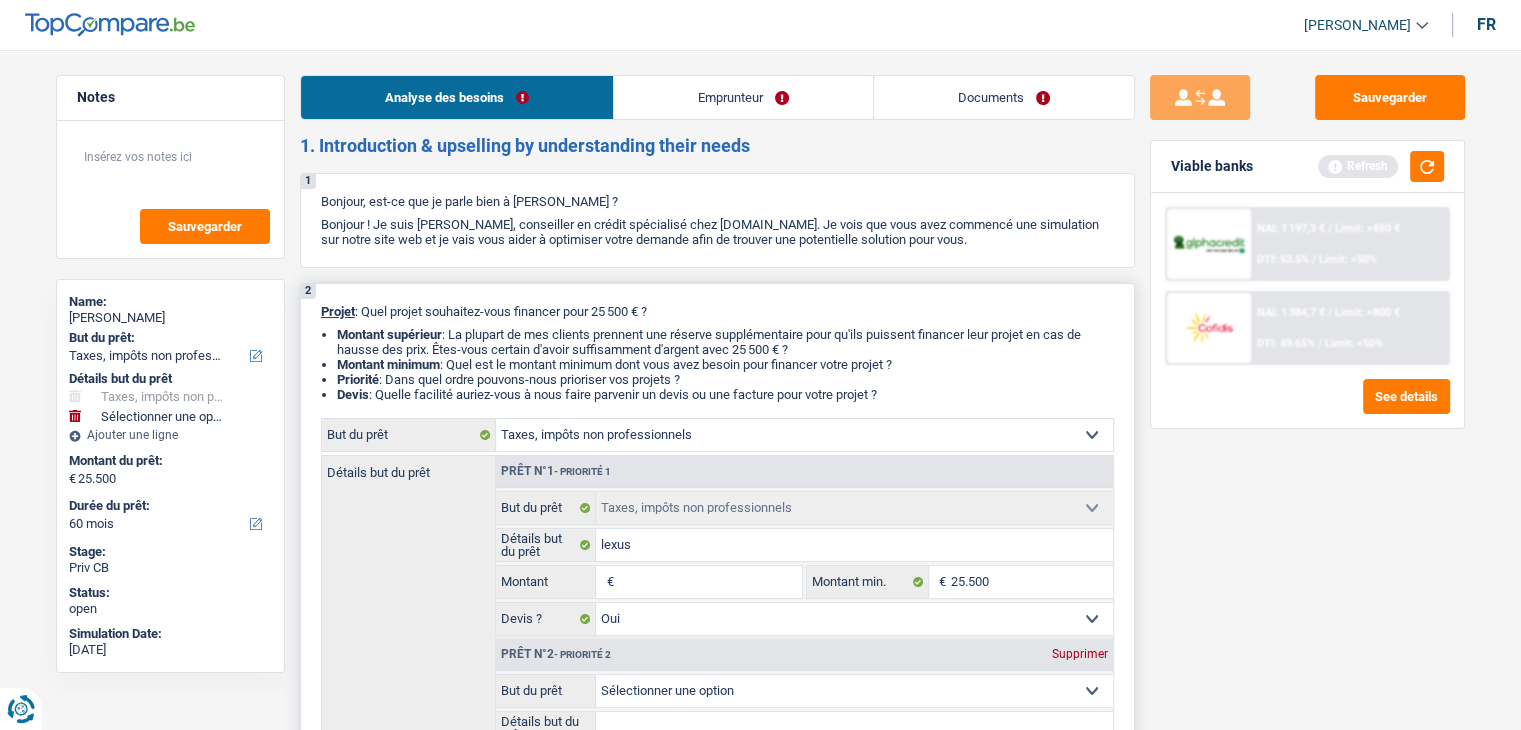 type on "2" 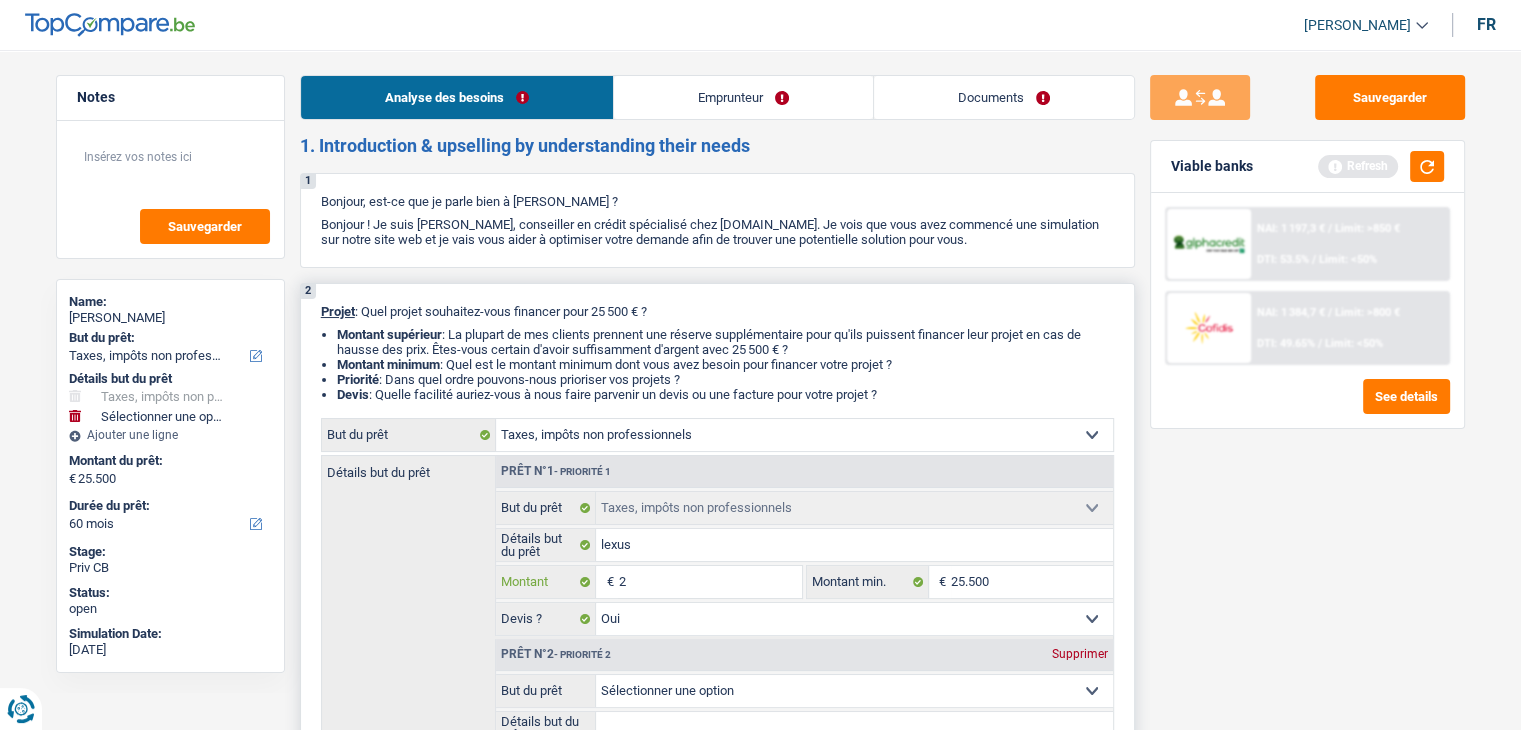 type on "20" 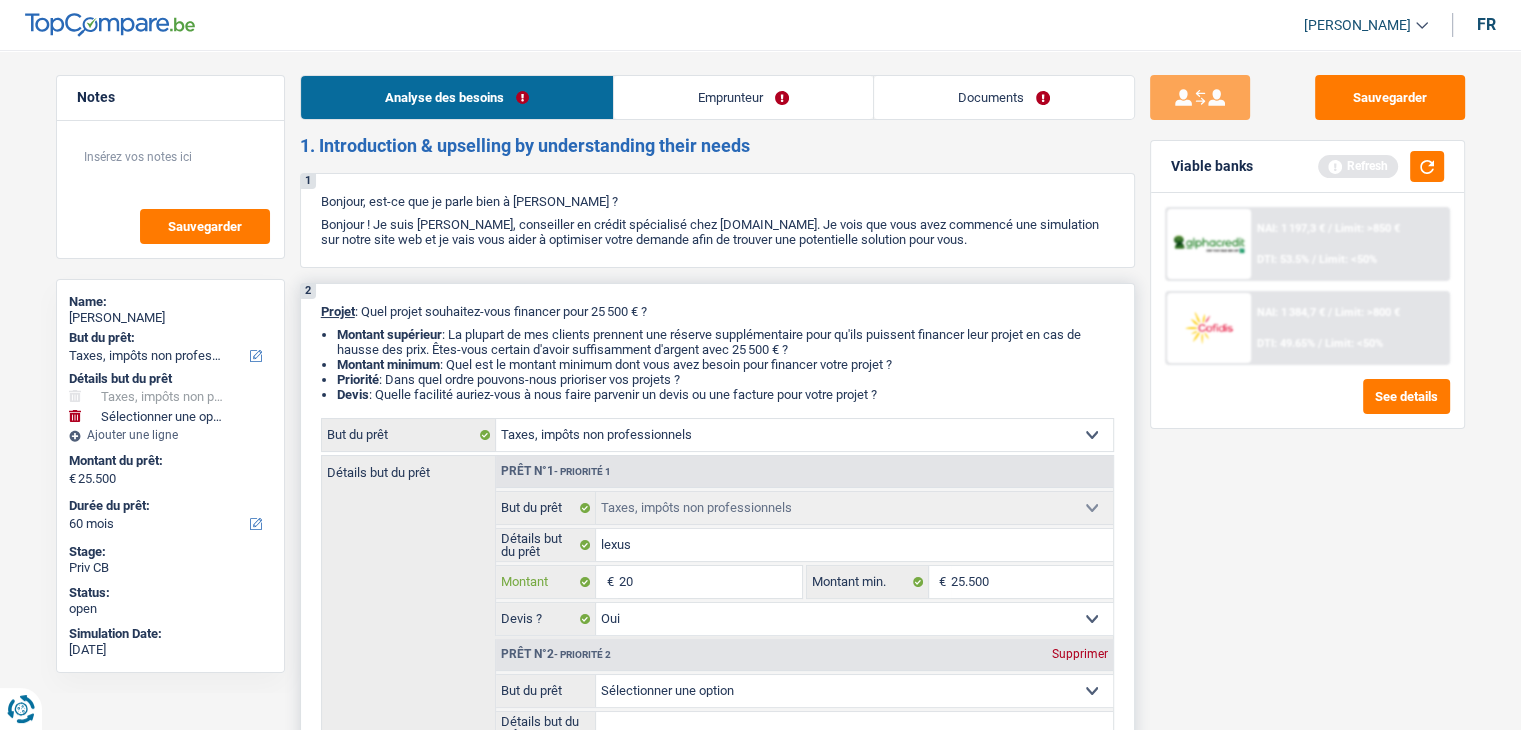 type on "200" 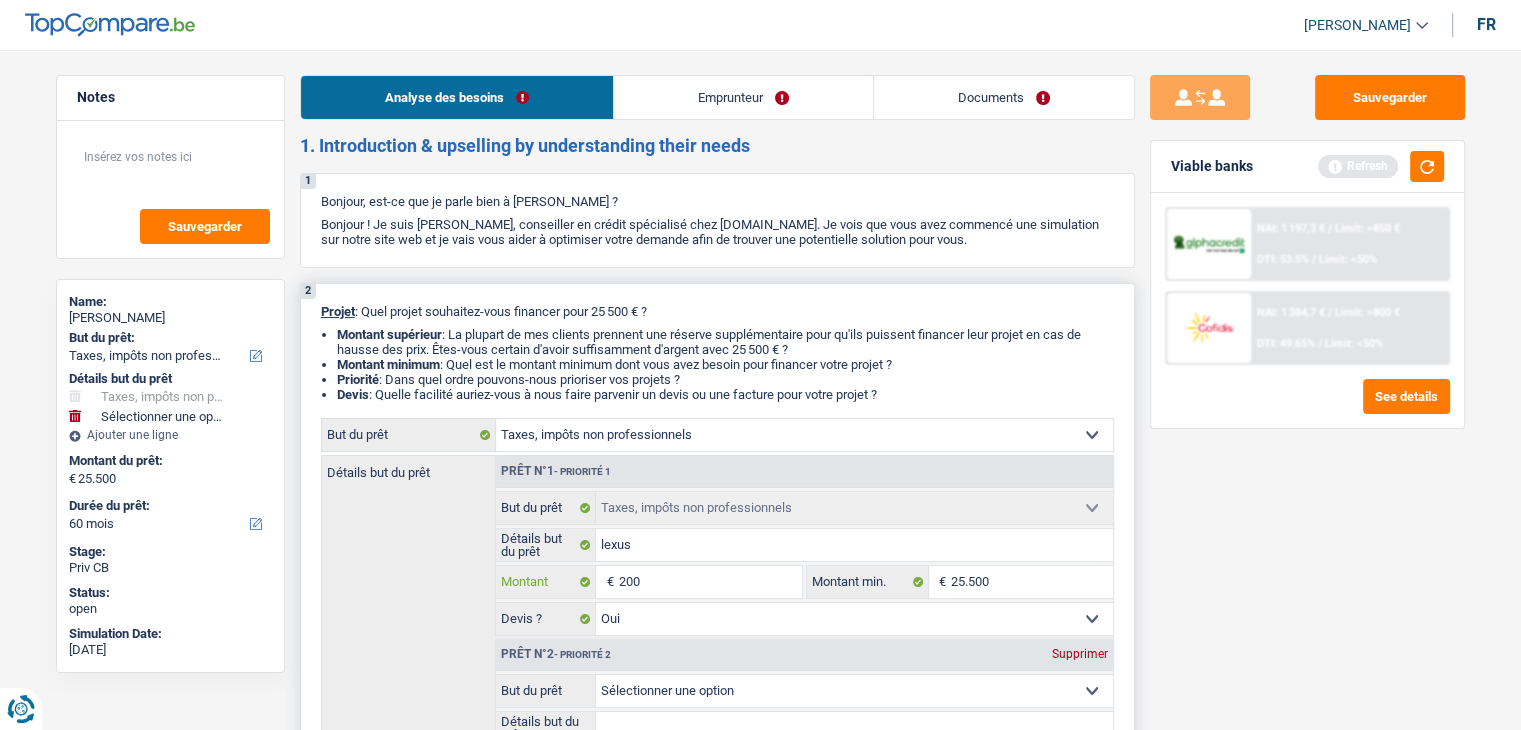 type on "2.000" 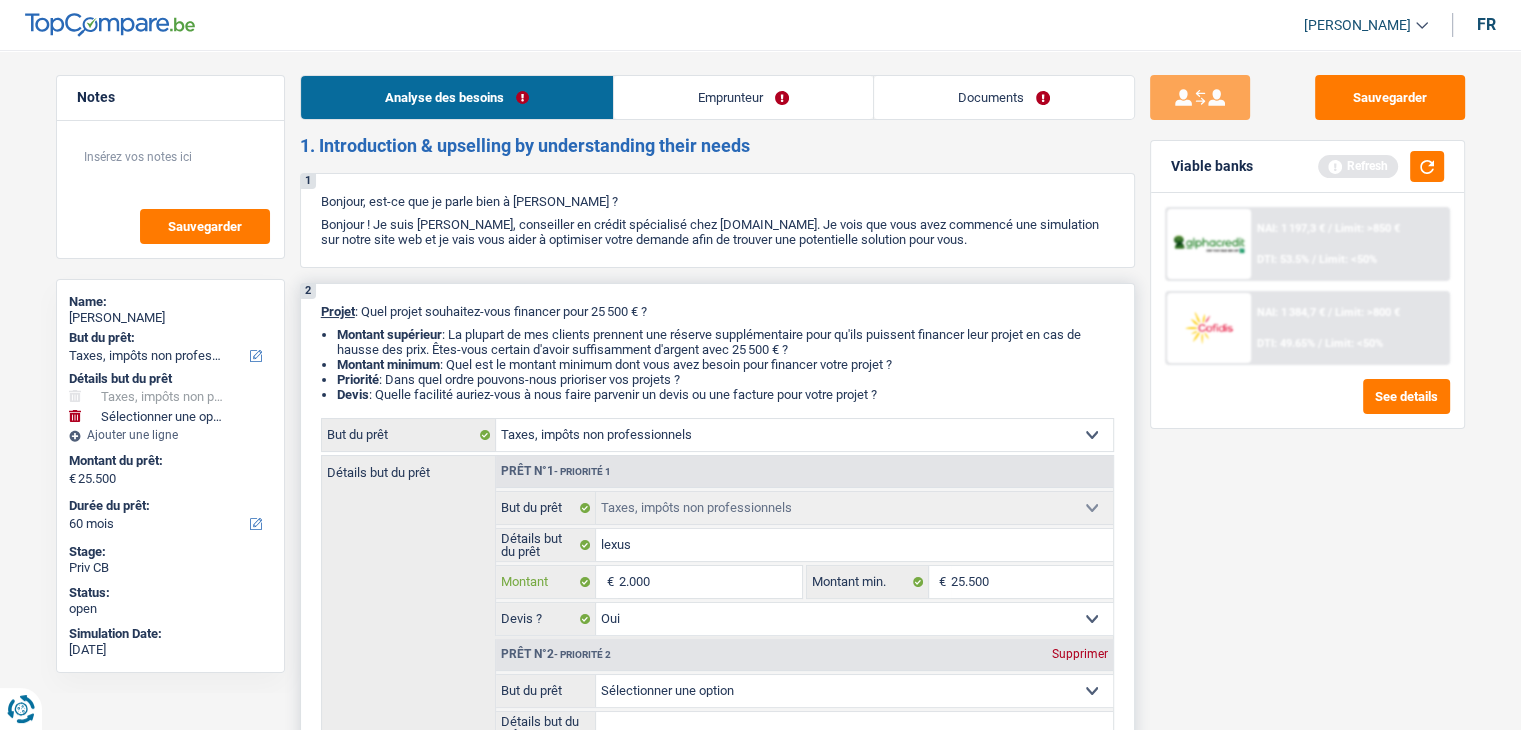 type on "20.000" 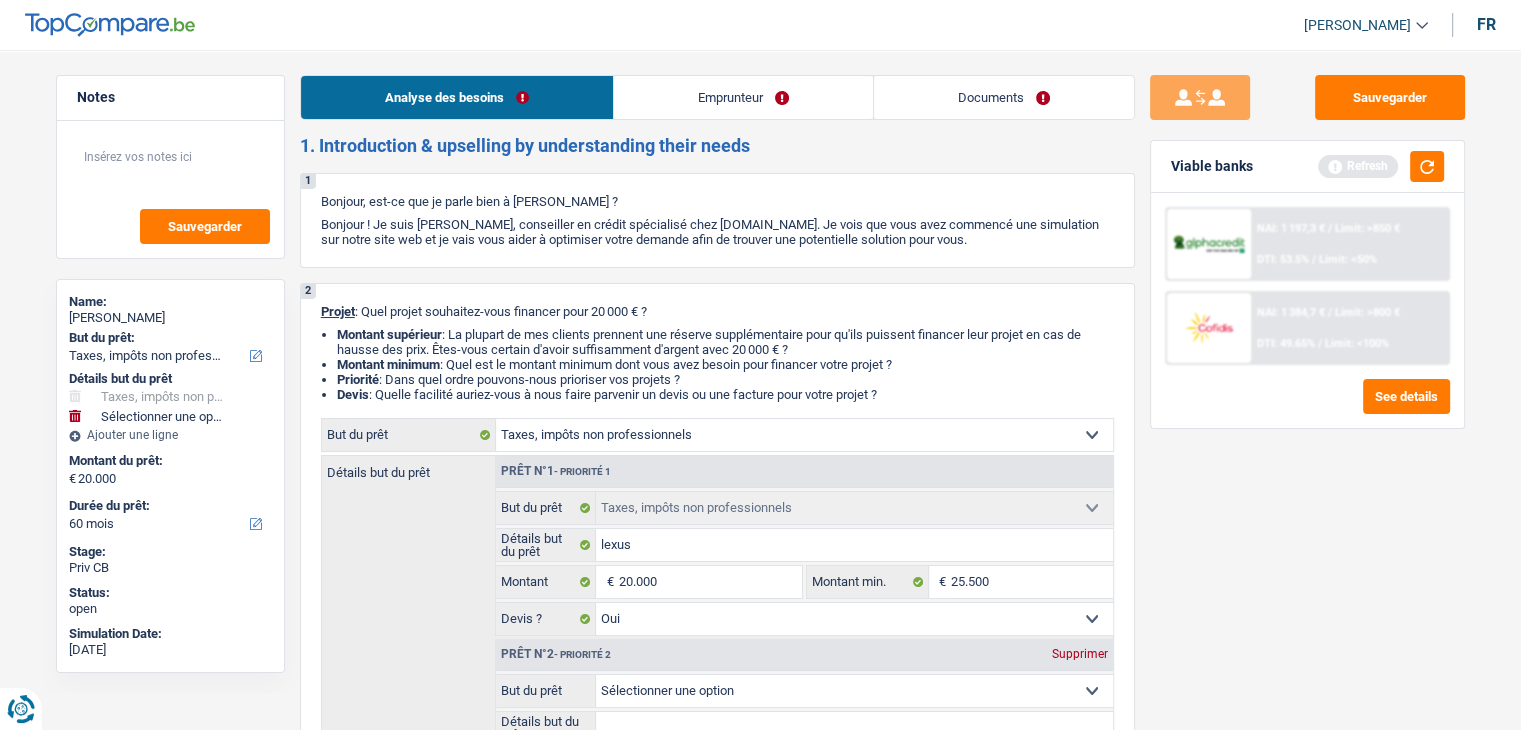 click on "Refresh" at bounding box center [1381, 166] 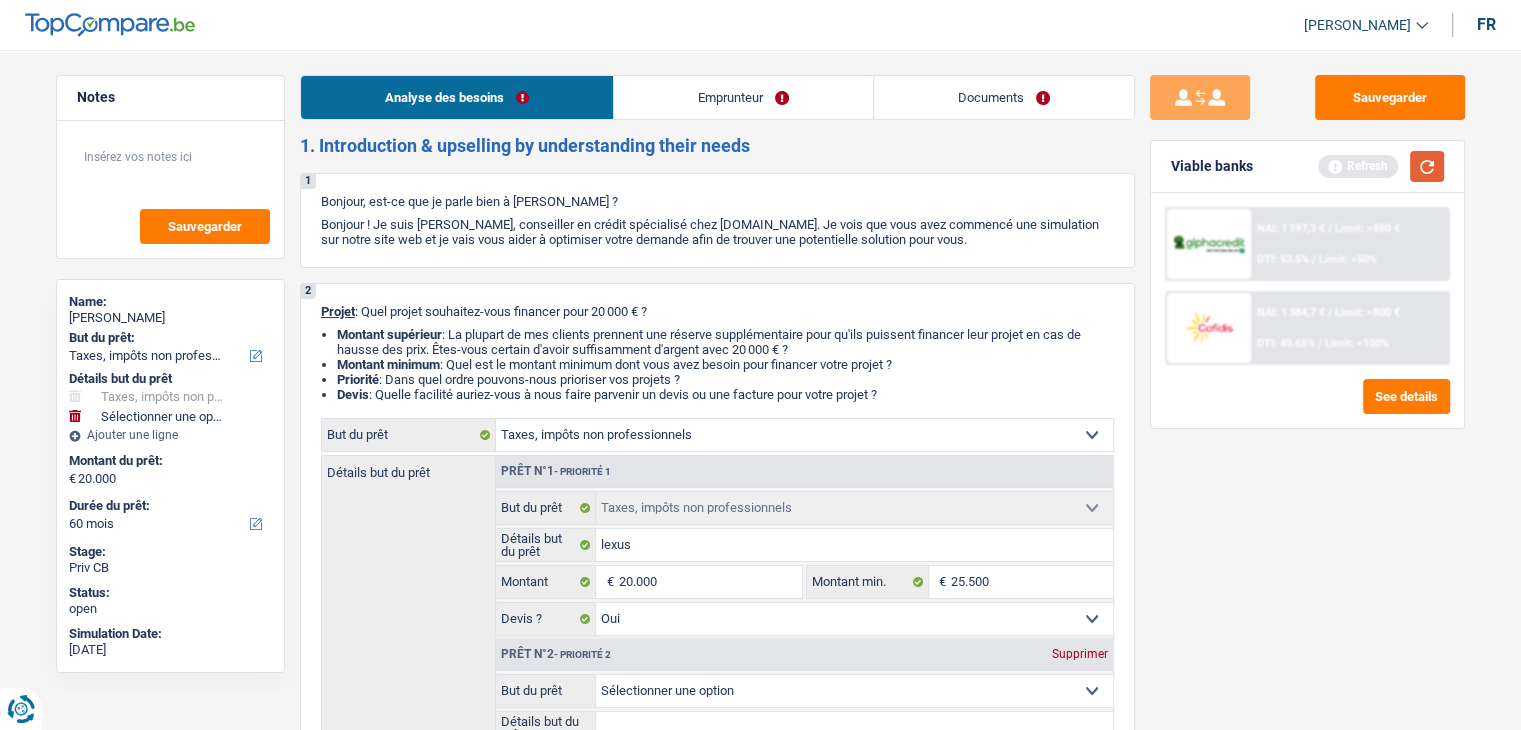 click at bounding box center [1427, 166] 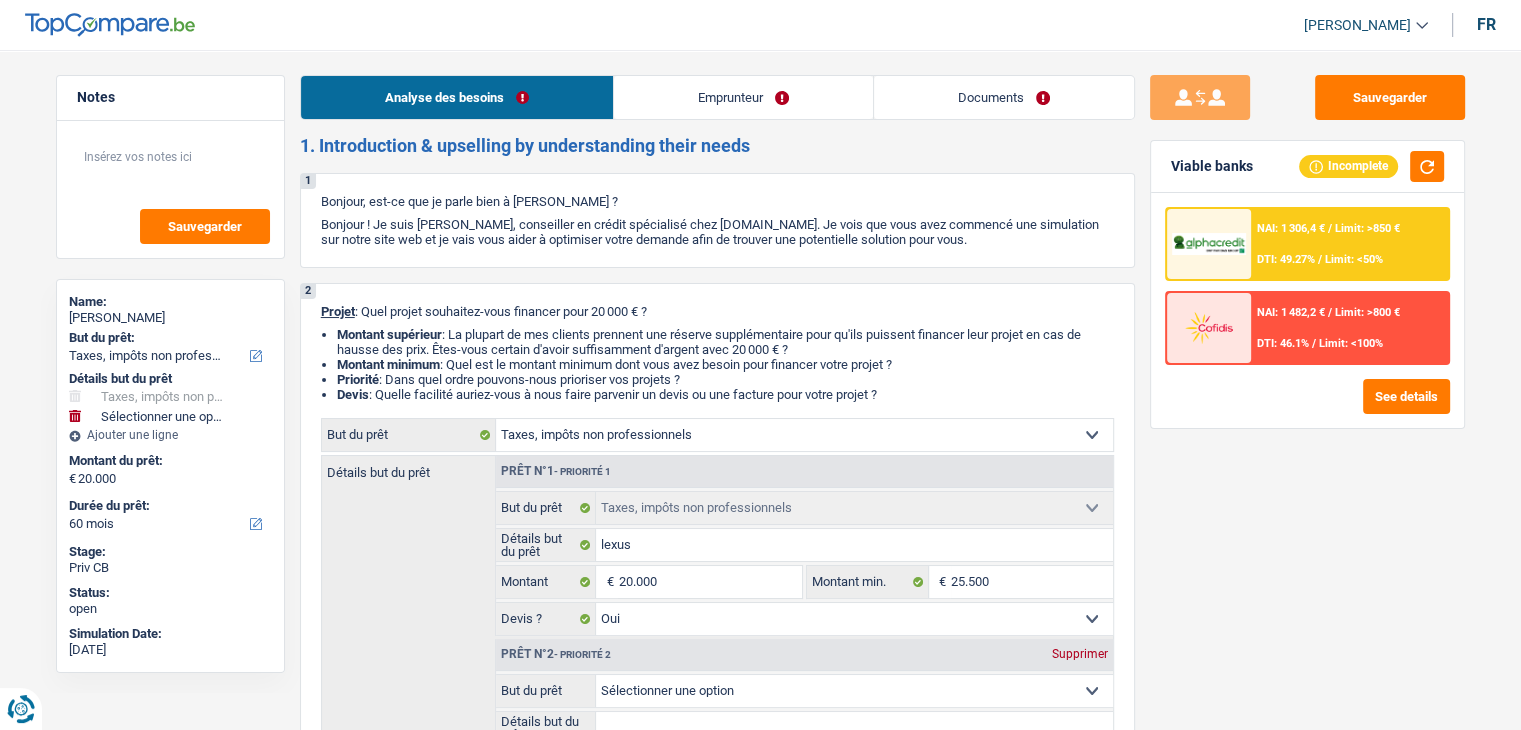 click on "Sauvegarder
Viable banks
Incomplete
NAI: 1 306,4 €
/
Limit: >850 €
DTI: 49.27%
/
Limit: <50%
NAI: 1 482,2 €
/
Limit: >800 €
DTI: 46.1%
/
Limit: <100%
See details" at bounding box center (1307, 384) 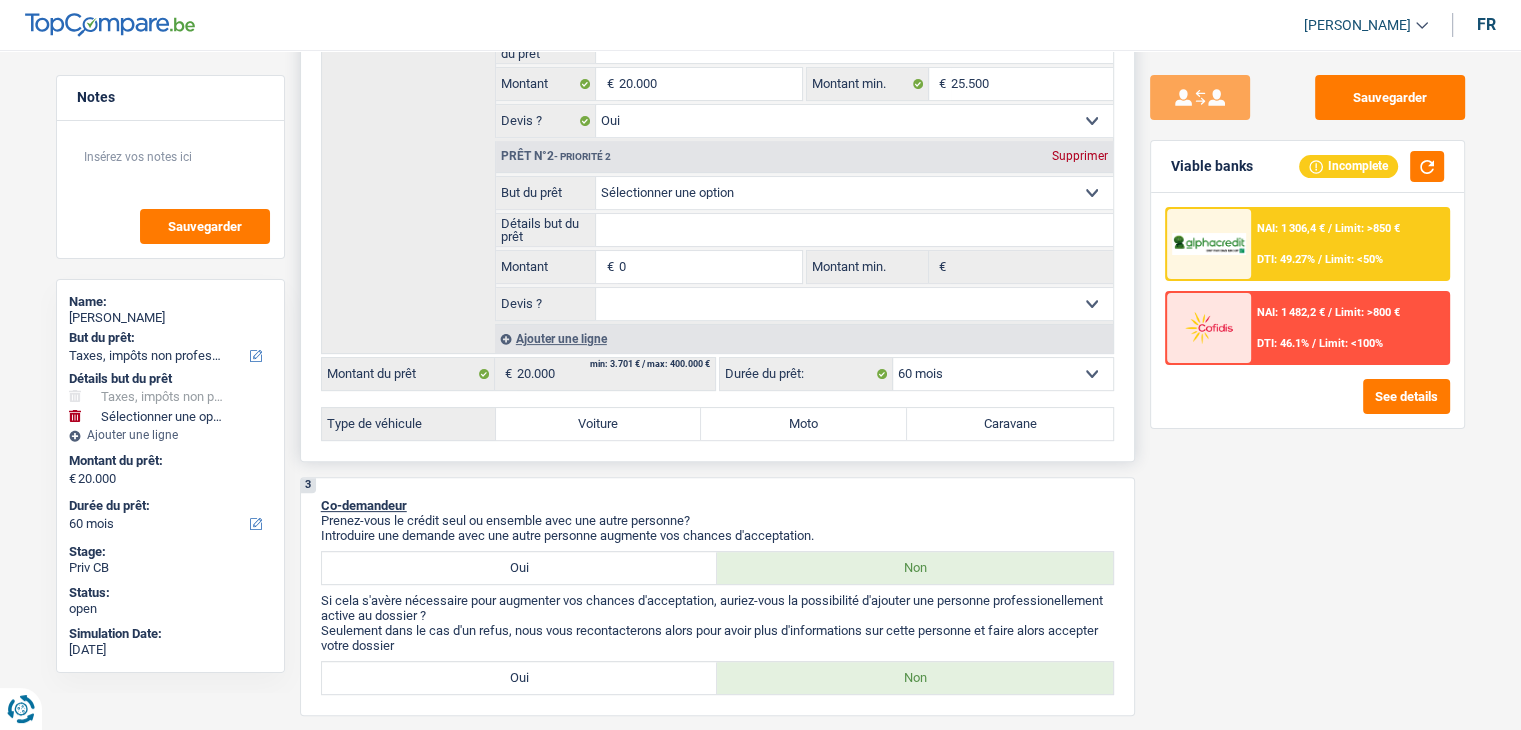 scroll, scrollTop: 200, scrollLeft: 0, axis: vertical 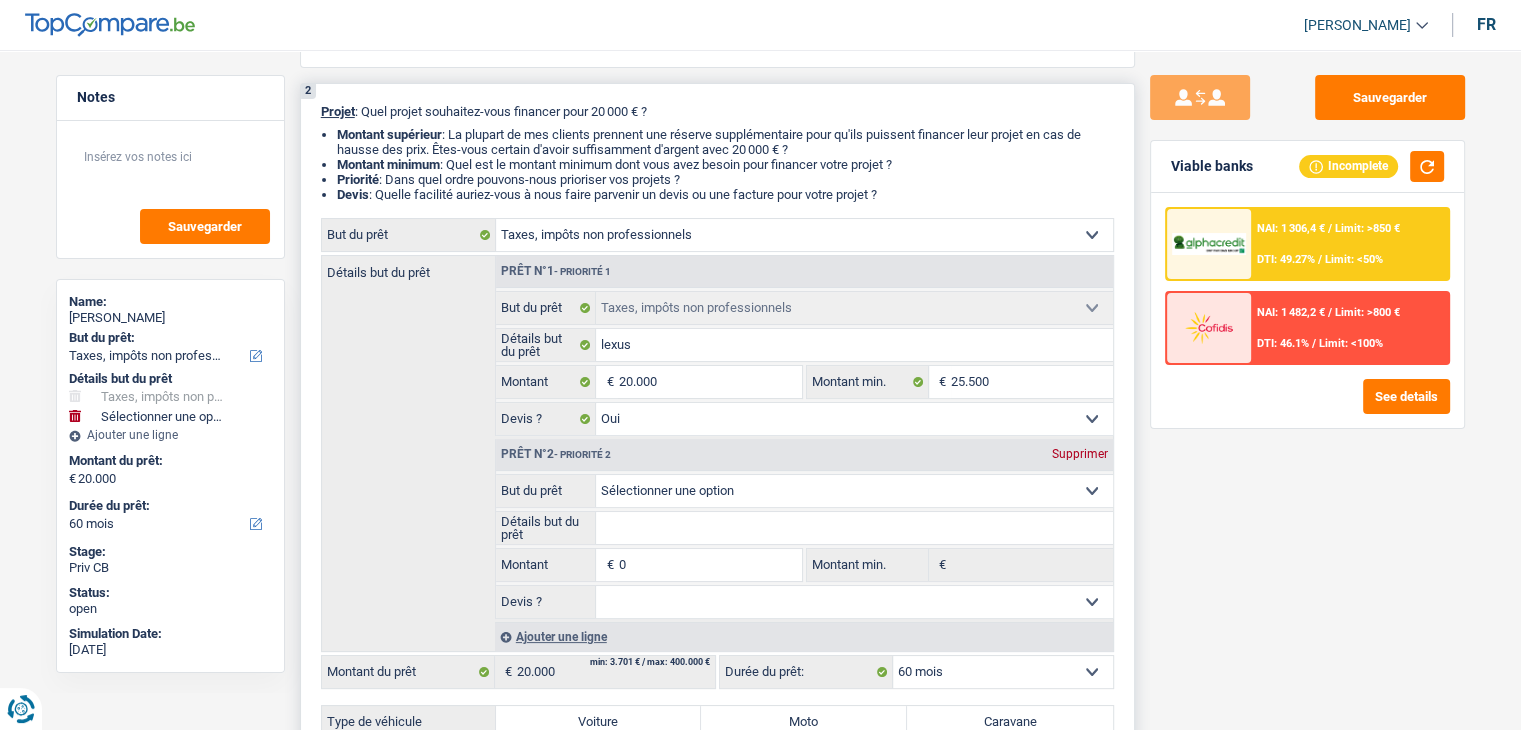 click on "Supprimer" at bounding box center (1080, 454) 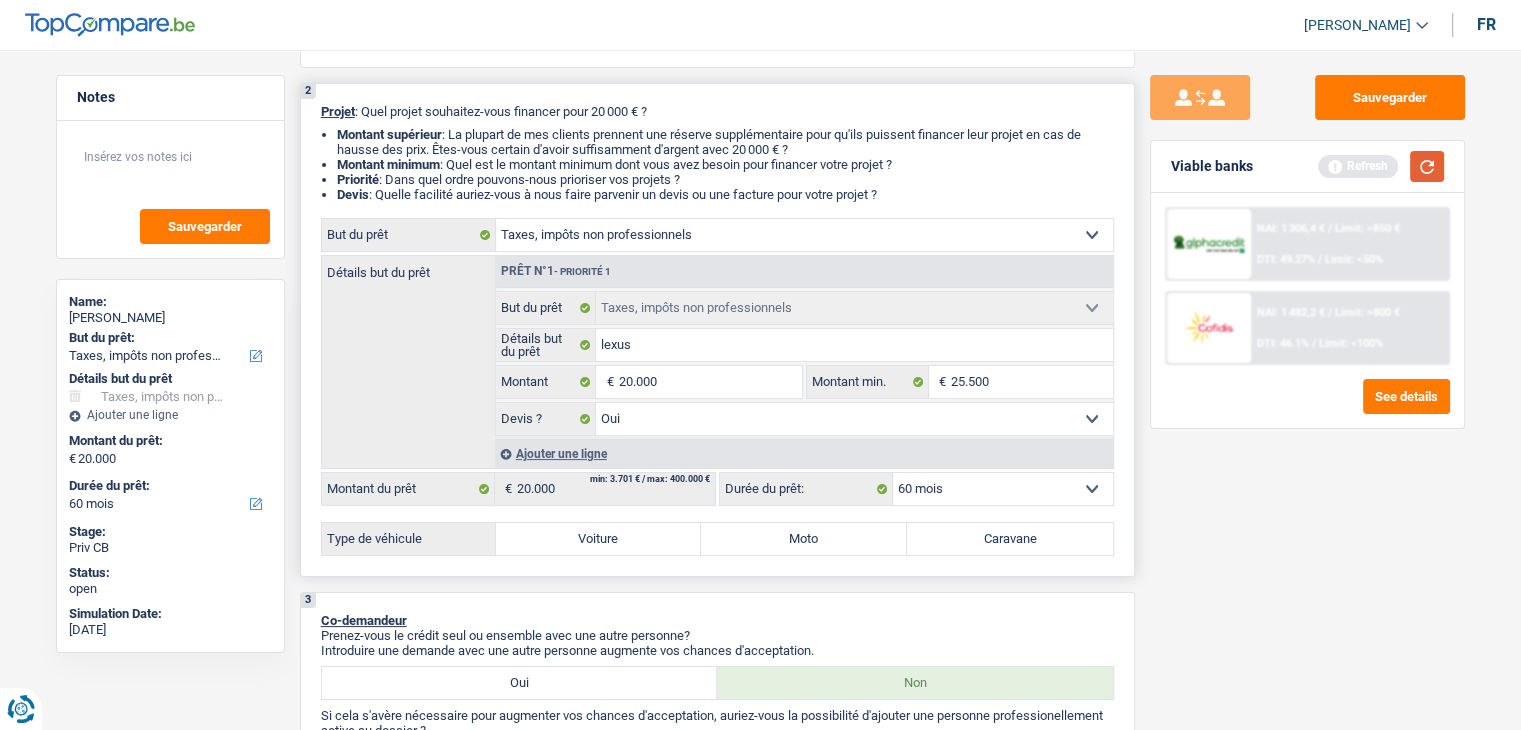 click at bounding box center [1427, 166] 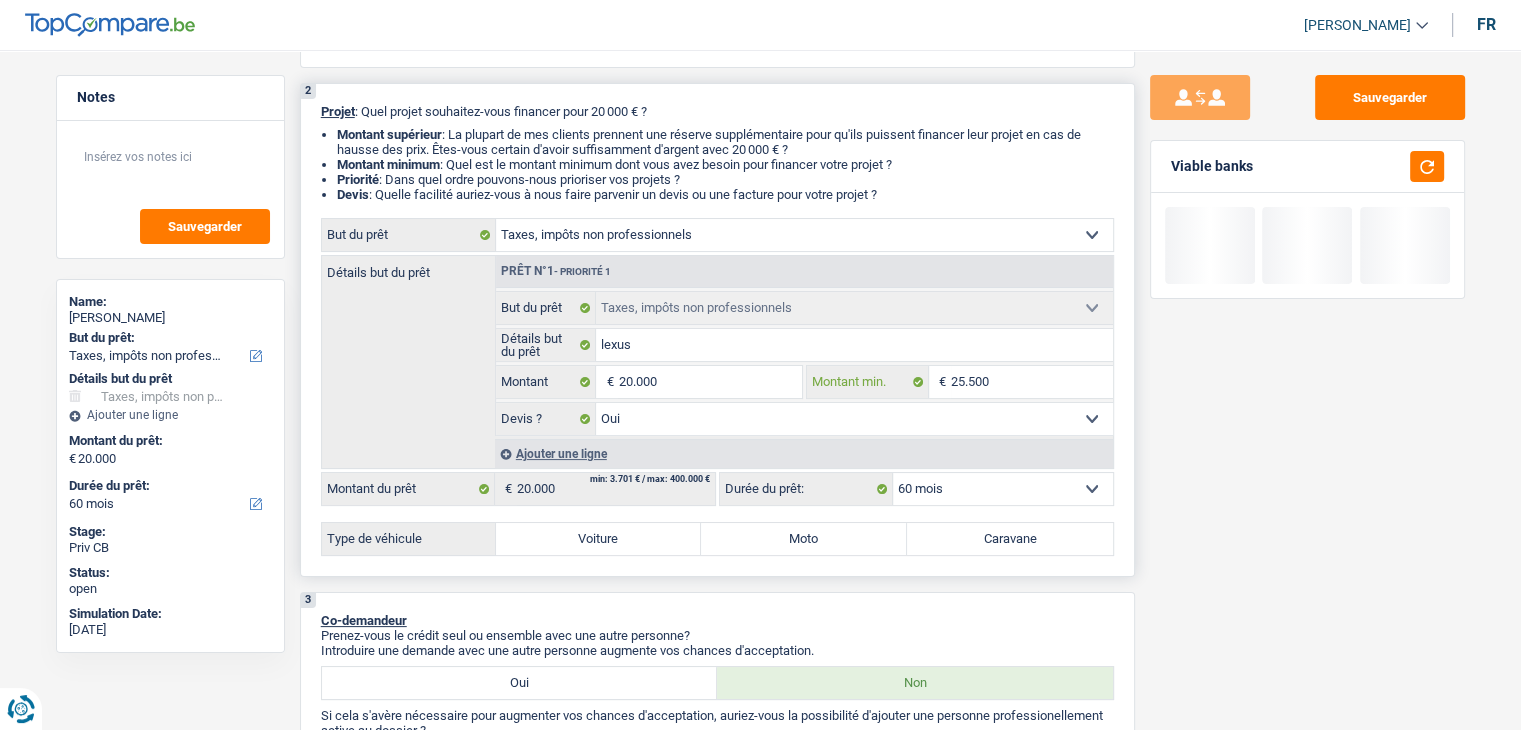 click on "25.500" at bounding box center [1032, 382] 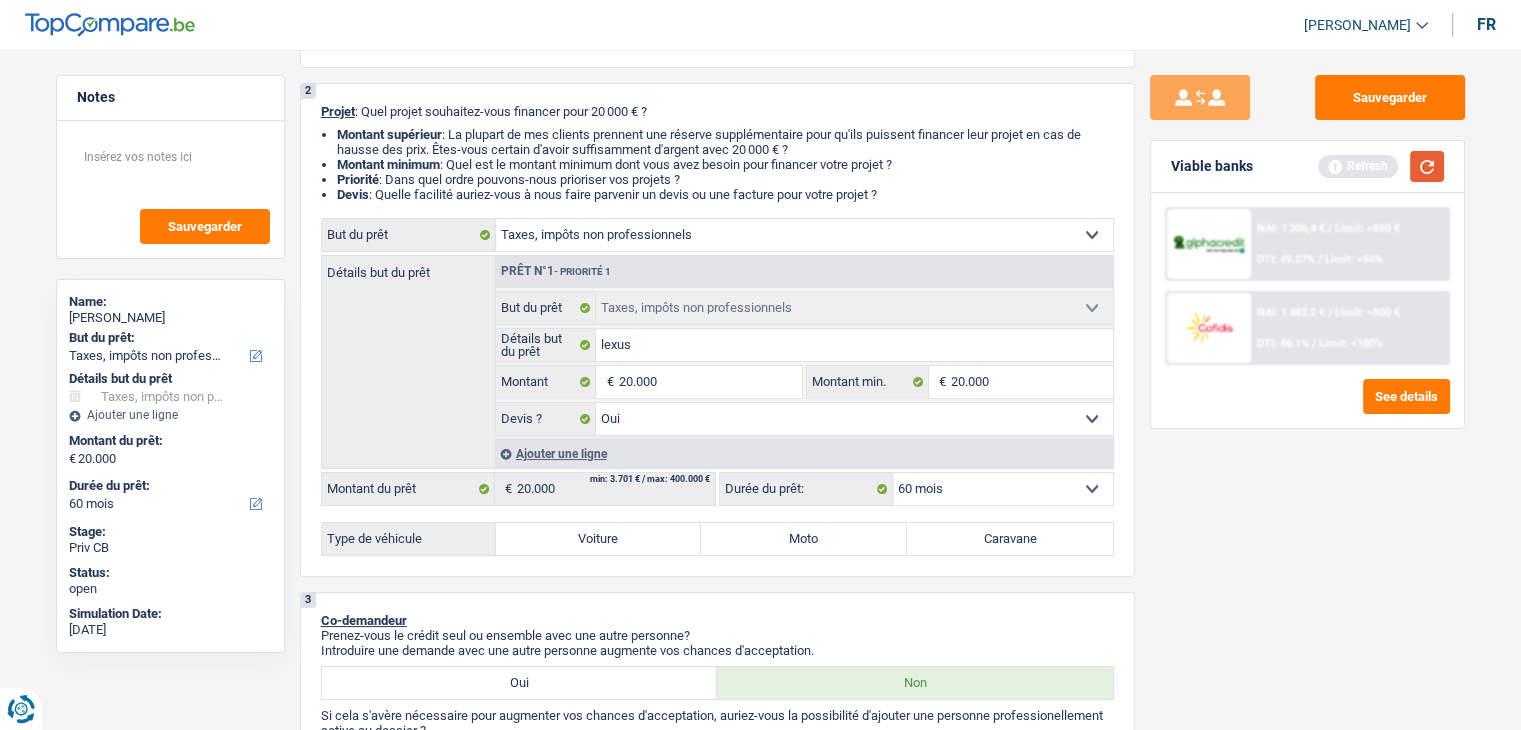 click at bounding box center (1427, 166) 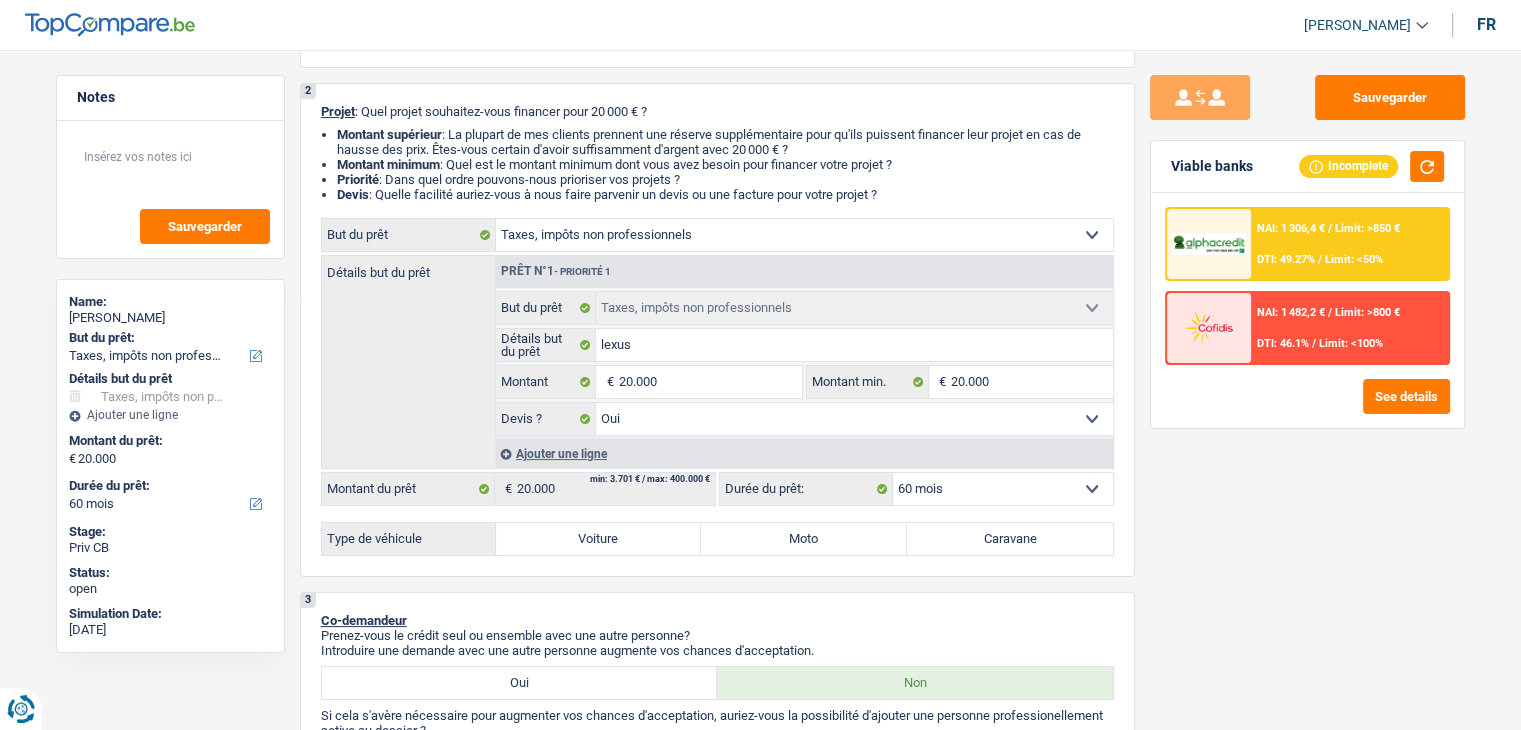 click on "Sauvegarder
Viable banks
Incomplete
NAI: 1 306,4 €
/
Limit: >850 €
DTI: 49.27%
/
Limit: <50%
NAI: 1 482,2 €
/
Limit: >800 €
DTI: 46.1%
/
Limit: <100%
See details" at bounding box center [1307, 384] 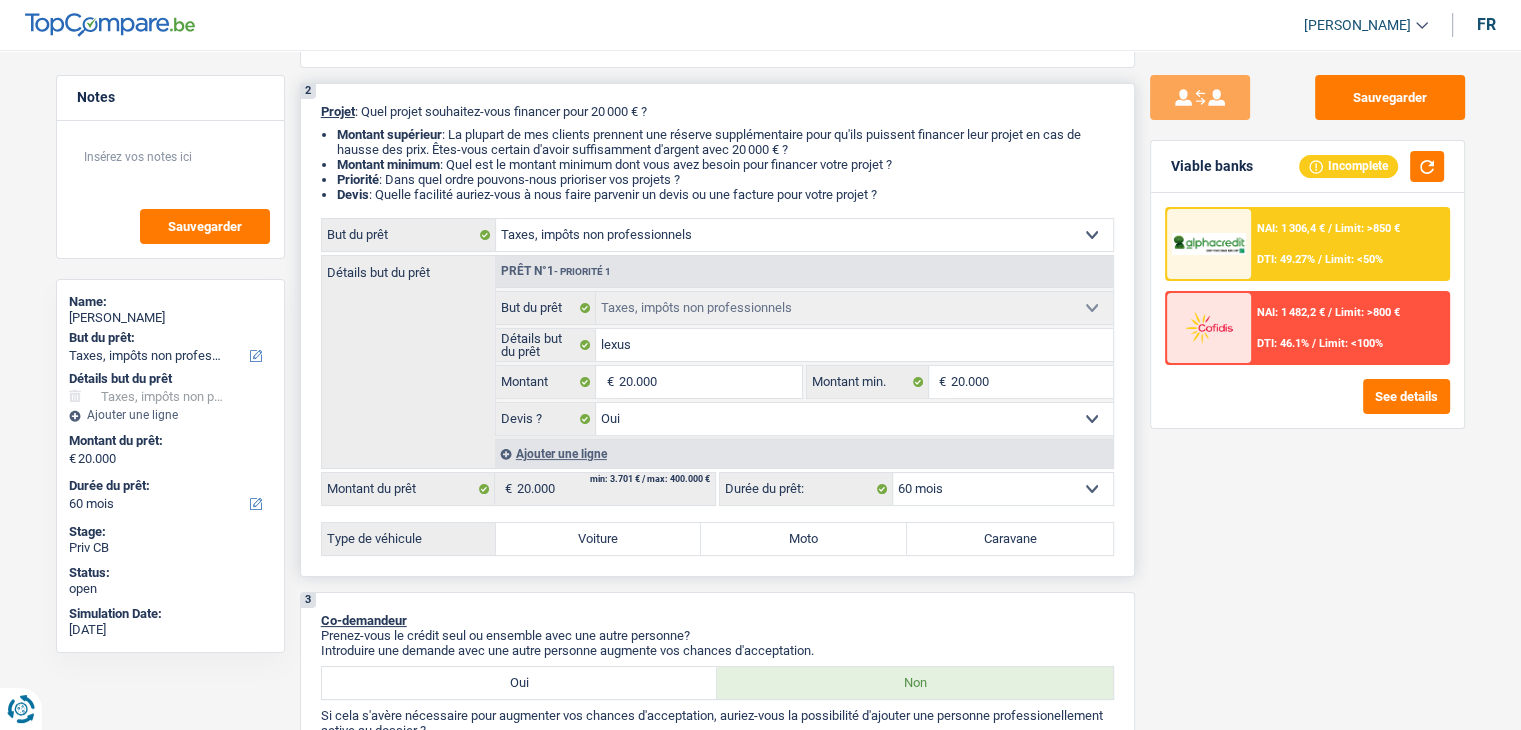 click on "Ajouter une ligne" at bounding box center (804, 453) 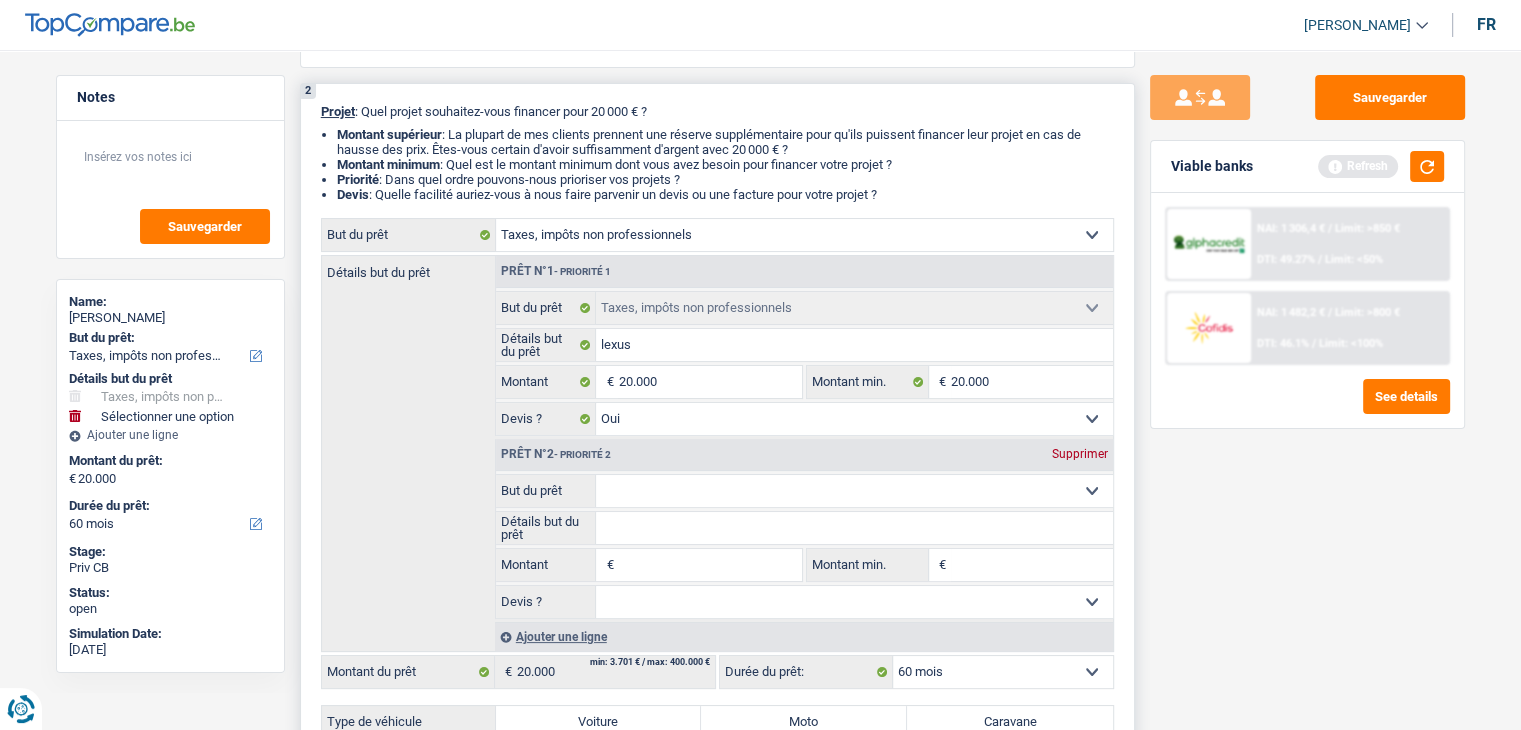 click on "Supprimer" at bounding box center [1080, 454] 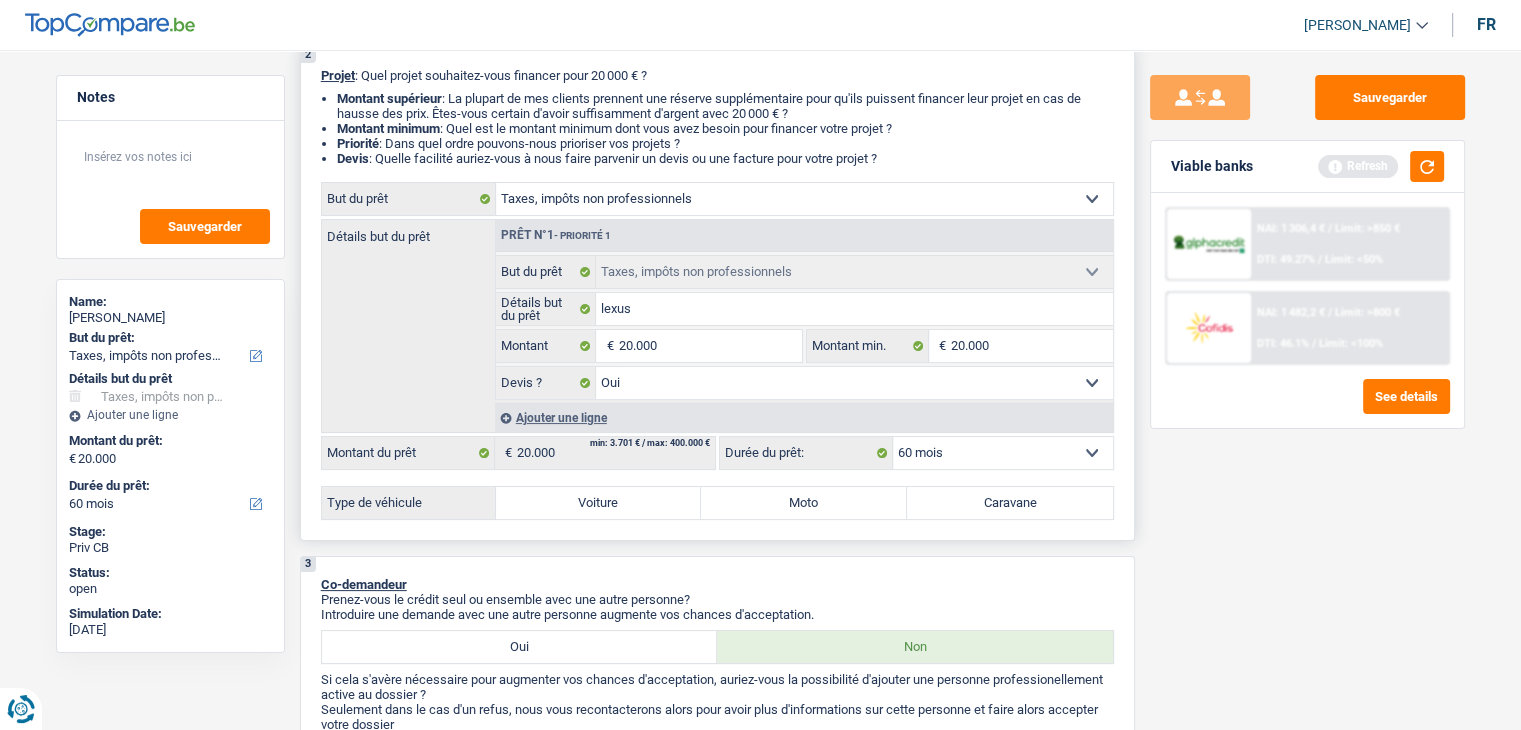 scroll, scrollTop: 300, scrollLeft: 0, axis: vertical 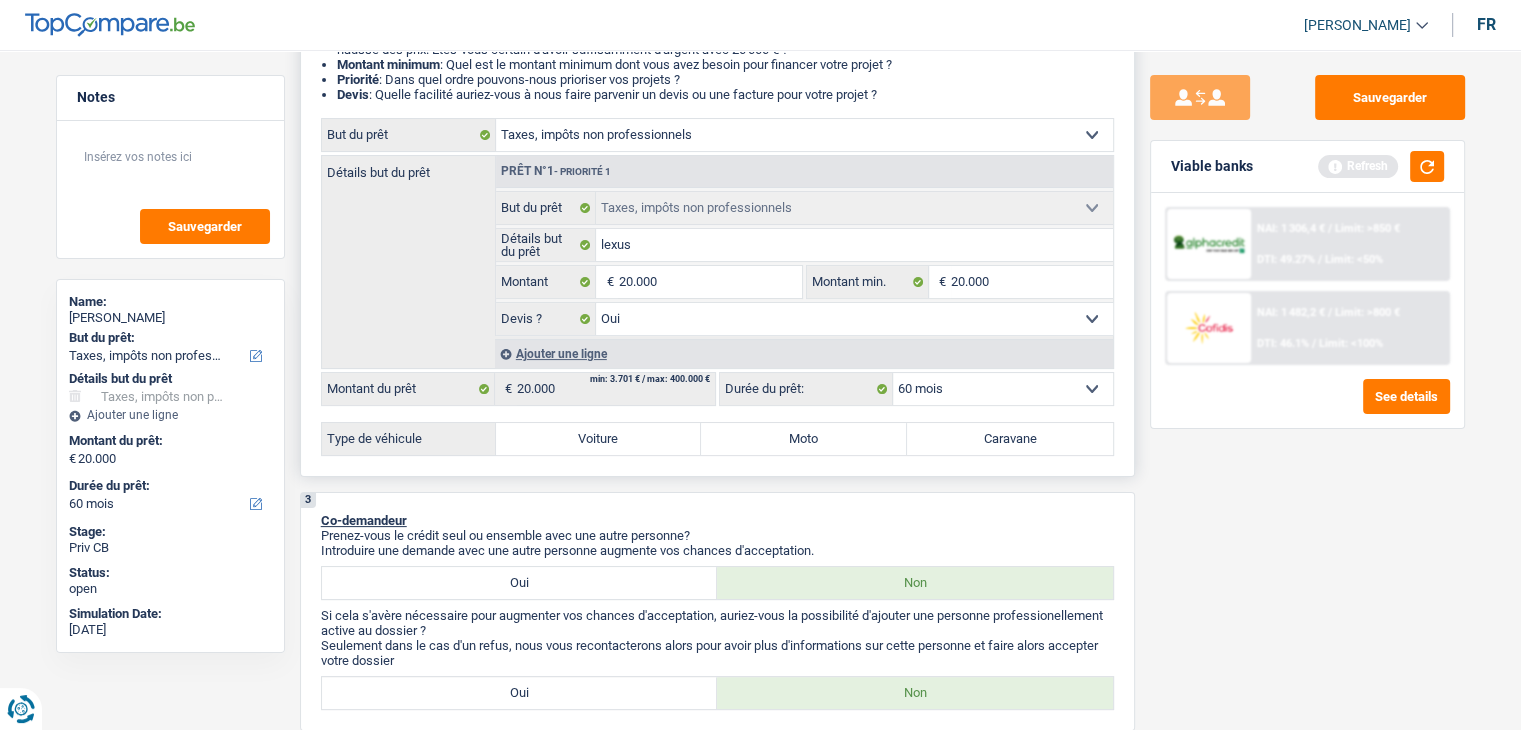 click on "Voiture" at bounding box center (599, 439) 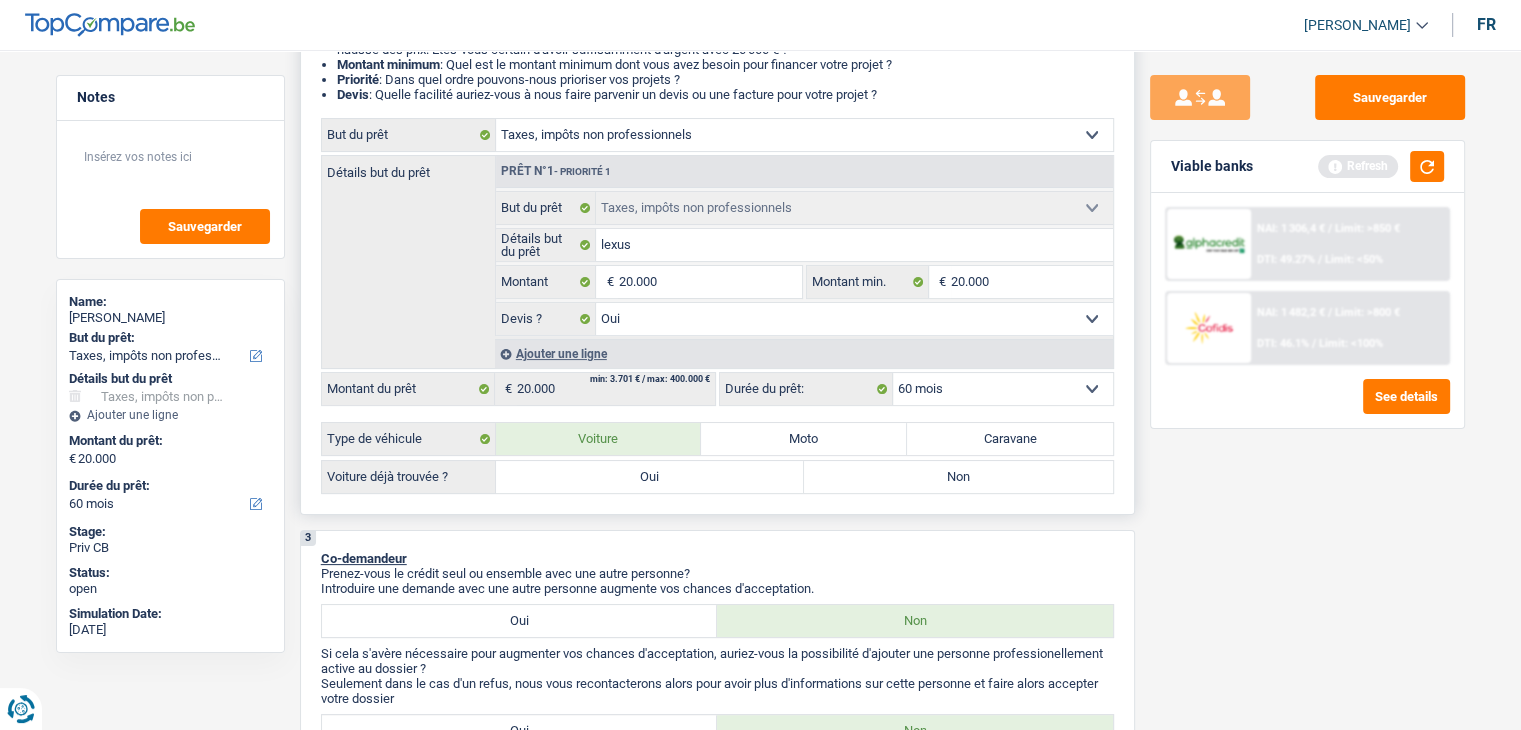 click on "Oui" at bounding box center (650, 477) 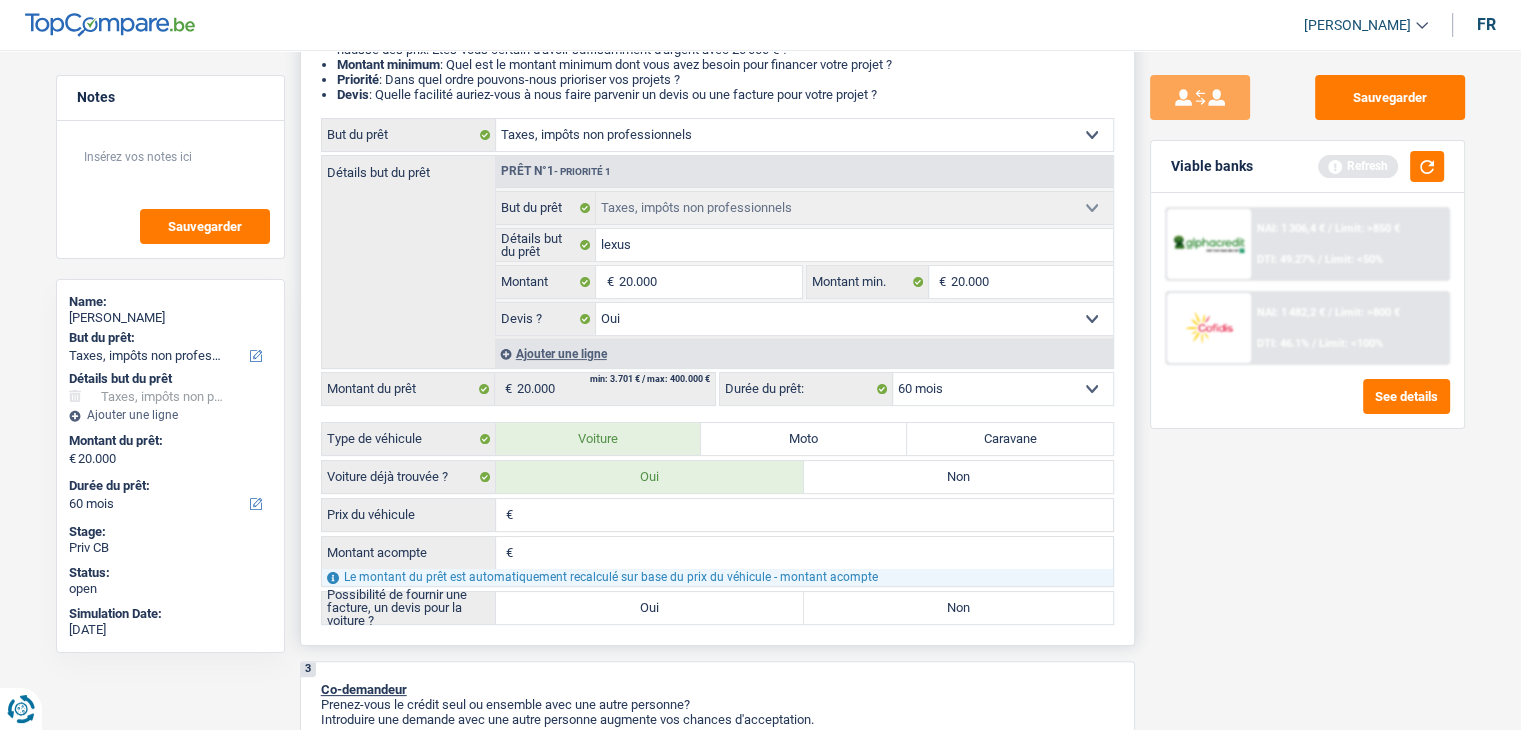 click on "Prix du véhicule" at bounding box center (815, 515) 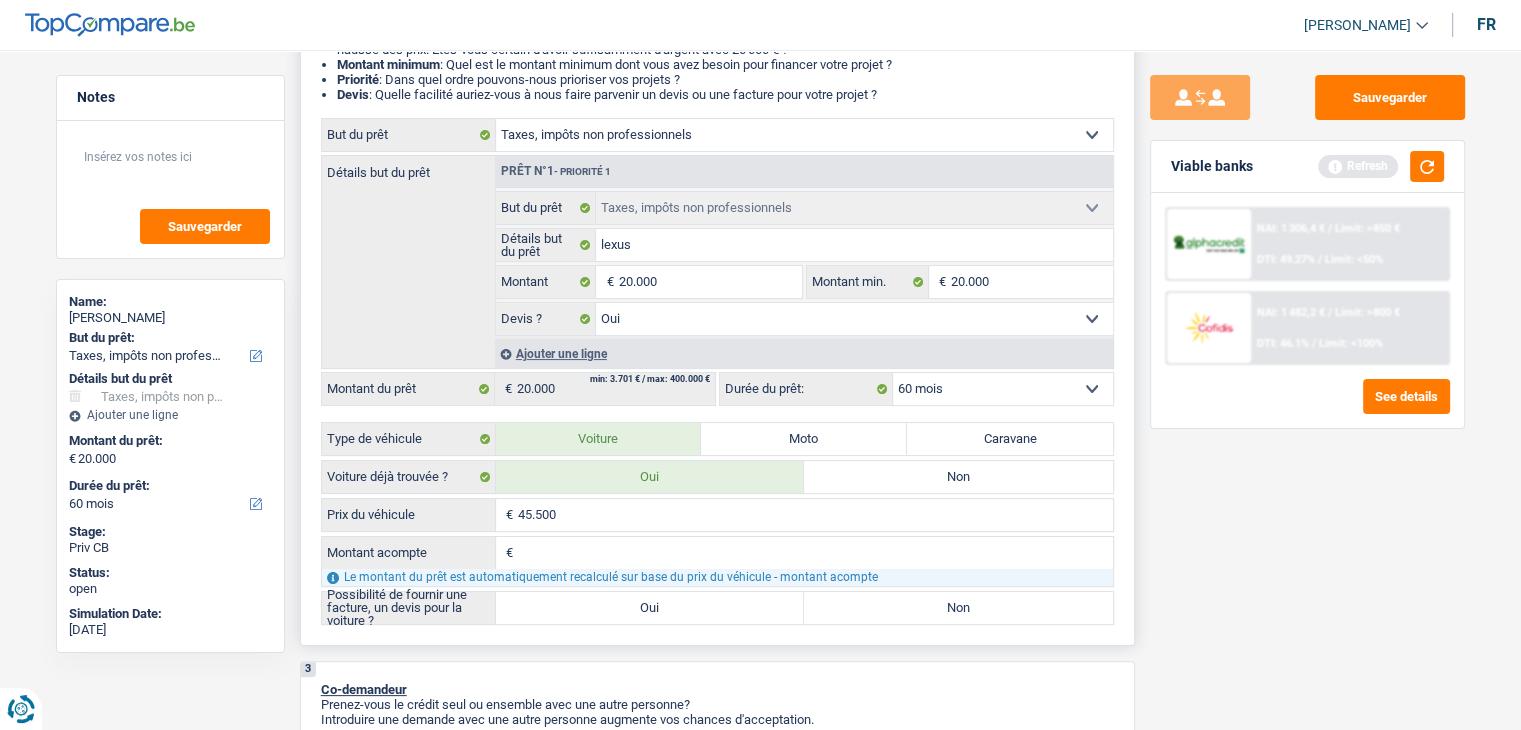 click on "Montant acompte" at bounding box center (815, 553) 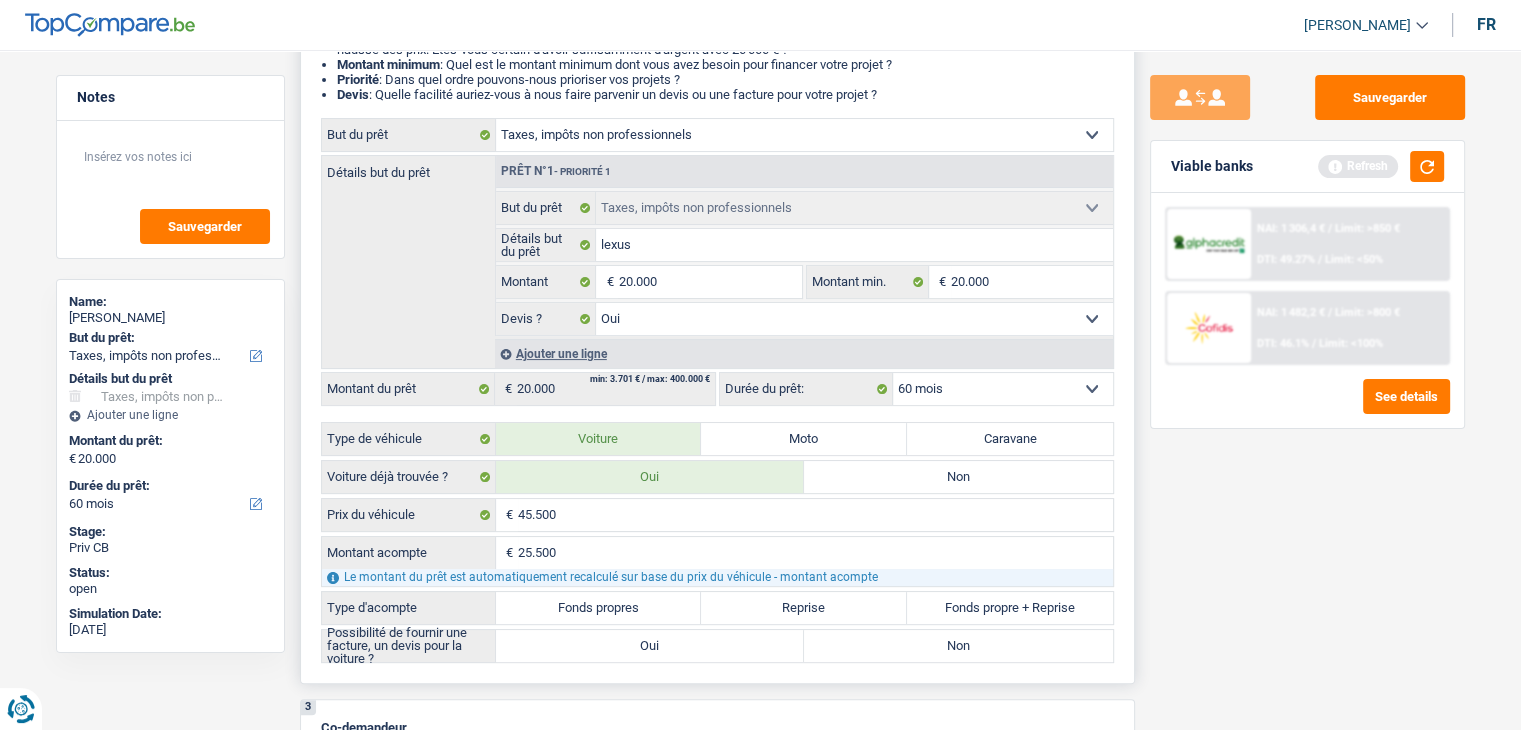 click on "Fonds propres" at bounding box center (599, 608) 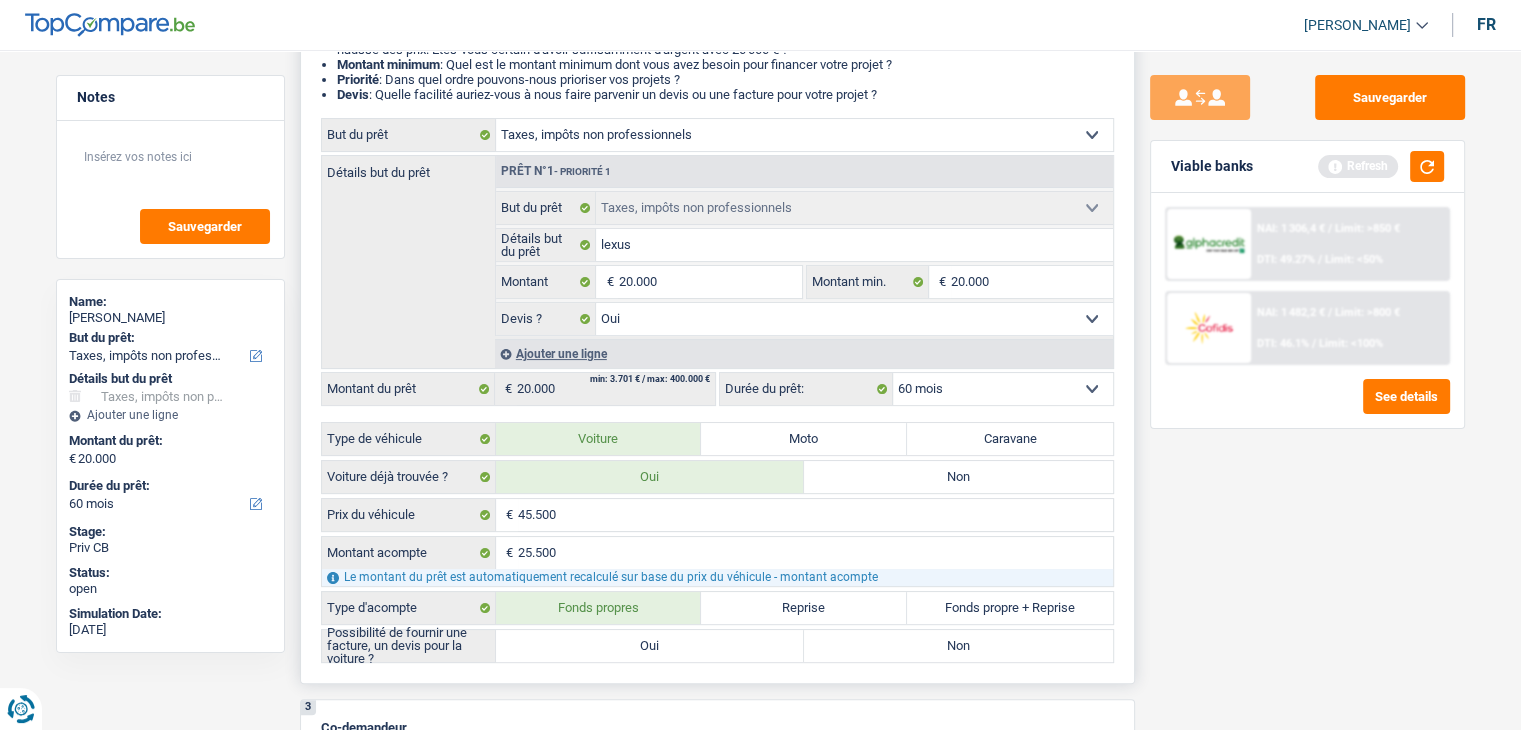 click on "Oui" at bounding box center [650, 646] 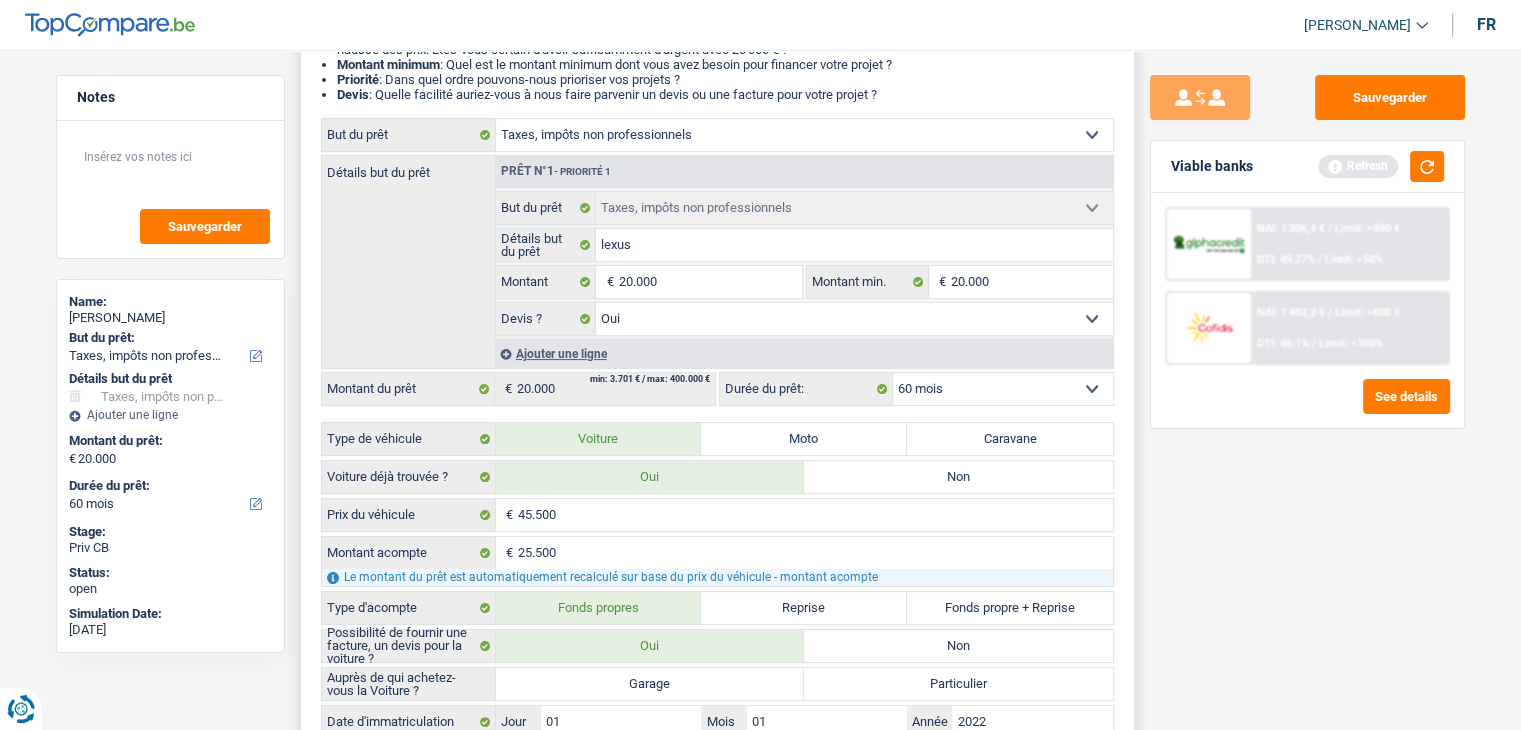 scroll, scrollTop: 700, scrollLeft: 0, axis: vertical 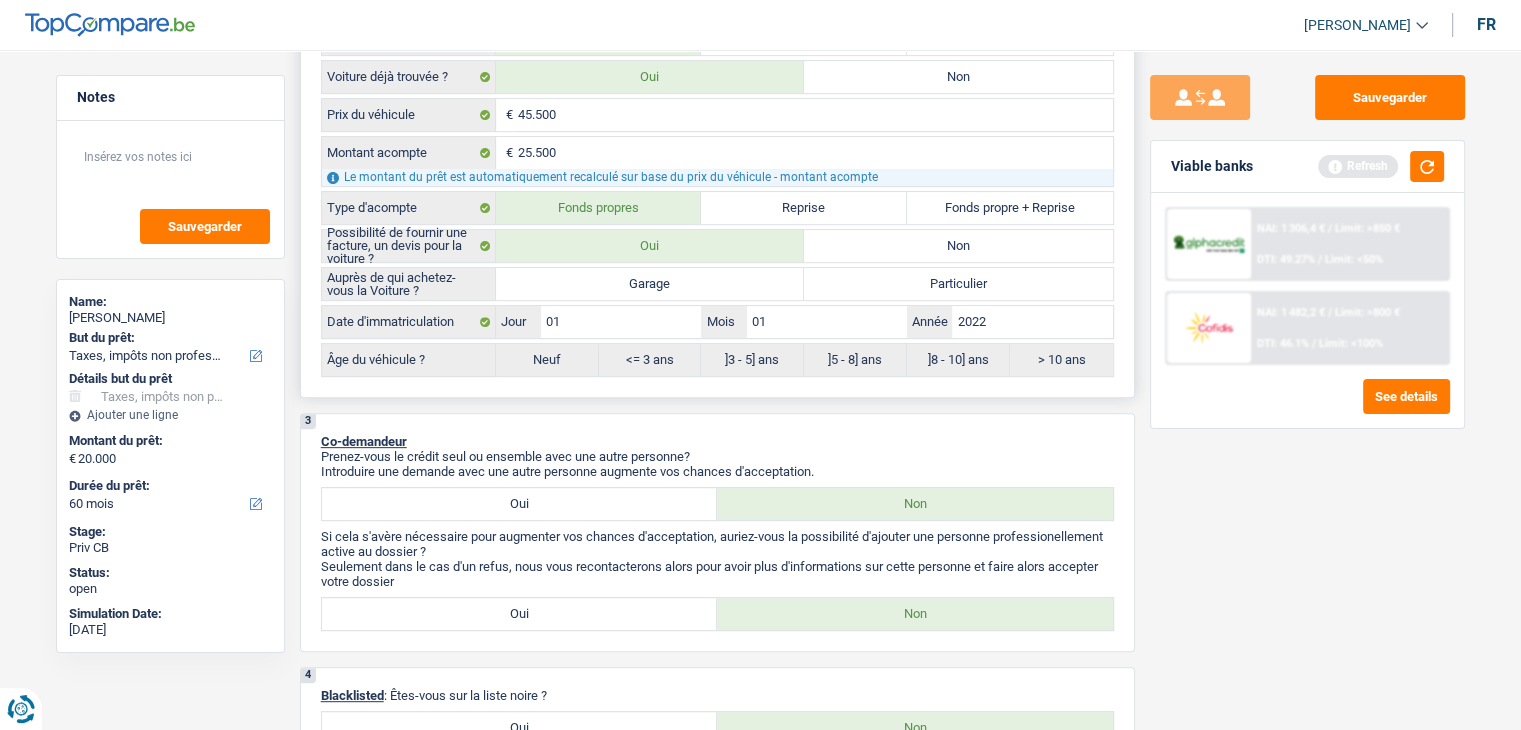 click on "Garage" at bounding box center [650, 284] 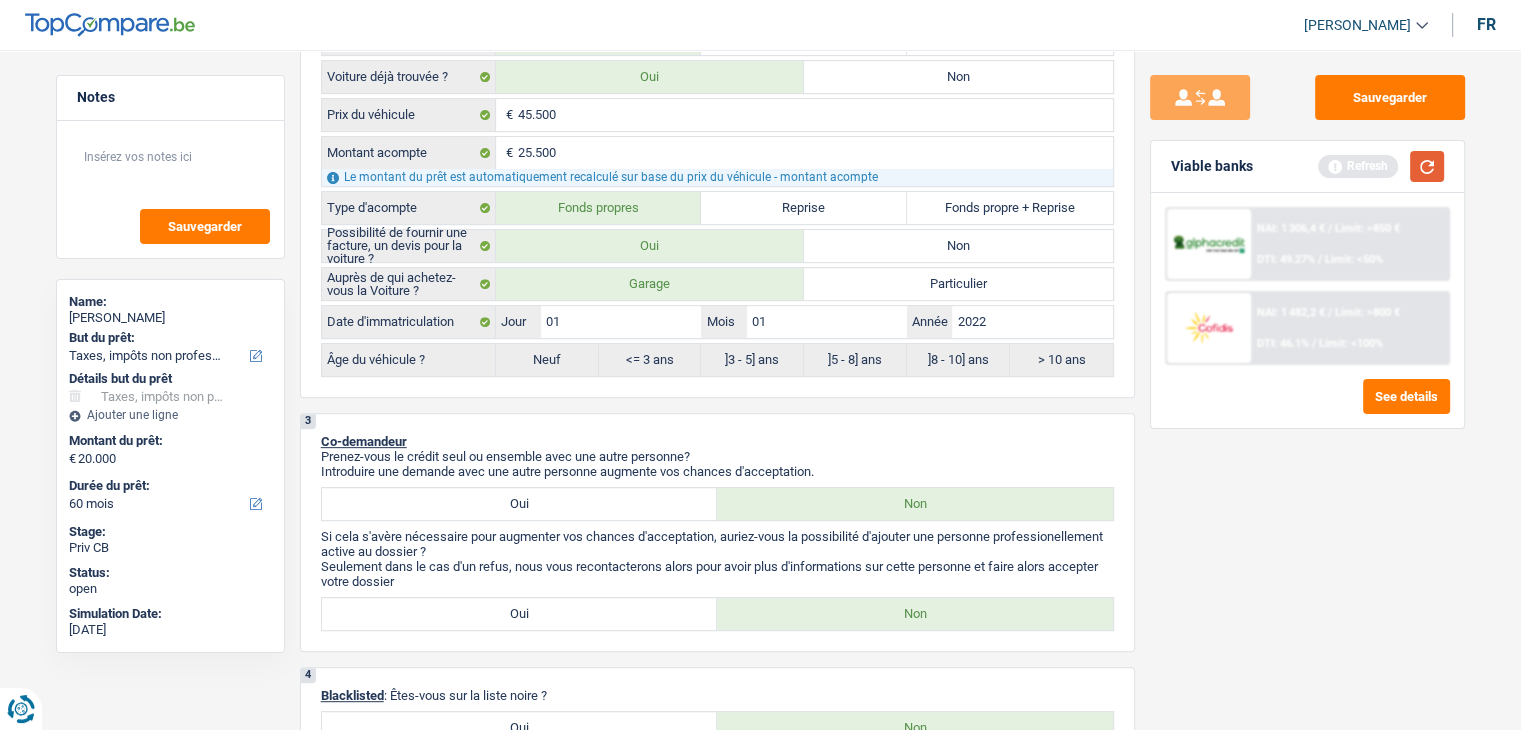 click at bounding box center (1427, 166) 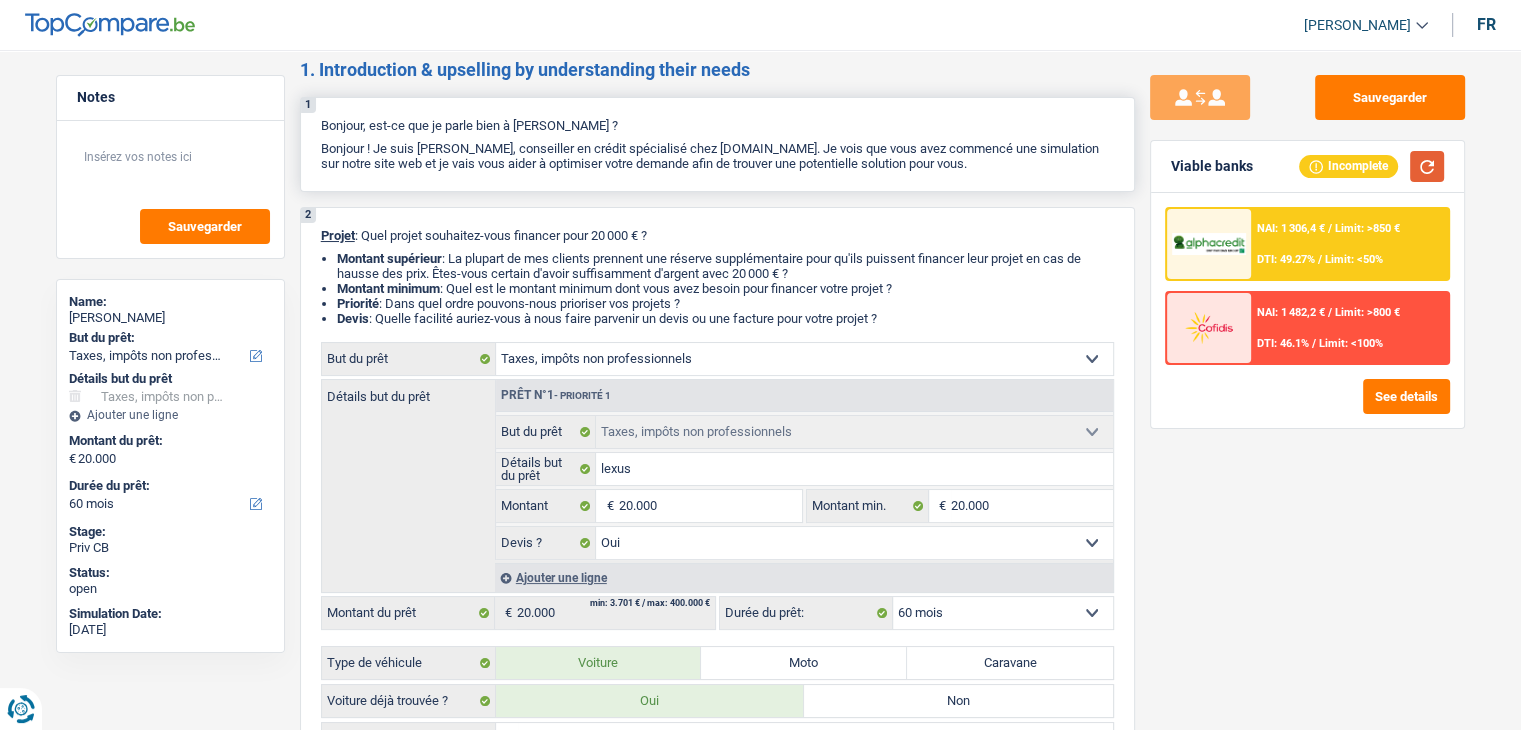 scroll, scrollTop: 0, scrollLeft: 0, axis: both 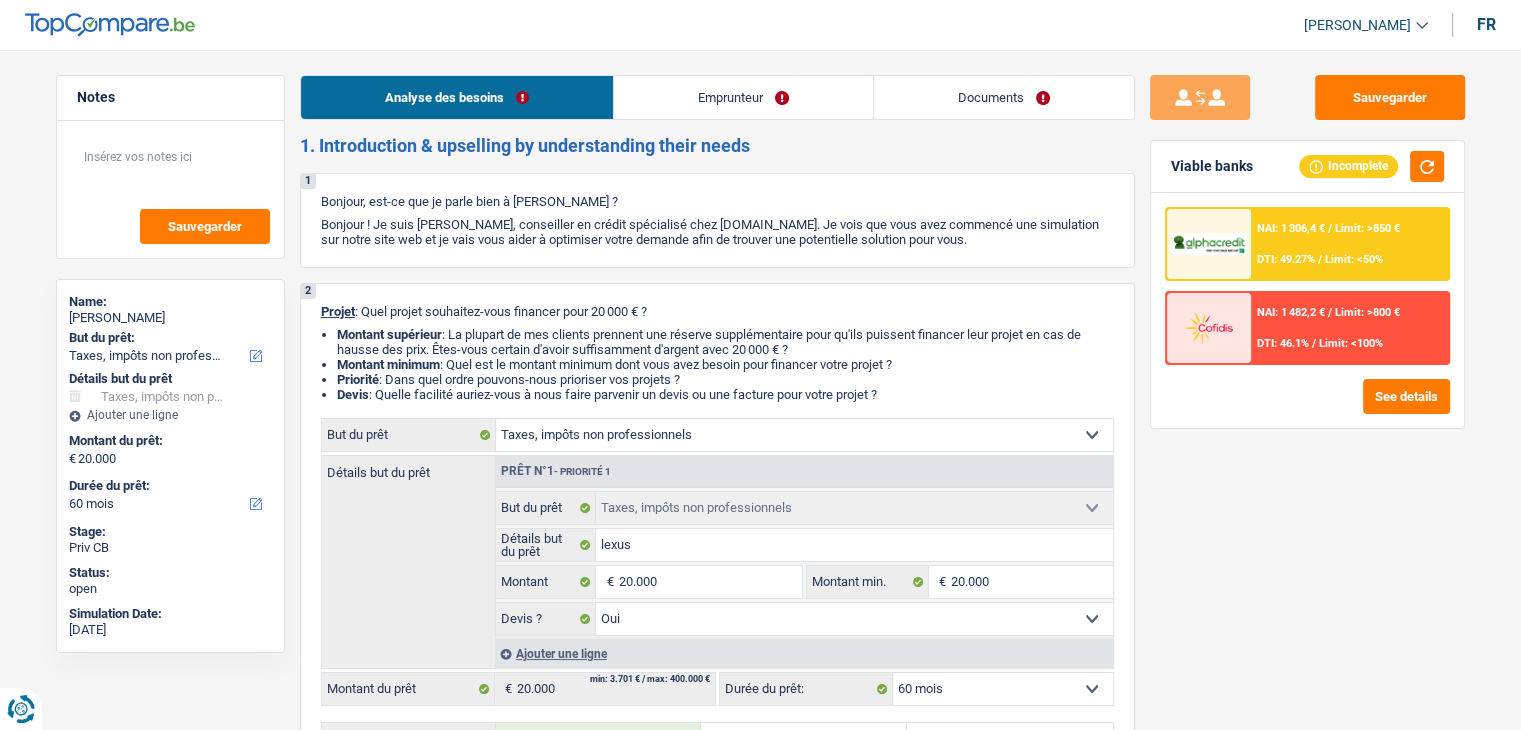 click on "Emprunteur" at bounding box center [743, 97] 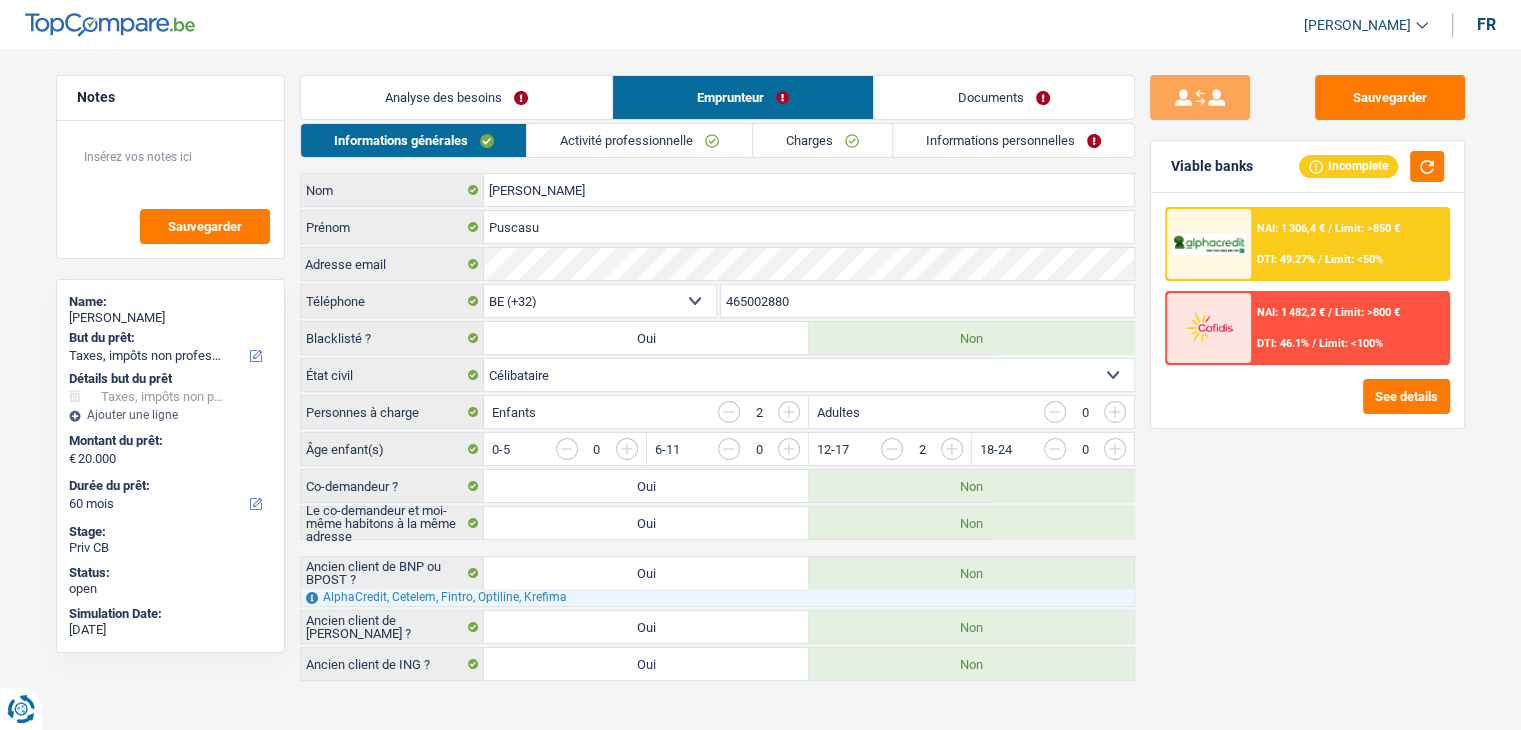 click on "Documents" at bounding box center (1004, 97) 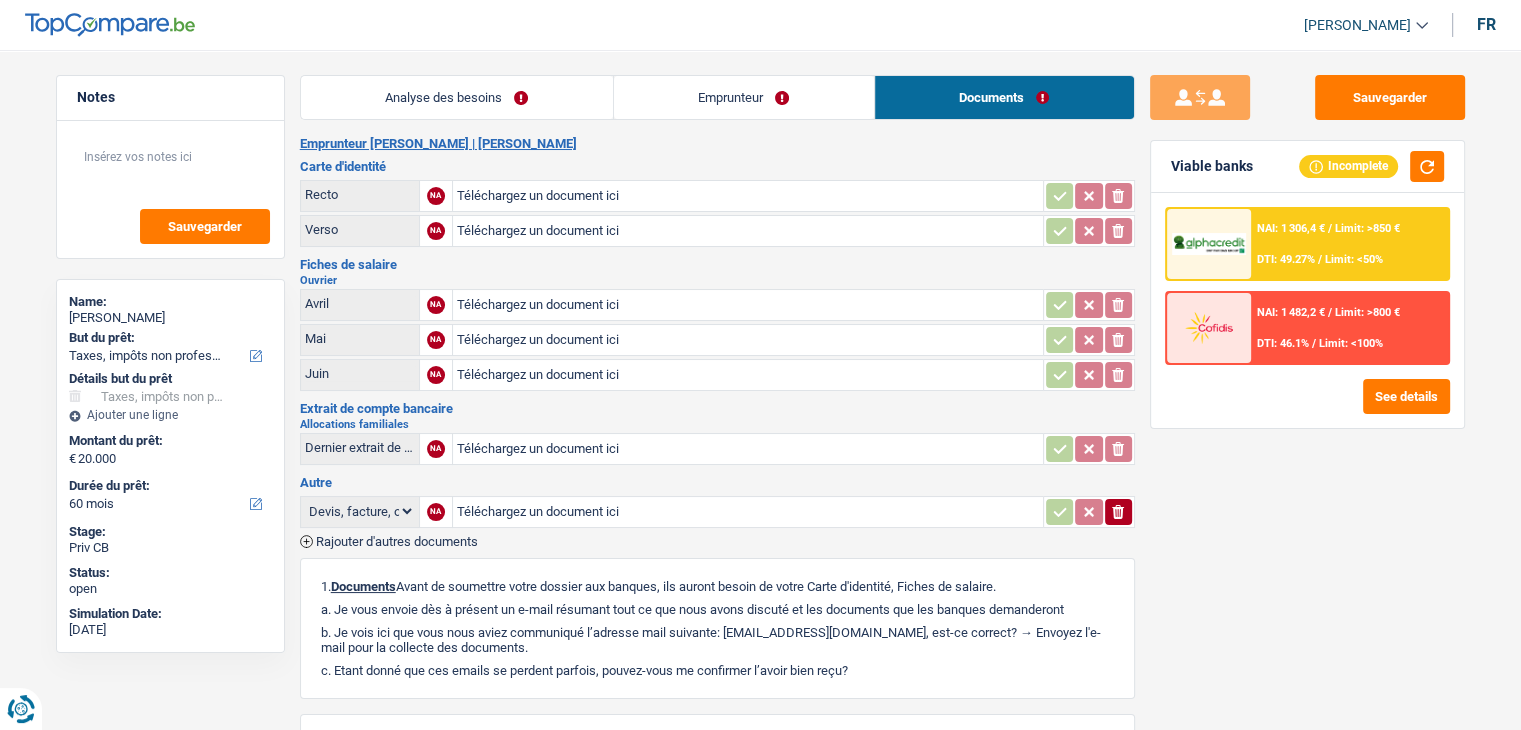 click on "Emprunteur Puscasu Elena | Ouvrier" at bounding box center [717, 144] 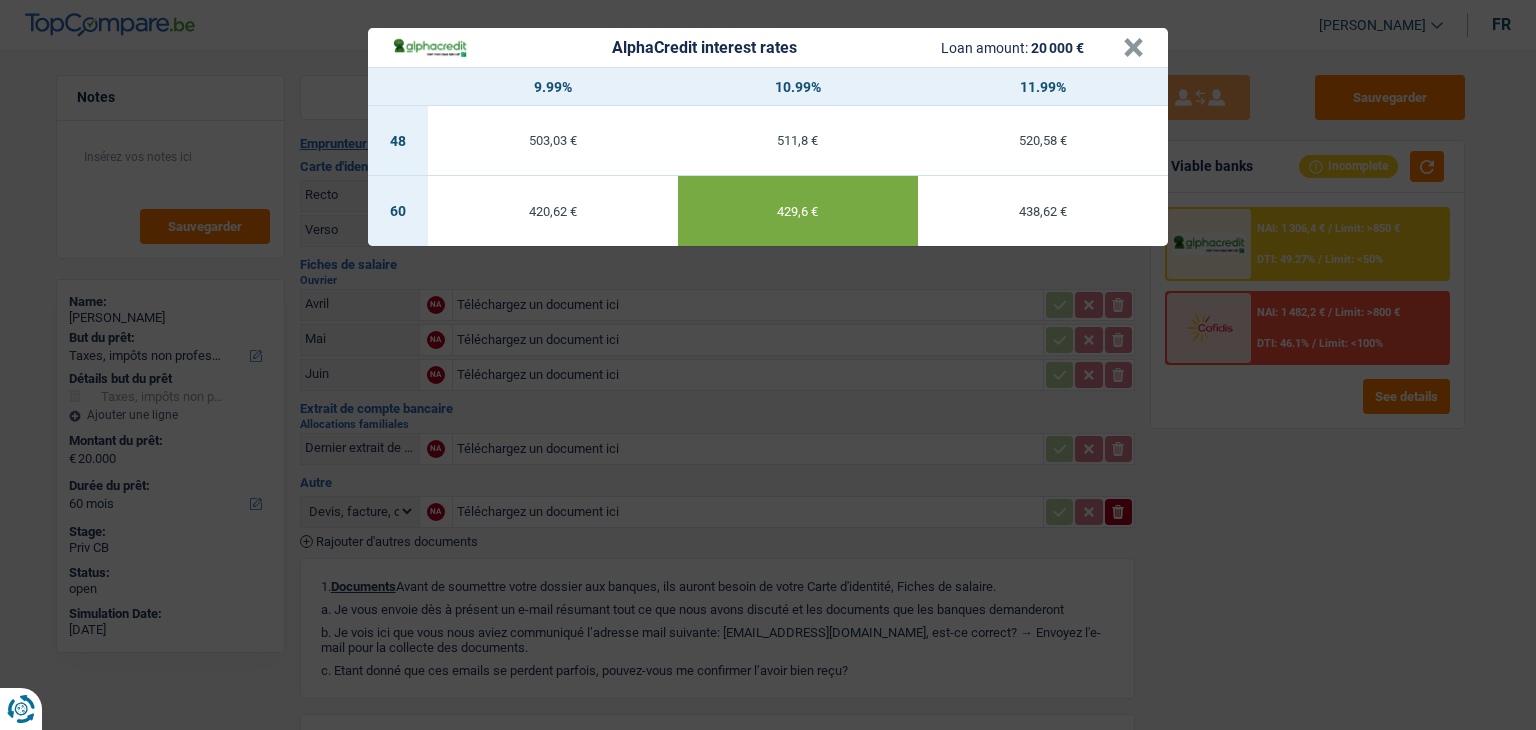 click on "AlphaCredit interest rates
Loan amount:
20 000 €
×
9.99%
10.99%
11.99%
48
503,03 €
511,8 €
520,58 €
60
420,62 €
429,6 €
438,62 €" at bounding box center [768, 365] 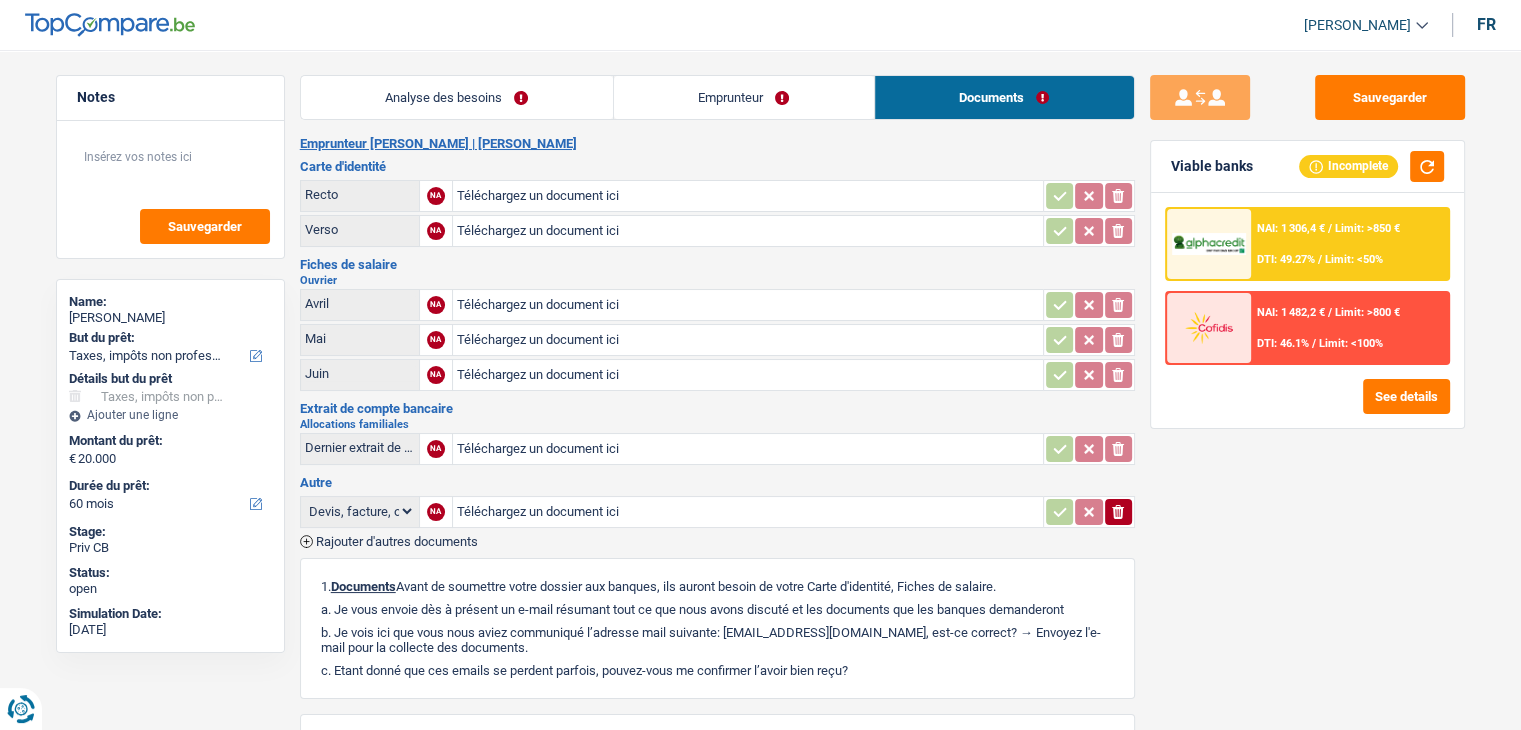 click at bounding box center [1209, 244] 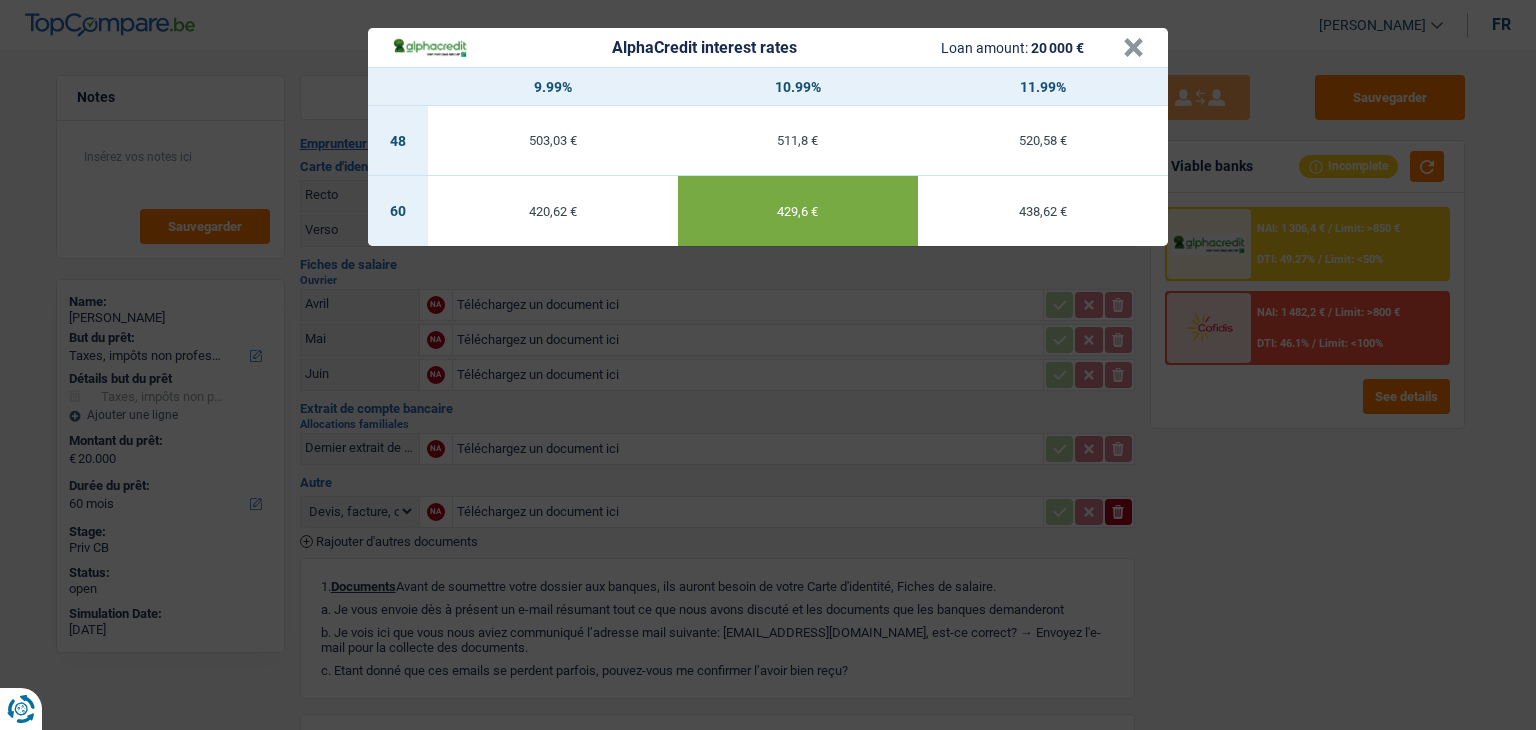 click on "AlphaCredit interest rates
Loan amount:
20 000 €
×
9.99%
10.99%
11.99%
48
503,03 €
511,8 €
520,58 €
60
420,62 €
429,6 €
438,62 €" at bounding box center (768, 365) 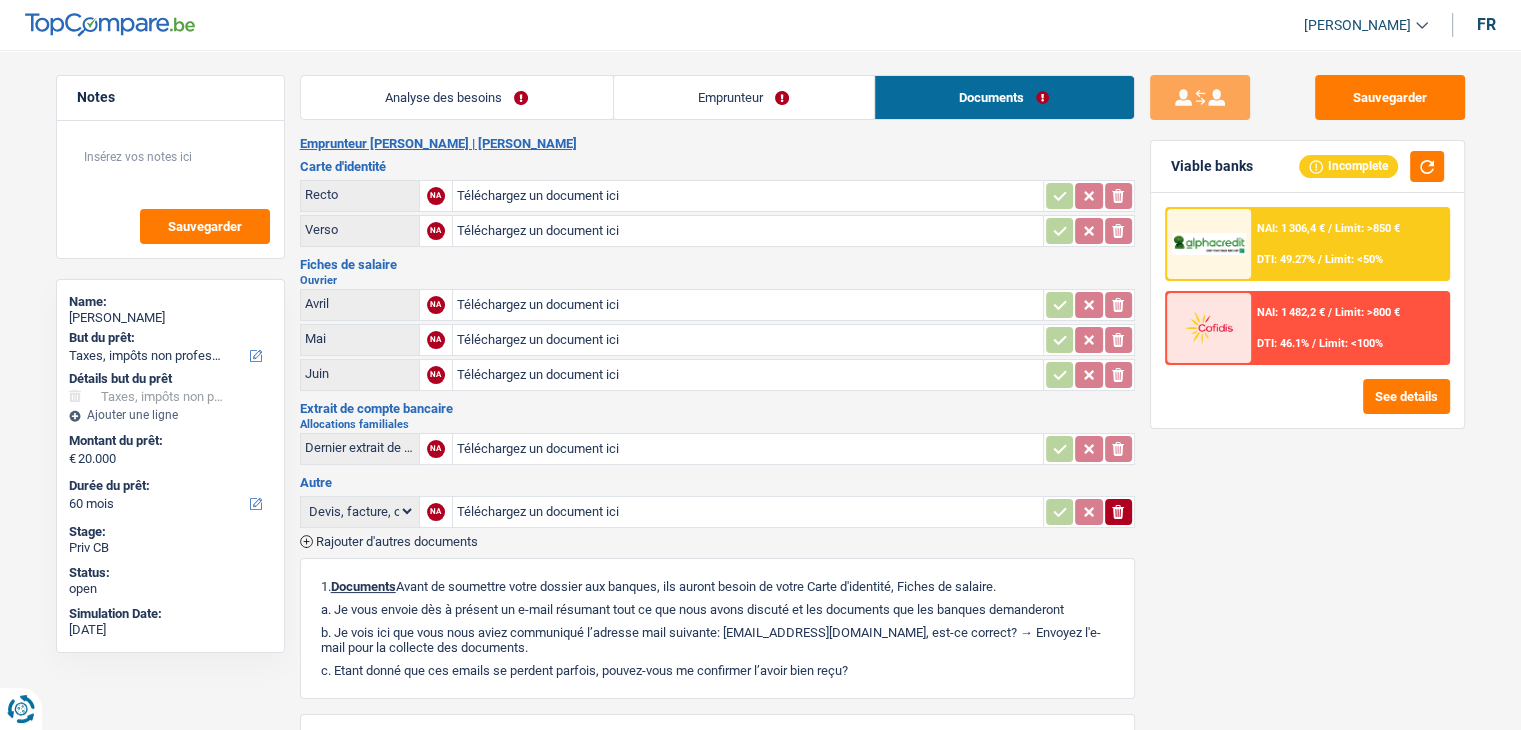 click on "Emprunteur" at bounding box center (744, 97) 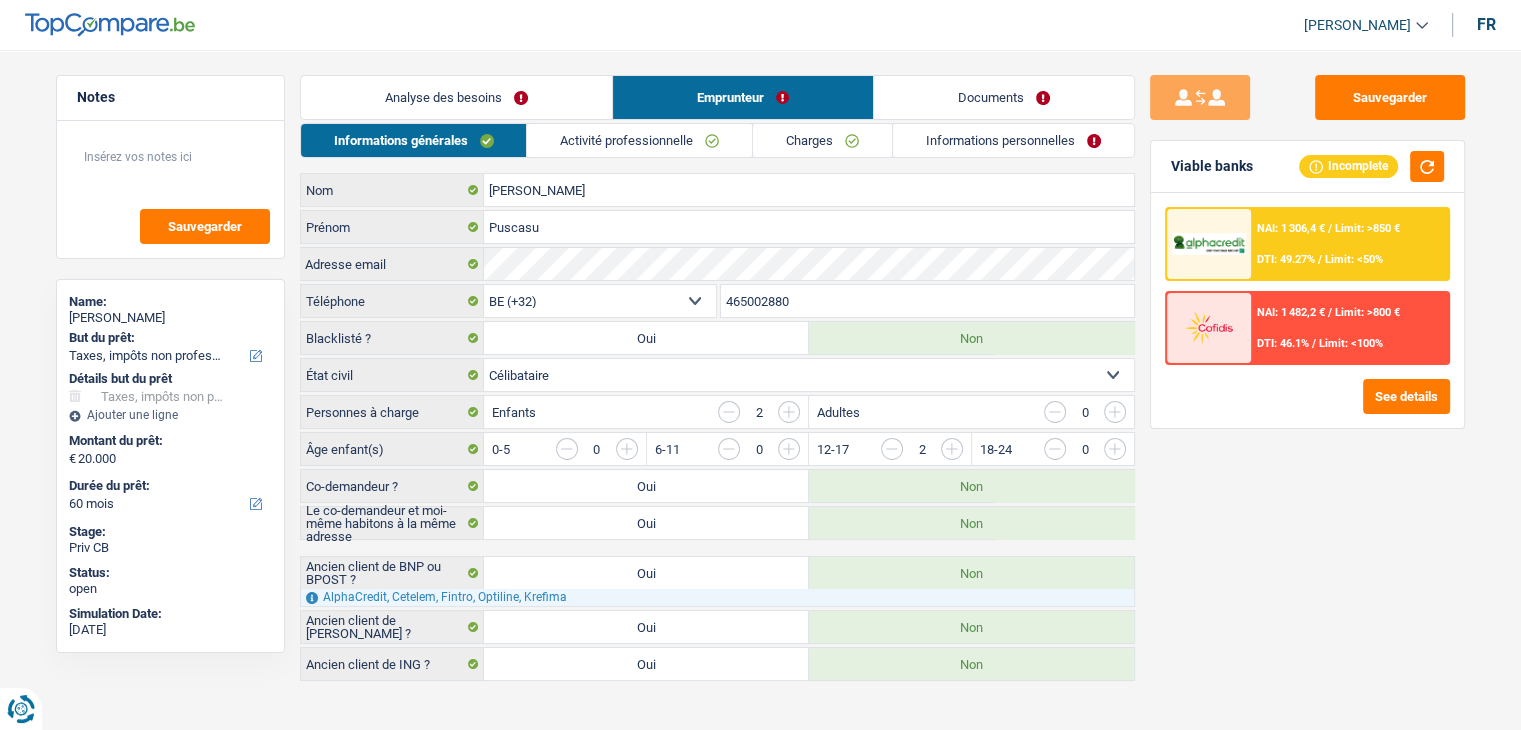 click on "Analyse des besoins" at bounding box center [456, 97] 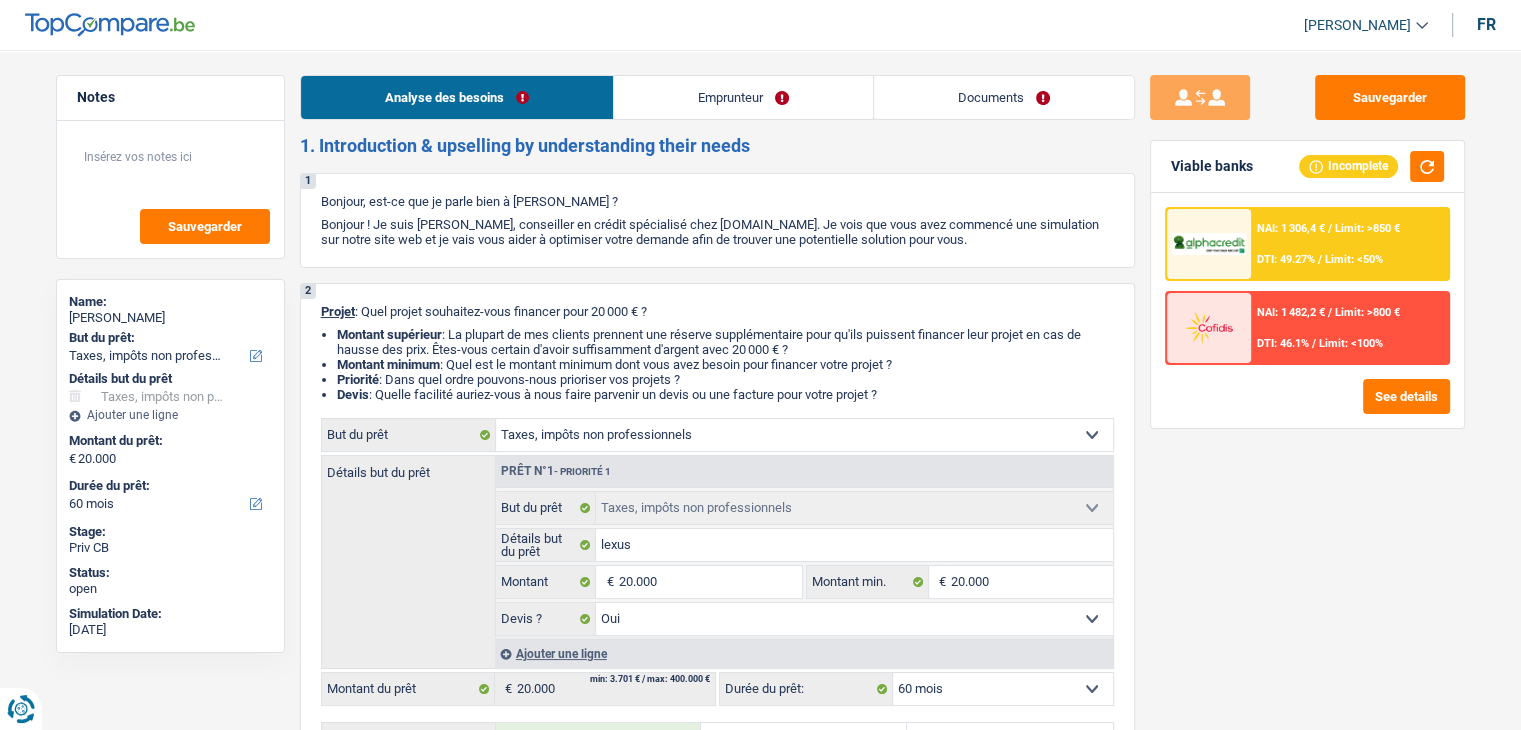 click on "Emprunteur" at bounding box center [743, 97] 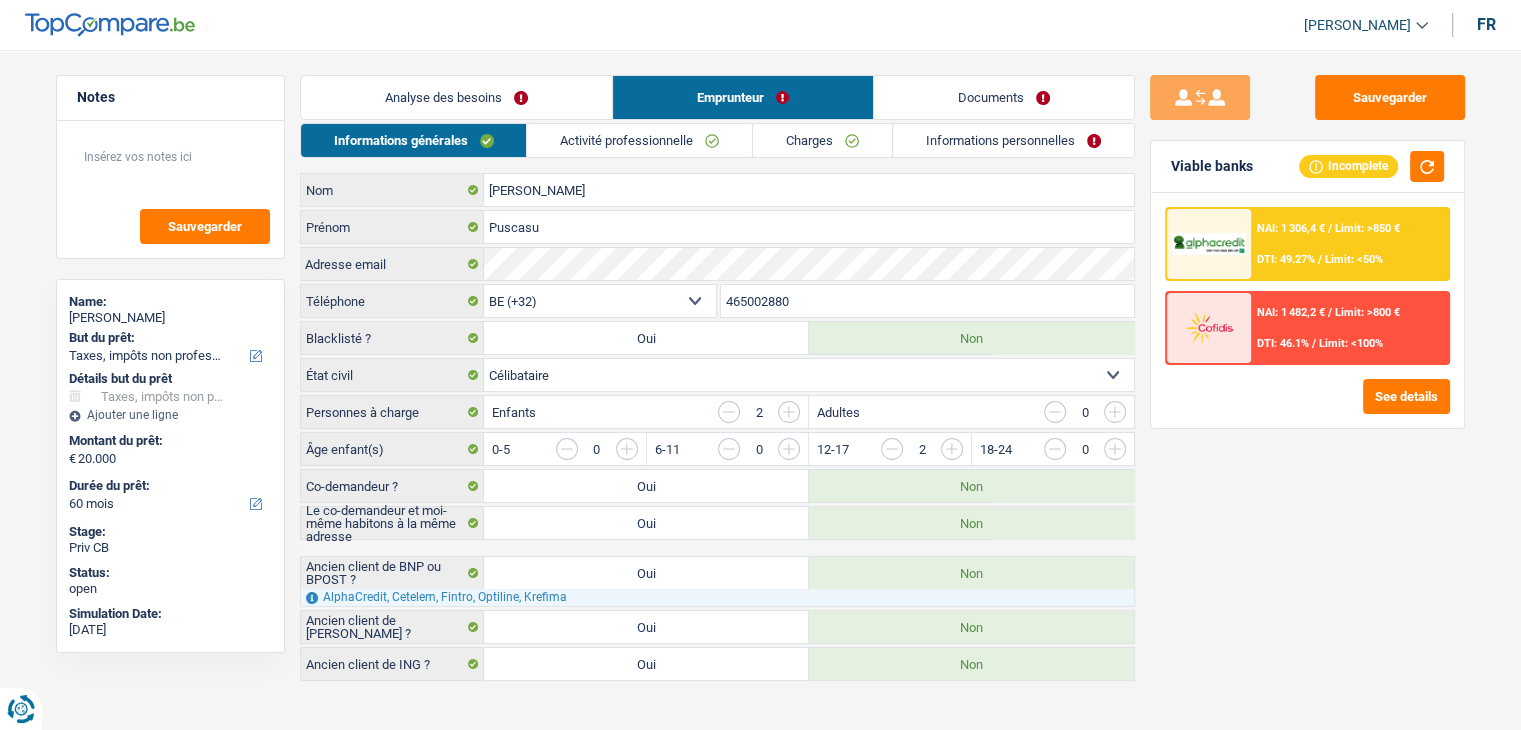 click at bounding box center [1209, 244] 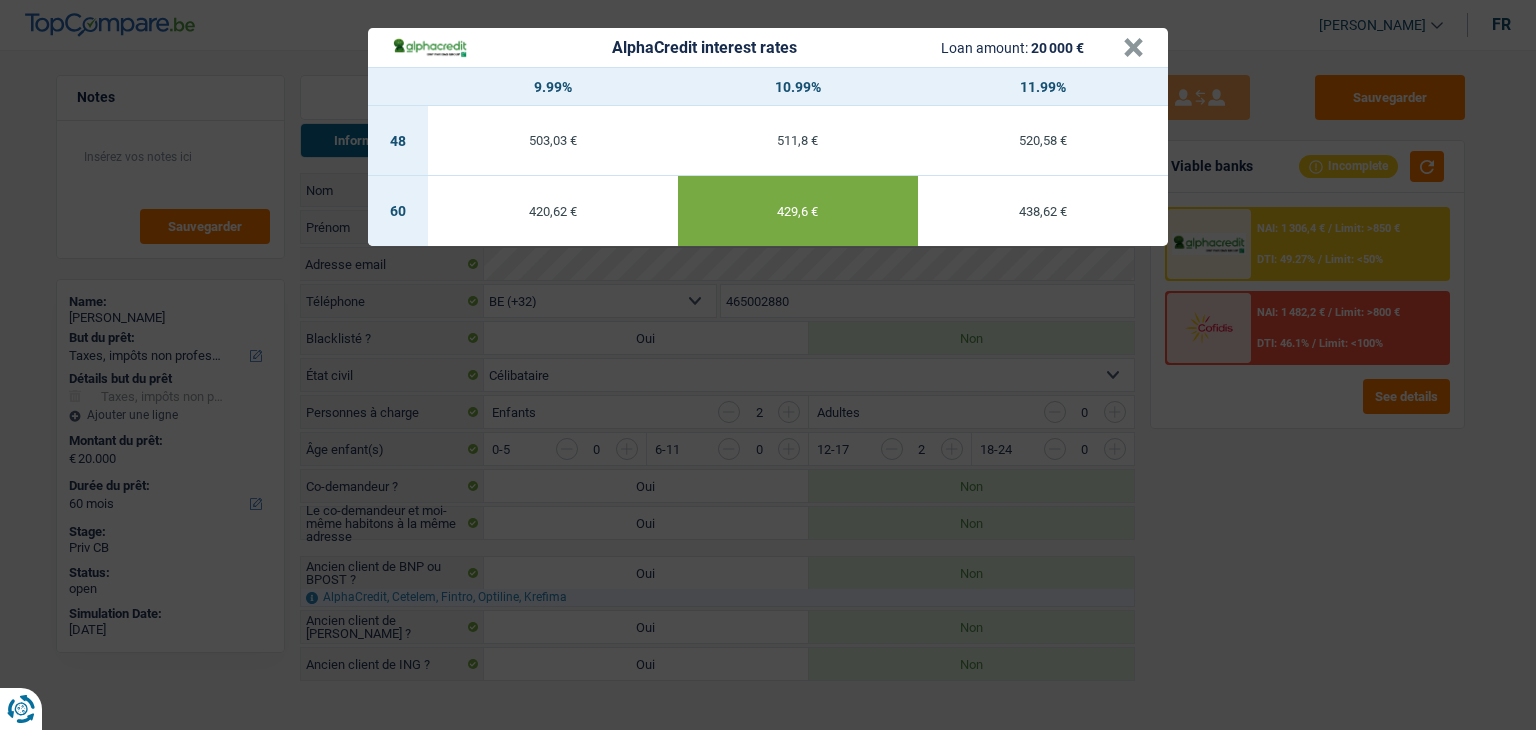 click on "AlphaCredit interest rates
Loan amount:
20 000 €
×
9.99%
10.99%
11.99%
48
503,03 €
511,8 €
520,58 €
60
420,62 €
429,6 €
438,62 €" at bounding box center (768, 365) 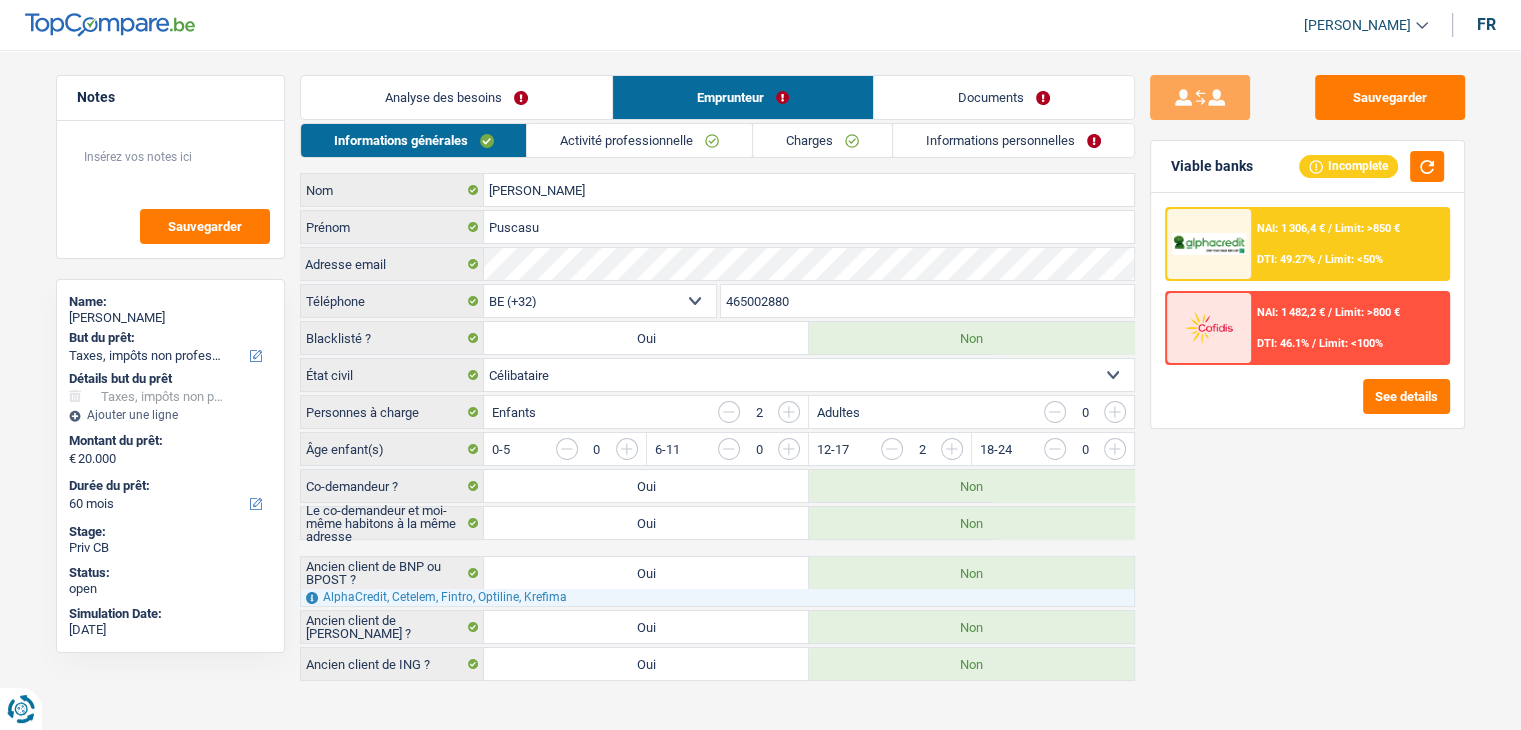 click on "Analyse des besoins" at bounding box center (456, 97) 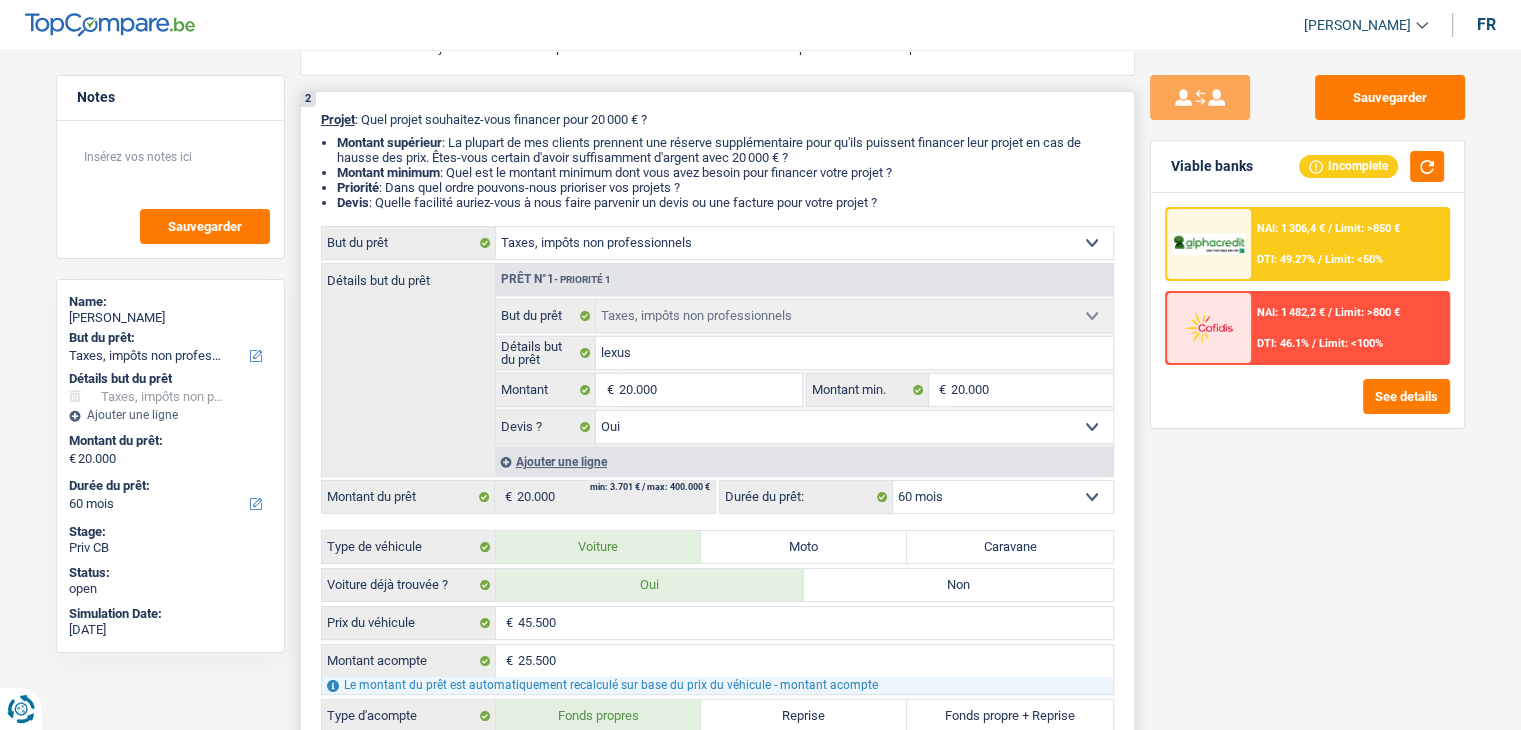 scroll, scrollTop: 400, scrollLeft: 0, axis: vertical 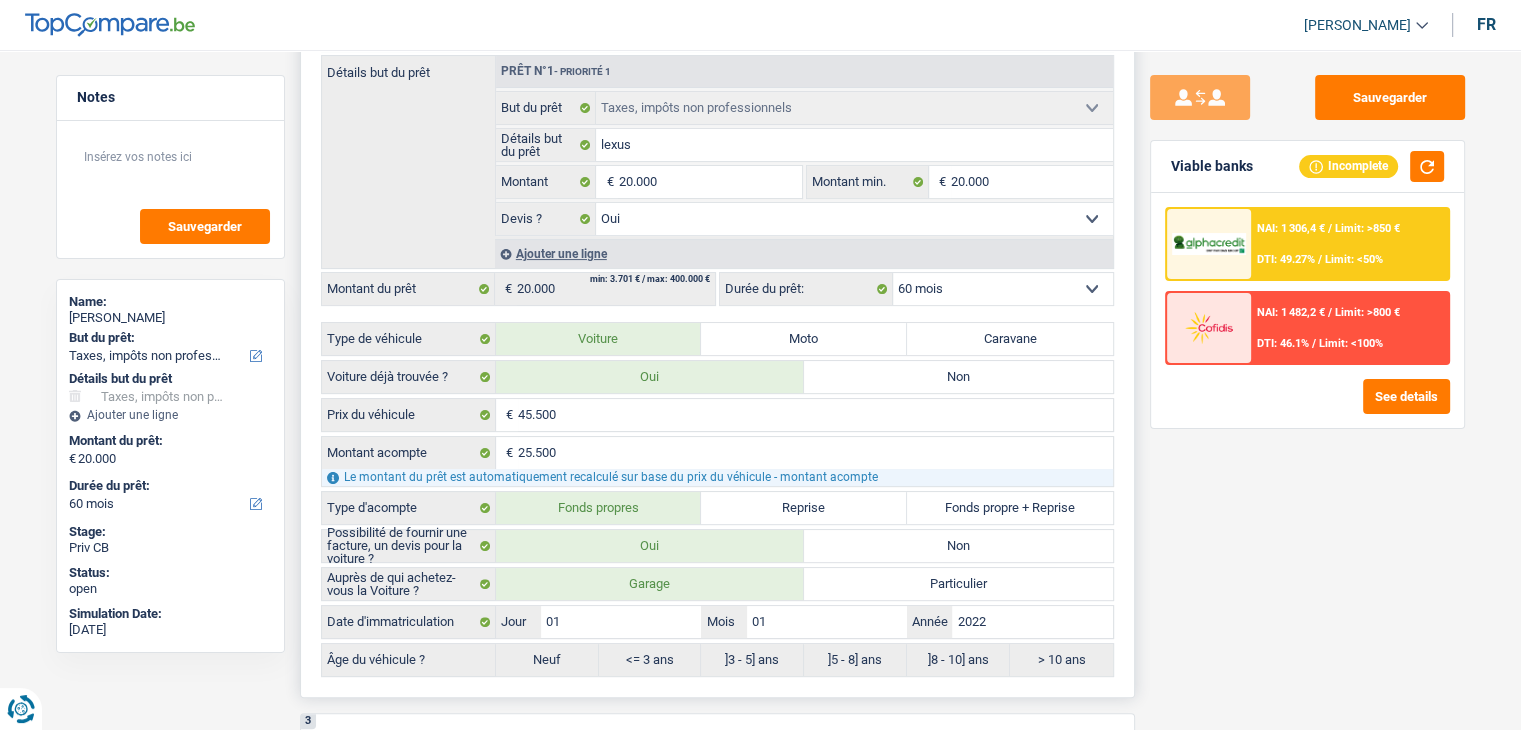 click on "12 mois 18 mois 24 mois 30 mois 36 mois 42 mois 48 mois 60 mois
Sélectionner une option" at bounding box center (1003, 289) 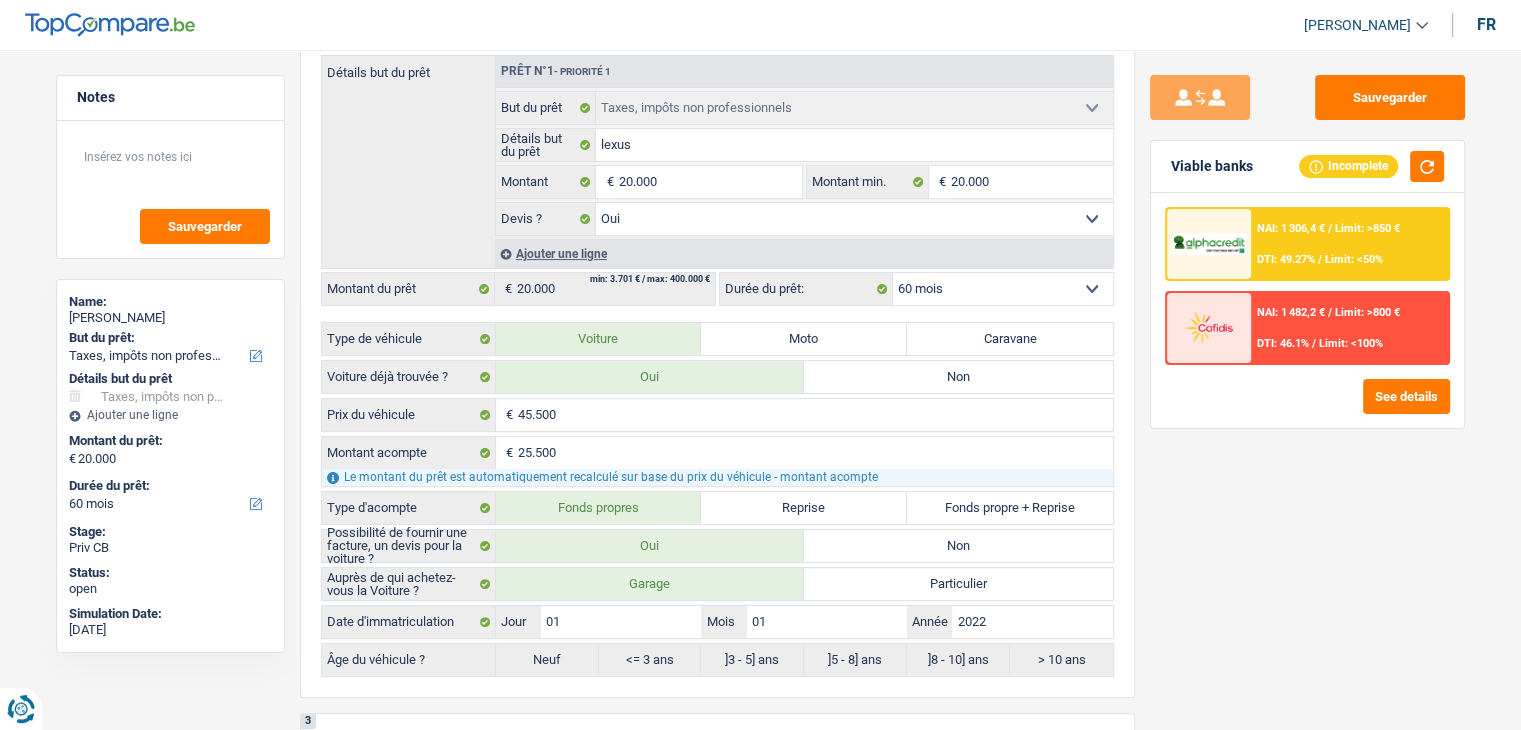 click on "Sauvegarder
Viable banks
Incomplete
NAI: 1 306,4 €
/
Limit: >850 €
DTI: 49.27%
/
Limit: <50%
NAI: 1 482,2 €
/
Limit: >800 €
DTI: 46.1%
/
Limit: <100%
See details" at bounding box center [1307, 384] 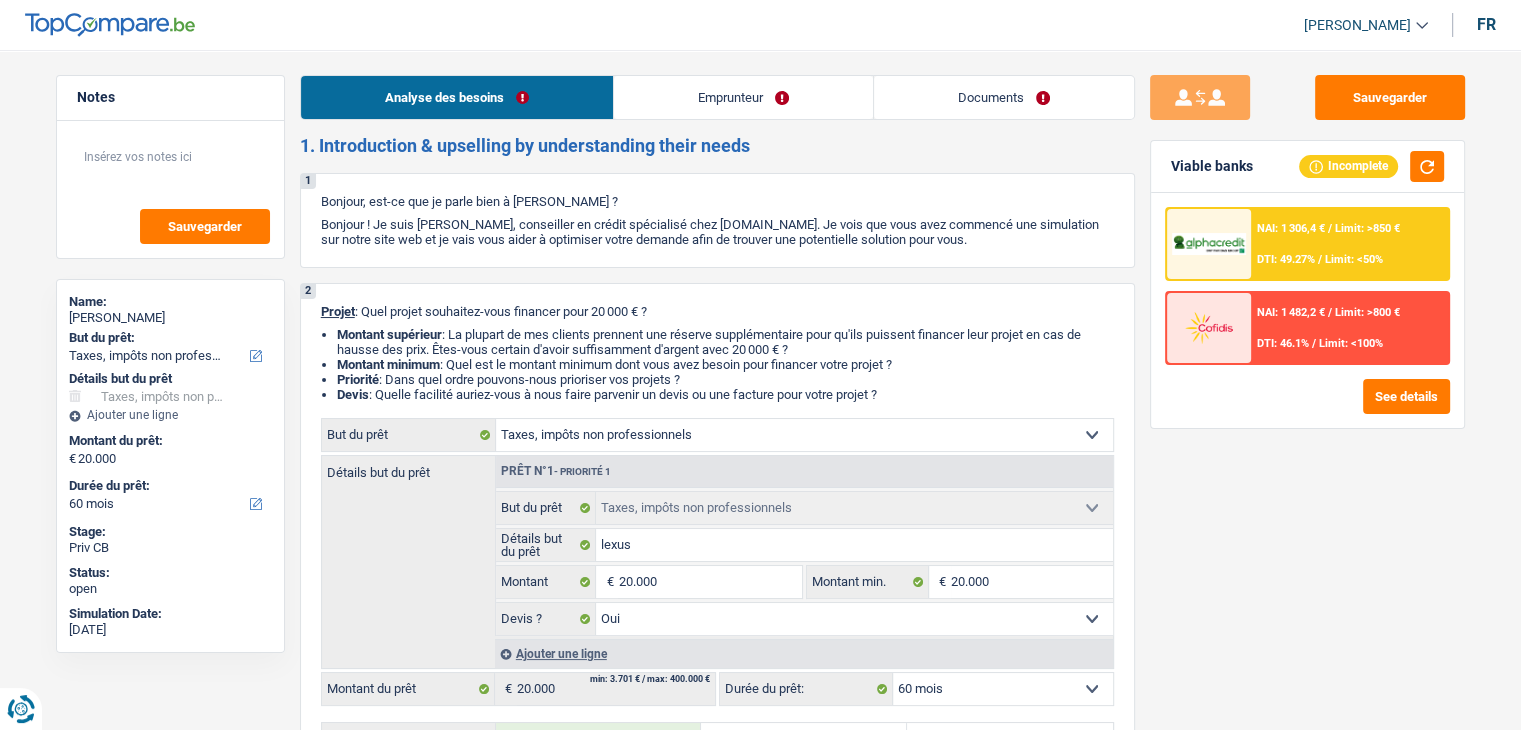 drag, startPoint x: 756, startPoint y: 149, endPoint x: 262, endPoint y: 93, distance: 497.16397 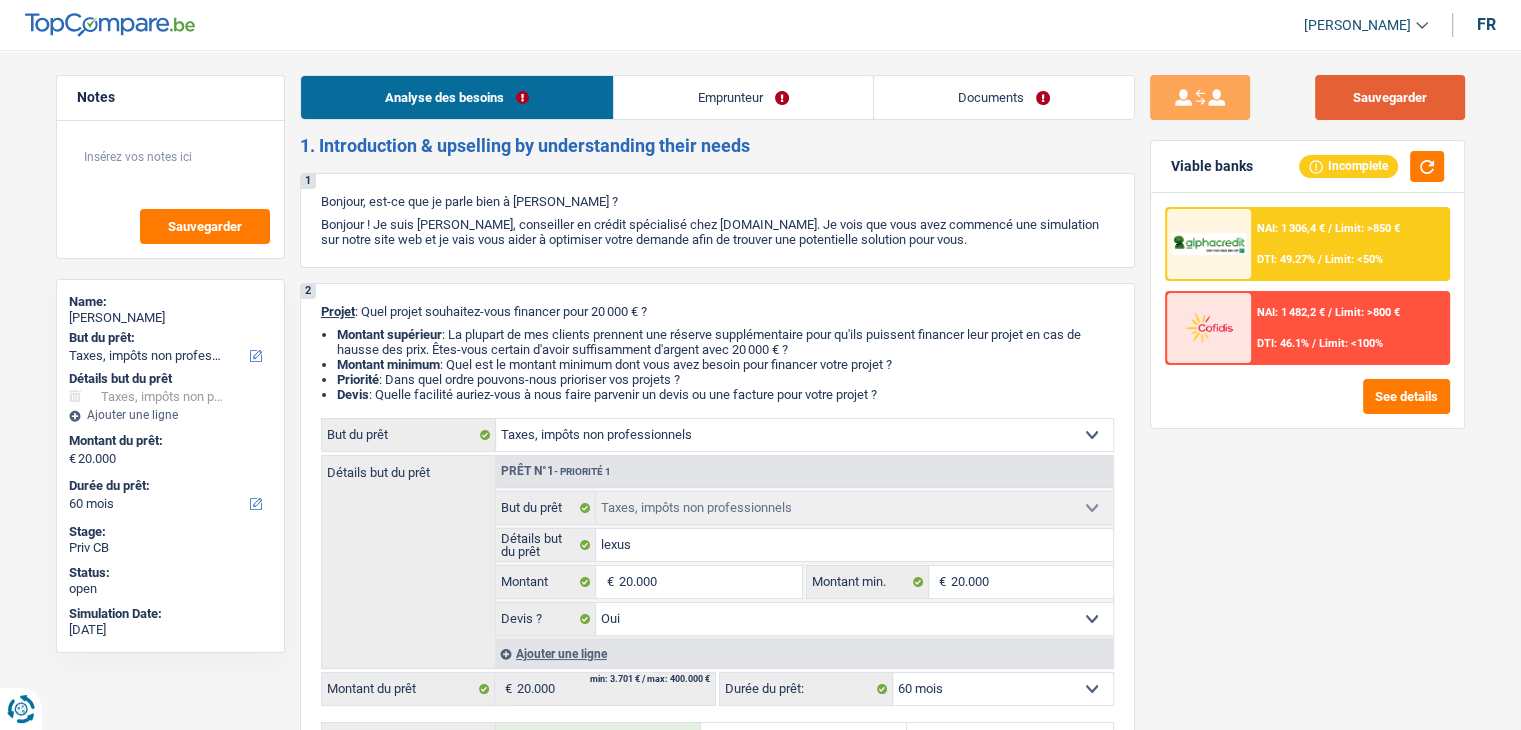click on "Sauvegarder" at bounding box center (1390, 97) 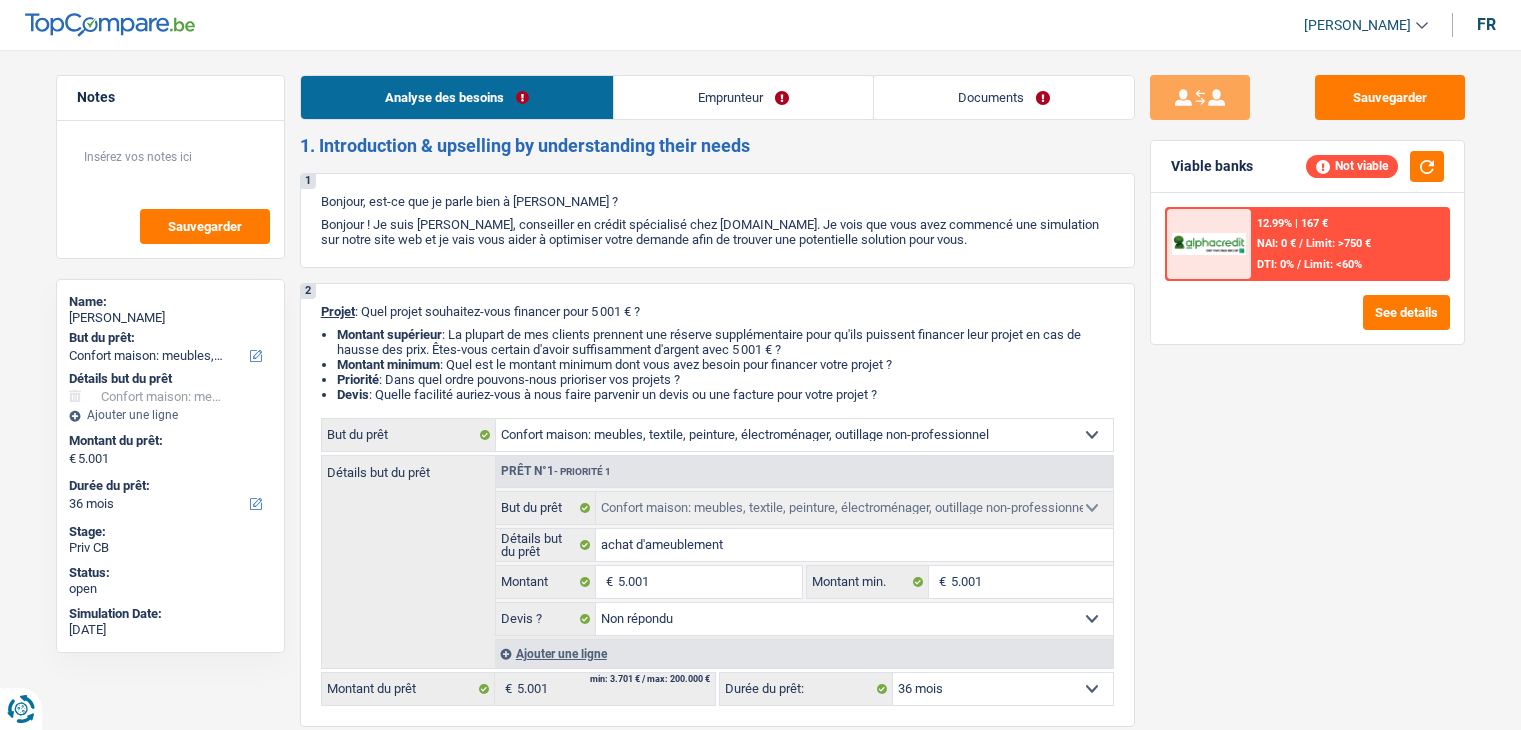 select on "household" 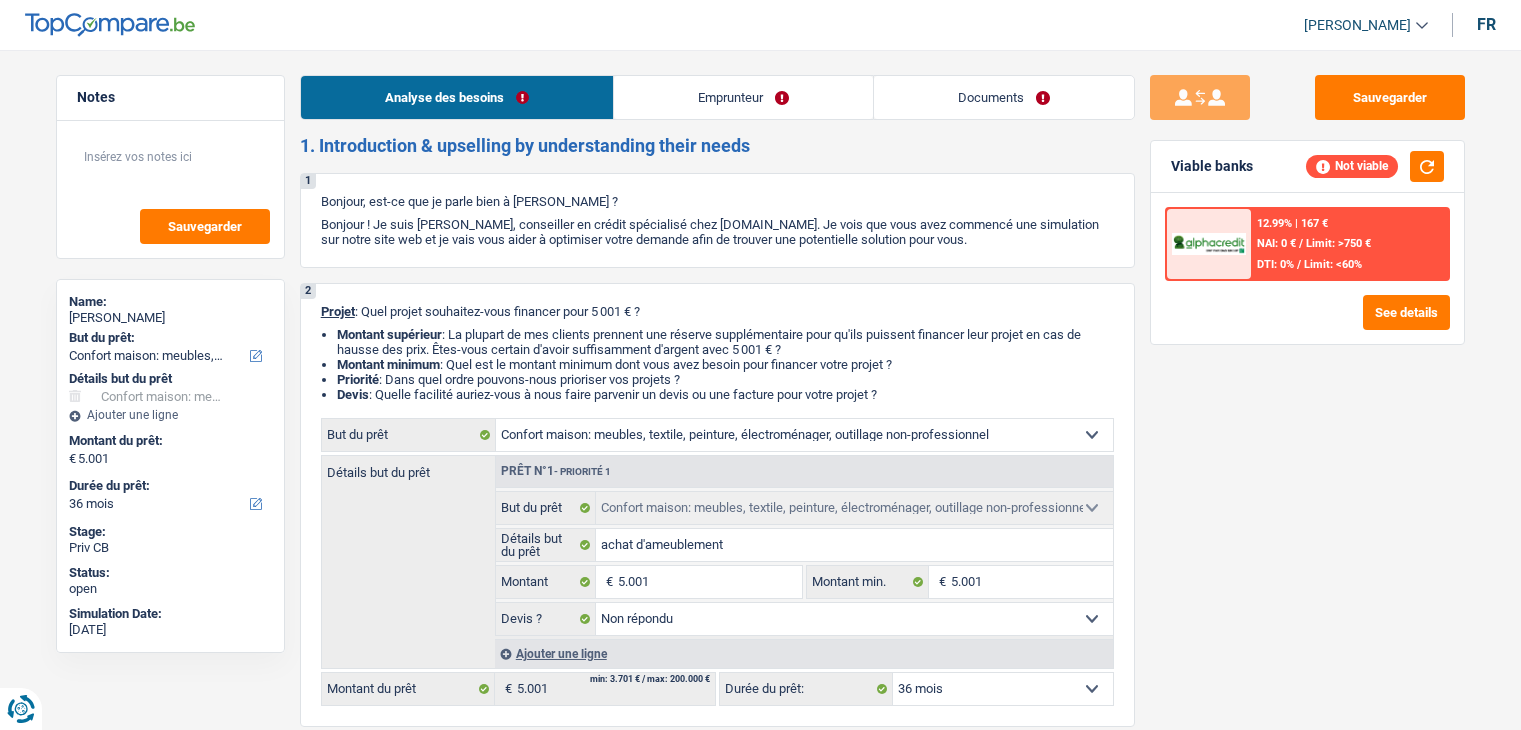 scroll, scrollTop: 0, scrollLeft: 0, axis: both 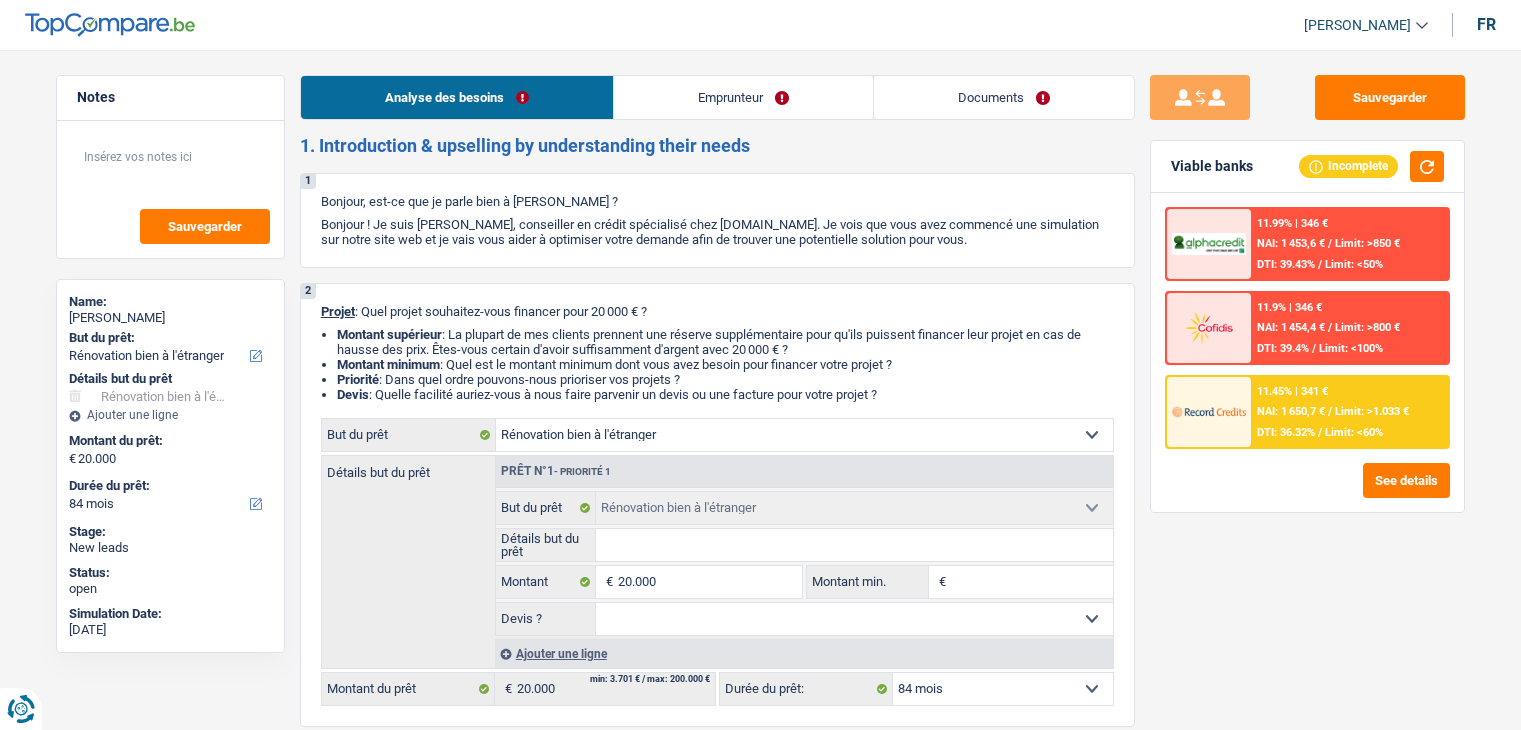 select on "renovatingAbroad" 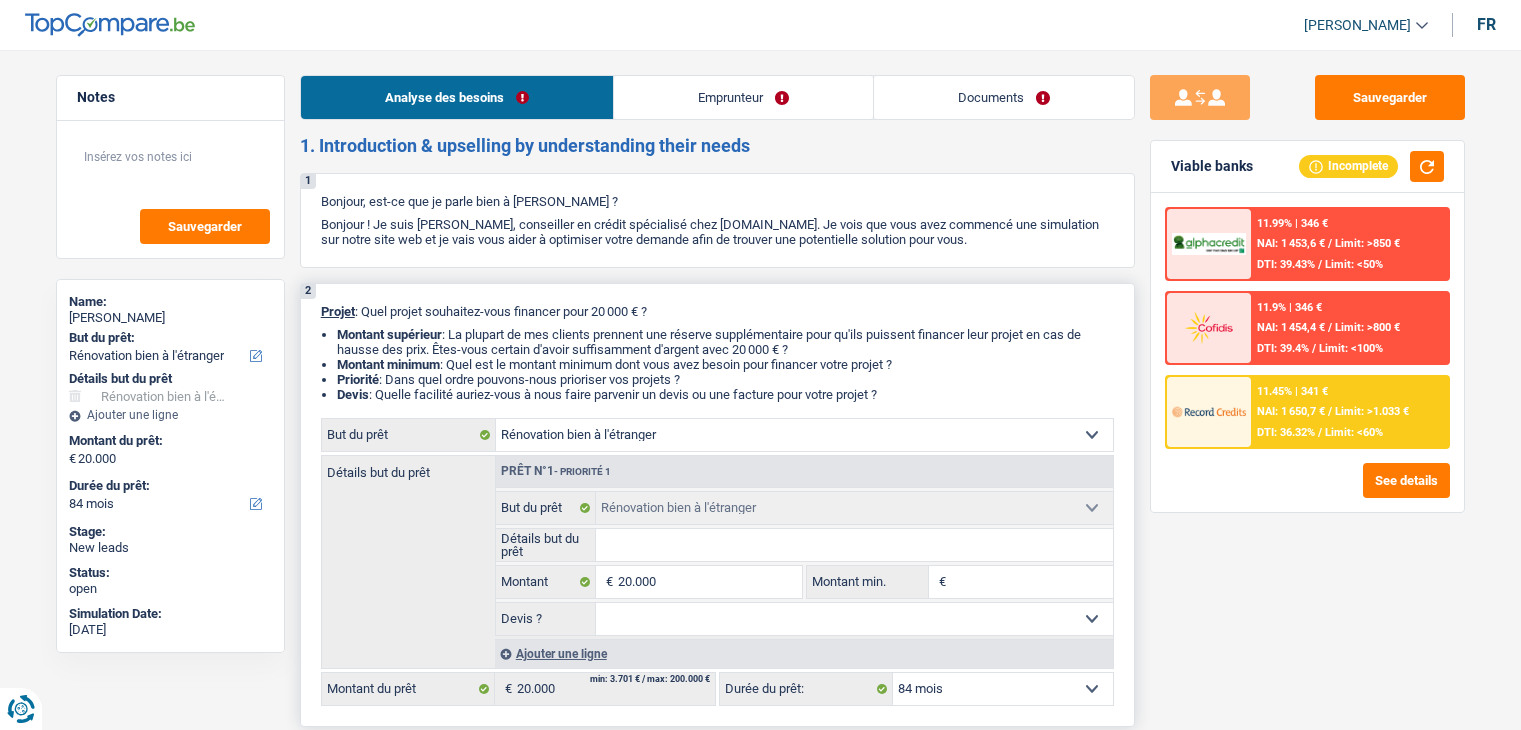scroll, scrollTop: 0, scrollLeft: 0, axis: both 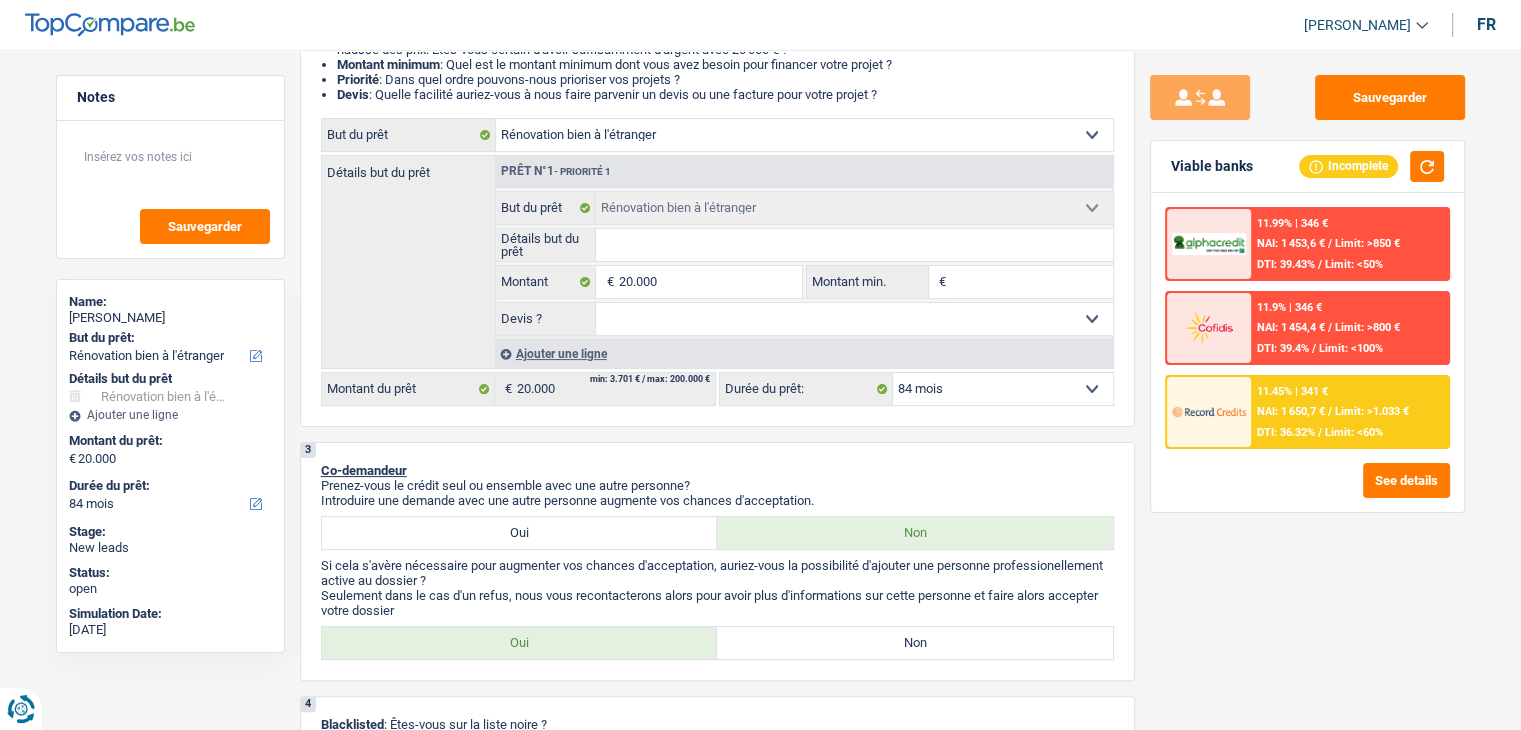 click on "Sauvegarder
Viable banks
Incomplete
11.99% | 346 €
NAI: 1 453,6 €
/
Limit: >850 €
DTI: 39.43%
/
Limit: <50%
11.9% | 346 €
NAI: 1 454,4 €
/
Limit: >800 €
DTI: 39.4%
/
Limit: <100%
/       /" at bounding box center (1307, 384) 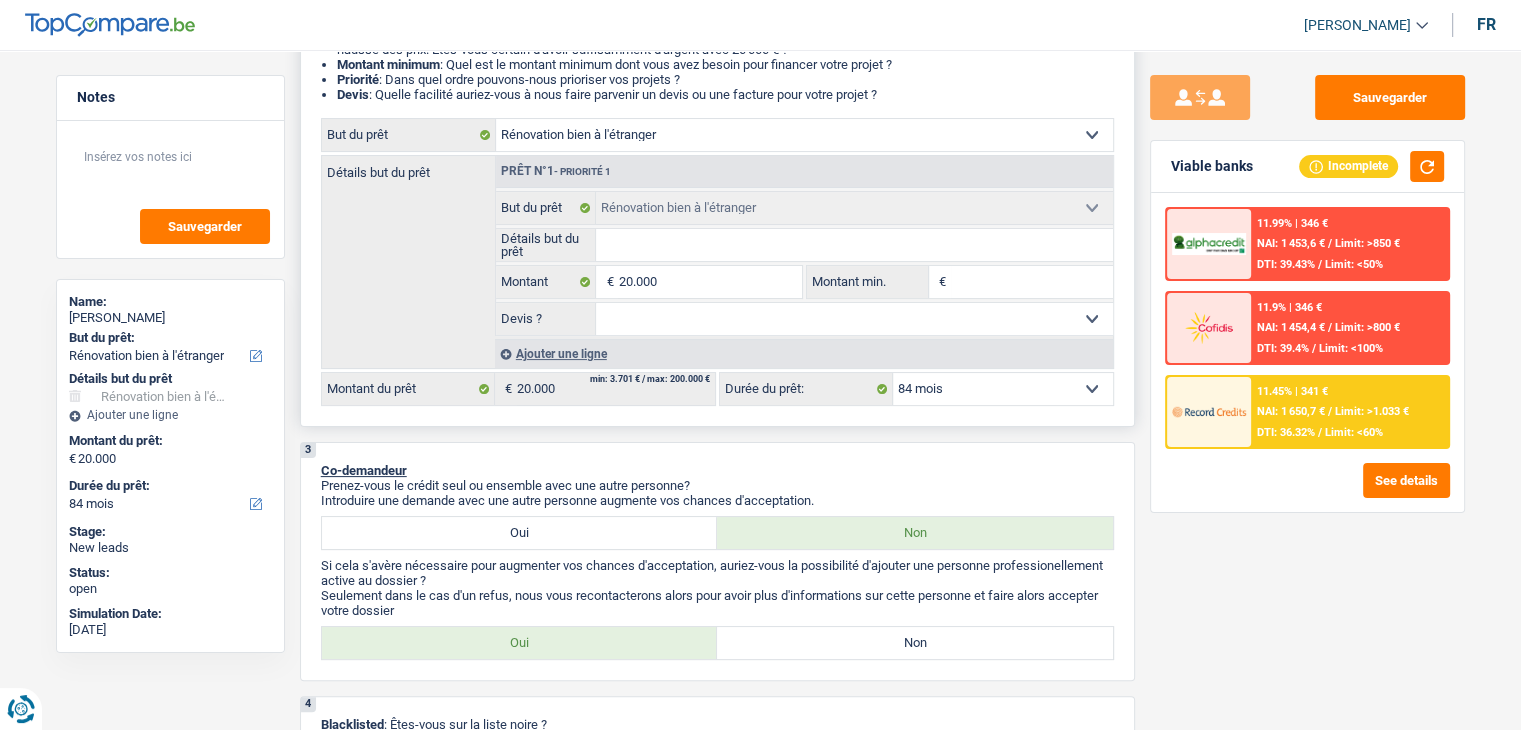 click on "Détails but du prêt" at bounding box center [854, 245] 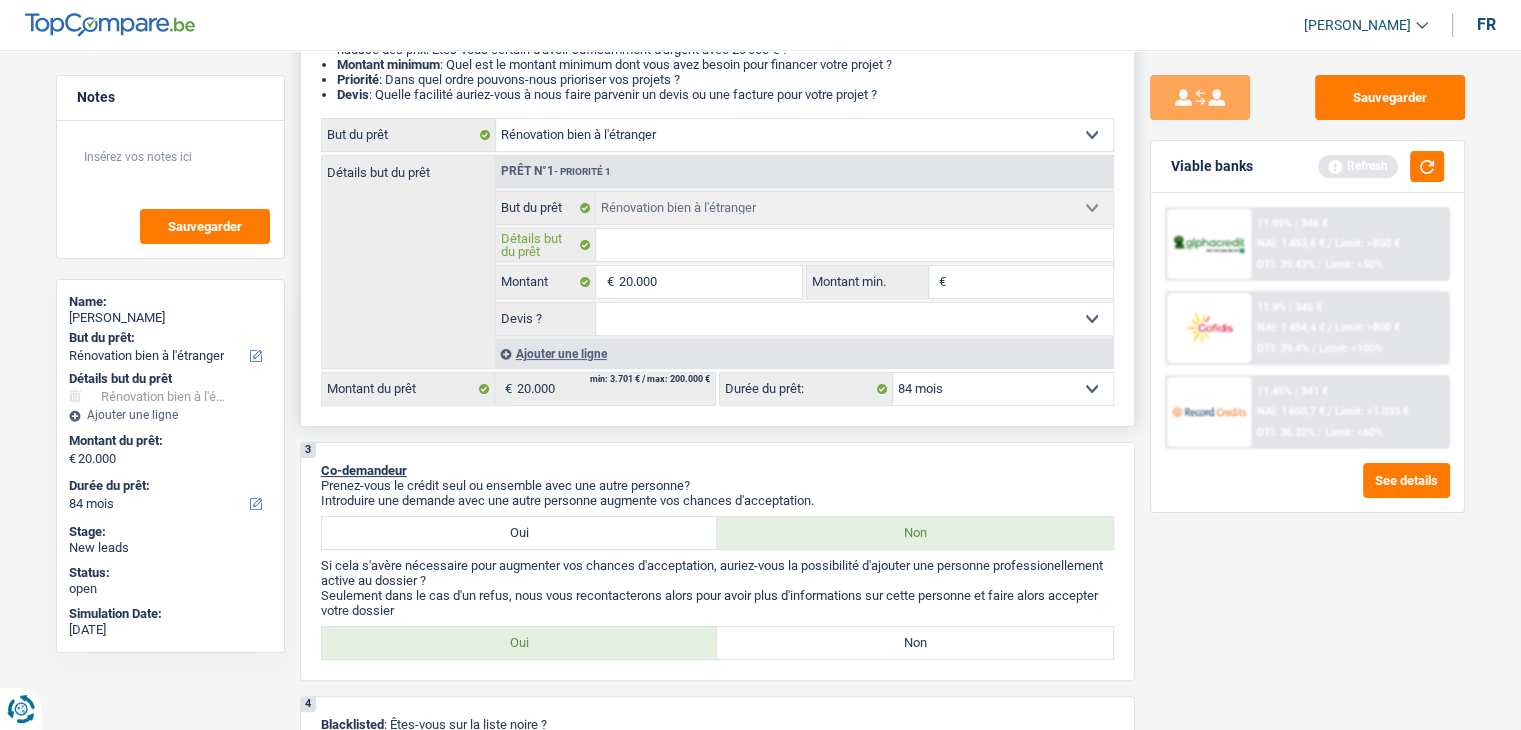 type on "r" 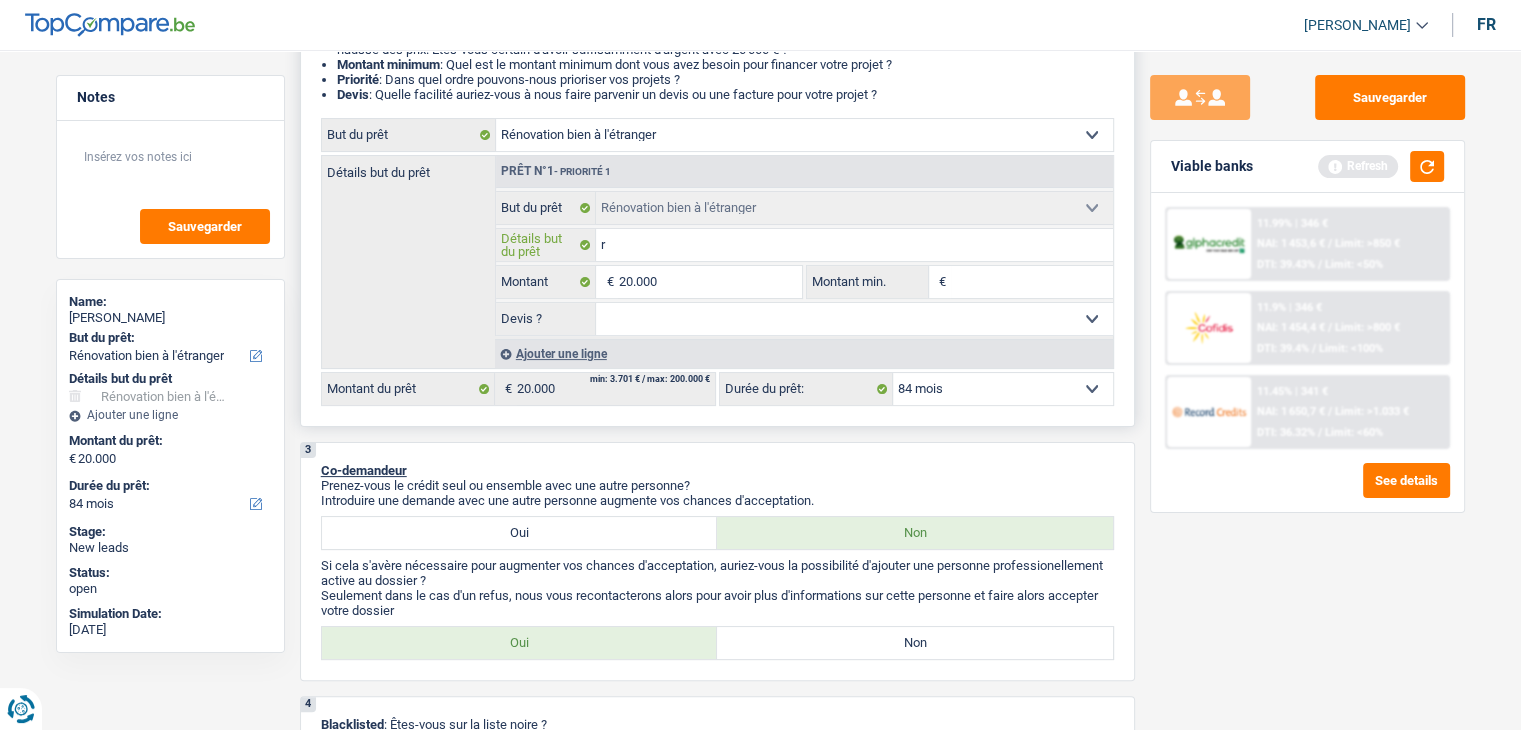type on "rn" 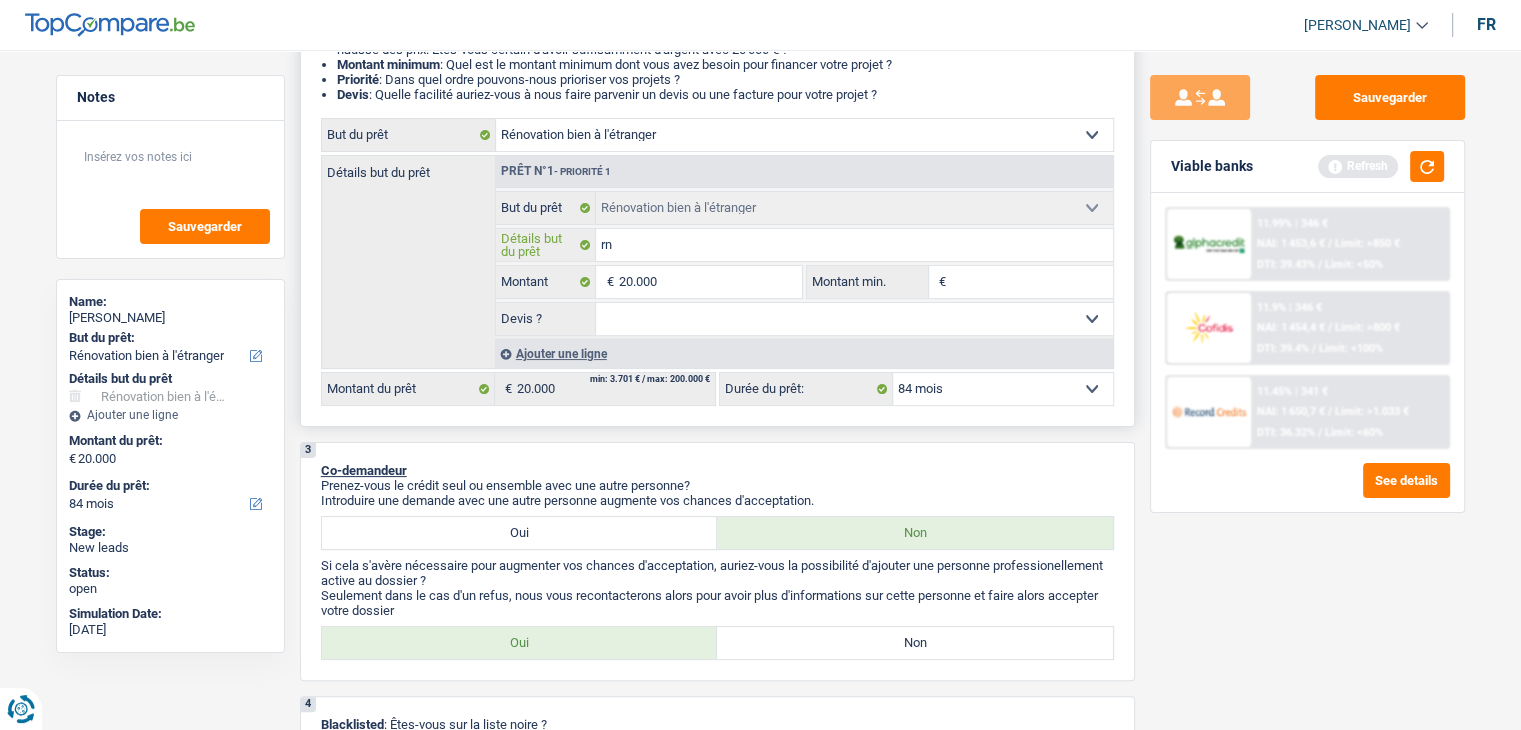 type on "rno" 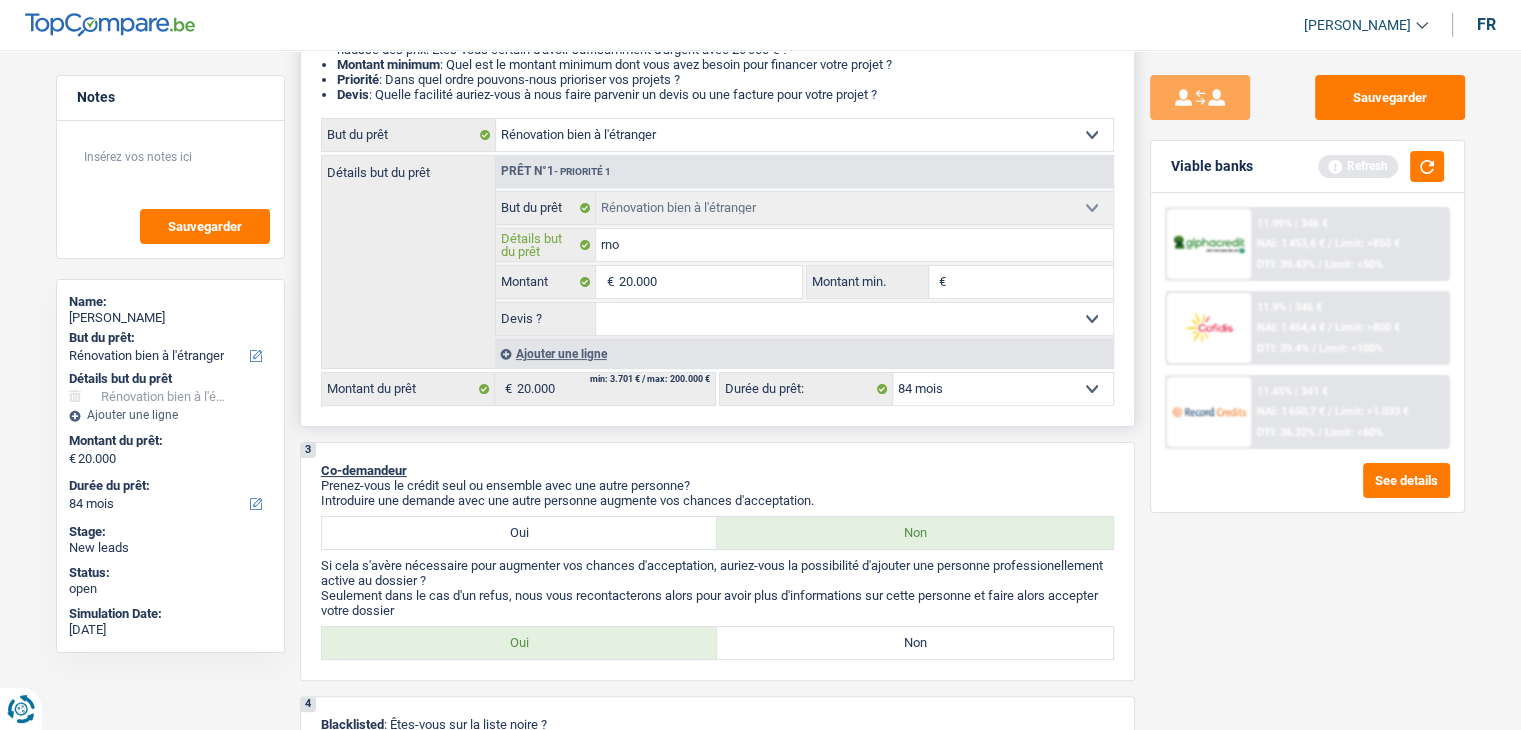 type on "rno" 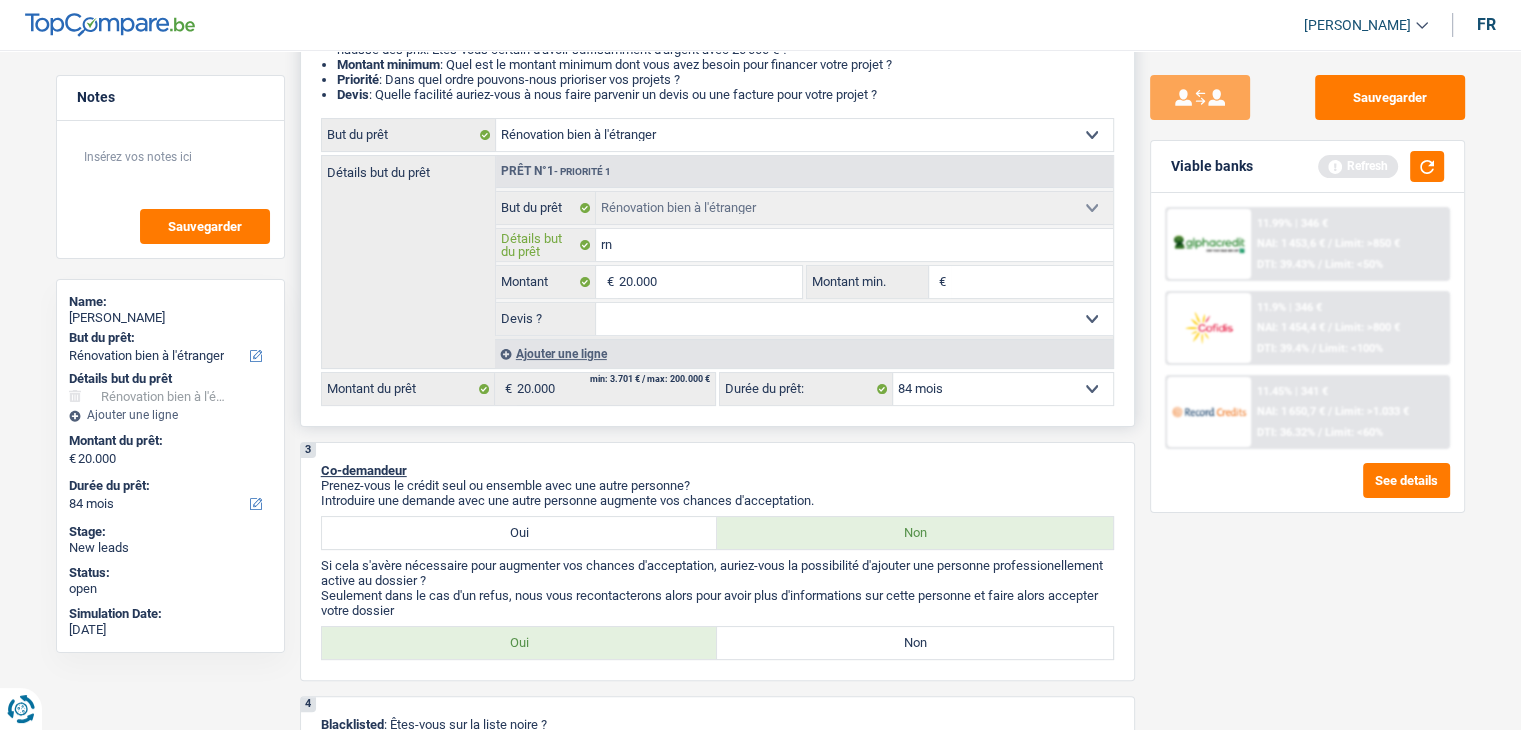 type on "r" 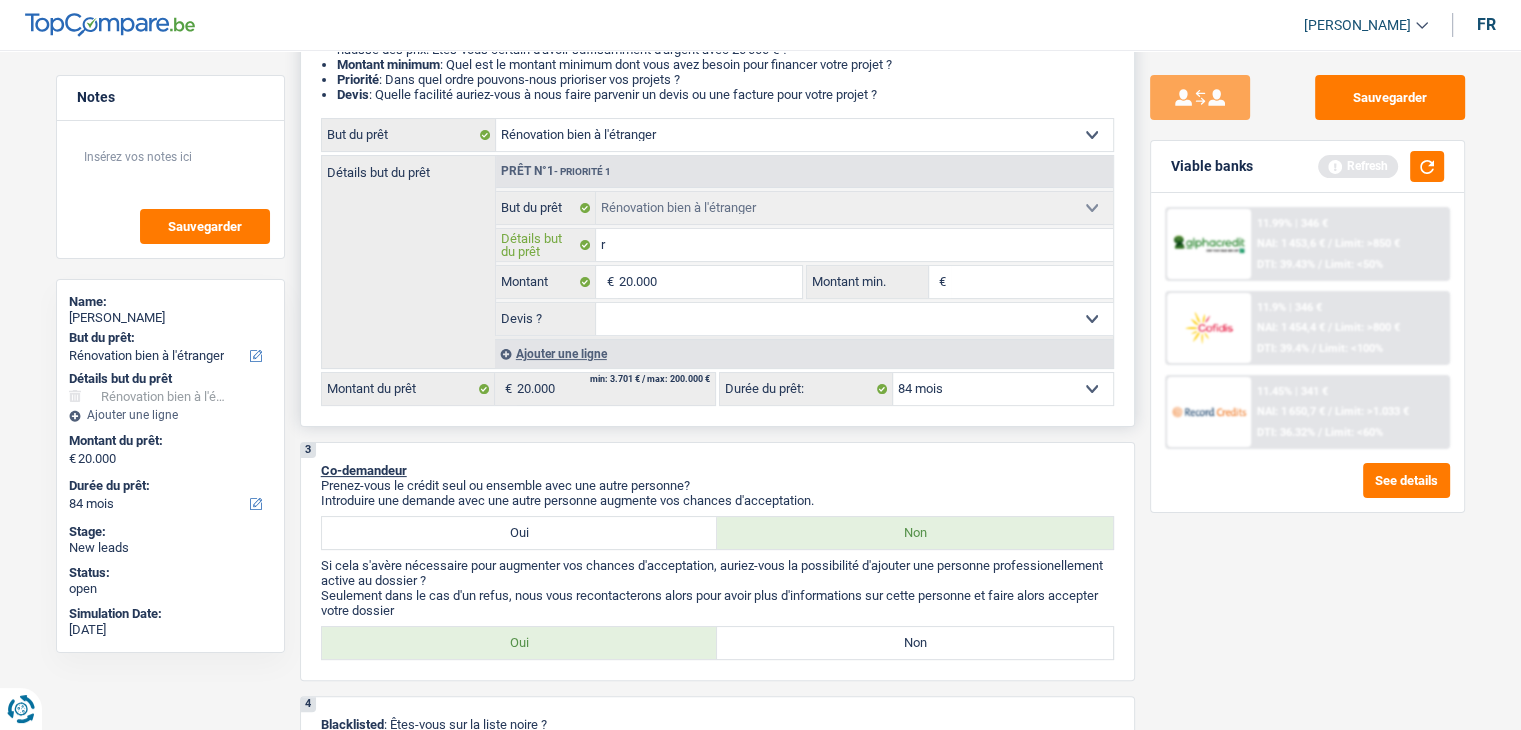 type 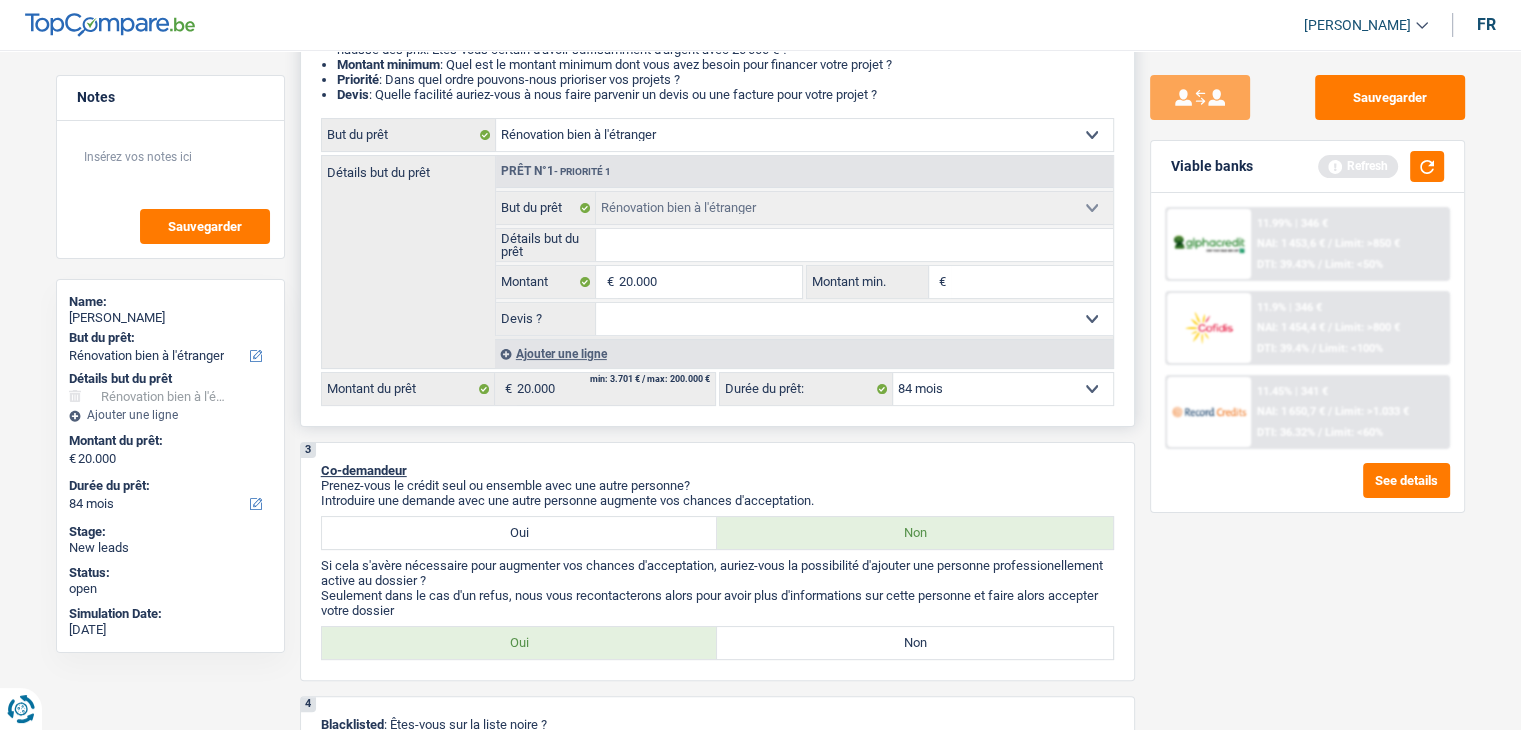 type on "r" 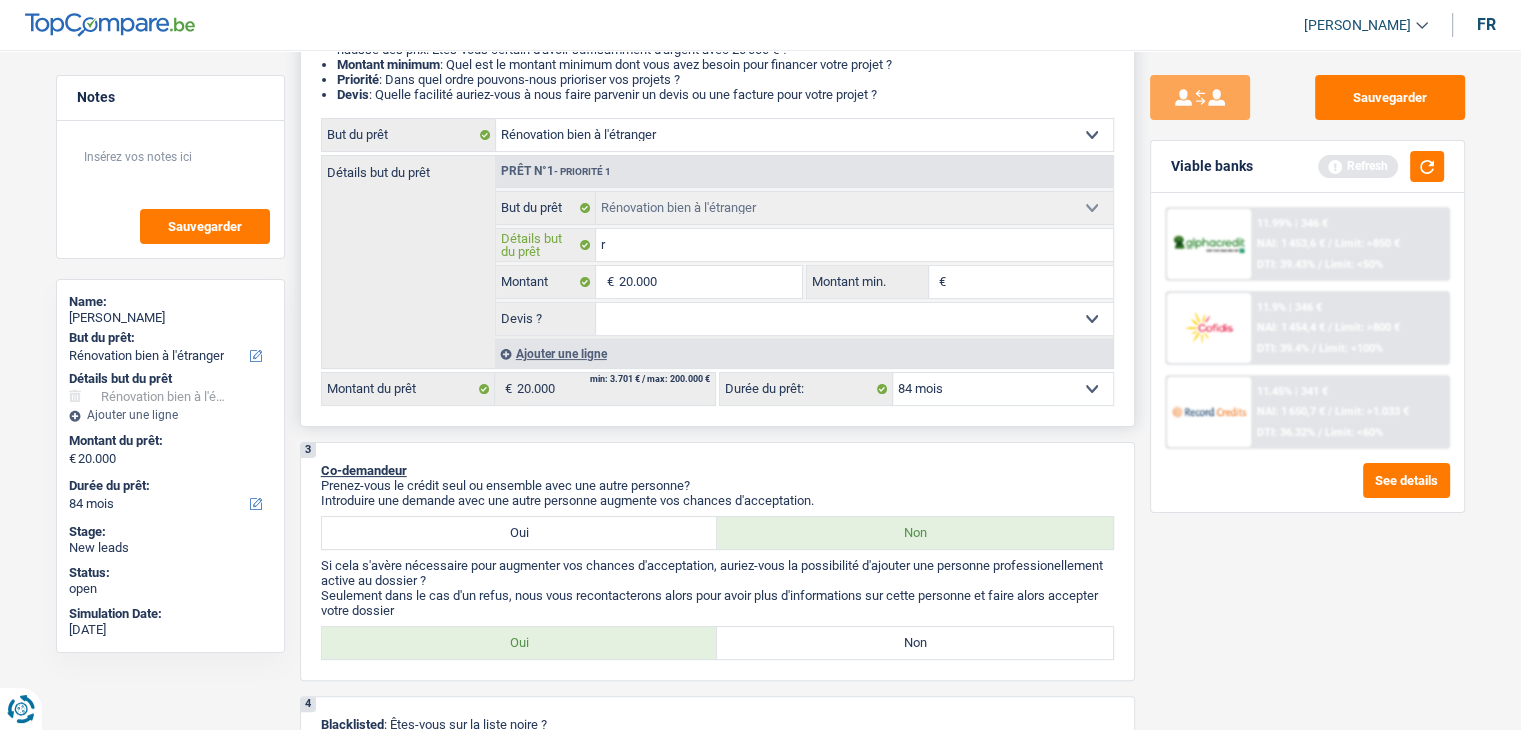 type on "rn" 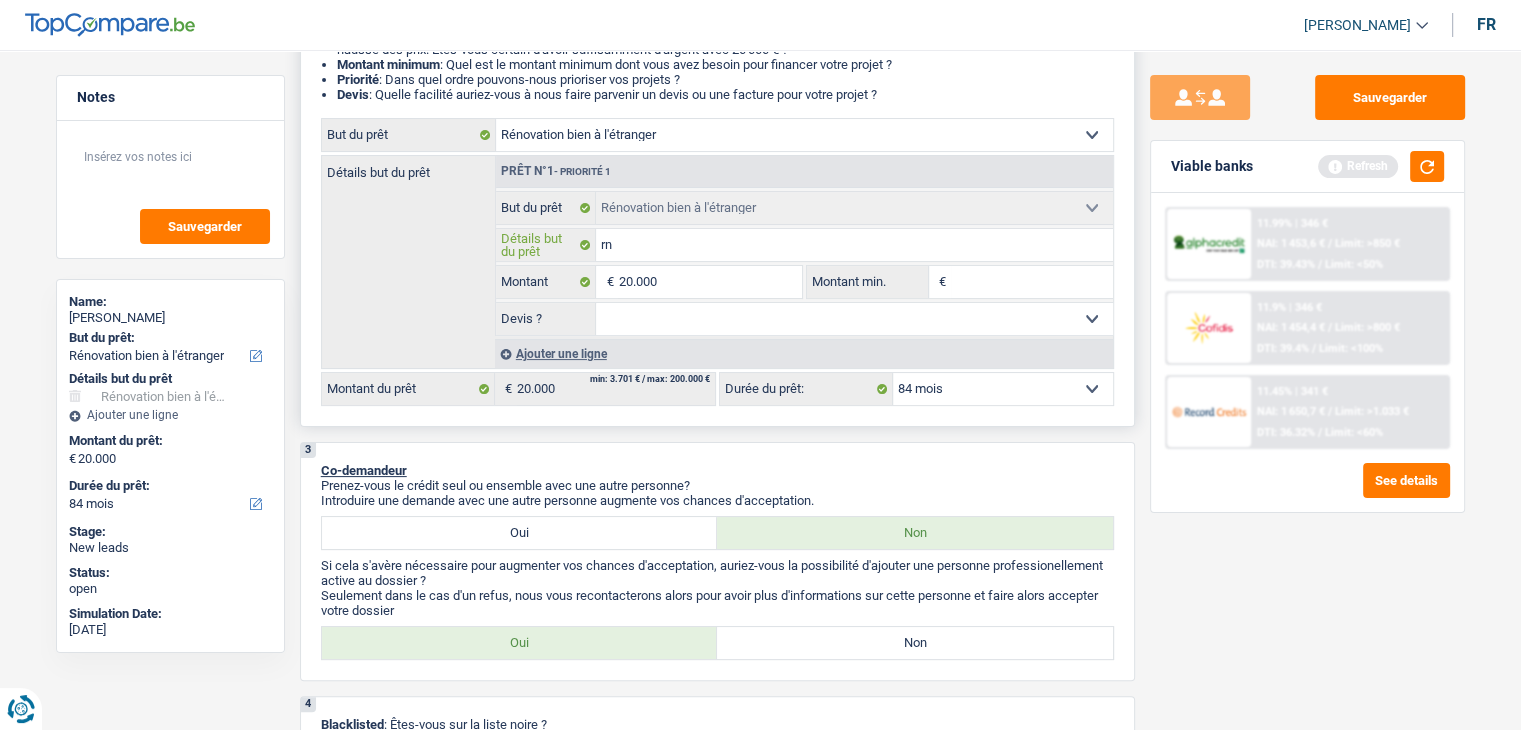 type on "r" 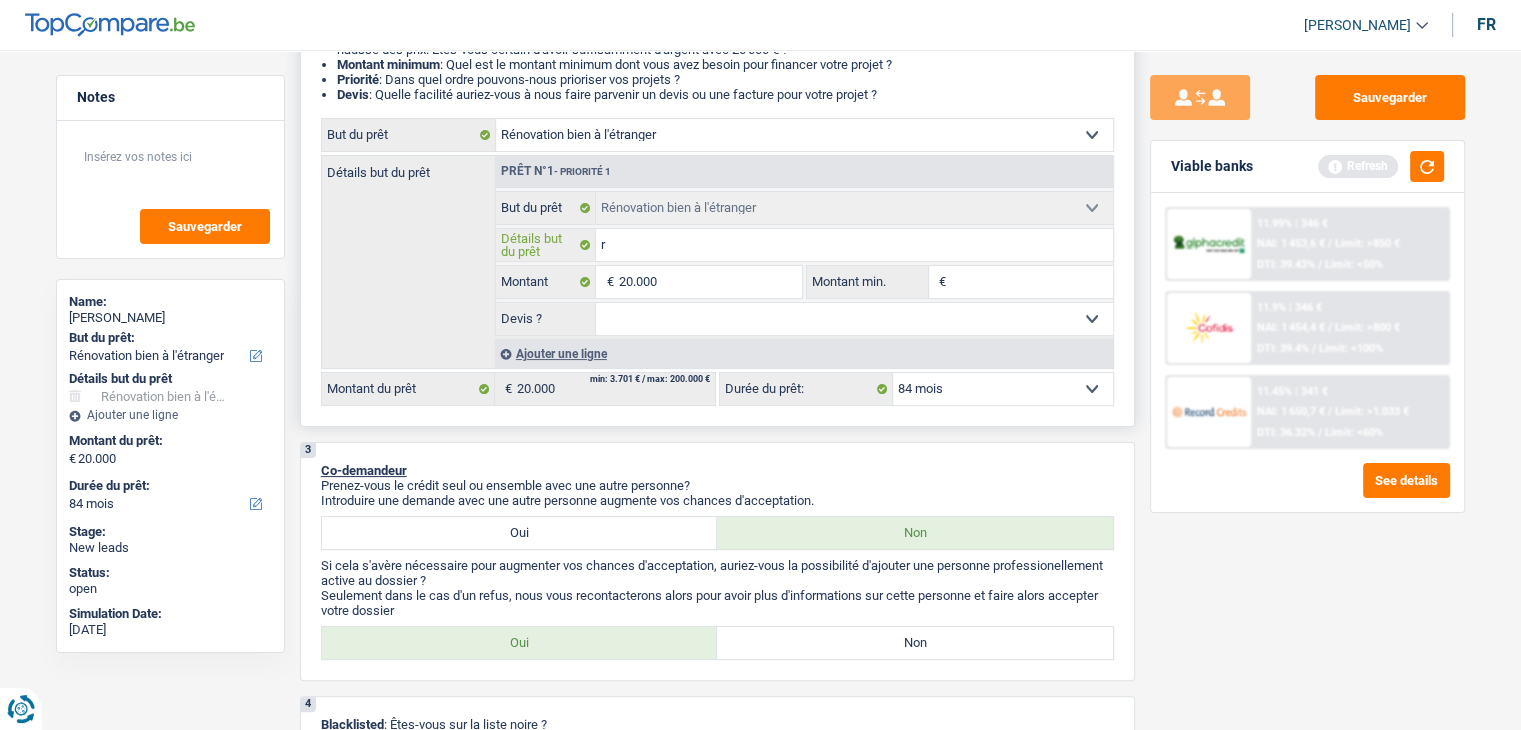 type on "ré" 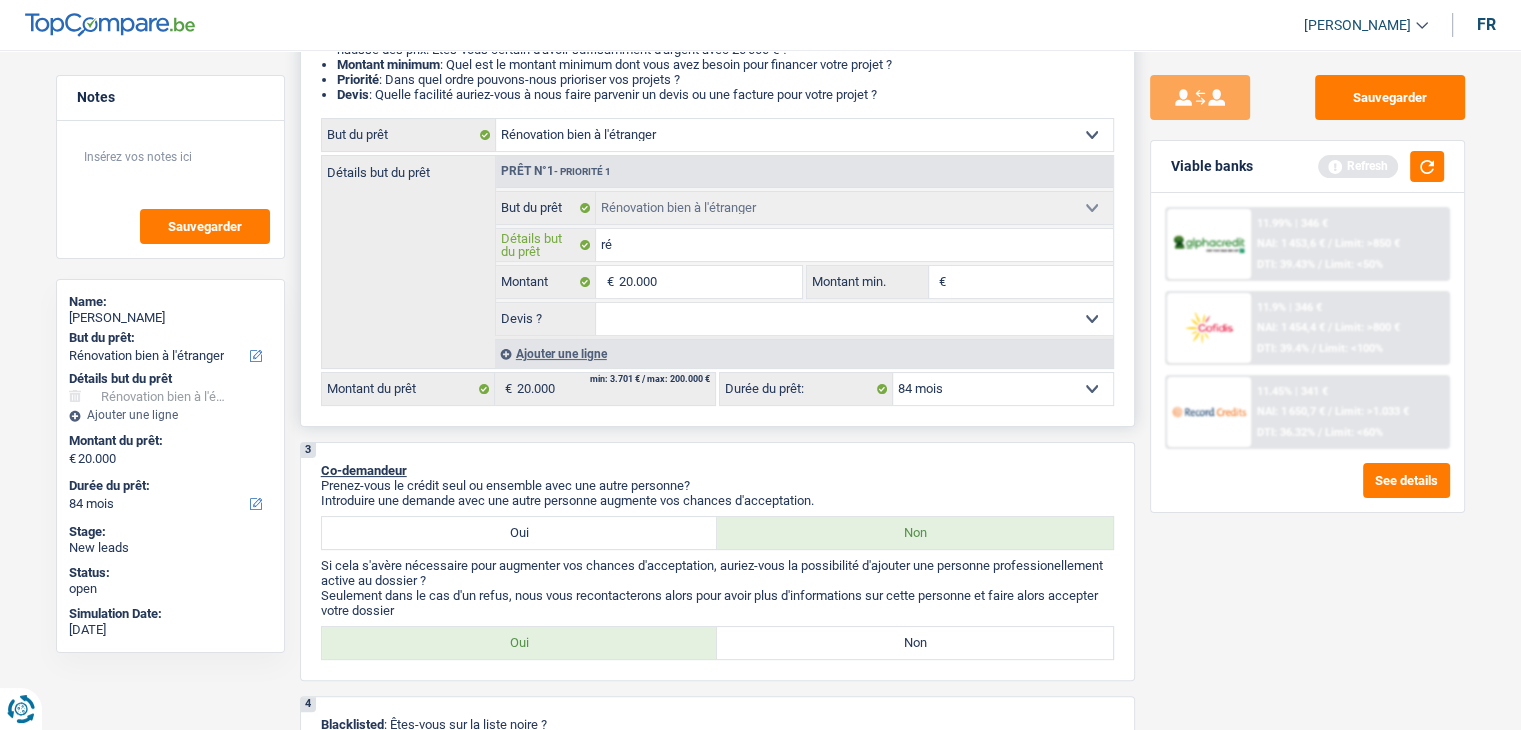 type on "rén" 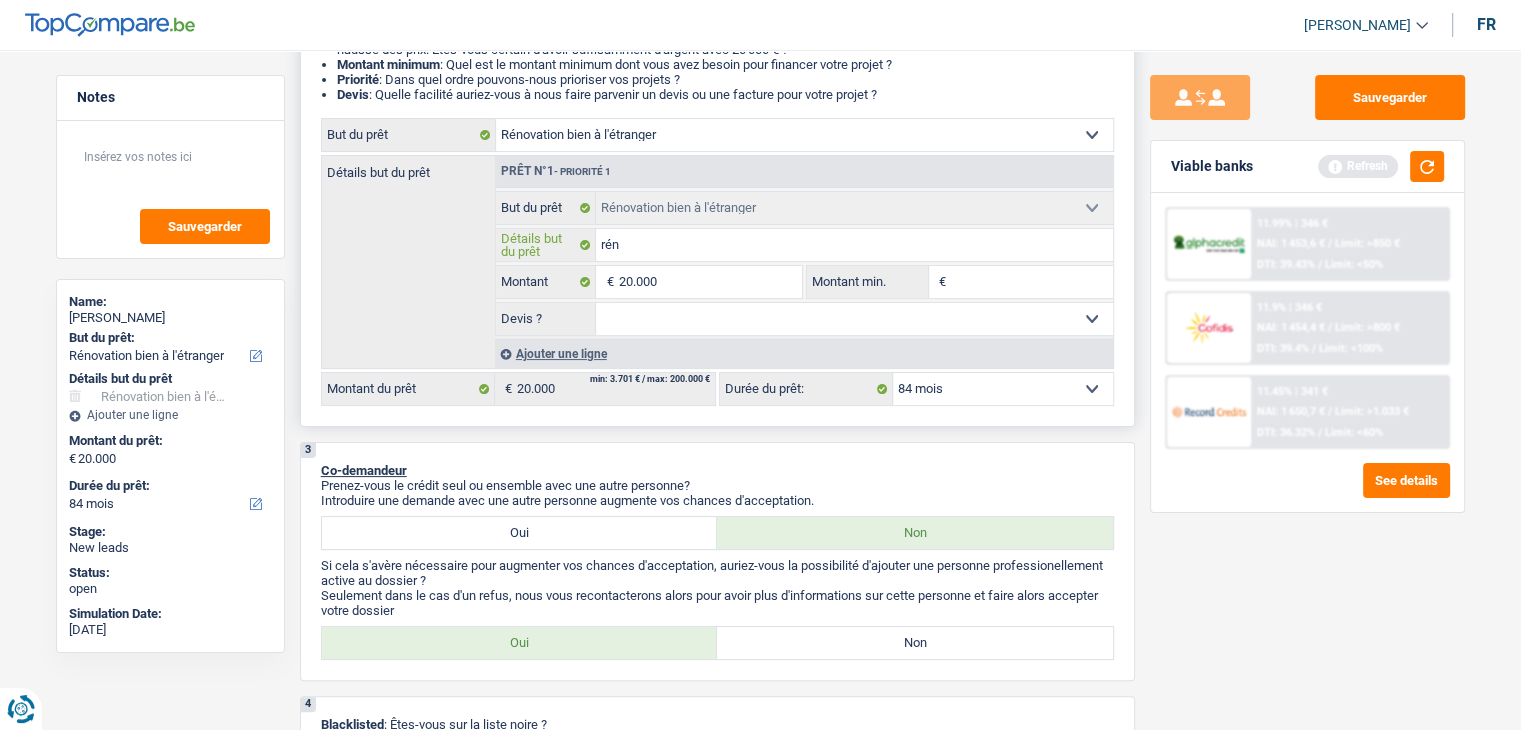 type on "réno" 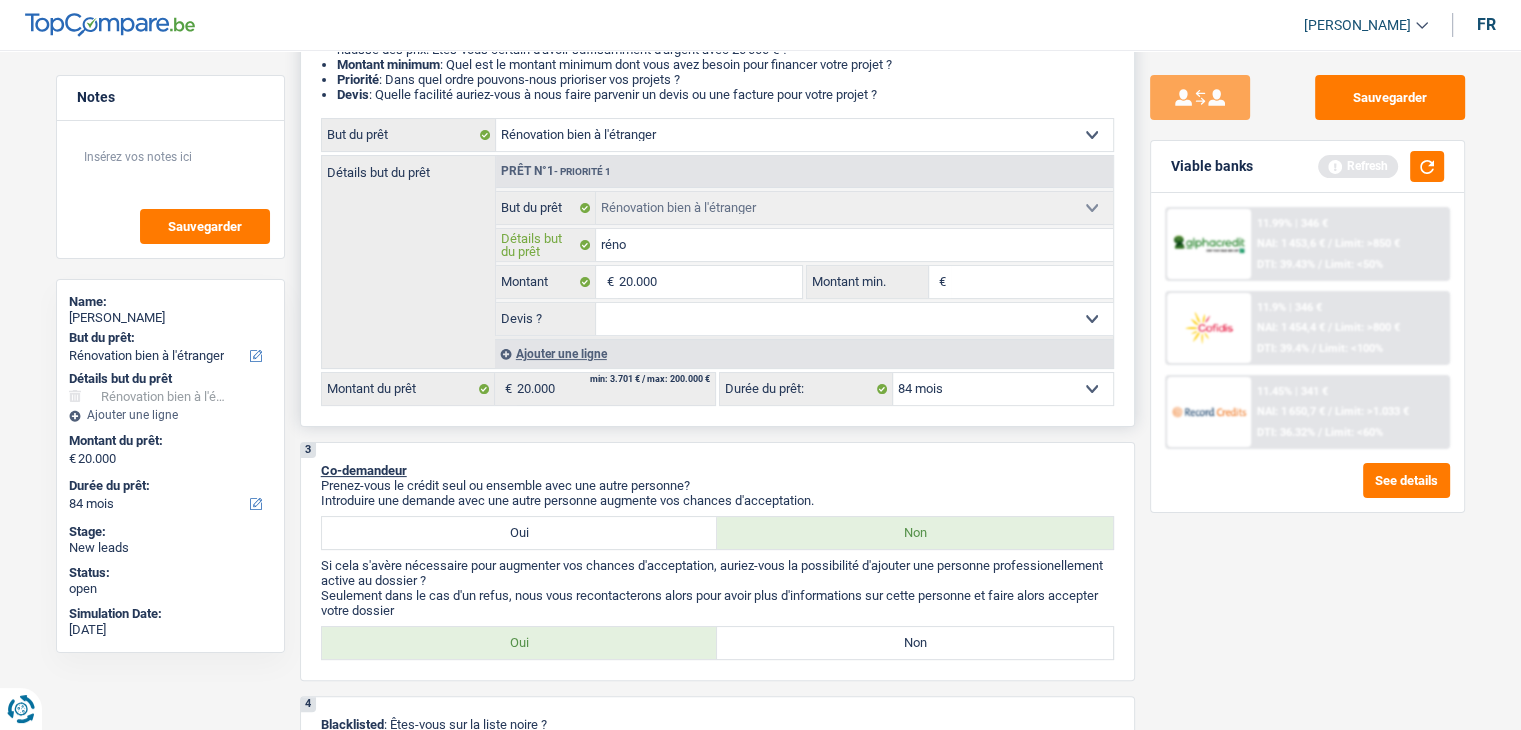 type on "rénov" 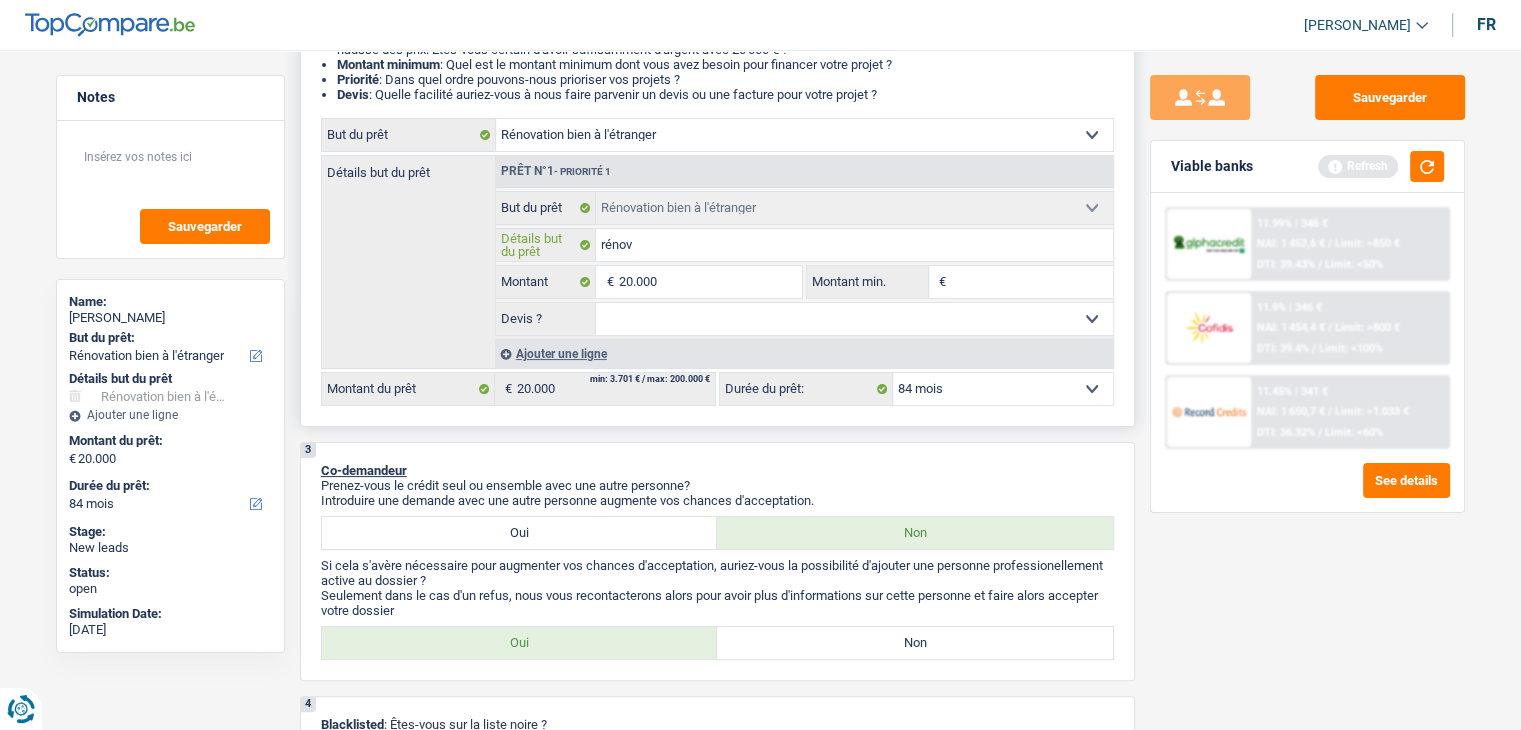 type on "rénova" 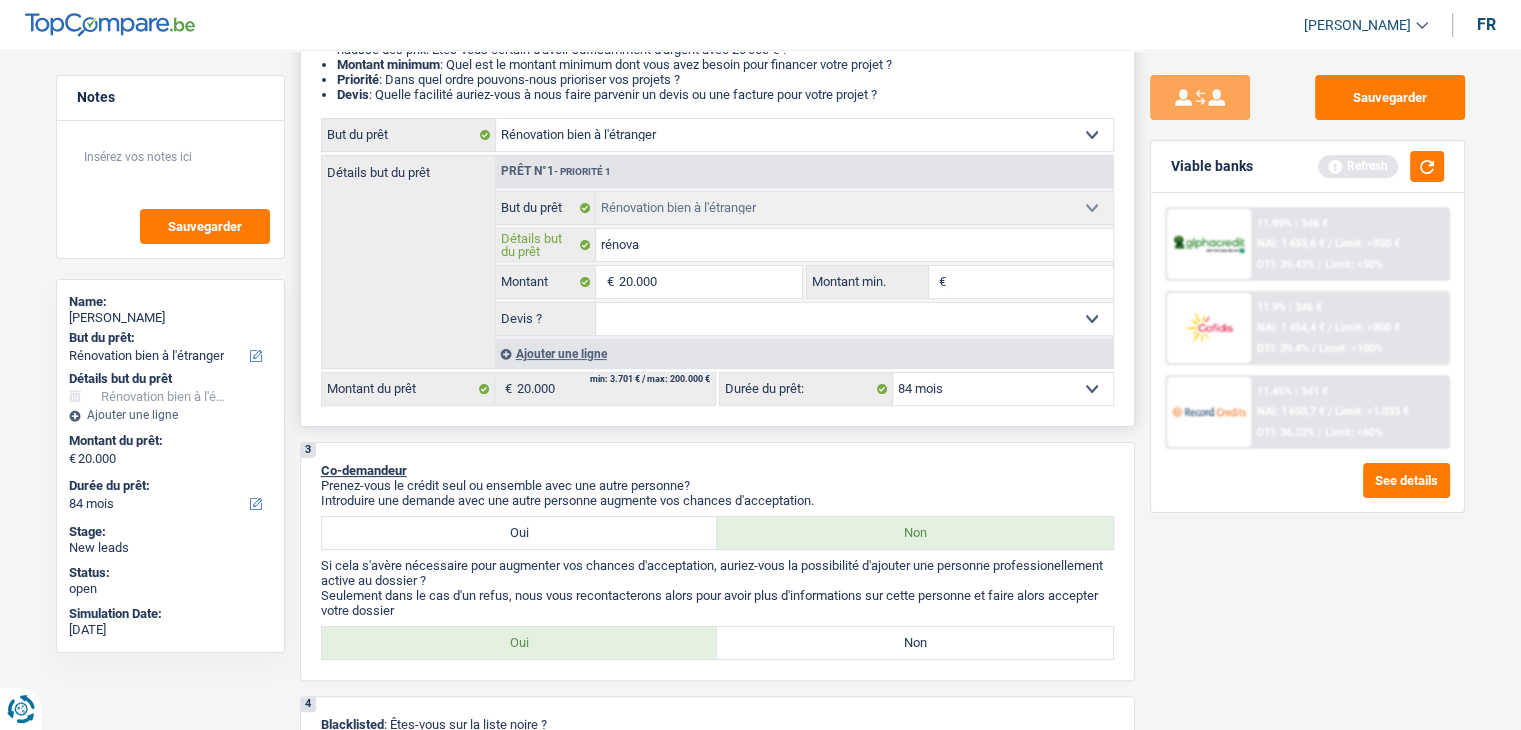 type on "rénovat" 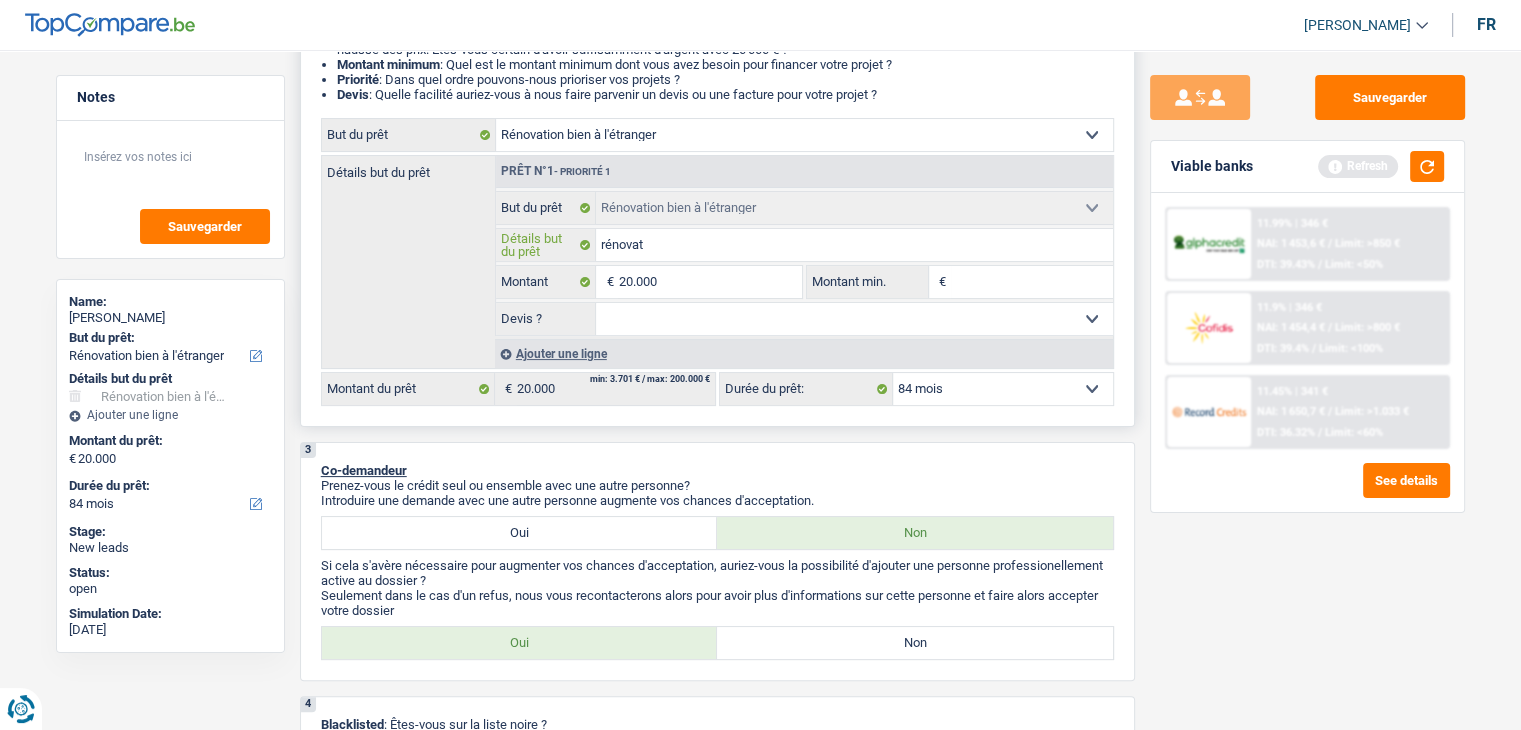 type on "rénovati" 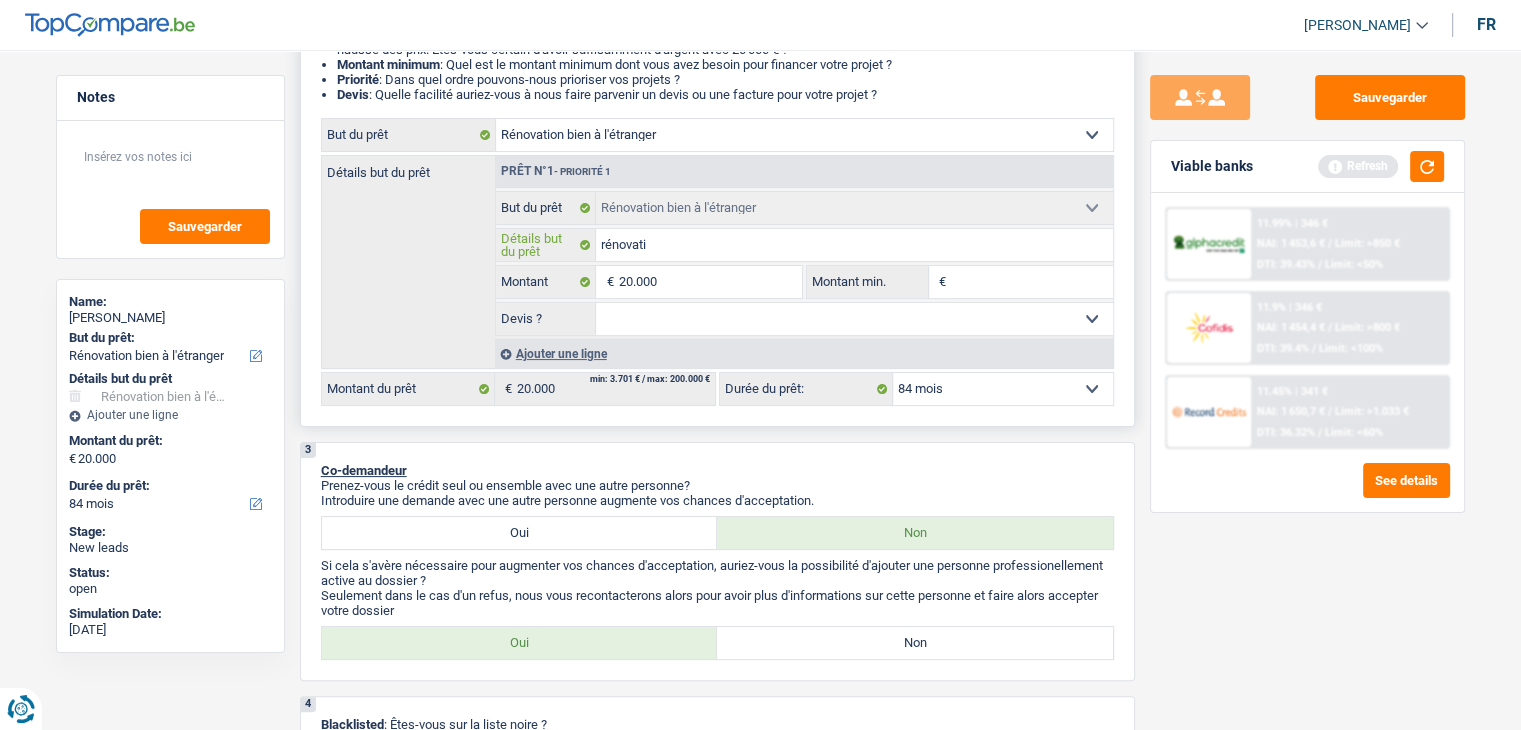 type on "rénovatio" 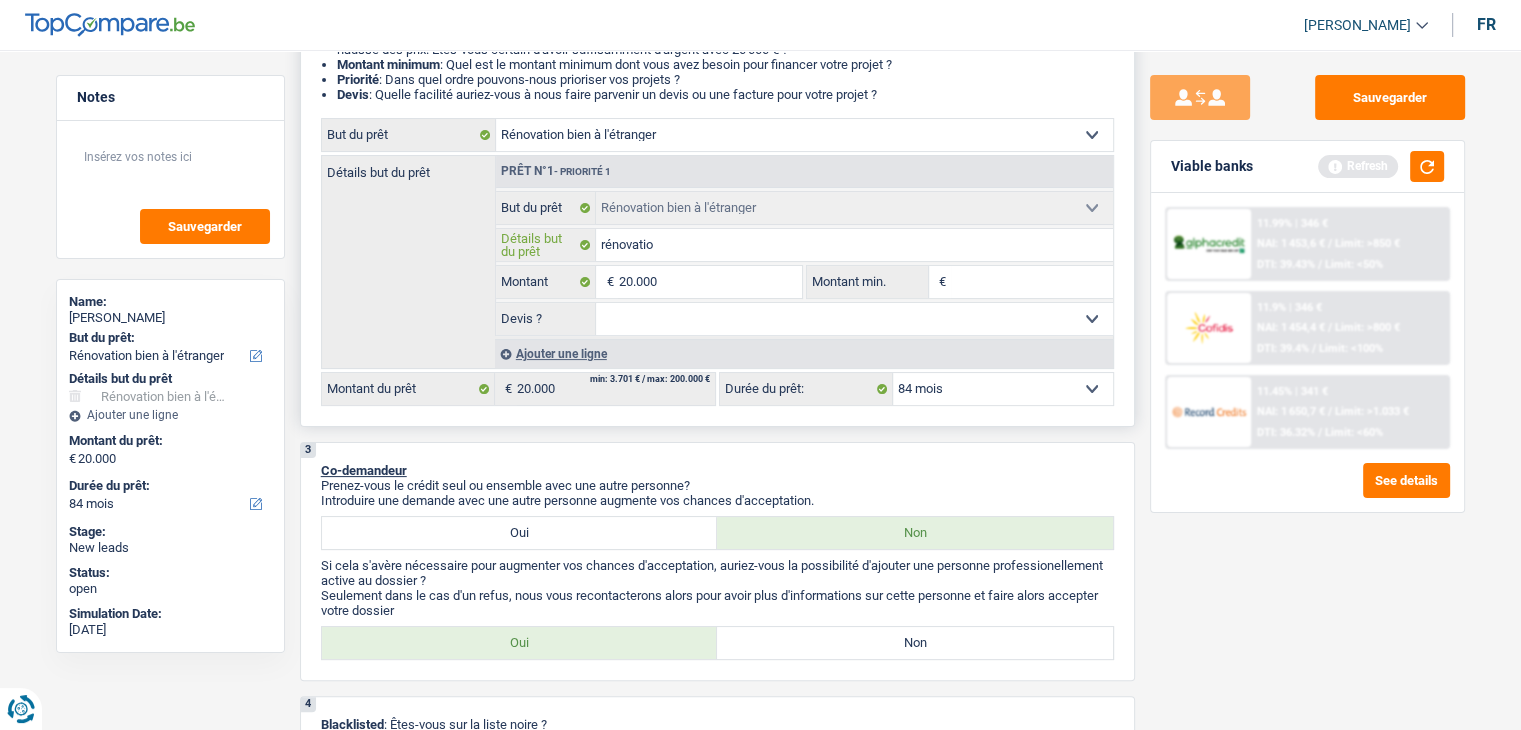 type on "rénovation" 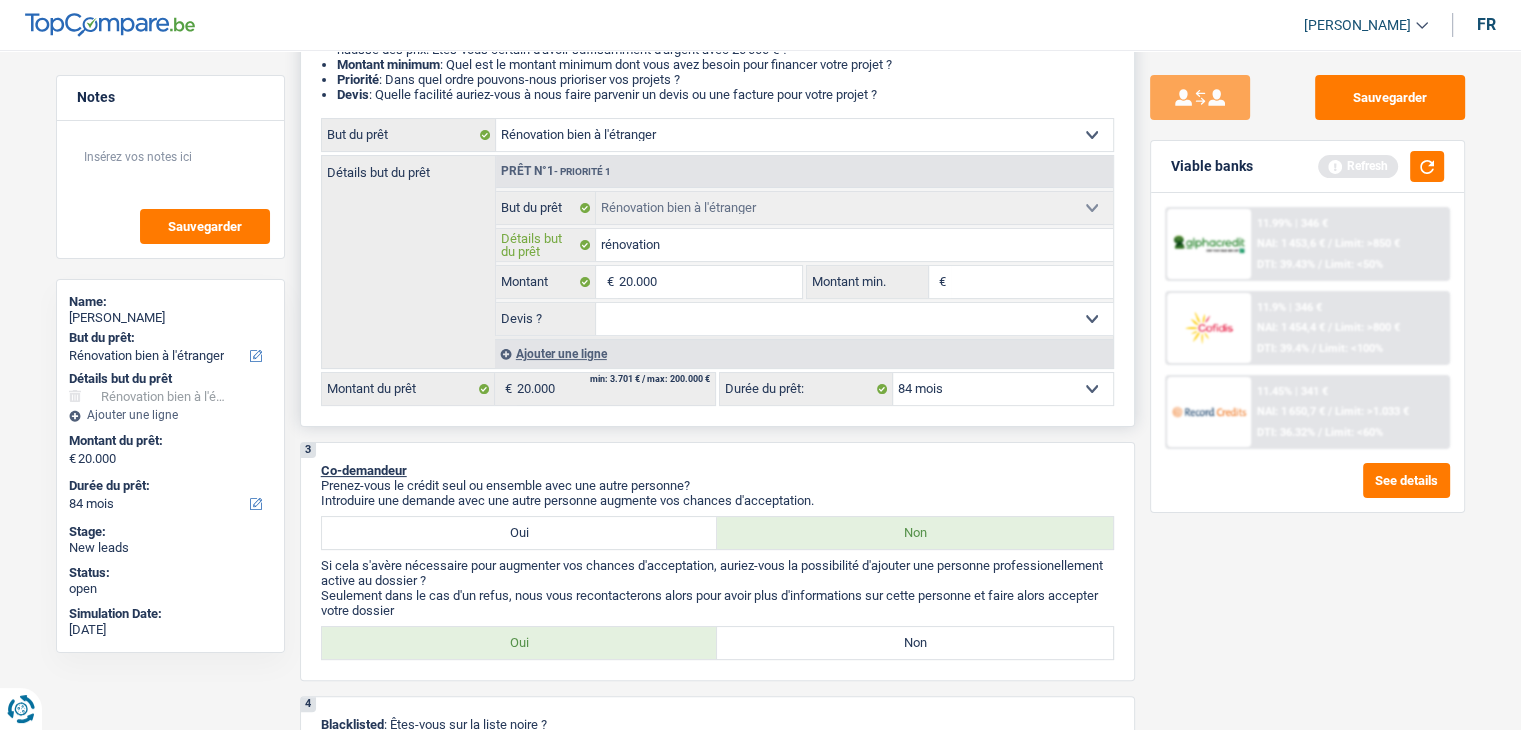 type on "rénovation" 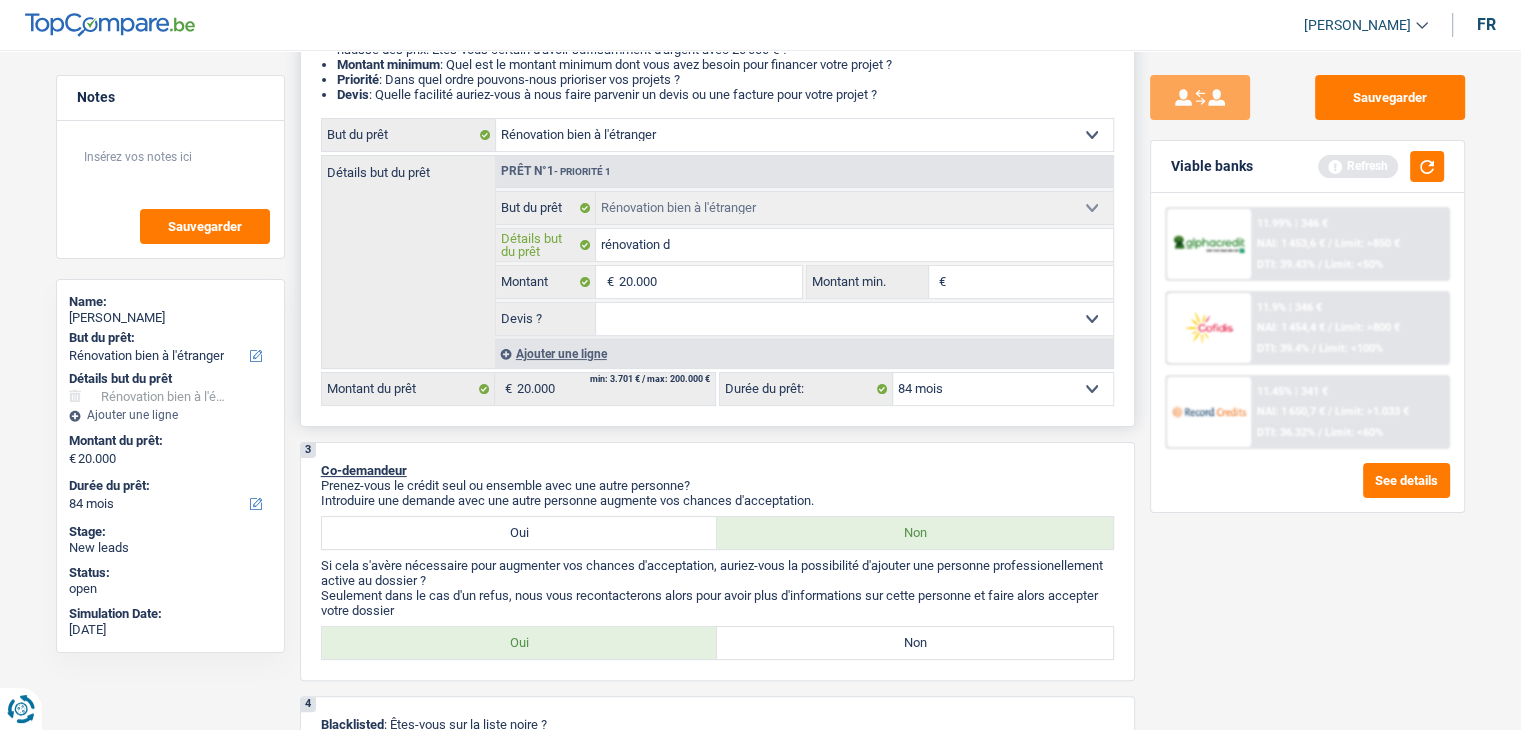 type on "rénovation da" 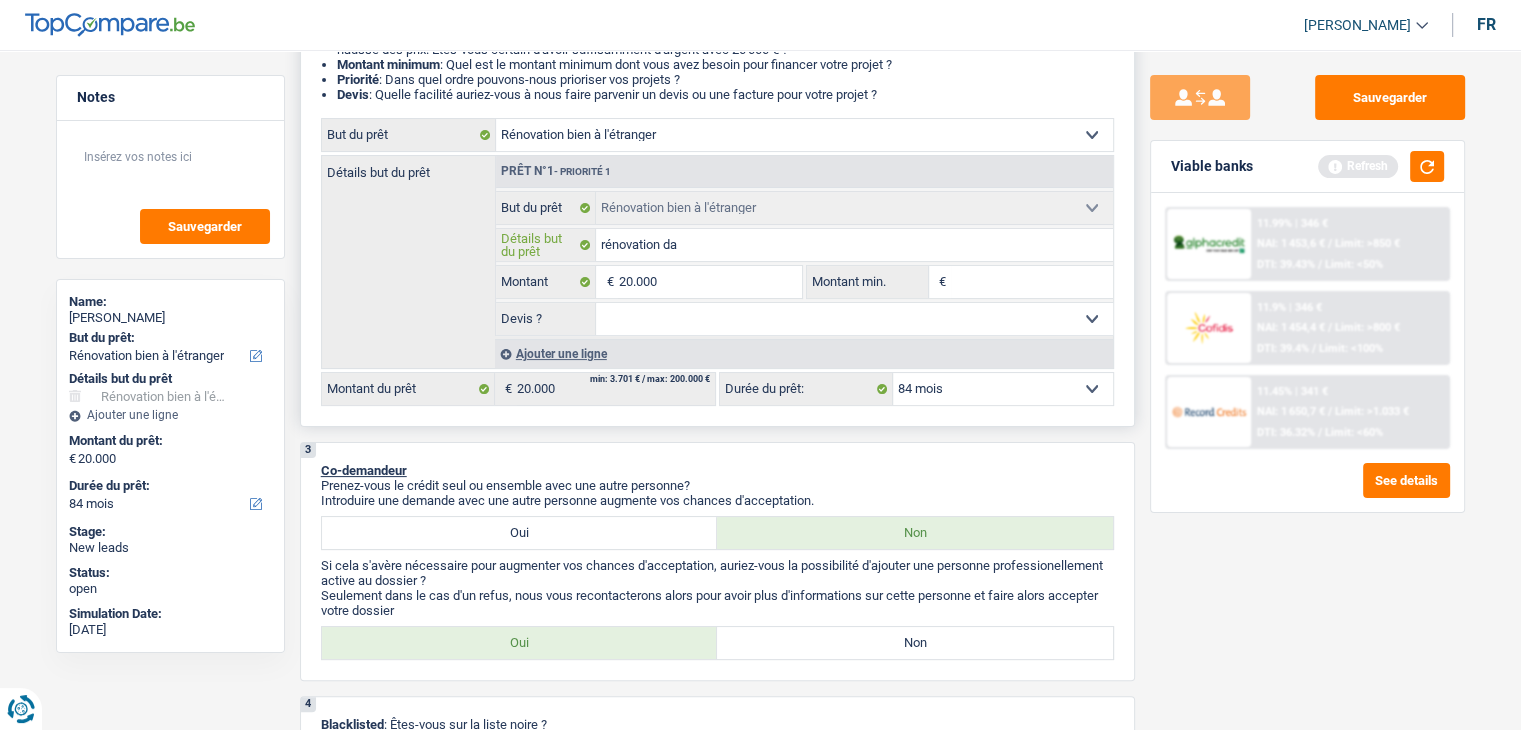 type on "rénovation dan" 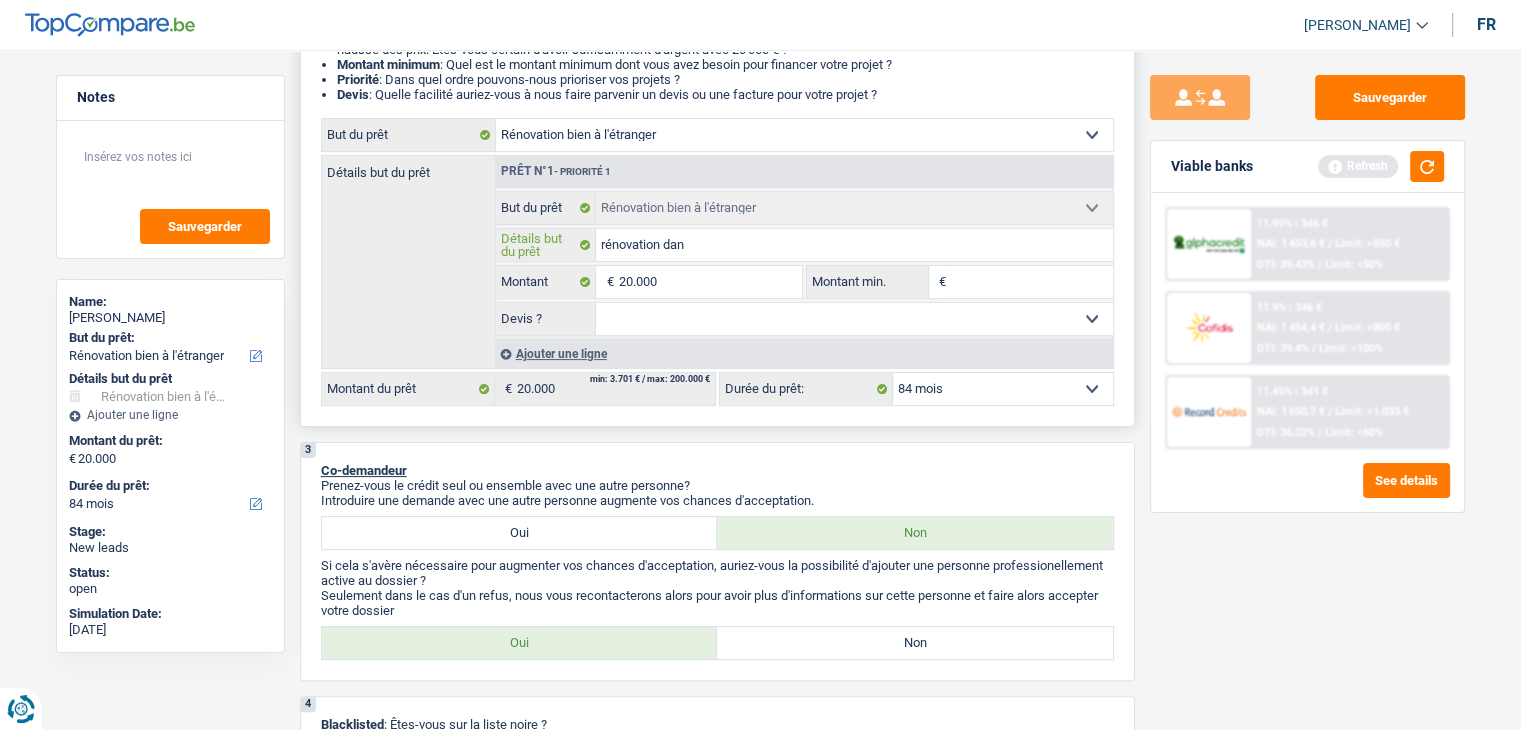 type on "rénovation dans" 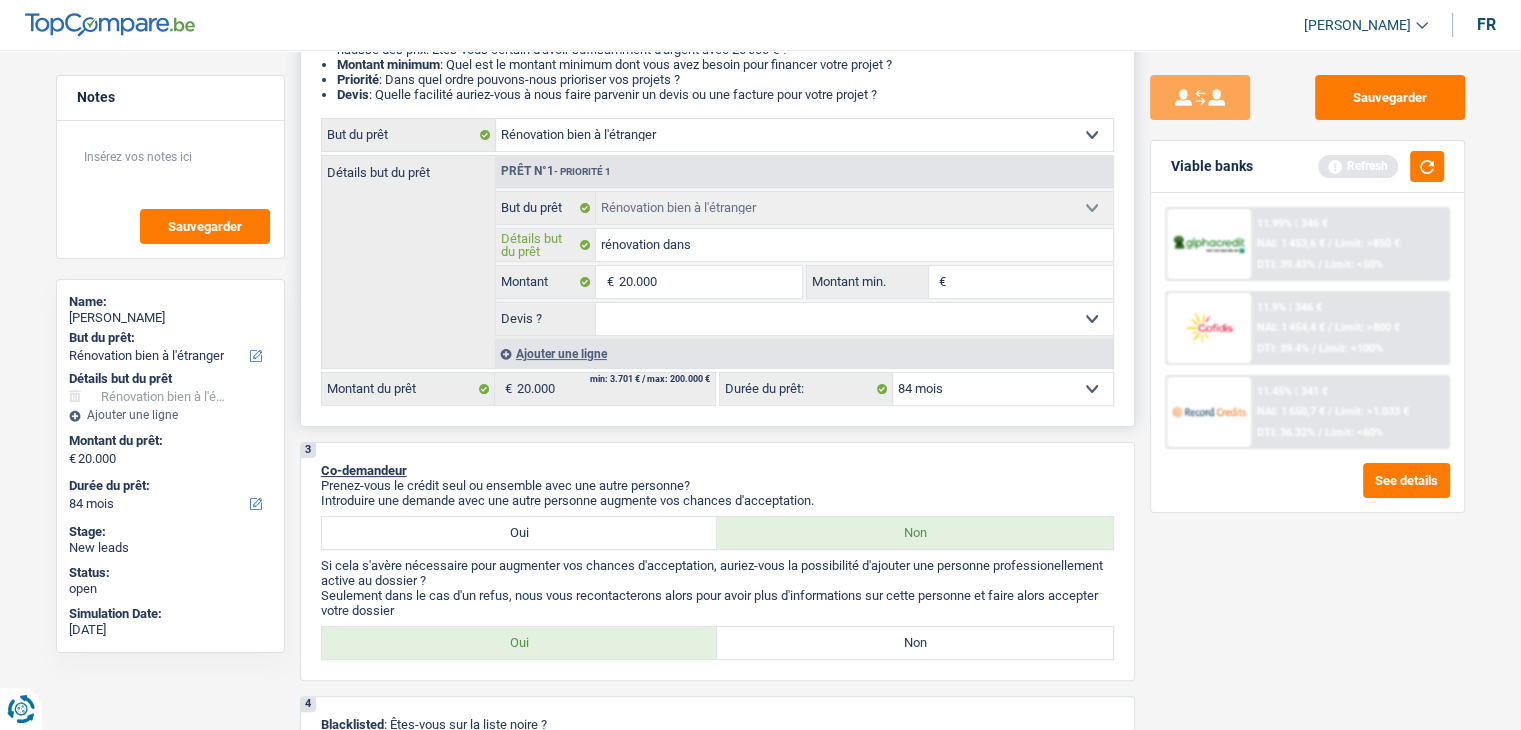 type on "rénovation dans" 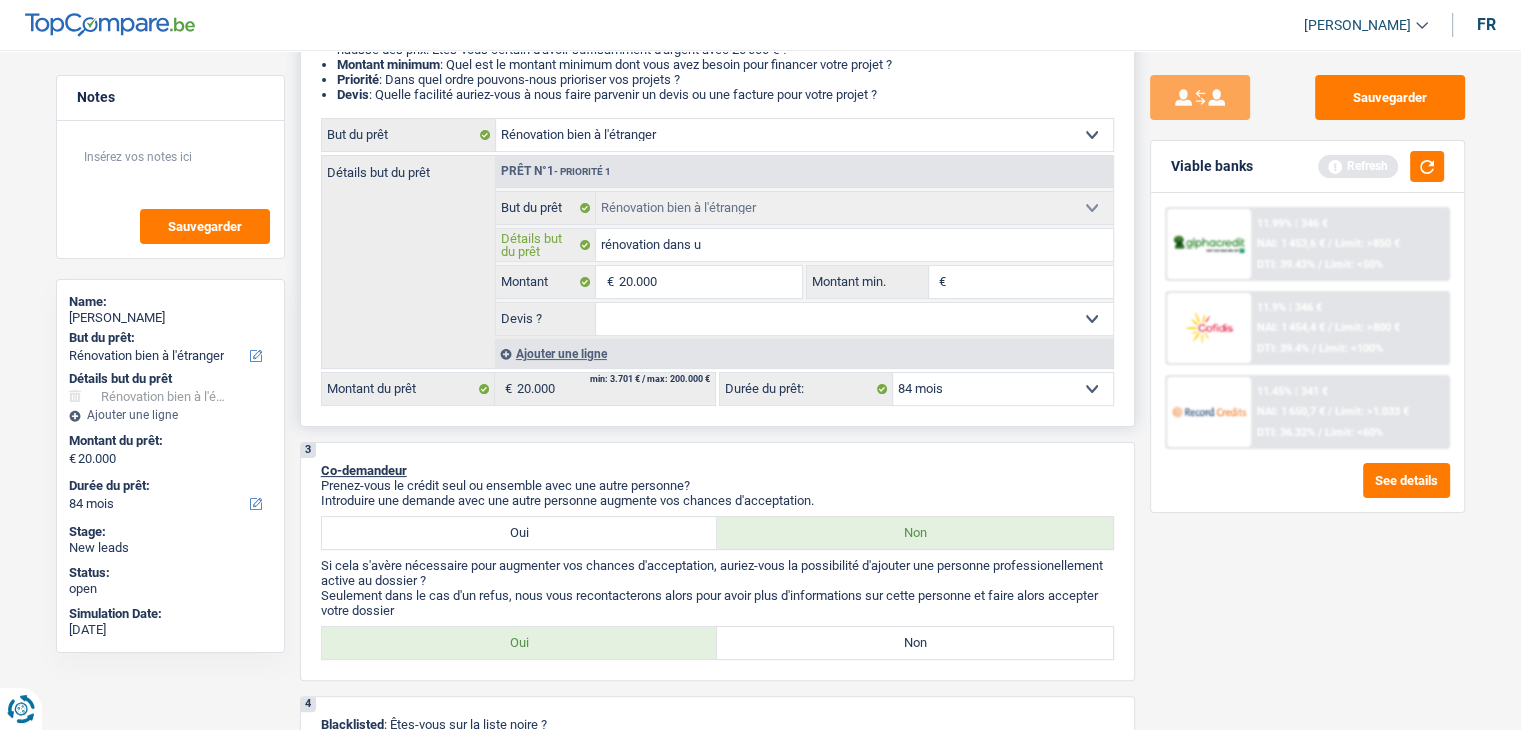 type on "rénovation dans un" 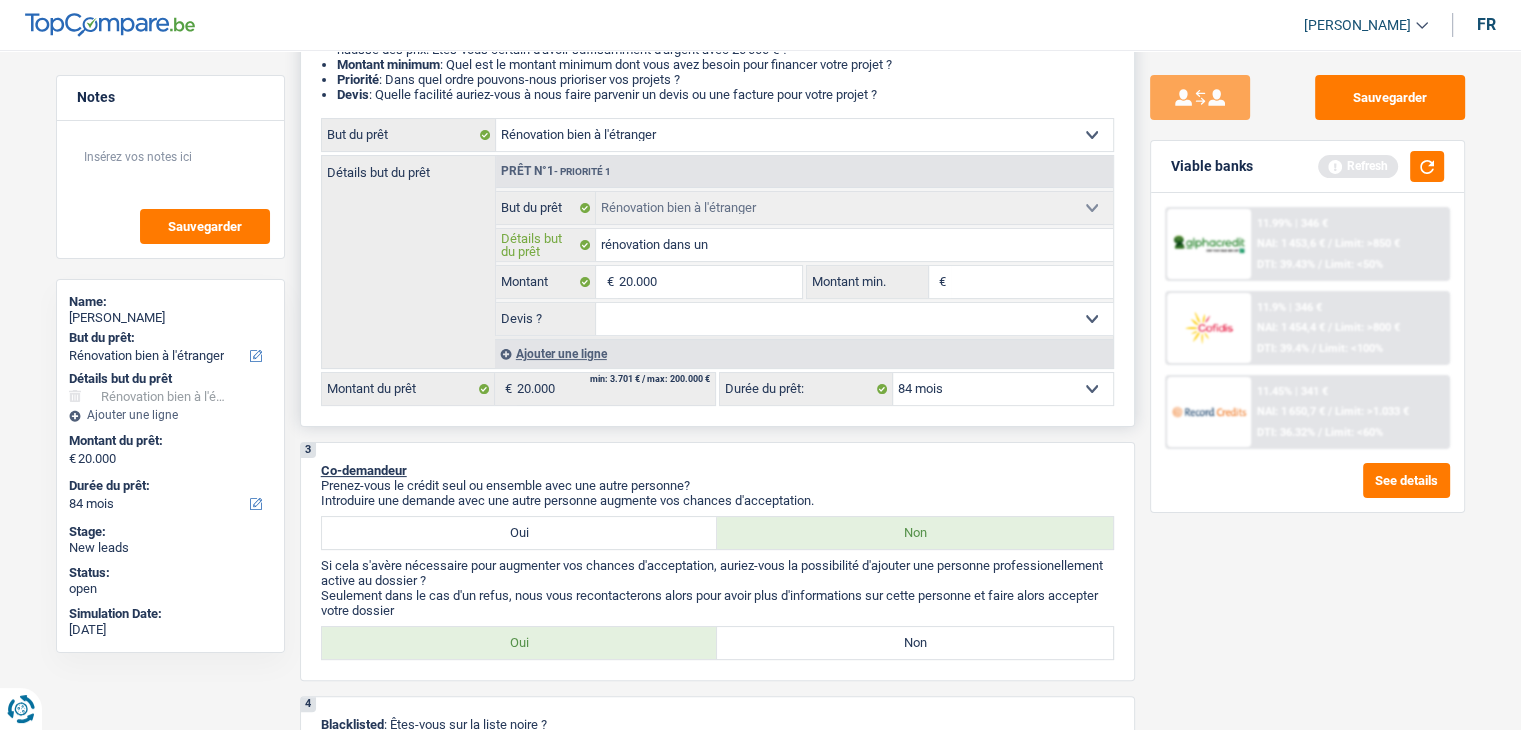 type on "rénovation dans un" 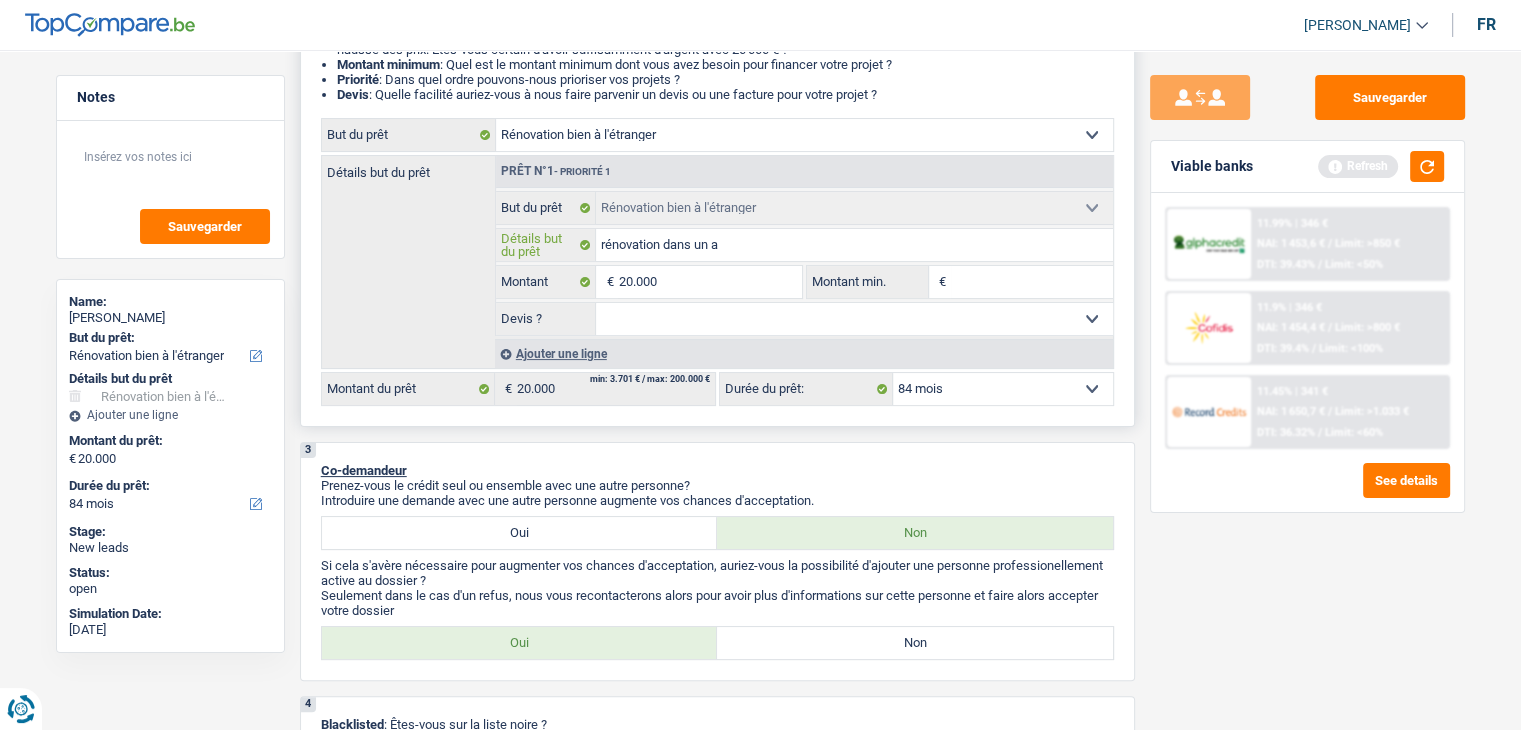 type on "rénovation dans un ap" 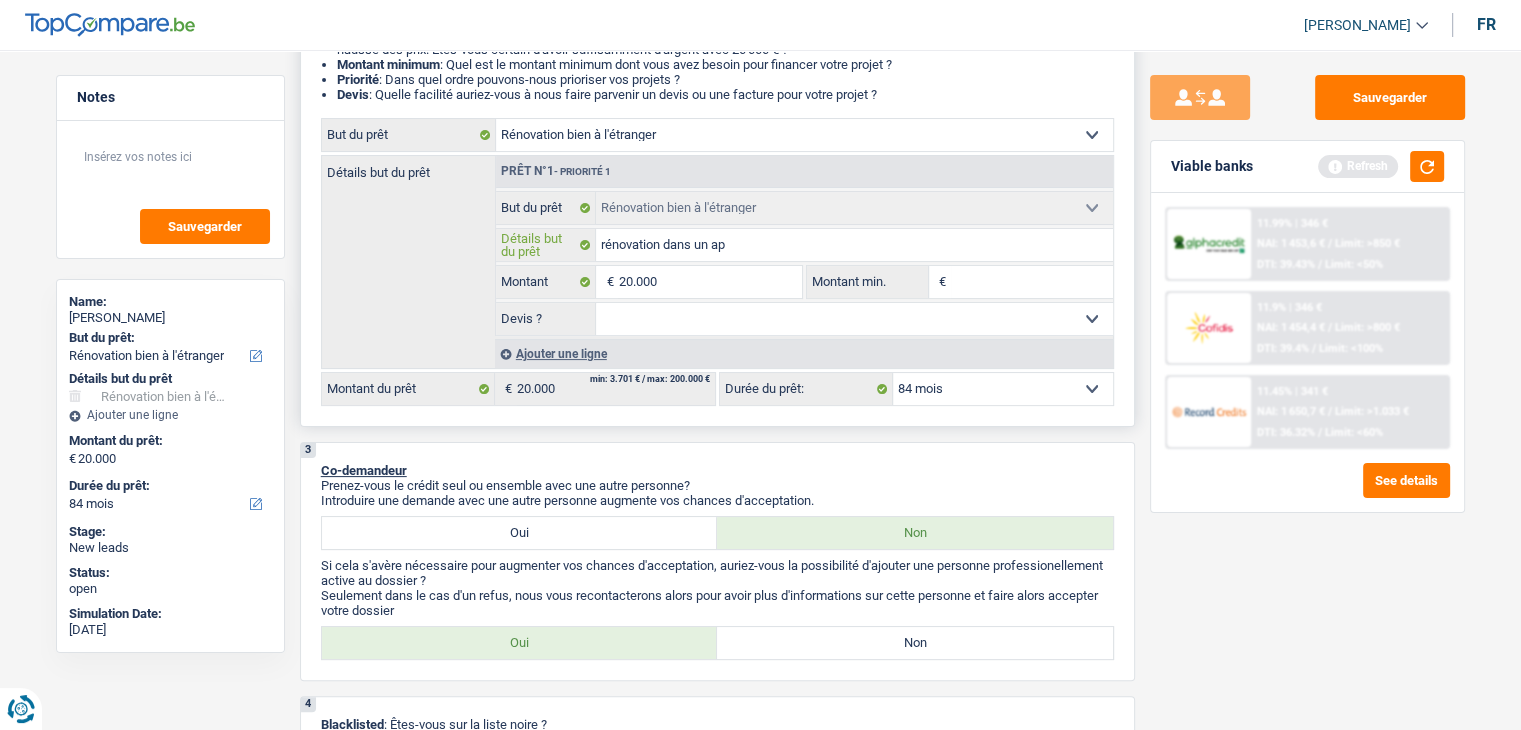 type on "rénovation dans un app" 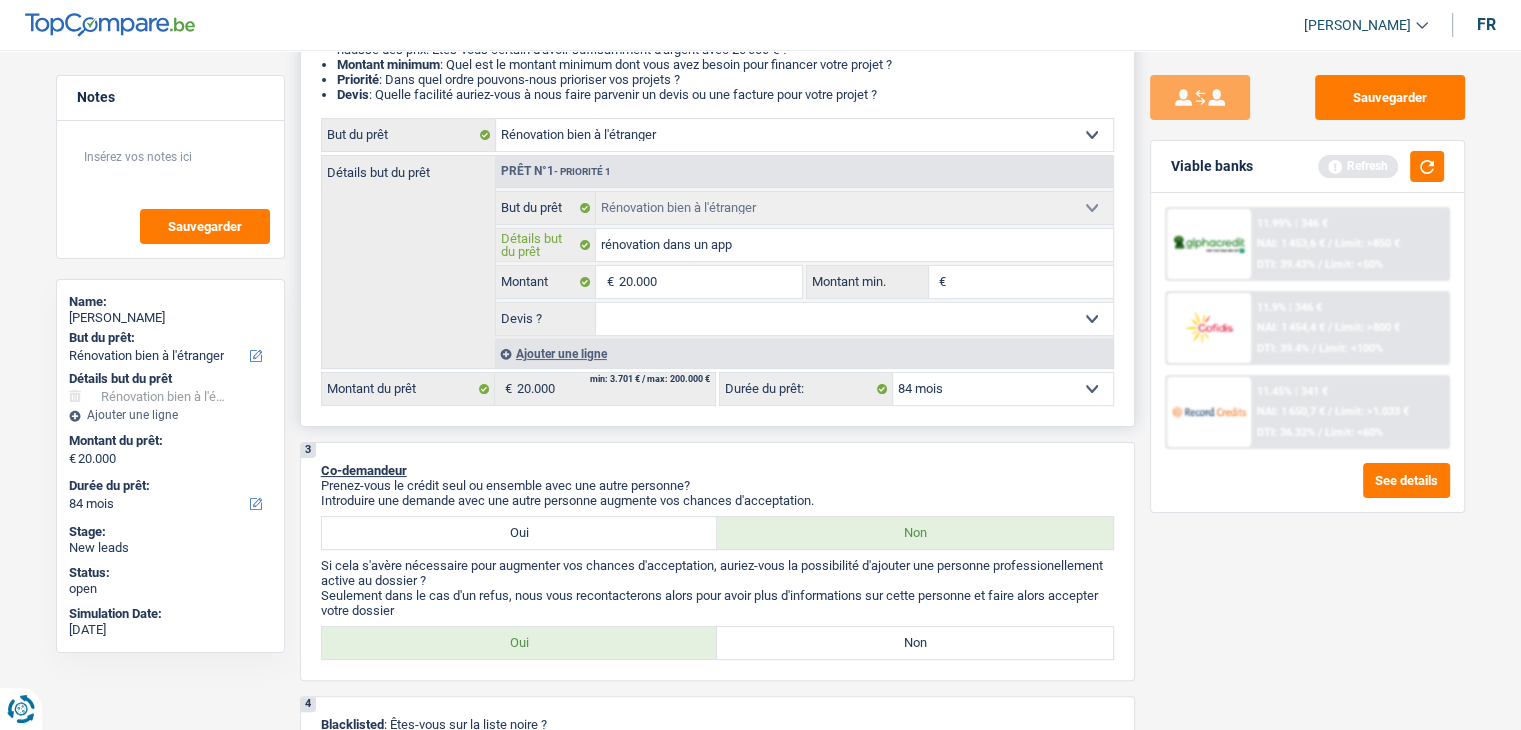 type on "rénovation dans un appa" 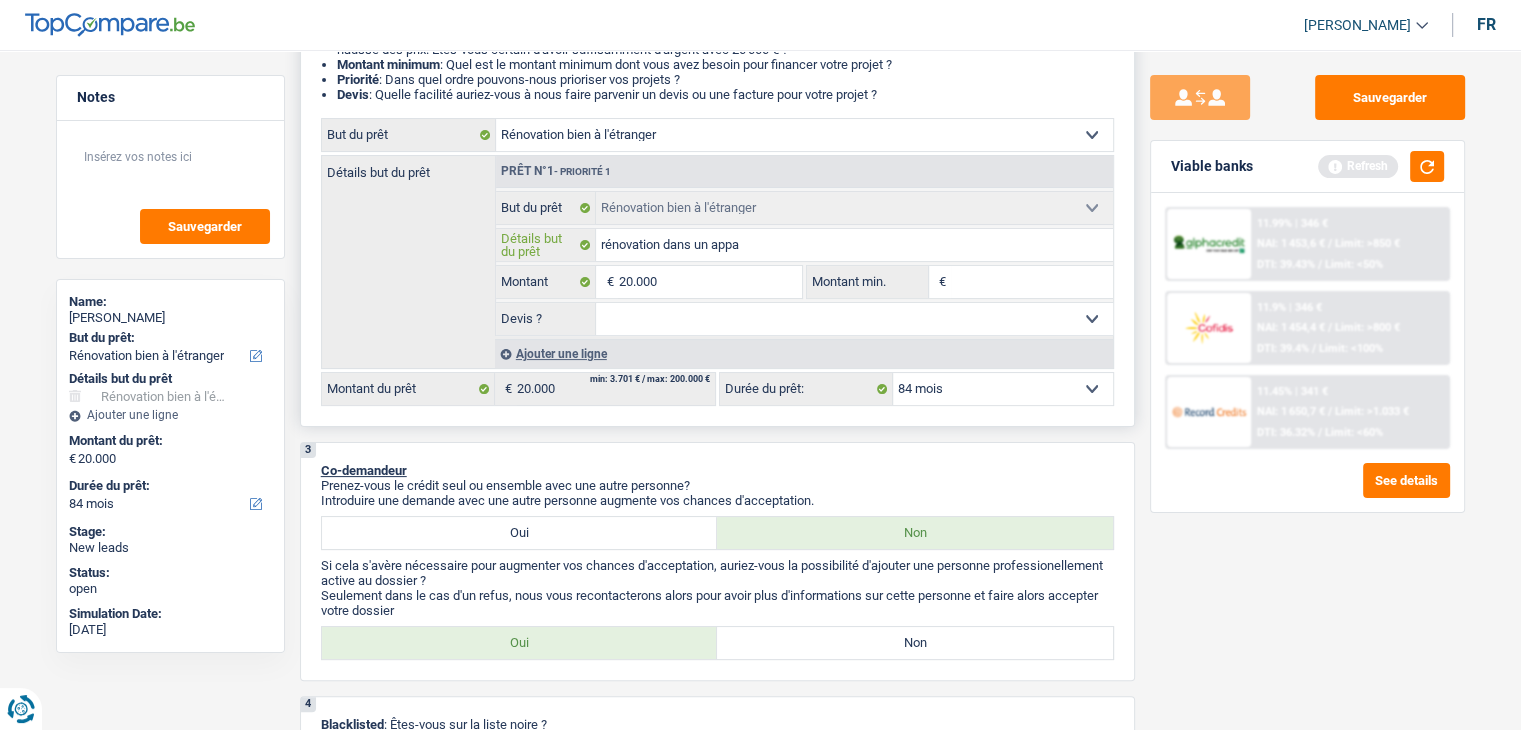 type on "rénovation dans un appar" 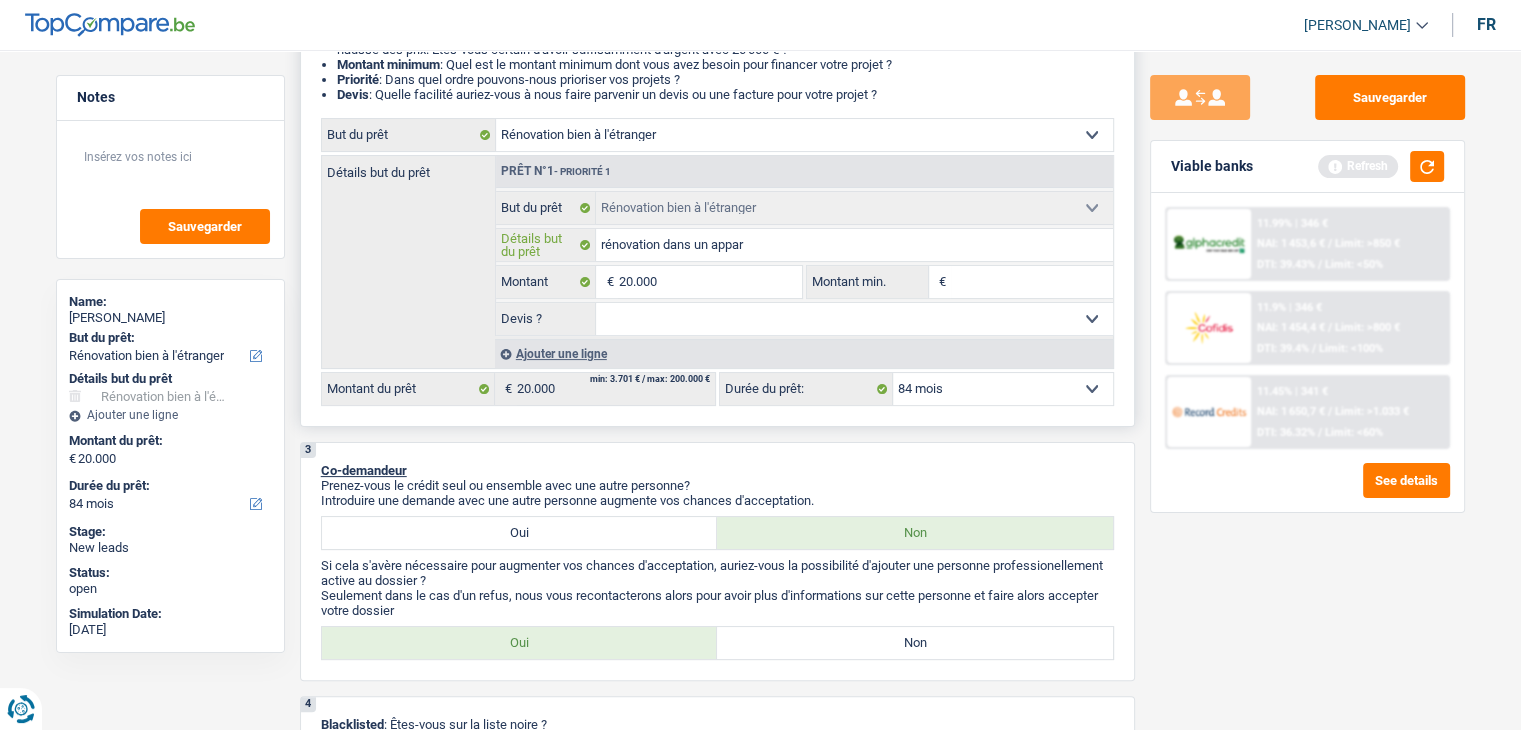 type on "rénovation dans un appar" 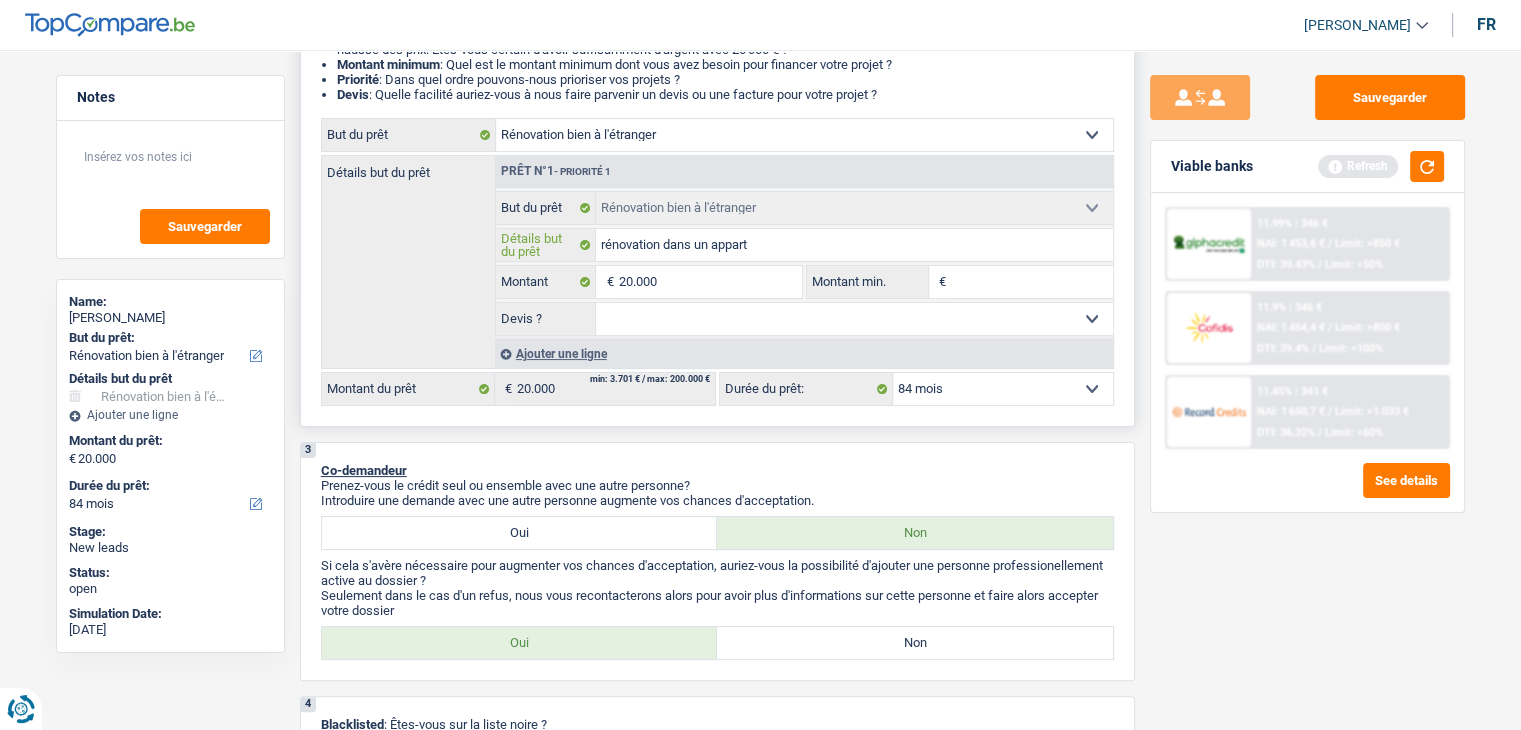 type on "rénovation dans un apparte" 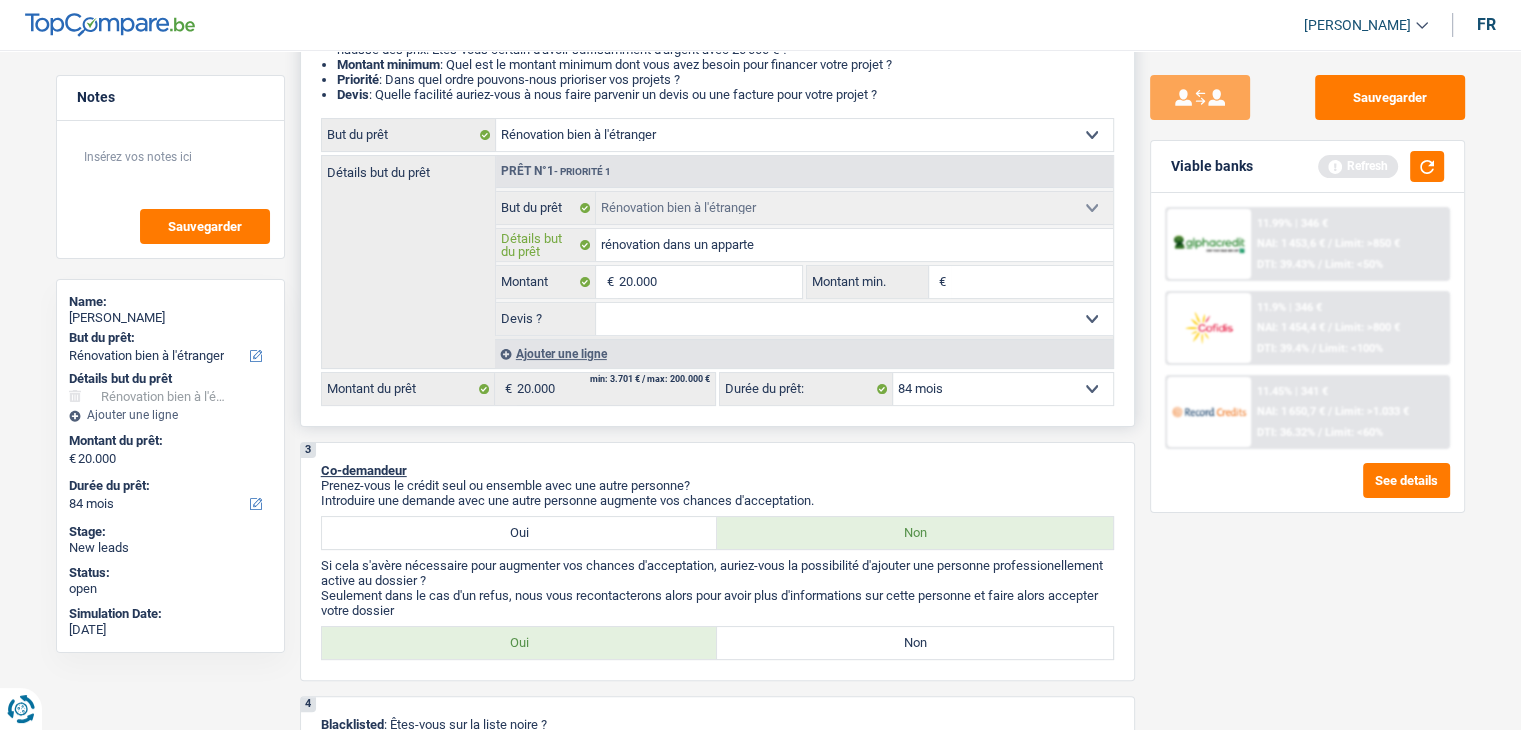 type on "rénovation dans un appartem" 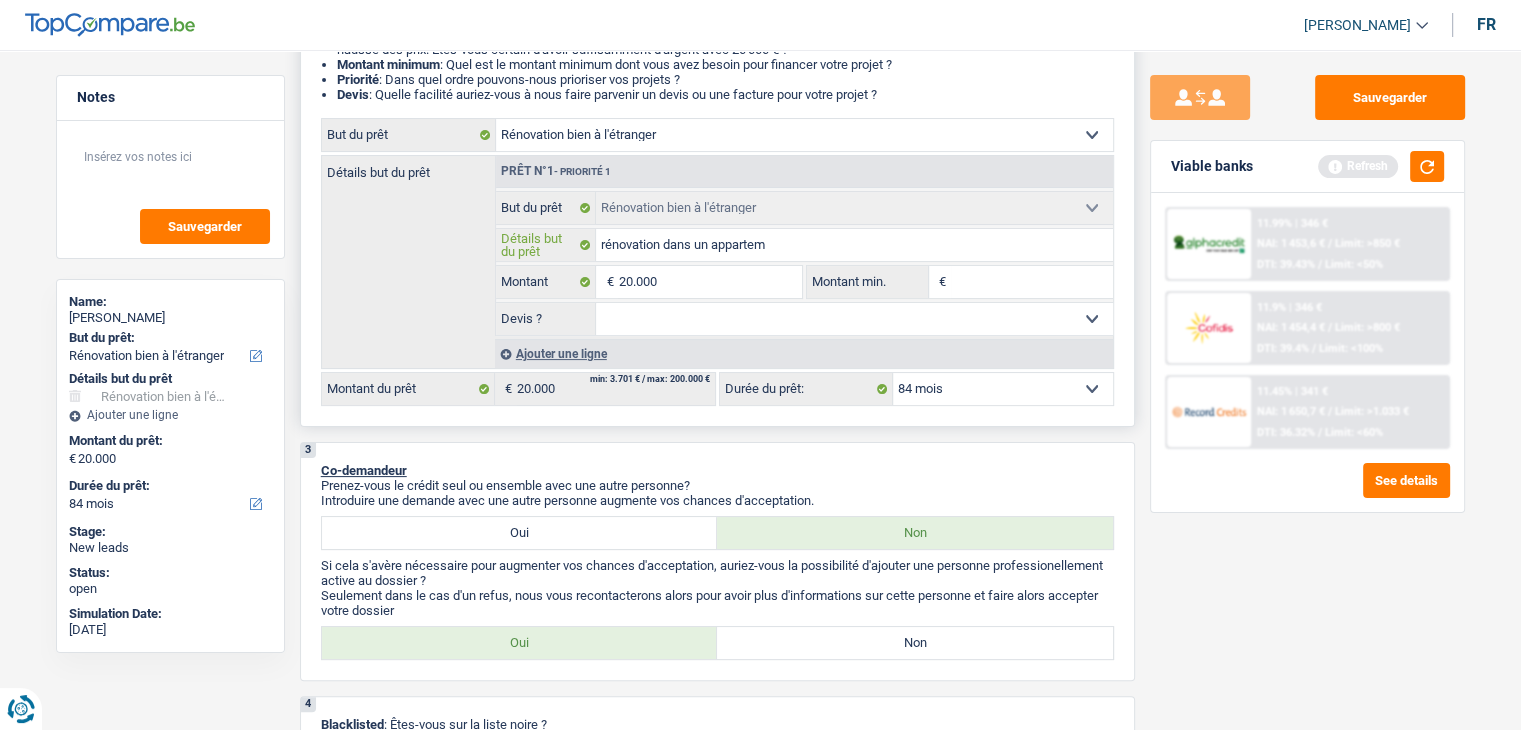 type on "rénovation dans un appartem" 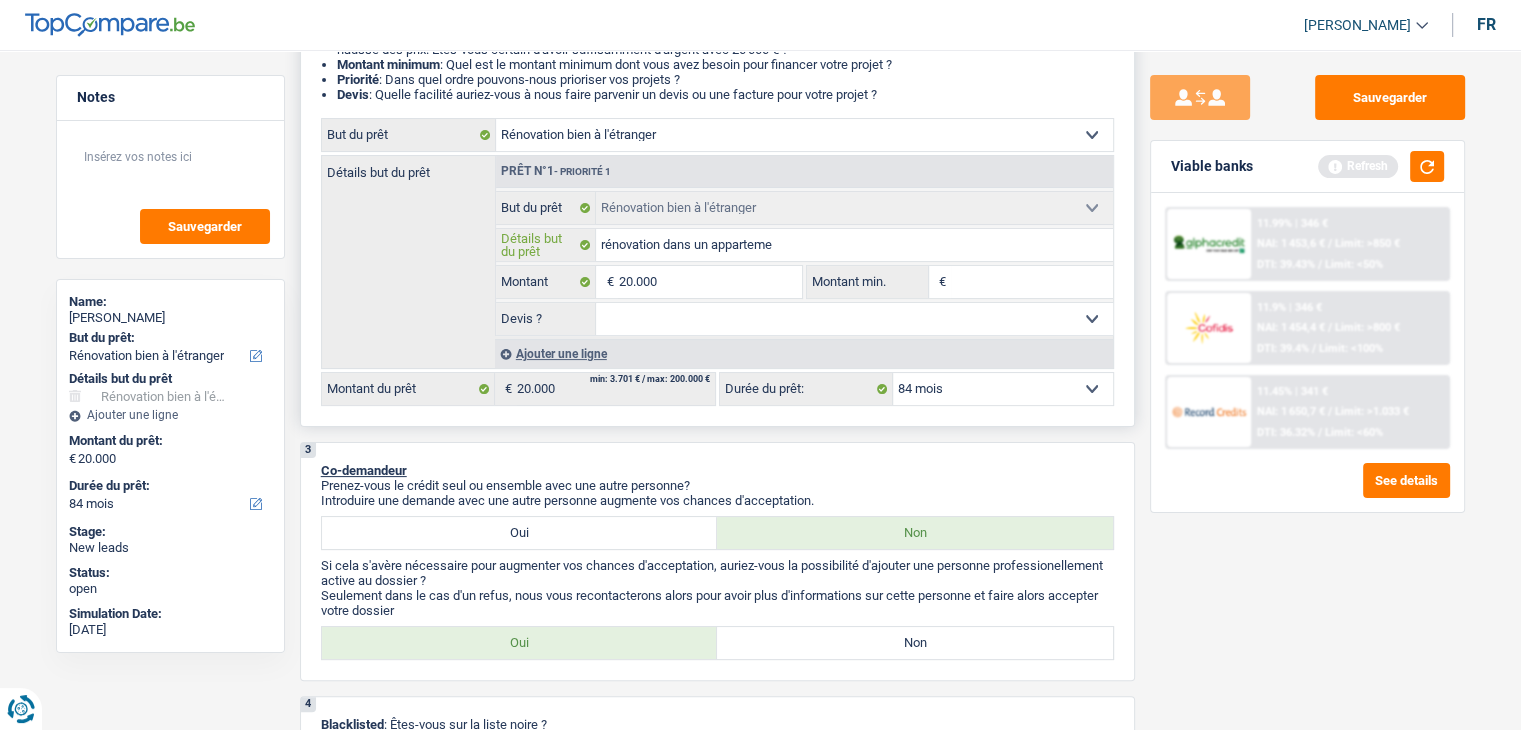 type on "rénovation dans un appartemen" 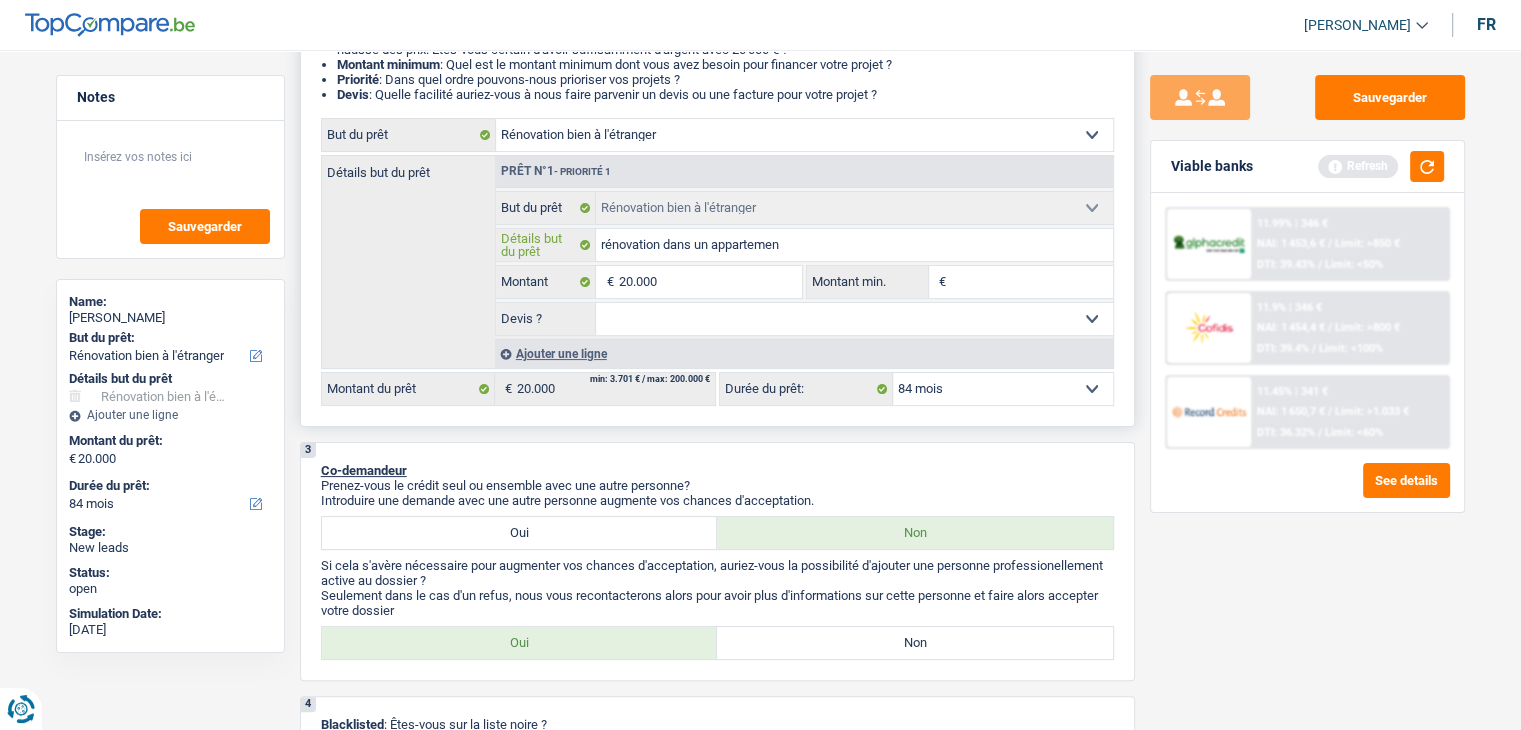 type on "rénovation dans un appartement" 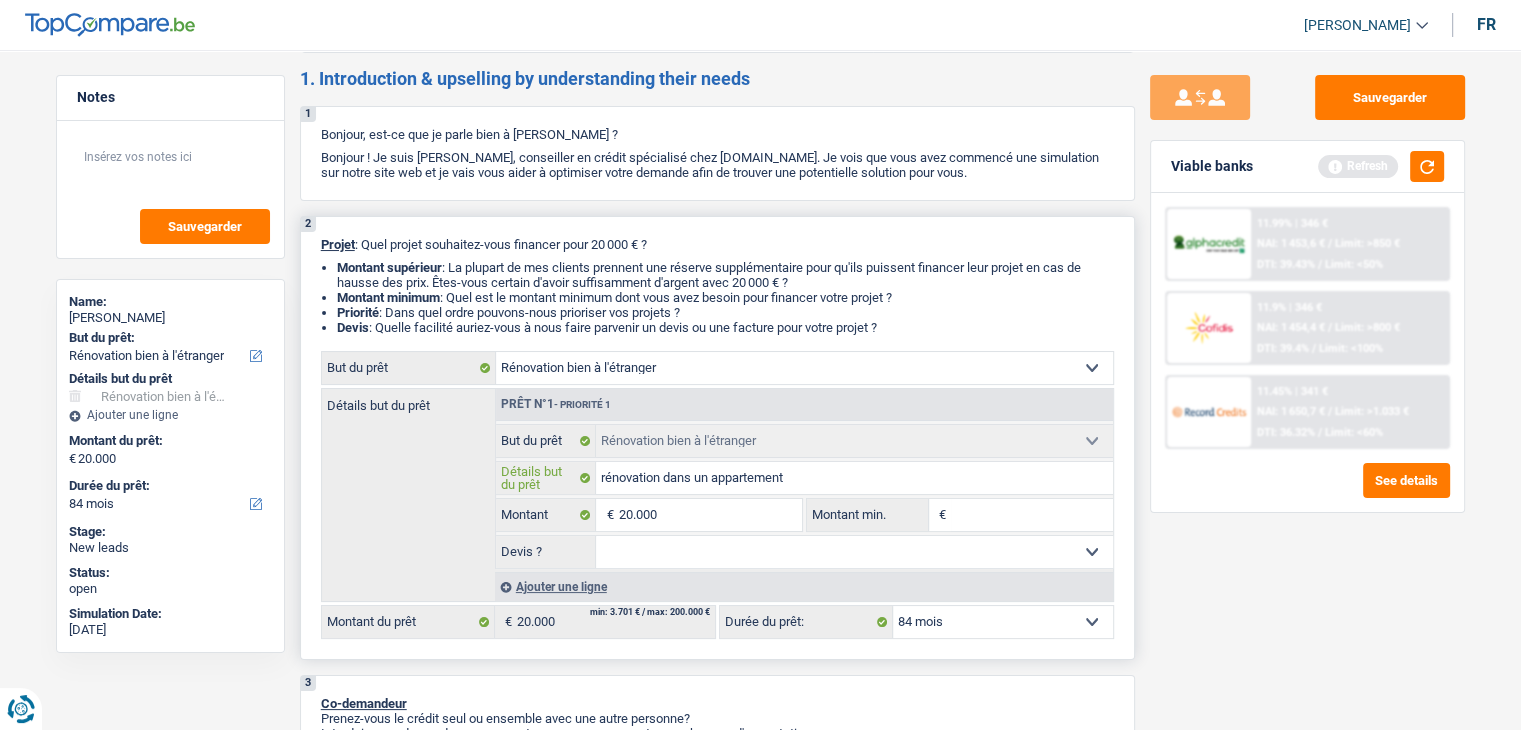 scroll, scrollTop: 0, scrollLeft: 0, axis: both 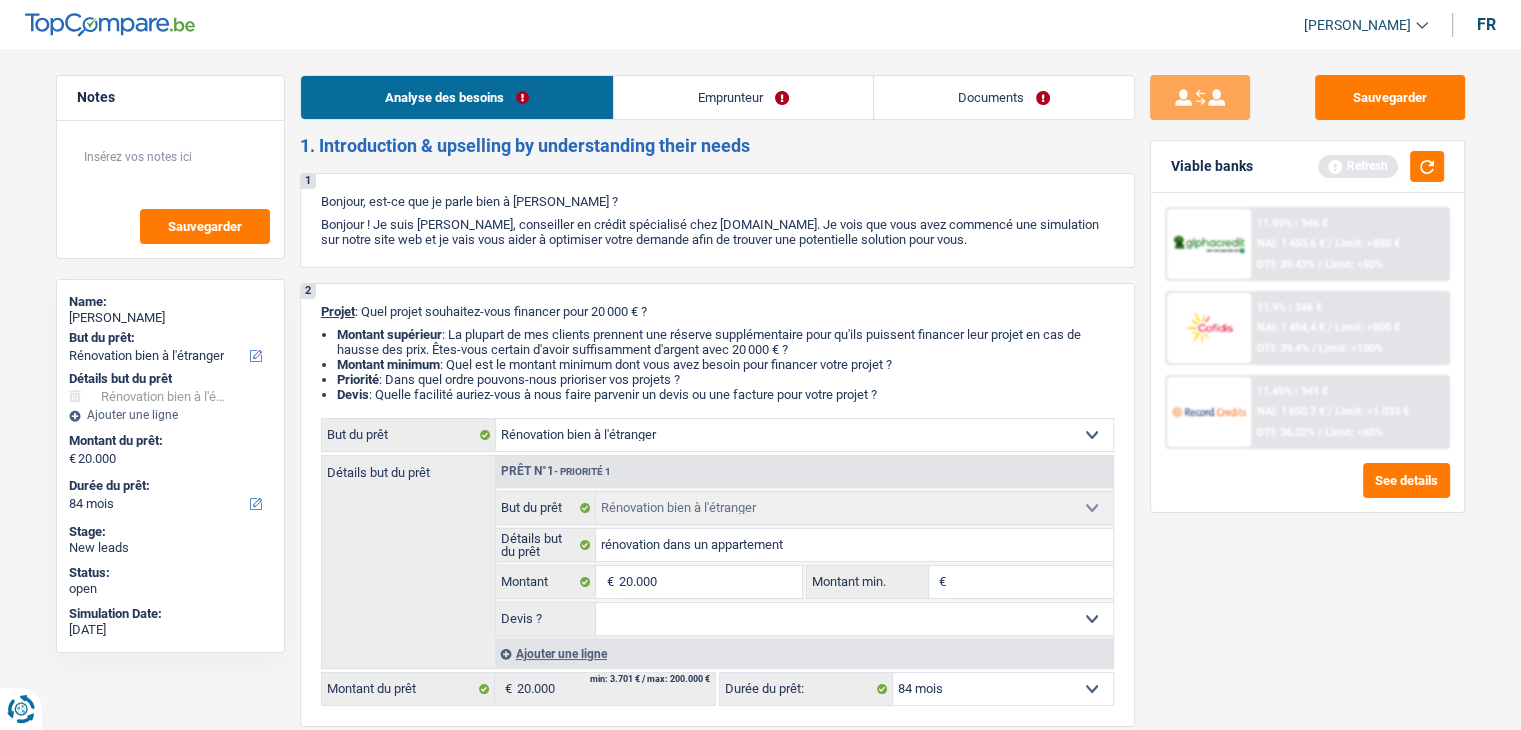 click on "Analyse des besoins Emprunteur Documents
1. Introduction & upselling by understanding their needs
1
Bonjour, est-ce que je parle bien à [PERSON_NAME] ?
Bonjour ! Je suis [PERSON_NAME], conseiller en crédit spécialisé chez [DOMAIN_NAME]. Je vois que vous avez commencé une simulation sur notre site web et je vais vous aider à optimiser votre demande afin de trouver une potentielle solution pour vous.
2   Projet  : Quel projet souhaitez-vous financer pour 20 000 € ?
Montant supérieur : La plupart de mes clients prennent une réserve supplémentaire pour qu'ils puissent financer leur projet en cas de hausse des prix. Êtes-vous certain d'avoir suffisamment d'argent avec 20 000 € ?   Montant minimum : Quel est le montant minimum dont vous avez besoin pour financer votre projet ?   Priorité : Dans quel ordre pouvons-nous prioriser vos projets ?   Devis     Hifi, multimédia, gsm, ordinateur Frais médicaux Frais d'études" at bounding box center (717, 1425) 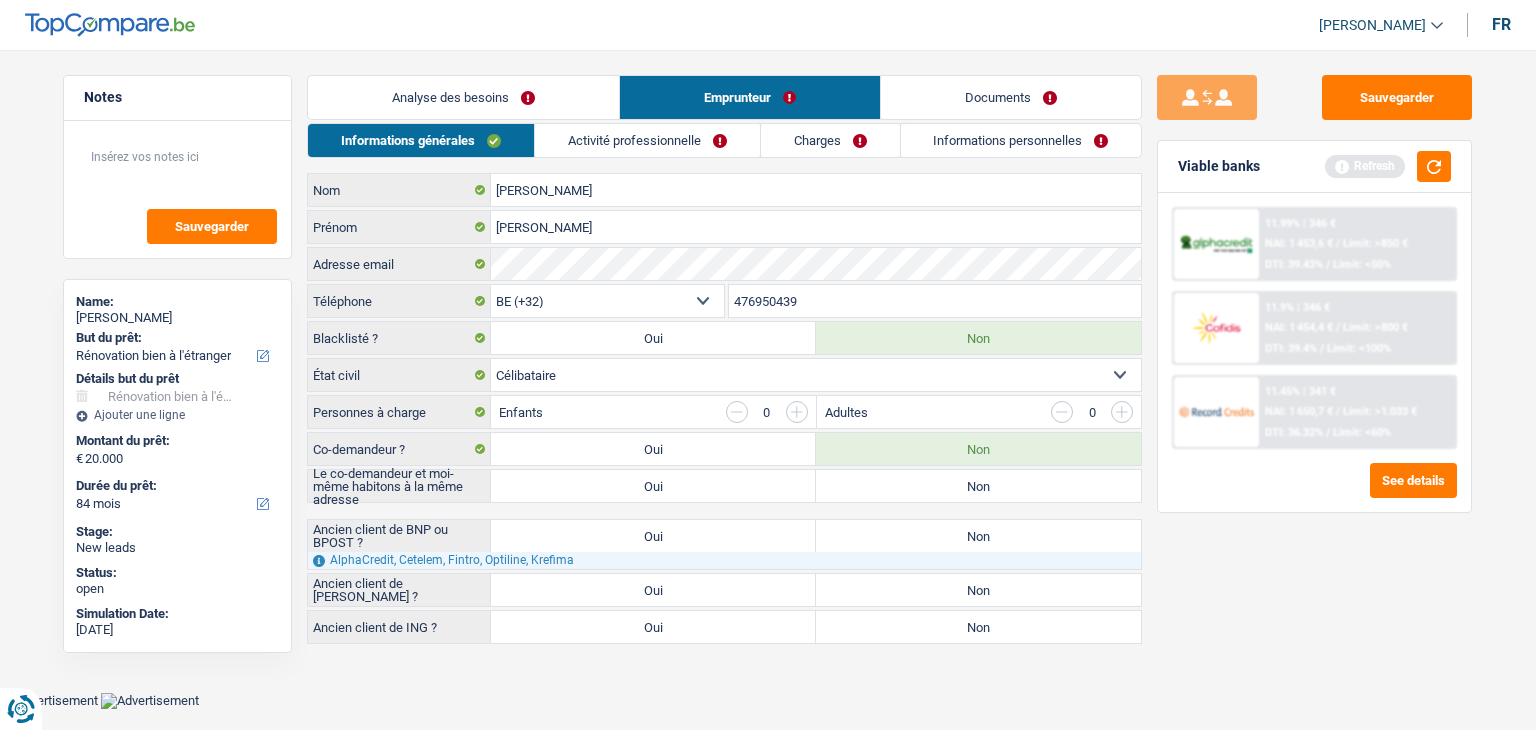 click on "Informations générales Activité professionnelle Charges Informations personnelles [PERSON_NAME]
Nom
[PERSON_NAME]
Adresse email
BE (+32) LU (+352)
Sélectionner une option
Téléphone
476950439
Téléphone
Blacklisté ?
Oui
Non
Célibataire Marié(e) Cohabitant(e) légal(e) Divorcé(e) Veuf(ve) Séparé (de fait)
Sélectionner une option
État civil
Personnes à charge
Enfants
0
Adultes
0" at bounding box center (724, 383) 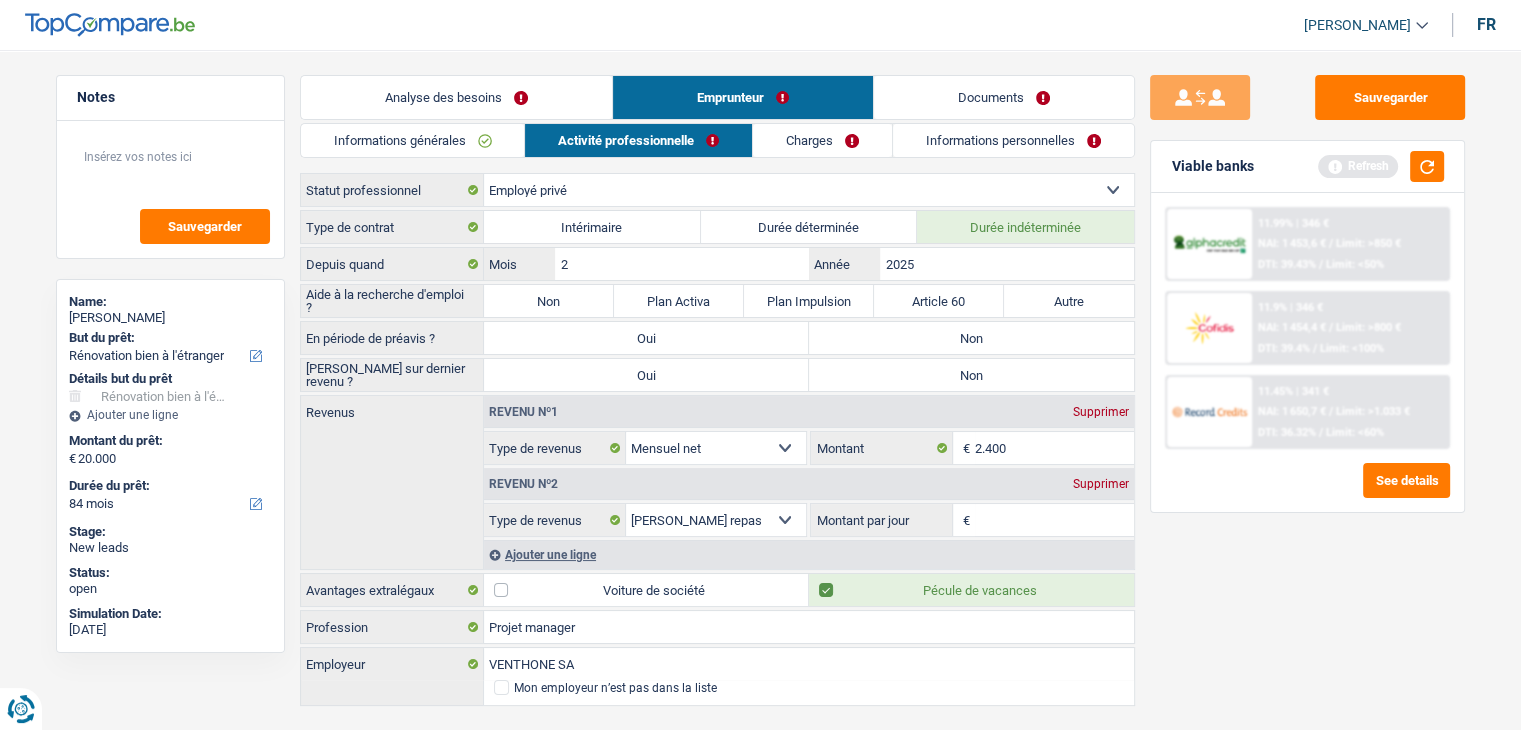 click on "Charges" at bounding box center (822, 140) 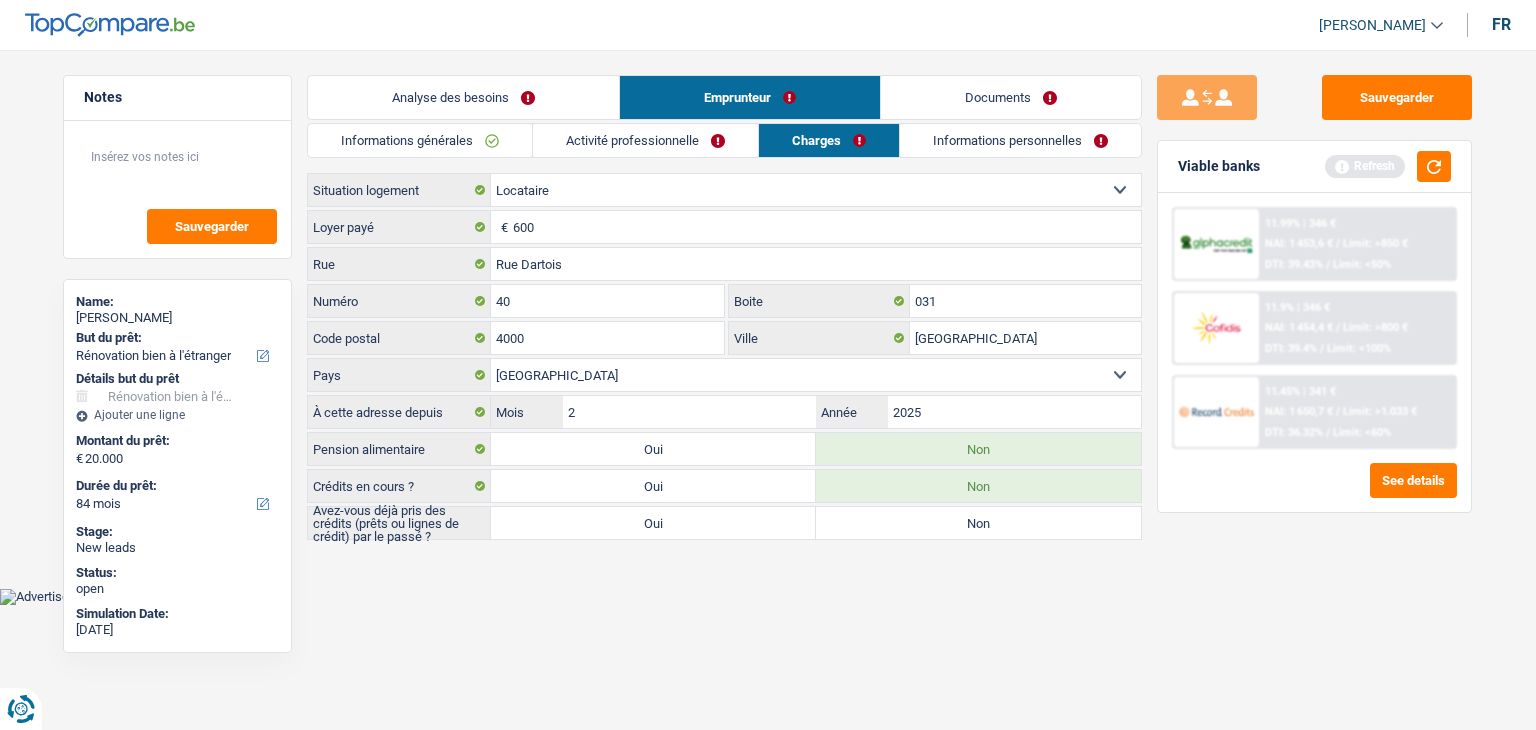 click on "Activité professionnelle" at bounding box center (645, 140) 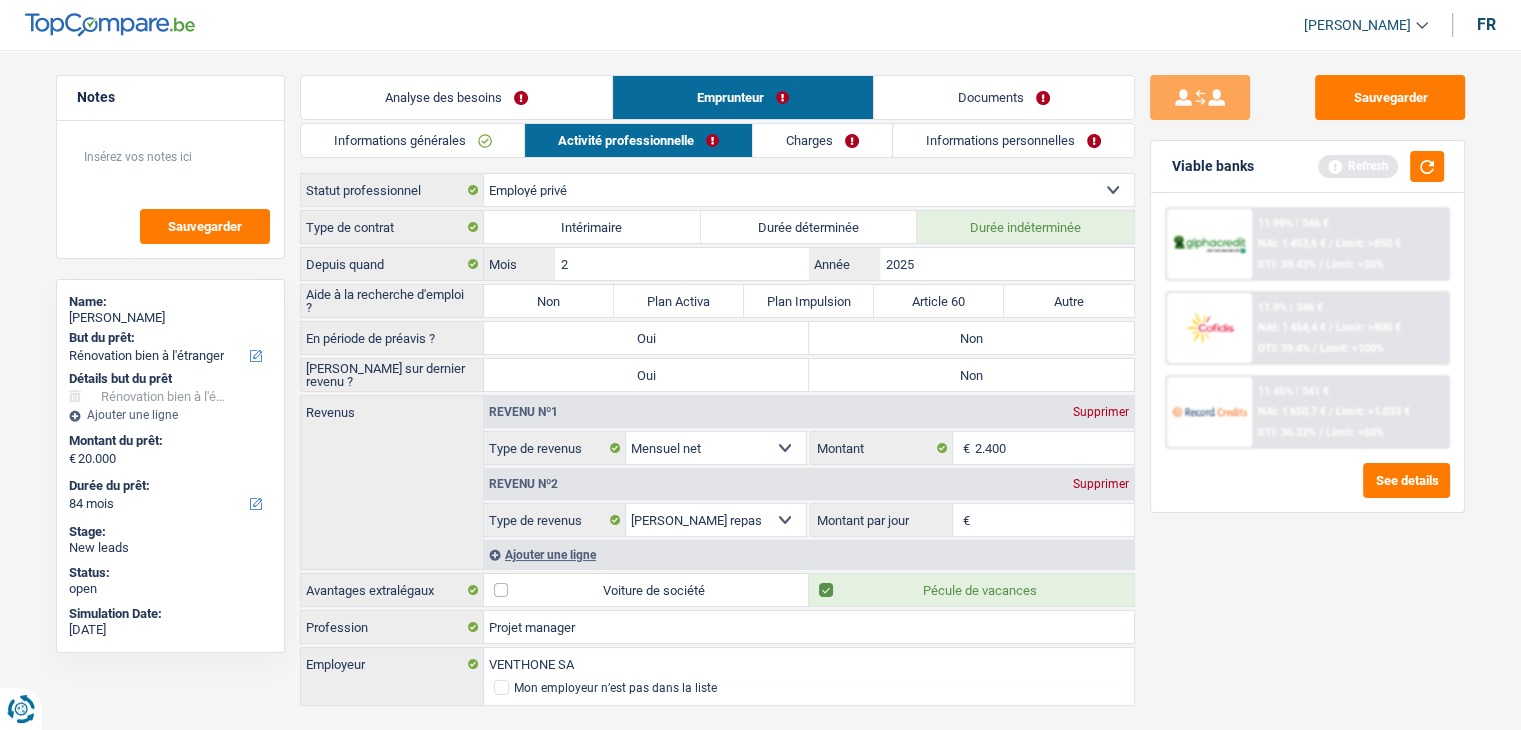 click on "Analyse des besoins" at bounding box center [456, 97] 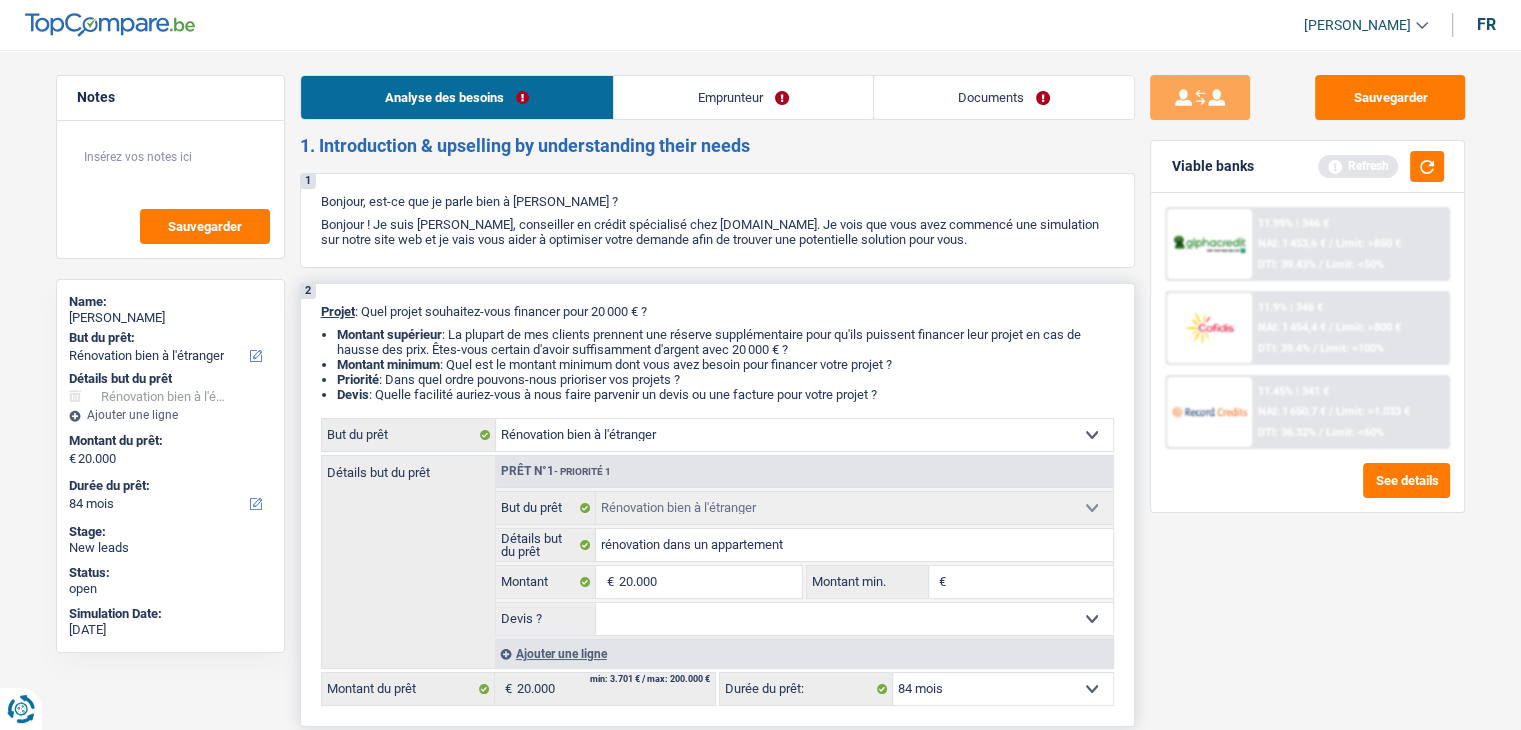 scroll, scrollTop: 300, scrollLeft: 0, axis: vertical 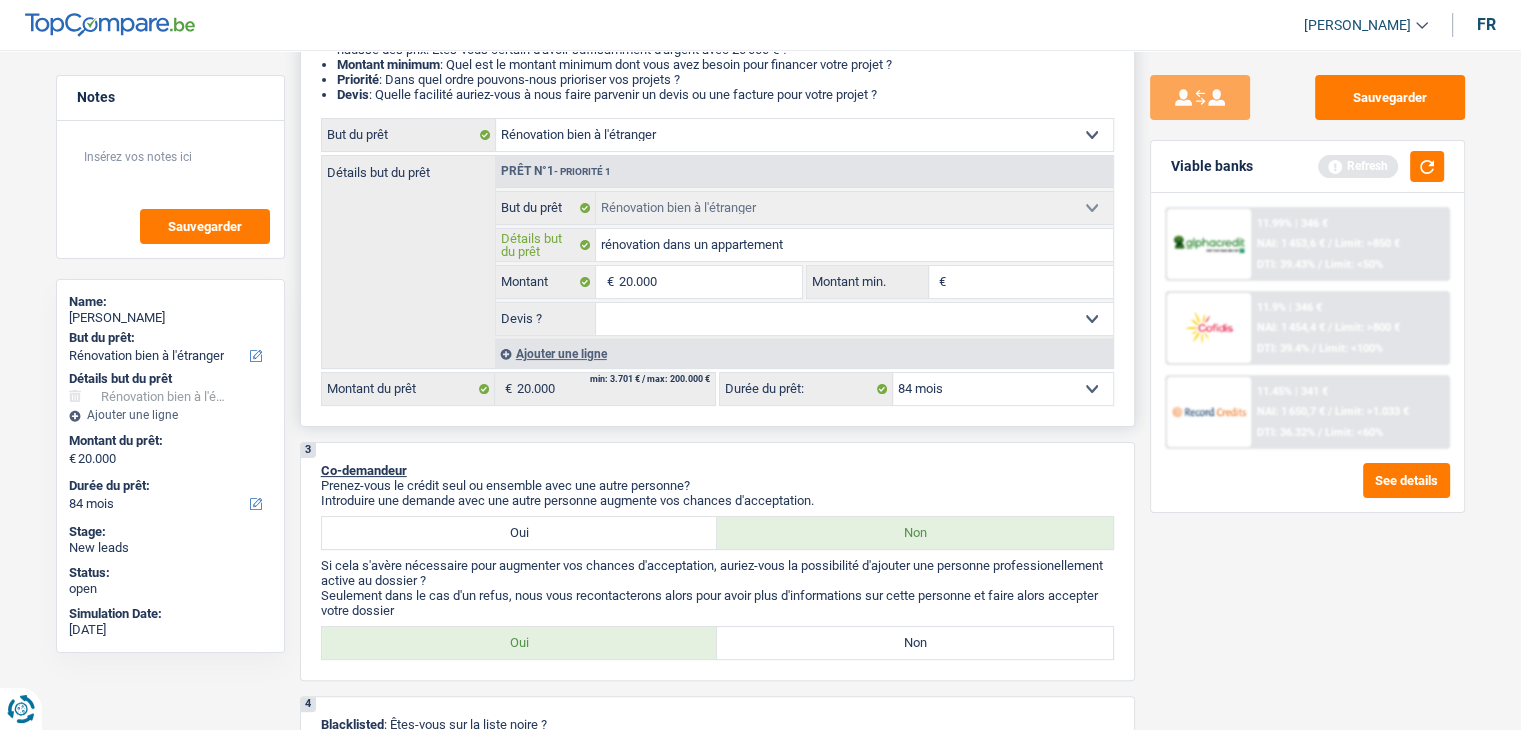 click on "rénovation dans un appartement" at bounding box center (854, 245) 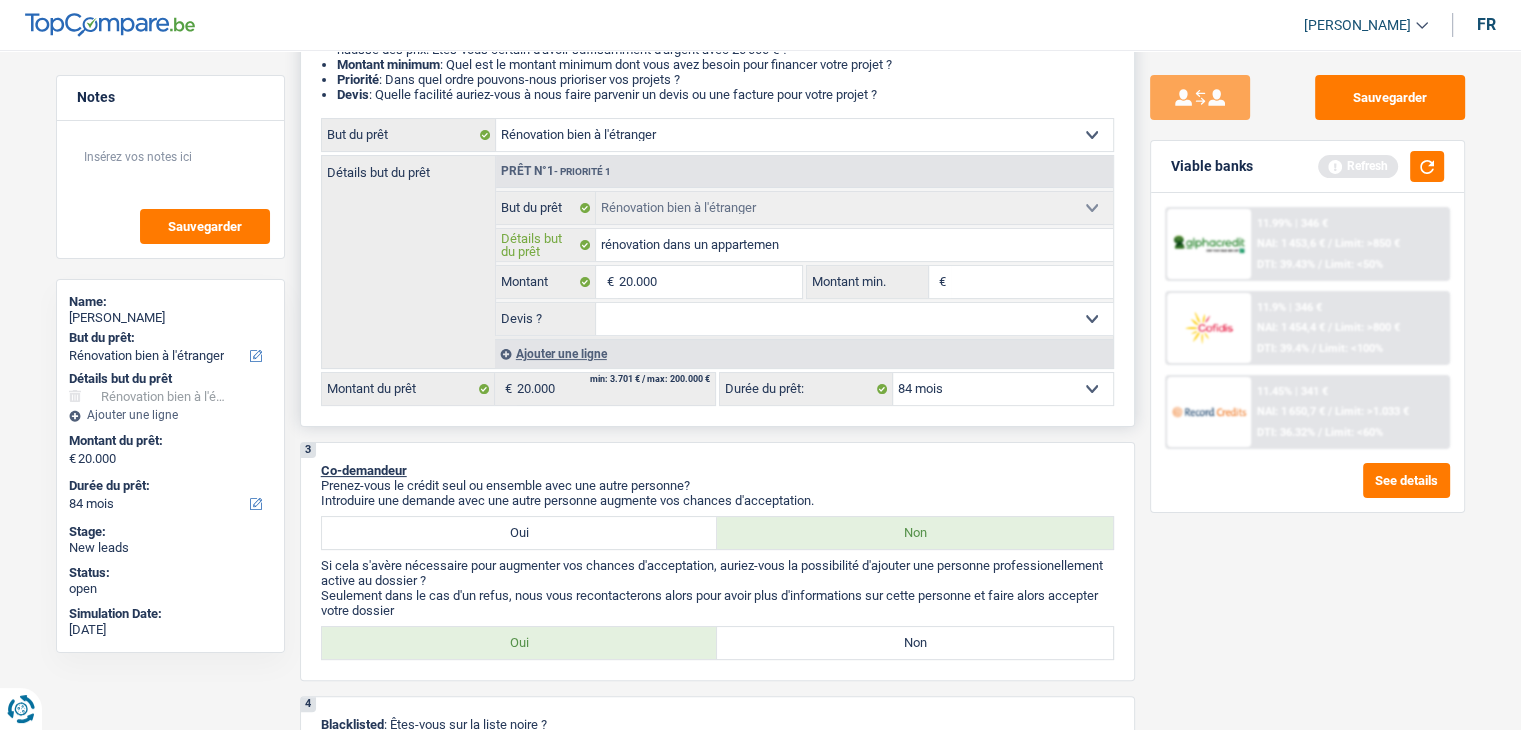 type on "rénovation dans un apparteme" 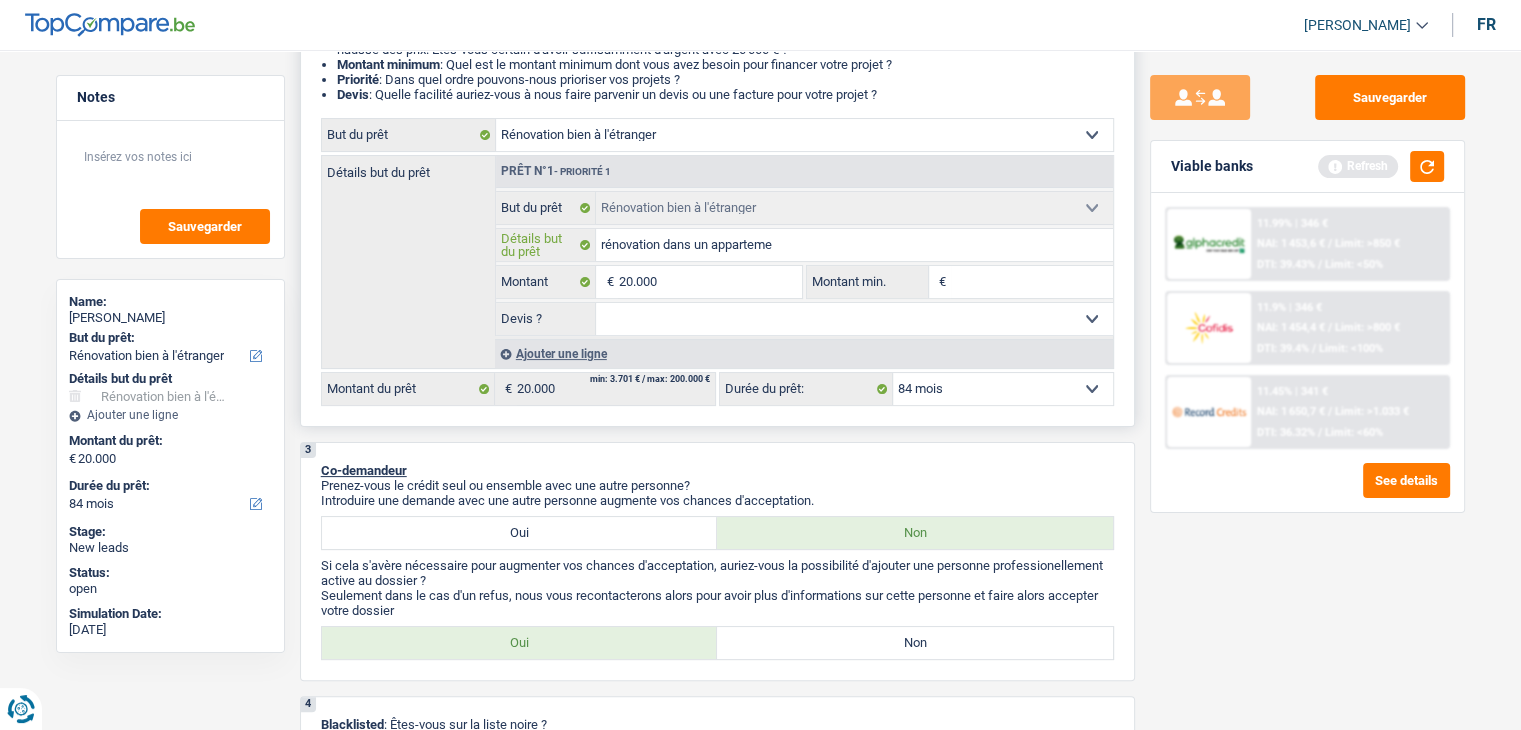 type on "rénovation dans un appartem" 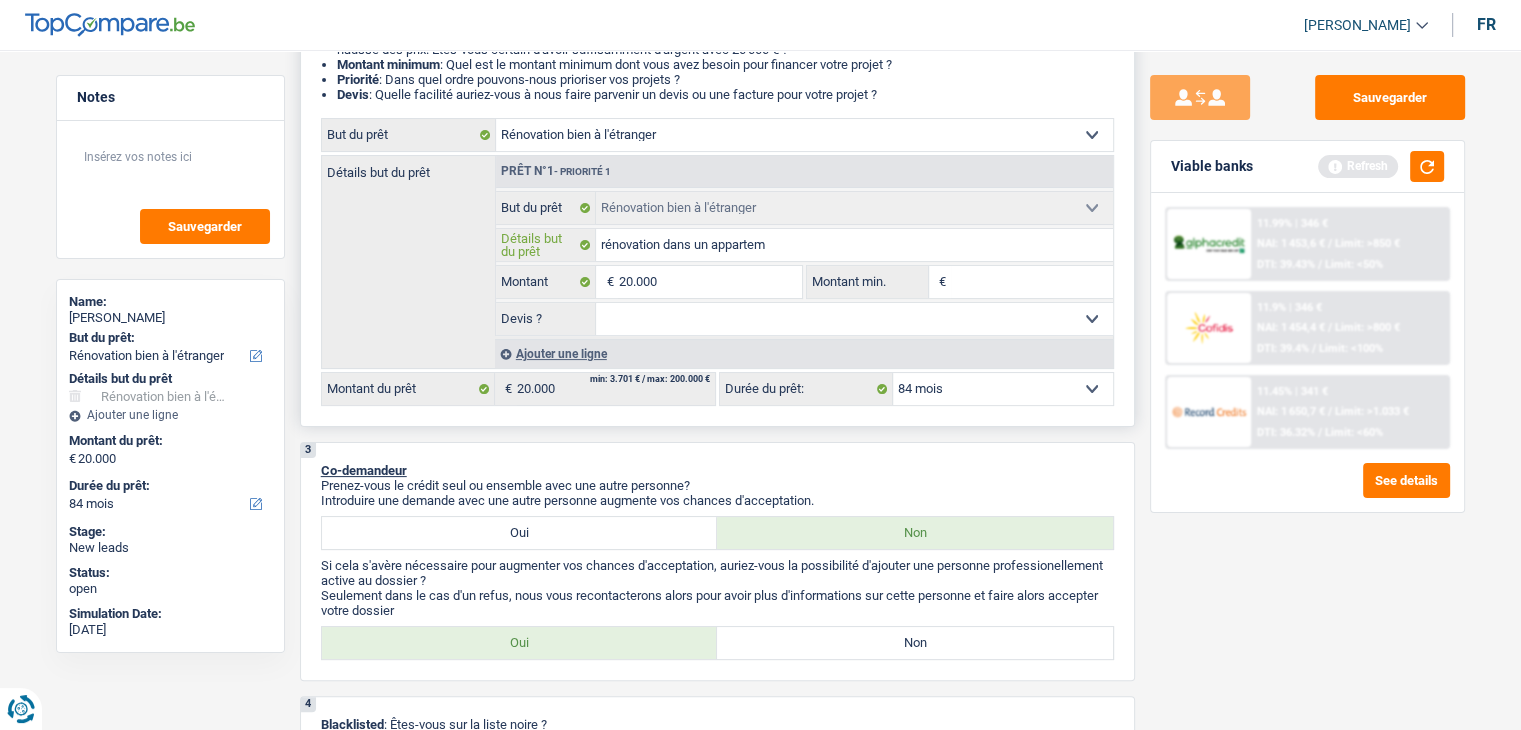 type on "rénovation dans un apparte" 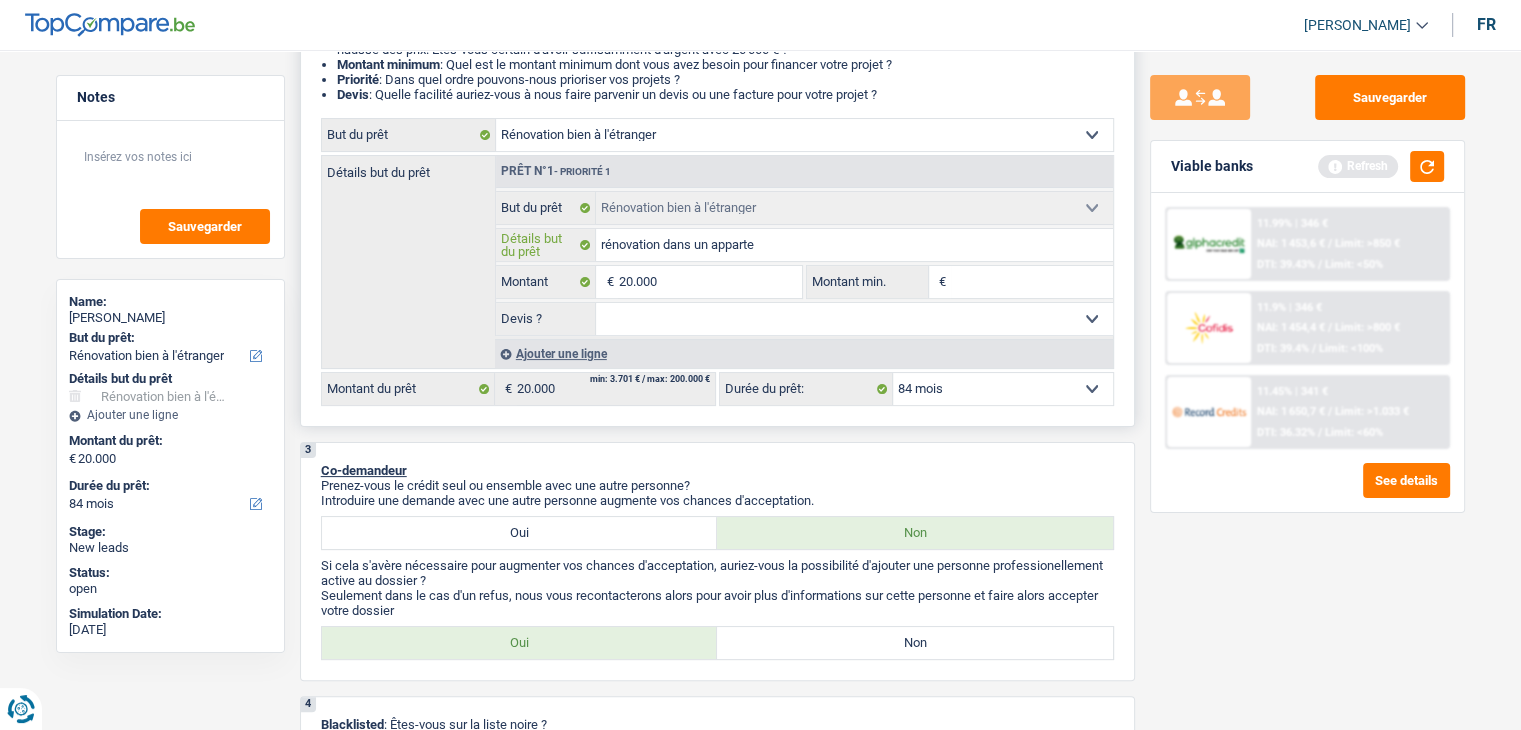 type on "rénovation dans un appart" 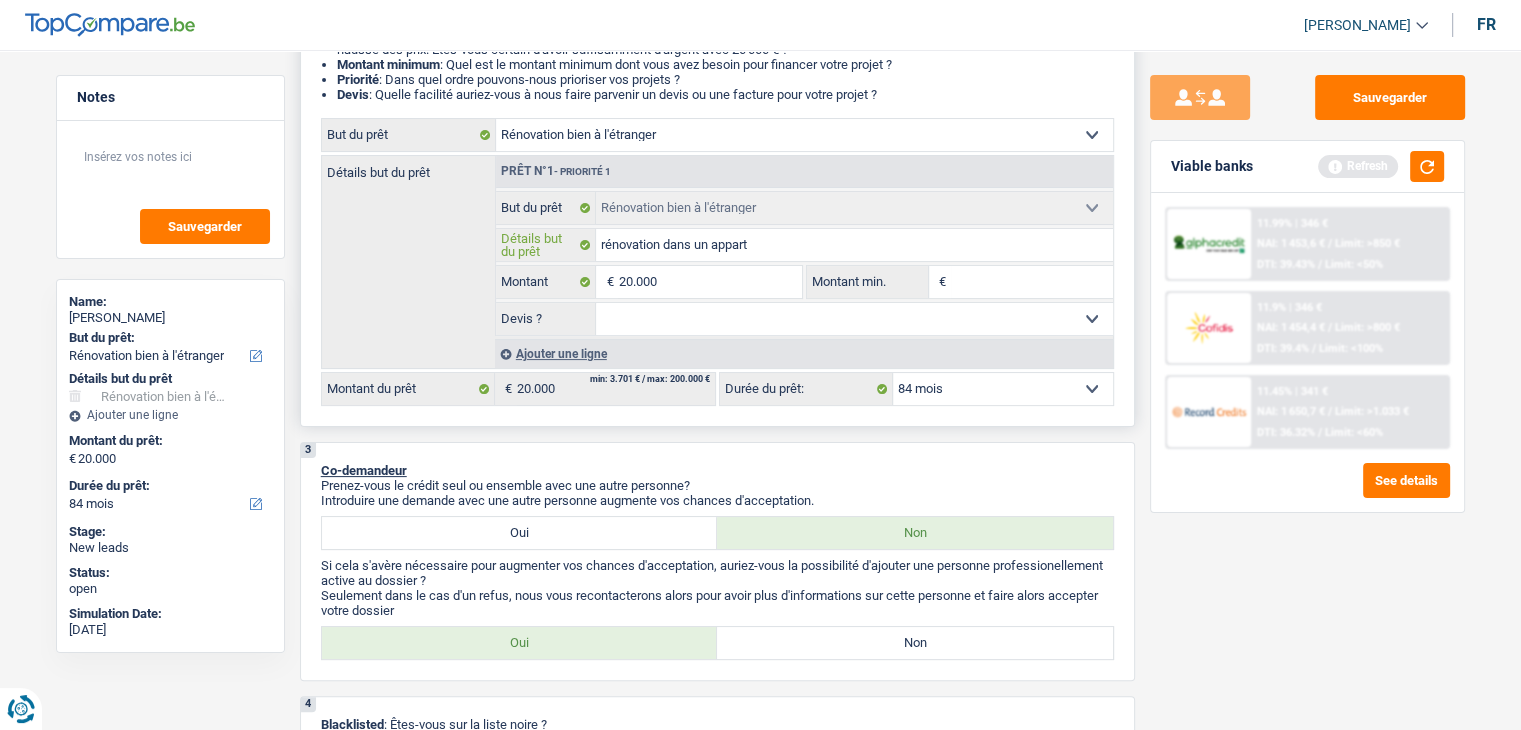type on "rénovation dans un appar" 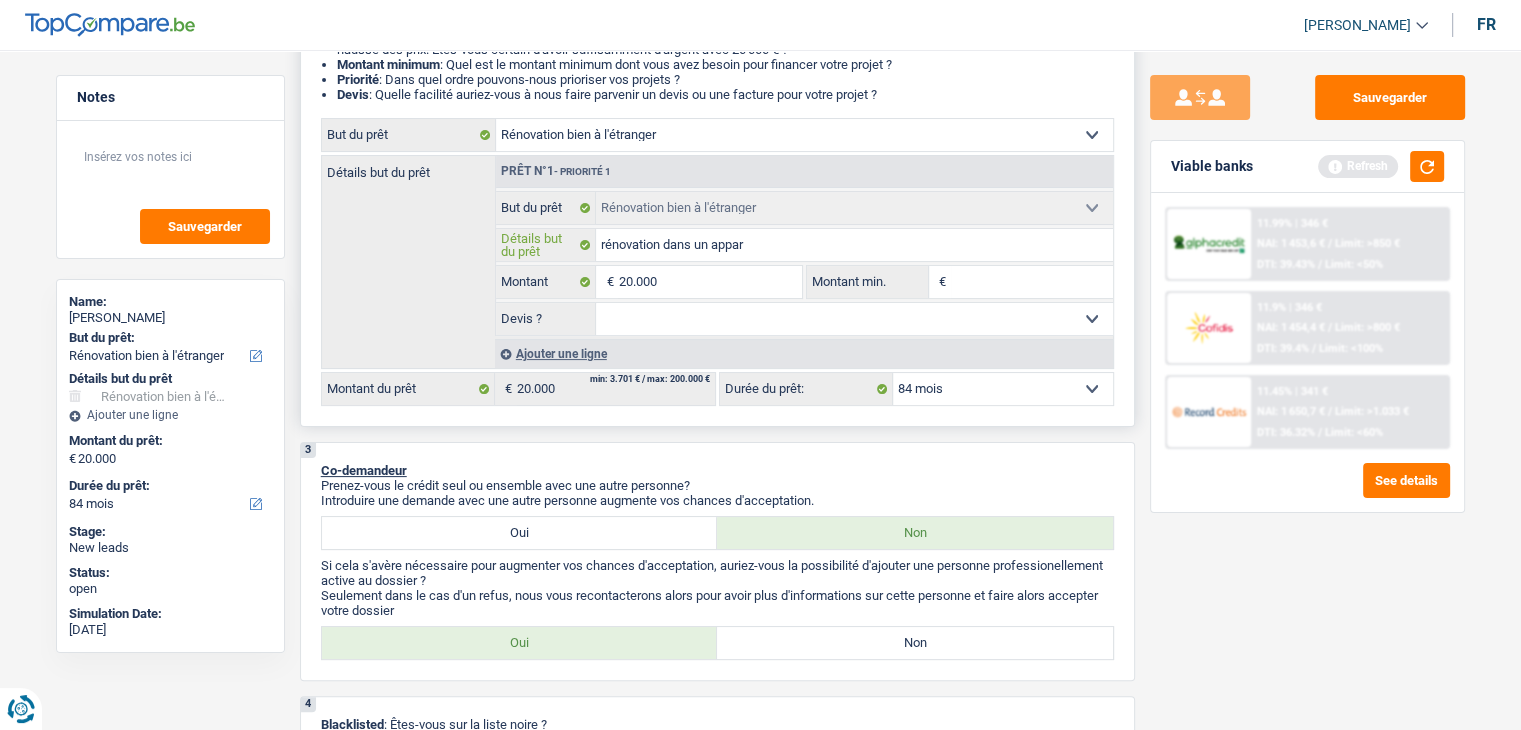 type on "rénovation dans un appa" 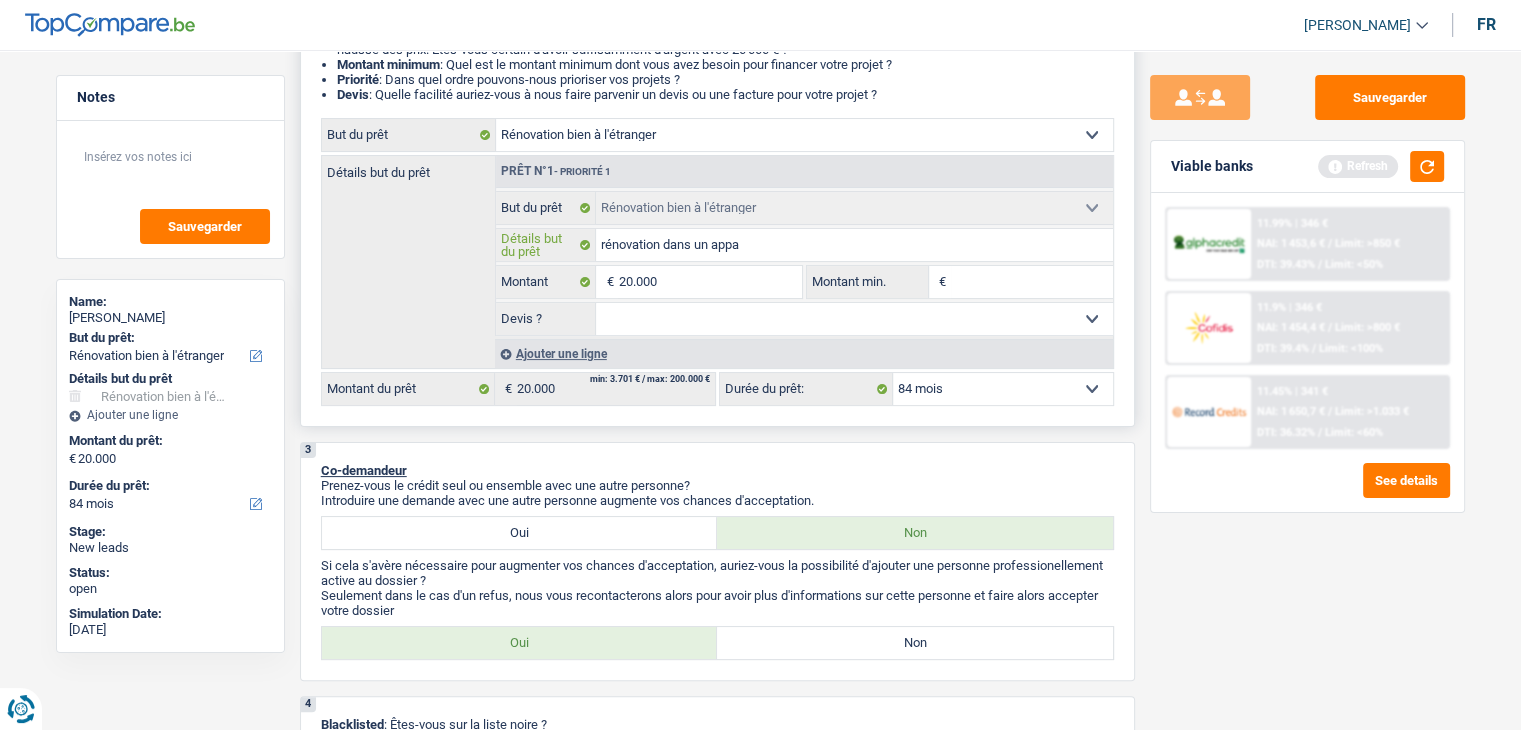 type on "rénovation dans un app" 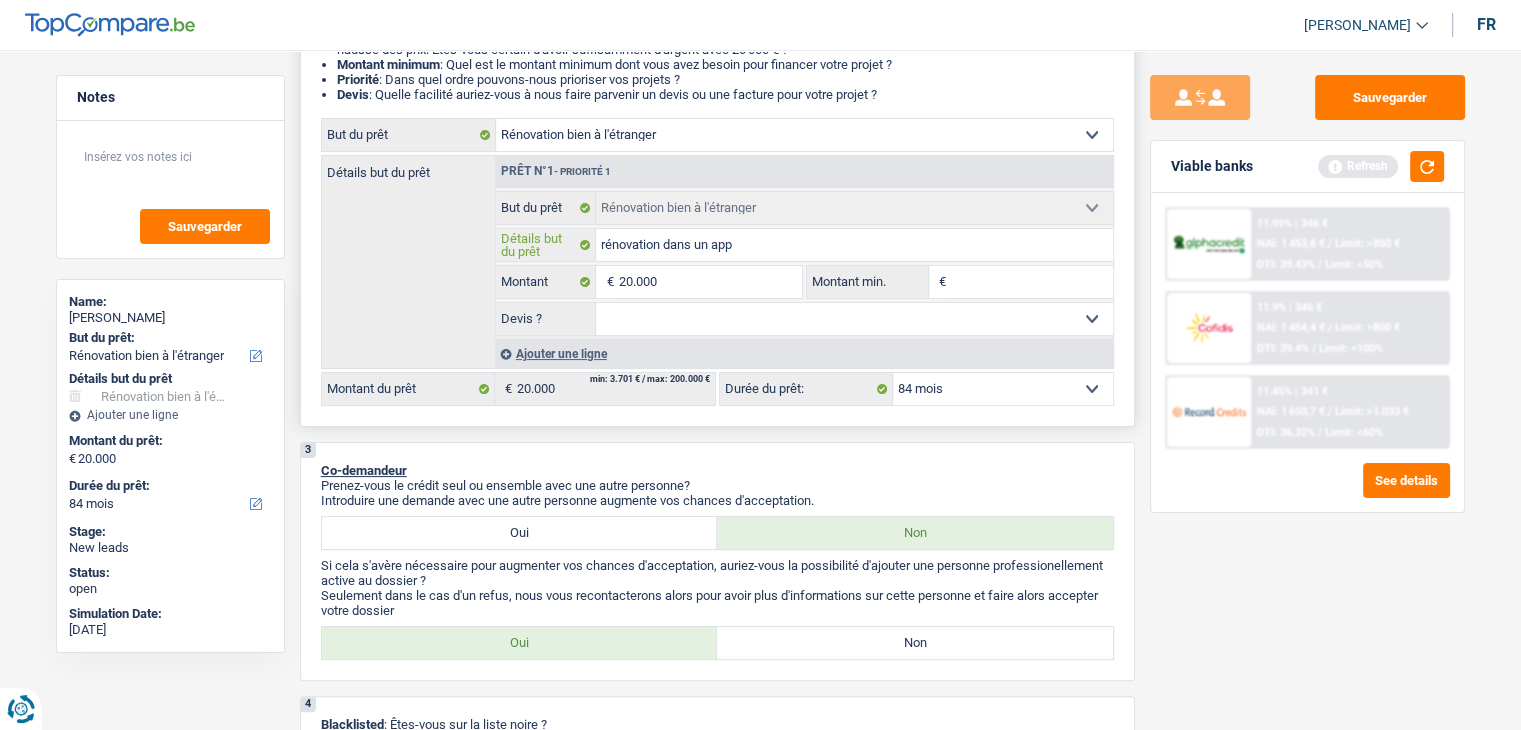 type on "rénovation dans un ap" 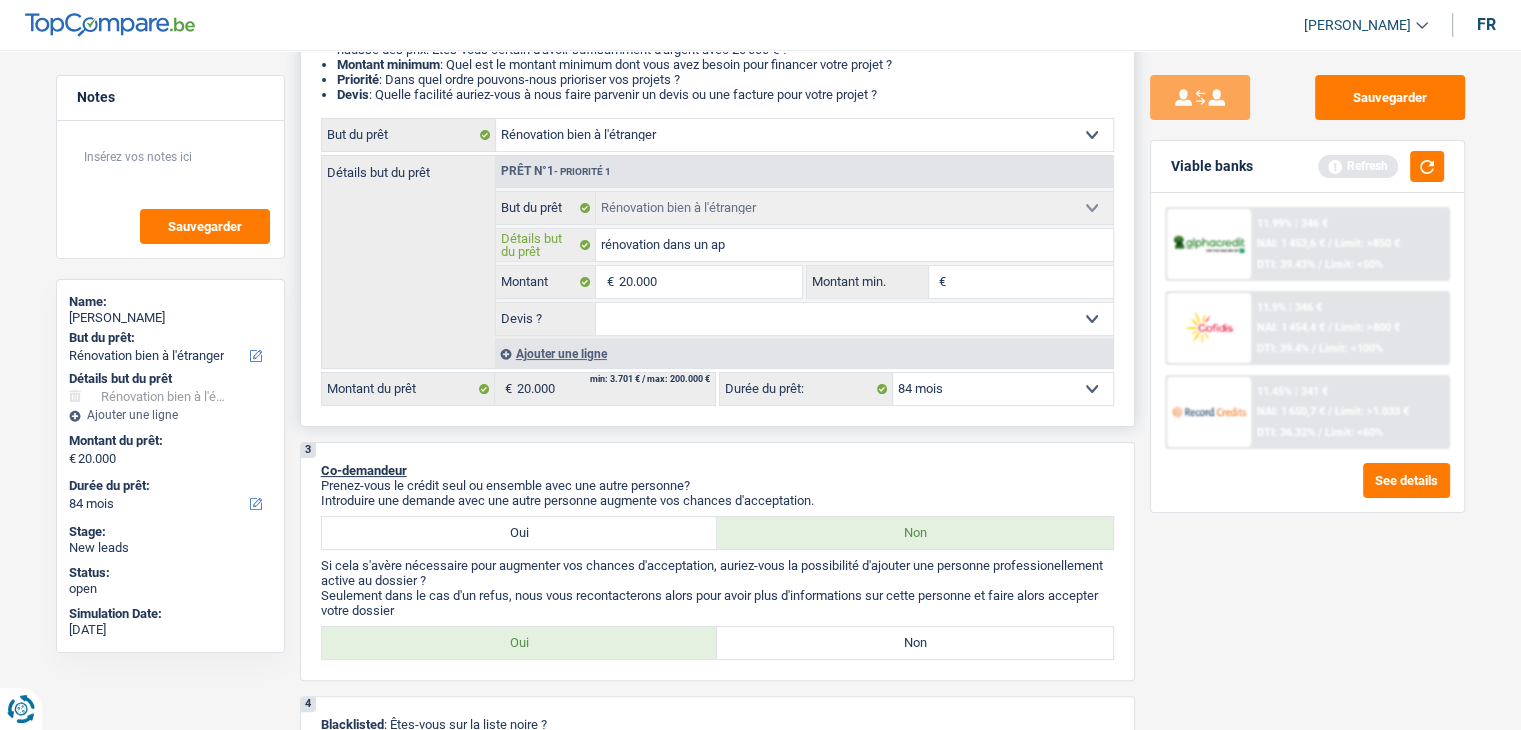 type on "rénovation dans un a" 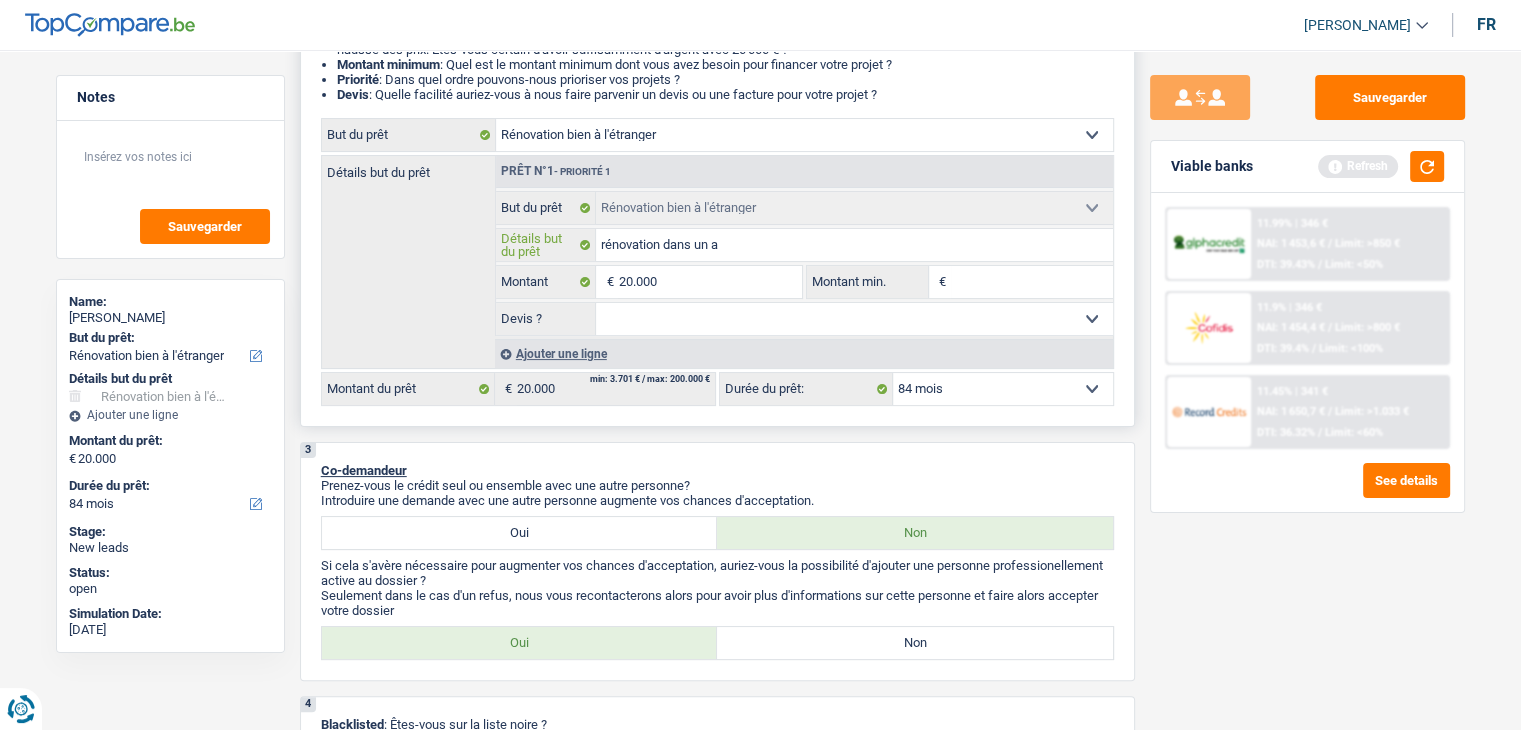 type on "rénovation dans un" 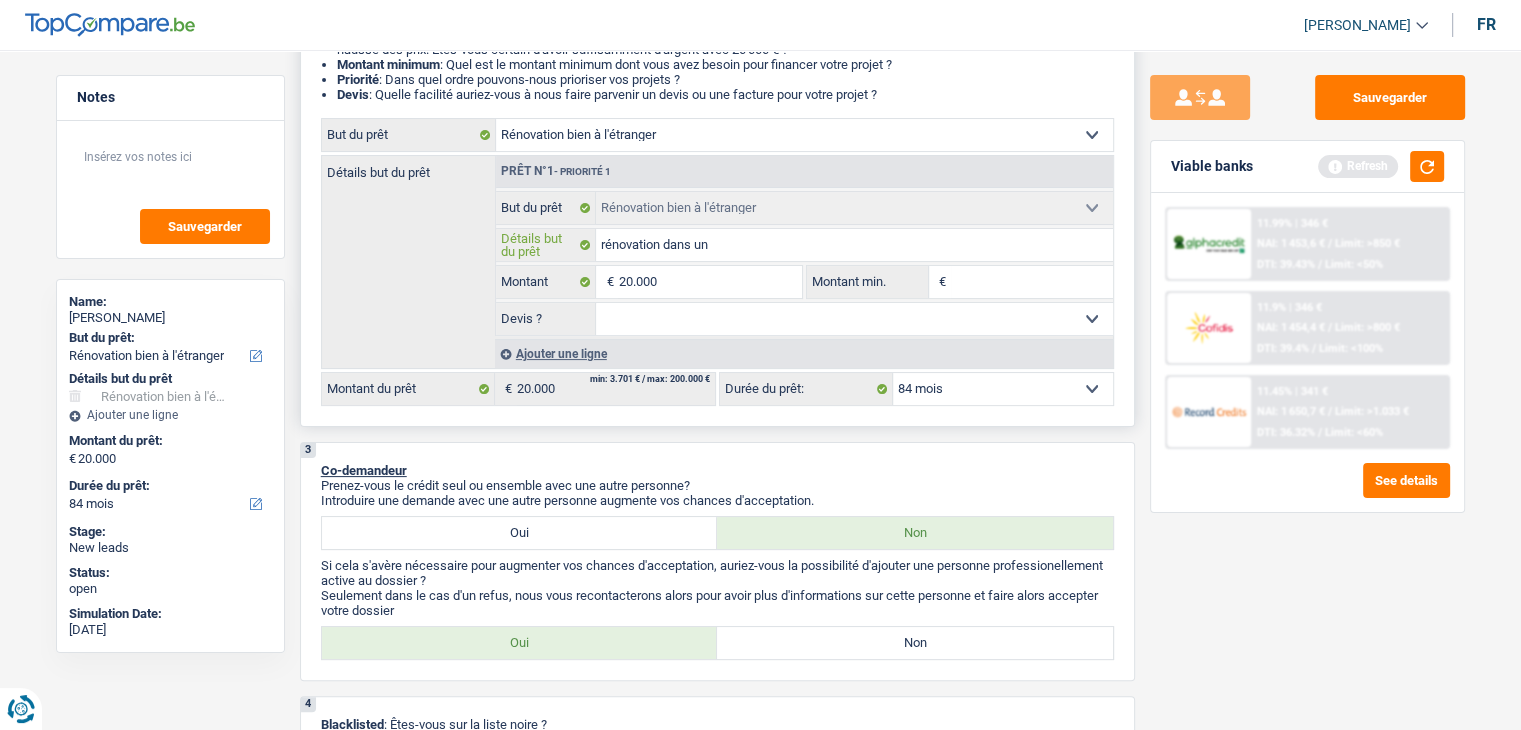 type on "rénovation dans un" 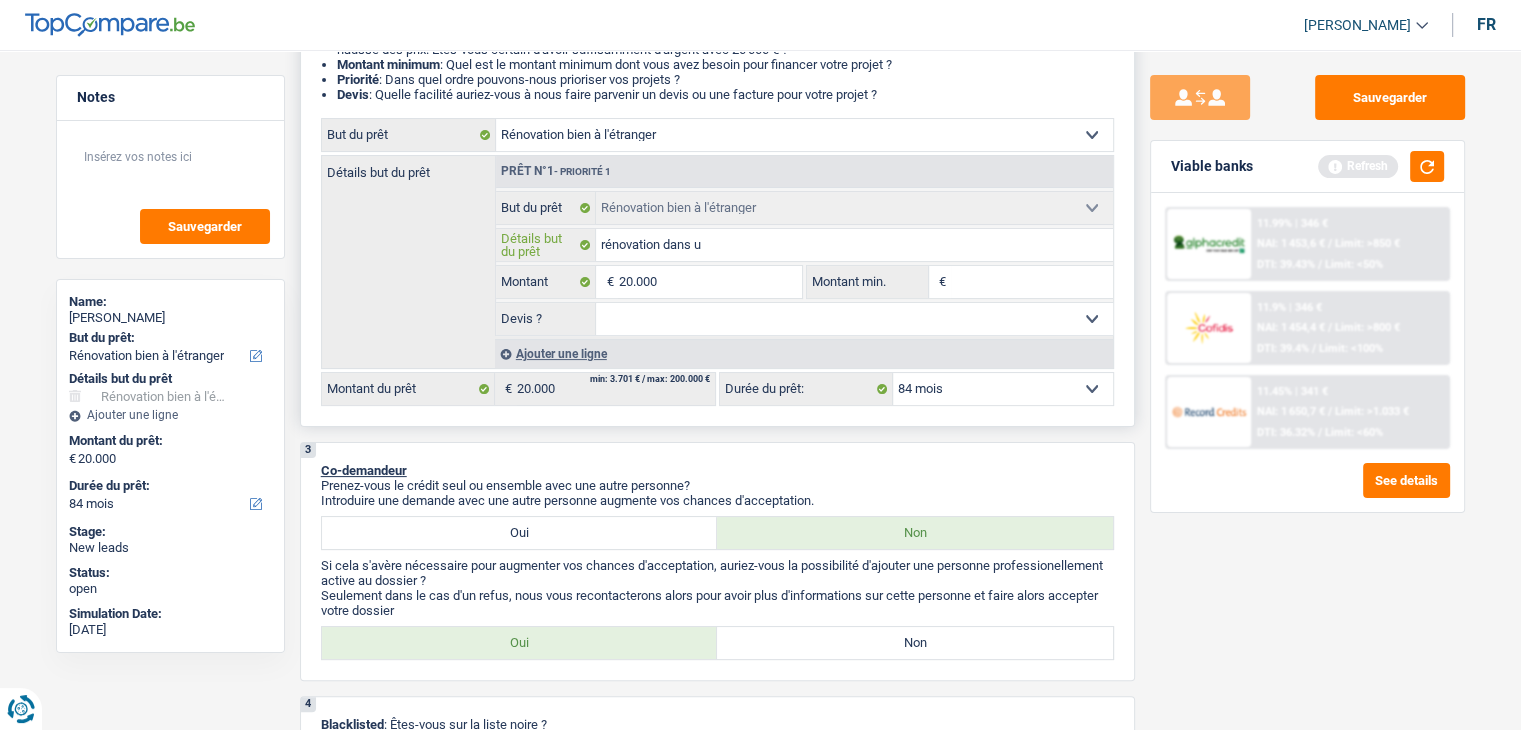 type on "rénovation dans" 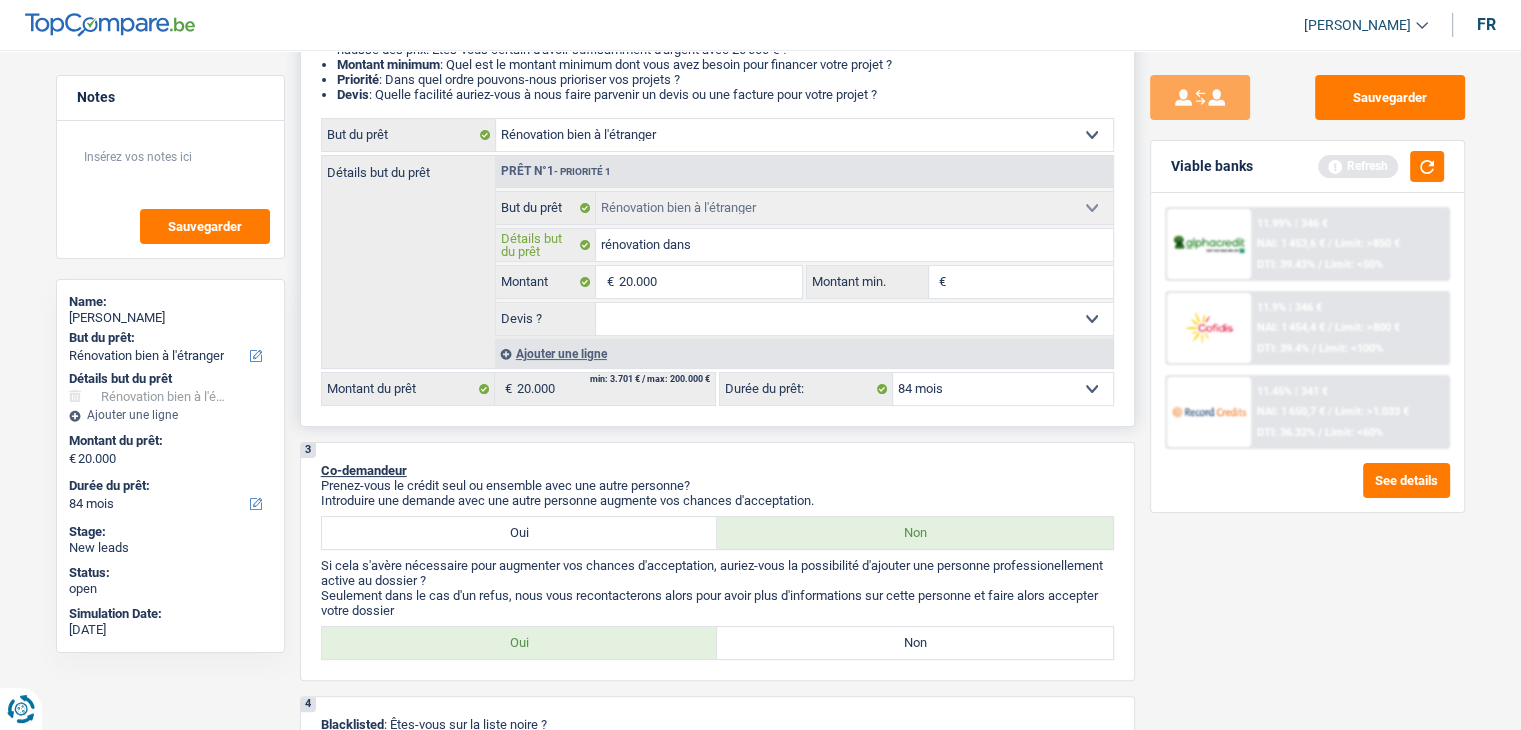 type on "rénovation dans" 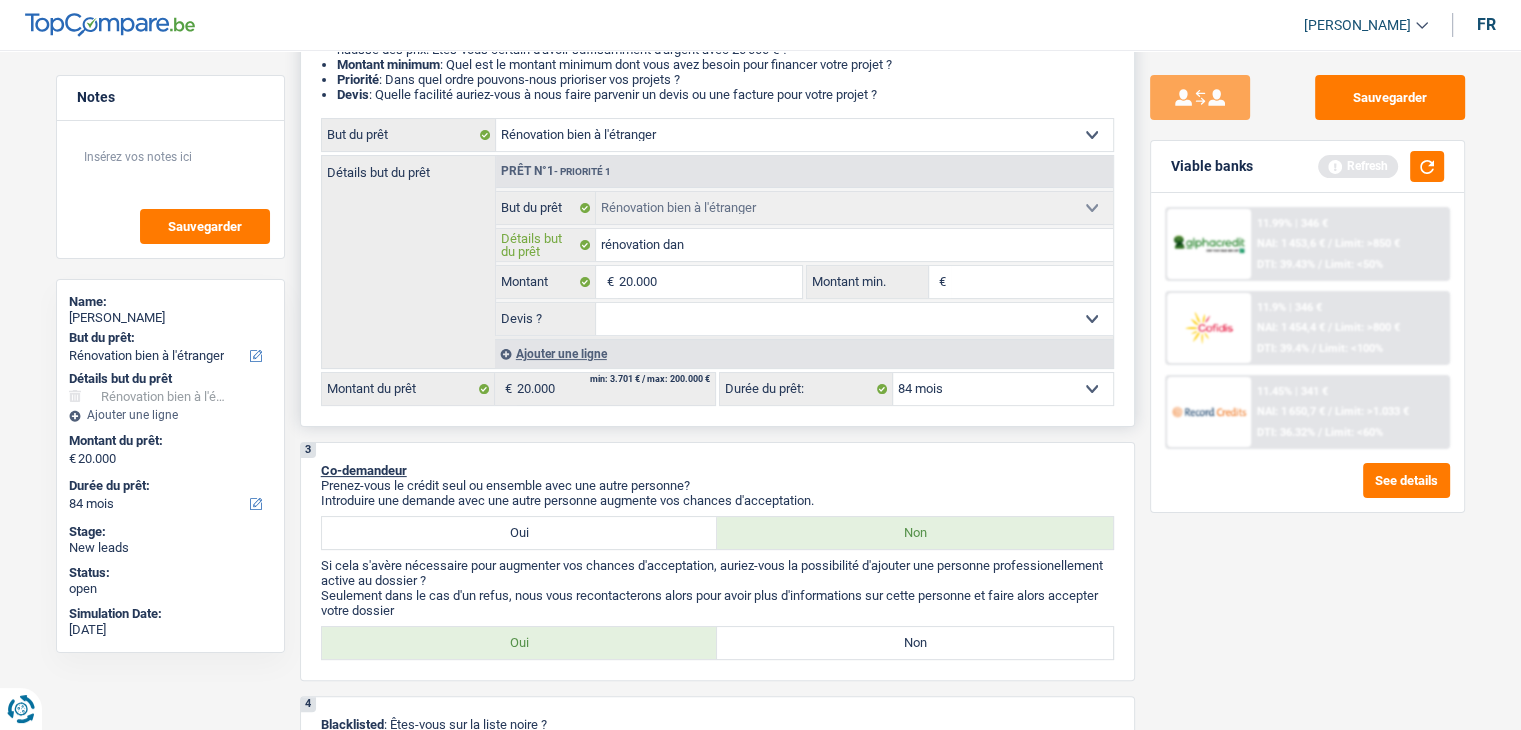 type on "rénovation da" 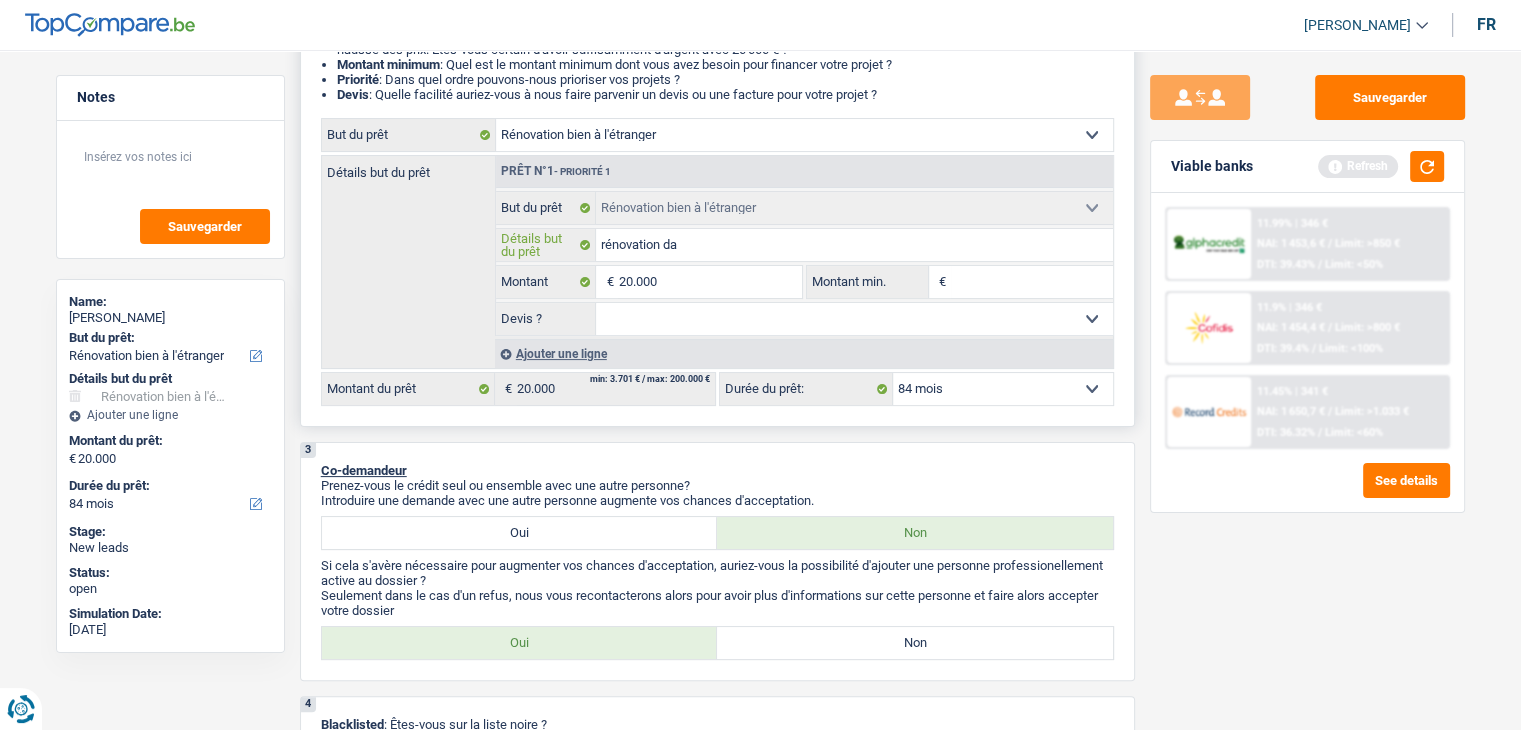 type on "rénovation d" 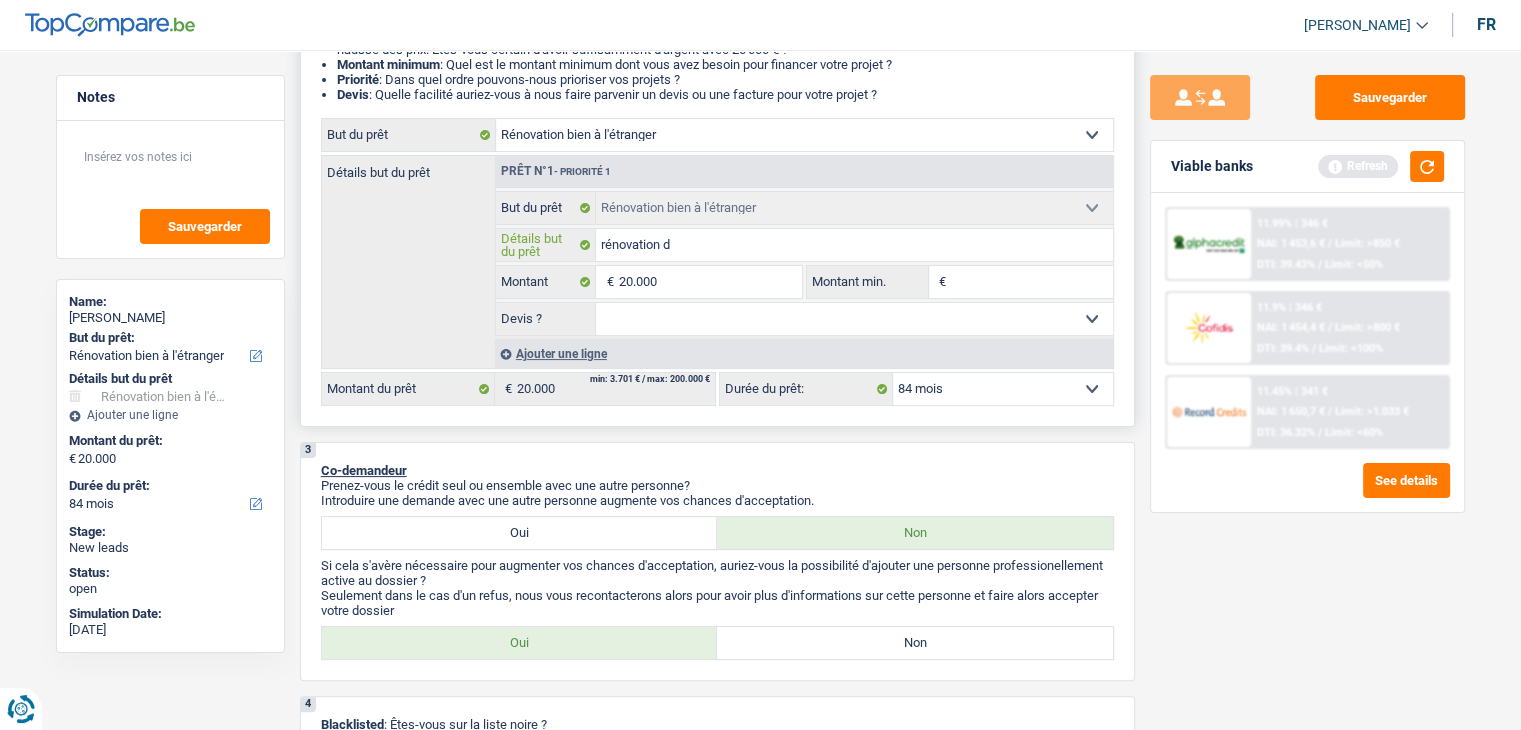 type on "rénovation" 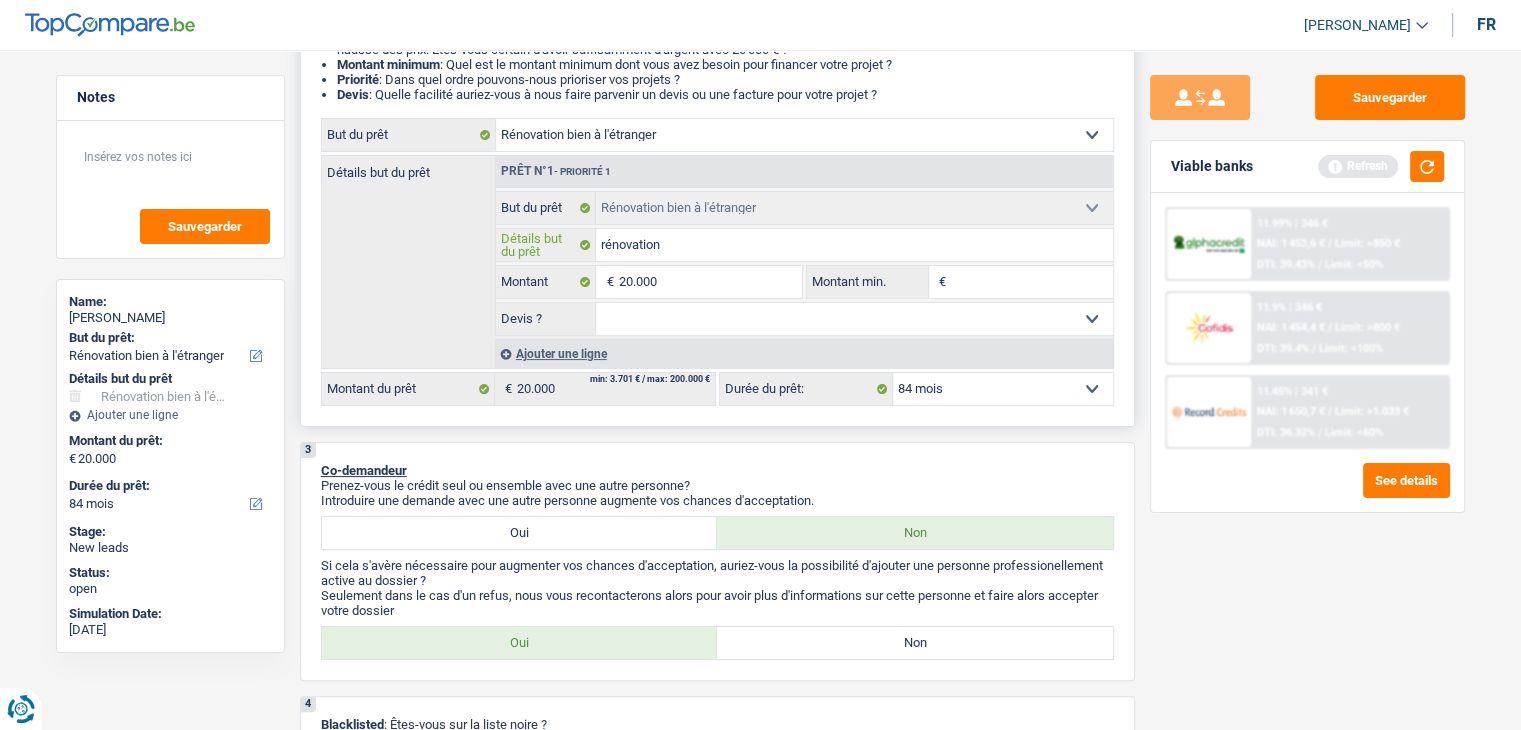 type on "rénovation d" 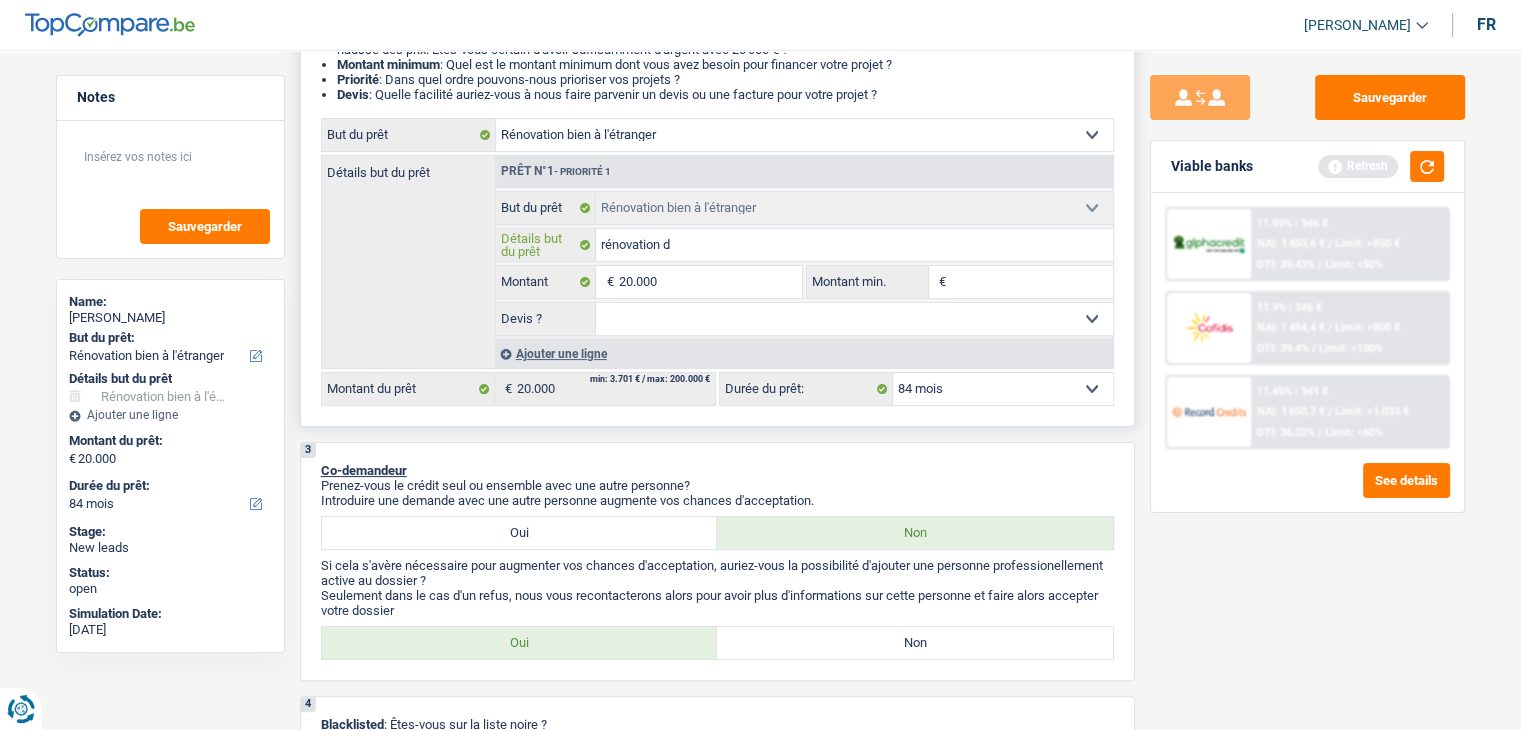 type on "rénovation d'" 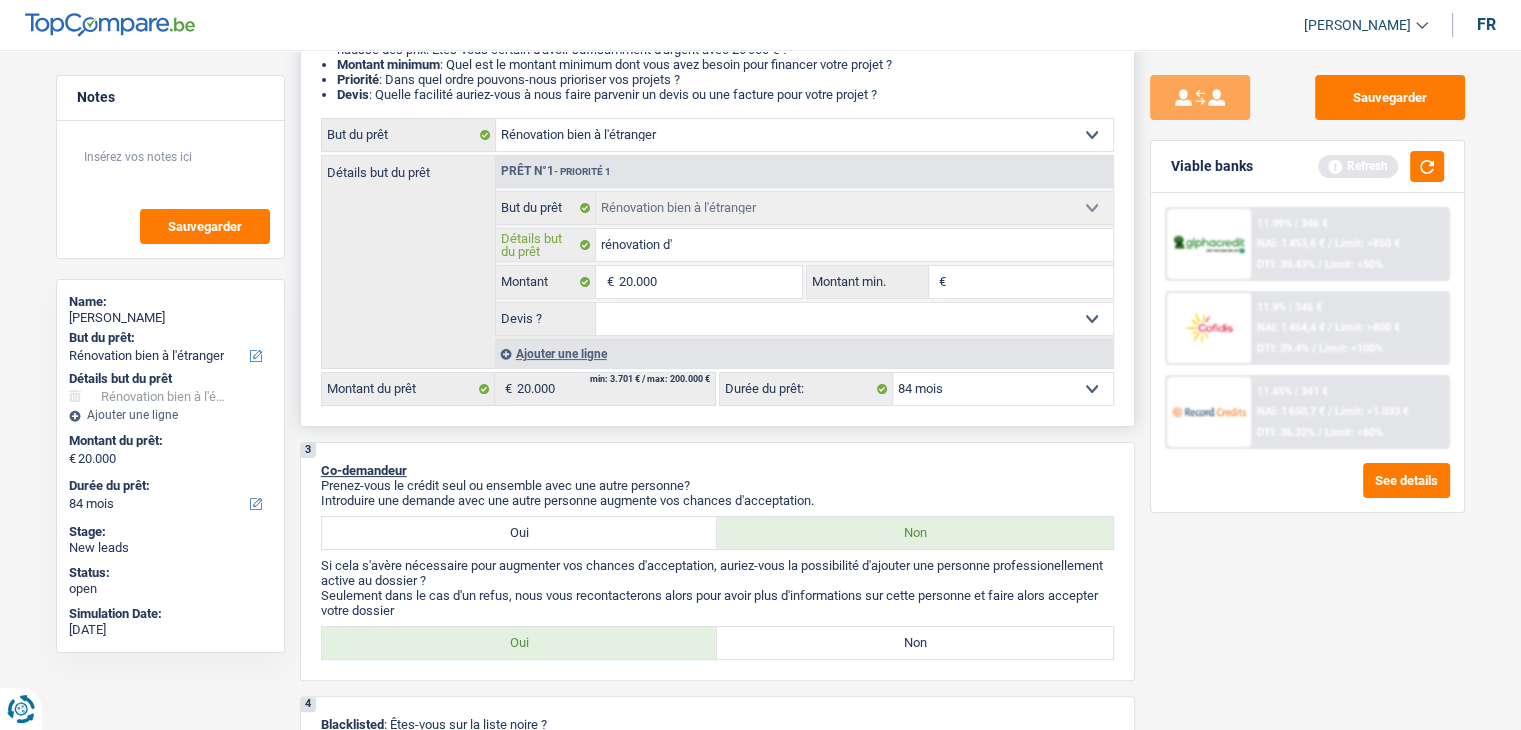 type on "rénovation d'u" 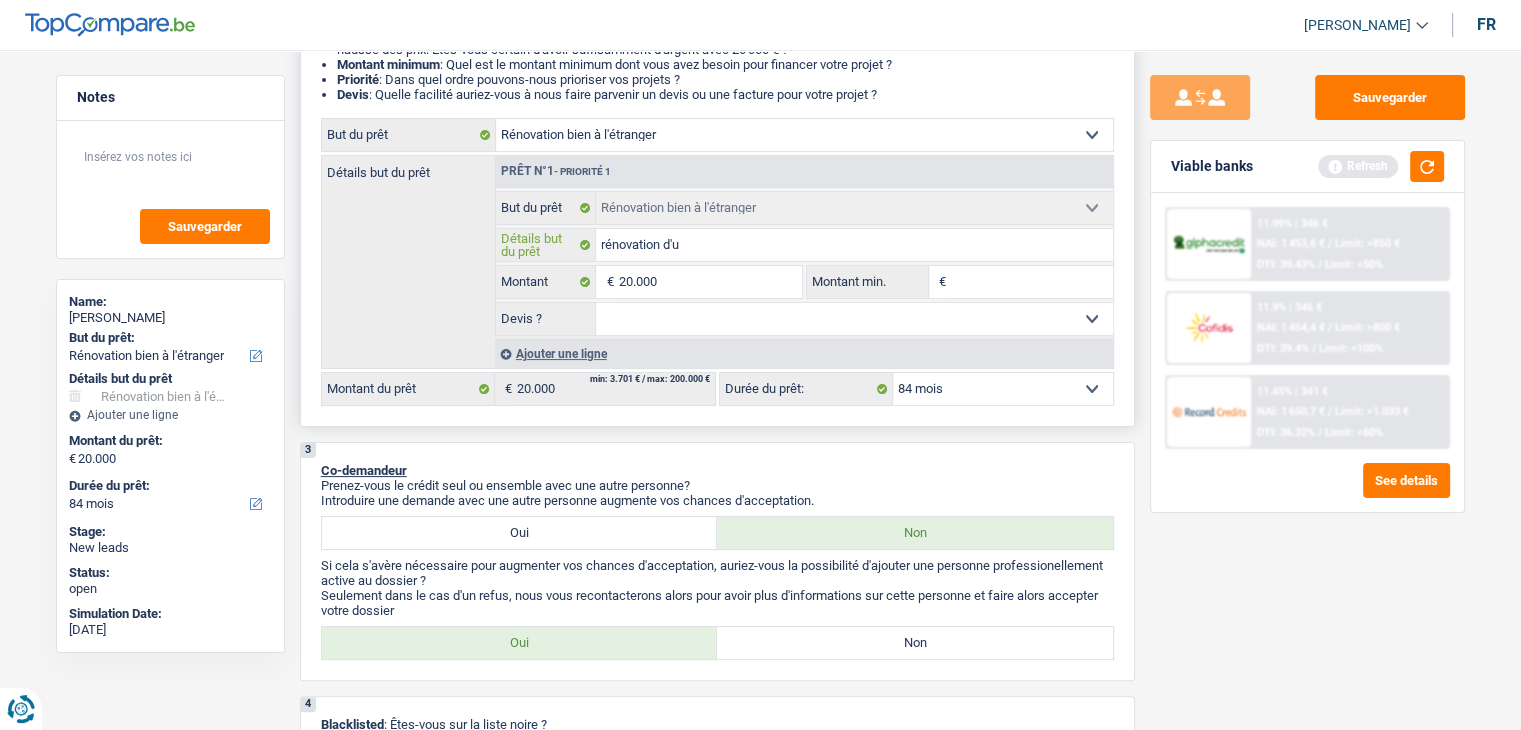 type on "rénovation d'un" 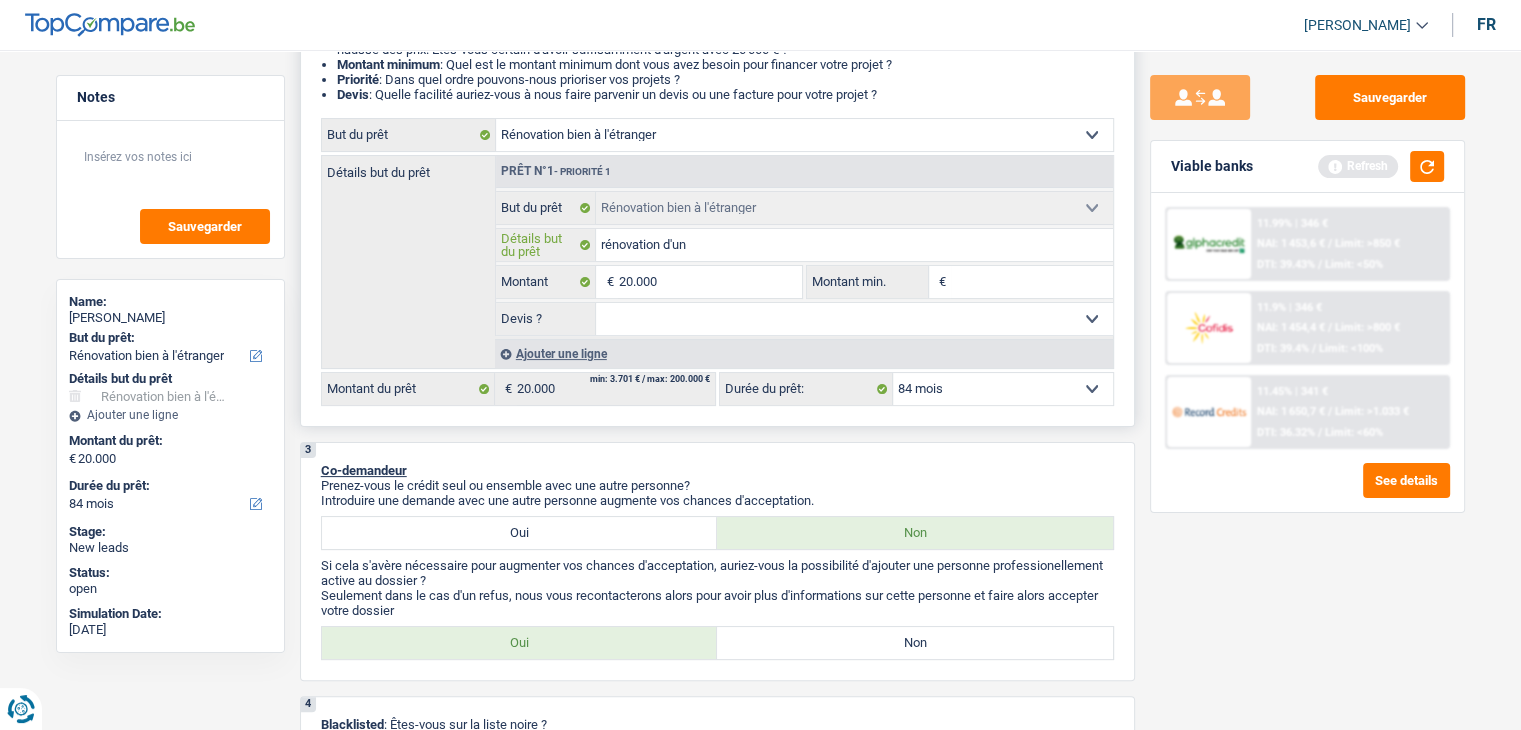 type on "rénovation d'un" 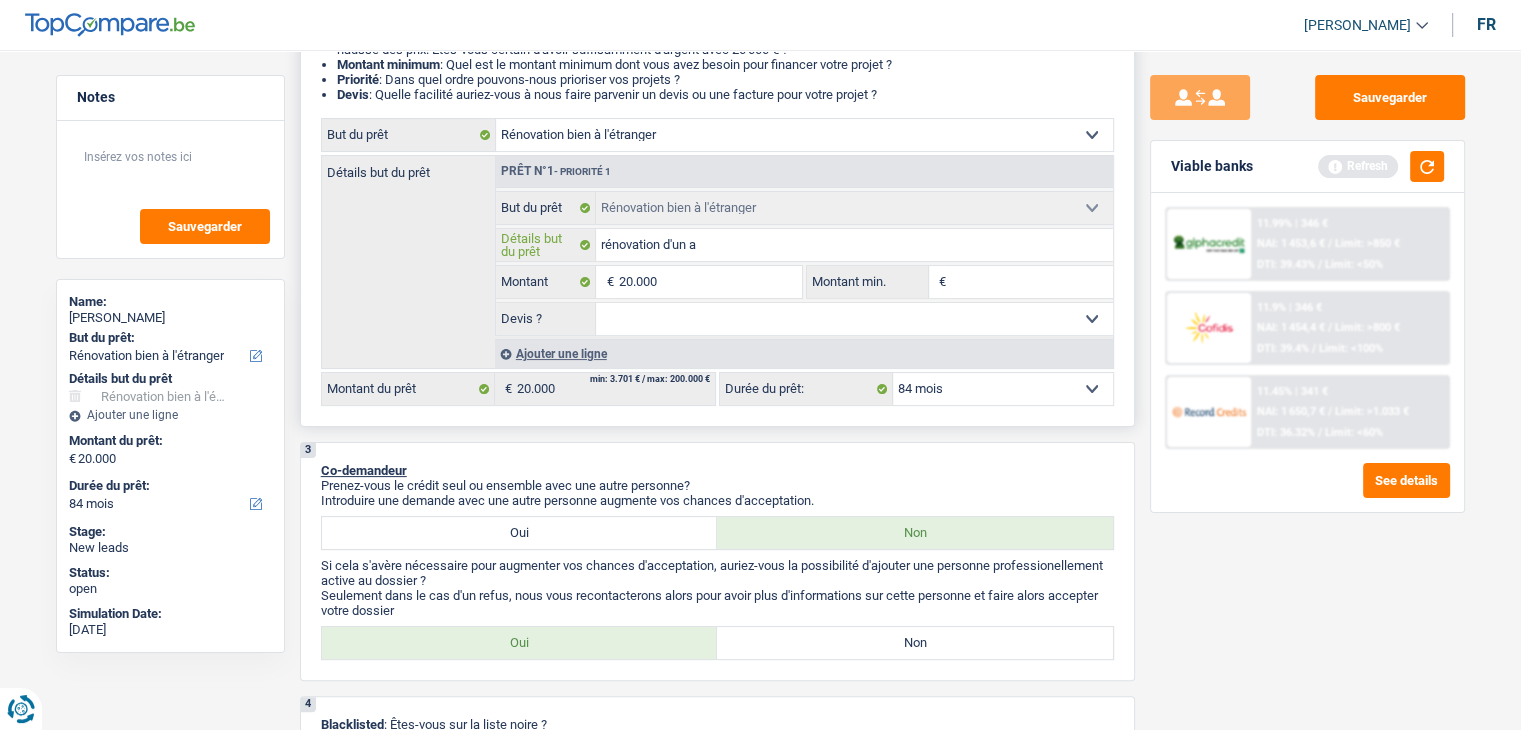 type on "rénovation d'un ap" 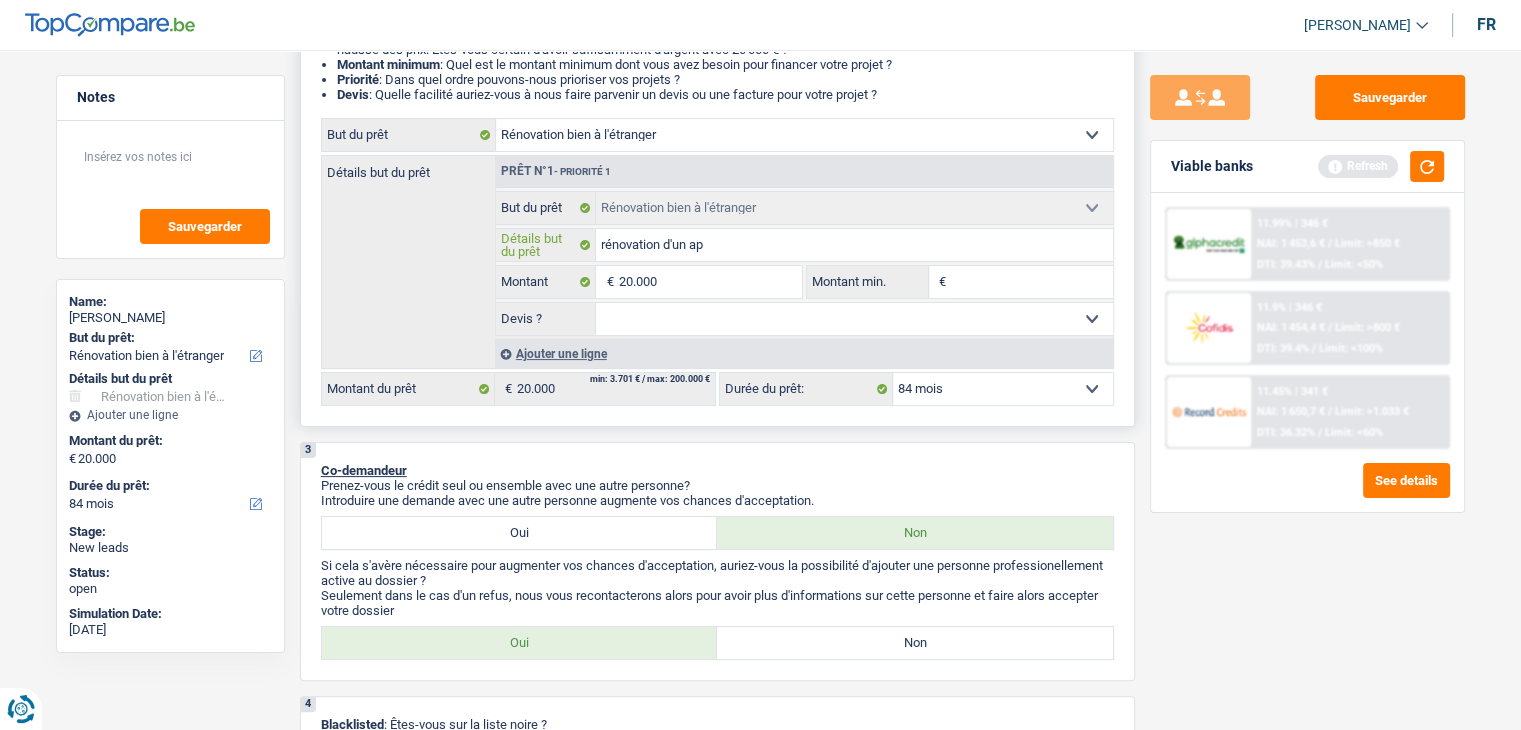 type on "rénovation d'un app" 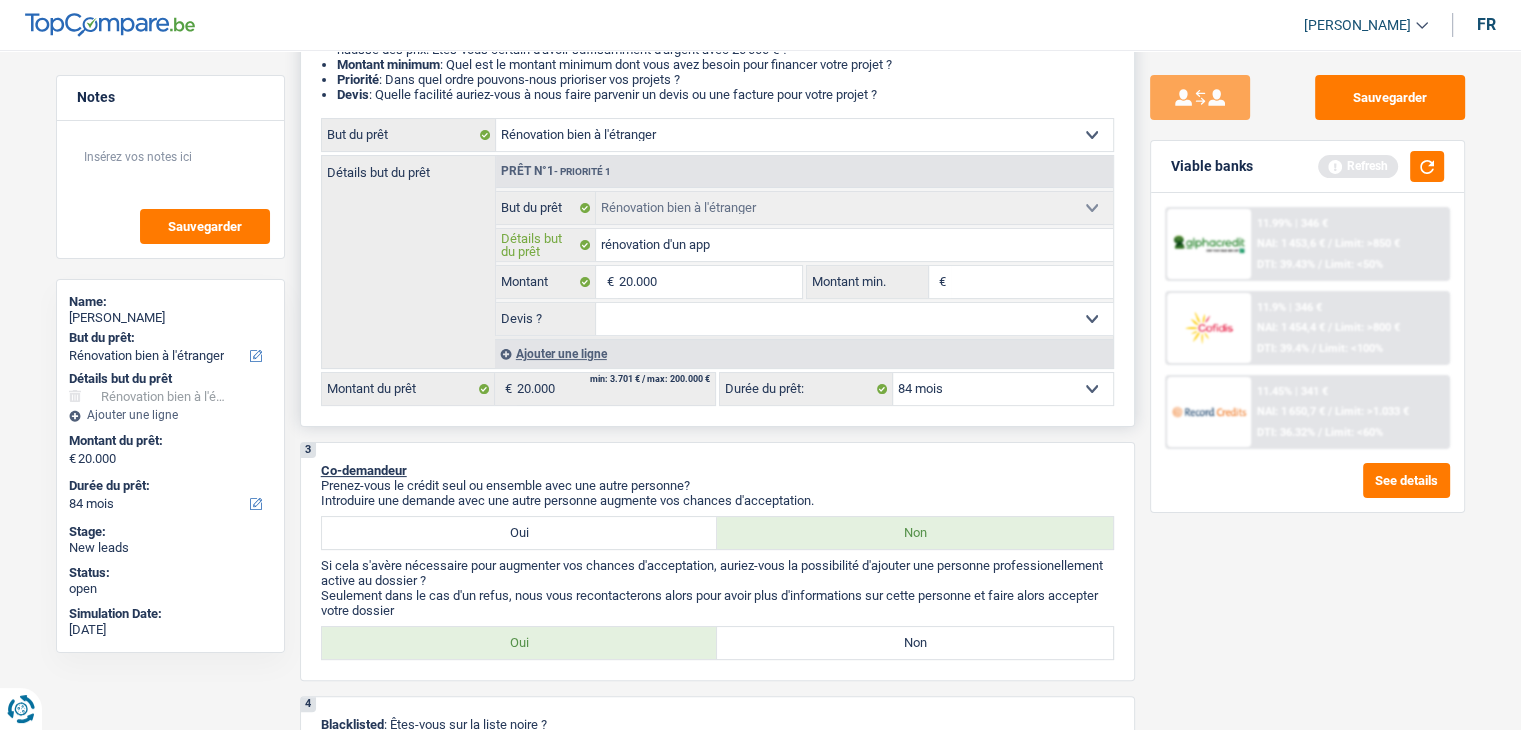 type on "rénovation d'un appa" 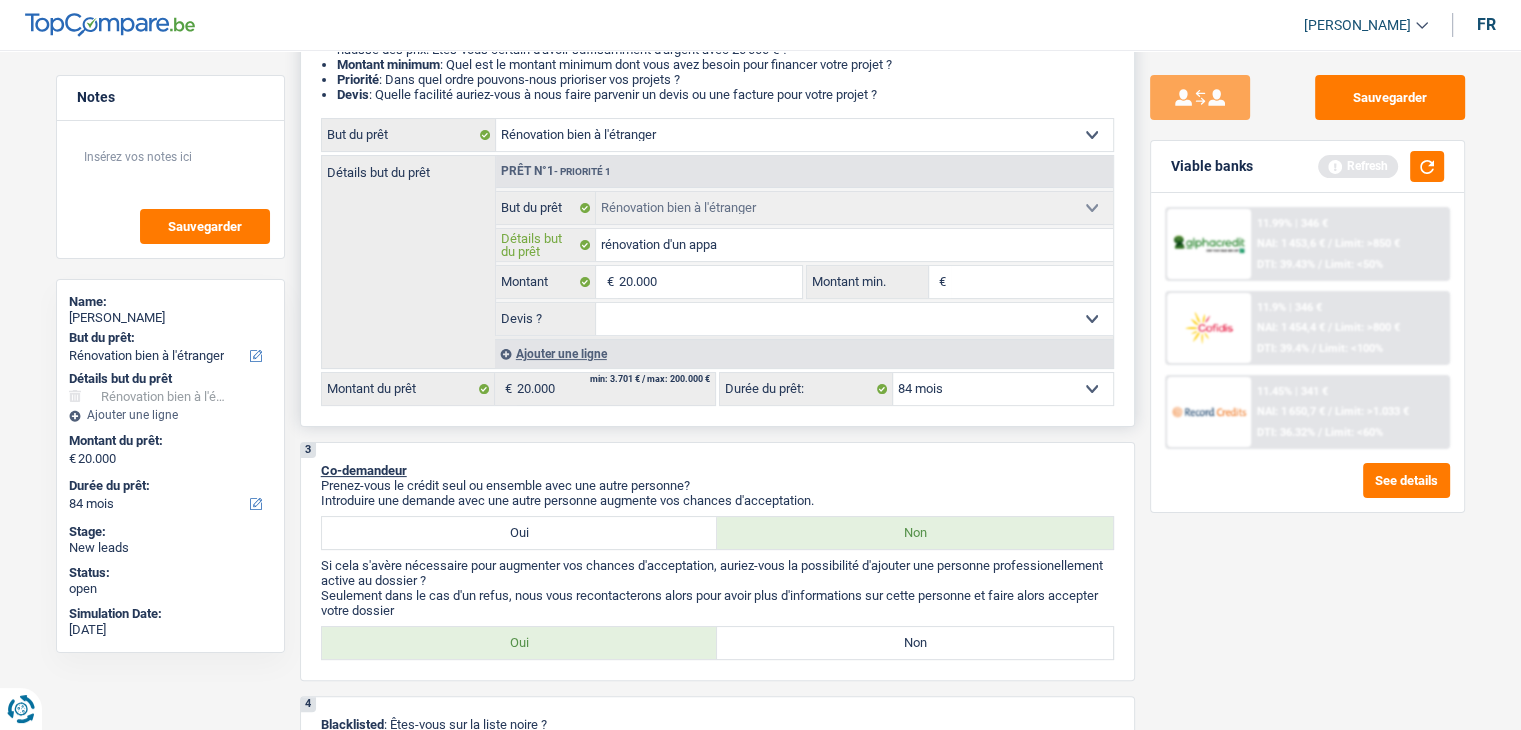 type on "rénovation d'un appa" 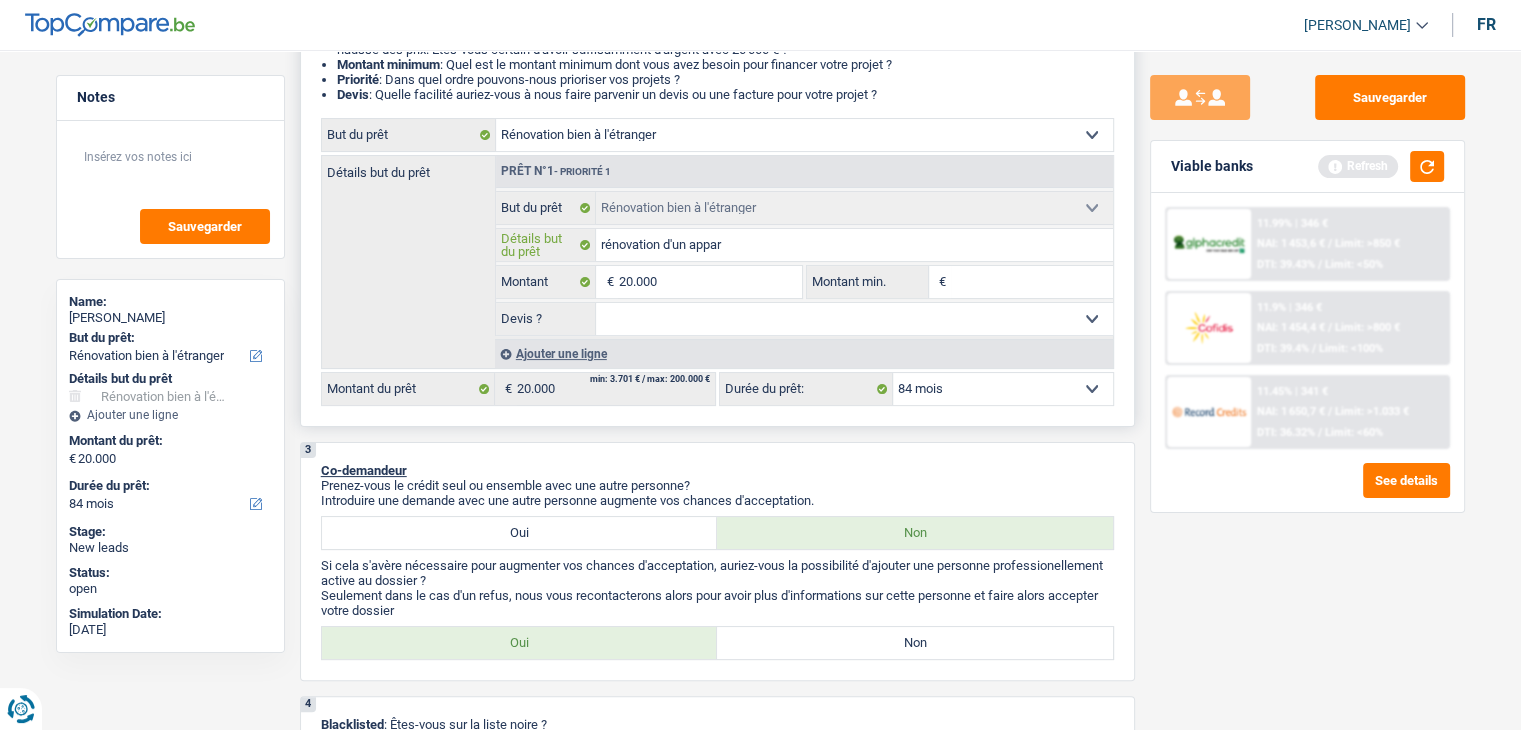 type on "rénovation d'un appart" 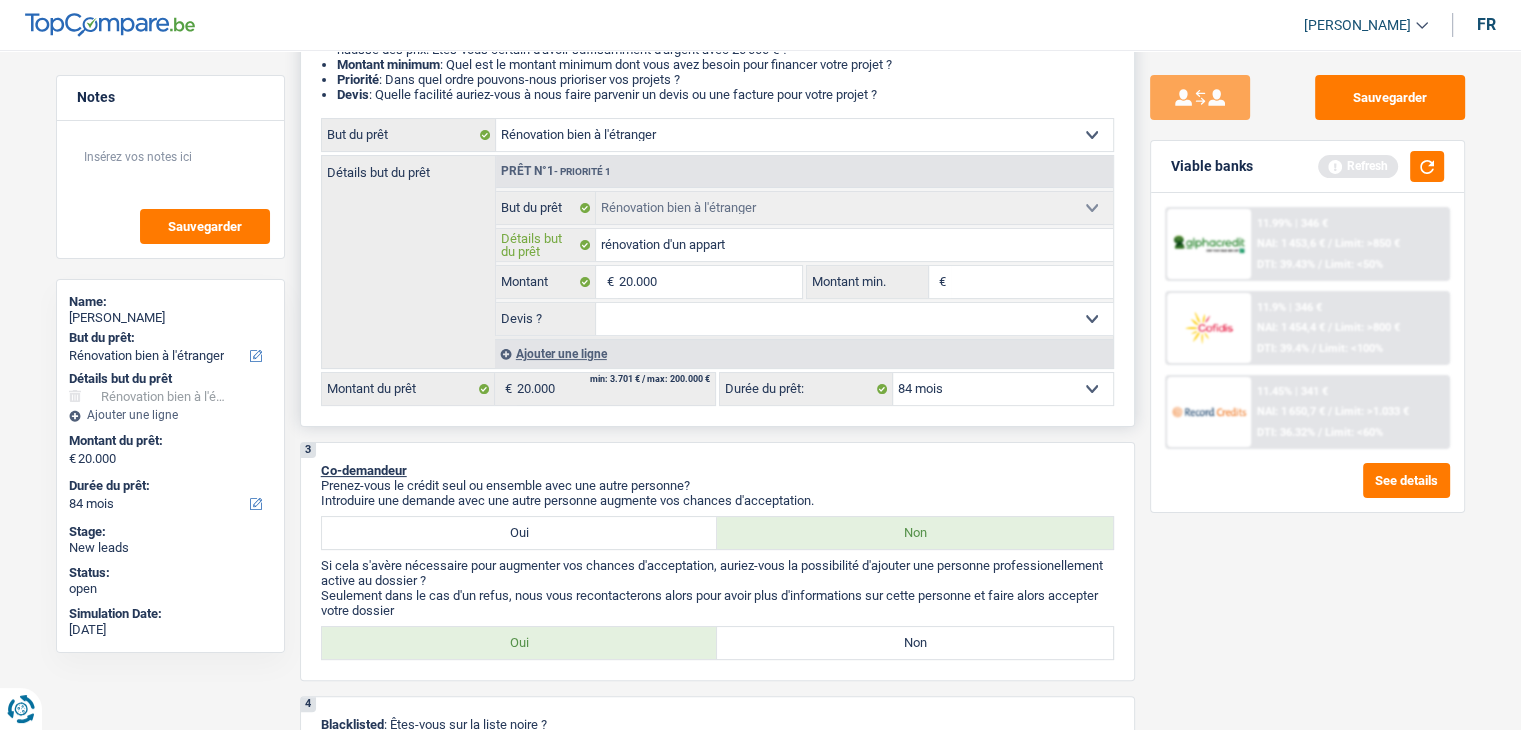 type on "rénovation d'un apparte" 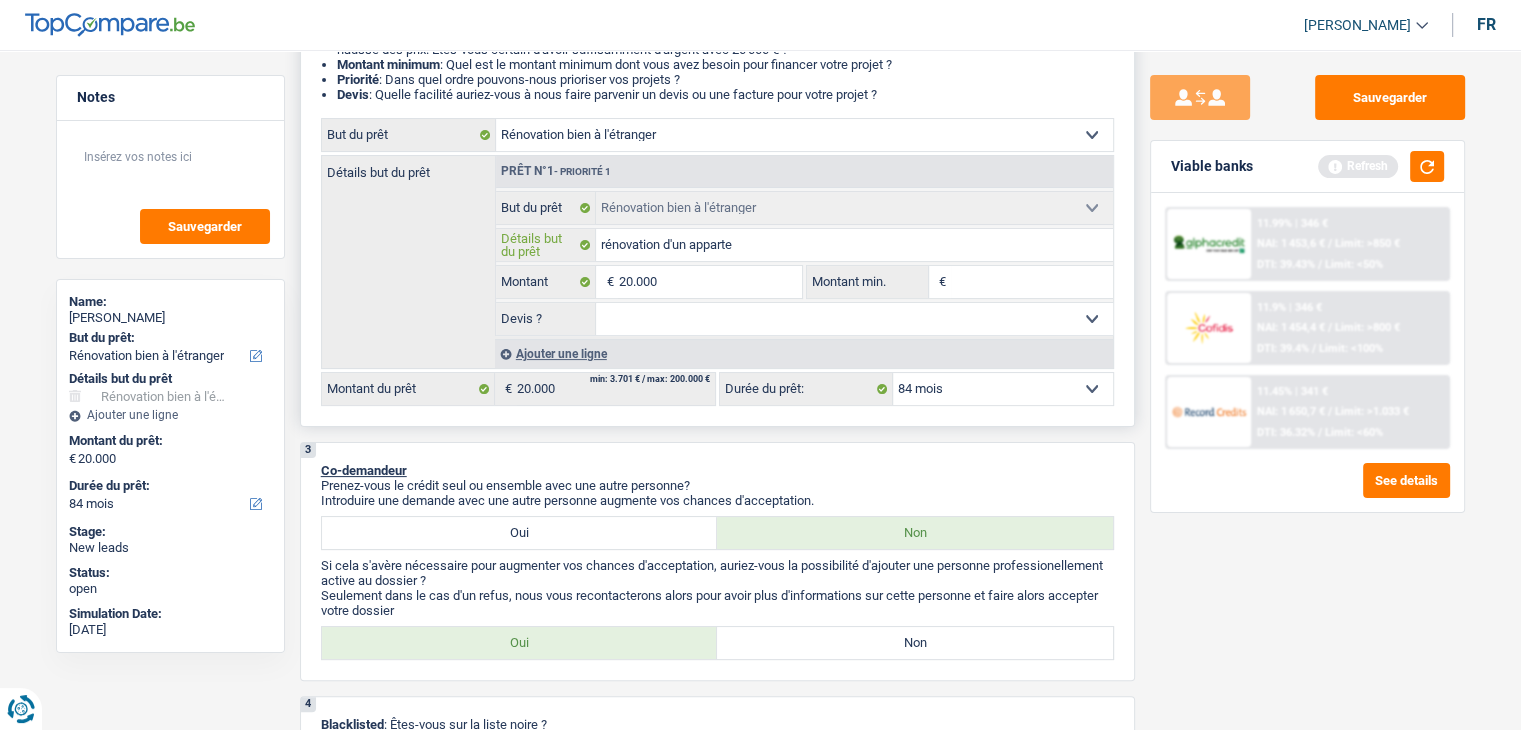 type on "rénovation d'un appartem" 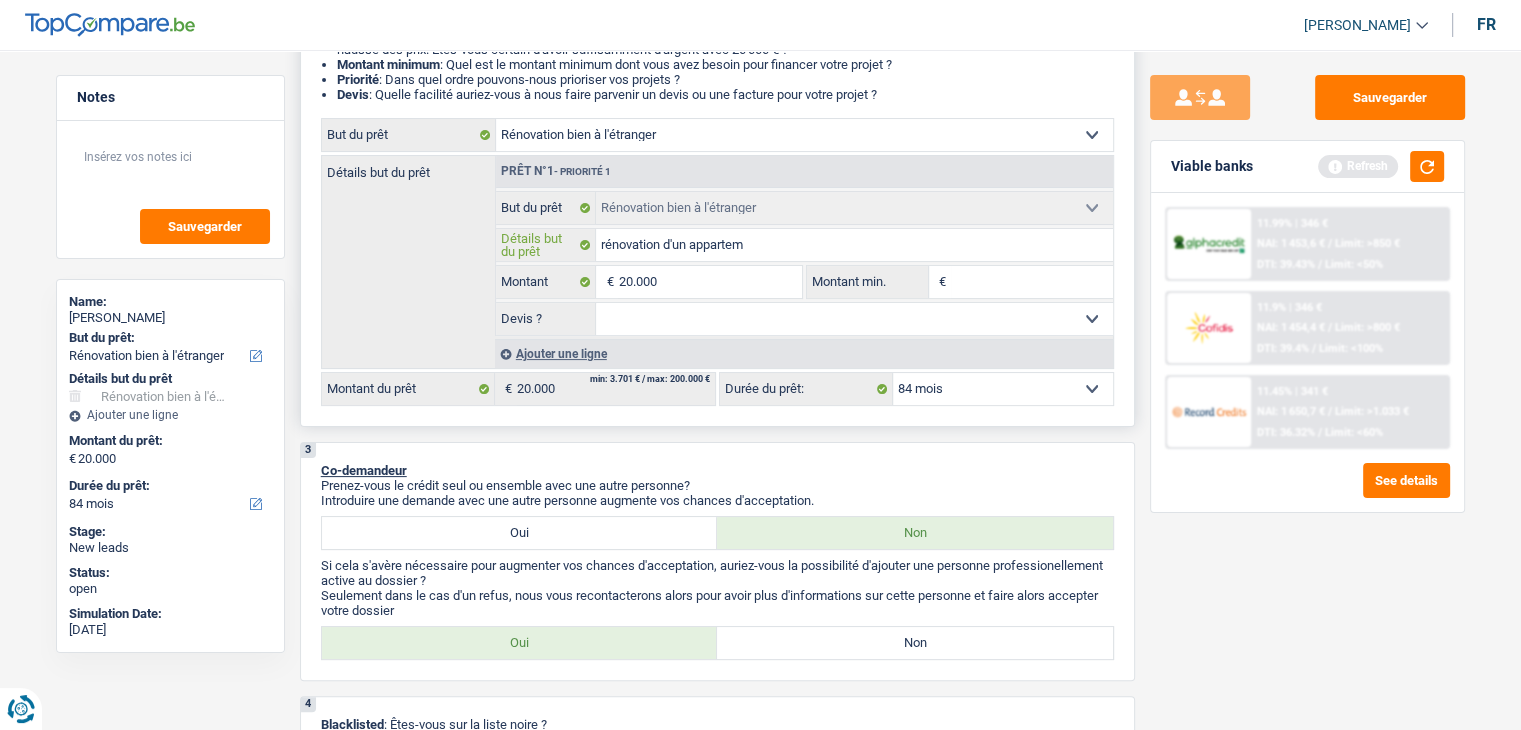 type on "rénovation d'un apparteme" 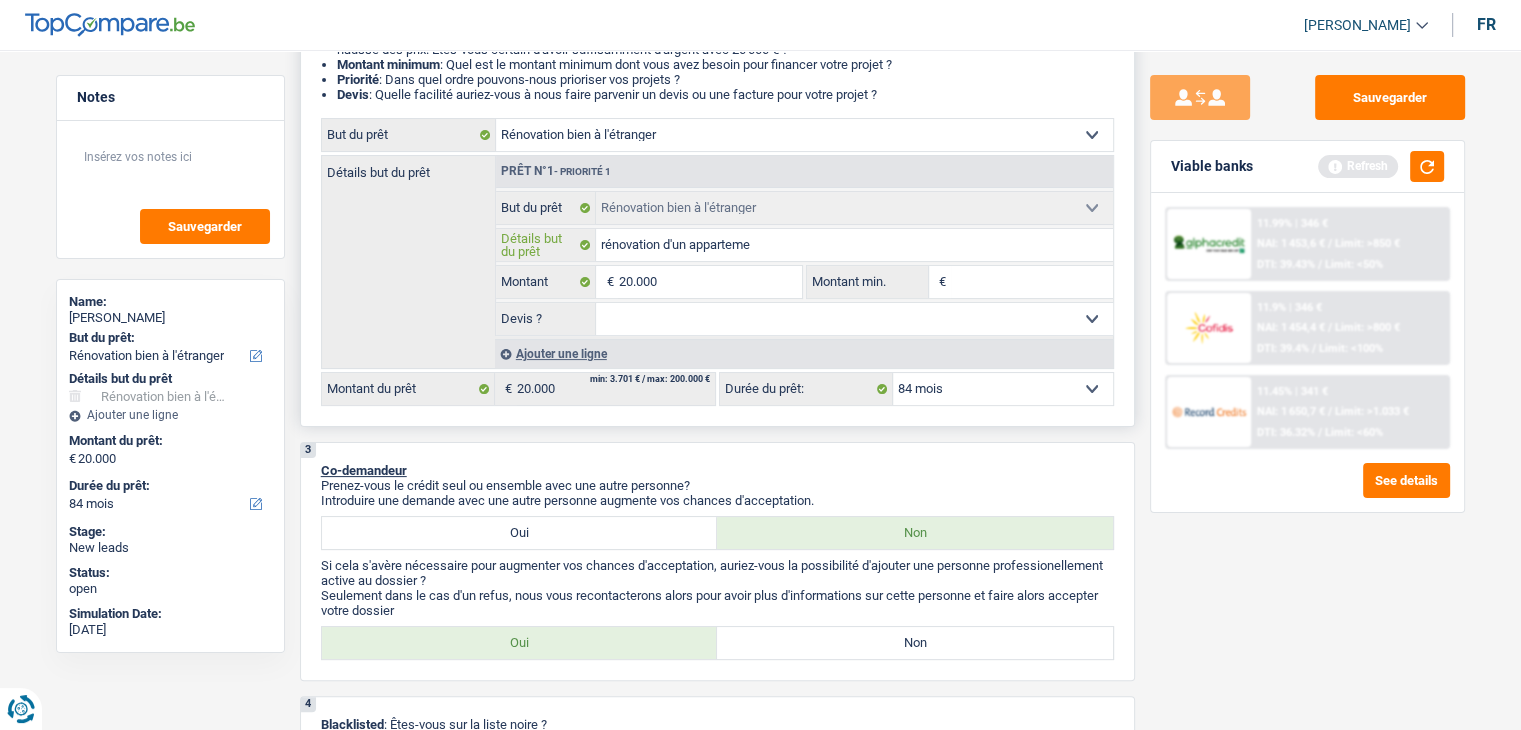 type on "rénovation d'un appartemen" 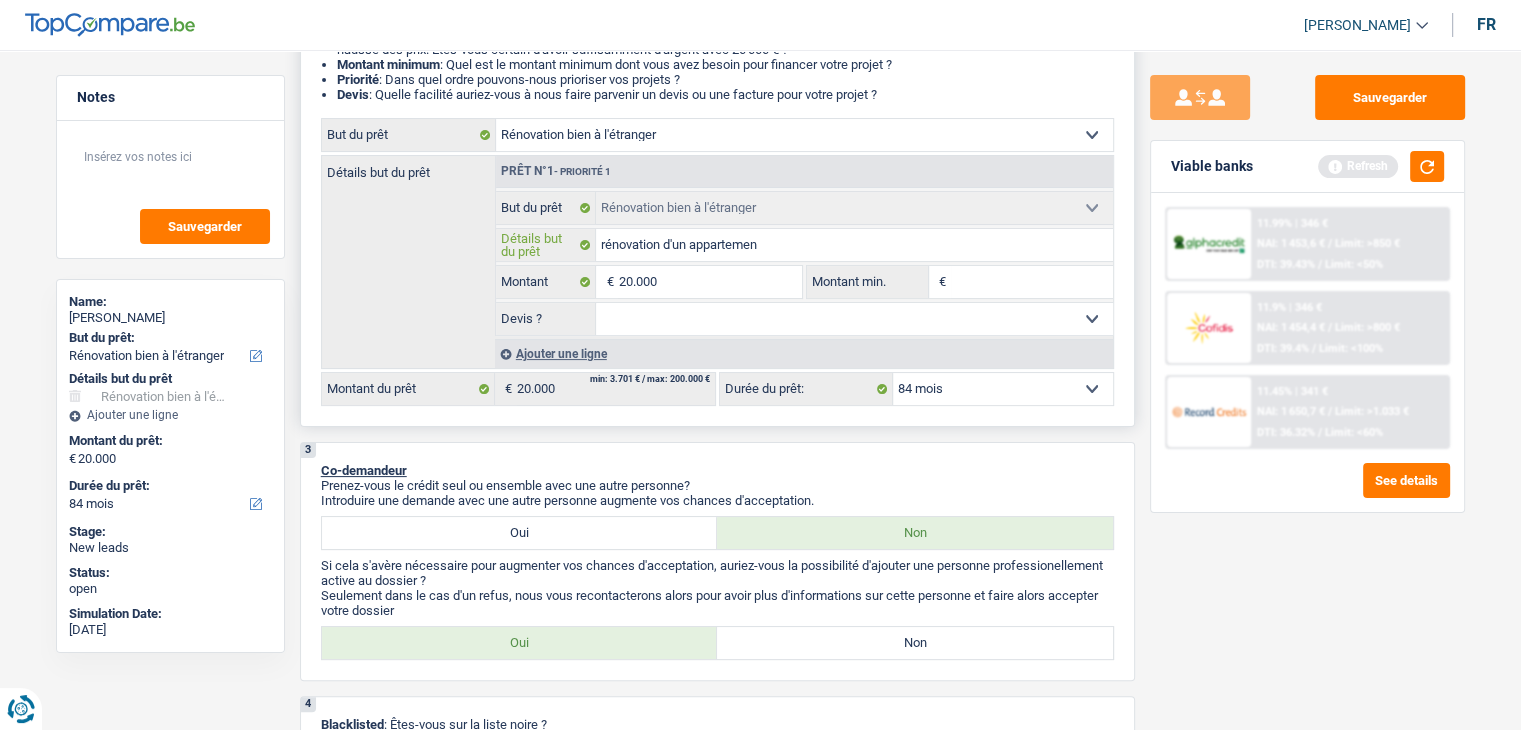 type on "rénovation d'un appartement" 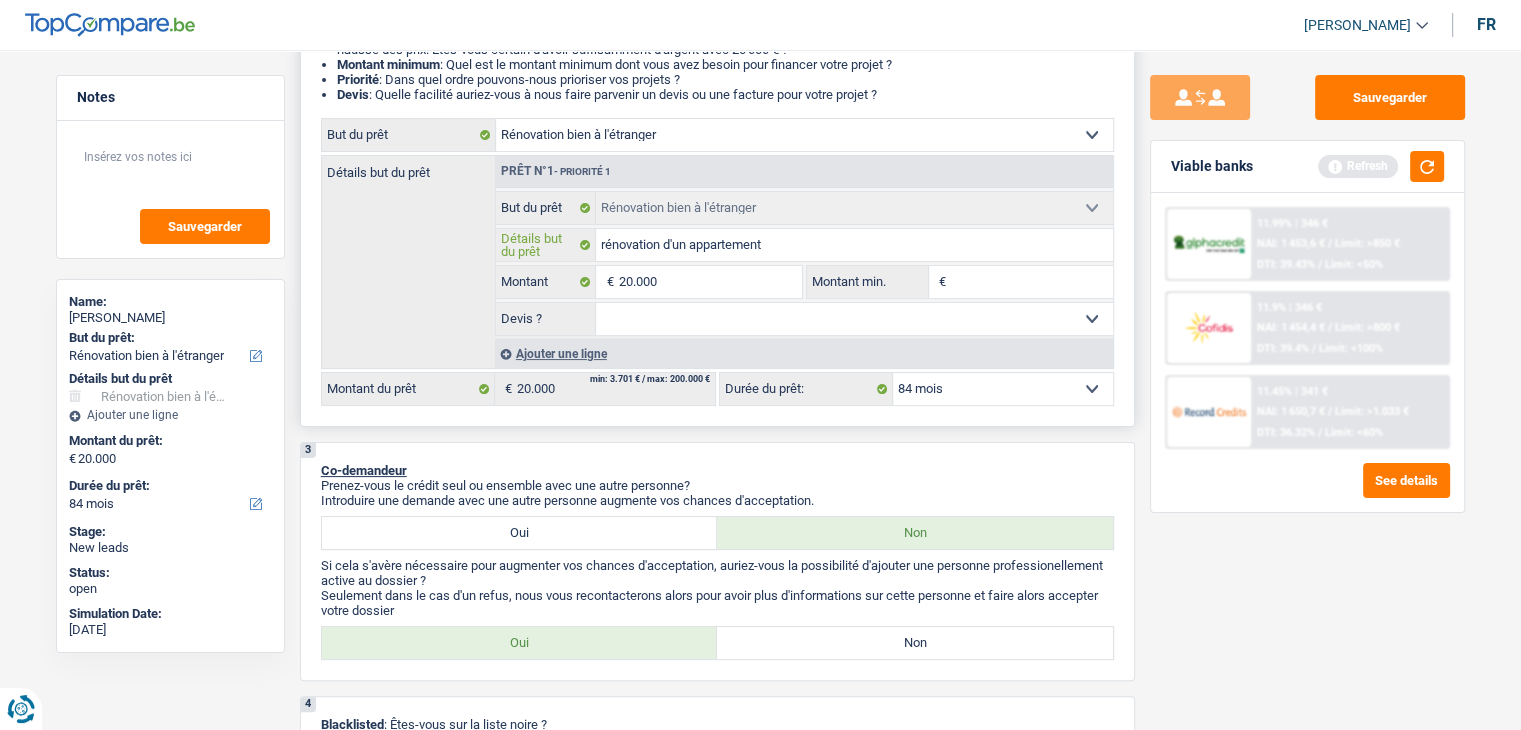 type on "rénovation d'un appartement" 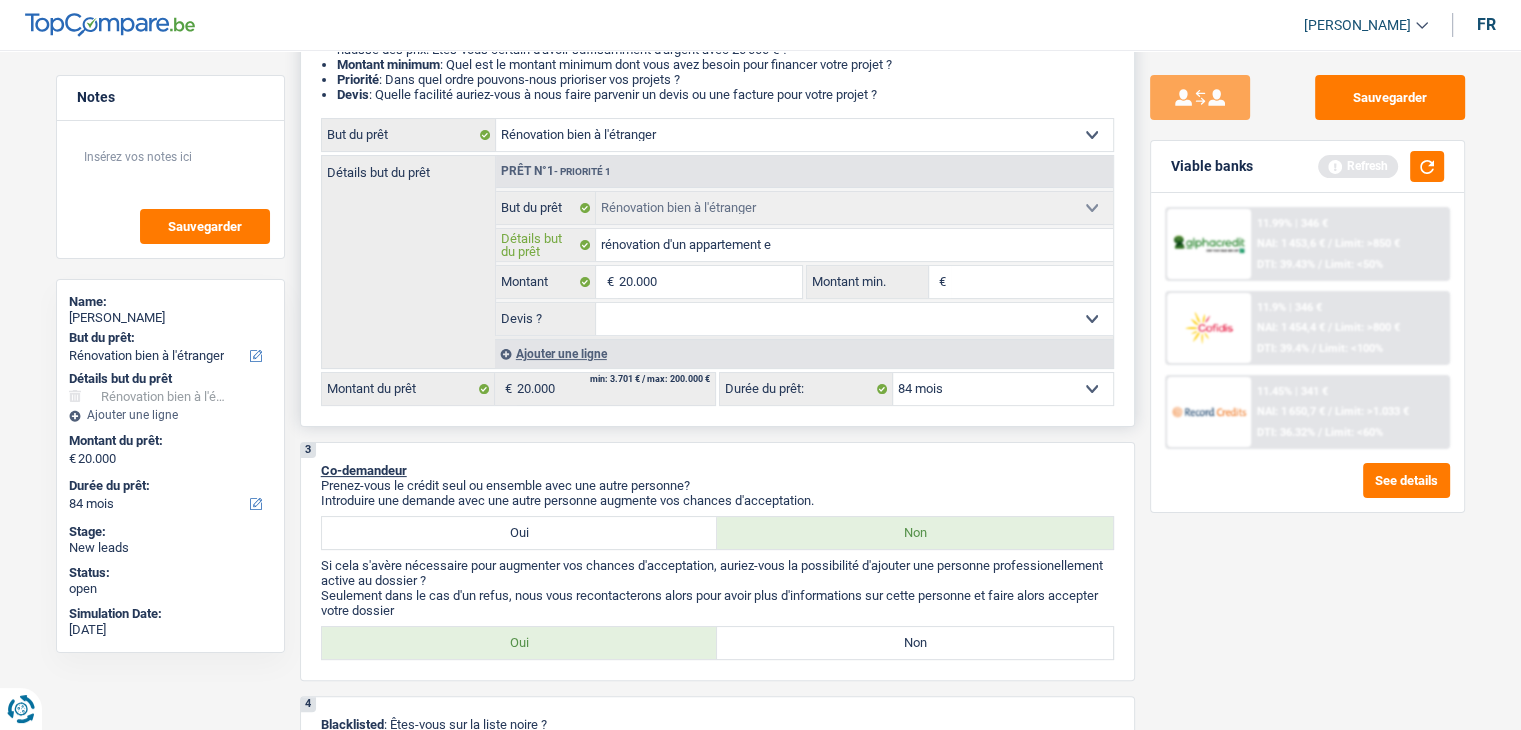type on "rénovation d'un appartement en" 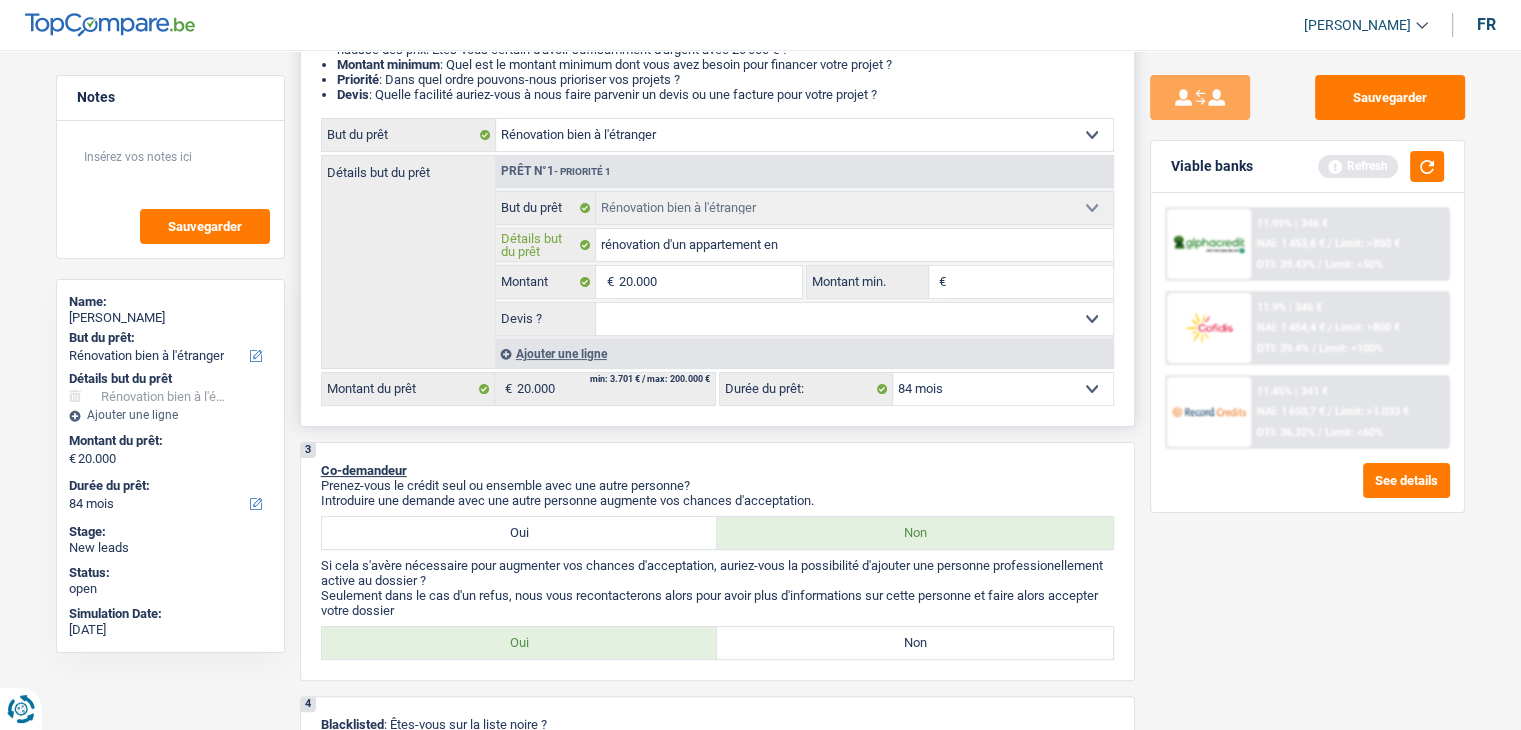 type on "rénovation d'un appartement e" 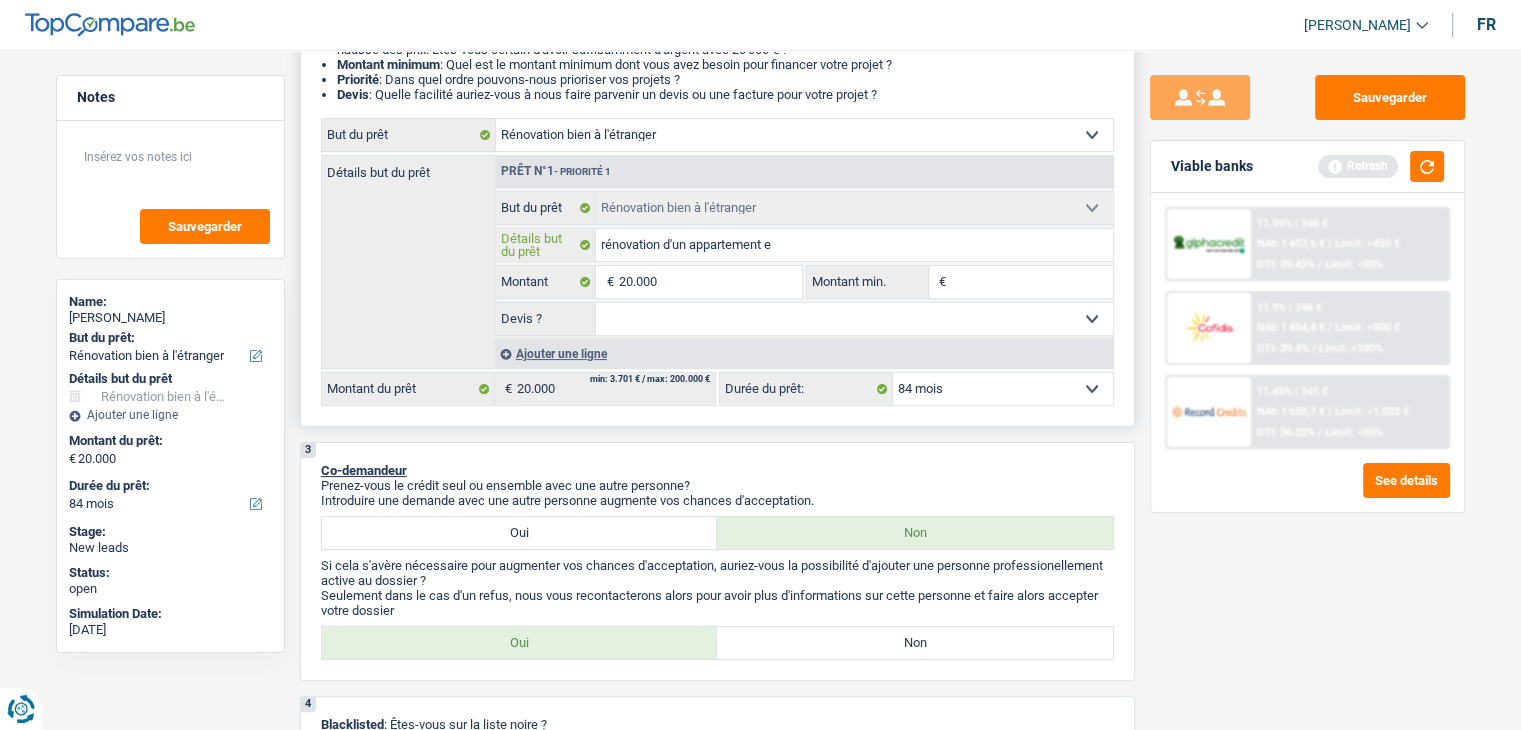 type on "rénovation d'un appartement" 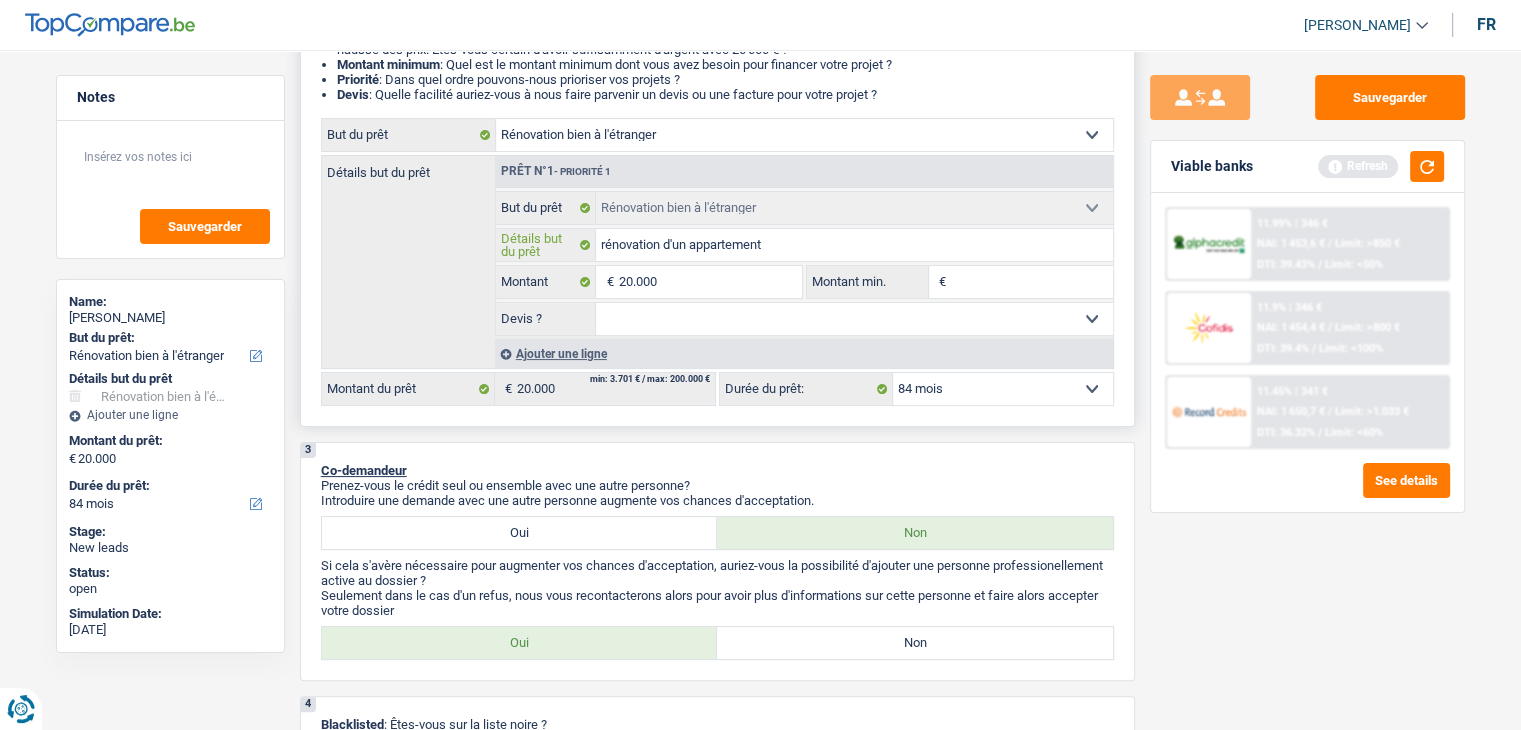 type on "rénovation d'un appartement a" 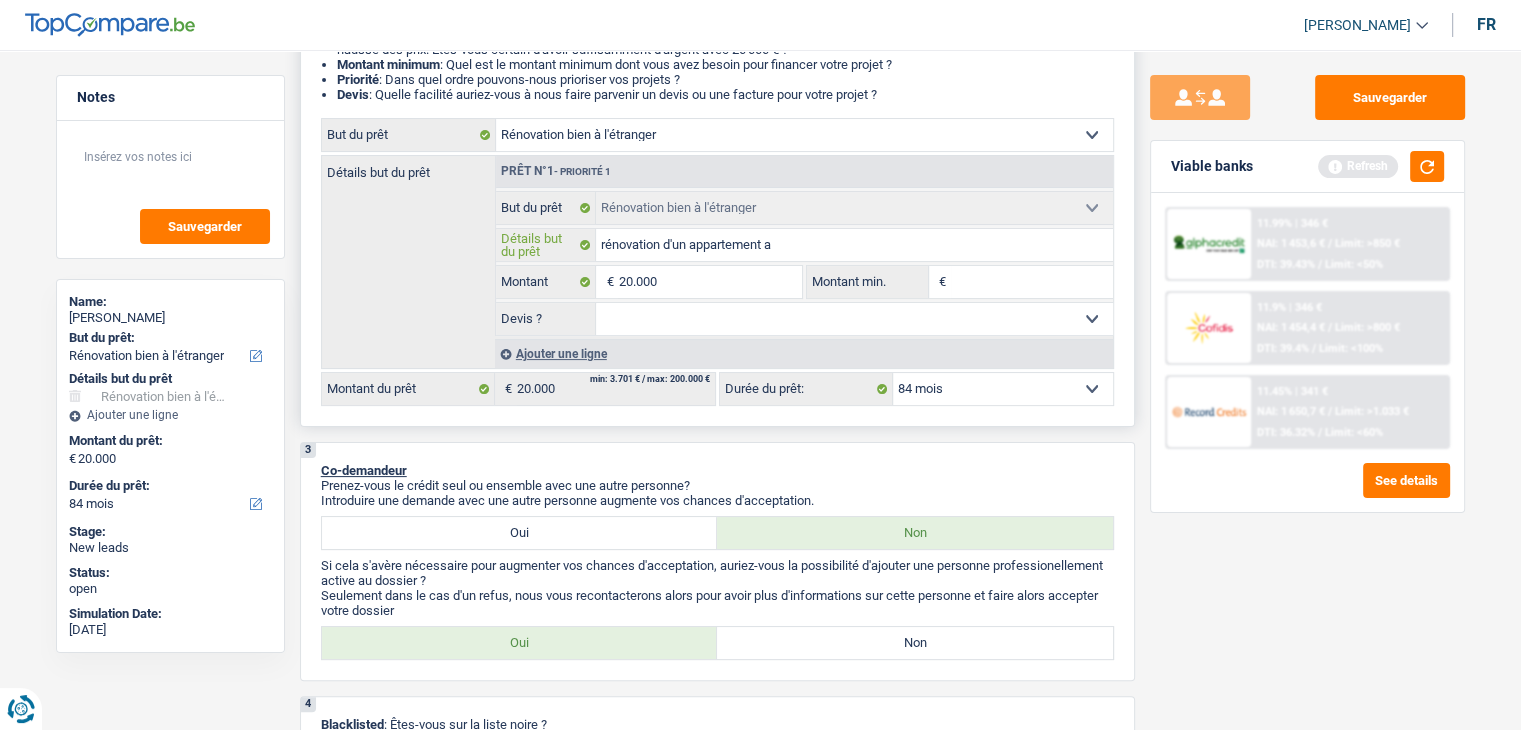type on "rénovation d'un appartement au" 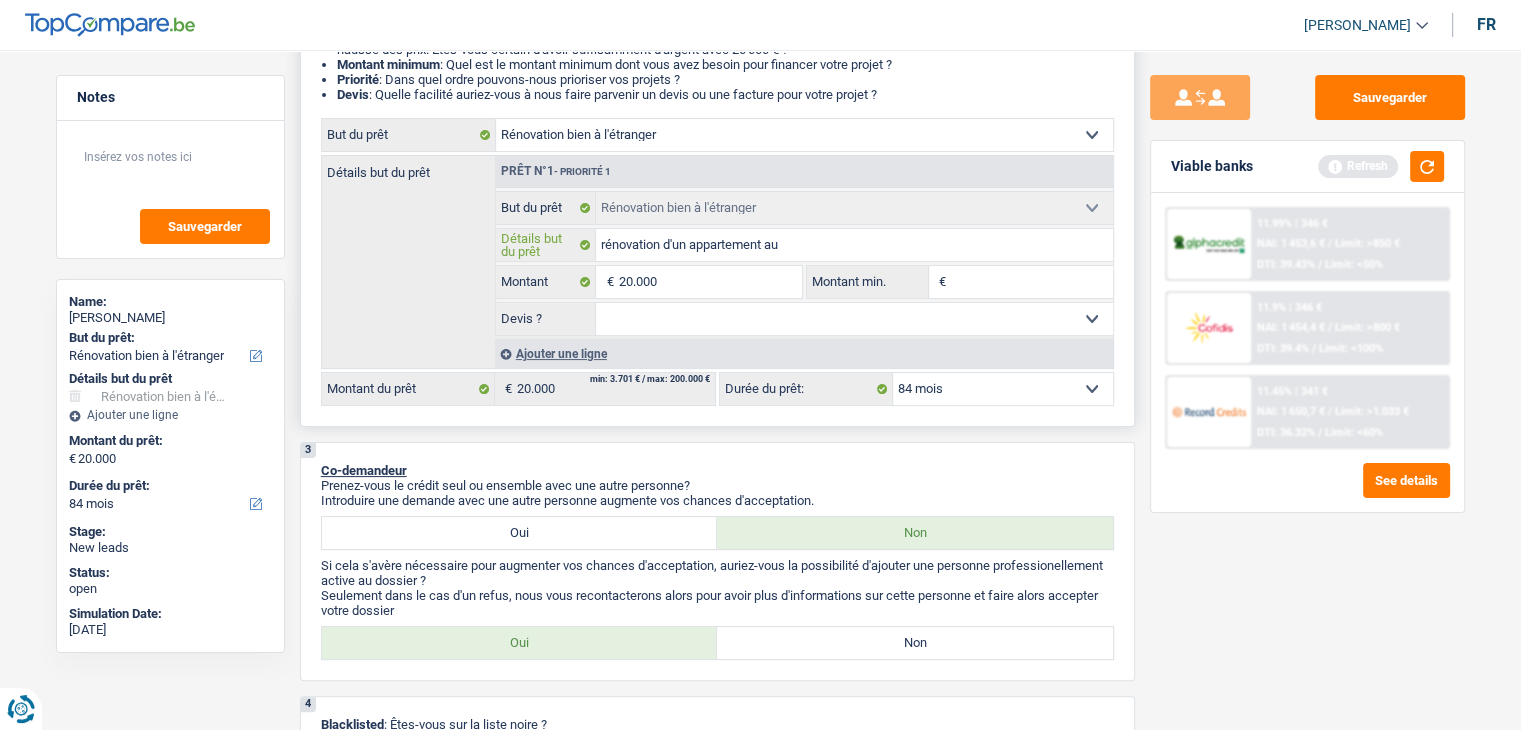 type on "rénovation d'un appartement au" 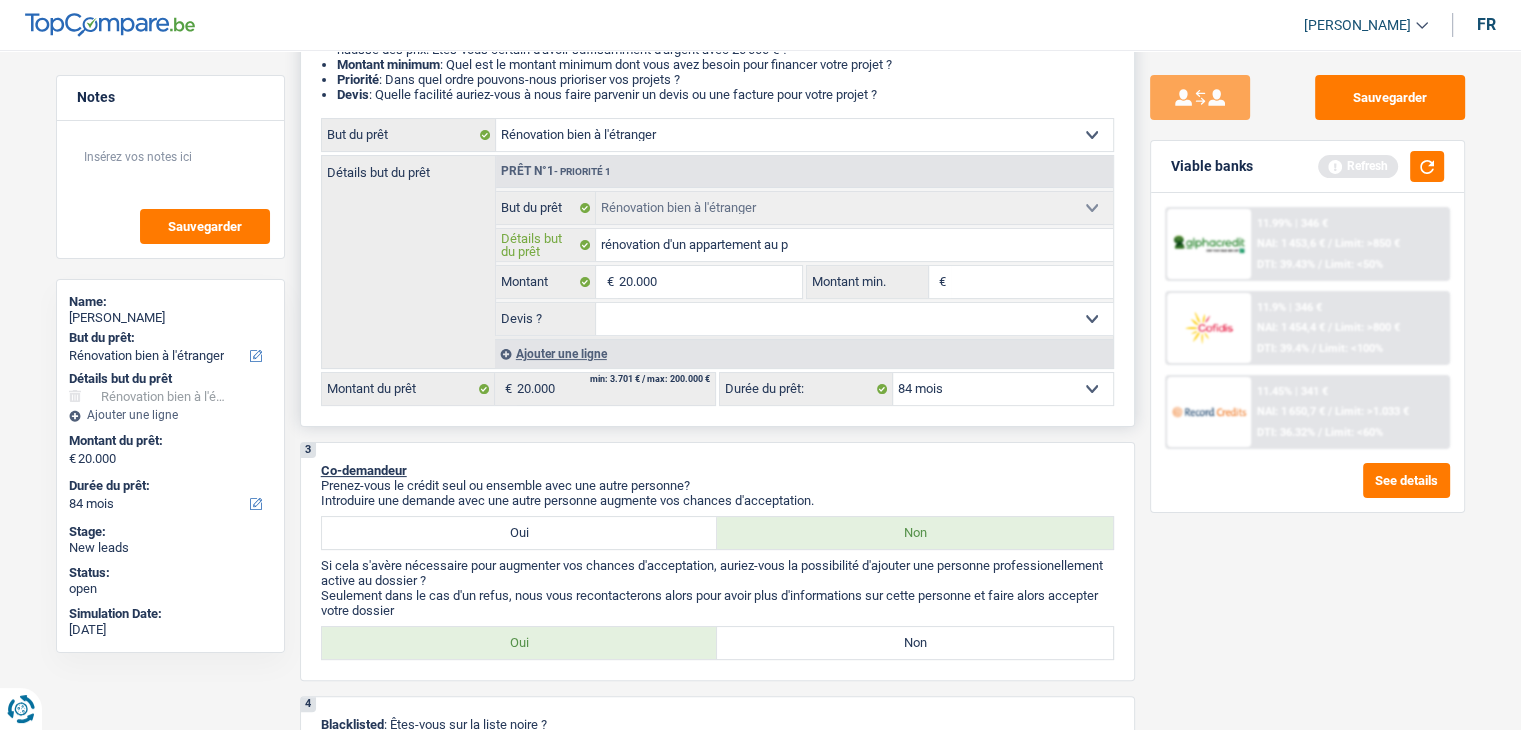 type on "rénovation d'un appartement au po" 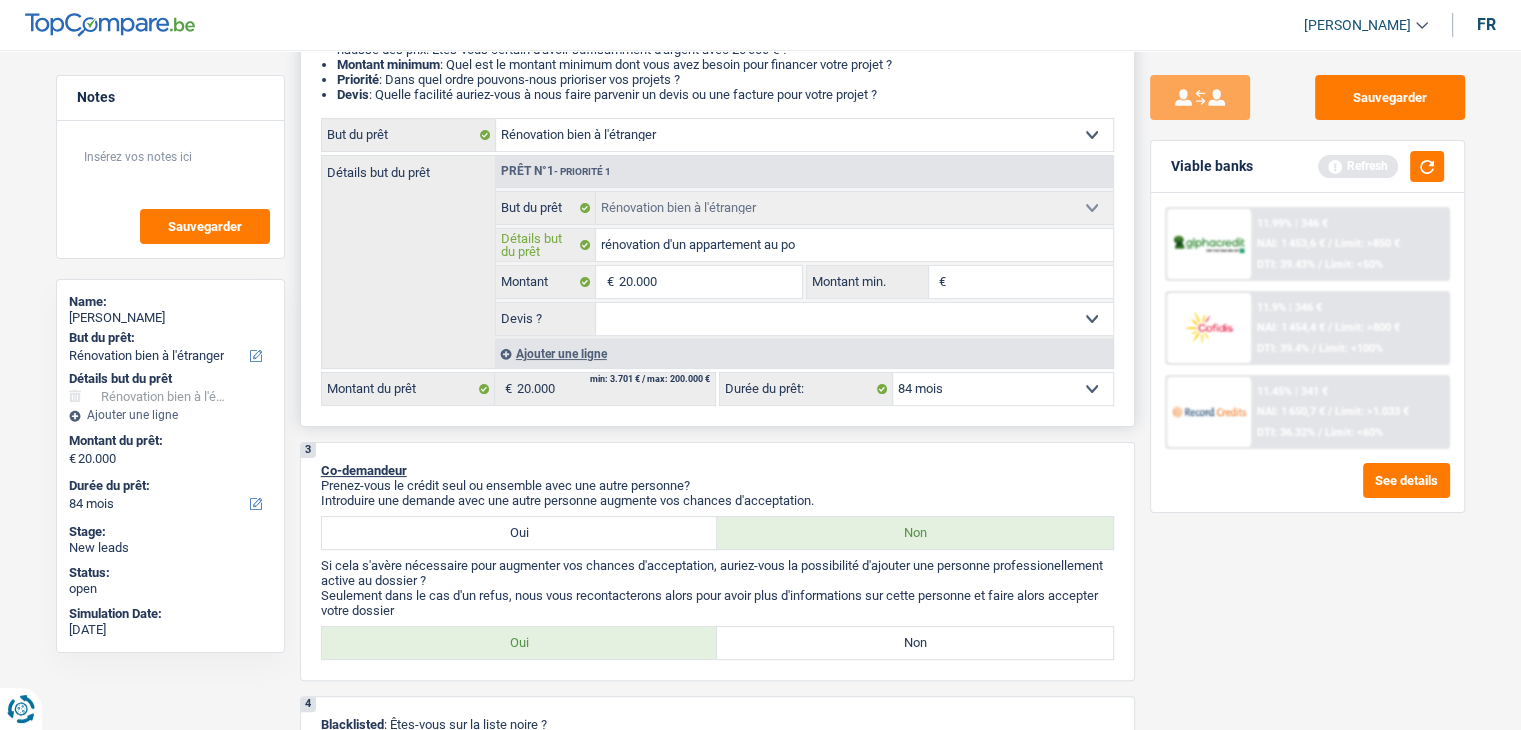 type on "rénovation d'un appartement au por" 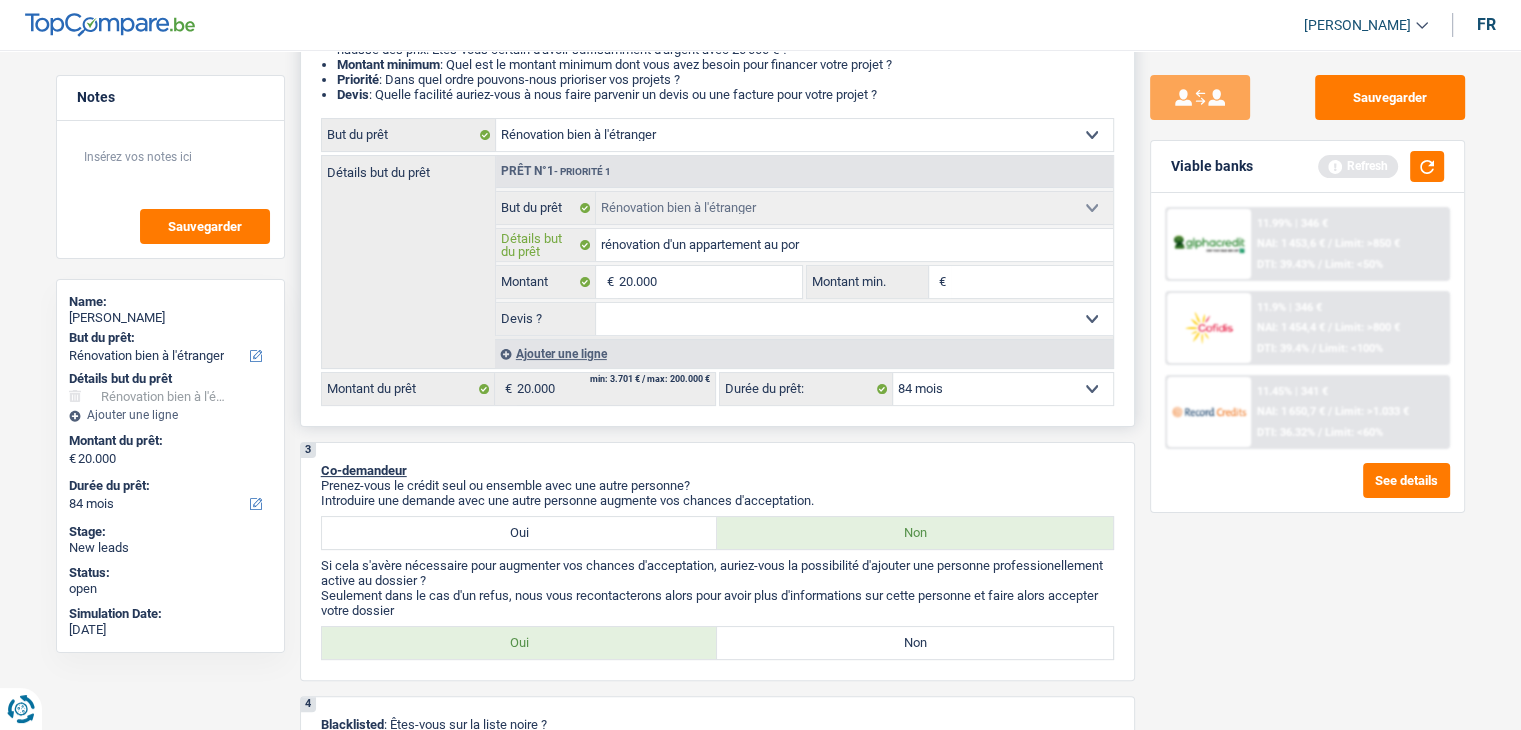 type on "rénovation d'un appartement au por" 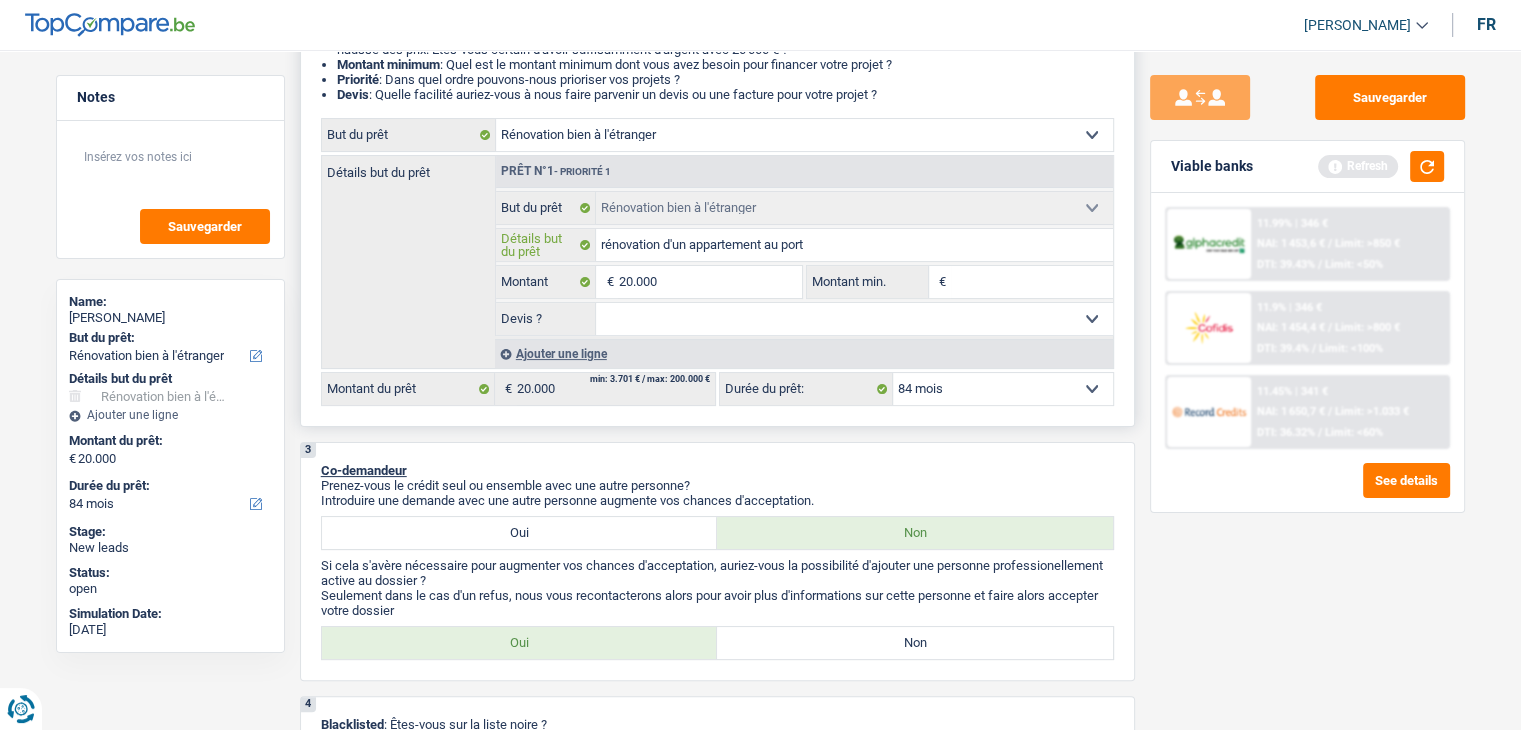 type on "rénovation d'un appartement au portu" 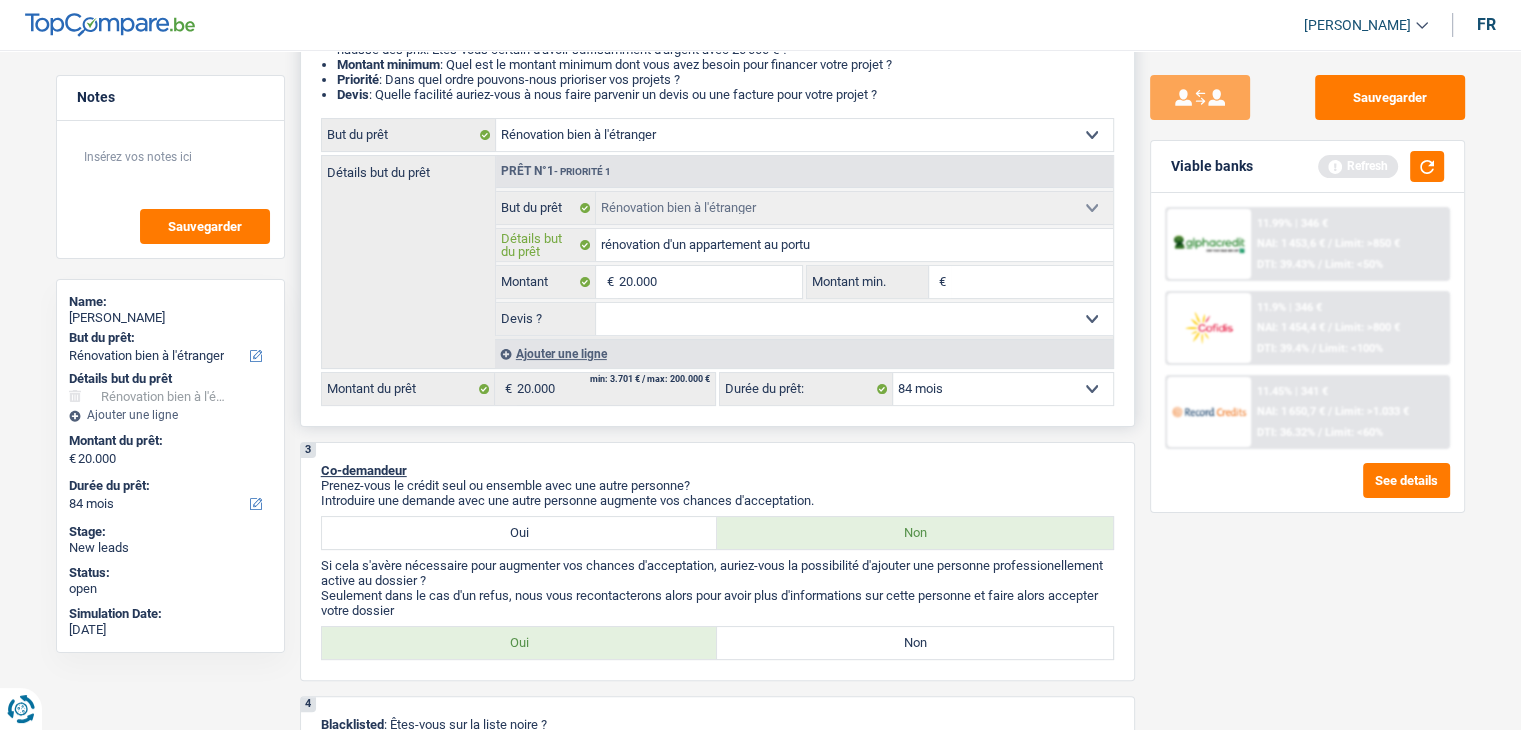 type on "rénovation d'un appartement au portug" 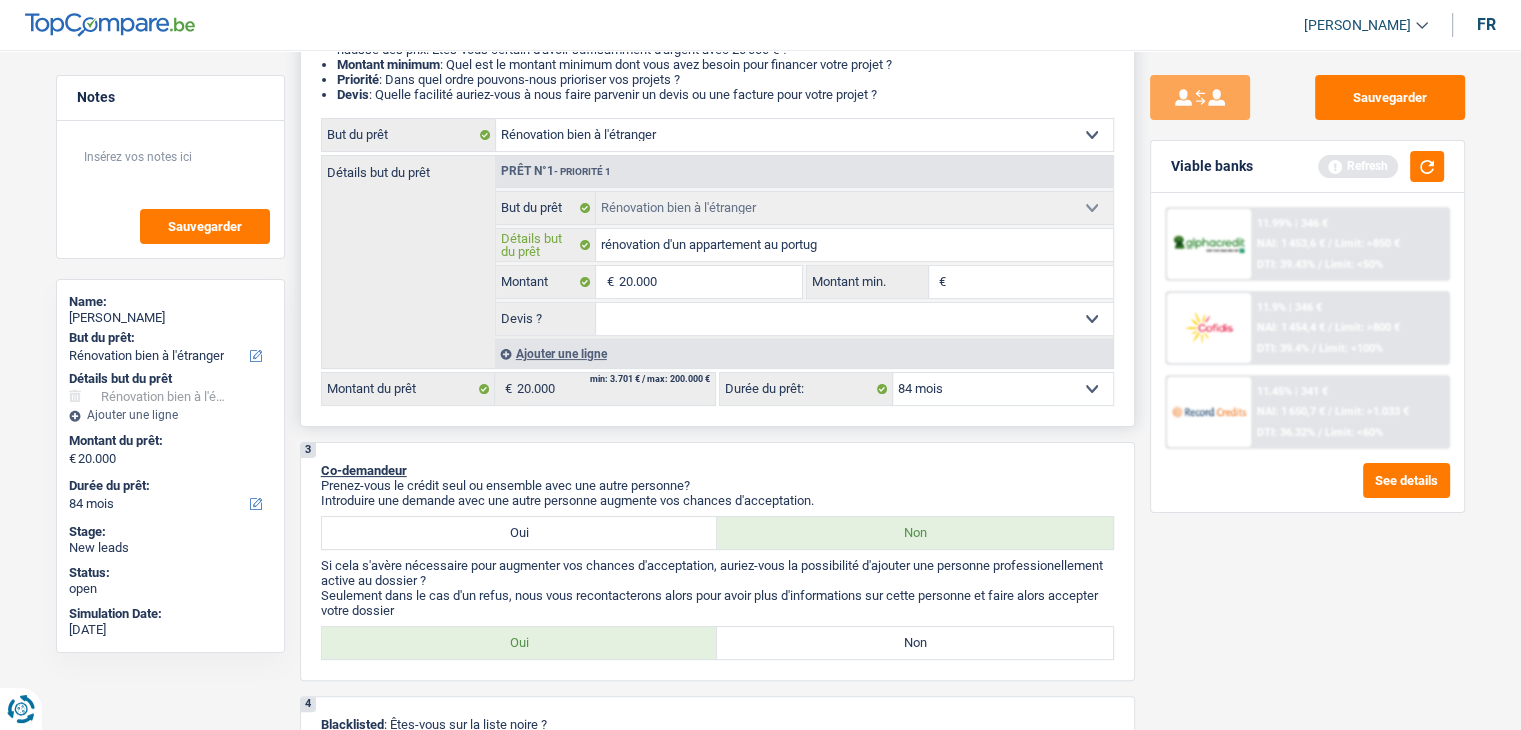 type on "rénovation d'un appartement au portuga" 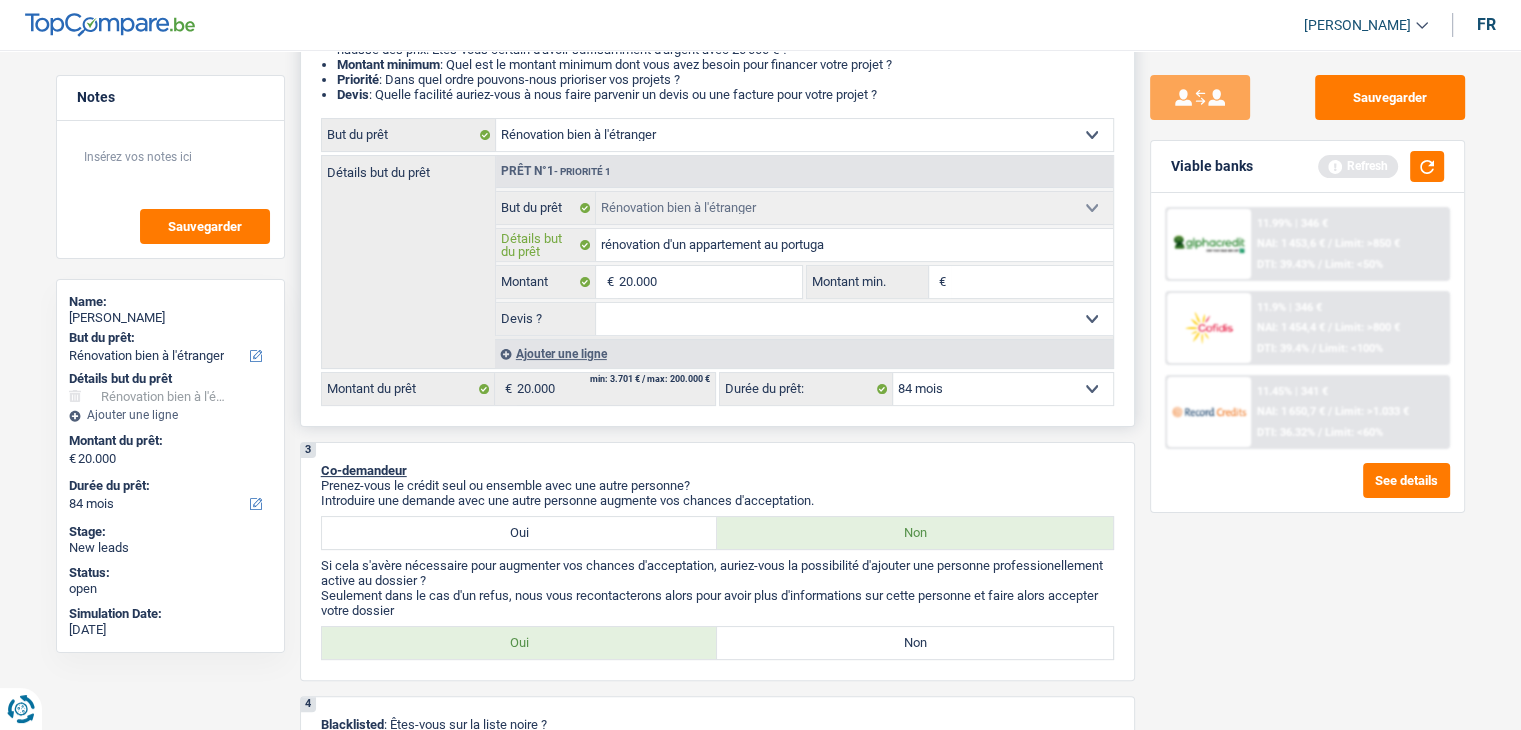 type on "rénovation d'un appartement au portugal" 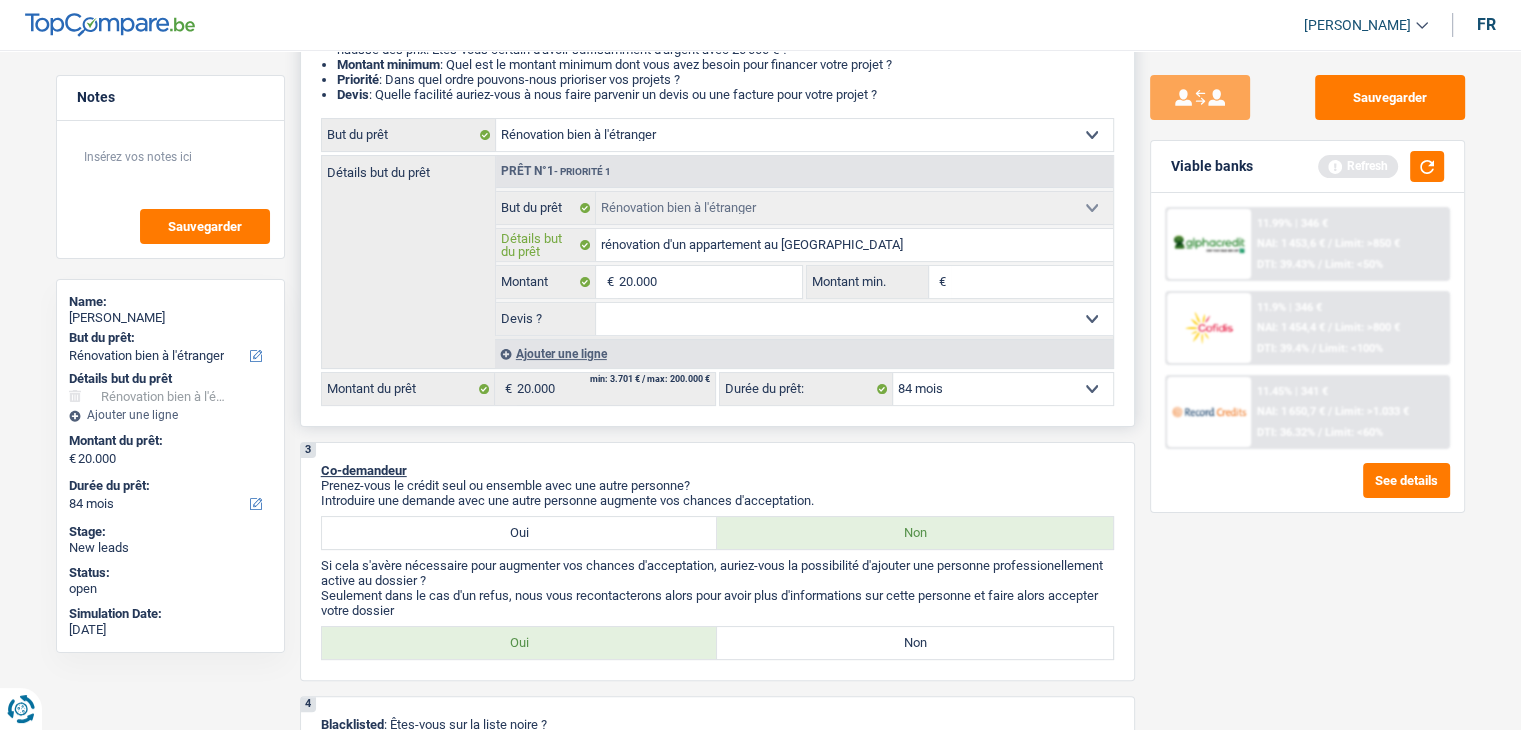 type on "rénovation d'un appartement au portugal" 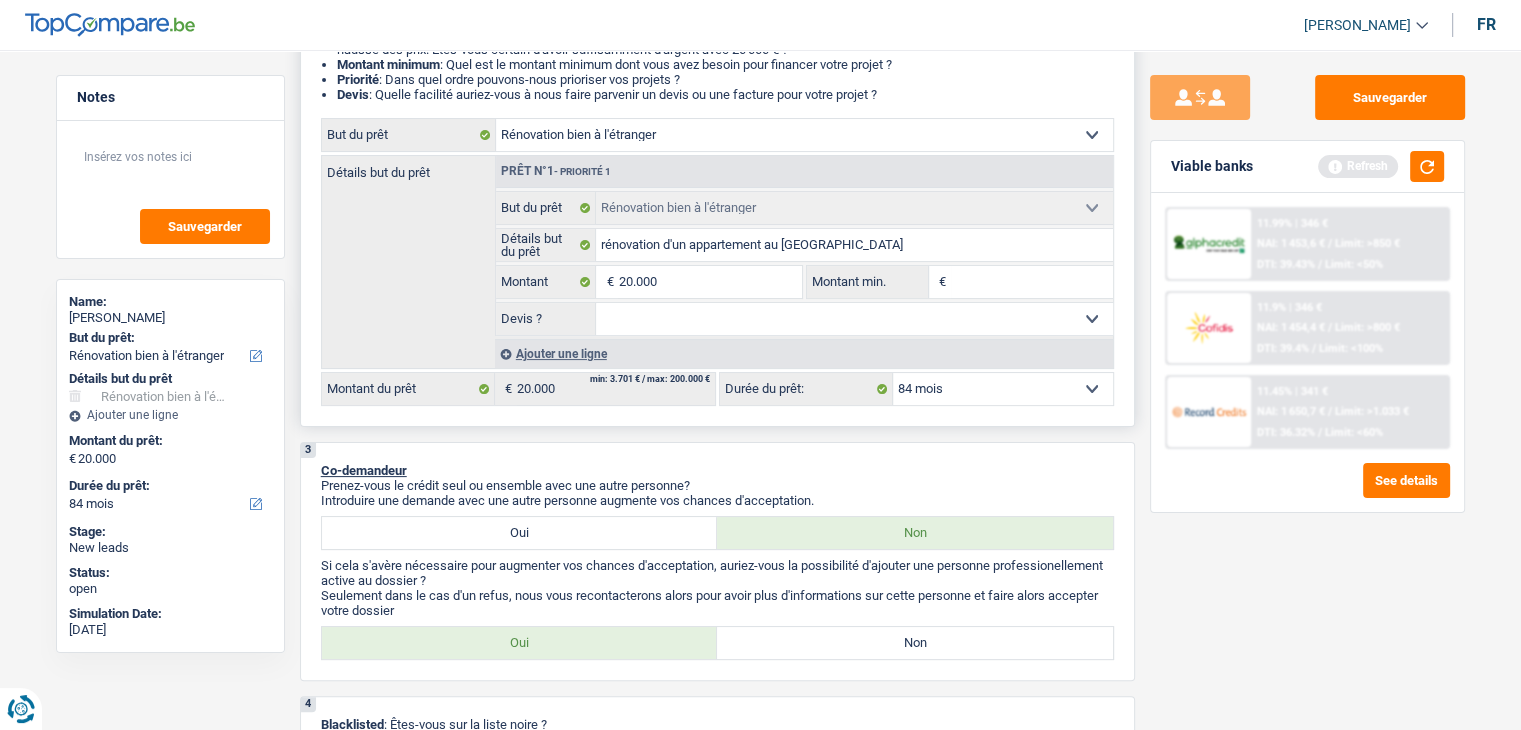 click on "Montant min." at bounding box center (1032, 282) 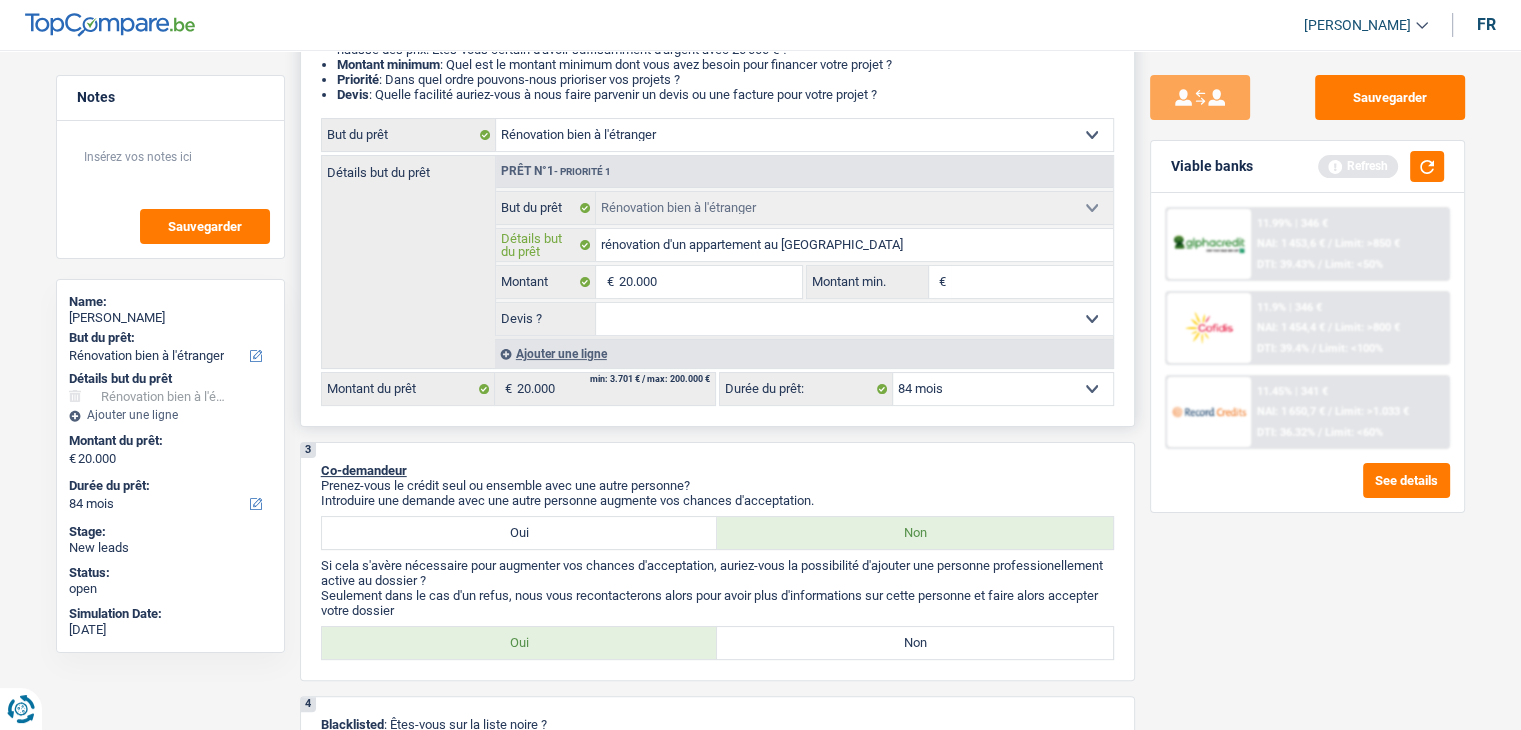 click on "rénovation d'un appartement au portugal" at bounding box center [854, 245] 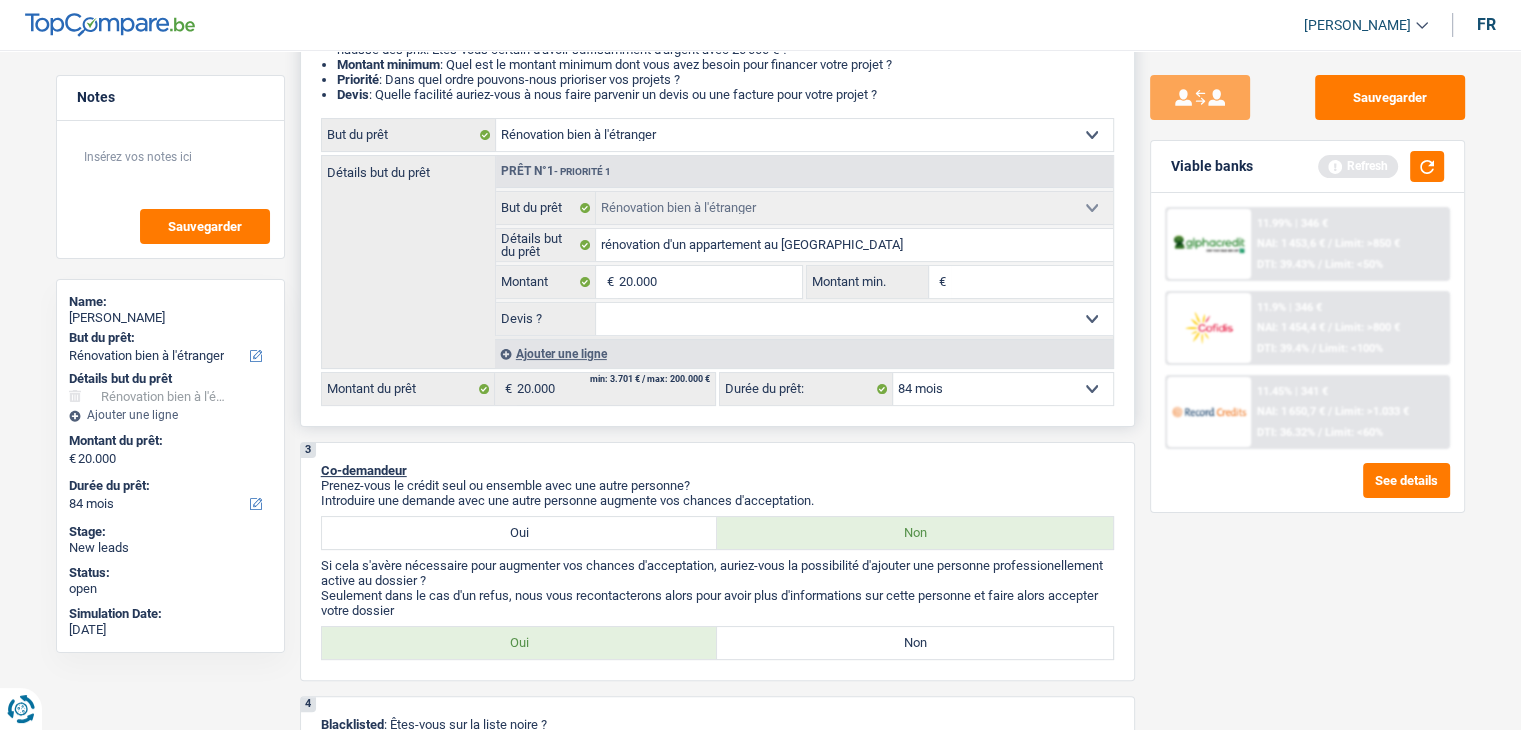 click on "Montant min." at bounding box center (1032, 282) 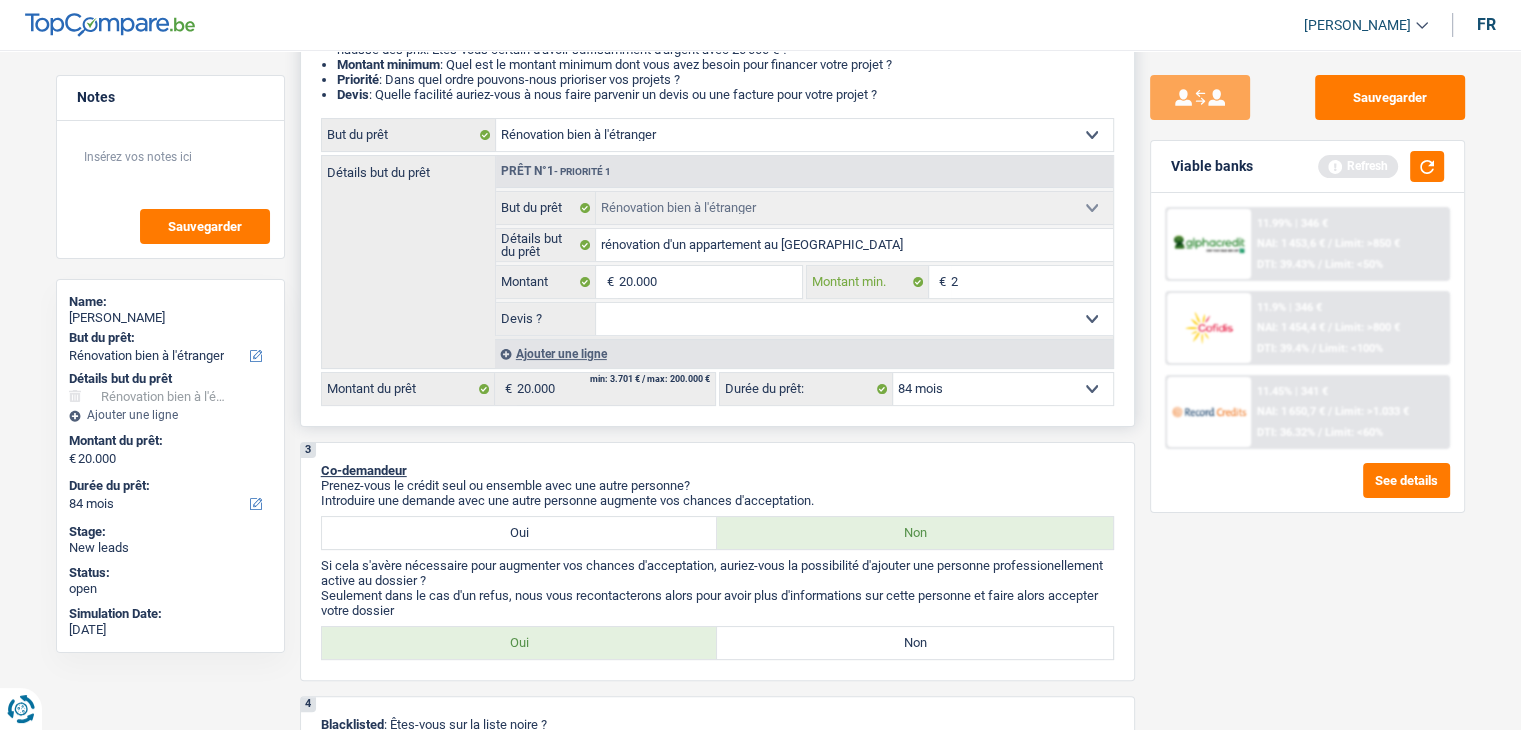 type on "20" 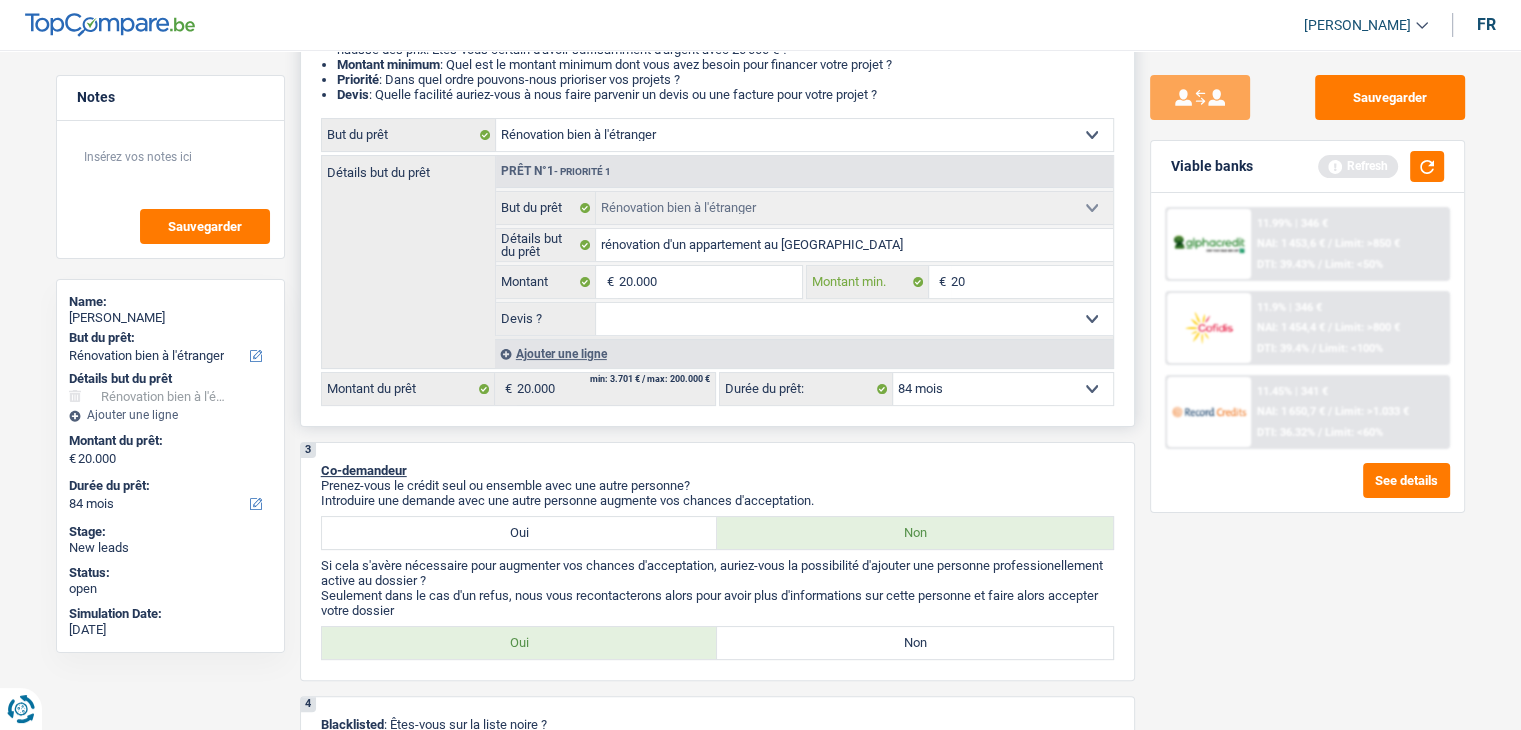 type on "200" 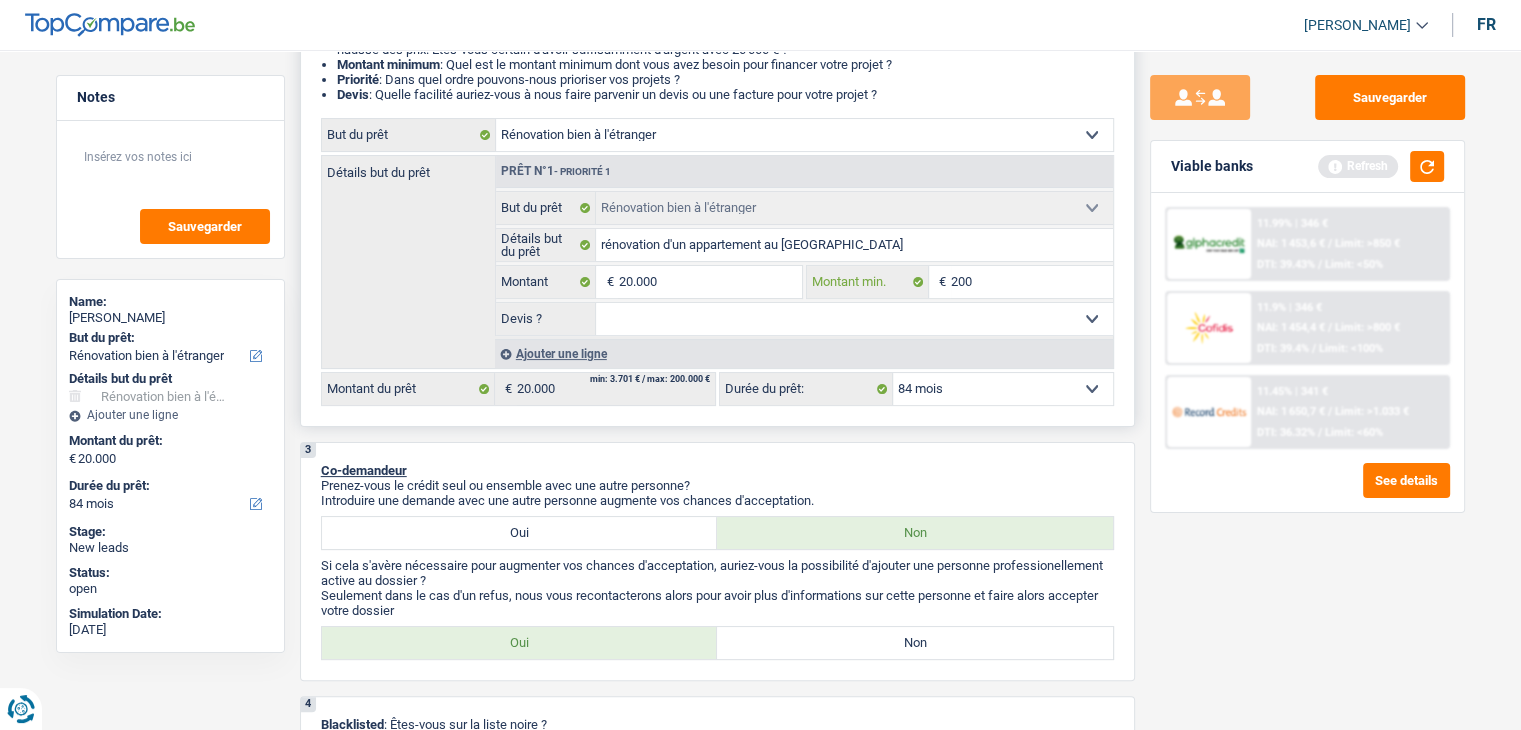 type on "2.000" 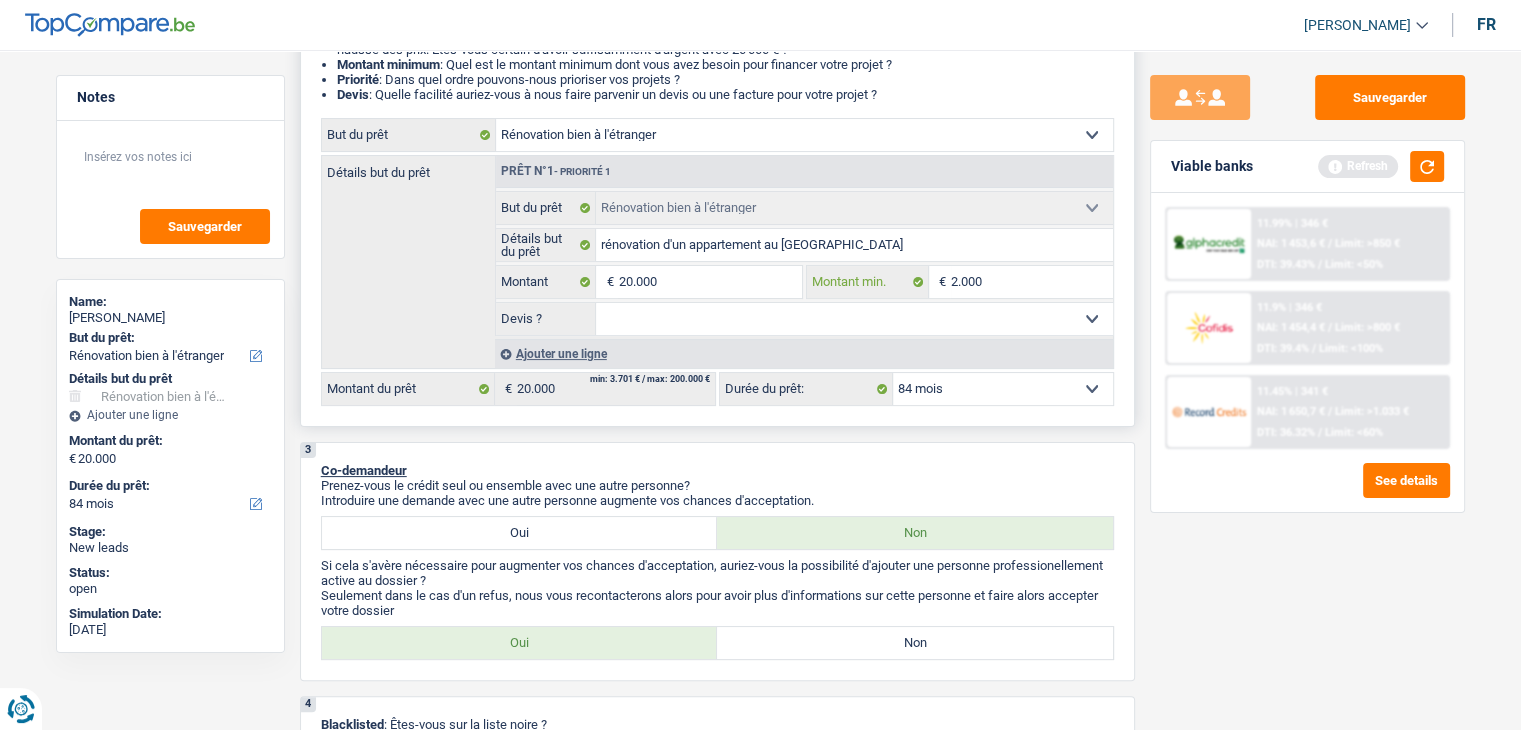 type 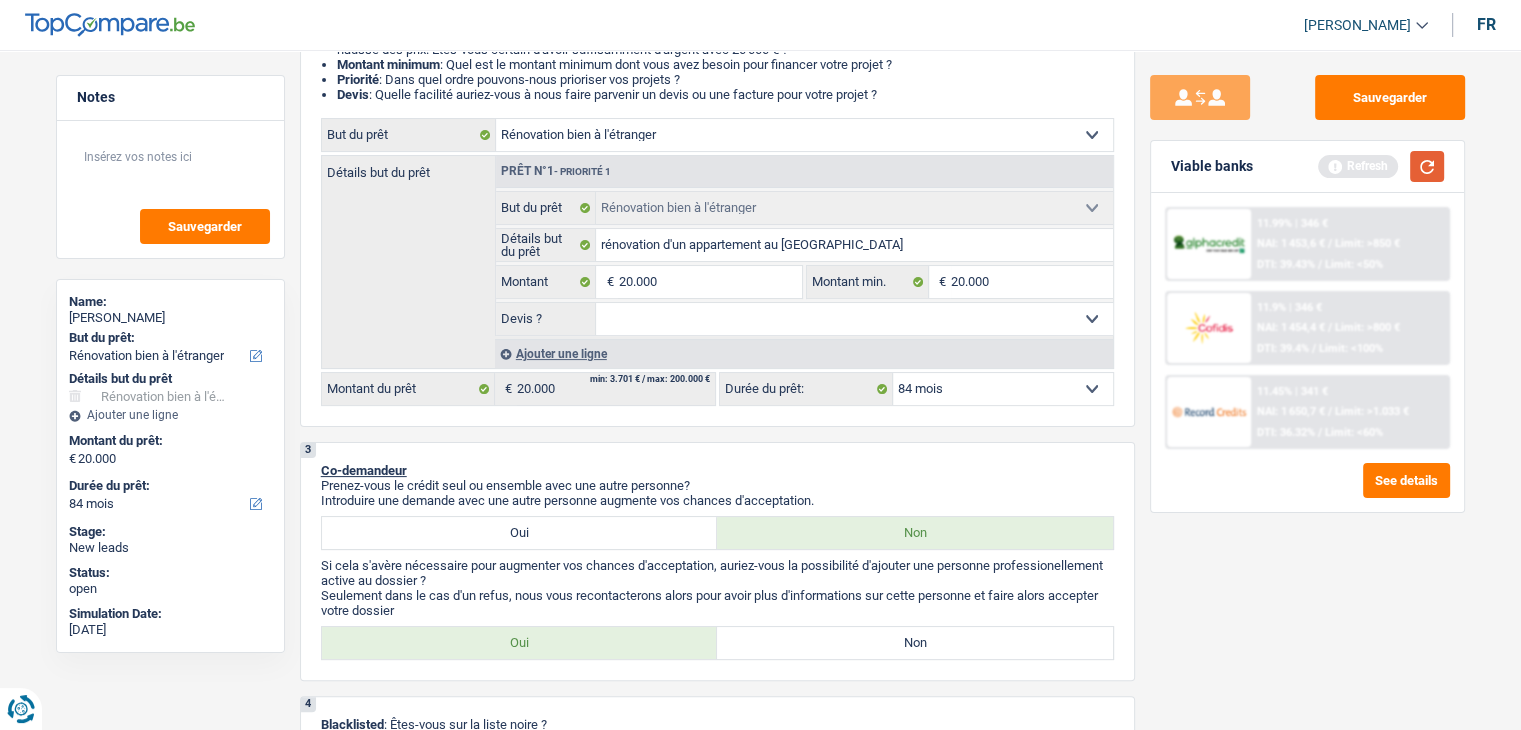 click at bounding box center [1427, 166] 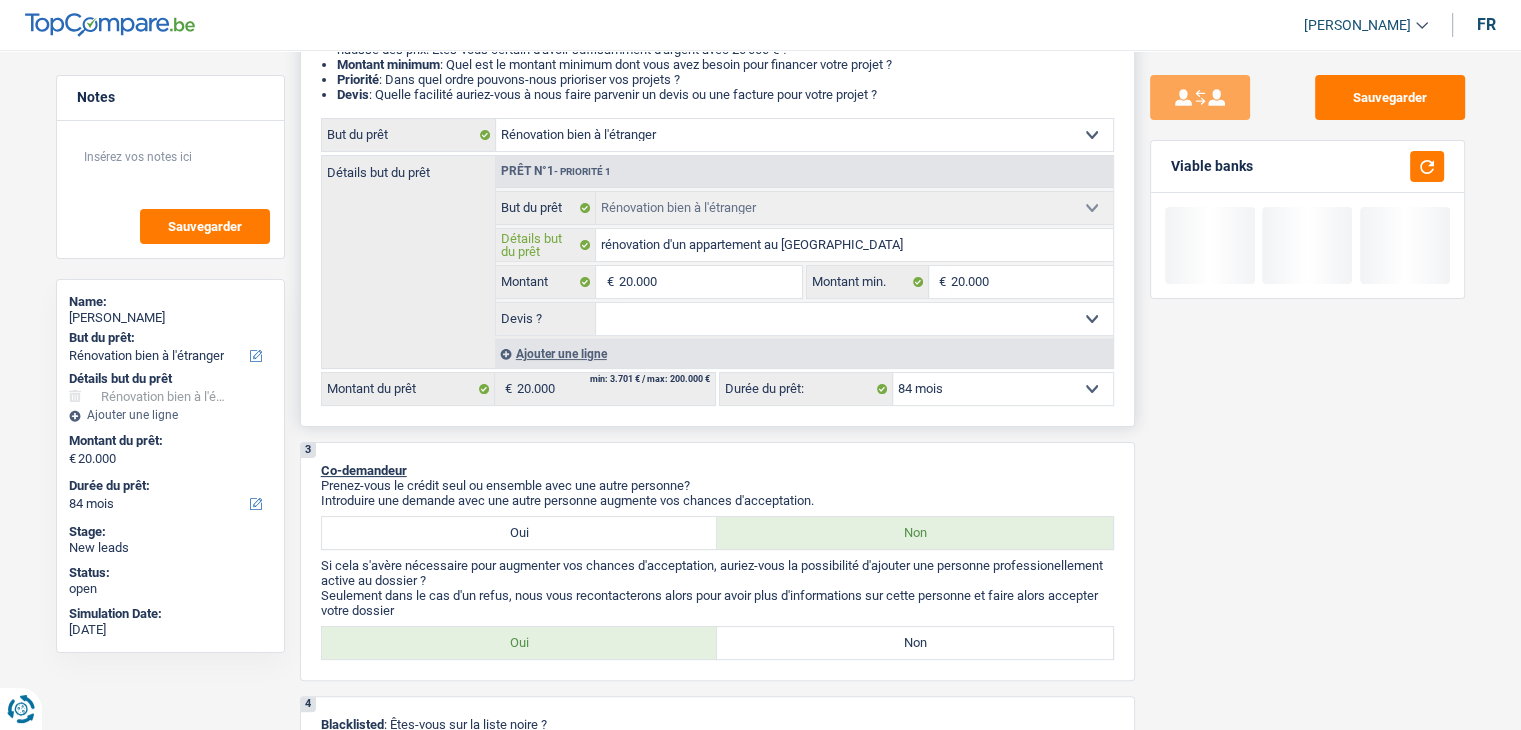 click on "rénovation d'un appartement au portugal" at bounding box center (854, 245) 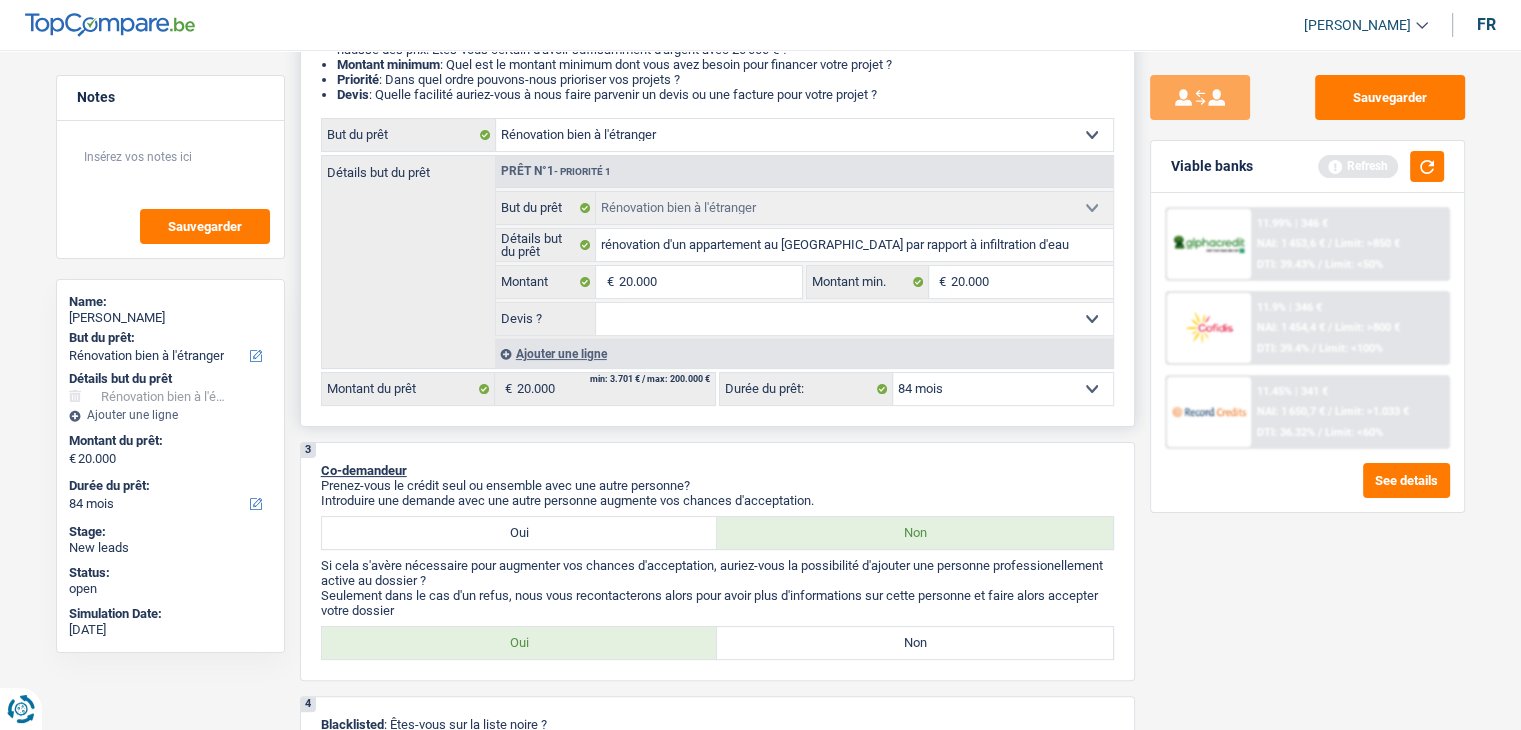 click on "Oui Non Non répondu
Sélectionner une option" at bounding box center (854, 319) 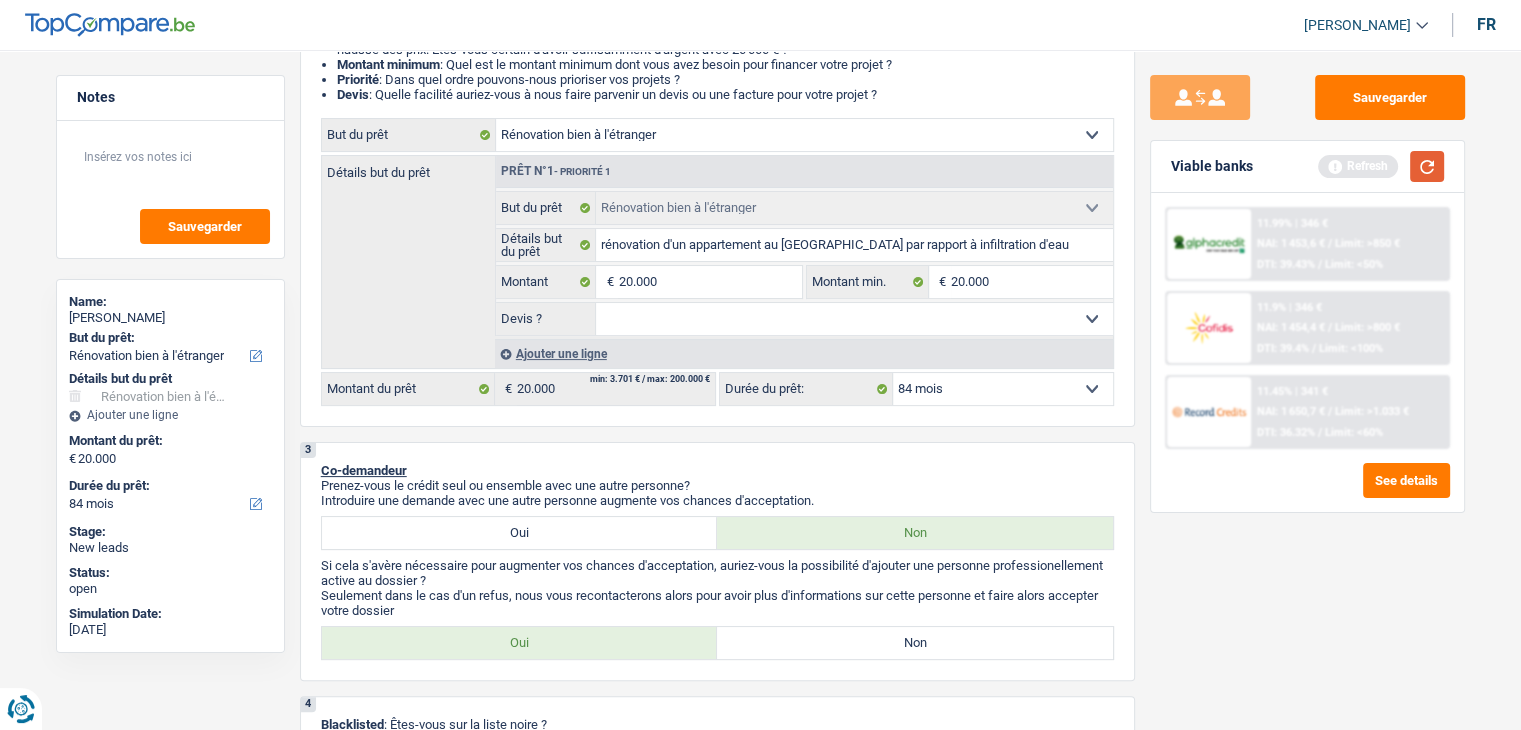 click at bounding box center (1427, 166) 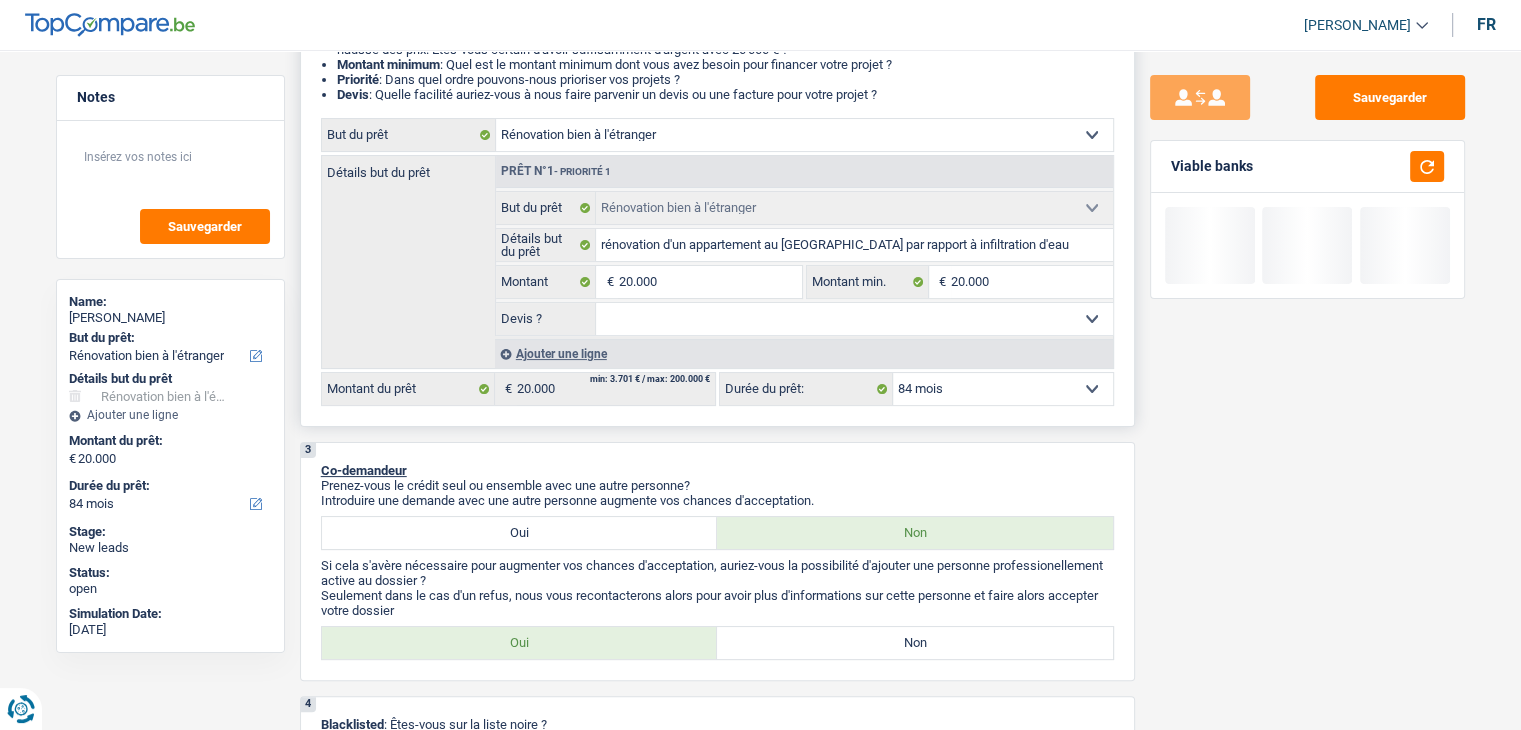 click on "Oui Non Non répondu
Sélectionner une option" at bounding box center [854, 319] 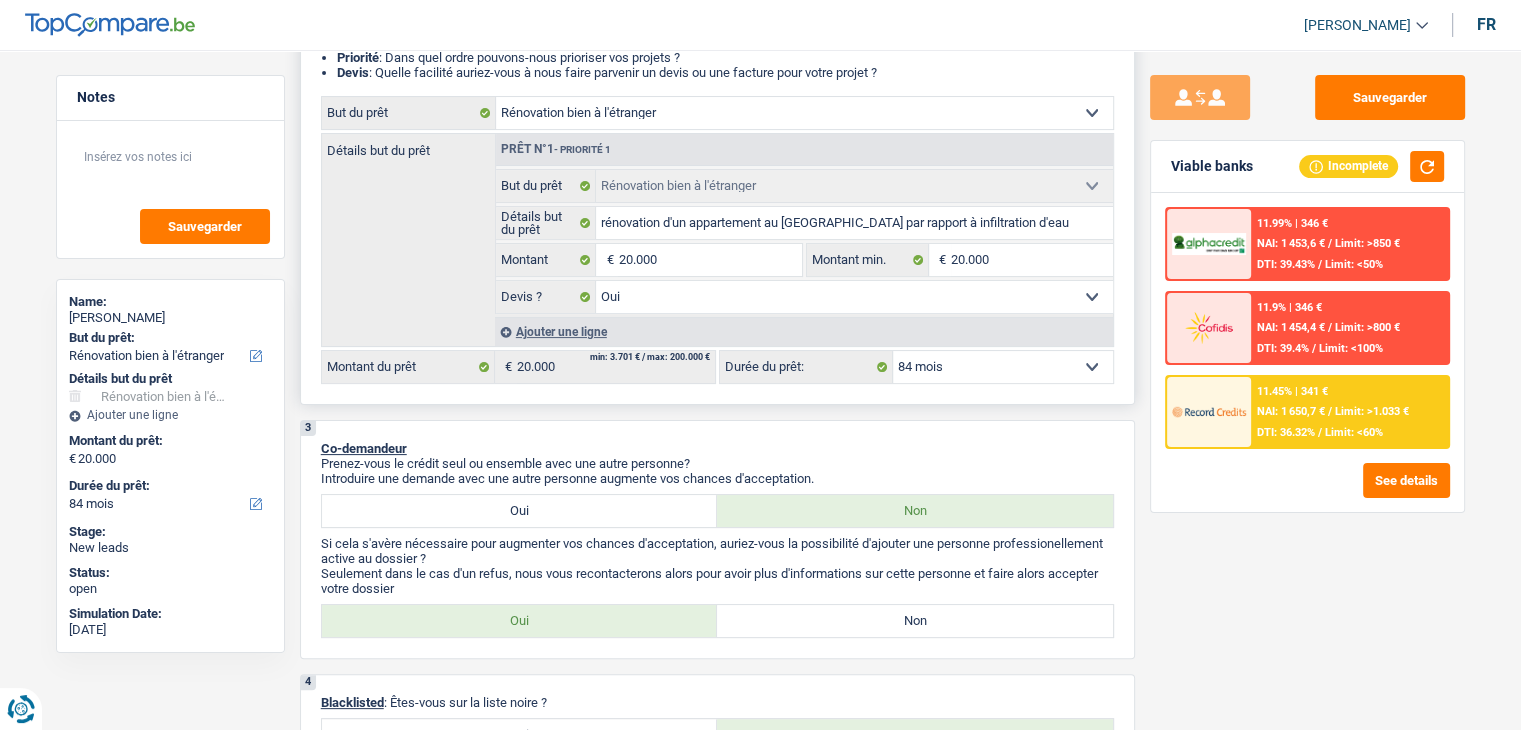 scroll, scrollTop: 700, scrollLeft: 0, axis: vertical 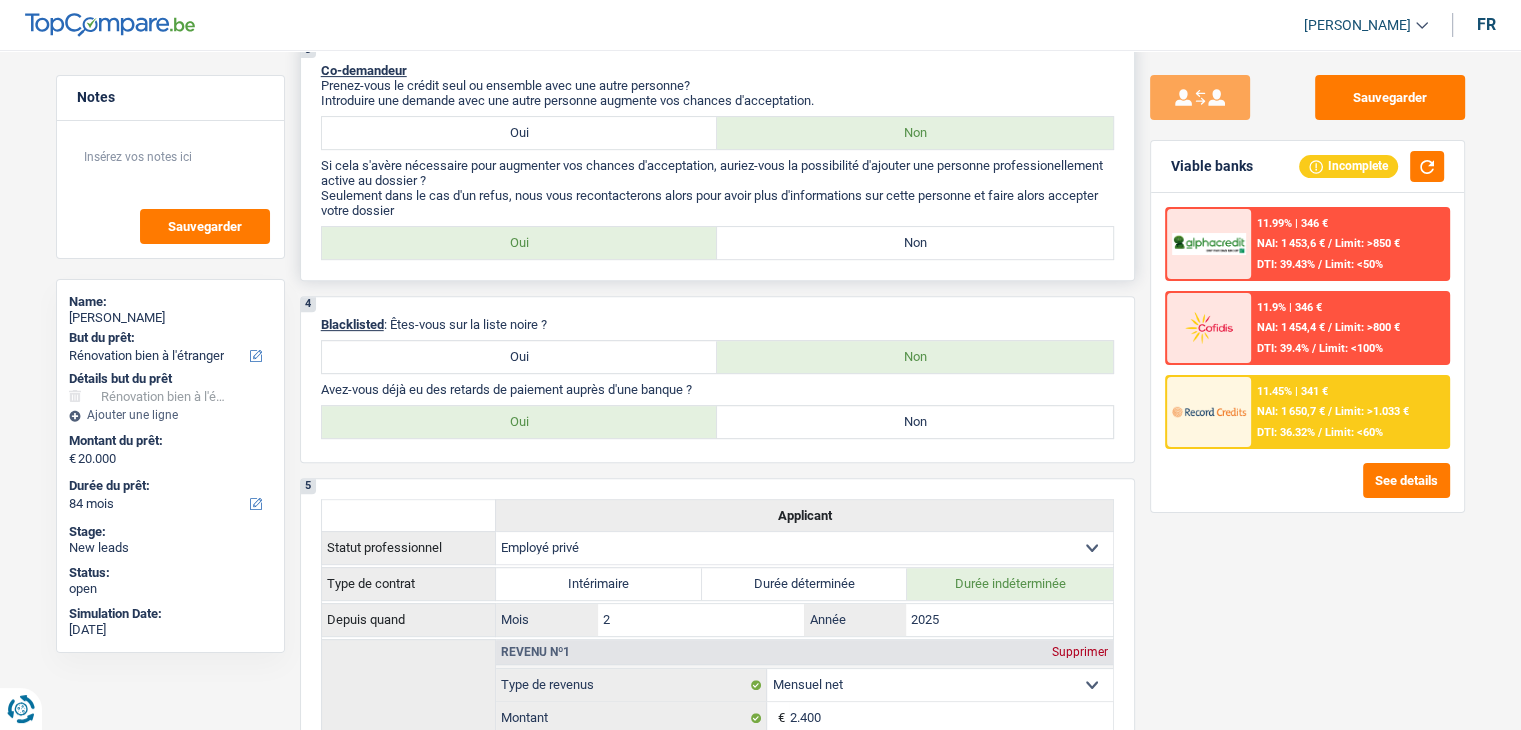 click on "Non" at bounding box center [915, 243] 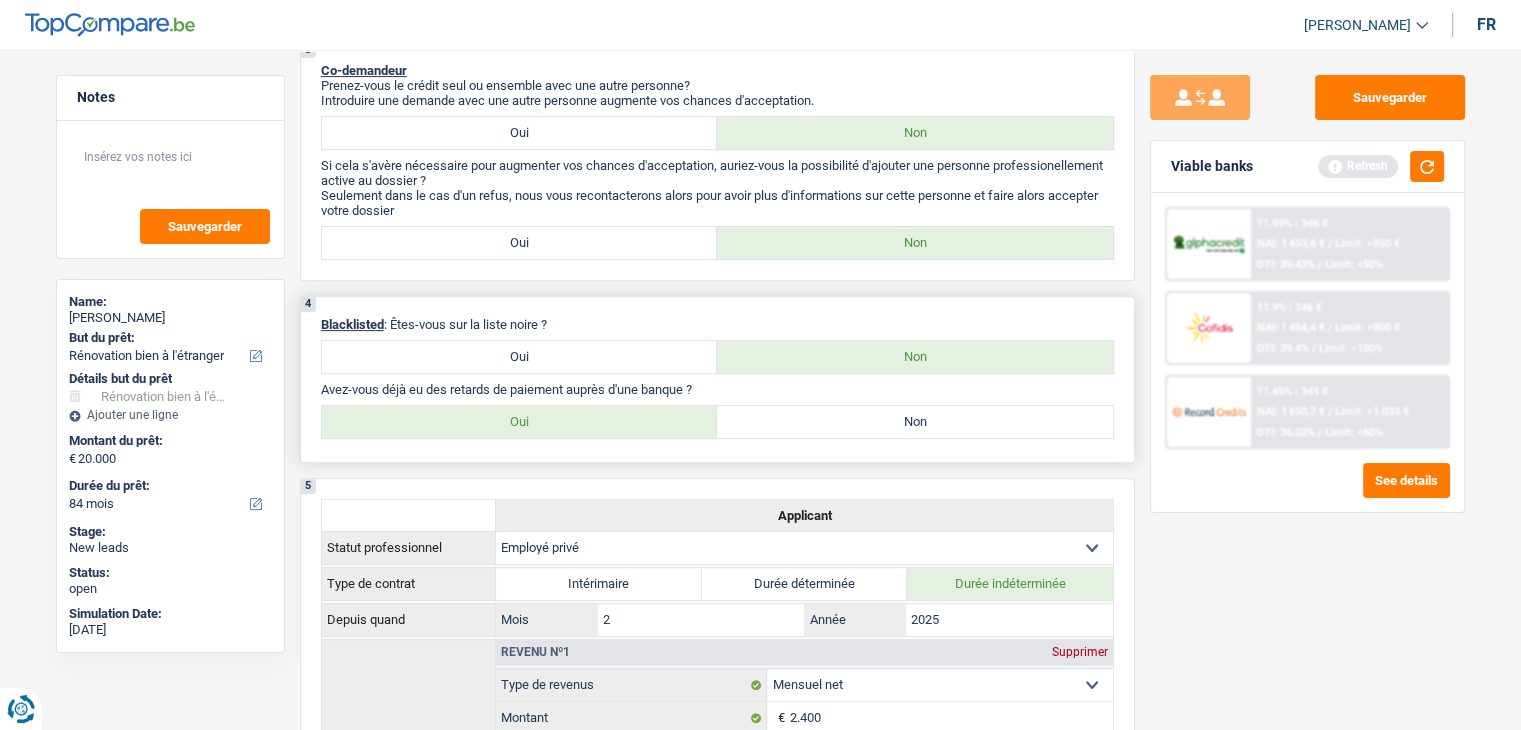drag, startPoint x: 558, startPoint y: 321, endPoint x: 323, endPoint y: 323, distance: 235.00851 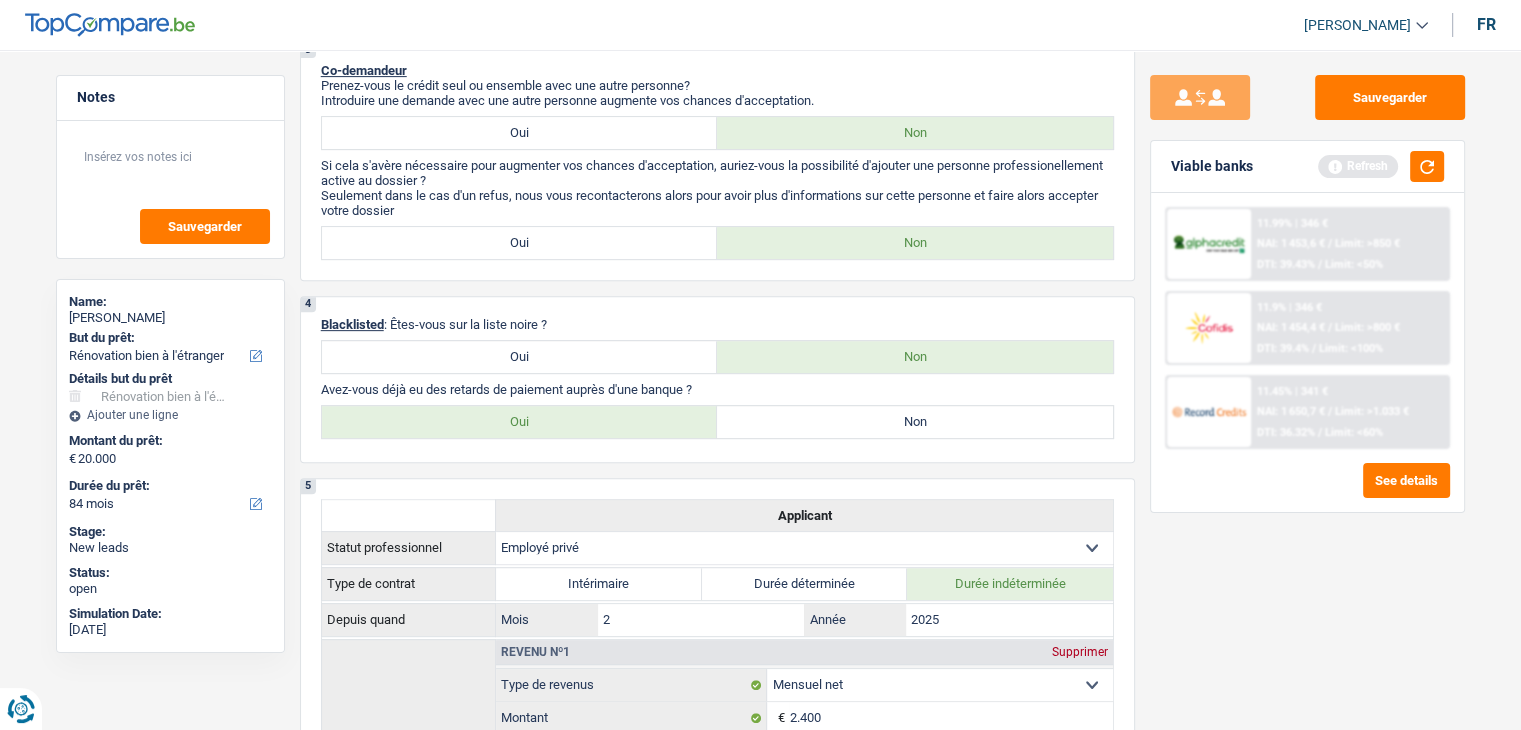 click on "1. Introduction & upselling by understanding their needs
1
Bonjour, est-ce que je parle bien à Pedro Cardoso ?
Bonjour ! Je suis Yanis Duboc, conseiller en crédit spécialisé chez TopCompare.be. Je vois que vous avez commencé une simulation sur notre site web et je vais vous aider à optimiser votre demande afin de trouver une potentielle solution pour vous.
2   Projet  : Quel projet souhaitez-vous financer pour 20 000 € ?
Montant supérieur : La plupart de mes clients prennent une réserve supplémentaire pour qu'ils puissent financer leur projet en cas de hausse des prix. Êtes-vous certain d'avoir suffisamment d'argent avec 20 000 € ?   Montant minimum : Quel est le montant minimum dont vous avez besoin pour financer votre projet ?   Priorité : Dans quel ordre pouvons-nous prioriser vos projets ?   Devis   : Quelle facilité auriez-vous à nous faire parvenir un devis ou une facture pour votre projet ?" at bounding box center (717, 556) 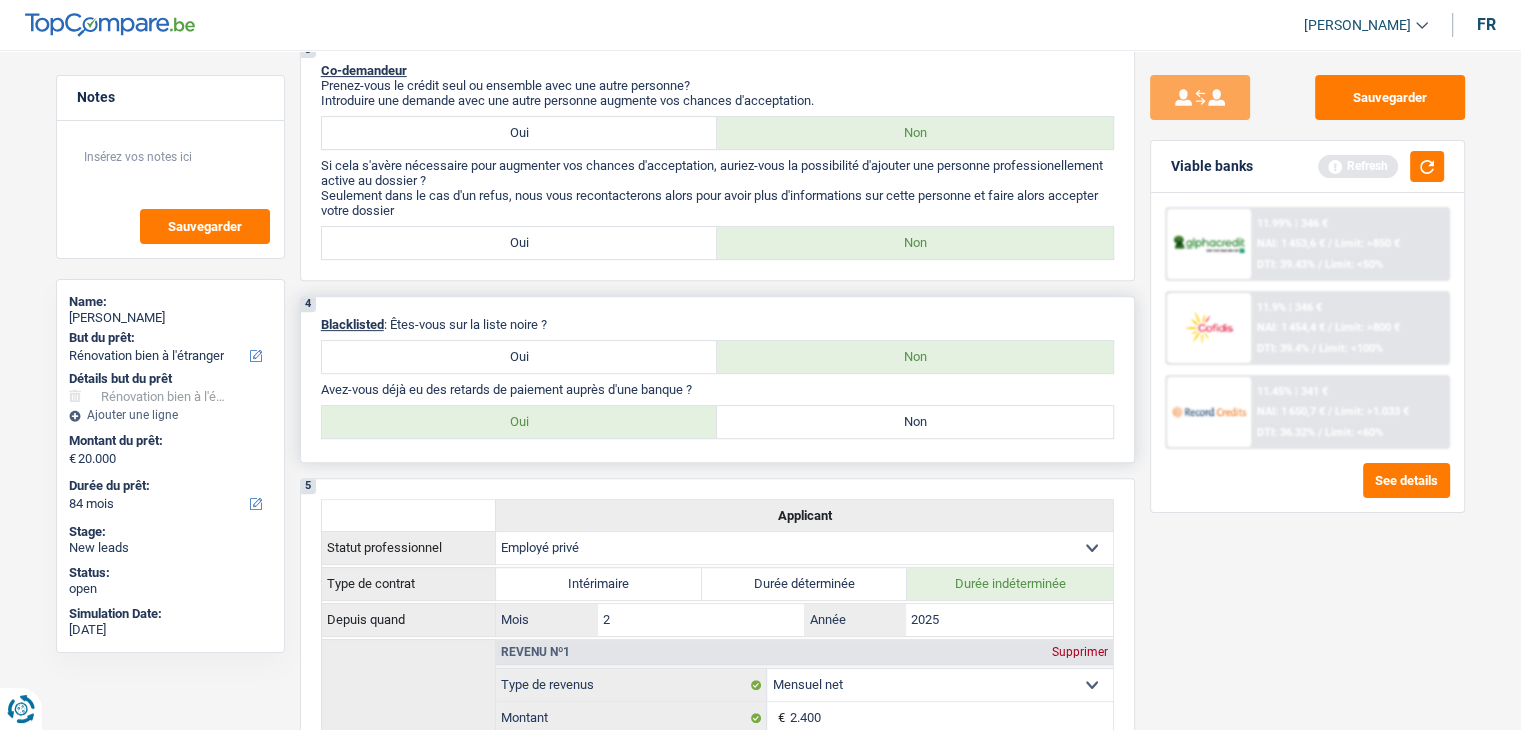 click on "Avez-vous déjà eu des retards de paiement auprès d'une banque ?" at bounding box center (717, 389) 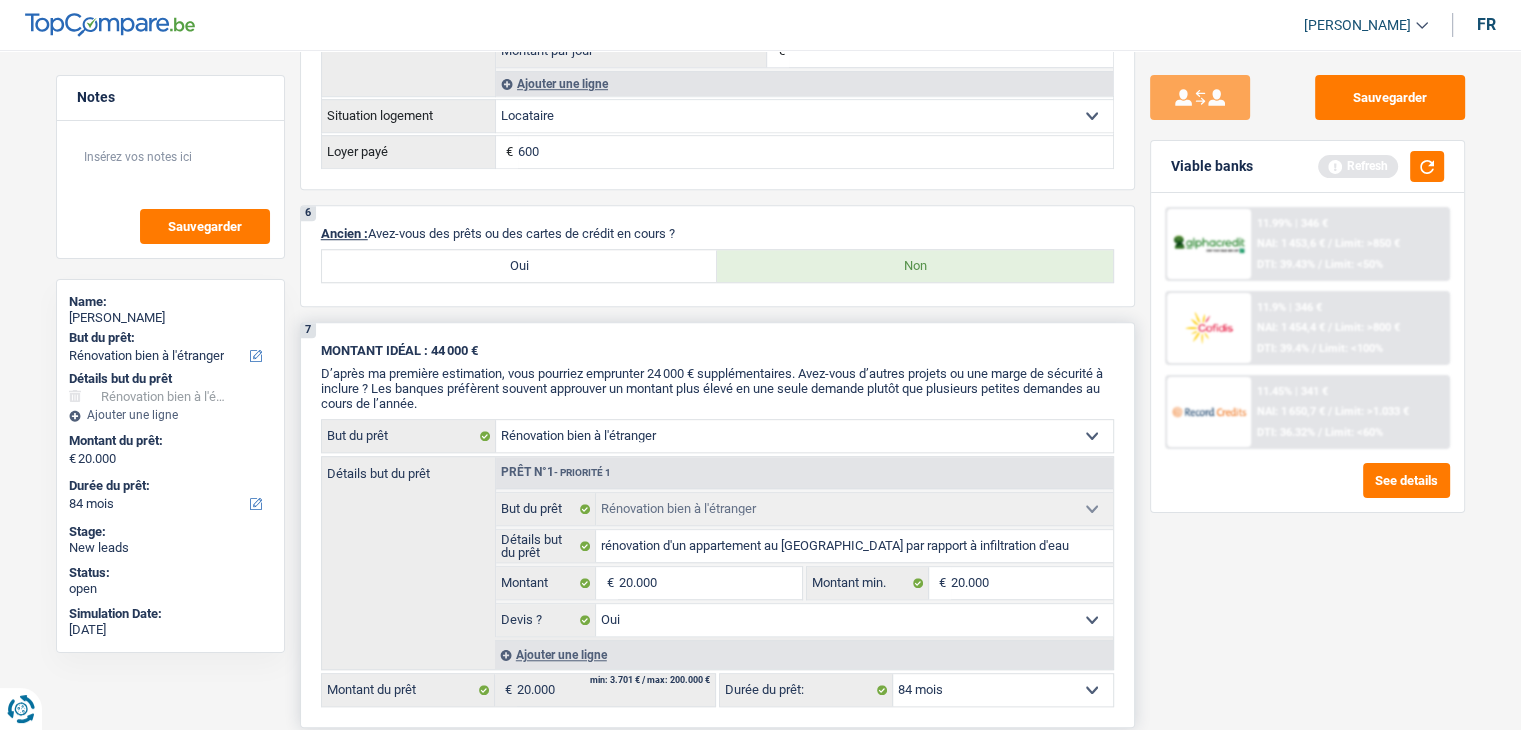 scroll, scrollTop: 1500, scrollLeft: 0, axis: vertical 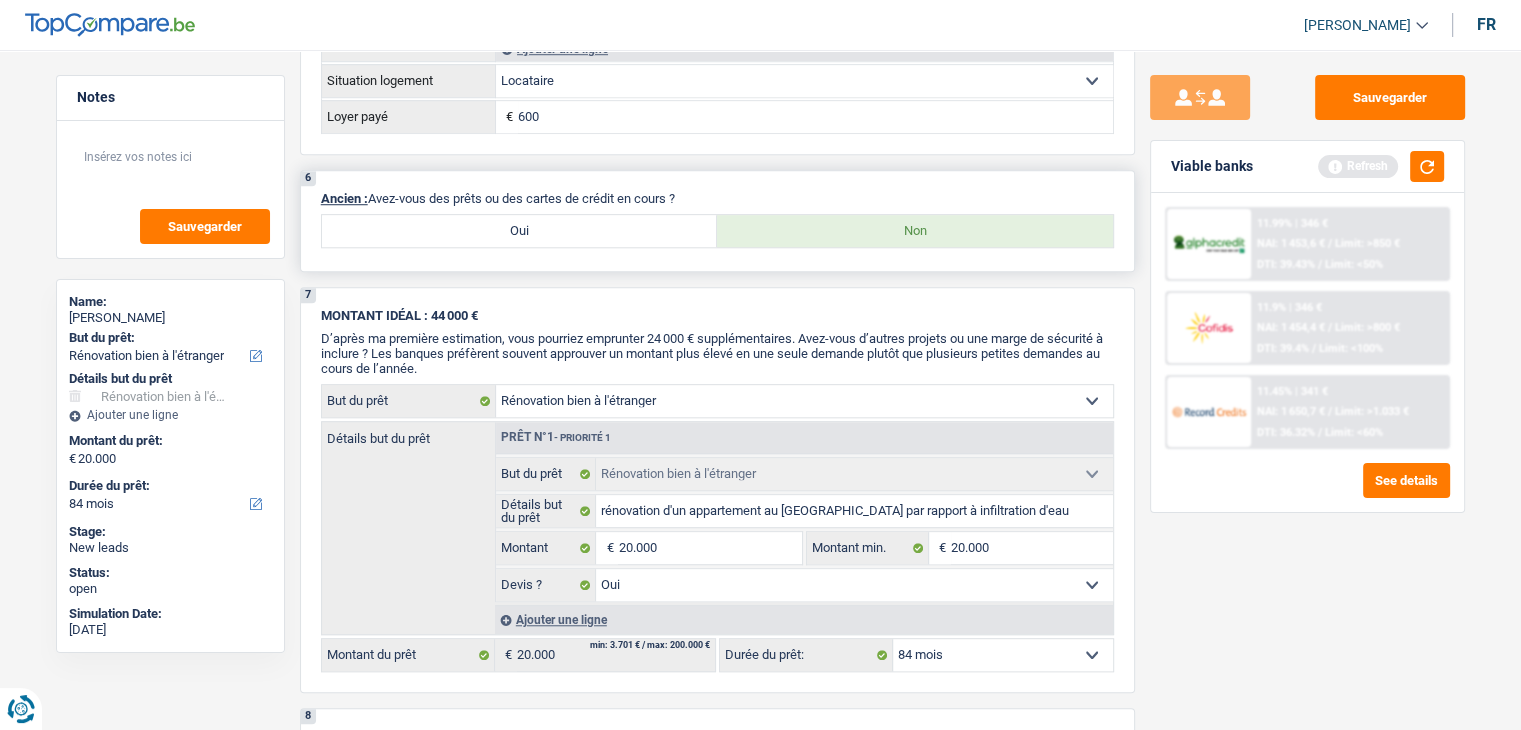 click on "Oui" at bounding box center (520, 231) 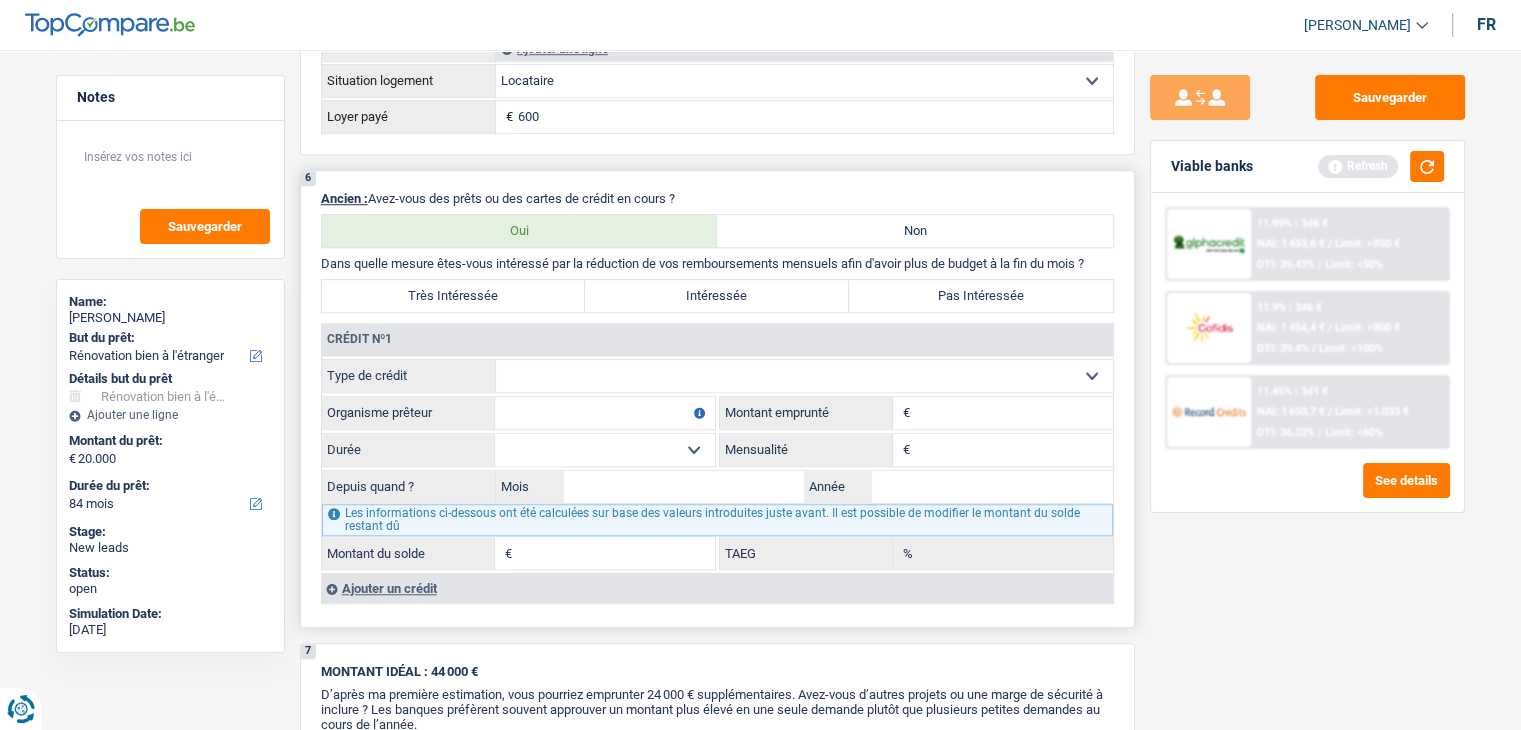 click on "Non" at bounding box center [915, 231] 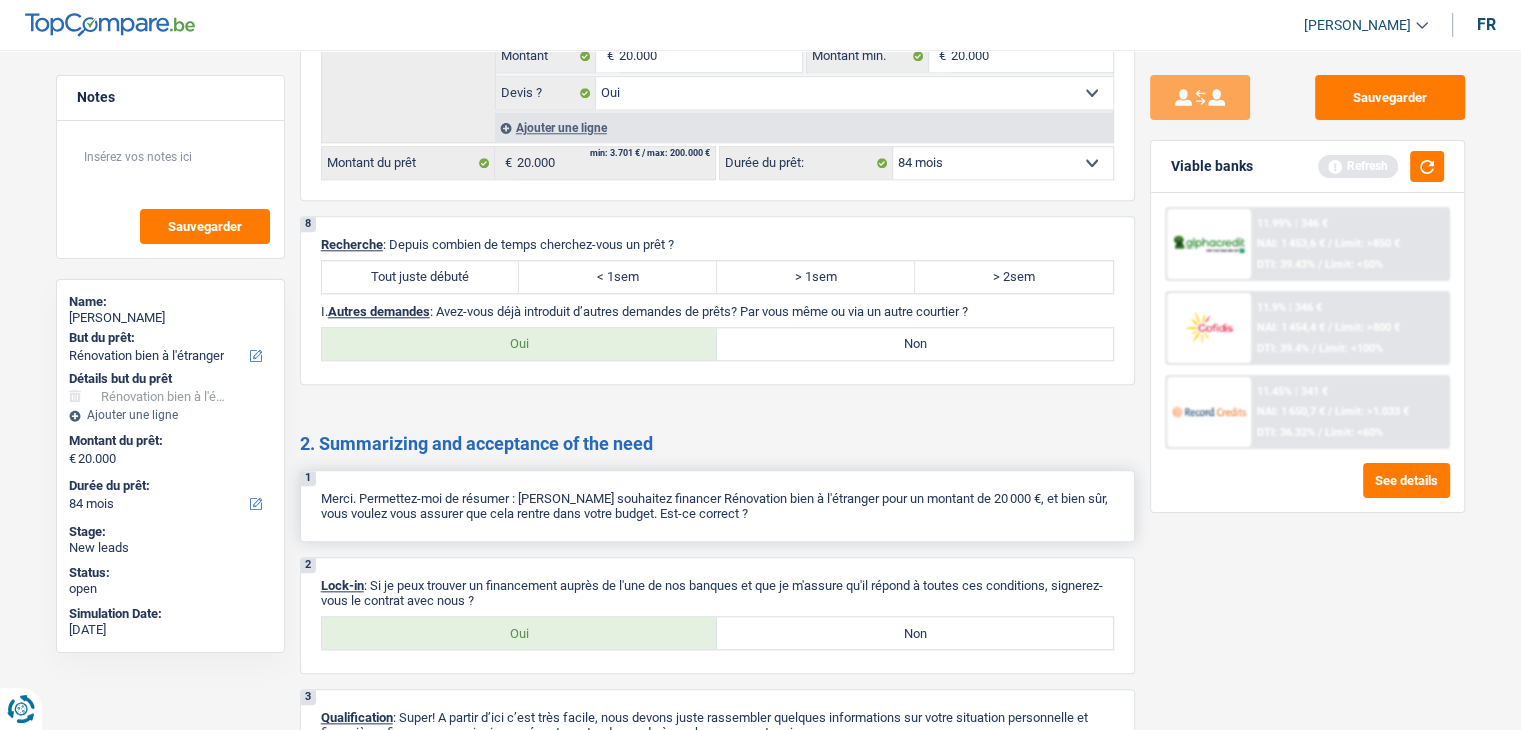 scroll, scrollTop: 2112, scrollLeft: 0, axis: vertical 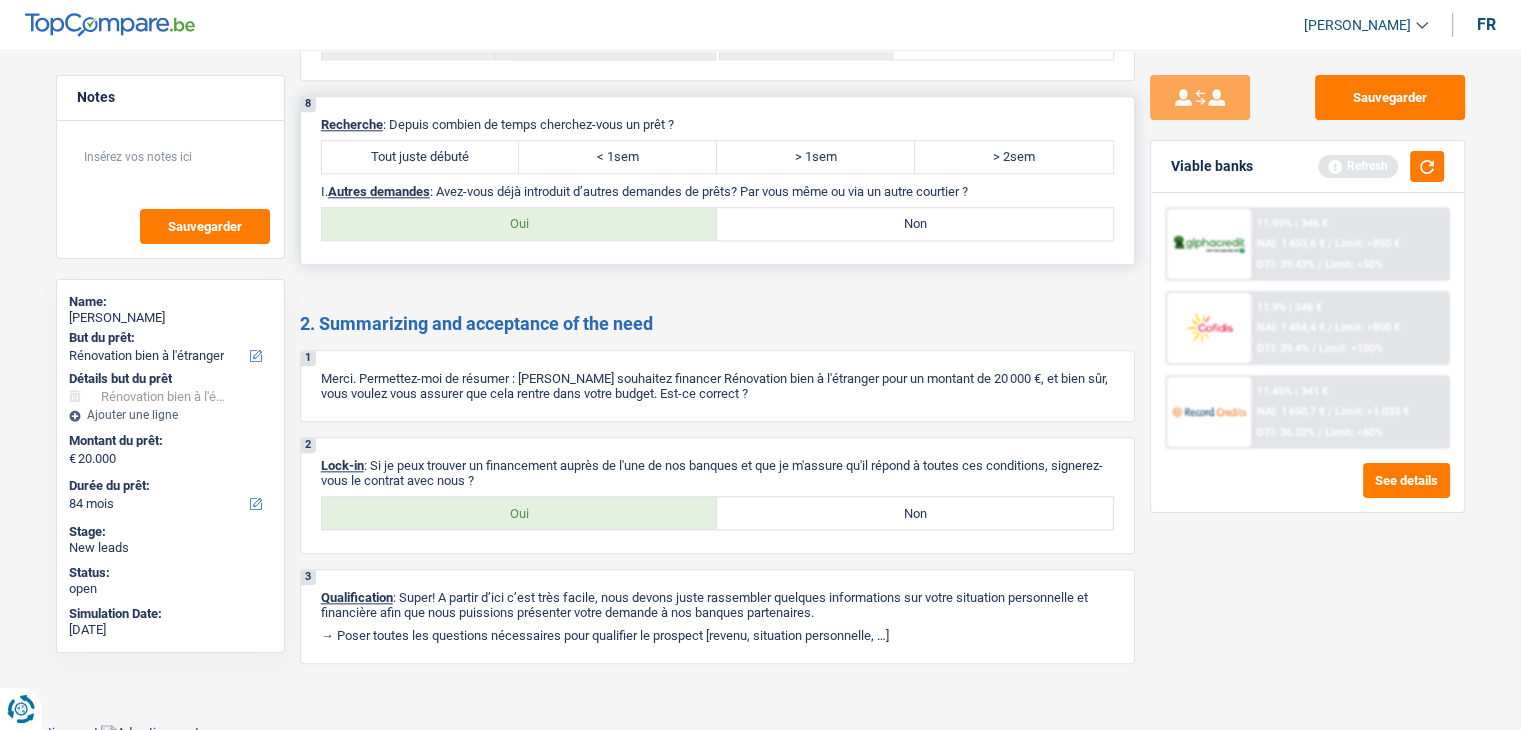 click on "Tout juste débuté" at bounding box center [421, 157] 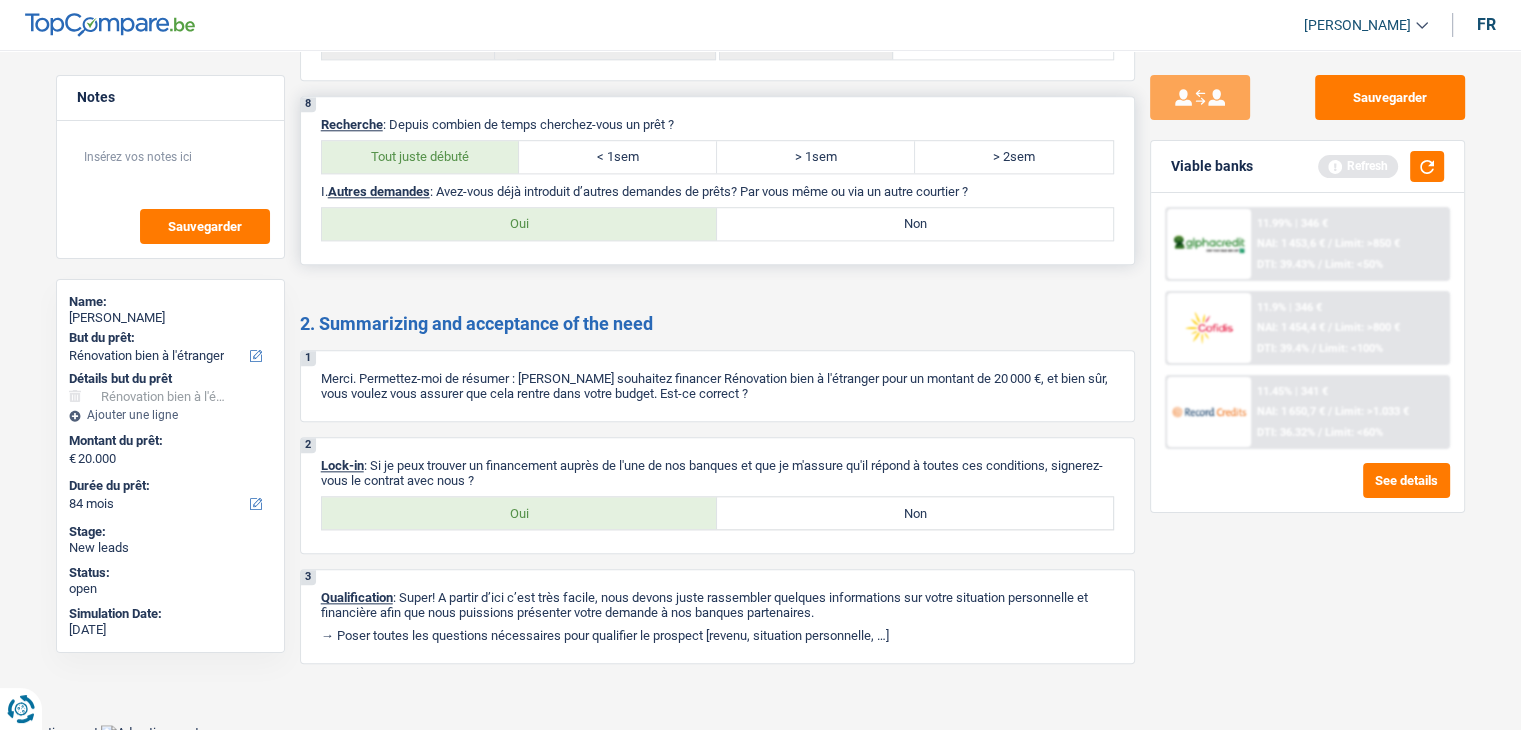 click on "Non" at bounding box center (915, 224) 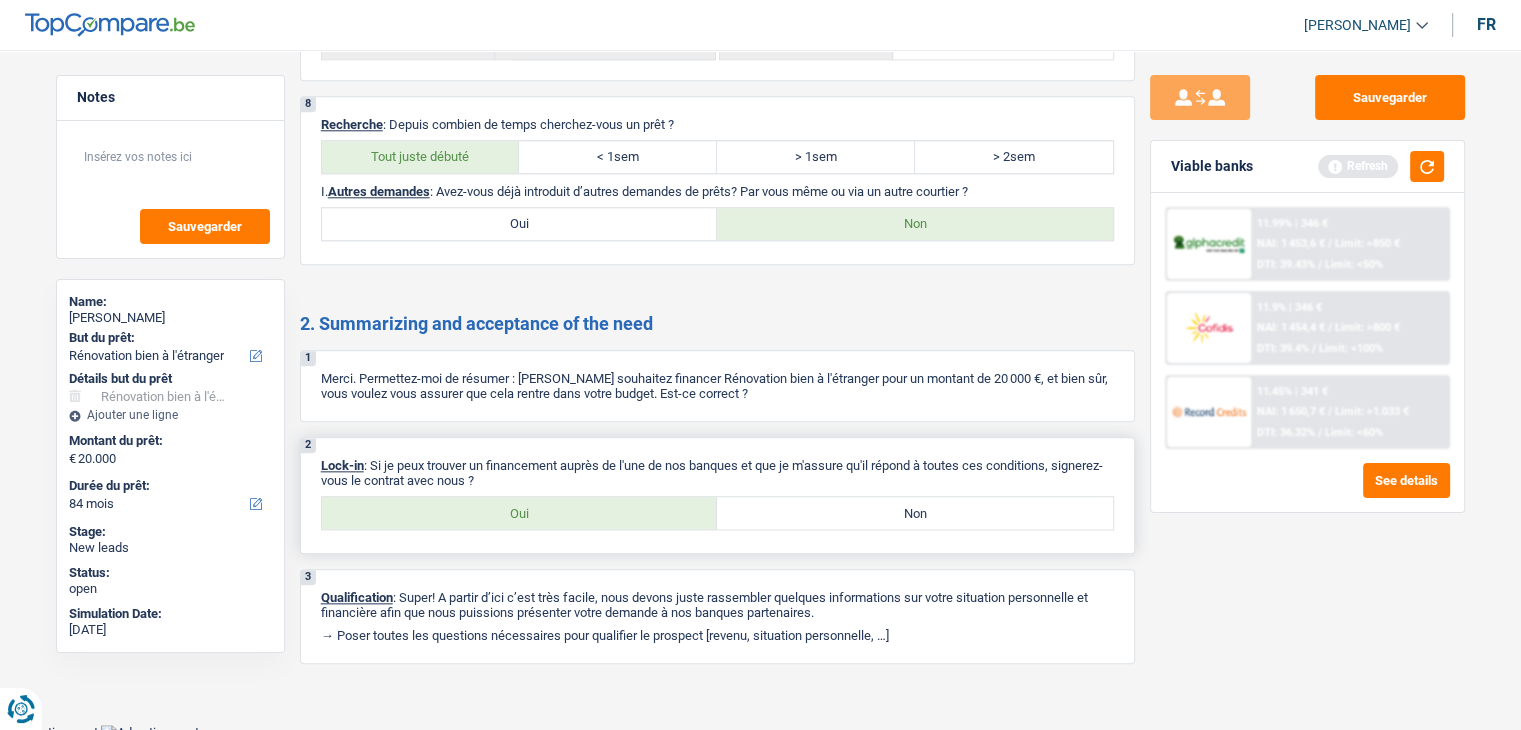 click on "Oui" at bounding box center (520, 513) 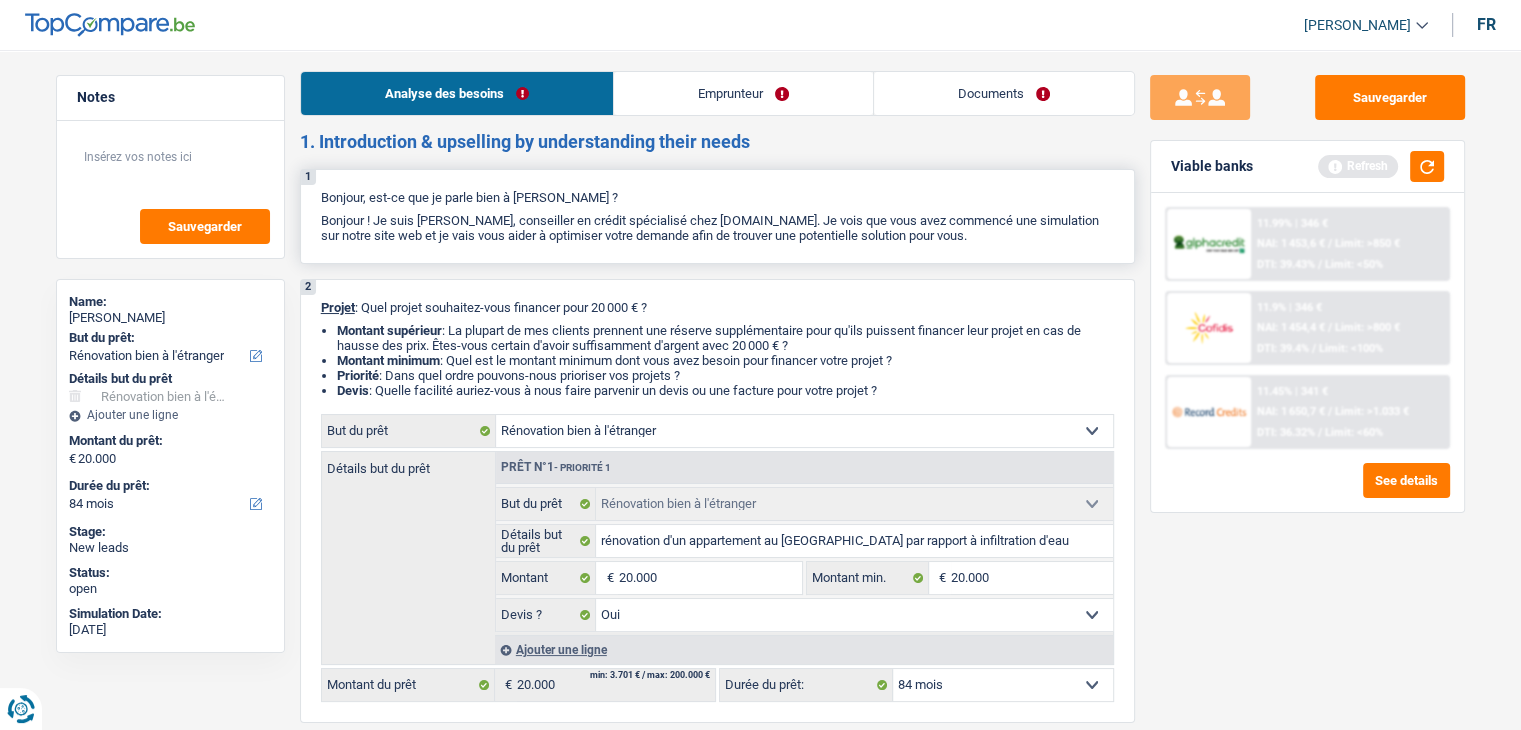 scroll, scrollTop: 0, scrollLeft: 0, axis: both 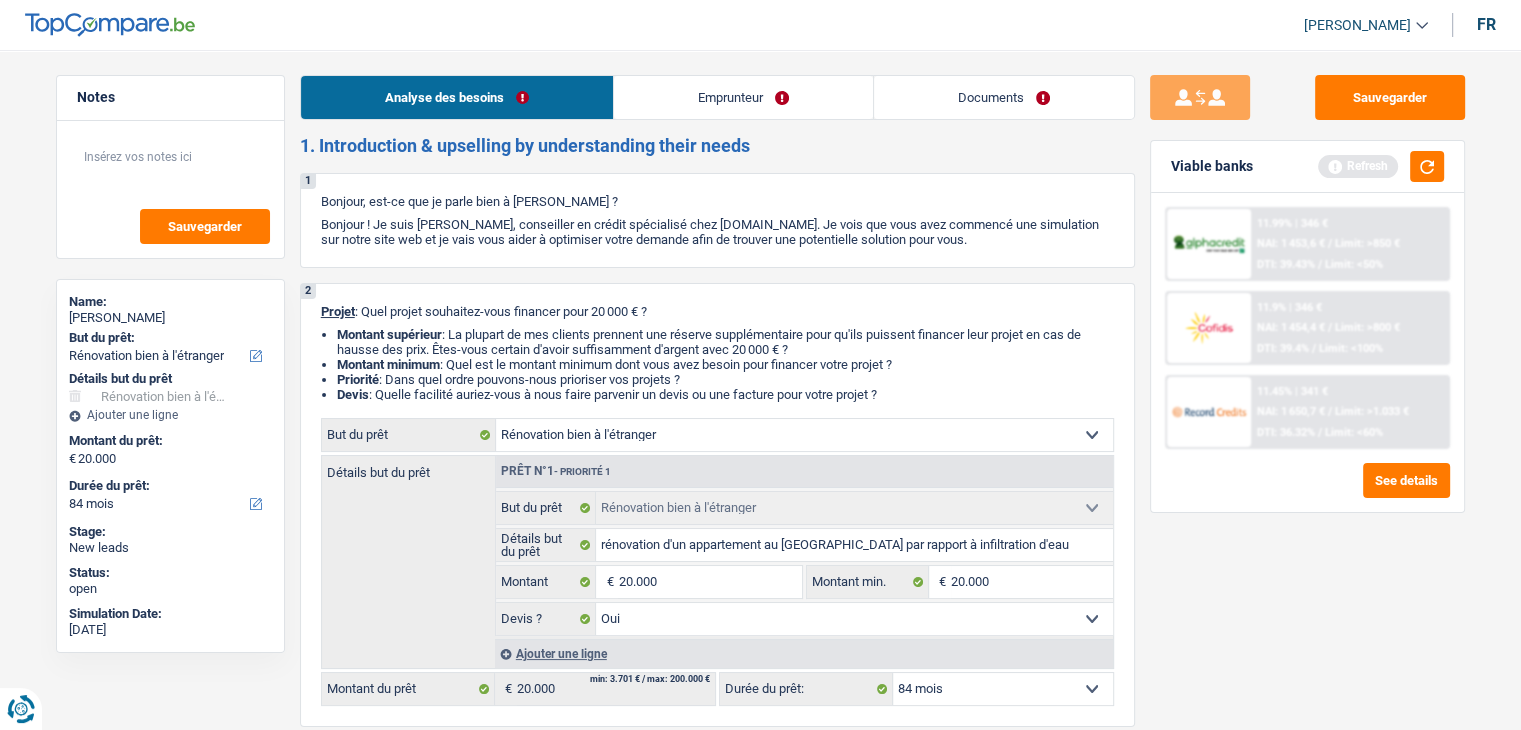 click on "Viable banks
Refresh" at bounding box center (1307, 167) 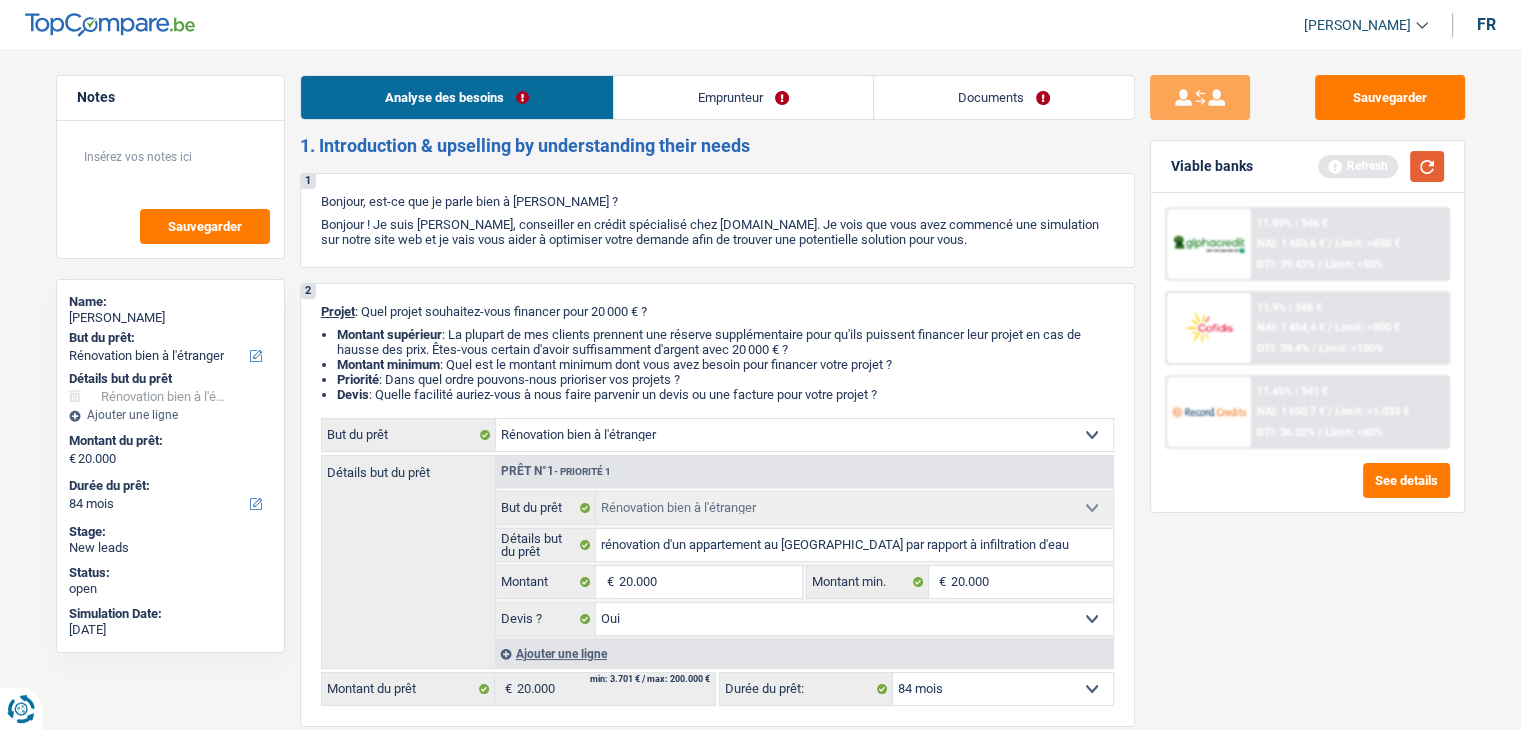 click at bounding box center (1427, 166) 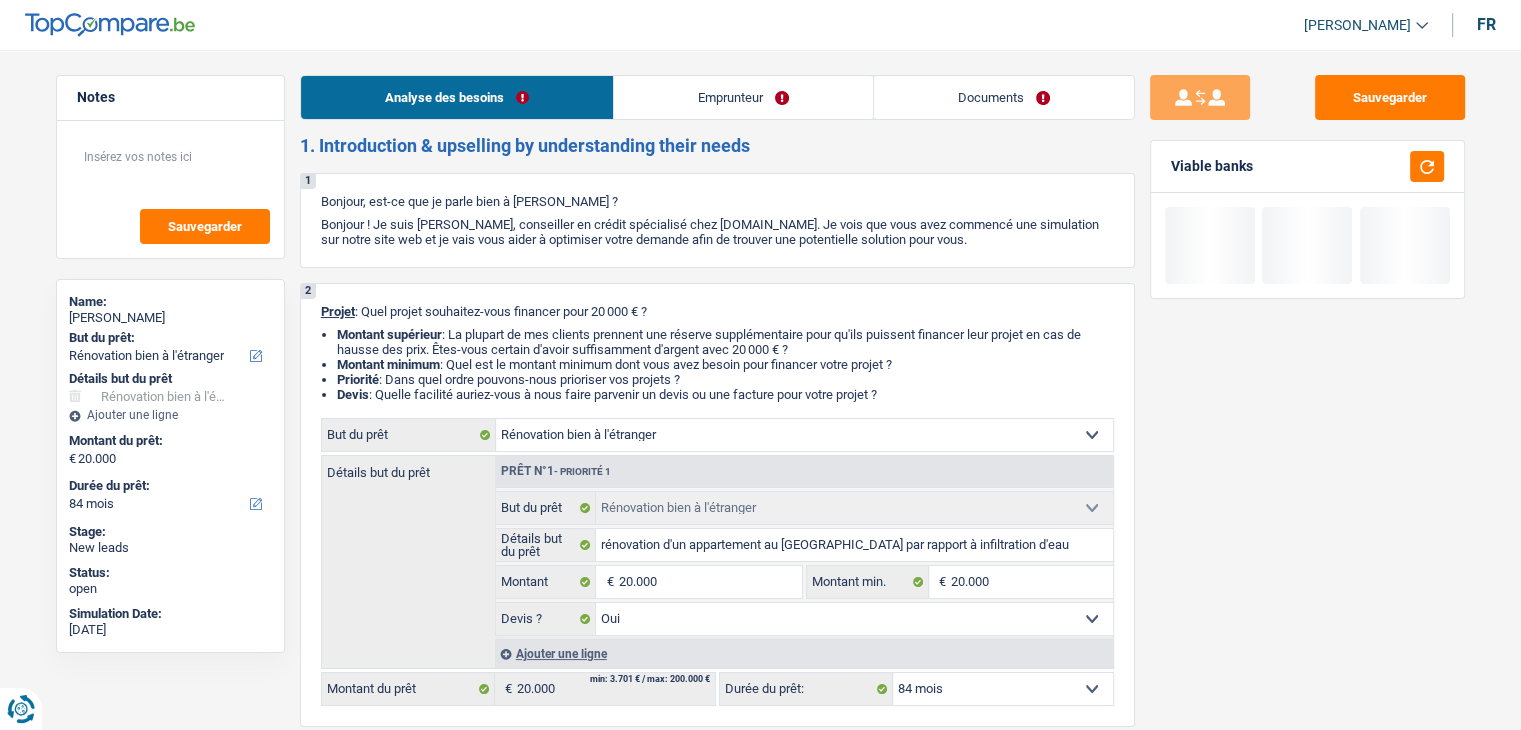 click on "Emprunteur" at bounding box center (743, 97) 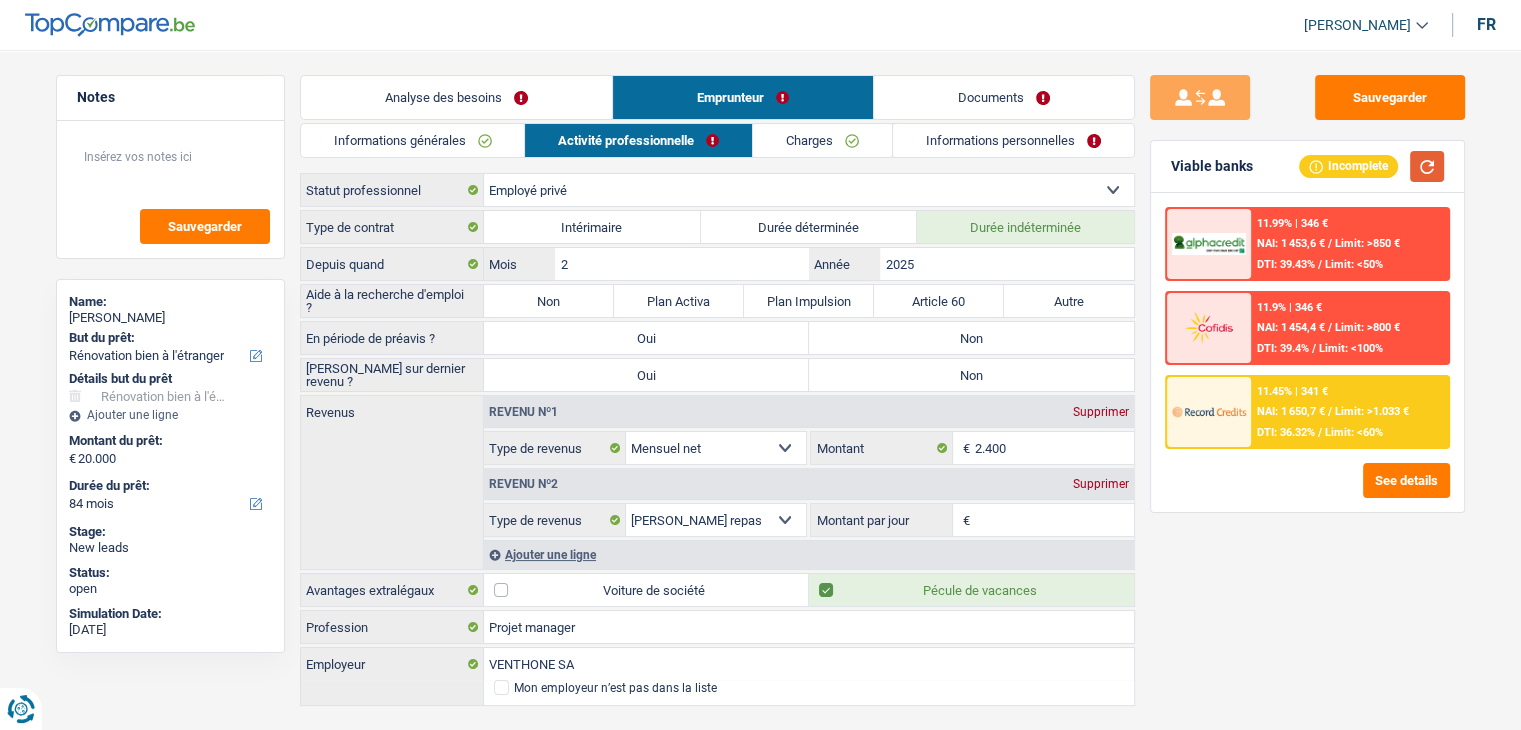 click at bounding box center [1427, 166] 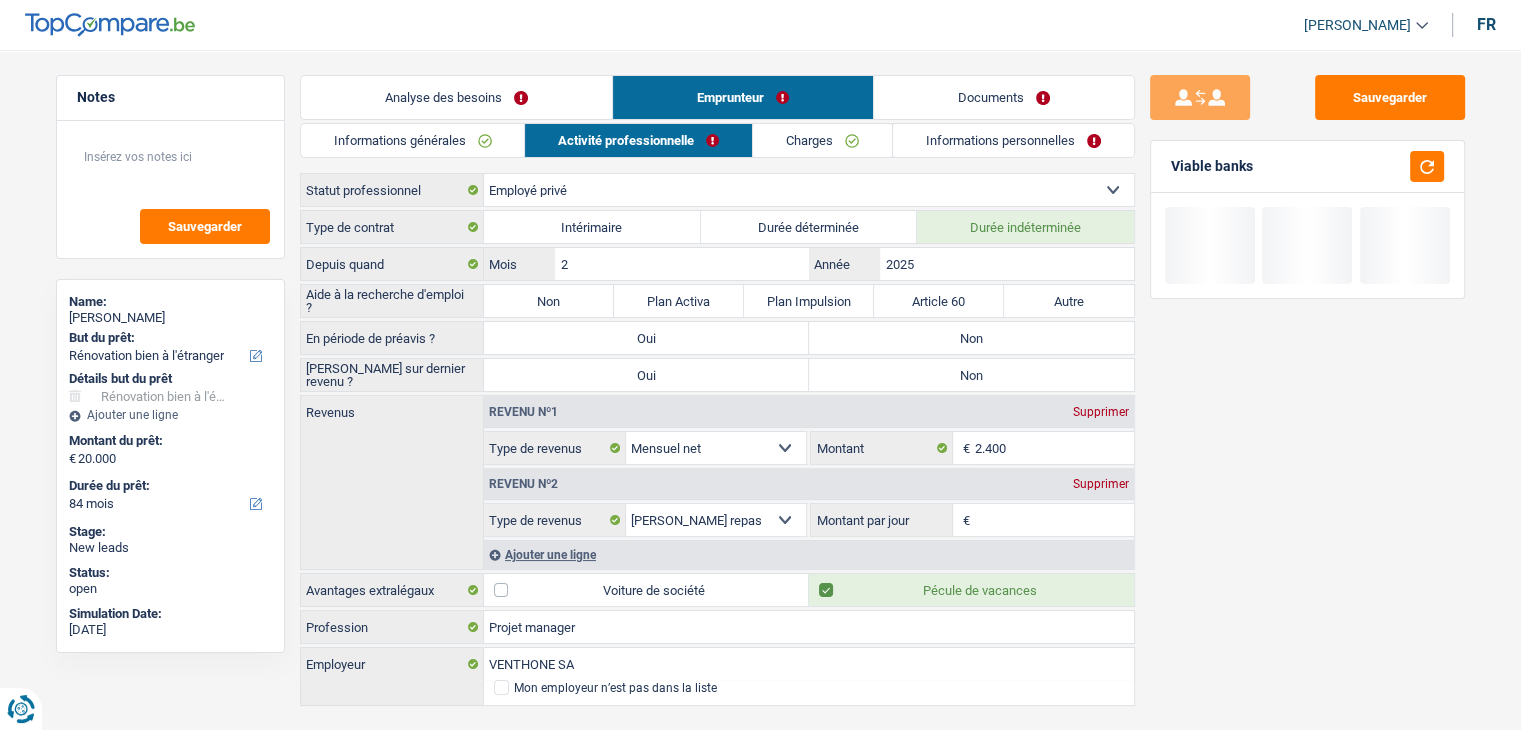 click on "Non" at bounding box center [549, 301] 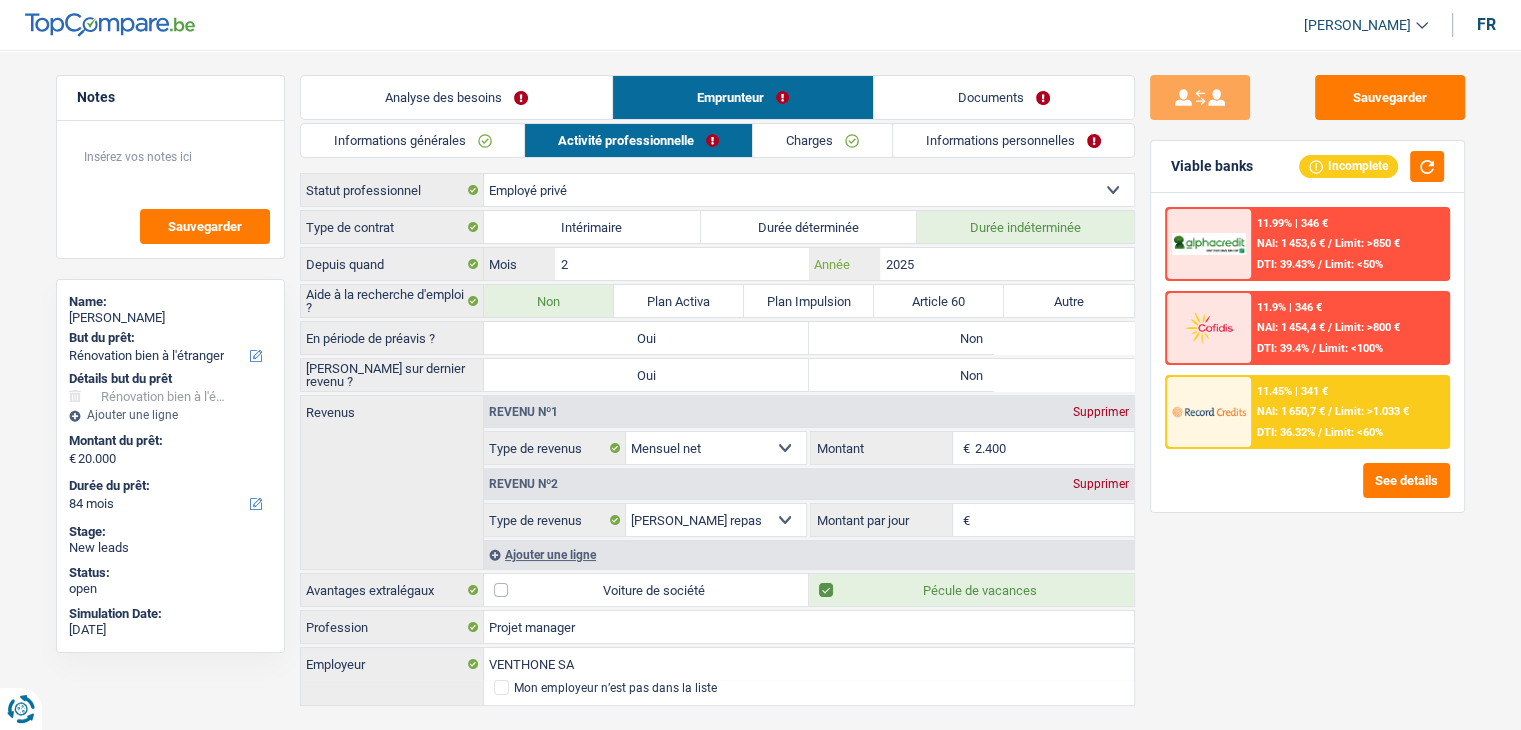 click on "2025" at bounding box center [1006, 264] 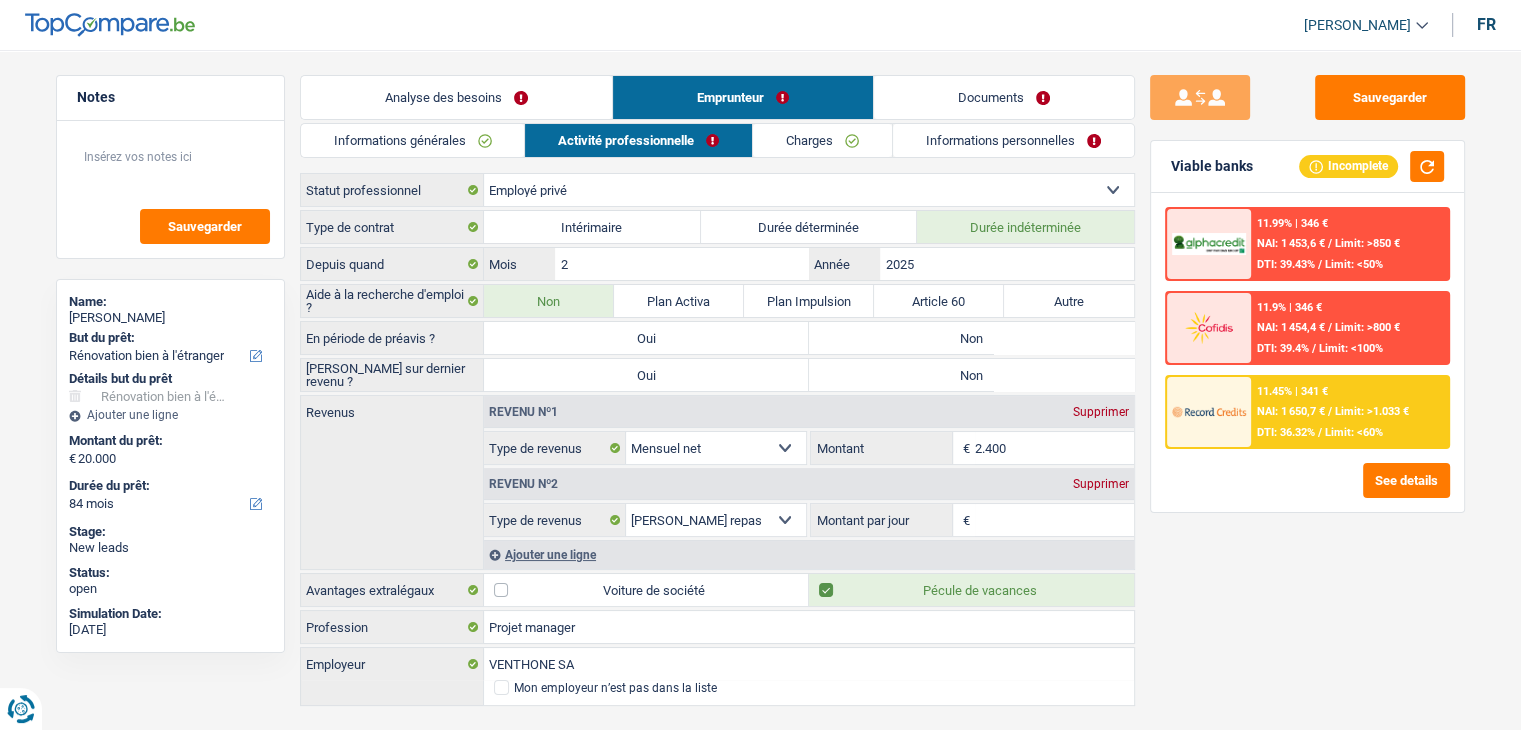 click on "Sauvegarder
Viable banks
Incomplete
11.99% | 346 €
NAI: 1 453,6 €
/
Limit: >850 €
DTI: 39.43%
/
Limit: <50%
11.9% | 346 €
NAI: 1 454,4 €
/
Limit: >800 €
DTI: 39.4%
/
Limit: <100%
/       /" at bounding box center (1307, 384) 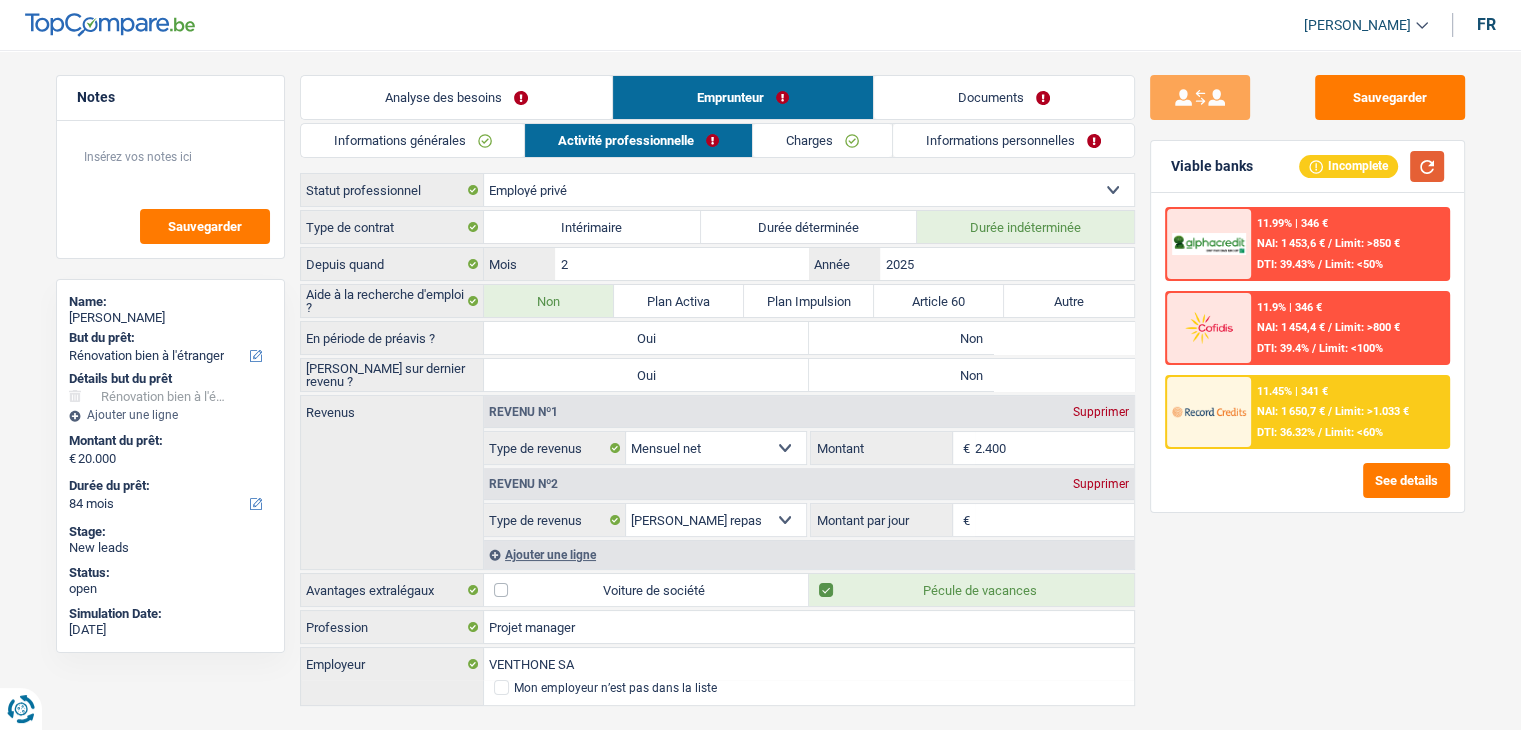 click at bounding box center [1427, 166] 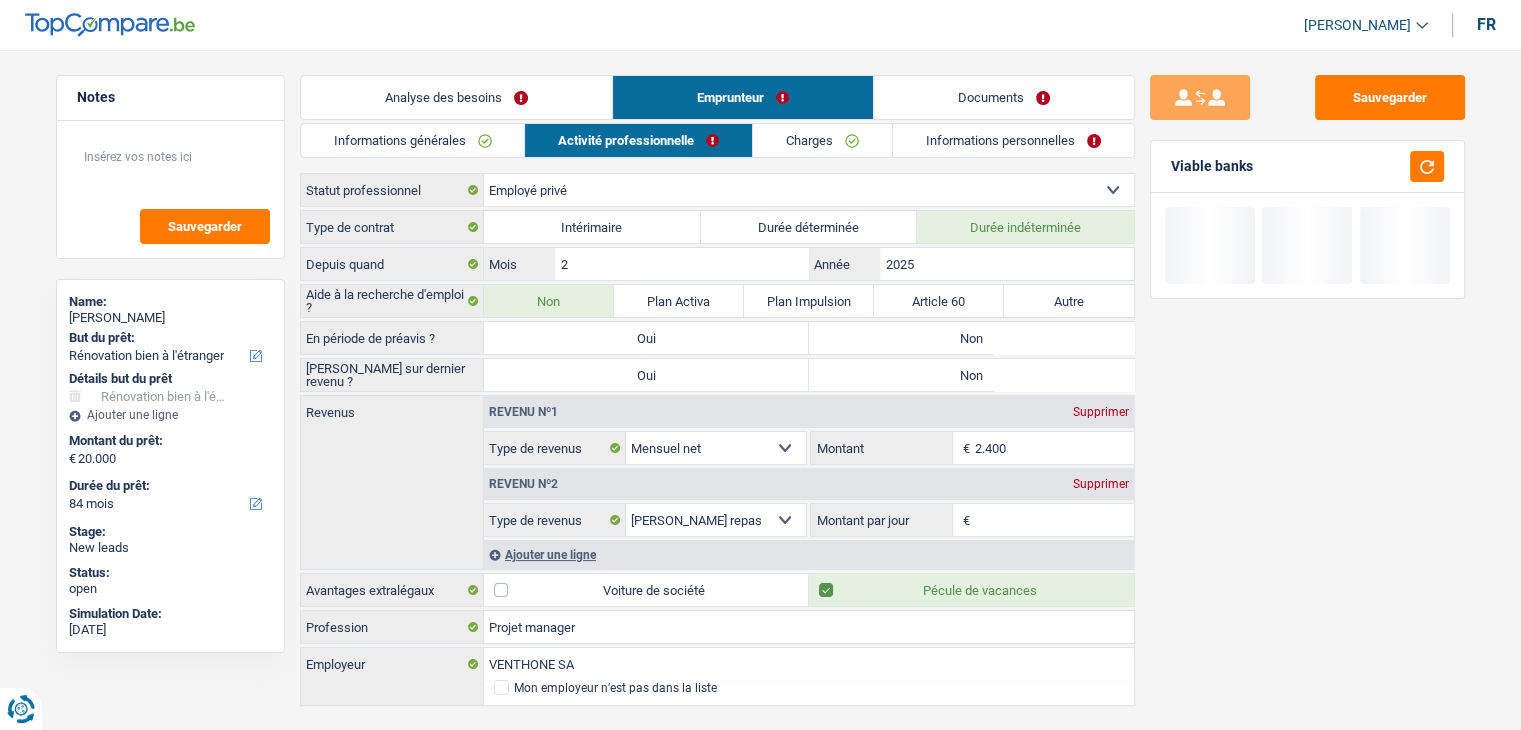 click on "Non" at bounding box center [971, 375] 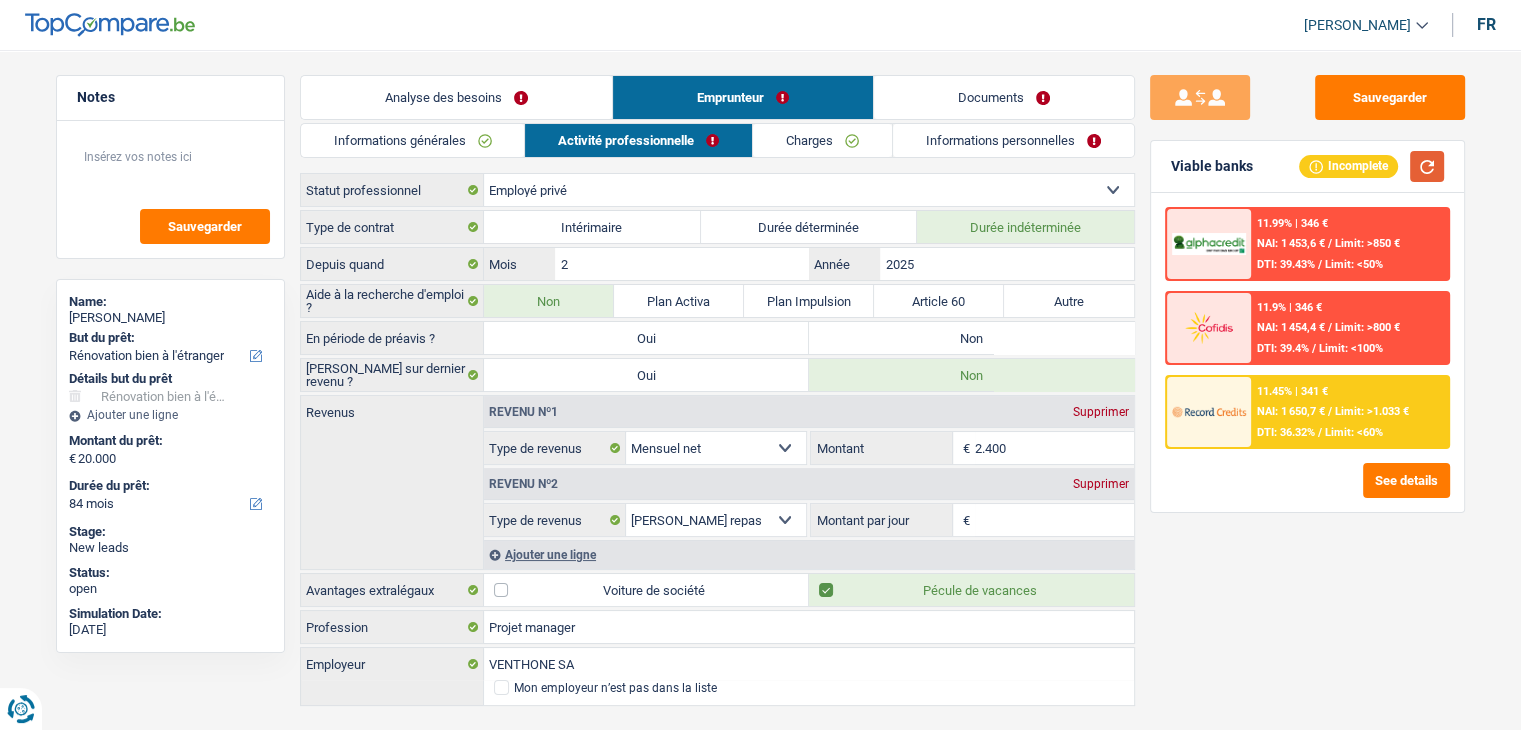 click at bounding box center (1427, 166) 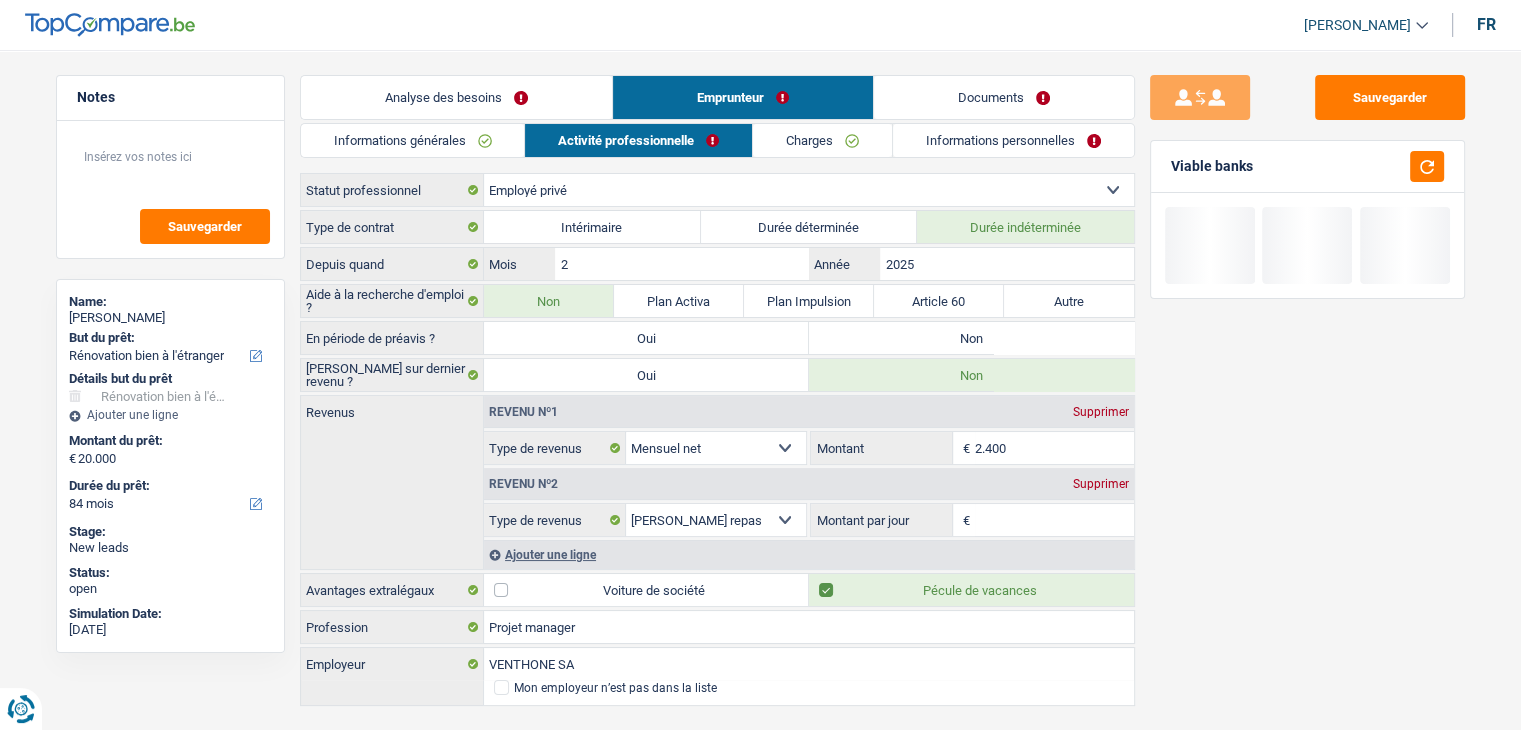 click on "Montant par jour" at bounding box center (1054, 520) 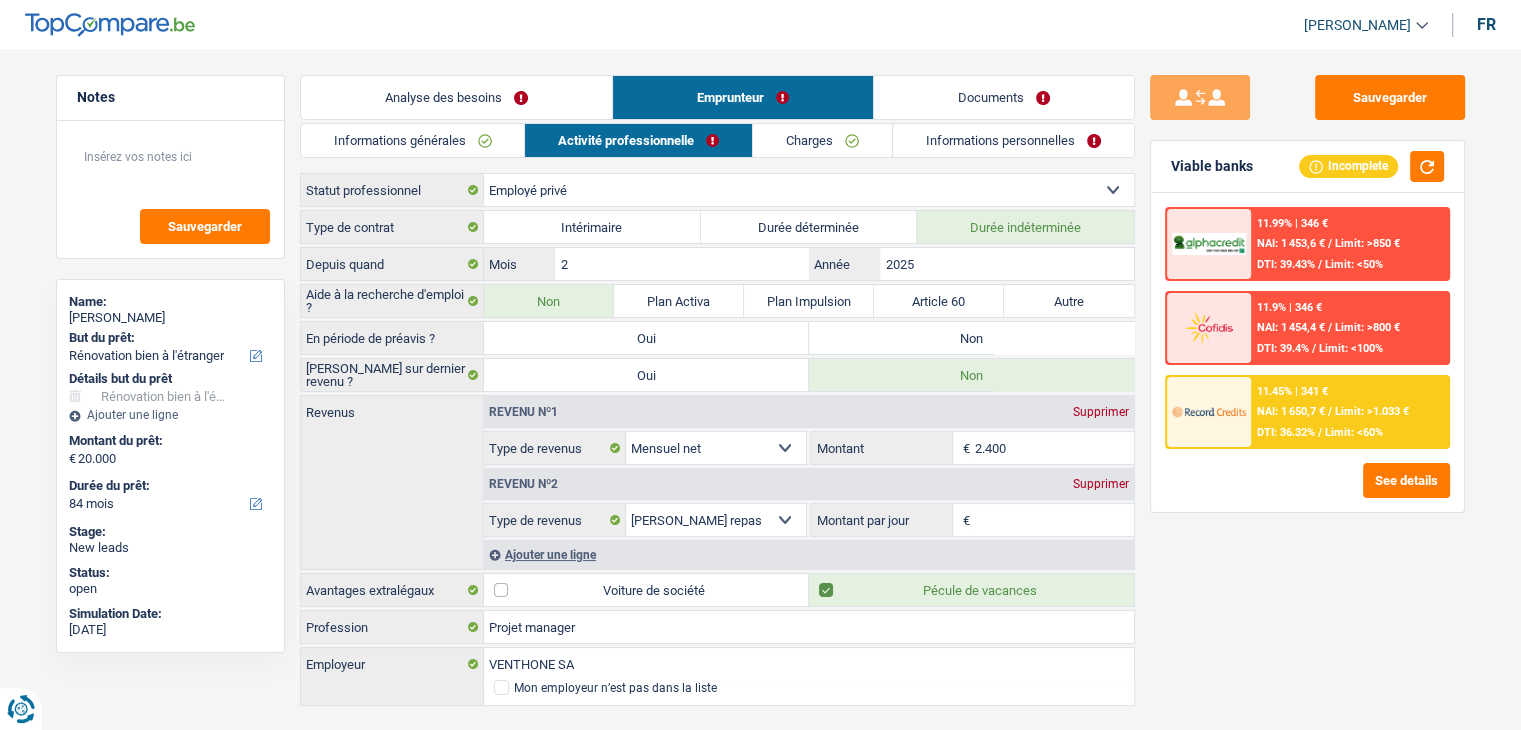click on "Montant par jour" at bounding box center [1054, 520] 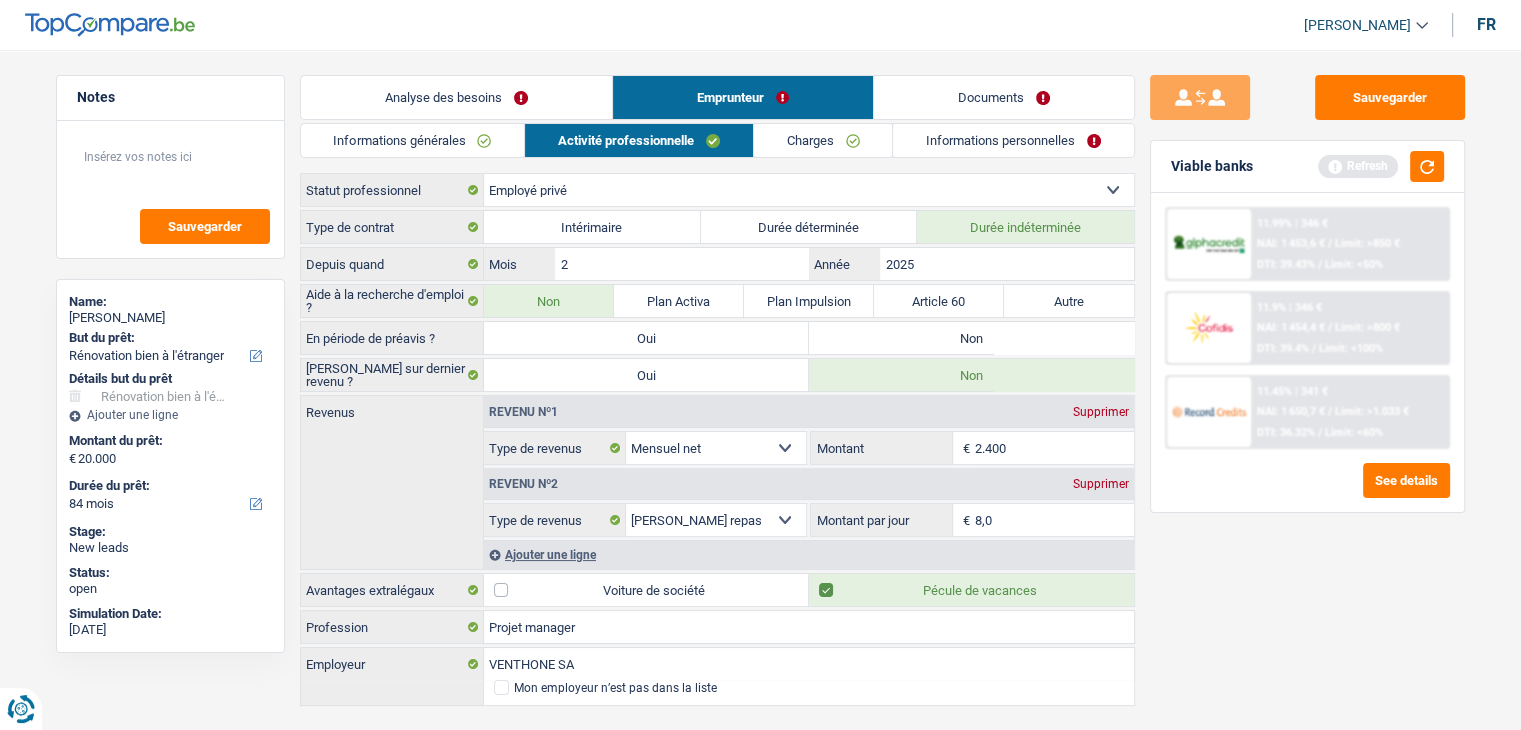 click on "2.400" at bounding box center (1054, 448) 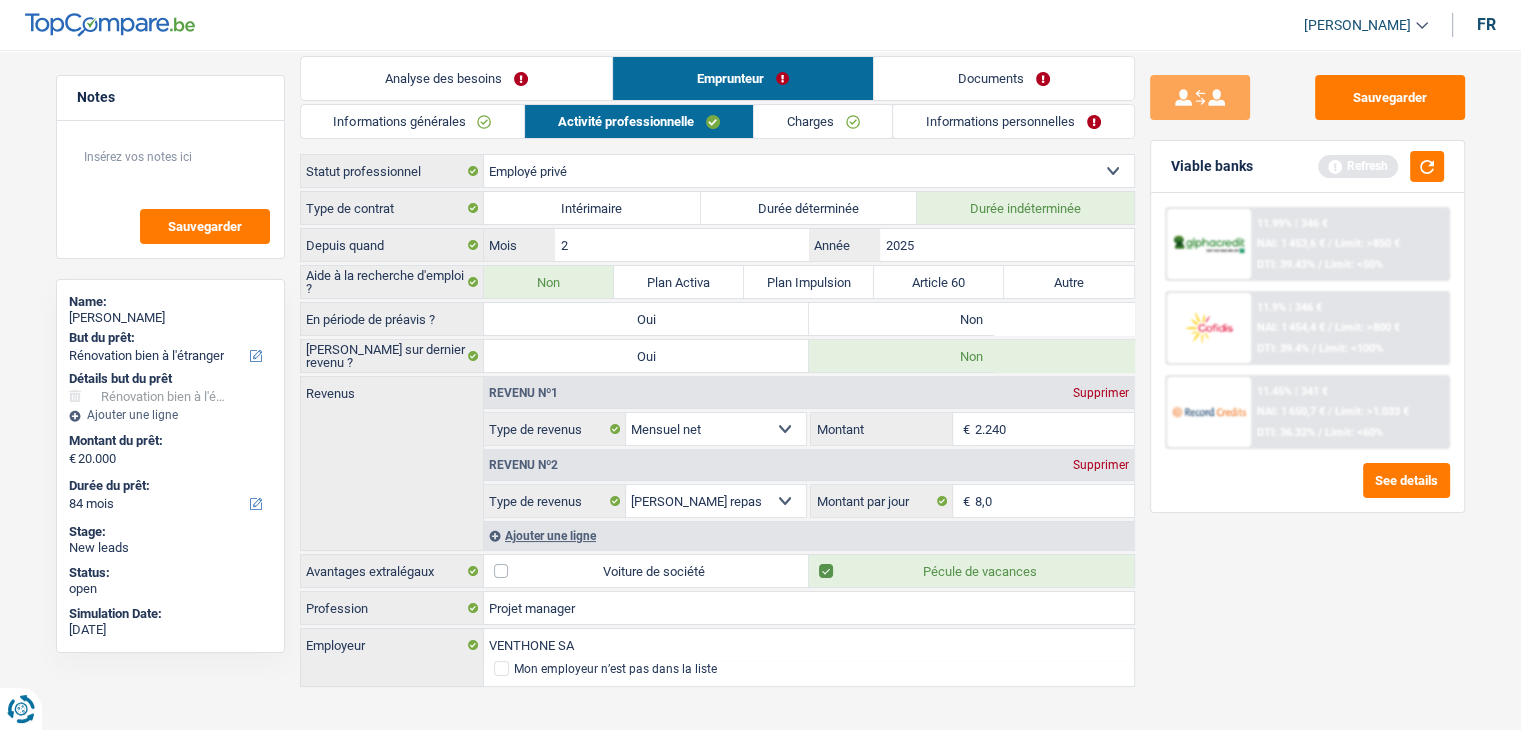 scroll, scrollTop: 34, scrollLeft: 0, axis: vertical 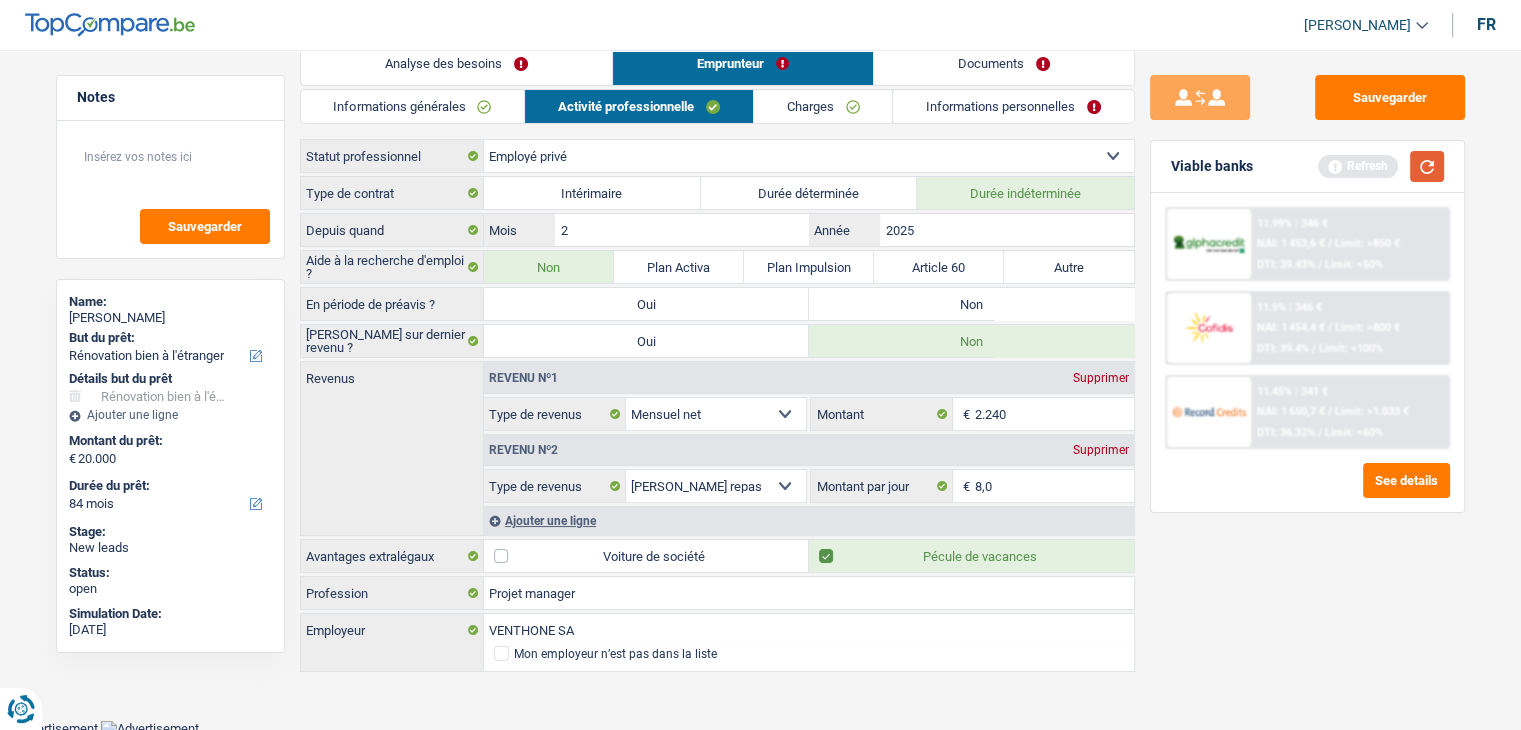 click at bounding box center (1427, 166) 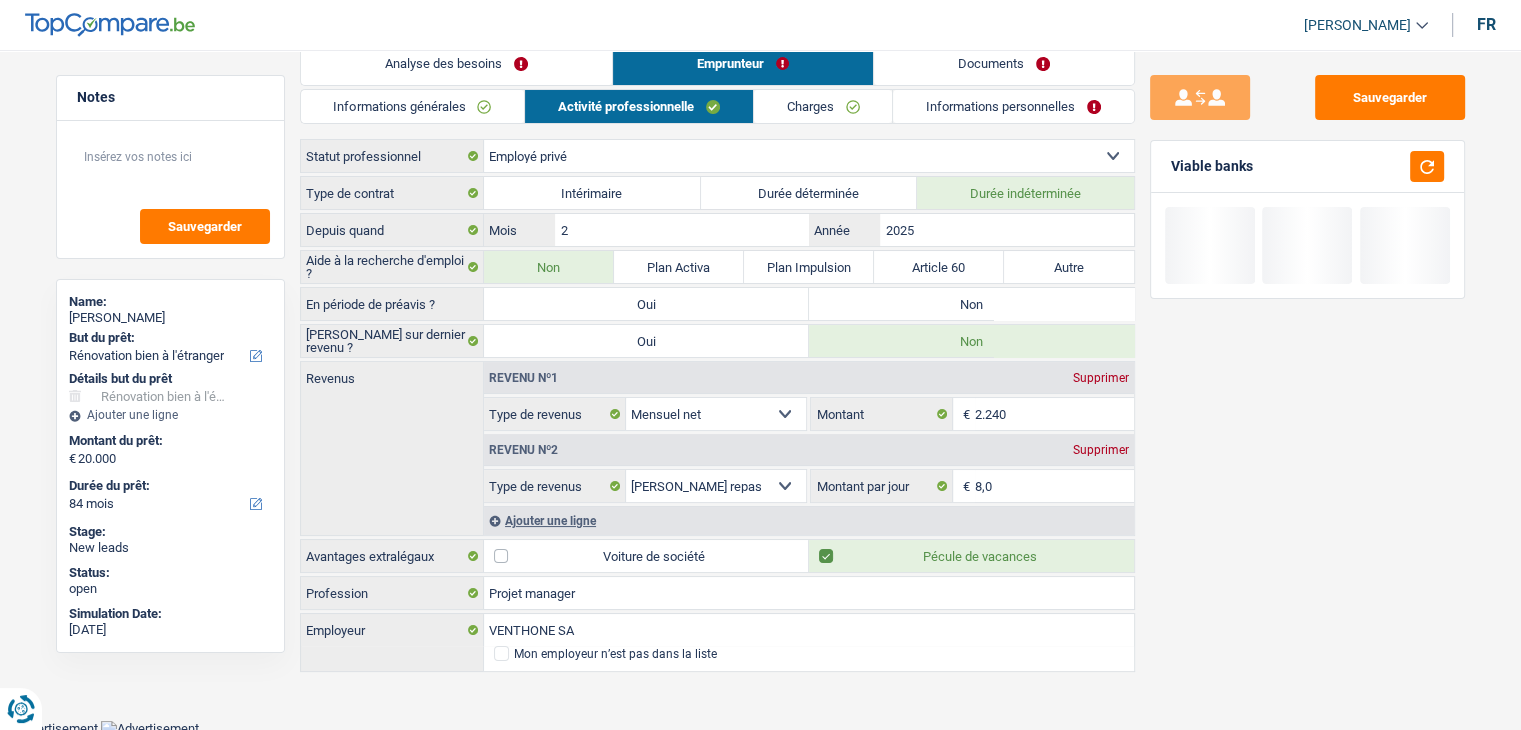 click on "Charges" at bounding box center [823, 106] 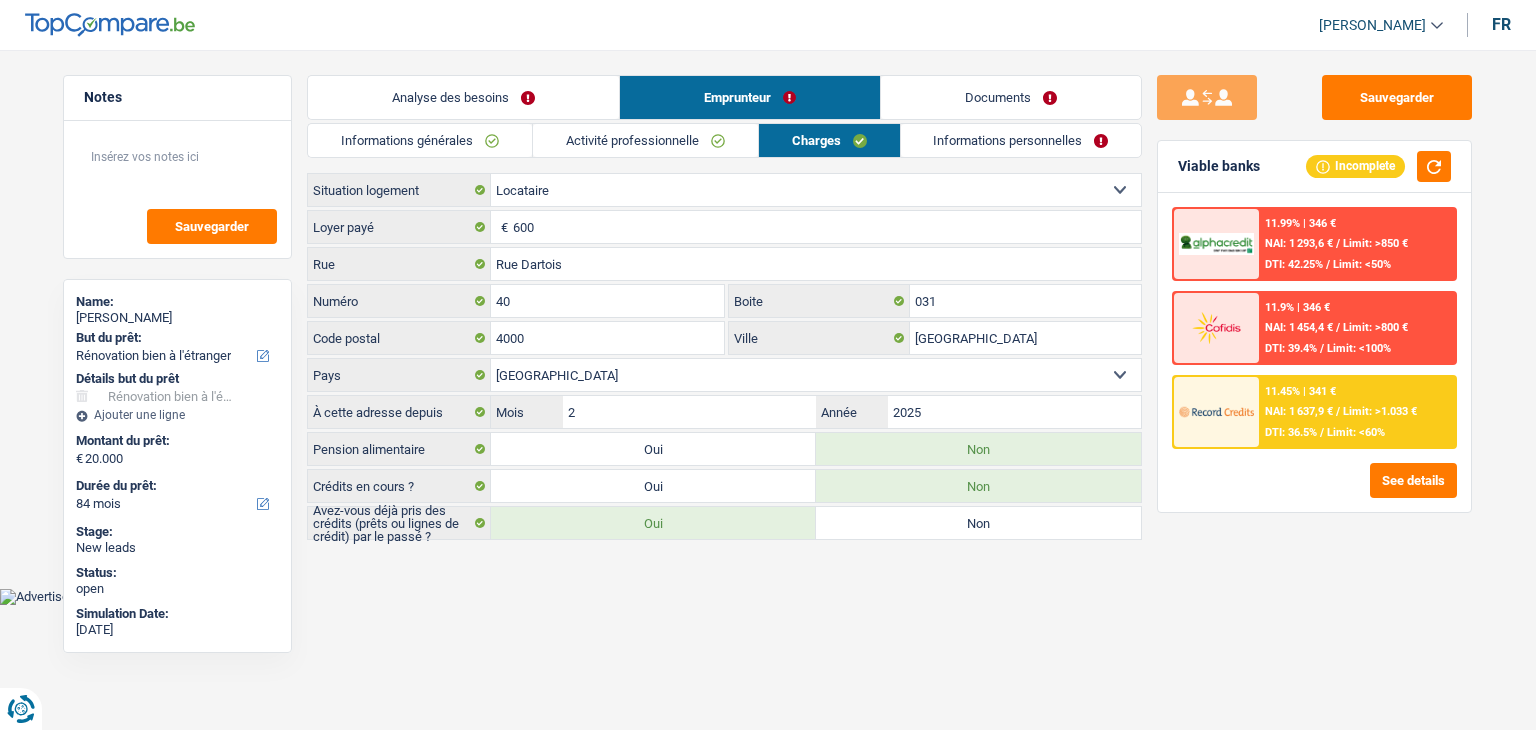 click on "Informations générales Activité professionnelle Charges Informations personnelles Cardoso
Nom
Pedro
Prénom
Adresse email
BE (+32) LU (+352)
Sélectionner une option
Téléphone
476950439
Téléphone
Blacklisté ?
Oui
Non
Célibataire Marié(e) Cohabitant(e) légal(e) Divorcé(e) Veuf(ve) Séparé (de fait)
Sélectionner une option
État civil
Personnes à charge
Enfants
0
Adultes
0" at bounding box center (724, 331) 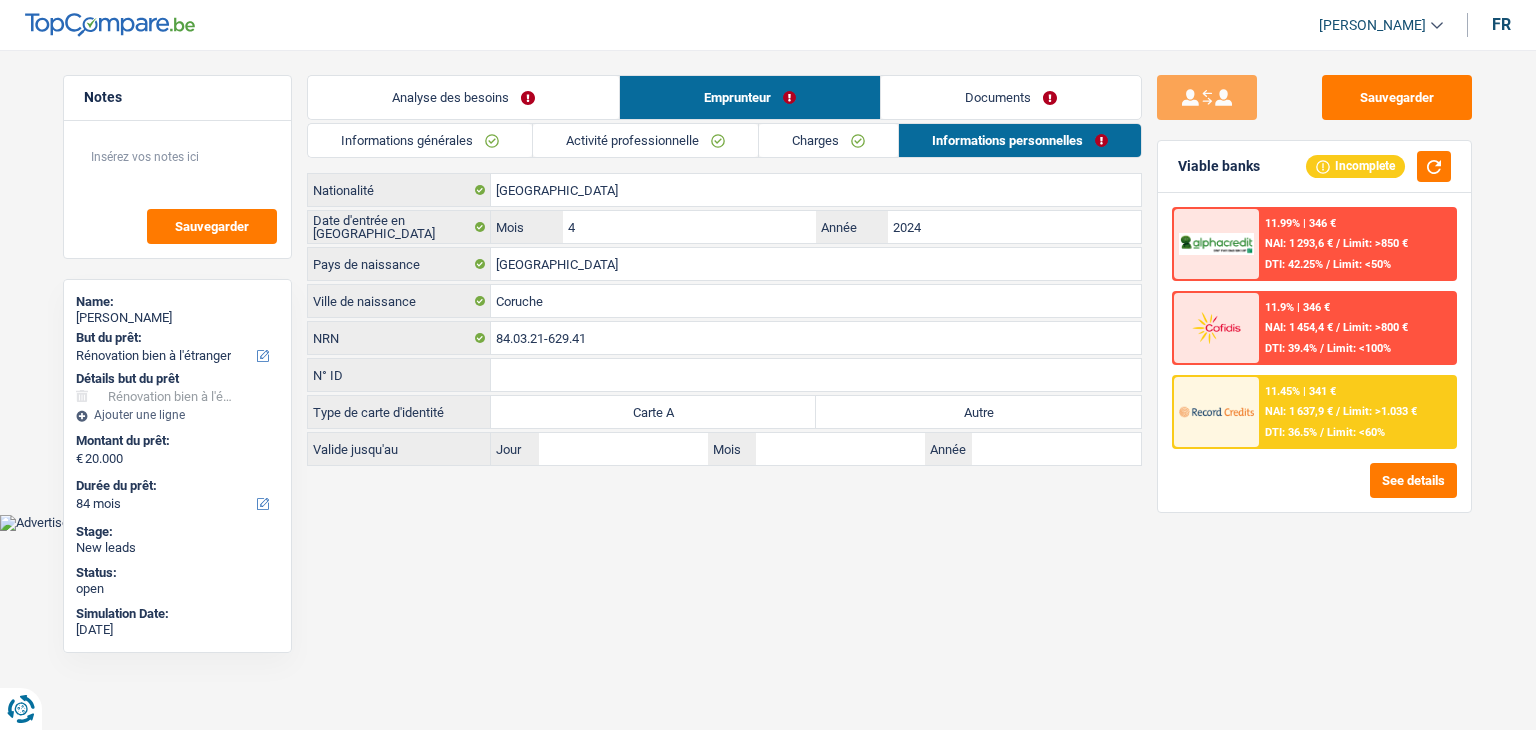 click on "Charges" at bounding box center (828, 140) 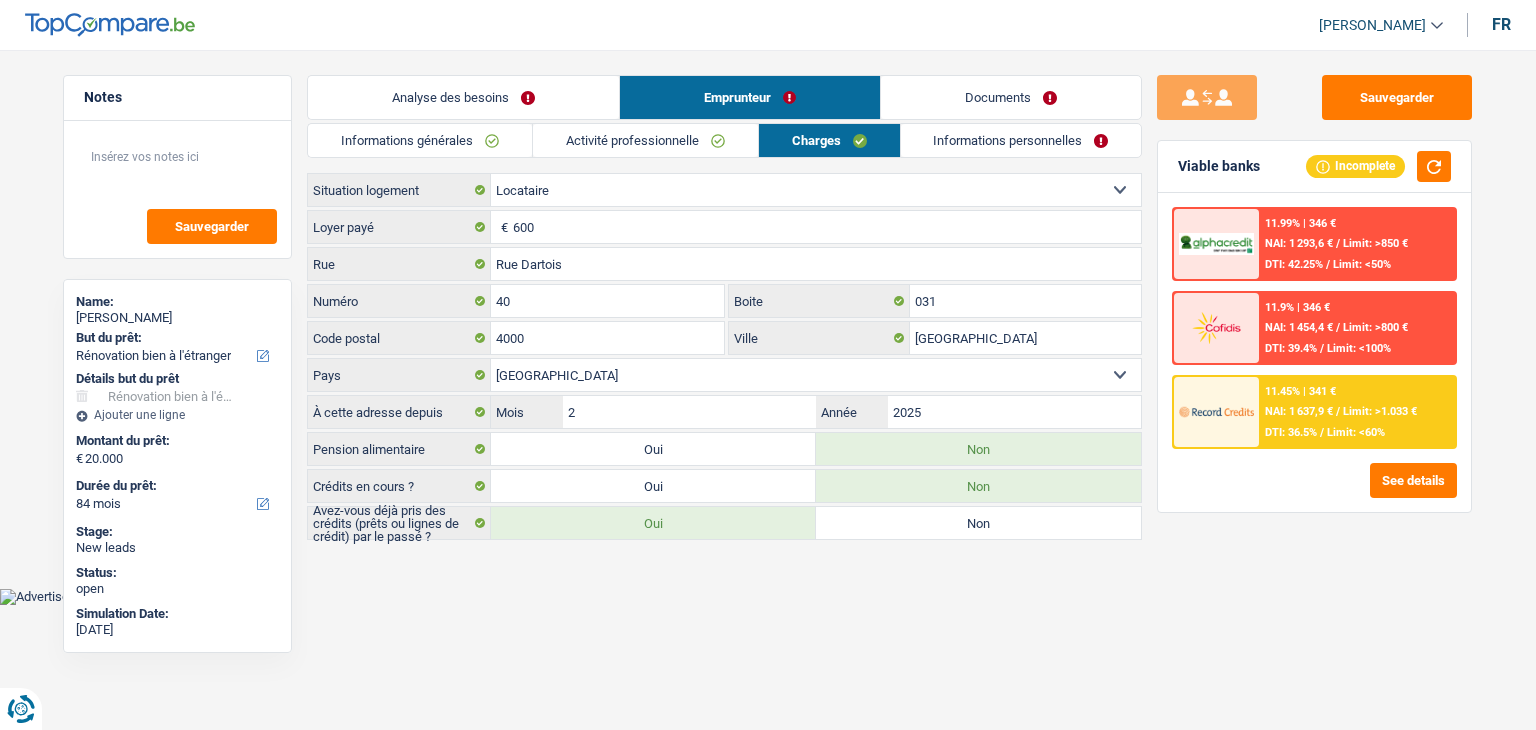 click on "Informations personnelles" at bounding box center (1021, 140) 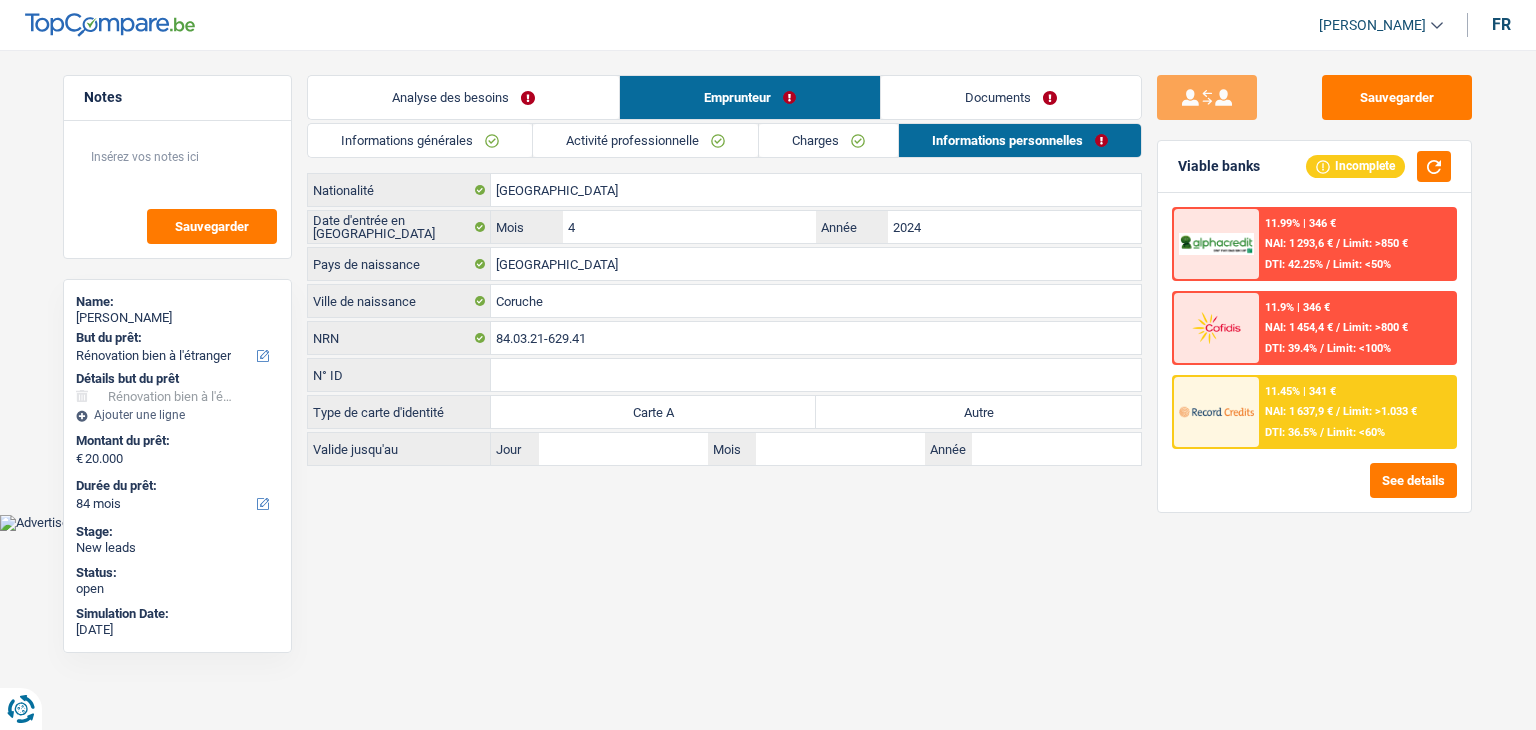 click on "Autre" at bounding box center (978, 412) 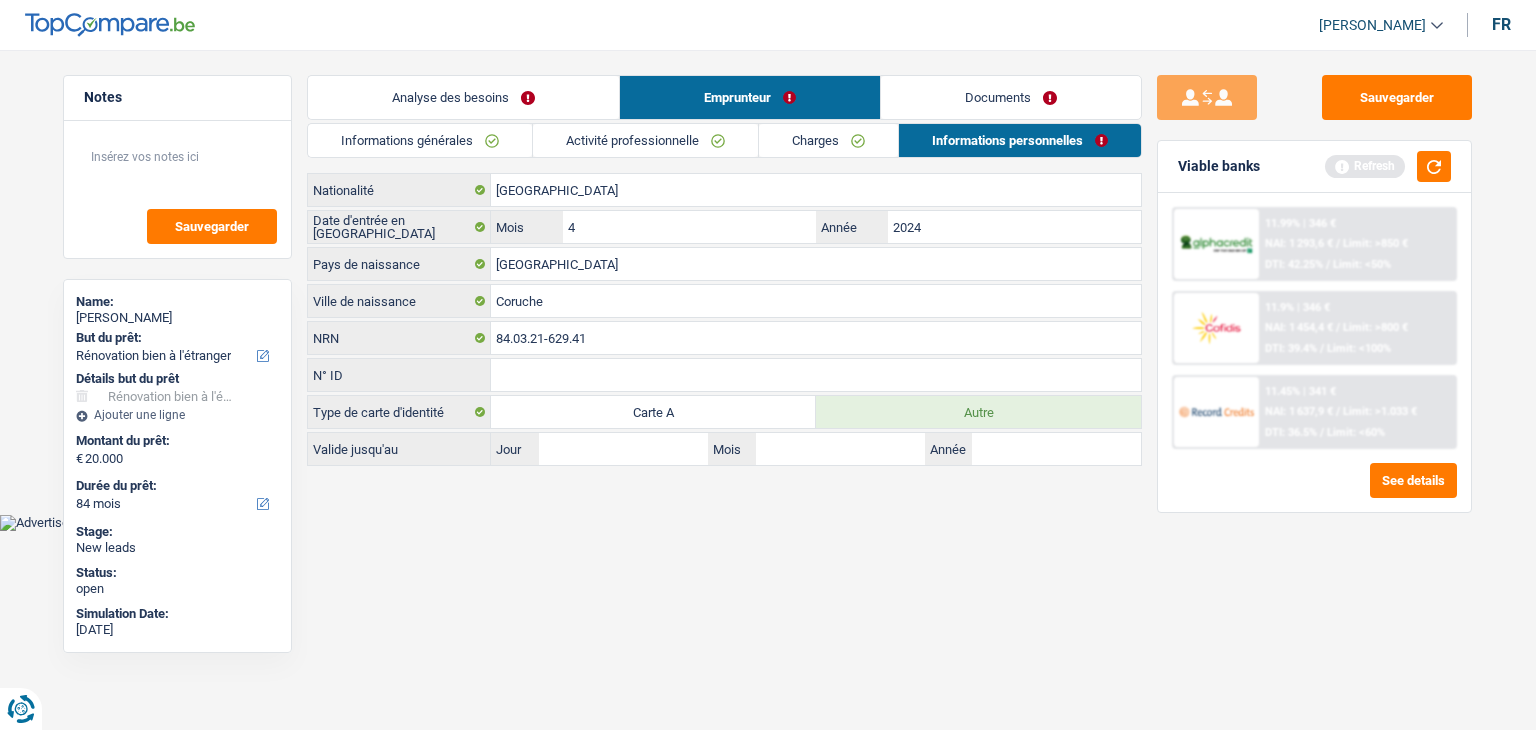 click on "Informations générales" at bounding box center (420, 140) 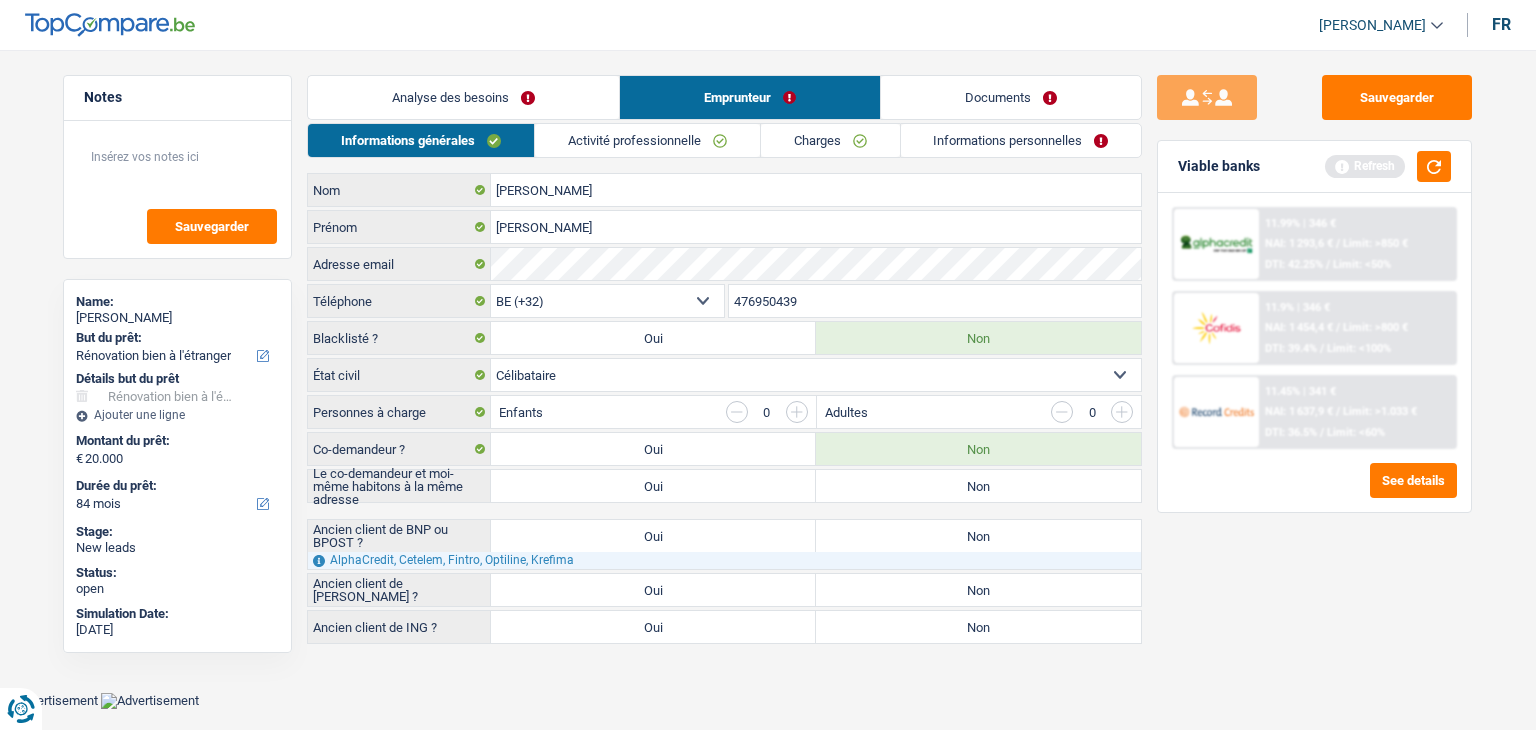 click on "Analyse des besoins" at bounding box center [463, 97] 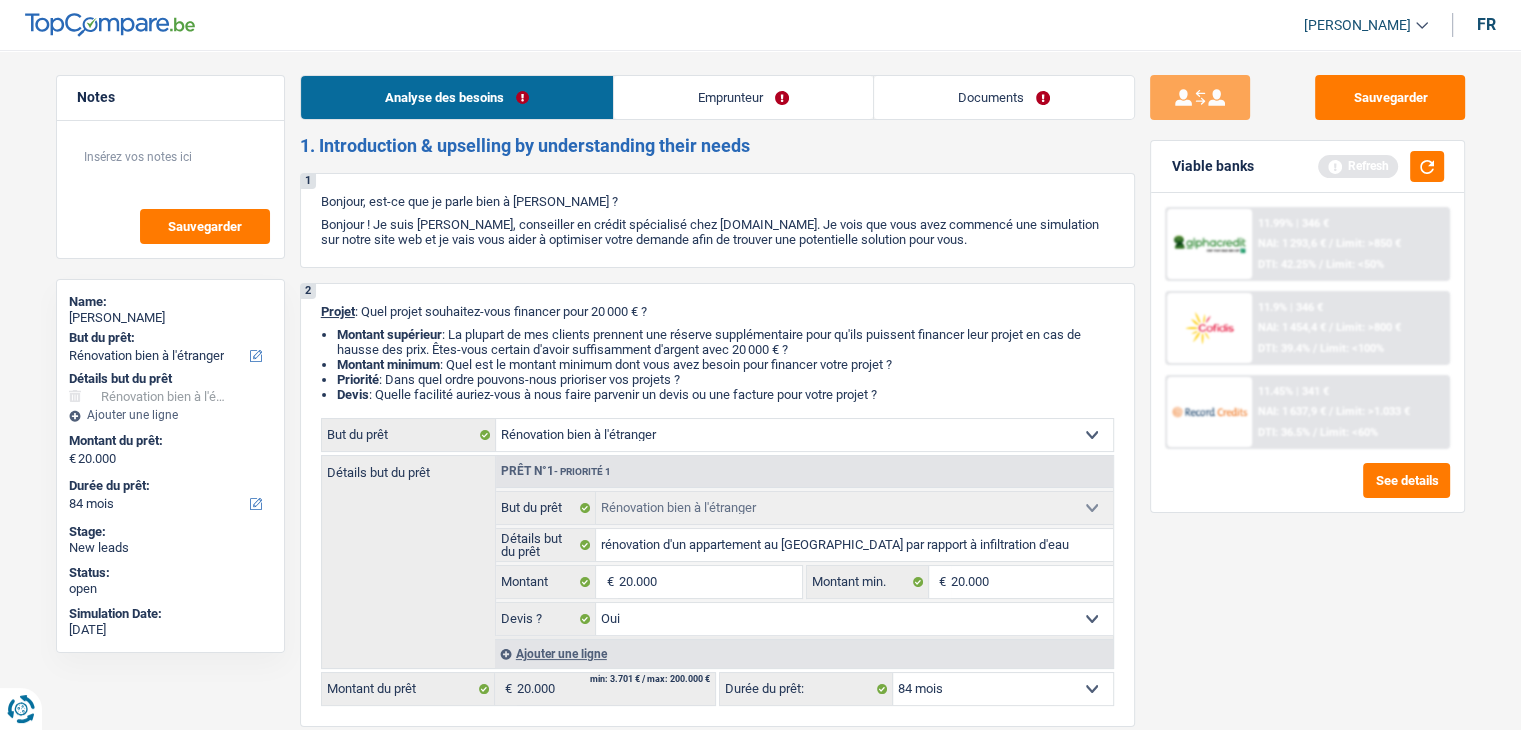 click on "Emprunteur" at bounding box center [743, 97] 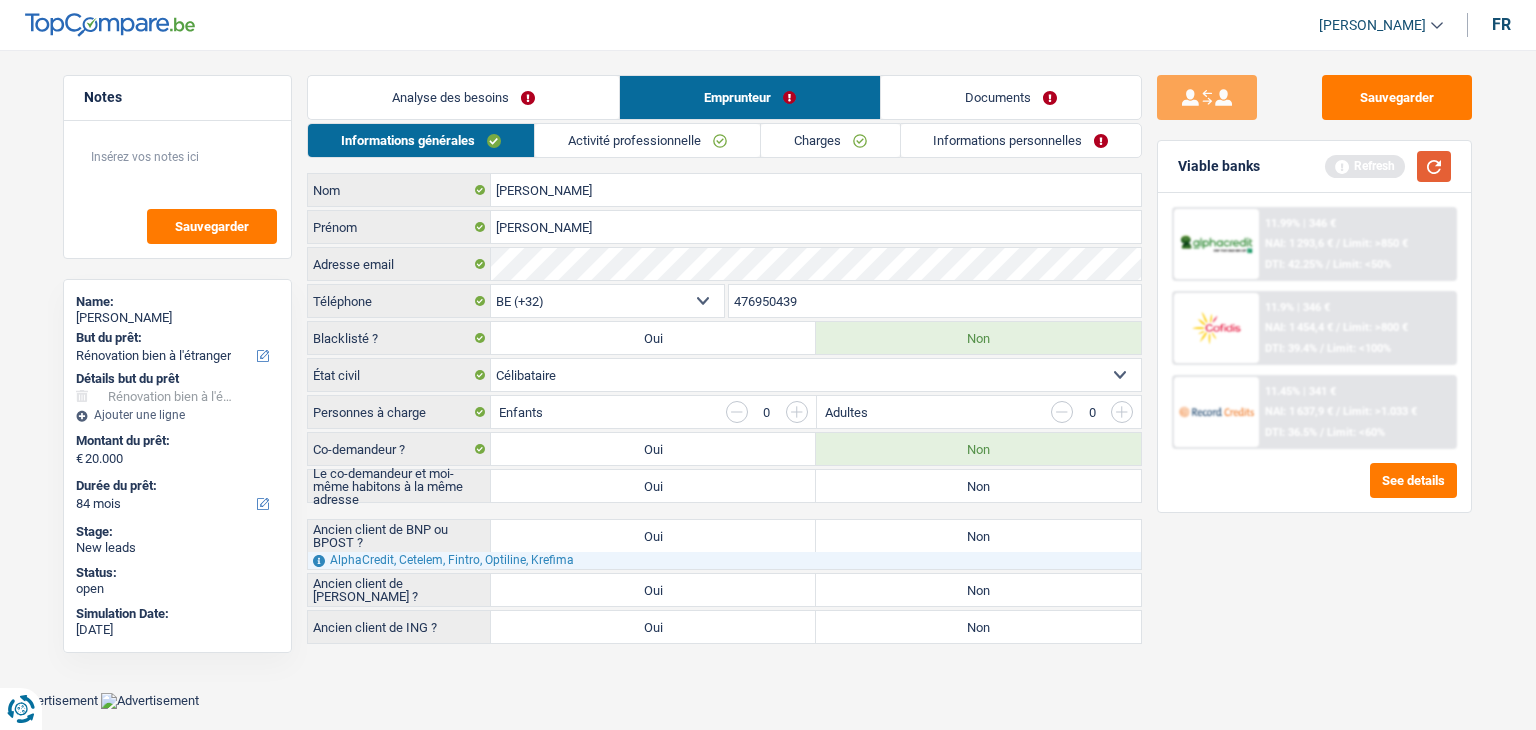 click at bounding box center [1434, 166] 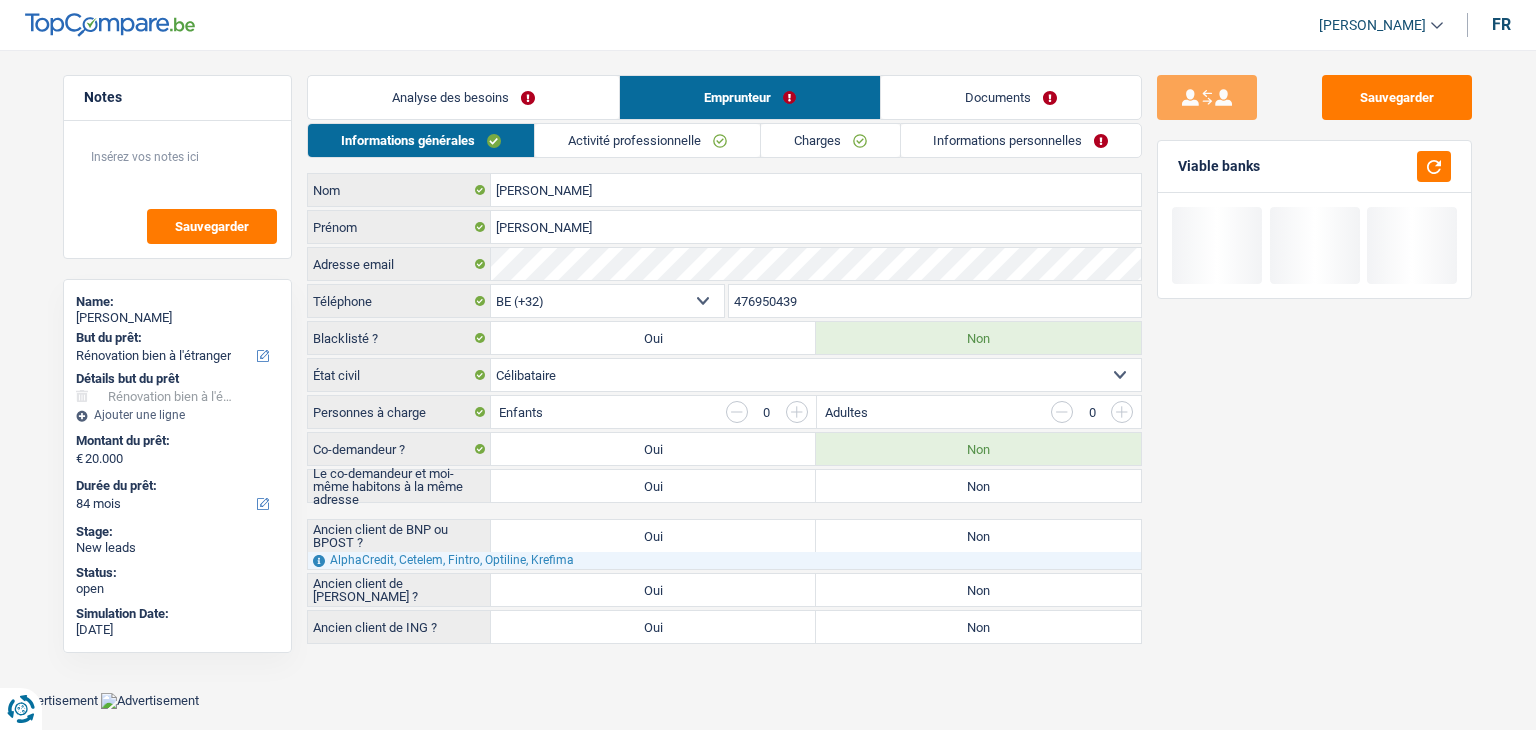 click on "Cardoso
Nom
Pedro
Prénom
Adresse email
BE (+32) LU (+352)
Sélectionner une option
Téléphone
476950439
Téléphone
Blacklisté ?
Oui
Non
Célibataire Marié(e) Cohabitant(e) légal(e) Divorcé(e) Veuf(ve) Séparé (de fait)
Sélectionner une option
État civil
Personnes à charge
Enfants
0
Adultes
0
Co-demandeur ?
Oui" at bounding box center [724, 408] 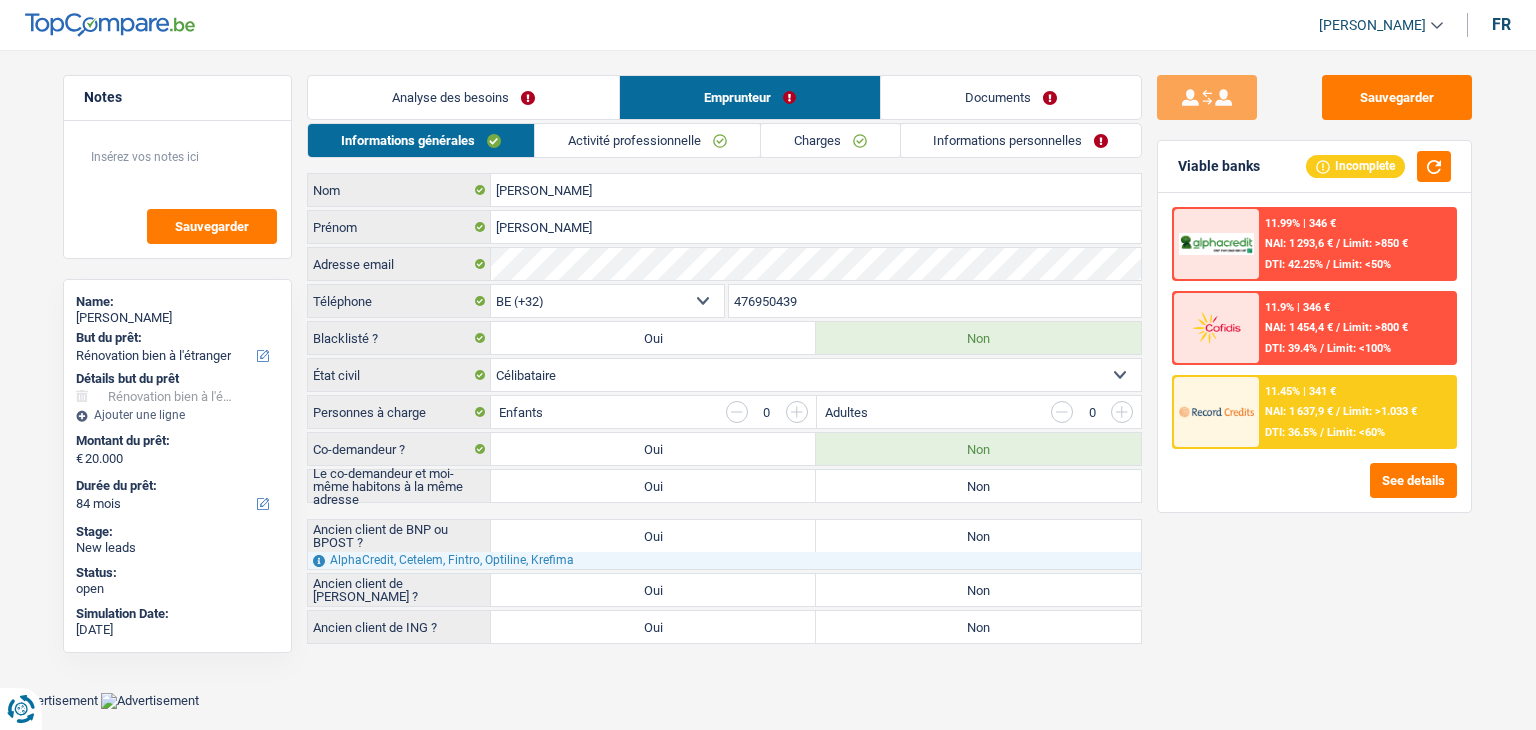 click on "Non" at bounding box center [978, 536] 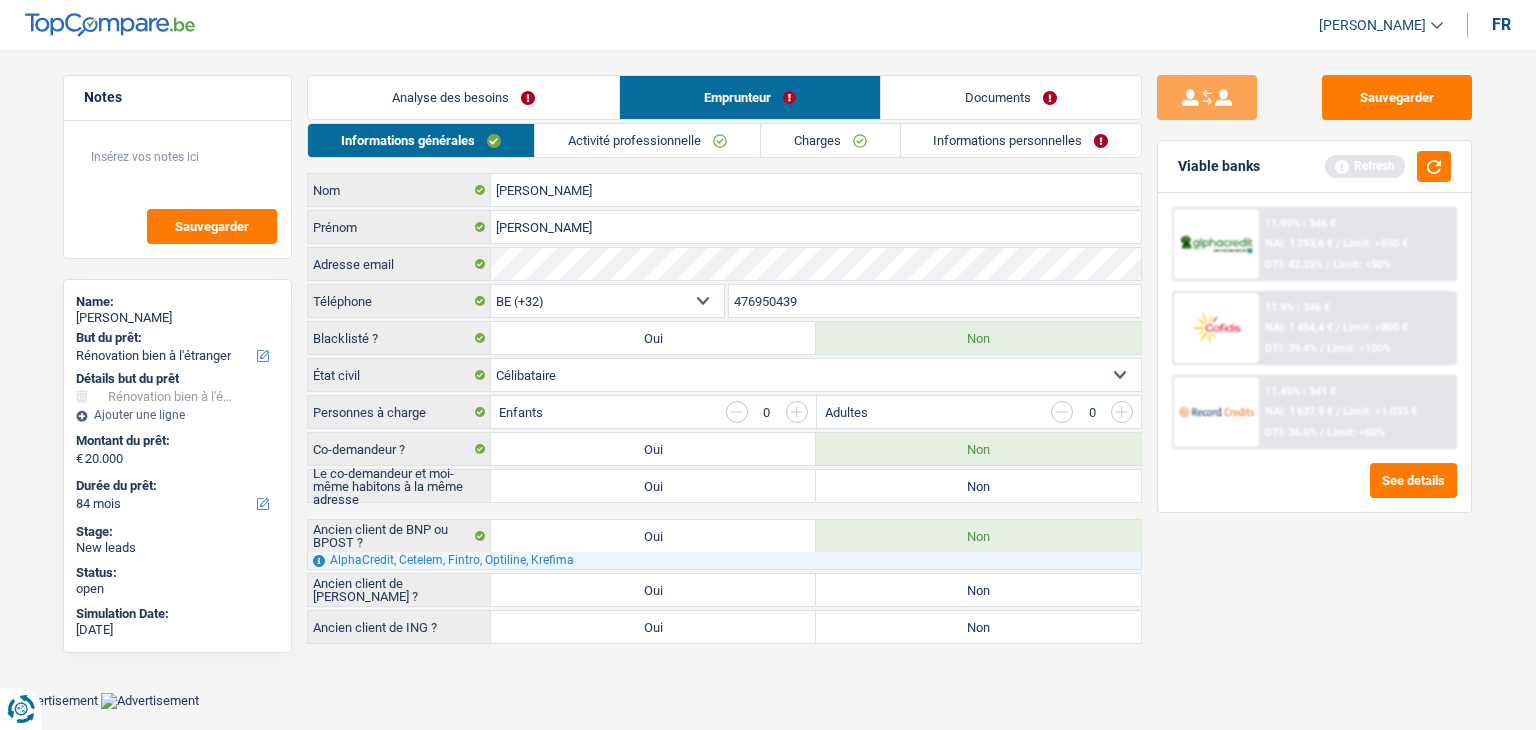 click on "Non" at bounding box center (978, 590) 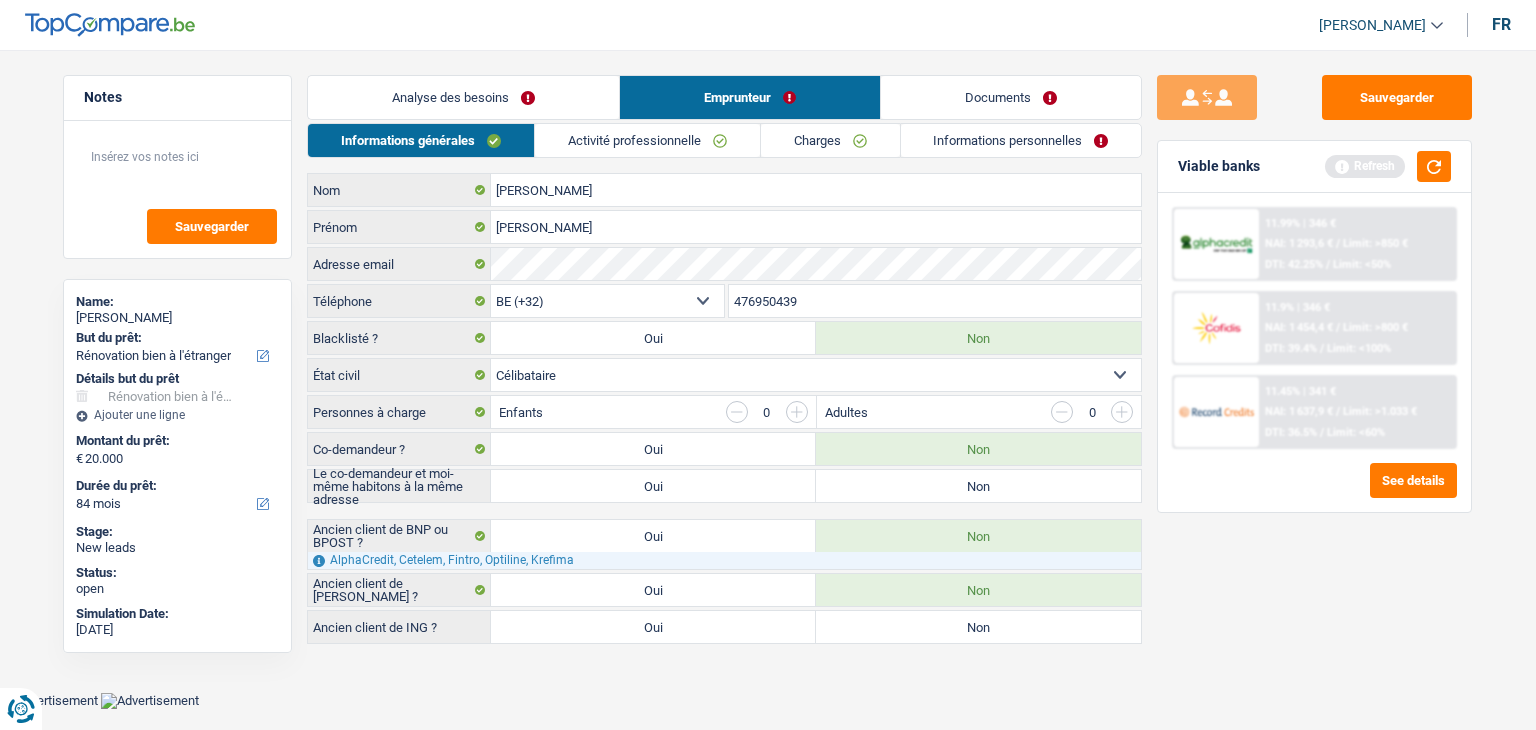 click on "Analyse des besoins Emprunteur Documents
1. Introduction & upselling by understanding their needs
1
Bonjour, est-ce que je parle bien à Pedro Cardoso ?
Bonjour ! Je suis Yanis Duboc, conseiller en crédit spécialisé chez TopCompare.be. Je vois que vous avez commencé une simulation sur notre site web et je vais vous aider à optimiser votre demande afin de trouver une potentielle solution pour vous.
2   Projet  : Quel projet souhaitez-vous financer pour 20 000 € ?
Montant supérieur : La plupart de mes clients prennent une réserve supplémentaire pour qu'ils puissent financer leur projet en cas de hausse des prix. Êtes-vous certain d'avoir suffisamment d'argent avec 20 000 € ?   Montant minimum : Quel est le montant minimum dont vous avez besoin pour financer votre projet ?   Priorité : Dans quel ordre pouvons-nous prioriser vos projets ?   Devis     Hifi, multimédia, gsm, ordinateur Frais médicaux Frais d'études" at bounding box center [724, 361] 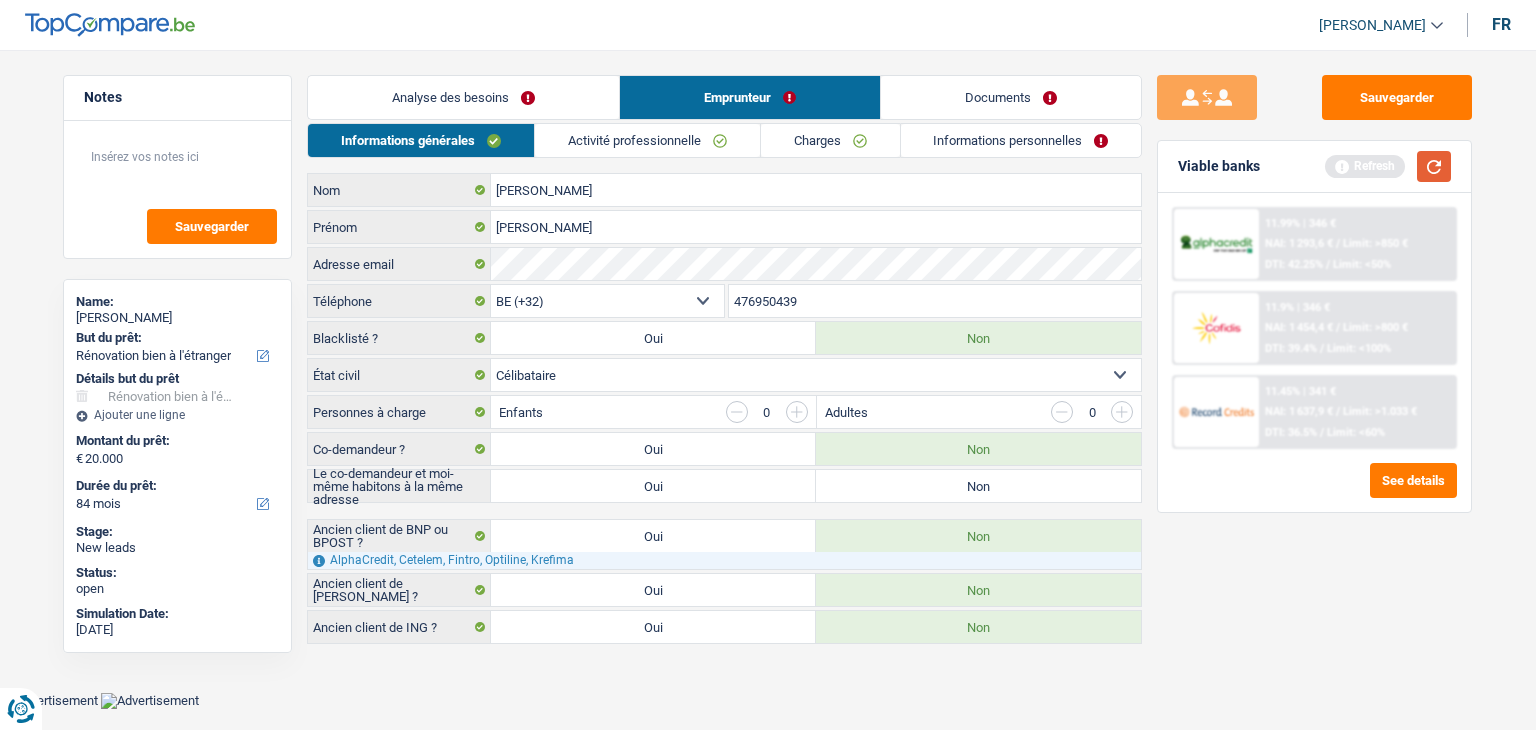 click at bounding box center (1434, 166) 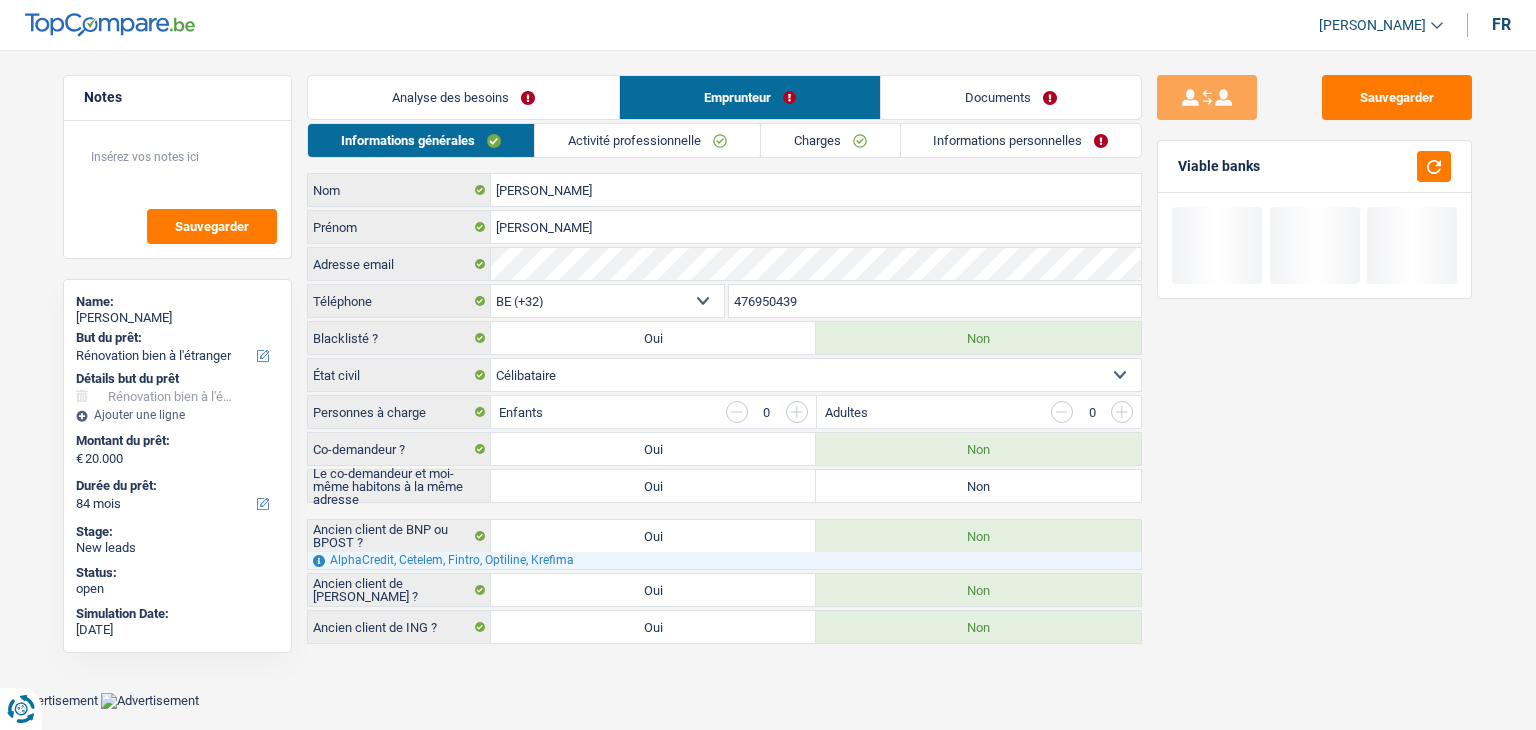 click on "Analyse des besoins" at bounding box center [463, 97] 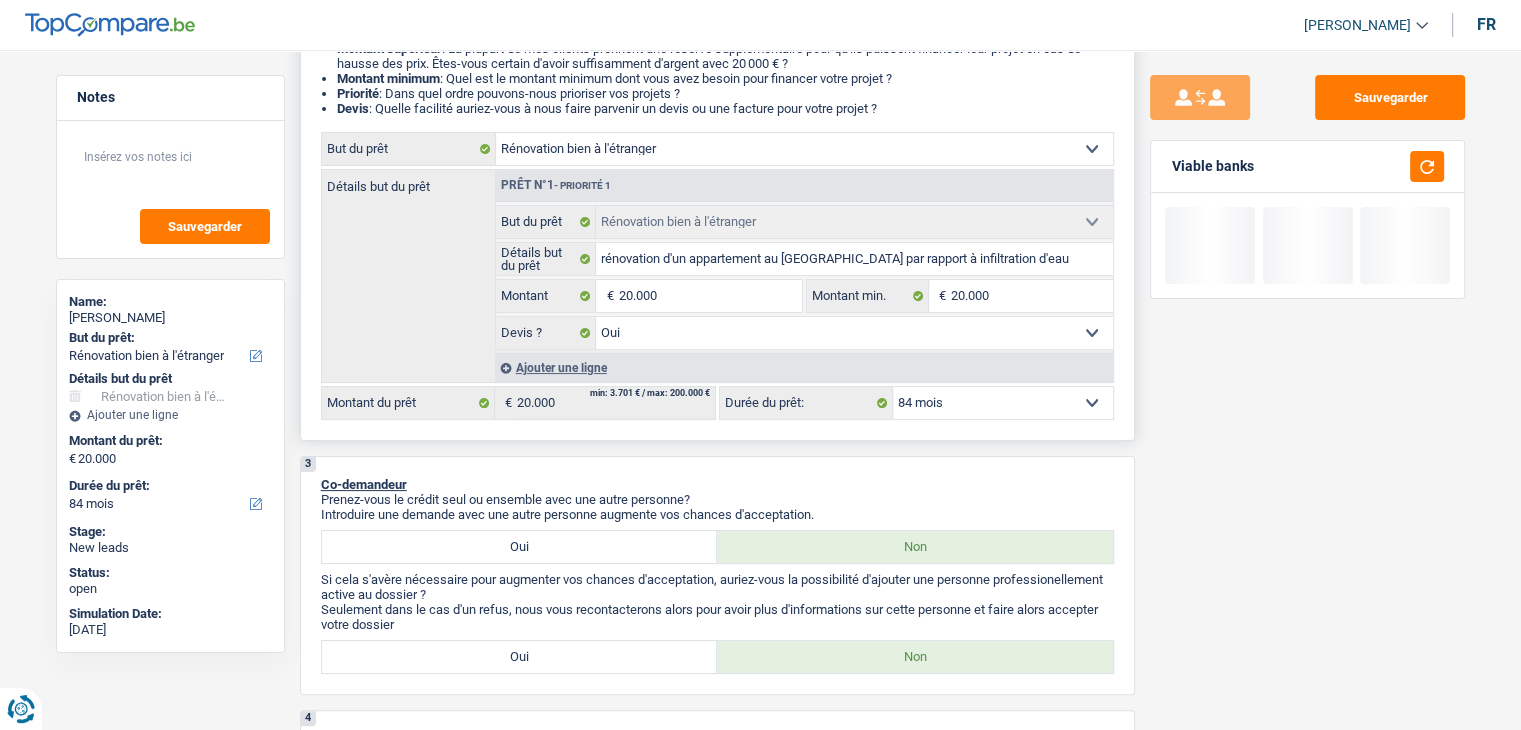 scroll, scrollTop: 300, scrollLeft: 0, axis: vertical 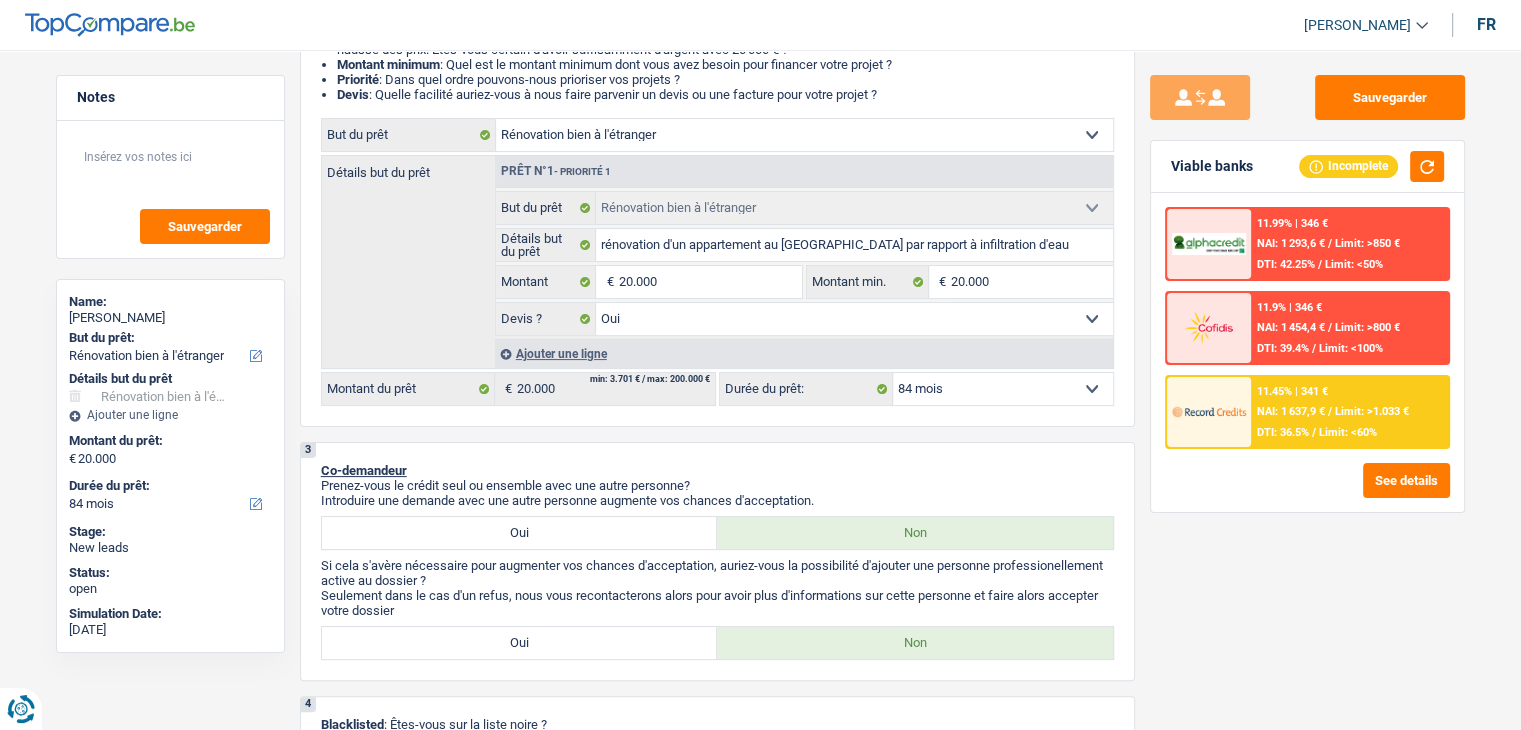 click at bounding box center (1209, 411) 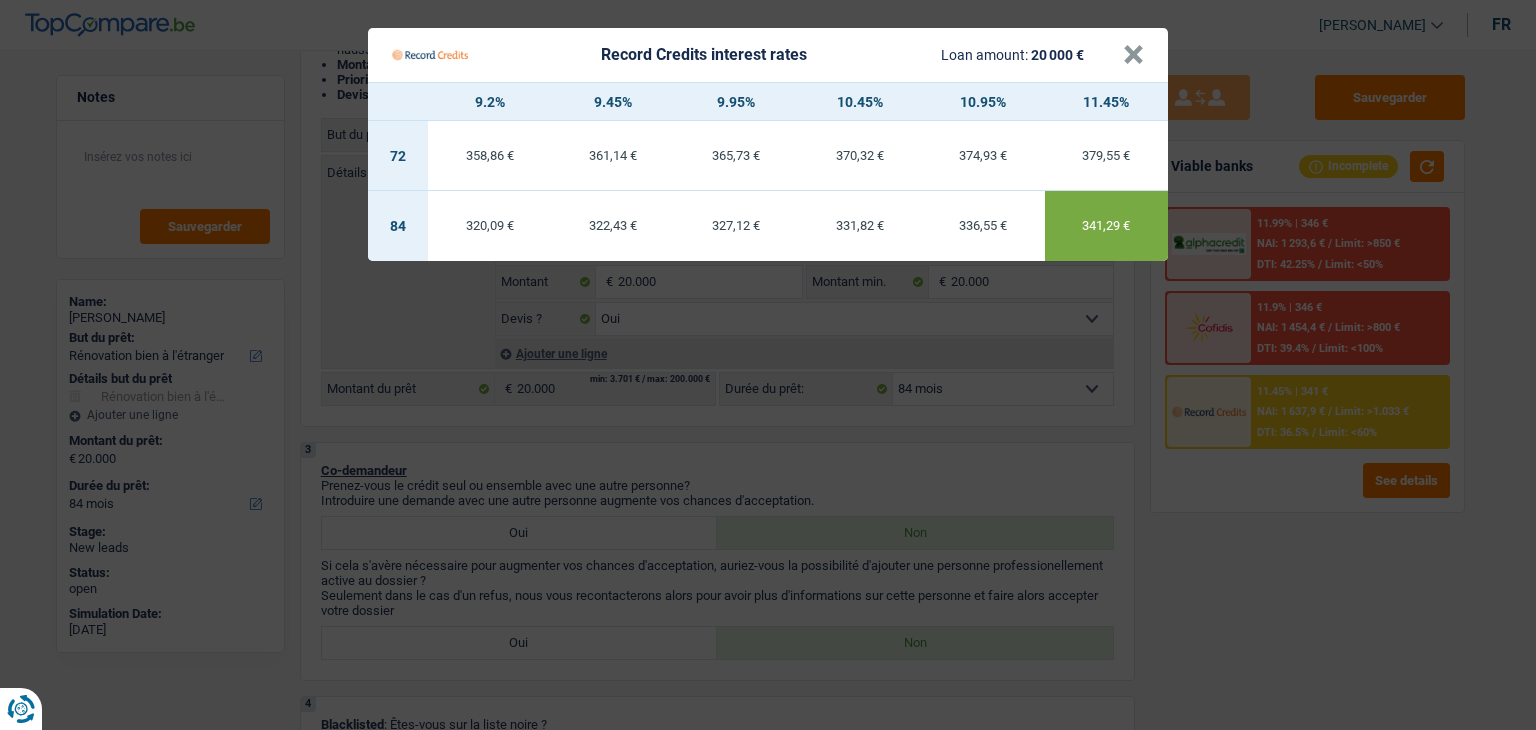 click on "Record Credits interest rates
Loan amount:
20 000 €
×
9.2%
9.45%
9.95%
10.45%
10.95%
11.45%
72
358,86 €
361,14 €
365,73 €
370,32 €
374,93 €
379,55 €
84
320,09 €
322,43 €
327,12 €" at bounding box center (768, 365) 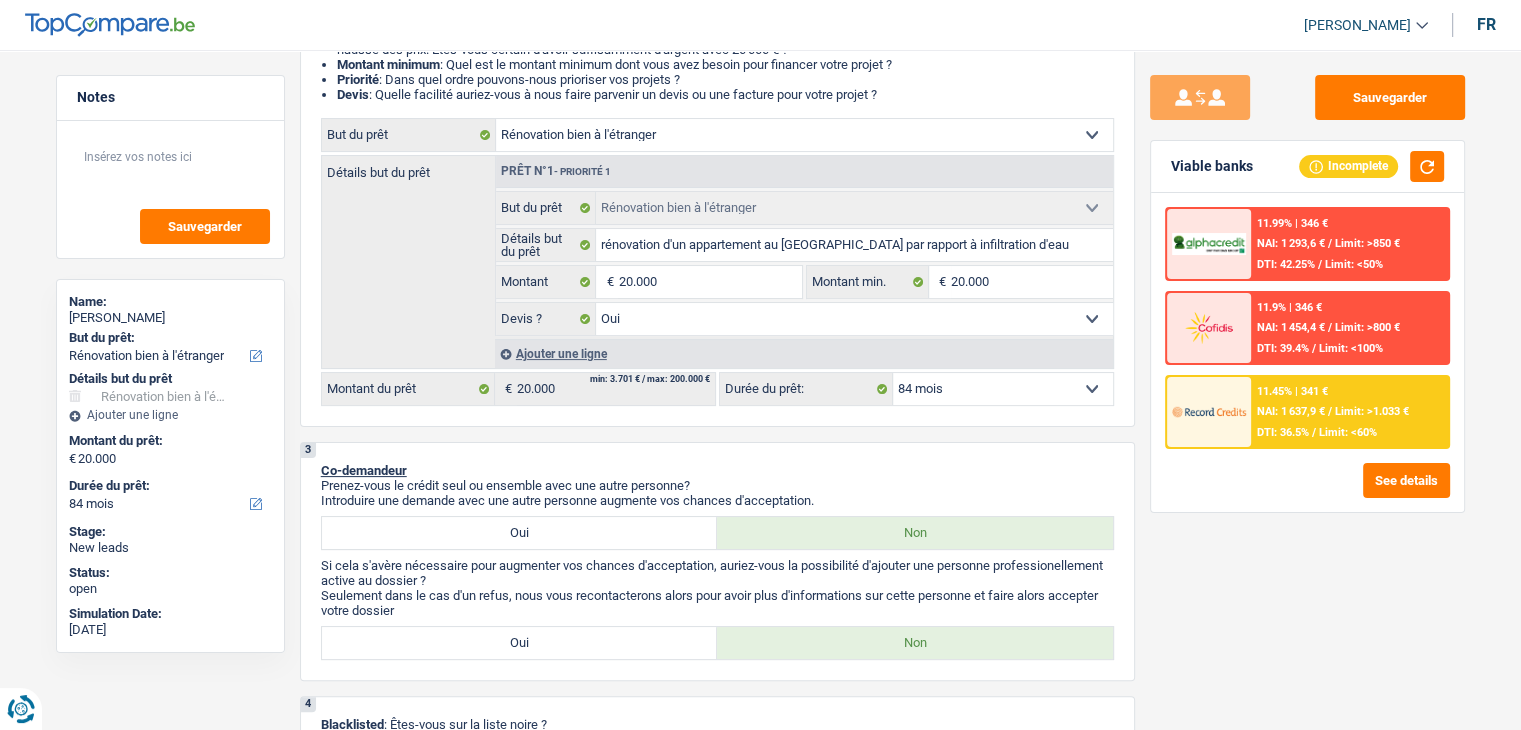 scroll, scrollTop: 0, scrollLeft: 0, axis: both 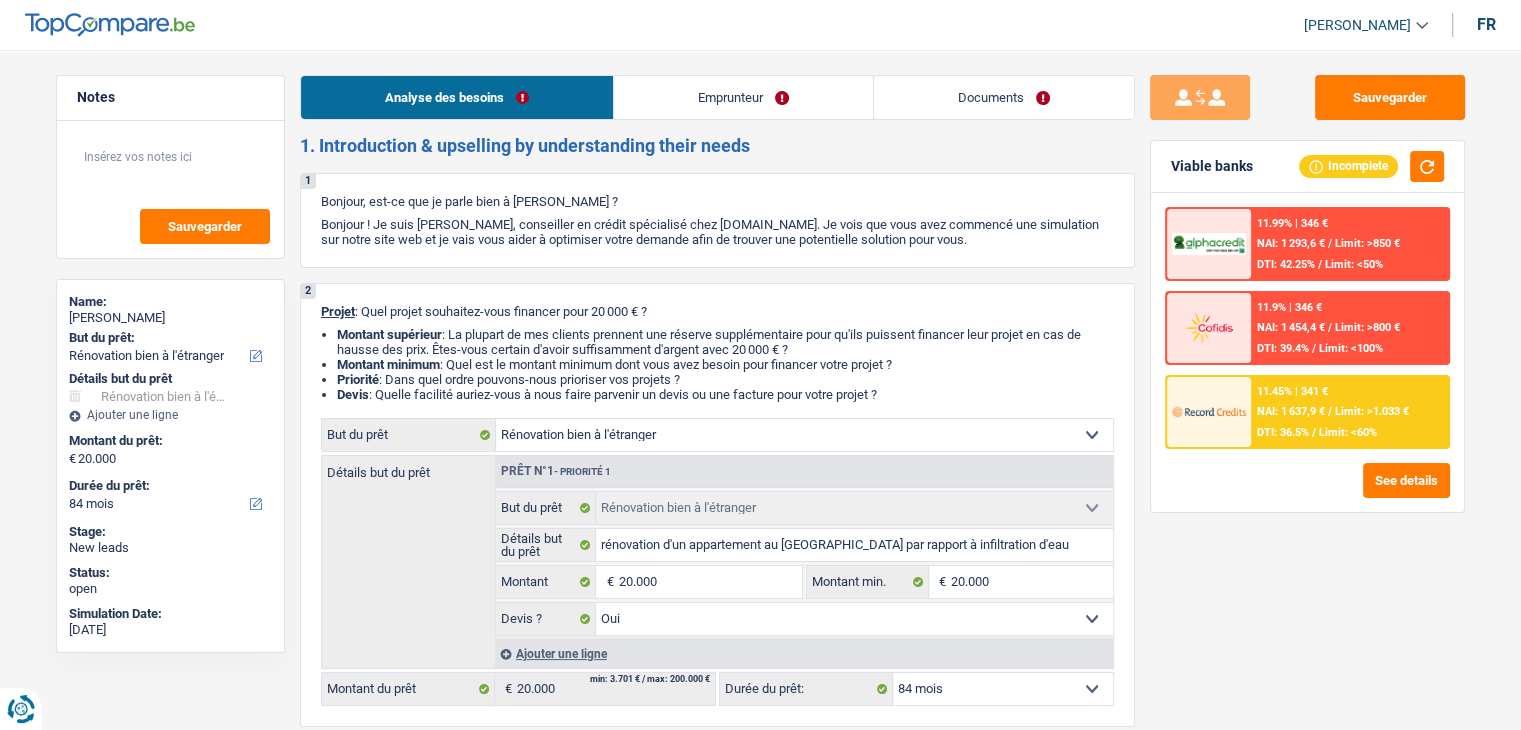 click on "Documents" at bounding box center (1004, 97) 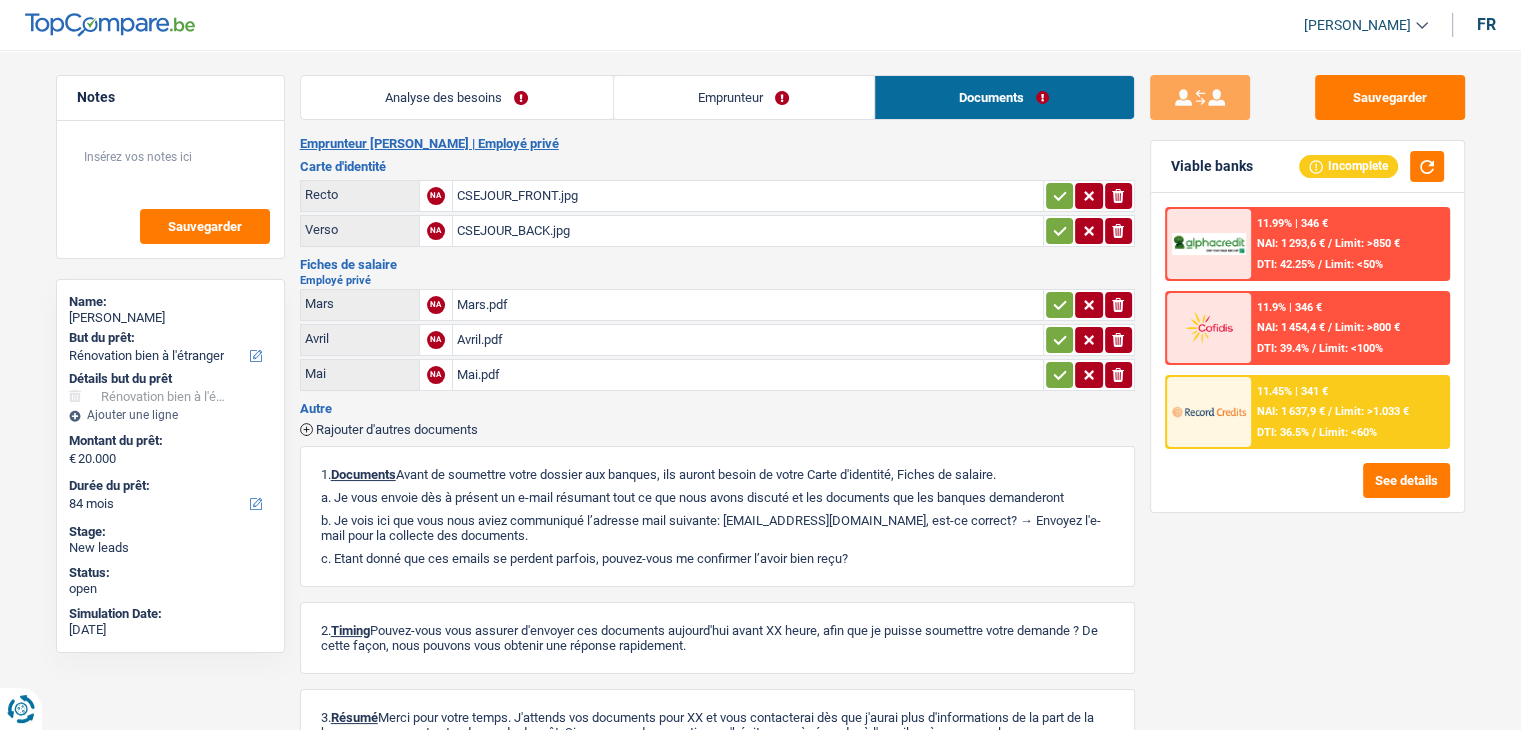 click on "CSEJOUR_FRONT.jpg" at bounding box center [748, 196] 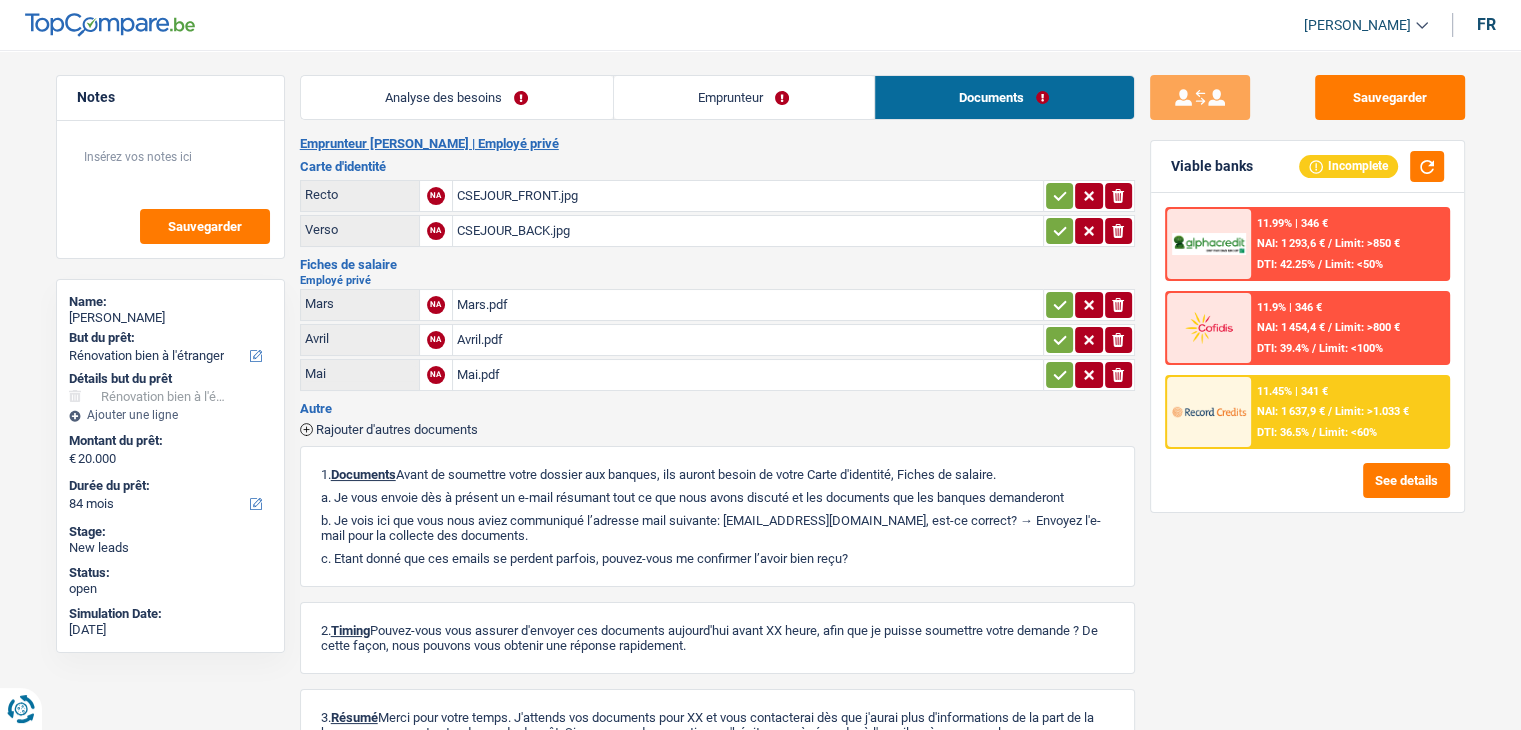 click on "CSEJOUR_BACK.jpg" at bounding box center (748, 231) 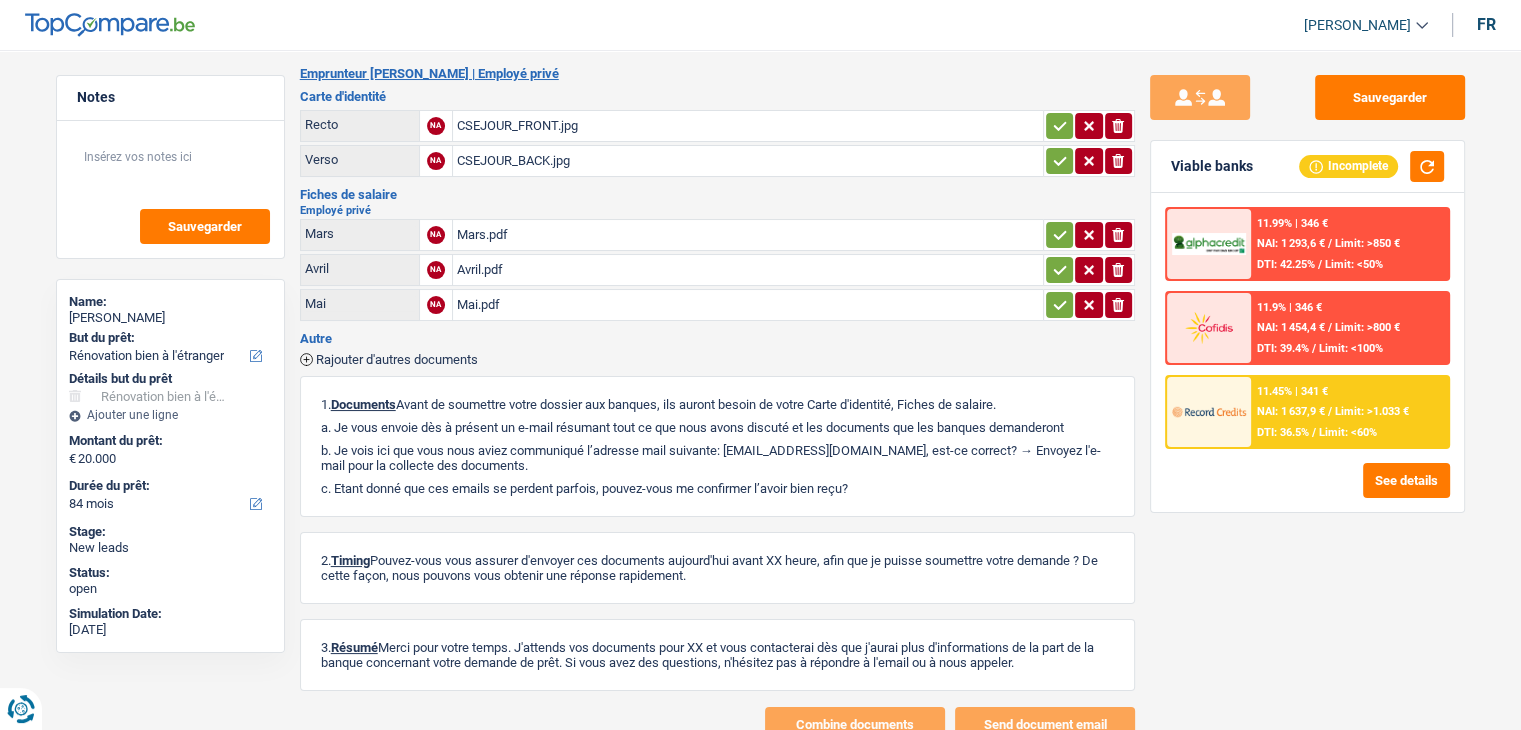 scroll, scrollTop: 136, scrollLeft: 0, axis: vertical 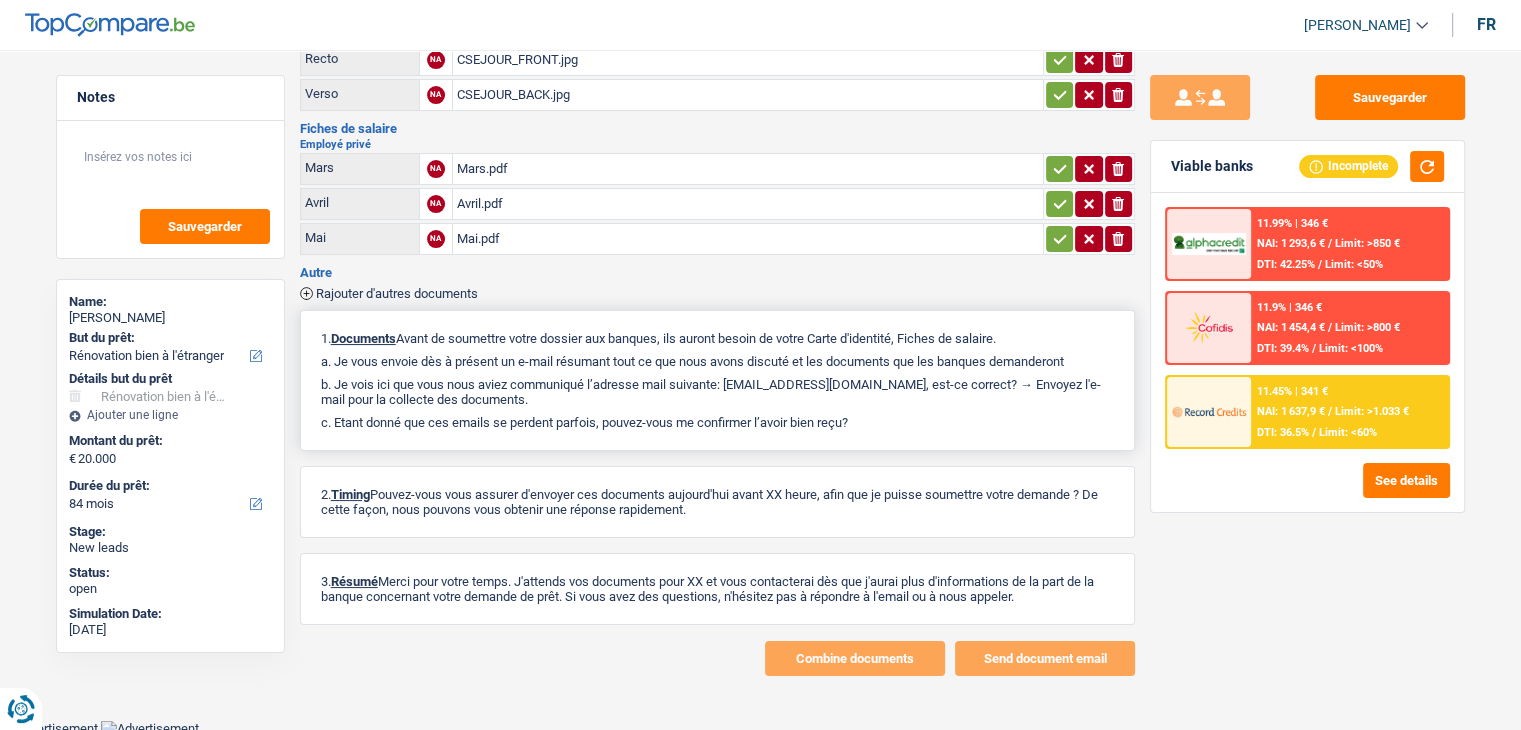 drag, startPoint x: 400, startPoint y: 329, endPoint x: 896, endPoint y: 425, distance: 505.2049 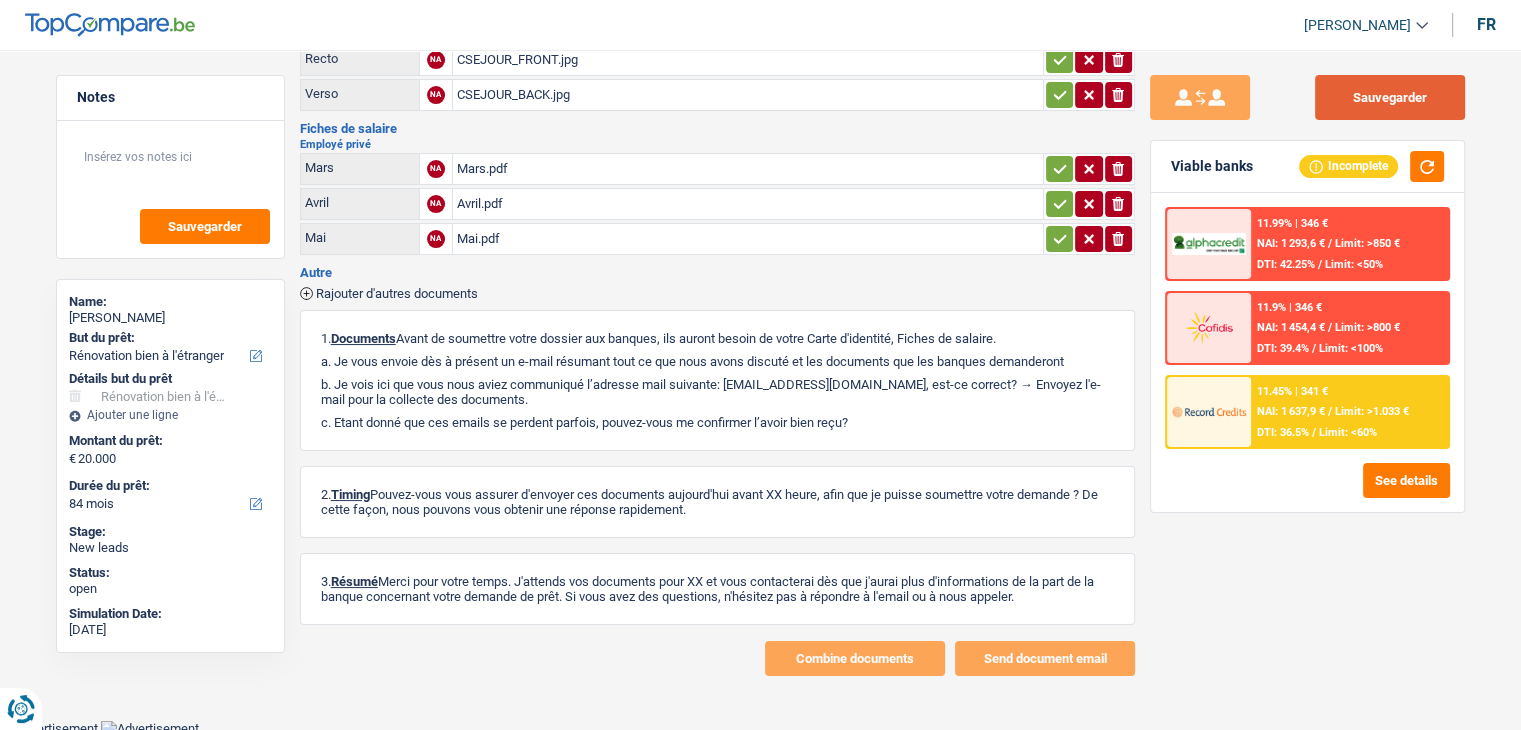 click on "Sauvegarder" at bounding box center (1390, 97) 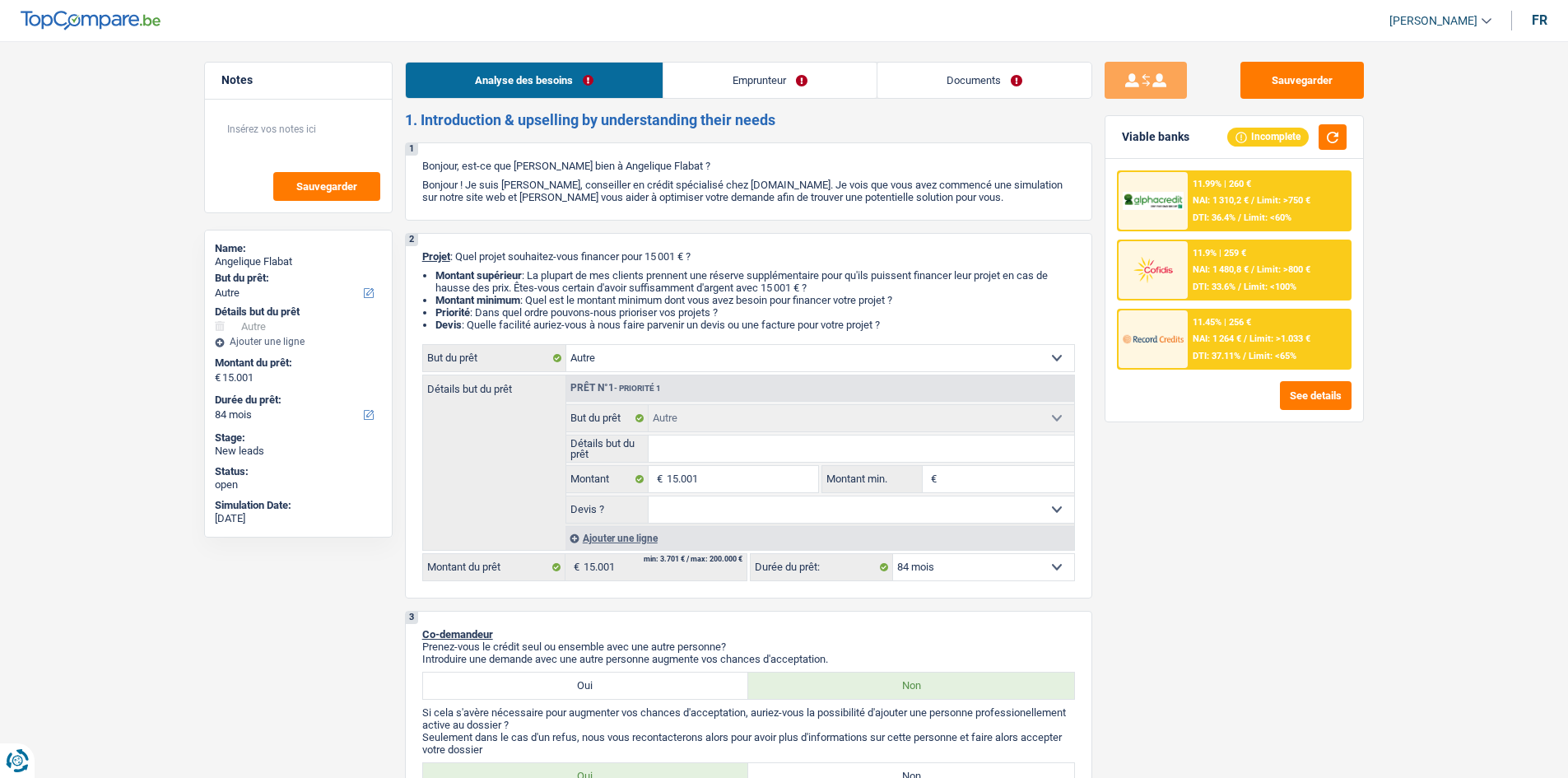 select on "other" 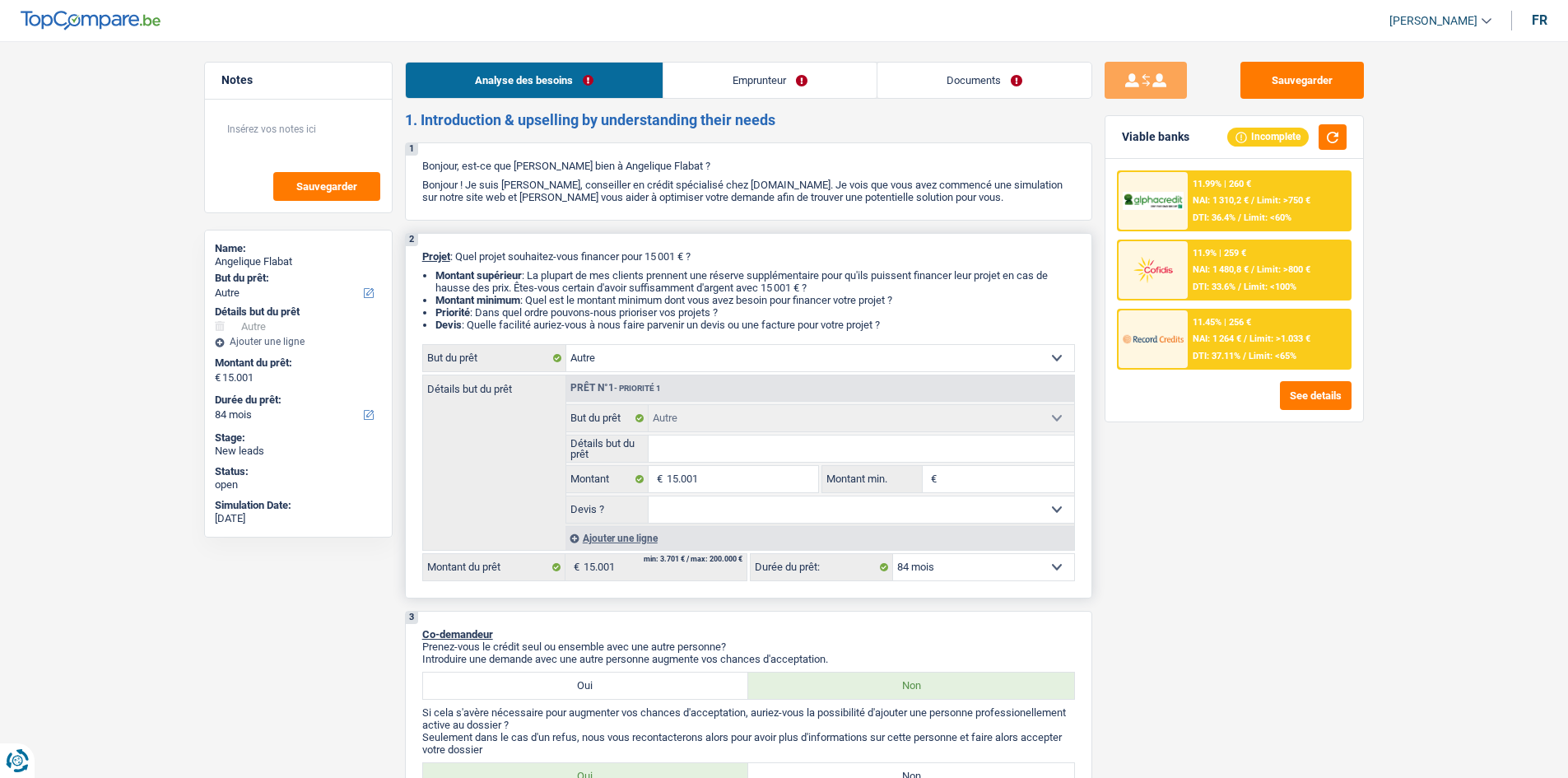 scroll, scrollTop: 0, scrollLeft: 0, axis: both 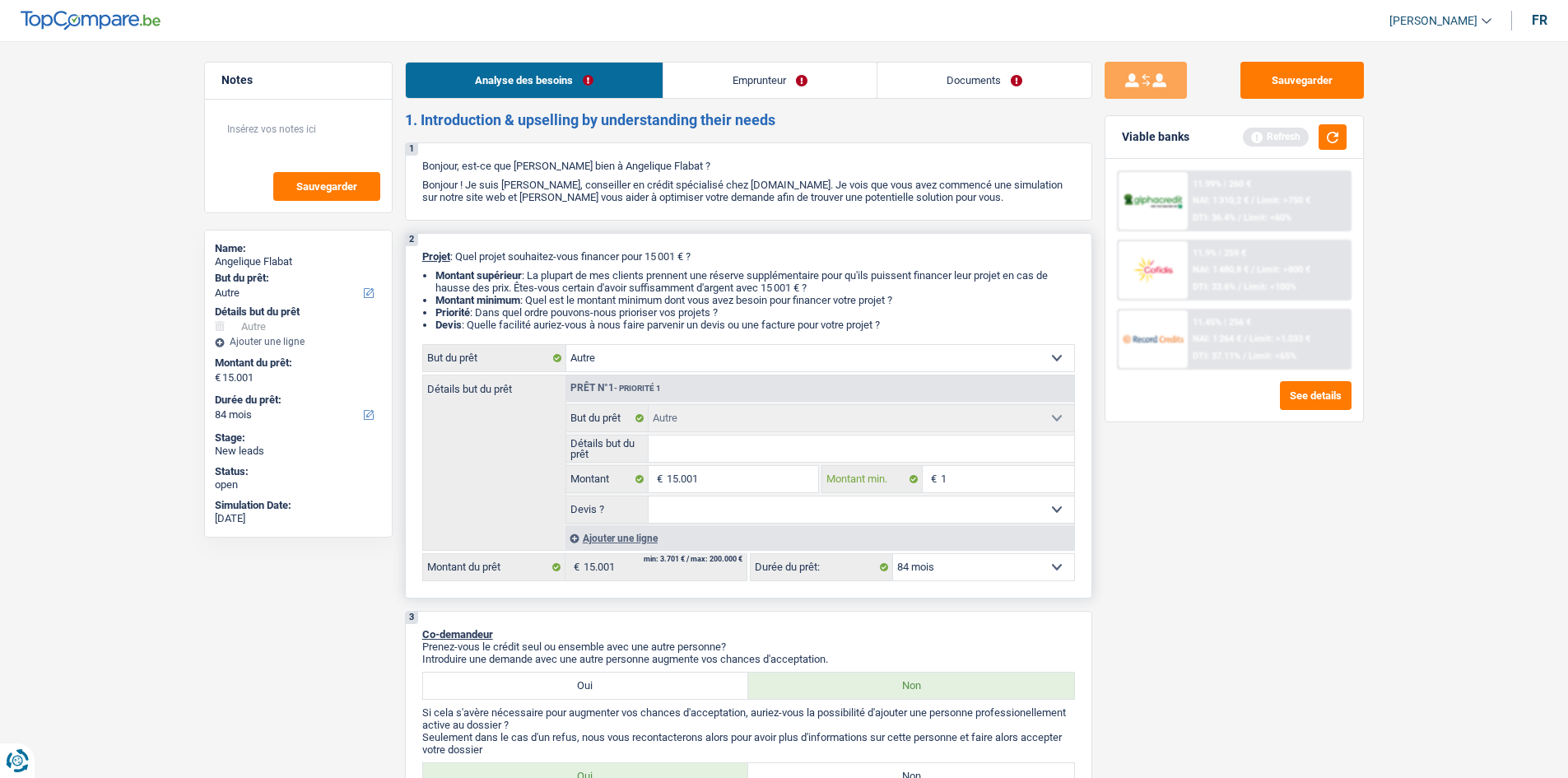 type on "12" 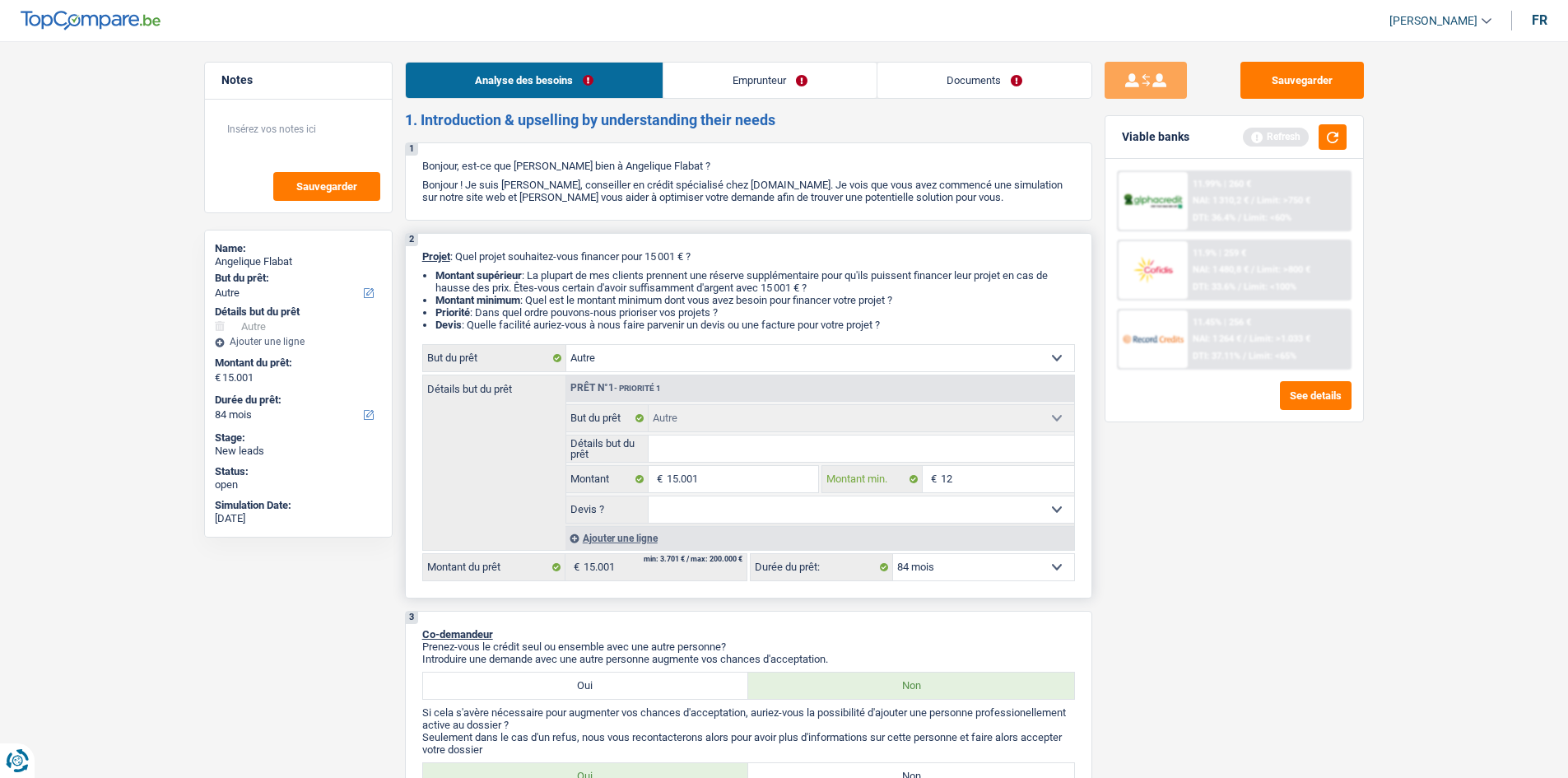 type on "120" 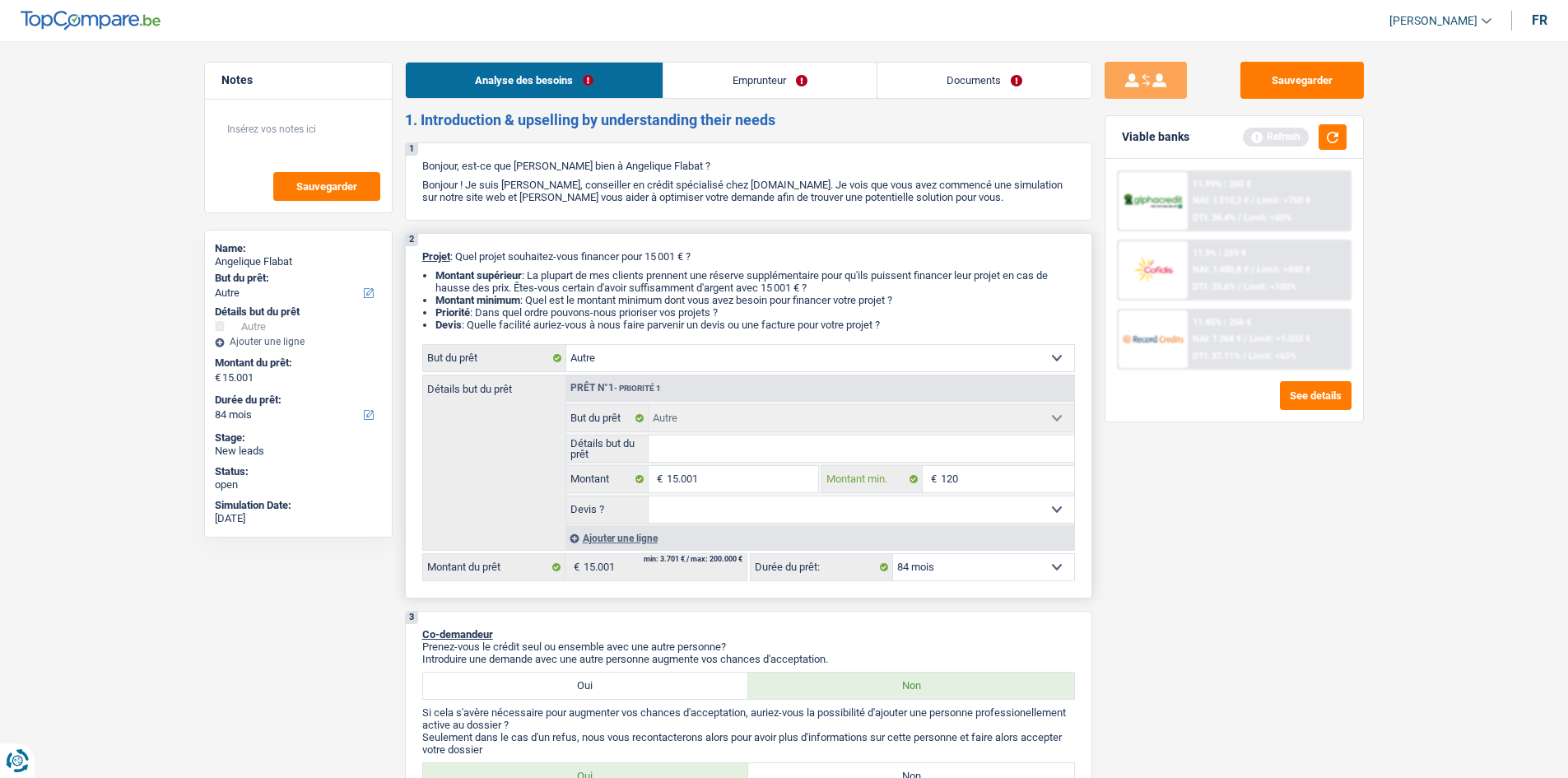 type on "1.200" 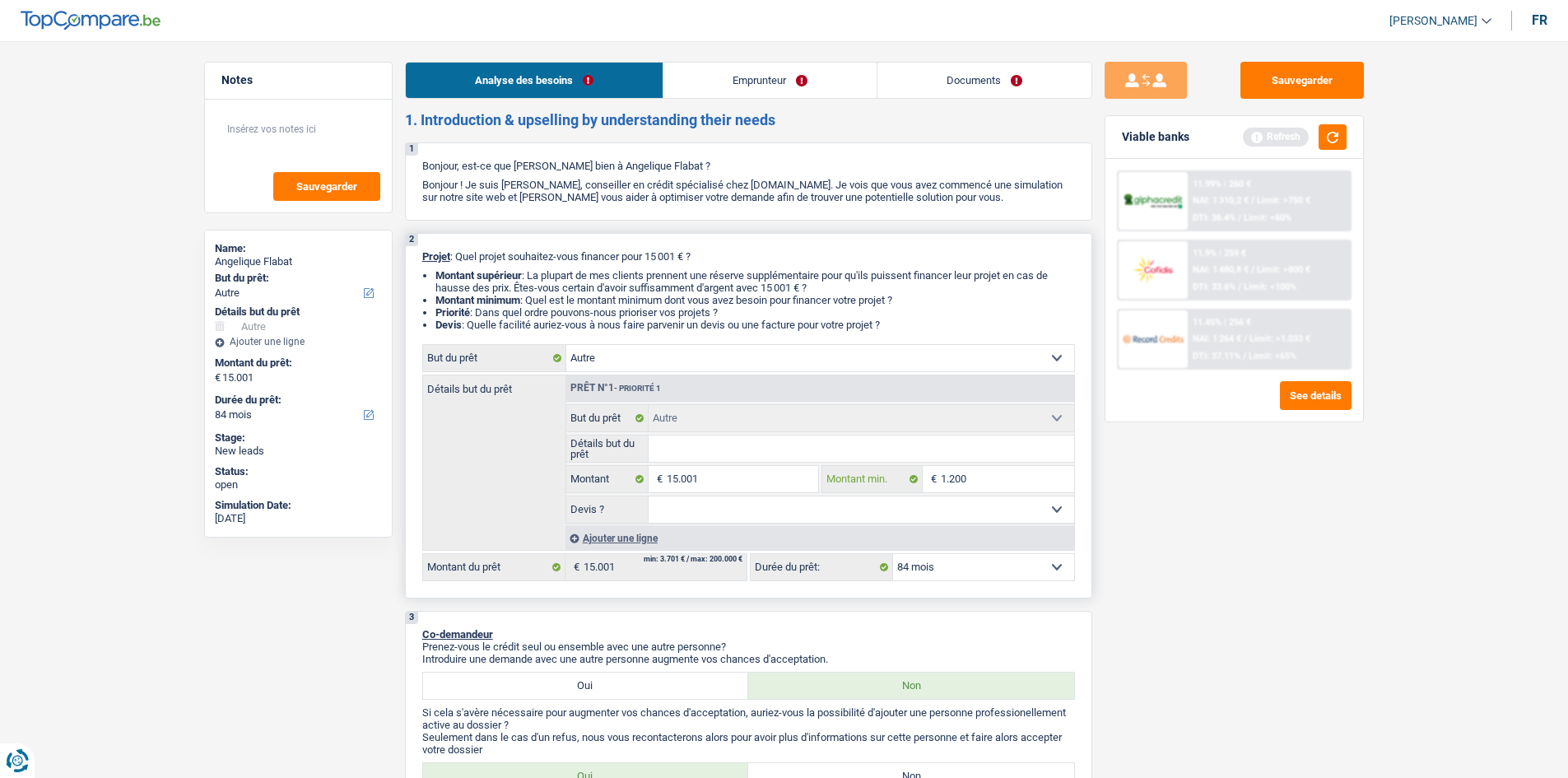 type on "12.000" 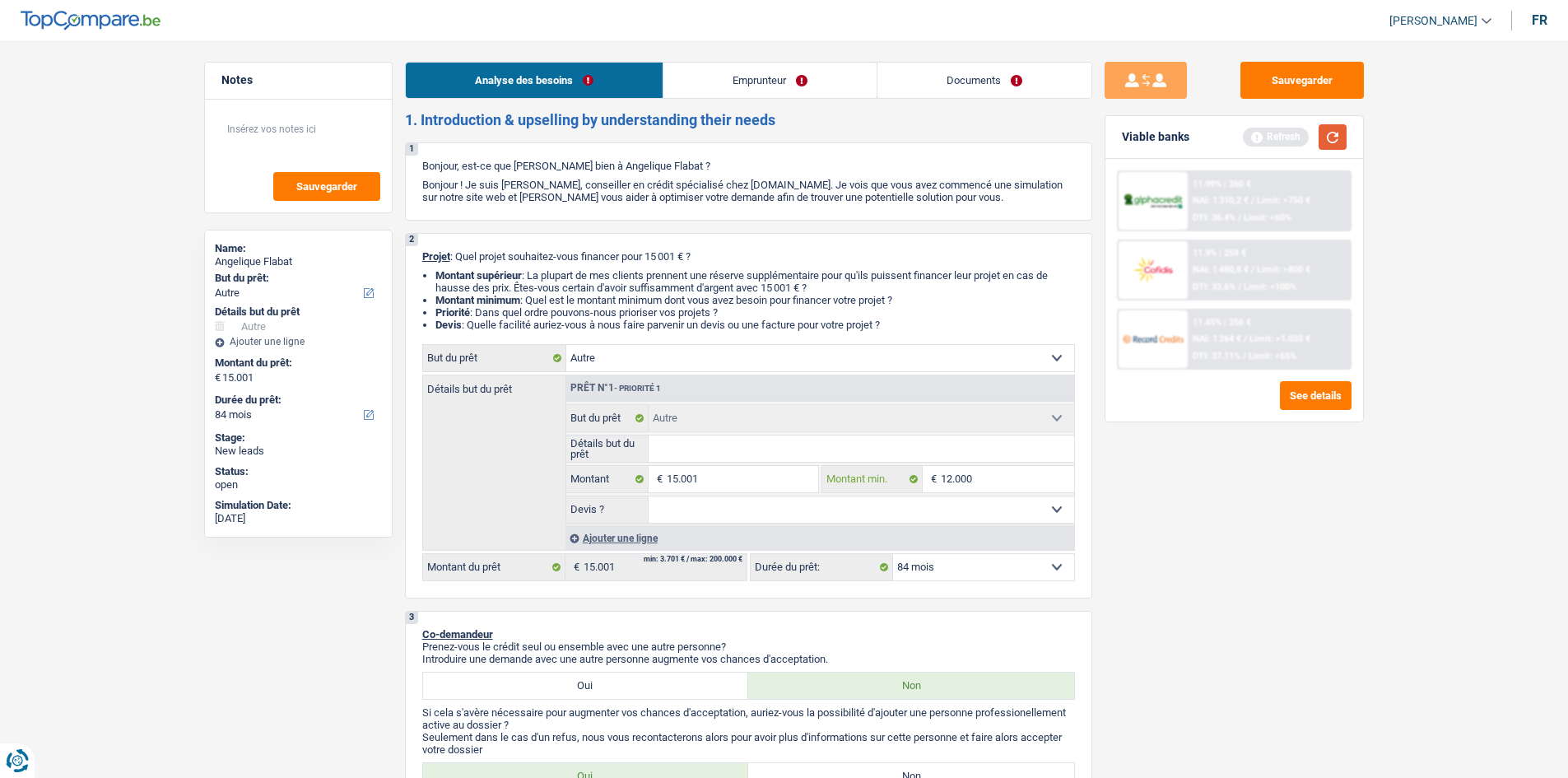 type on "12.000" 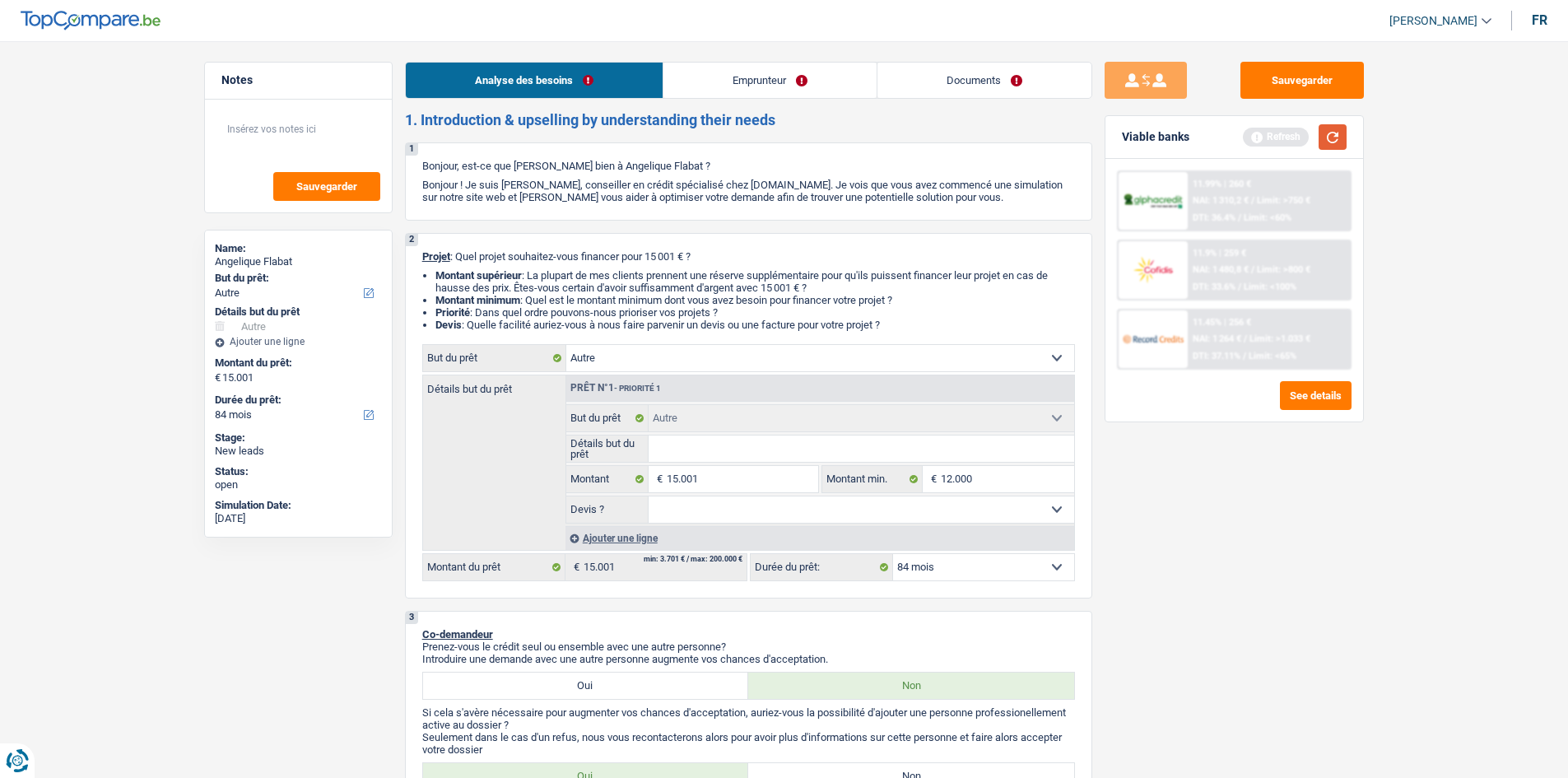 click at bounding box center [1333, 137] 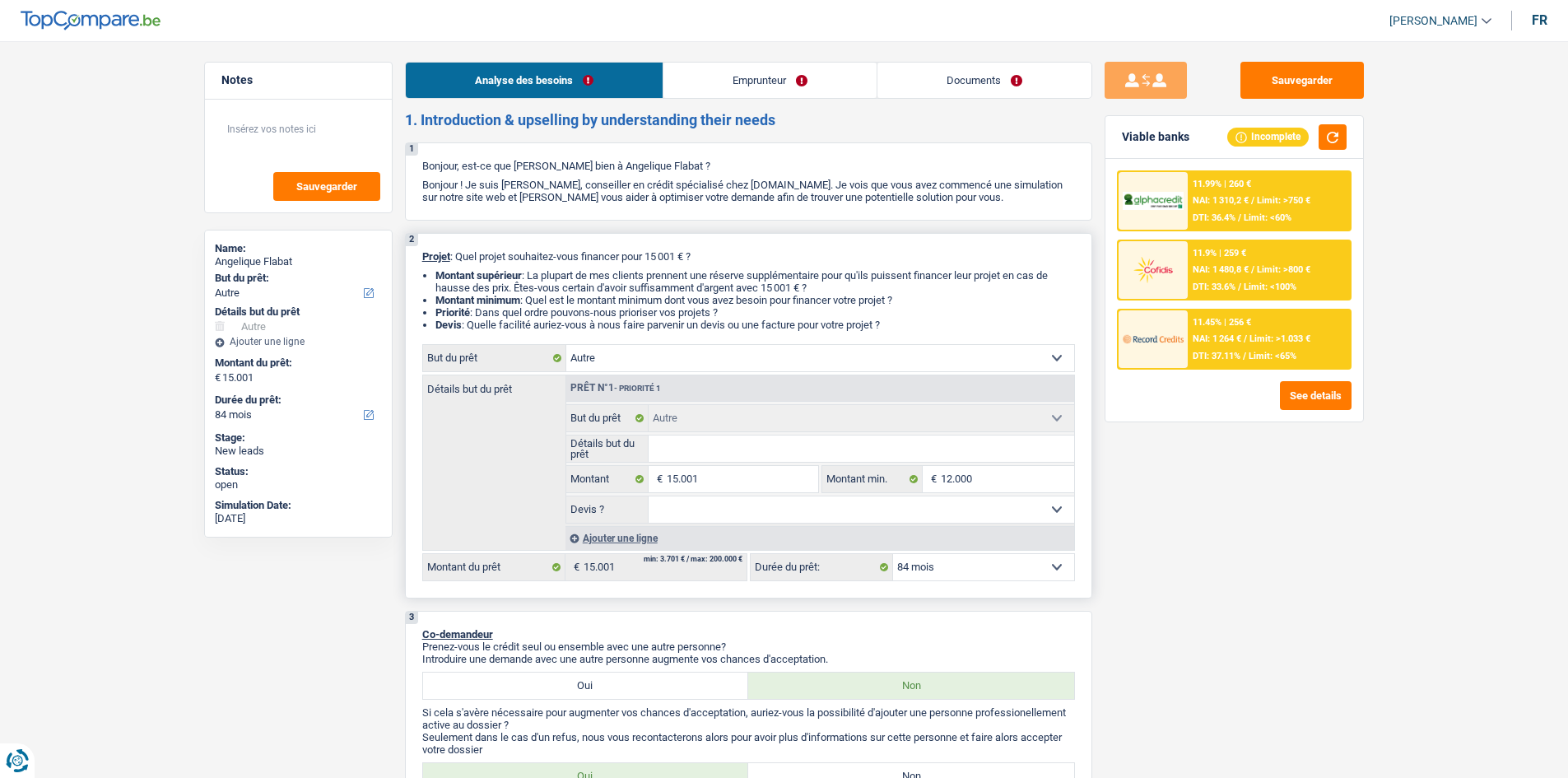 drag, startPoint x: 896, startPoint y: 326, endPoint x: 604, endPoint y: 276, distance: 296.2499 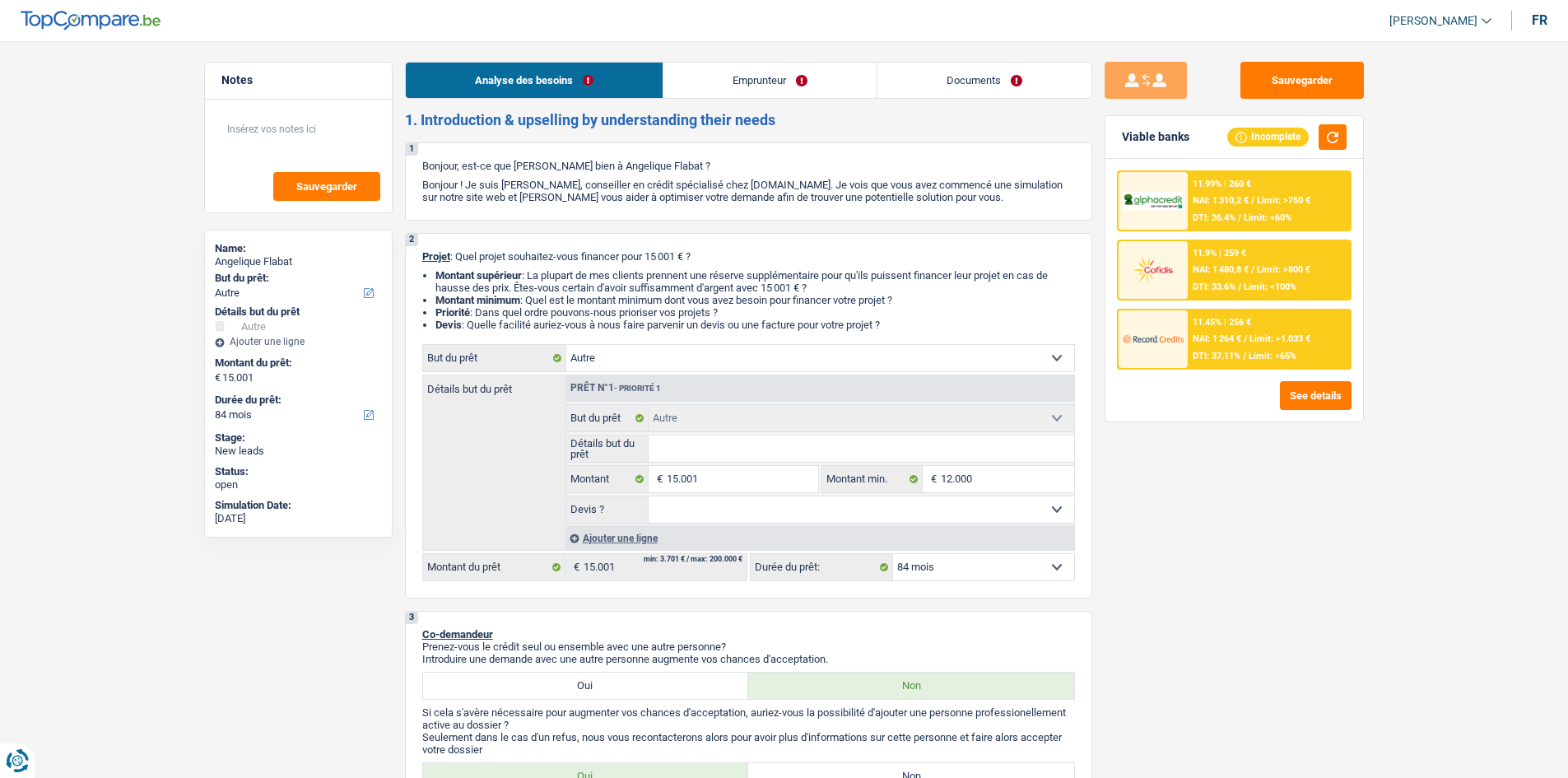 click on "Sauvegarder
Viable banks
Incomplete
11.99% | 260 €
NAI: 1 310,2 €
/
Limit: >750 €
DTI: 36.4%
/
Limit: <60%
11.9% | 259 €
NAI: 1 480,8 €
/
Limit: >800 €
DTI: 33.6%
/
Limit: <100%
/       /" at bounding box center [1234, 404] 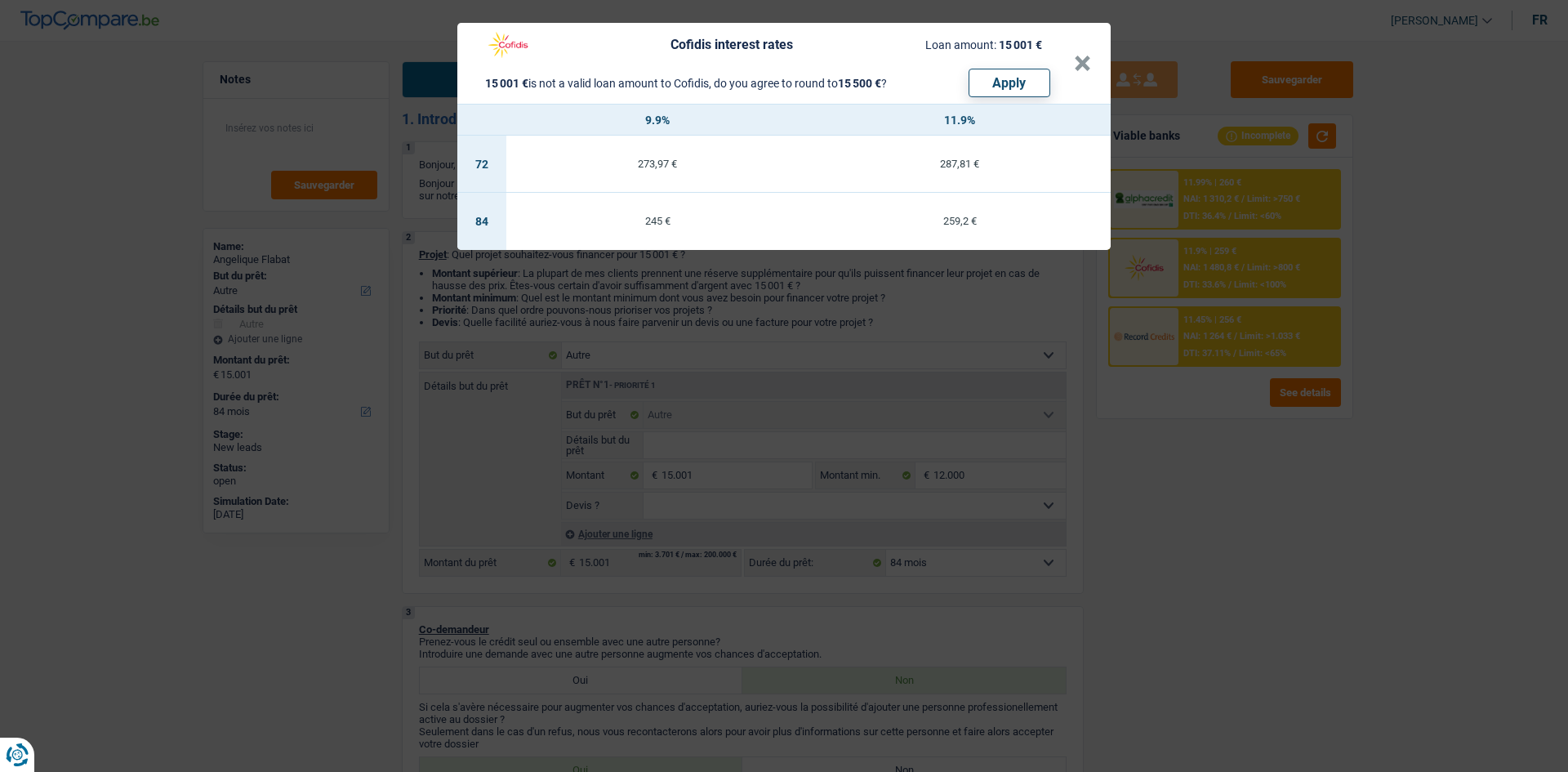 click on "Cofidis interest rates
Loan amount:
15 001 €
15 001 €  is not a valid loan amount to Cofidis, do you agree to round to  15 500 € ?
Apply
×
9.9%
11.9%
72
273,97 €
287,81 €
84
245 €
259,2 €" at bounding box center (784, 386) 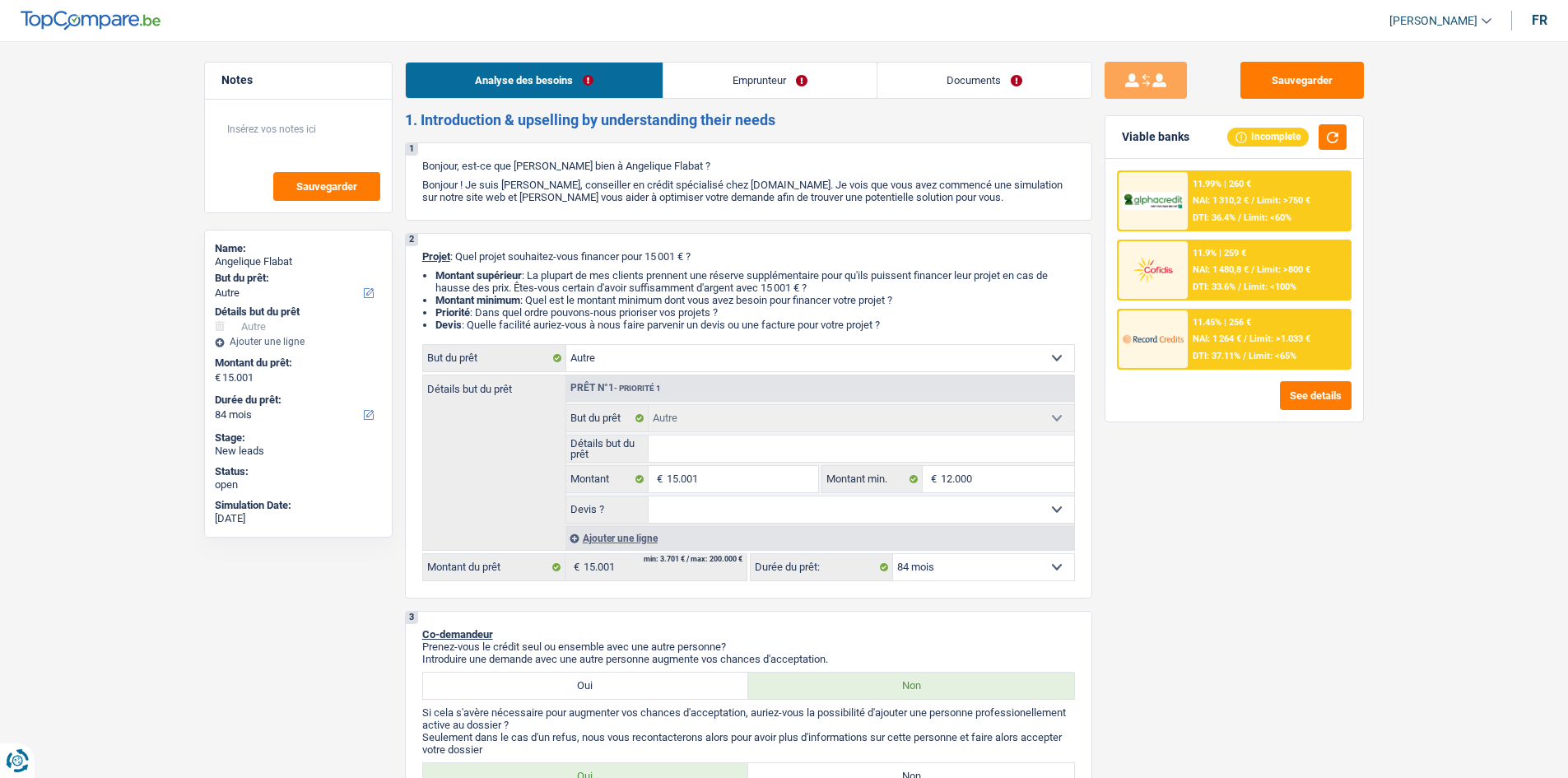 click on "DTI: 37.11%" at bounding box center [1217, 356] 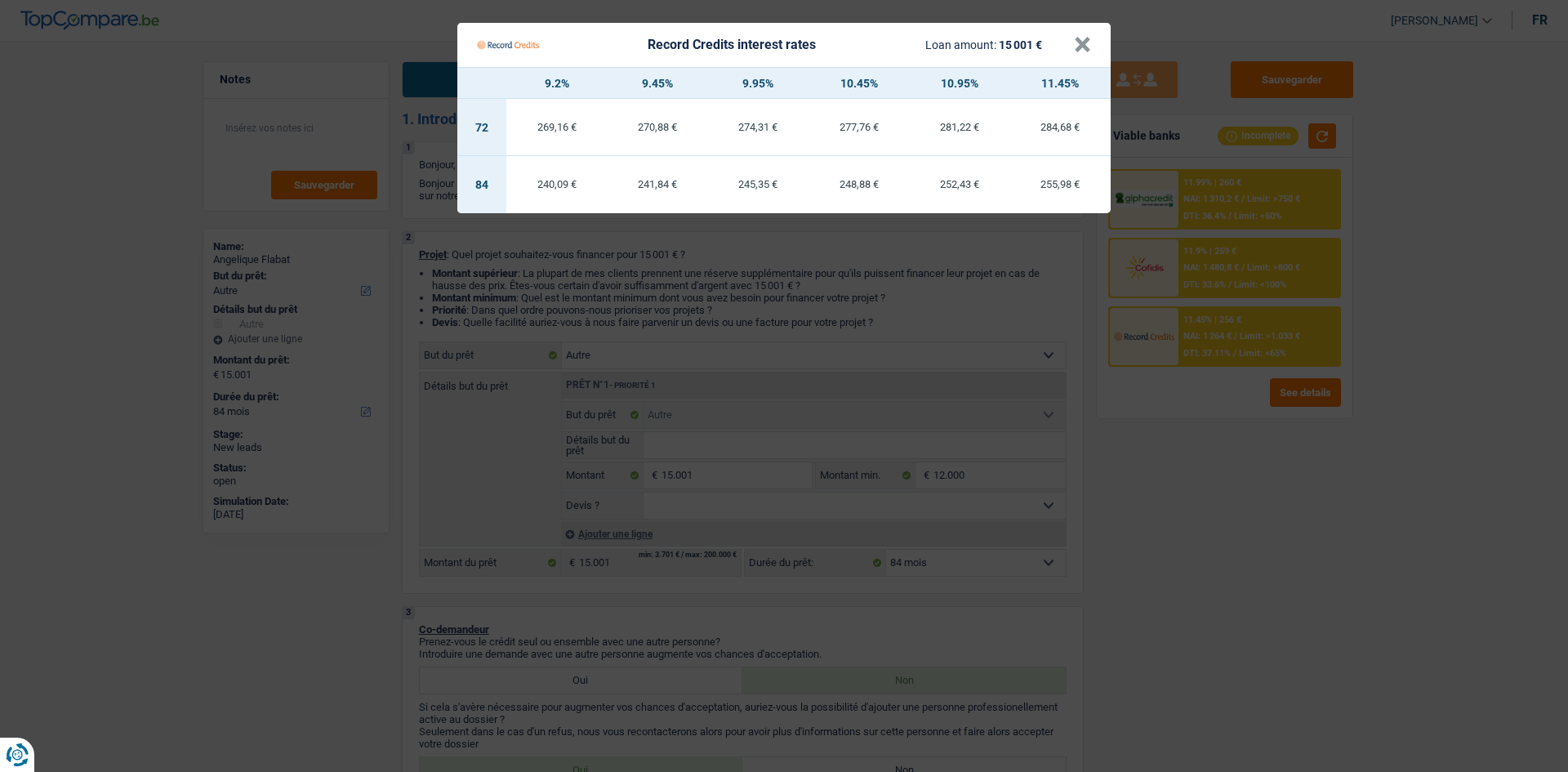 click on "Record Credits interest rates
Loan amount:
15 001 €
×
9.2%
9.45%
9.95%
10.45%
10.95%
11.45%
72
269,16 €
270,88 €
274,31 €
277,76 €
281,22 €
284,68 €
84
240,09 €
241,84 €
245,35 €" at bounding box center [784, 386] 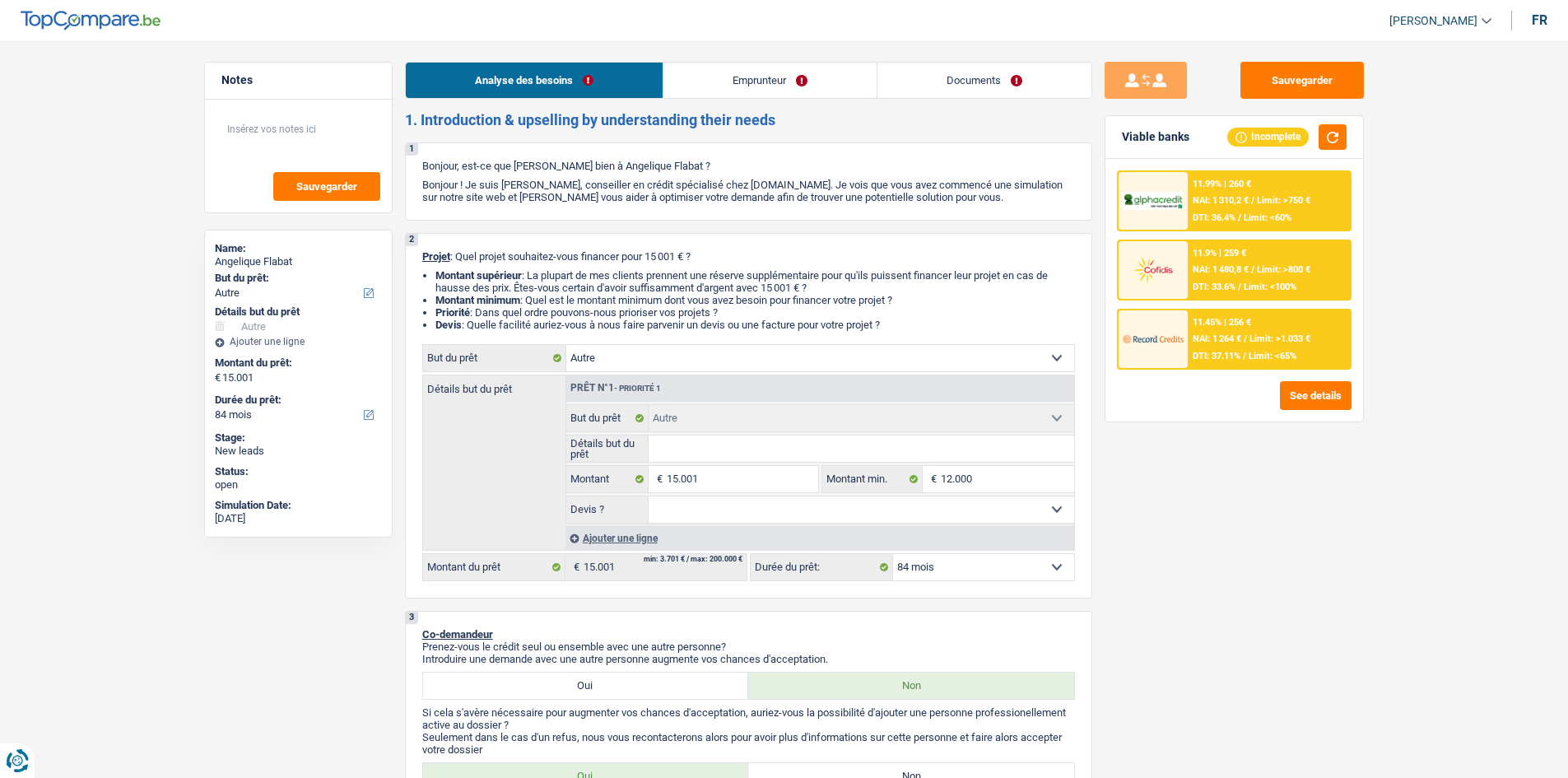 click on "DTI: 33.6%" at bounding box center [1214, 287] 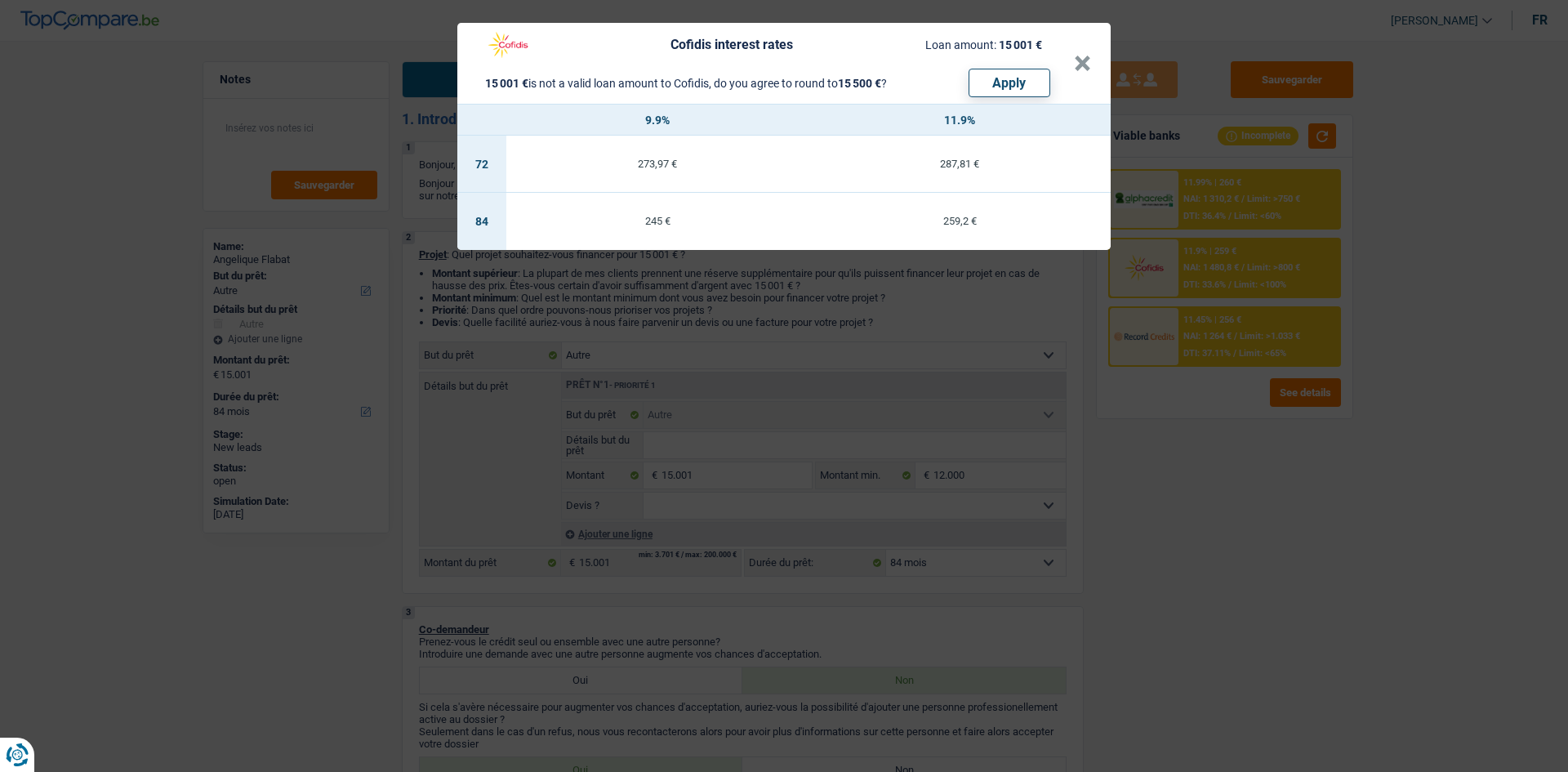click on "Cofidis interest rates
Loan amount:
15 001 €
15 001 €  is not a valid loan amount to Cofidis, do you agree to round to  15 500 € ?
Apply
×
9.9%
11.9%
72
273,97 €
287,81 €
84
245 €
259,2 €" at bounding box center [784, 386] 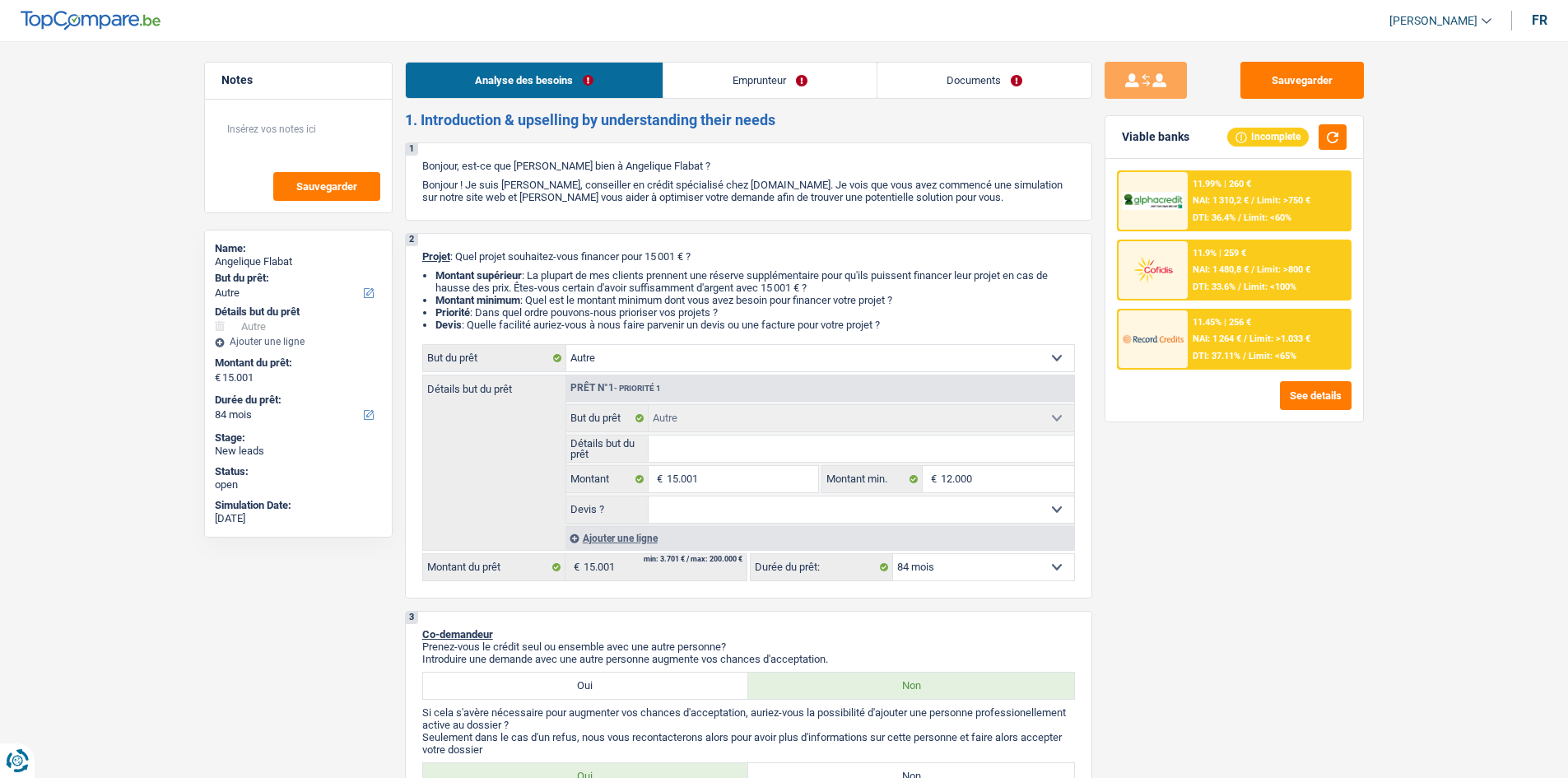 click on "DTI: 36.4%" at bounding box center (1214, 217) 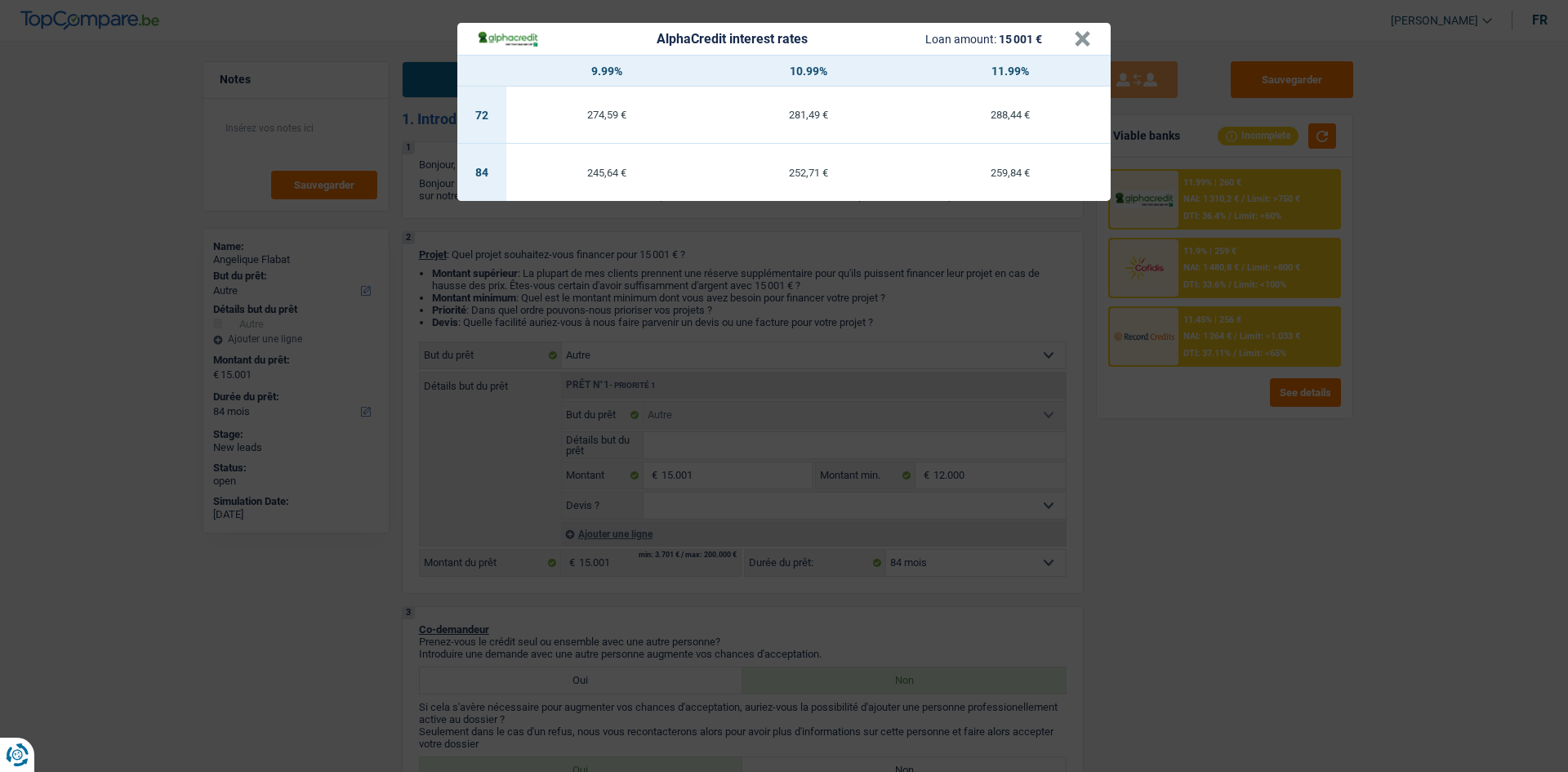 click on "AlphaCredit interest rates
Loan amount:
15 001 €
×
9.99%
10.99%
11.99%
72
274,59 €
281,49 €
288,44 €
84
245,64 €
252,71 €
259,84 €" at bounding box center [784, 386] 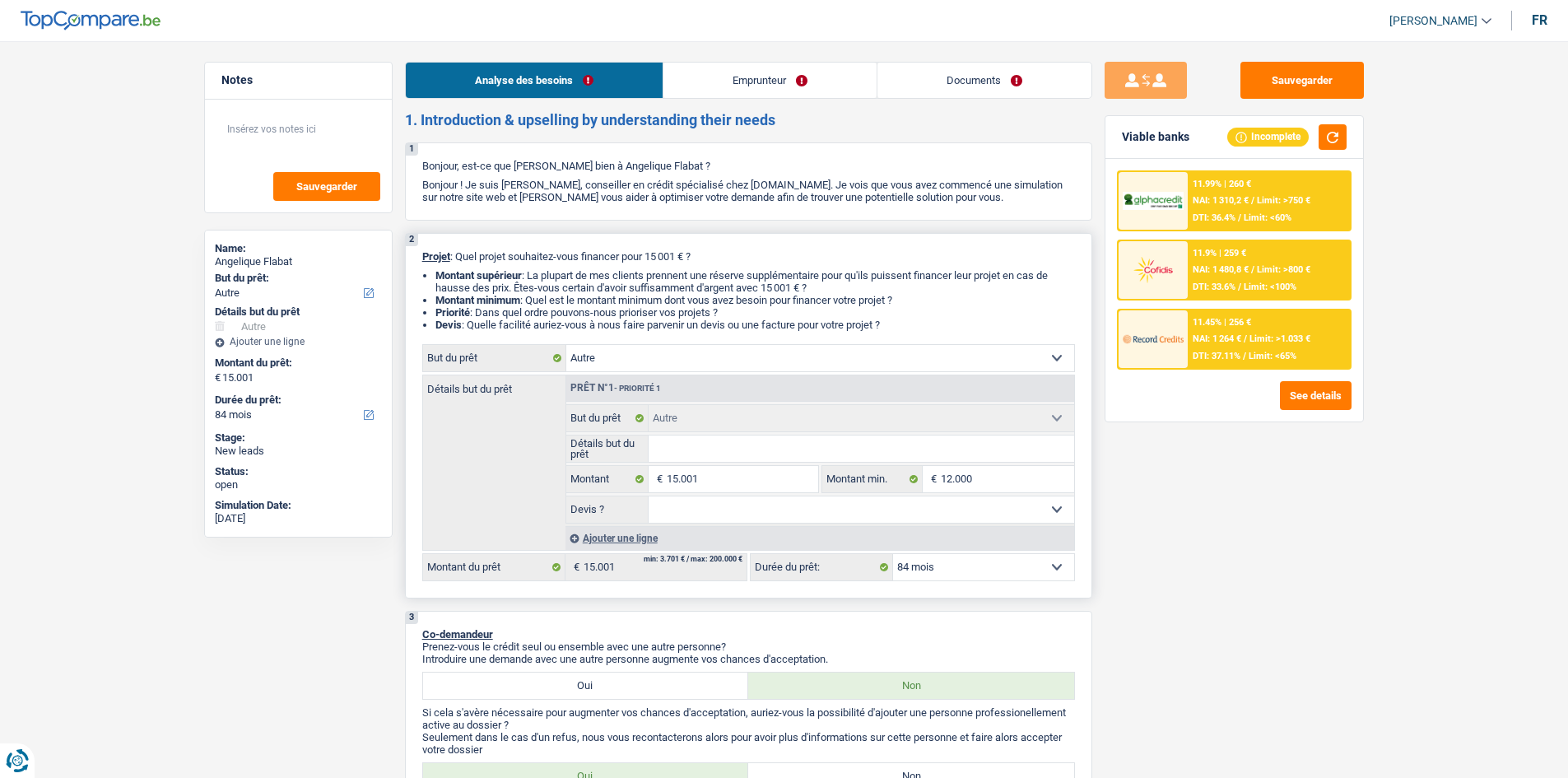 drag, startPoint x: 899, startPoint y: 327, endPoint x: 421, endPoint y: 242, distance: 485.4987 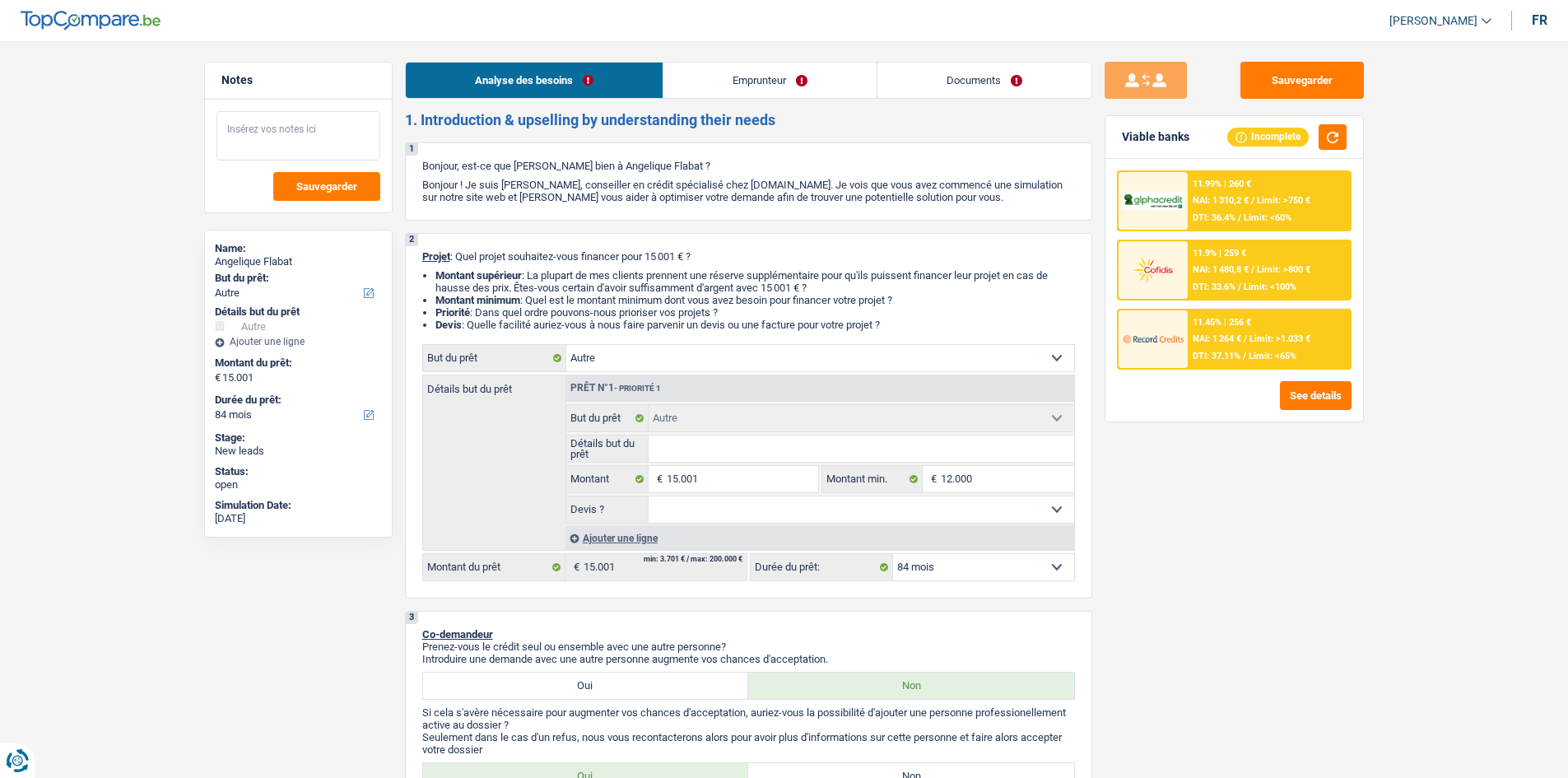 click at bounding box center (298, 136) 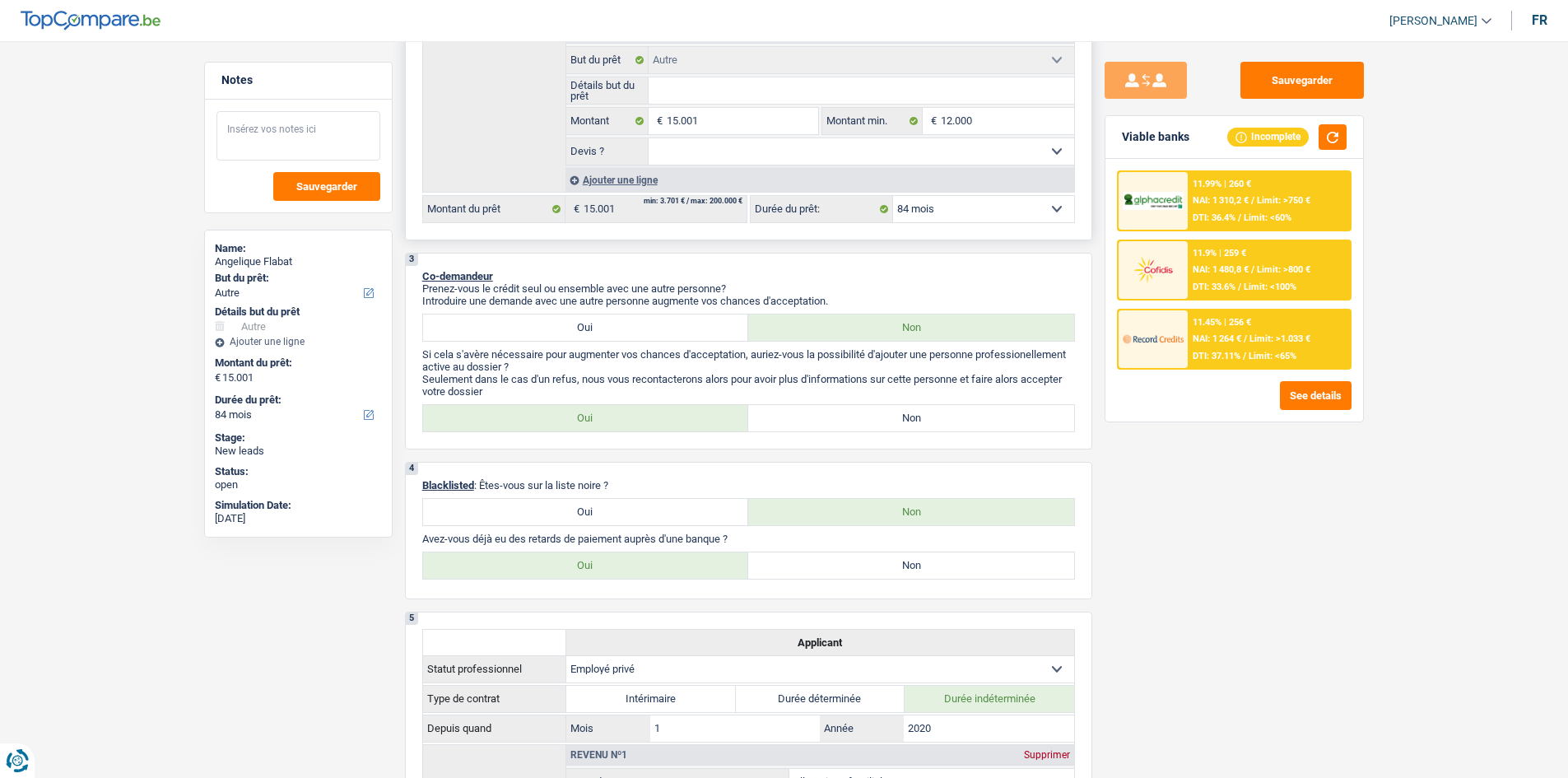 scroll, scrollTop: 329, scrollLeft: 0, axis: vertical 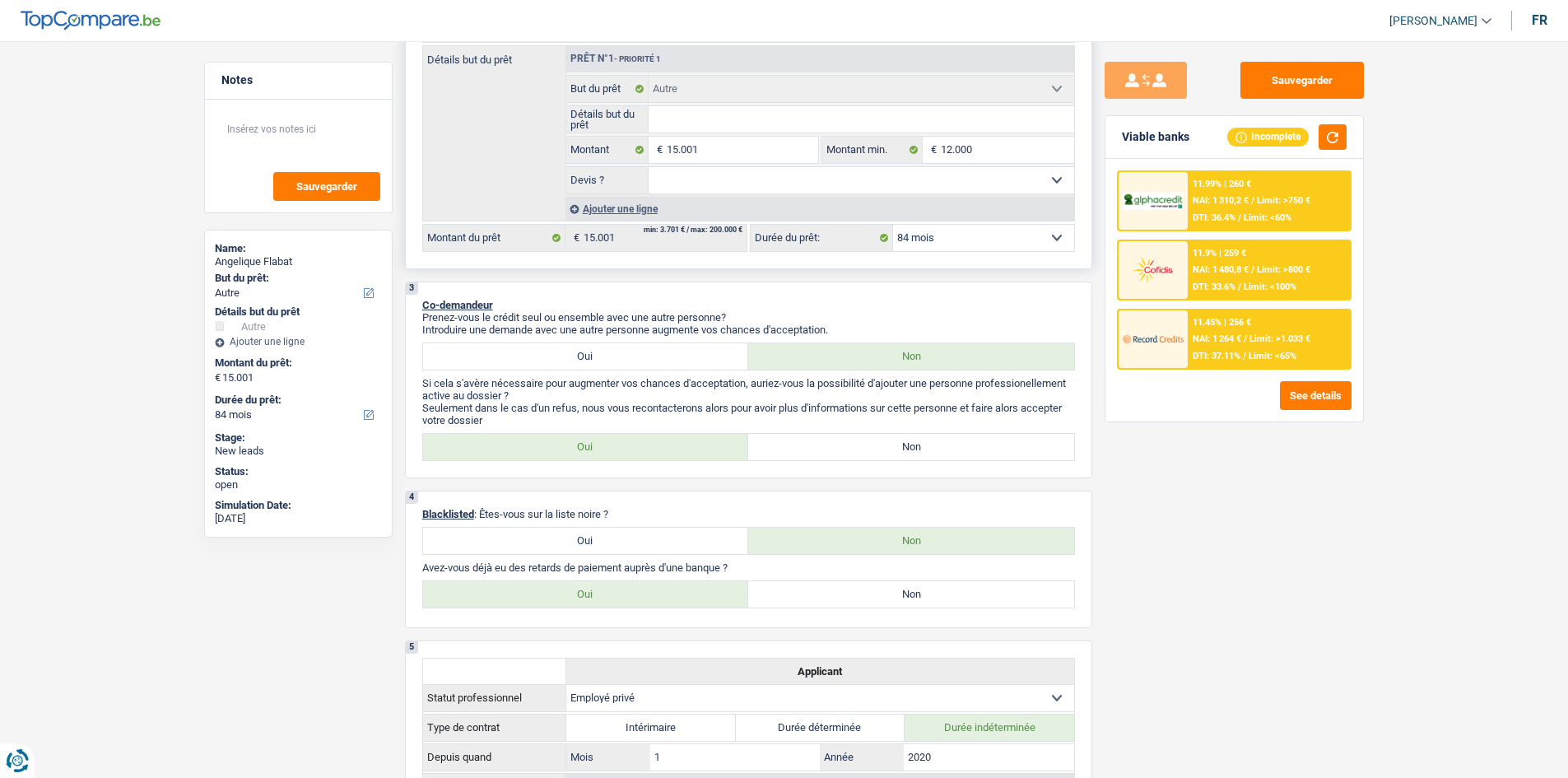 click on "Ajouter une ligne" at bounding box center [820, 208] 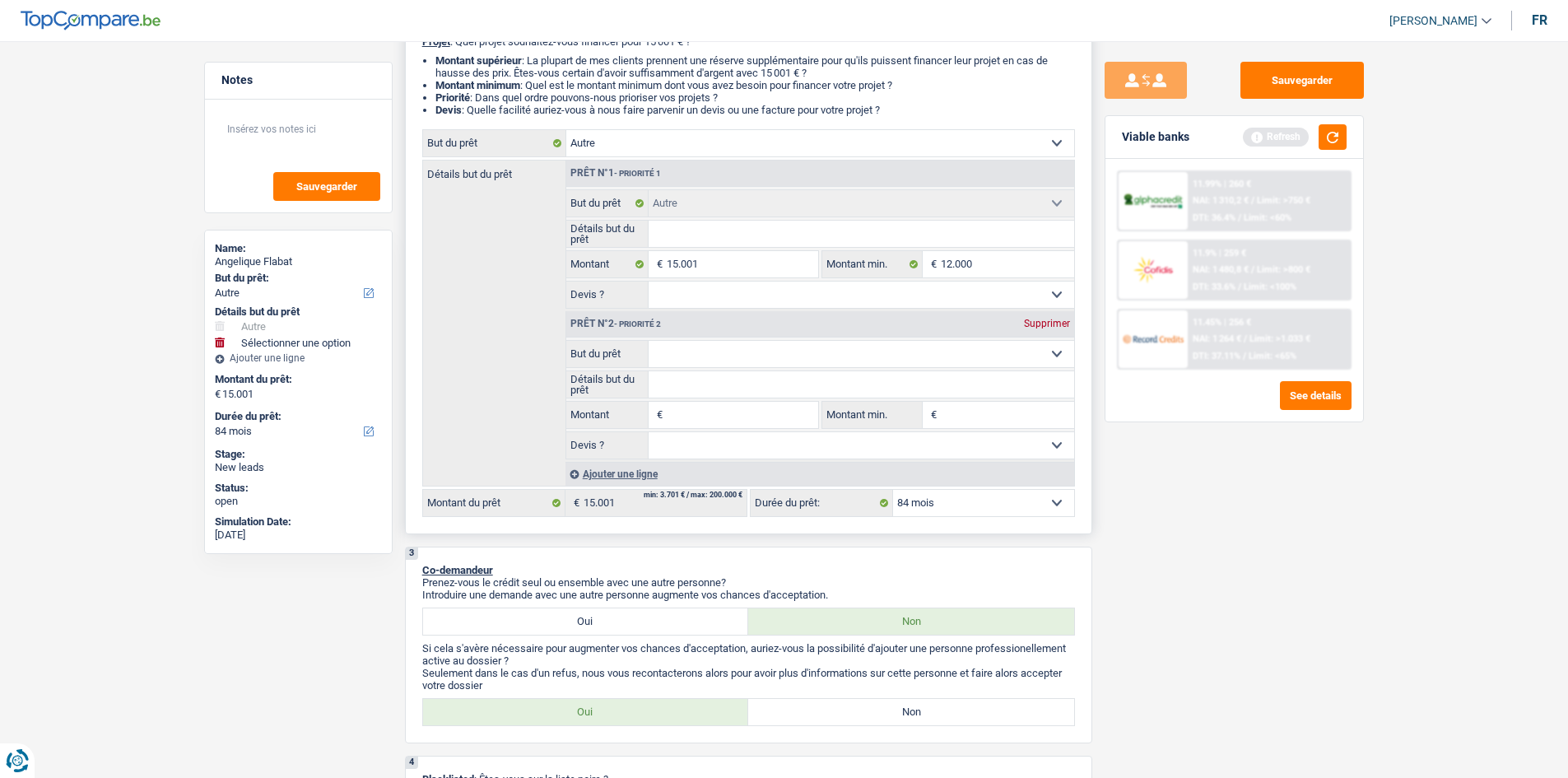 scroll, scrollTop: 0, scrollLeft: 0, axis: both 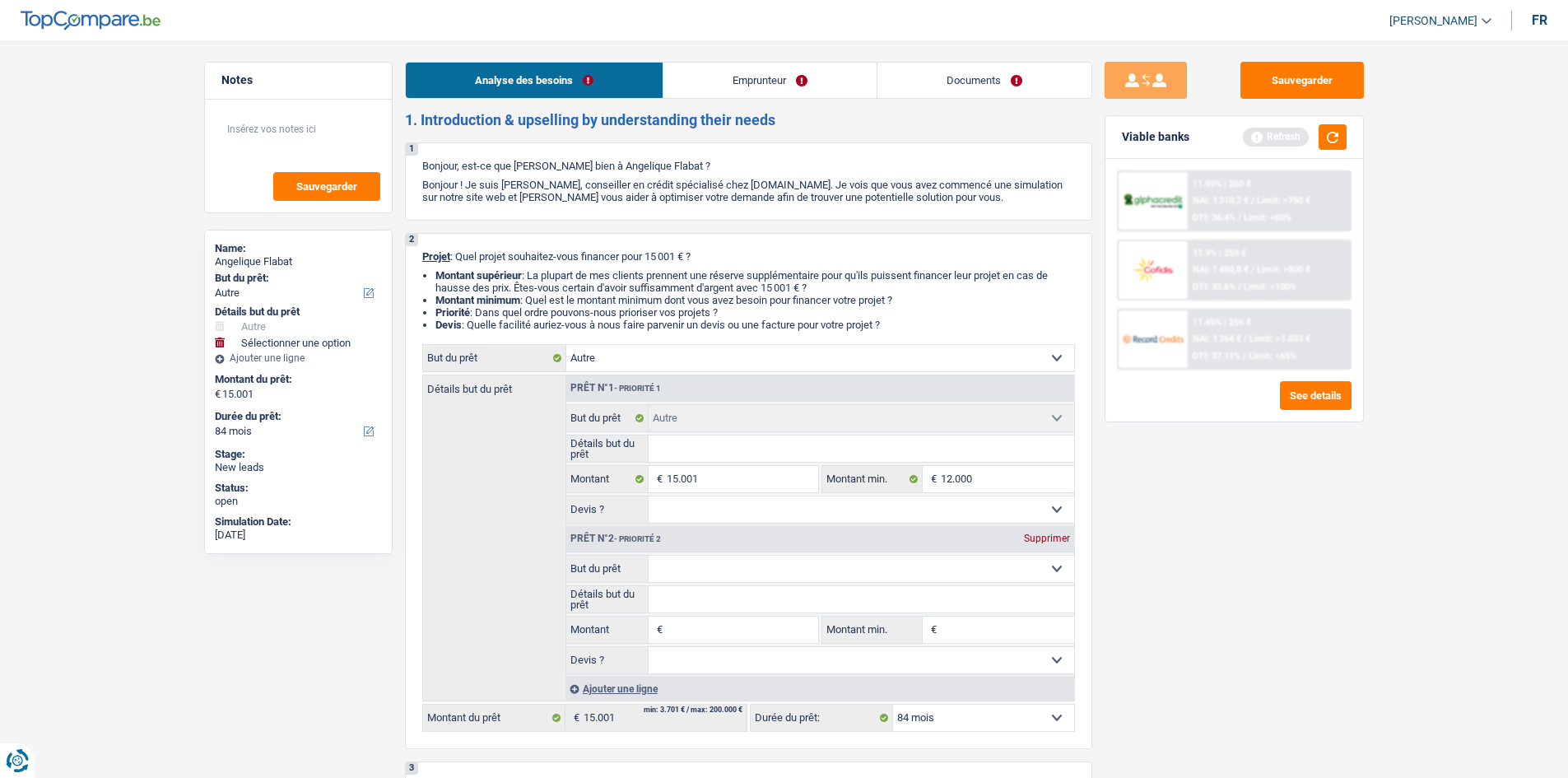 click on "Emprunteur" at bounding box center [770, 80] 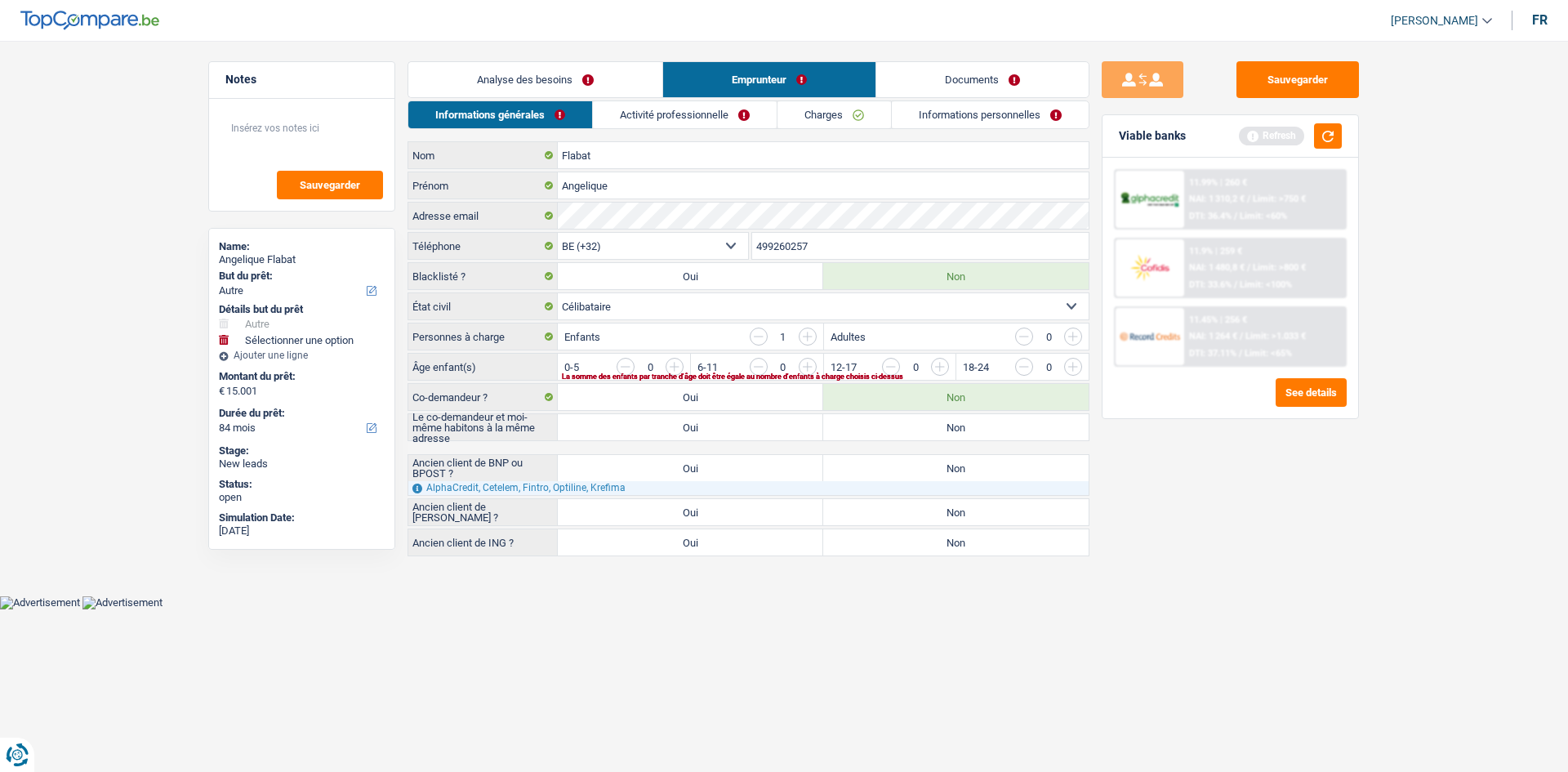 click on "Activité professionnelle" at bounding box center (684, 114) 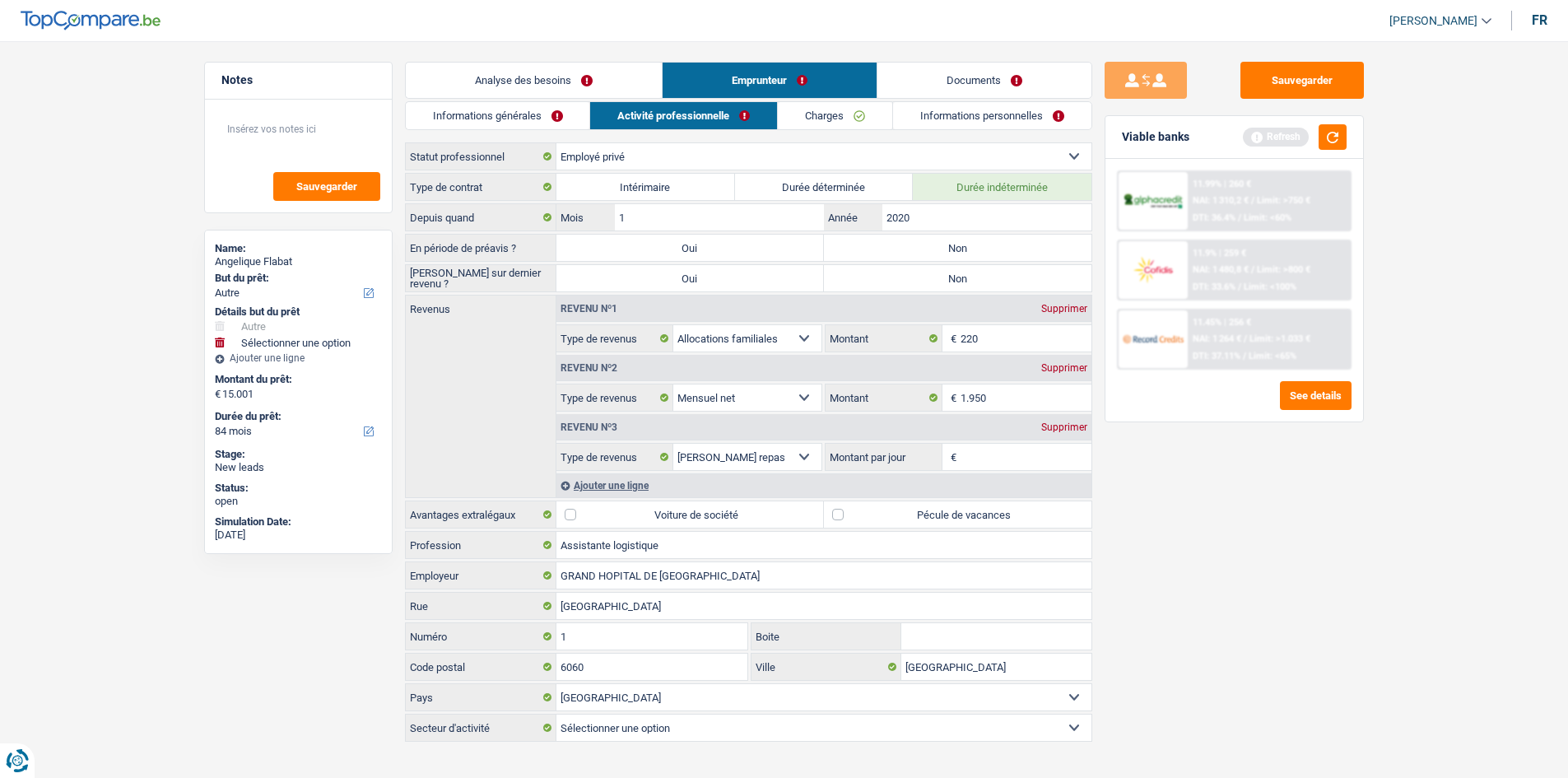 click on "Charges" at bounding box center [835, 115] 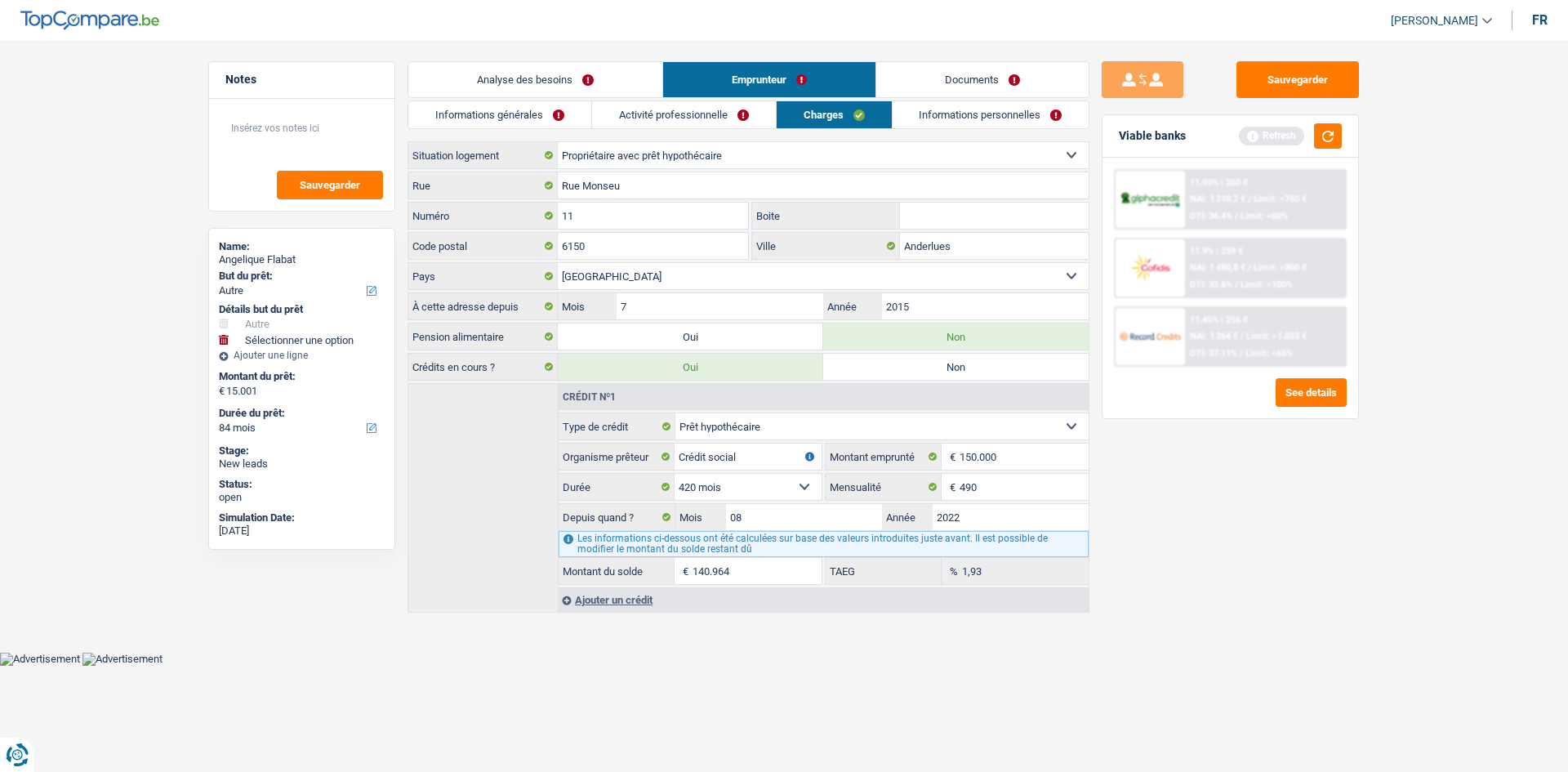 click on "Activité professionnelle" at bounding box center (684, 114) 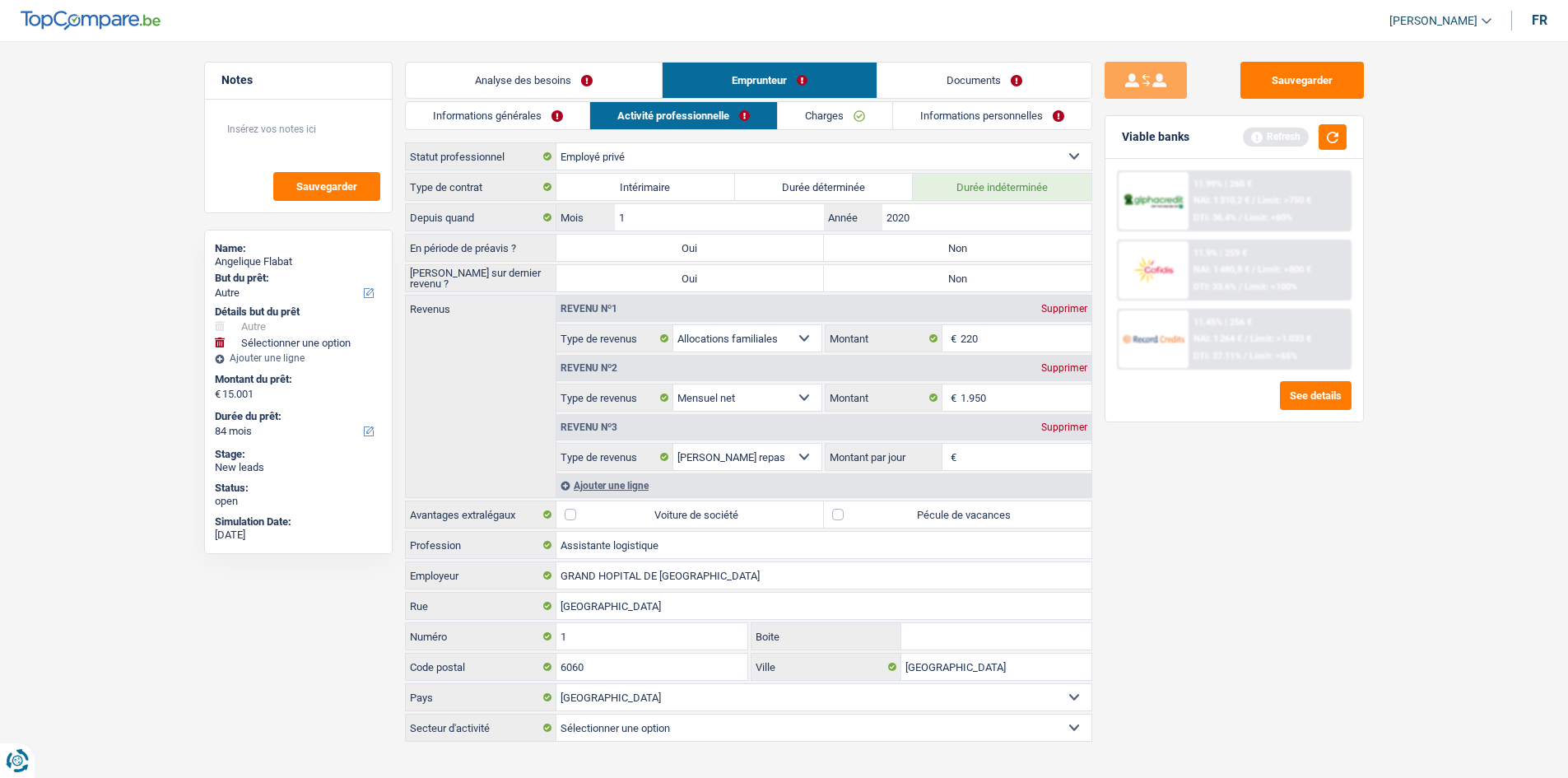 click on "Analyse des besoins" at bounding box center (533, 80) 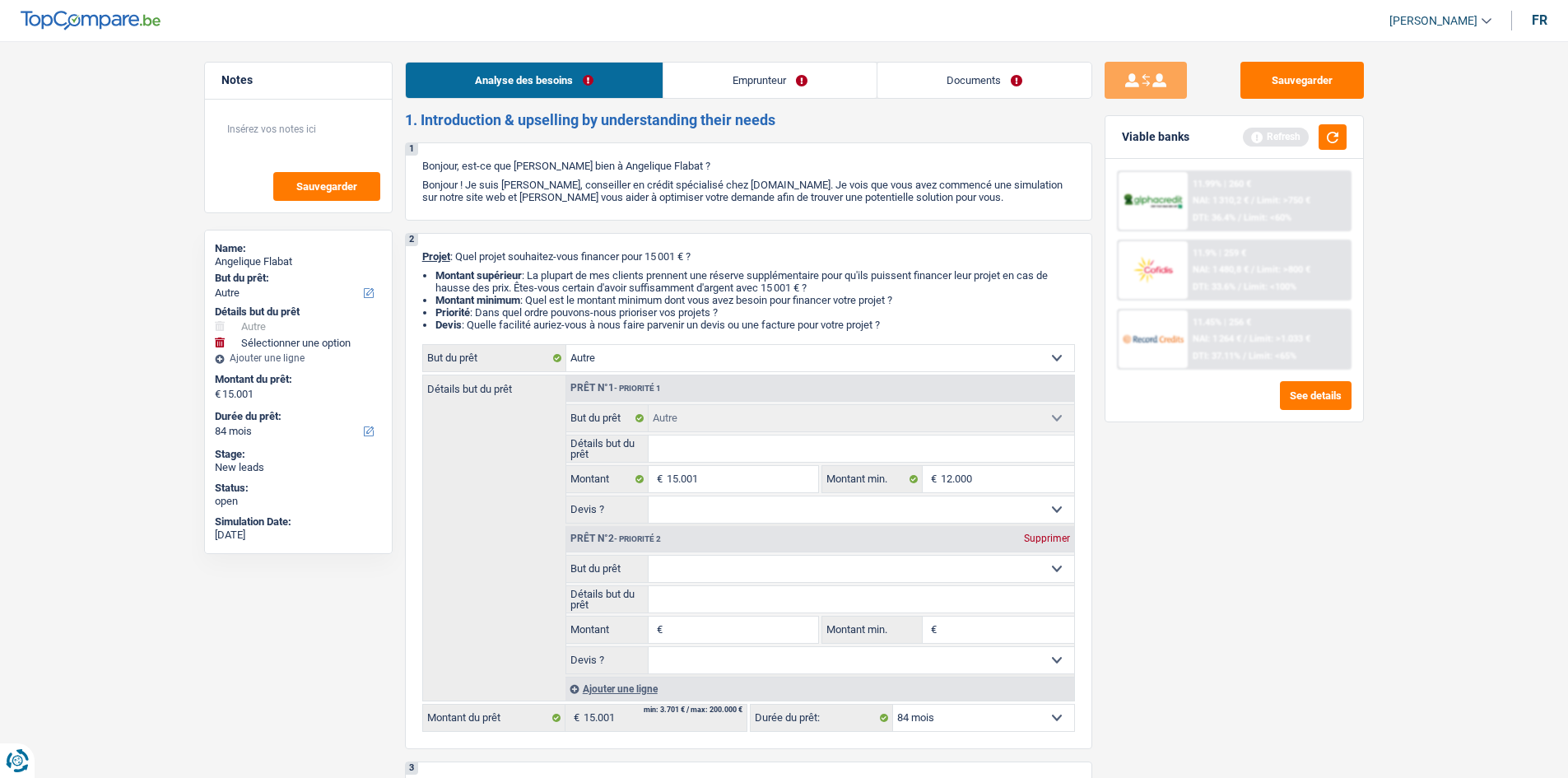 drag, startPoint x: 1197, startPoint y: 586, endPoint x: 1199, endPoint y: 257, distance: 329.00608 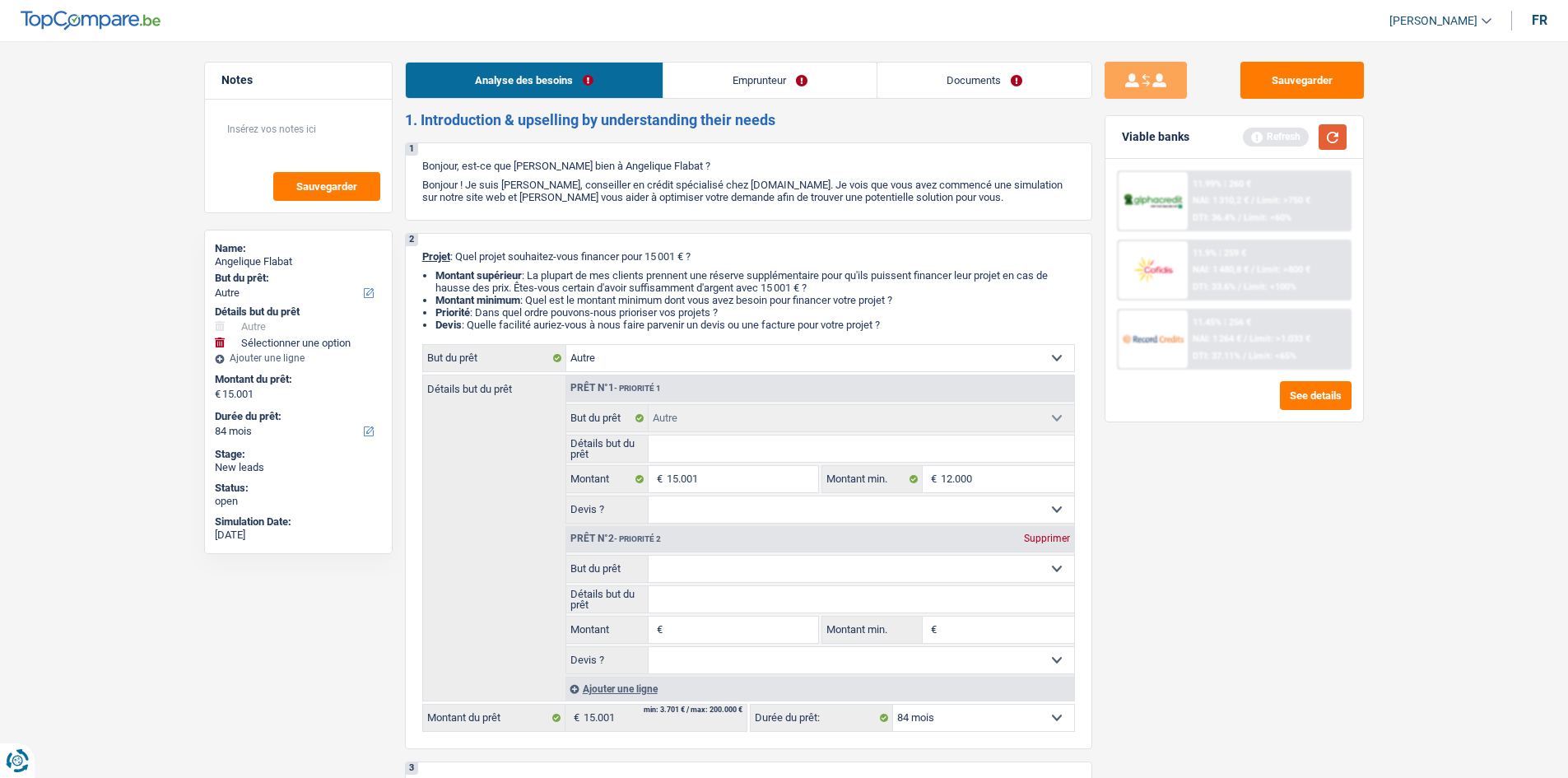 click at bounding box center (1333, 137) 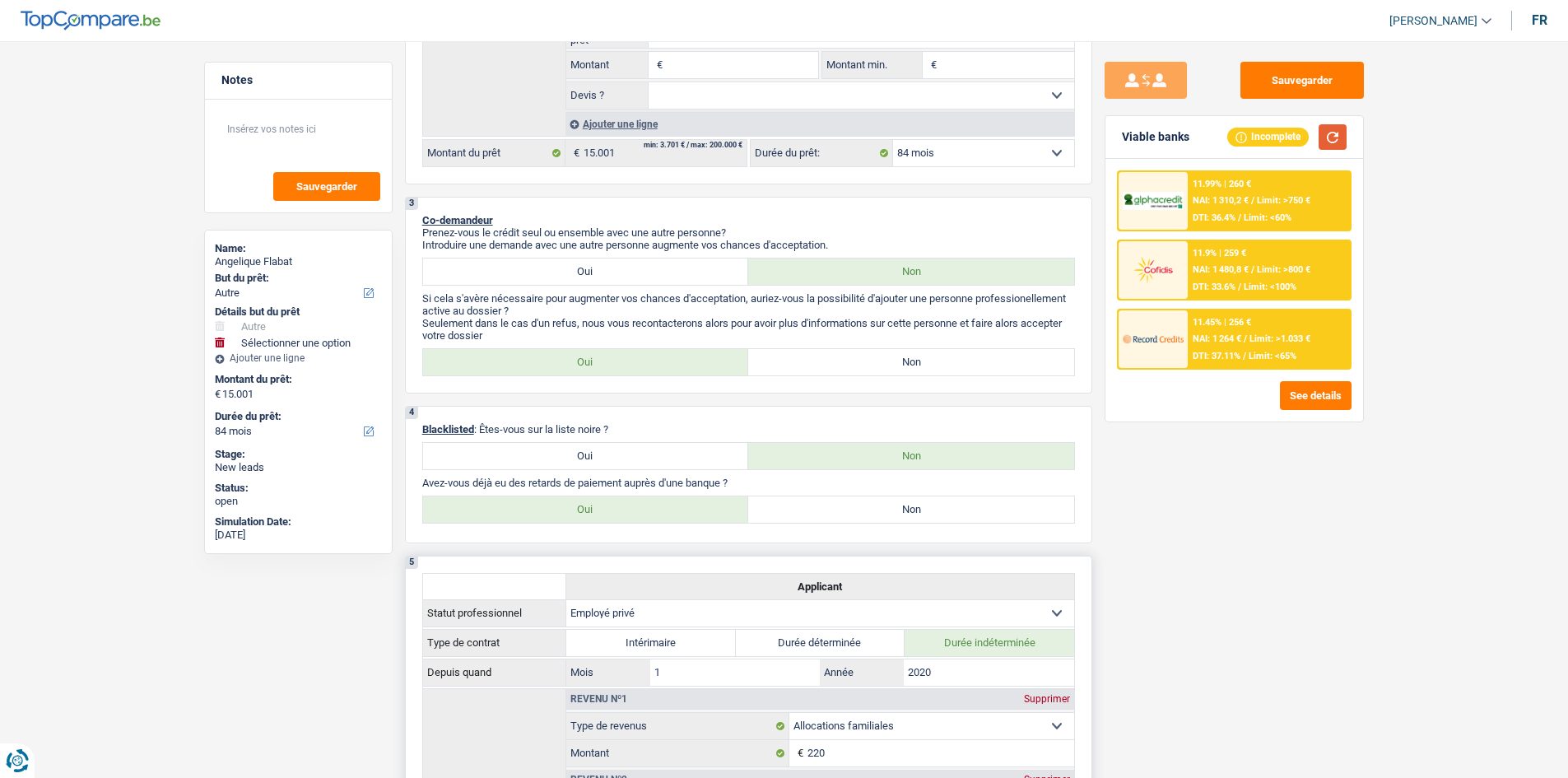 scroll, scrollTop: 576, scrollLeft: 0, axis: vertical 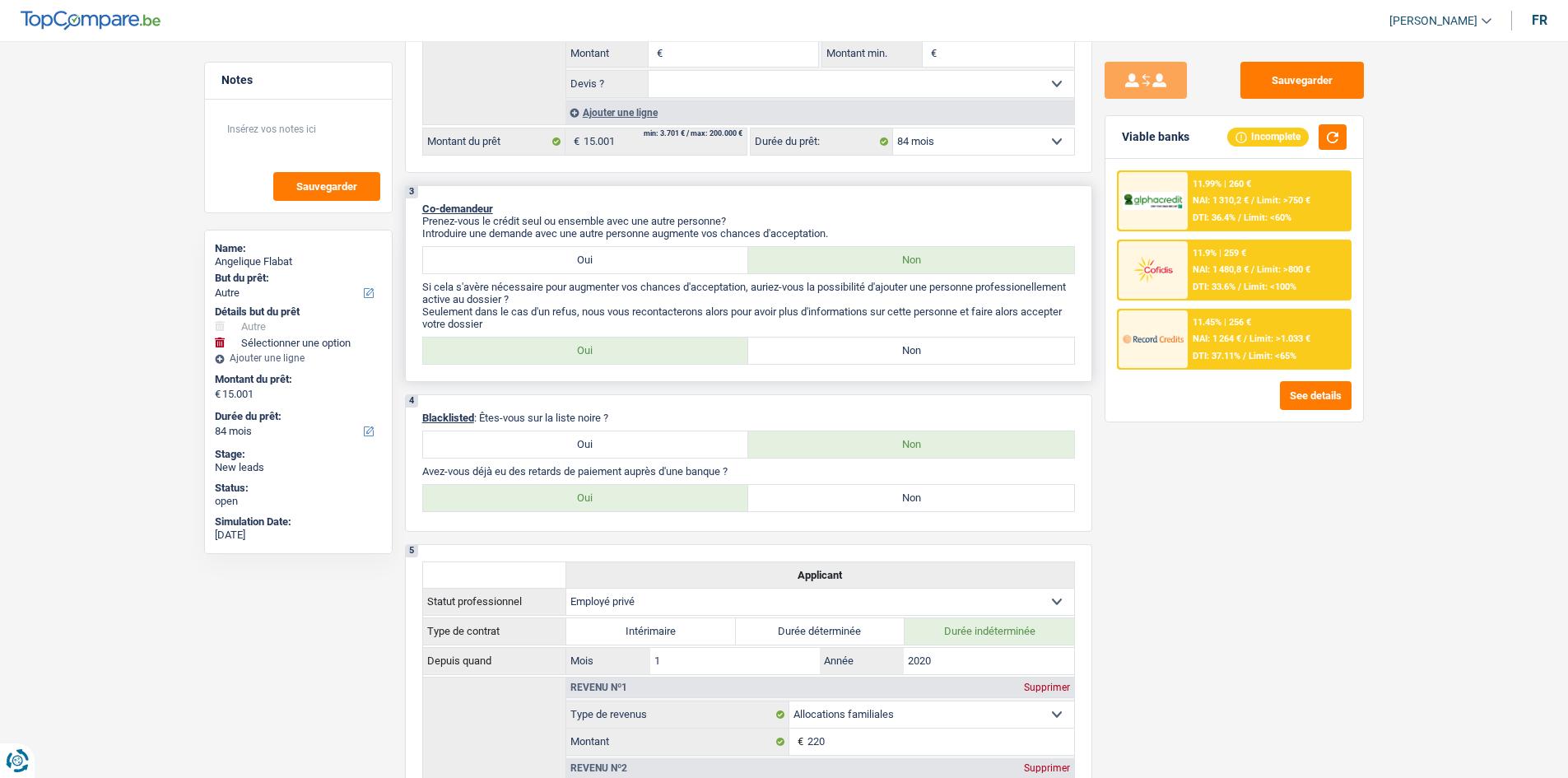 click on "Seulement dans le cas d'un refus, nous vous recontacterons alors pour avoir plus d'informations sur cette personne et faire alors accepter votre dossier" at bounding box center [748, 318] 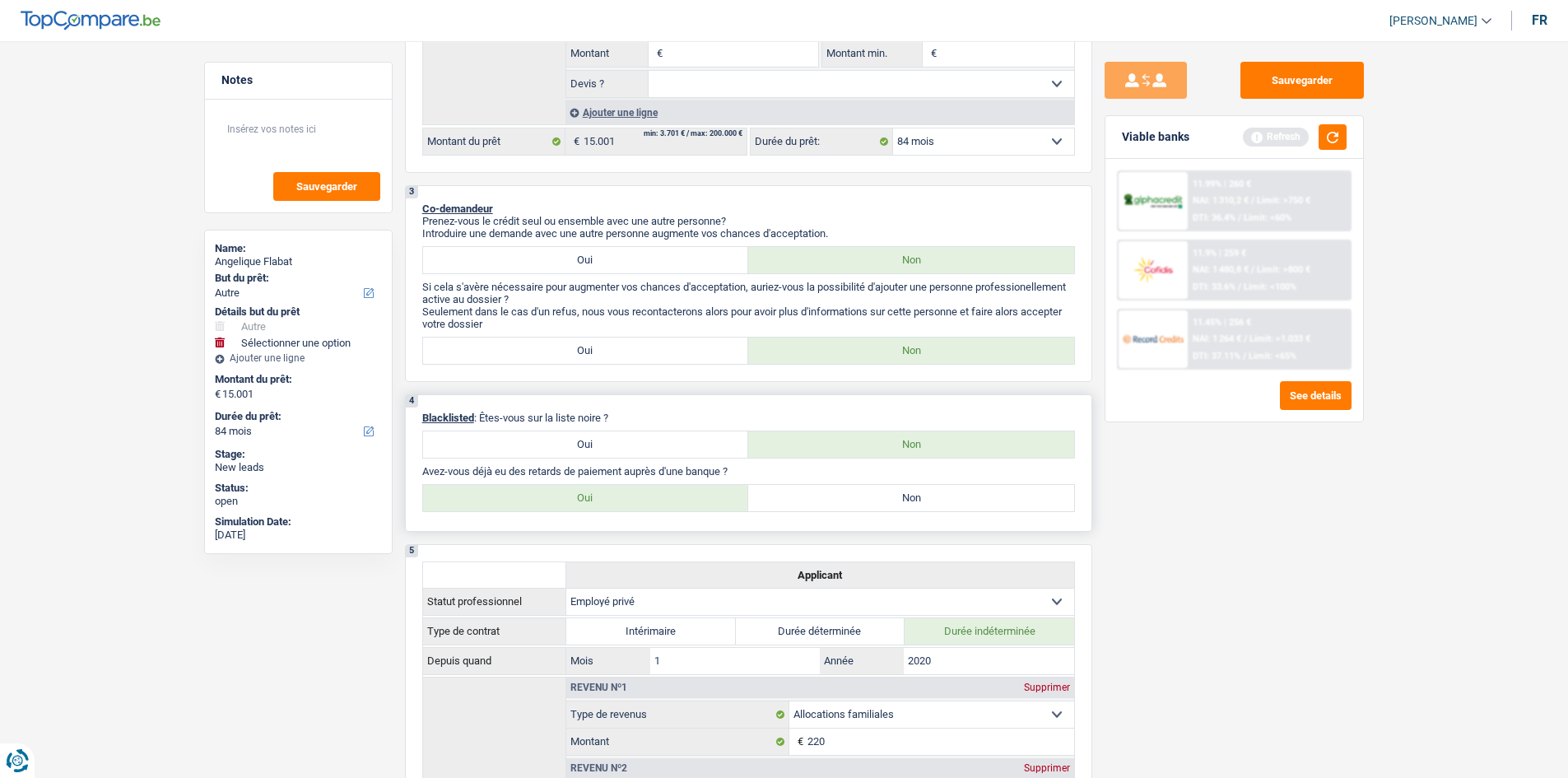 click on "Non" at bounding box center [911, 498] 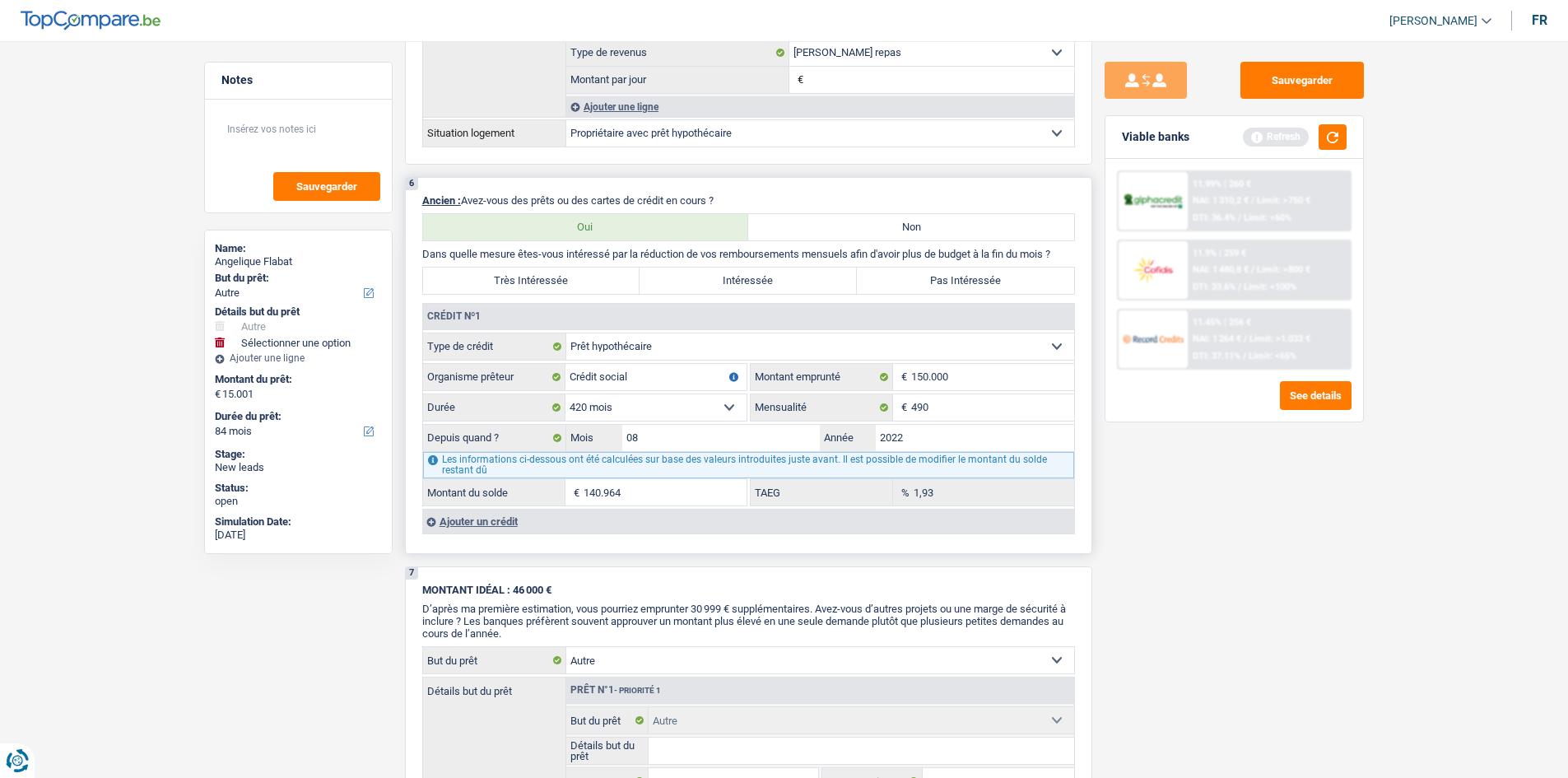 scroll, scrollTop: 1564, scrollLeft: 0, axis: vertical 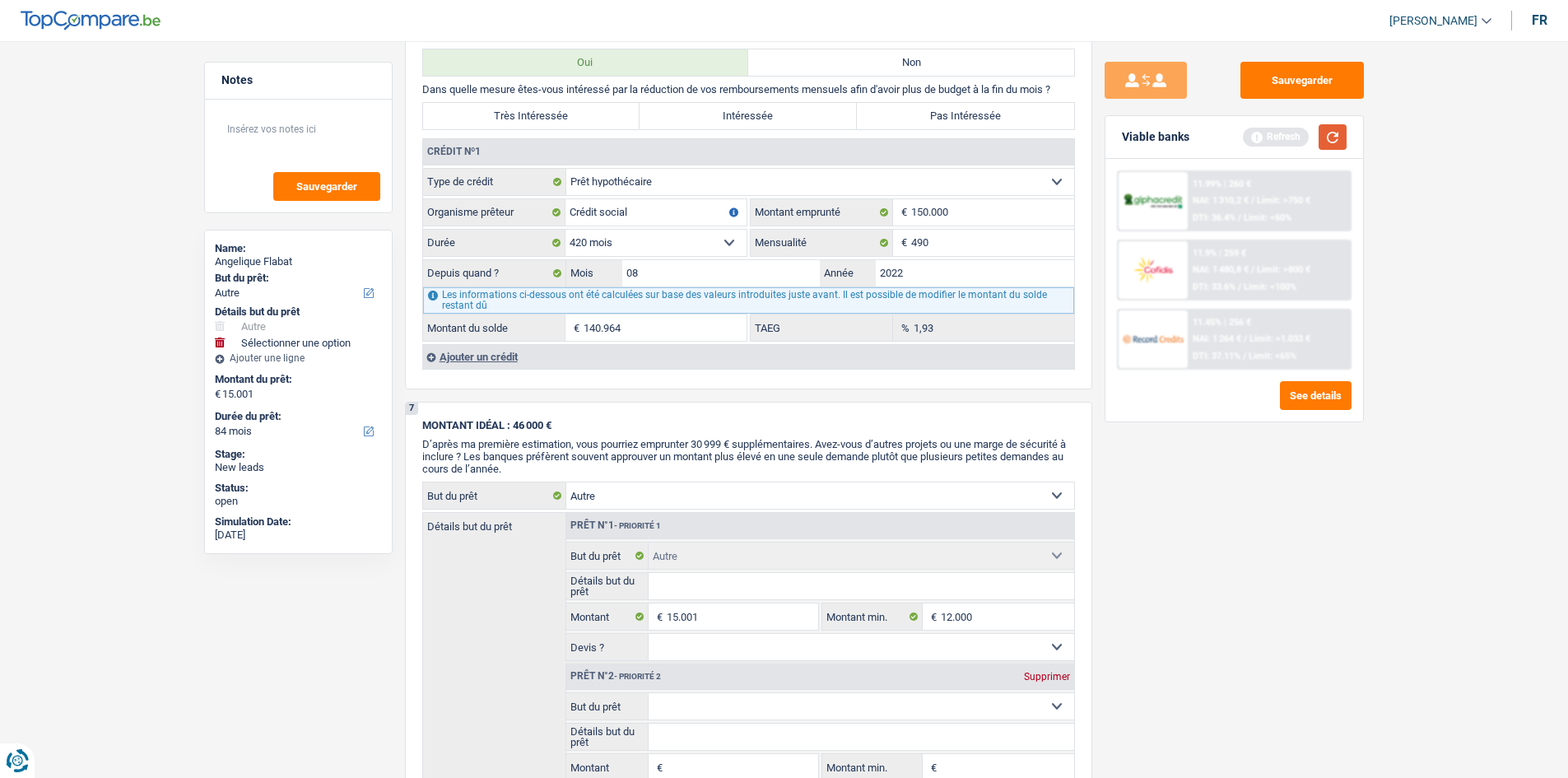 click at bounding box center (1333, 137) 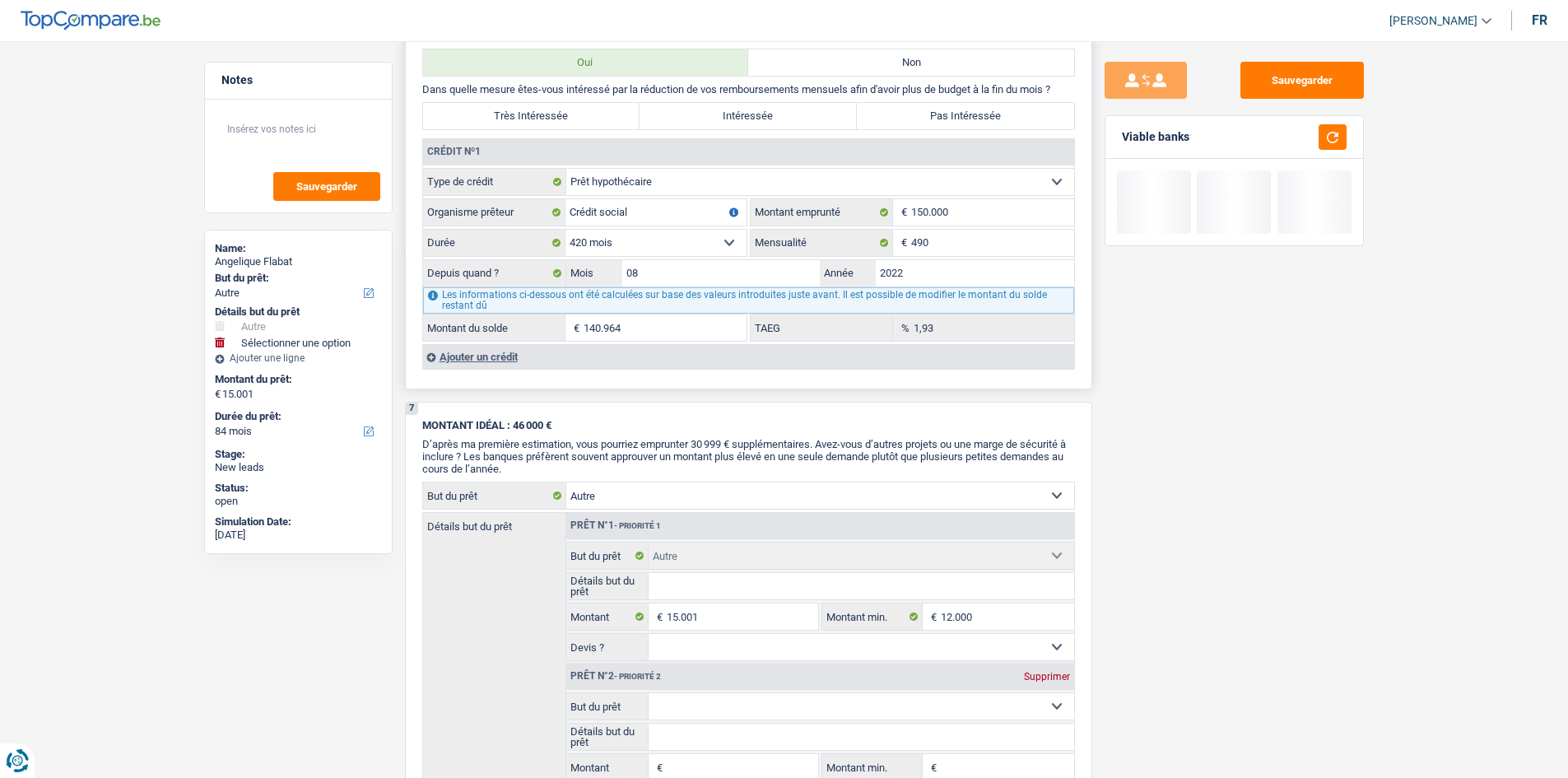 click on "Ajouter un crédit" at bounding box center [748, 356] 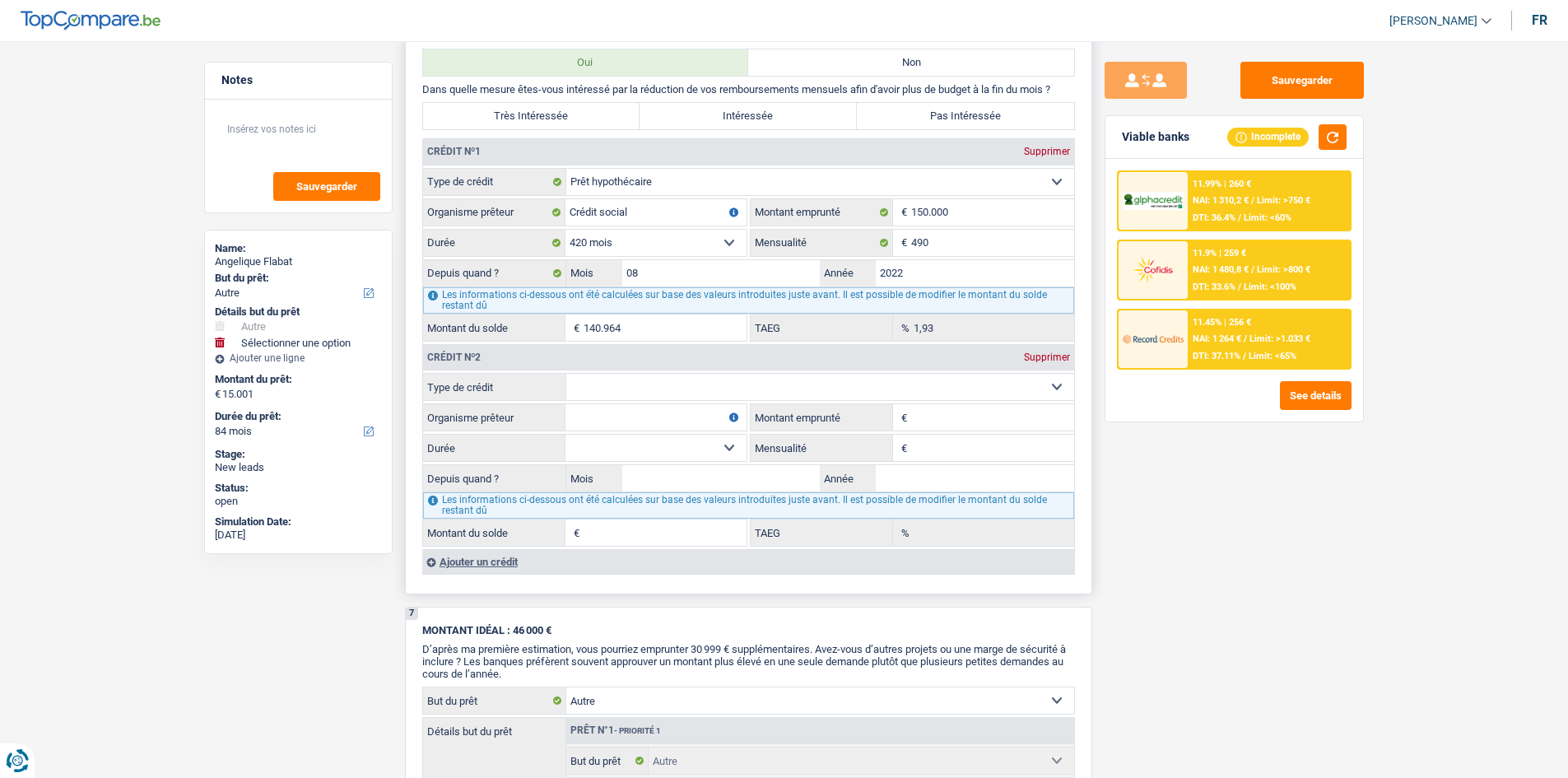 click on "Carte ou ouverture de crédit Prêt hypothécaire Vente à tempérament Prêt à tempérament Prêt rénovation Prêt voiture Regroupement d'un ou plusieurs crédits
Sélectionner une option" at bounding box center (820, 387) 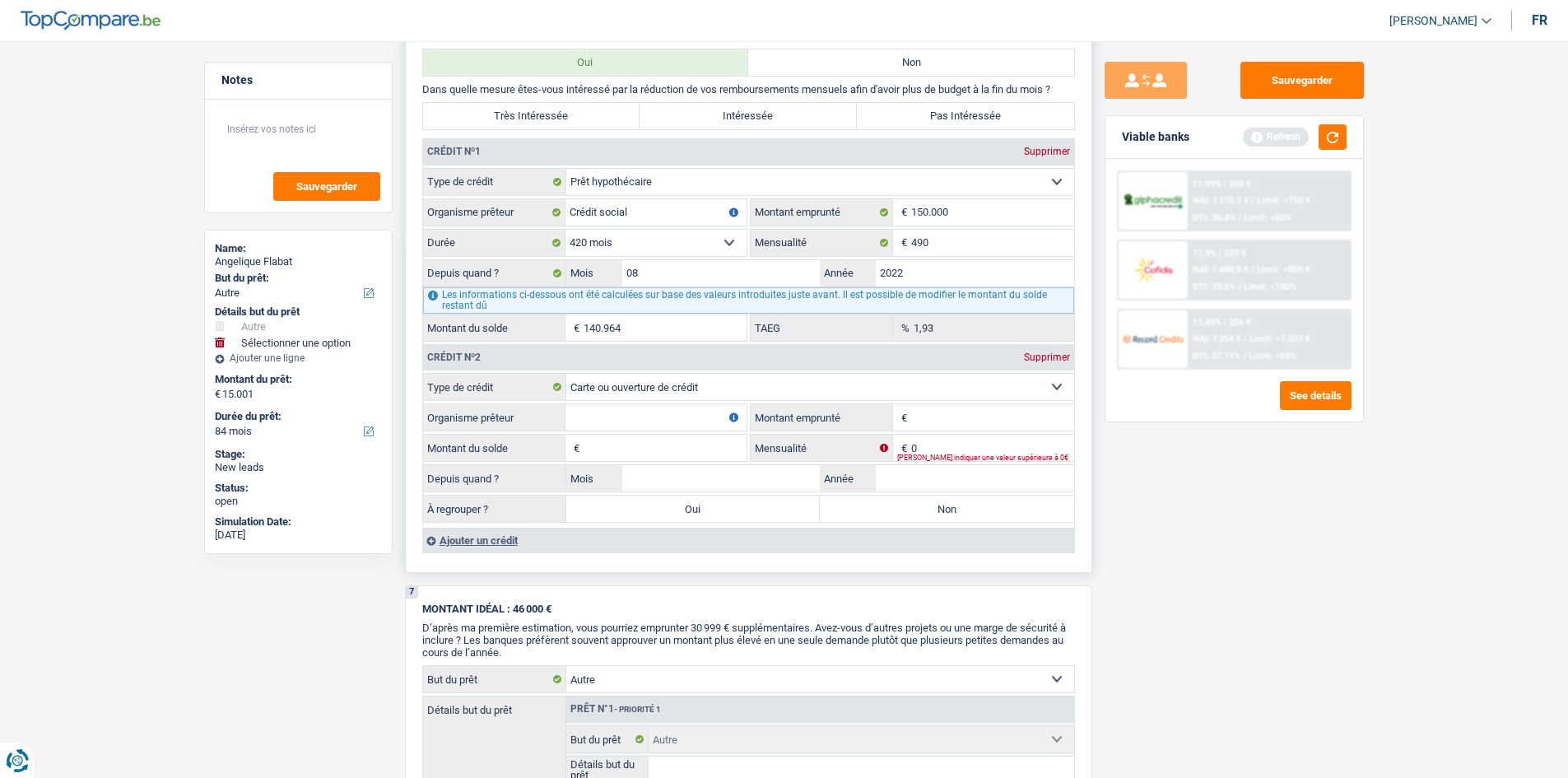 click on "Organisme prêteur" at bounding box center (656, 417) 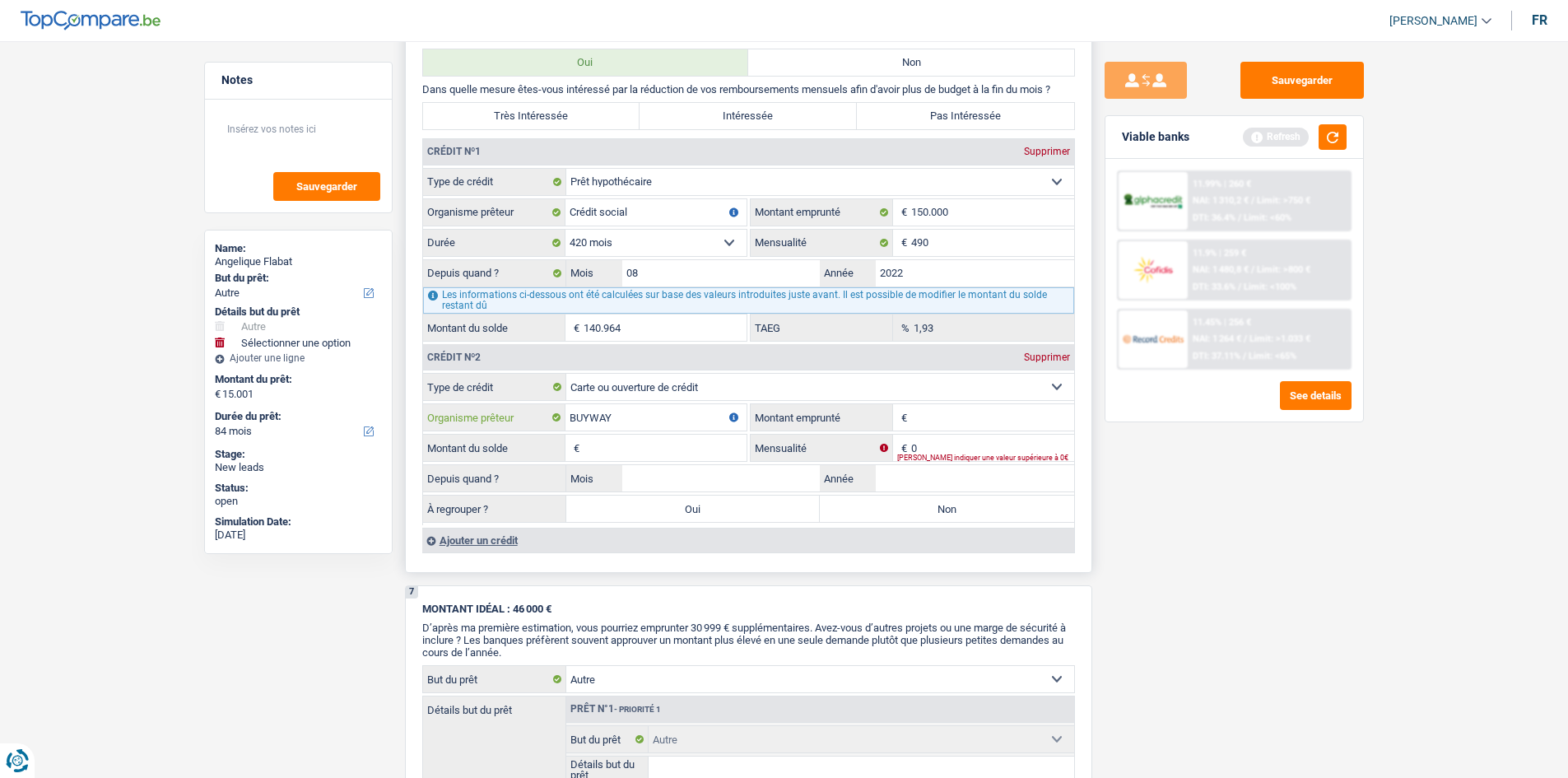 type on "BUYWAY" 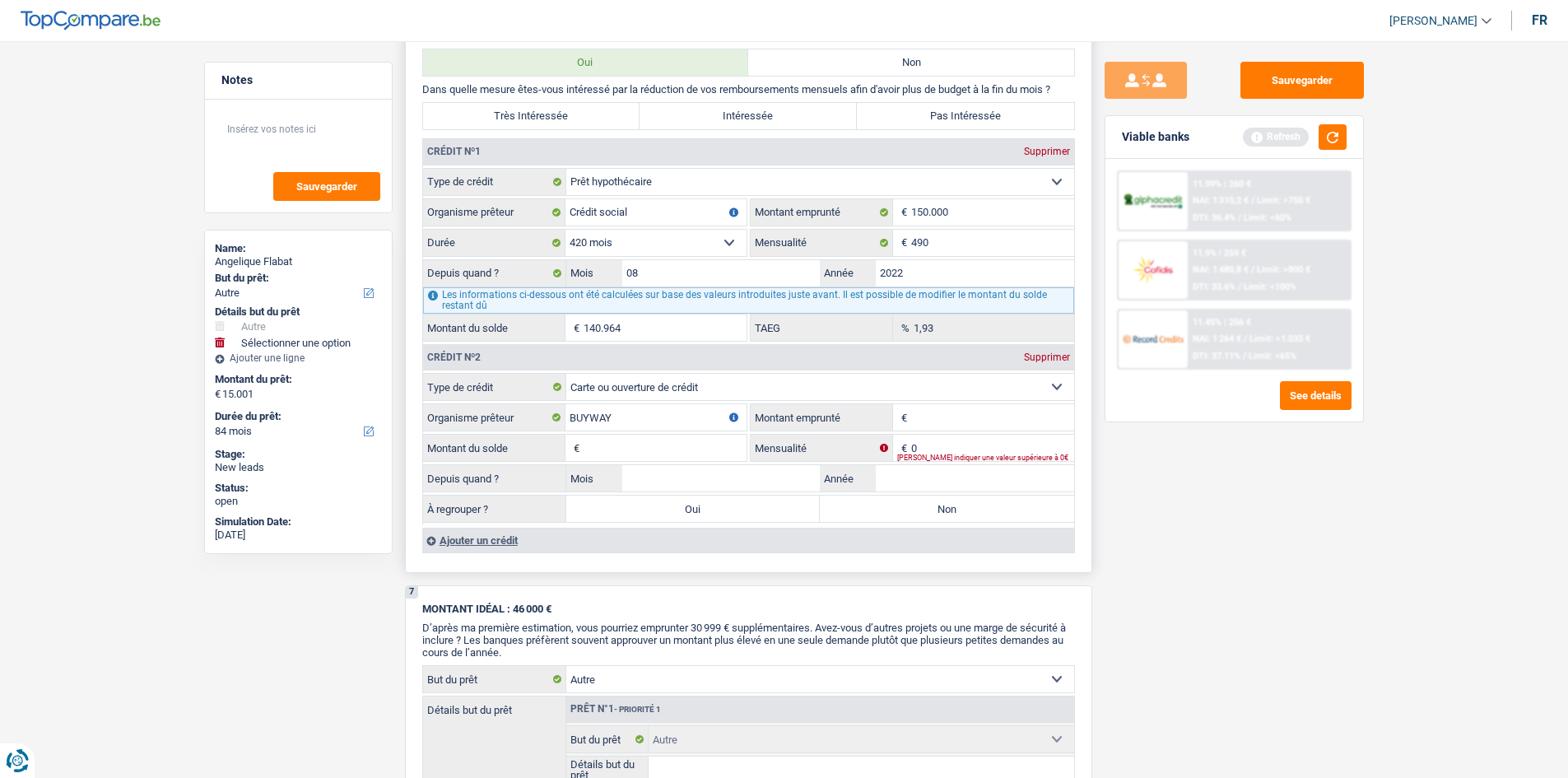 click on "Montant" at bounding box center [993, 417] 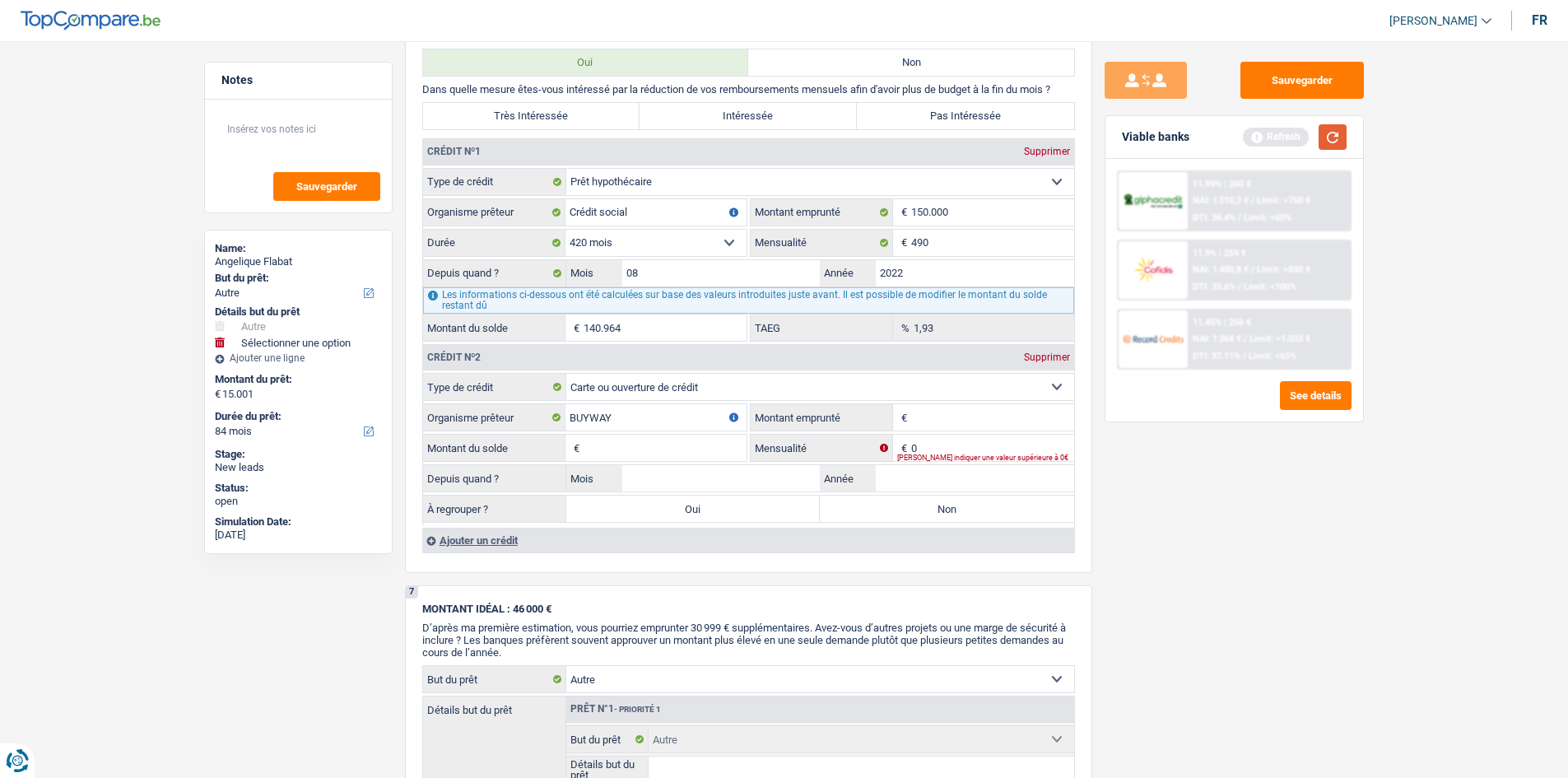 click at bounding box center [1333, 137] 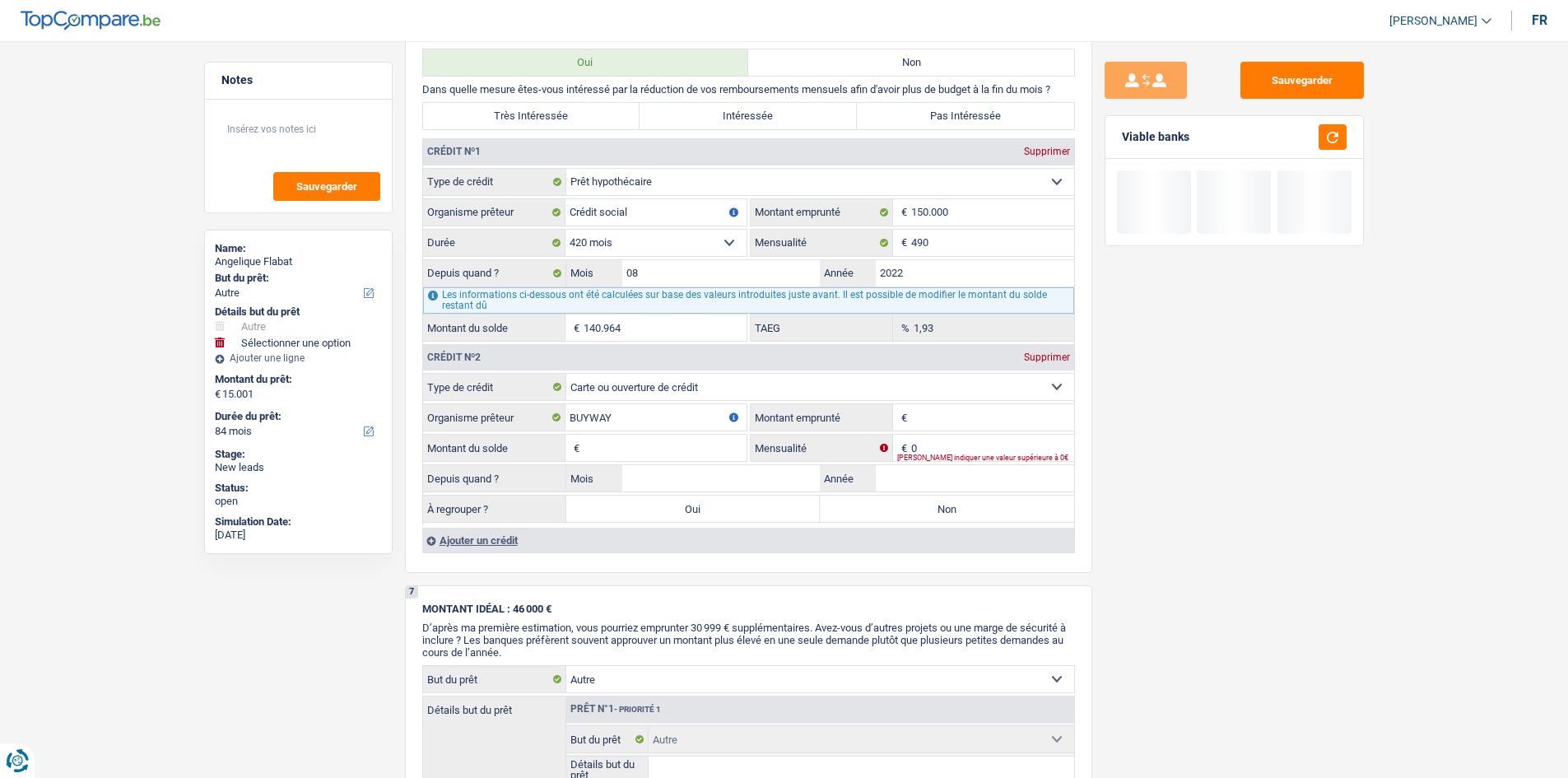 drag, startPoint x: 1190, startPoint y: 132, endPoint x: 1110, endPoint y: 135, distance: 80.05623 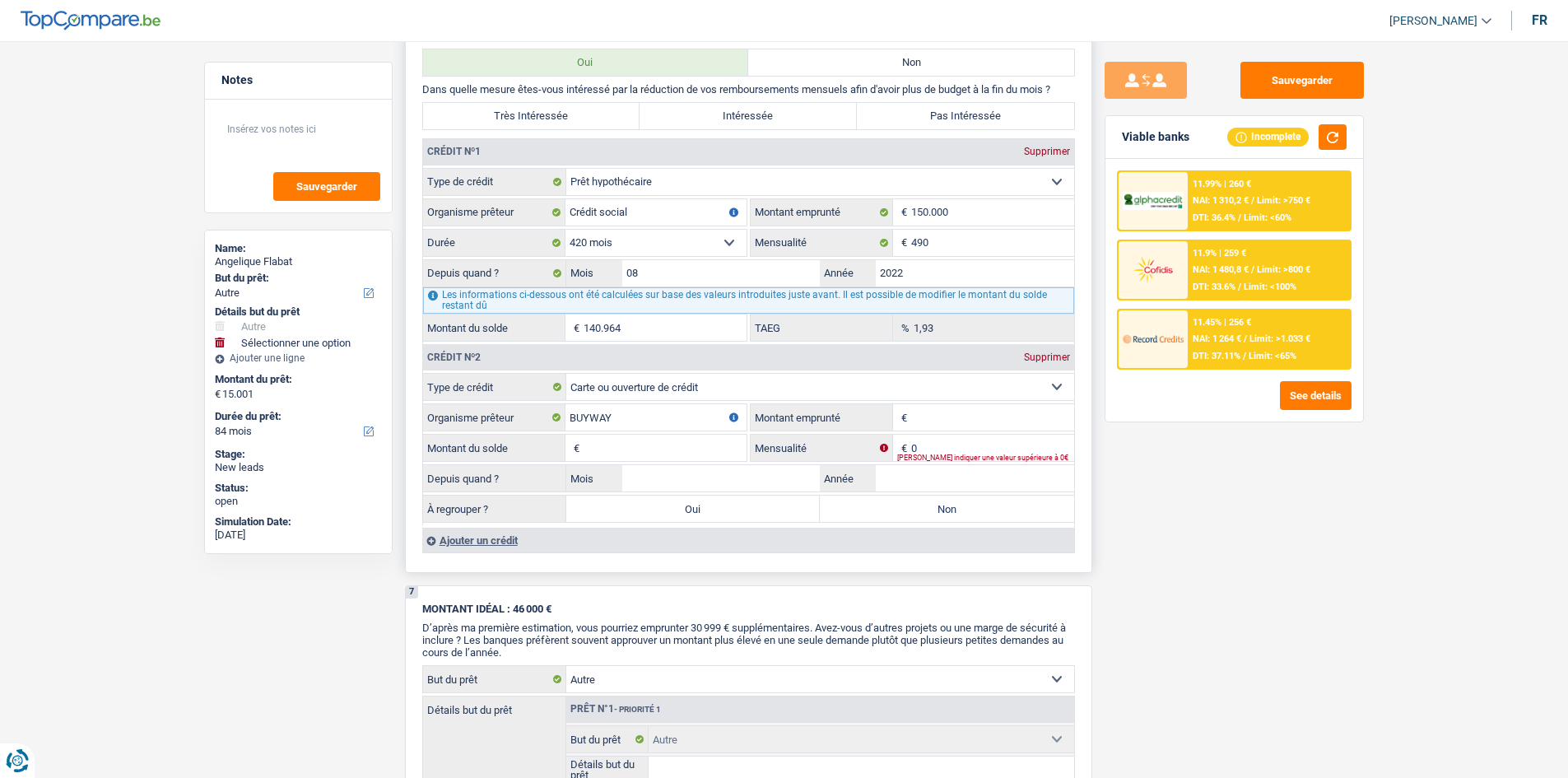 click on "Montant" at bounding box center (993, 417) 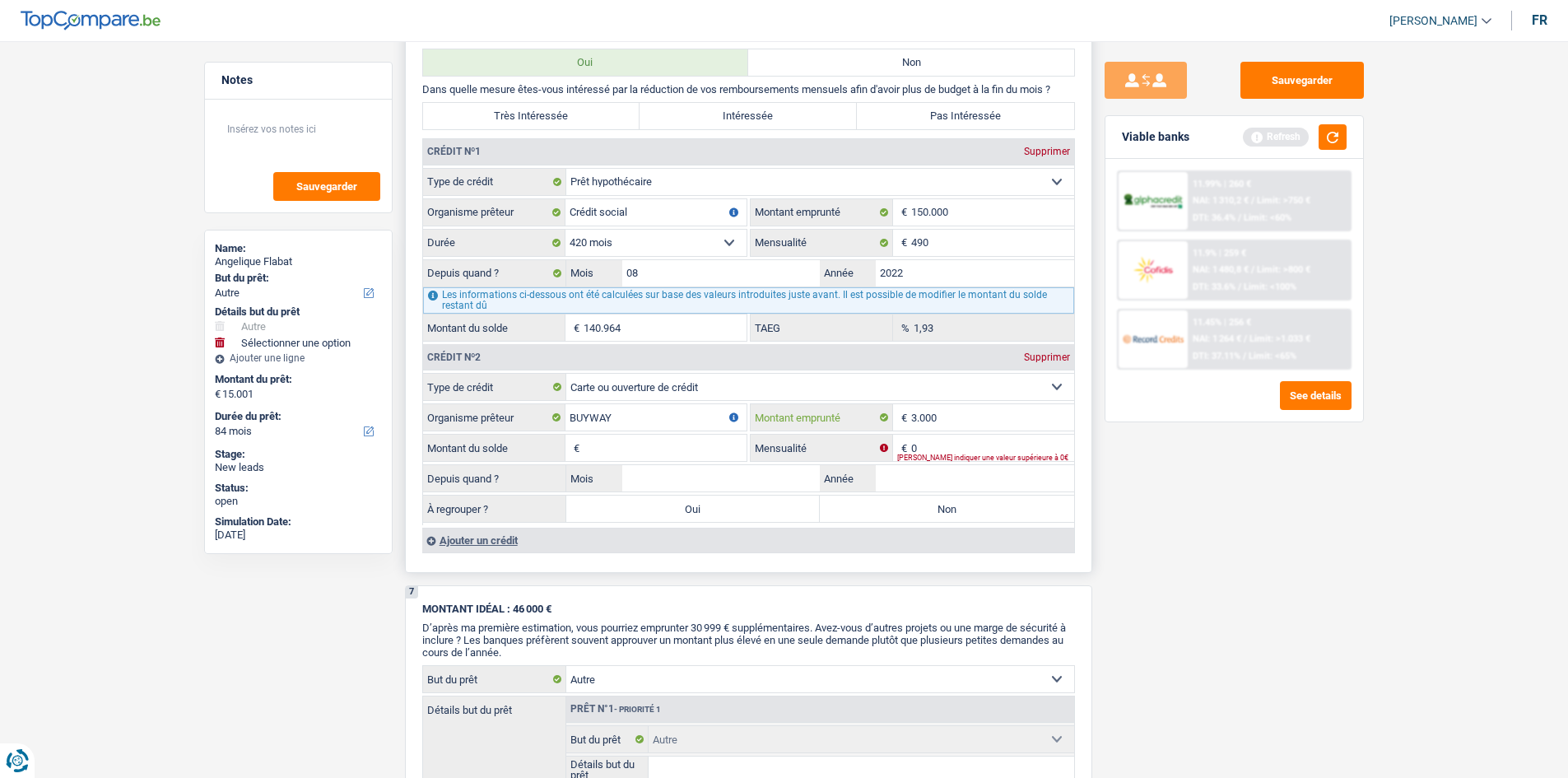 type on "3.000" 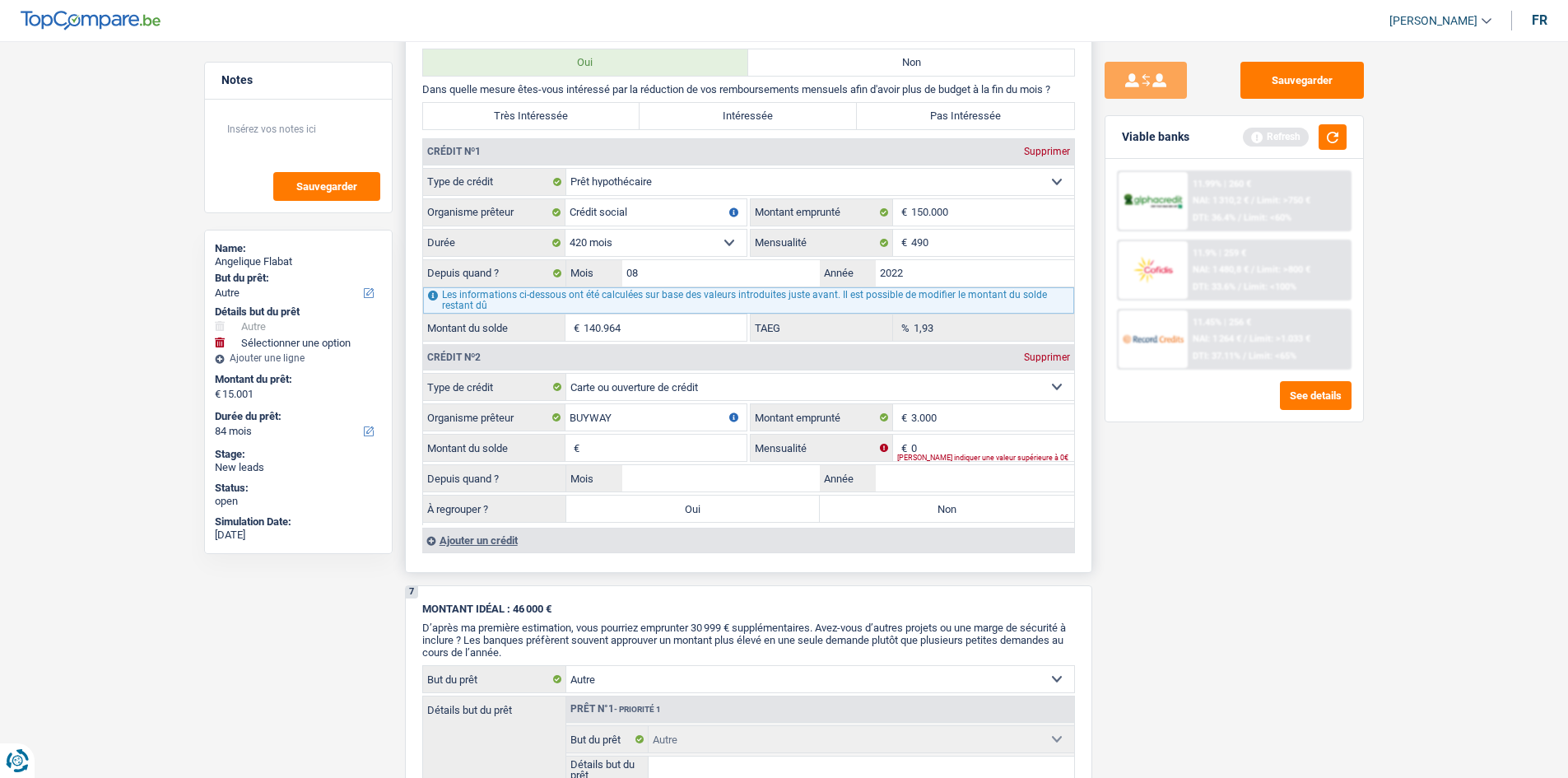 click on "Montant du solde" at bounding box center [665, 448] 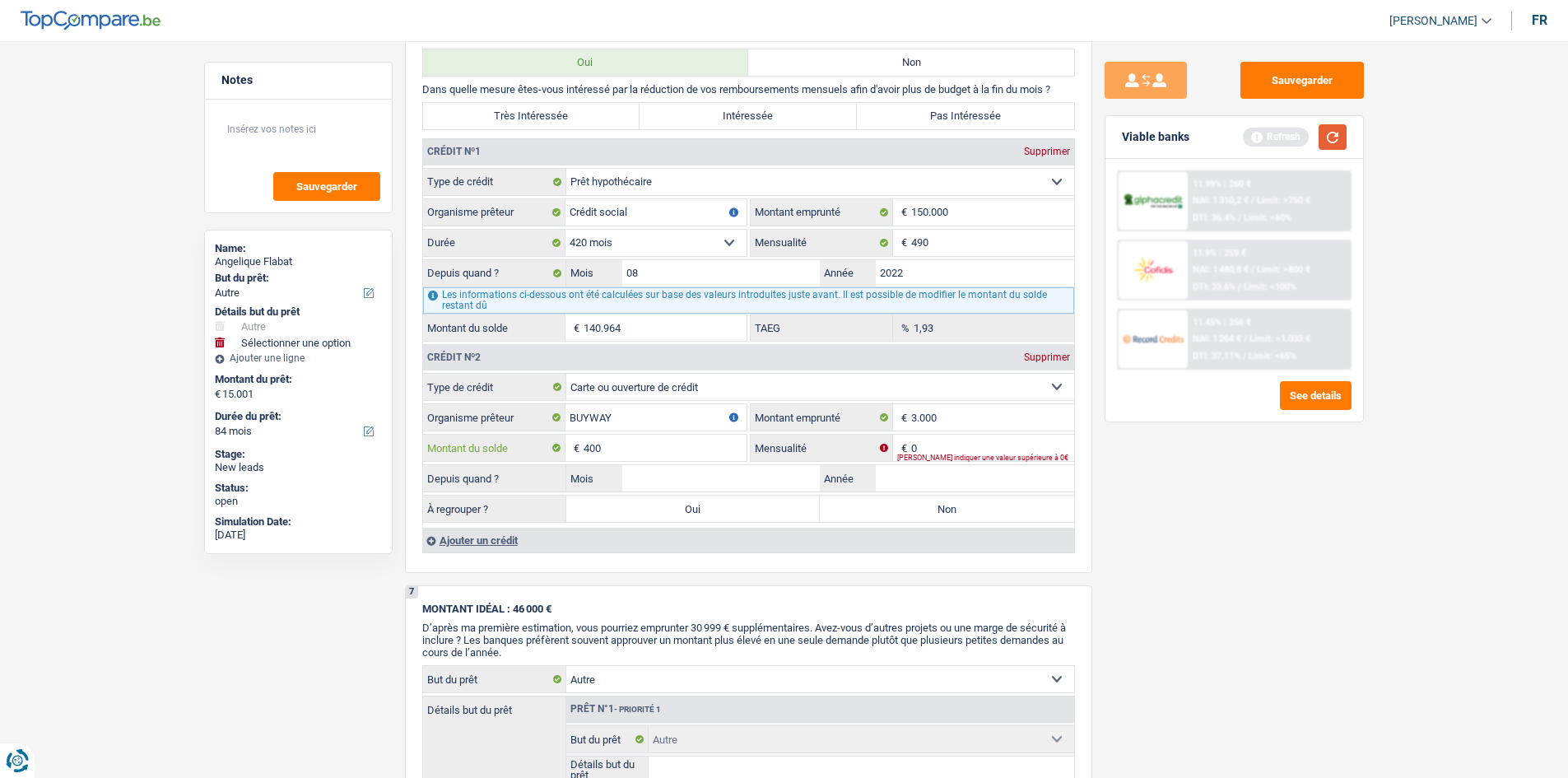 type on "400" 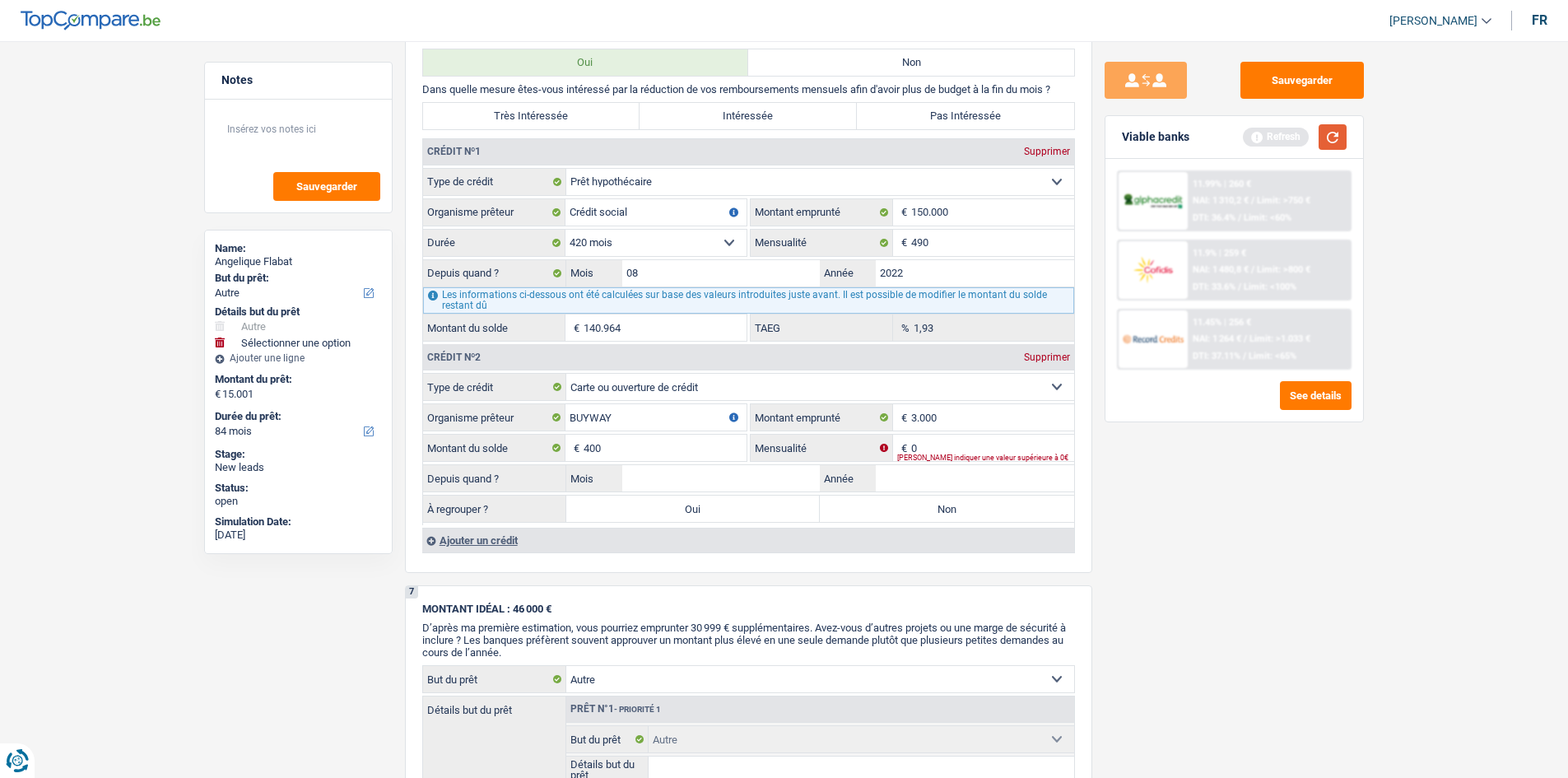 click at bounding box center (1333, 137) 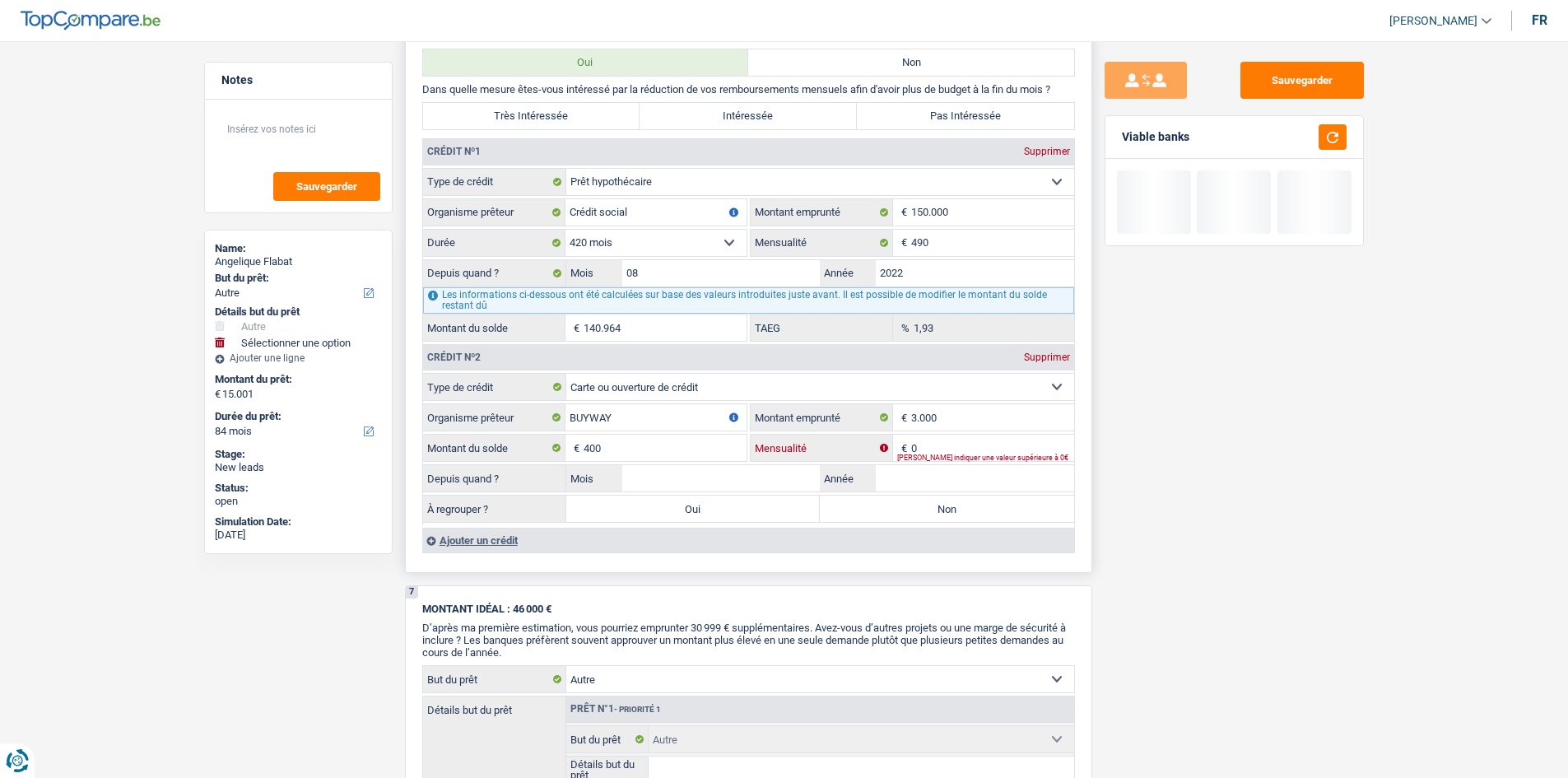 click on "0" at bounding box center (993, 448) 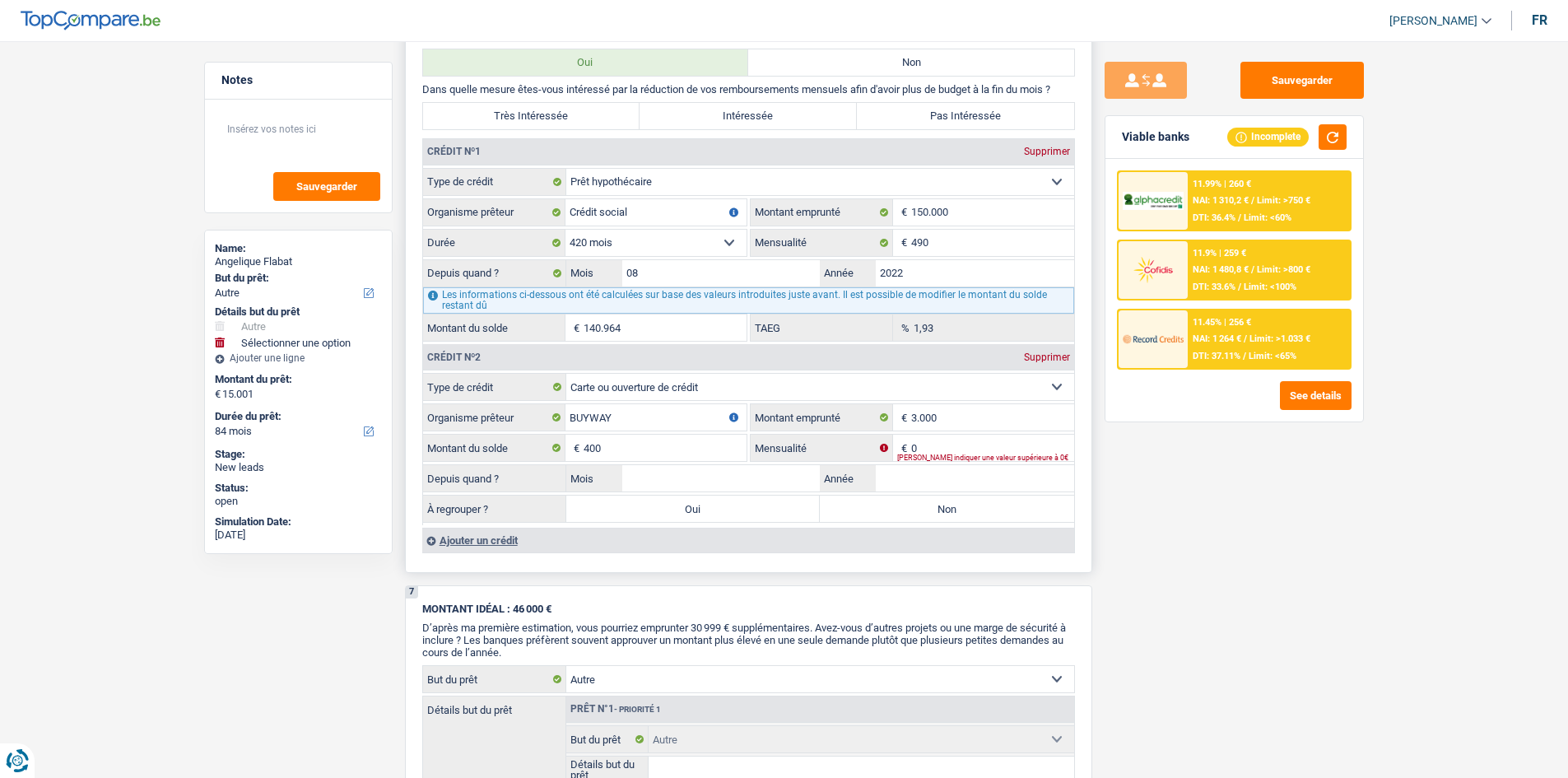 click on "[PERSON_NAME] indiquer une valeur supérieure à 0€" at bounding box center [985, 458] 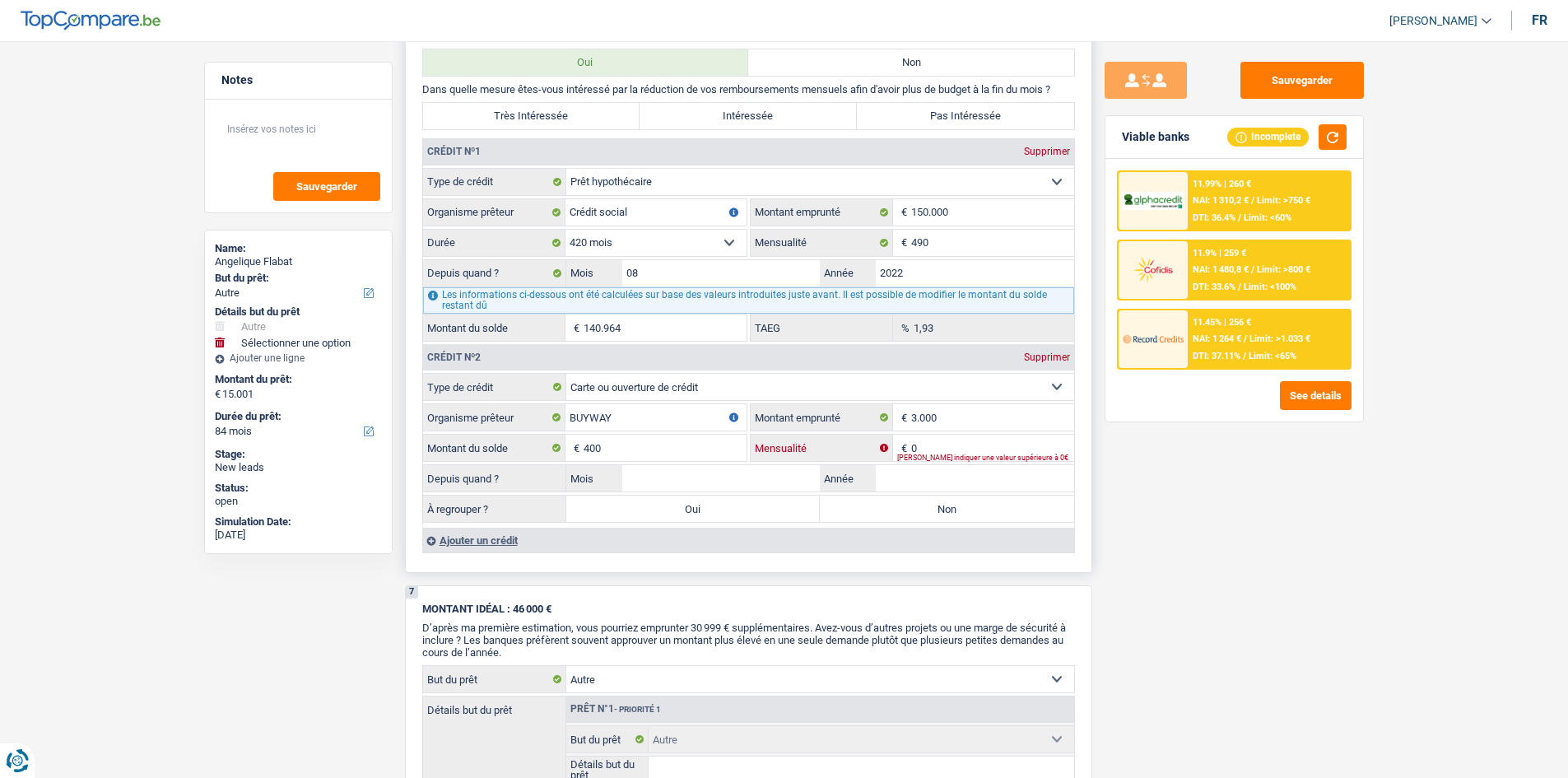 click on "0" at bounding box center (993, 448) 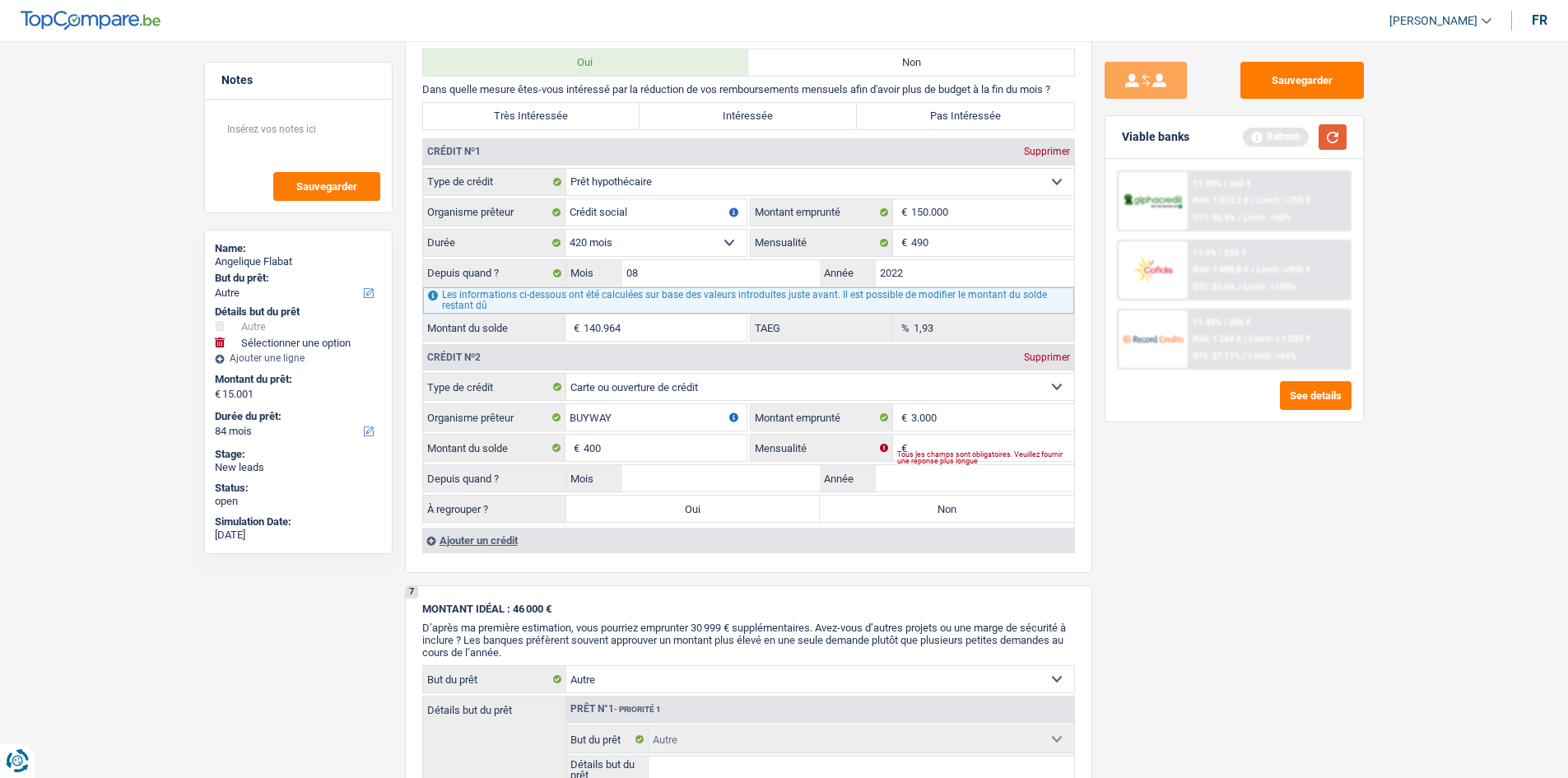 click at bounding box center [1333, 137] 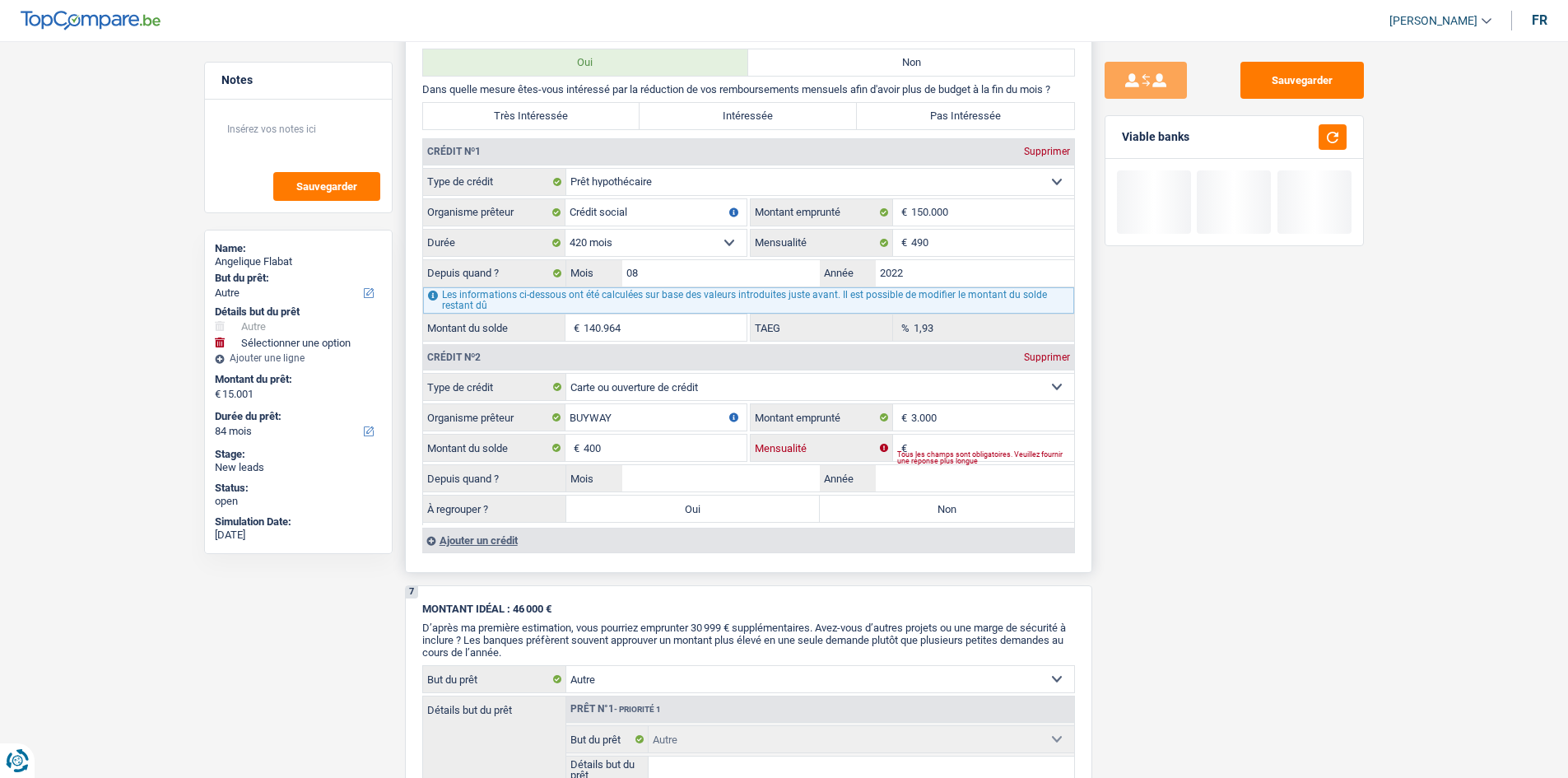 click on "Mensualité" at bounding box center [993, 448] 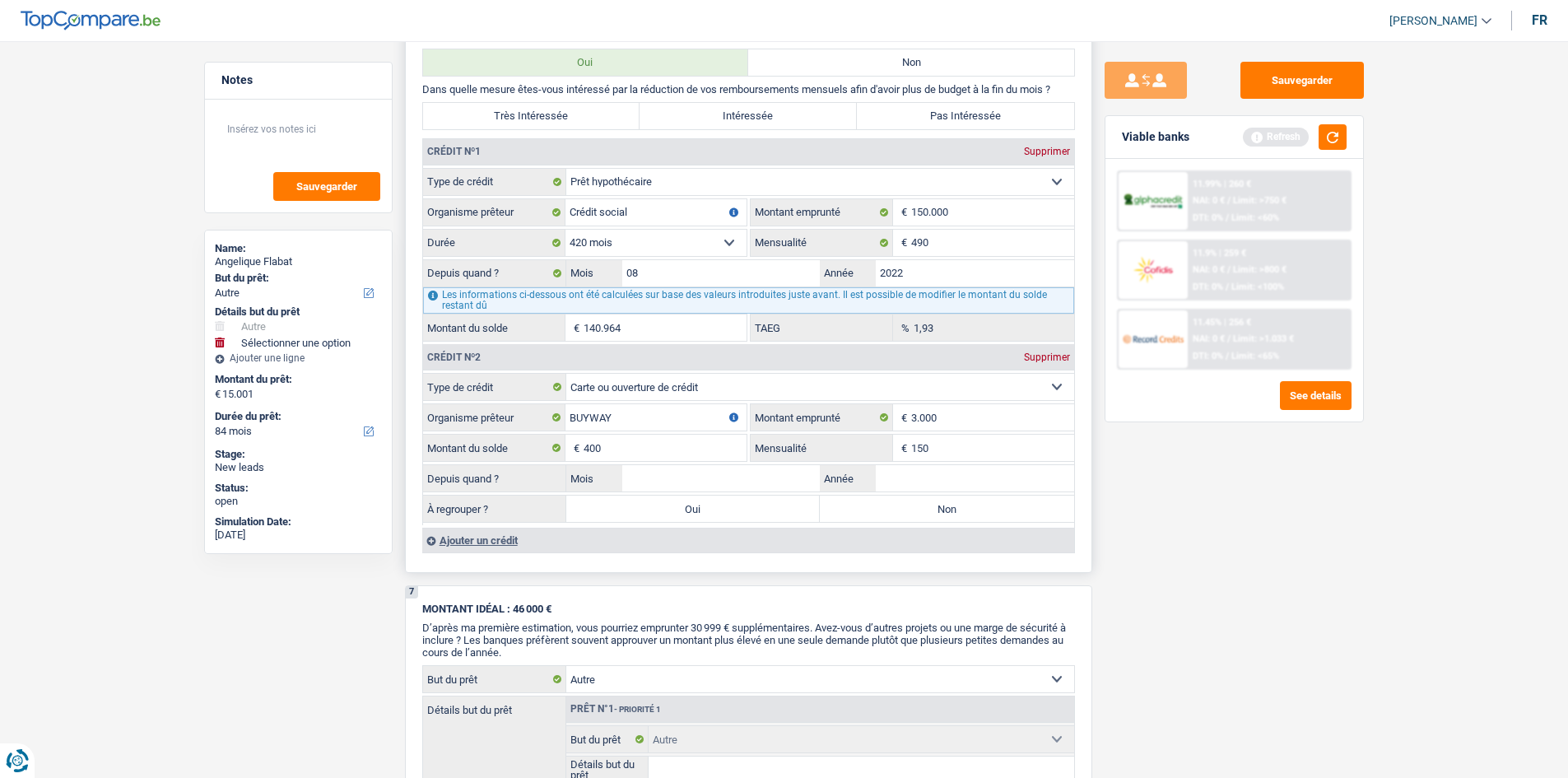 type on "150" 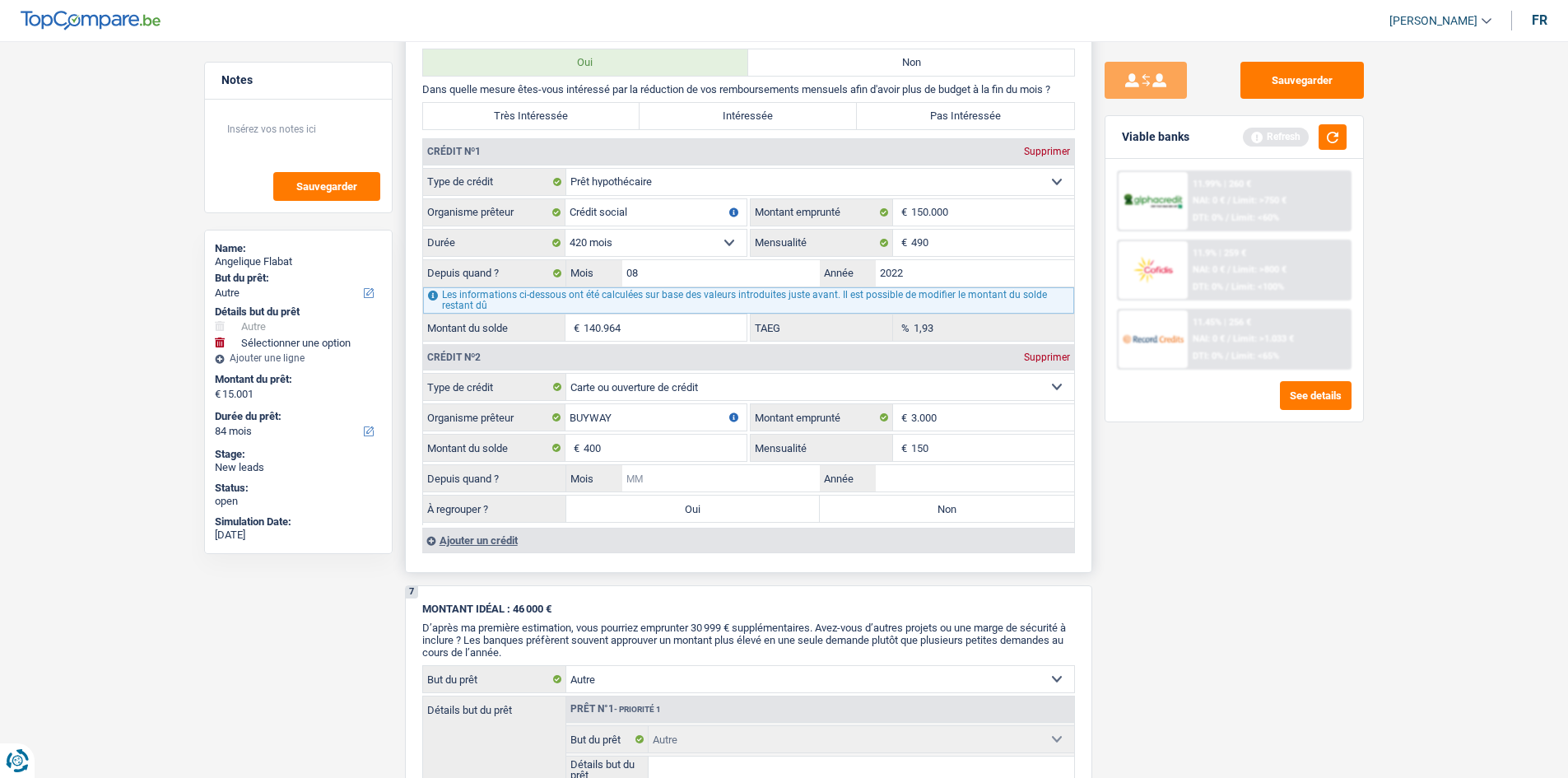 click on "Mois" at bounding box center [721, 478] 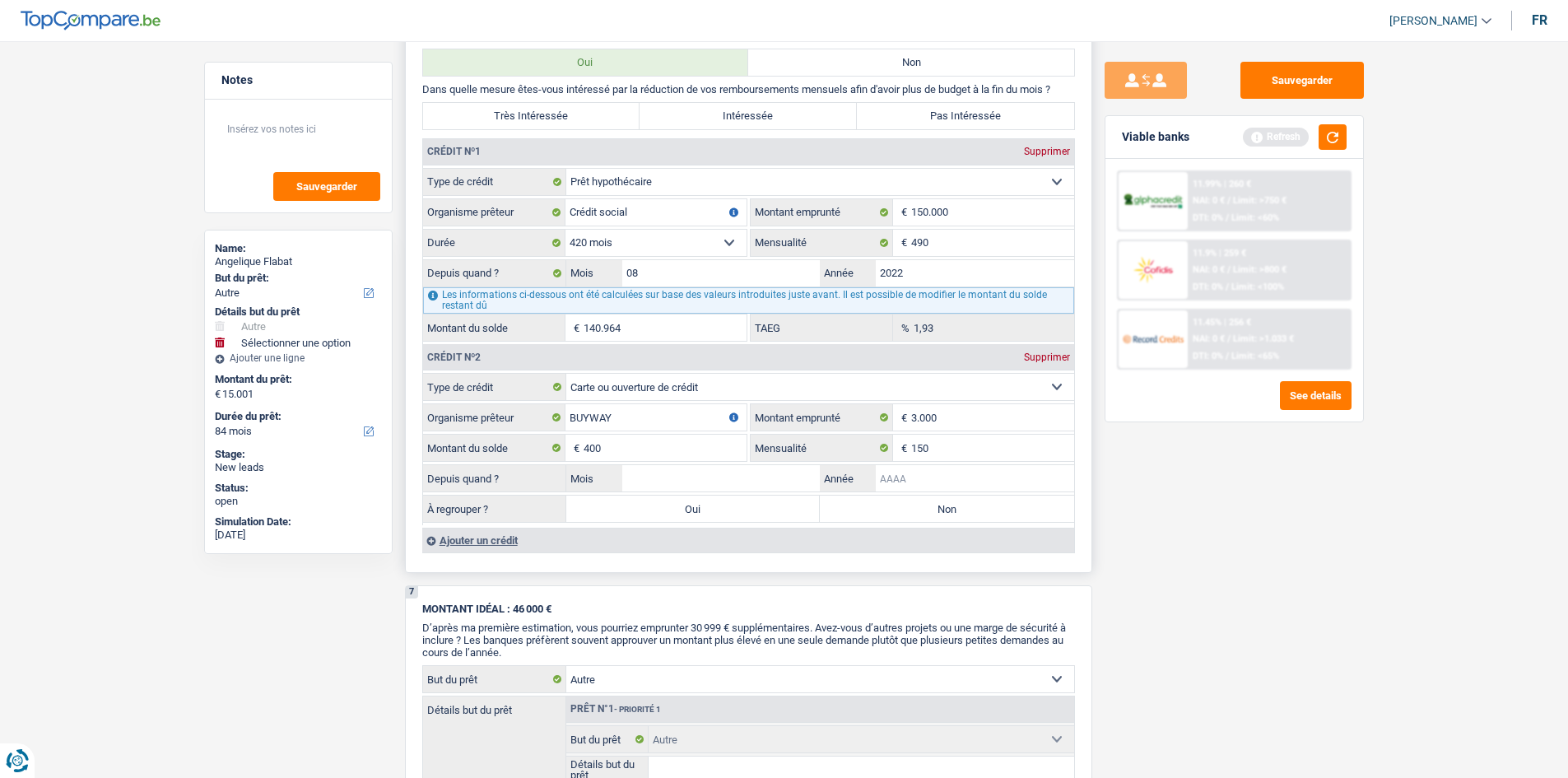 click on "Année" at bounding box center [975, 478] 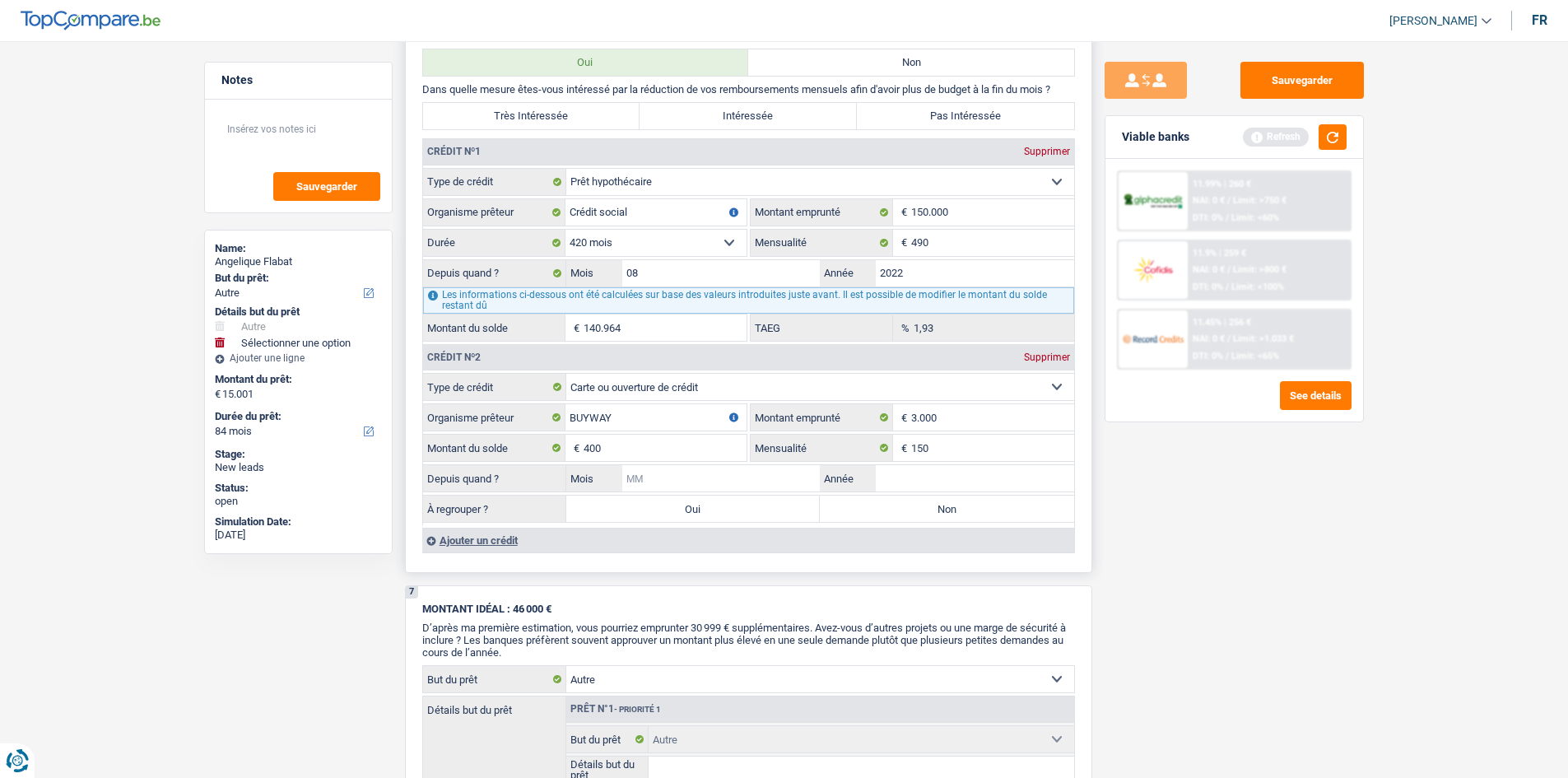 click on "Mois" at bounding box center (721, 478) 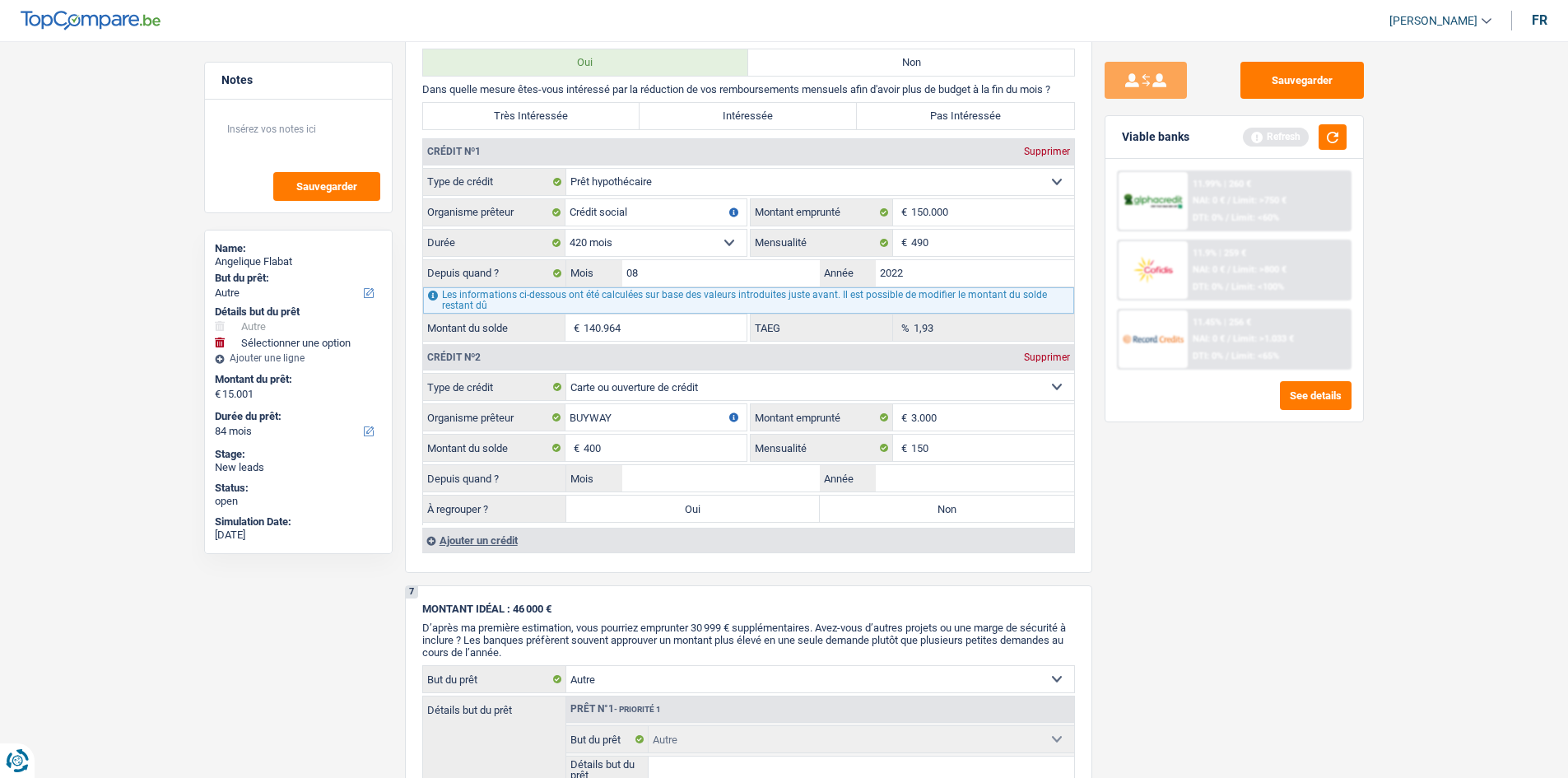 click on "Sauvegarder
Viable banks
Refresh
11.99% | 260 €
NAI: 0 €
/
Limit: >750 €
DTI: 0%
/
Limit: <60%
11.9% | 259 €
NAI: 0 €
/
Limit: >800 €
DTI: 0%
/
Limit: <100%
/       /" at bounding box center [1234, 404] 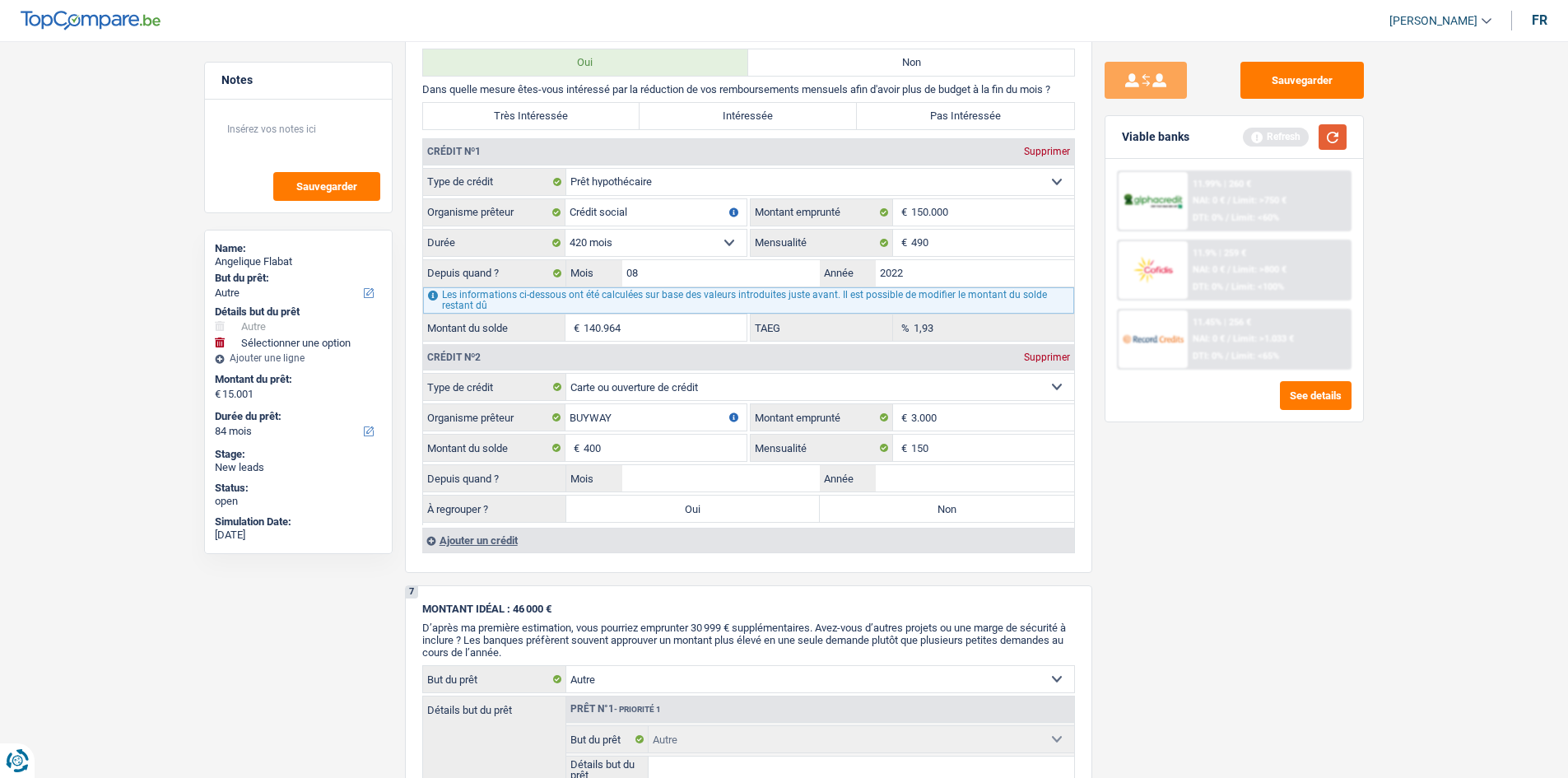 click at bounding box center [1333, 137] 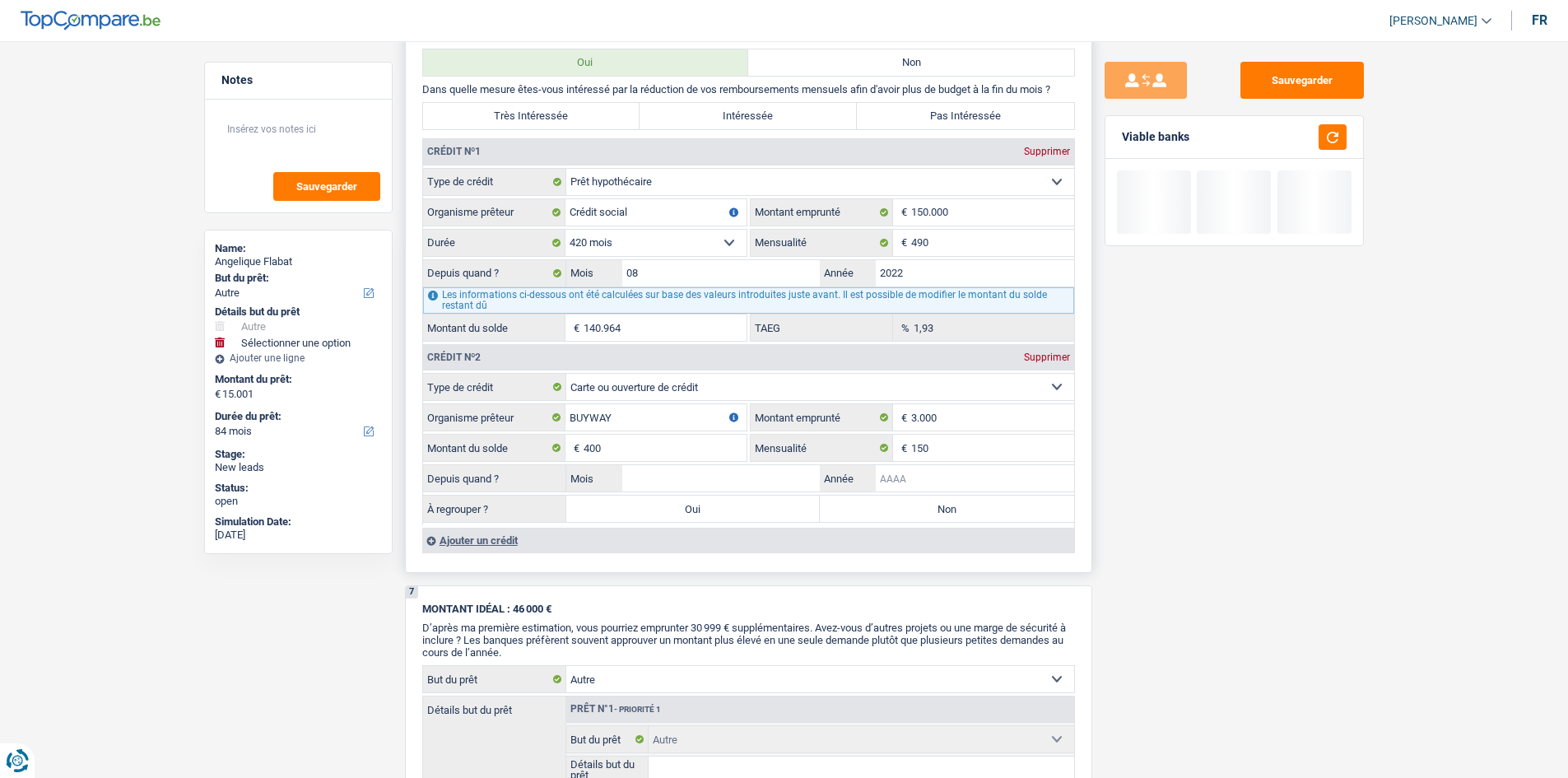 click on "Année" at bounding box center (975, 478) 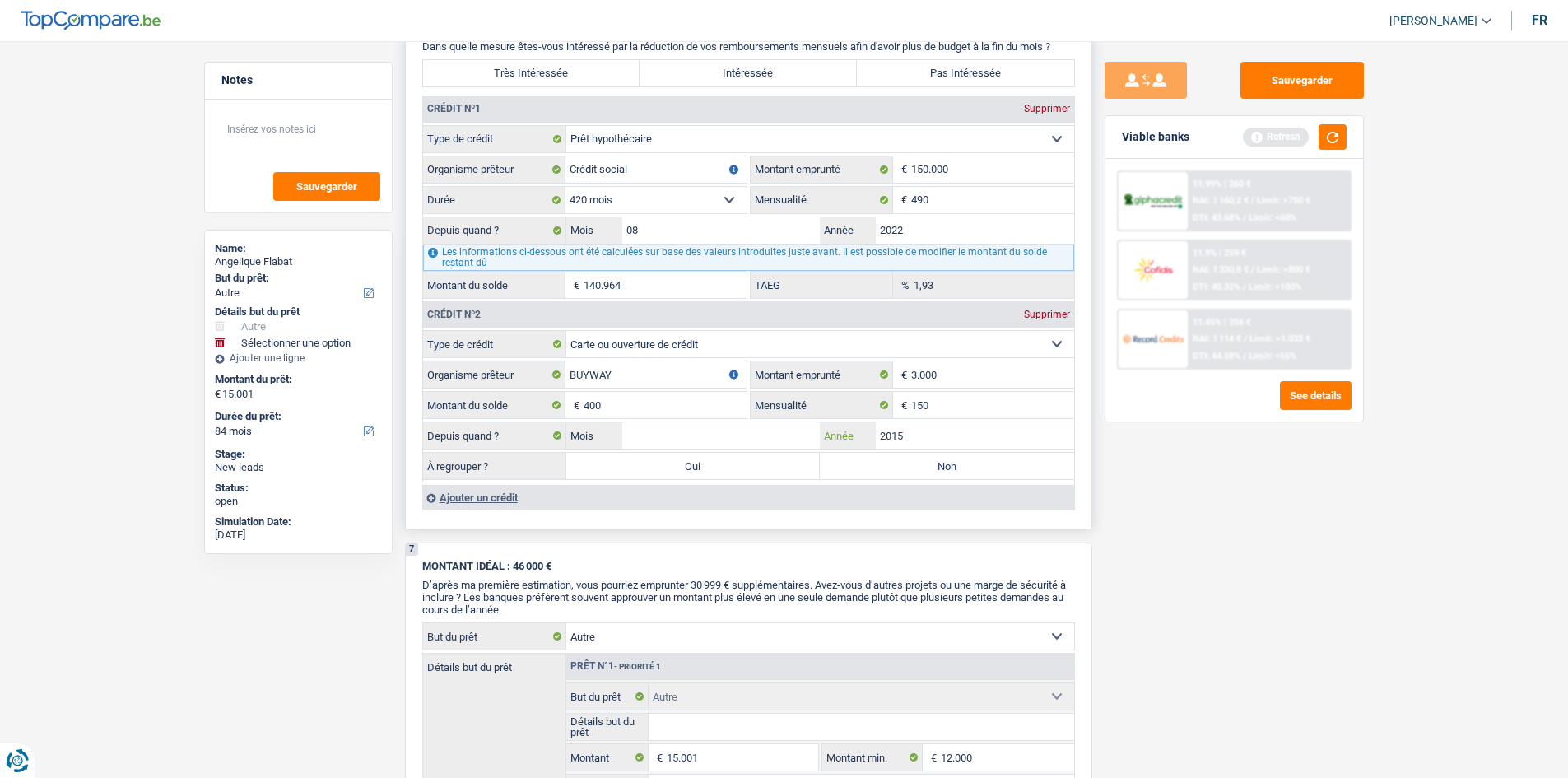 scroll, scrollTop: 1647, scrollLeft: 0, axis: vertical 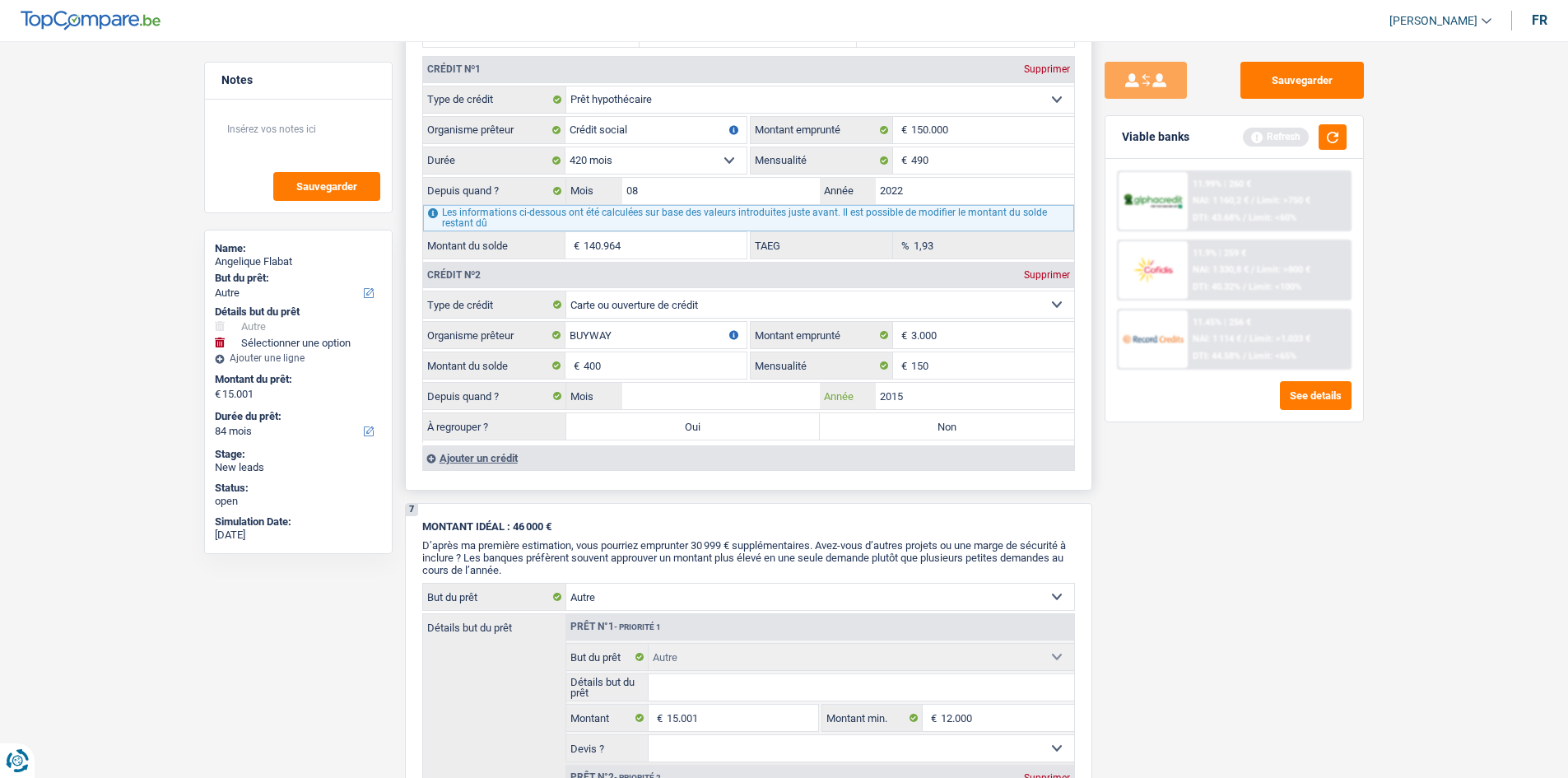 type on "2015" 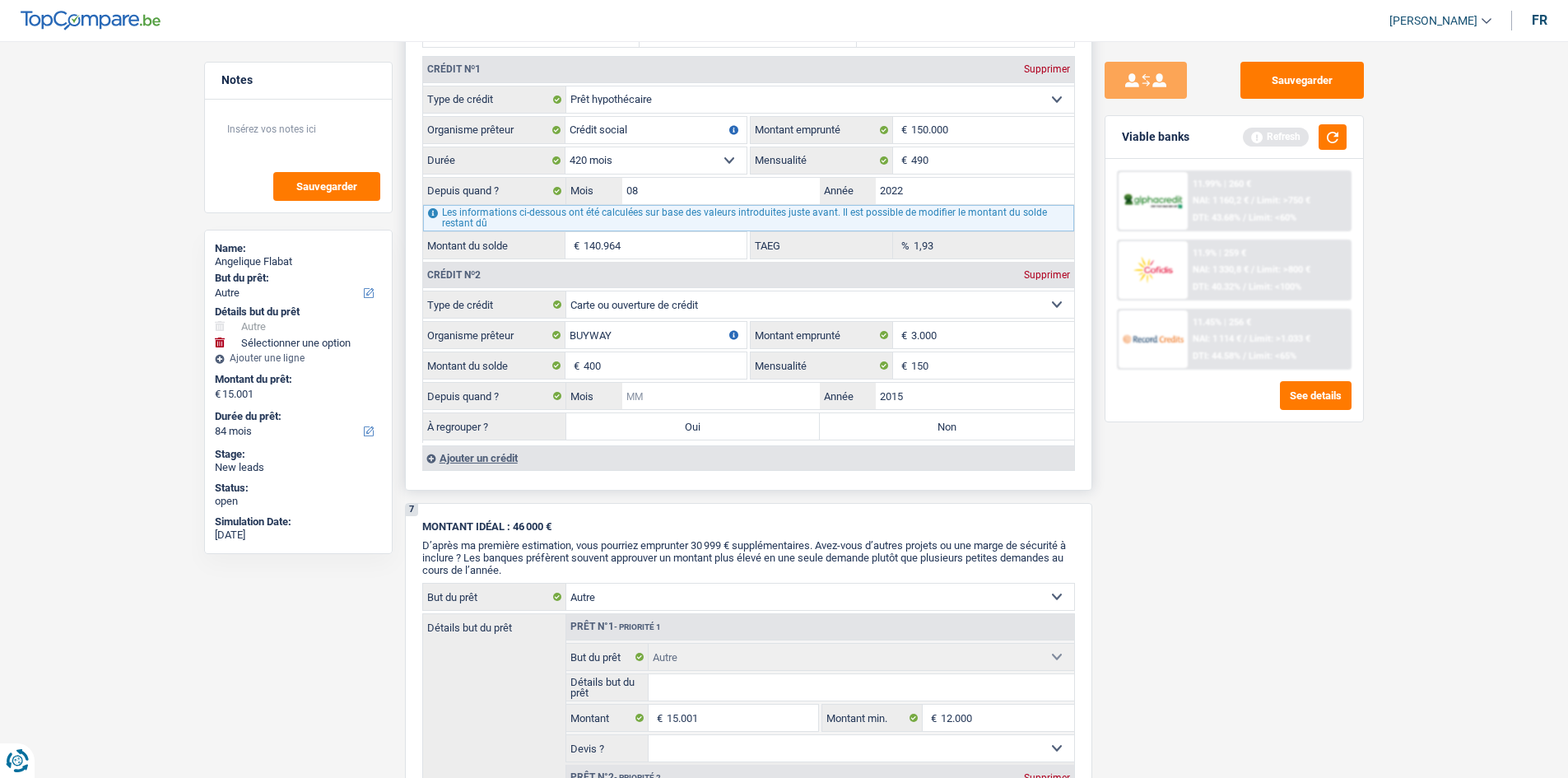click on "Mois" at bounding box center [721, 396] 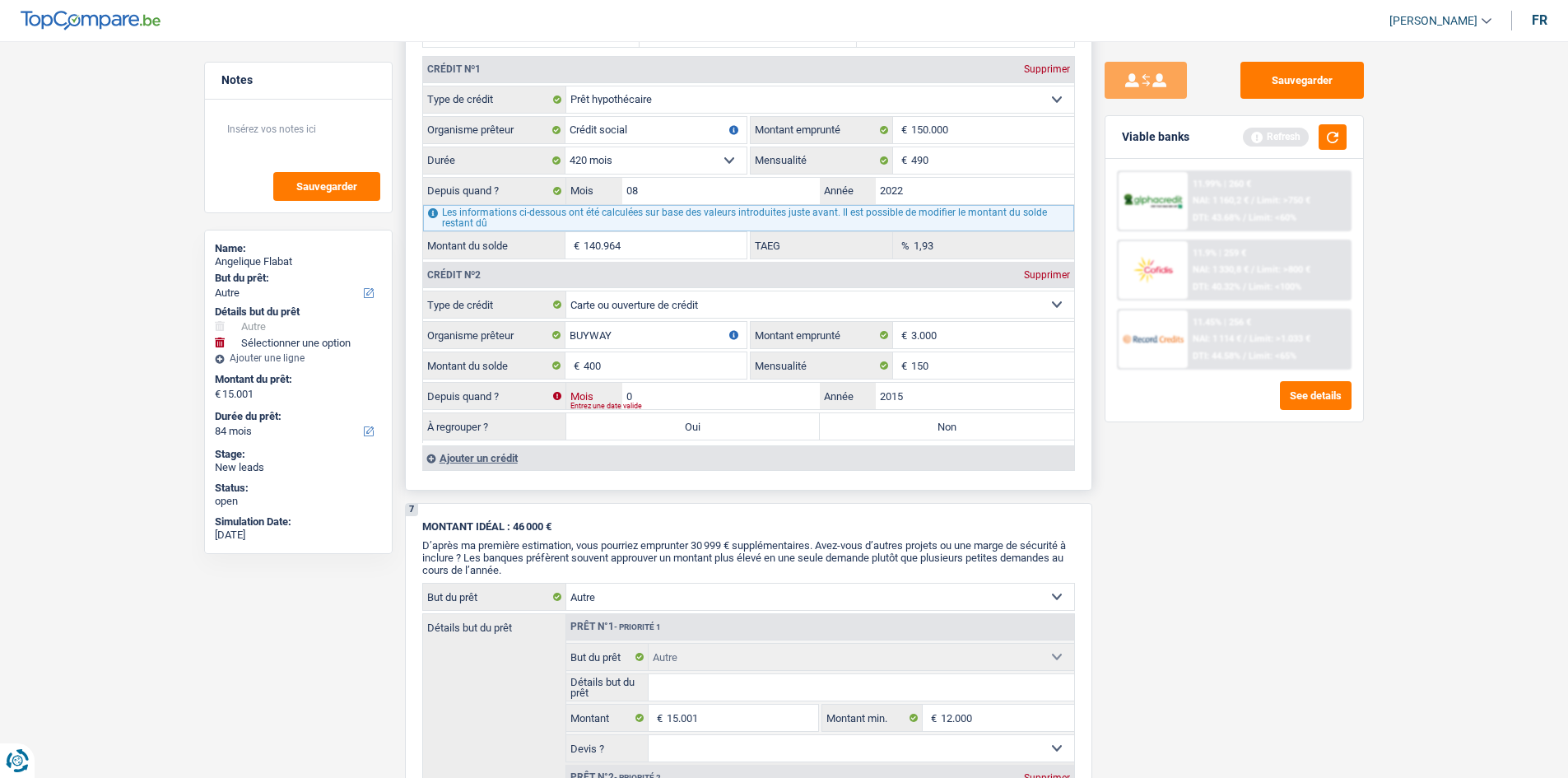 type on "01" 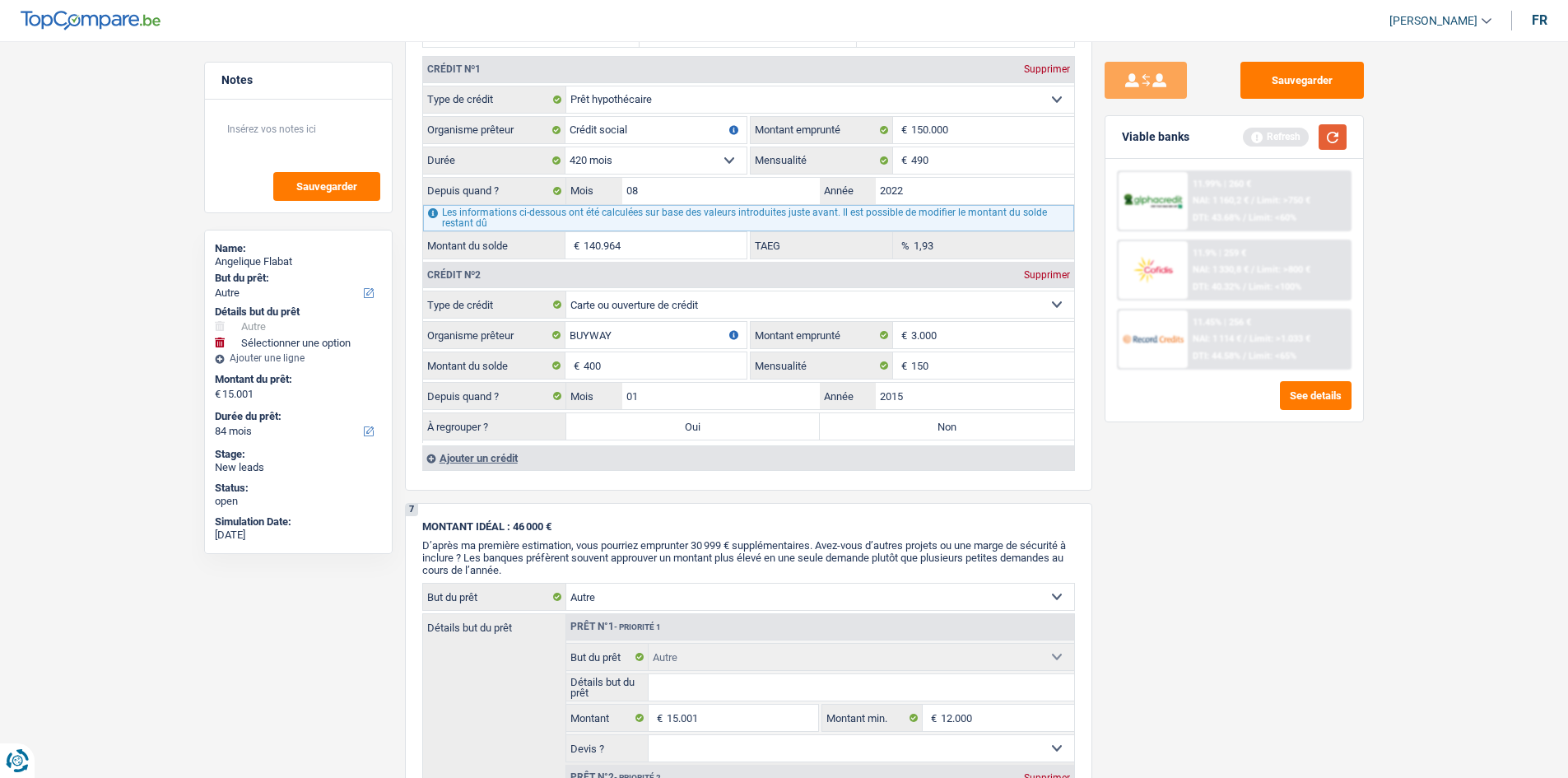 click at bounding box center [1333, 137] 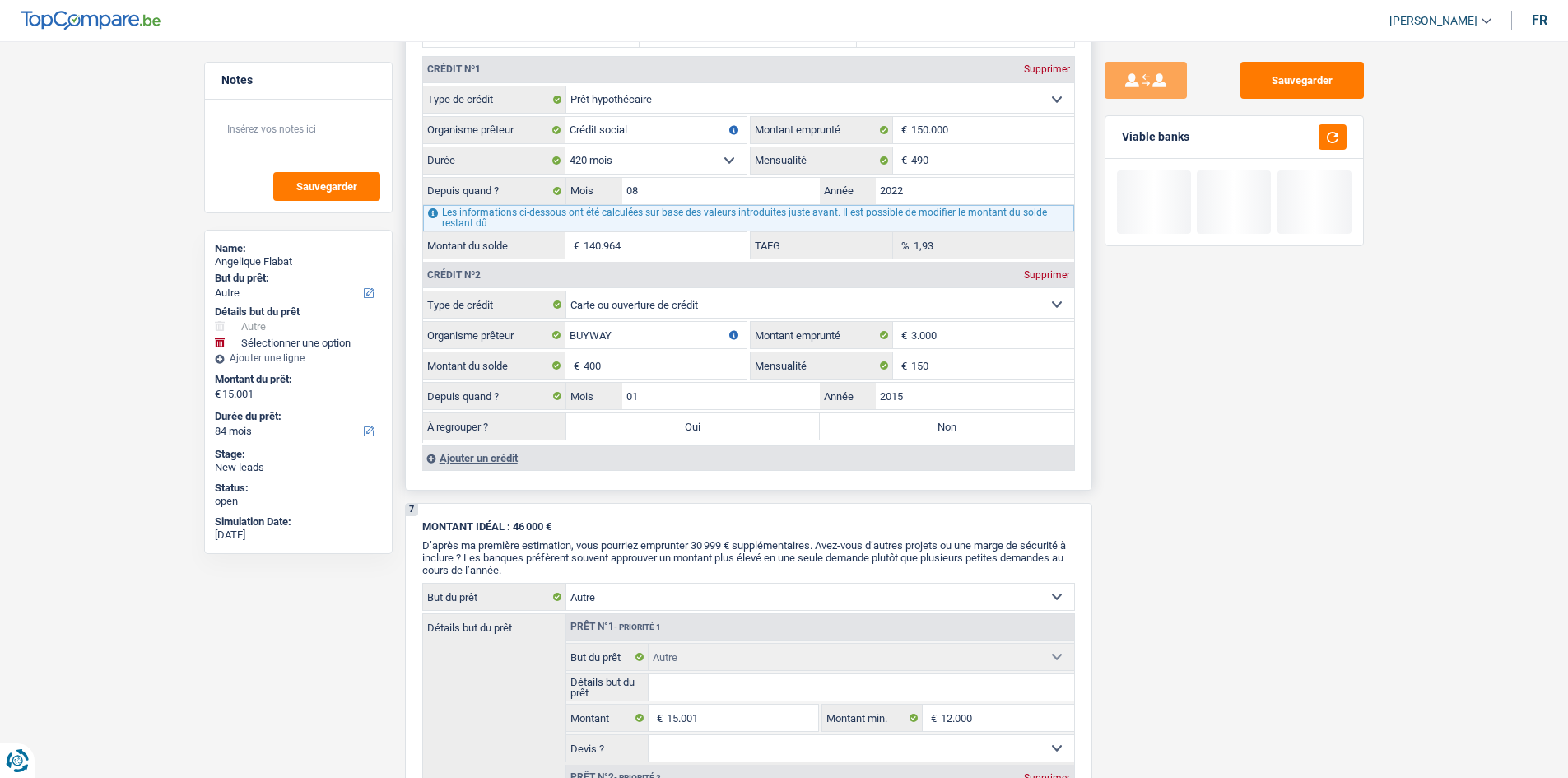 click on "Oui" at bounding box center (693, 426) 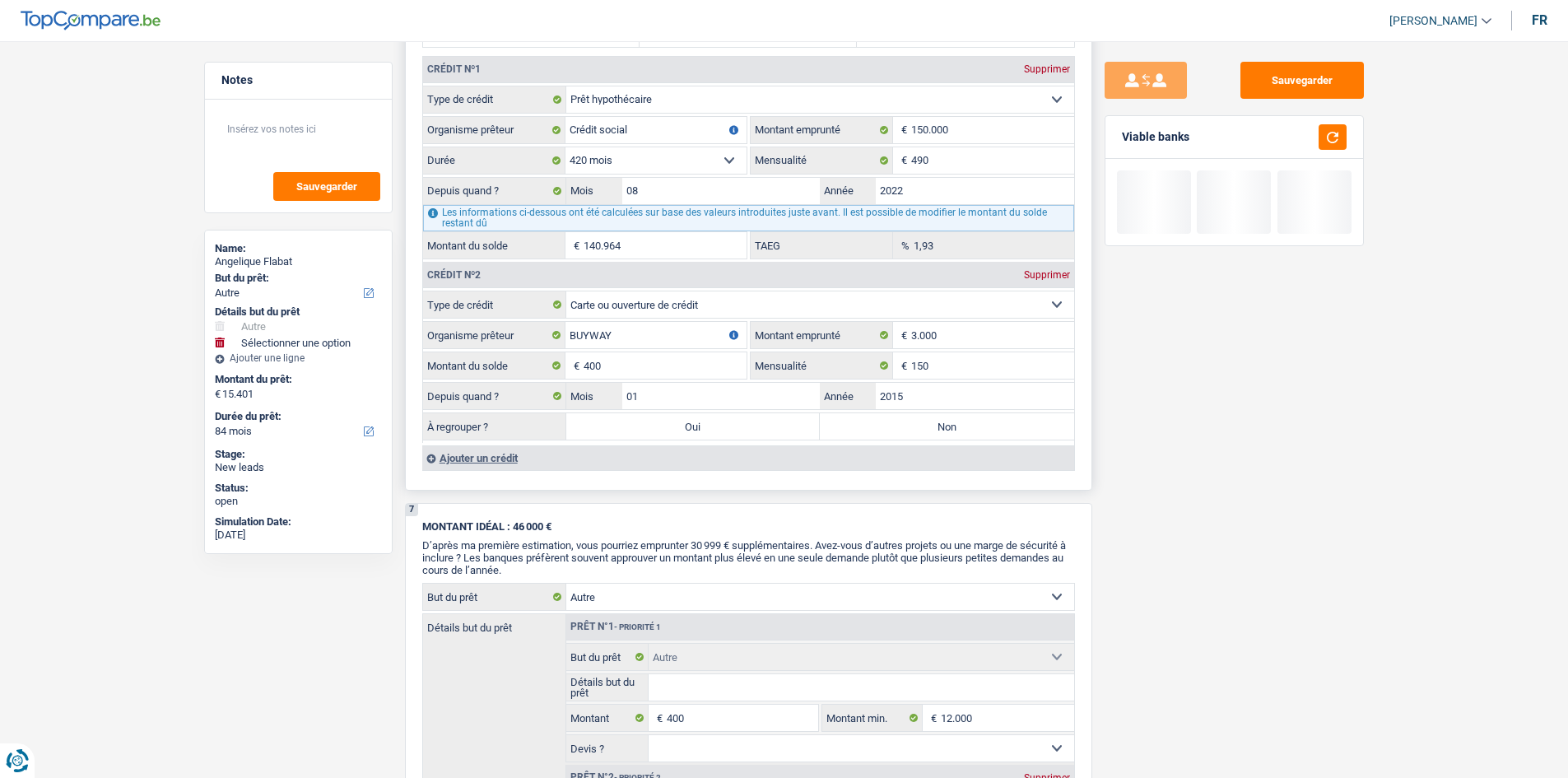 type 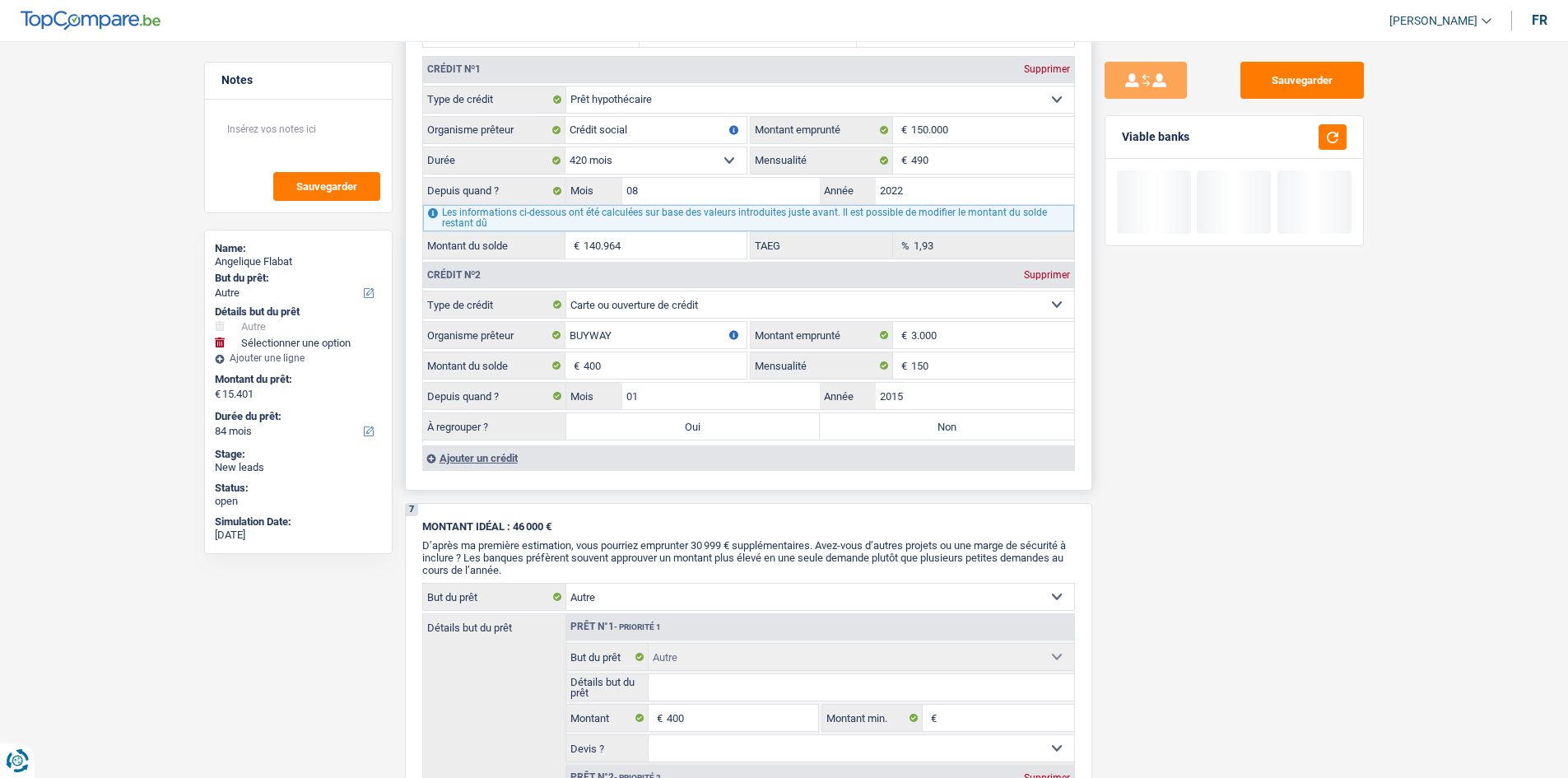 select on "refinancing" 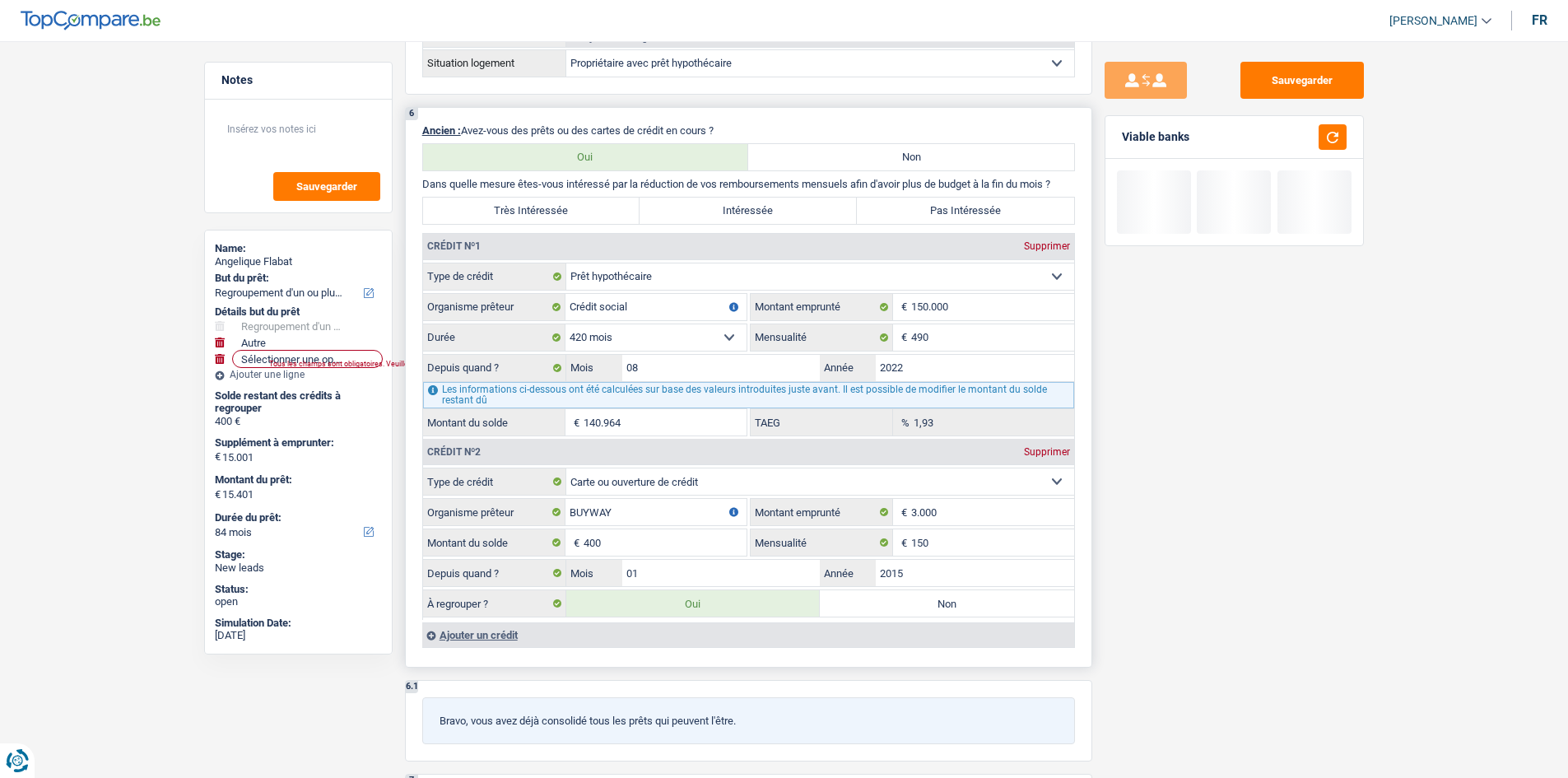 click on "Ajouter un crédit" at bounding box center [748, 635] 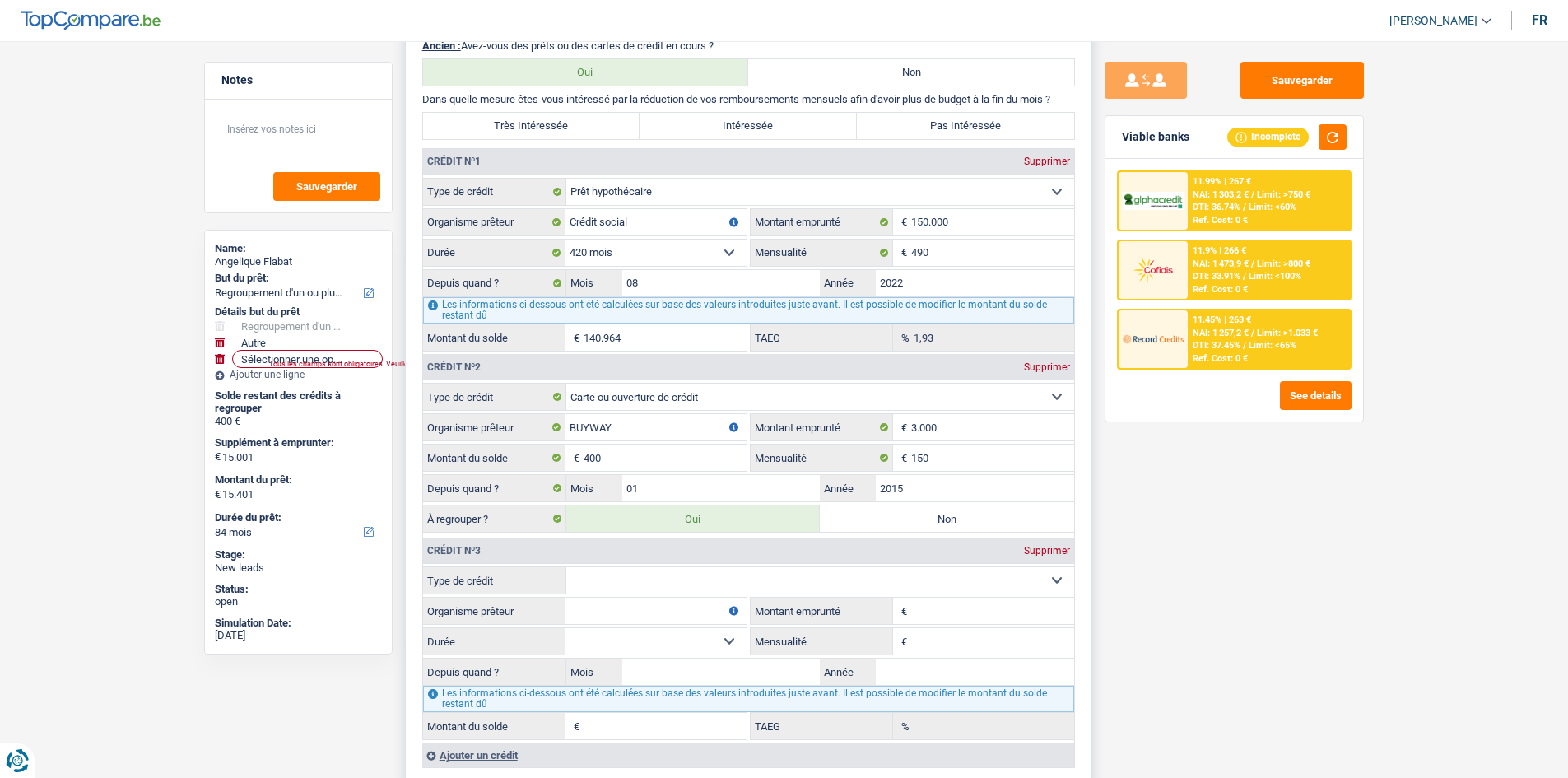 scroll, scrollTop: 1811, scrollLeft: 0, axis: vertical 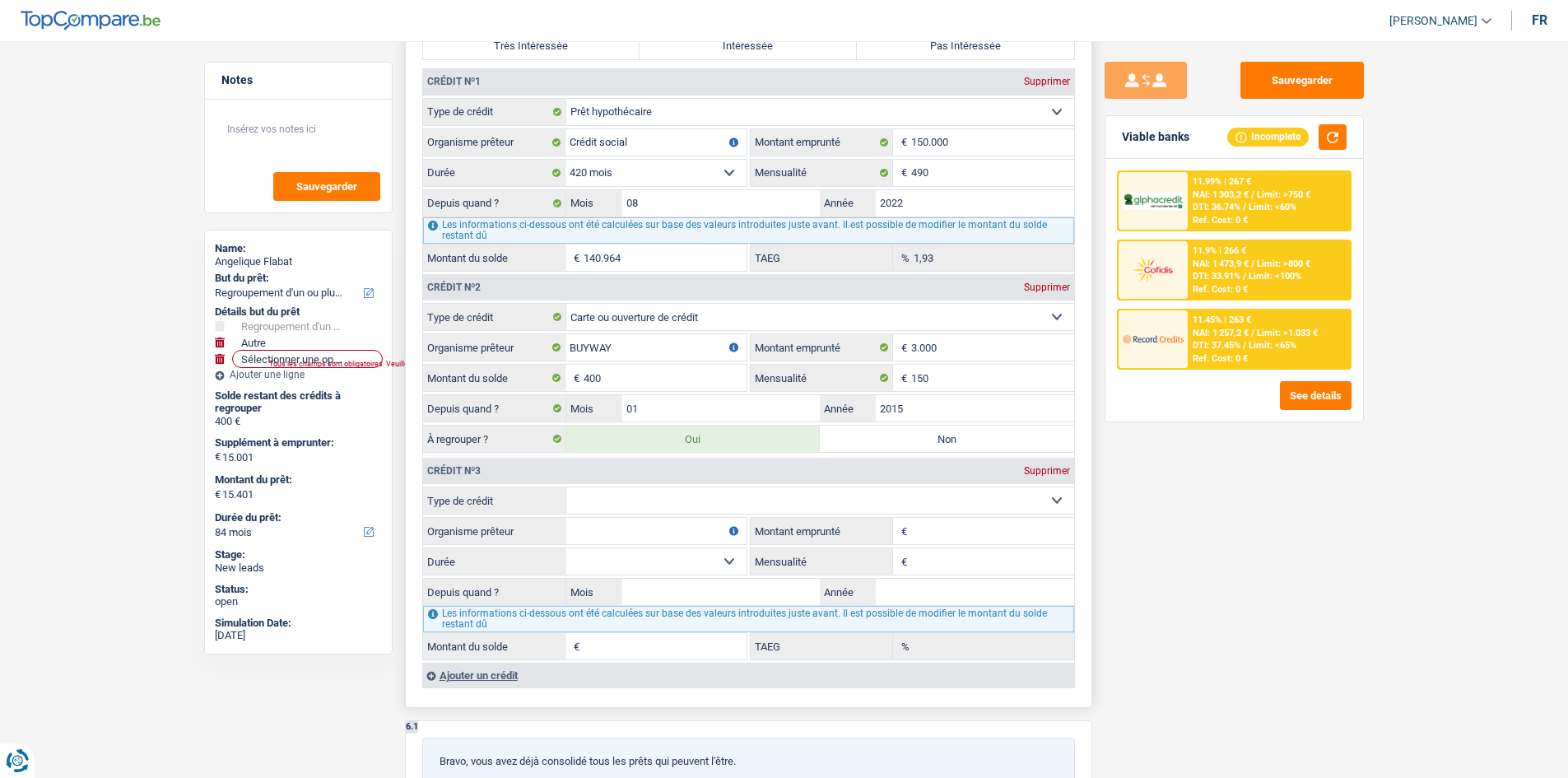 drag, startPoint x: 911, startPoint y: 496, endPoint x: 863, endPoint y: 490, distance: 48.373546 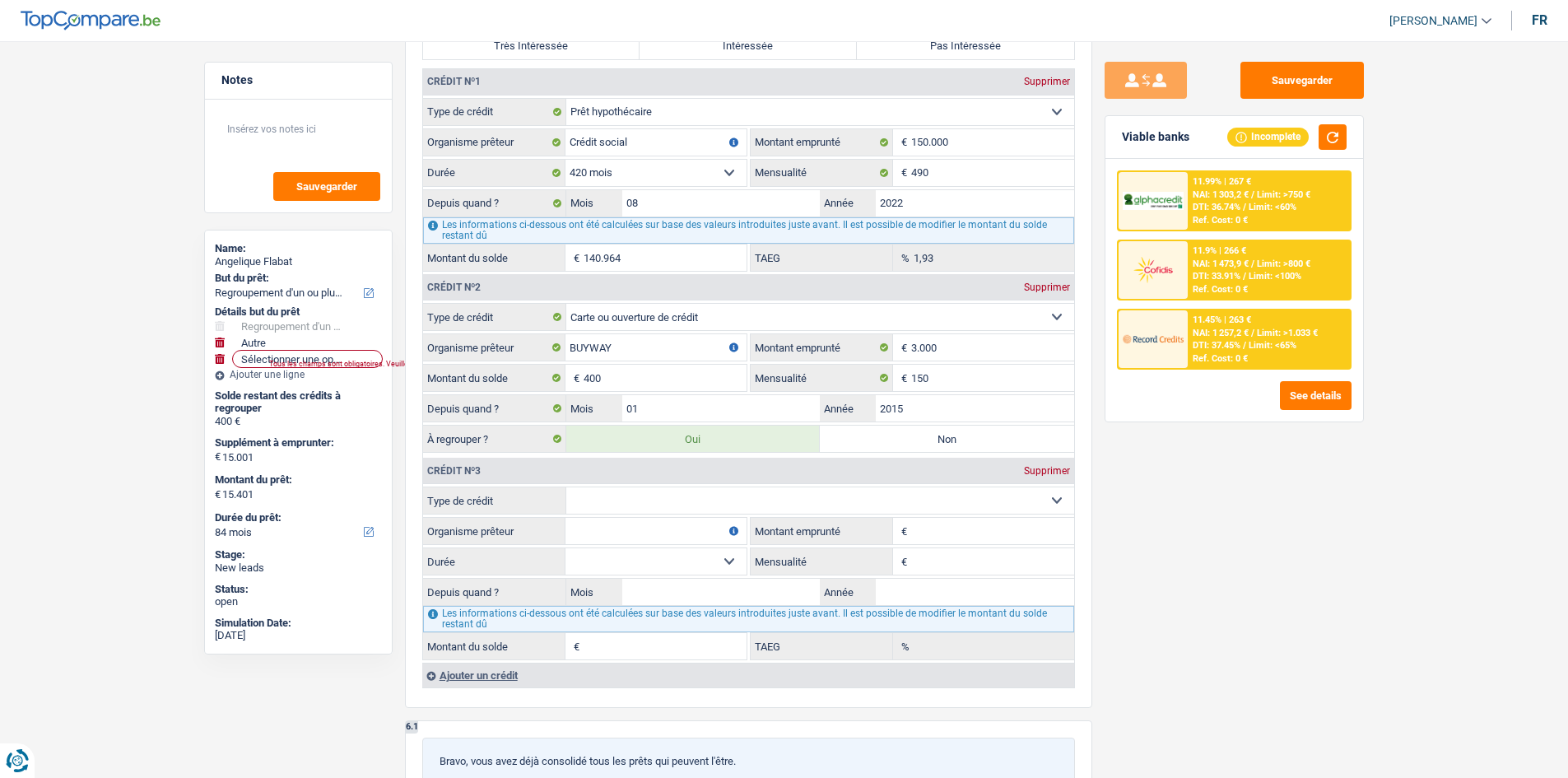 click on "Sauvegarder
Viable banks
Incomplete
11.99% | 267 €
NAI: 1 303,2 €
/
Limit: >750 €
DTI: 36.74%
/
Limit: <60%
Ref. Cost: 0 €
11.9% | 266 €
NAI: 1 473,9 €
/
Limit: >800 €
DTI: 33.91%
/               /       /" at bounding box center [1234, 404] 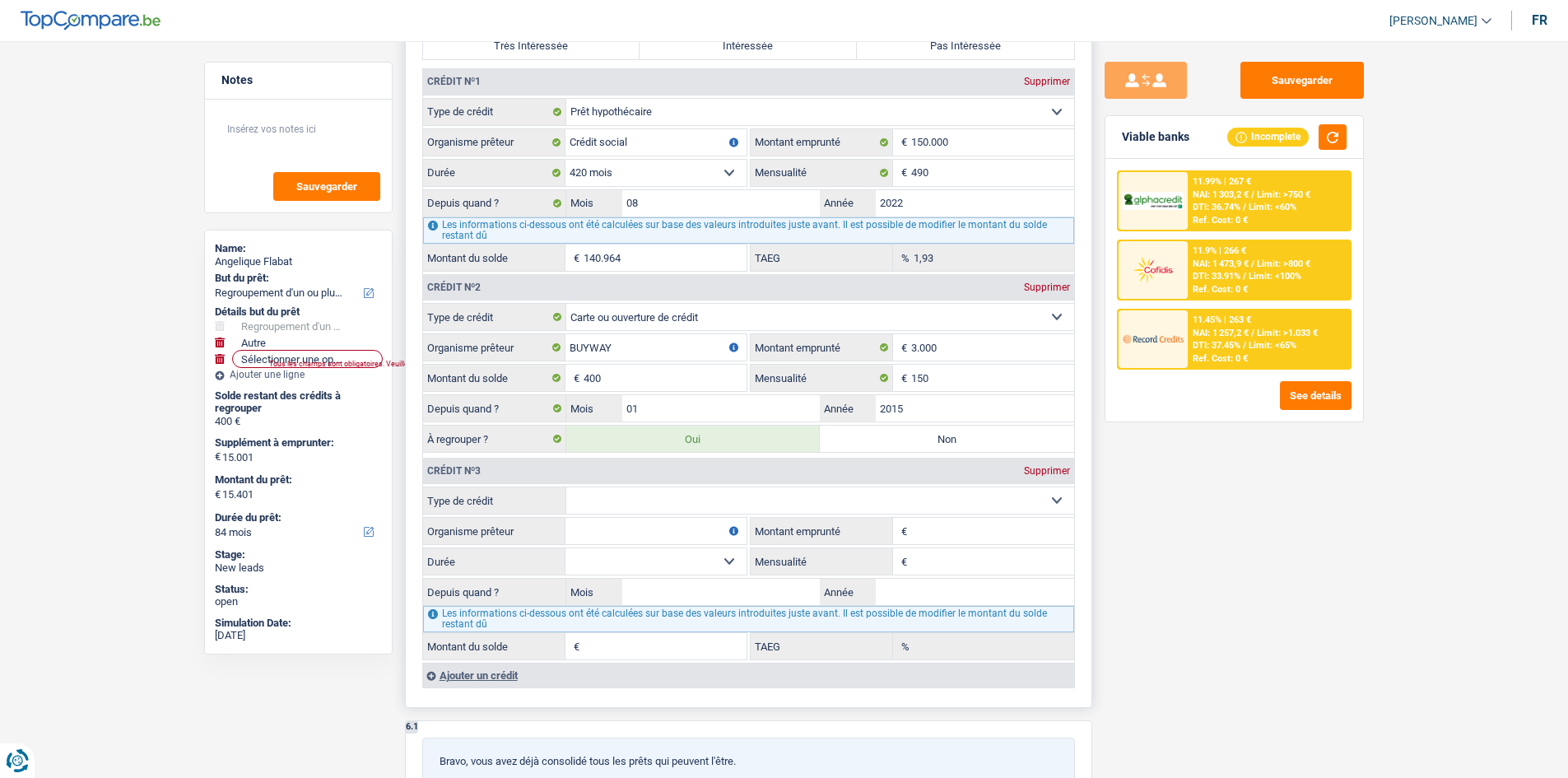 click on "Carte ou ouverture de crédit Prêt hypothécaire Vente à tempérament Prêt à tempérament Prêt rénovation Prêt voiture Regroupement d'un ou plusieurs crédits
Sélectionner une option" at bounding box center (820, 501) 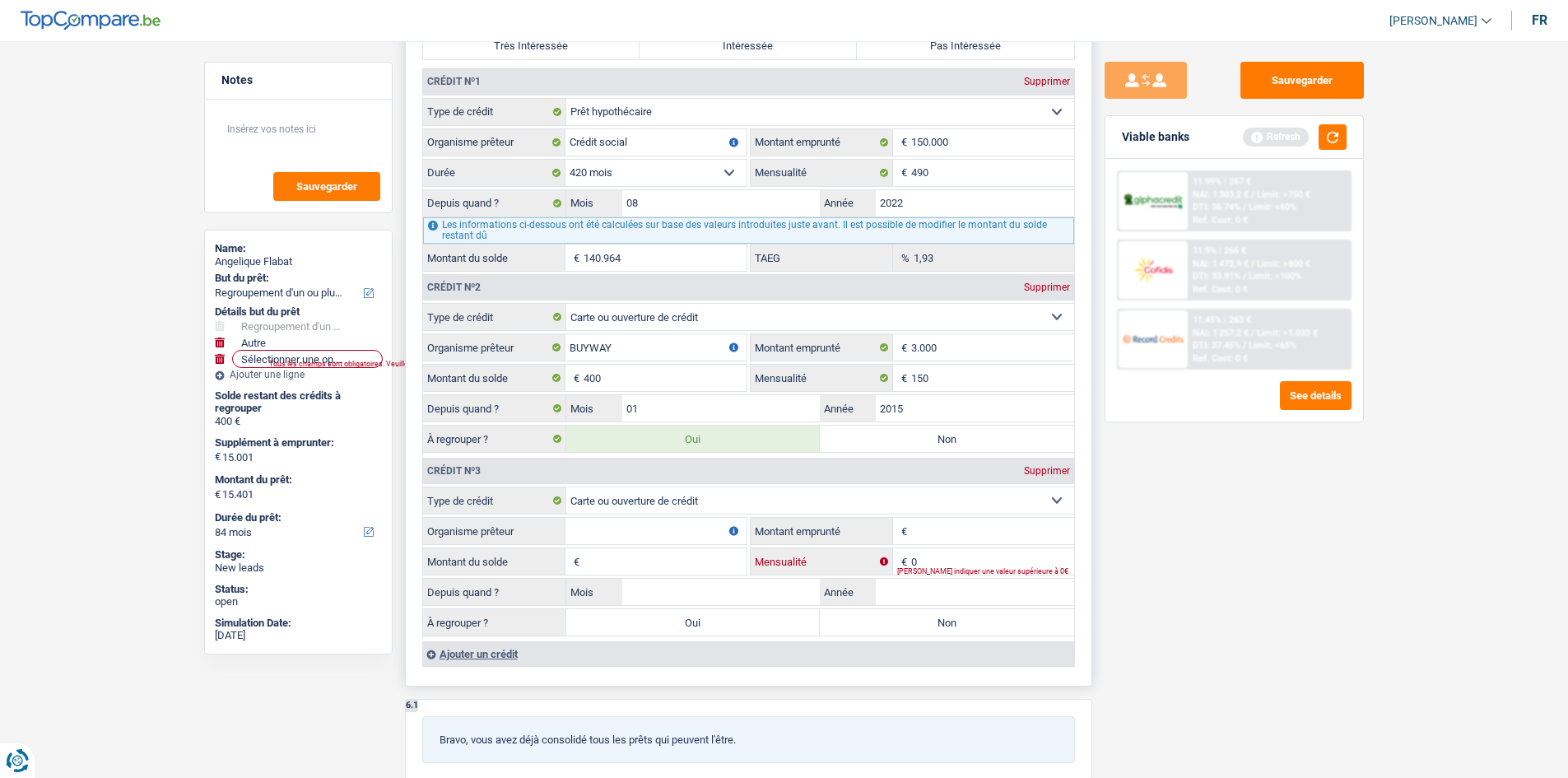 click on "0" at bounding box center (993, 561) 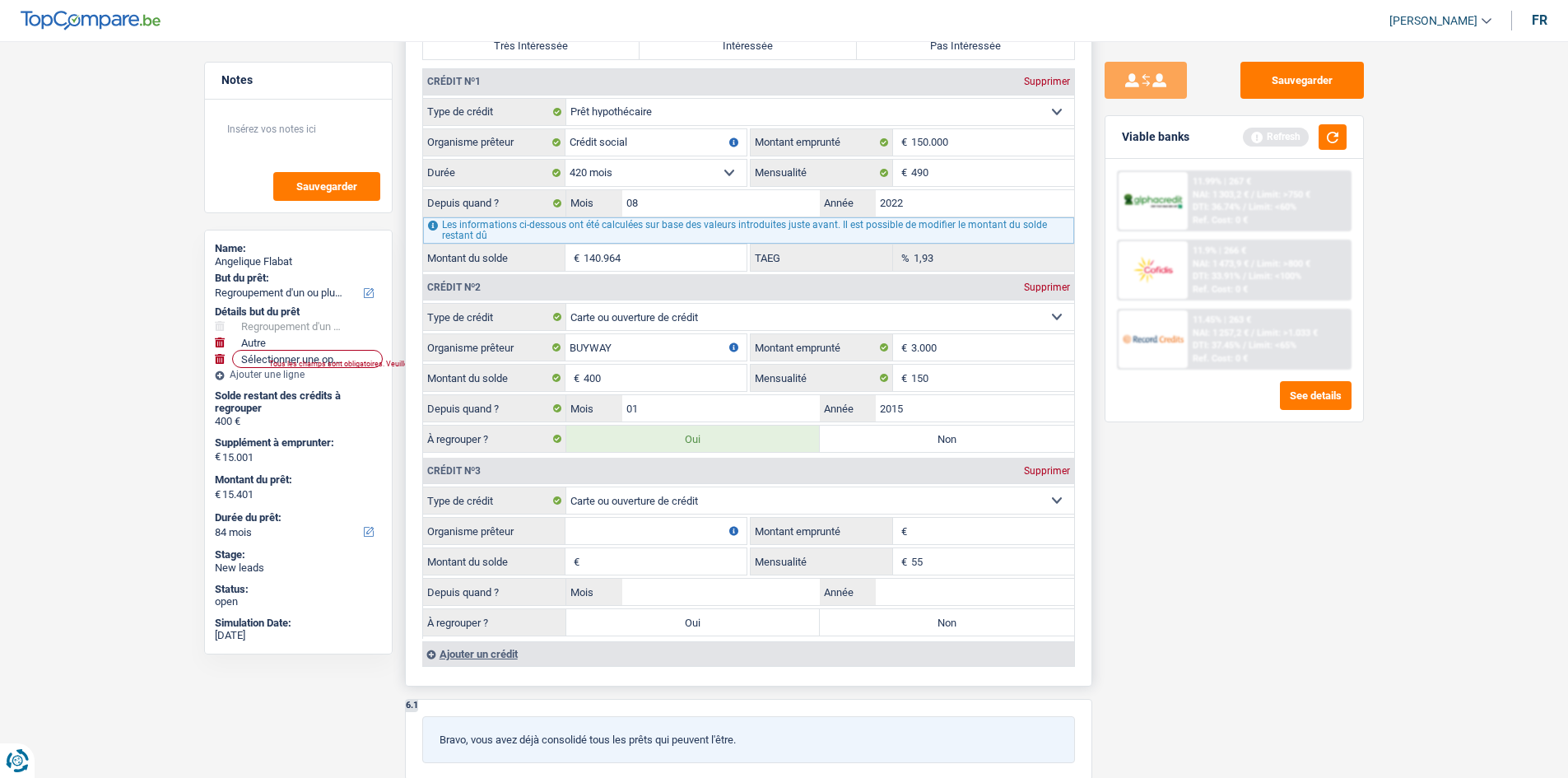 type on "55" 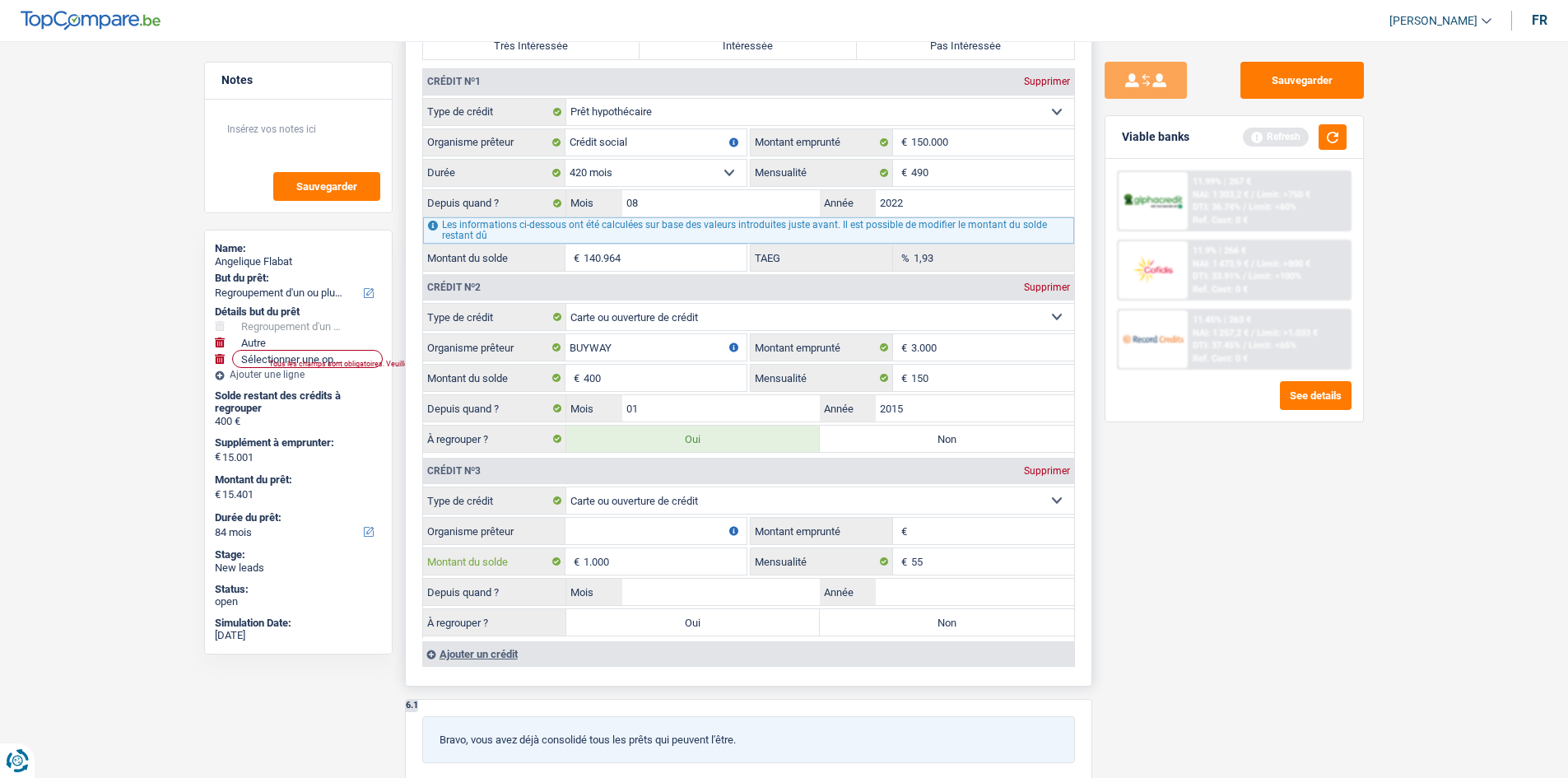 type on "1.000" 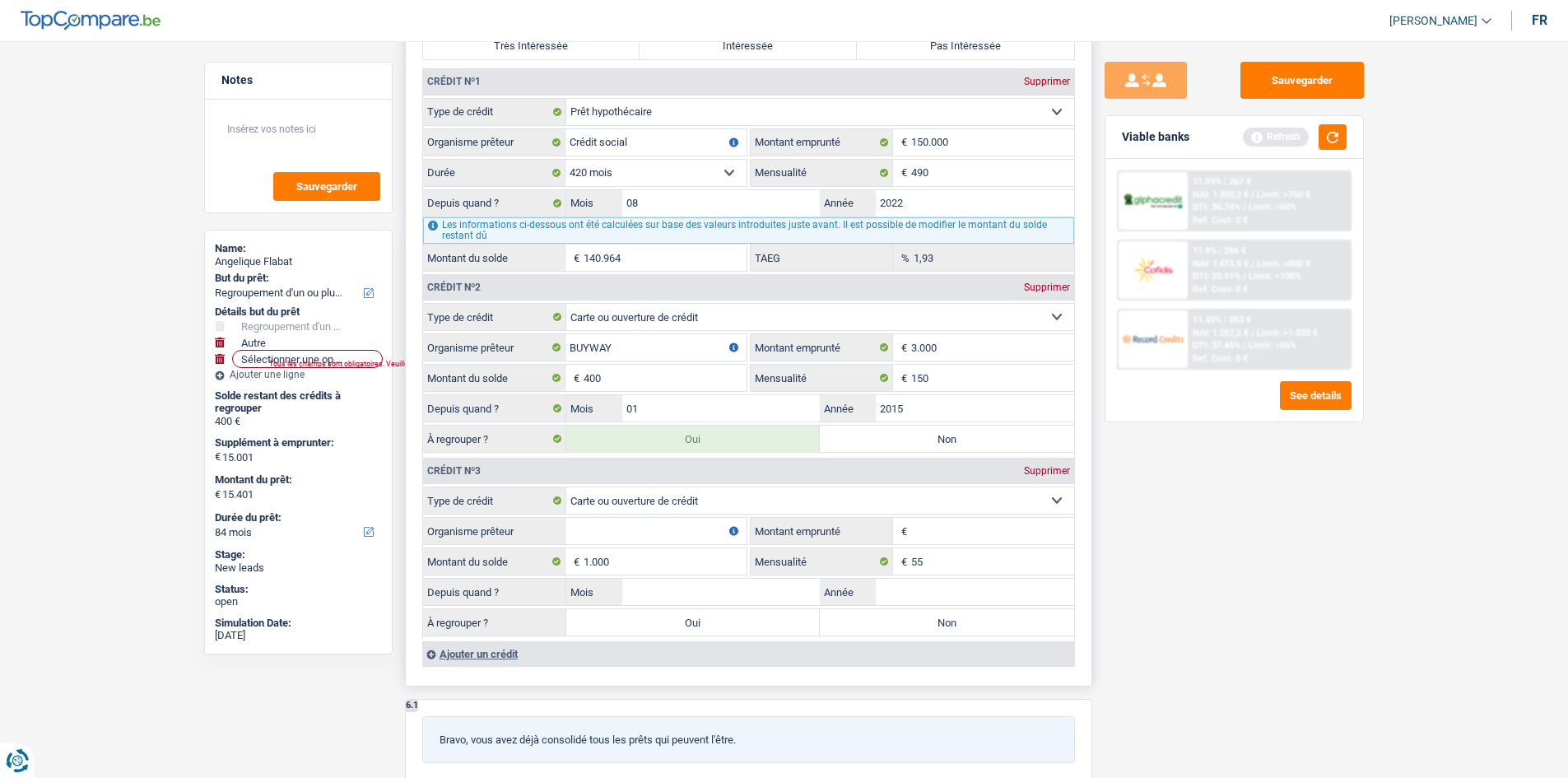 click on "Carte ou ouverture de crédit Prêt hypothécaire Vente à tempérament Prêt à tempérament Prêt rénovation Prêt voiture Regroupement d'un ou plusieurs crédits
Sélectionner une option" at bounding box center [820, 501] 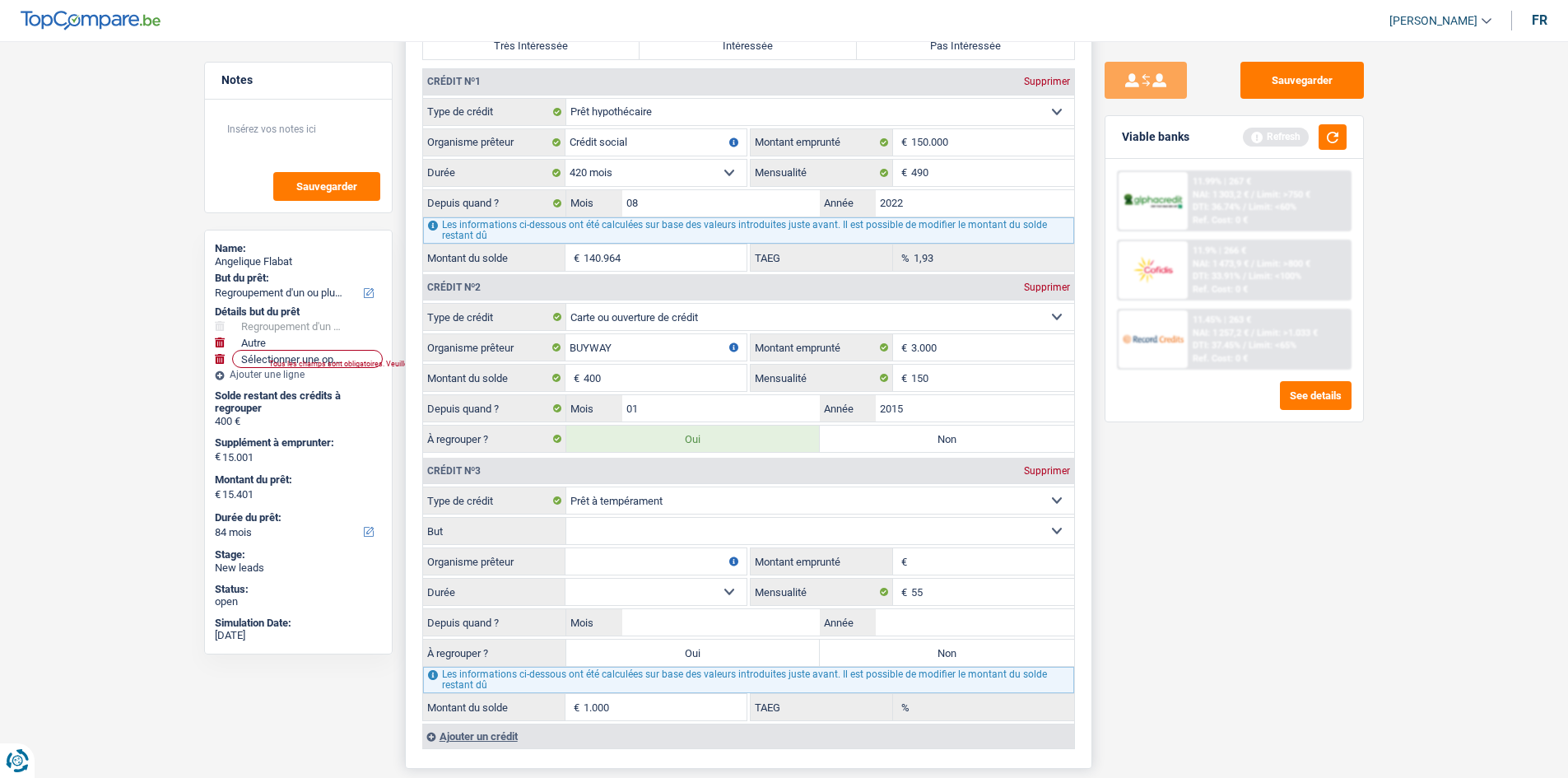click on "Supprimer" at bounding box center (1047, 471) 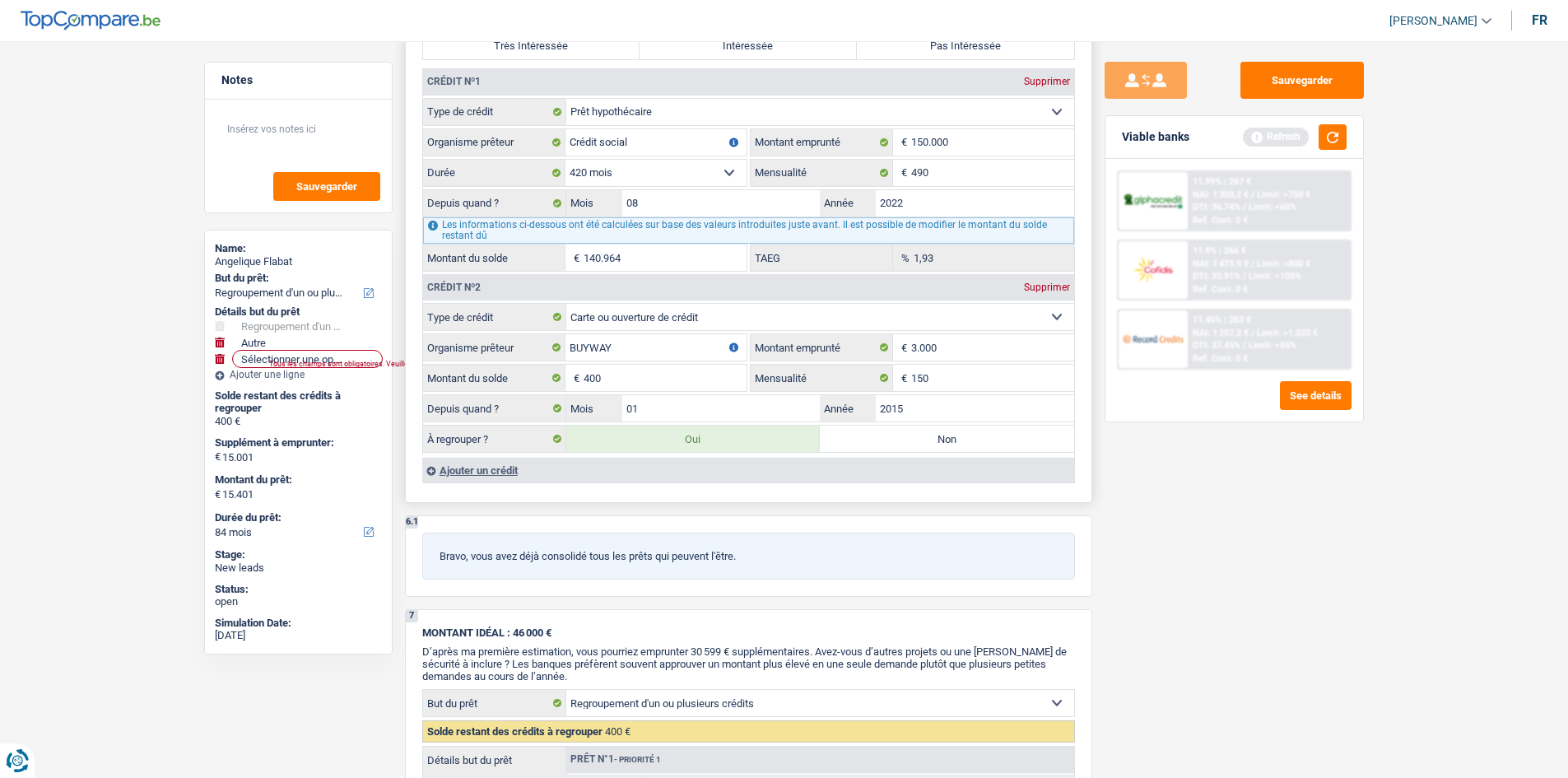 click on "Ajouter un crédit" at bounding box center [748, 470] 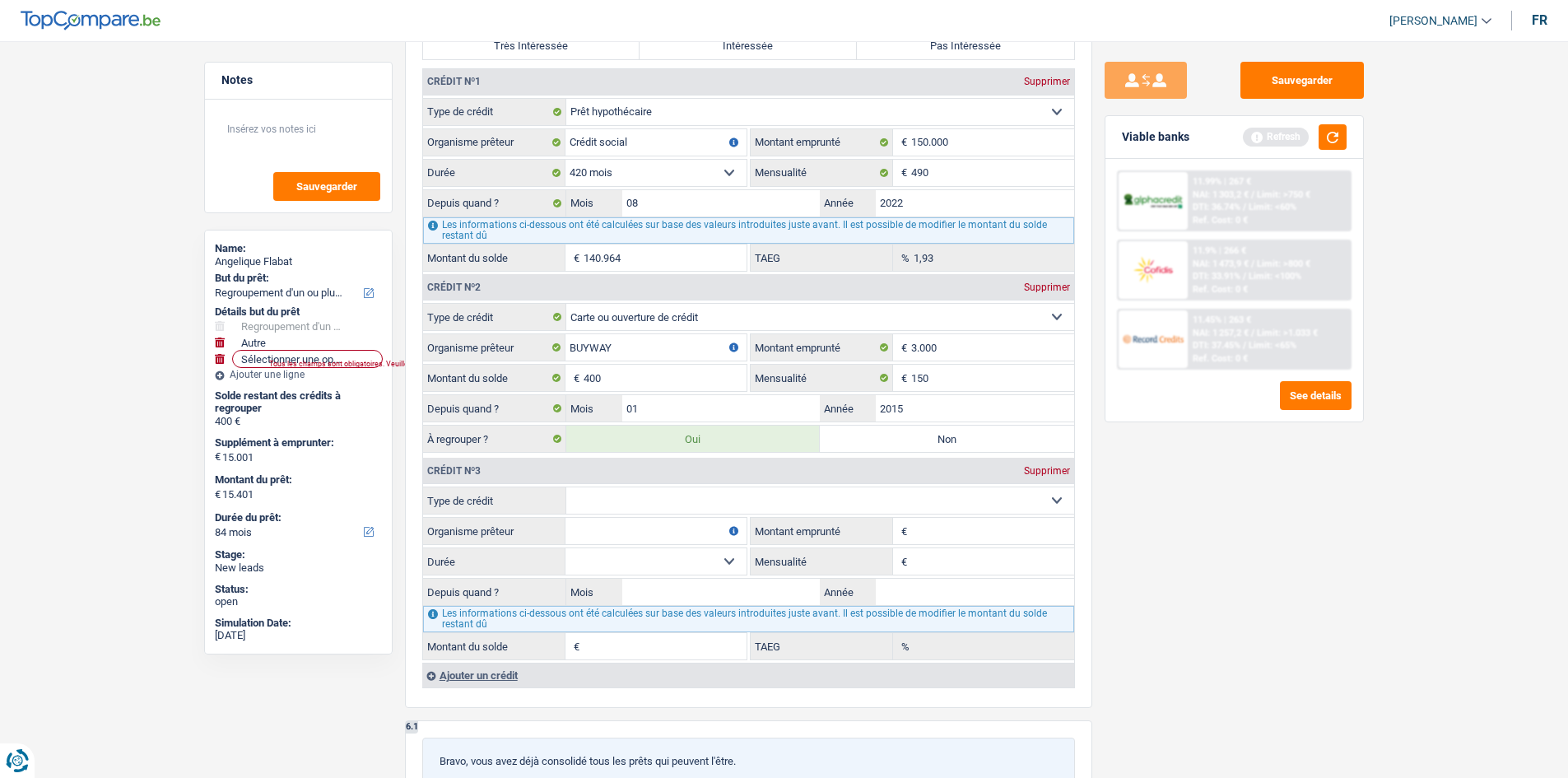 drag, startPoint x: 983, startPoint y: 505, endPoint x: 968, endPoint y: 503, distance: 15.132746 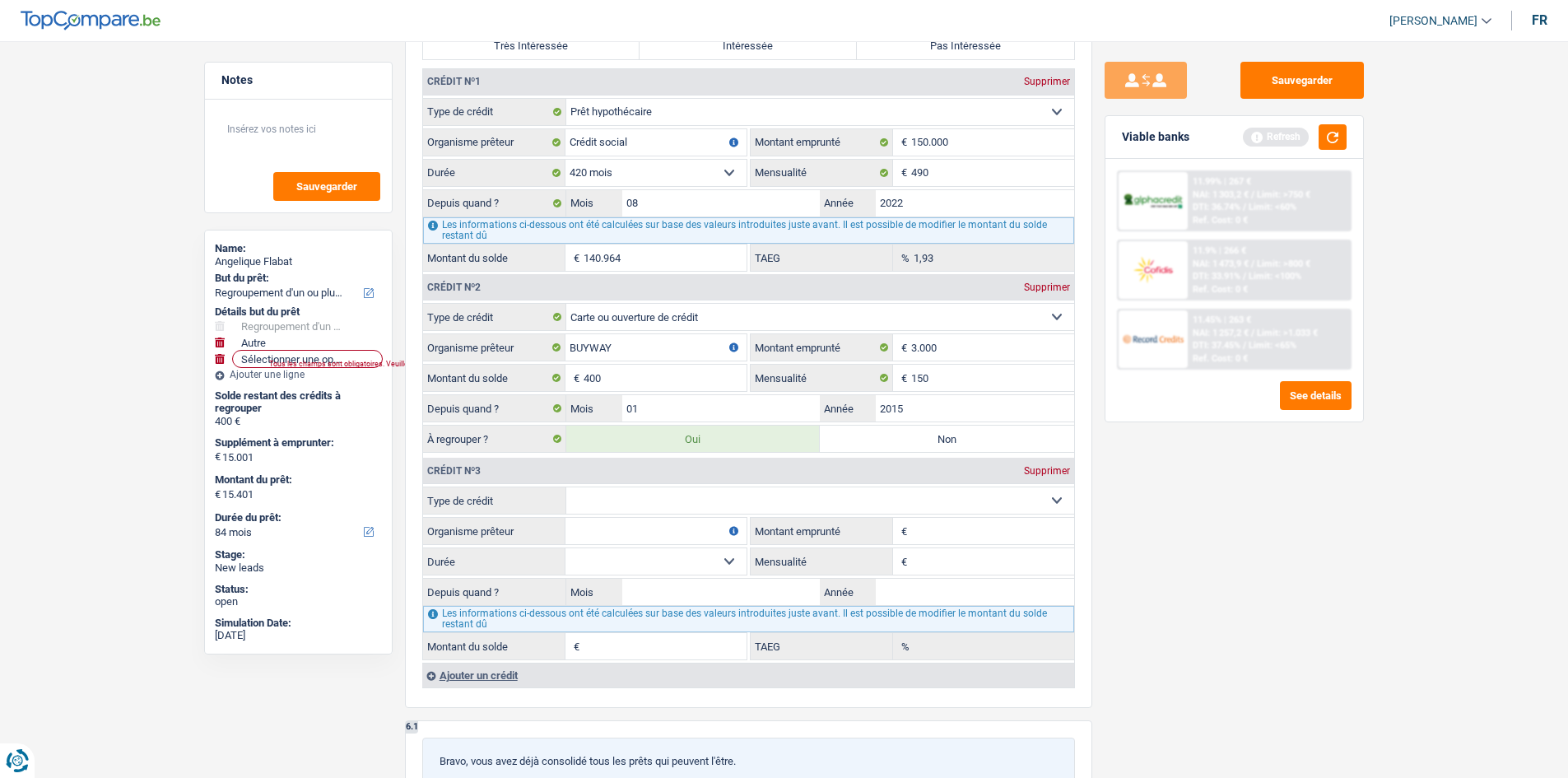 select on "personalLoan" 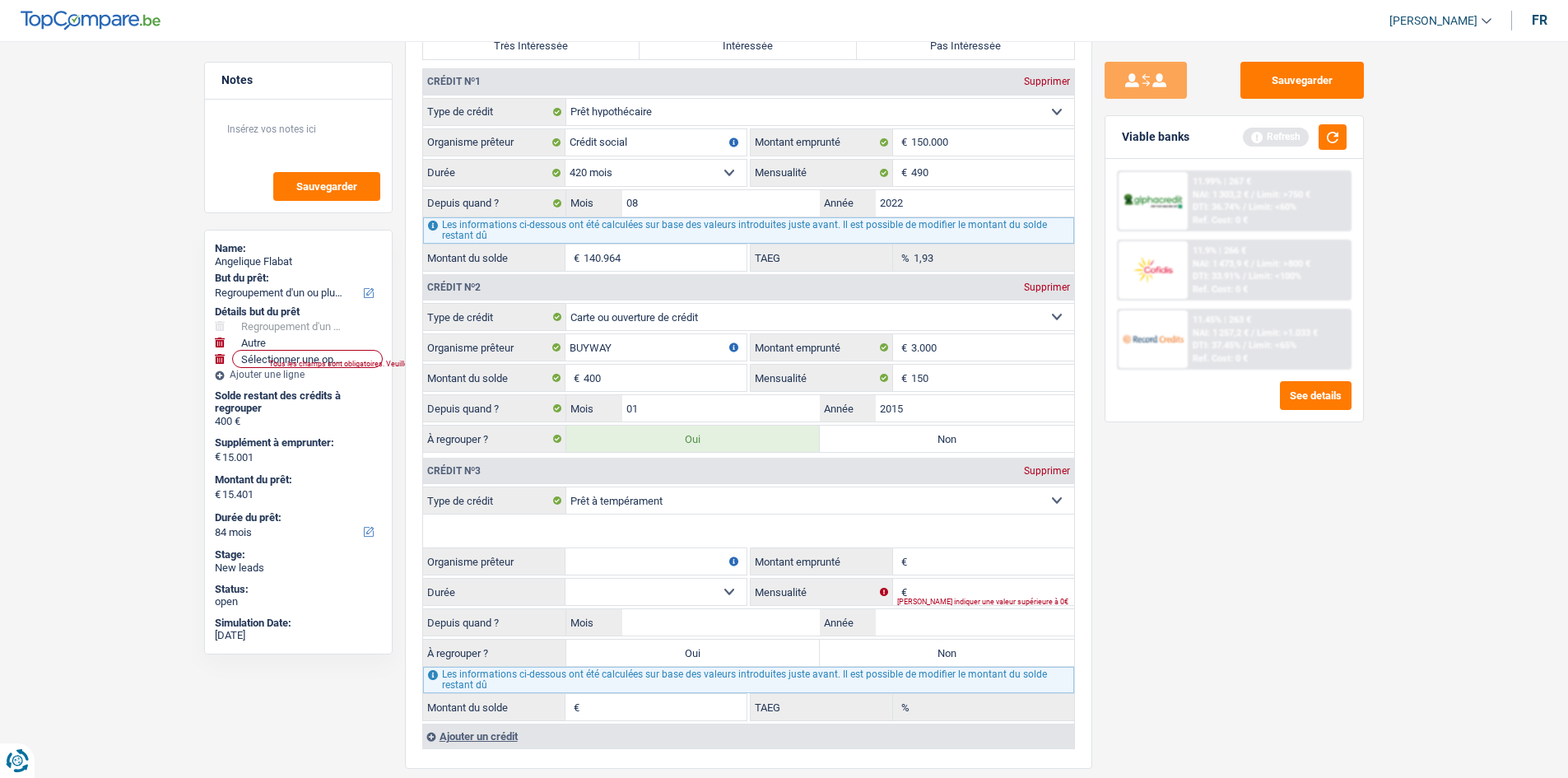 type on "0" 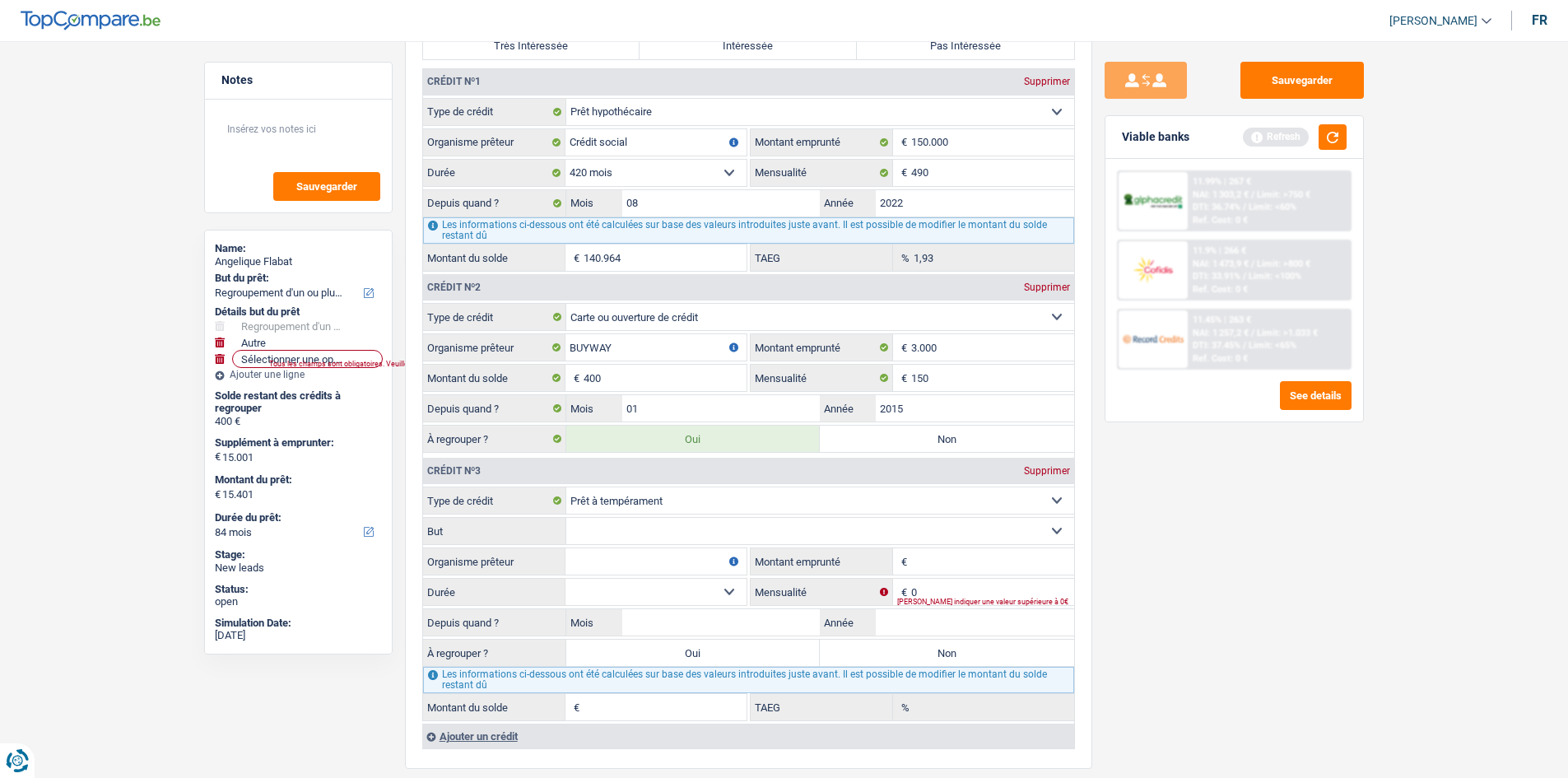 click on "Confort maison: meubles, textile, peinture, électroménager, outillage non-professionnel, Hifi, multimédia, gsm, ordinateur, Frais installation, déménagement Evénement familial: naissance, mariage, divorce, communion, décès Frais médicaux Frais d'études Remboursement prêt Frais permis de conduire Loisirs: voyage, sport, musique Petits travaux maison et jardin Frais divers (max 2.000€) Frais judiciaires Réparation voiture Autre
Sélectionner une option" at bounding box center [820, 531] 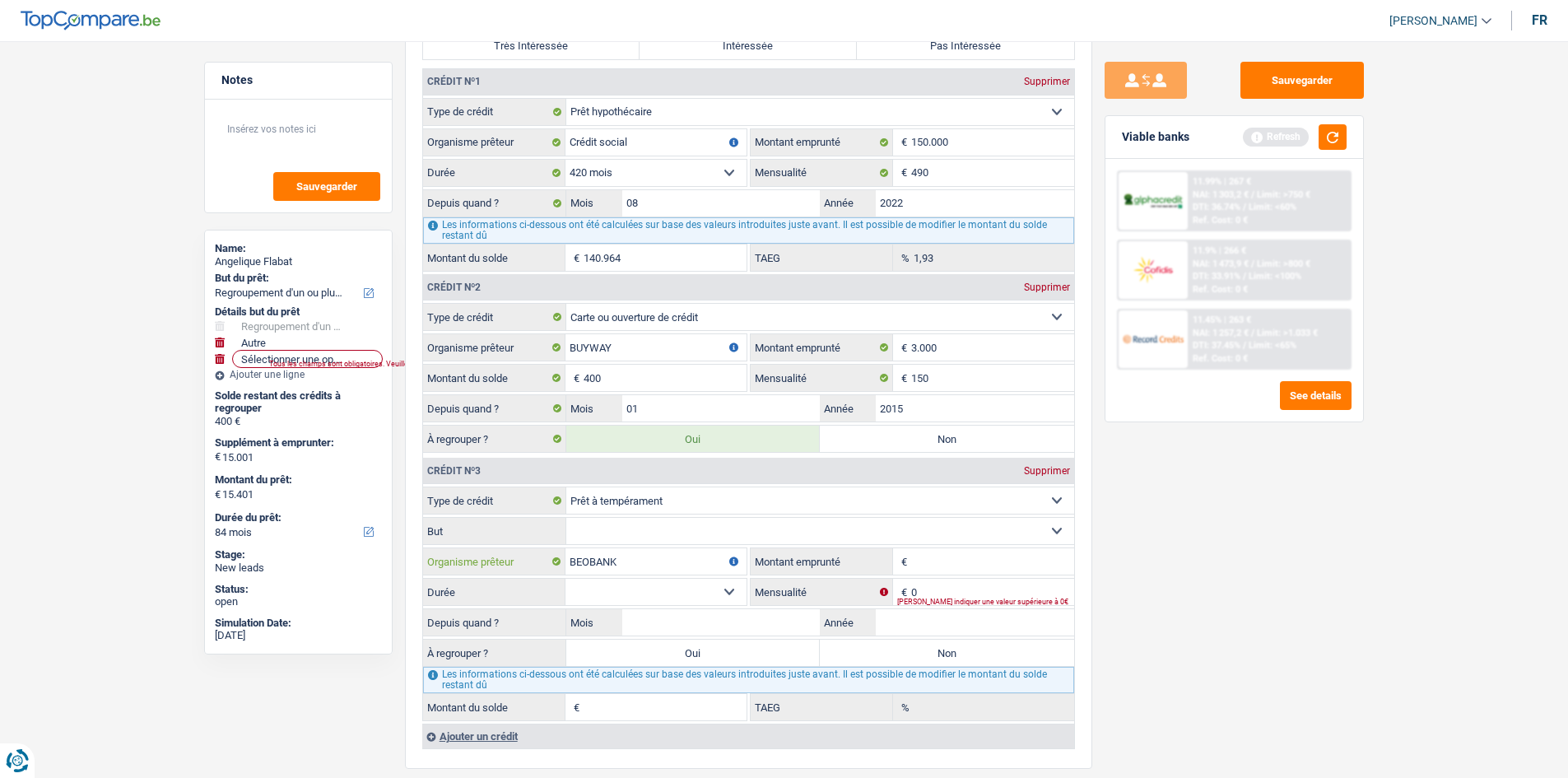 type on "BEOBANK" 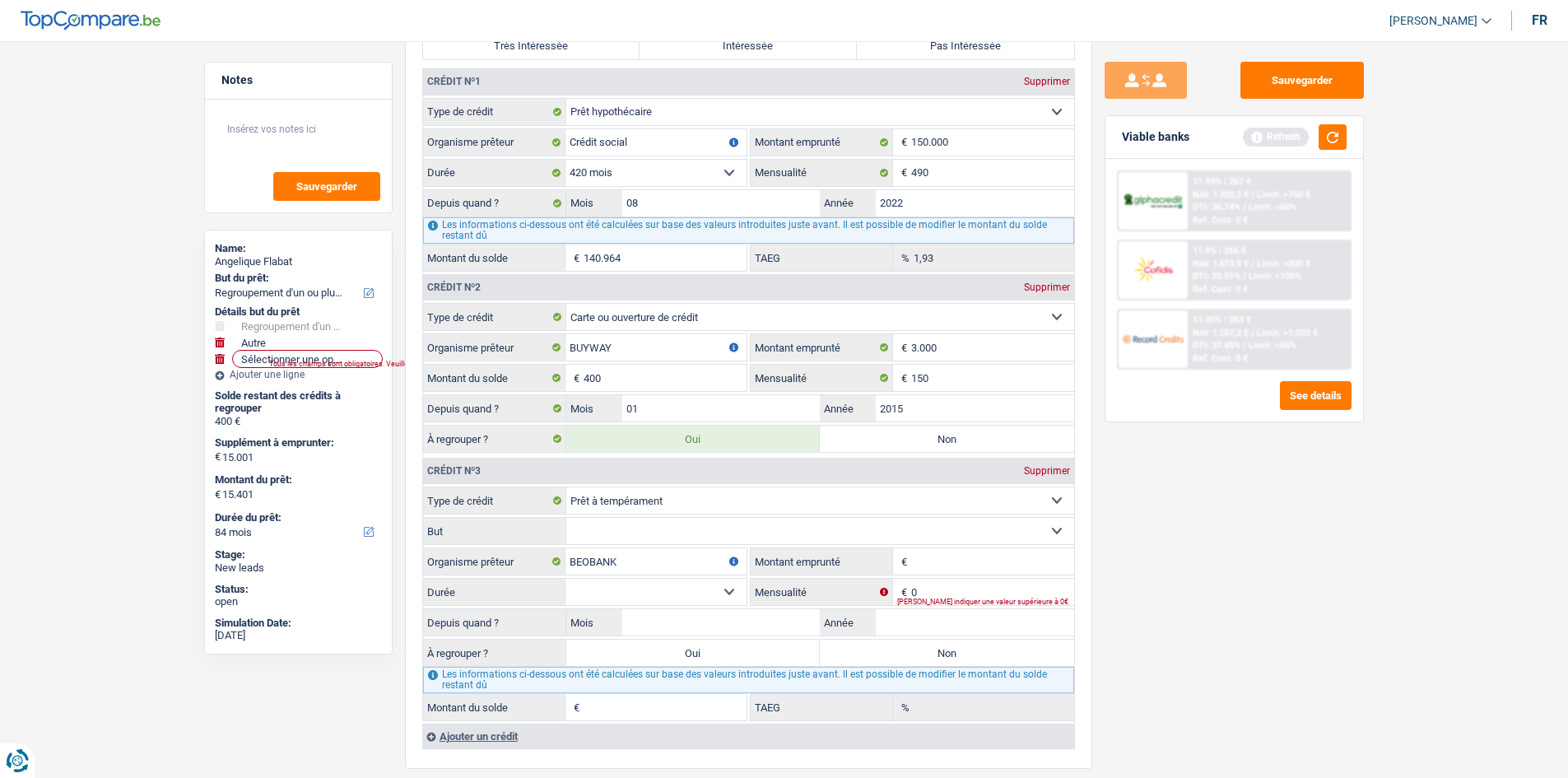 click on "€
Montant emprunté
Tous les champs sont obligatoires. Veuillez fournir une réponse plus longue" at bounding box center (912, 561) 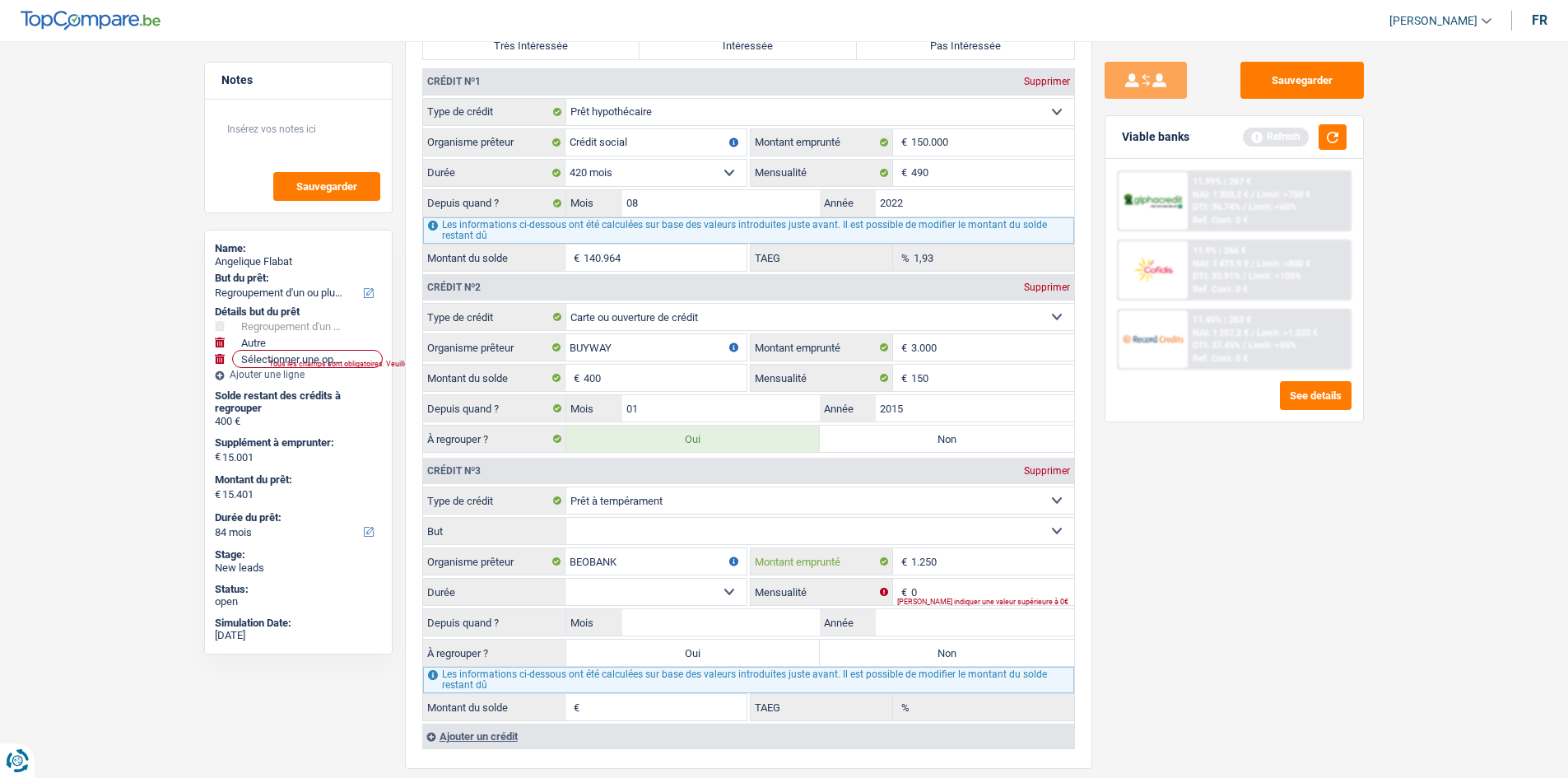 type on "1.250" 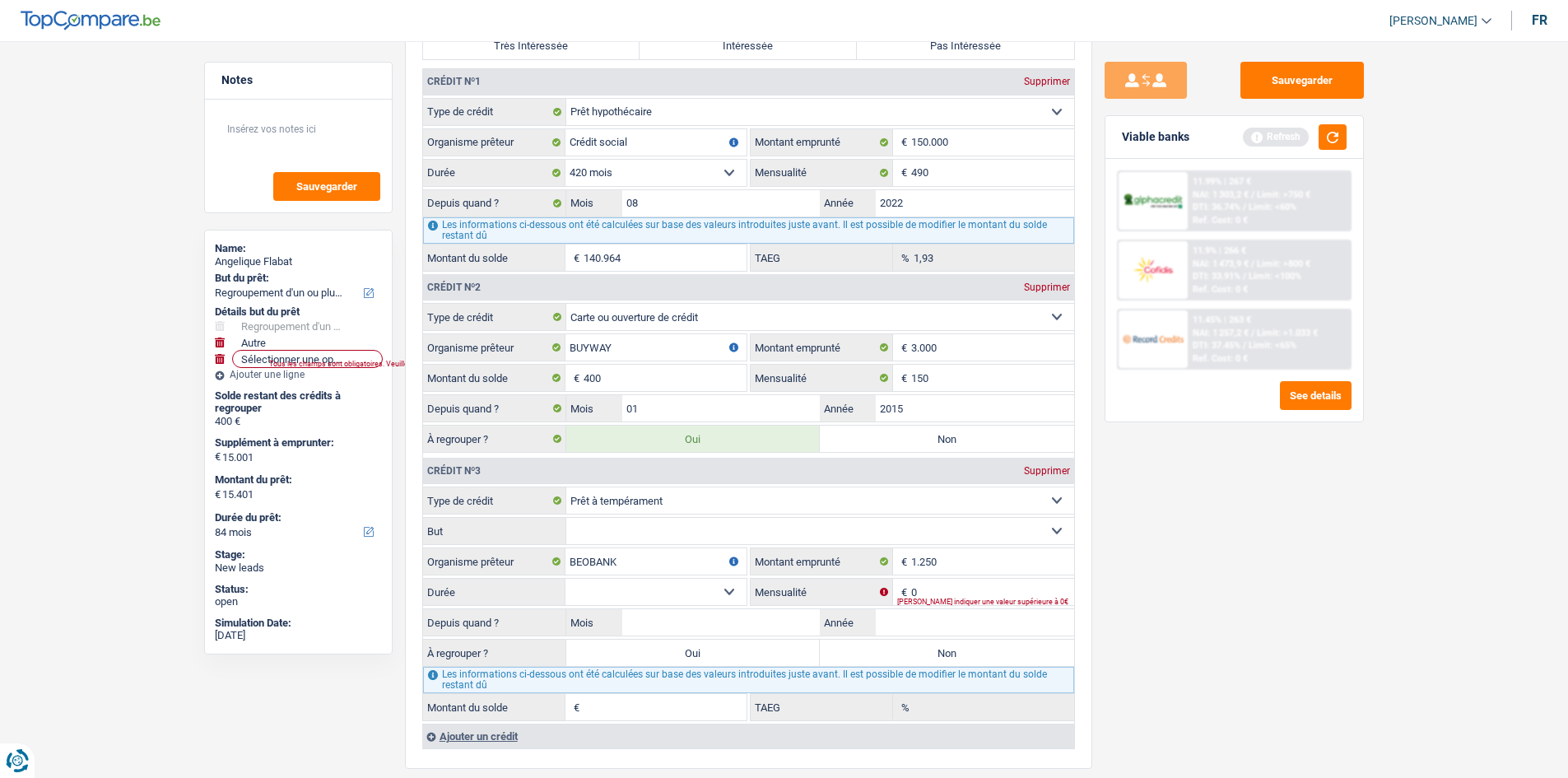 click on "12 mois 18 mois 24 mois
Sélectionner une option" at bounding box center (656, 592) 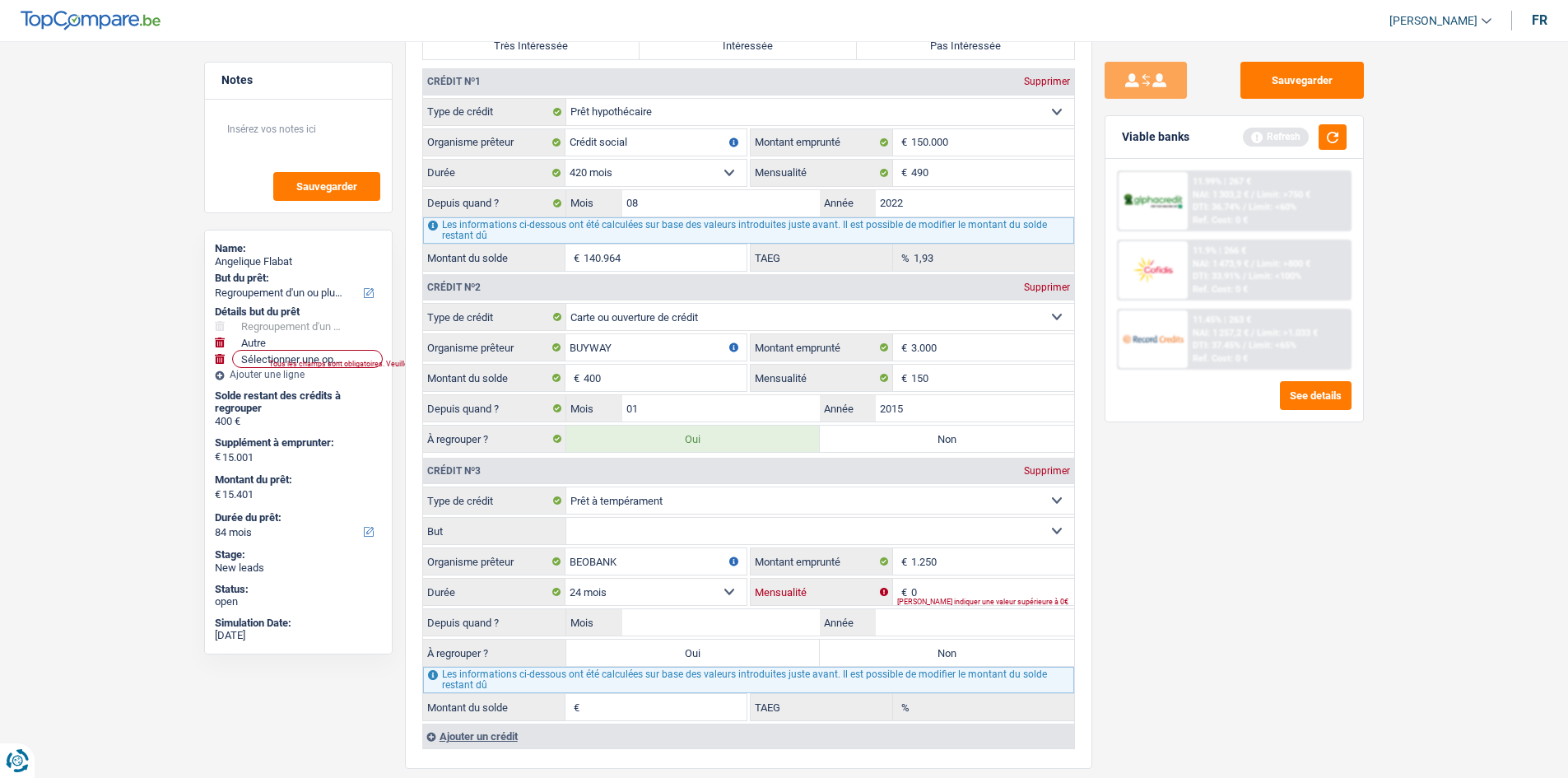 click on "0" at bounding box center (993, 592) 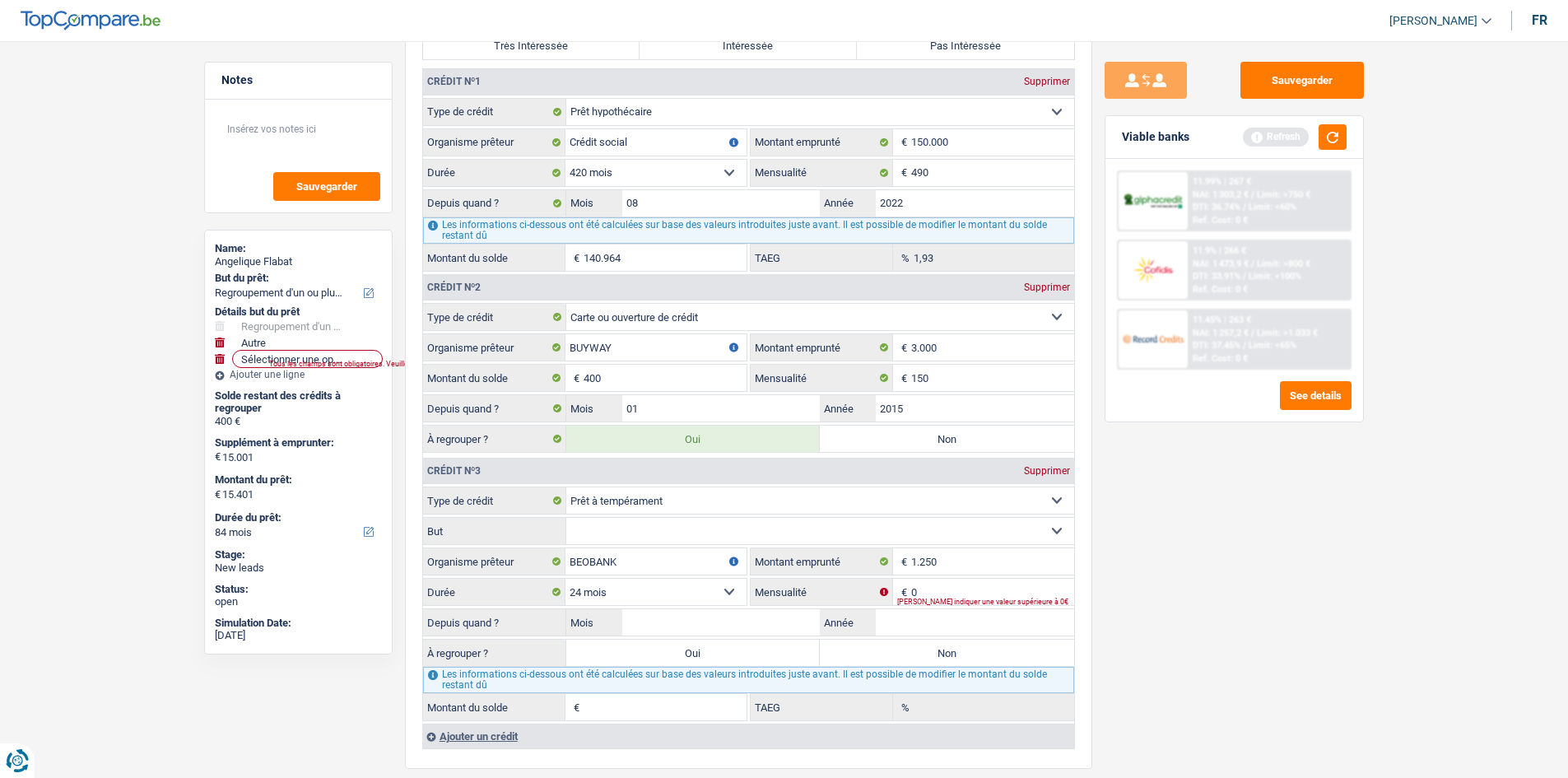 click on "Confort maison: meubles, textile, peinture, électroménager, outillage non-professionnel, Hifi, multimédia, gsm, ordinateur, Frais installation, déménagement Evénement familial: naissance, mariage, divorce, communion, décès Frais médicaux Frais d'études Remboursement prêt Frais permis de conduire Loisirs: voyage, sport, musique Petits travaux maison et jardin Frais divers (max 2.000€) Frais judiciaires Réparation voiture Autre
Sélectionner une option" at bounding box center (820, 531) 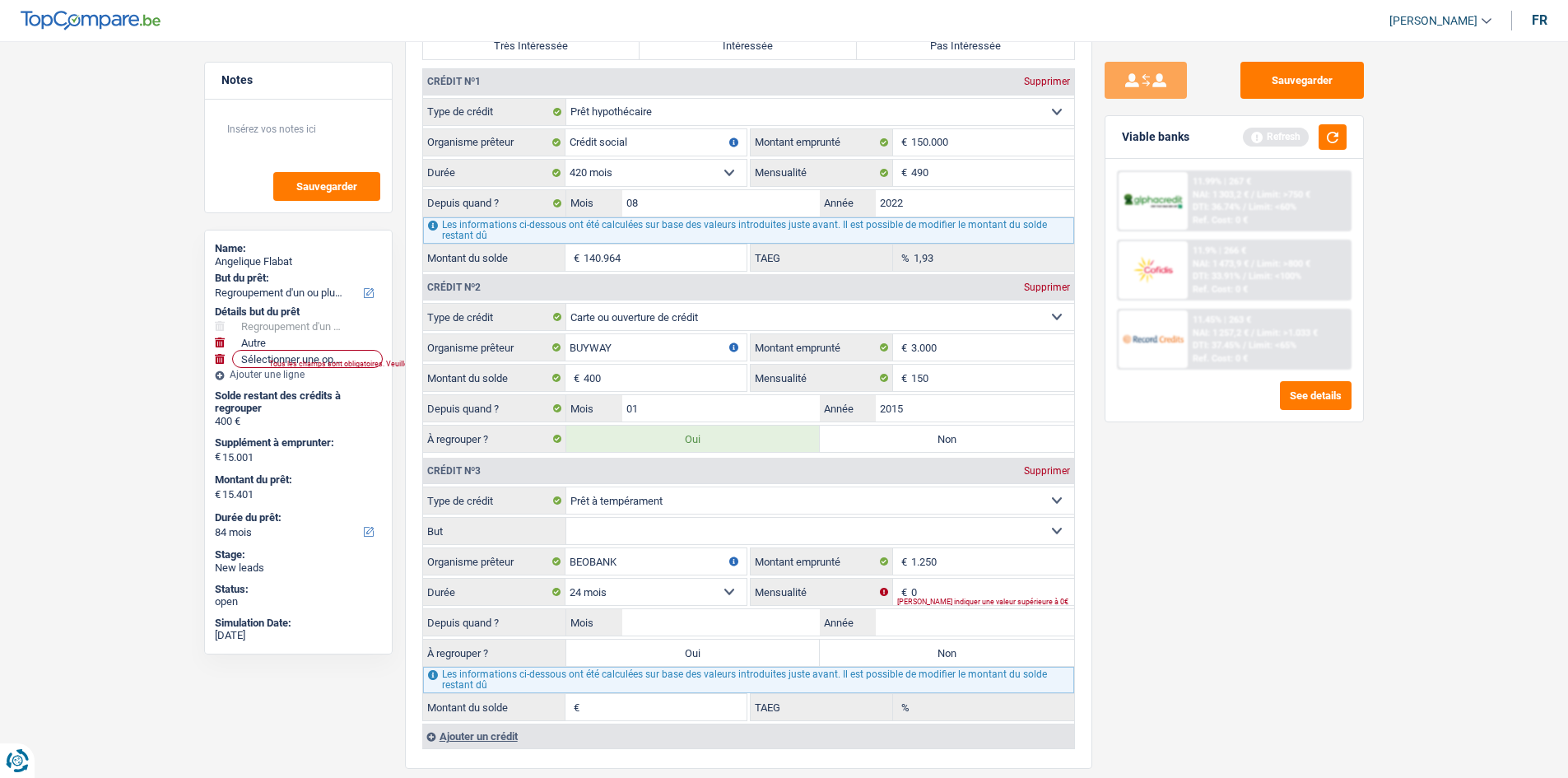 click on "Confort maison: meubles, textile, peinture, électroménager, outillage non-professionnel, Hifi, multimédia, gsm, ordinateur, Frais installation, déménagement Evénement familial: naissance, mariage, divorce, communion, décès Frais médicaux Frais d'études Remboursement prêt Frais permis de conduire Loisirs: voyage, sport, musique Petits travaux maison et jardin Frais divers (max 2.000€) Frais judiciaires Réparation voiture Autre
Sélectionner une option" at bounding box center [820, 531] 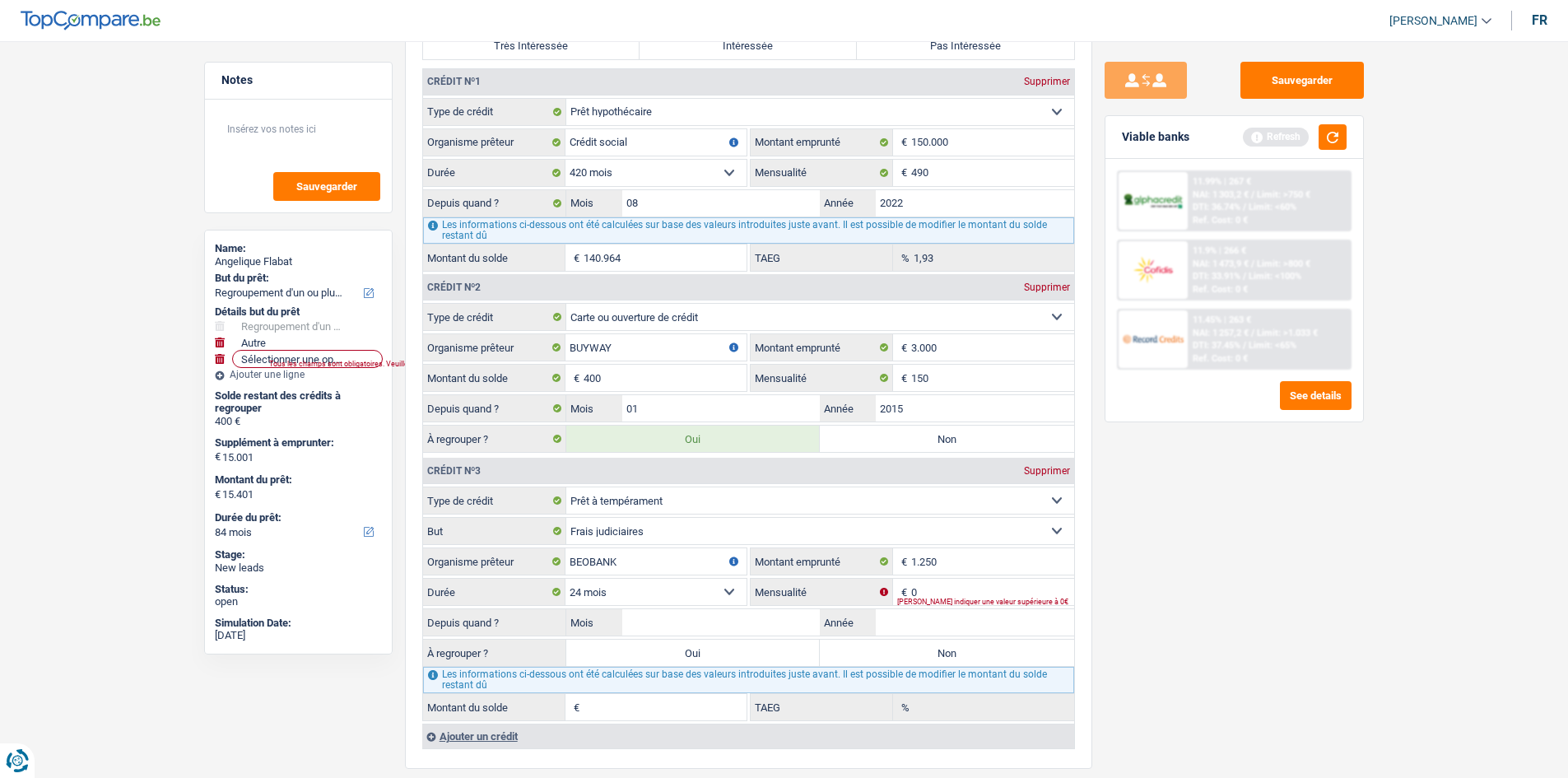 click on "Confort maison: meubles, textile, peinture, électroménager, outillage non-professionnel, Hifi, multimédia, gsm, ordinateur, Frais installation, déménagement Evénement familial: naissance, mariage, divorce, communion, décès Frais médicaux Frais d'études Remboursement prêt Frais permis de conduire Loisirs: voyage, sport, musique Petits travaux maison et jardin Frais divers (max 2.000€) Frais judiciaires Réparation voiture Autre
Sélectionner une option" at bounding box center [820, 531] 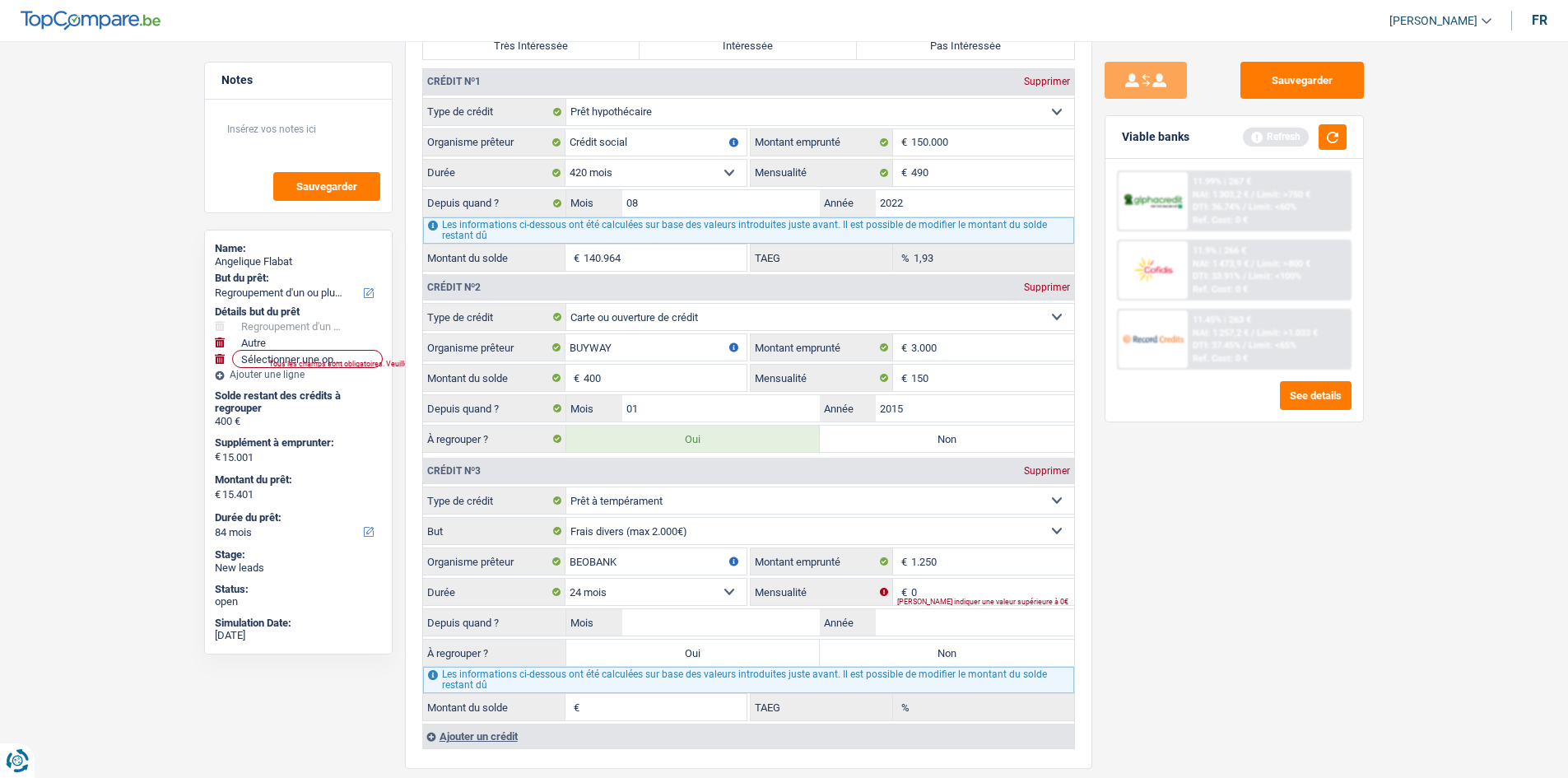 click on "Confort maison: meubles, textile, peinture, électroménager, outillage non-professionnel, Hifi, multimédia, gsm, ordinateur, Frais installation, déménagement Evénement familial: naissance, mariage, divorce, communion, décès Frais médicaux Frais d'études Remboursement prêt Frais permis de conduire Loisirs: voyage, sport, musique Petits travaux maison et jardin Frais divers (max 2.000€) Frais judiciaires Réparation voiture Autre
Sélectionner une option" at bounding box center [820, 531] 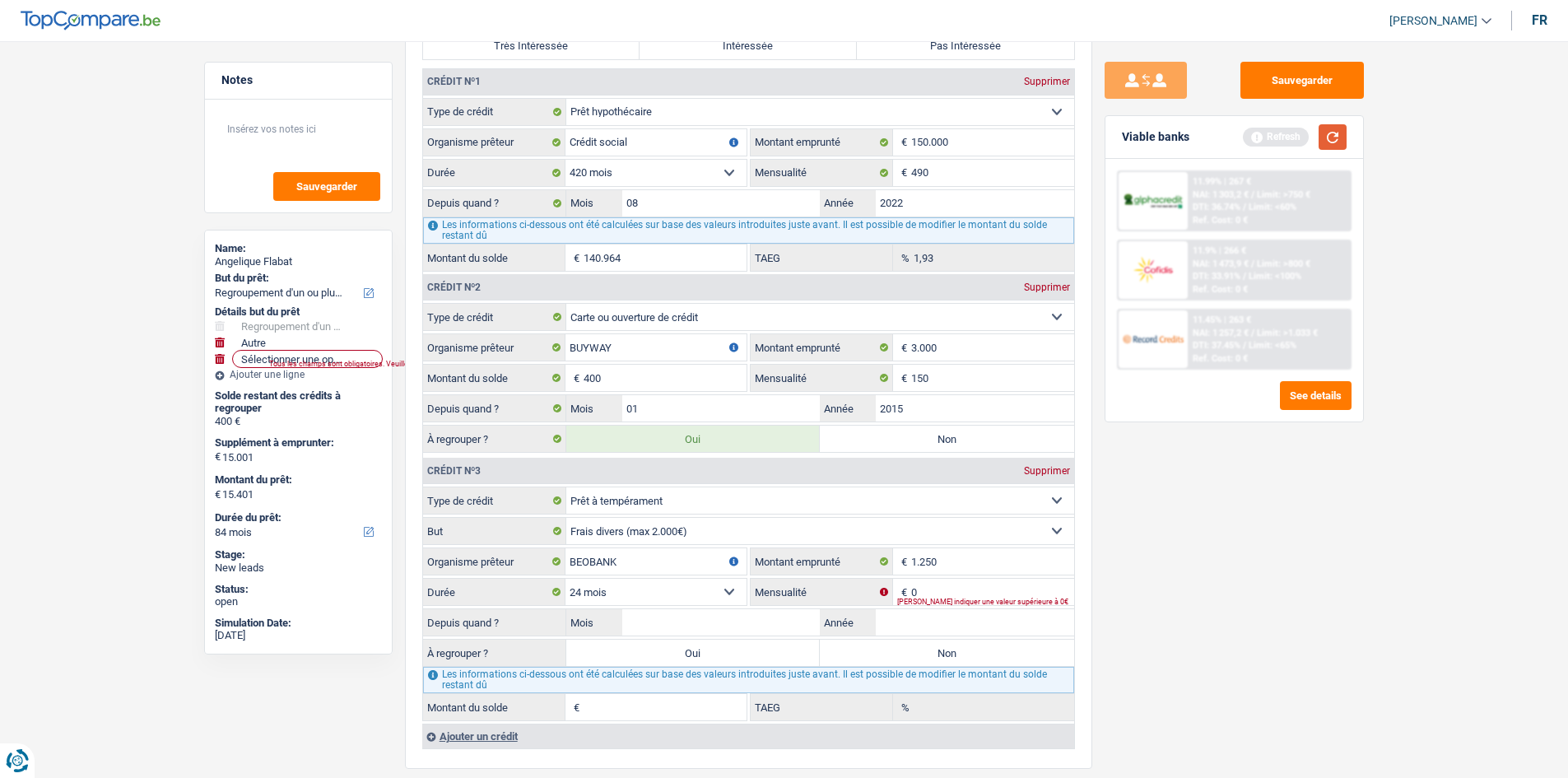 click at bounding box center [1333, 137] 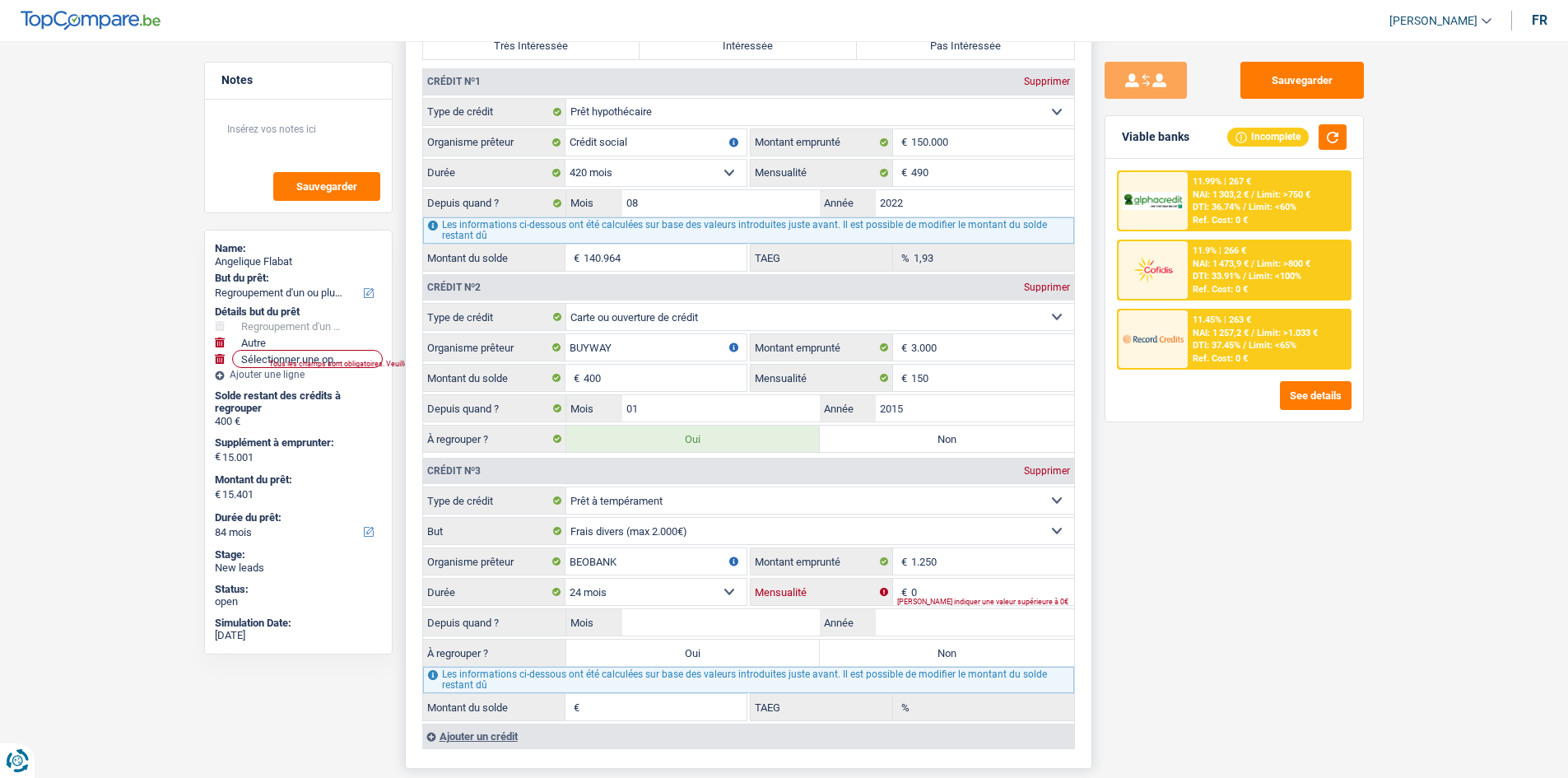 click on "0" at bounding box center (993, 592) 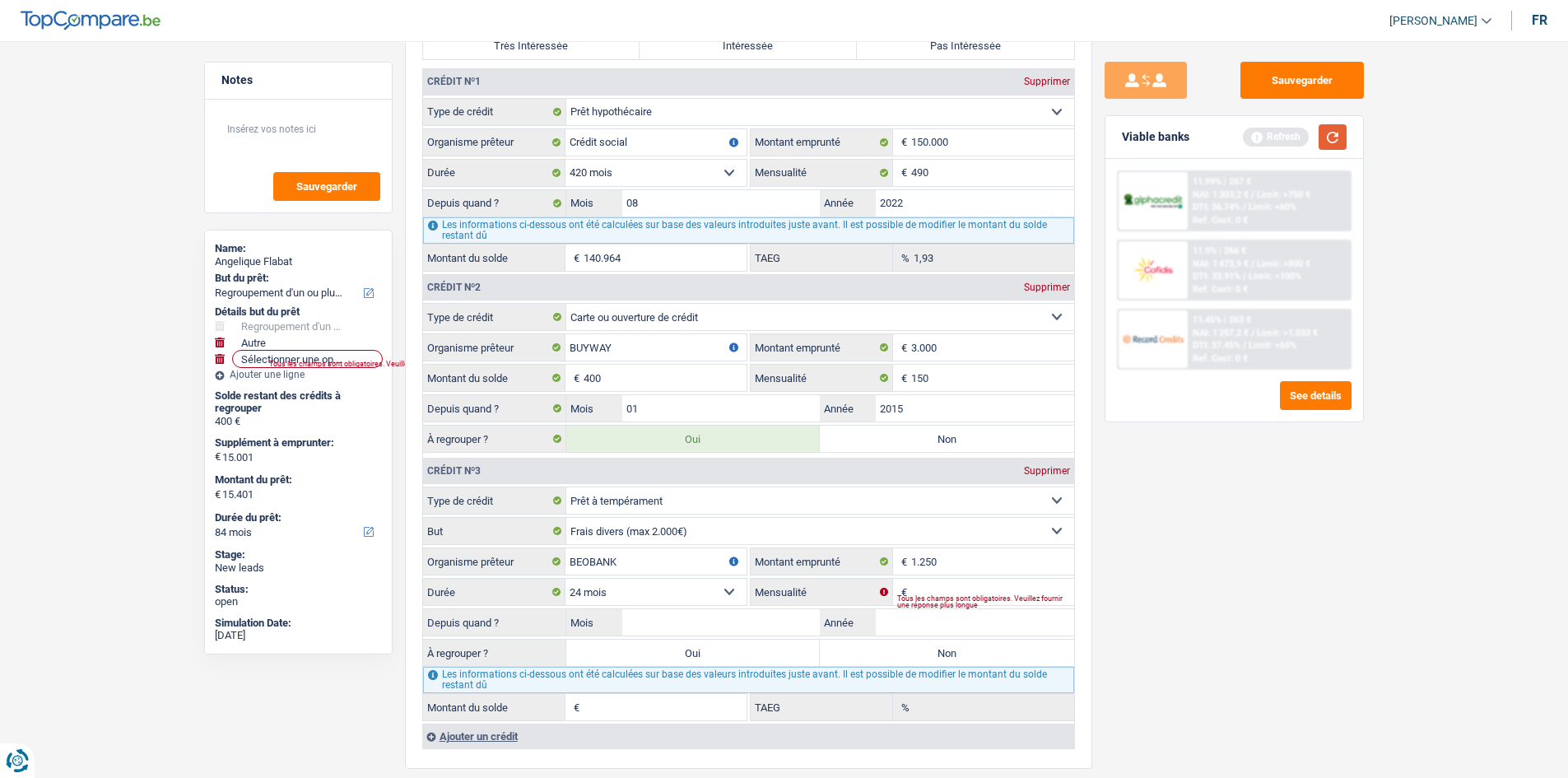 click at bounding box center (1333, 137) 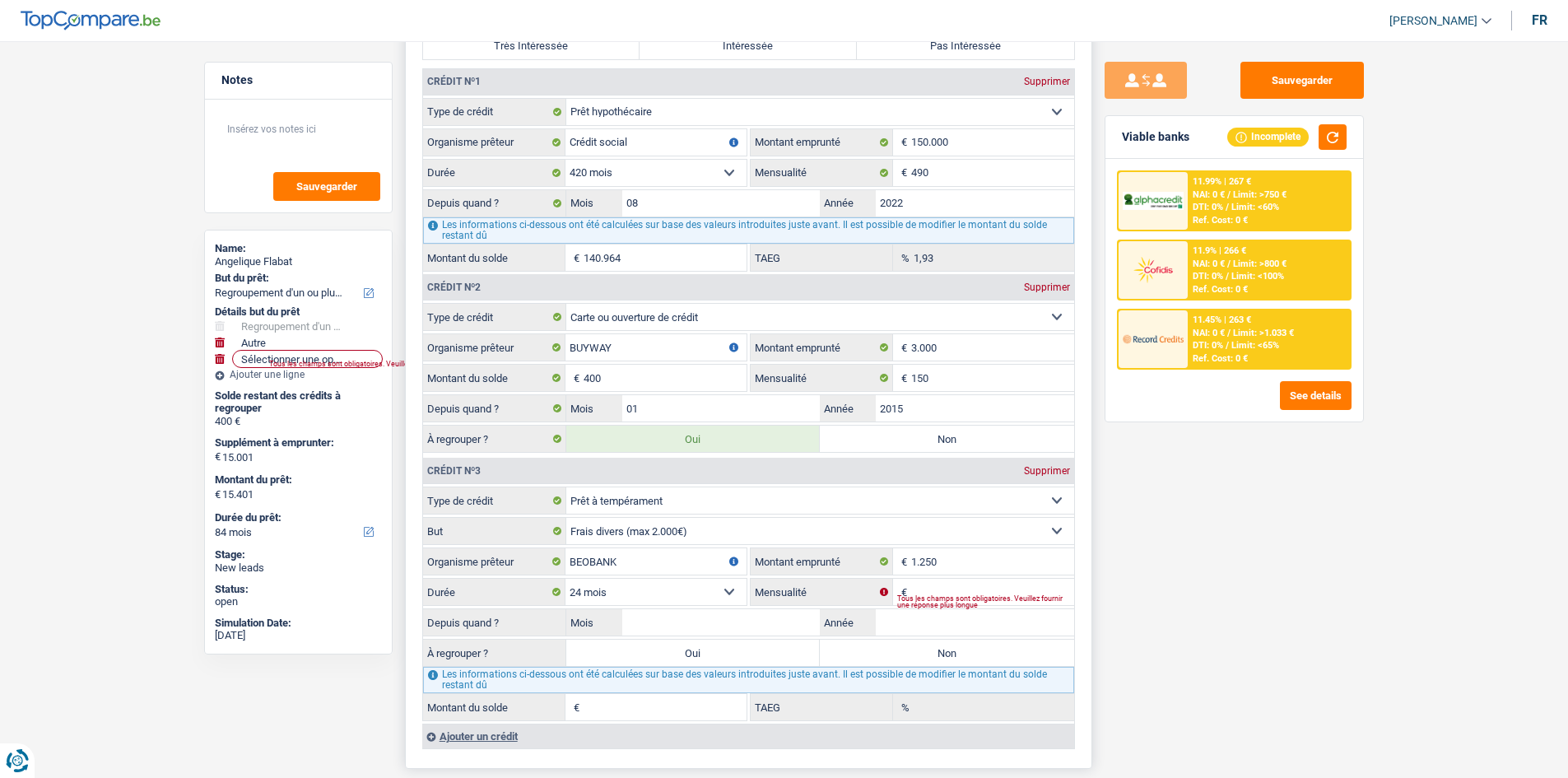 click on "Tous les champs sont obligatoires. Veuillez fournir une réponse plus longue" at bounding box center (985, 602) 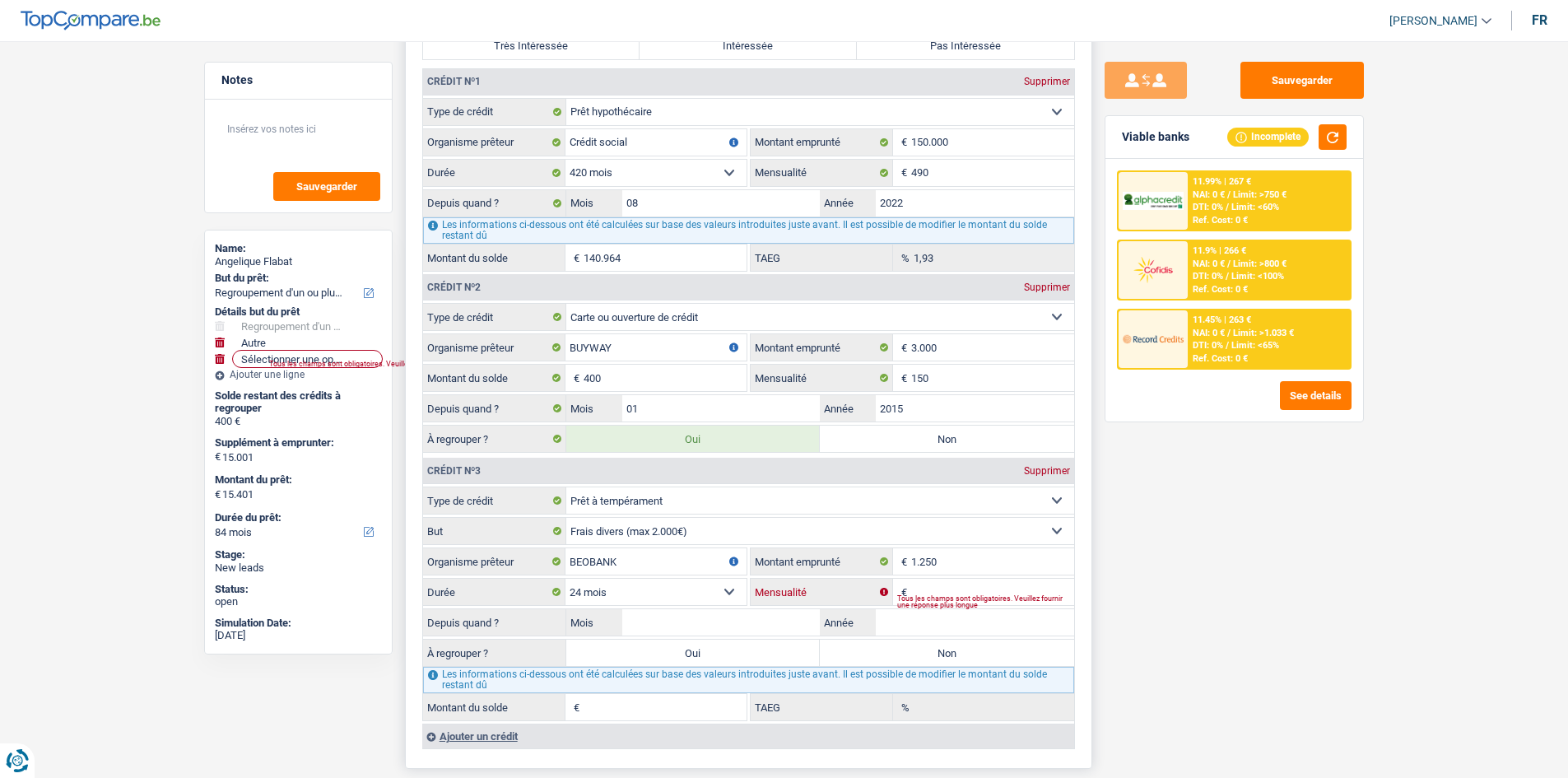 click on "Mensualité" at bounding box center (993, 592) 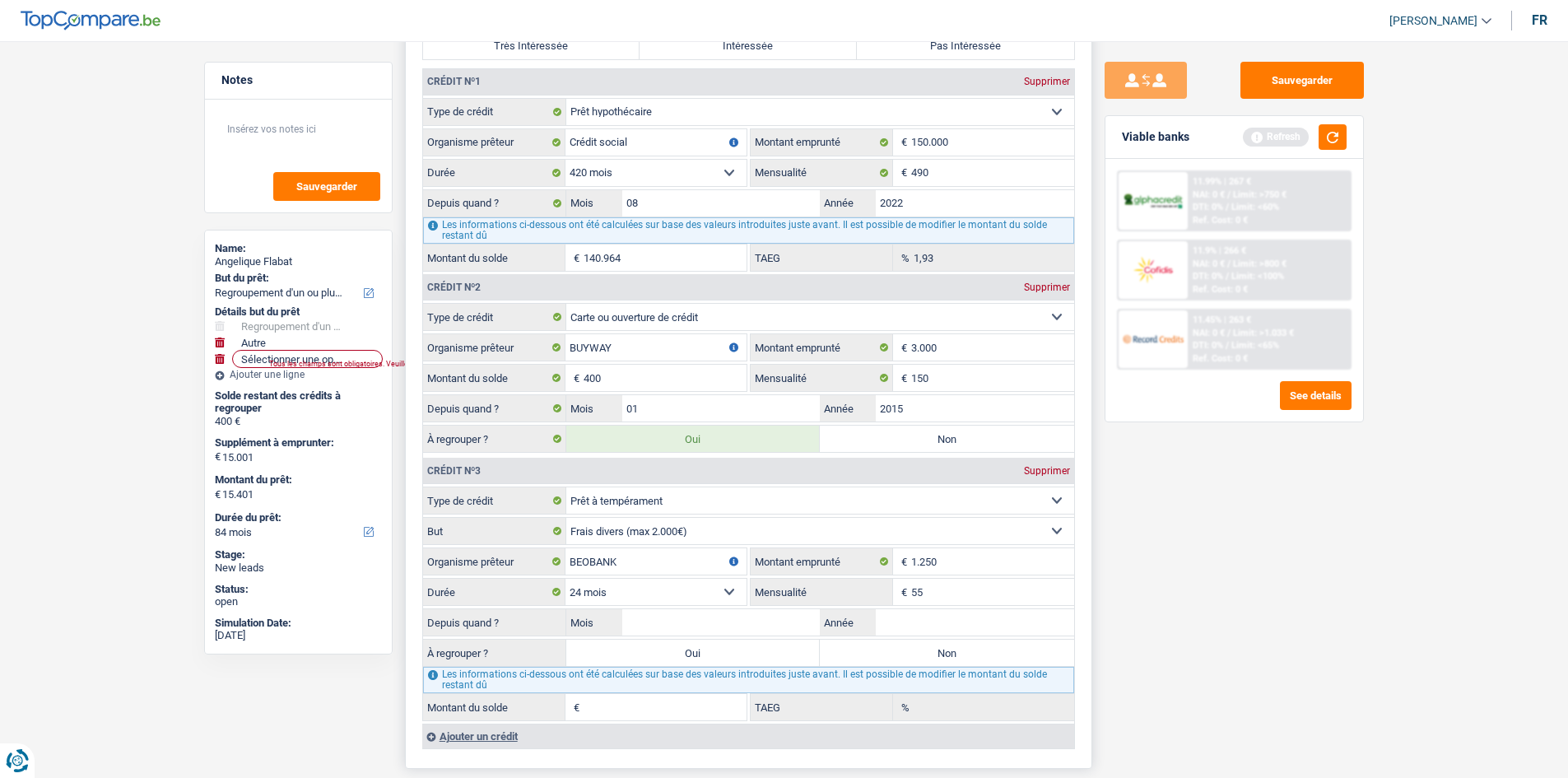 type on "55" 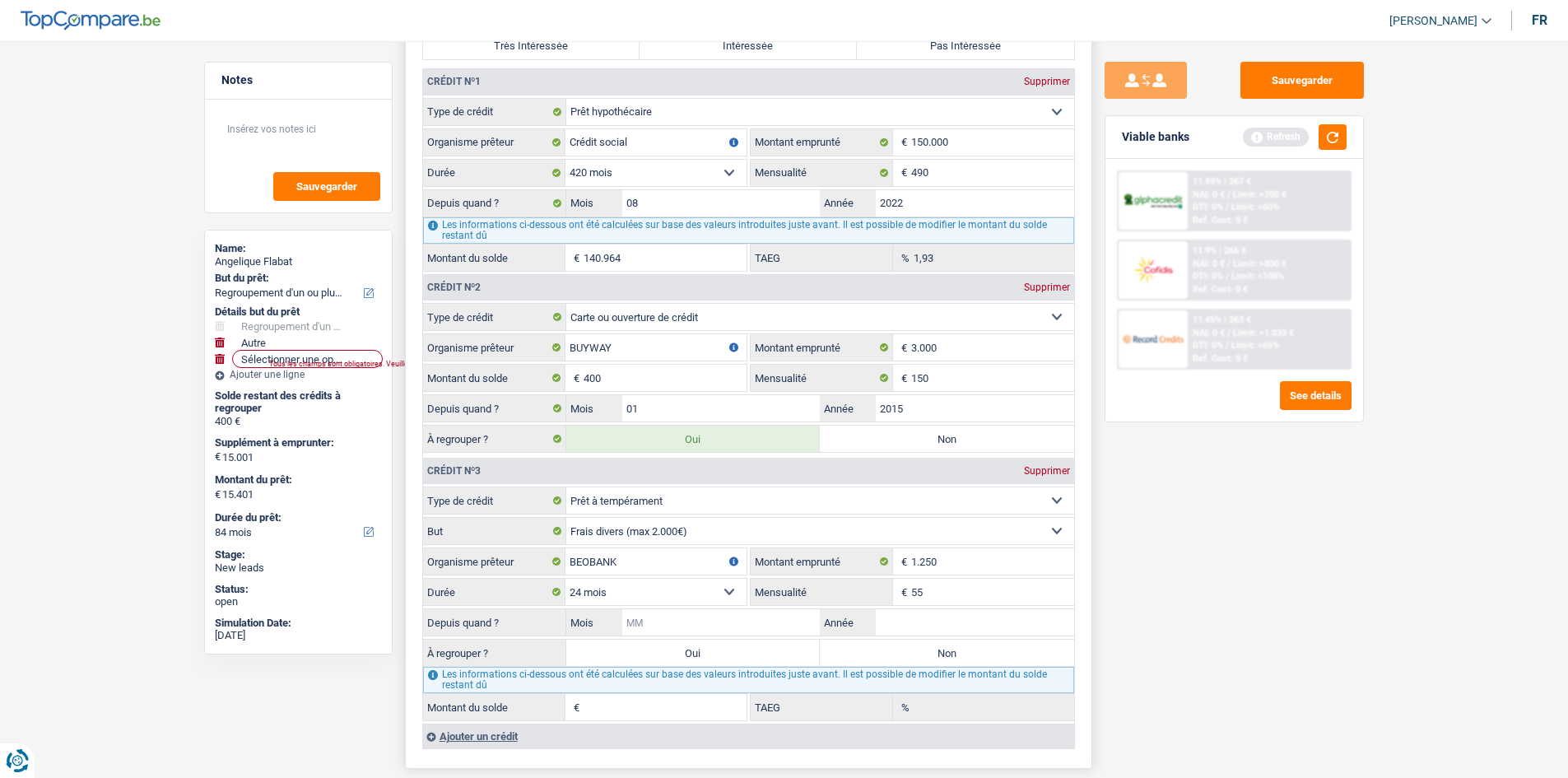 click on "Mois" at bounding box center [721, 622] 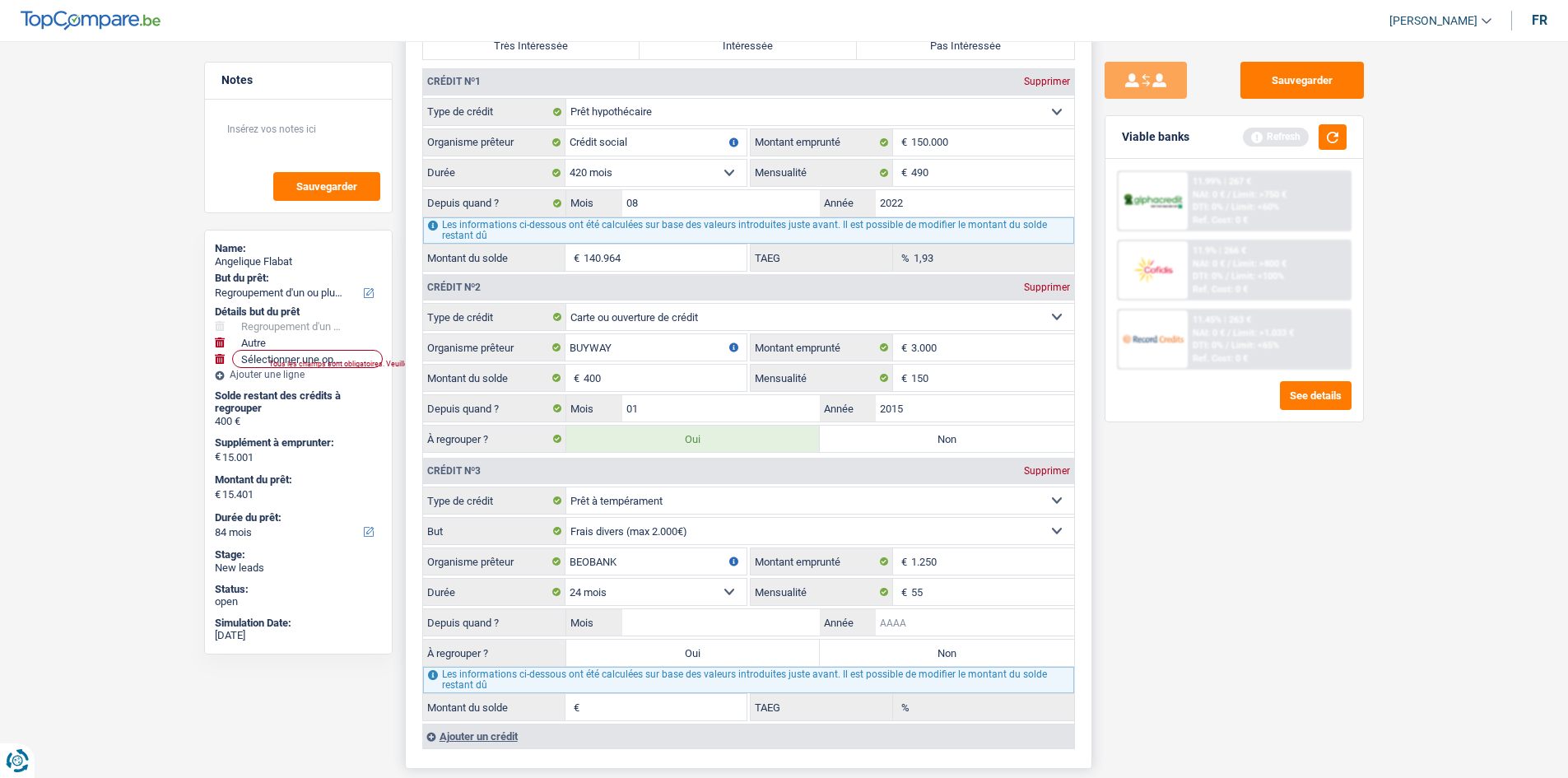 click on "Année" at bounding box center (975, 622) 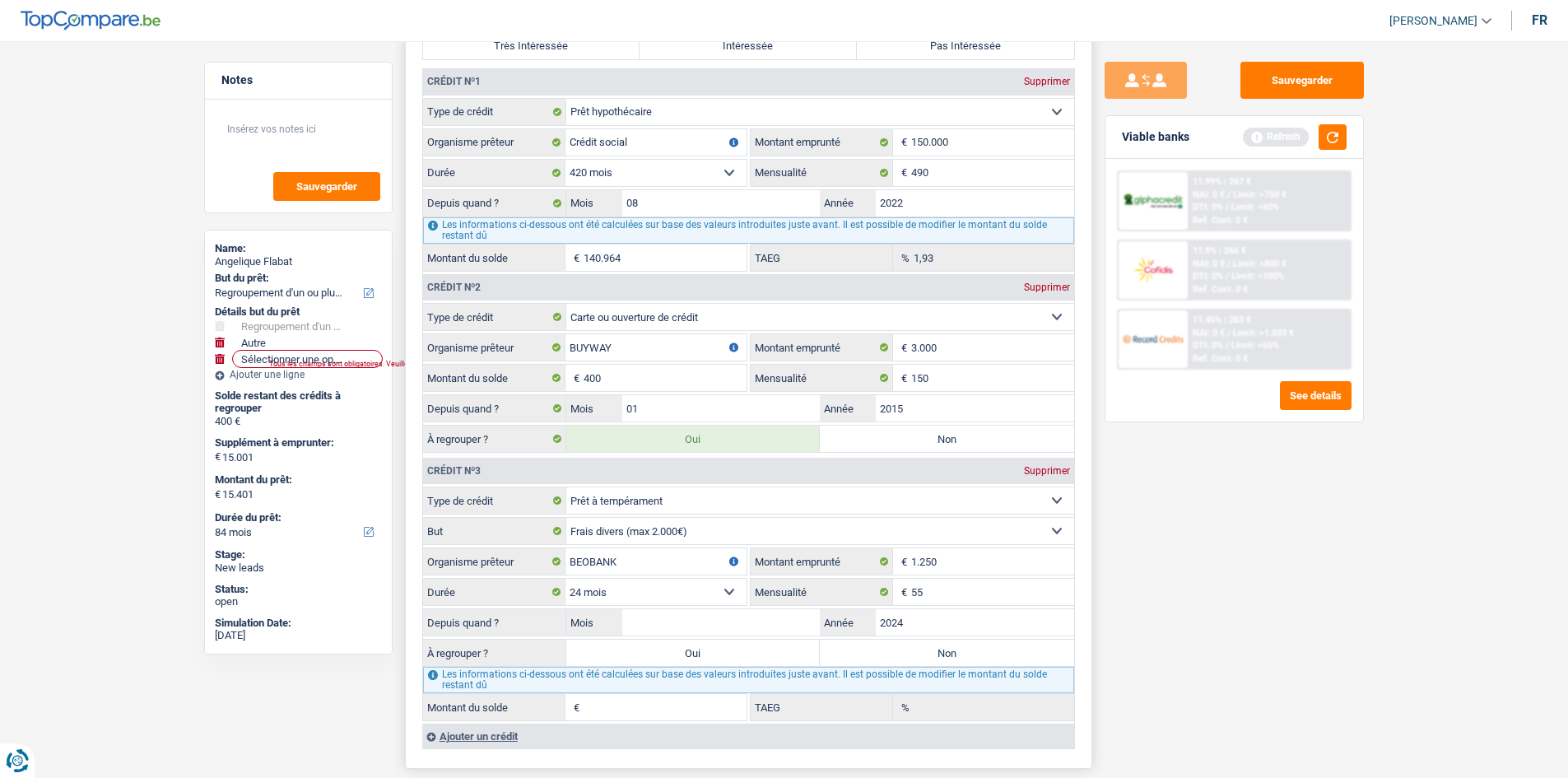 type on "2024" 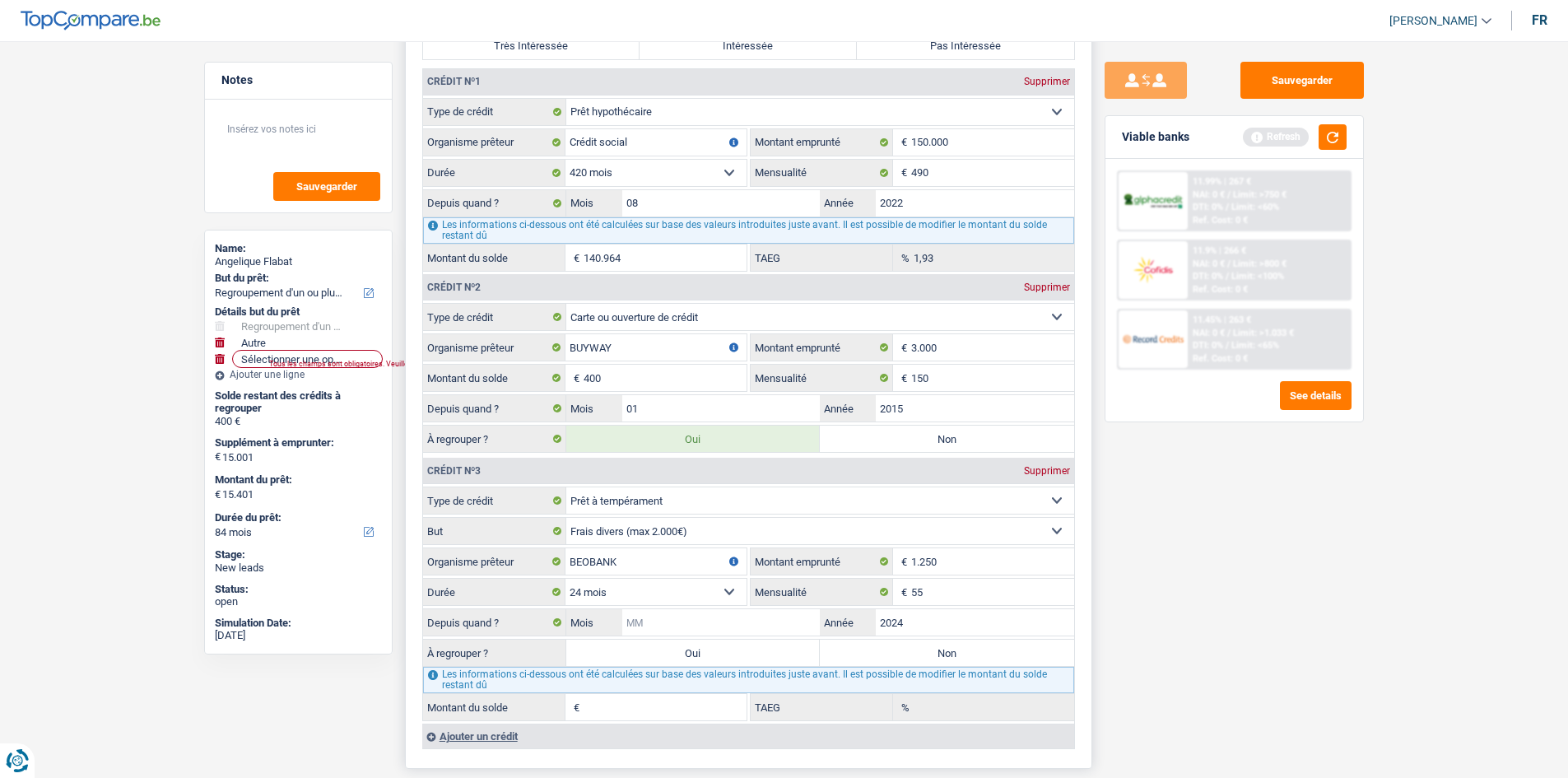 click on "Mois" at bounding box center [721, 622] 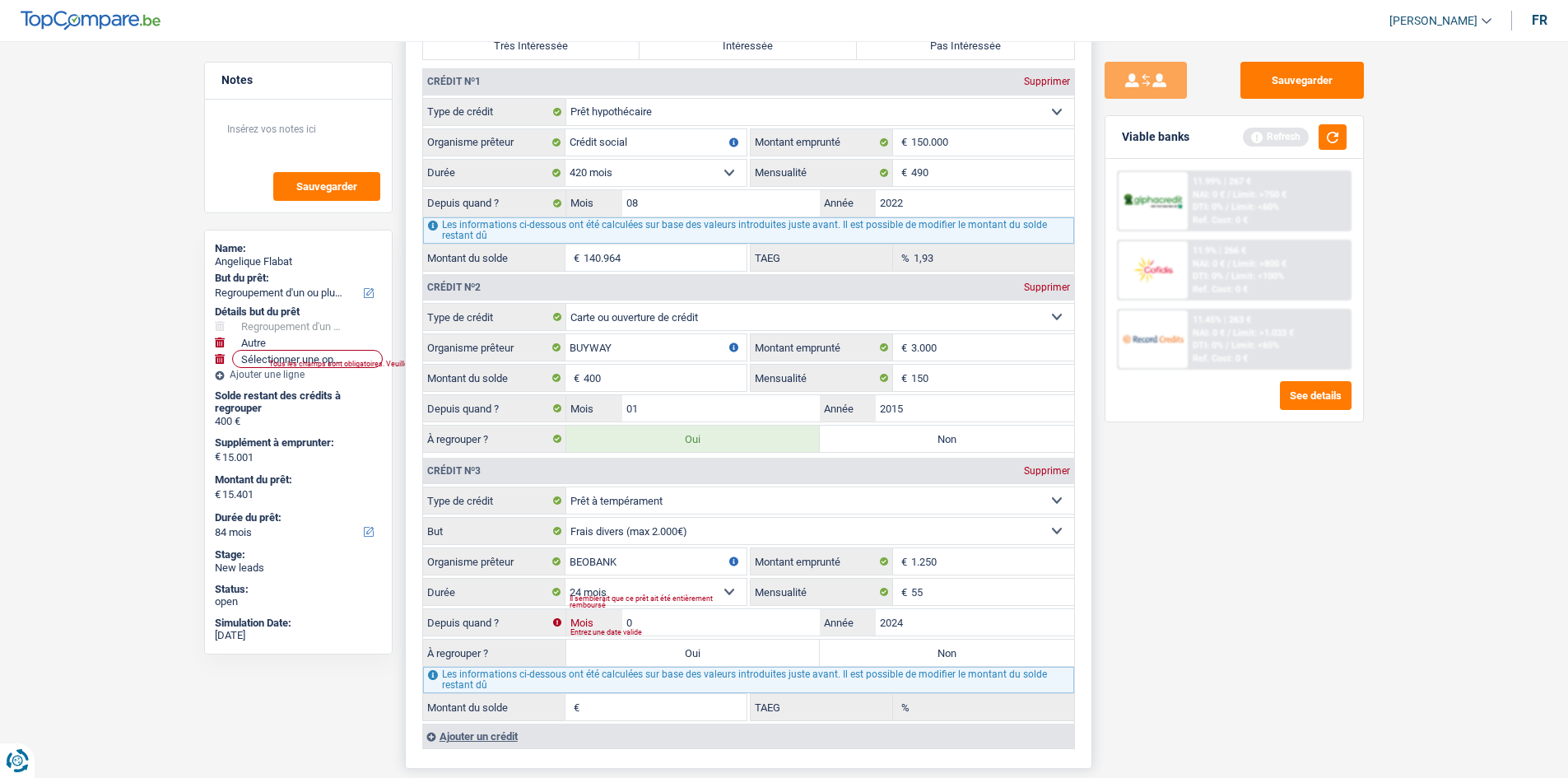 type on "07" 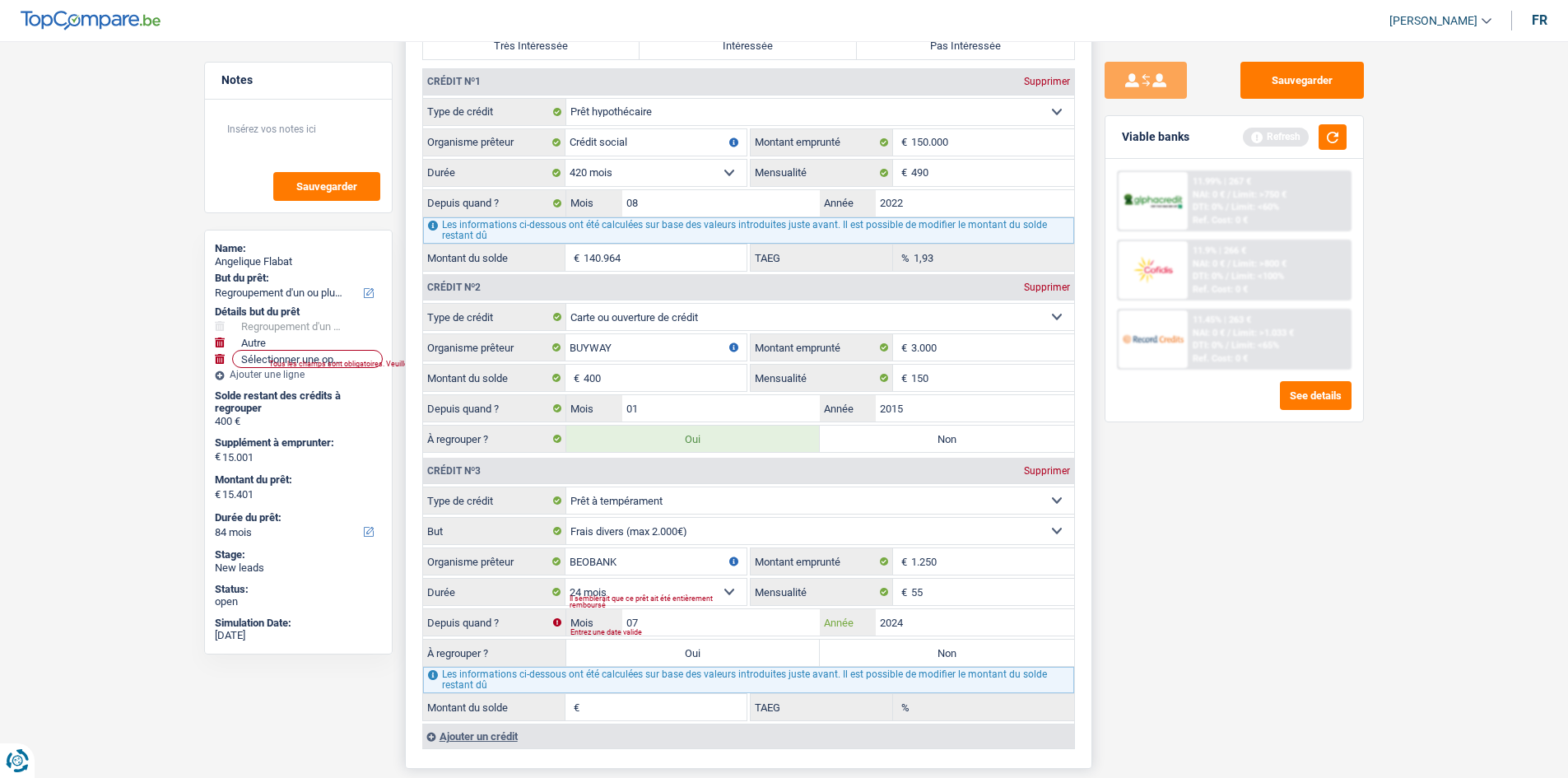 type on "641" 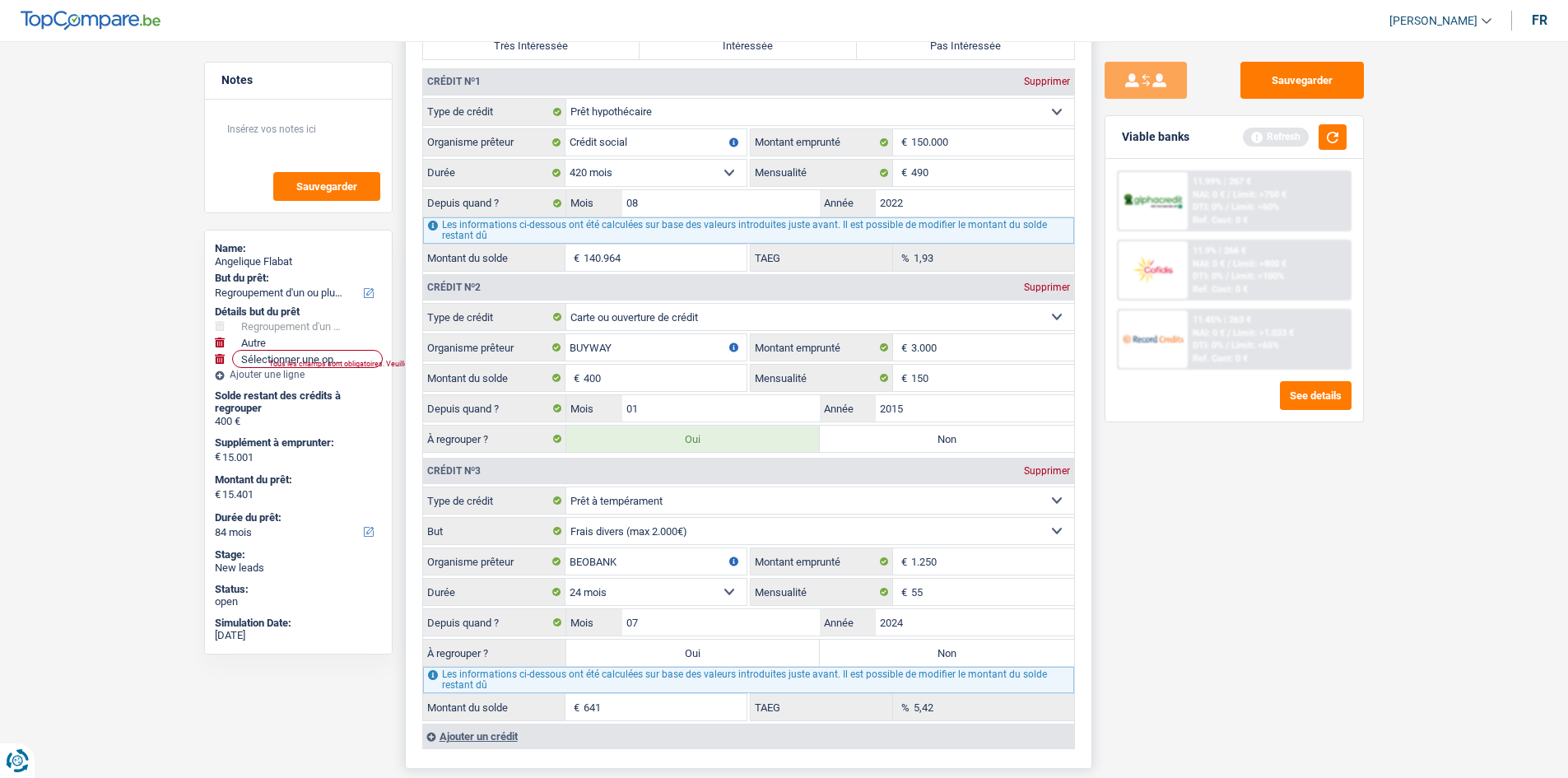 click on "Oui" at bounding box center (693, 653) 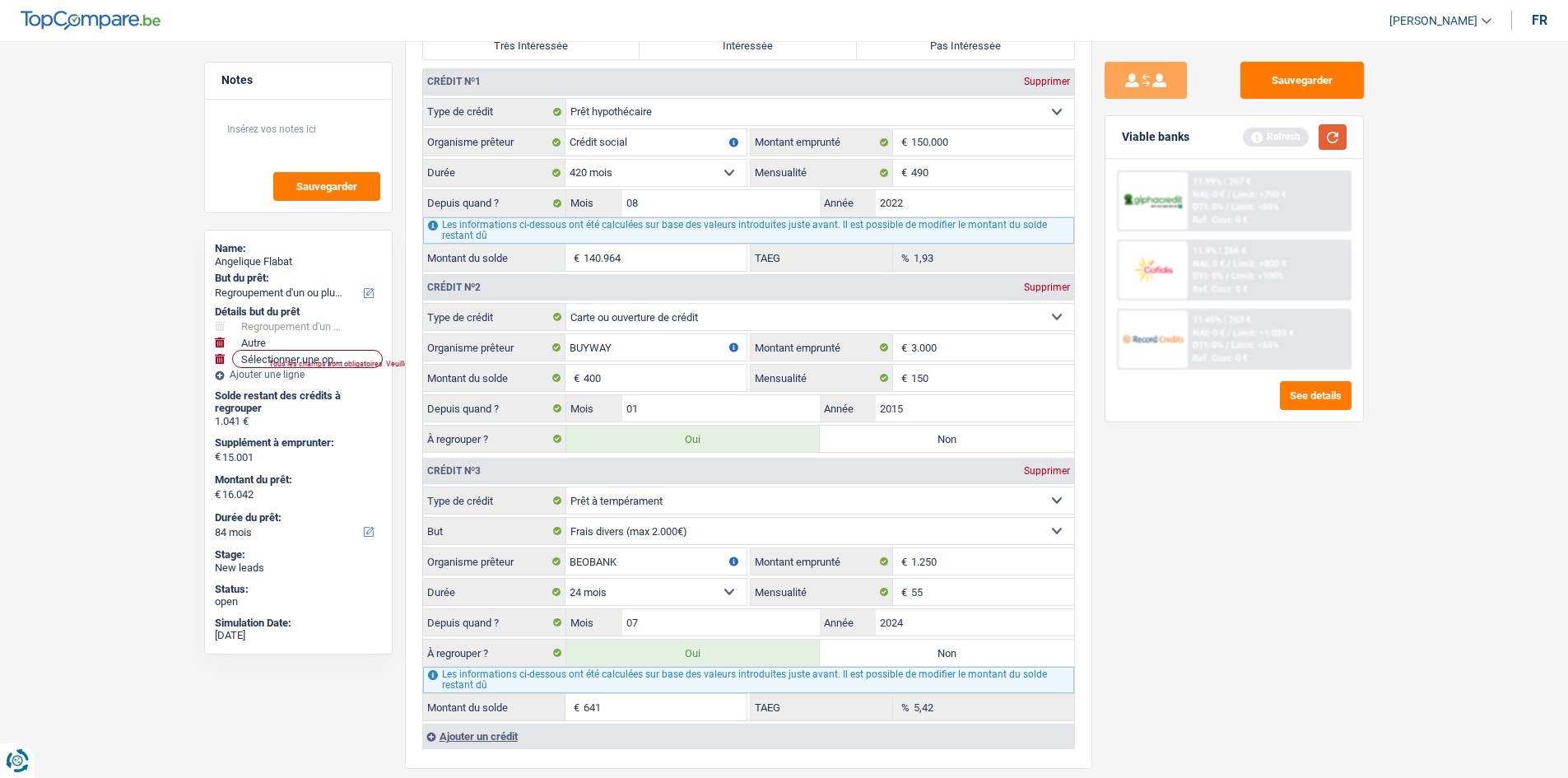 click at bounding box center (1333, 137) 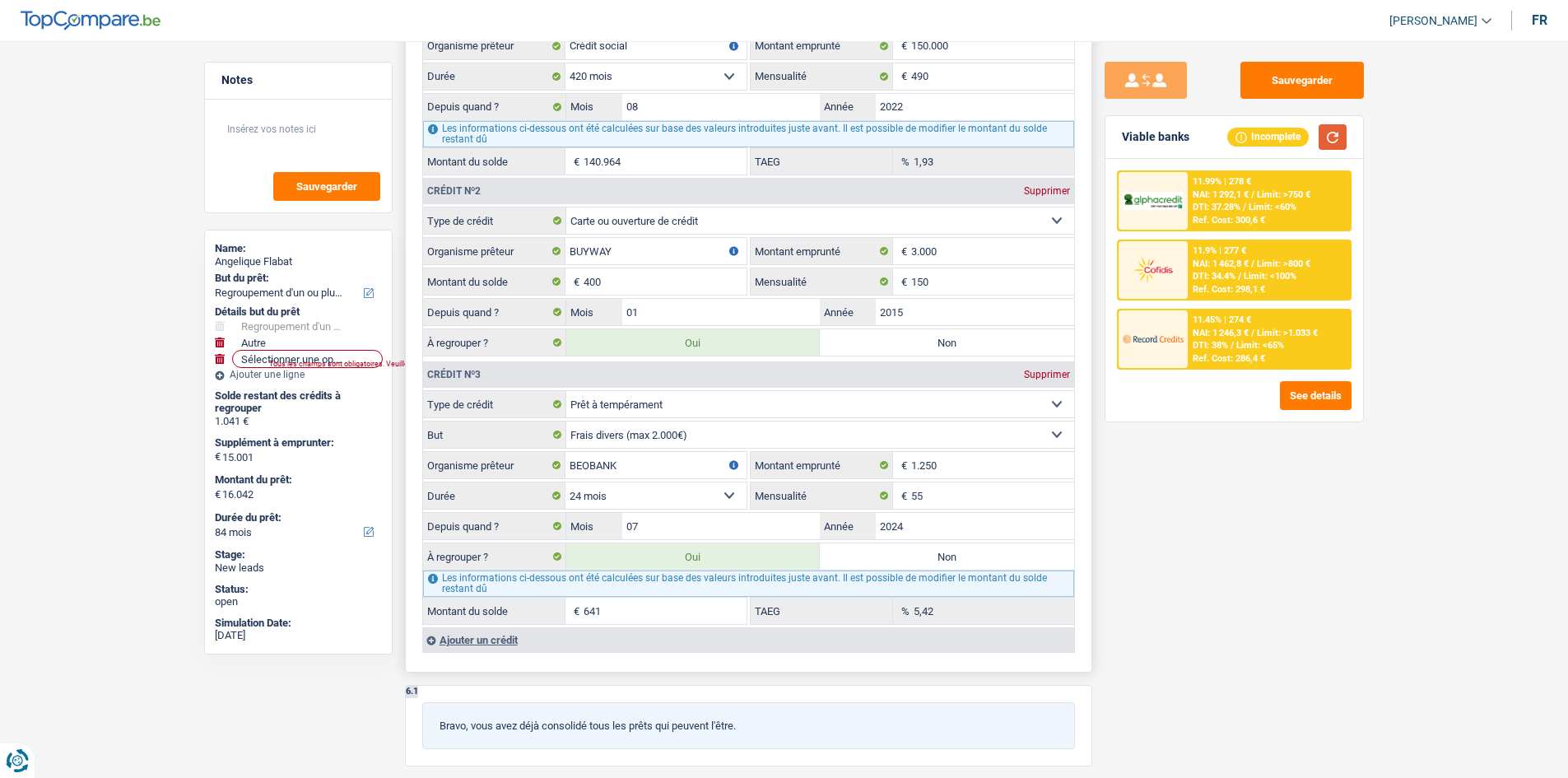 scroll, scrollTop: 2058, scrollLeft: 0, axis: vertical 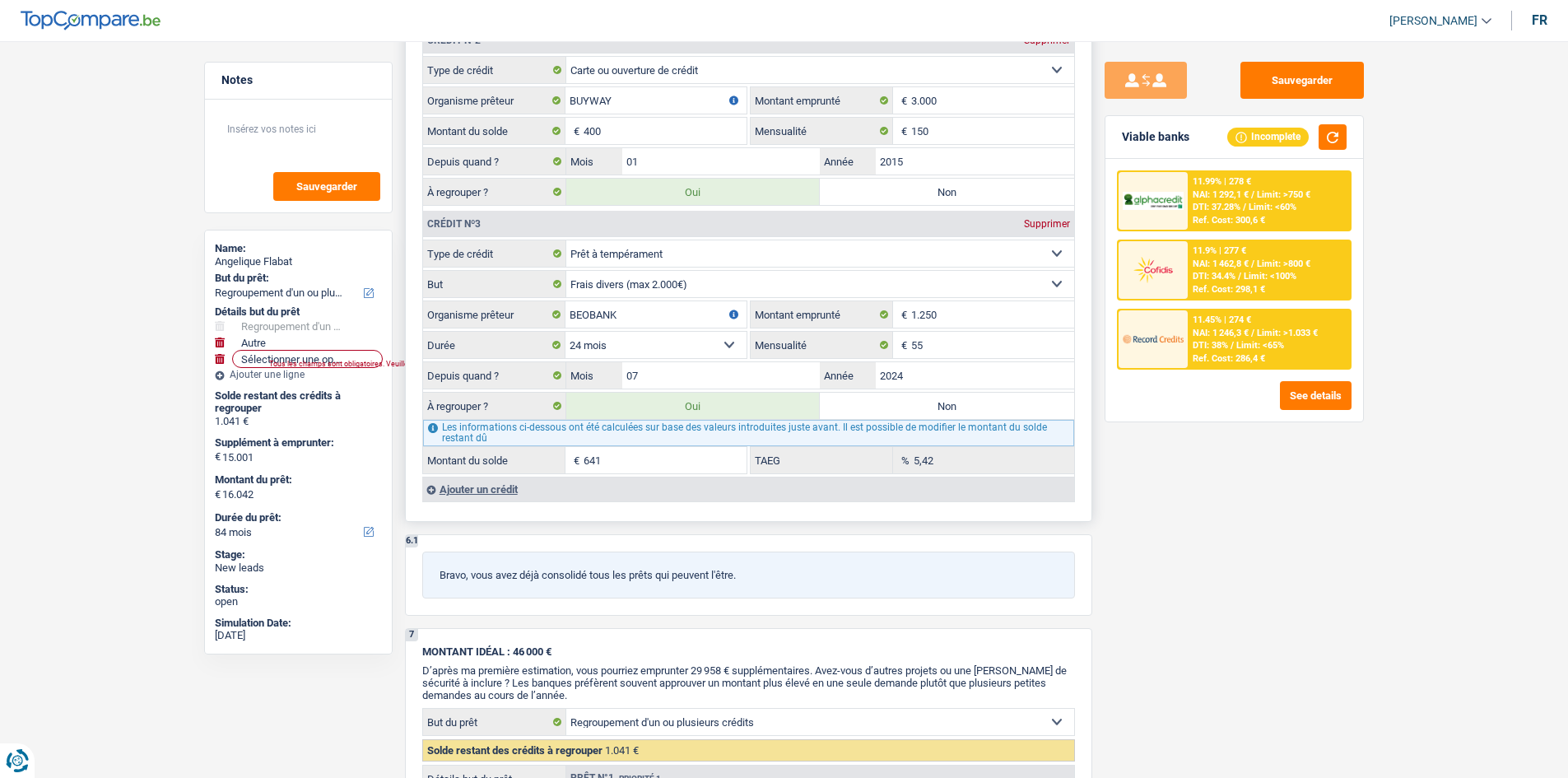 click on "Ajouter un crédit" at bounding box center [748, 489] 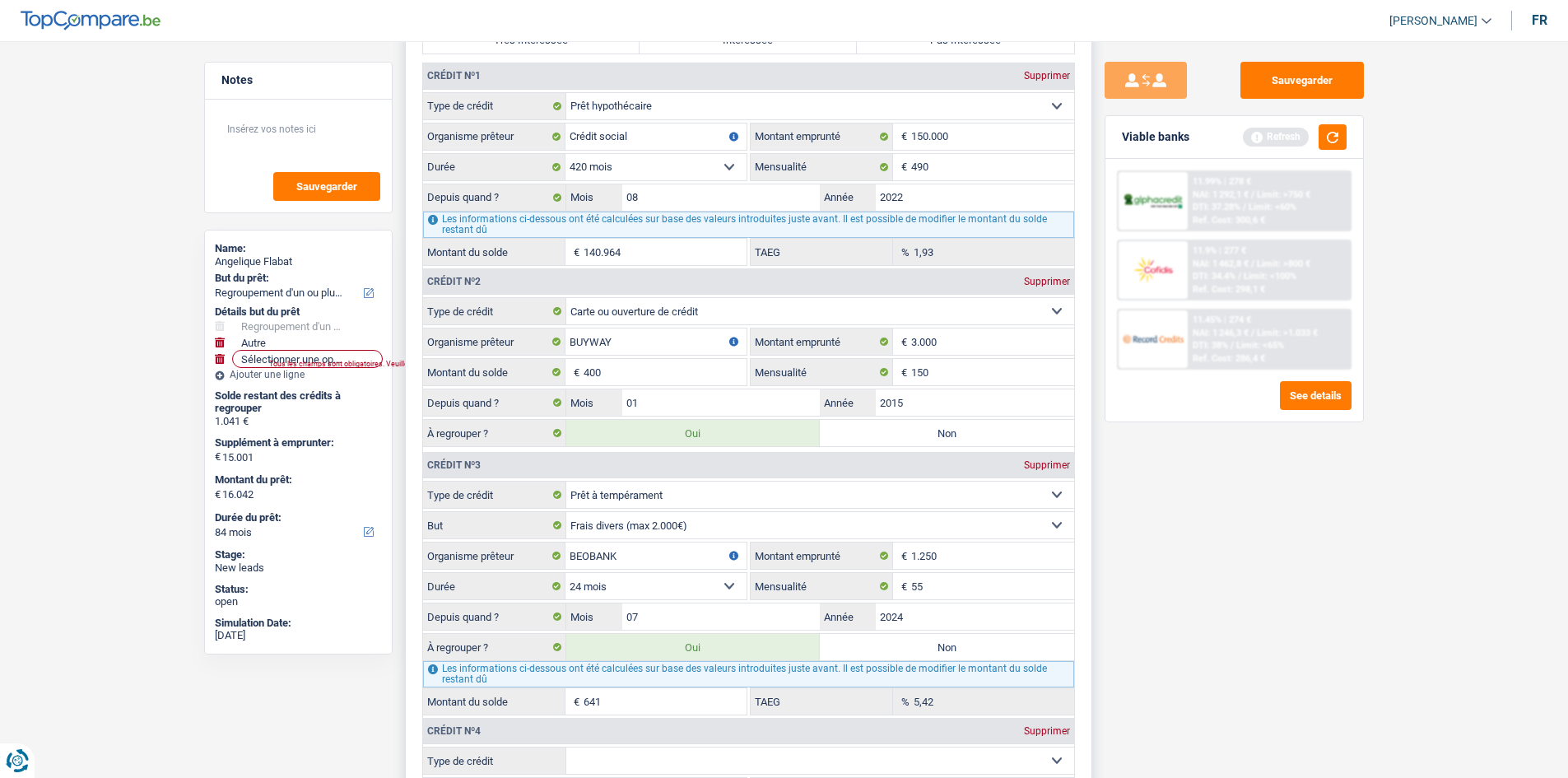 scroll, scrollTop: 1811, scrollLeft: 0, axis: vertical 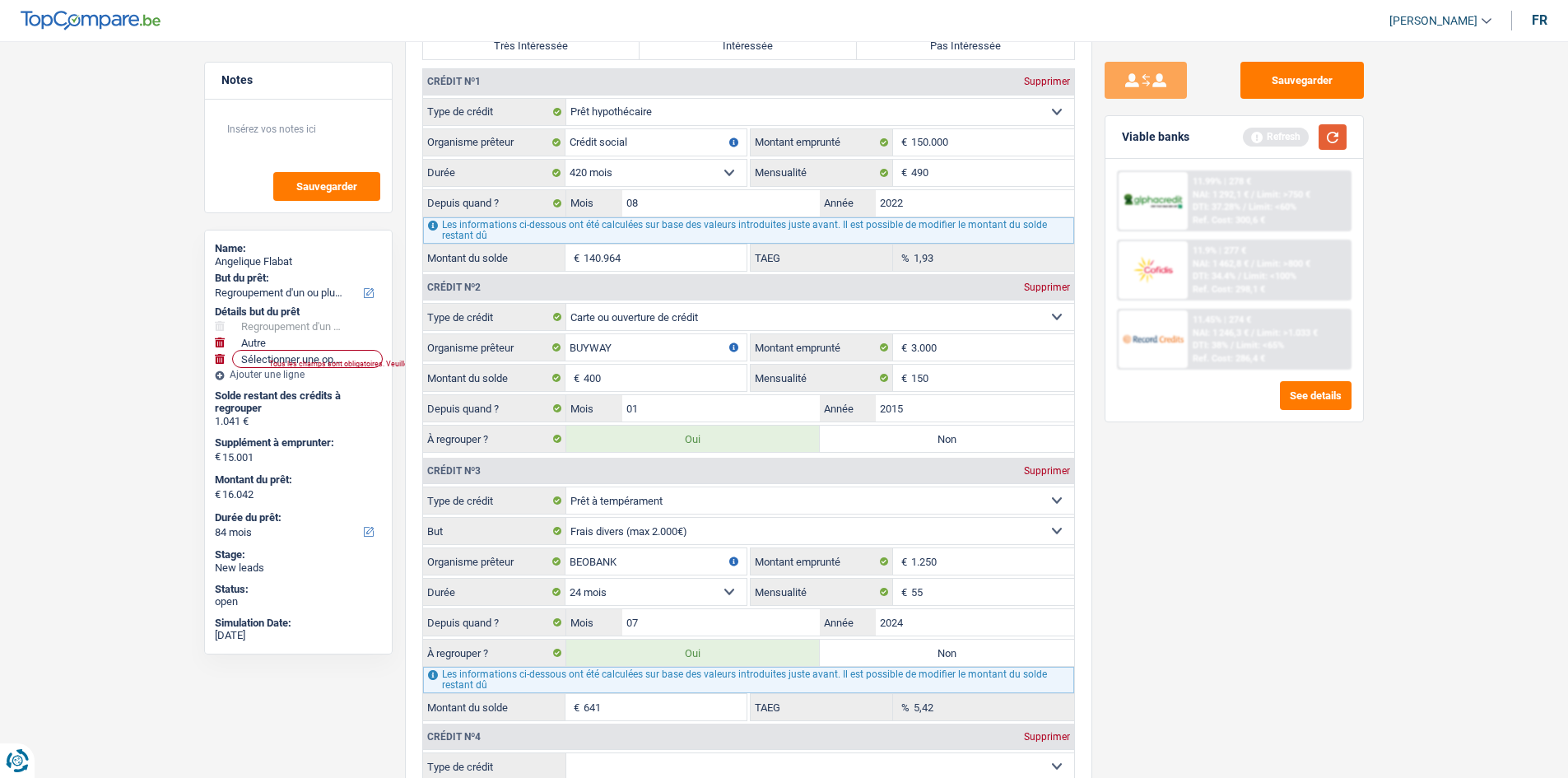 click at bounding box center [1333, 137] 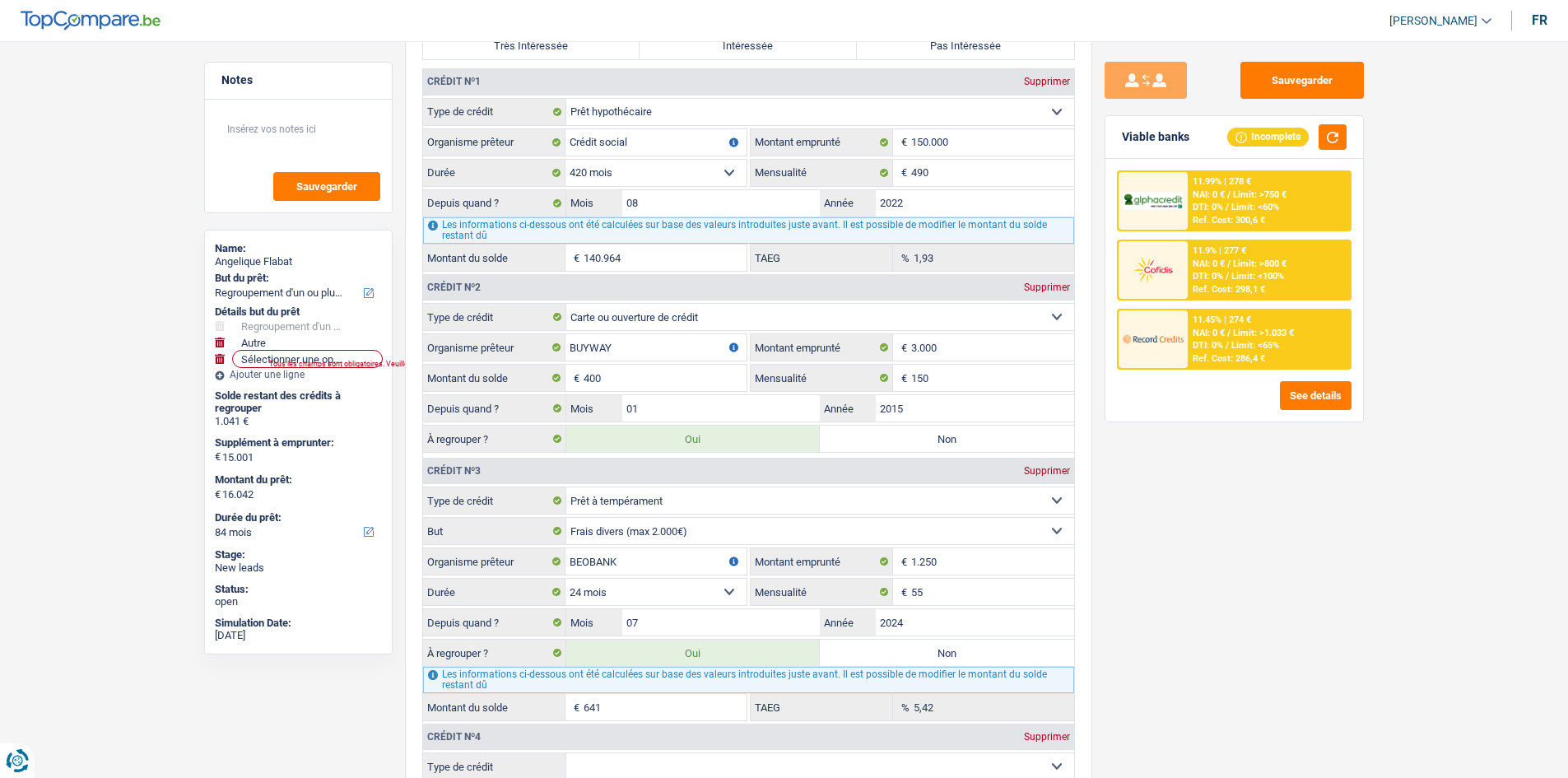 click on "Sauvegarder
Viable banks
Incomplete
11.99% | 278 €
NAI: 0 €
/
Limit: >750 €
DTI: 0%
/
Limit: <60%
Ref. Cost: 300,6 €
11.9% | 277 €
NAI: 0 €
/
Limit: >800 €
DTI: 0%
/               /       /" at bounding box center (1234, 404) 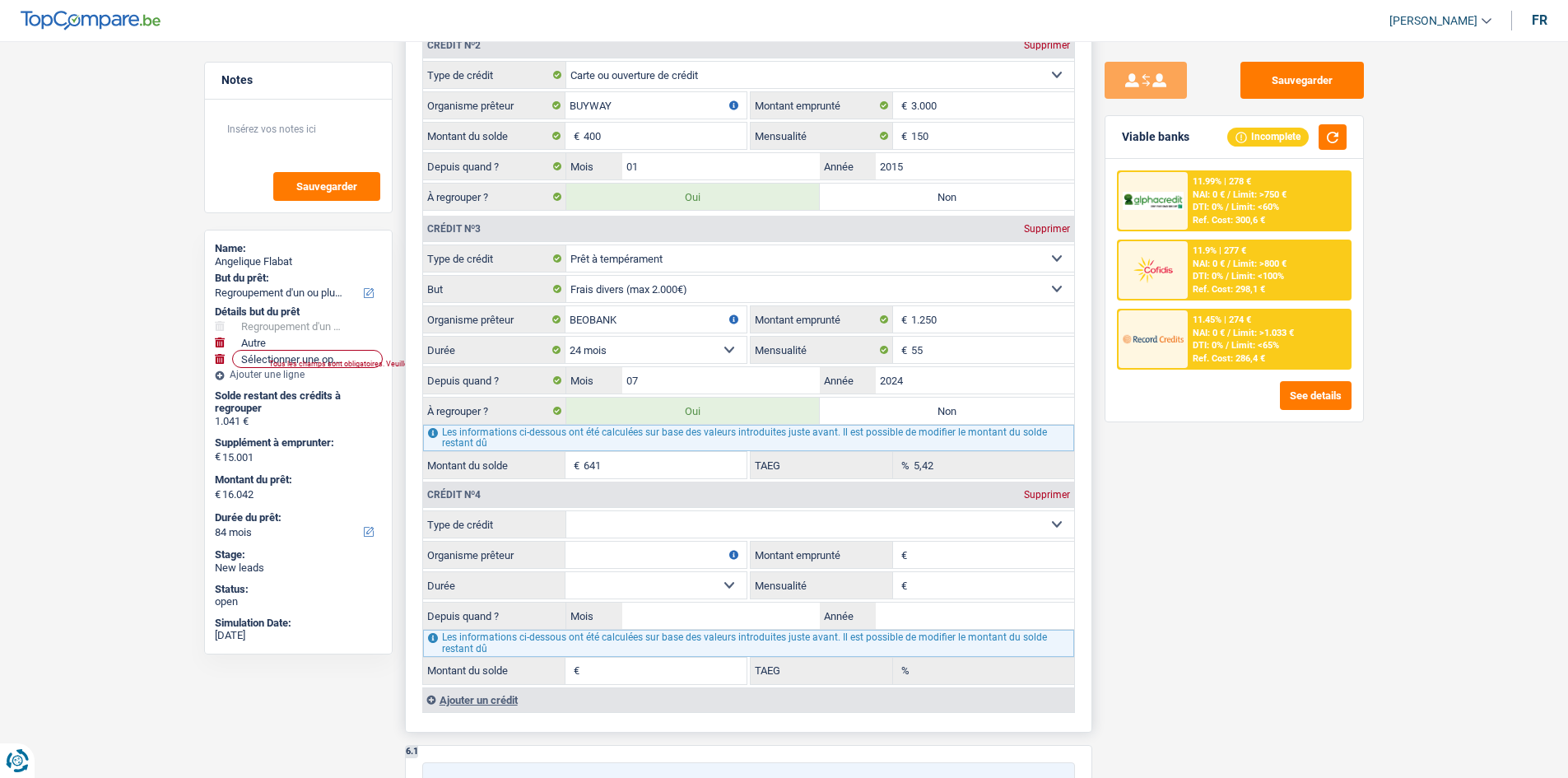 scroll, scrollTop: 2058, scrollLeft: 0, axis: vertical 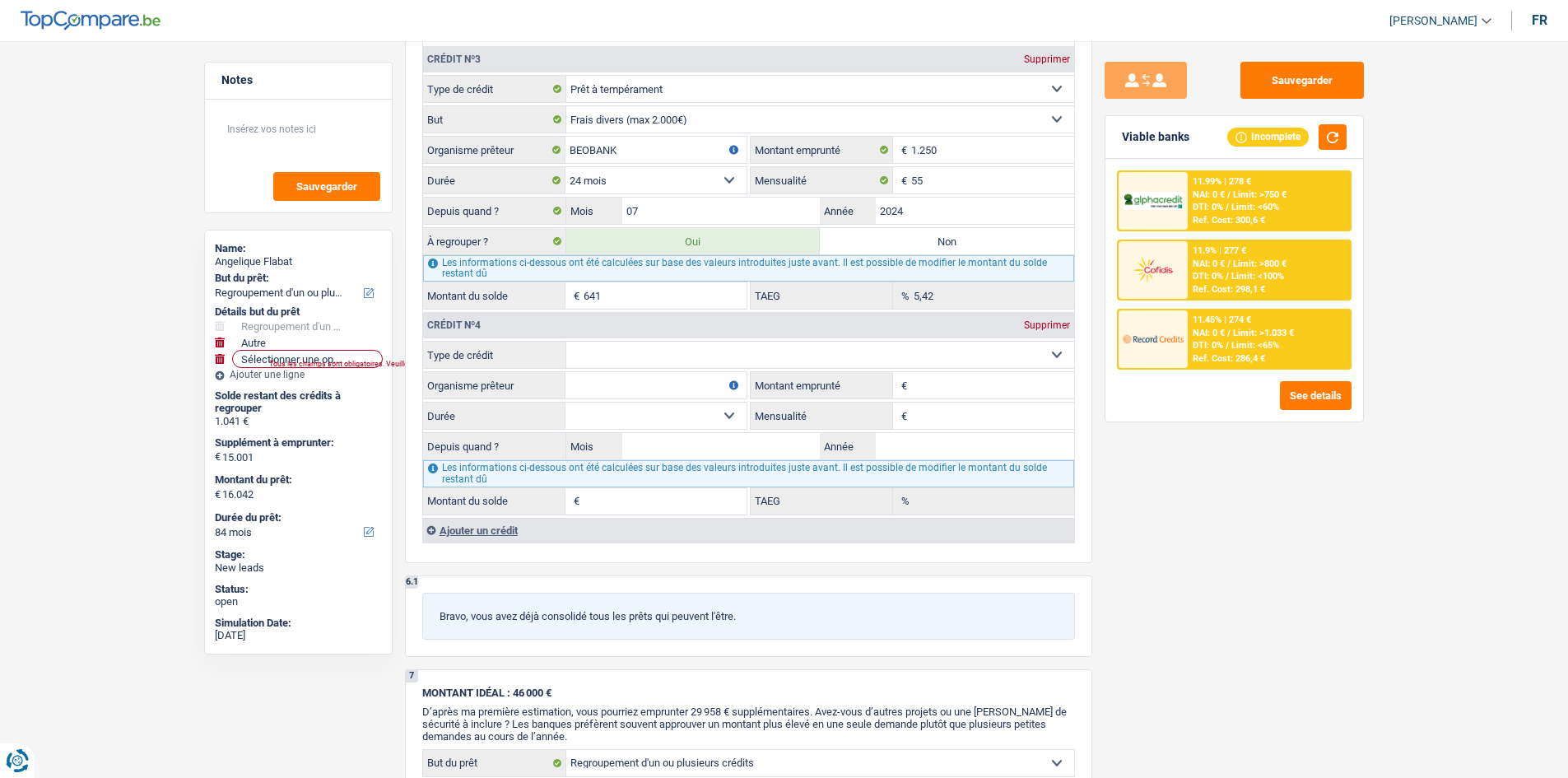 click on "Sauvegarder
Viable banks
Incomplete
11.99% | 278 €
NAI: 0 €
/
Limit: >750 €
DTI: 0%
/
Limit: <60%
Ref. Cost: 300,6 €
11.9% | 277 €
NAI: 0 €
/
Limit: >800 €
DTI: 0%
/               /       /" at bounding box center (1234, 404) 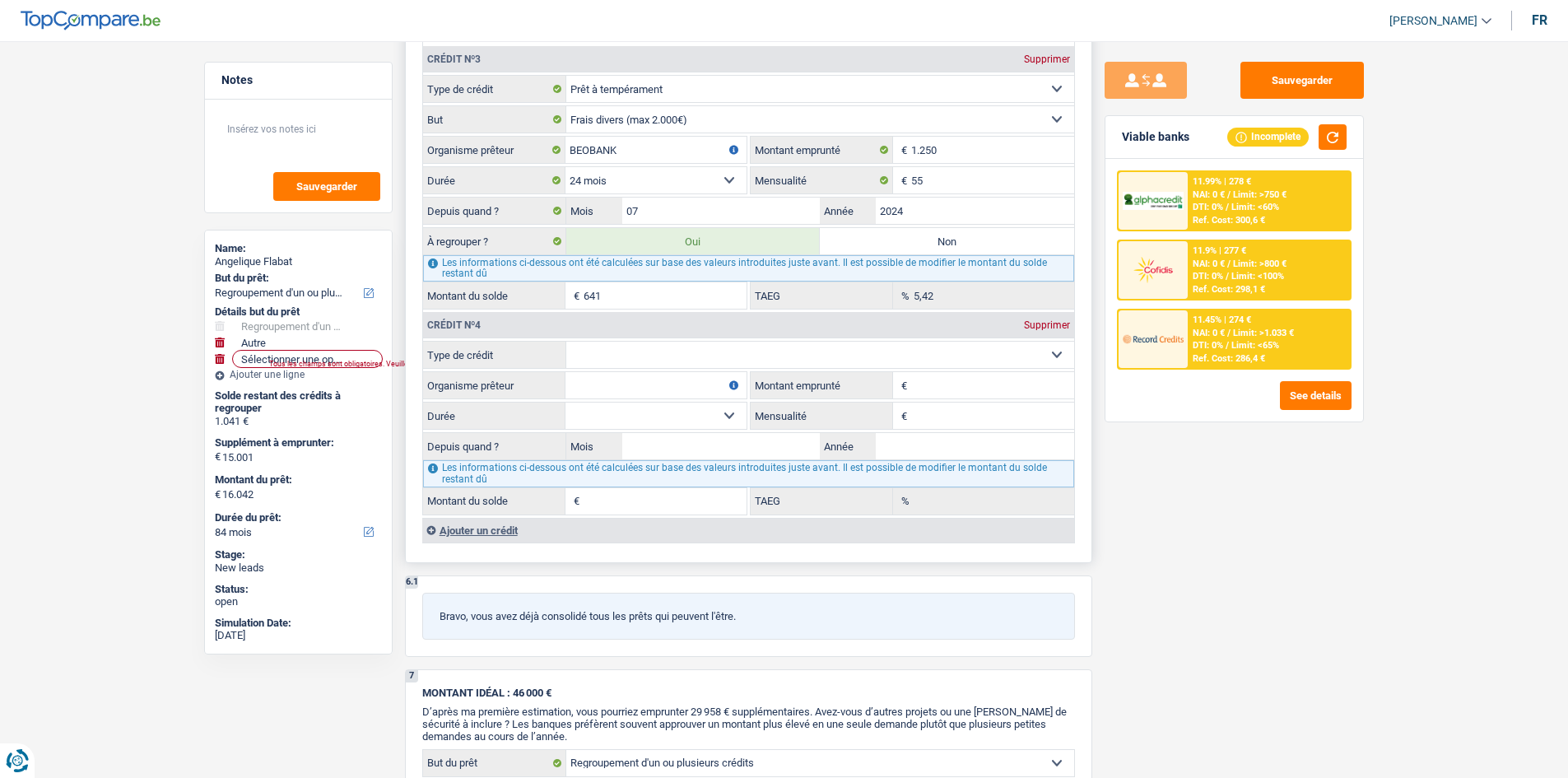 click on "Supprimer" at bounding box center [1047, 325] 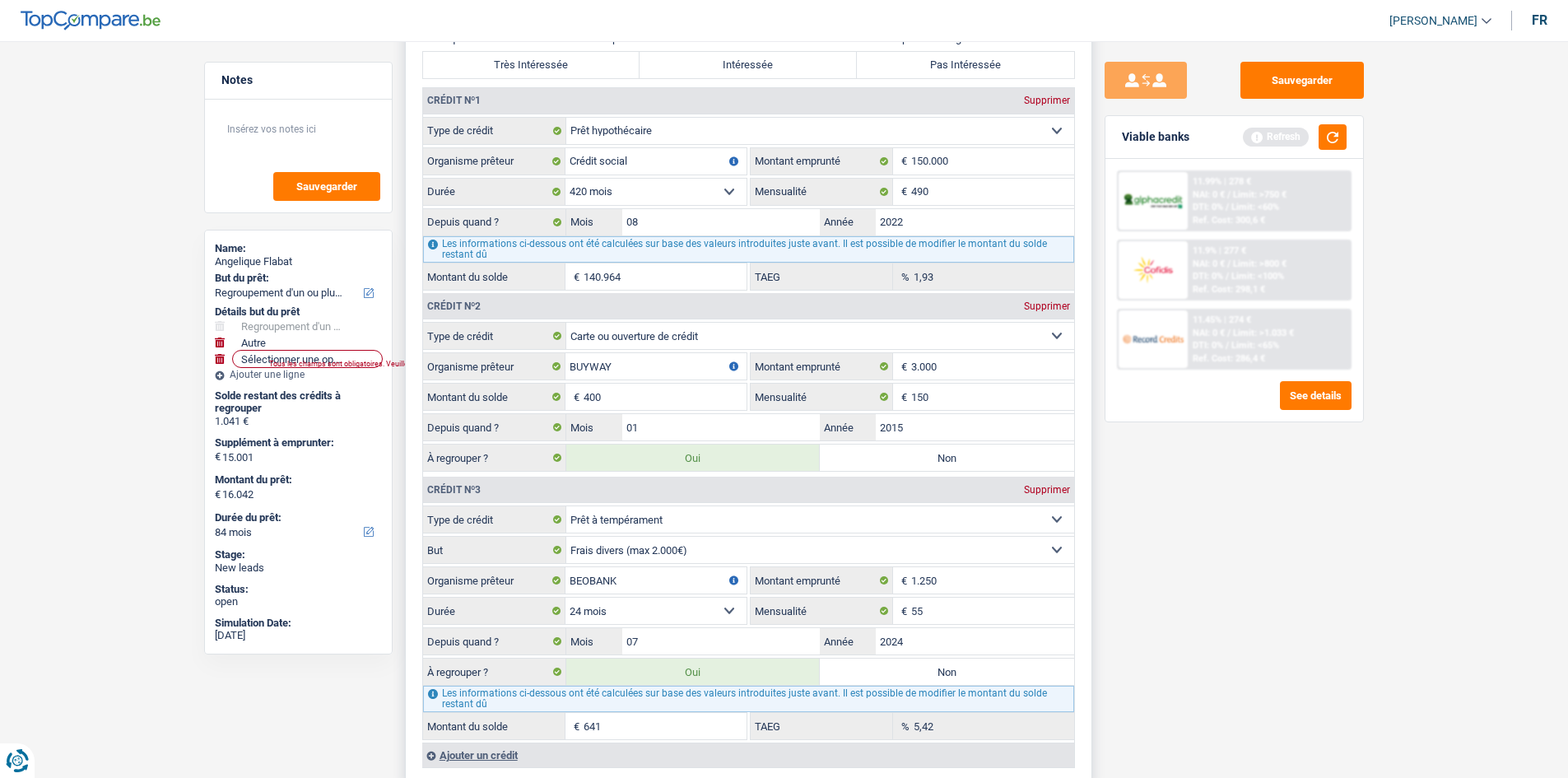 scroll, scrollTop: 1894, scrollLeft: 0, axis: vertical 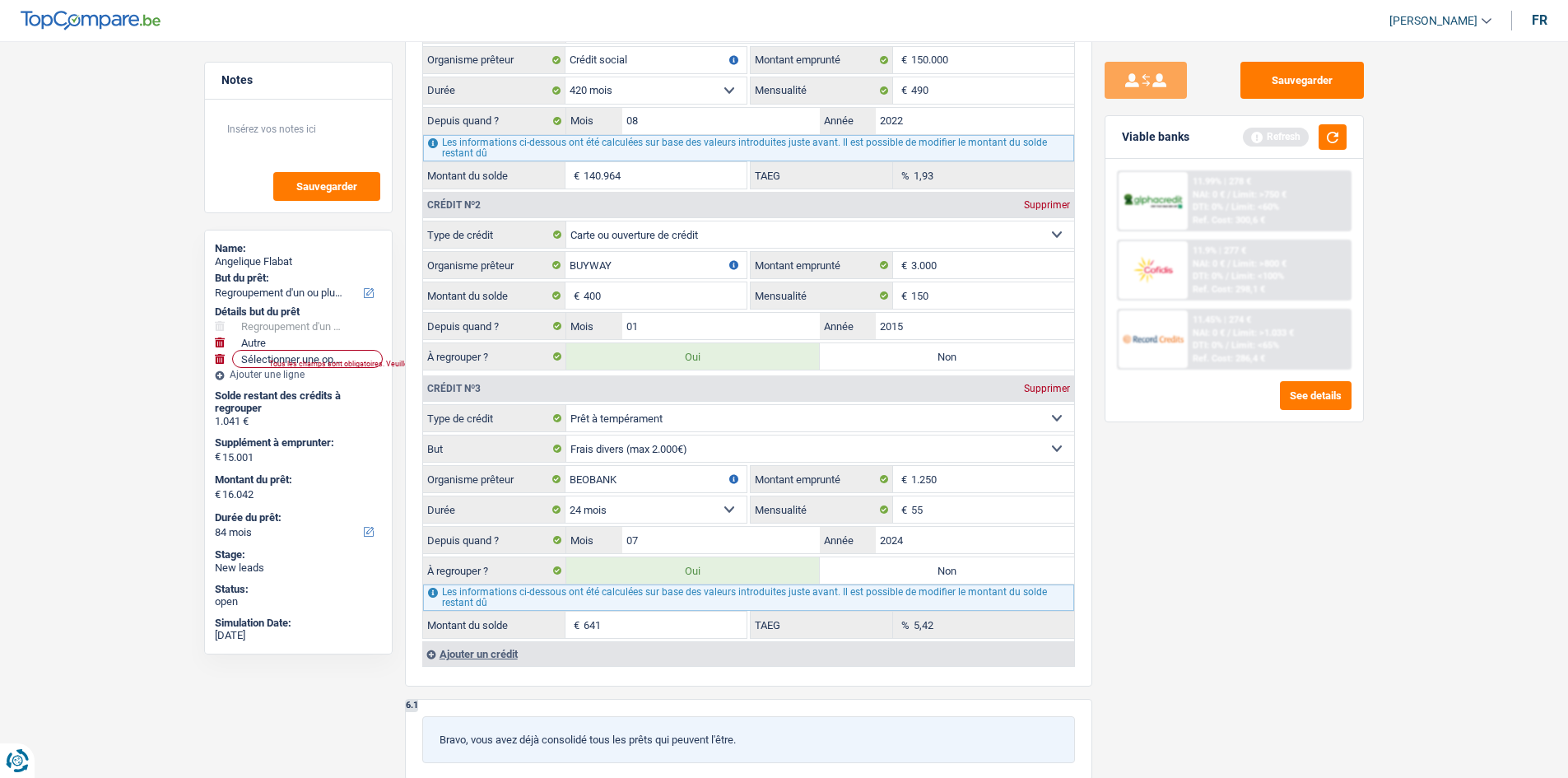 click on "Sauvegarder
Viable banks
Refresh
11.99% | 278 €
NAI: 0 €
/
Limit: >750 €
DTI: 0%
/
Limit: <60%
Ref. Cost: 300,6 €
11.9% | 277 €
NAI: 0 €
/
Limit: >800 €
DTI: 0%
/               /       /" at bounding box center (1234, 404) 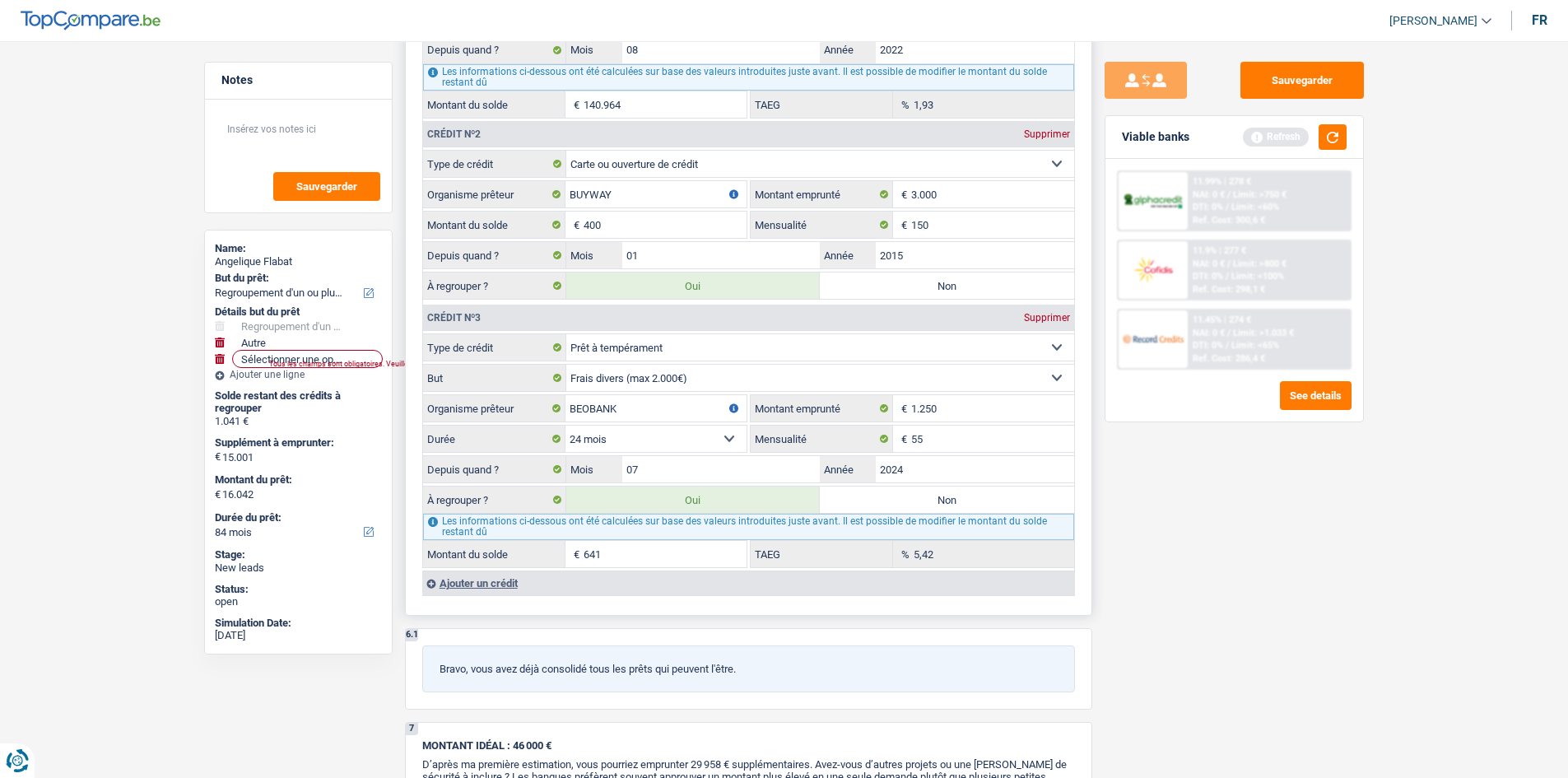 scroll, scrollTop: 1976, scrollLeft: 0, axis: vertical 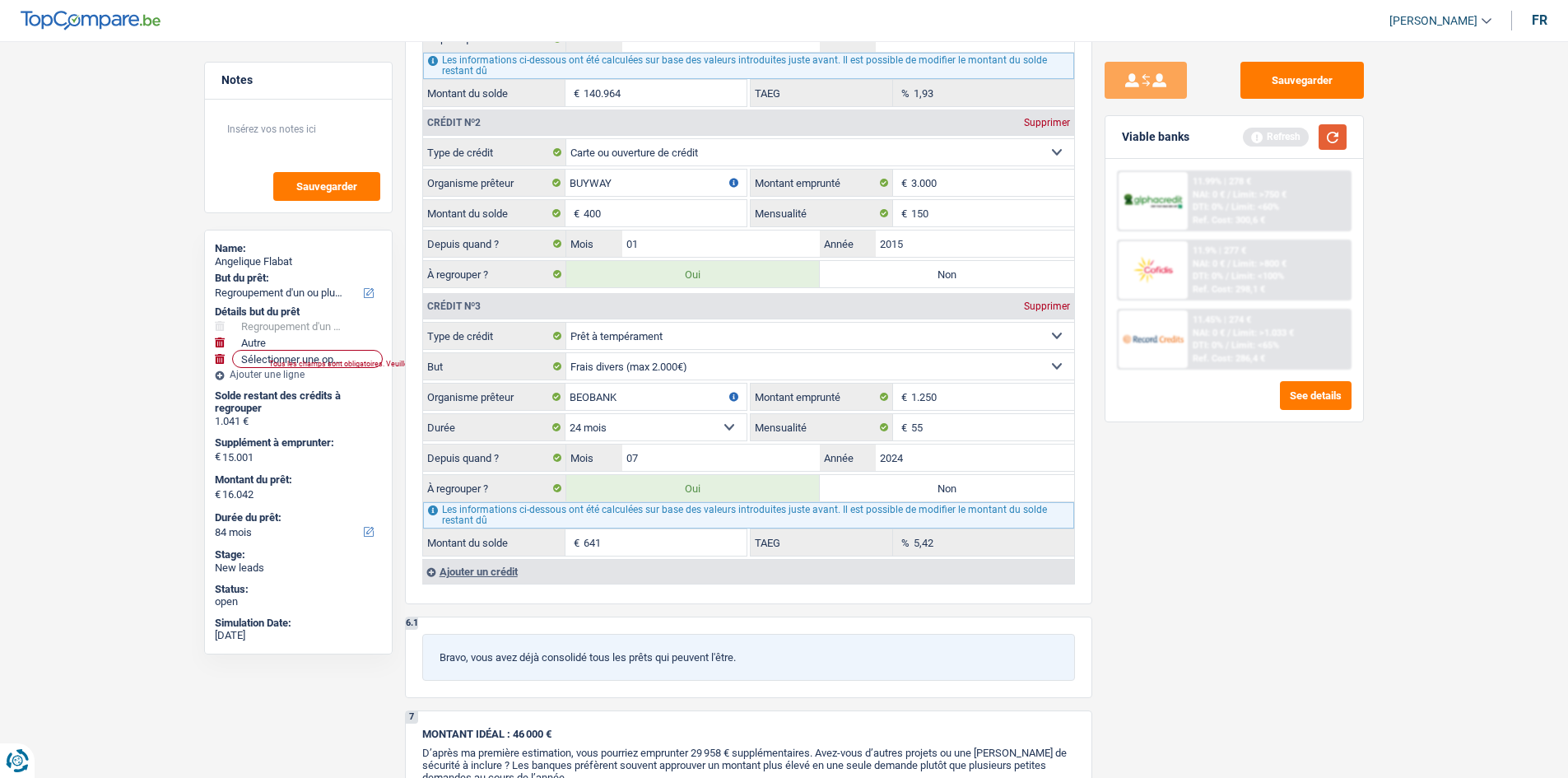 click at bounding box center (1333, 137) 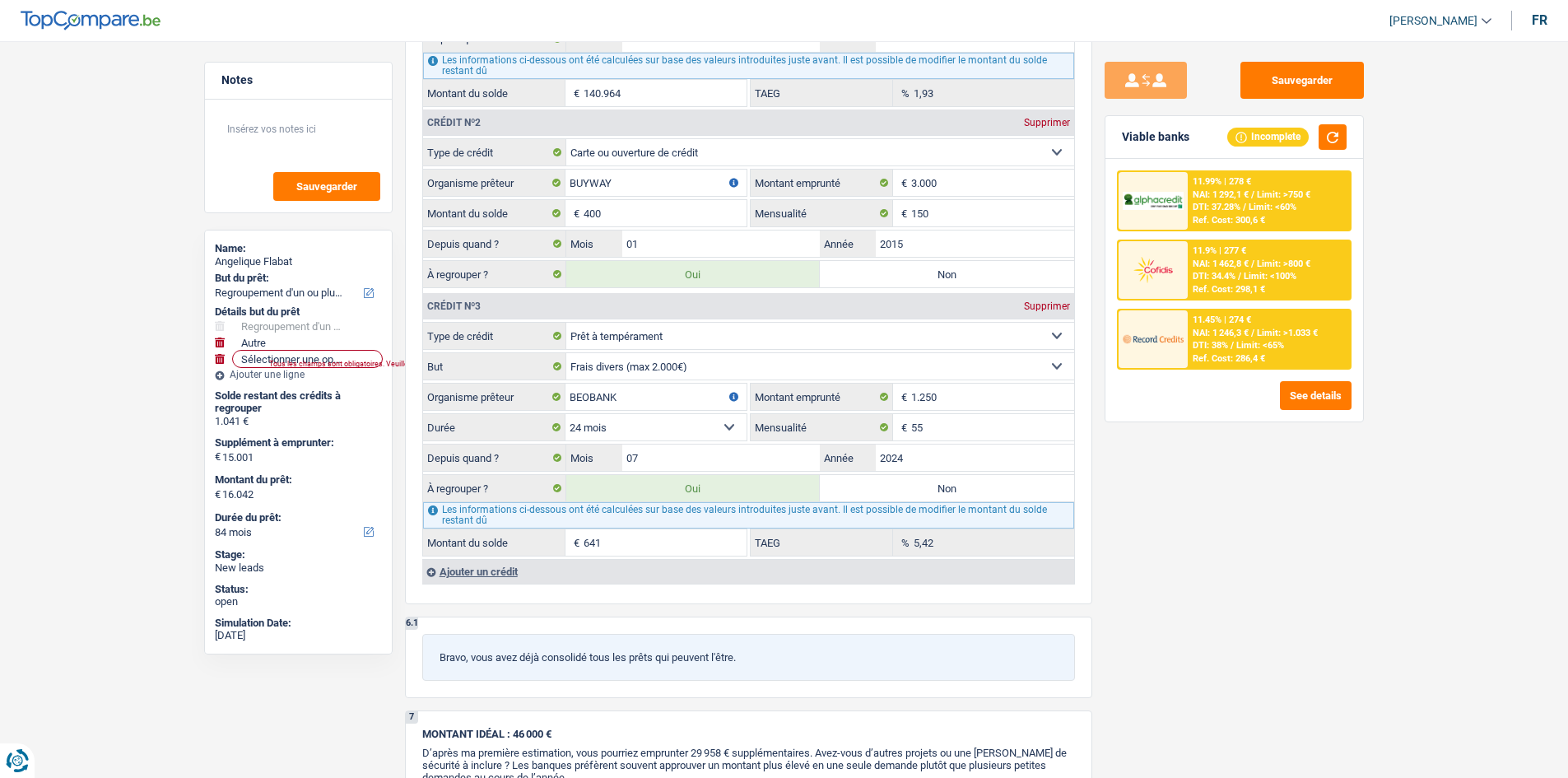 click on "Sauvegarder
Viable banks
Incomplete
11.99% | 278 €
NAI: 1 292,1 €
/
Limit: >750 €
DTI: 37.28%
/
Limit: <60%
Ref. Cost: 300,6 €
11.9% | 277 €
NAI: 1 462,8 €
/
Limit: >800 €
DTI: 34.4%
/               /       /" at bounding box center [1234, 404] 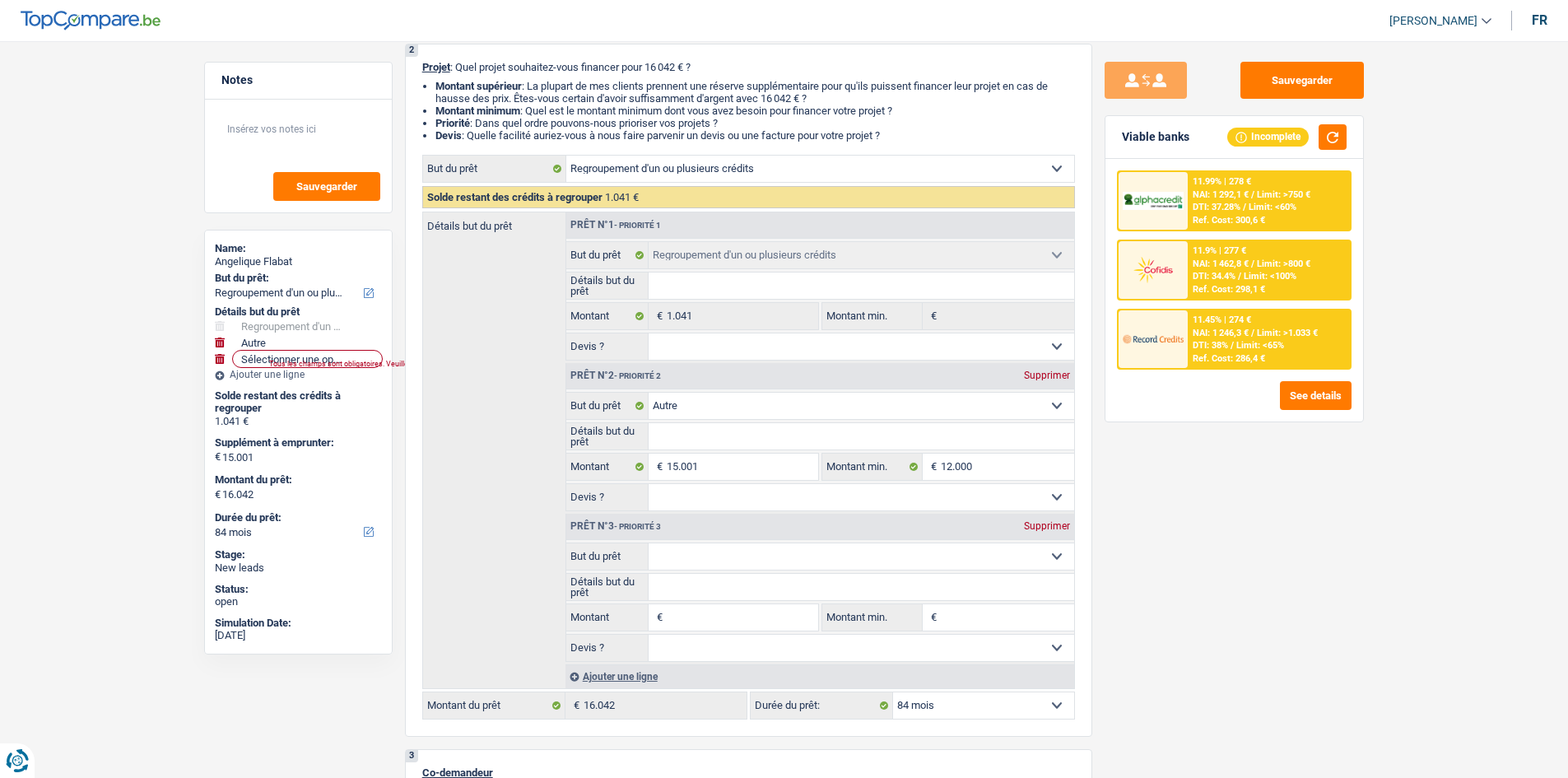 scroll, scrollTop: 329, scrollLeft: 0, axis: vertical 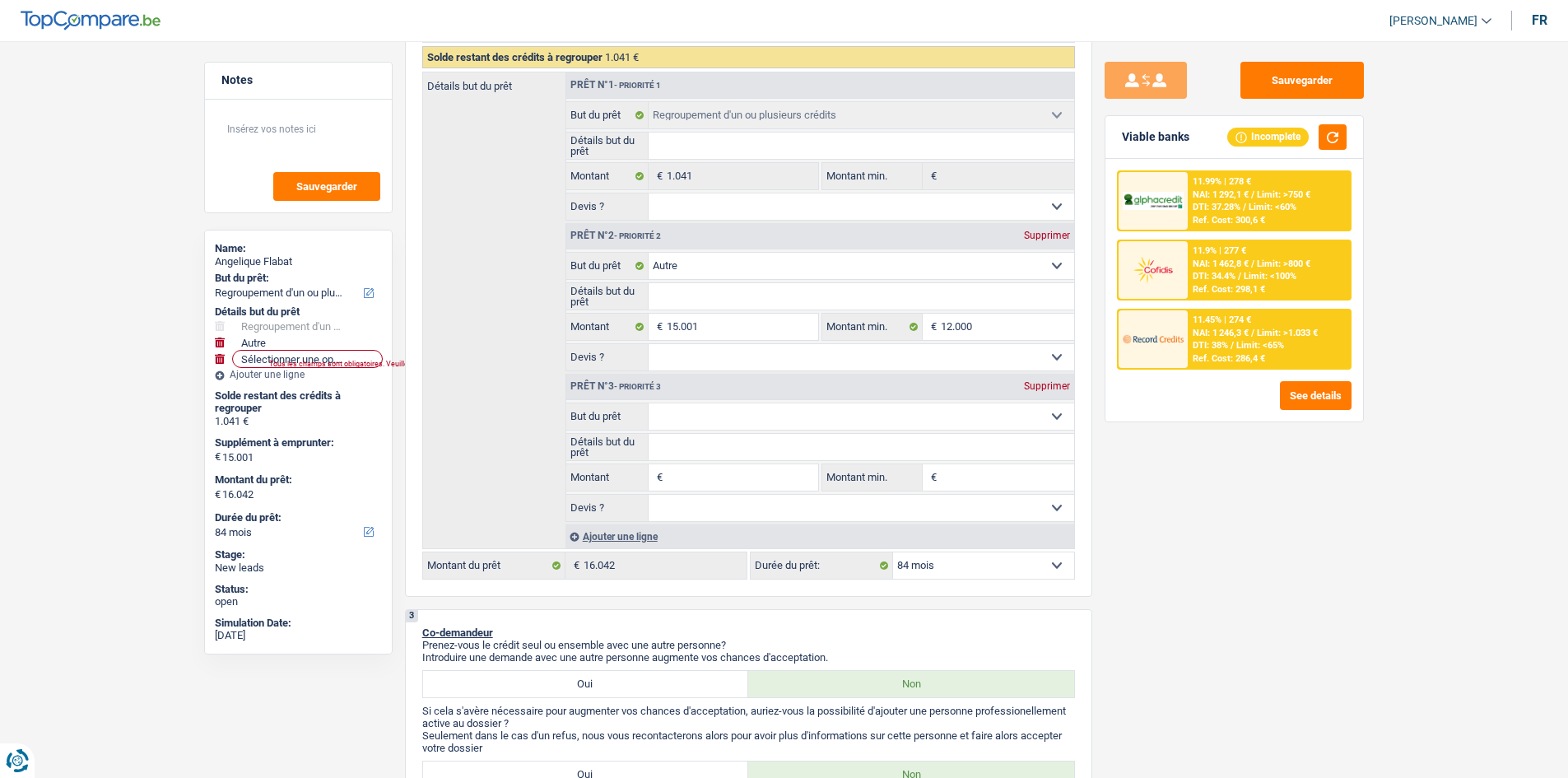 click on "Sauvegarder
Viable banks
Incomplete
11.99% | 278 €
NAI: 1 292,1 €
/
Limit: >750 €
DTI: 37.28%
/
Limit: <60%
Ref. Cost: 300,6 €
11.9% | 277 €
NAI: 1 462,8 €
/
Limit: >800 €
DTI: 34.4%
/               /       /" at bounding box center (1234, 404) 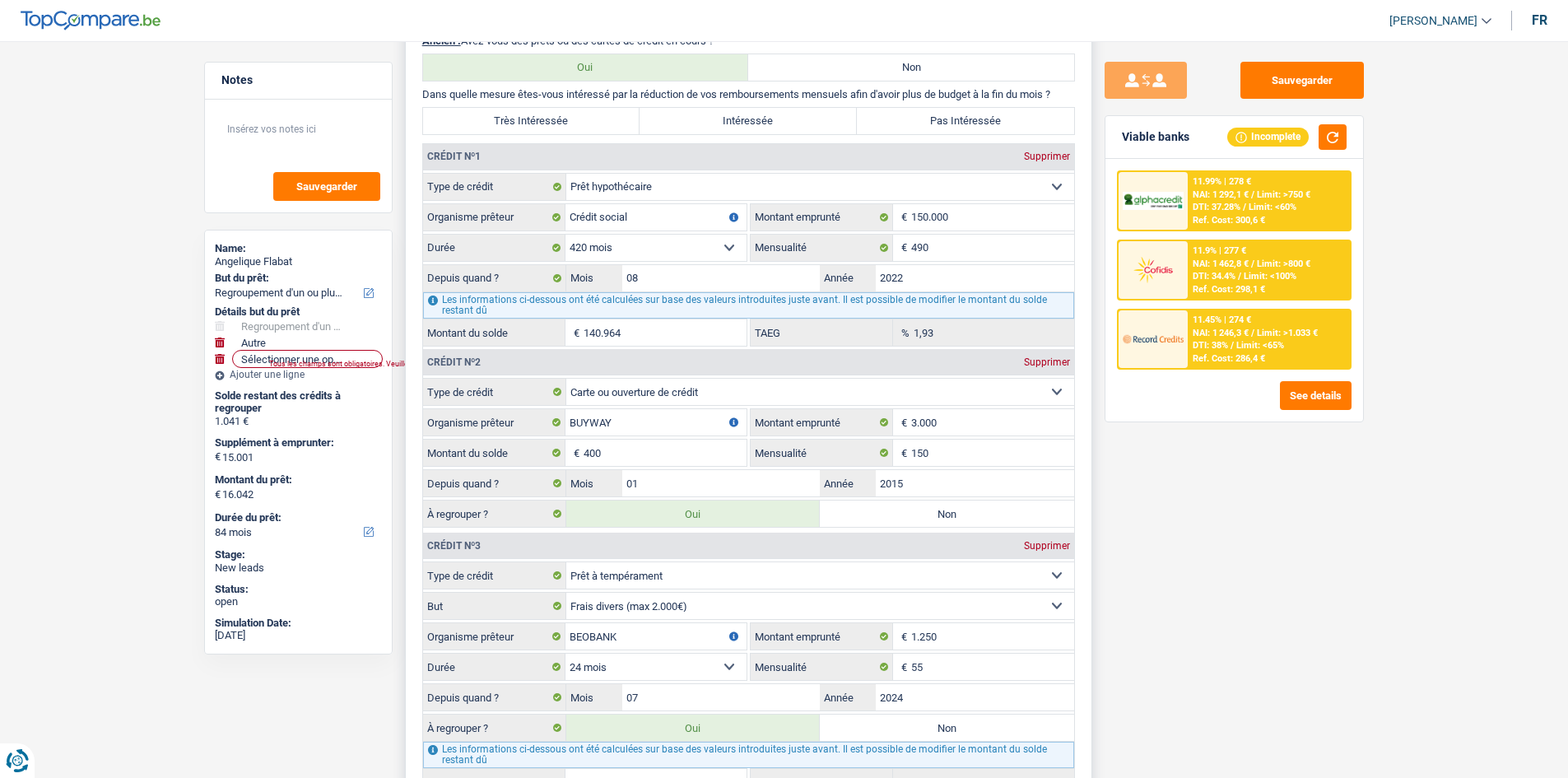 scroll, scrollTop: 1729, scrollLeft: 0, axis: vertical 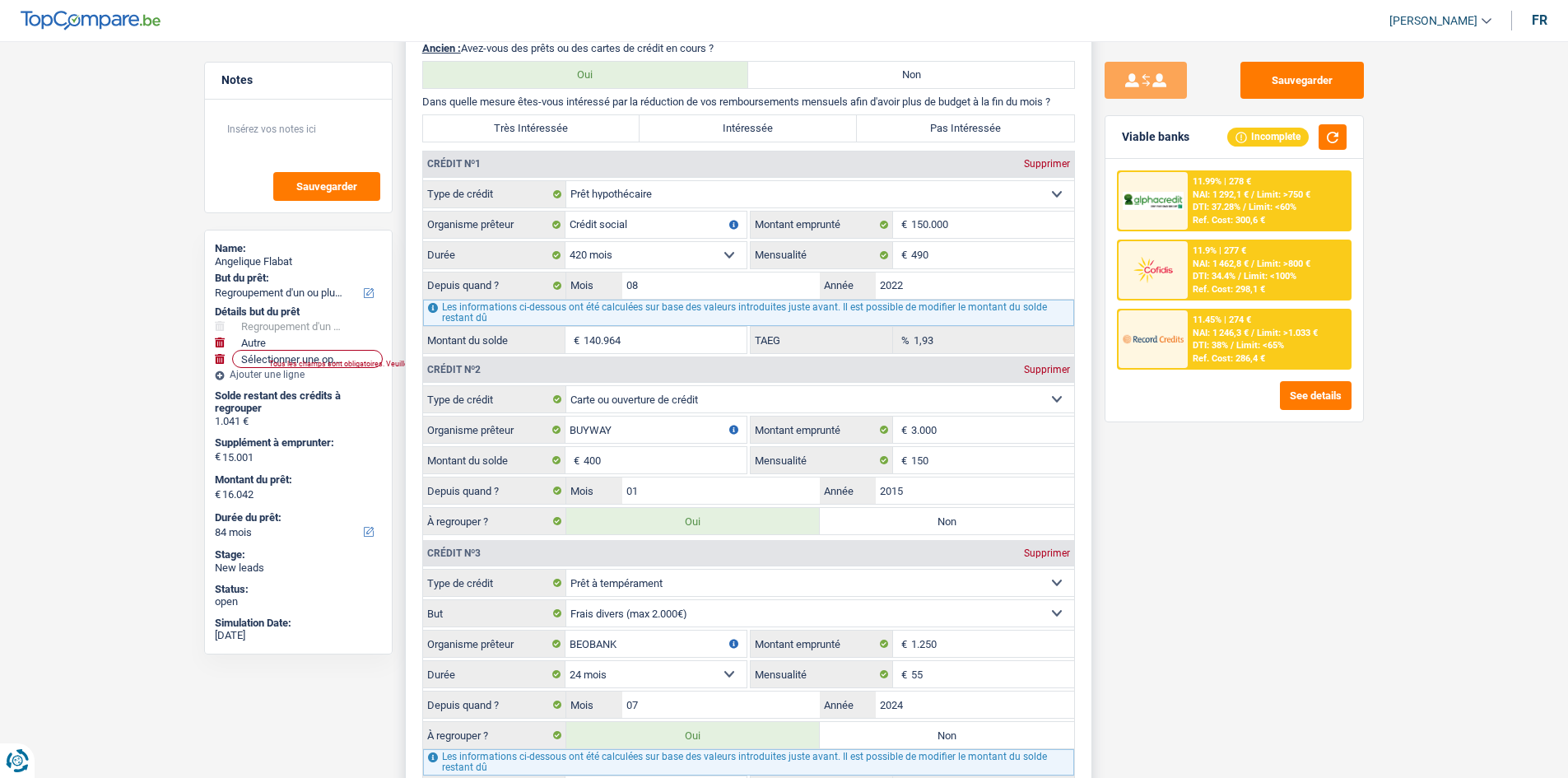 click on "Non" at bounding box center [947, 521] 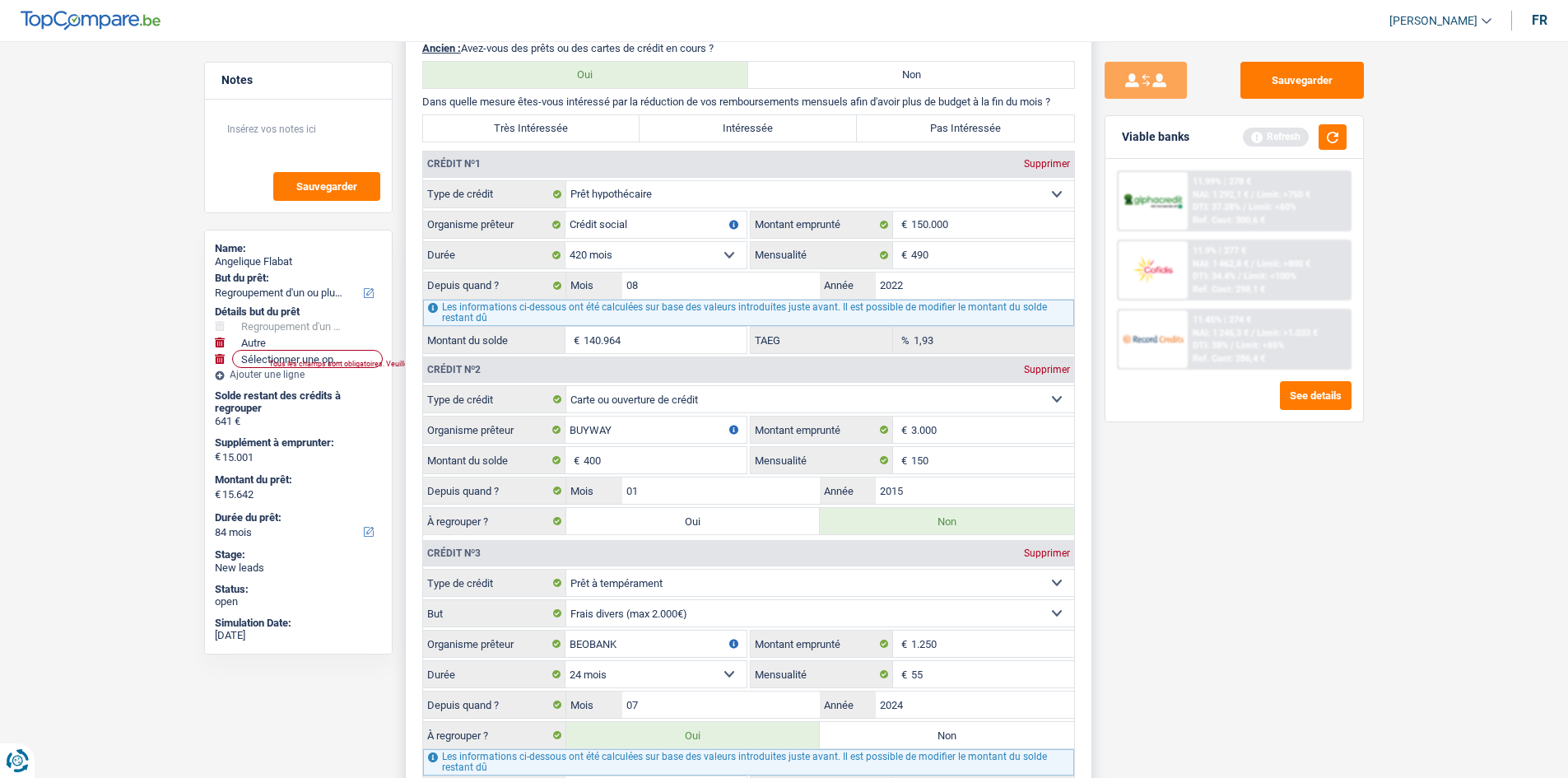 scroll, scrollTop: 1976, scrollLeft: 0, axis: vertical 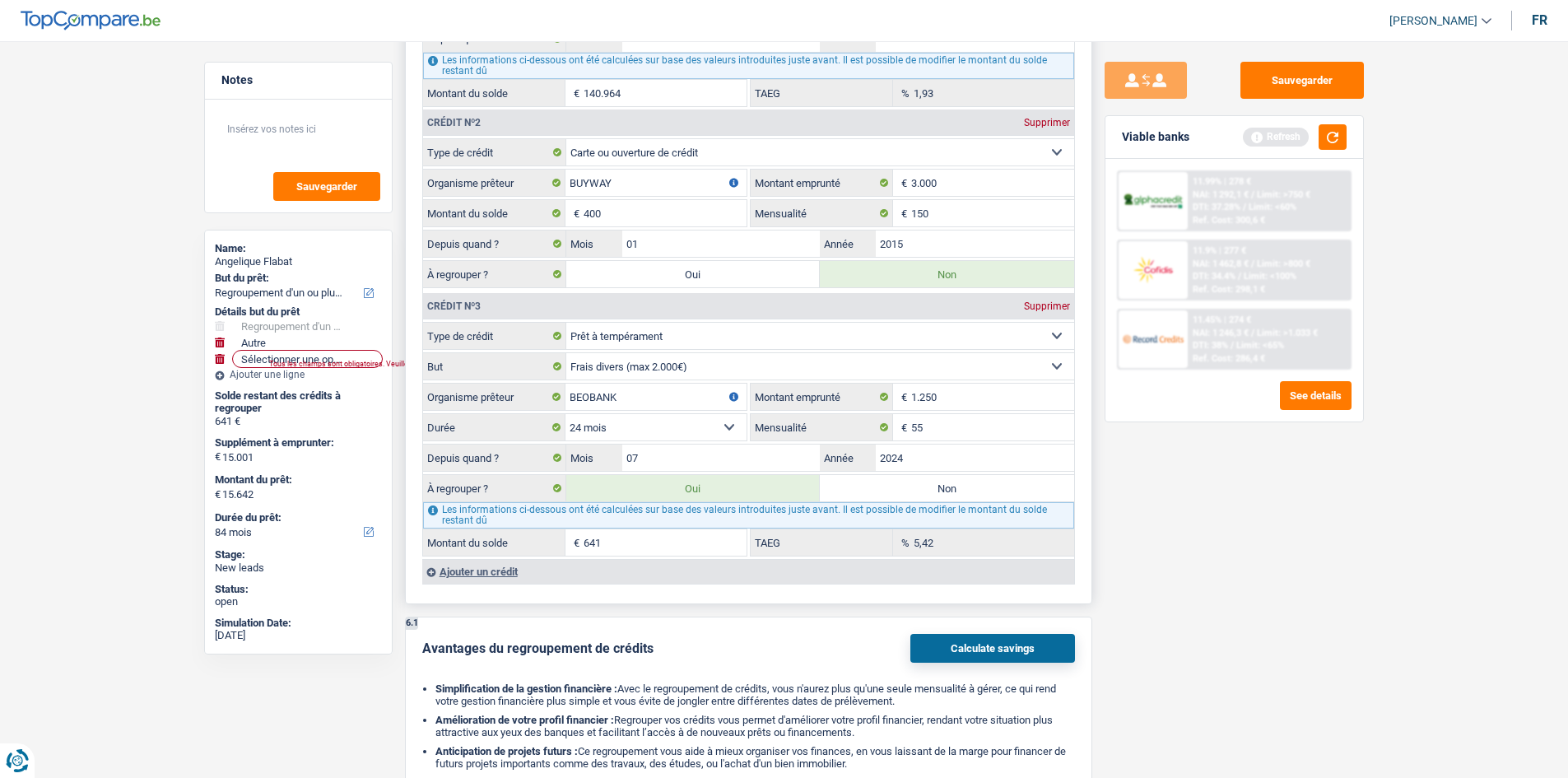 click on "Non" at bounding box center (947, 488) 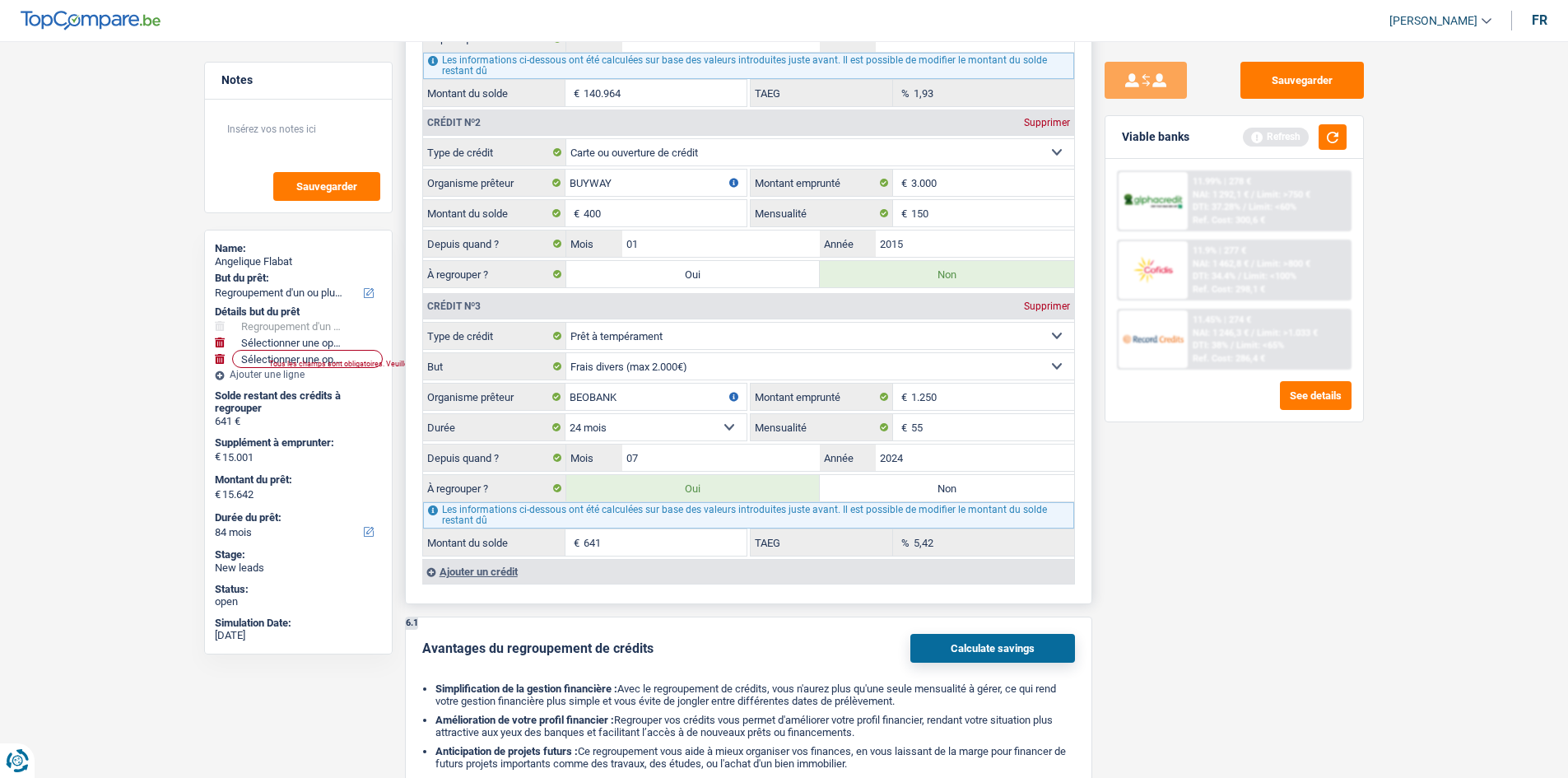 select 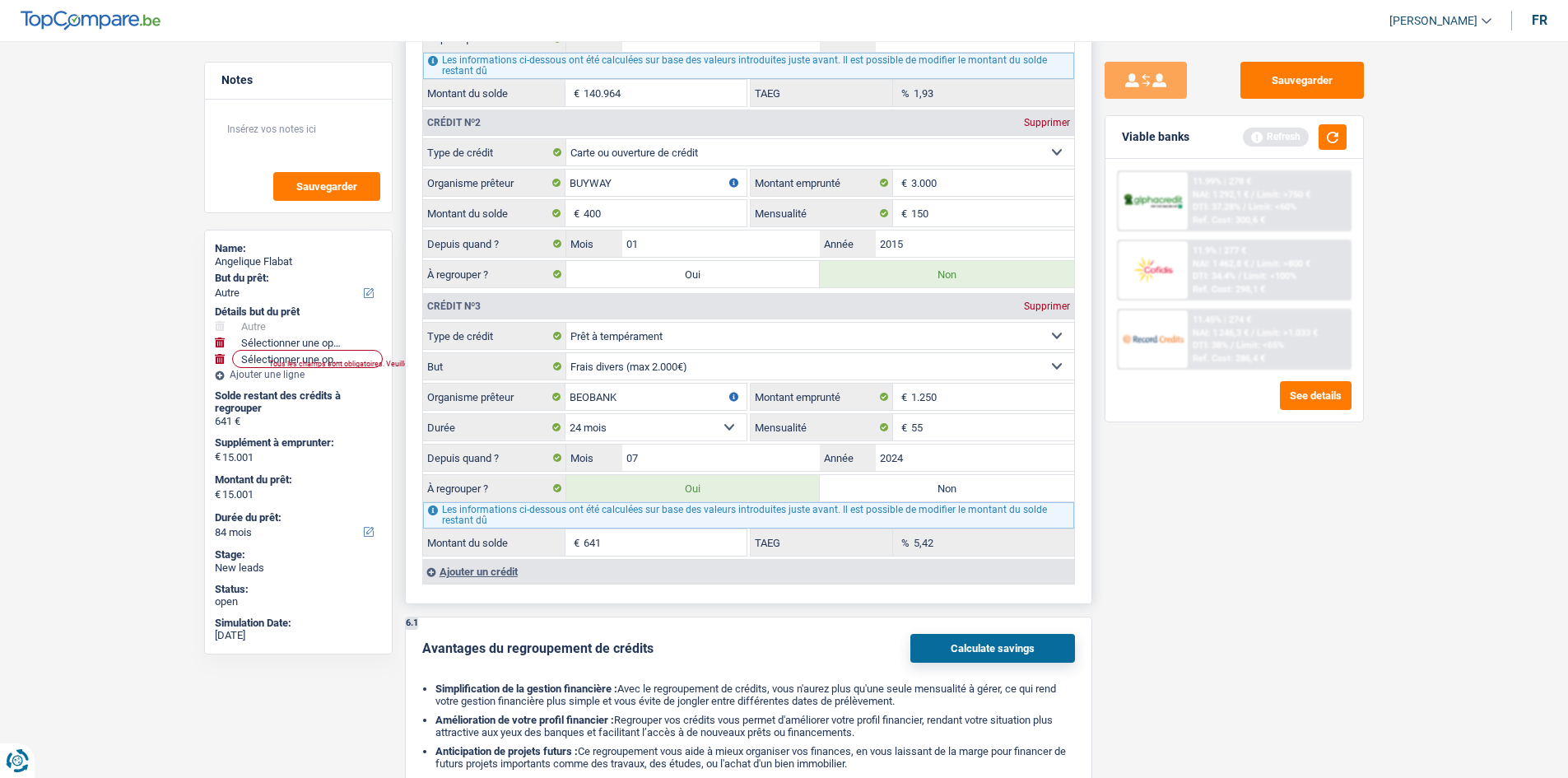 radio on "false" 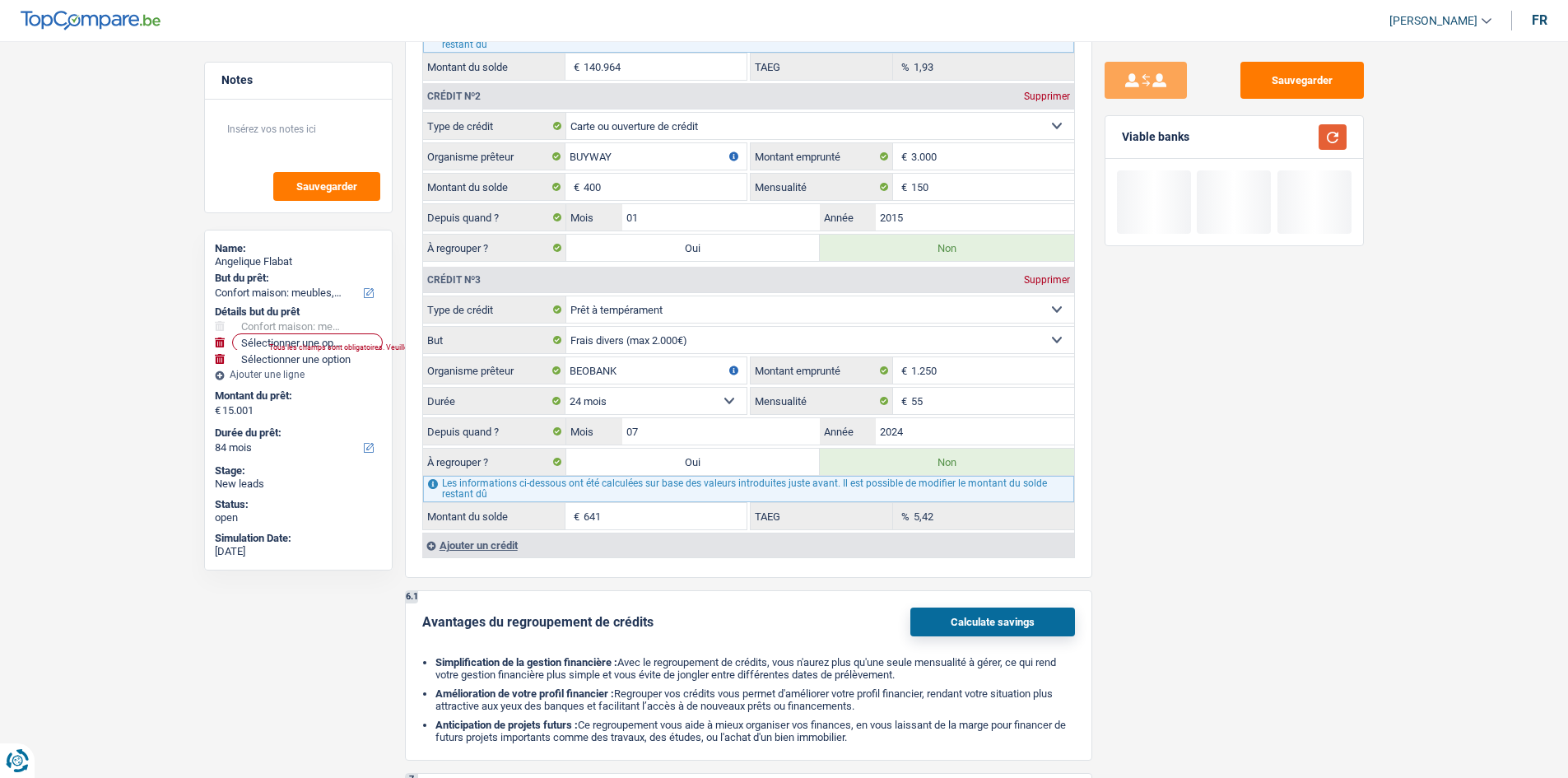 click at bounding box center [1333, 137] 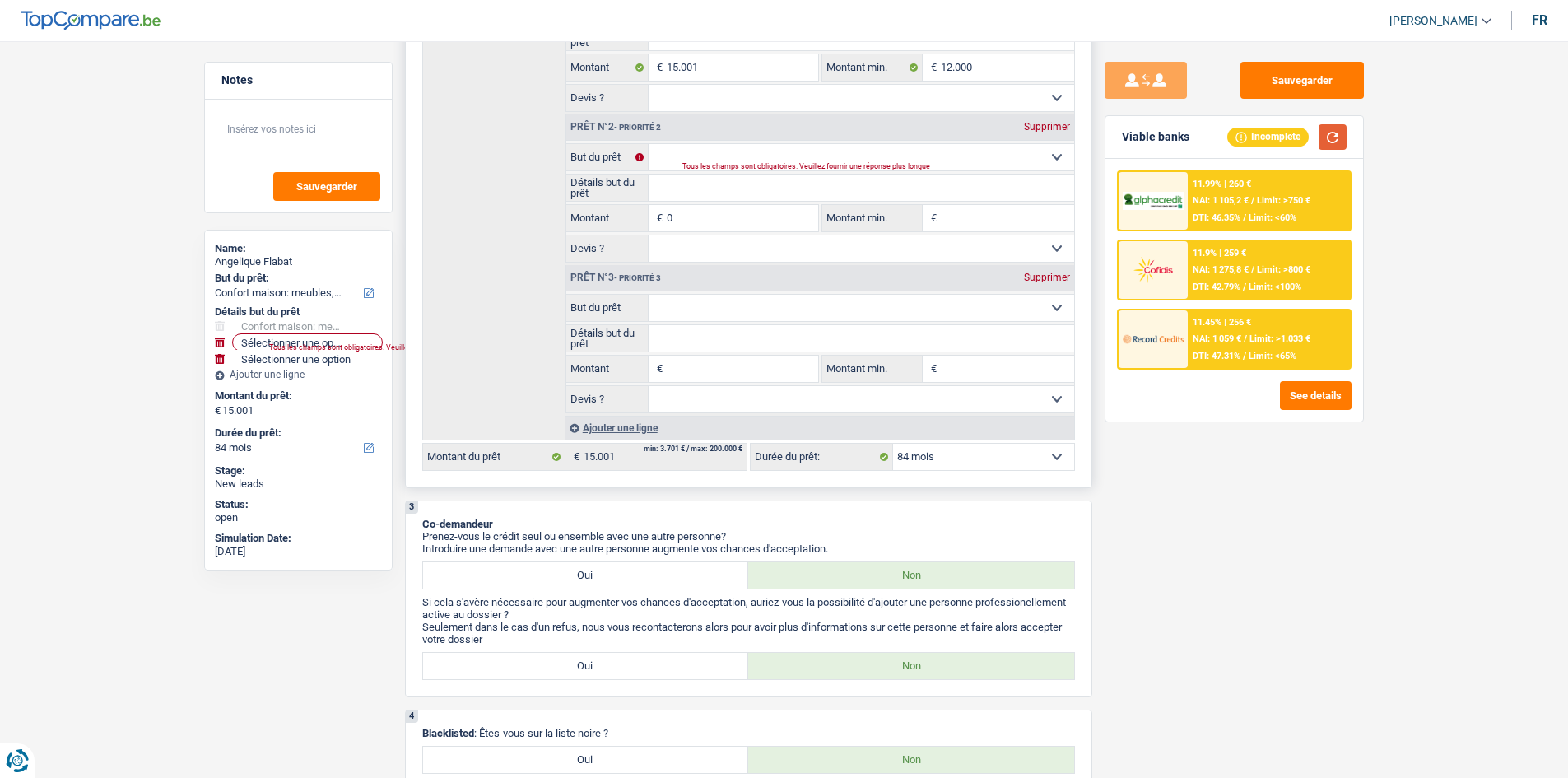 scroll, scrollTop: 247, scrollLeft: 0, axis: vertical 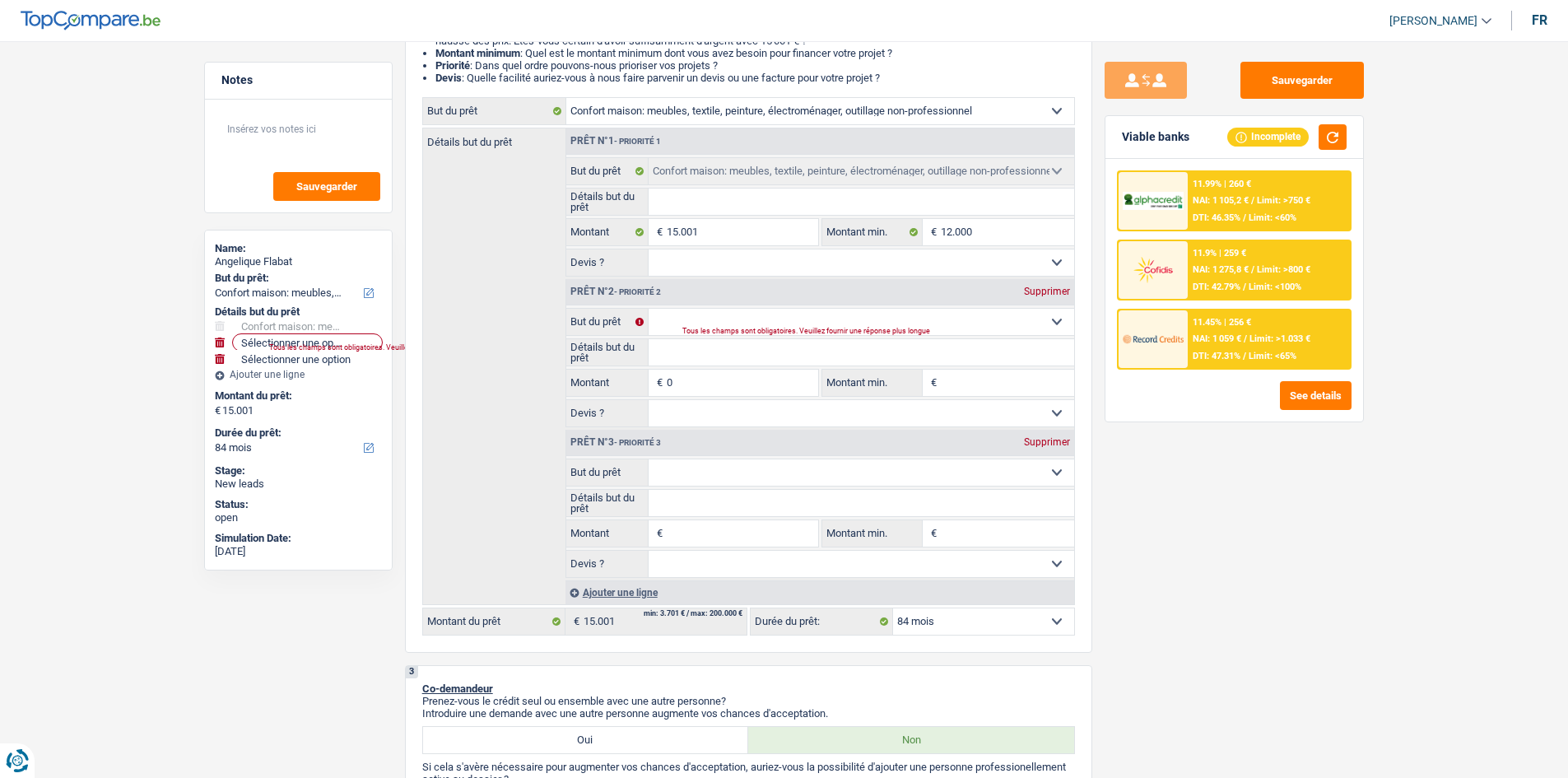 click on "11.99% | 260 €
NAI: 1 105,2 €
/
Limit: >750 €
DTI: 46.35%
/
Limit: <60%
11.9% | 259 €
NAI: 1 275,8 €
/
Limit: >800 €
DTI: 42.79%
/
Limit: <100%
11.45% | 256 €
/       /" at bounding box center [1234, 290] 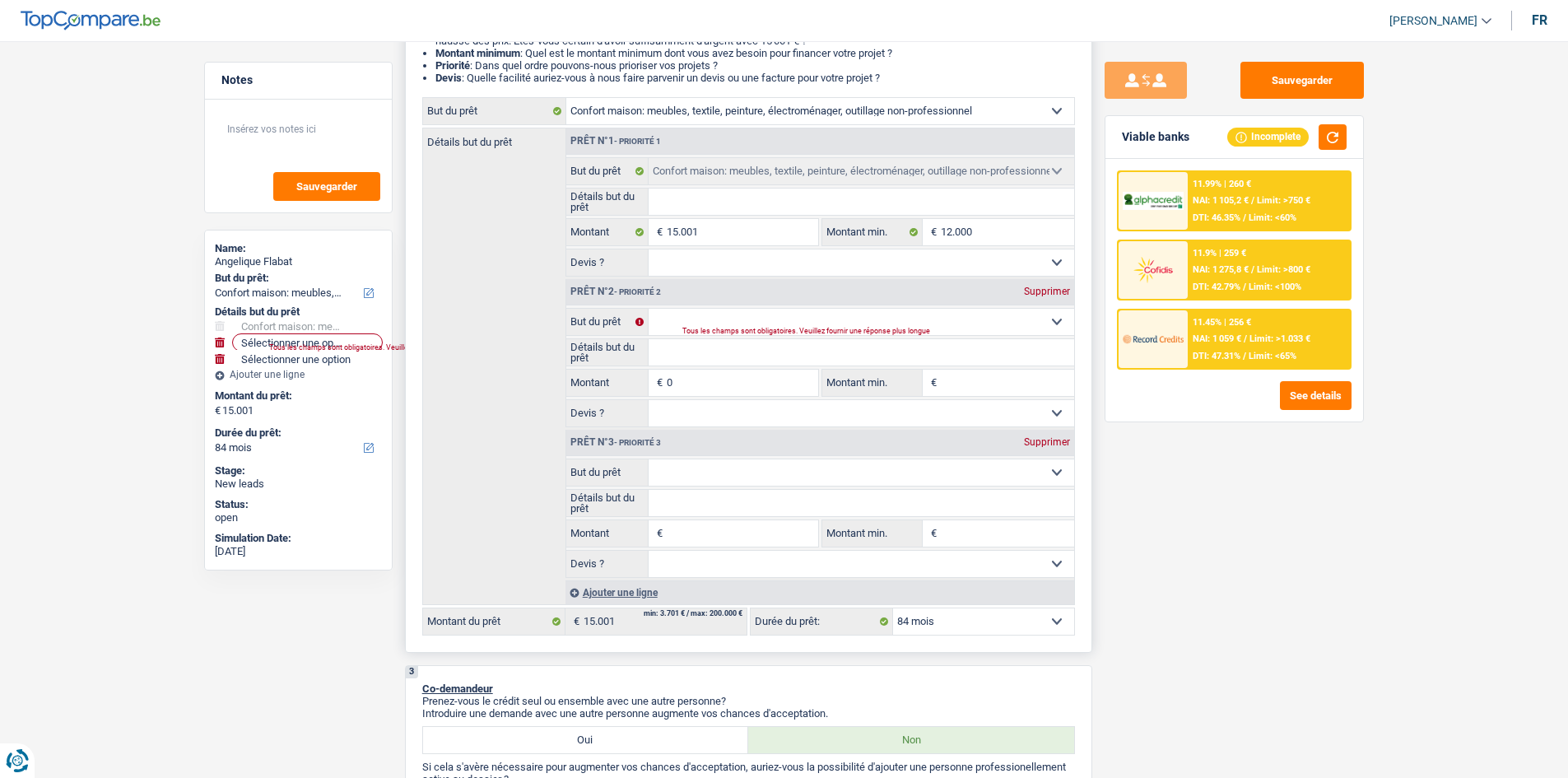 click on "Supprimer" at bounding box center (1047, 291) 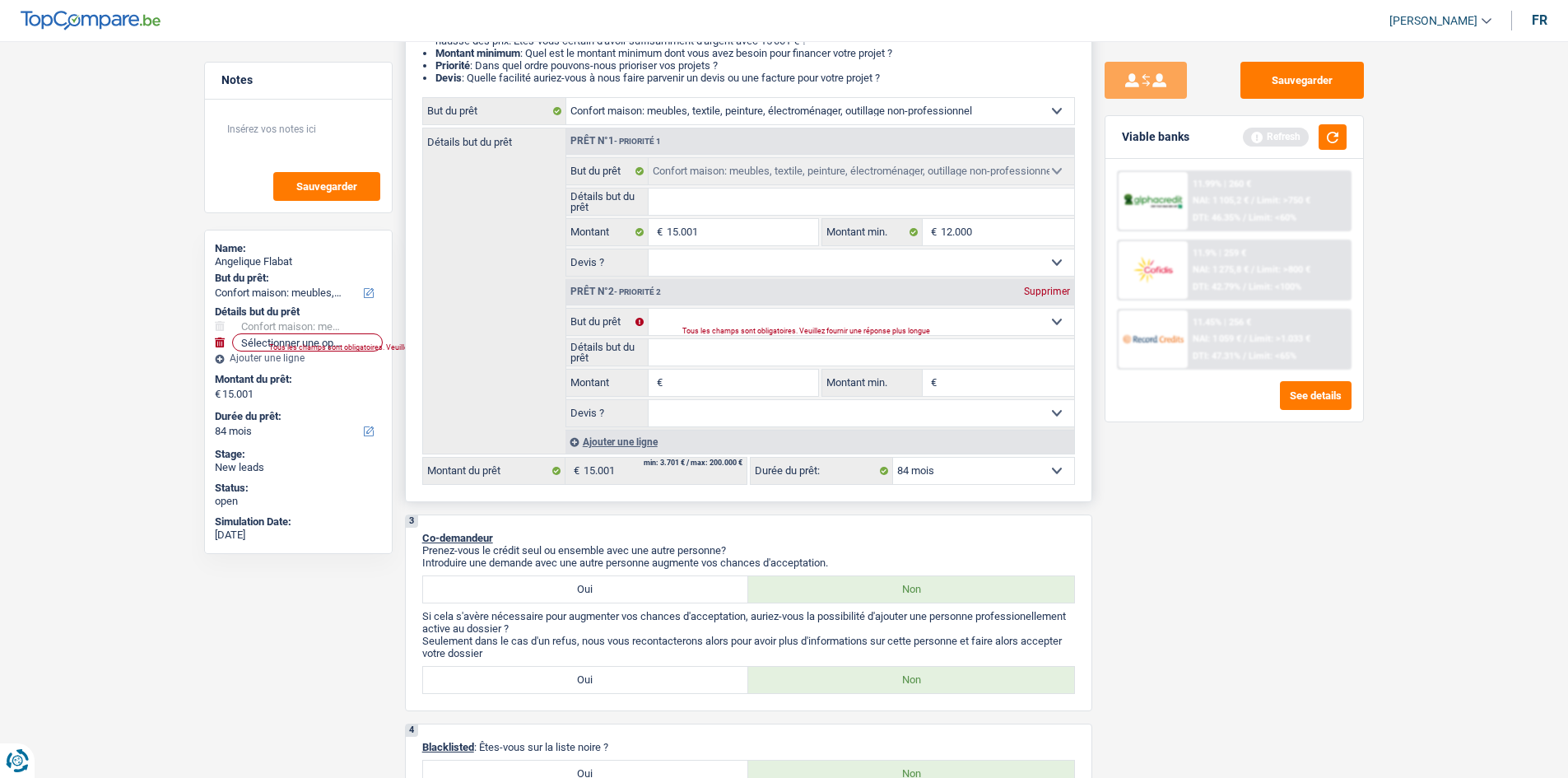 click on "Supprimer" at bounding box center [1047, 291] 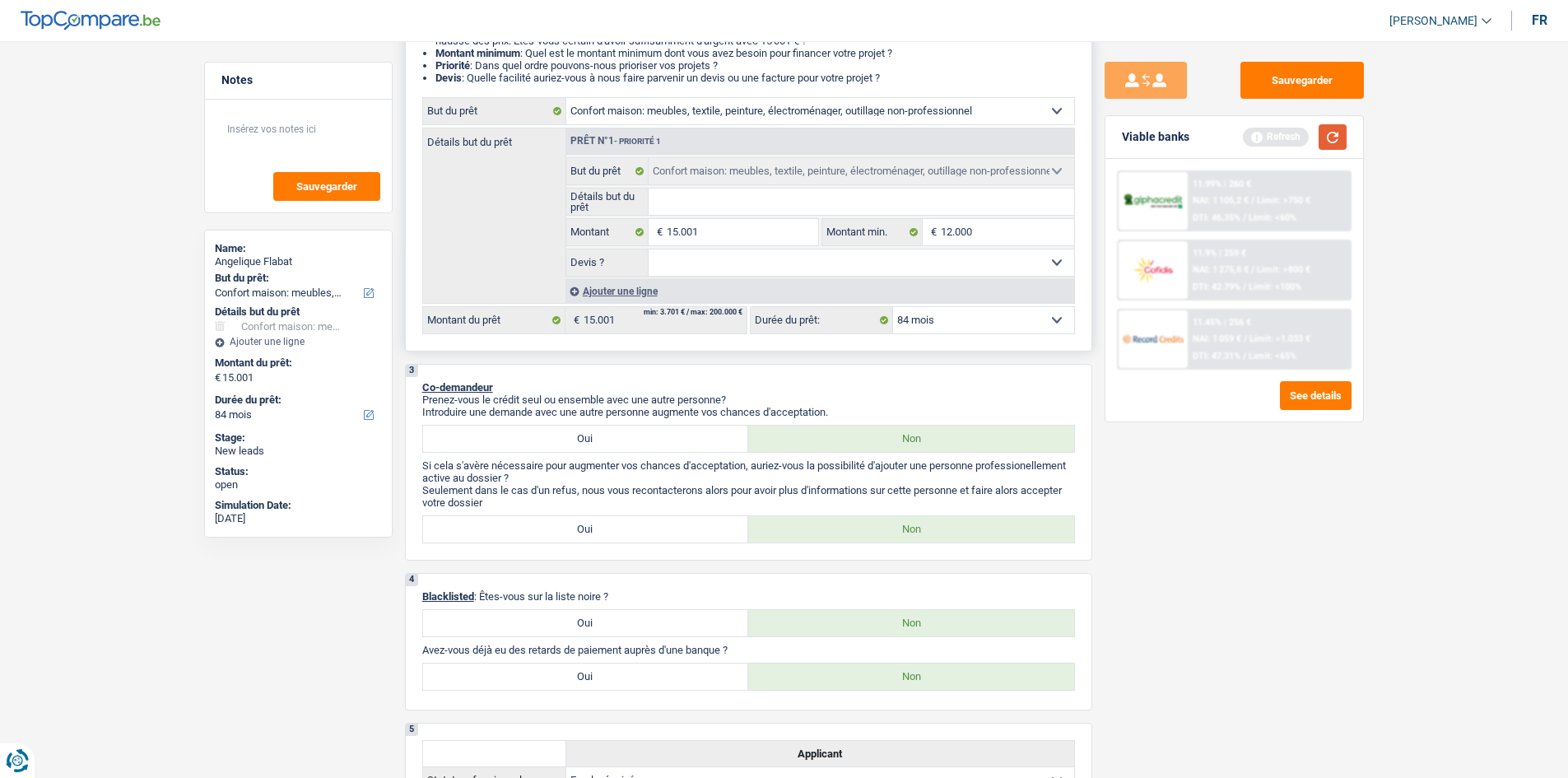 click at bounding box center (1333, 137) 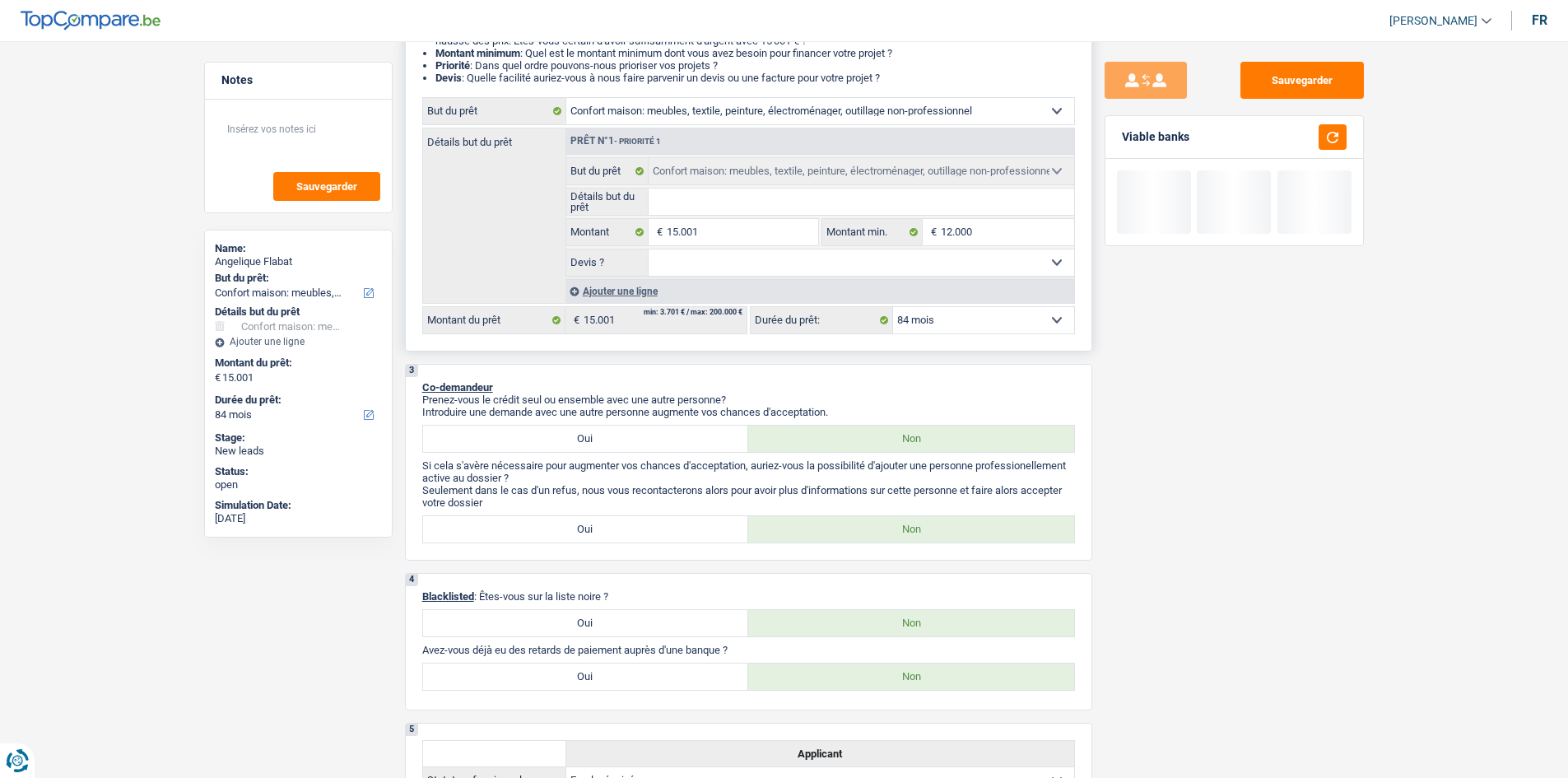 click on "Confort maison: meubles, textile, peinture, électroménager, outillage non-professionnel Hifi, multimédia, gsm, ordinateur Aménagement: frais d'installation, déménagement Evénement familial: naissance, mariage, divorce, communion, décès Frais médicaux Frais d'études Frais permis de conduire Loisirs: voyage, sport, musique Rafraîchissement: petits travaux maison et jardin Frais judiciaires Réparation voiture Prêt rénovation Prêt énergie Prêt voiture Taxes, impôts non professionnels Rénovation bien à l'étranger Dettes familiales Assurance Autre
Sélectionner une option" at bounding box center [820, 111] 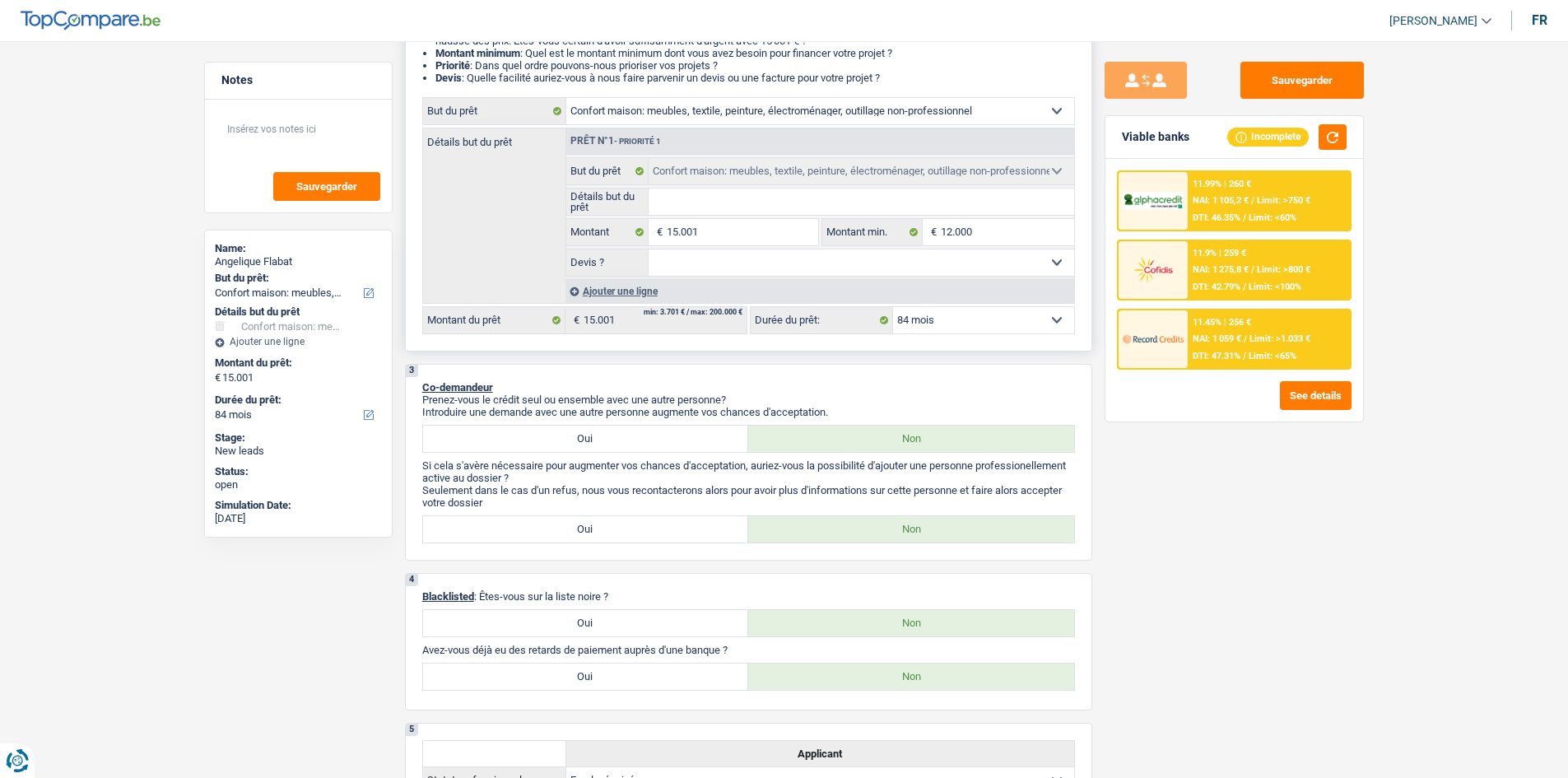 select on "houseOrGarden" 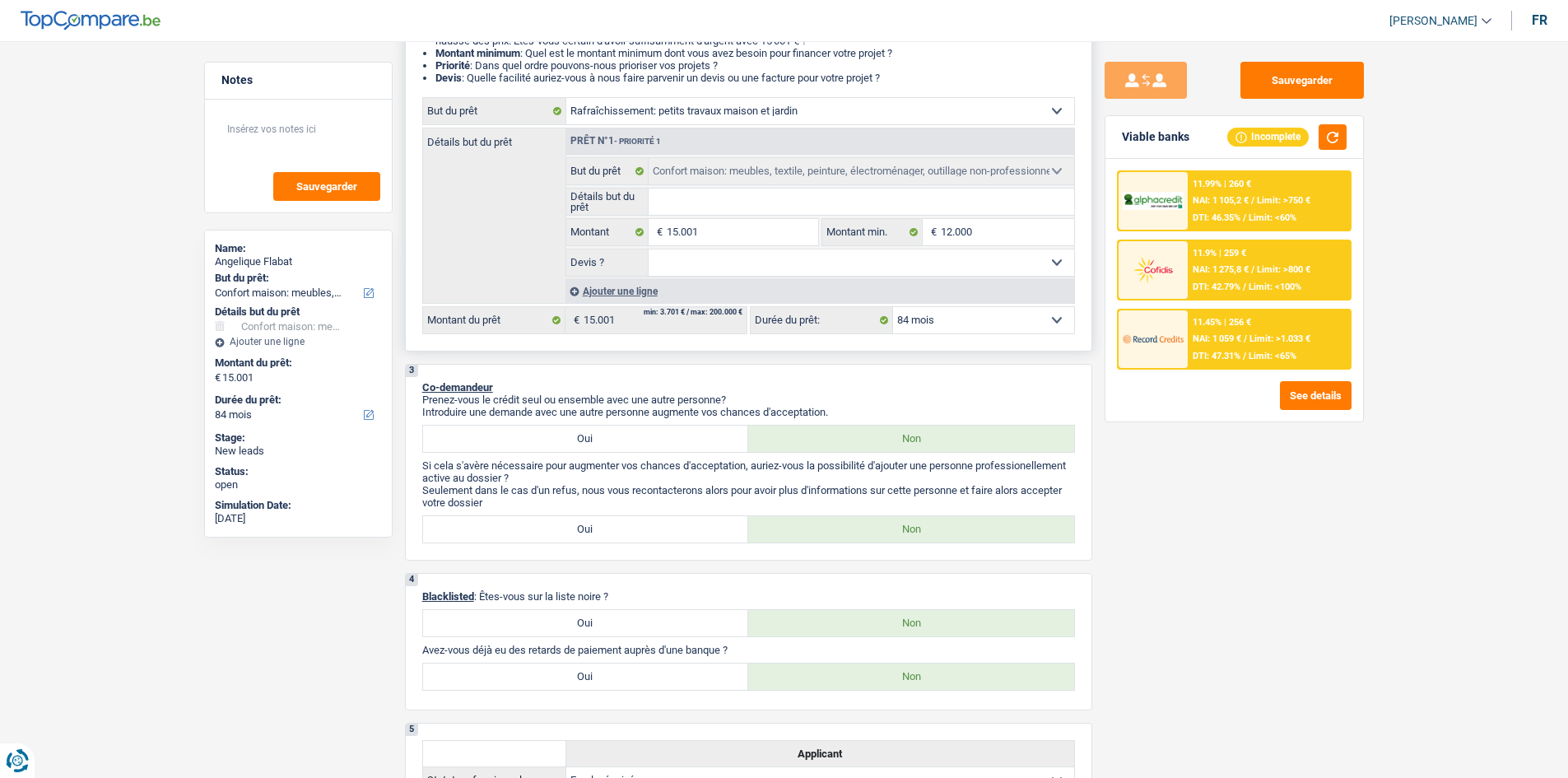 click on "Confort maison: meubles, textile, peinture, électroménager, outillage non-professionnel Hifi, multimédia, gsm, ordinateur Aménagement: frais d'installation, déménagement Evénement familial: naissance, mariage, divorce, communion, décès Frais médicaux Frais d'études Frais permis de conduire Loisirs: voyage, sport, musique Rafraîchissement: petits travaux maison et jardin Frais judiciaires Réparation voiture Prêt rénovation Prêt énergie Prêt voiture Taxes, impôts non professionnels Rénovation bien à l'étranger Dettes familiales Assurance Autre
Sélectionner une option" at bounding box center (820, 111) 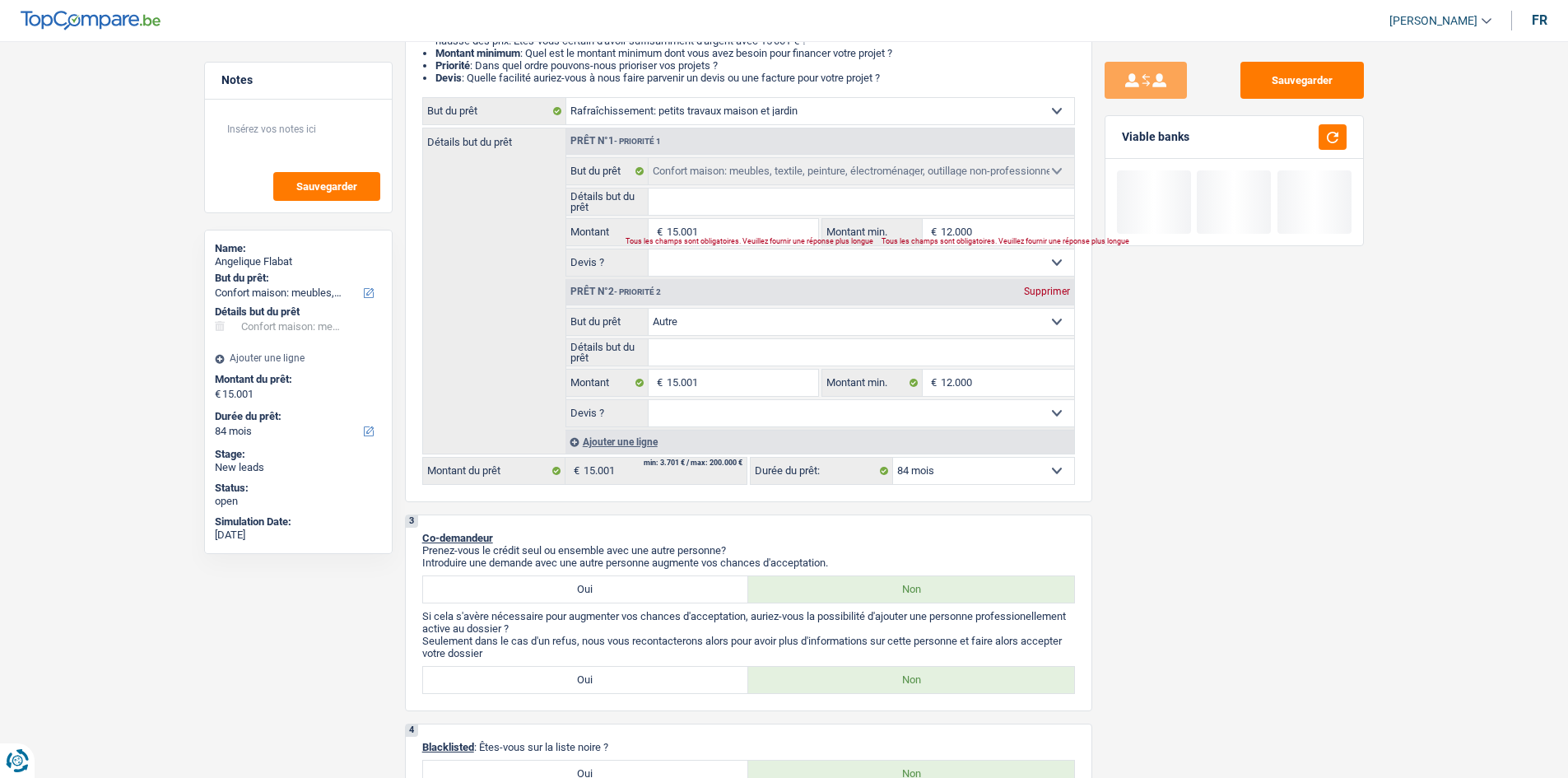select on "houseOrGarden" 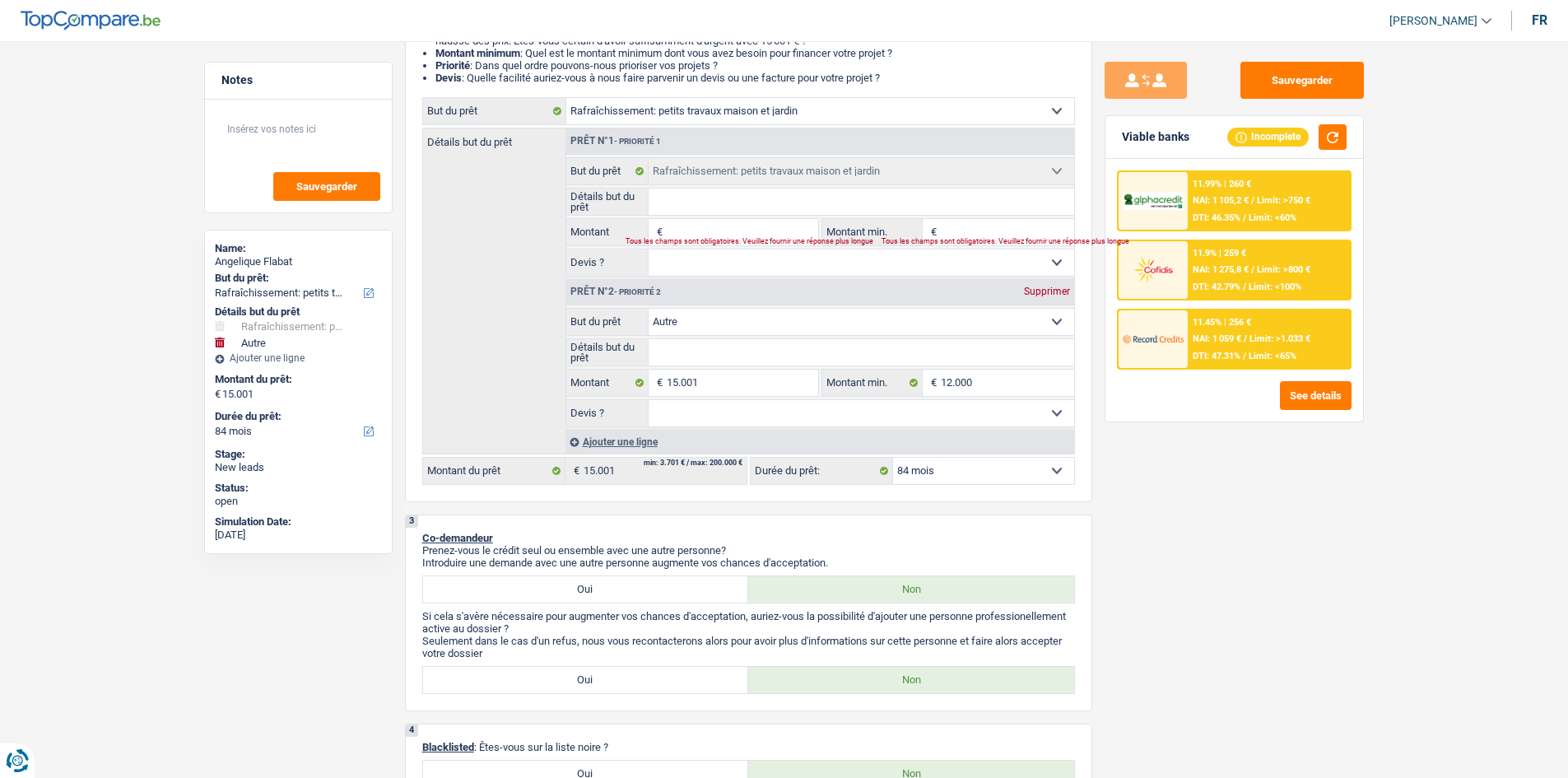 click on "Supprimer" at bounding box center [1047, 291] 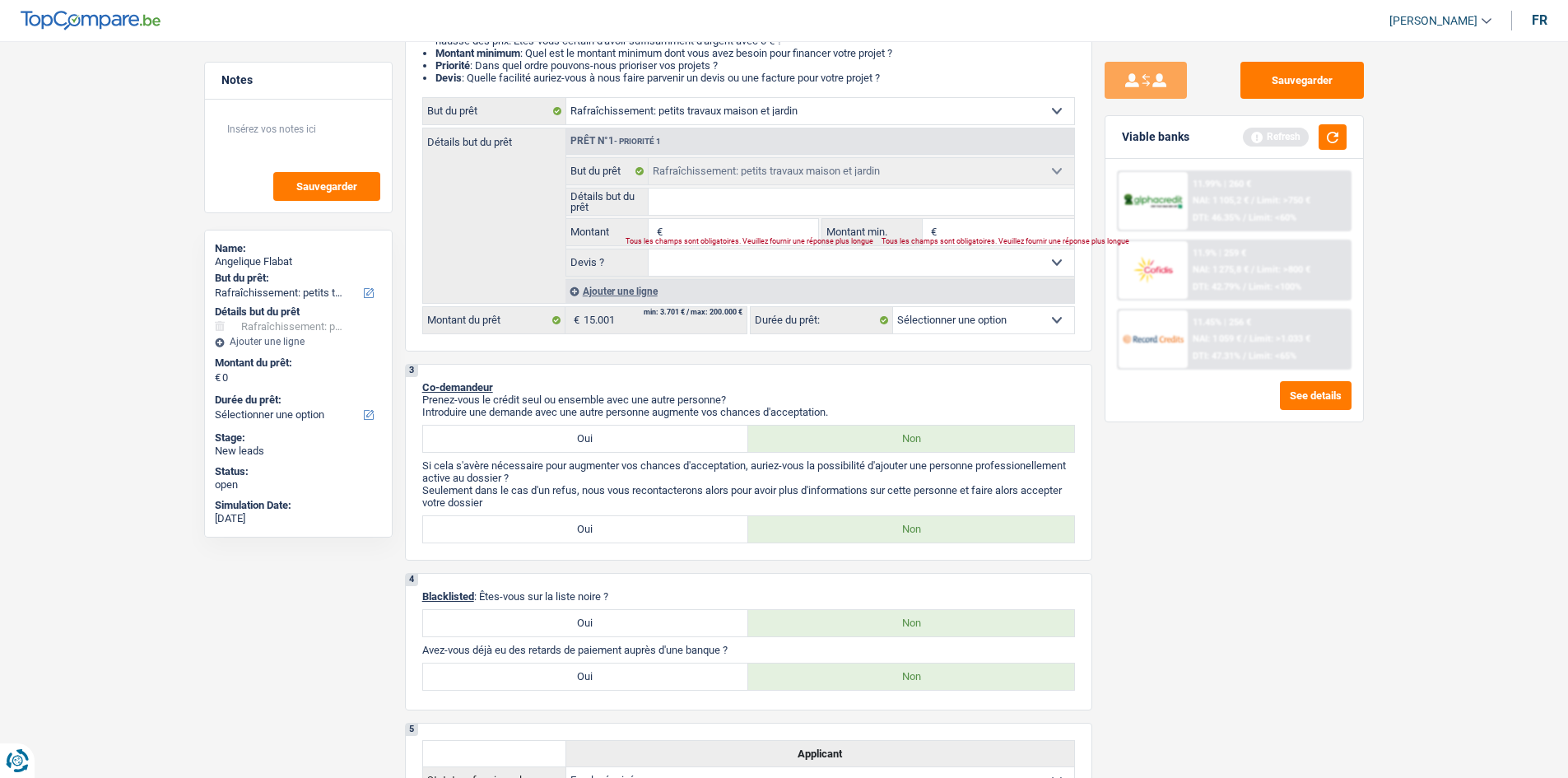 click on "Montant" at bounding box center (742, 232) 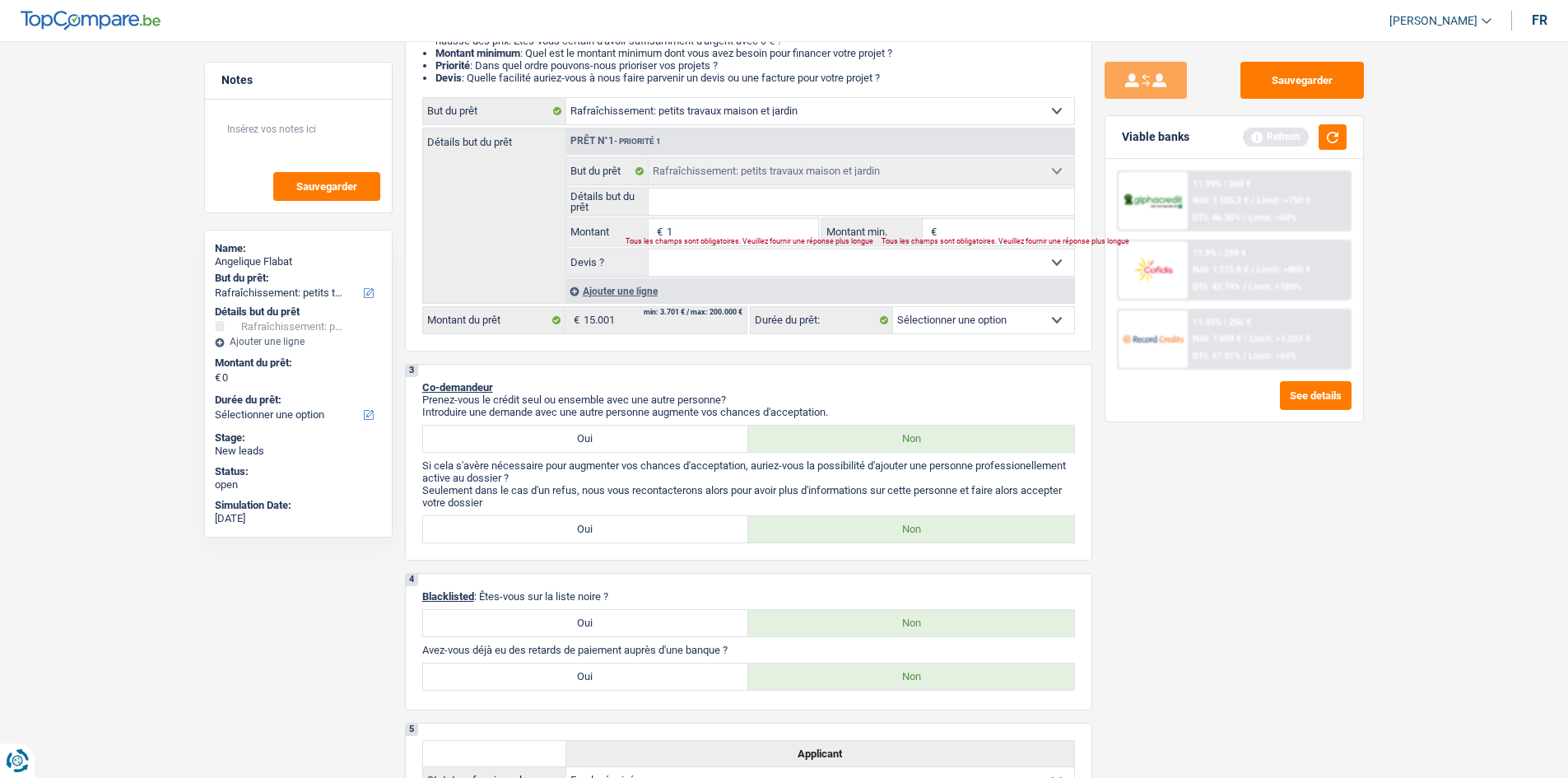 type on "15" 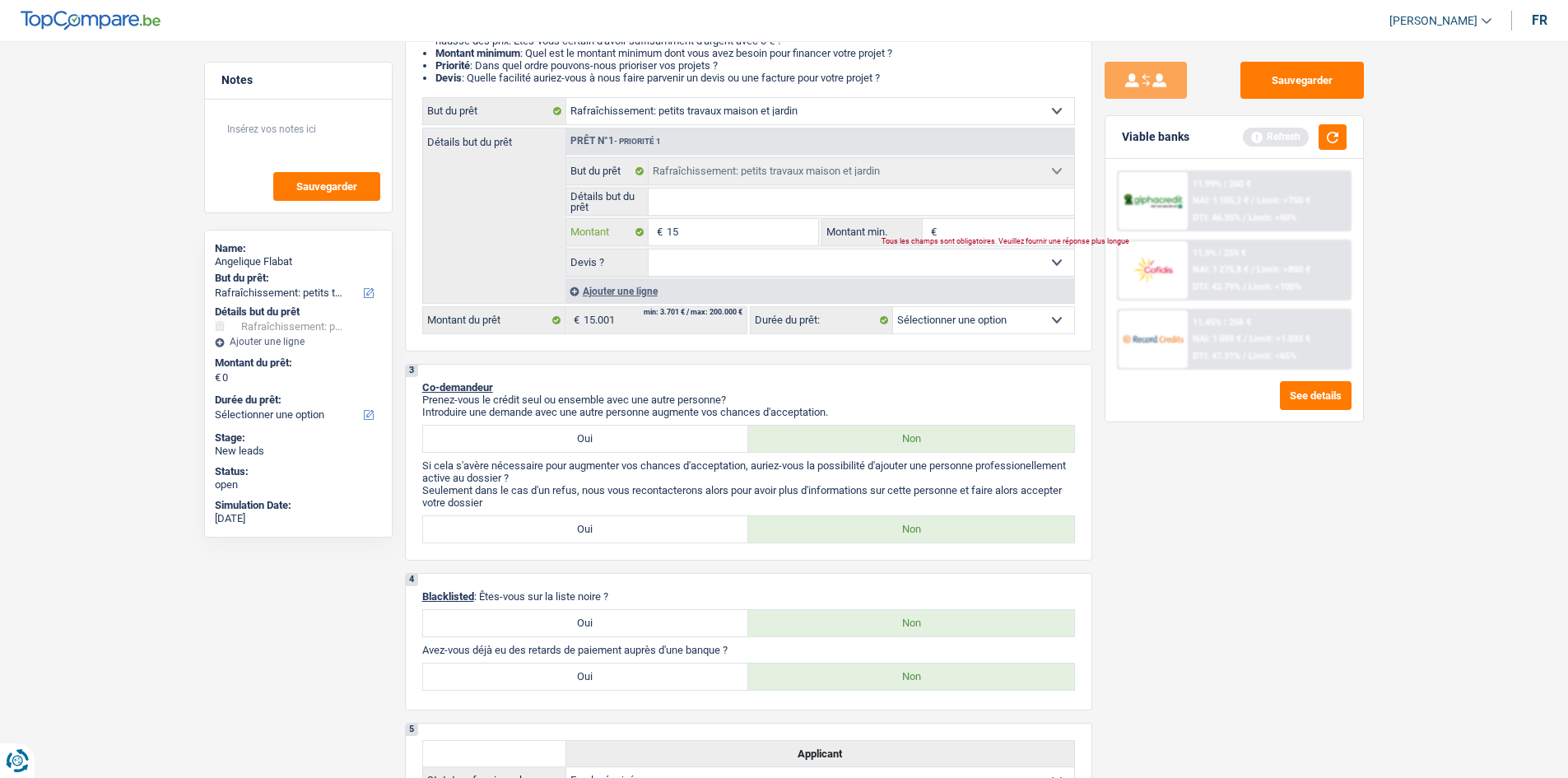 type on "150" 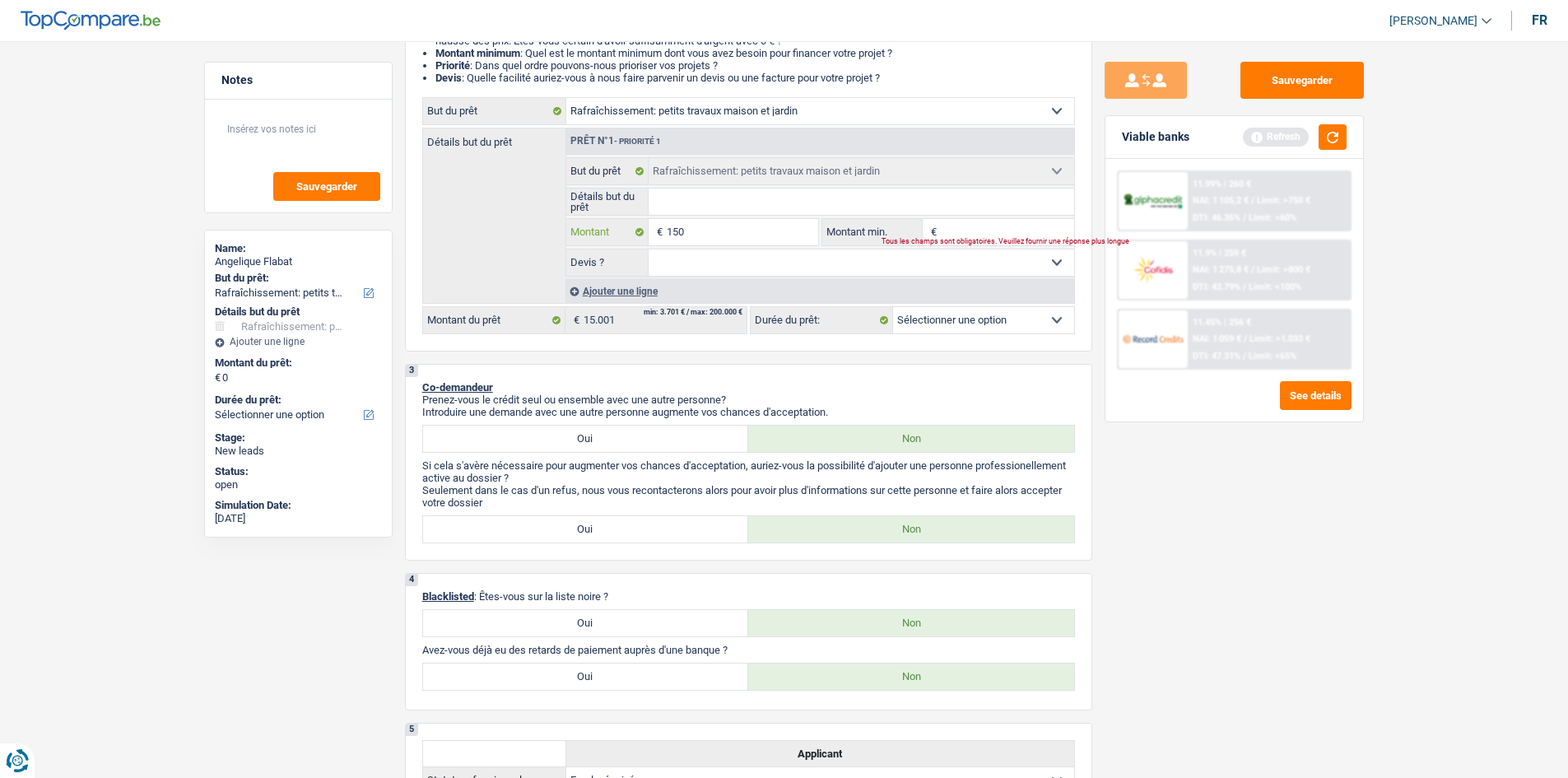 type on "1.500" 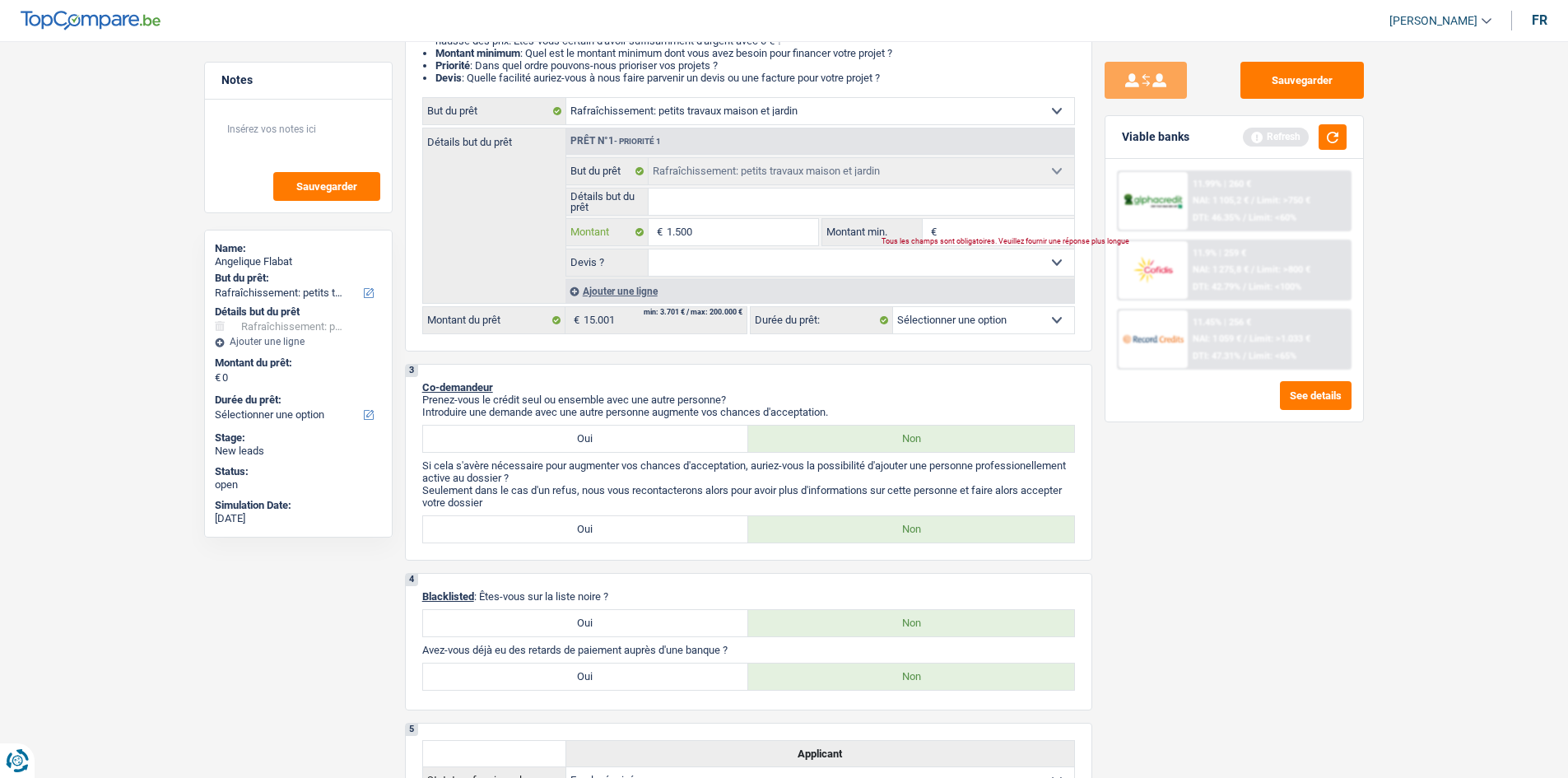 type on "15.001" 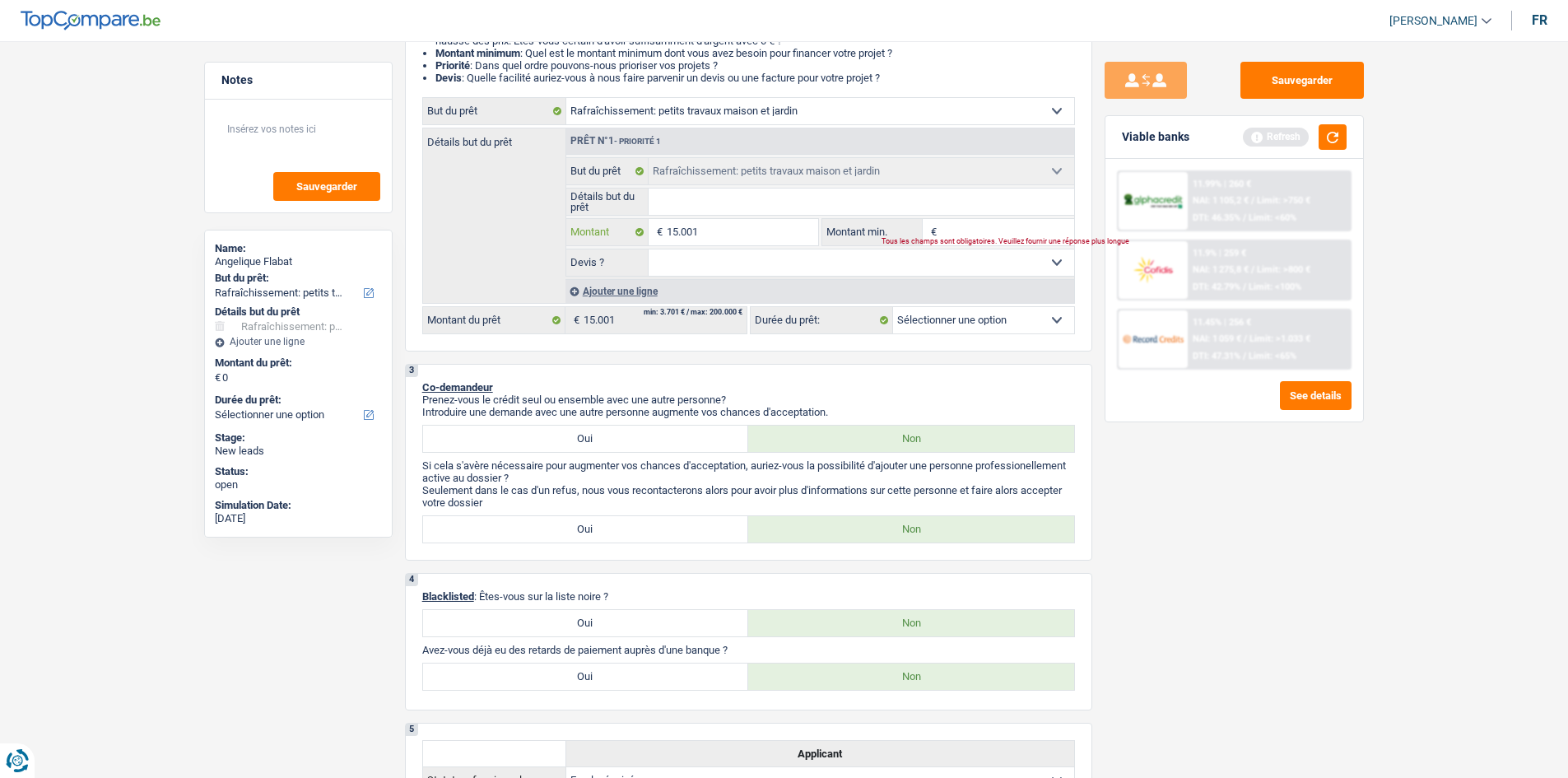 type on "15.001" 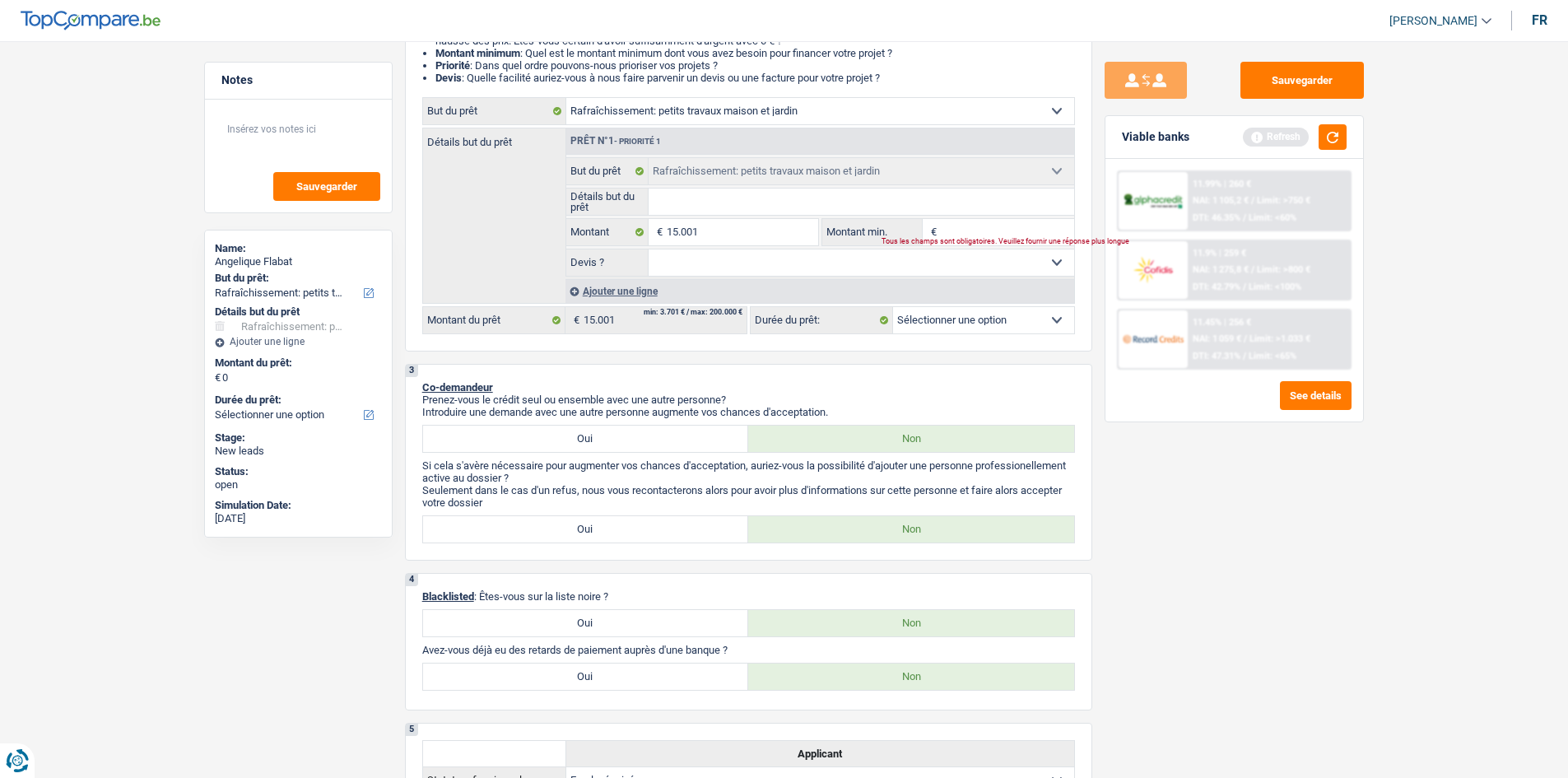 type on "15.001" 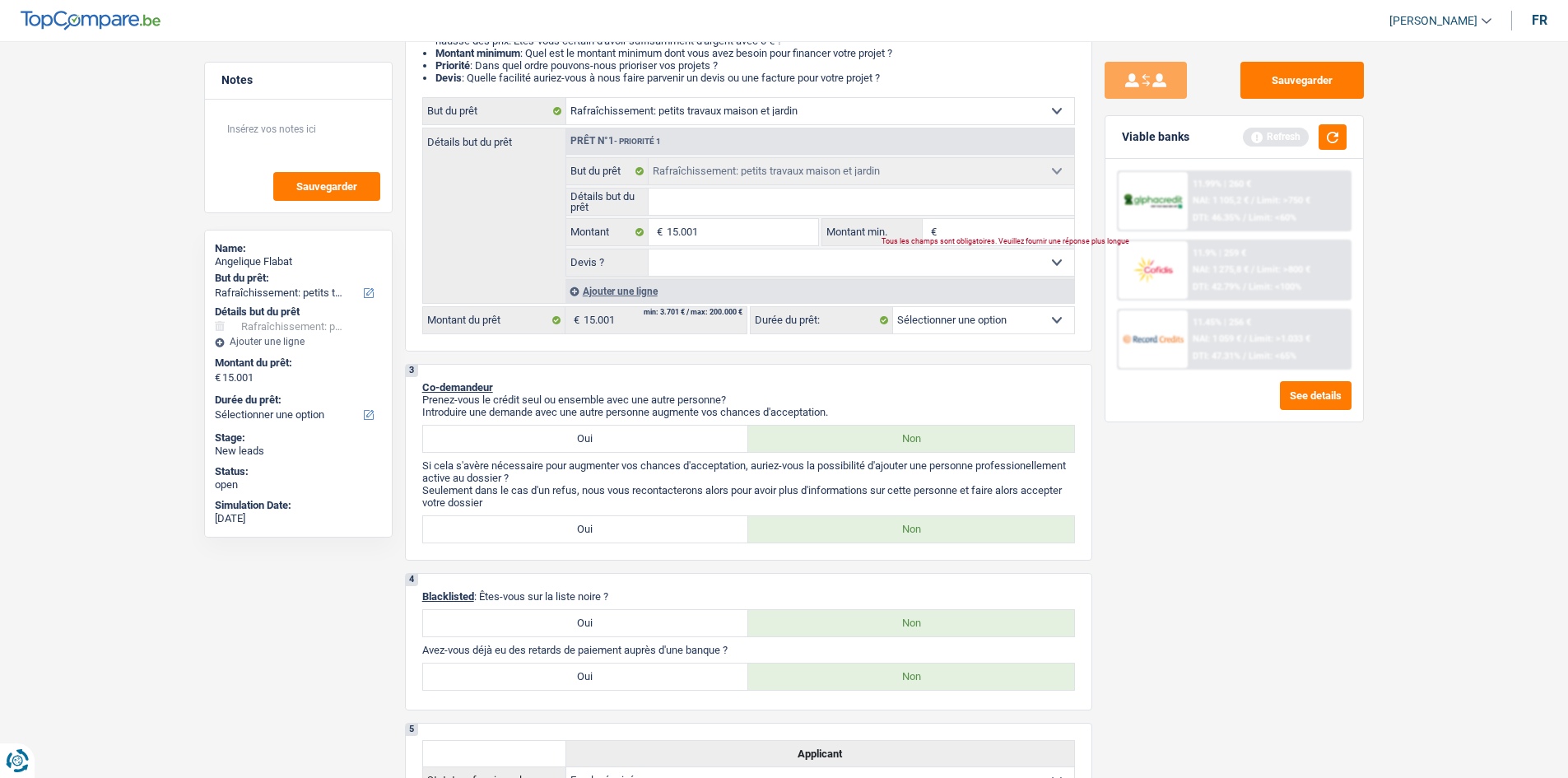 click on "Détails but du prêt" at bounding box center [861, 202] 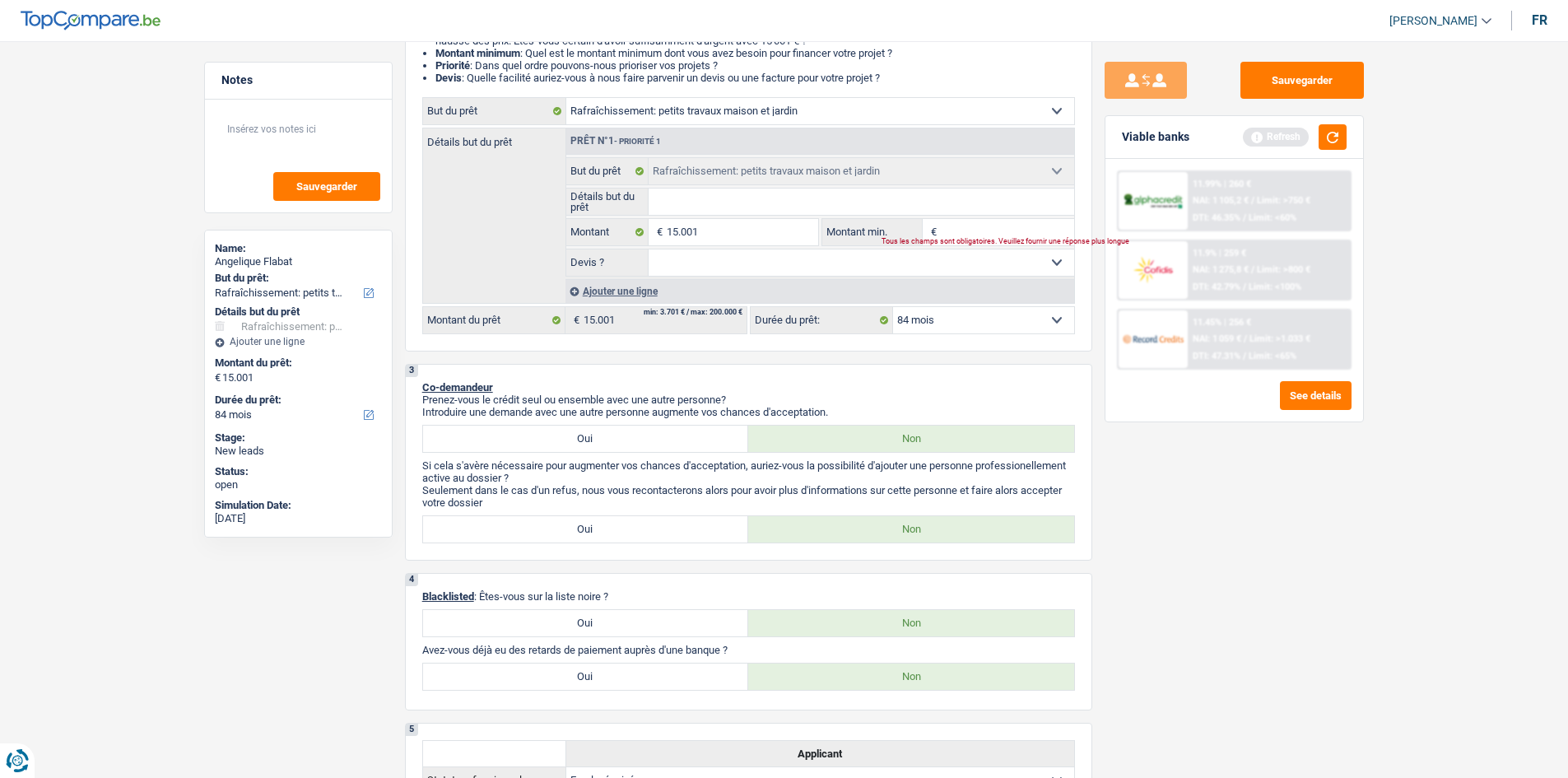 type on "P" 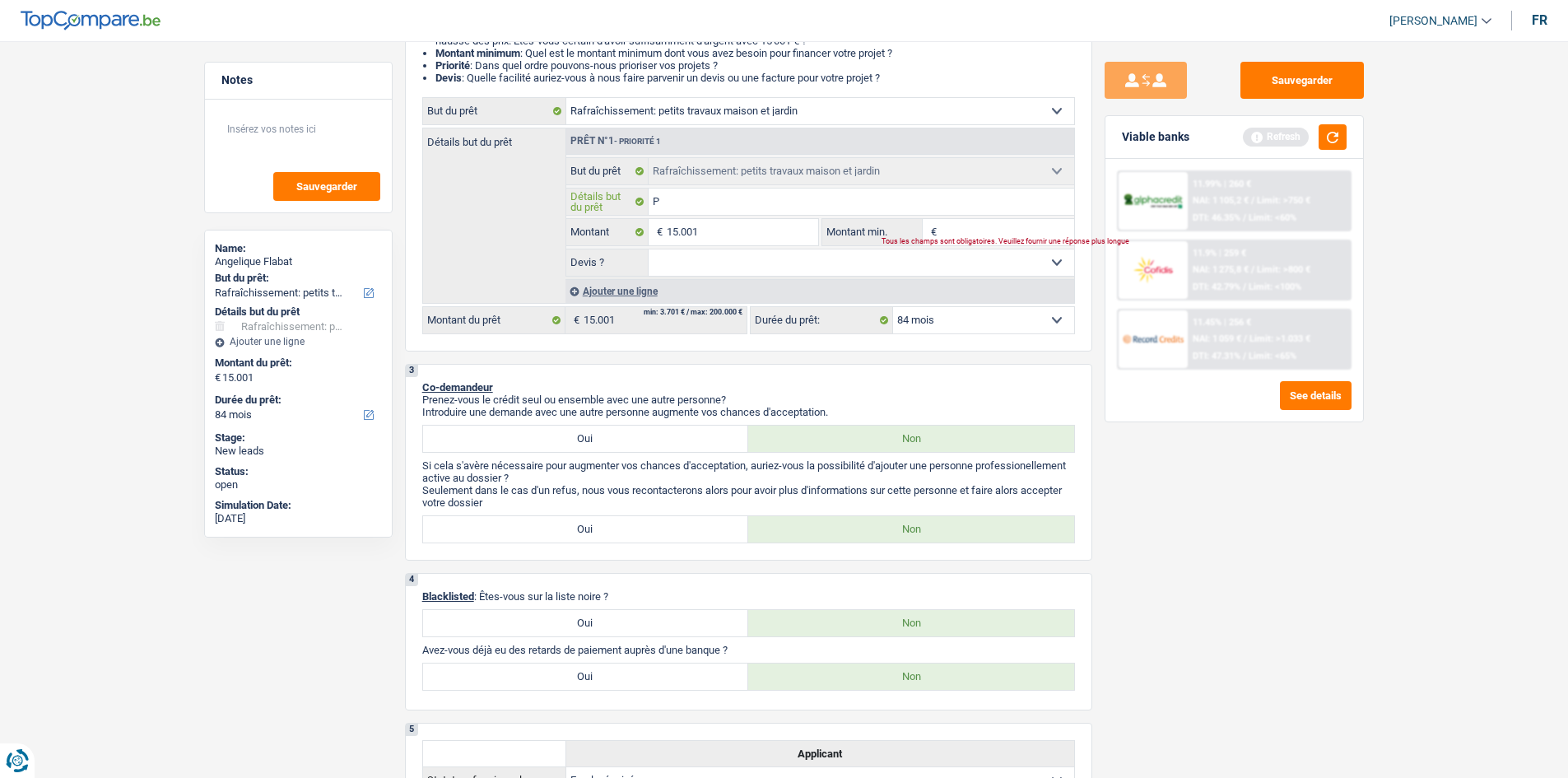 type on "PE" 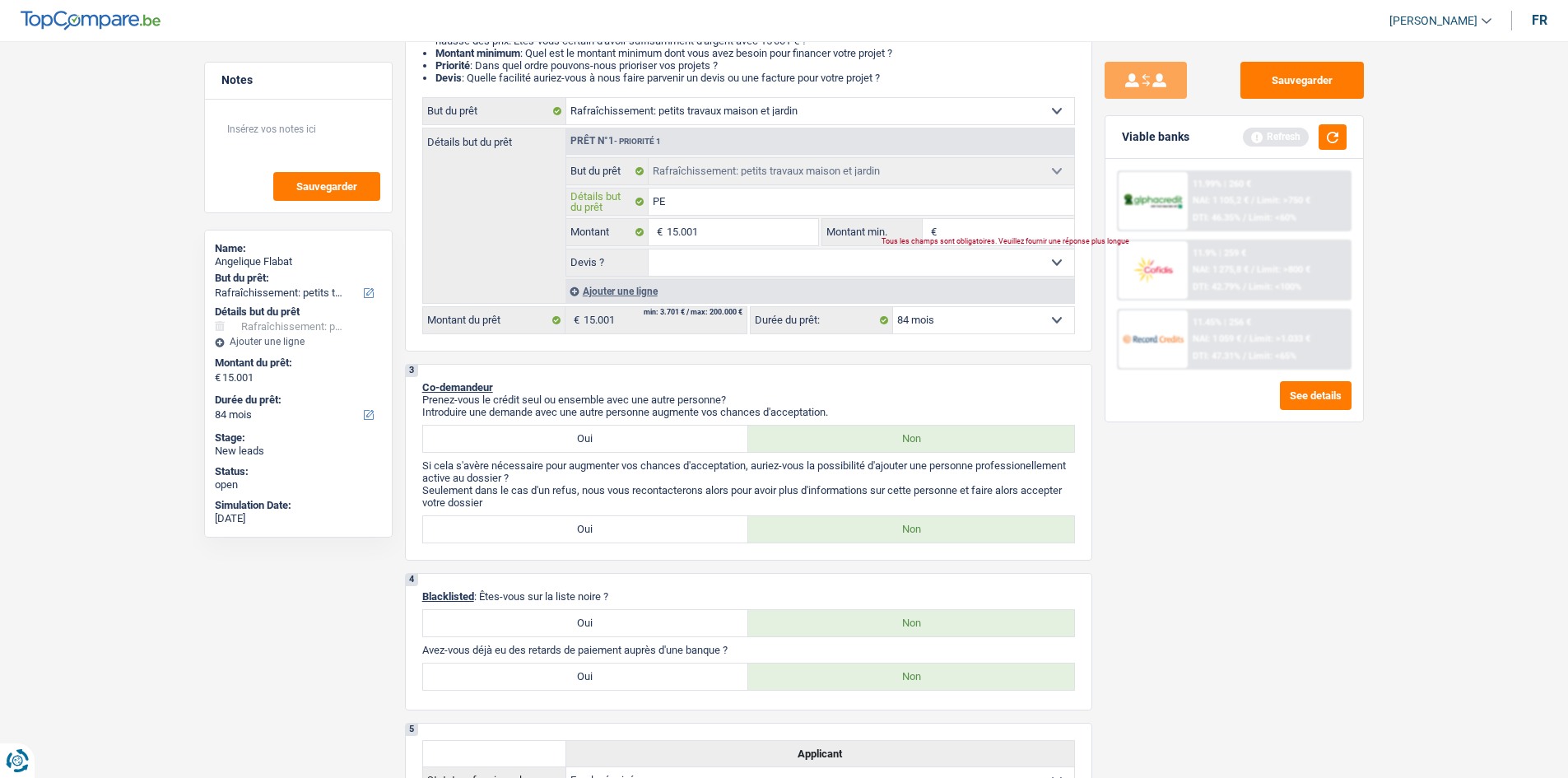 type on "PET" 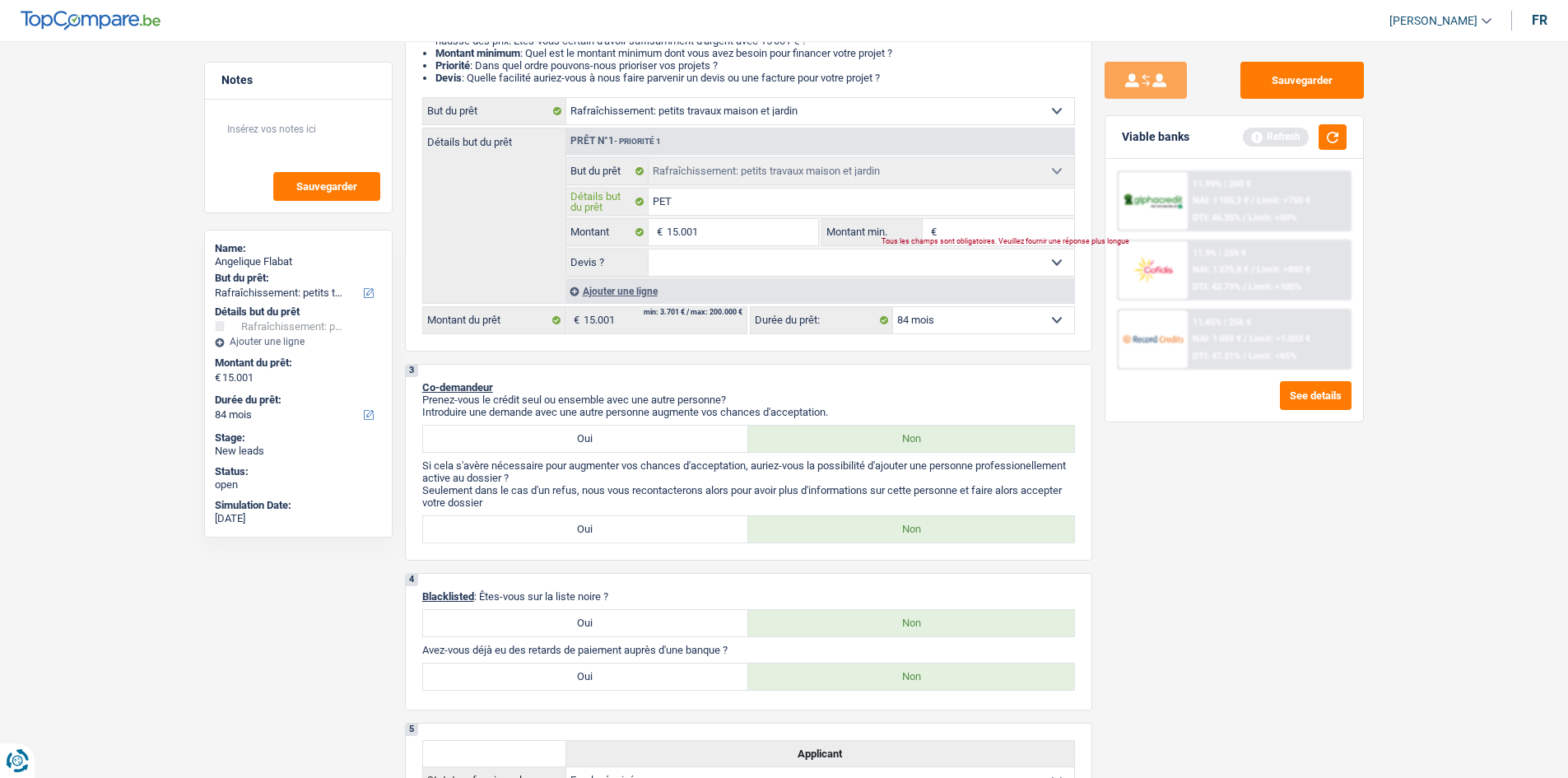 type on "PETI" 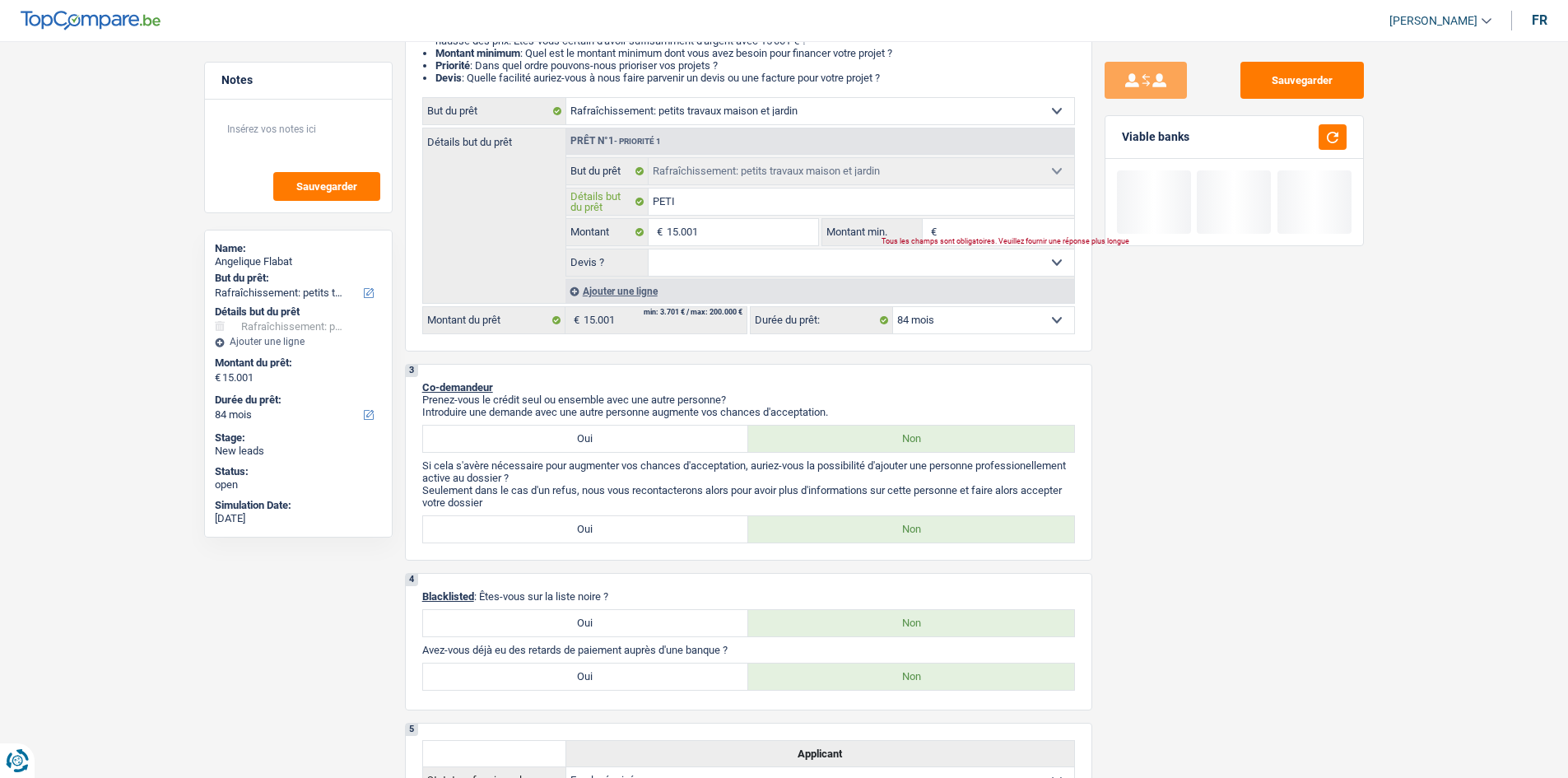 type on "PETIT" 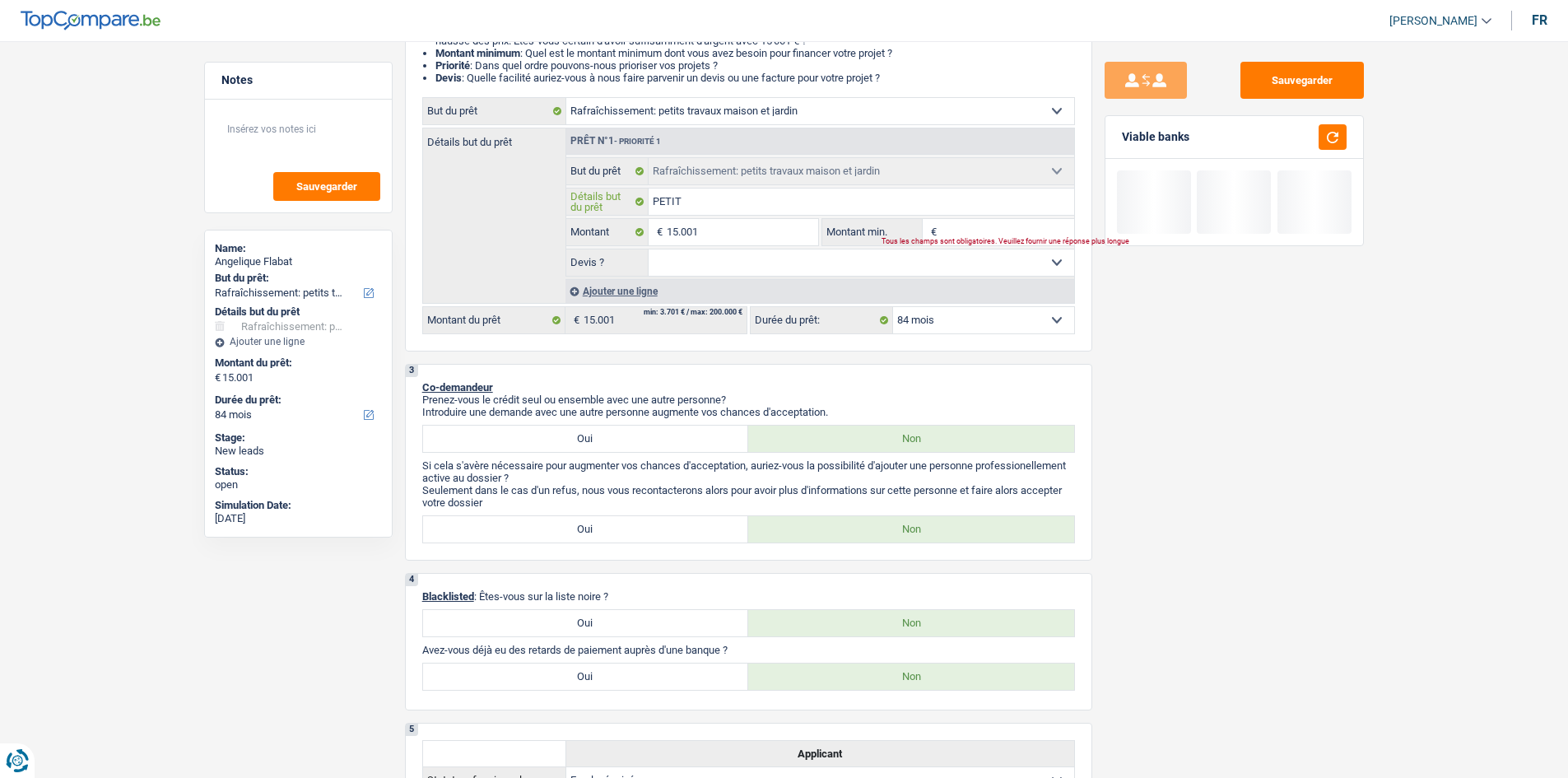 type on "PETIT" 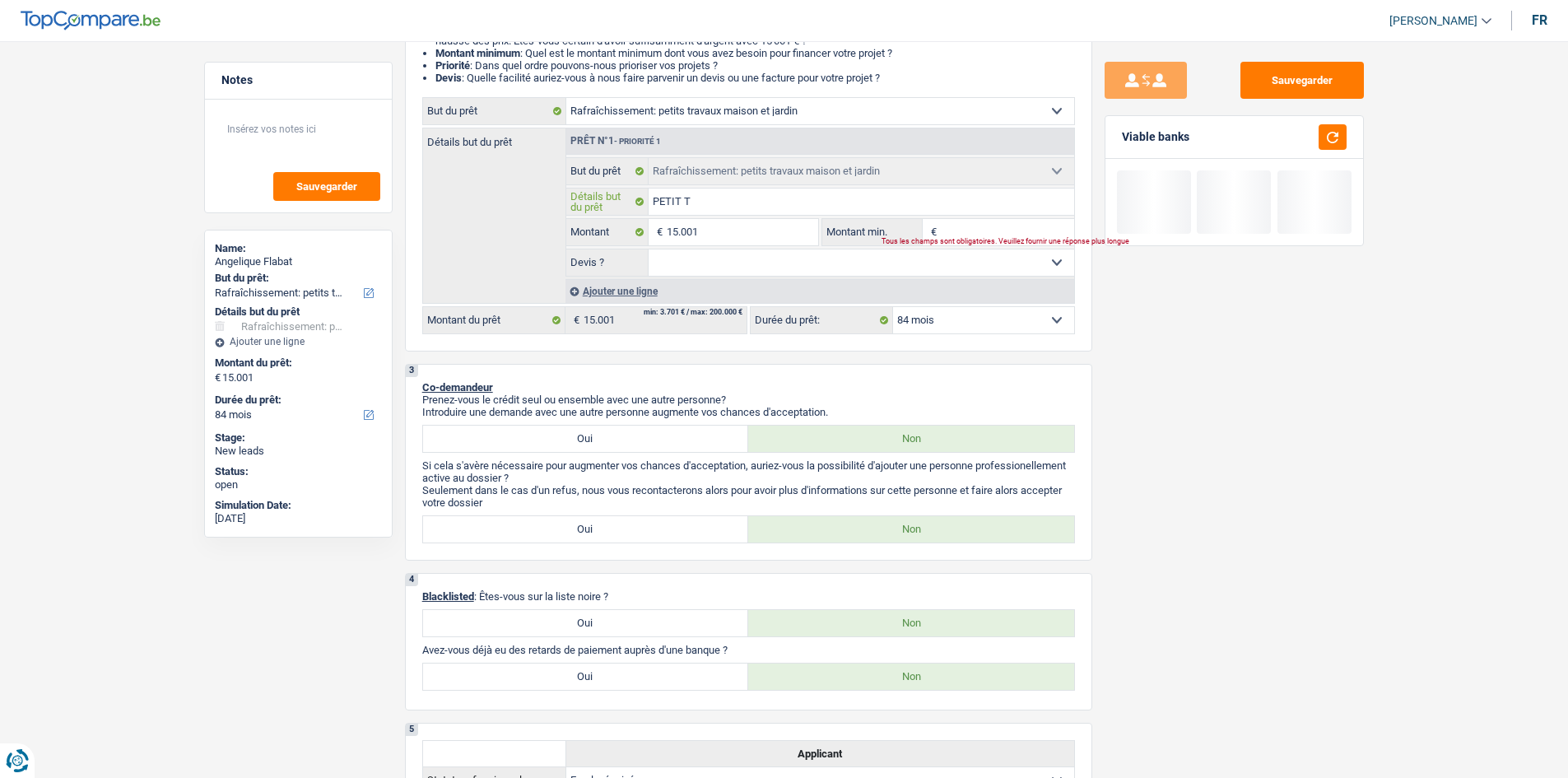 type on "PETIT TR" 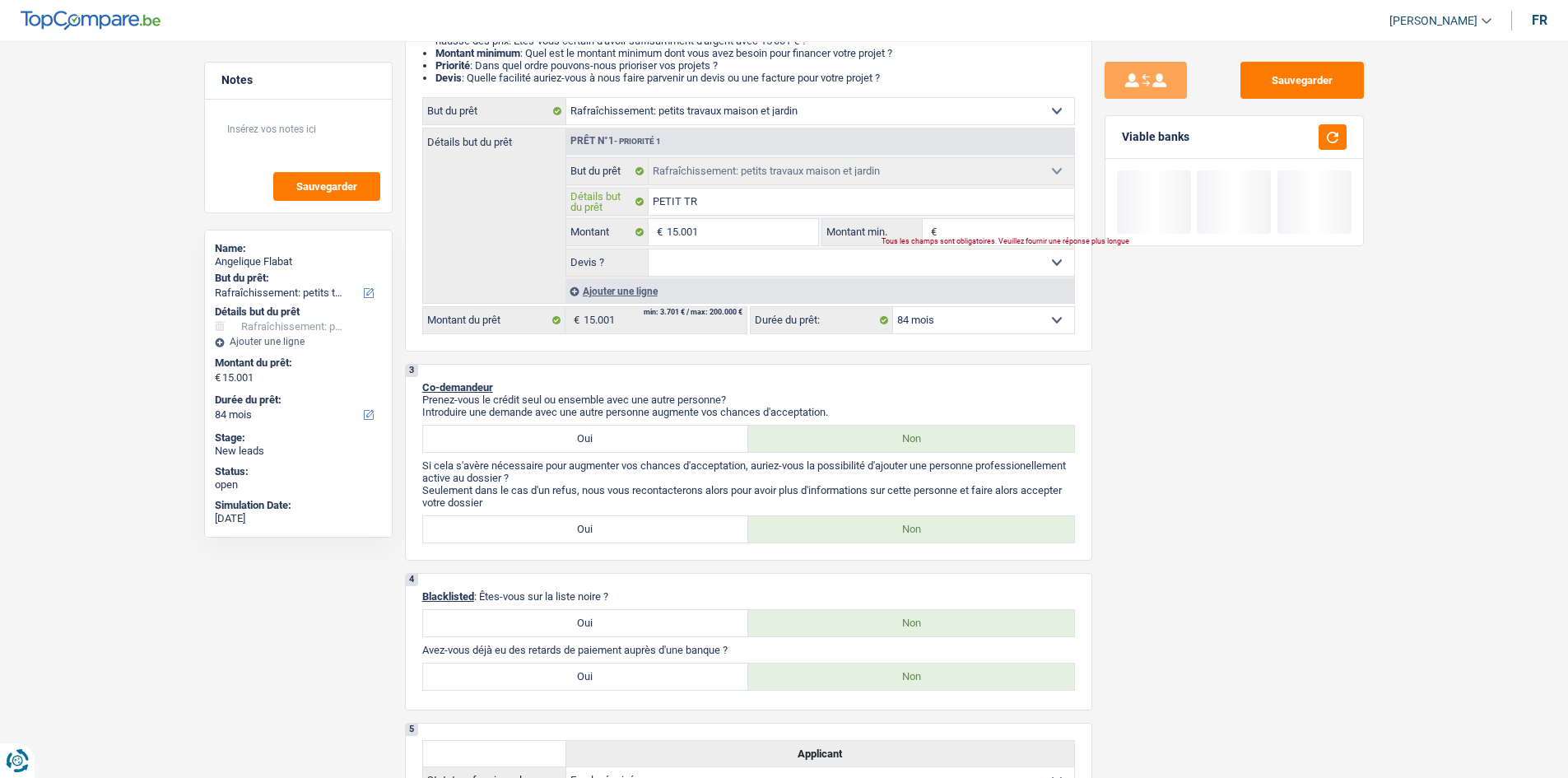 type on "PETIT TRA" 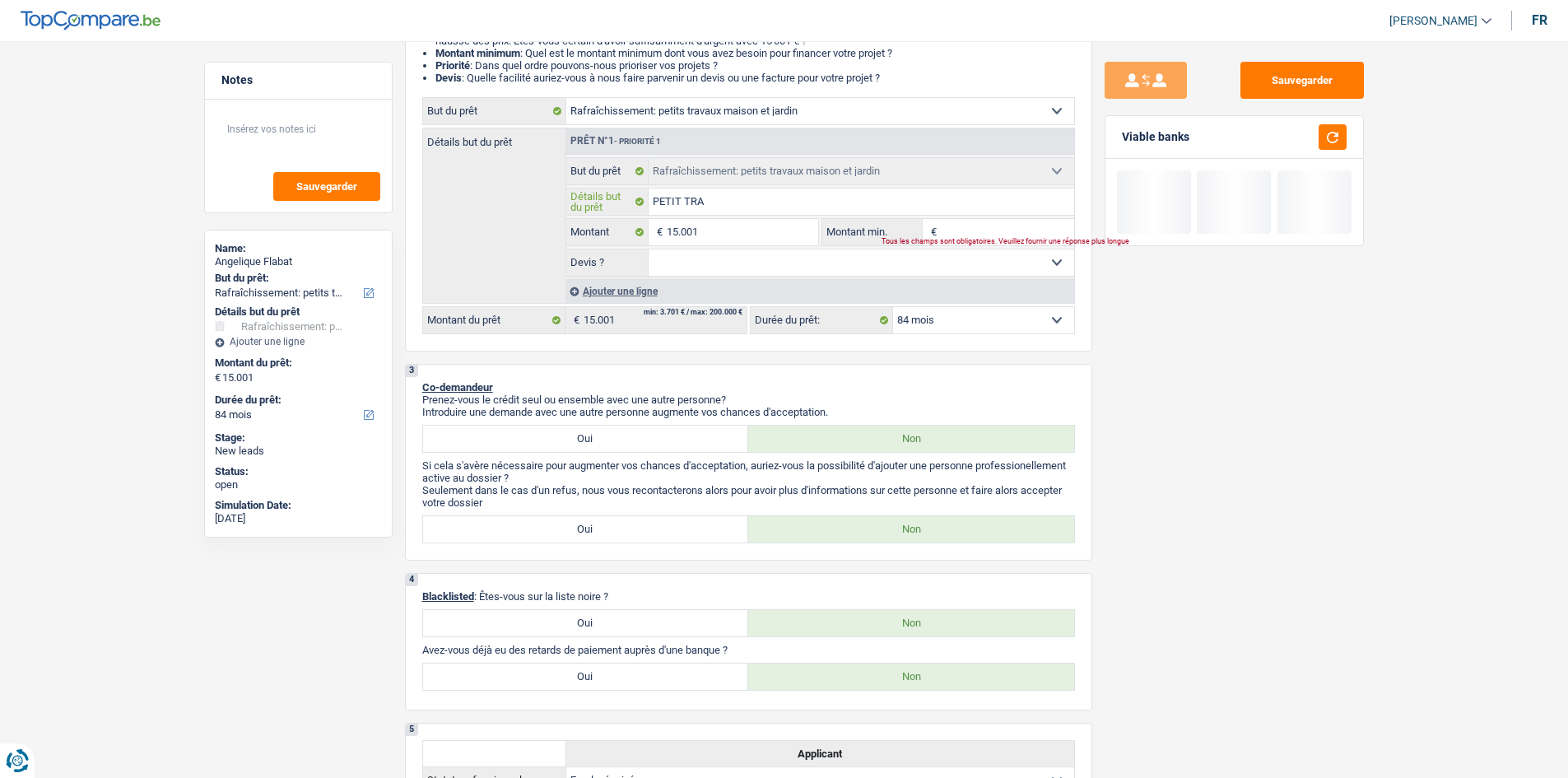 type on "PETIT TRAV" 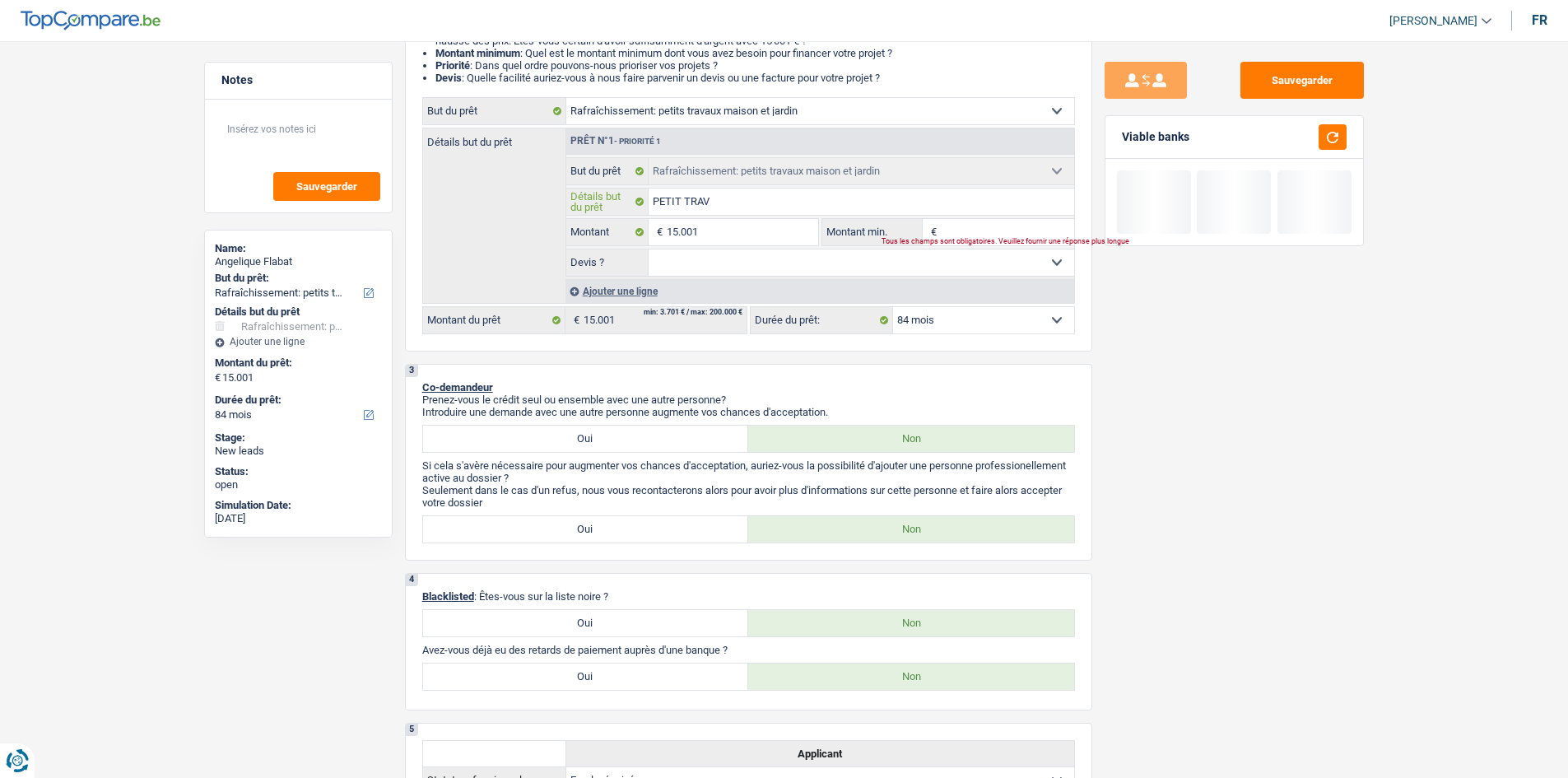 type on "PETIT TRAVA" 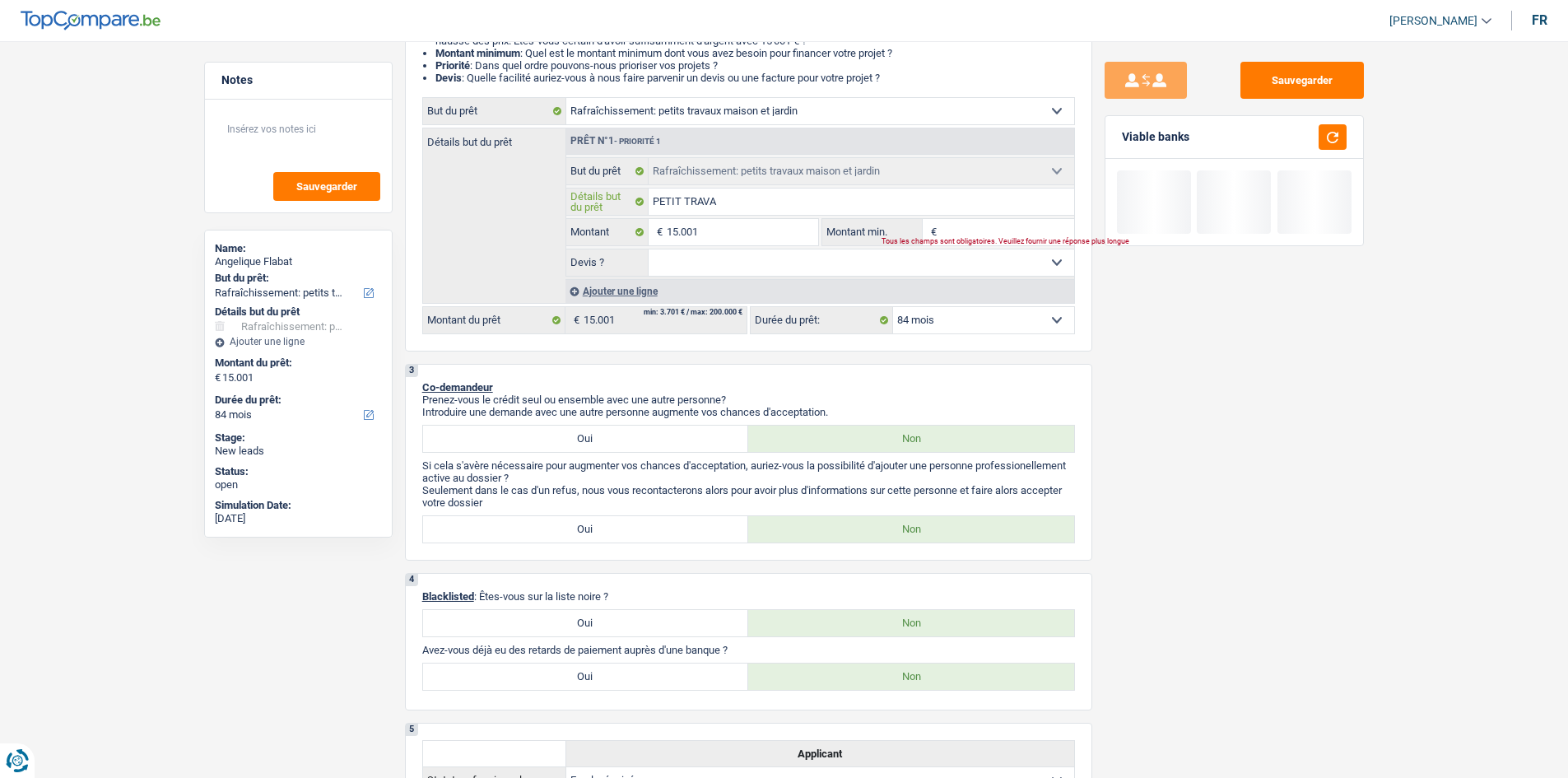 type on "PETIT TRAVAU" 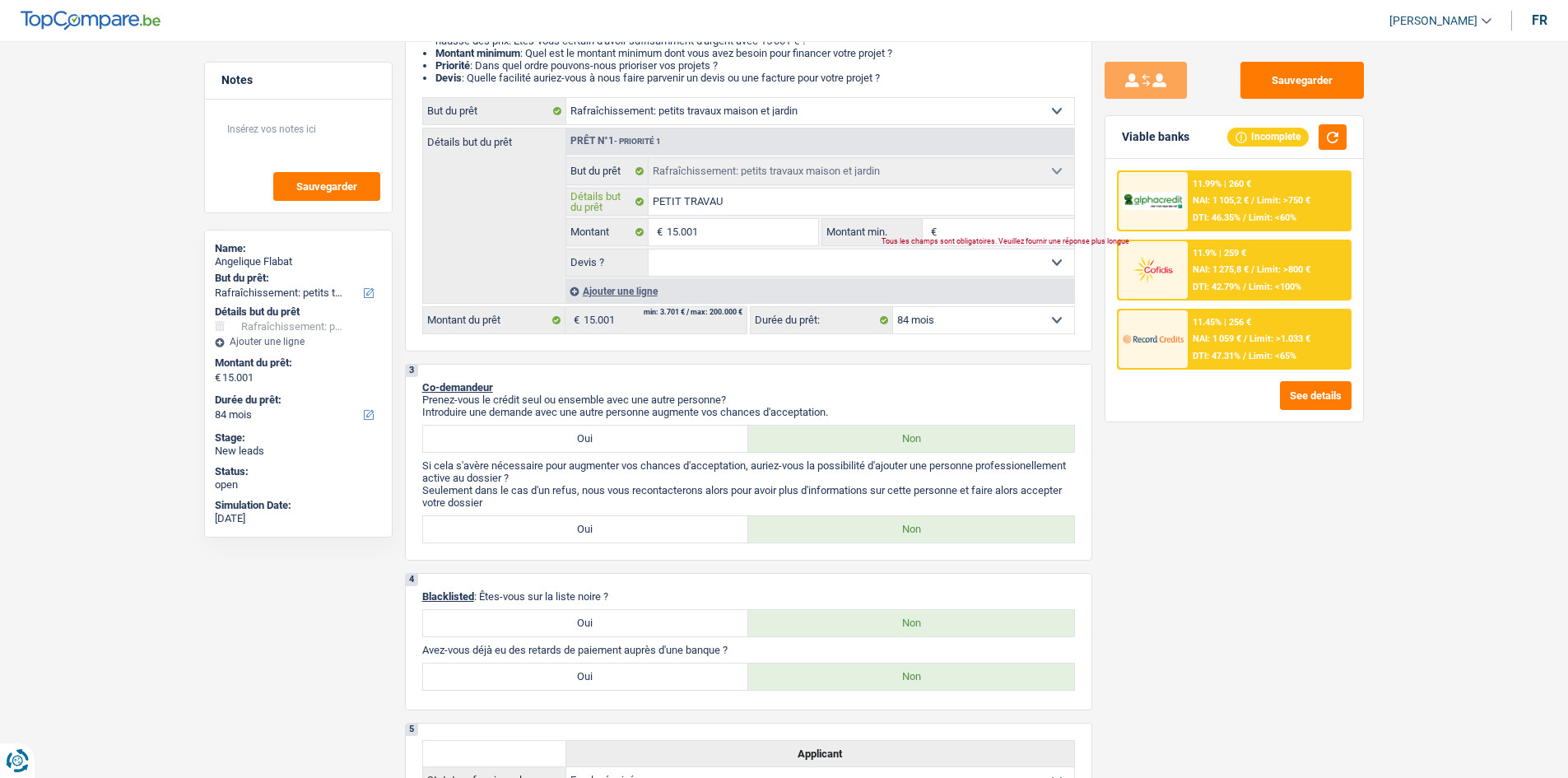 type on "PETIT TRAVAUX" 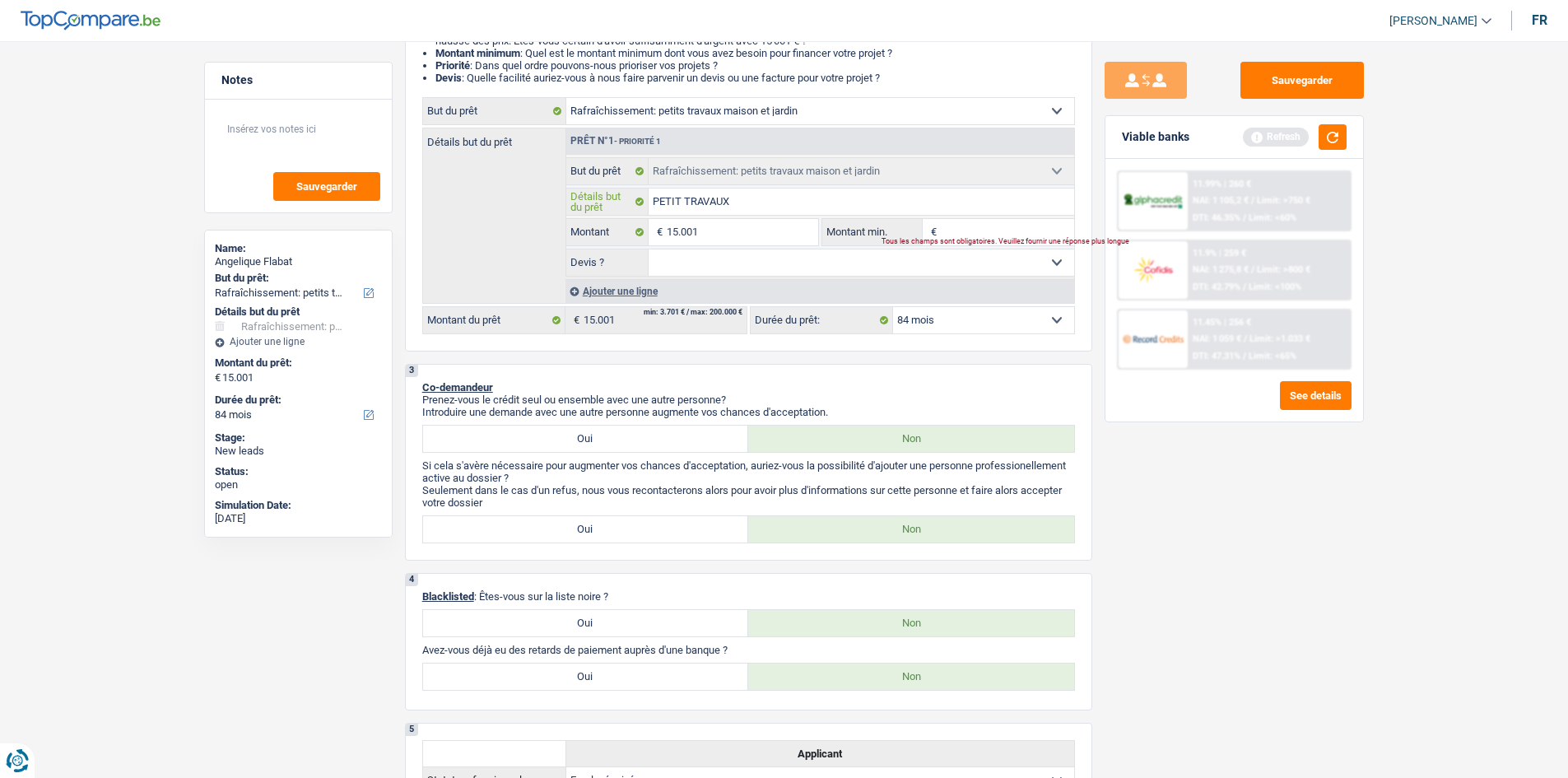 click on "PETIT TRAVAUX" at bounding box center [861, 202] 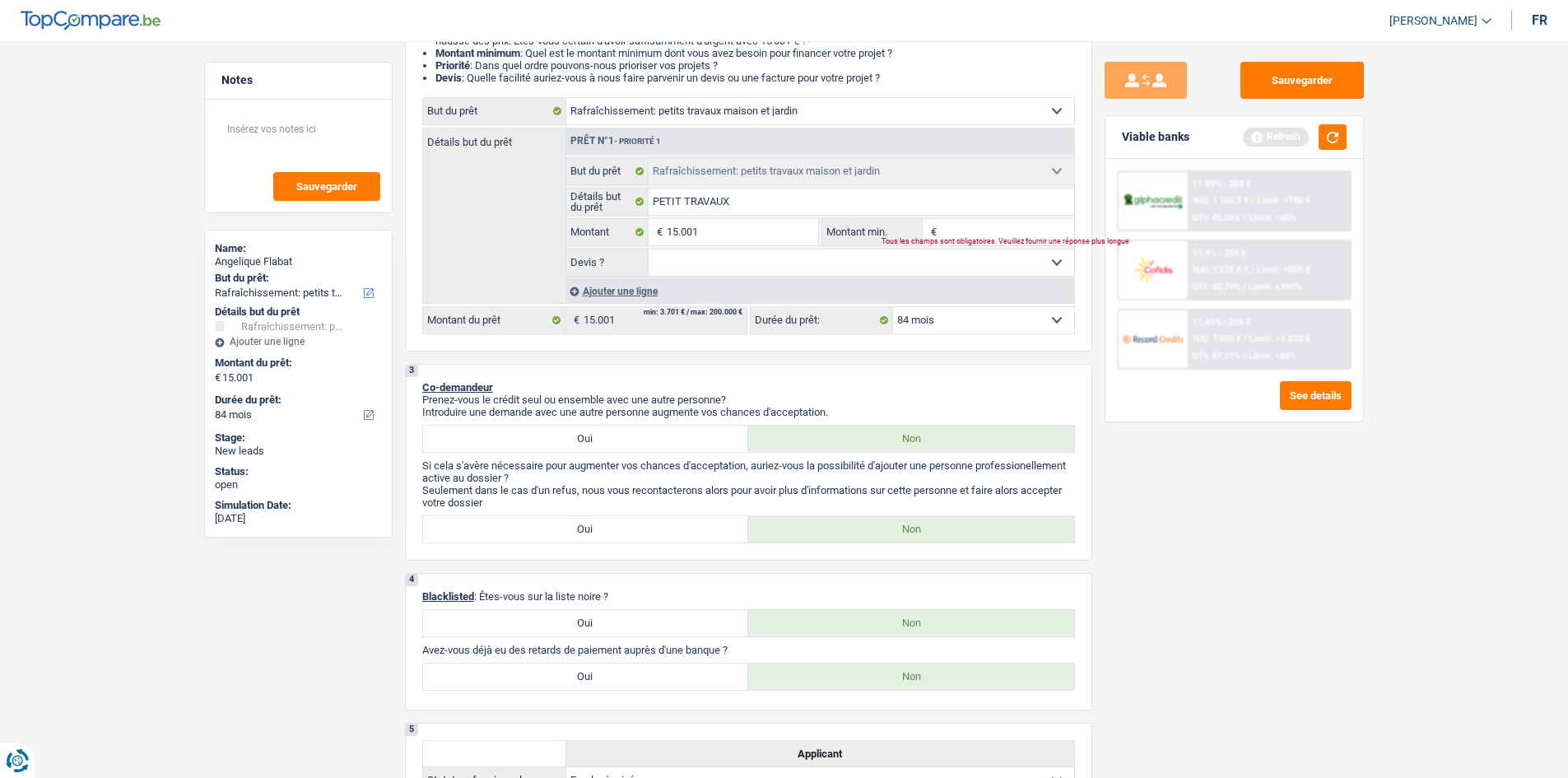 click on "Montant min." at bounding box center (1007, 232) 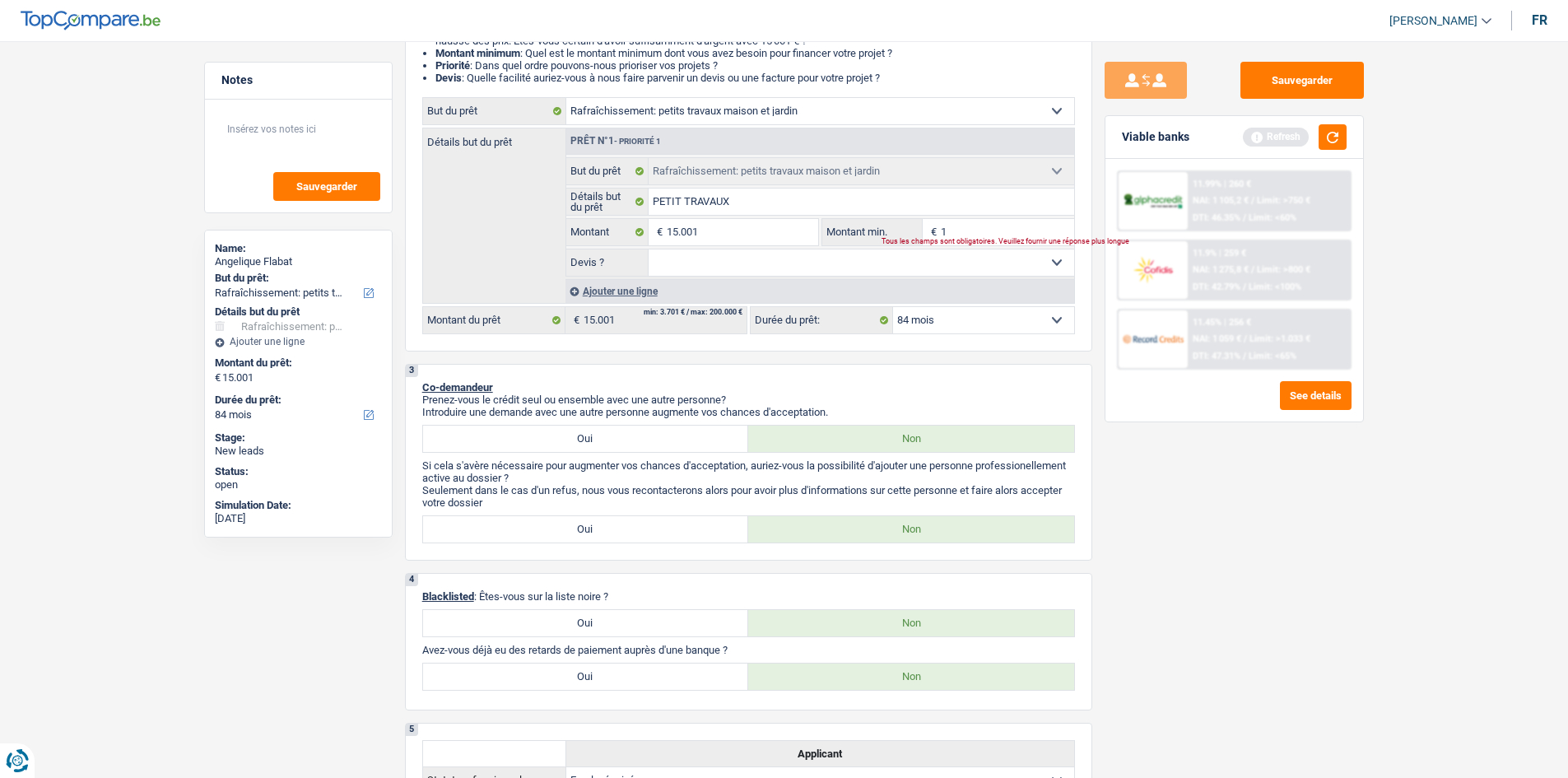 type on "12" 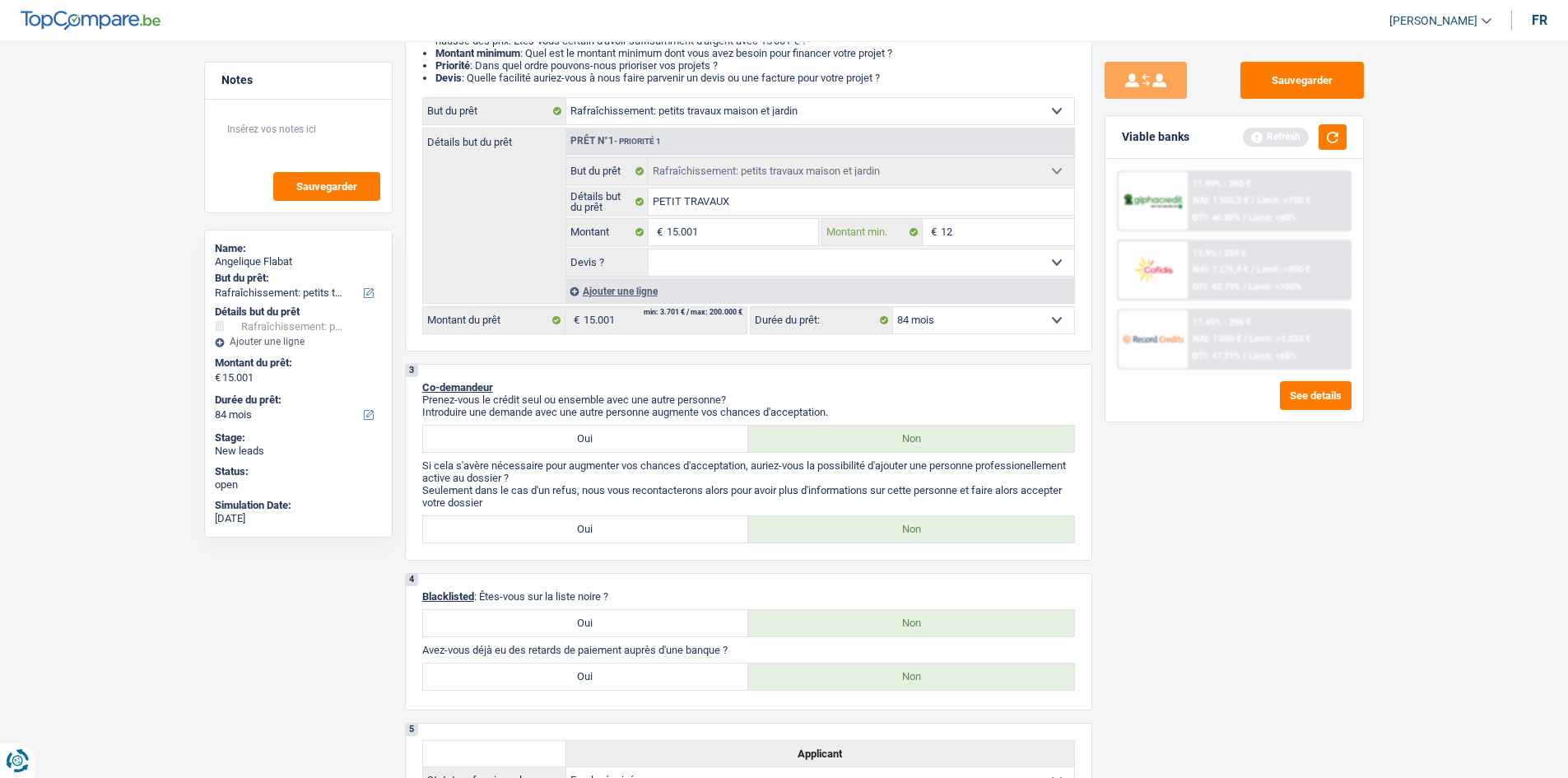 type on "120" 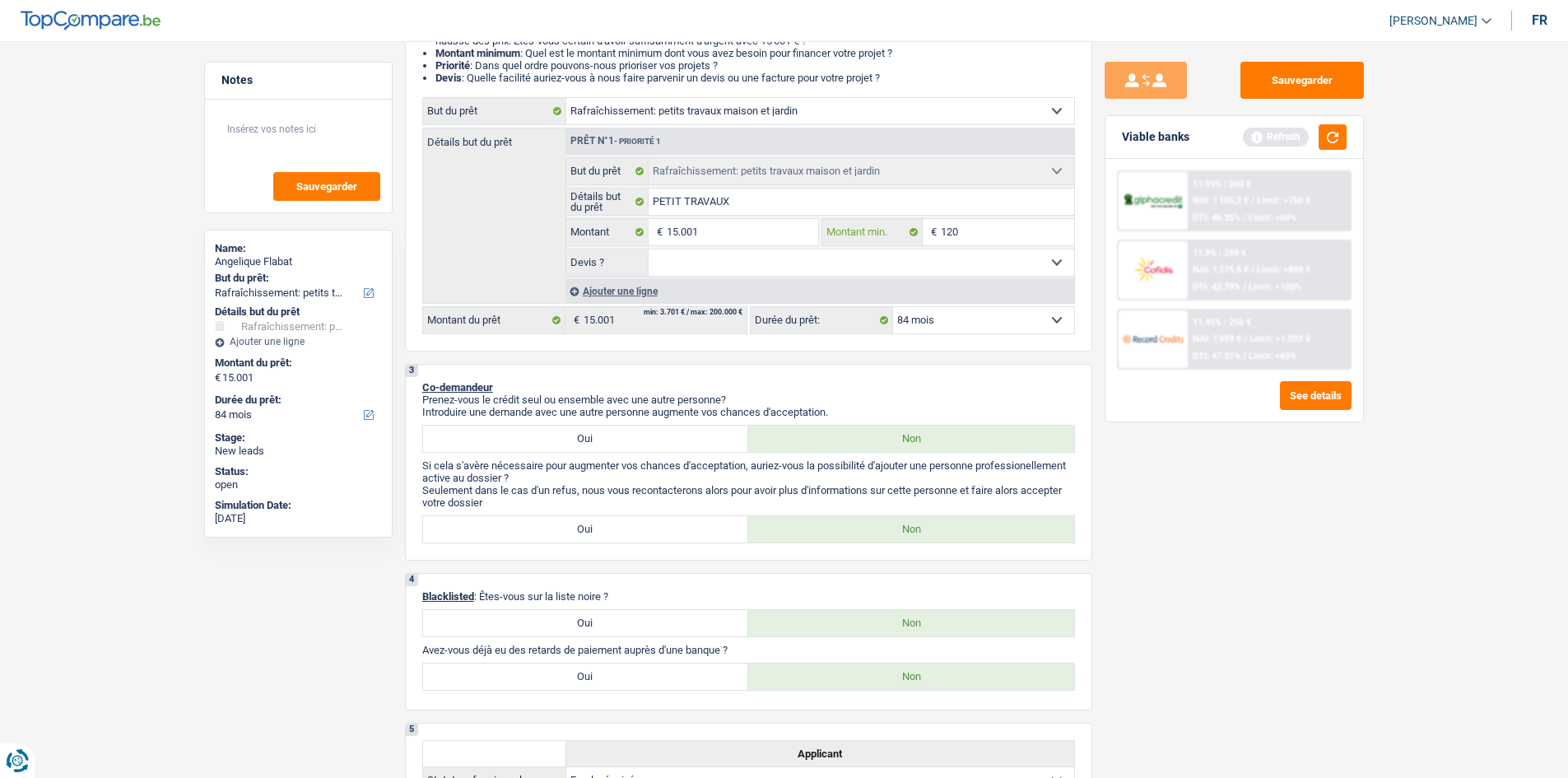 type on "1.200" 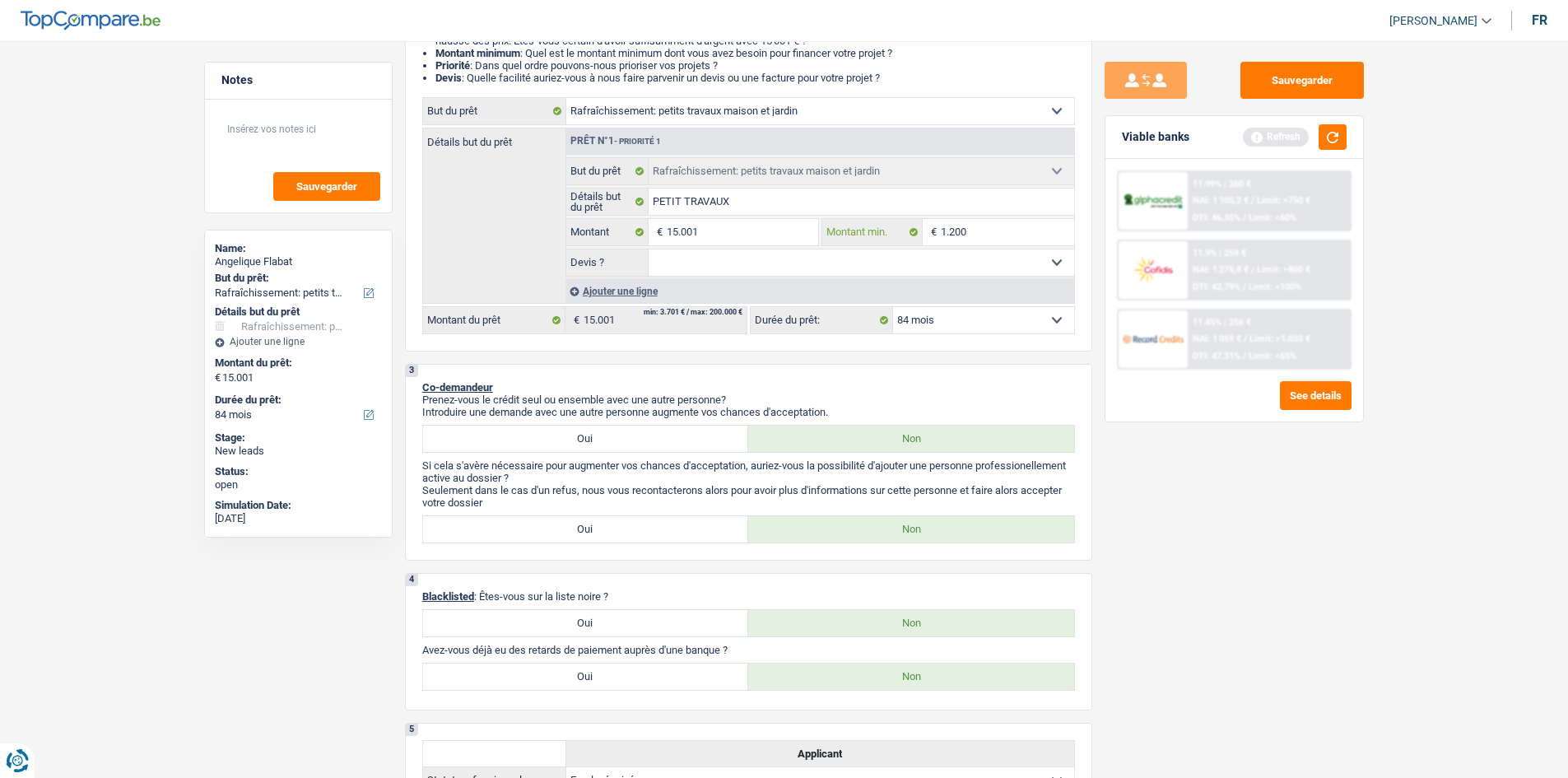 type on "12.000" 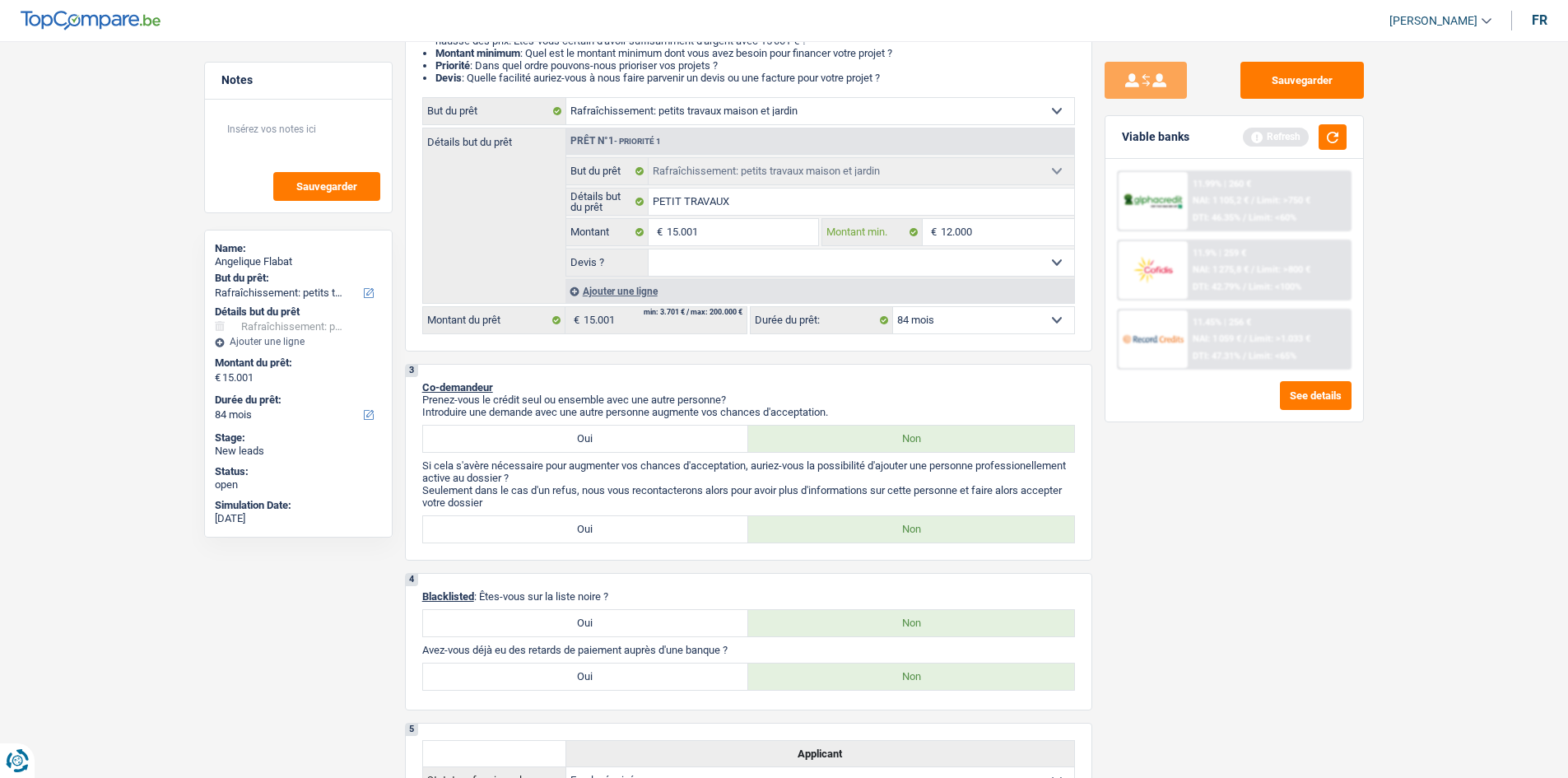 type on "12.000" 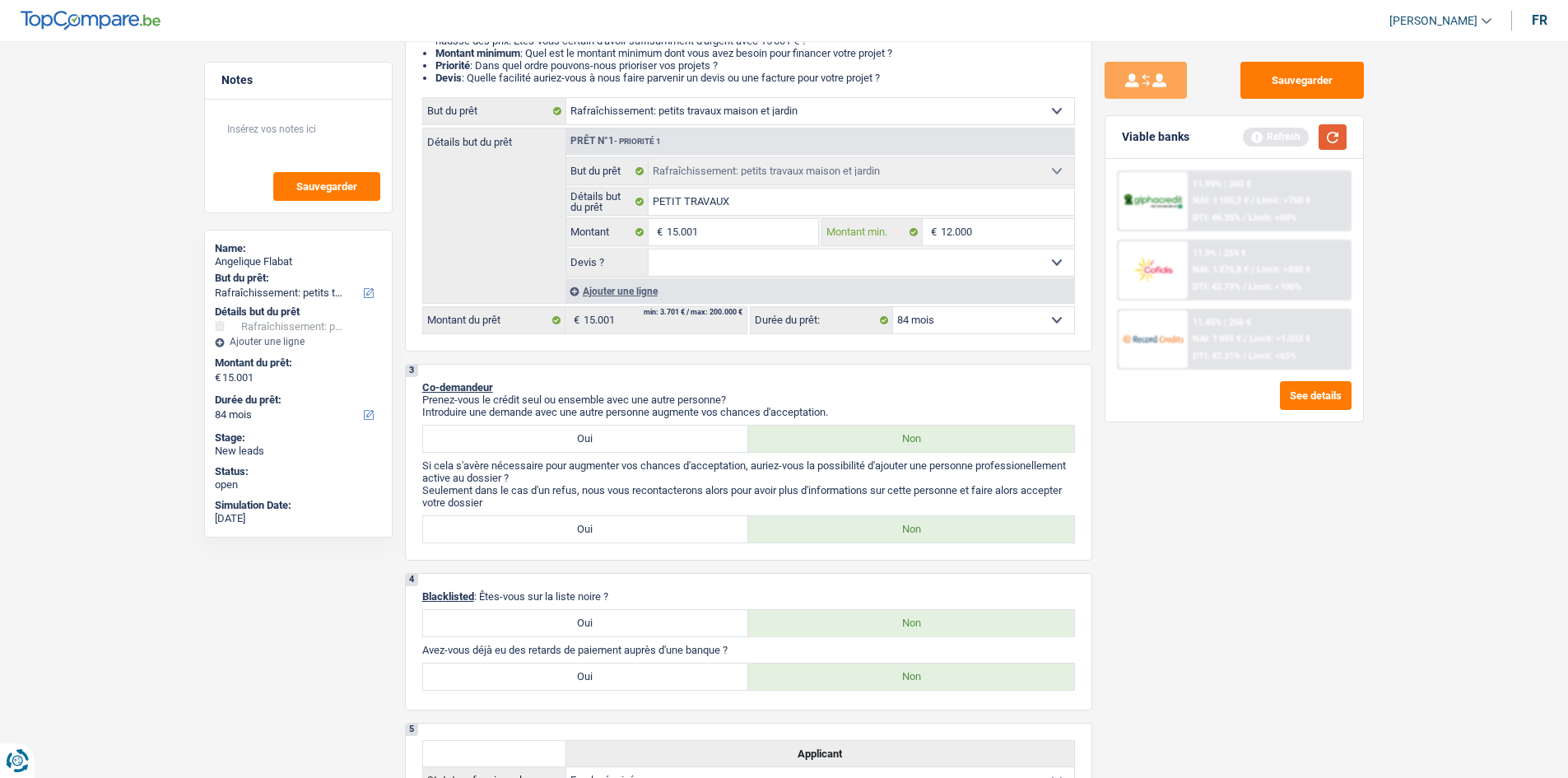 type on "12.000" 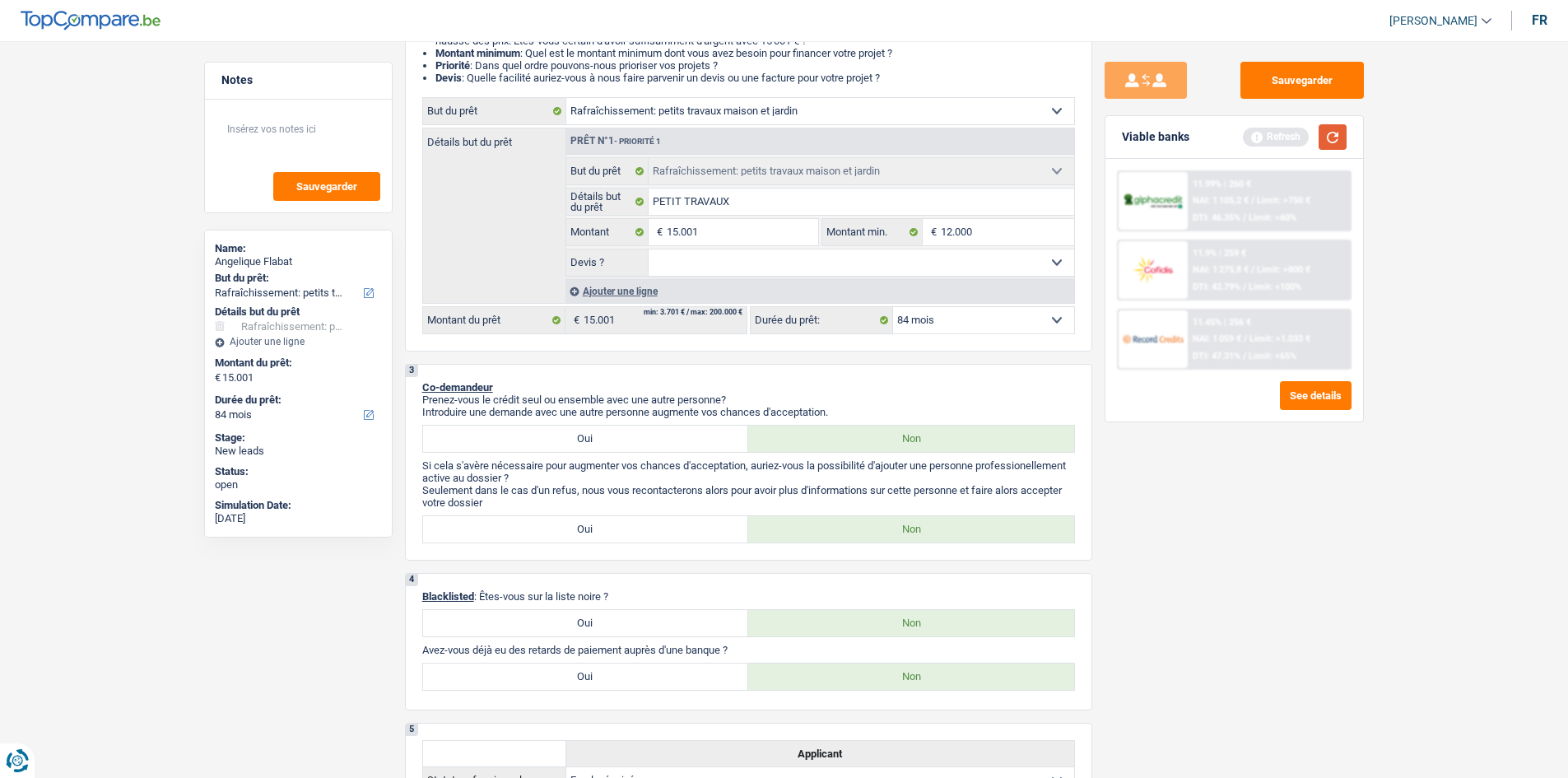 click at bounding box center [1333, 137] 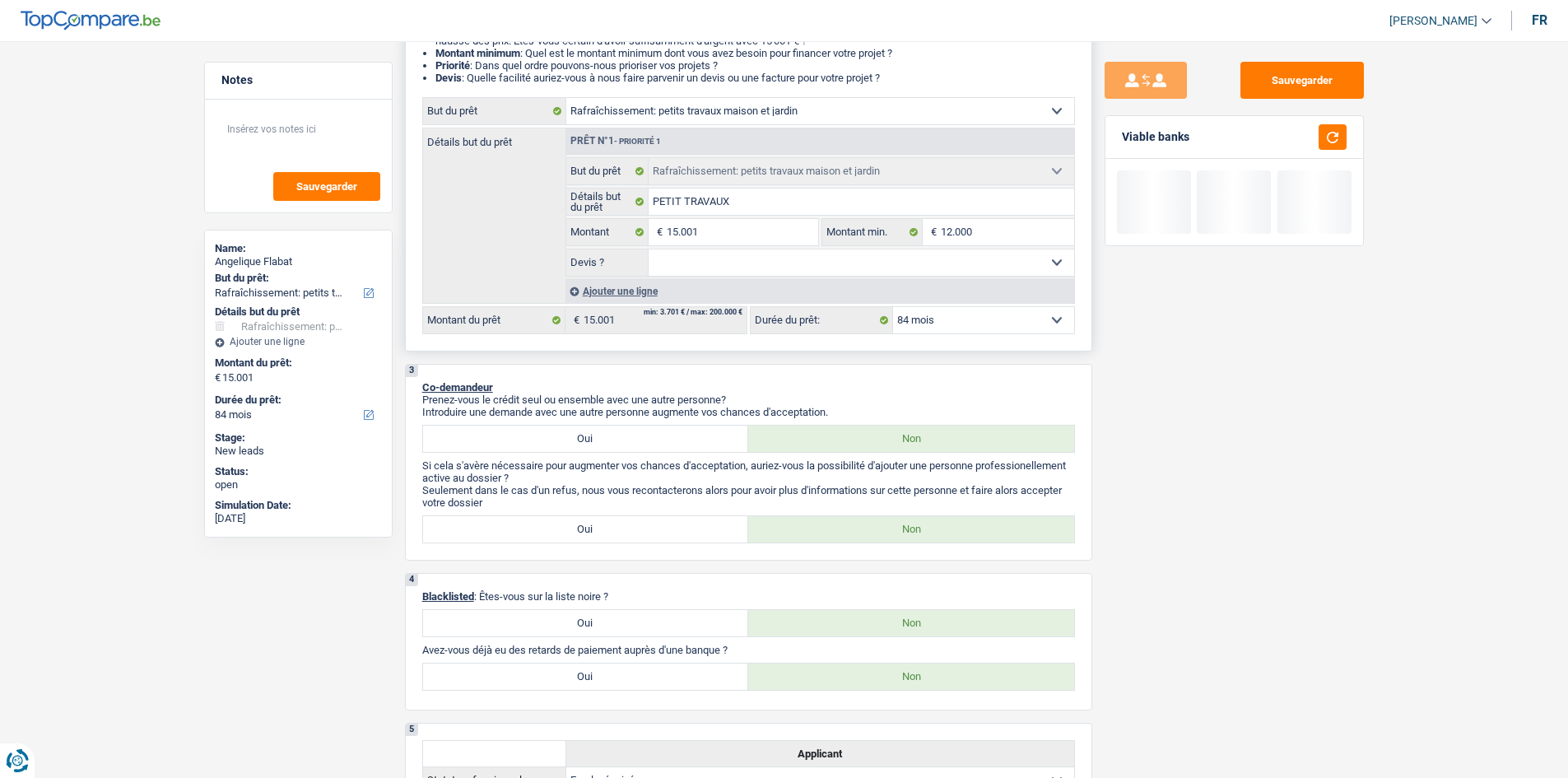 click on "Oui Non Non répondu
Sélectionner une option" at bounding box center (861, 263) 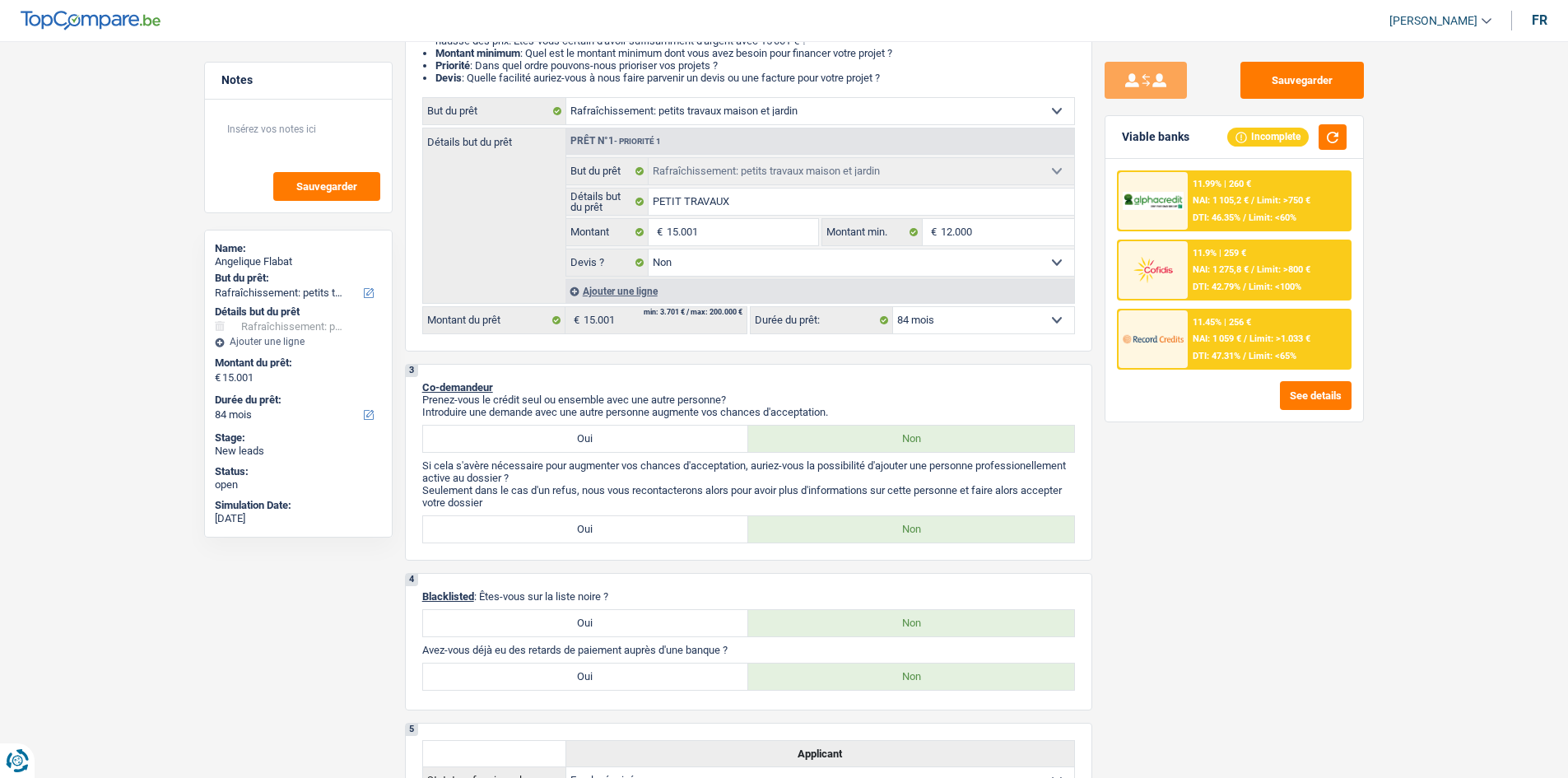 click on "1. Introduction & upselling by understanding their needs
1
Bonjour, est-ce que [PERSON_NAME] bien à Angelique Flabat ?
Bonjour ! Je suis [PERSON_NAME], conseiller en crédit spécialisé chez [DOMAIN_NAME]. Je vois que vous avez commencé une simulation sur notre site web et [PERSON_NAME] vous aider à optimiser votre demande afin de trouver une potentielle solution pour vous.
2   Projet  : Quel projet souhaitez-vous financer pour 15 001 € ?
Montant supérieur : La plupart de mes clients prennent une réserve supplémentaire pour qu'ils puissent financer leur projet en cas de hausse des prix. Êtes-vous certain d'avoir suffisamment d'argent avec 15 001 € ?   Montant minimum : Quel est le montant minimum dont vous avez besoin pour financer votre projet ?   Priorité : Dans quel ordre pouvons-nous prioriser vos projets ?   Devis     Confort maison: meubles, textile, peinture, électroménager, outillage non-professionnel Frais médicaux" at bounding box center (748, 1275) 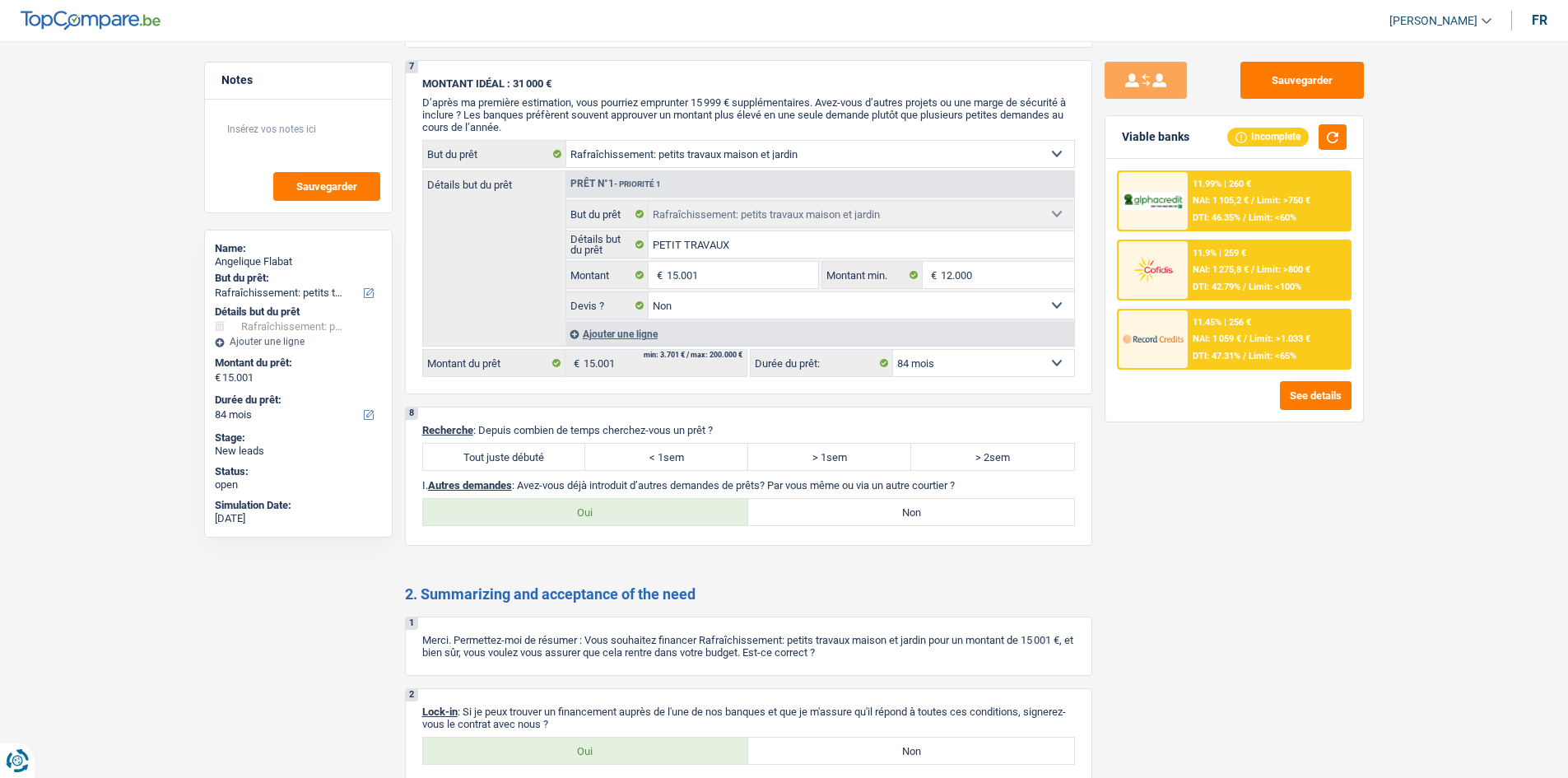 scroll, scrollTop: 2546, scrollLeft: 0, axis: vertical 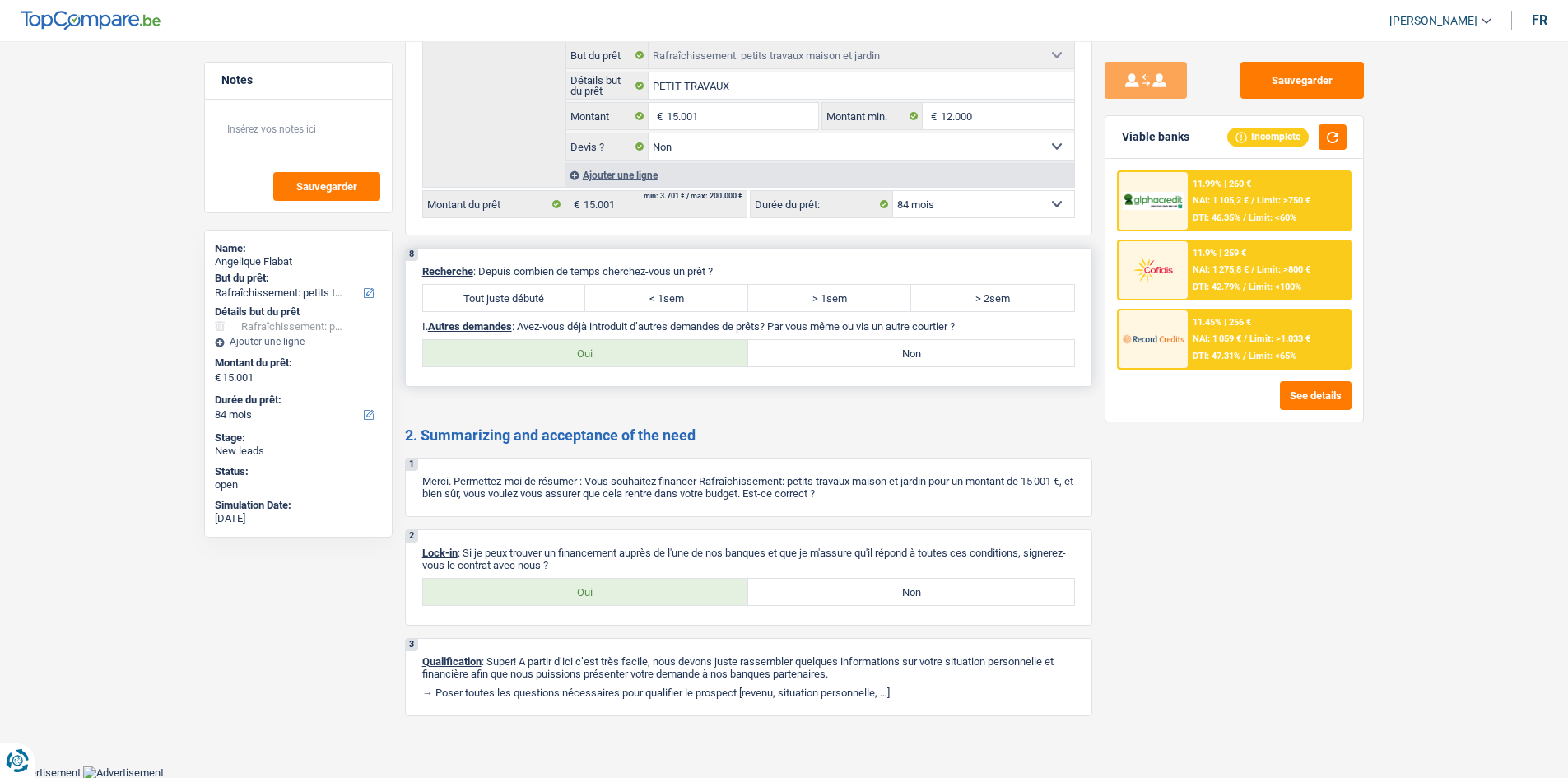 click on "Tout juste débuté" at bounding box center [505, 298] 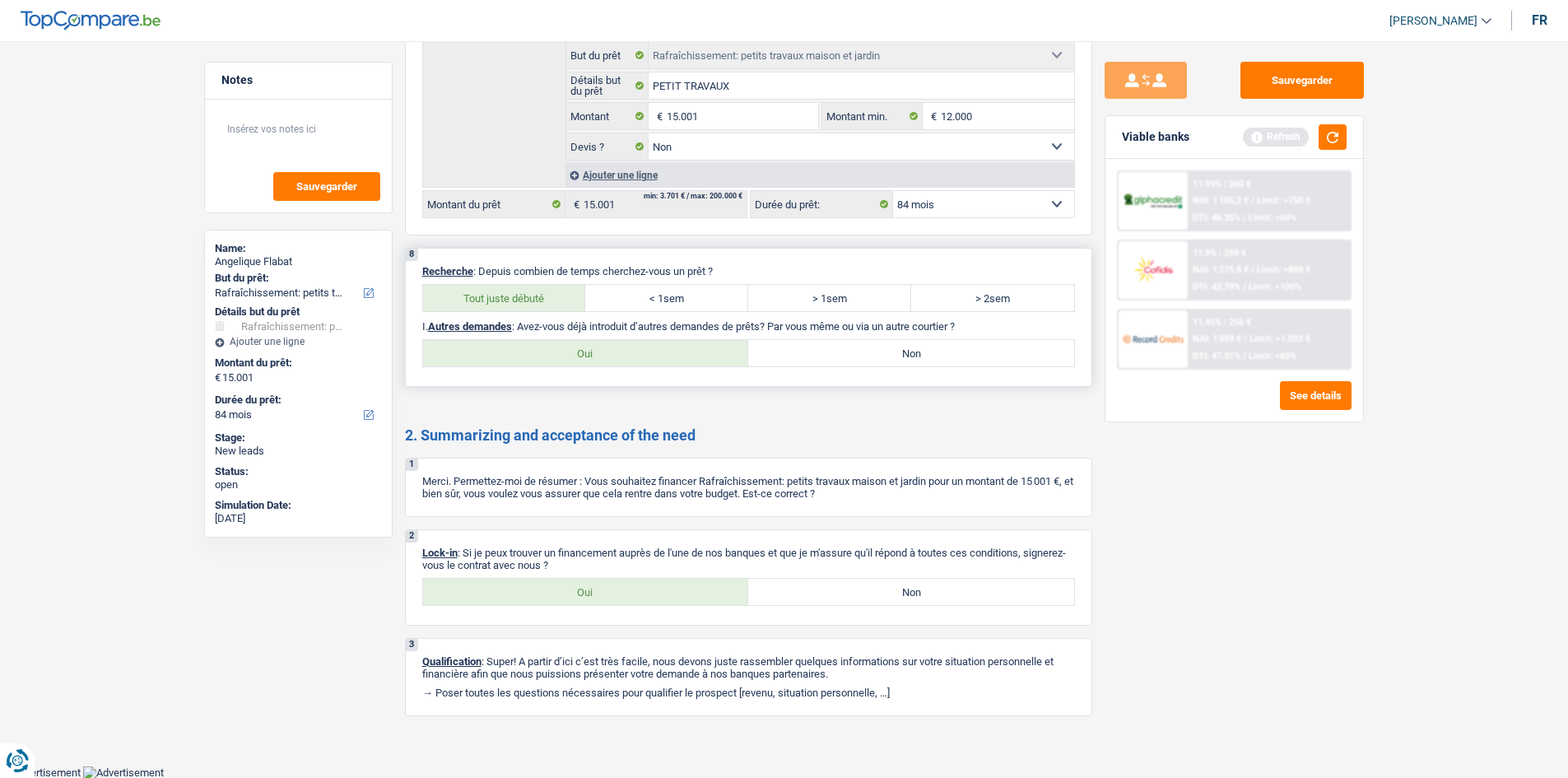 click on "Non" at bounding box center (911, 353) 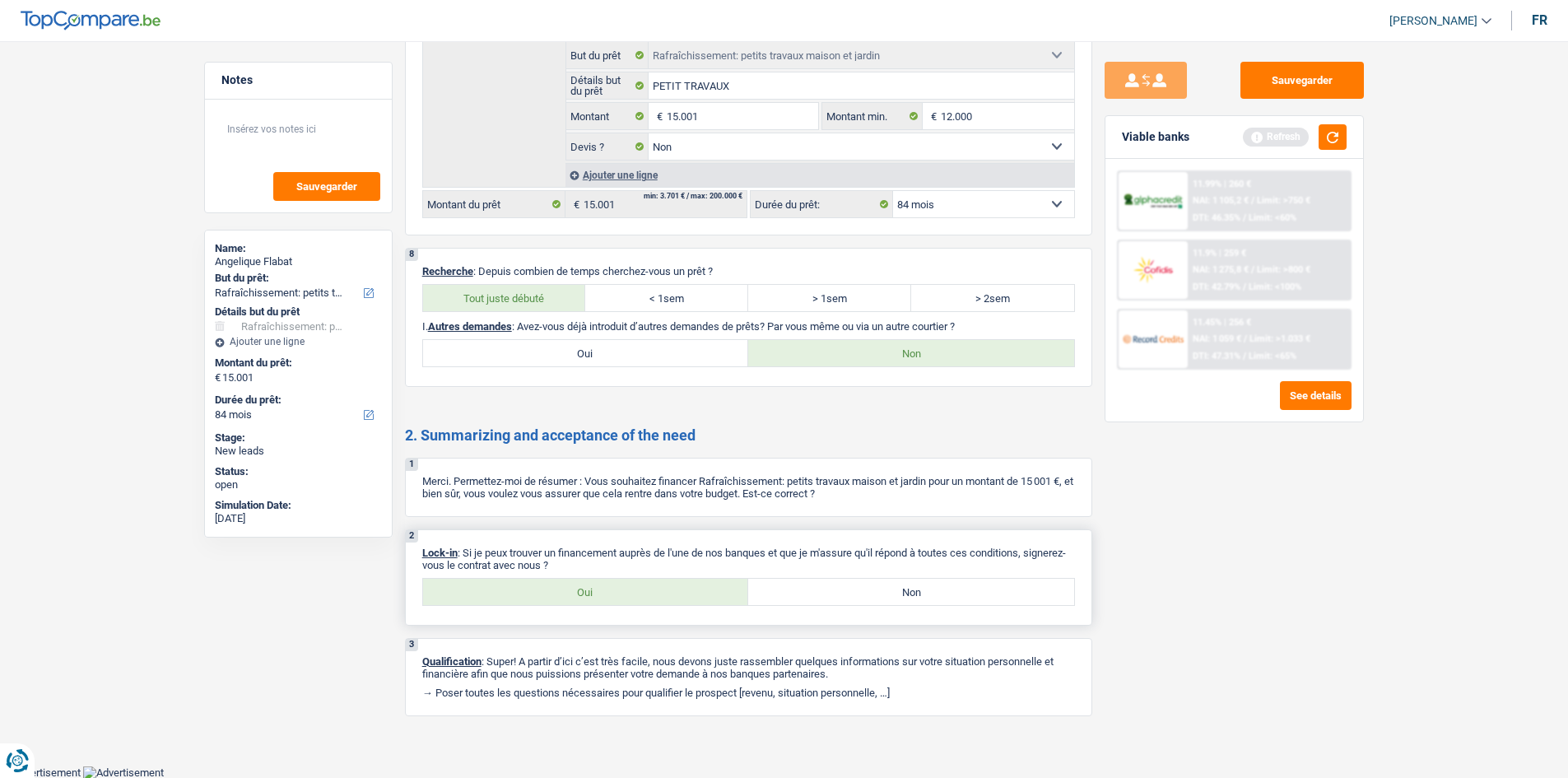 click on "Oui" at bounding box center (586, 592) 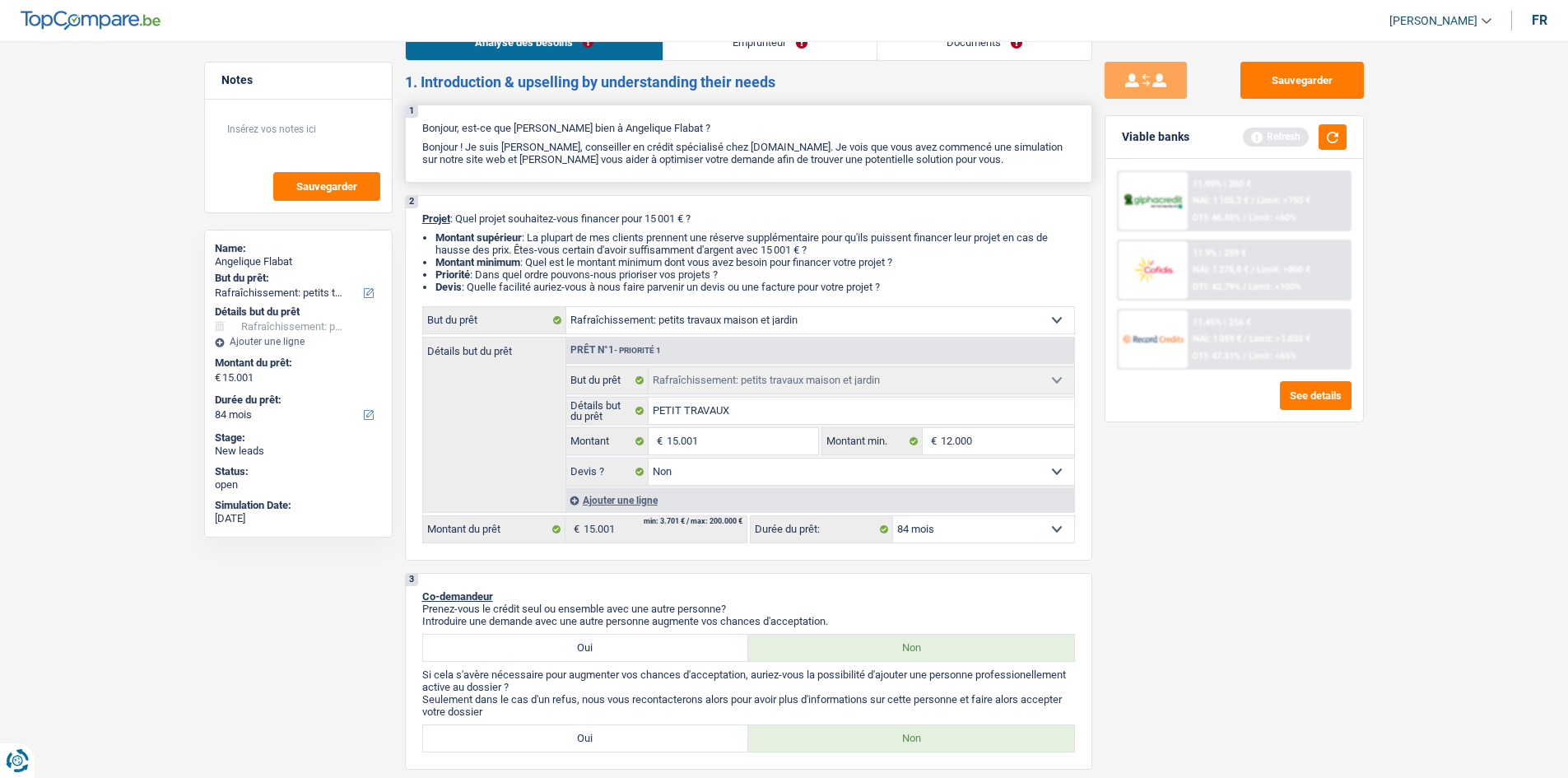 scroll, scrollTop: 0, scrollLeft: 0, axis: both 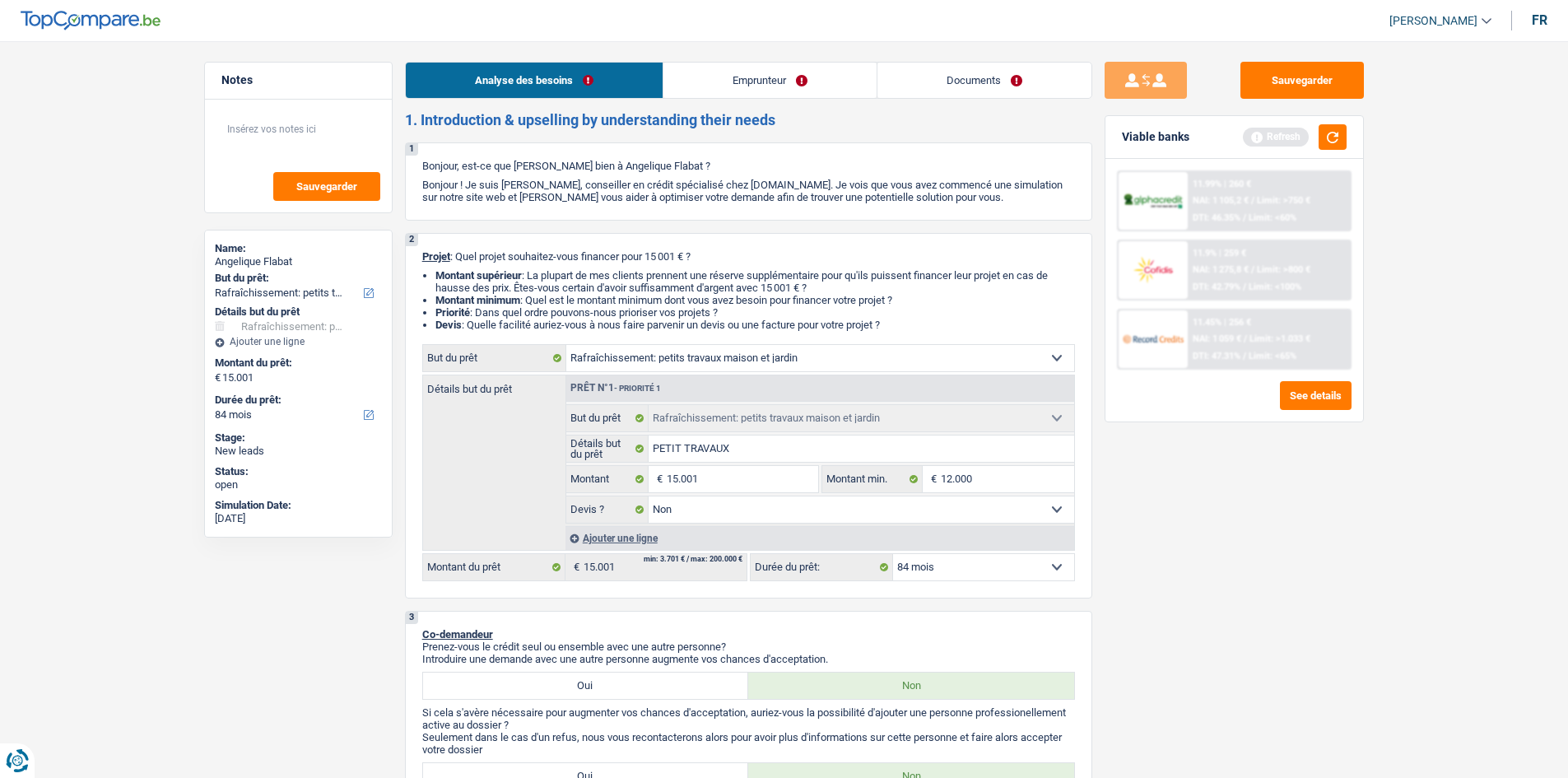 click on "Analyse des besoins Emprunteur Documents
1. Introduction & upselling by understanding their needs
1
Bonjour, est-ce que [PERSON_NAME] bien à Angelique Flabat ?
Bonjour ! Je suis [PERSON_NAME], conseiller en crédit spécialisé chez [DOMAIN_NAME]. Je vois que vous avez commencé une simulation sur notre site web et [PERSON_NAME] vous aider à optimiser votre demande afin de trouver une potentielle solution pour vous.
2   Projet  : Quel projet souhaitez-vous financer pour 15 001 € ?
Montant supérieur : La plupart de mes clients prennent une réserve supplémentaire pour qu'ils puissent financer leur projet en cas de hausse des prix. Êtes-vous certain d'avoir suffisamment d'argent avec 15 001 € ?   Montant minimum : Quel est le montant minimum dont vous avez besoin pour financer votre projet ?   Priorité : Dans quel ordre pouvons-nous prioriser vos projets ?   Devis     Hifi, multimédia, gsm, ordinateur Frais médicaux Assurance" at bounding box center [748, 1662] 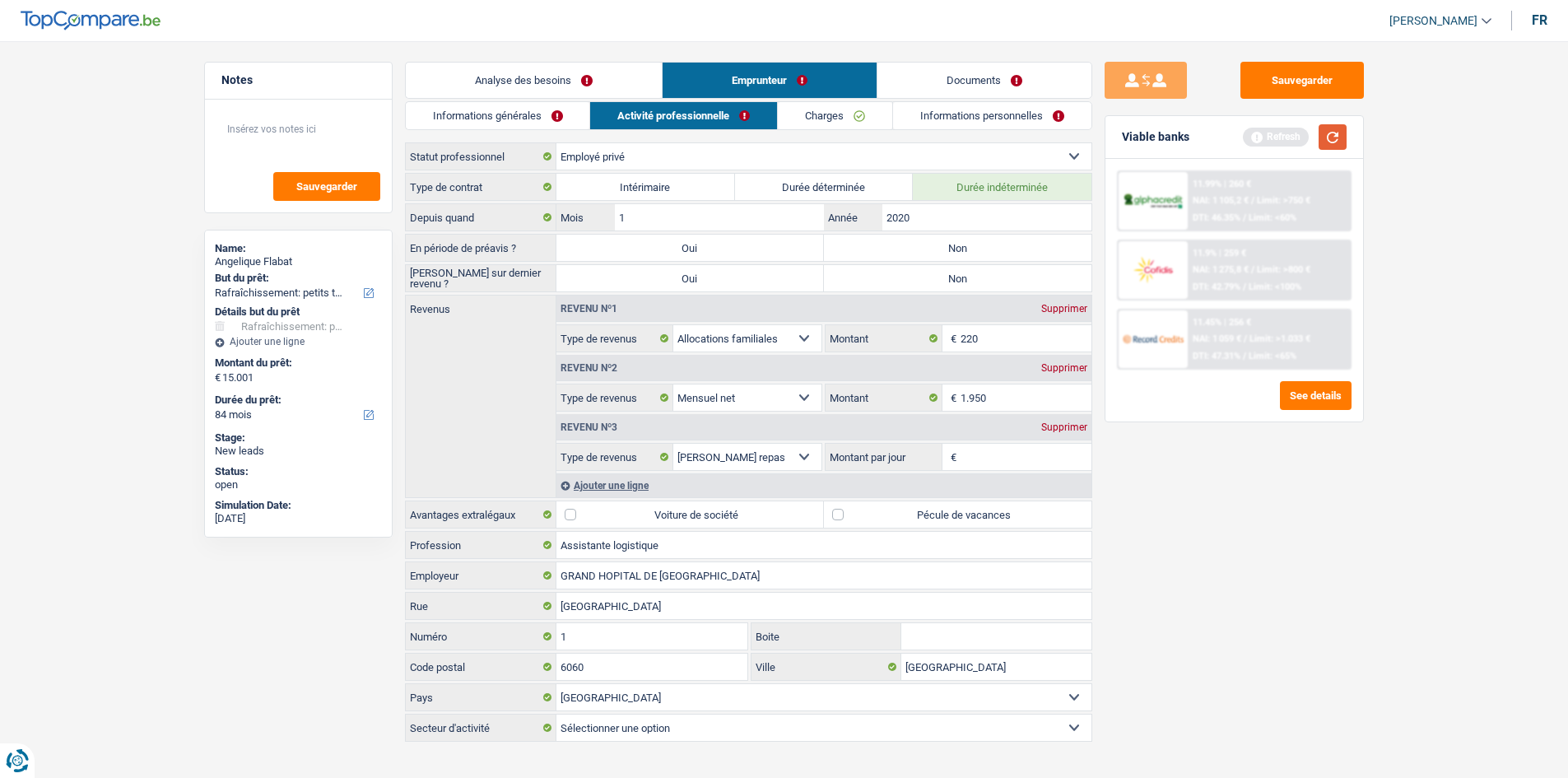 click at bounding box center (1333, 137) 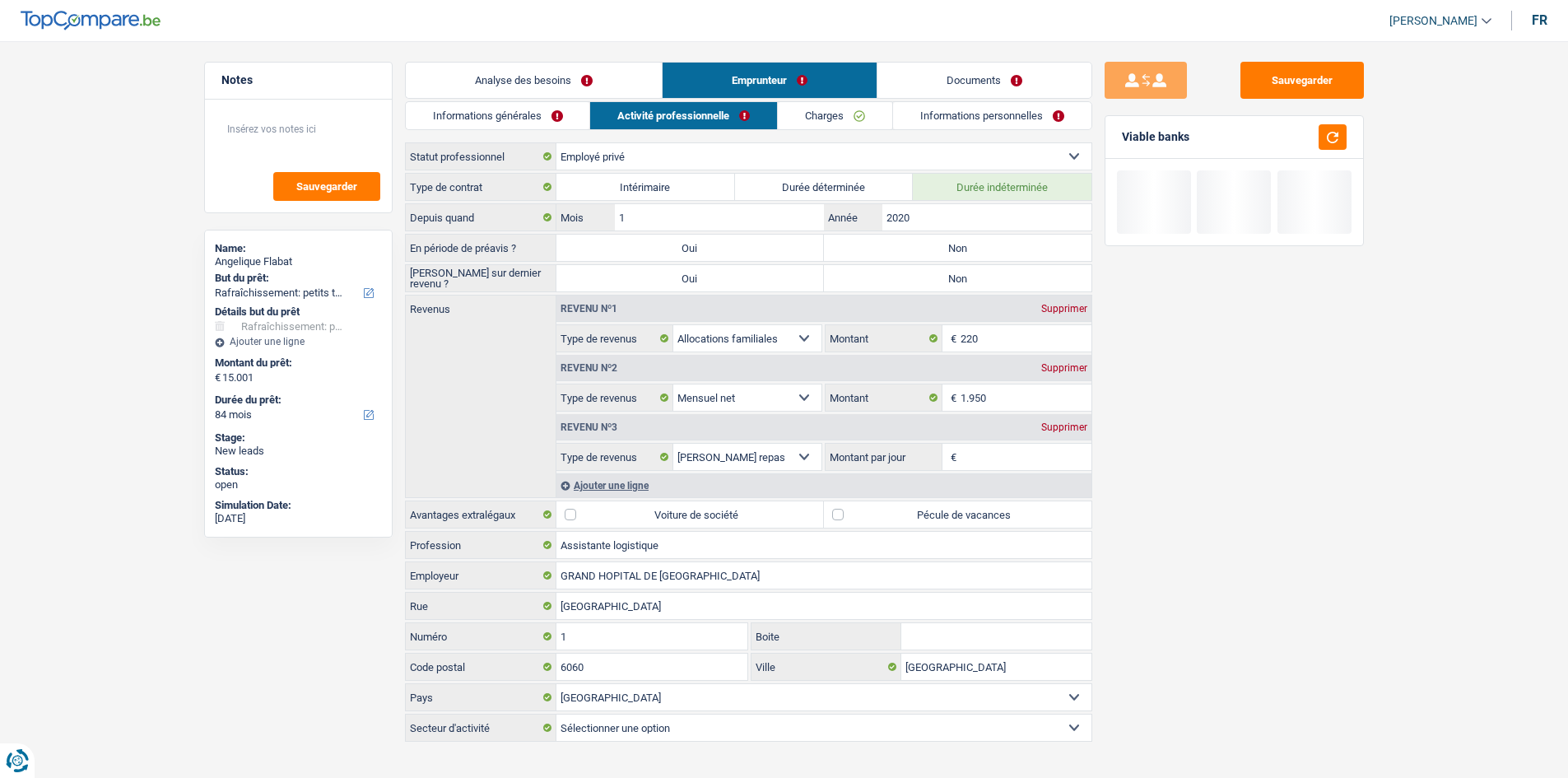 click on "Informations générales" at bounding box center (498, 115) 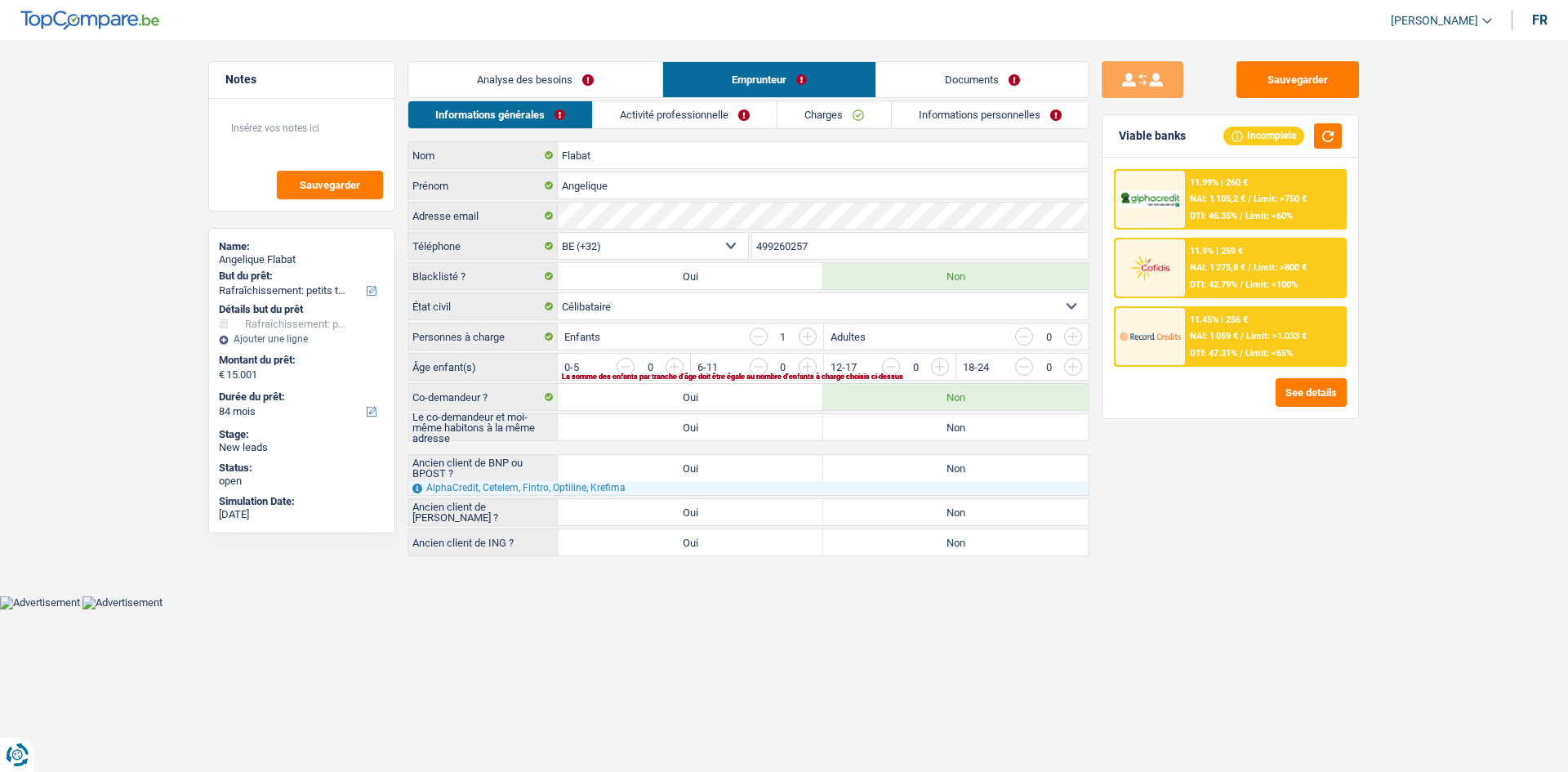 click on "Enfants
1" at bounding box center (690, 337) 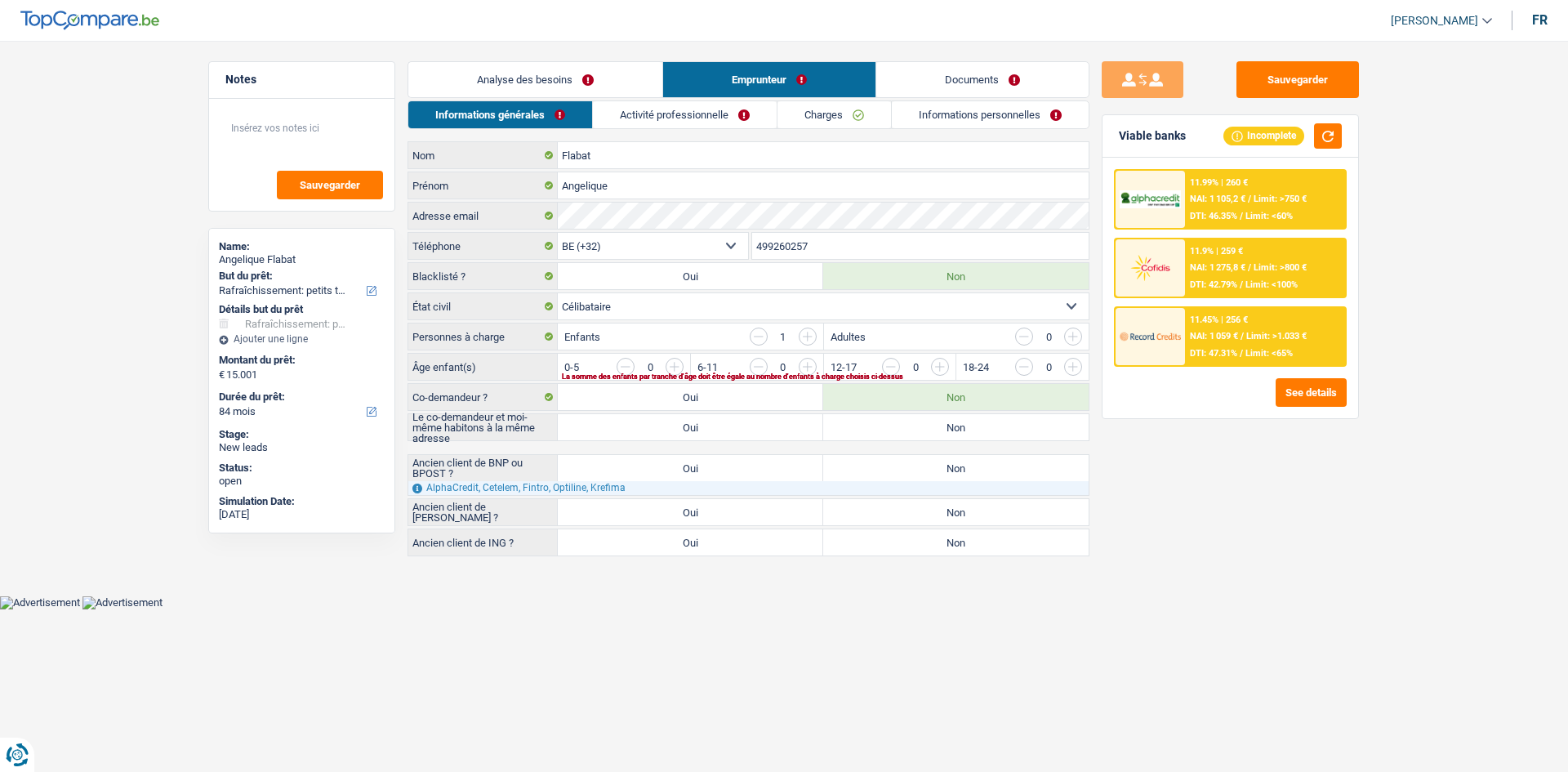 click at bounding box center [1138, 371] 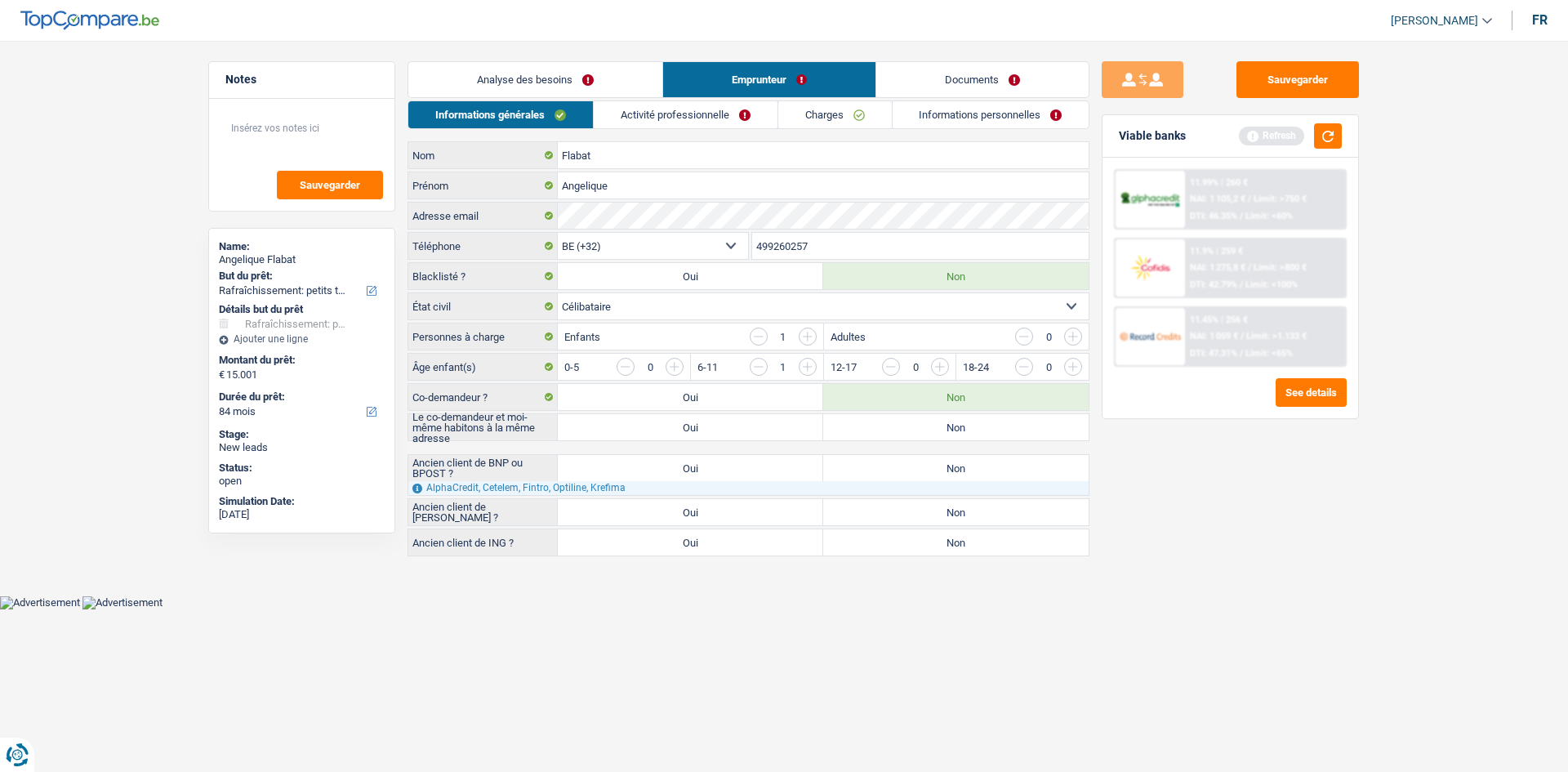 click on "Non" at bounding box center [956, 427] 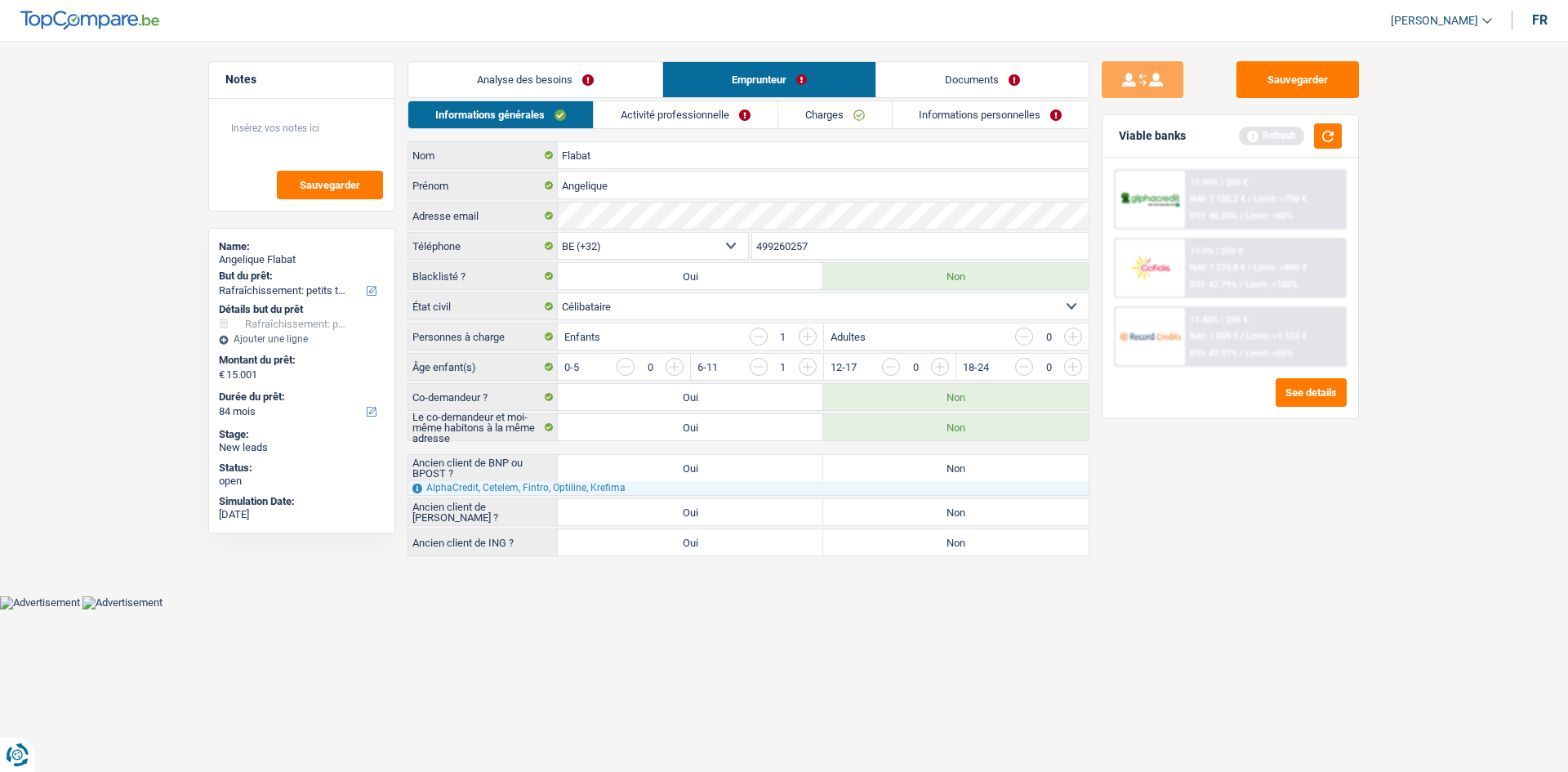 drag, startPoint x: 540, startPoint y: 66, endPoint x: 612, endPoint y: 170, distance: 126.4911 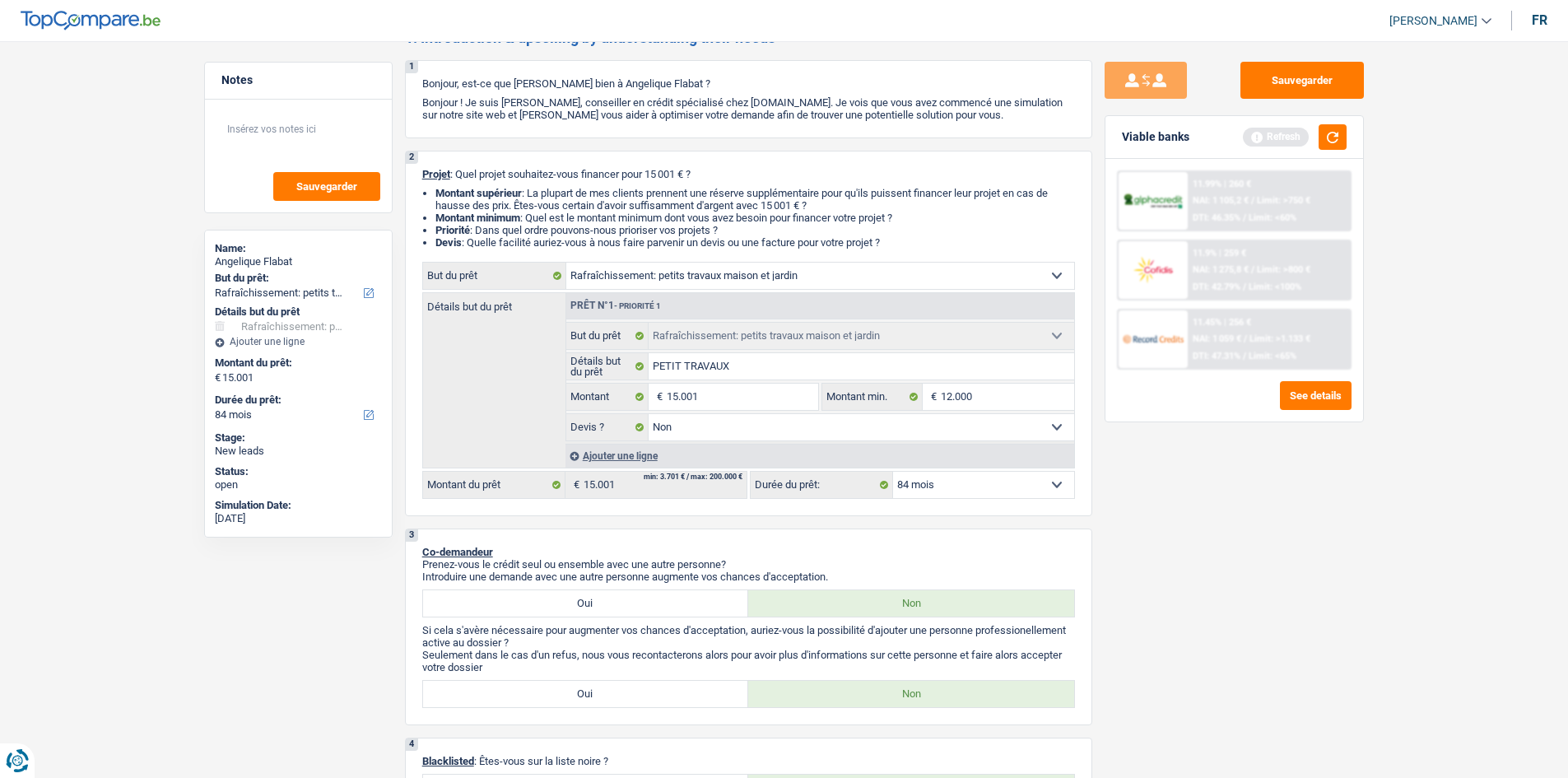 scroll, scrollTop: 0, scrollLeft: 0, axis: both 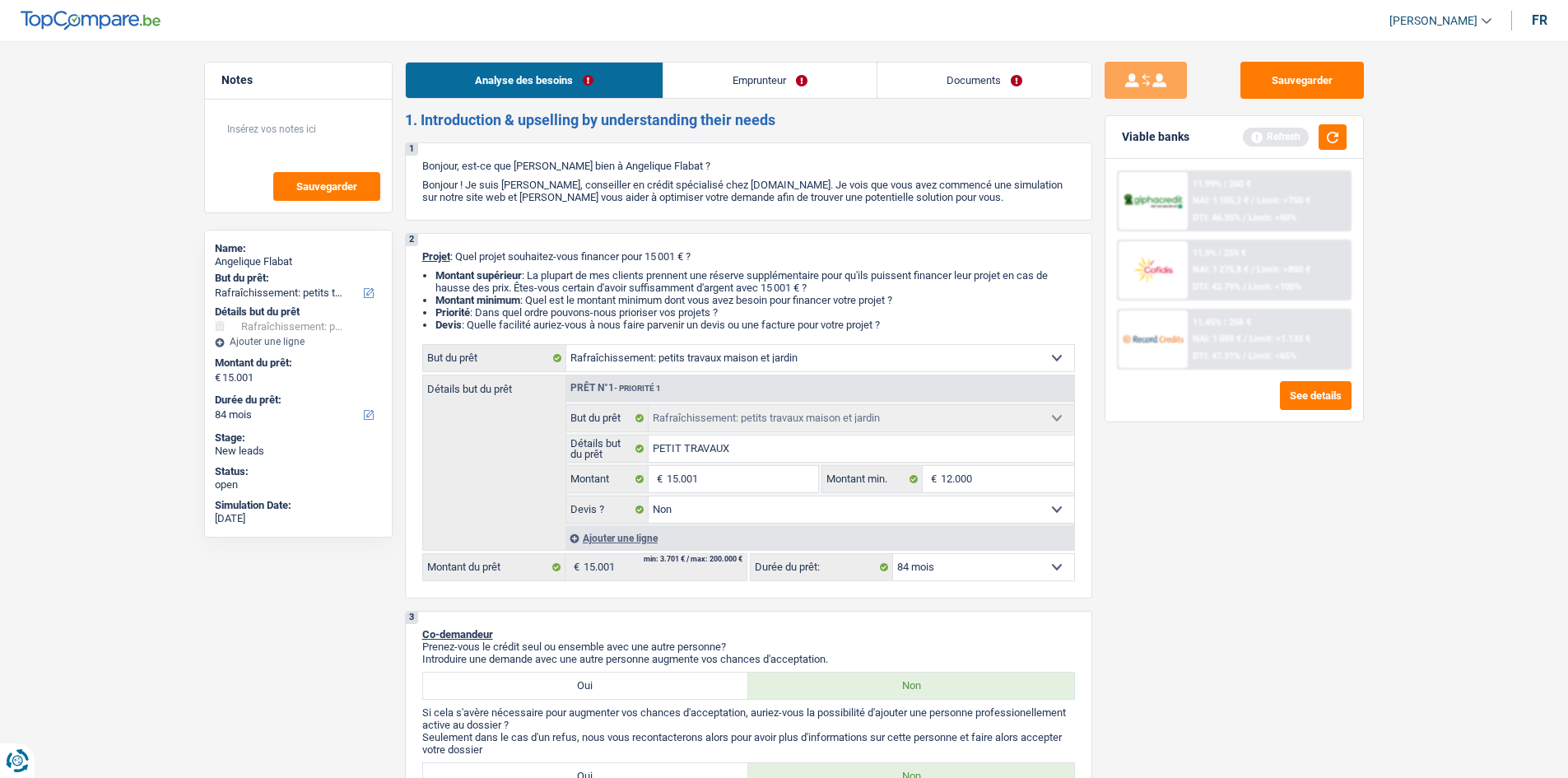 click on "Emprunteur" at bounding box center [770, 80] 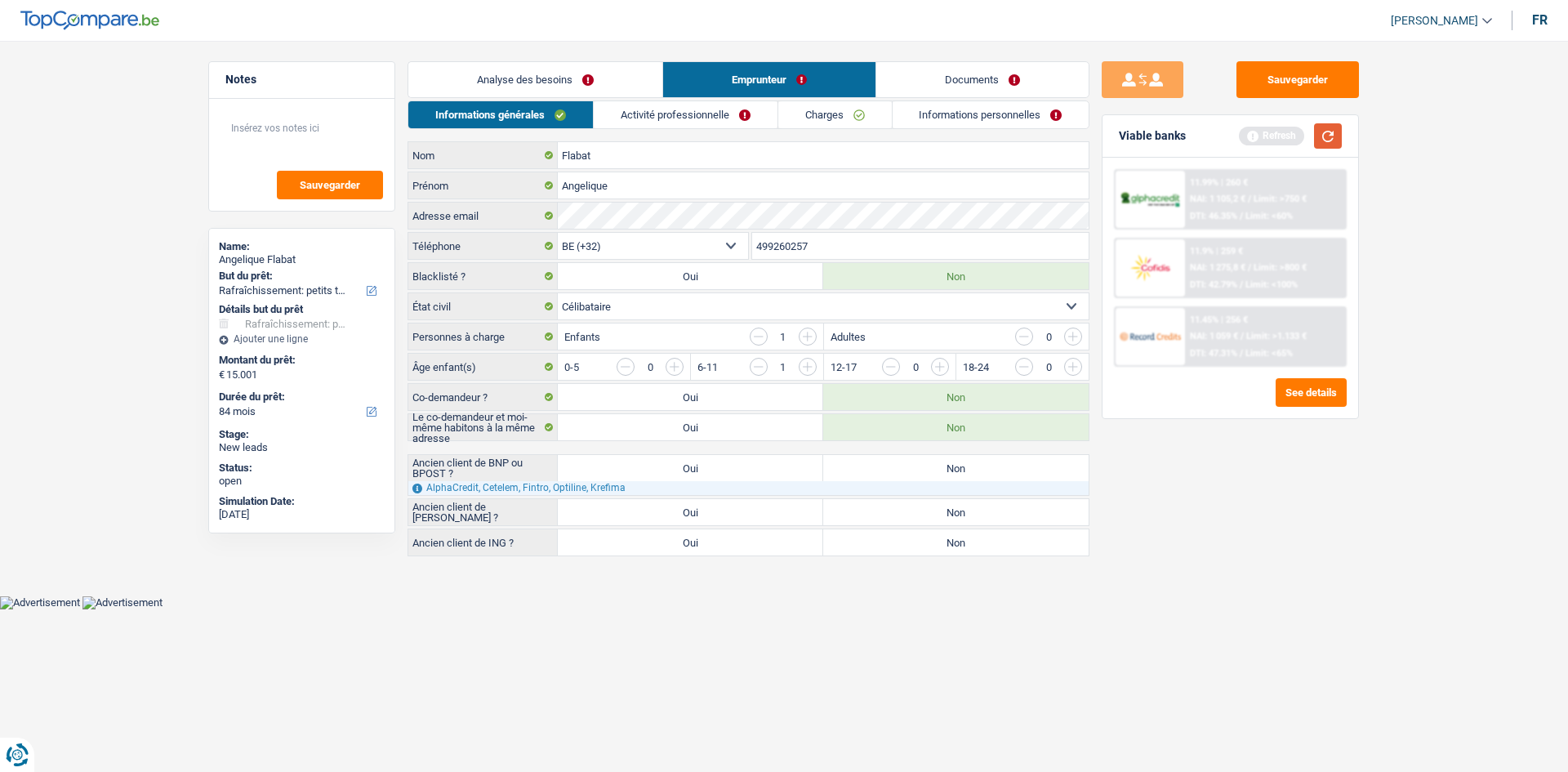 click at bounding box center [1328, 136] 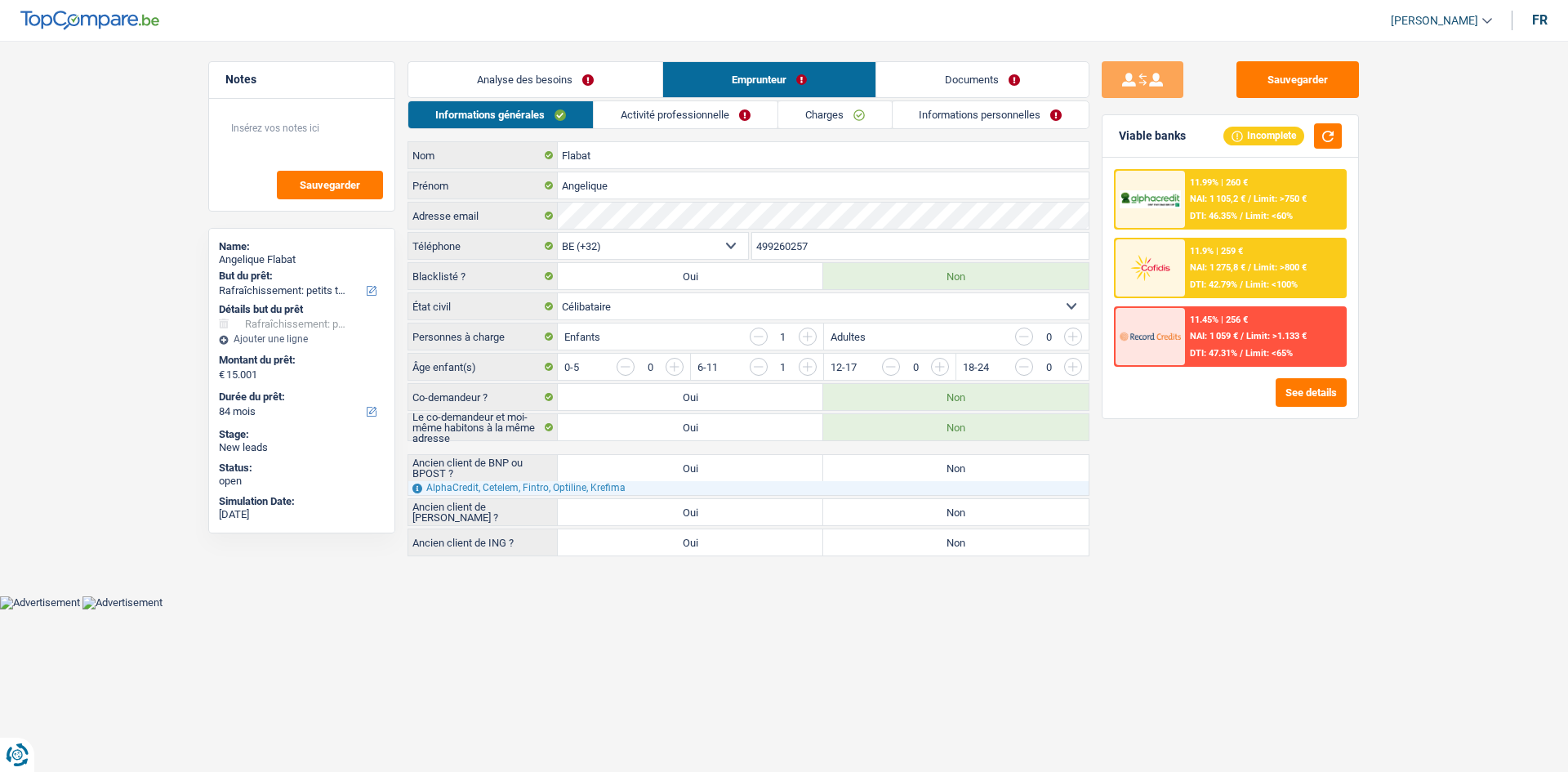 click on "Oui" at bounding box center [690, 468] 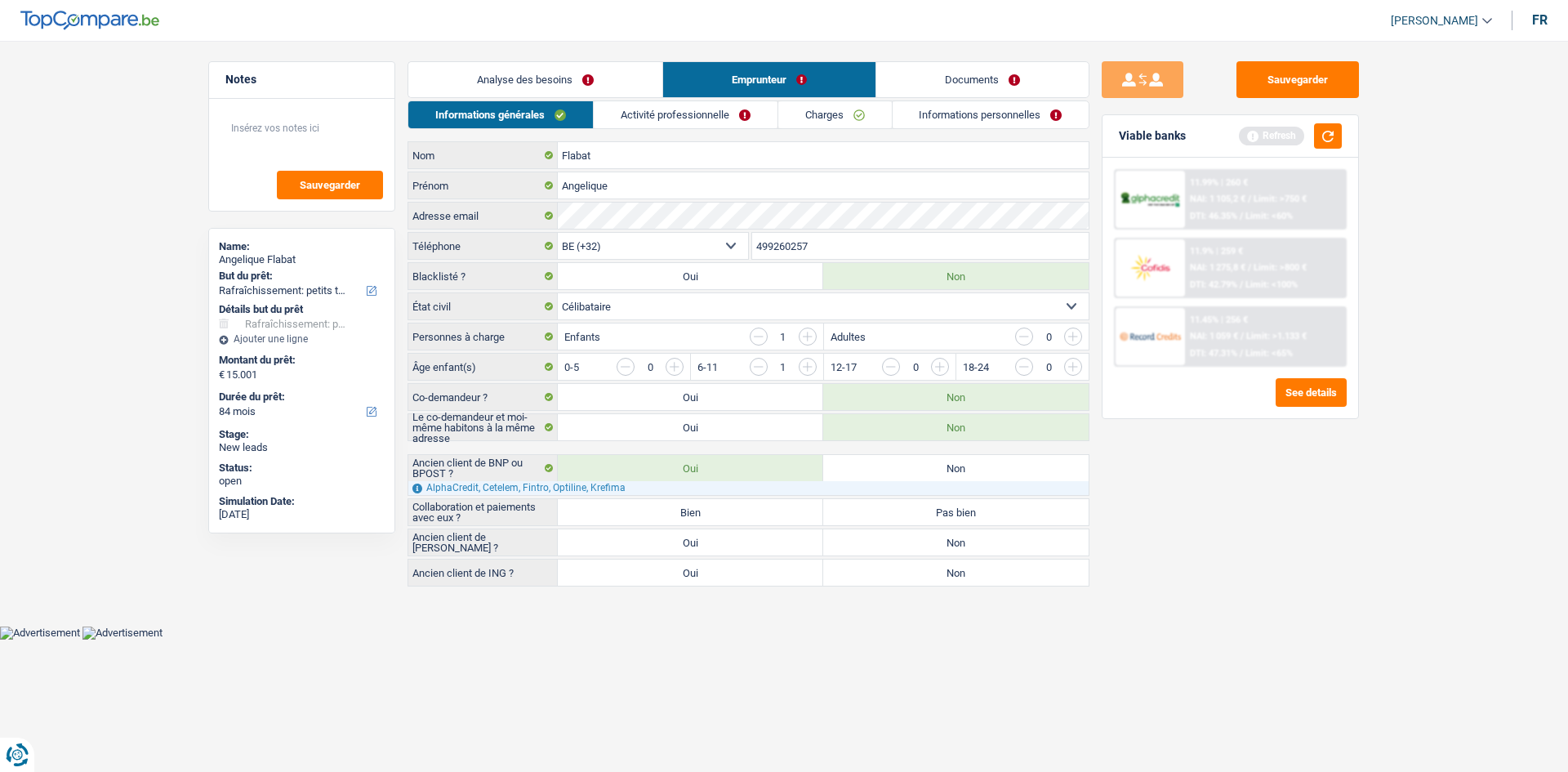 click on "Bien" at bounding box center [690, 512] 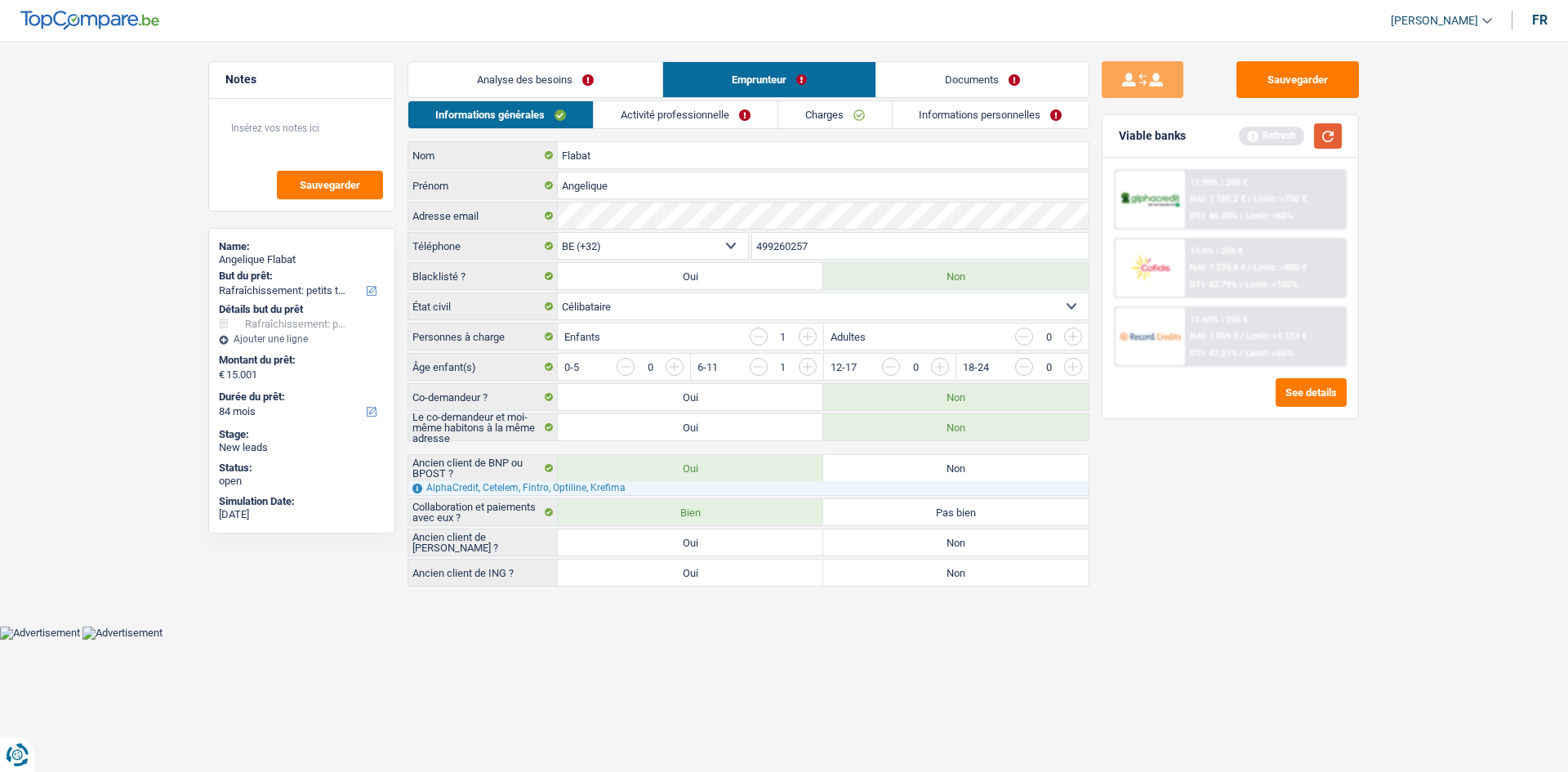 click at bounding box center [1328, 136] 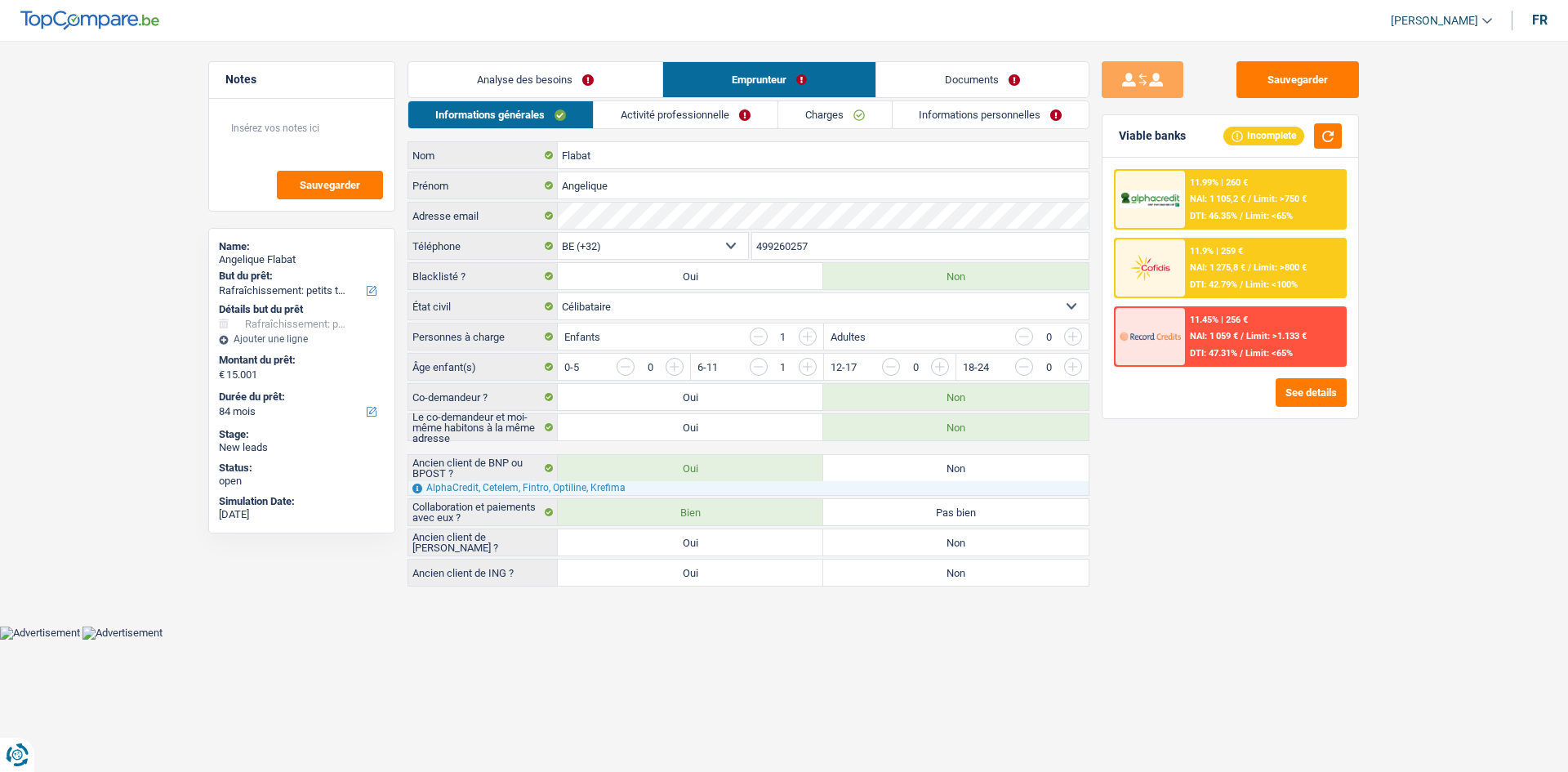 click on "Ancien client de [PERSON_NAME] ?
Oui
Non
Tous les champs sont obligatoires. Veuillez sélectionner une option" at bounding box center (748, 542) 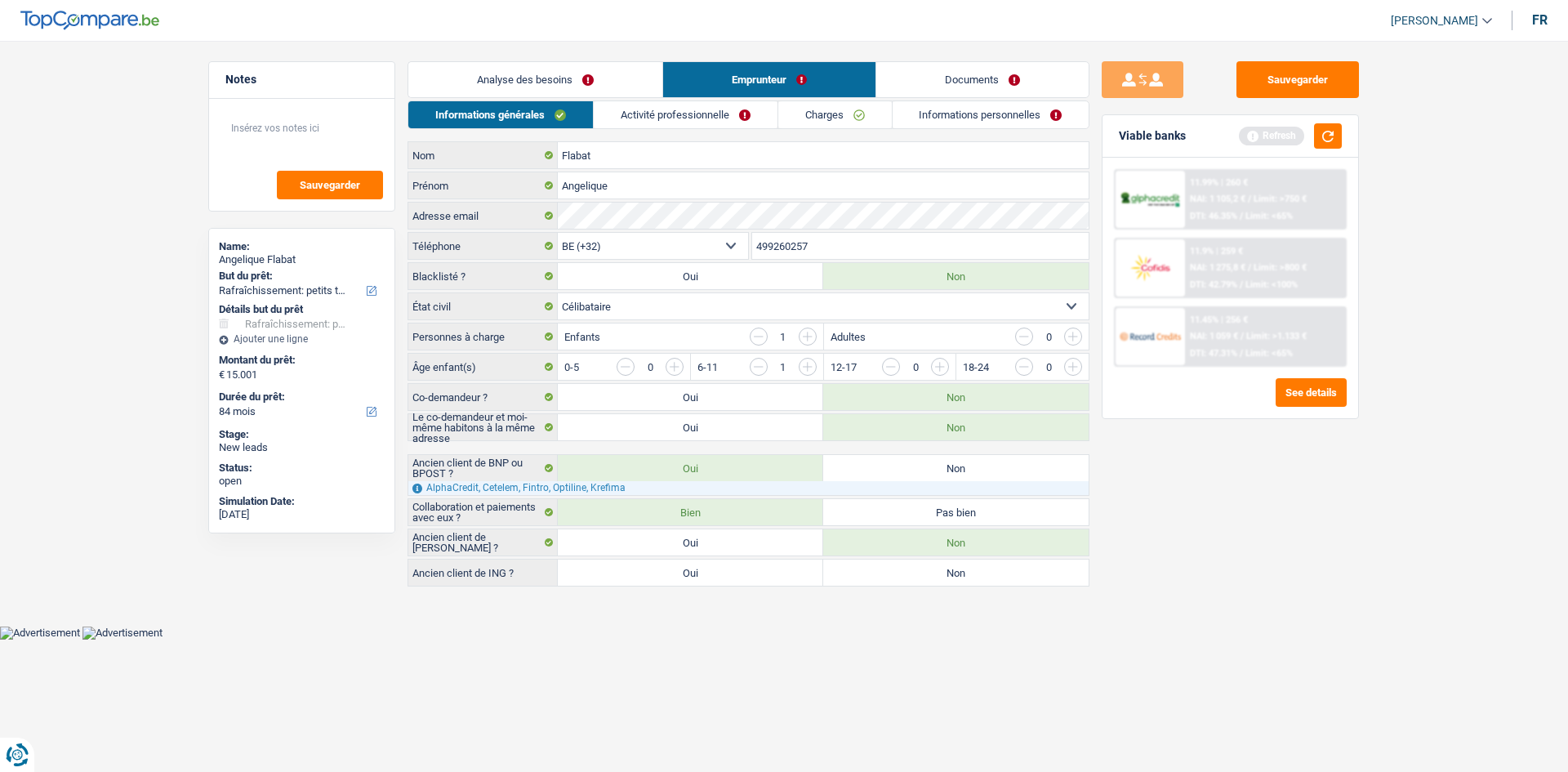click on "Notes
Sauvegarder
Name:   [PERSON_NAME]   But du prêt: Confort maison: meubles, textile, peinture, électroménager, outillage non-professionnel Hifi, multimédia, gsm, ordinateur Aménagement: frais d'installation, déménagement Evénement familial: naissance, mariage, divorce, communion, décès Frais médicaux Frais d'études Frais permis de conduire Loisirs: voyage, sport, musique Rafraîchissement: petits travaux maison et jardin Frais judiciaires Réparation voiture Prêt rénovation Prêt énergie Prêt voiture Taxes, impôts non professionnels Rénovation bien à l'étranger Dettes familiales Assurance Autre
Sélectionner une option
Détails but du prêt
Confort maison: meubles, textile, peinture, électroménager, outillage non-professionnel Hifi, multimédia, gsm, ordinateur Aménagement: frais d'installation, déménagement Frais médicaux Frais d'études Autre" at bounding box center [784, 325] 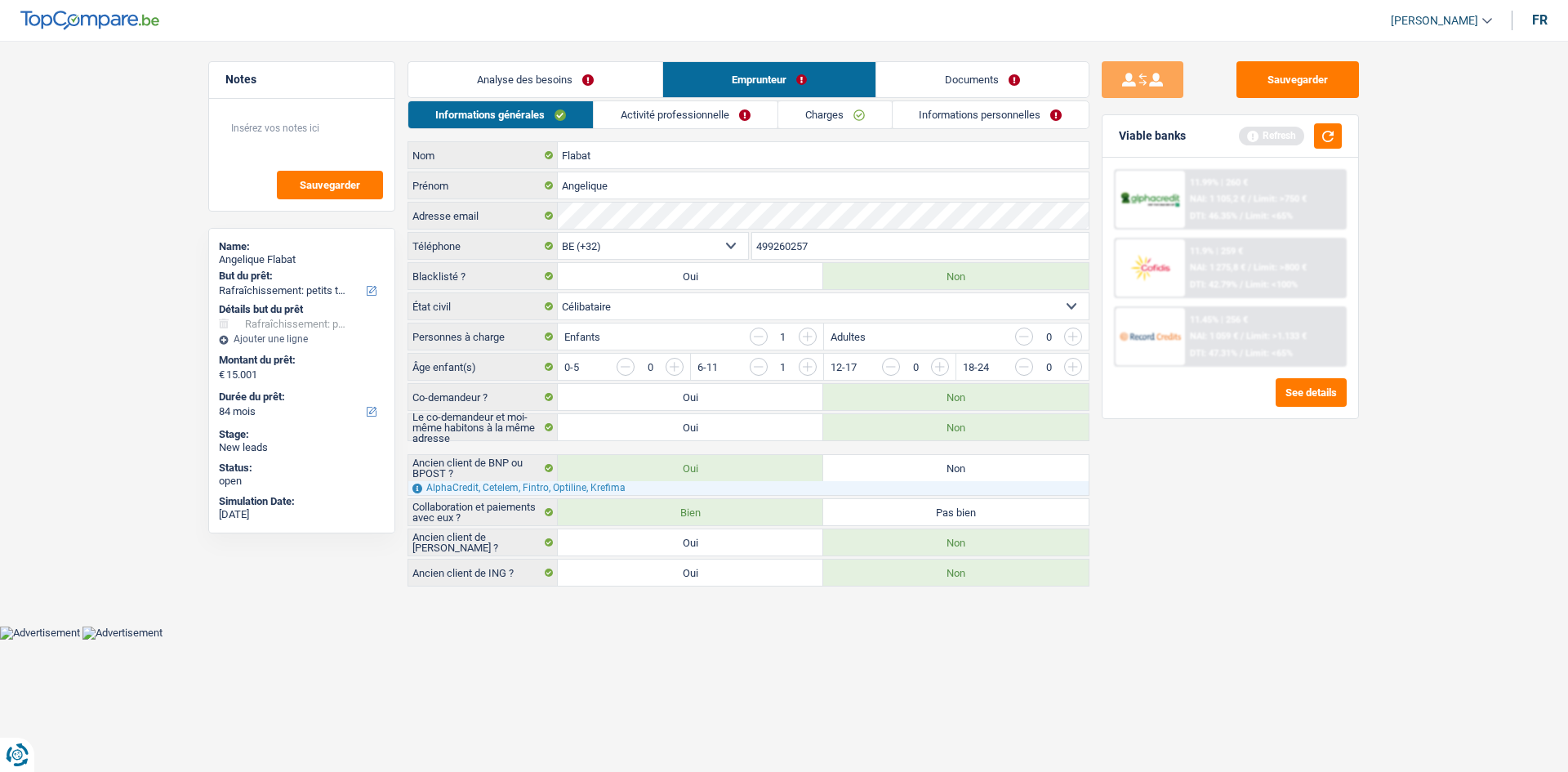 click on "Activité professionnelle" at bounding box center [685, 114] 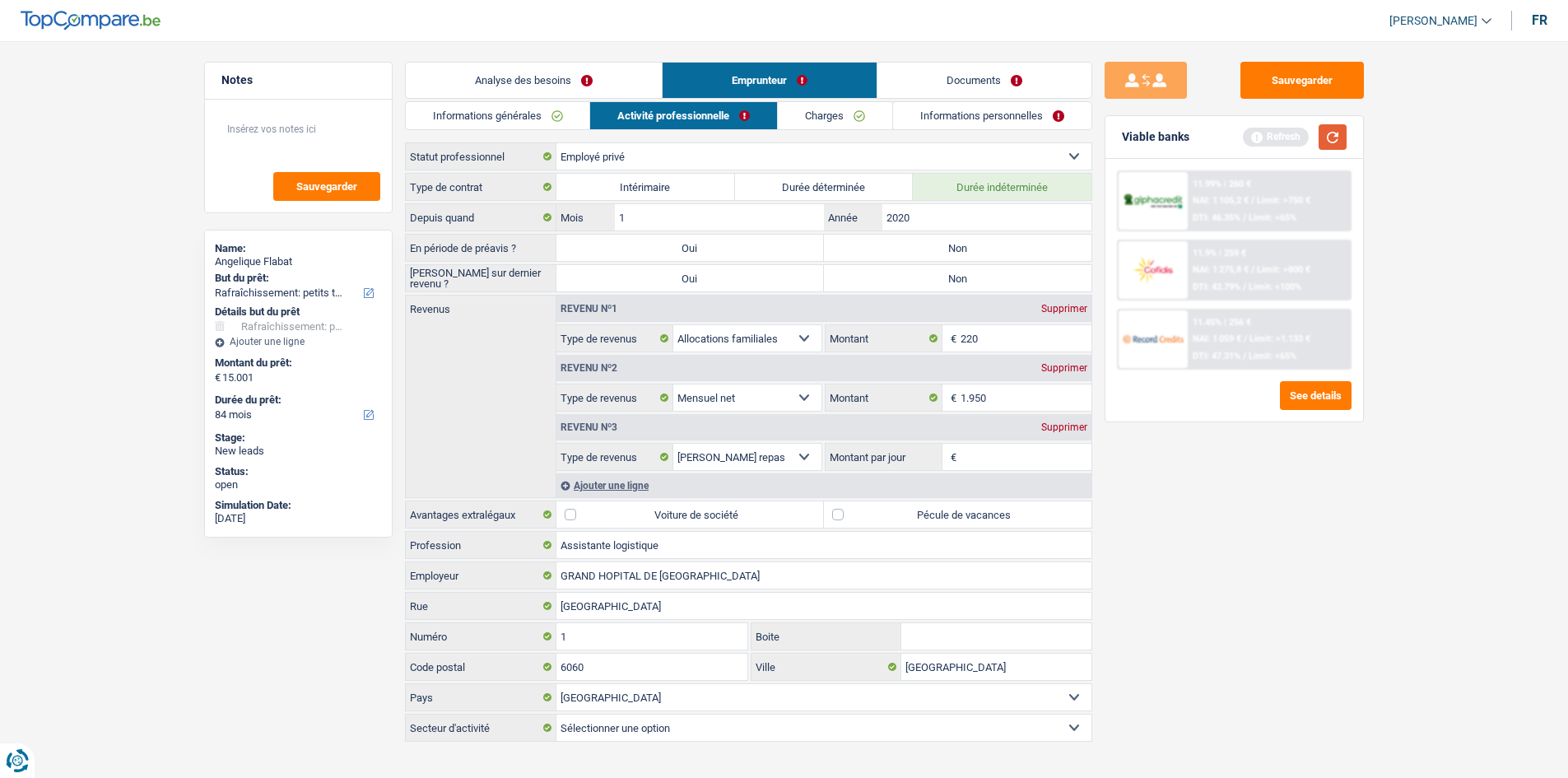 click at bounding box center [1333, 137] 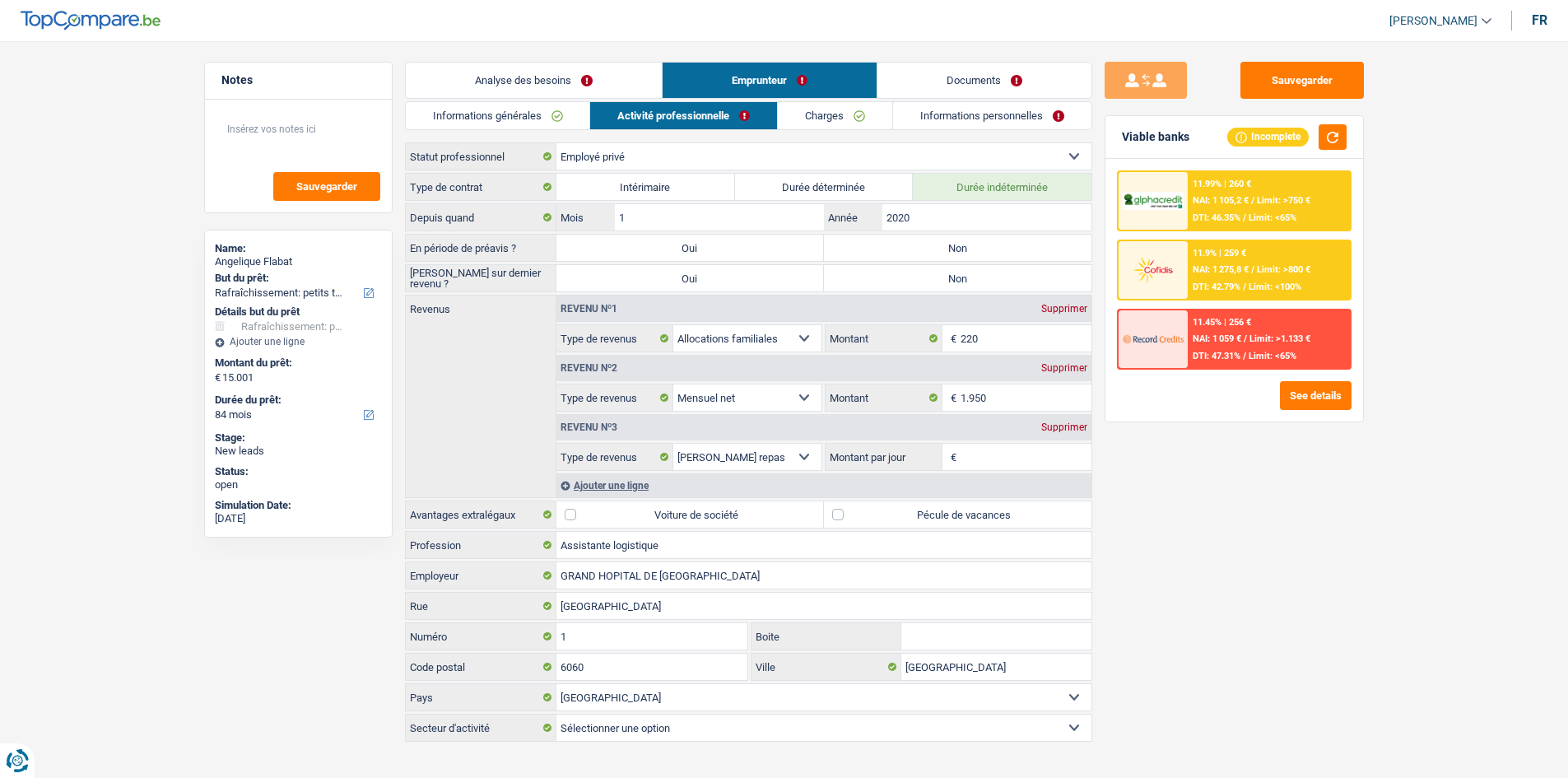 click on "Non" at bounding box center [957, 248] 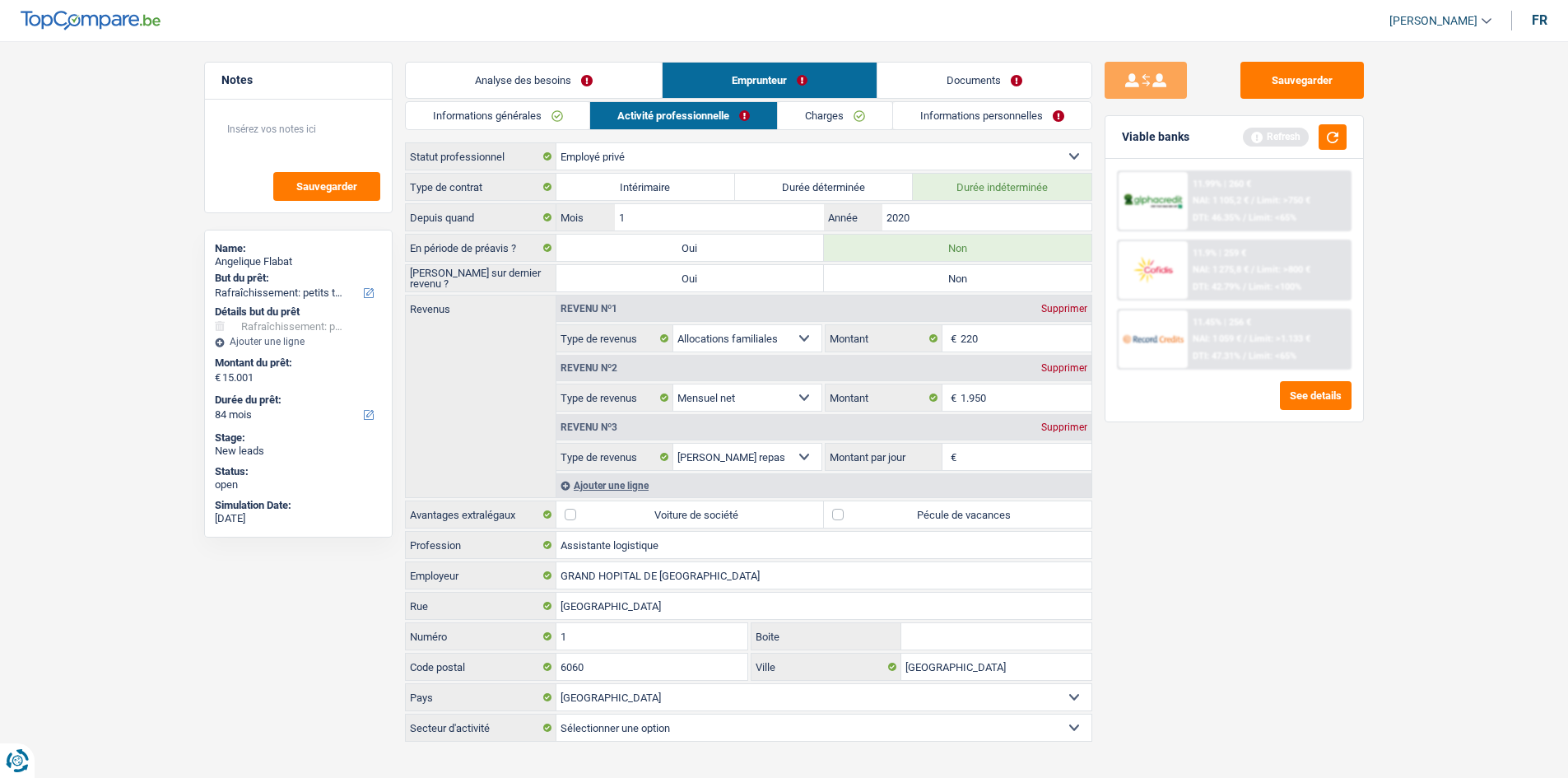 click on "Non" at bounding box center (957, 278) 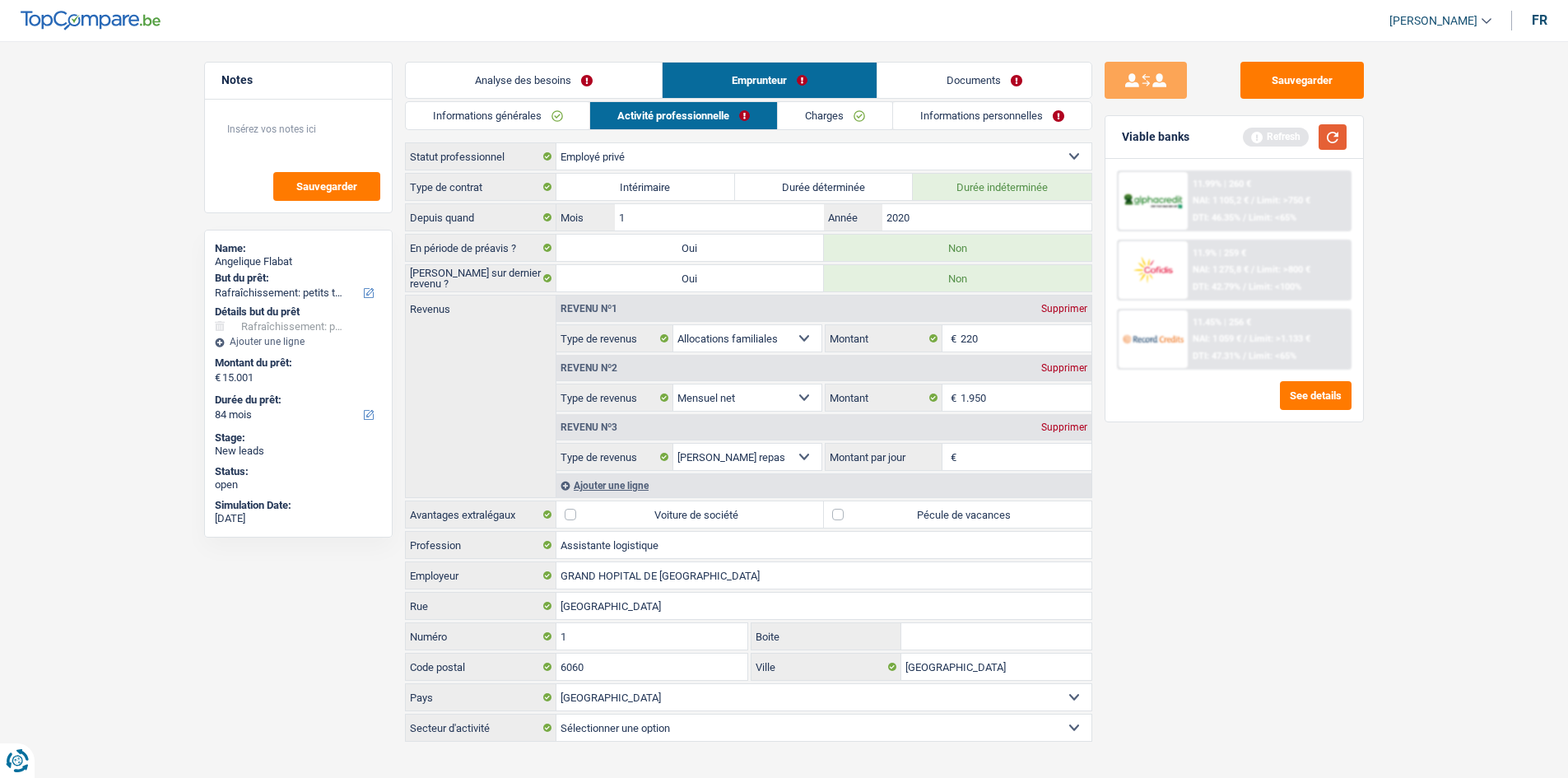 click at bounding box center [1333, 137] 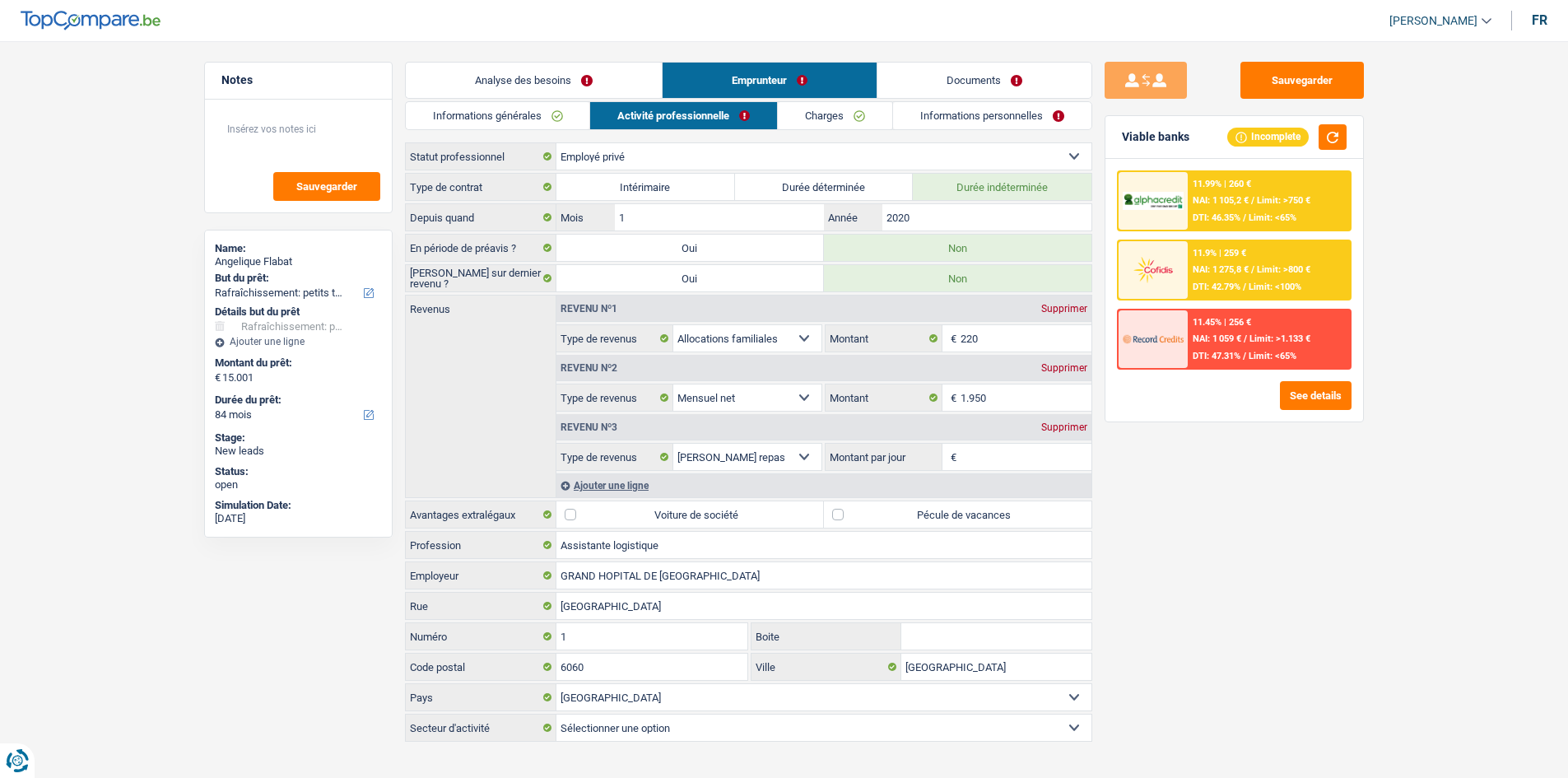 click on "Montant par jour" at bounding box center (1026, 457) 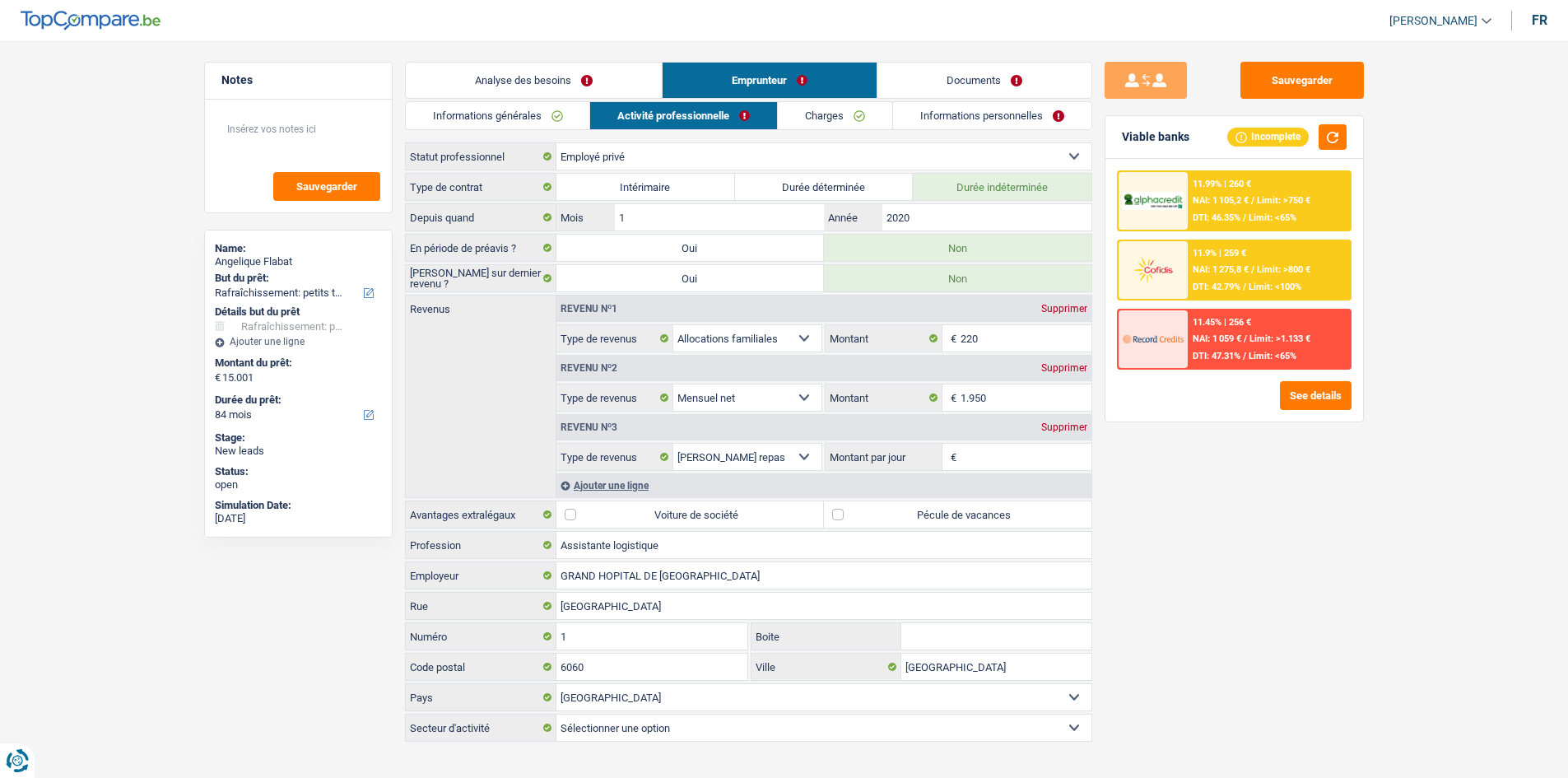 click on "Montant par jour" at bounding box center (1026, 457) 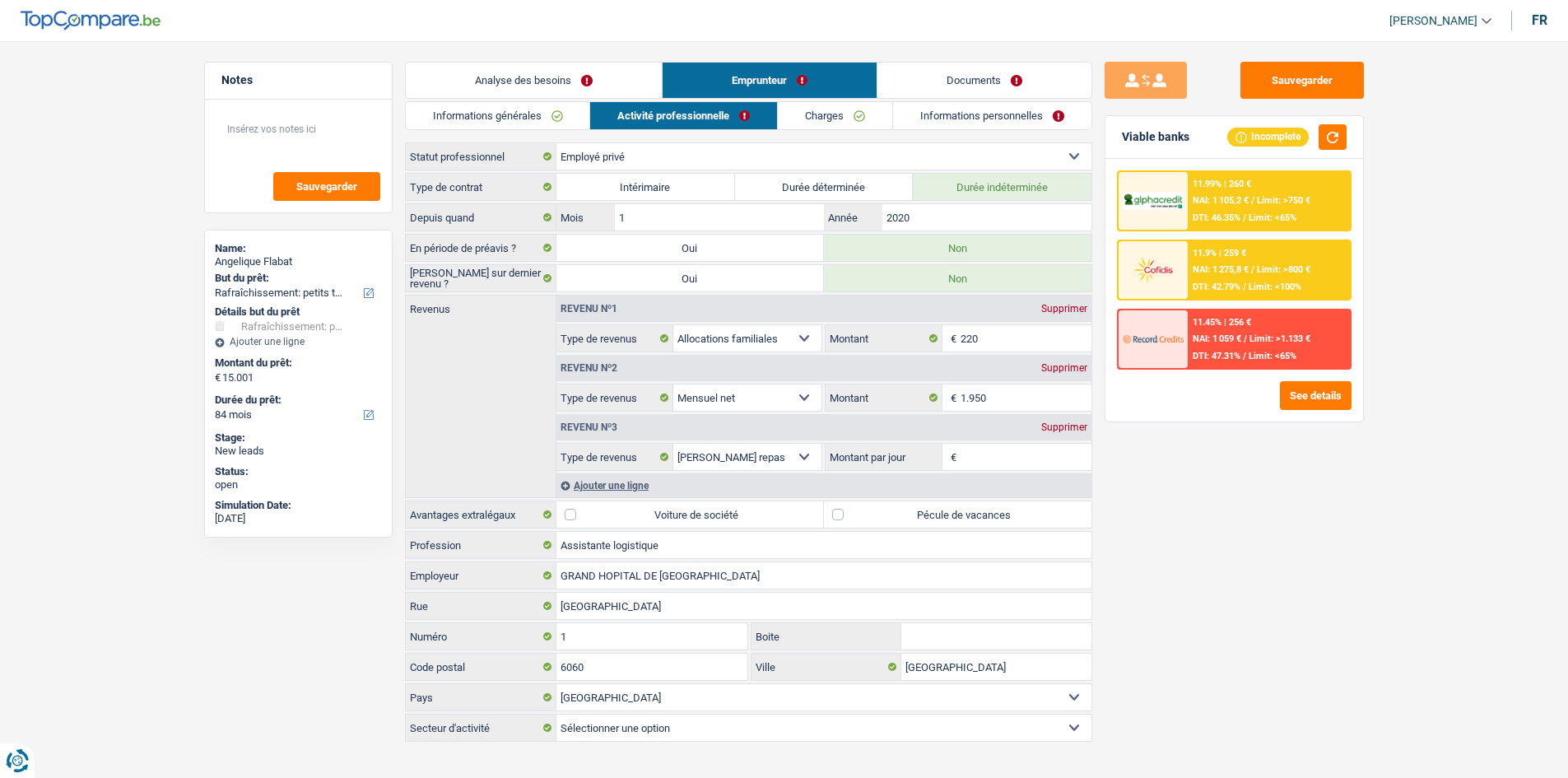 click on "Sauvegarder
Viable banks
Incomplete
11.99% | 260 €
NAI: 1 105,2 €
/
Limit: >750 €
DTI: 46.35%
/
Limit: <65%
11.9% | 259 €
NAI: 1 275,8 €
/
Limit: >800 €
DTI: 42.79%
/
Limit: <100%
/       /" at bounding box center (1234, 404) 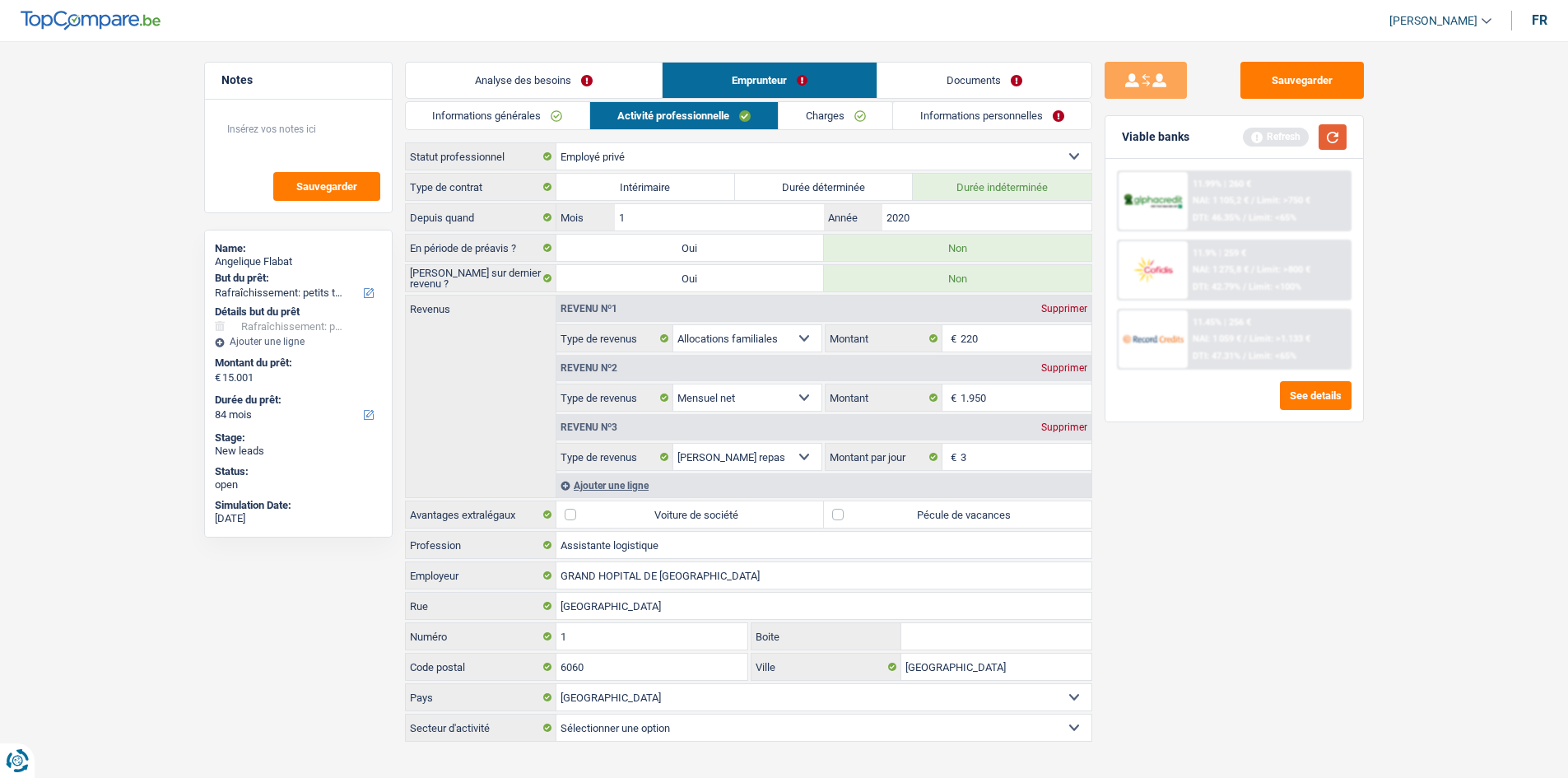 type on "3,0" 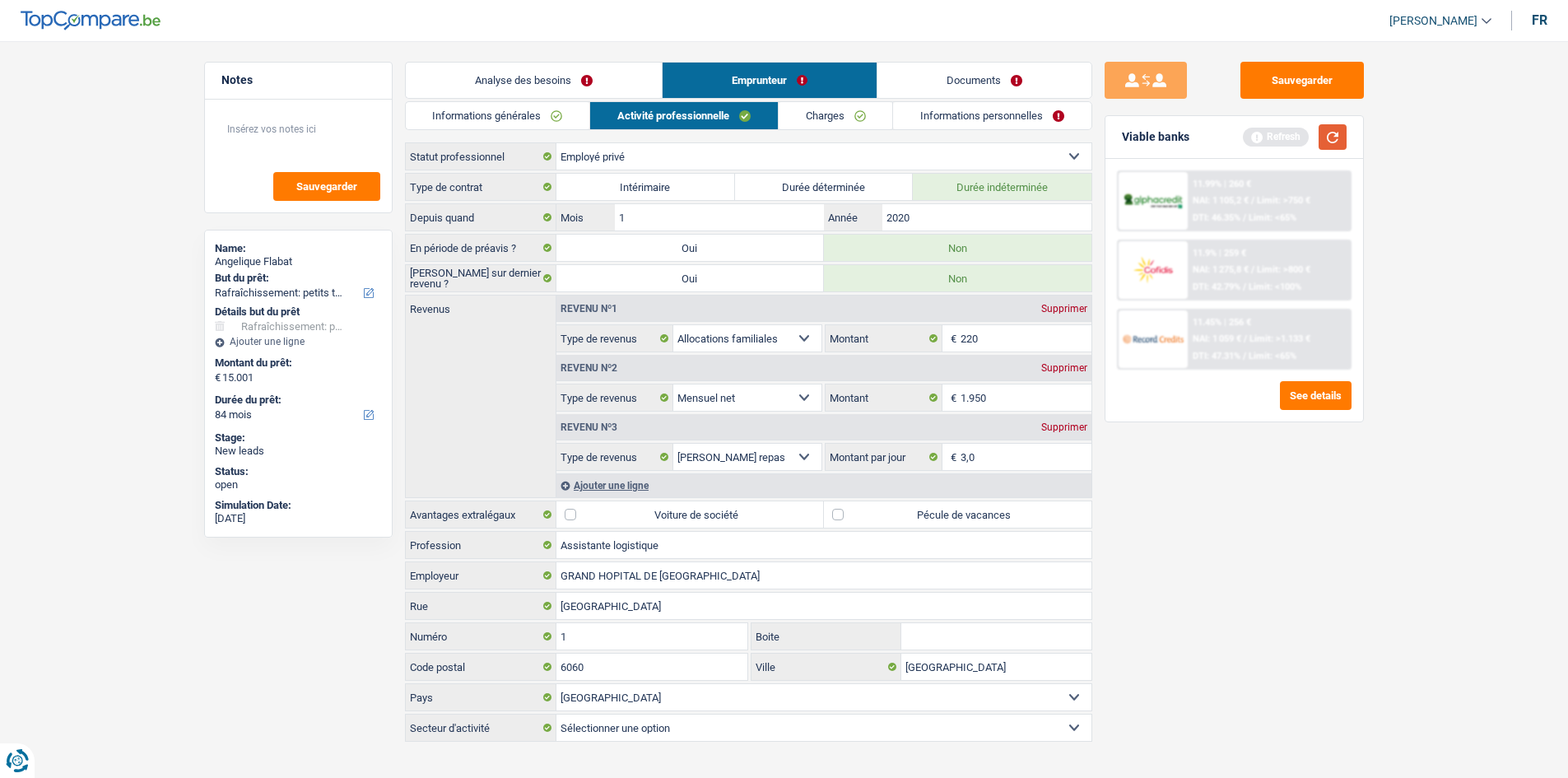 click at bounding box center (1333, 137) 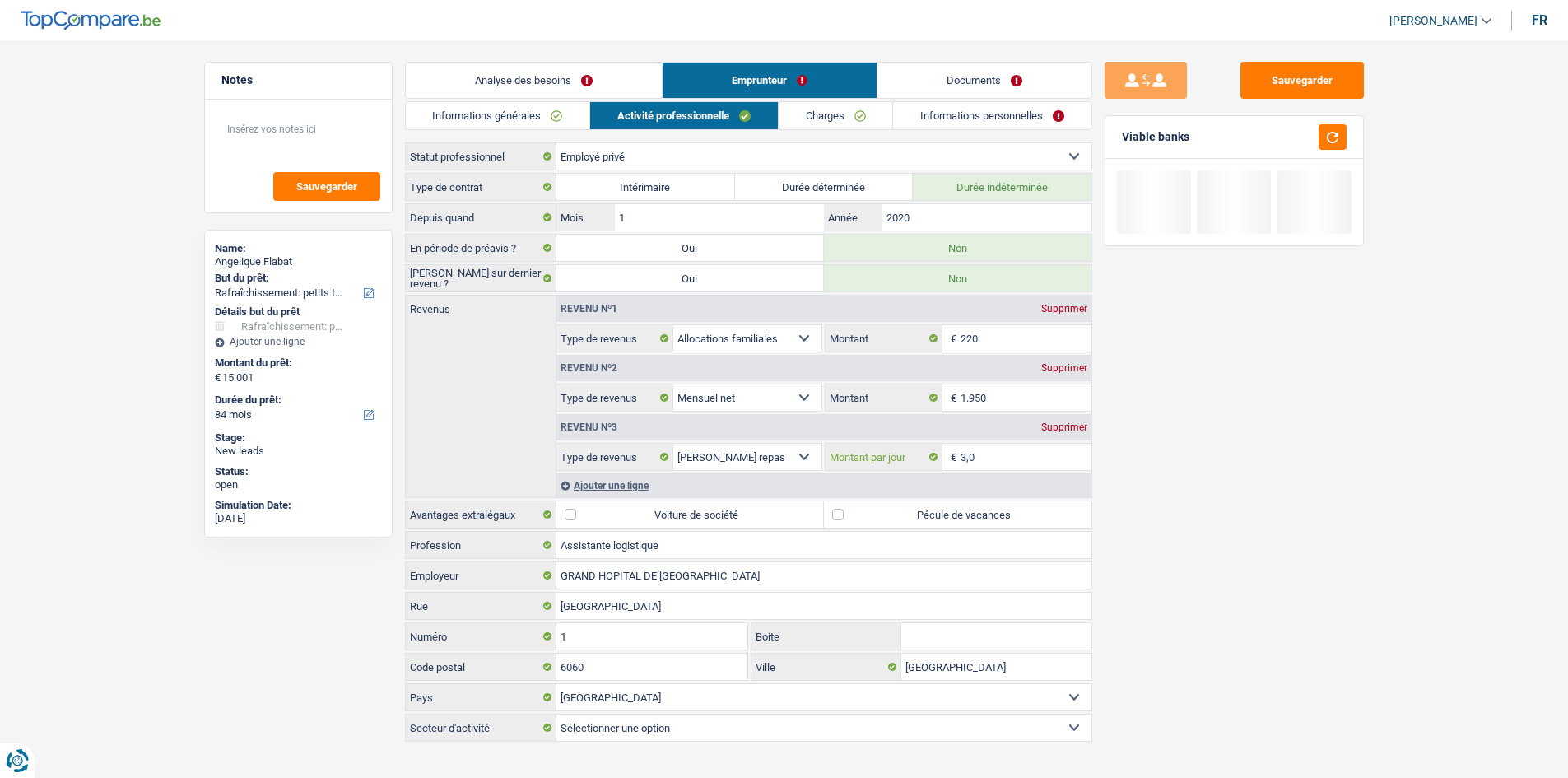 click on "3,0" at bounding box center [1026, 457] 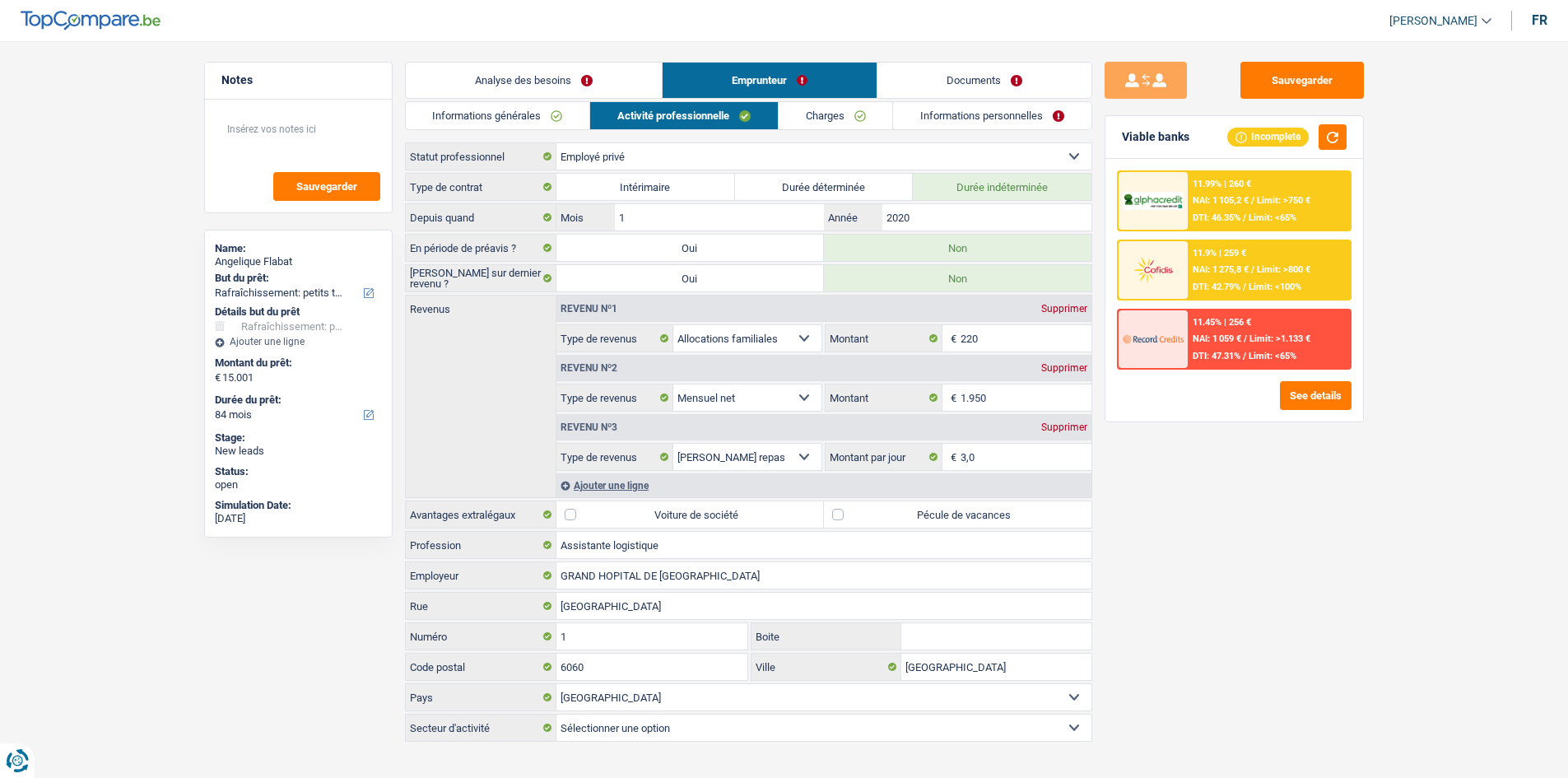 click on "Sauvegarder
Viable banks
Incomplete
11.99% | 260 €
NAI: 1 105,2 €
/
Limit: >750 €
DTI: 46.35%
/
Limit: <65%
11.9% | 259 €
NAI: 1 275,8 €
/
Limit: >800 €
DTI: 42.79%
/
Limit: <100%
/       /" at bounding box center [1234, 404] 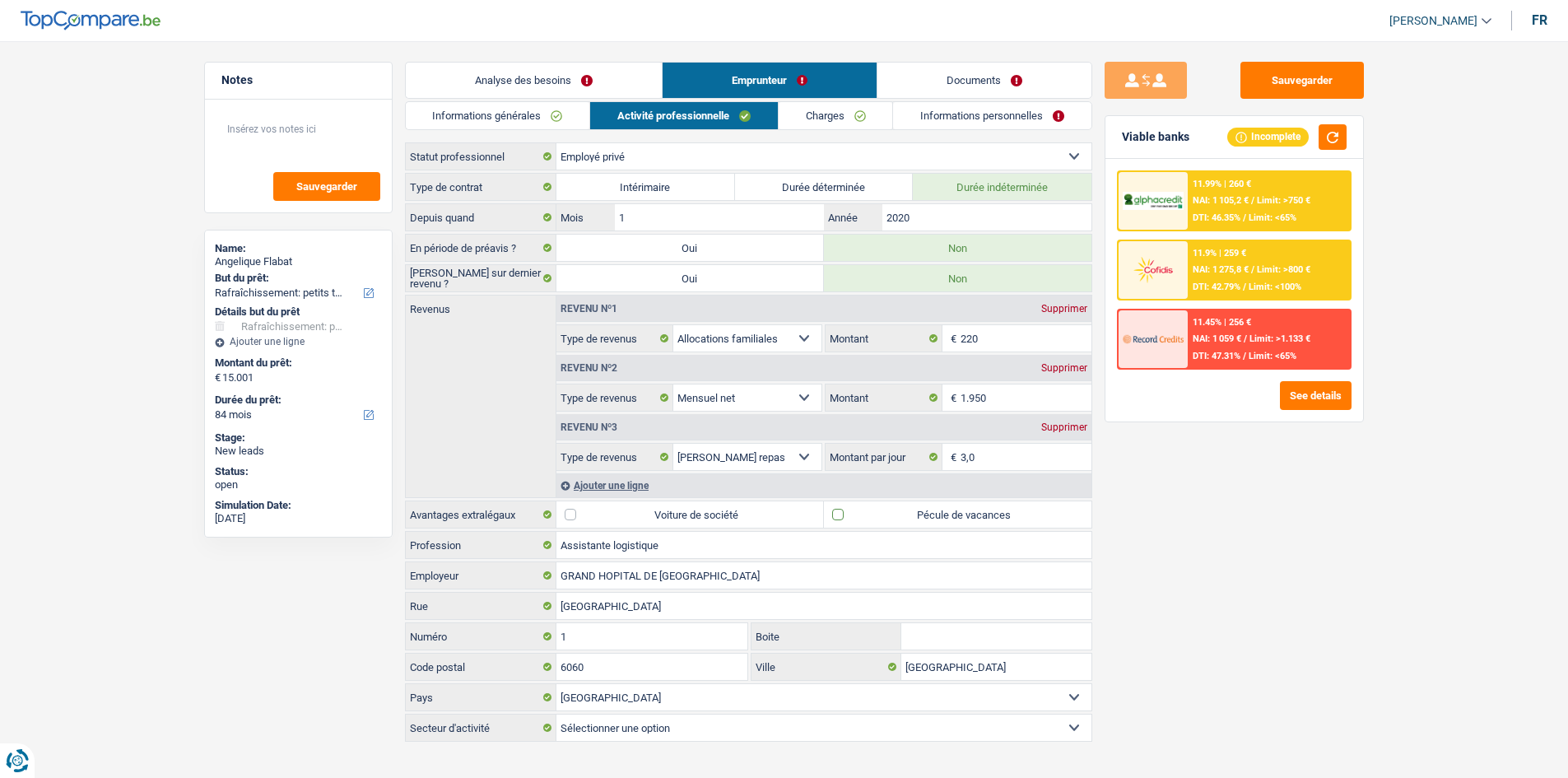click on "Pécule de vacances" at bounding box center (957, 515) 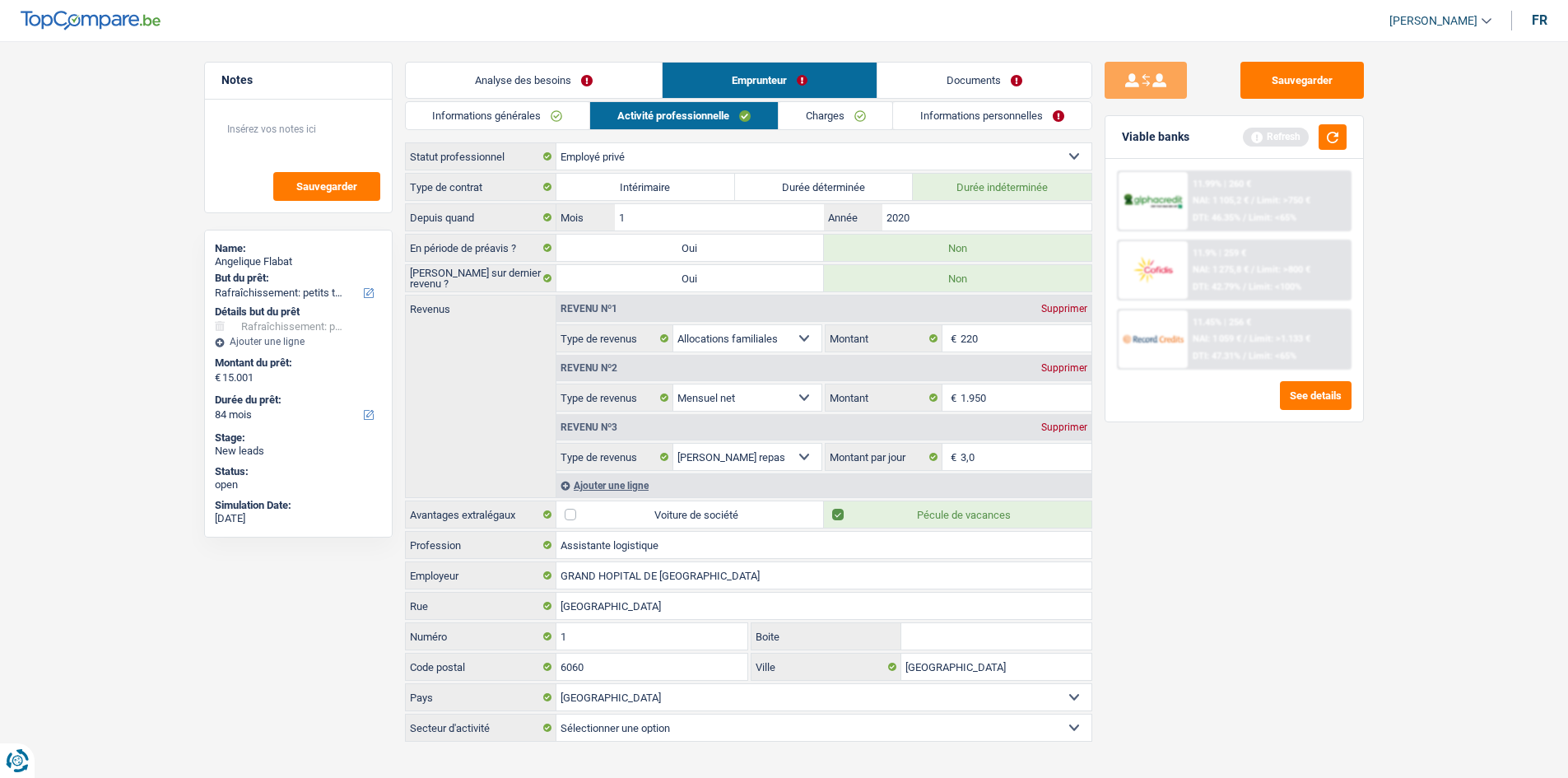 click on "Charges" at bounding box center [835, 115] 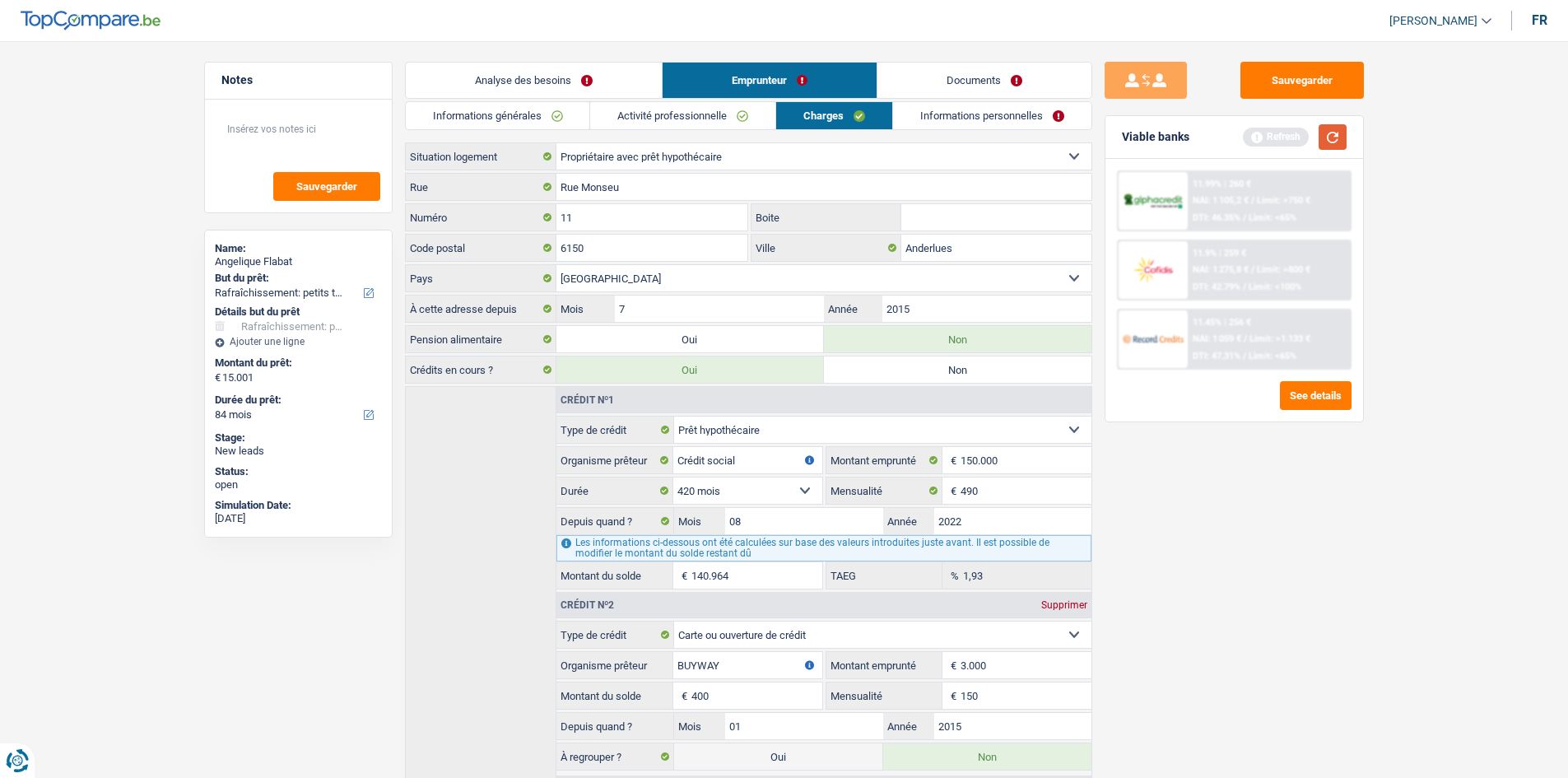click at bounding box center (1333, 137) 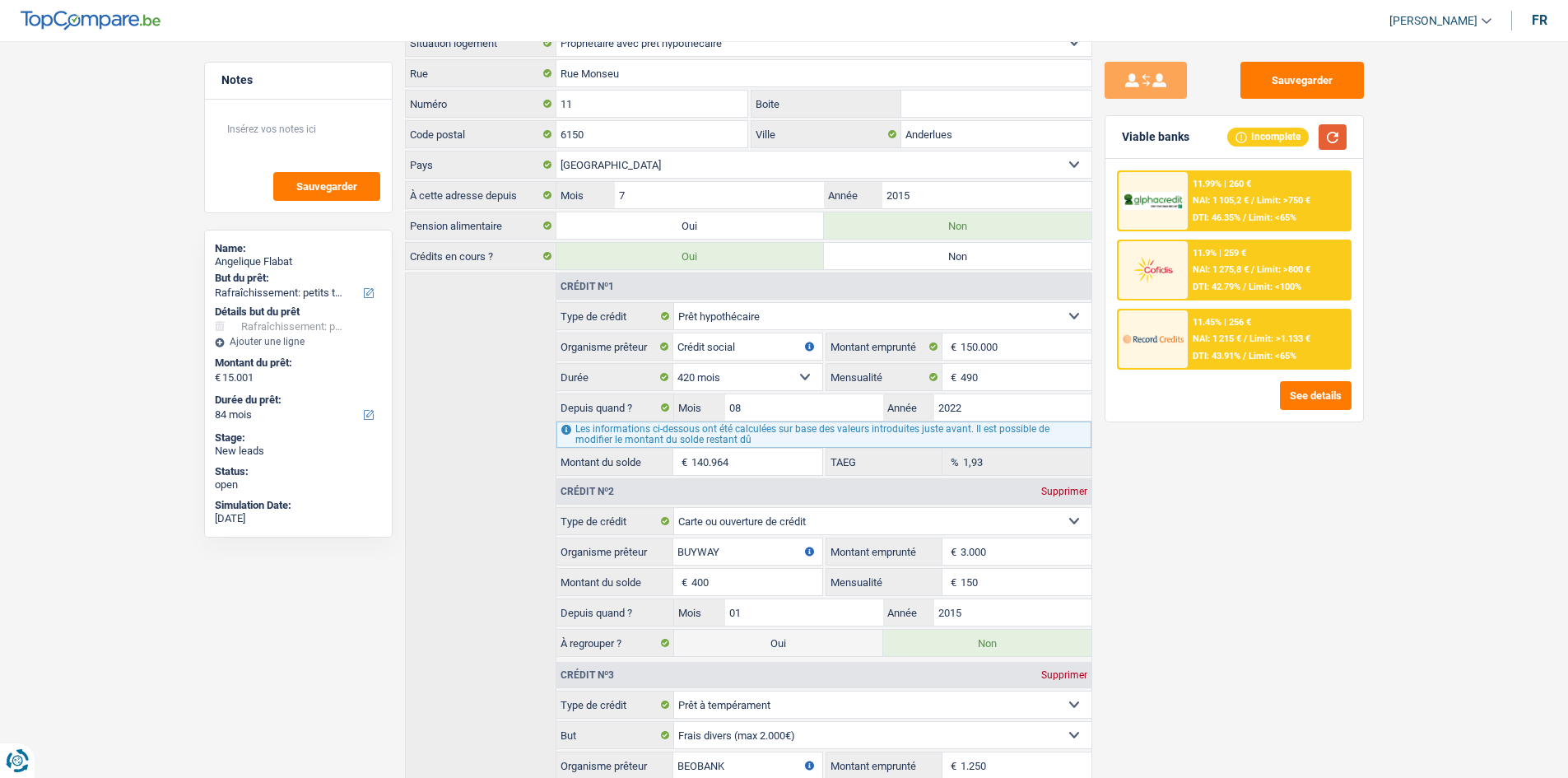 scroll, scrollTop: 0, scrollLeft: 0, axis: both 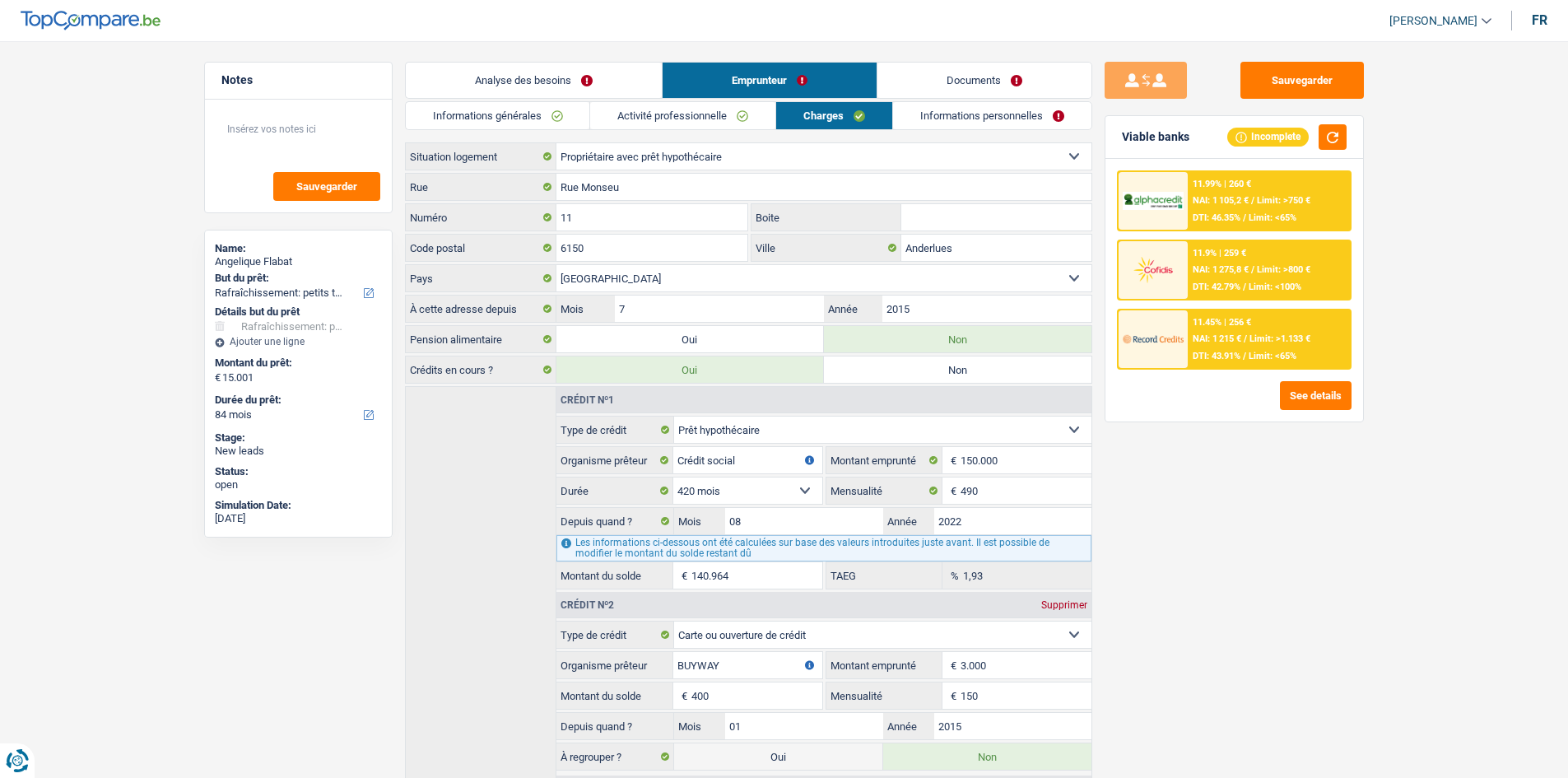 click on "Activité professionnelle" at bounding box center [682, 115] 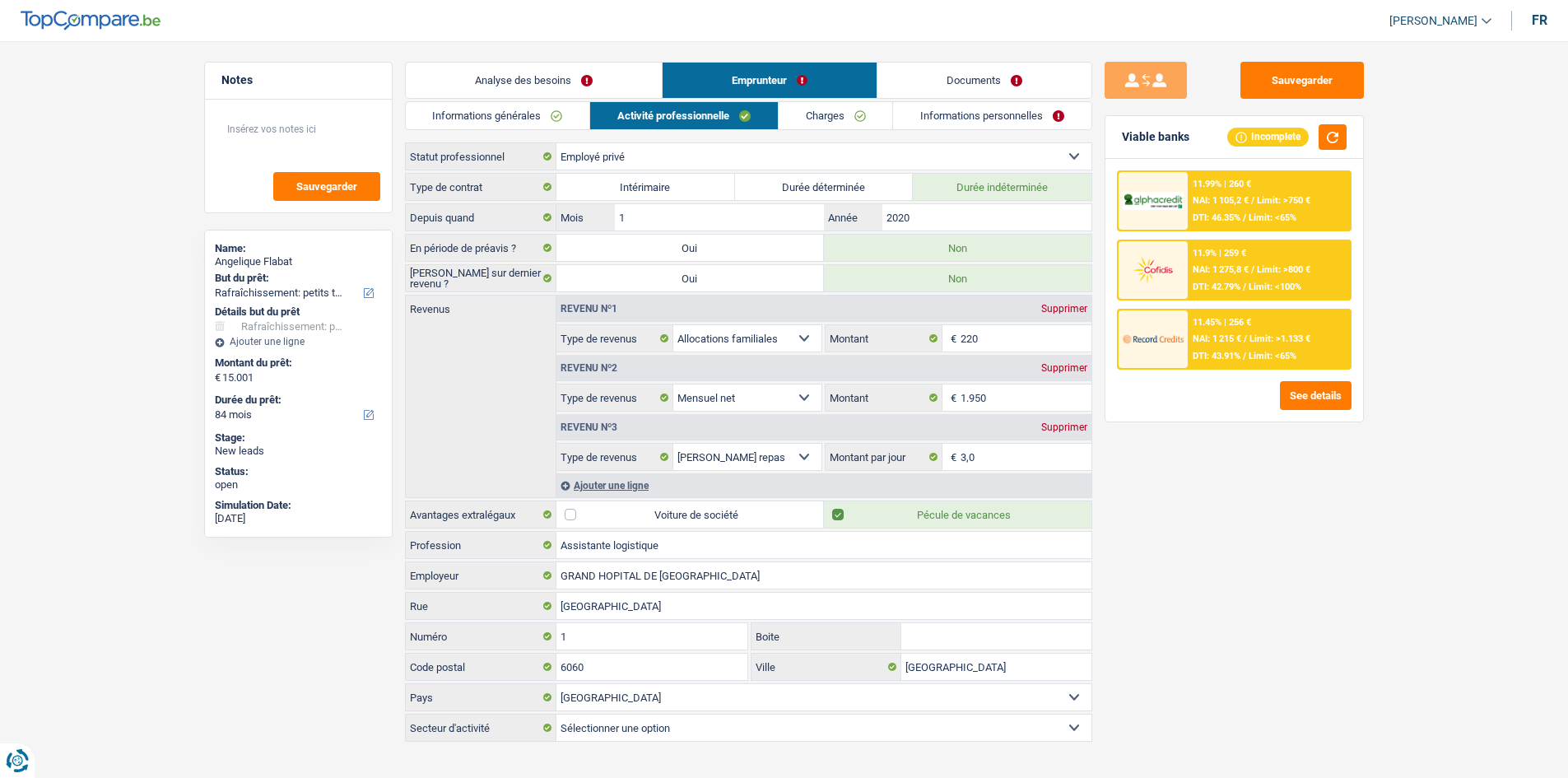 click on "Charges" at bounding box center (835, 115) 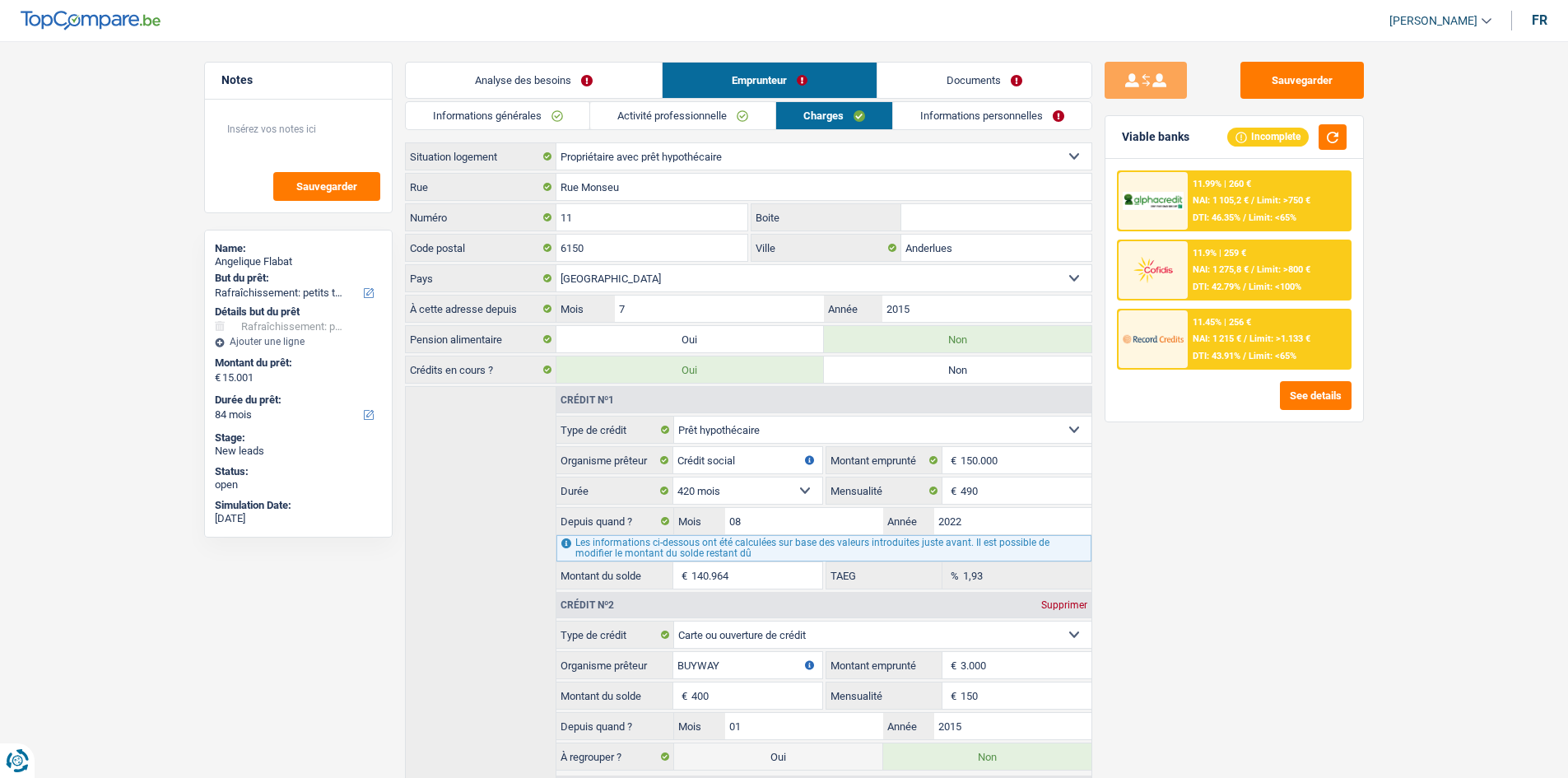 click on "Sauvegarder
Viable banks
Incomplete
11.99% | 260 €
NAI: 1 105,2 €
/
Limit: >750 €
DTI: 46.35%
/
Limit: <65%
11.9% | 259 €
NAI: 1 275,8 €
/
Limit: >800 €
DTI: 42.79%
/
Limit: <100%
/       /" at bounding box center (1234, 404) 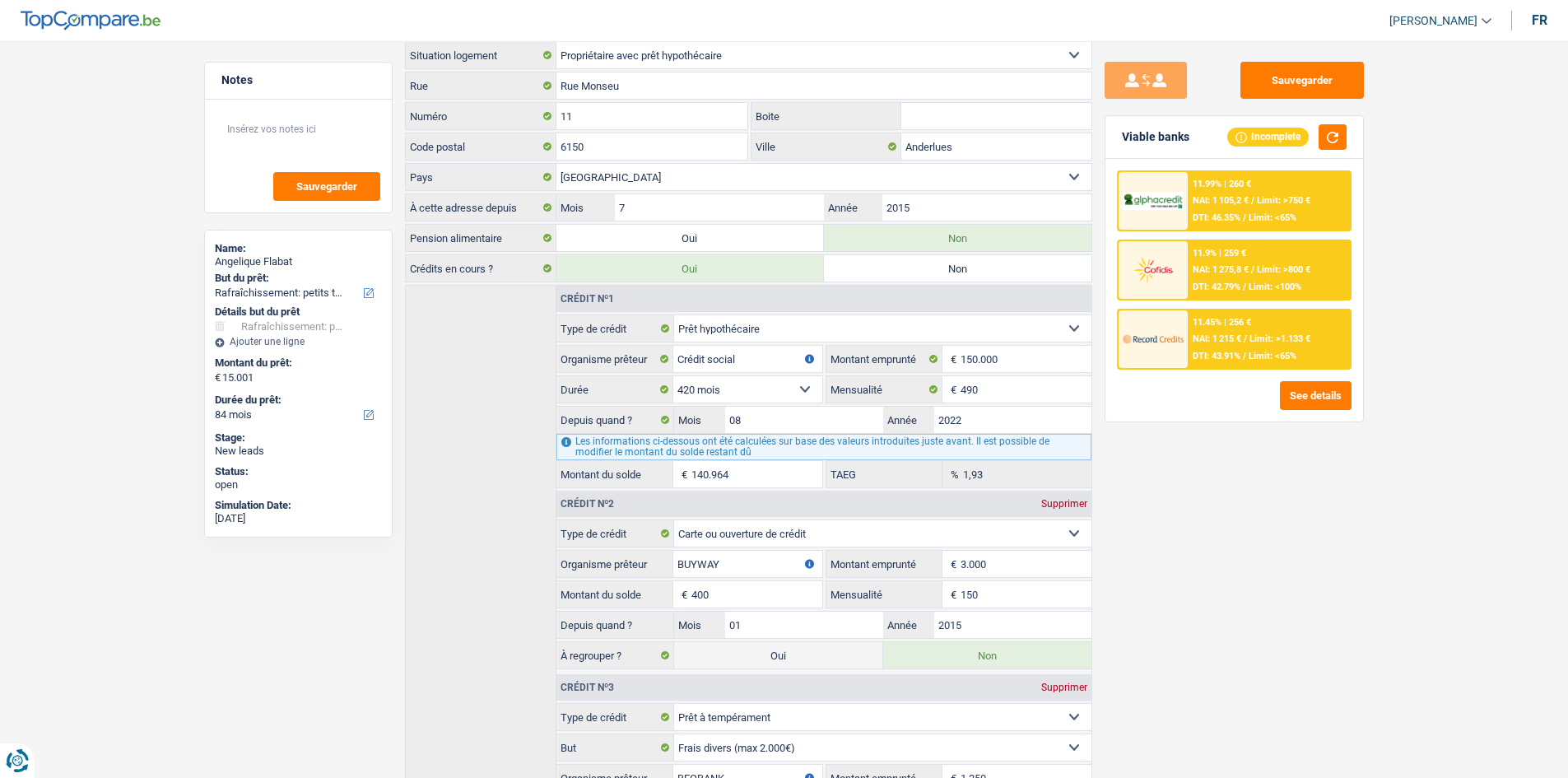 scroll, scrollTop: 0, scrollLeft: 0, axis: both 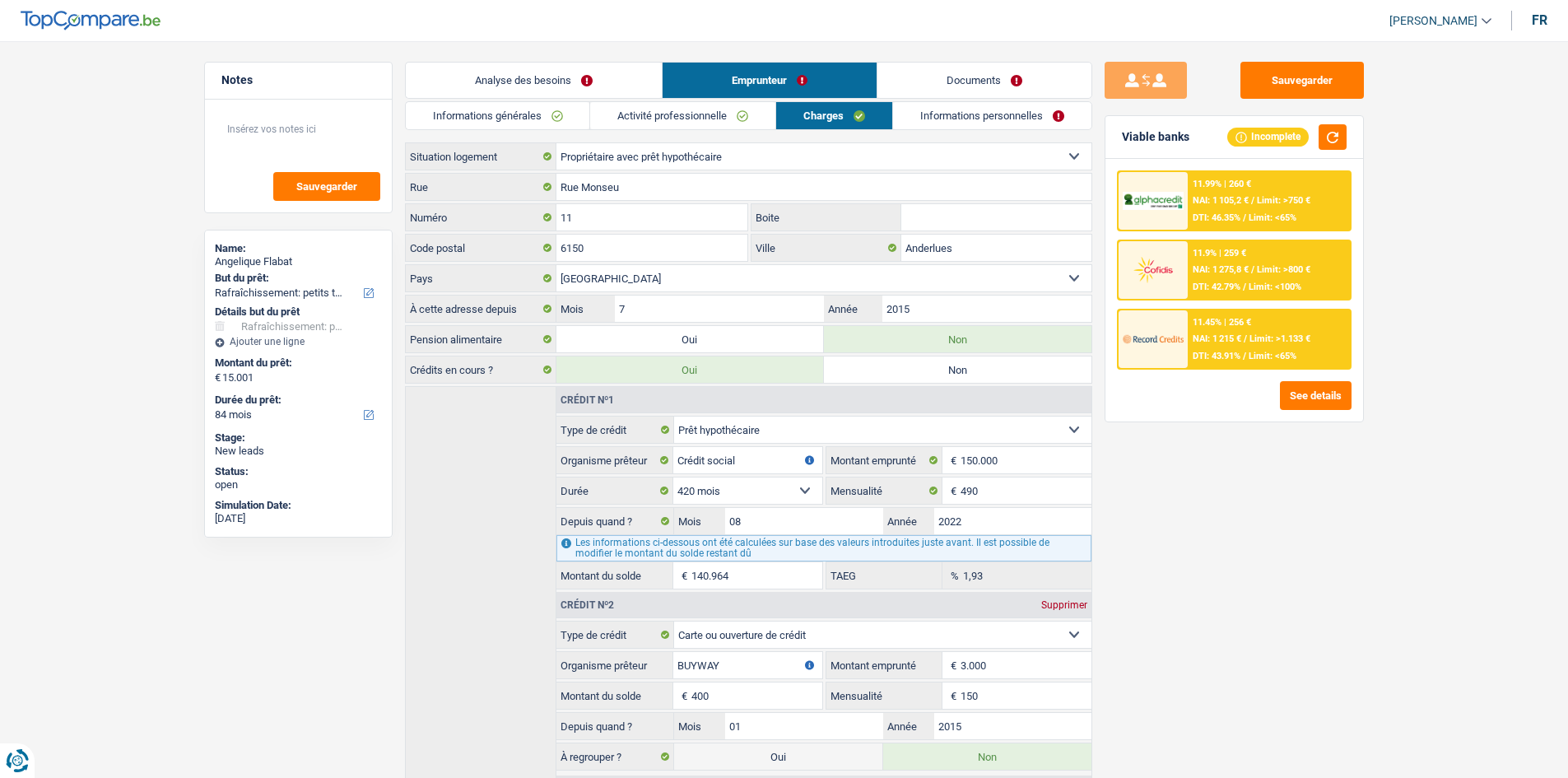 click on "Informations personnelles" at bounding box center [992, 115] 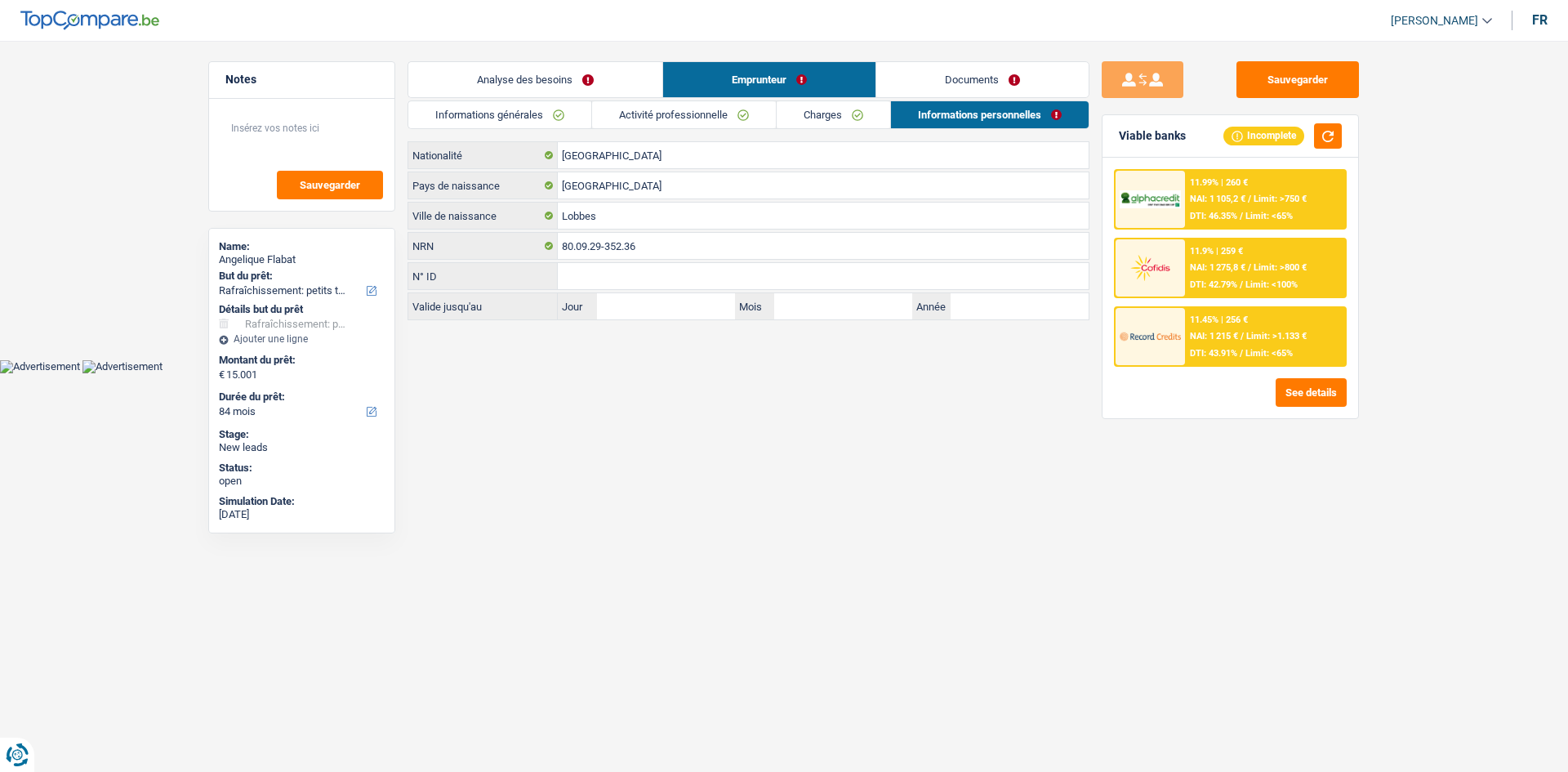 click on "Informations générales Activité professionnelle Charges Informations personnelles Flabat
Nom
[PERSON_NAME]
Adresse email
BE (+32) LU (+352)
Sélectionner une option
Téléphone
499260257
Téléphone
Blacklisté ?
Oui
Non
Célibataire [PERSON_NAME](e) Cohabitant(e) légal(e) Divorcé(e) Veuf(ve) Séparé (de fait)
Sélectionner une option
État civil
Personnes à charge
Enfants
1
Adultes
0" at bounding box center (748, 210) 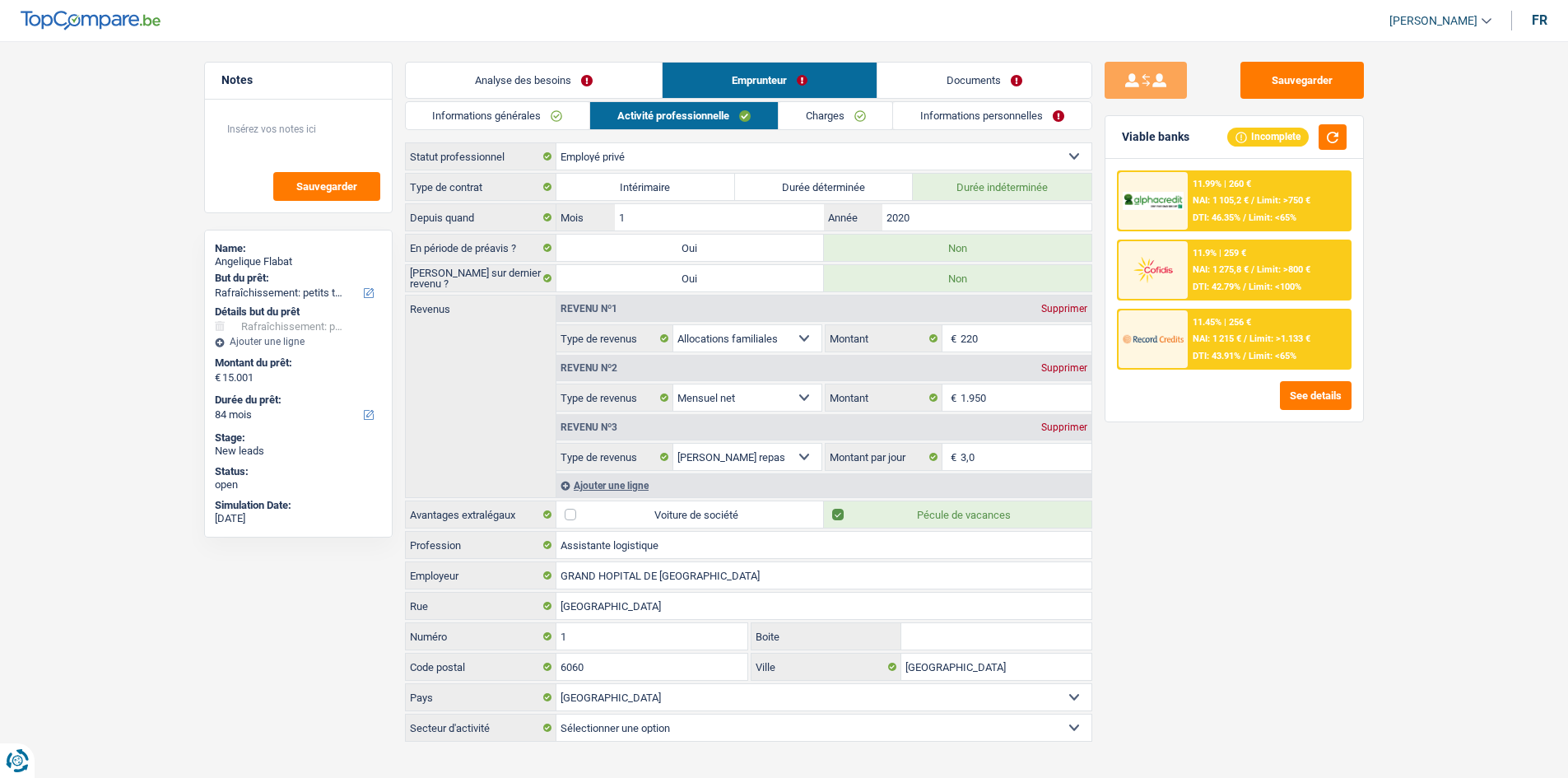 click on "Documents" at bounding box center [984, 80] 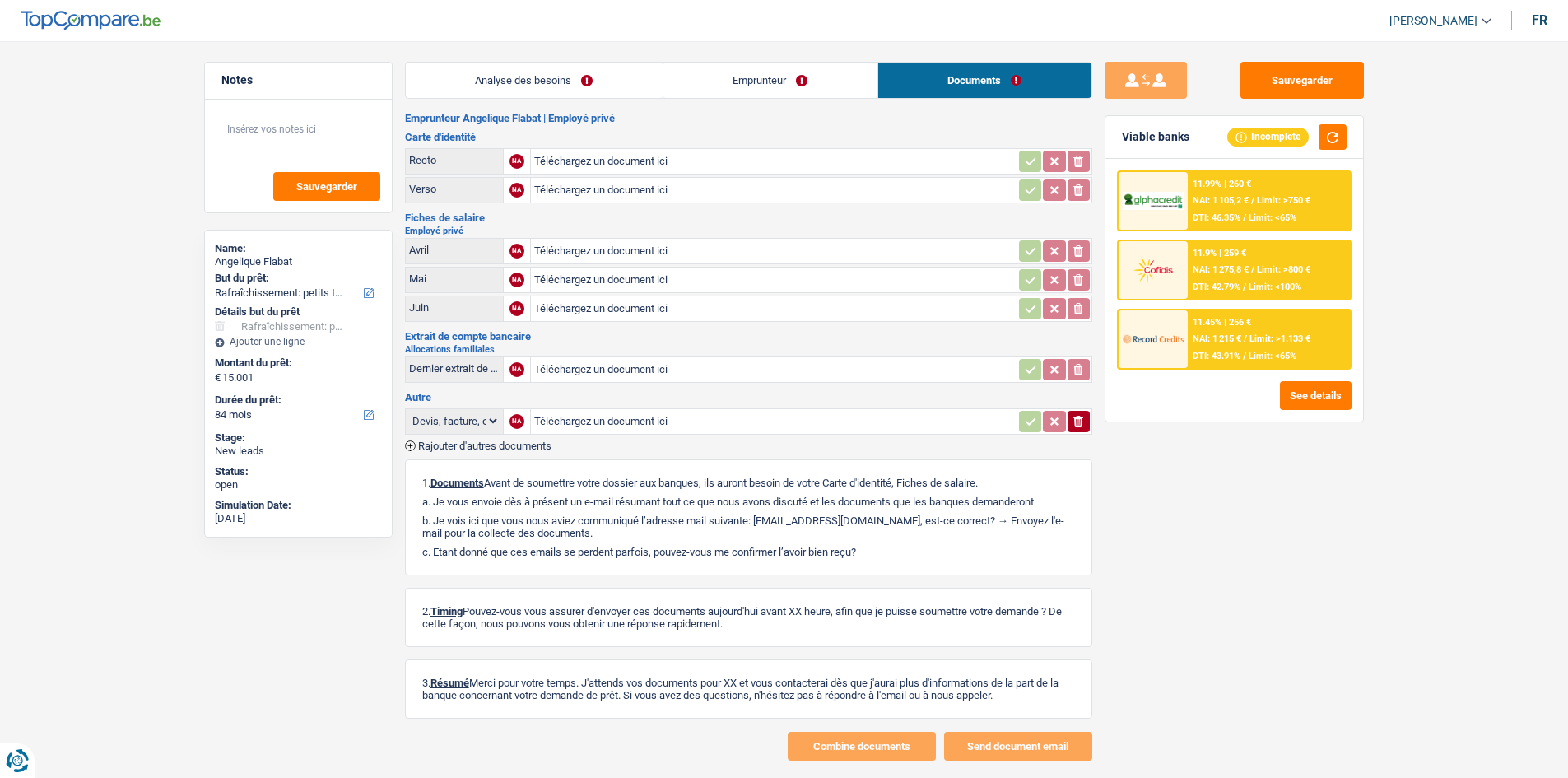 click on "Employé privé" at bounding box center (748, 231) 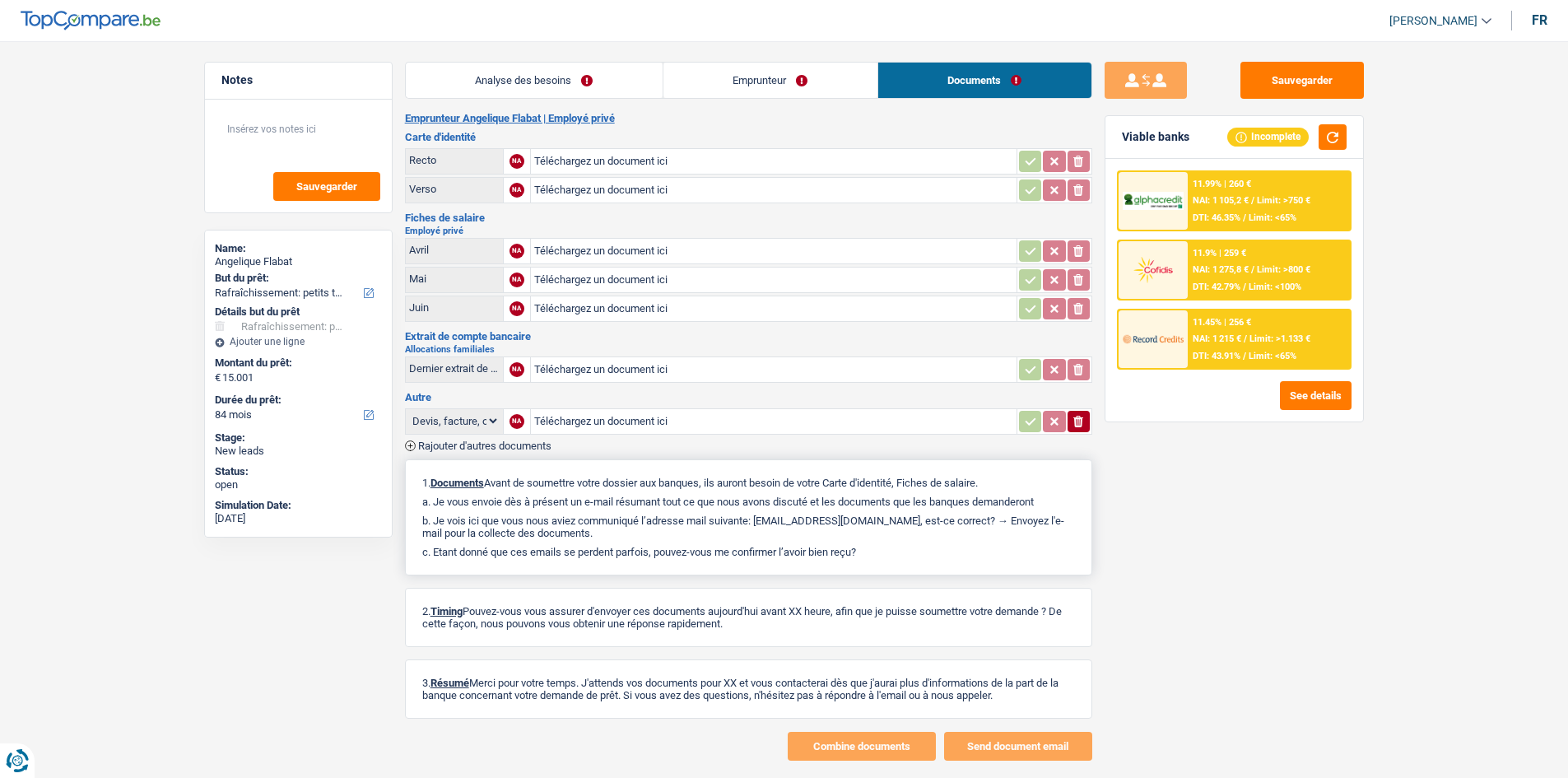click on "b. Je vois ici que vous nous aviez communiqué l’adresse mail suivante: [EMAIL_ADDRESS][DOMAIN_NAME], est-ce correct? → Envoyez l'e-mail pour la collecte des documents." at bounding box center [748, 527] 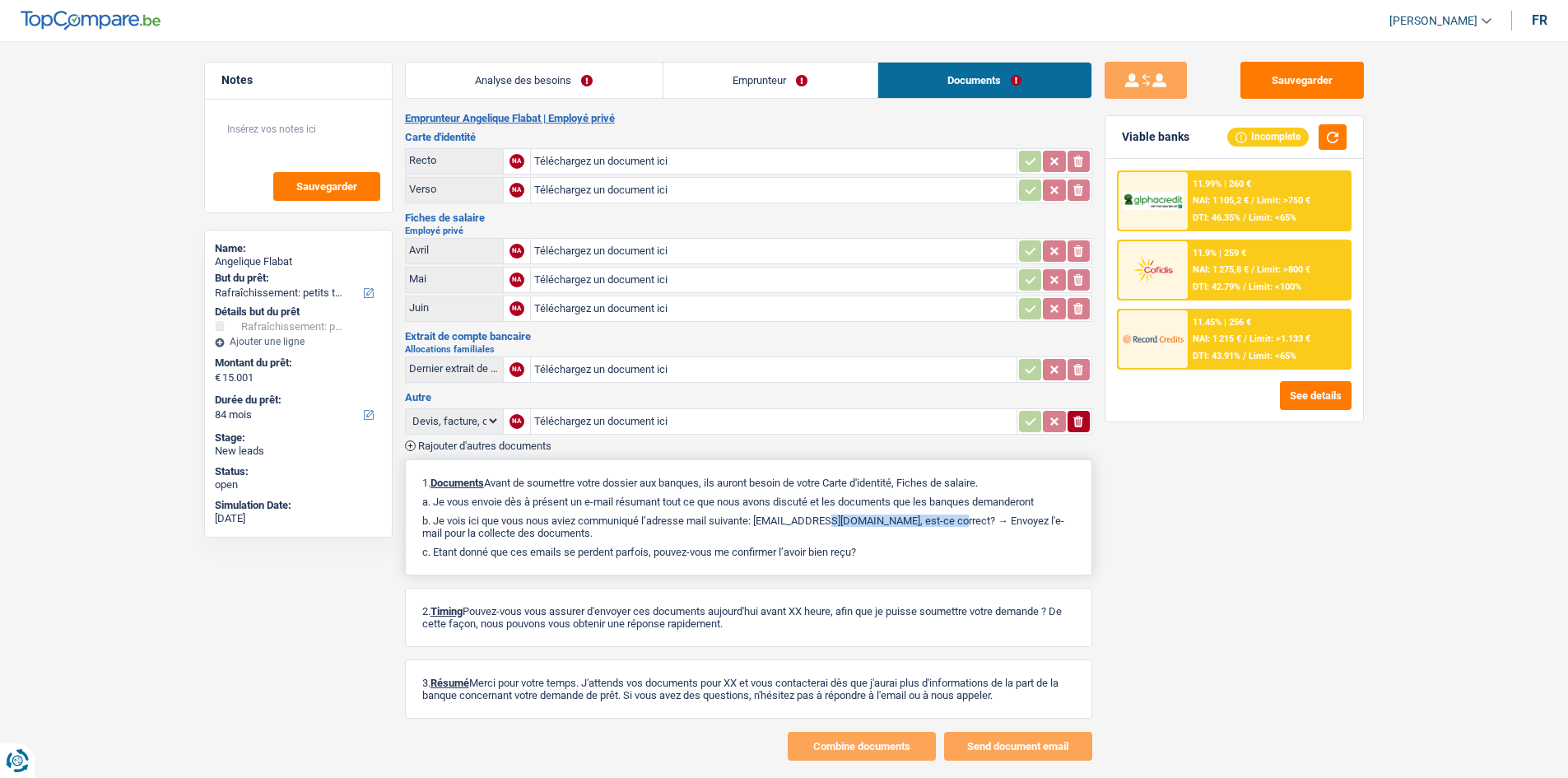 drag, startPoint x: 899, startPoint y: 520, endPoint x: 760, endPoint y: 521, distance: 139.0036 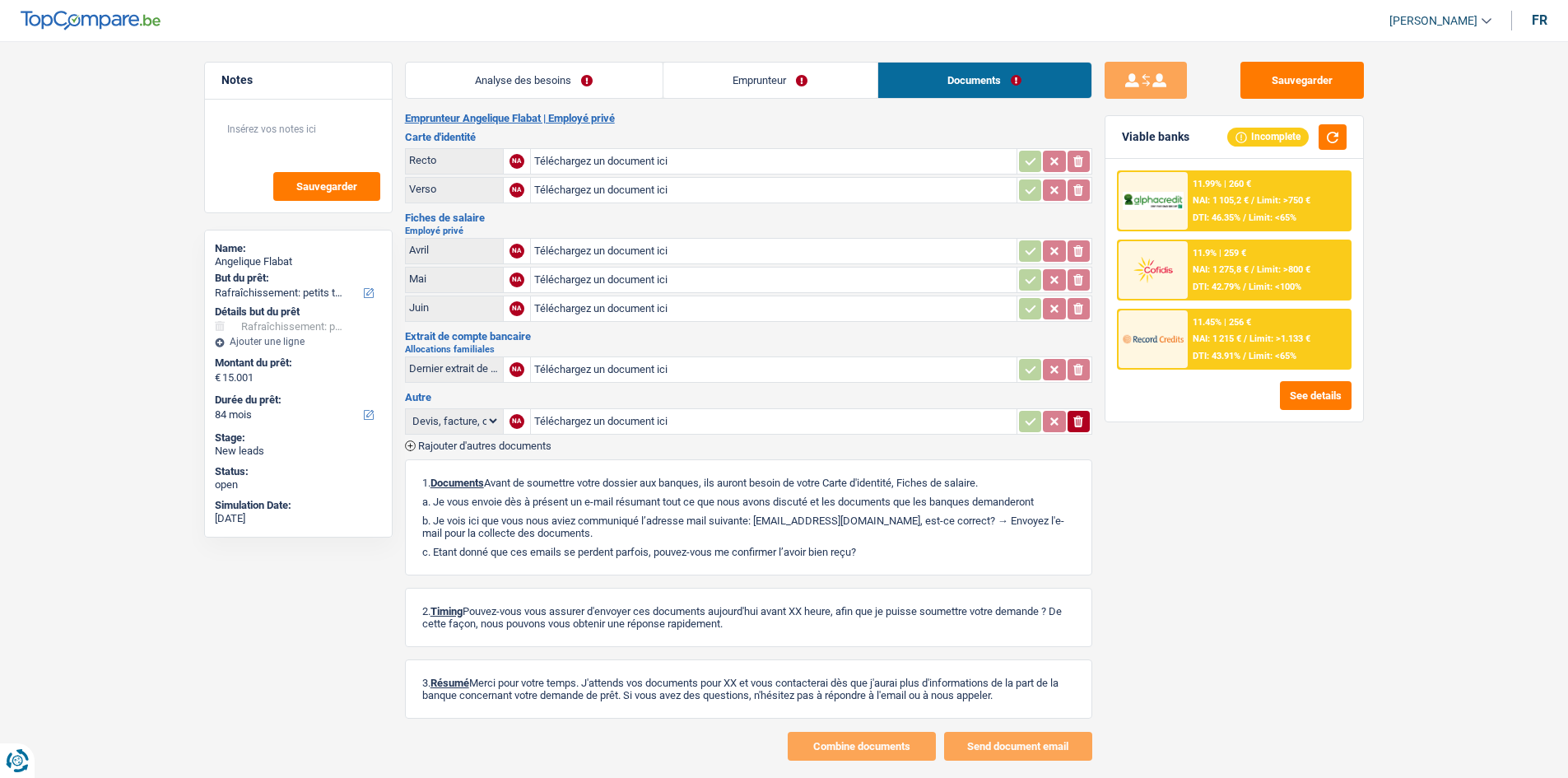 click on "Type
Analyse des besoins pour l'assurance
Attestation d'invalidité
Attestation de votre employeur
Attestation perte de la carte d'identité
Autre
Avertissement extrait de rôle 2023 concernant vos revenus 2022
Avertissement extrait de rôle 2024 concernant vos revenus 2023
Bulletin d'impôt
Carte bancaire
Certificat de composition de ménage
Certificat de résidence élargi
Certificat médical
Contrat de bail" at bounding box center (748, 428) 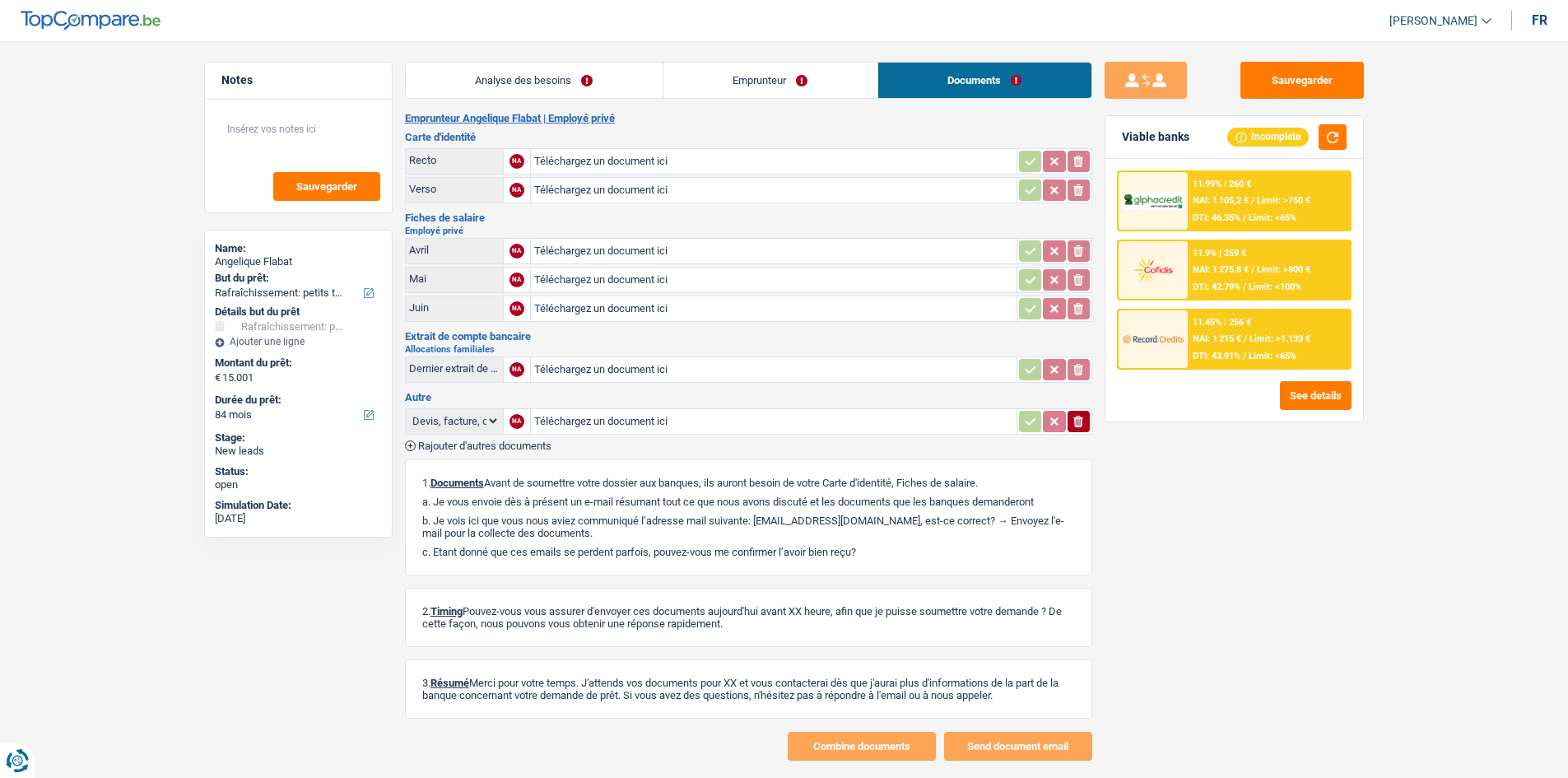 click on "NAI: 1 275,8 €" at bounding box center [1221, 269] 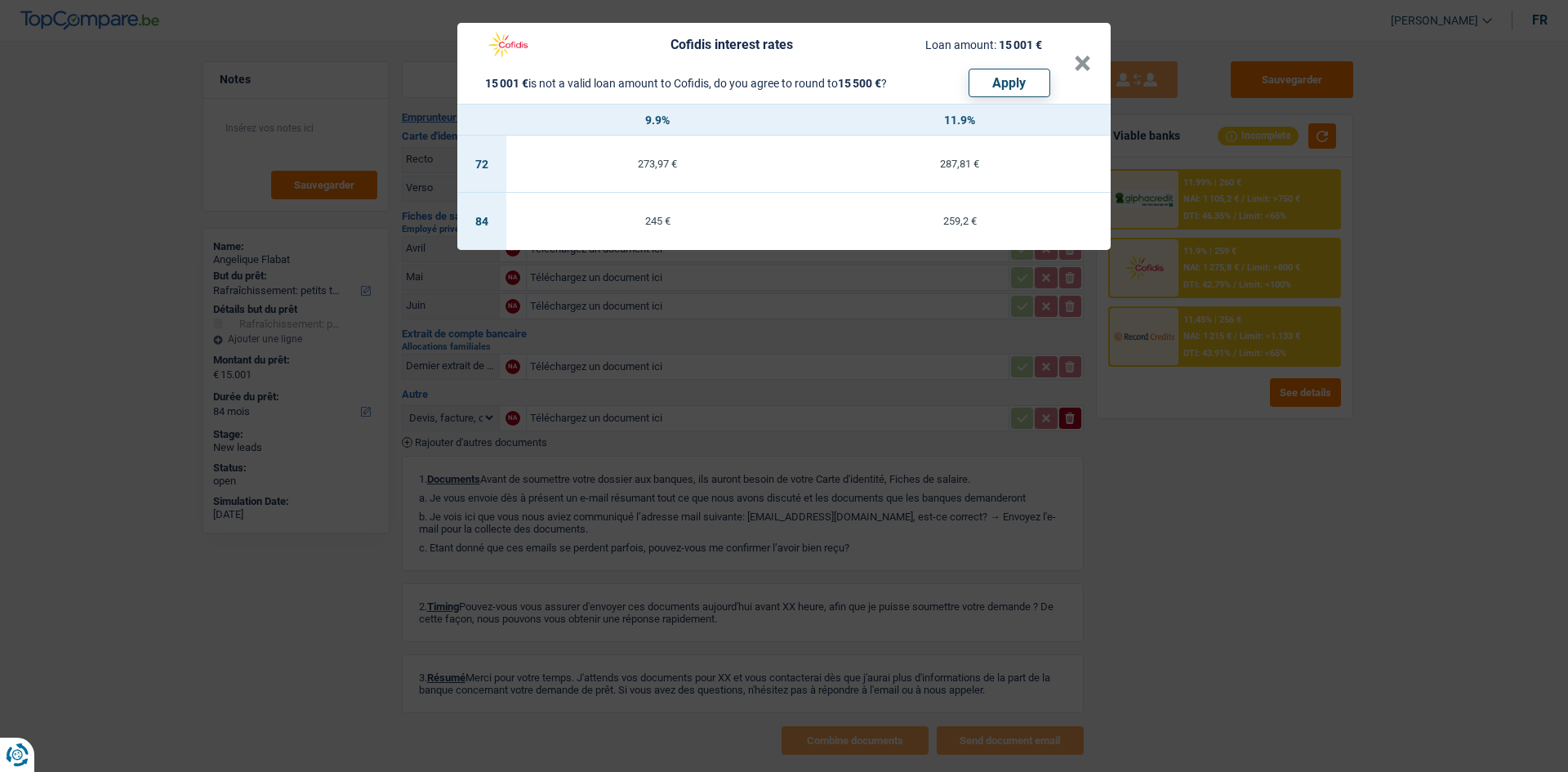 click on "Cofidis interest rates
Loan amount:
15 001 €
15 001 €  is not a valid loan amount to Cofidis, do you agree to round to  15 500 € ?
Apply
×
9.9%
11.9%
72
273,97 €
287,81 €
84
245 €
259,2 €" at bounding box center [784, 386] 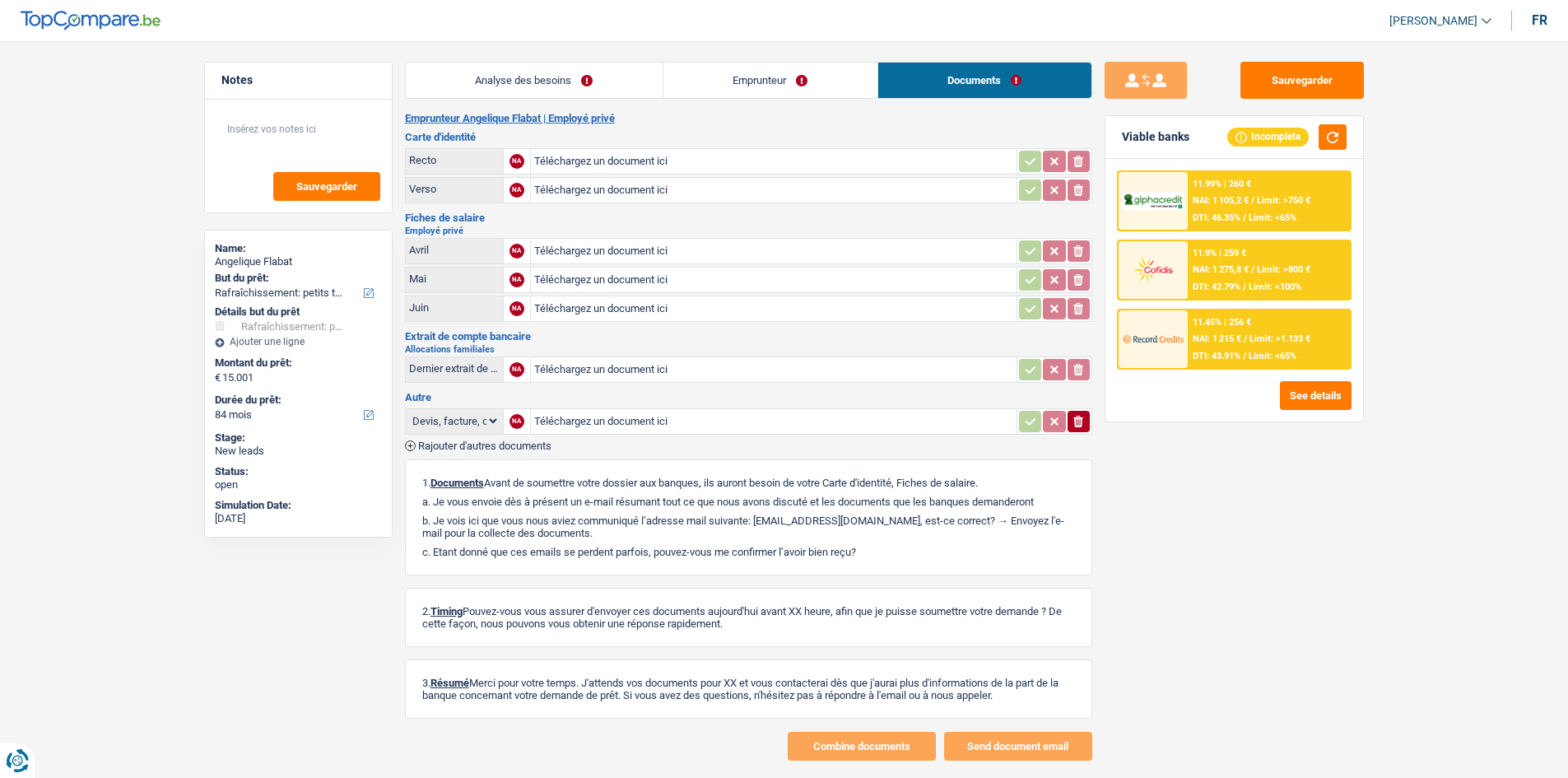 click on "NAI: 1 215 €" at bounding box center (1217, 338) 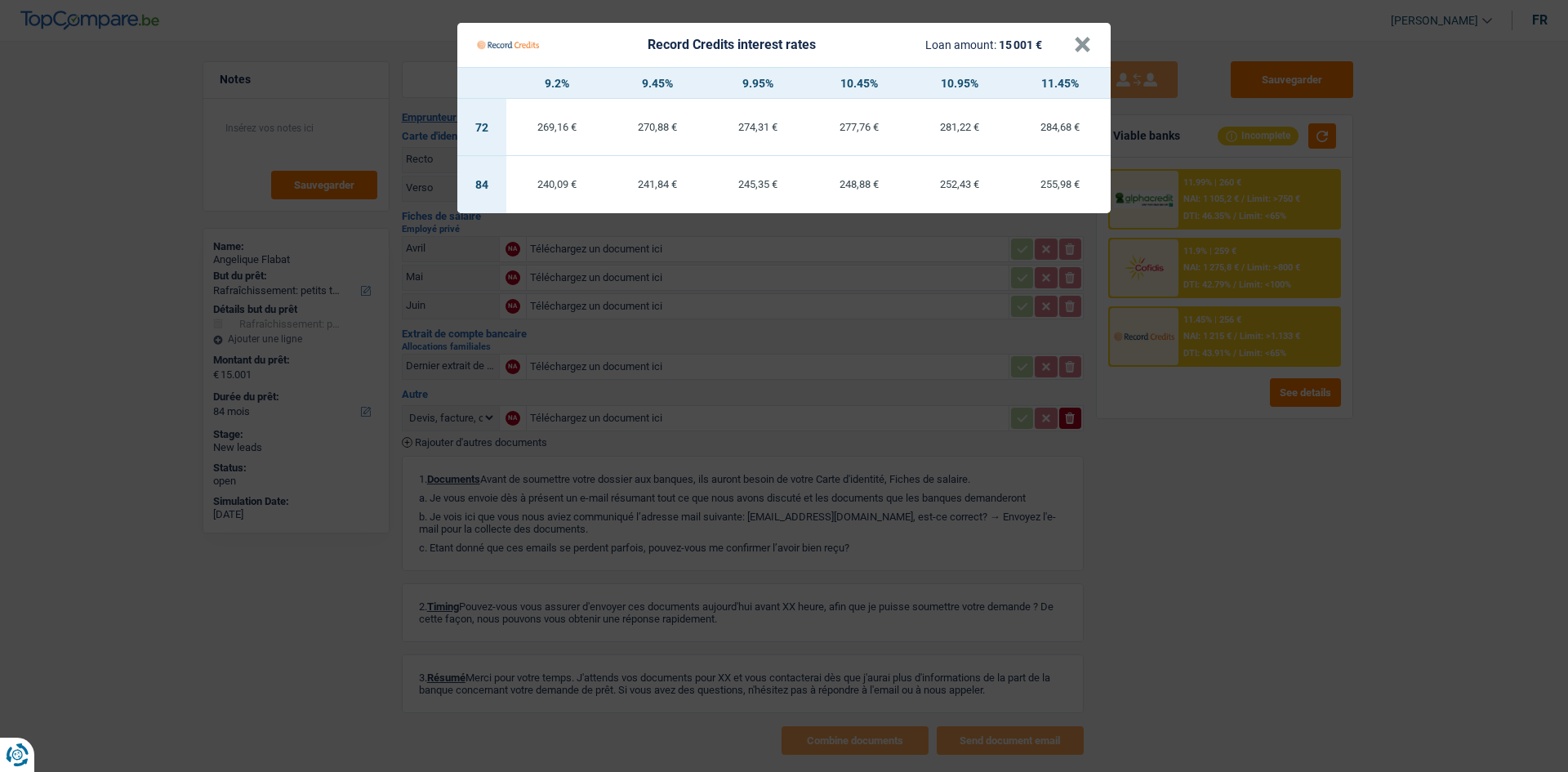 click on "Record Credits interest rates
Loan amount:
15 001 €
×
9.2%
9.45%
9.95%
10.45%
10.95%
11.45%
72
269,16 €
270,88 €
274,31 €
277,76 €
281,22 €
284,68 €
84
240,09 €
241,84 €
245,35 €" at bounding box center (784, 386) 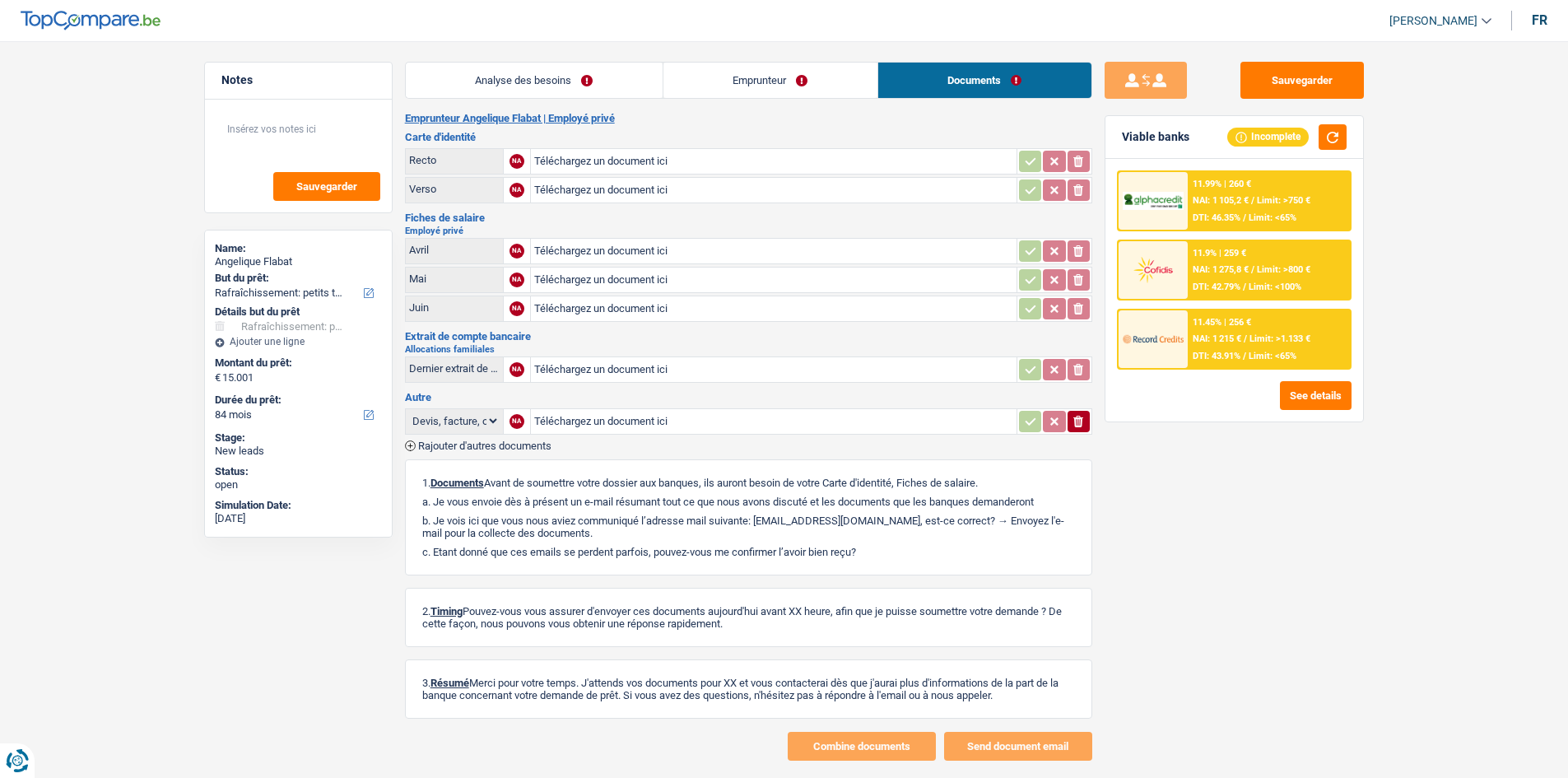 click at bounding box center (1153, 338) 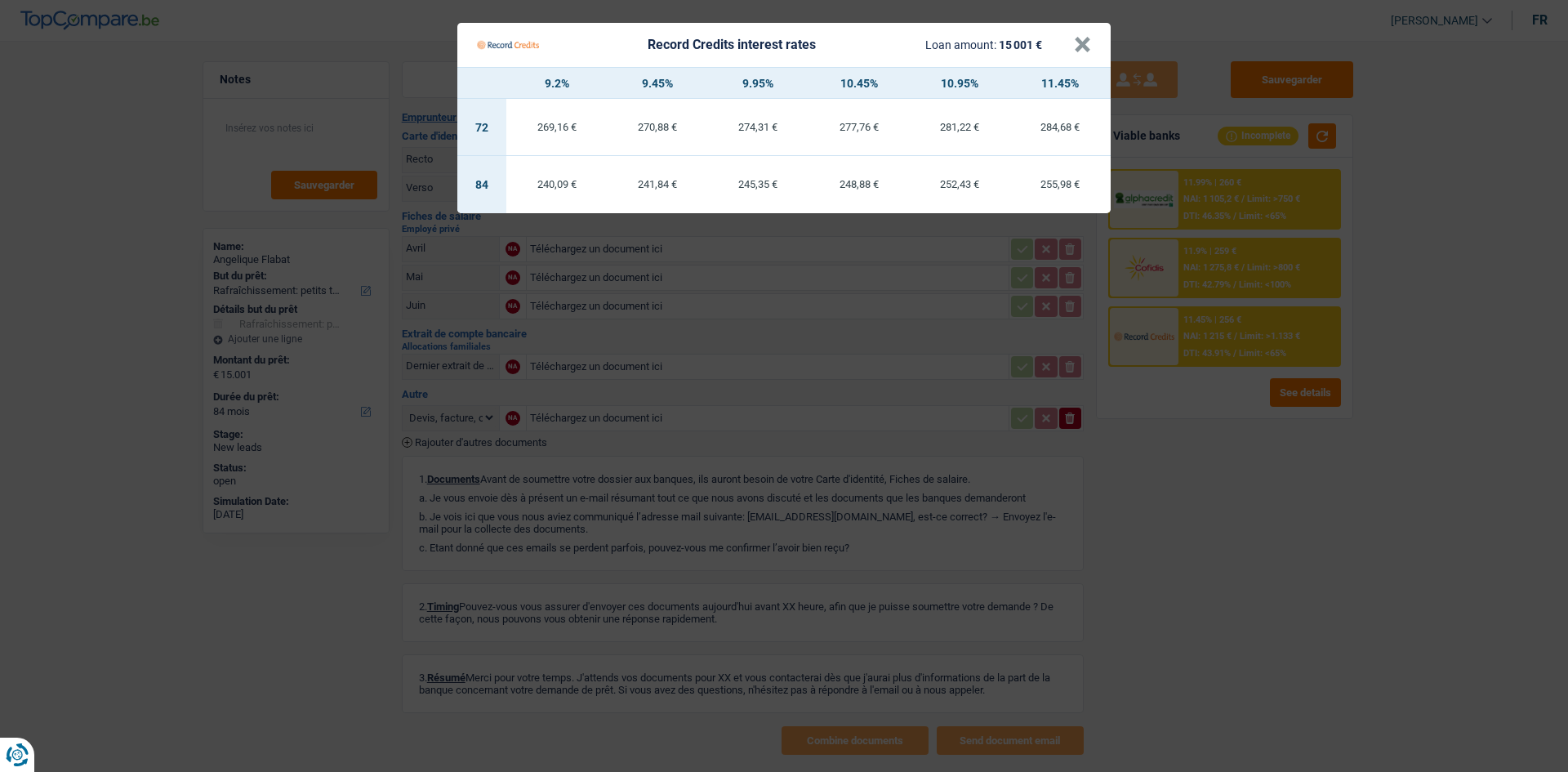 click on "Record Credits interest rates
Loan amount:
15 001 €
×
9.2%
9.45%
9.95%
10.45%
10.95%
11.45%
72
269,16 €
270,88 €
274,31 €
277,76 €
281,22 €
284,68 €
84
240,09 €
241,84 €
245,35 €" at bounding box center [784, 386] 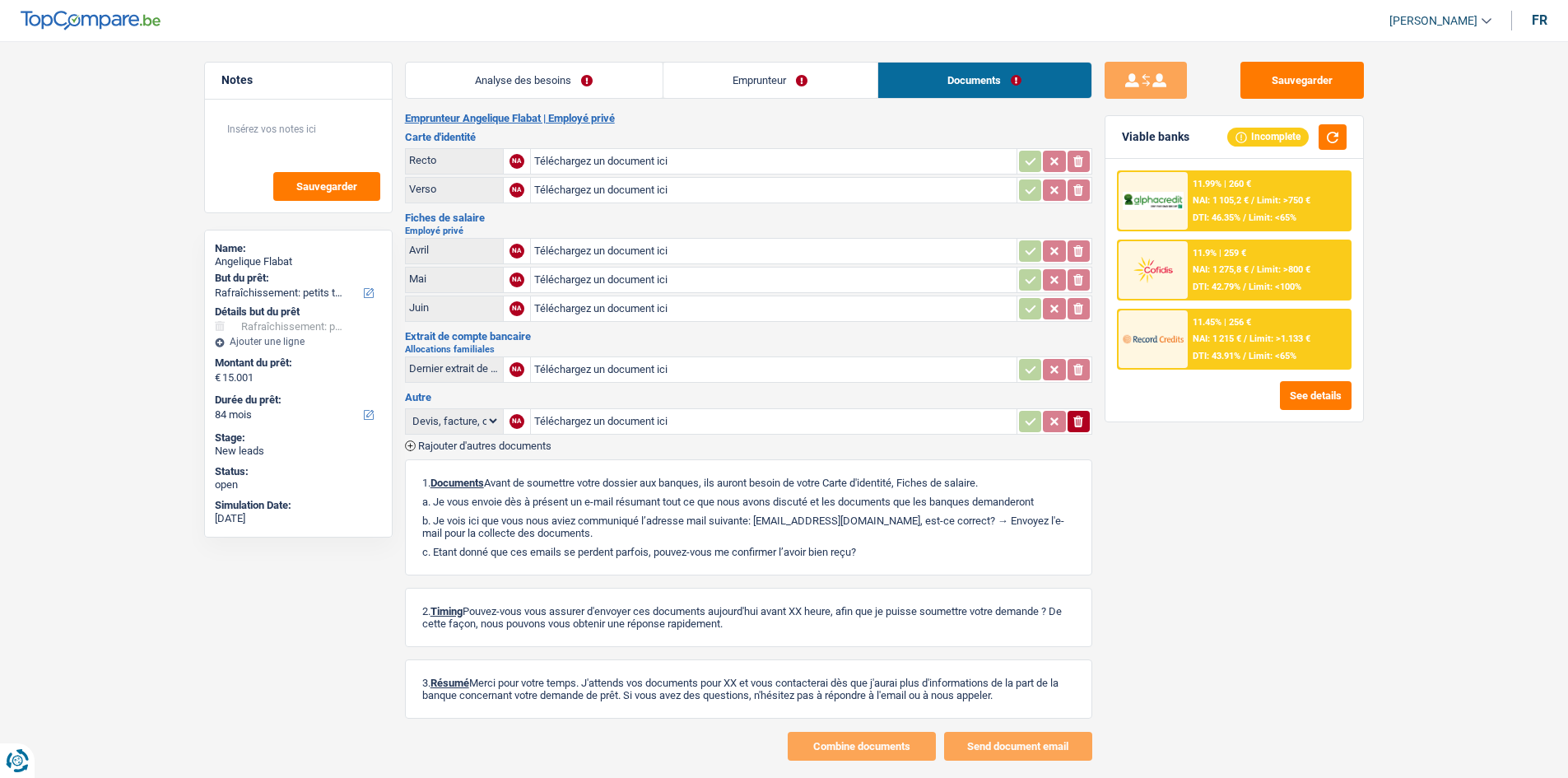 click on "11.45% | 256 €
NAI: 1 215 €
/
Limit: >1.133 €
DTI: 43.91%
/
Limit: <65%" at bounding box center [1268, 339] 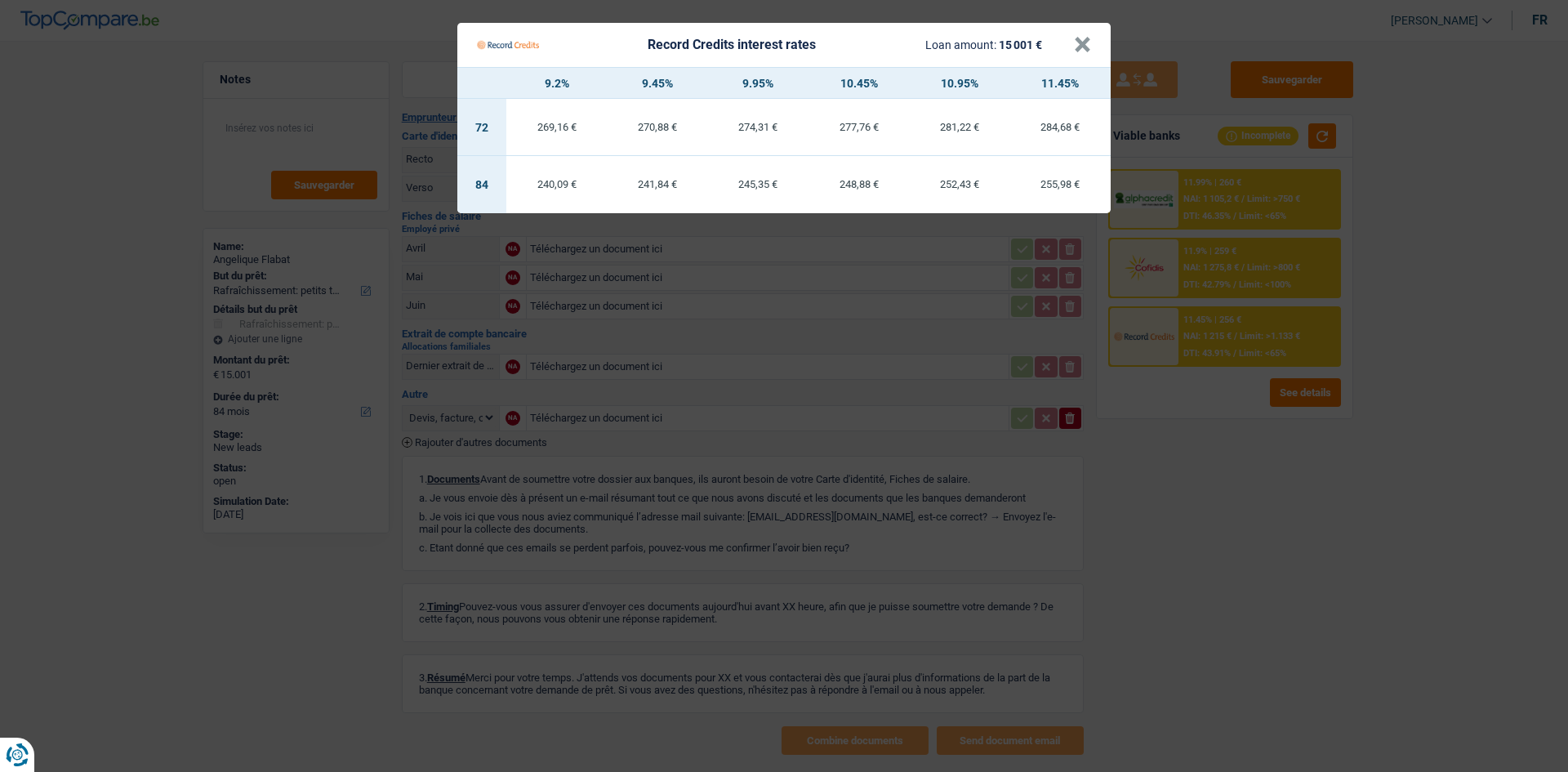 click on "Record Credits interest rates
Loan amount:
15 001 €
×
9.2%
9.45%
9.95%
10.45%
10.95%
11.45%
72
269,16 €
270,88 €
274,31 €
277,76 €
281,22 €
284,68 €
84
240,09 €
241,84 €
245,35 €" at bounding box center [784, 386] 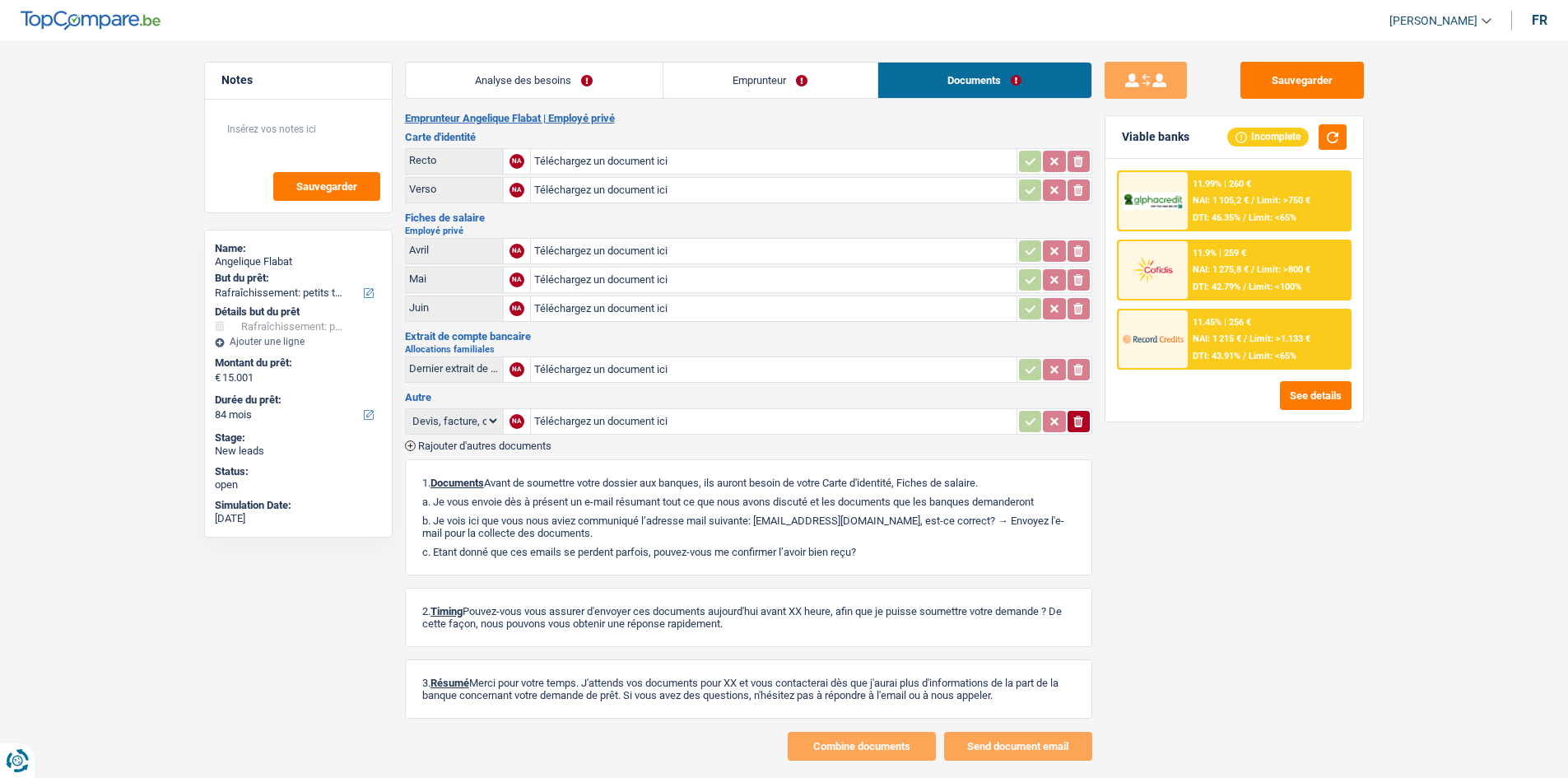 click on "DTI: 43.91%" at bounding box center [1217, 356] 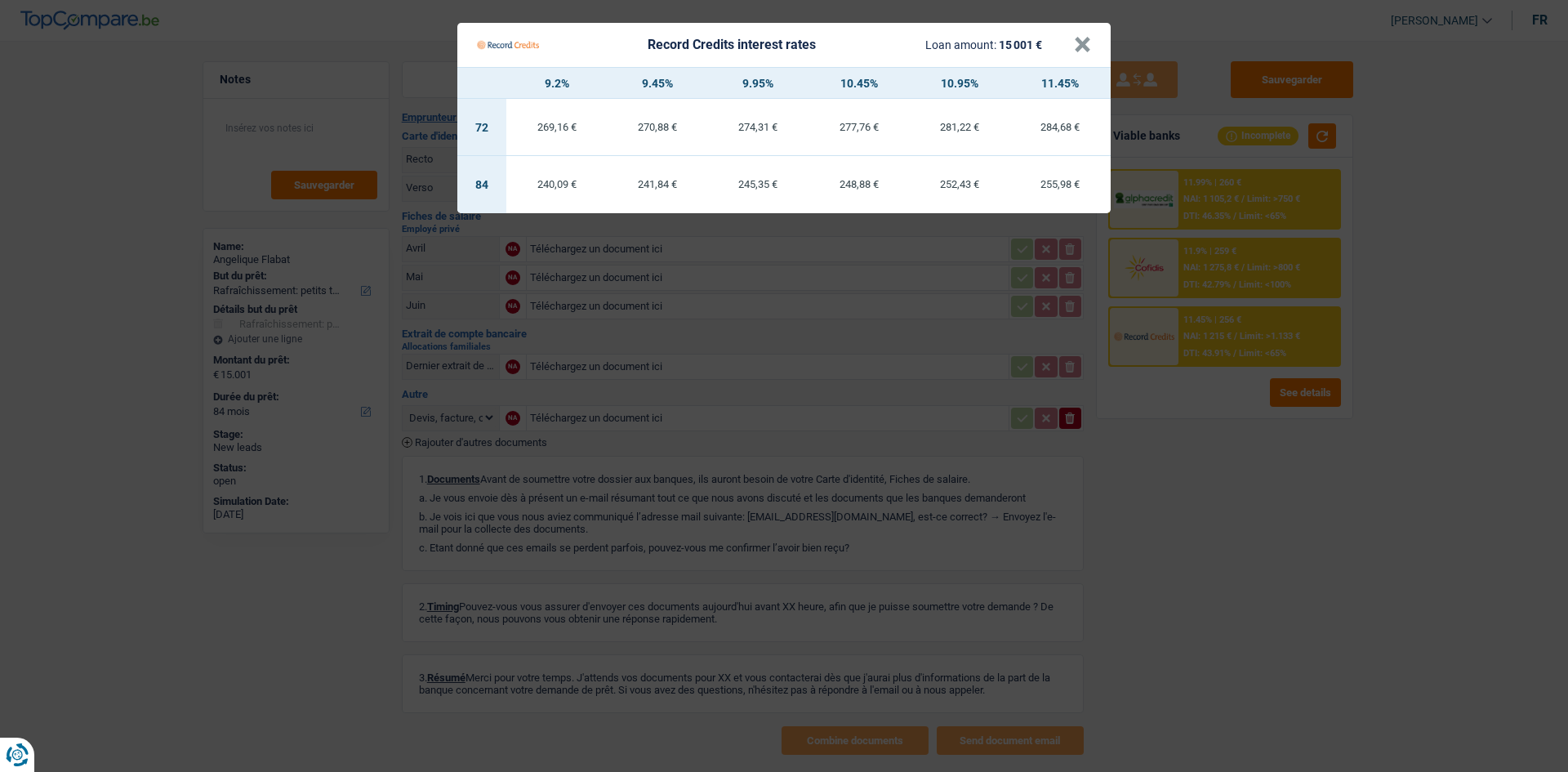click on "Record Credits interest rates
Loan amount:
15 001 €
×
9.2%
9.45%
9.95%
10.45%
10.95%
11.45%
72
269,16 €
270,88 €
274,31 €
277,76 €
281,22 €
284,68 €
84
240,09 €
241,84 €
245,35 €" at bounding box center [784, 386] 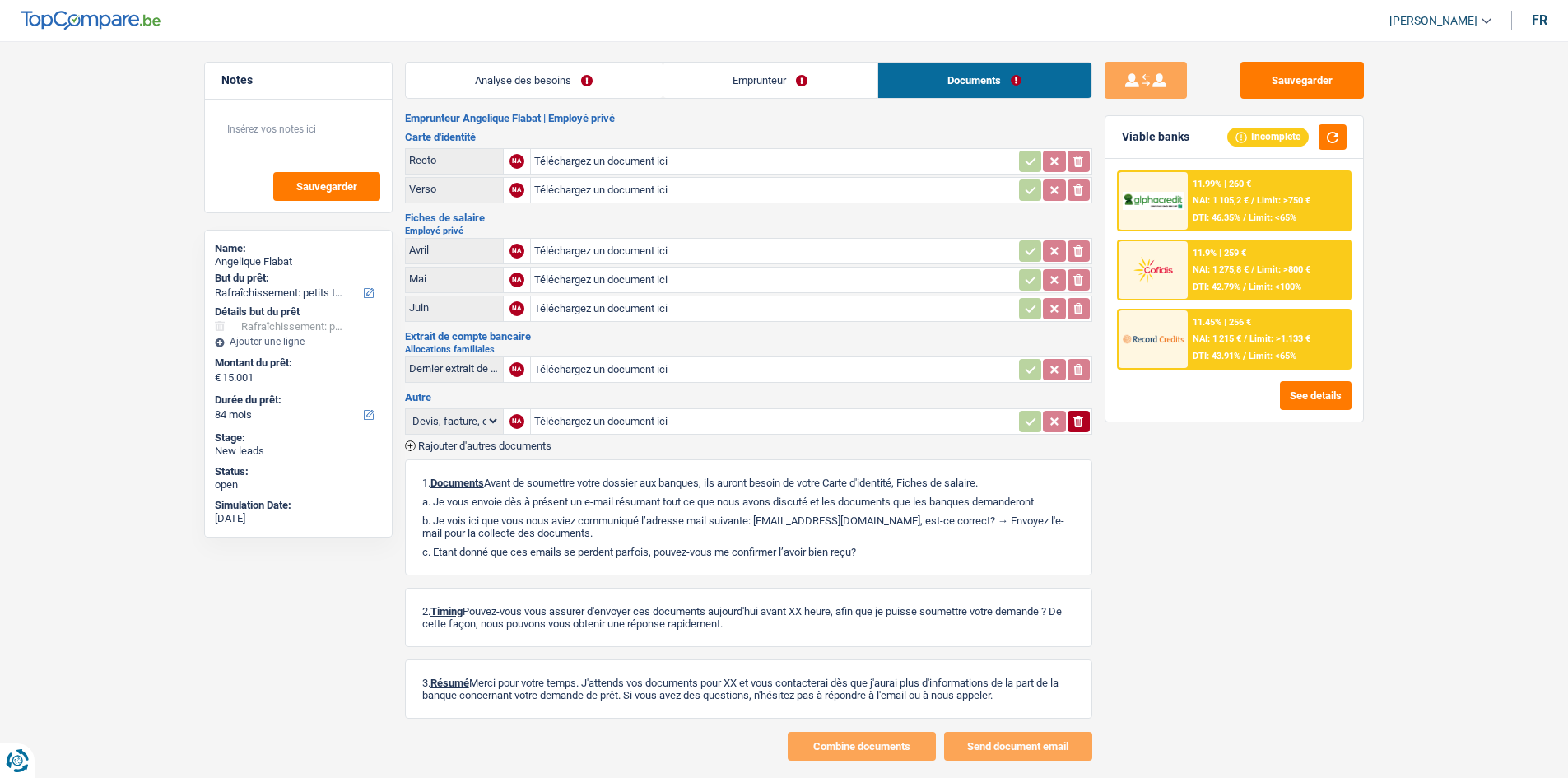 click on "Analyse des besoins" at bounding box center (534, 80) 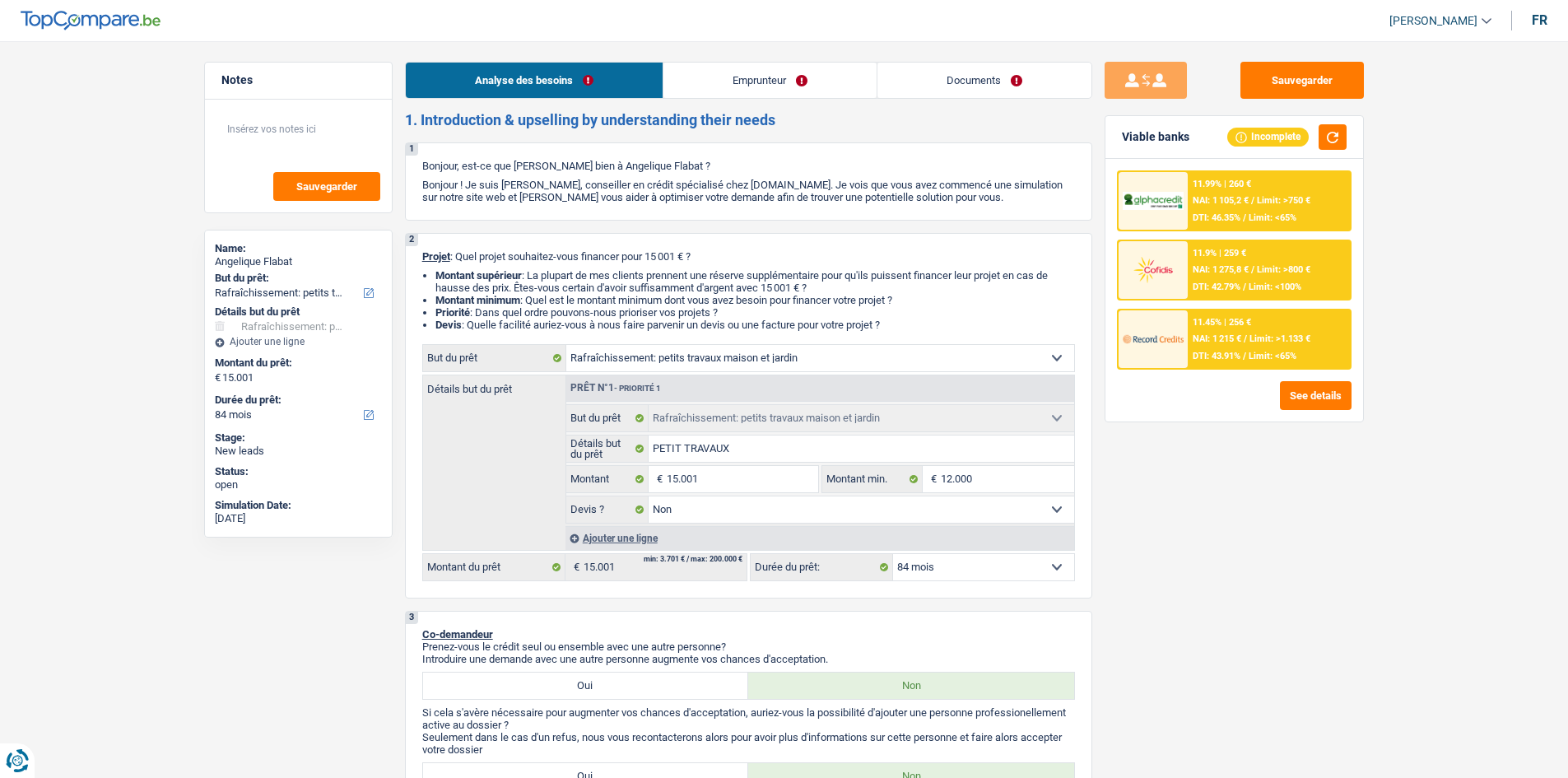 click on "Documents" at bounding box center (984, 80) 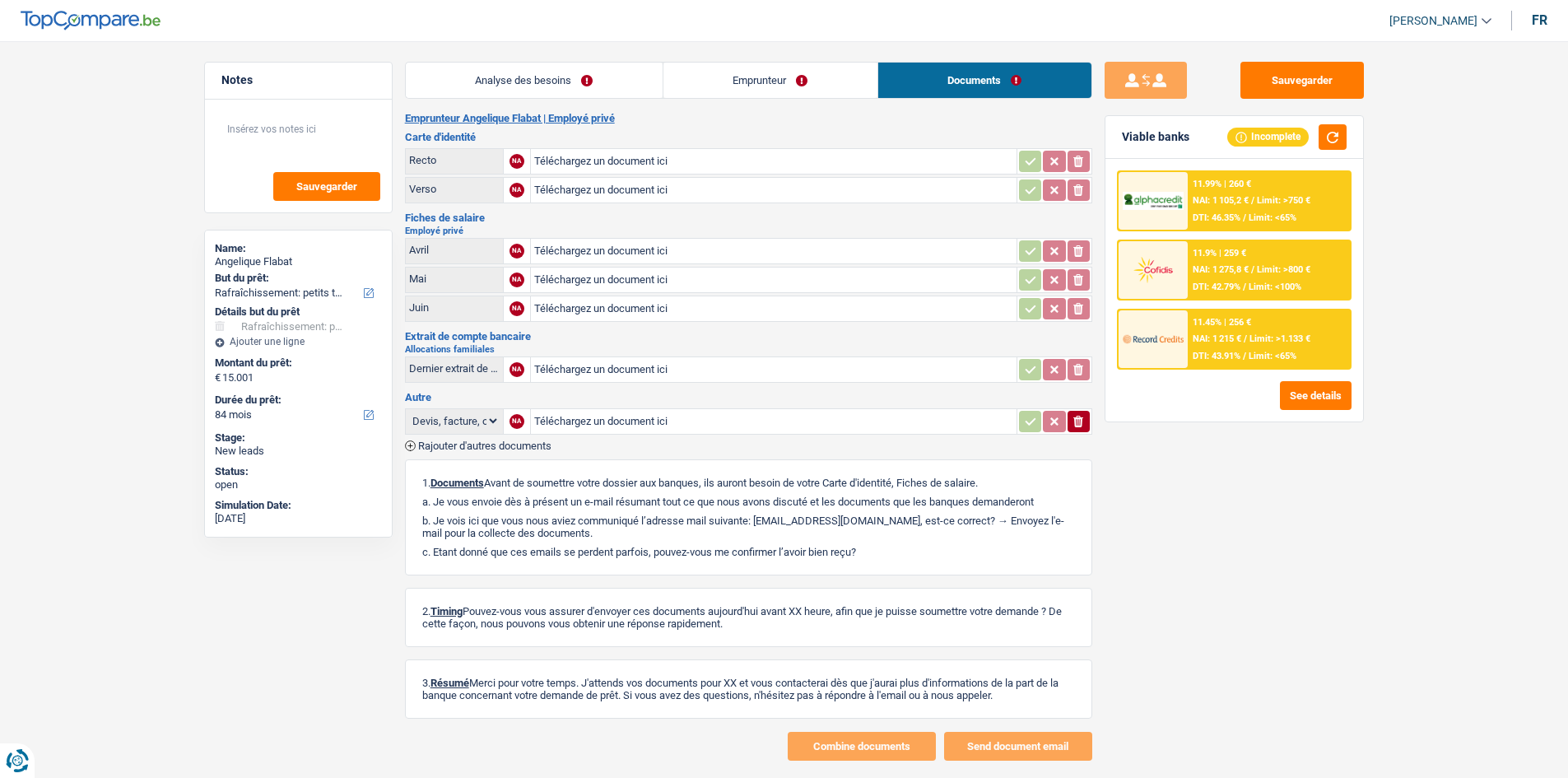 click on "11.45% | 256 €
NAI: 1 215 €
/
Limit: >1.133 €
DTI: 43.91%
/
Limit: <65%" at bounding box center [1268, 339] 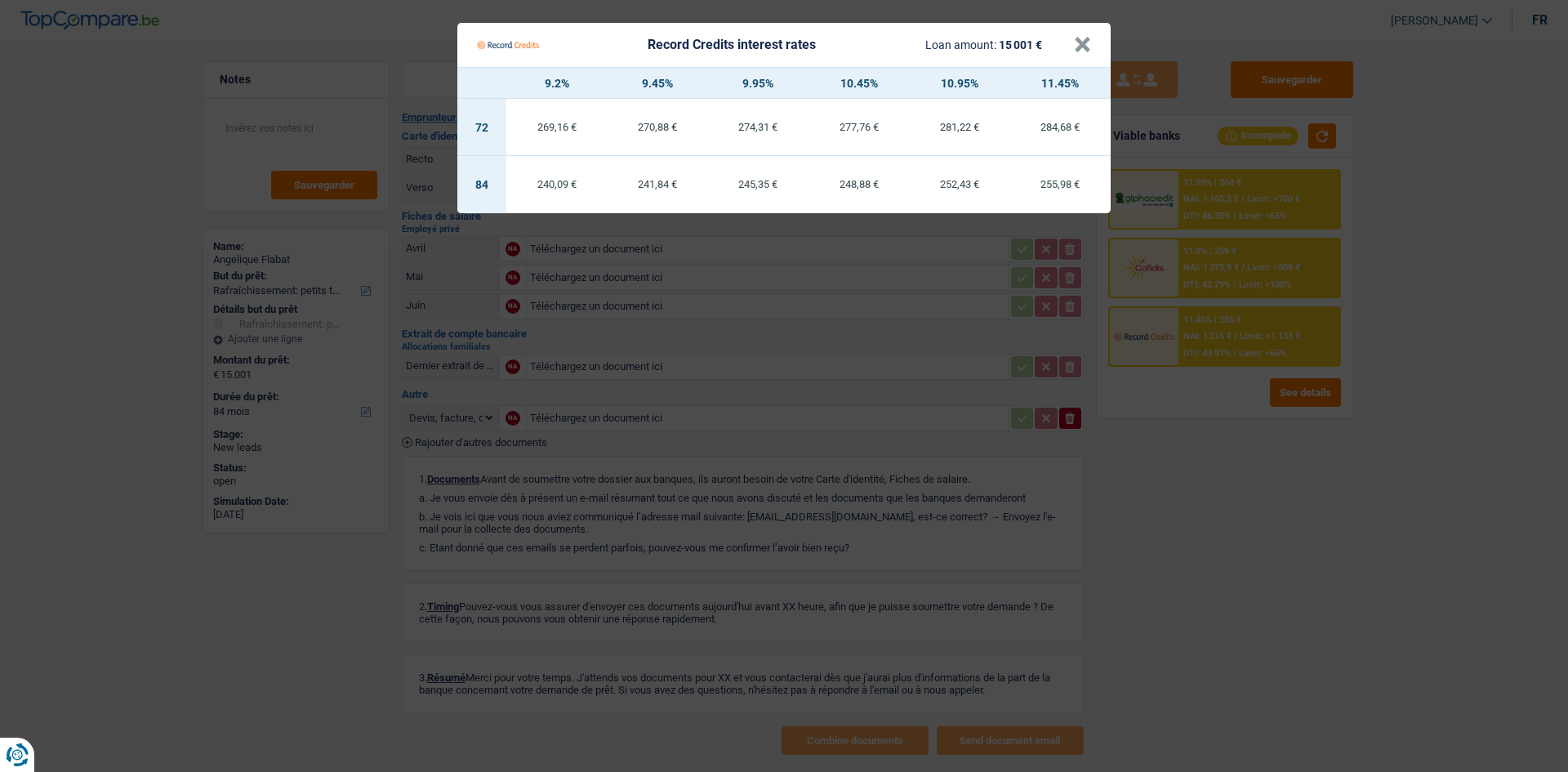 click on "Record Credits interest rates
Loan amount:
15 001 €
×
9.2%
9.45%
9.95%
10.45%
10.95%
11.45%
72
269,16 €
270,88 €
274,31 €
277,76 €
281,22 €
284,68 €
84
240,09 €
241,84 €
245,35 €" at bounding box center (784, 386) 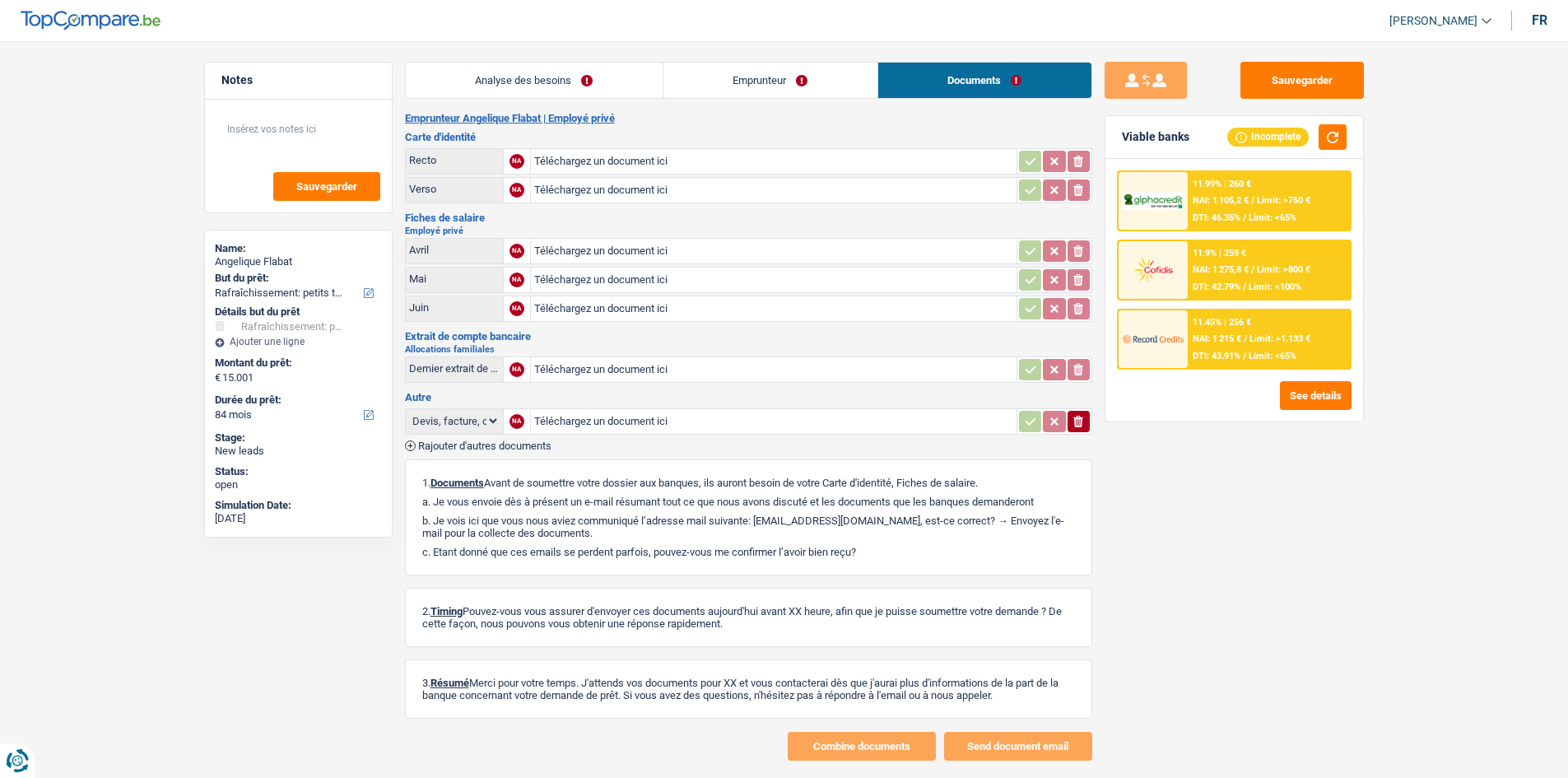 click on "Emprunteur" at bounding box center [770, 80] 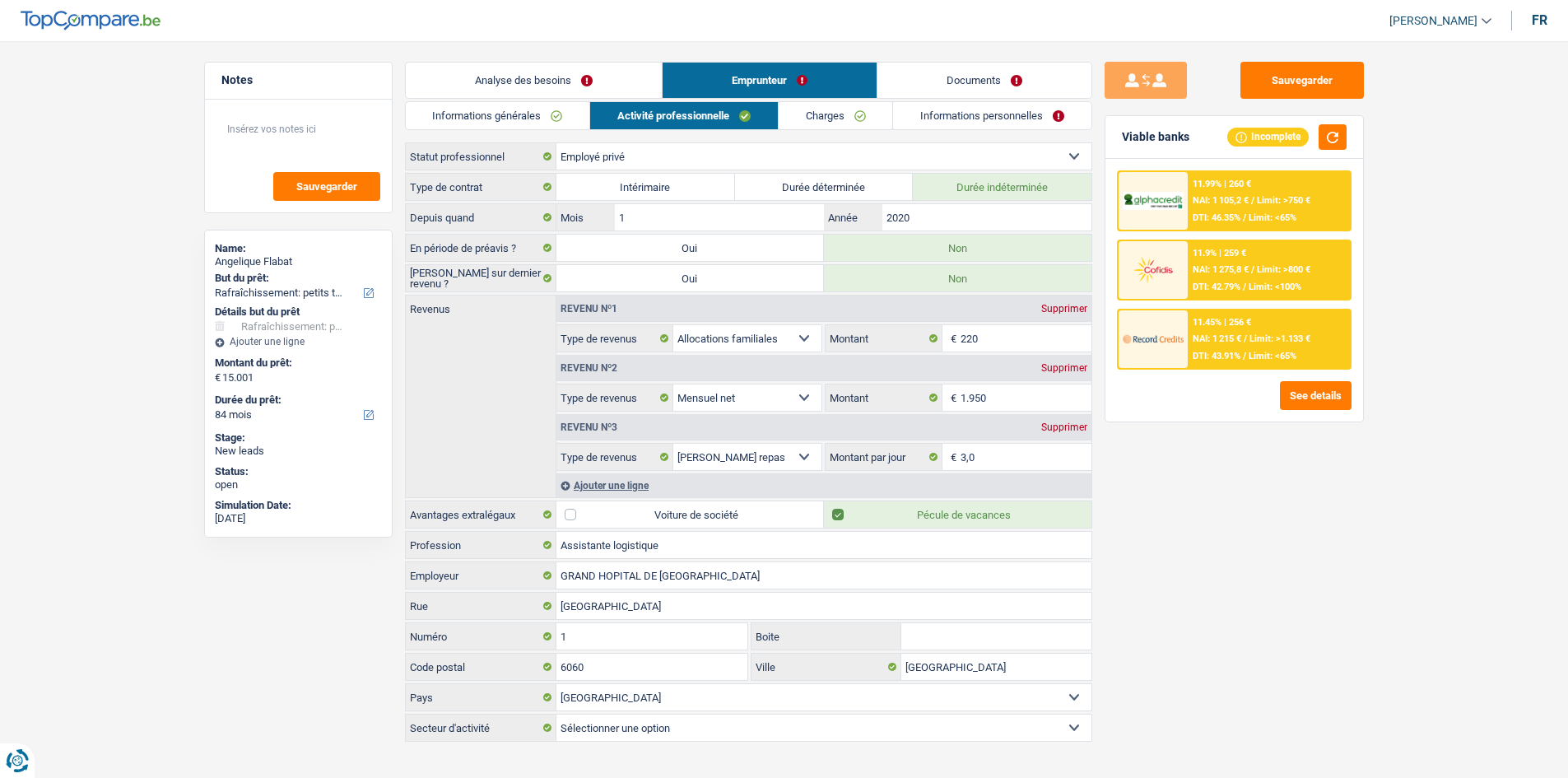 click on "Analyse des besoins" at bounding box center (533, 80) 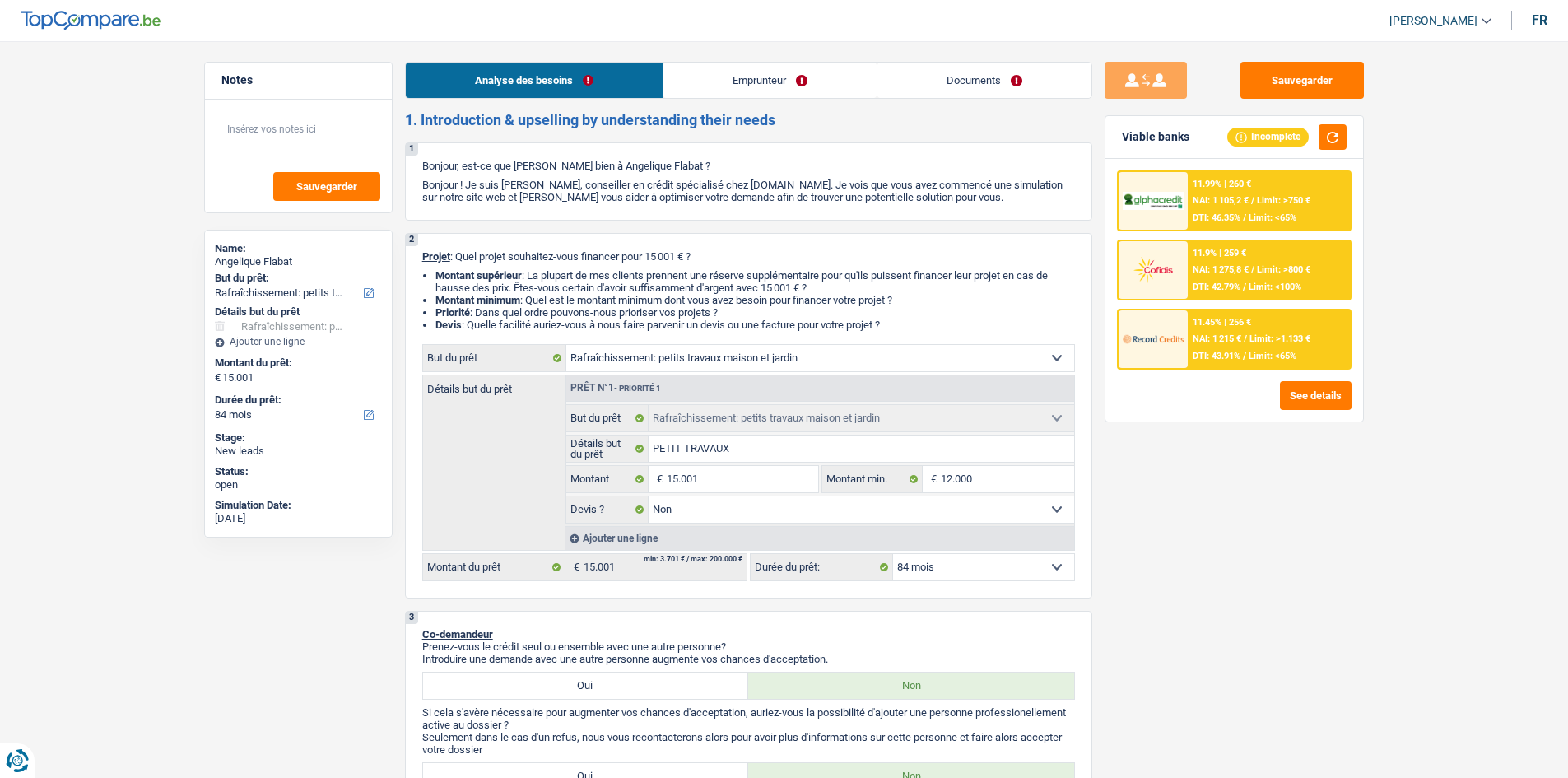 click on "Documents" at bounding box center (984, 80) 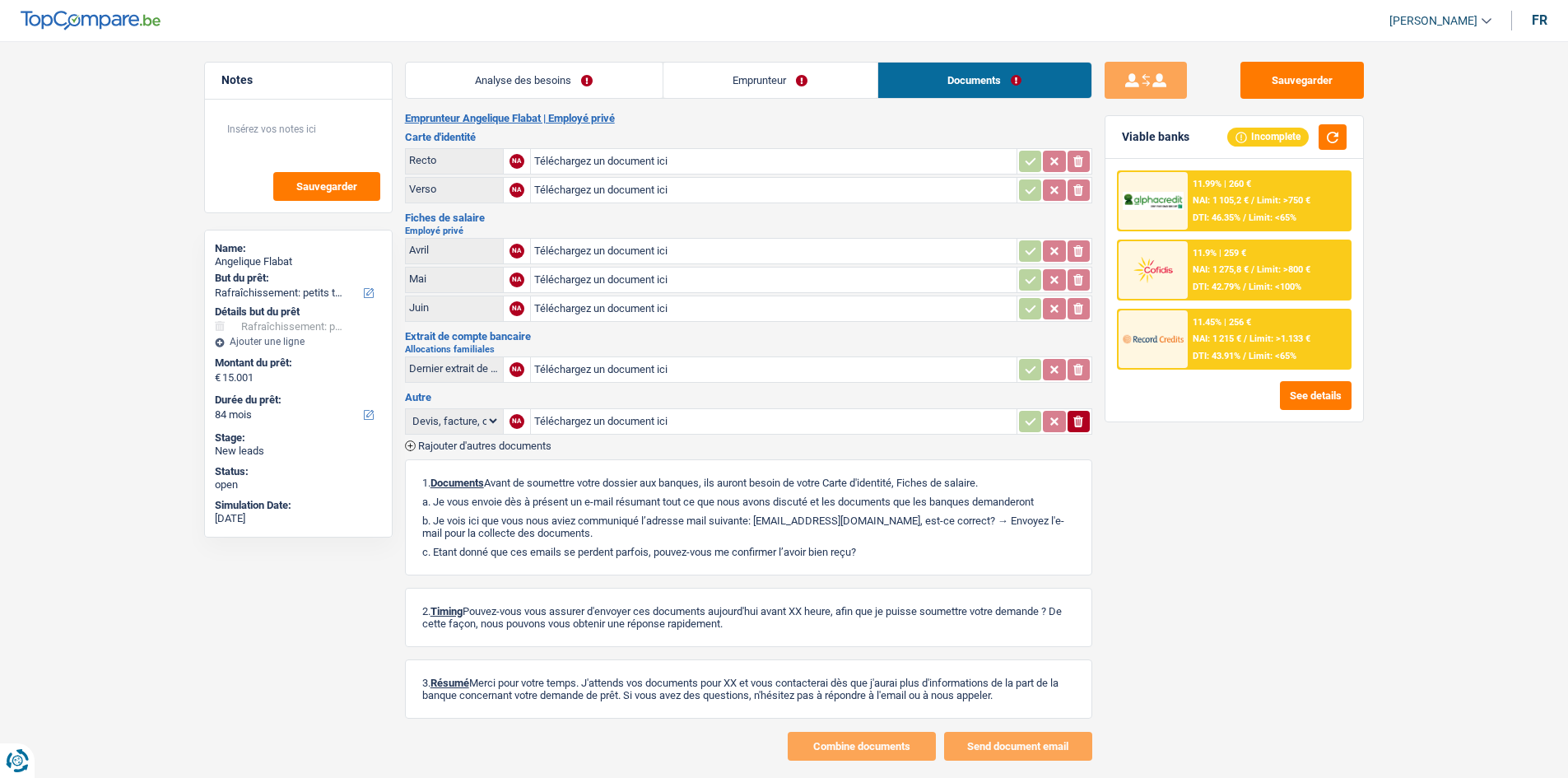 click on "NAI: 1 275,8 €" at bounding box center [1221, 269] 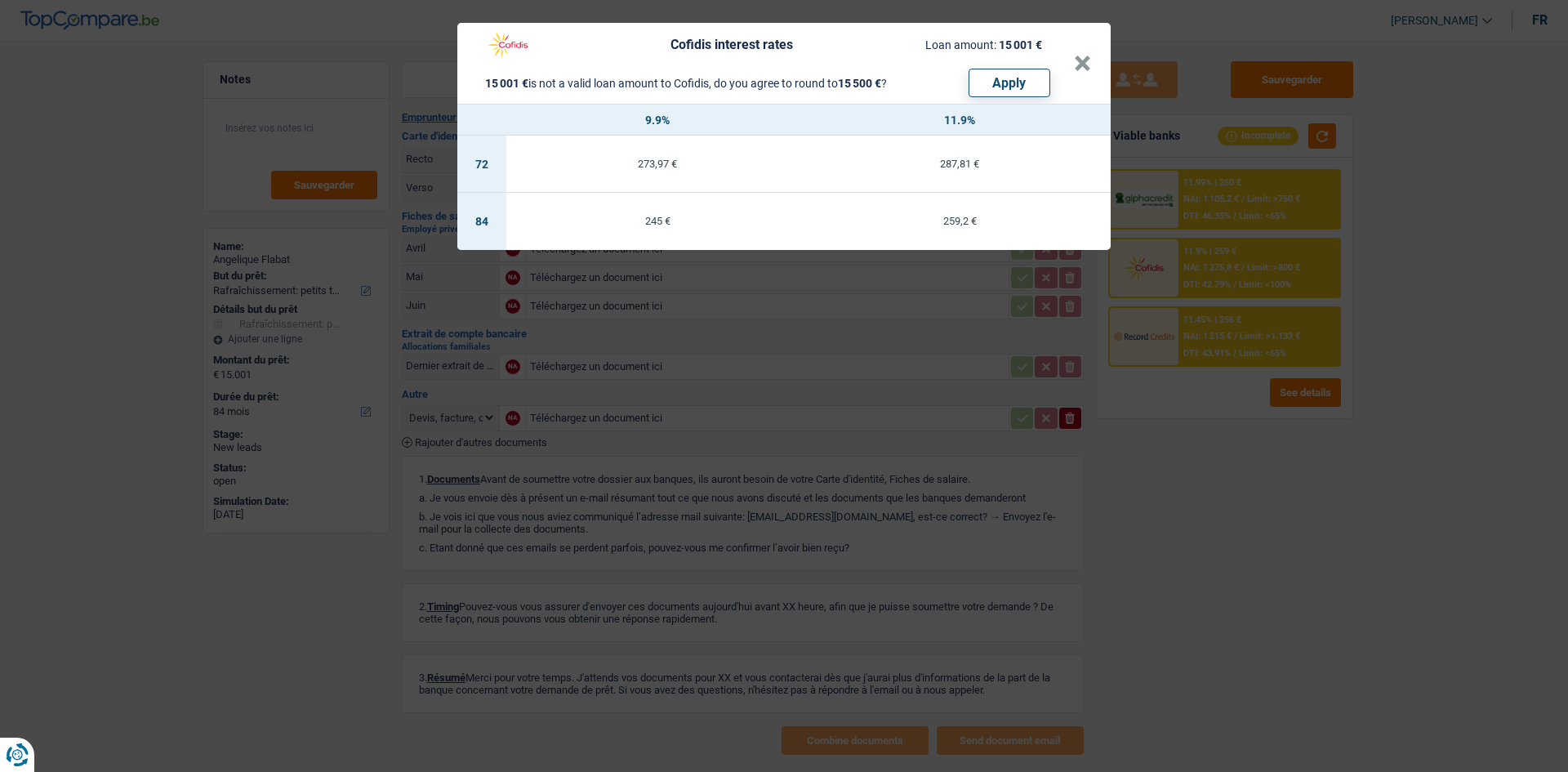 drag, startPoint x: 1131, startPoint y: 441, endPoint x: 1170, endPoint y: 256, distance: 189.0661 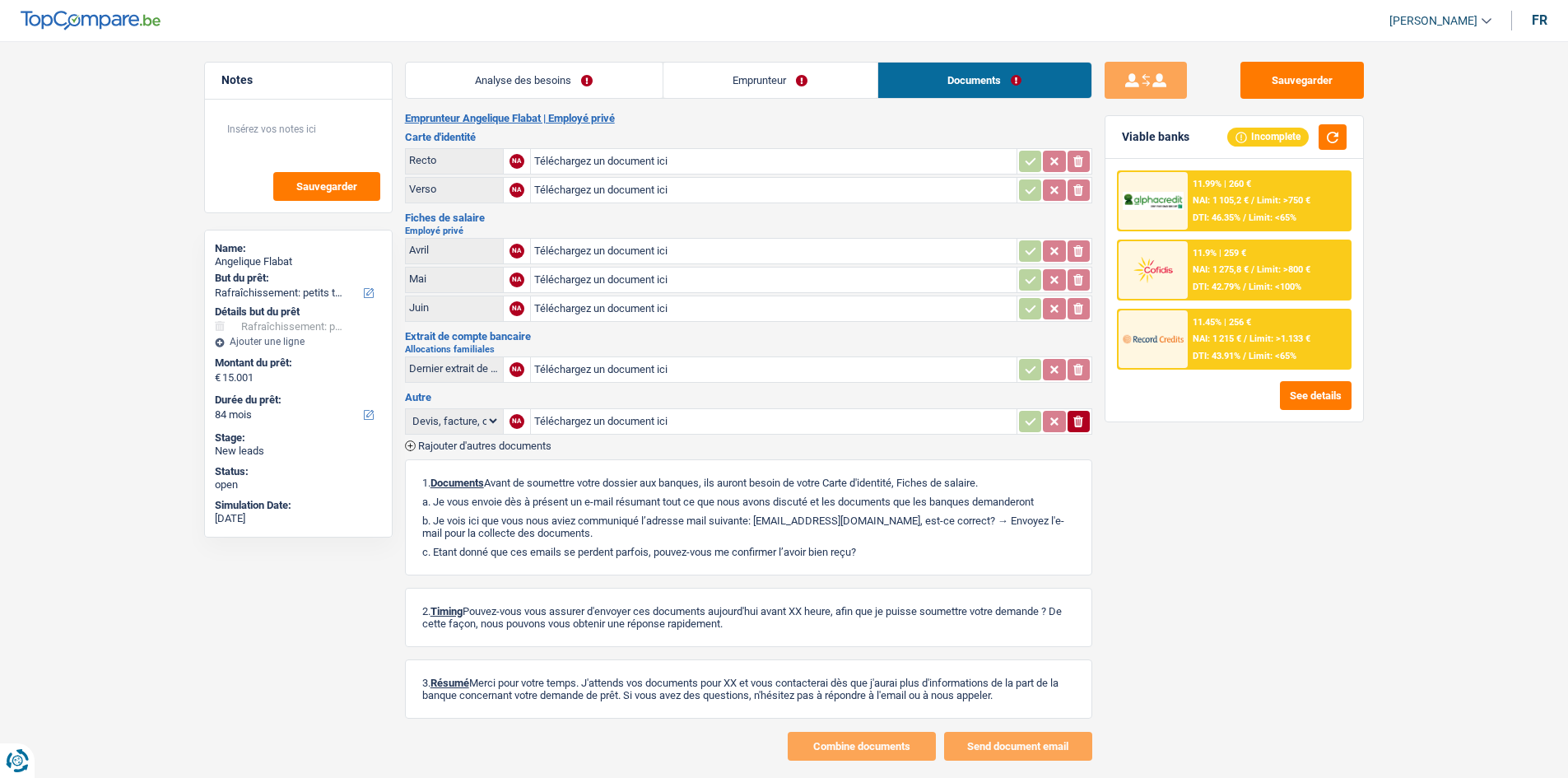 click on "11.99% | 260 €
NAI: 1 105,2 €
/
Limit: >750 €
DTI: 46.35%
/
Limit: <65%" at bounding box center (1268, 201) 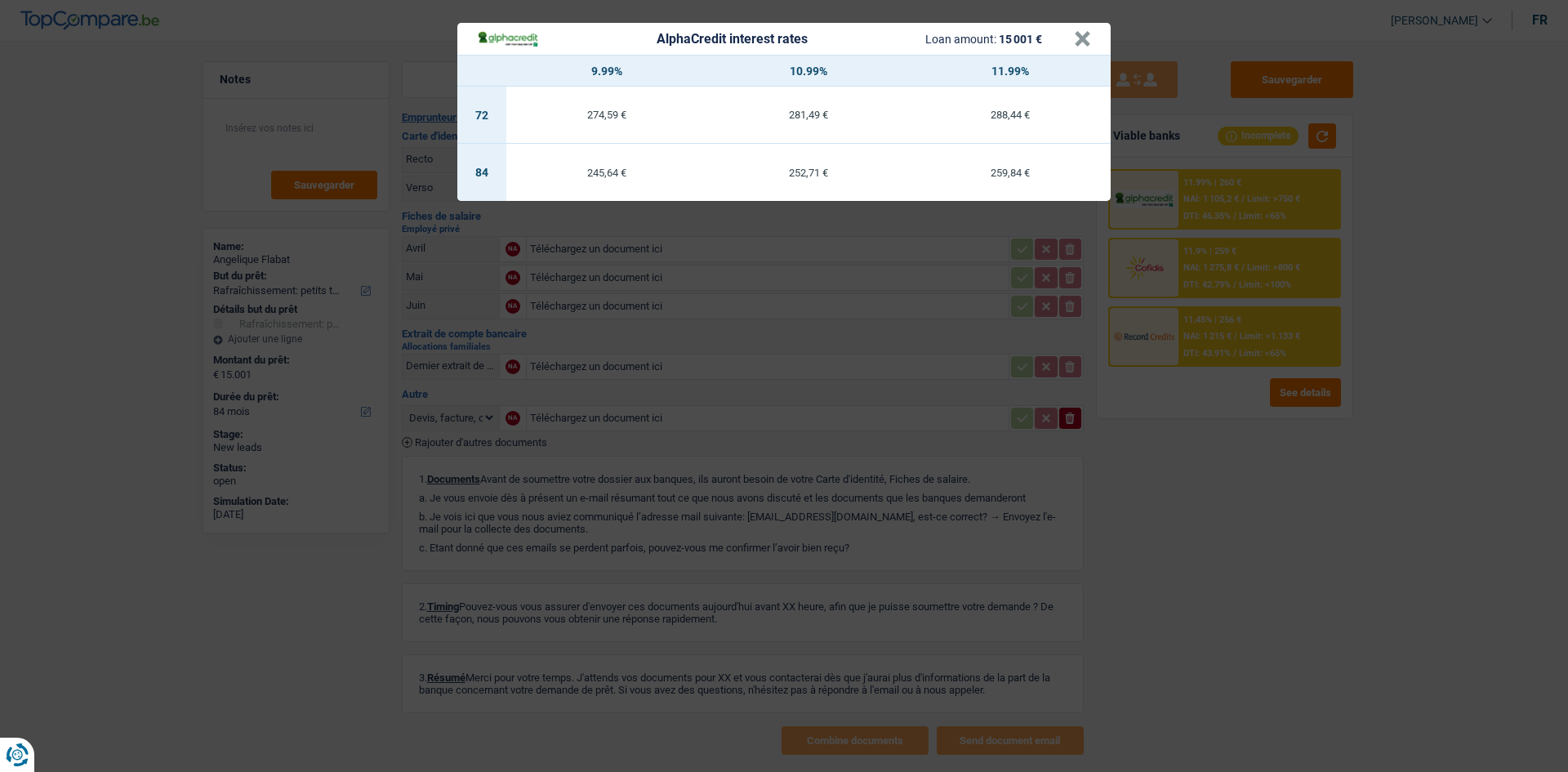 click on "AlphaCredit interest rates
Loan amount:
15 001 €
×
9.99%
10.99%
11.99%
72
274,59 €
281,49 €
288,44 €
84
245,64 €
252,71 €
259,84 €" at bounding box center [784, 386] 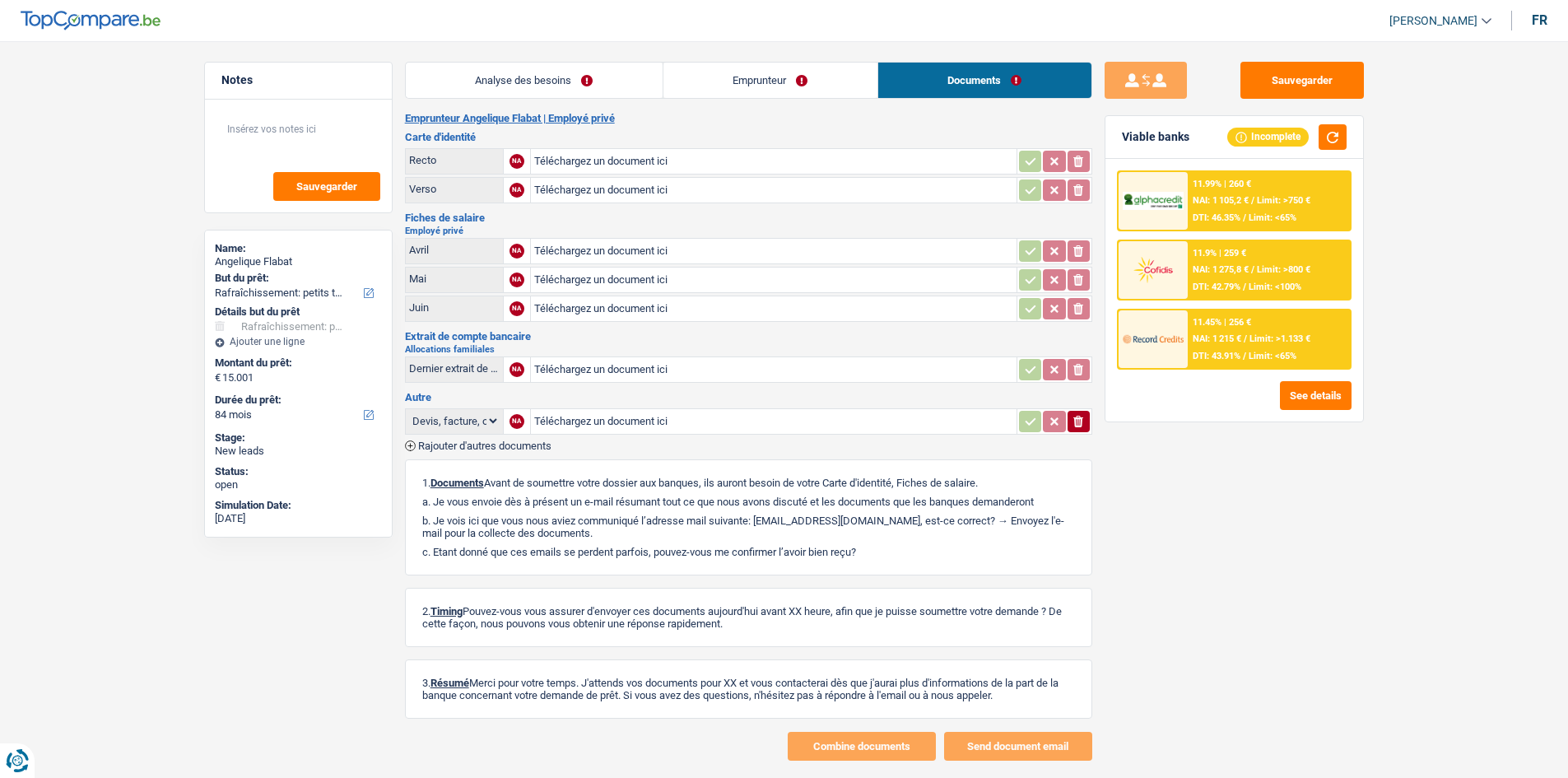 click on "11.99% | 260 €
NAI: 1 105,2 €
/
Limit: >750 €
DTI: 46.35%
/
Limit: <65%
11.9% | 259 €
NAI: 1 275,8 €
/
Limit: >800 €
DTI: 42.79%
/
Limit: <100%
11.45% | 256 €
/       /" at bounding box center (1234, 290) 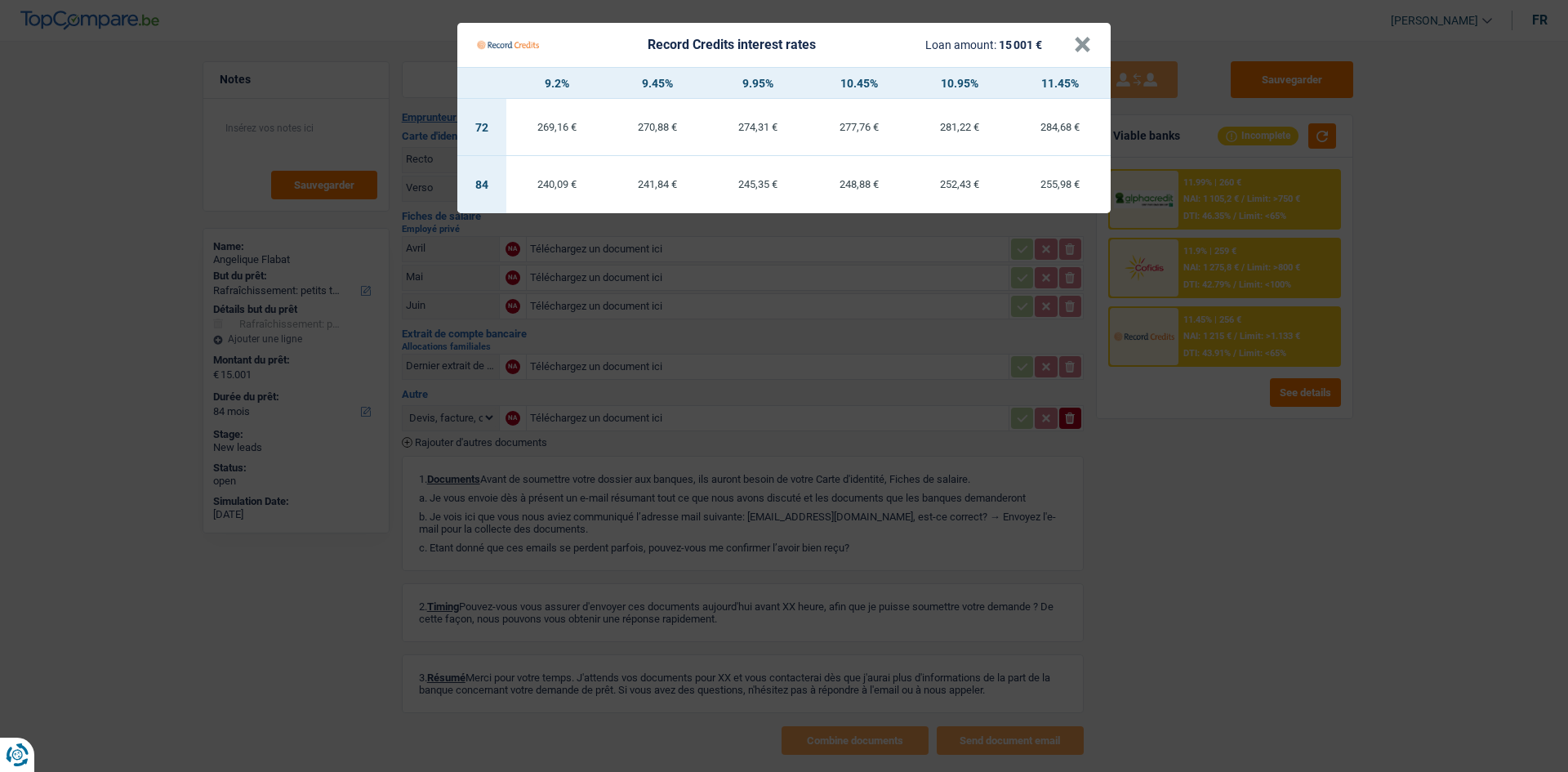 click on "Record Credits interest rates
Loan amount:
15 001 €
×
9.2%
9.45%
9.95%
10.45%
10.95%
11.45%
72
269,16 €
270,88 €
274,31 €
277,76 €
281,22 €
284,68 €
84
240,09 €
241,84 €
245,35 €" at bounding box center [784, 386] 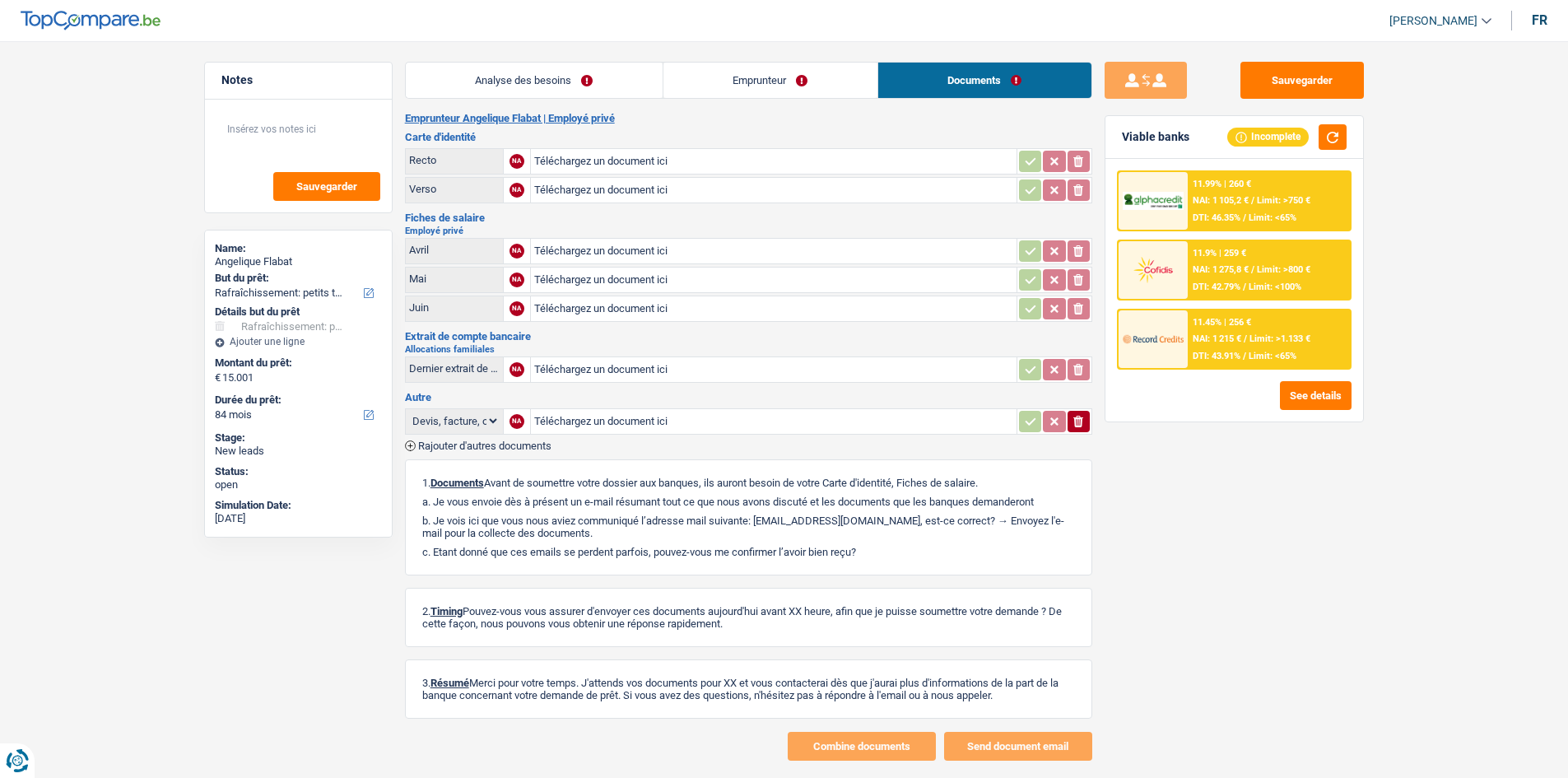 click on "NAI: 1 105,2 €" at bounding box center (1221, 200) 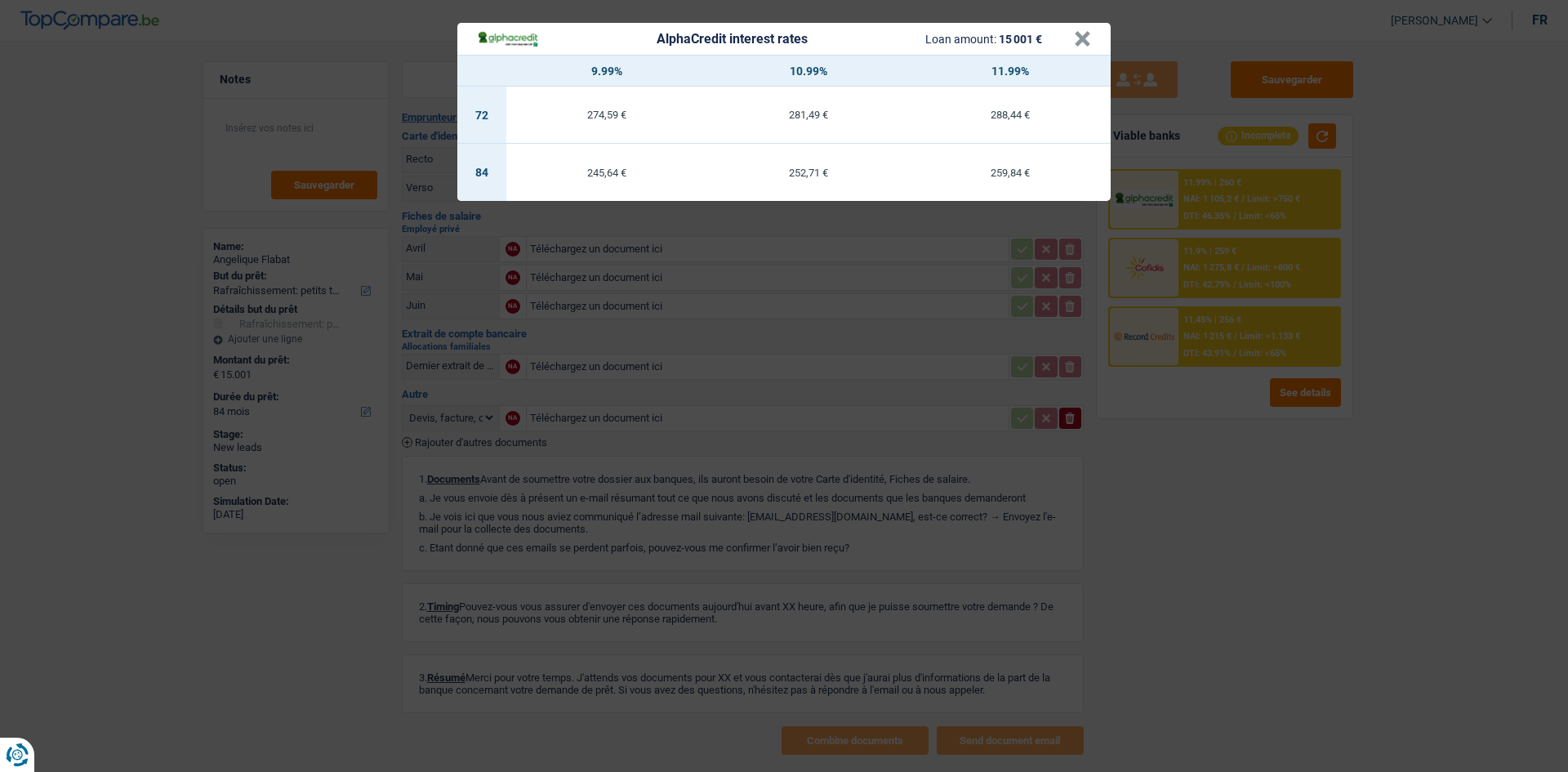 click on "AlphaCredit interest rates
Loan amount:
15 001 €
×
9.99%
10.99%
11.99%
72
274,59 €
281,49 €
288,44 €
84
245,64 €
252,71 €
259,84 €" at bounding box center [784, 386] 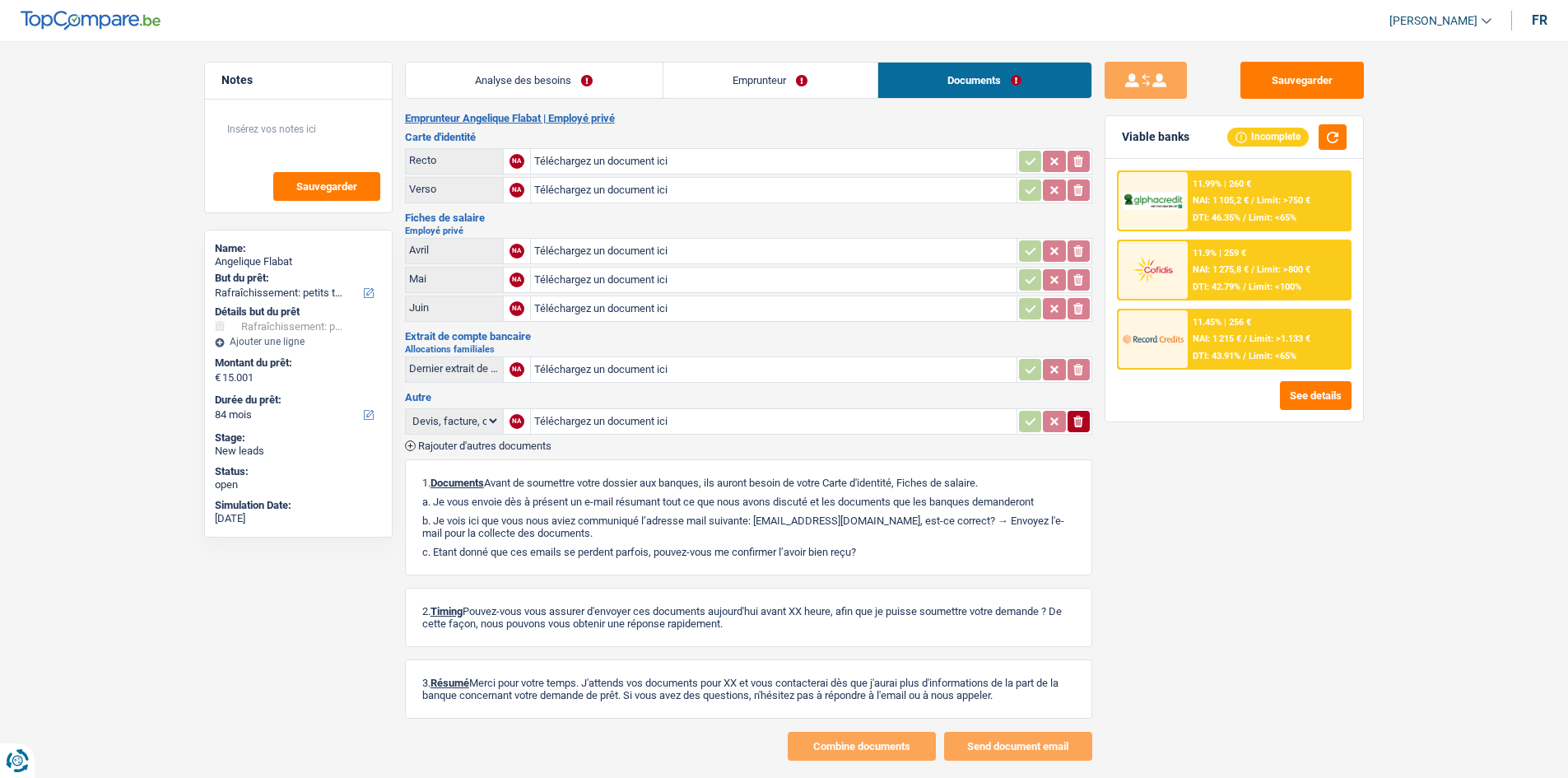 click on "11.45% | 256 €" at bounding box center (1221, 322) 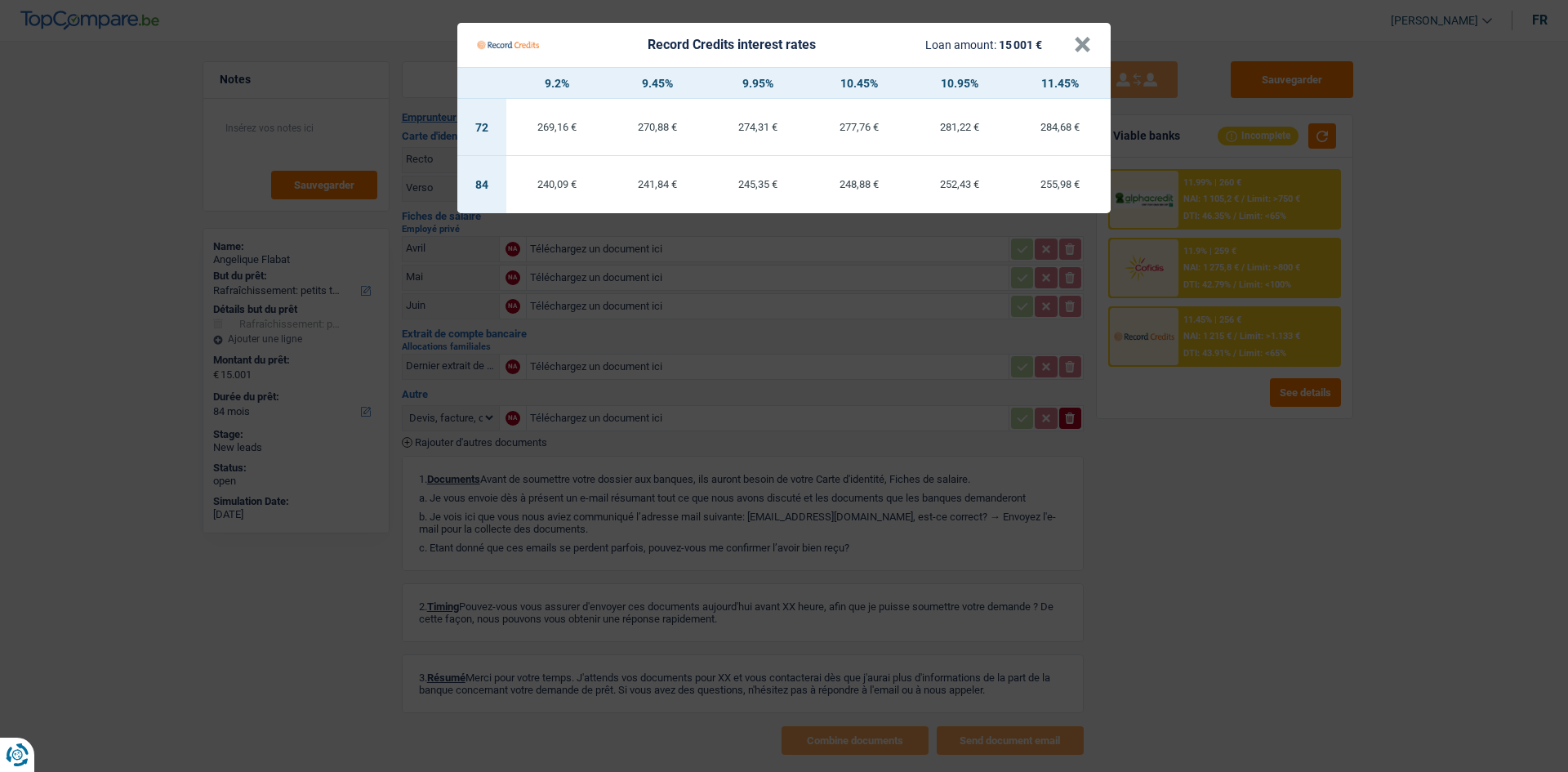 click on "Record Credits interest rates
Loan amount:
15 001 €
×
9.2%
9.45%
9.95%
10.45%
10.95%
11.45%
72
269,16 €
270,88 €
274,31 €
277,76 €
281,22 €
284,68 €
84
240,09 €
241,84 €
245,35 €" at bounding box center [784, 386] 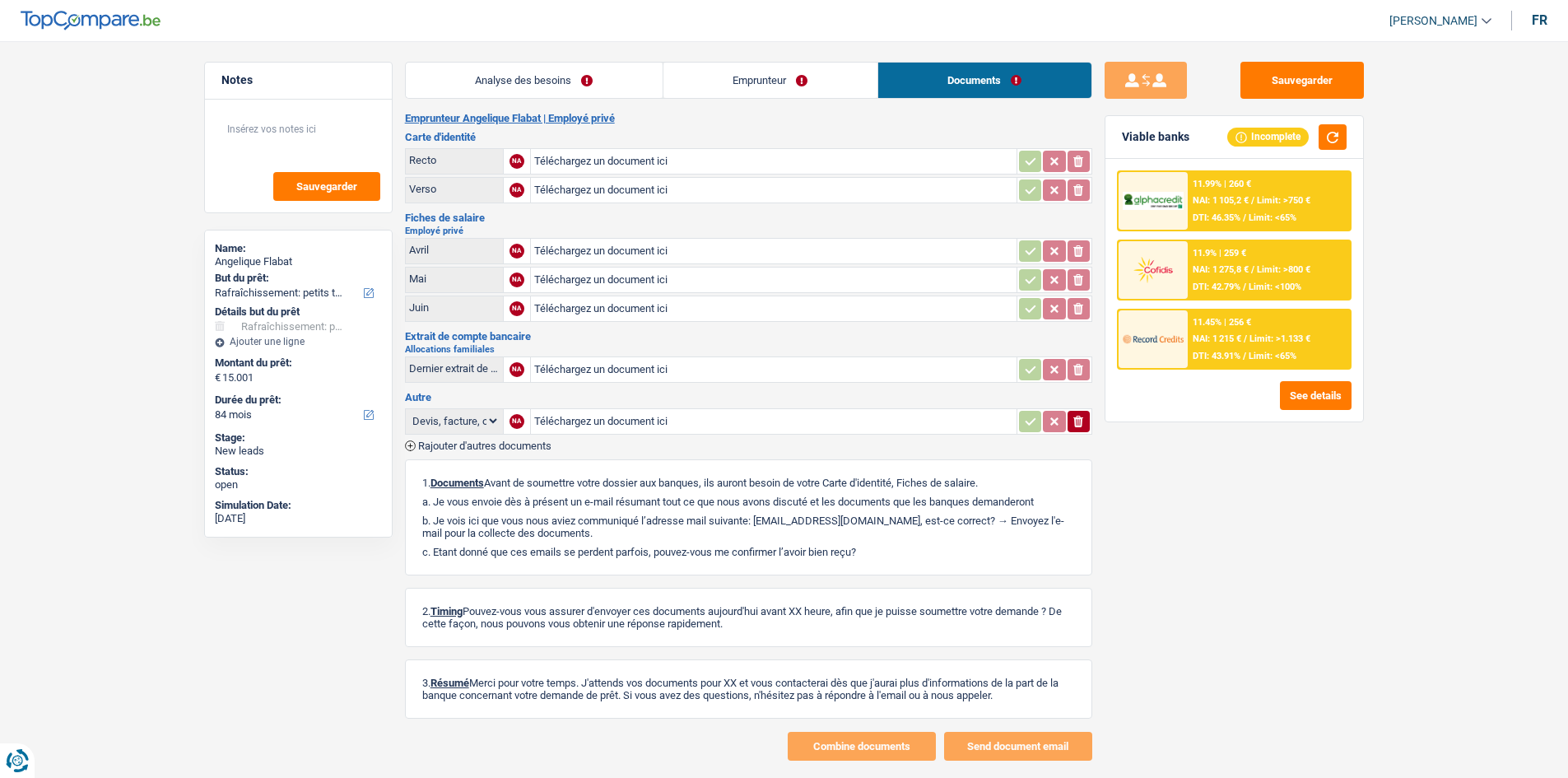 click on "NAI: 1 275,8 €" at bounding box center [1221, 269] 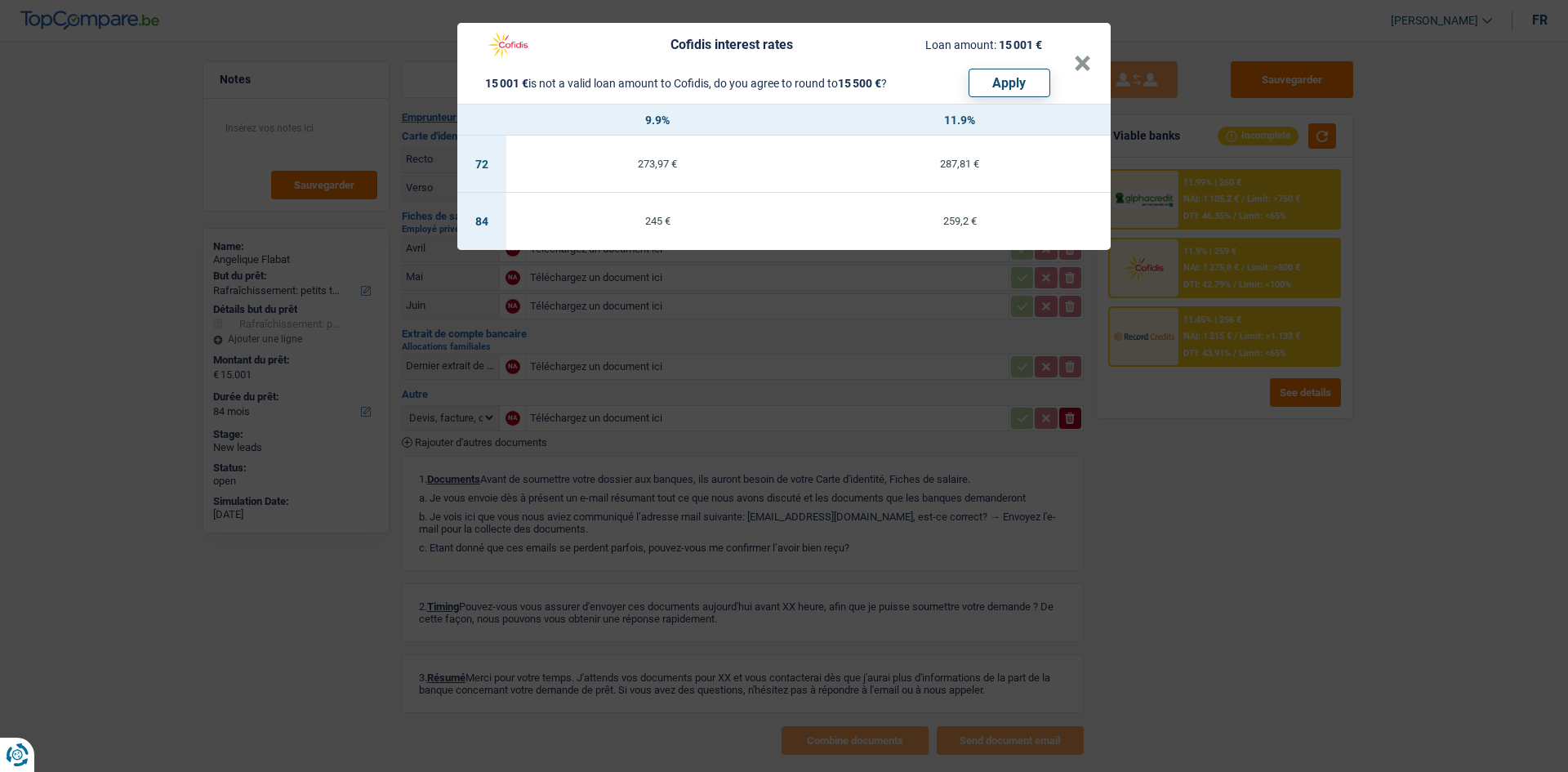 click on "Cofidis interest rates
Loan amount:
15 001 €
15 001 €  is not a valid loan amount to Cofidis, do you agree to round to  15 500 € ?
Apply
×
9.9%
11.9%
72
273,97 €
287,81 €
84
245 €
259,2 €" at bounding box center [784, 386] 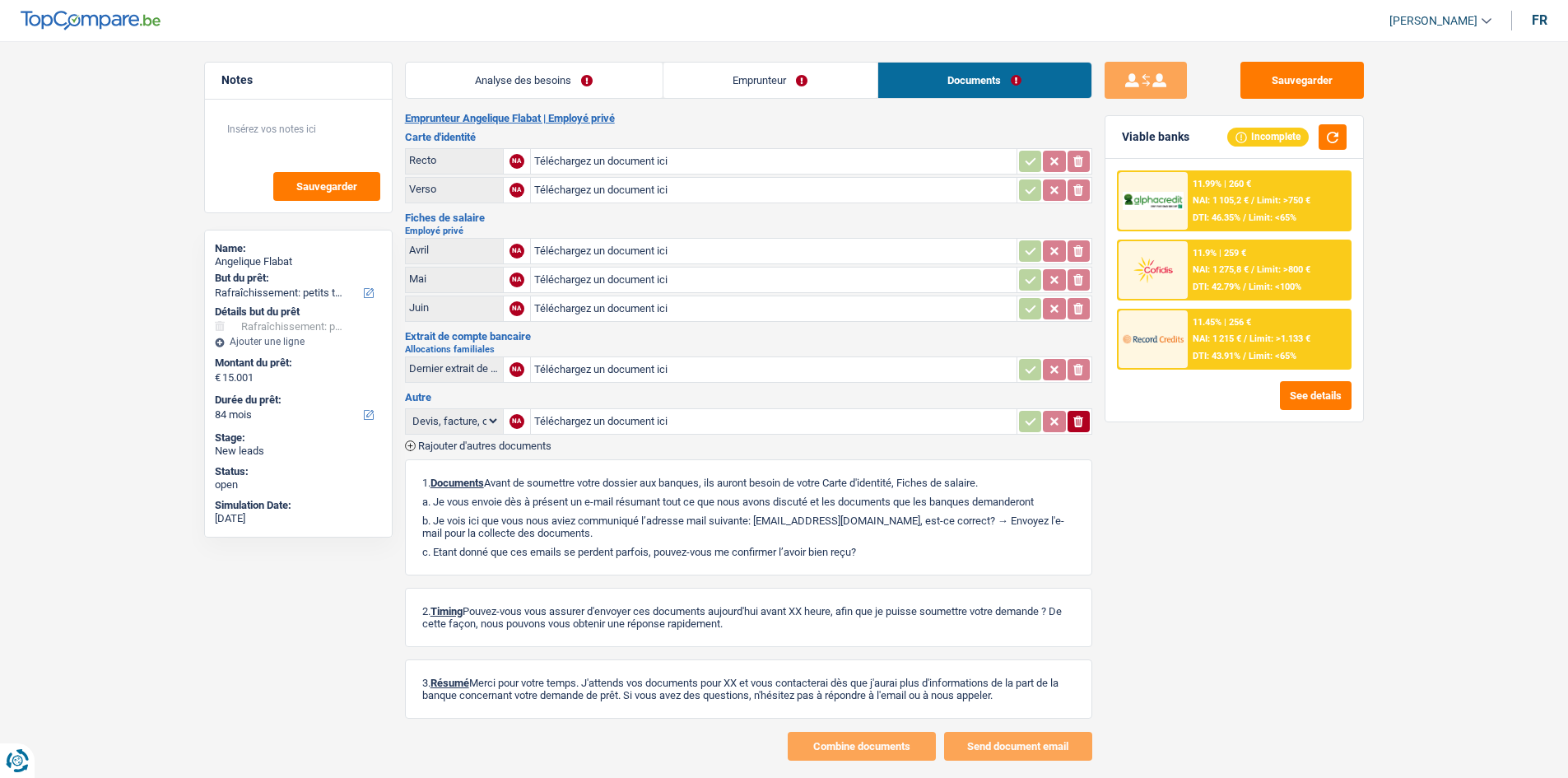 click on "11.9% | 259 €
NAI: 1 275,8 €
/
Limit: >800 €
DTI: 42.79%
/
Limit: <100%" at bounding box center [1268, 270] 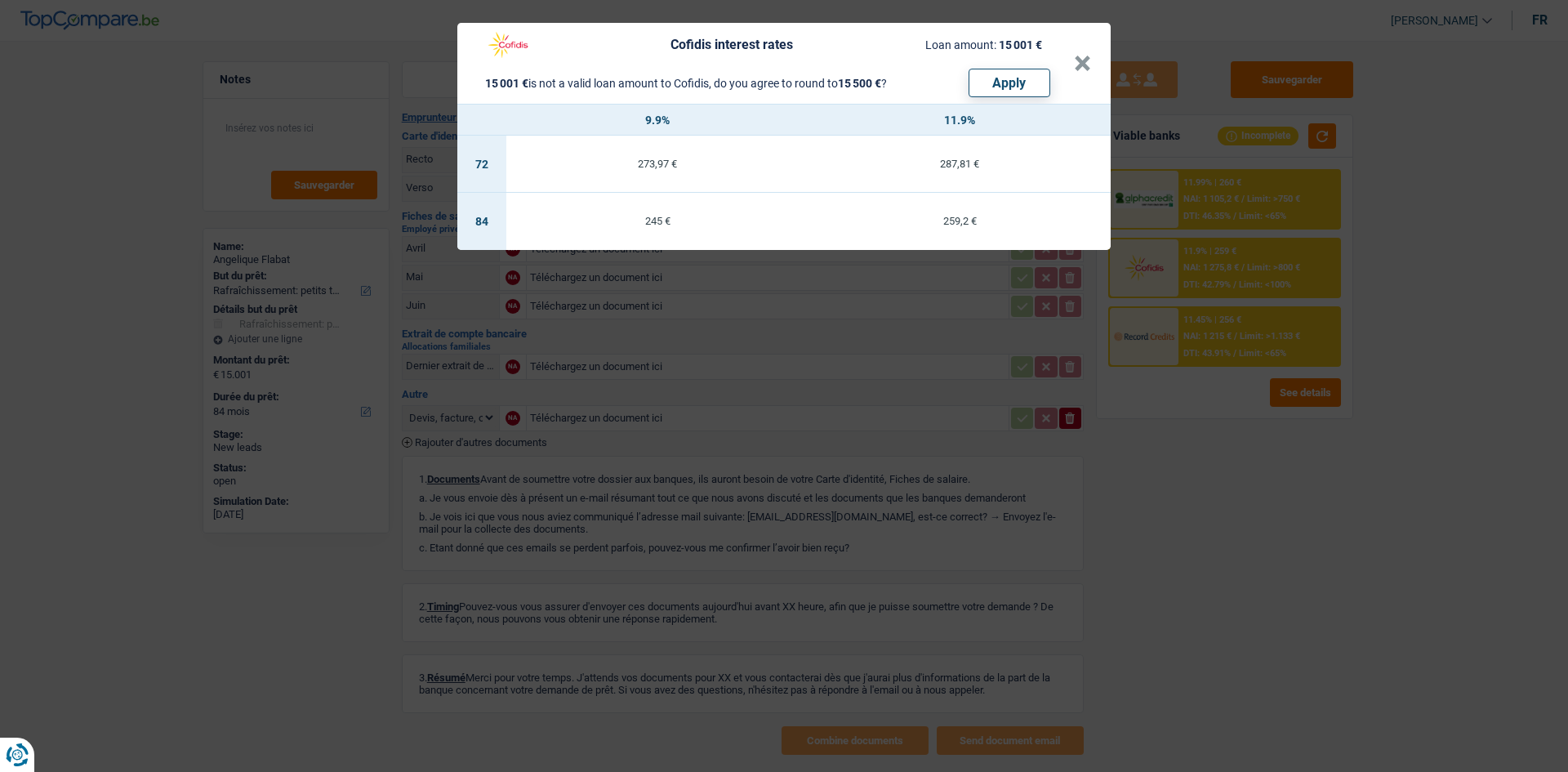 click on "Cofidis interest rates
Loan amount:
15 001 €
15 001 €  is not a valid loan amount to Cofidis, do you agree to round to  15 500 € ?
Apply
×
9.9%
11.9%
72
273,97 €
287,81 €
84
245 €
259,2 €" at bounding box center [784, 386] 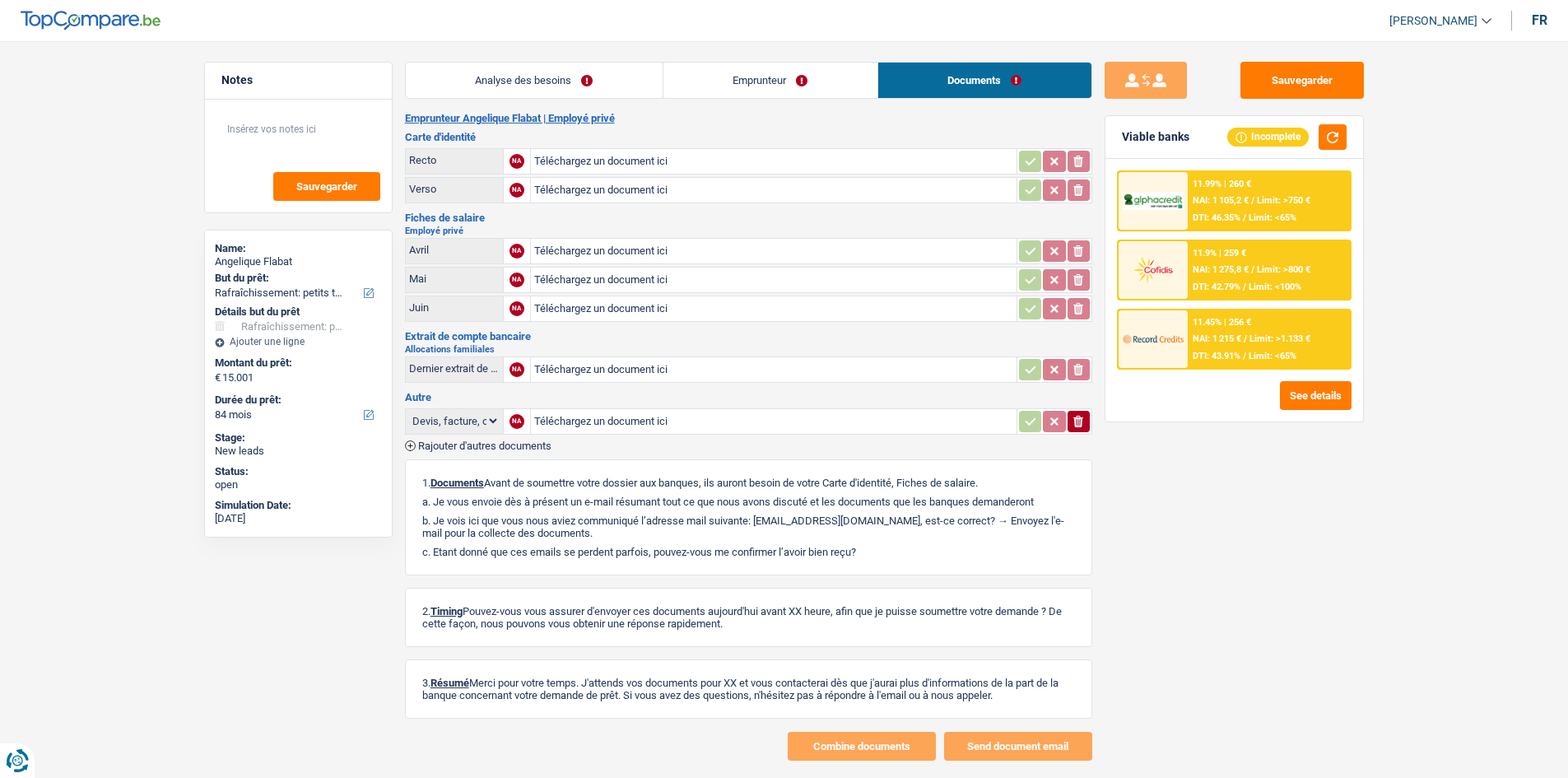 click at bounding box center (1153, 339) 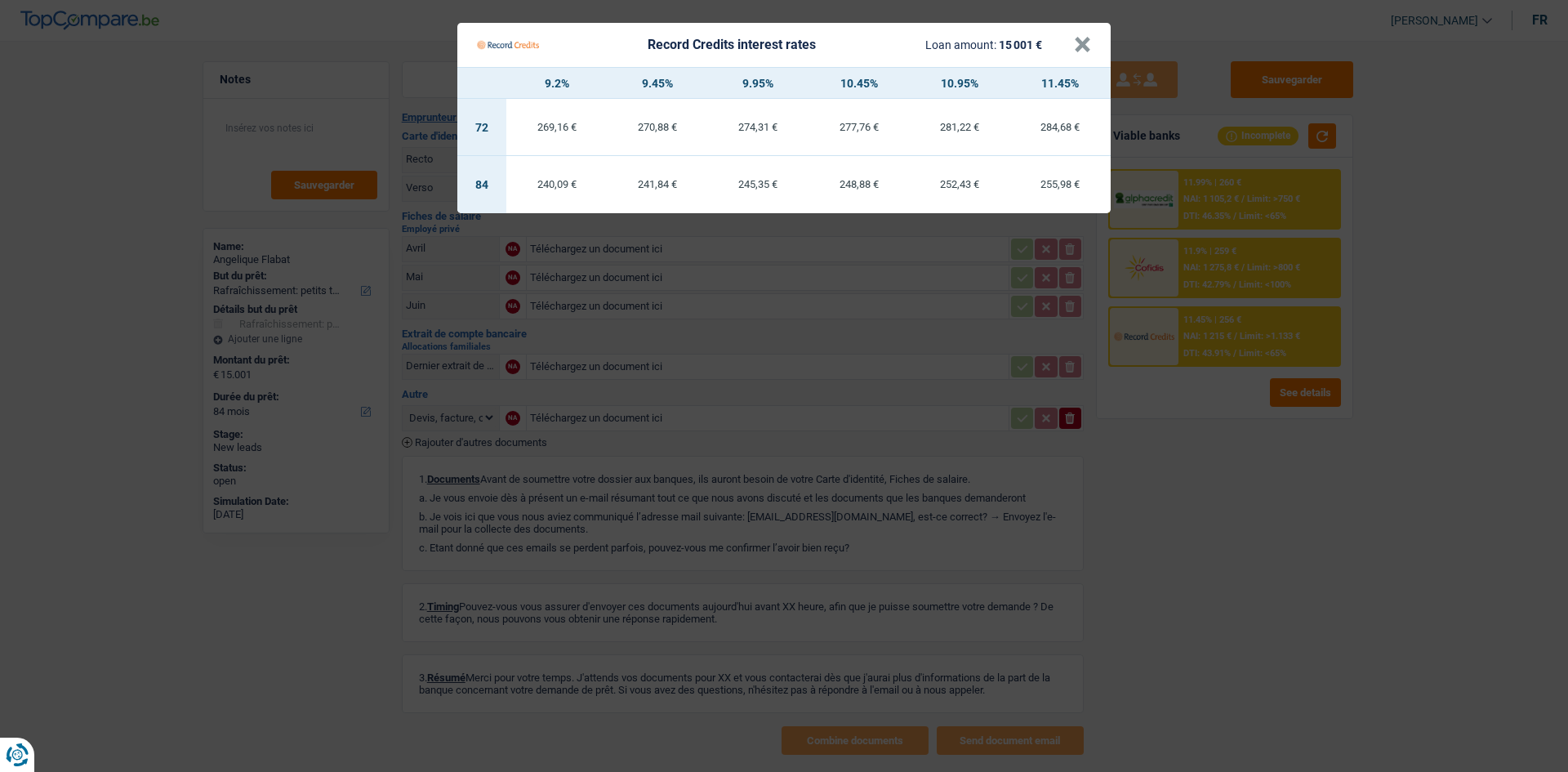 click on "Record Credits interest rates
Loan amount:
15 001 €
×
9.2%
9.45%
9.95%
10.45%
10.95%
11.45%
72
269,16 €
270,88 €
274,31 €
277,76 €
281,22 €
284,68 €
84
240,09 €
241,84 €
245,35 €" at bounding box center (784, 386) 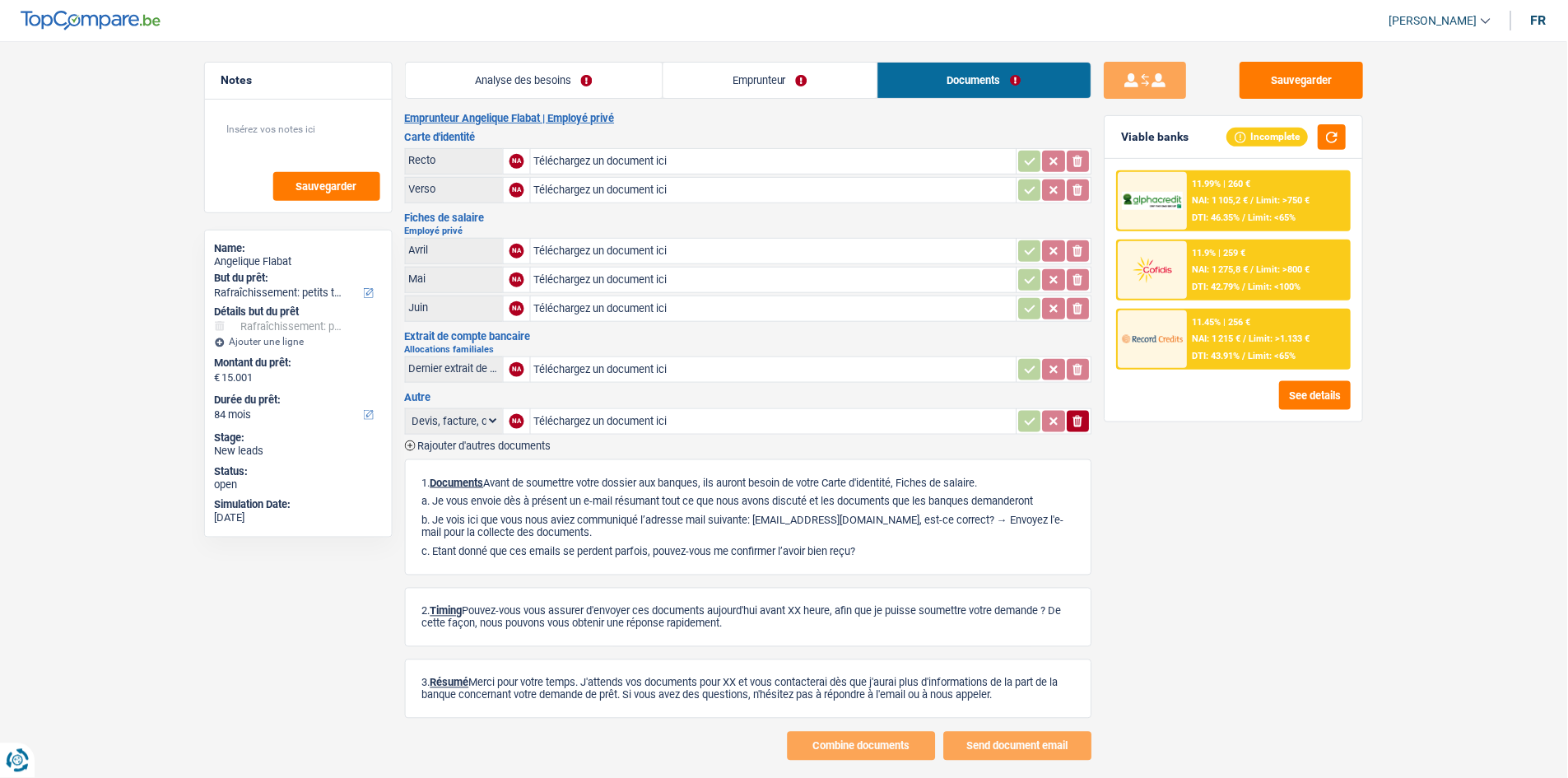 click on "11.45% | 256 €
NAI: 1 215 €
/
Limit: >1.133 €
DTI: 43.91%
/
Limit: <65%" at bounding box center (1268, 339) 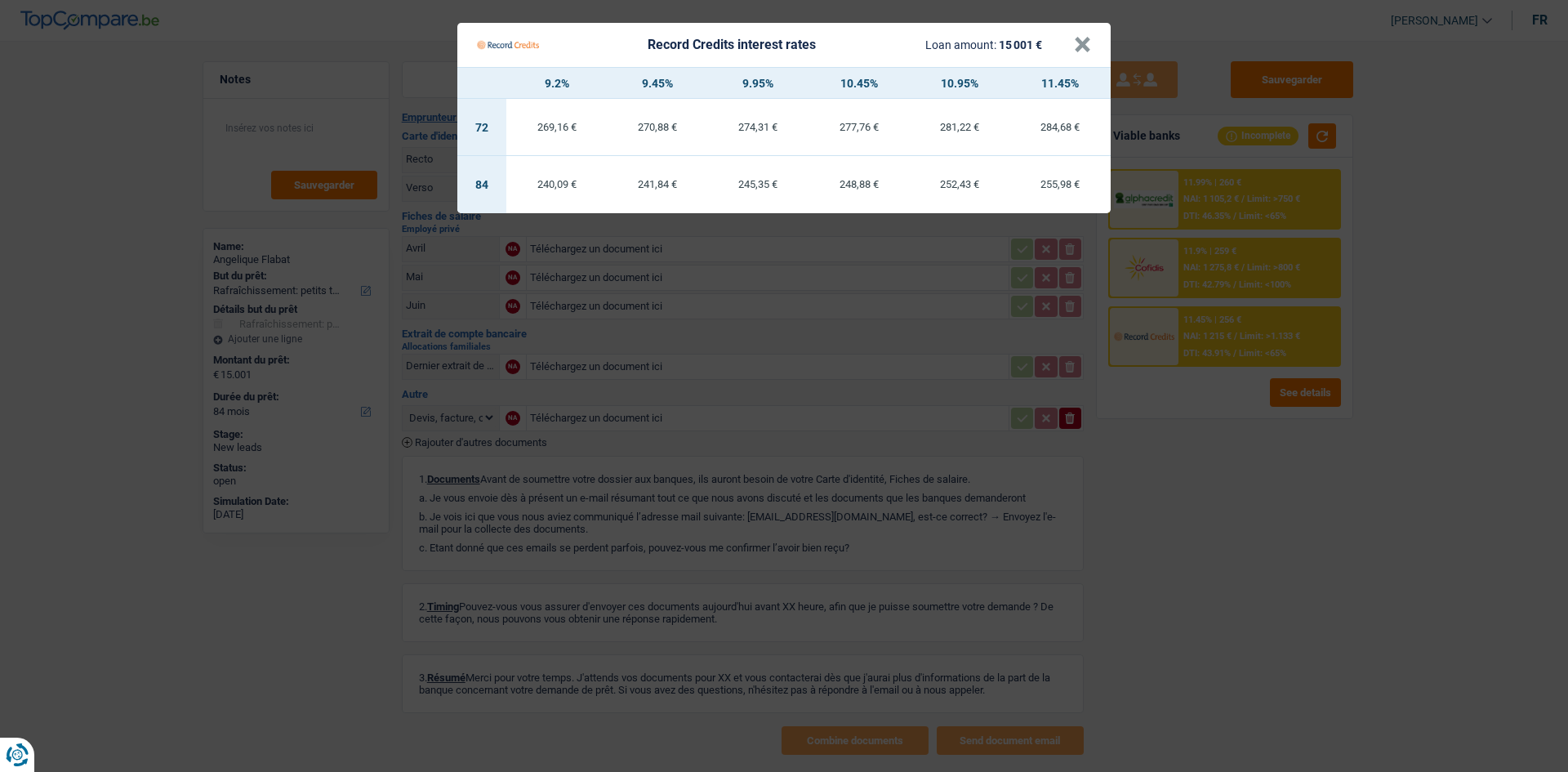 click on "Record Credits interest rates
Loan amount:
15 001 €
×
9.2%
9.45%
9.95%
10.45%
10.95%
11.45%
72
269,16 €
270,88 €
274,31 €
277,76 €
281,22 €
284,68 €
84
240,09 €
241,84 €
245,35 €" at bounding box center (784, 386) 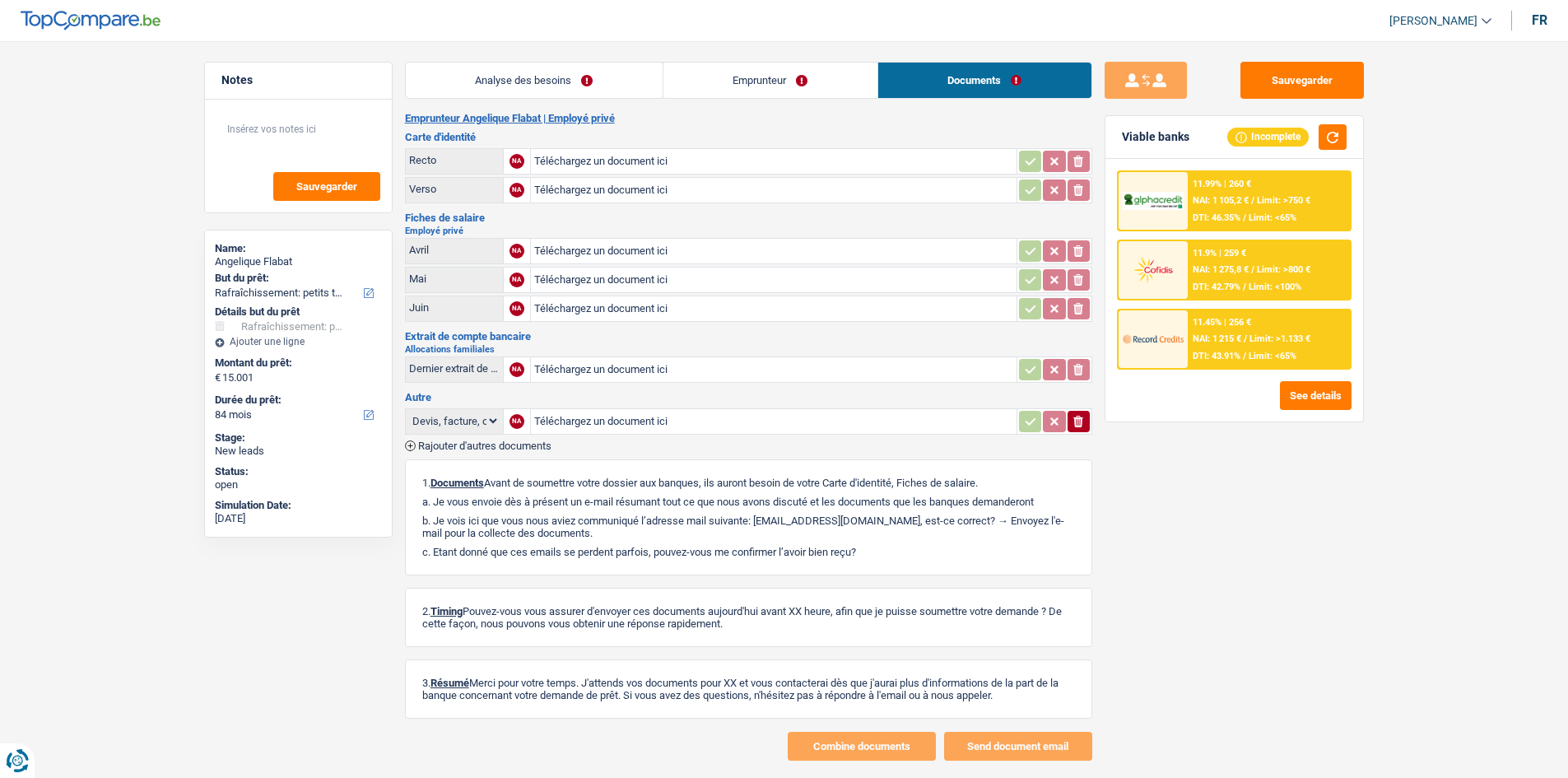 click at bounding box center (1153, 339) 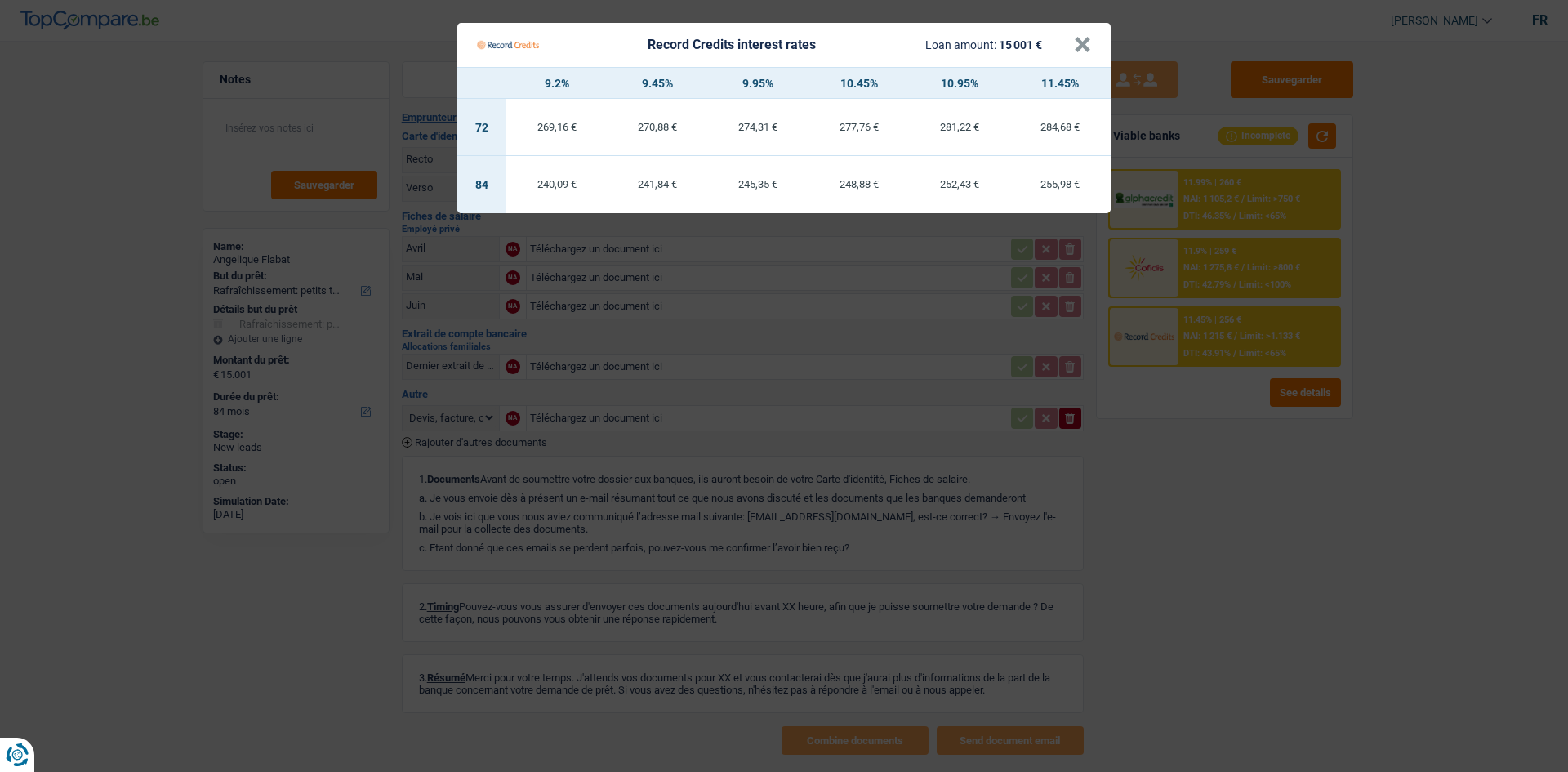 click on "Record Credits interest rates
Loan amount:
15 001 €
×
9.2%
9.45%
9.95%
10.45%
10.95%
11.45%
72
269,16 €
270,88 €
274,31 €
277,76 €
281,22 €
284,68 €
84
240,09 €
241,84 €
245,35 €" at bounding box center [784, 386] 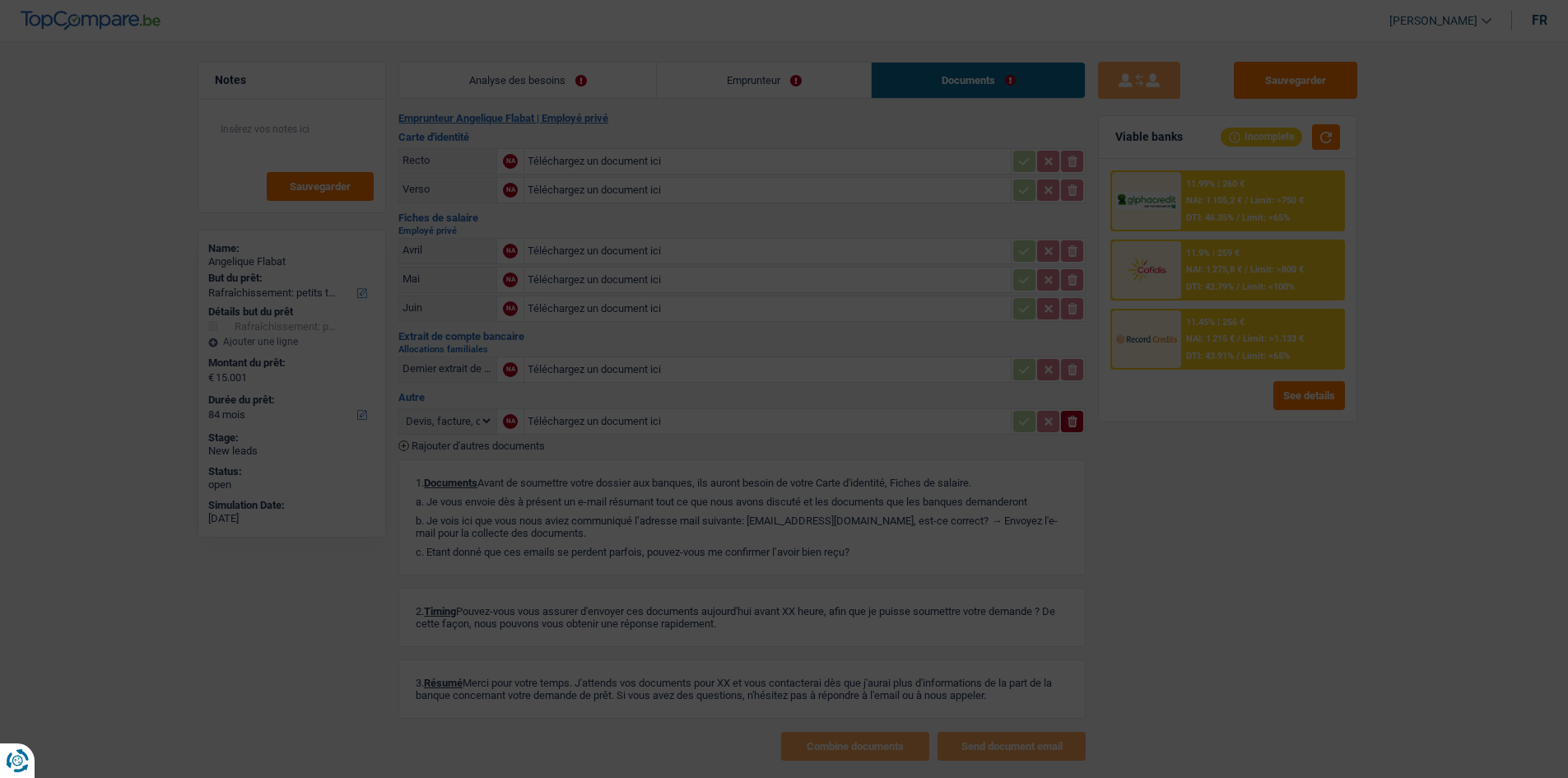 click on "11.9% | 259 €
NAI: 1 275,8 €
/
Limit: >800 €
DTI: 42.79%
/
Limit: <100%" at bounding box center (1263, 270) 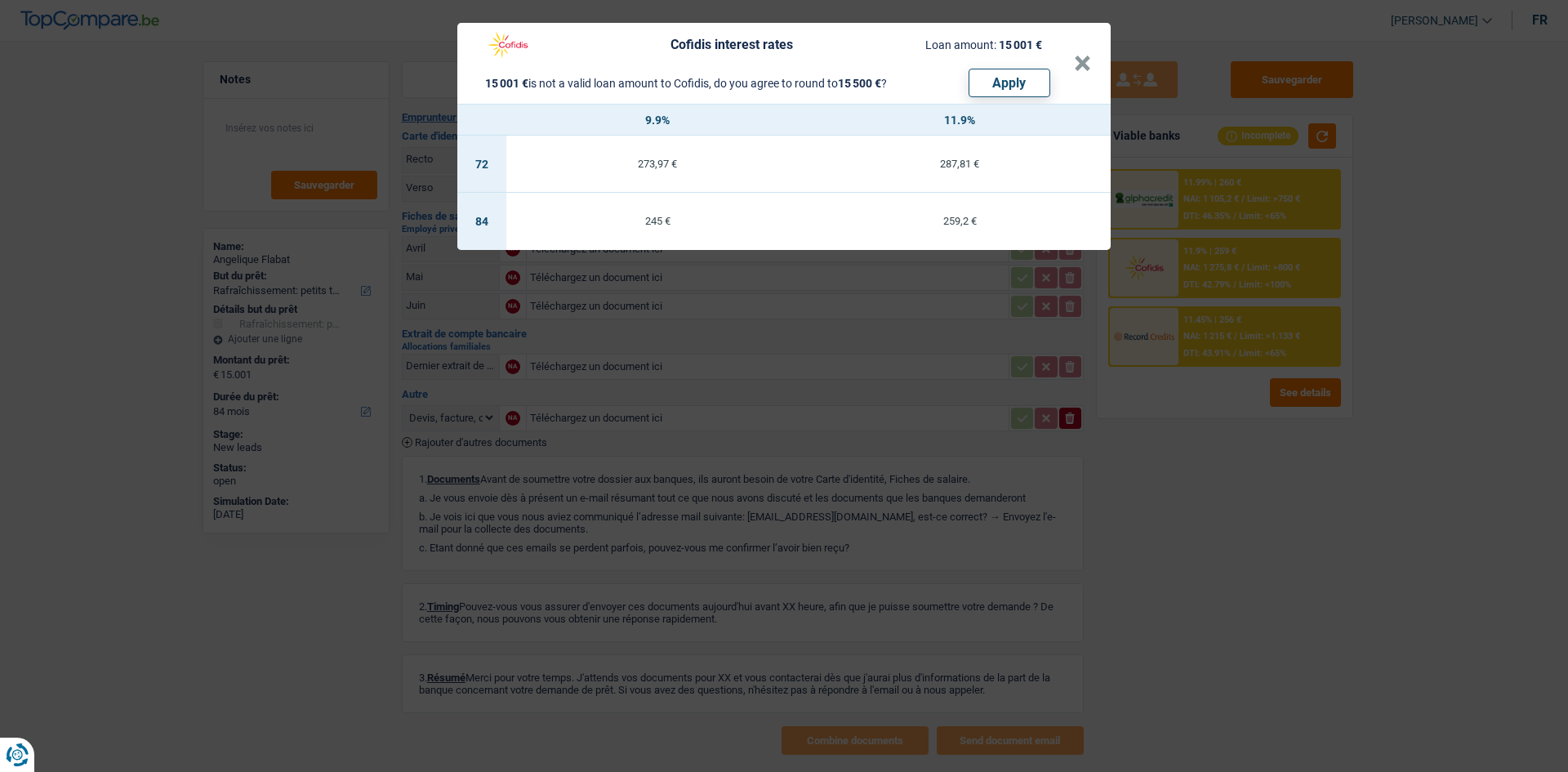 click on "Cofidis interest rates
Loan amount:
15 001 €
15 001 €  is not a valid loan amount to Cofidis, do you agree to round to  15 500 € ?
Apply
×
9.9%
11.9%
72
273,97 €
287,81 €
84
245 €
259,2 €" at bounding box center (784, 386) 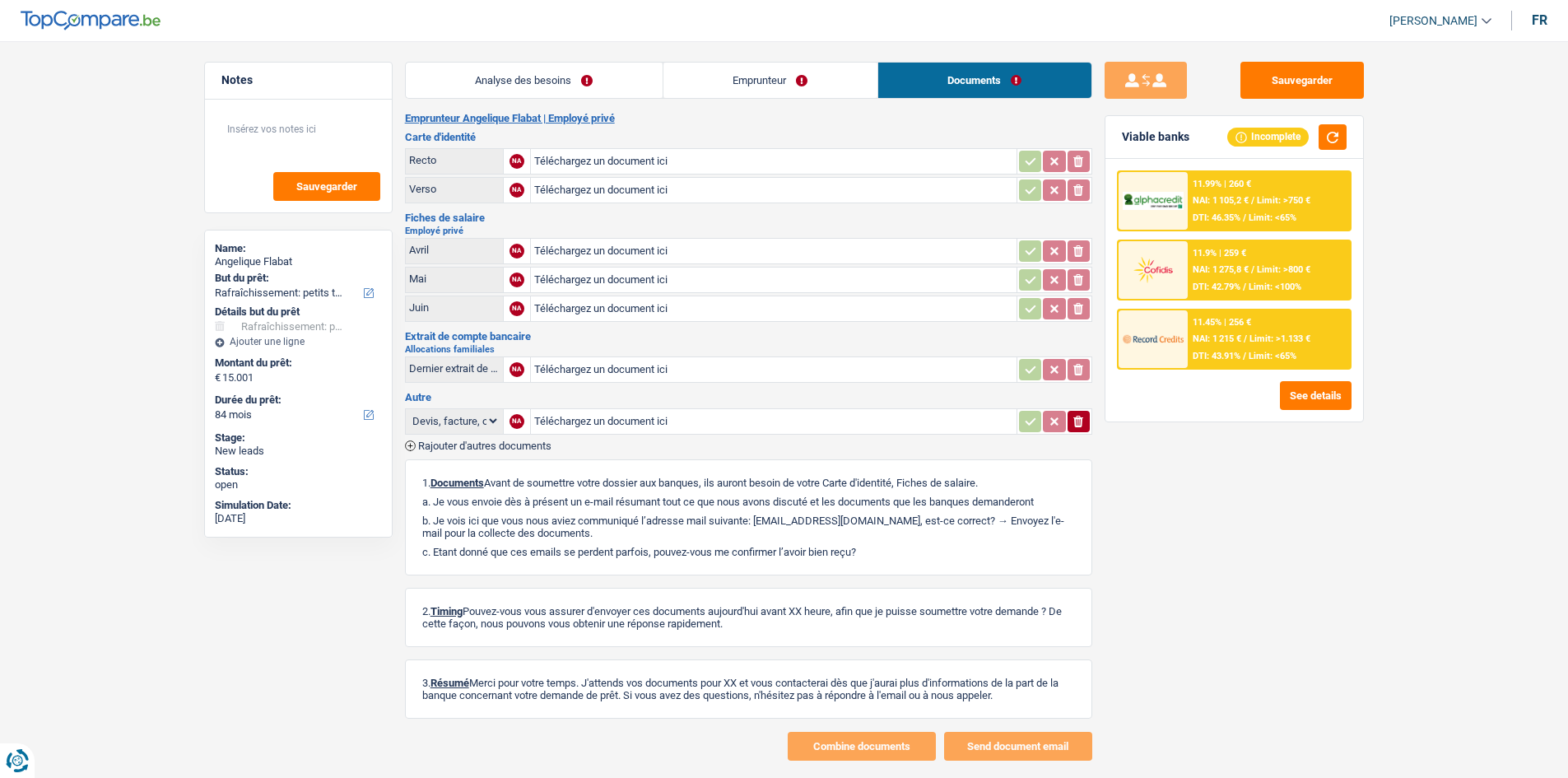 click on "Emprunteur" at bounding box center (770, 80) 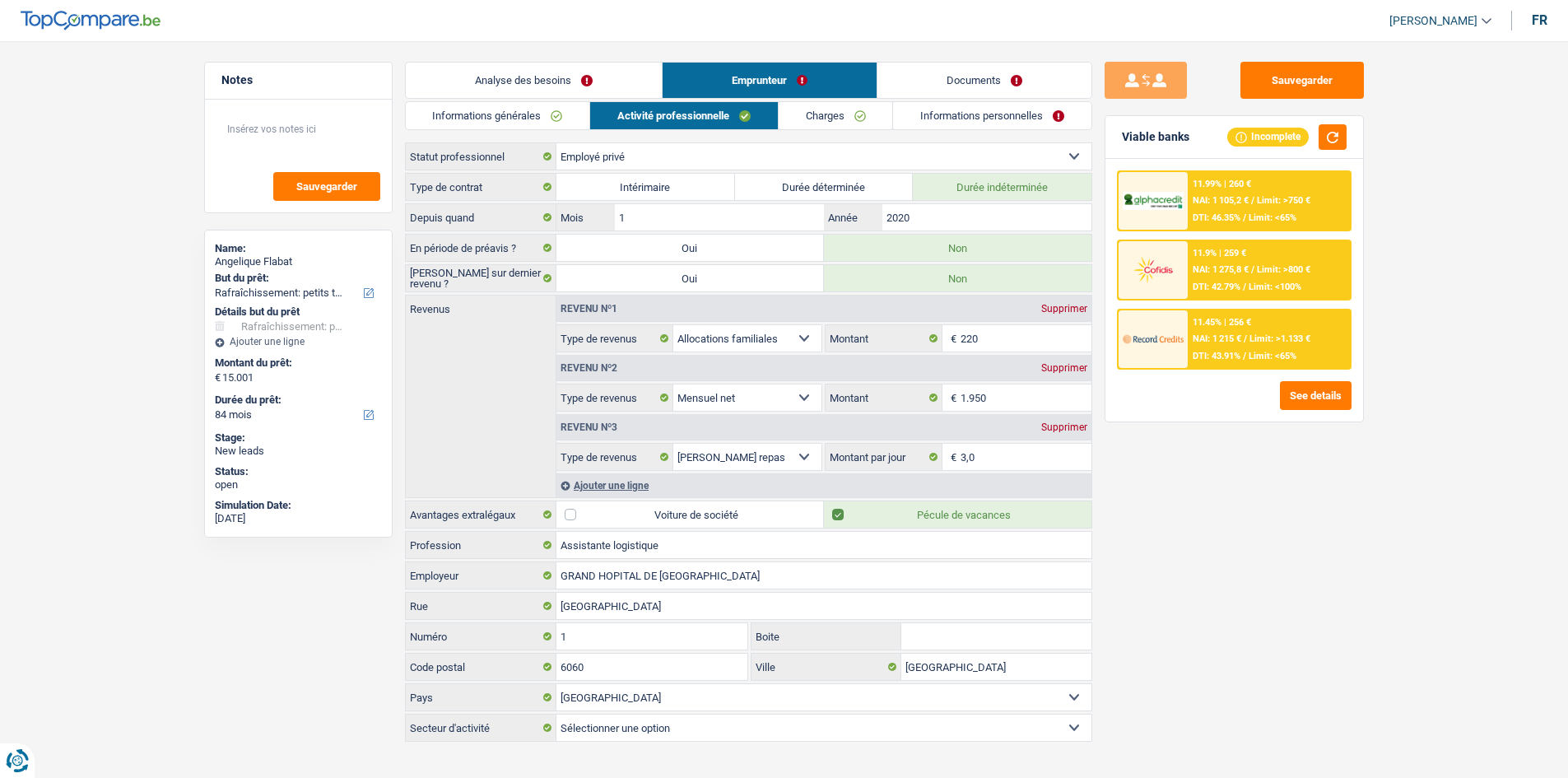 click on "Analyse des besoins" at bounding box center (533, 80) 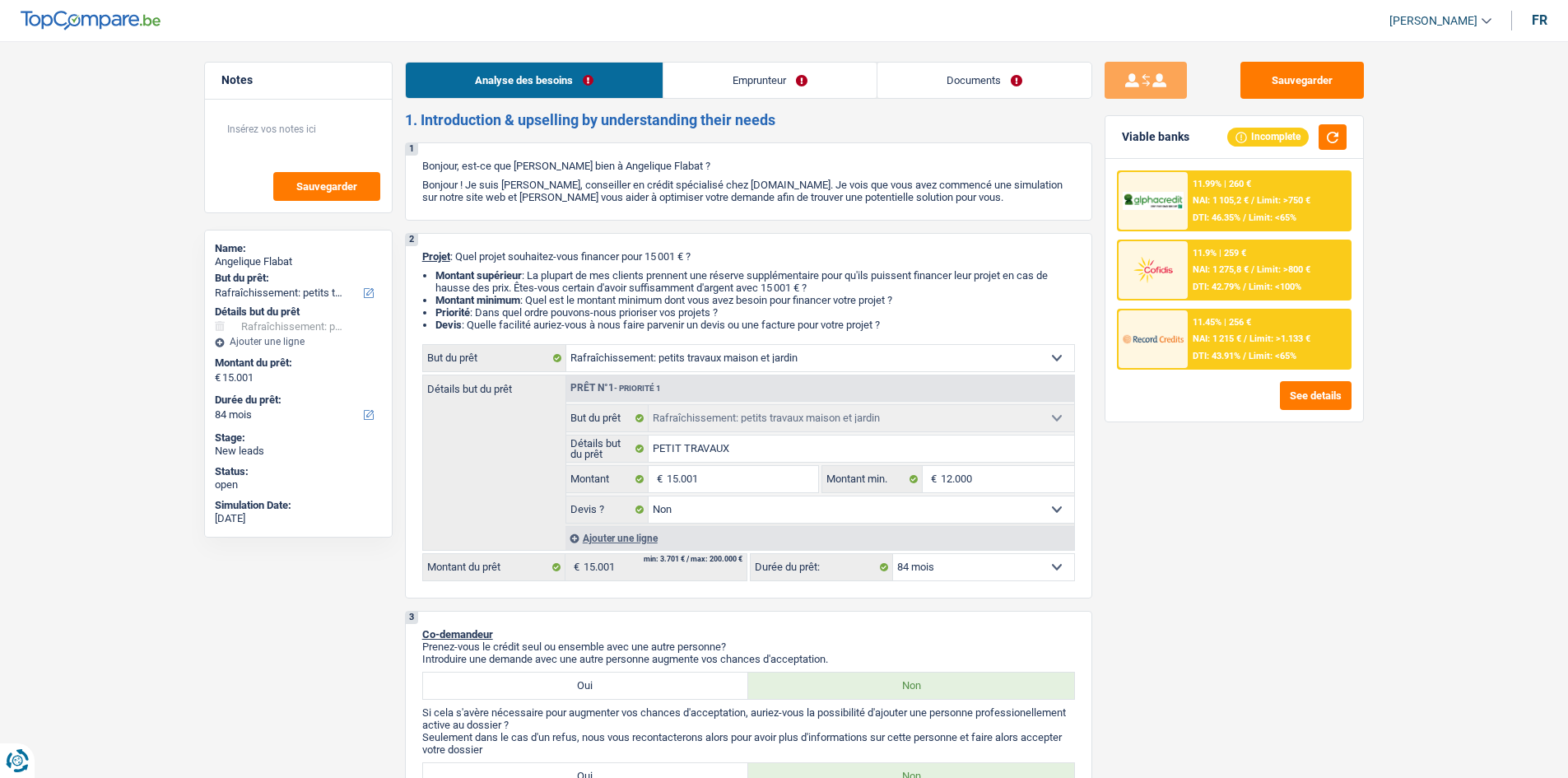 click on "DTI: 42.79%" at bounding box center [1217, 287] 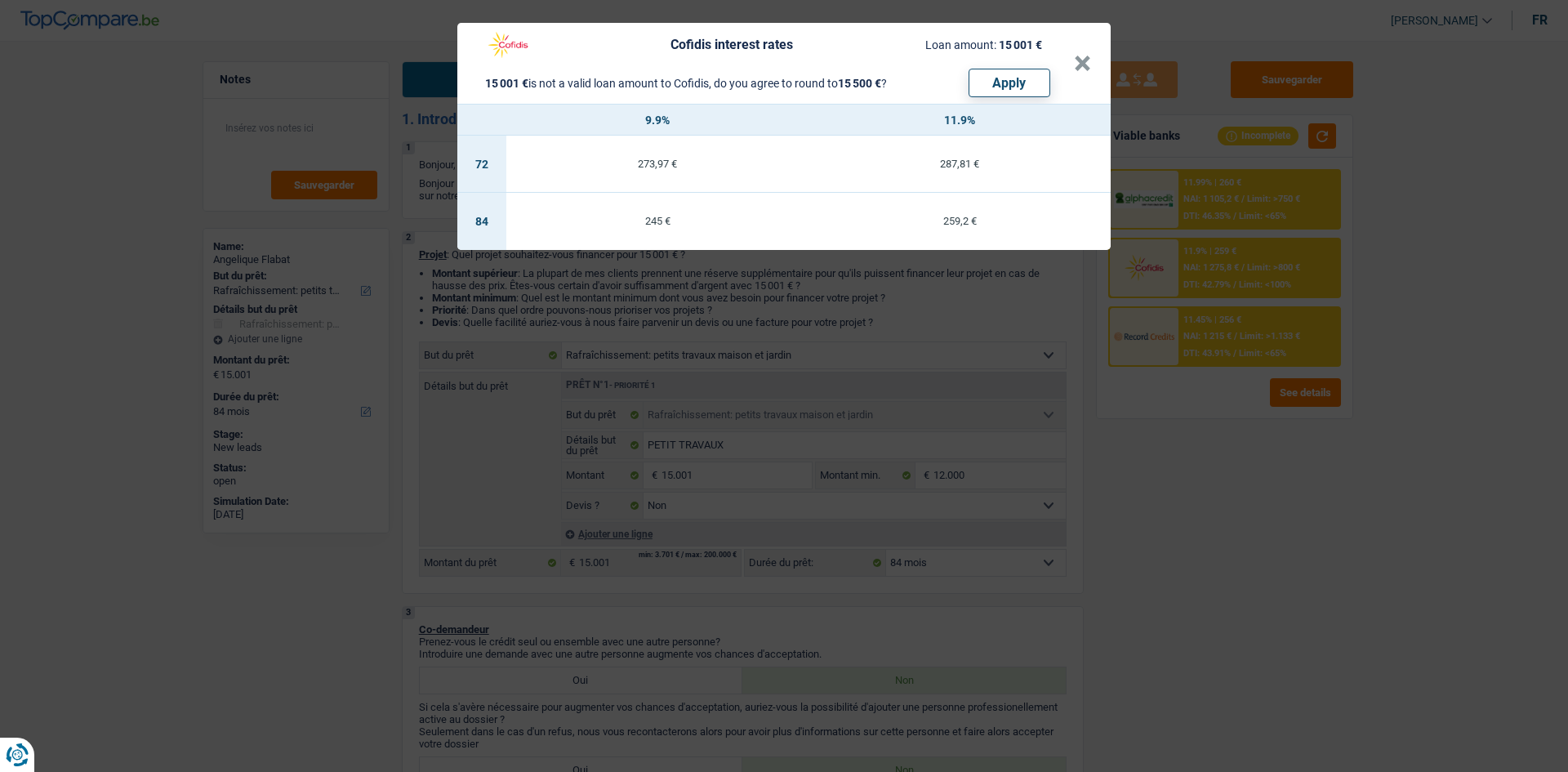 click on "Cofidis interest rates
Loan amount:
15 001 €
15 001 €  is not a valid loan amount to Cofidis, do you agree to round to  15 500 € ?
Apply
×
9.9%
11.9%
72
273,97 €
287,81 €
84
245 €
259,2 €" at bounding box center [784, 386] 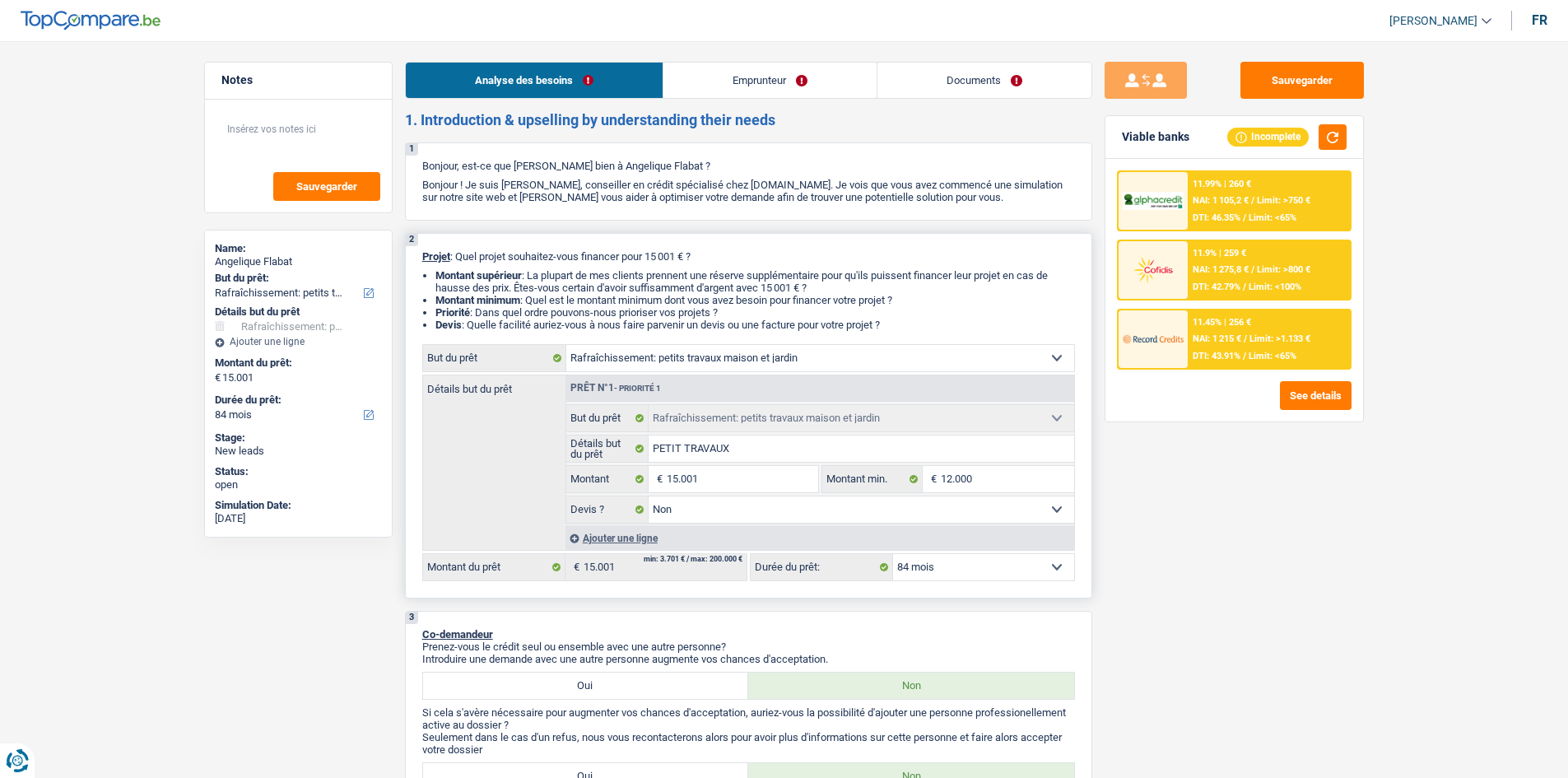 click on "12 mois 18 mois 24 mois 30 mois 36 mois 42 mois 48 mois 60 mois 72 mois 84 mois
Sélectionner une option" at bounding box center [984, 567] 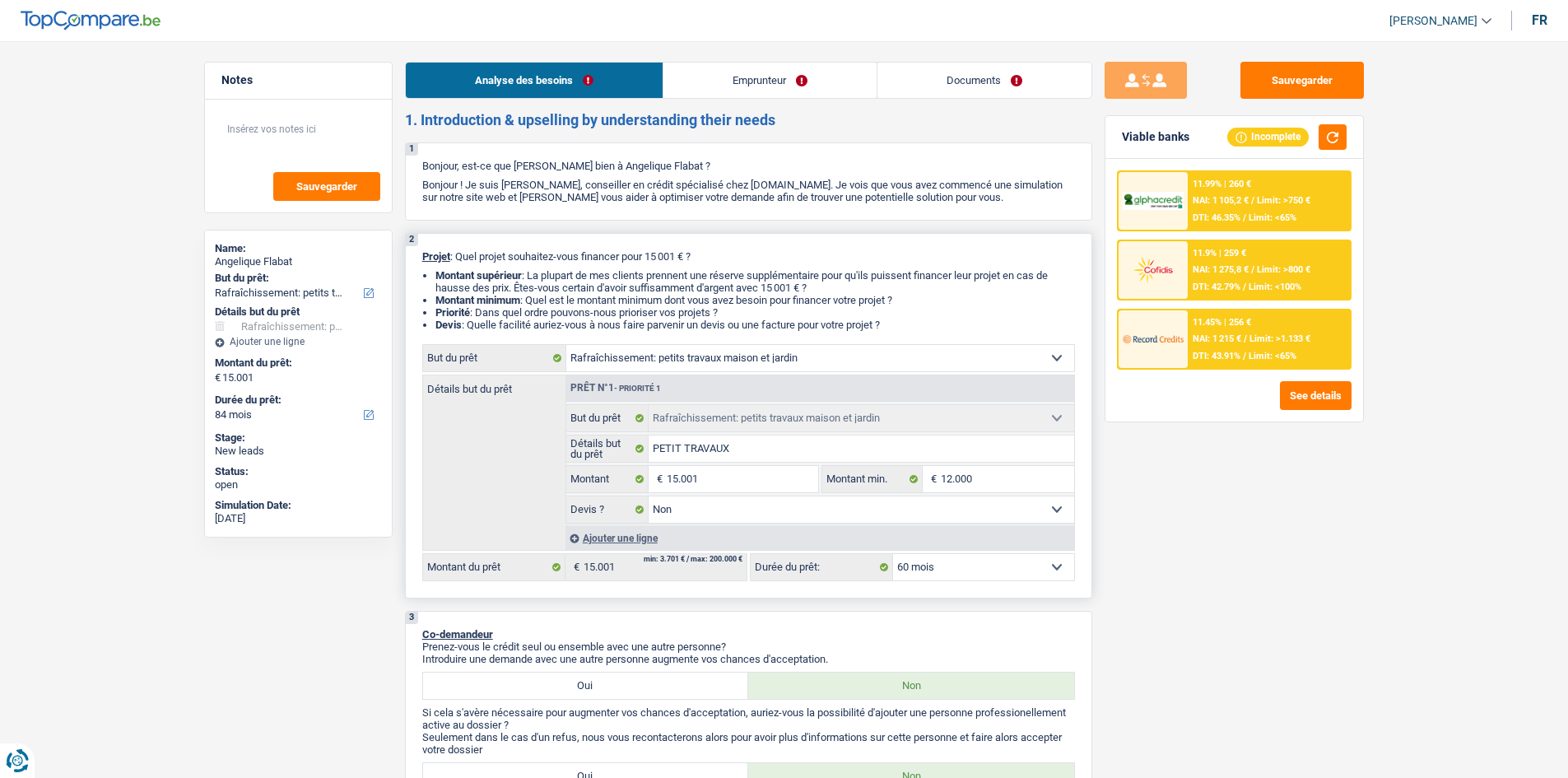 click on "12 mois 18 mois 24 mois 30 mois 36 mois 42 mois 48 mois 60 mois 72 mois 84 mois
Sélectionner une option" at bounding box center [984, 567] 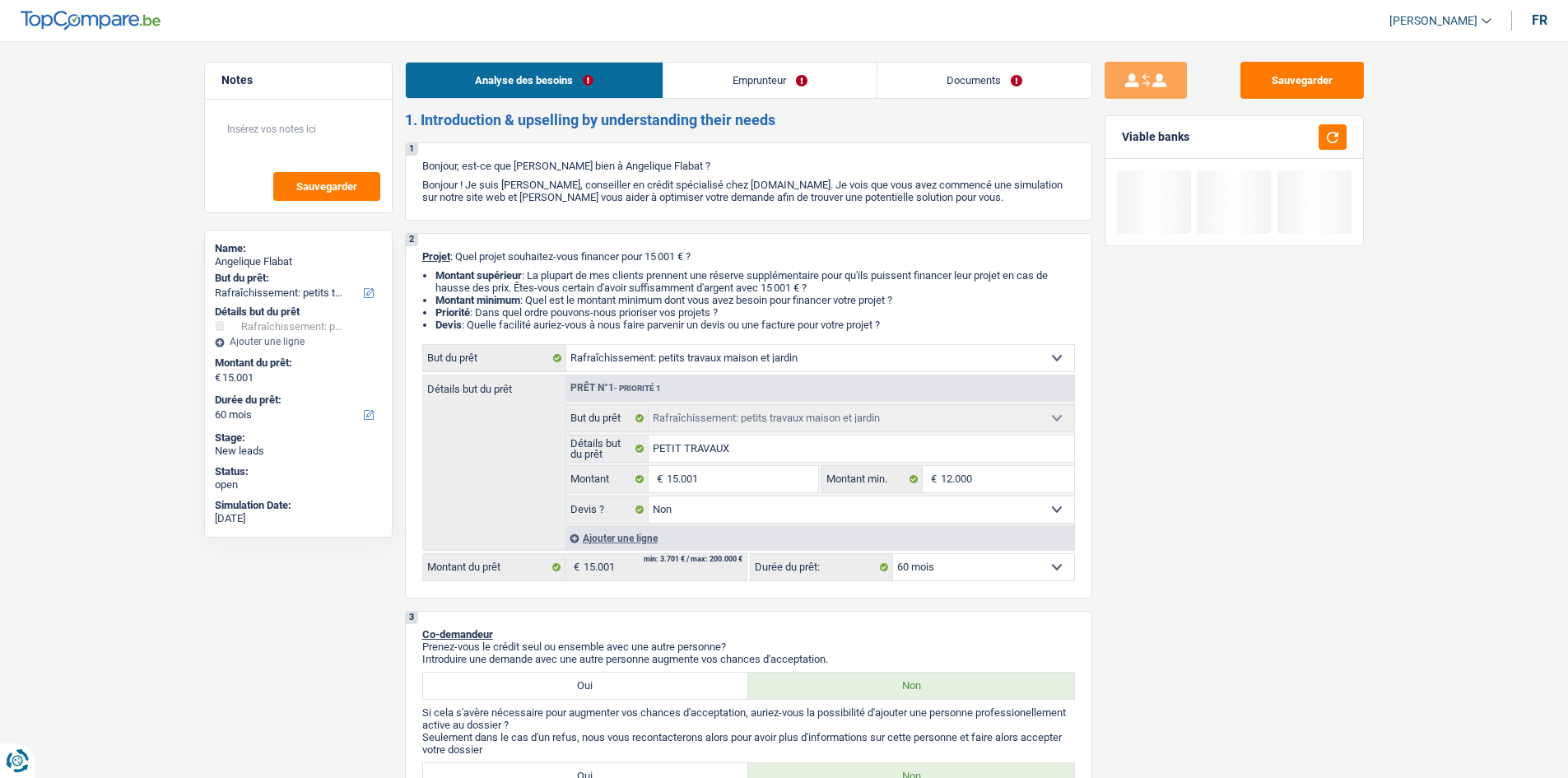 click on "Viable banks" at bounding box center [1234, 137] 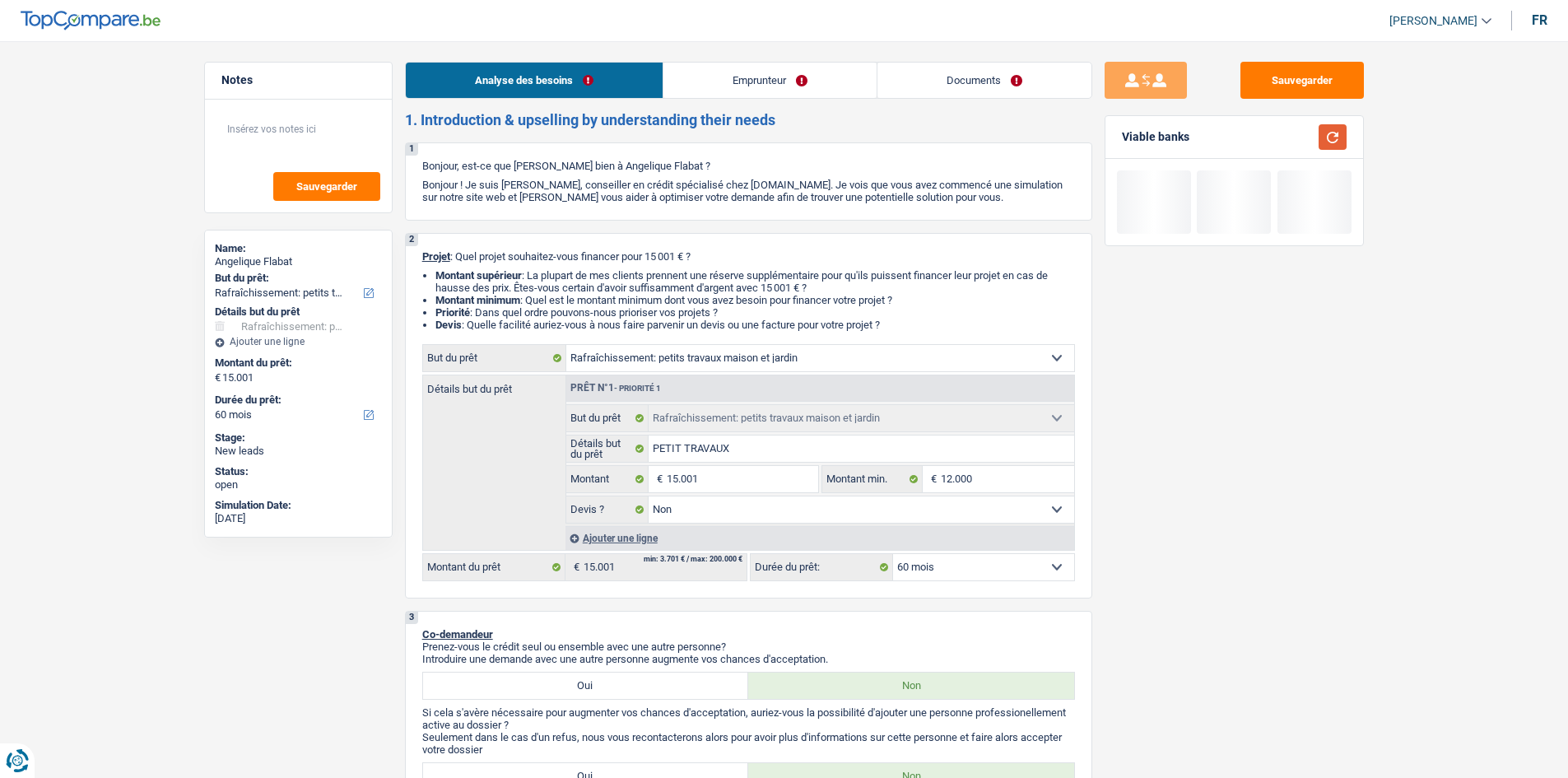 click at bounding box center [1333, 137] 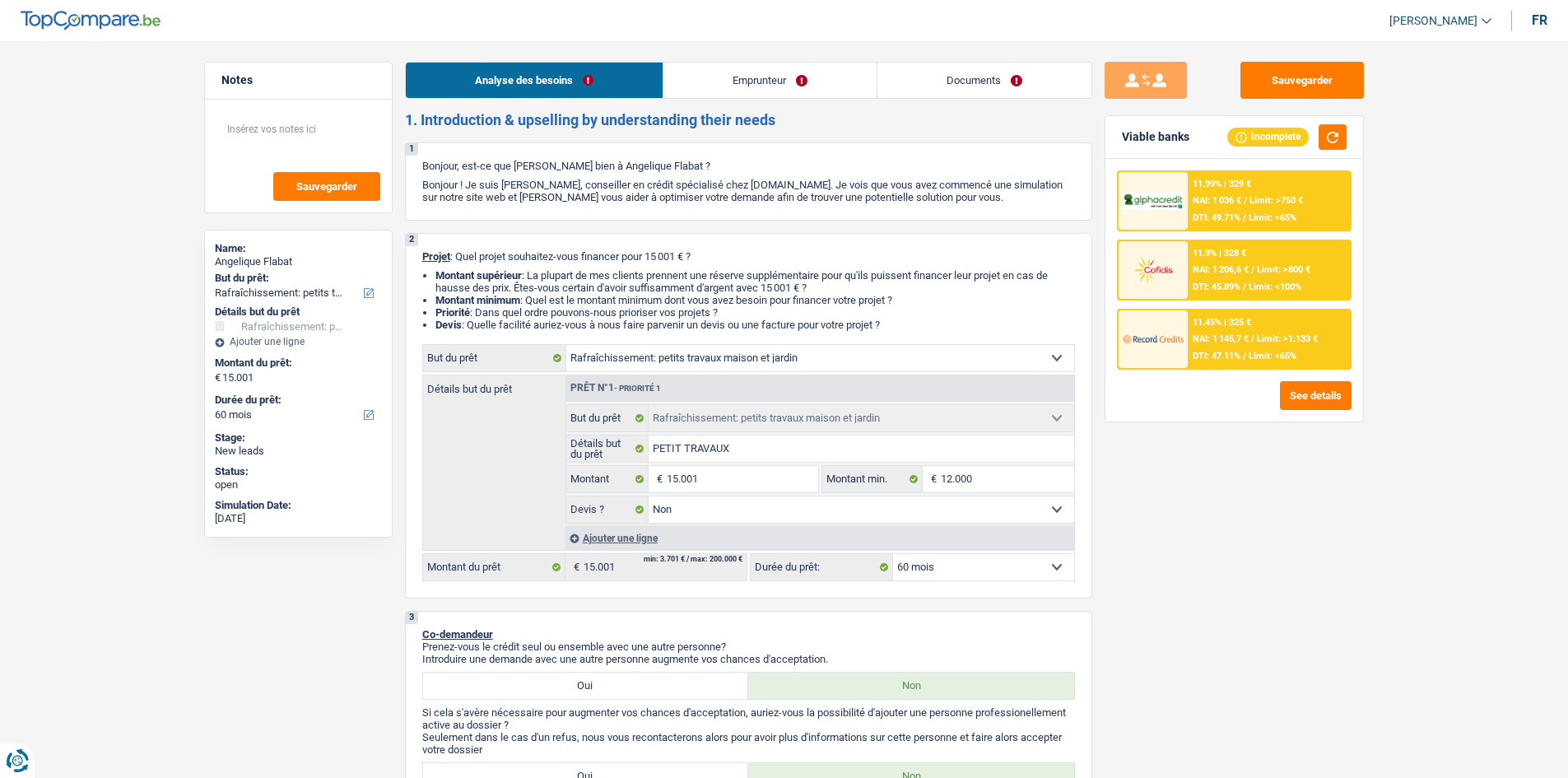 click on "11.45% | 325 €
NAI: 1 145,7 €
/
Limit: >1.133 €
DTI: 47.11%
/
Limit: <65%" at bounding box center [1268, 339] 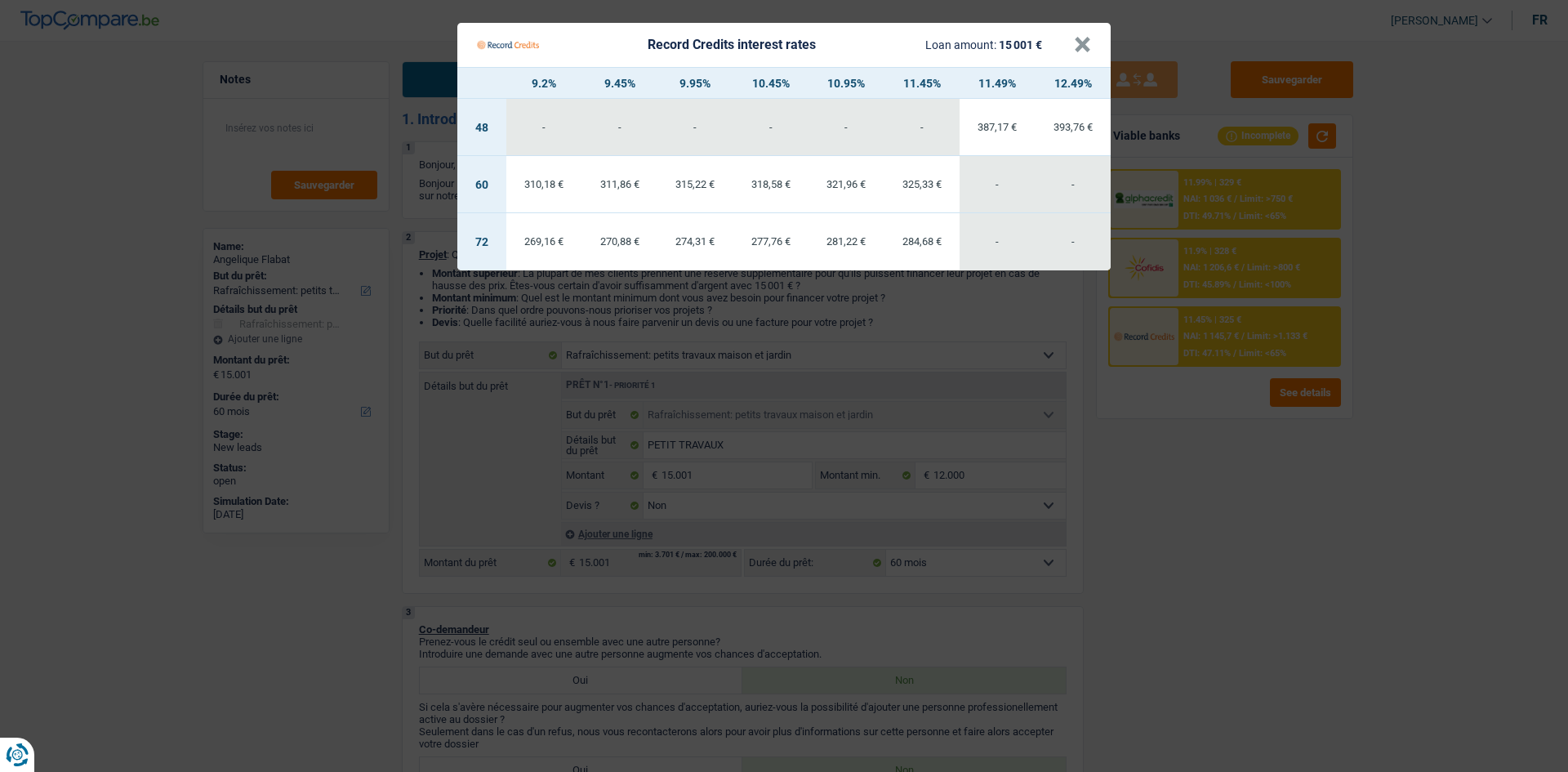 click on "Record Credits interest rates
Loan amount:
15 001 €
×
9.2%
9.45%
9.95%
10.45%
10.95%
11.45%
11.49%
12.49%
48
-
-
-
-
-
-
387,17 €
393,76 €
60
310,18 €" at bounding box center (784, 386) 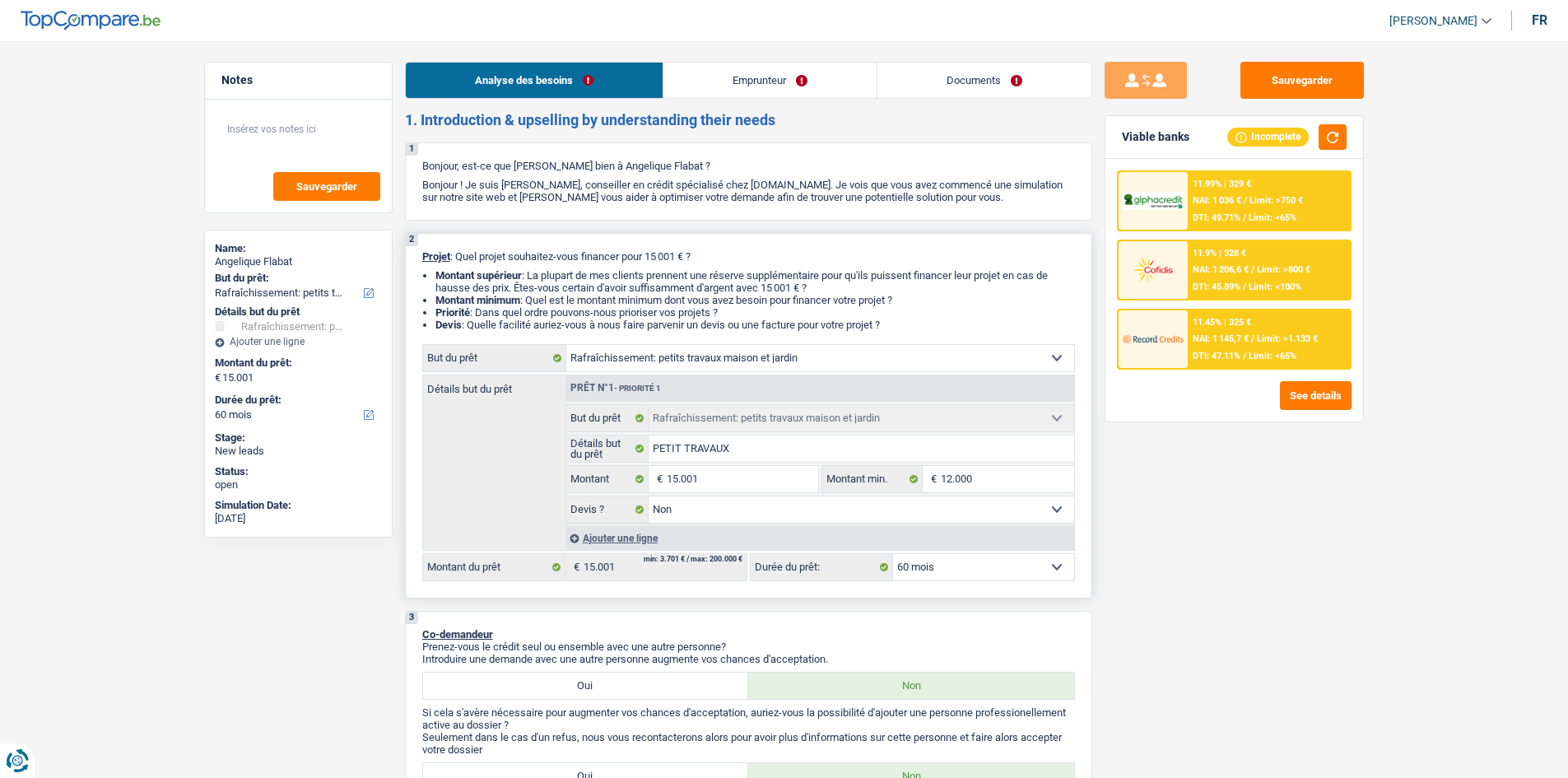 click on "12 mois 18 mois 24 mois 30 mois 36 mois 42 mois 48 mois 60 mois 72 mois 84 mois
Sélectionner une option" at bounding box center [984, 567] 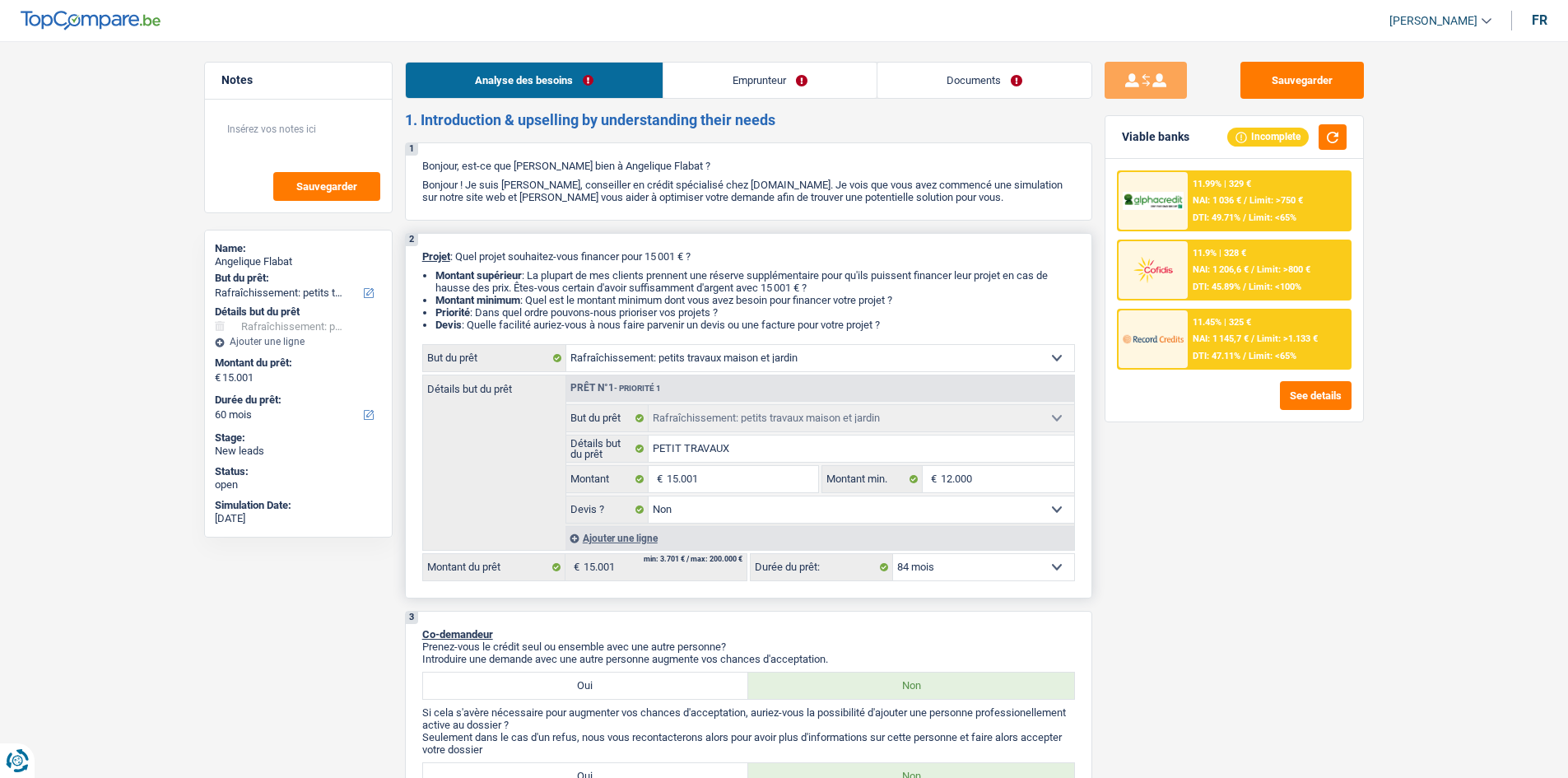 click on "12 mois 18 mois 24 mois 30 mois 36 mois 42 mois 48 mois 60 mois 72 mois 84 mois
Sélectionner une option" at bounding box center [984, 567] 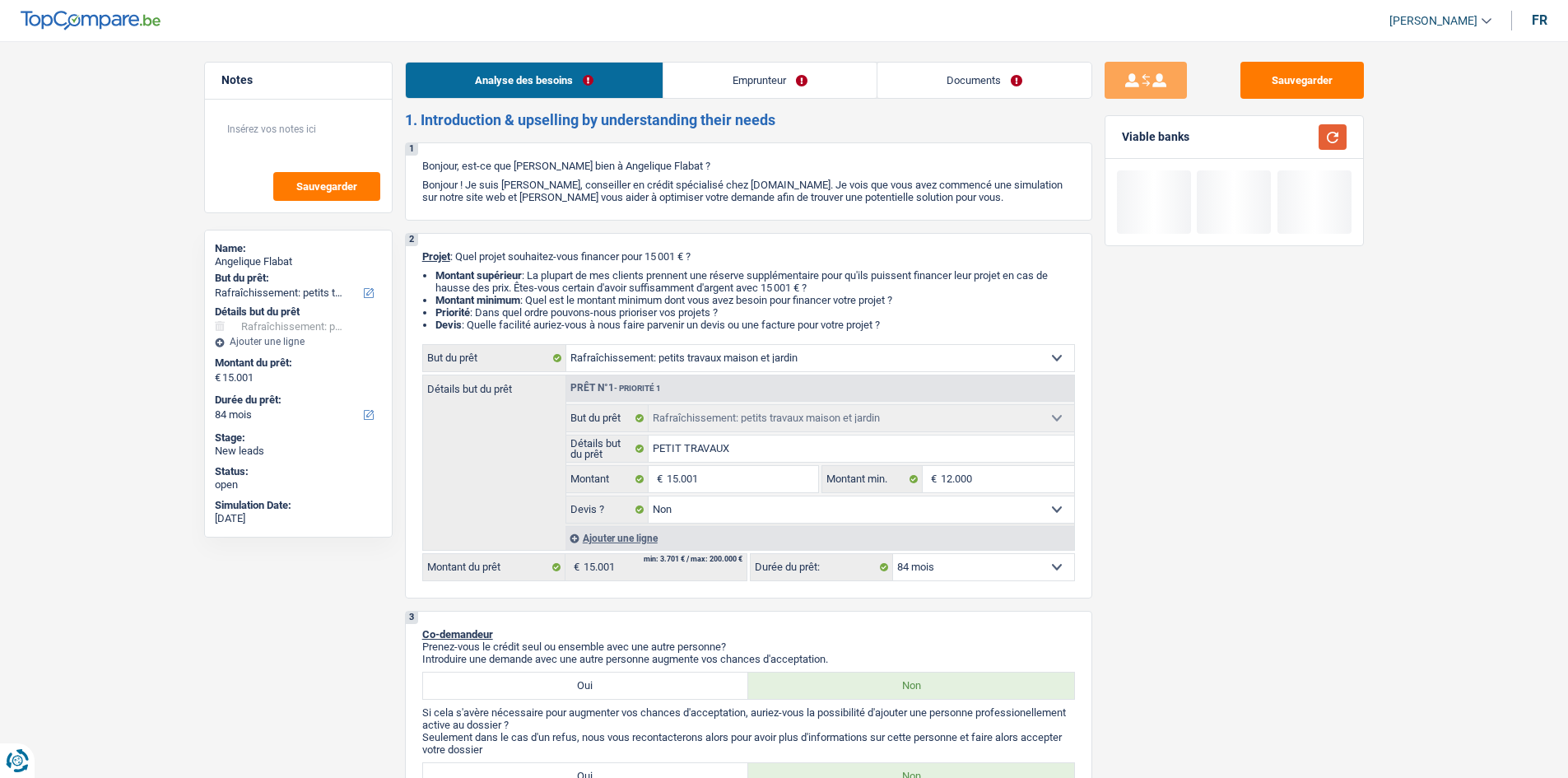 click at bounding box center [1333, 137] 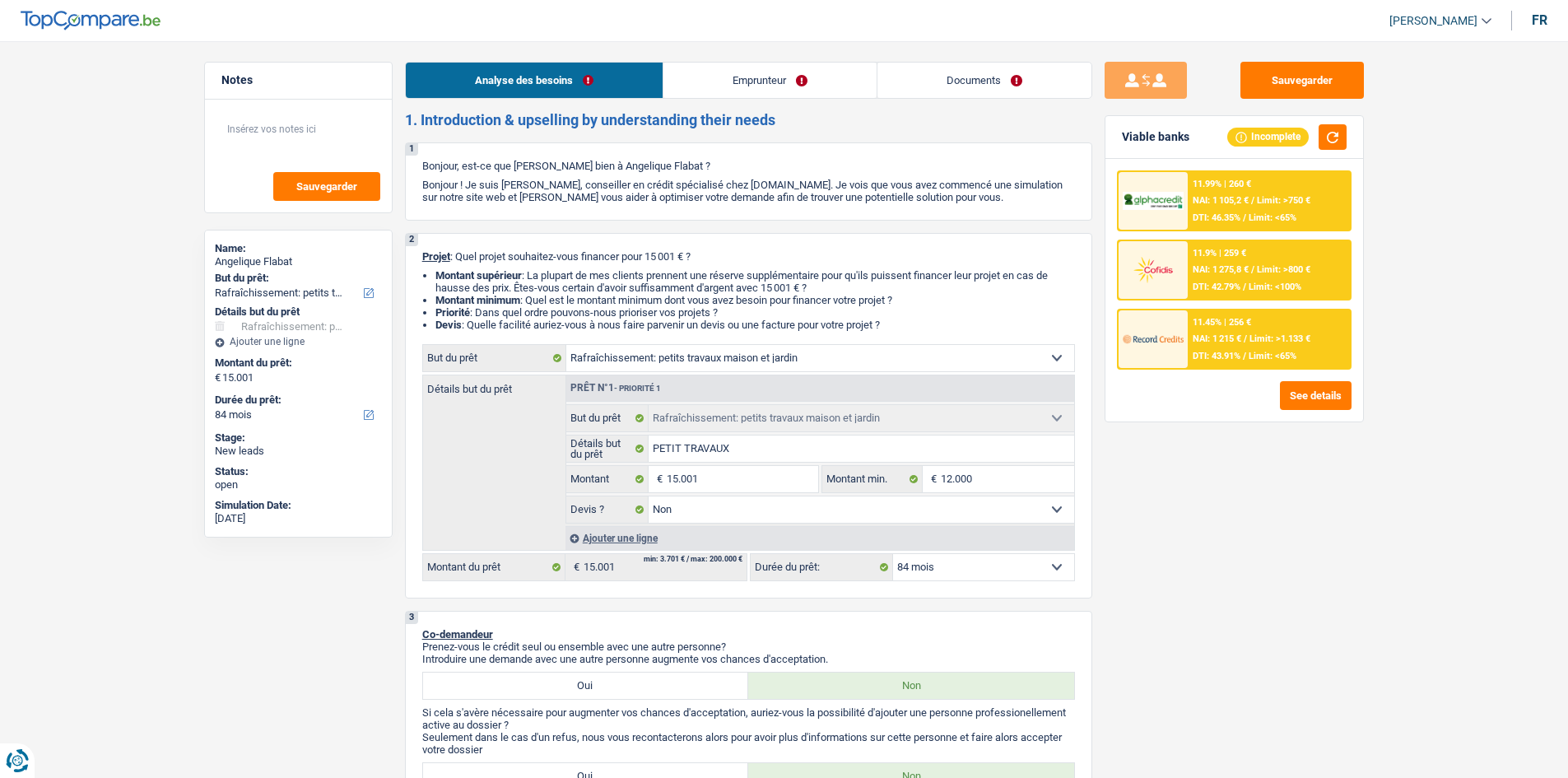 click on "NAI: 1 215 €" at bounding box center (1217, 338) 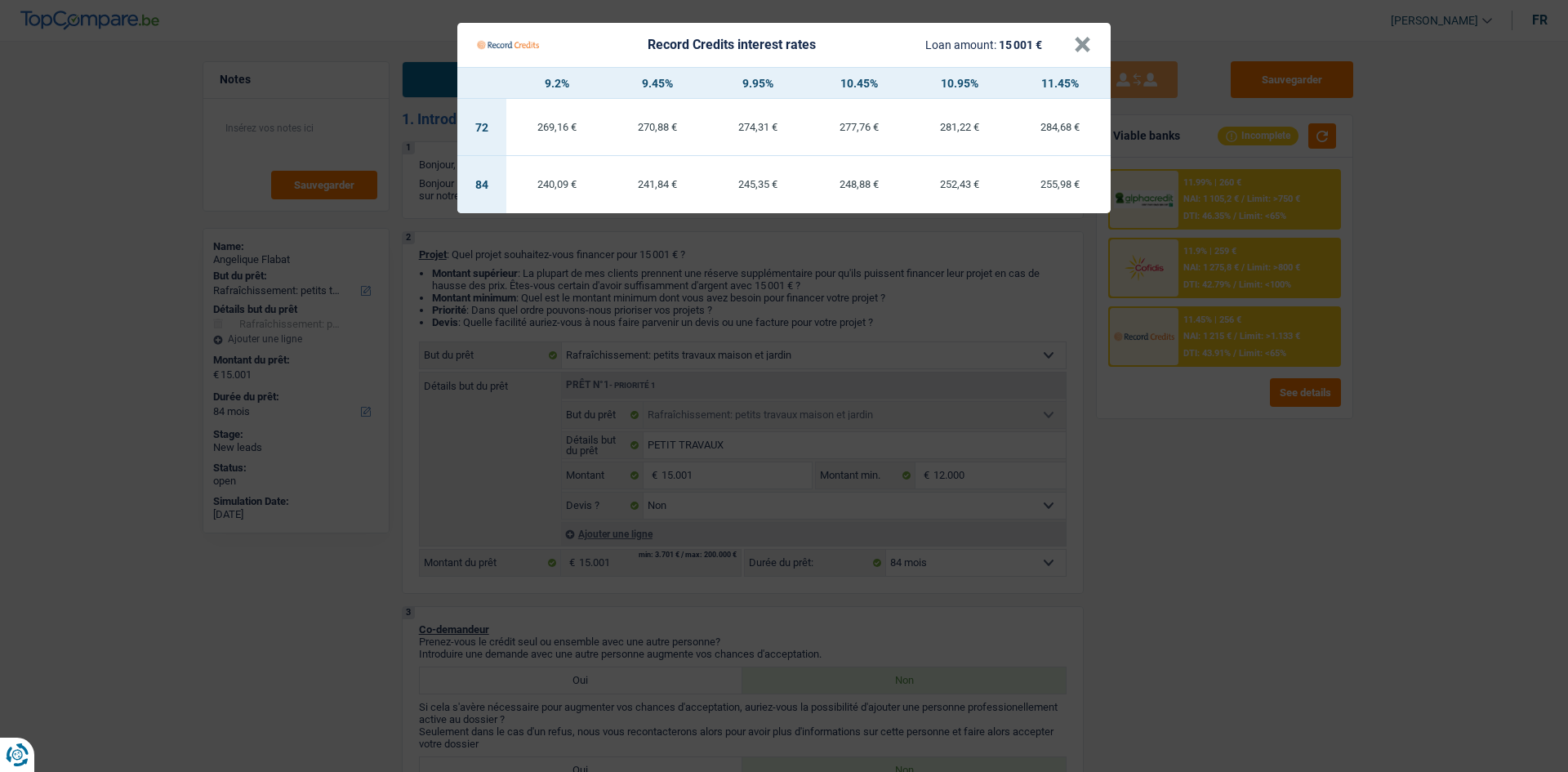 click on "Record Credits interest rates
Loan amount:
15 001 €
×
9.2%
9.45%
9.95%
10.45%
10.95%
11.45%
72
269,16 €
270,88 €
274,31 €
277,76 €
281,22 €
284,68 €
84
240,09 €
241,84 €
245,35 €" at bounding box center (784, 386) 